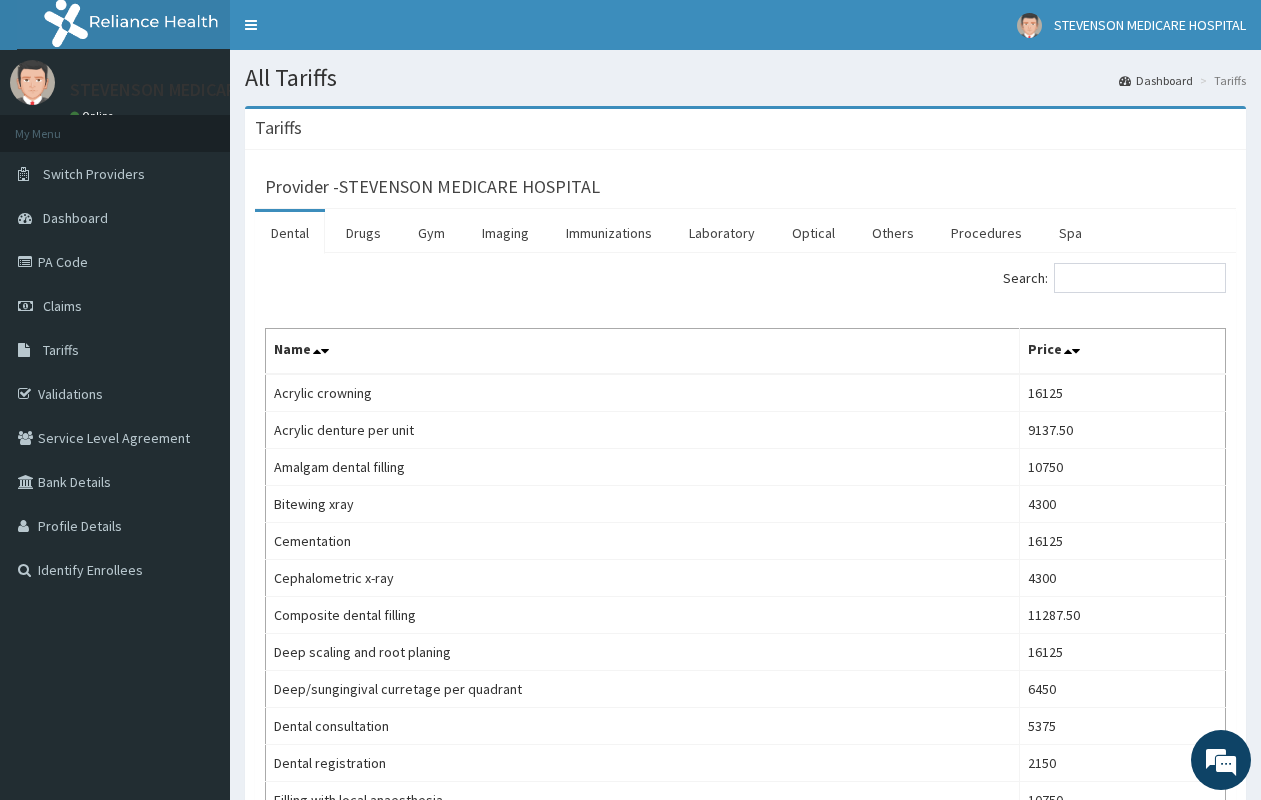 scroll, scrollTop: 0, scrollLeft: 0, axis: both 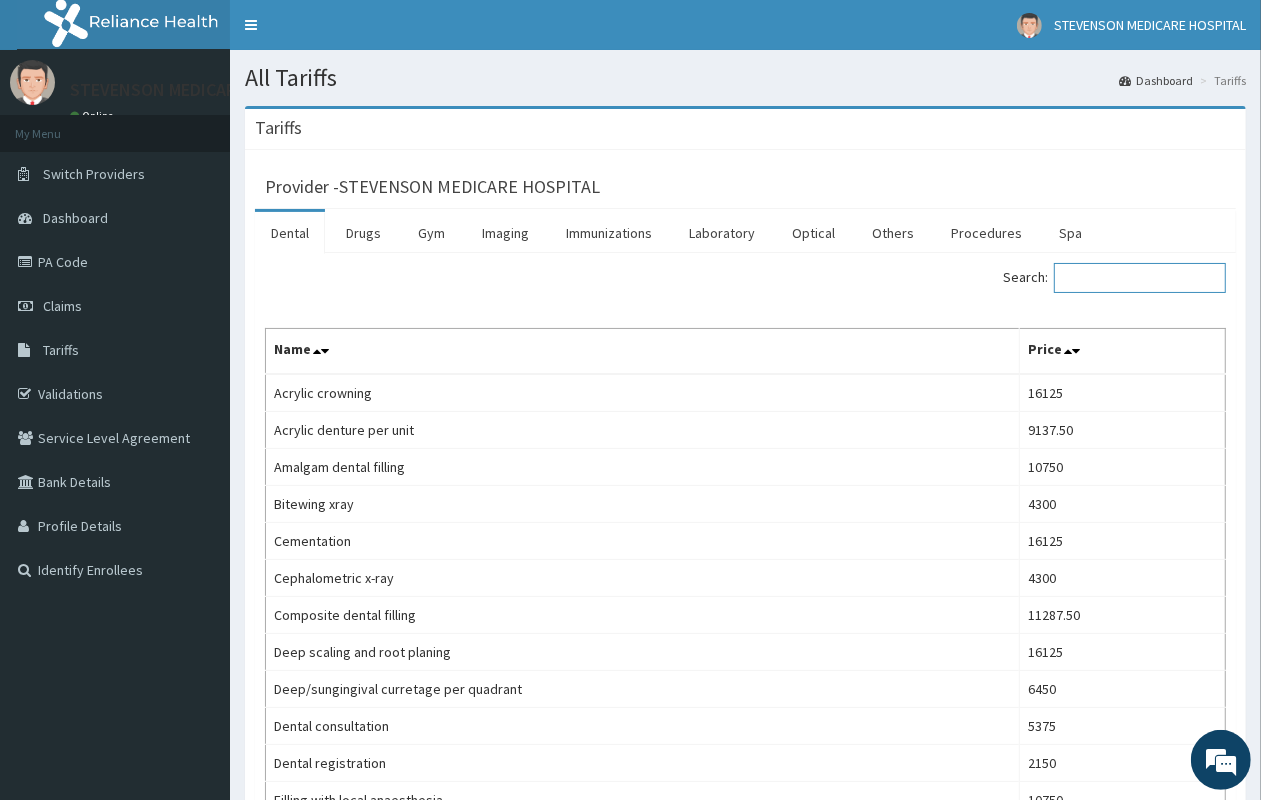 click on "Search:" at bounding box center [1140, 278] 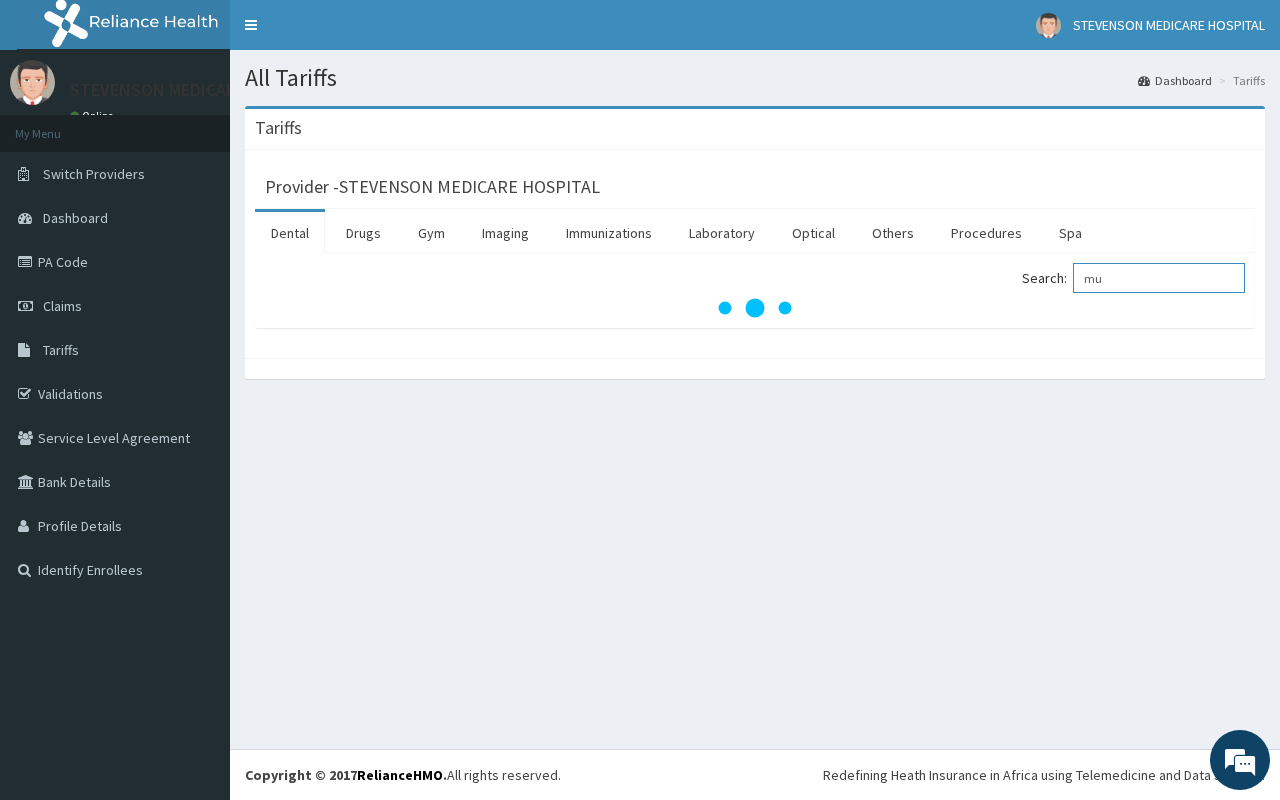 type on "mu" 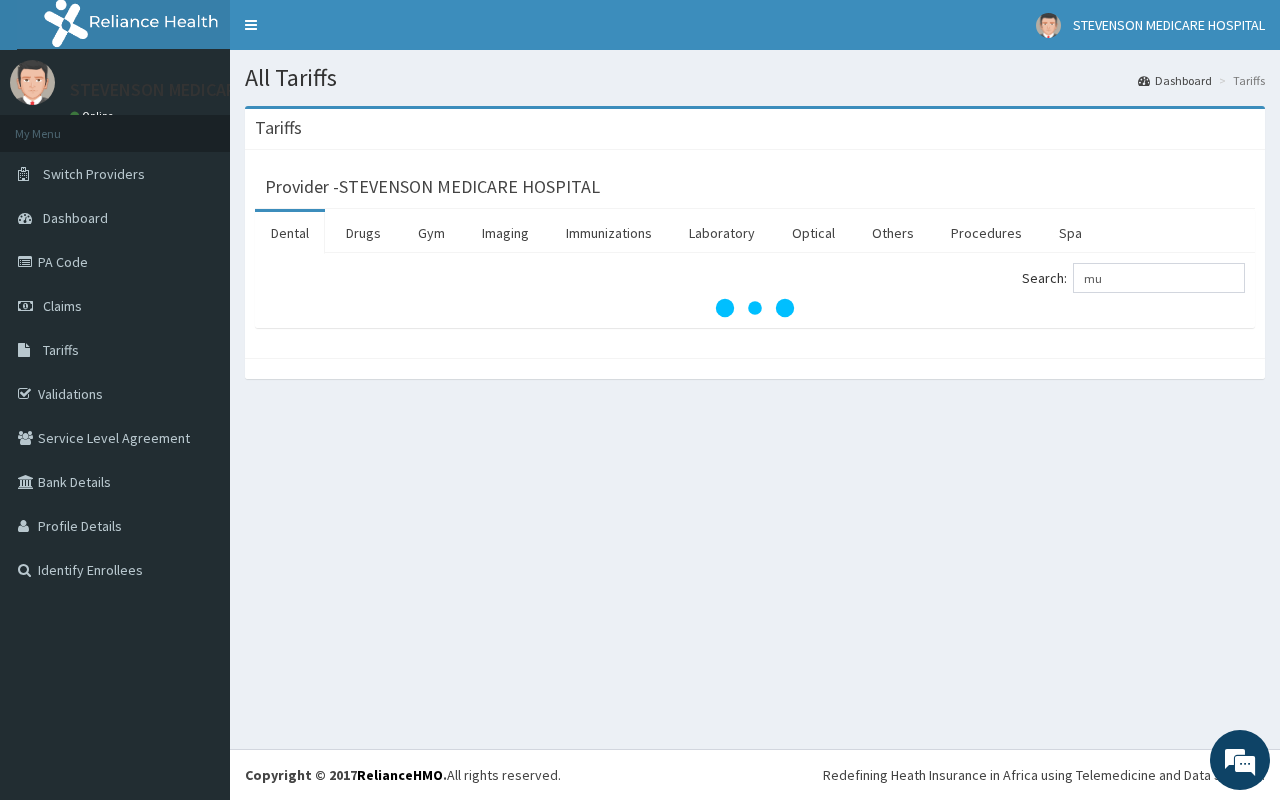 click on "STEVENSON MEDICARE HOSPITAL
Online
My Menu
Switch Providers
Dashboard
PA Code
Claims
Tariffs
Validations
Service Level Agreement
Bank Details
Profile Details
Identify Enrollees" at bounding box center (115, 400) 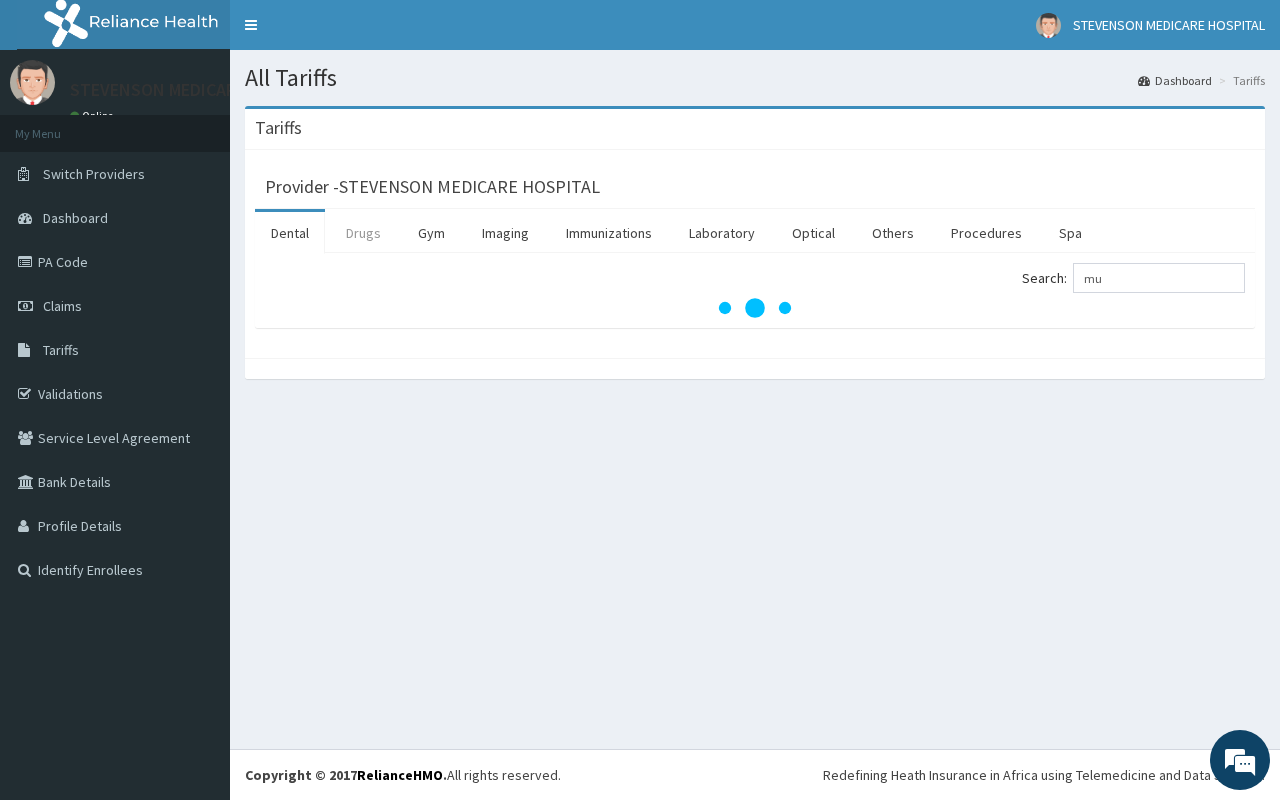 click on "Drugs" at bounding box center [363, 233] 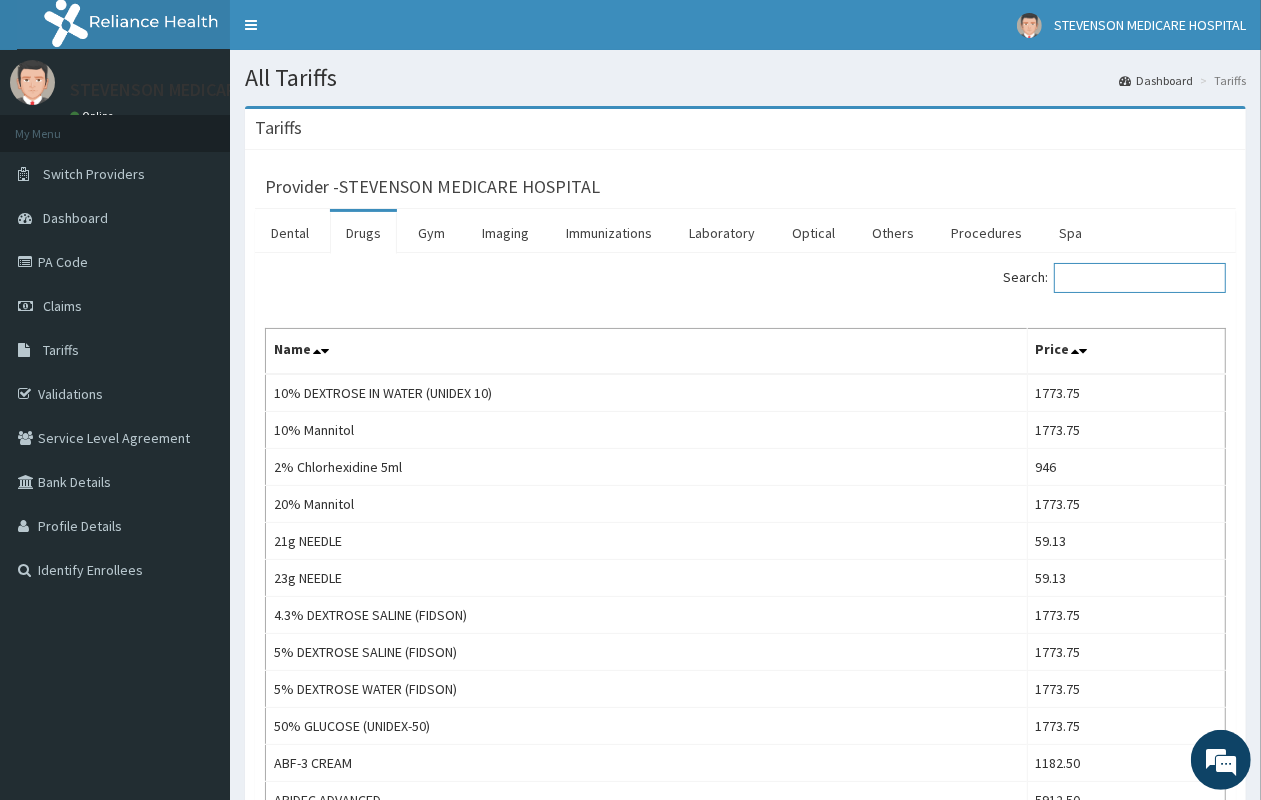click on "Search:" at bounding box center (1140, 278) 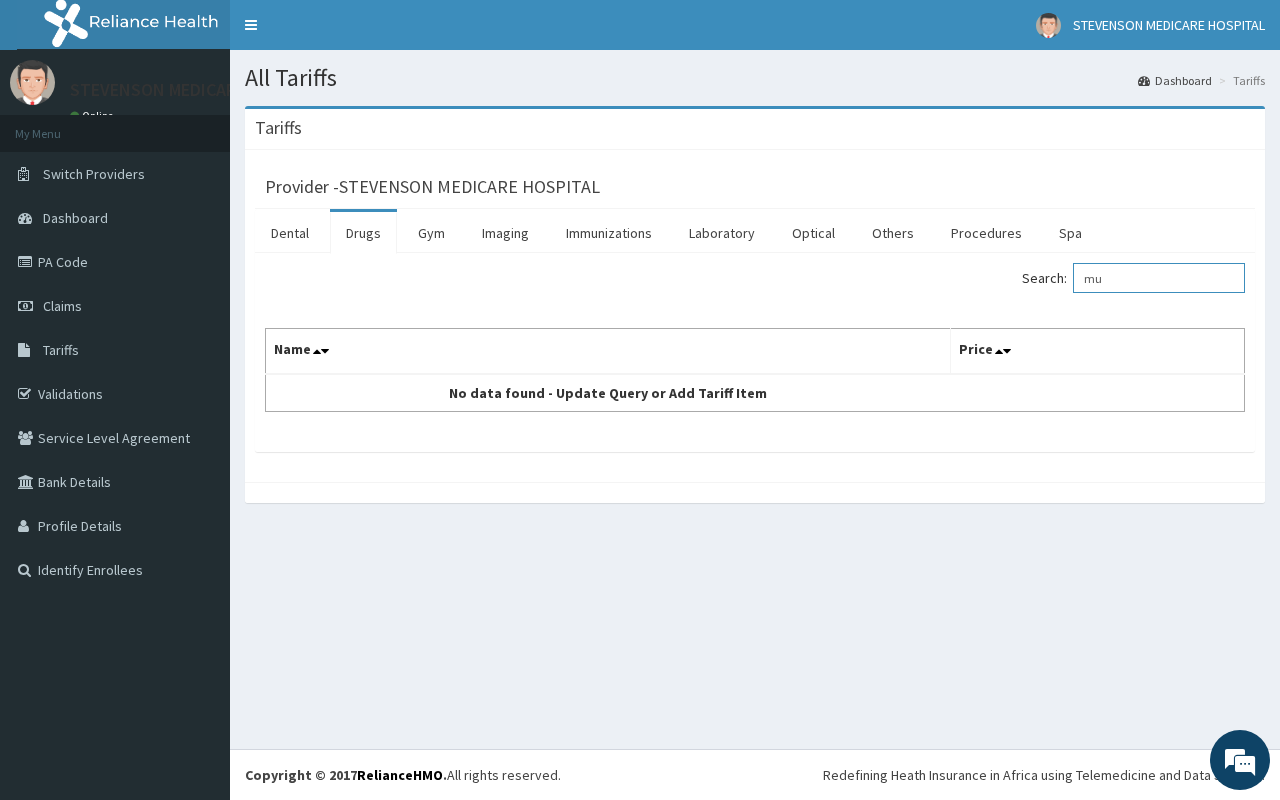 type on "m" 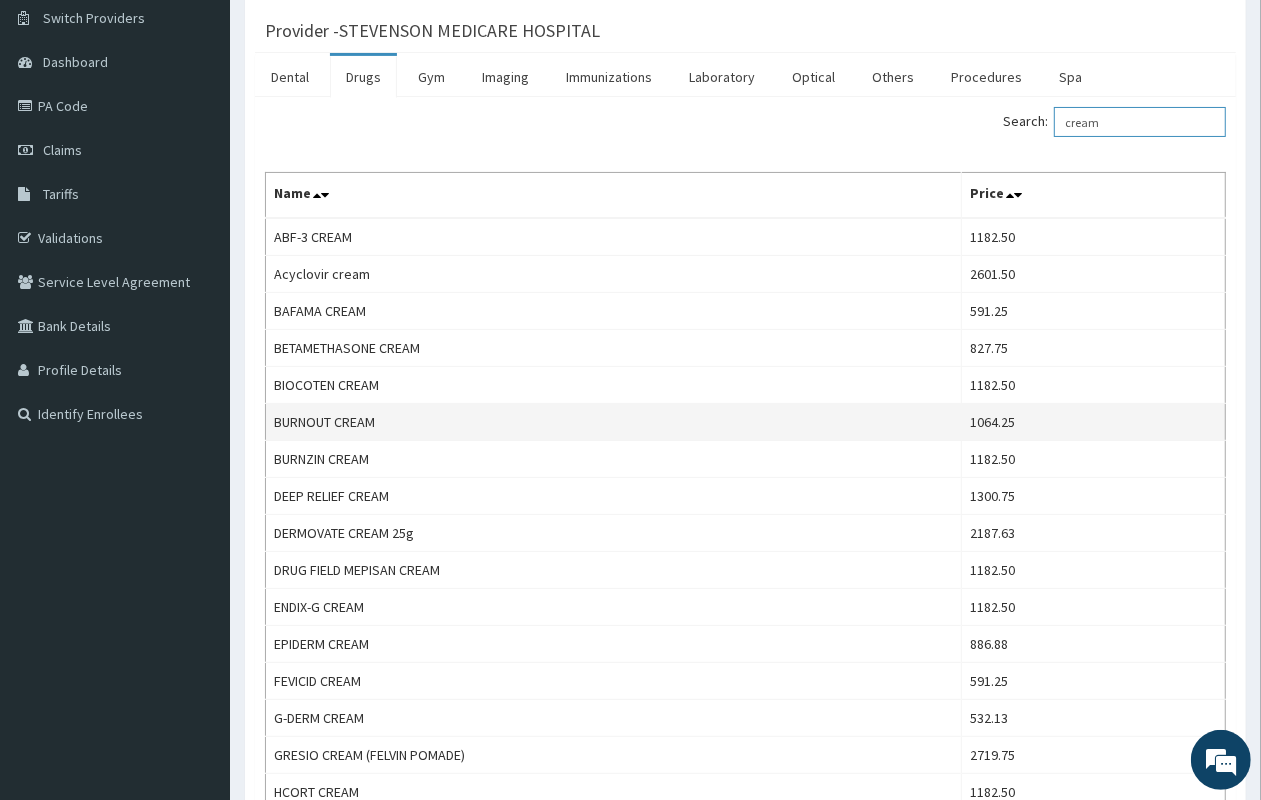 scroll, scrollTop: 0, scrollLeft: 0, axis: both 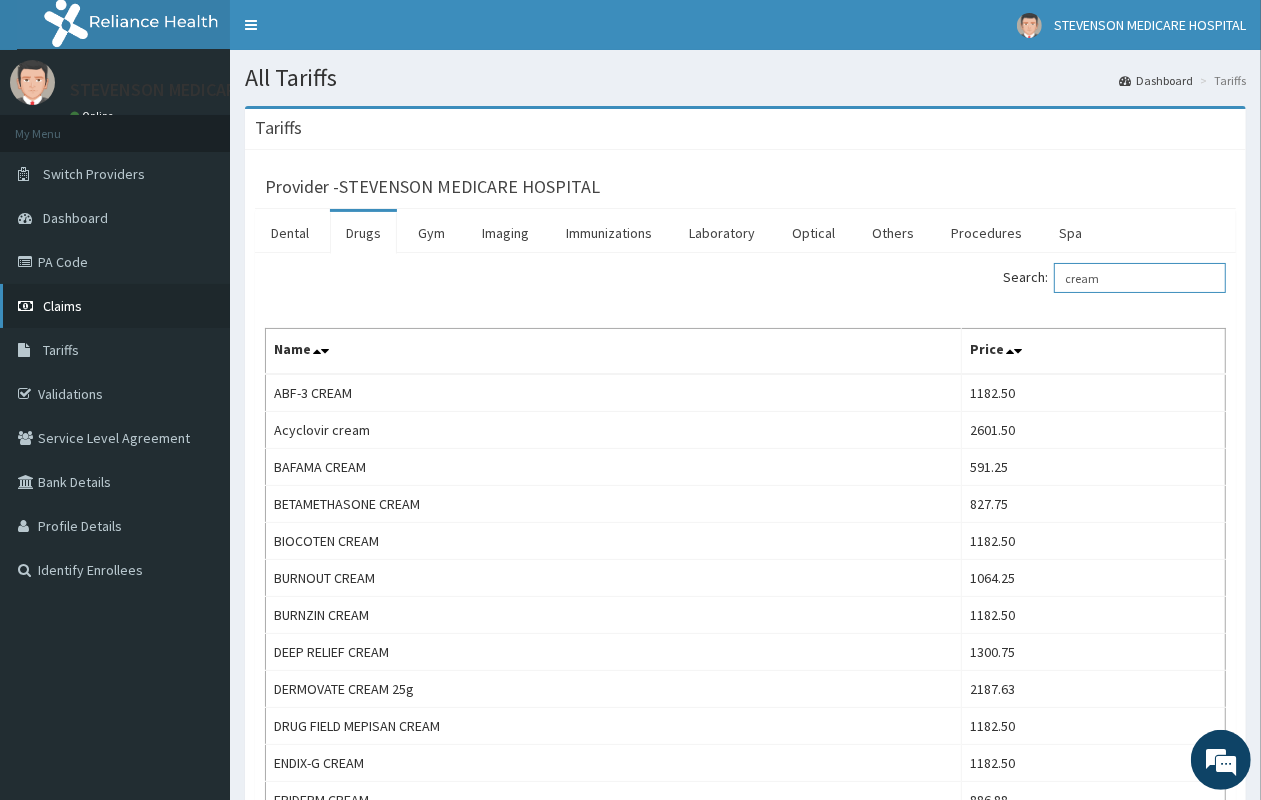 type on "cream" 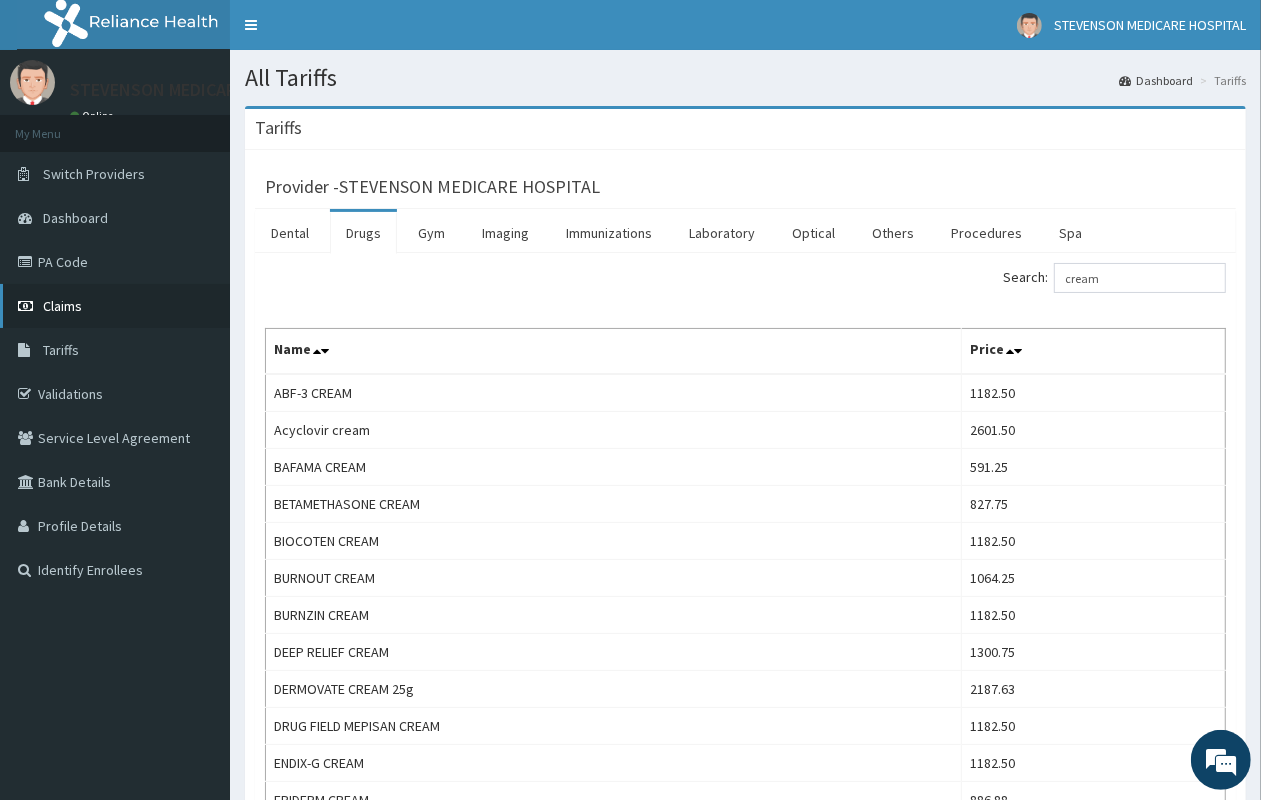 click on "Claims" at bounding box center (115, 306) 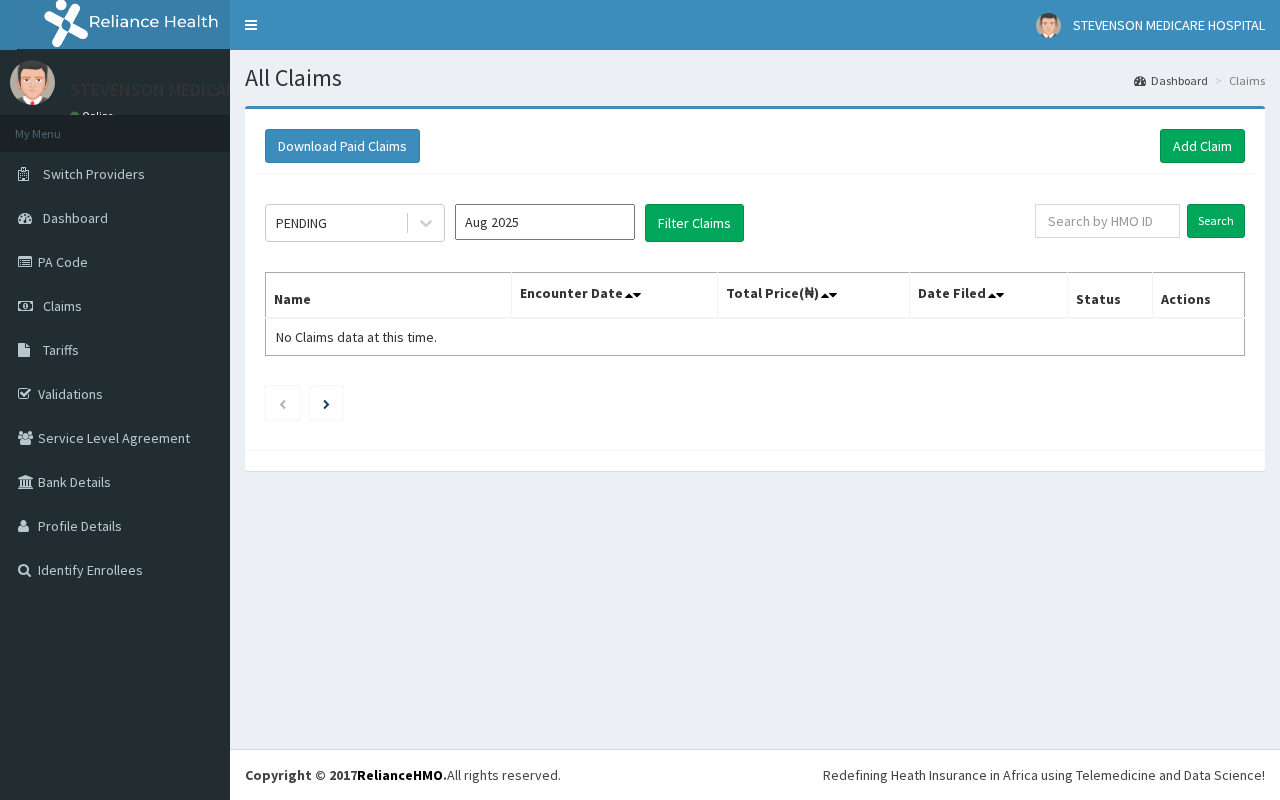scroll, scrollTop: 0, scrollLeft: 0, axis: both 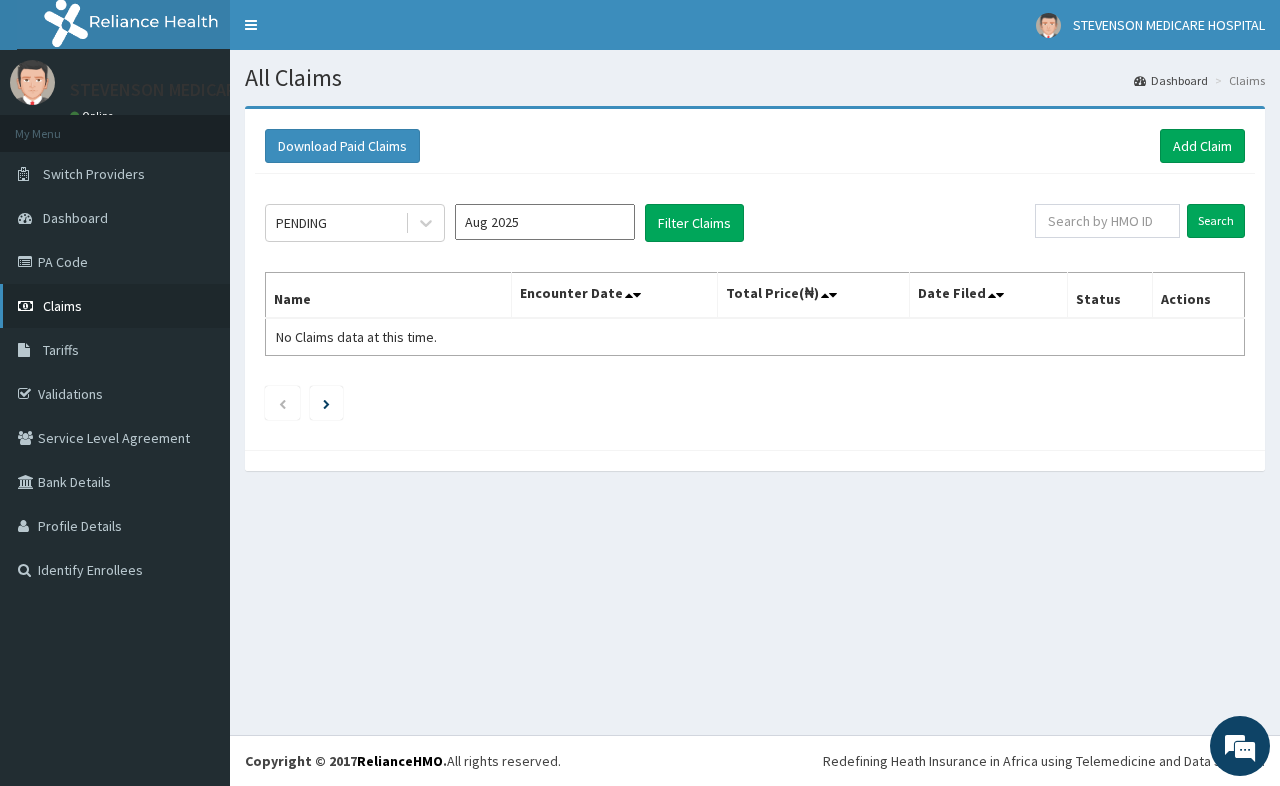 click on "Claims" at bounding box center [62, 306] 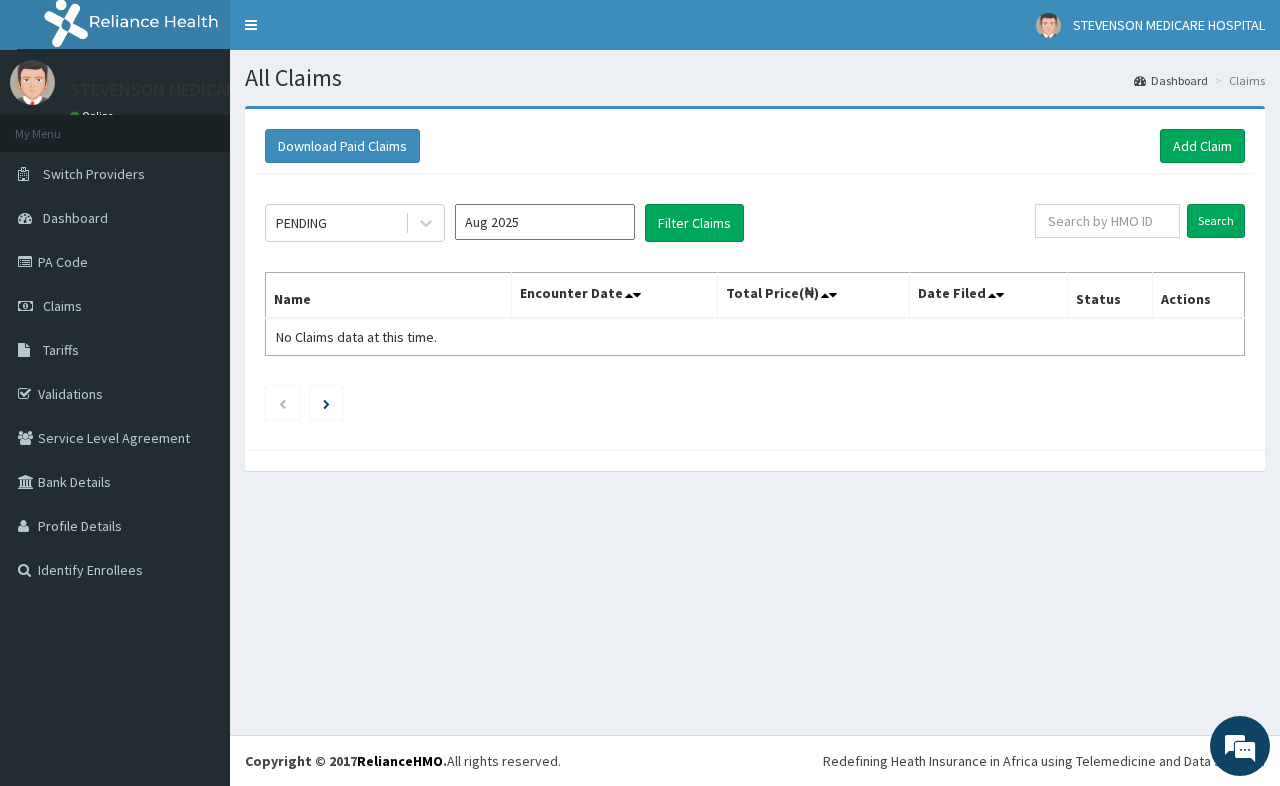 scroll, scrollTop: 0, scrollLeft: 0, axis: both 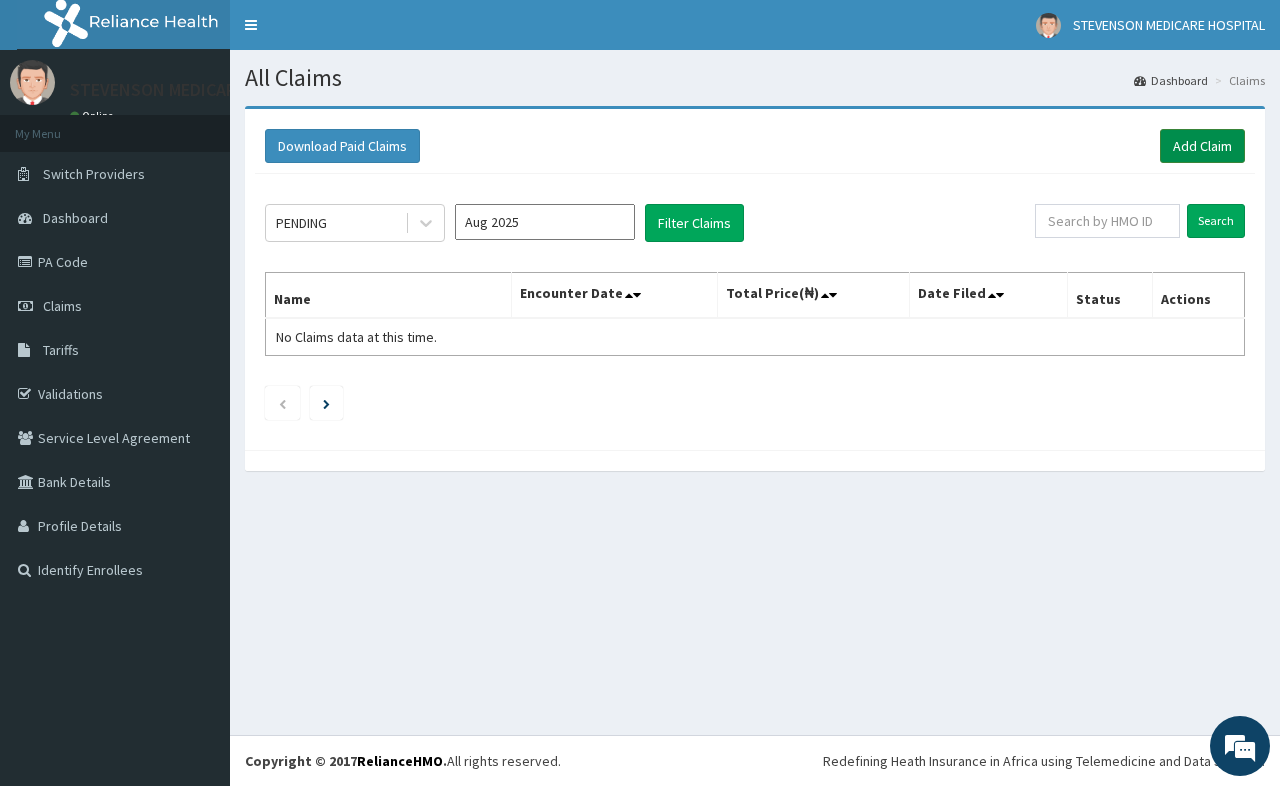 click on "Add Claim" at bounding box center [1202, 146] 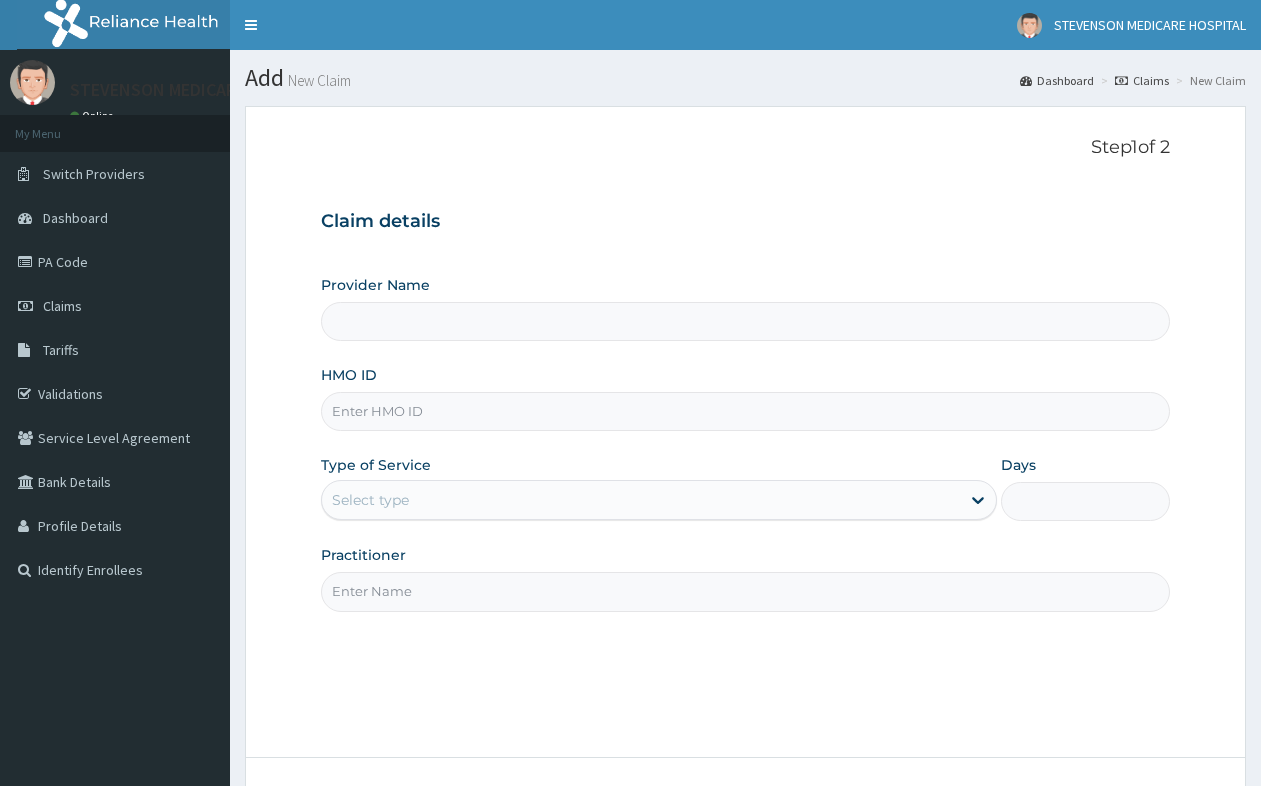 scroll, scrollTop: 0, scrollLeft: 0, axis: both 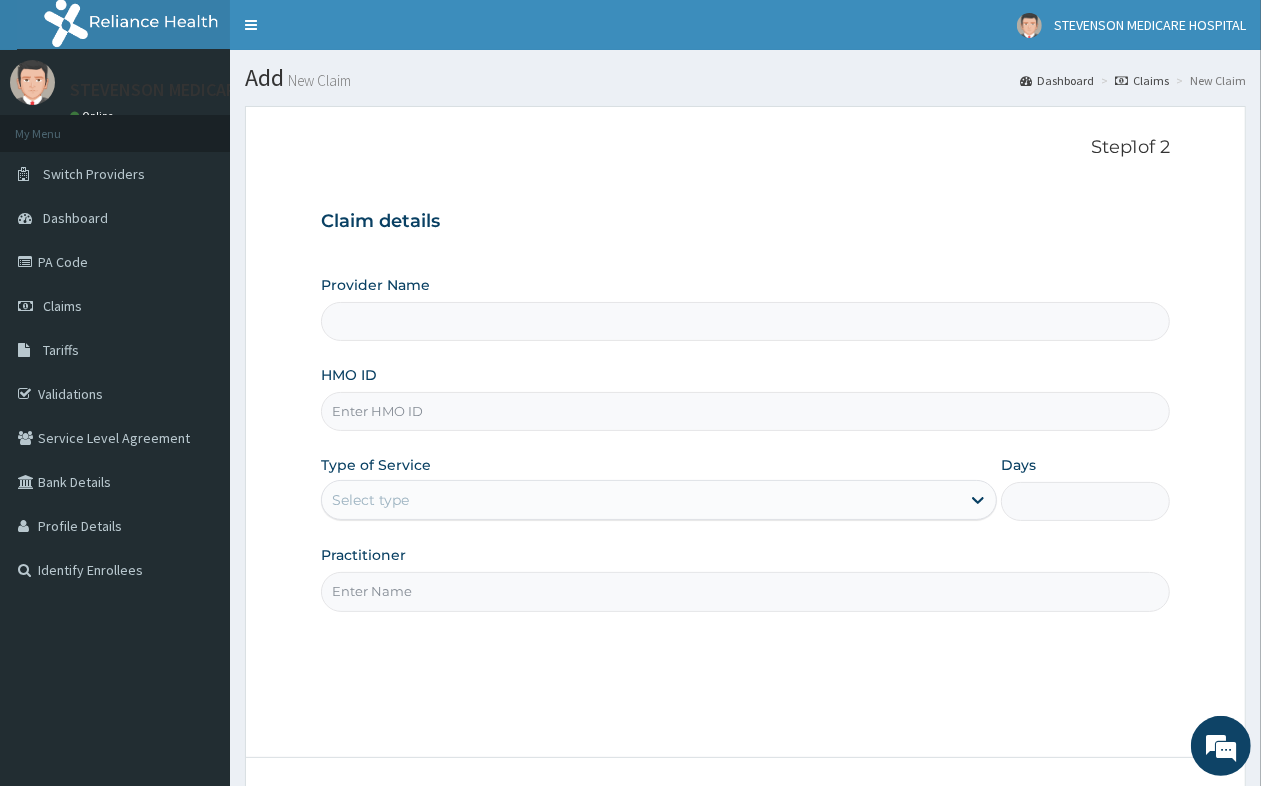 type on "STEVENSON MEDICARE HOSPITAL" 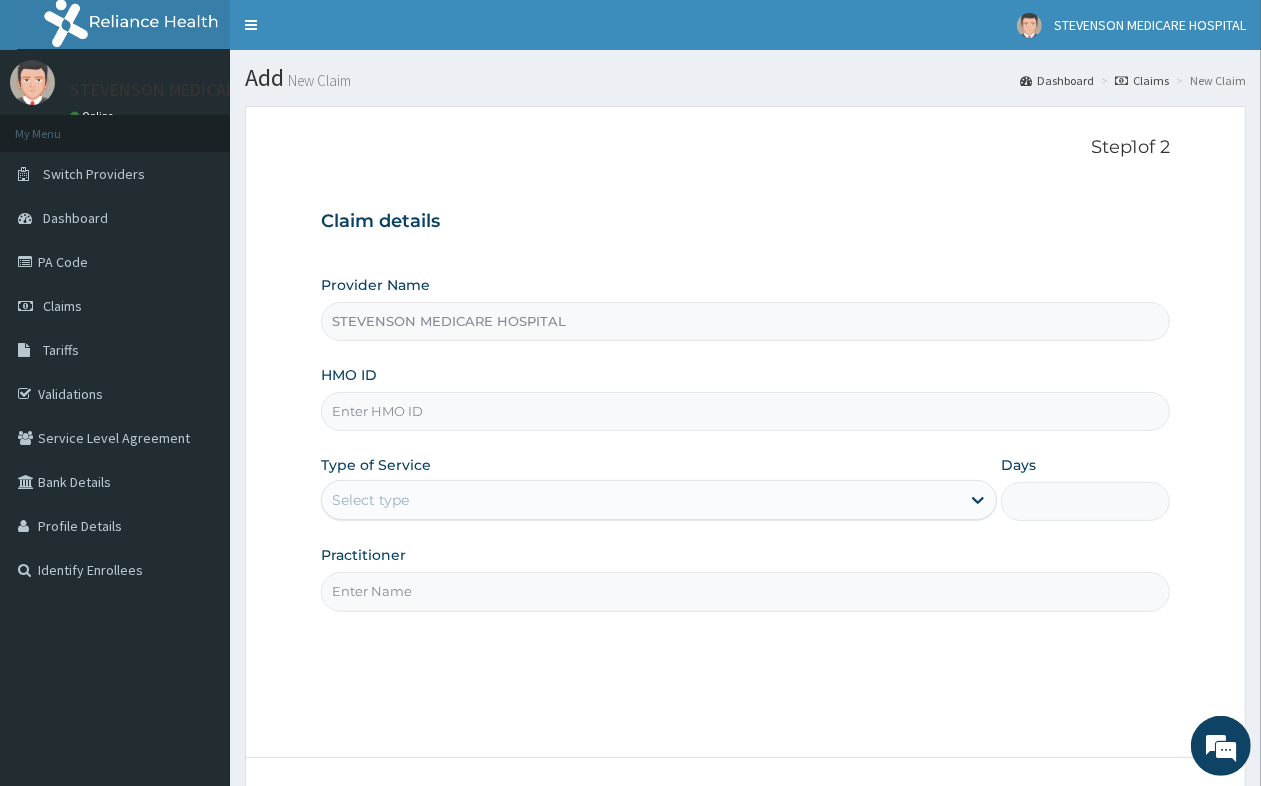 scroll, scrollTop: 0, scrollLeft: 0, axis: both 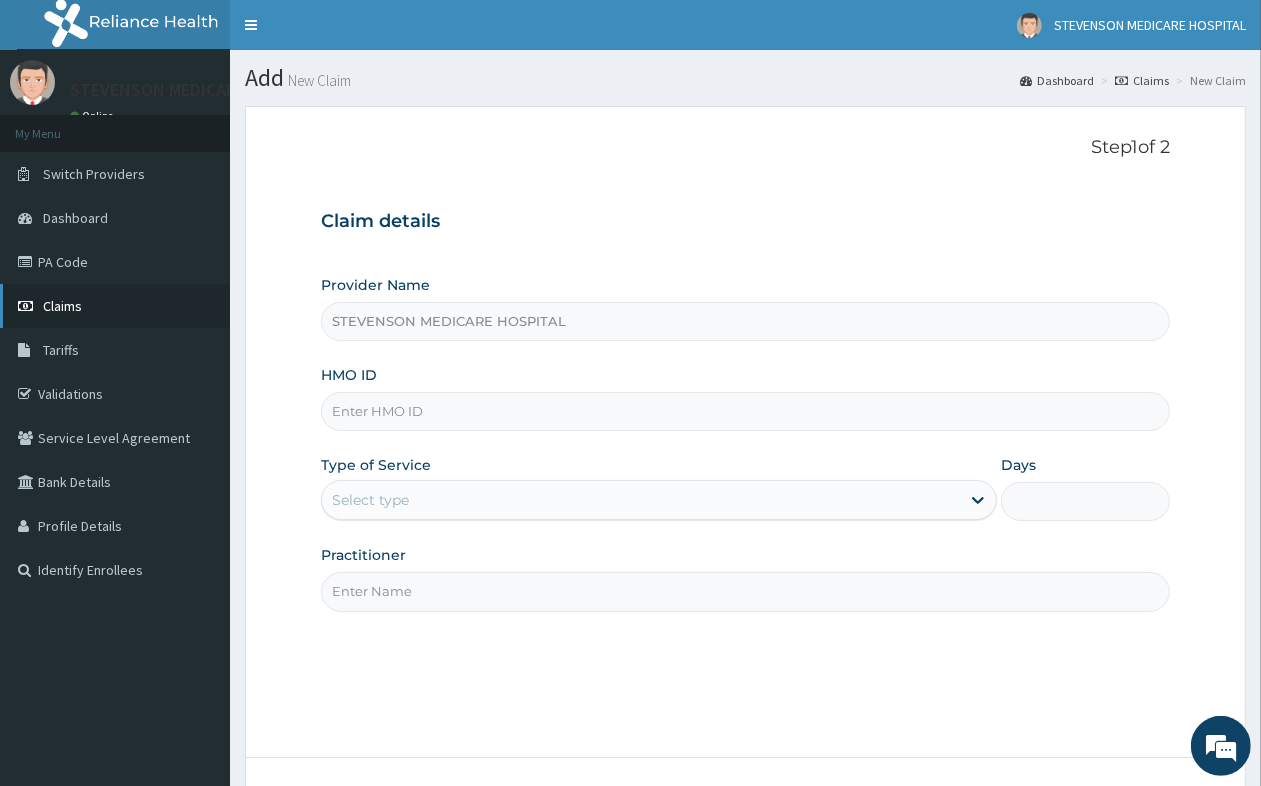 click on "Claims" at bounding box center (115, 306) 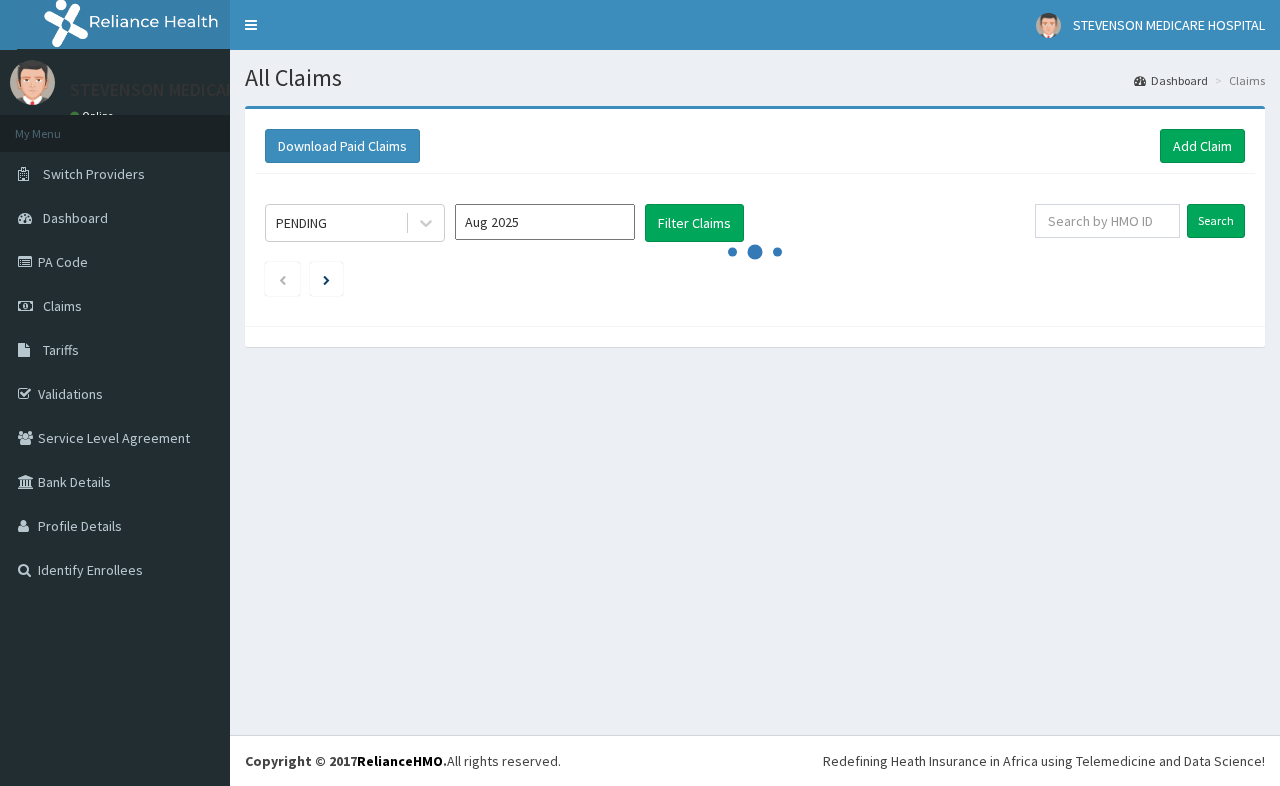 scroll, scrollTop: 0, scrollLeft: 0, axis: both 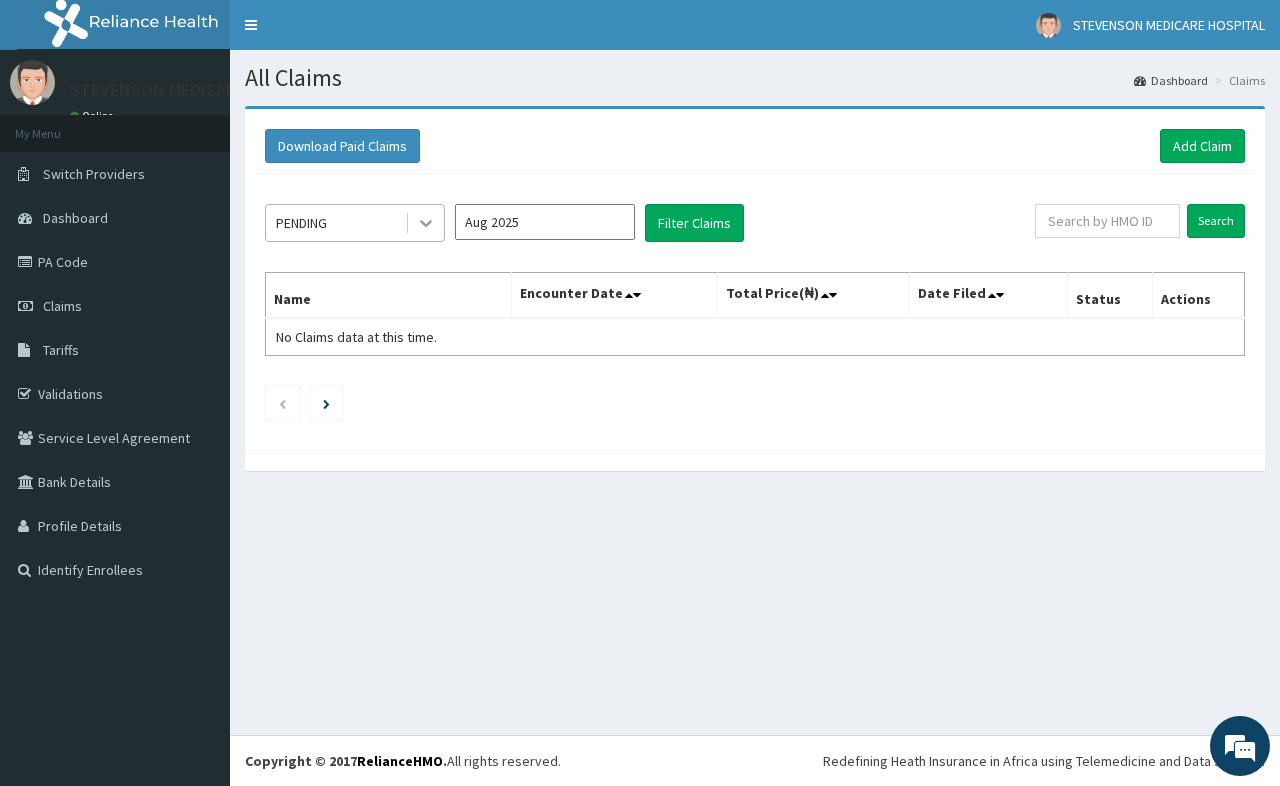 click at bounding box center (426, 223) 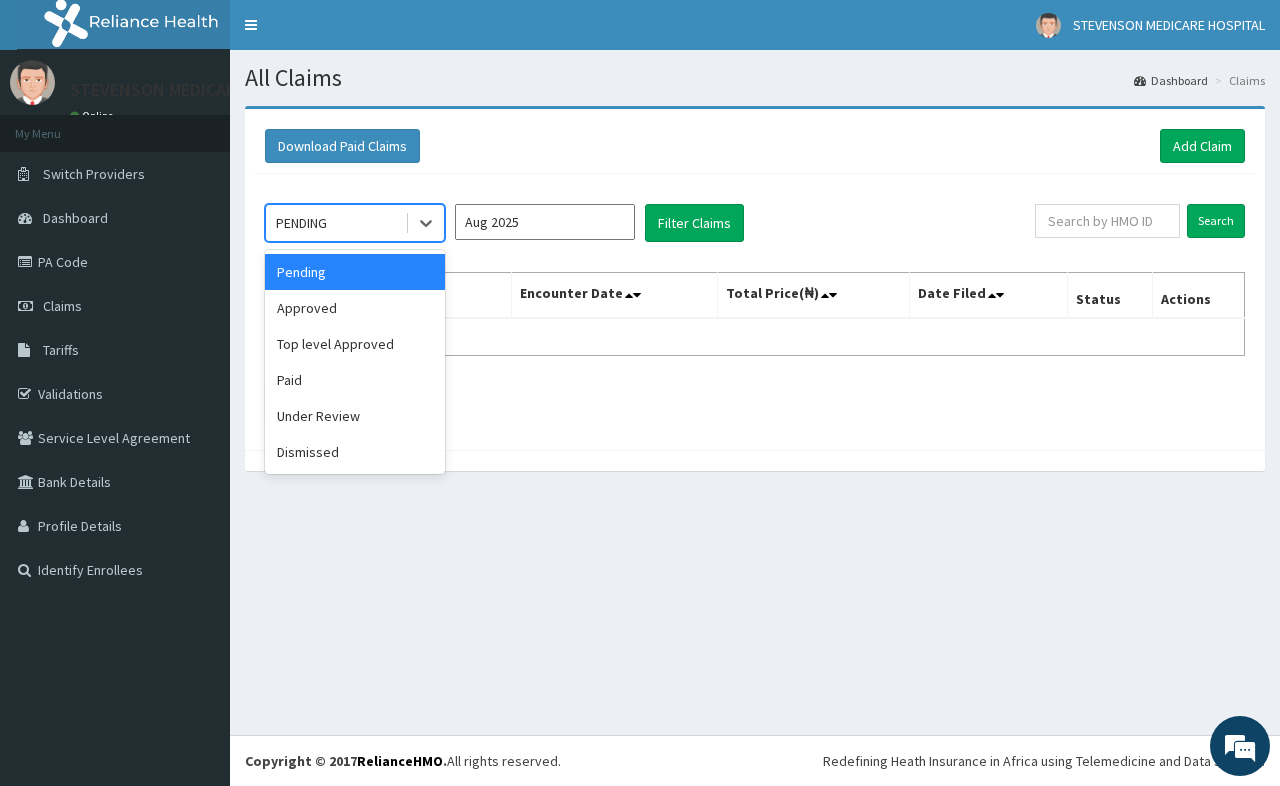 click on "Aug 2025" at bounding box center [545, 222] 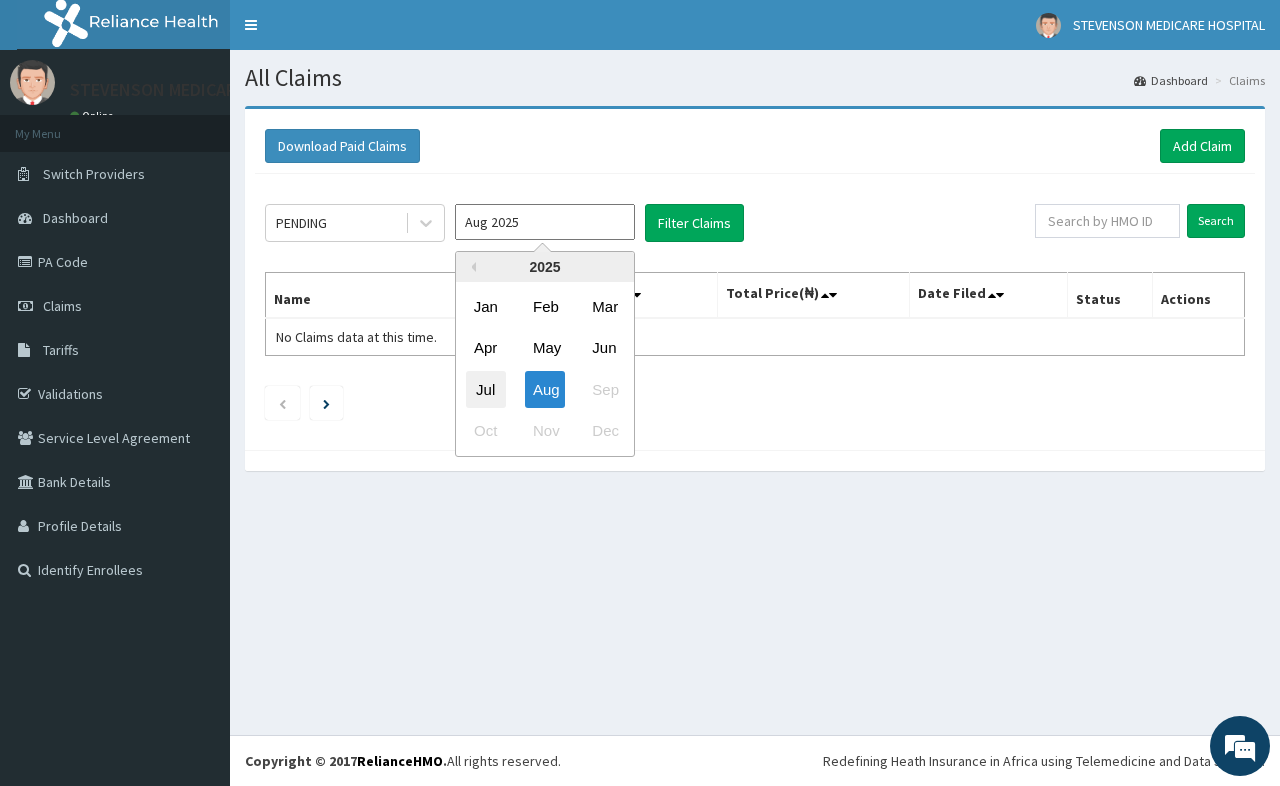 click on "Jul" at bounding box center [486, 389] 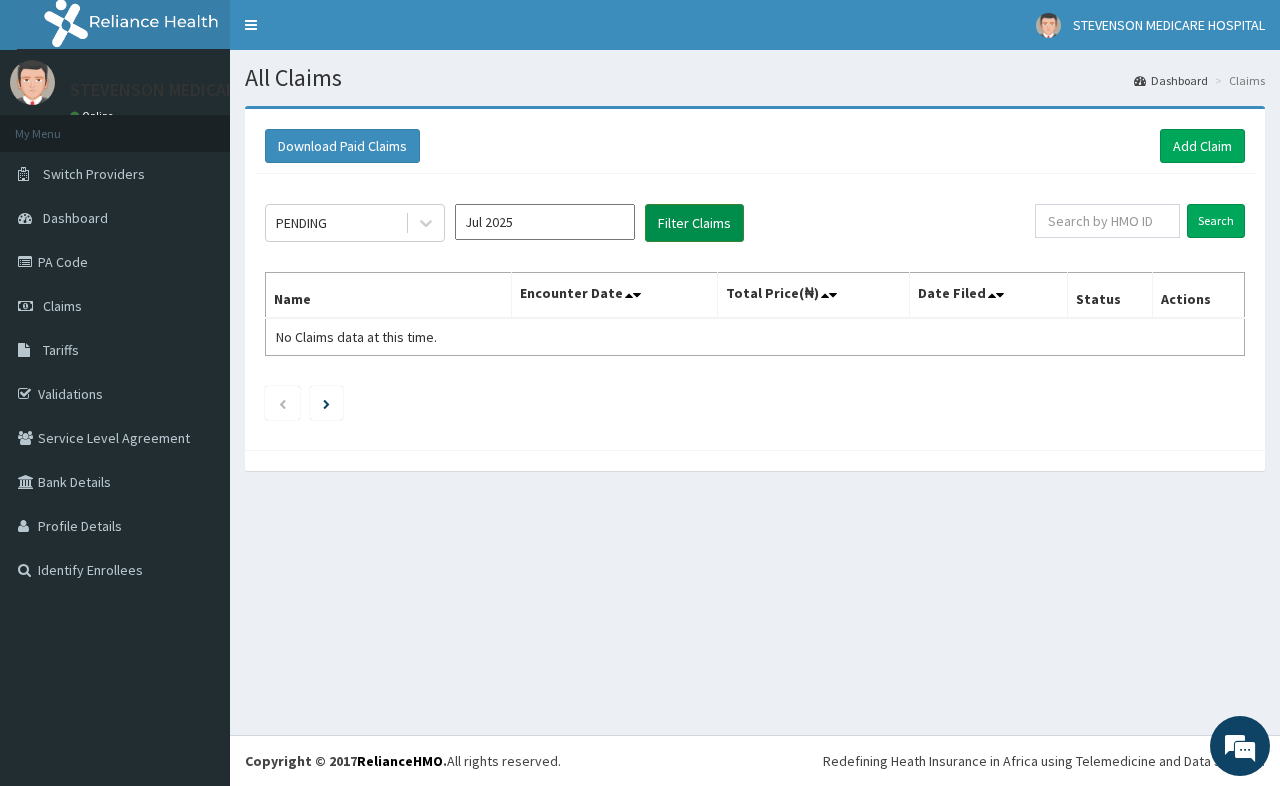 click on "Filter Claims" at bounding box center [694, 223] 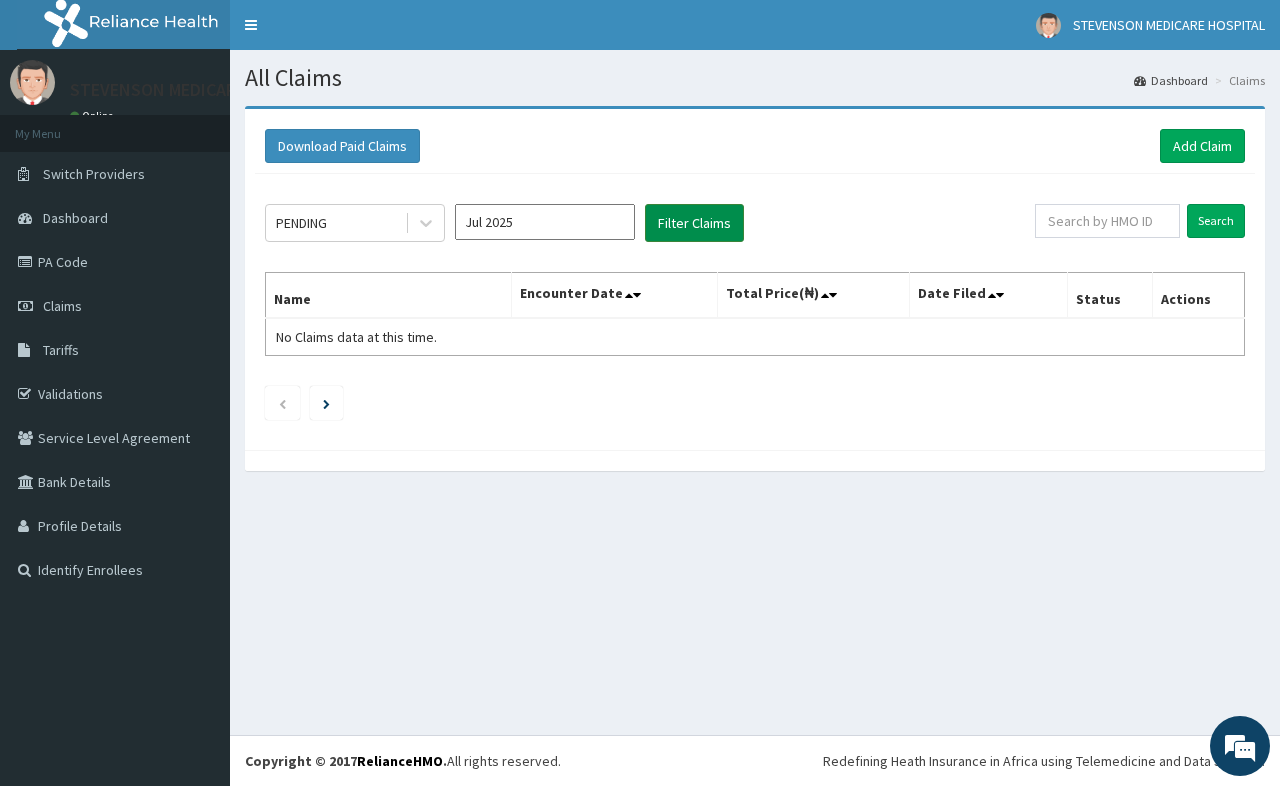 click on "Filter Claims" at bounding box center (694, 223) 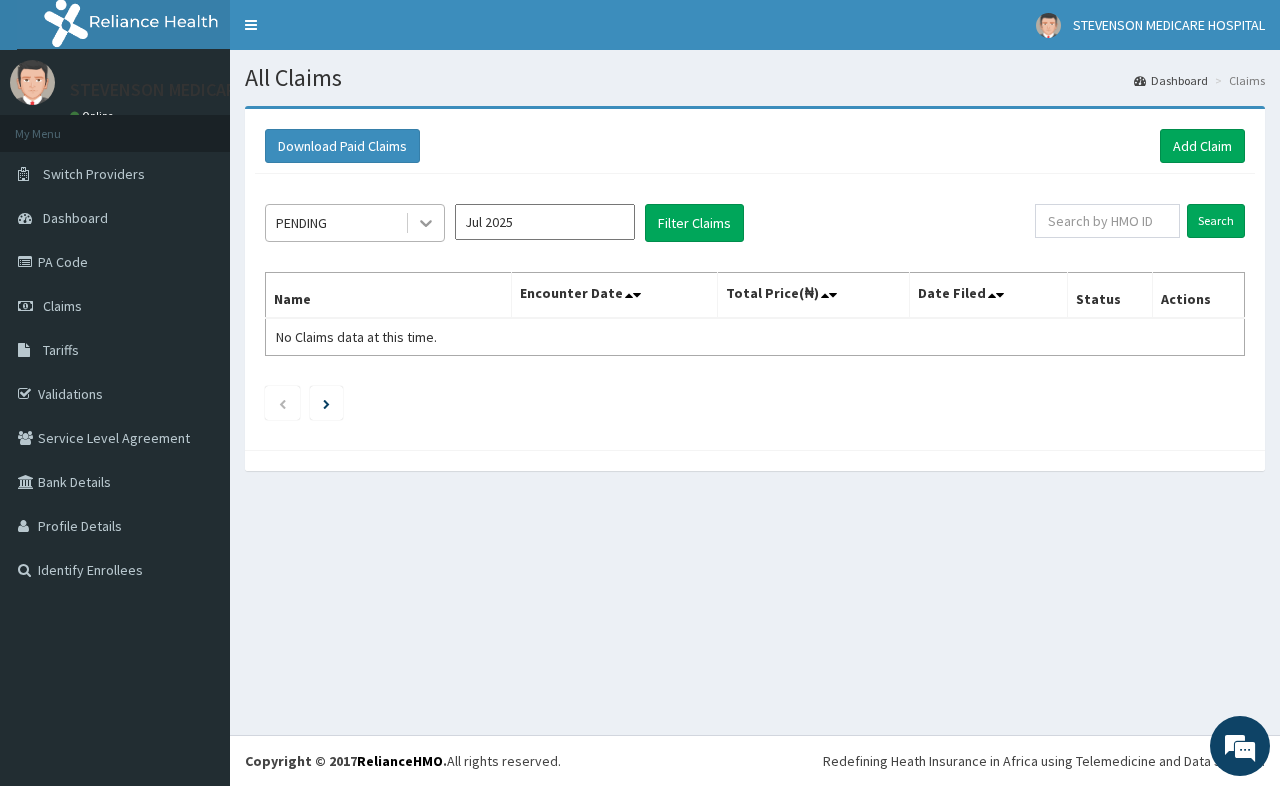 click 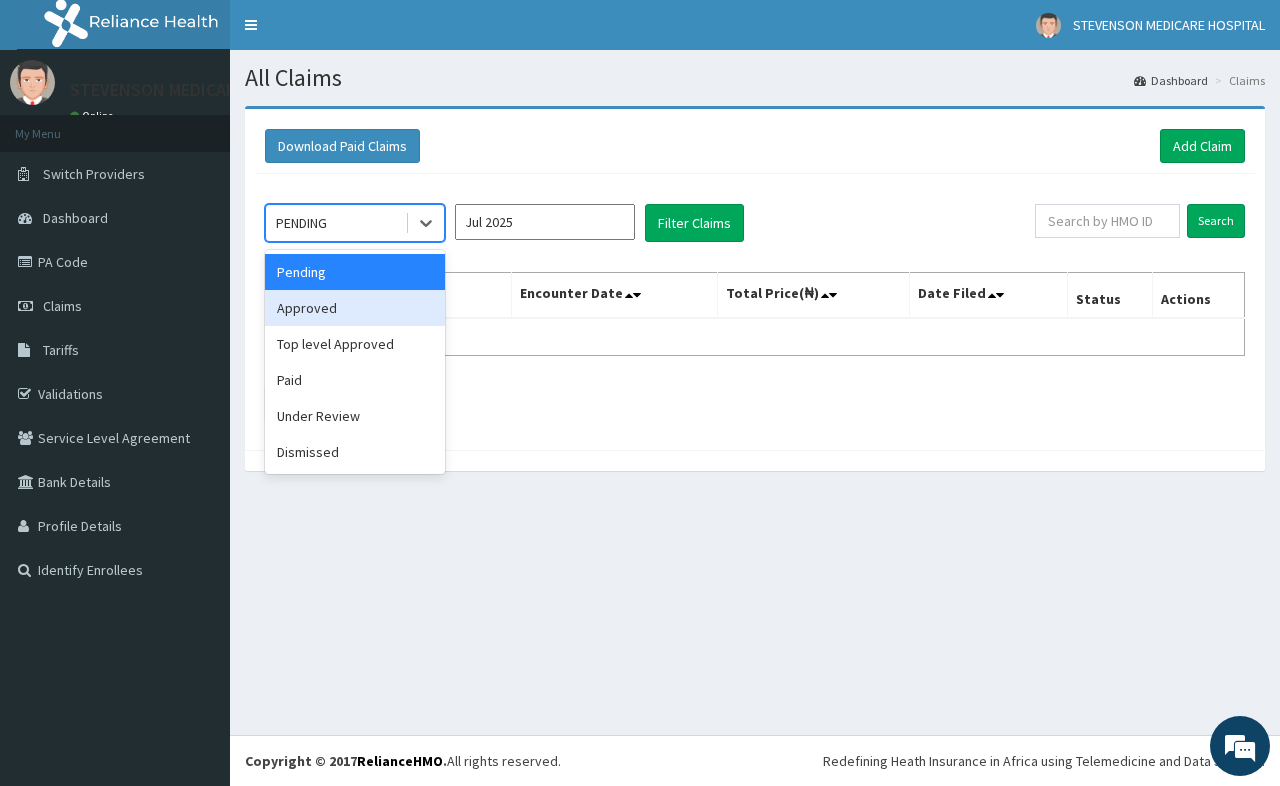 click on "Approved" at bounding box center (355, 308) 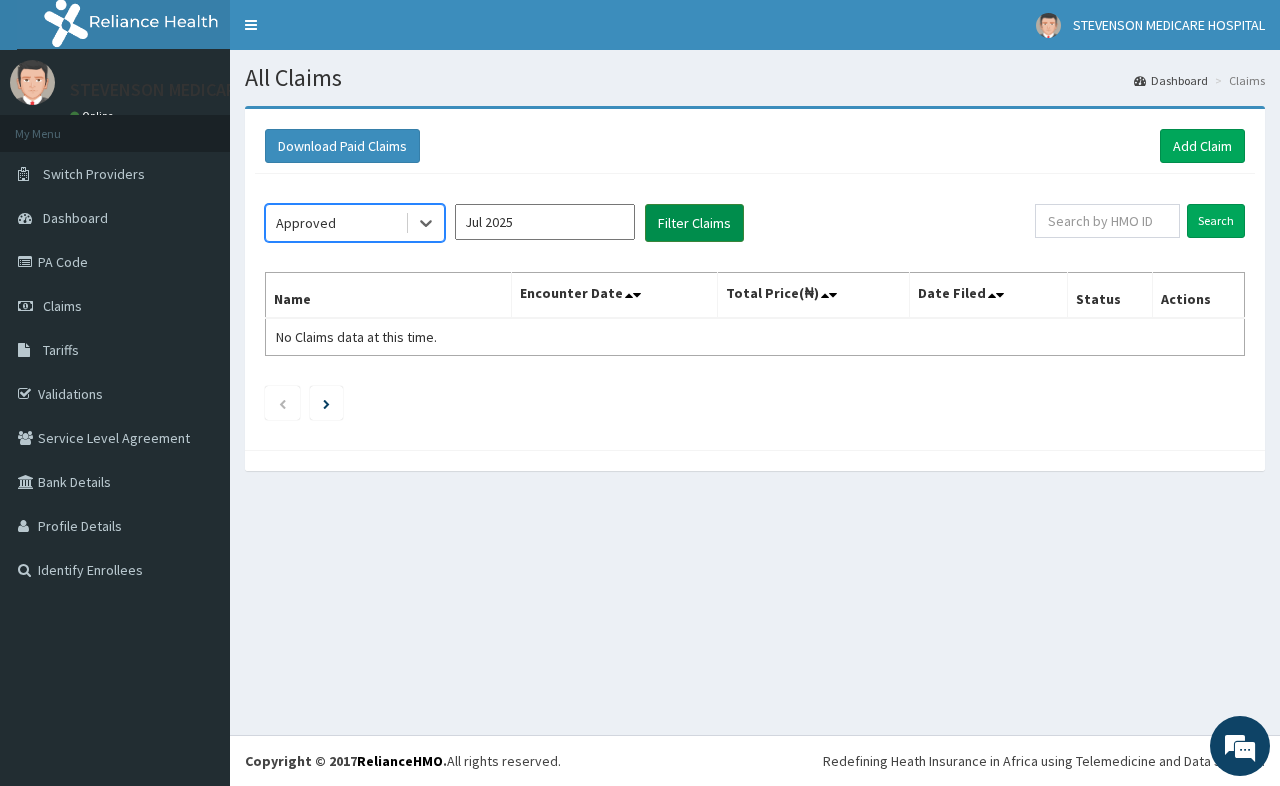 click on "Filter Claims" at bounding box center [694, 223] 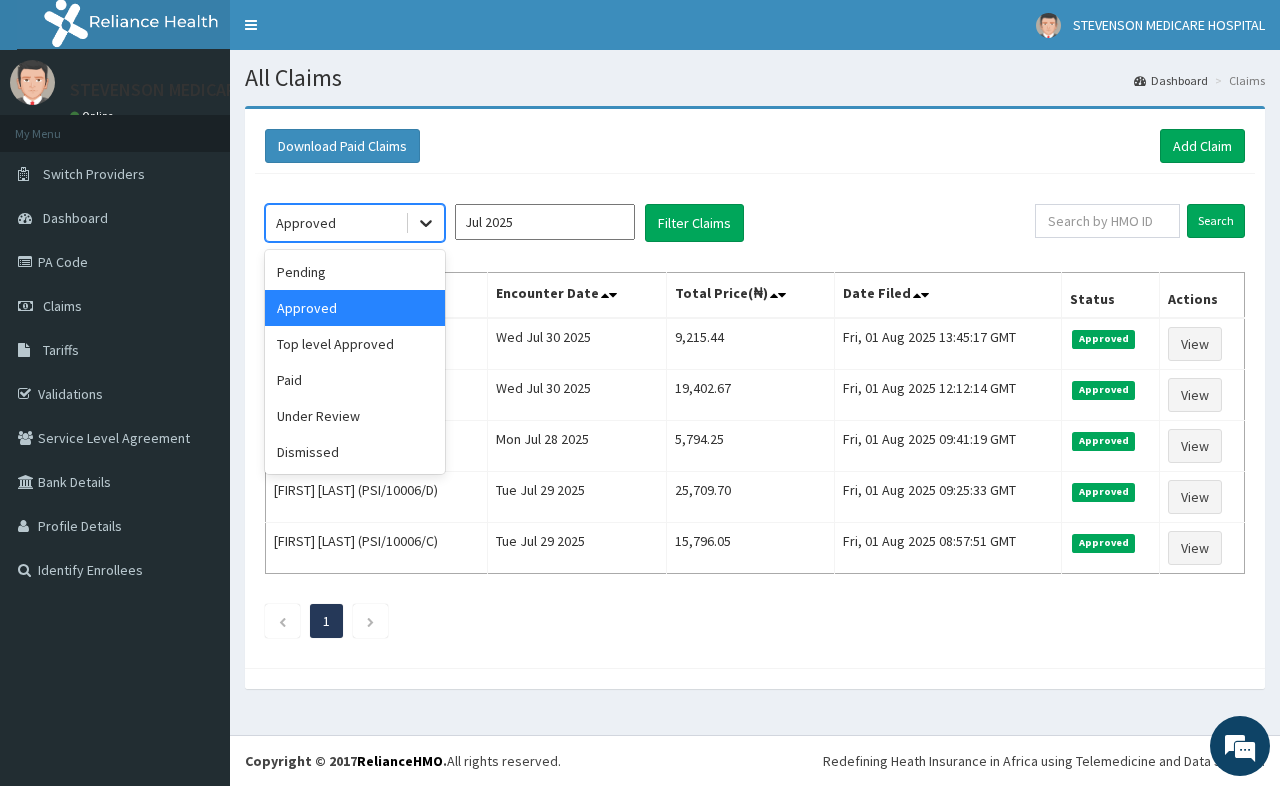 click 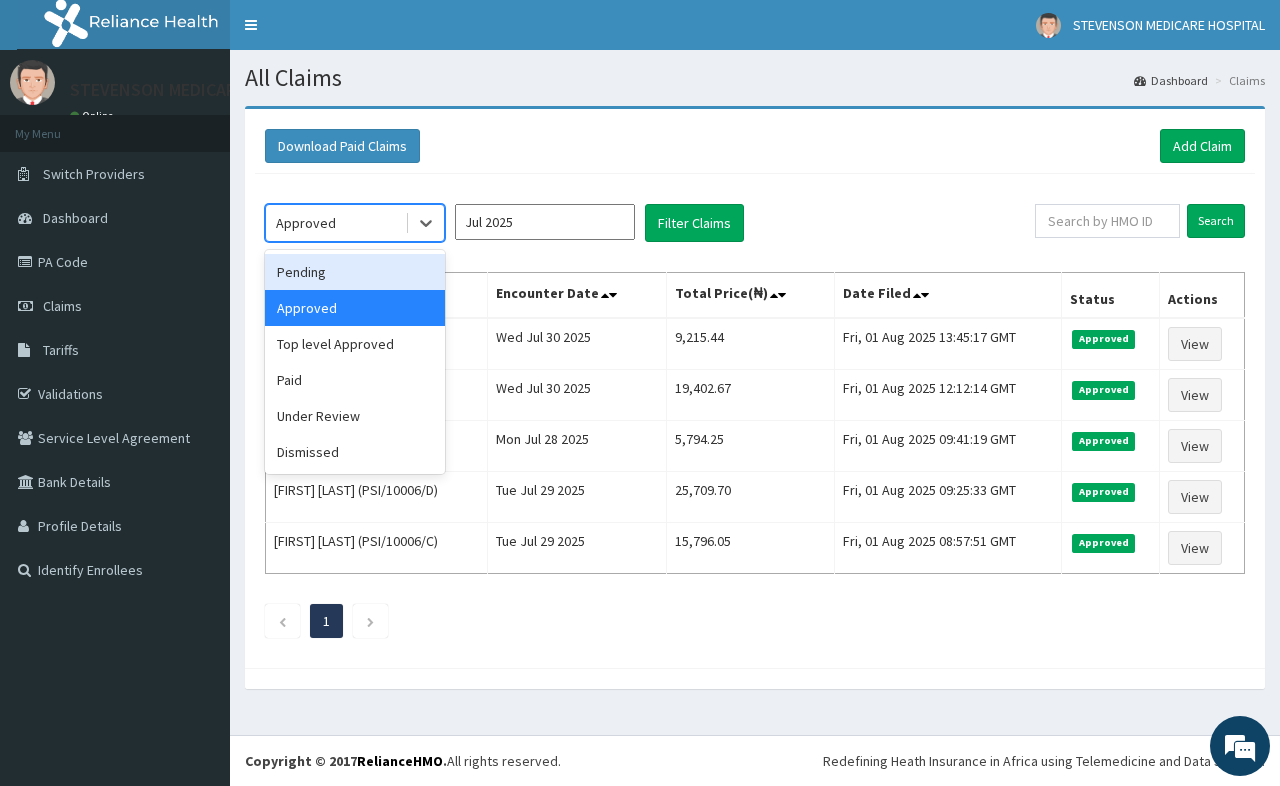 click on "Pending" at bounding box center (355, 272) 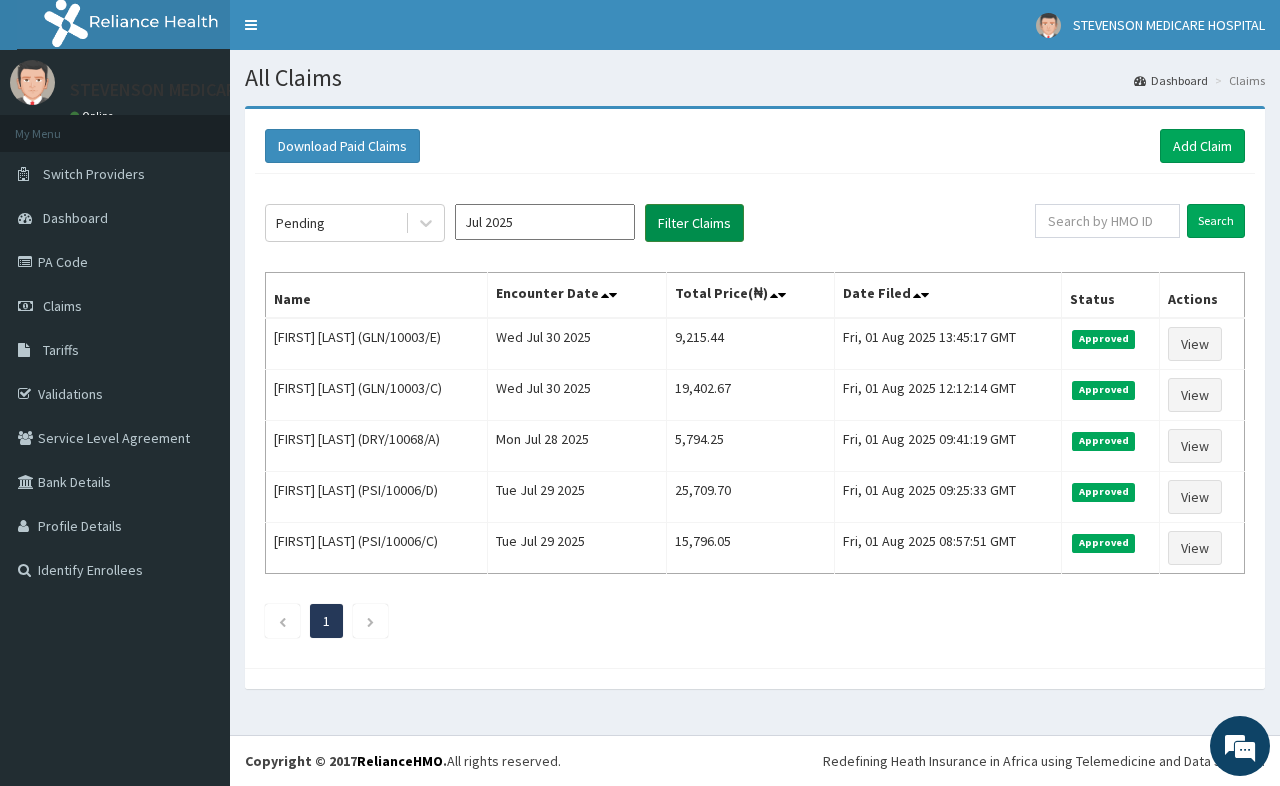 click on "Filter Claims" at bounding box center [694, 223] 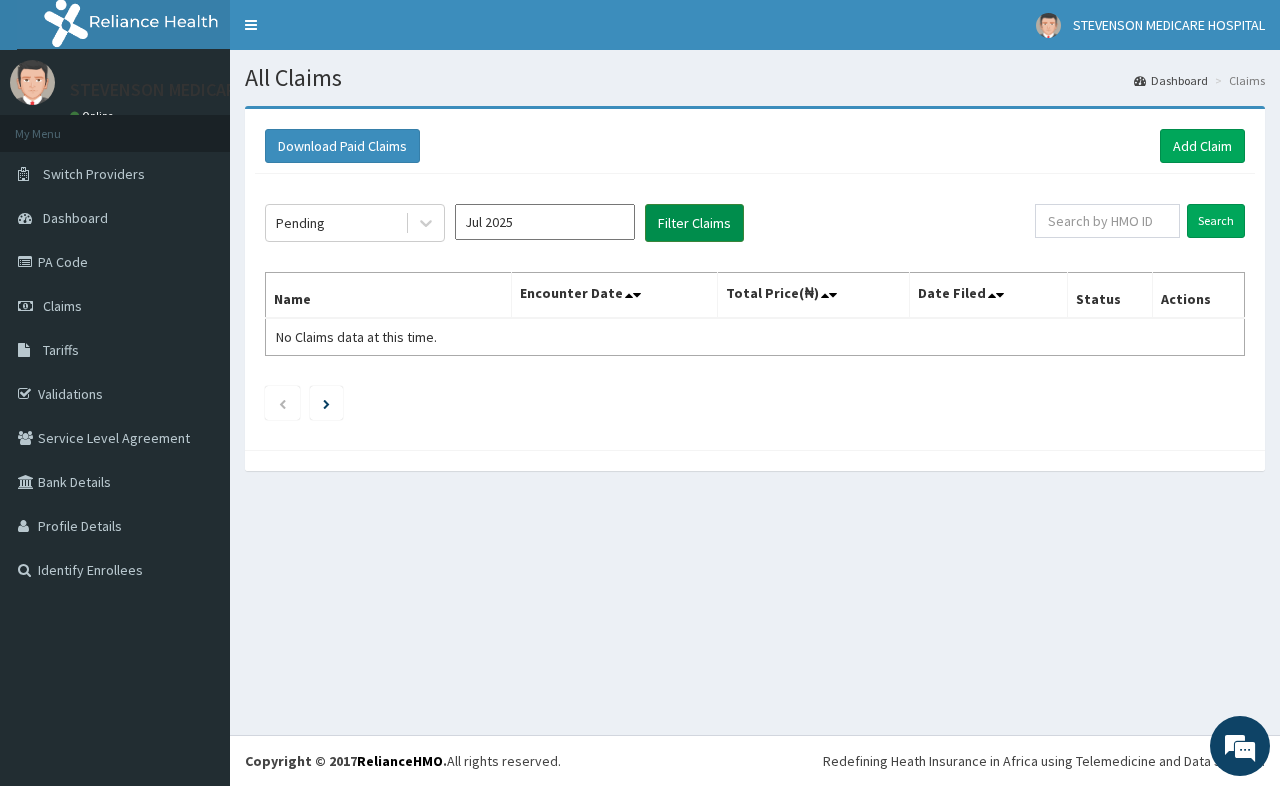 click on "Filter Claims" at bounding box center (694, 223) 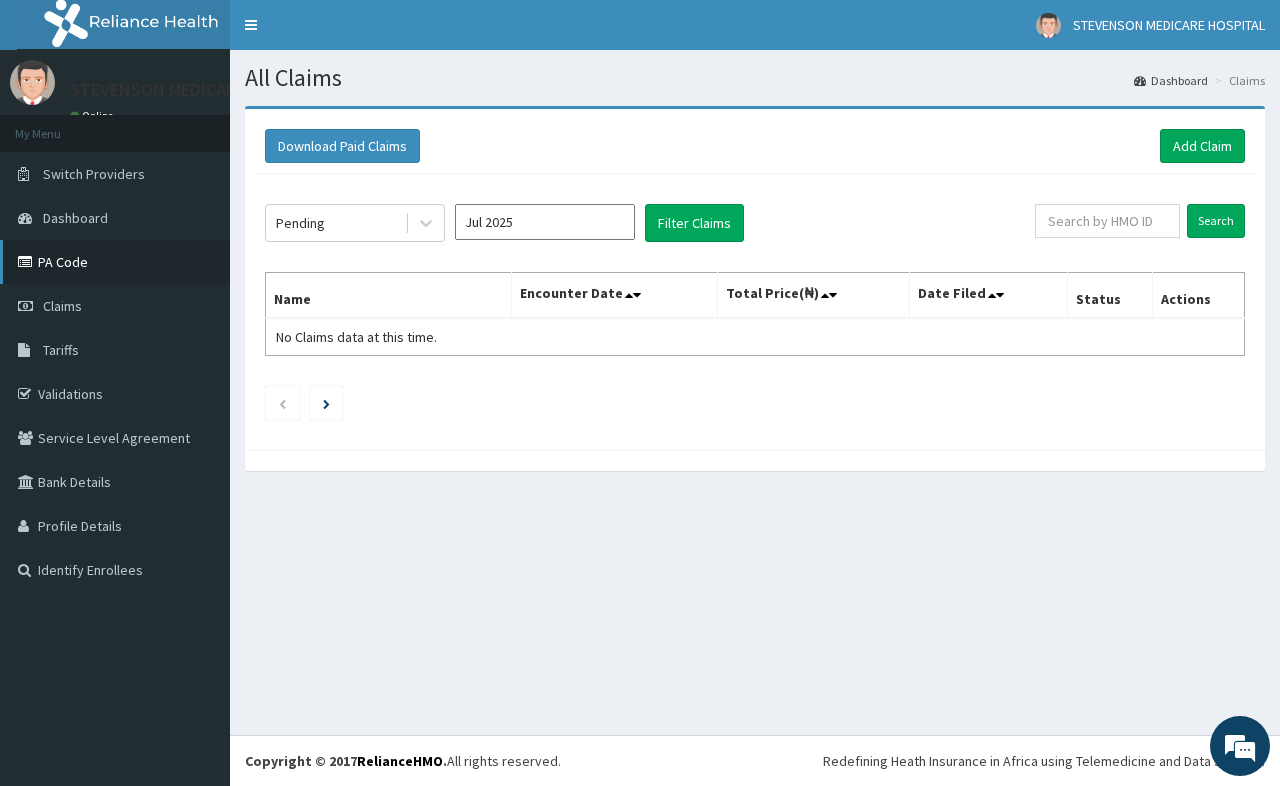 click on "PA Code" at bounding box center [115, 262] 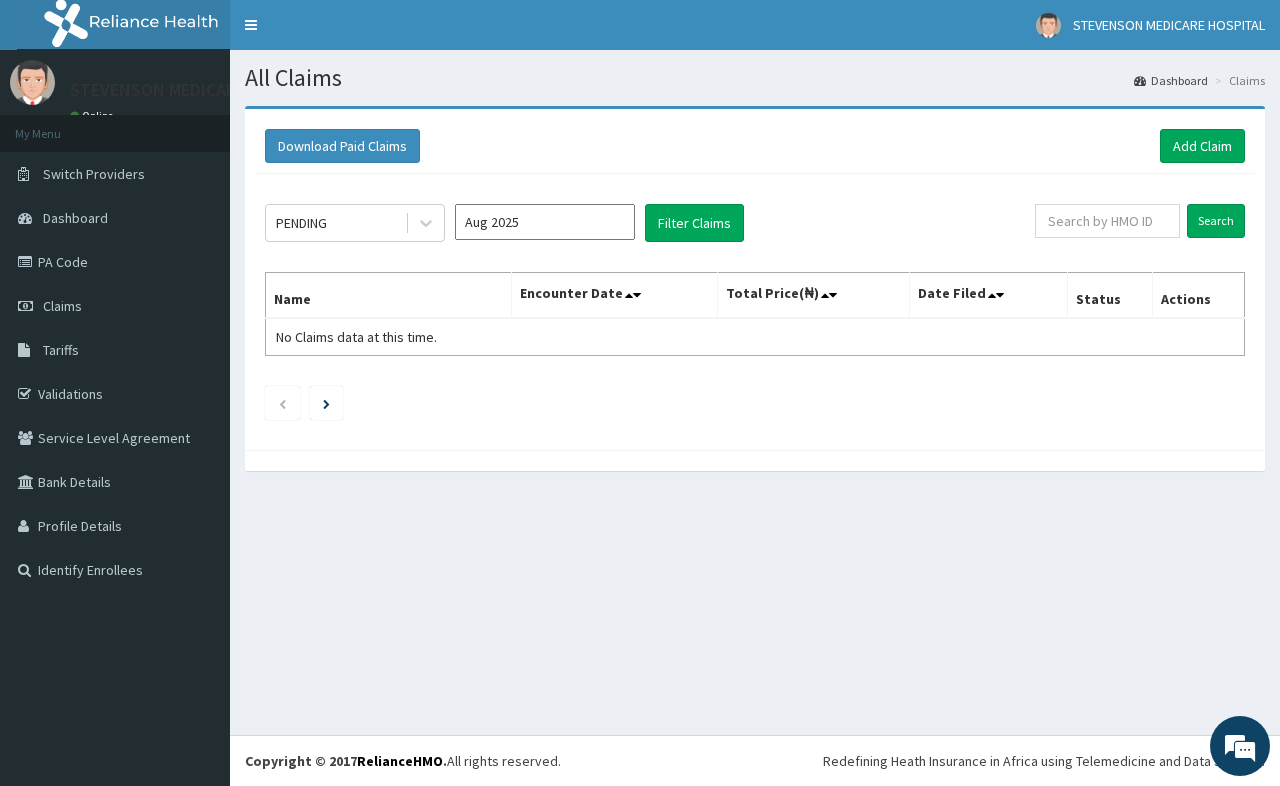 scroll, scrollTop: 0, scrollLeft: 0, axis: both 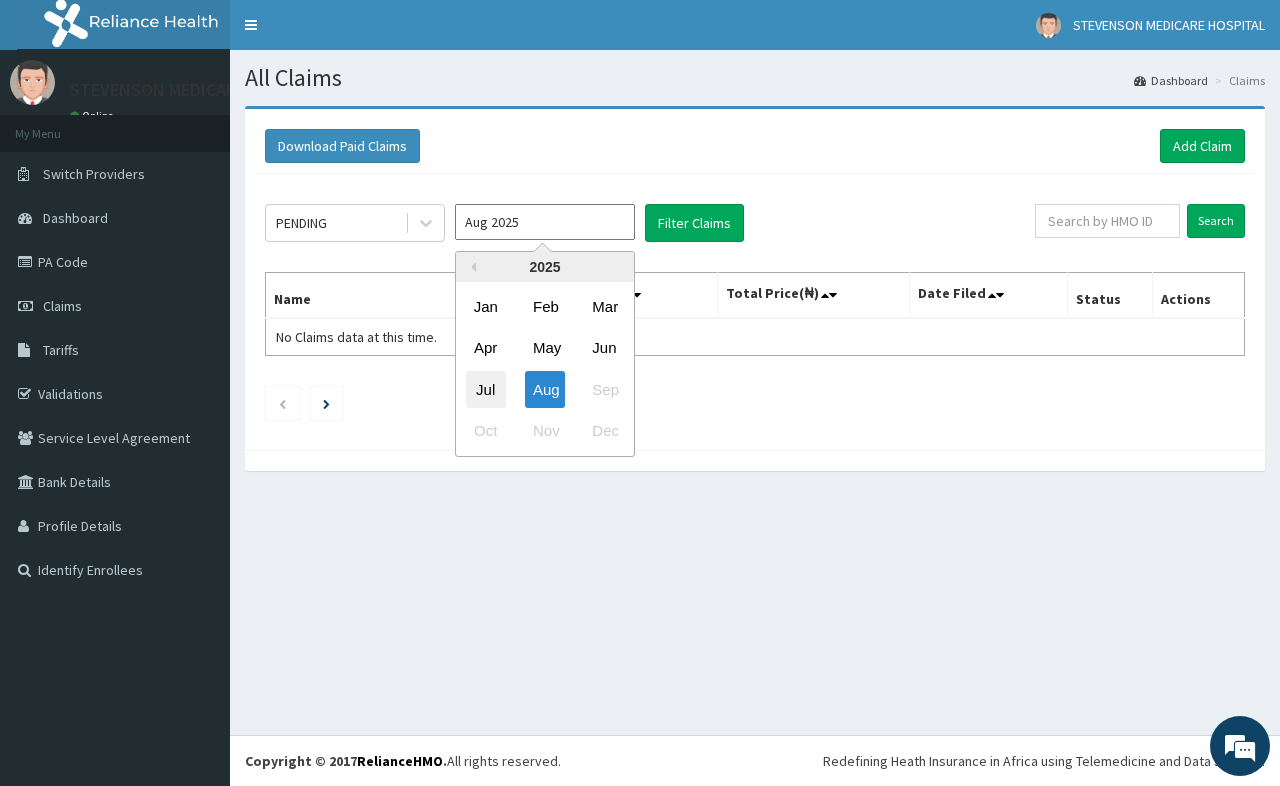 click on "Jul" at bounding box center [486, 389] 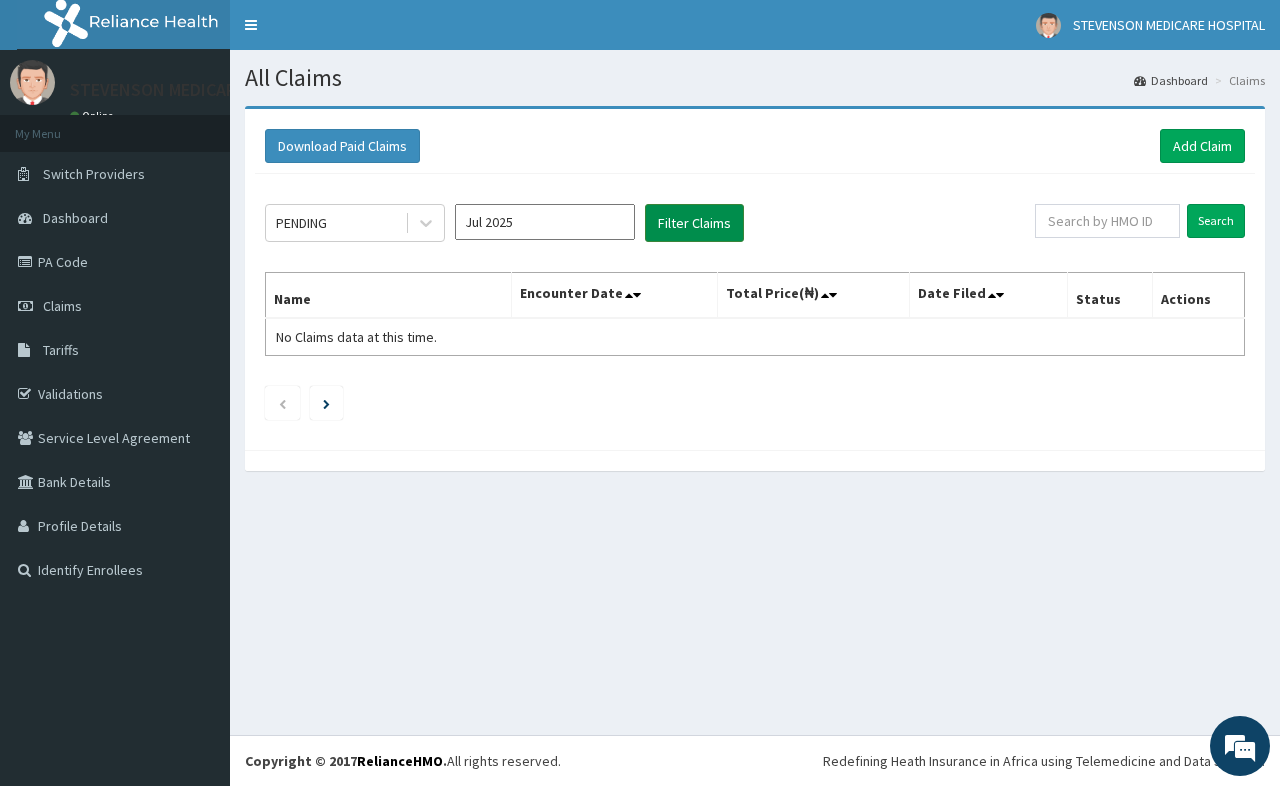 click on "Filter Claims" at bounding box center [694, 223] 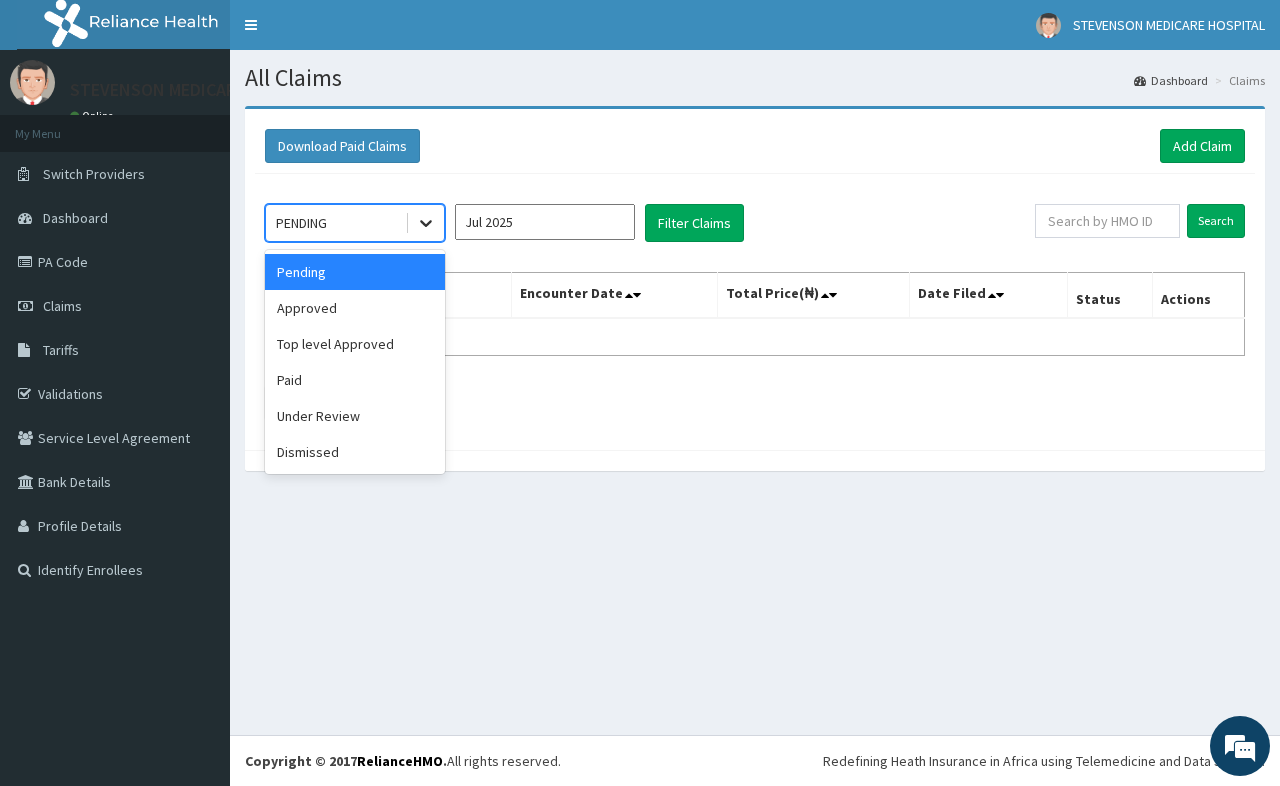 click at bounding box center (426, 223) 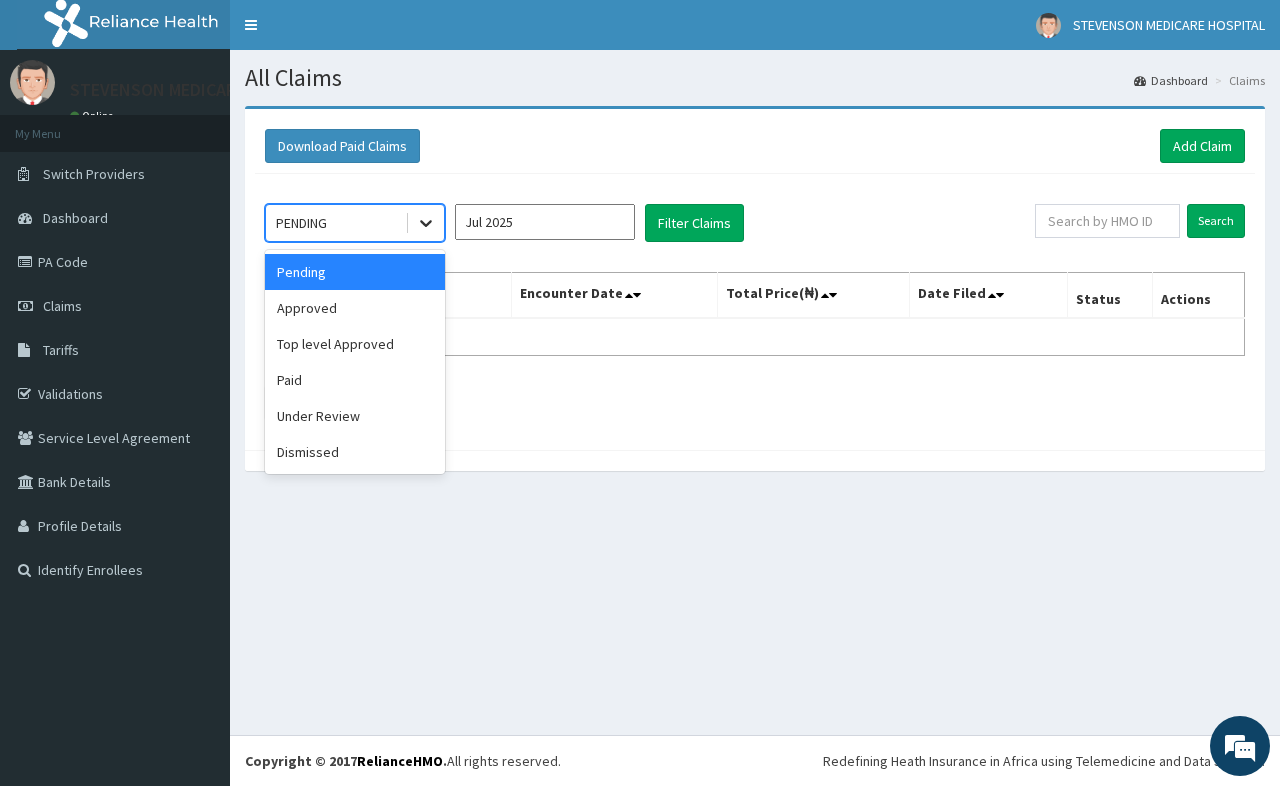 scroll, scrollTop: 0, scrollLeft: 0, axis: both 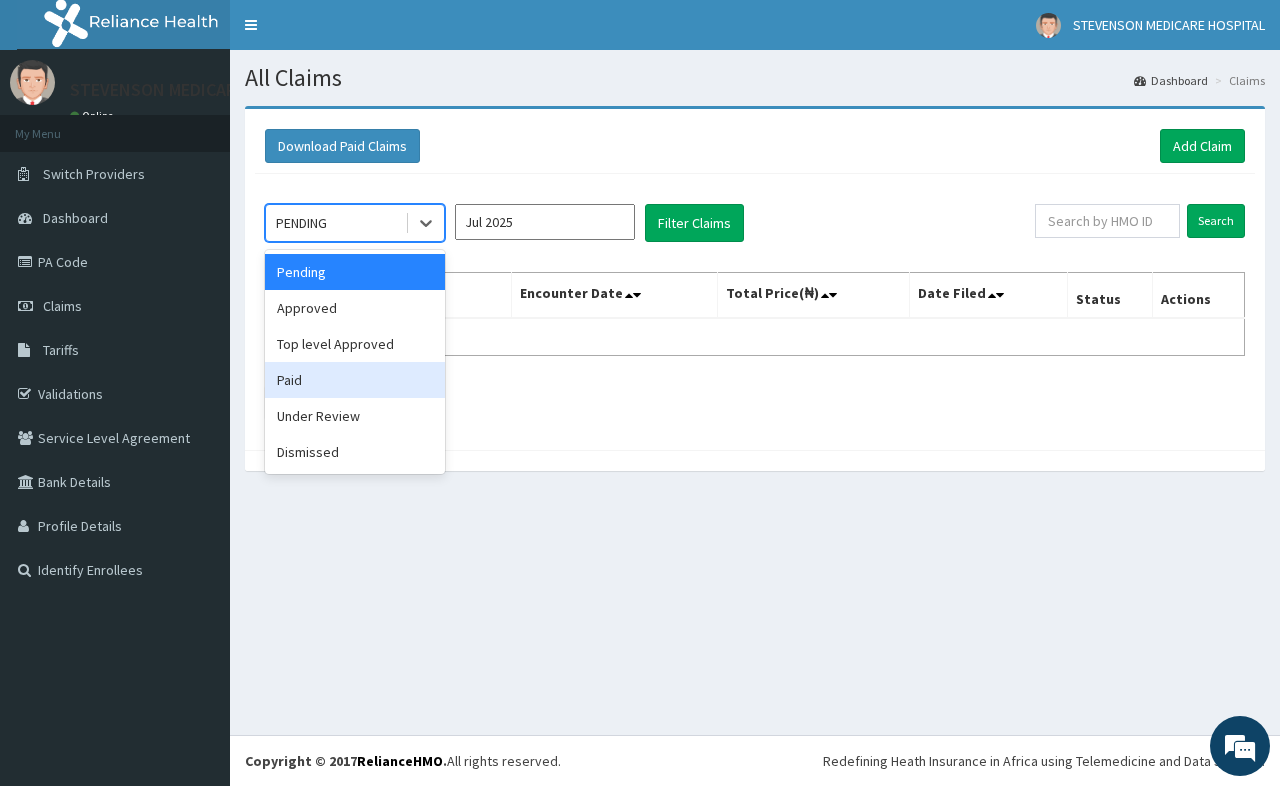 click on "Paid" at bounding box center [355, 380] 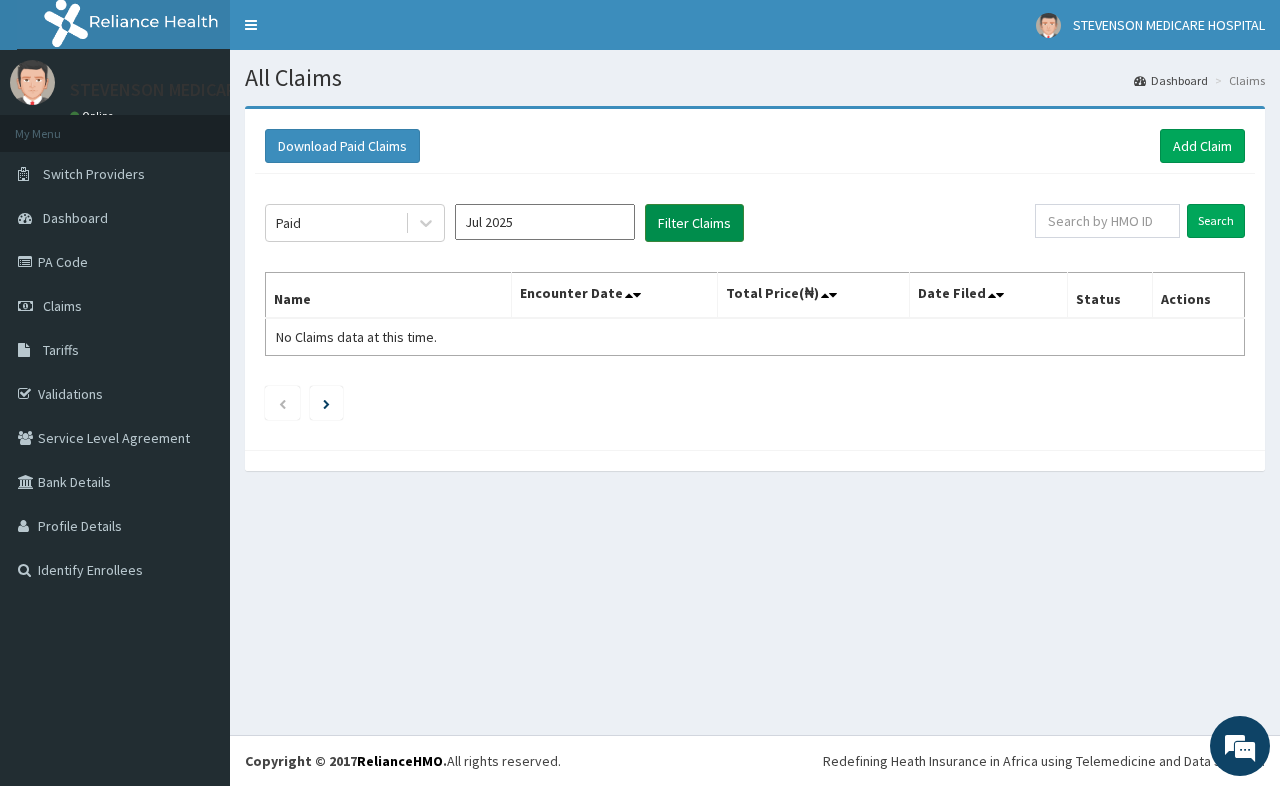 click on "Filter Claims" at bounding box center (694, 223) 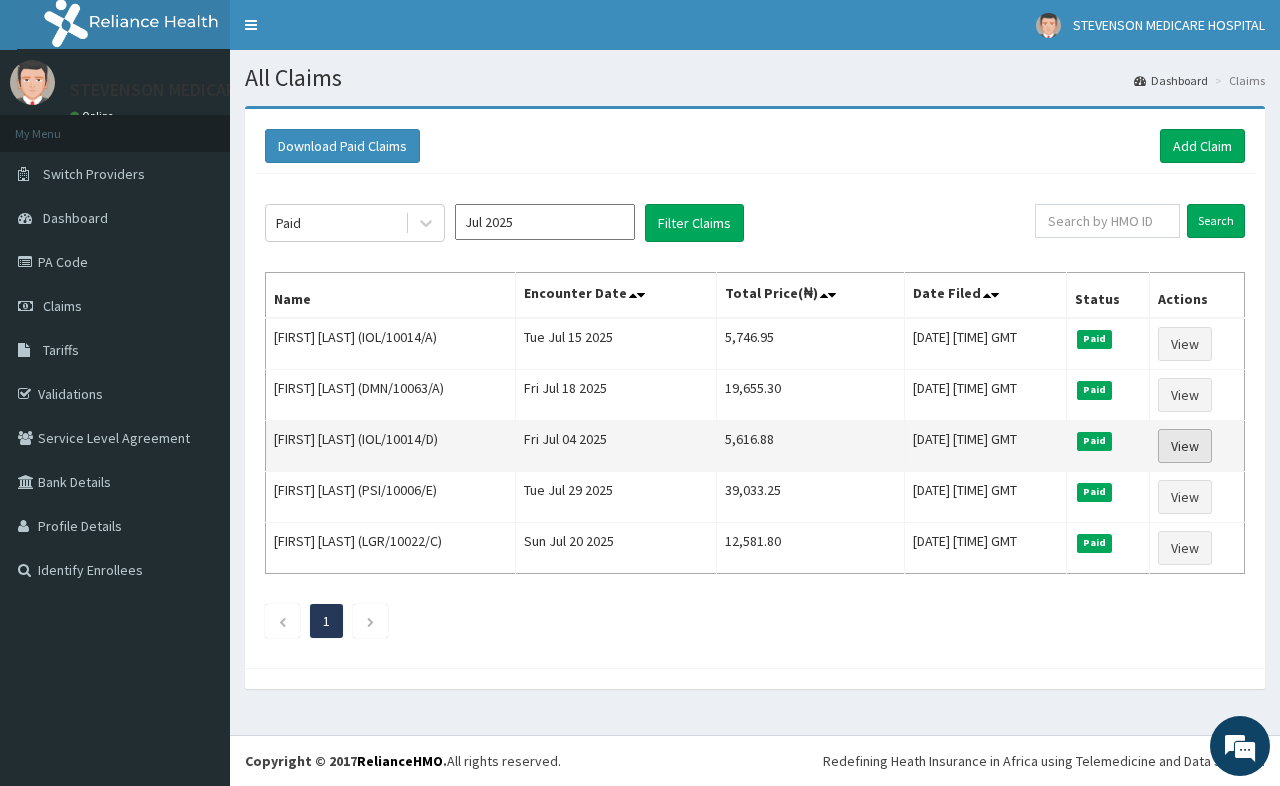 click on "View" at bounding box center (1185, 446) 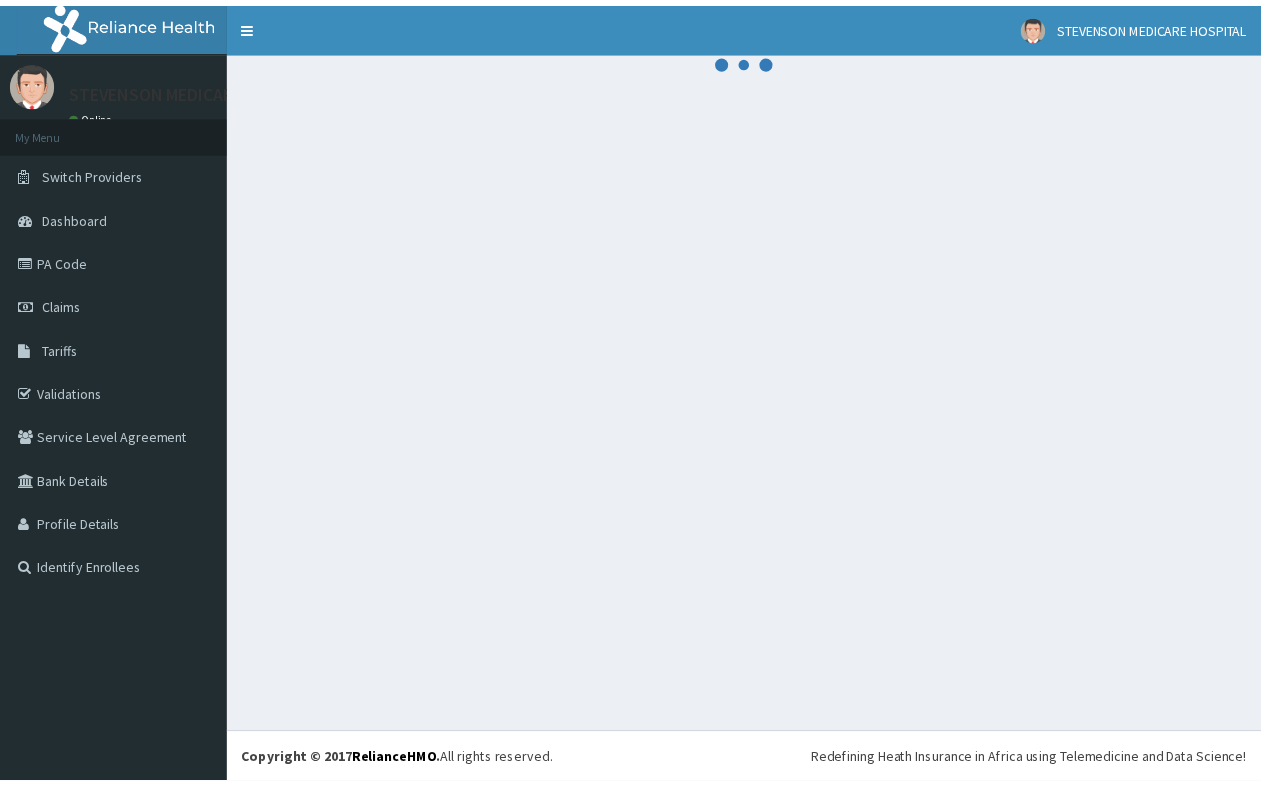 scroll, scrollTop: 0, scrollLeft: 0, axis: both 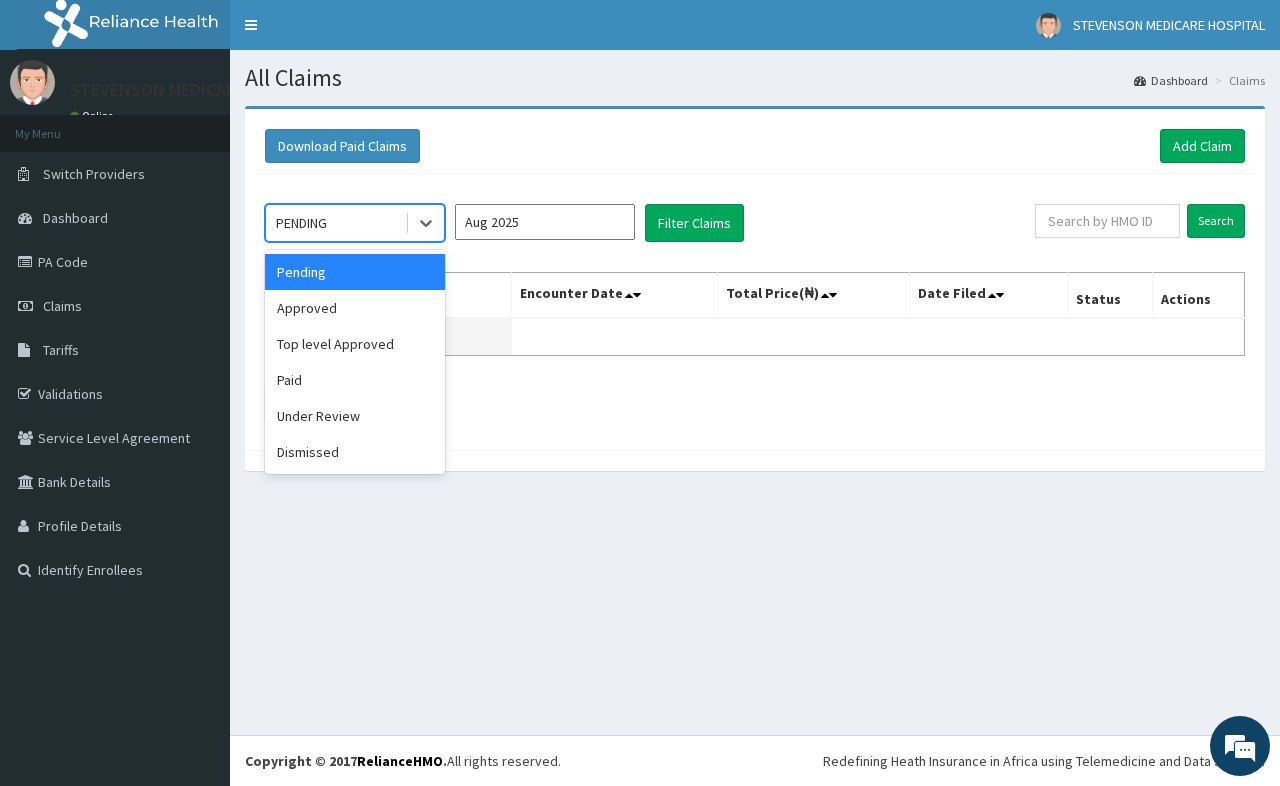 drag, startPoint x: 426, startPoint y: 225, endPoint x: 447, endPoint y: 337, distance: 113.951744 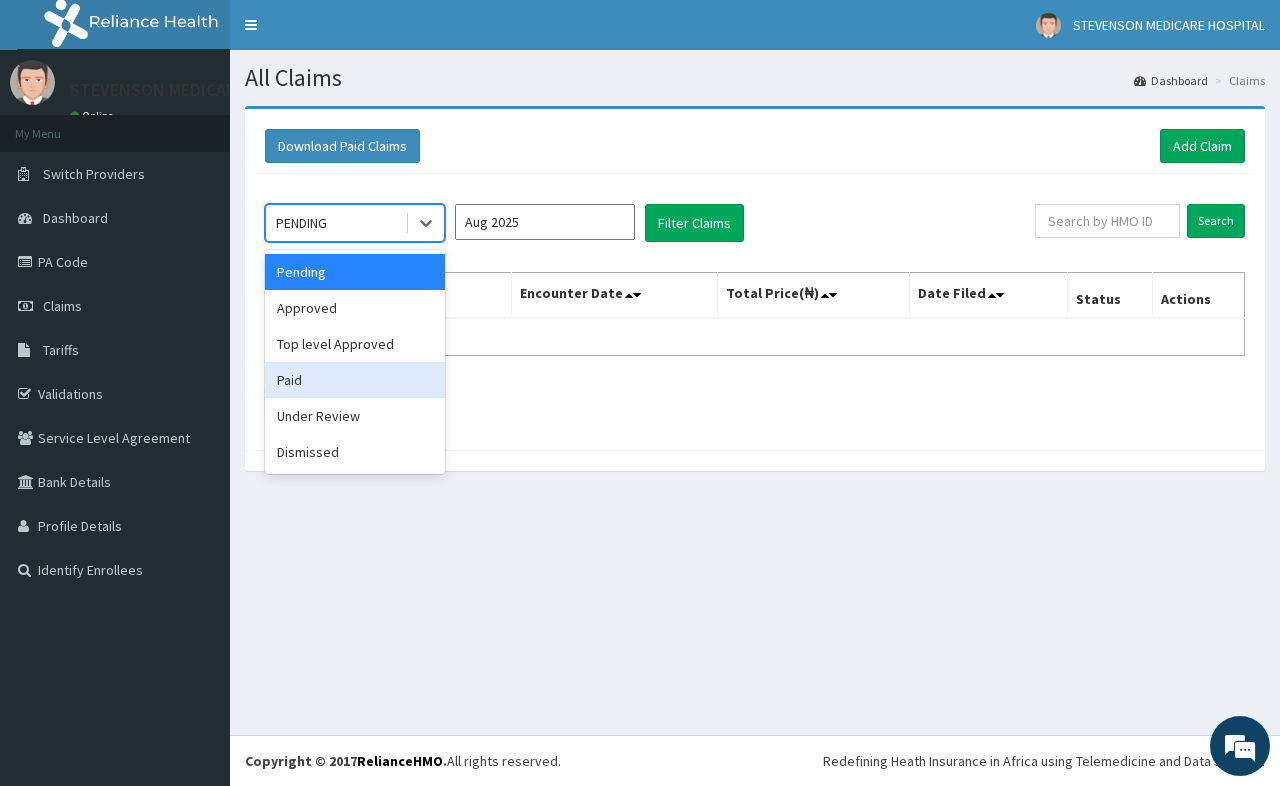 click on "Paid" at bounding box center (355, 380) 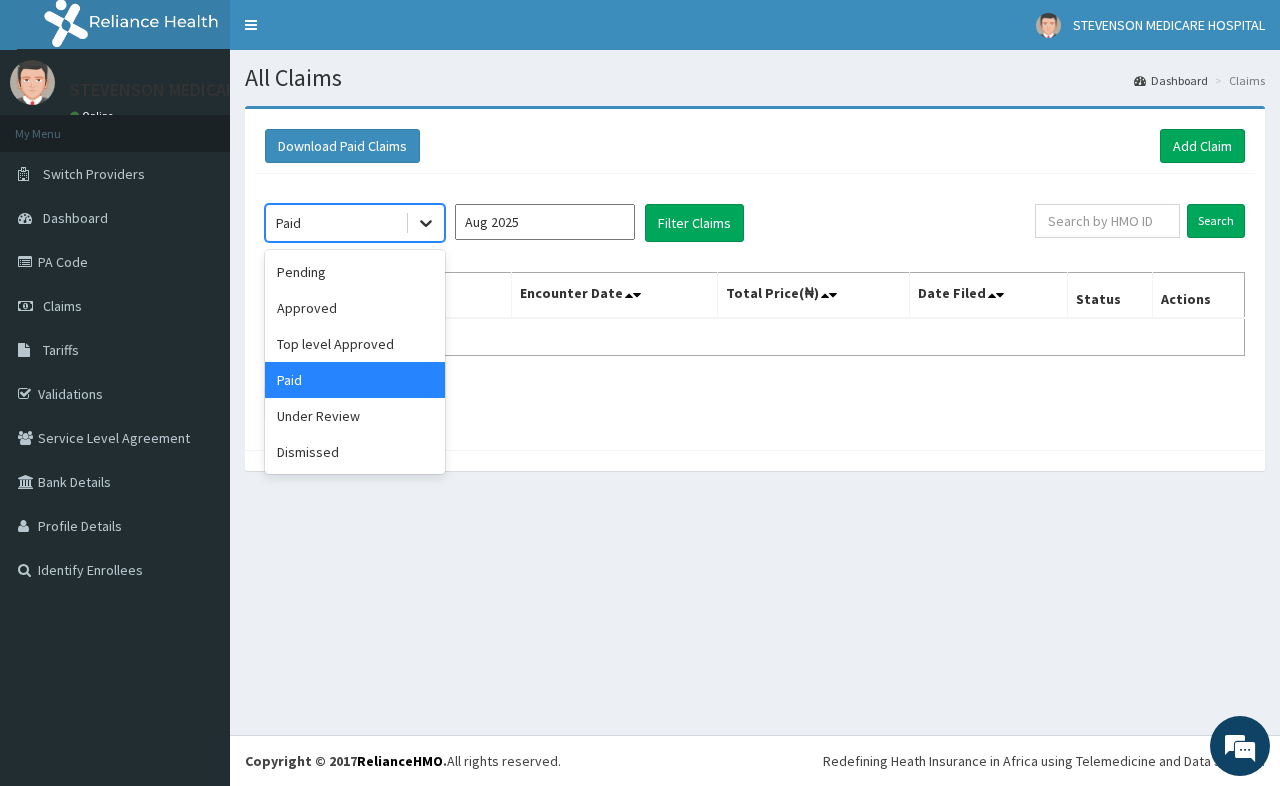 click at bounding box center (426, 223) 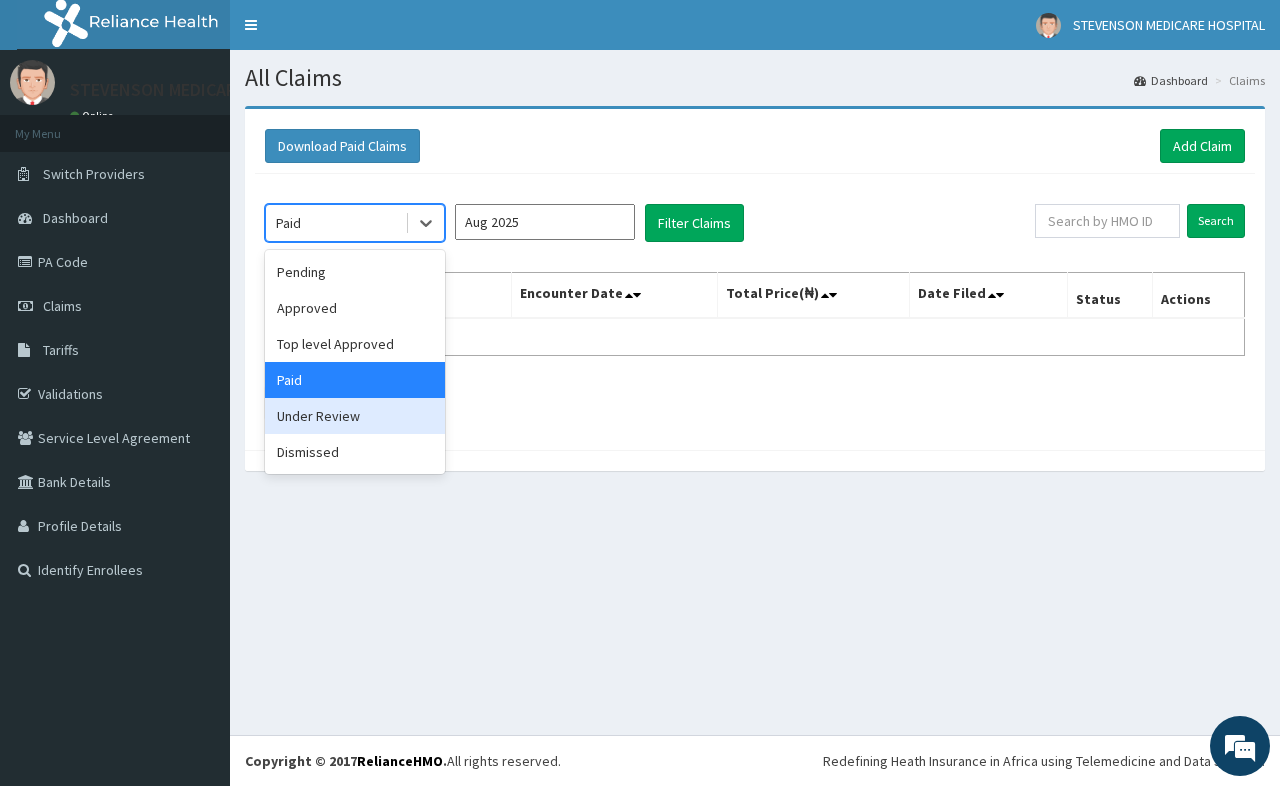 click on "Under Review" at bounding box center (355, 416) 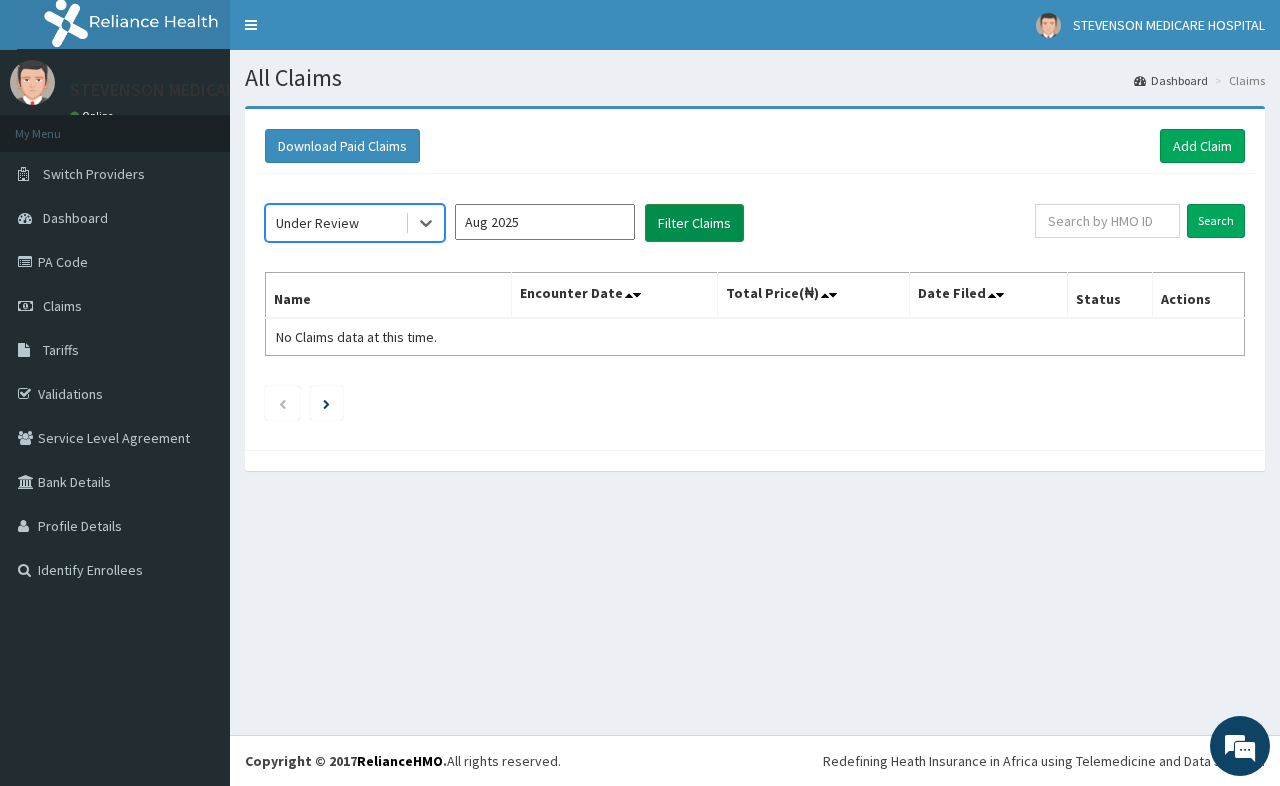click on "Filter Claims" at bounding box center [694, 223] 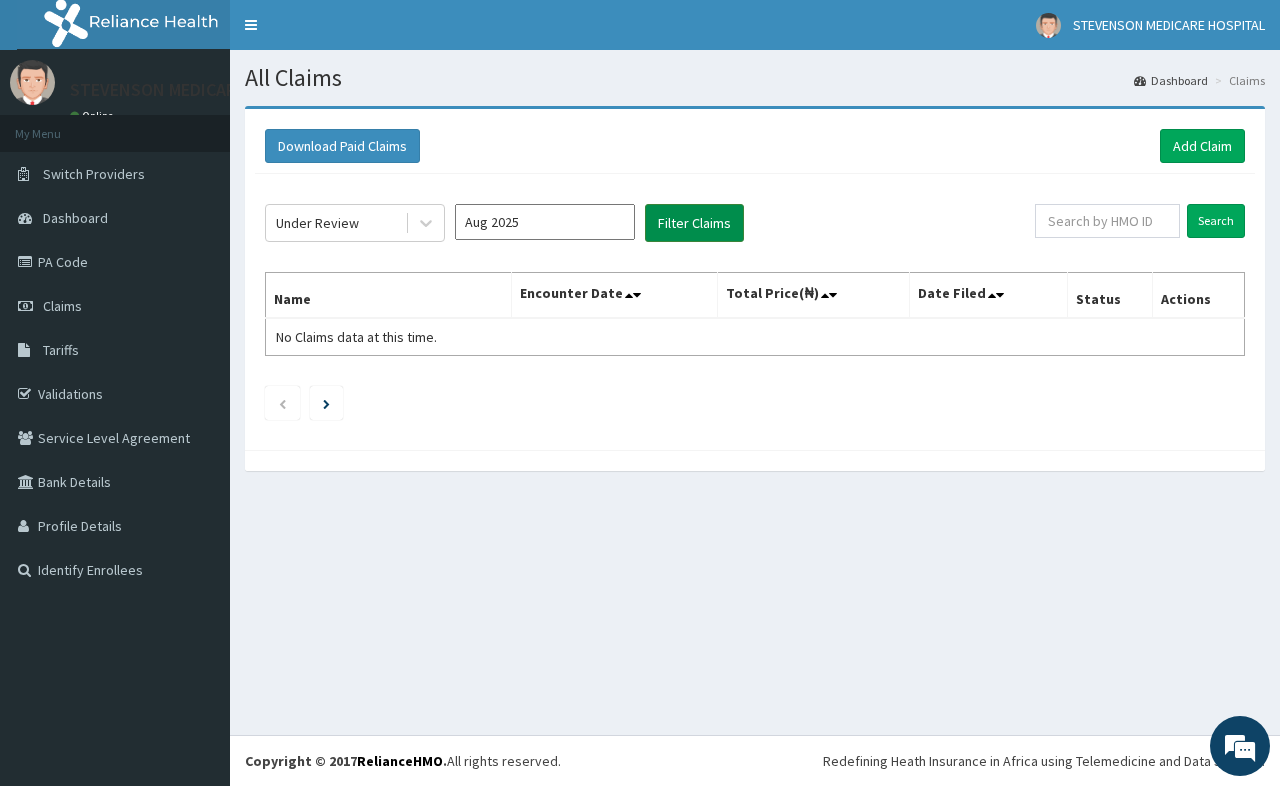scroll, scrollTop: 0, scrollLeft: 0, axis: both 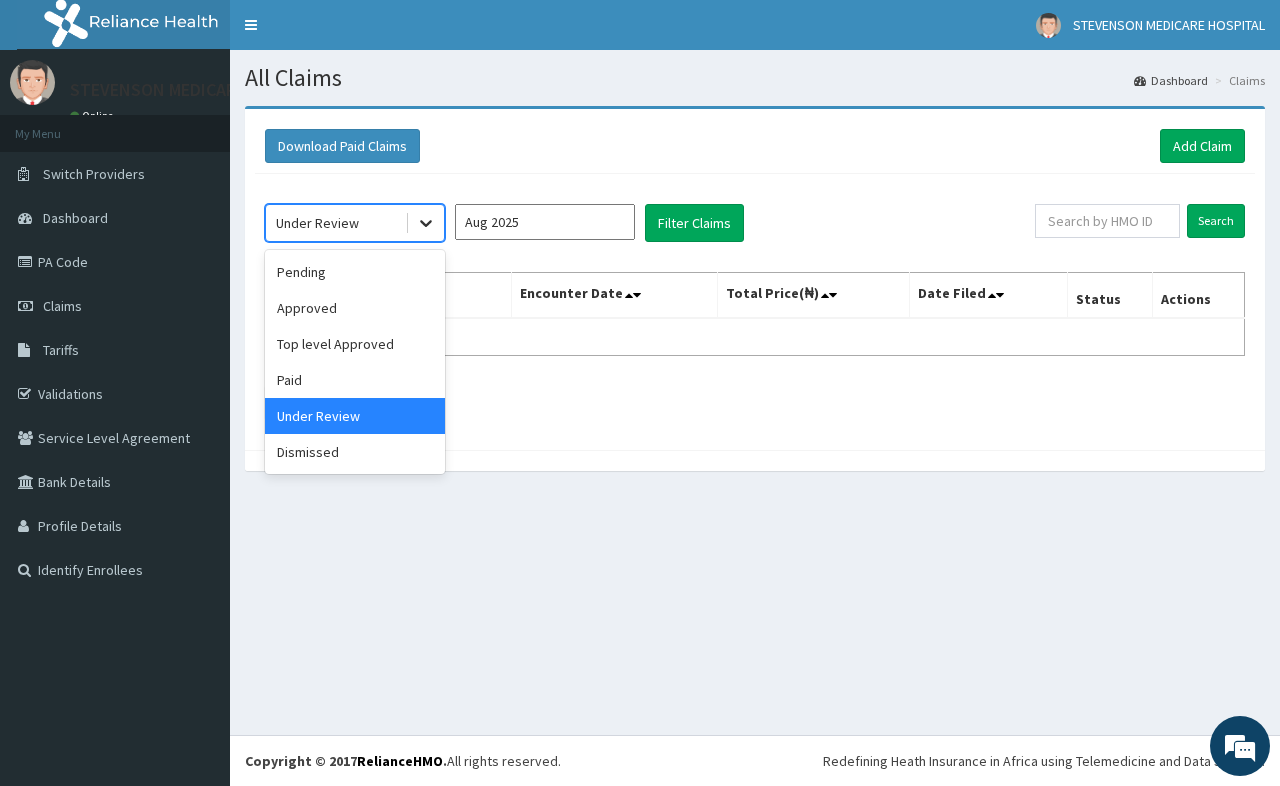 click 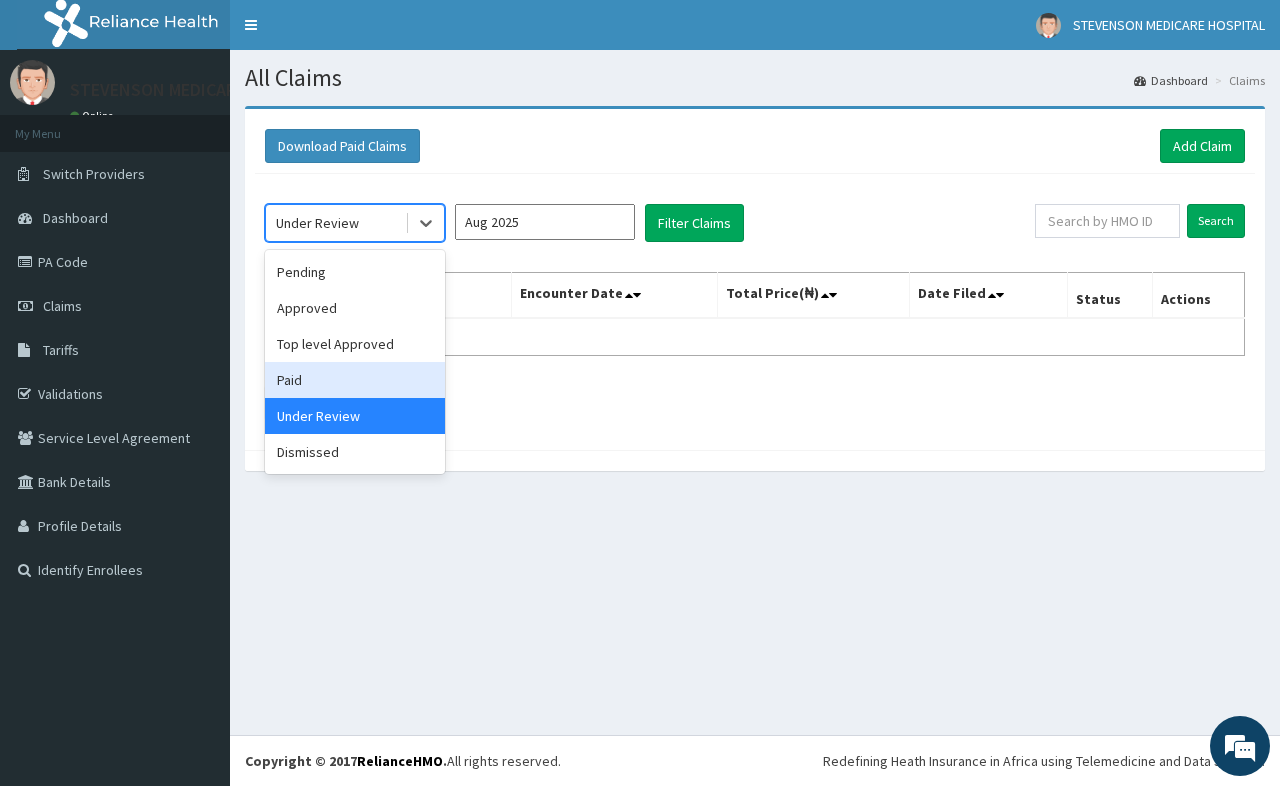 click on "Paid" at bounding box center (355, 380) 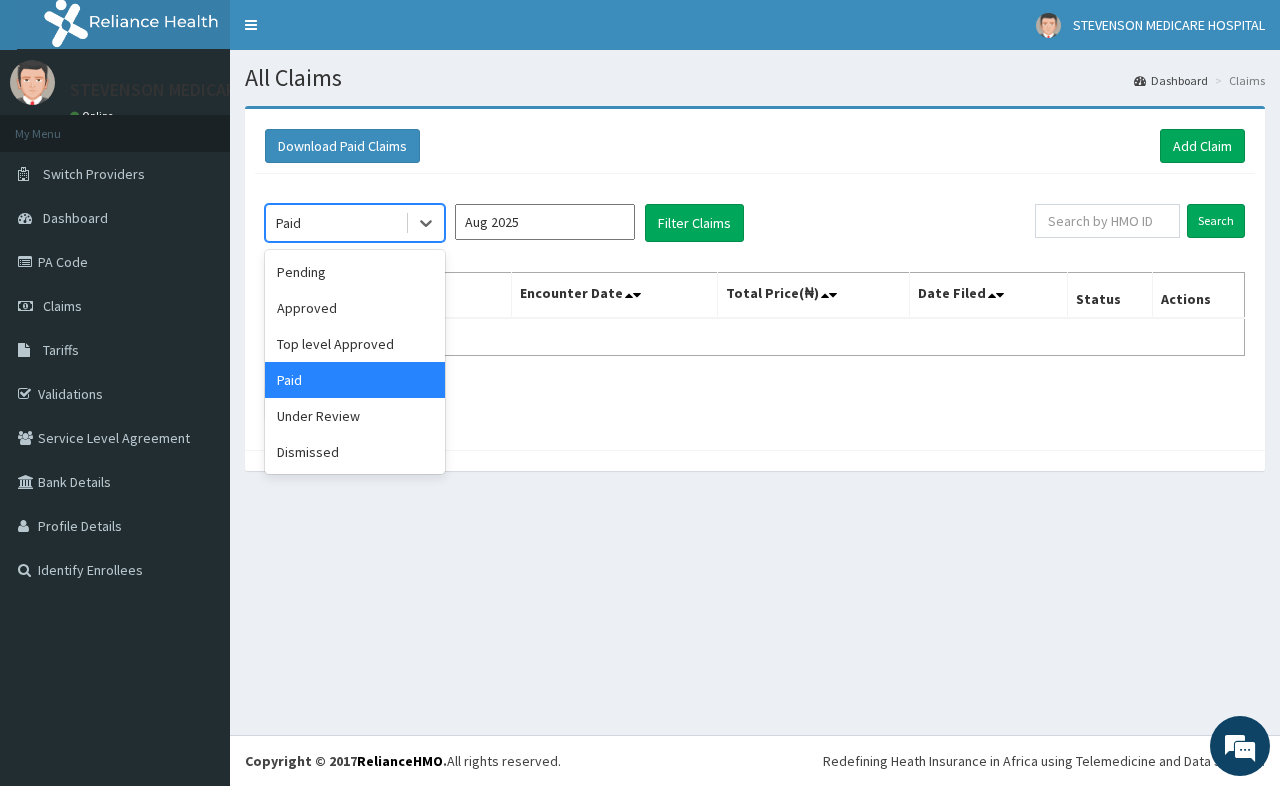 drag, startPoint x: 431, startPoint y: 217, endPoint x: 401, endPoint y: 308, distance: 95.817535 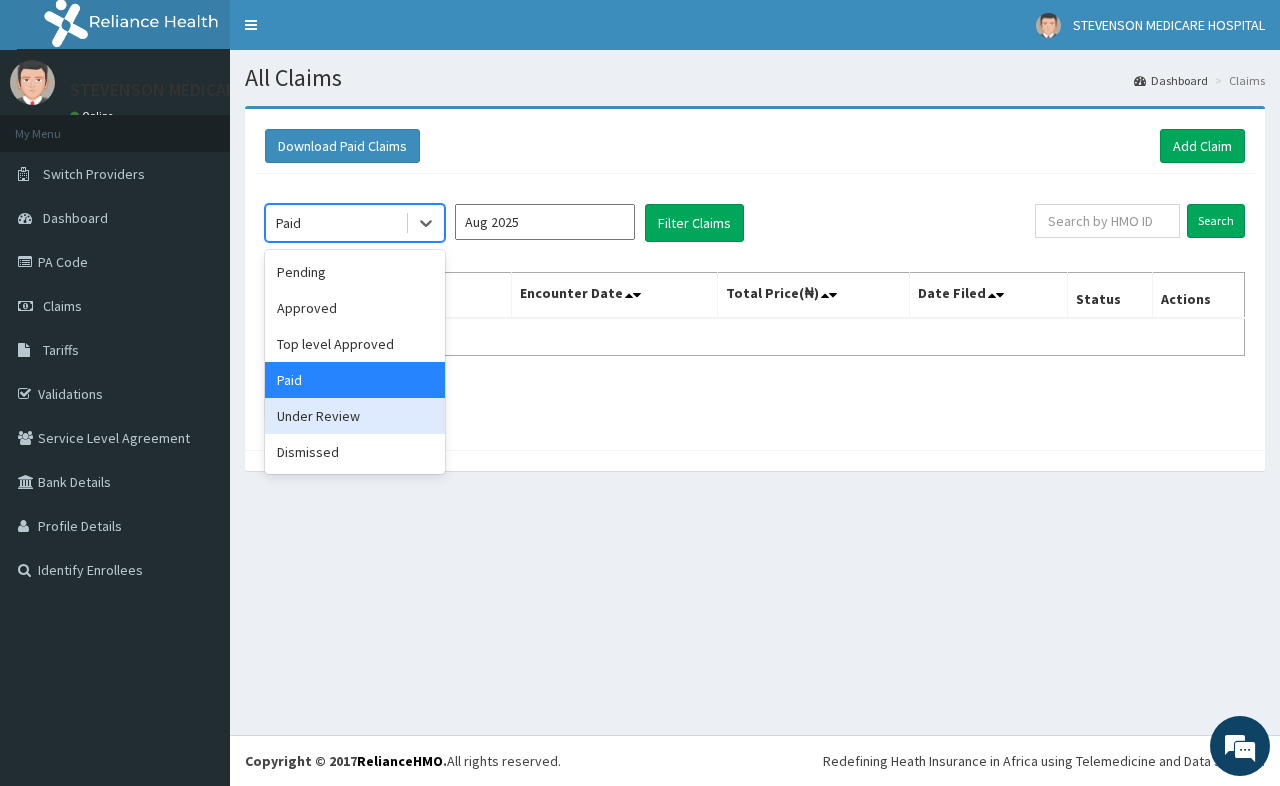 click on "Under Review" at bounding box center [355, 416] 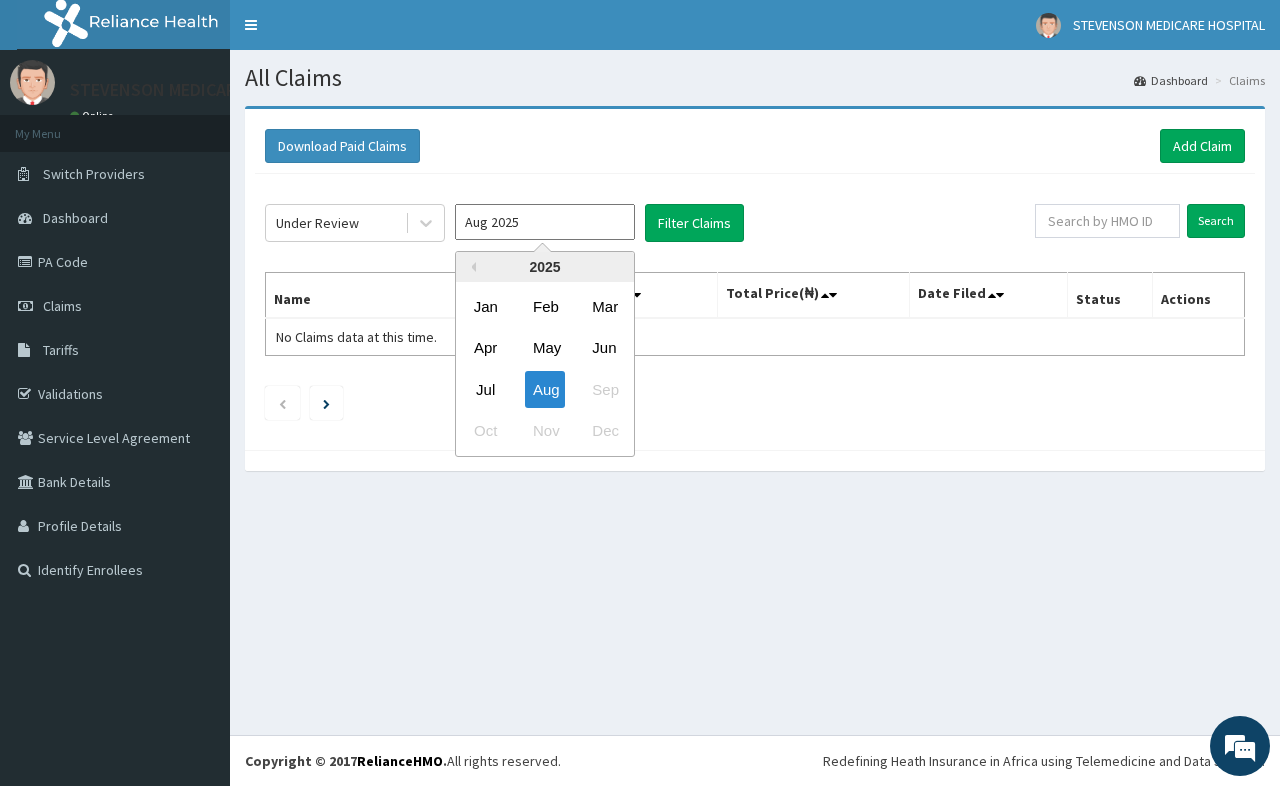 click on "Aug 2025" at bounding box center [545, 222] 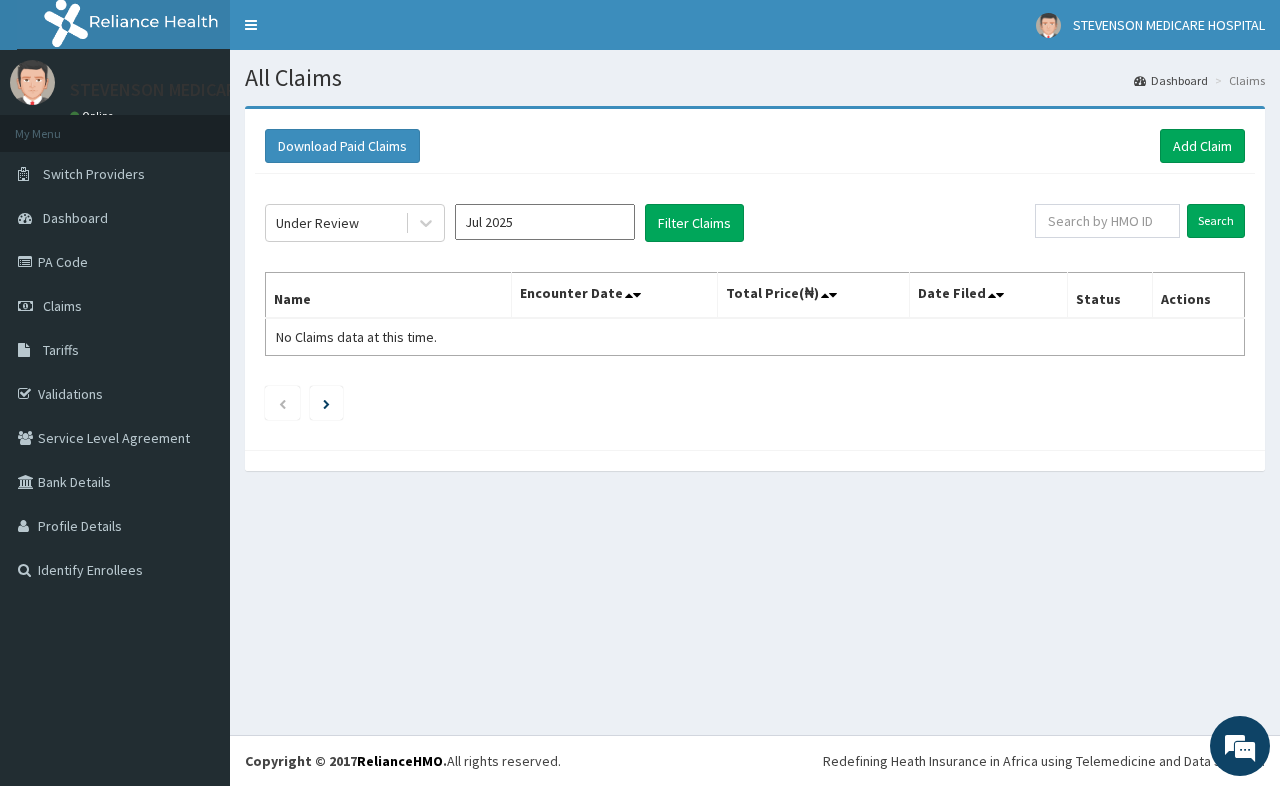 type on "Jul 2025" 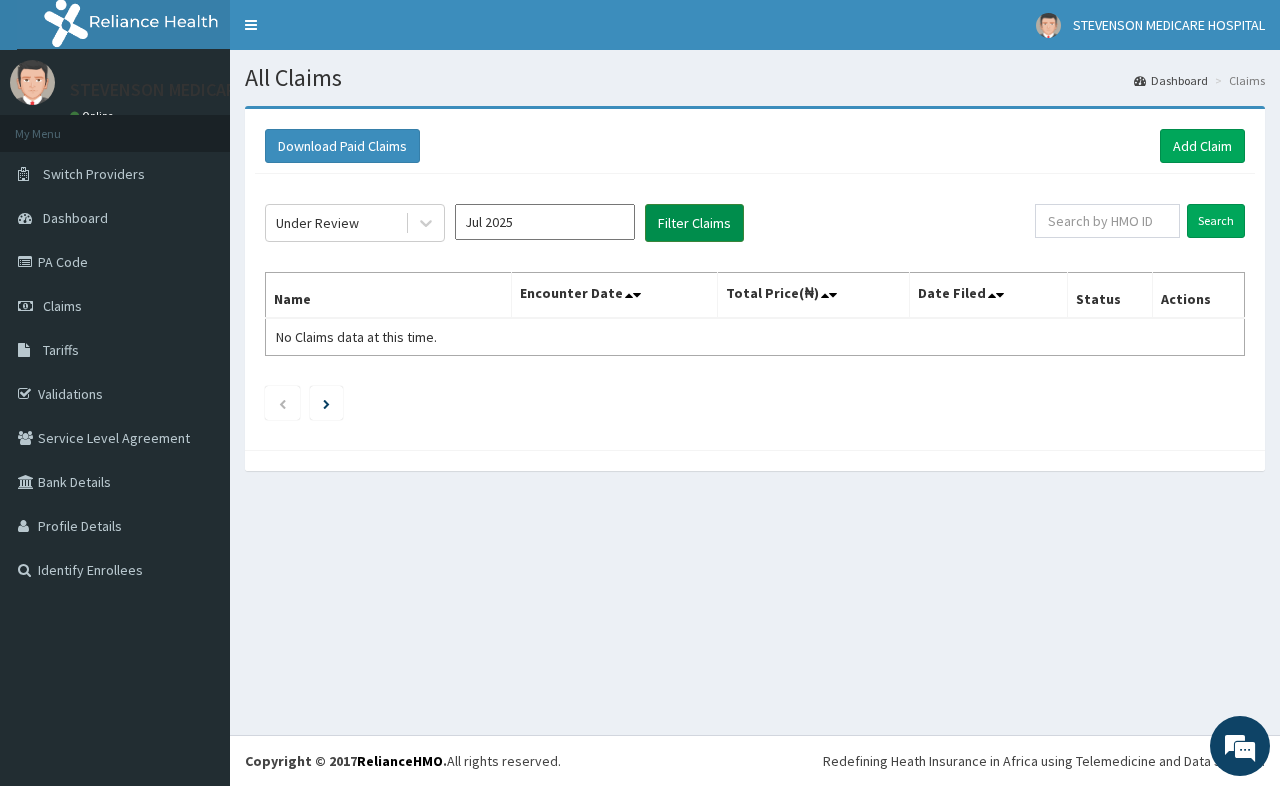 click on "Filter Claims" at bounding box center (694, 223) 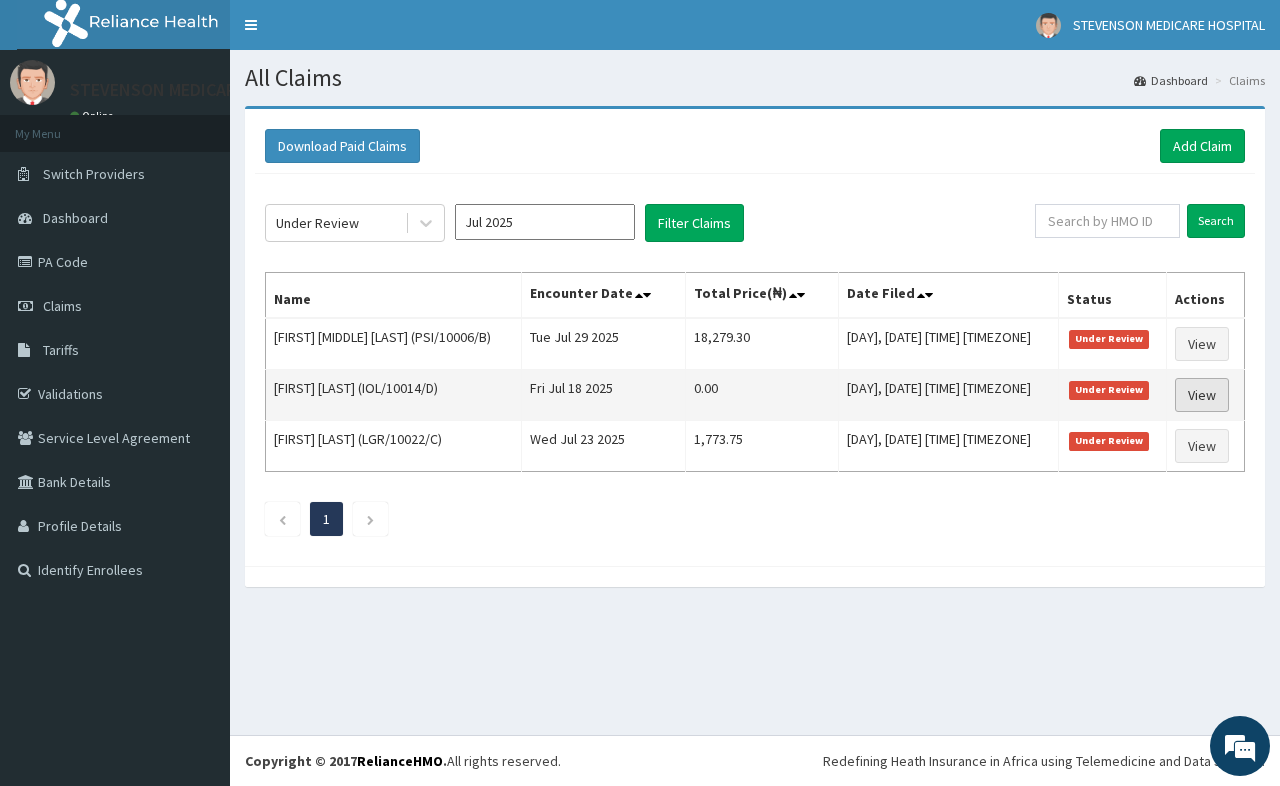click on "View" at bounding box center (1202, 395) 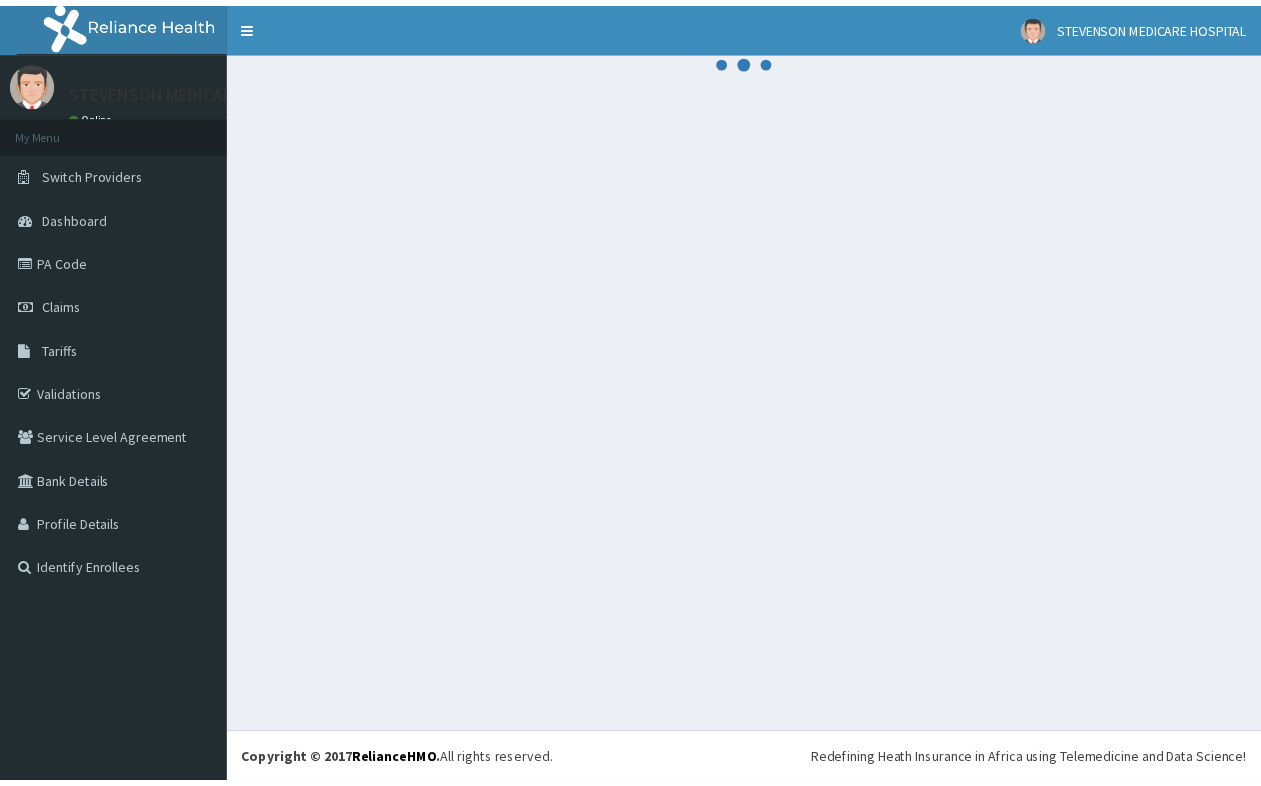 scroll, scrollTop: 0, scrollLeft: 0, axis: both 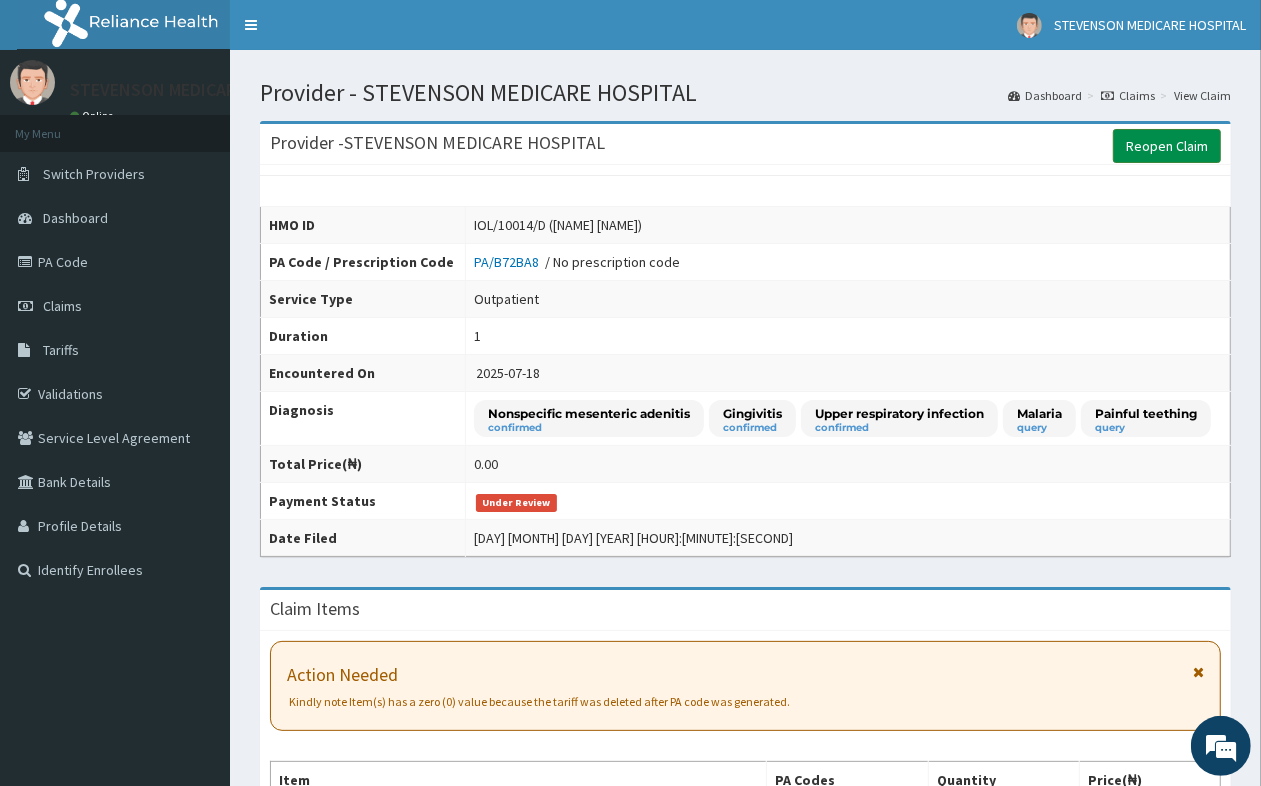 click on "Reopen Claim" at bounding box center (1167, 146) 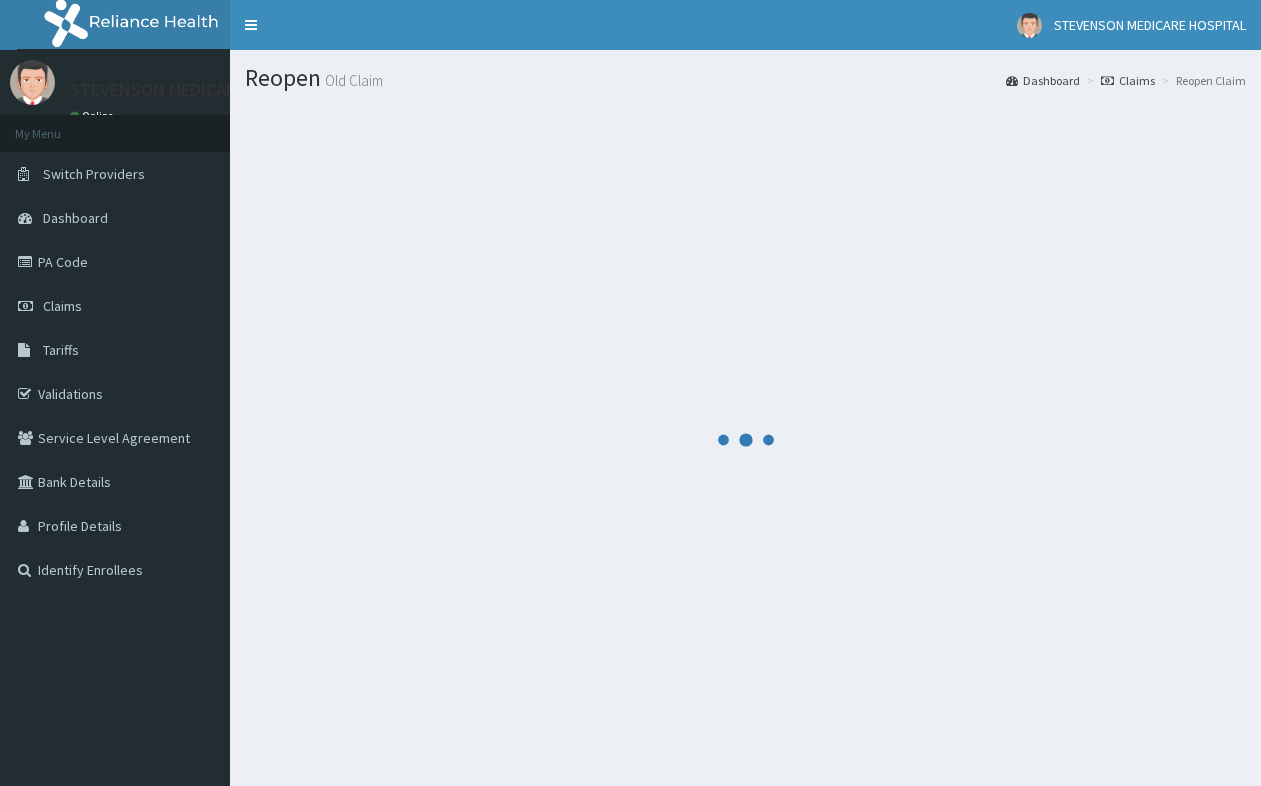 scroll, scrollTop: 0, scrollLeft: 0, axis: both 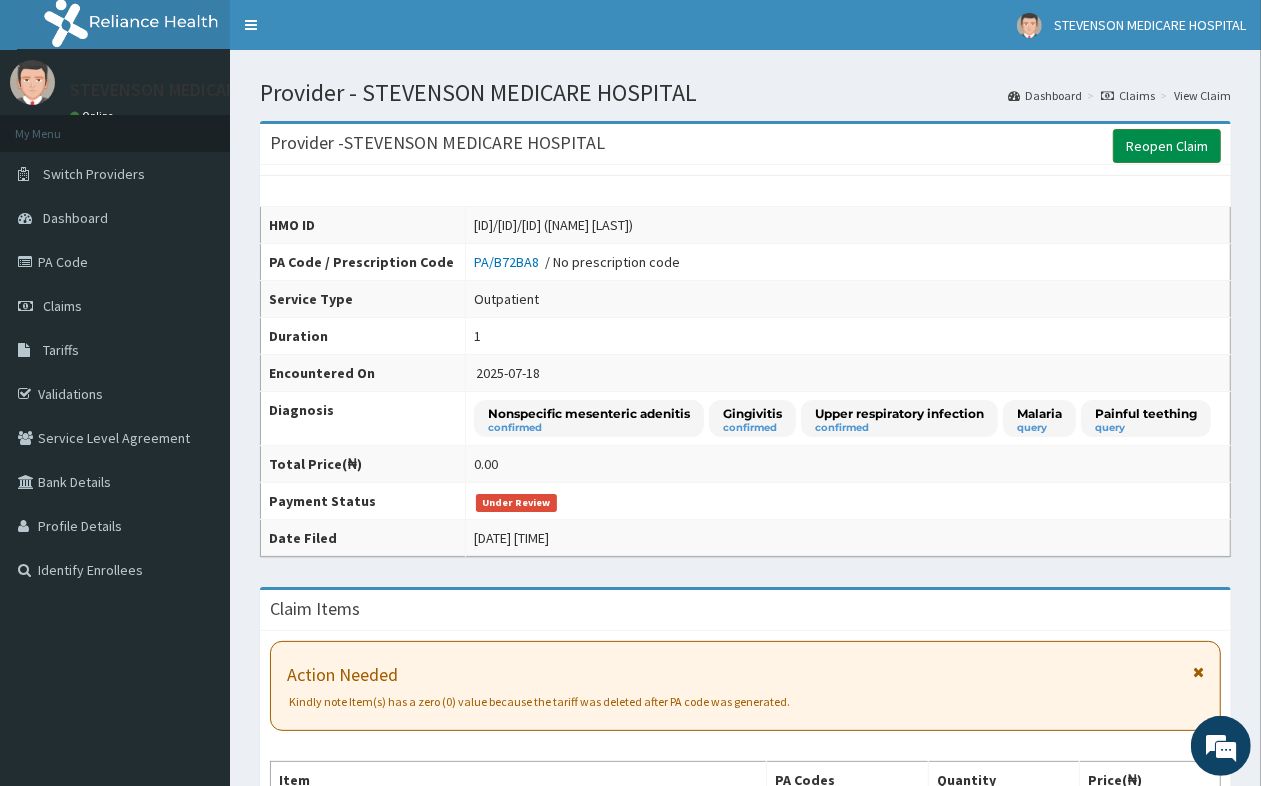 click on "Reopen Claim" at bounding box center (1167, 146) 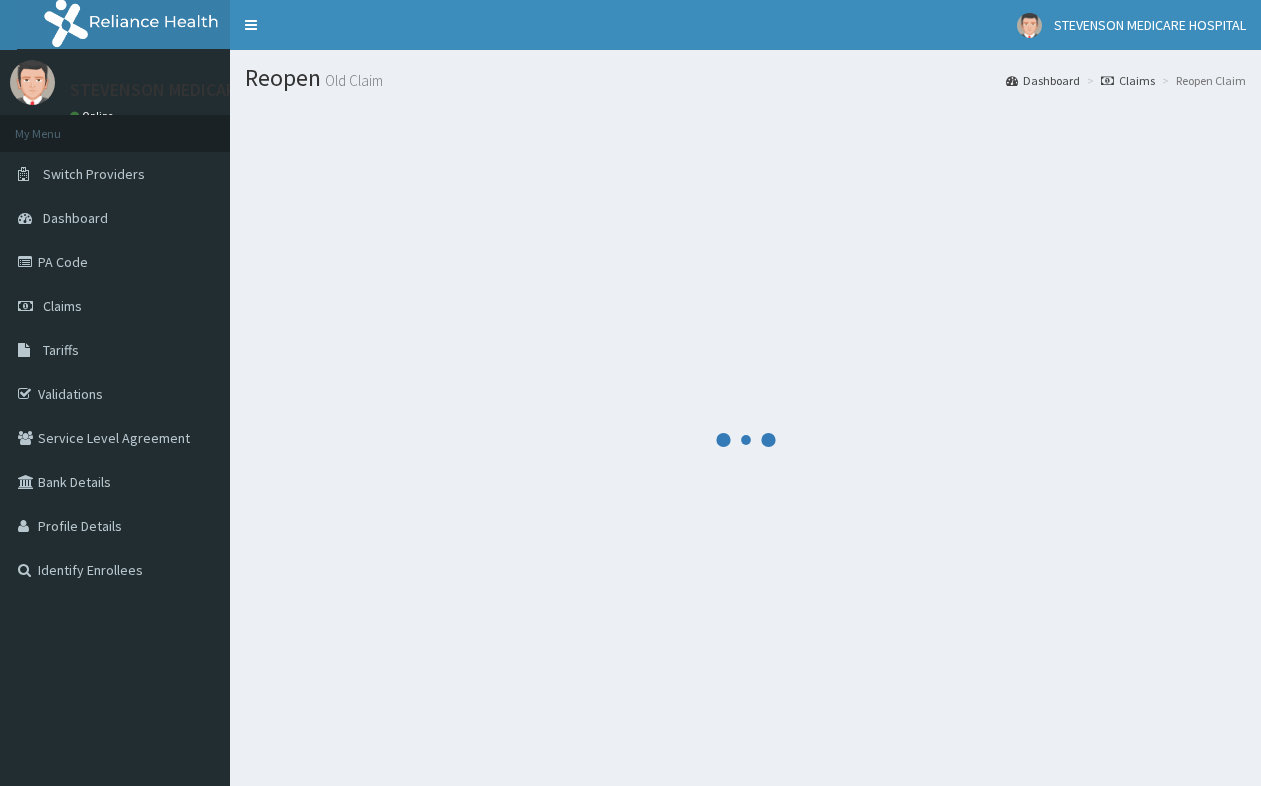 scroll, scrollTop: 0, scrollLeft: 0, axis: both 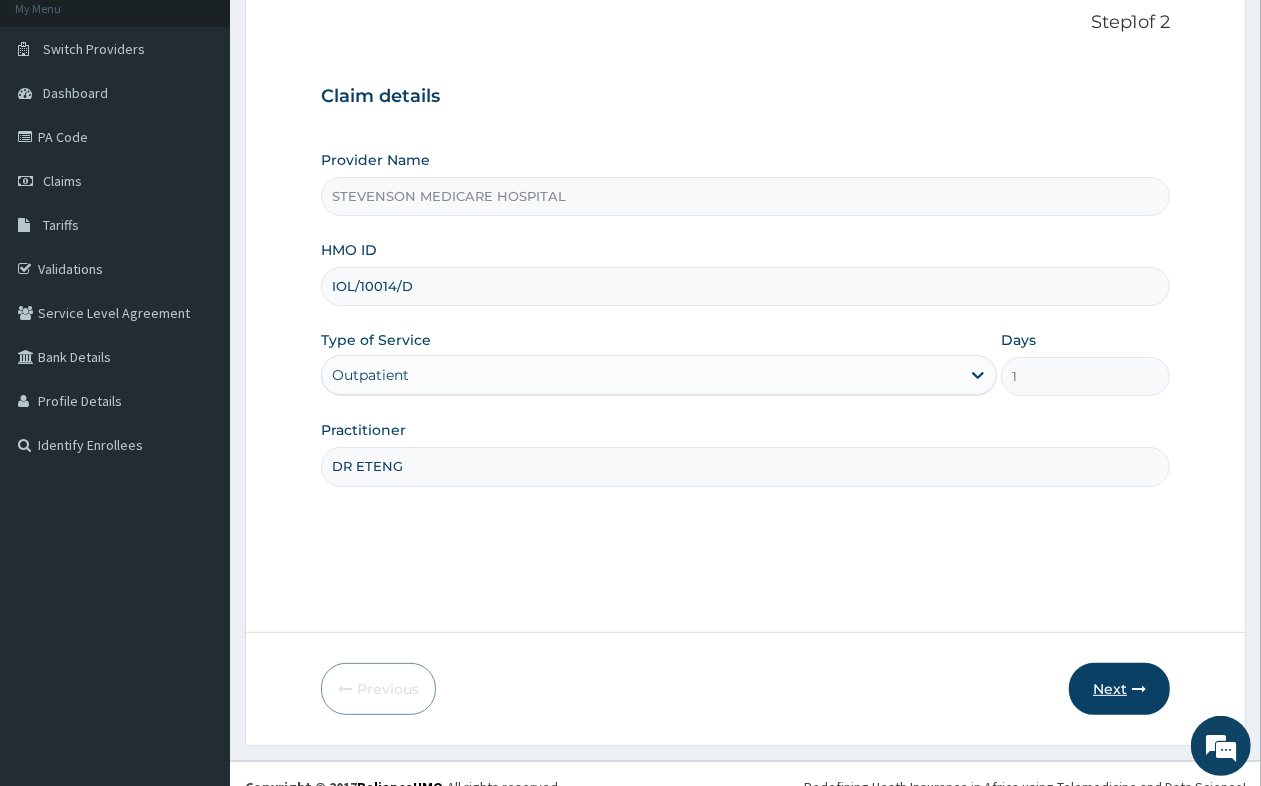 click on "Next" at bounding box center (1119, 689) 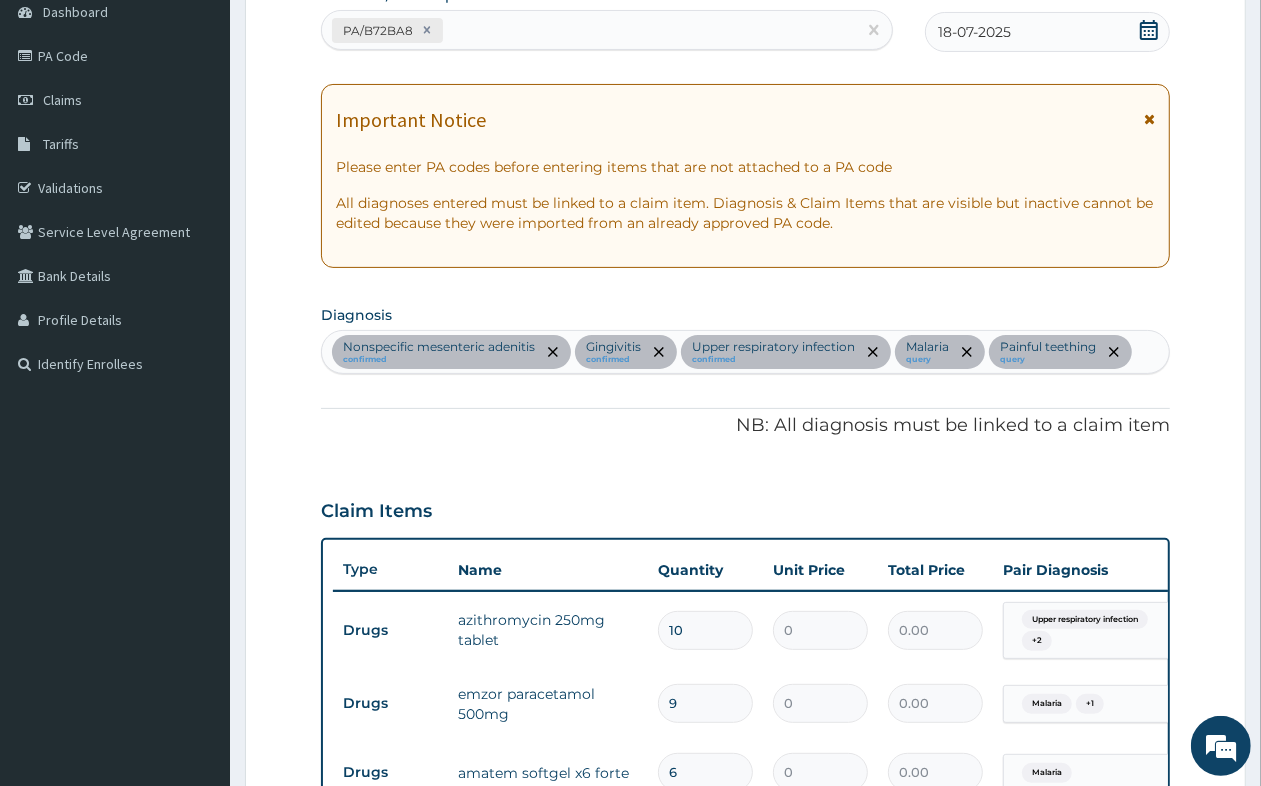scroll, scrollTop: 250, scrollLeft: 0, axis: vertical 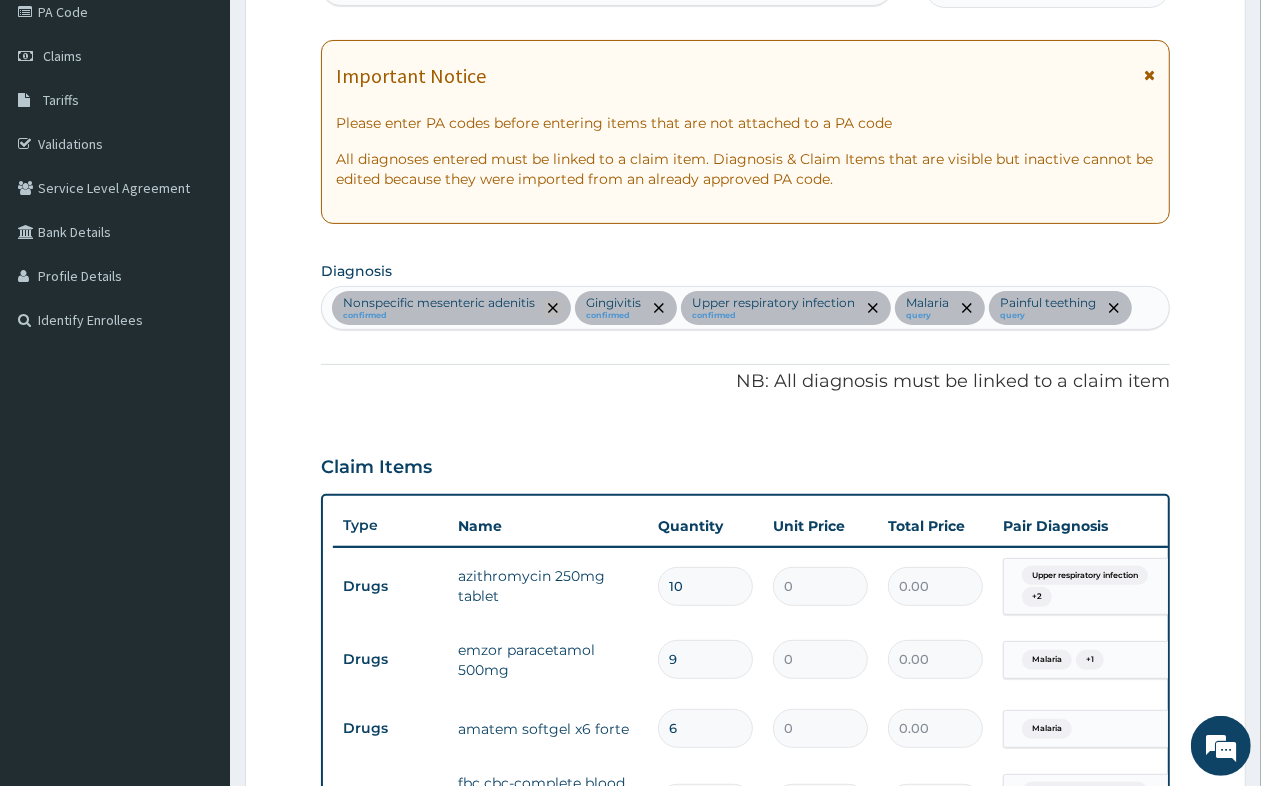 click 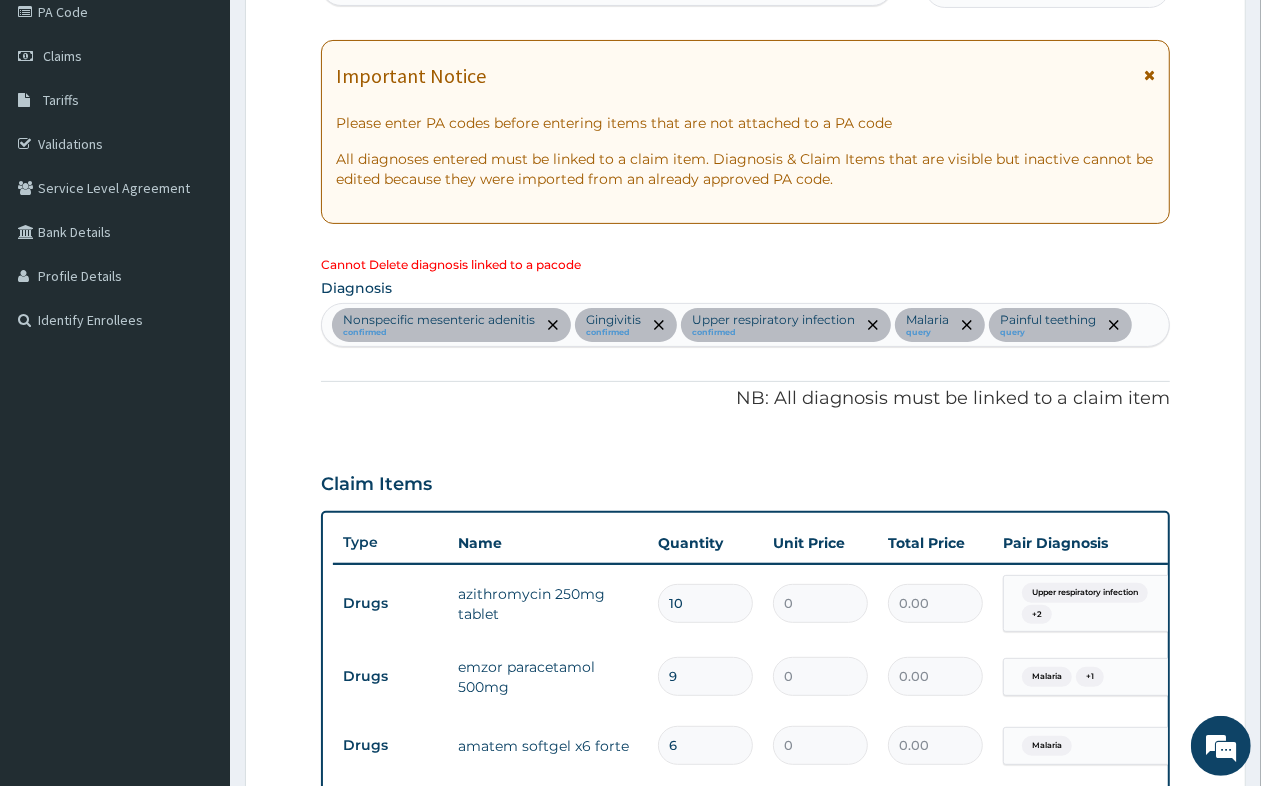 click on "PA Code / Prescription Code PA/B72BA8 Encounter Date 18-07-2025 Important Notice Please enter PA codes before entering items that are not attached to a PA code   All diagnoses entered must be linked to a claim item. Diagnosis & Claim Items that are visible but inactive cannot be edited because they were imported from an already approved PA code. Cannot Delete diagnosis linked to a pacode Diagnosis Nonspecific mesenteric adenitis confirmed Gingivitis confirmed Upper respiratory infection confirmed Malaria query Painful teething query NB: All diagnosis must be linked to a claim item Claim Items Type Name Quantity Unit Price Total Price Pair Diagnosis Actions Drugs azithromycin 250mg tablet 10 0 0.00 Upper respiratory infection  + 2 Delete Drugs emzor paracetamol 500mg 9 0 0.00 Malaria  + 1 Delete Drugs amatem softgel x6 forte 6 0 0.00 Malaria Delete Laboratory fbc cbc-complete blood count (haemogram) - [blood] 1 0 0.00 Upper respiratory infection  + 3 Delete Laboratory malaria parasite (mp) rdt 1 0 0.00 Malaria" at bounding box center [745, 515] 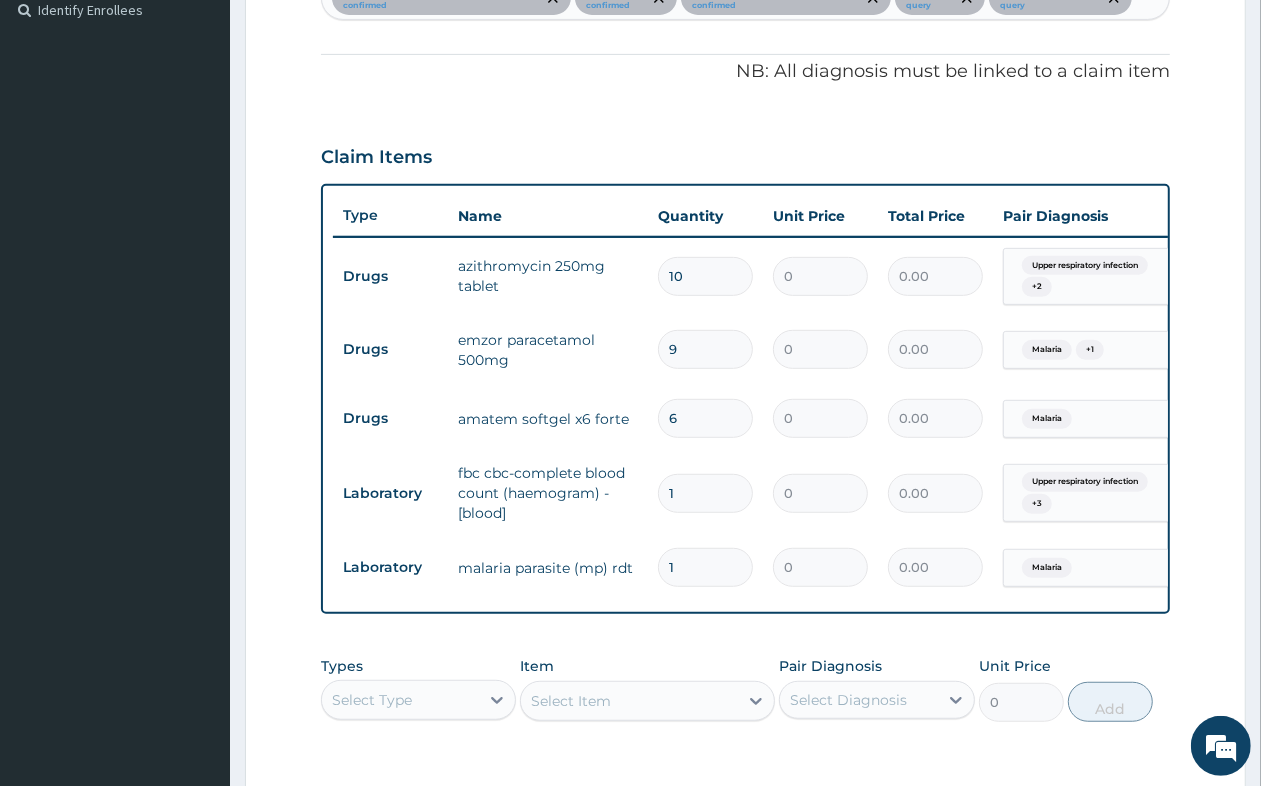 scroll, scrollTop: 625, scrollLeft: 0, axis: vertical 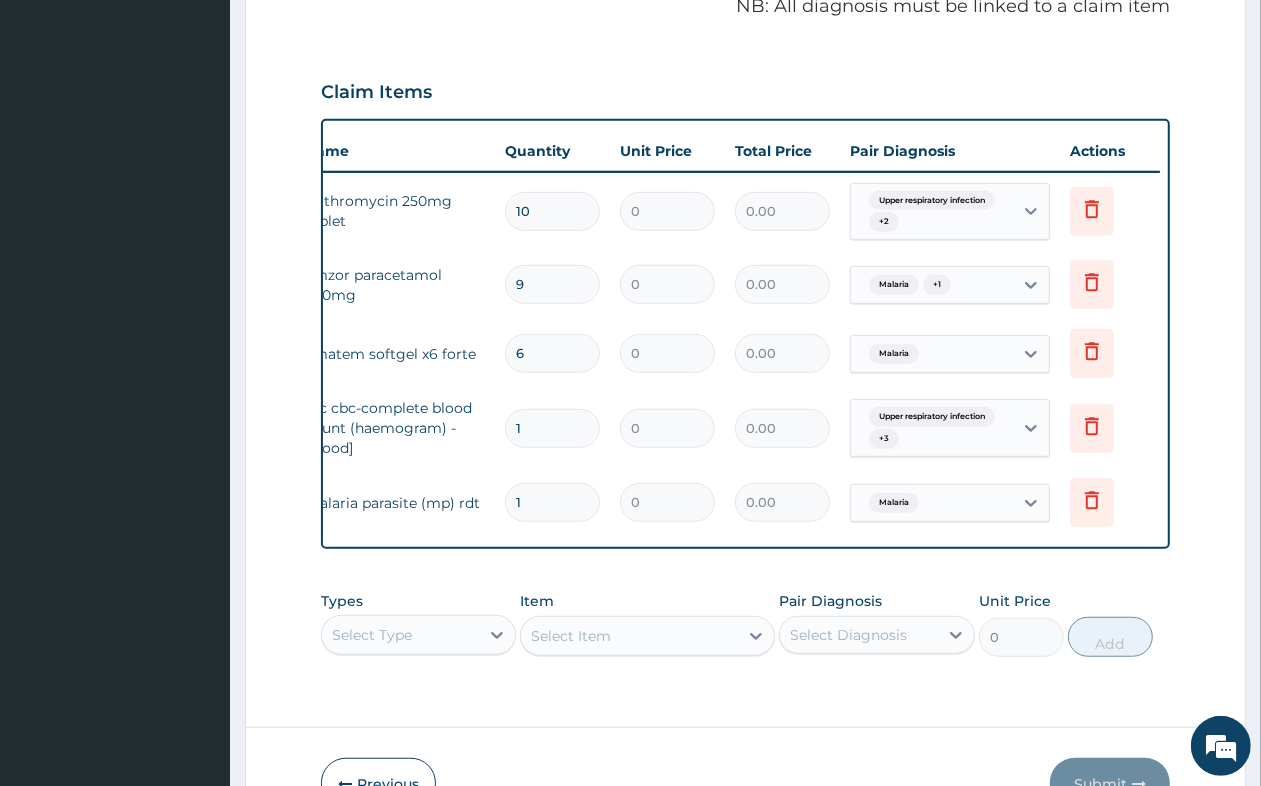 click on "PA Code / Prescription Code PA/B72BA8 Encounter Date 18-07-2025 Important Notice Please enter PA codes before entering items that are not attached to a PA code   All diagnoses entered must be linked to a claim item. Diagnosis & Claim Items that are visible but inactive cannot be edited because they were imported from an already approved PA code. Diagnosis Nonspecific mesenteric adenitis confirmed Gingivitis confirmed Upper respiratory infection confirmed Malaria query Painful teething query NB: All diagnosis must be linked to a claim item Claim Items Type Name Quantity Unit Price Total Price Pair Diagnosis Actions Drugs azithromycin 250mg tablet 10 0 0.00 Upper respiratory infection  + 2 Delete Drugs emzor paracetamol 500mg 9 0 0.00 Malaria  + 1 Delete Drugs amatem softgel x6 forte 6 0 0.00 Malaria Delete Laboratory fbc cbc-complete blood count (haemogram) - [blood] 1 0 0.00 Upper respiratory infection  + 3 Delete Laboratory malaria parasite (mp) rdt 1 0 0.00 Malaria Delete Types Select Type Item Select Item" at bounding box center (745, 131) 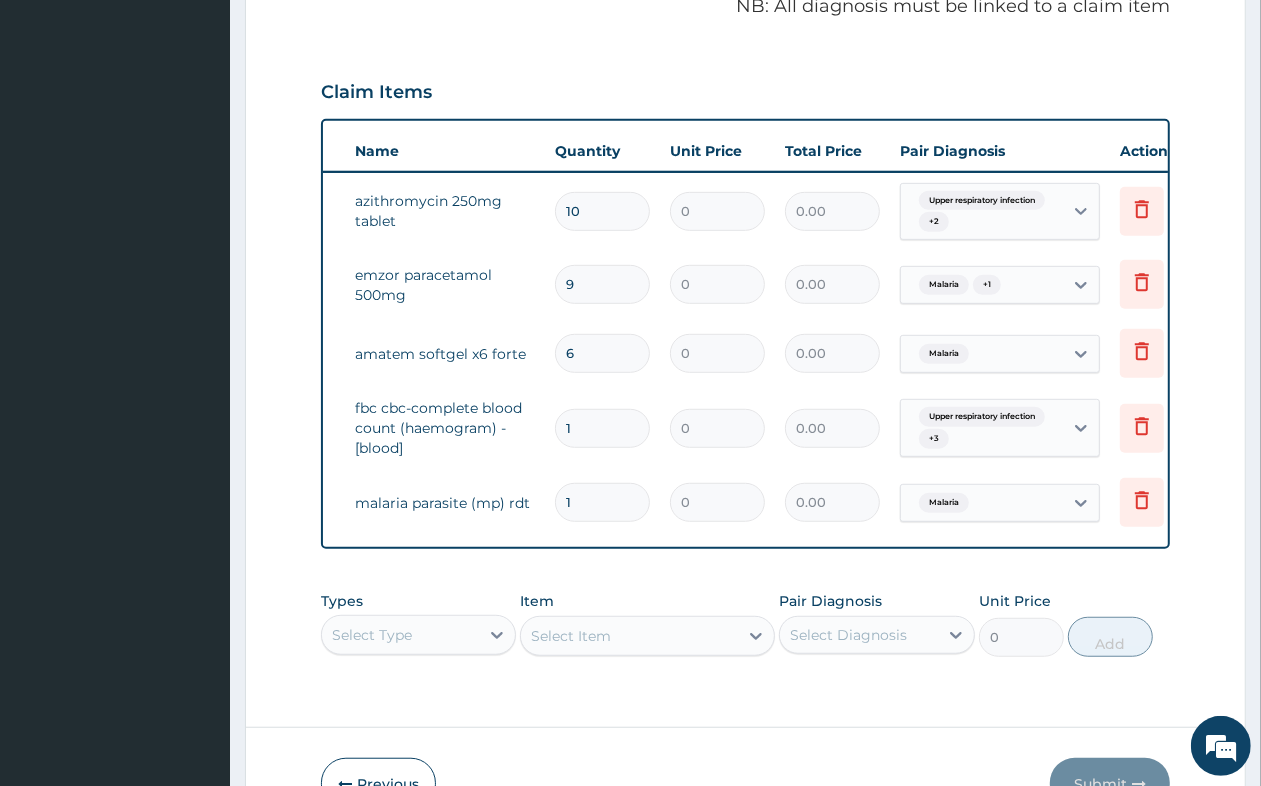 scroll, scrollTop: 0, scrollLeft: 0, axis: both 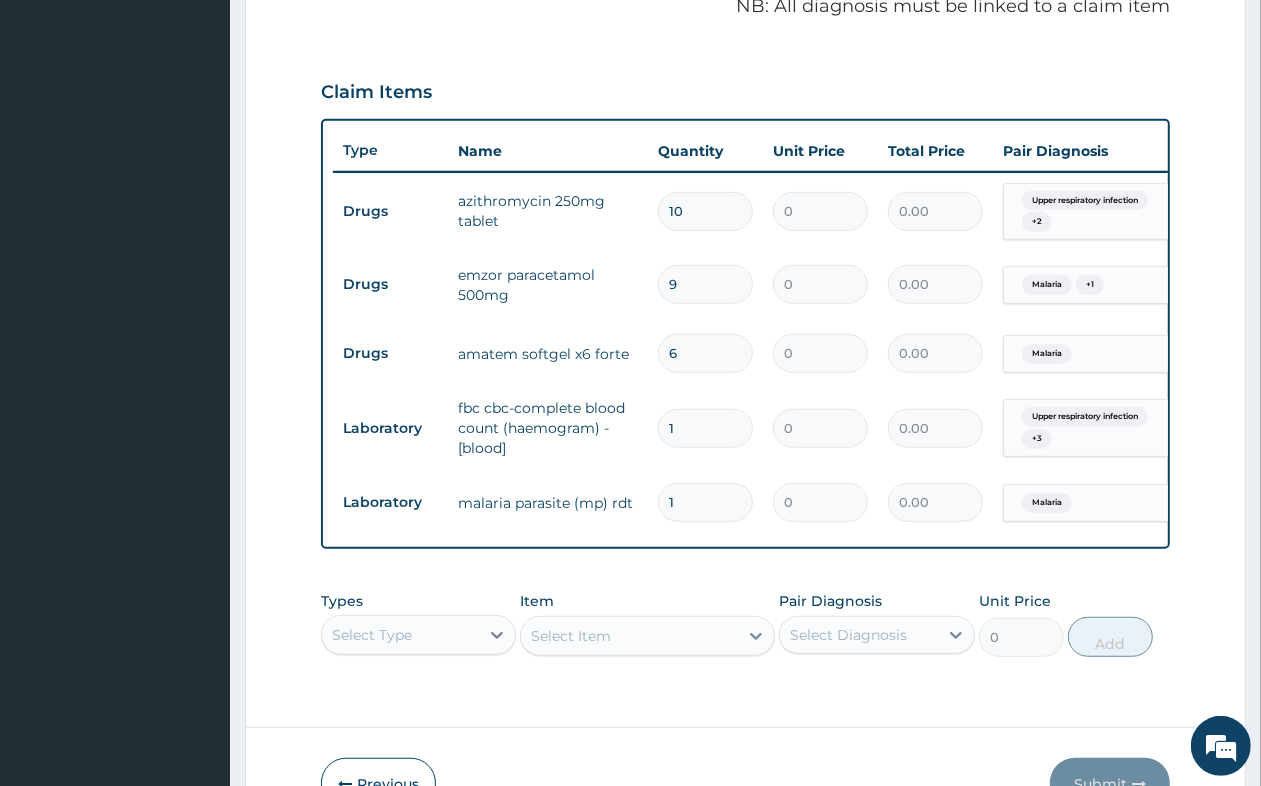 click on "0" at bounding box center (820, 211) 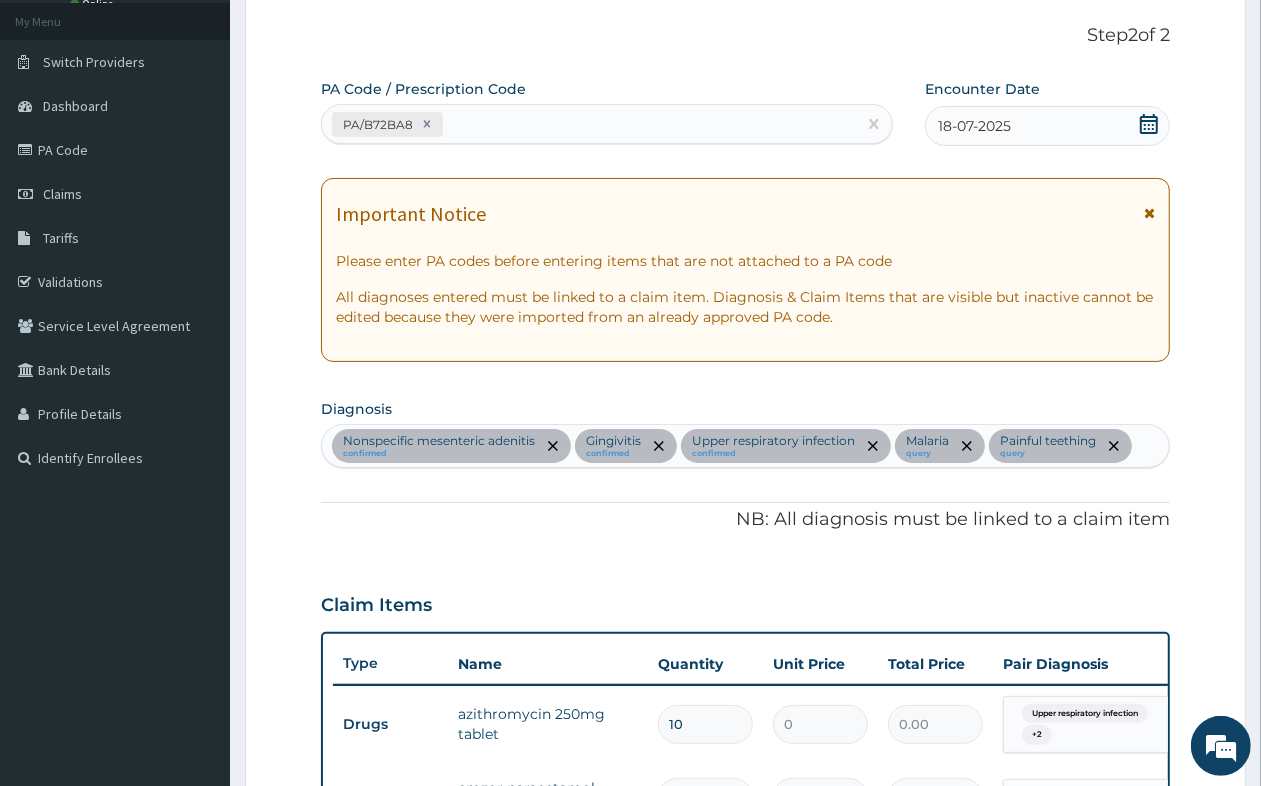 scroll, scrollTop: 0, scrollLeft: 0, axis: both 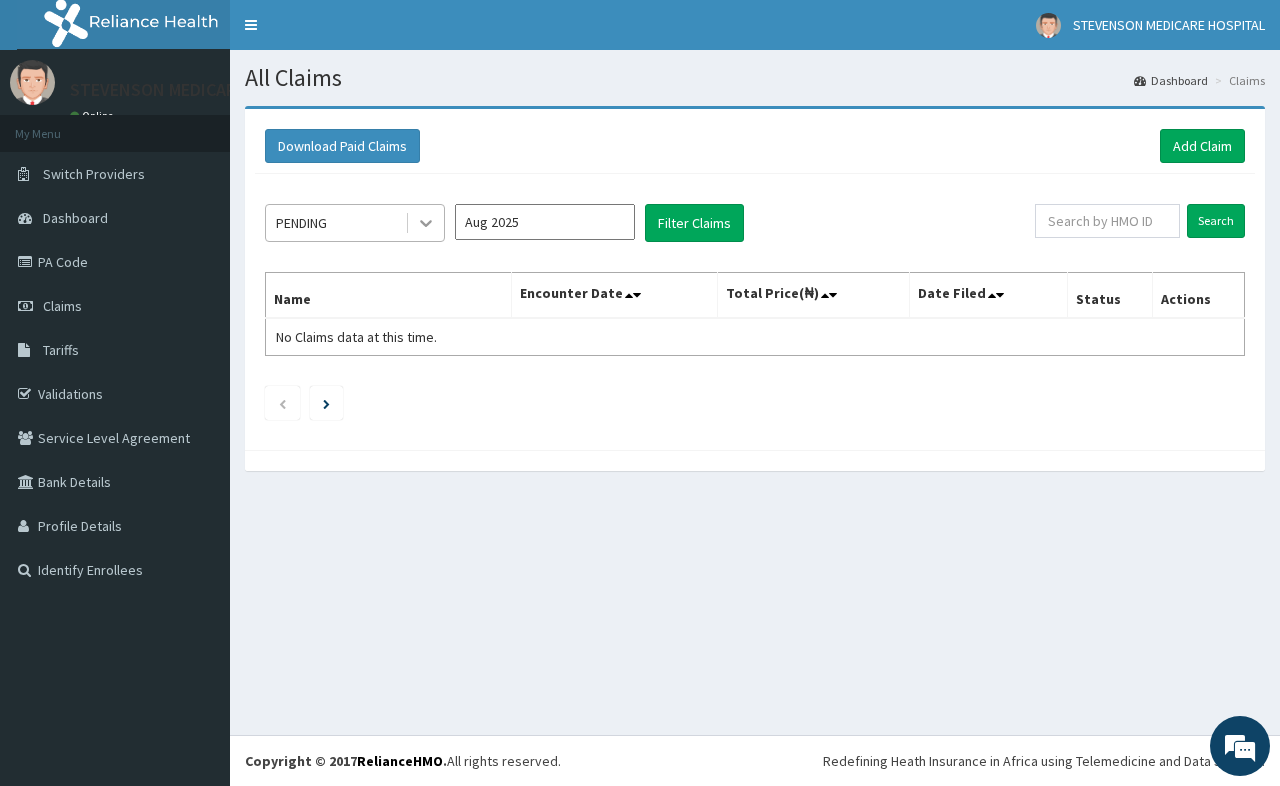 click at bounding box center [426, 223] 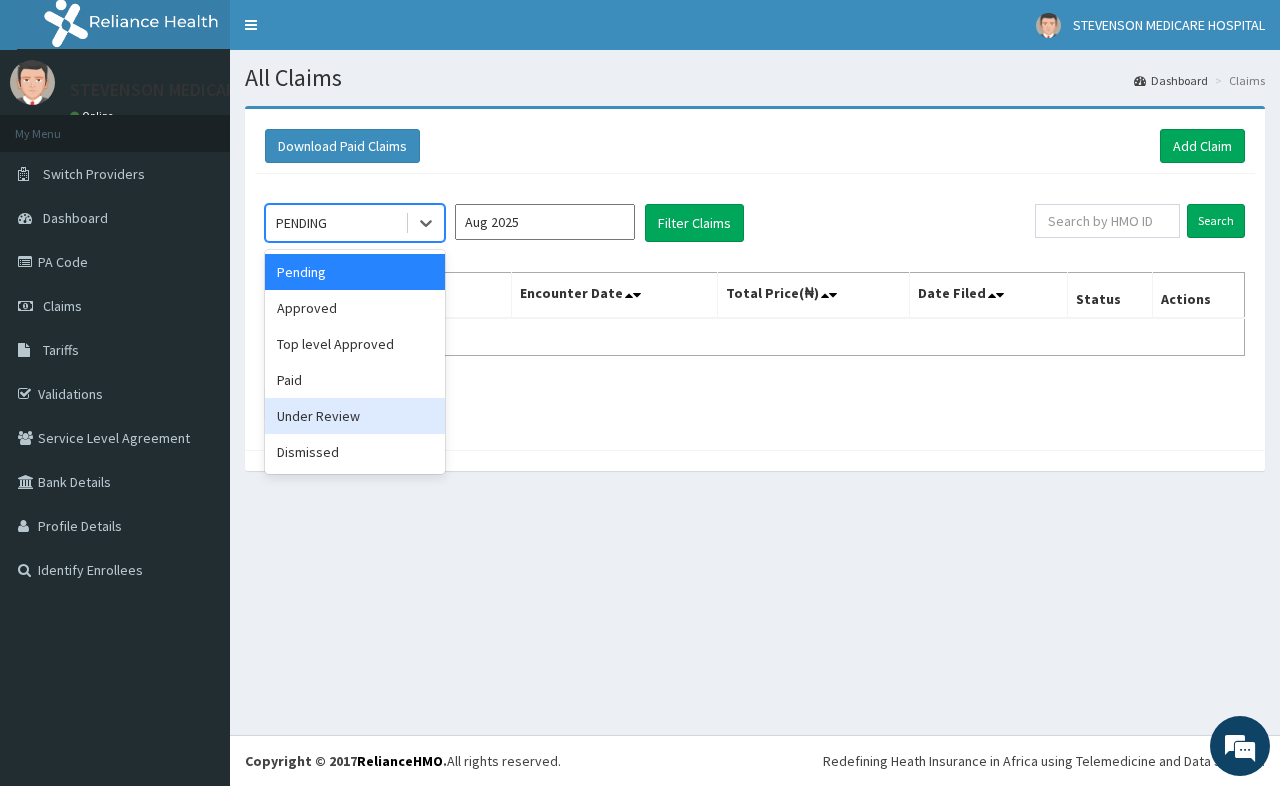 click on "Under Review" at bounding box center [355, 416] 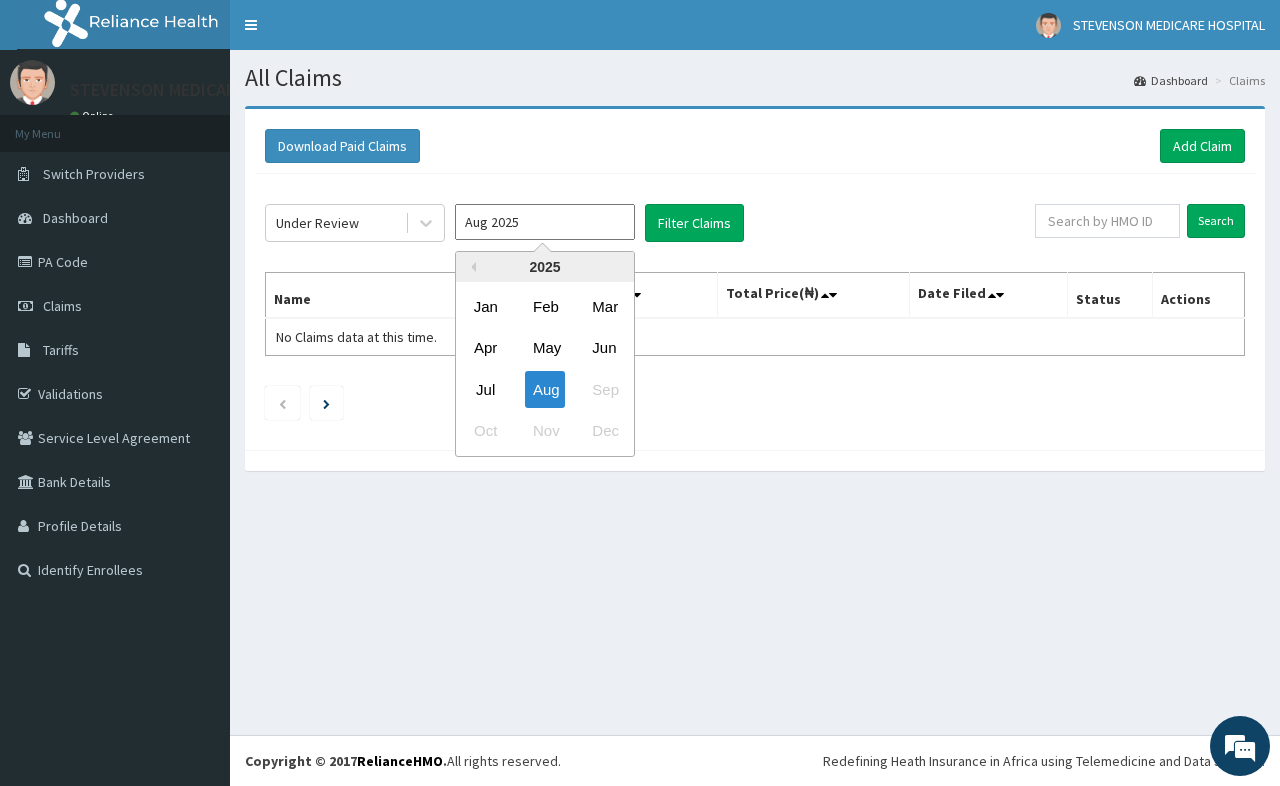 click on "Aug 2025" at bounding box center [545, 222] 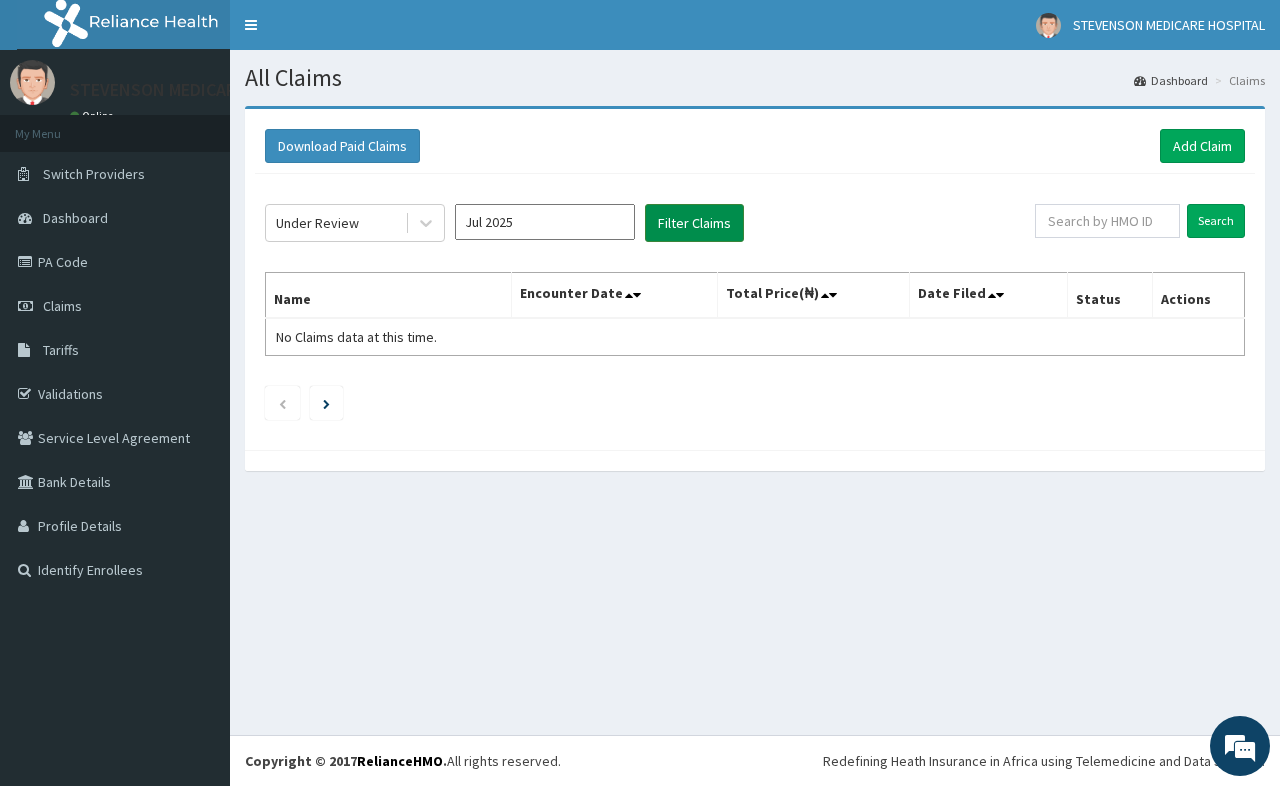 click on "Filter Claims" at bounding box center [694, 223] 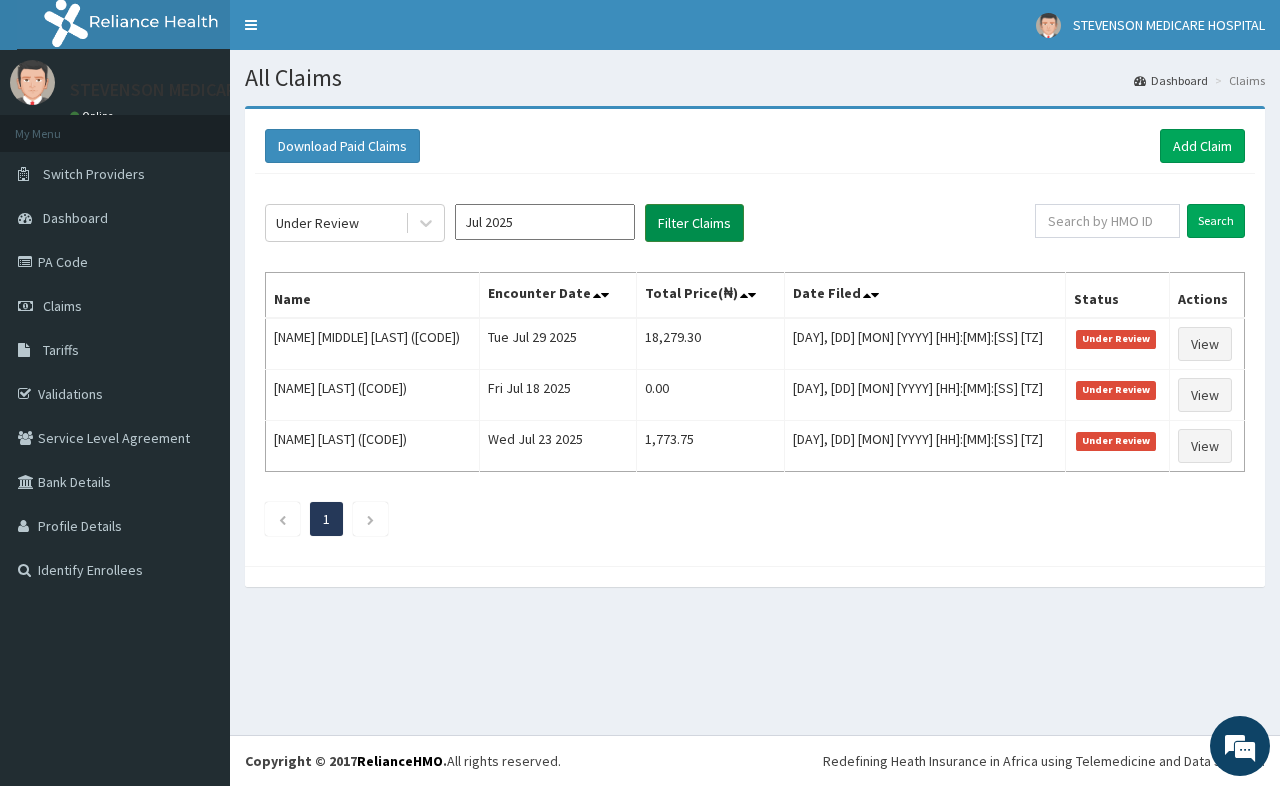 scroll, scrollTop: 0, scrollLeft: 0, axis: both 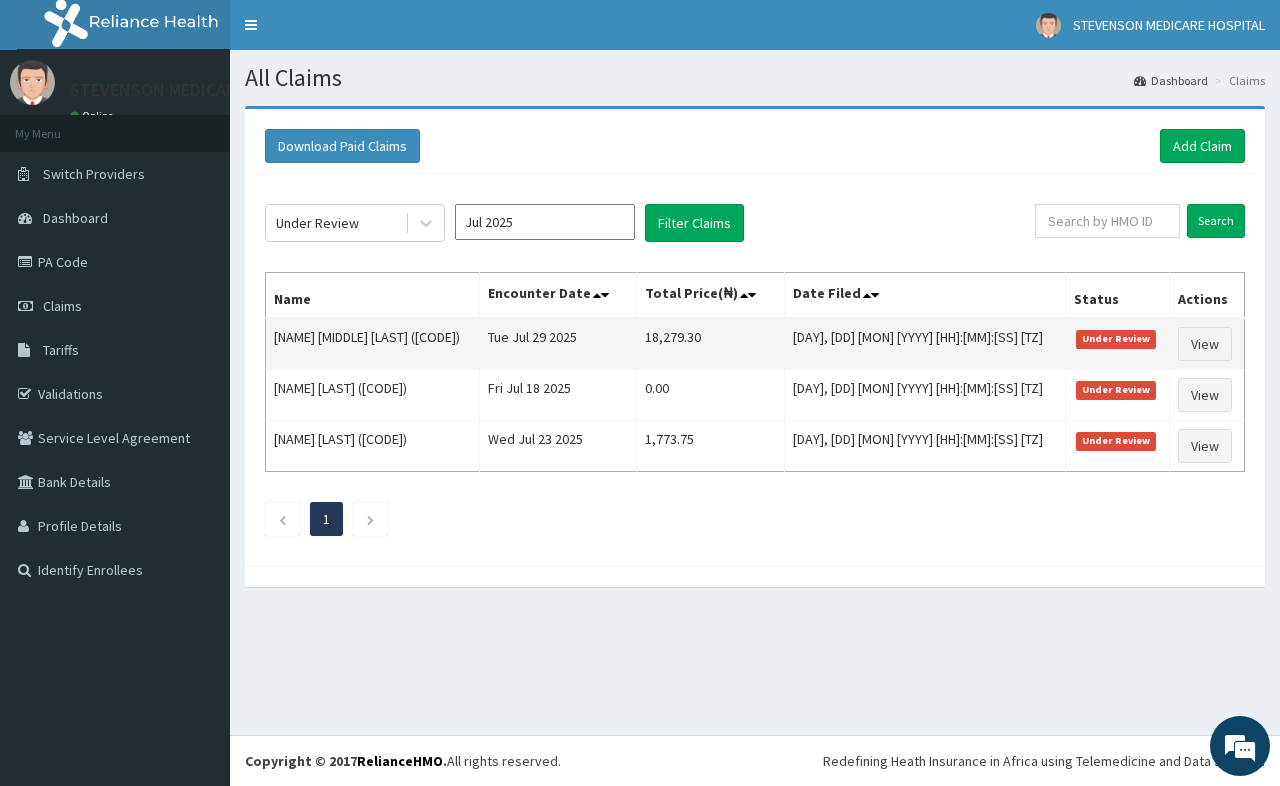 click on "Under Review" at bounding box center [1116, 339] 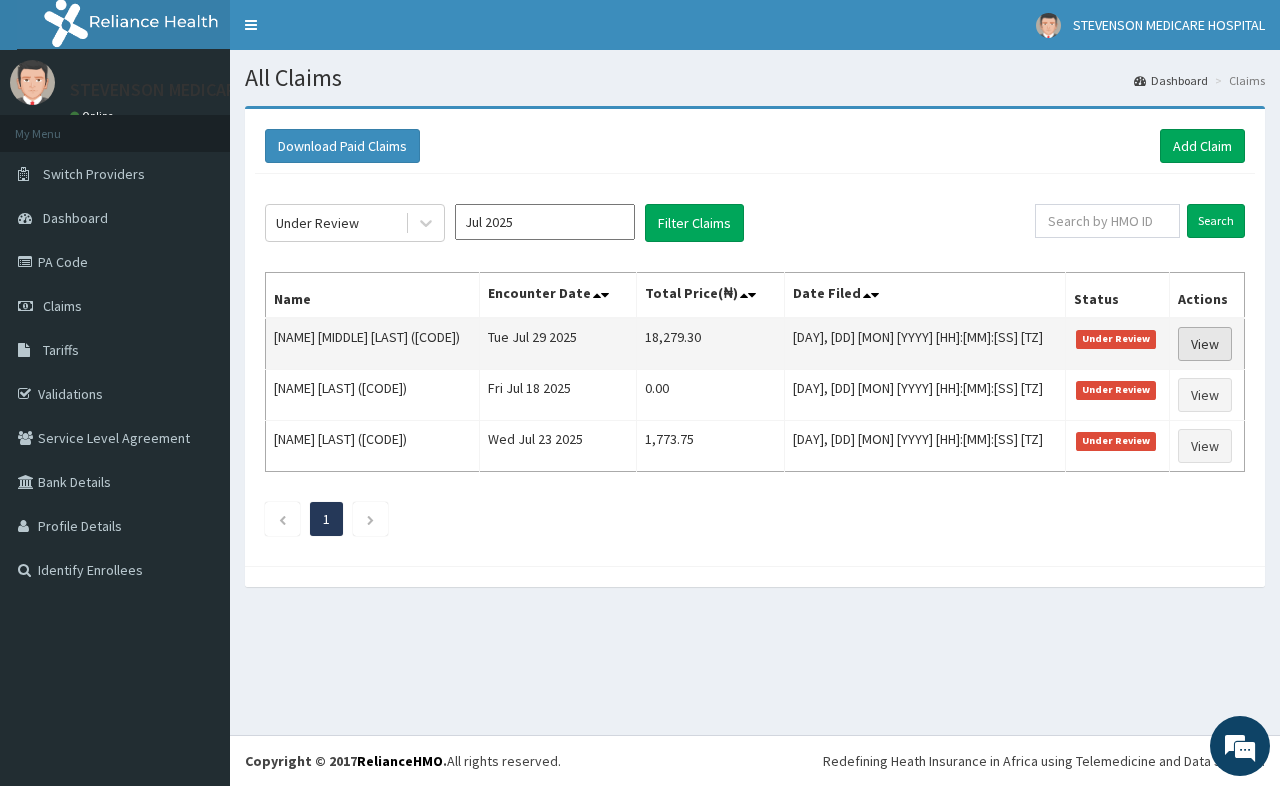 click on "View" at bounding box center (1205, 344) 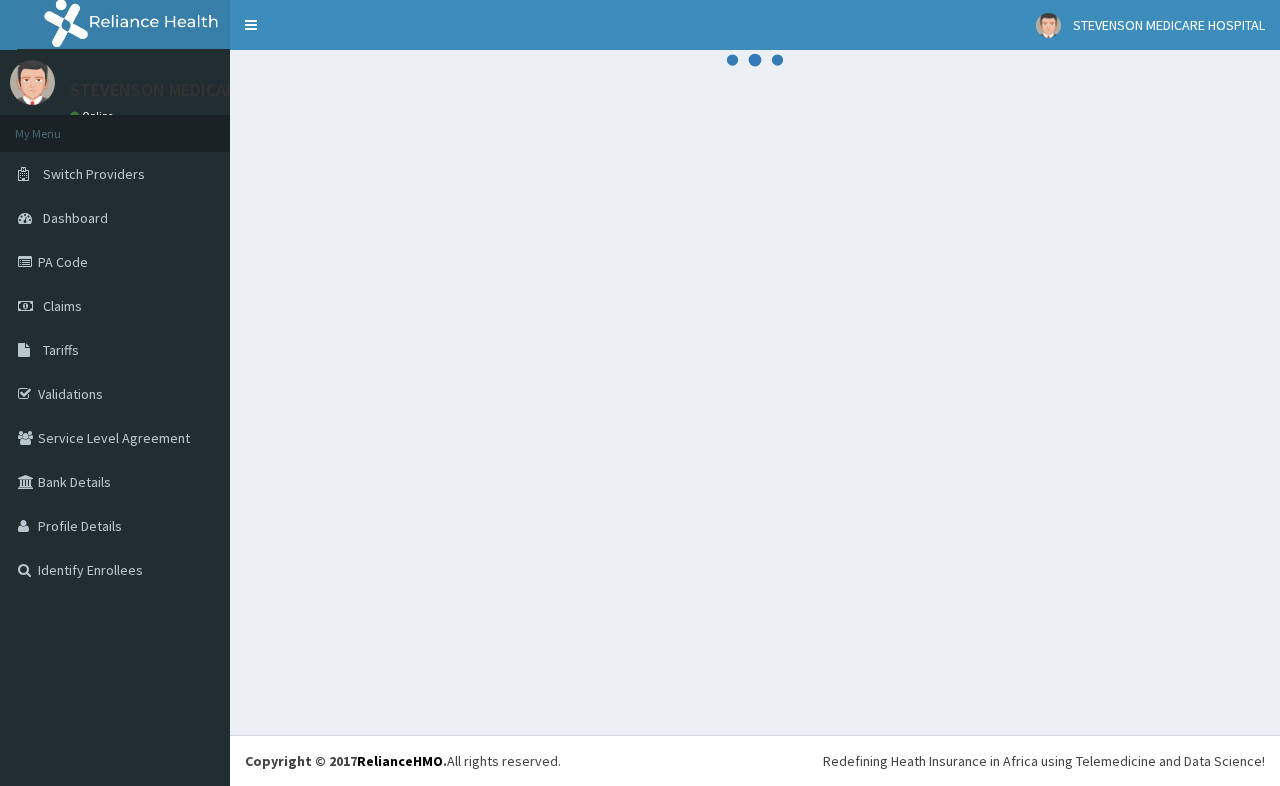scroll, scrollTop: 0, scrollLeft: 0, axis: both 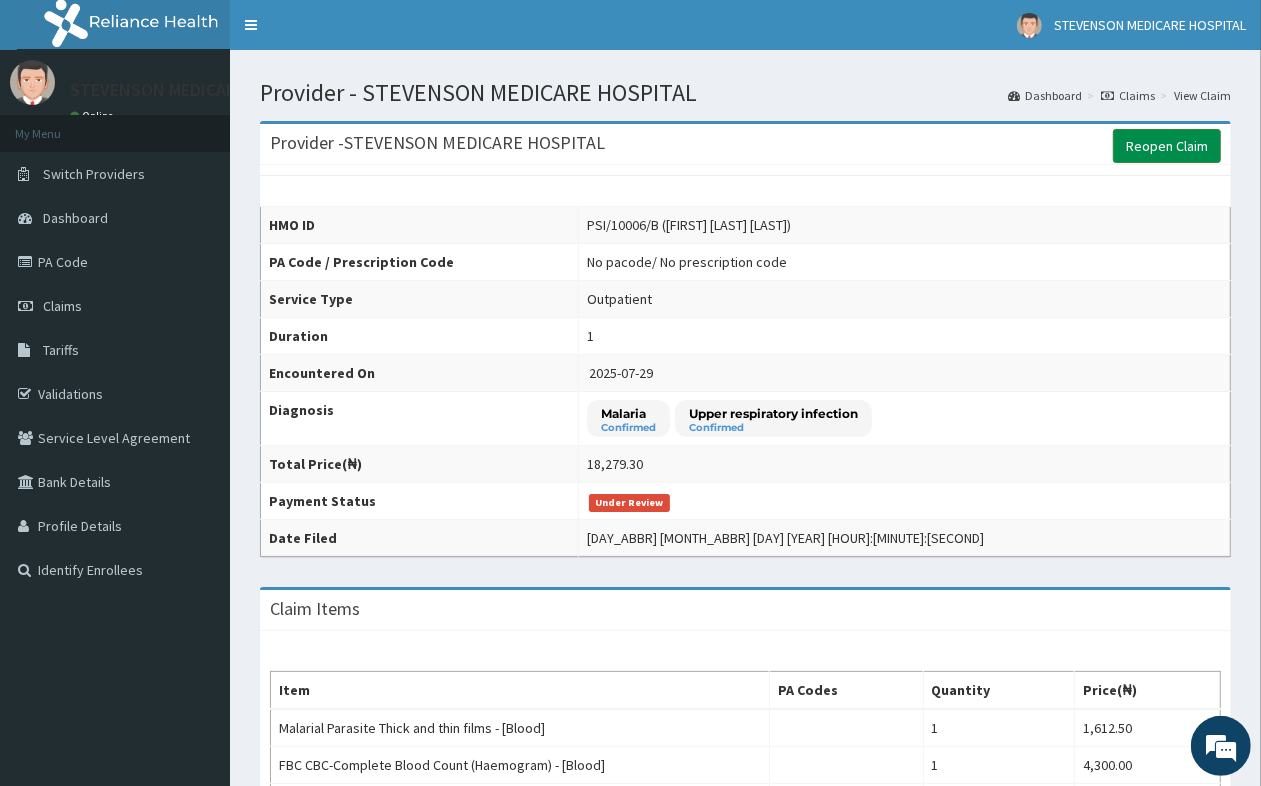 click on "Reopen Claim" at bounding box center [1167, 146] 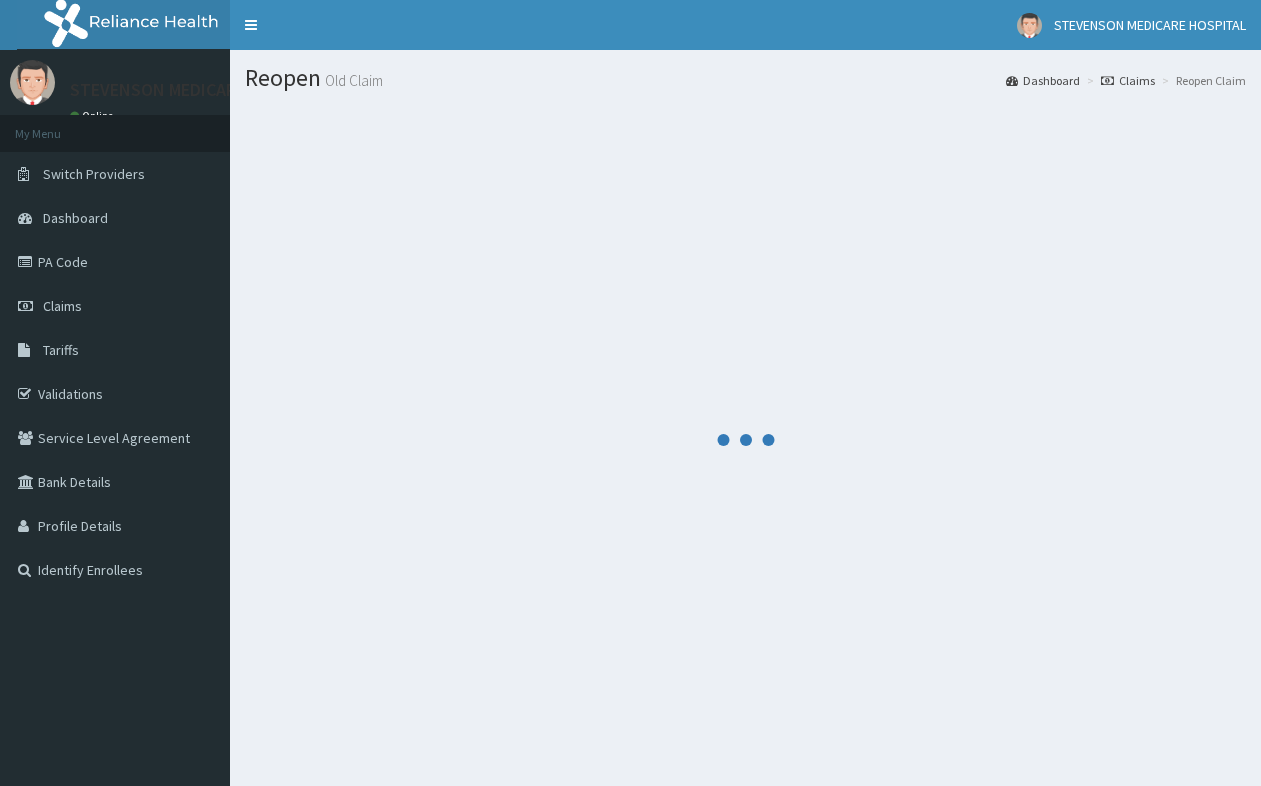 scroll, scrollTop: 0, scrollLeft: 0, axis: both 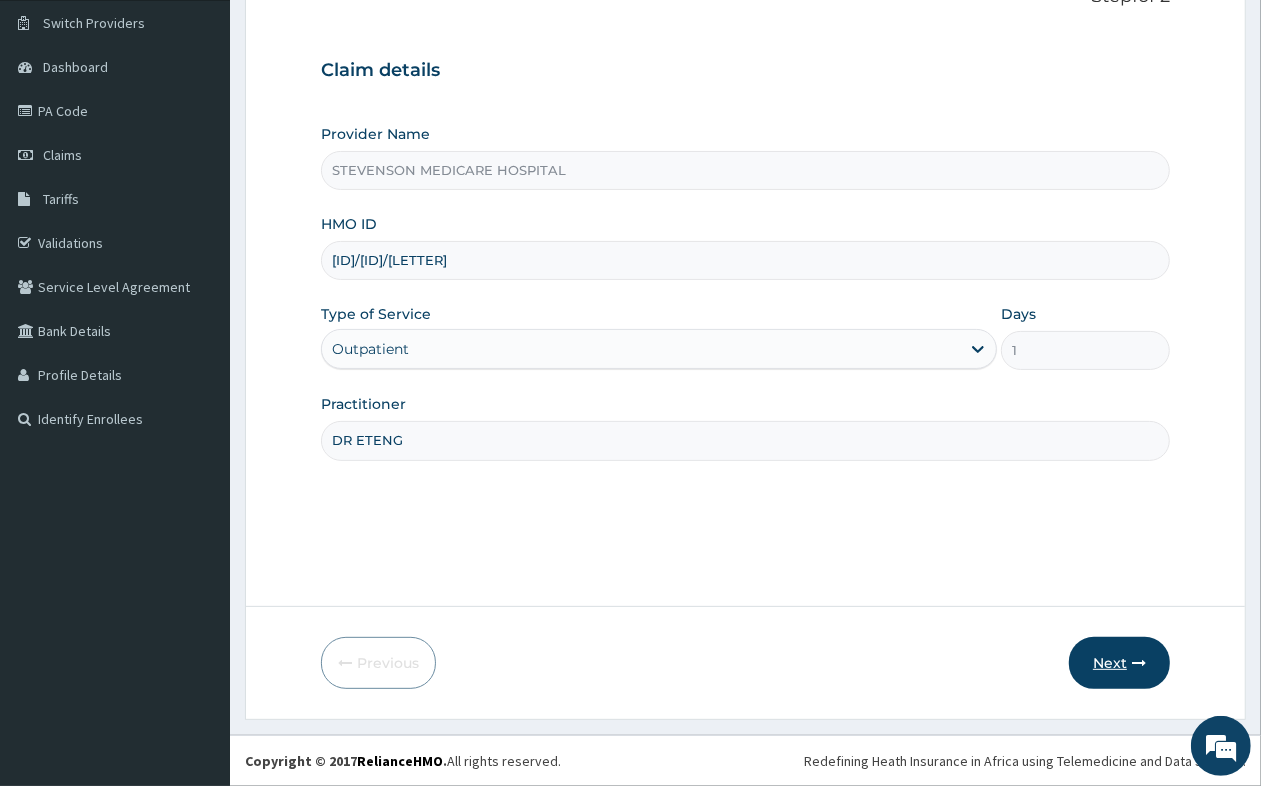 click on "Next" at bounding box center (1119, 663) 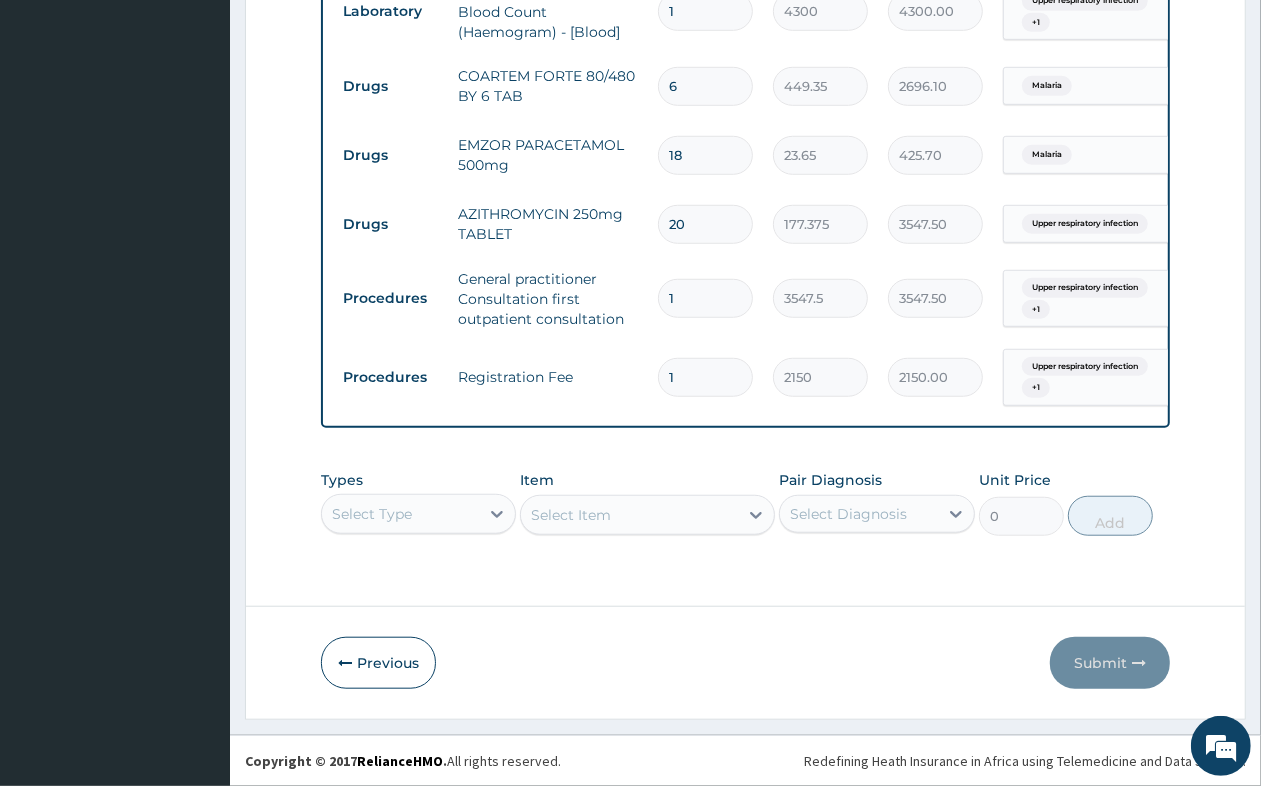 scroll, scrollTop: 788, scrollLeft: 0, axis: vertical 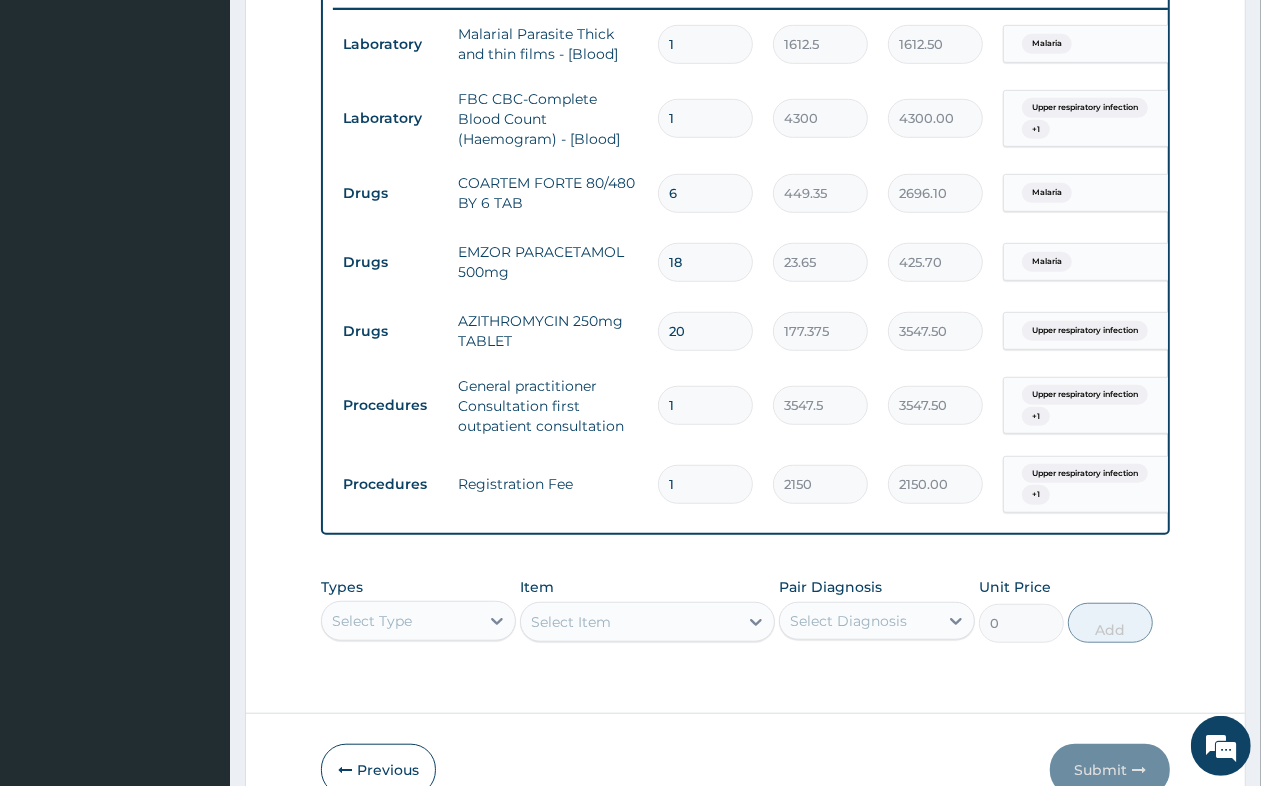 click on "20" at bounding box center (705, 331) 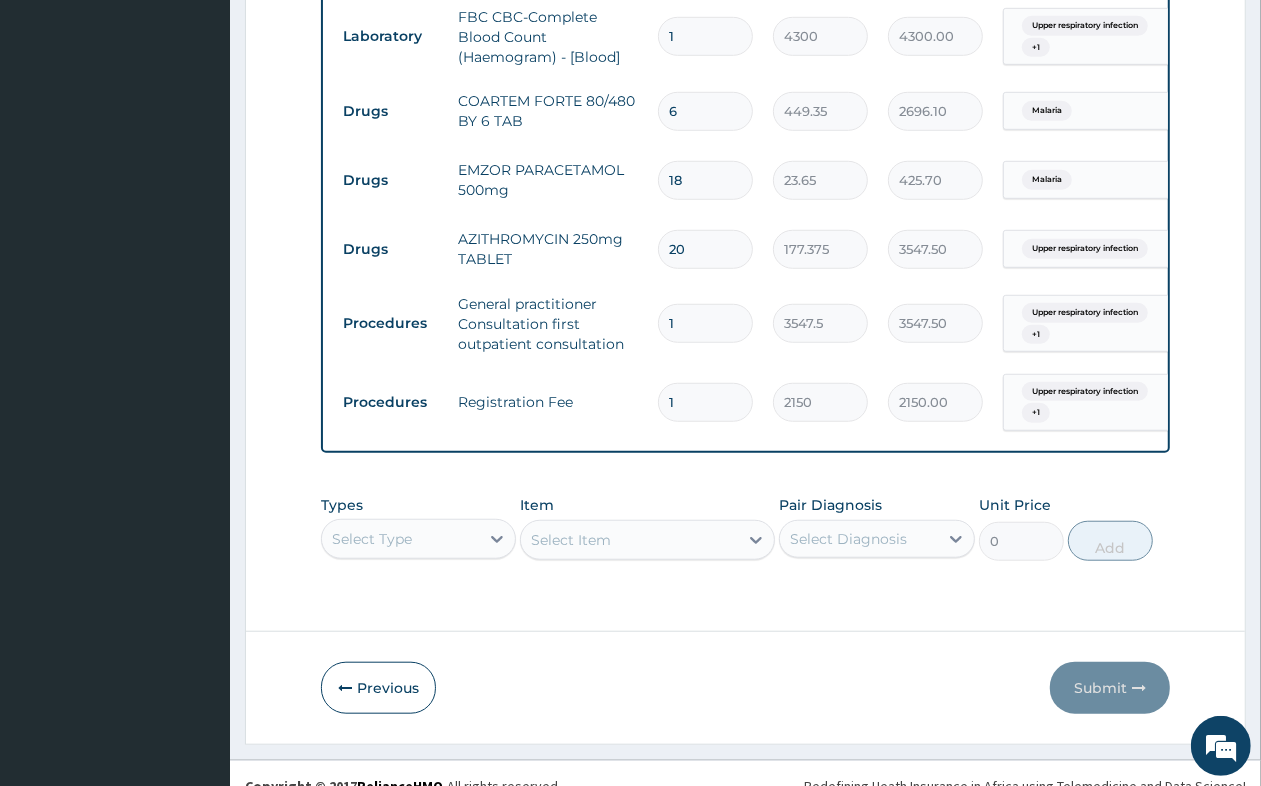 scroll, scrollTop: 913, scrollLeft: 0, axis: vertical 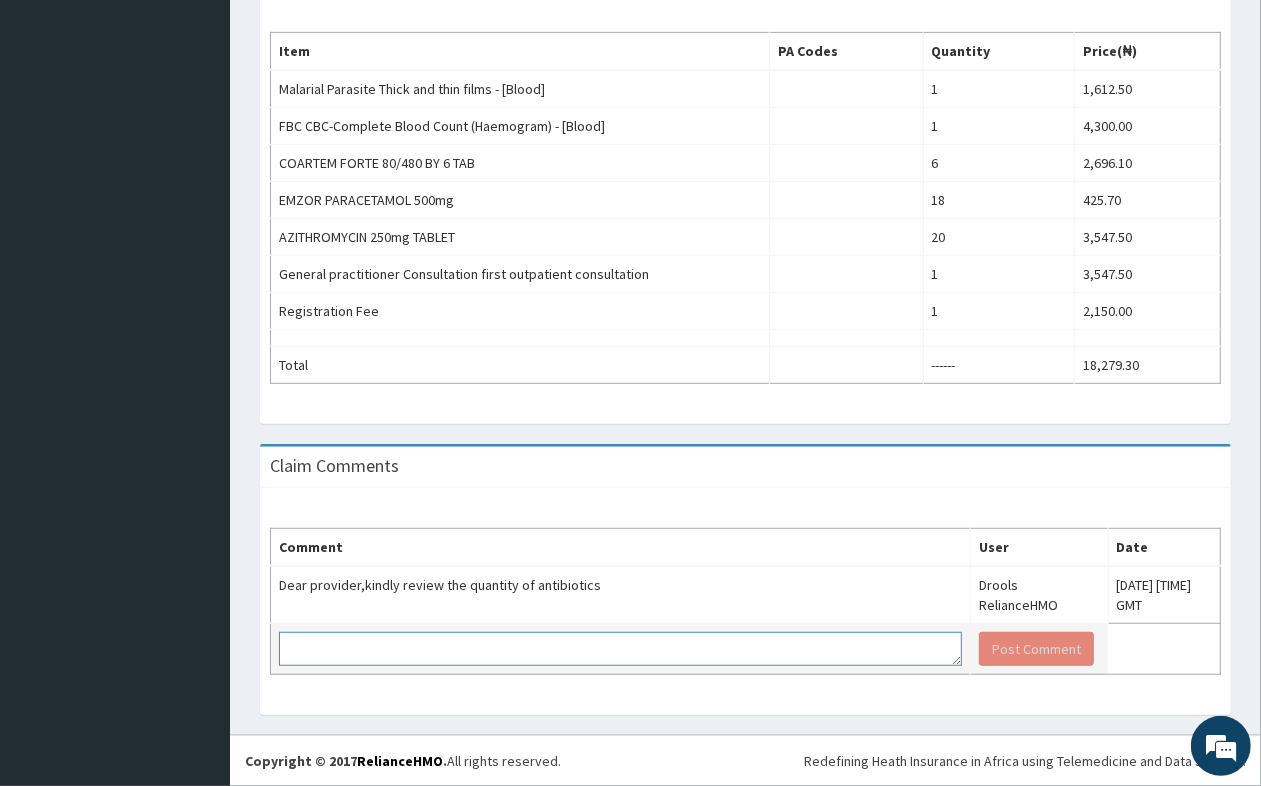 click at bounding box center (620, 649) 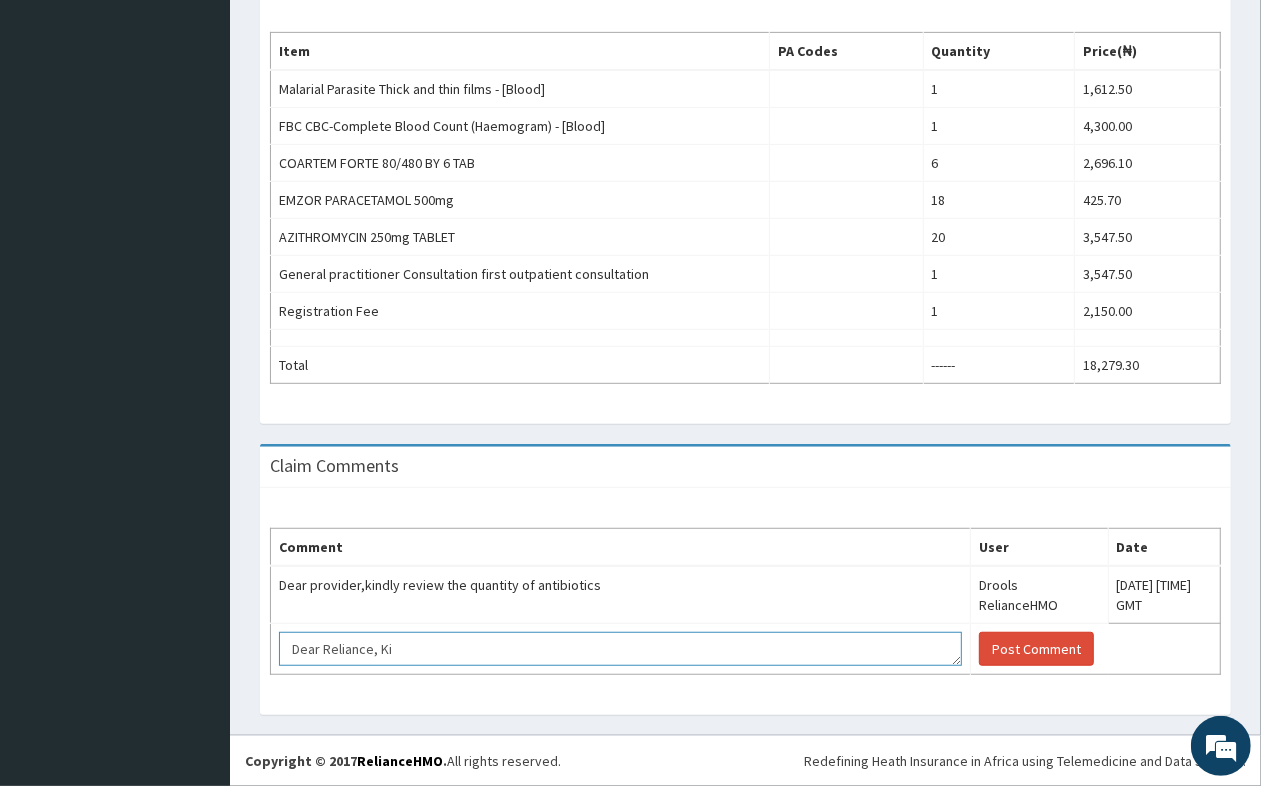 scroll, scrollTop: 0, scrollLeft: 0, axis: both 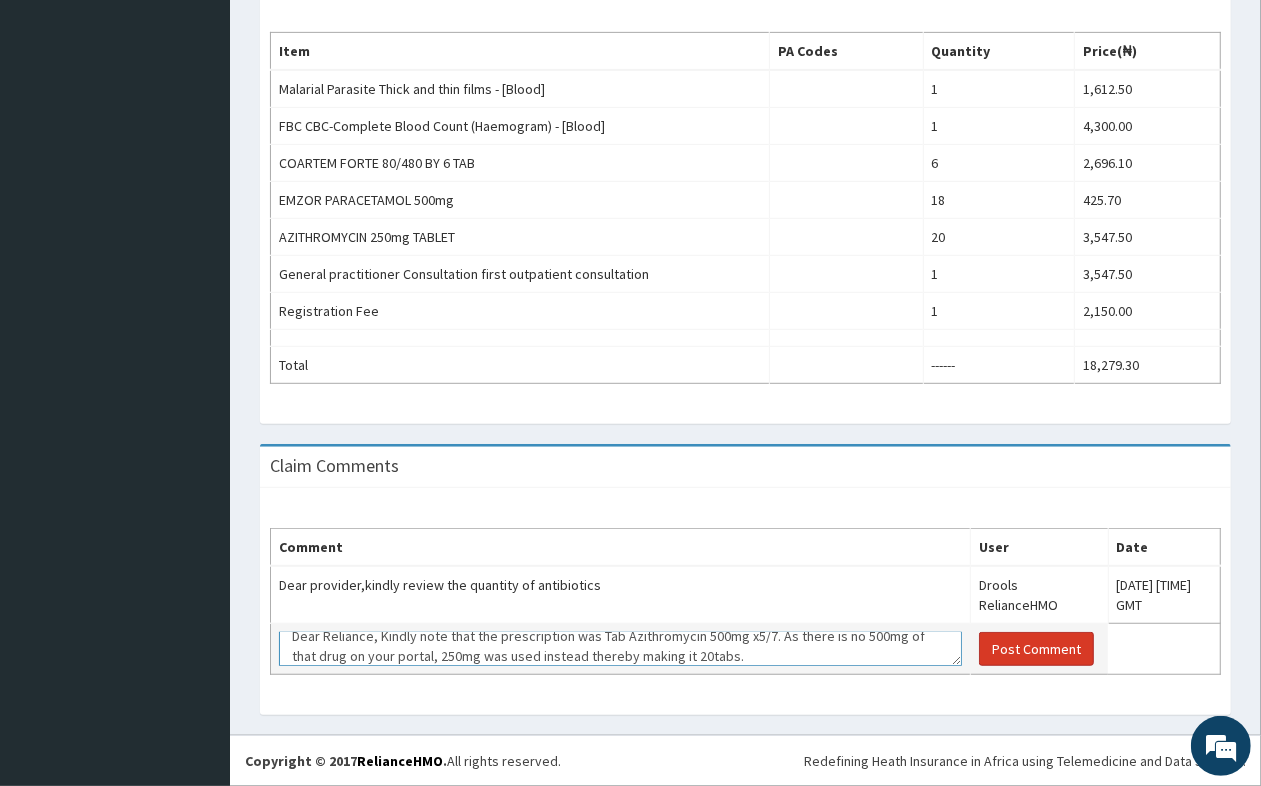 type on "Dear Reliance, Kindly note that the prescription was Tab Azithromycin 500mg x5/7. As there is no 500mg of that drug on your portal, 250mg was used instead thereby making it 20tabs." 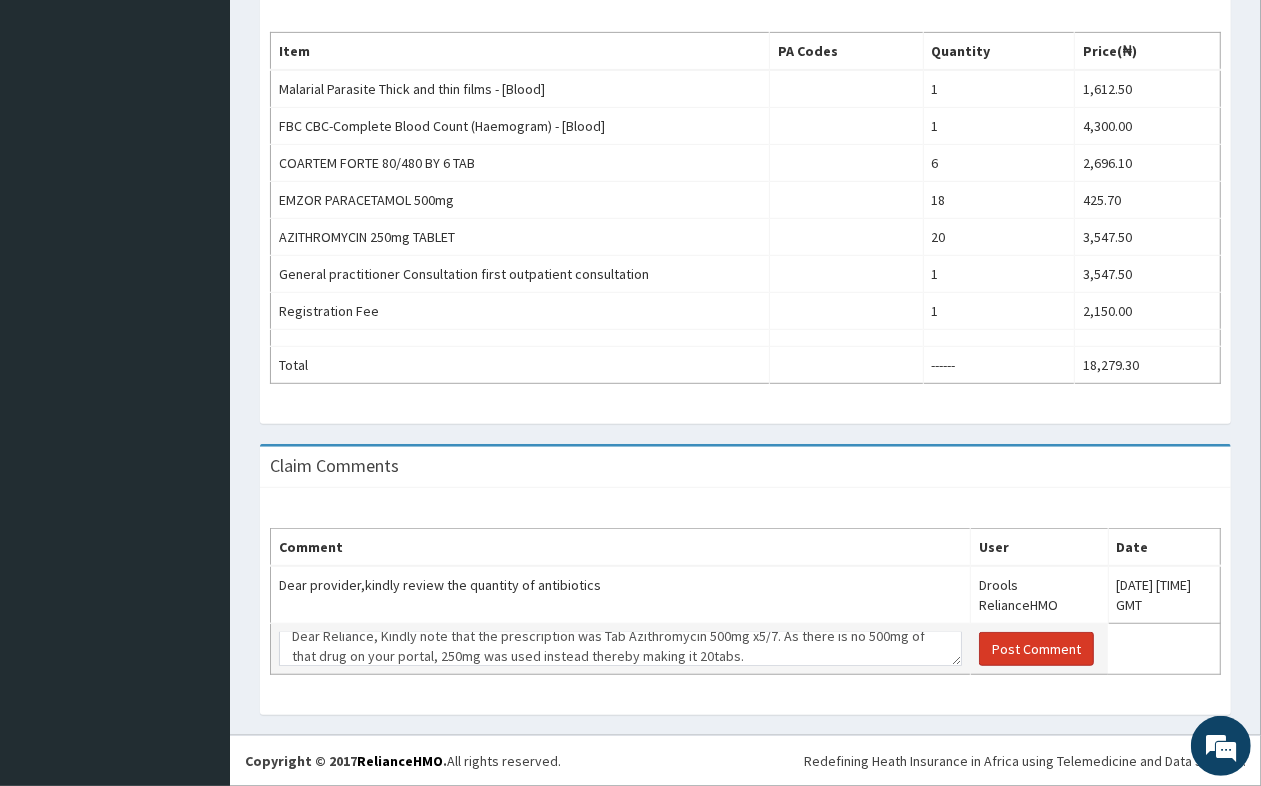 click on "Post Comment" at bounding box center [1036, 649] 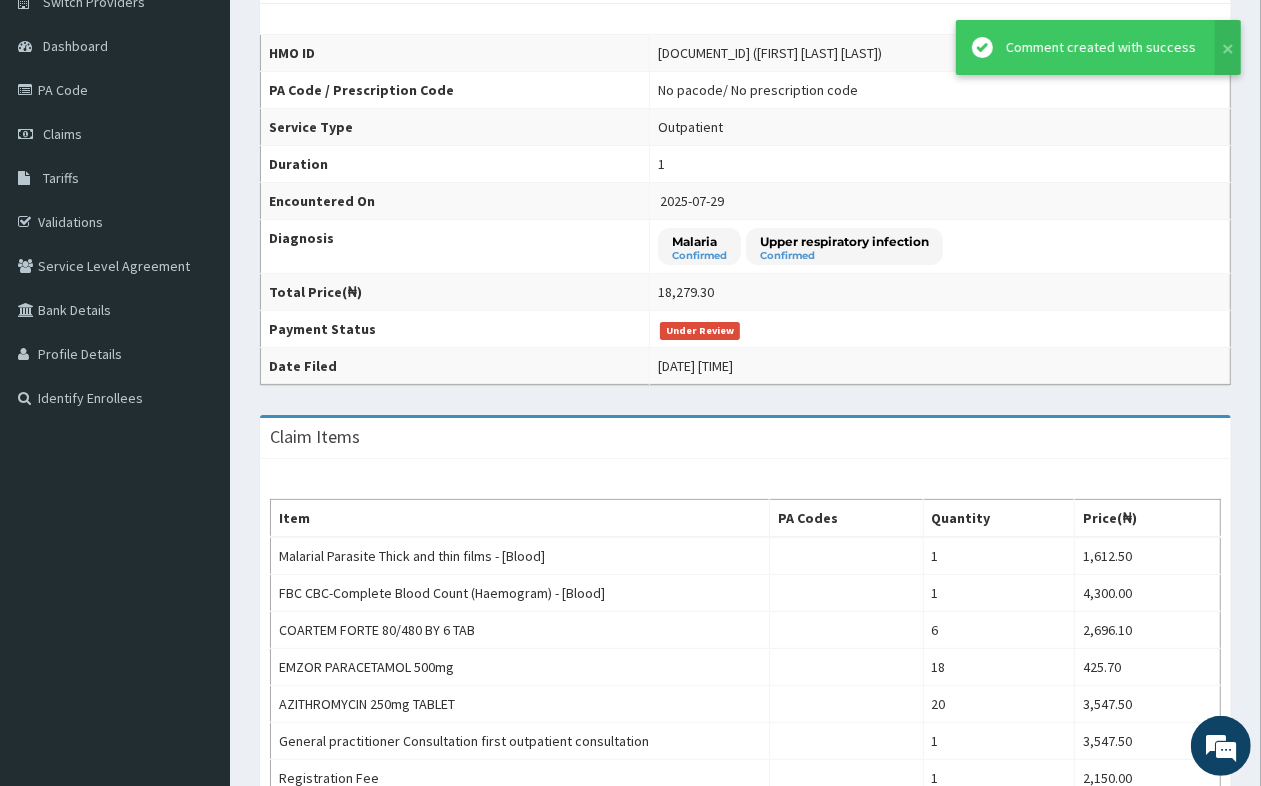 scroll, scrollTop: 17, scrollLeft: 0, axis: vertical 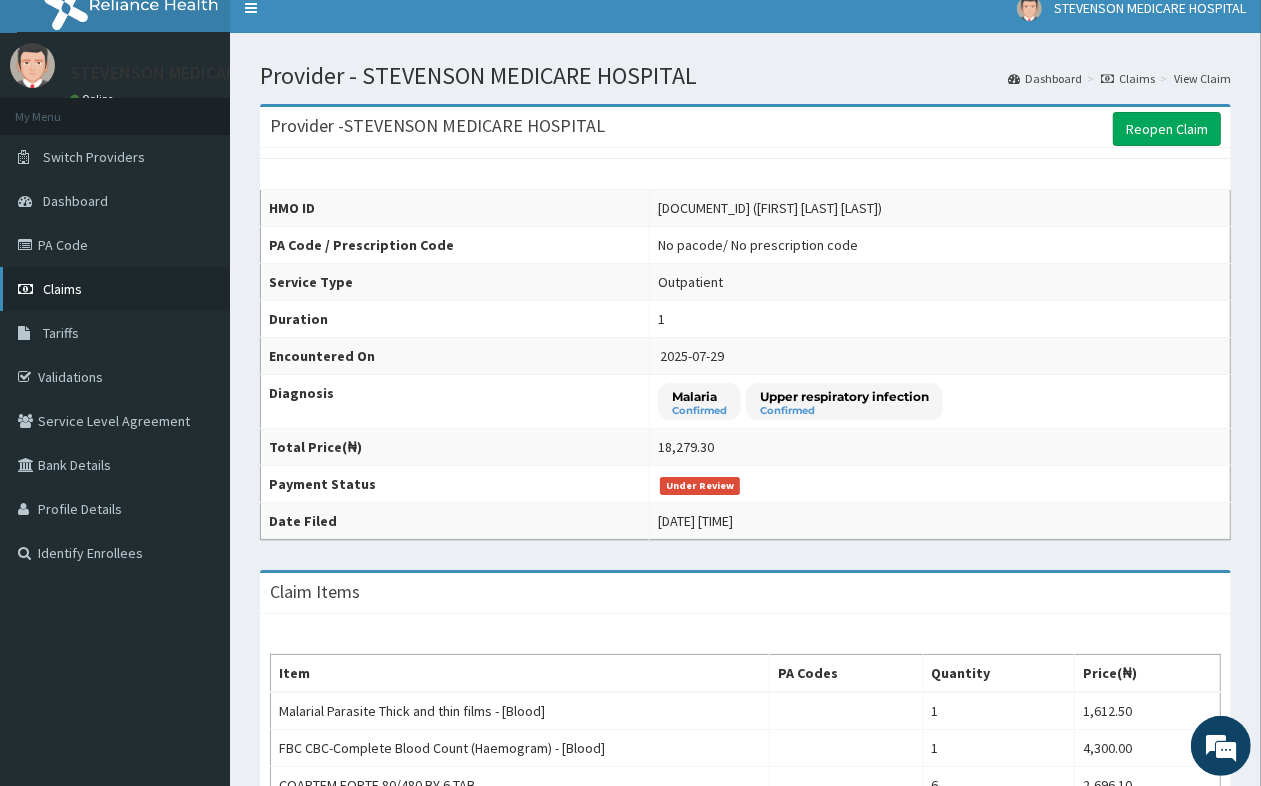 click on "Claims" at bounding box center (62, 289) 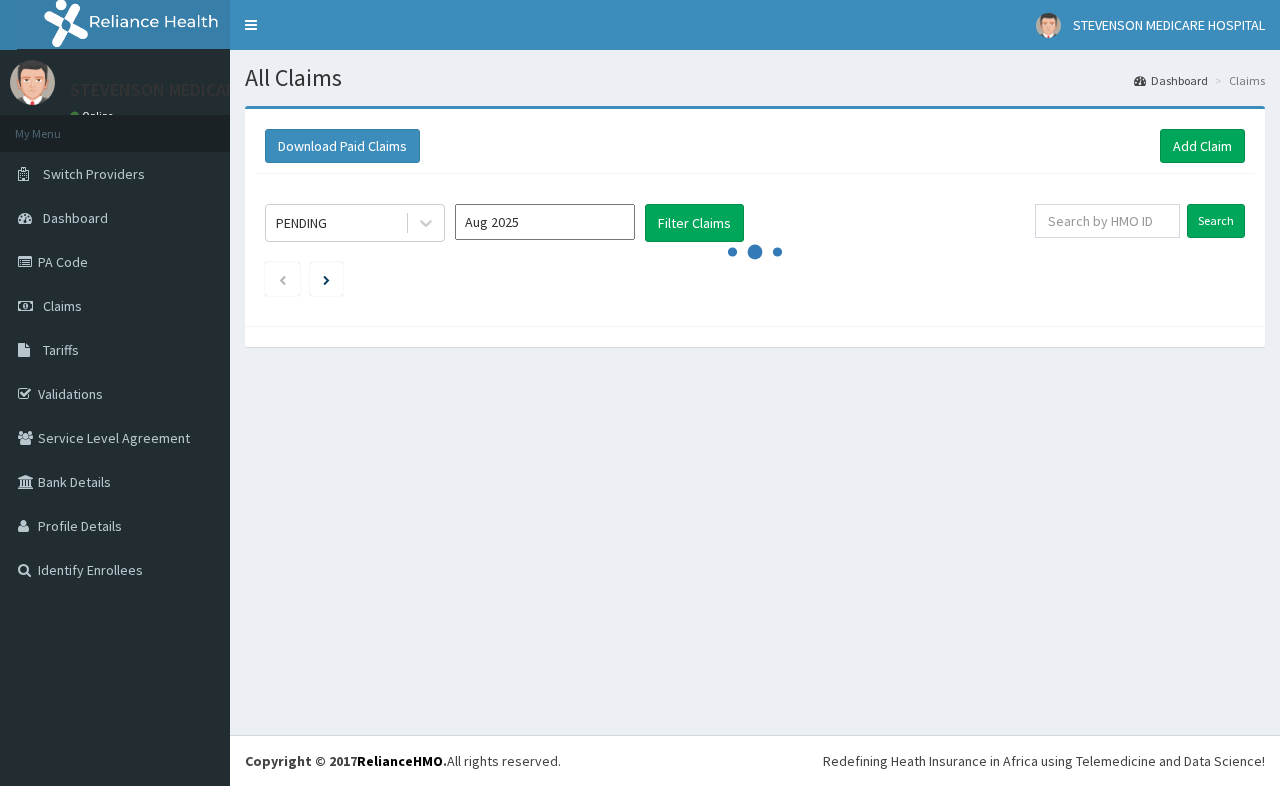 scroll, scrollTop: 0, scrollLeft: 0, axis: both 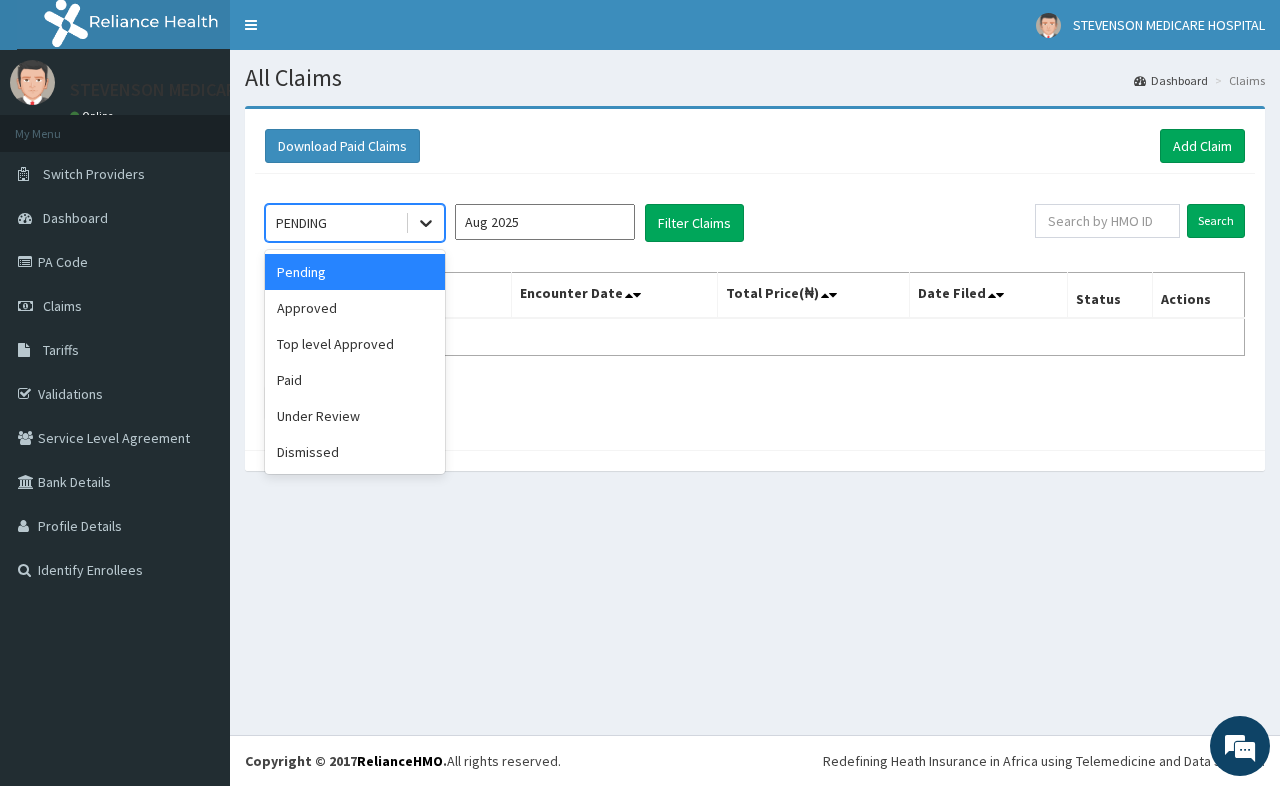 click 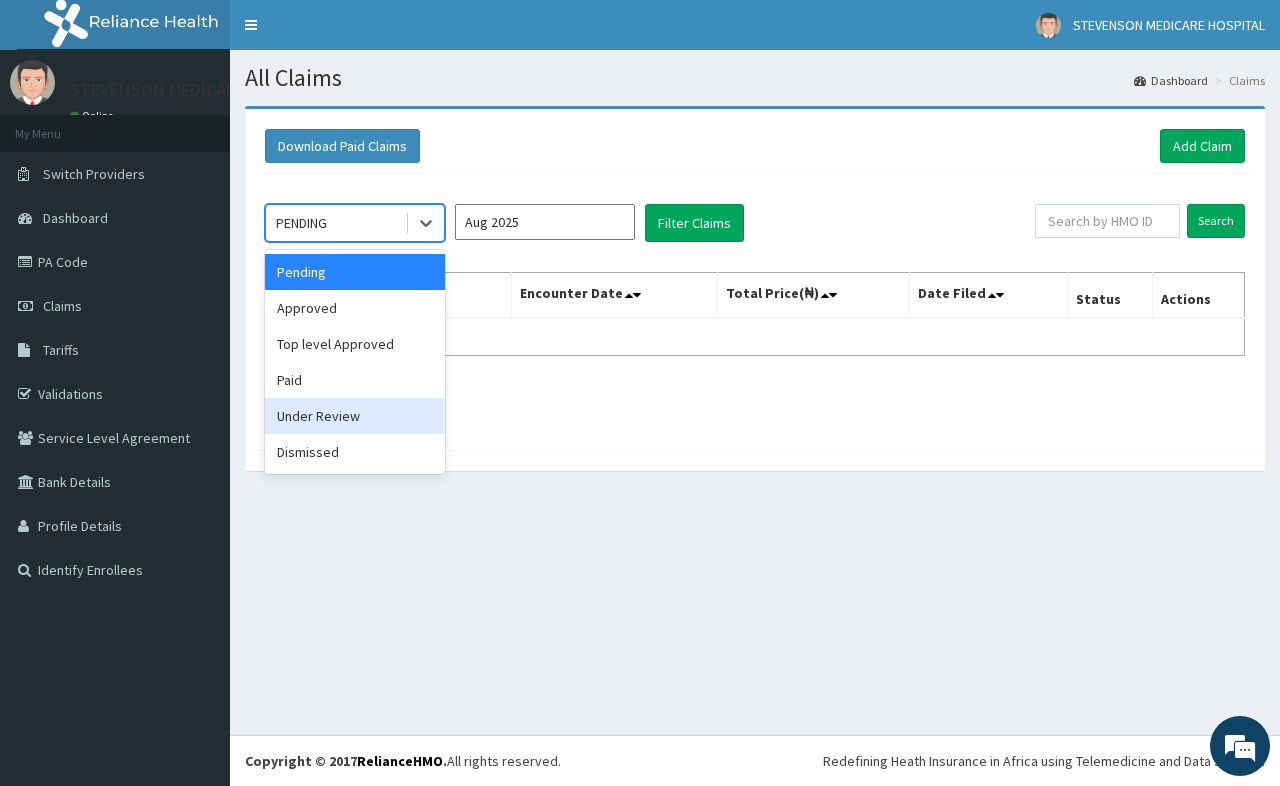 click on "Under Review" at bounding box center [355, 416] 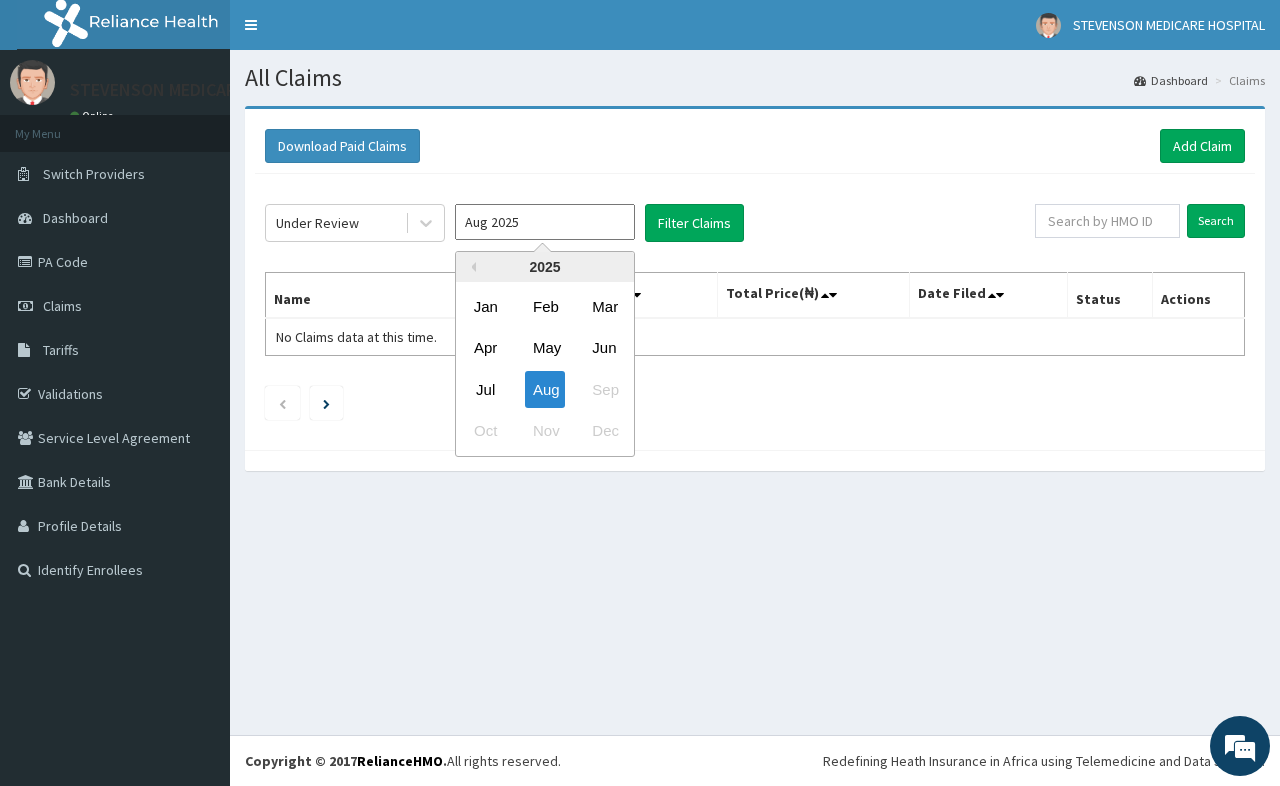 click on "Aug 2025" at bounding box center (545, 222) 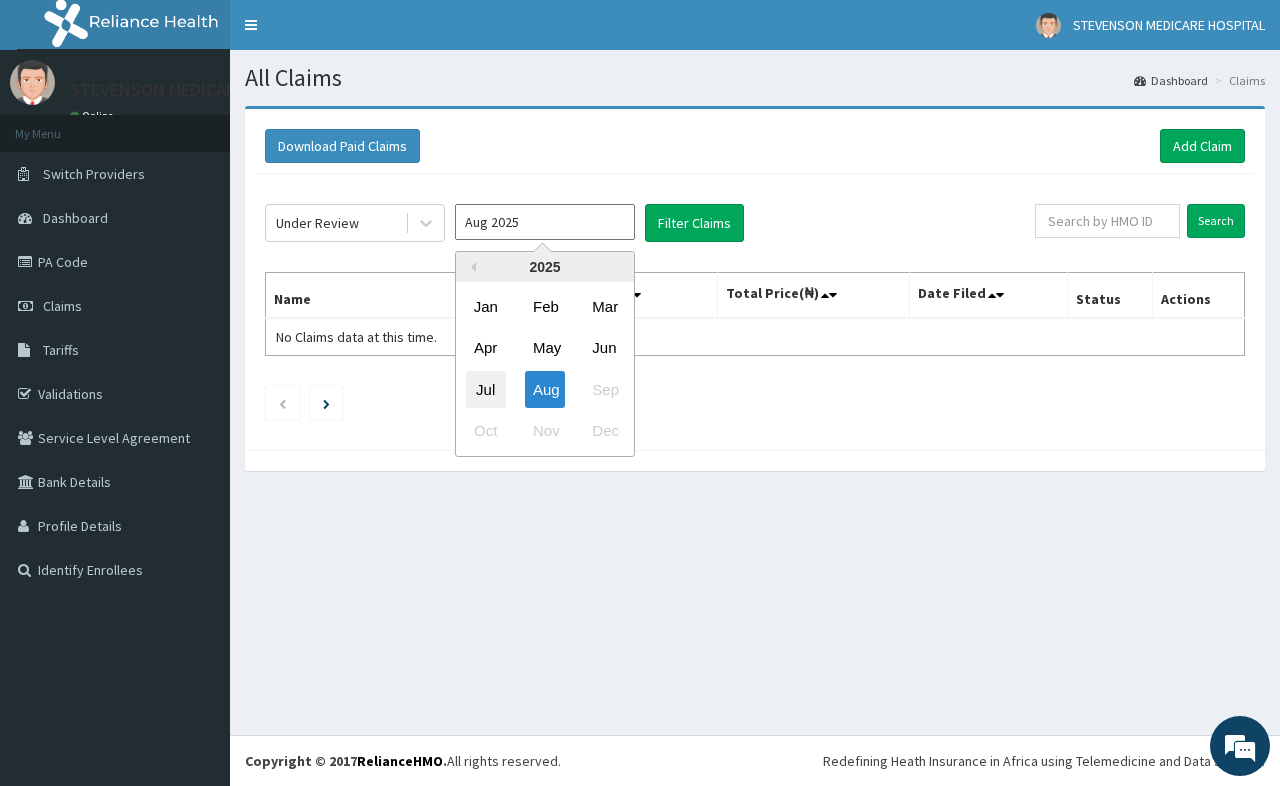 click on "Jul" at bounding box center [486, 389] 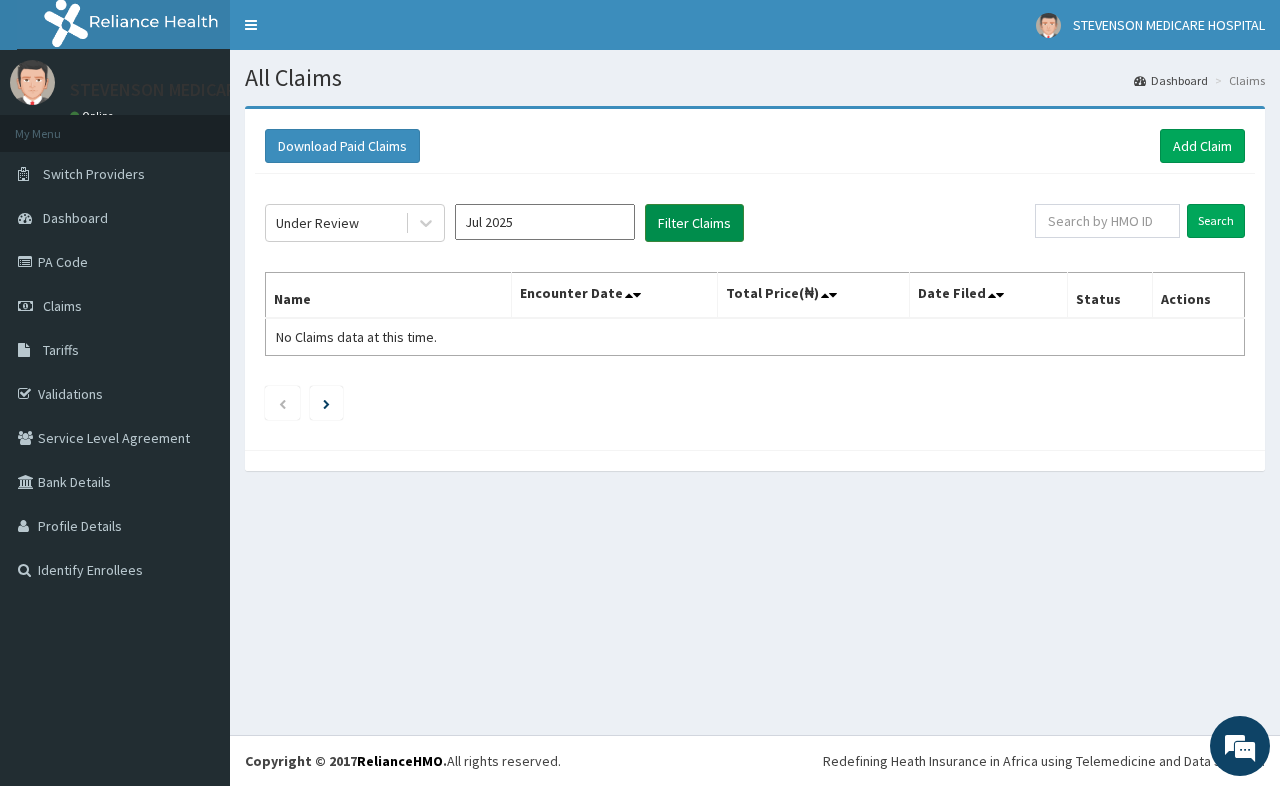 click on "Filter Claims" at bounding box center (694, 223) 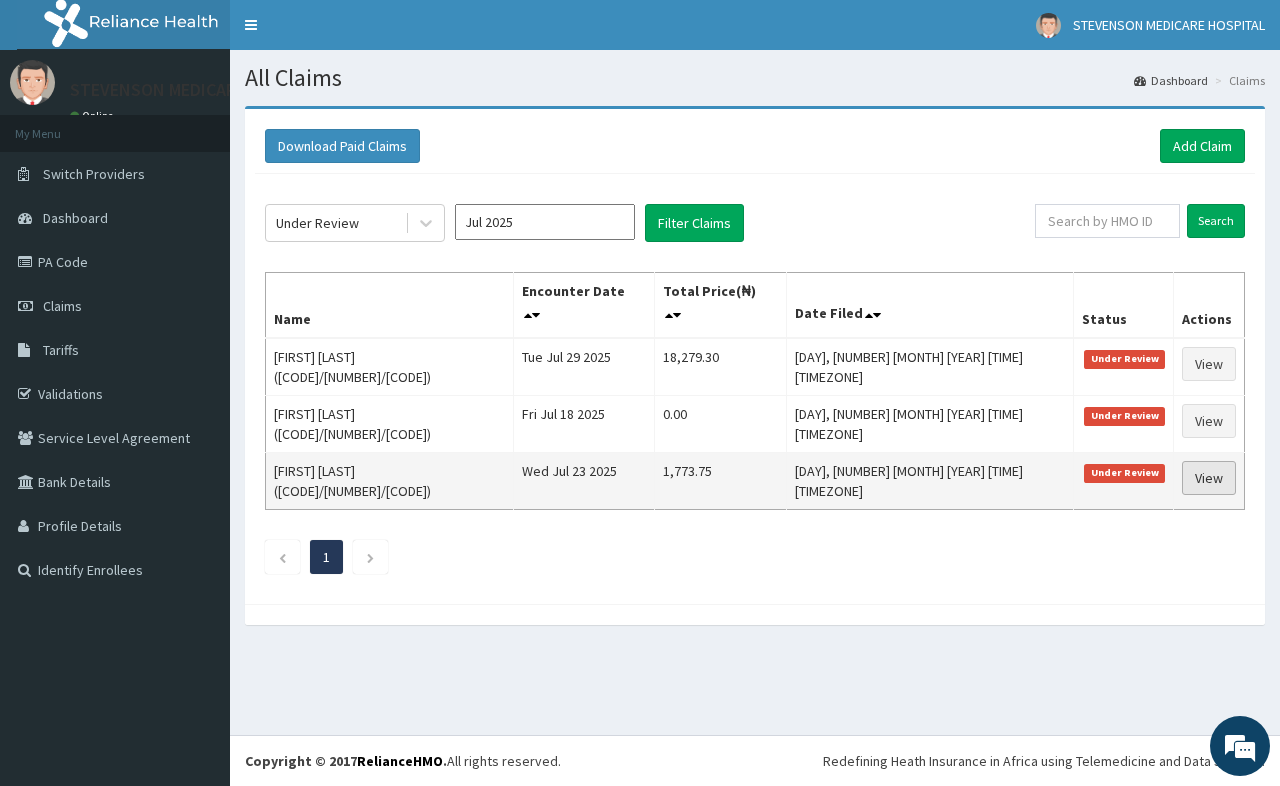 click on "View" at bounding box center [1209, 478] 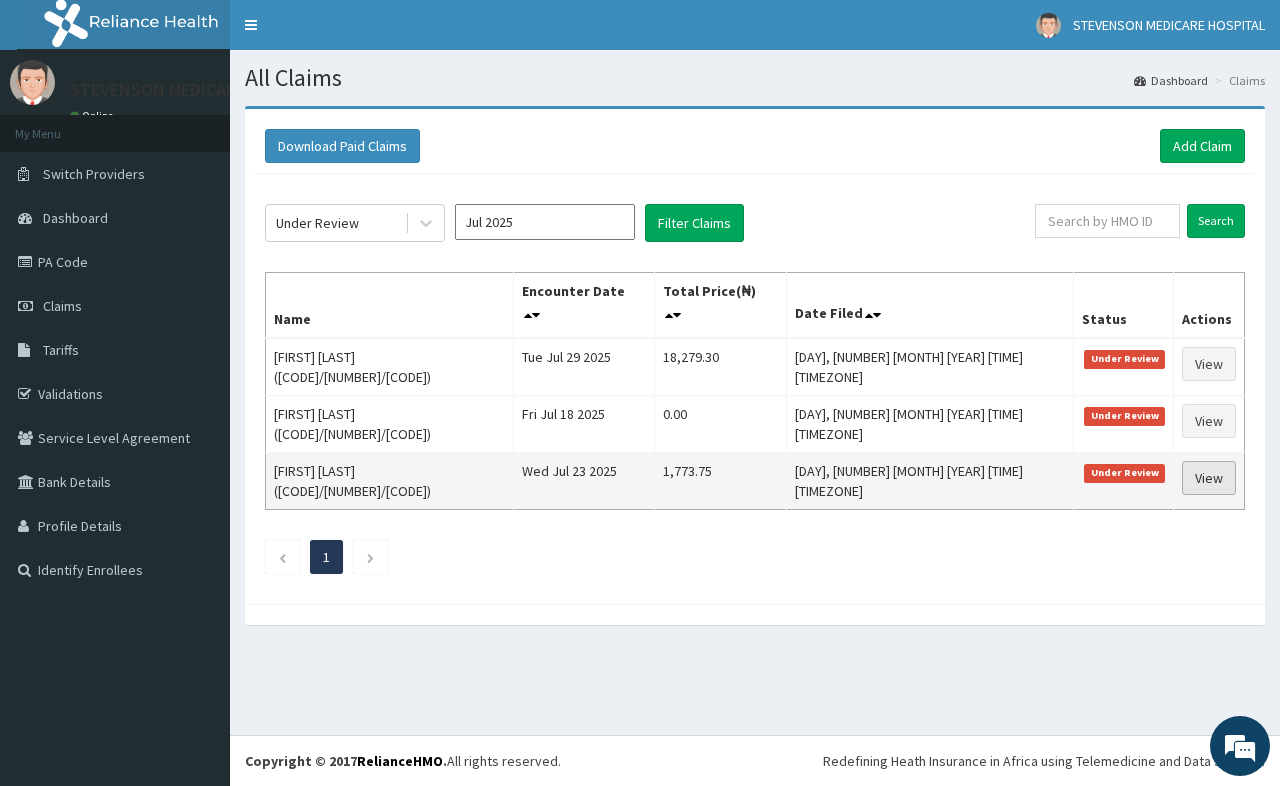 scroll, scrollTop: 0, scrollLeft: 0, axis: both 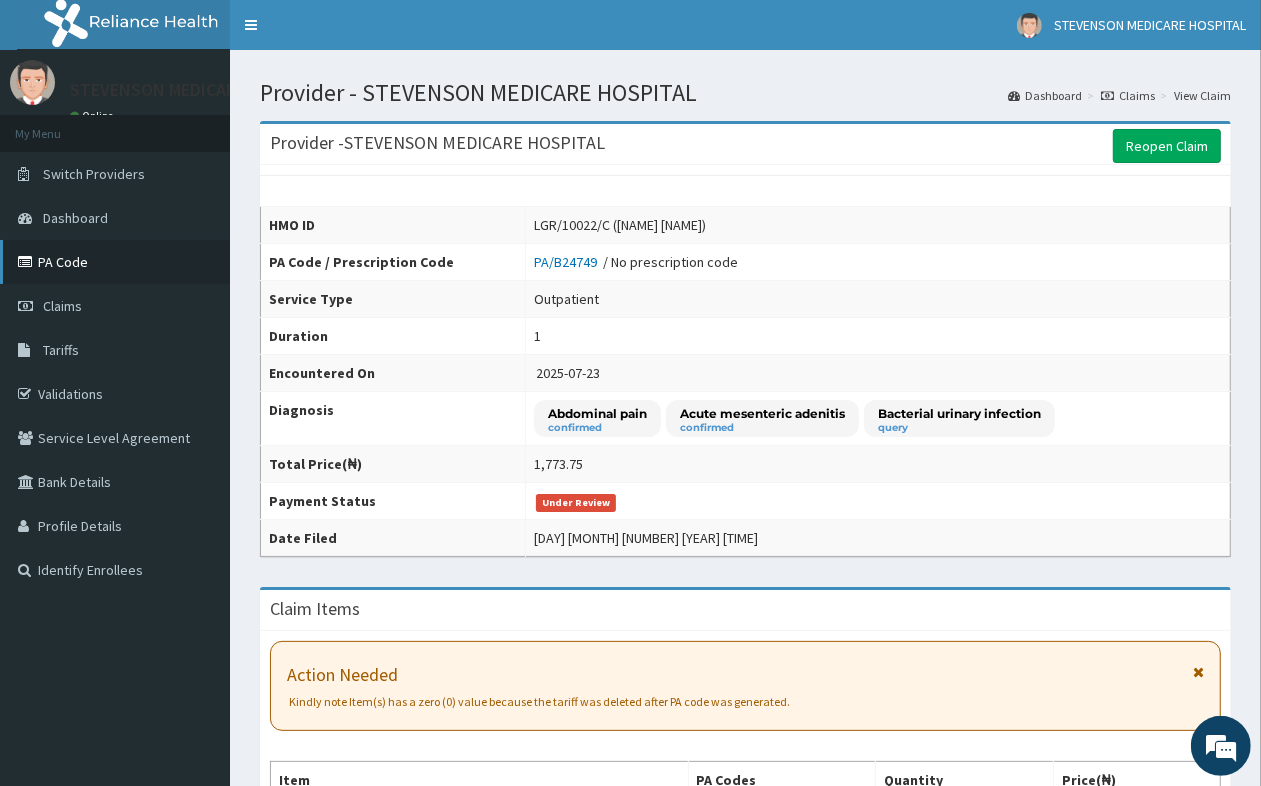 click on "PA Code" at bounding box center (115, 262) 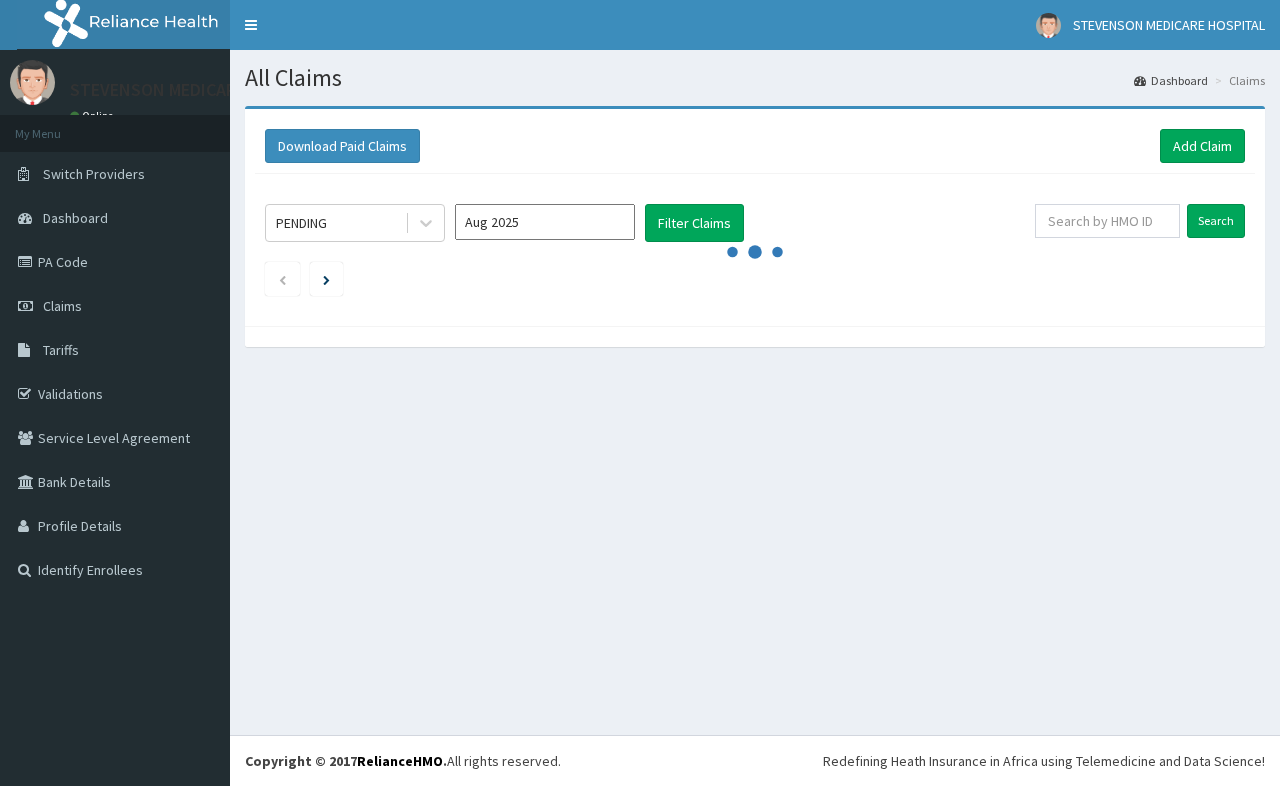 scroll, scrollTop: 0, scrollLeft: 0, axis: both 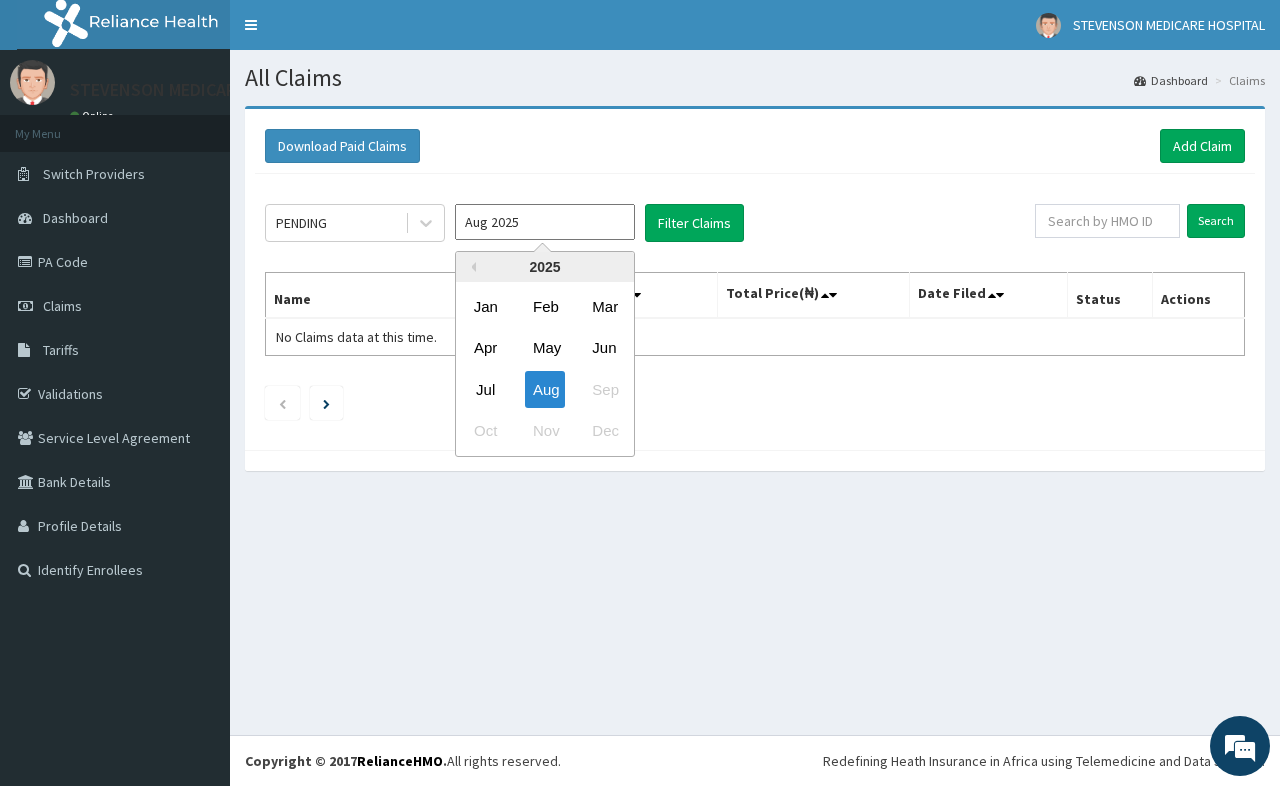 click on "Aug 2025" at bounding box center (545, 222) 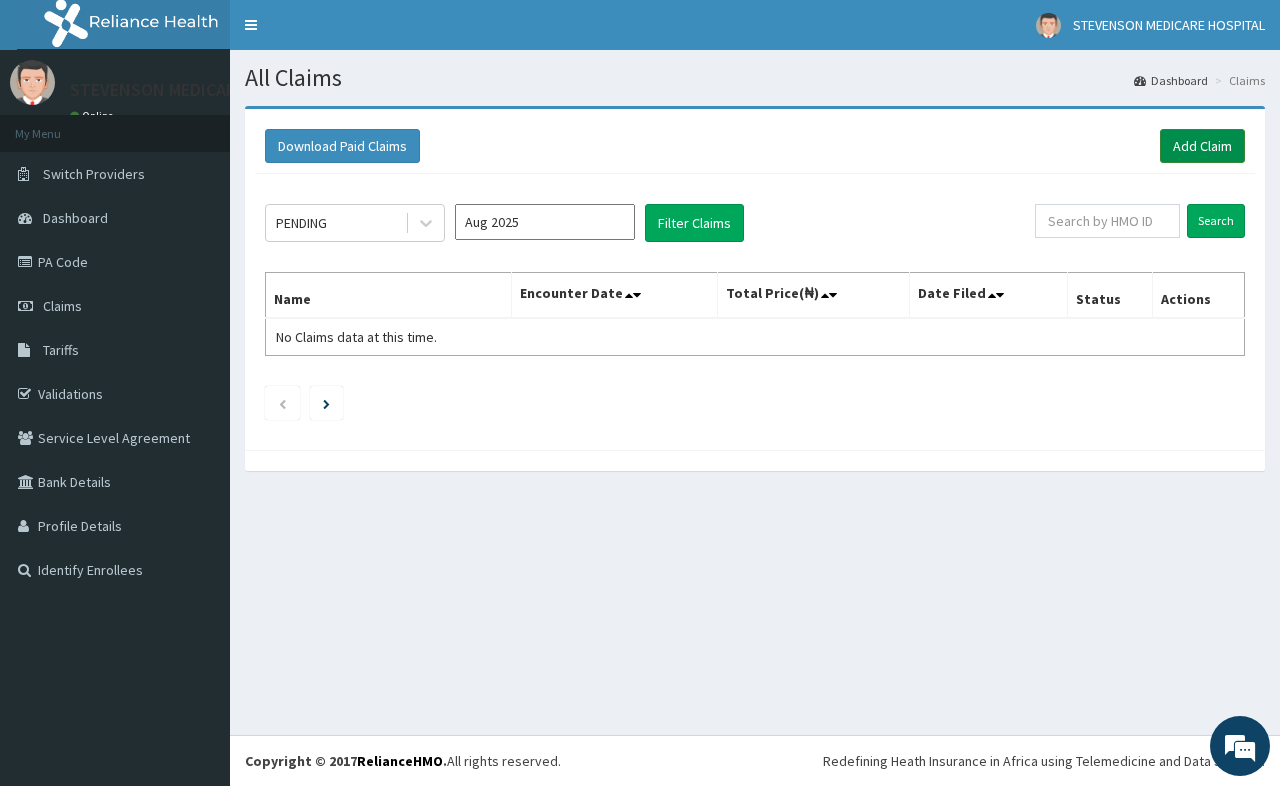 click on "Add Claim" at bounding box center (1202, 146) 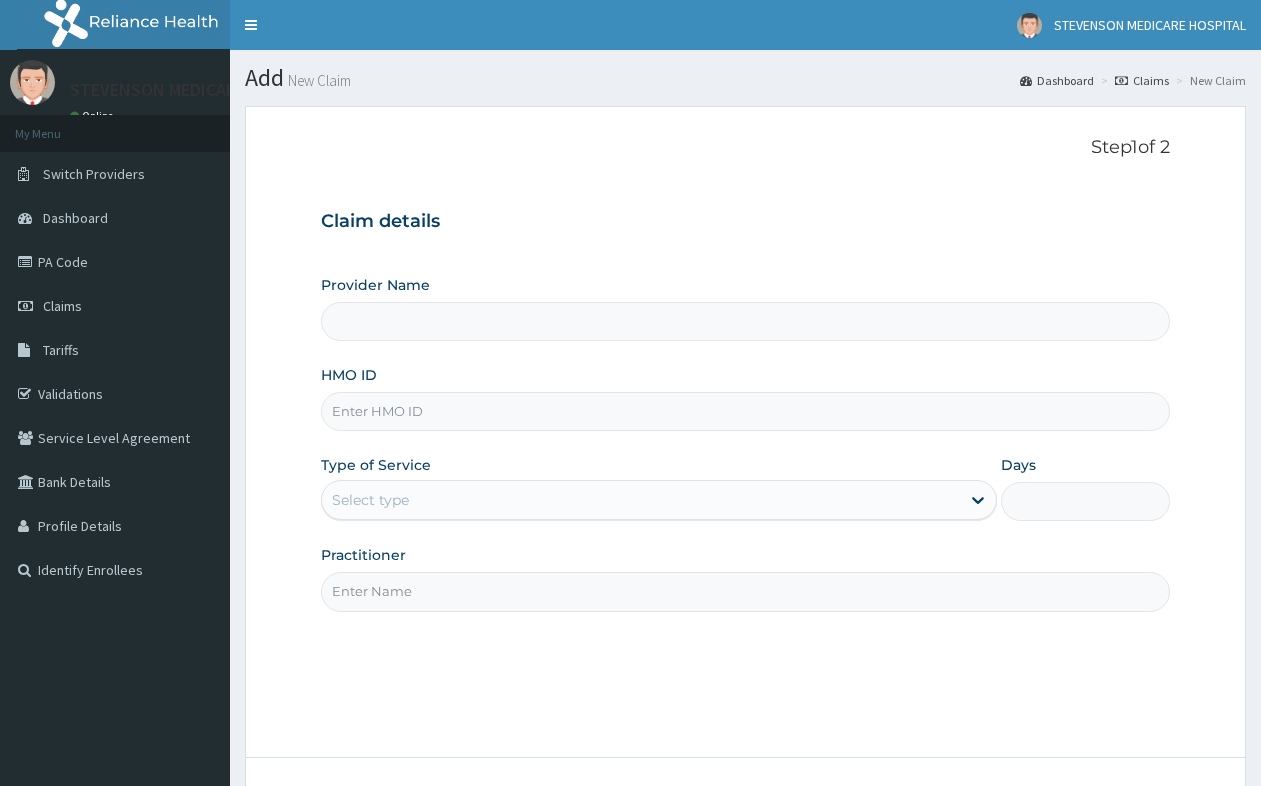 scroll, scrollTop: 0, scrollLeft: 0, axis: both 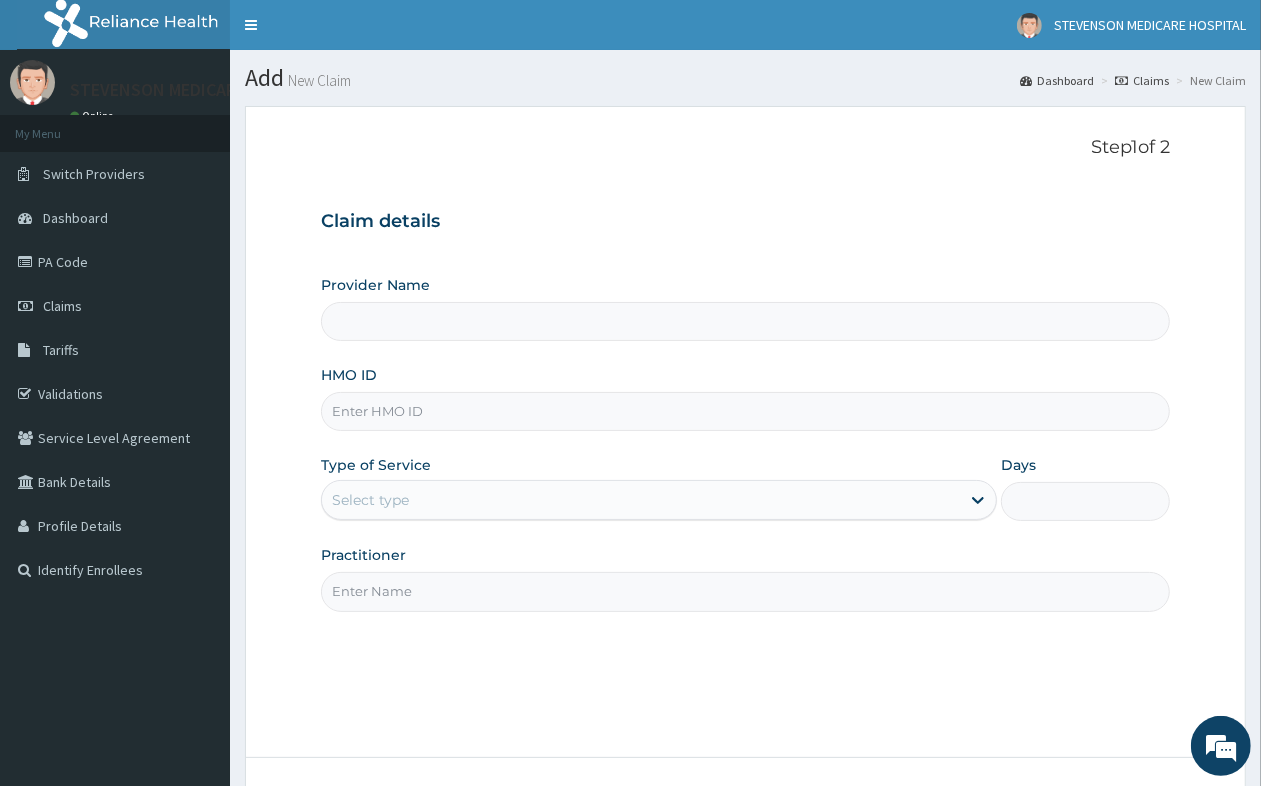 type on "STEVENSON MEDICARE HOSPITAL" 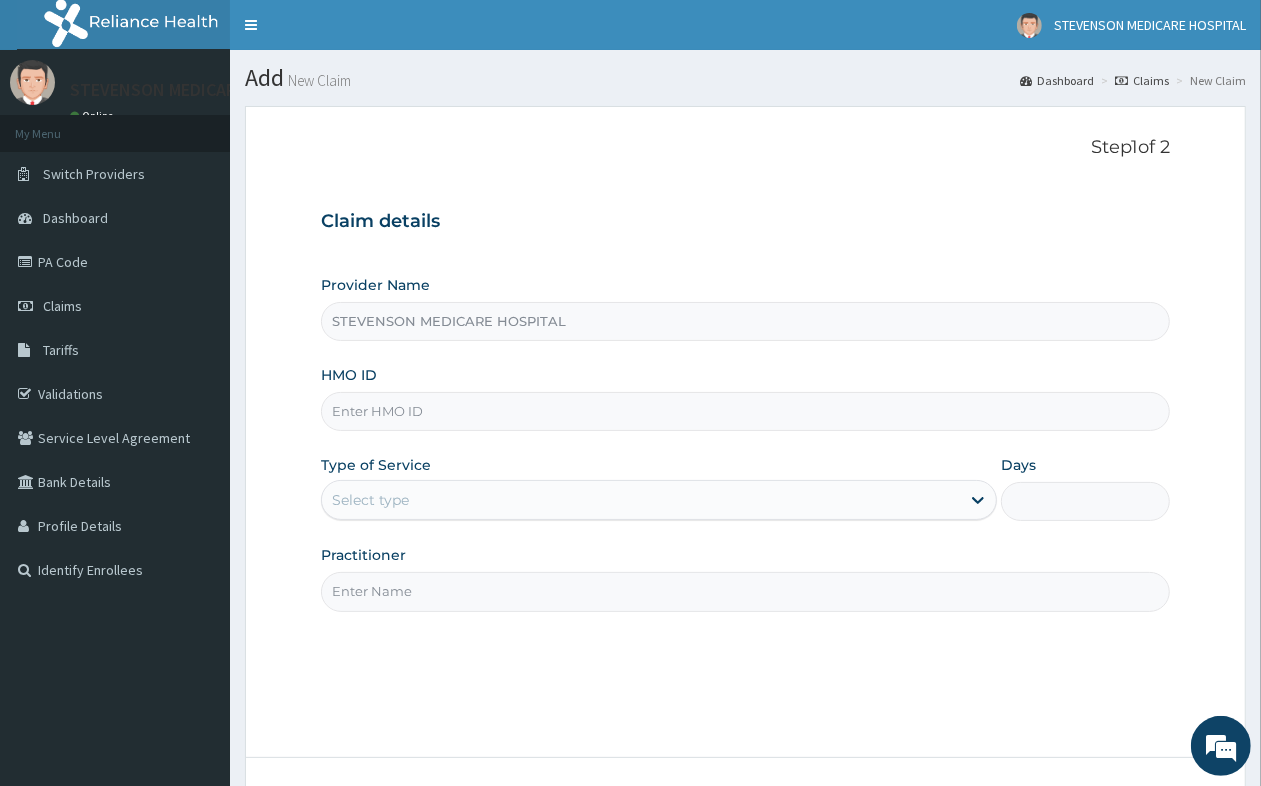 scroll, scrollTop: 0, scrollLeft: 0, axis: both 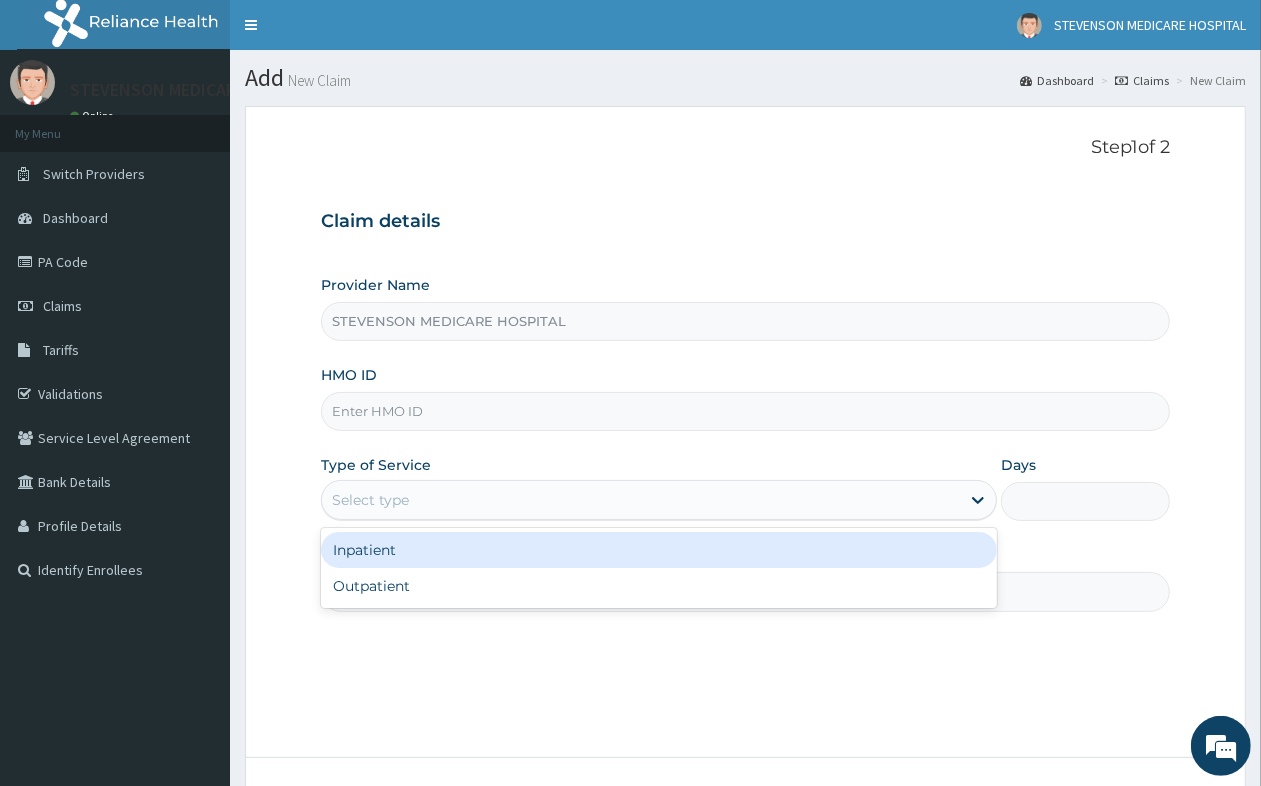click on "Select type" at bounding box center [641, 500] 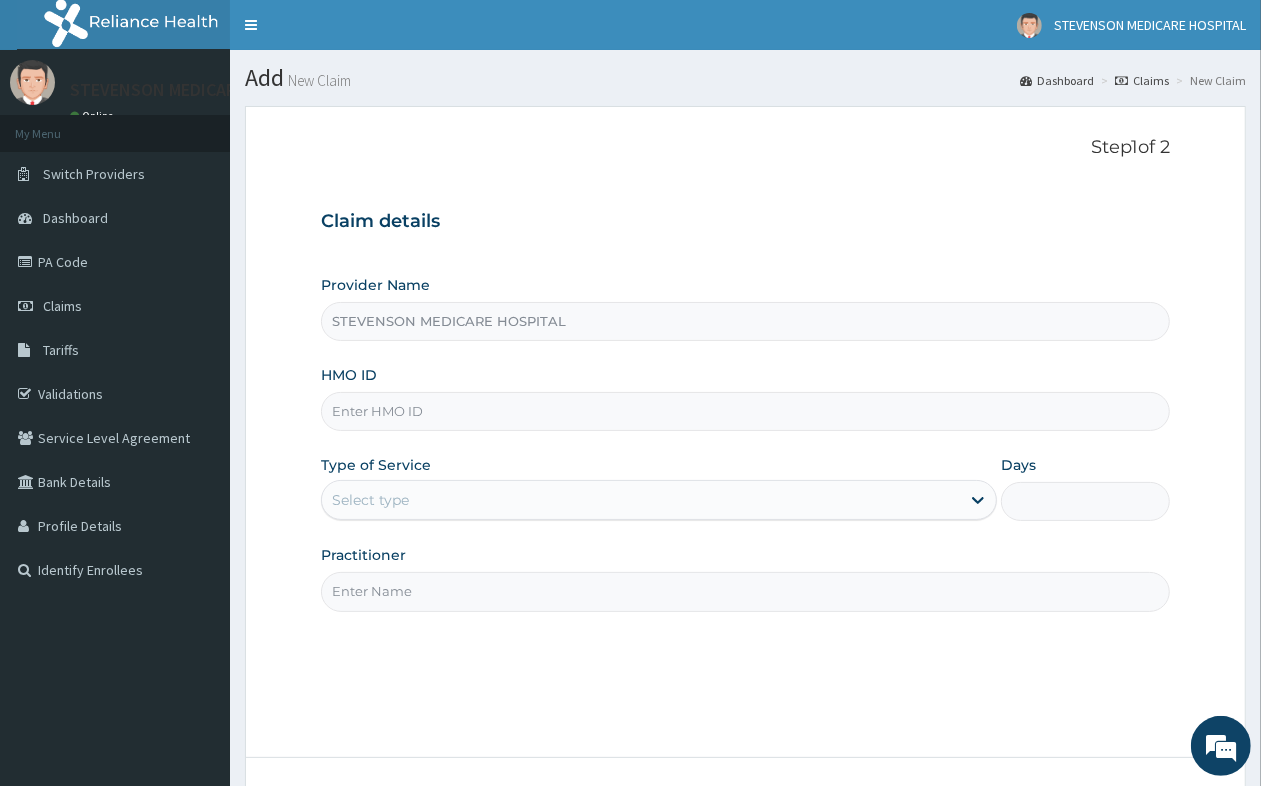 click on "HMO ID" at bounding box center (745, 411) 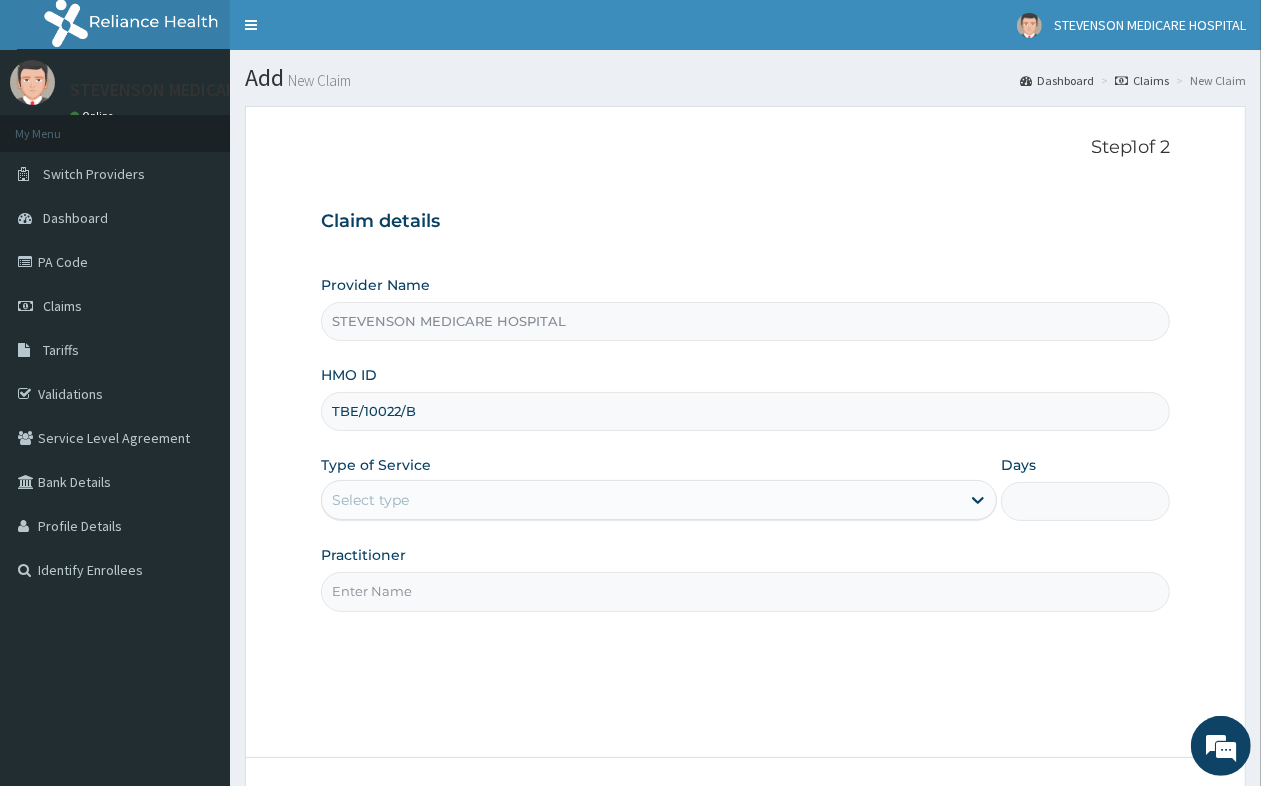 type on "TBE/10022/B" 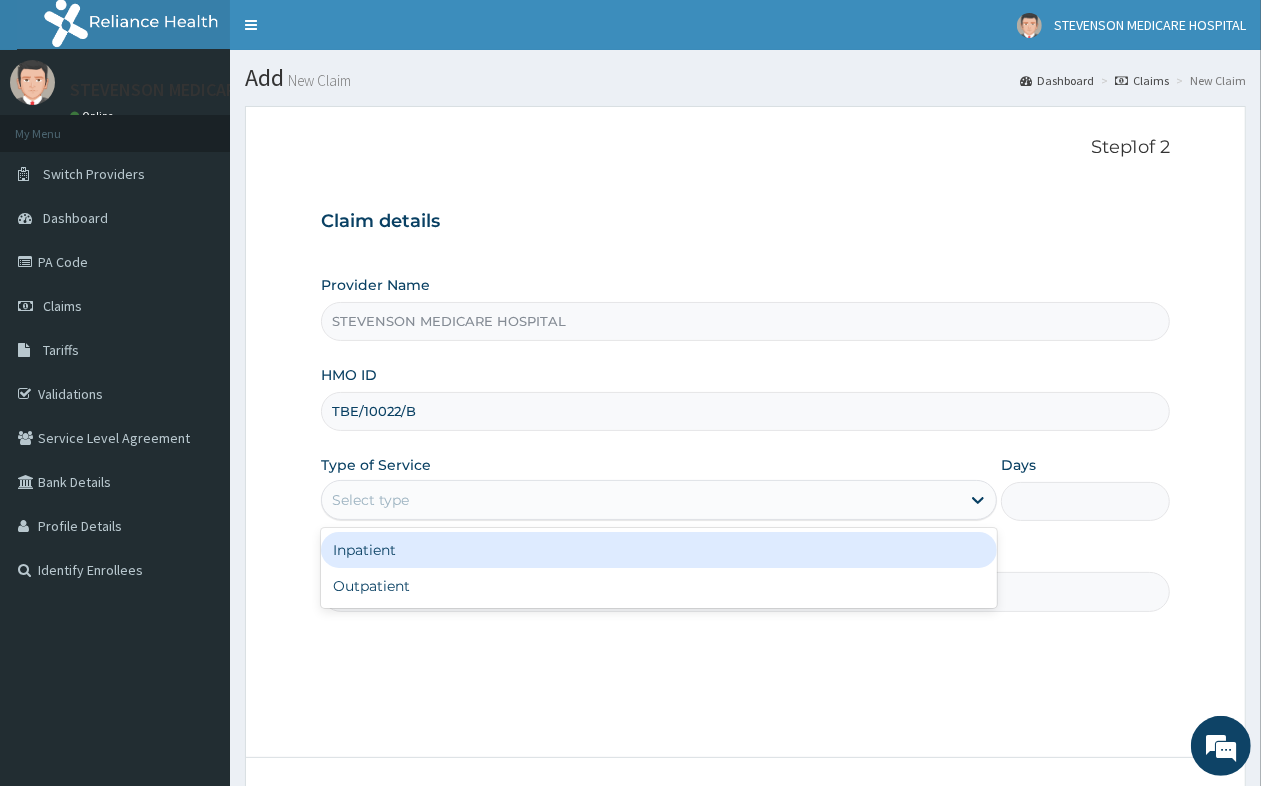 click on "Select type" at bounding box center [641, 500] 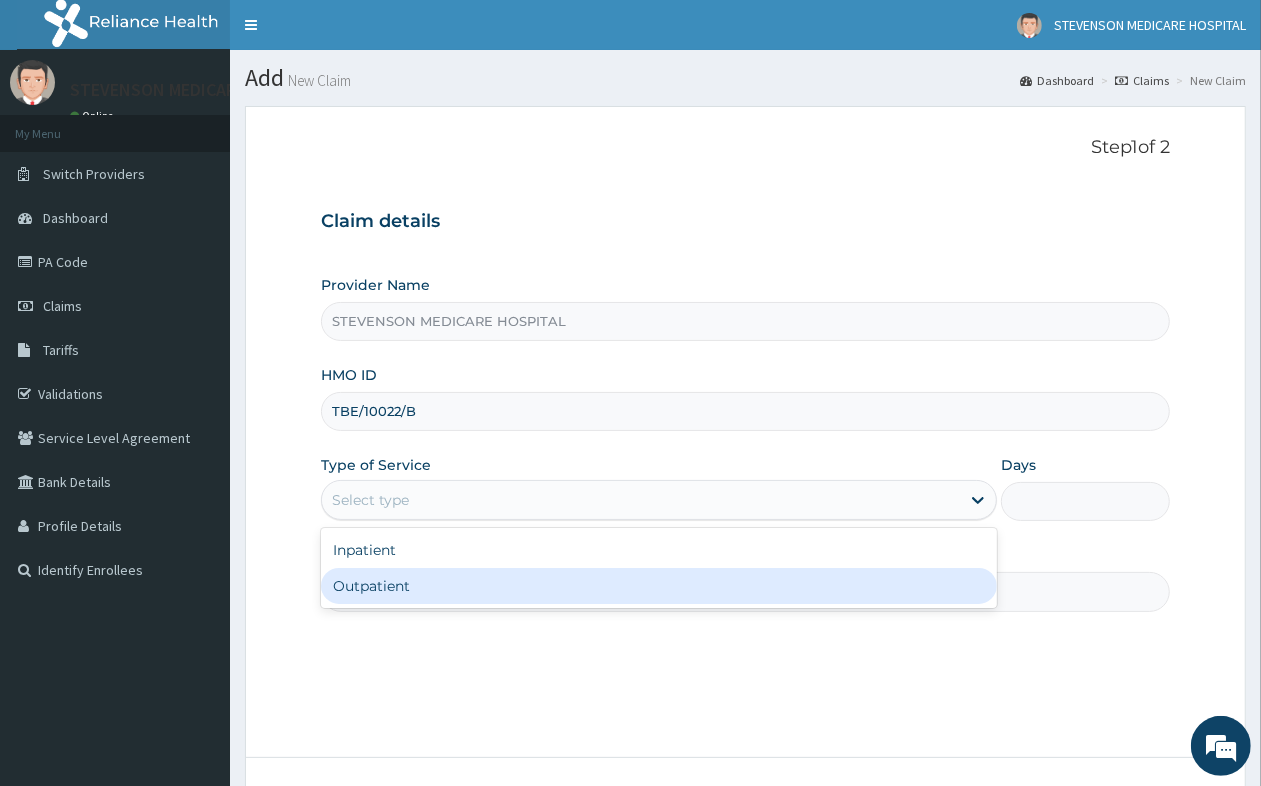 click on "Outpatient" at bounding box center (659, 586) 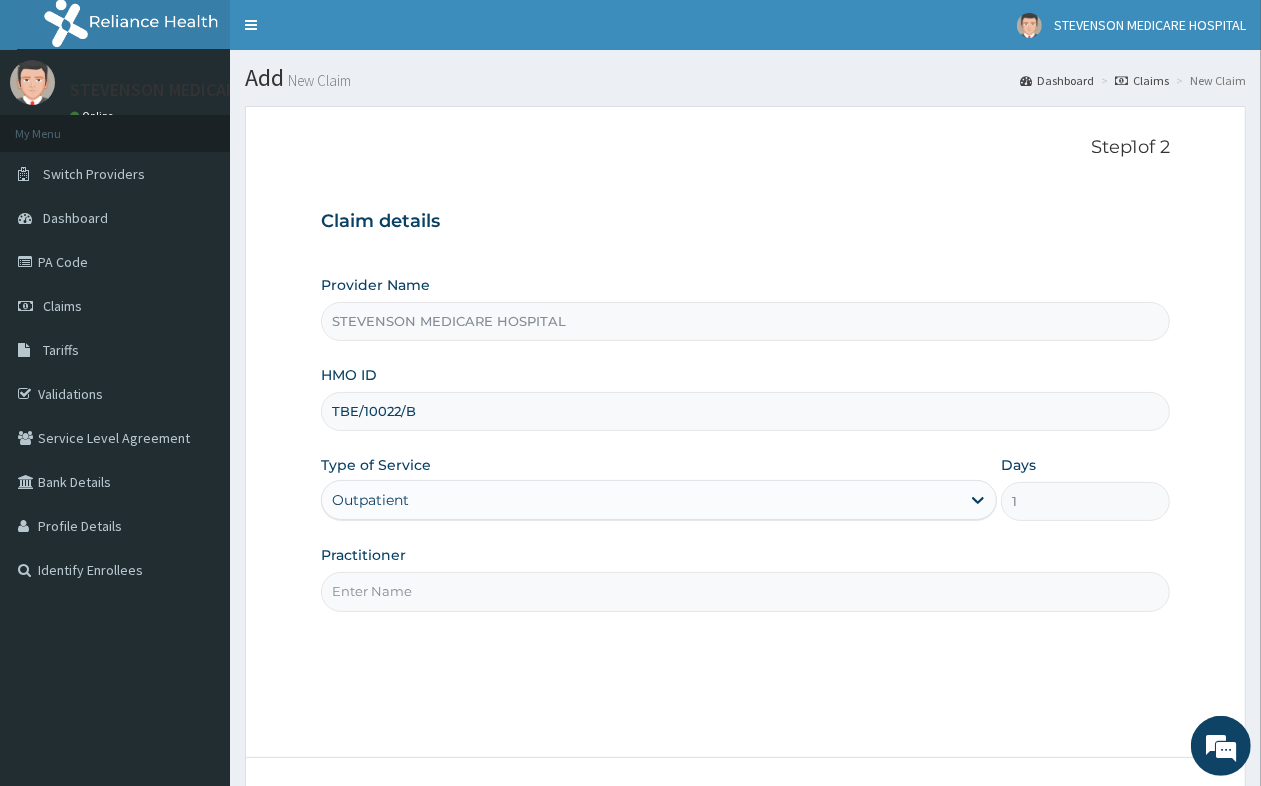 click on "Practitioner" at bounding box center [745, 591] 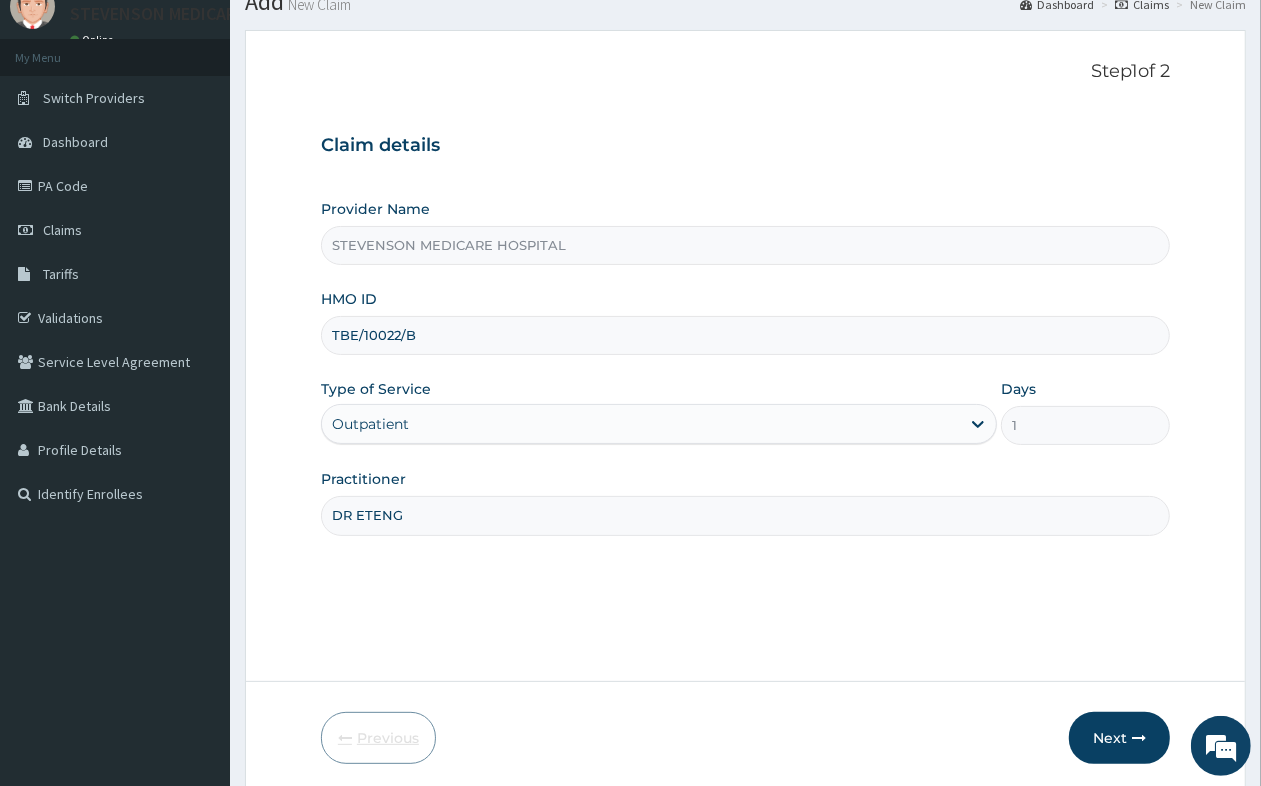 scroll, scrollTop: 151, scrollLeft: 0, axis: vertical 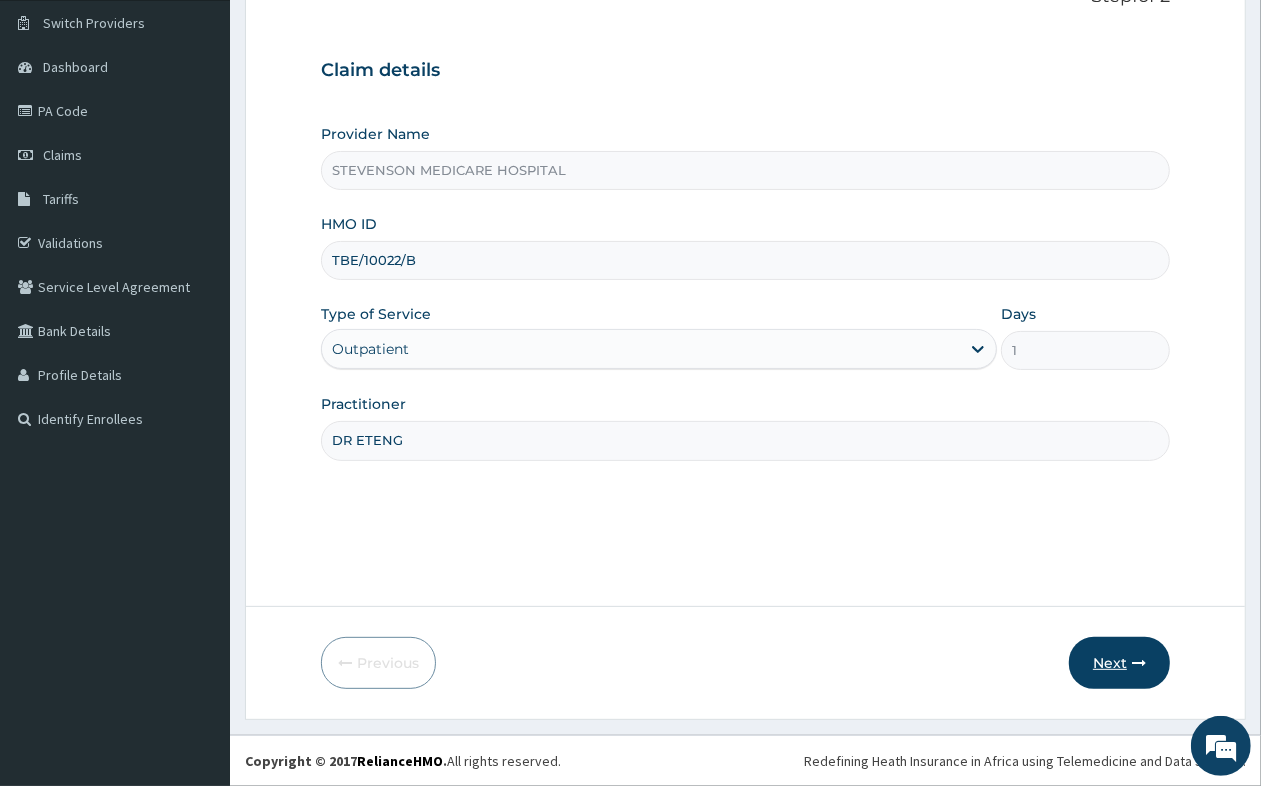 type on "DR ETENG" 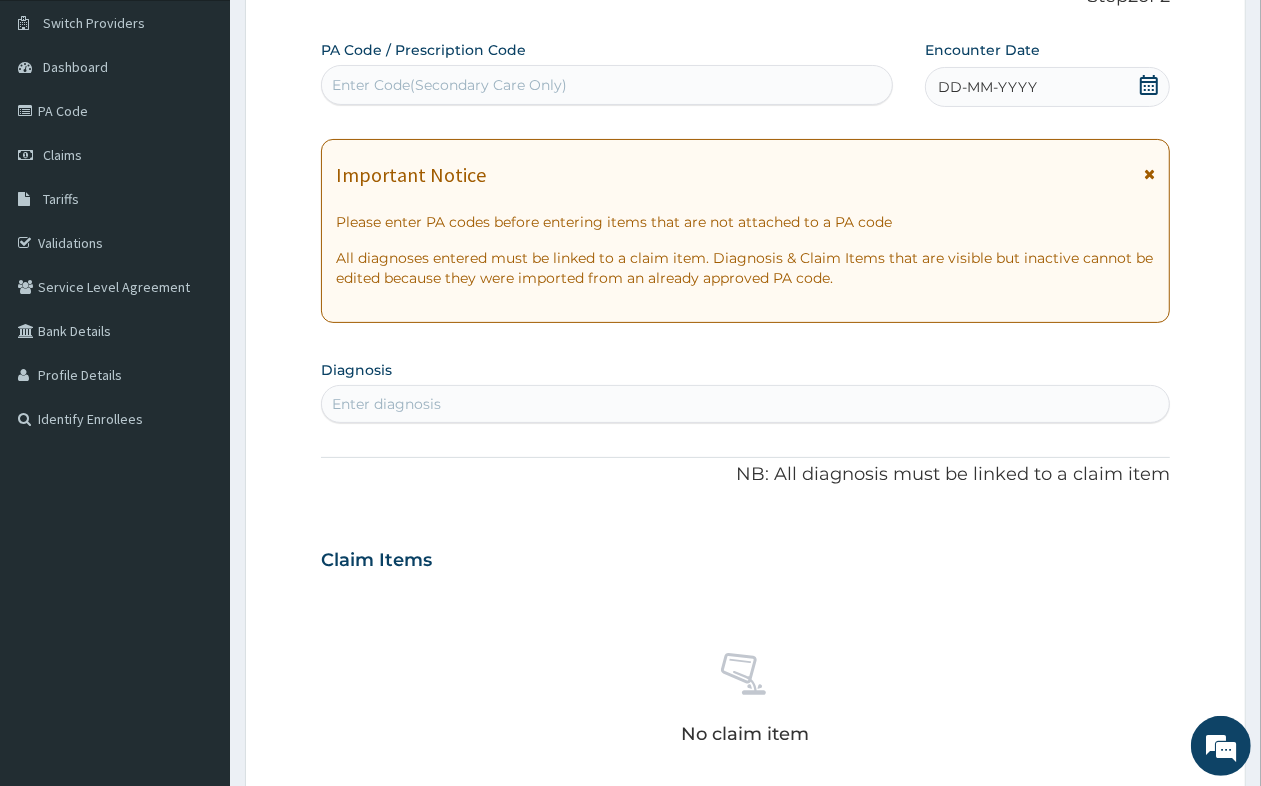 click on "Enter Code(Secondary Care Only)" at bounding box center [607, 85] 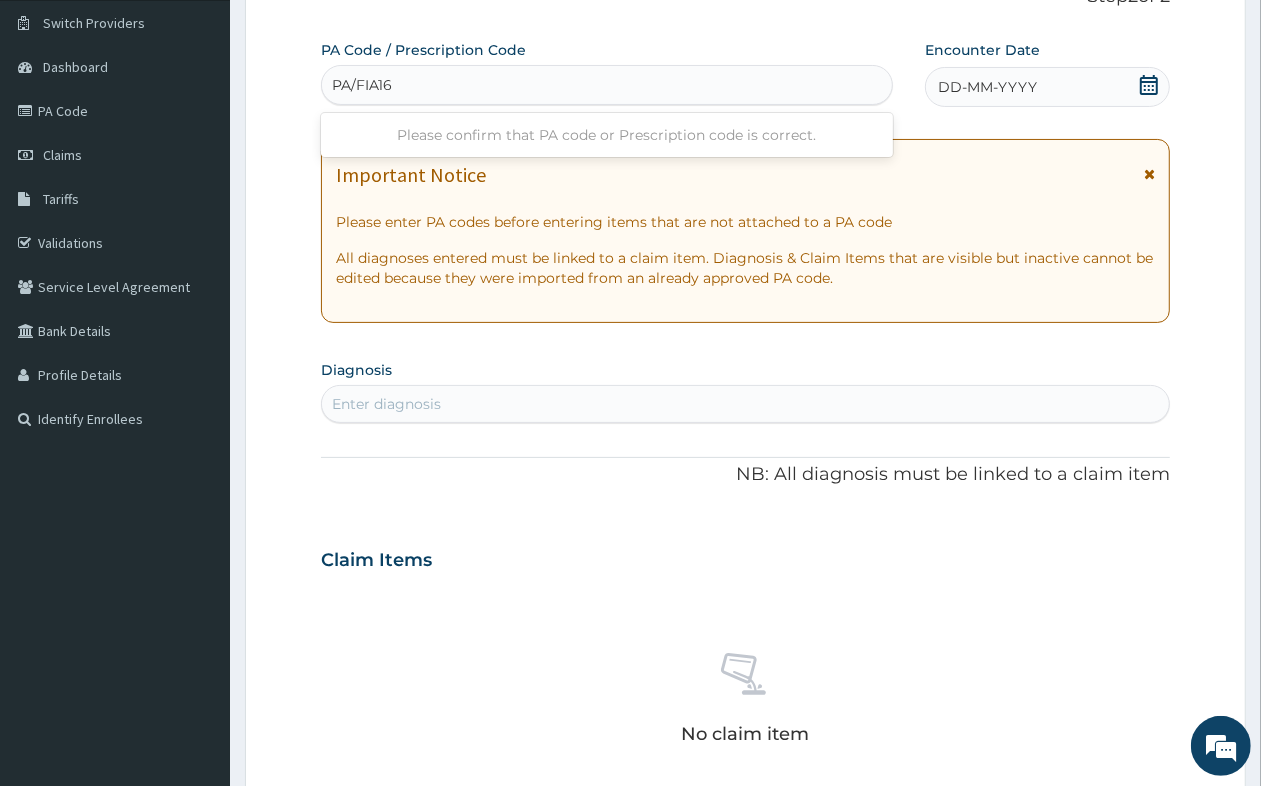type on "PA/FIA167" 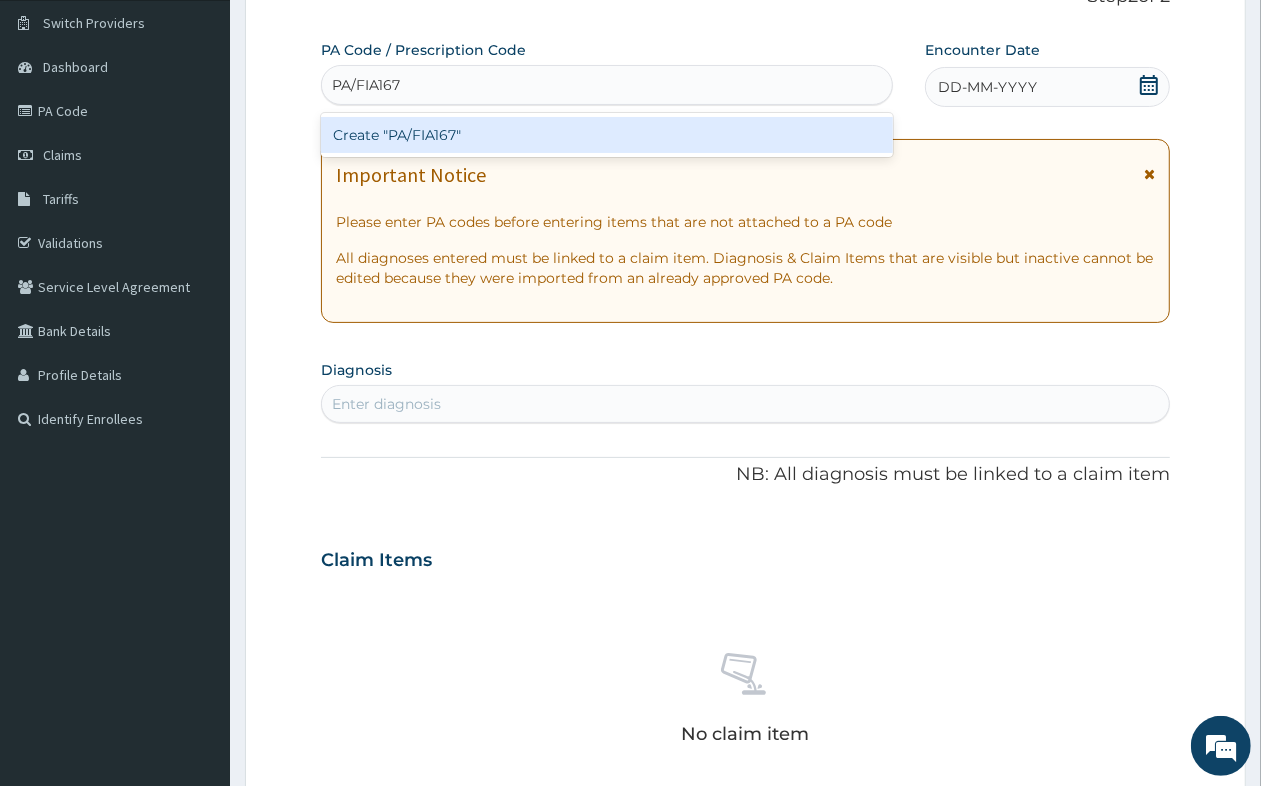 click on "Create "PA/FIA167"" at bounding box center [607, 135] 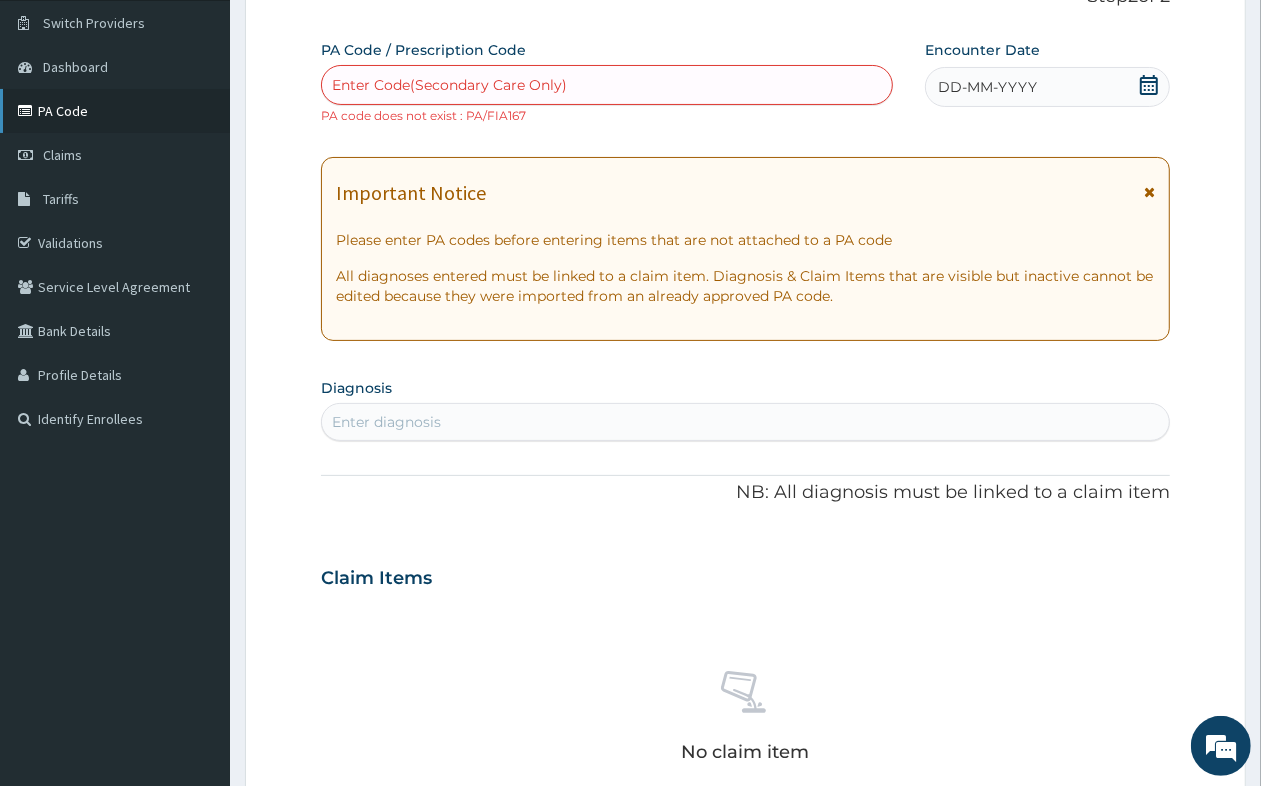 click on "PA Code" at bounding box center [115, 111] 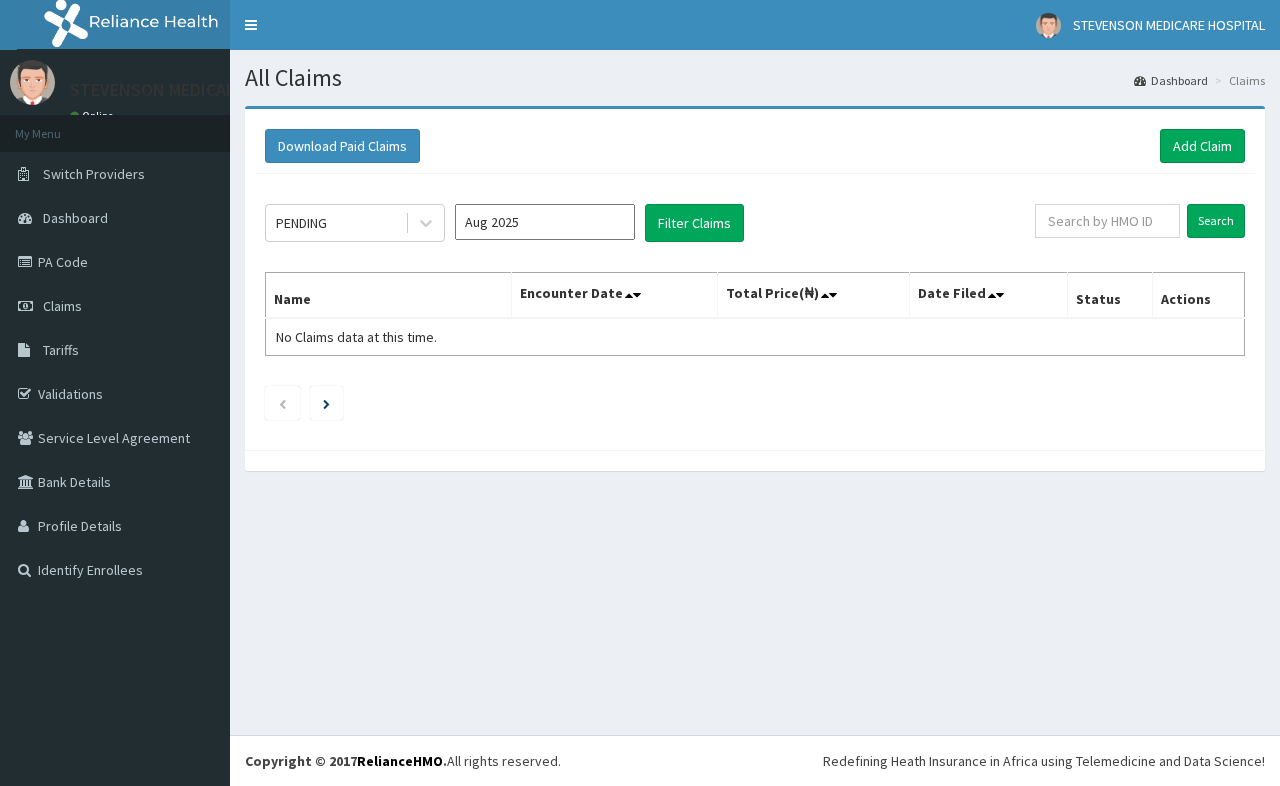scroll, scrollTop: 0, scrollLeft: 0, axis: both 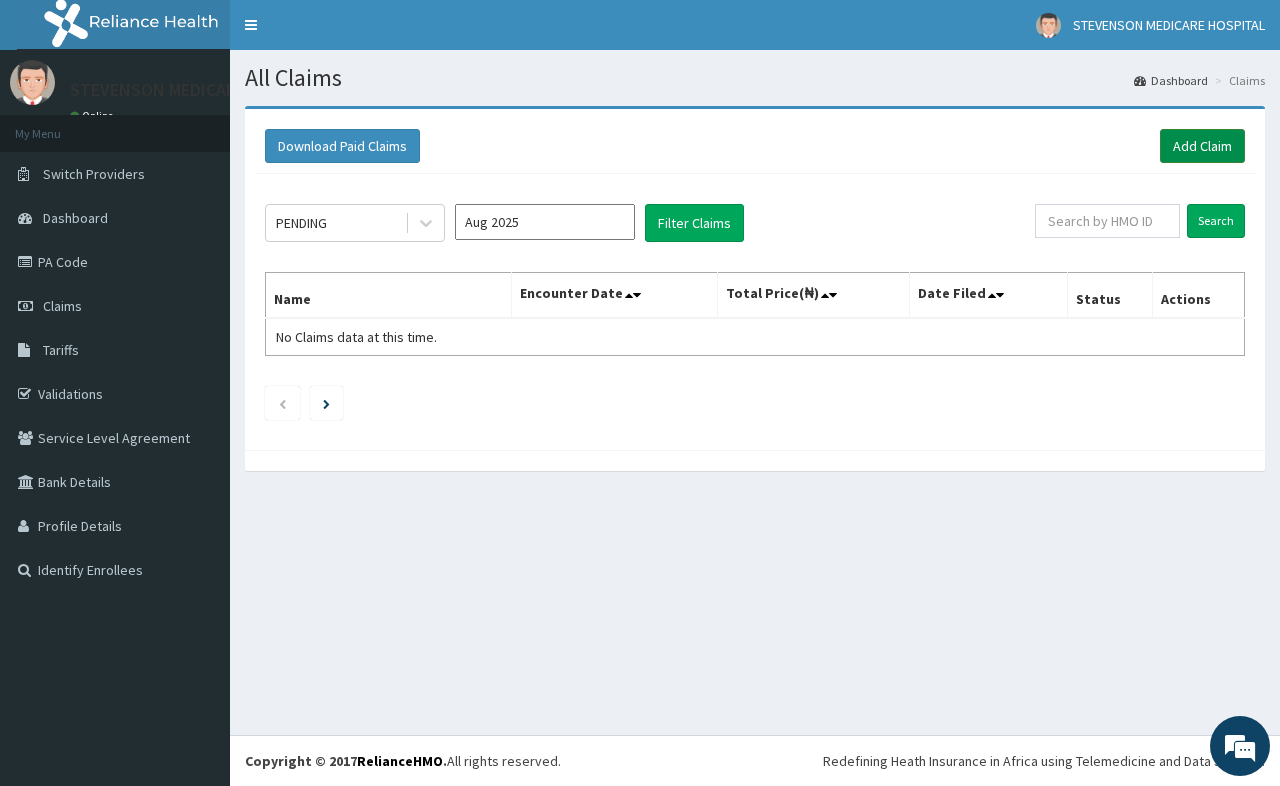 click on "Add Claim" at bounding box center [1202, 146] 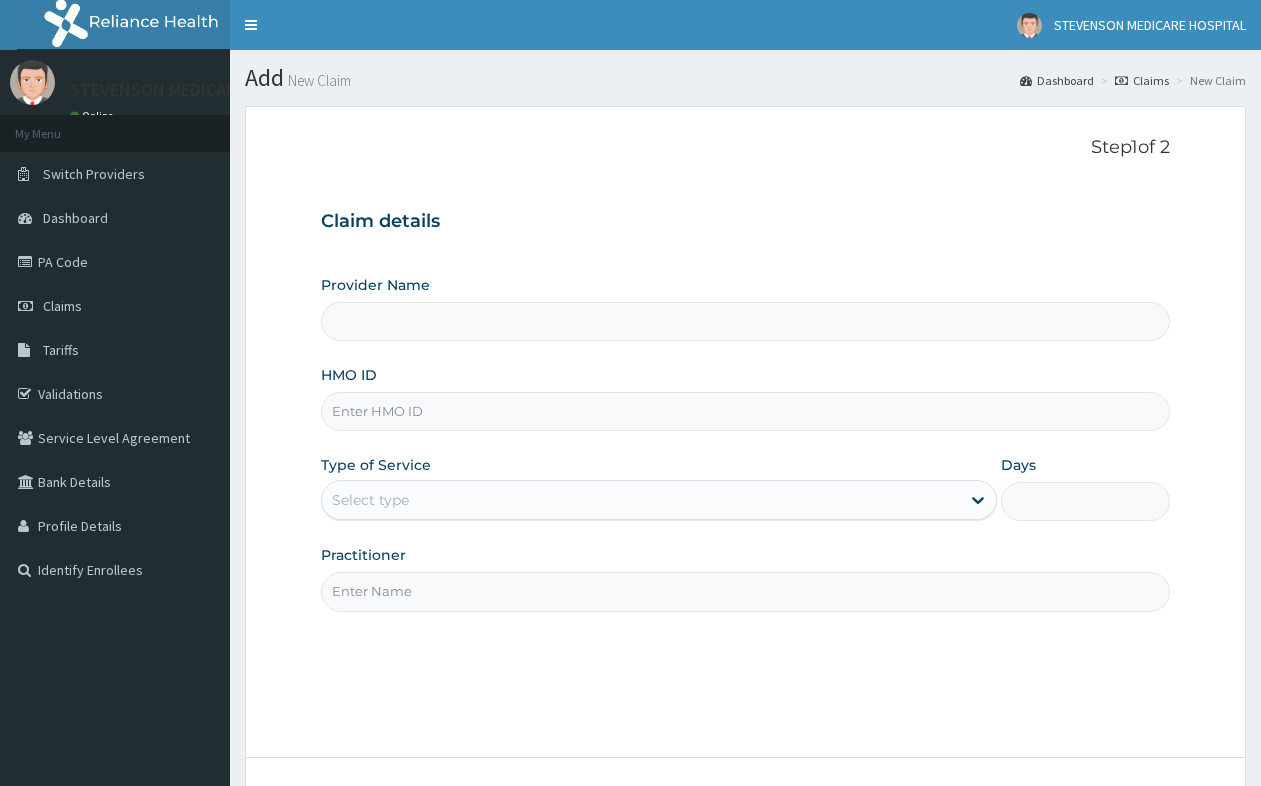 scroll, scrollTop: 0, scrollLeft: 0, axis: both 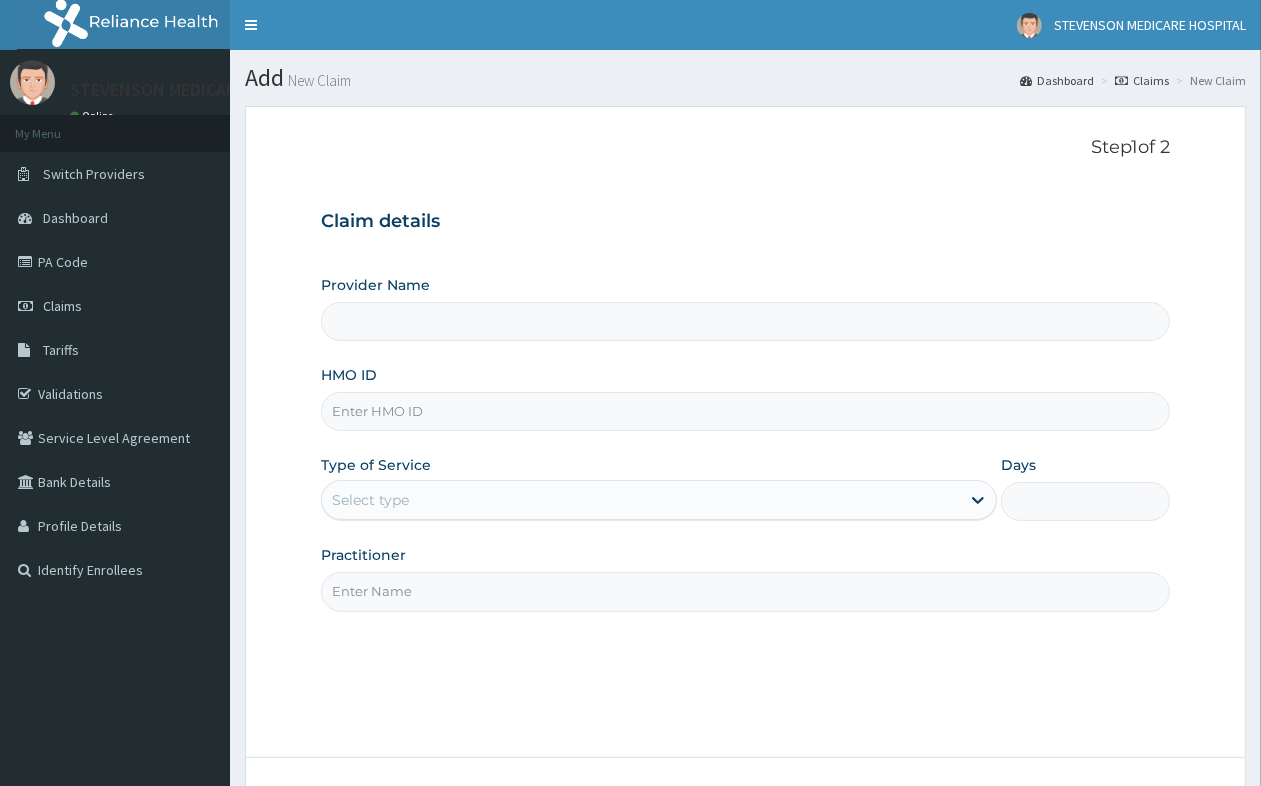 type on "STEVENSON MEDICARE HOSPITAL" 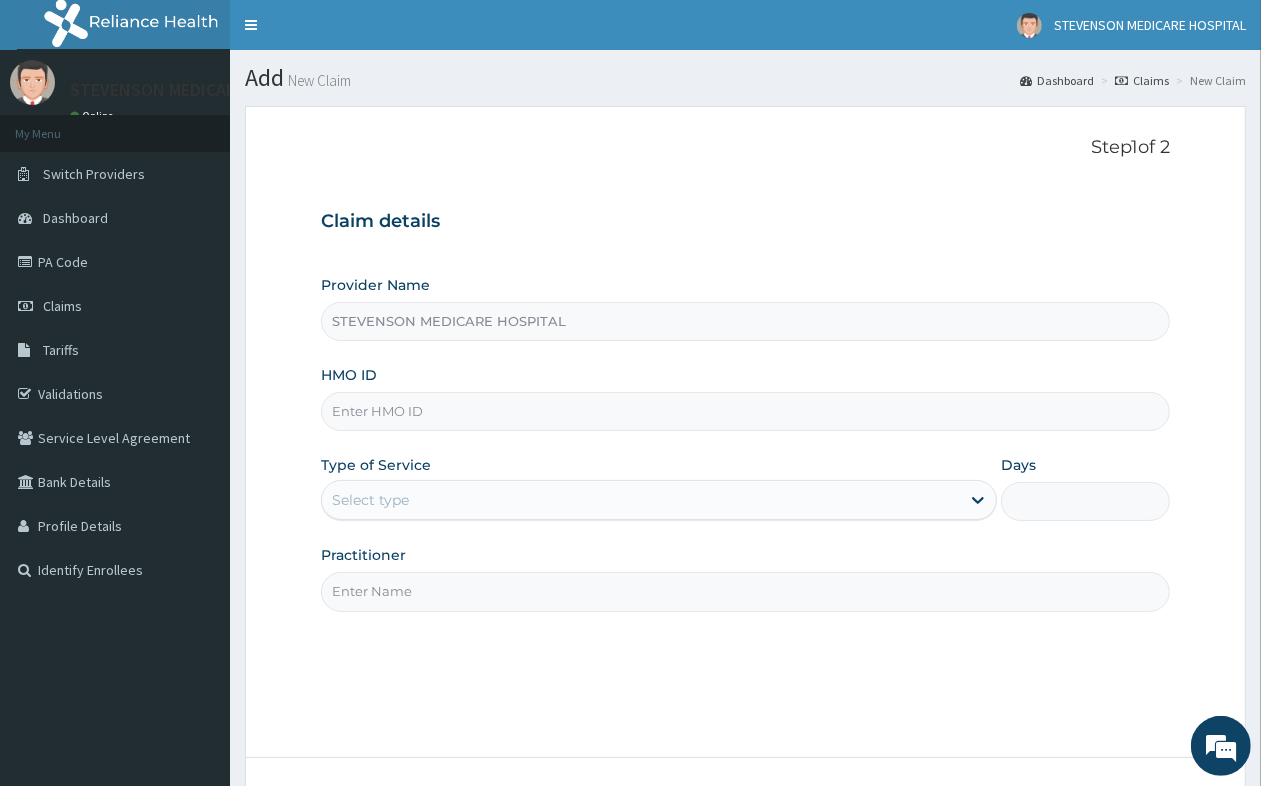 scroll, scrollTop: 0, scrollLeft: 0, axis: both 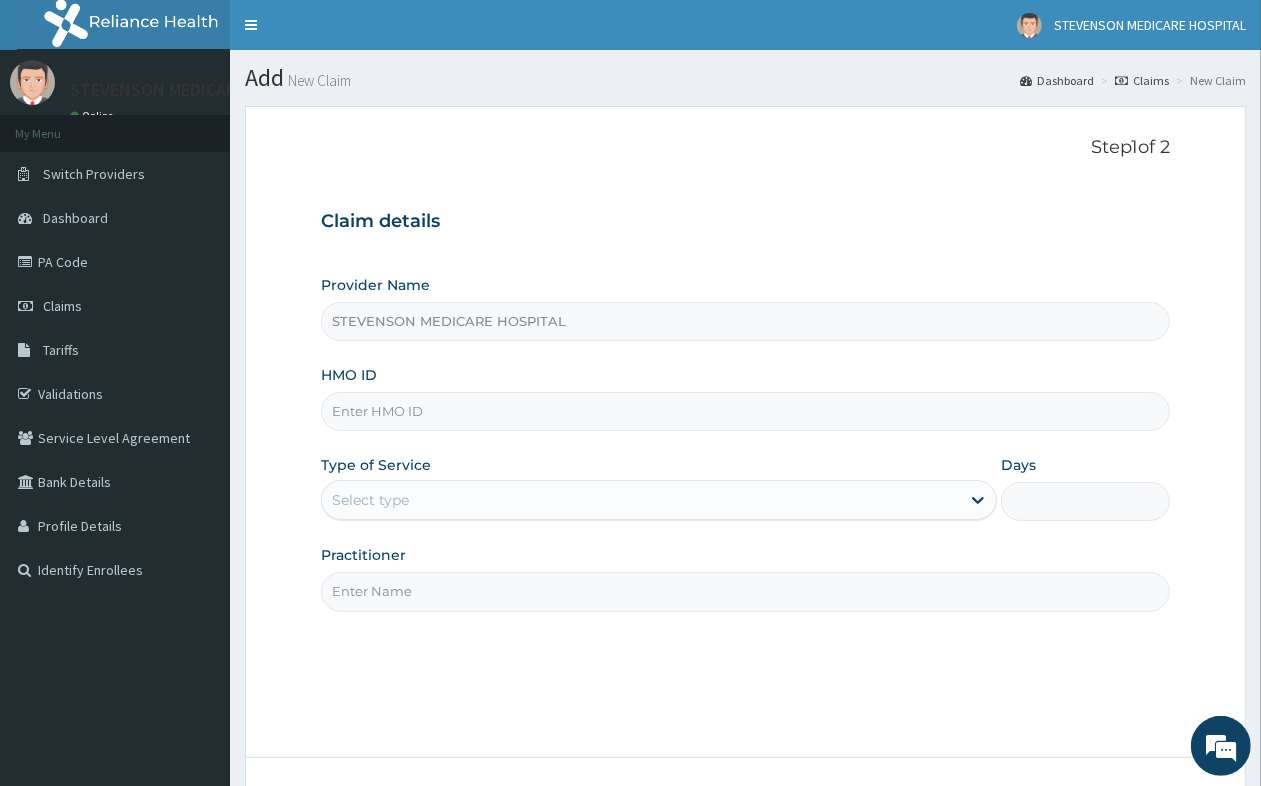 click on "HMO ID" at bounding box center [745, 411] 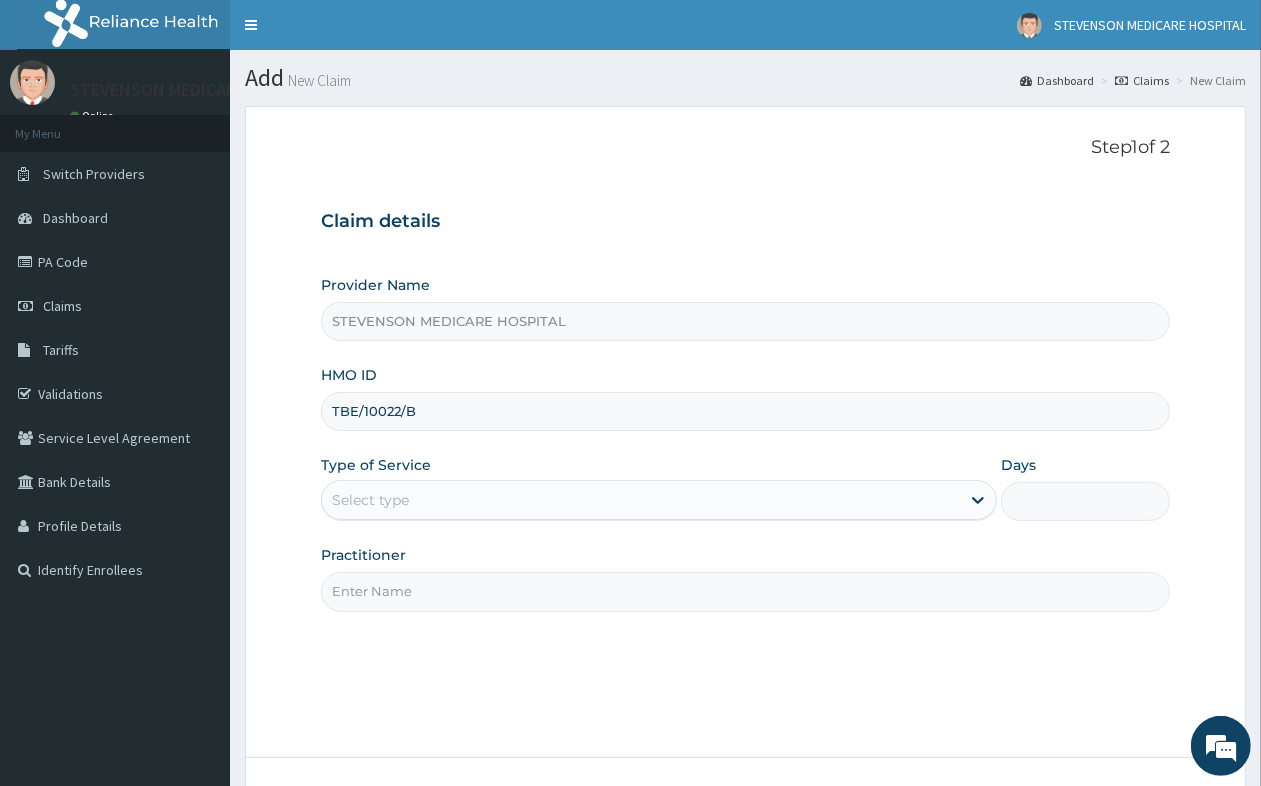 type on "TBE/10022/B" 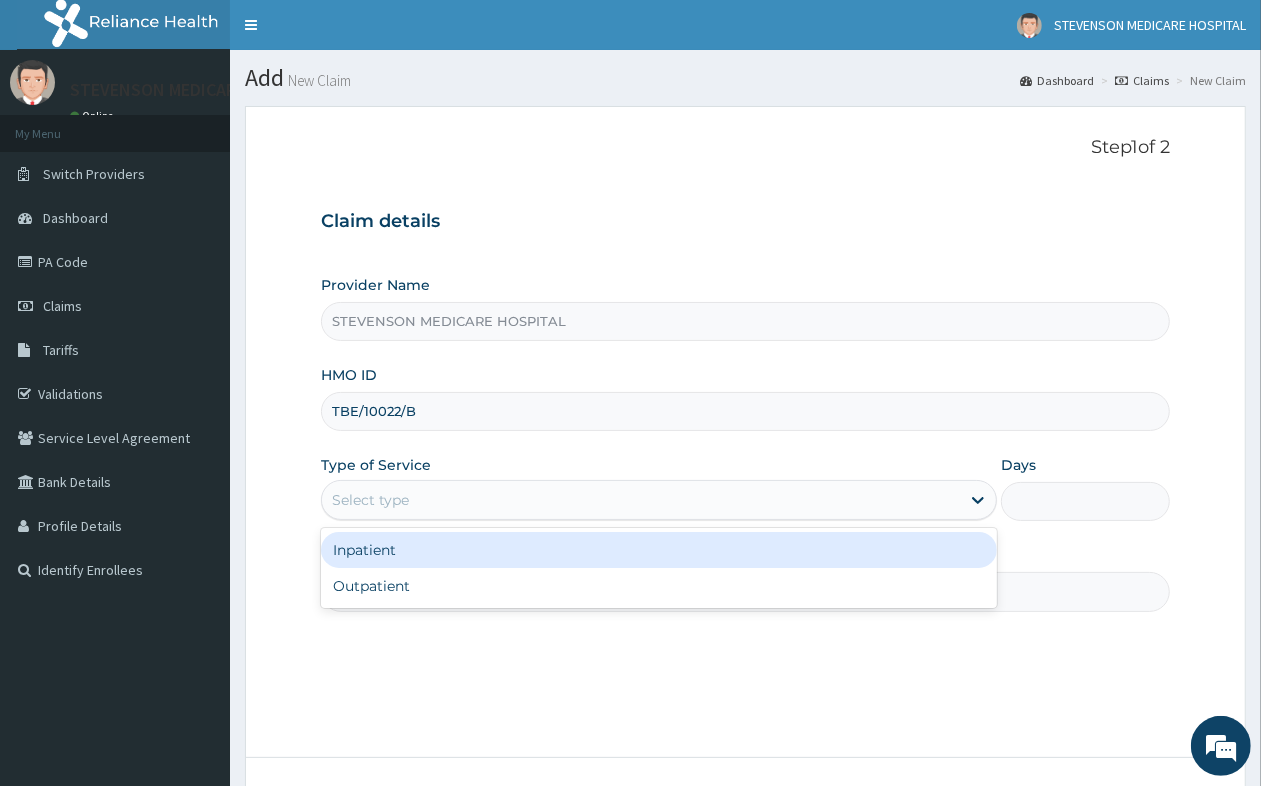 click on "Select type" at bounding box center (641, 500) 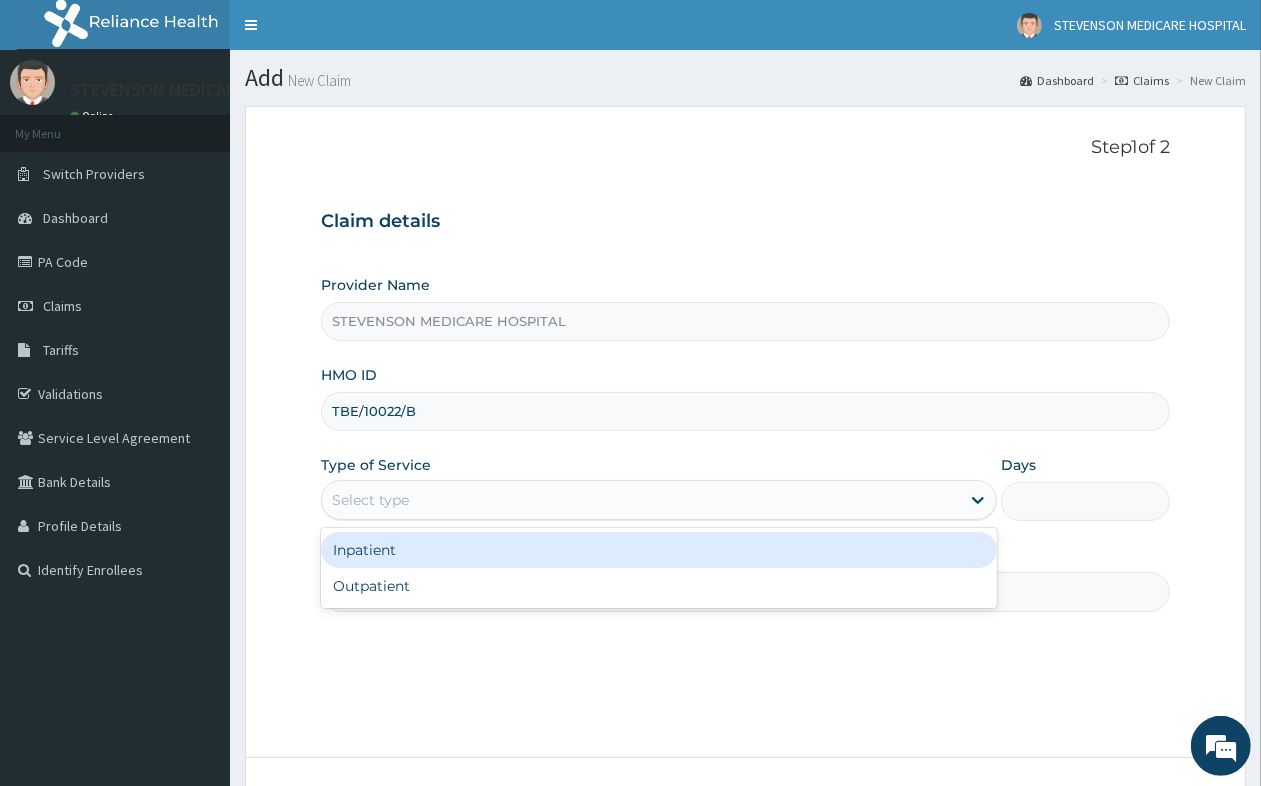 click on "Inpatient" at bounding box center (659, 550) 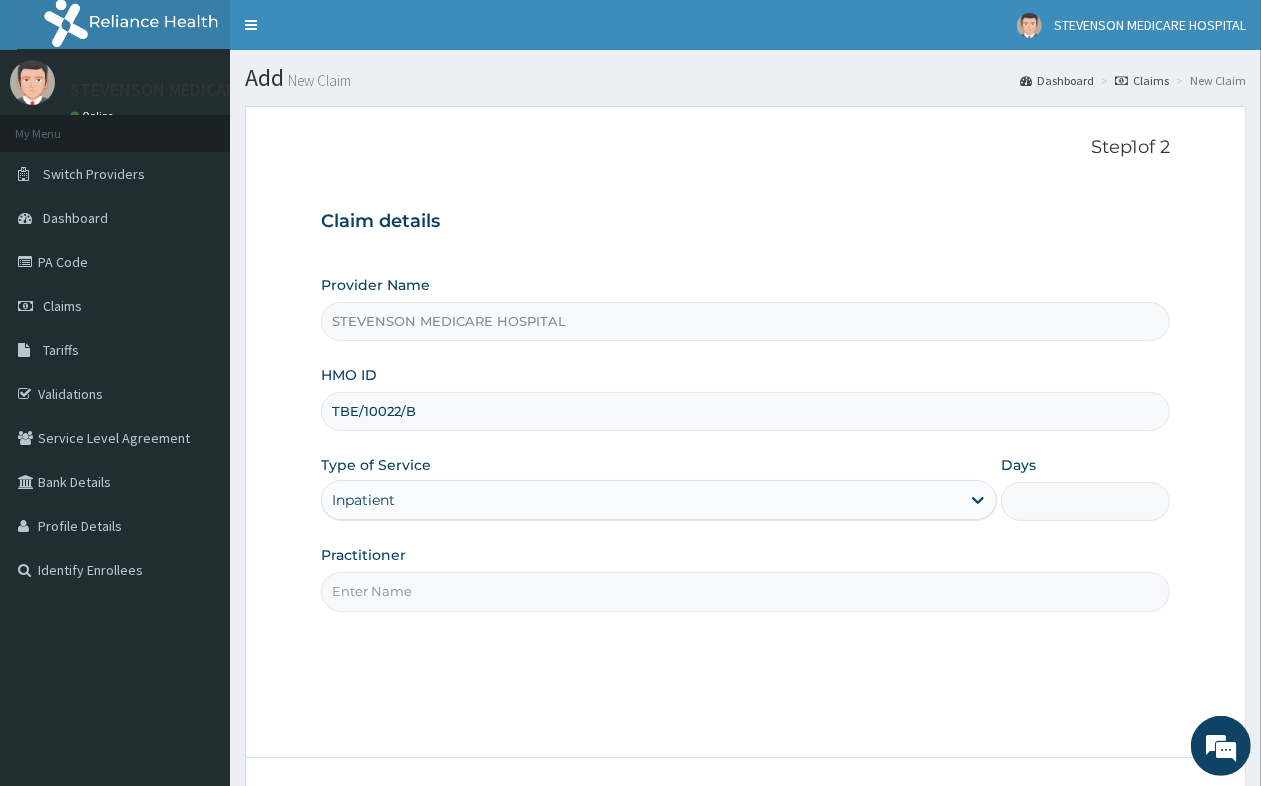 click on "Days" at bounding box center [1085, 501] 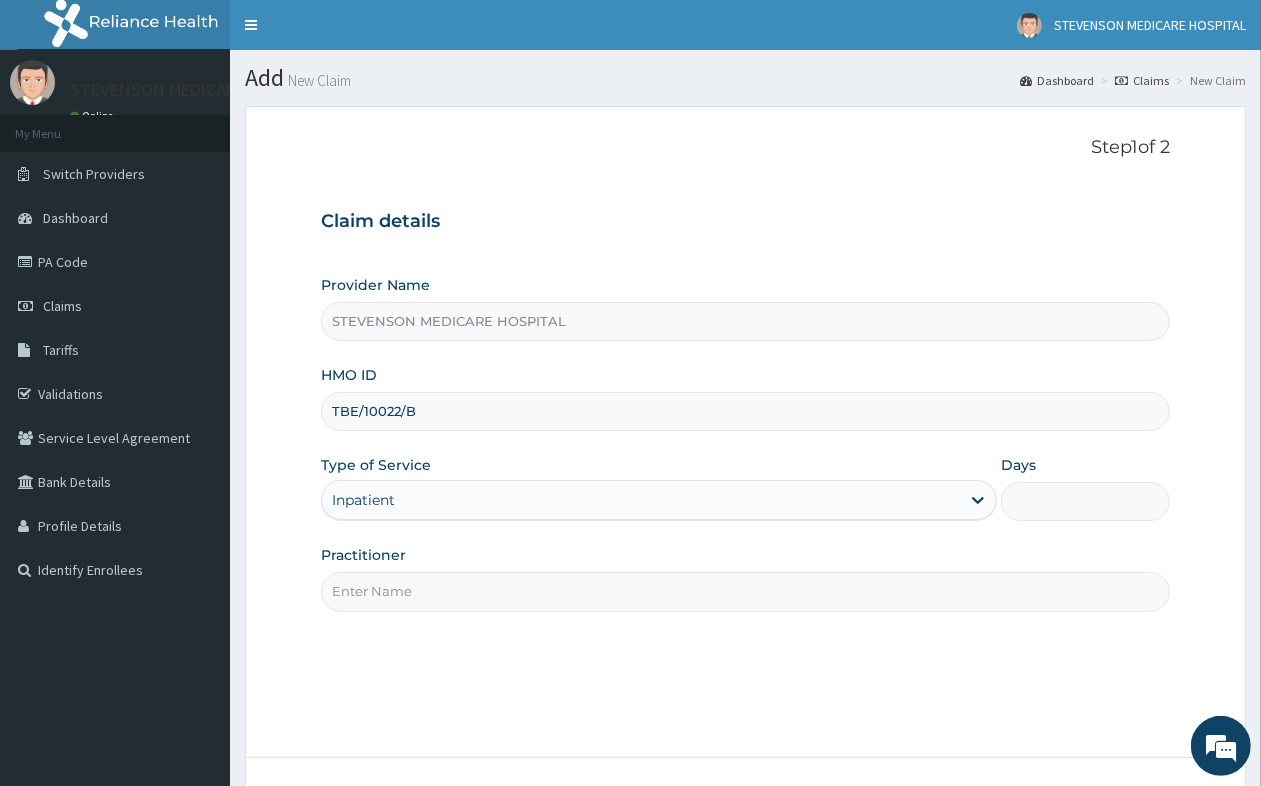 type on "2" 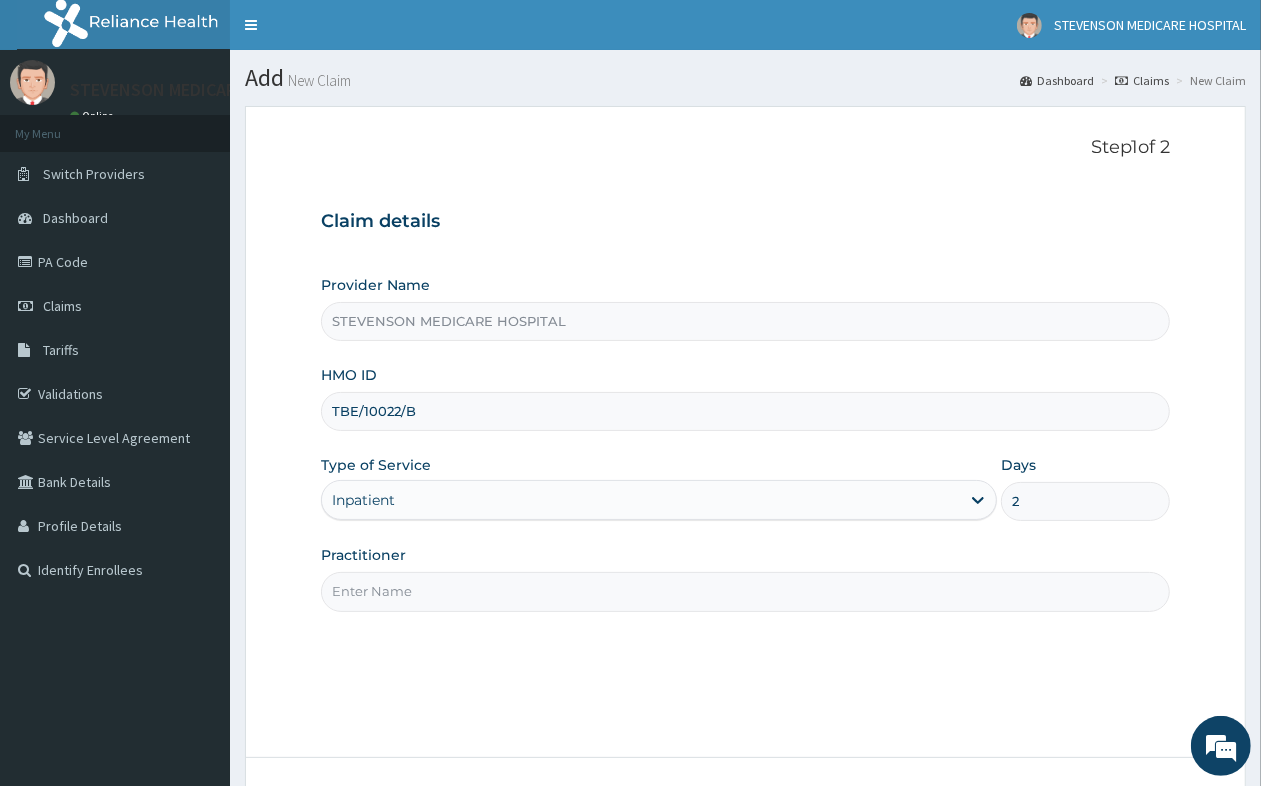 click on "Practitioner" at bounding box center [745, 591] 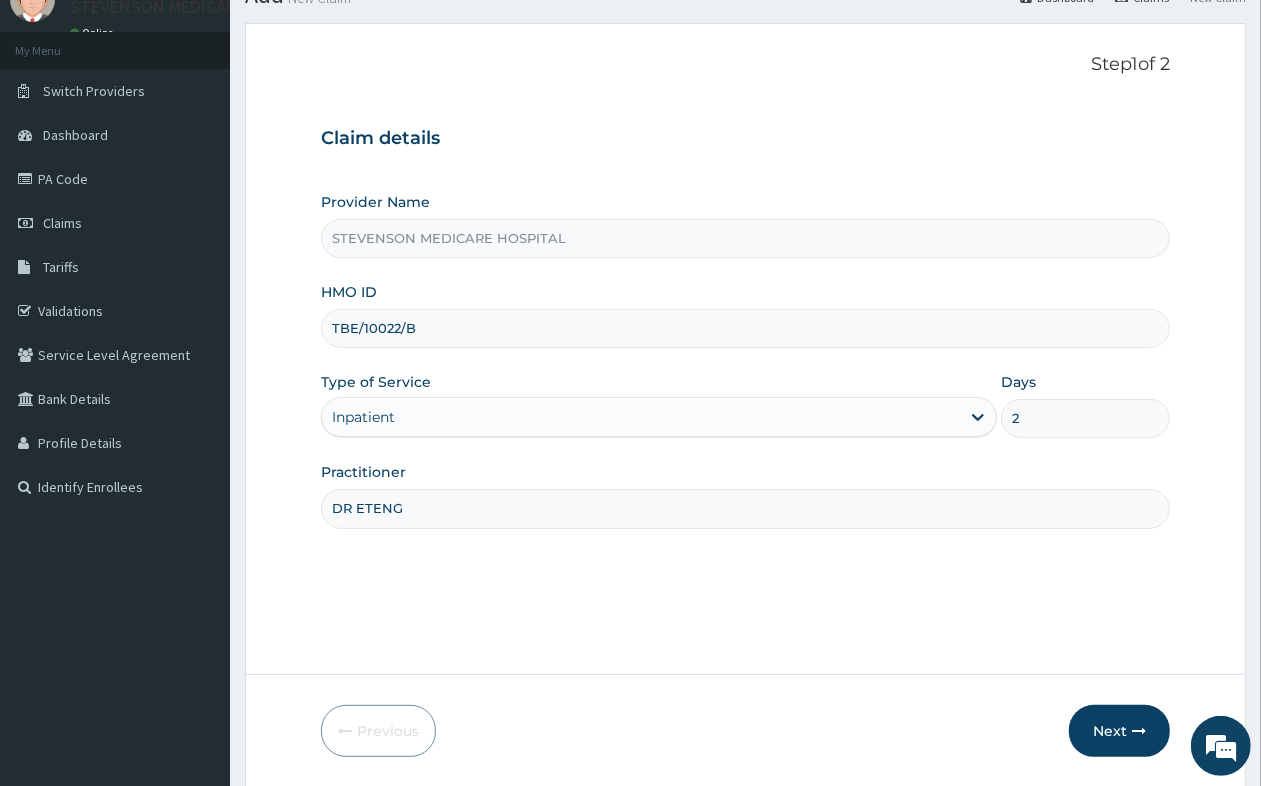scroll, scrollTop: 151, scrollLeft: 0, axis: vertical 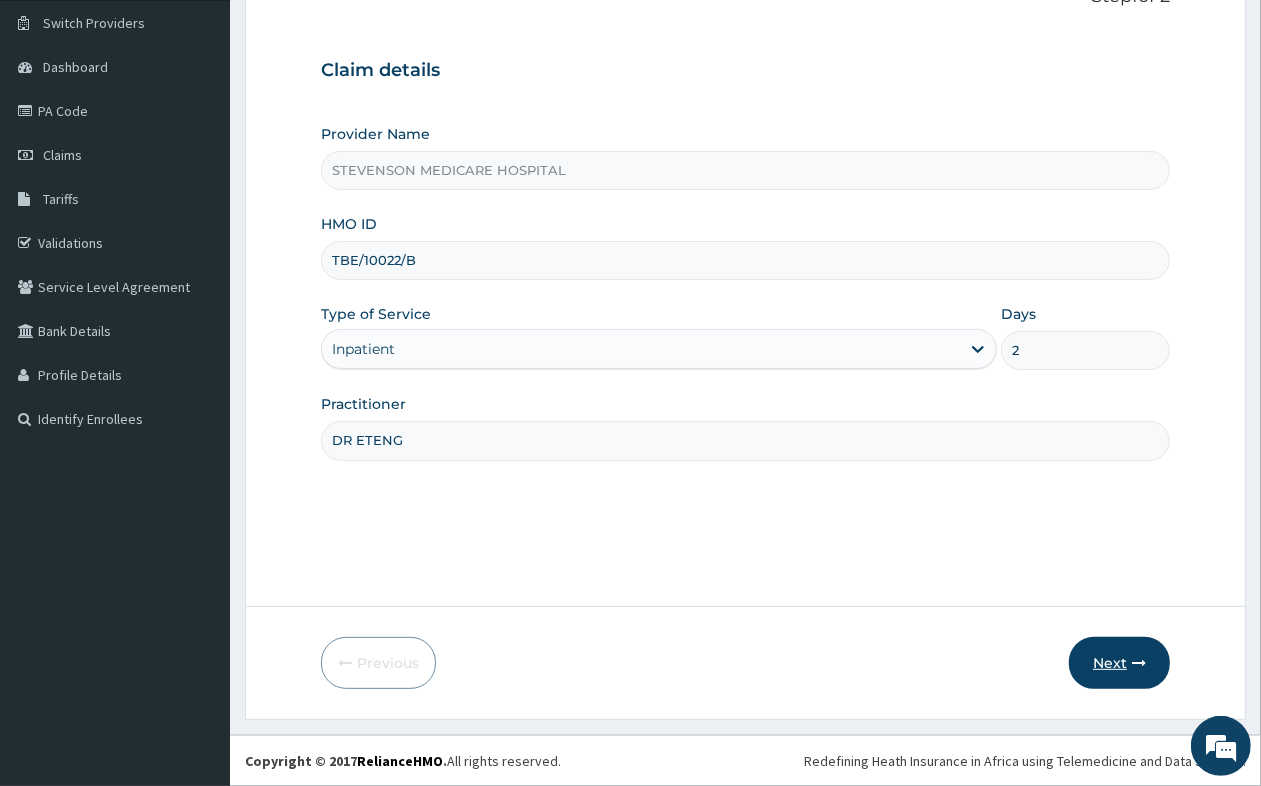 type on "DR ETENG" 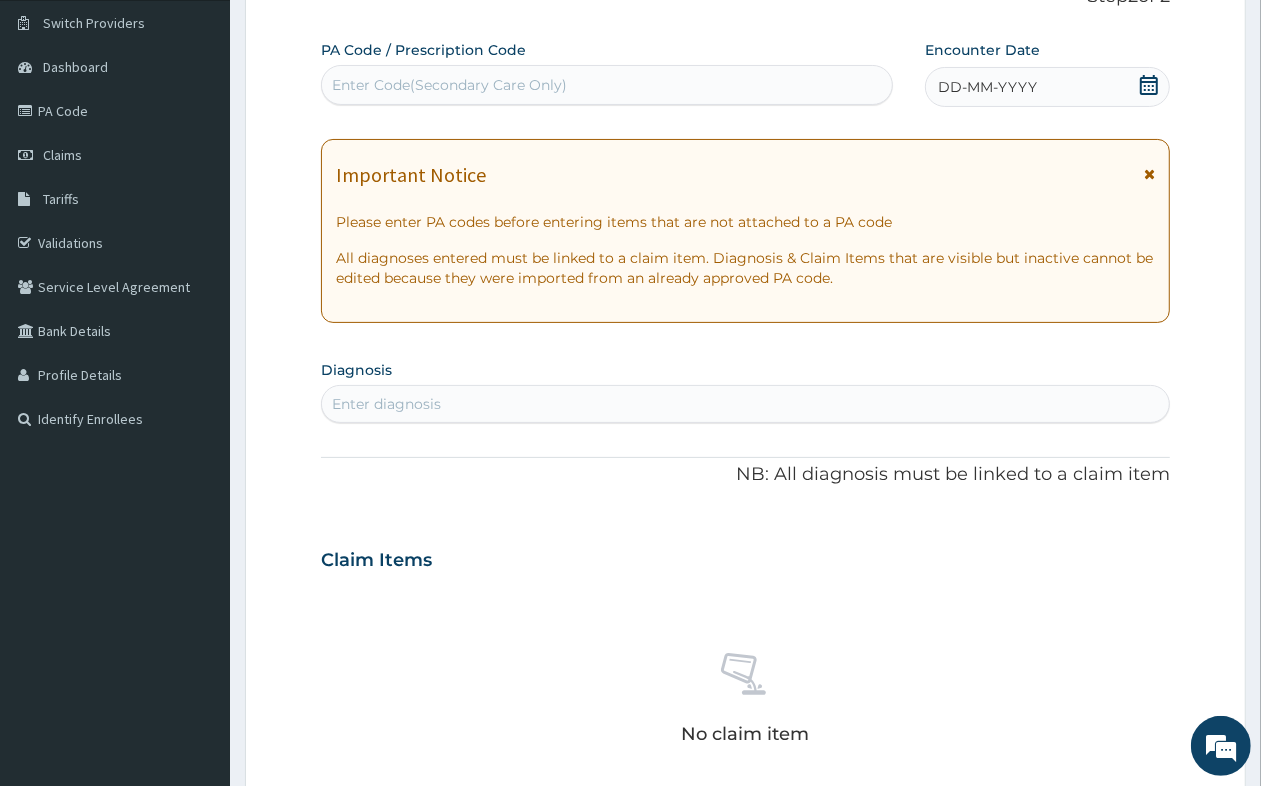 click on "Enter Code(Secondary Care Only)" at bounding box center (449, 85) 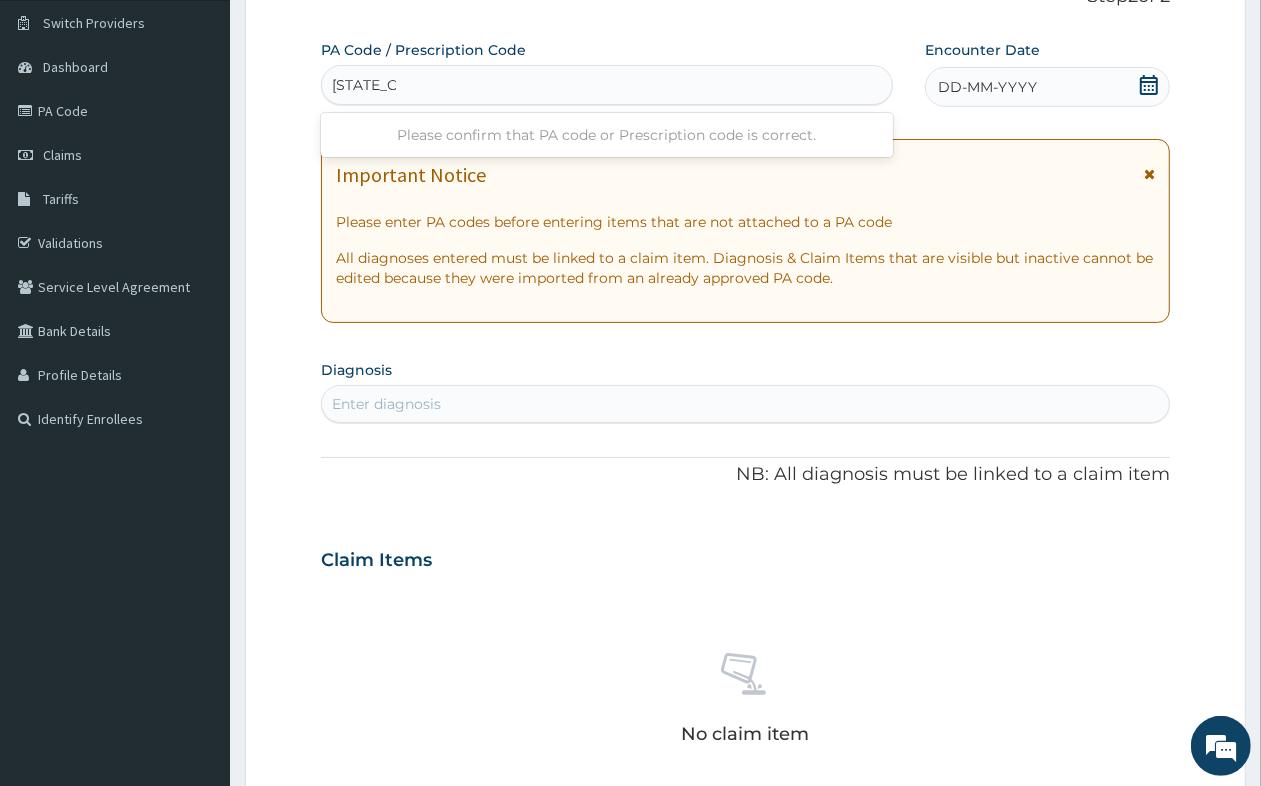 type on "PA/F1A167" 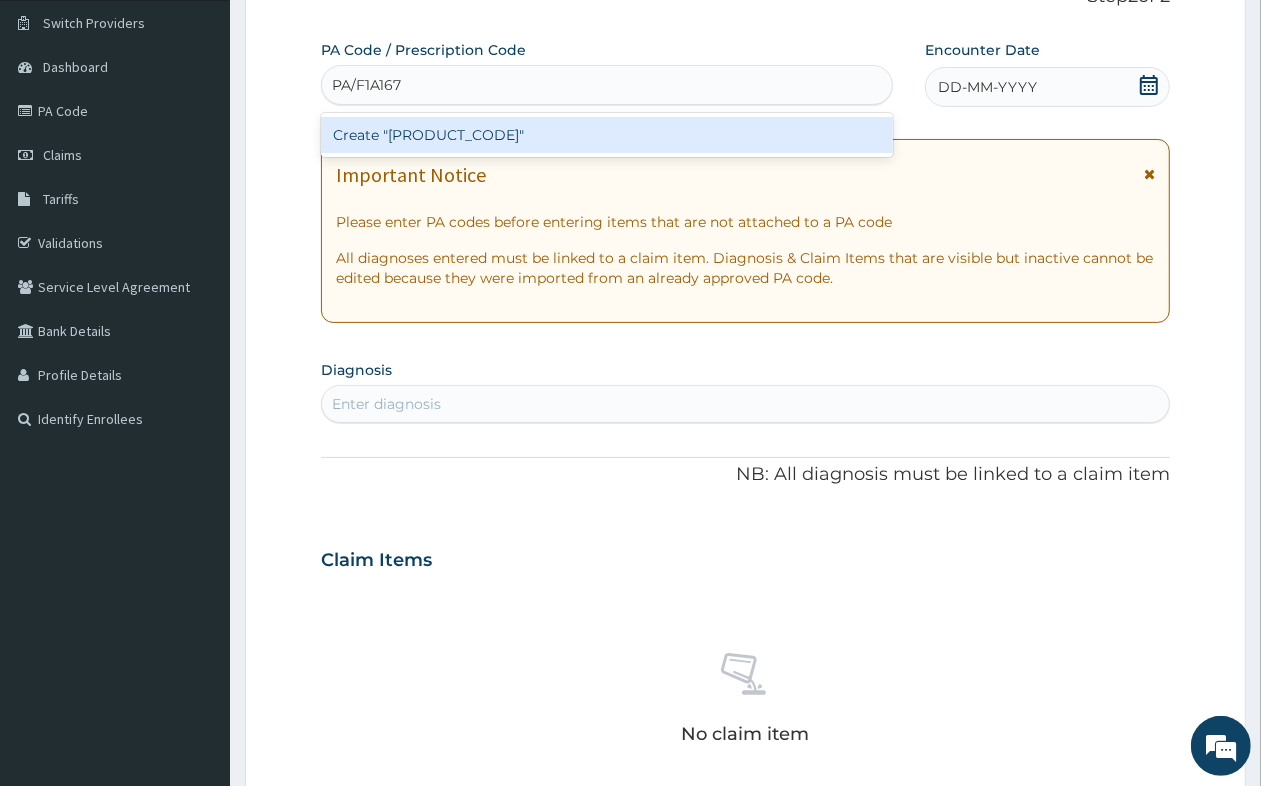 click on "Create "PA/F1A167"" at bounding box center [607, 135] 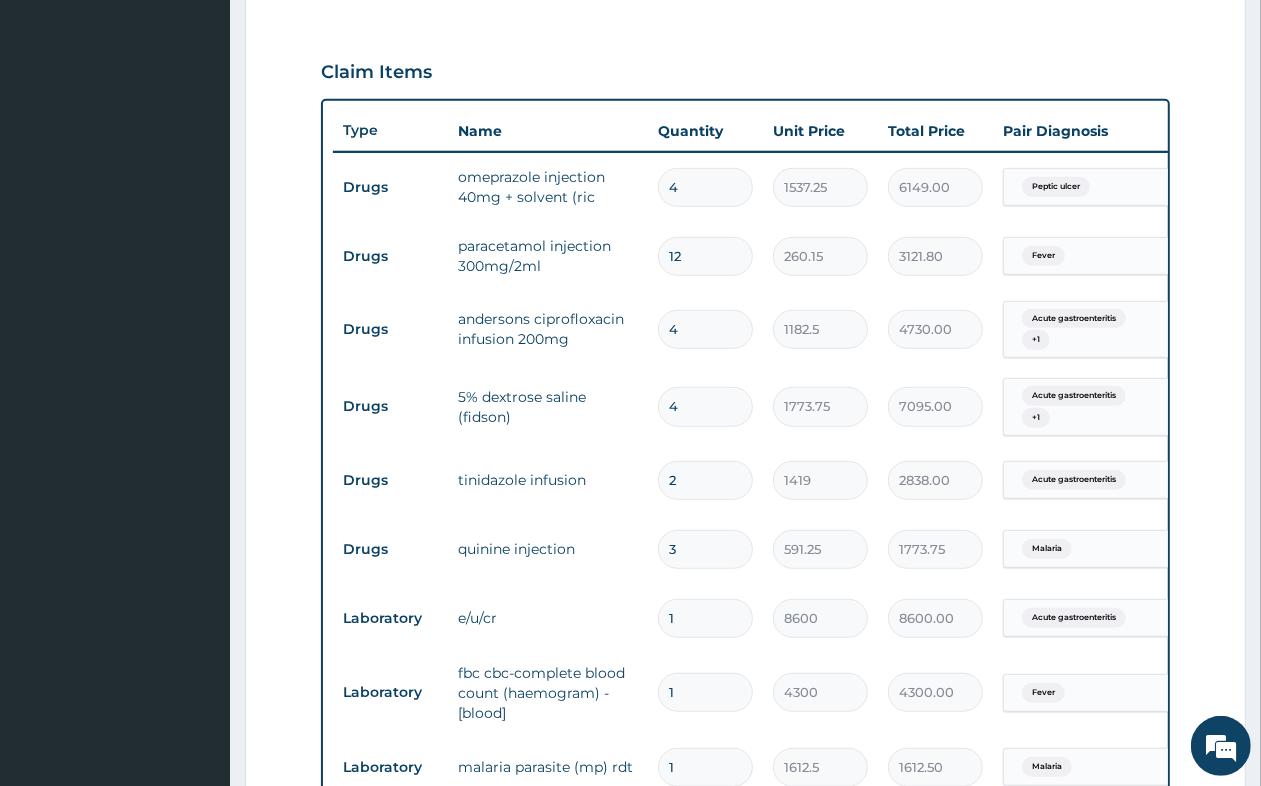 scroll, scrollTop: 520, scrollLeft: 0, axis: vertical 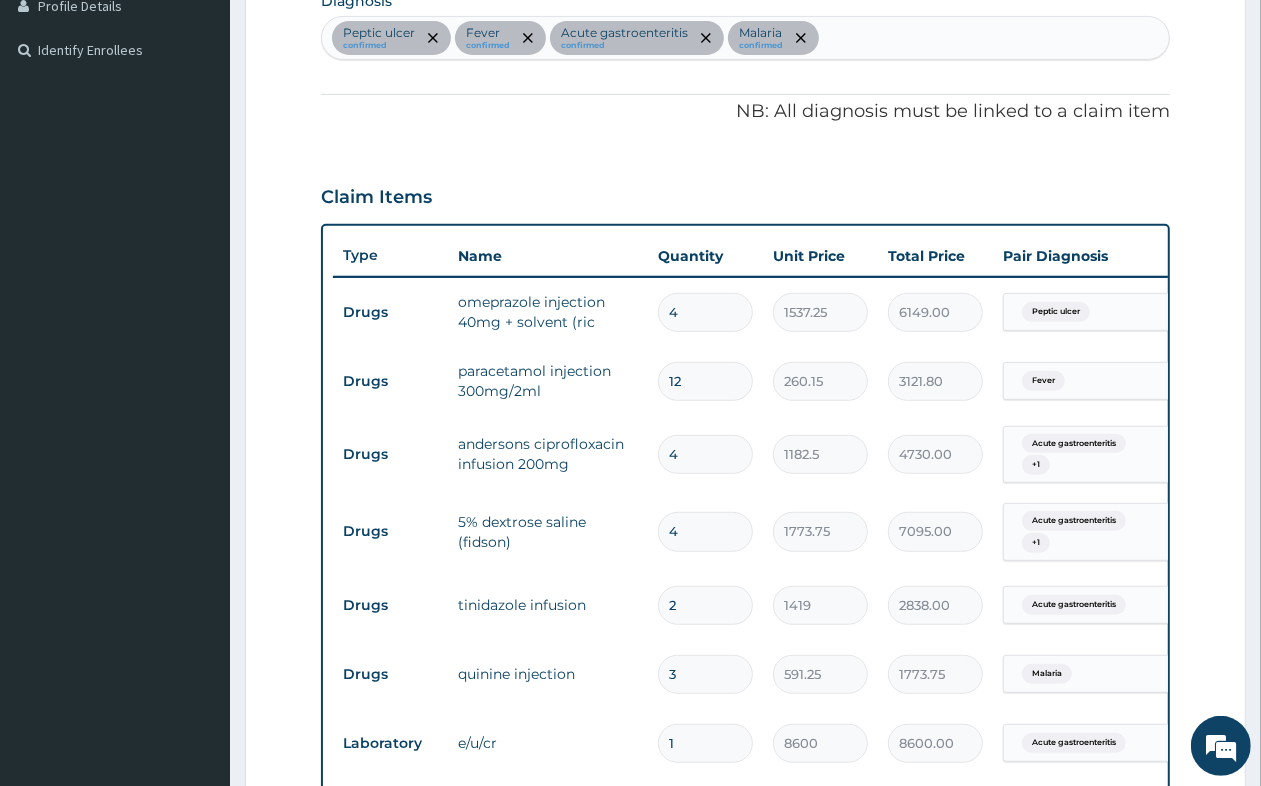 click on "12" at bounding box center (705, 381) 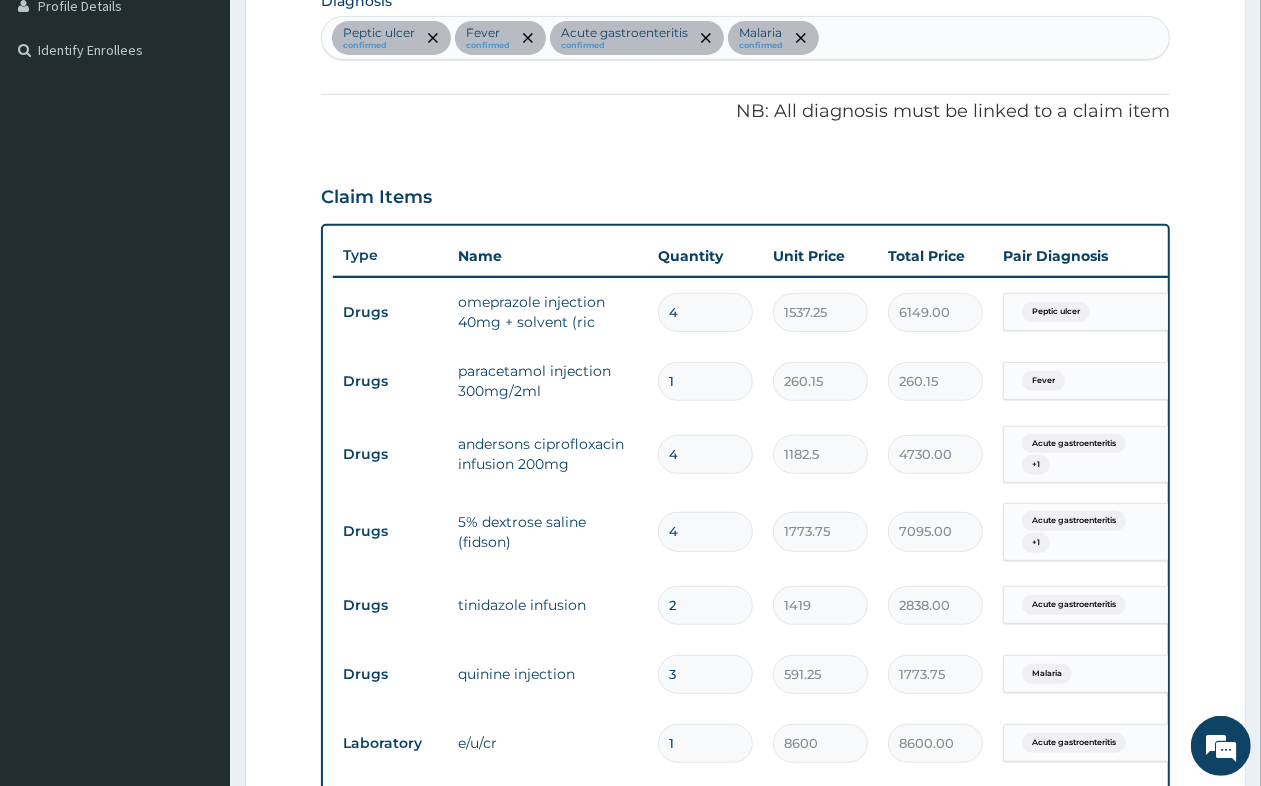 type 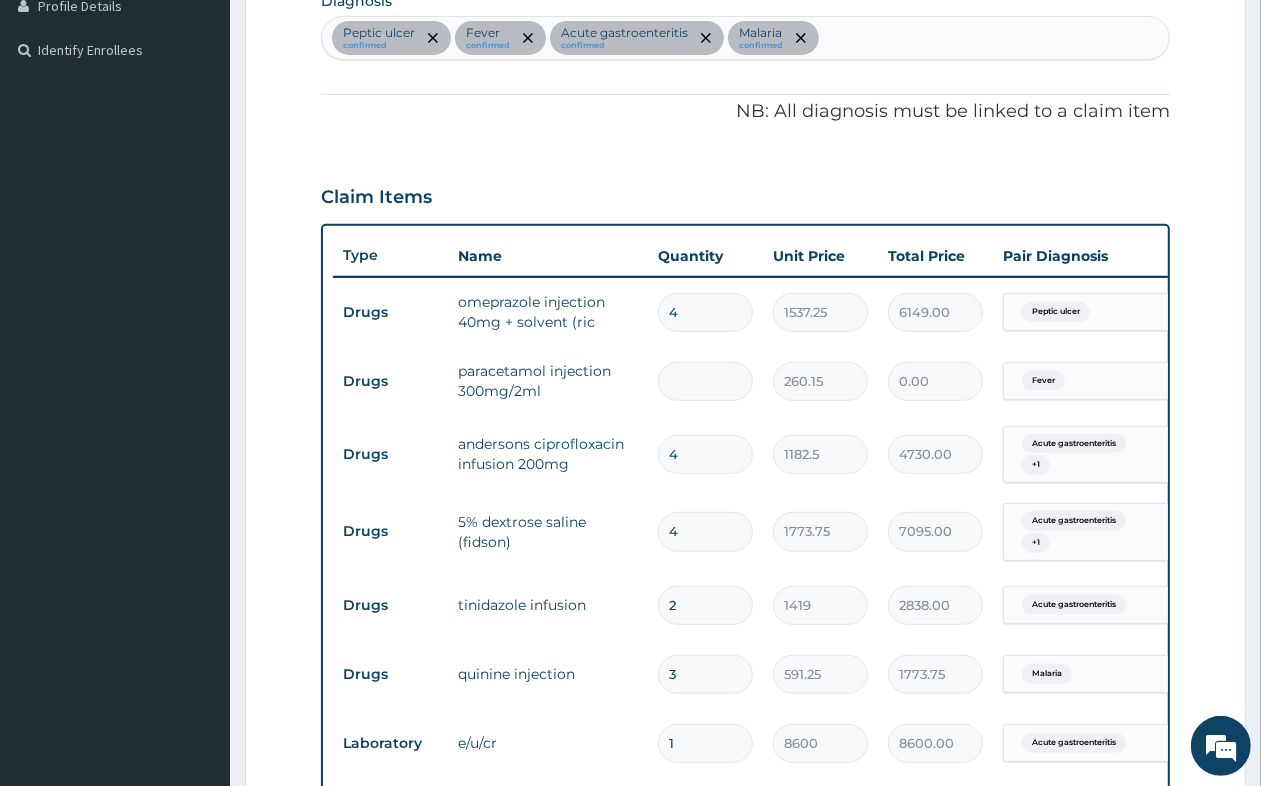 type on "6" 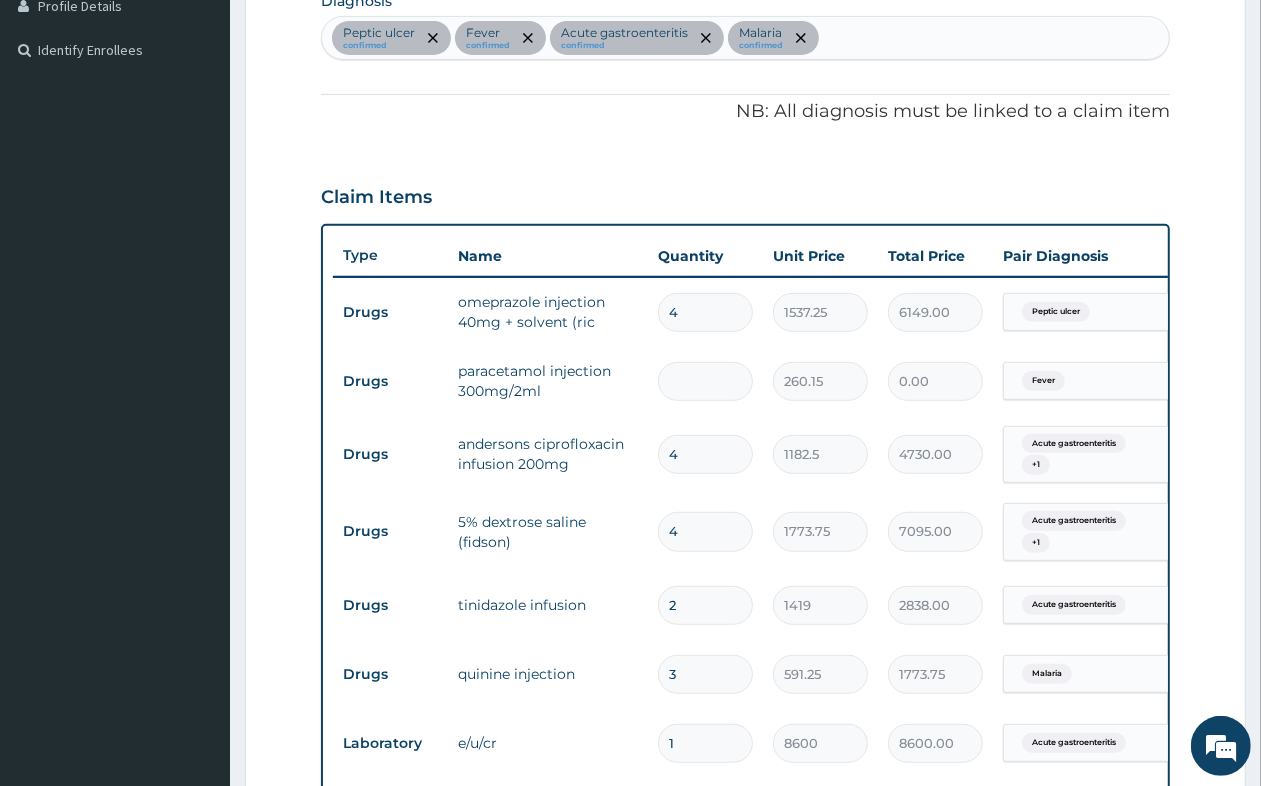 type on "1560.90" 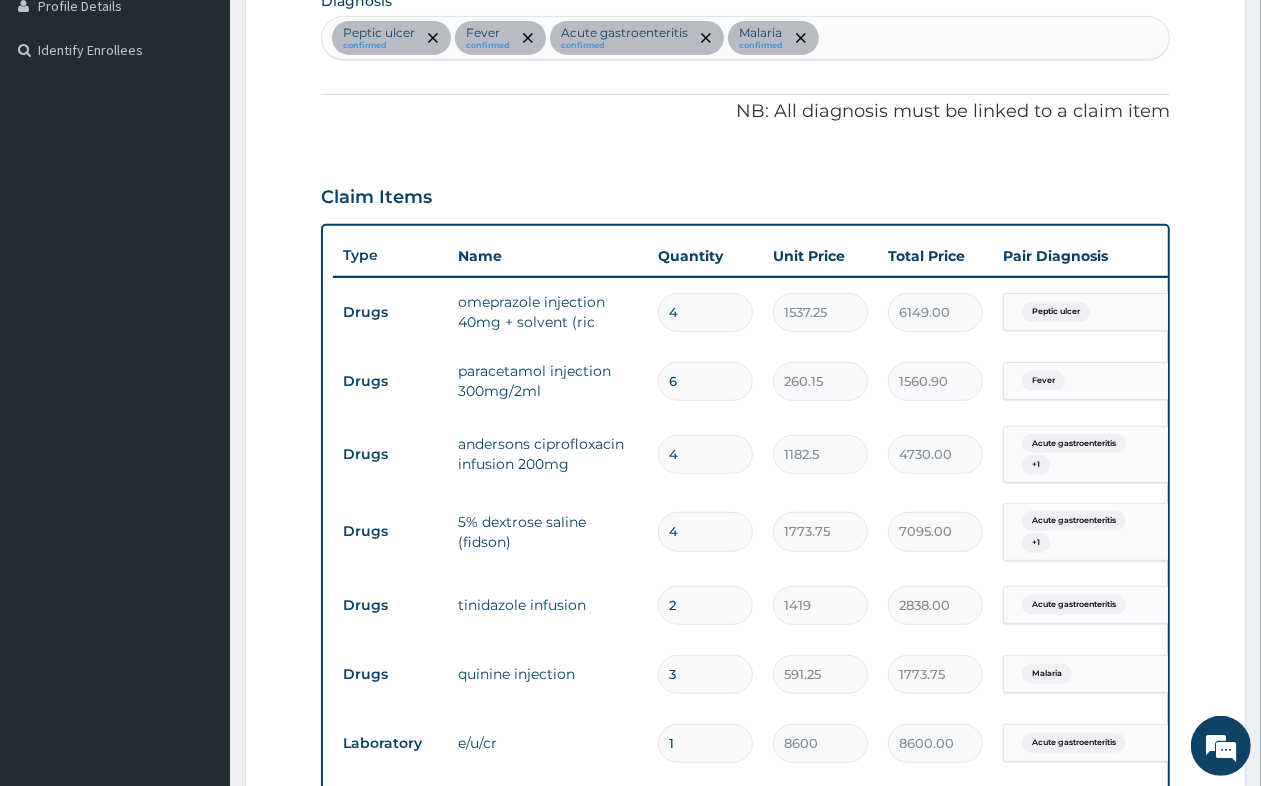 type on "5" 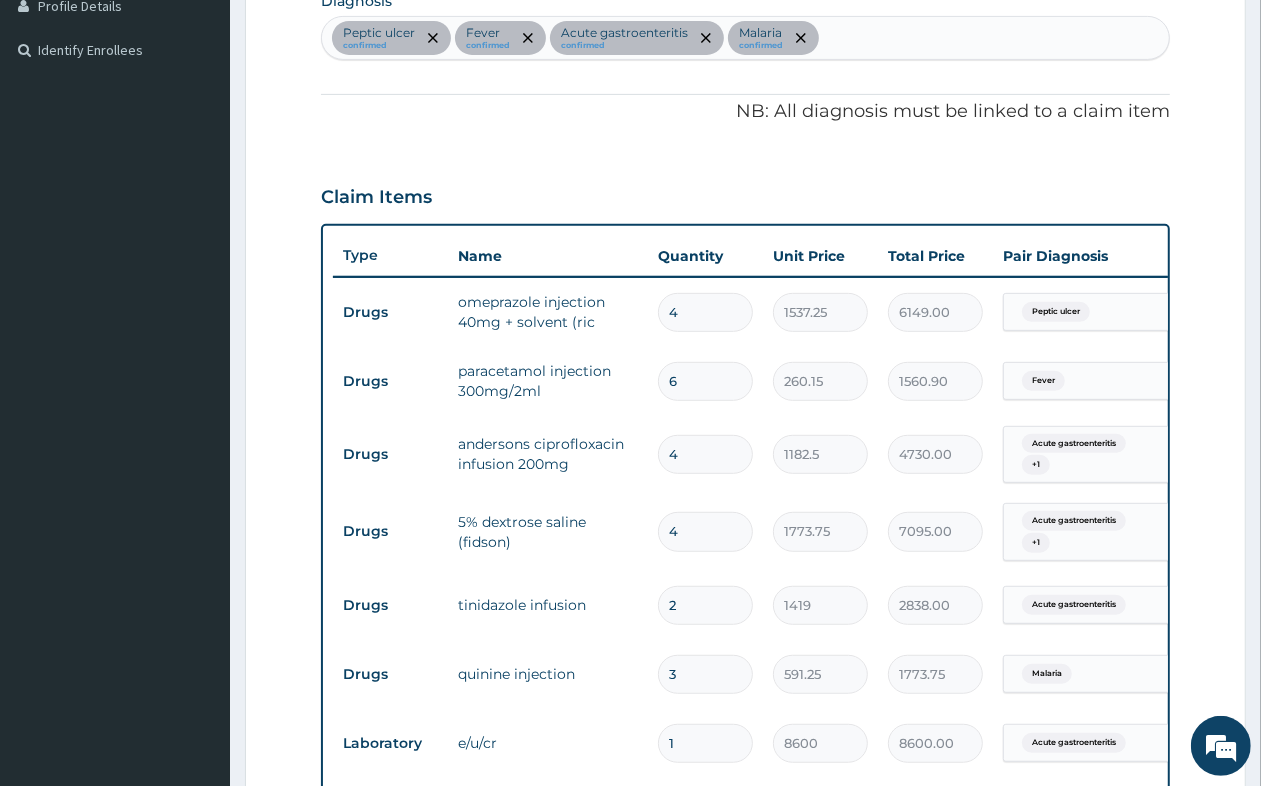 type on "1300.75" 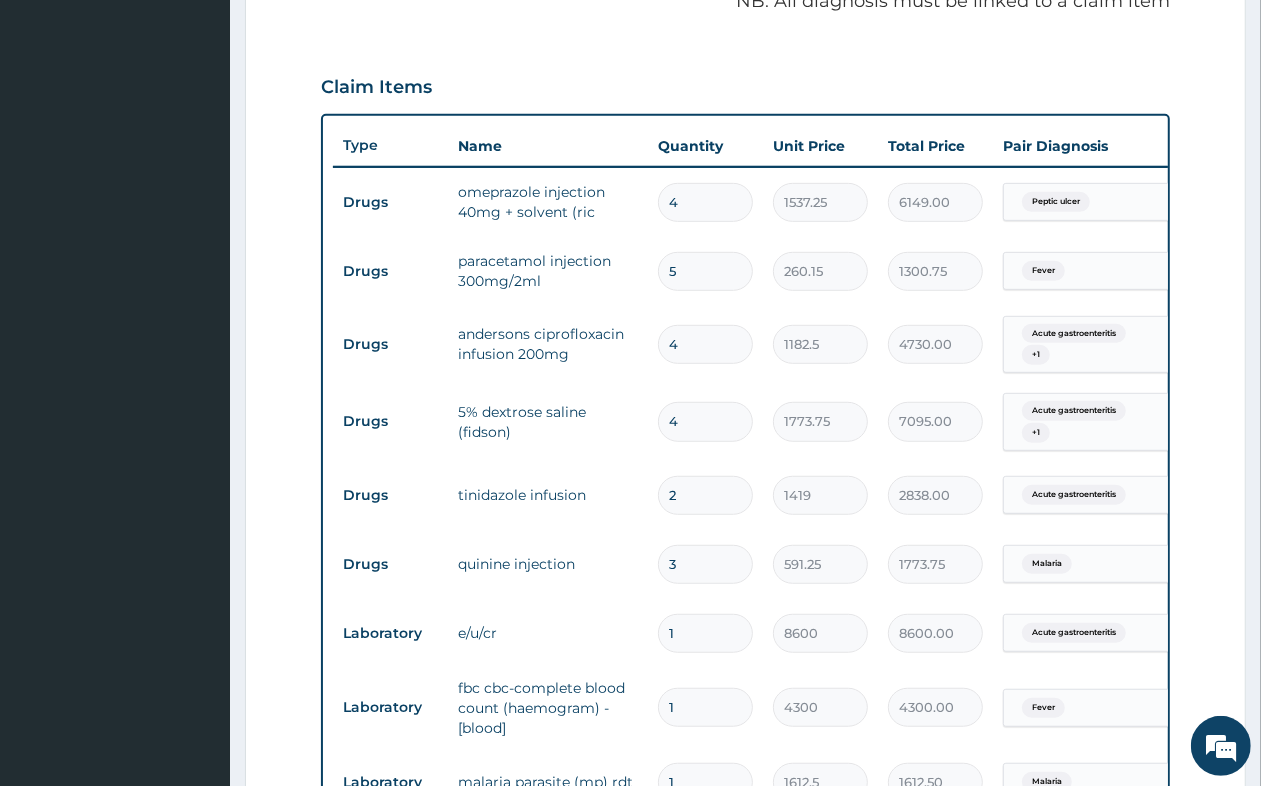 scroll, scrollTop: 645, scrollLeft: 0, axis: vertical 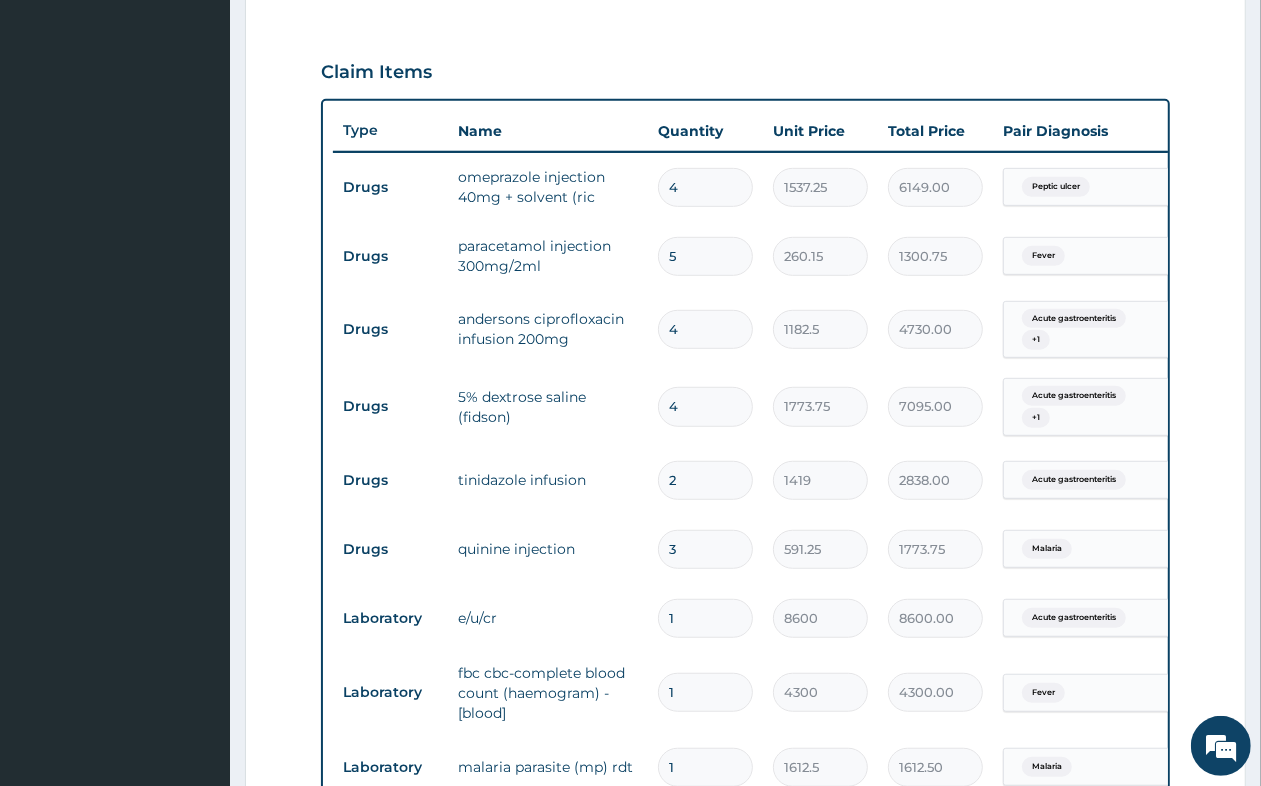 type on "5" 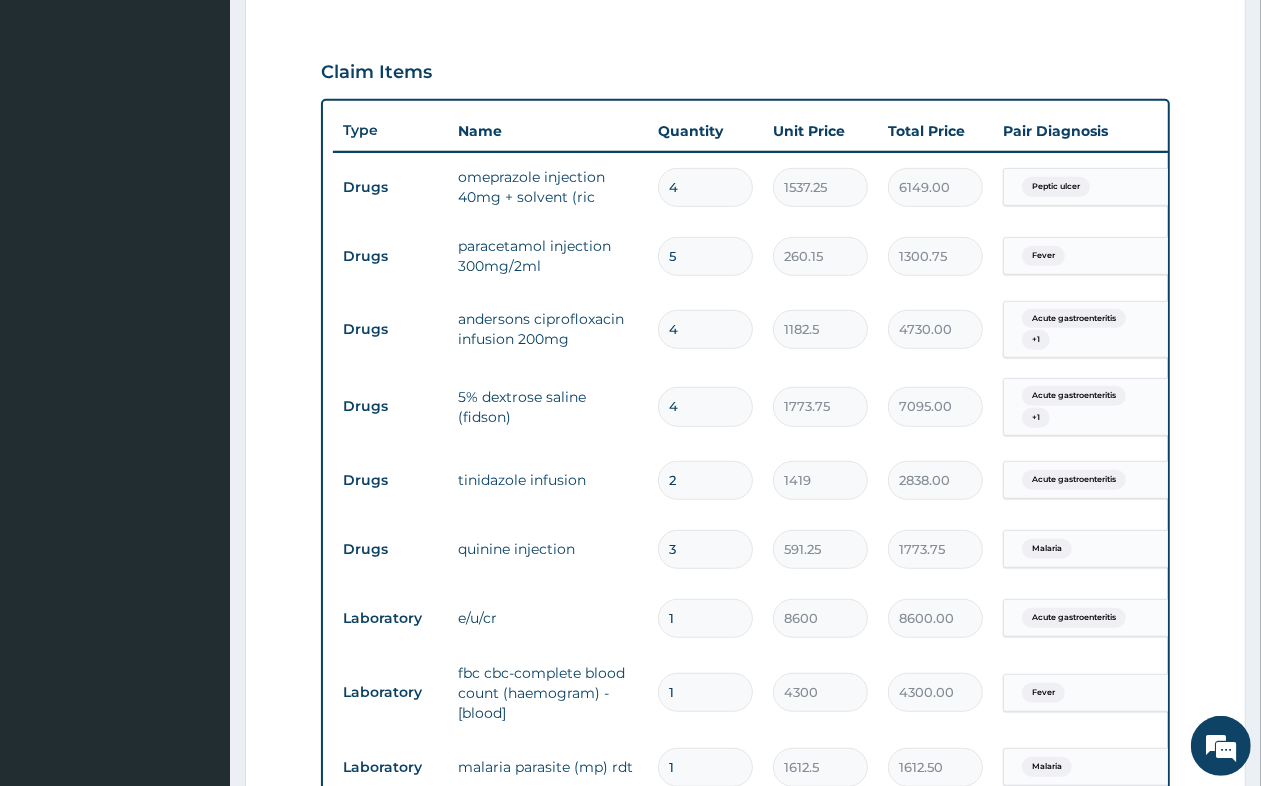 type 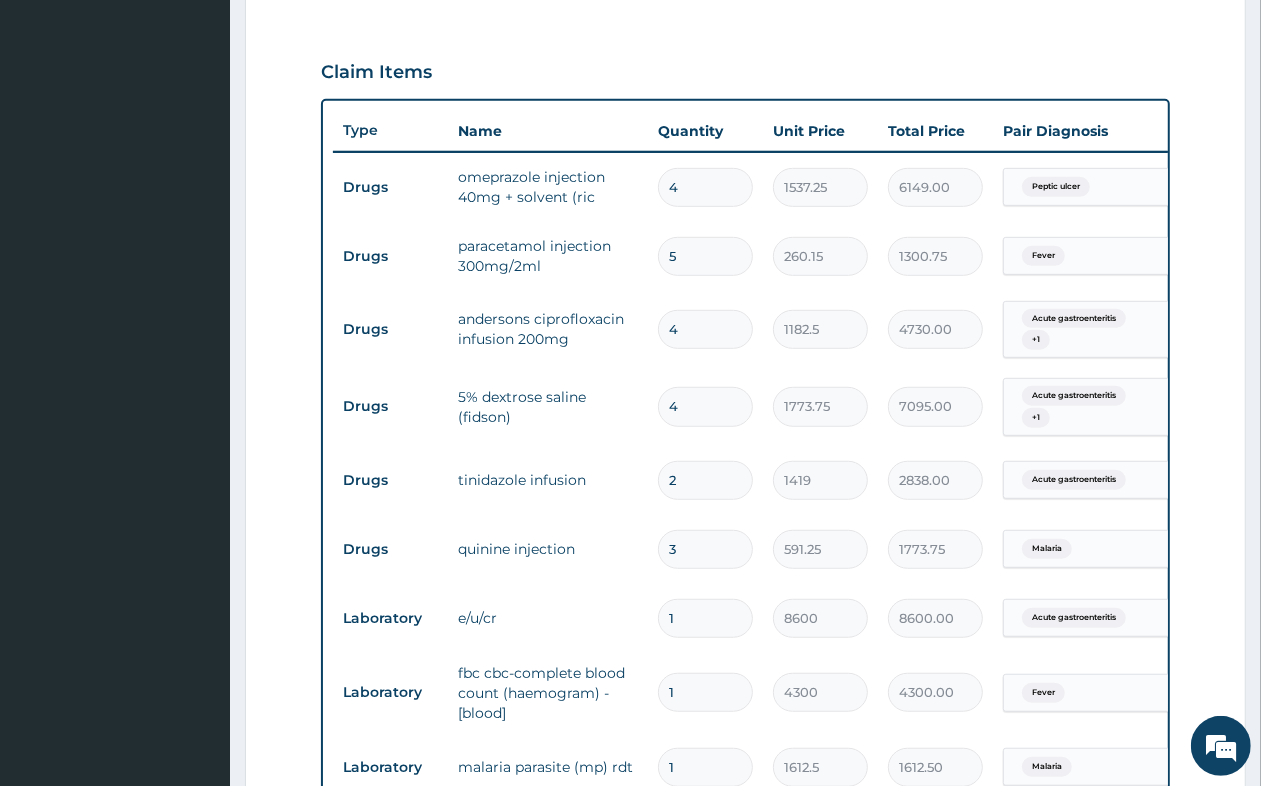 type on "0.00" 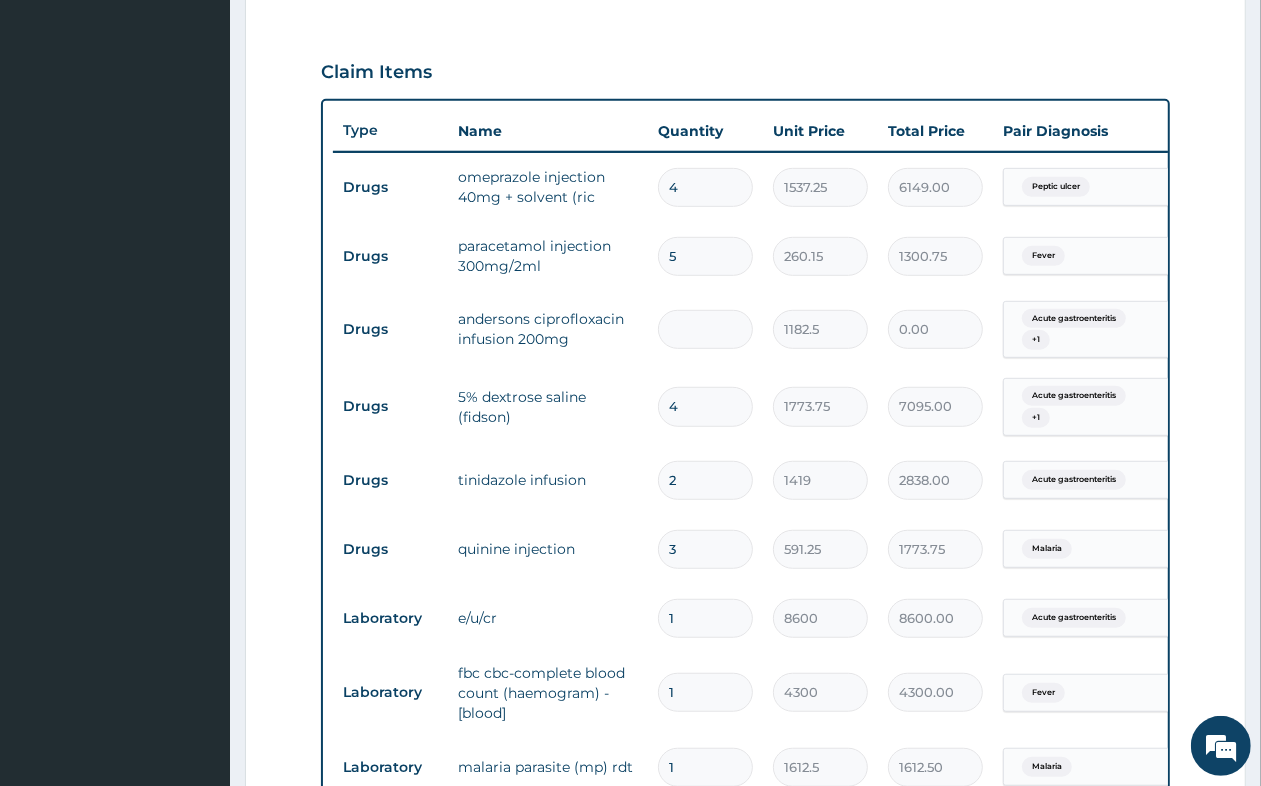type on "3" 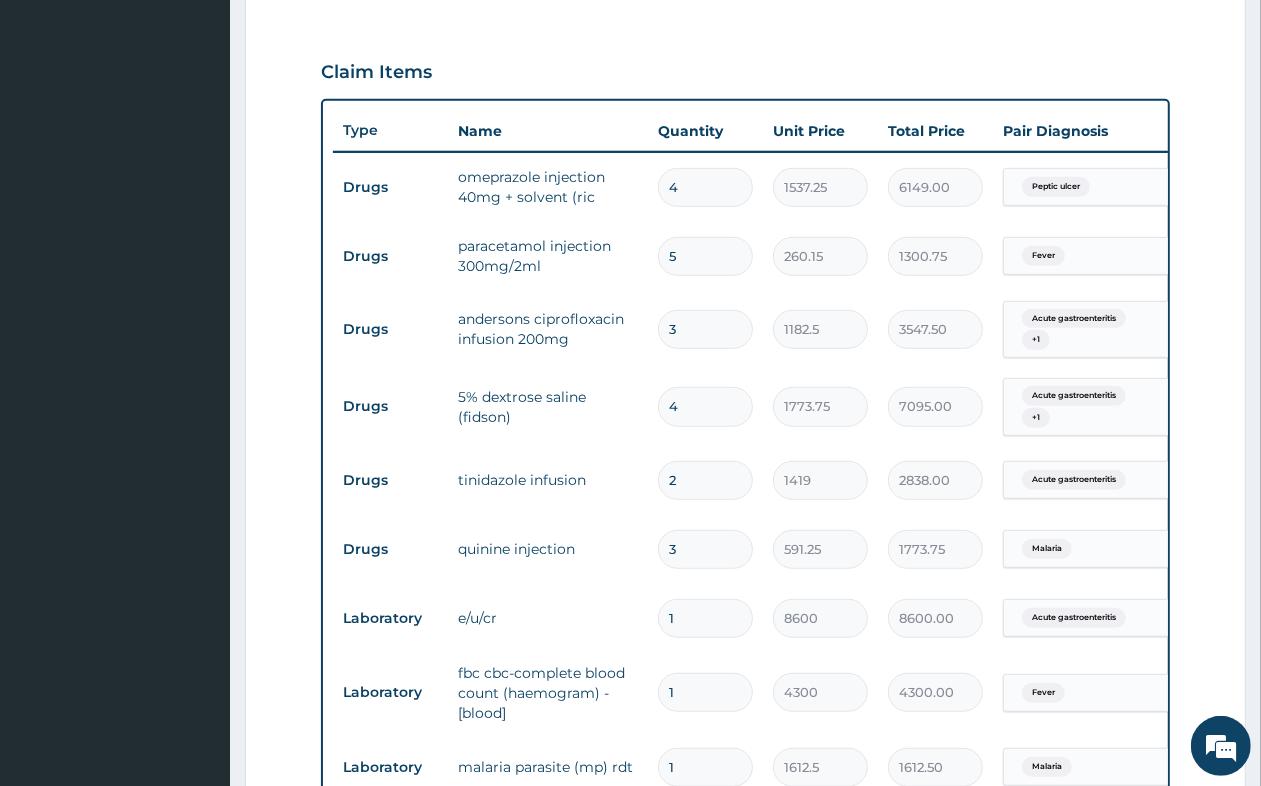type 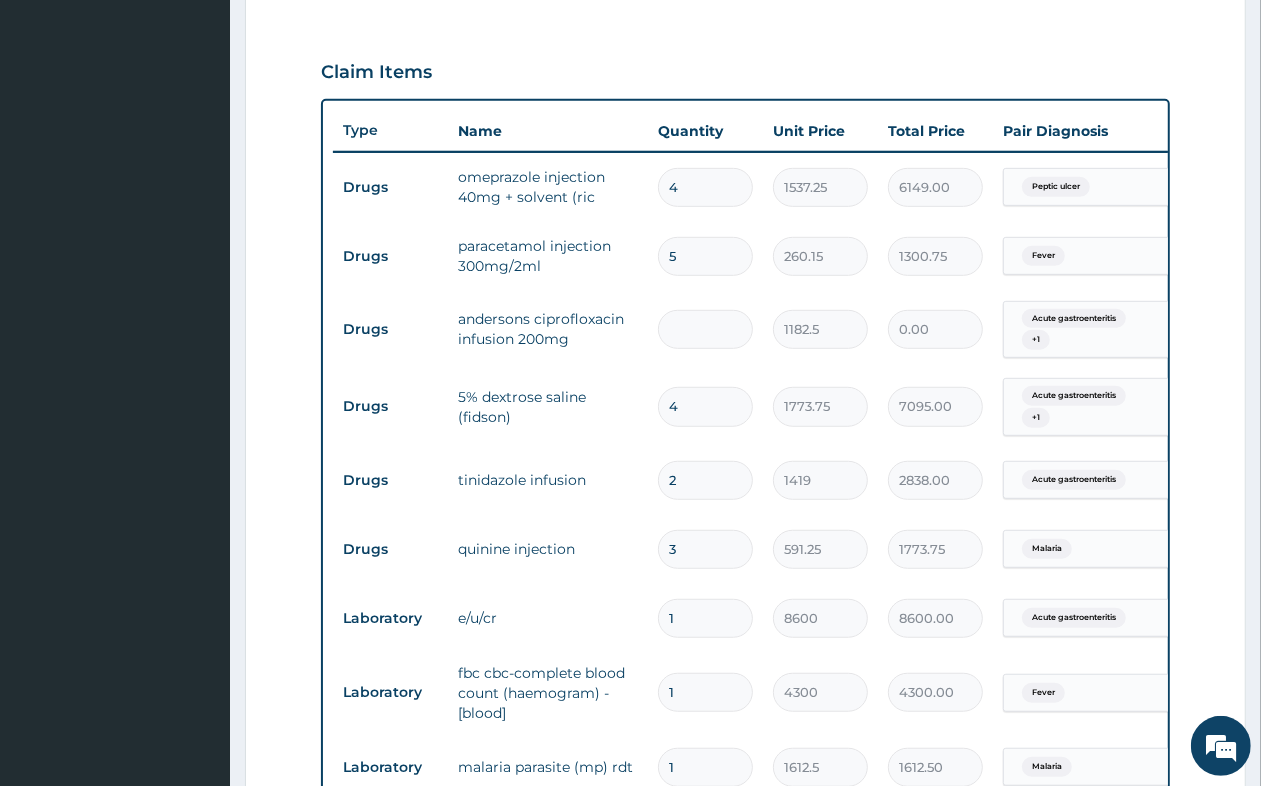 type on "2" 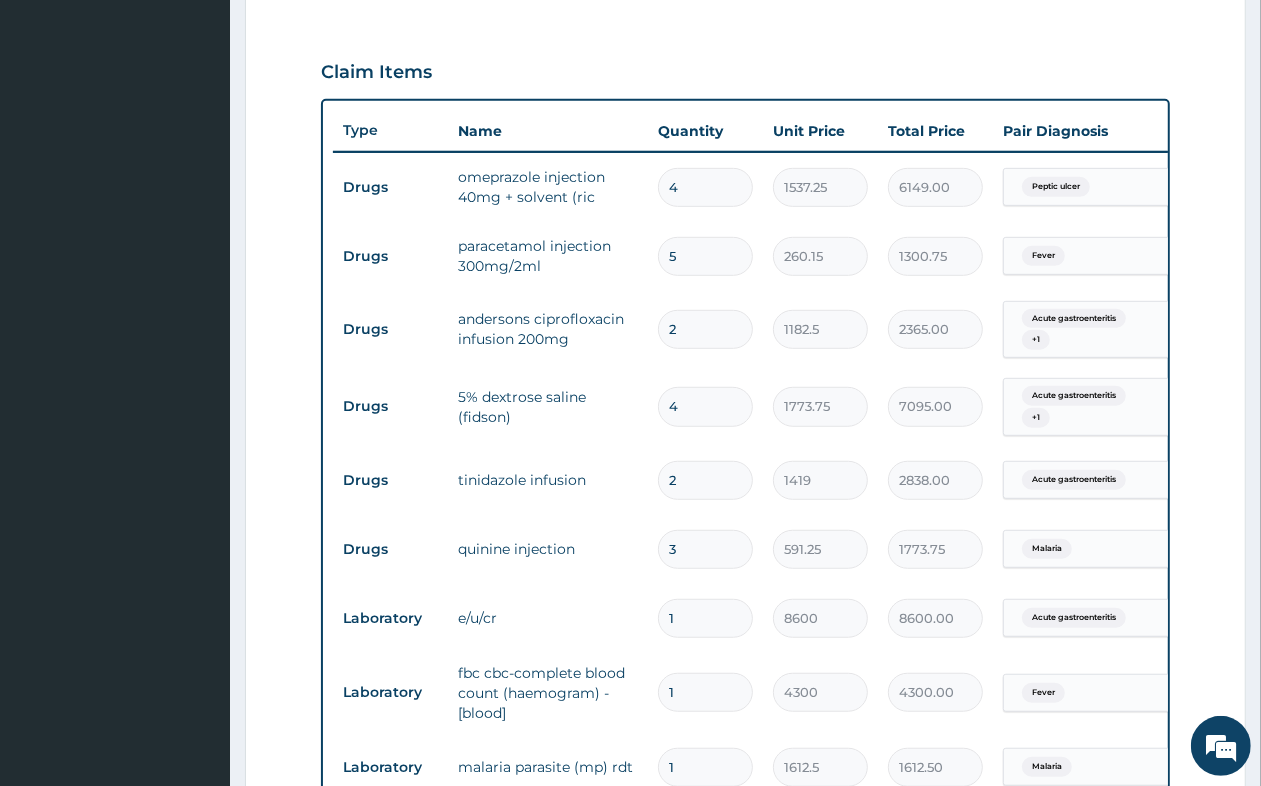 type on "2" 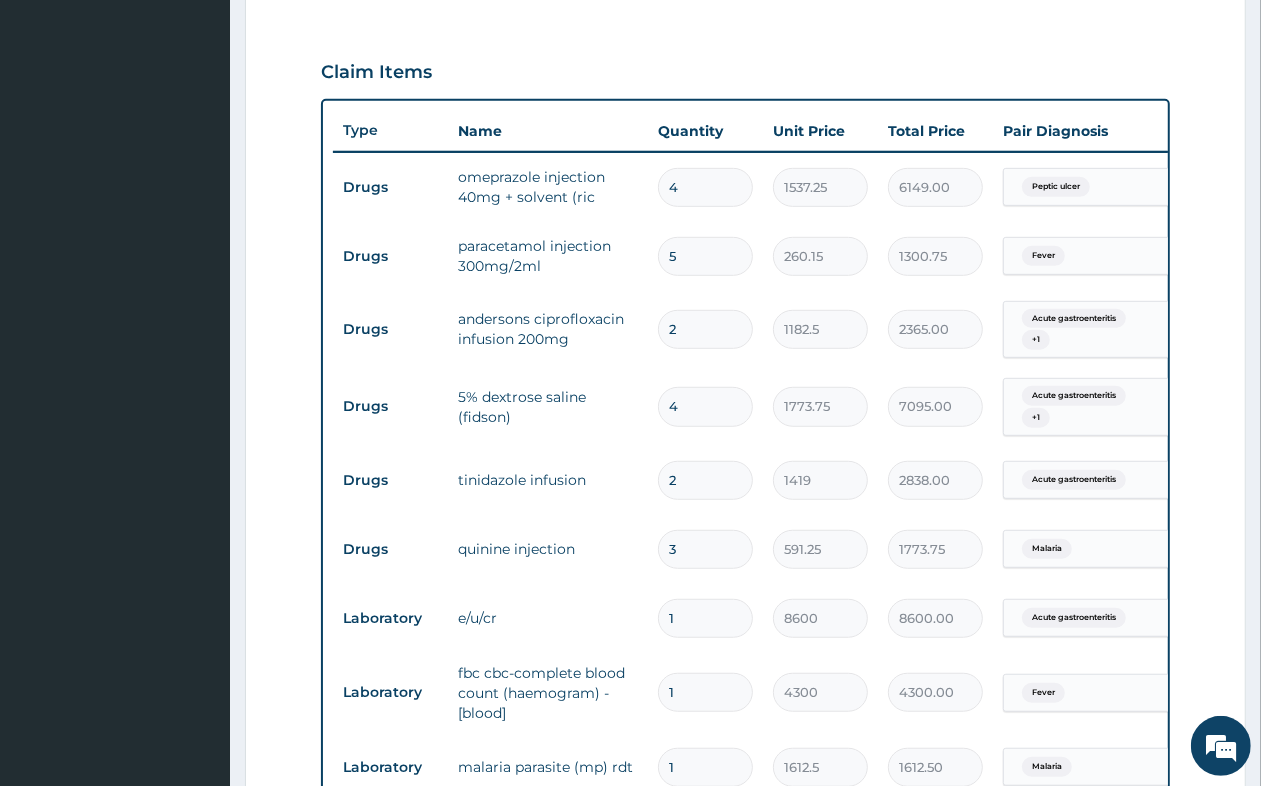 type on "3" 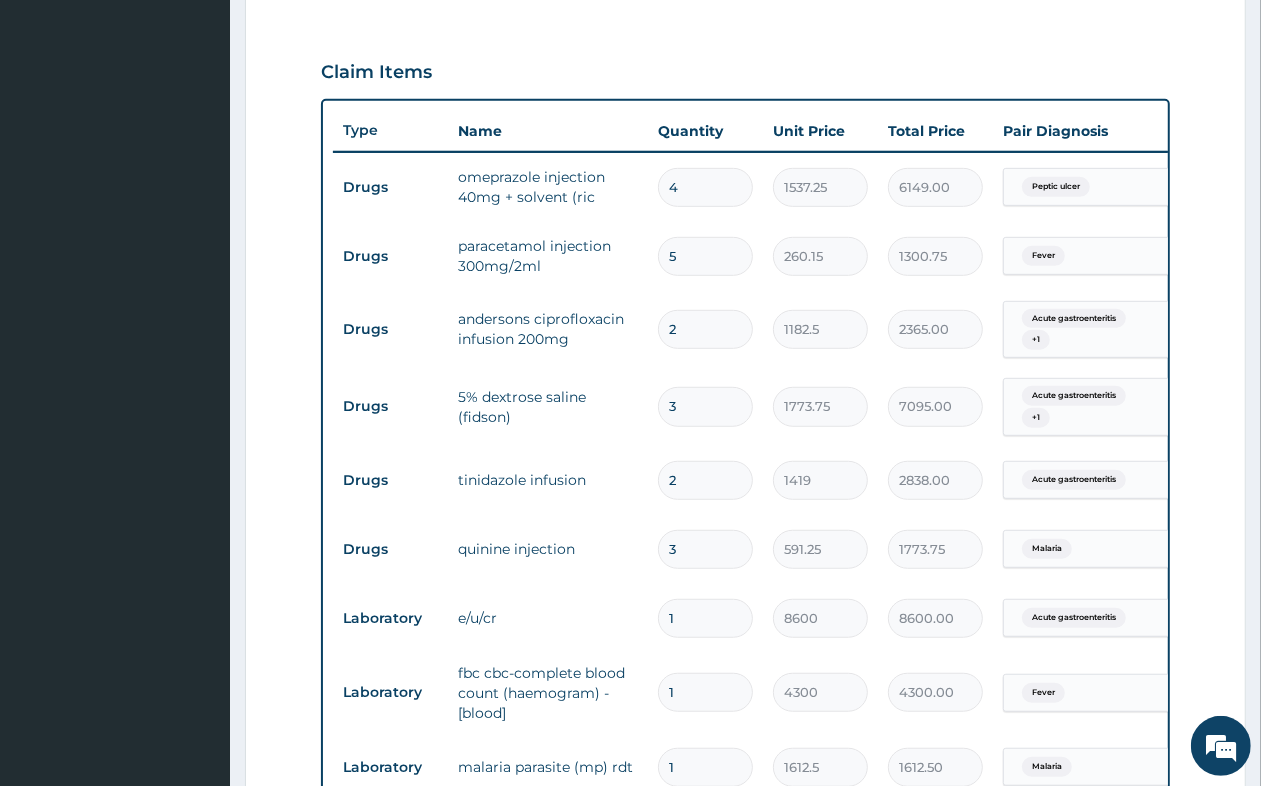 type on "5321.25" 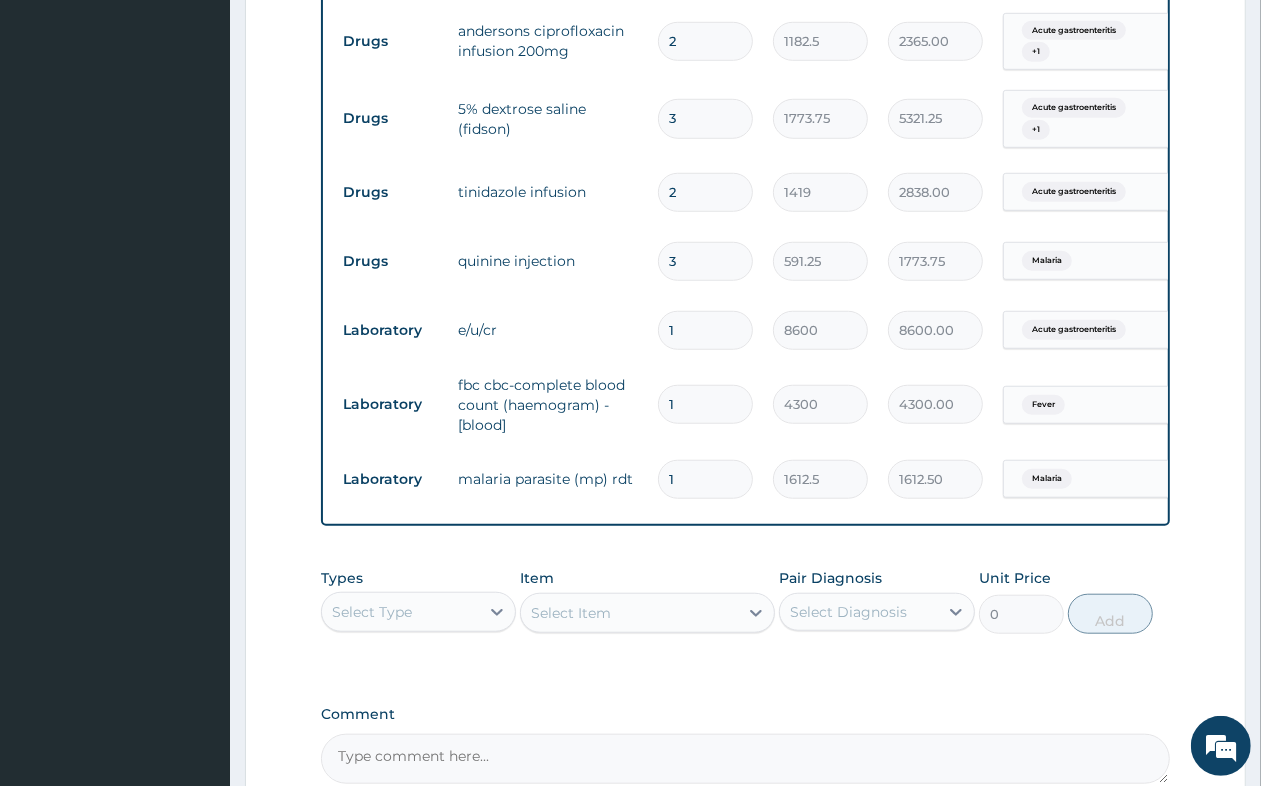 scroll, scrollTop: 895, scrollLeft: 0, axis: vertical 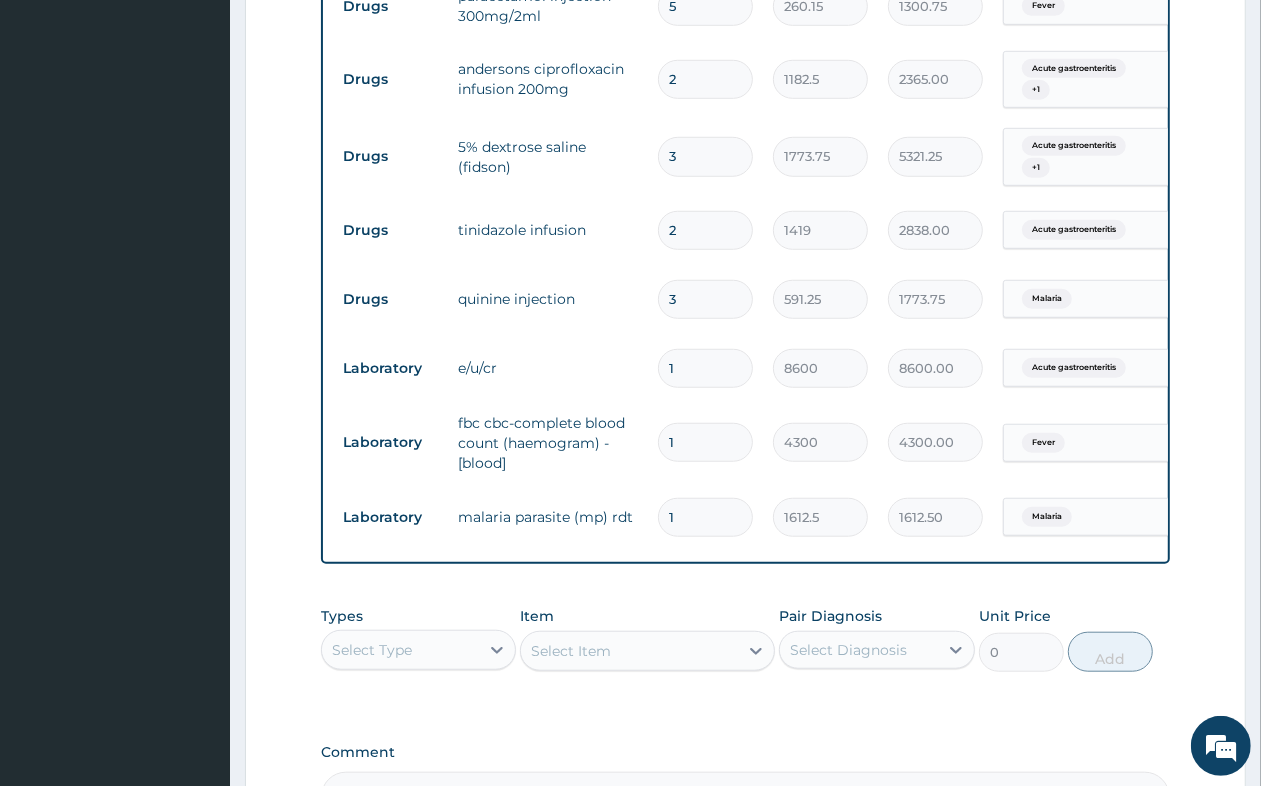 type on "3" 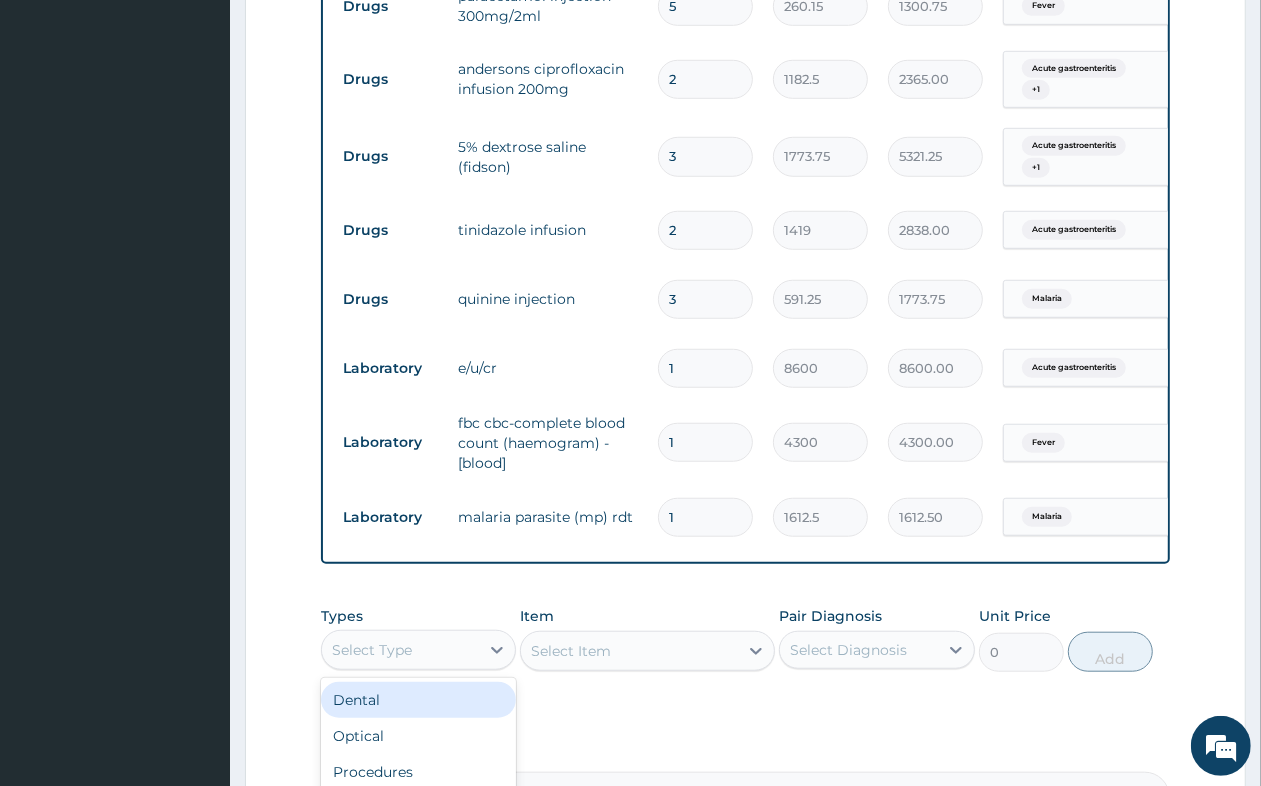scroll, scrollTop: 67, scrollLeft: 0, axis: vertical 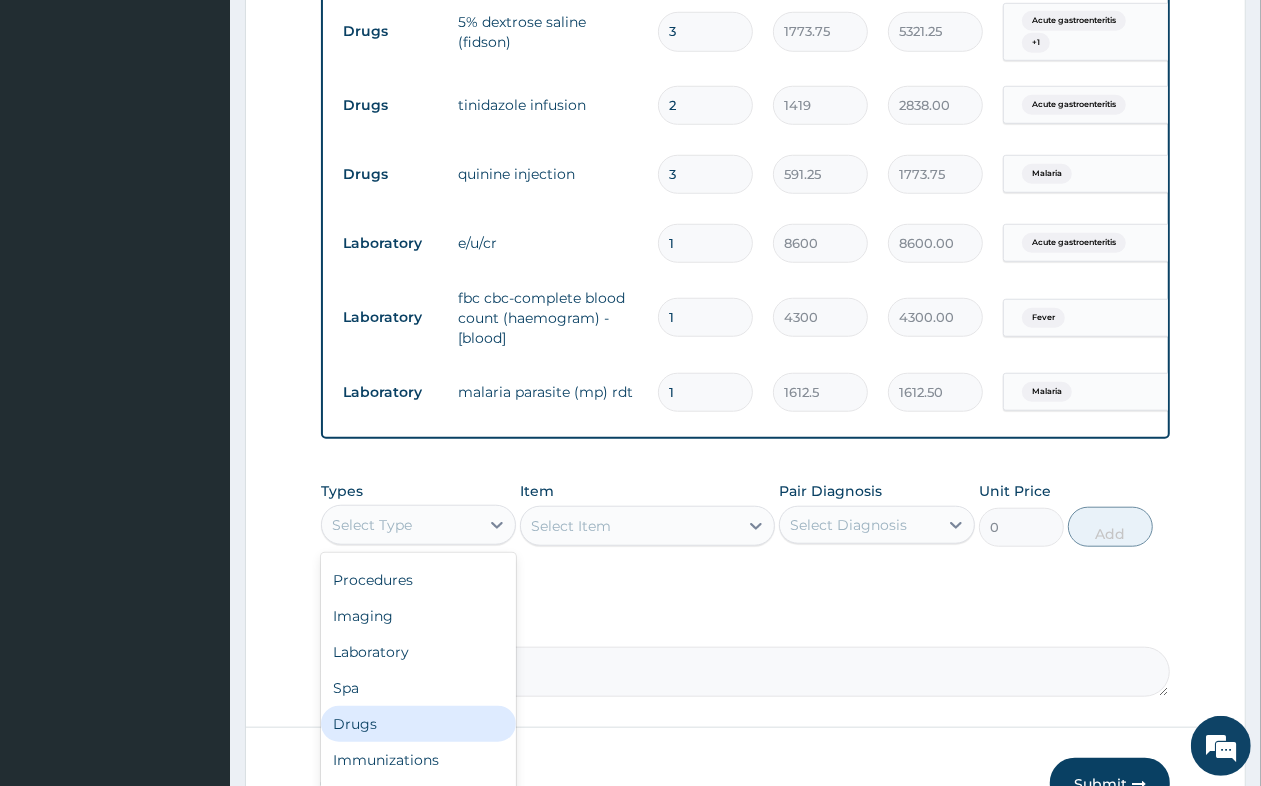 click on "Drugs" at bounding box center [418, 724] 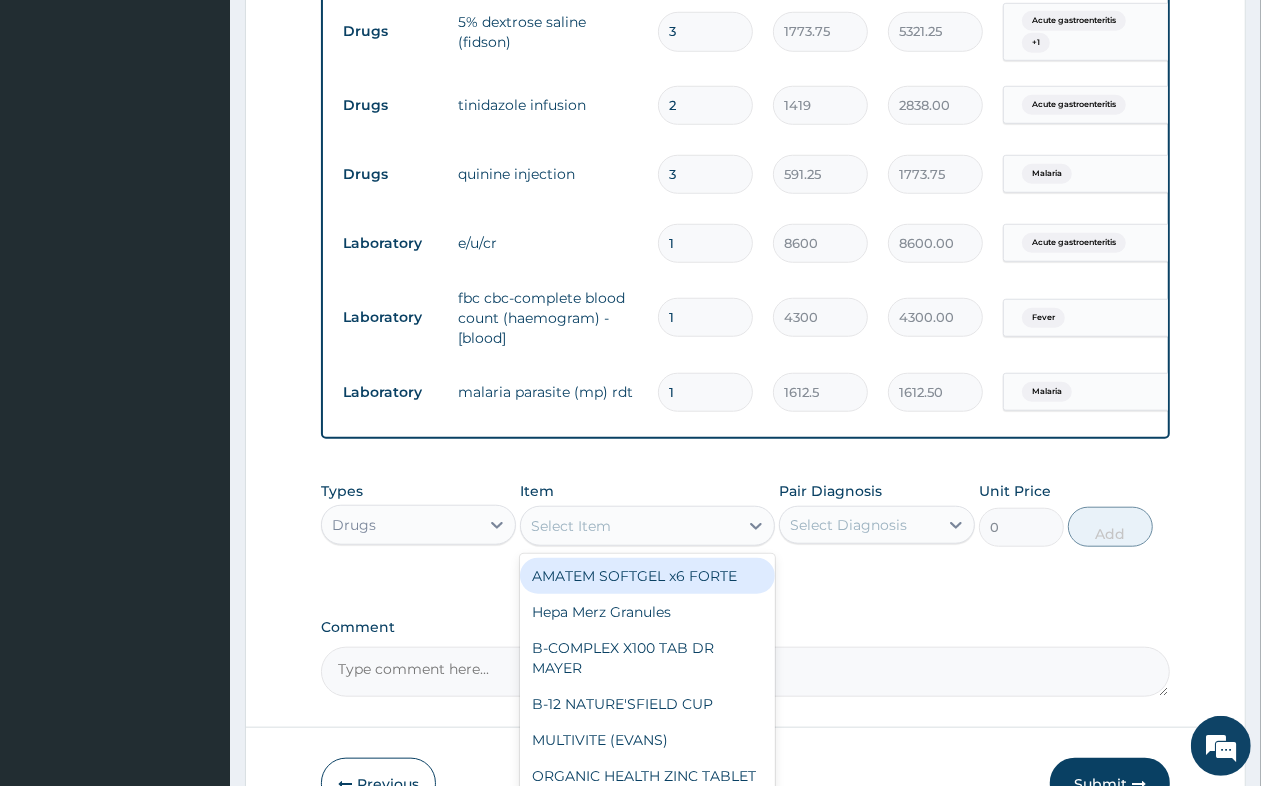 click on "Select Item" at bounding box center [629, 526] 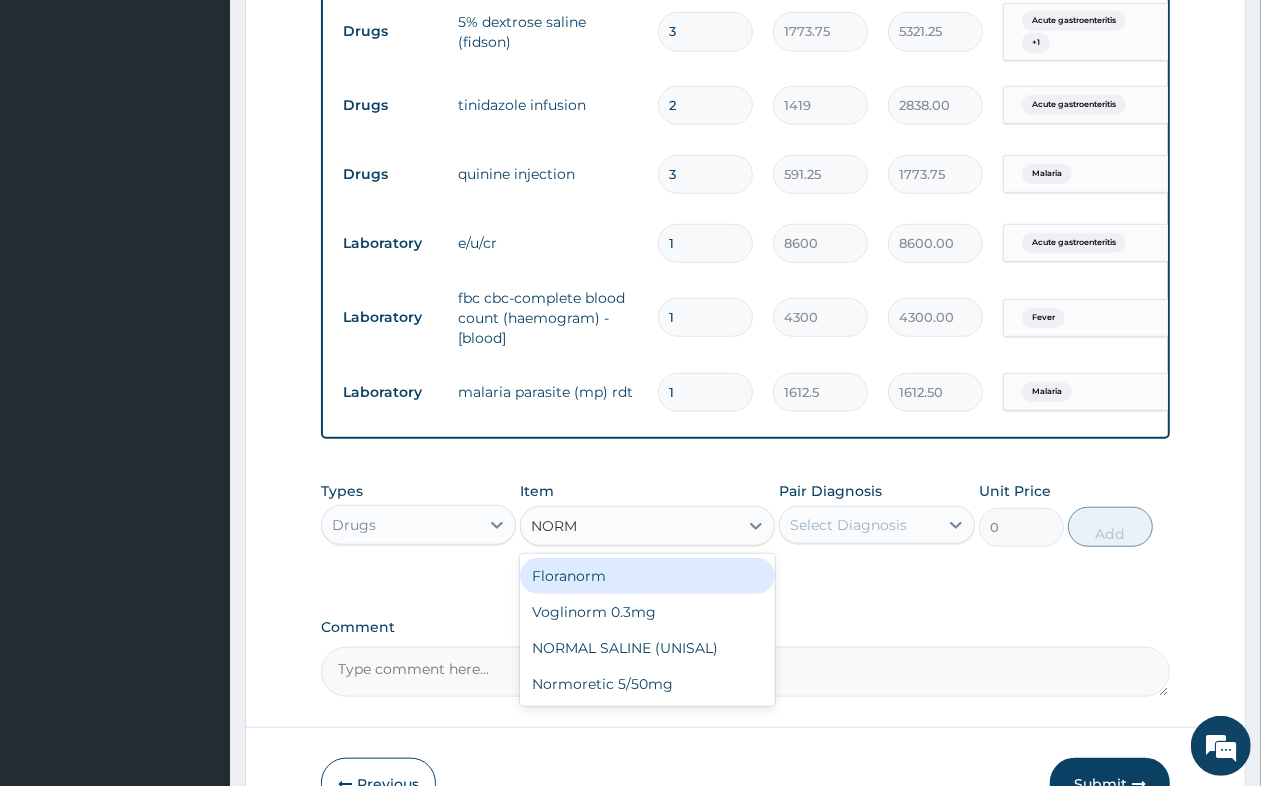 type on "NORMA" 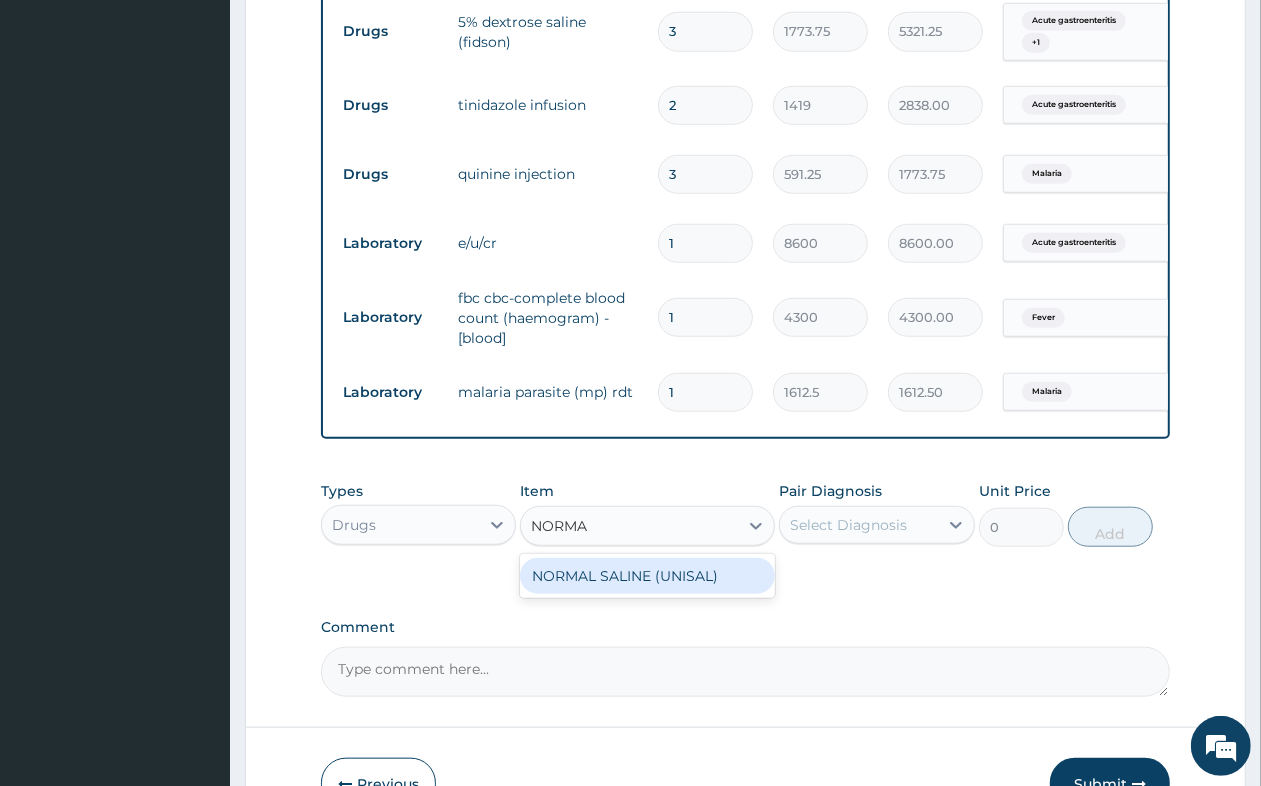 click on "NORMAL SALINE (UNISAL)" at bounding box center [647, 576] 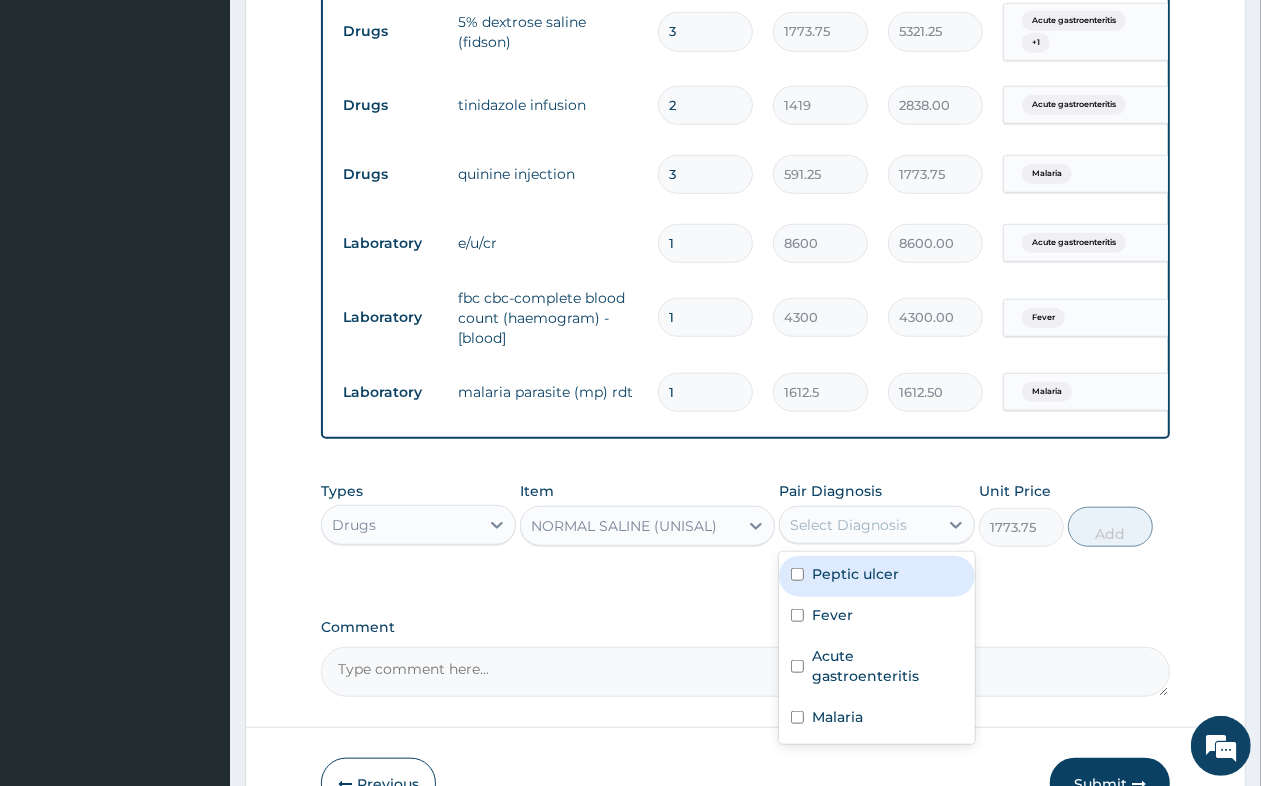 click on "Select Diagnosis" at bounding box center [848, 525] 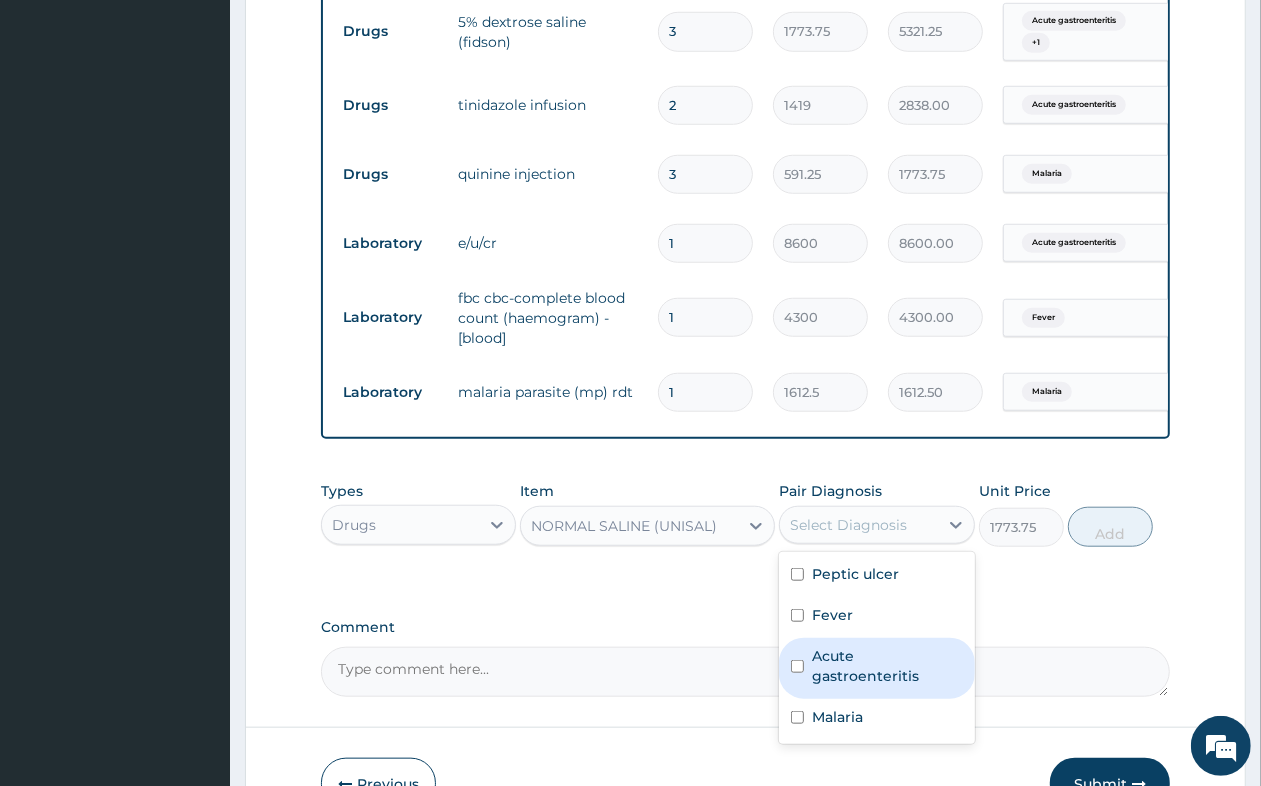 click on "Acute gastroenteritis" at bounding box center [887, 666] 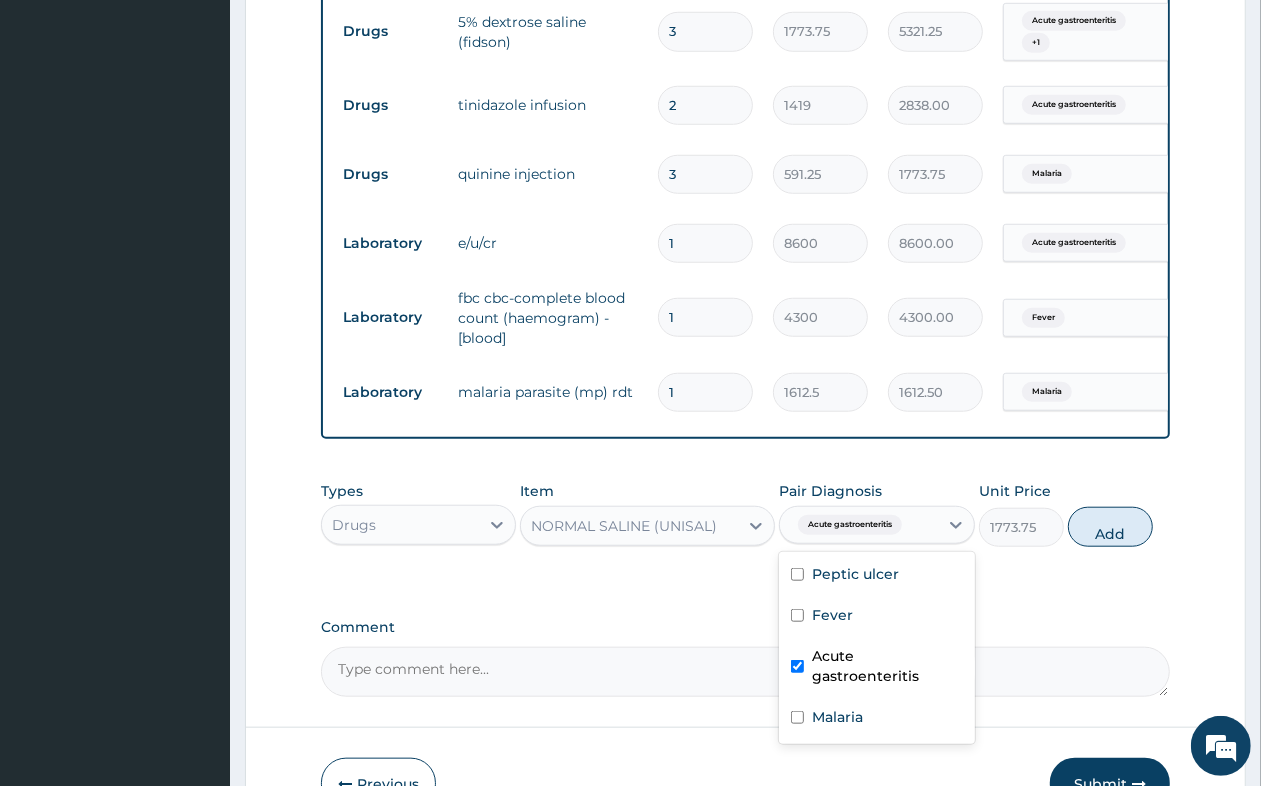 checkbox on "true" 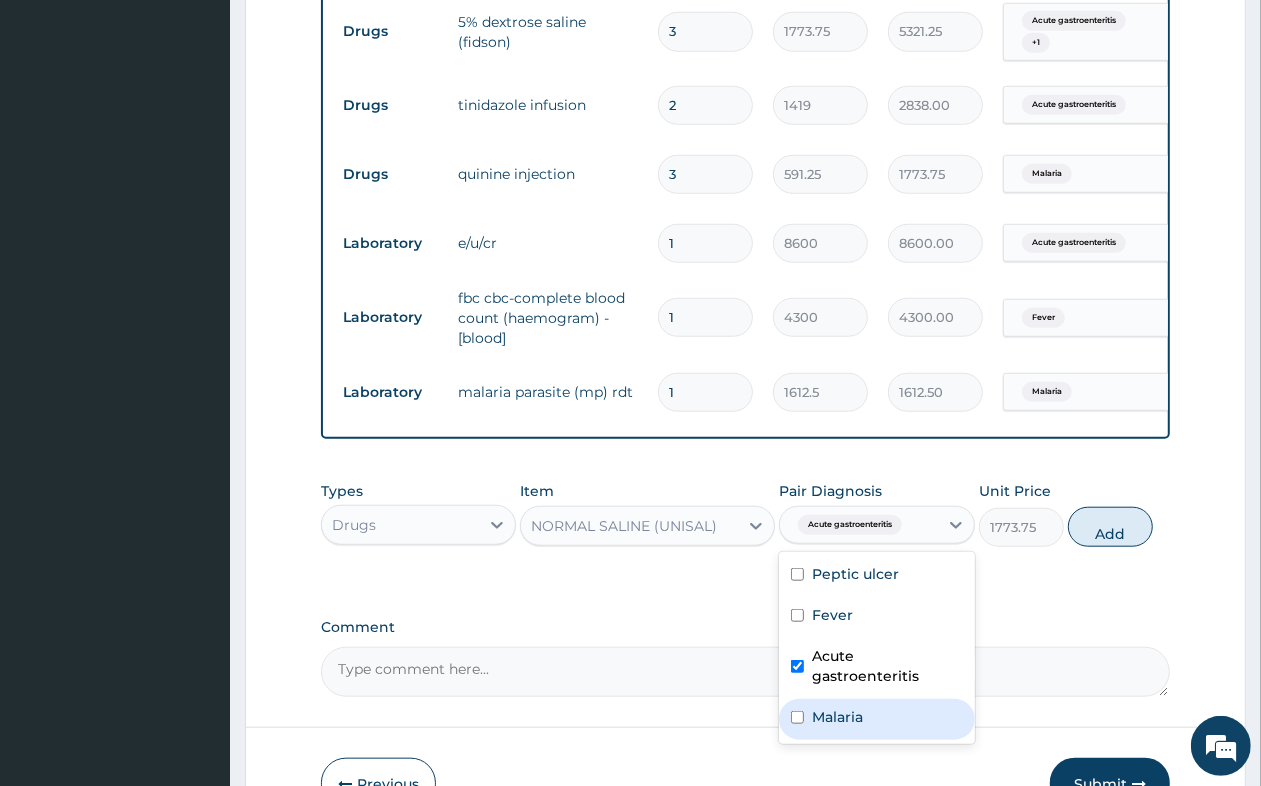 click on "Malaria" at bounding box center [876, 719] 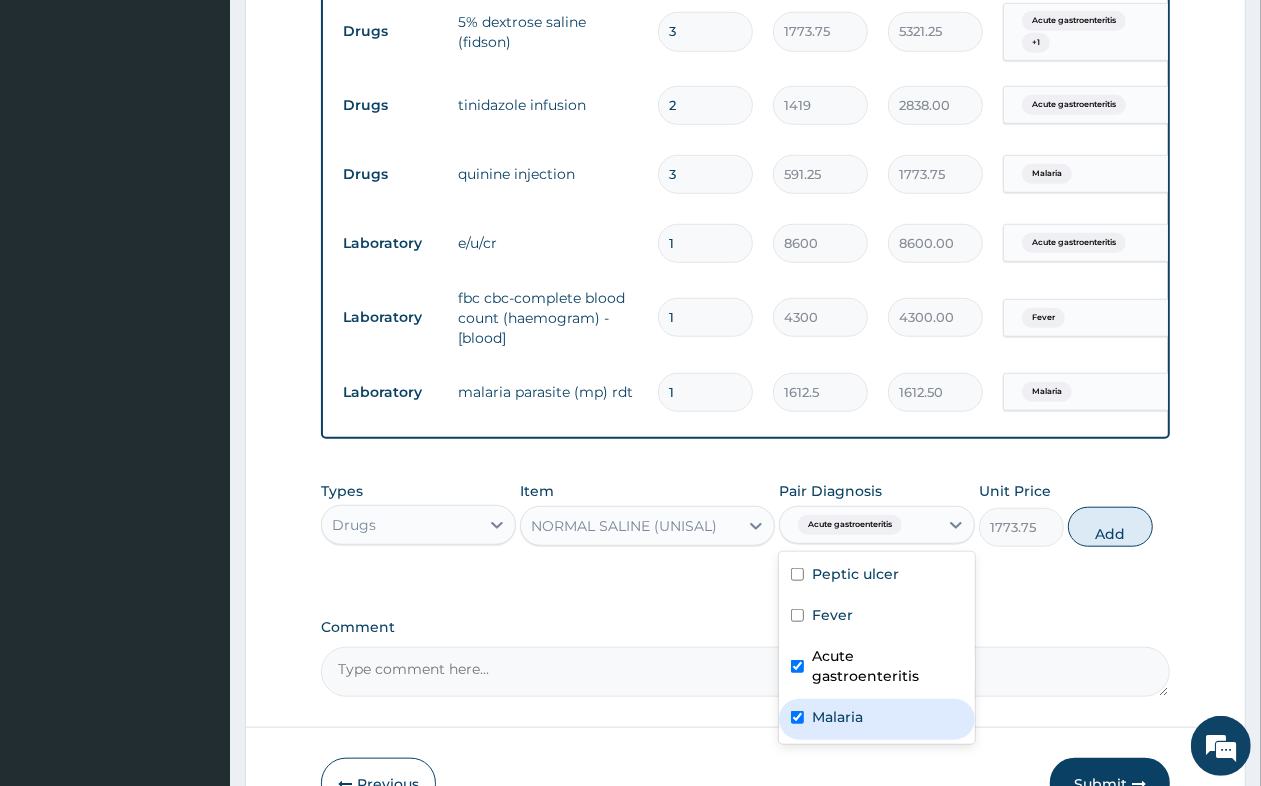checkbox on "true" 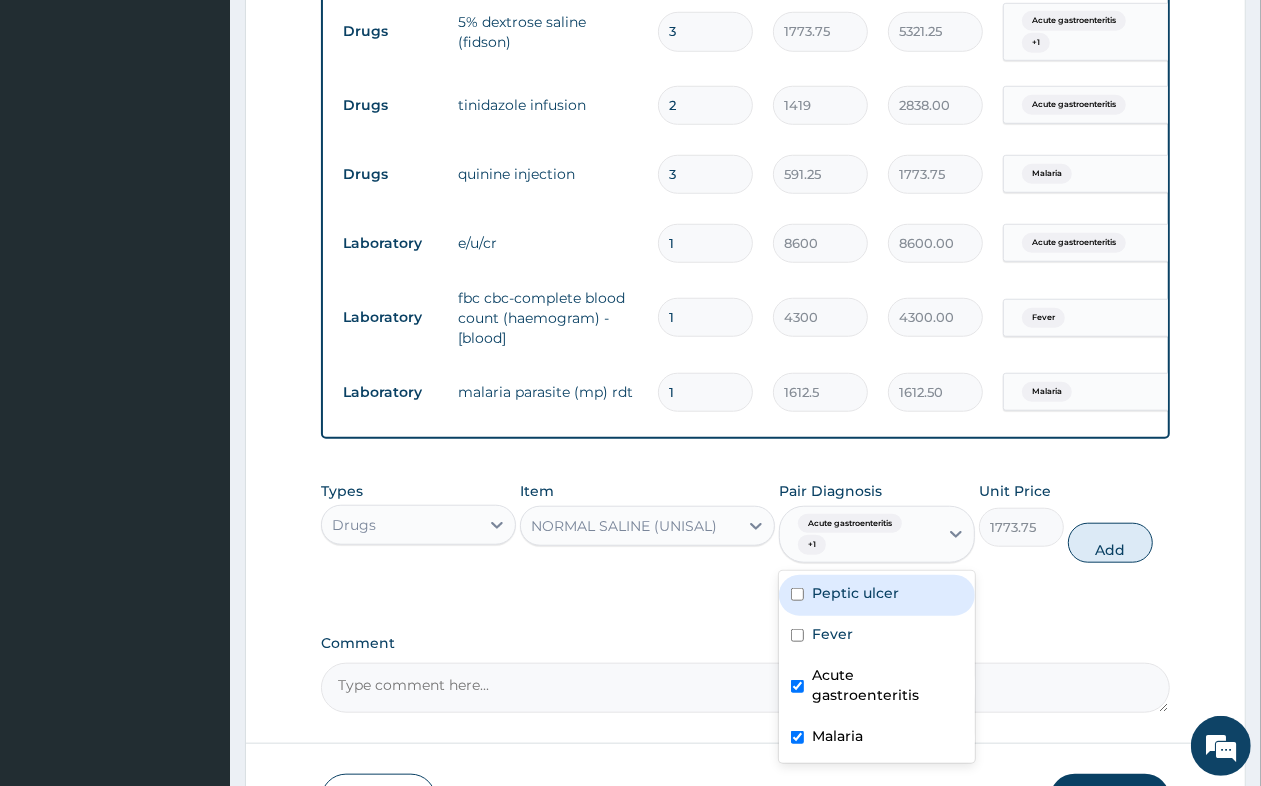 click on "Peptic ulcer" at bounding box center (876, 595) 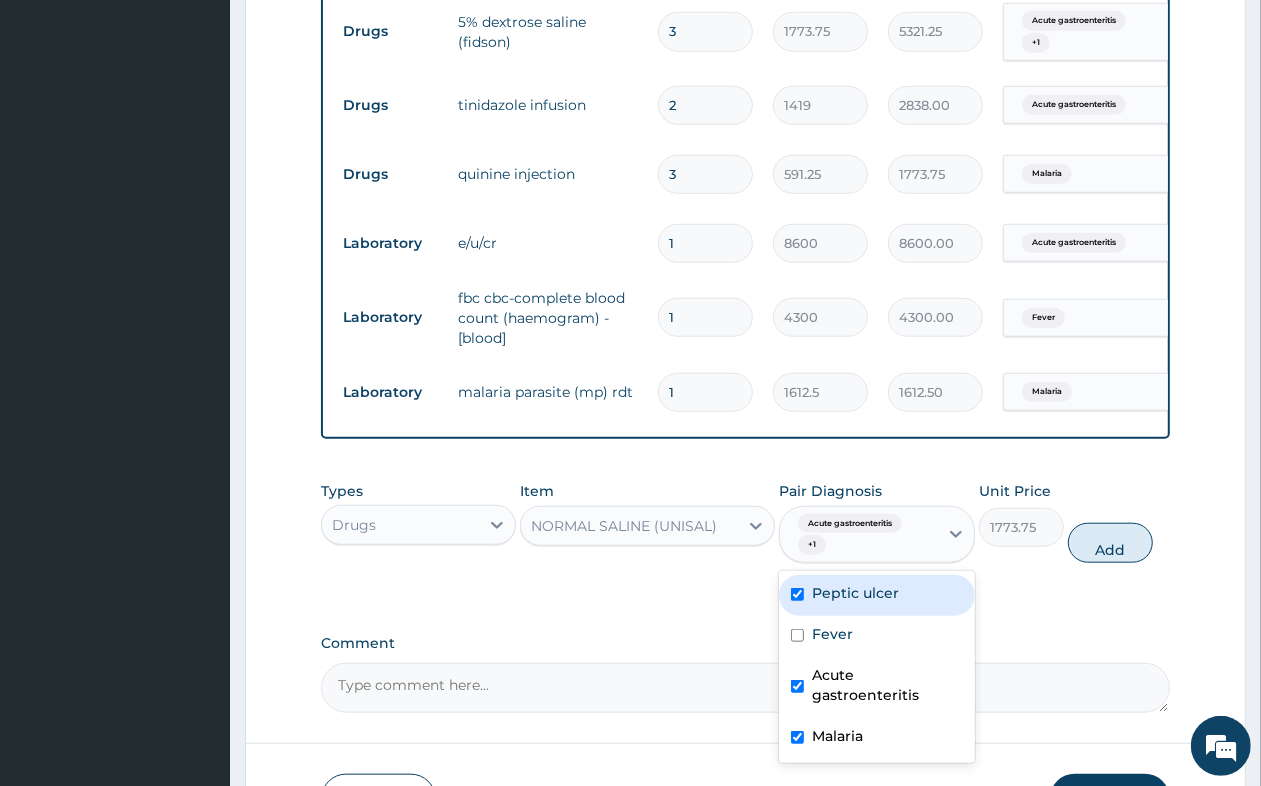checkbox on "true" 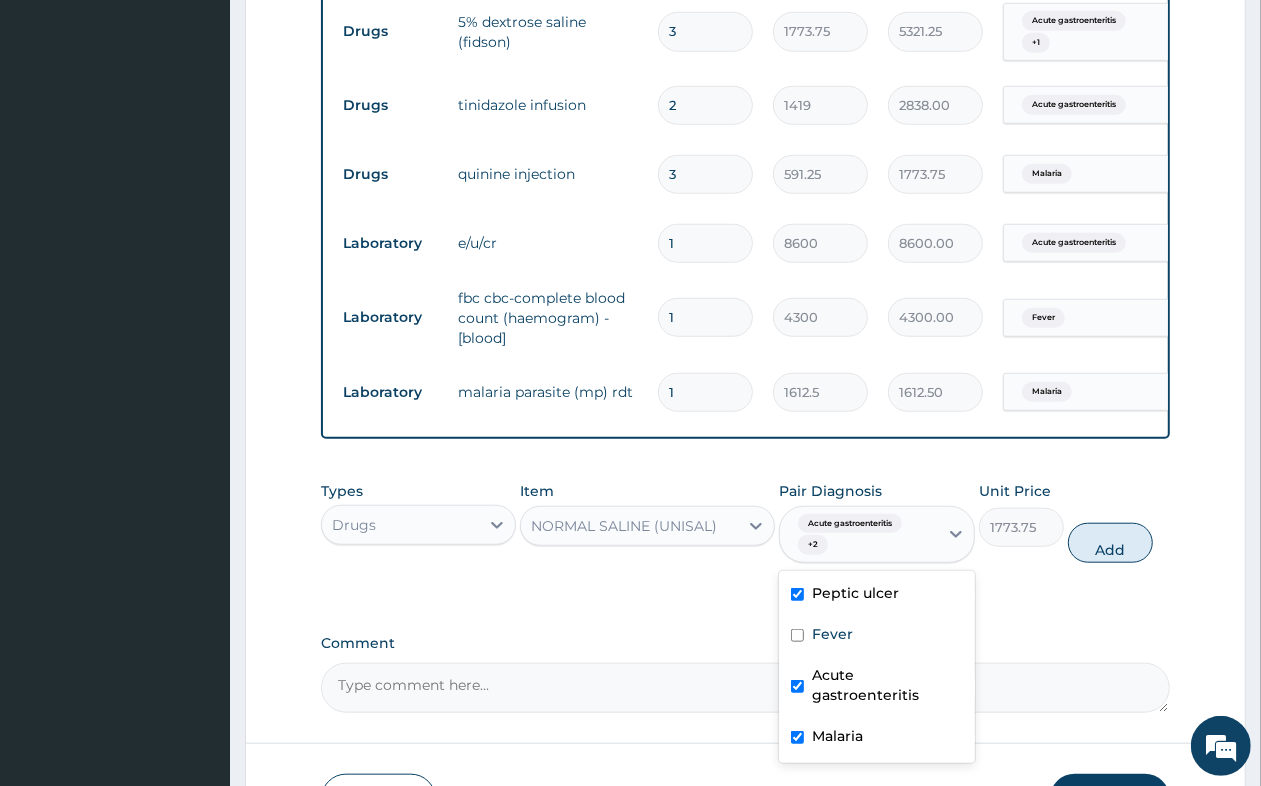 click on "Malaria" at bounding box center [876, 738] 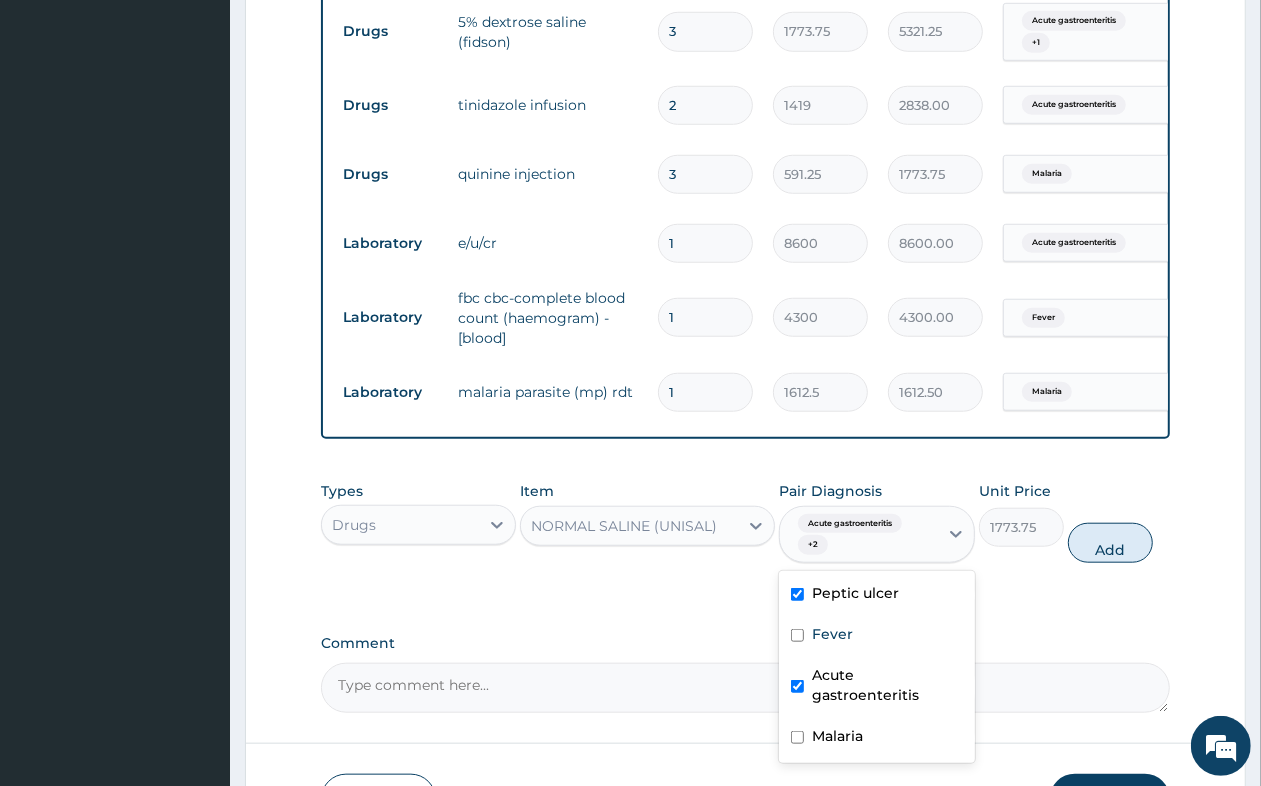 checkbox on "false" 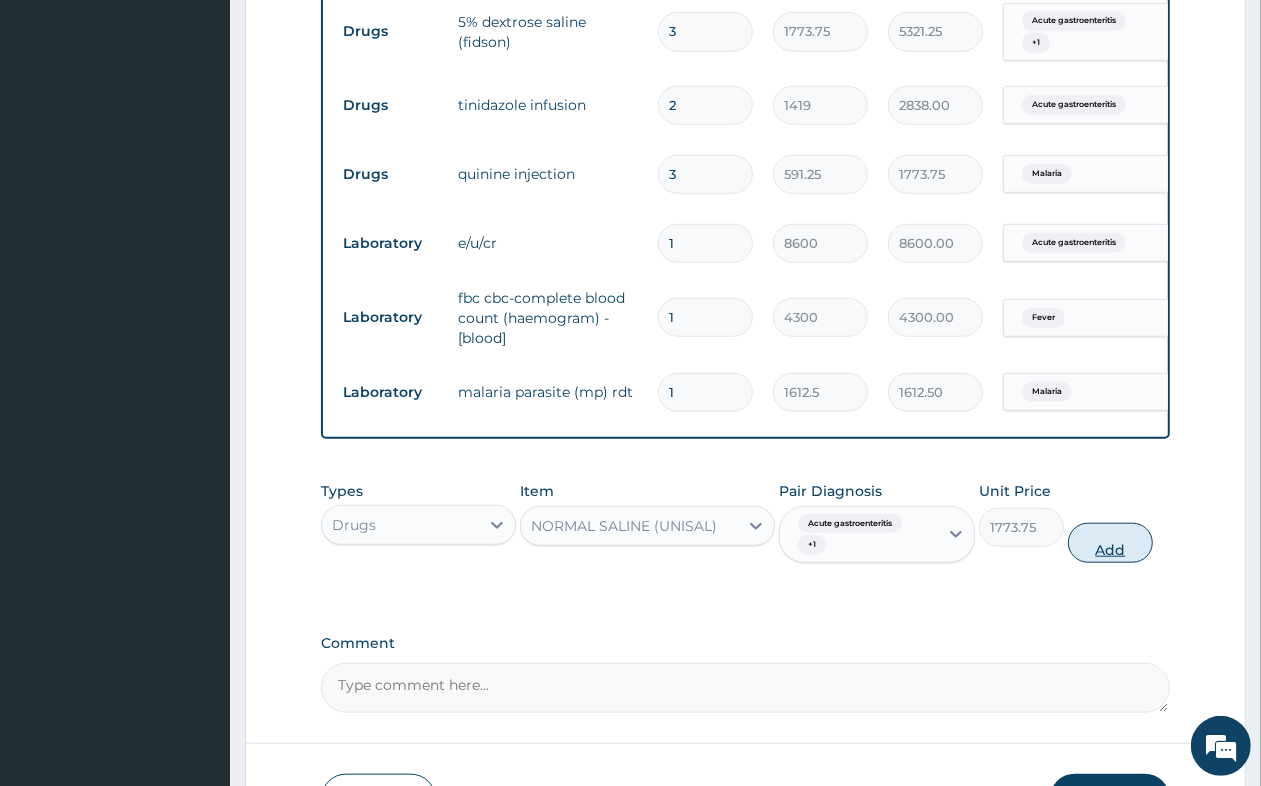 click on "Add" at bounding box center [1110, 543] 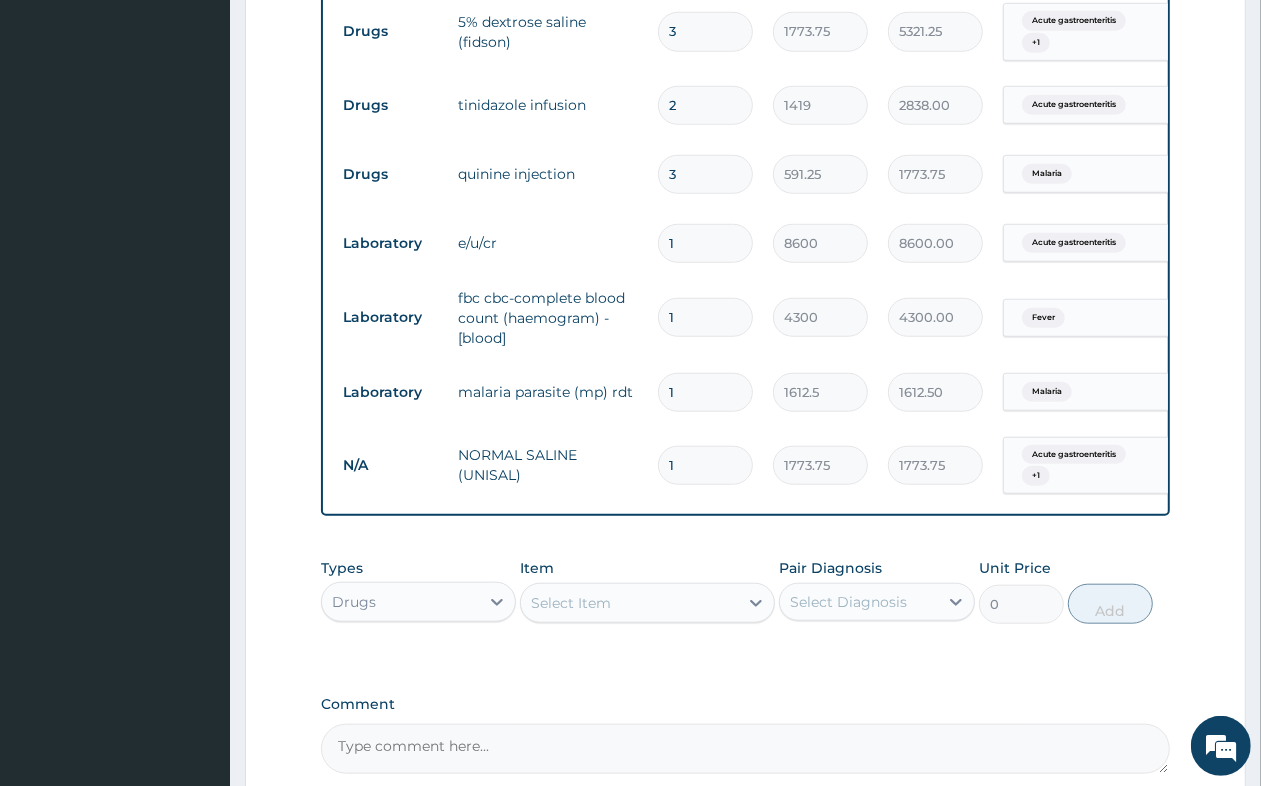 type 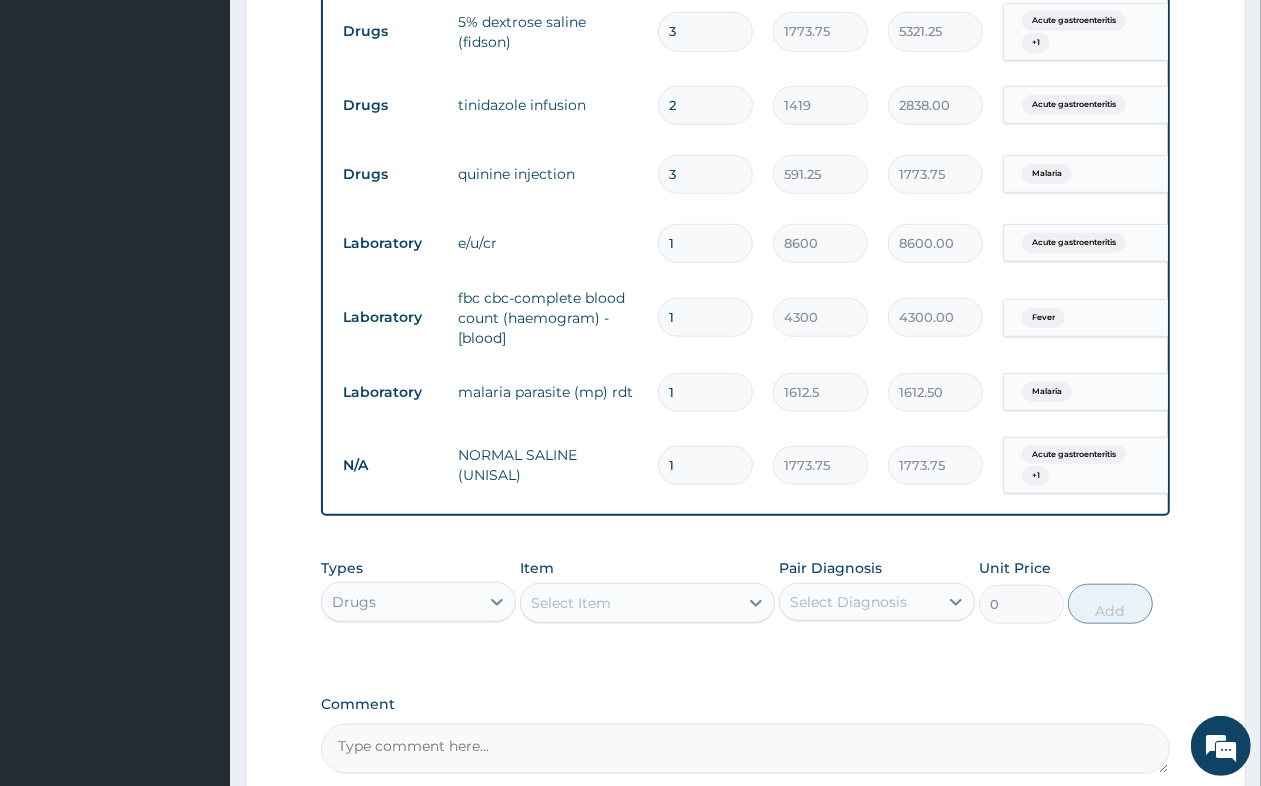 type on "0.00" 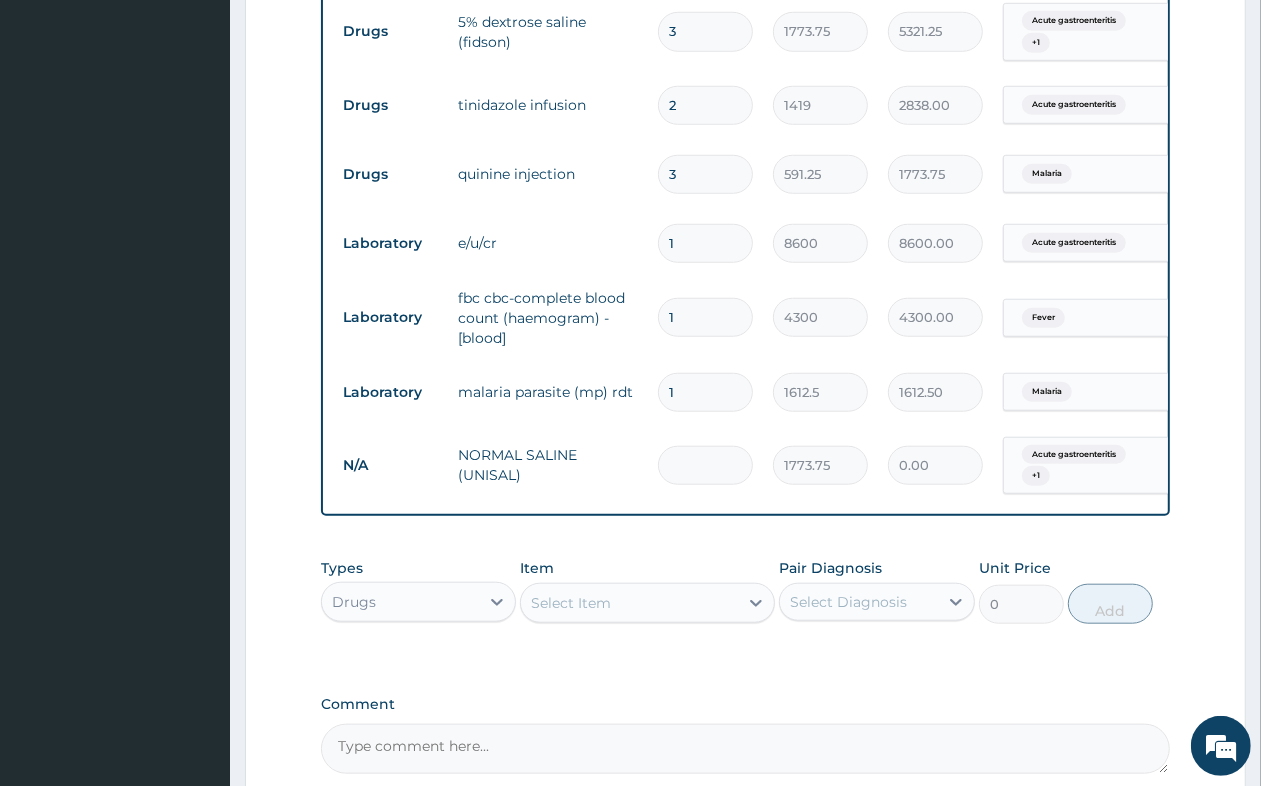 type on "3" 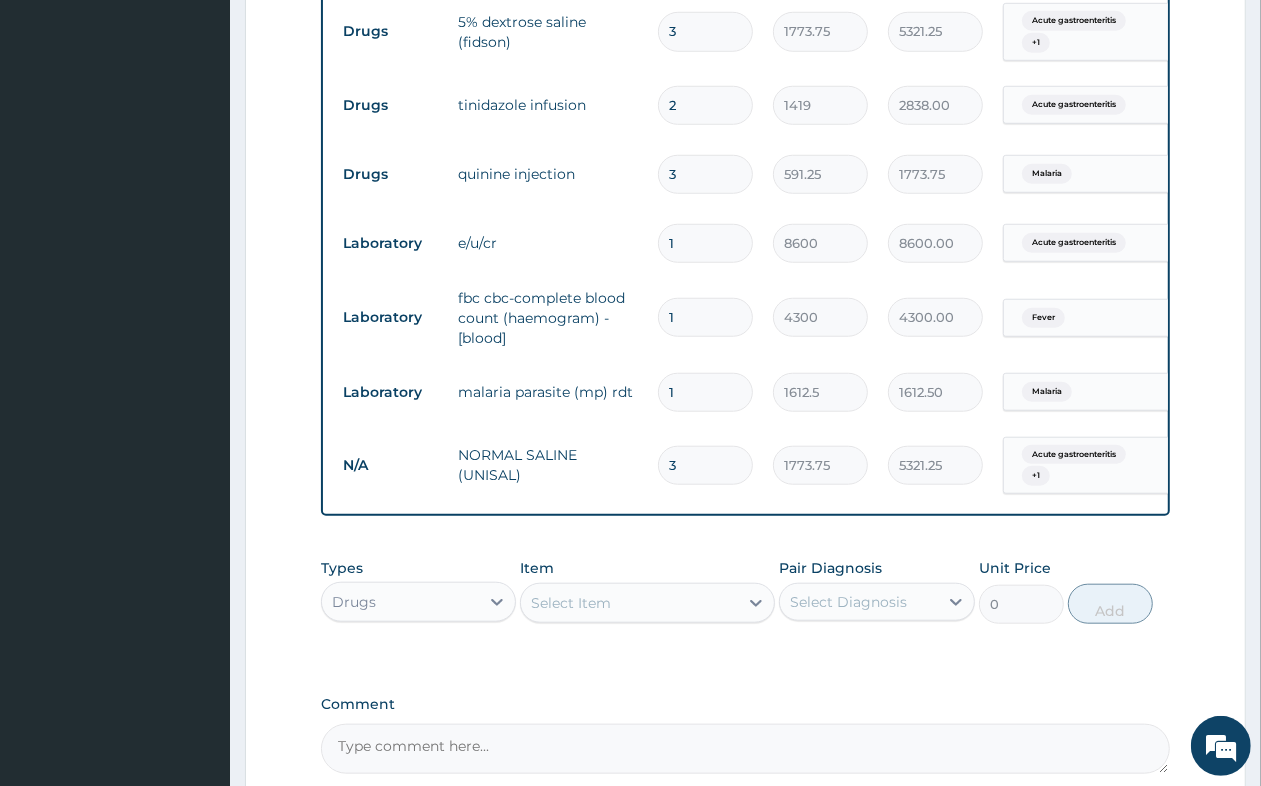 type on "3" 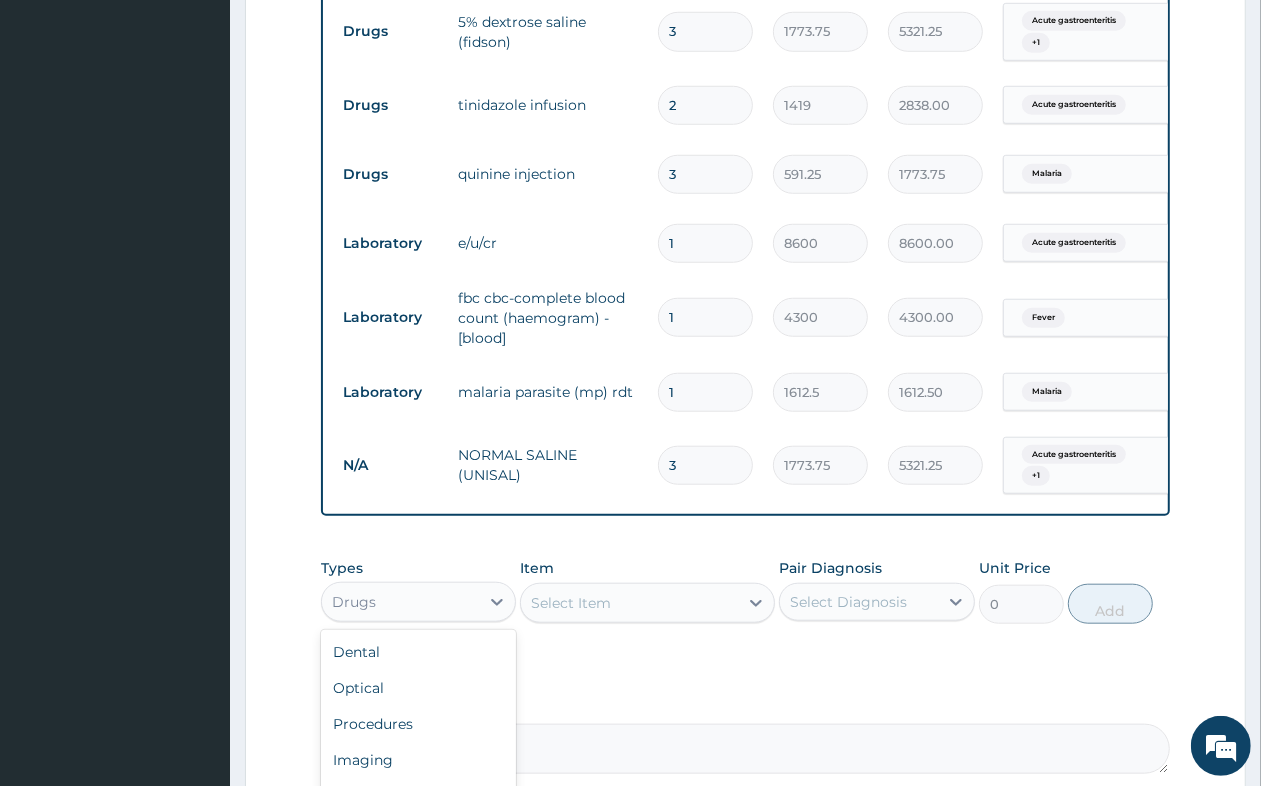 click on "Drugs" at bounding box center [400, 602] 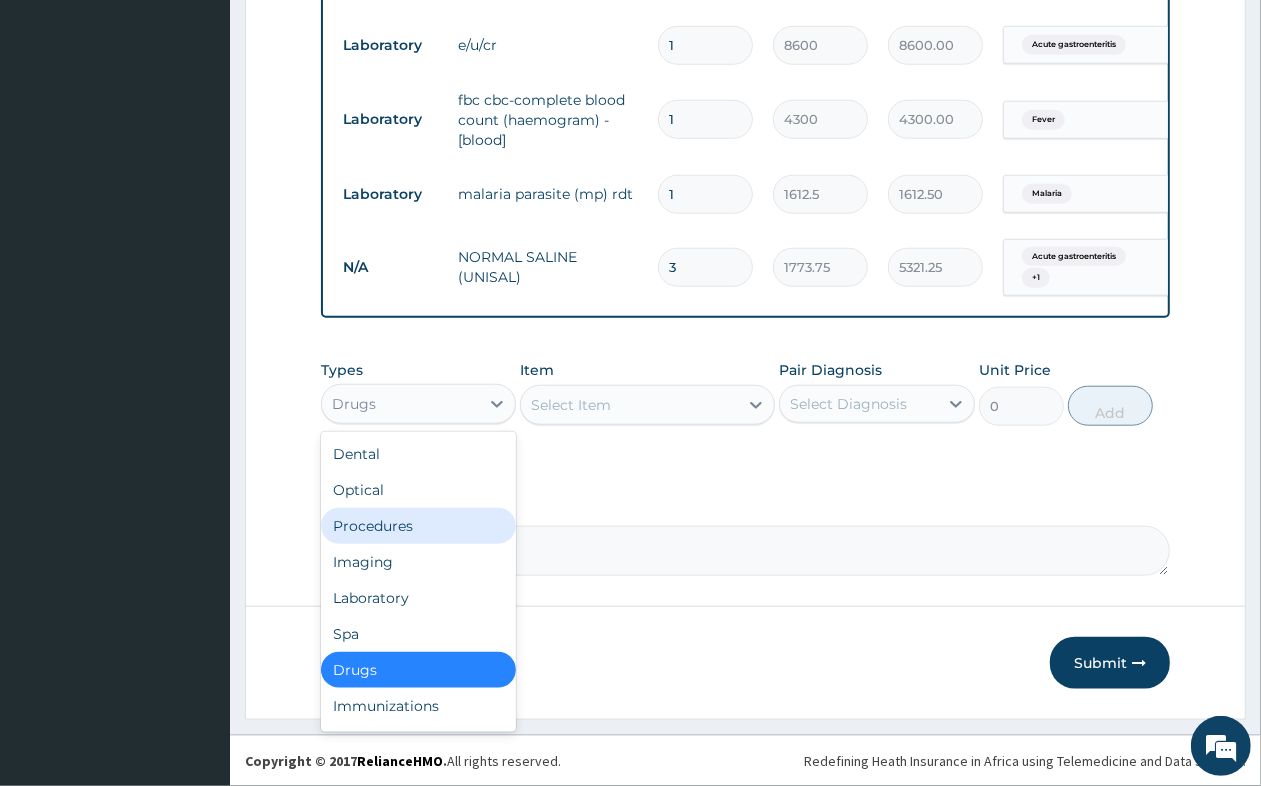 scroll, scrollTop: 1237, scrollLeft: 0, axis: vertical 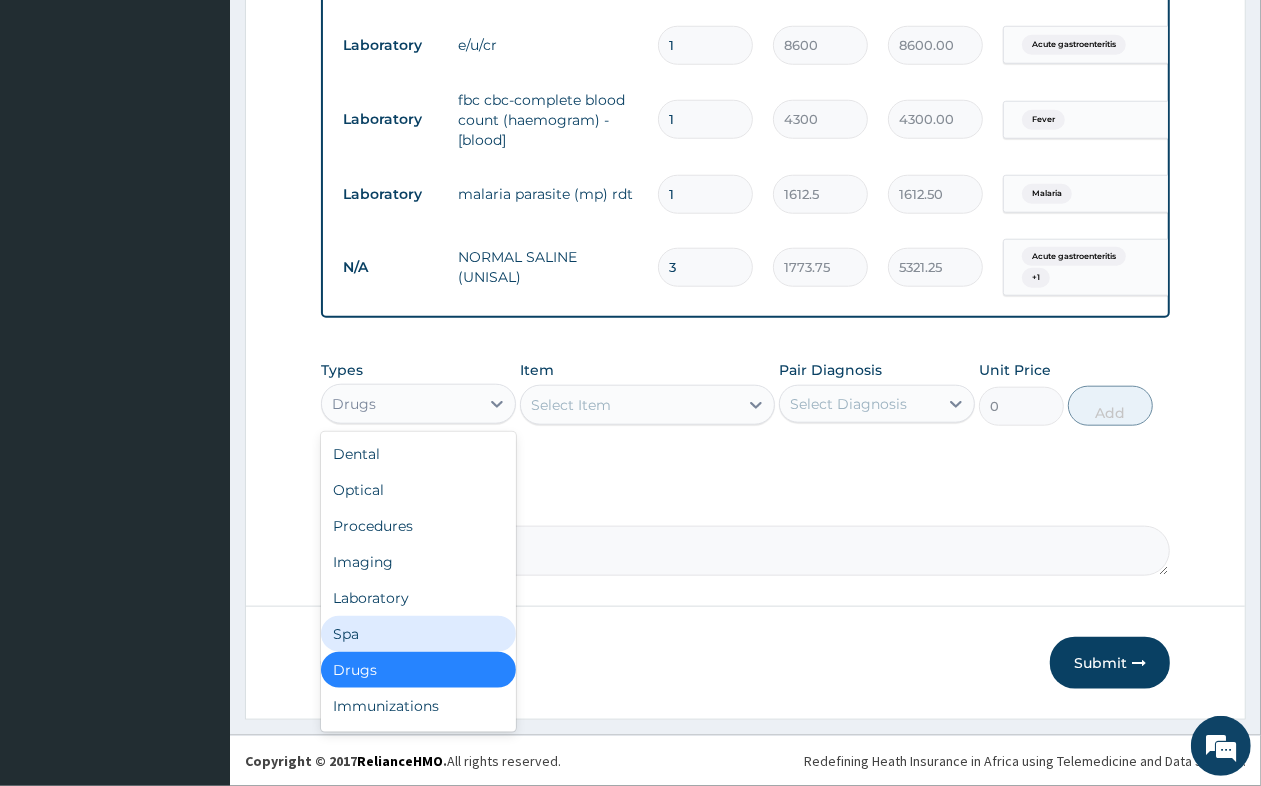 click on "Select Item" at bounding box center [629, 405] 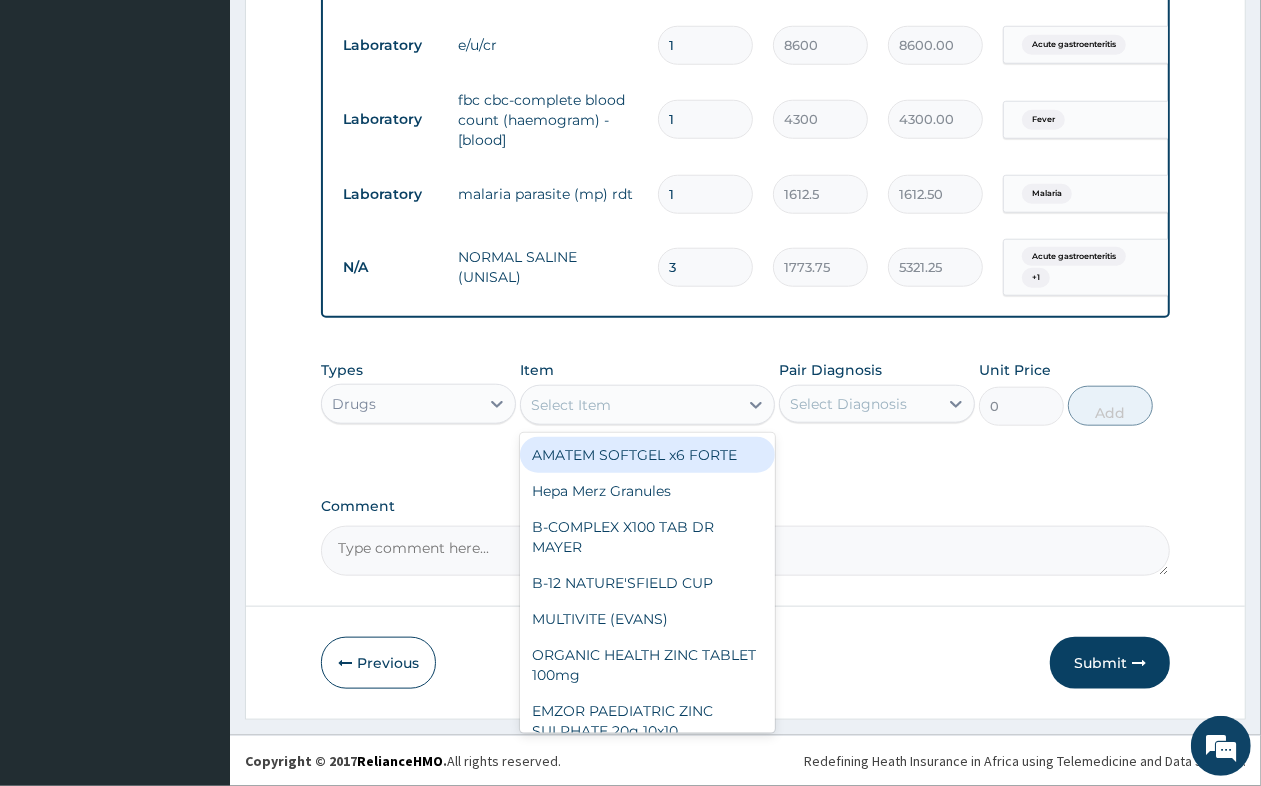 type on "D" 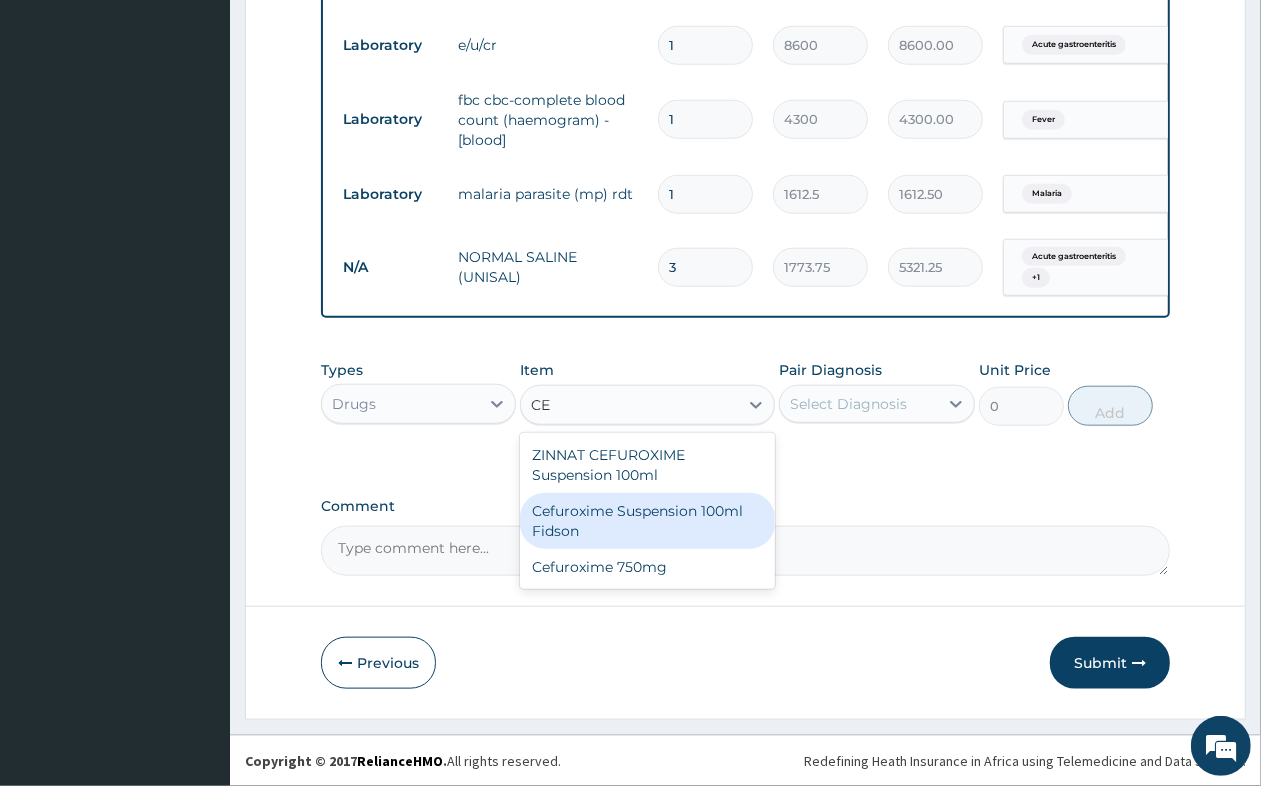 type on "C" 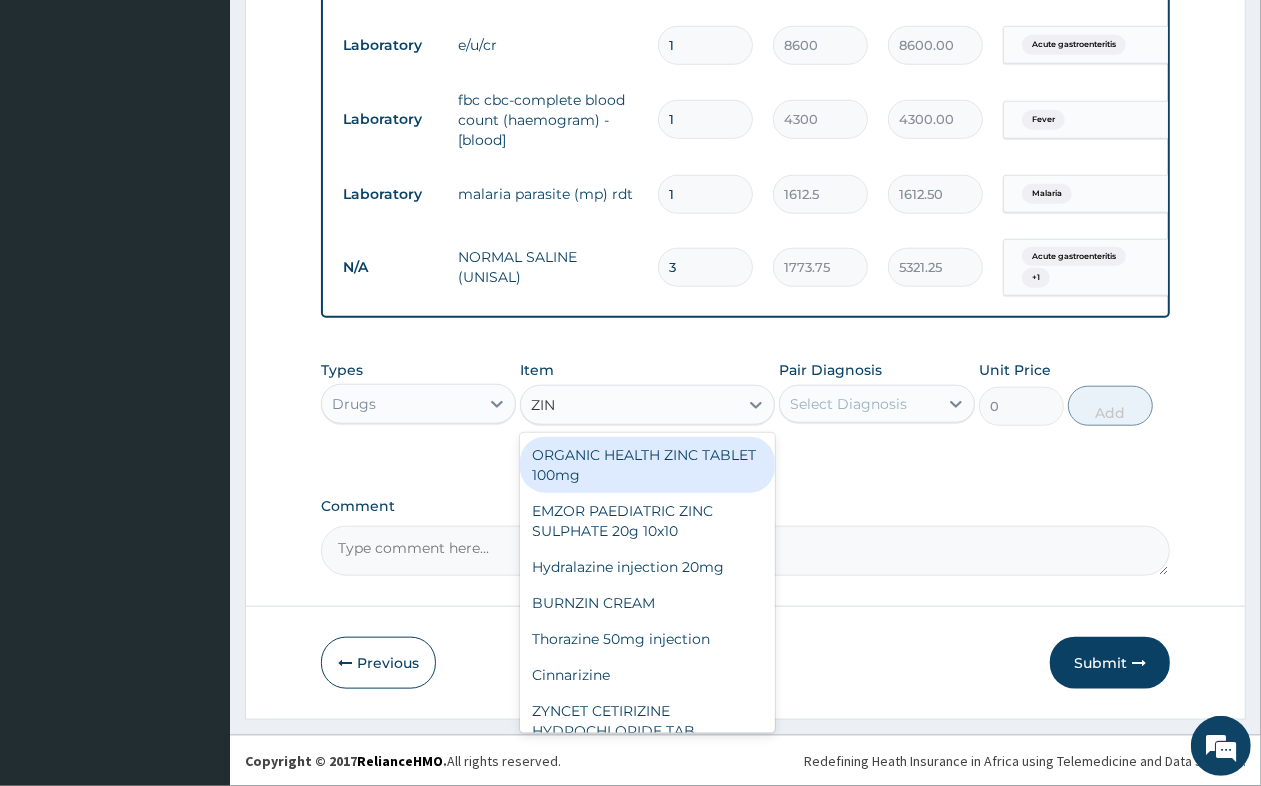 type on "ZINN" 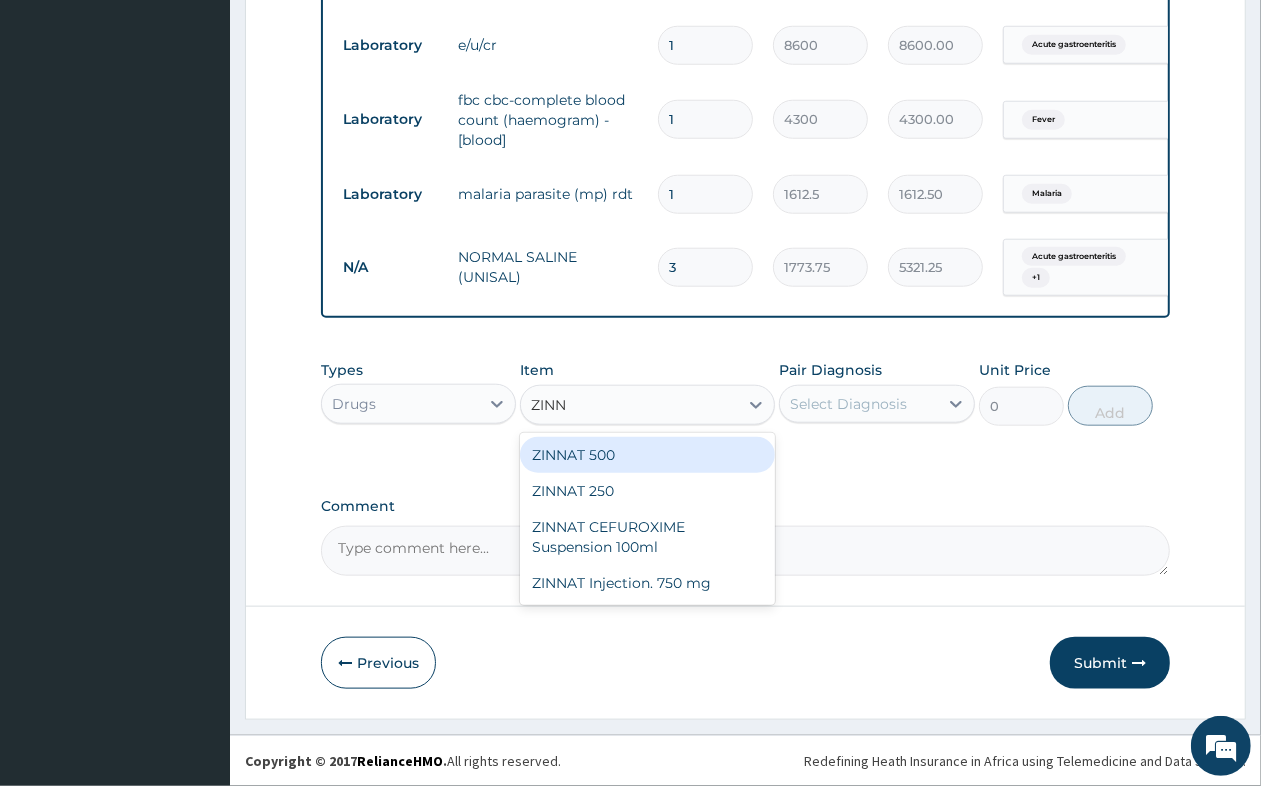 click on "ZINNAT 500" at bounding box center [647, 455] 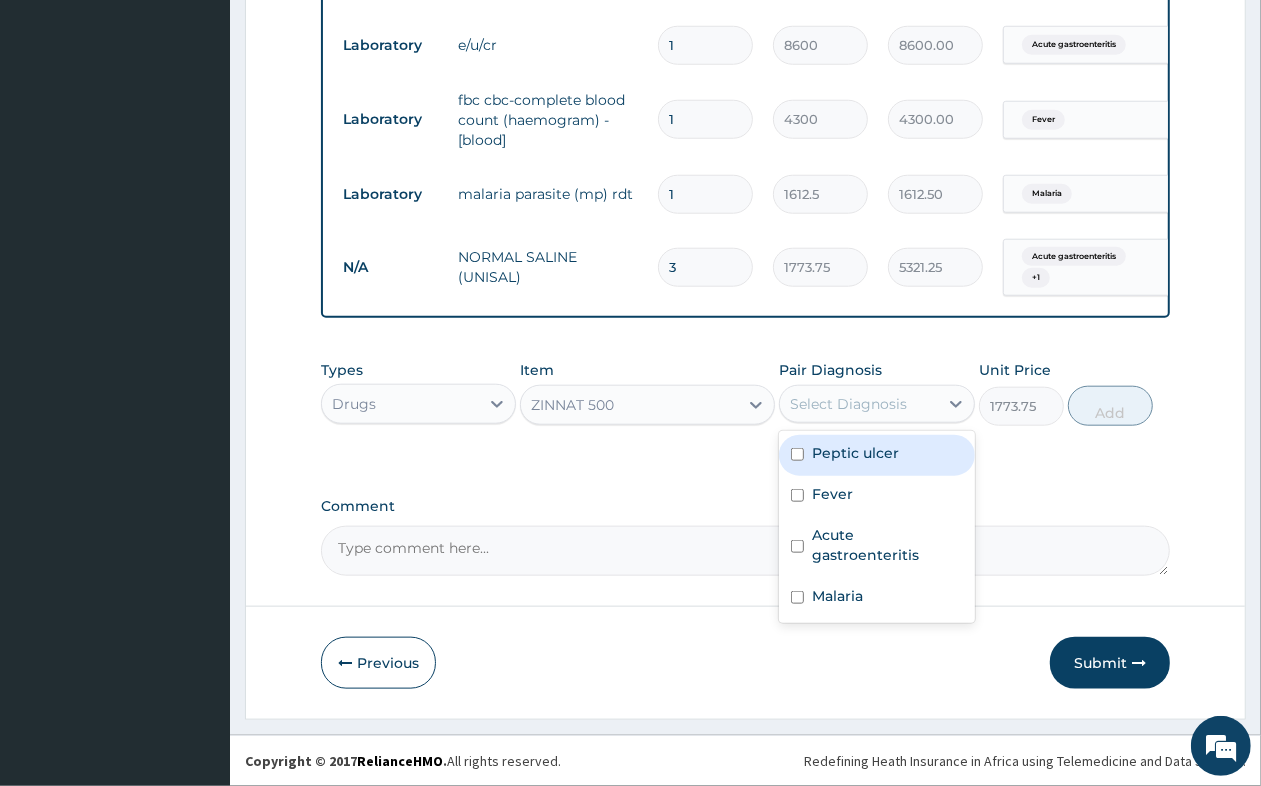 click on "Select Diagnosis" at bounding box center (858, 404) 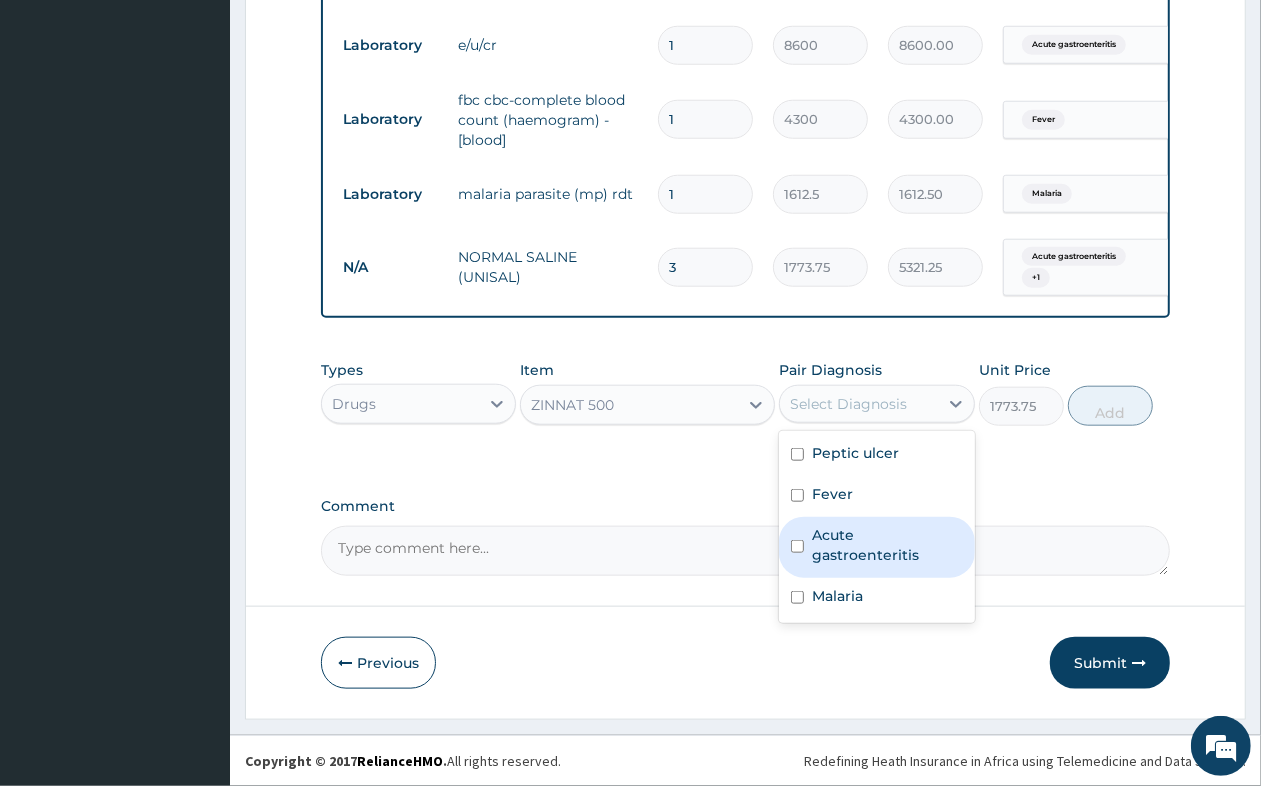 click on "Acute gastroenteritis" at bounding box center (887, 545) 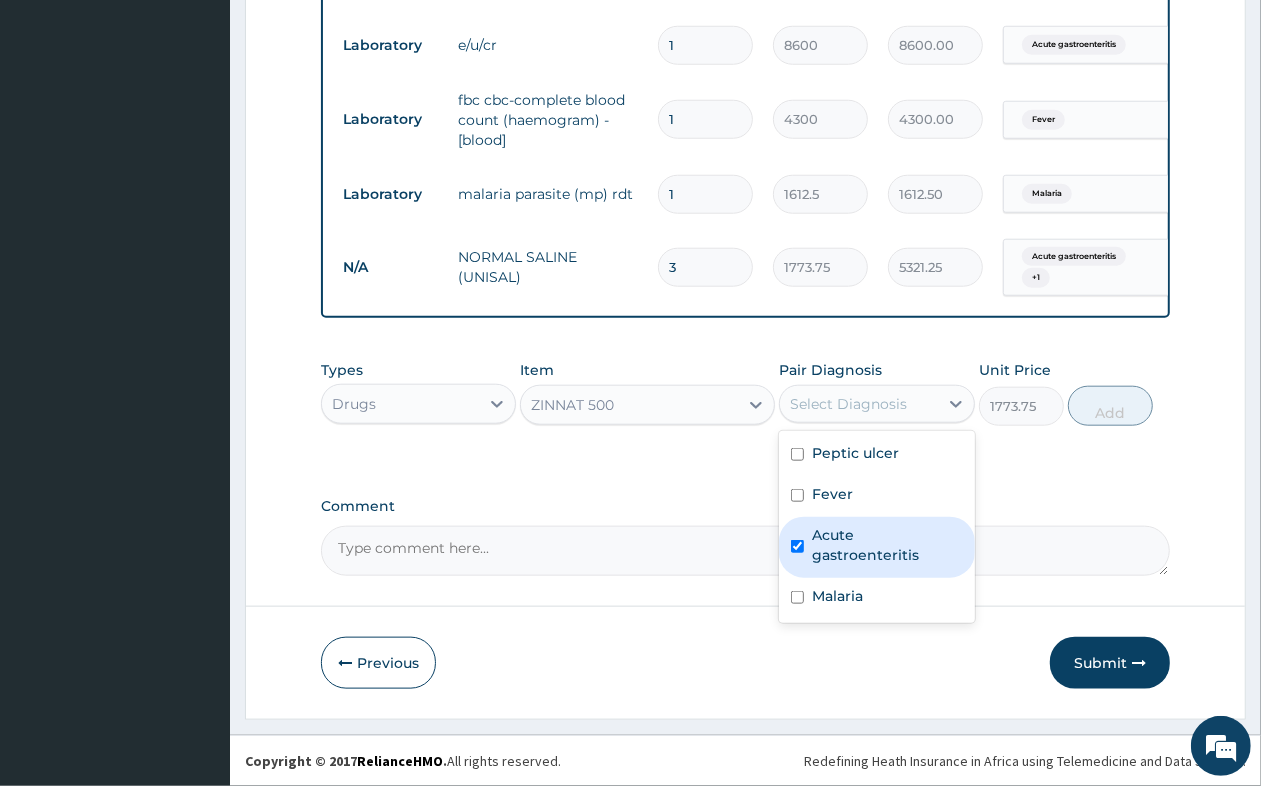 checkbox on "true" 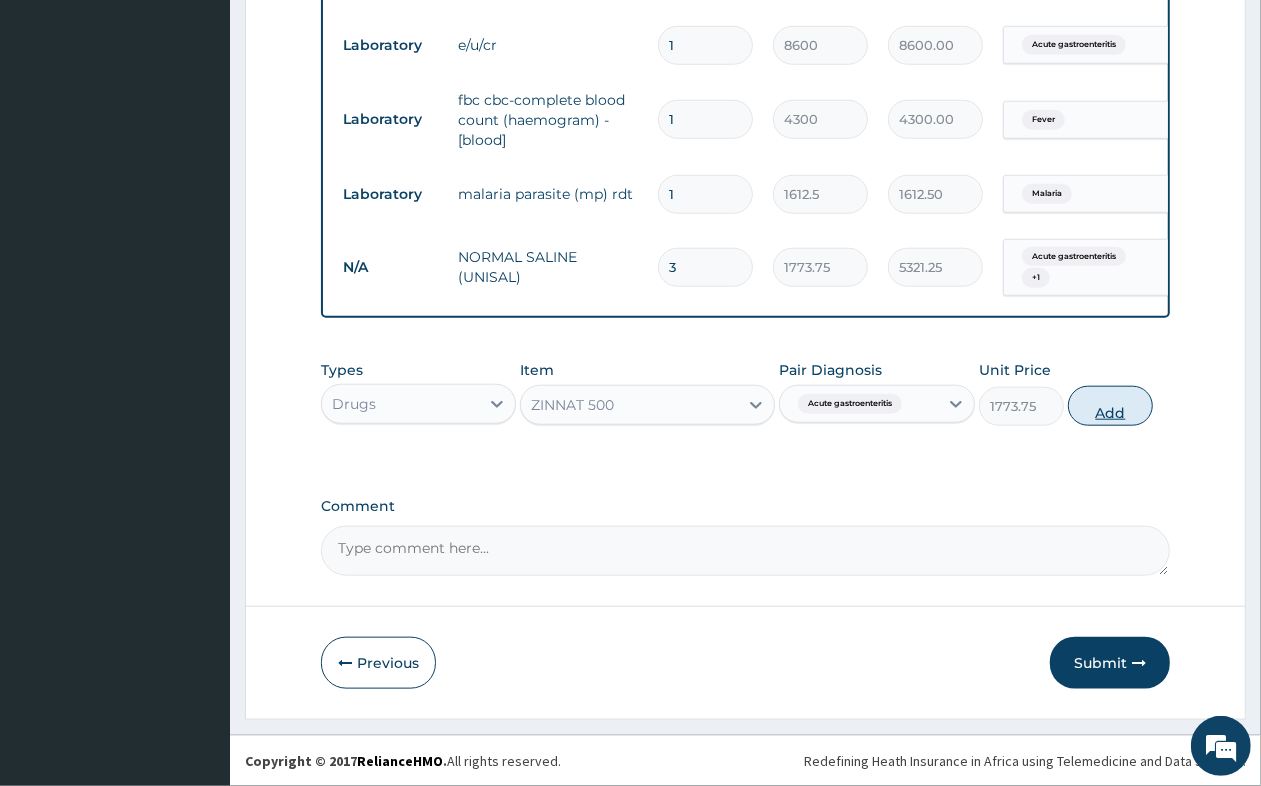 click on "Add" at bounding box center (1110, 406) 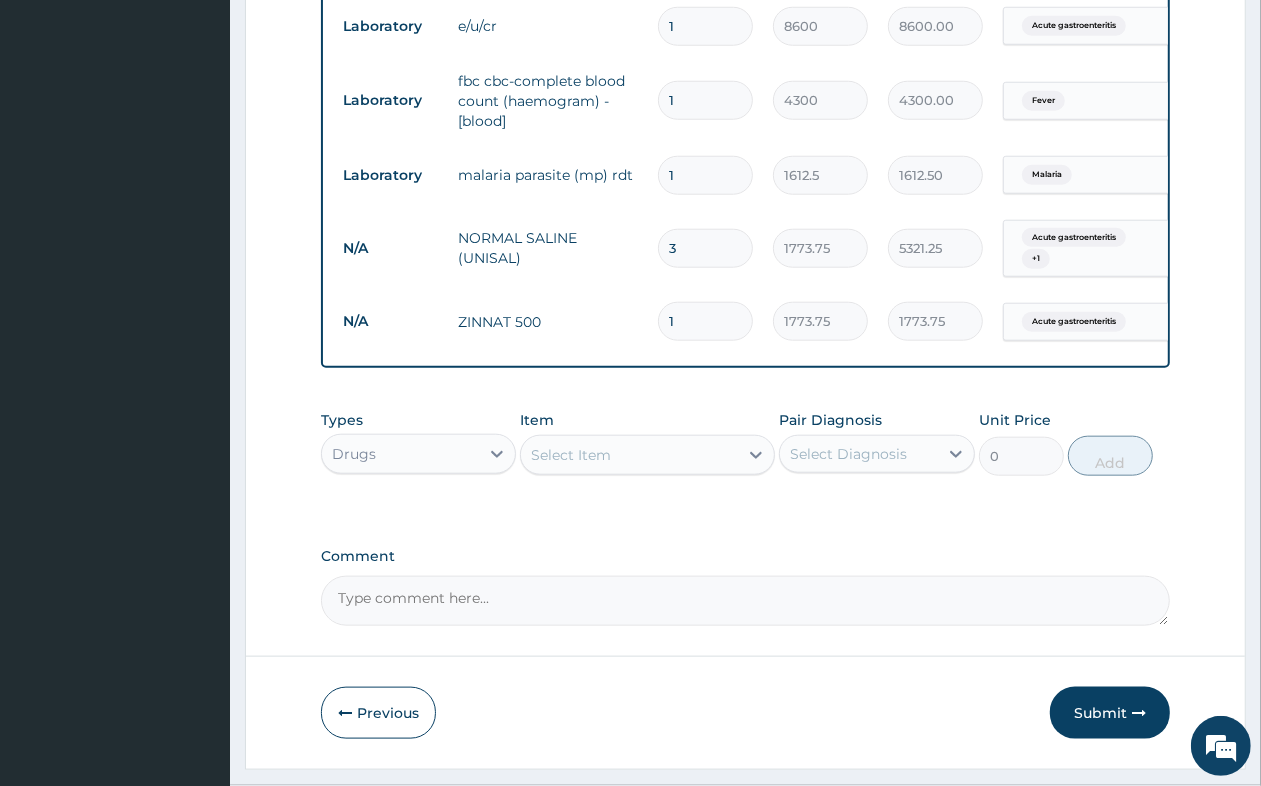 type on "10" 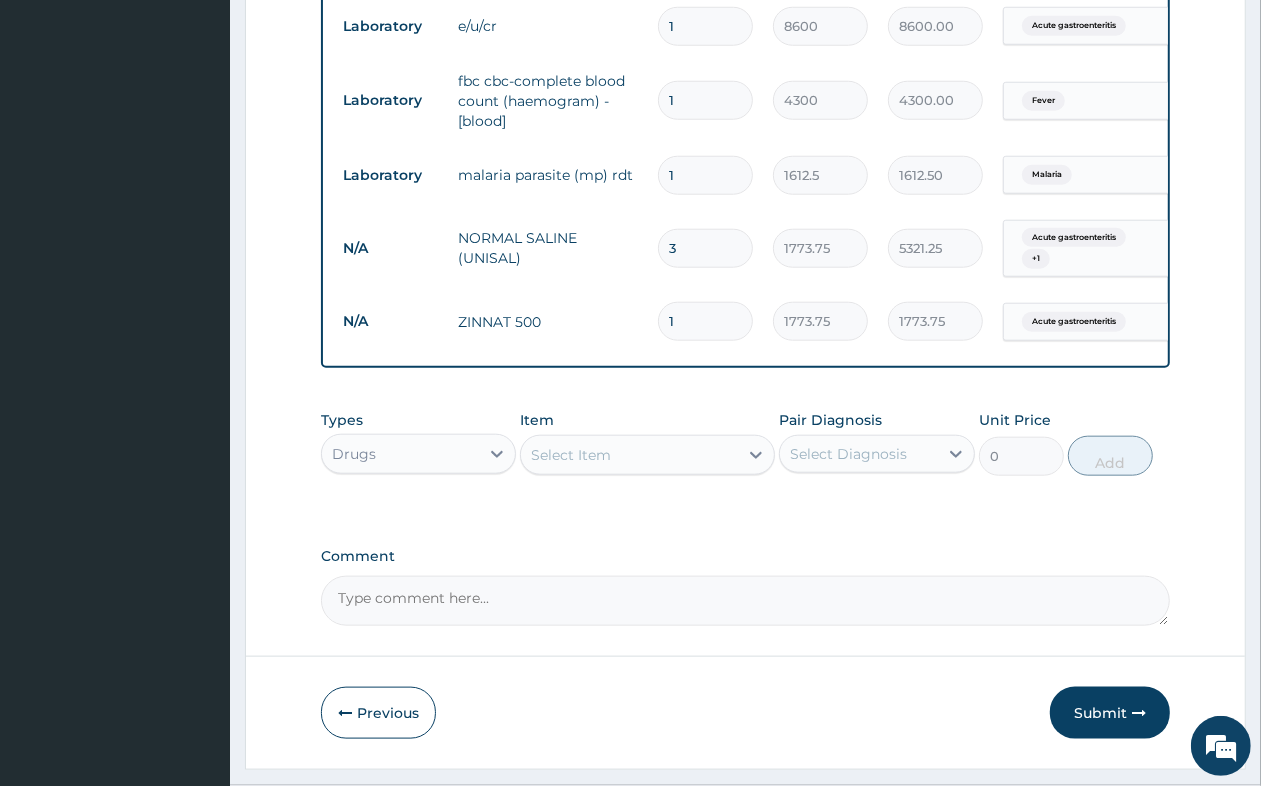 type on "17737.50" 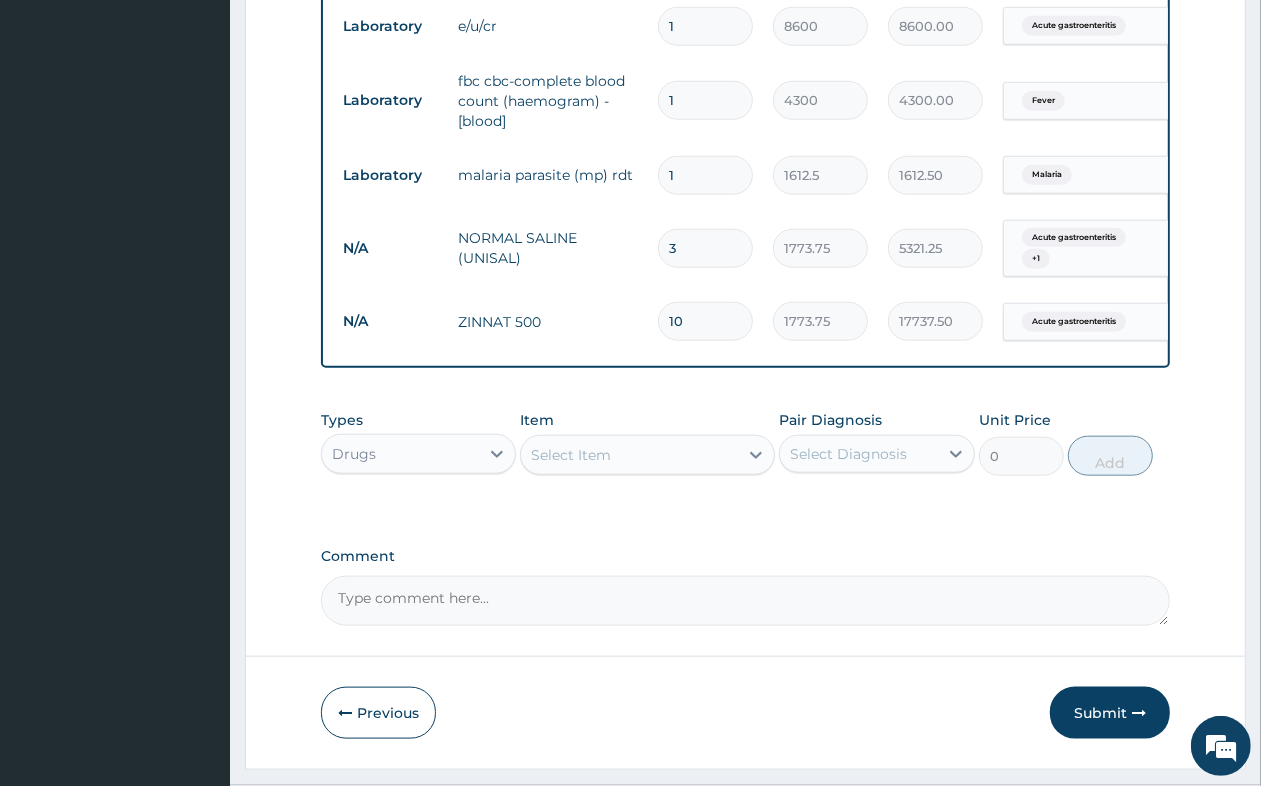 type on "1" 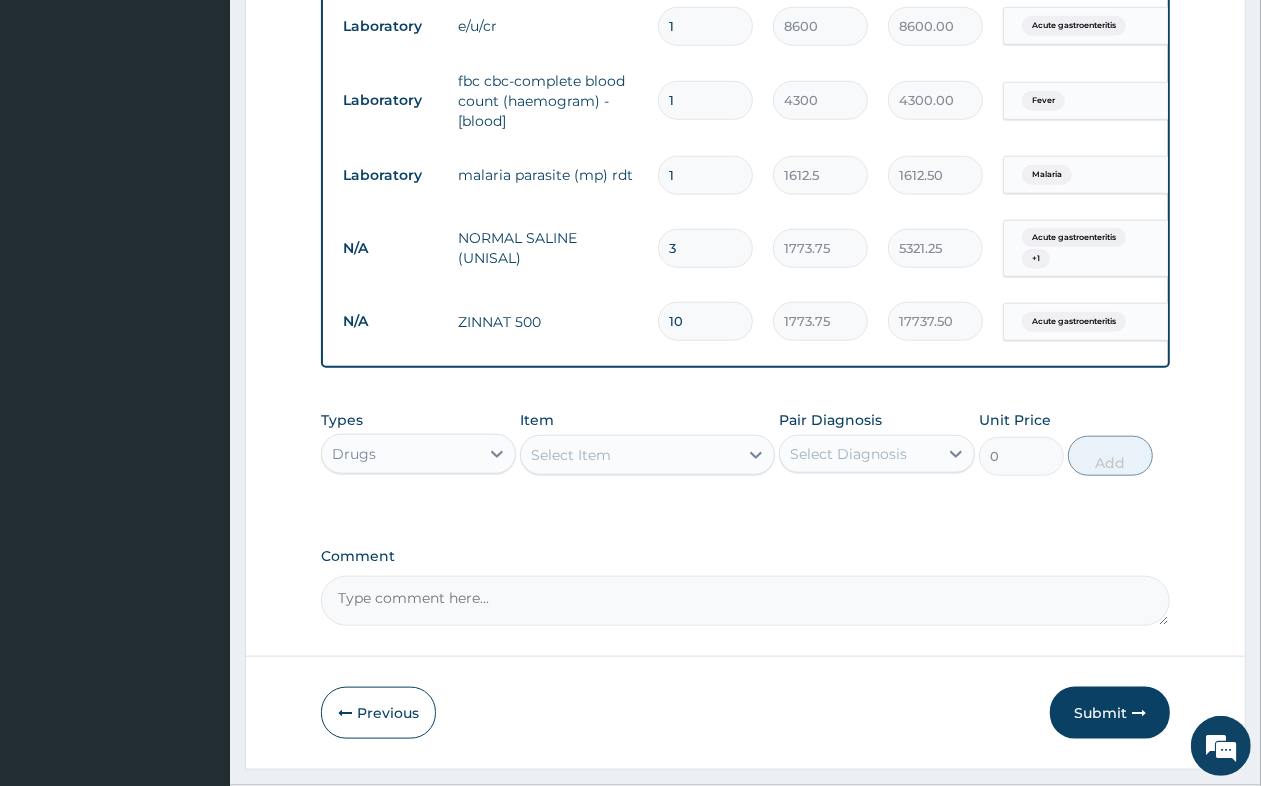 type on "1773.75" 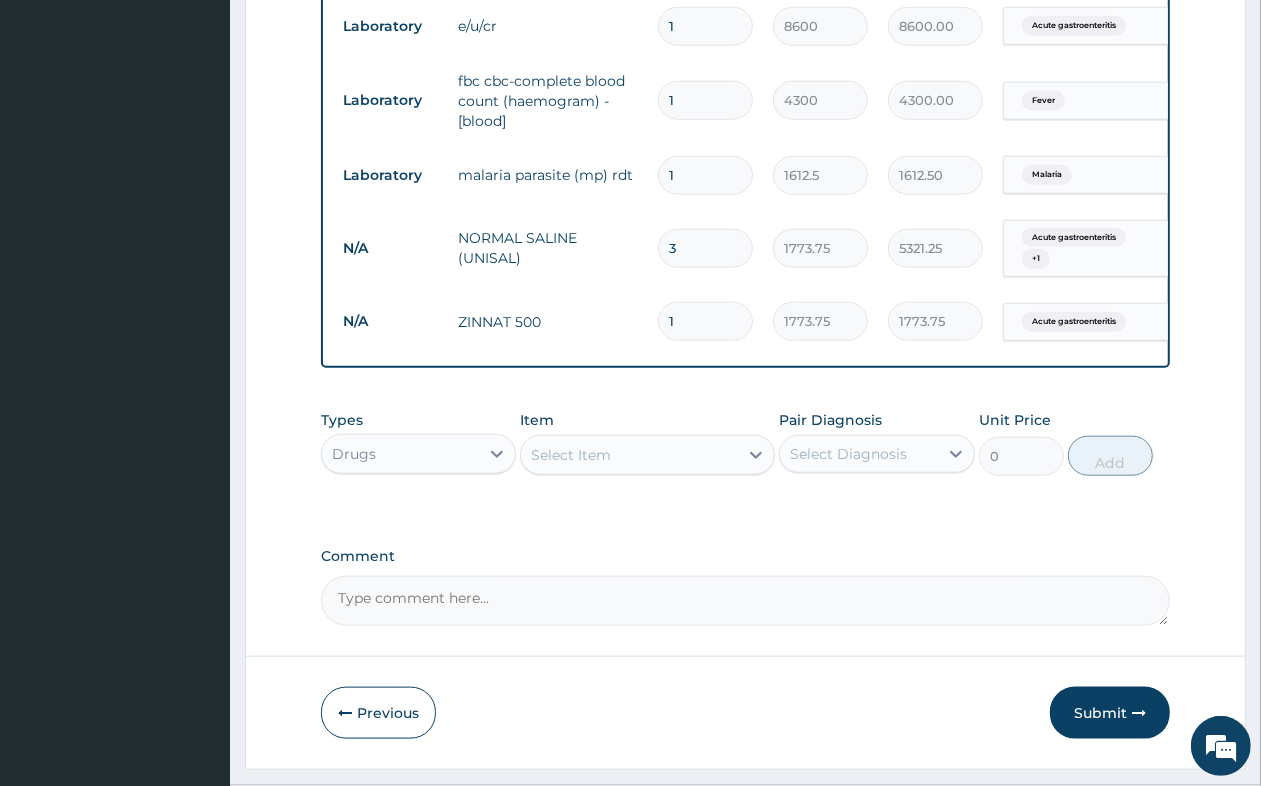 type on "10" 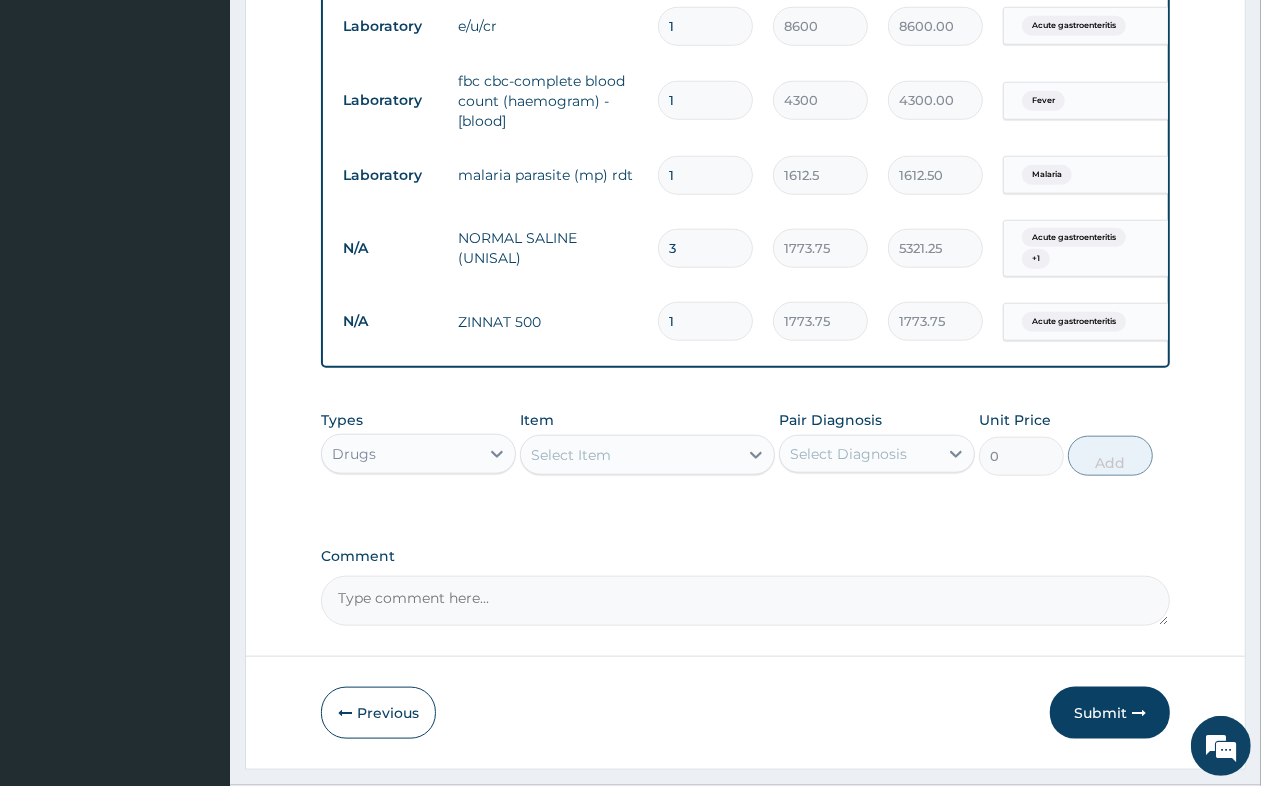 type on "17737.50" 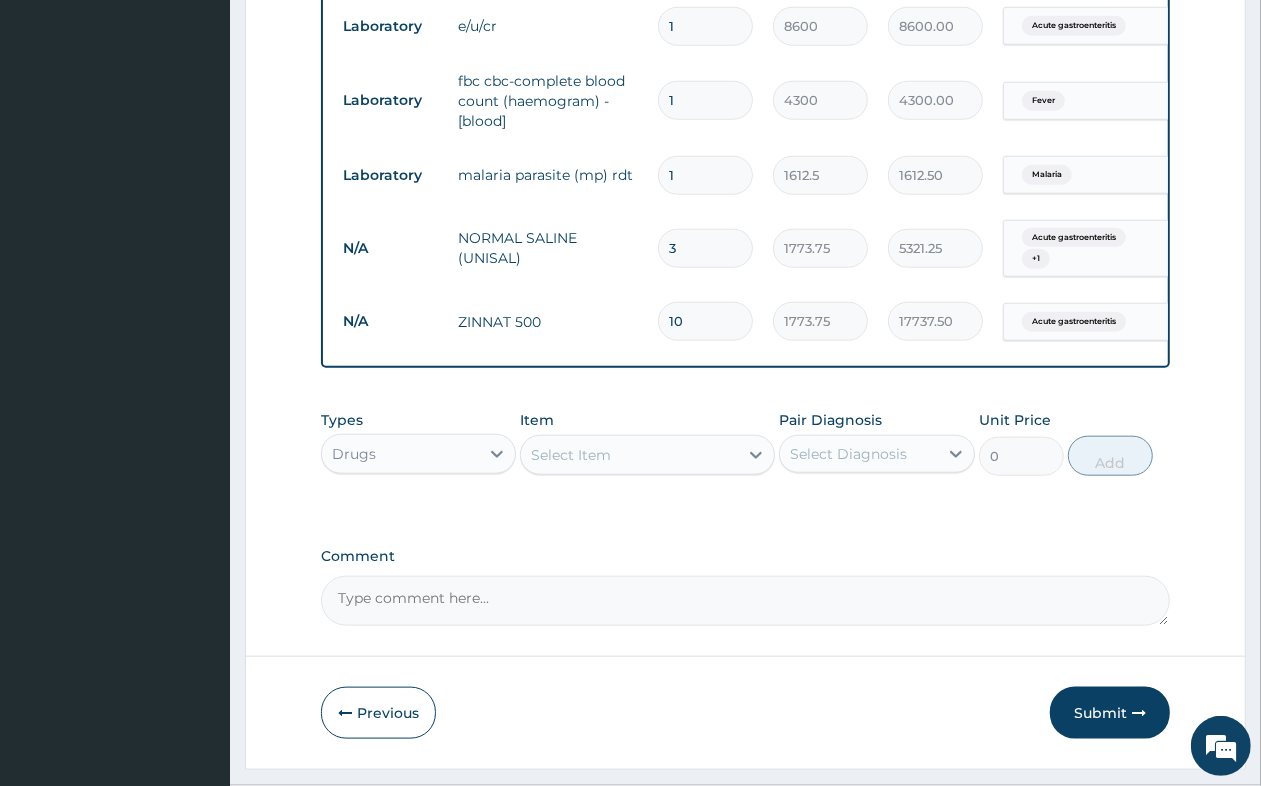 type on "10" 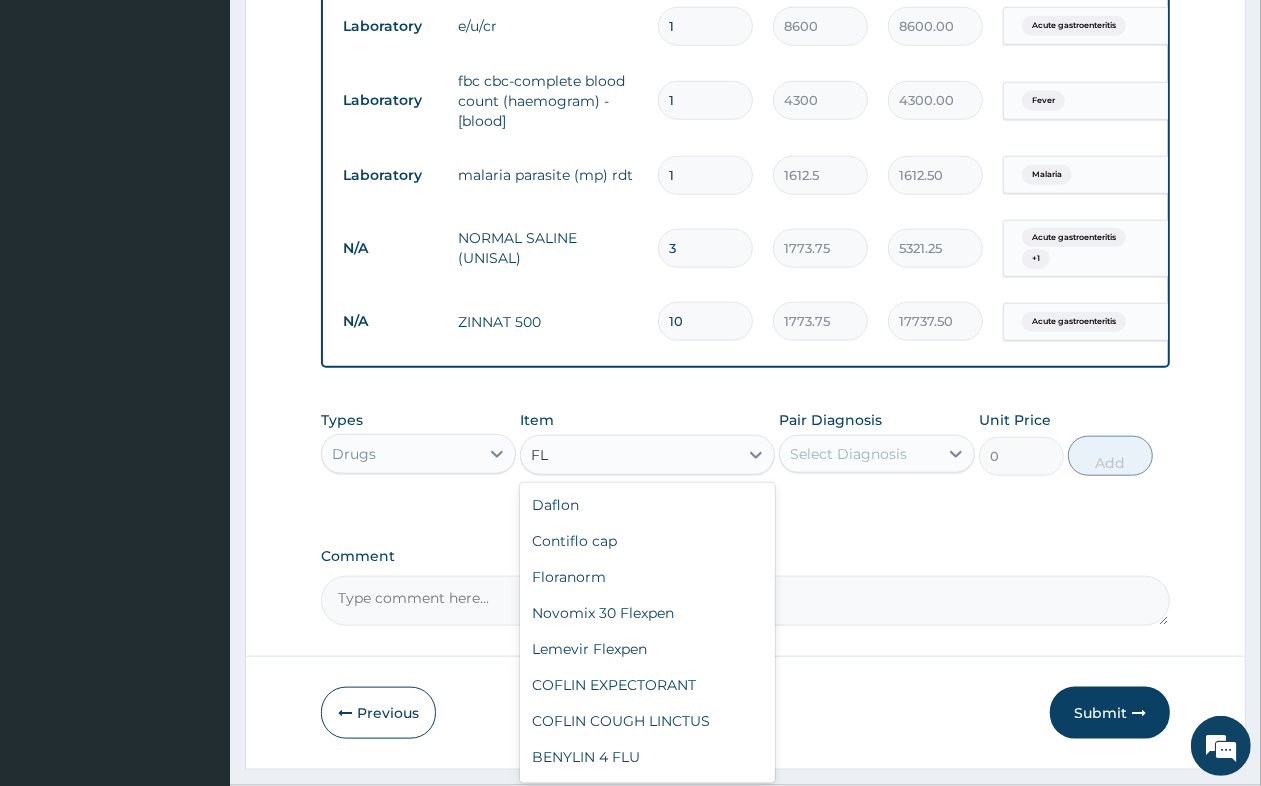 type on "FLA" 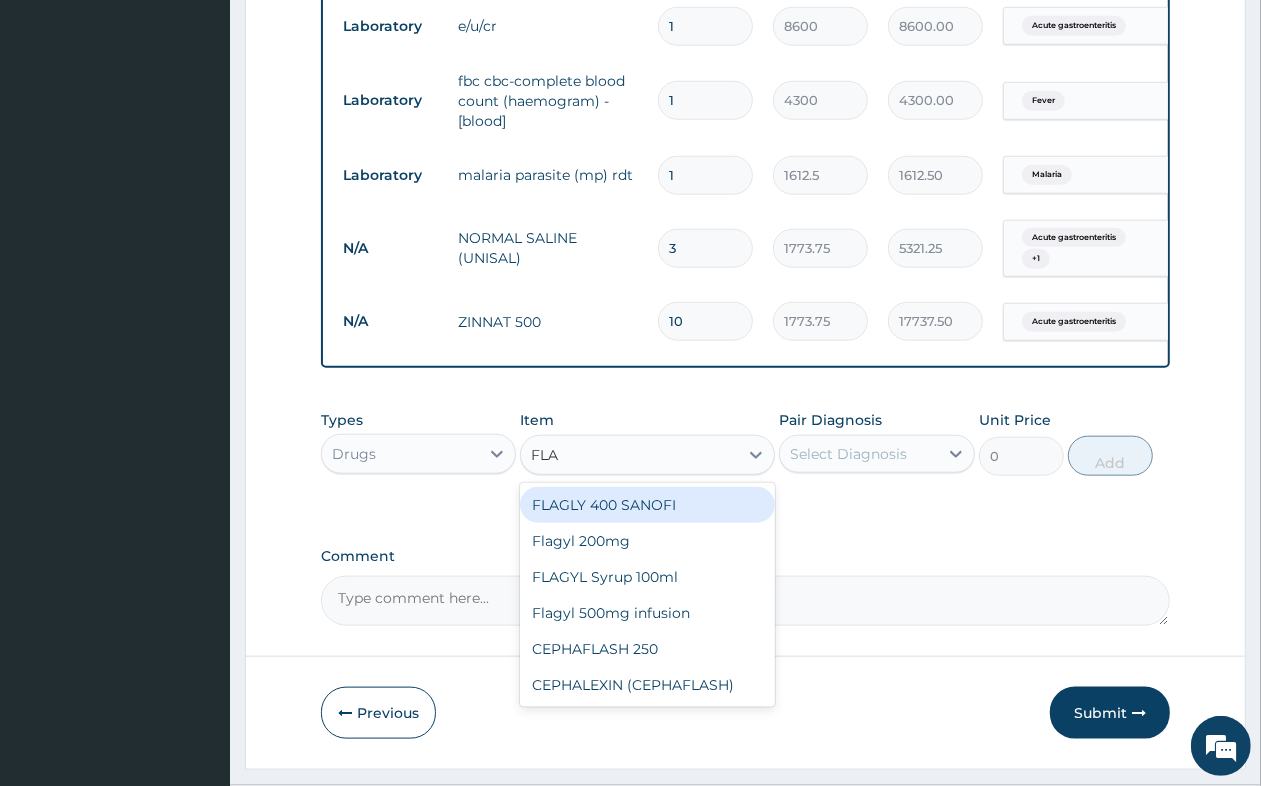 click on "FLAGLY 400 SANOFI" at bounding box center (647, 505) 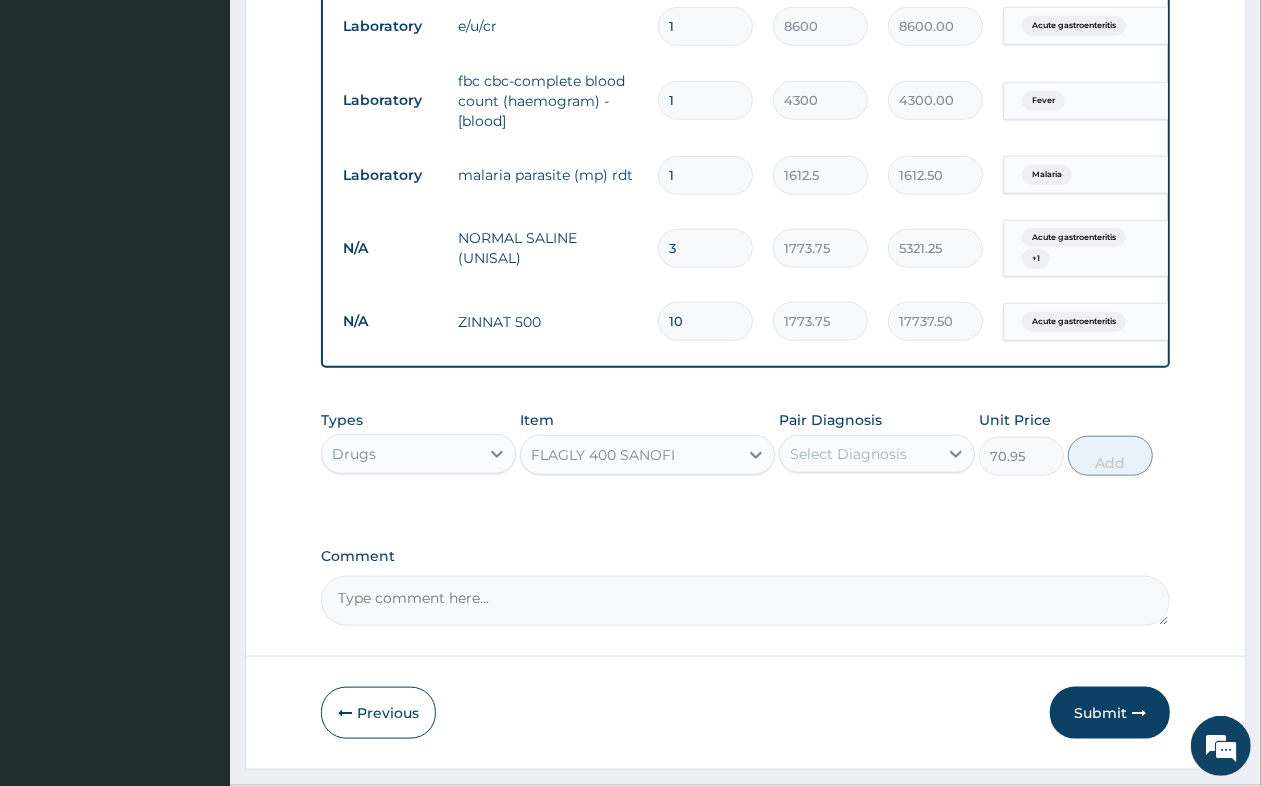 click on "Select Diagnosis" at bounding box center (848, 454) 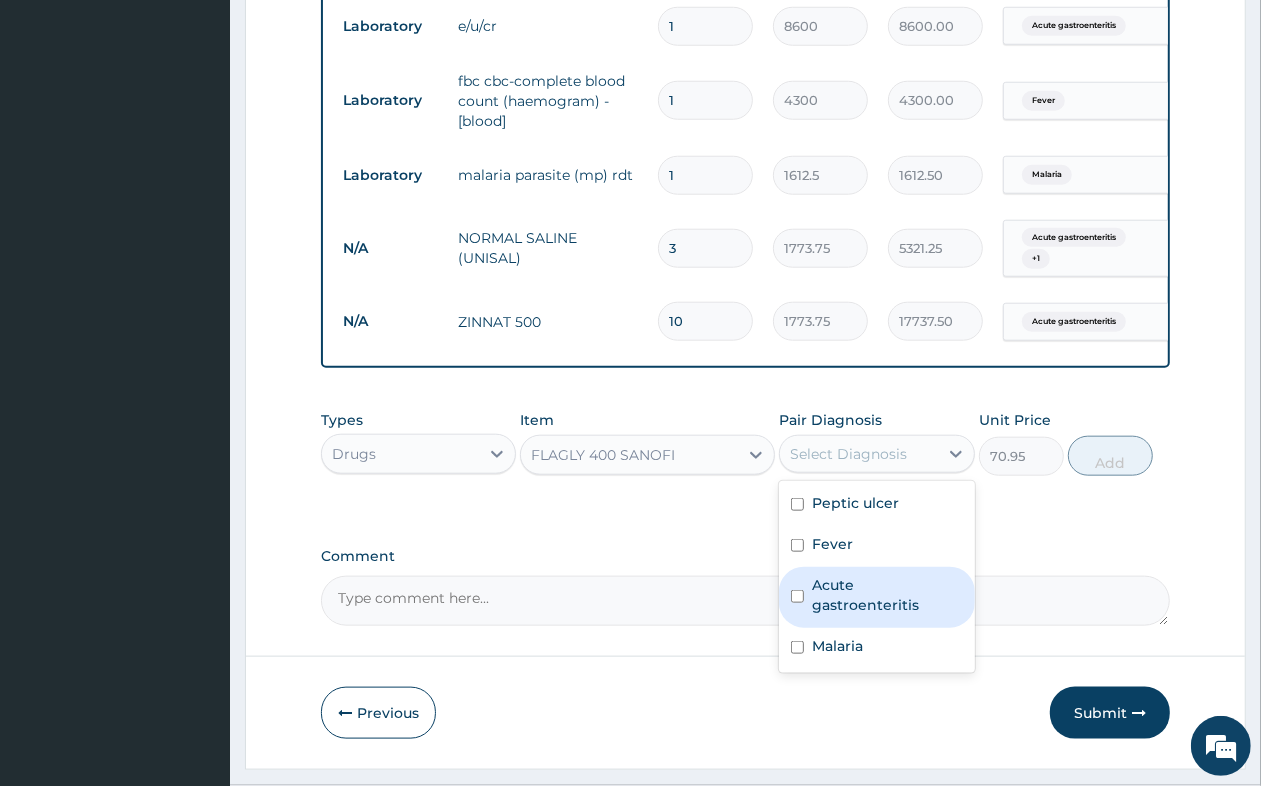 click on "Acute gastroenteritis" at bounding box center [887, 595] 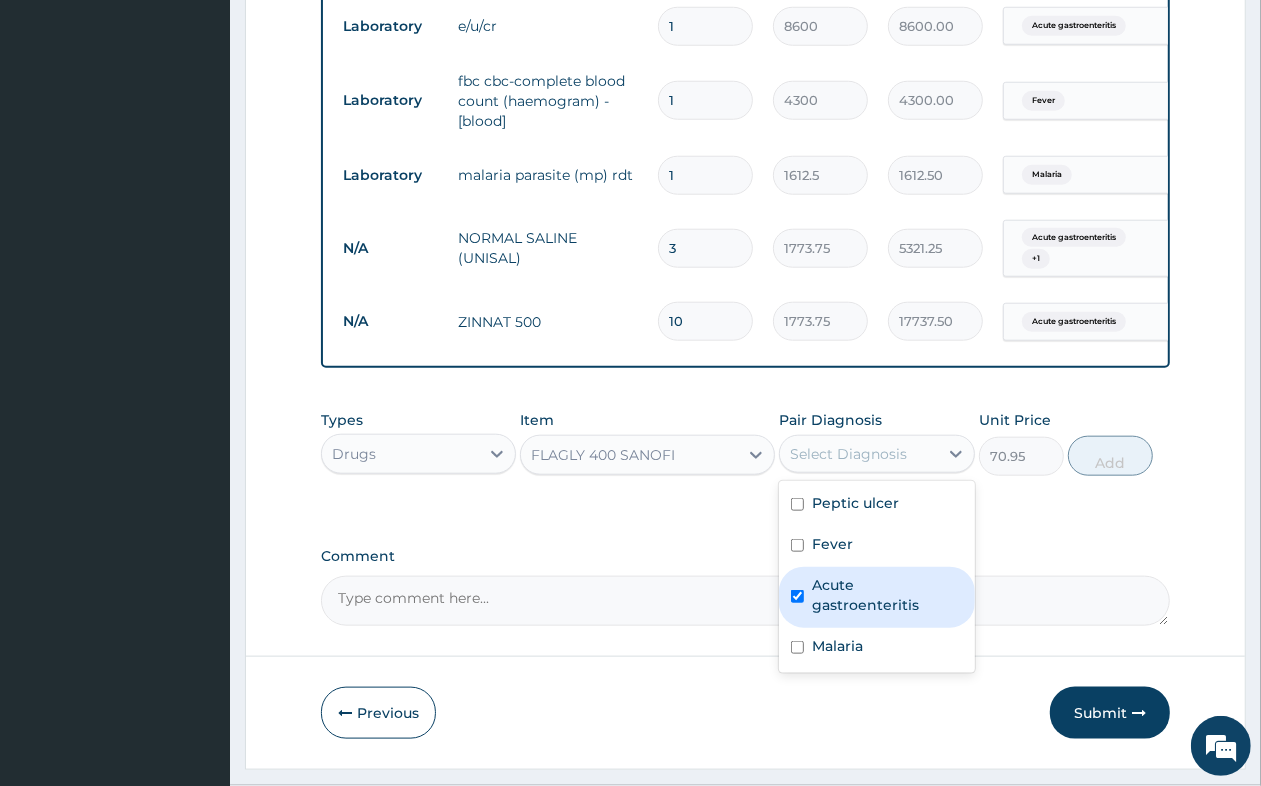 checkbox on "true" 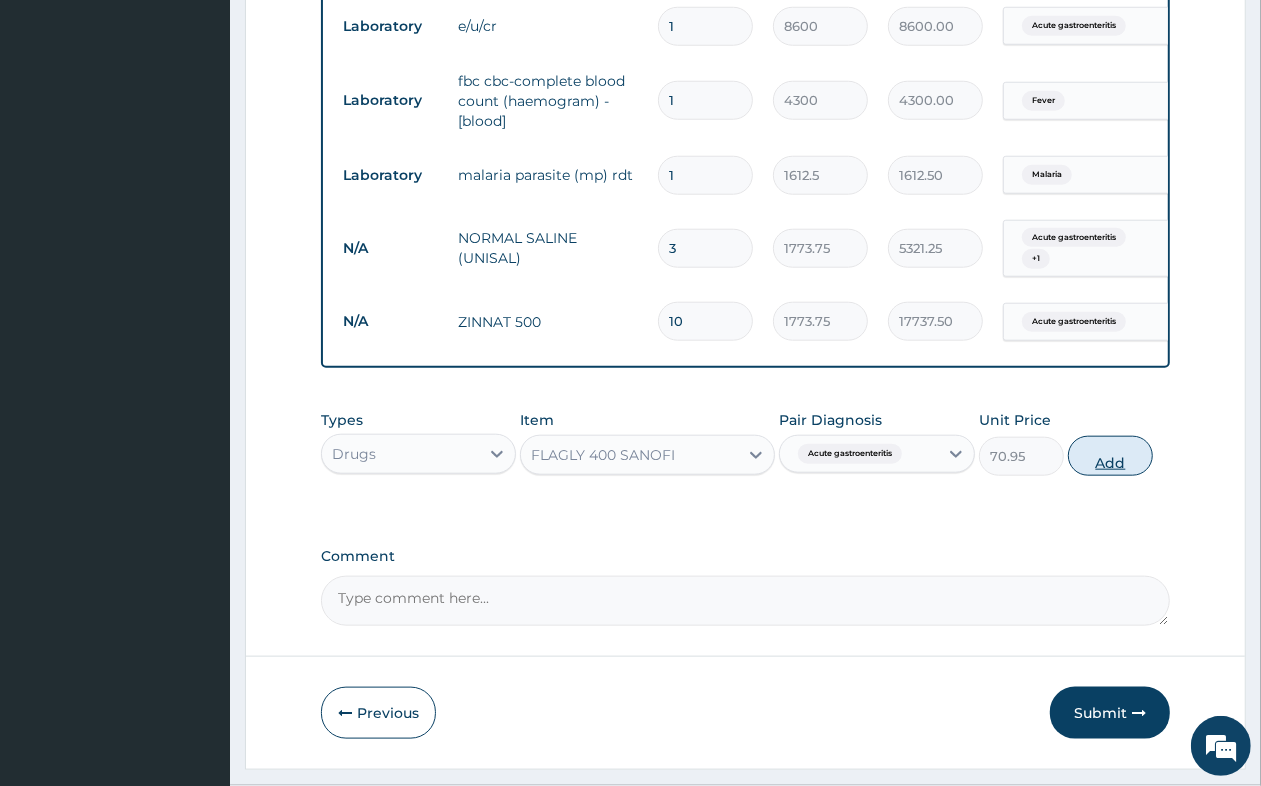 click on "Add" at bounding box center (1110, 456) 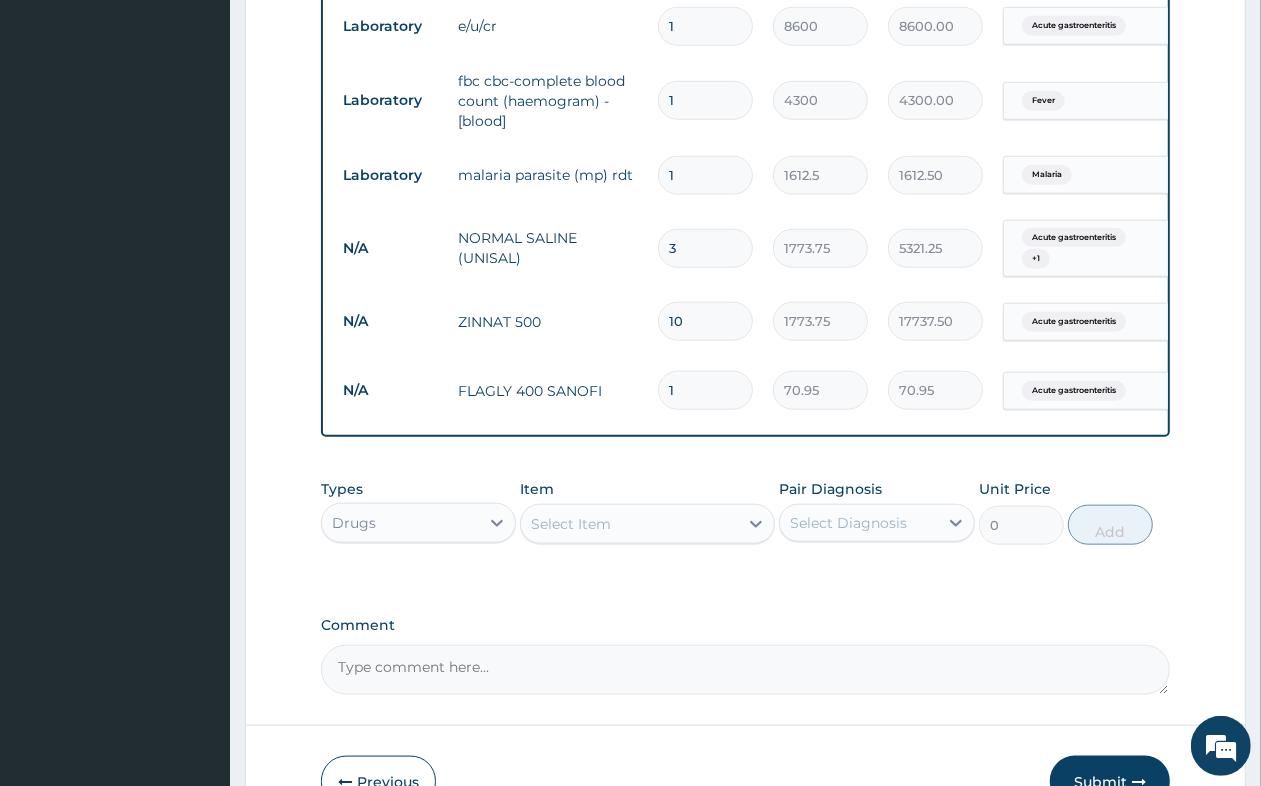 type on "15" 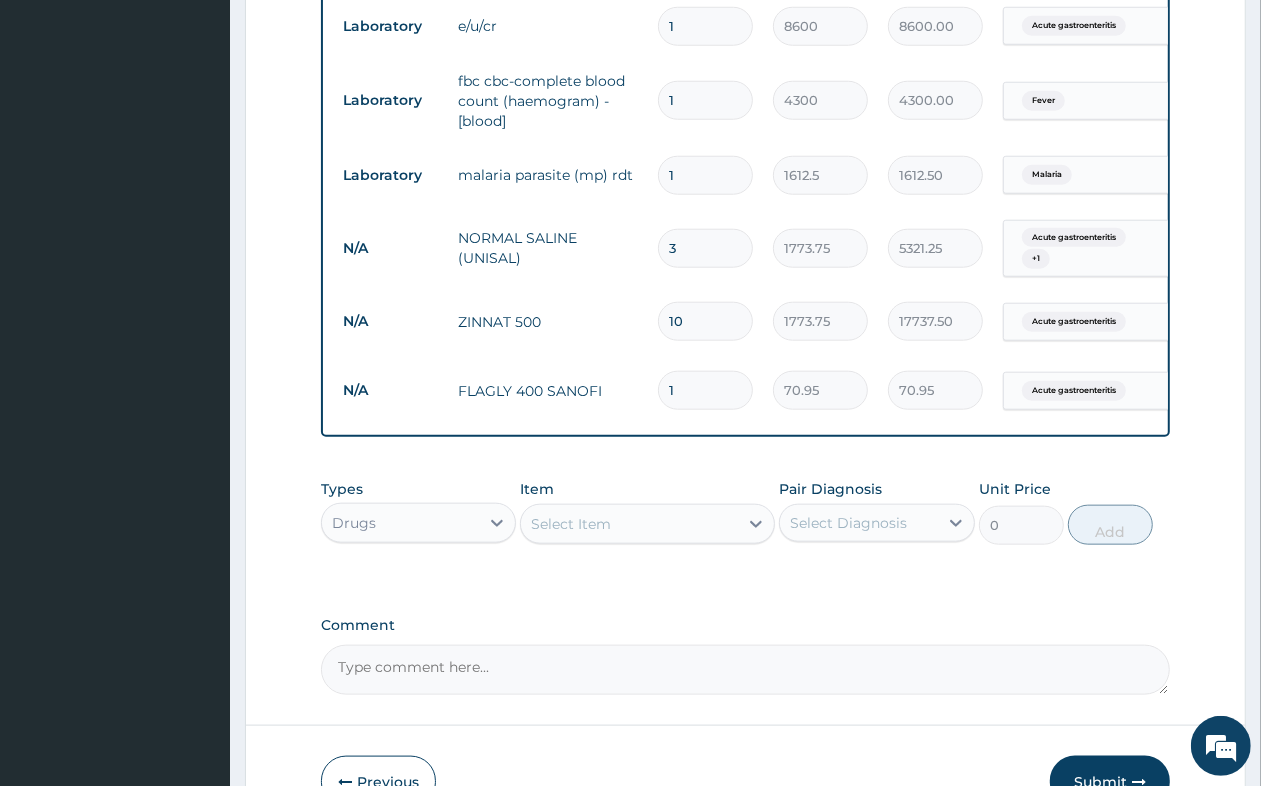 type on "1064.25" 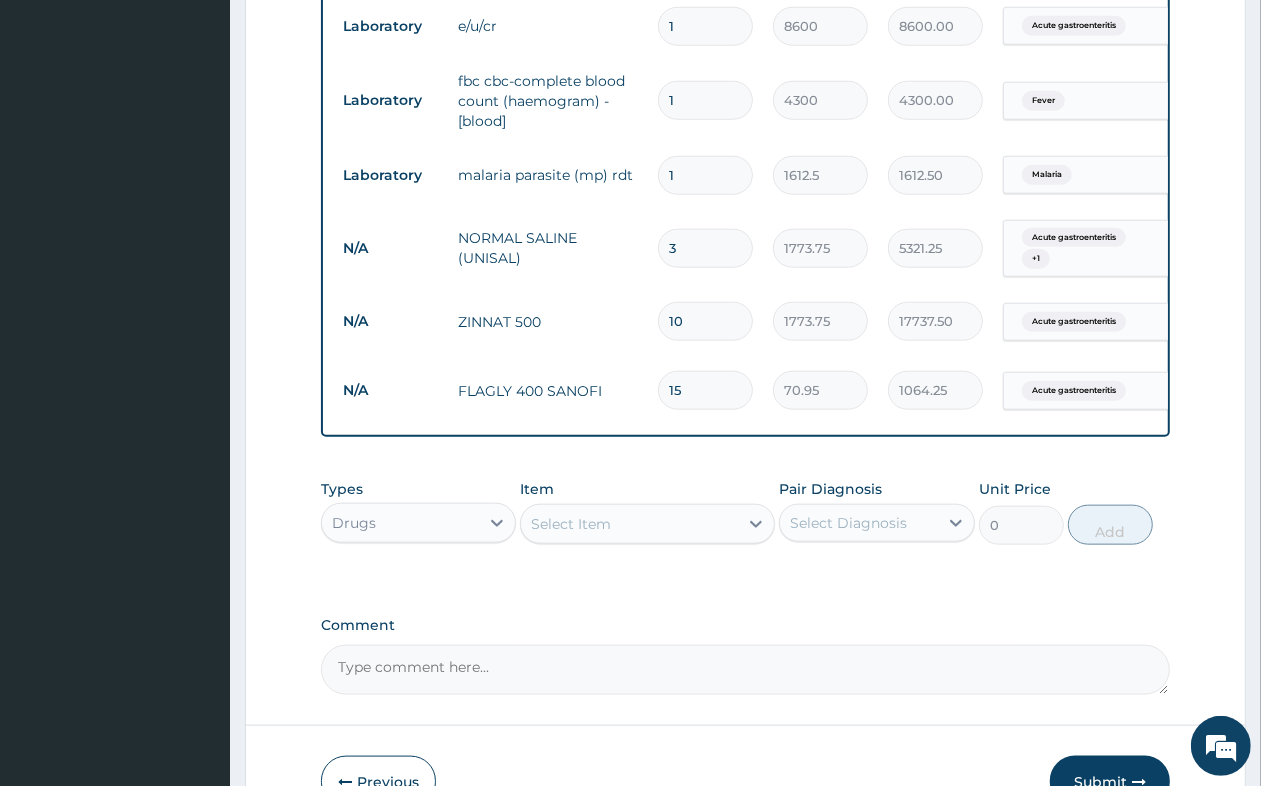 type on "15" 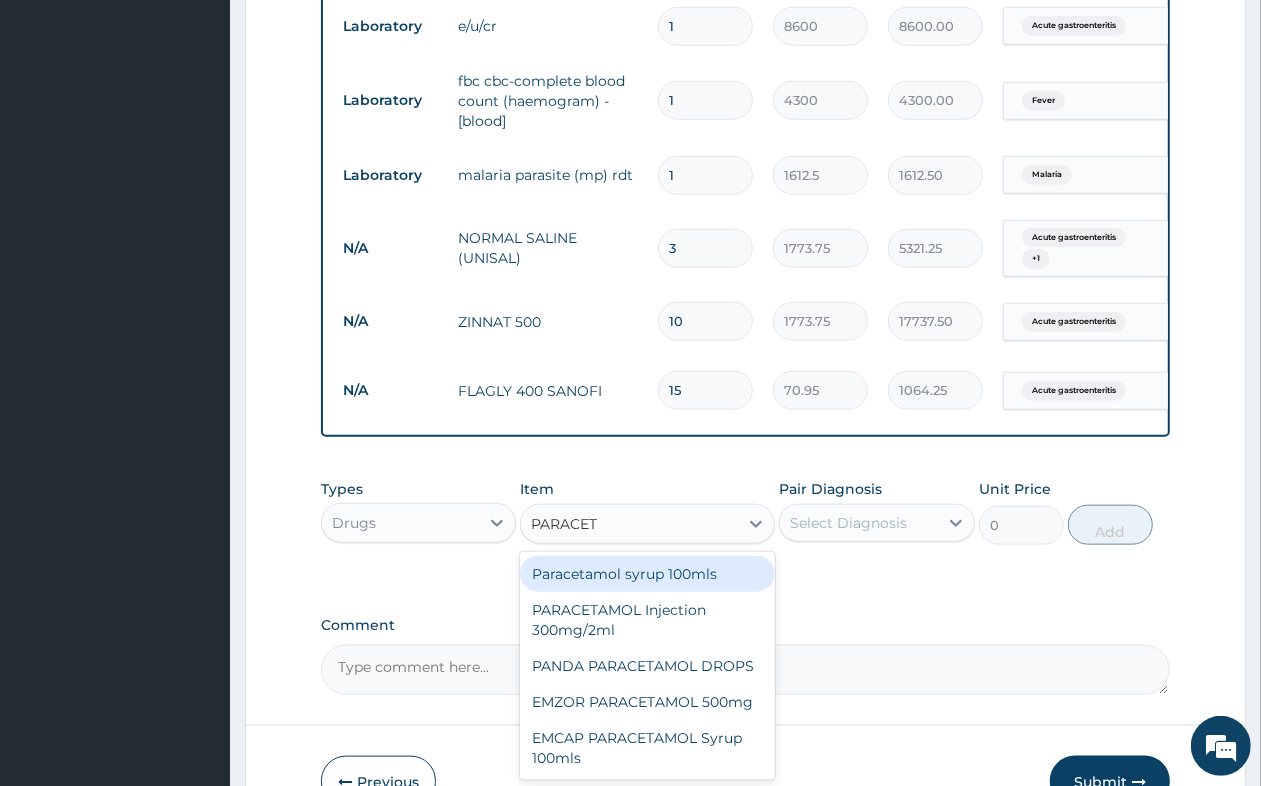 type on "PARACETA" 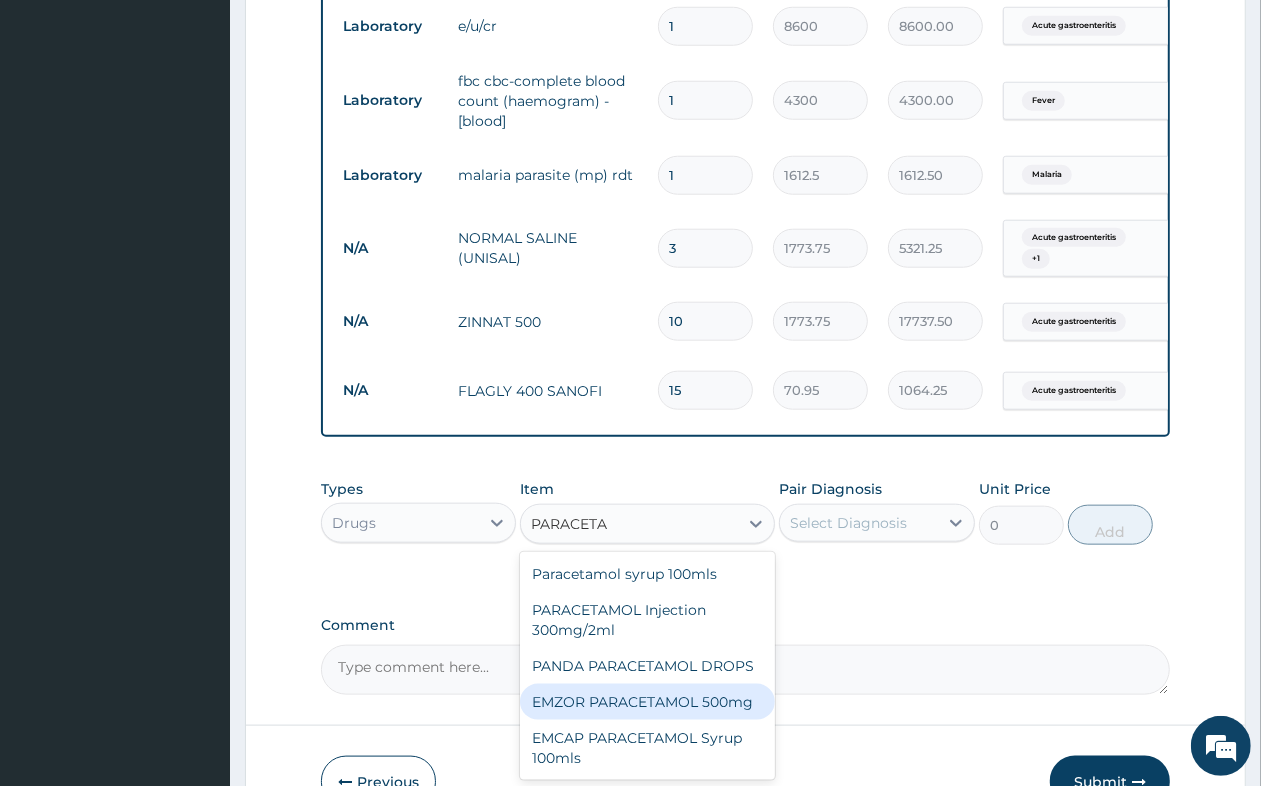click on "EMZOR PARACETAMOL 500mg" at bounding box center (647, 702) 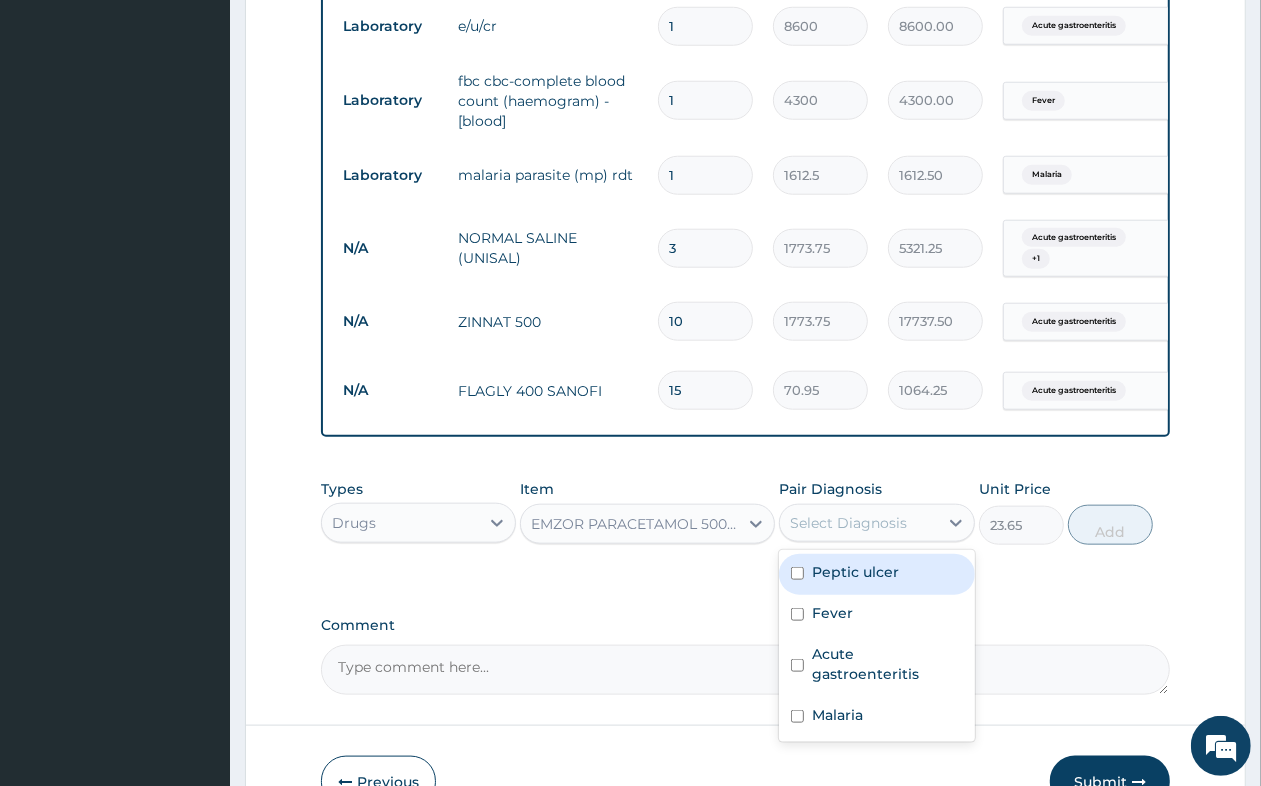 click on "Select Diagnosis" at bounding box center [848, 523] 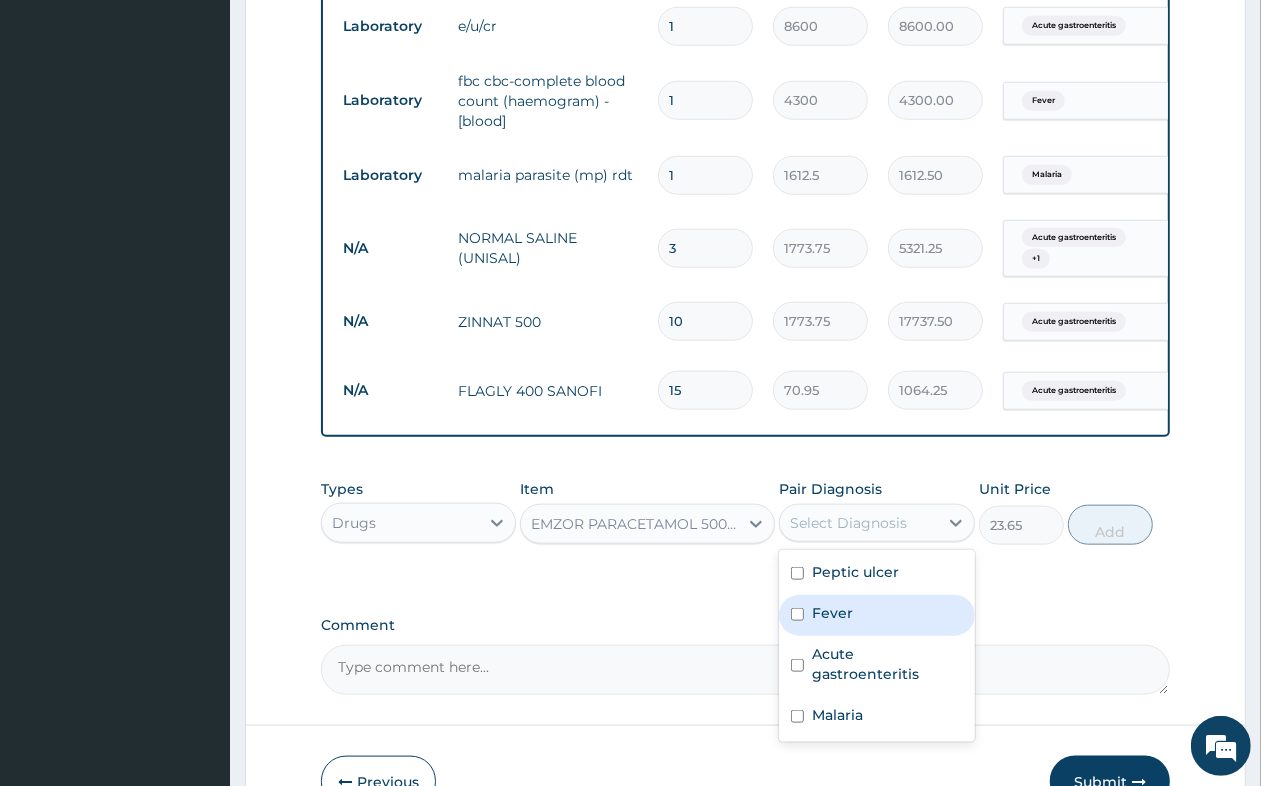 click on "Fever" at bounding box center [832, 613] 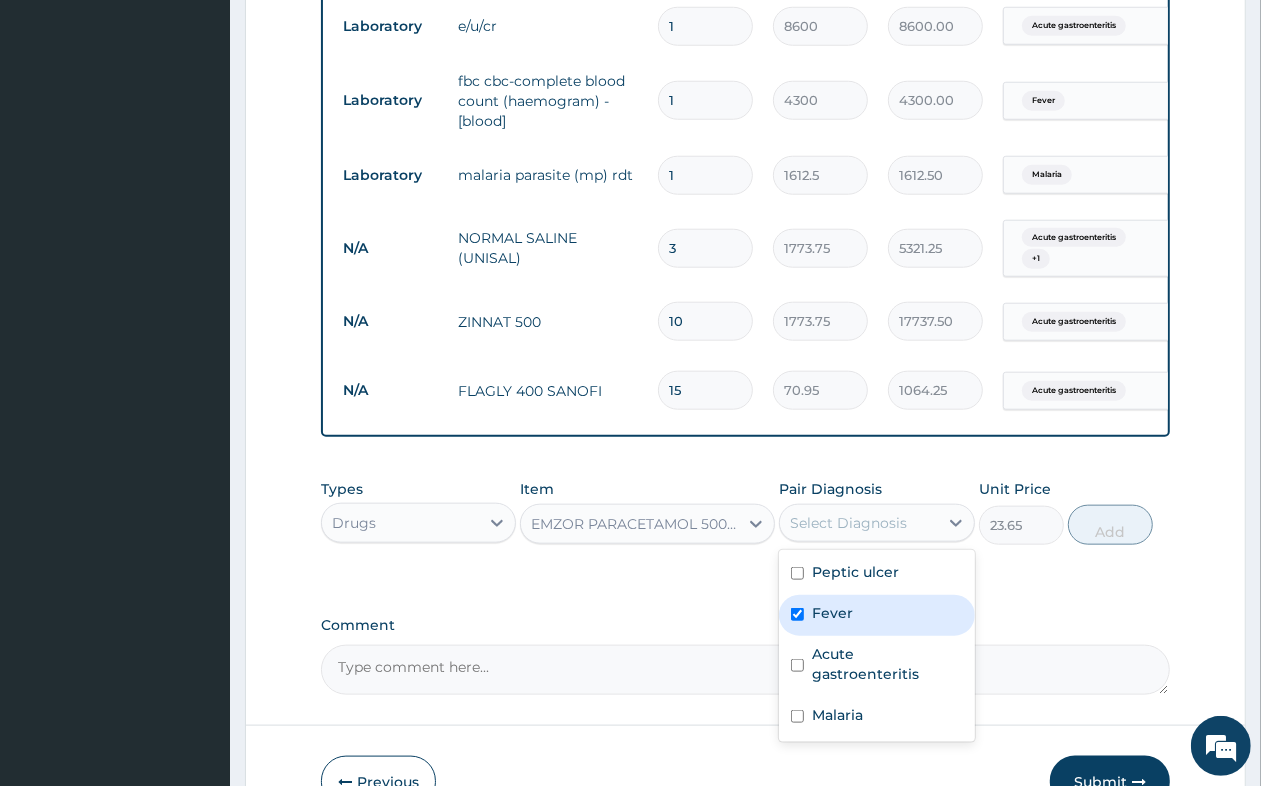 checkbox on "true" 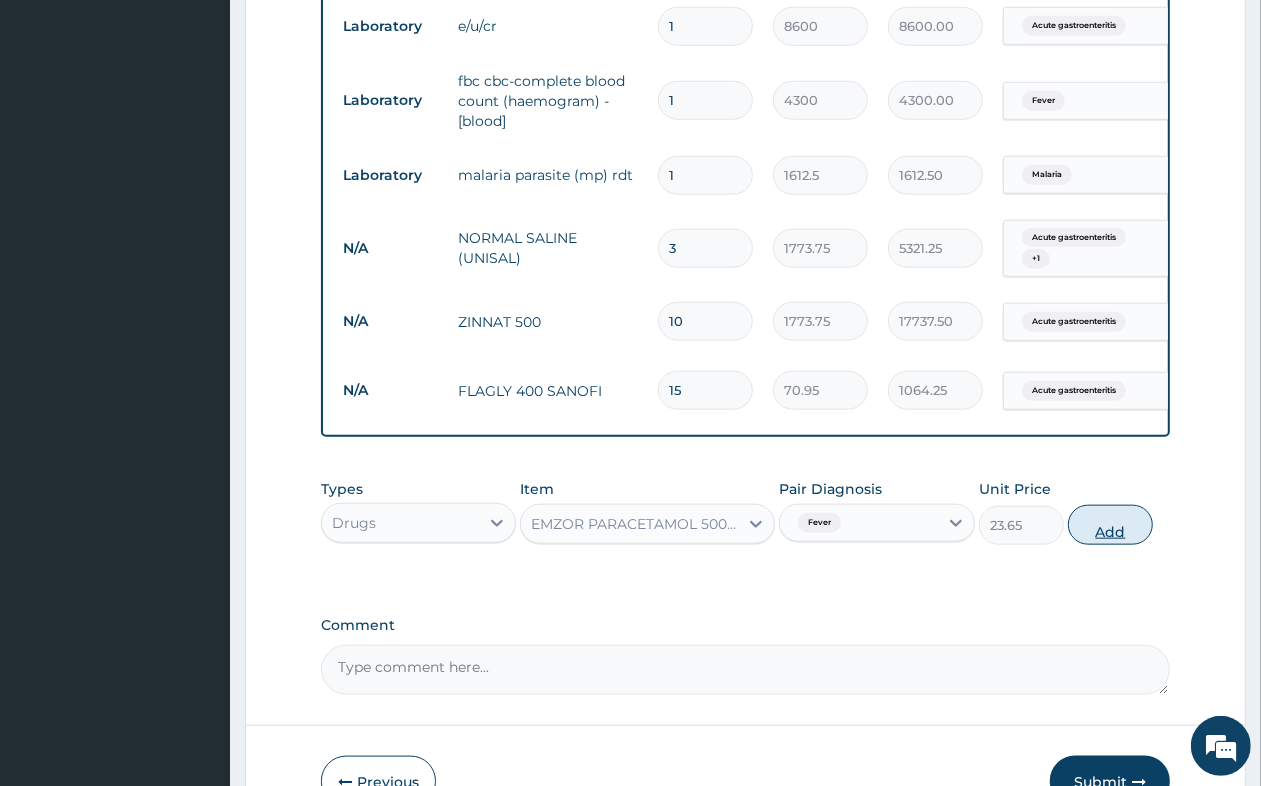 click on "Add" at bounding box center (1110, 525) 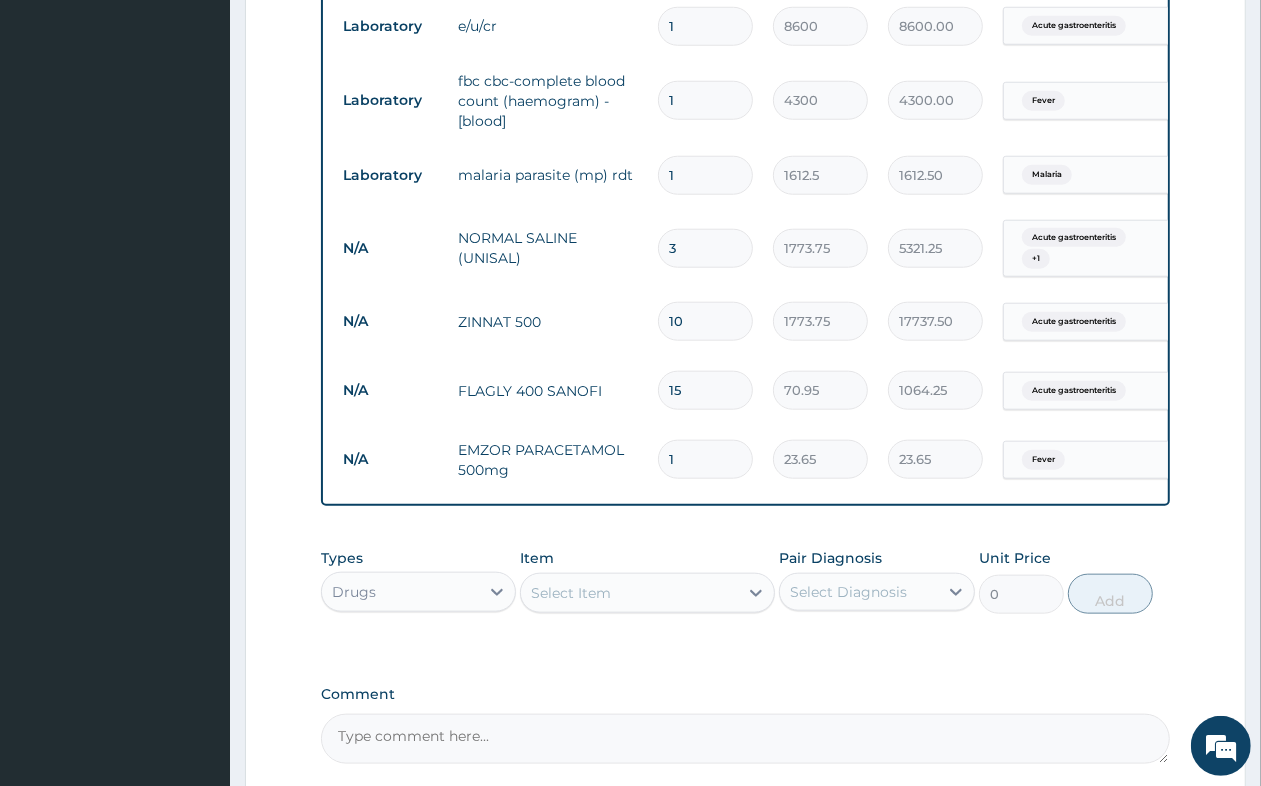 type on "18" 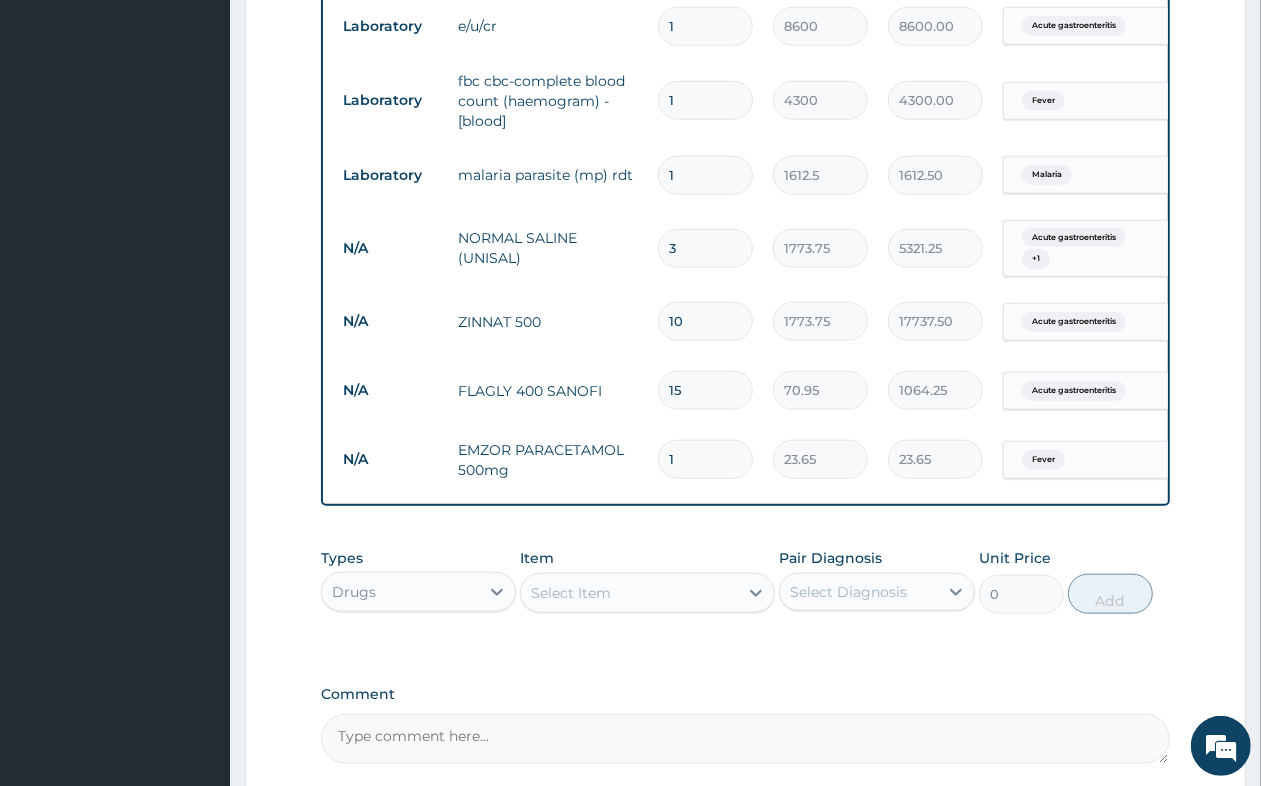type on "425.70" 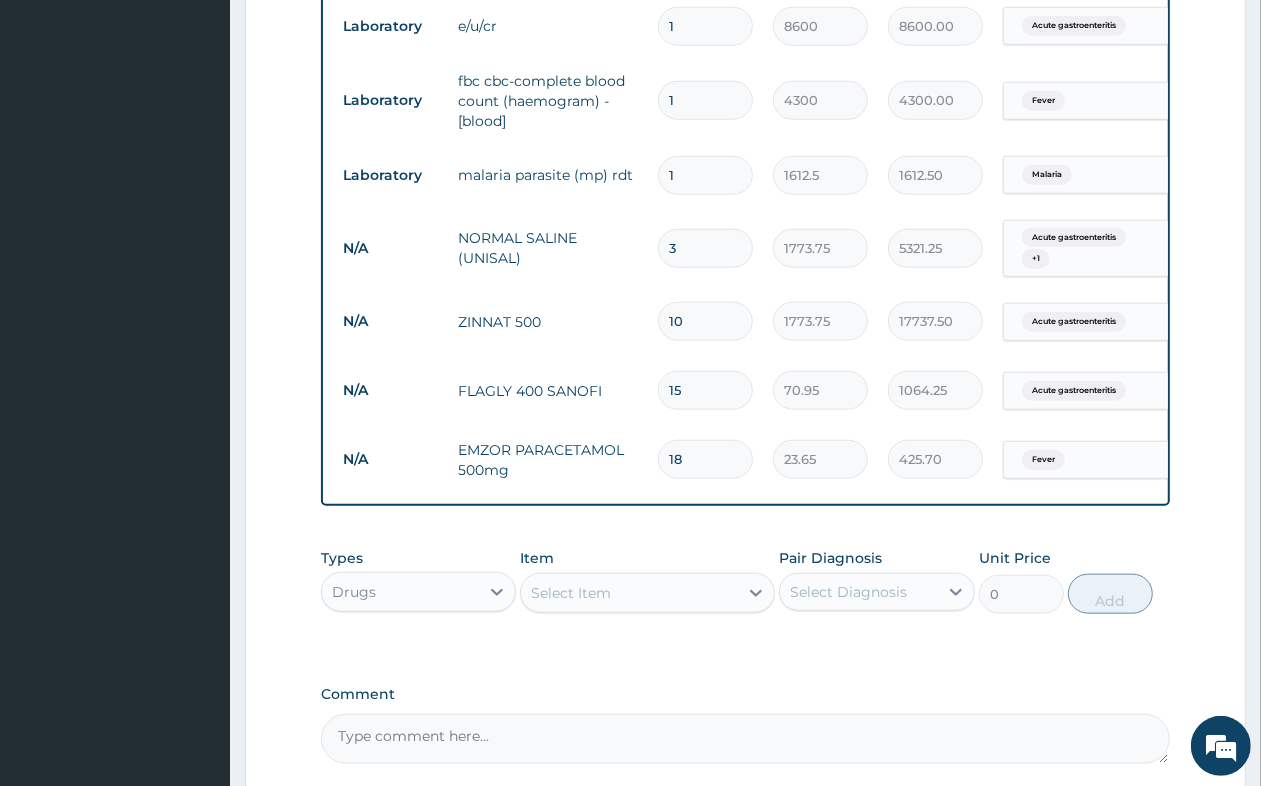 type on "18" 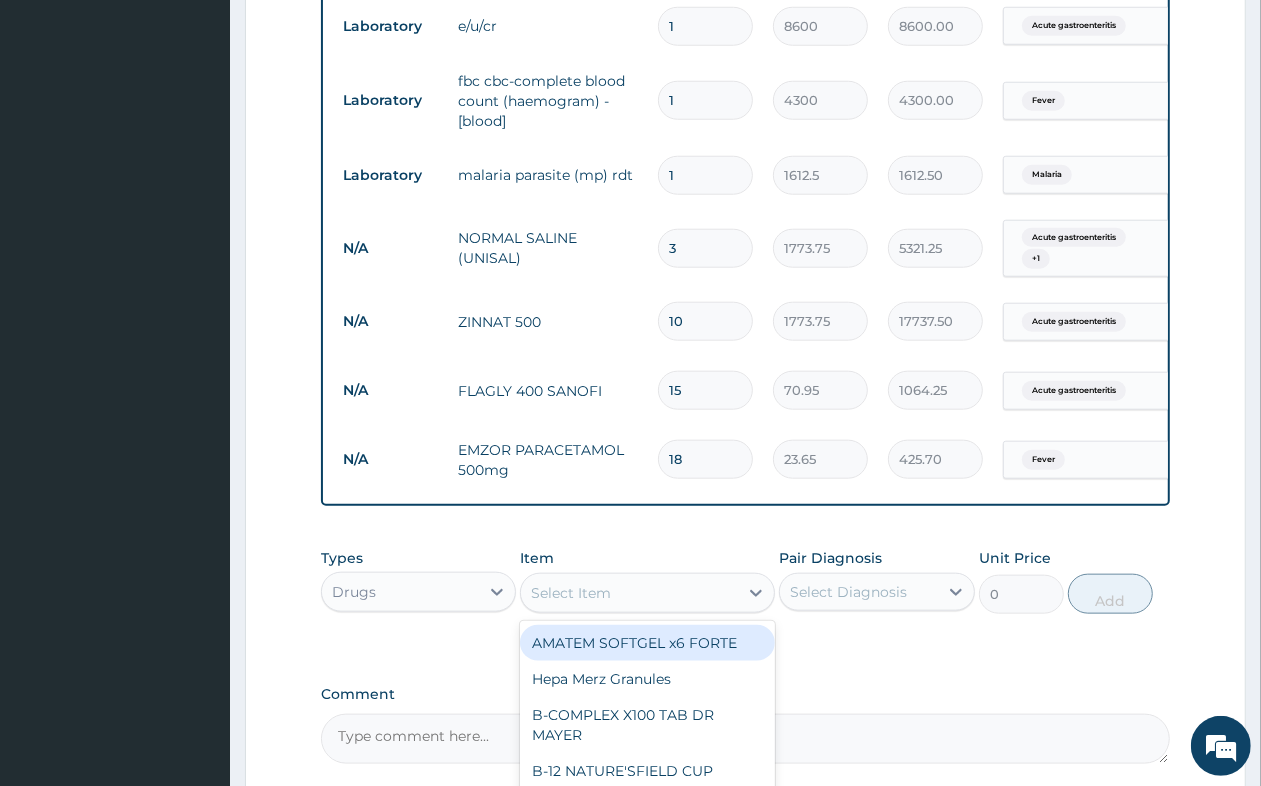 click on "Select Item" at bounding box center [629, 593] 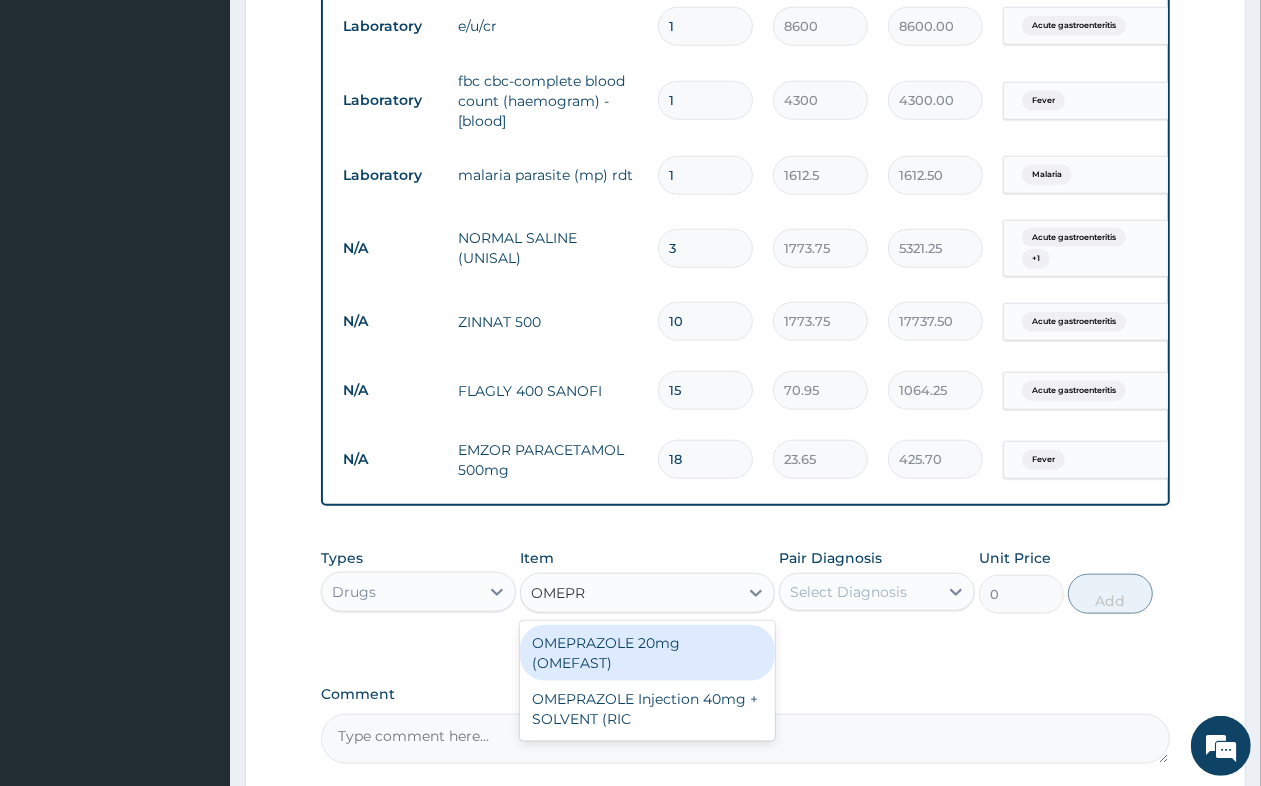 type on "OMEPRA" 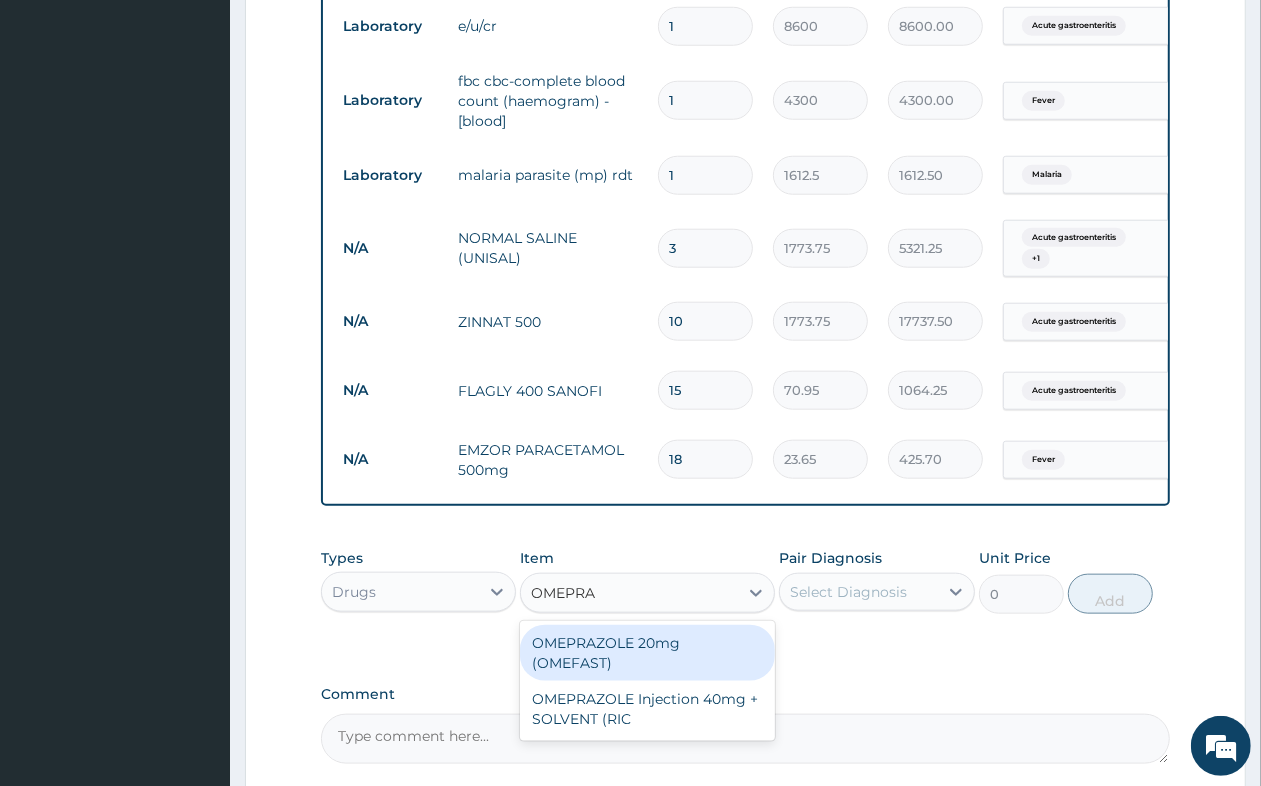 click on "OMEPRAZOLE 20mg (OMEFAST)" at bounding box center (647, 653) 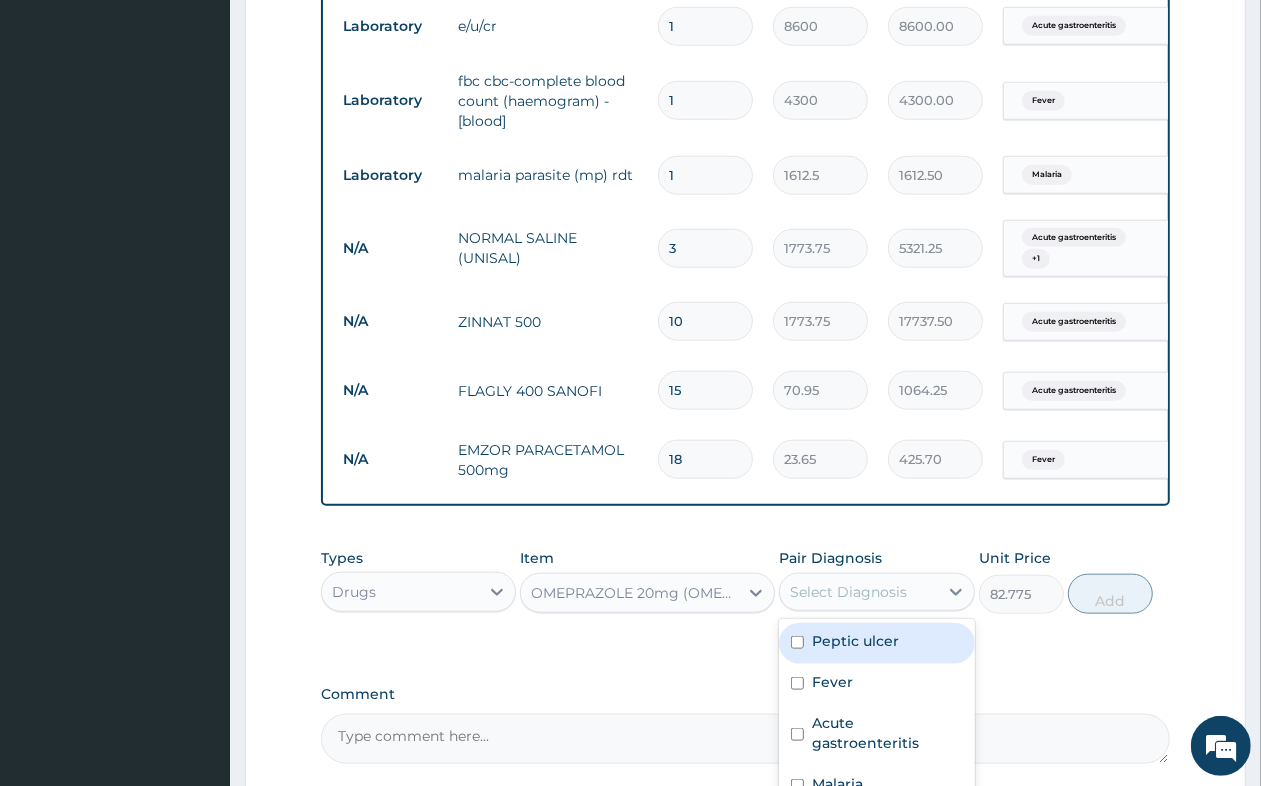 click on "Select Diagnosis" at bounding box center [848, 592] 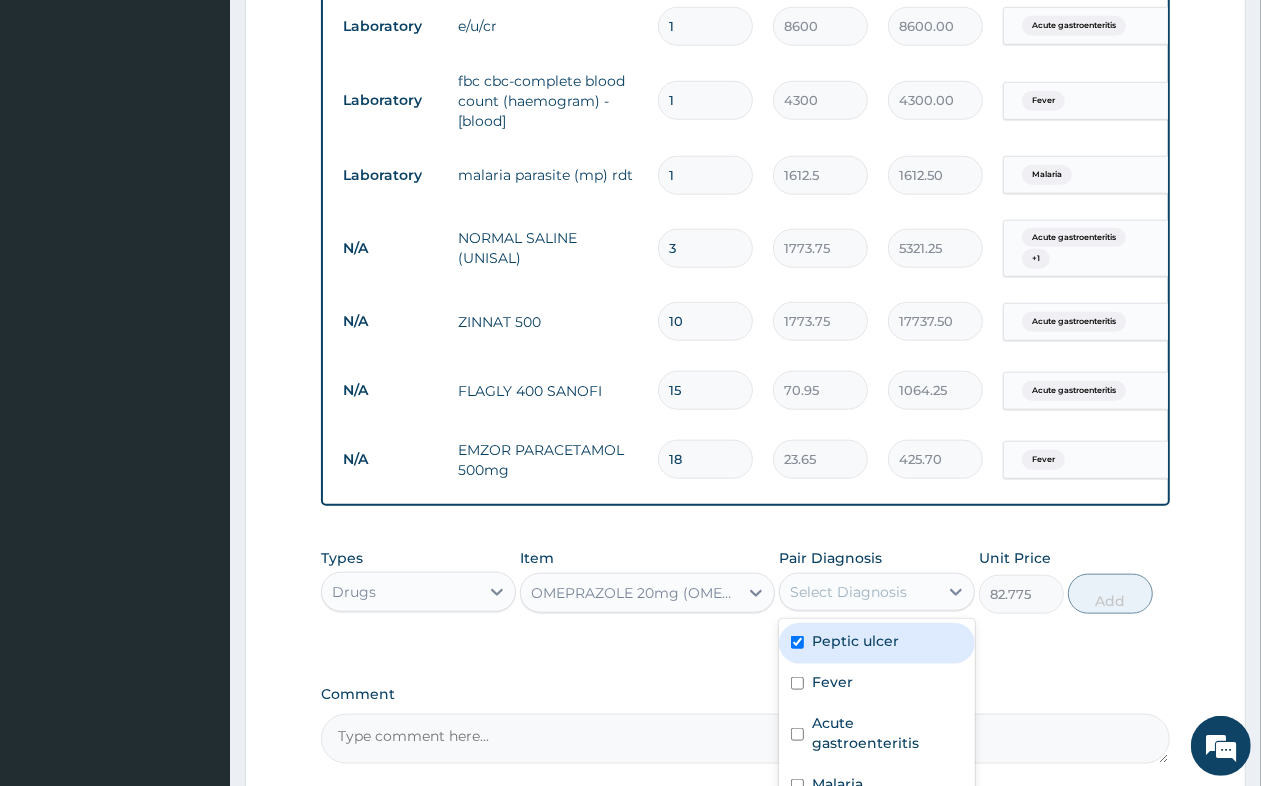 checkbox on "true" 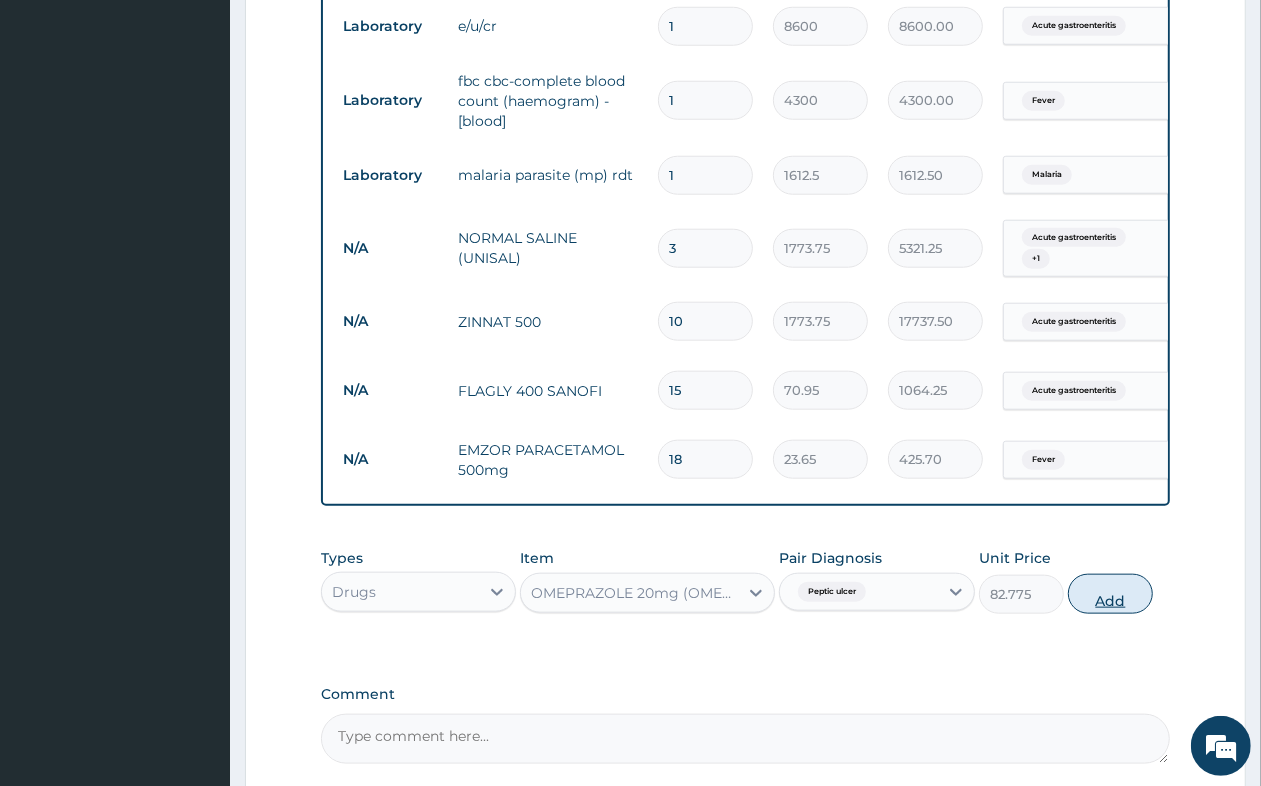 click on "Add" at bounding box center [1110, 594] 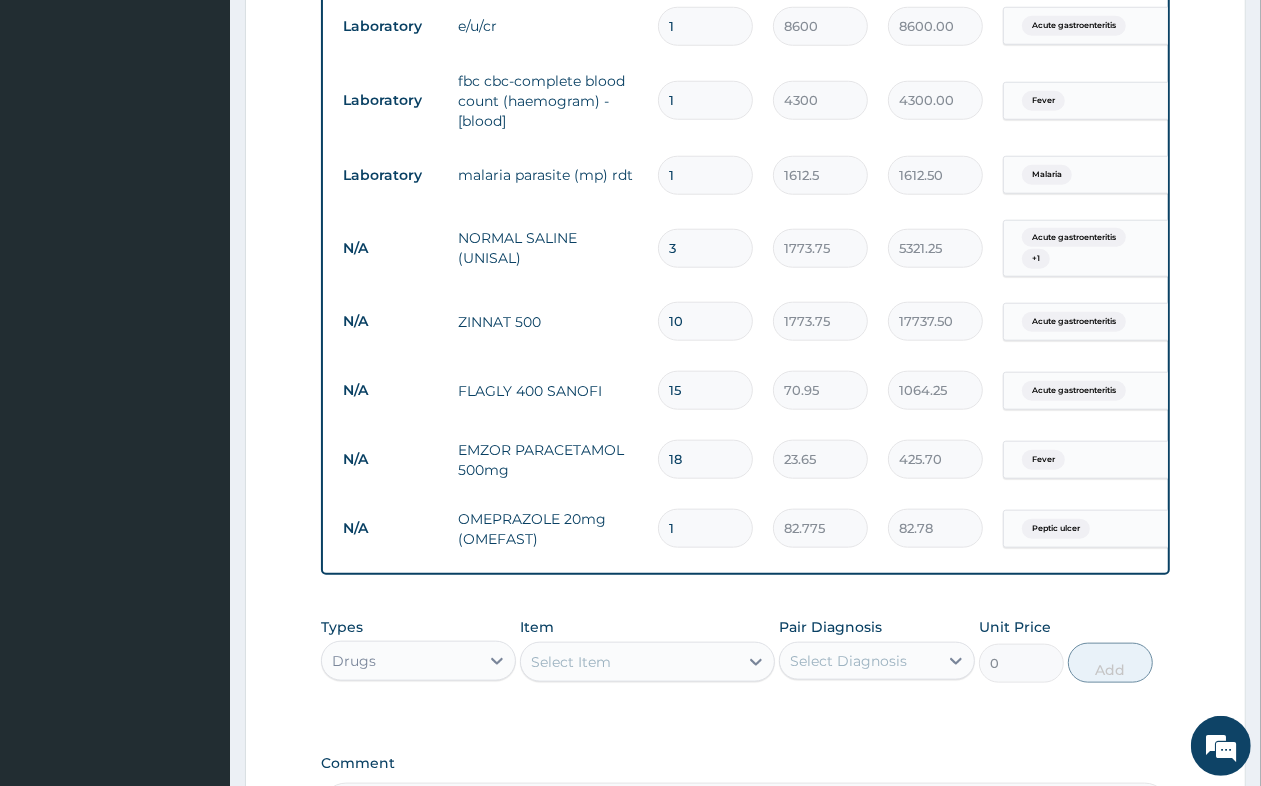 type on "10" 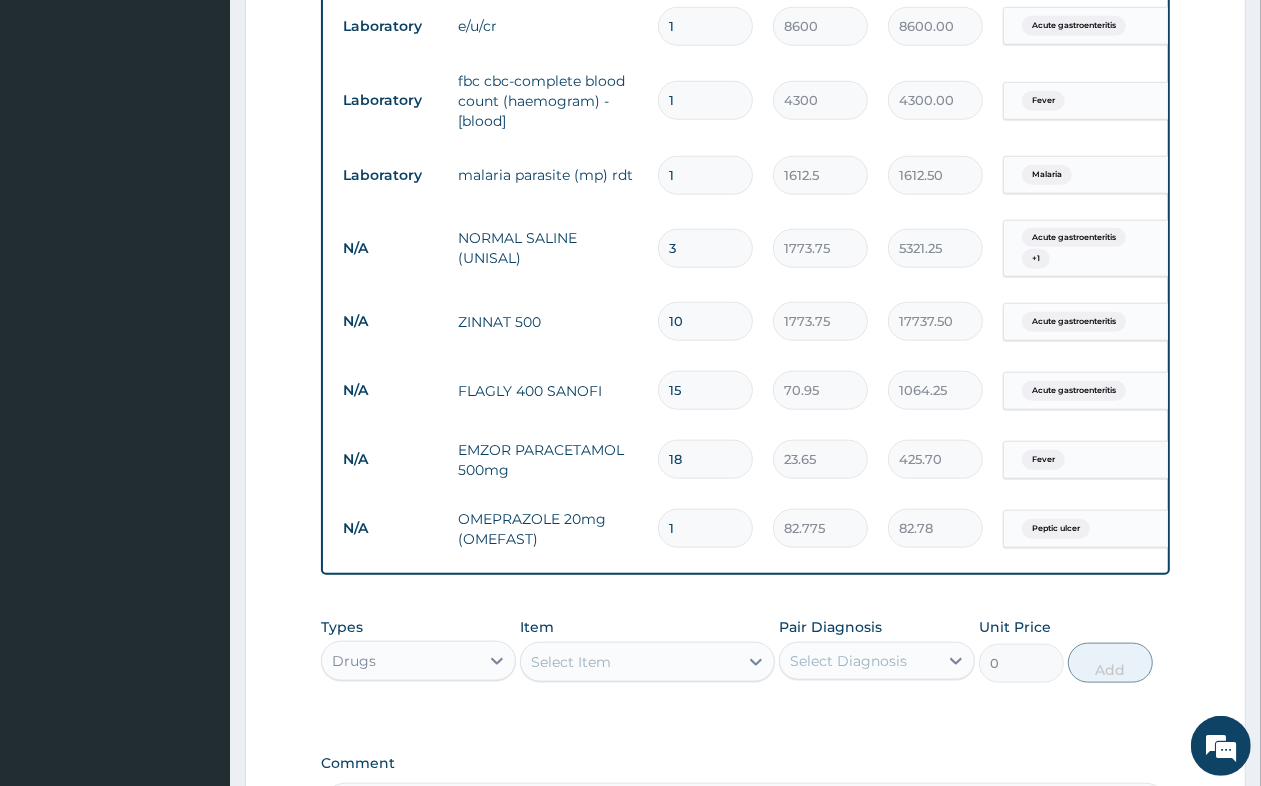 type on "827.75" 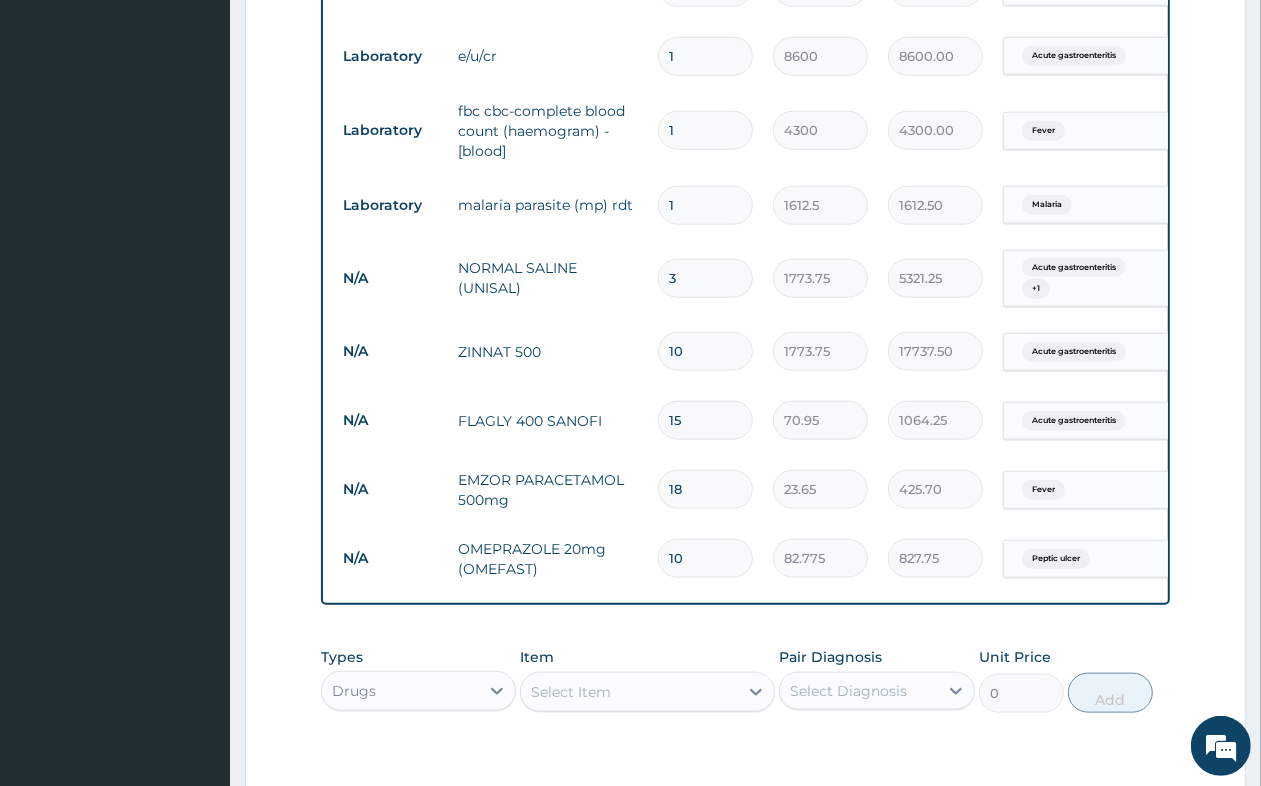 scroll, scrollTop: 1362, scrollLeft: 0, axis: vertical 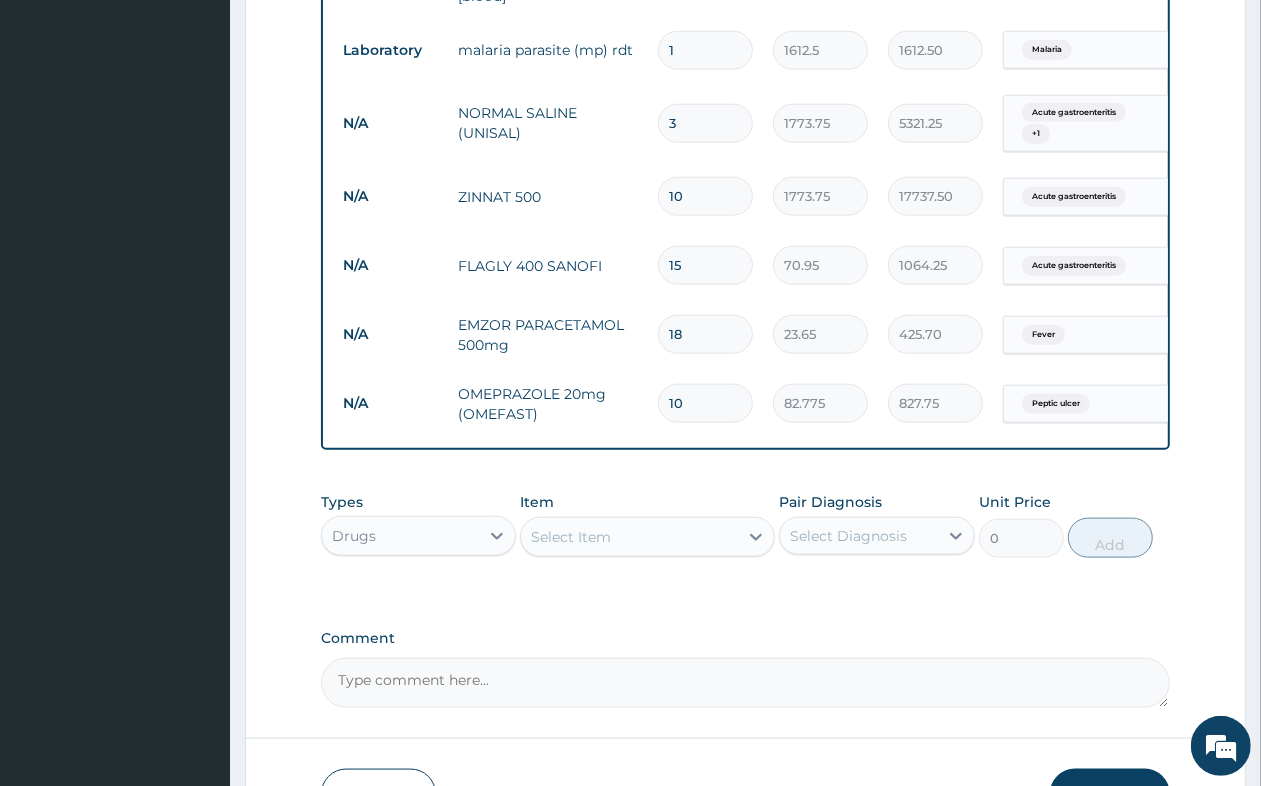 type on "10" 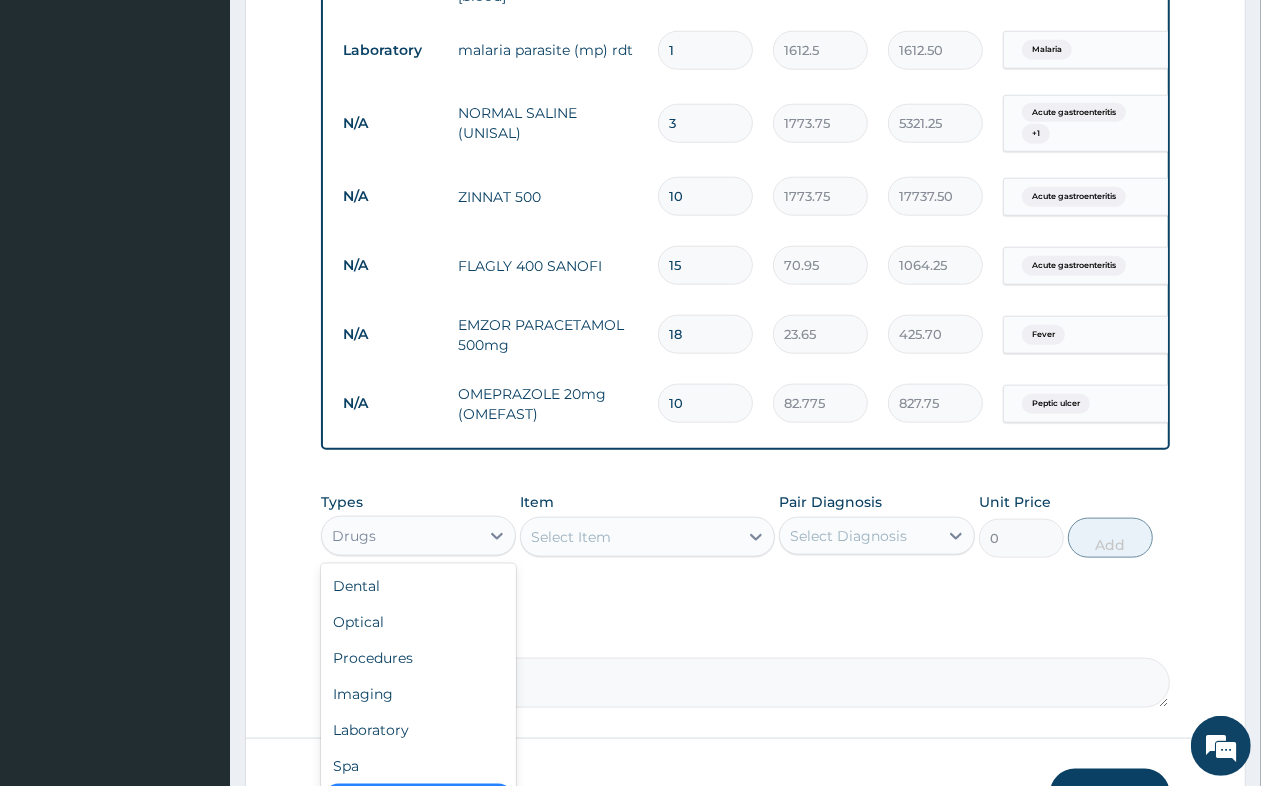 click on "Drugs" at bounding box center (400, 536) 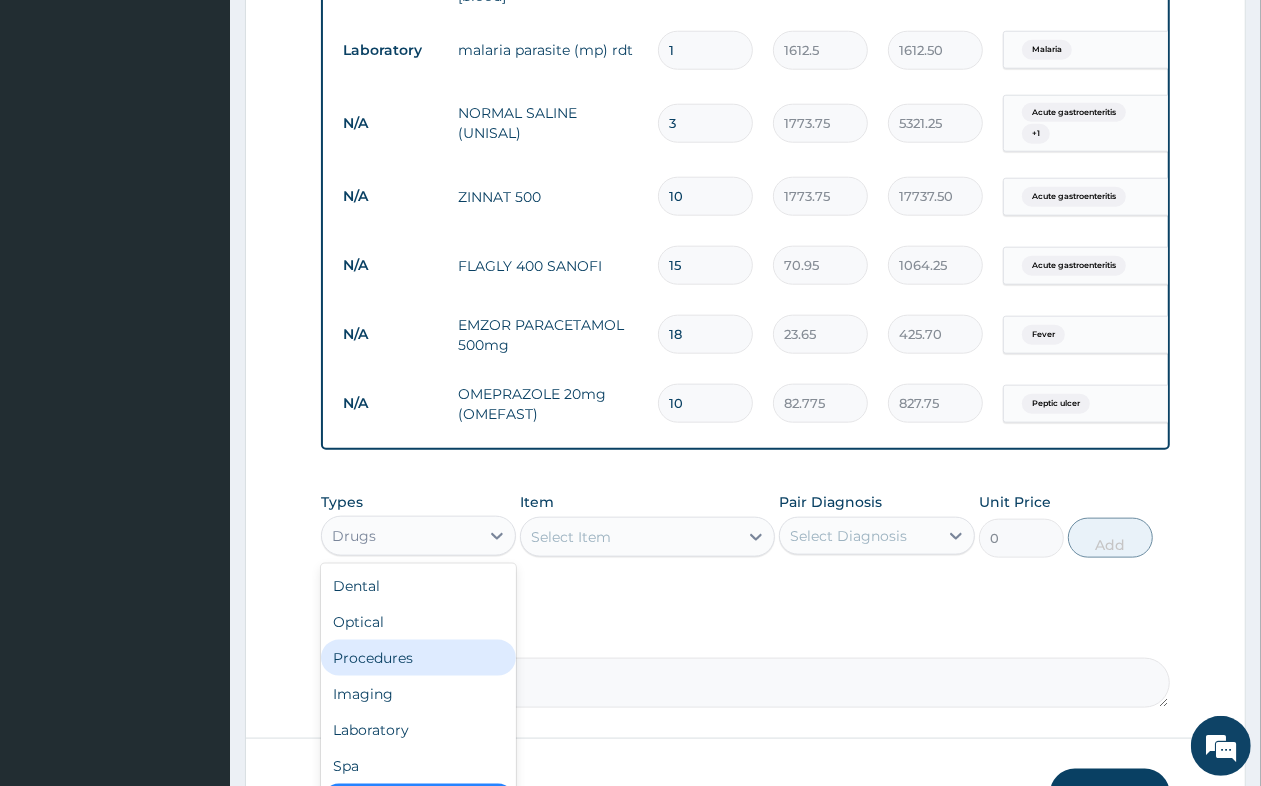click on "Procedures" at bounding box center (418, 658) 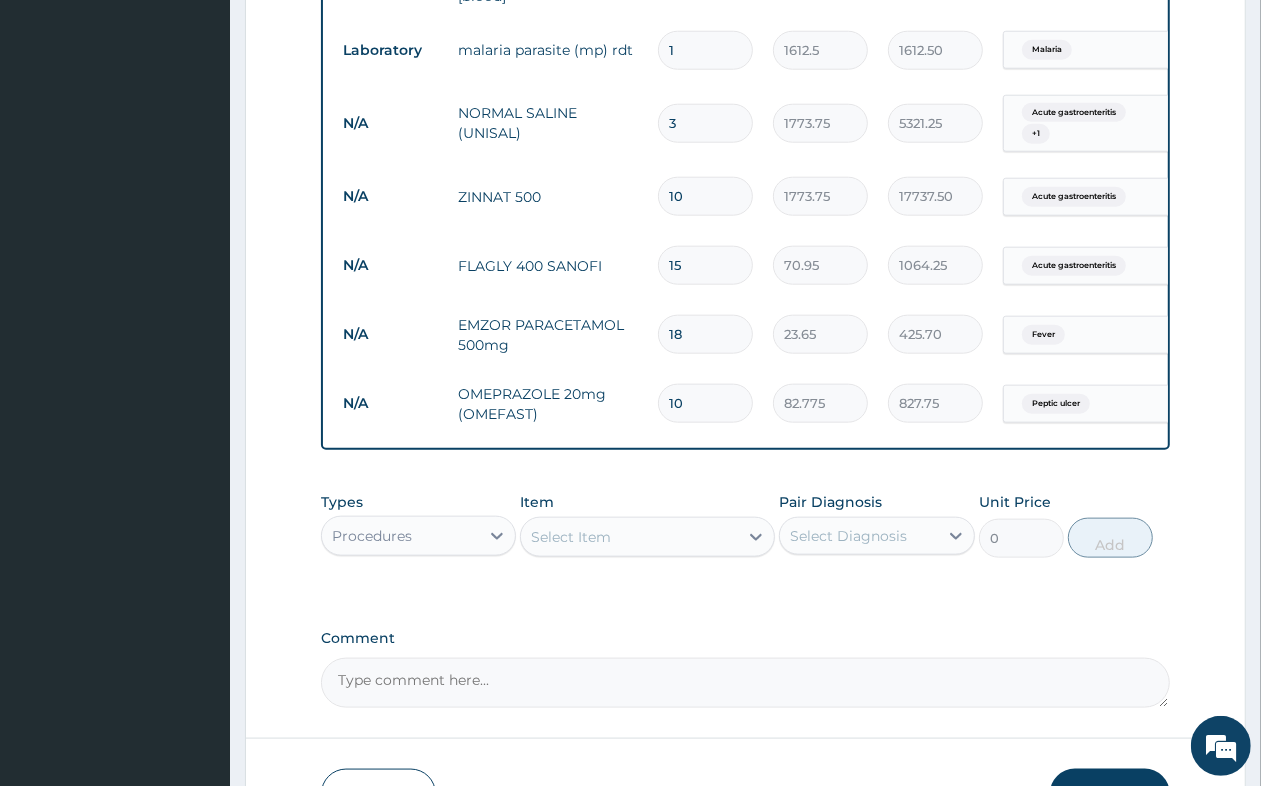 click on "Select Item" at bounding box center (629, 537) 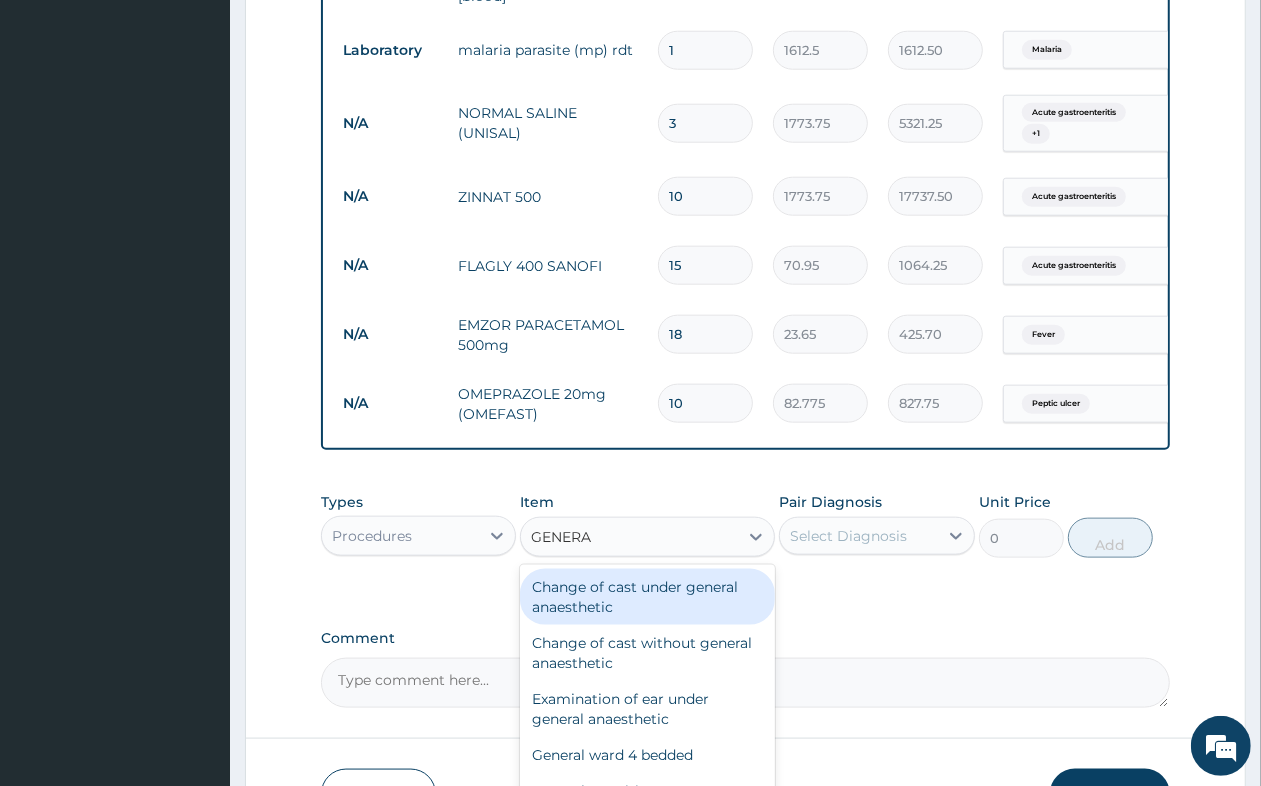 type on "GENERAL" 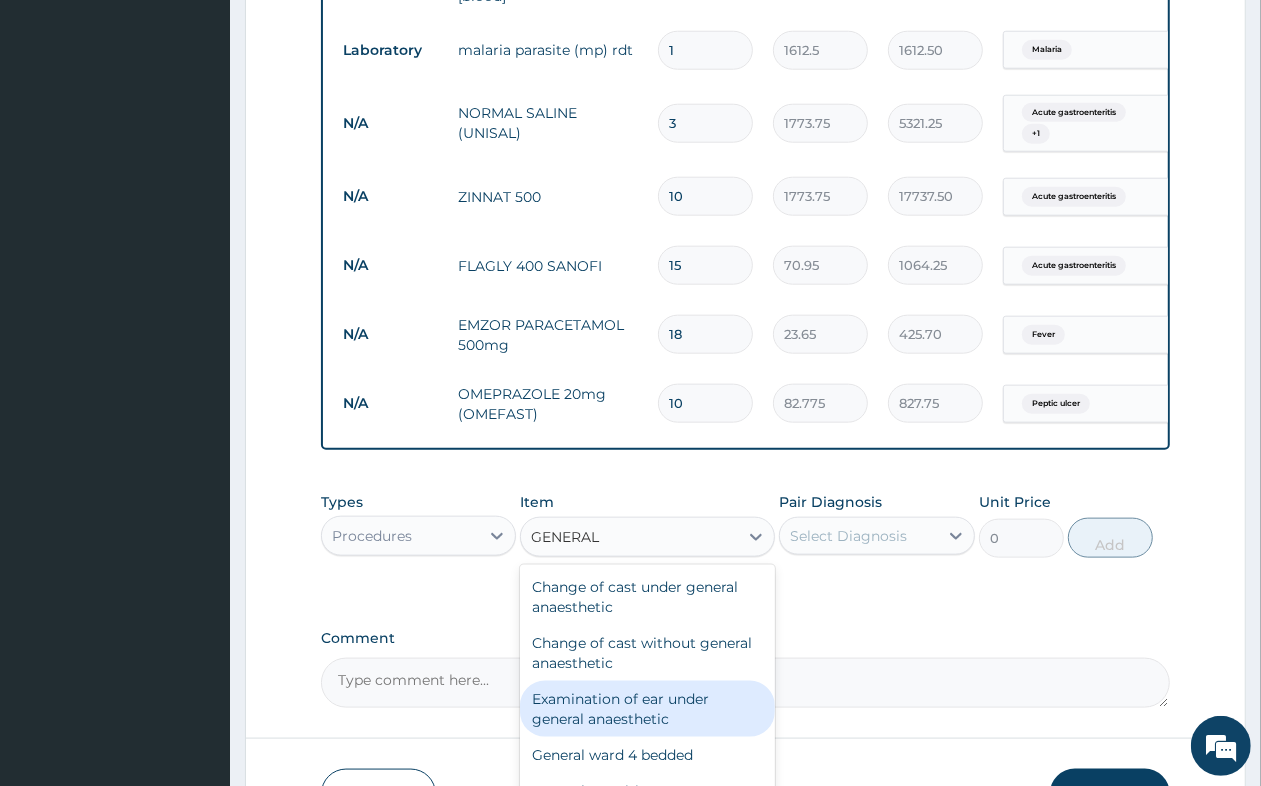 scroll, scrollTop: 125, scrollLeft: 0, axis: vertical 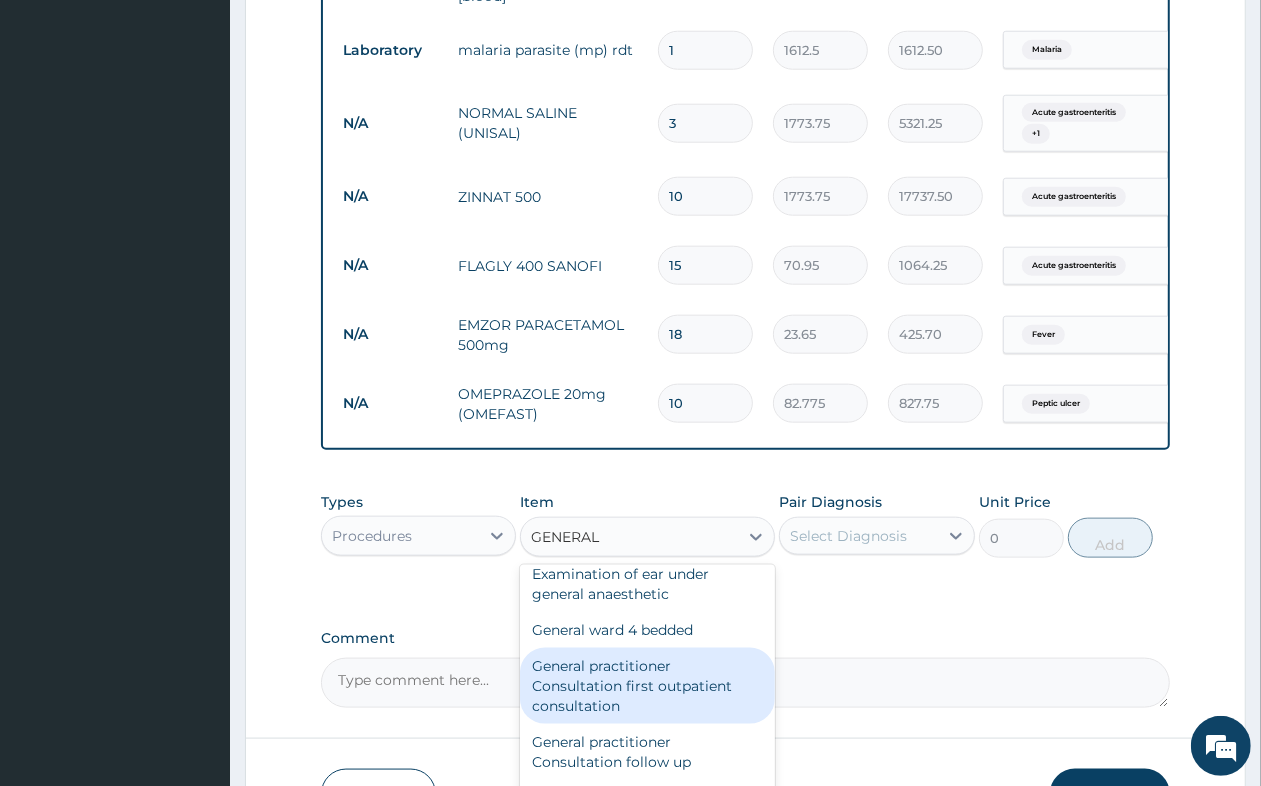 click on "General practitioner Consultation first outpatient consultation" at bounding box center (647, 686) 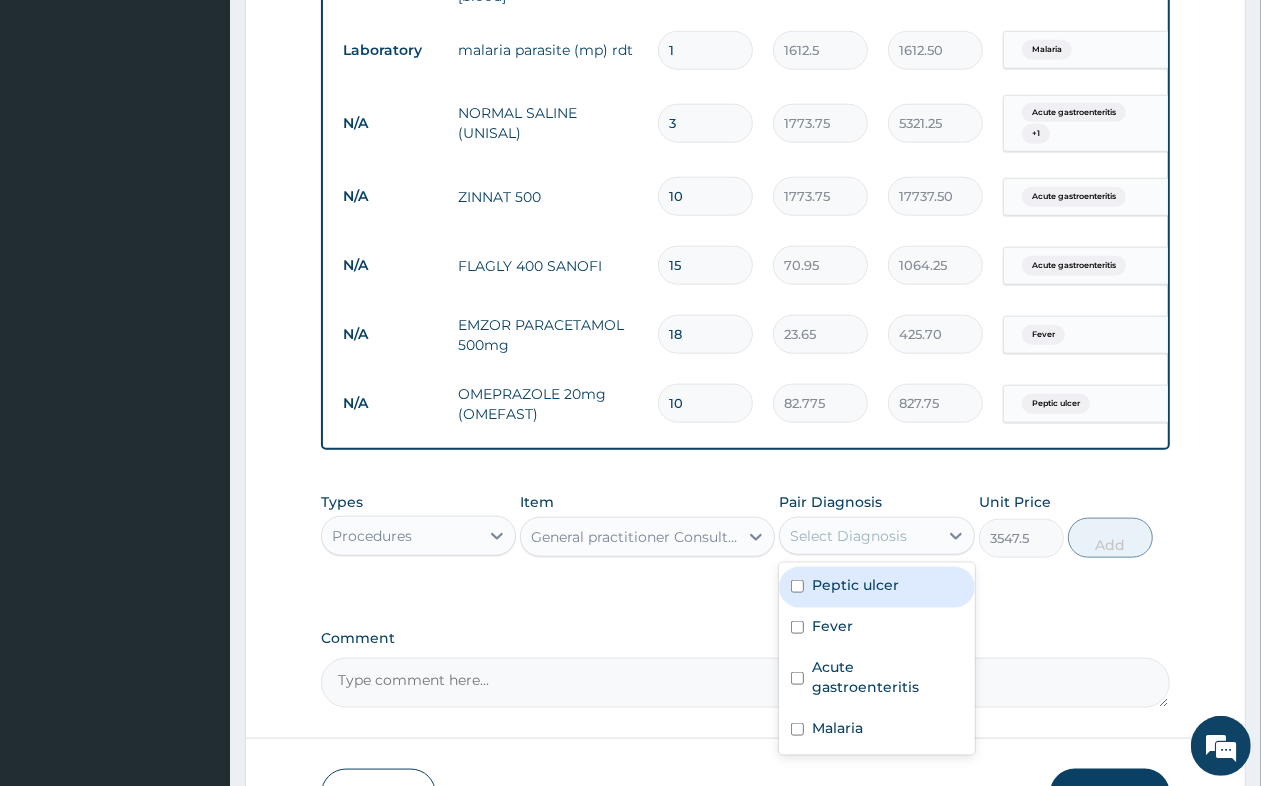 click on "Select Diagnosis" at bounding box center [848, 536] 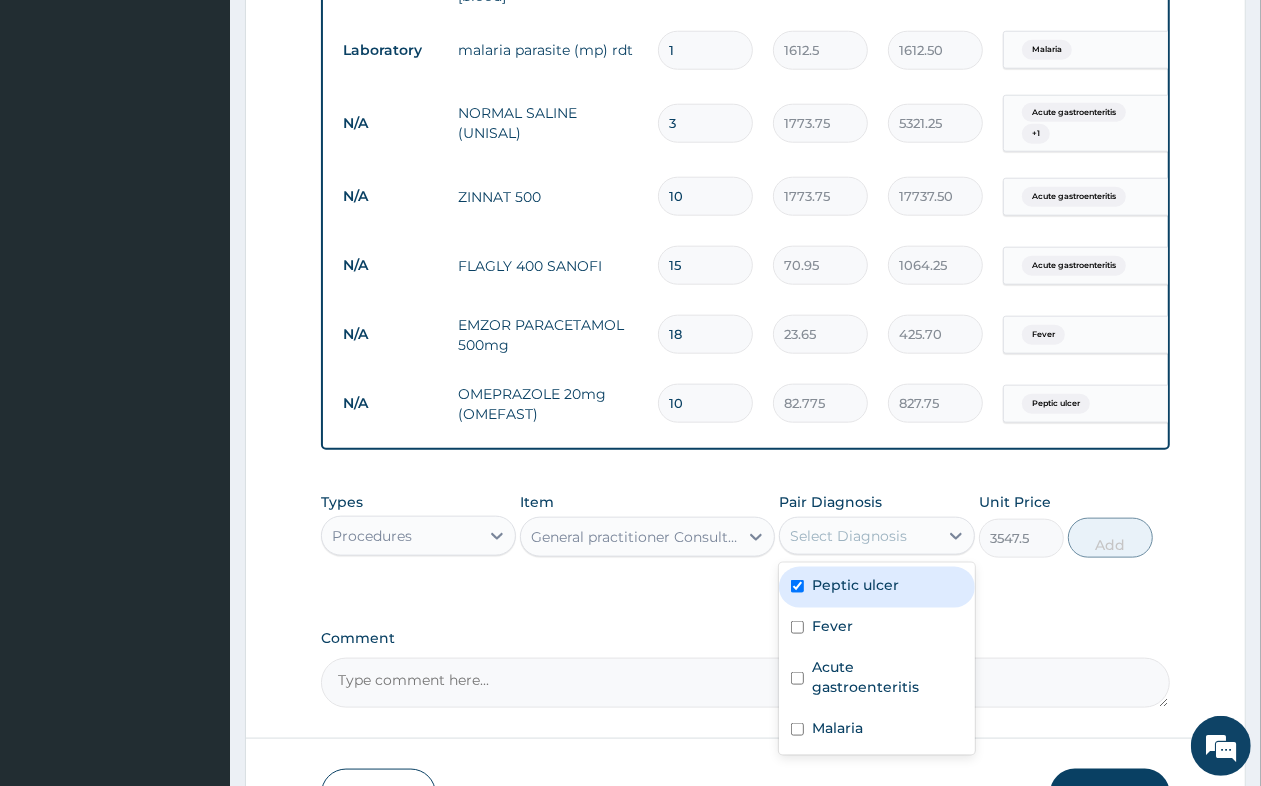 checkbox on "true" 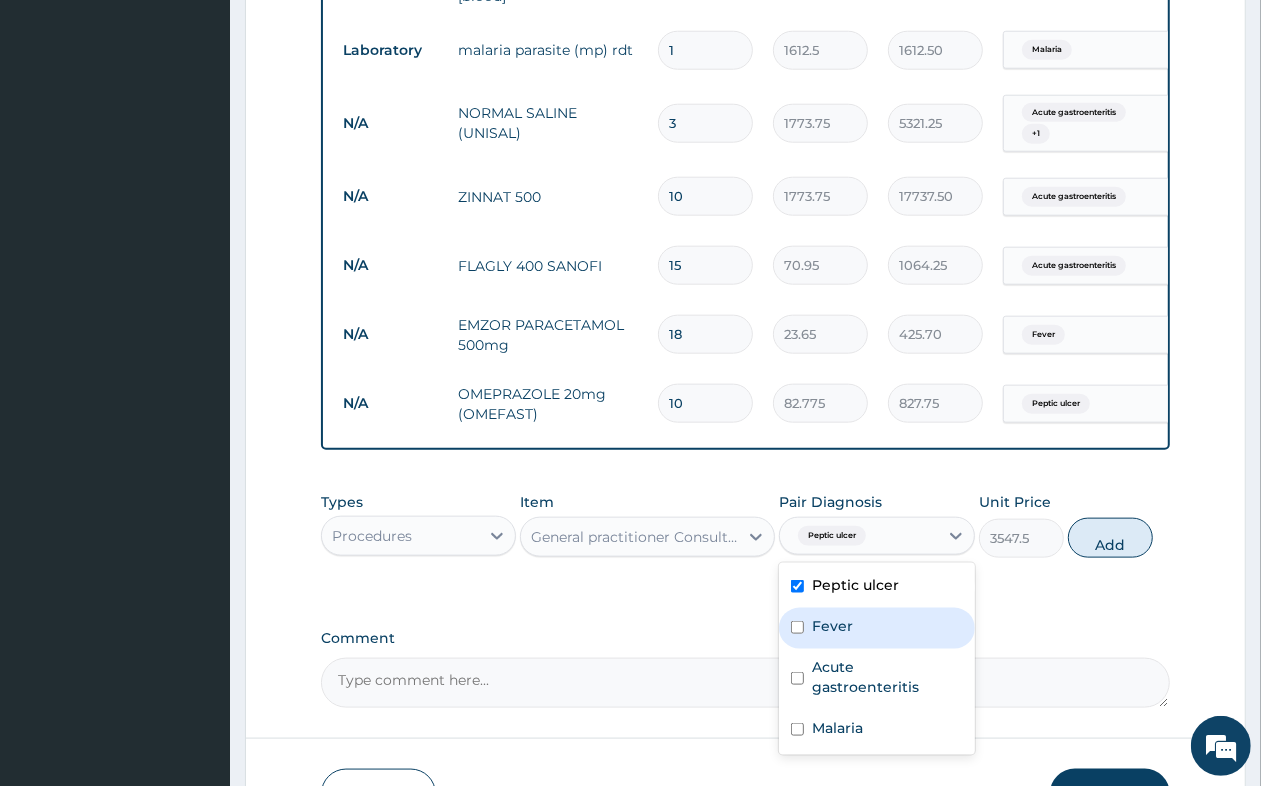 click on "Fever" at bounding box center [832, 626] 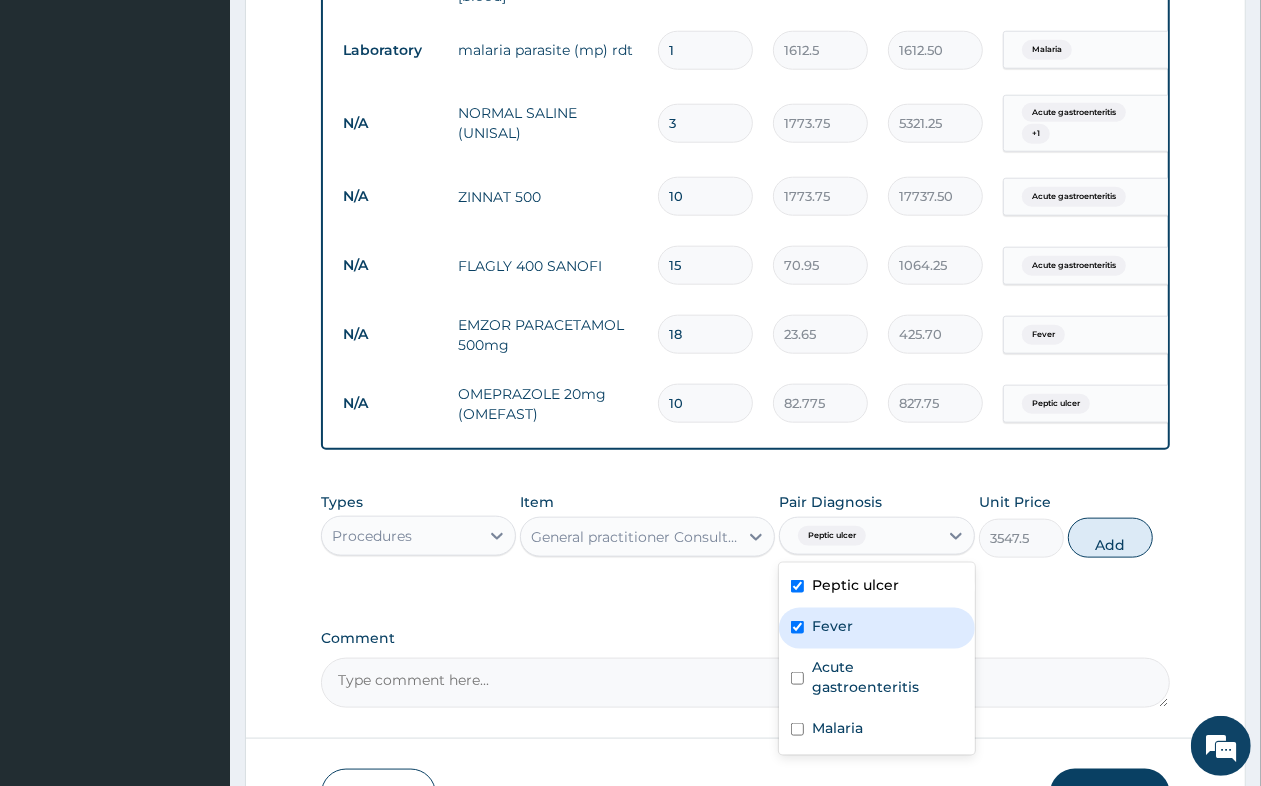 checkbox on "true" 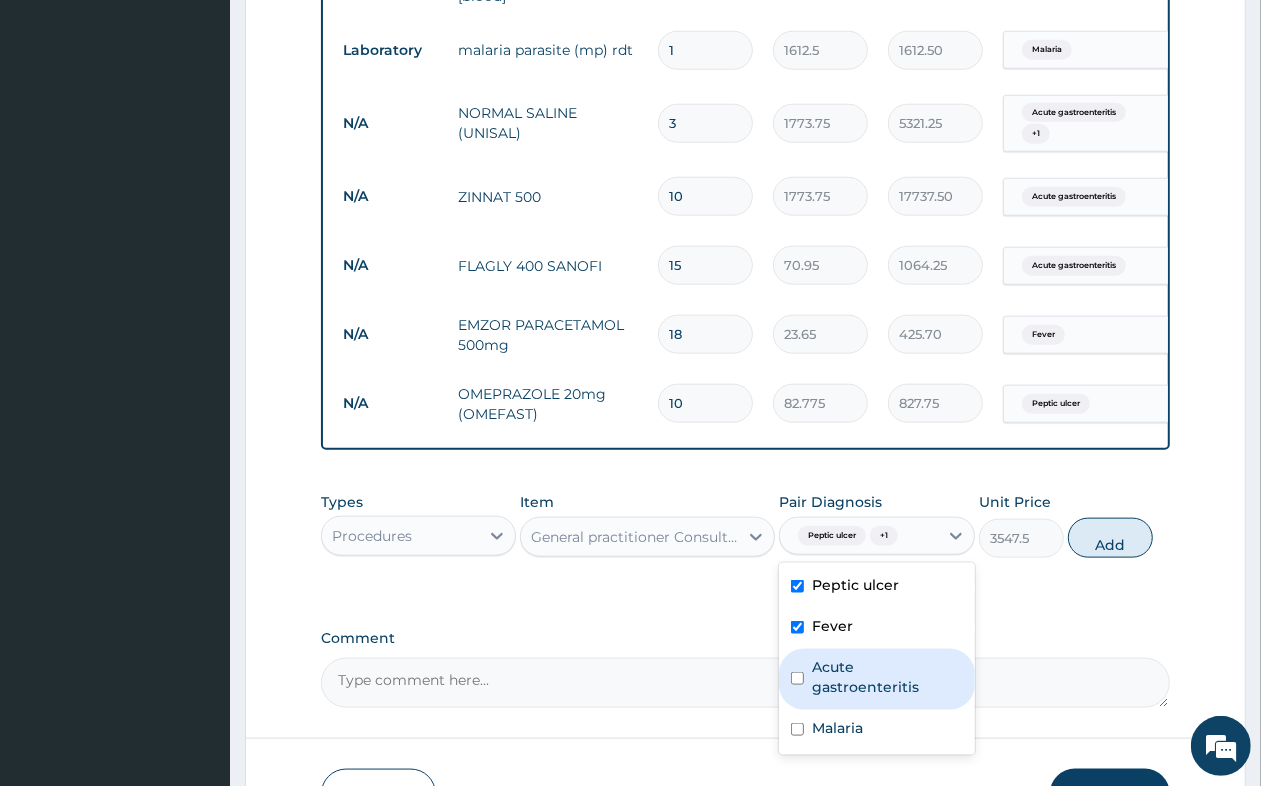 click on "Acute gastroenteritis" at bounding box center (887, 677) 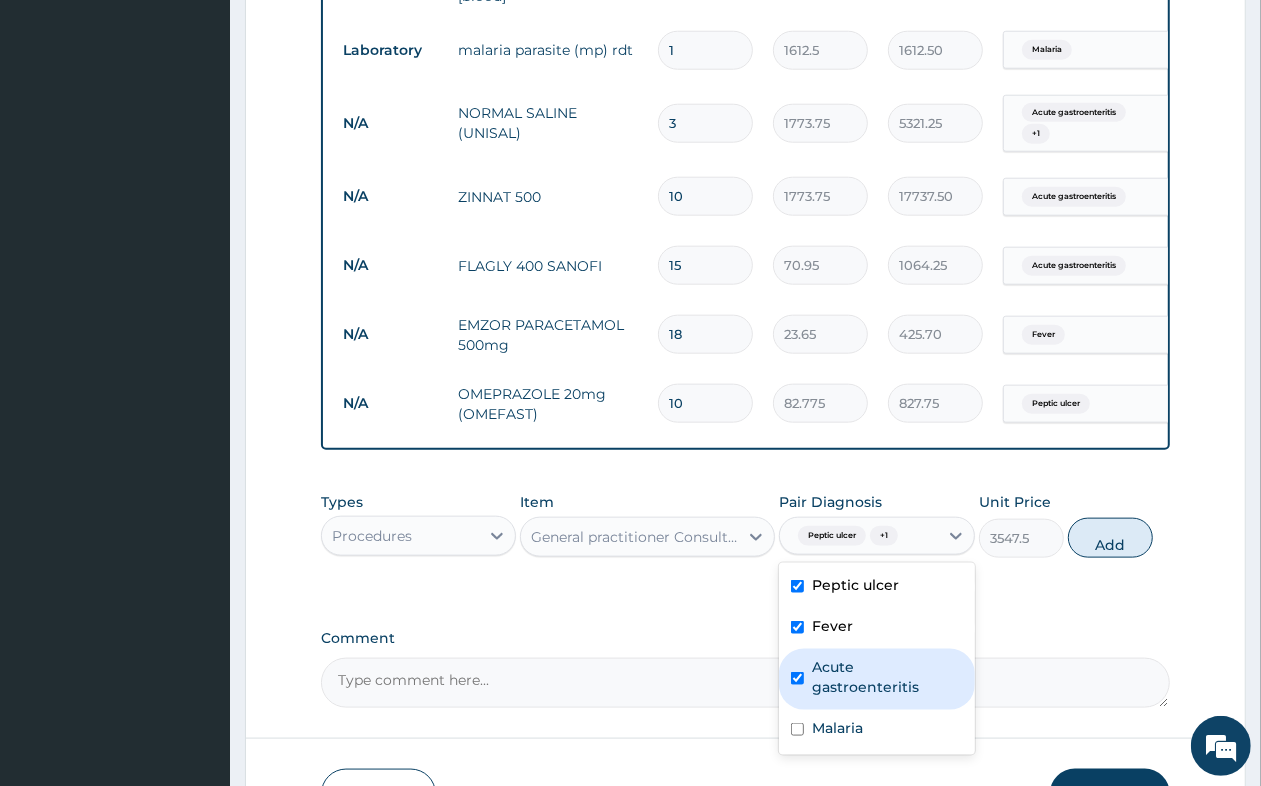 checkbox on "true" 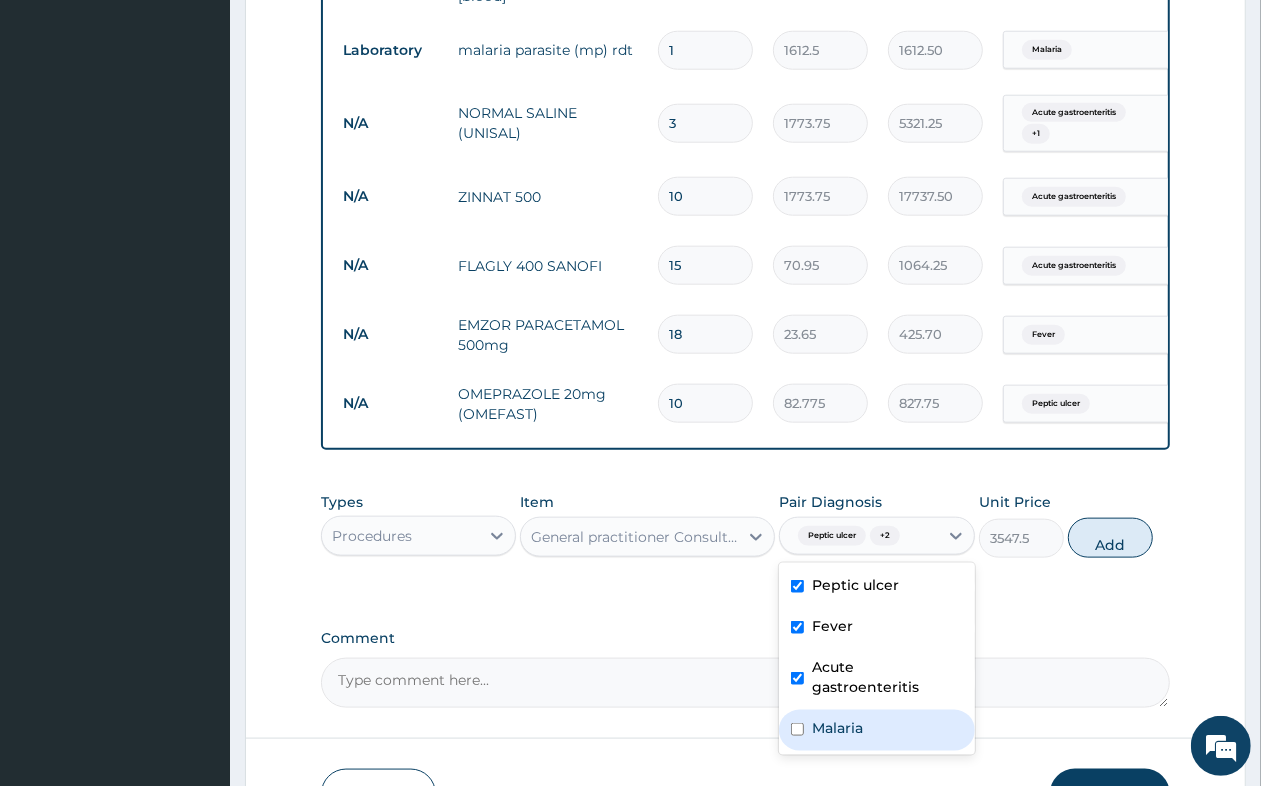 click on "Malaria" at bounding box center [876, 730] 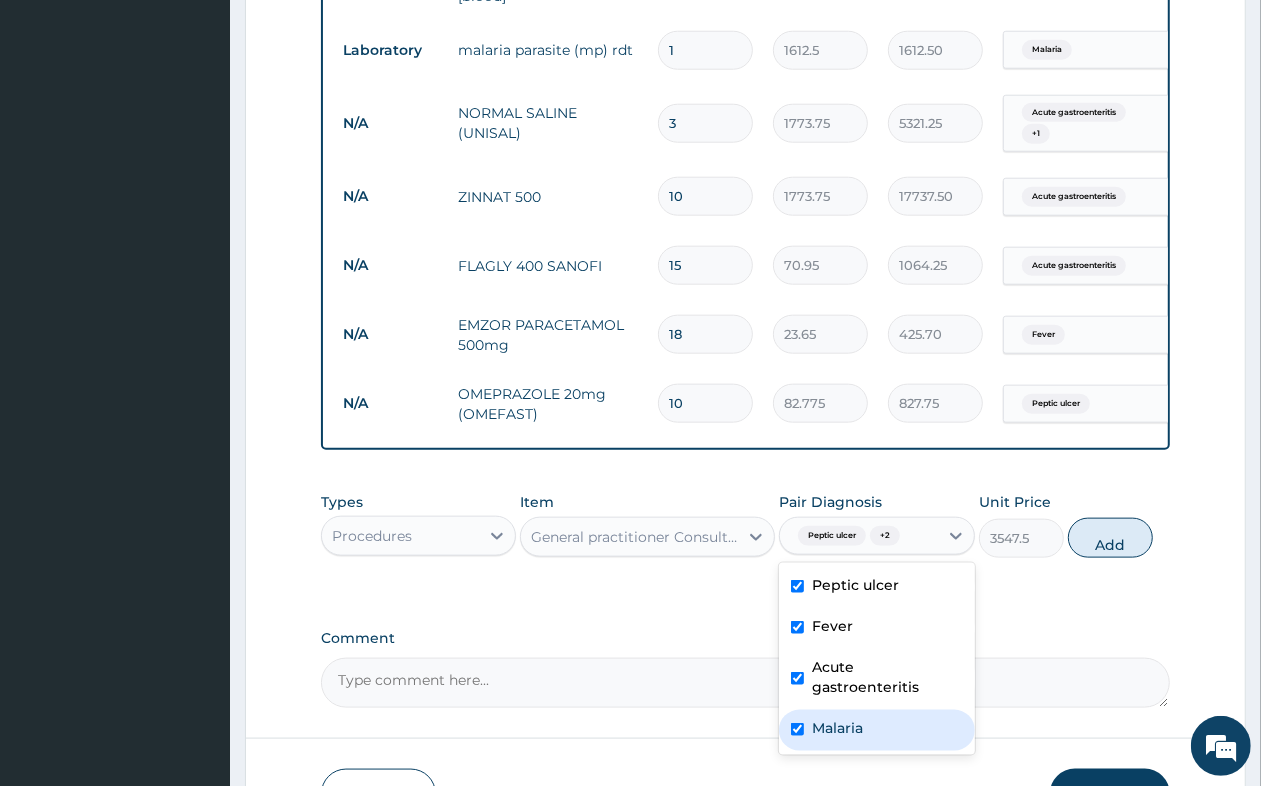checkbox on "true" 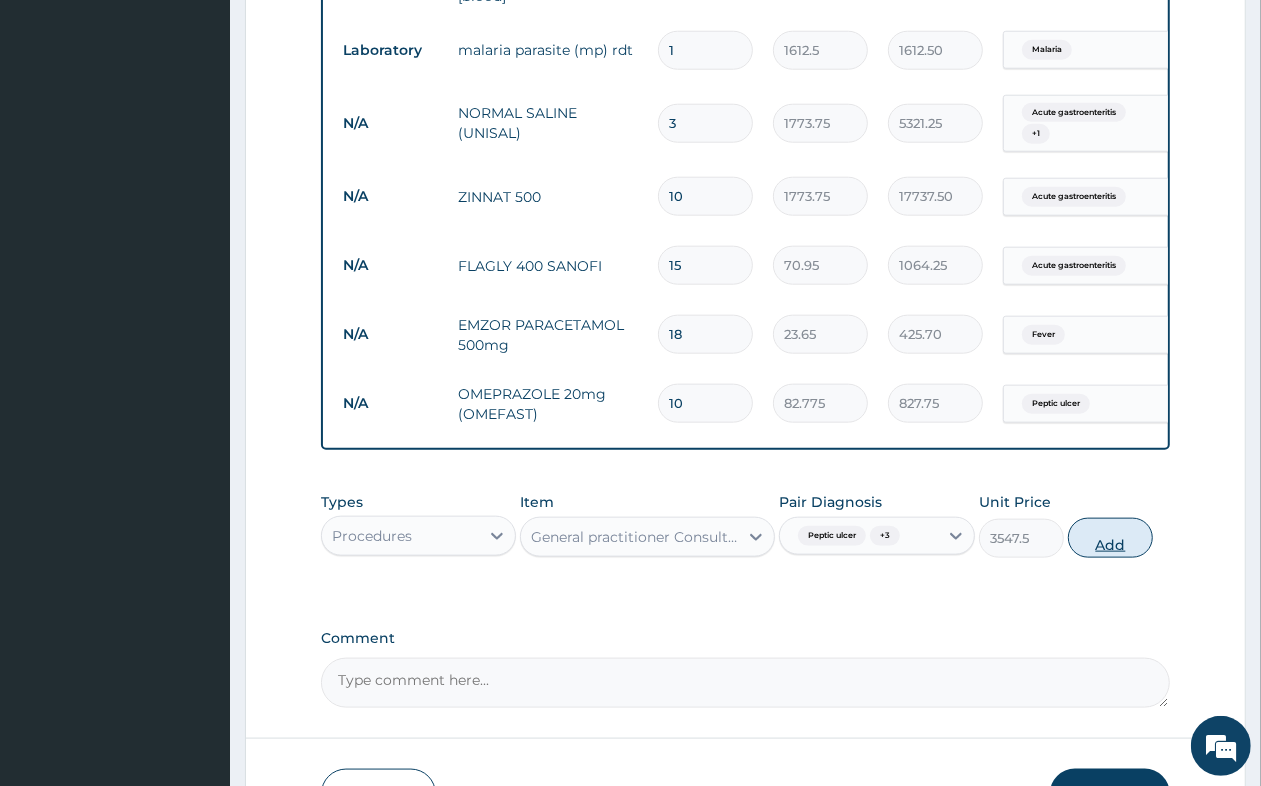 click on "Add" at bounding box center (1110, 538) 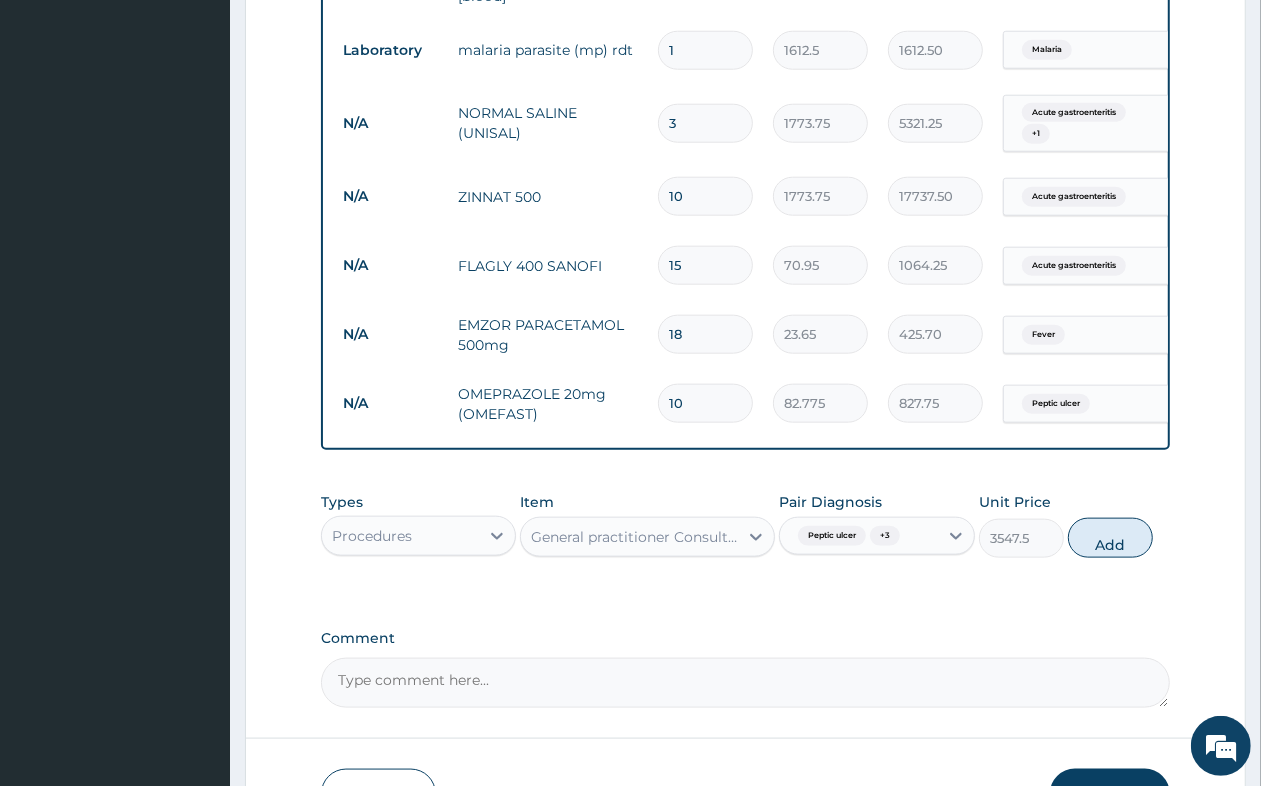 type on "0" 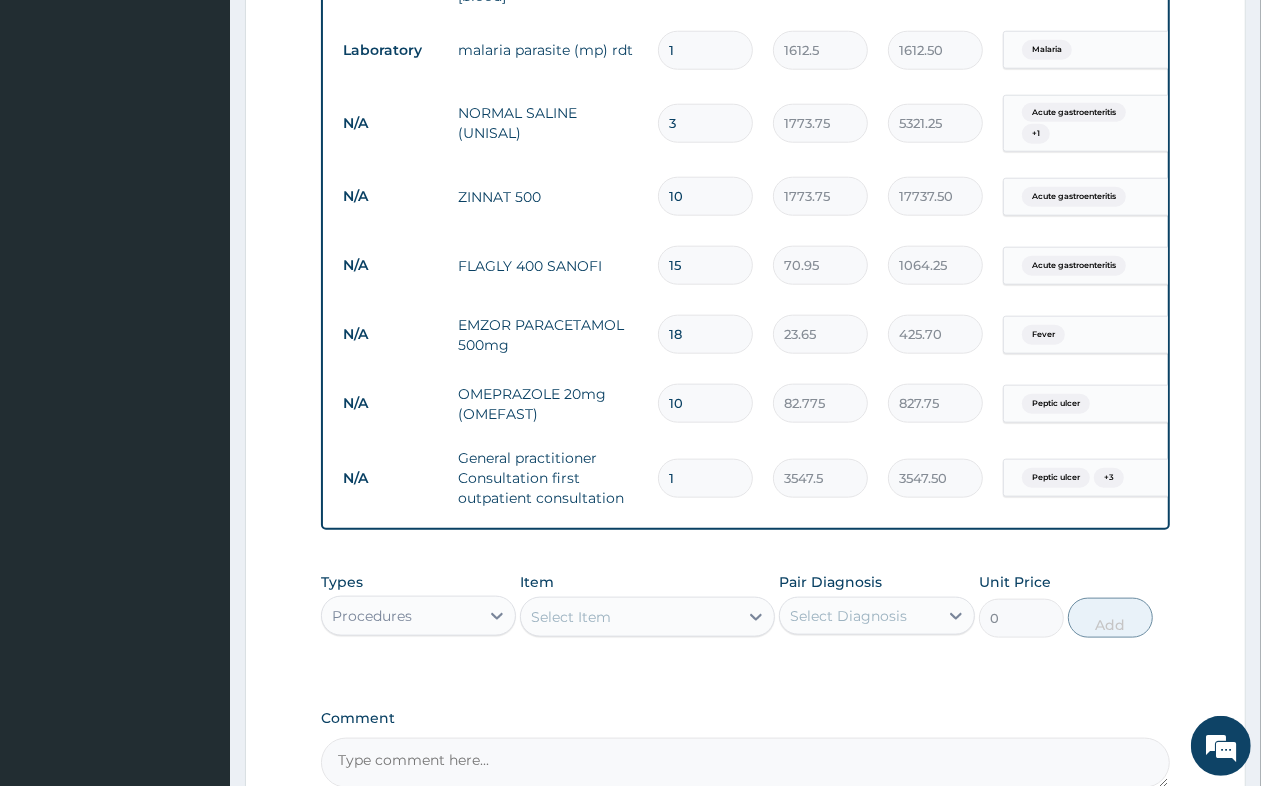 click on "Select Item" at bounding box center [629, 617] 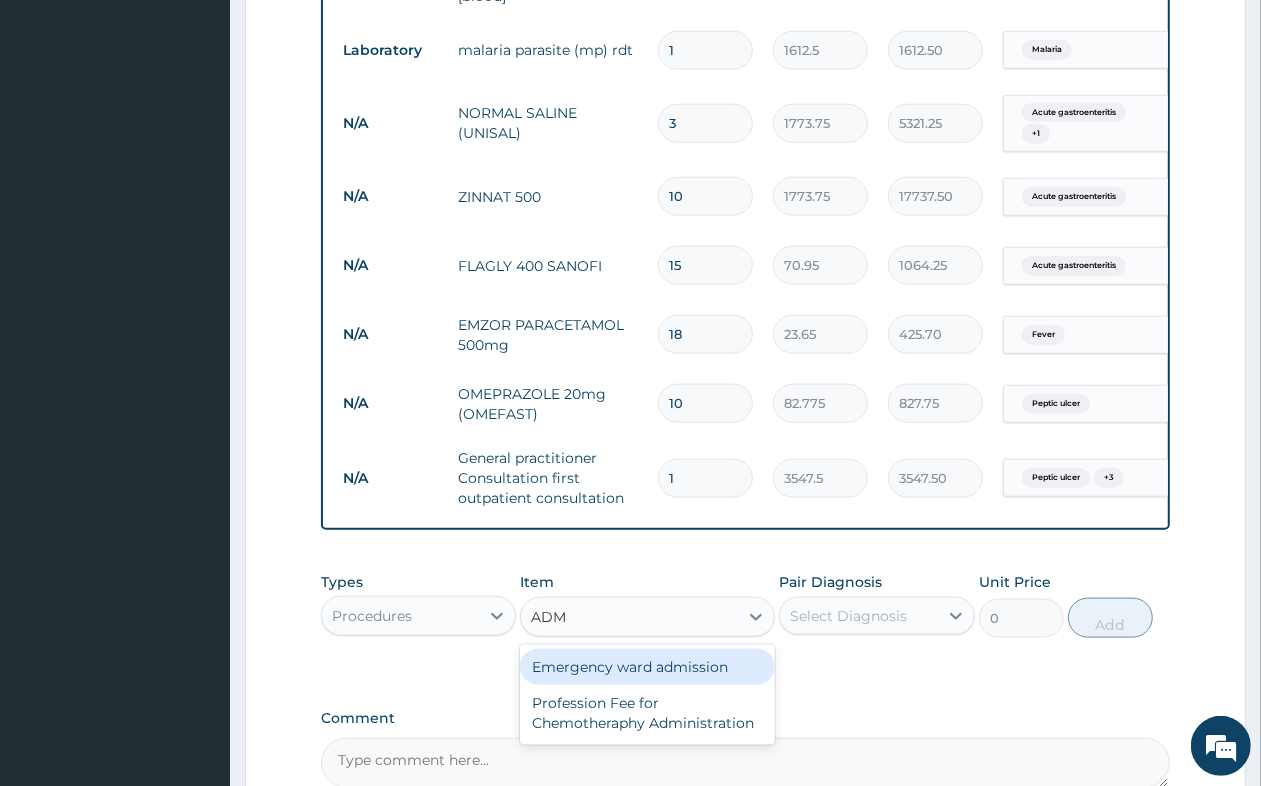 type on "ADMI" 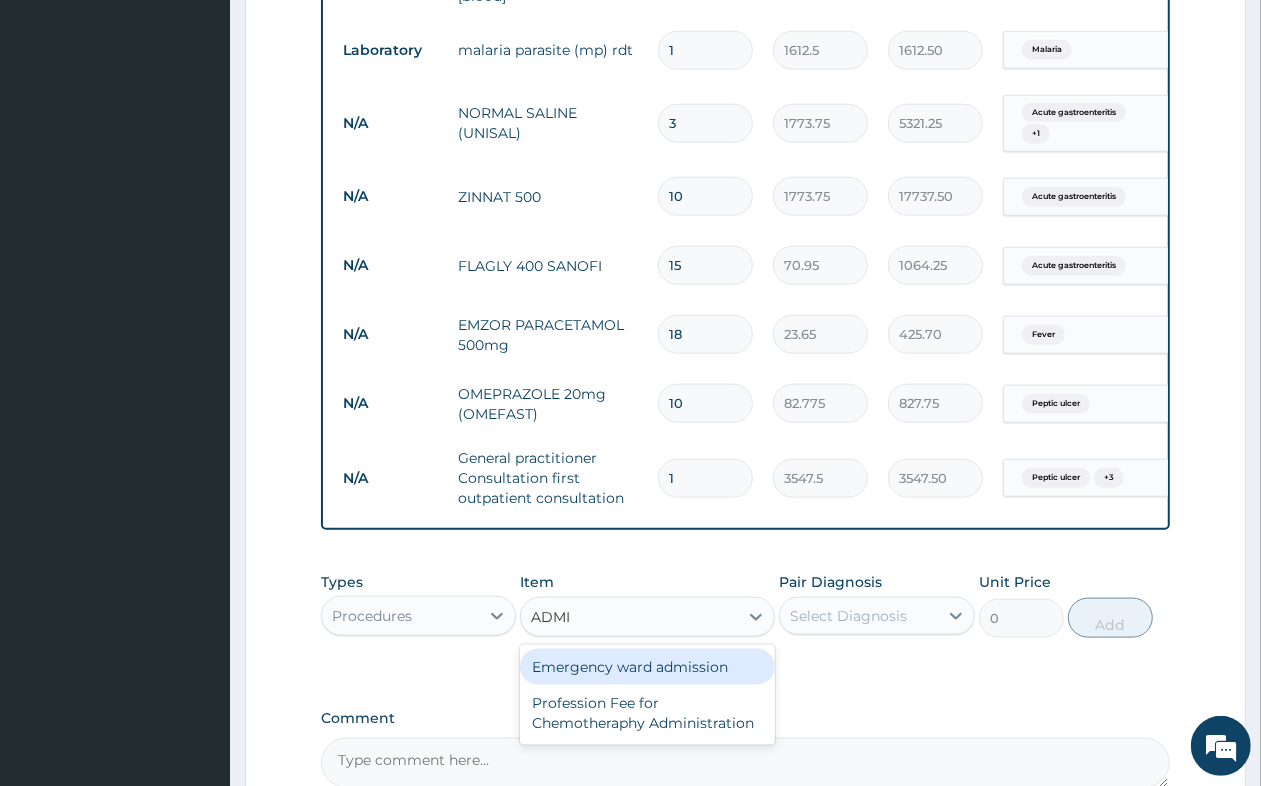click on "Emergency ward admission" at bounding box center (647, 667) 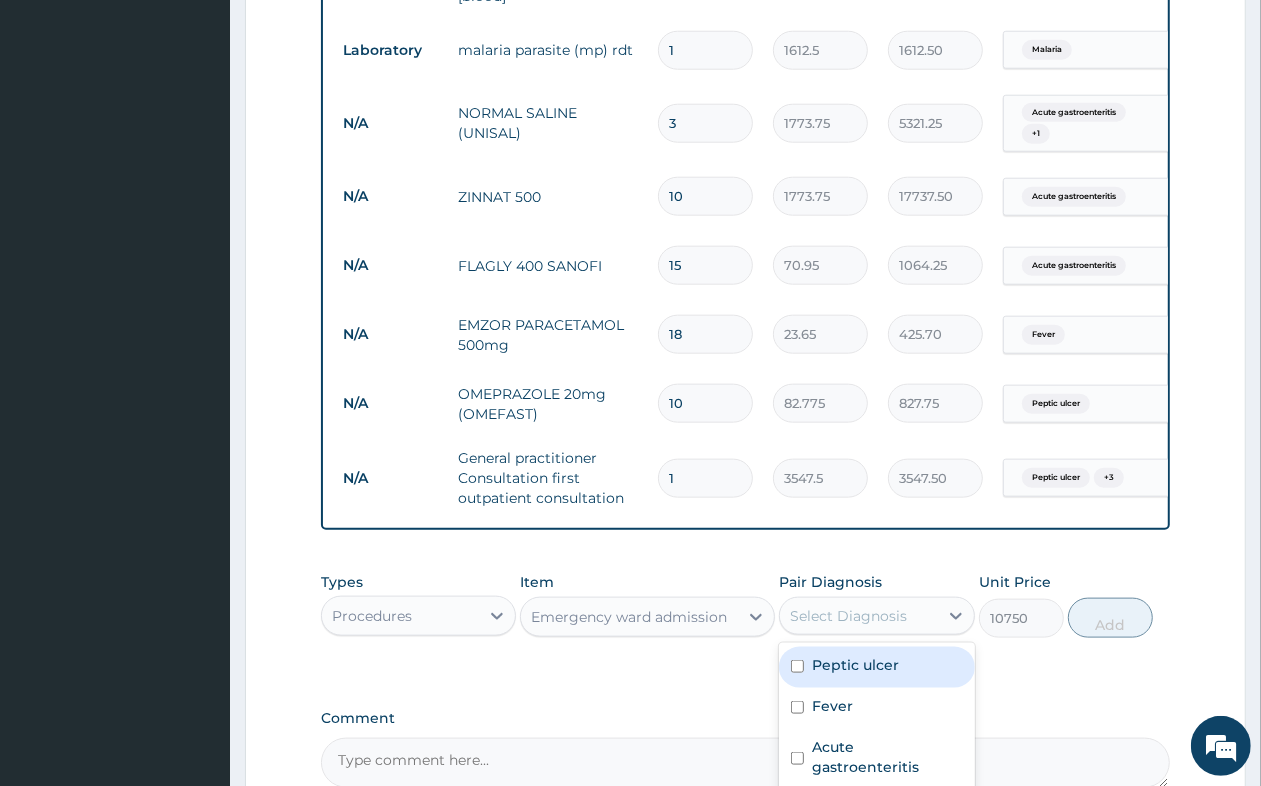 click on "Select Diagnosis" at bounding box center [848, 616] 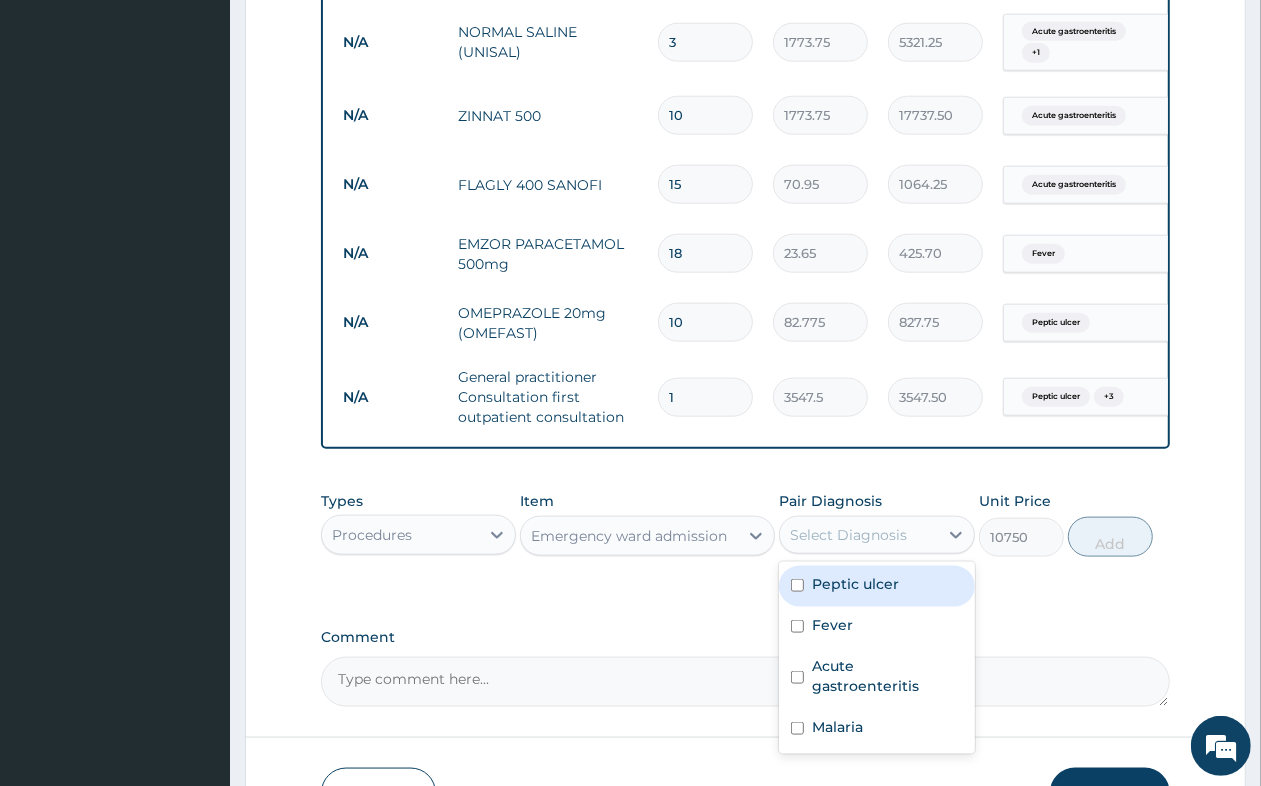 scroll, scrollTop: 1487, scrollLeft: 0, axis: vertical 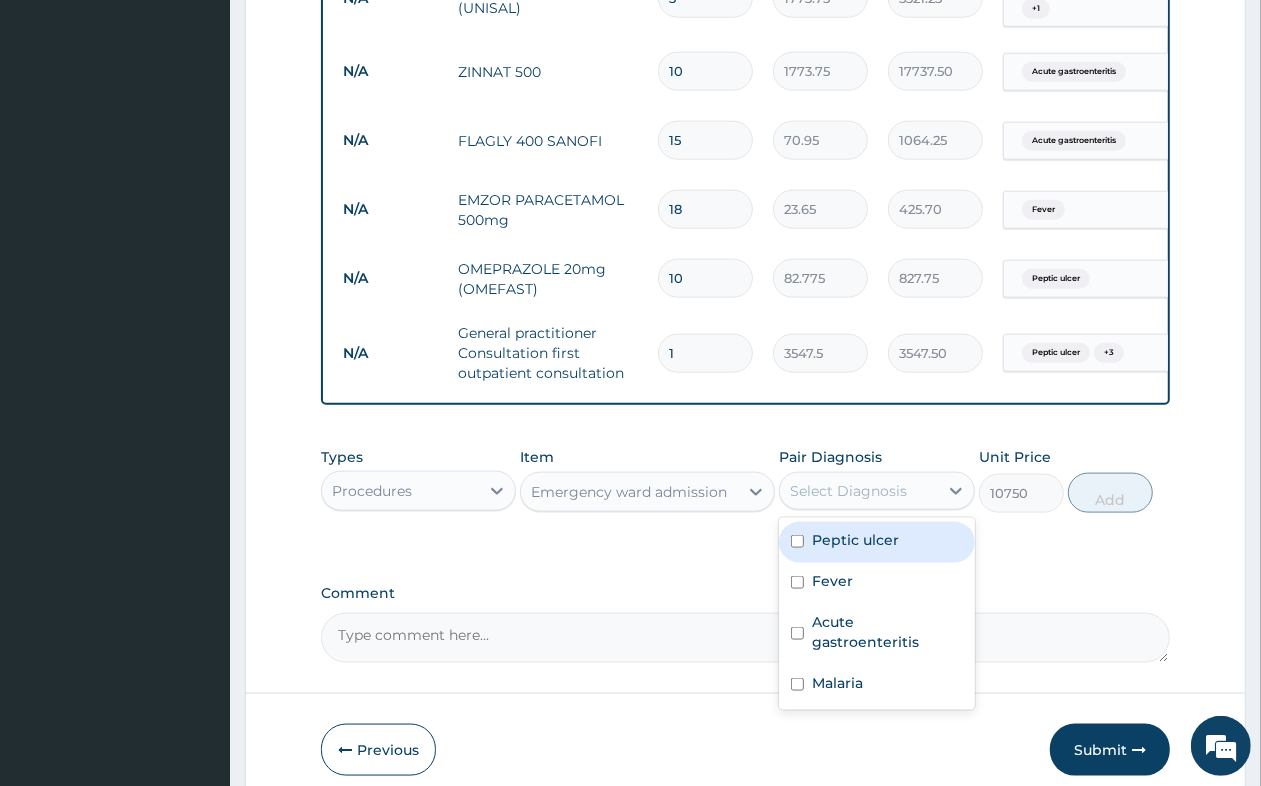 click on "Peptic ulcer" at bounding box center (855, 540) 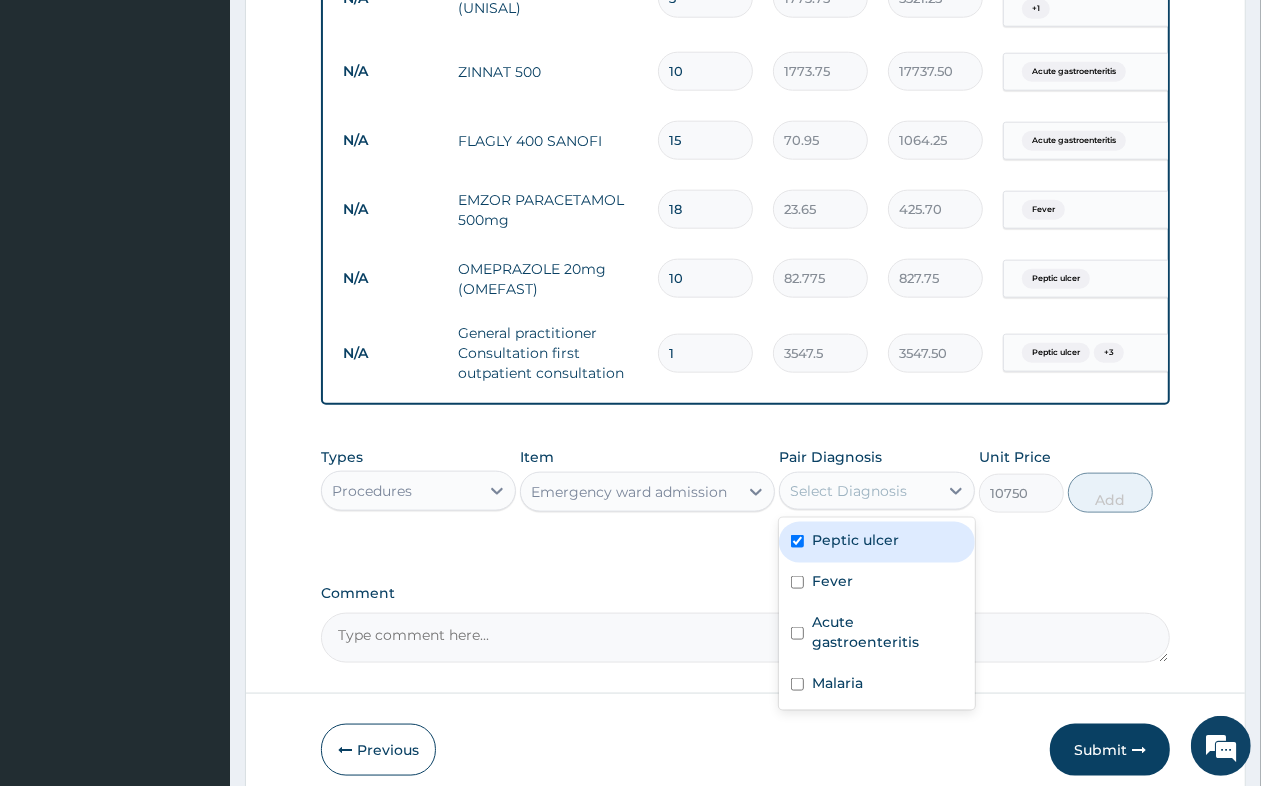 checkbox on "true" 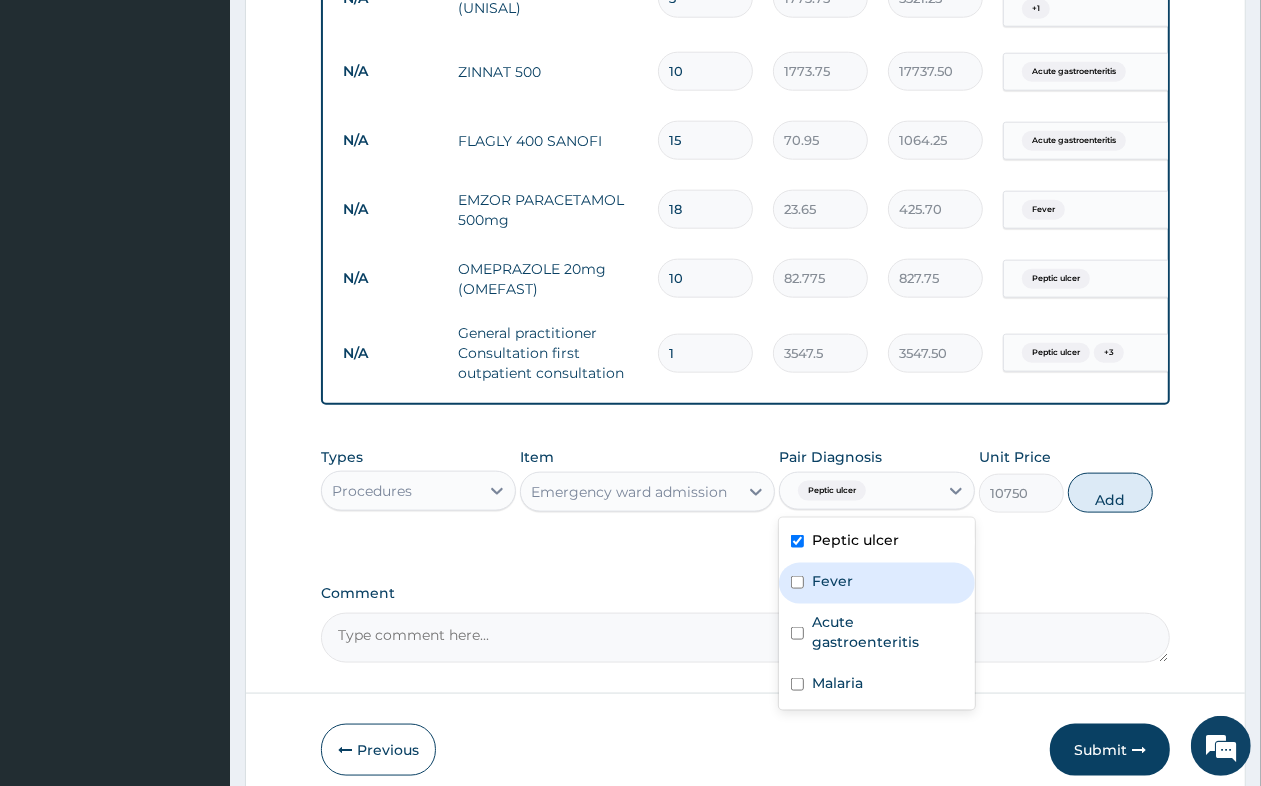 click on "Fever" at bounding box center [876, 583] 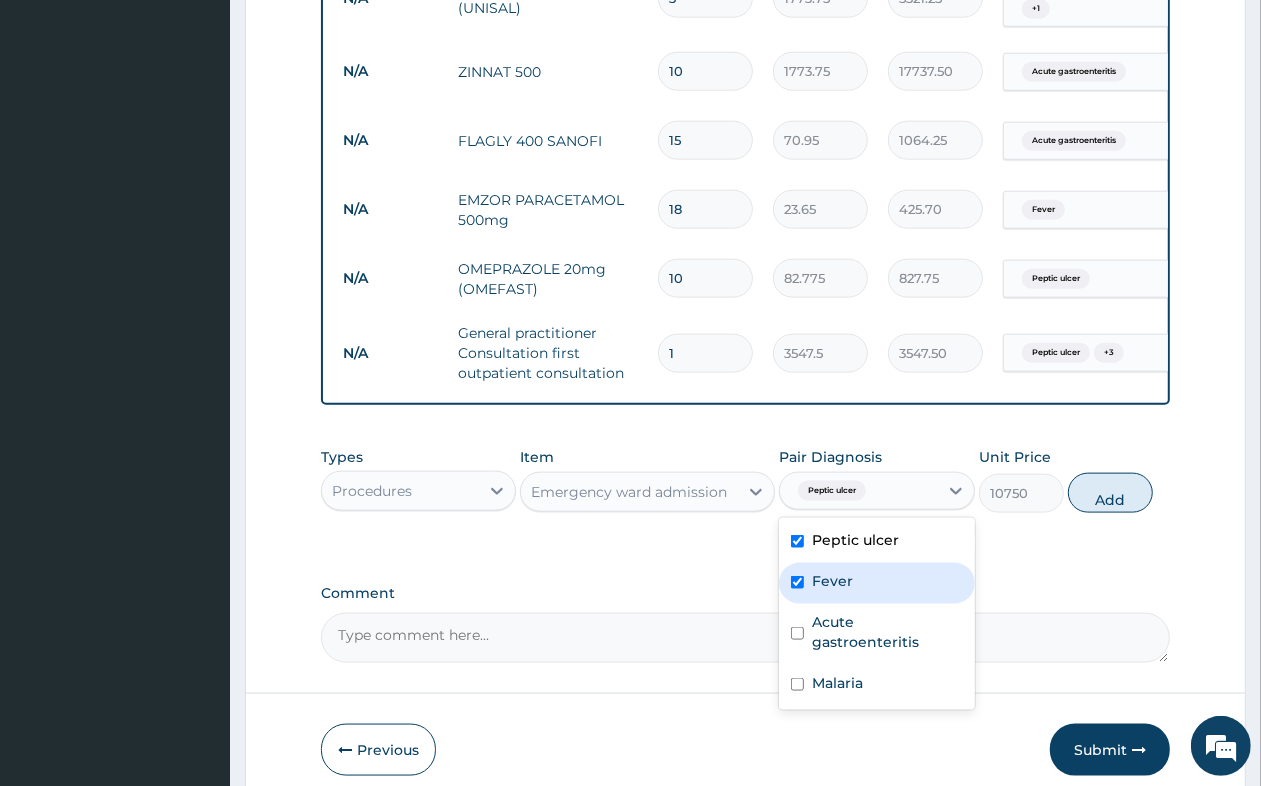 checkbox on "true" 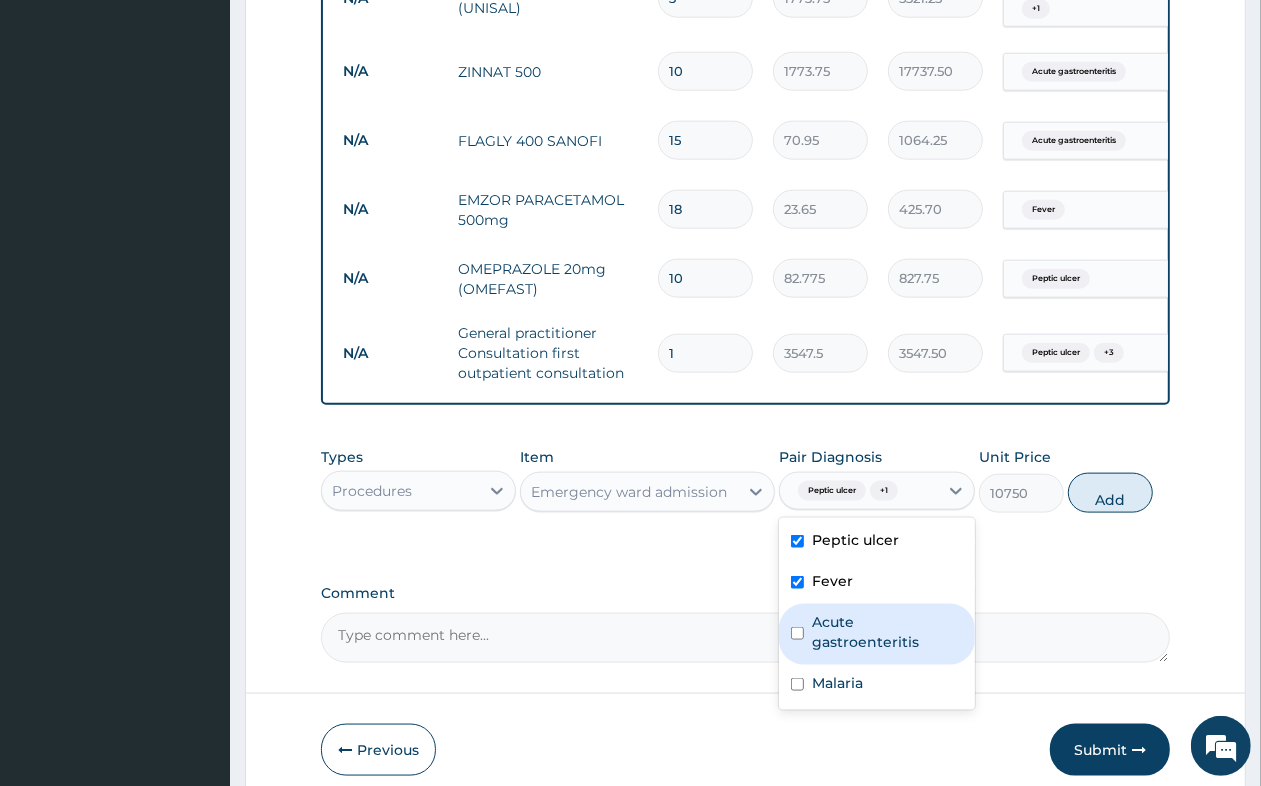 click on "Acute gastroenteritis" at bounding box center (887, 632) 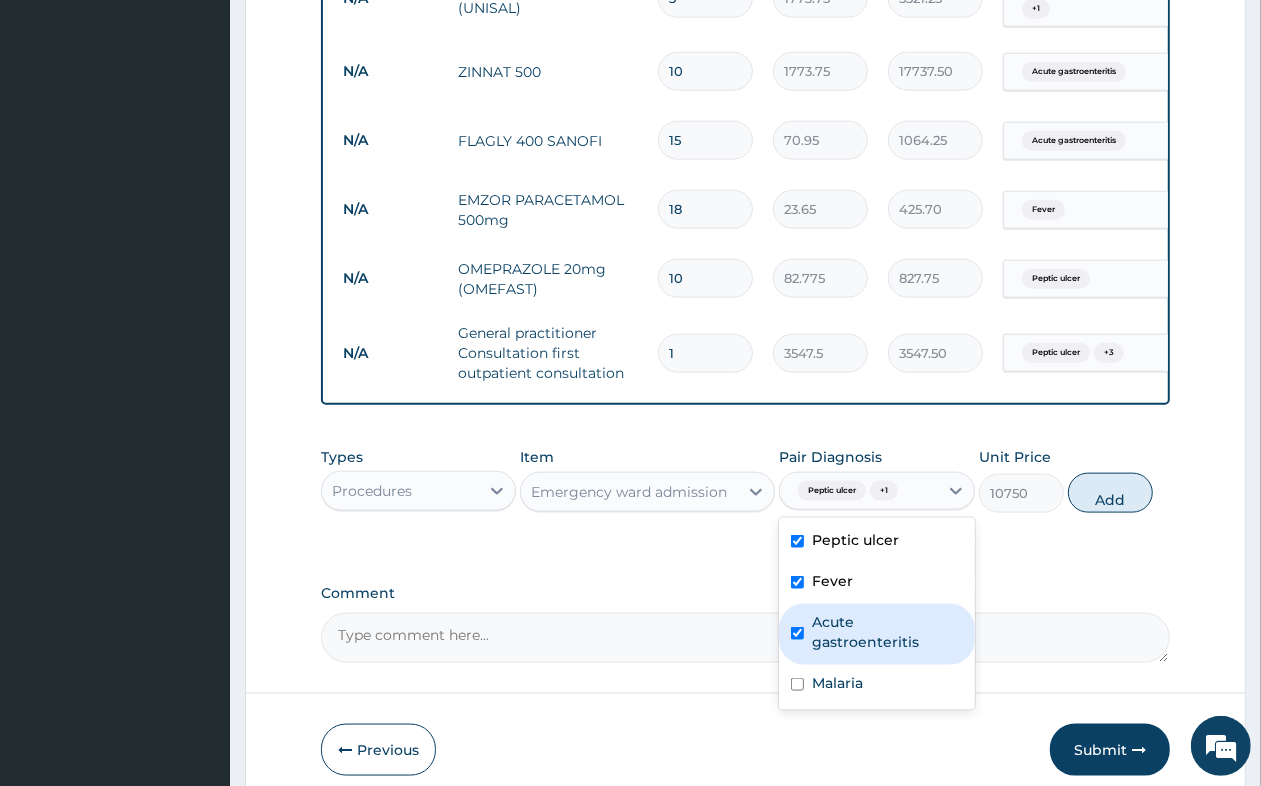 checkbox on "true" 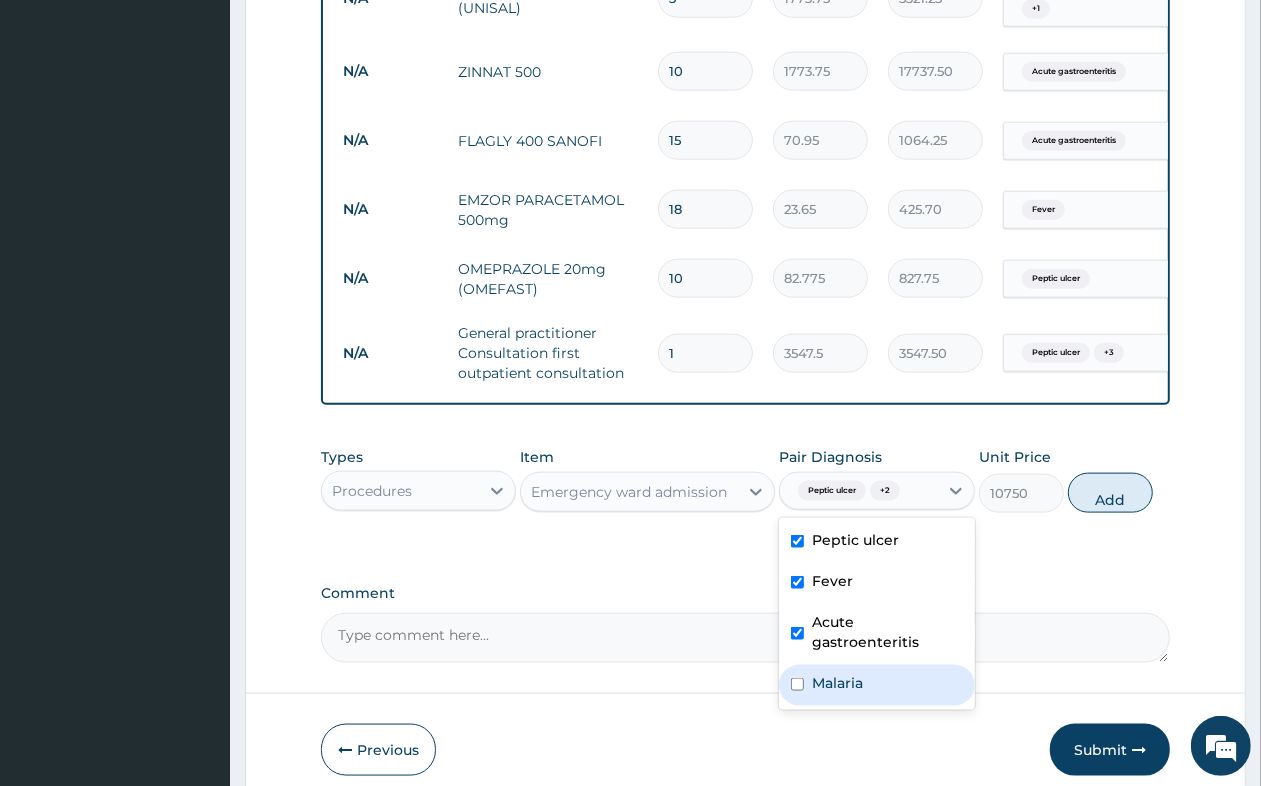 click on "Malaria" at bounding box center [837, 683] 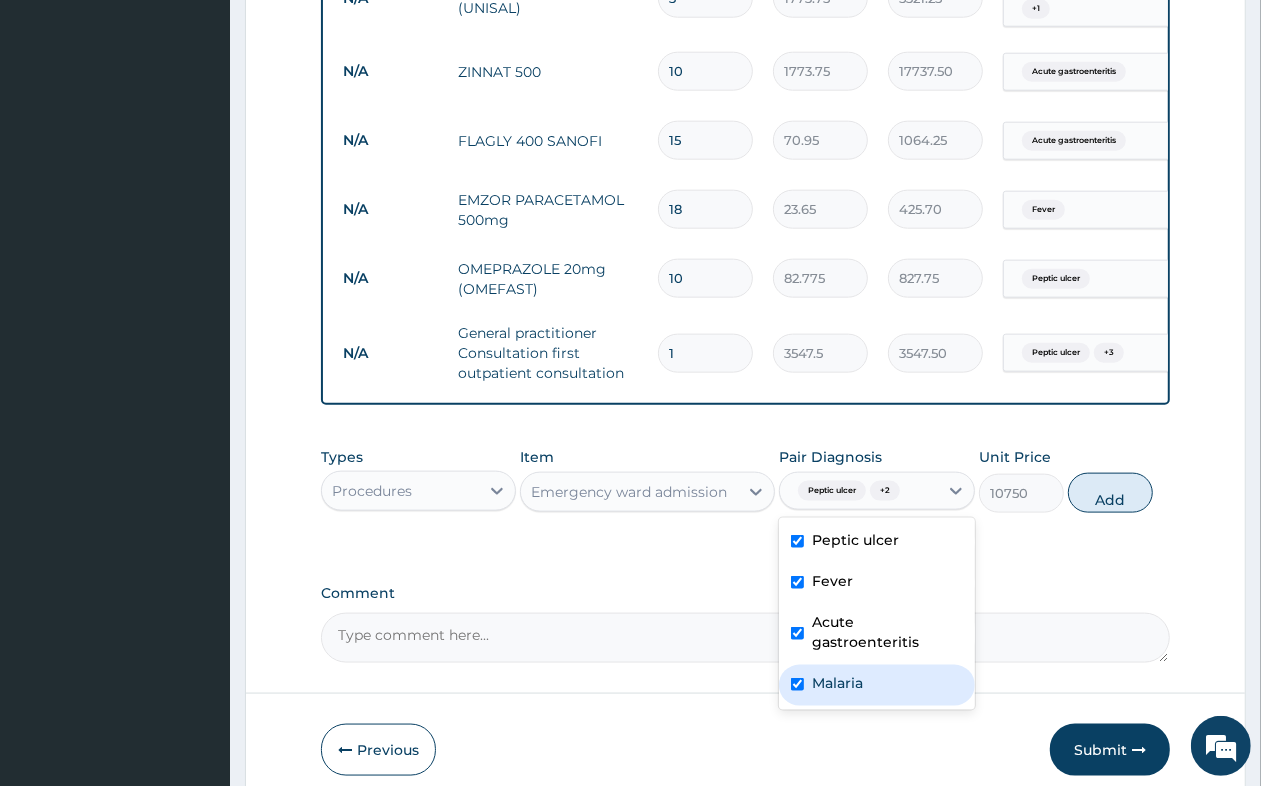 checkbox on "true" 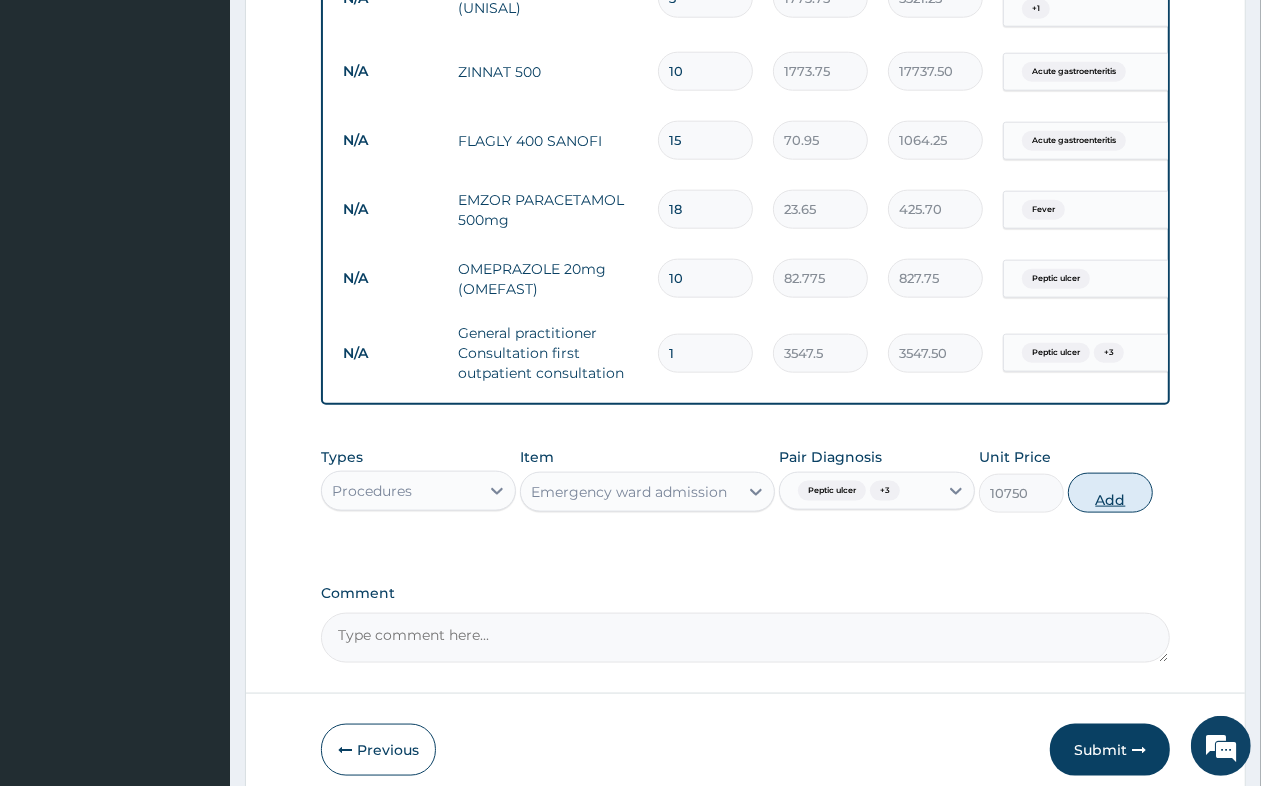 click on "Add" at bounding box center (1110, 493) 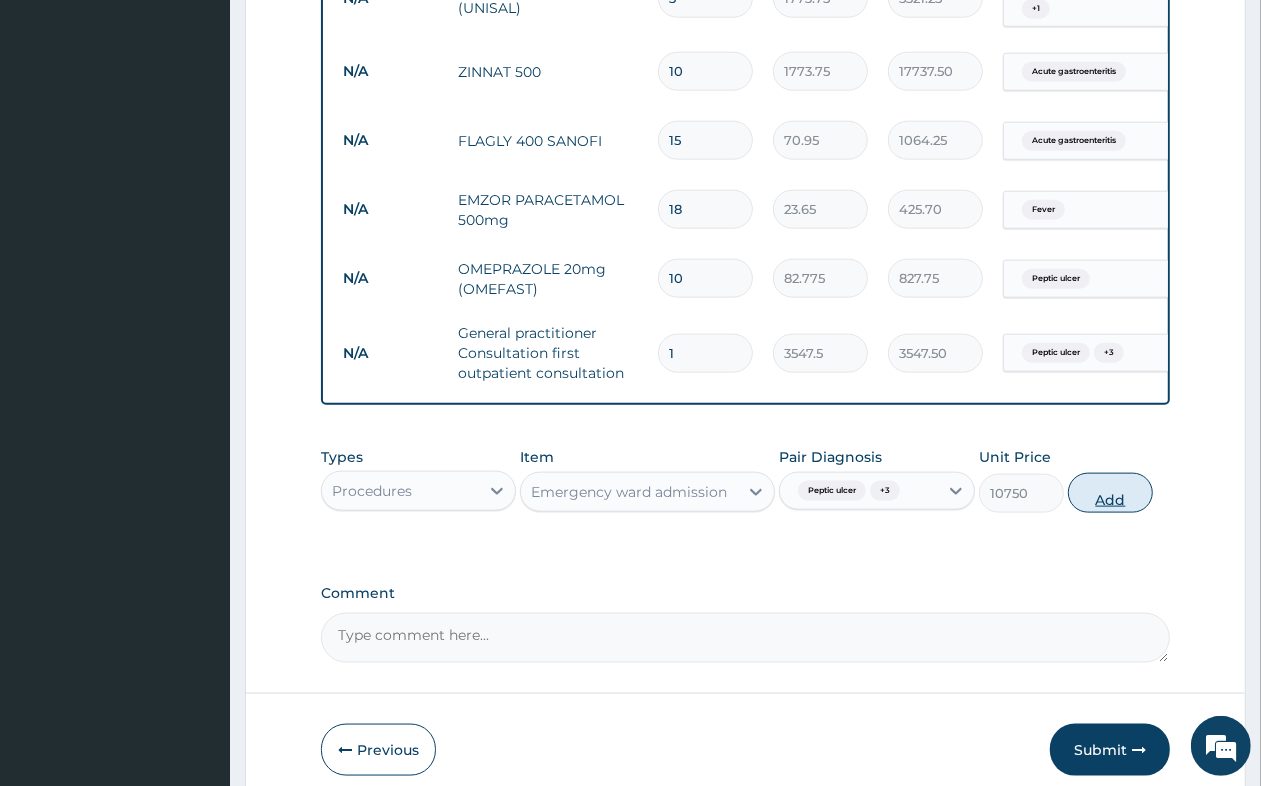 type on "0" 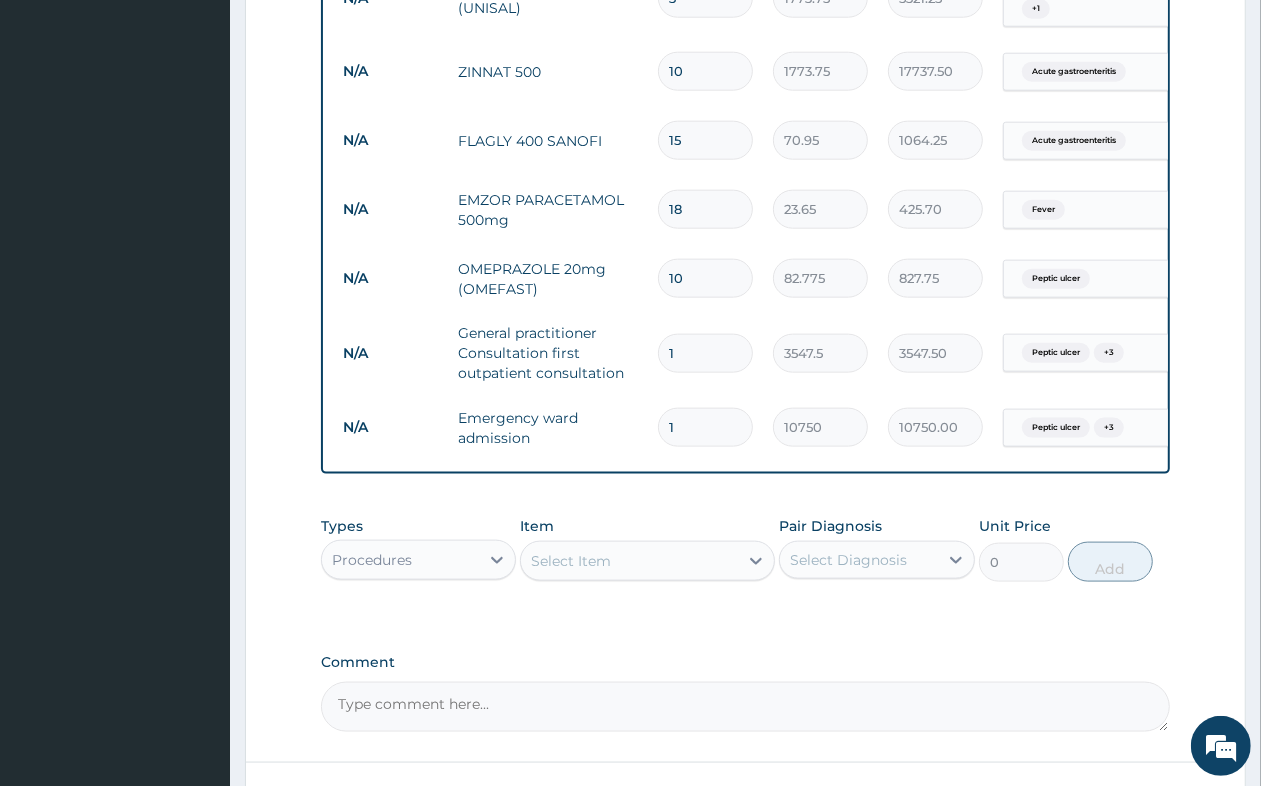 type 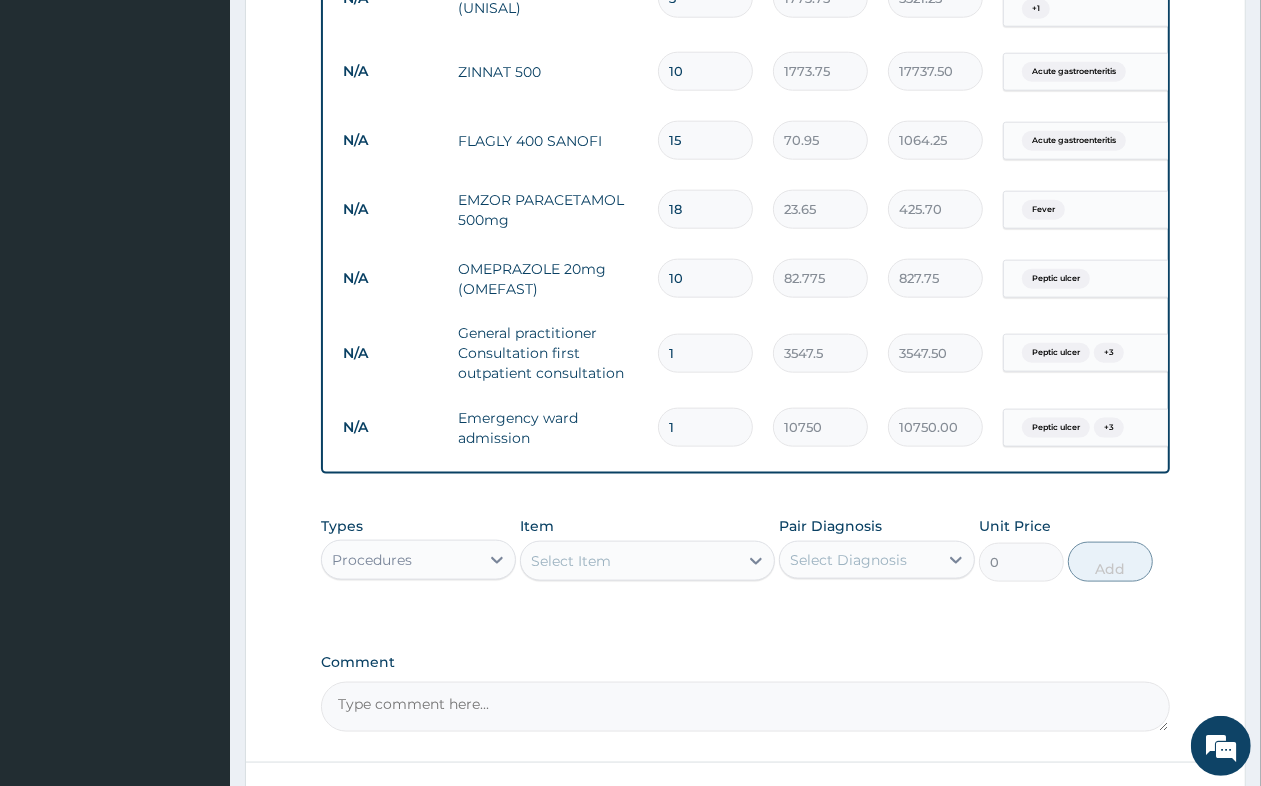 type on "0.00" 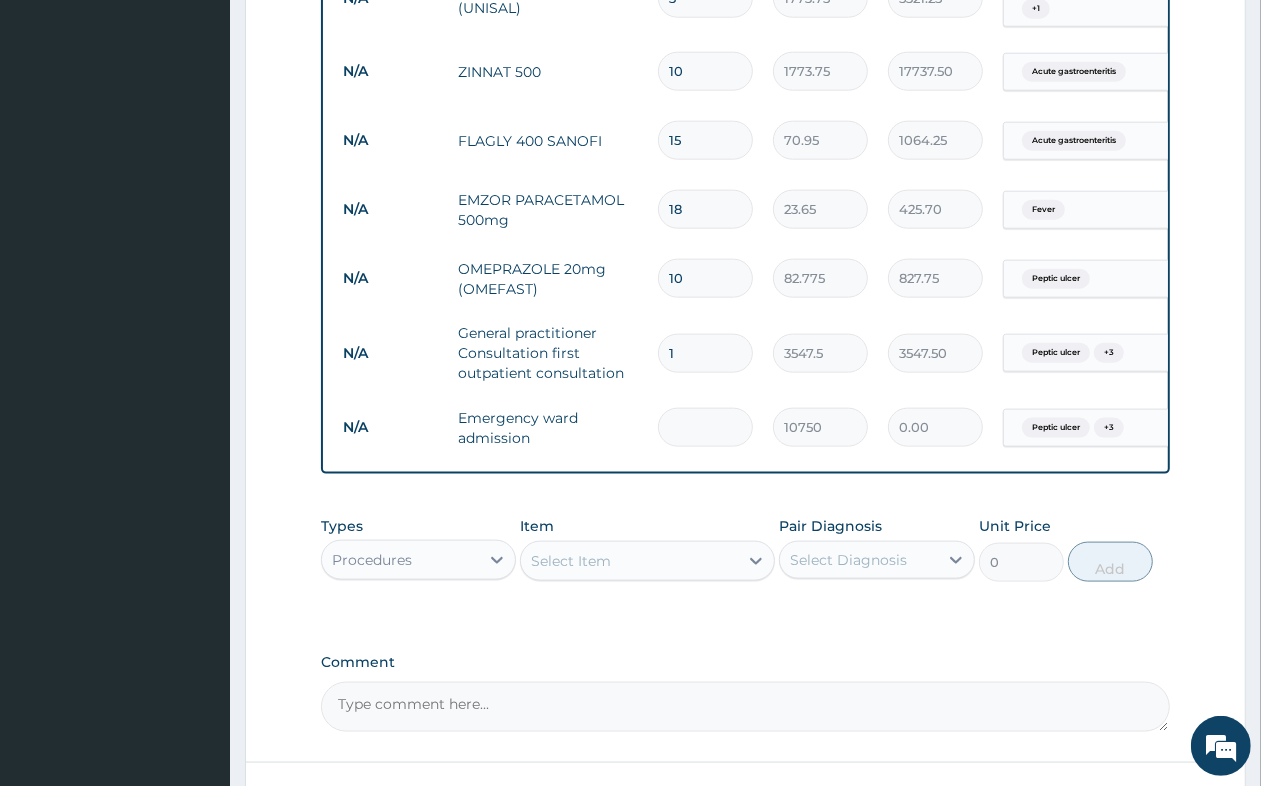 type on "2" 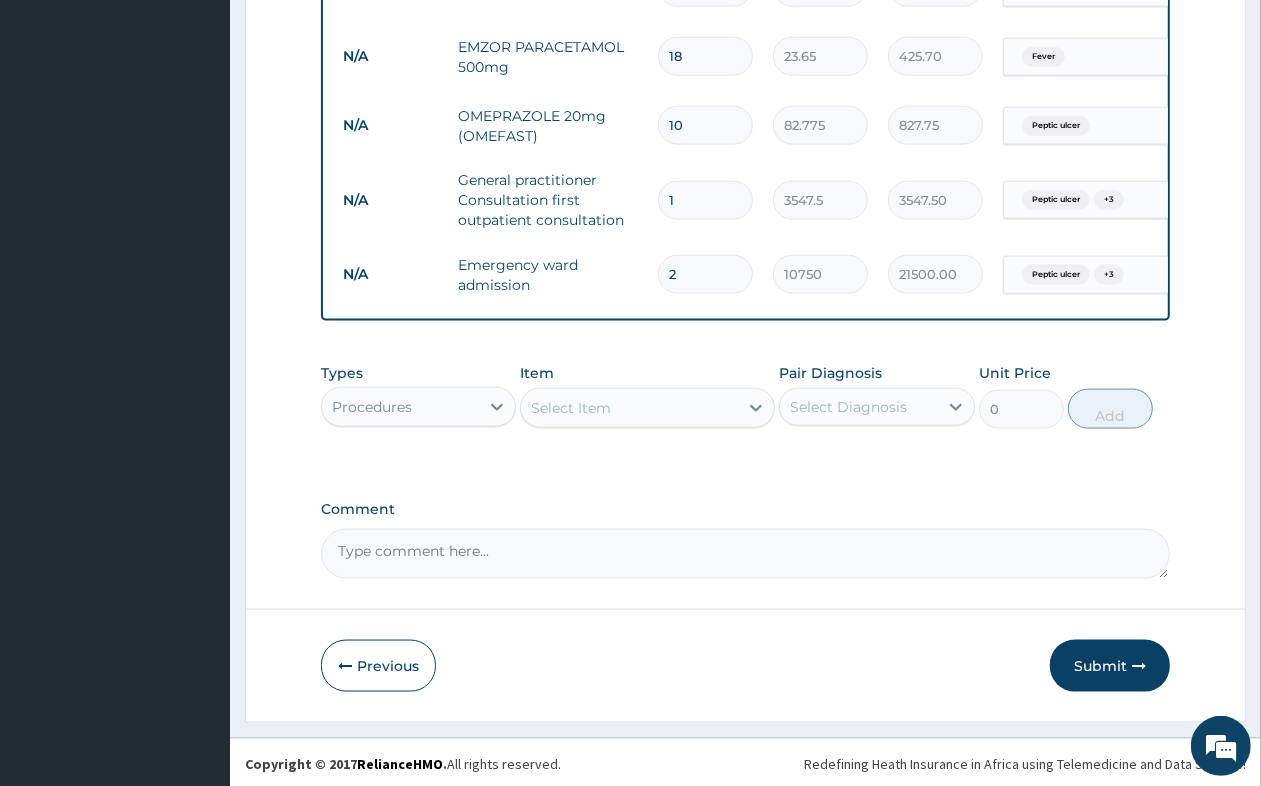 scroll, scrollTop: 1662, scrollLeft: 0, axis: vertical 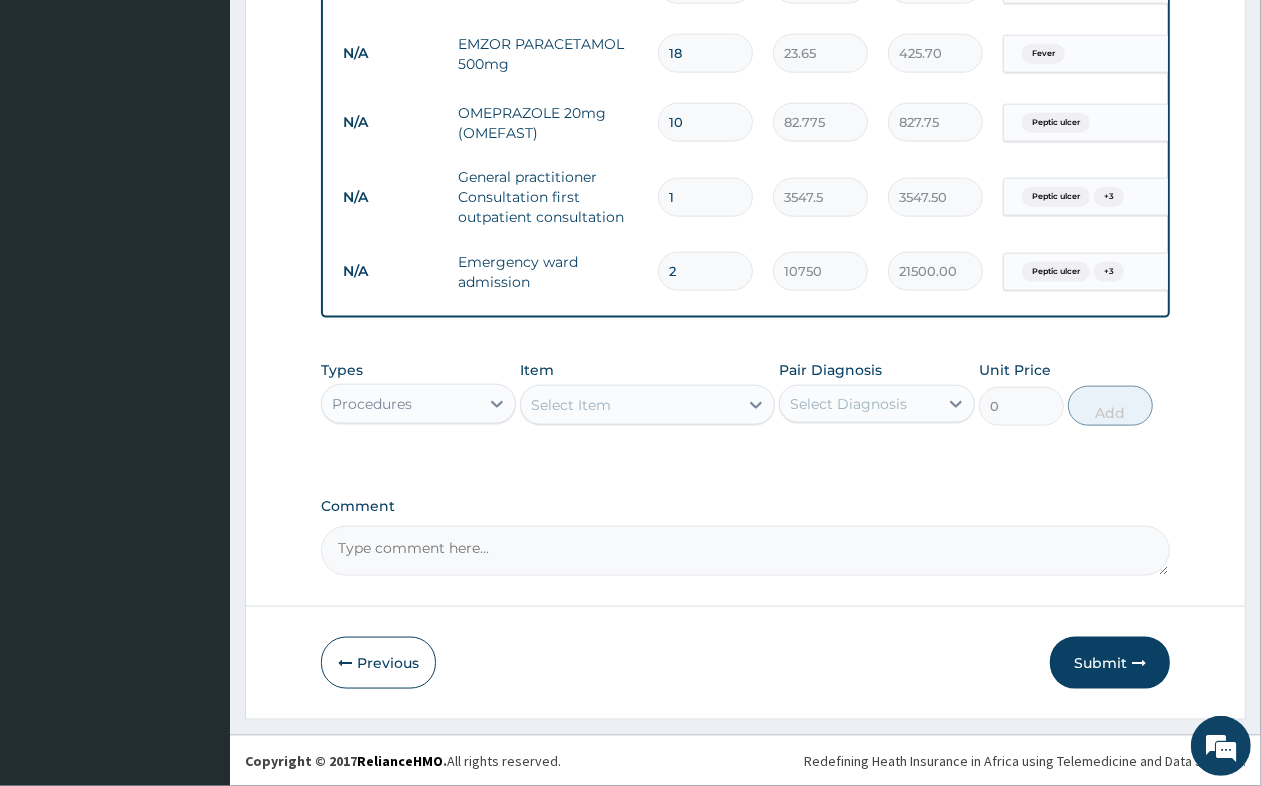 type on "2" 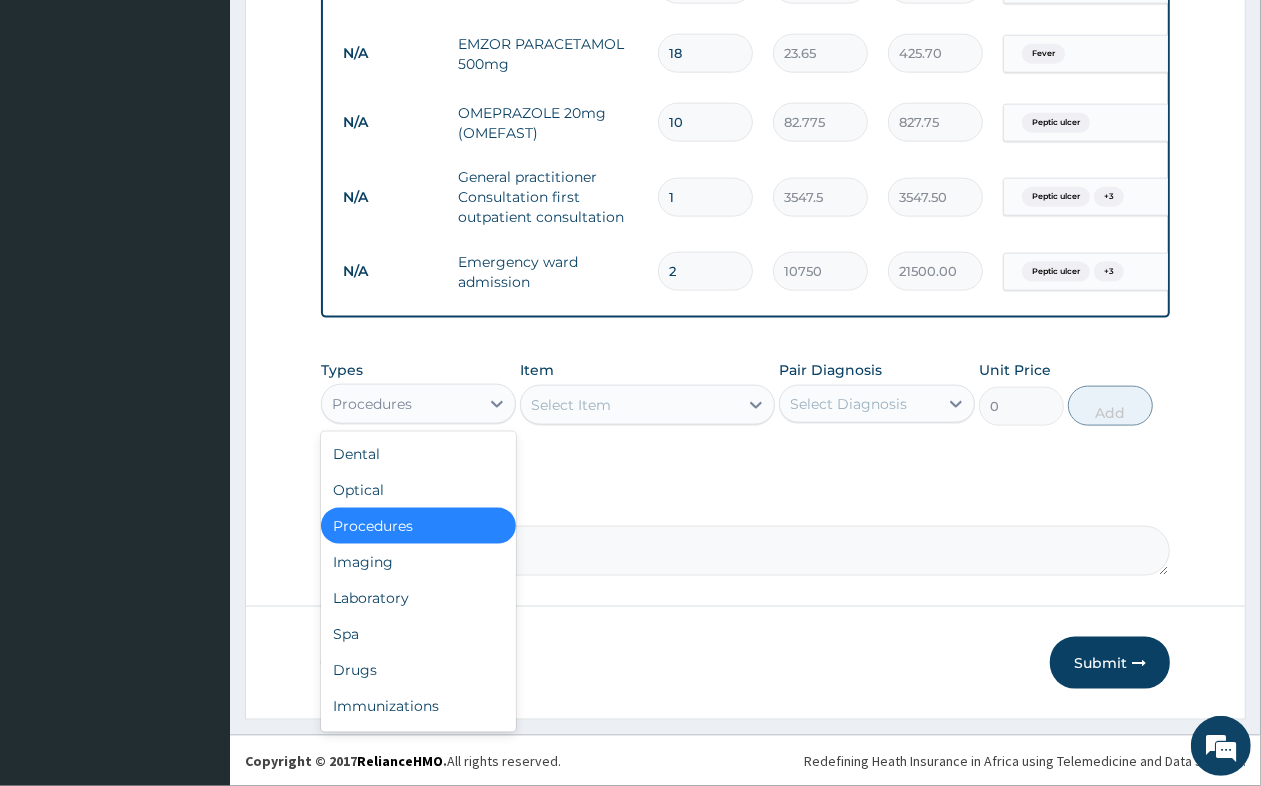 click on "Procedures" at bounding box center [400, 404] 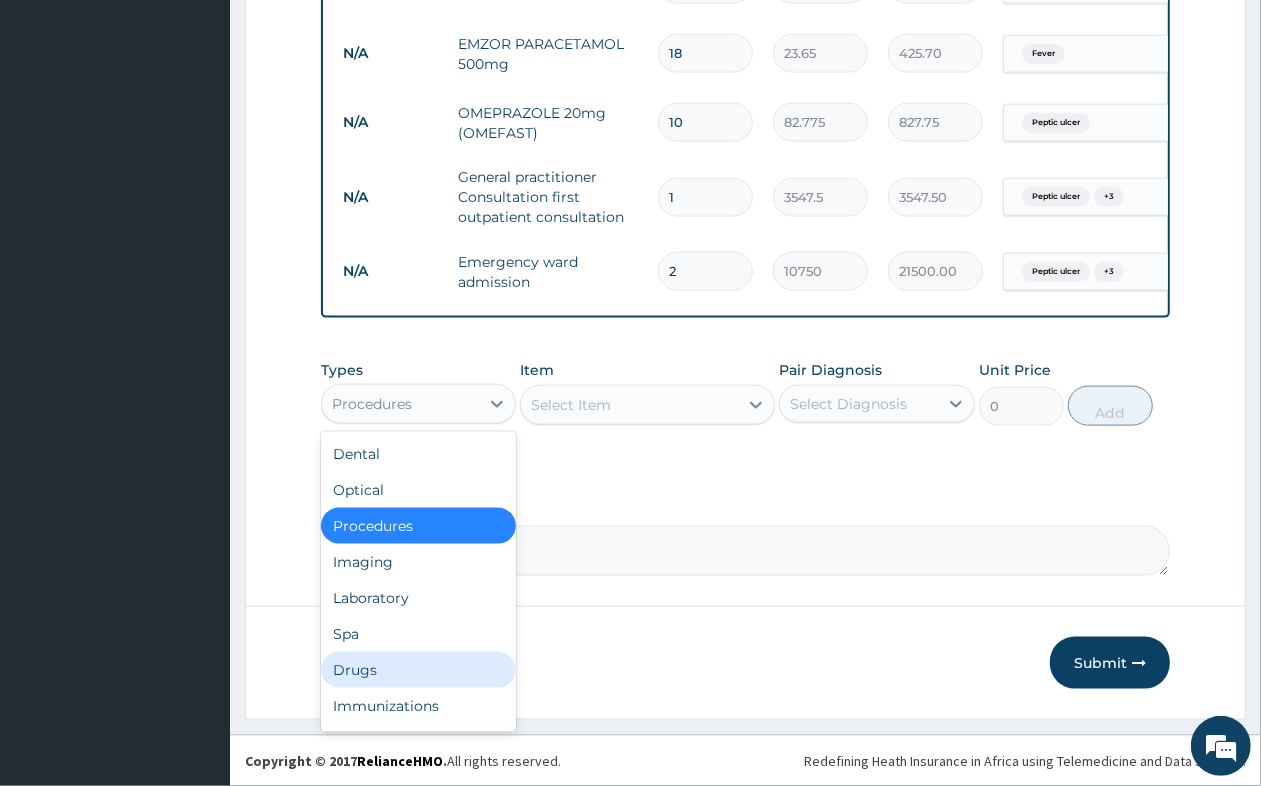 click on "Drugs" at bounding box center (418, 670) 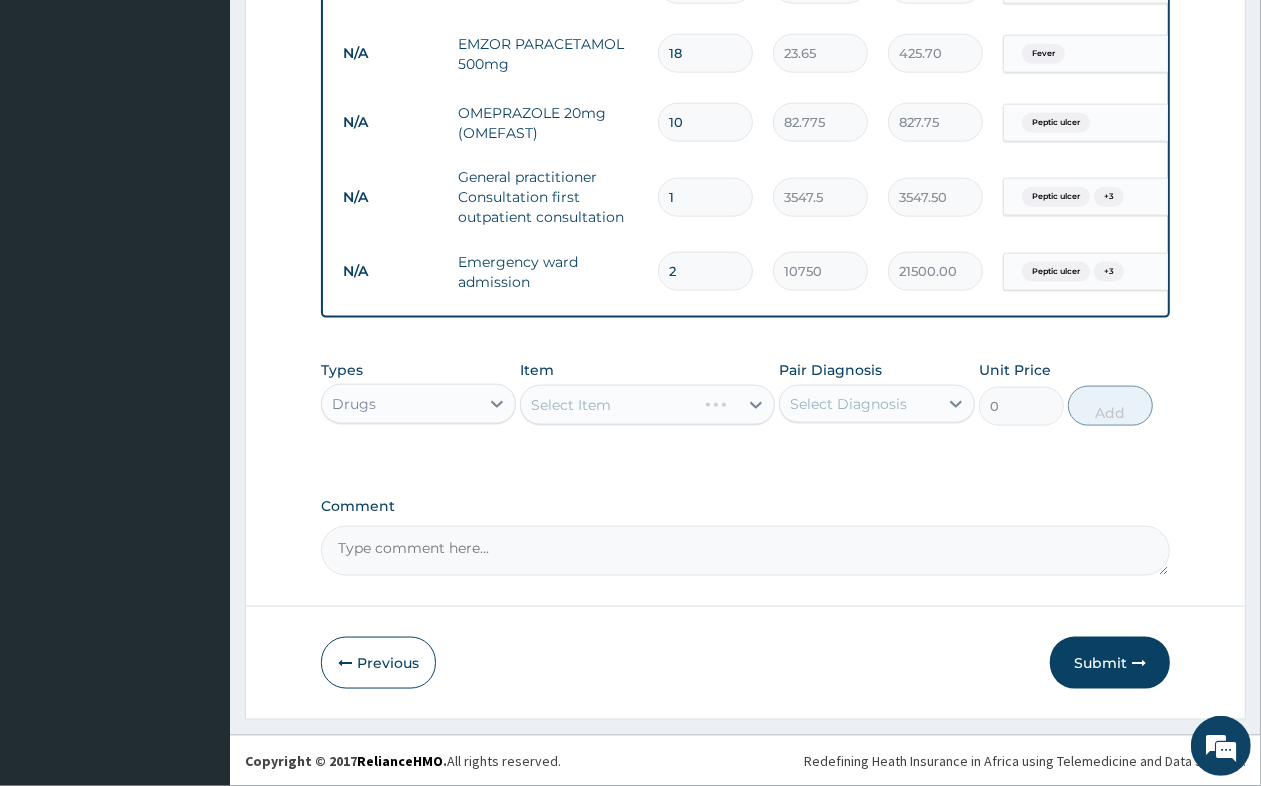 click on "Select Item" at bounding box center (647, 405) 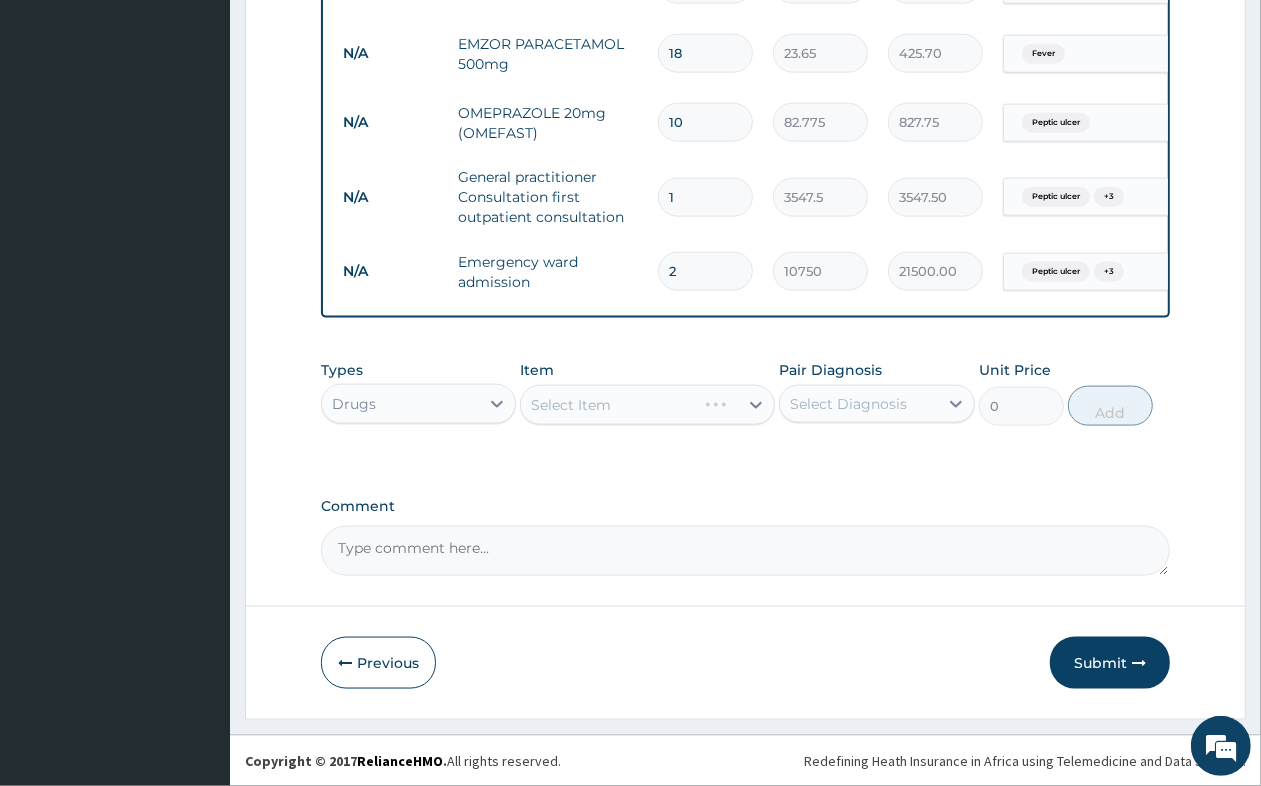 click on "Select Item" at bounding box center (647, 405) 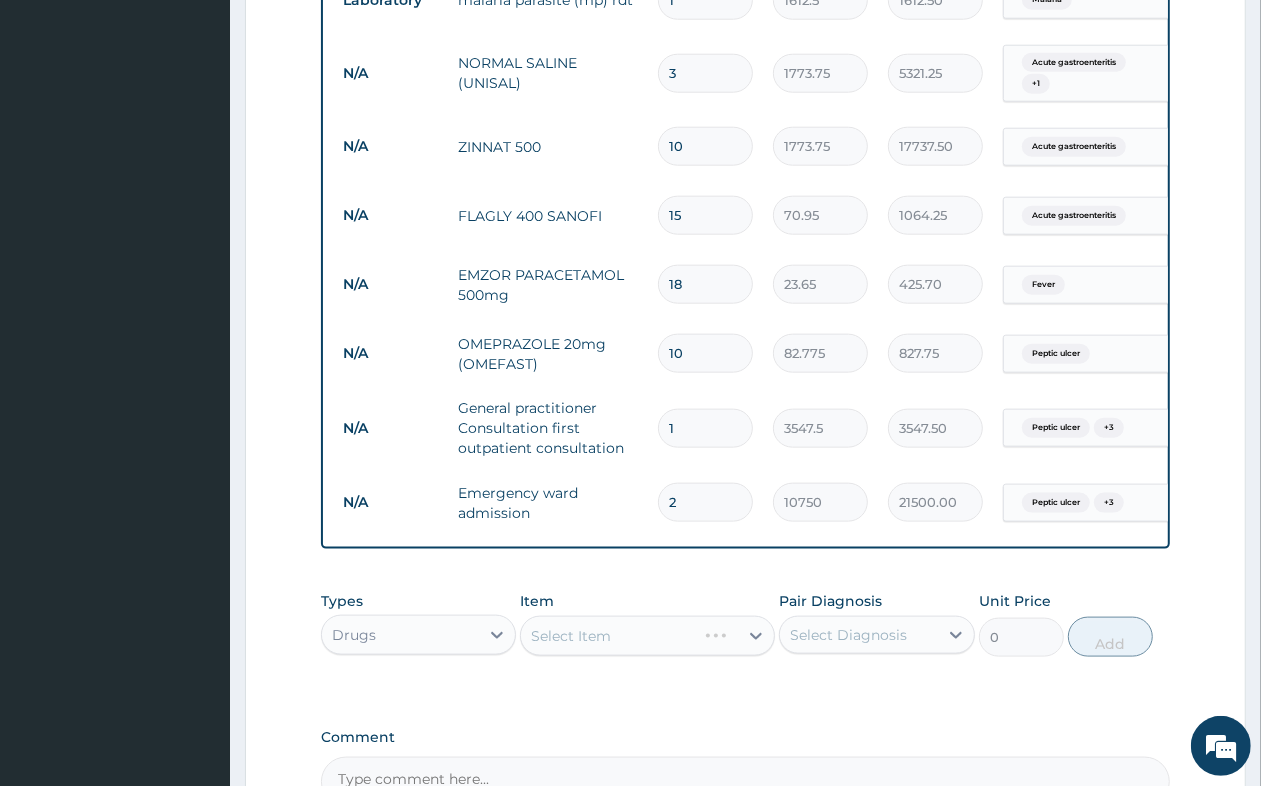 scroll, scrollTop: 1537, scrollLeft: 0, axis: vertical 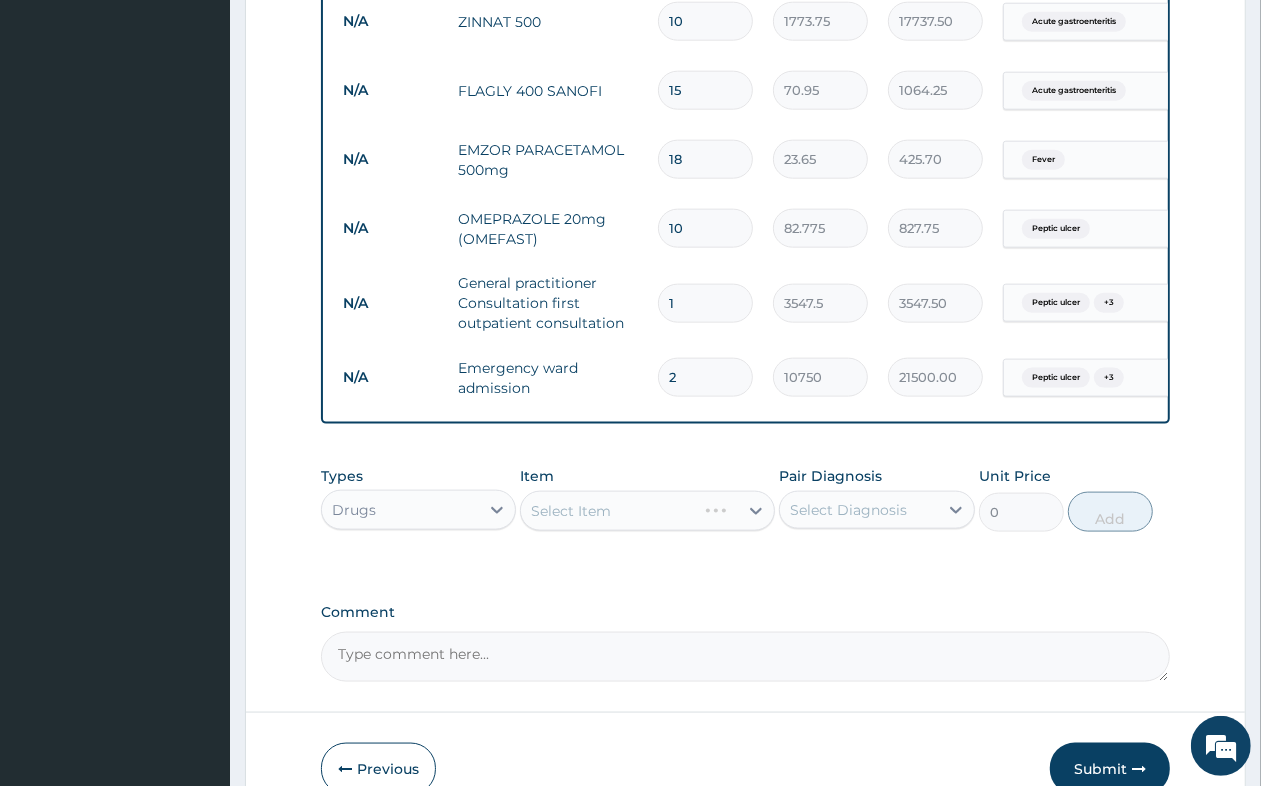 click on "Select Item" at bounding box center (647, 511) 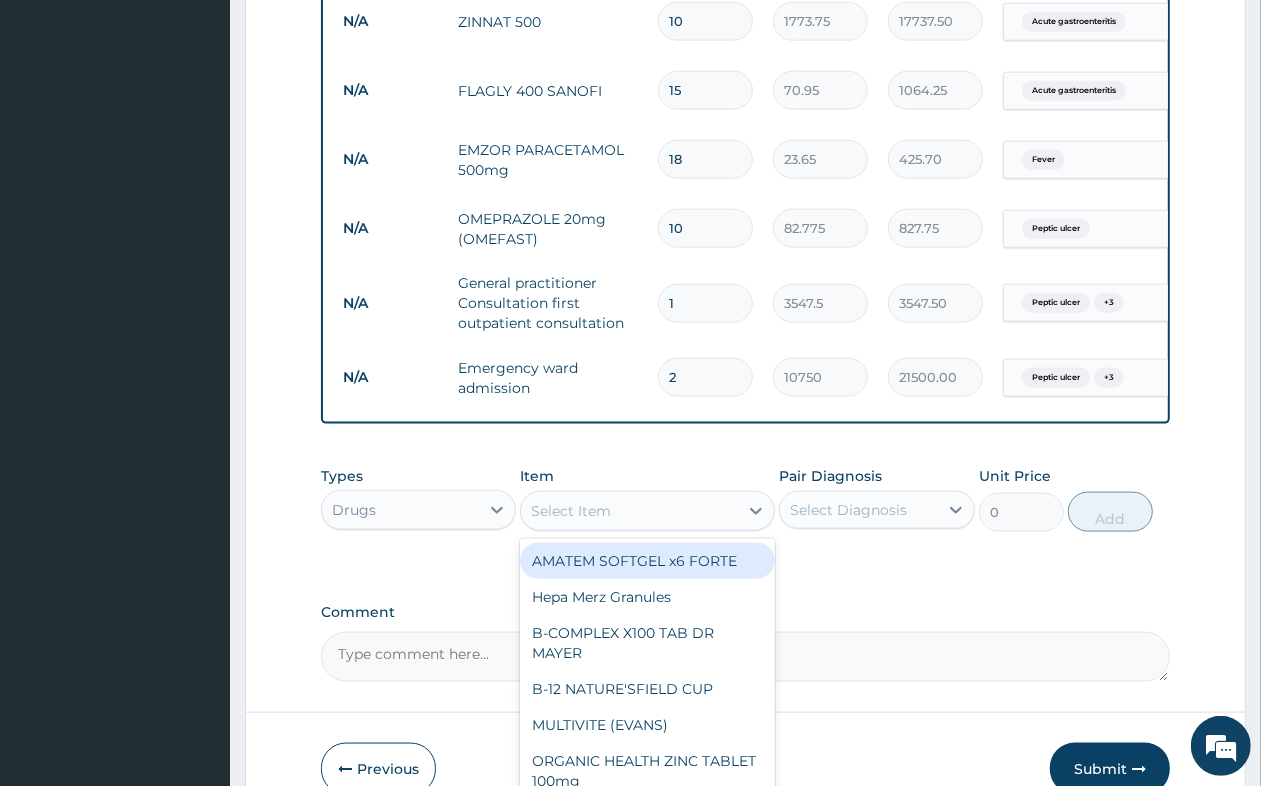 click on "Select Item" at bounding box center [629, 511] 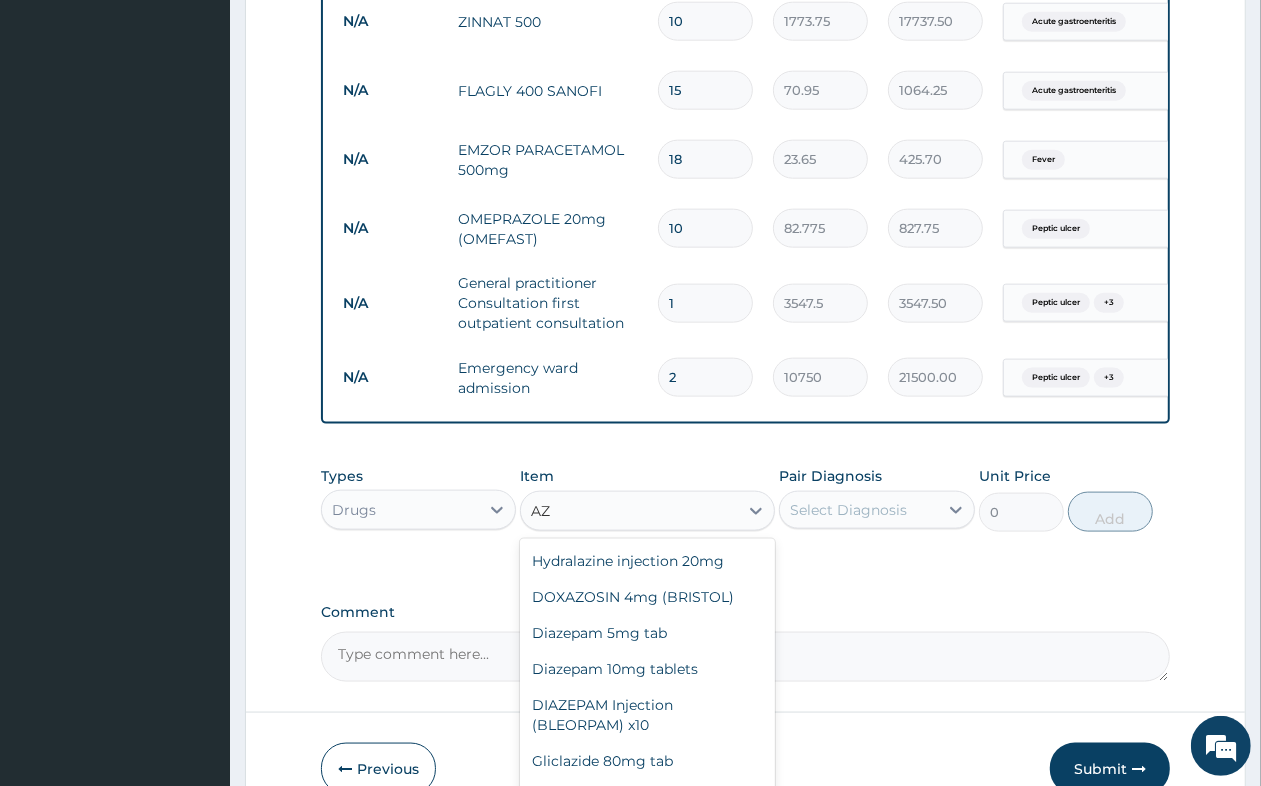 type on "A" 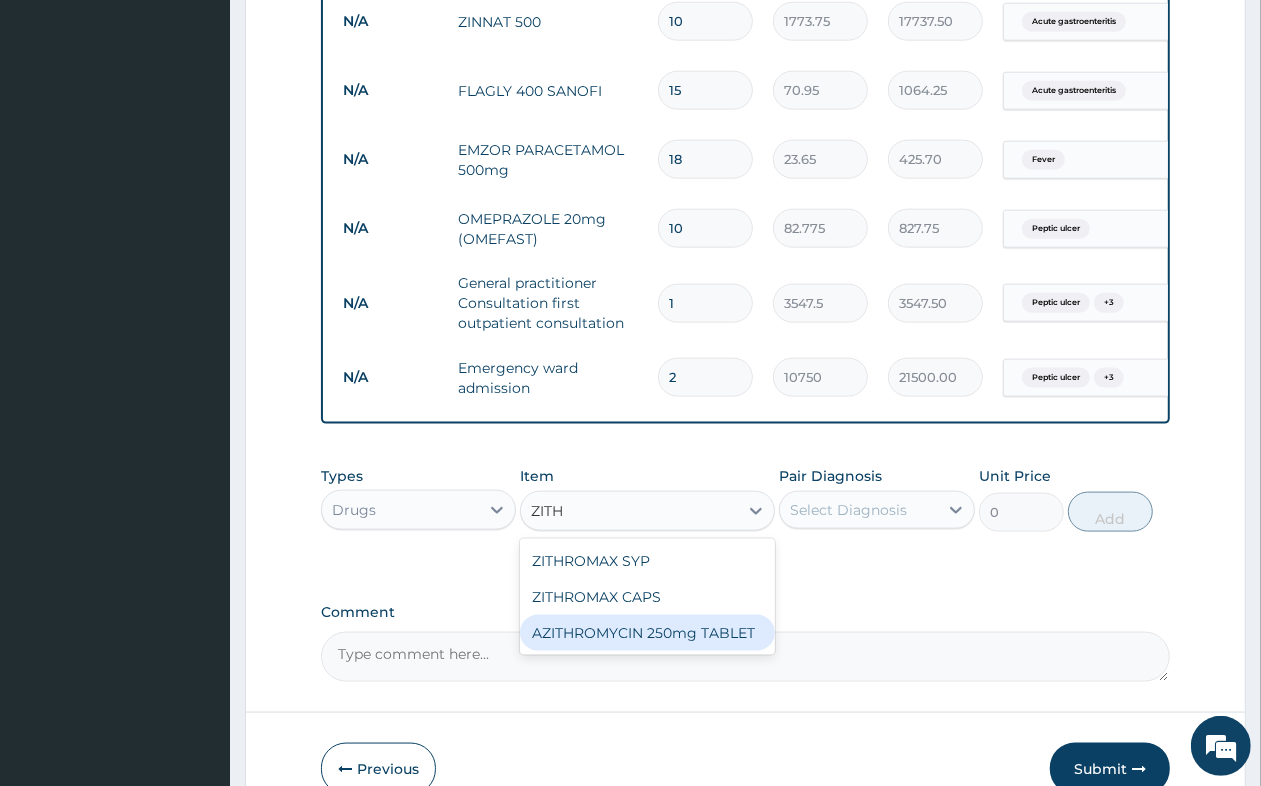 type on "ZITHR" 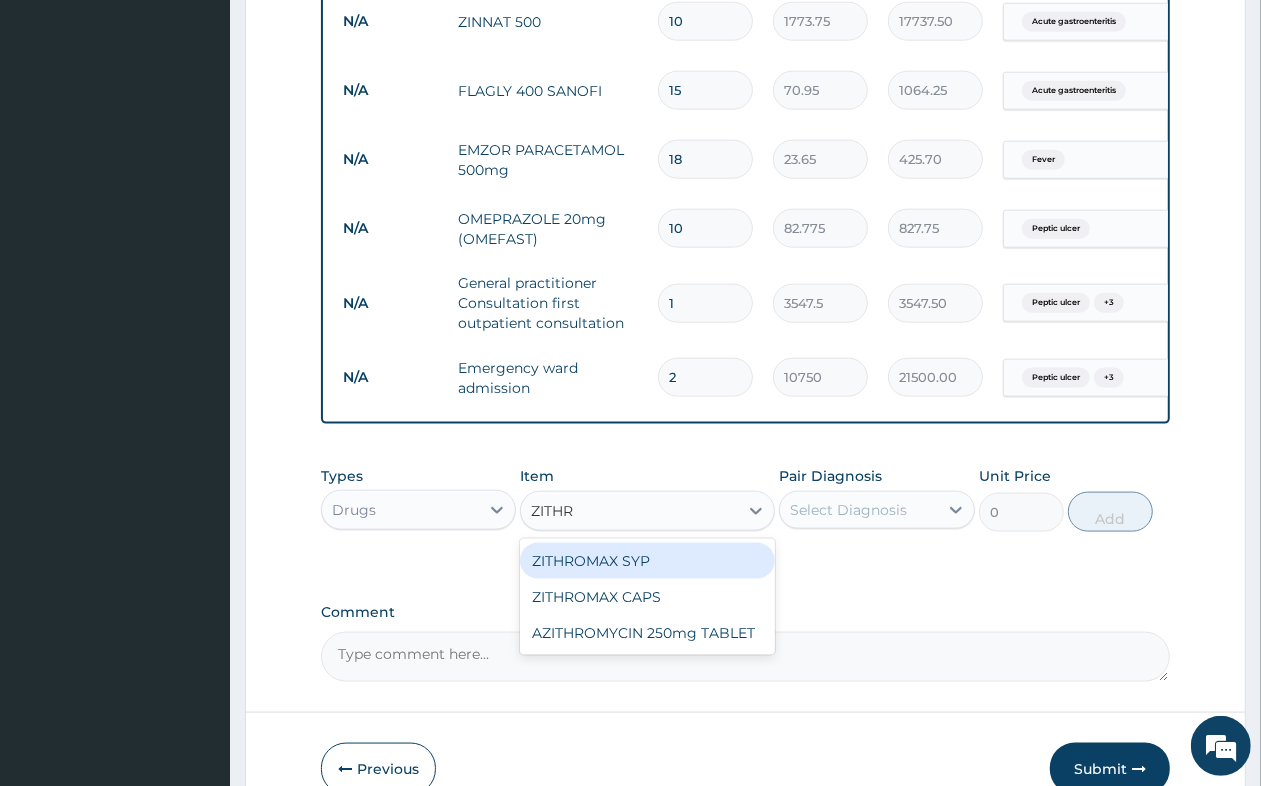 click on "ZITHROMAX SYP" at bounding box center (647, 561) 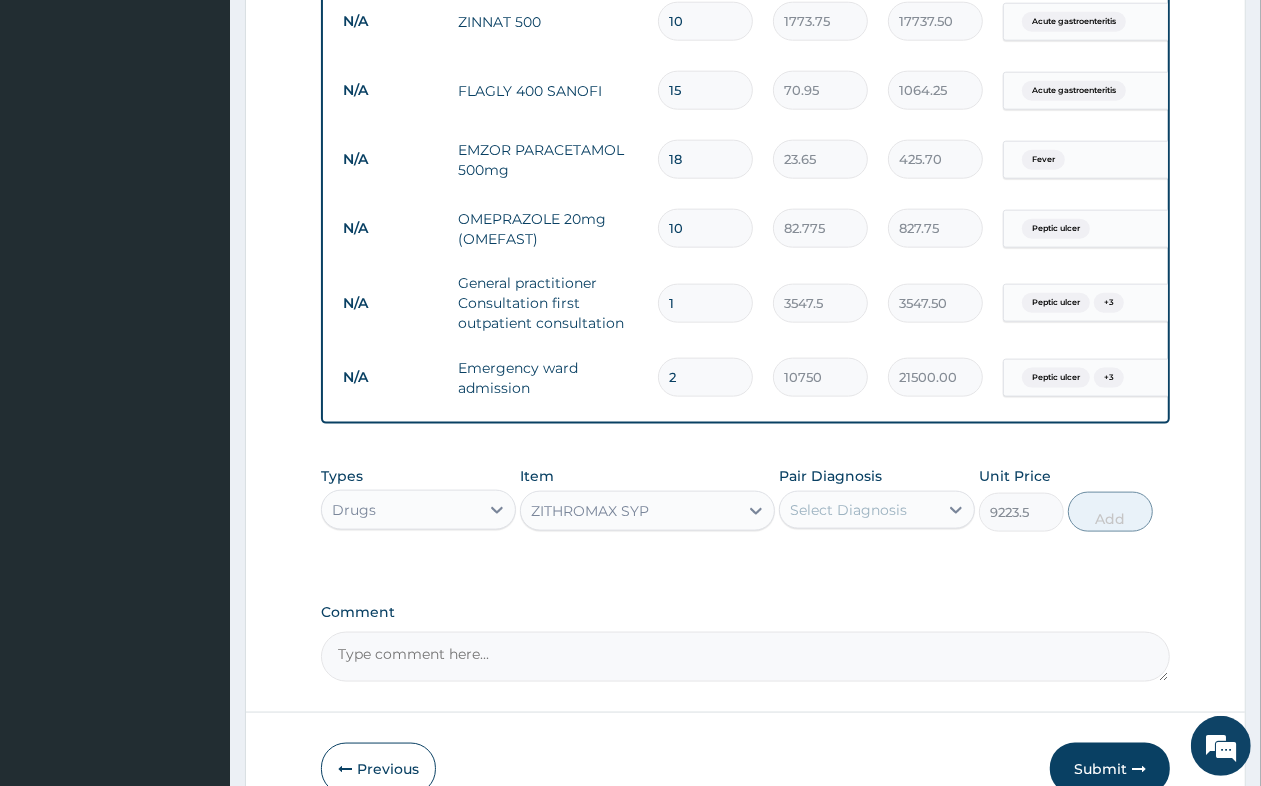 click on "ZITHROMAX SYP" at bounding box center (629, 511) 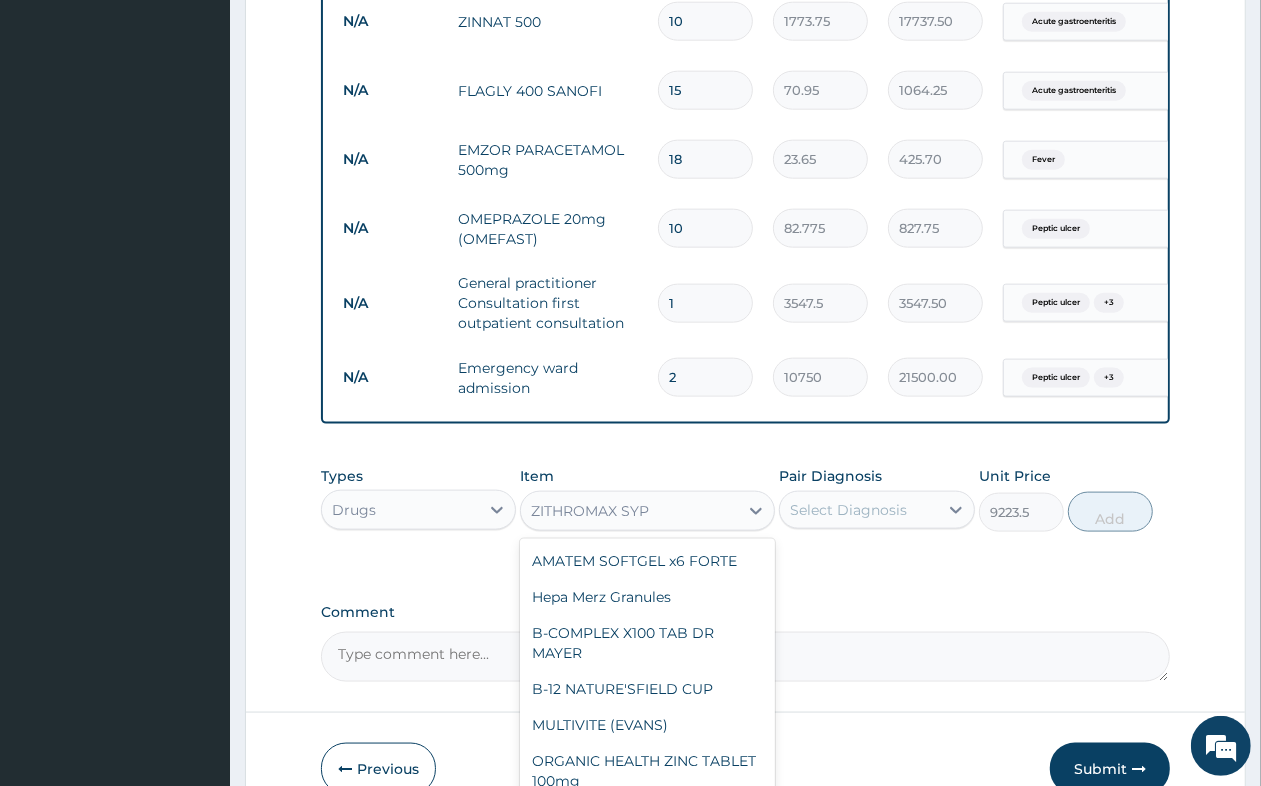 scroll, scrollTop: 19581, scrollLeft: 0, axis: vertical 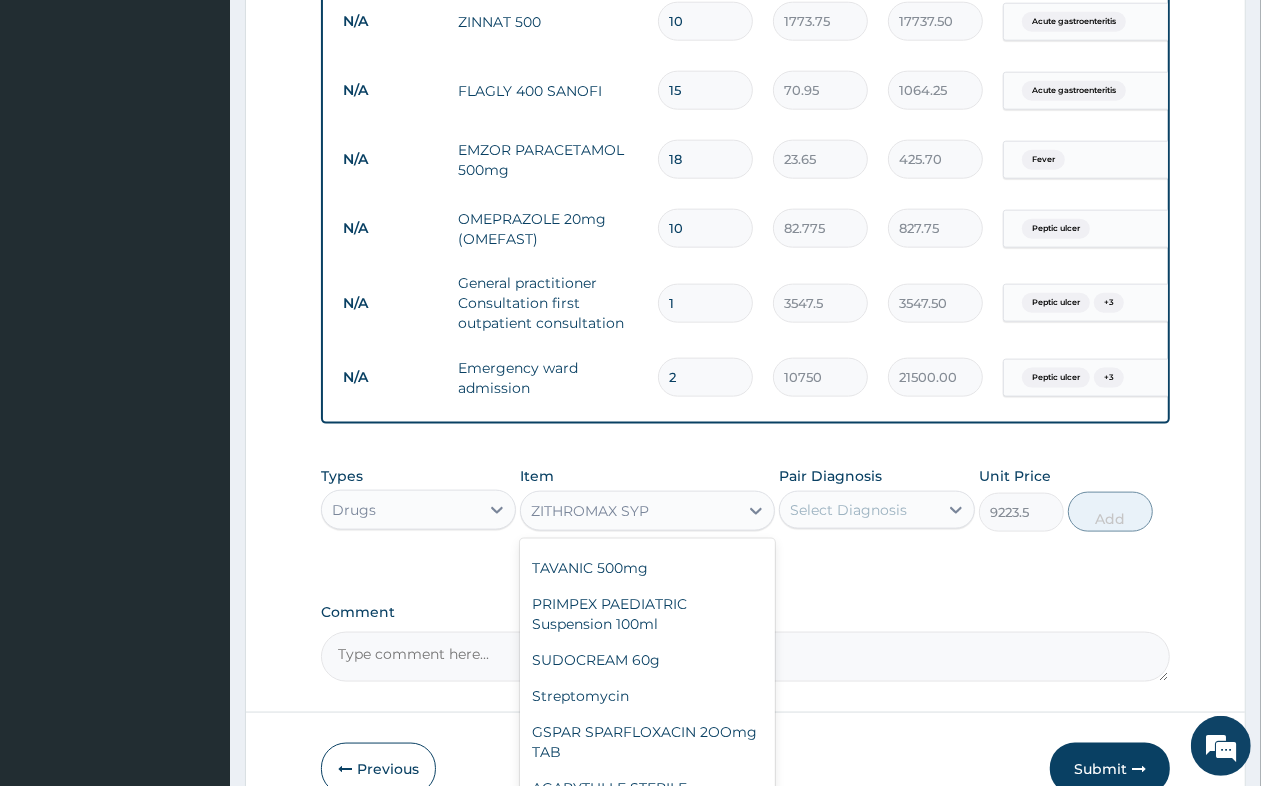 click on "Types Drugs Item option ZITHROMAX SYP, selected. option Clexane 60mg injection focused, 480 of 789. 789 results available. Use Up and Down to choose options, press Enter to select the currently focused option, press Escape to exit the menu, press Tab to select the option and exit the menu. ZITHROMAX SYP AMATEM SOFTGEL x6 FORTE Hepa Merz Granules B-COMPLEX X100 TAB DR MAYER B-12 NATURE'SFIELD CUP MULTIVITE (EVANS) ORGANIC HEALTH ZINC TABLET 100mg EMZOR PAEDIATRIC ZINC SULPHATE 20g 10x10 VITAMIN K1 Injection VITAMIN K X 100 (TOPSEA) NEUROVIT FORTE EVERDESTINY VITAMIN E JESDOL VITAMIN A OSTEOMED 20mg LIVOLIN FORTE EMZOR FOLIC ACID X 100 ASTYMIN CAPS TOT'HEMA ORAL SOLUTION RIBORICH B2 Vitamin B complex injection FESULF X 100 FERRODAN PLUS CAPS FERROLAB -12 VITAMIN C Injection LABOPLEX VITAMIN B-COMPLEX Injection. EMVITE DROPS GLORON CAPSULE BIG CITRAMIN DROPS CALCITAB CALCIUM SUPPLEMENT CAL D3 ASCOBION C300 VIT-C Syrup 100ml MULTIVITE MULTIVITAMIN Syrup 100ml FOLIMOP FOLIC ACID Syrup 100ml ASCOMED X100 Daflon Add" at bounding box center [745, 514] 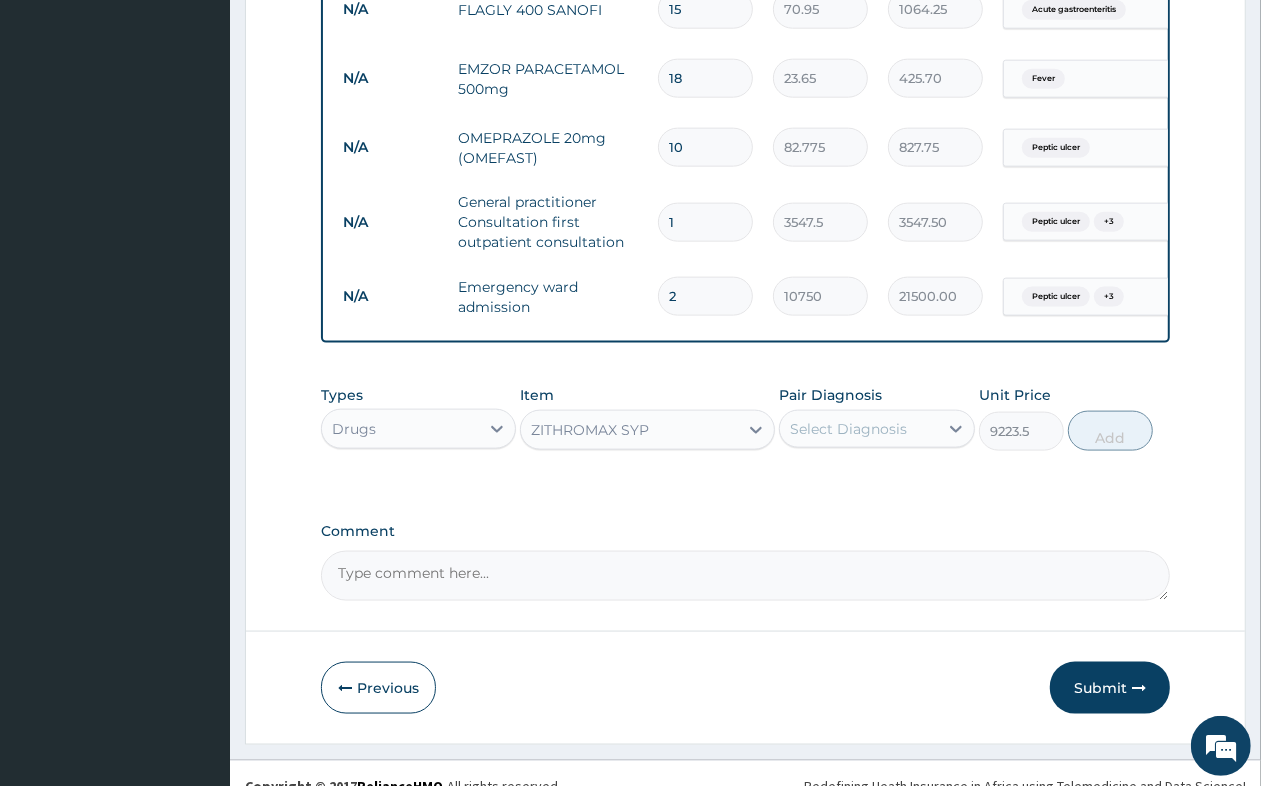 scroll, scrollTop: 1662, scrollLeft: 0, axis: vertical 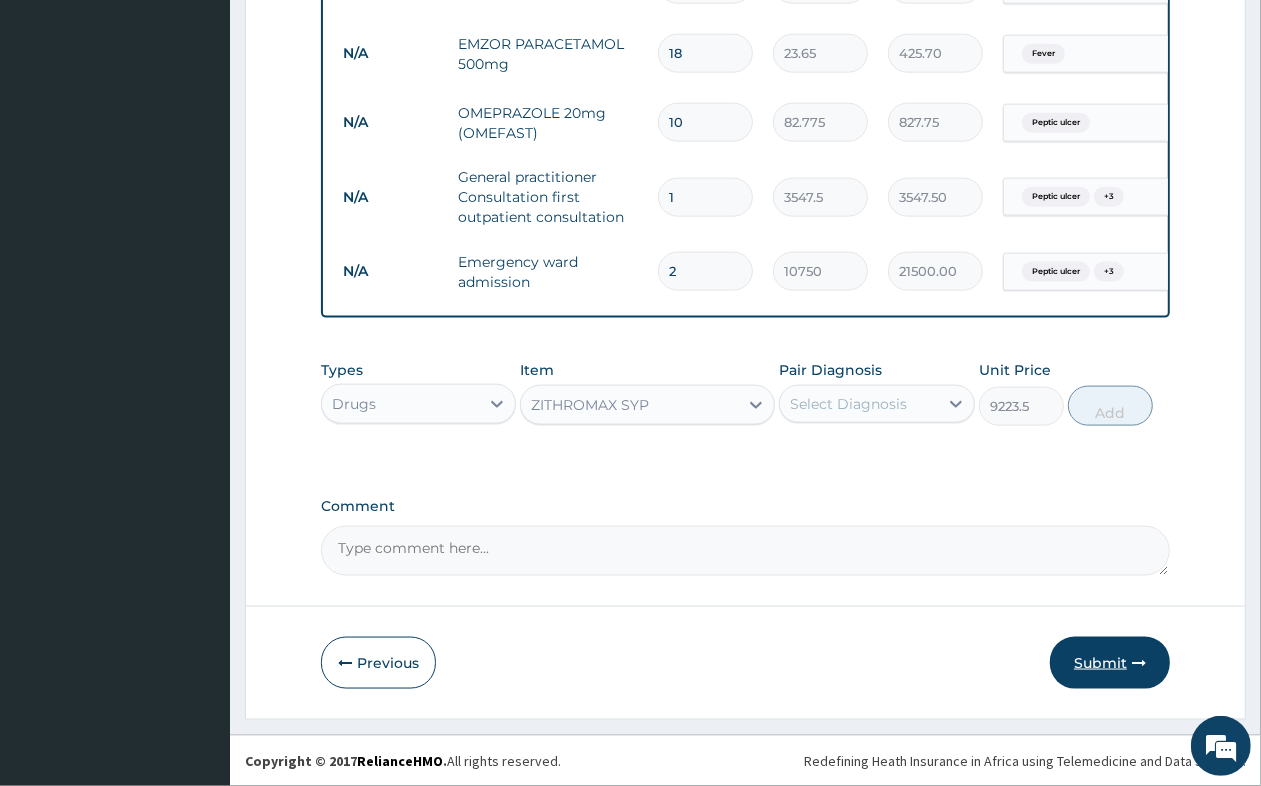 click on "Submit" at bounding box center [1110, 663] 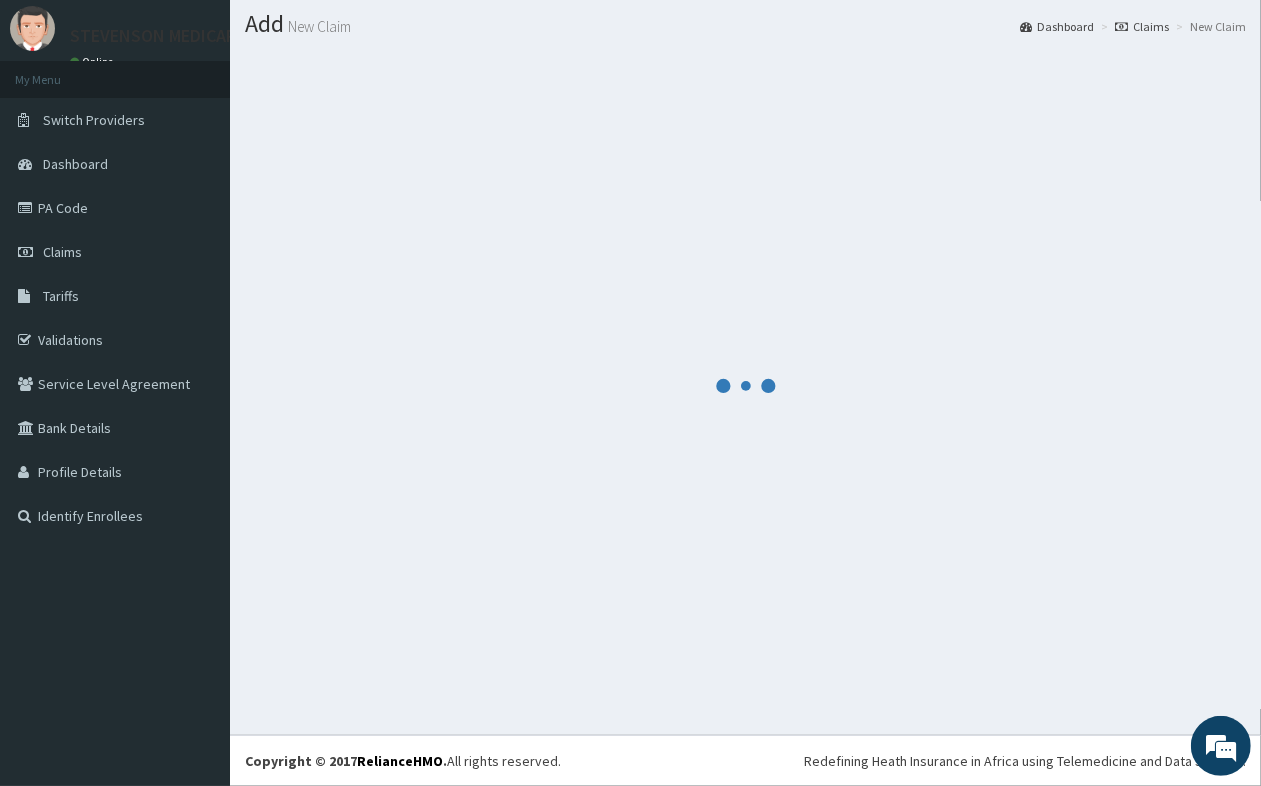 scroll, scrollTop: 1662, scrollLeft: 0, axis: vertical 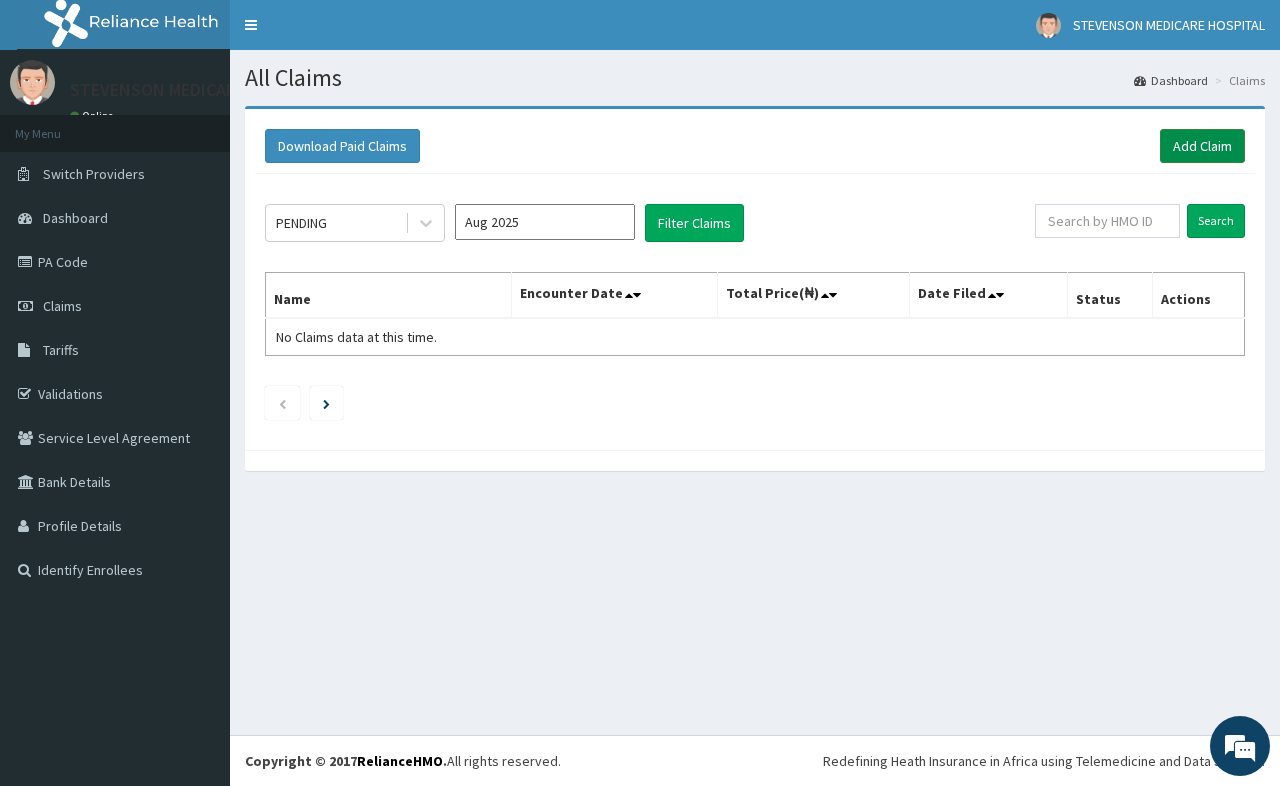 click on "Add Claim" at bounding box center (1202, 146) 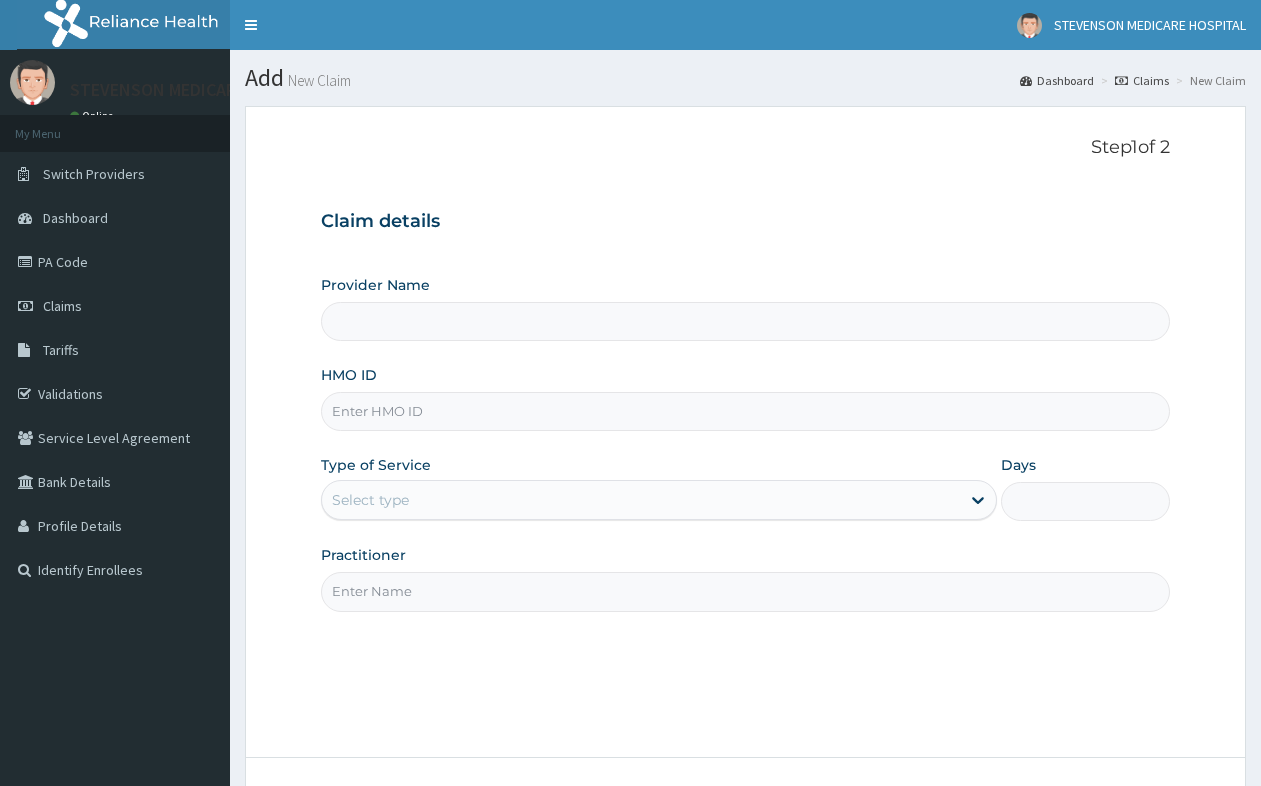 scroll, scrollTop: 0, scrollLeft: 0, axis: both 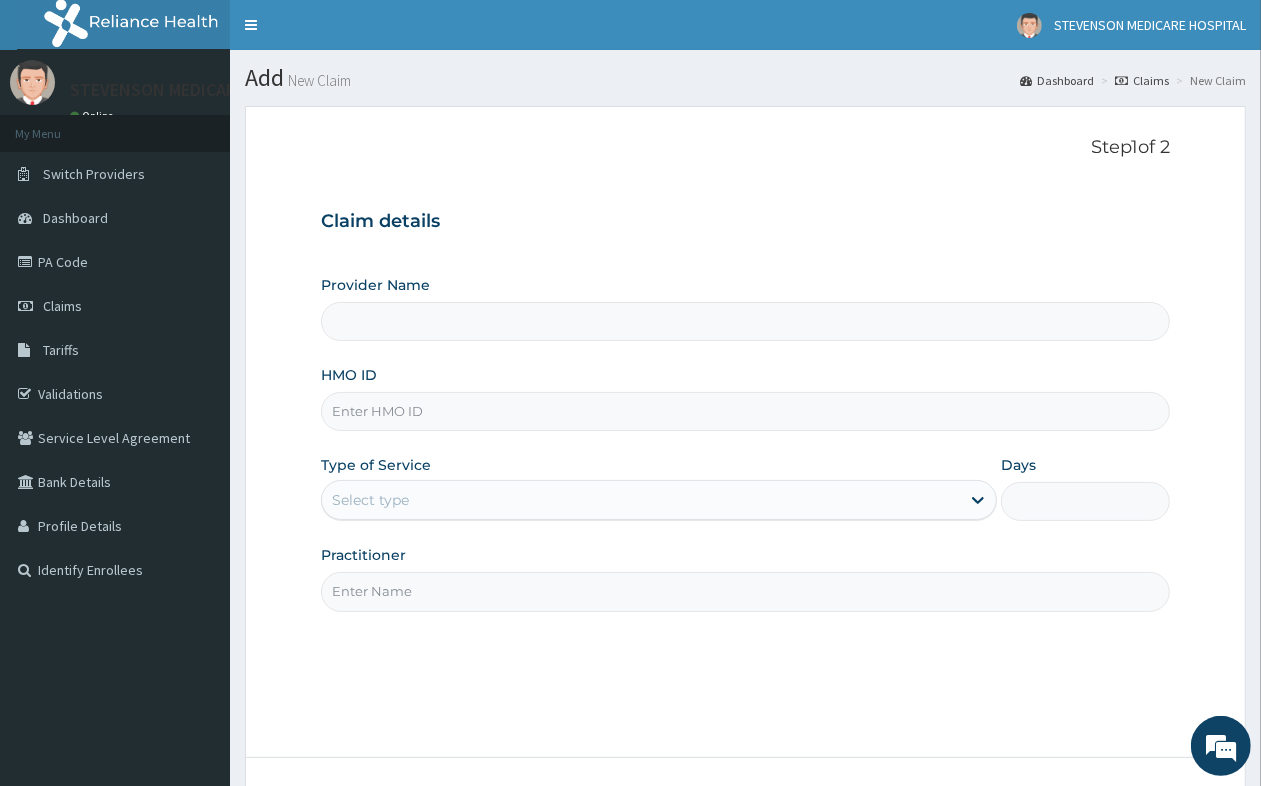 type on "STEVENSON MEDICARE HOSPITAL" 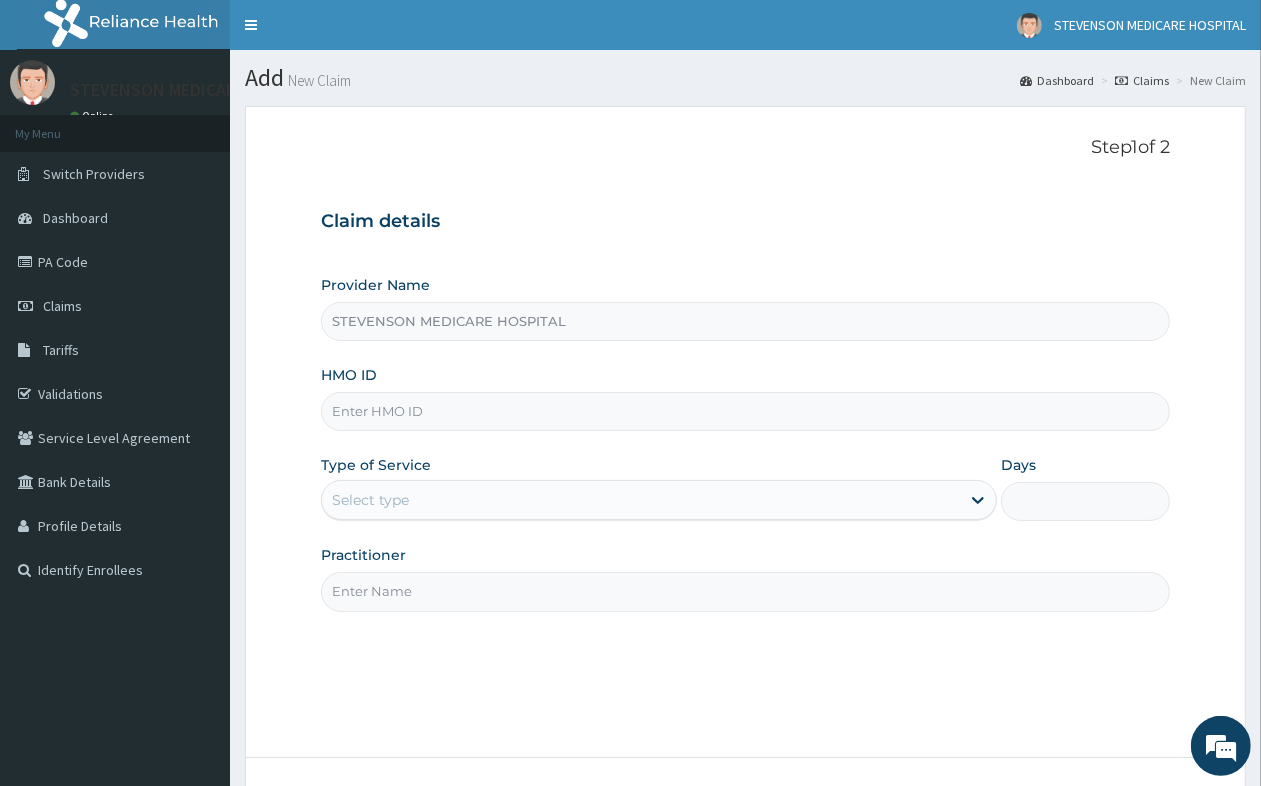 click on "HMO ID" at bounding box center [745, 411] 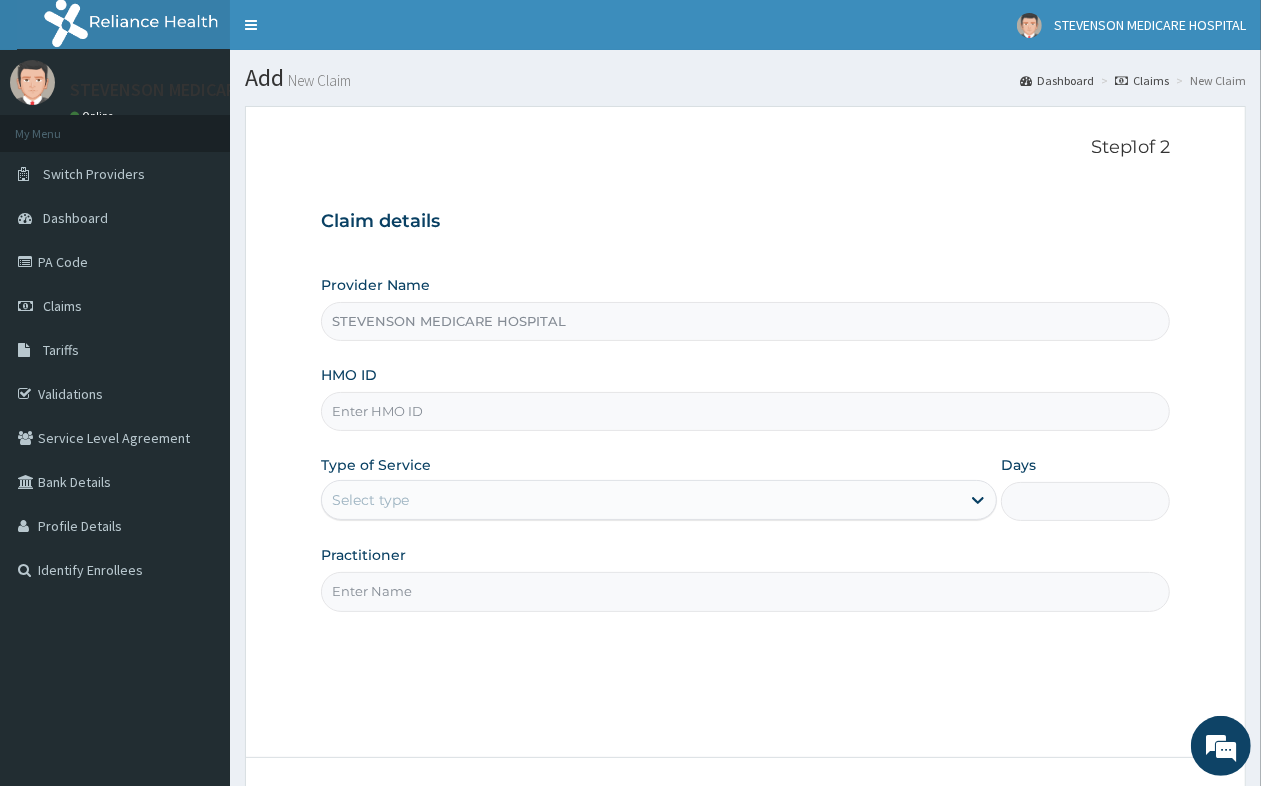 scroll, scrollTop: 0, scrollLeft: 0, axis: both 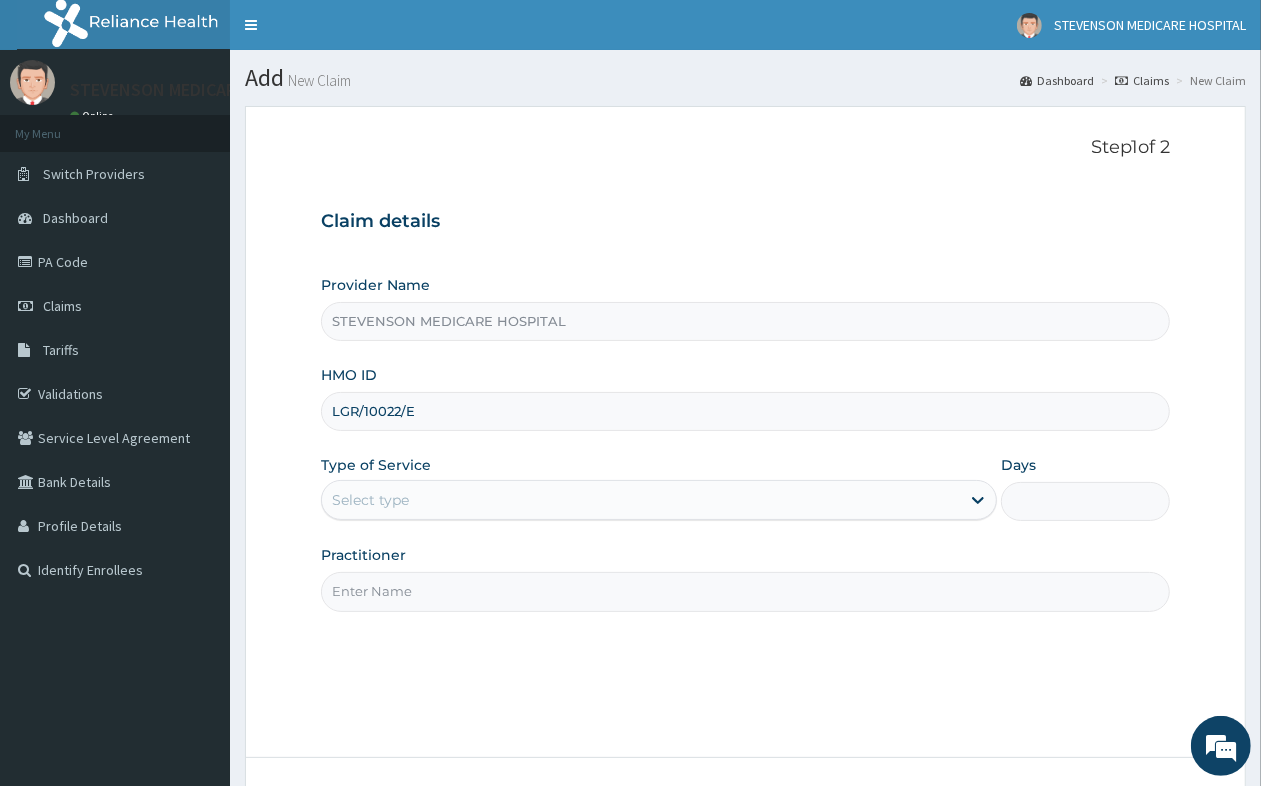 type on "LGR/10022/E" 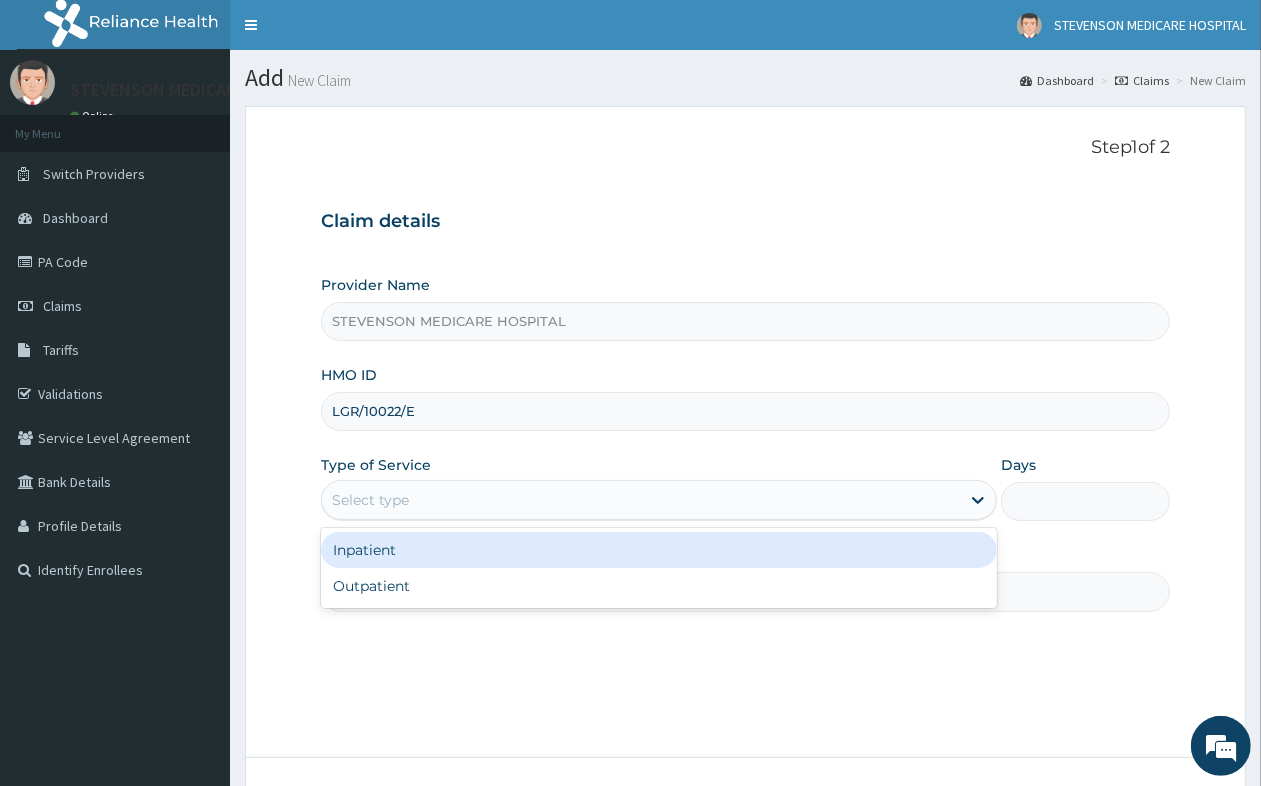 click on "Select type" at bounding box center [641, 500] 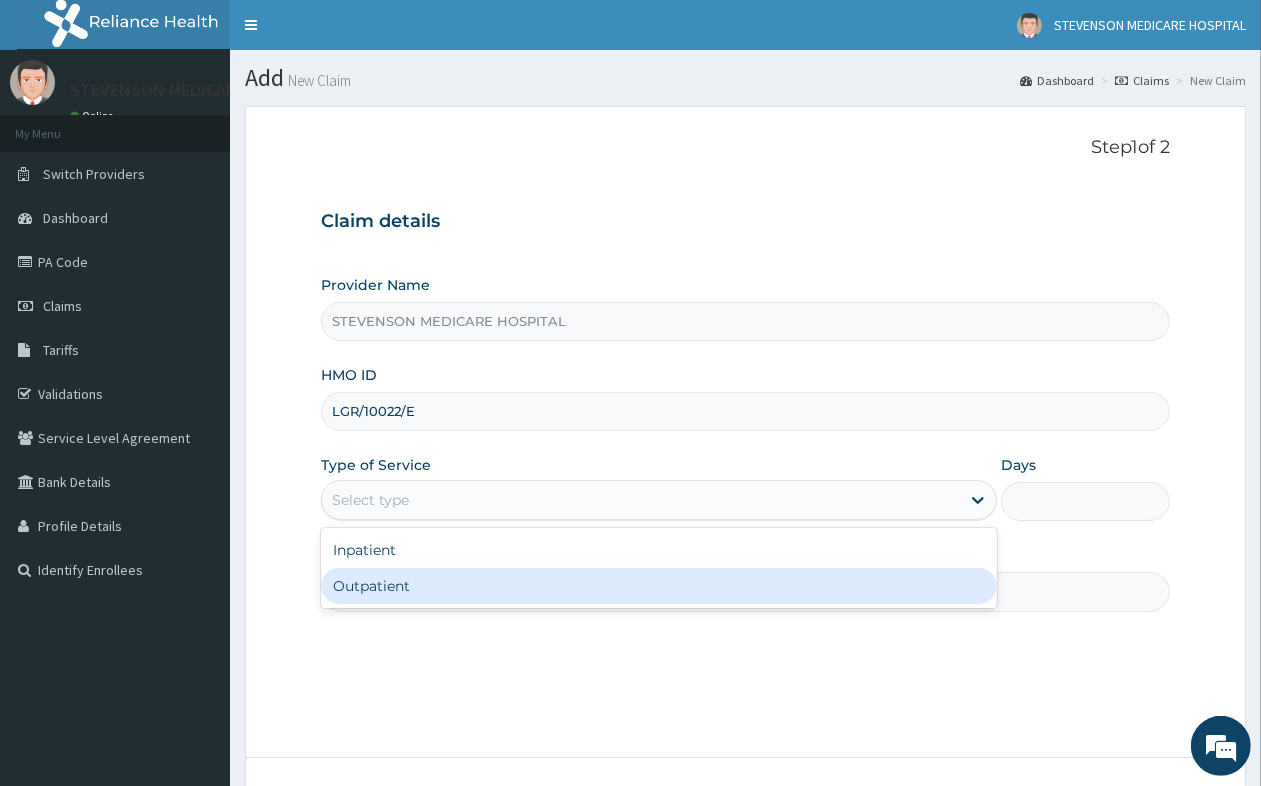 click on "Outpatient" at bounding box center (659, 586) 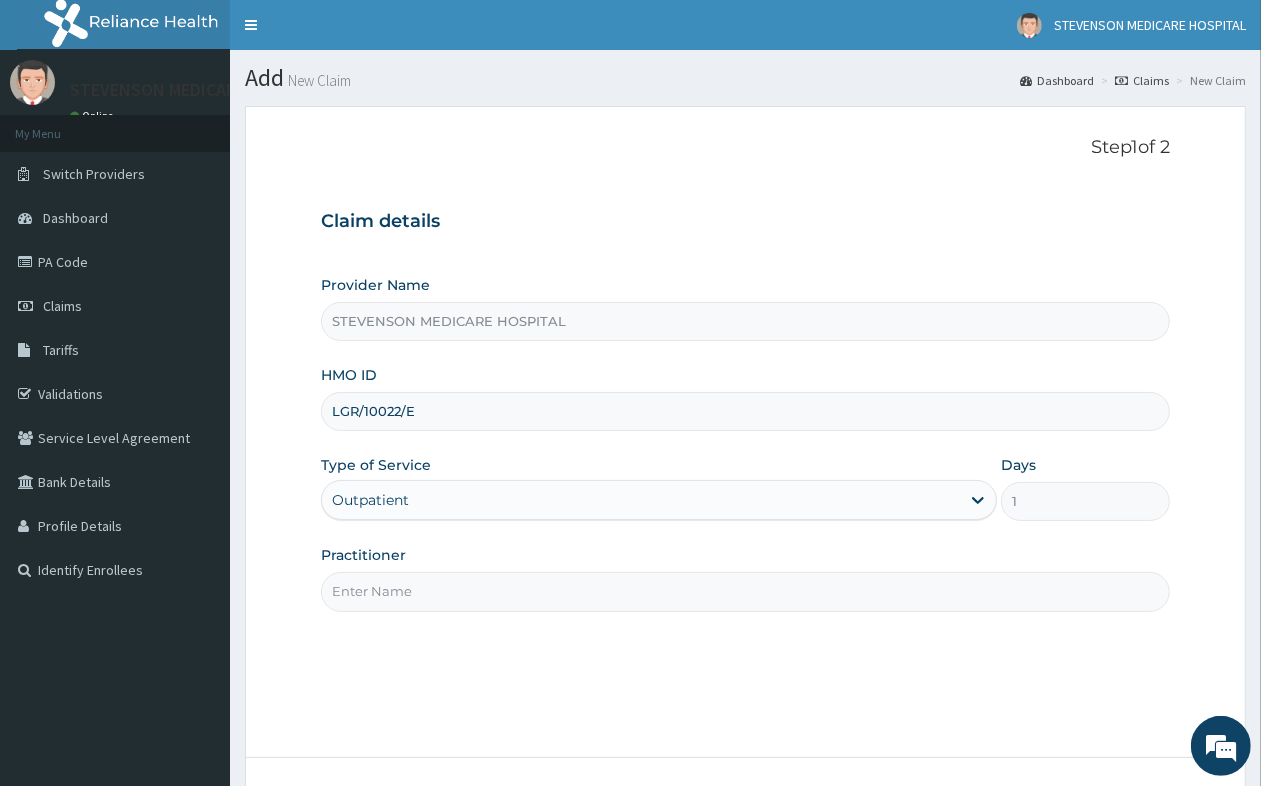 click on "Practitioner" at bounding box center (745, 578) 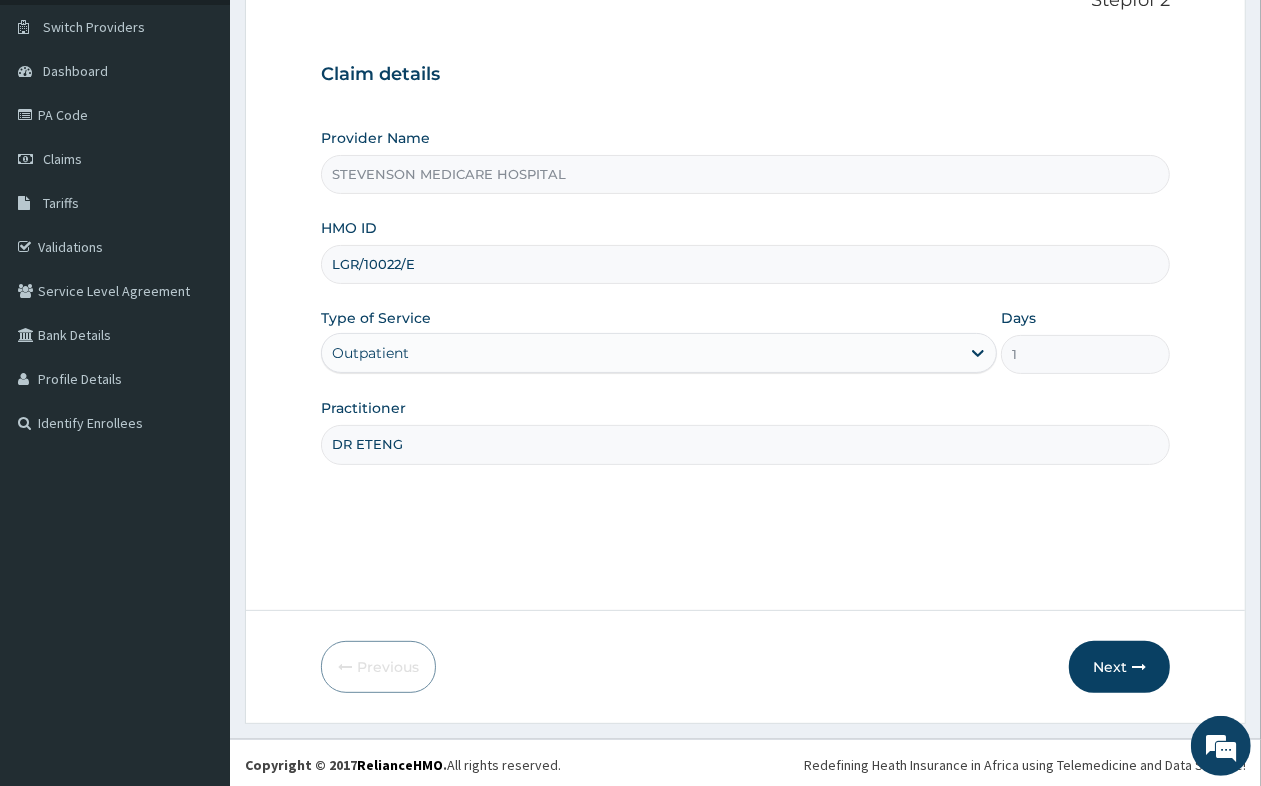 scroll, scrollTop: 151, scrollLeft: 0, axis: vertical 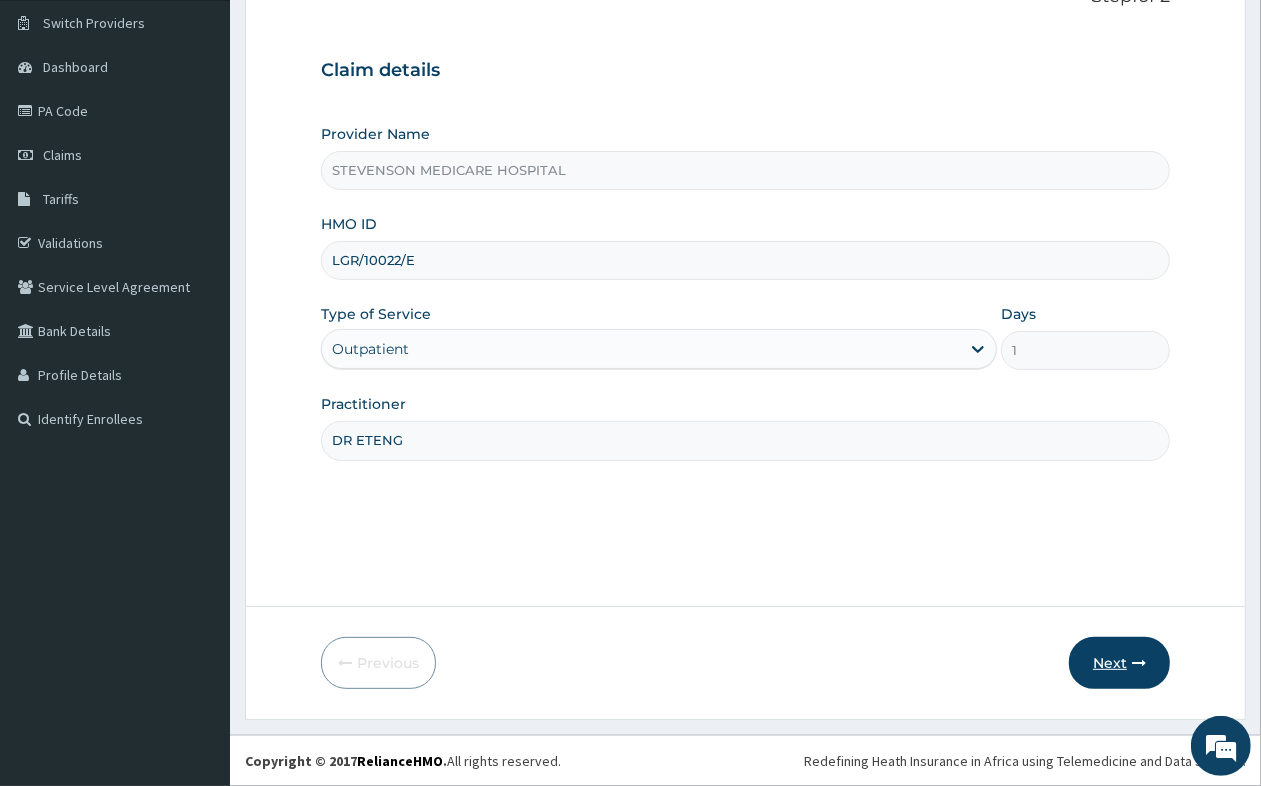 type on "DR ETENG" 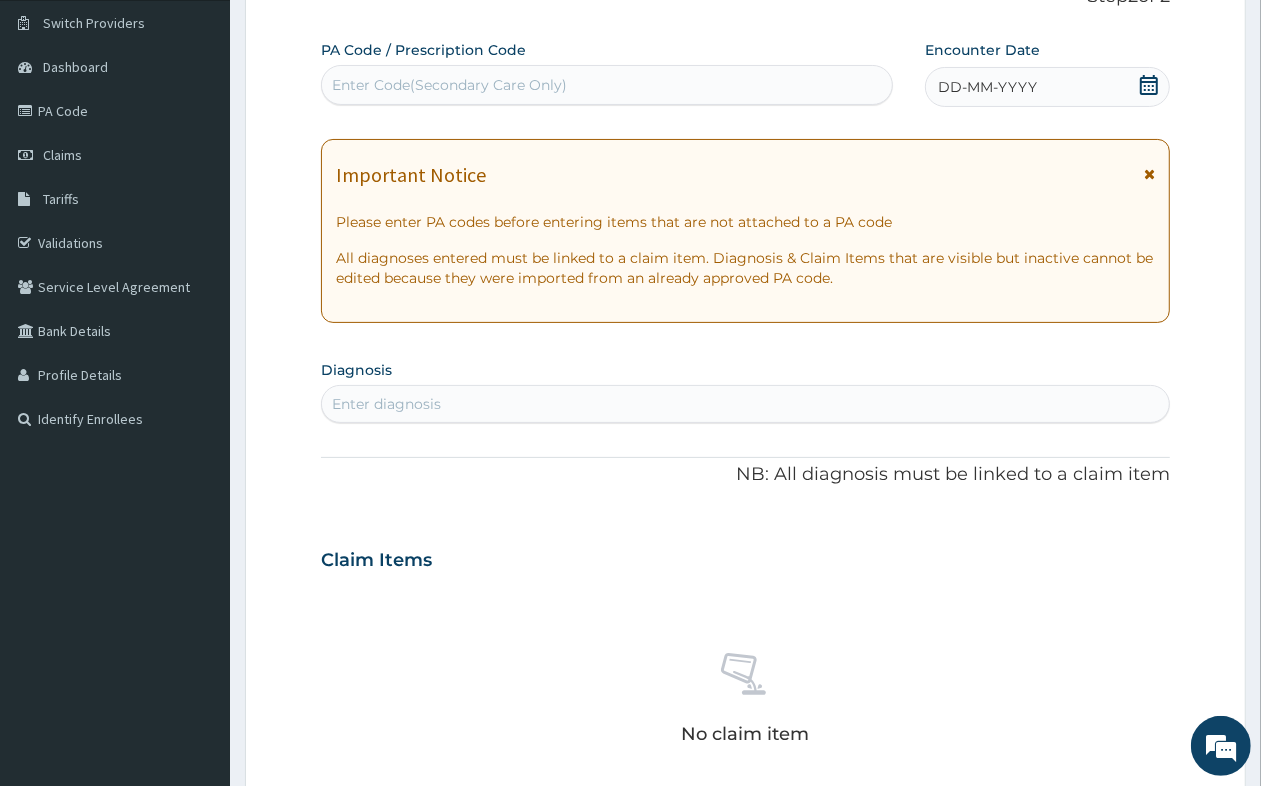 click 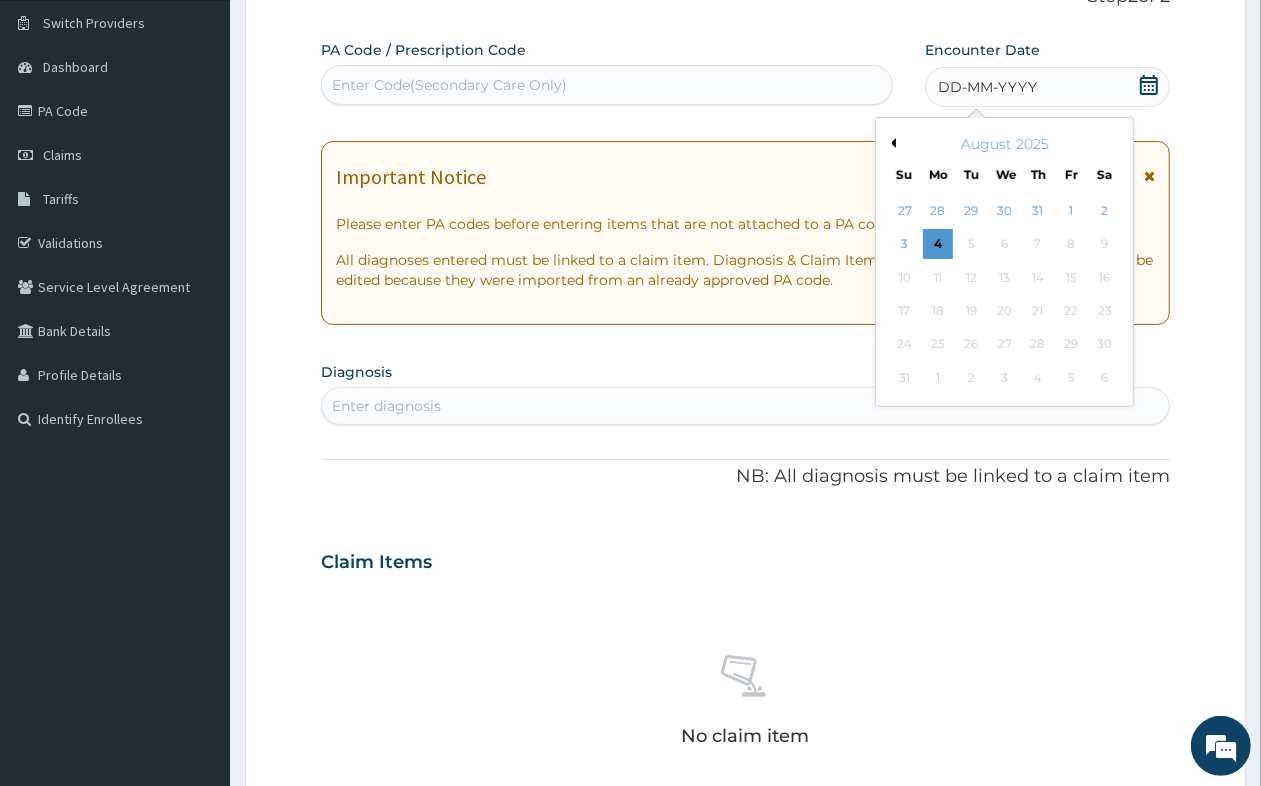 click on "August 2025" at bounding box center [1004, 144] 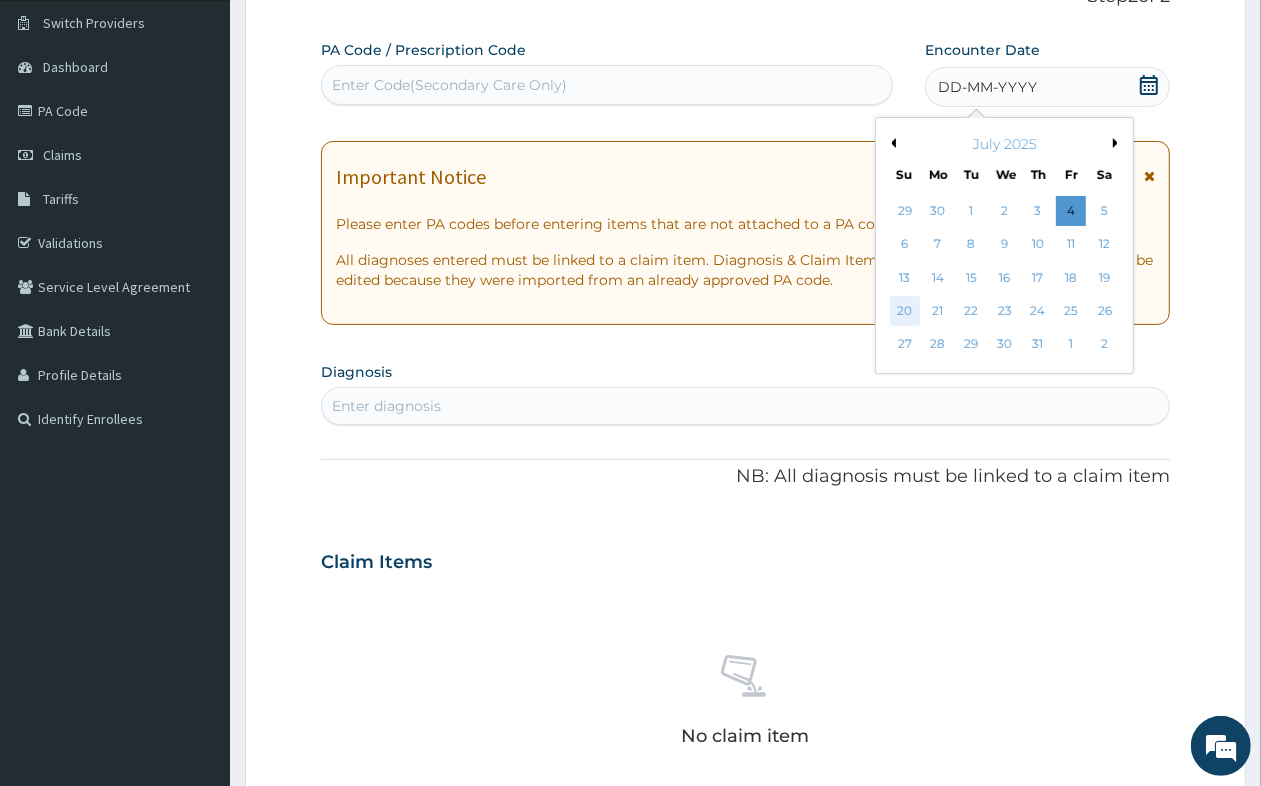 click on "20" at bounding box center [905, 311] 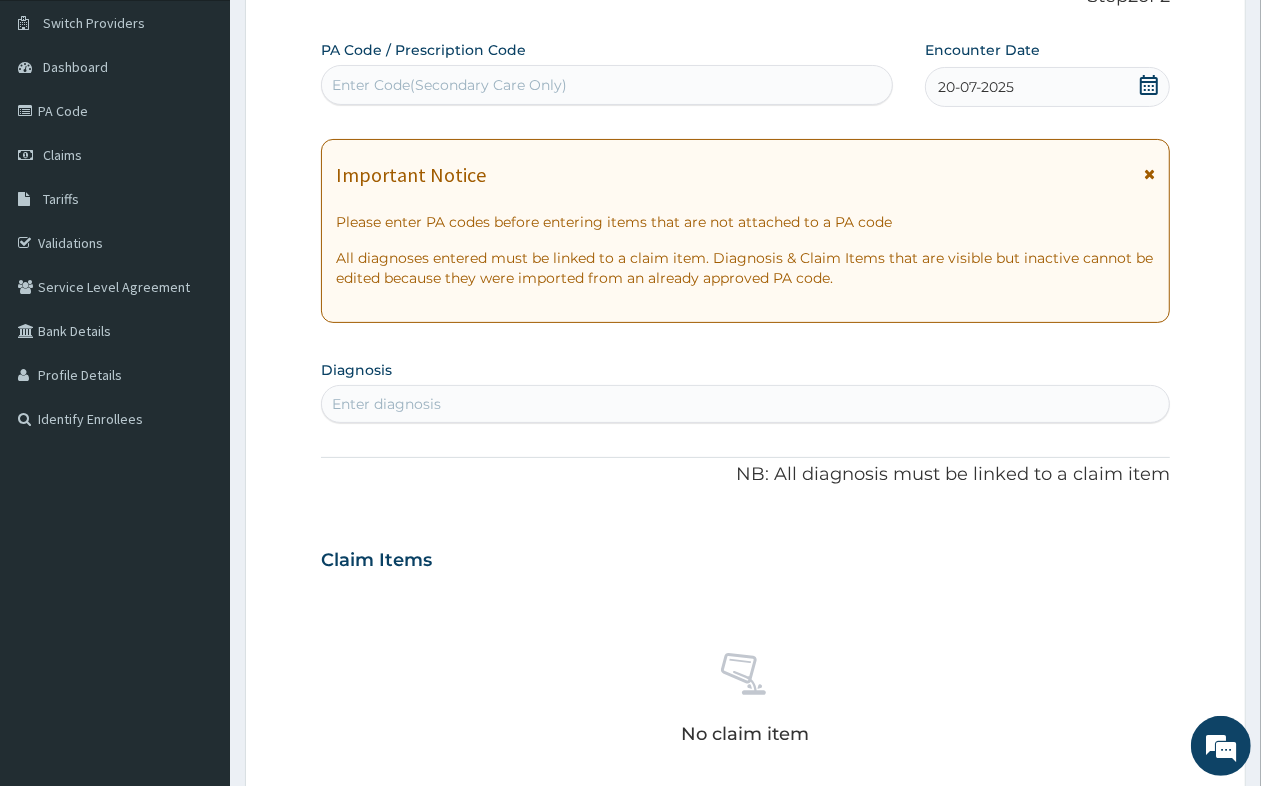 click on "Enter diagnosis" at bounding box center [745, 404] 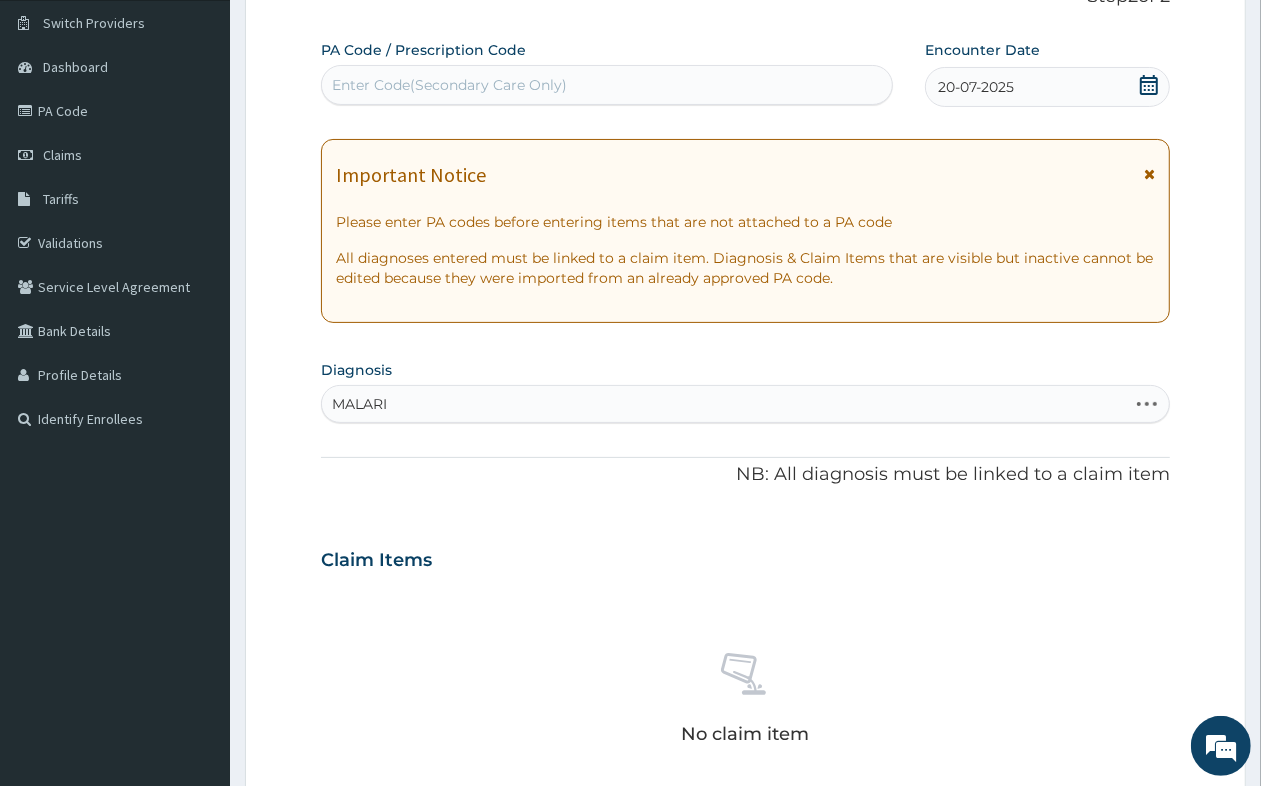 type on "MALARIA" 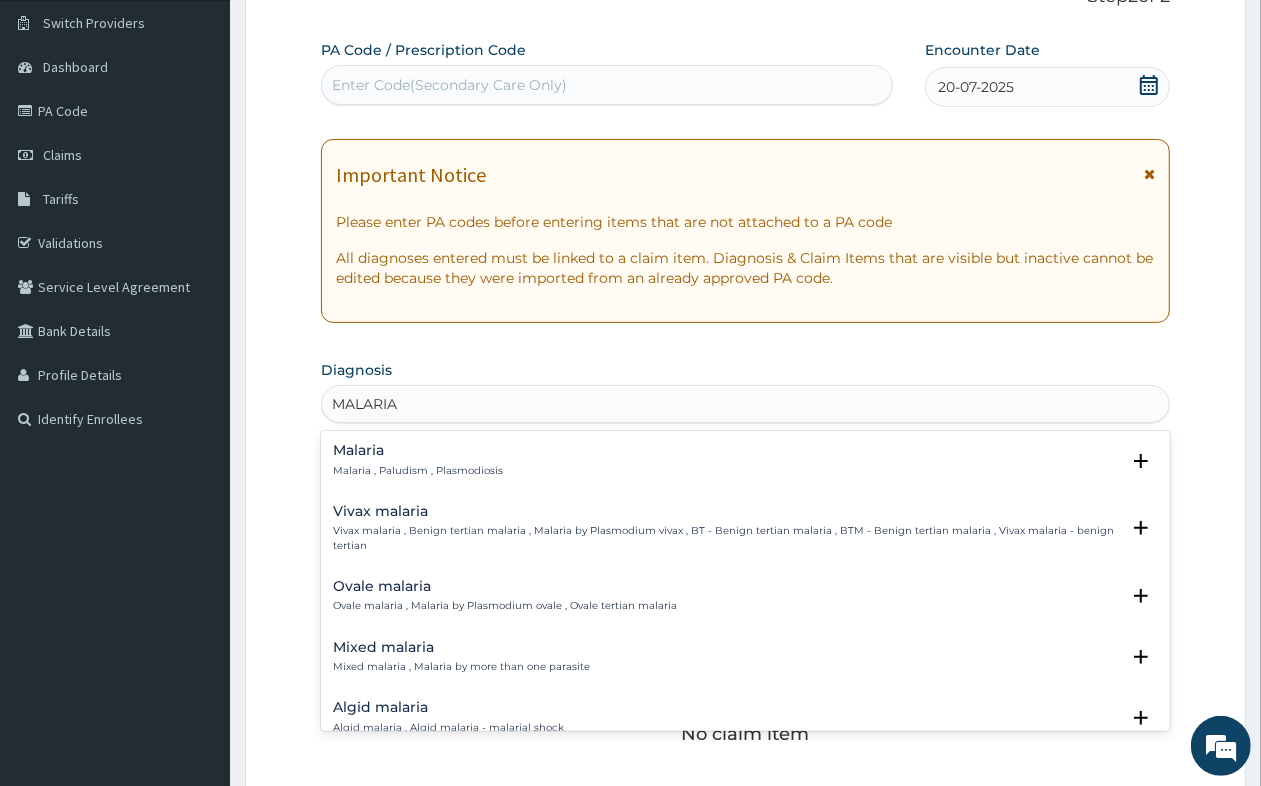 click on "Malaria , Paludism , Plasmodiosis" at bounding box center [418, 471] 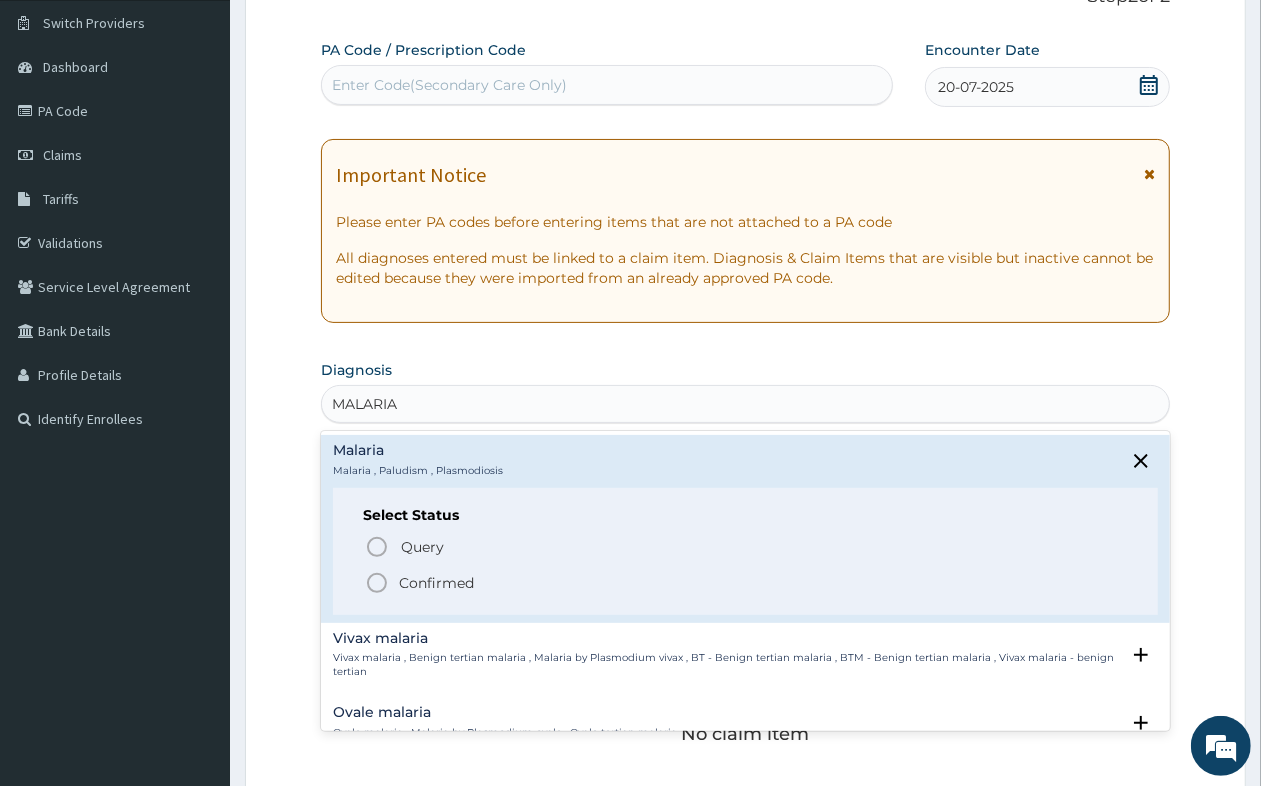 click on "Confirmed" at bounding box center (436, 583) 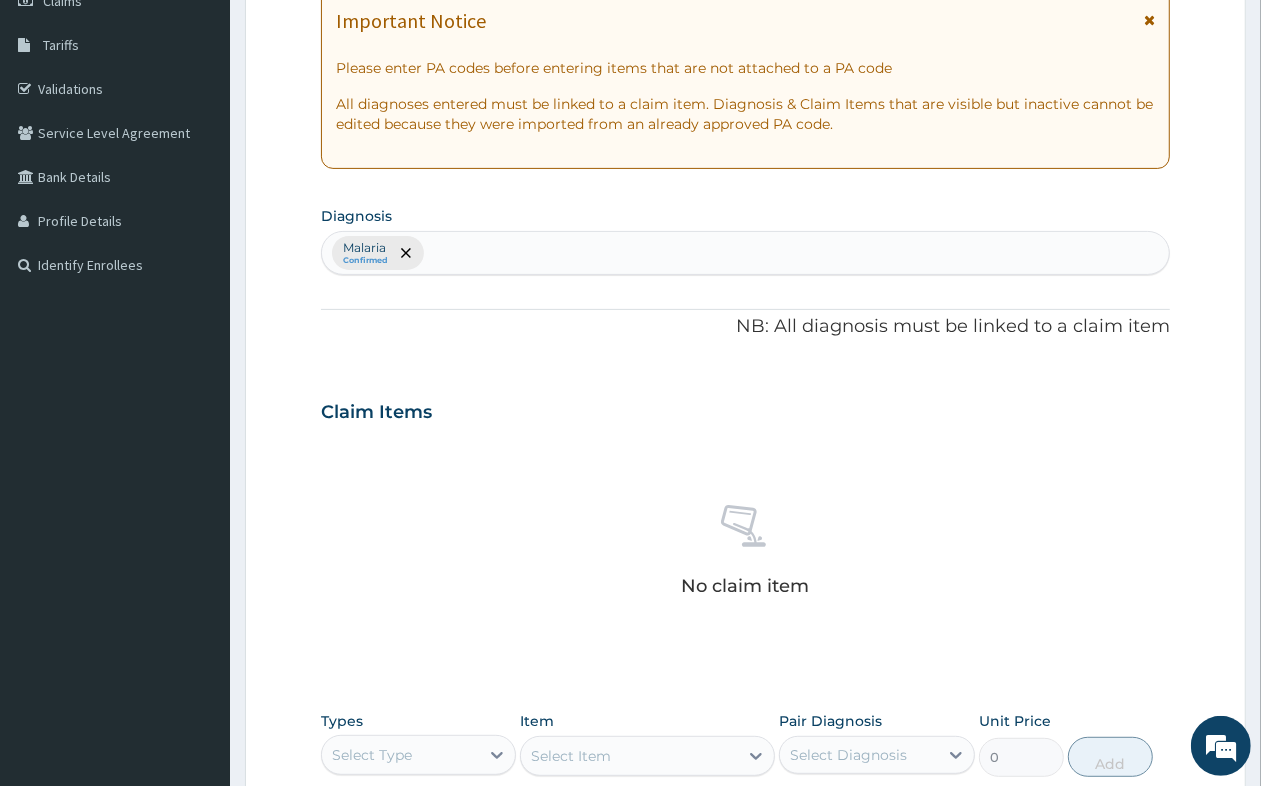 scroll, scrollTop: 651, scrollLeft: 0, axis: vertical 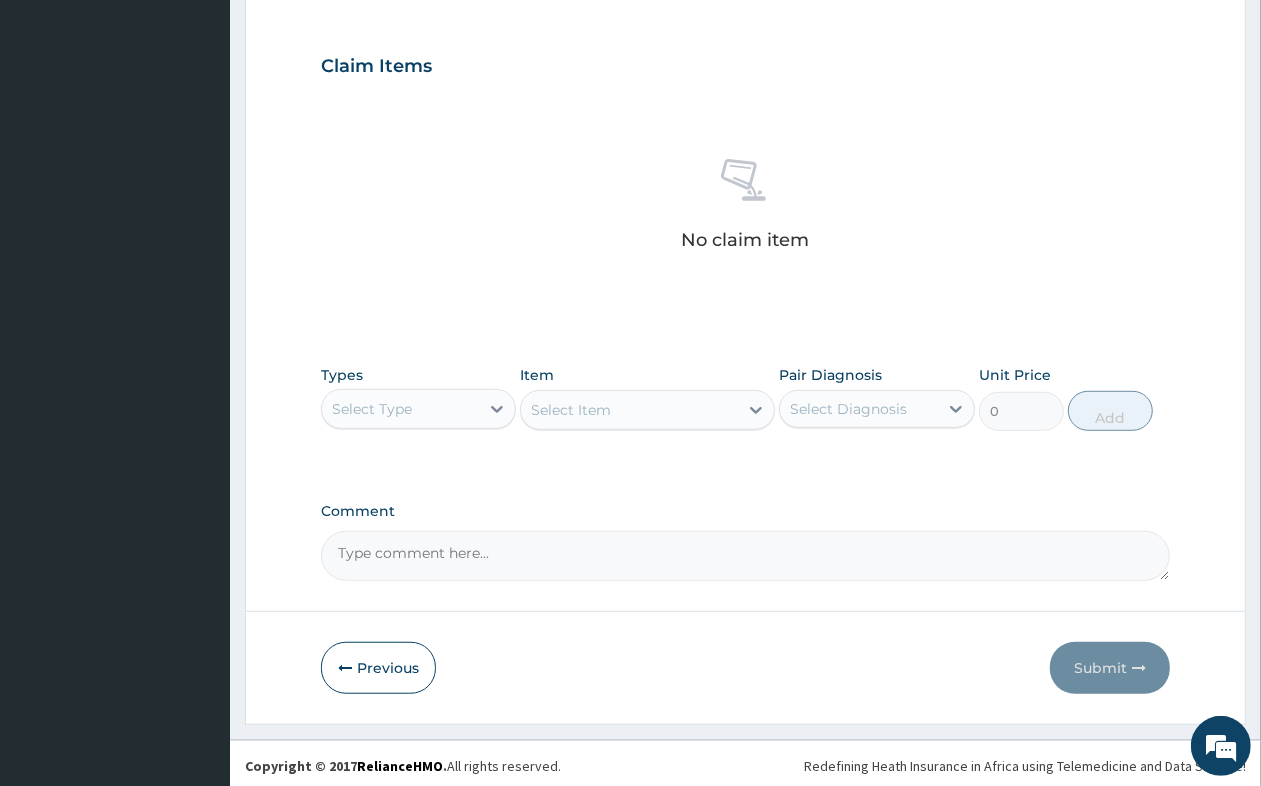 click on "Select Type" at bounding box center (400, 409) 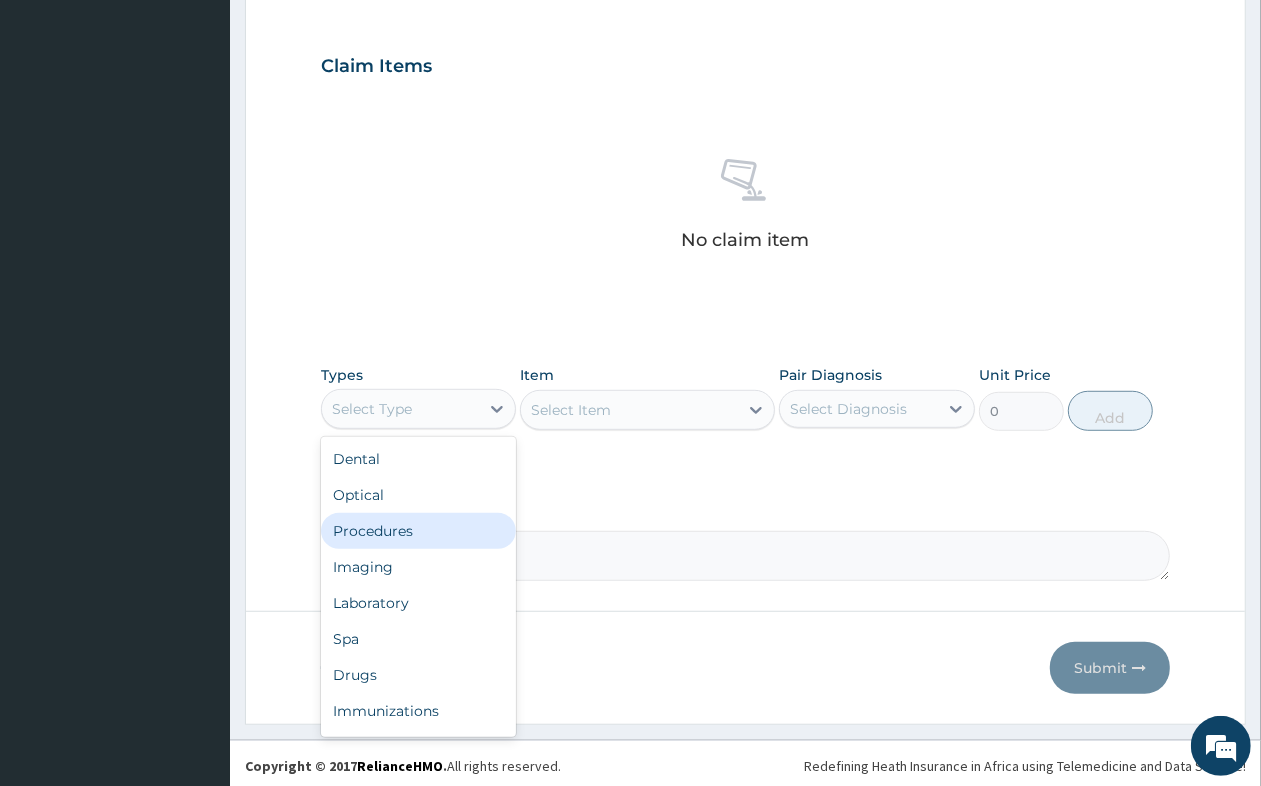 click on "Procedures" at bounding box center (418, 531) 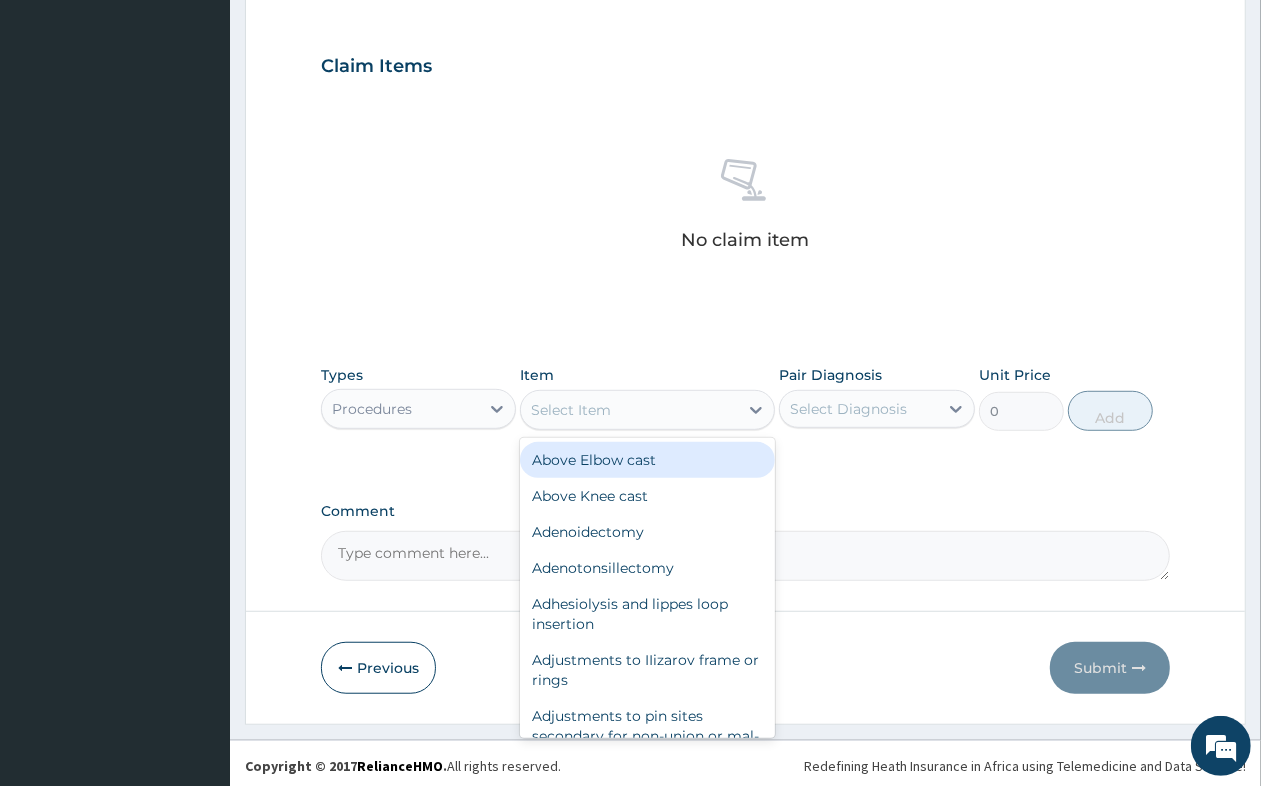 click on "Select Item" at bounding box center [629, 410] 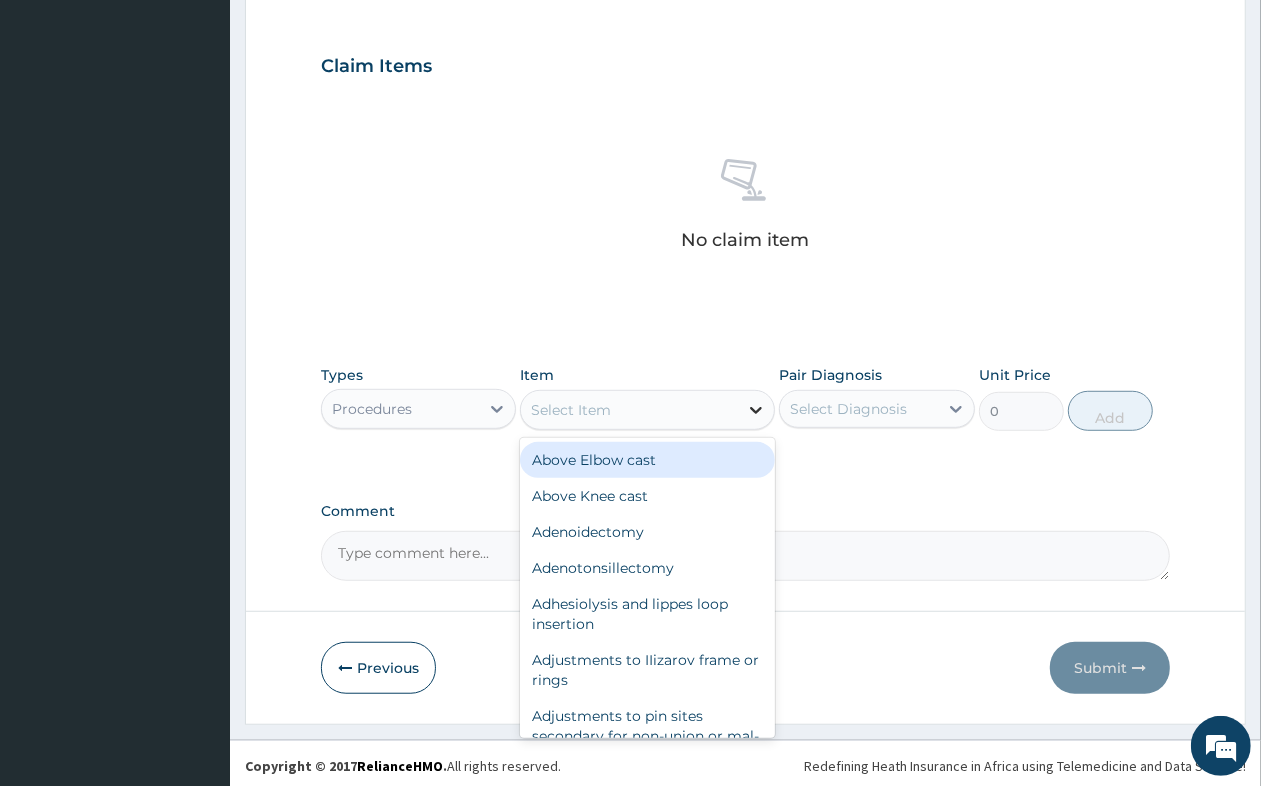click 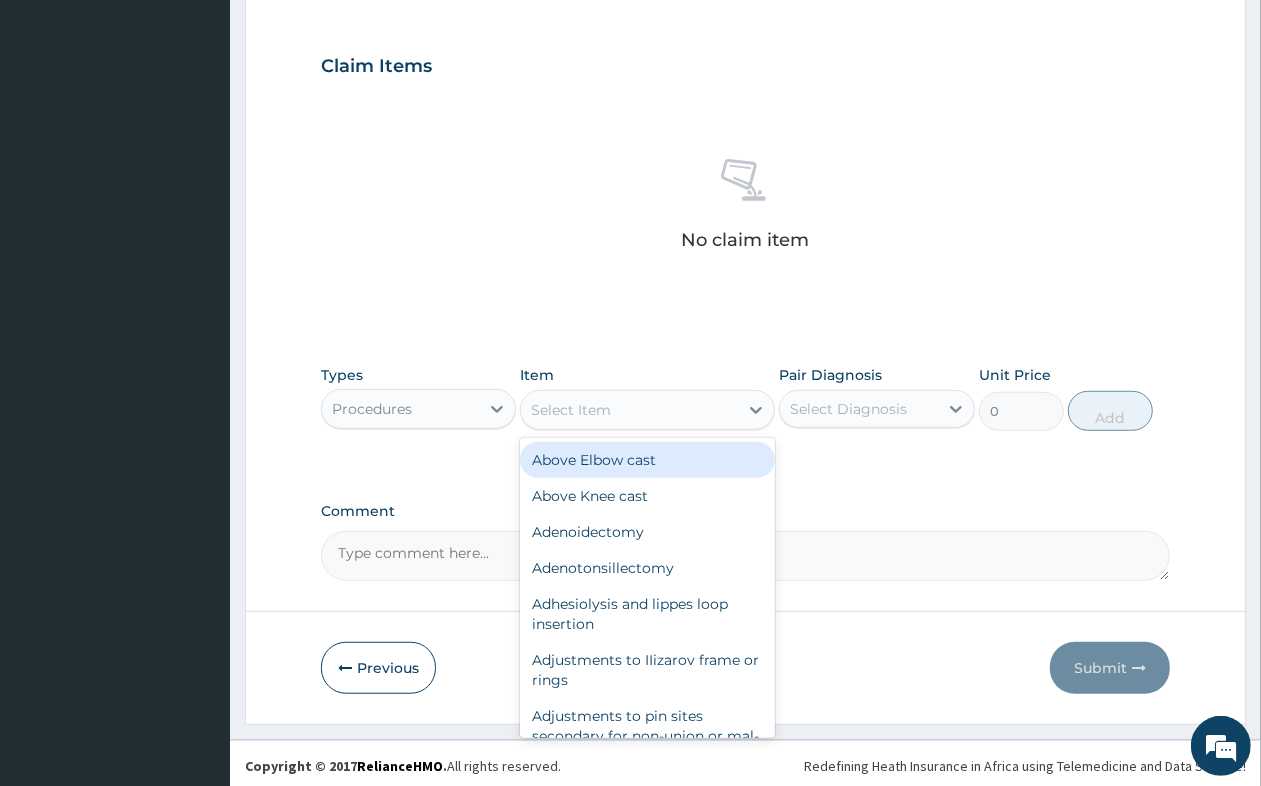 click on "Select Item" at bounding box center [629, 410] 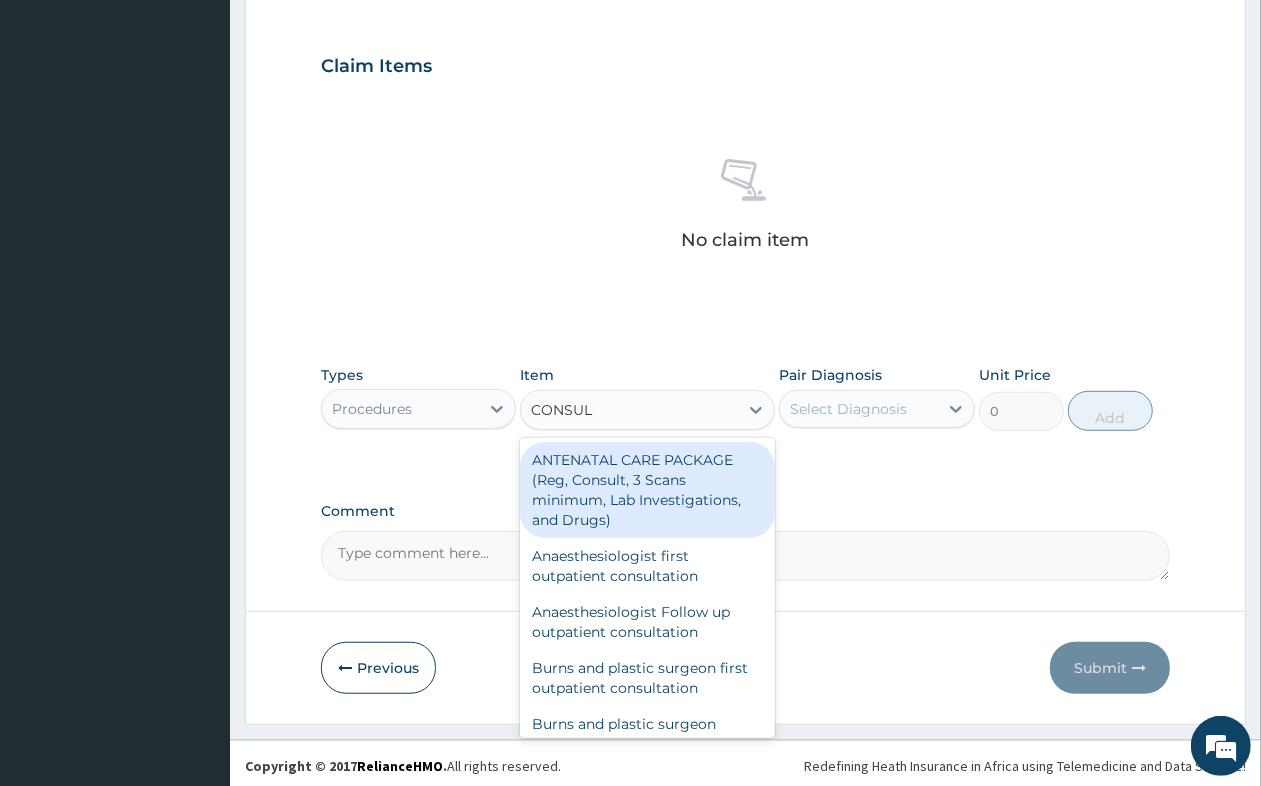 type on "CONSULT" 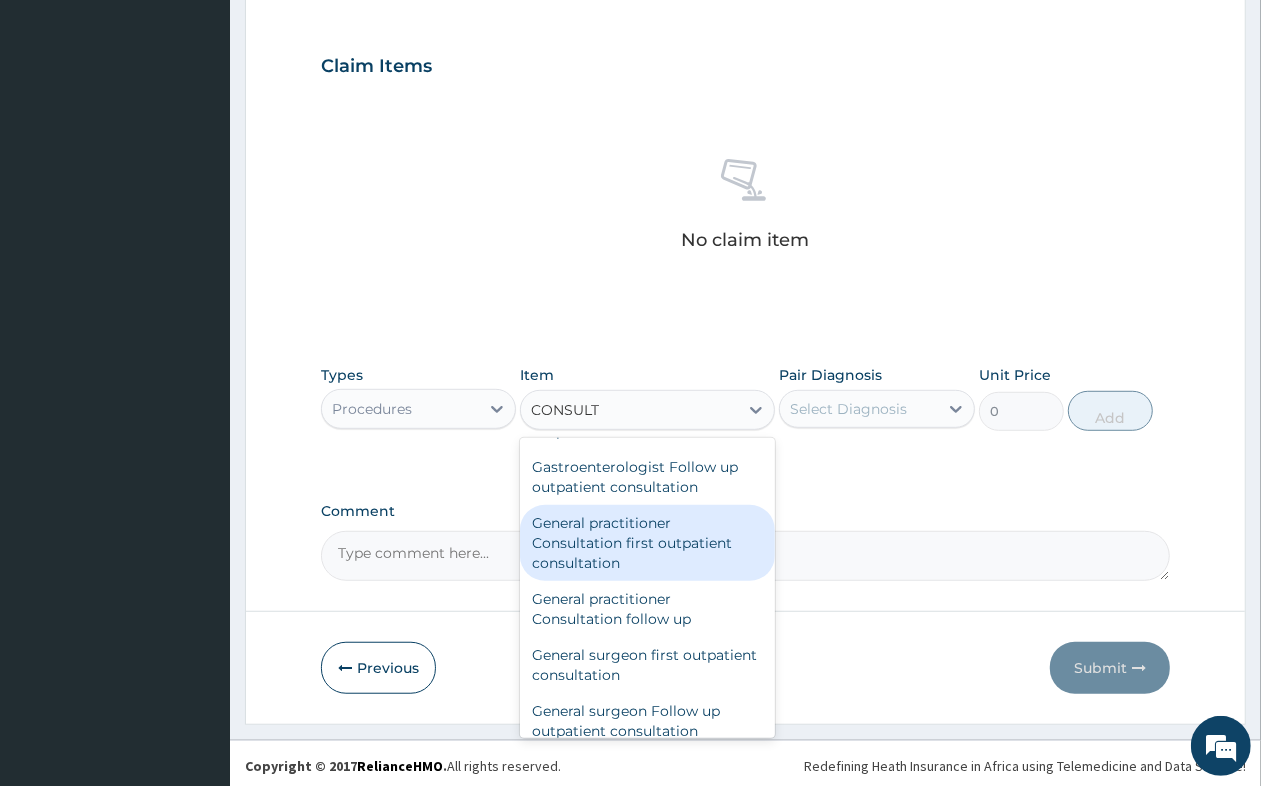 scroll, scrollTop: 1125, scrollLeft: 0, axis: vertical 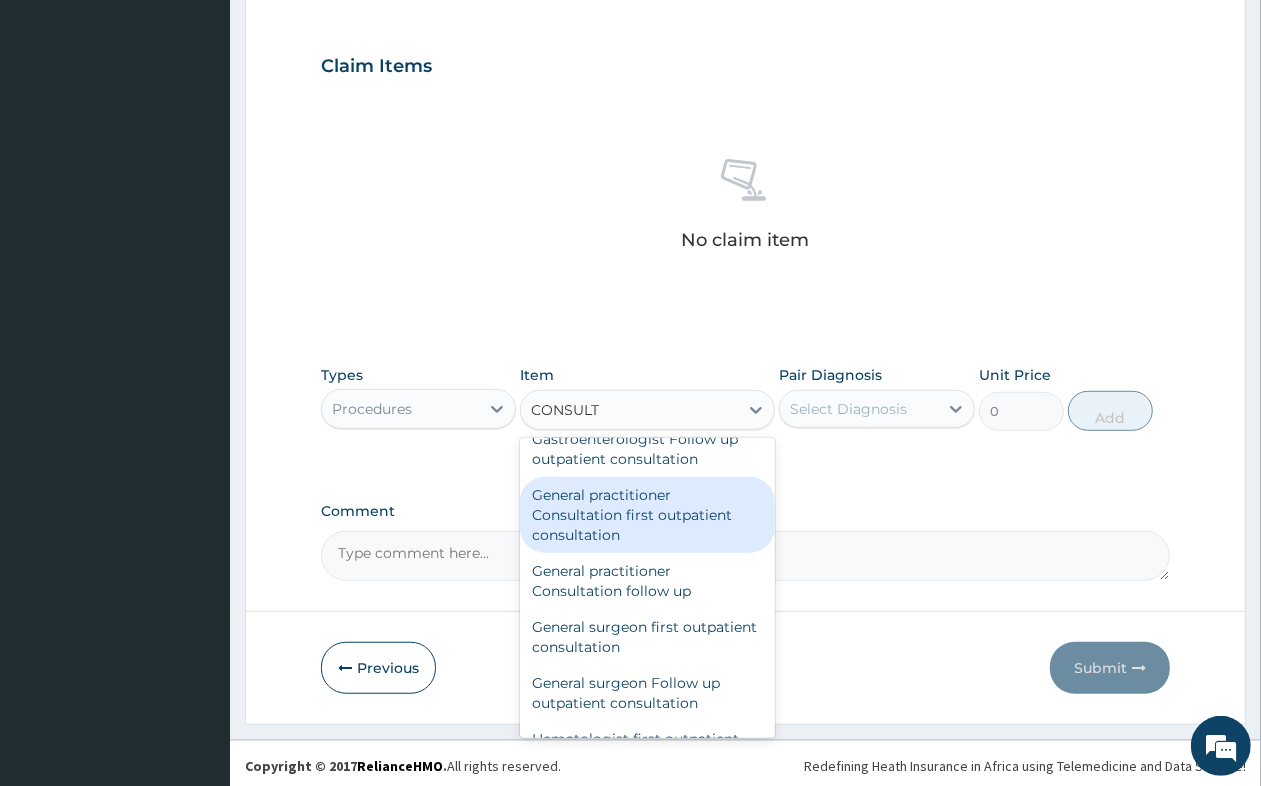 click on "General practitioner Consultation first outpatient consultation" at bounding box center [647, 515] 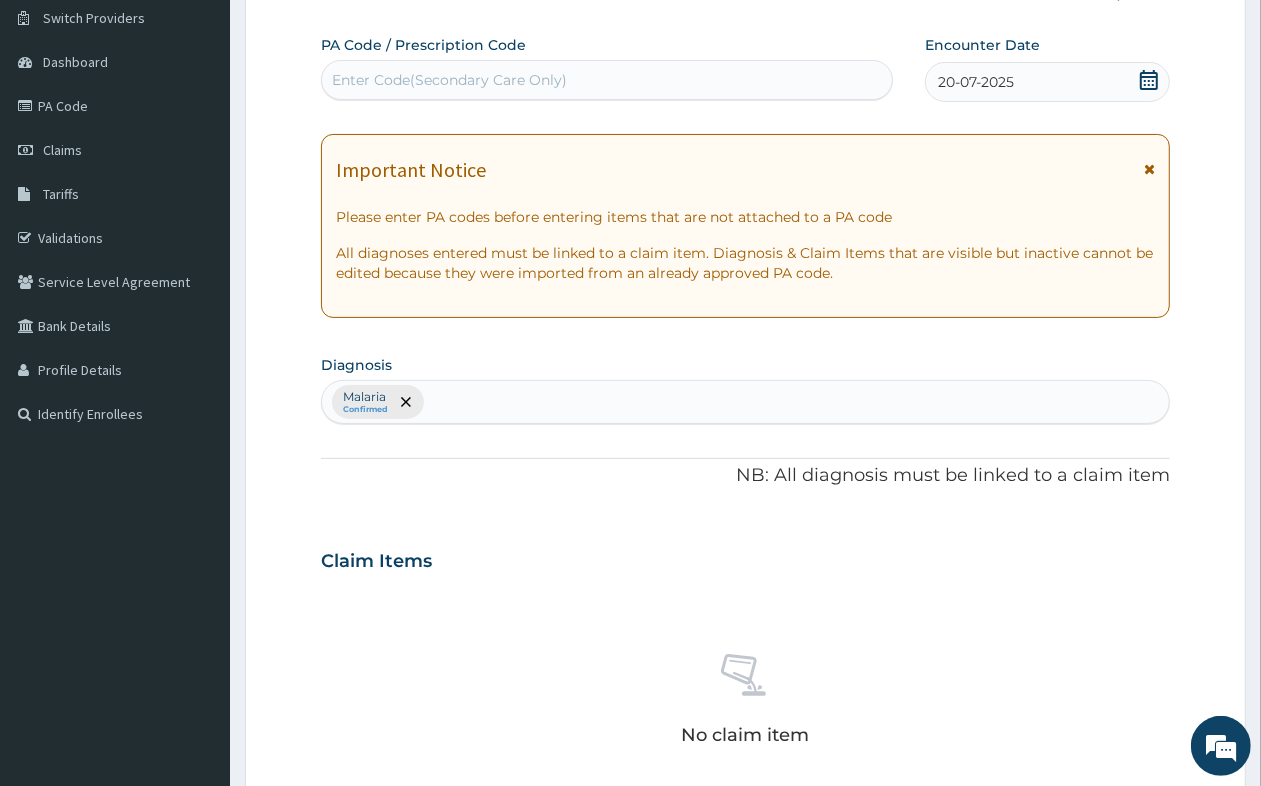scroll, scrollTop: 151, scrollLeft: 0, axis: vertical 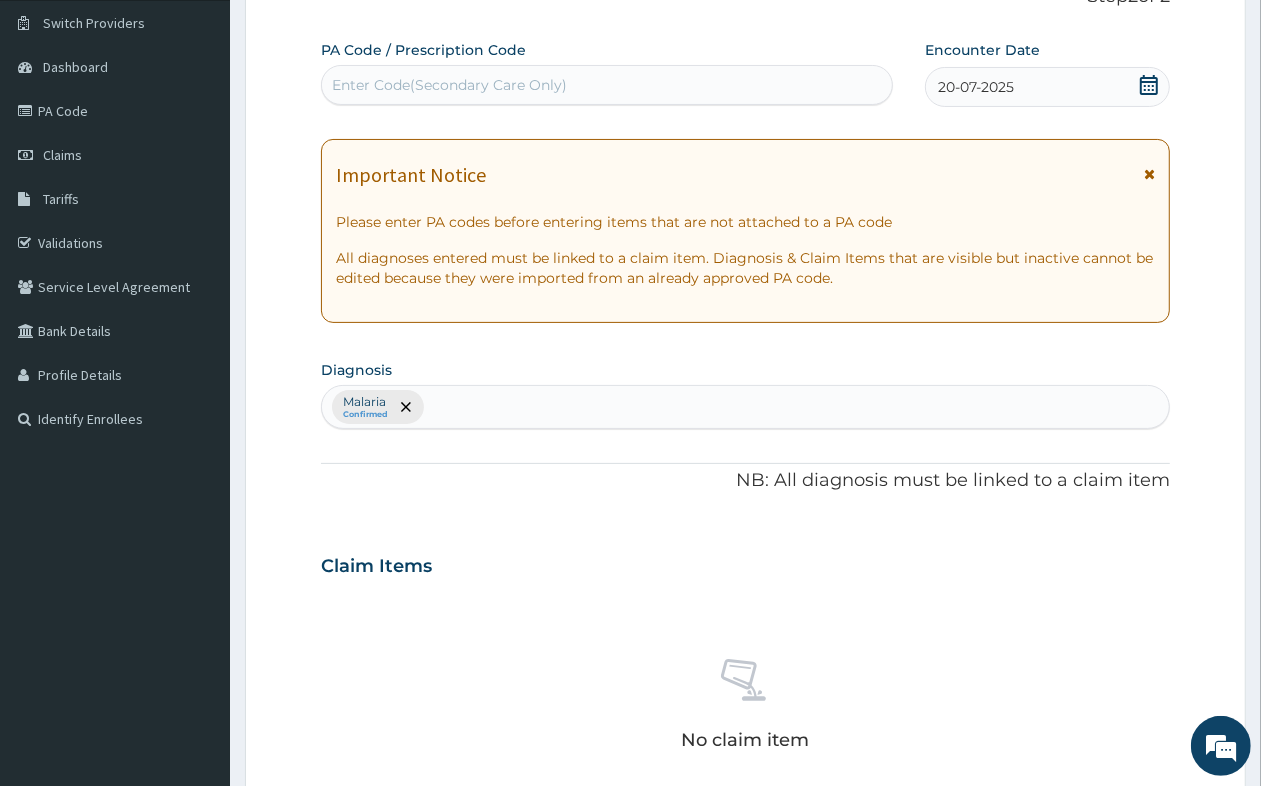 click on "Malaria Confirmed" at bounding box center (745, 407) 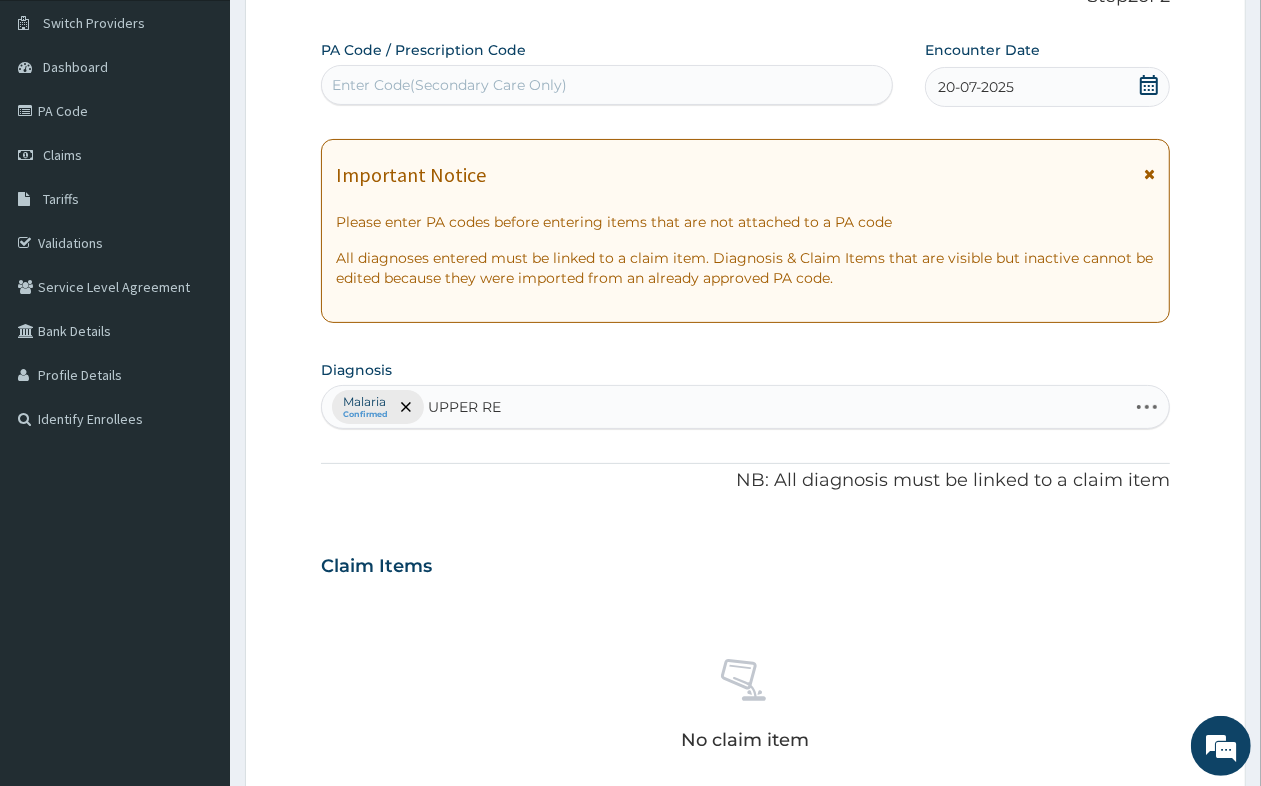 type on "UPPER RES" 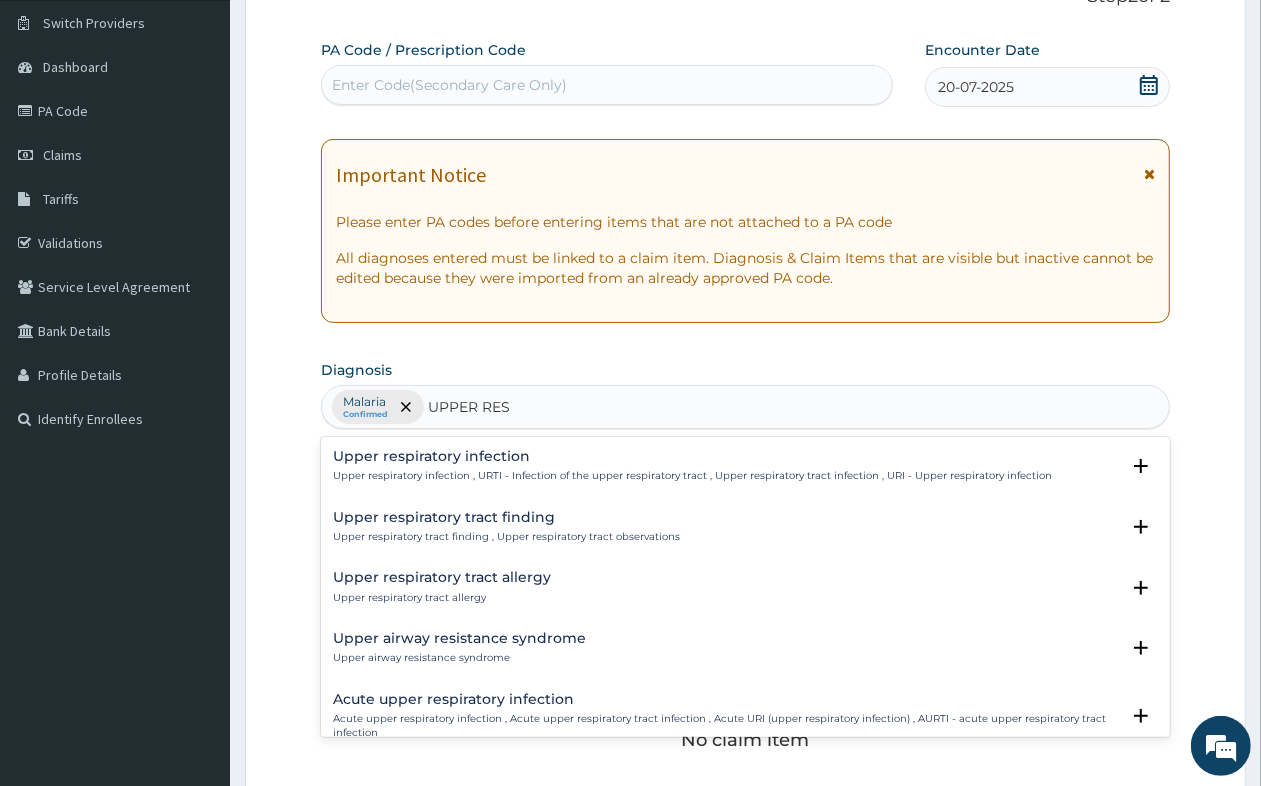click on "Upper respiratory infection Upper respiratory infection , URTI - Infection of the upper respiratory tract , Upper respiratory tract infection , URI - Upper respiratory infection" at bounding box center (692, 466) 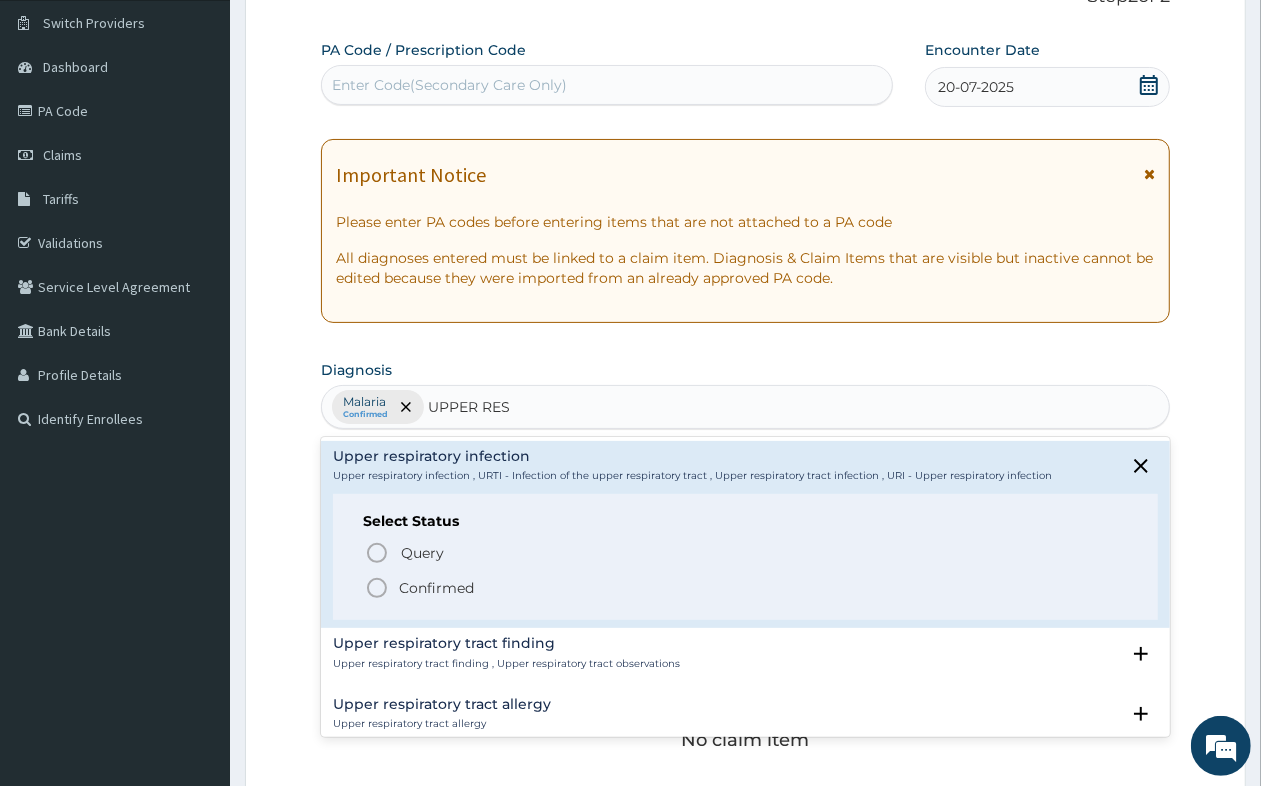 click on "Confirmed" at bounding box center (436, 588) 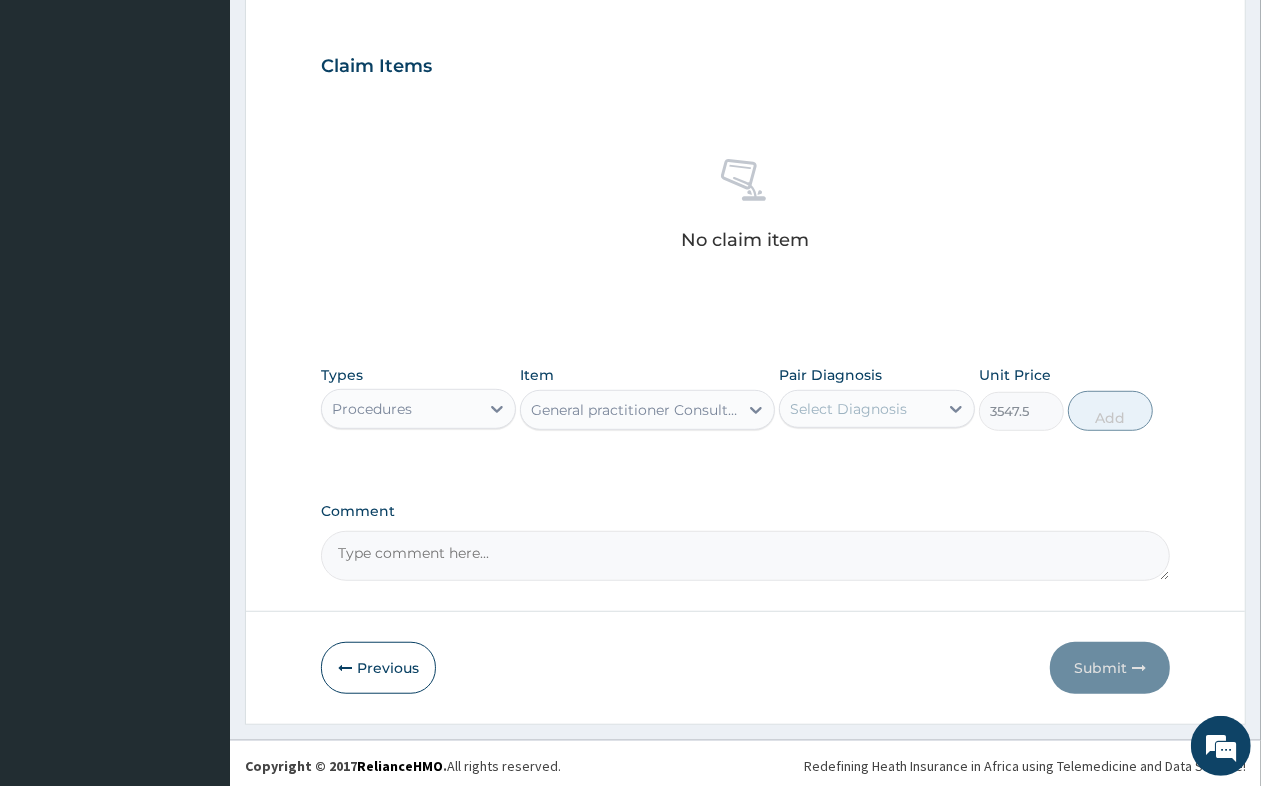 scroll, scrollTop: 657, scrollLeft: 0, axis: vertical 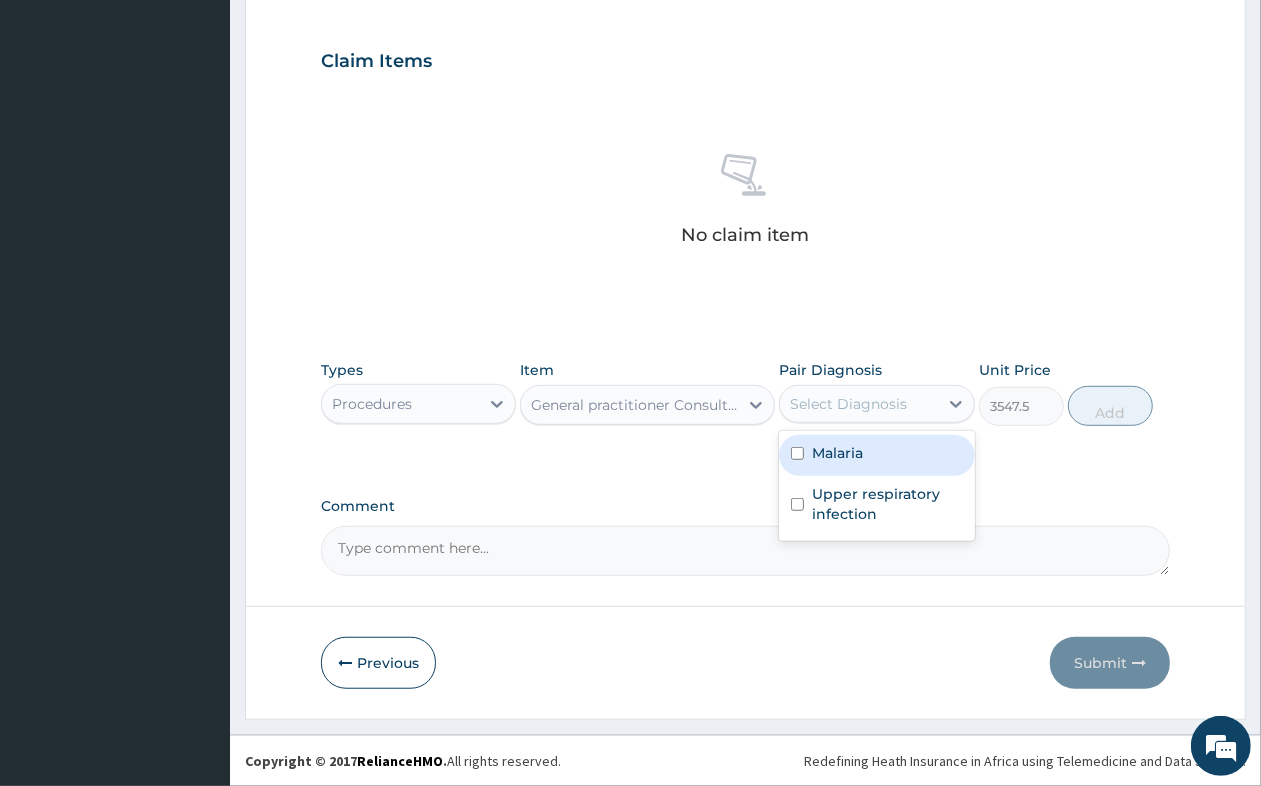 click on "Select Diagnosis" at bounding box center (858, 404) 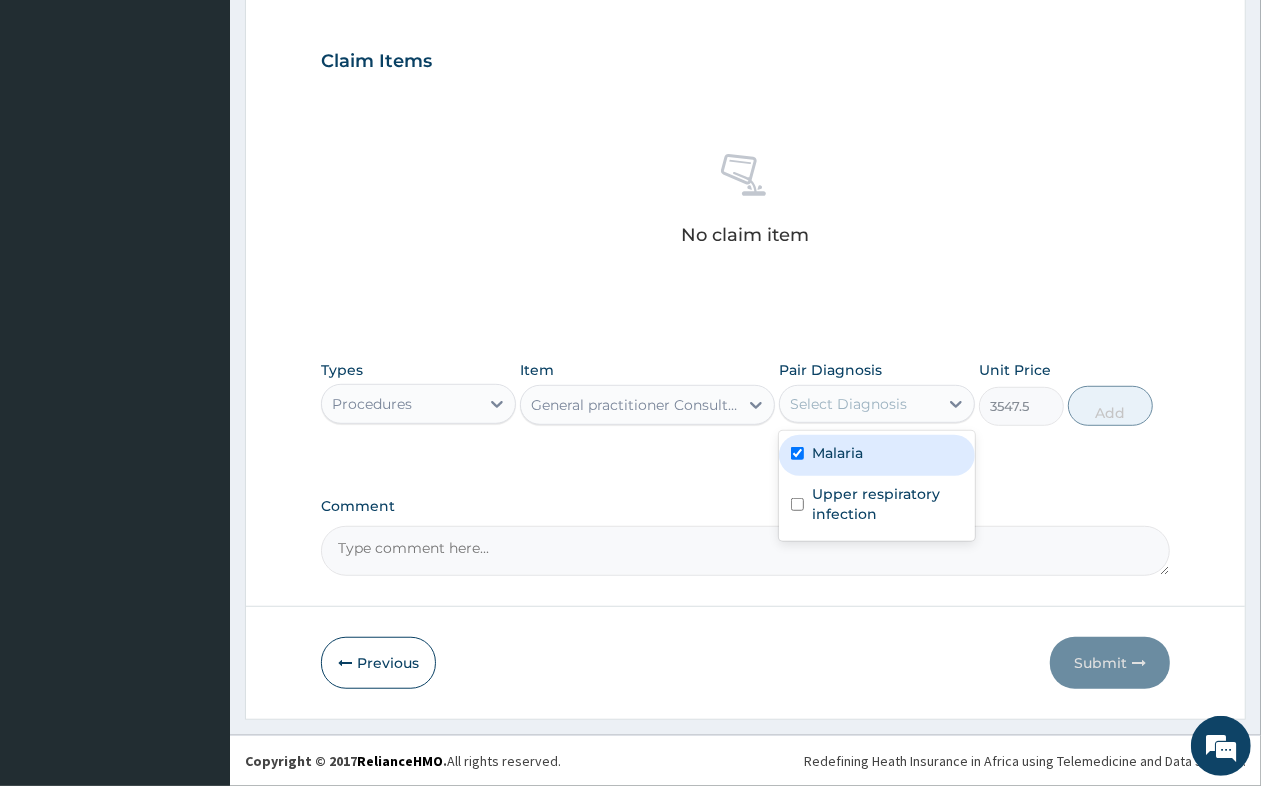 checkbox on "true" 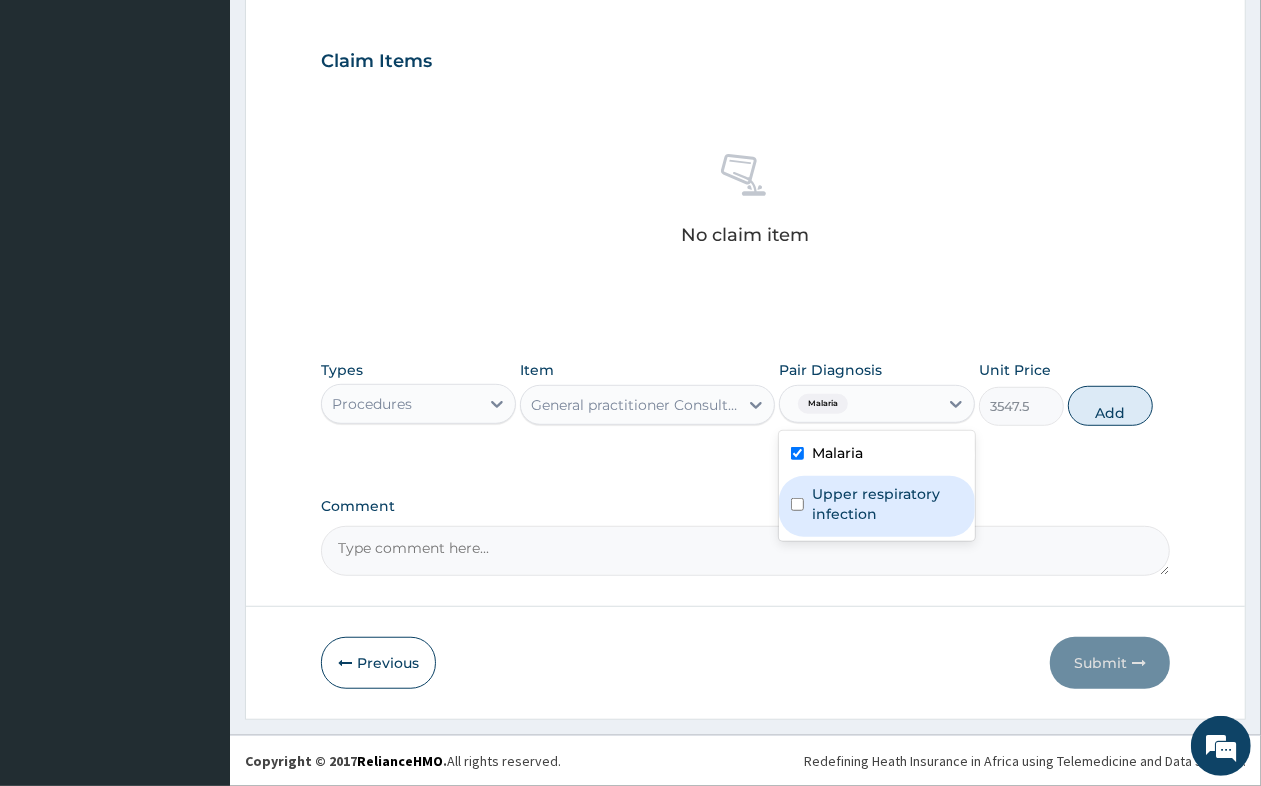 click on "Upper respiratory infection" at bounding box center [887, 504] 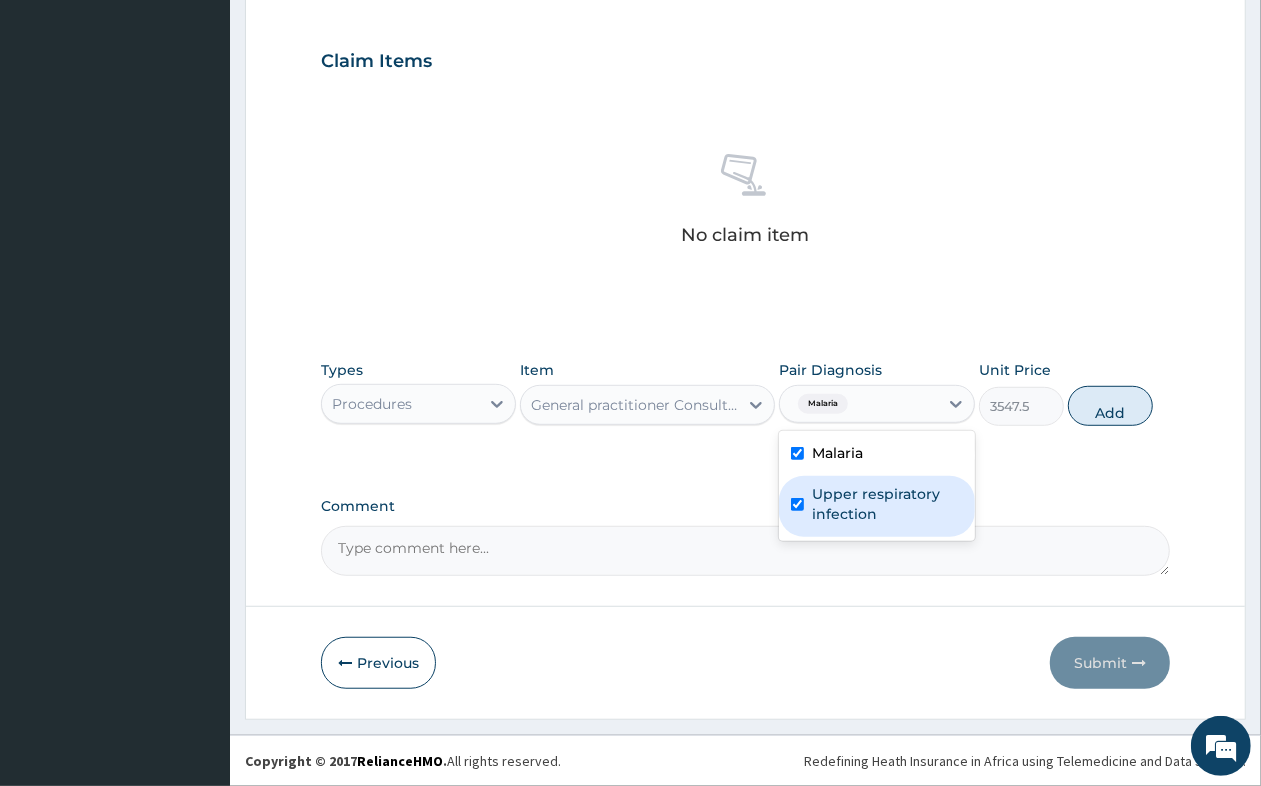checkbox on "true" 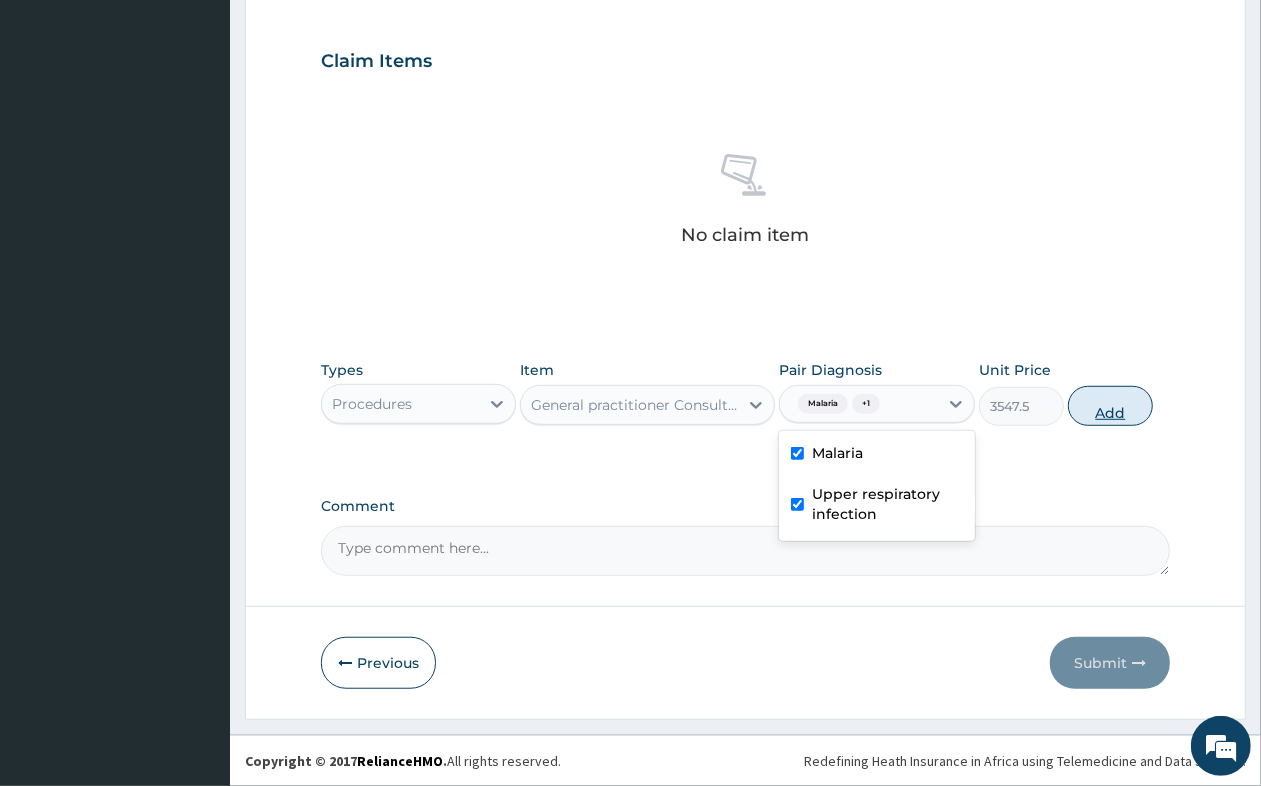 click on "Add" at bounding box center (1110, 406) 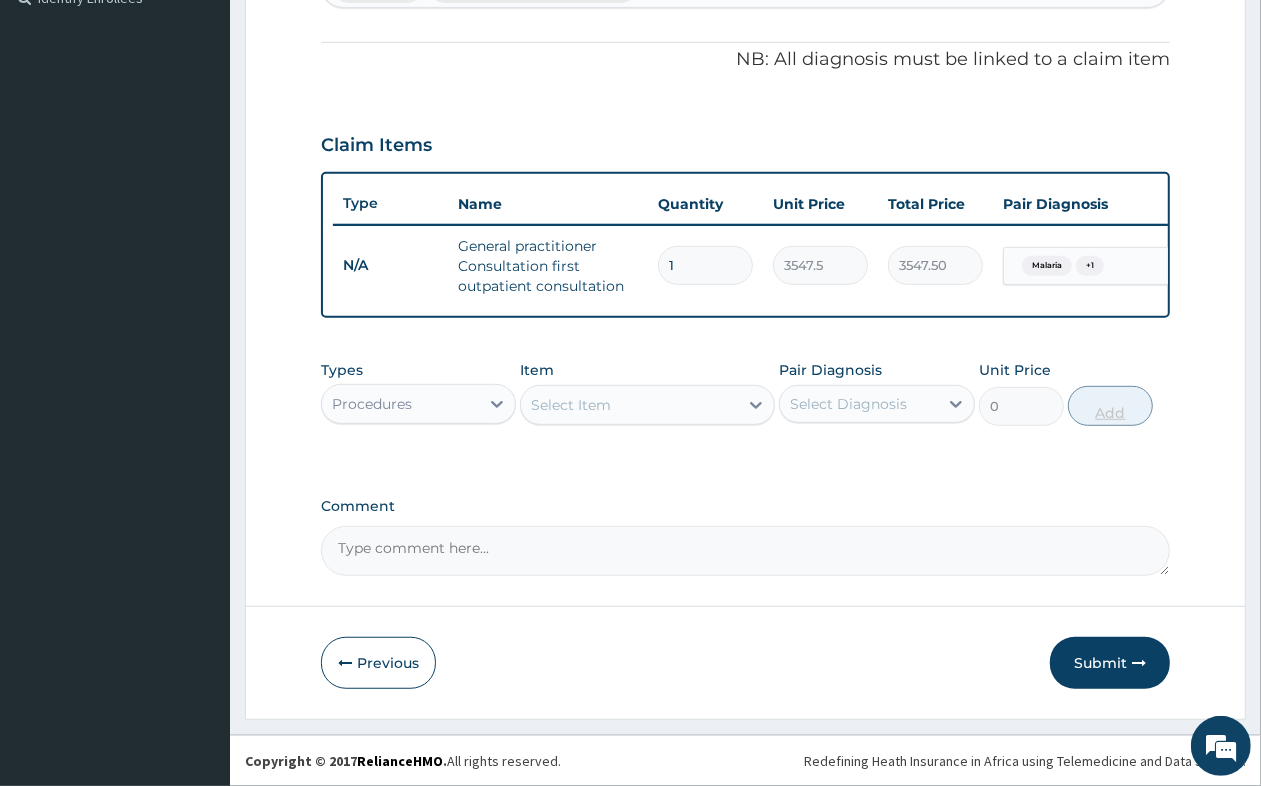 scroll, scrollTop: 590, scrollLeft: 0, axis: vertical 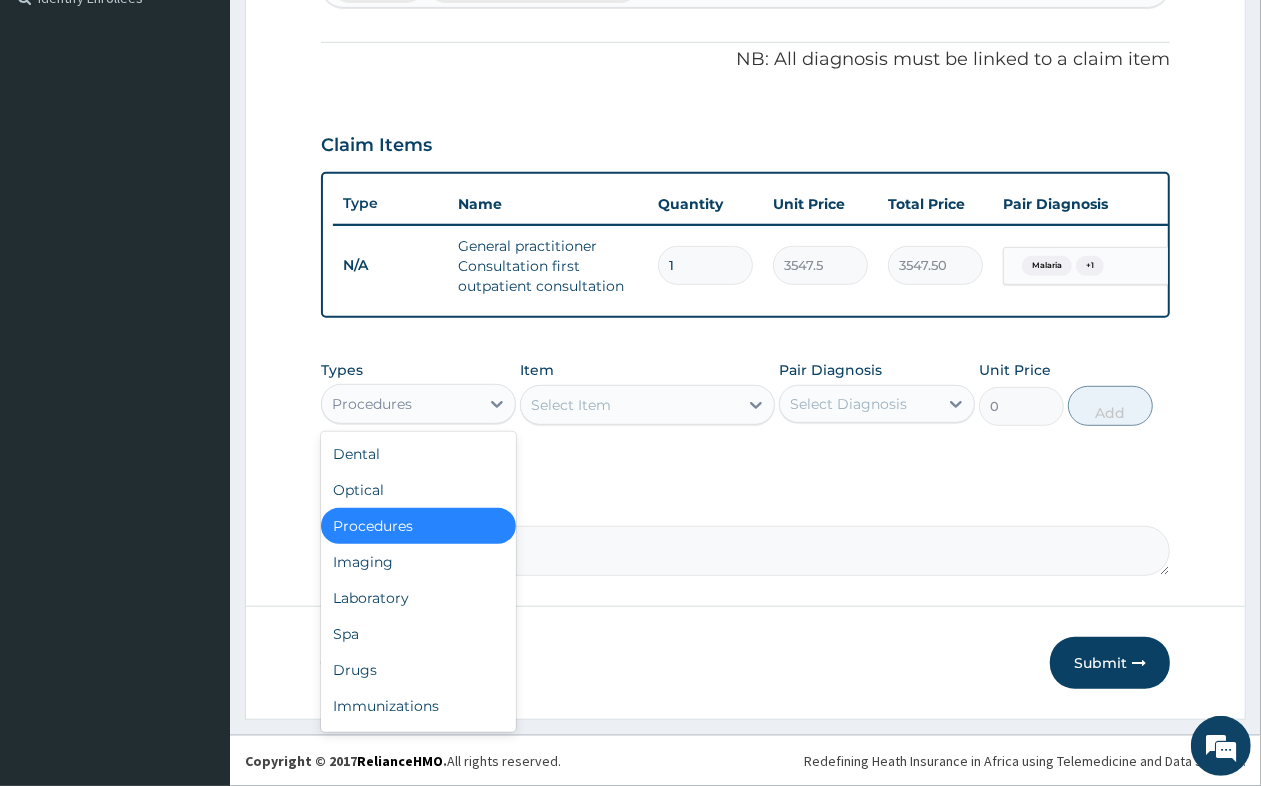 click on "Procedures" at bounding box center (400, 404) 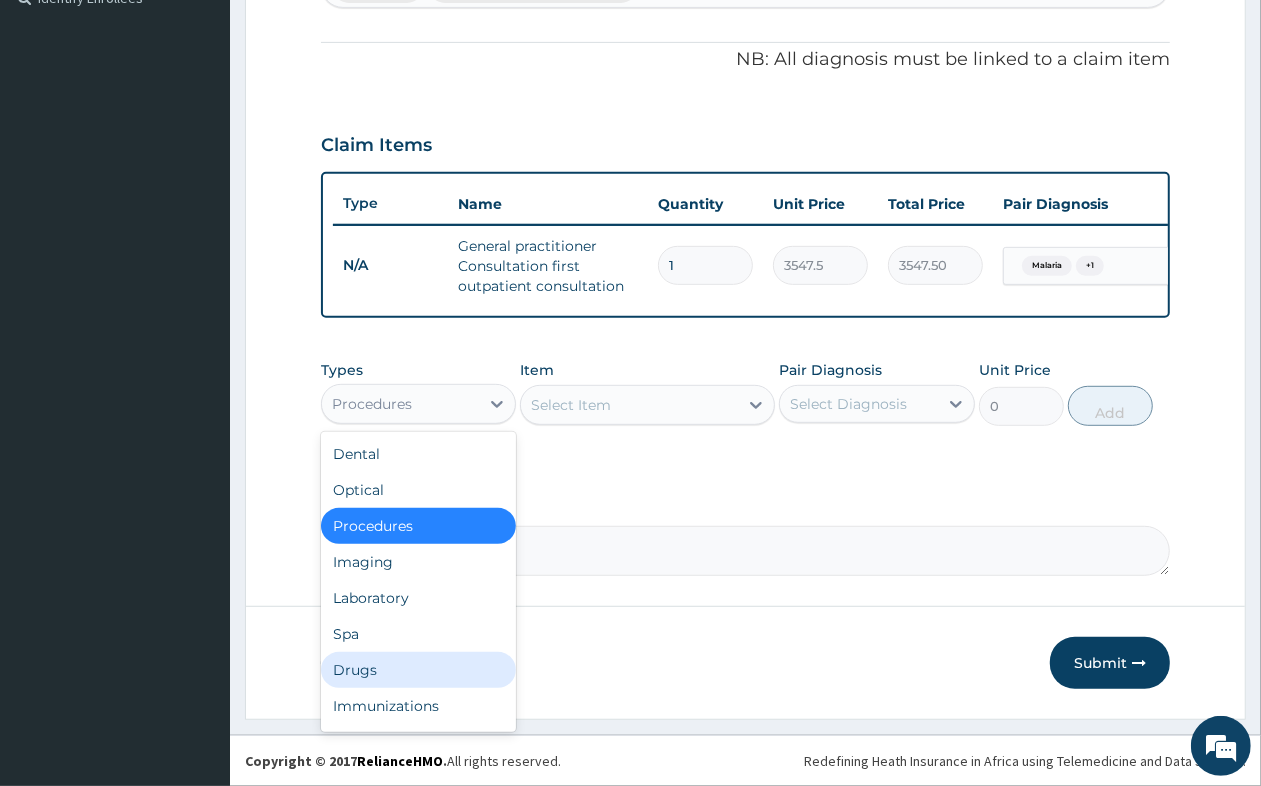click on "Drugs" at bounding box center [418, 670] 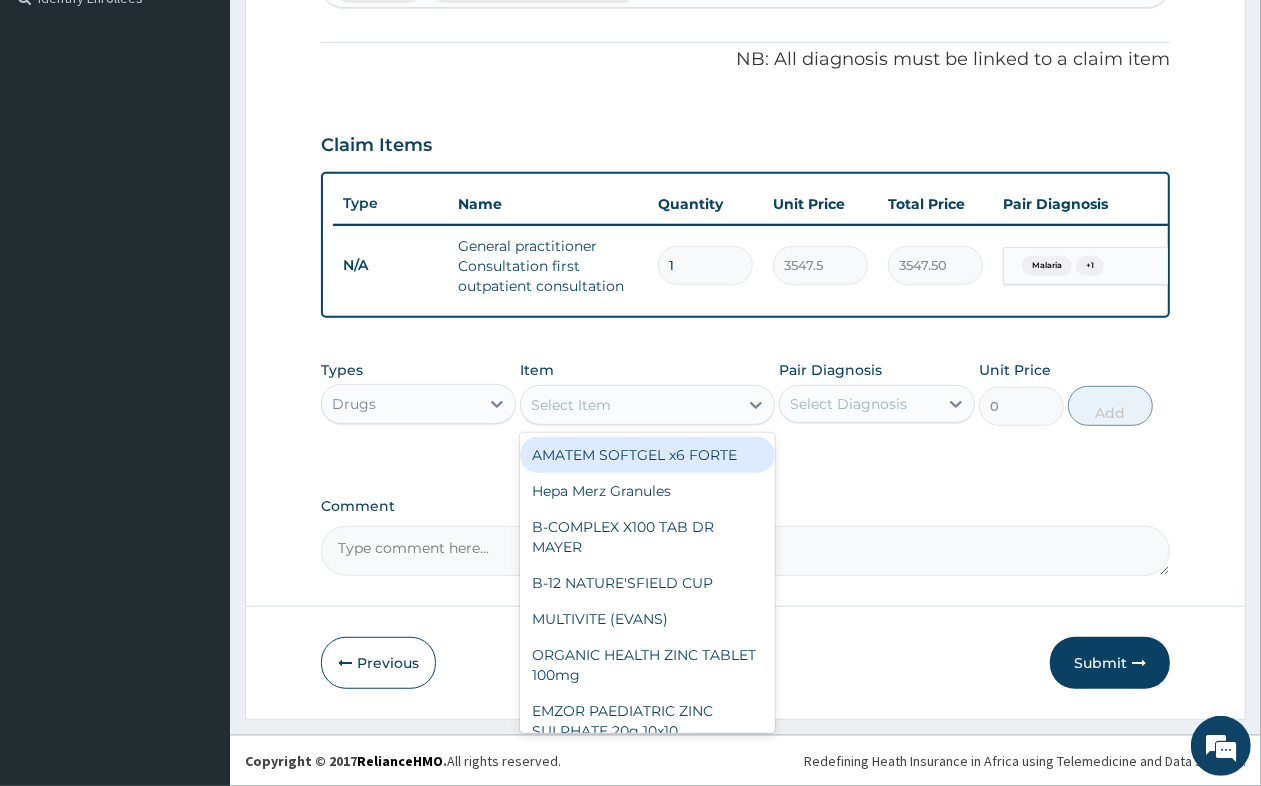 click on "Select Item" at bounding box center (629, 405) 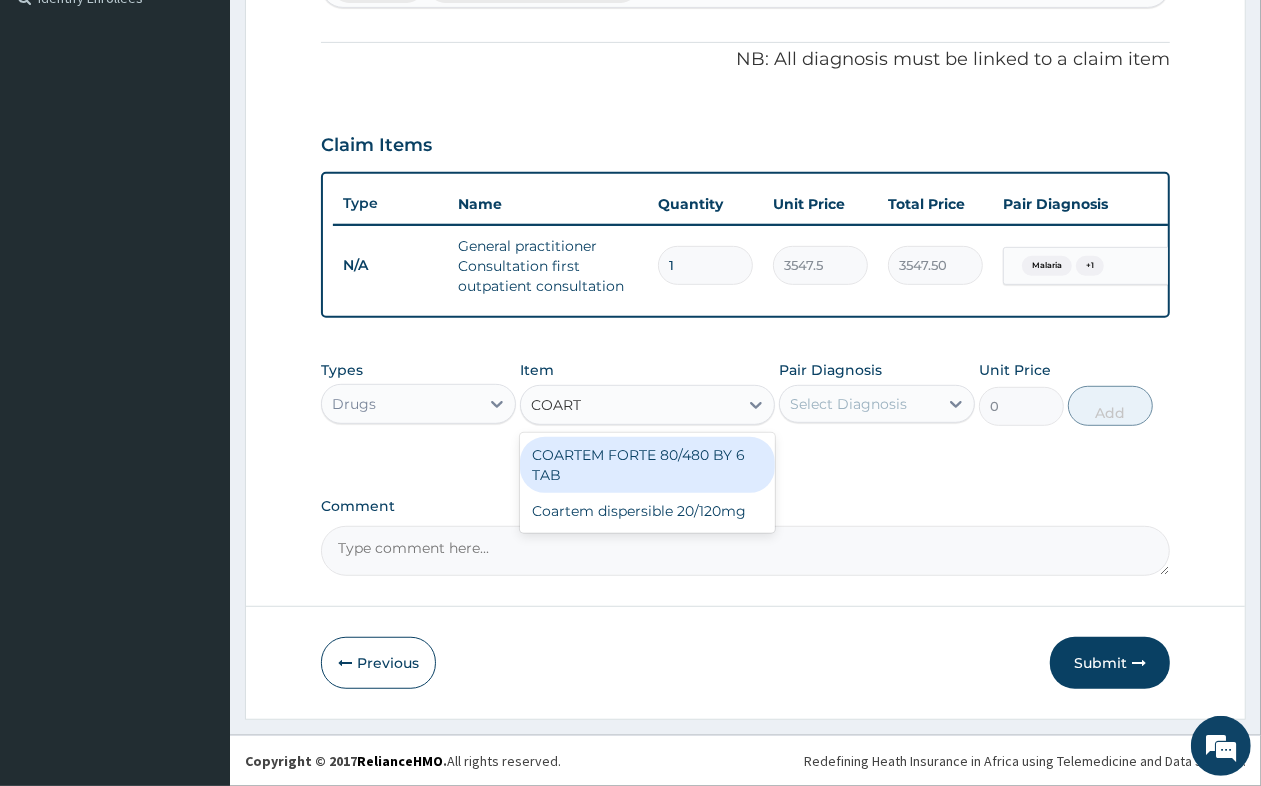 type on "COARTE" 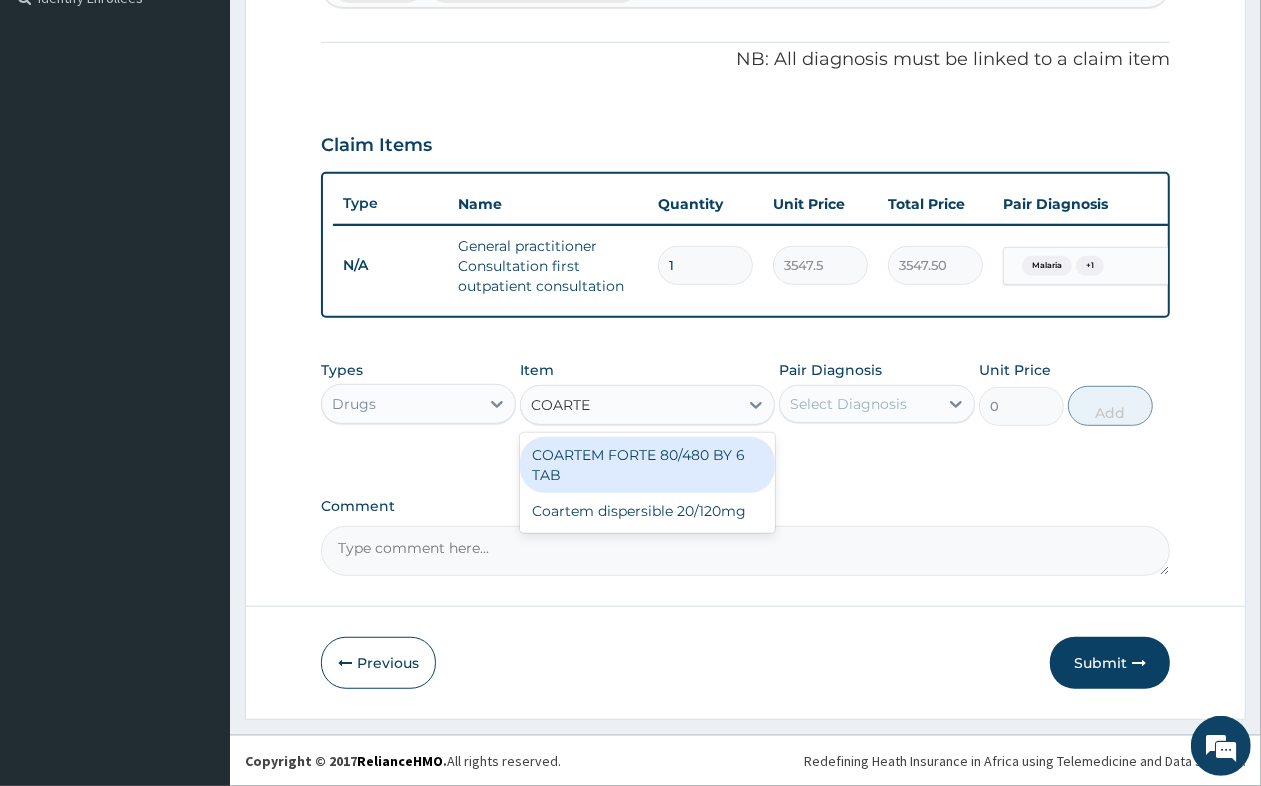 click on "COARTEM FORTE 80/480 BY 6 TAB" at bounding box center [647, 465] 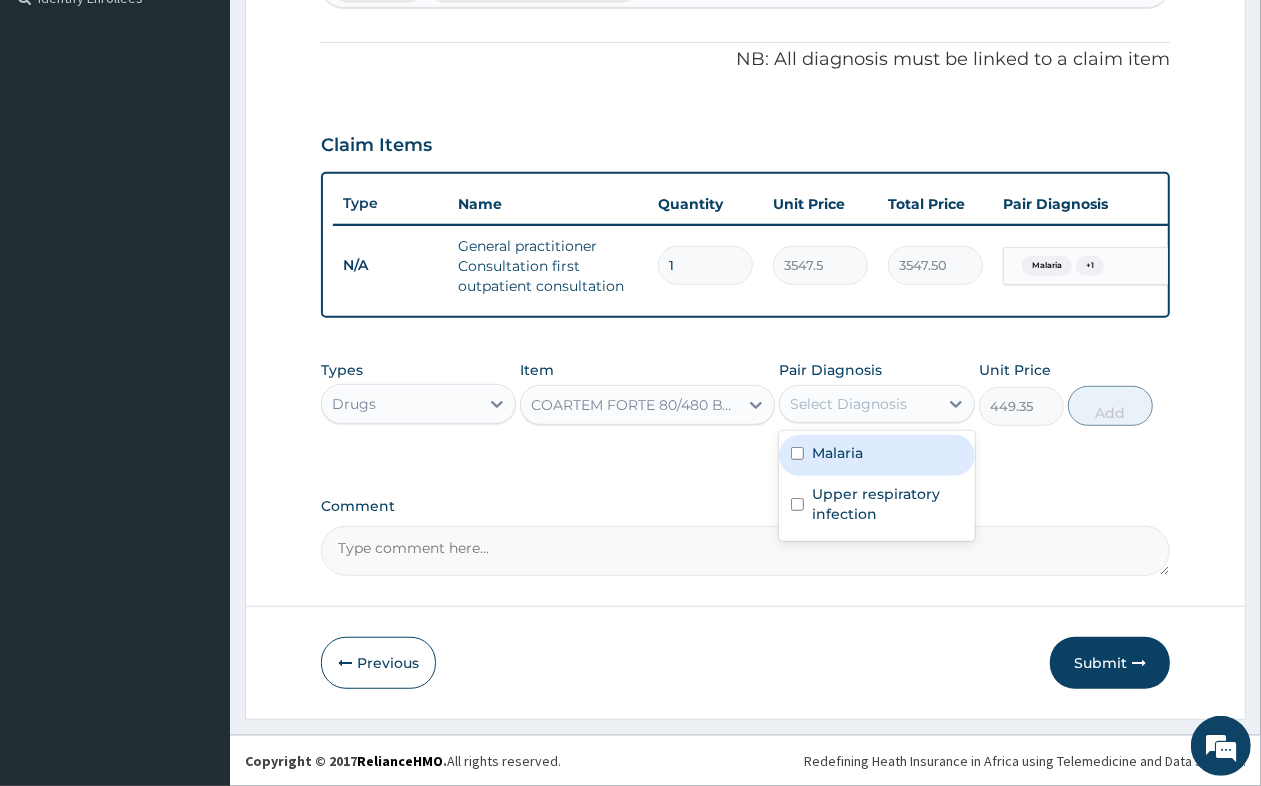 click on "Select Diagnosis" at bounding box center (848, 404) 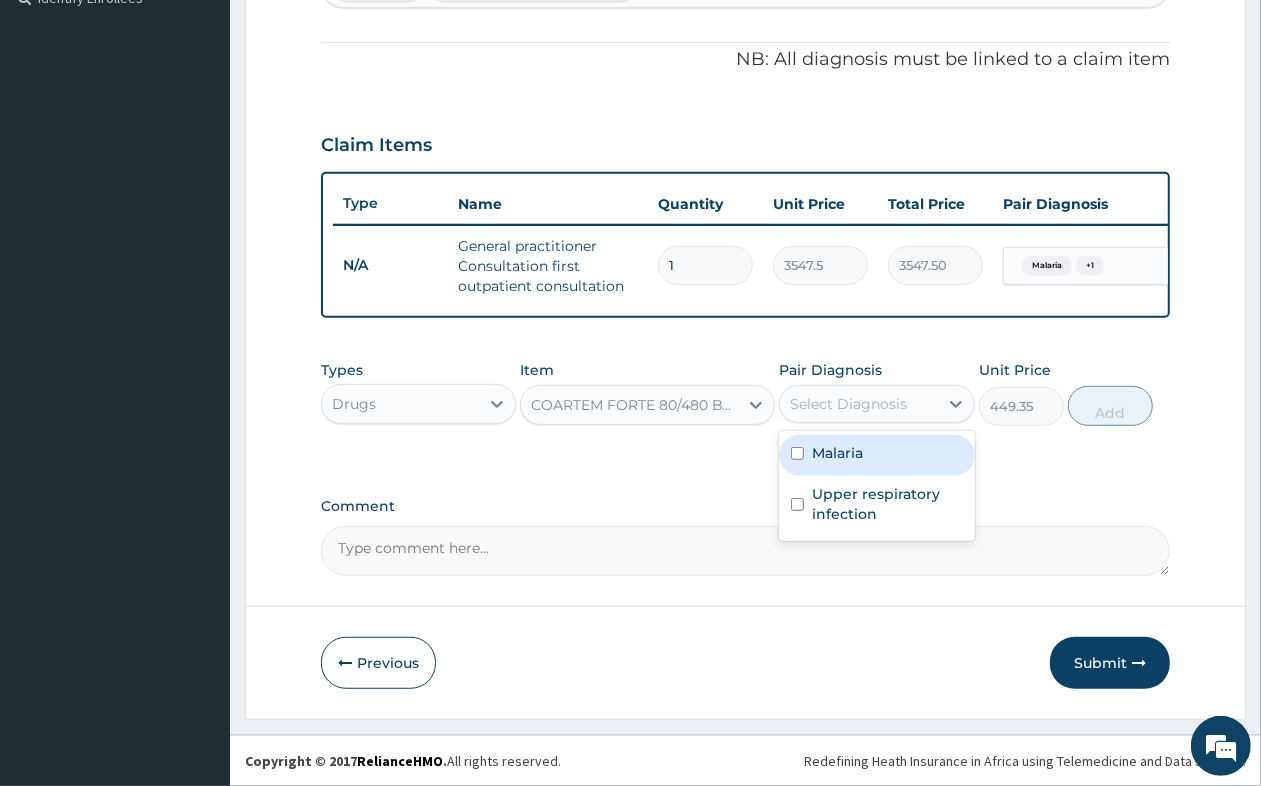 click on "Malaria" at bounding box center (837, 453) 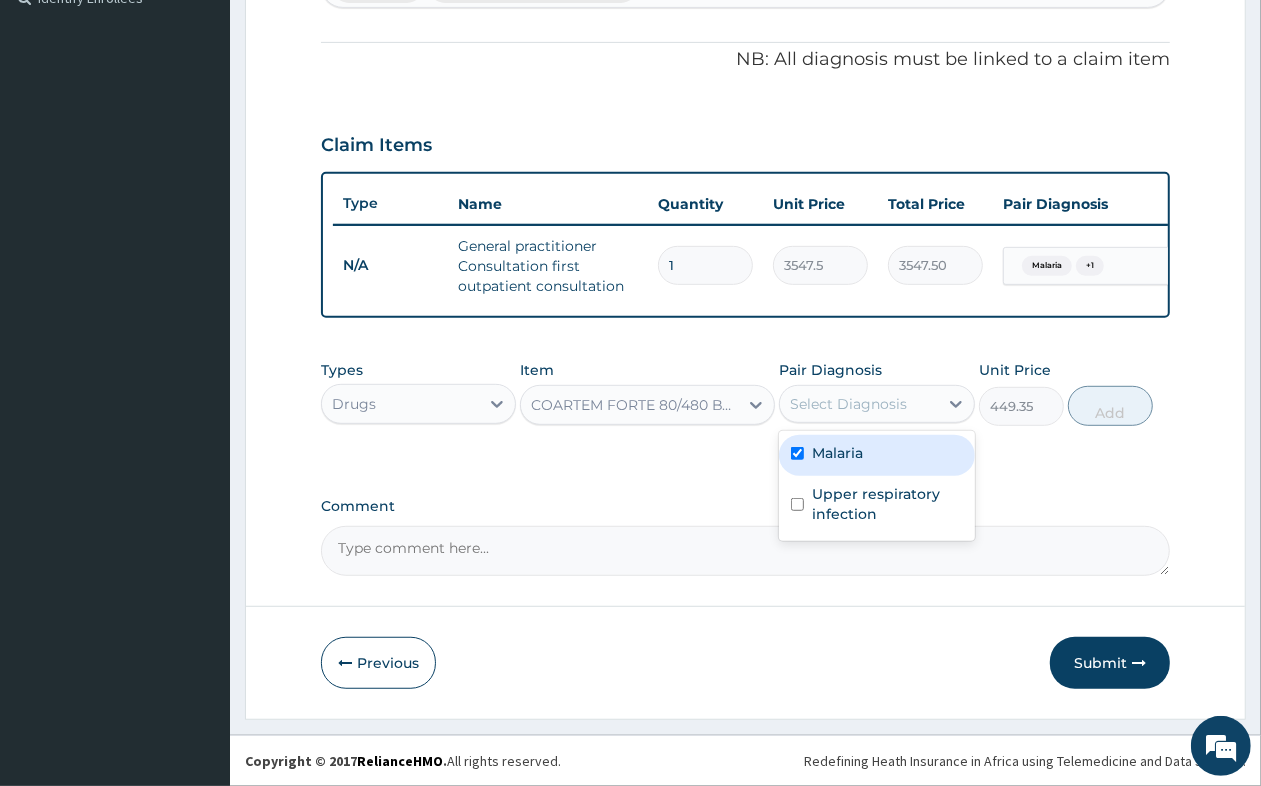 checkbox on "true" 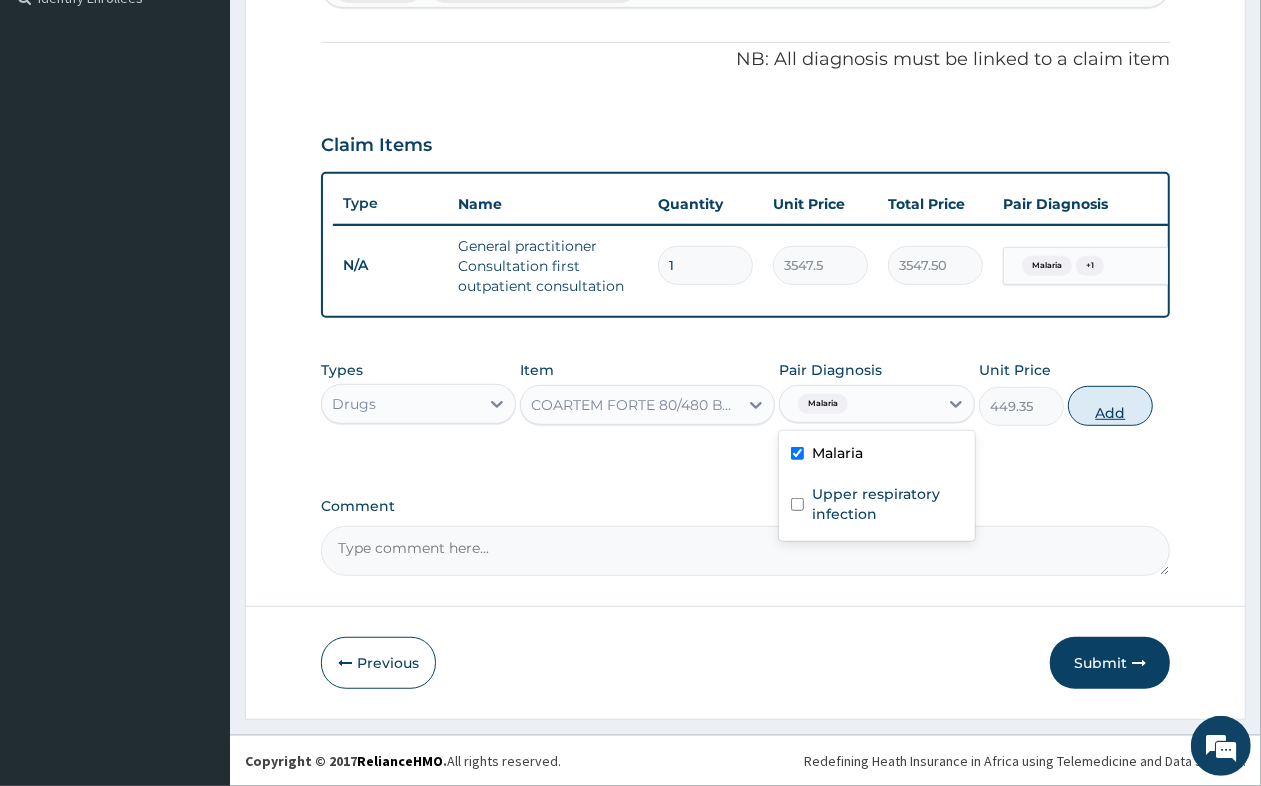click on "Add" at bounding box center (1110, 406) 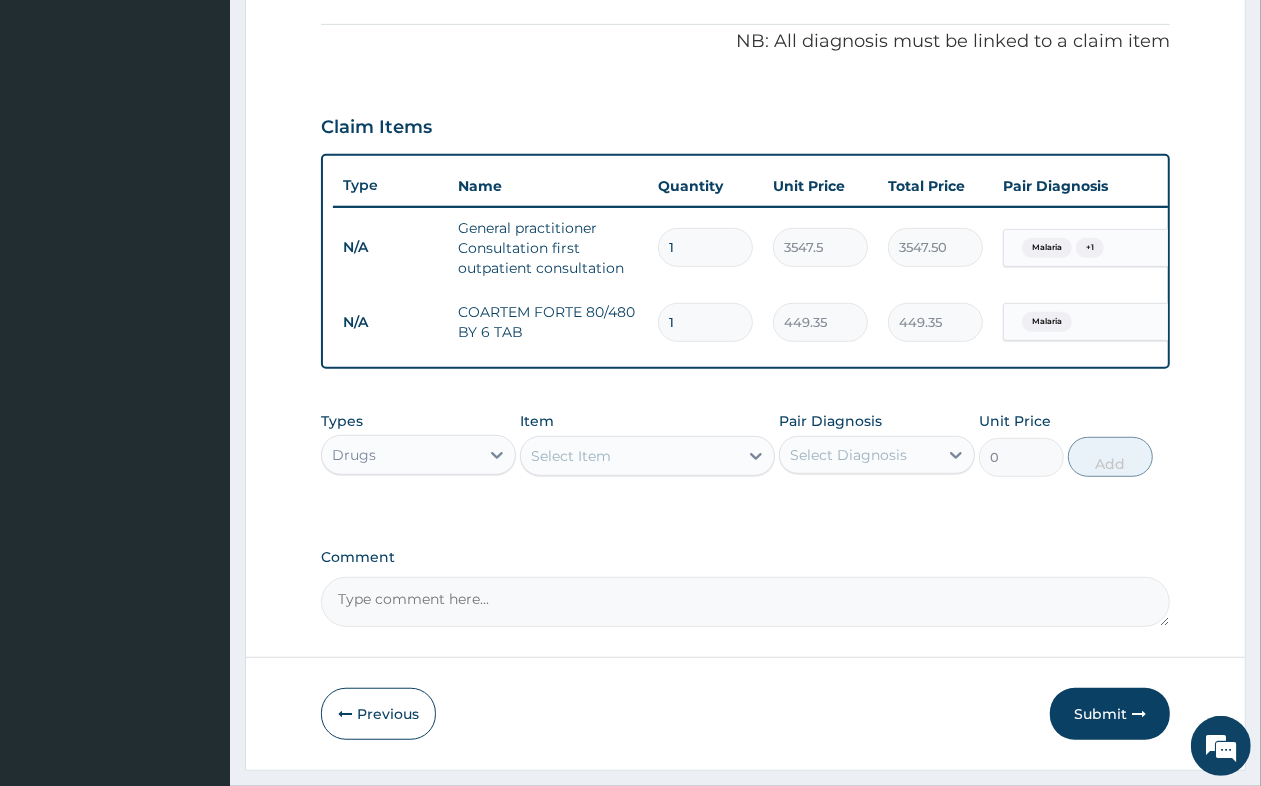type 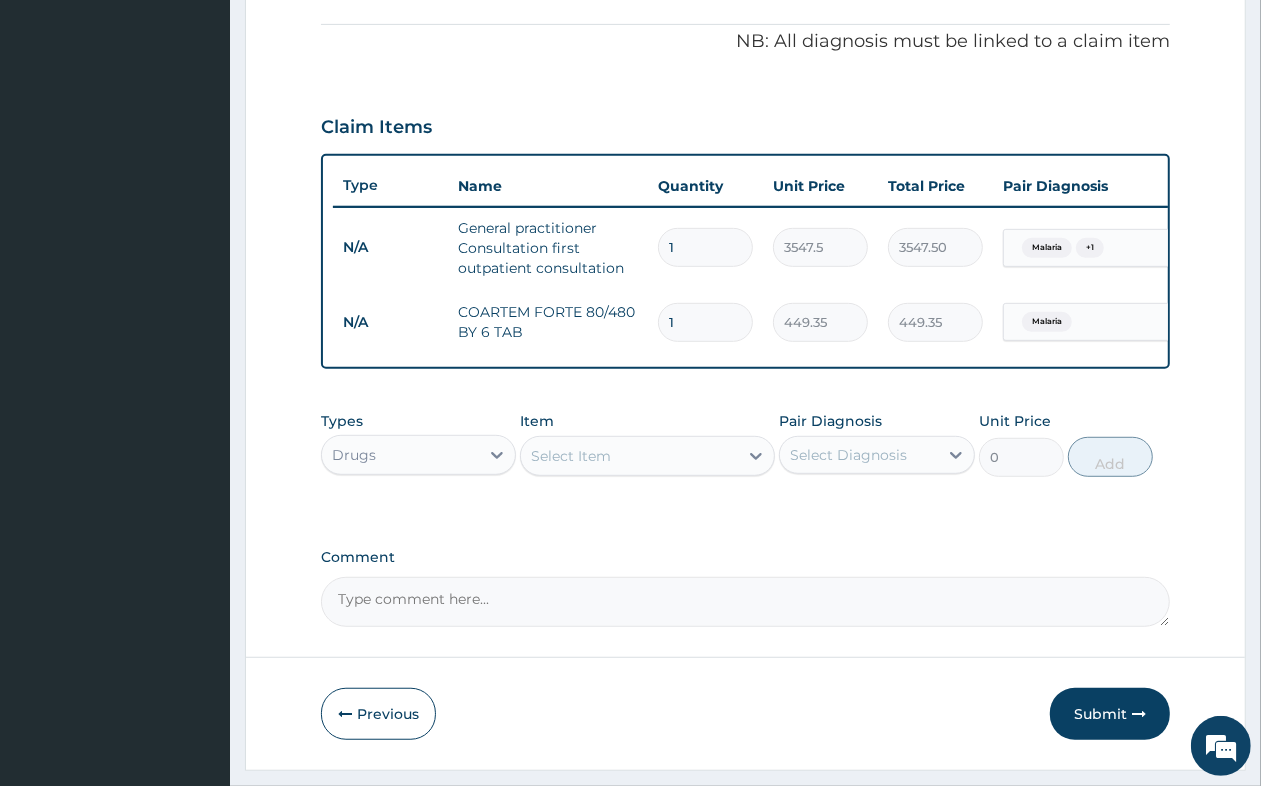 type on "0.00" 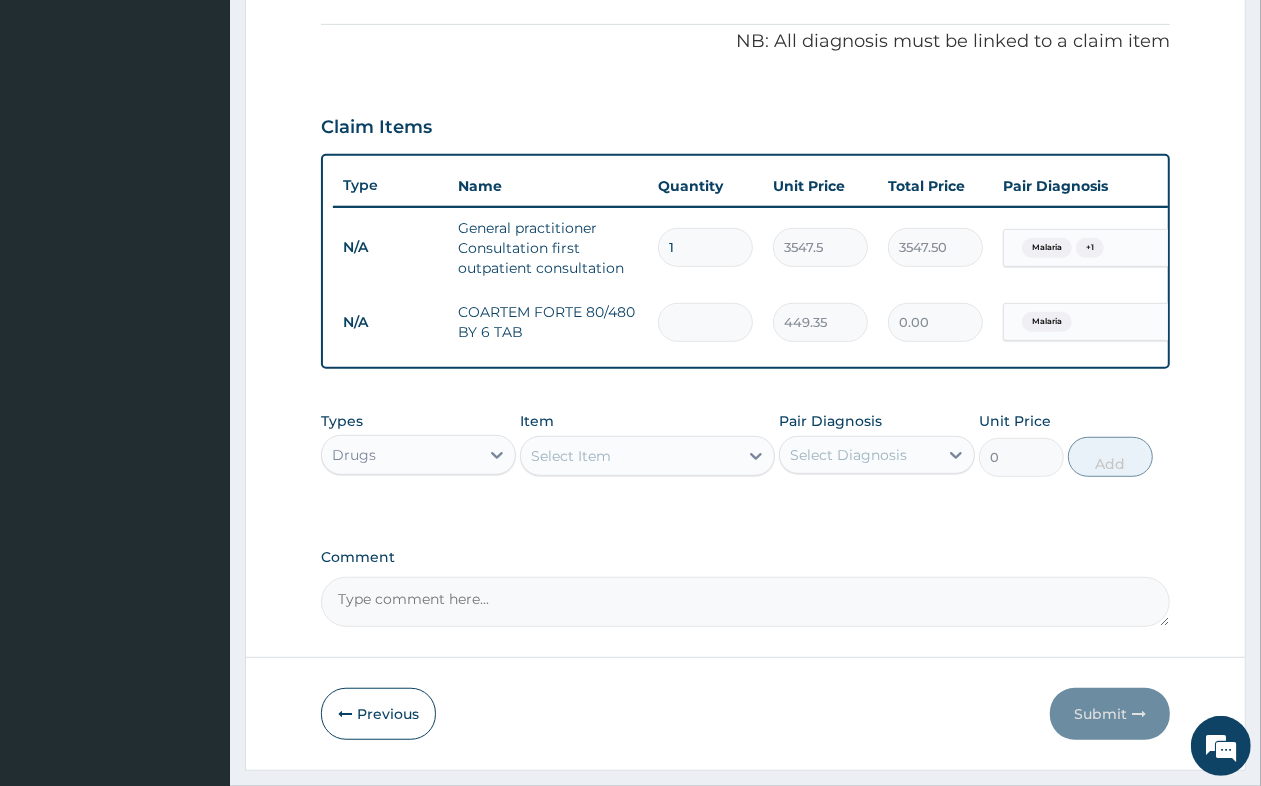 type on "6" 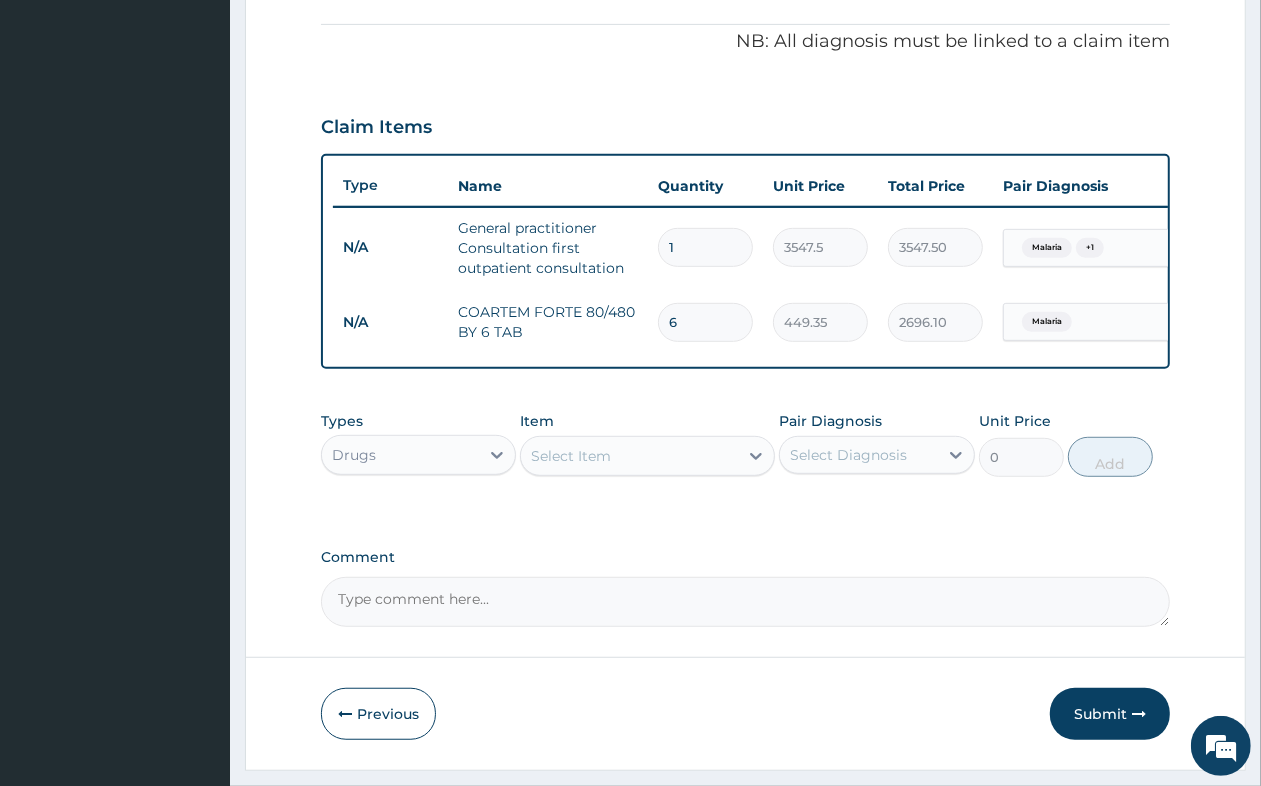 type on "6" 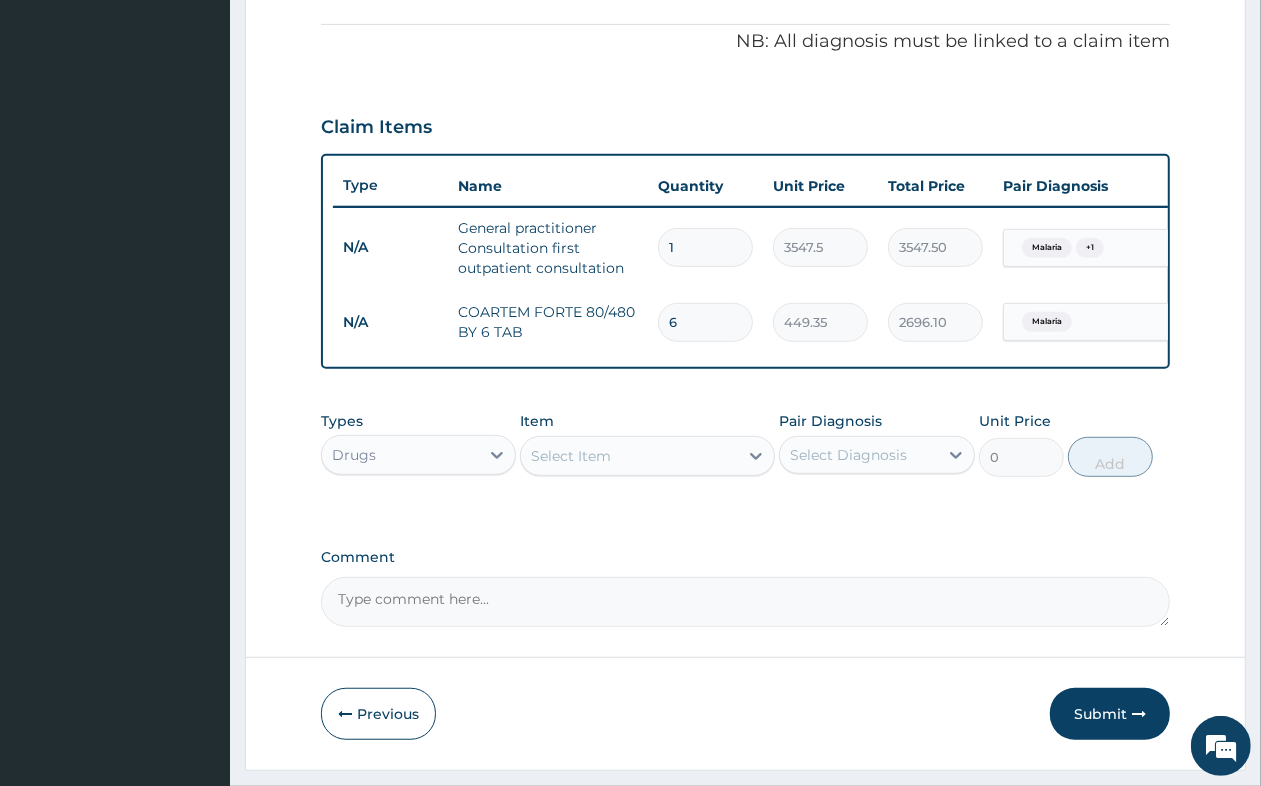 click on "Select Item" at bounding box center (629, 456) 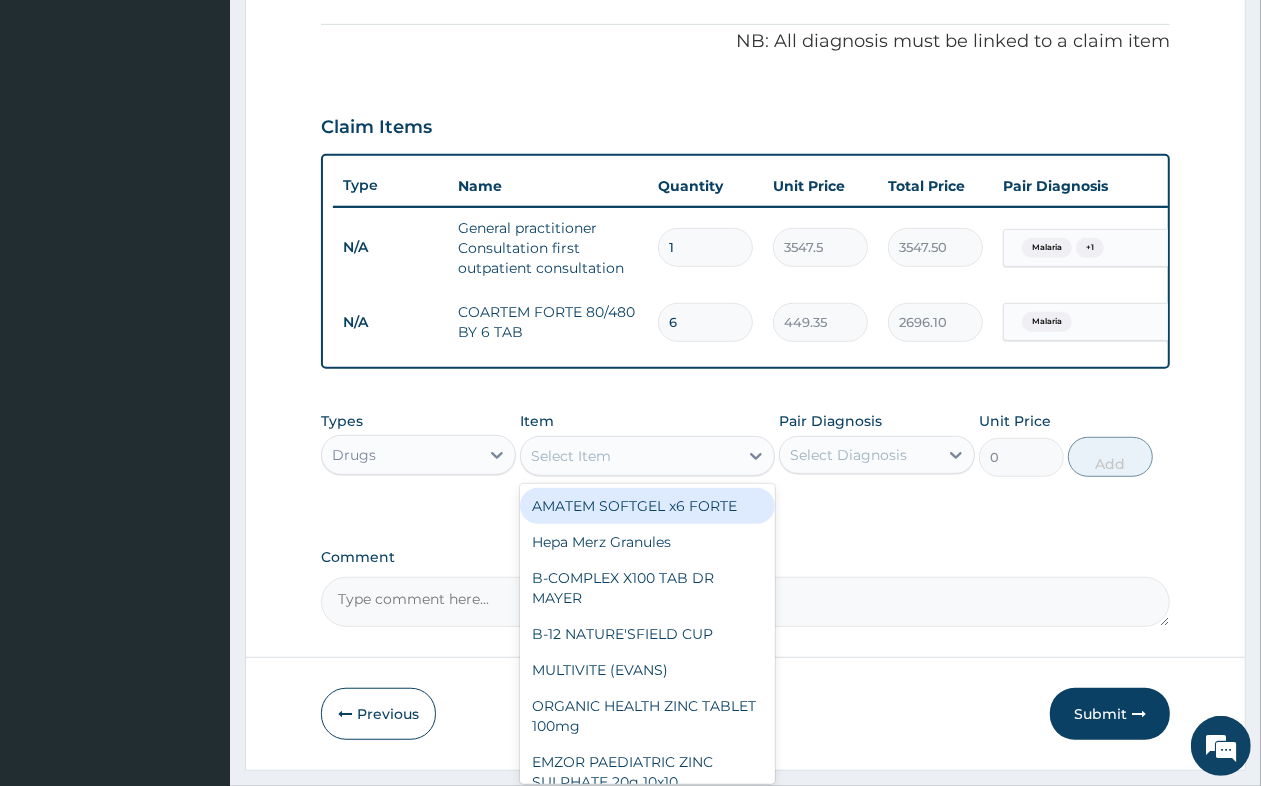 click on "6" at bounding box center [705, 322] 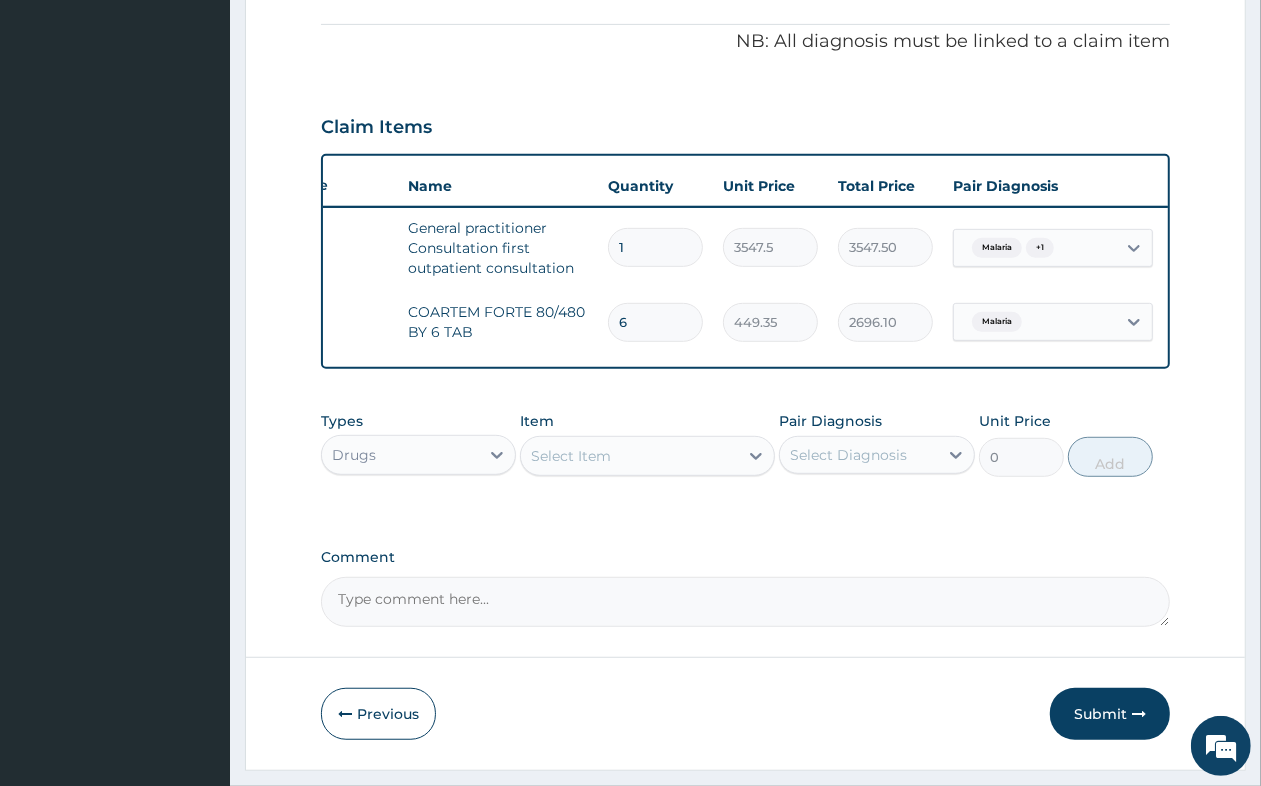 scroll, scrollTop: 0, scrollLeft: 153, axis: horizontal 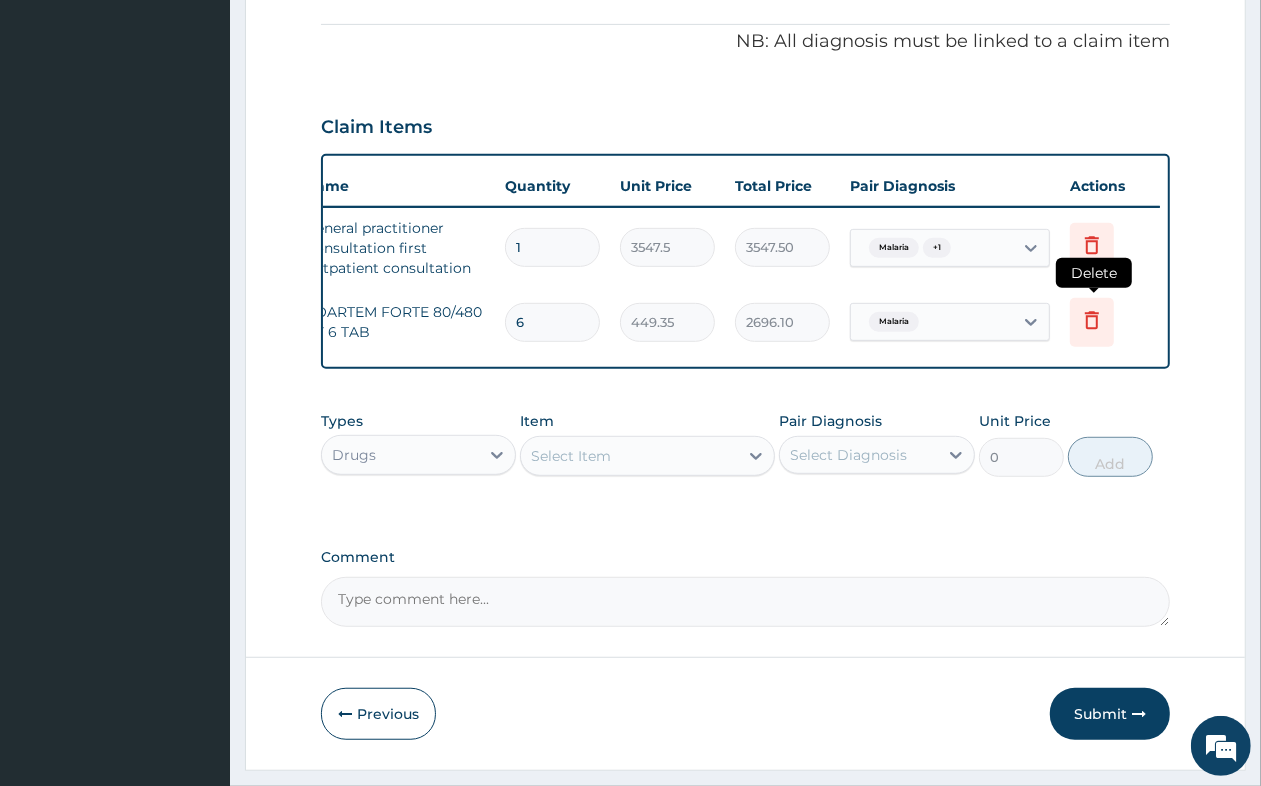 click 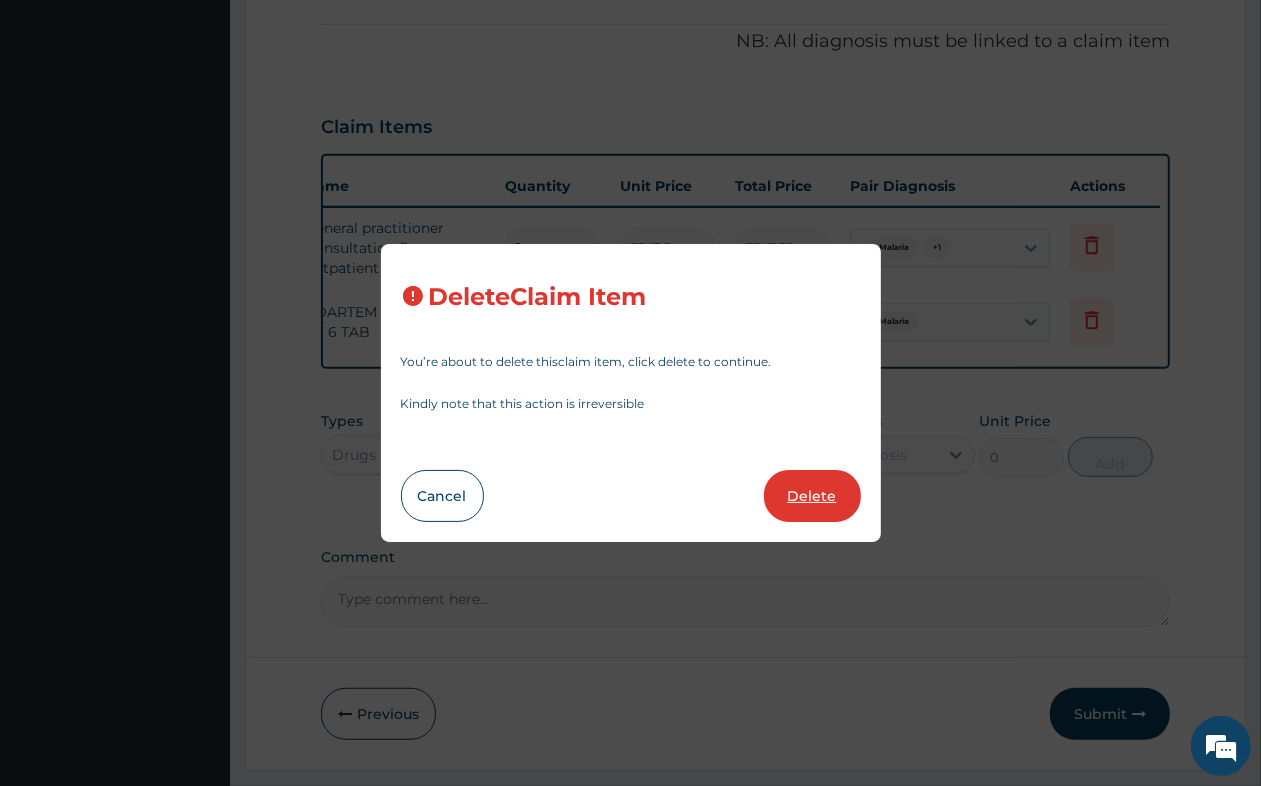 click on "Delete" at bounding box center [812, 496] 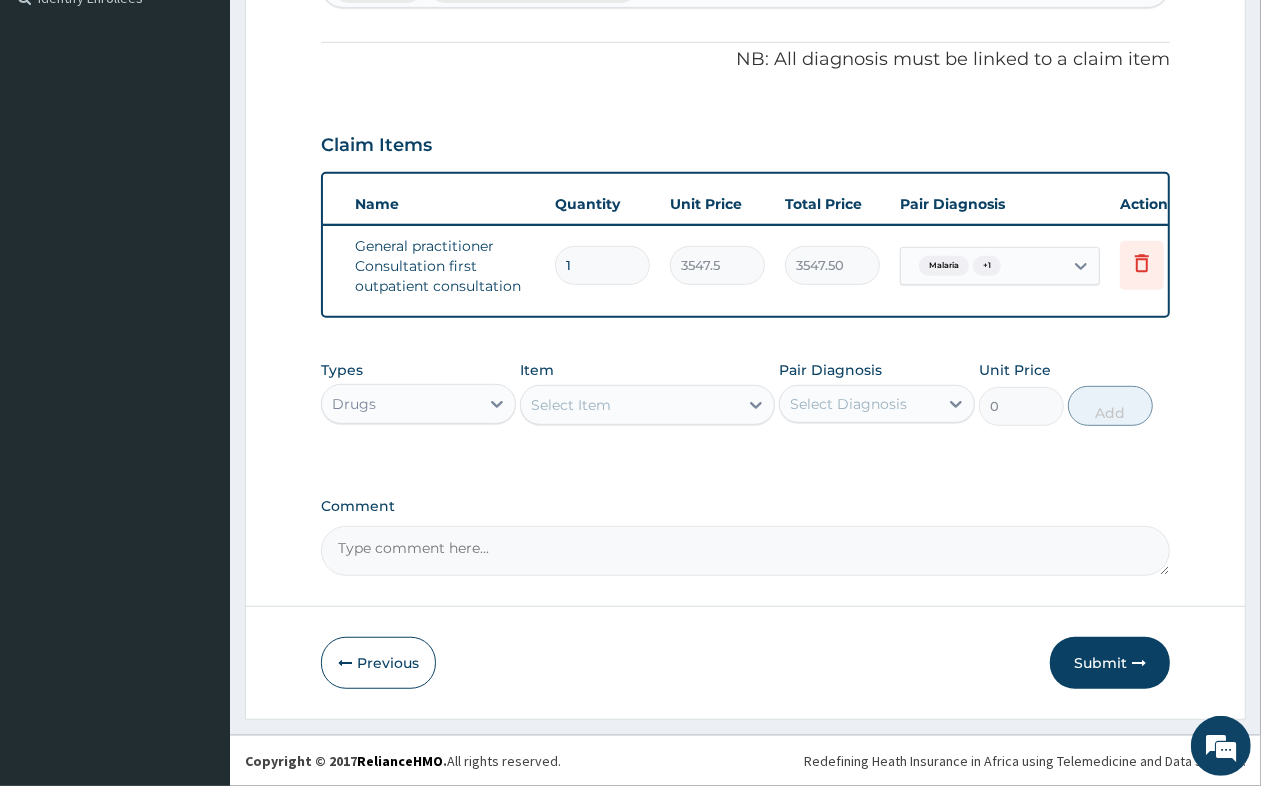 scroll, scrollTop: 0, scrollLeft: 0, axis: both 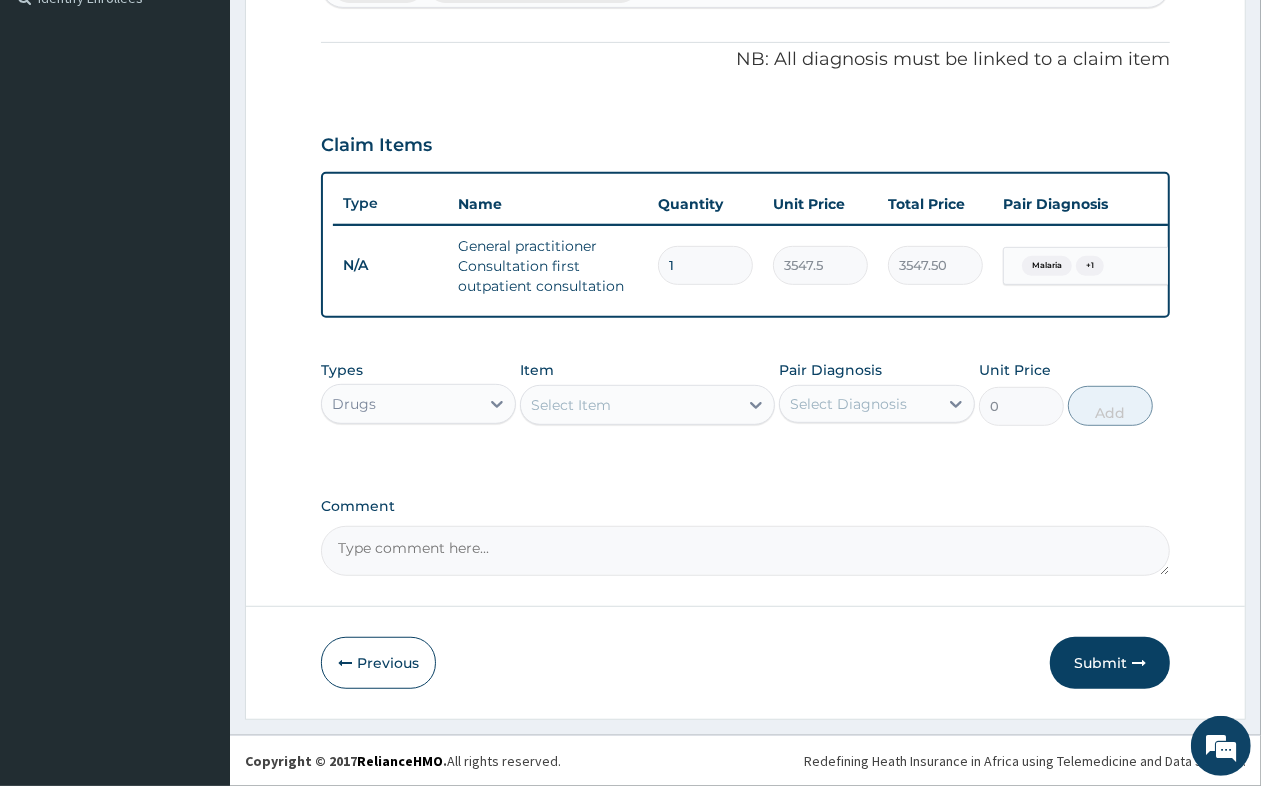 click on "Select Item" at bounding box center [571, 405] 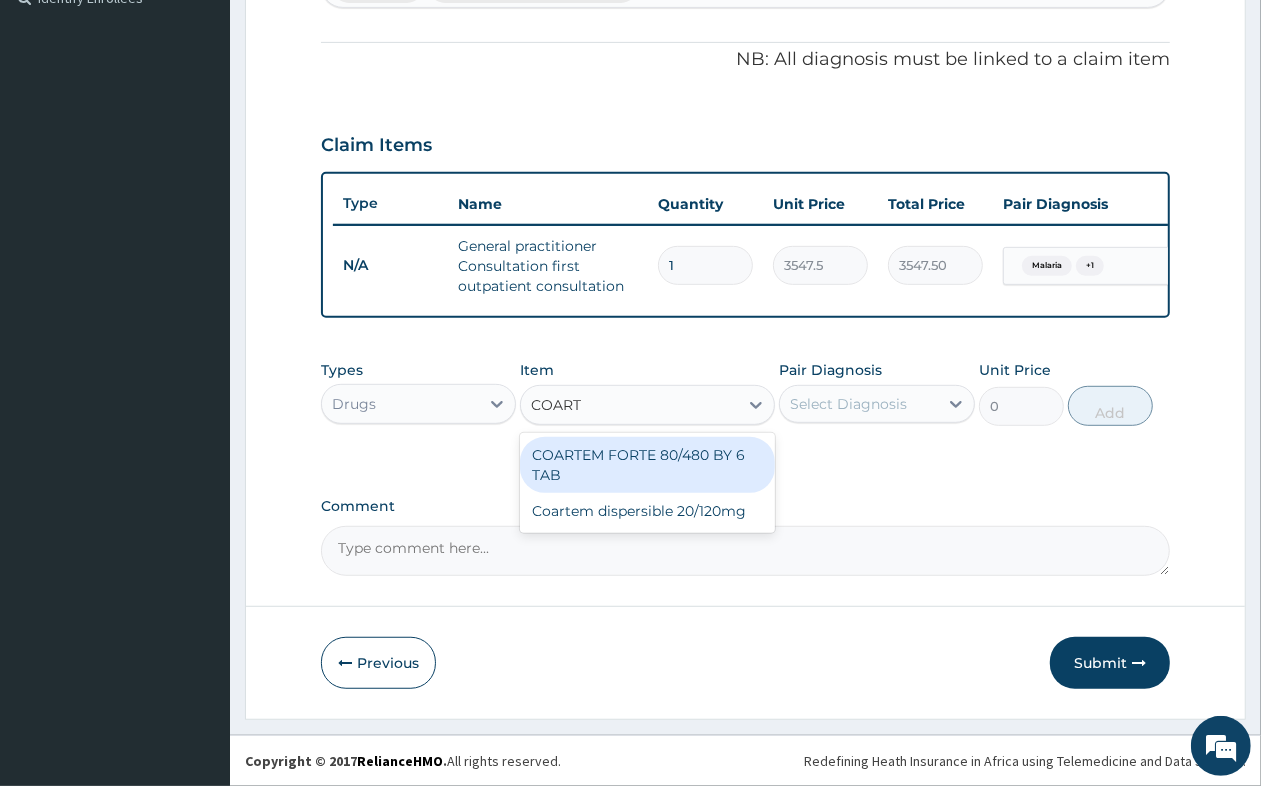 type on "COARTE" 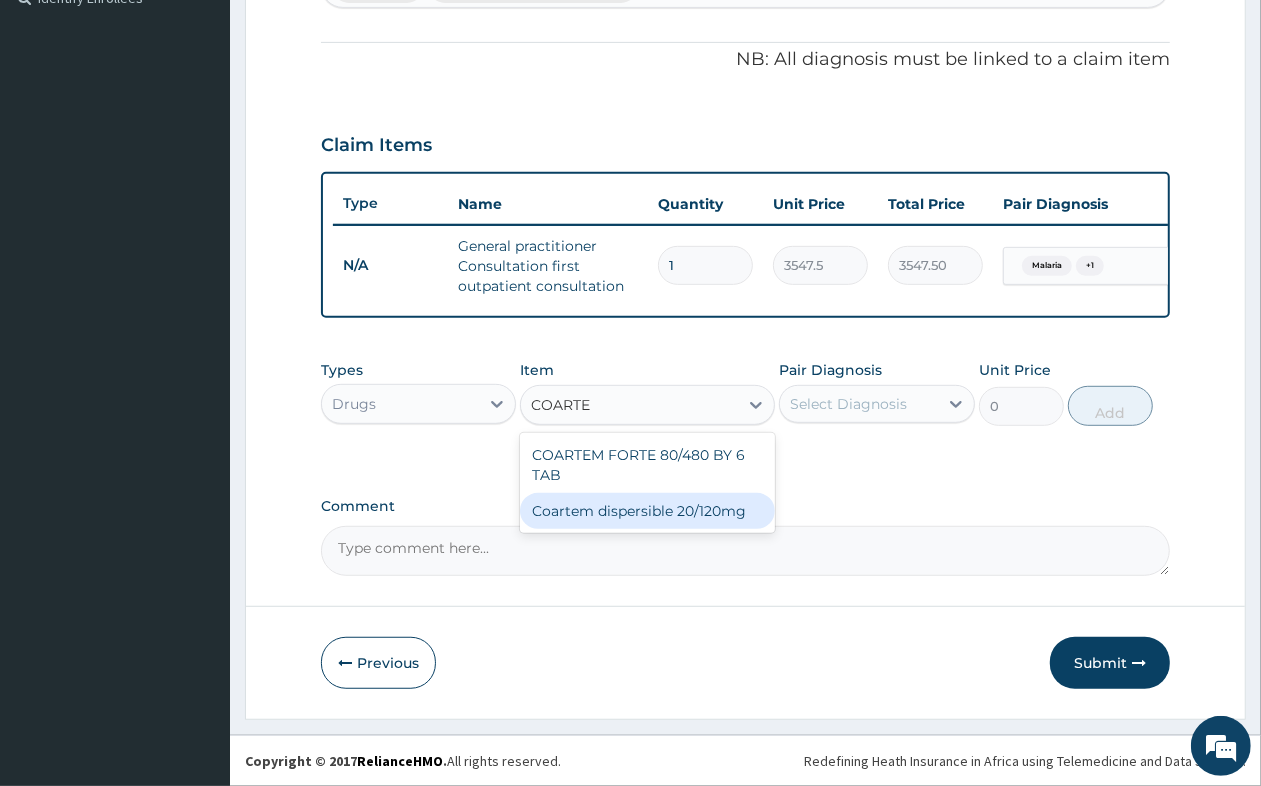 click on "Coartem dispersible 20/120mg" at bounding box center [647, 511] 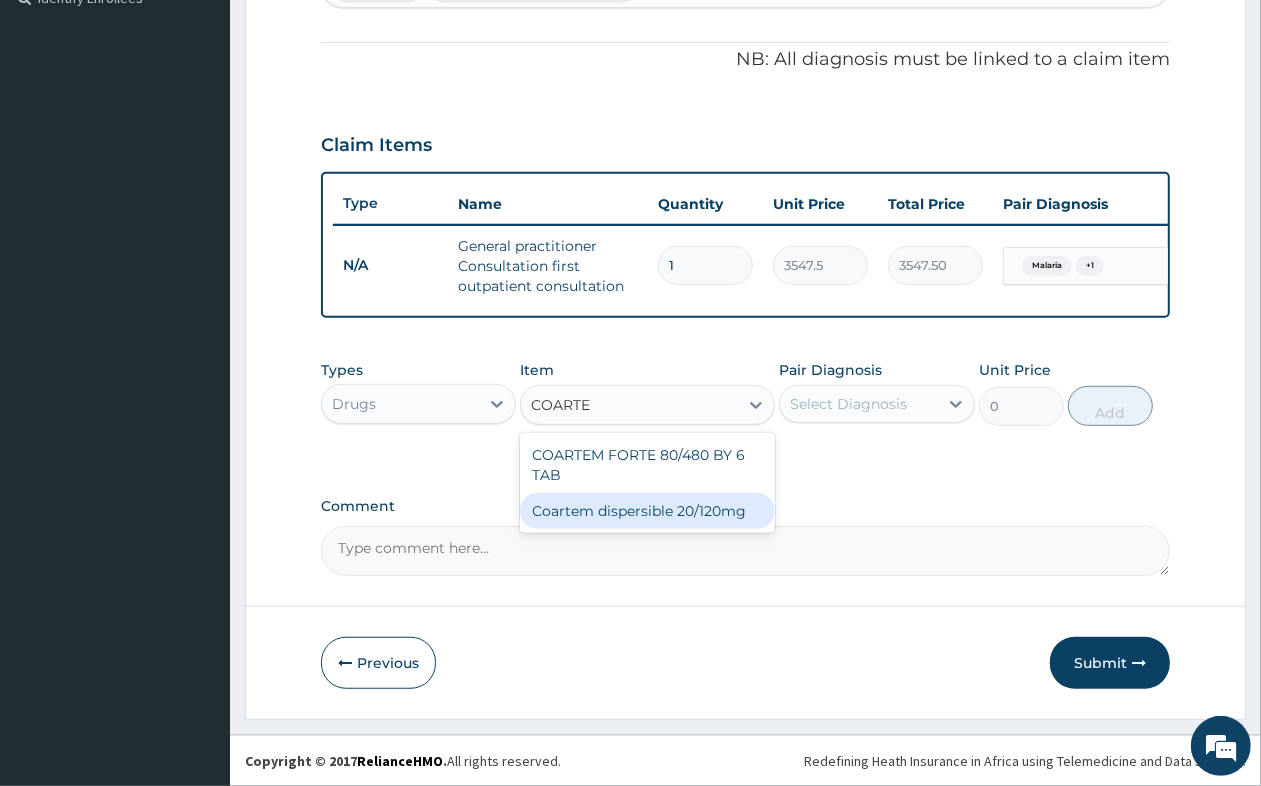 type 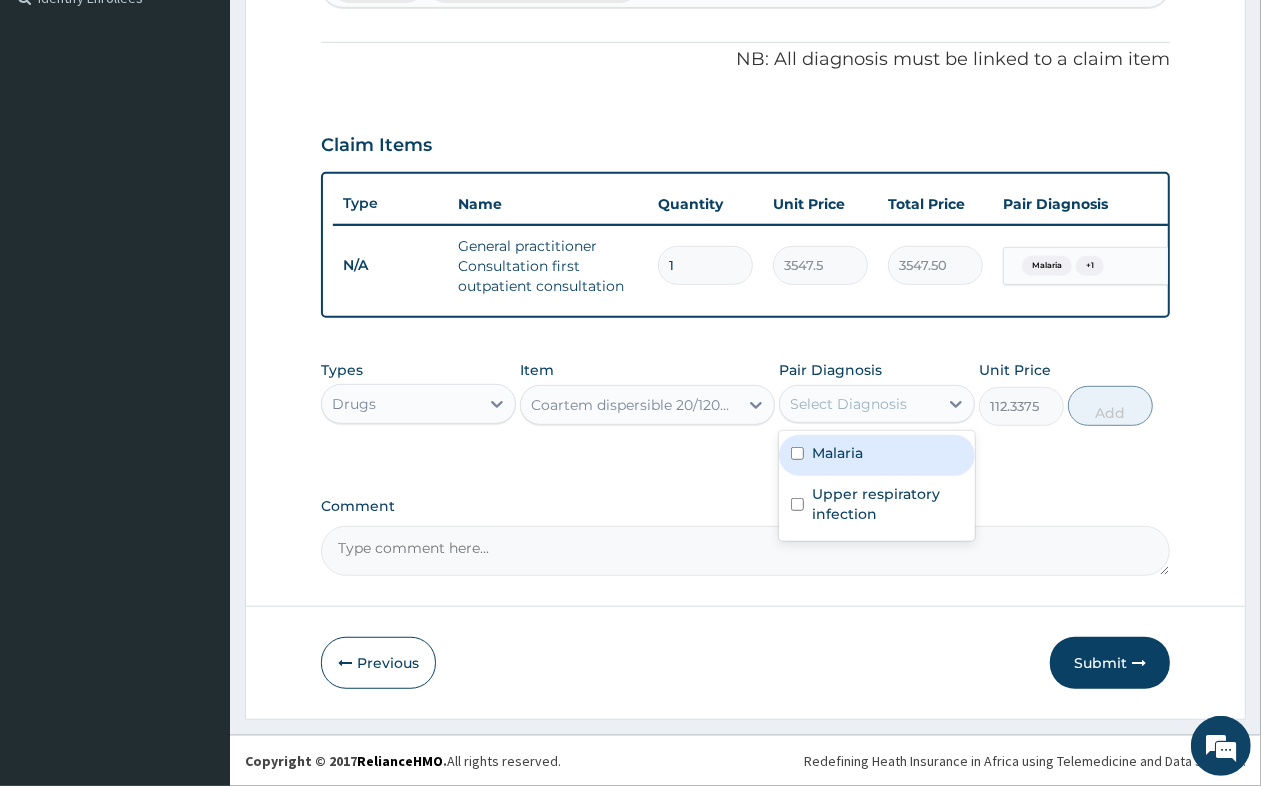 click on "Select Diagnosis" at bounding box center [848, 404] 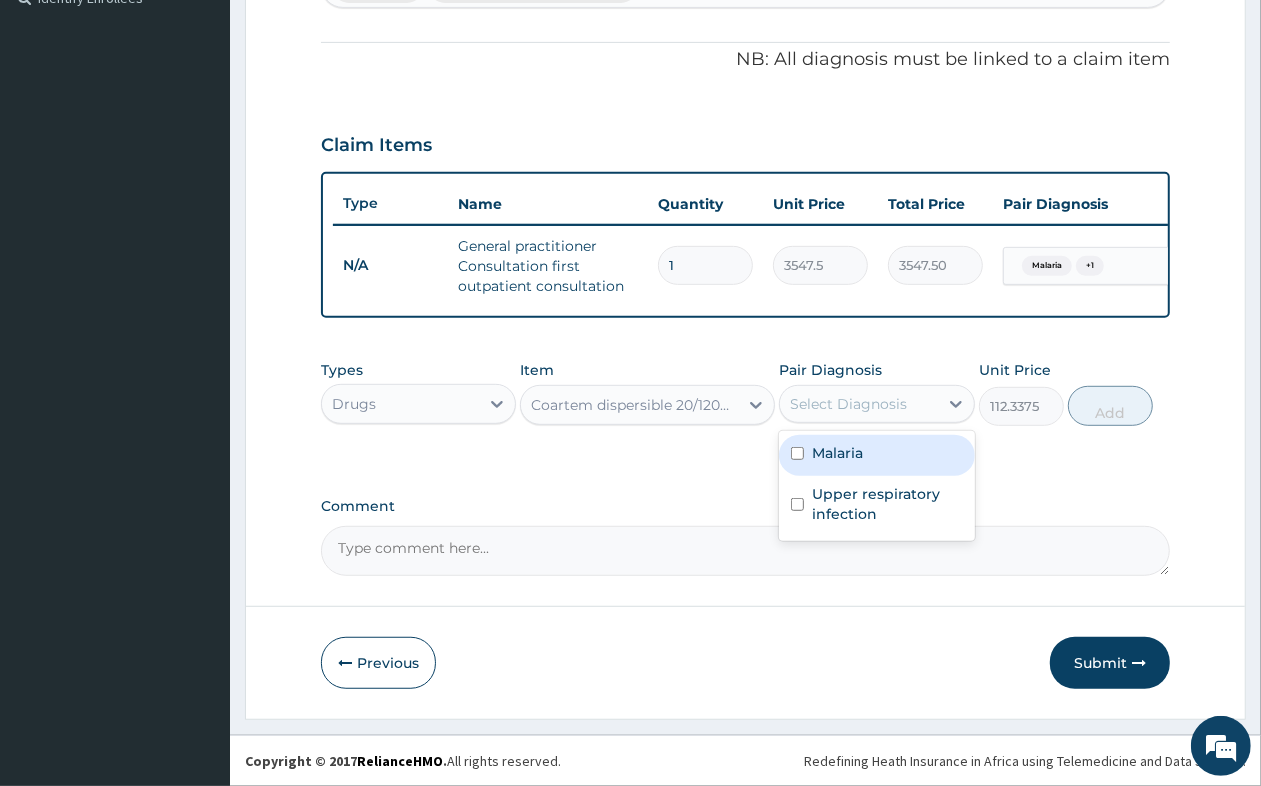 click on "Malaria" at bounding box center [876, 455] 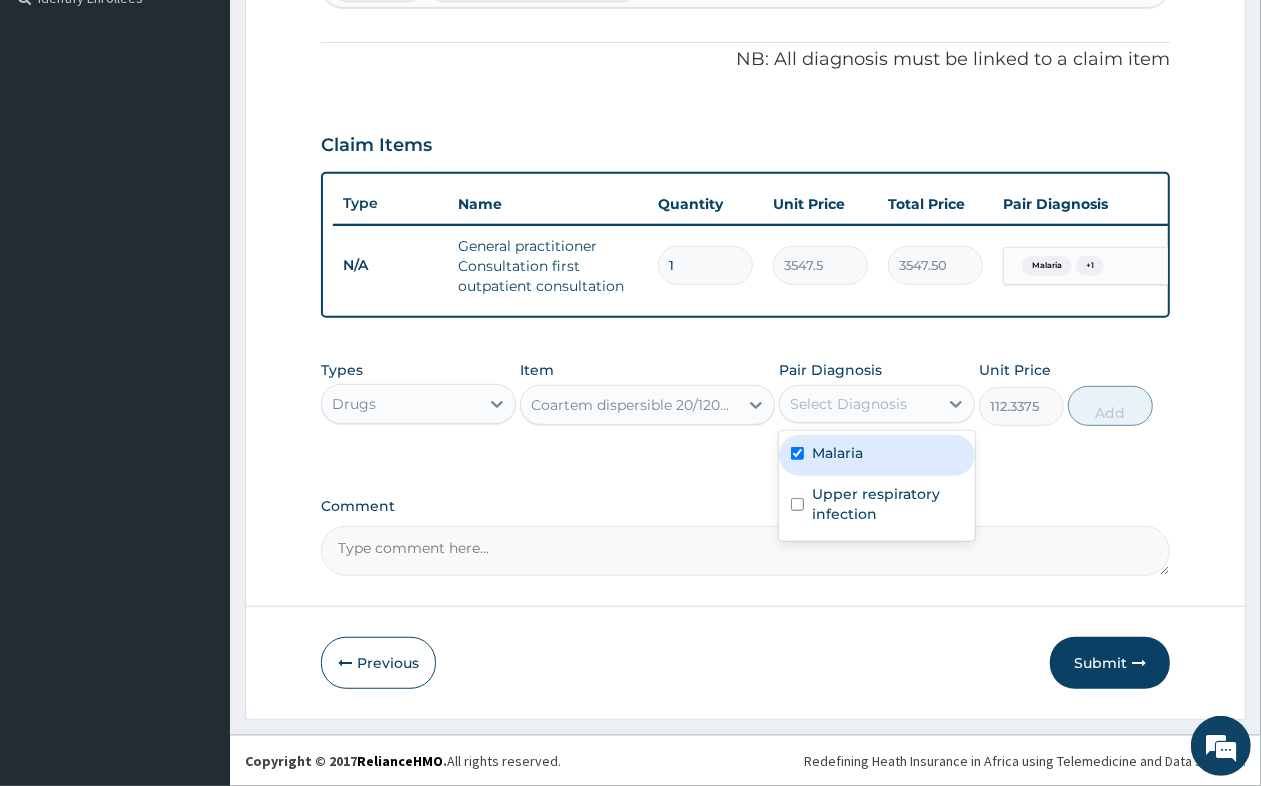 checkbox on "true" 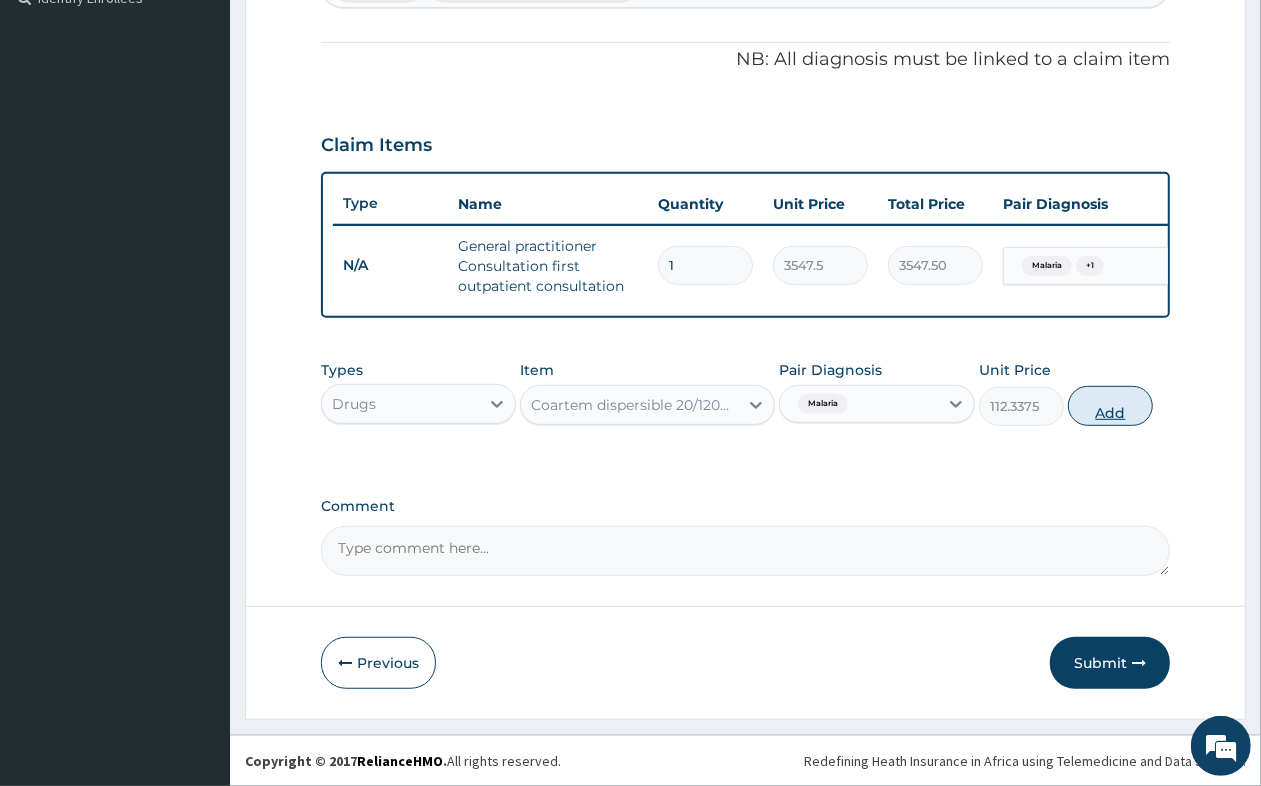 click on "Add" at bounding box center [1110, 406] 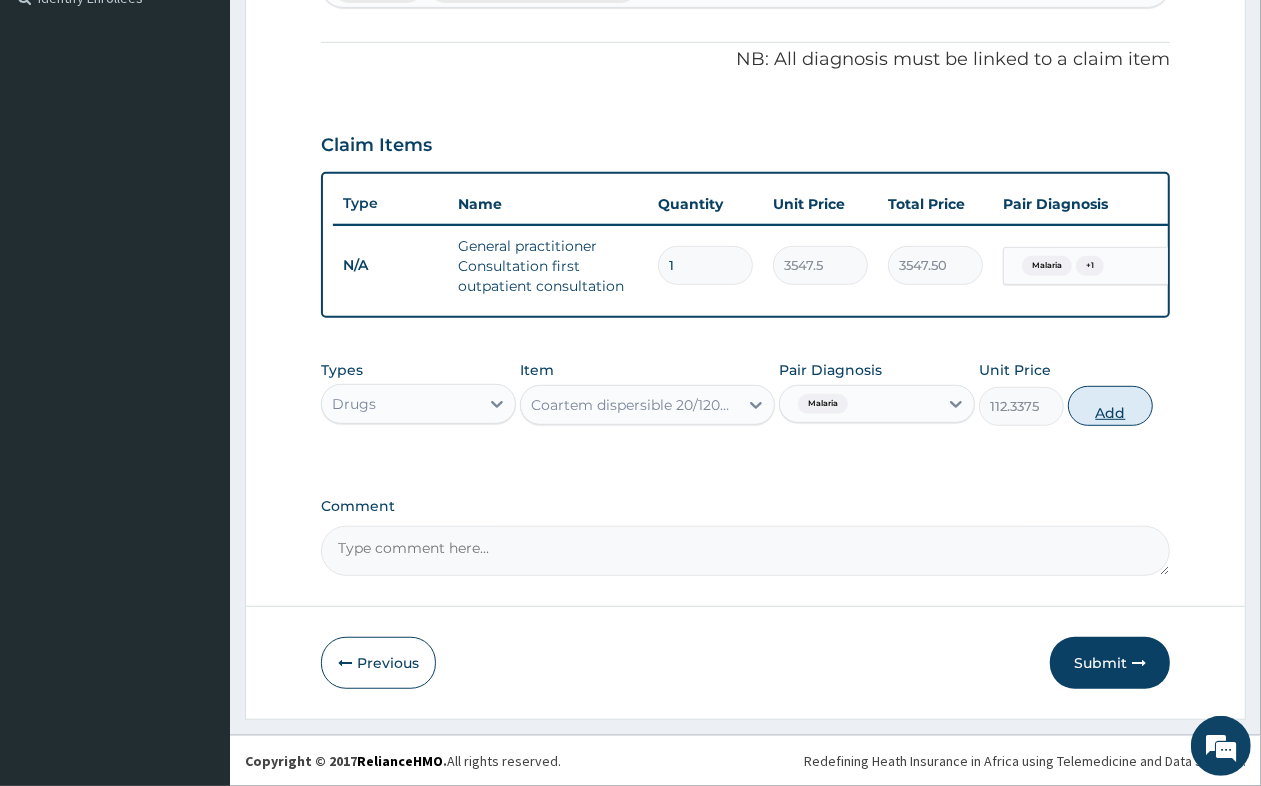 type on "0" 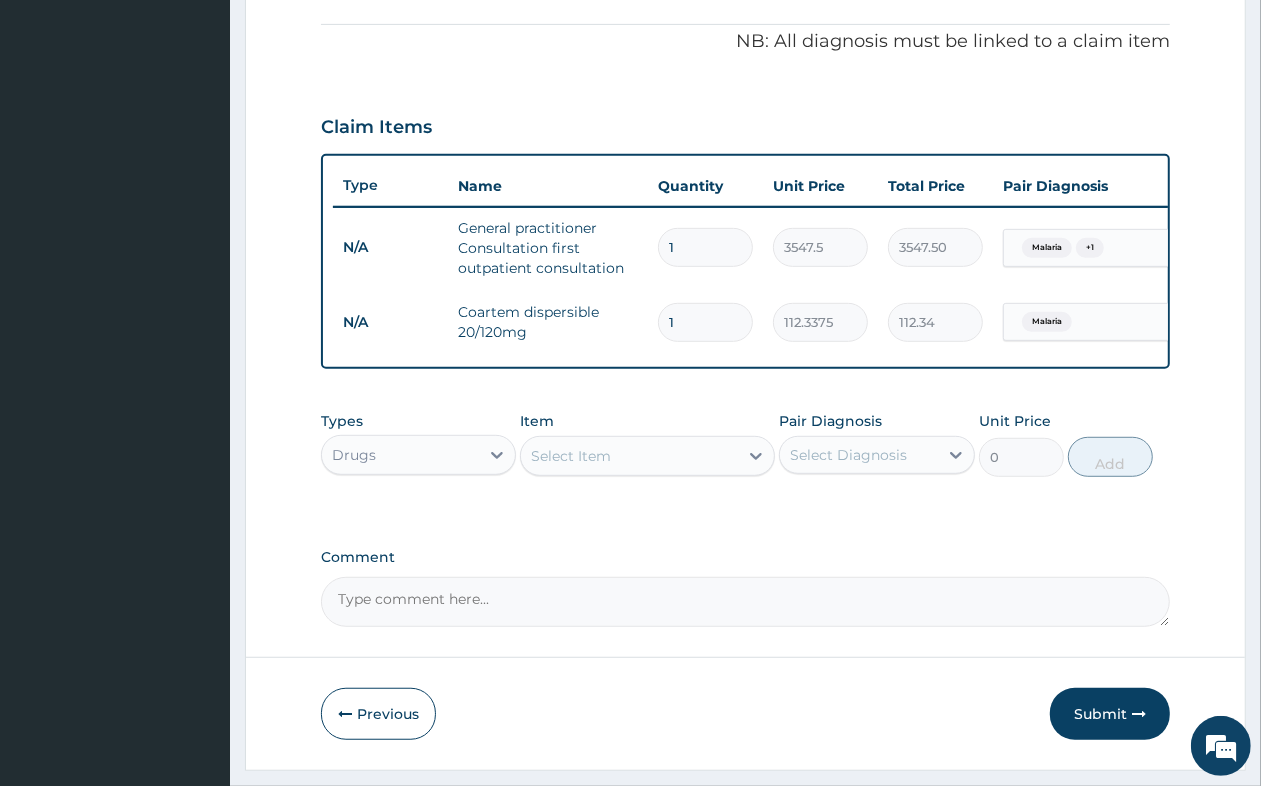 type on "18" 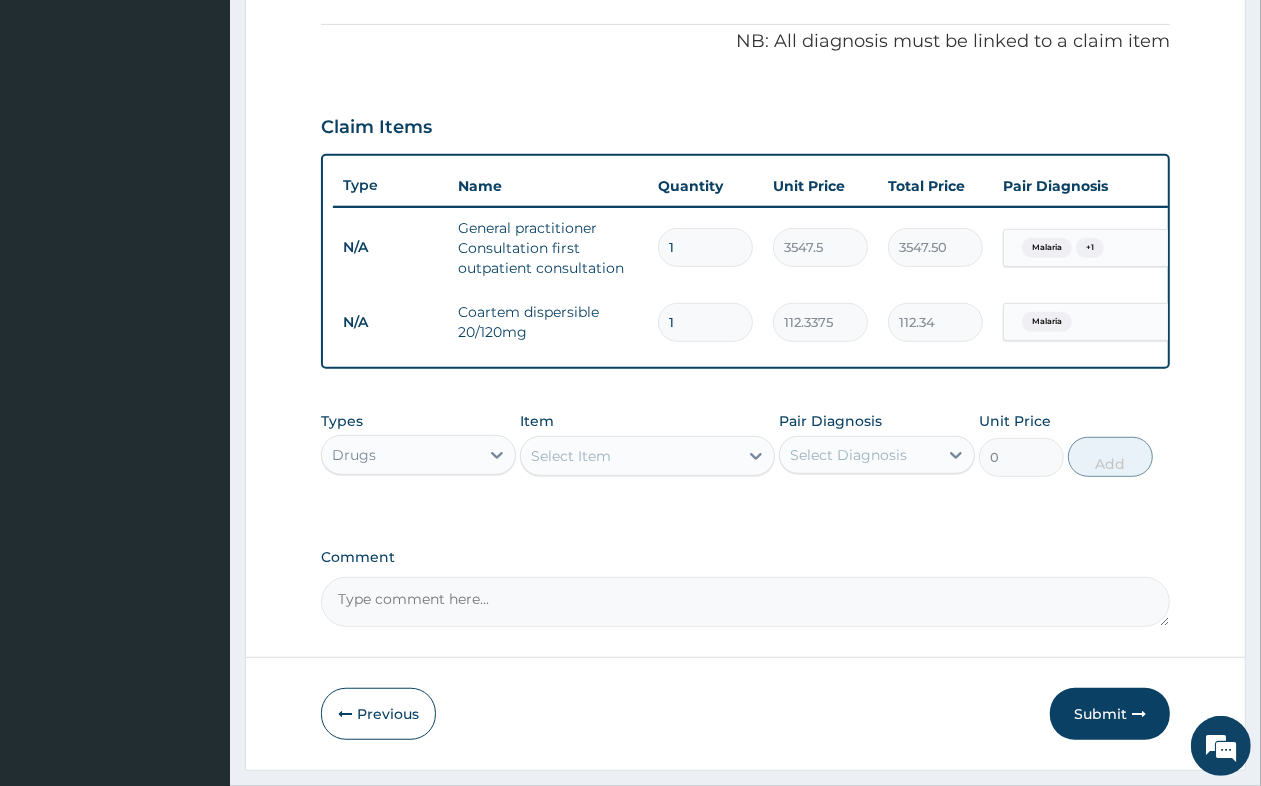 type on "2022.08" 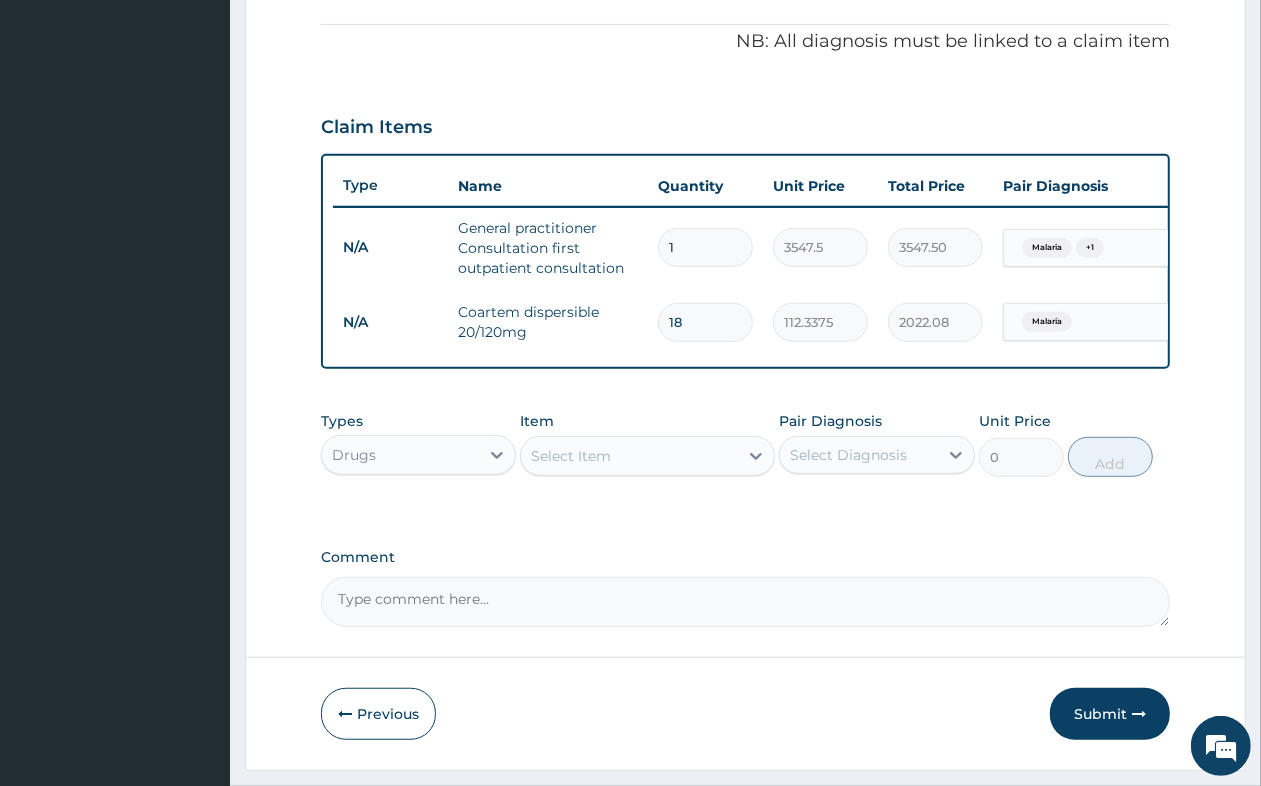 type on "18" 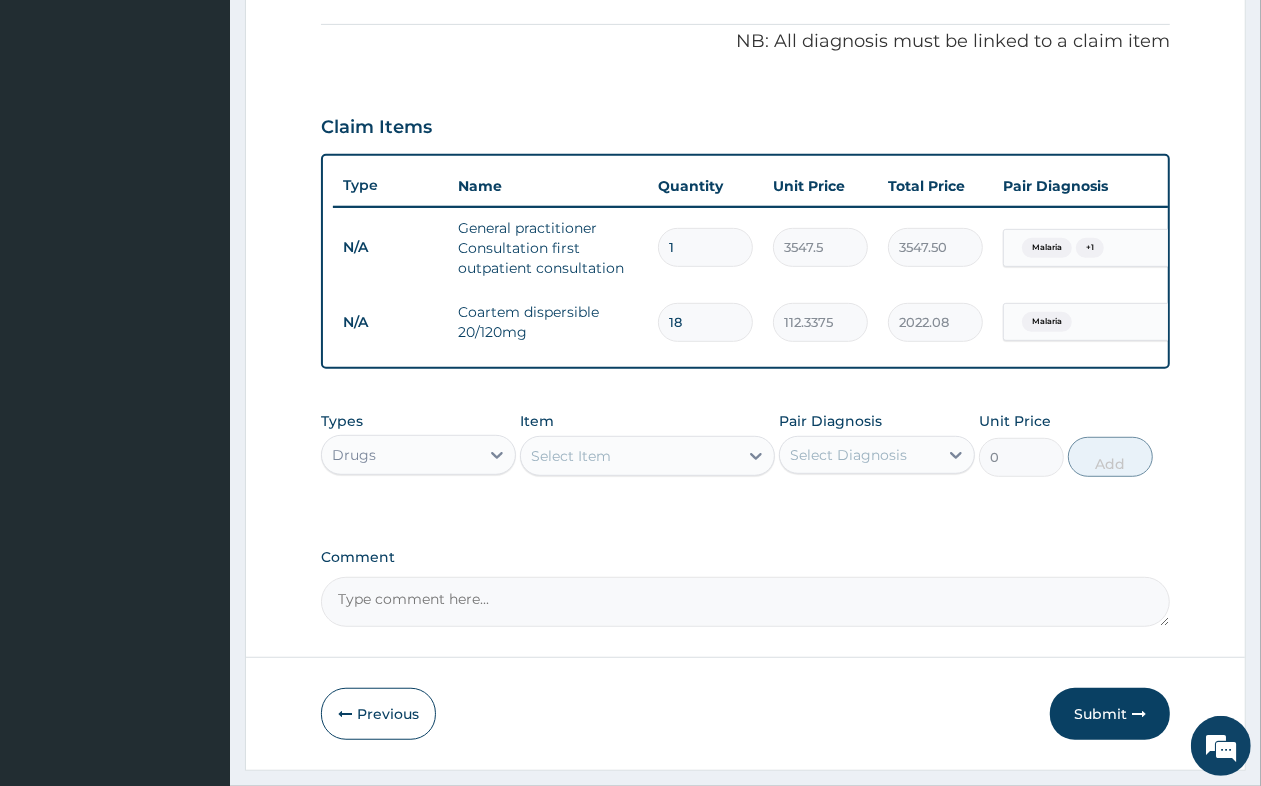 click on "Select Item" at bounding box center [629, 456] 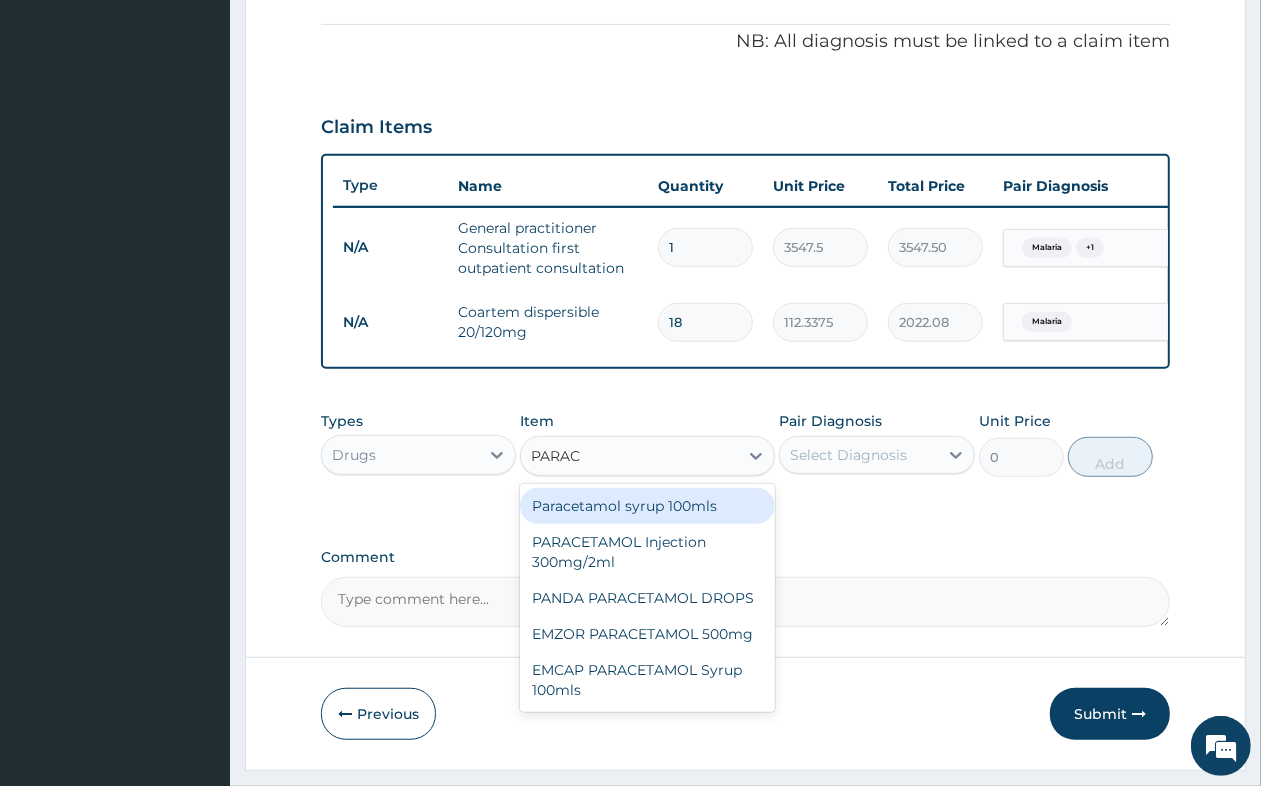 type on "PARACE" 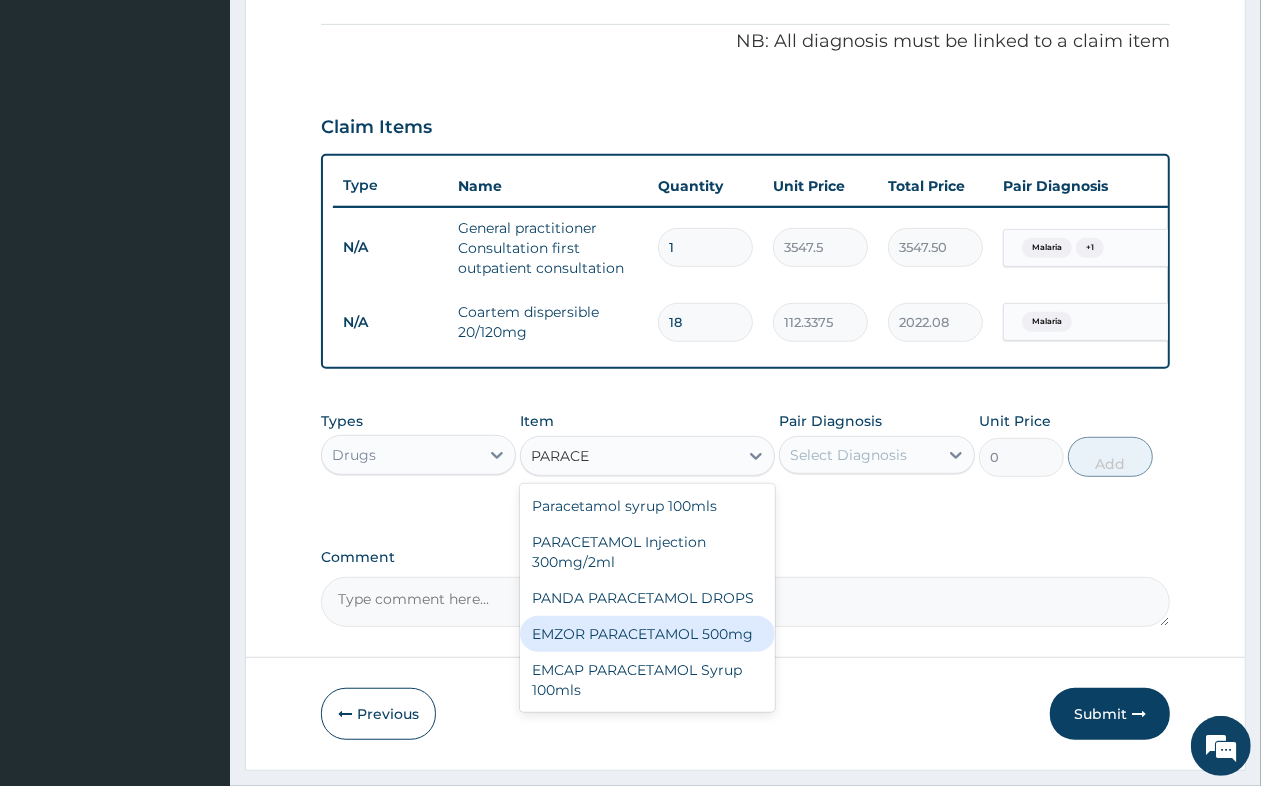 click on "EMZOR PARACETAMOL 500mg" at bounding box center (647, 634) 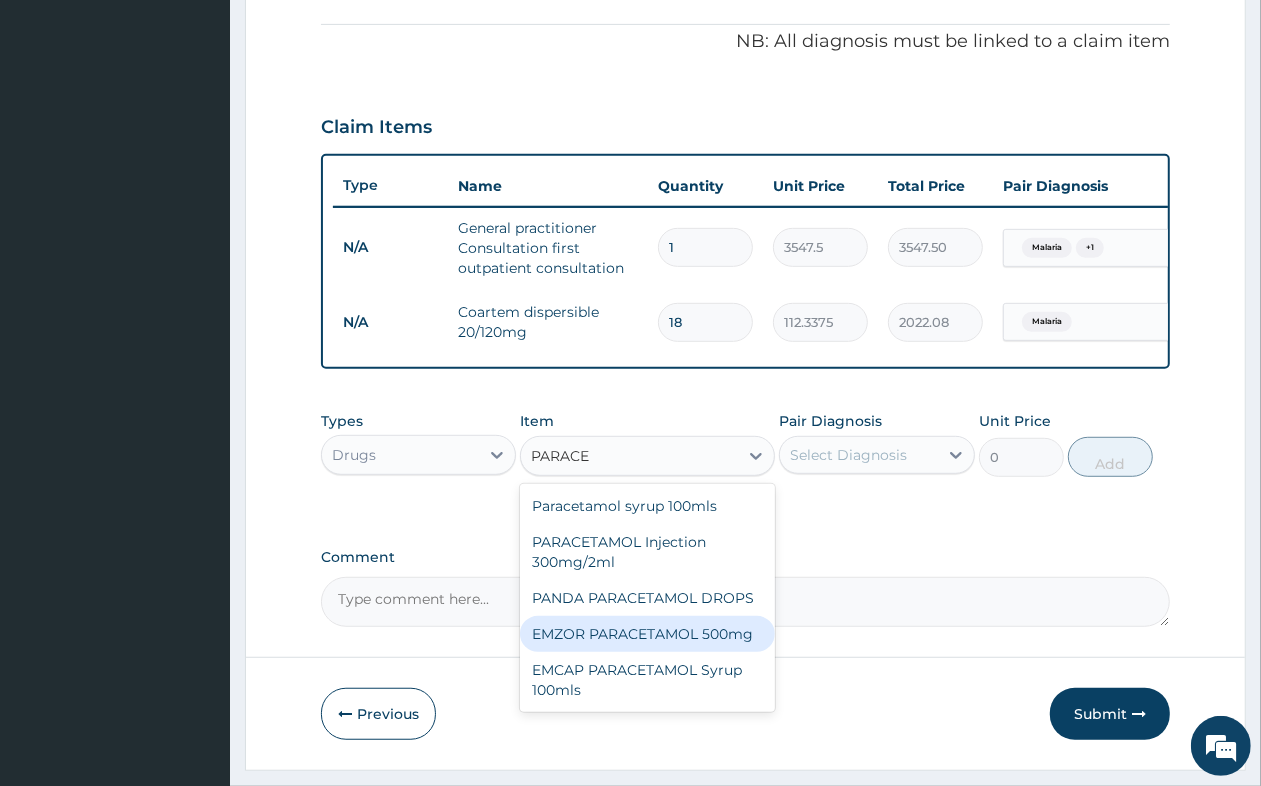 type 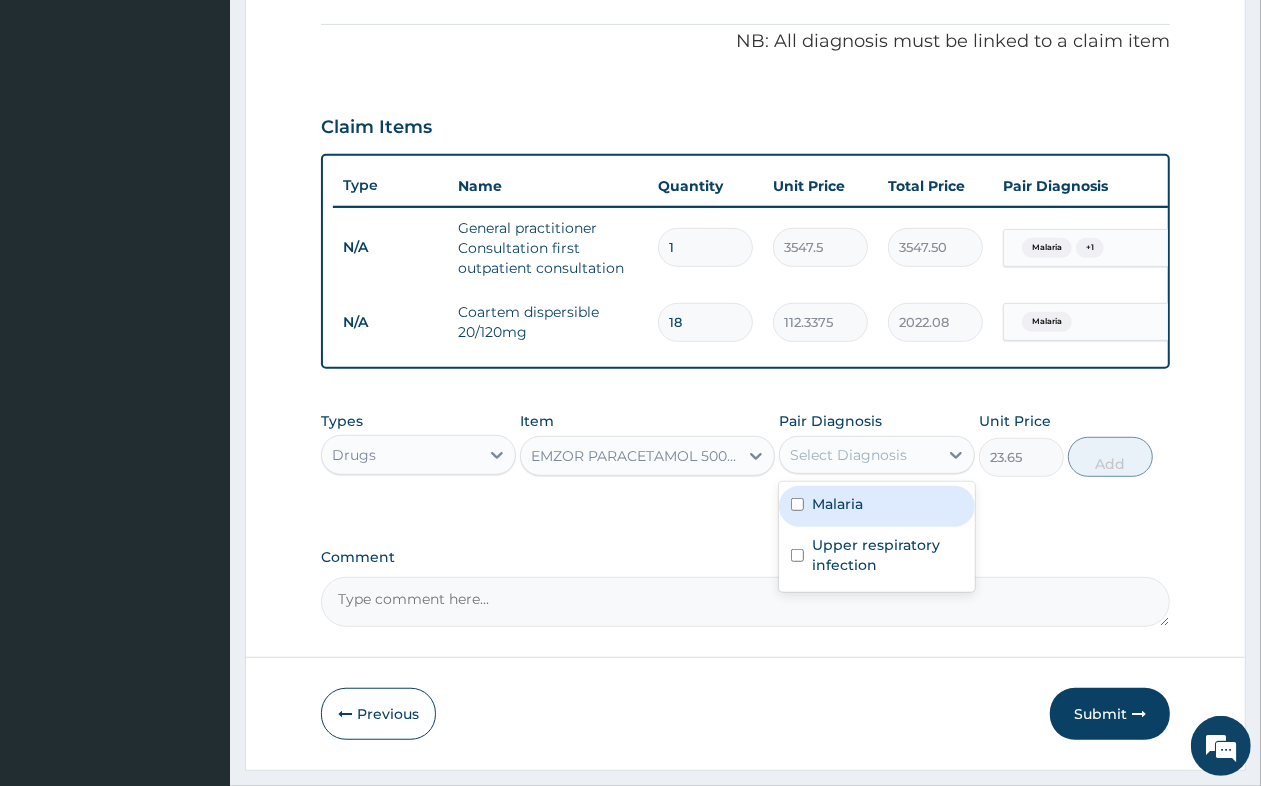 click on "Select Diagnosis" at bounding box center (848, 455) 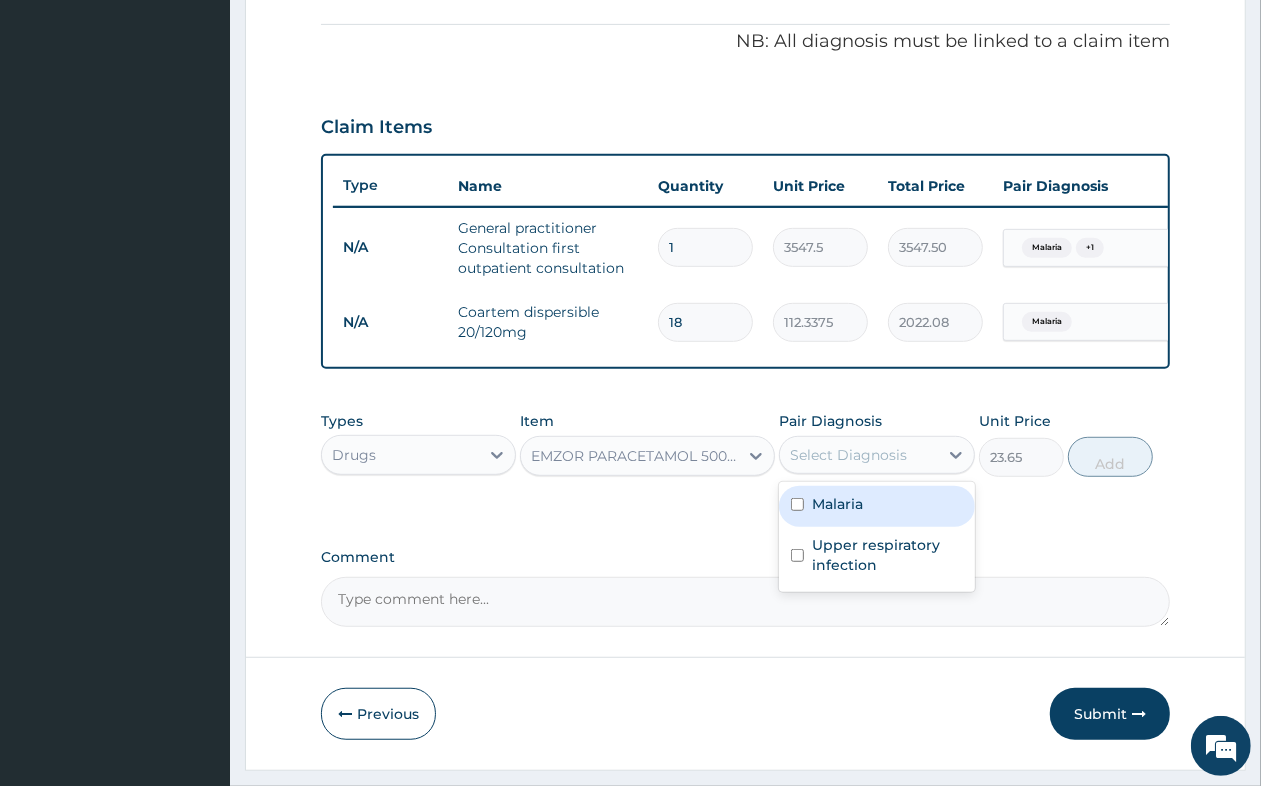 click on "Malaria" at bounding box center [876, 506] 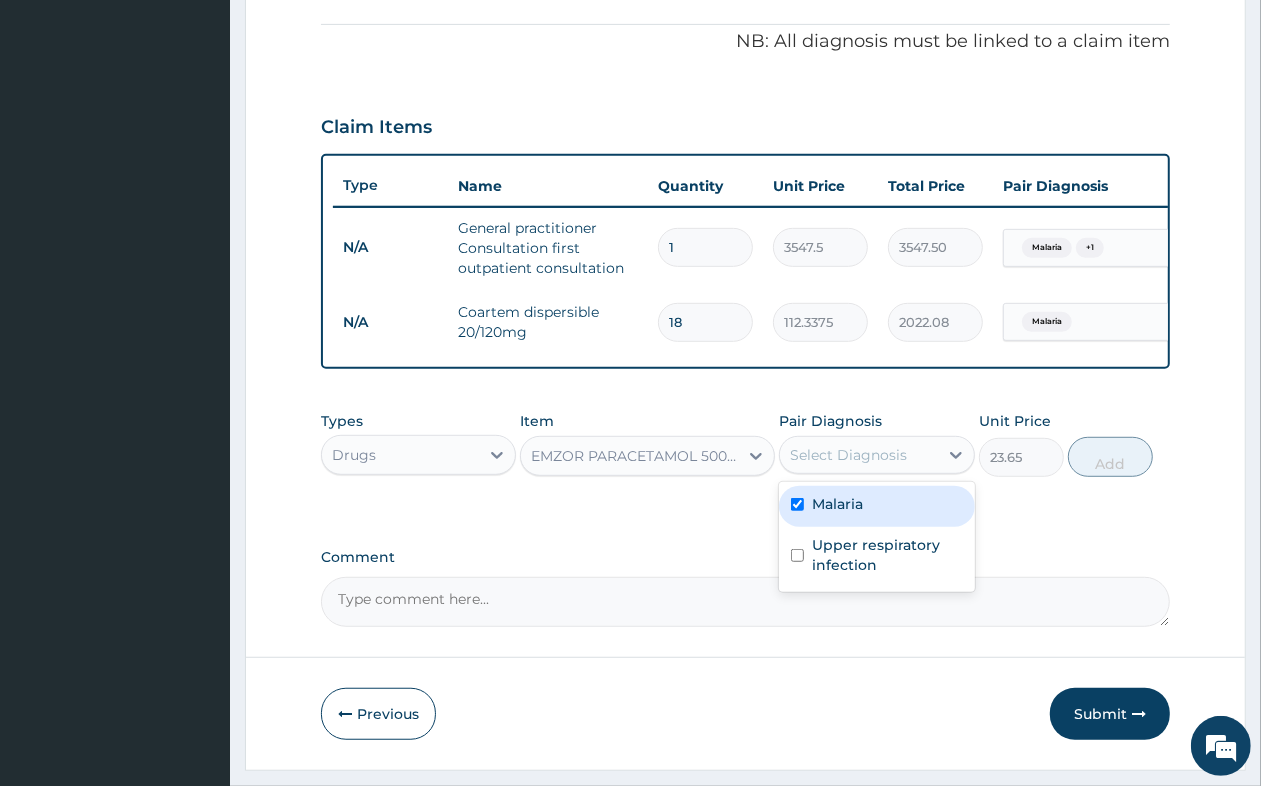 checkbox on "true" 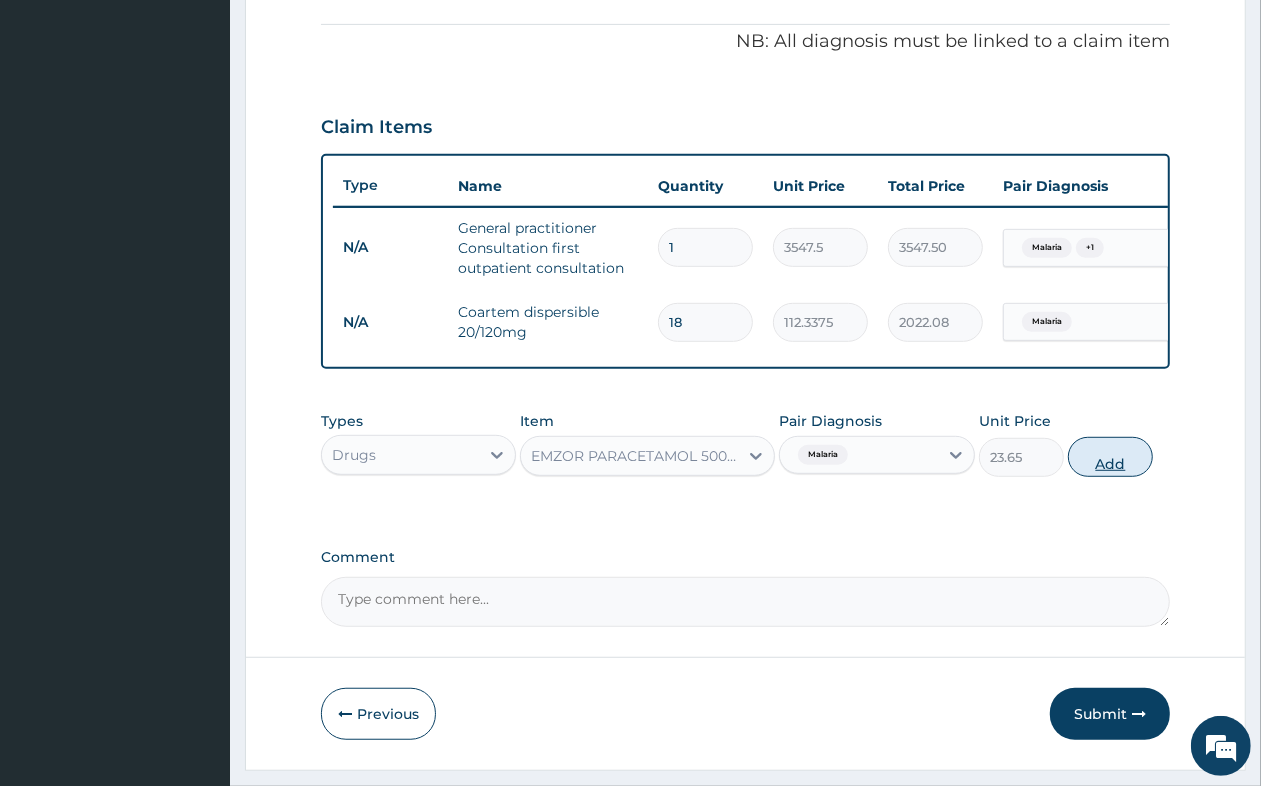 click on "Add" at bounding box center [1110, 457] 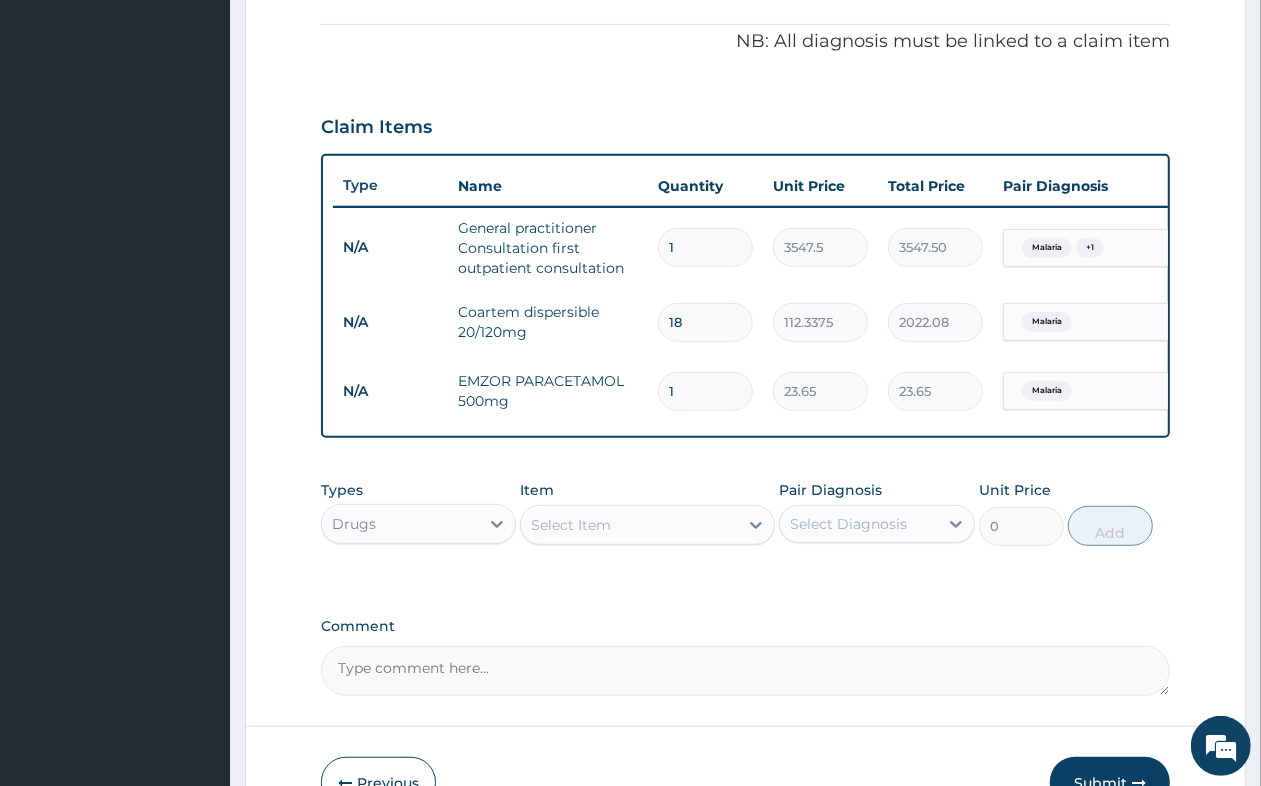 type 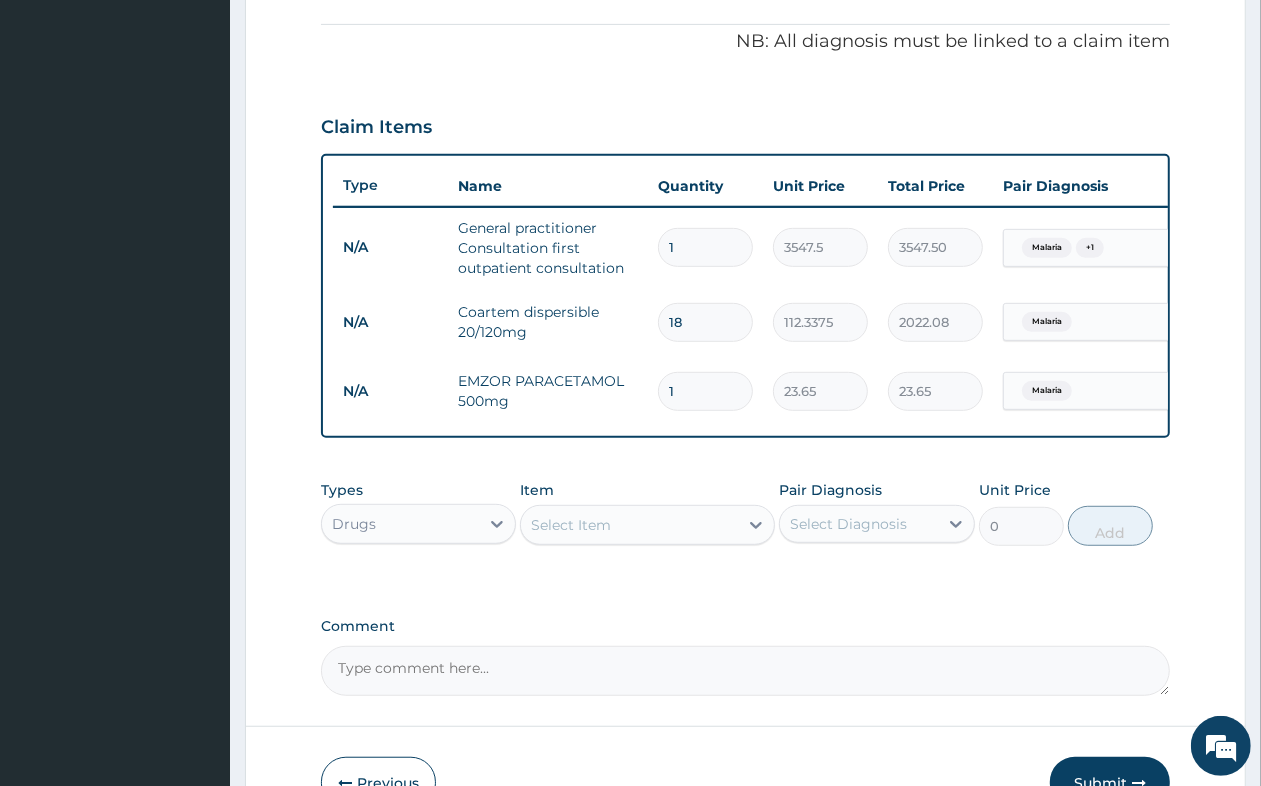 type on "0.00" 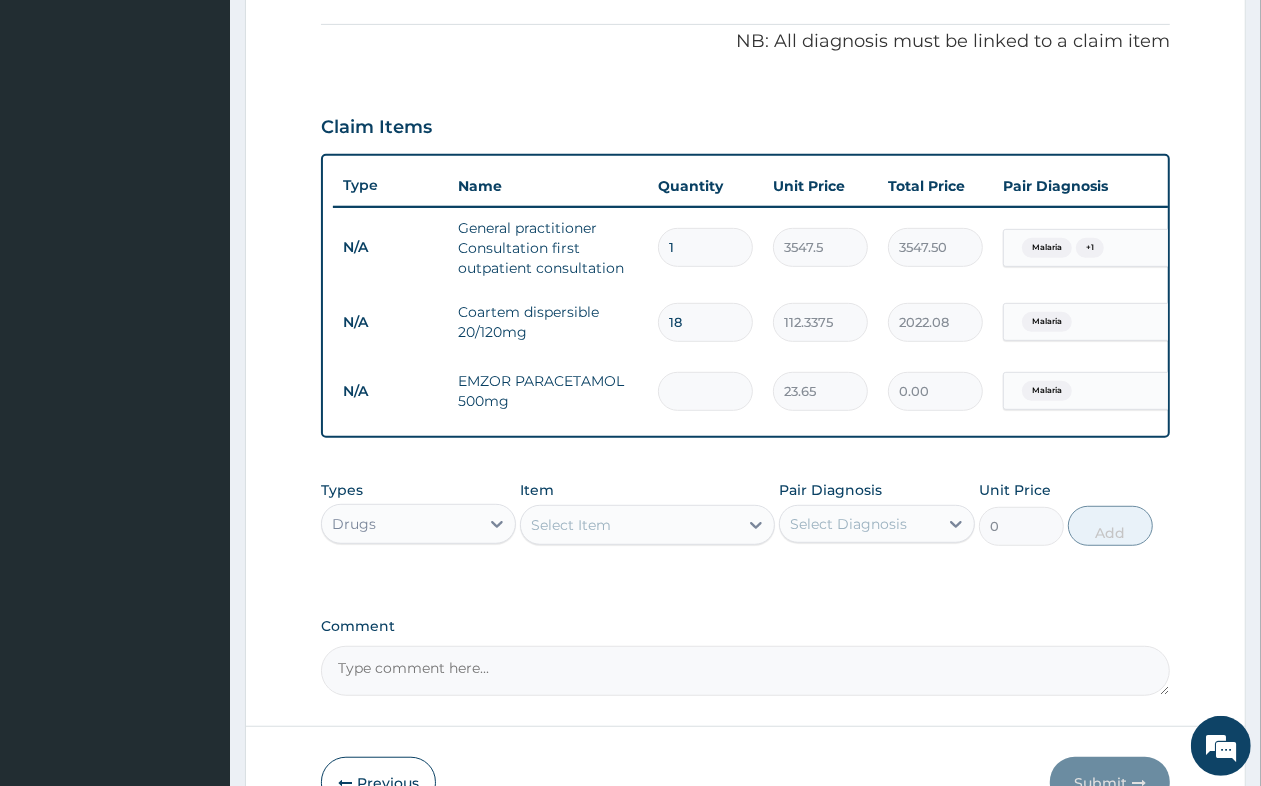 type on "9" 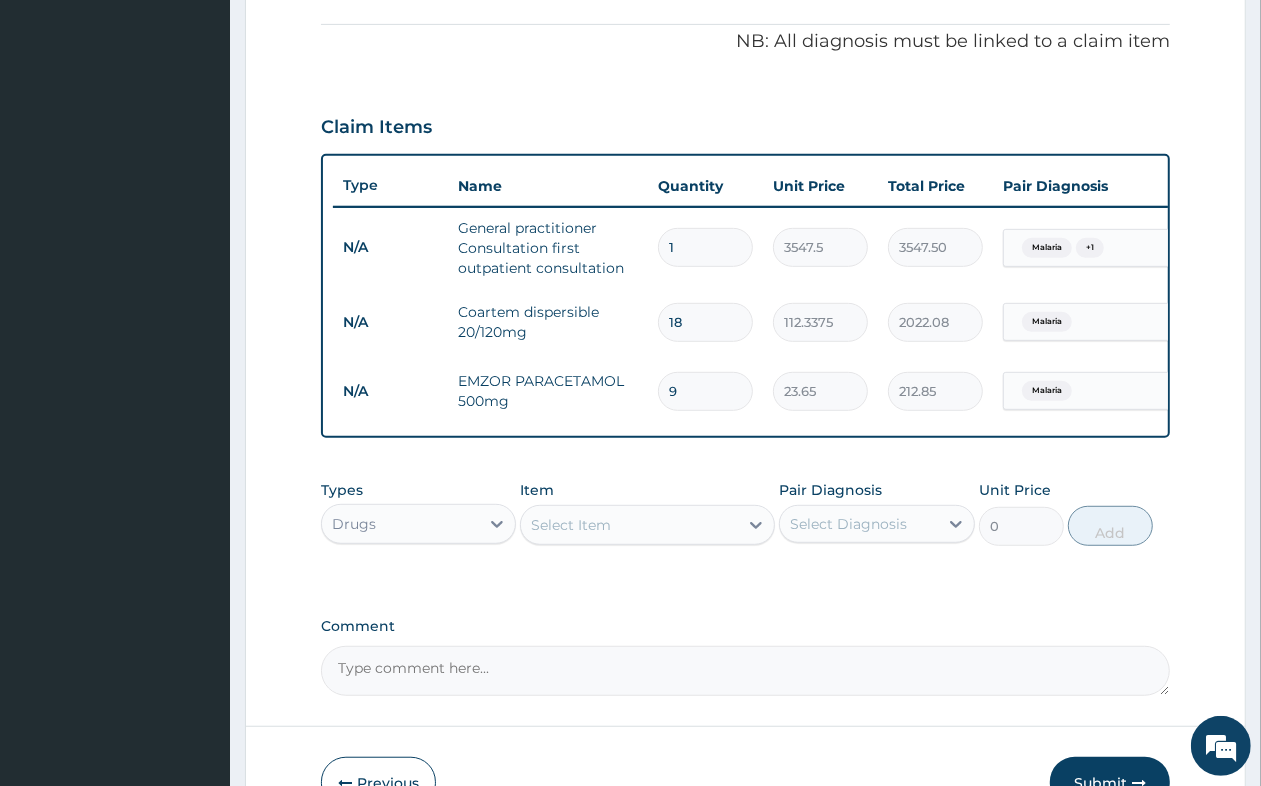 type on "9" 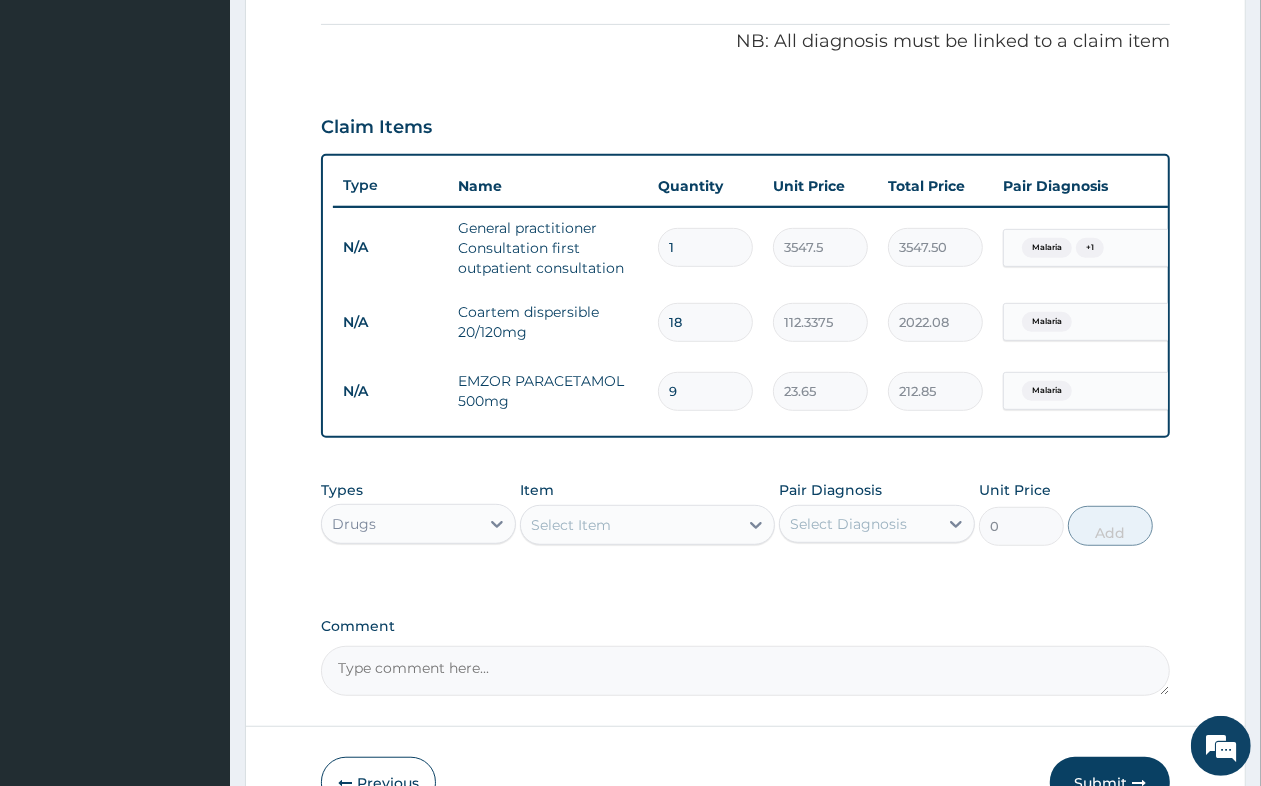 click on "Select Item" at bounding box center [571, 525] 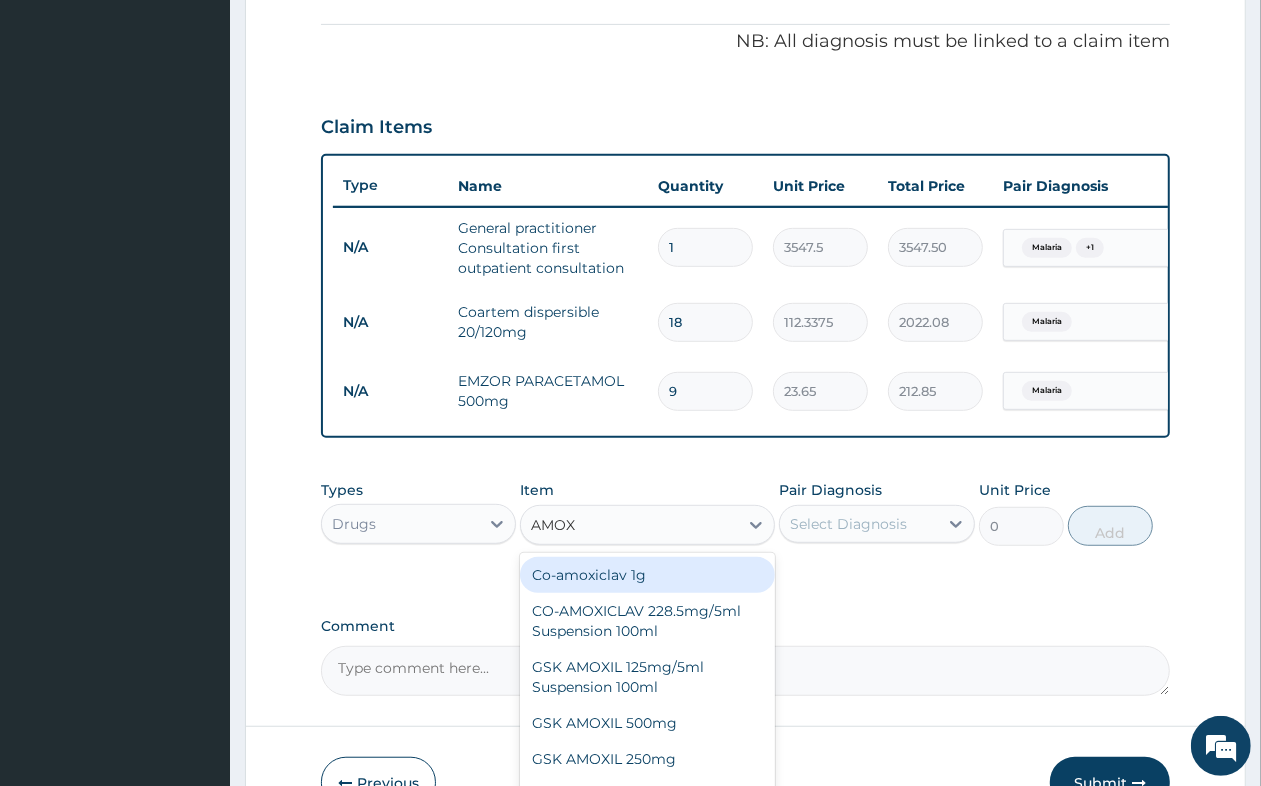 type on "AMOXI" 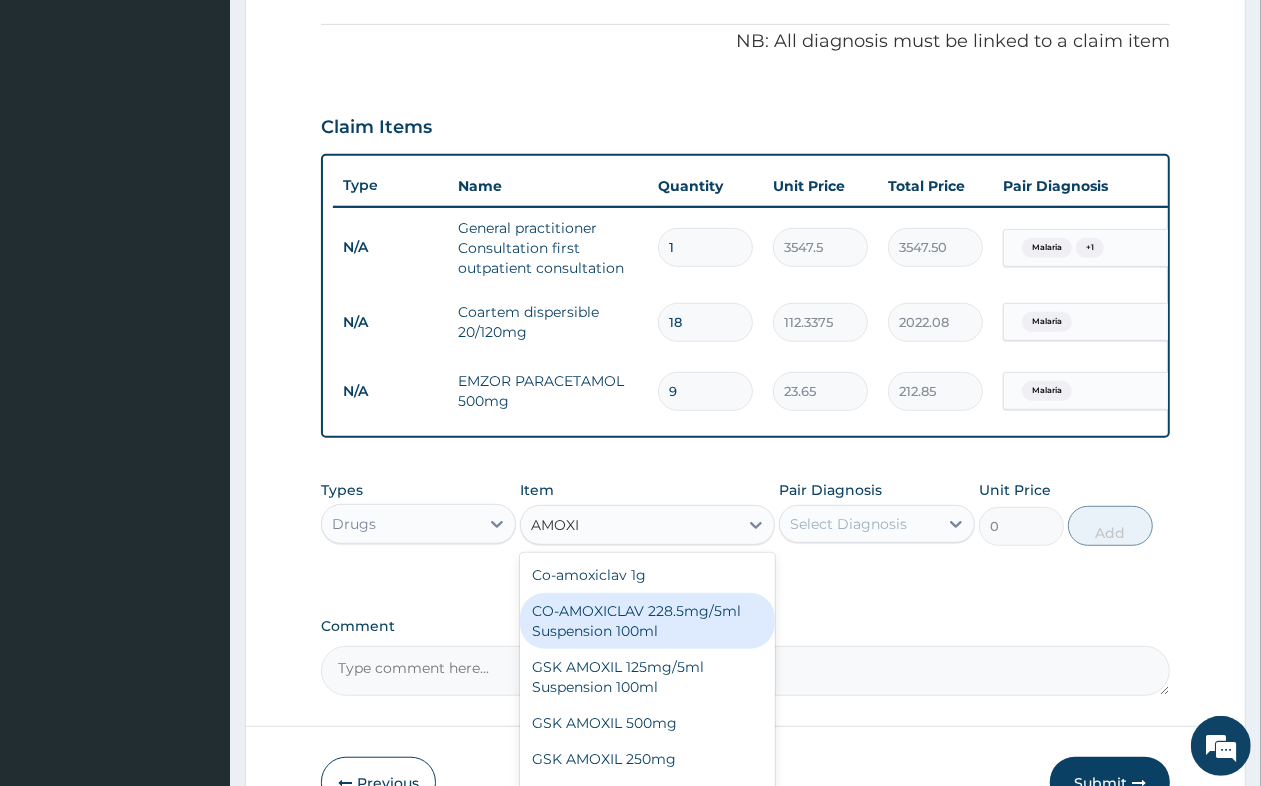 scroll, scrollTop: 56, scrollLeft: 0, axis: vertical 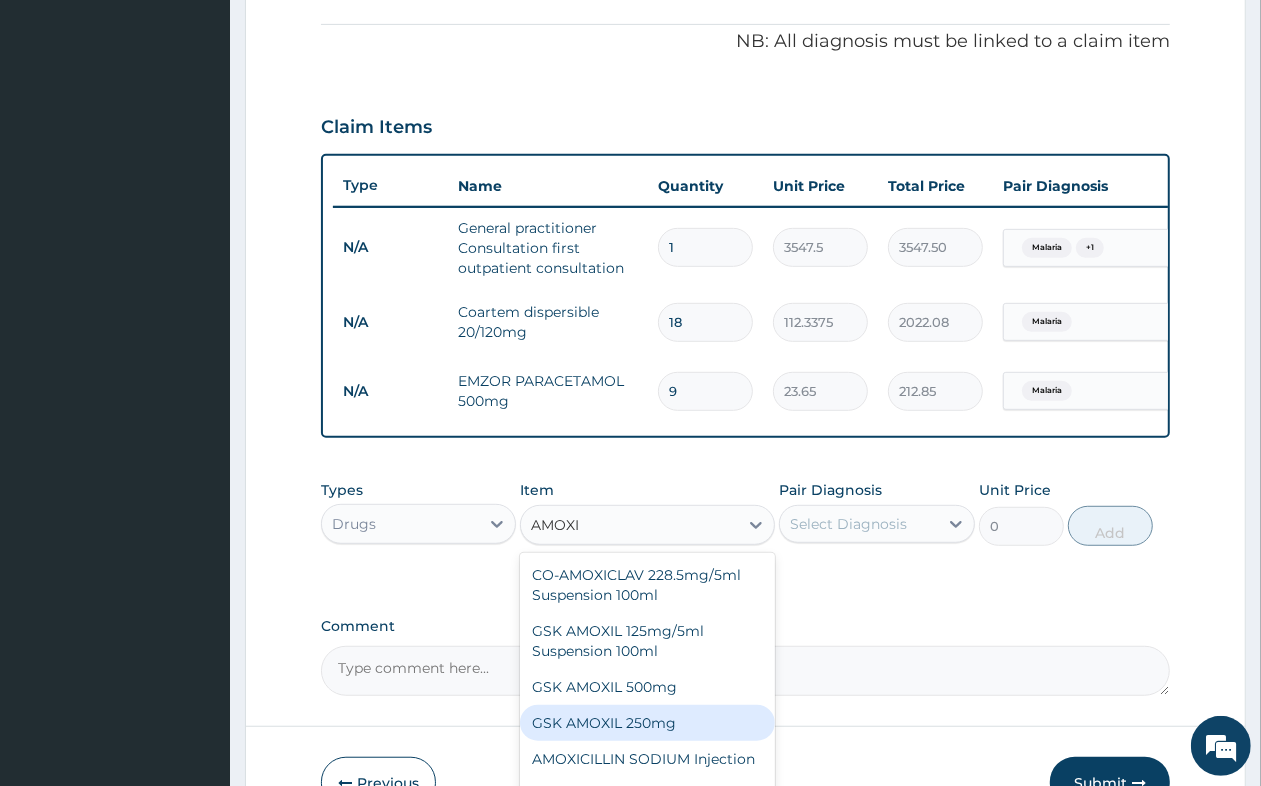 click on "GSK AMOXIL 250mg" at bounding box center (647, 723) 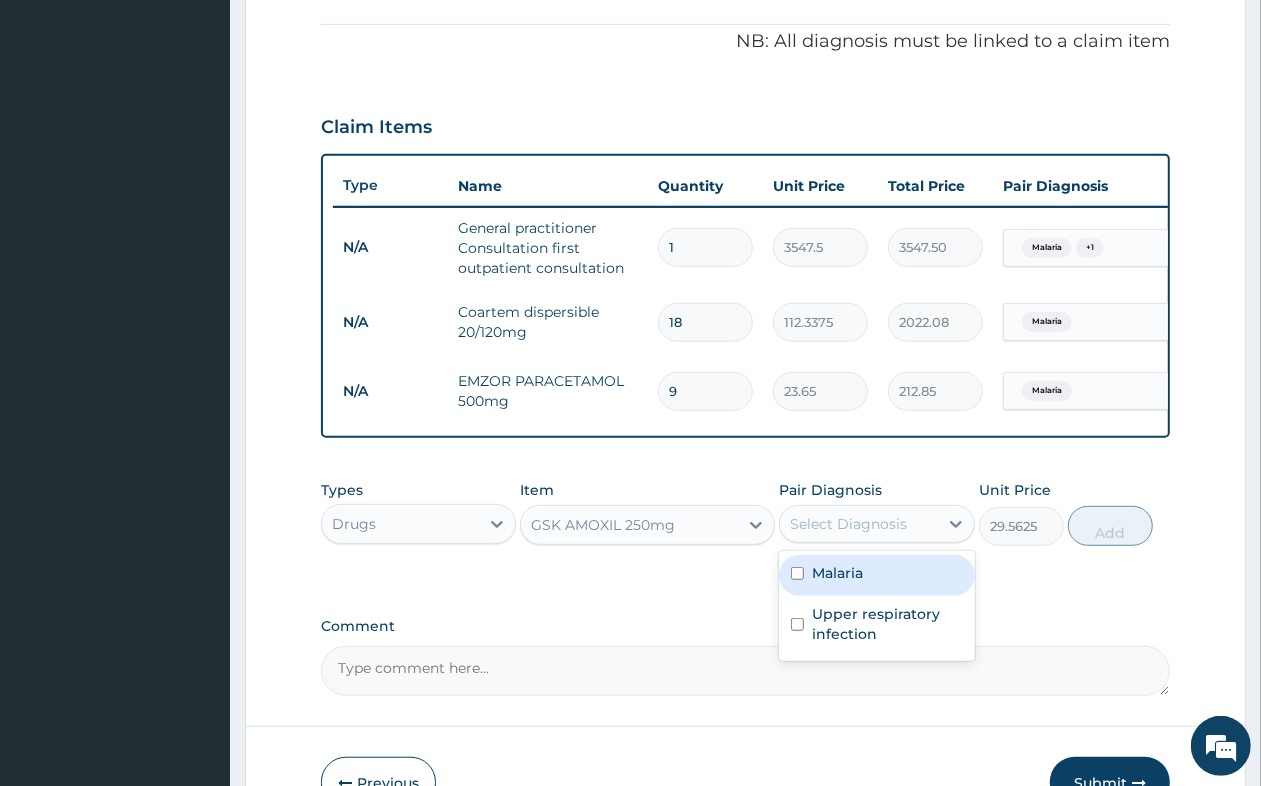 click on "Select Diagnosis" at bounding box center [848, 524] 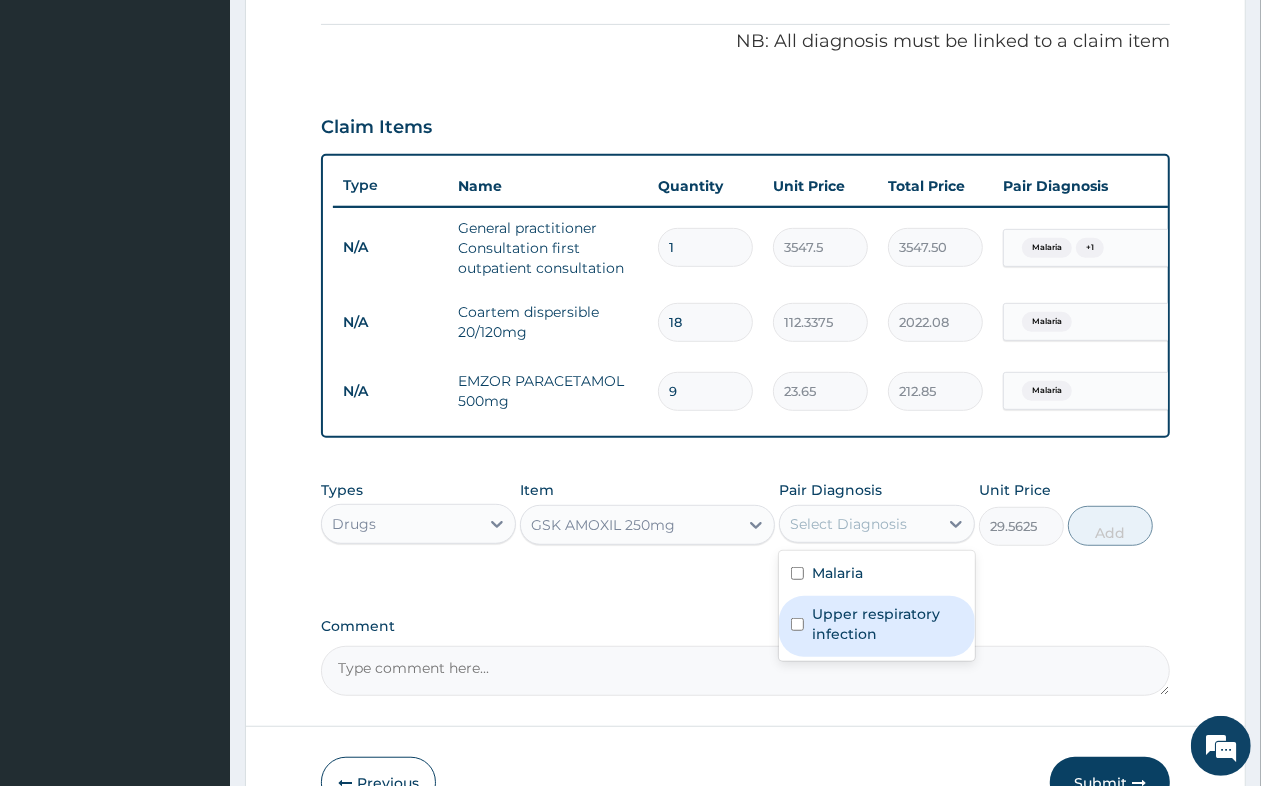 click on "Upper respiratory infection" at bounding box center (887, 624) 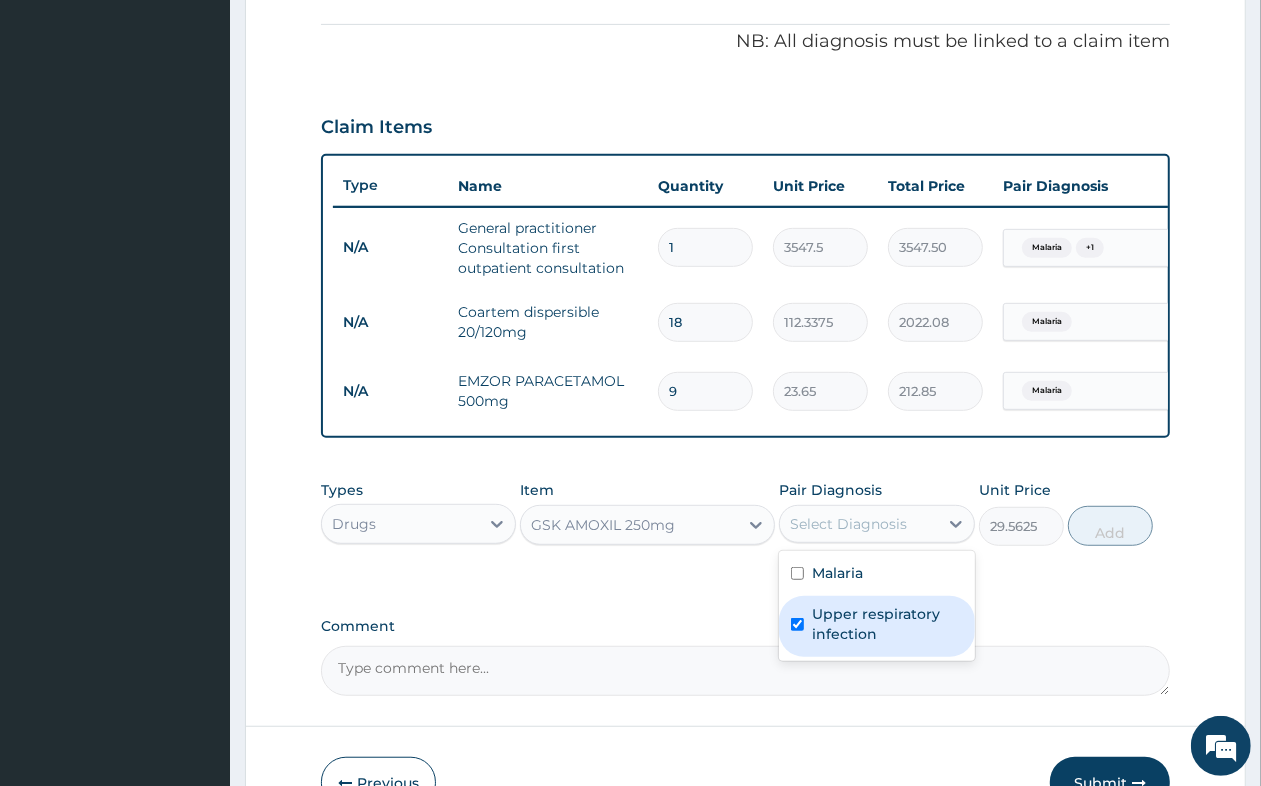checkbox on "true" 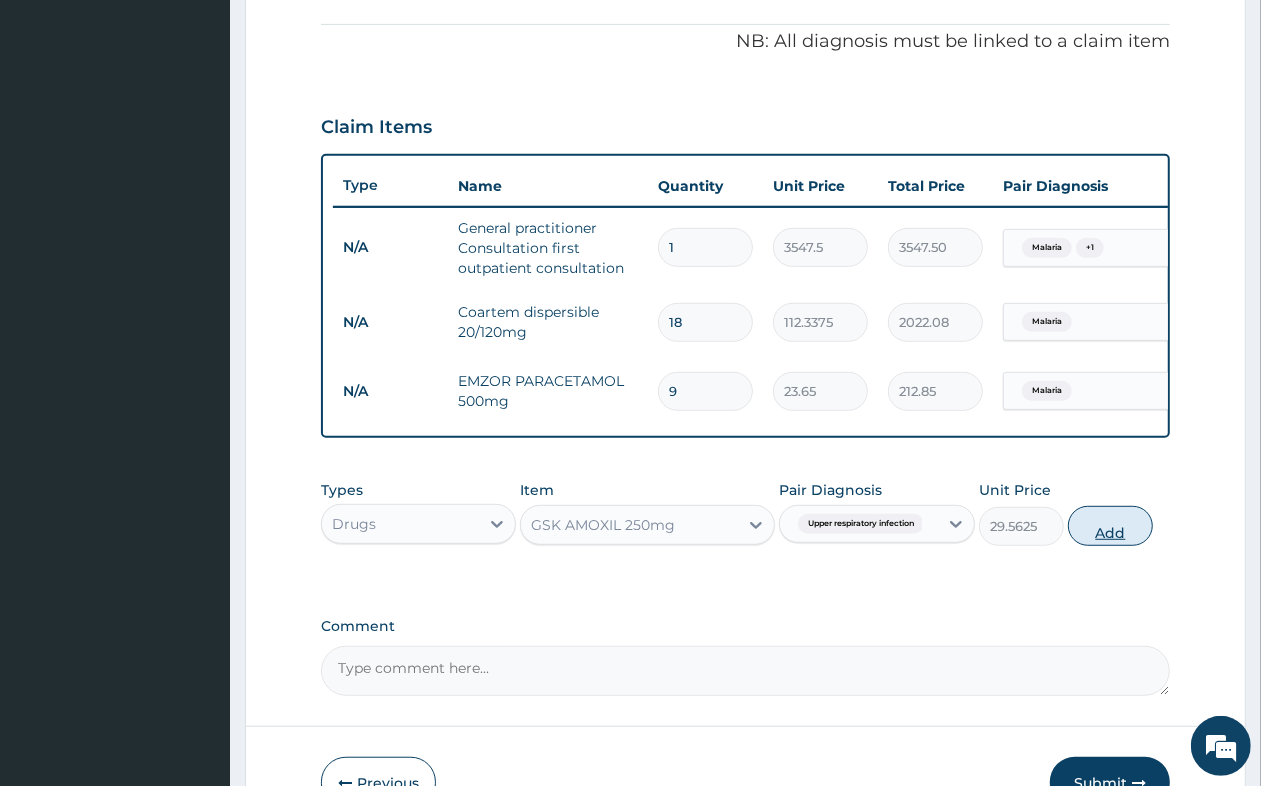 click on "Add" at bounding box center (1110, 526) 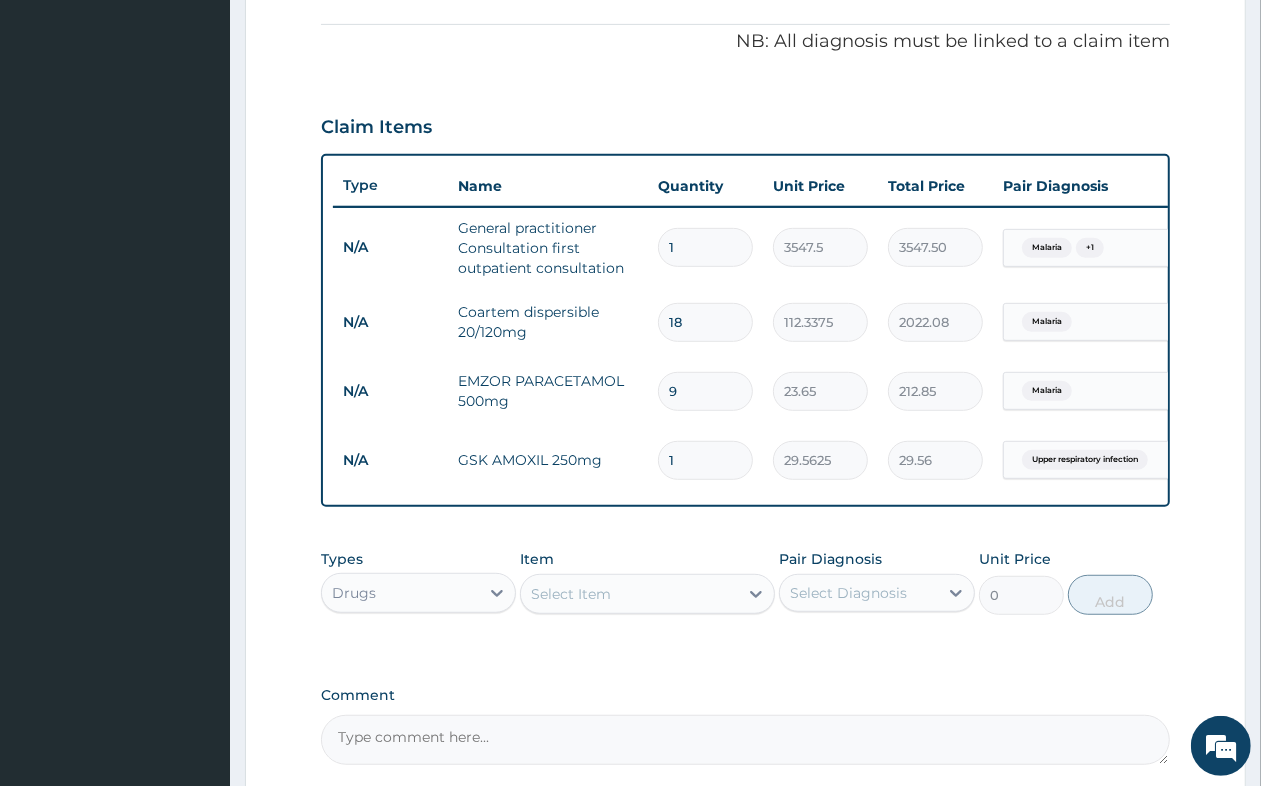 type on "15" 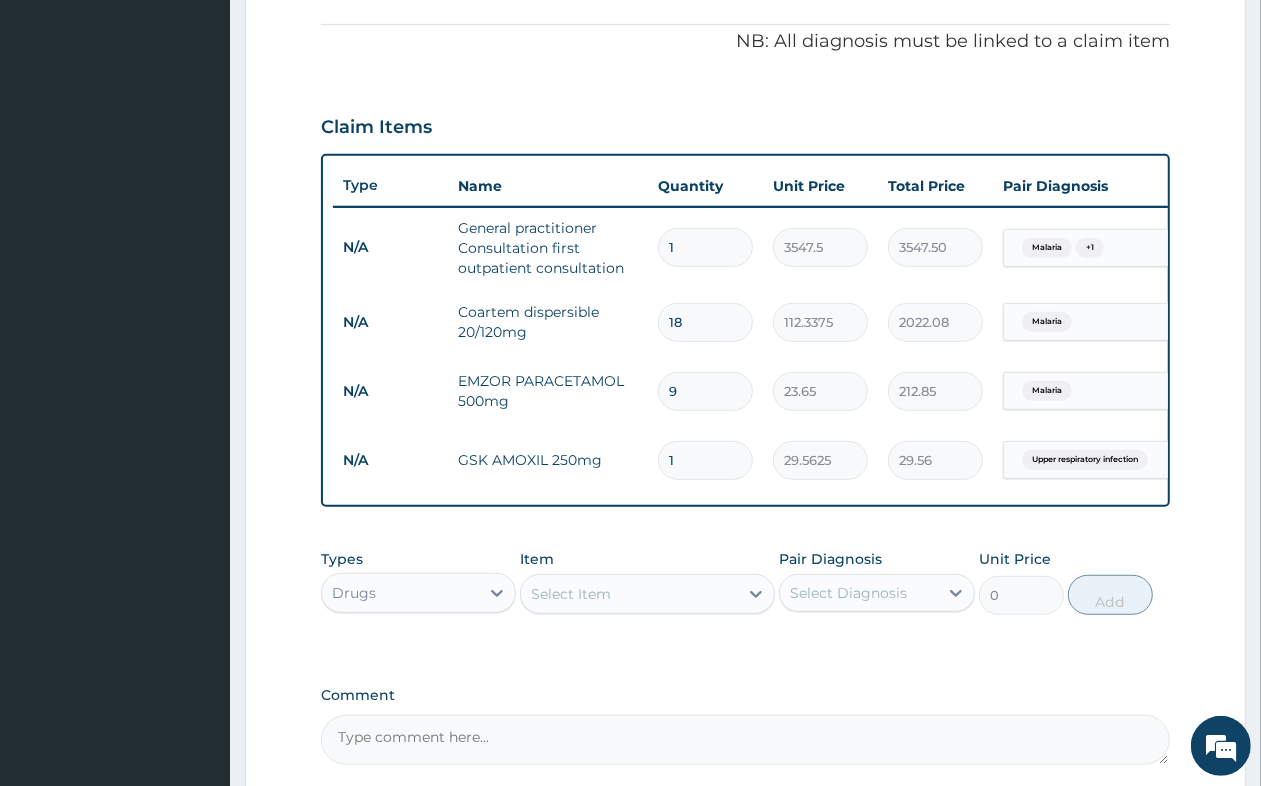 type on "443.44" 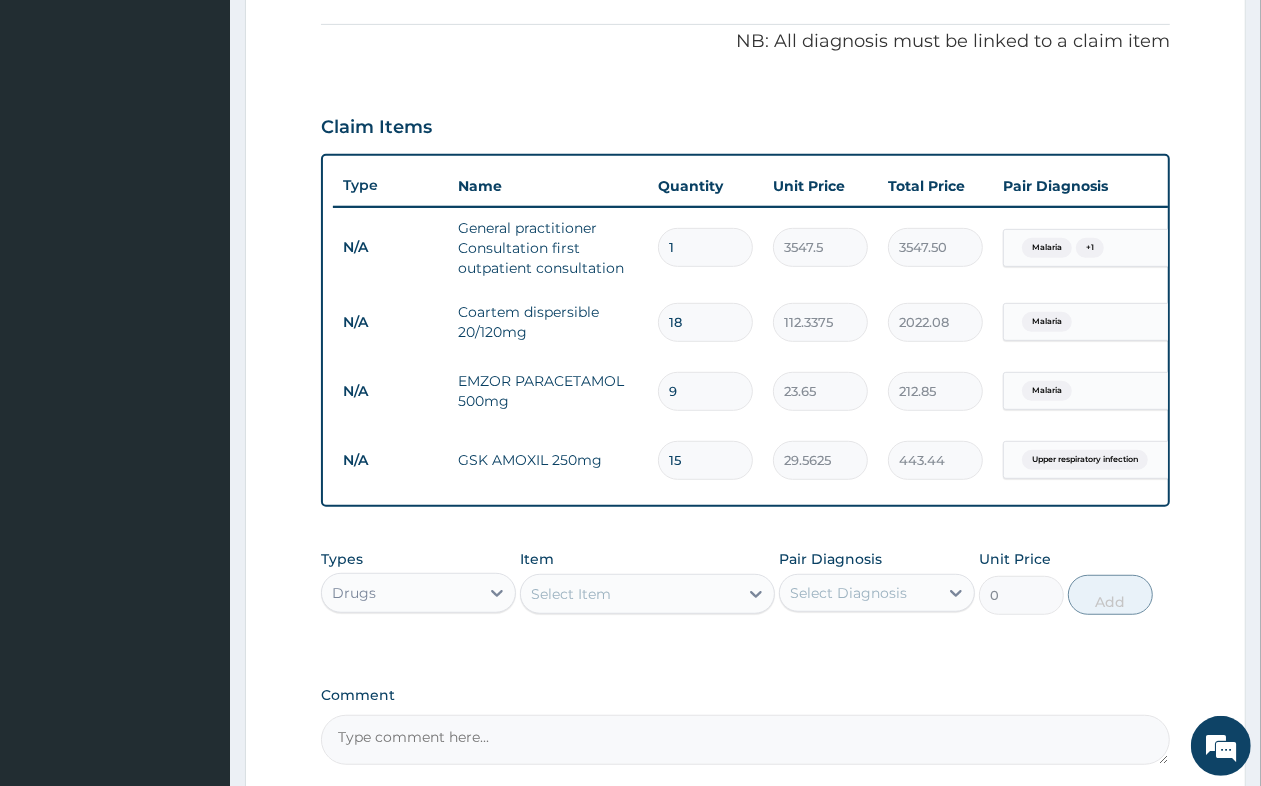 type on "15" 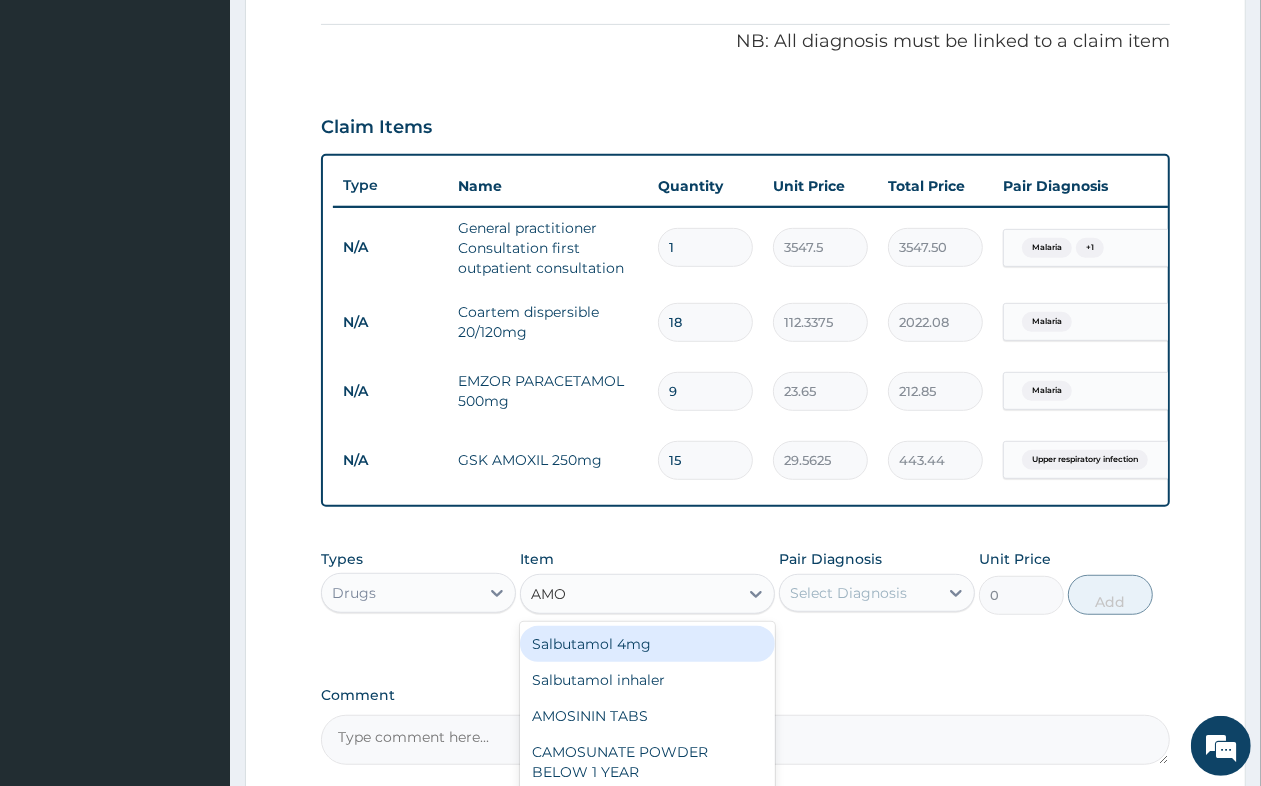 type on "AMOX" 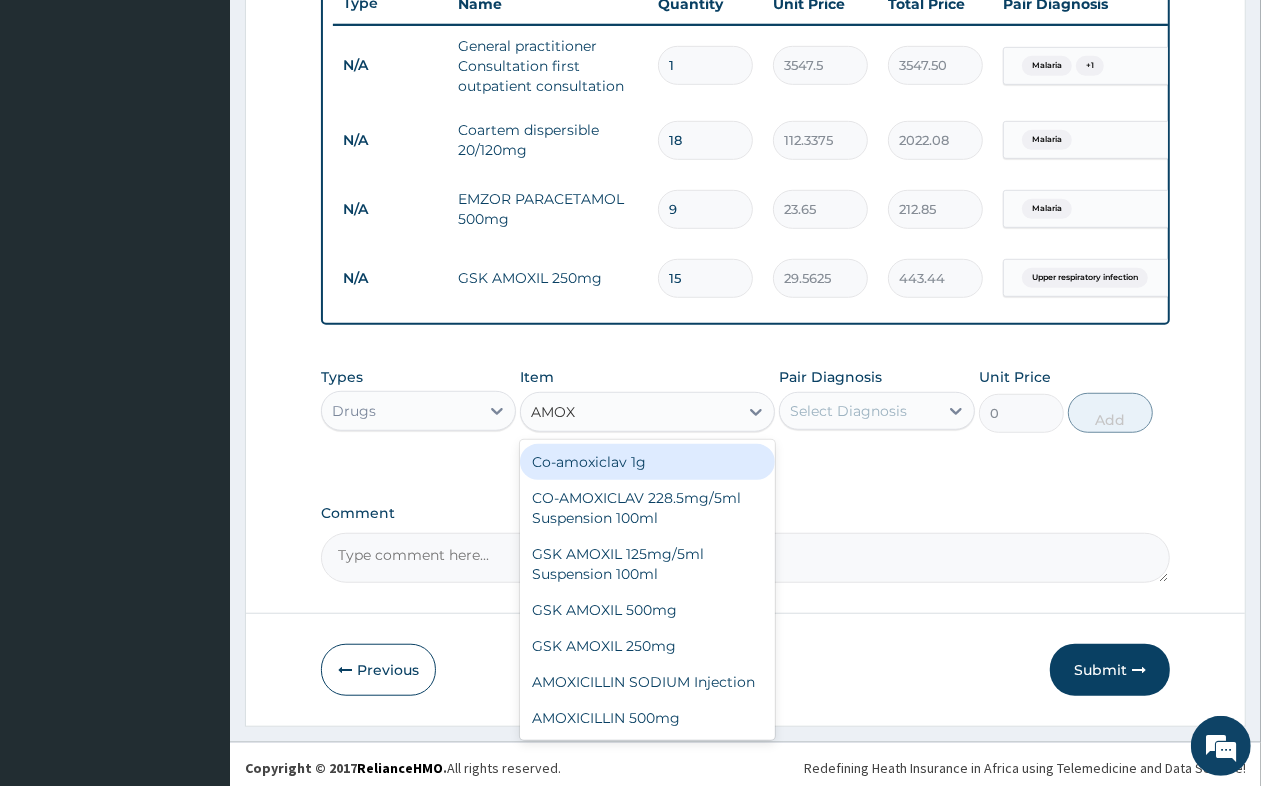 scroll, scrollTop: 797, scrollLeft: 0, axis: vertical 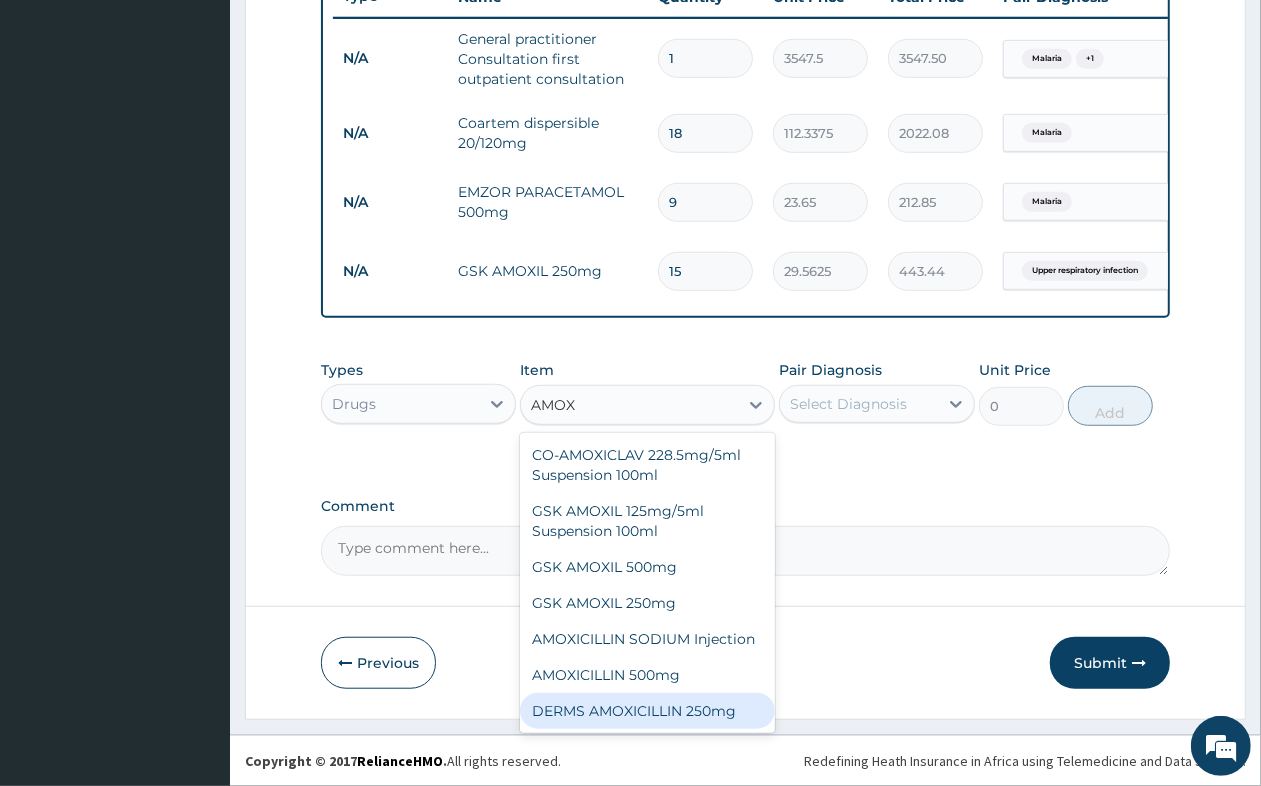 click on "DERMS AMOXICILLIN 250mg" at bounding box center [647, 711] 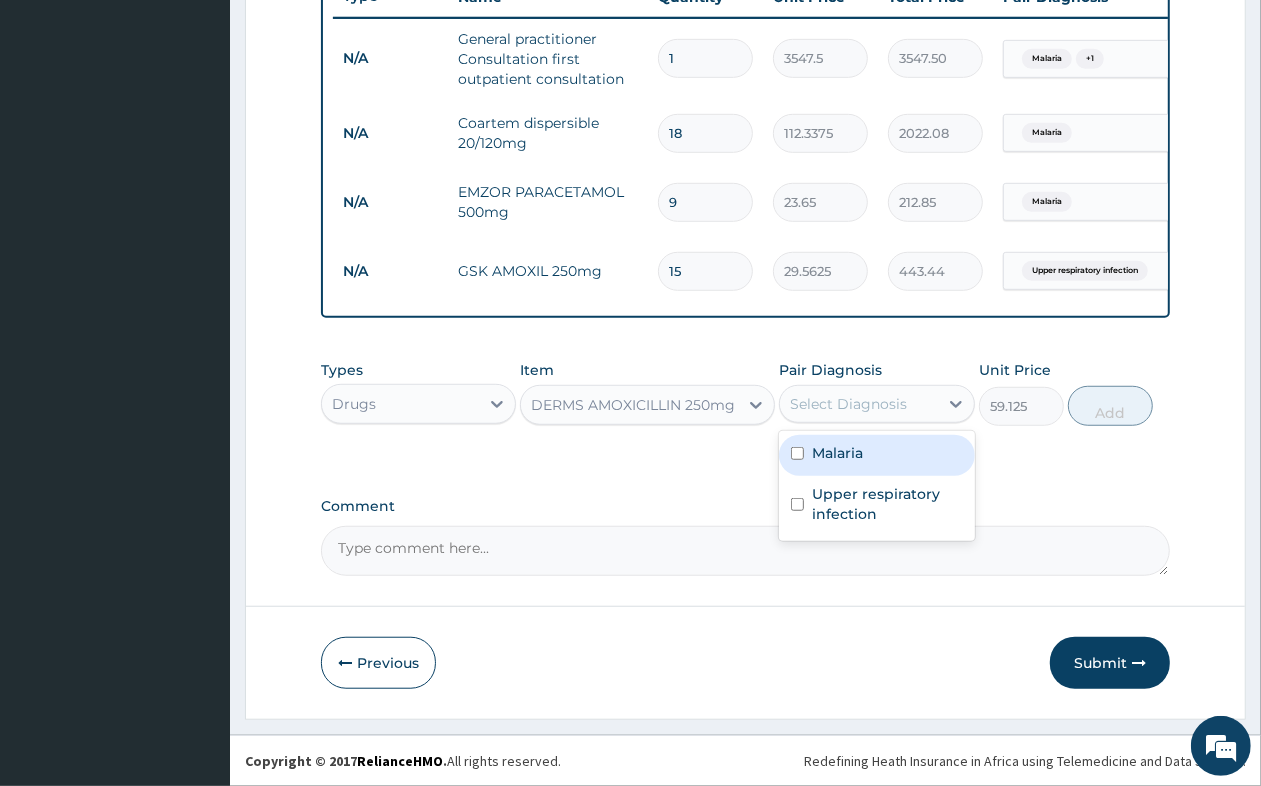 click on "Select Diagnosis" at bounding box center (848, 404) 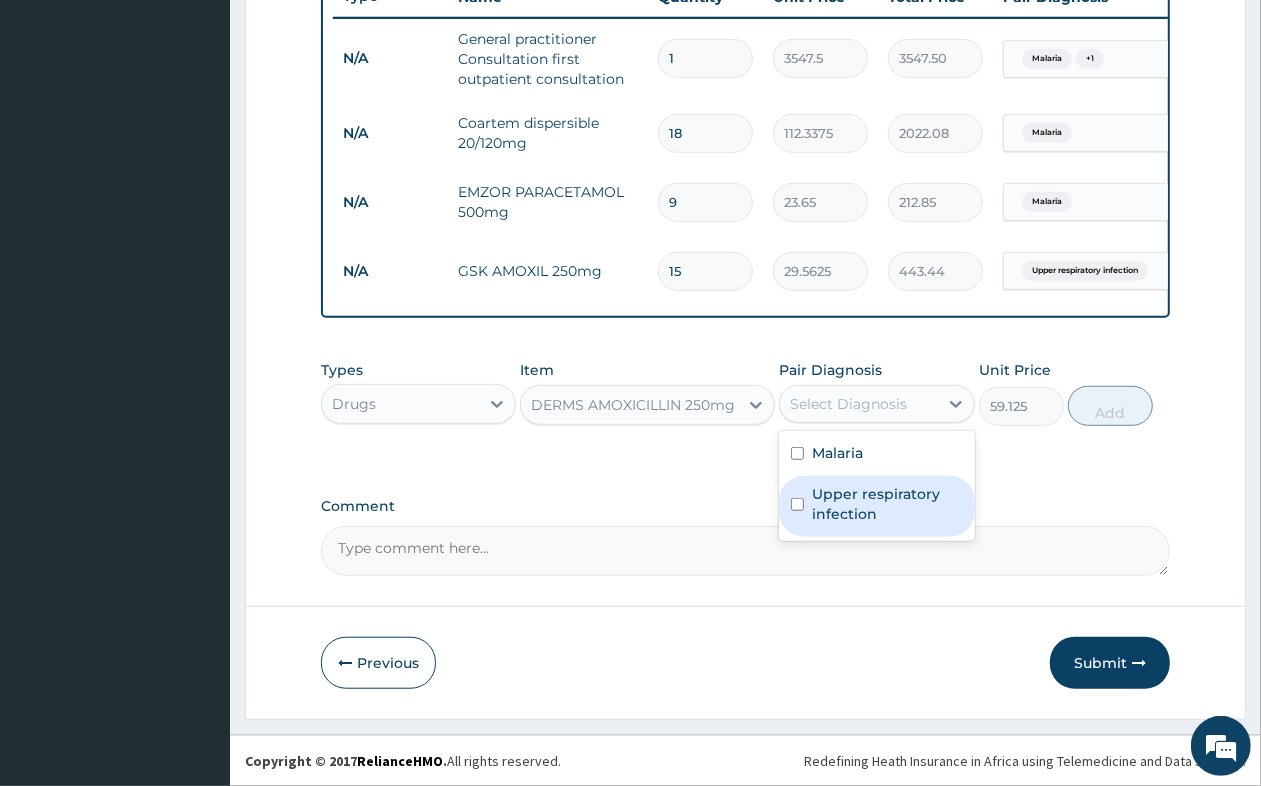 click on "Upper respiratory infection" at bounding box center (887, 504) 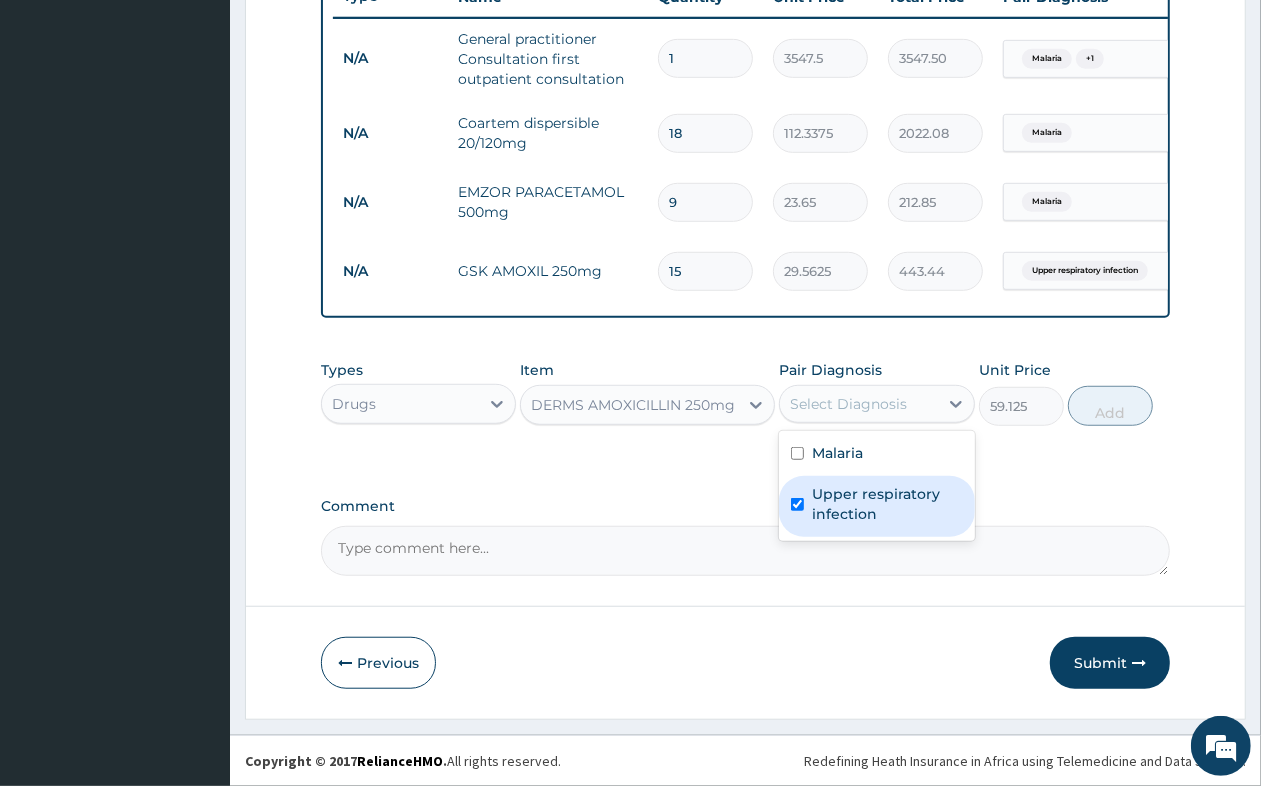checkbox on "true" 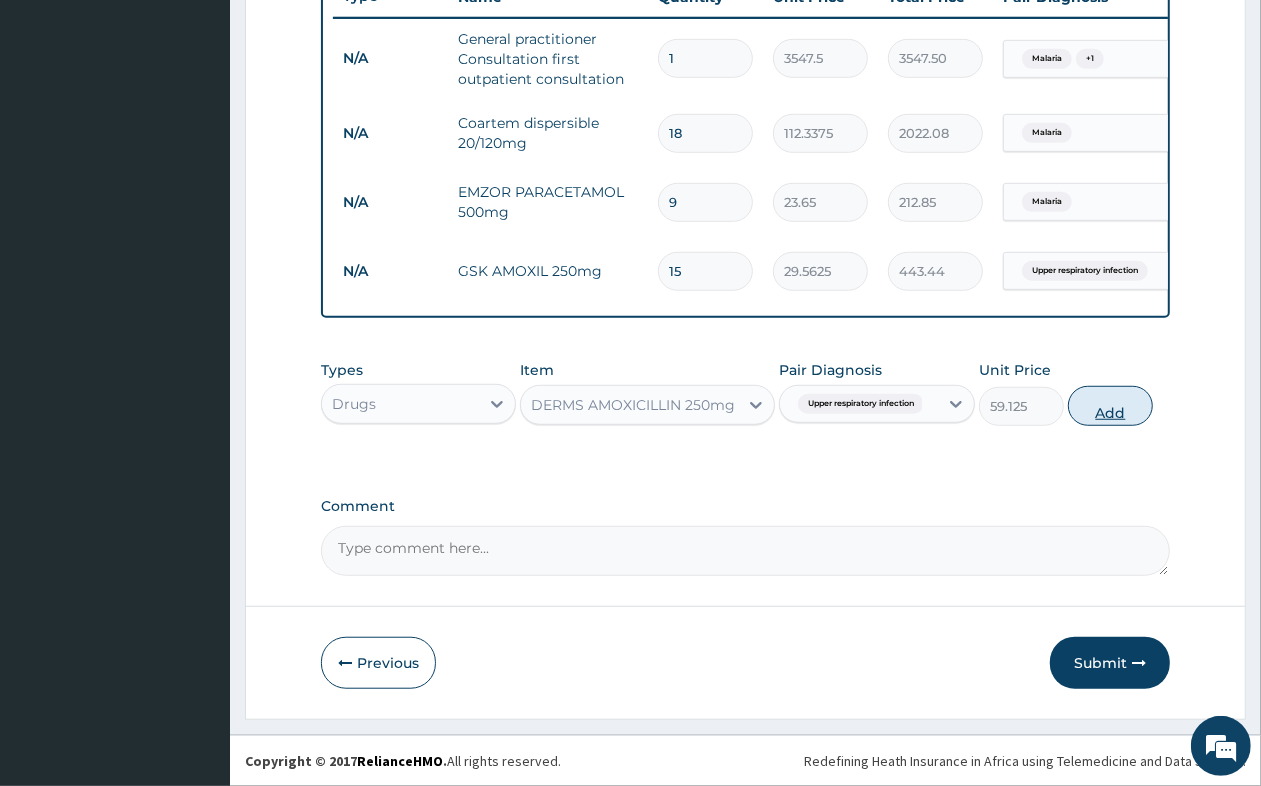 click on "Add" at bounding box center (1110, 406) 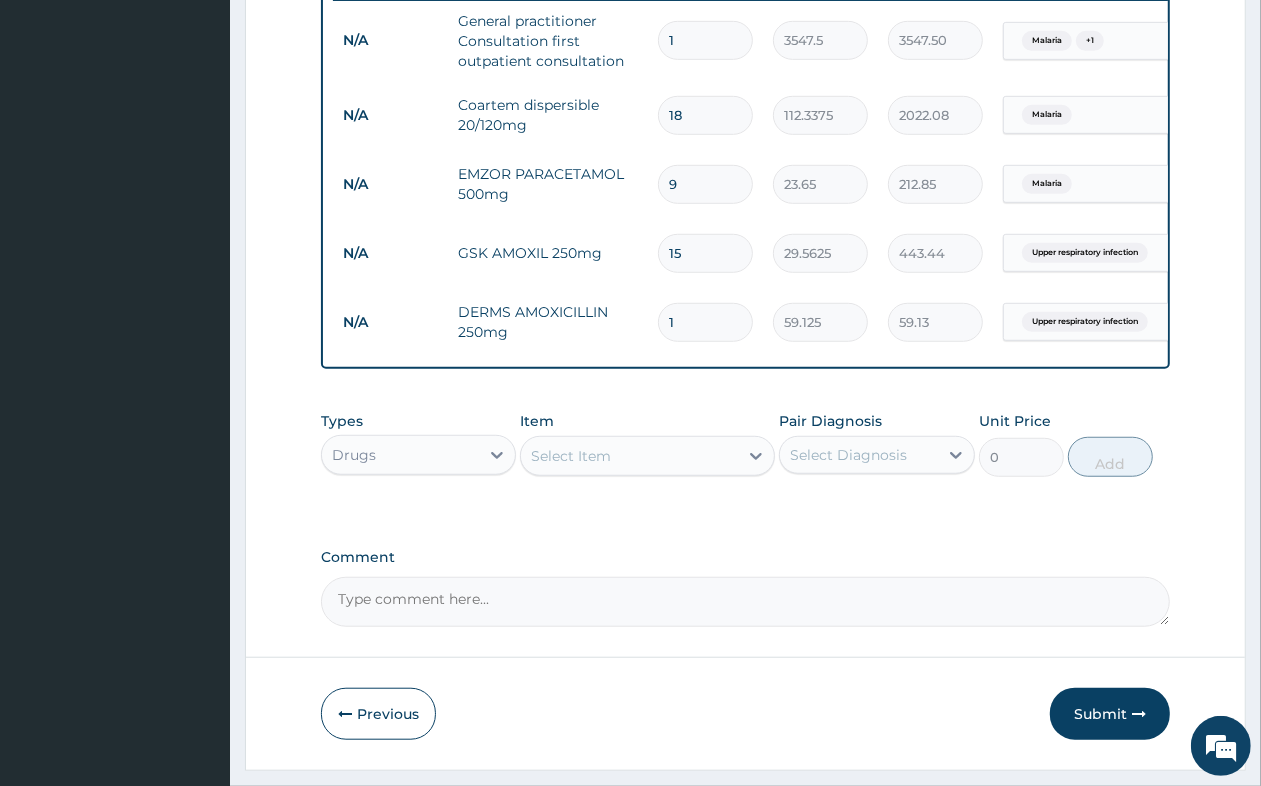type on "15" 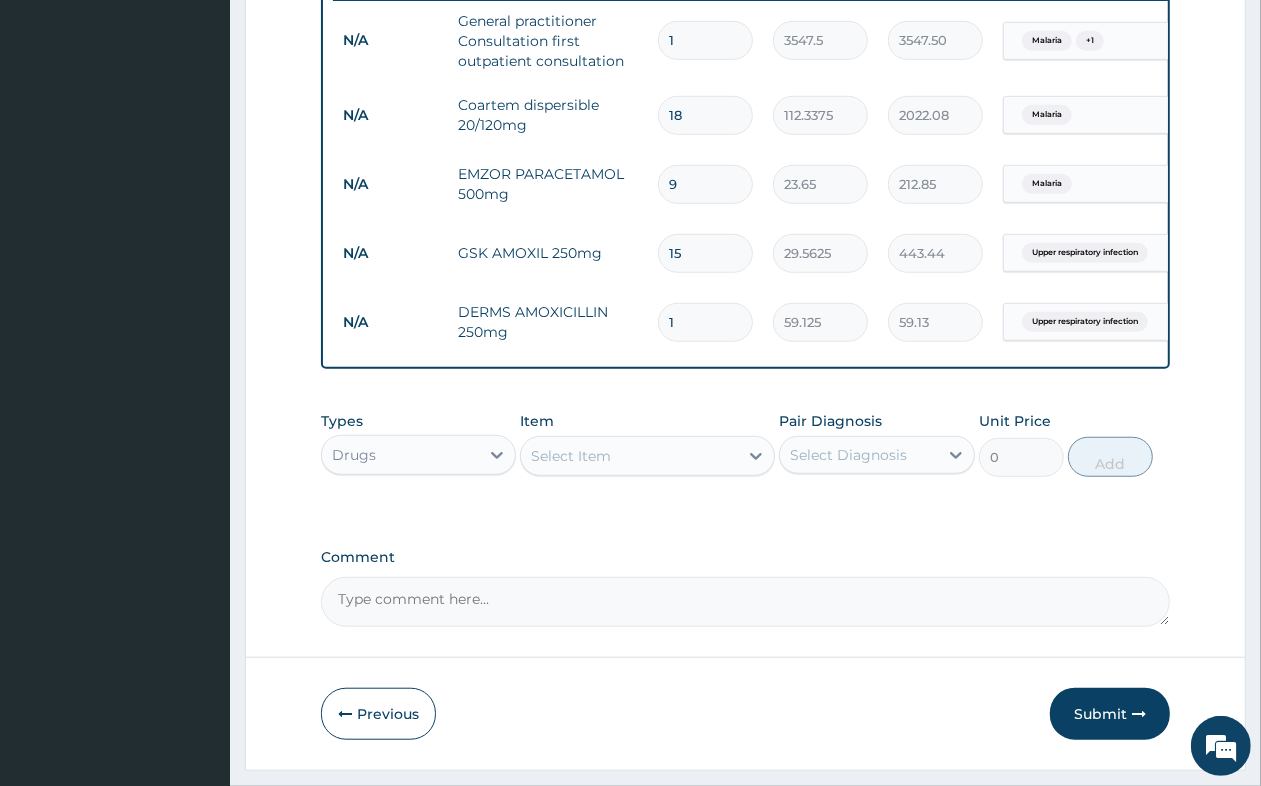 type on "886.88" 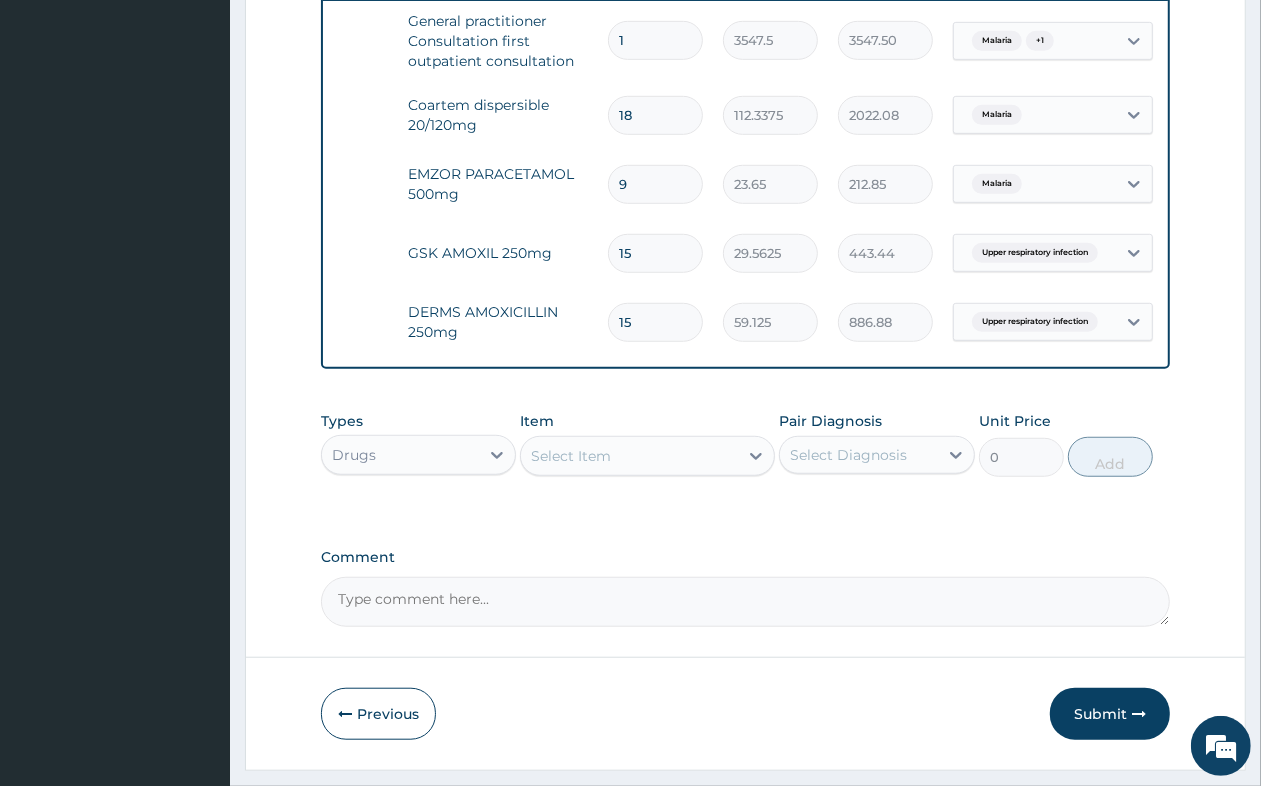 scroll, scrollTop: 0, scrollLeft: 153, axis: horizontal 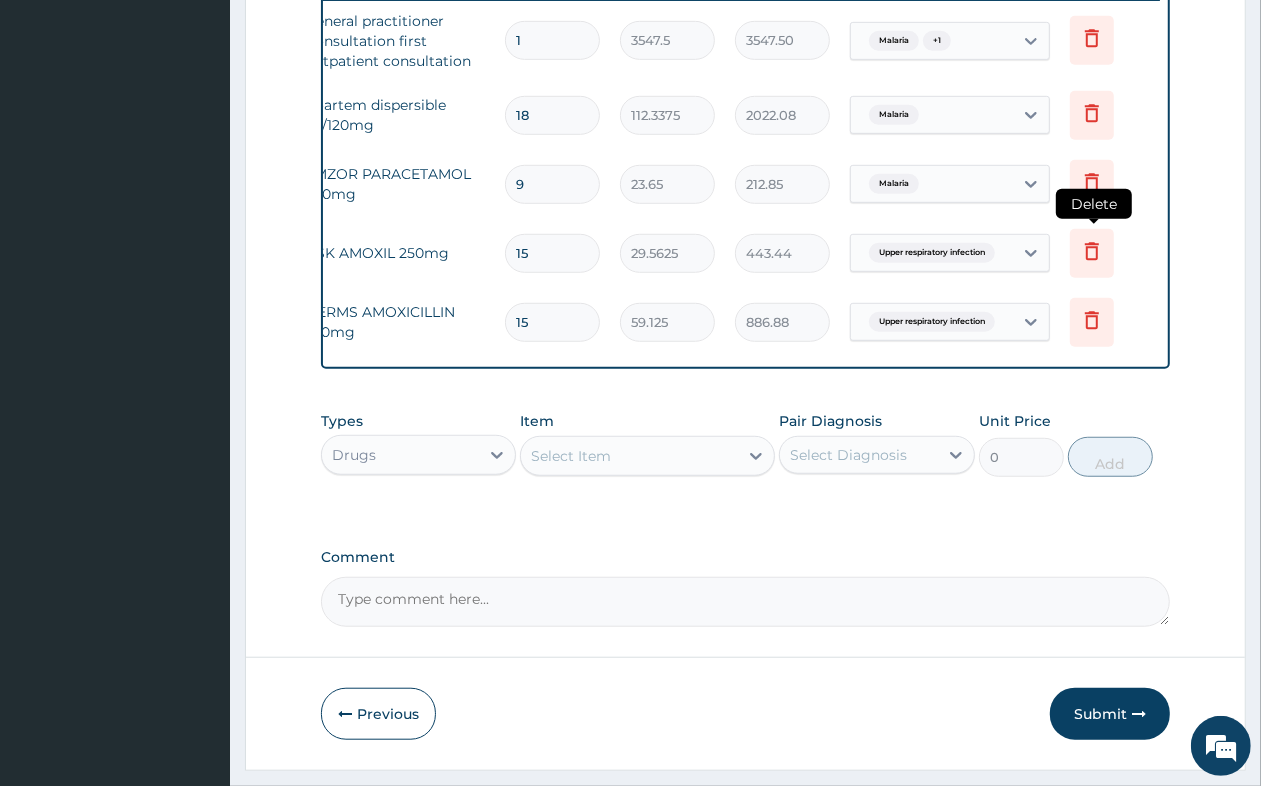 type on "15" 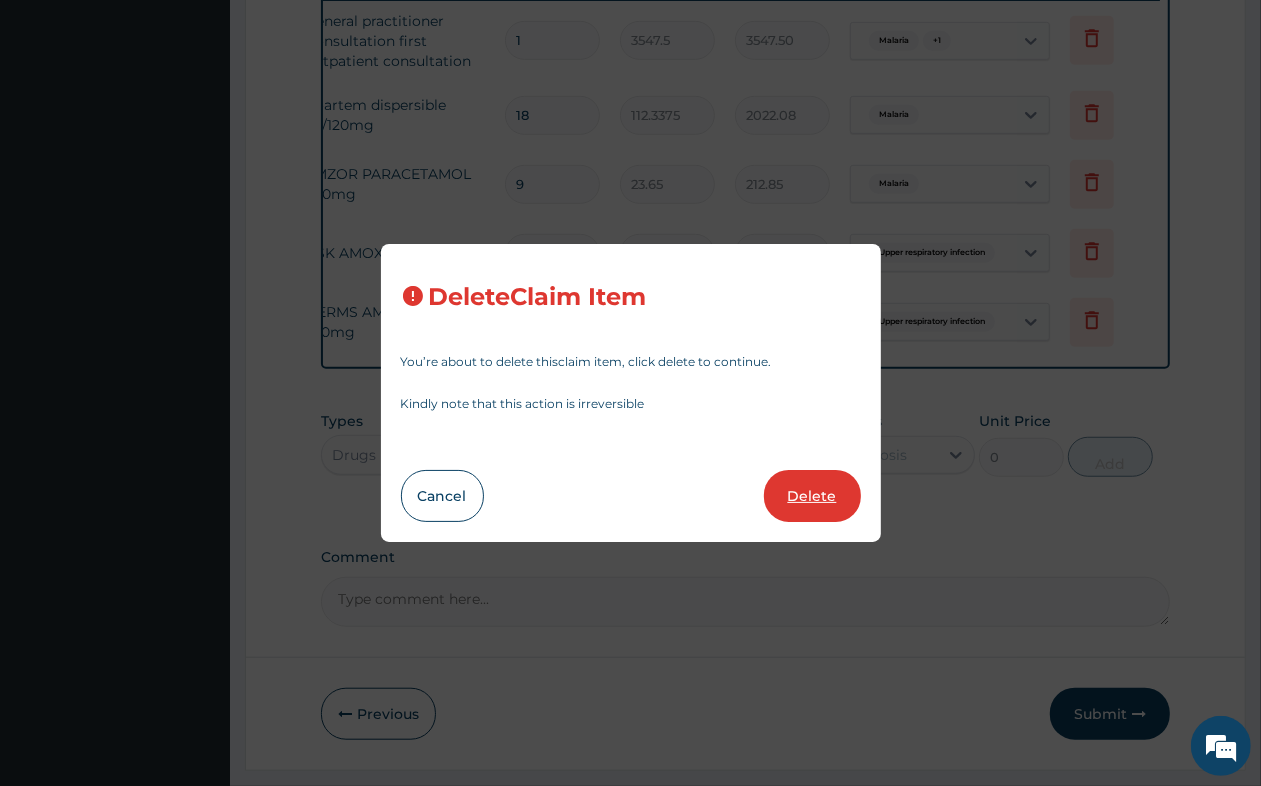 click on "Delete" at bounding box center (812, 496) 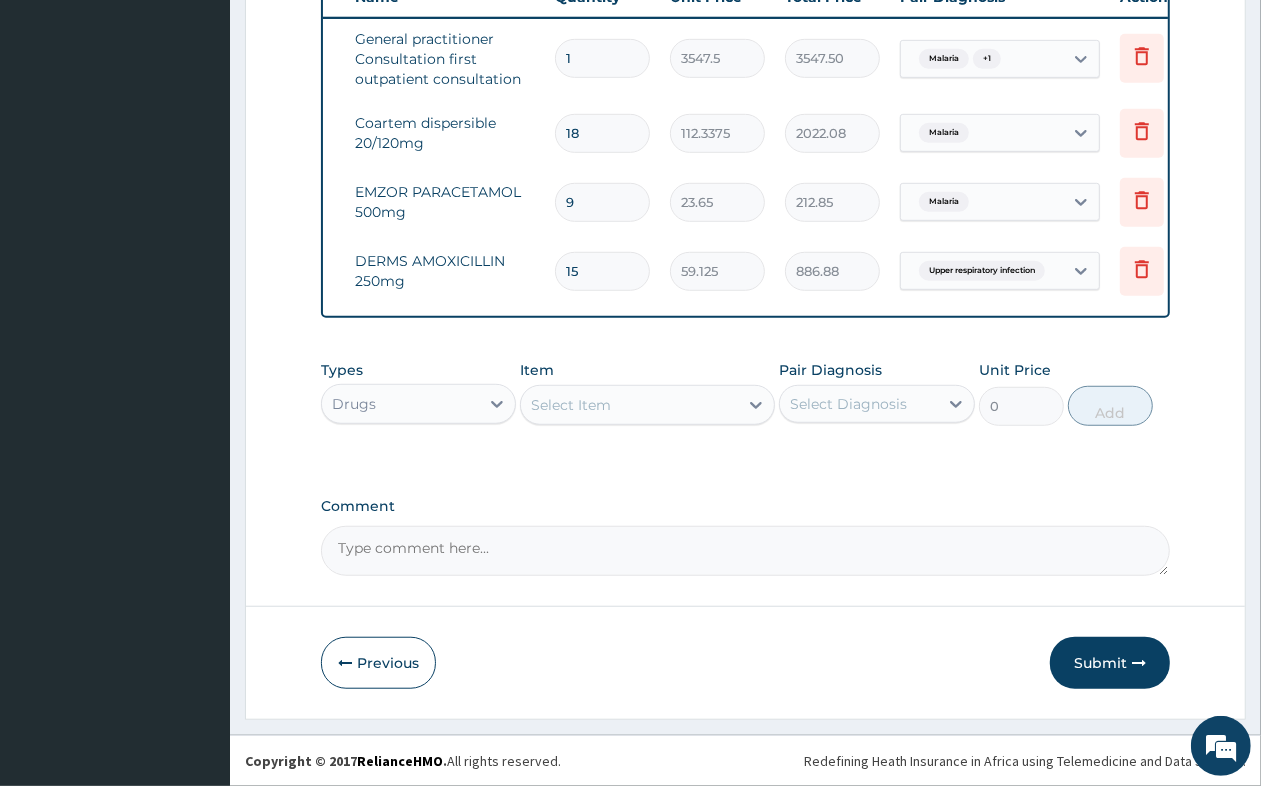 scroll, scrollTop: 0, scrollLeft: 0, axis: both 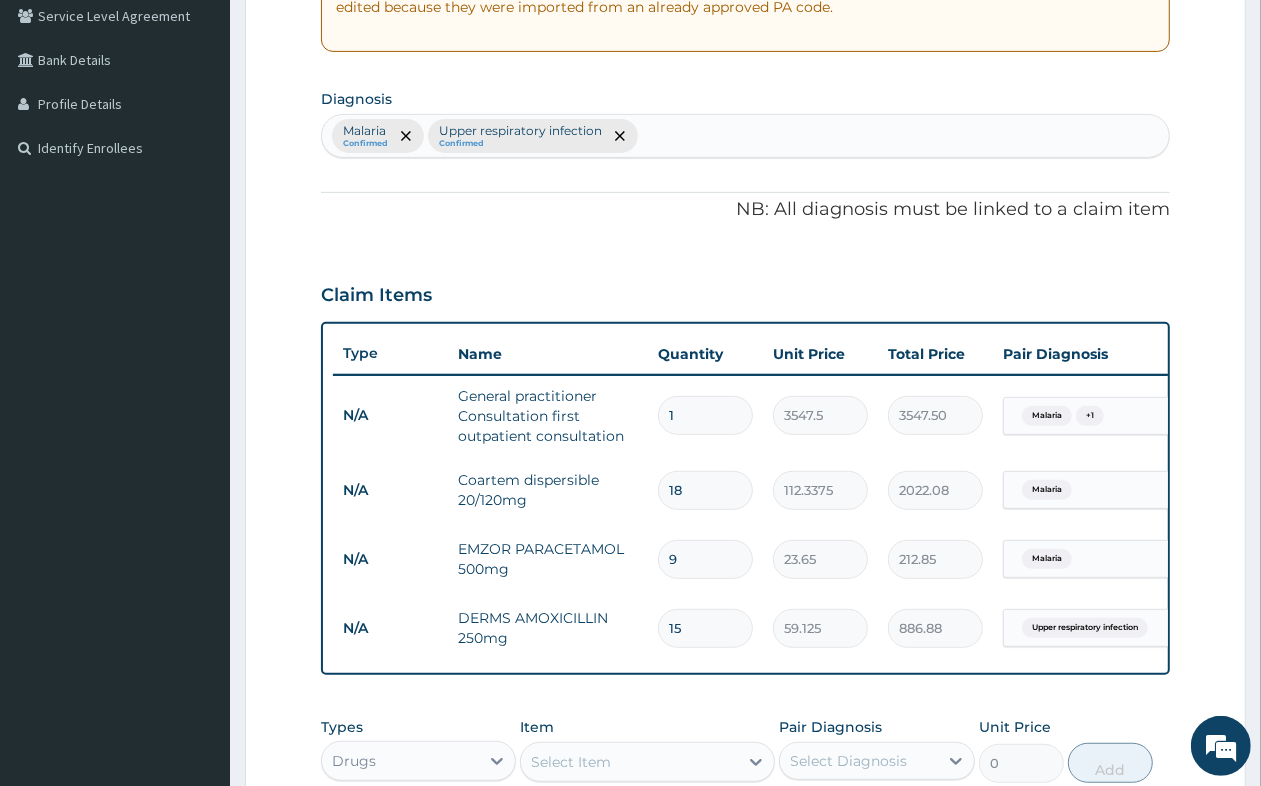 click on "Malaria Confirmed Upper respiratory infection Confirmed" at bounding box center [745, 136] 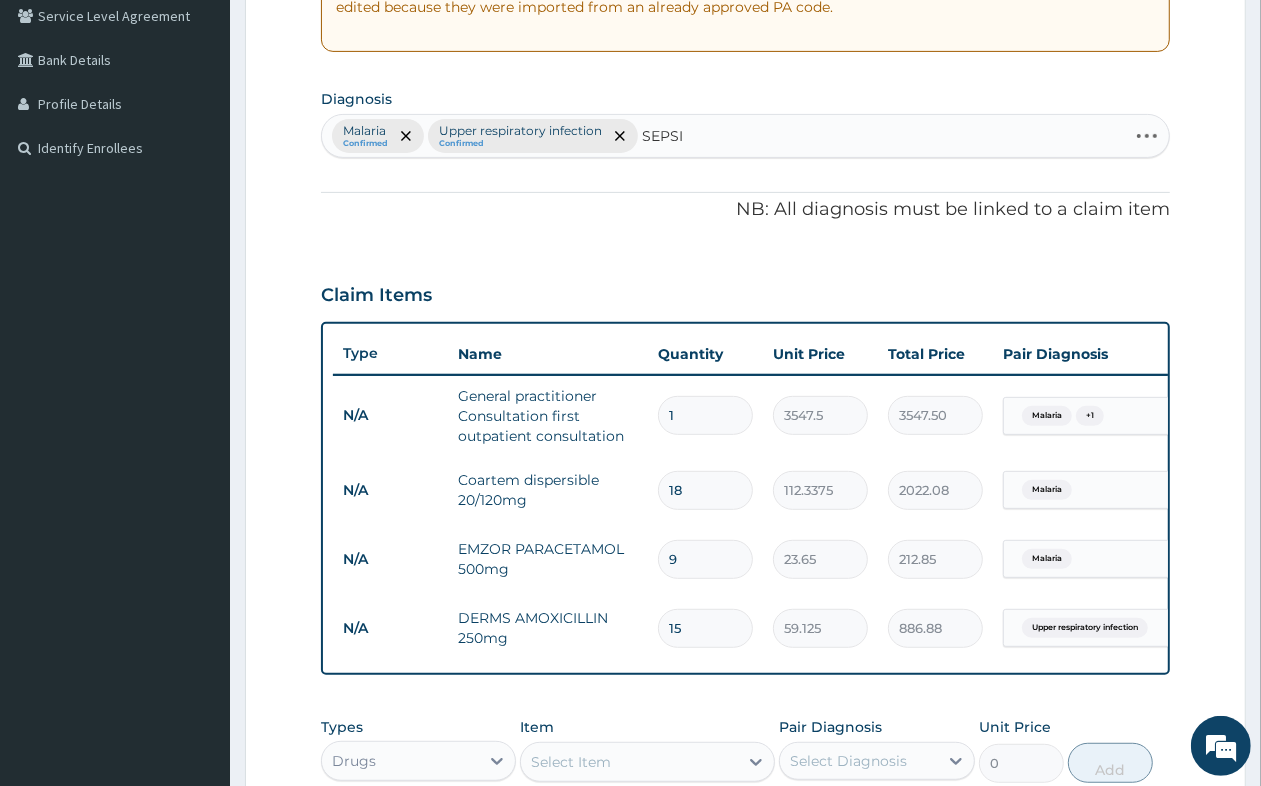 type on "SEPSIS" 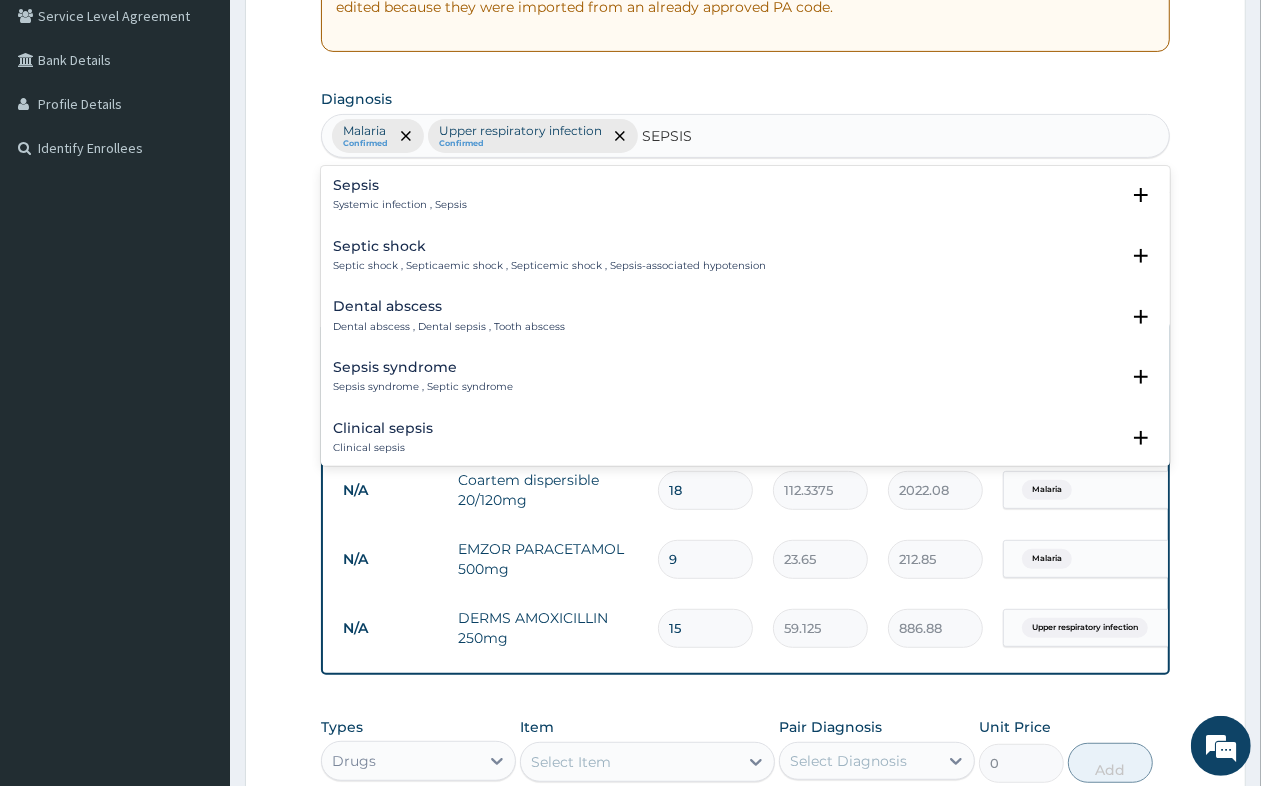 click on "Systemic infection , Sepsis" at bounding box center (400, 205) 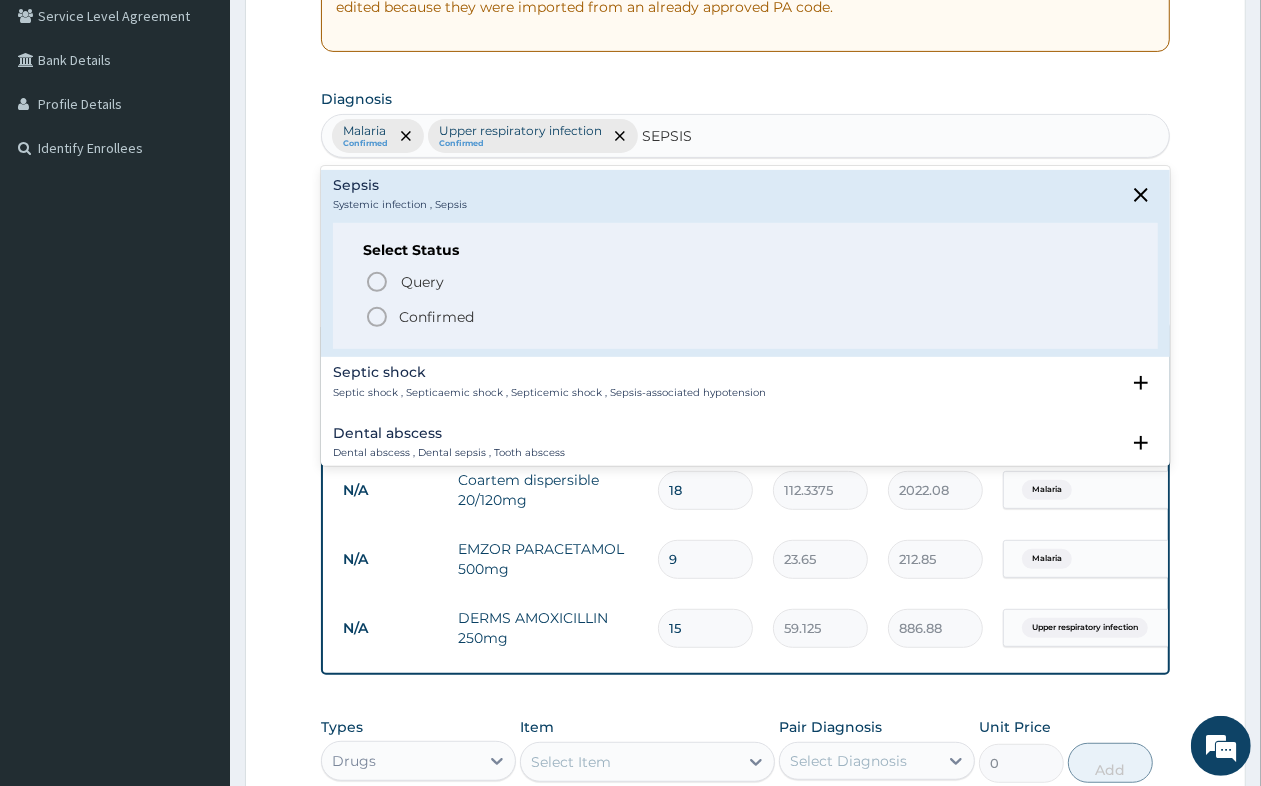 click 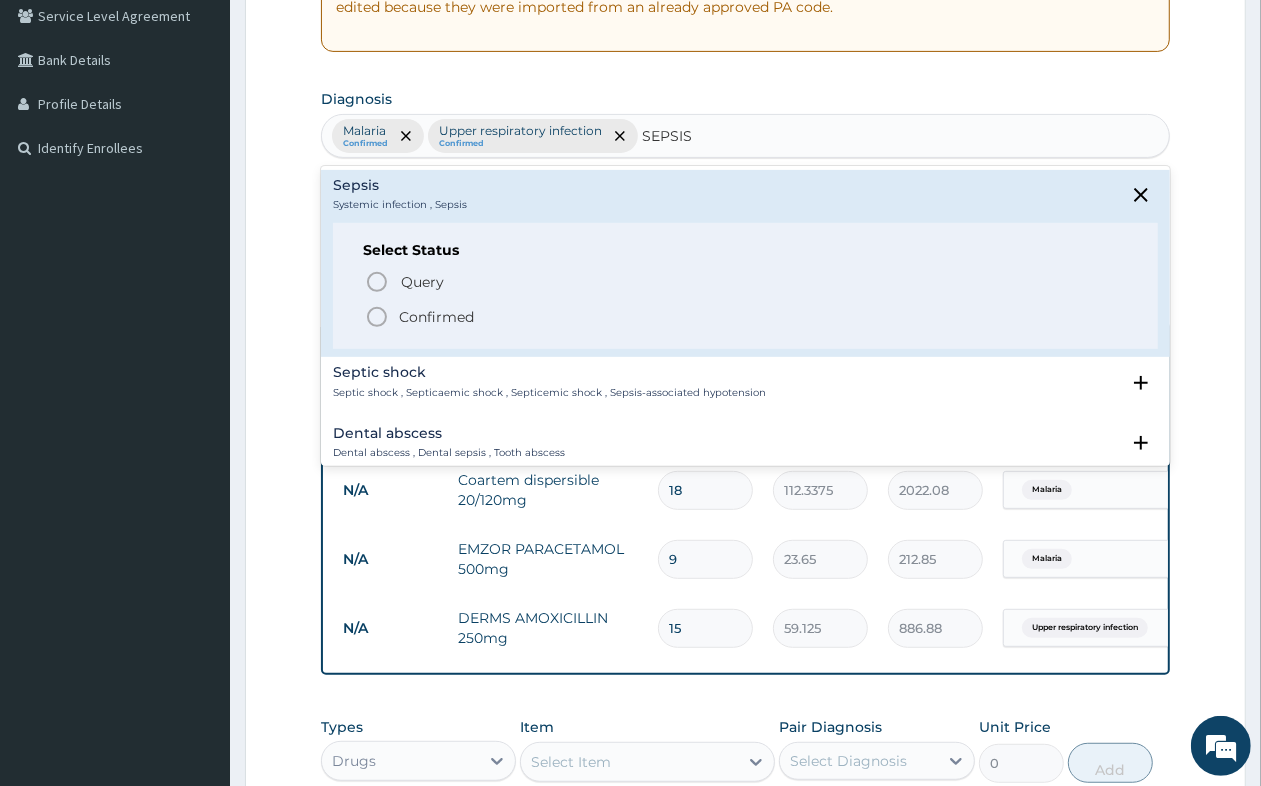 type 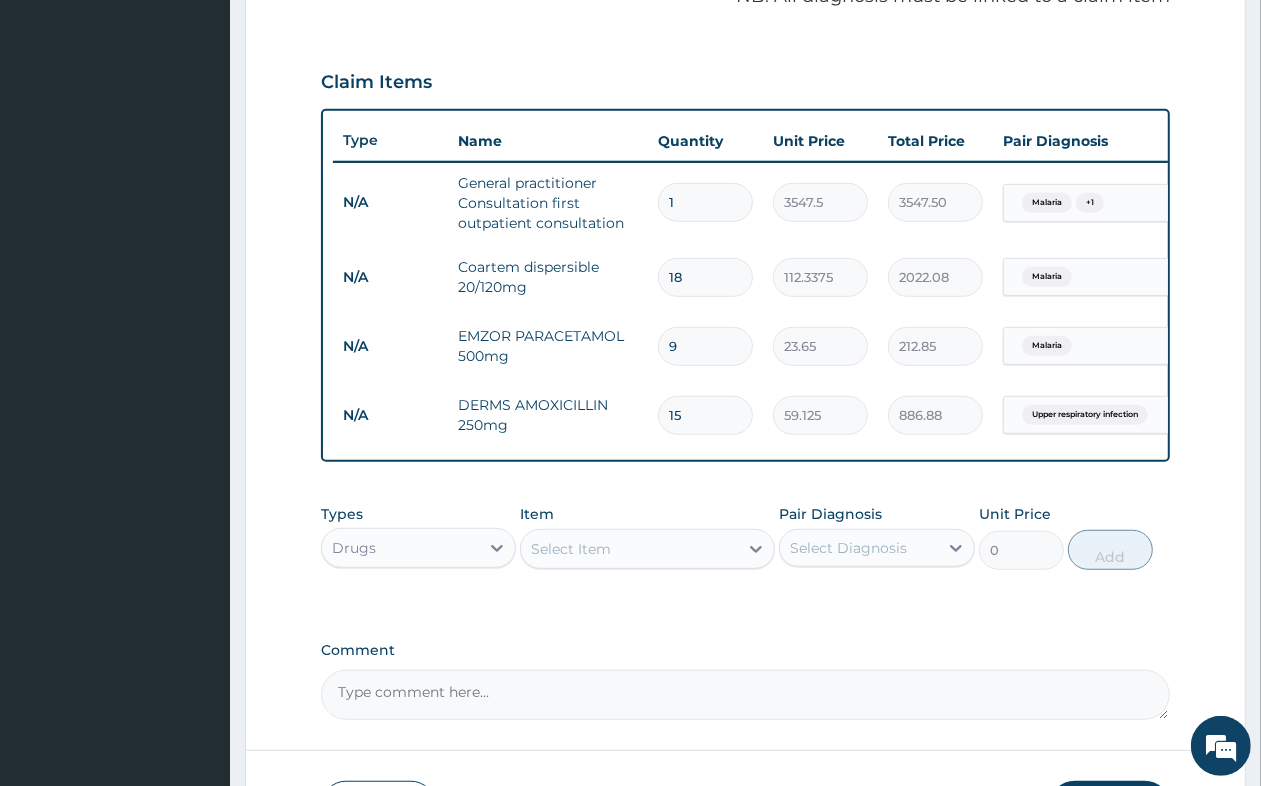 scroll, scrollTop: 672, scrollLeft: 0, axis: vertical 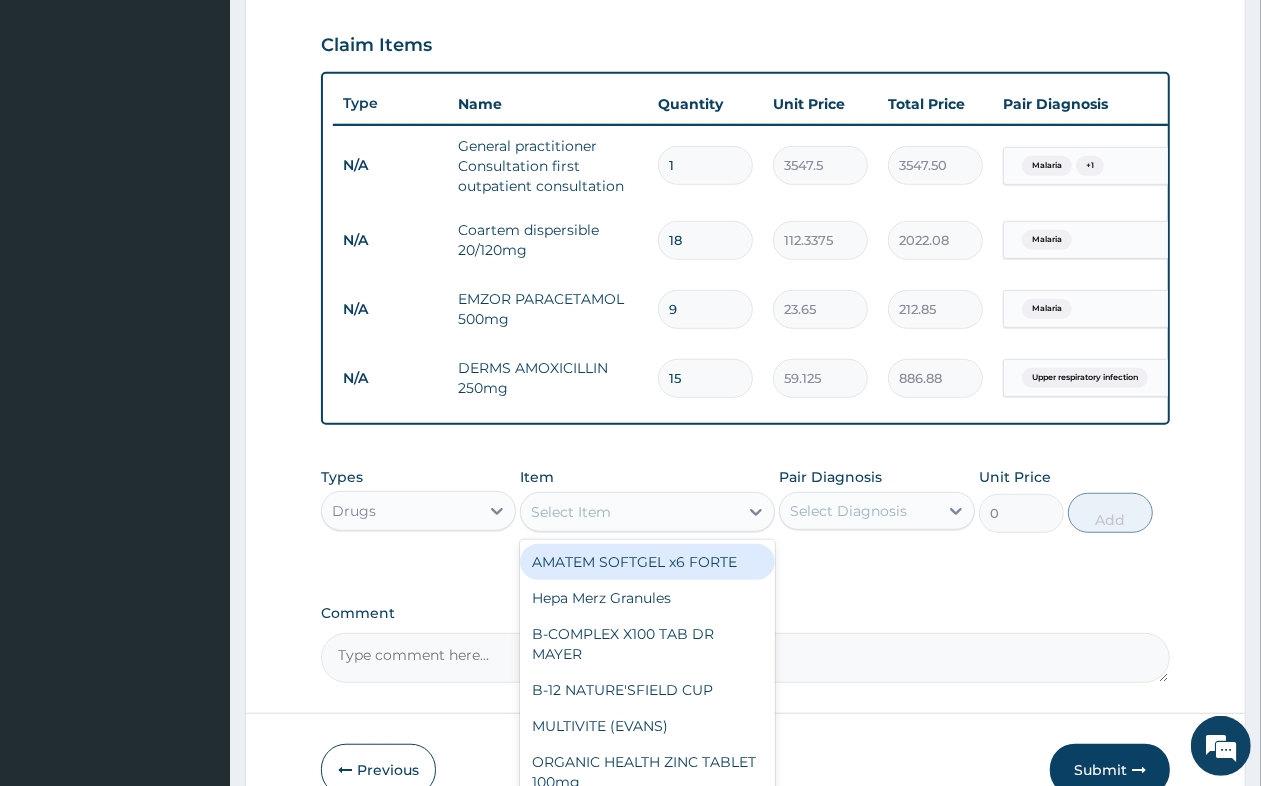 click on "Select Item" at bounding box center [571, 512] 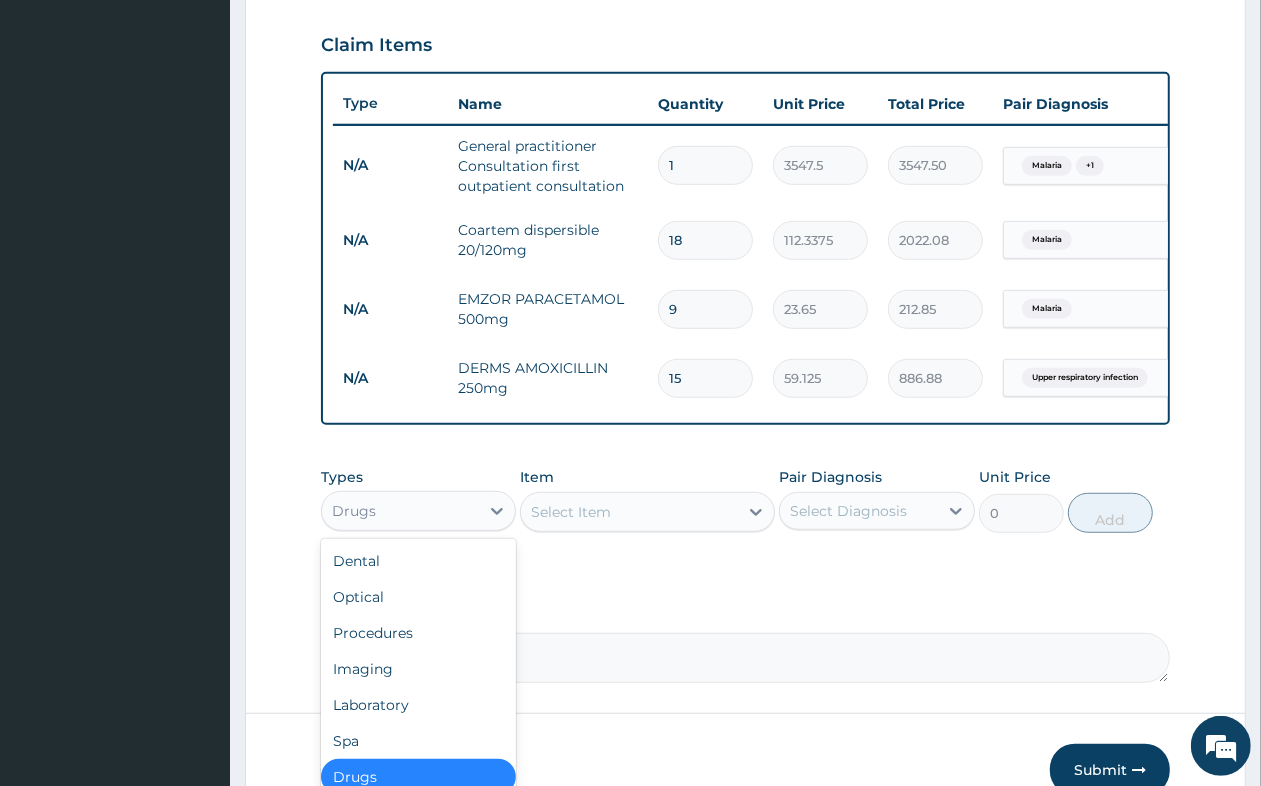 click on "Drugs" at bounding box center [400, 511] 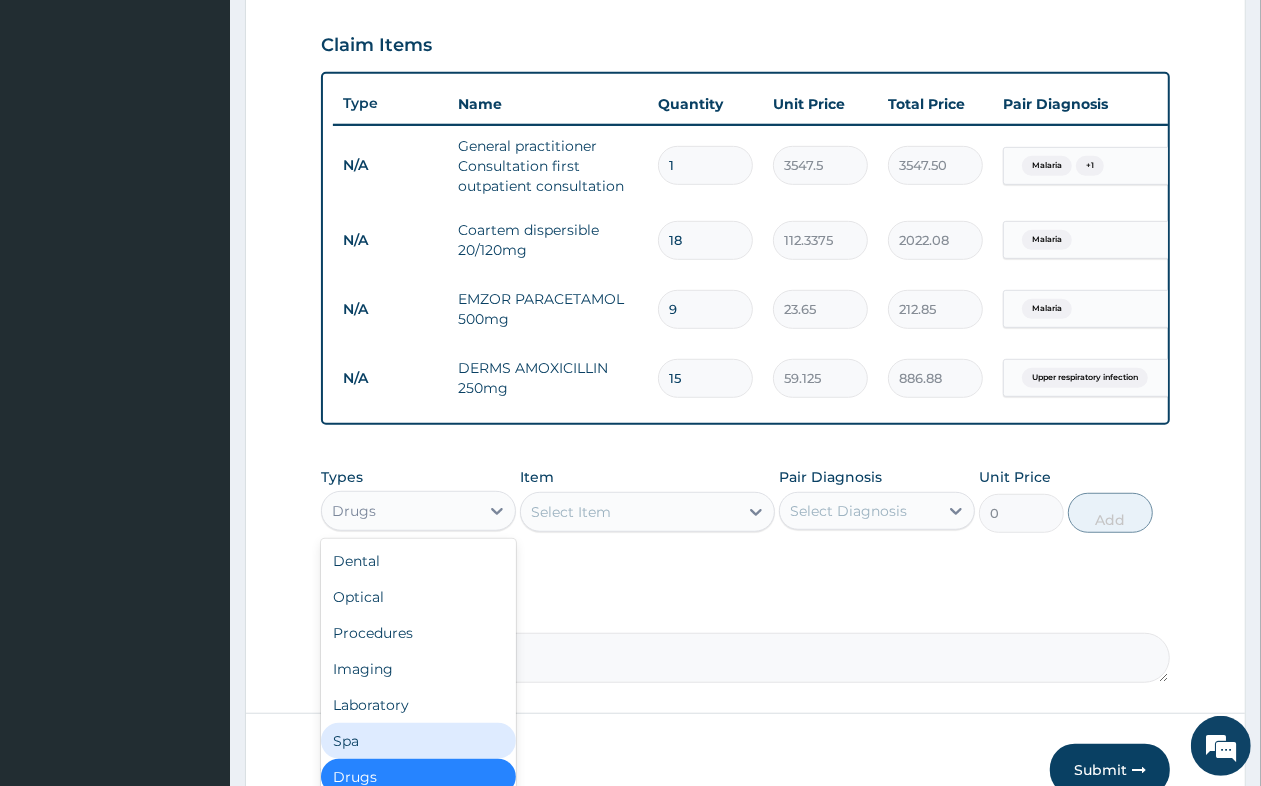 click on "Spa" at bounding box center (418, 741) 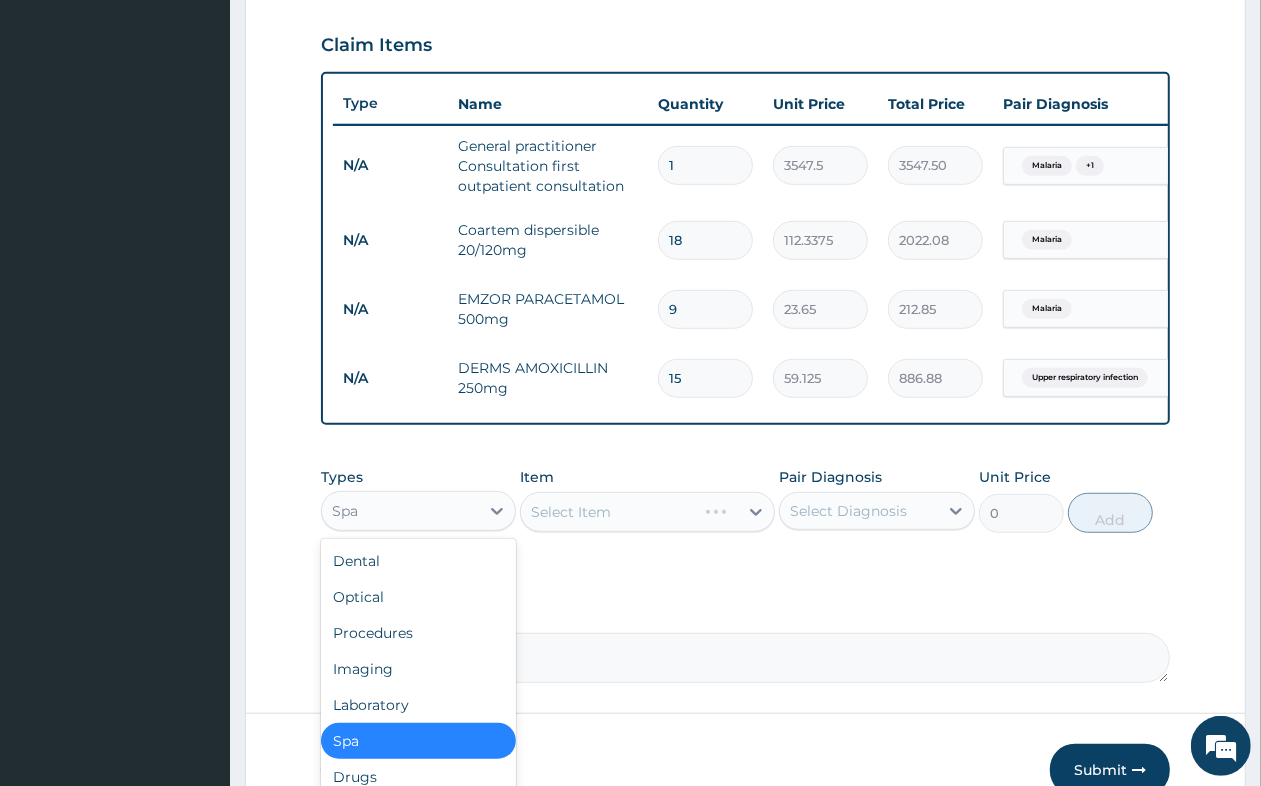 click on "Spa" at bounding box center (400, 511) 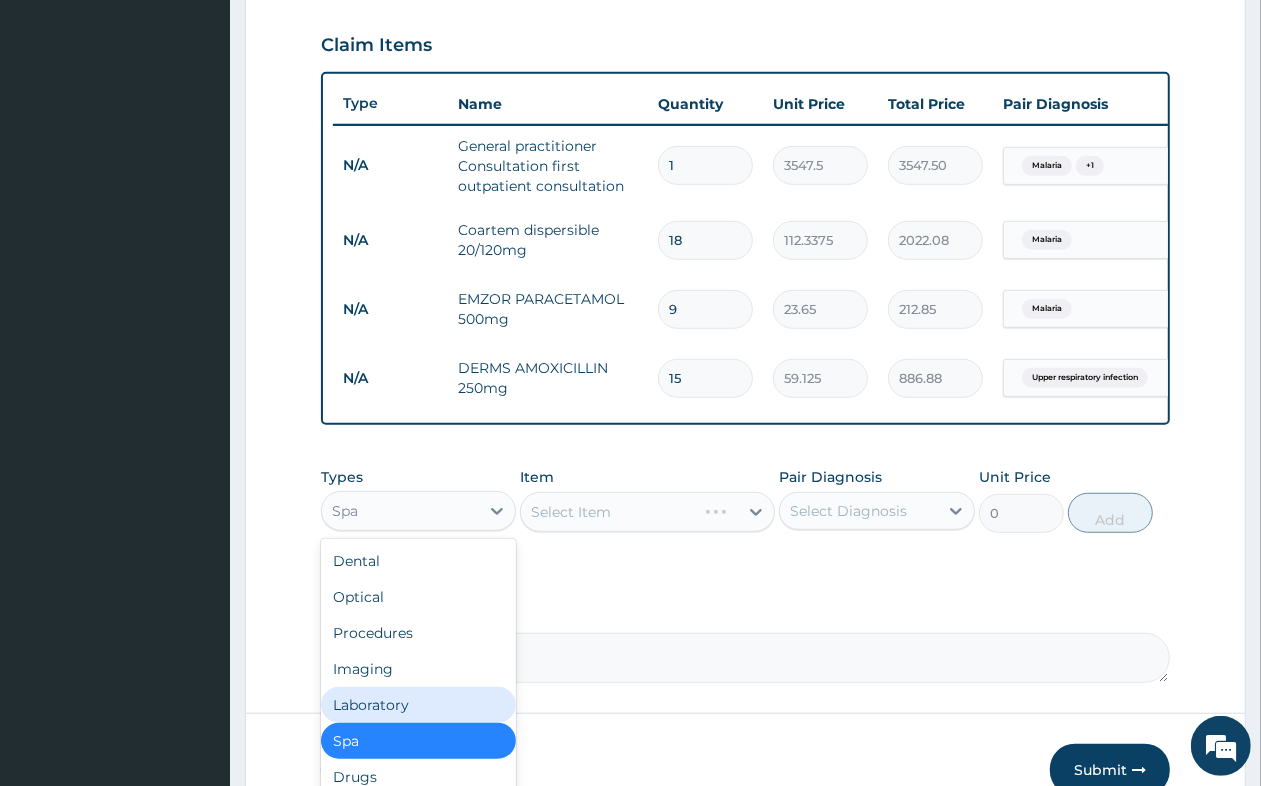 click on "Laboratory" at bounding box center [418, 705] 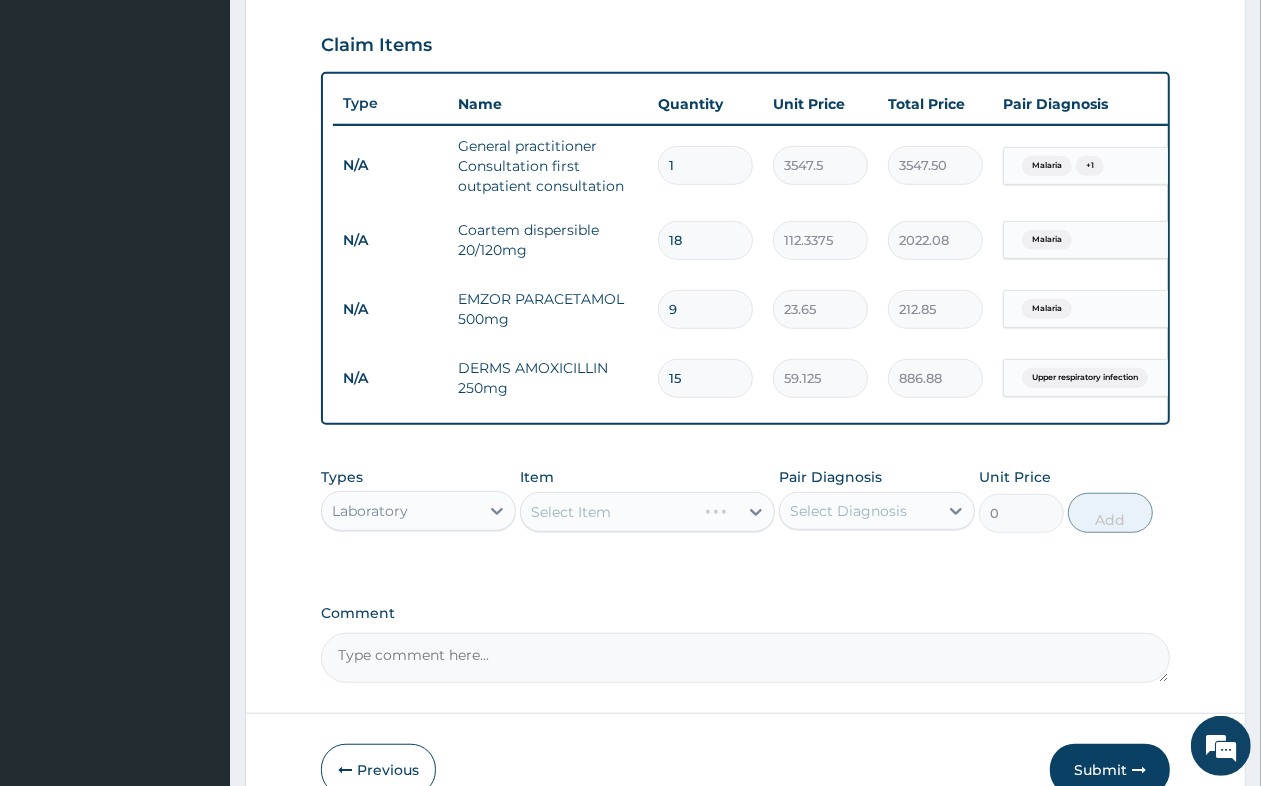 click on "Select Item" at bounding box center [647, 512] 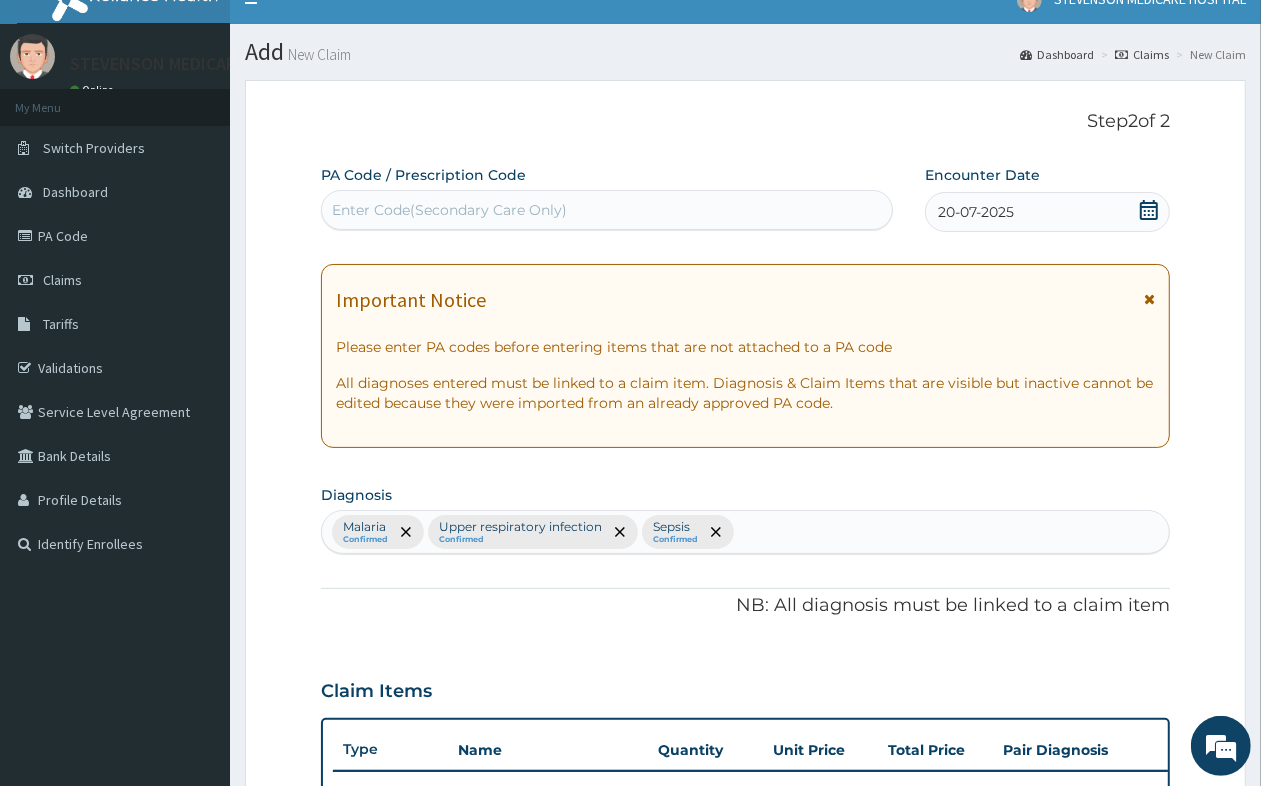 scroll, scrollTop: 0, scrollLeft: 0, axis: both 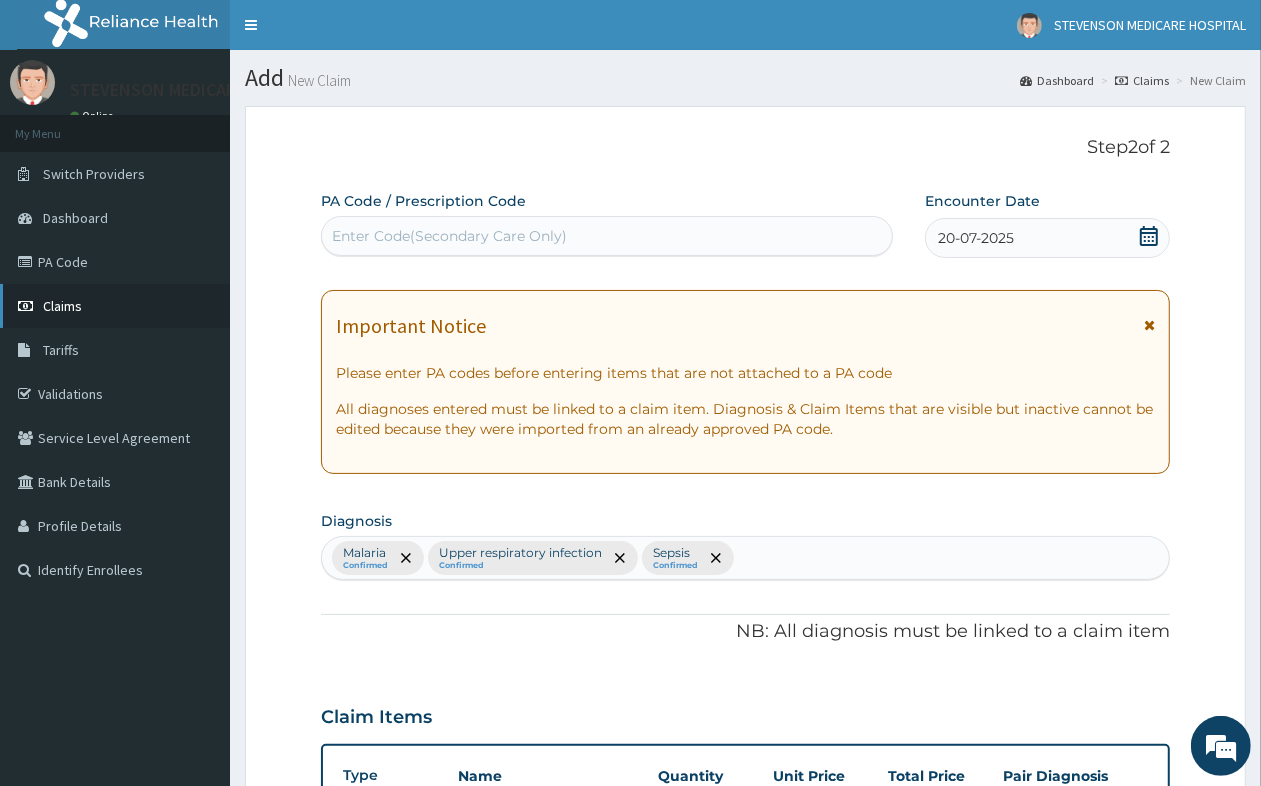 click on "Claims" at bounding box center [115, 306] 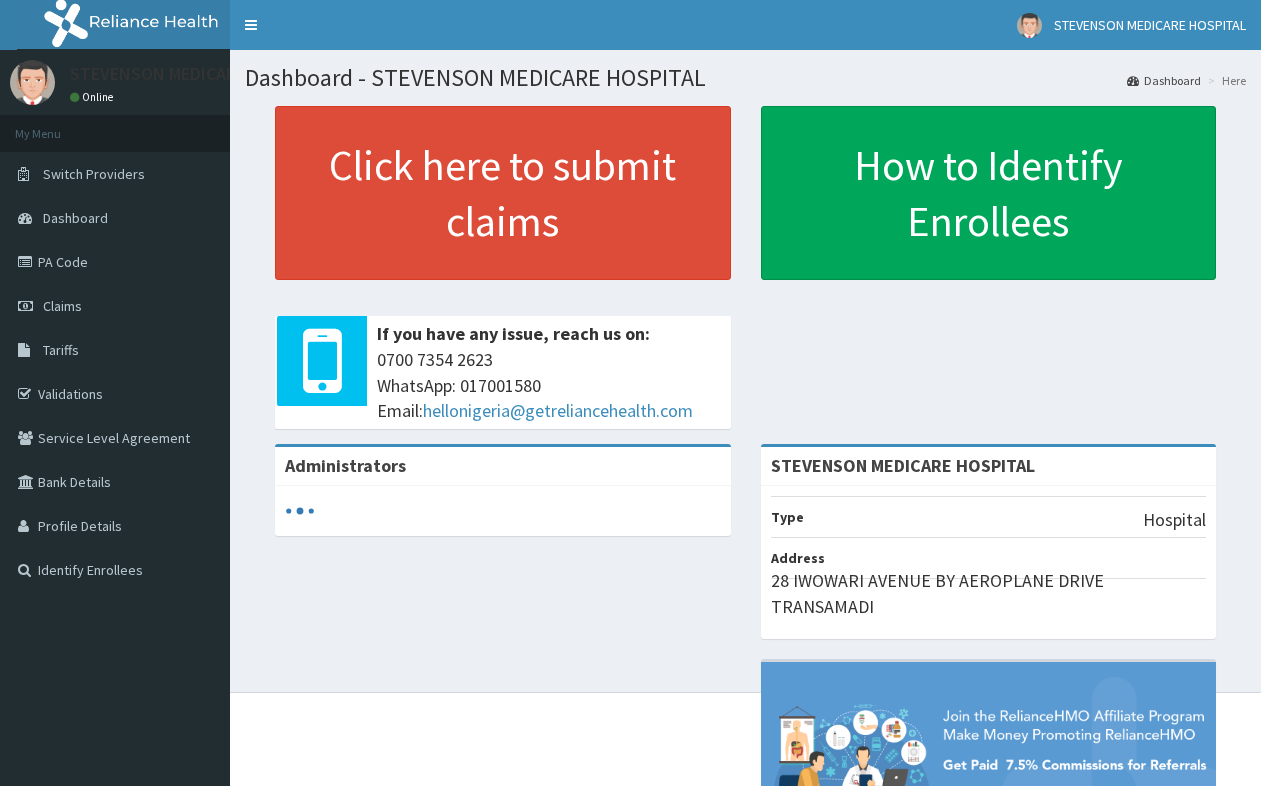 scroll, scrollTop: 0, scrollLeft: 0, axis: both 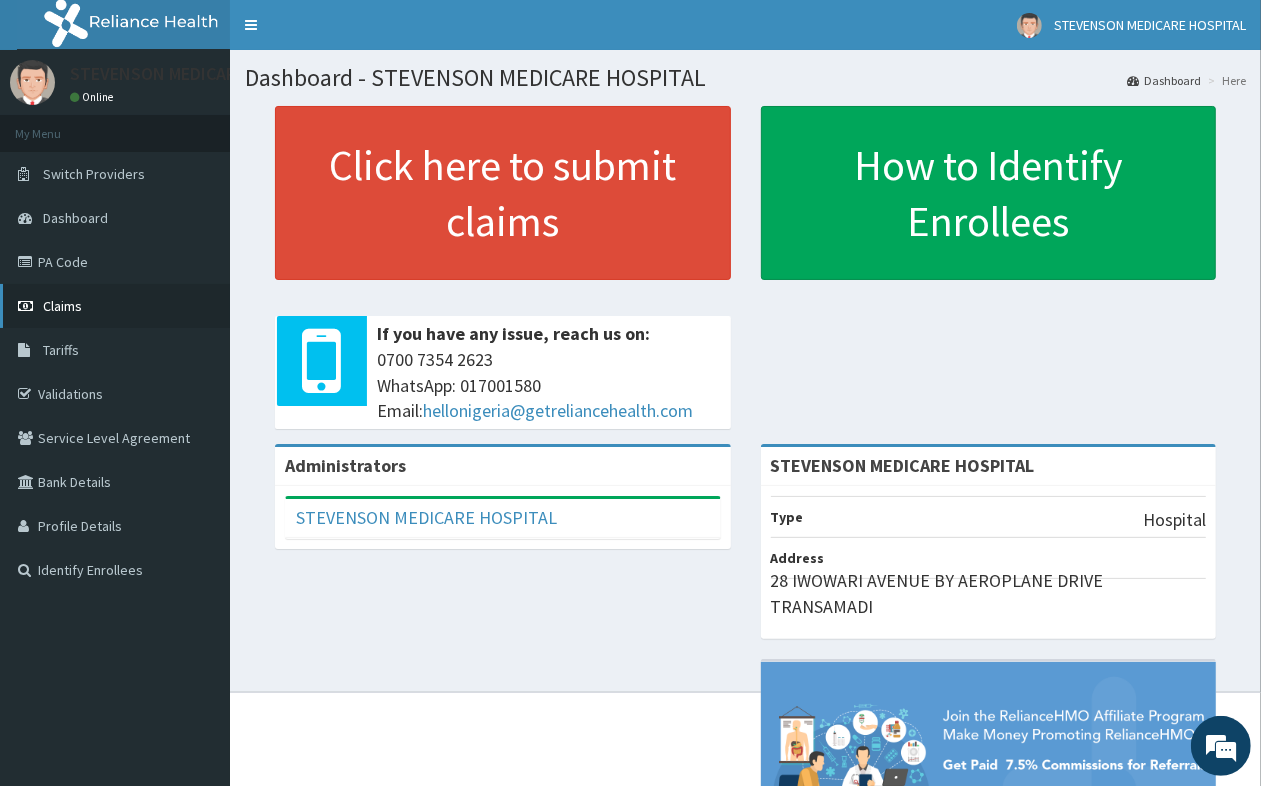 click on "Claims" at bounding box center (115, 306) 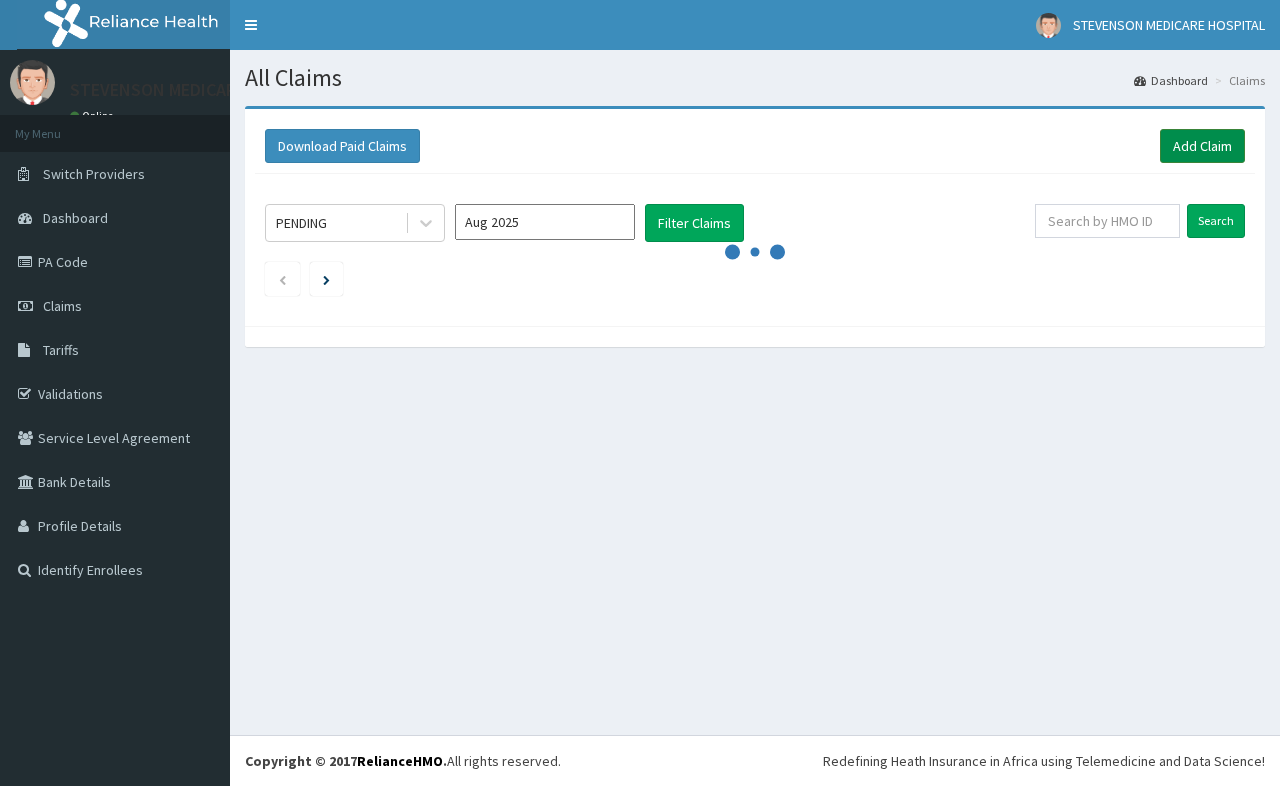 scroll, scrollTop: 0, scrollLeft: 0, axis: both 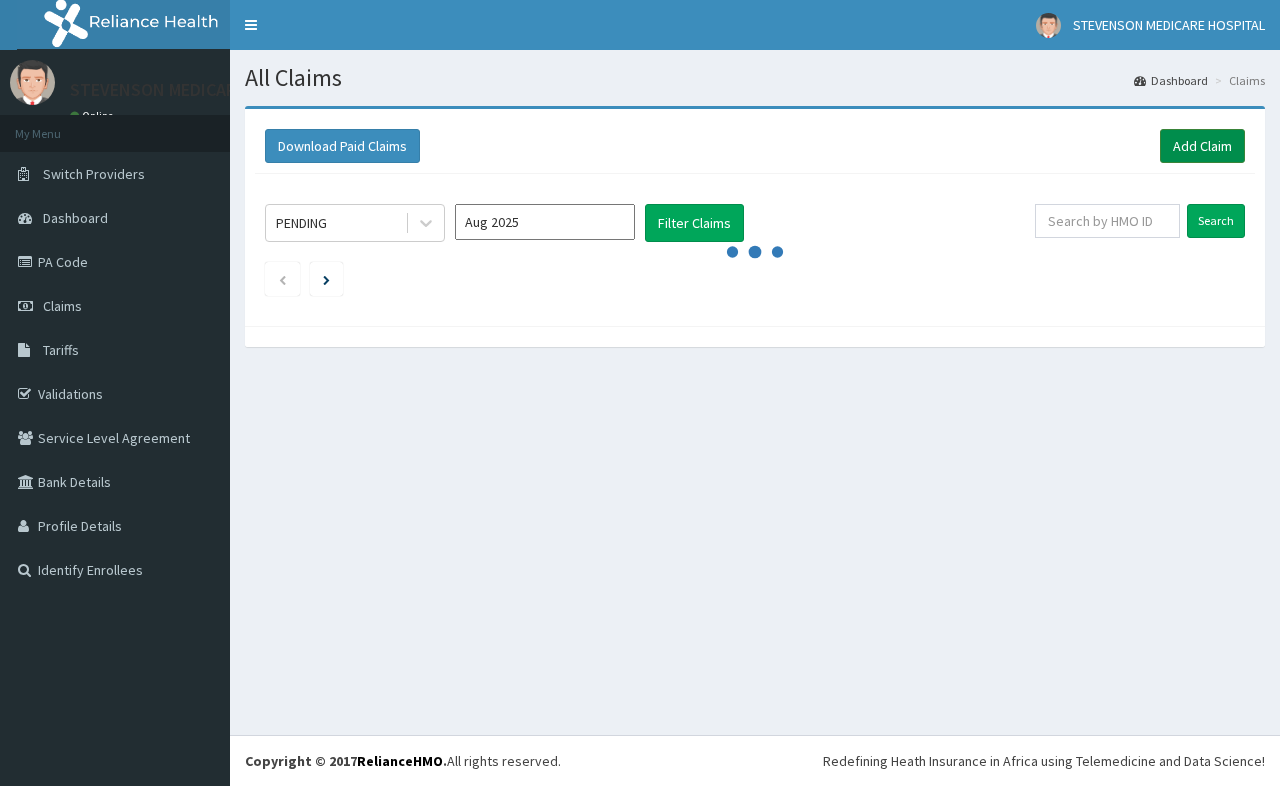 click on "Add Claim" at bounding box center [1202, 146] 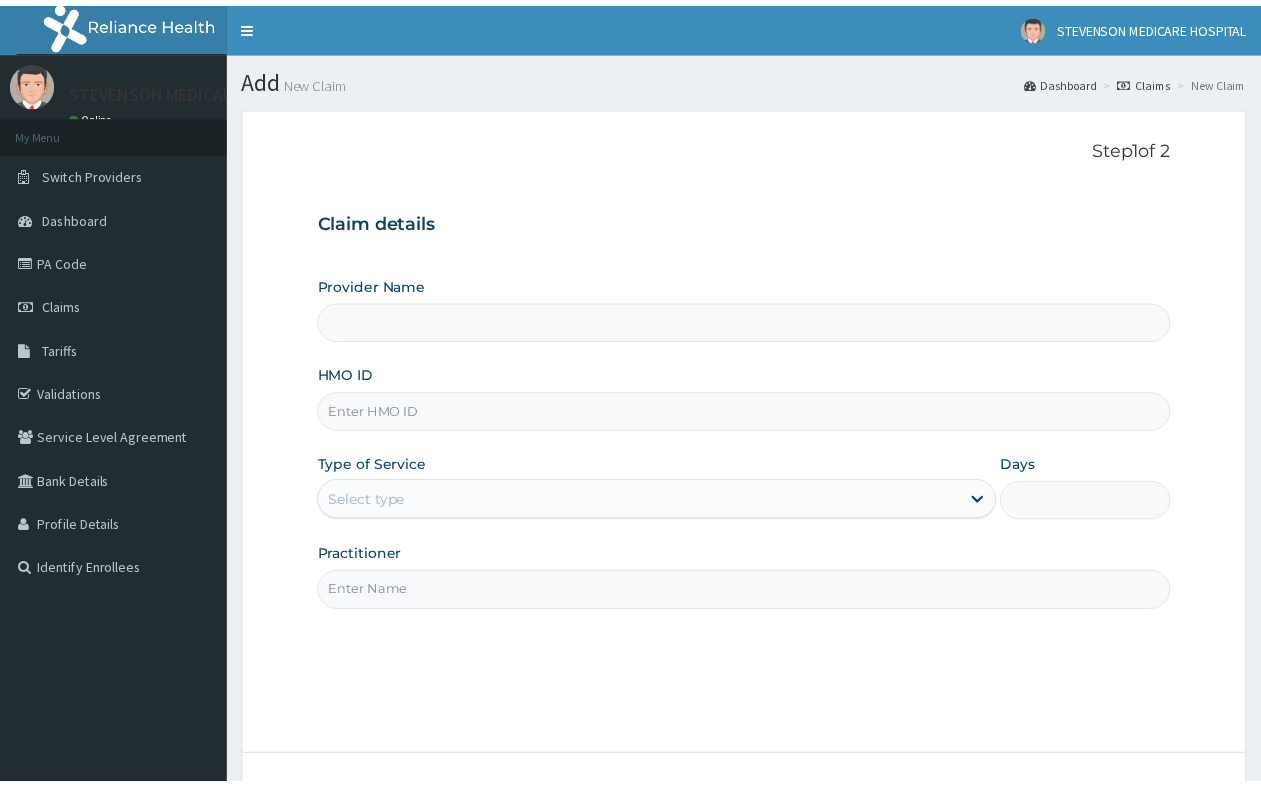 scroll, scrollTop: 0, scrollLeft: 0, axis: both 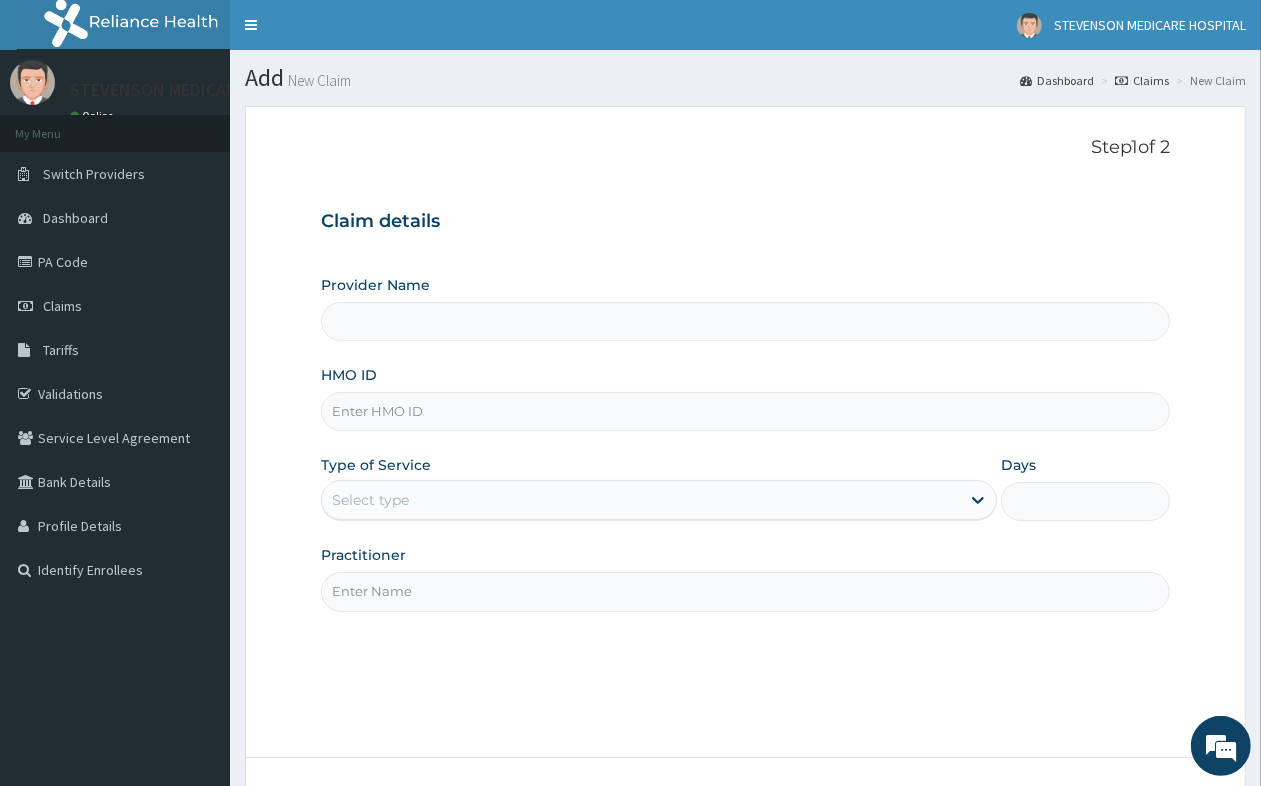 type on "STEVENSON MEDICARE HOSPITAL" 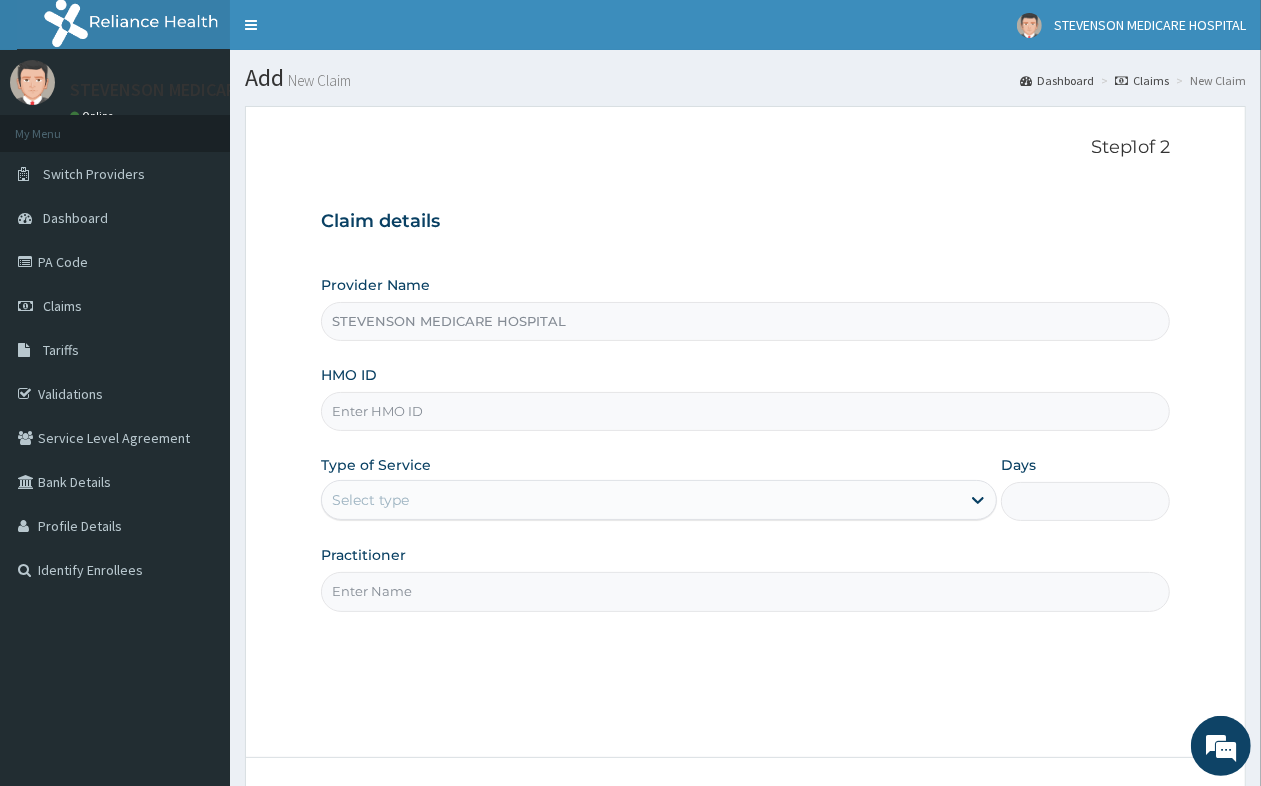 click on "HMO ID" at bounding box center (745, 411) 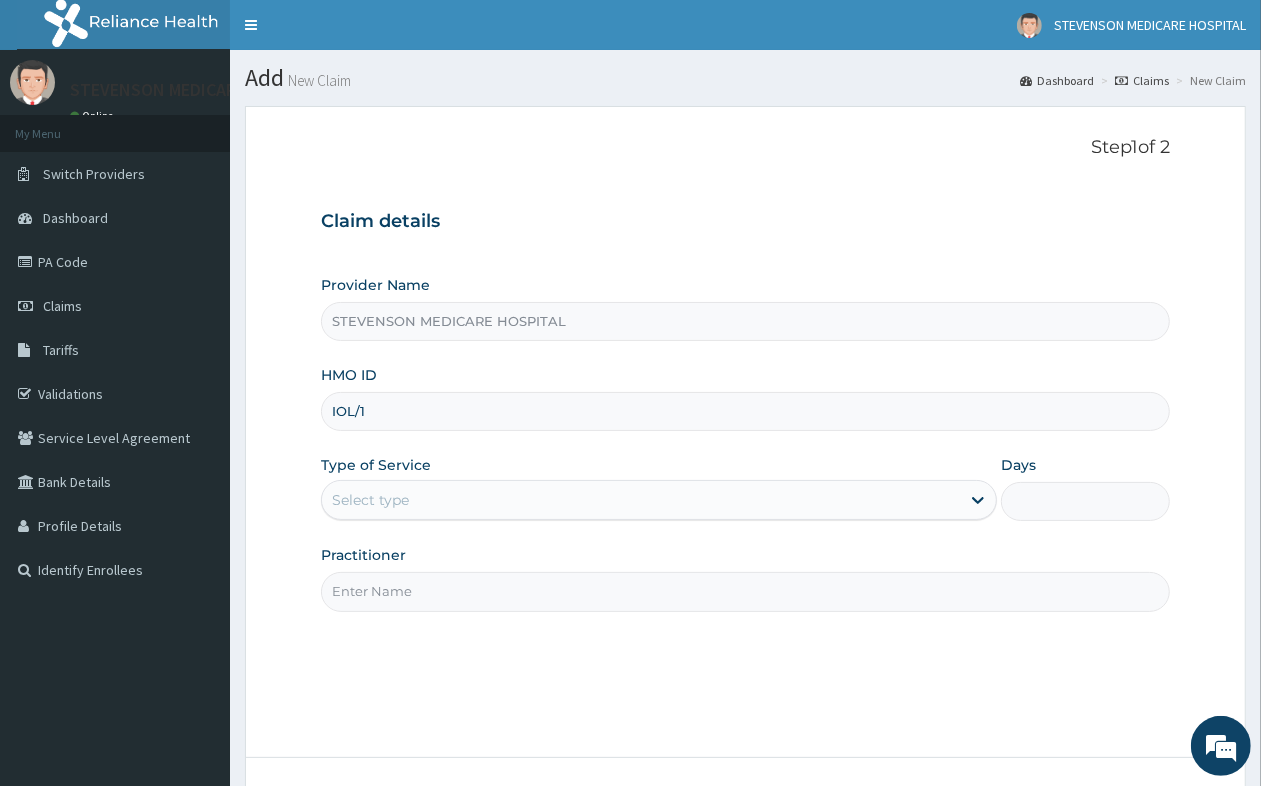 scroll, scrollTop: 0, scrollLeft: 0, axis: both 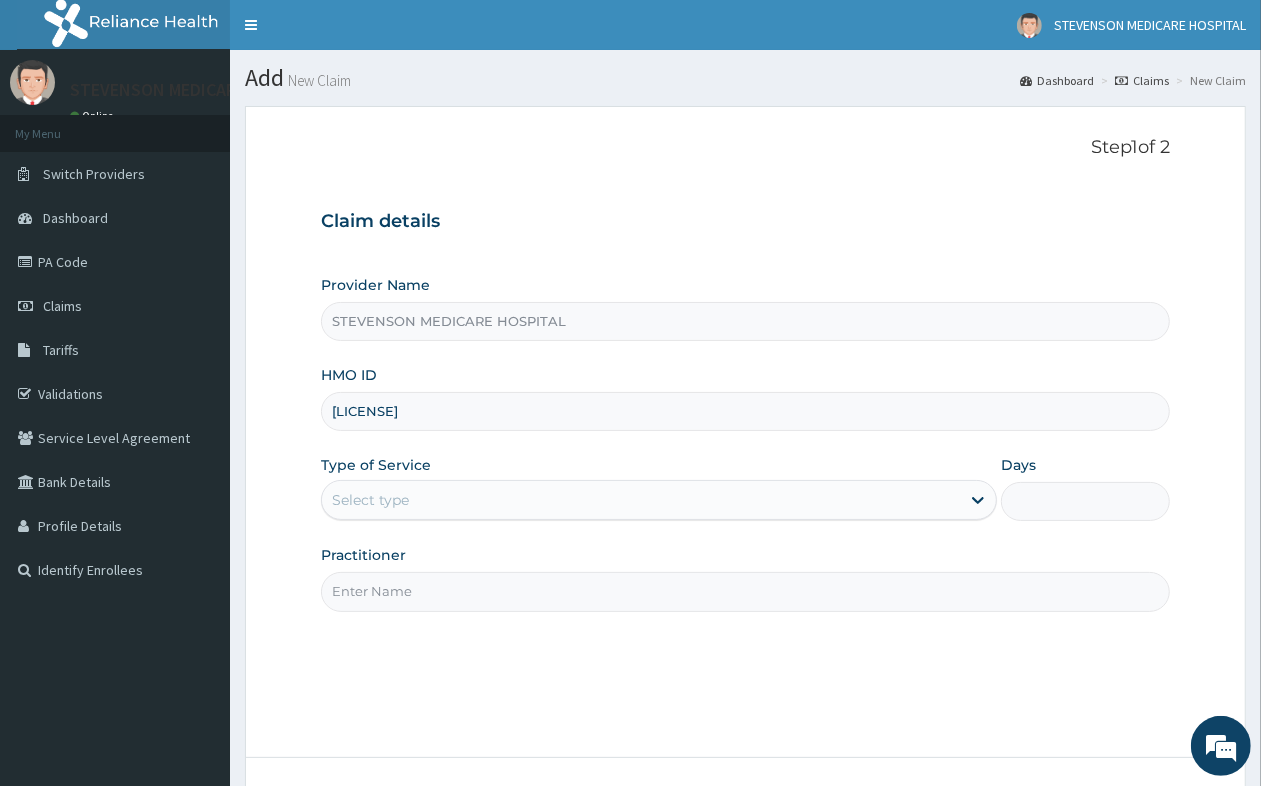 type on "[LICENSE]" 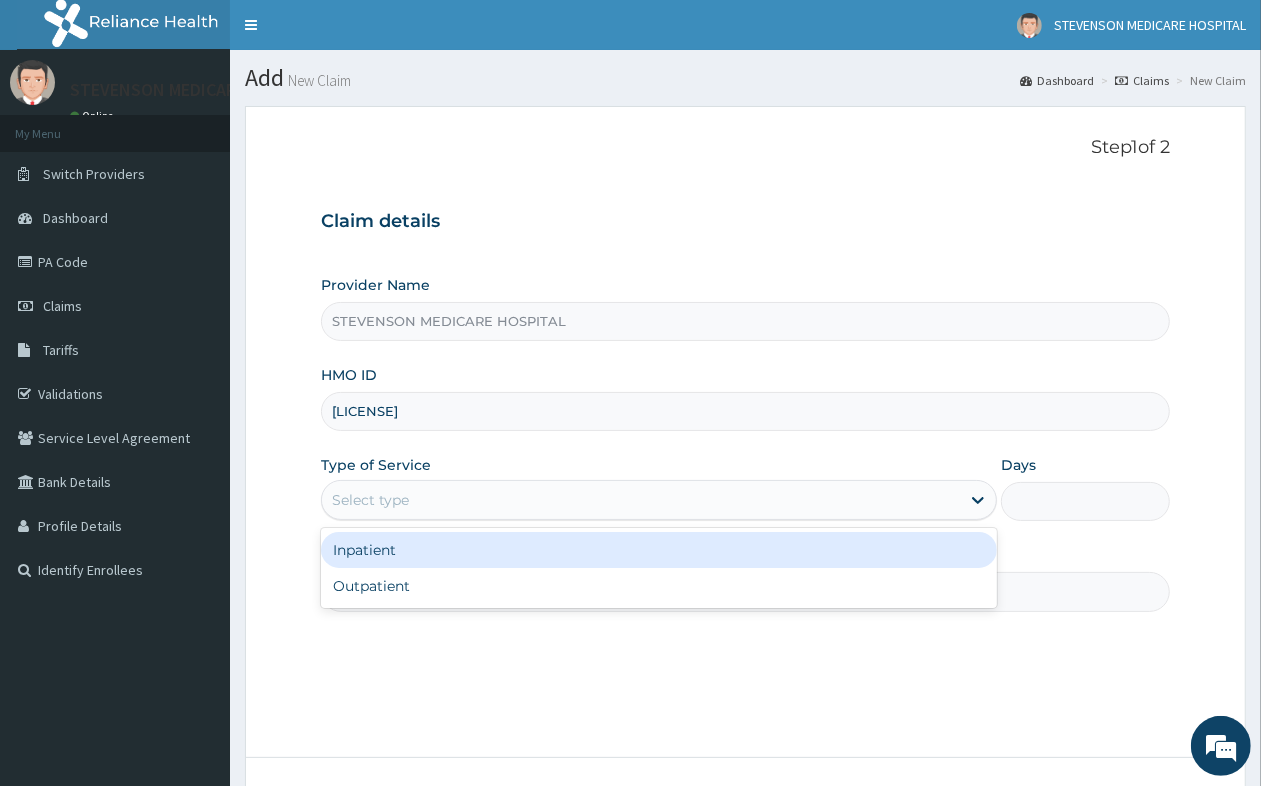 click on "Select type" at bounding box center [641, 500] 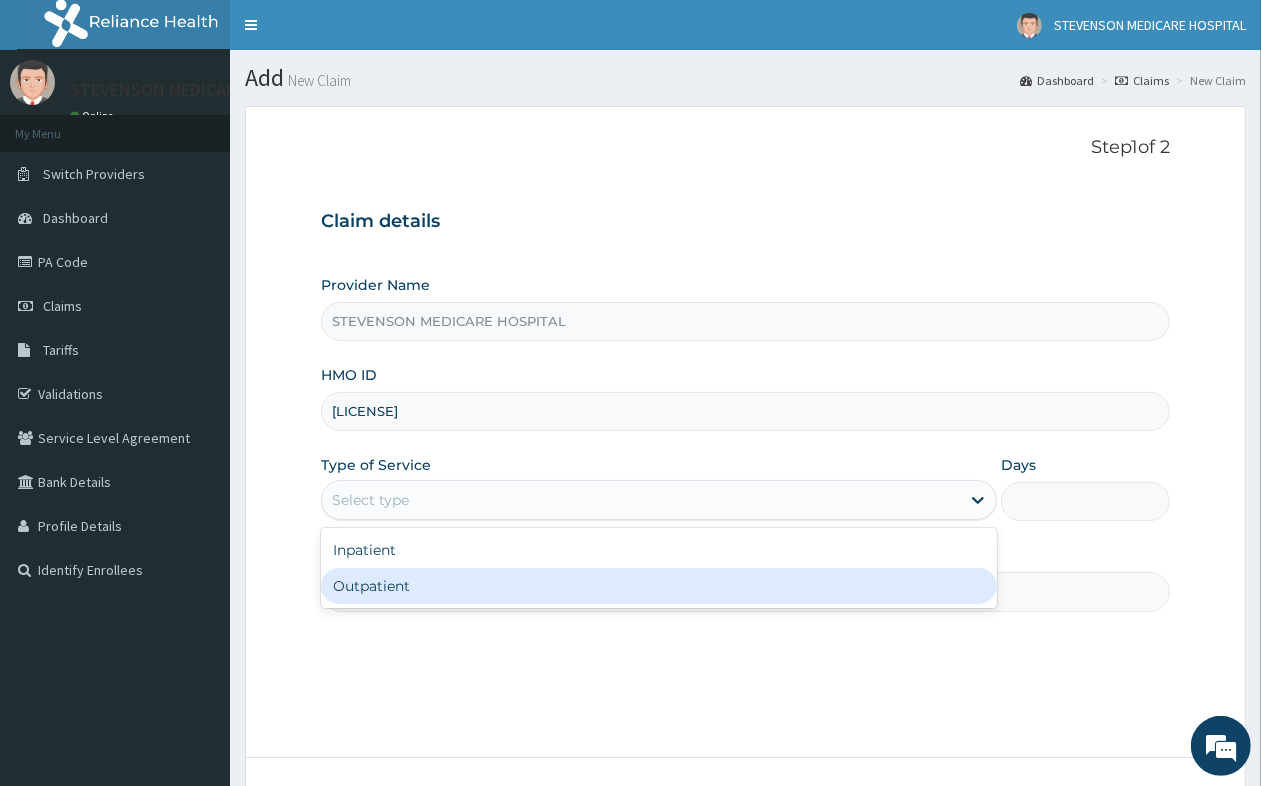 click on "Outpatient" at bounding box center [659, 586] 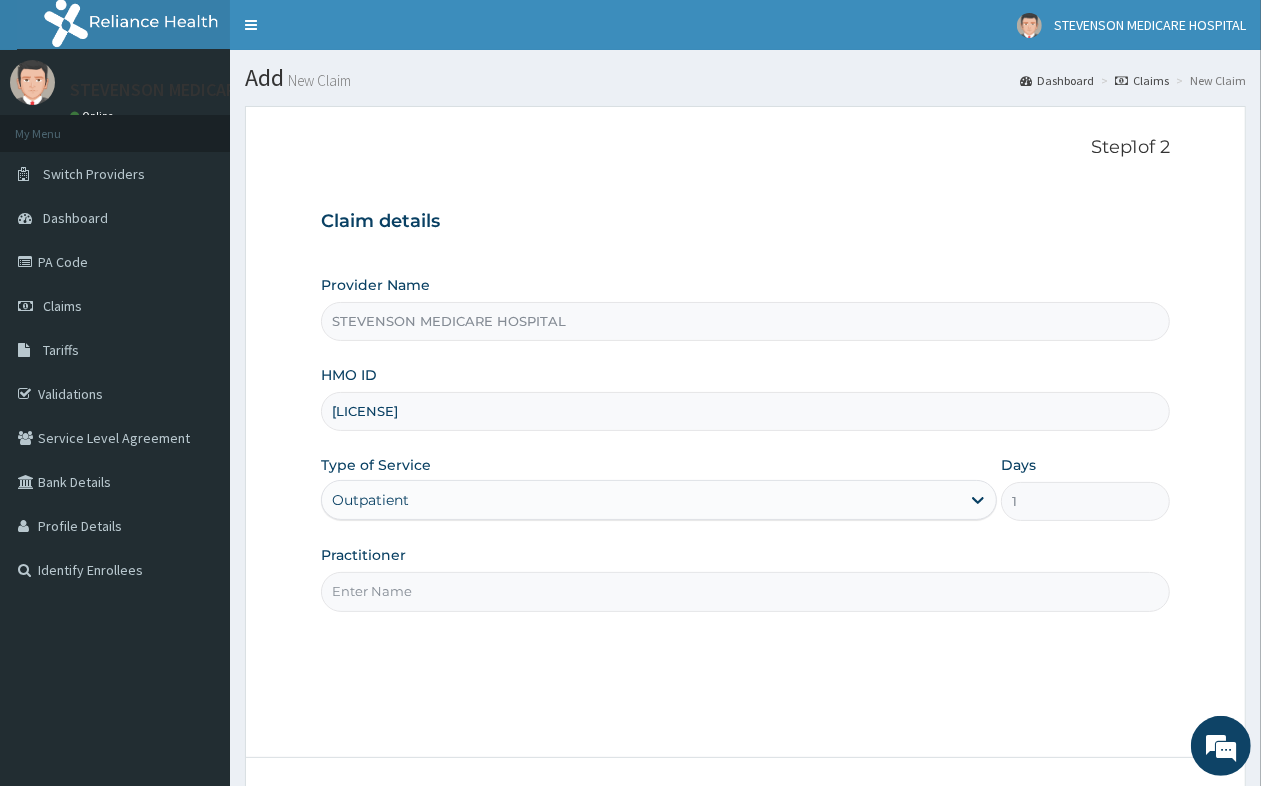 click on "Practitioner" at bounding box center (745, 591) 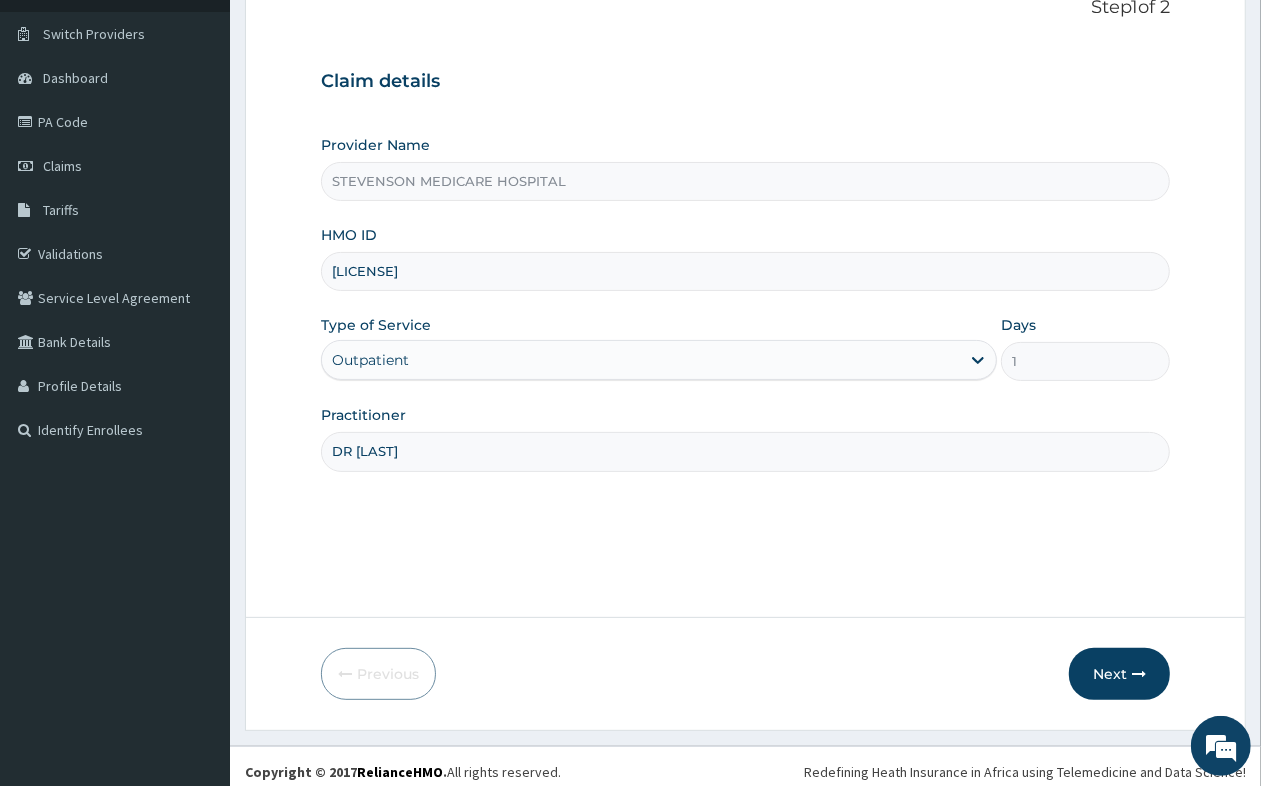 scroll, scrollTop: 151, scrollLeft: 0, axis: vertical 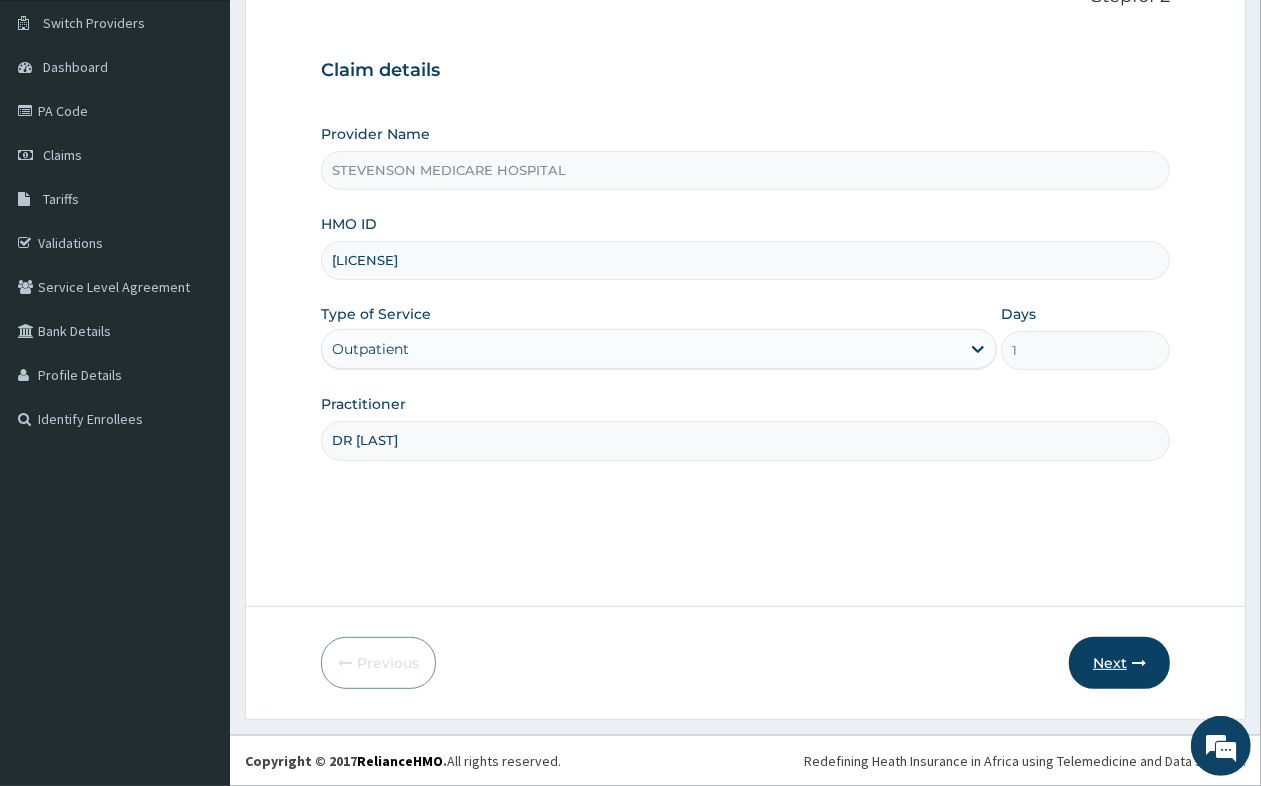 type on "DR OGOR" 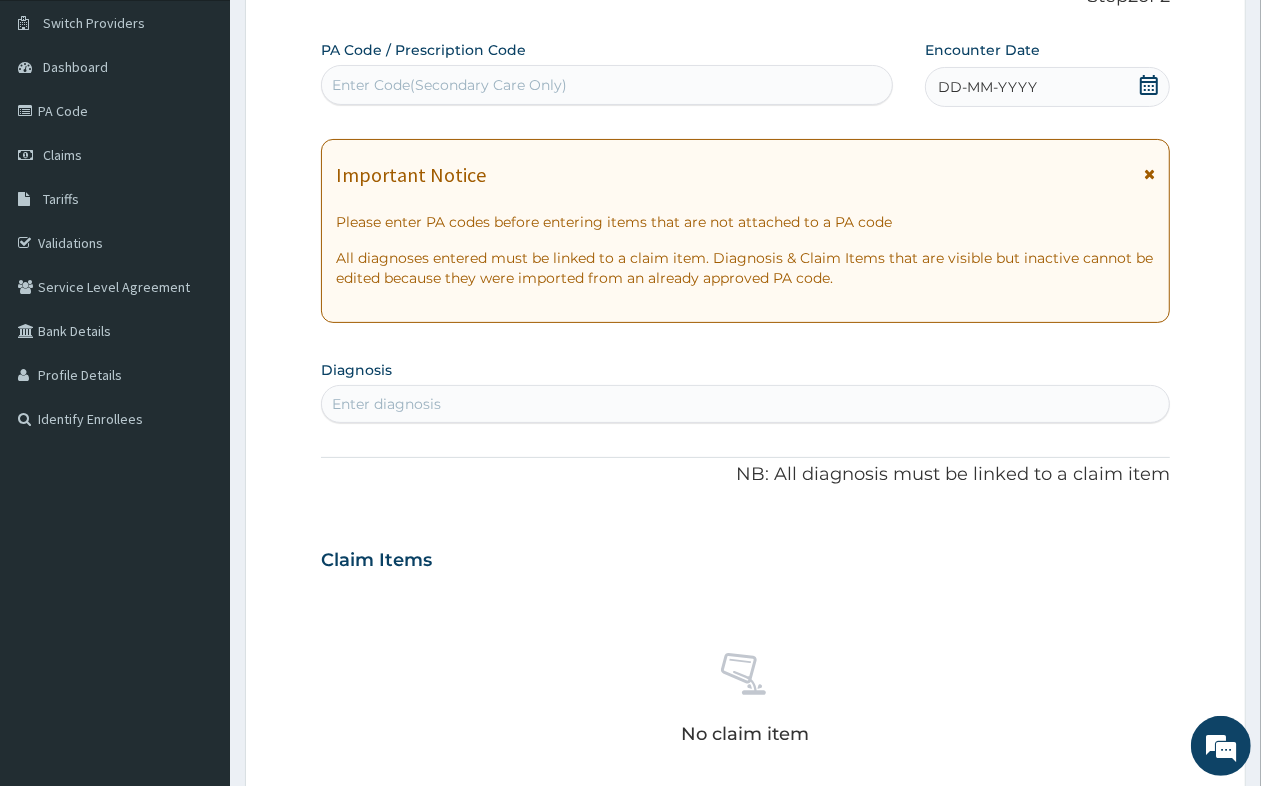 click on "Enter Code(Secondary Care Only)" at bounding box center [607, 85] 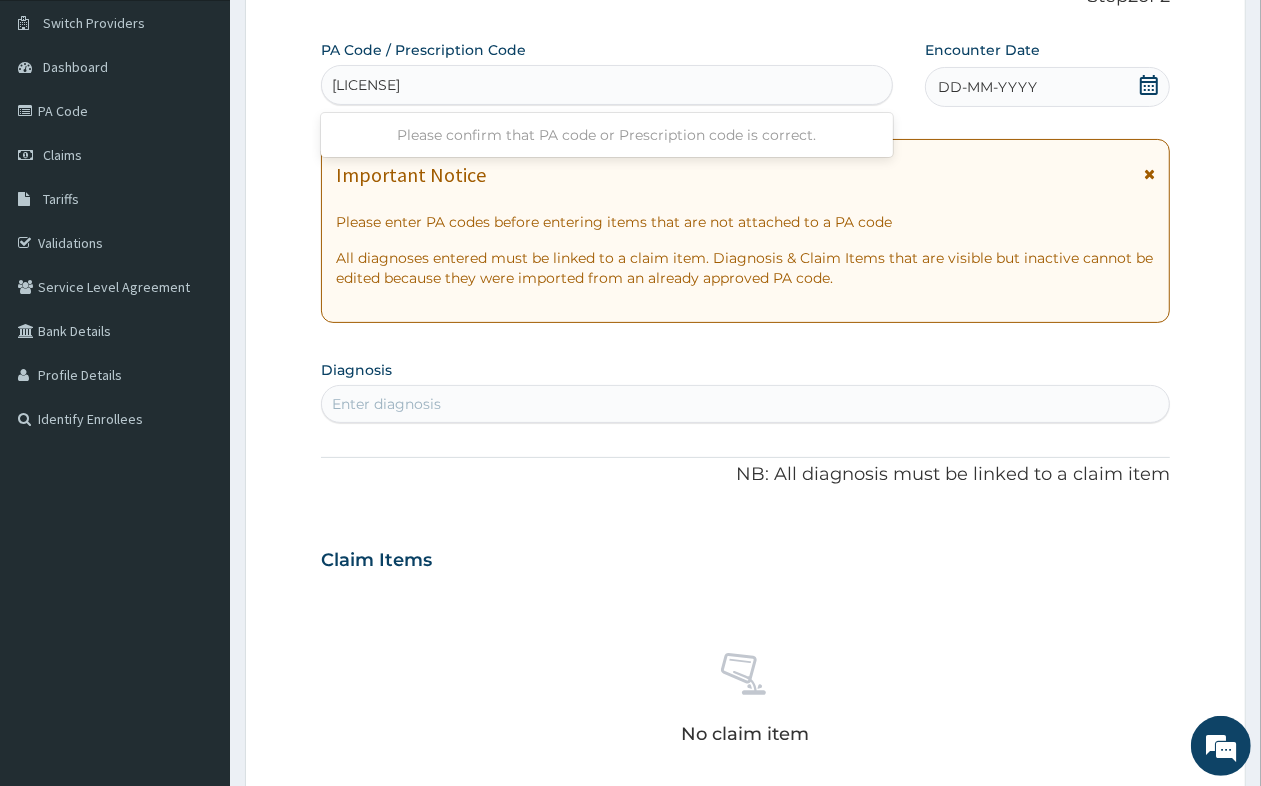 type on "PA/970DCC" 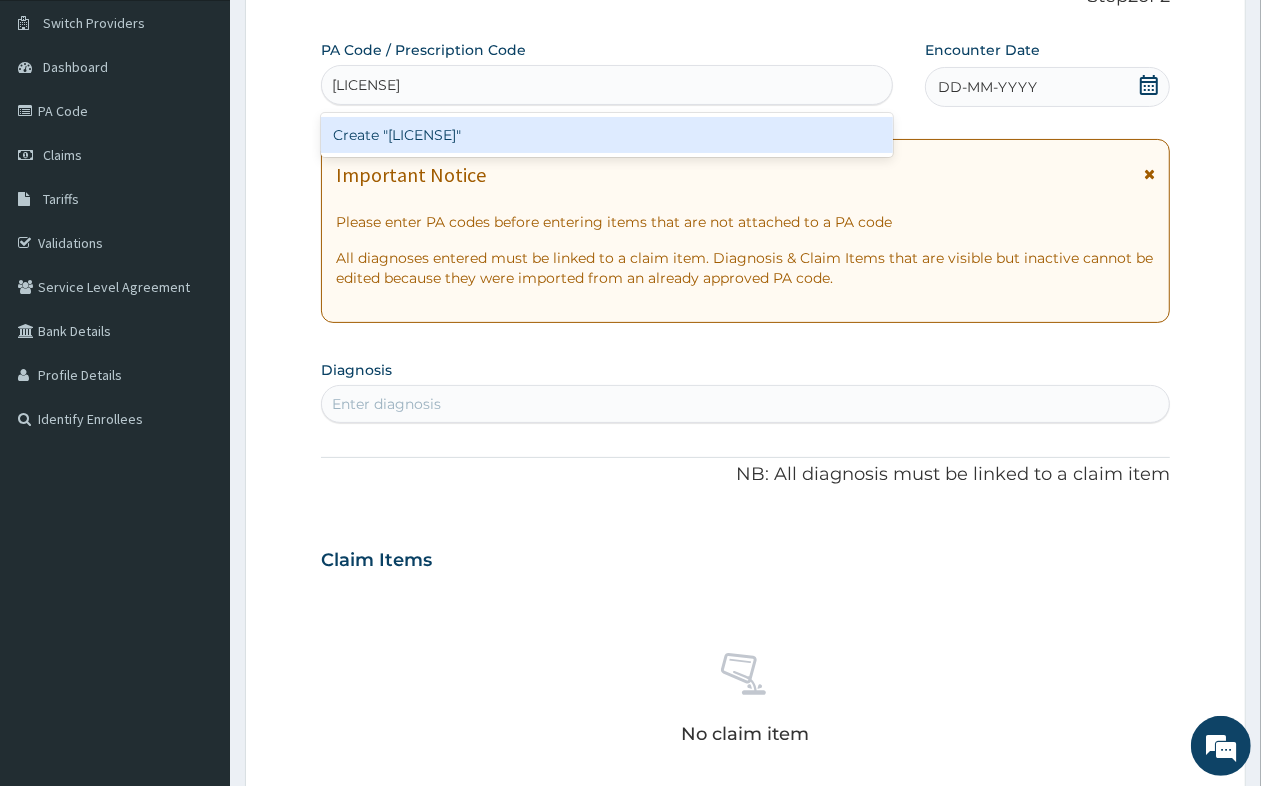 click on "Create "PA/970DCC"" at bounding box center [607, 135] 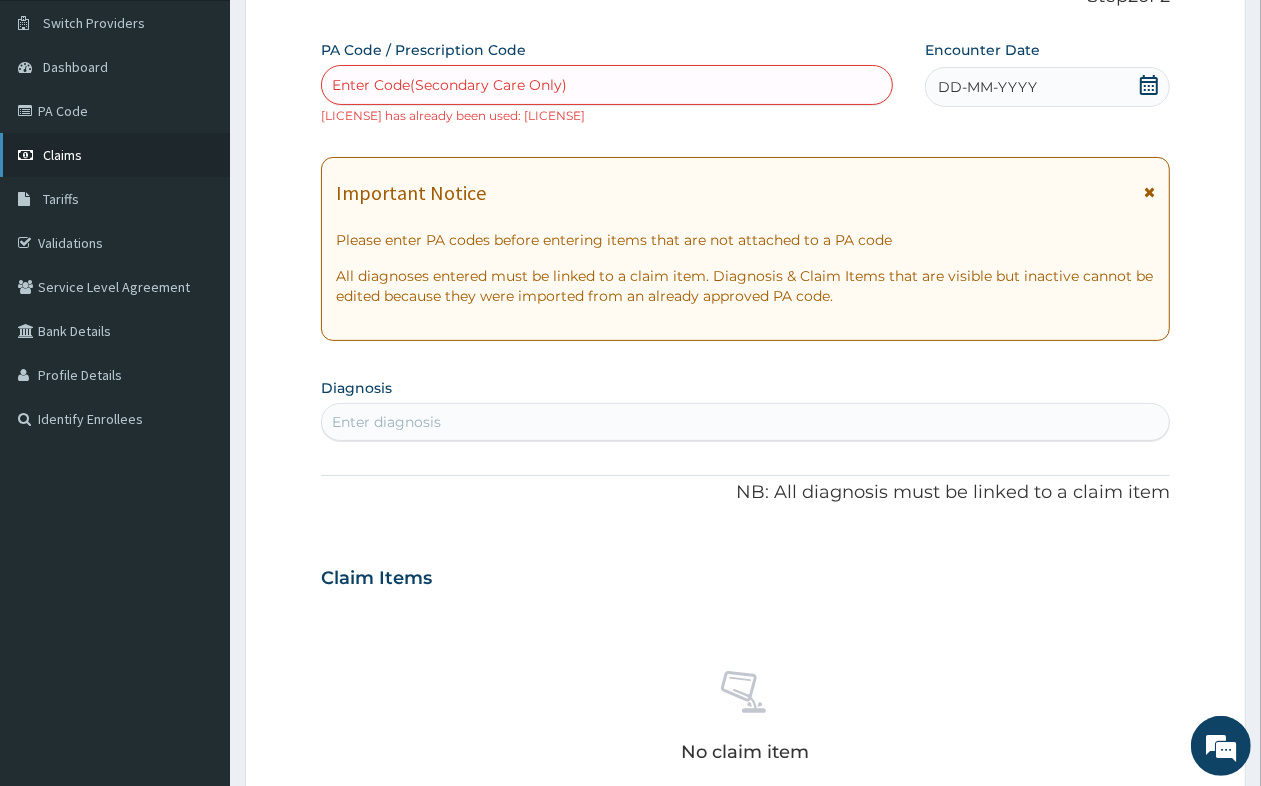 click on "Claims" at bounding box center [62, 155] 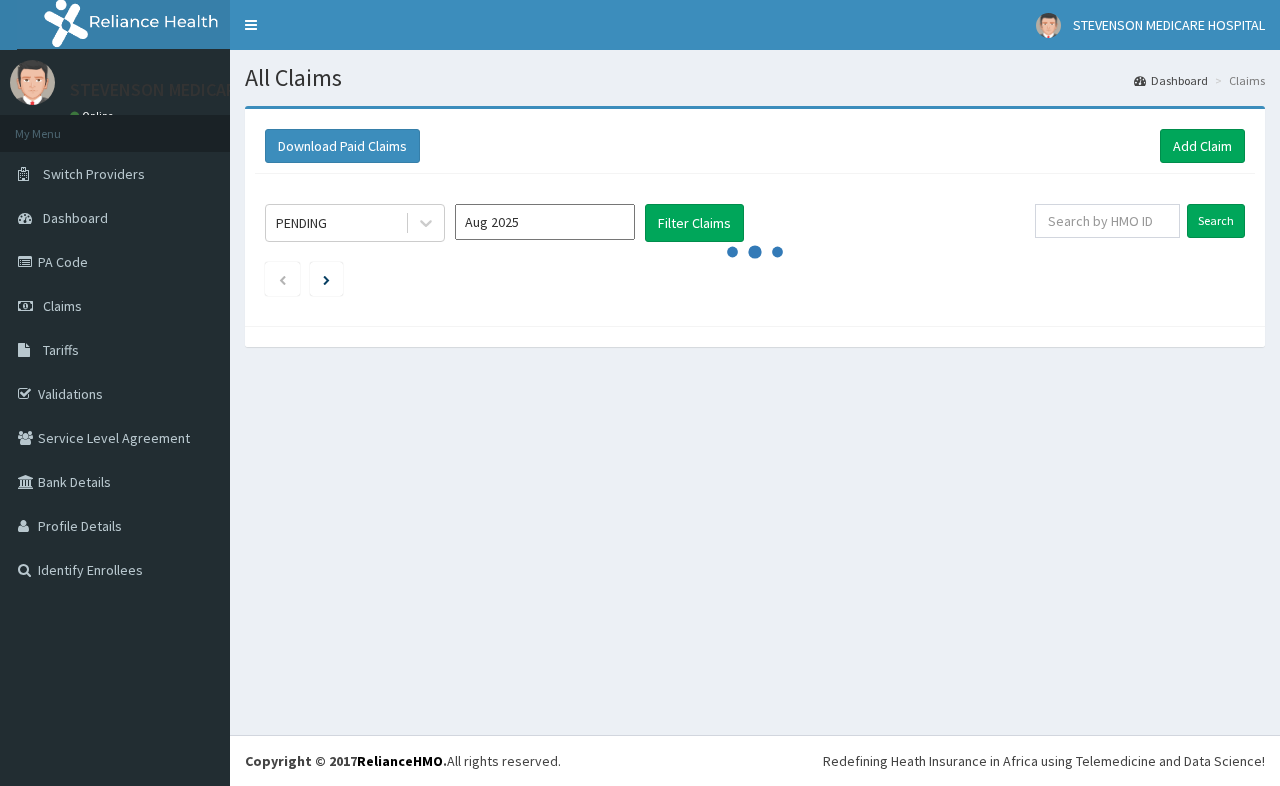 scroll, scrollTop: 0, scrollLeft: 0, axis: both 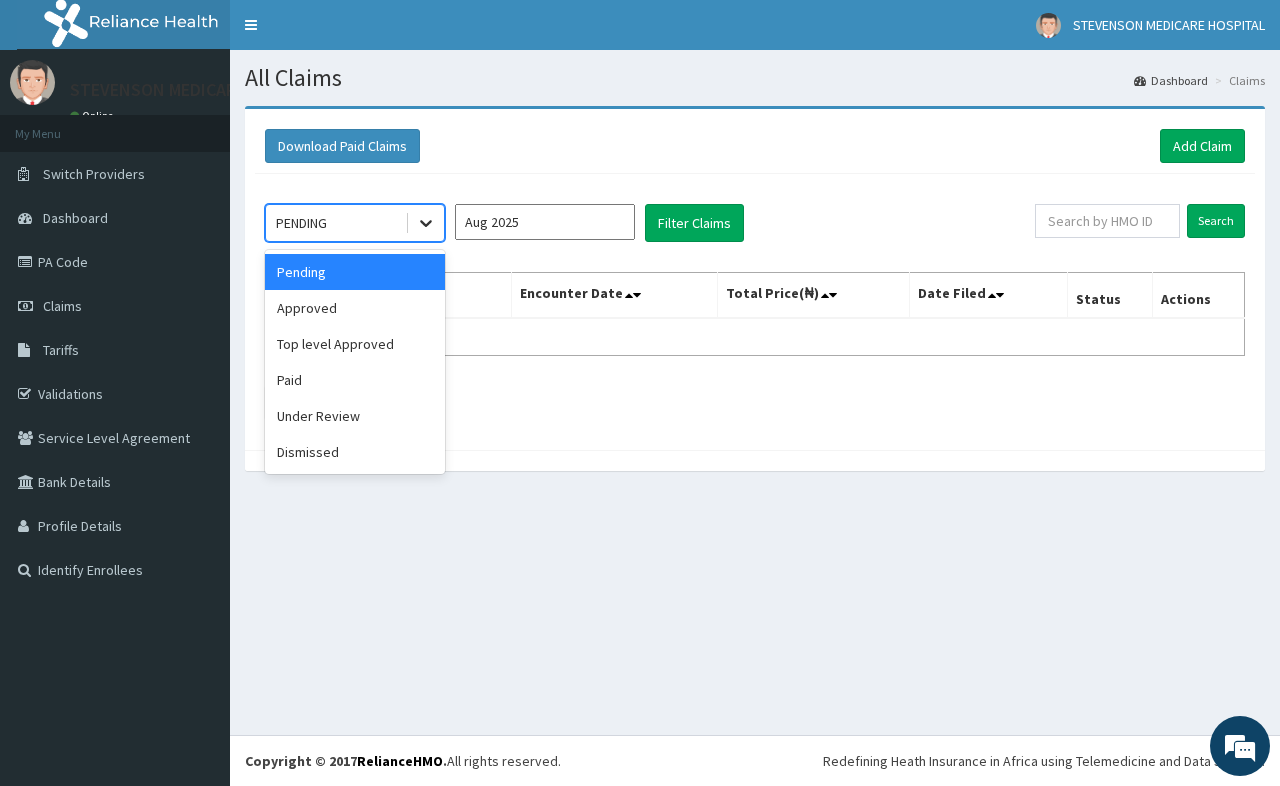 click 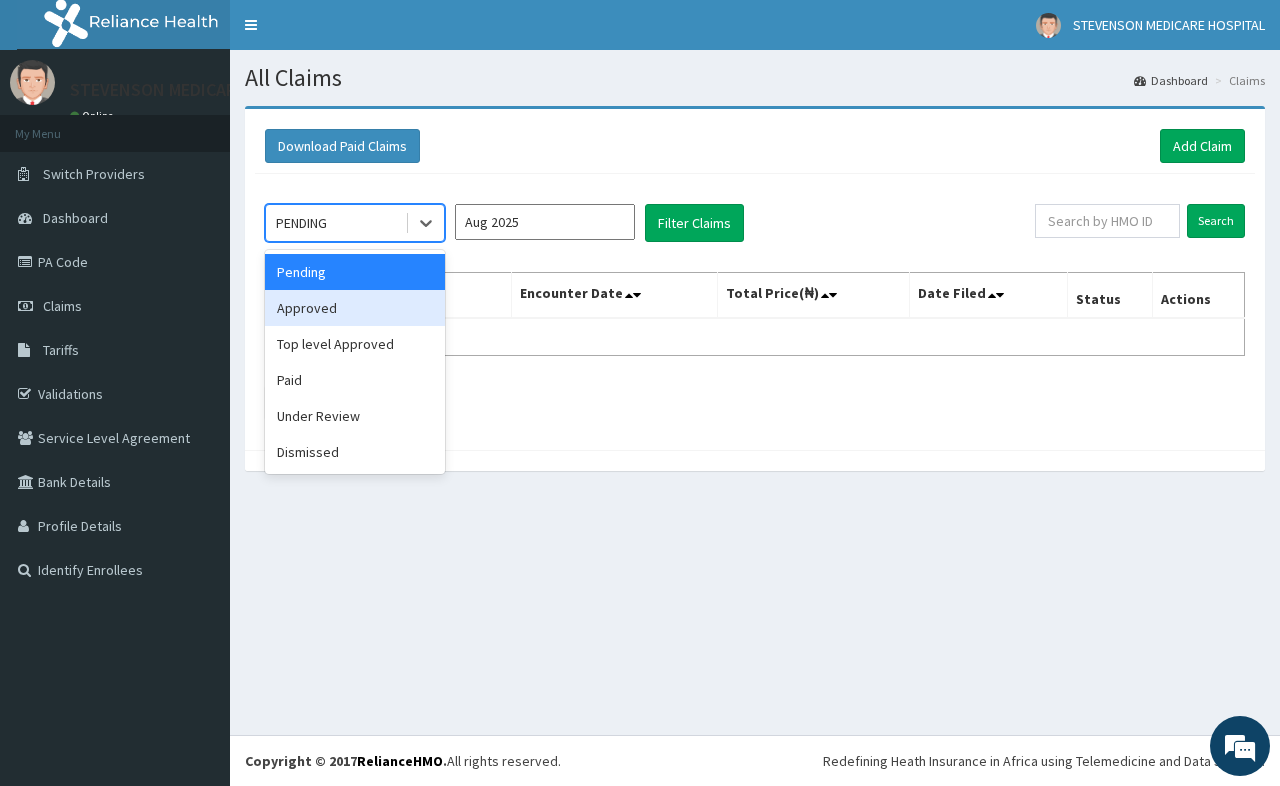 click on "Approved" at bounding box center [355, 308] 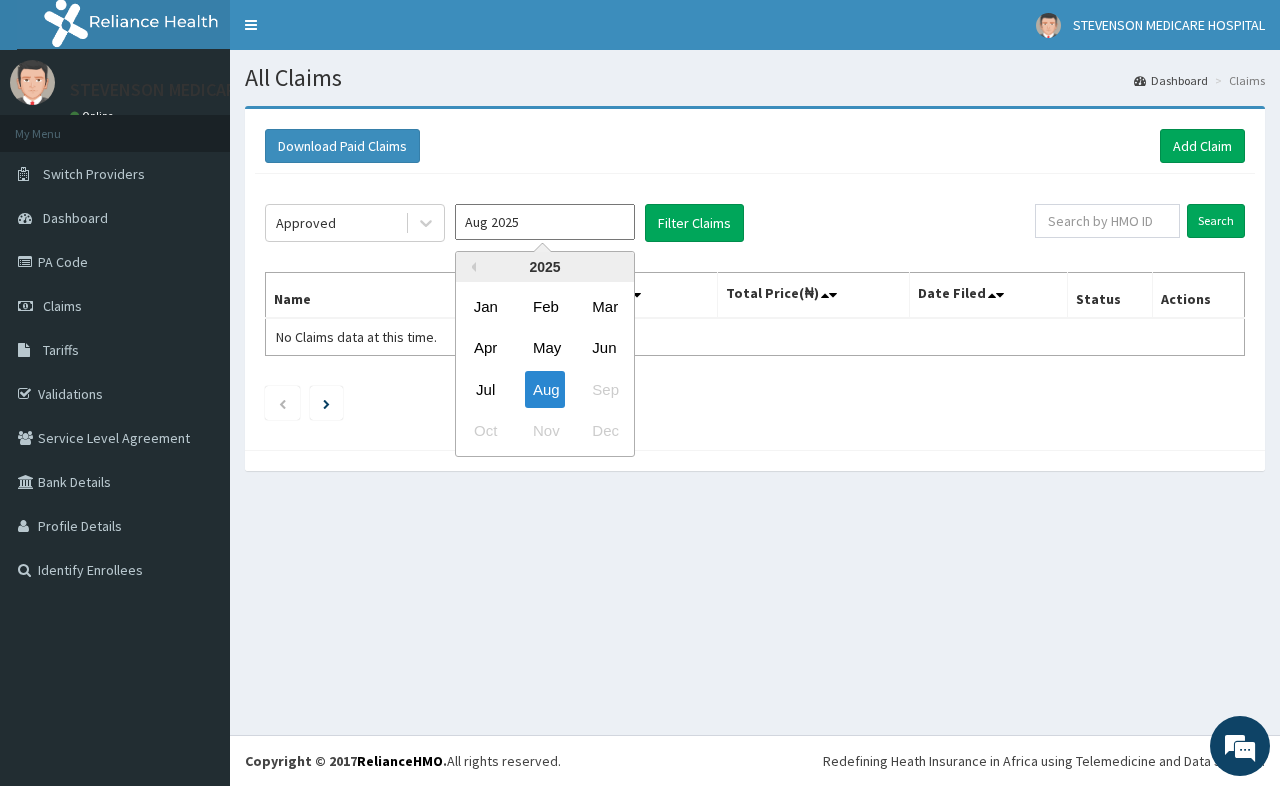 click on "Aug 2025" at bounding box center [545, 222] 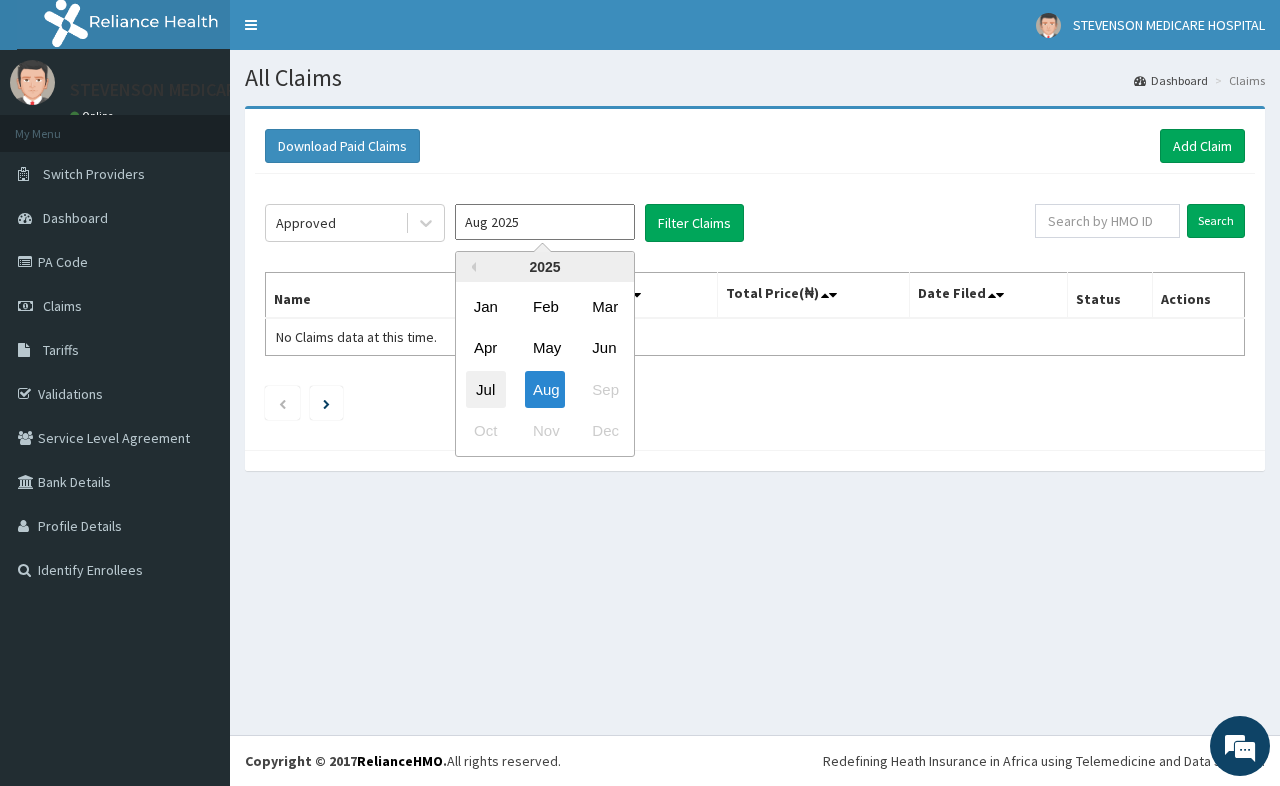 click on "Jul" at bounding box center [486, 389] 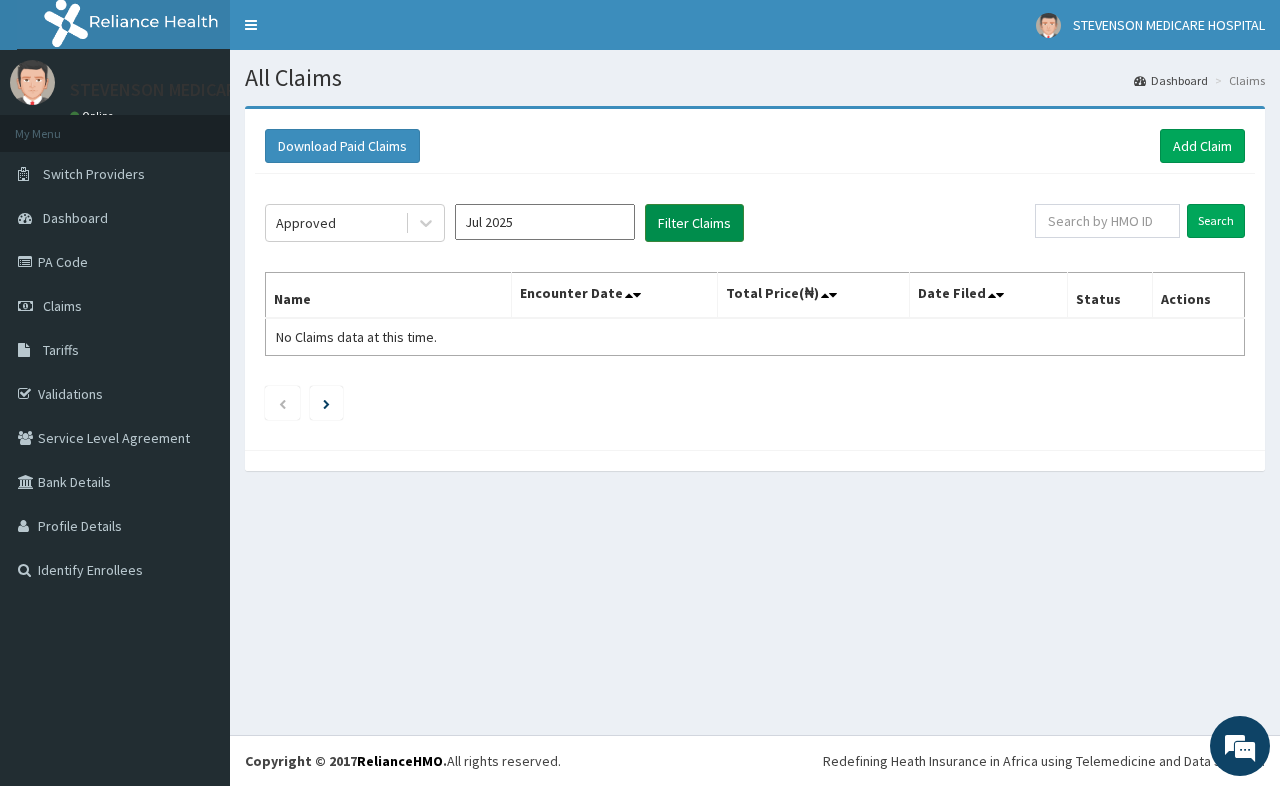 click on "Filter Claims" at bounding box center [694, 223] 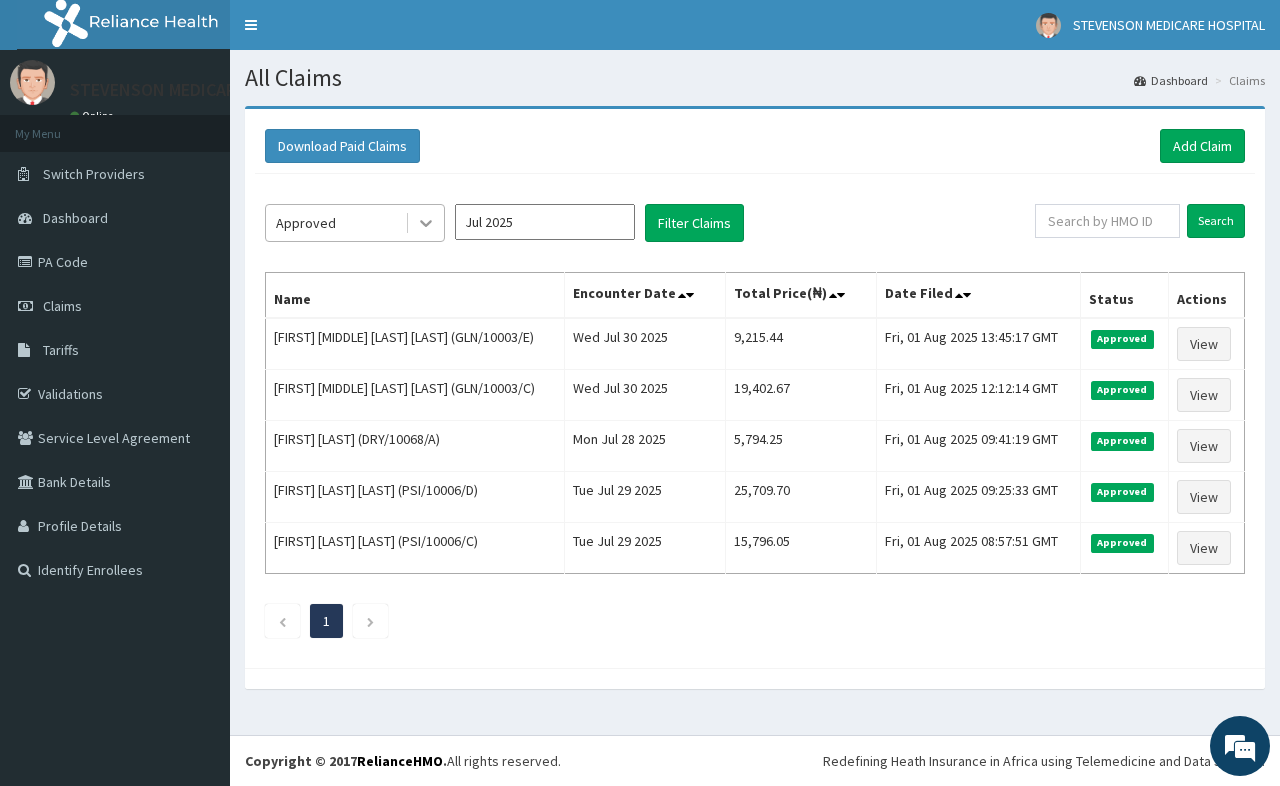 click 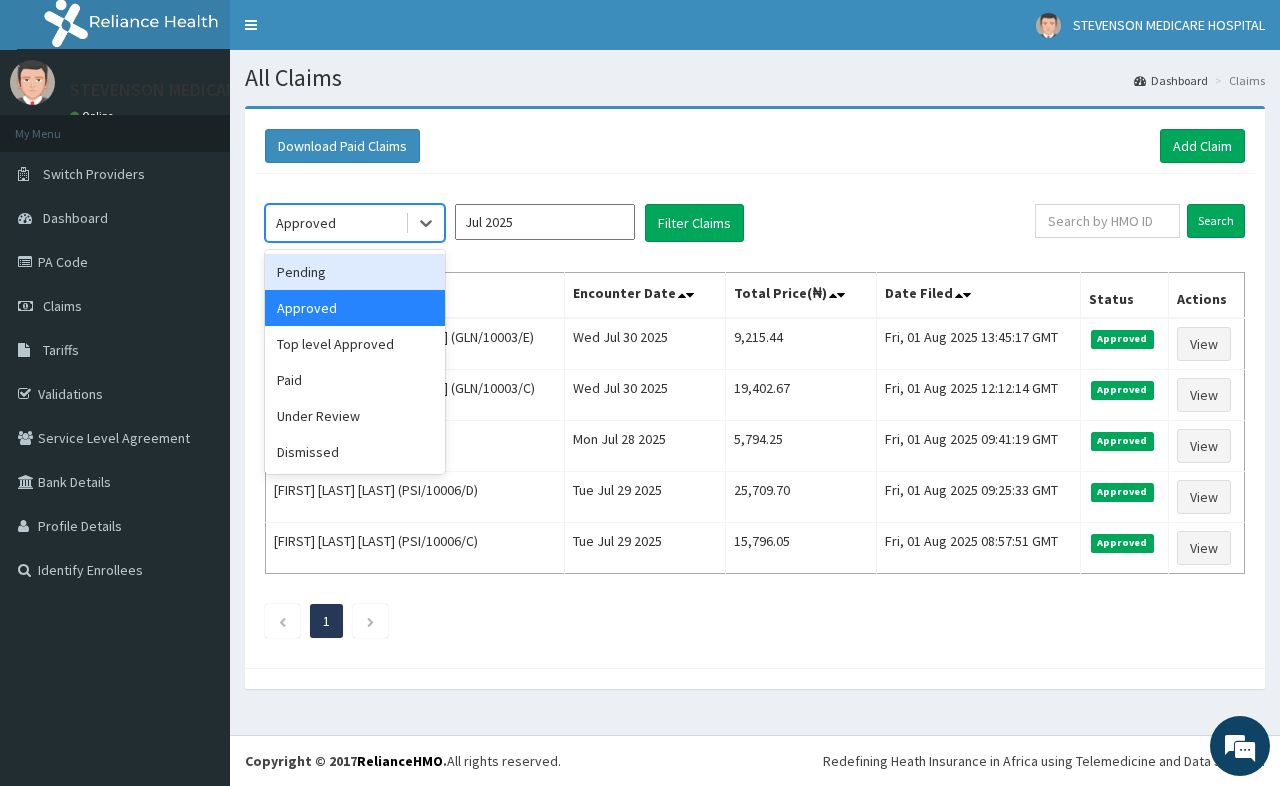 click on "Pending" at bounding box center (355, 272) 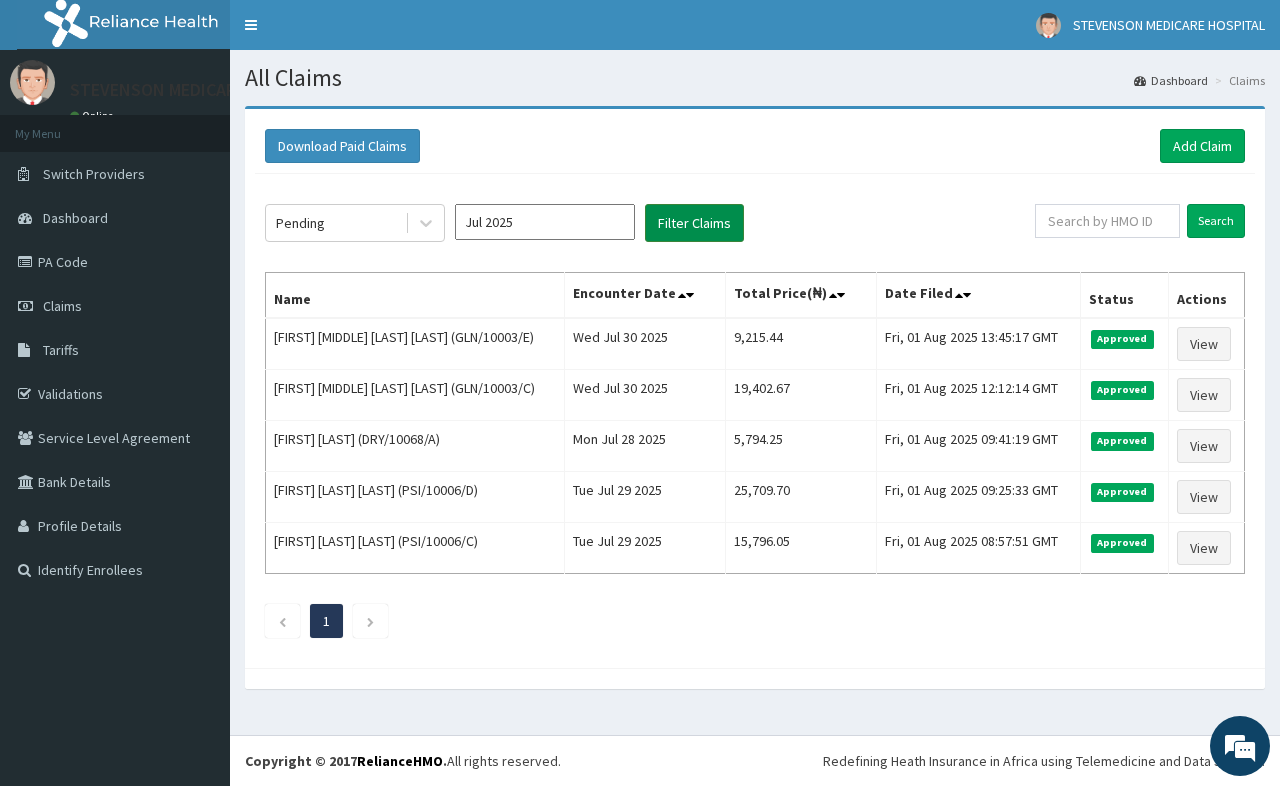 click on "Filter Claims" at bounding box center (694, 223) 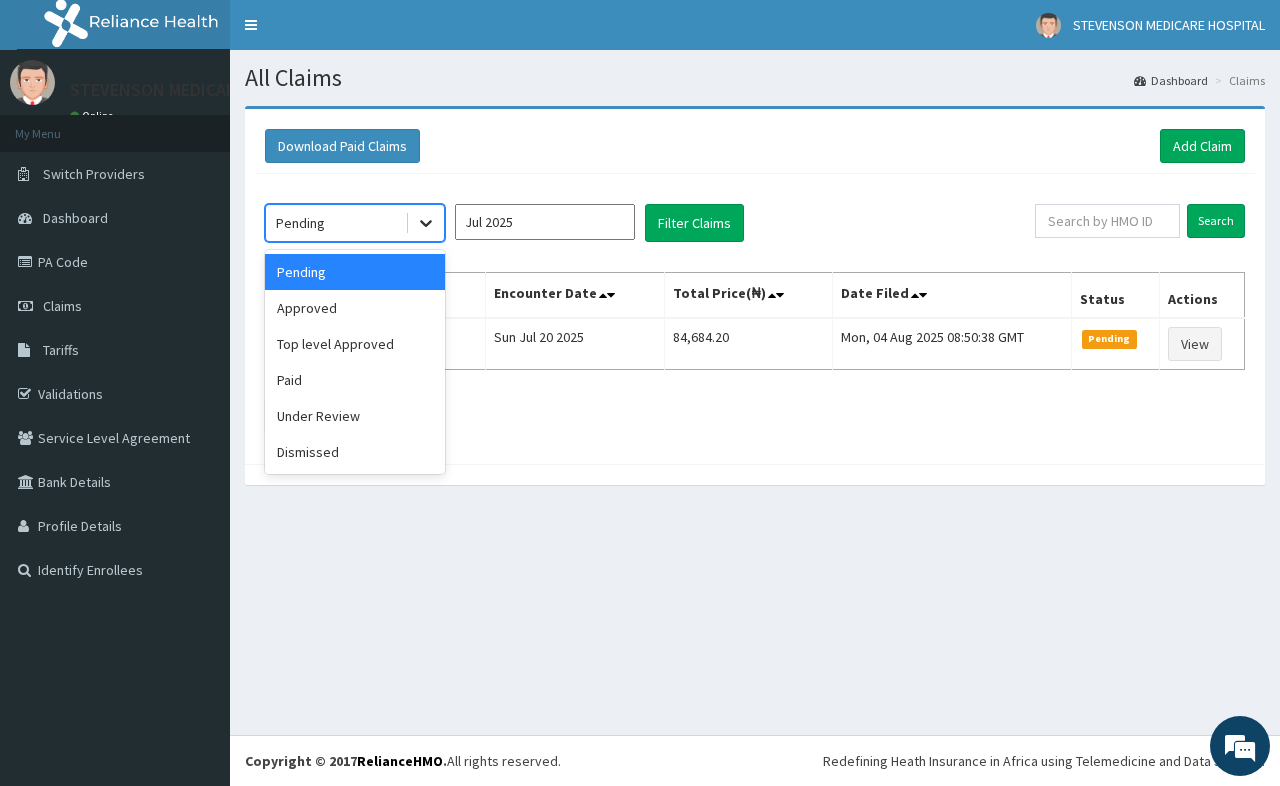 click 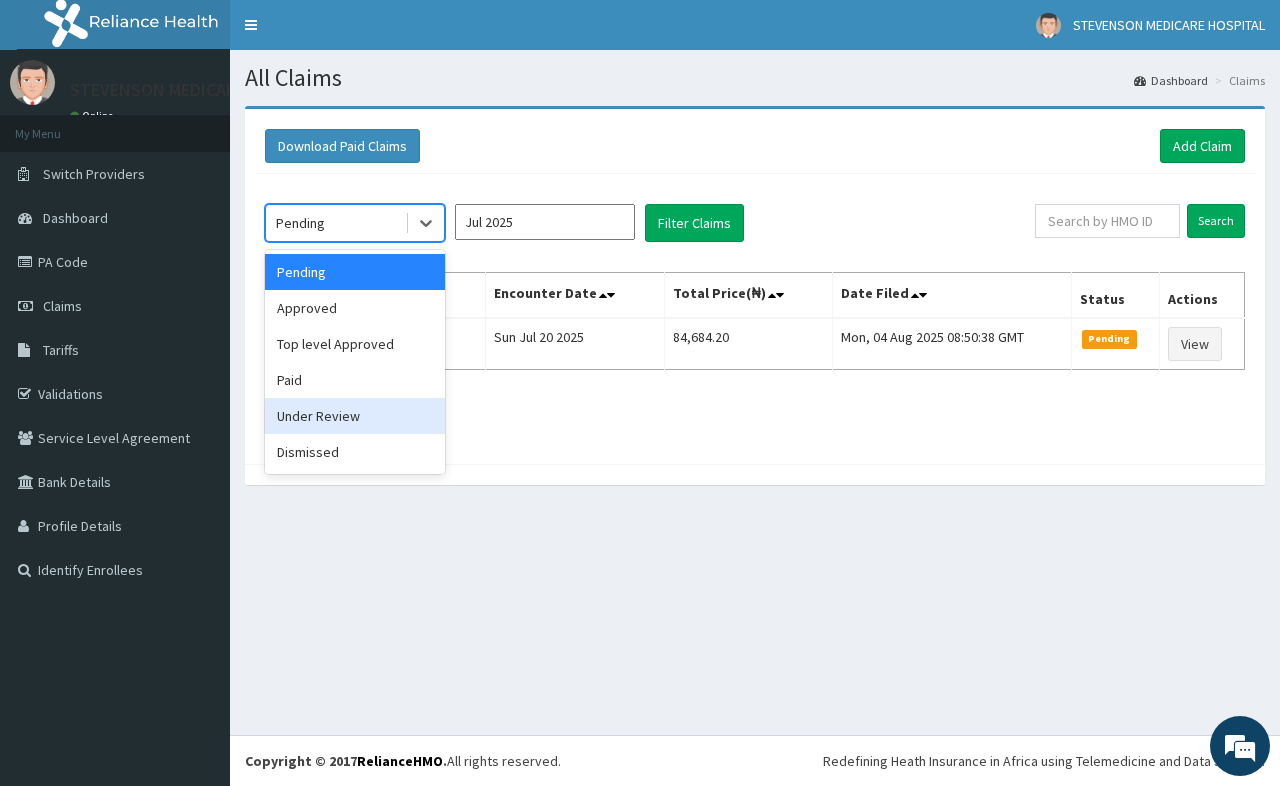 click on "Under Review" at bounding box center (355, 416) 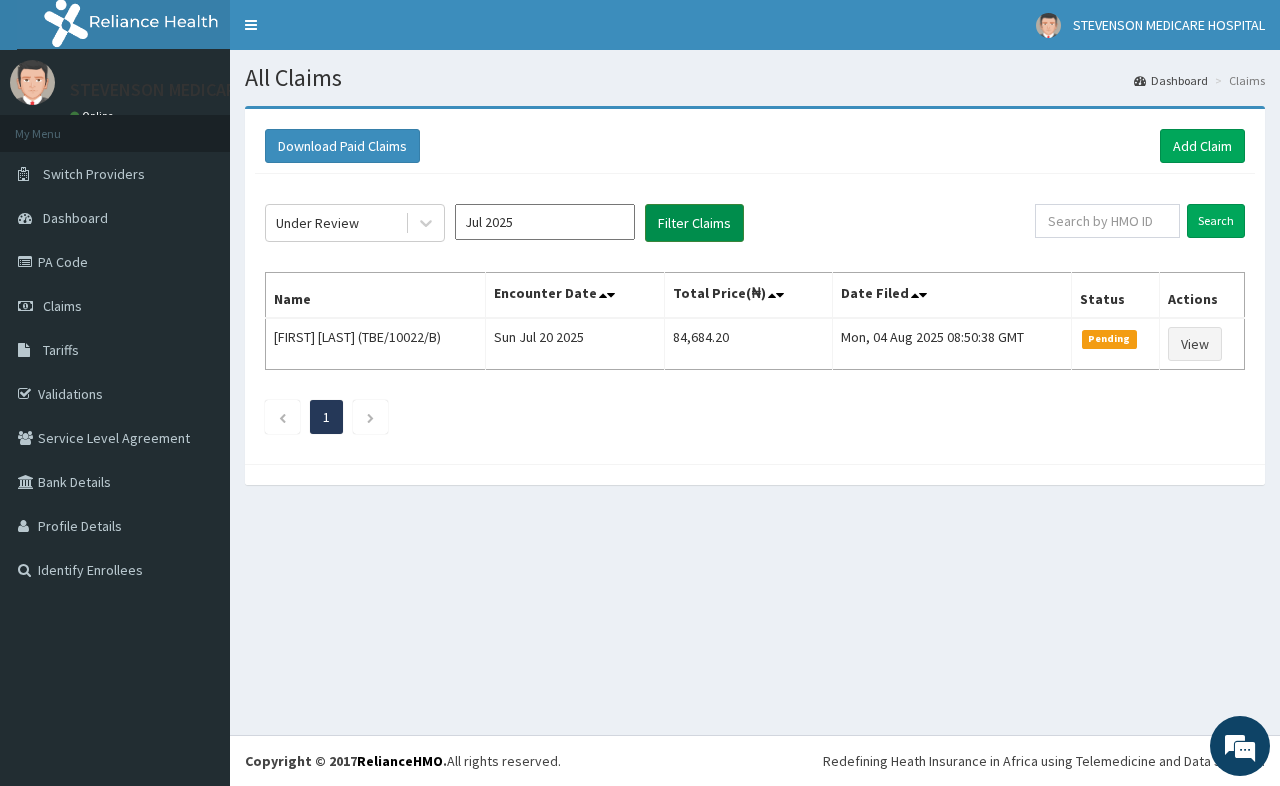 click on "Filter Claims" at bounding box center (694, 223) 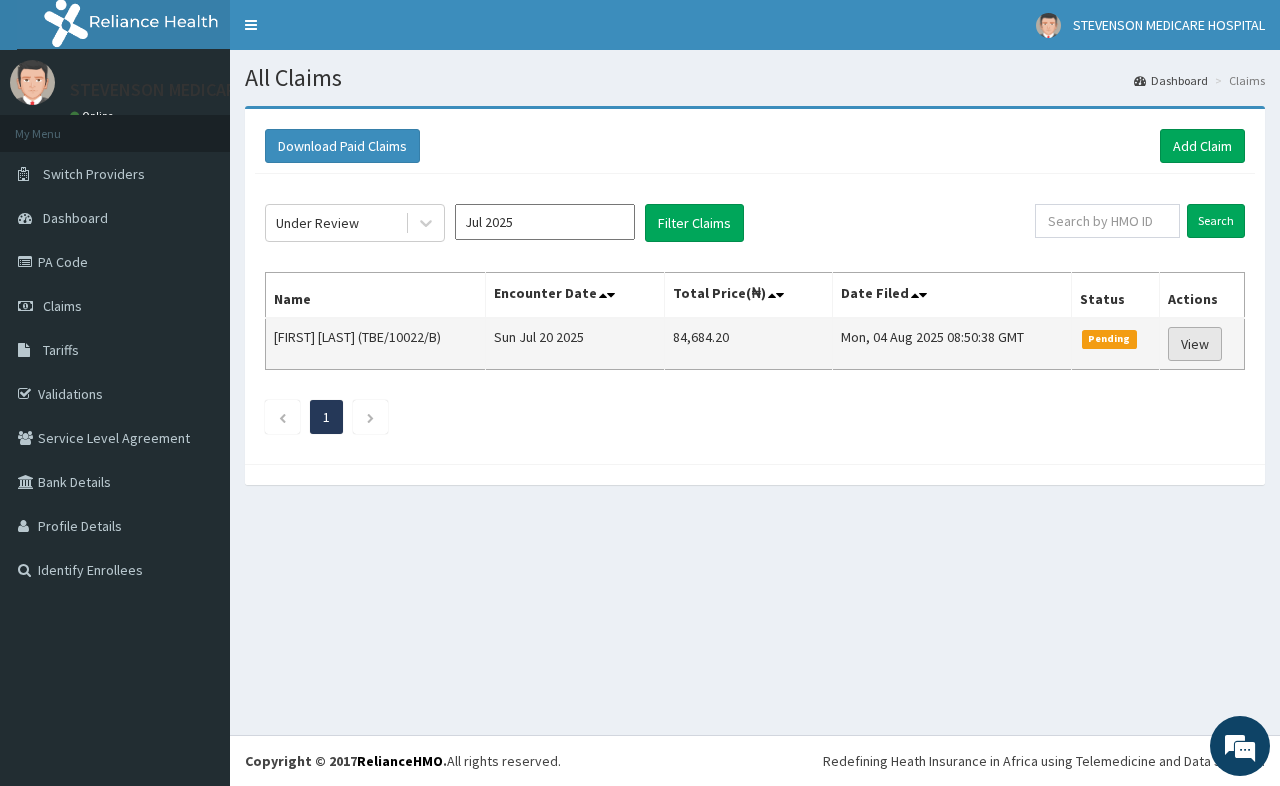 click on "View" at bounding box center [1195, 344] 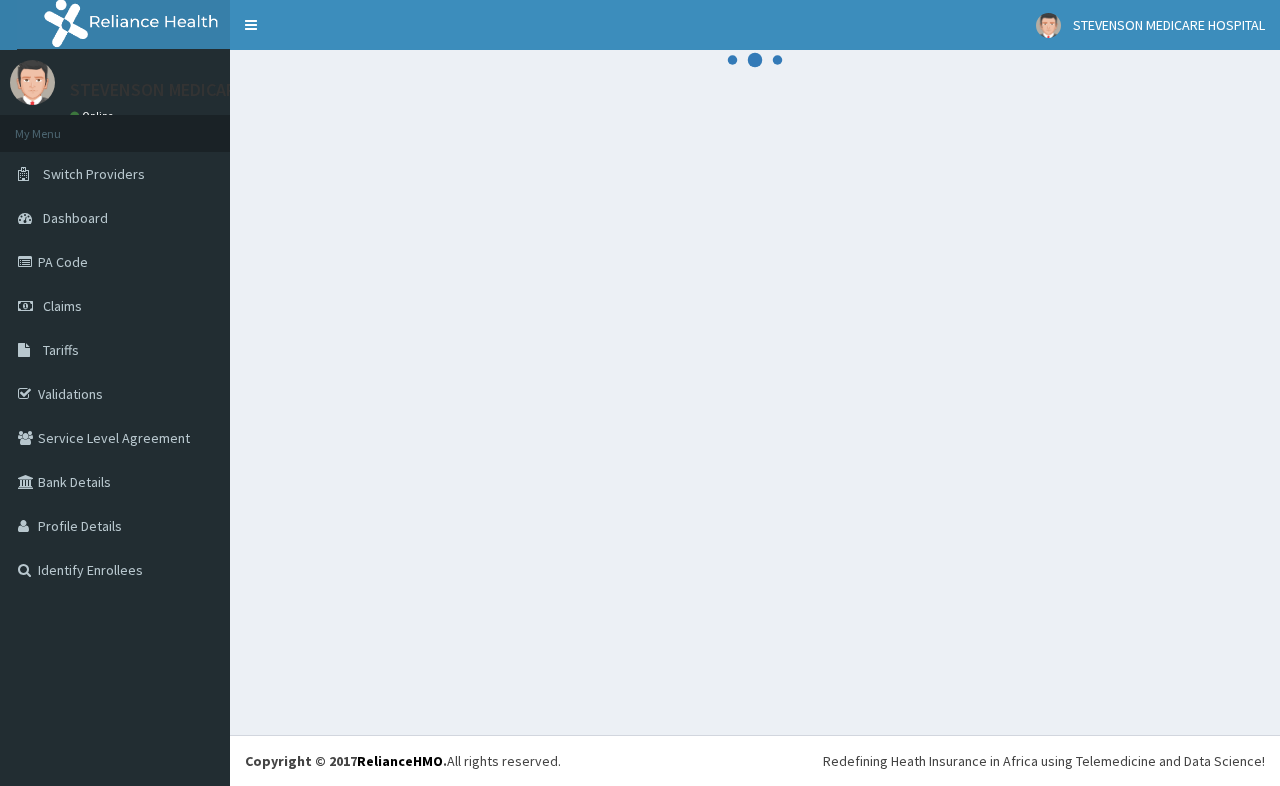 scroll, scrollTop: 0, scrollLeft: 0, axis: both 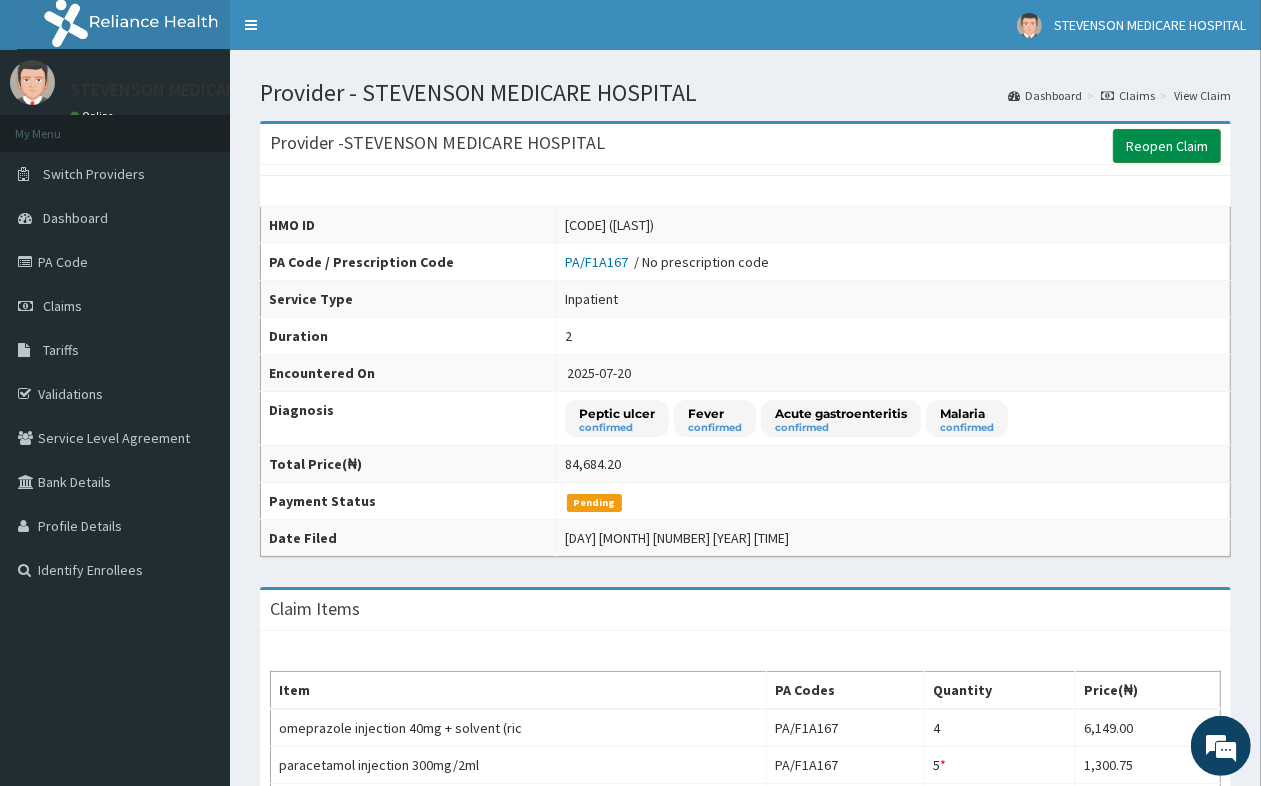 click on "Reopen Claim" at bounding box center [1167, 146] 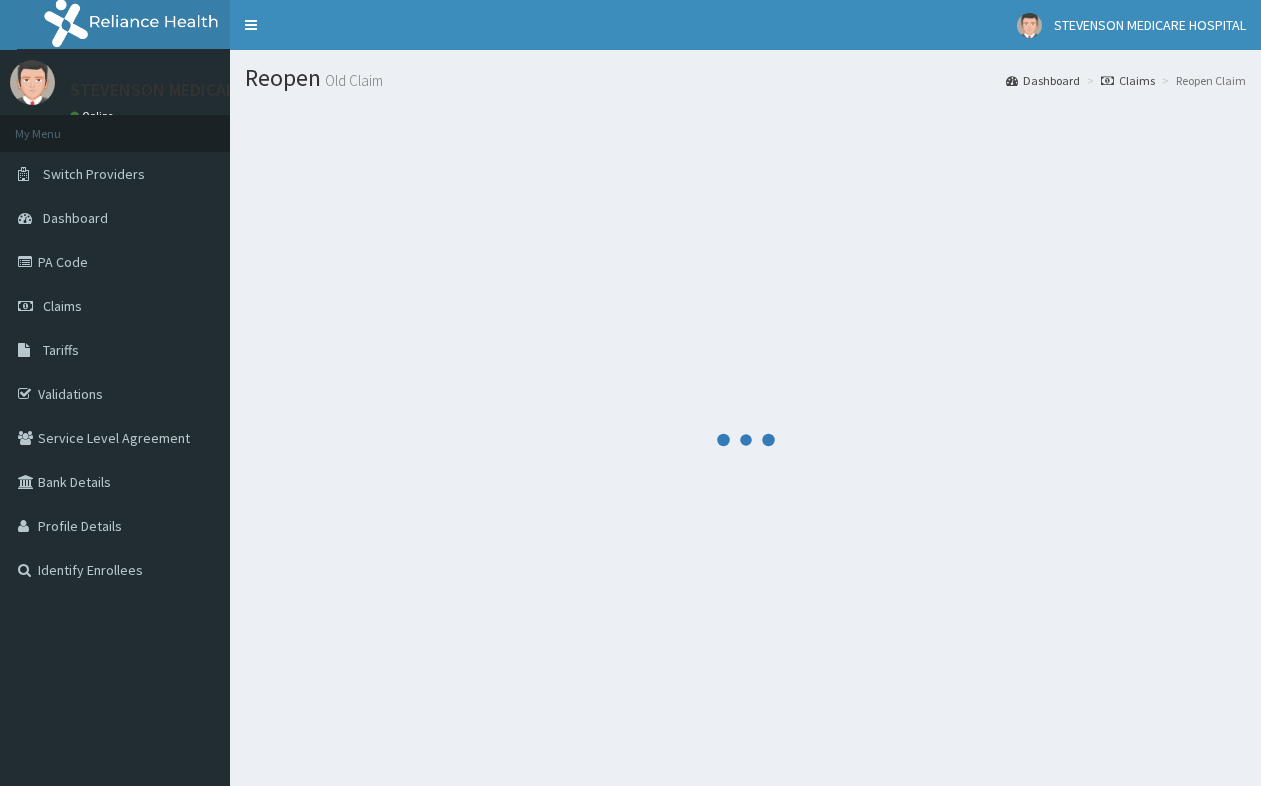 scroll, scrollTop: 0, scrollLeft: 0, axis: both 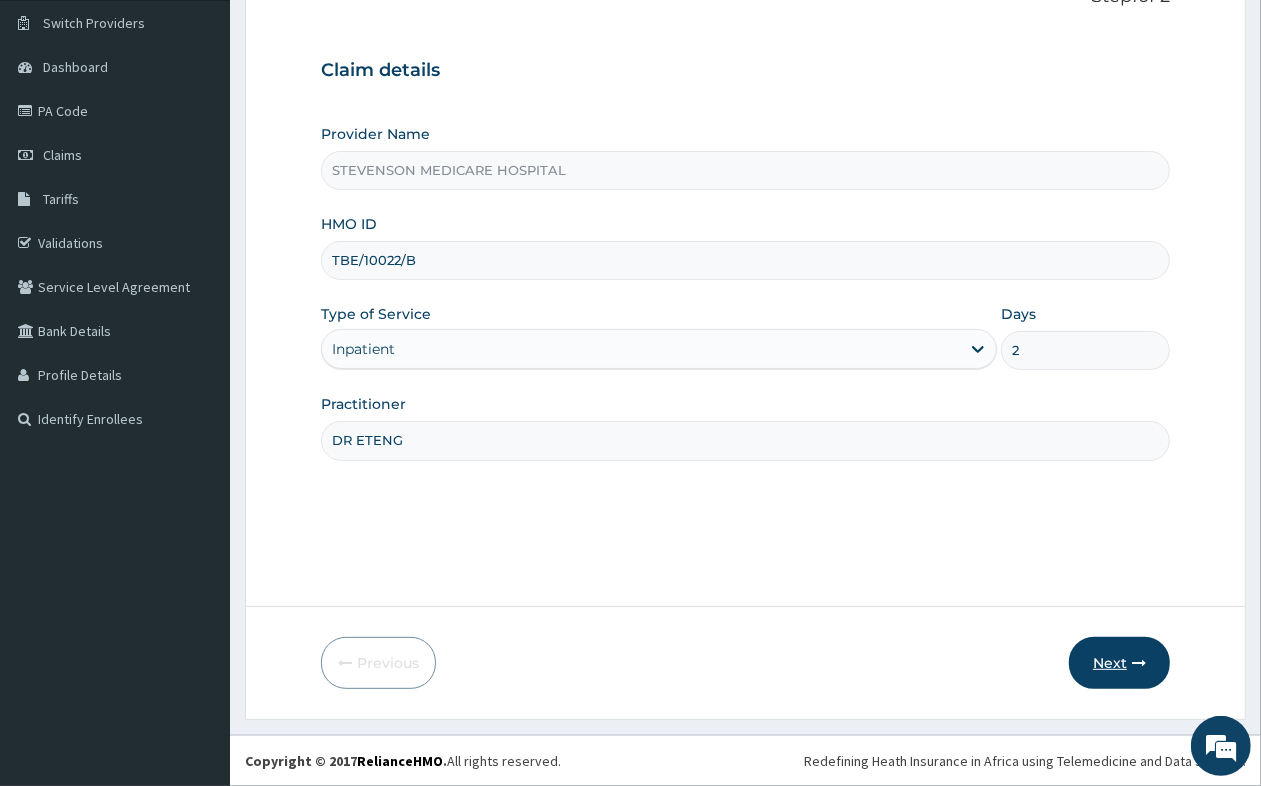 click on "Next" at bounding box center [1119, 663] 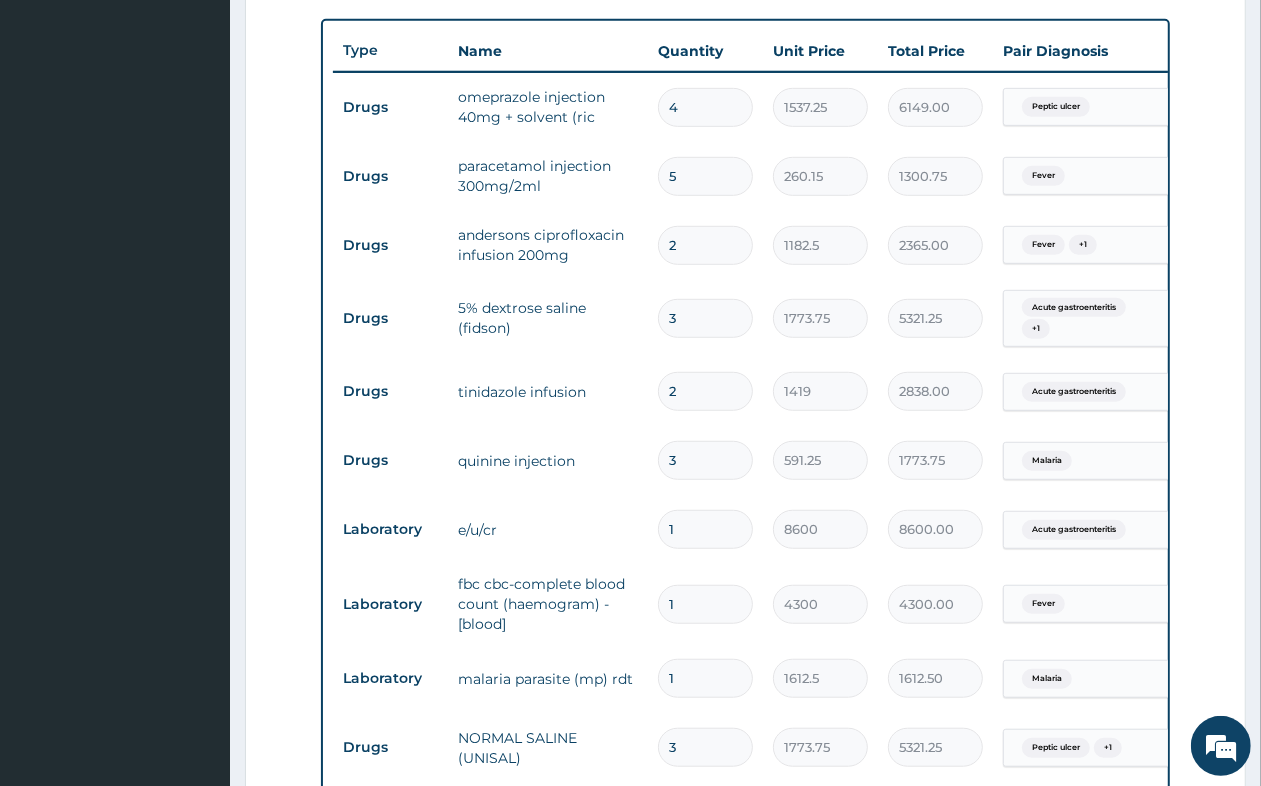 scroll, scrollTop: 776, scrollLeft: 0, axis: vertical 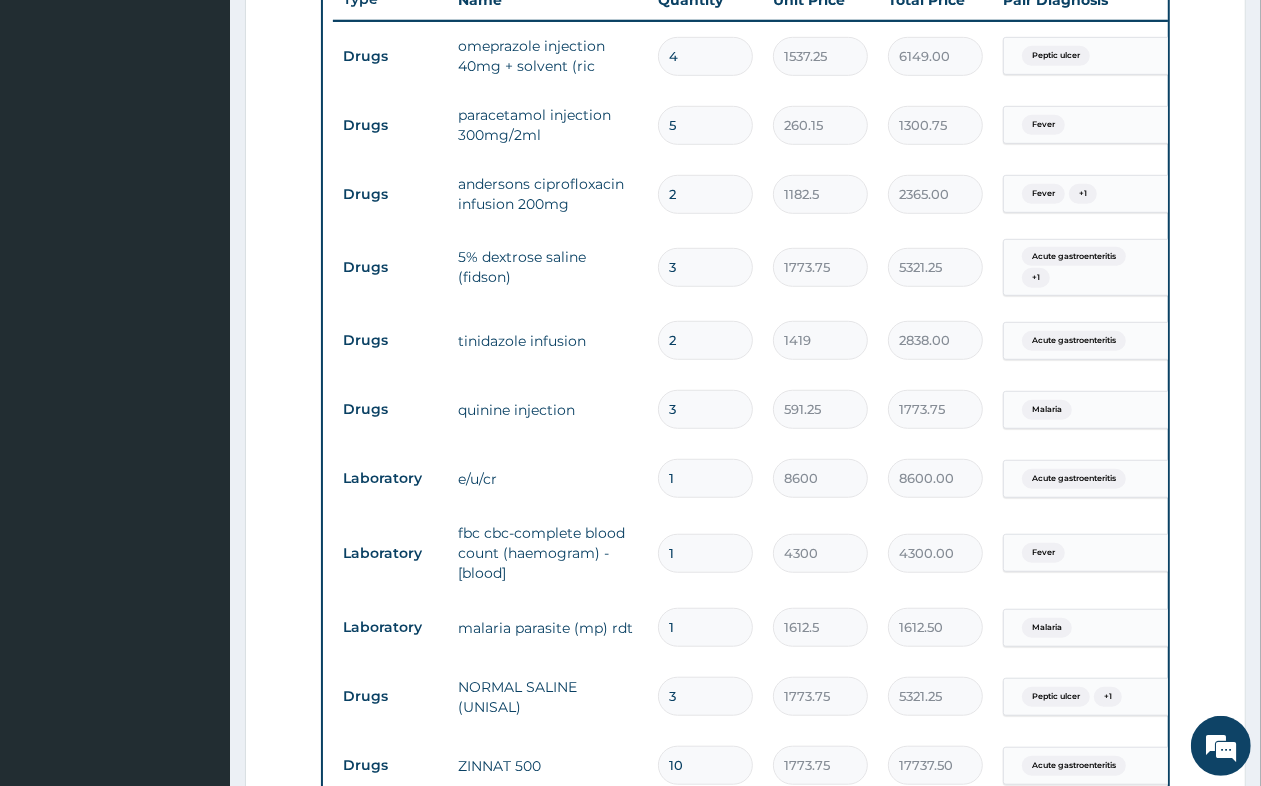 click on "5" at bounding box center [705, 125] 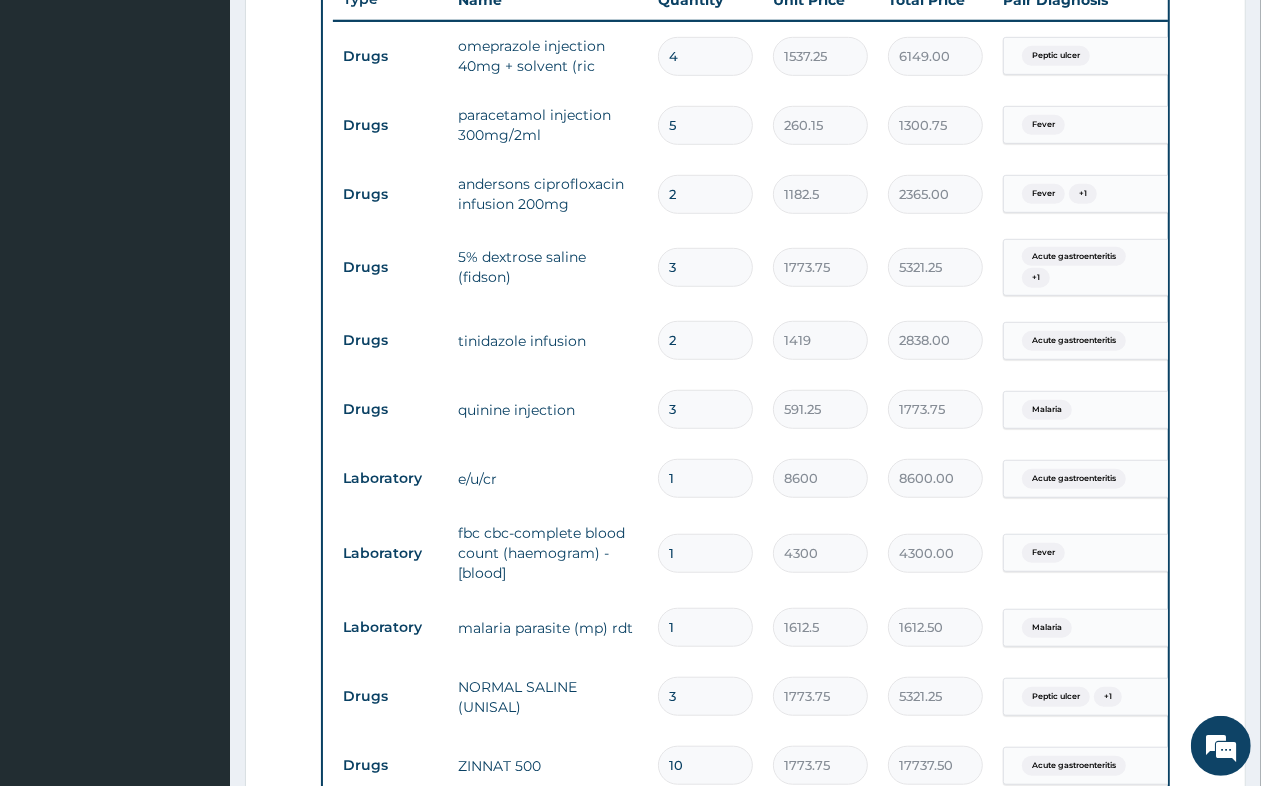type 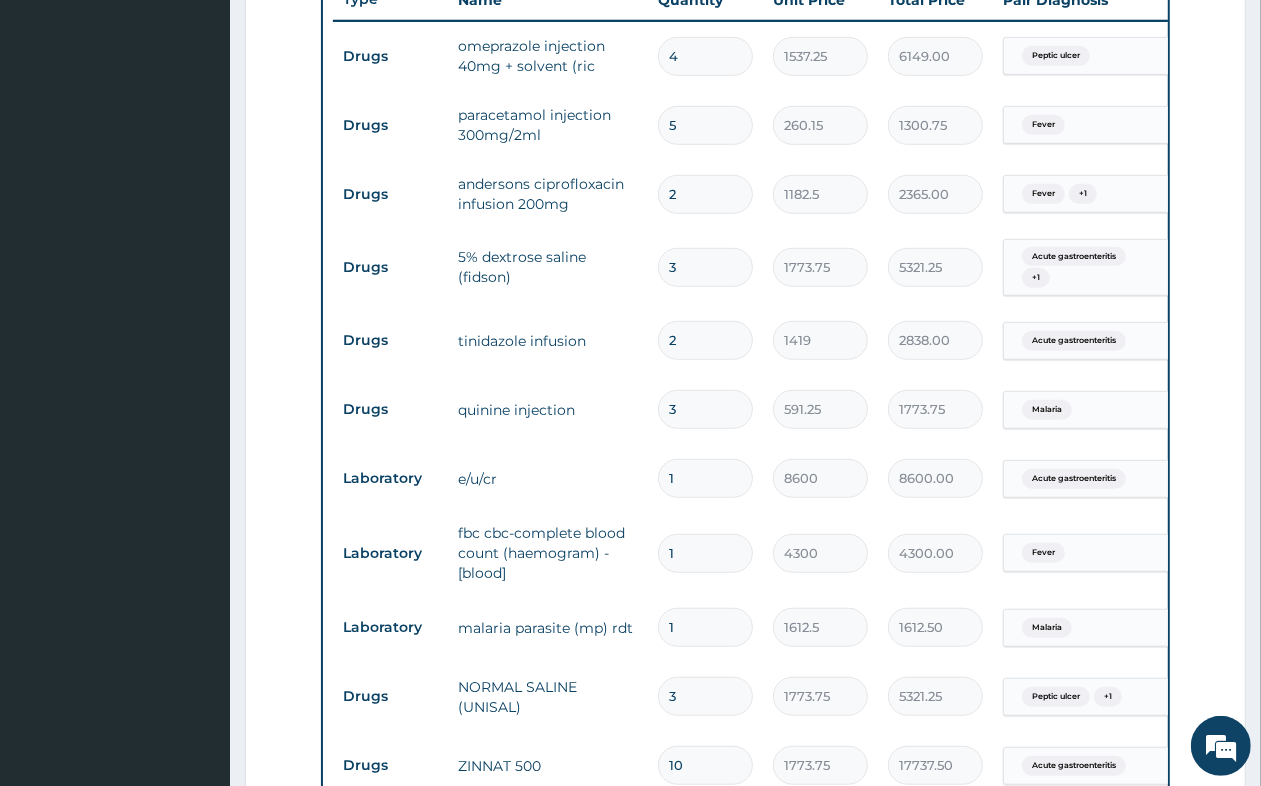 type on "0.00" 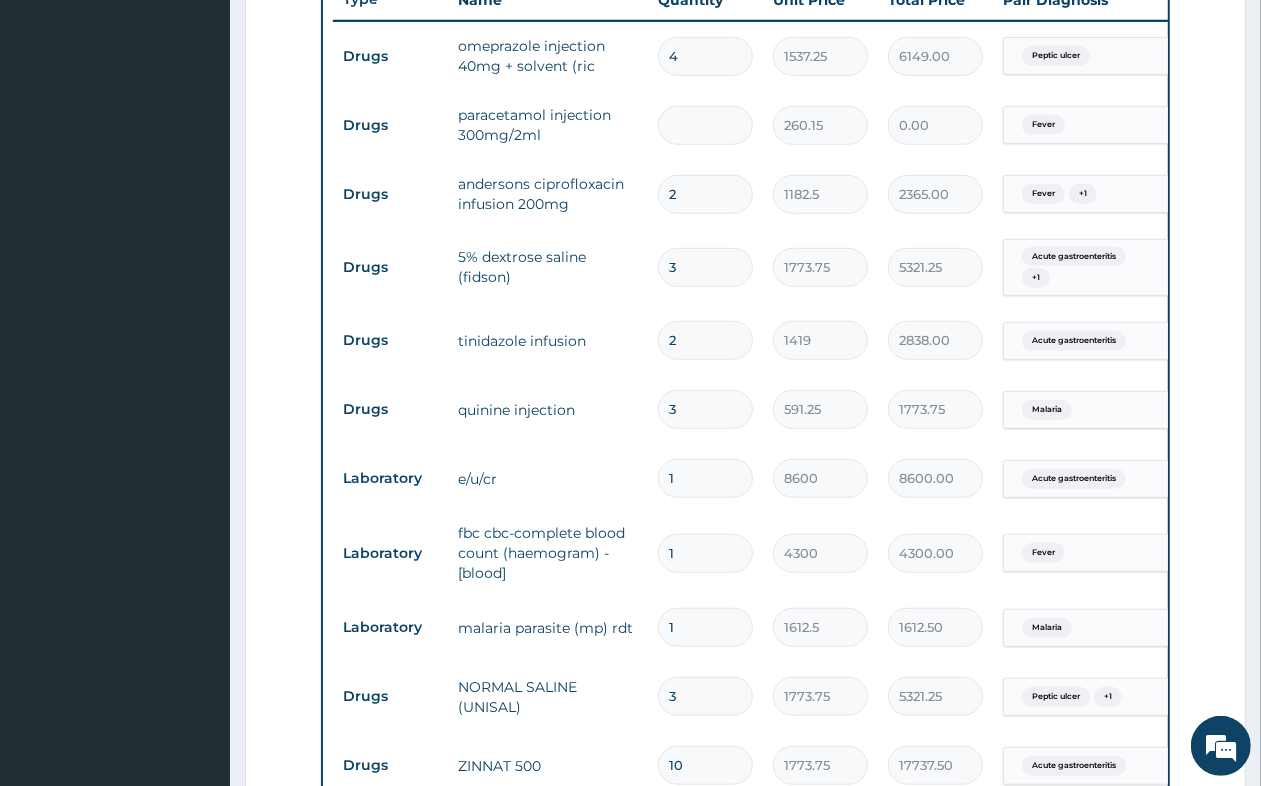 type on "6" 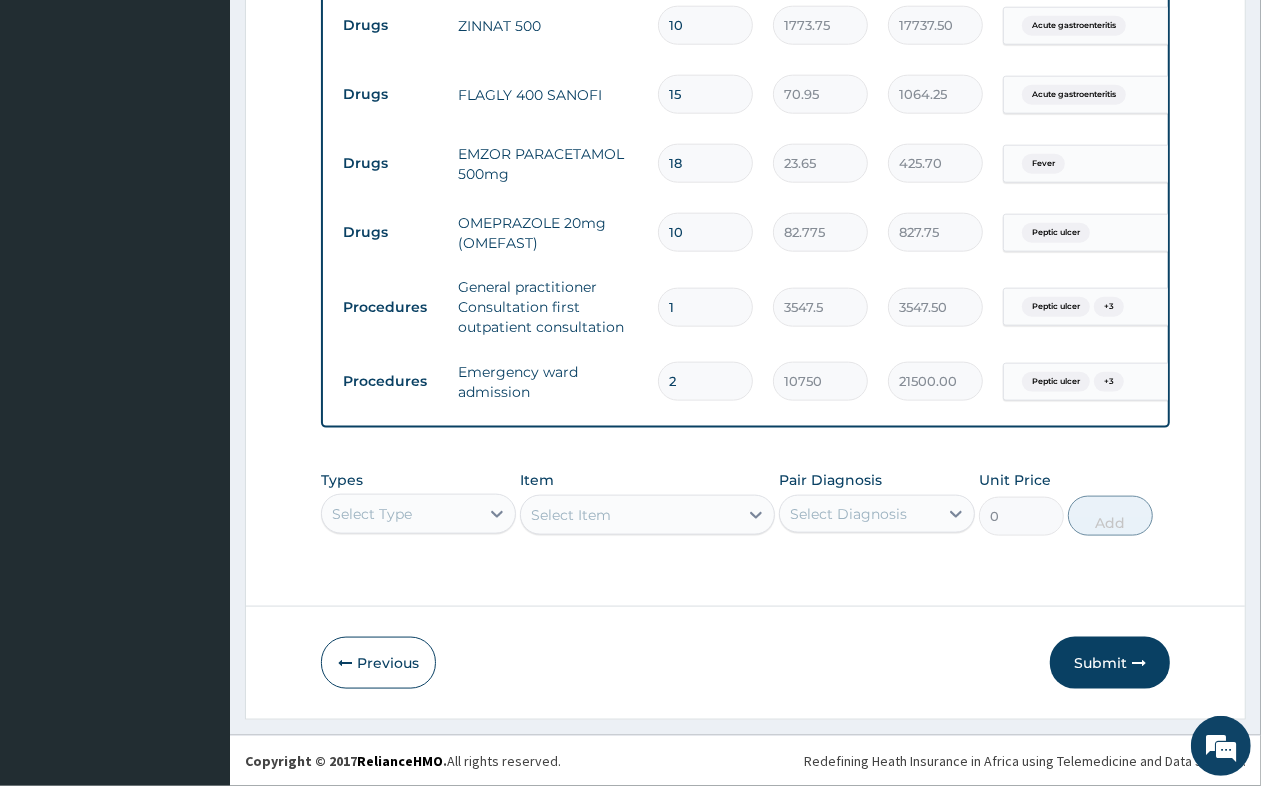 scroll, scrollTop: 1535, scrollLeft: 0, axis: vertical 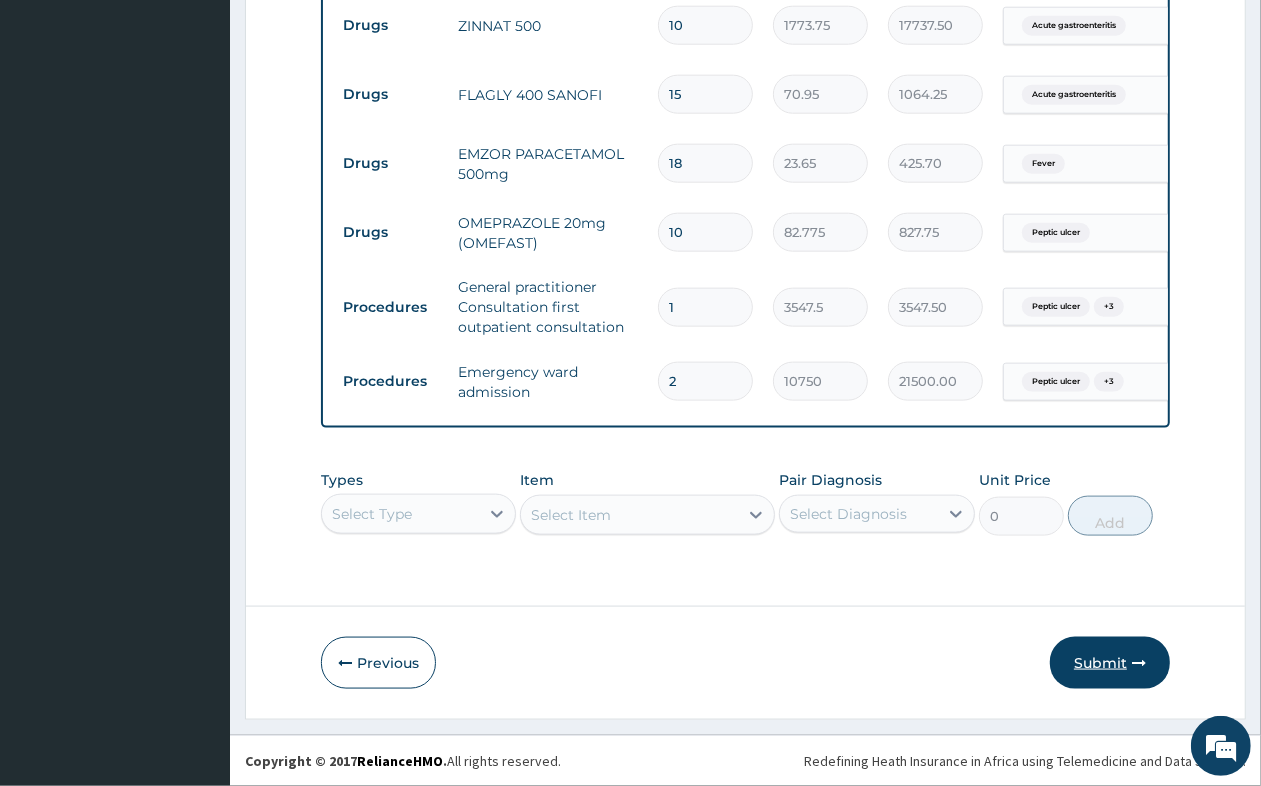 type on "6" 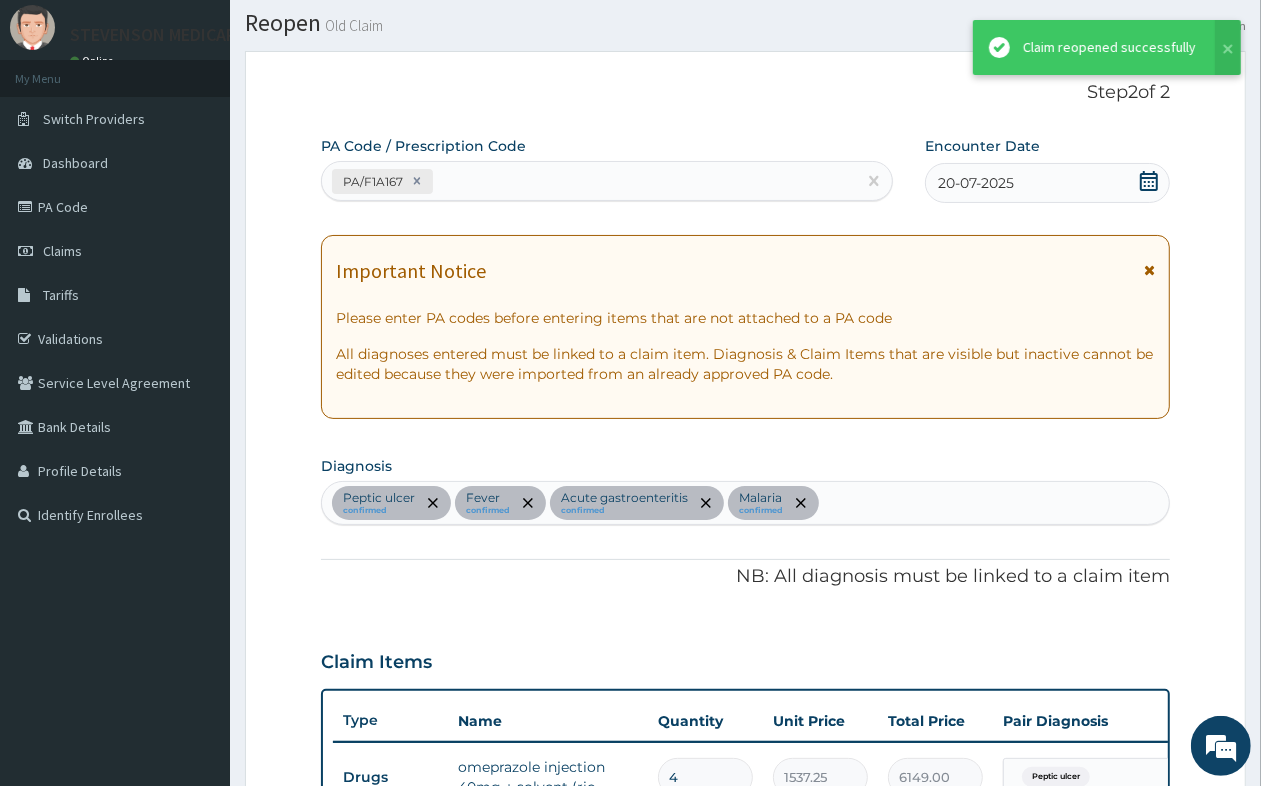 scroll, scrollTop: 1535, scrollLeft: 0, axis: vertical 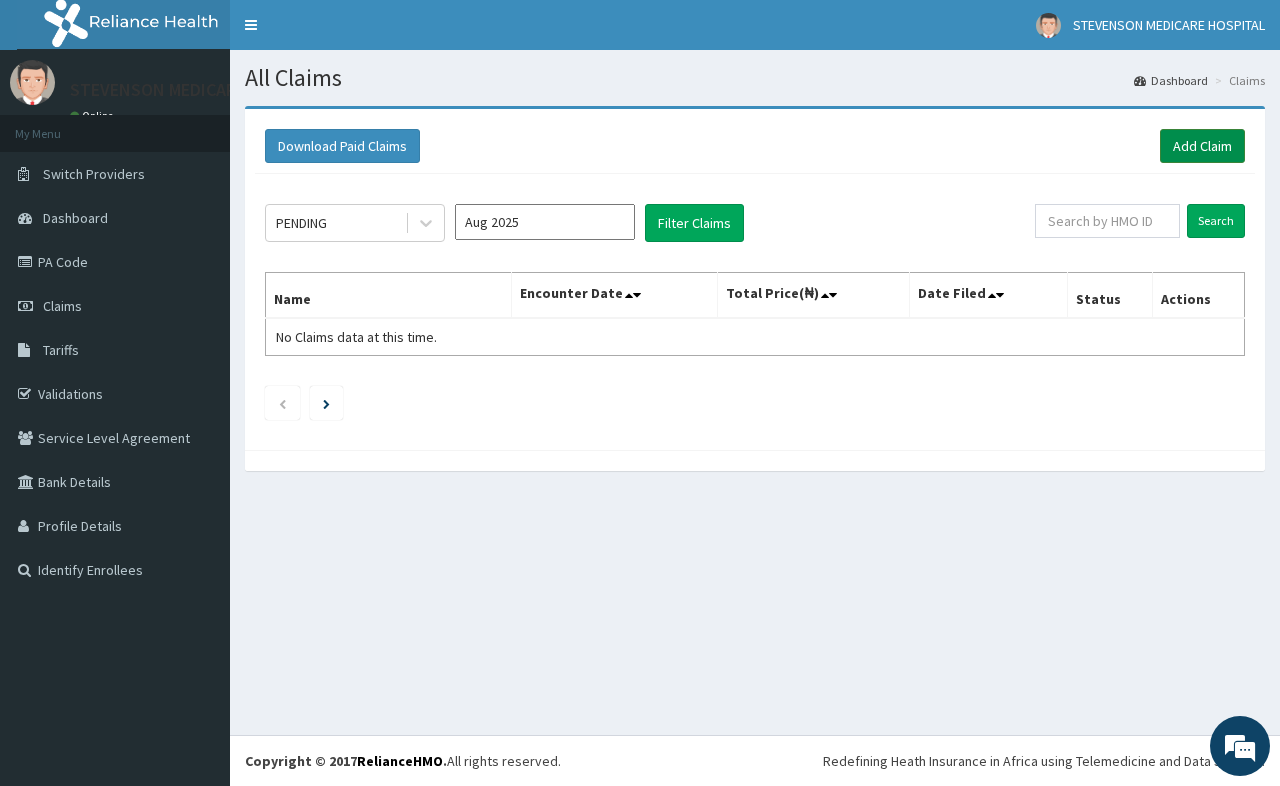 click on "Add Claim" at bounding box center (1202, 146) 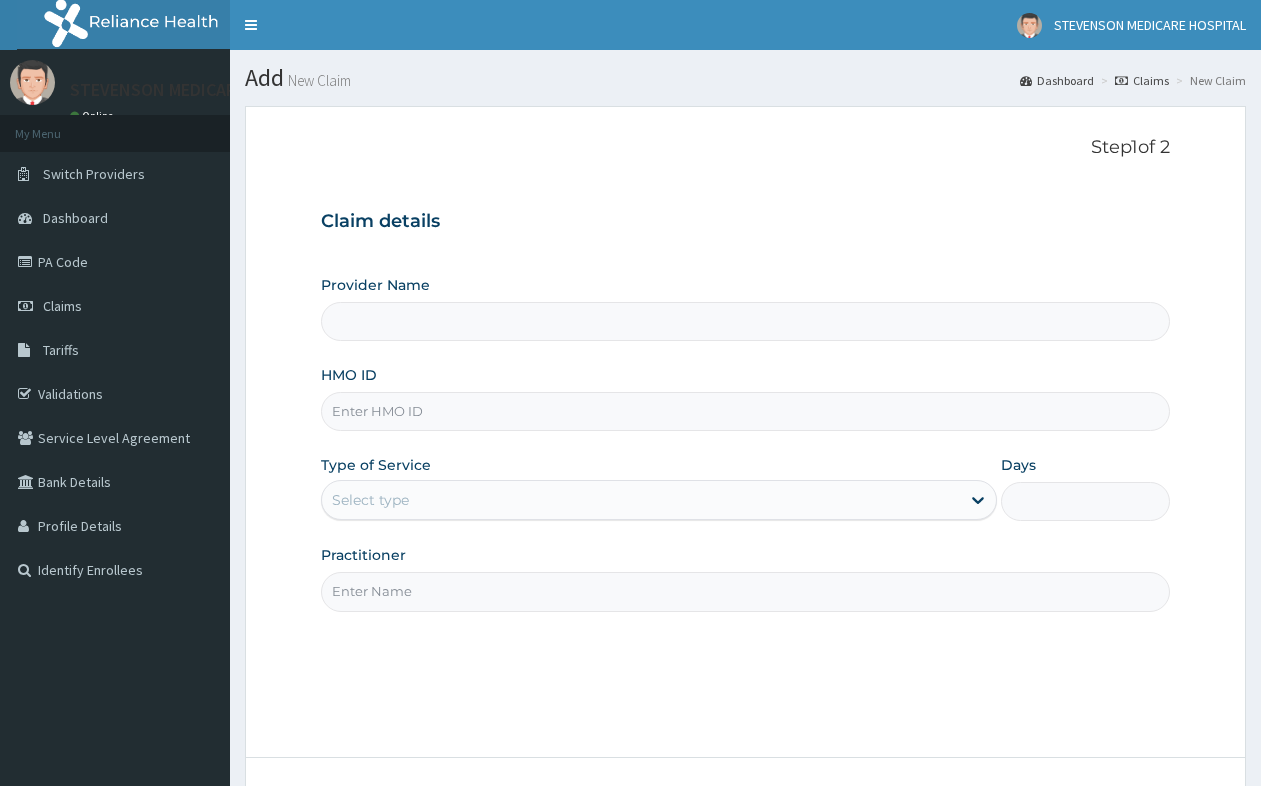 scroll, scrollTop: 0, scrollLeft: 0, axis: both 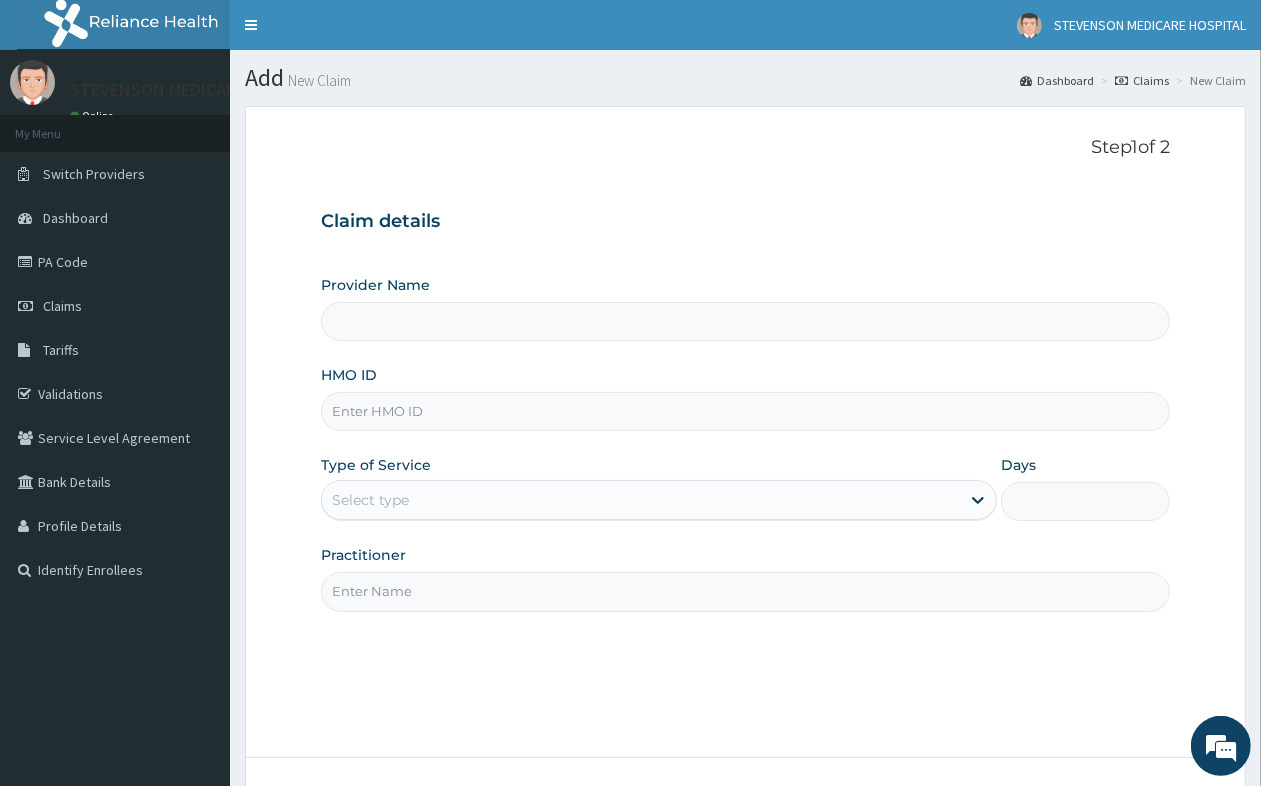 type on "STEVENSON MEDICARE HOSPITAL" 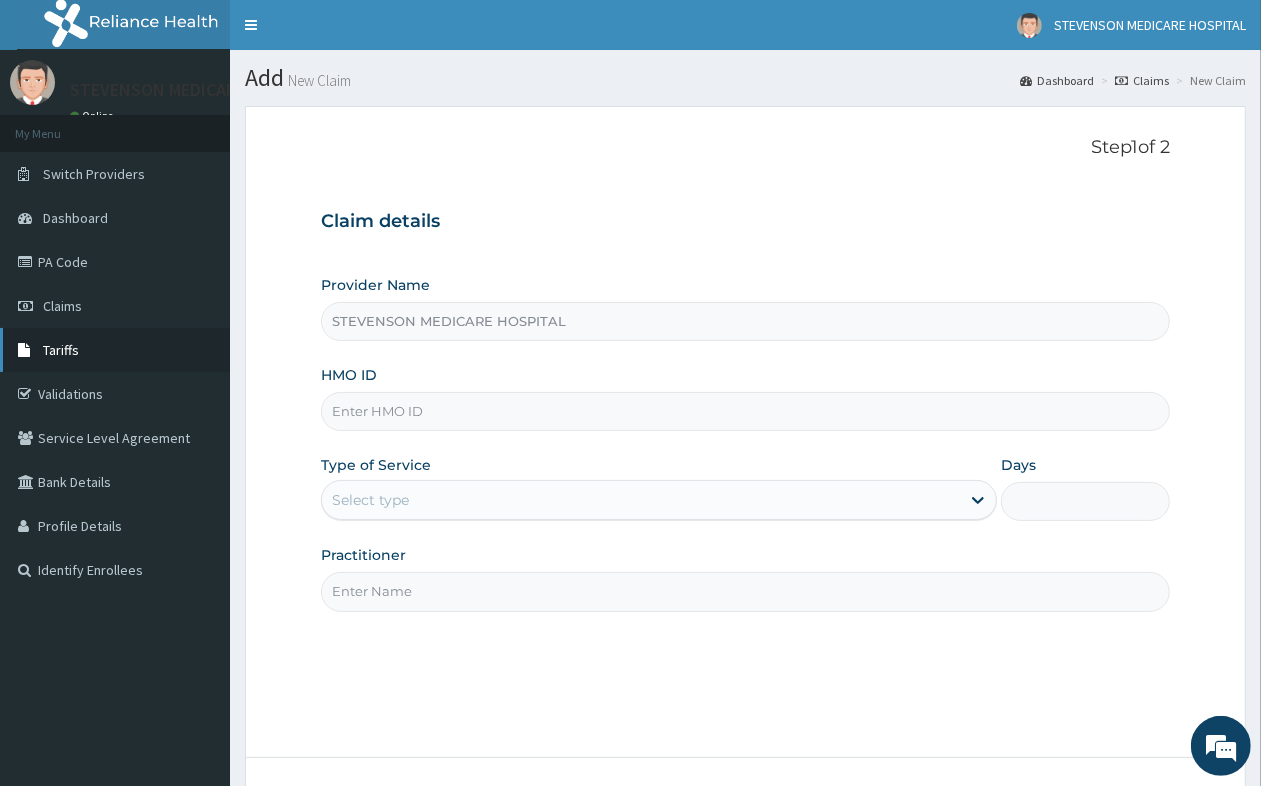 scroll, scrollTop: 0, scrollLeft: 0, axis: both 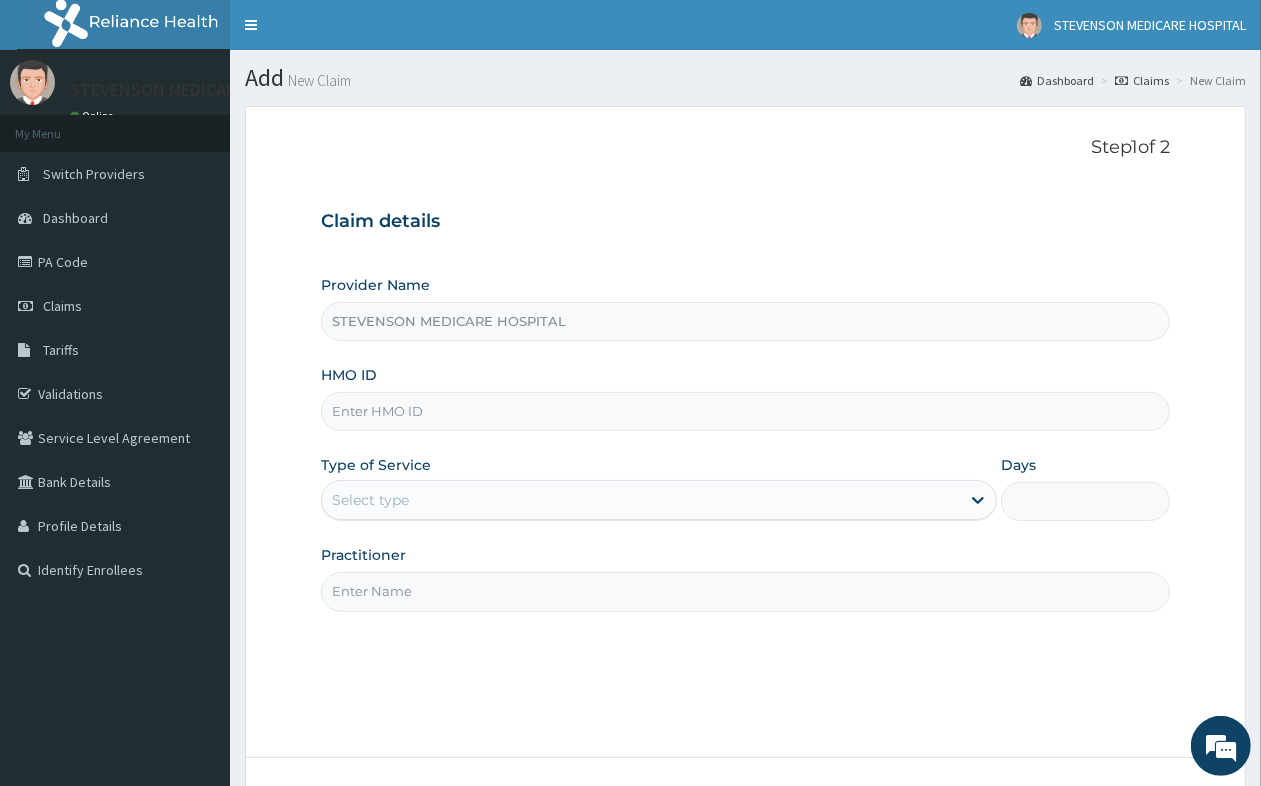 click on "HMO ID" at bounding box center (745, 411) 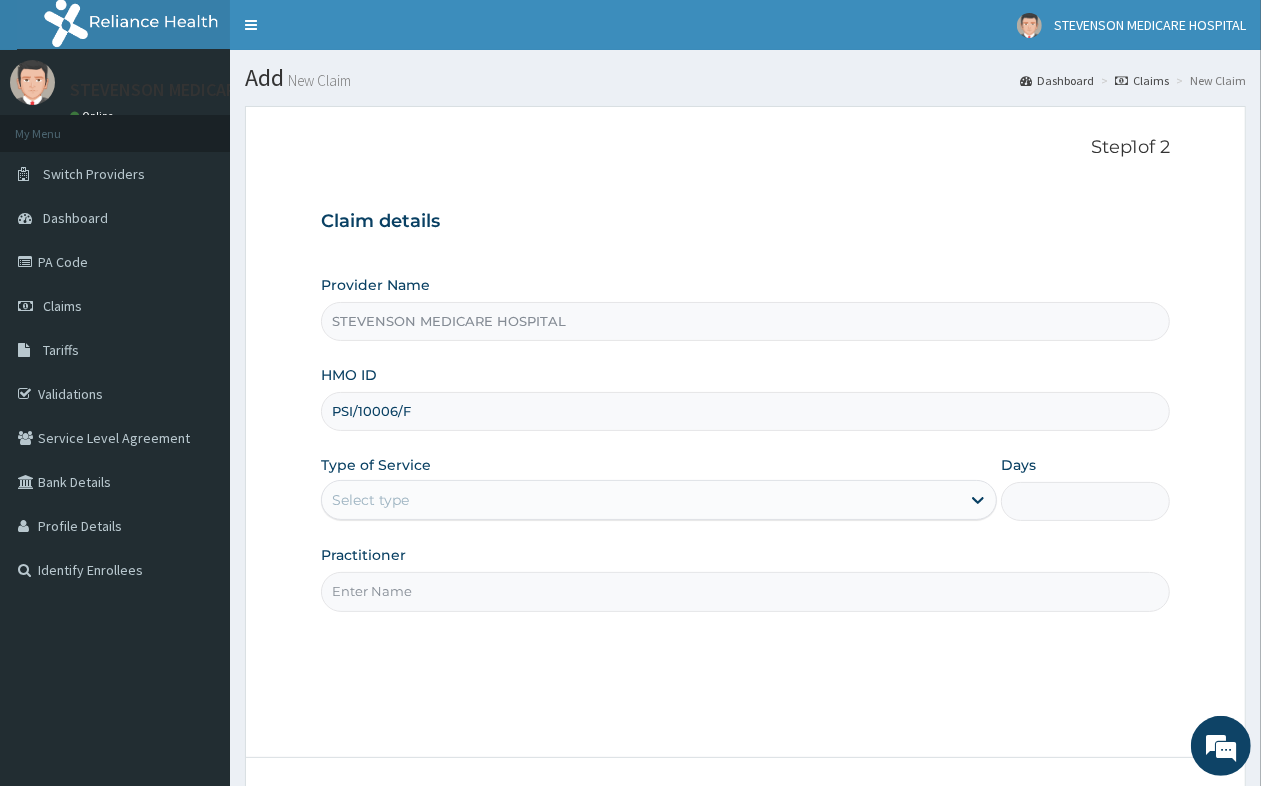 type on "PSI/10006/F" 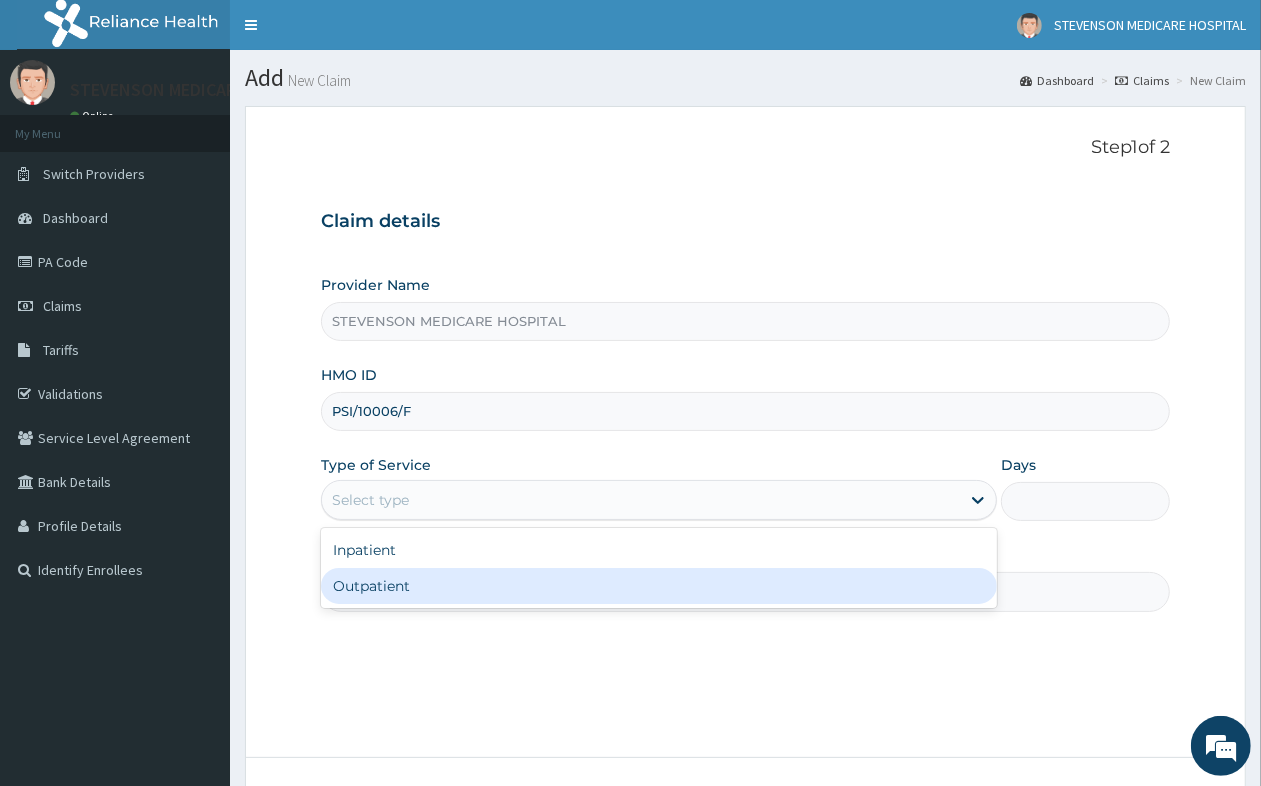 click on "Outpatient" at bounding box center (659, 586) 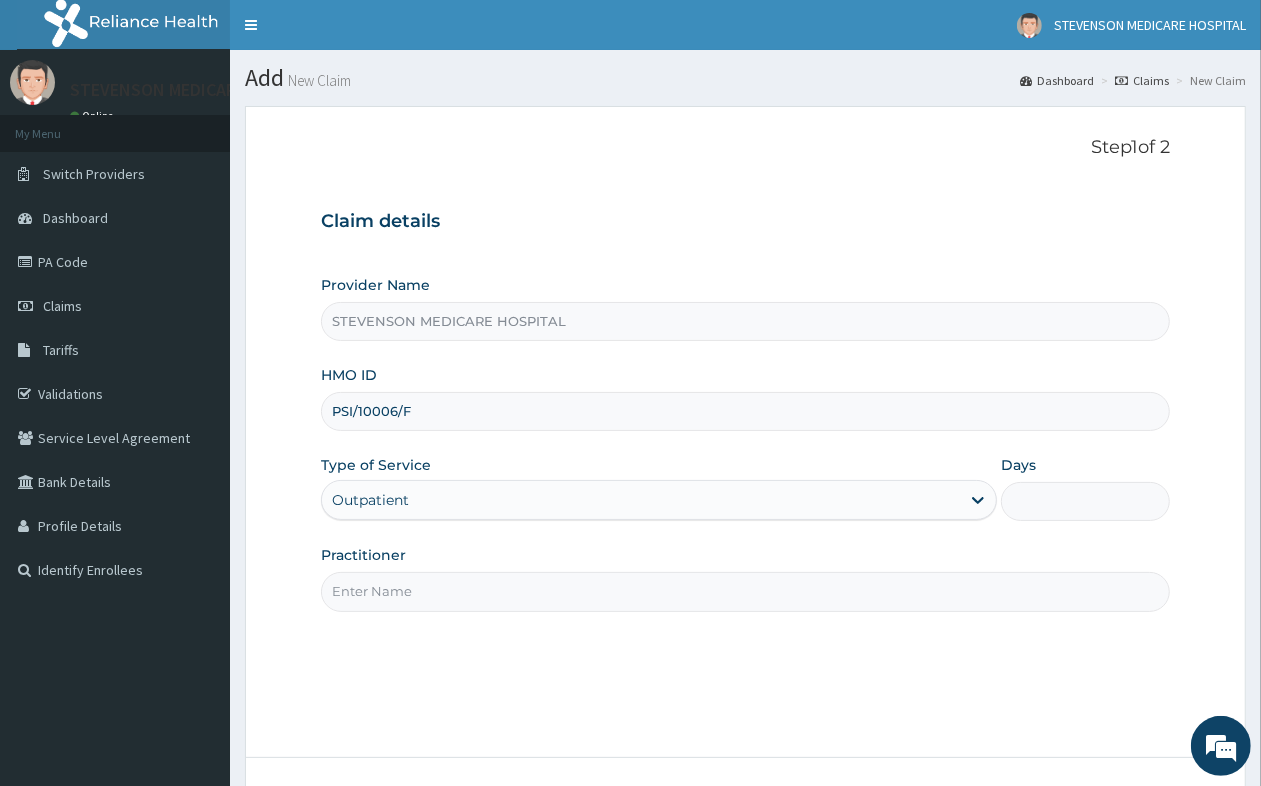 type on "1" 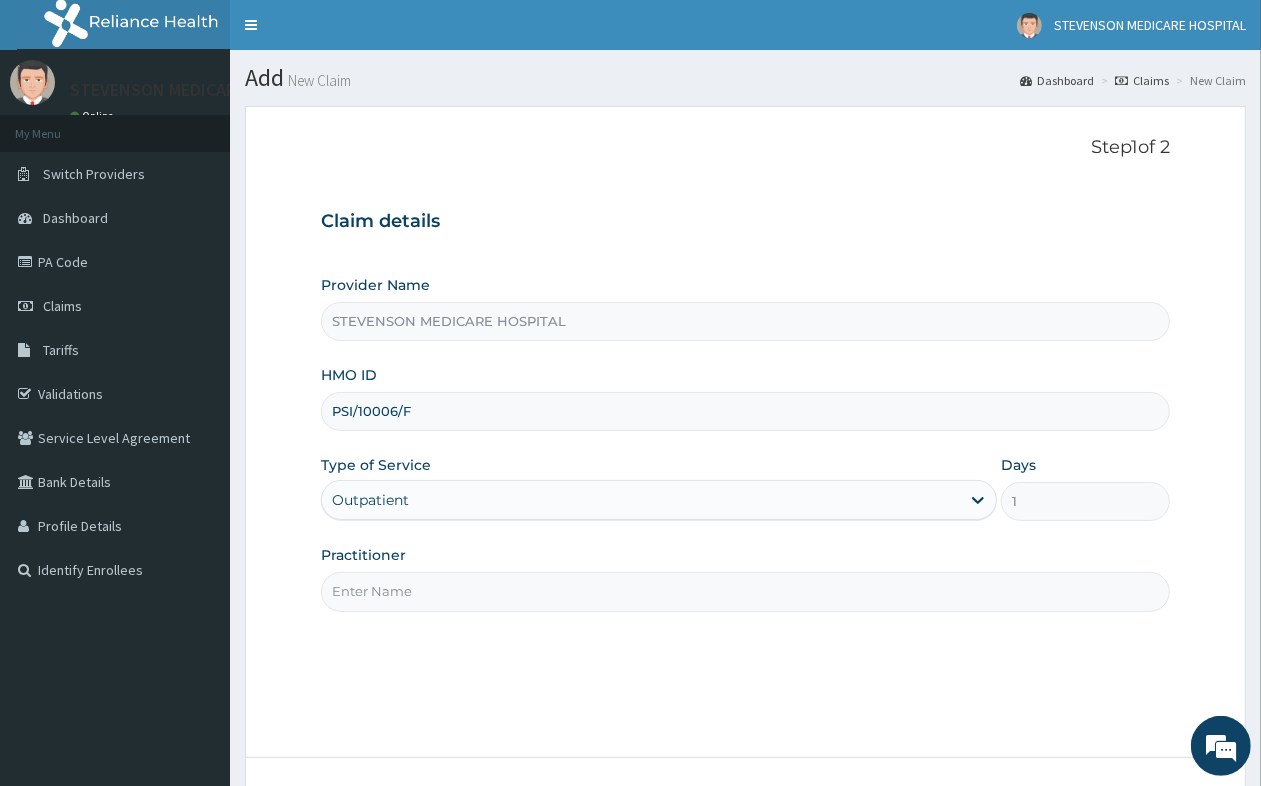 click on "Practitioner" at bounding box center [745, 591] 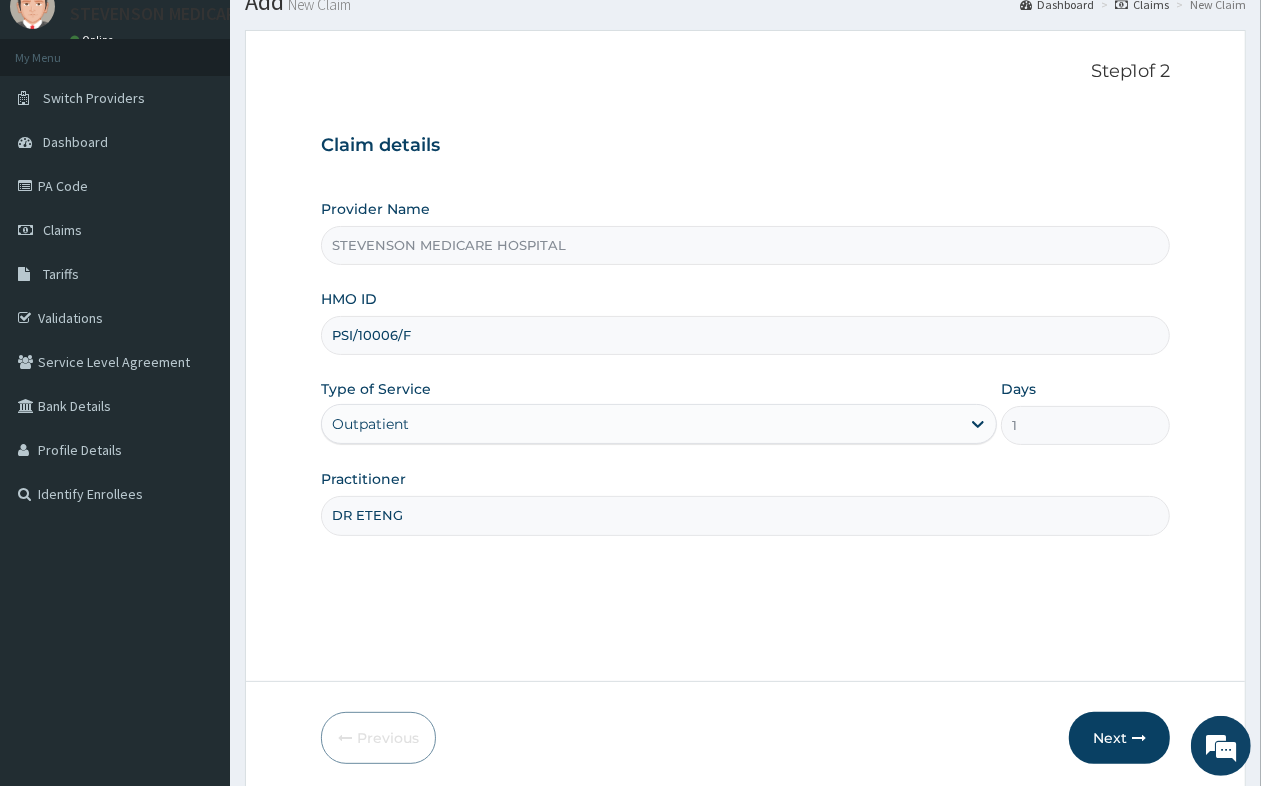scroll, scrollTop: 151, scrollLeft: 0, axis: vertical 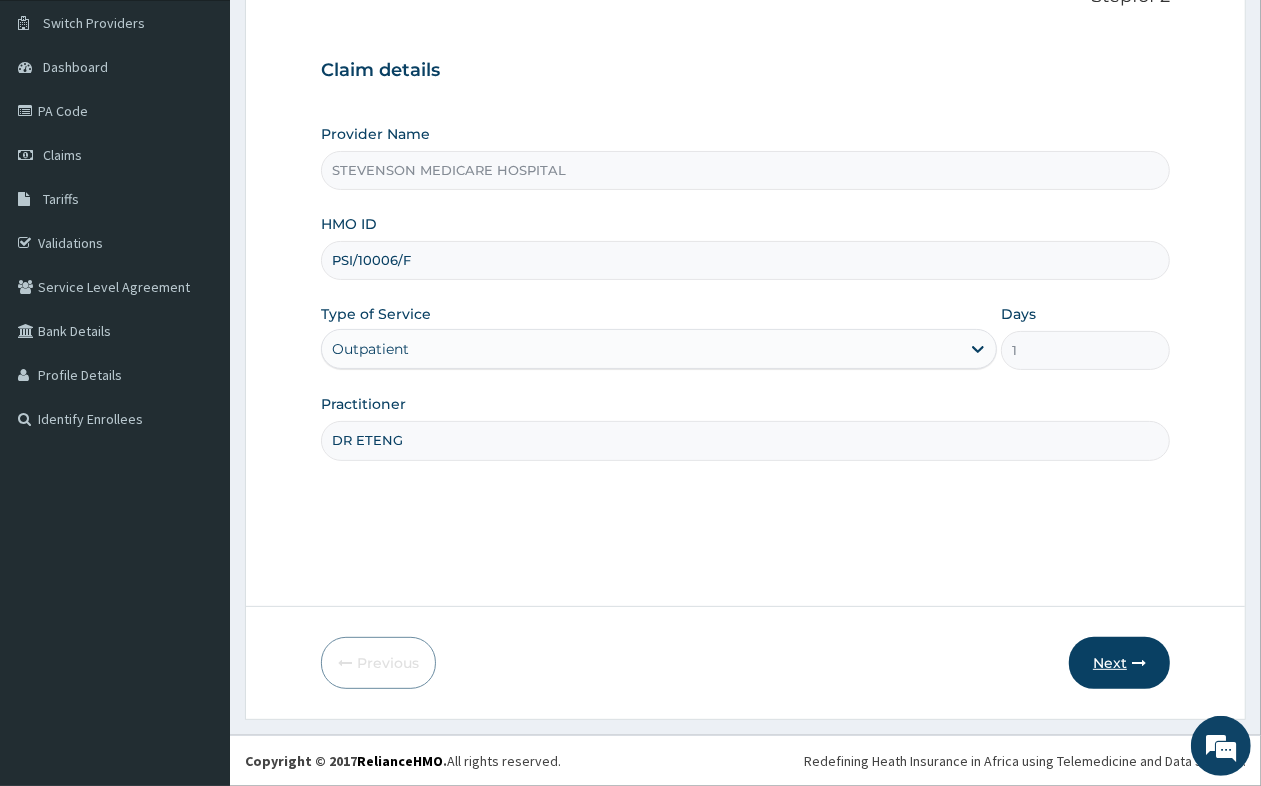 type on "DR ETENG" 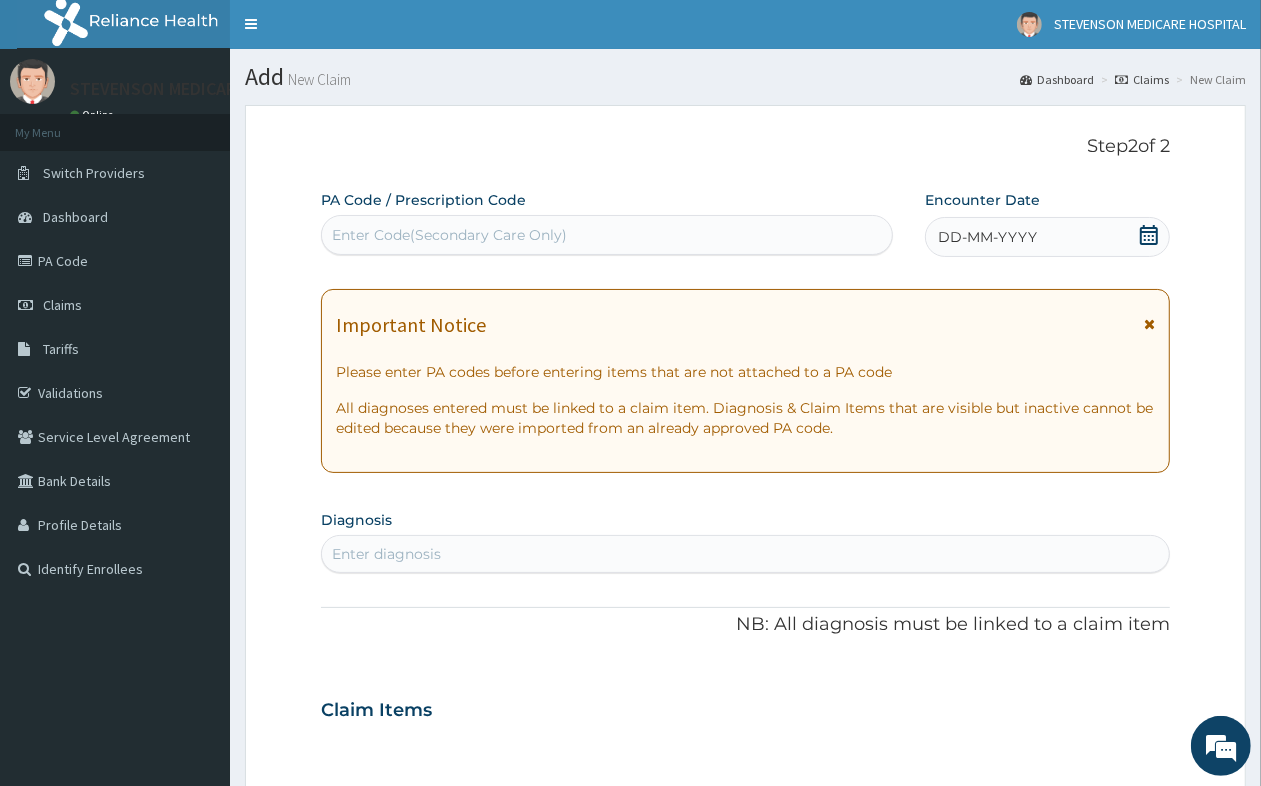 scroll, scrollTop: 0, scrollLeft: 0, axis: both 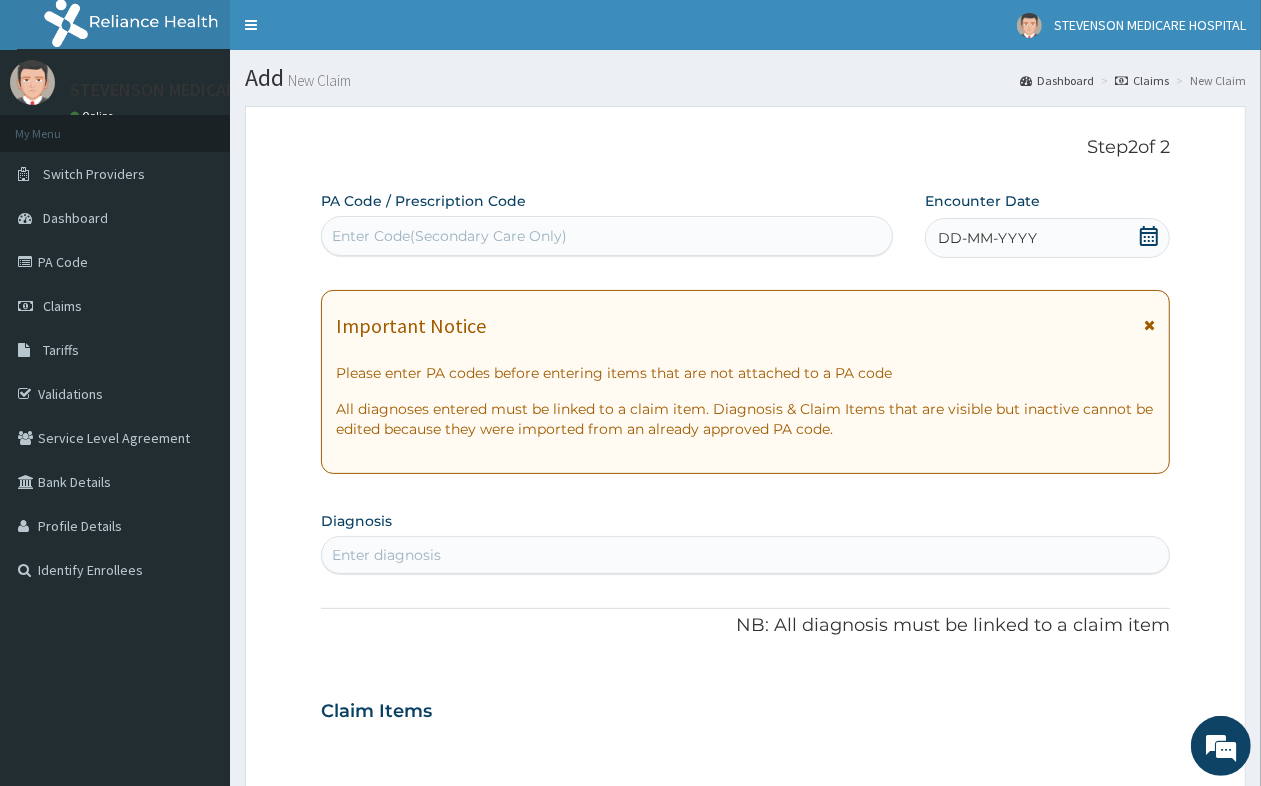 click 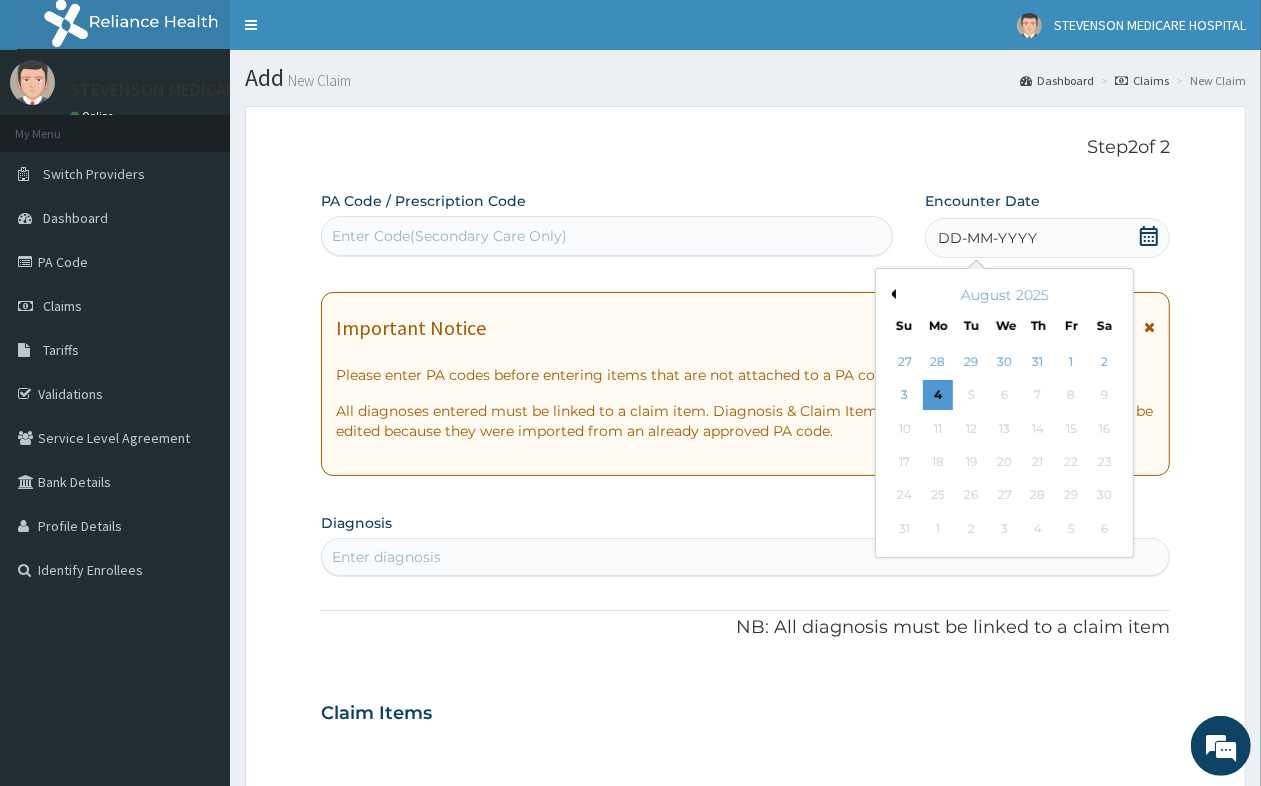 click on "August 2025" at bounding box center (1004, 295) 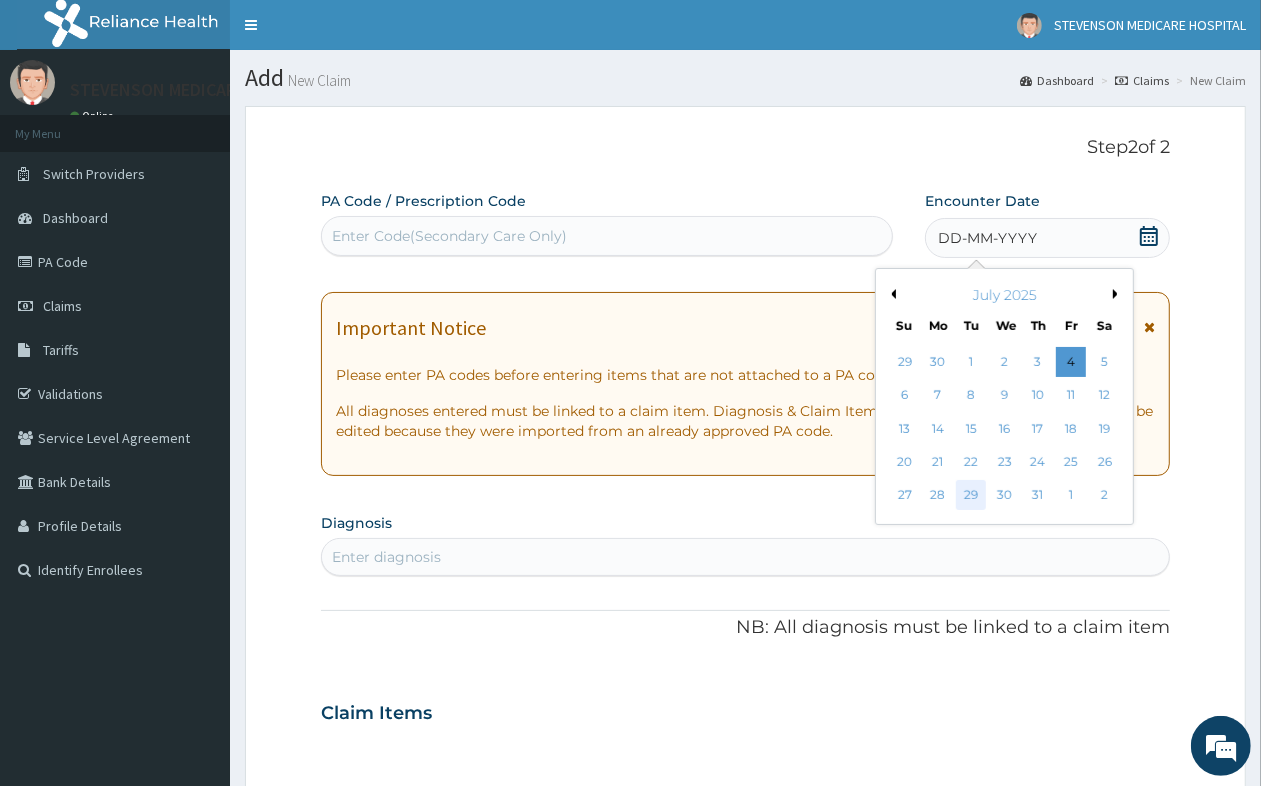 click on "29" at bounding box center (971, 496) 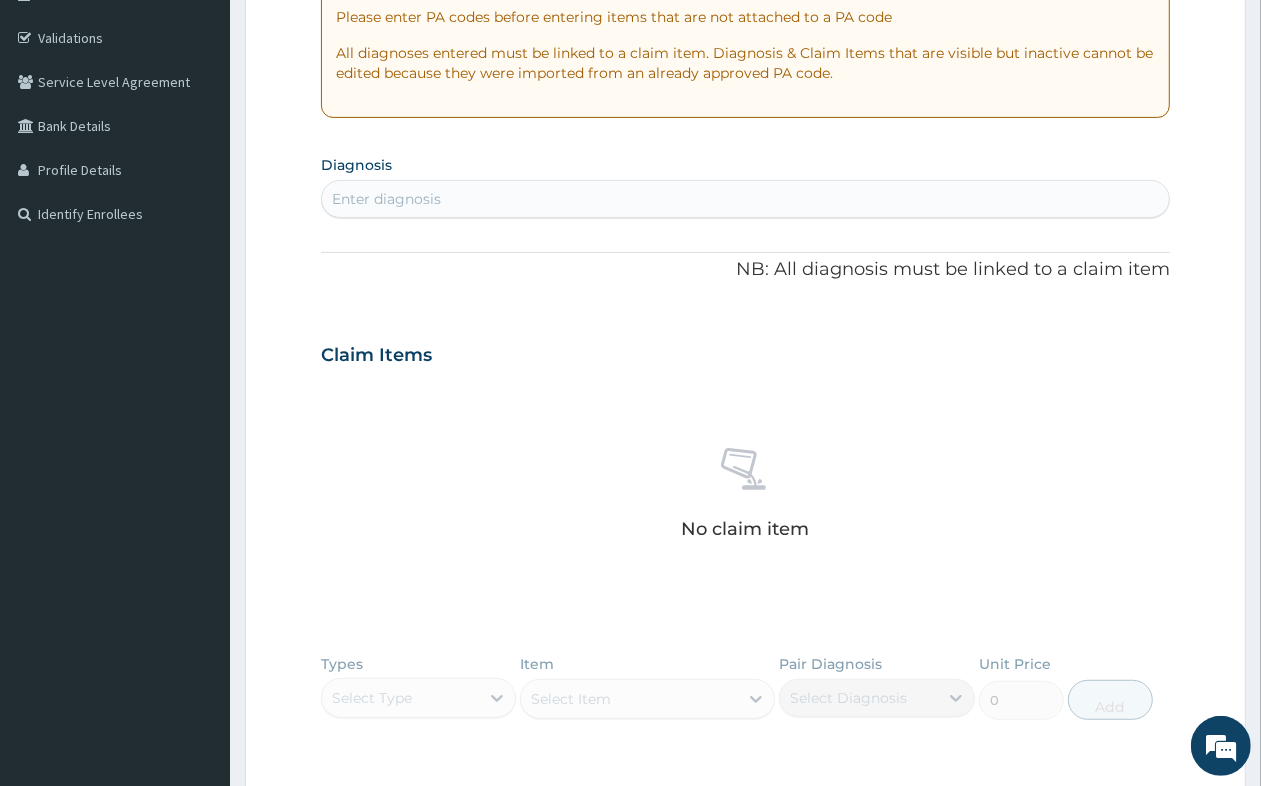 scroll, scrollTop: 375, scrollLeft: 0, axis: vertical 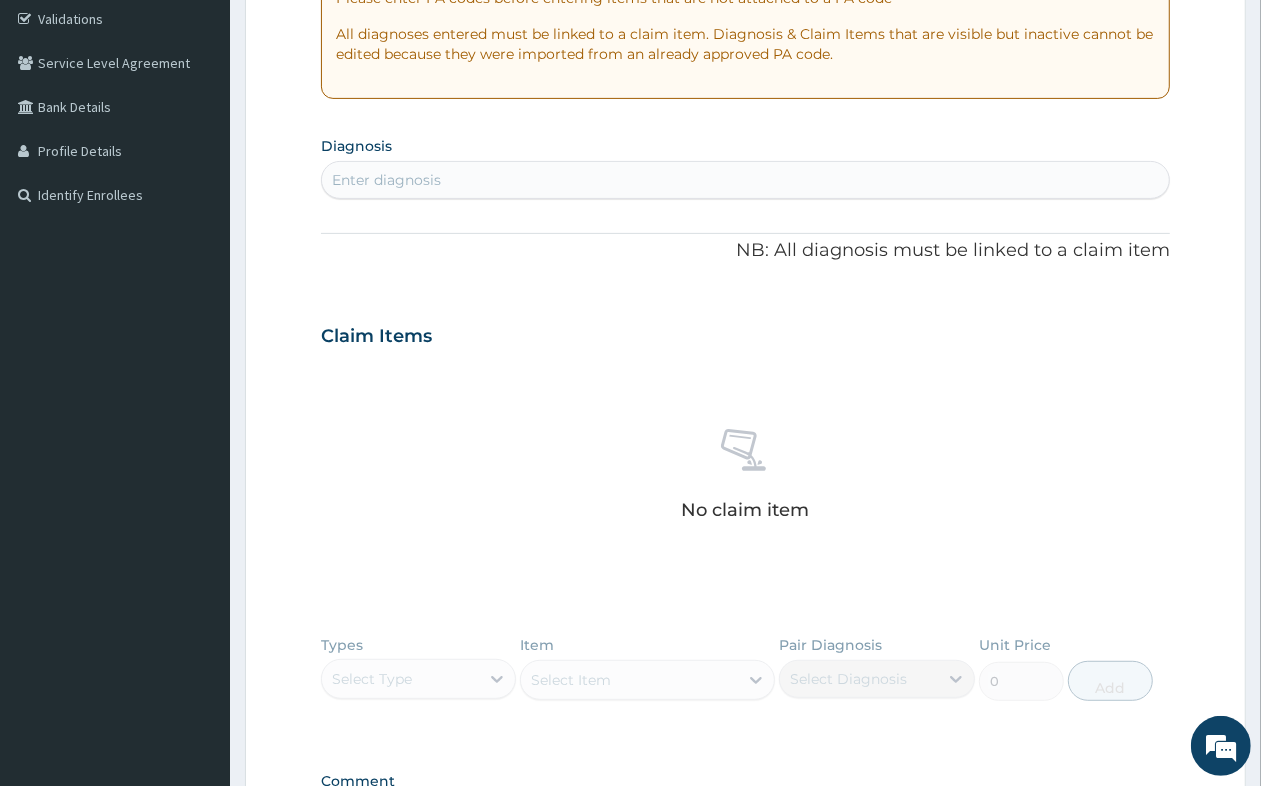 click on "Enter diagnosis" at bounding box center [386, 180] 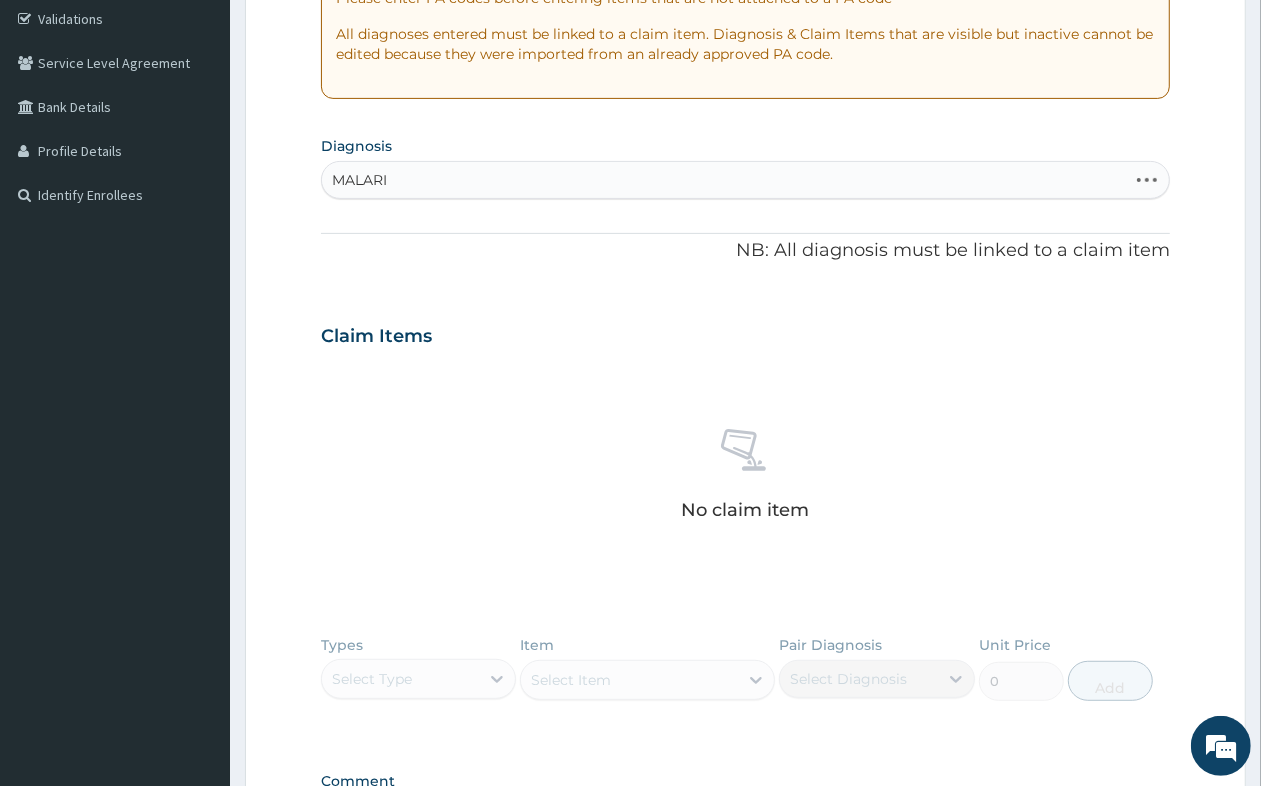 type on "MALARIA" 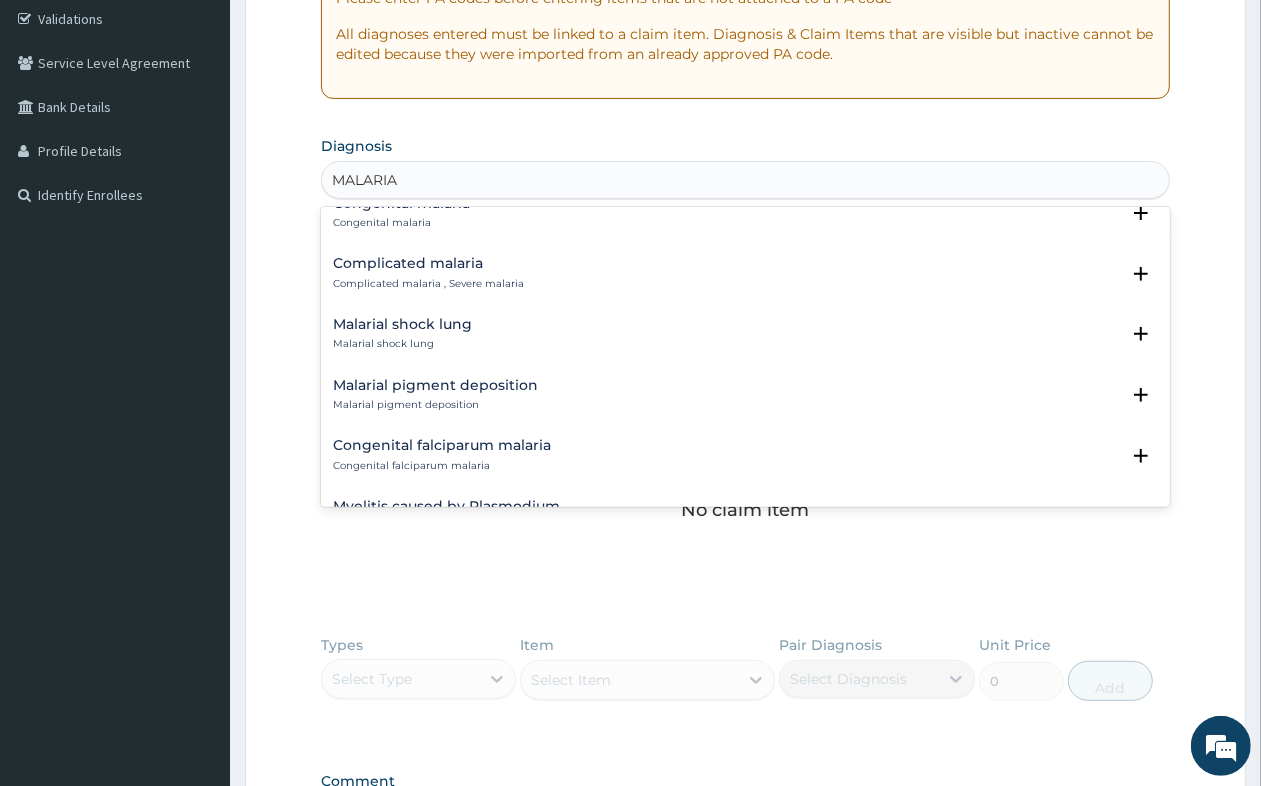 scroll, scrollTop: 875, scrollLeft: 0, axis: vertical 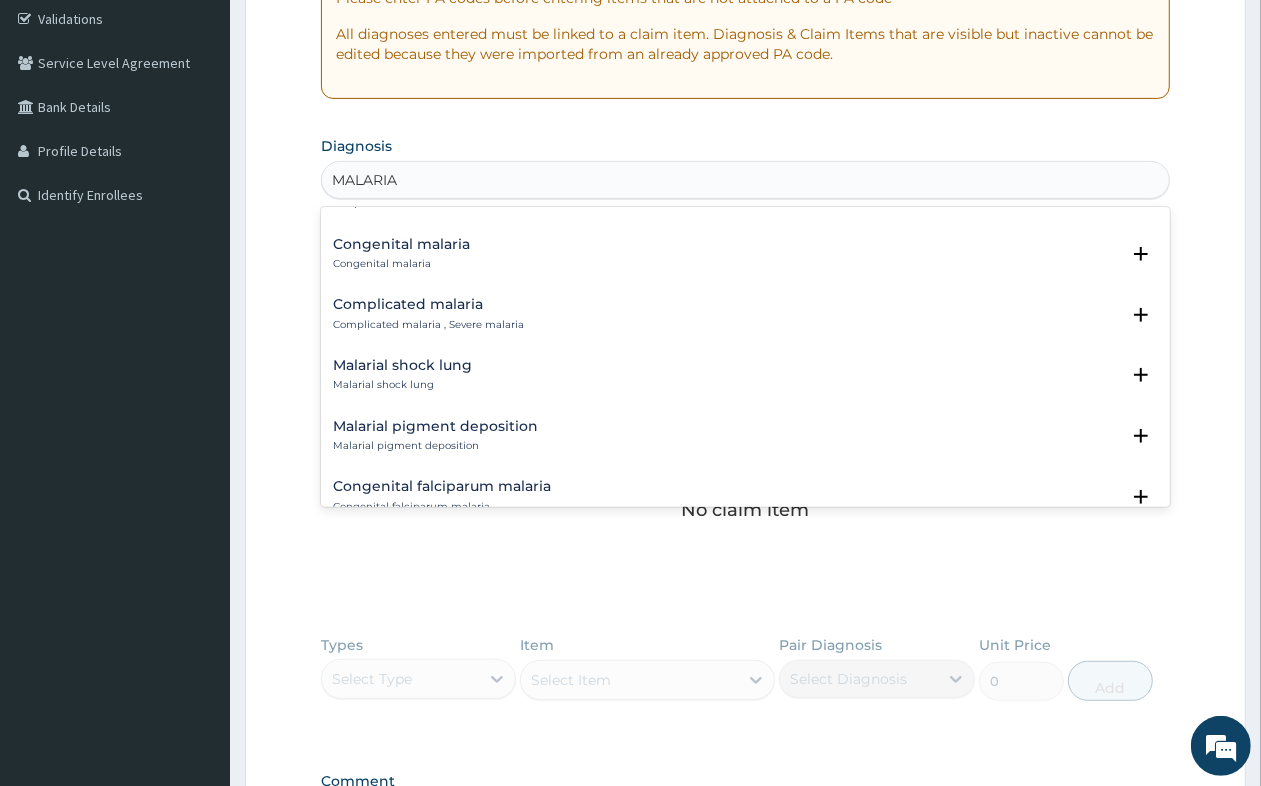 click on "Complicated malaria" at bounding box center (428, 304) 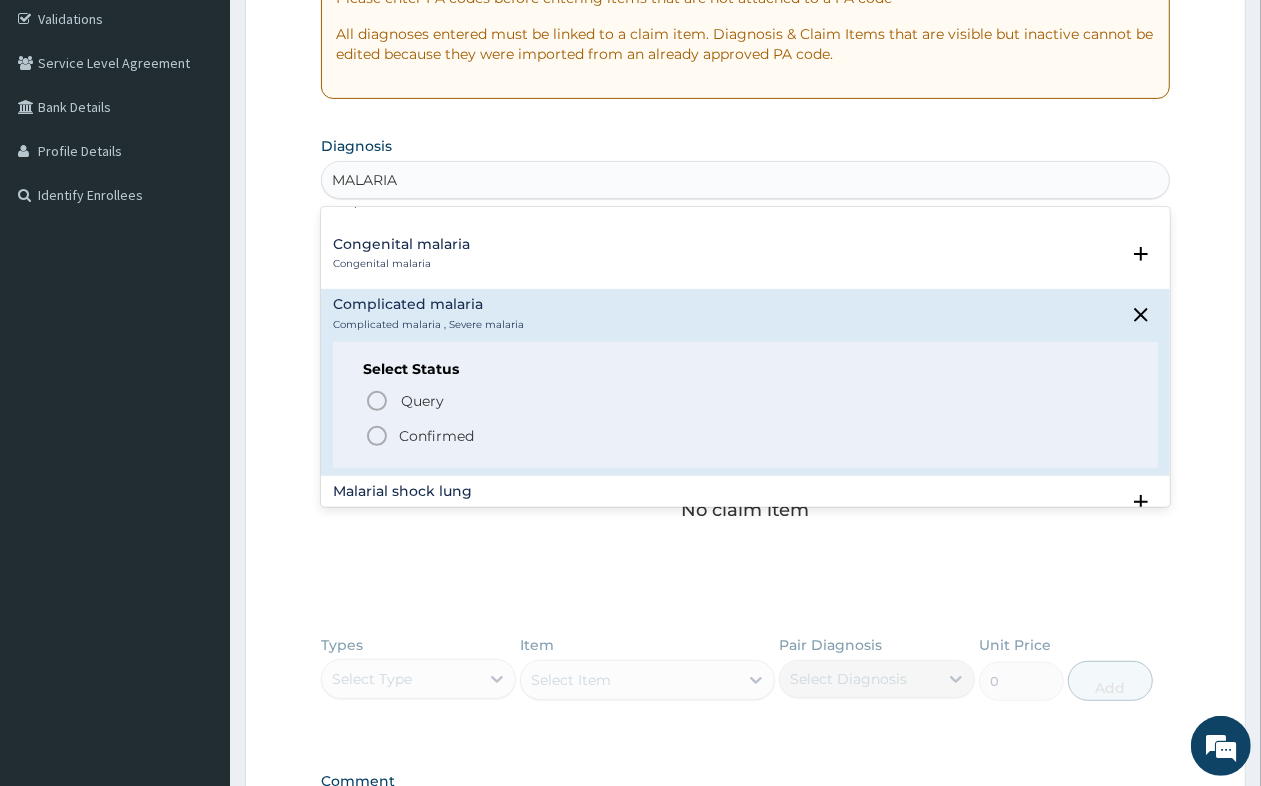 click on "Confirmed" at bounding box center [436, 436] 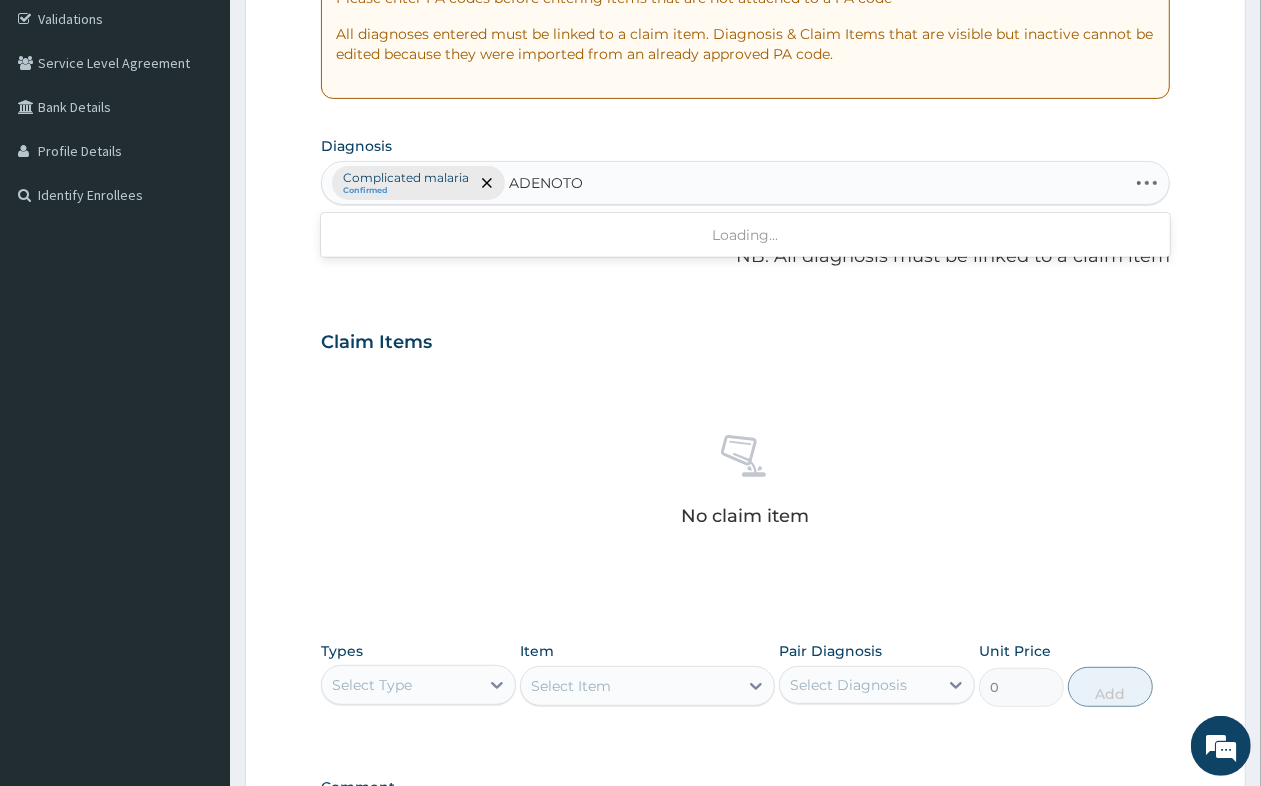 type on "ADENOTON" 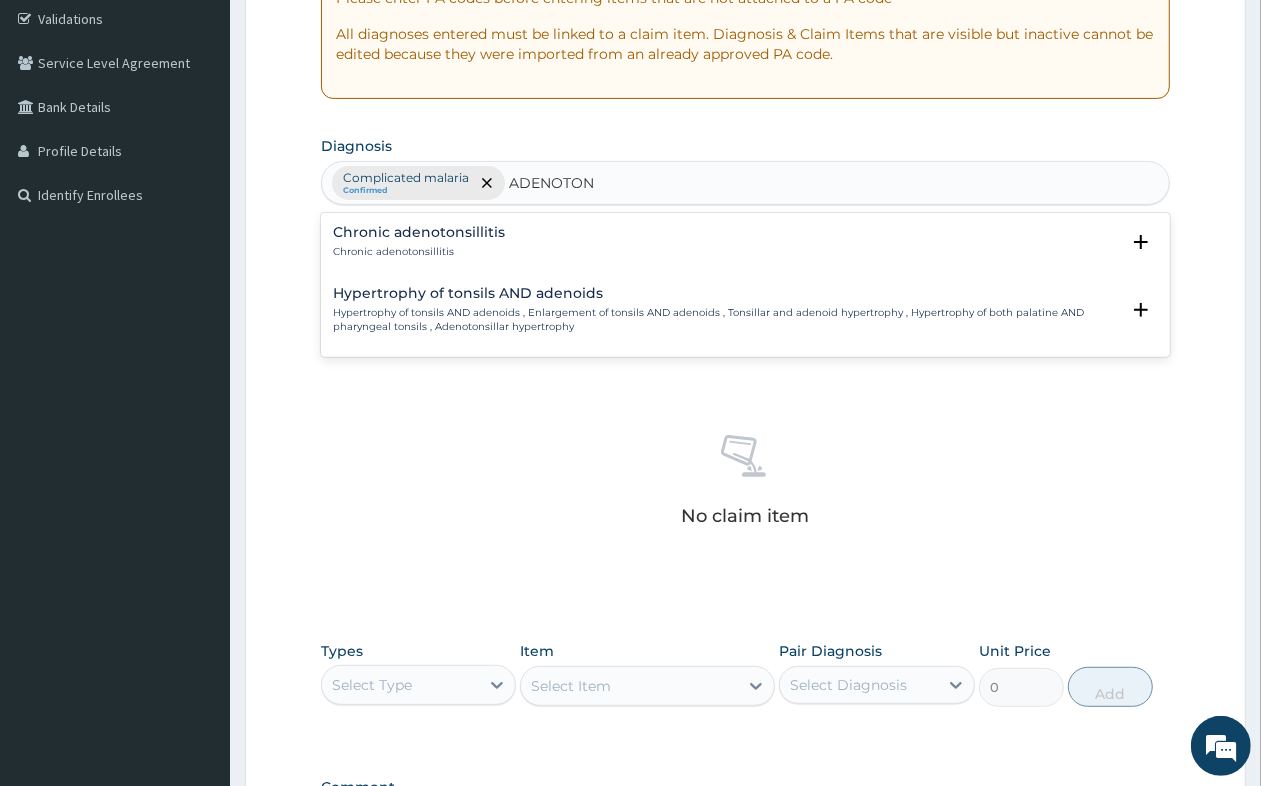 click on "Hypertrophy of tonsils AND adenoids , Enlargement of tonsils AND adenoids , Tonsillar and adenoid hypertrophy , Hypertrophy of both palatine AND pharyngeal tonsils , Adenotonsillar hypertrophy" at bounding box center (726, 320) 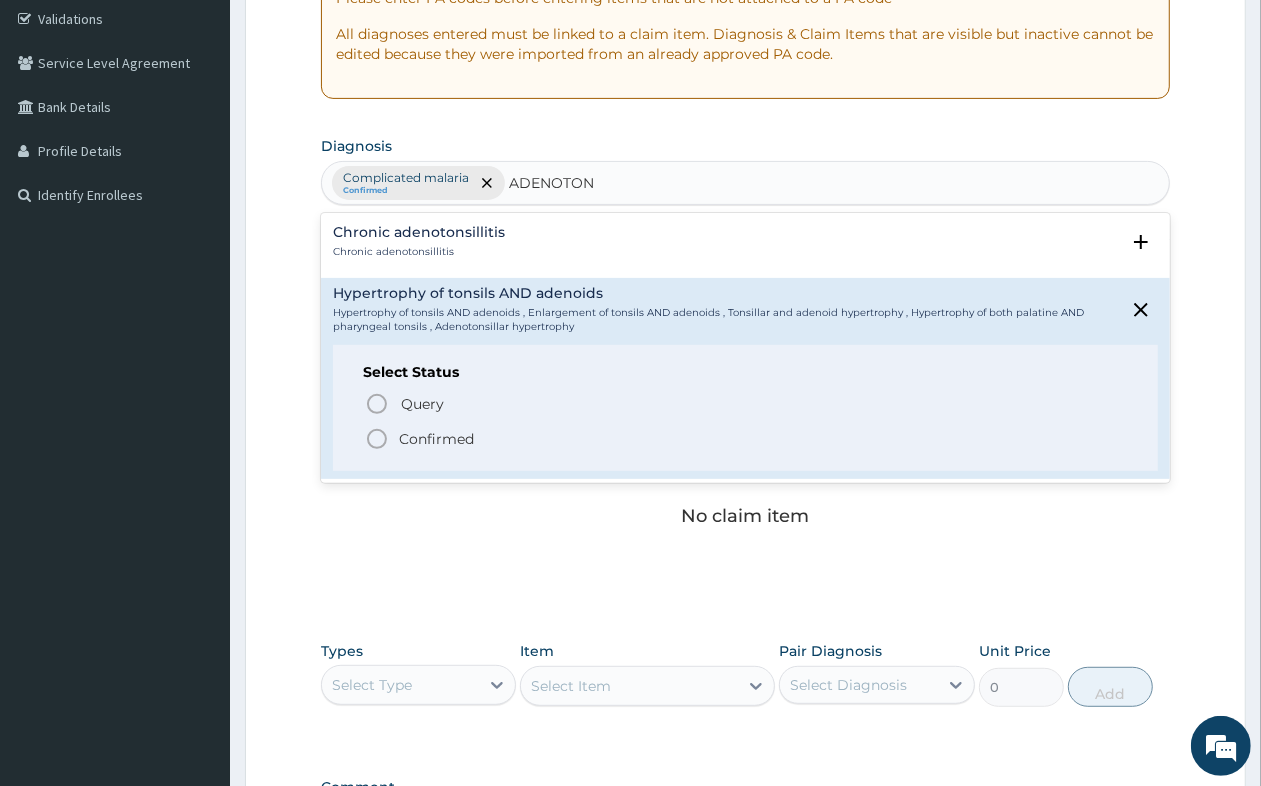 click on "Confirmed" at bounding box center [436, 439] 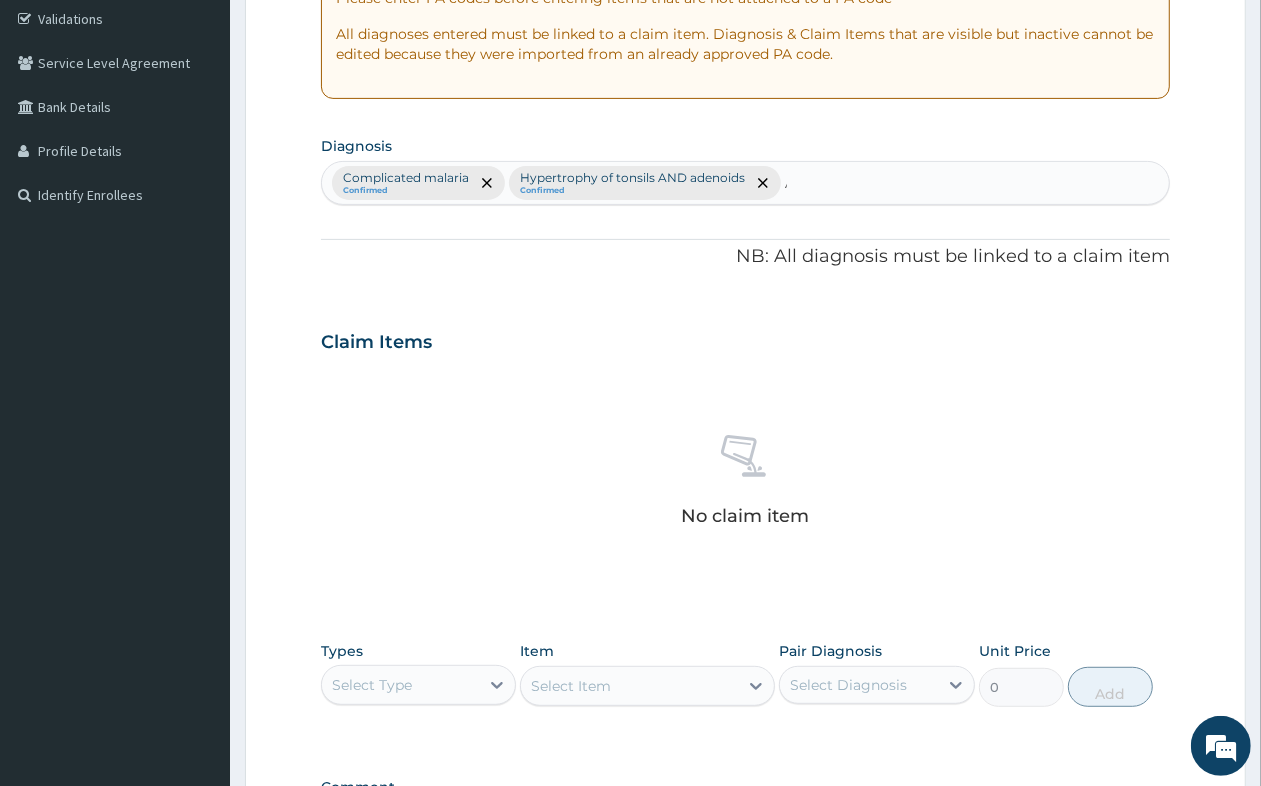 type 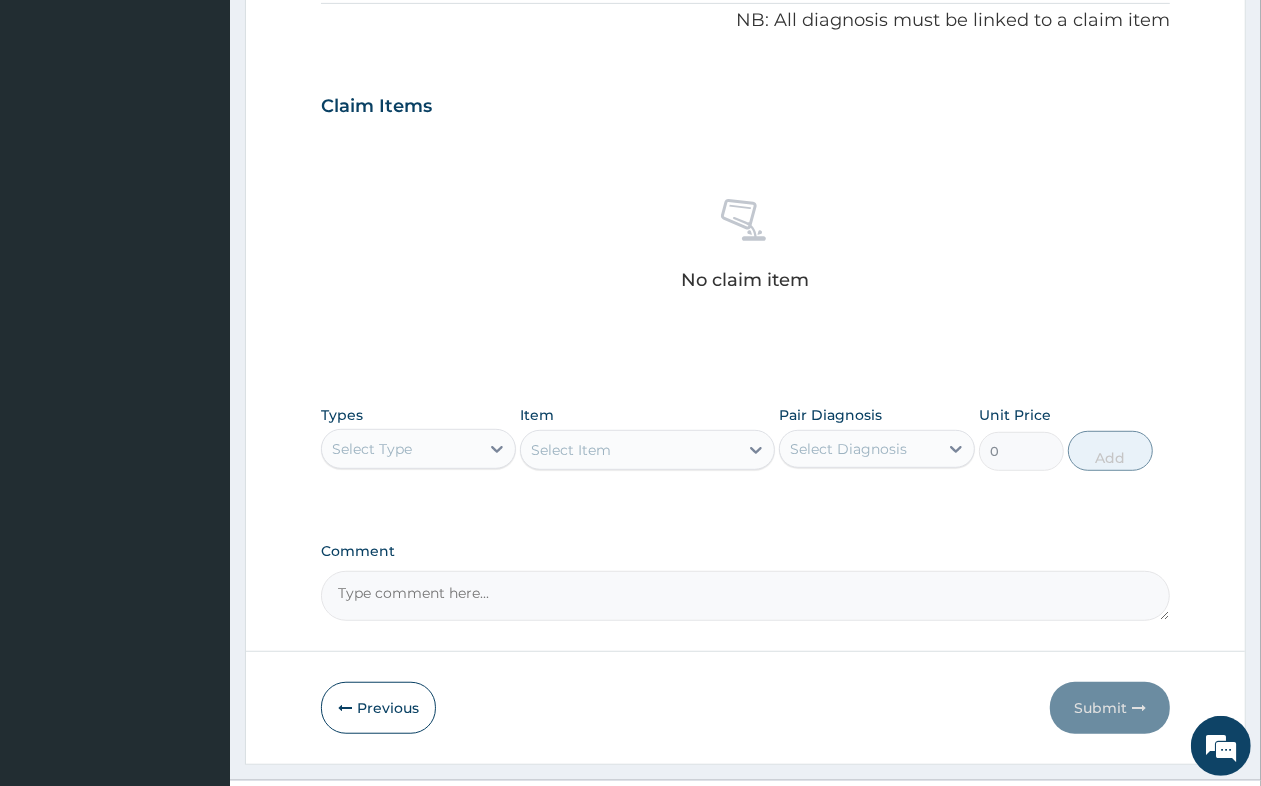 scroll, scrollTop: 625, scrollLeft: 0, axis: vertical 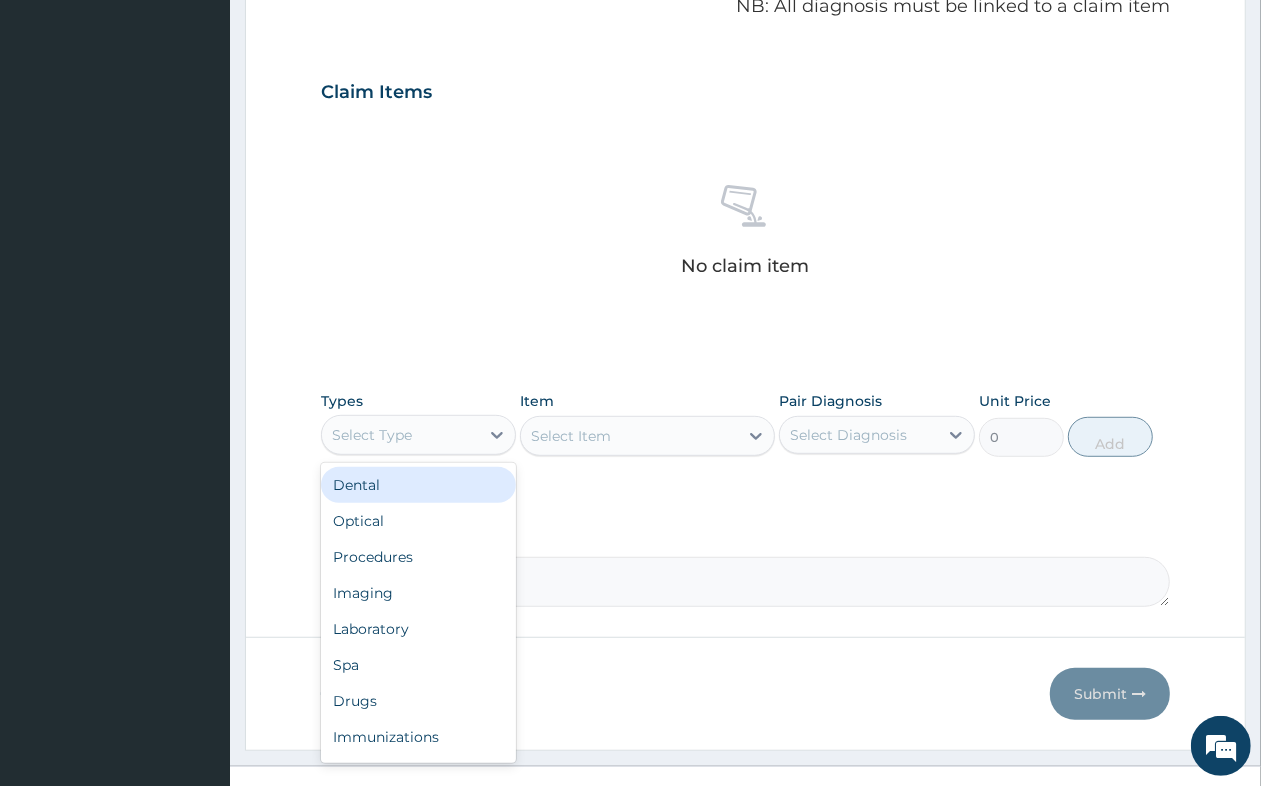 click on "Select Type" at bounding box center [400, 435] 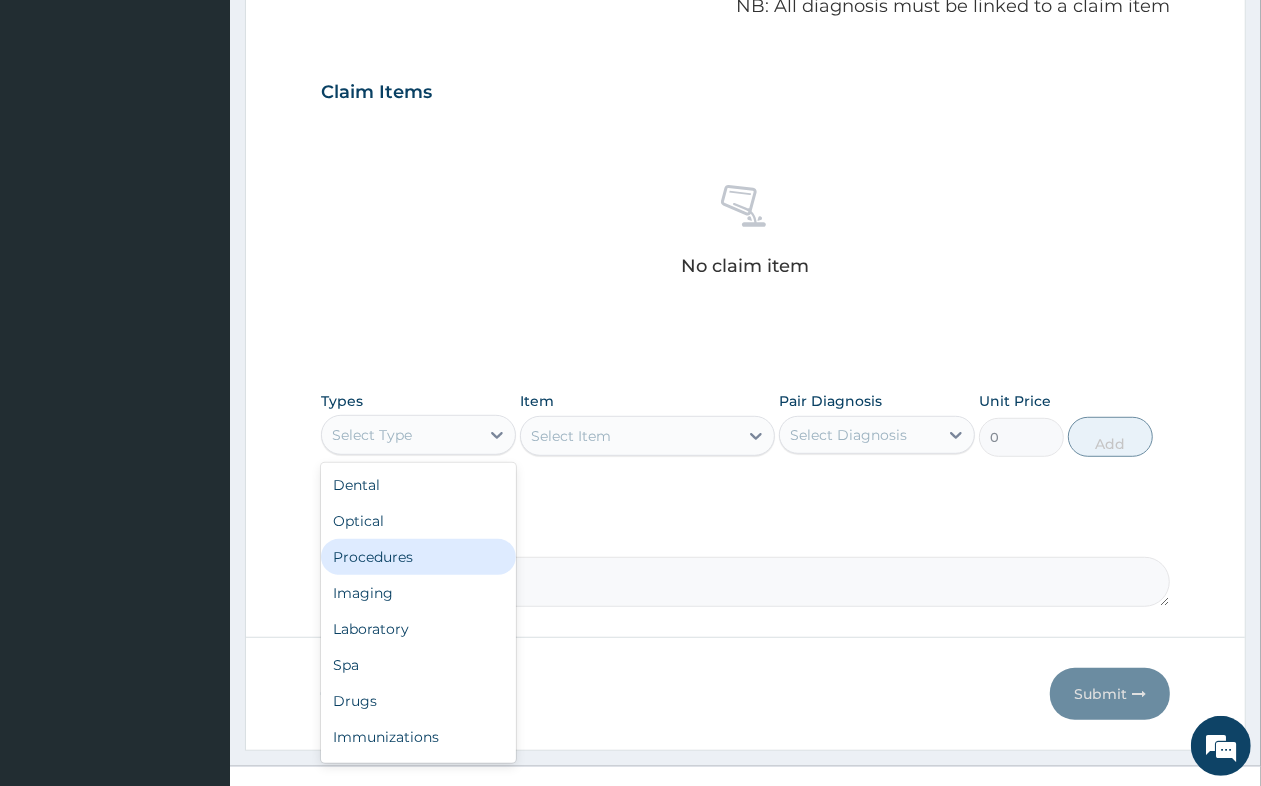 click on "Procedures" at bounding box center [418, 557] 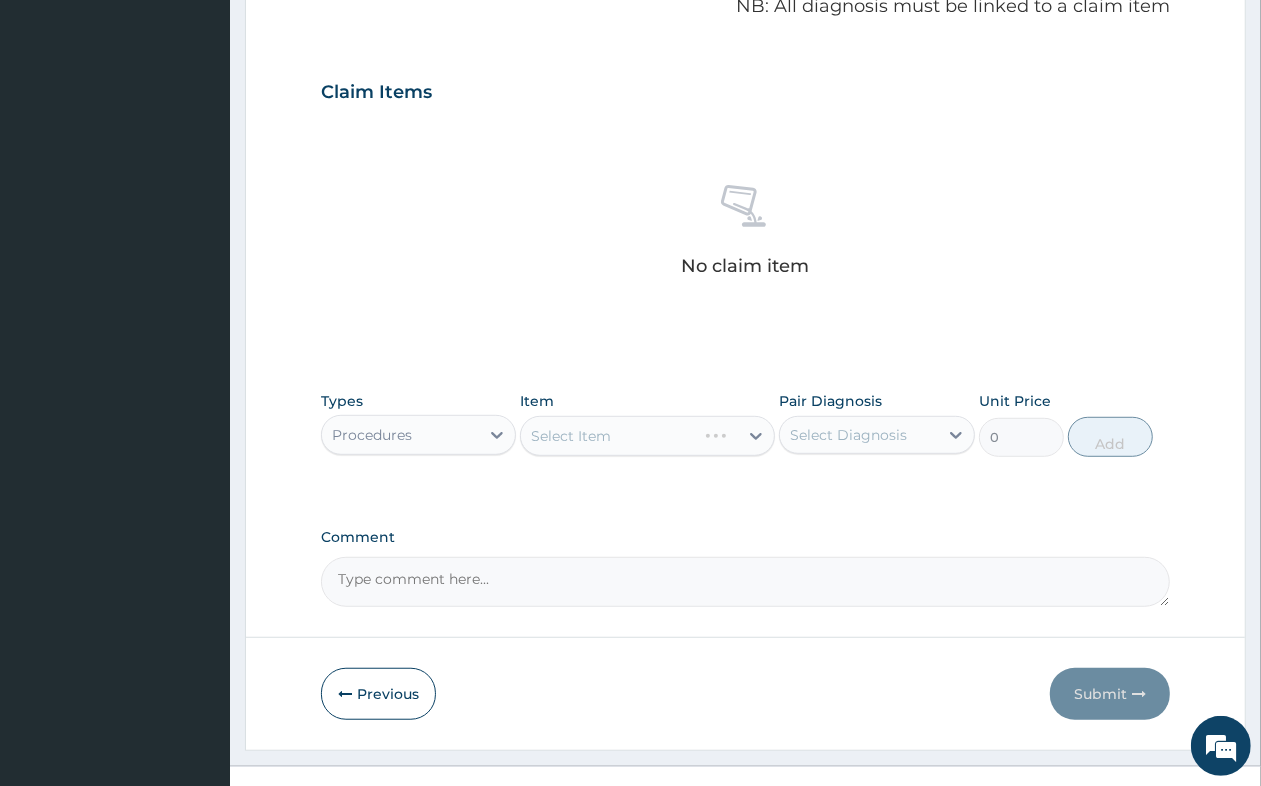 click on "Select Item" at bounding box center (647, 436) 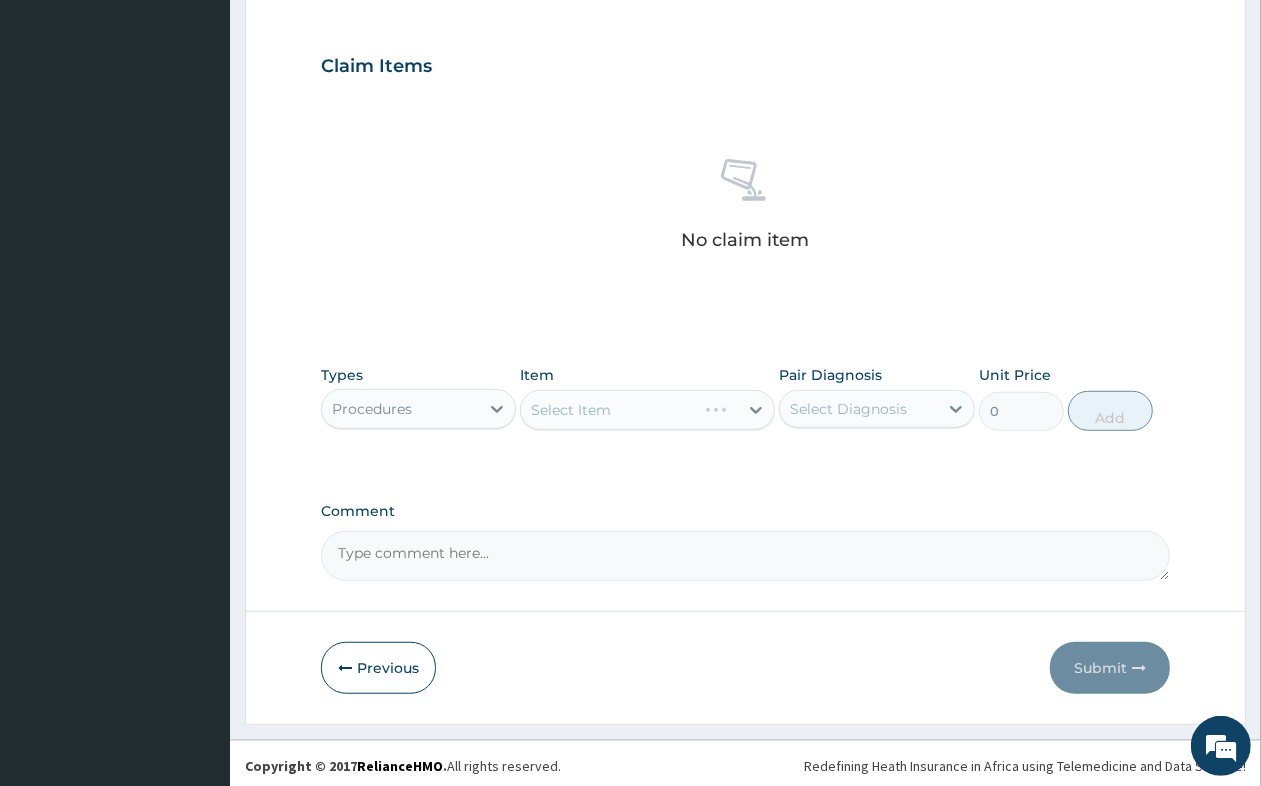 scroll, scrollTop: 657, scrollLeft: 0, axis: vertical 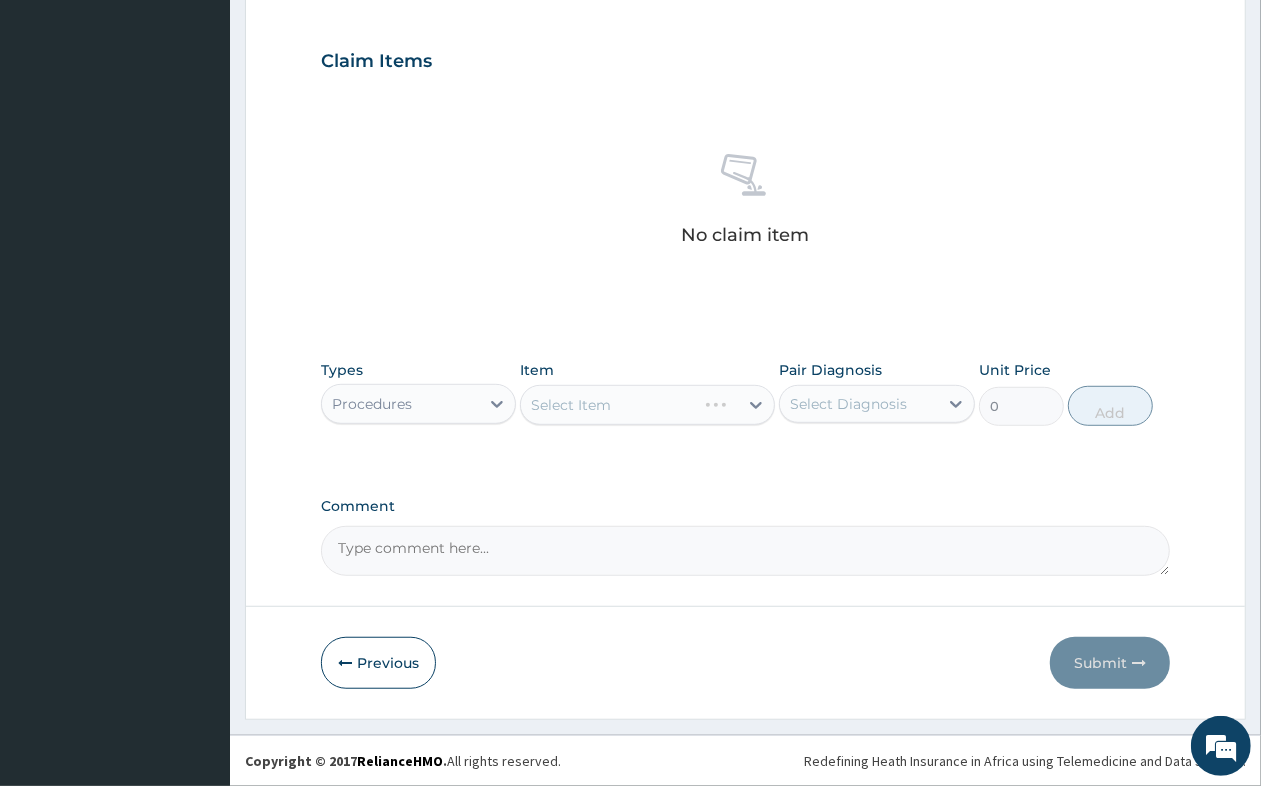 click on "Select Item" at bounding box center [647, 405] 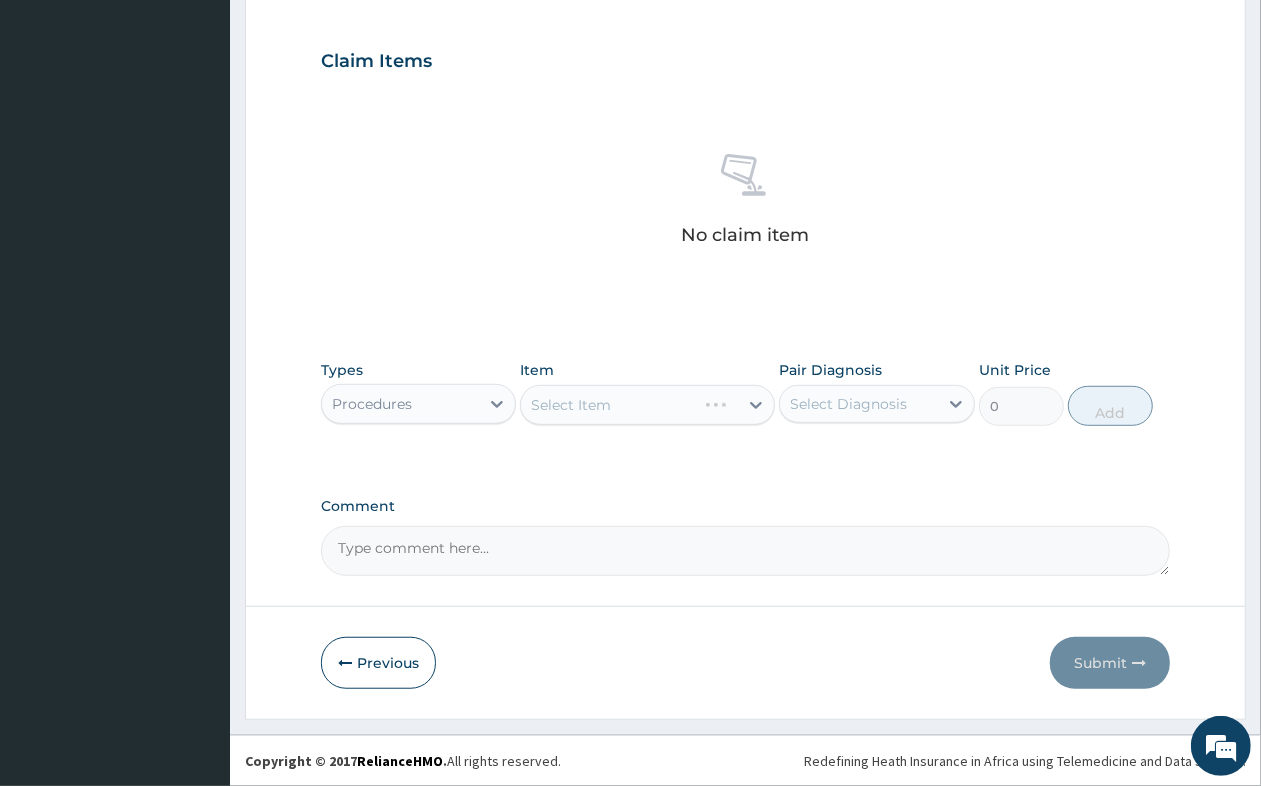 click on "Procedures" at bounding box center [400, 404] 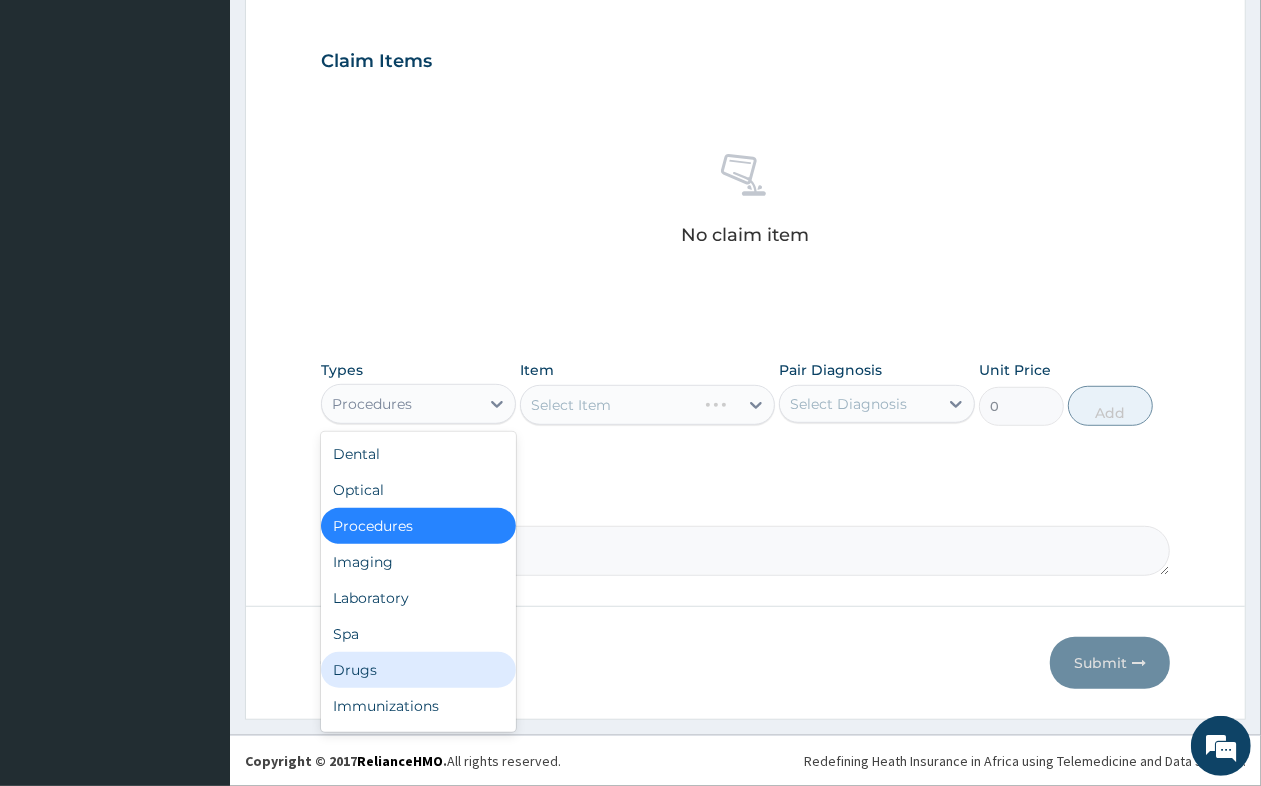 click on "Drugs" at bounding box center (418, 670) 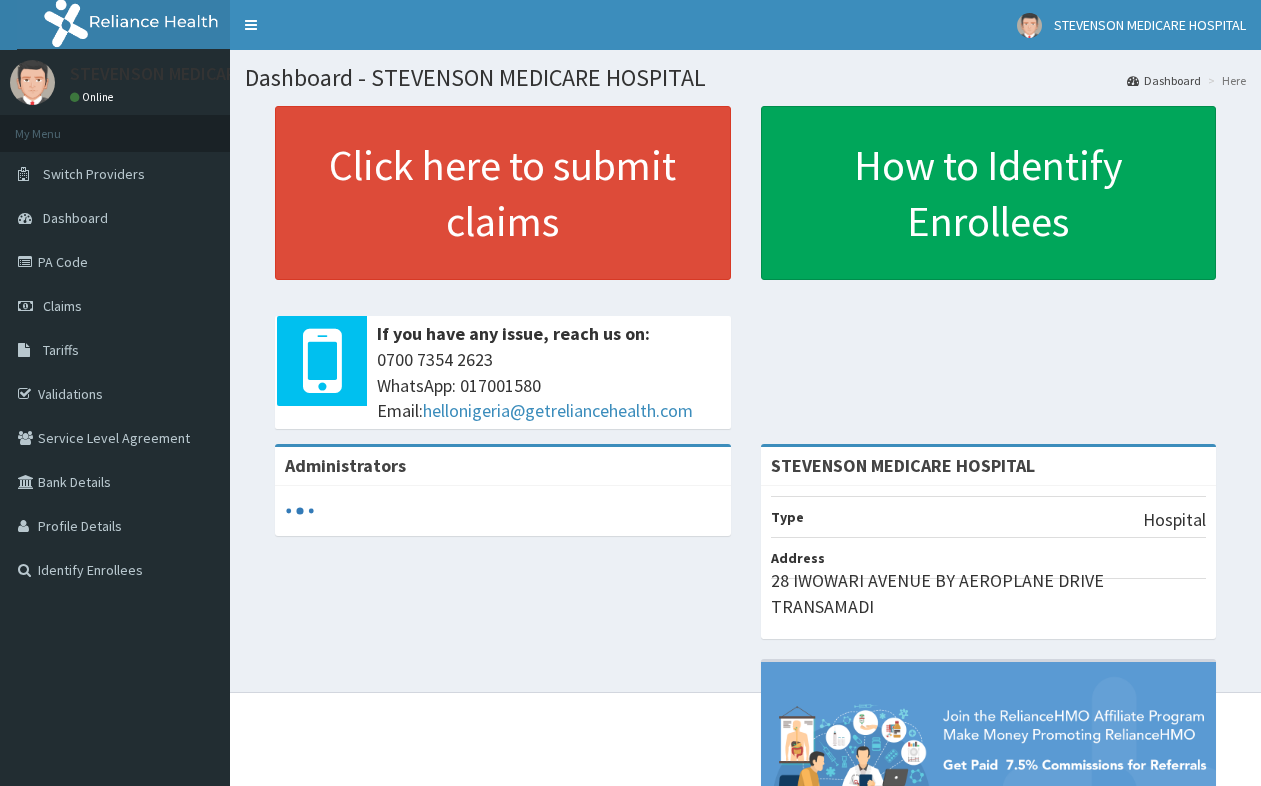 scroll, scrollTop: 0, scrollLeft: 0, axis: both 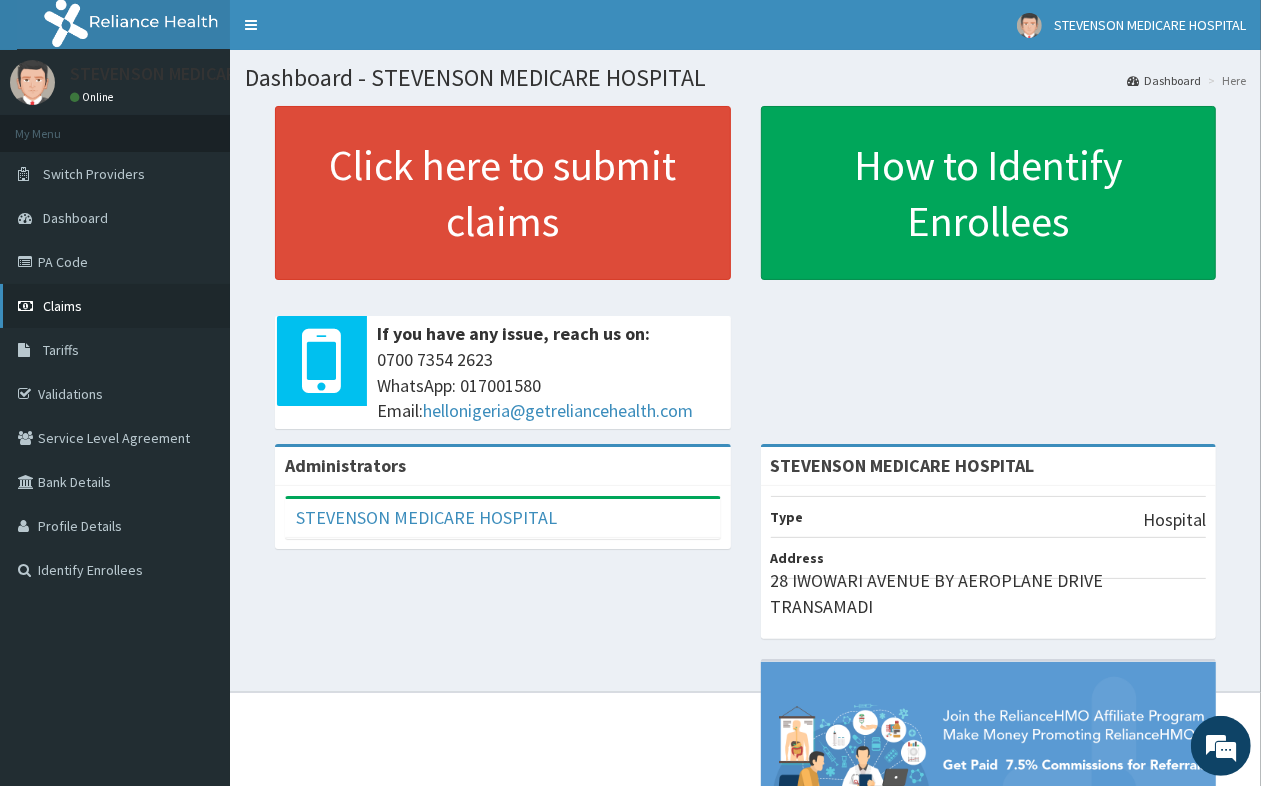 click on "Claims" at bounding box center [62, 306] 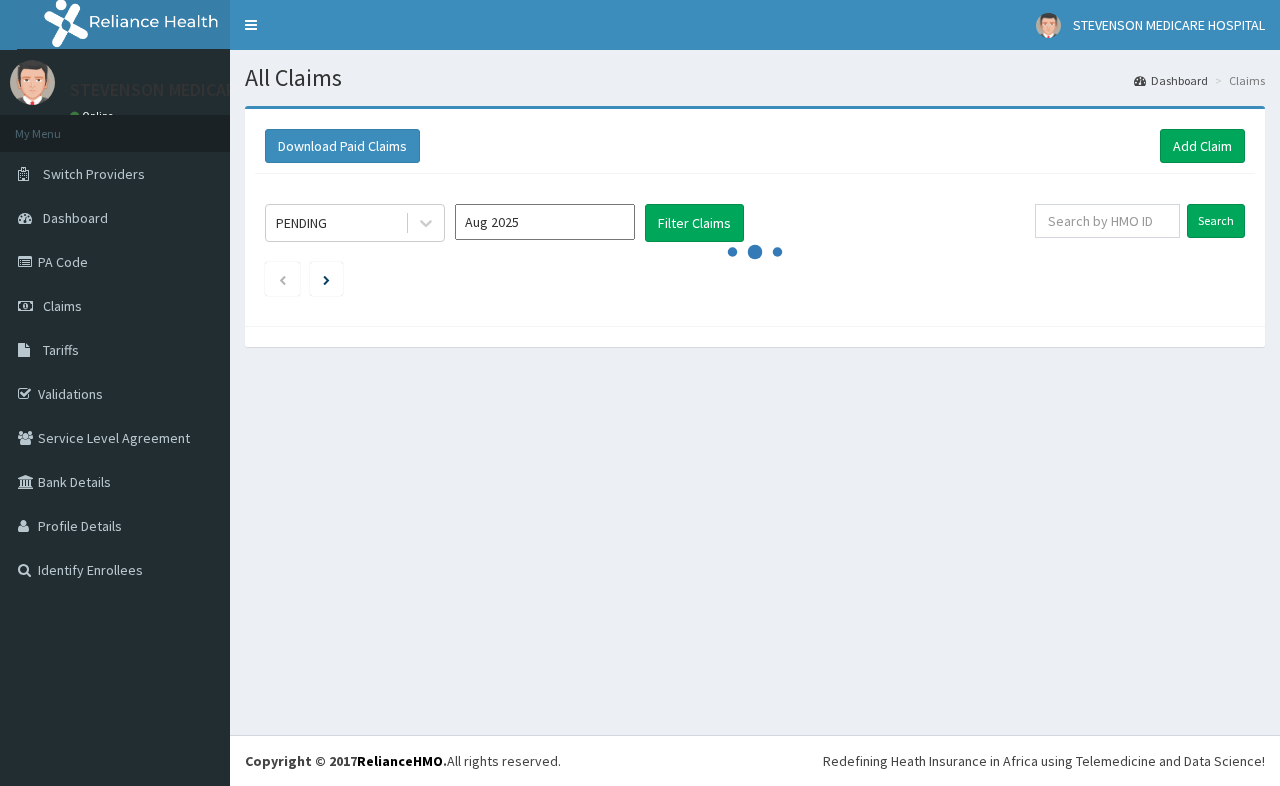 scroll, scrollTop: 0, scrollLeft: 0, axis: both 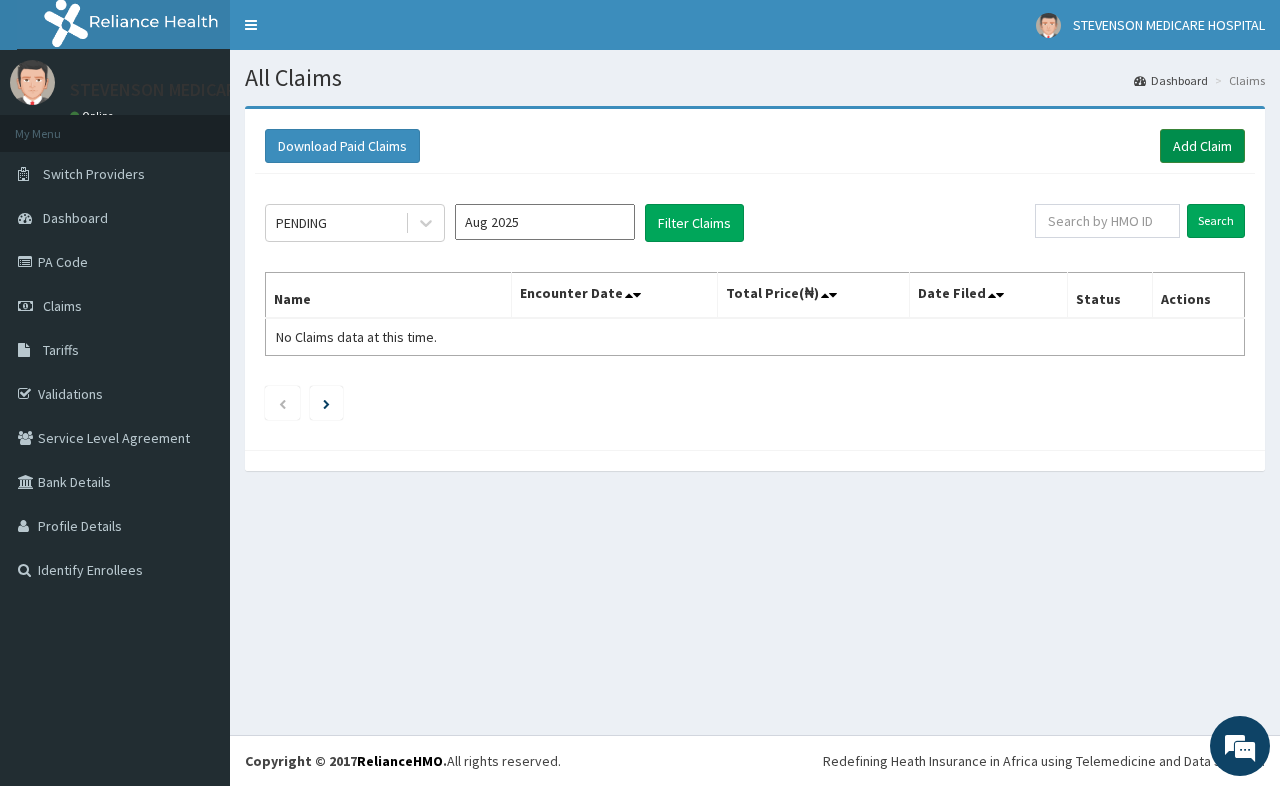 click on "Add Claim" at bounding box center (1202, 146) 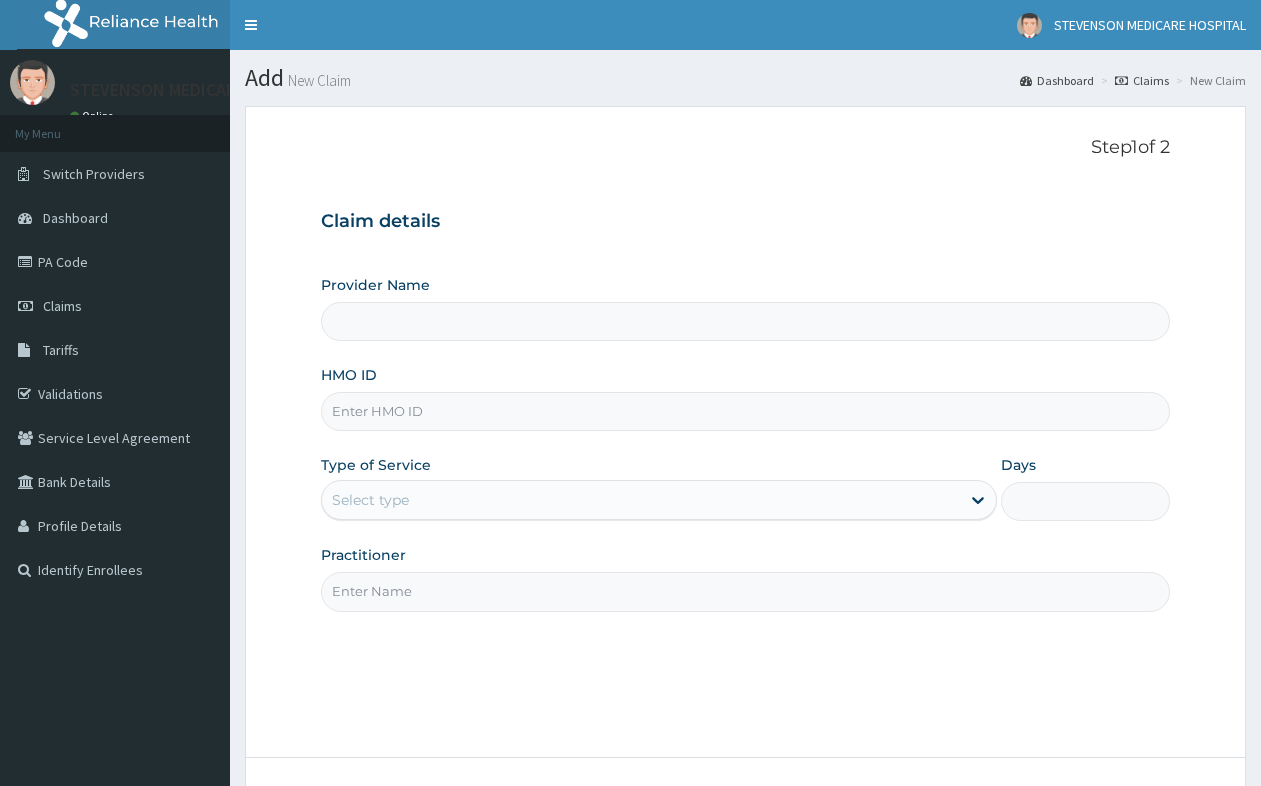 scroll, scrollTop: 0, scrollLeft: 0, axis: both 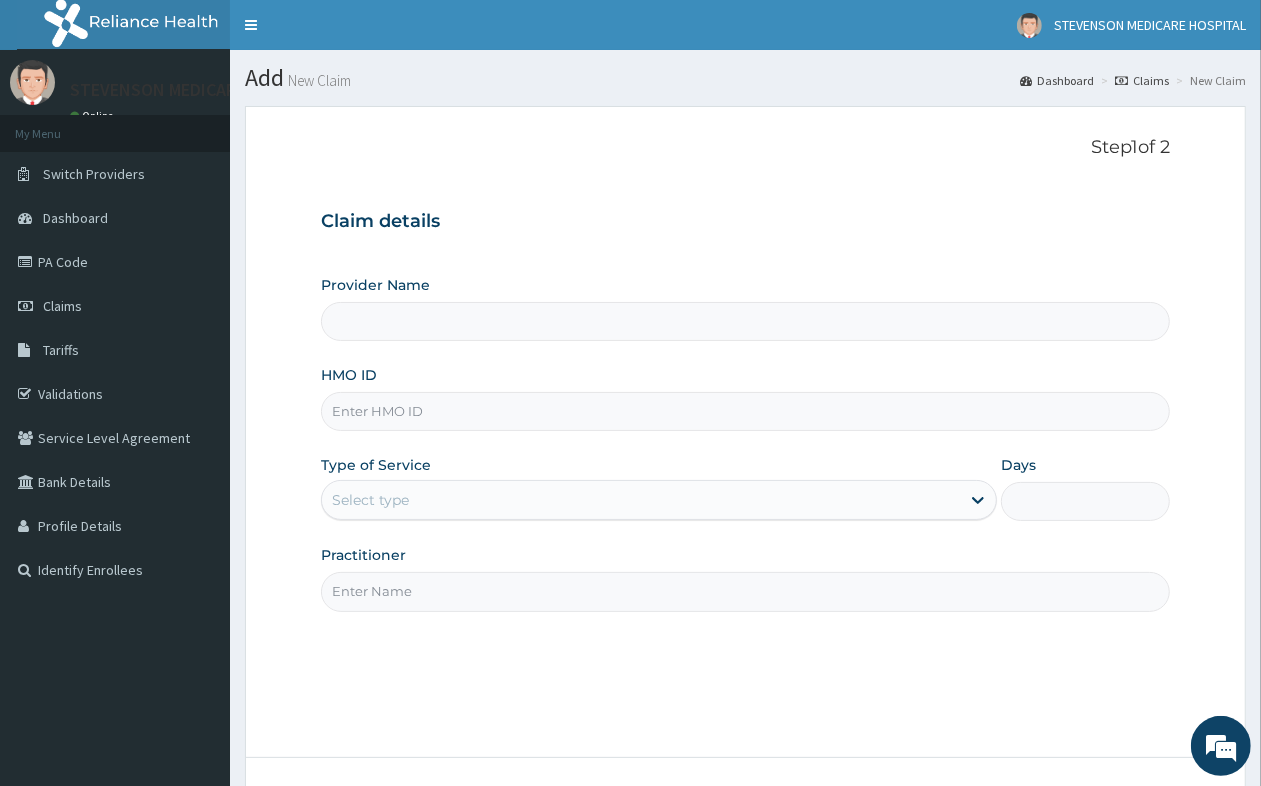 type on "STEVENSON MEDICARE HOSPITAL" 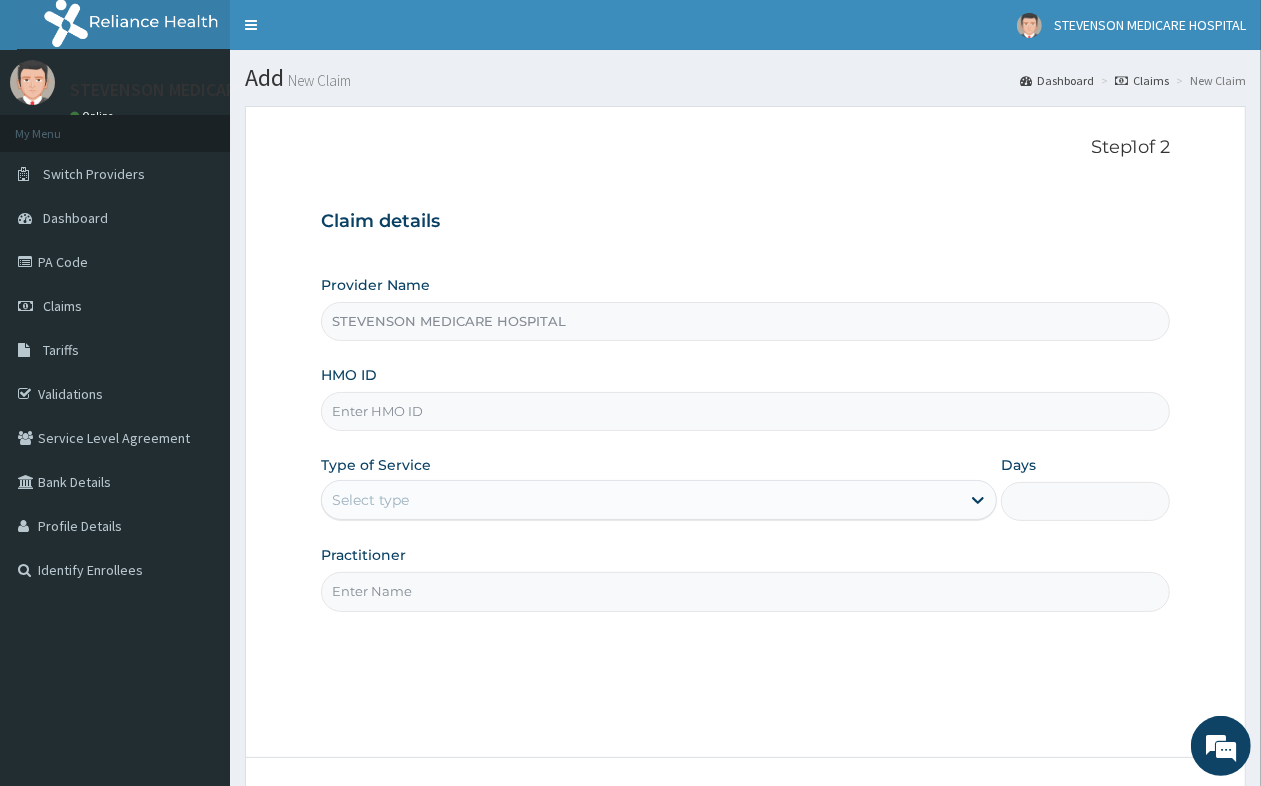 click on "HMO ID" at bounding box center [745, 411] 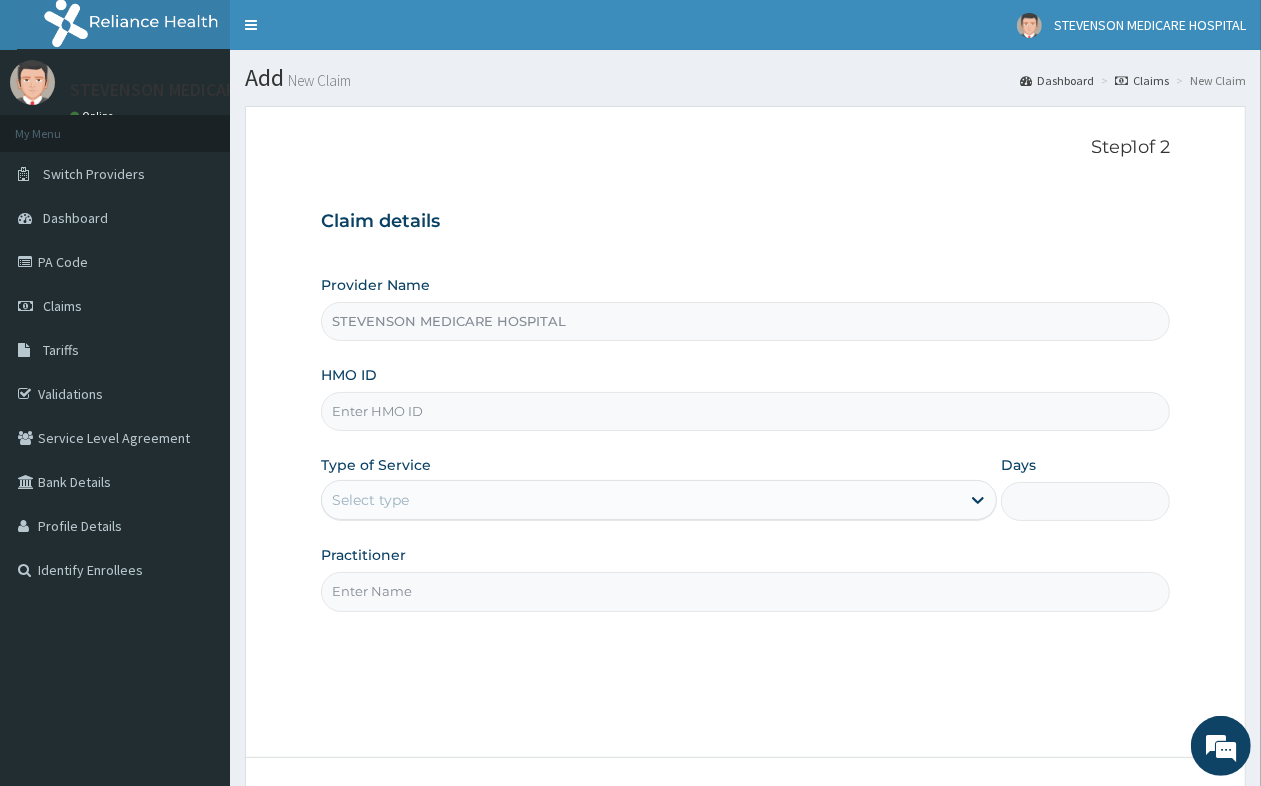 scroll, scrollTop: 0, scrollLeft: 0, axis: both 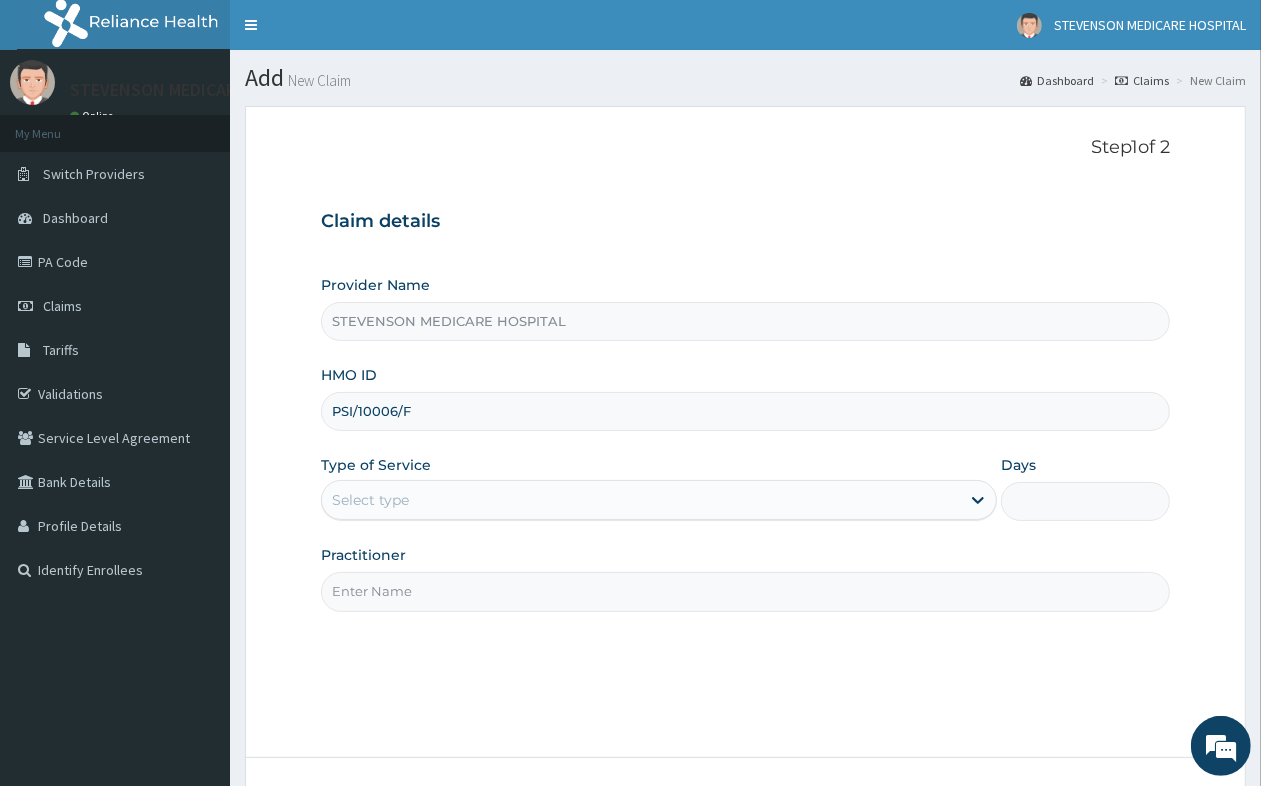 type on "PSI/10006/F" 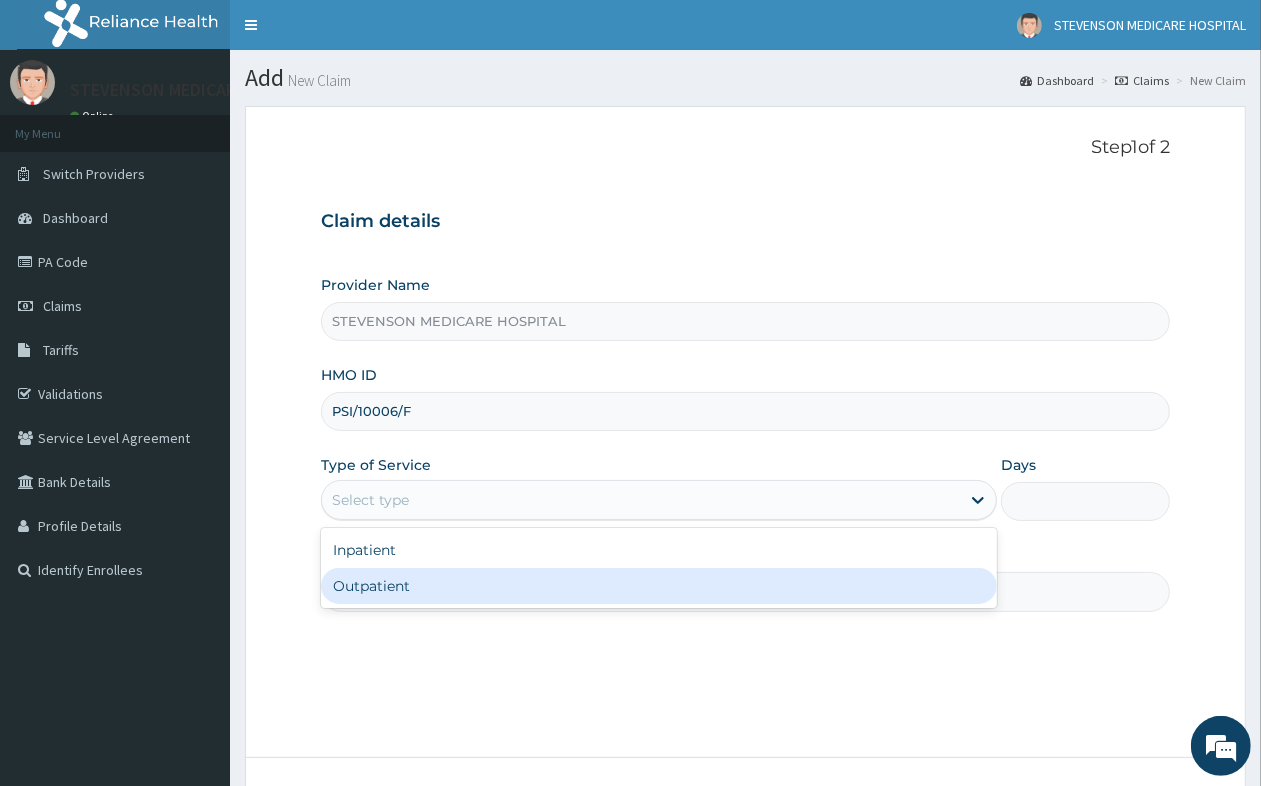 click on "Outpatient" at bounding box center [659, 586] 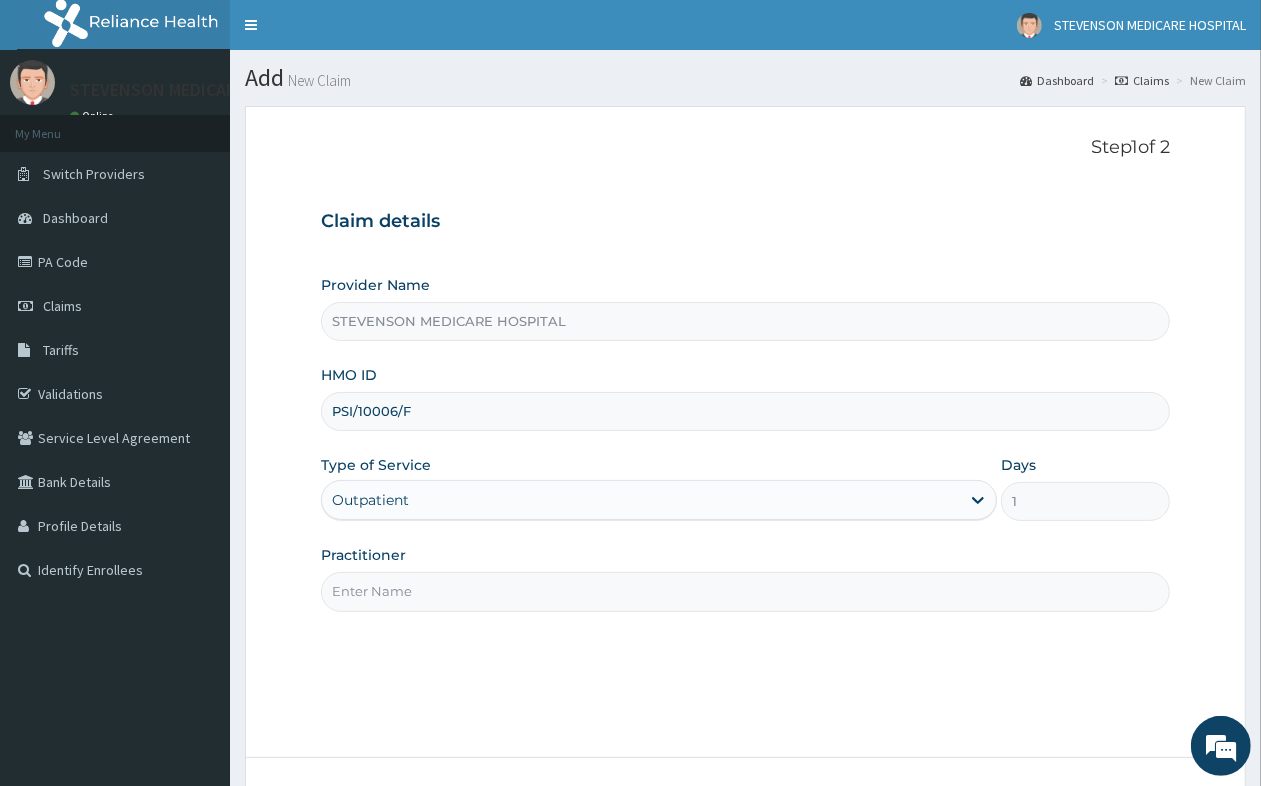 click on "Practitioner" at bounding box center [745, 591] 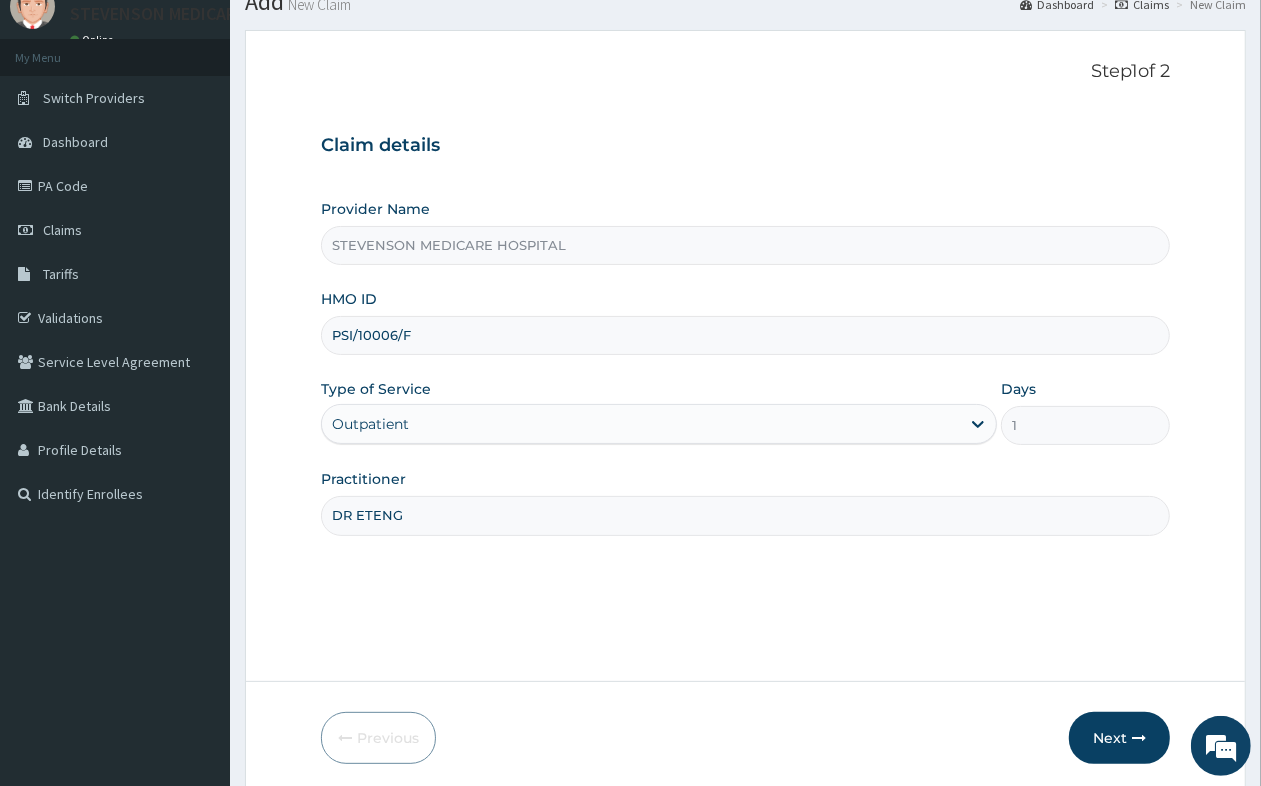 scroll, scrollTop: 151, scrollLeft: 0, axis: vertical 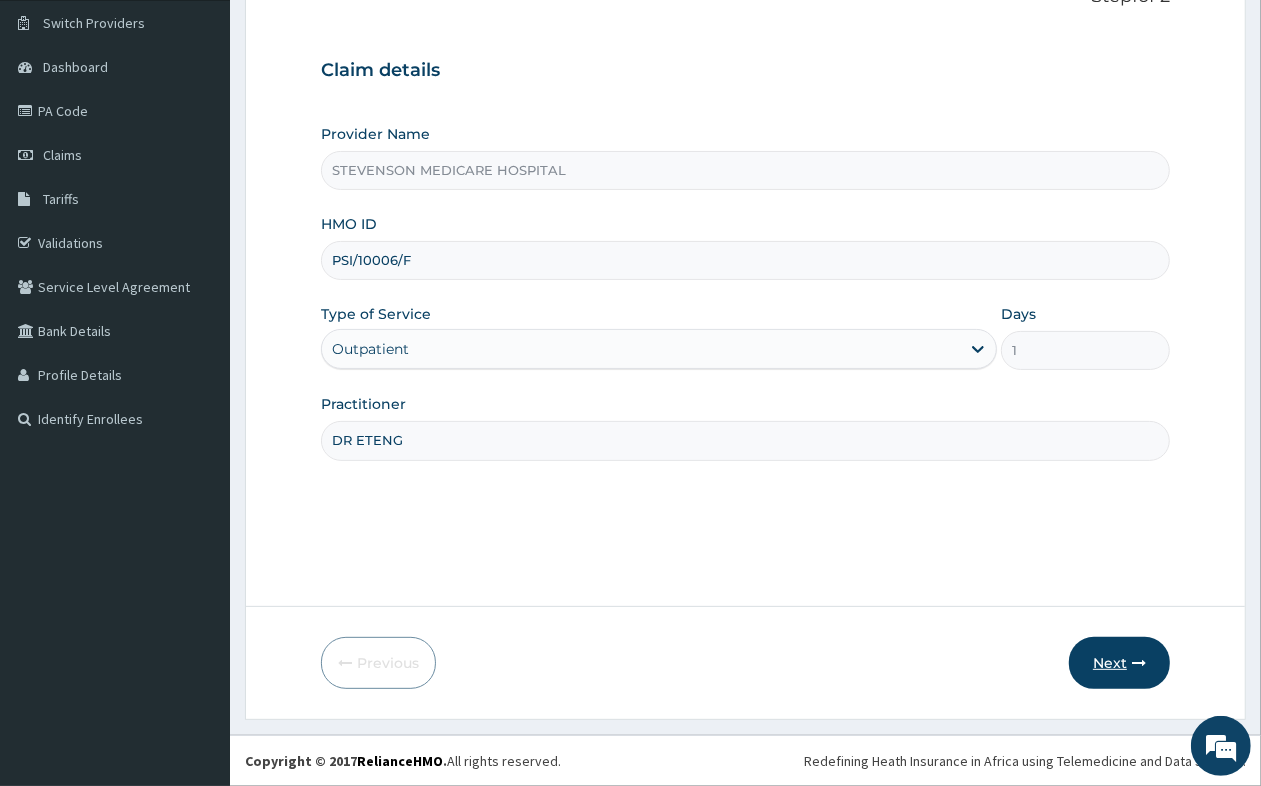 type on "DR ETENG" 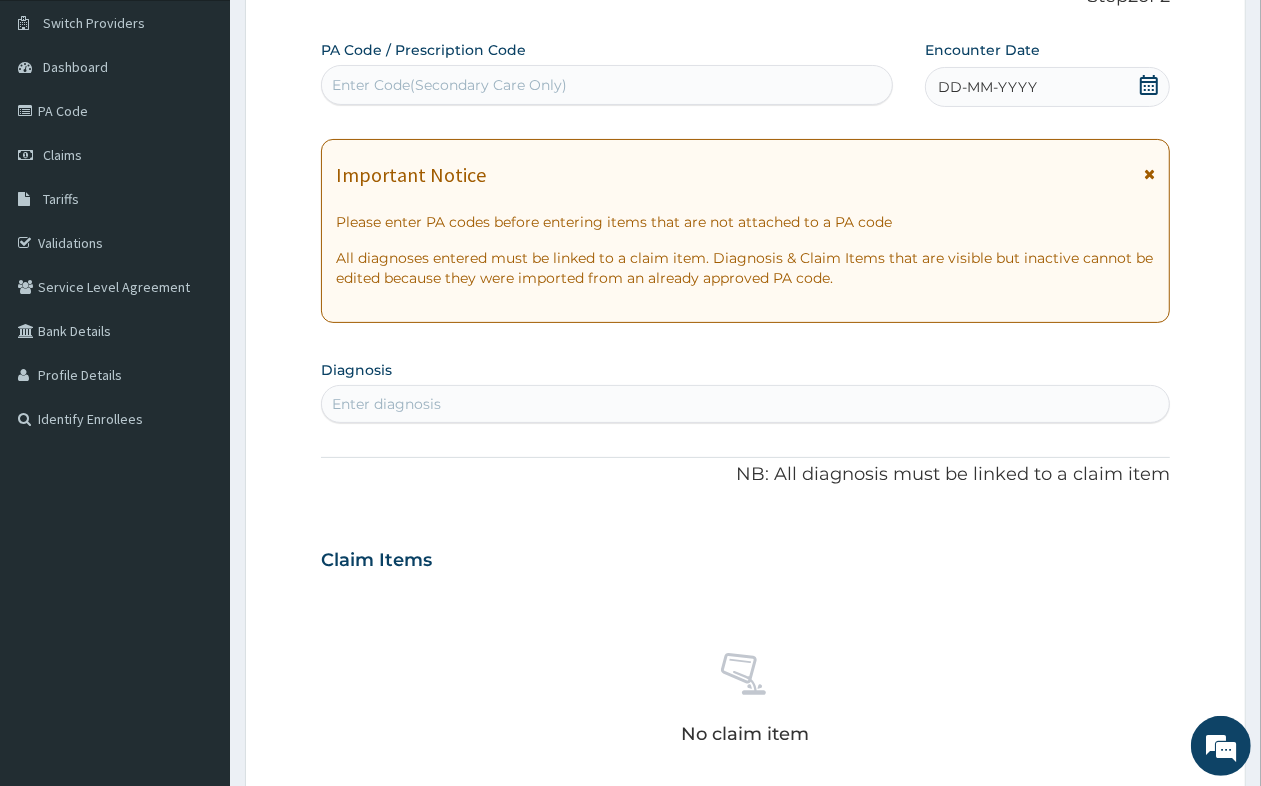 click 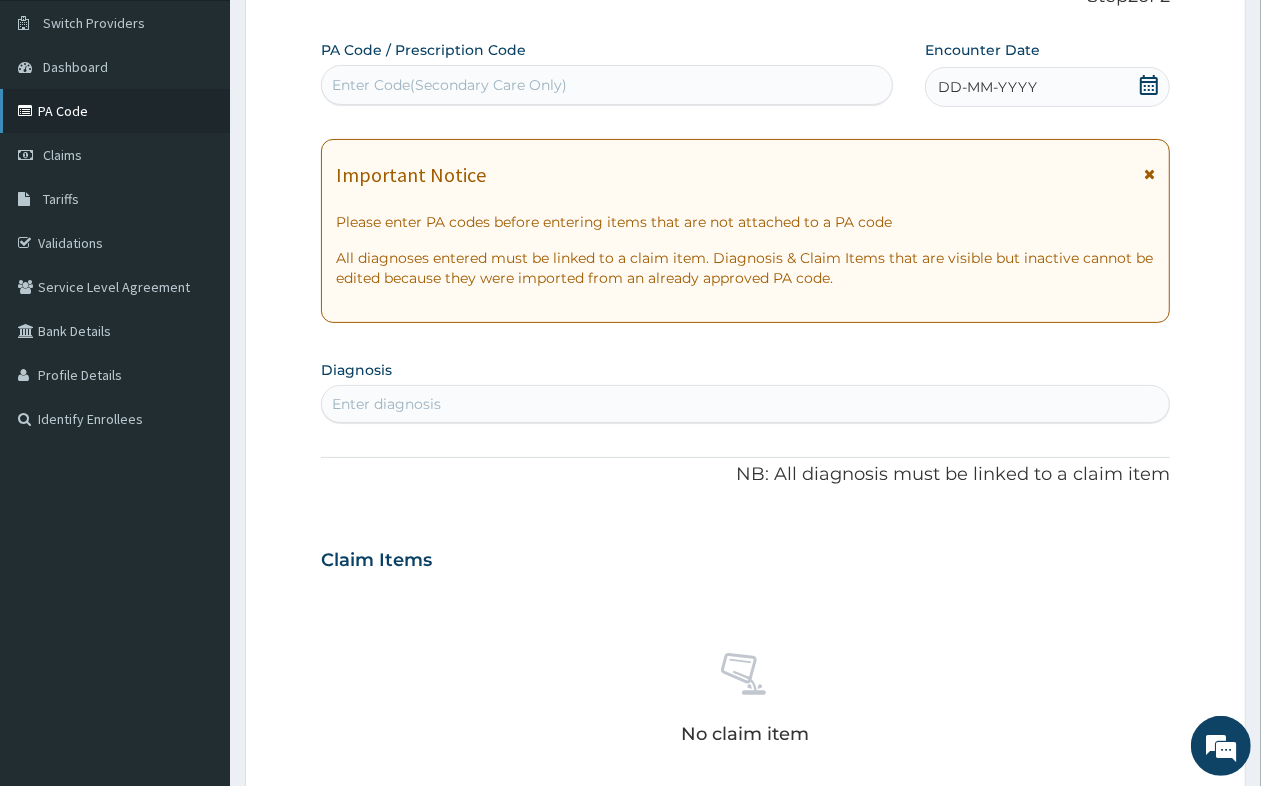 click at bounding box center (28, 111) 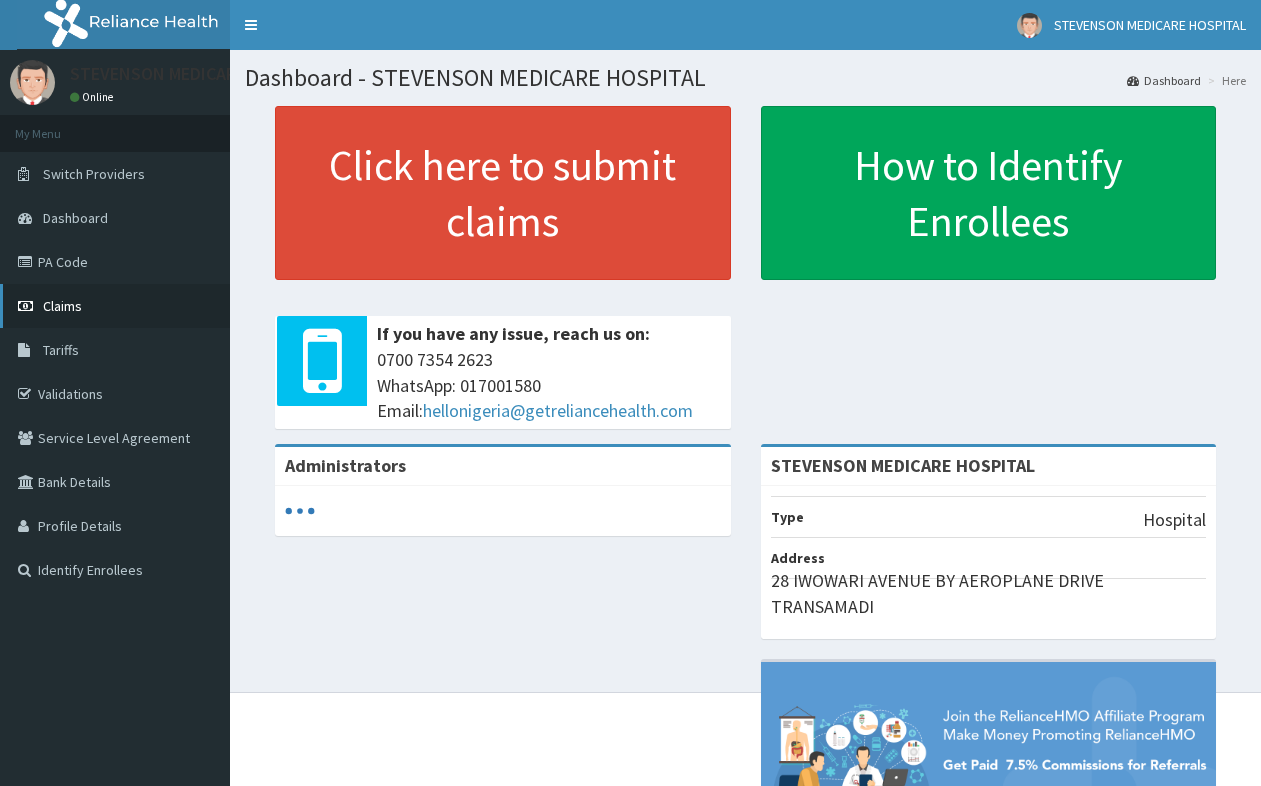 scroll, scrollTop: 0, scrollLeft: 0, axis: both 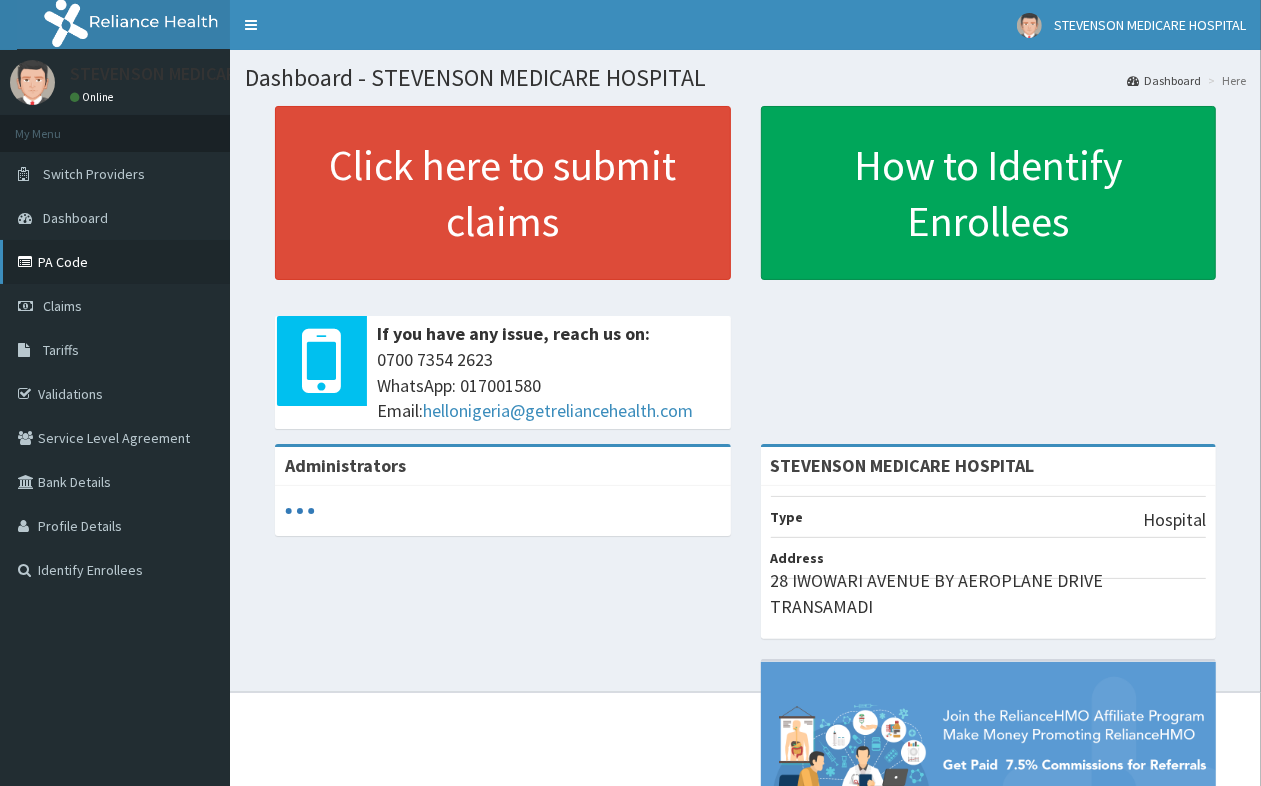 click on "PA Code" at bounding box center (115, 262) 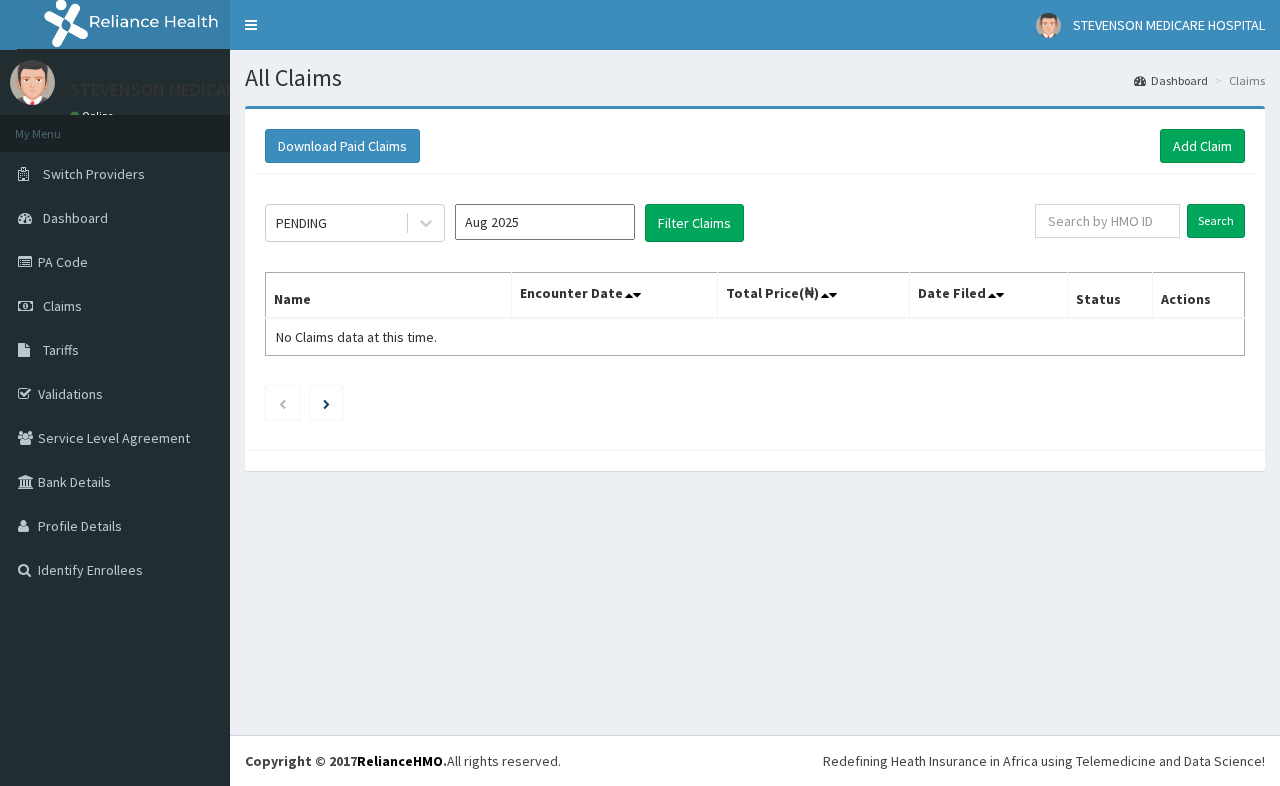 scroll, scrollTop: 0, scrollLeft: 0, axis: both 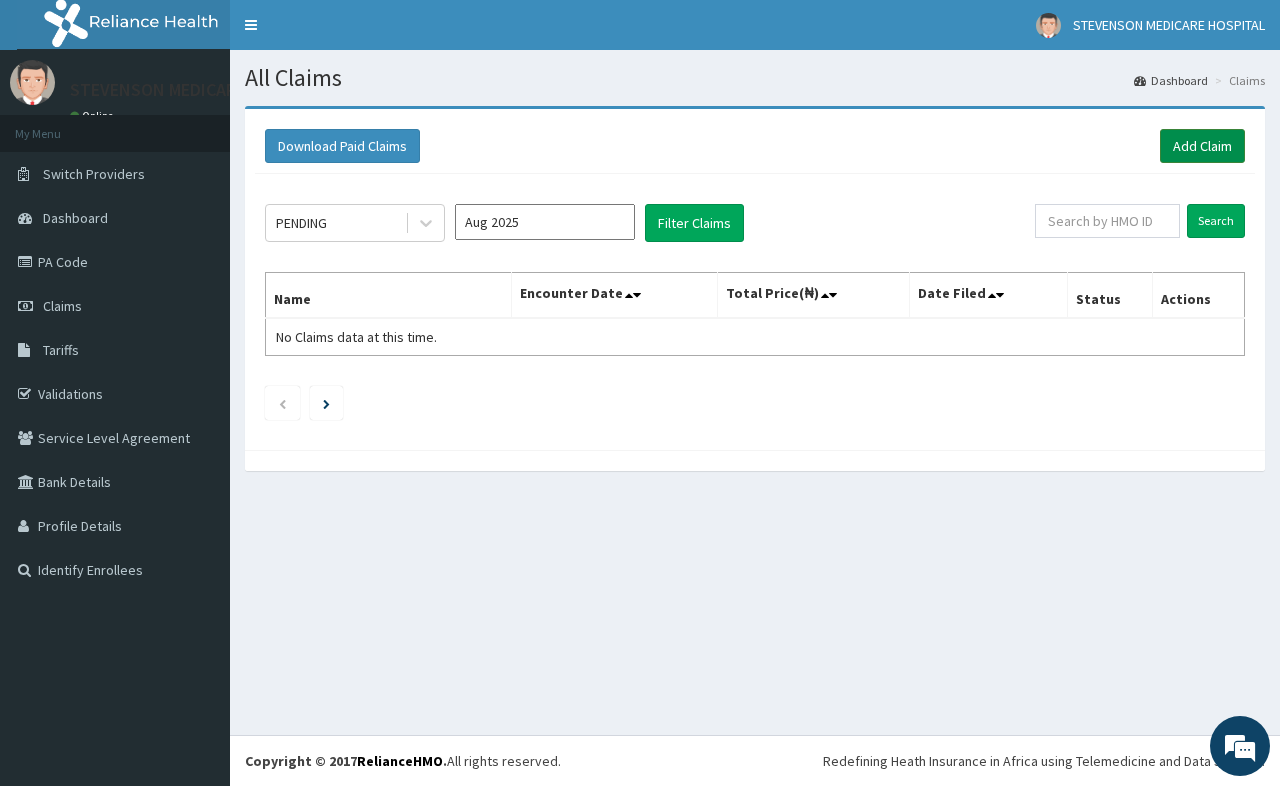 click on "Add Claim" at bounding box center [1202, 146] 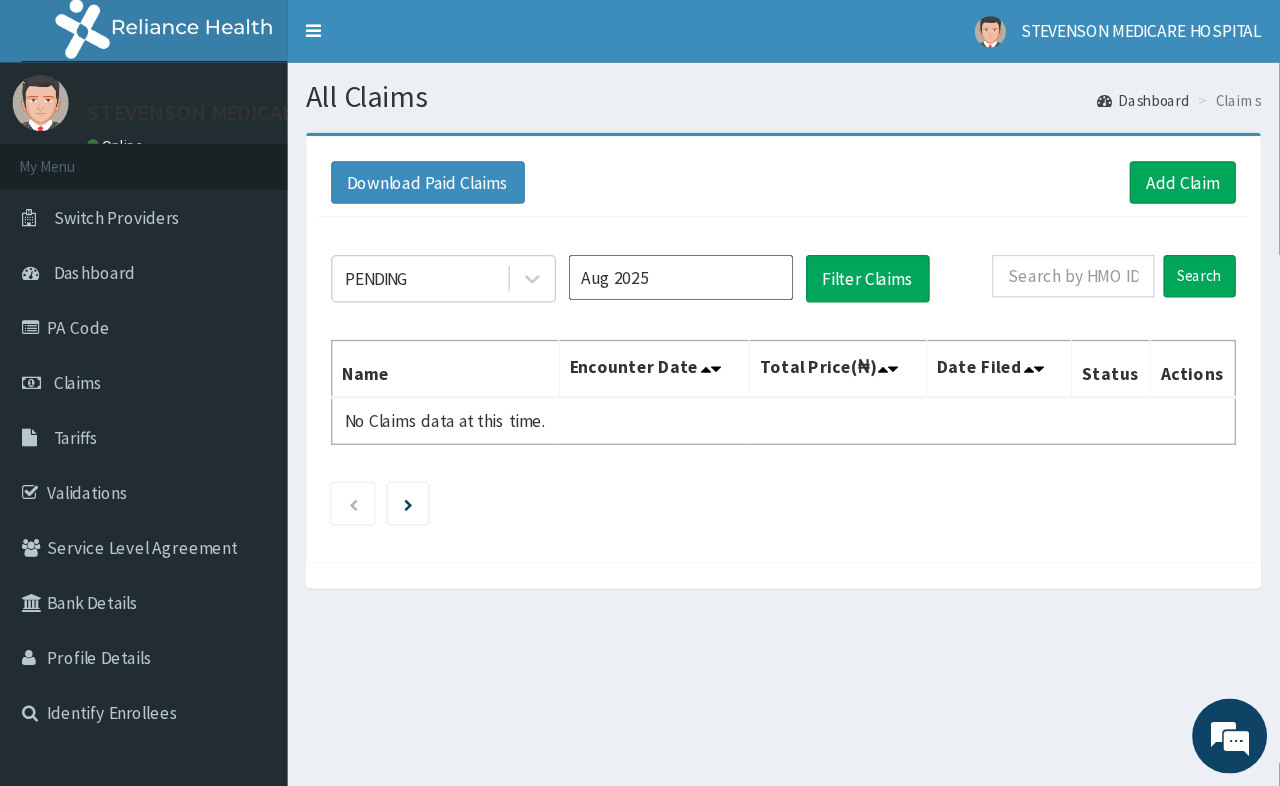 scroll, scrollTop: 0, scrollLeft: 0, axis: both 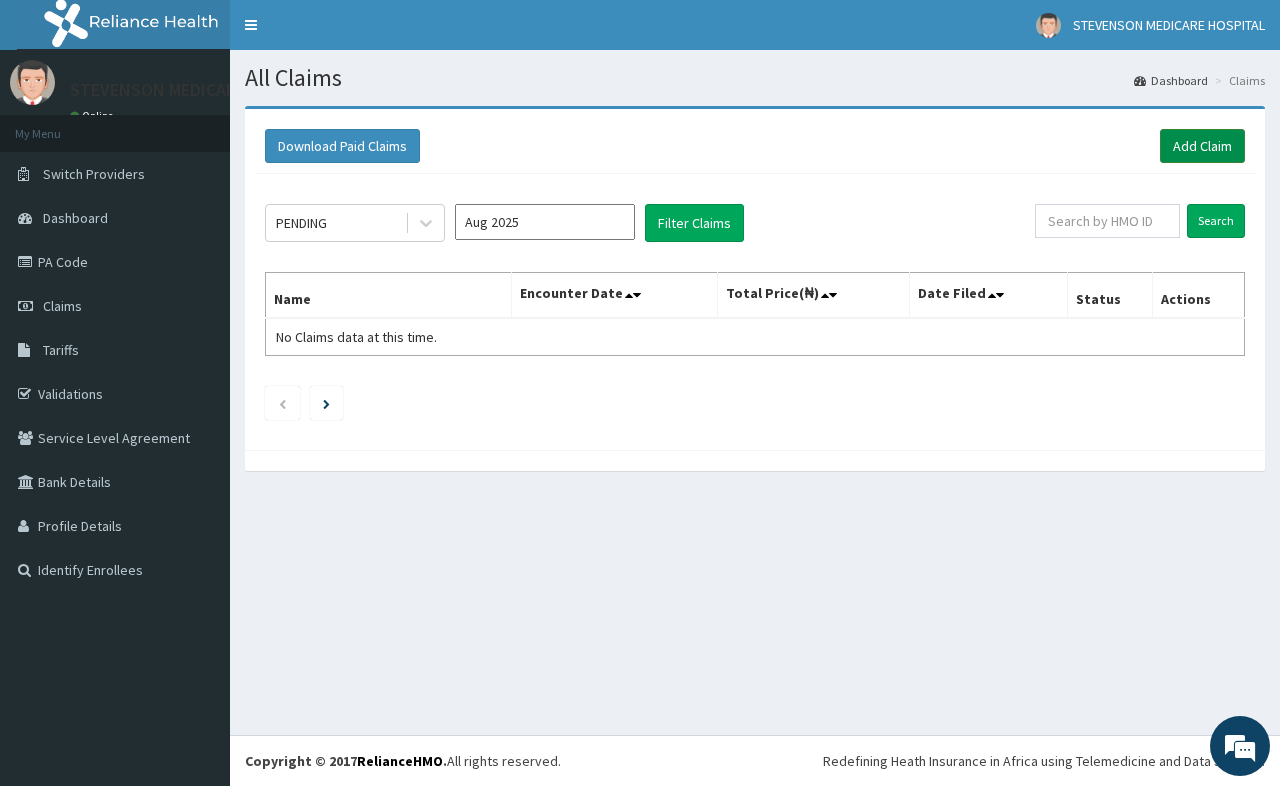 click on "Add Claim" at bounding box center [1202, 146] 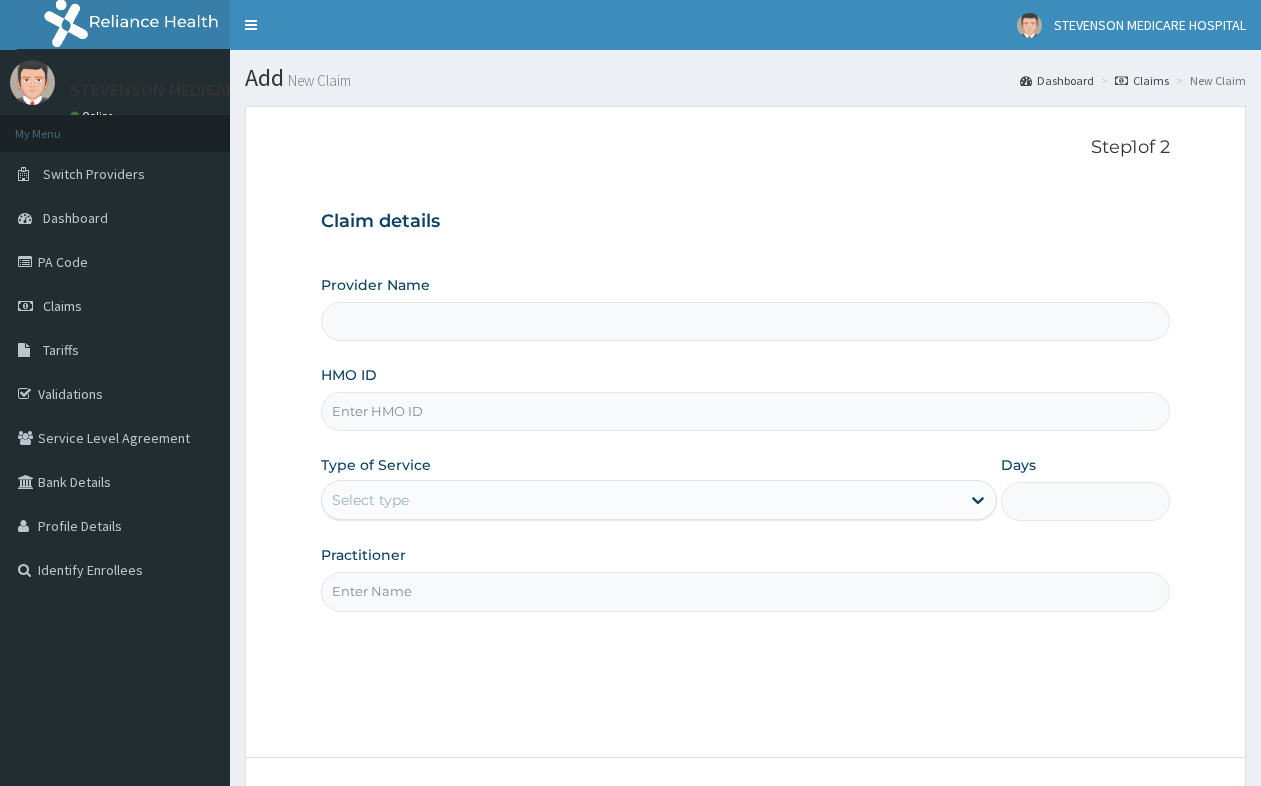 scroll, scrollTop: 0, scrollLeft: 0, axis: both 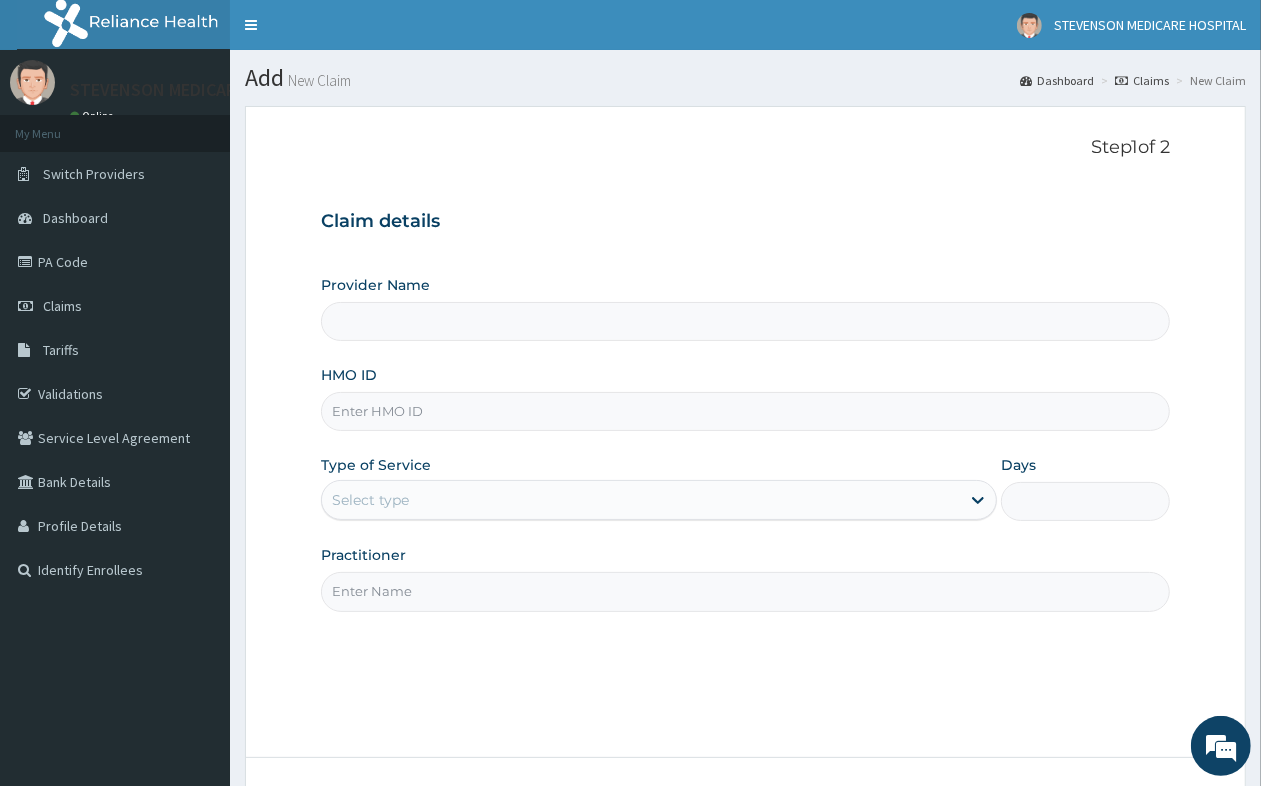 type on "STEVENSON MEDICARE HOSPITAL" 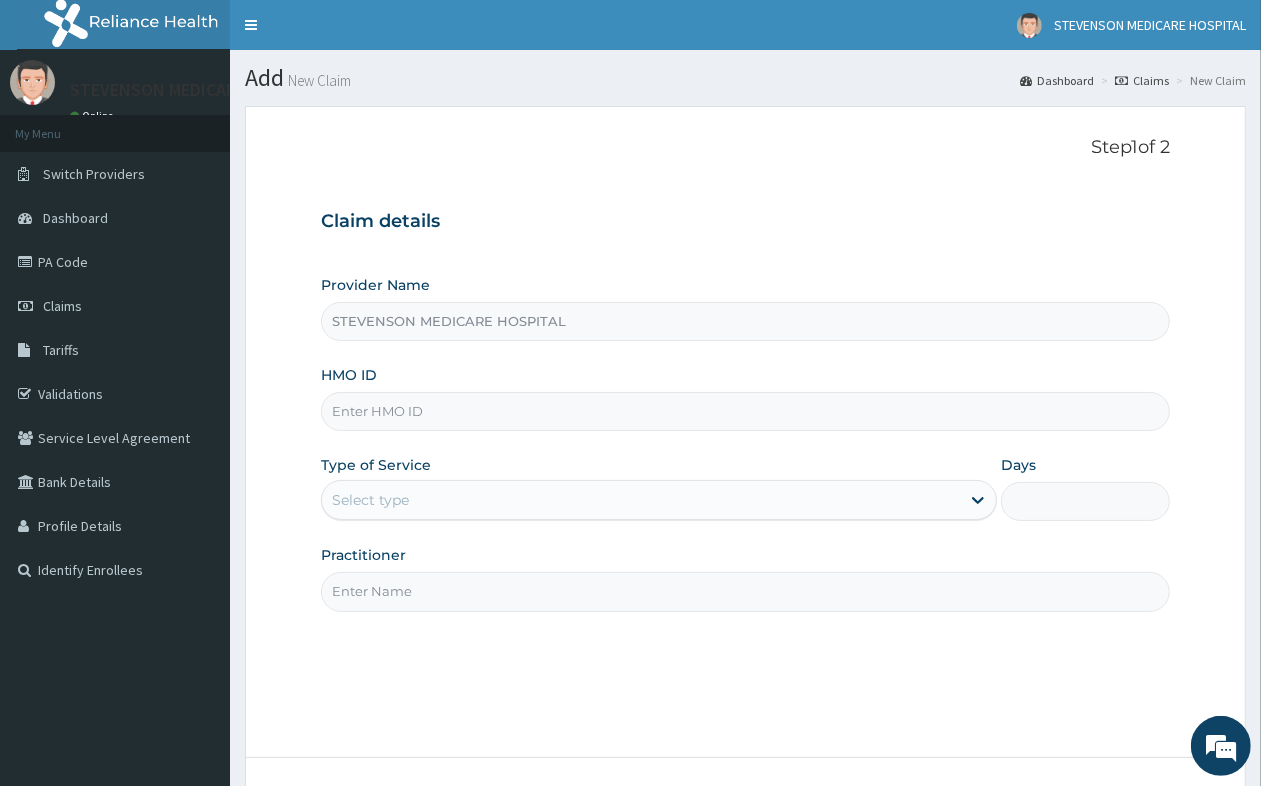 scroll, scrollTop: 0, scrollLeft: 0, axis: both 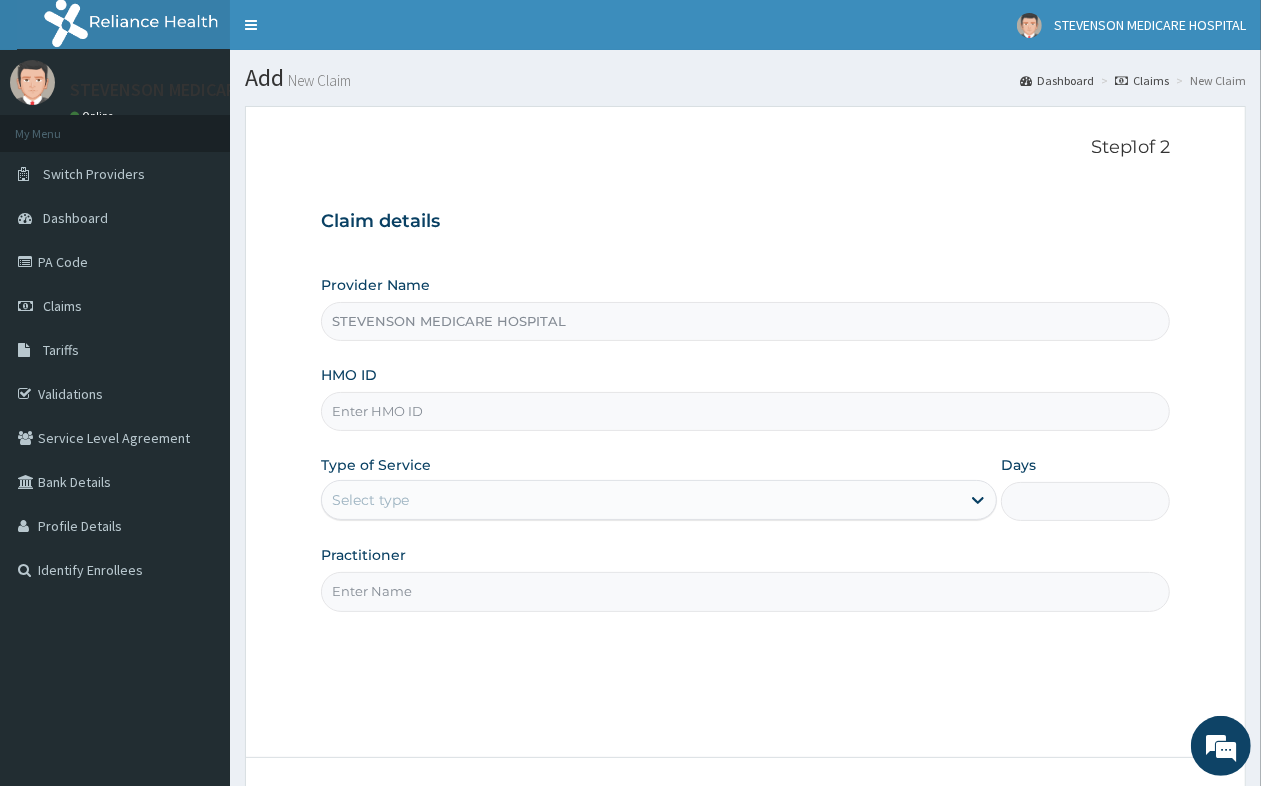 click on "HMO ID" at bounding box center [745, 411] 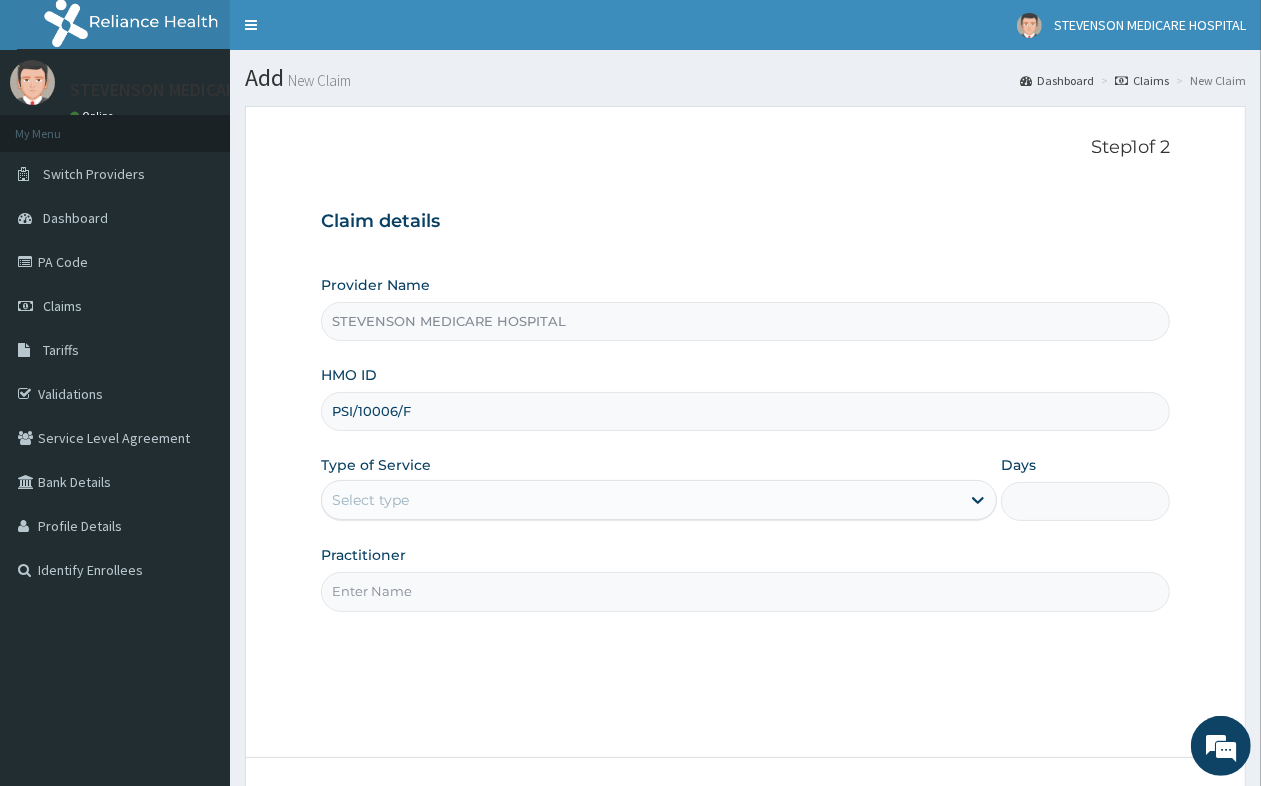 type on "PSI/10006/F" 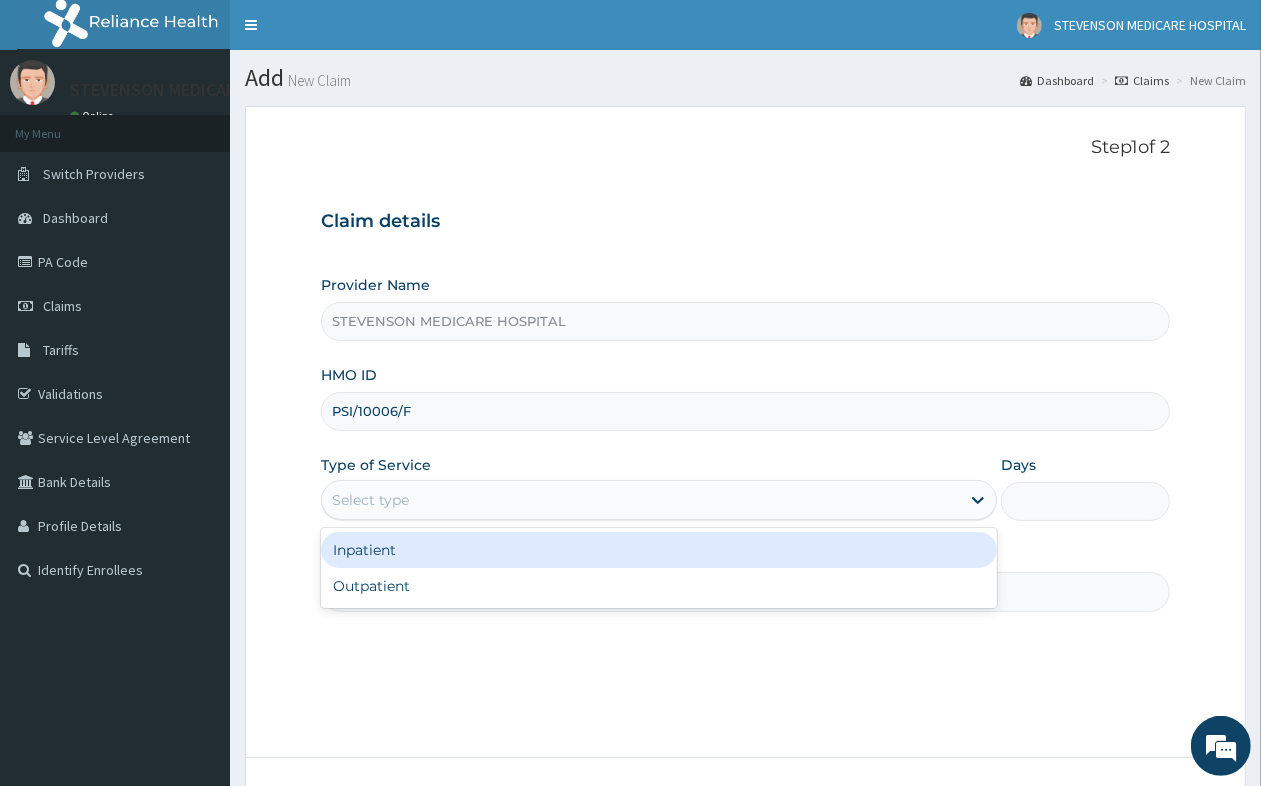 click on "Select type" at bounding box center [641, 500] 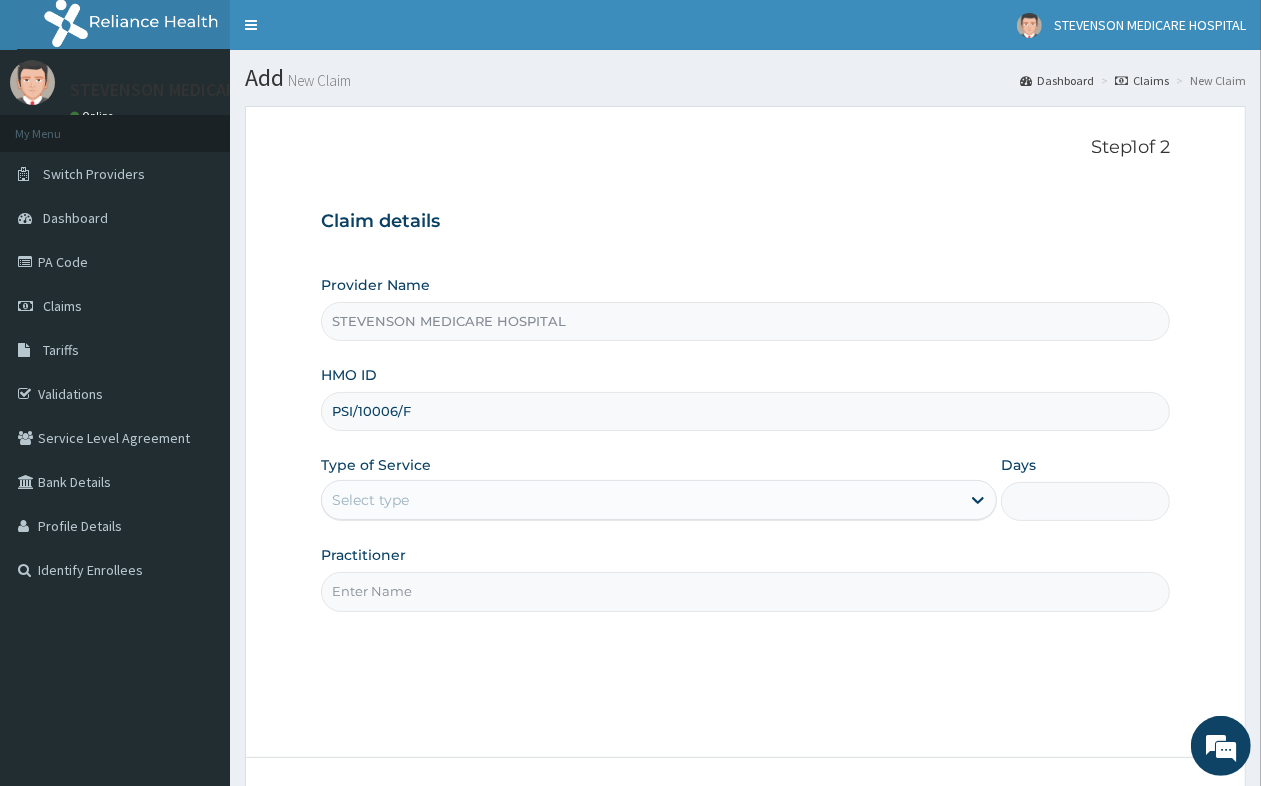 click on "Practitioner" at bounding box center (745, 591) 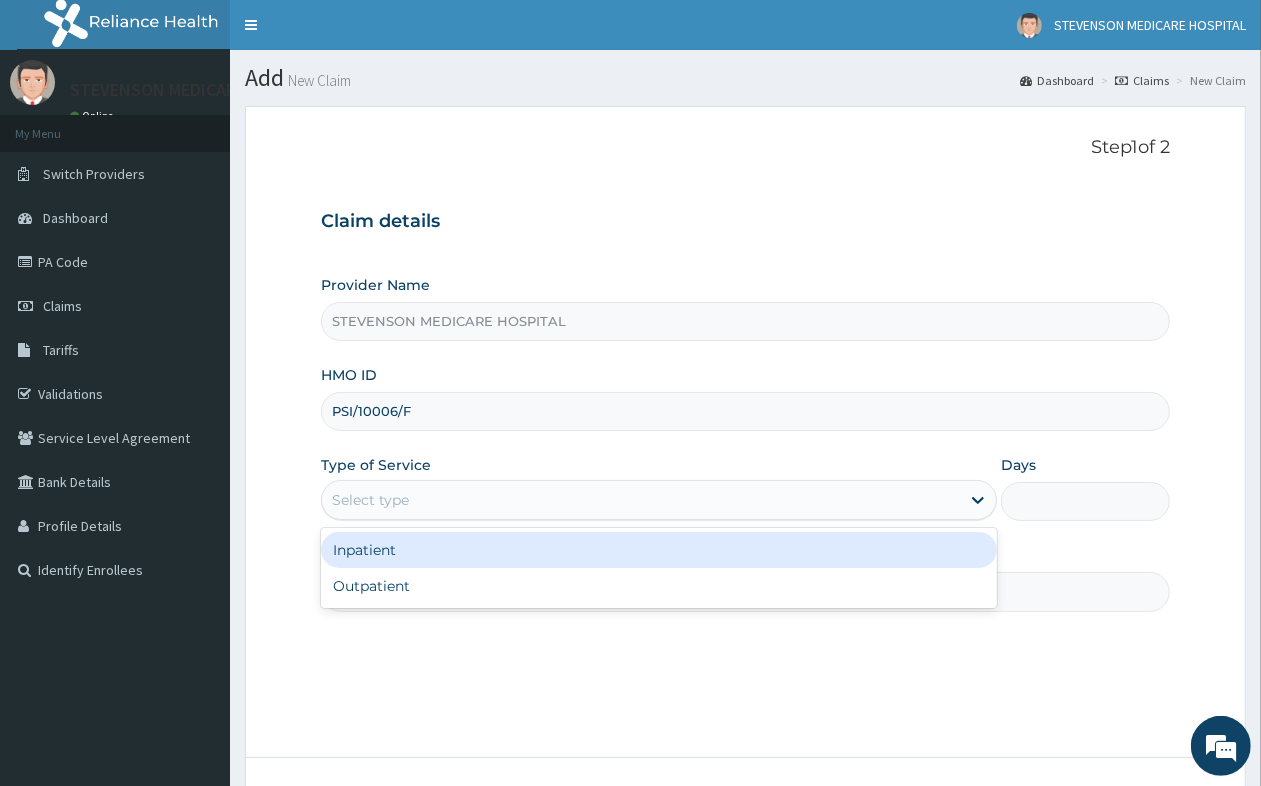 click on "Select type" at bounding box center (370, 500) 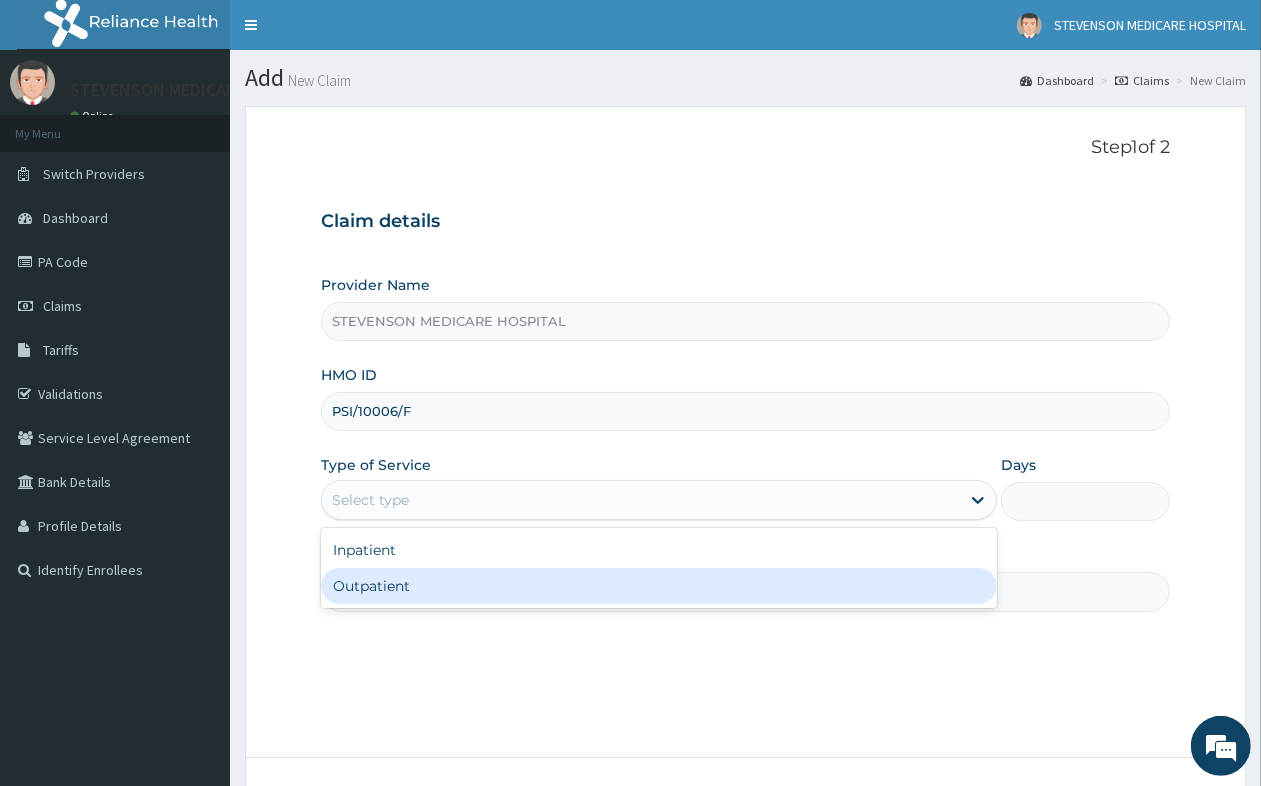 click on "Outpatient" at bounding box center [659, 586] 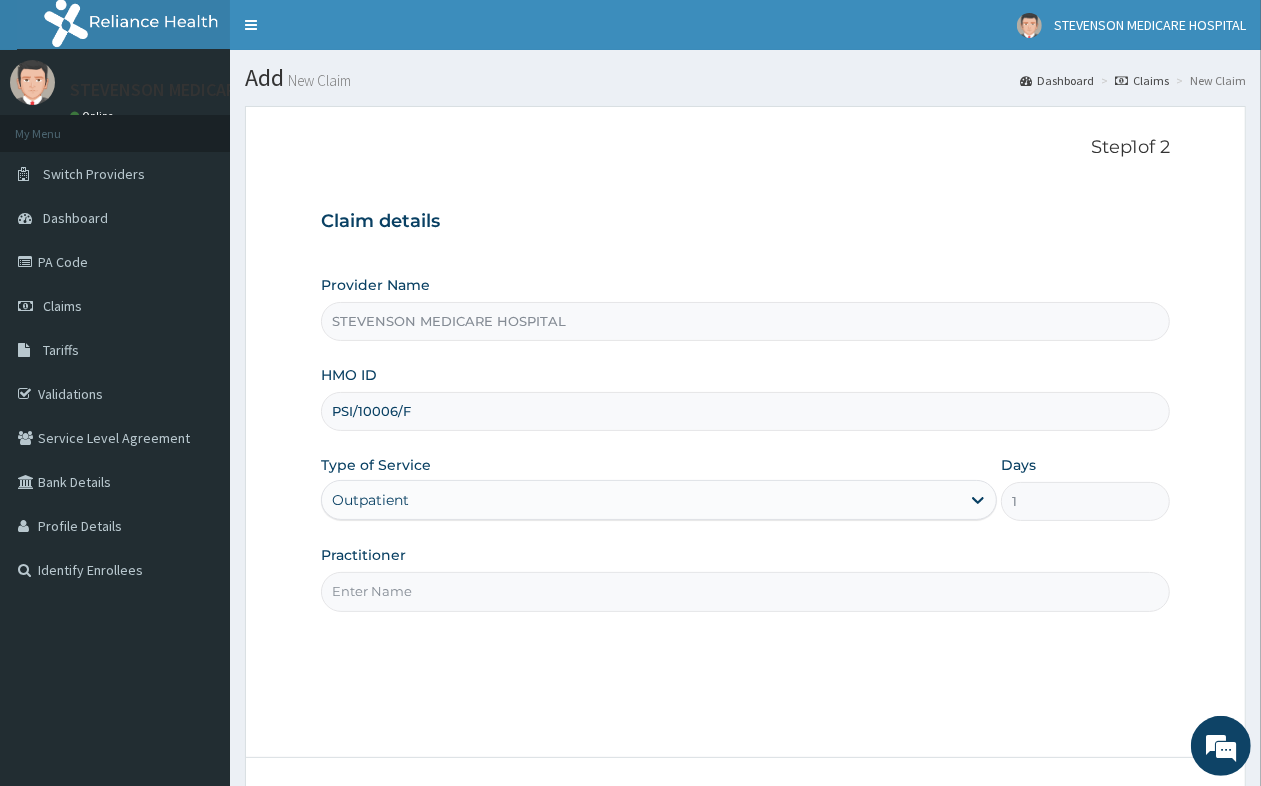 drag, startPoint x: 408, startPoint y: 587, endPoint x: 391, endPoint y: 627, distance: 43.462627 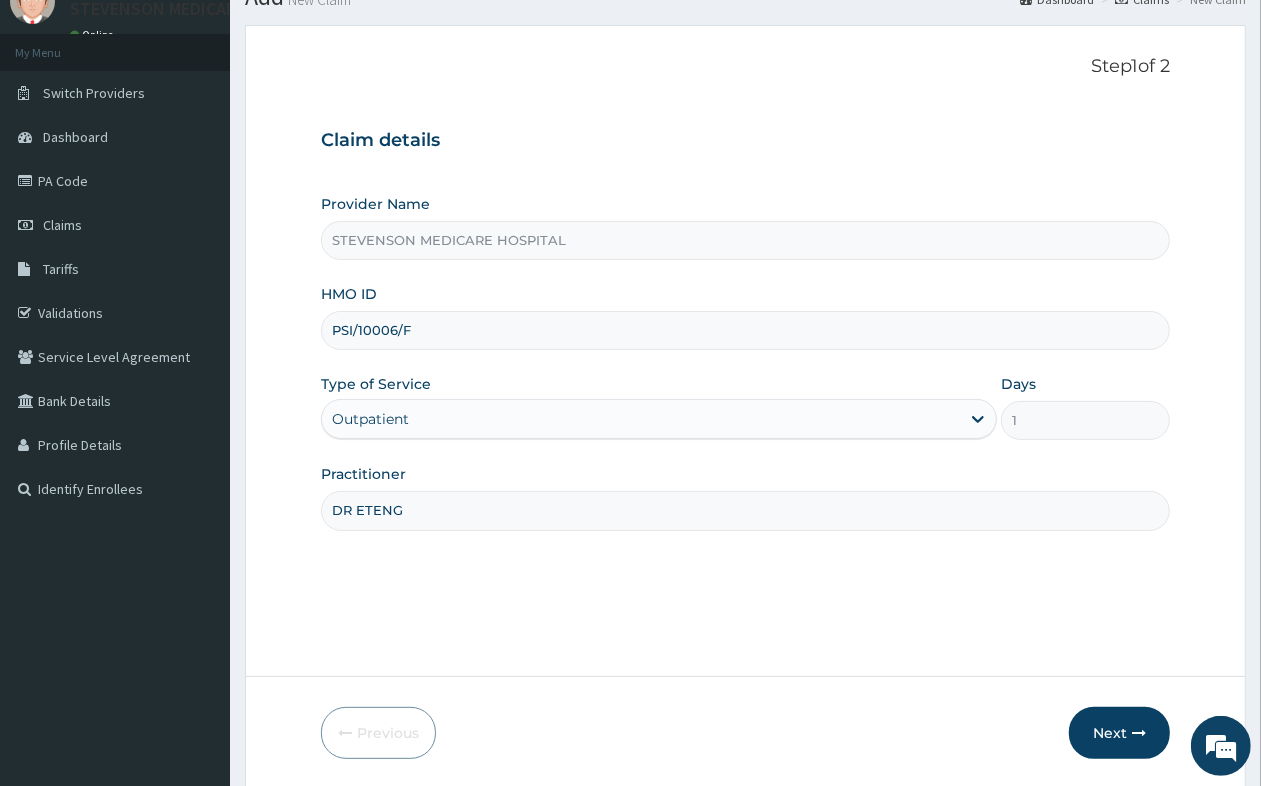scroll, scrollTop: 125, scrollLeft: 0, axis: vertical 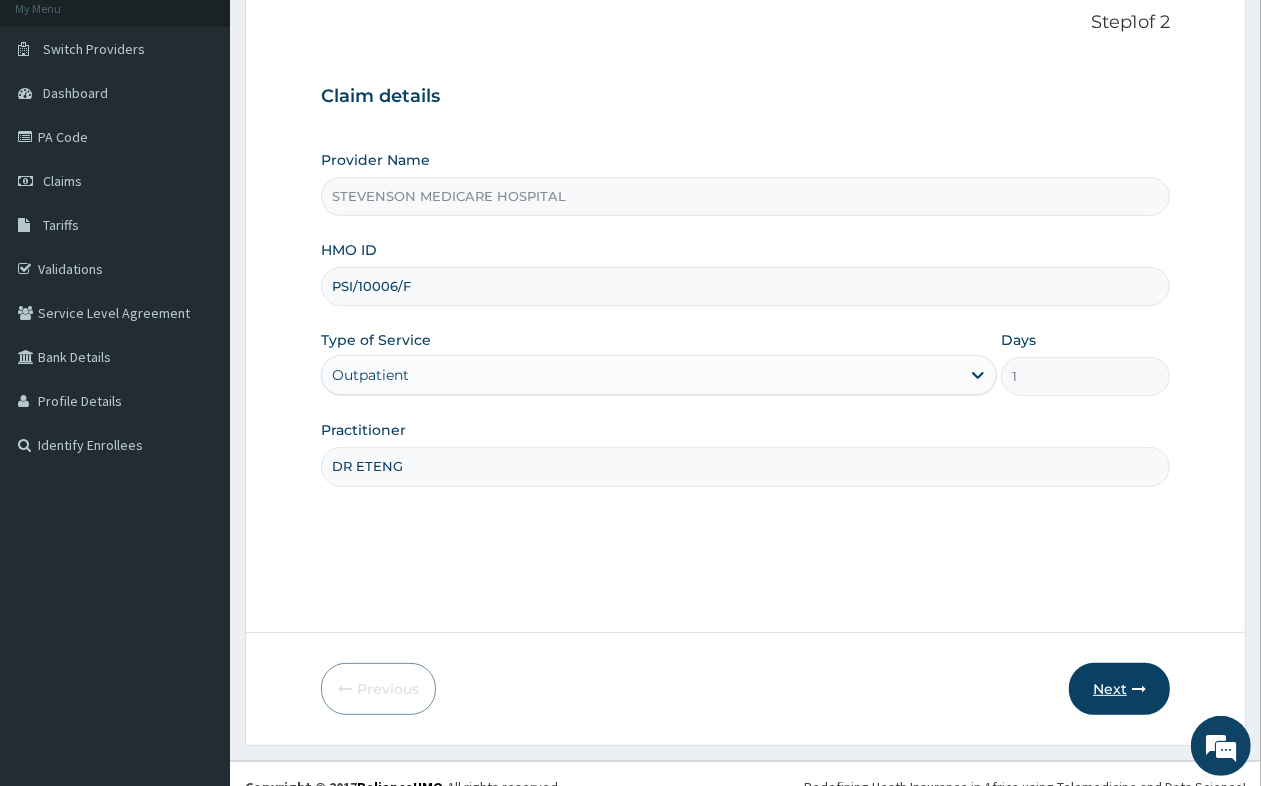 type on "DR ETENG" 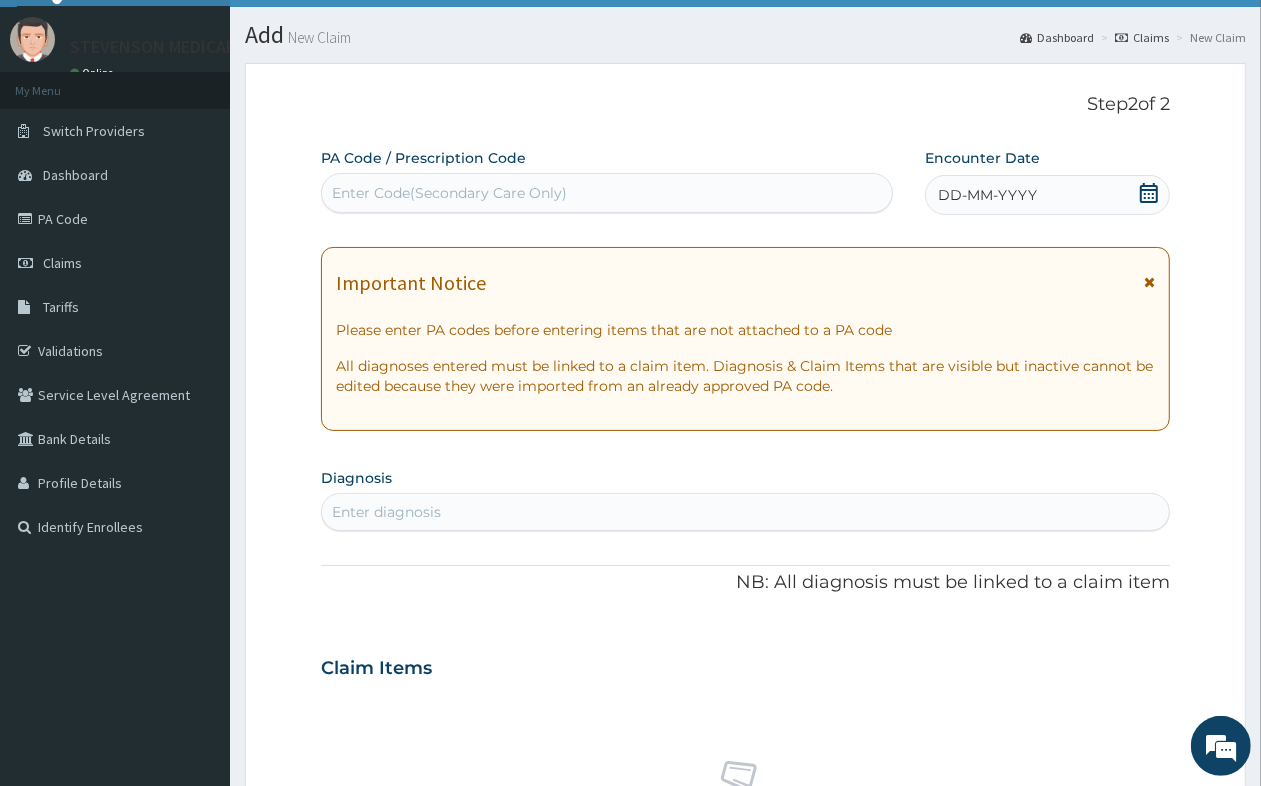 scroll, scrollTop: 0, scrollLeft: 0, axis: both 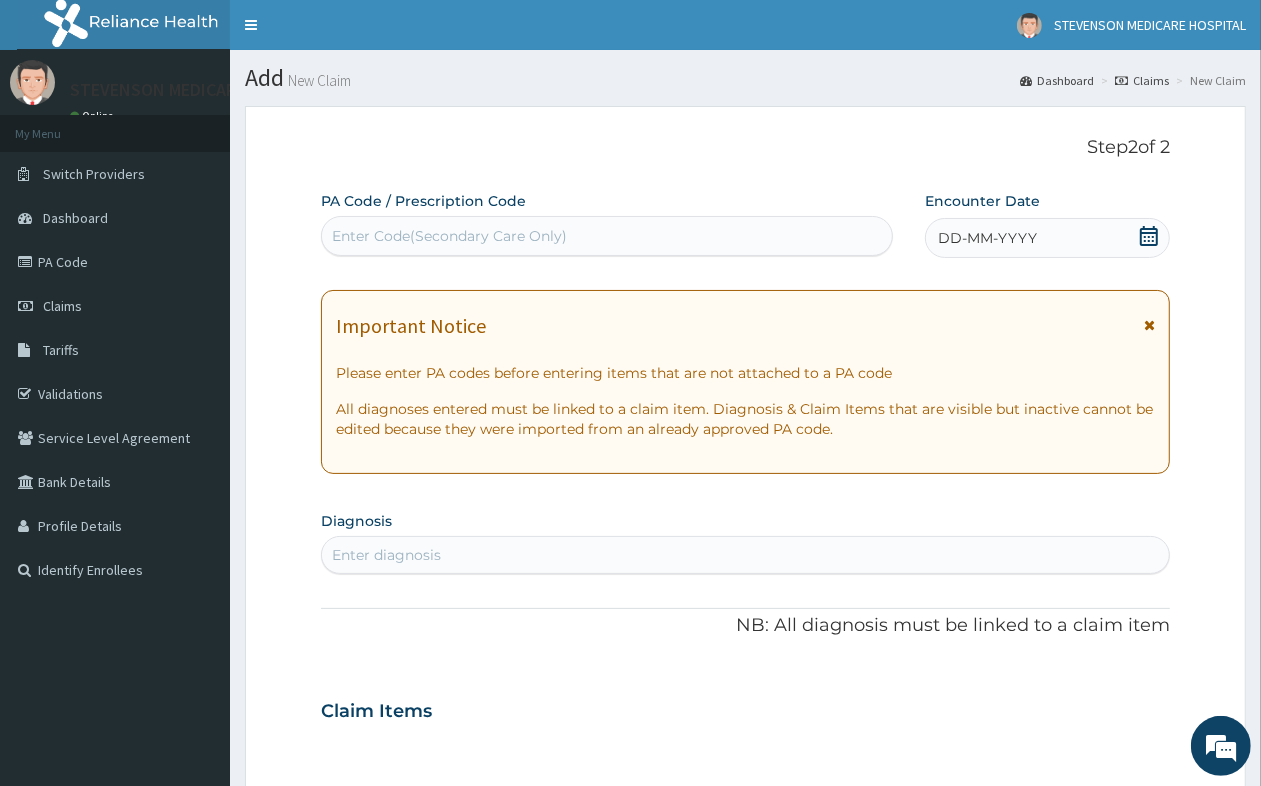 click 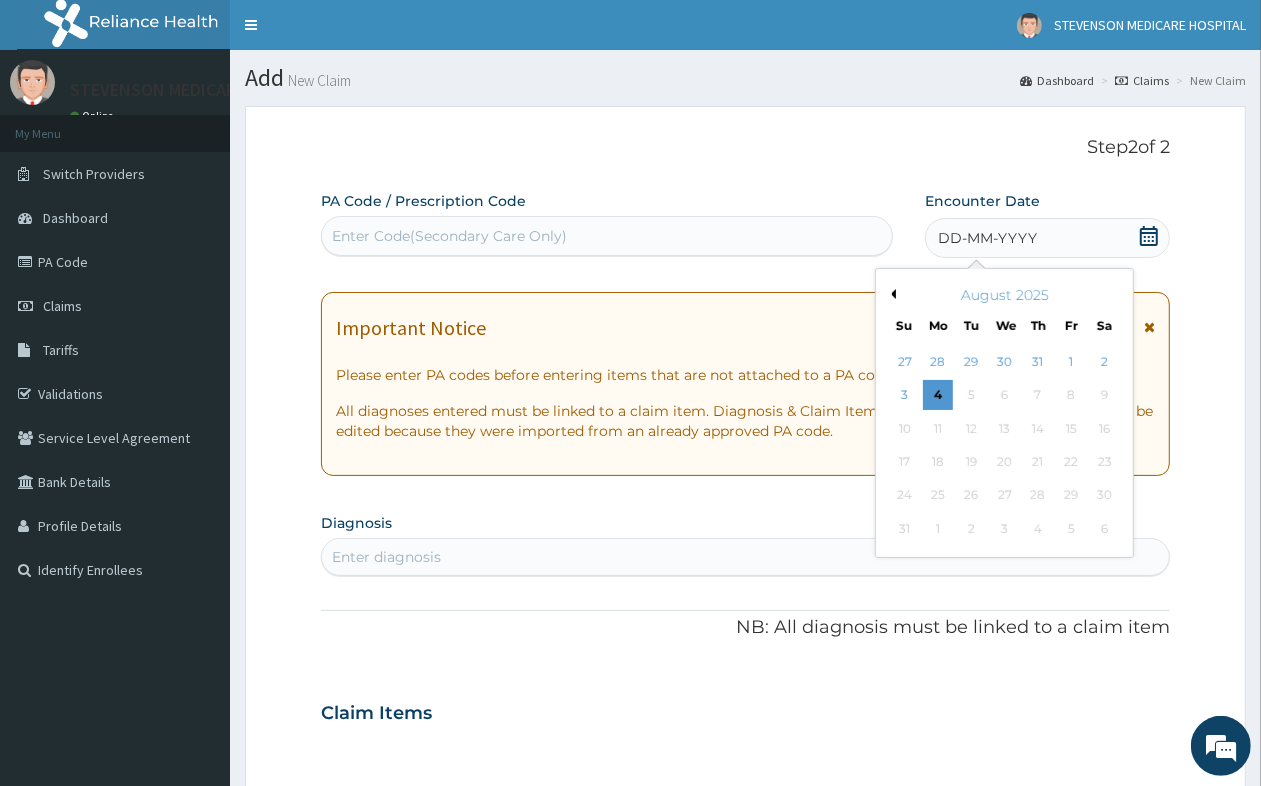 click on "August 2025" at bounding box center [1004, 295] 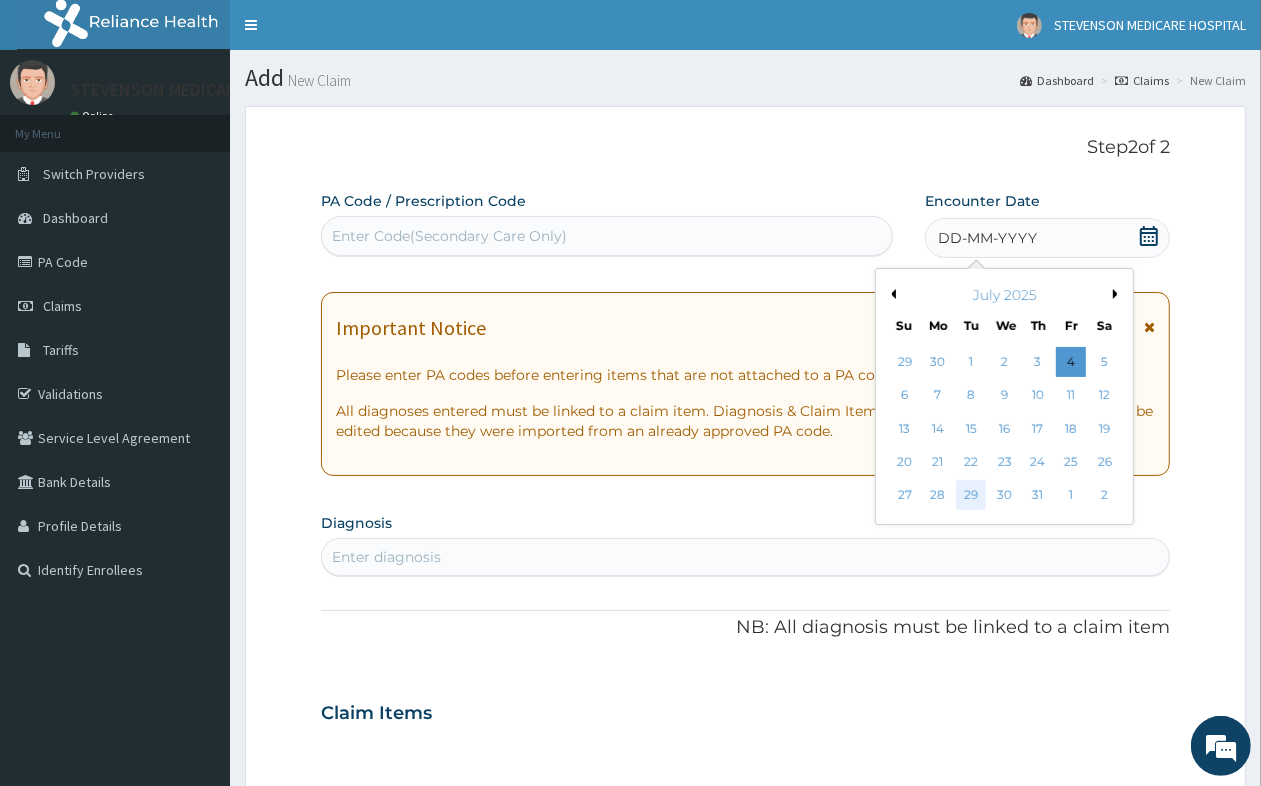 click on "29" at bounding box center [971, 496] 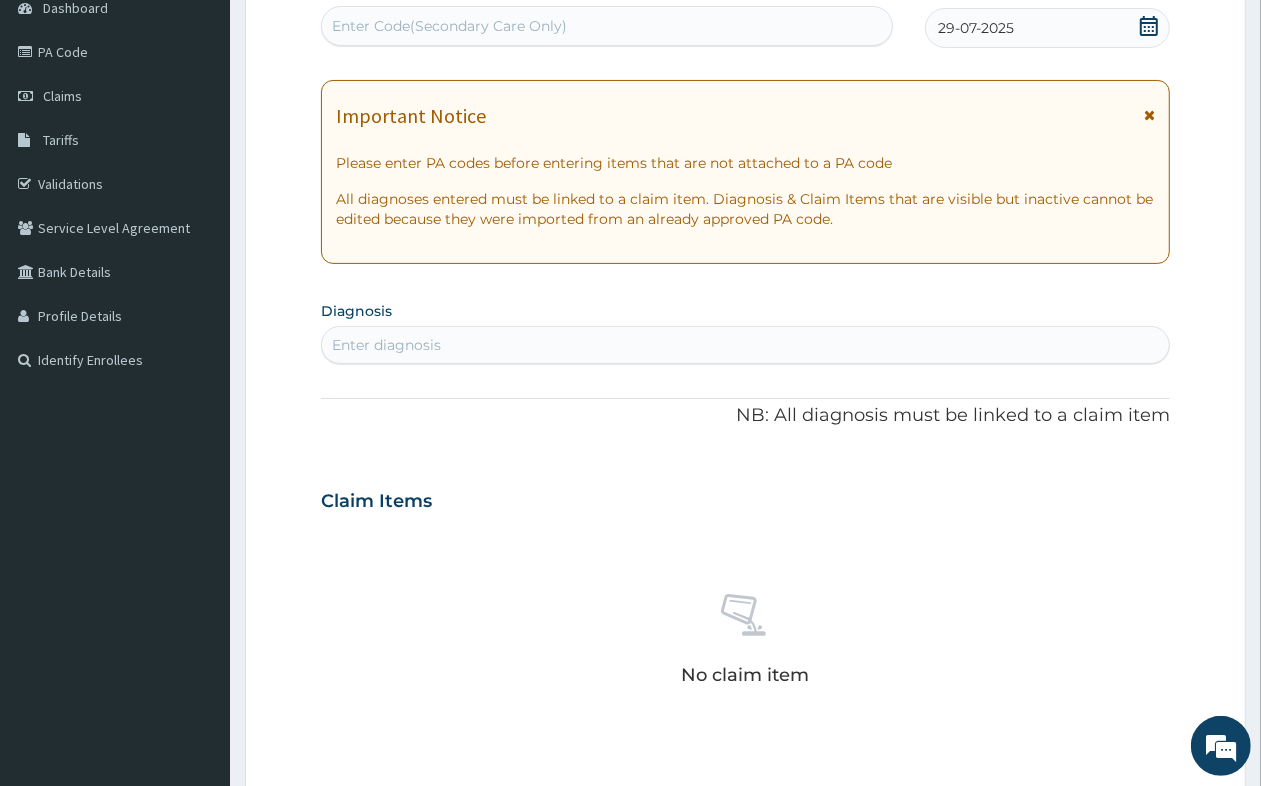 scroll, scrollTop: 250, scrollLeft: 0, axis: vertical 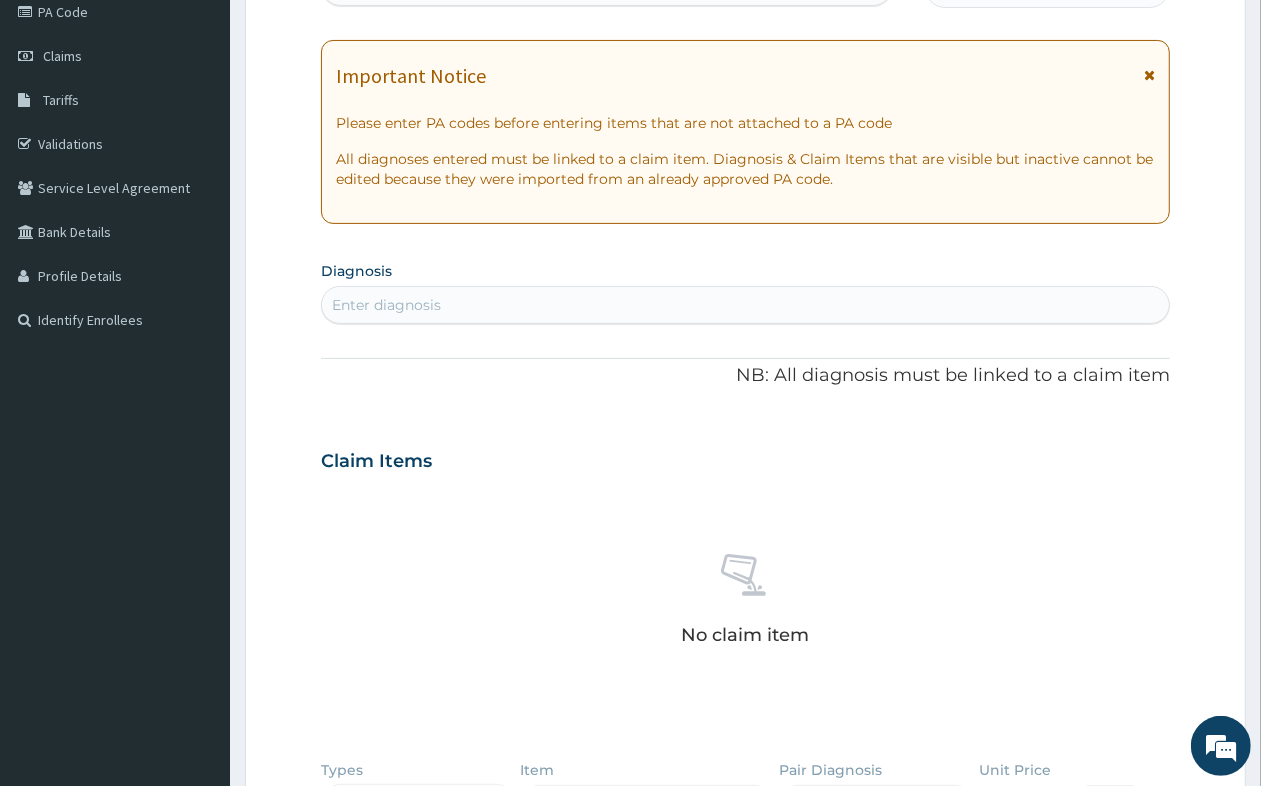 click on "Enter diagnosis" at bounding box center [745, 305] 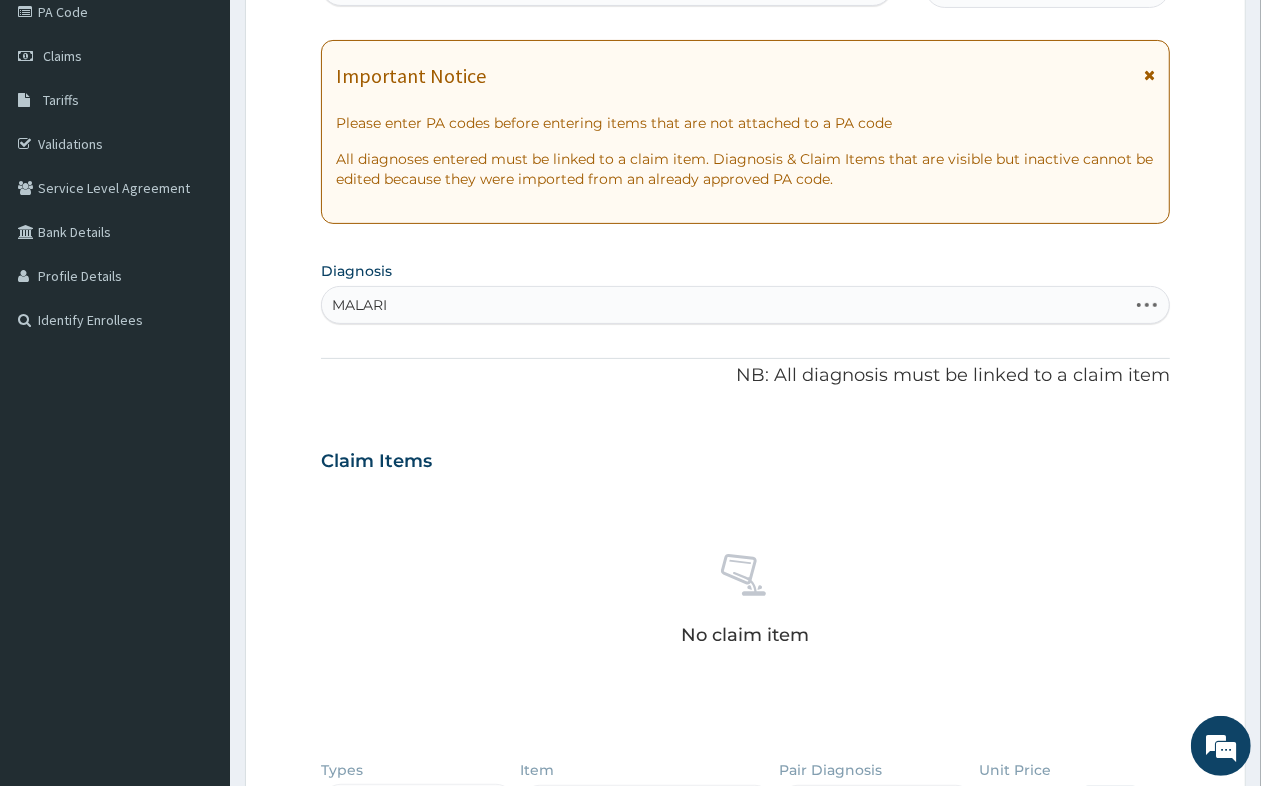 type on "MALARIA" 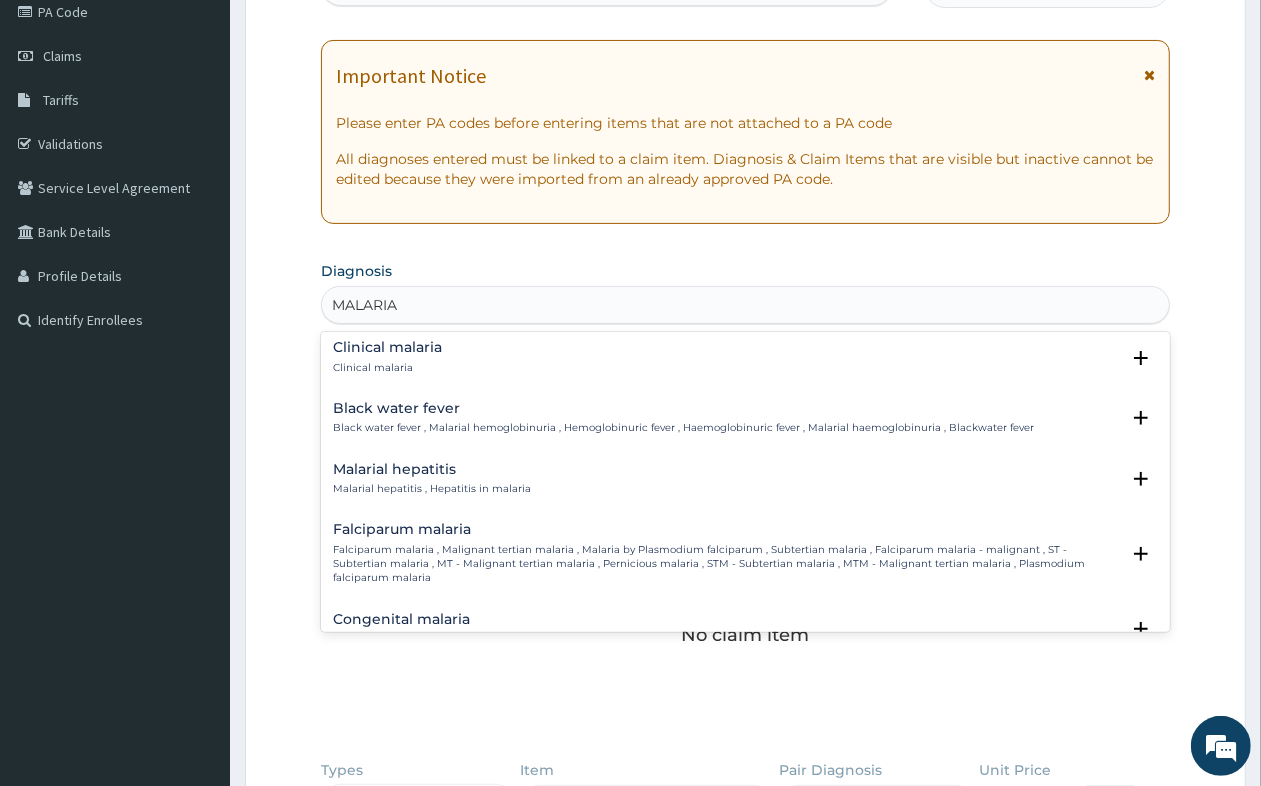 scroll, scrollTop: 750, scrollLeft: 0, axis: vertical 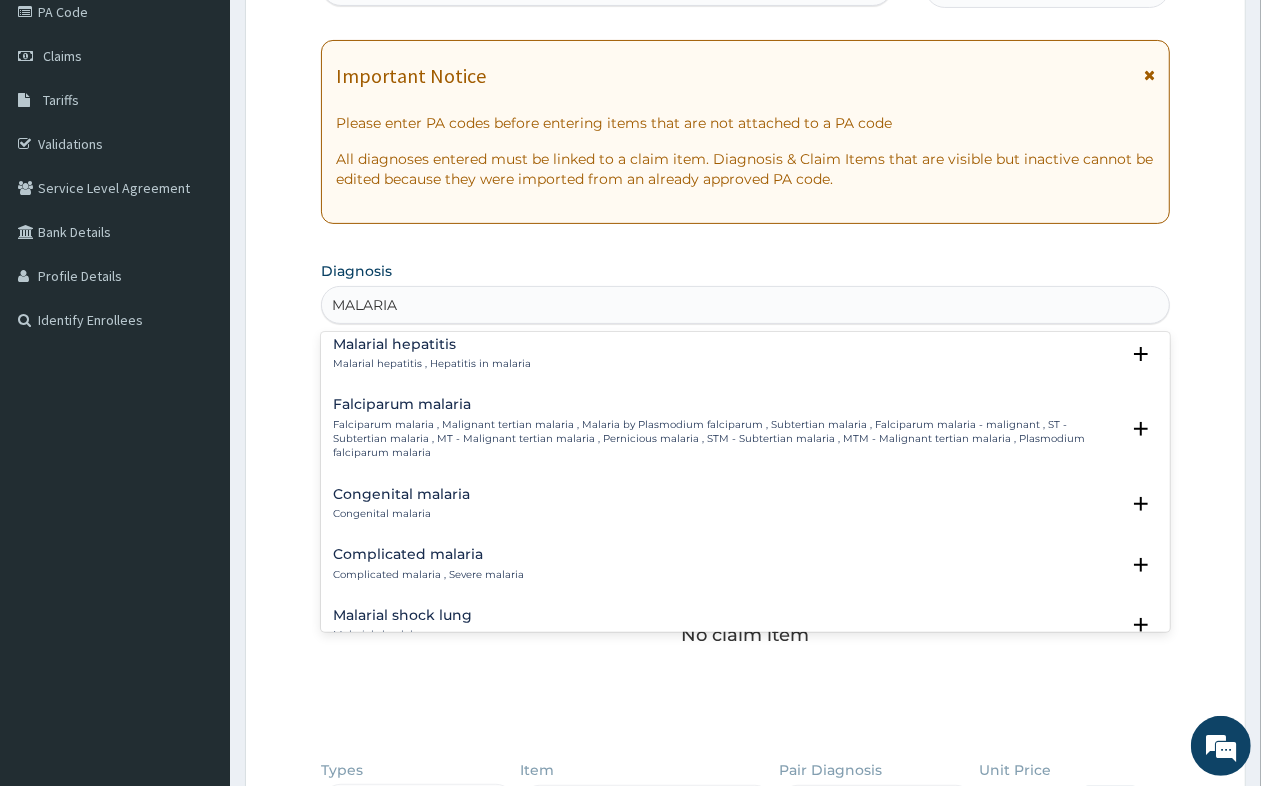 click on "Complicated malaria" at bounding box center [428, 554] 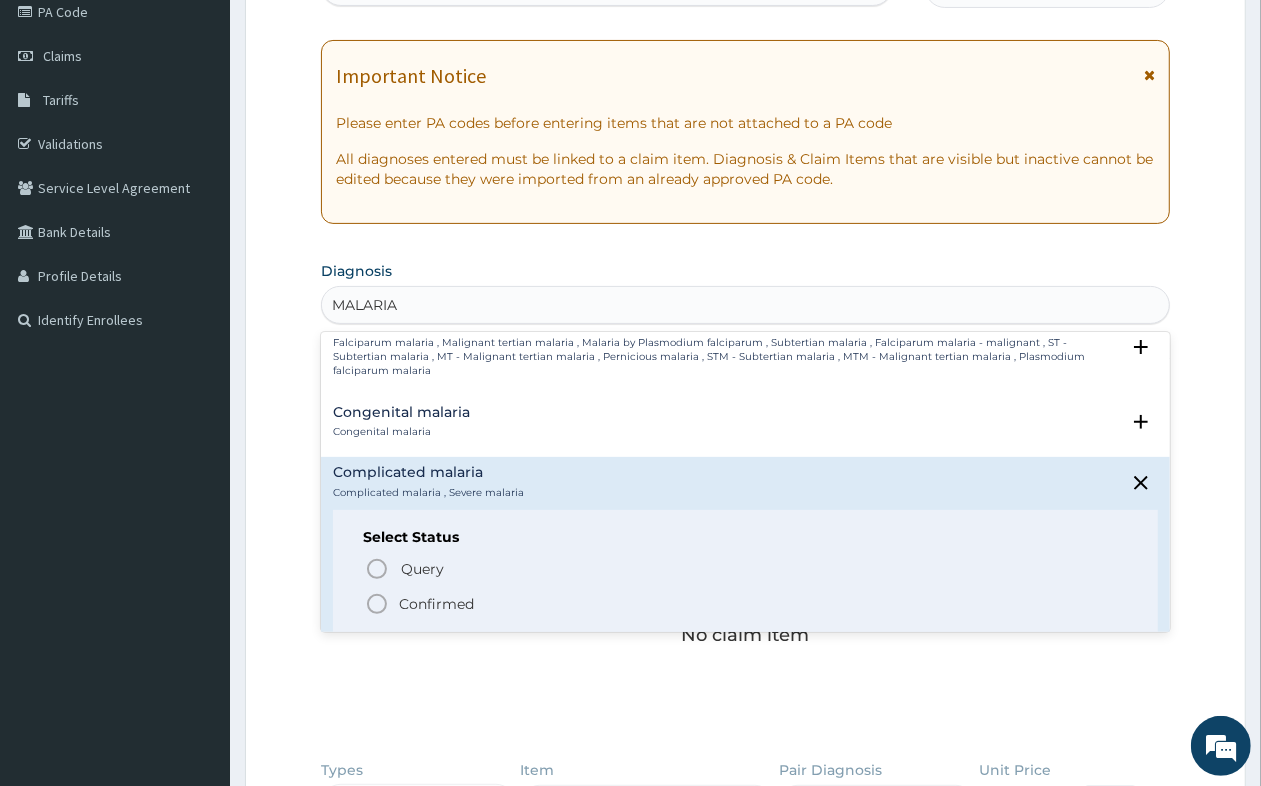 scroll, scrollTop: 875, scrollLeft: 0, axis: vertical 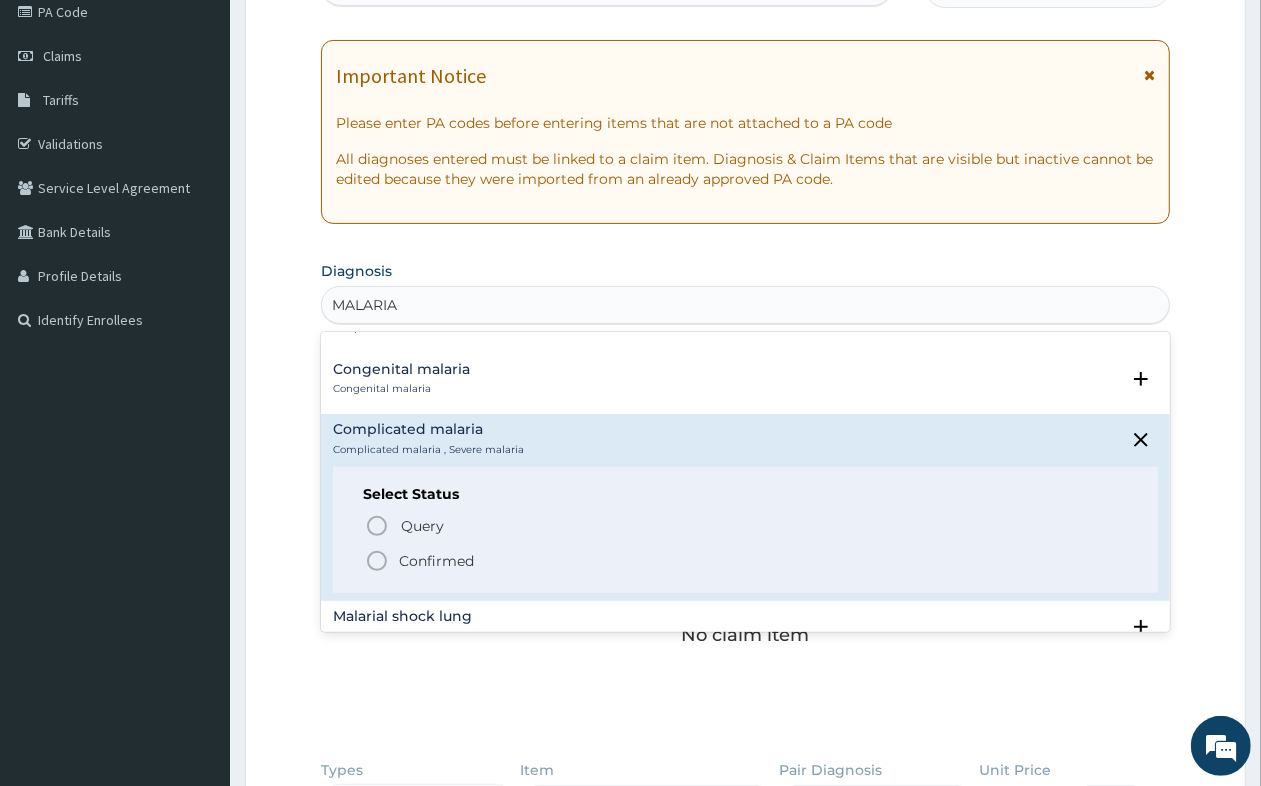 click on "Confirmed" at bounding box center (436, 561) 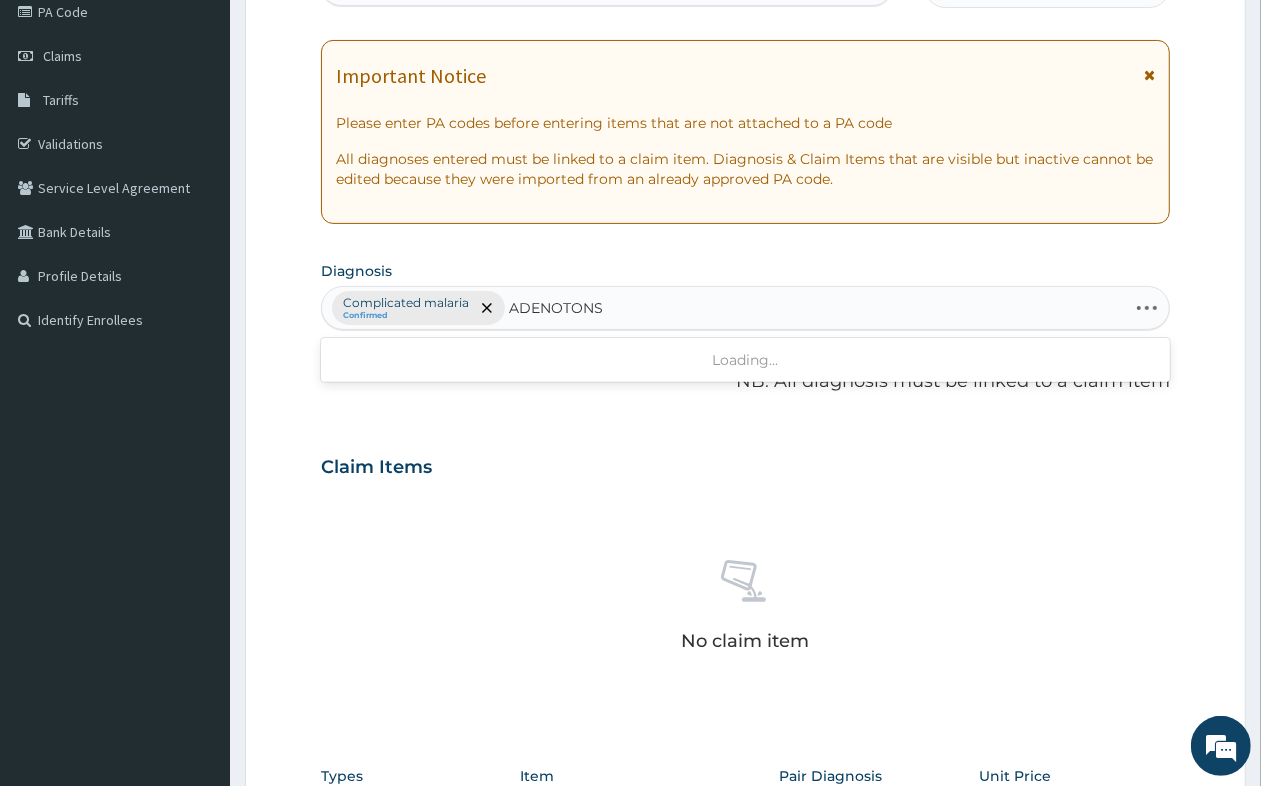 type on "ADENOTONSI" 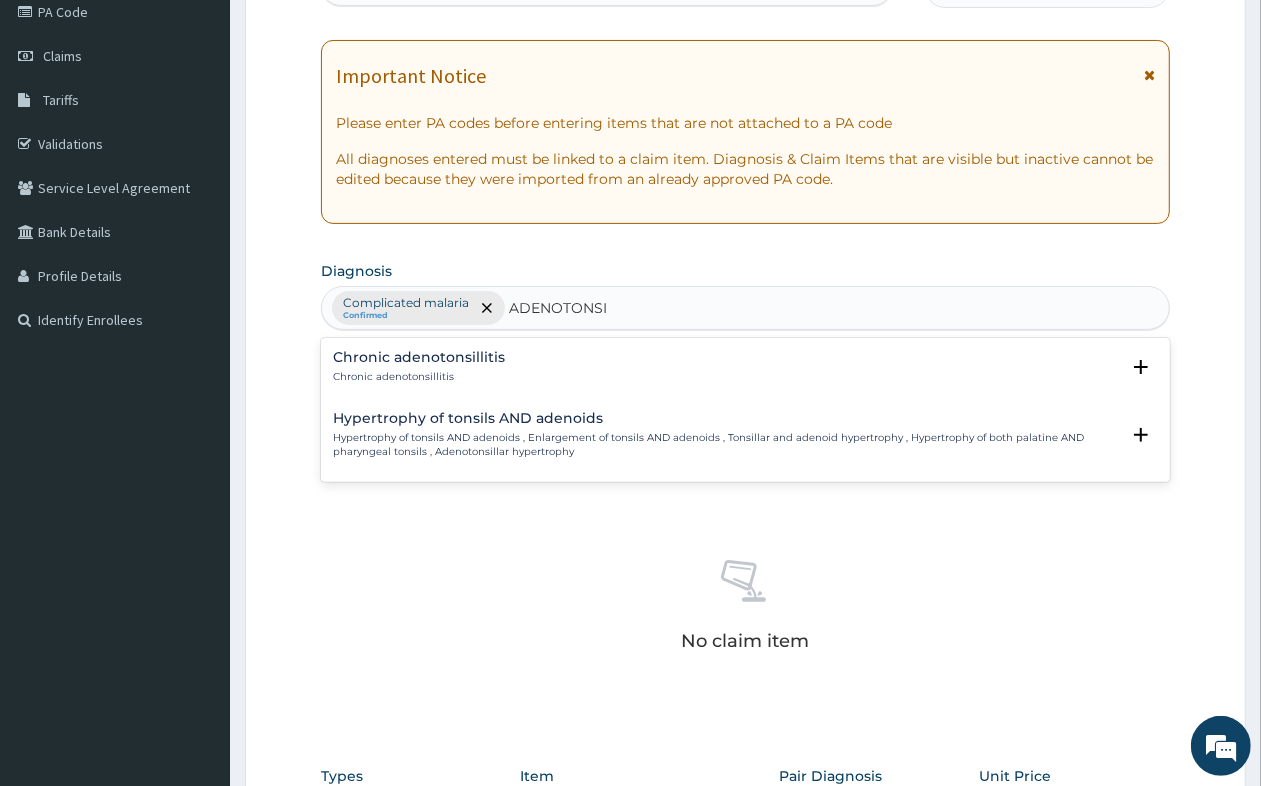 click on "Hypertrophy of tonsils AND adenoids , Enlargement of tonsils AND adenoids , Tonsillar and adenoid hypertrophy , Hypertrophy of both palatine AND pharyngeal tonsils , Adenotonsillar hypertrophy" at bounding box center [726, 445] 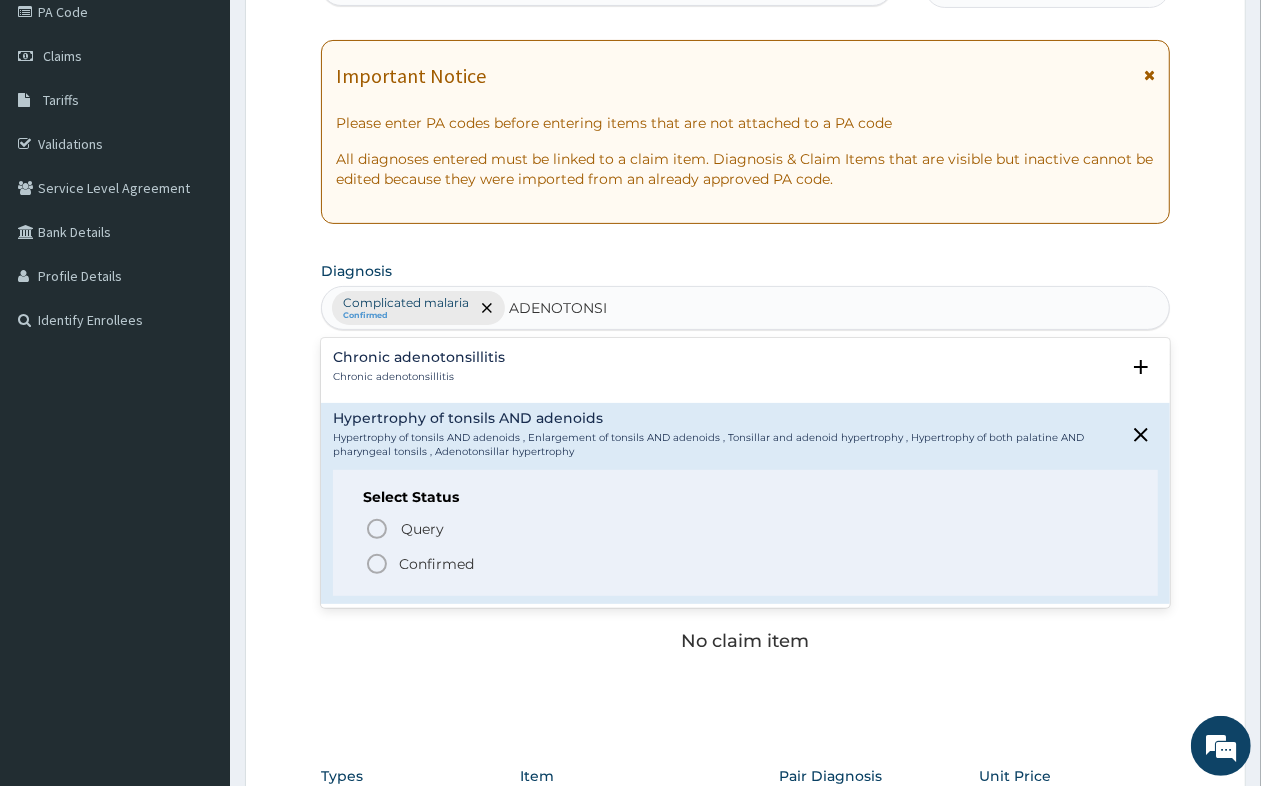 click on "Confirmed" at bounding box center [746, 564] 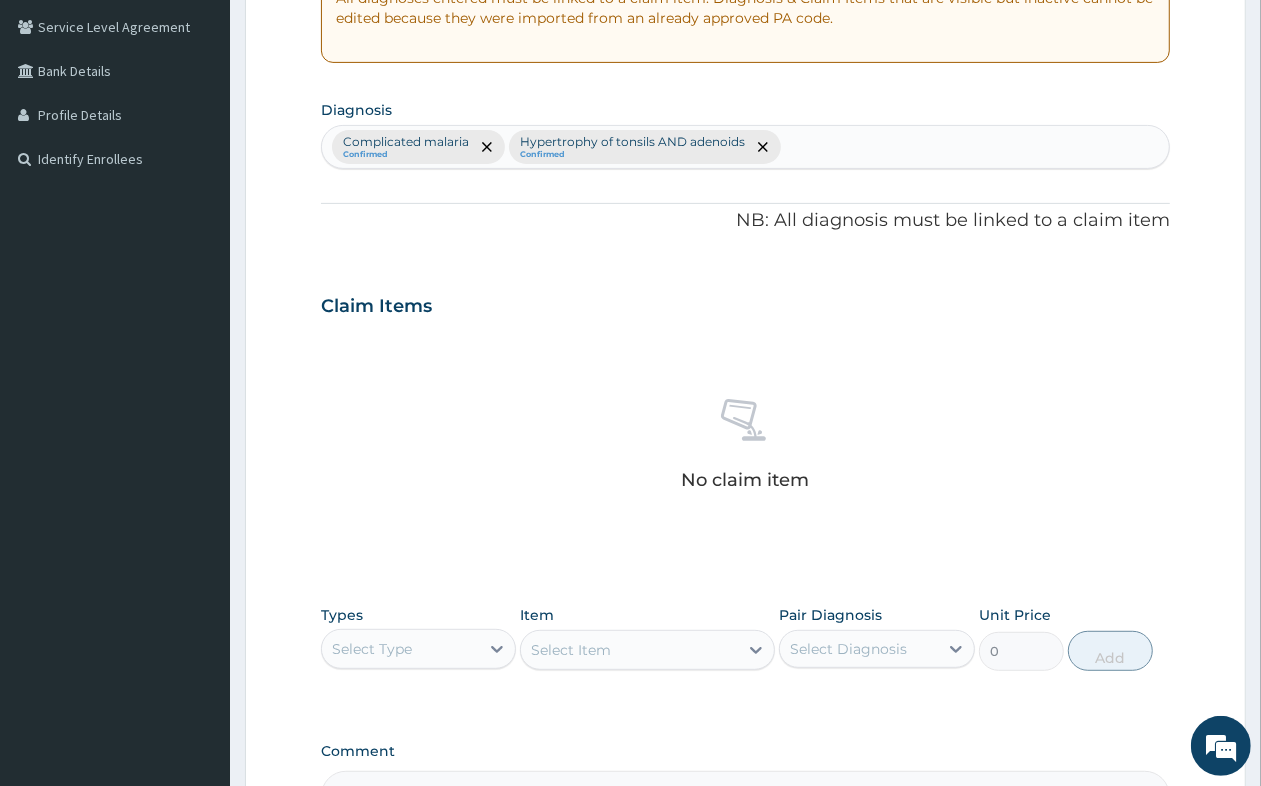 scroll, scrollTop: 657, scrollLeft: 0, axis: vertical 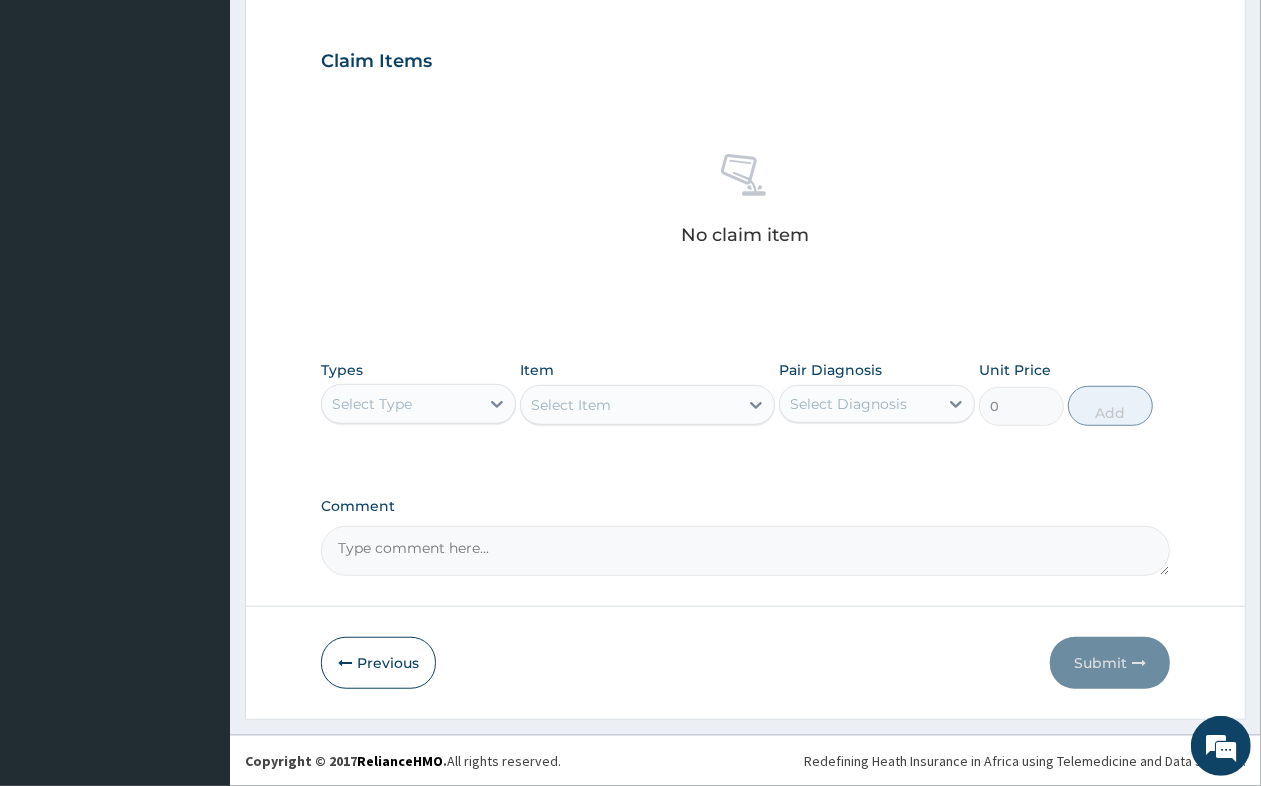click on "Select Type" at bounding box center [400, 404] 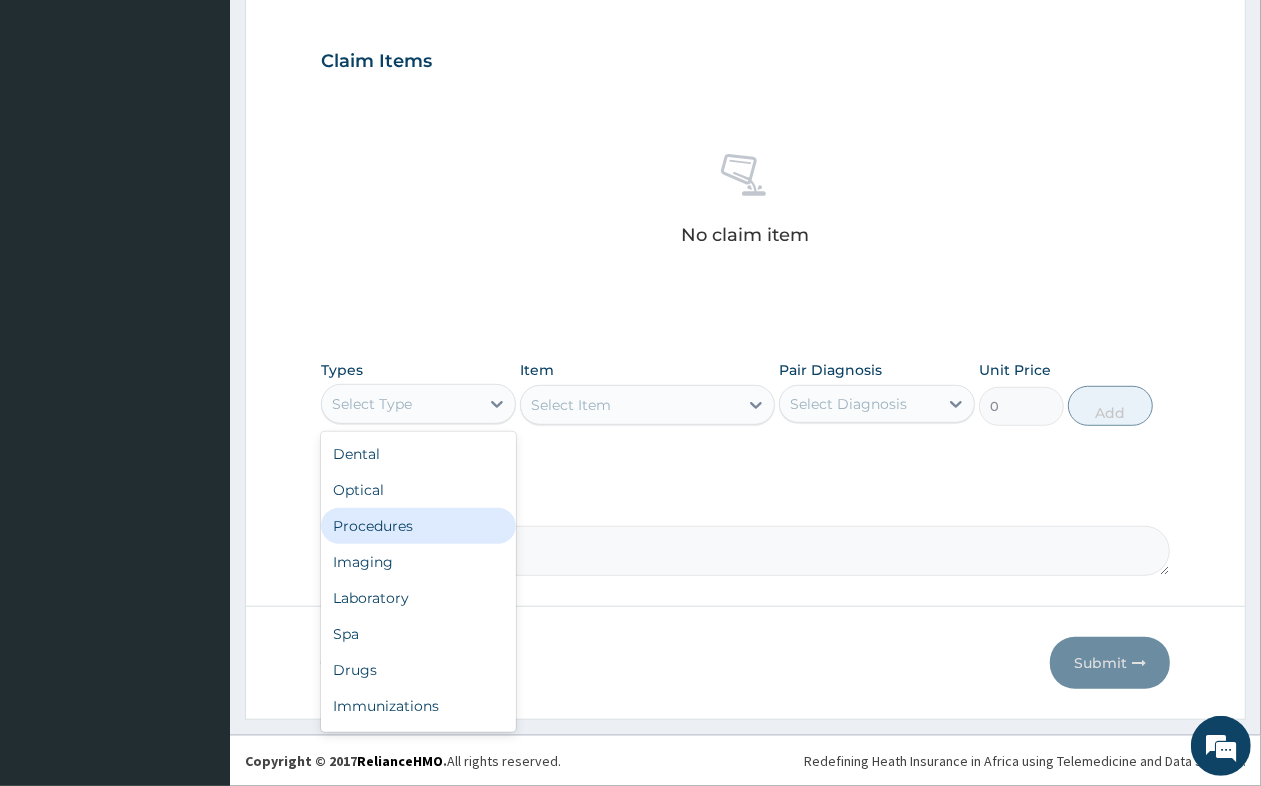 click on "Procedures" at bounding box center (418, 526) 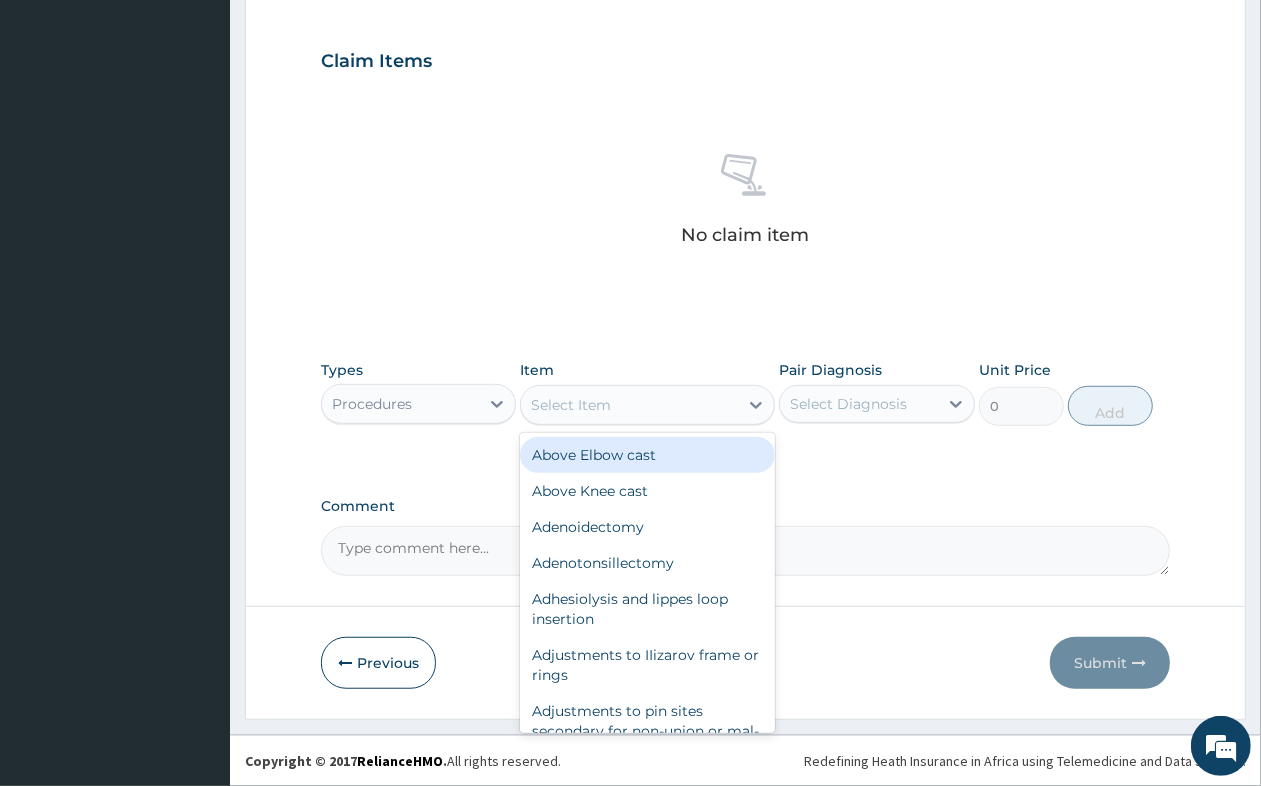 click on "Select Item" at bounding box center [629, 405] 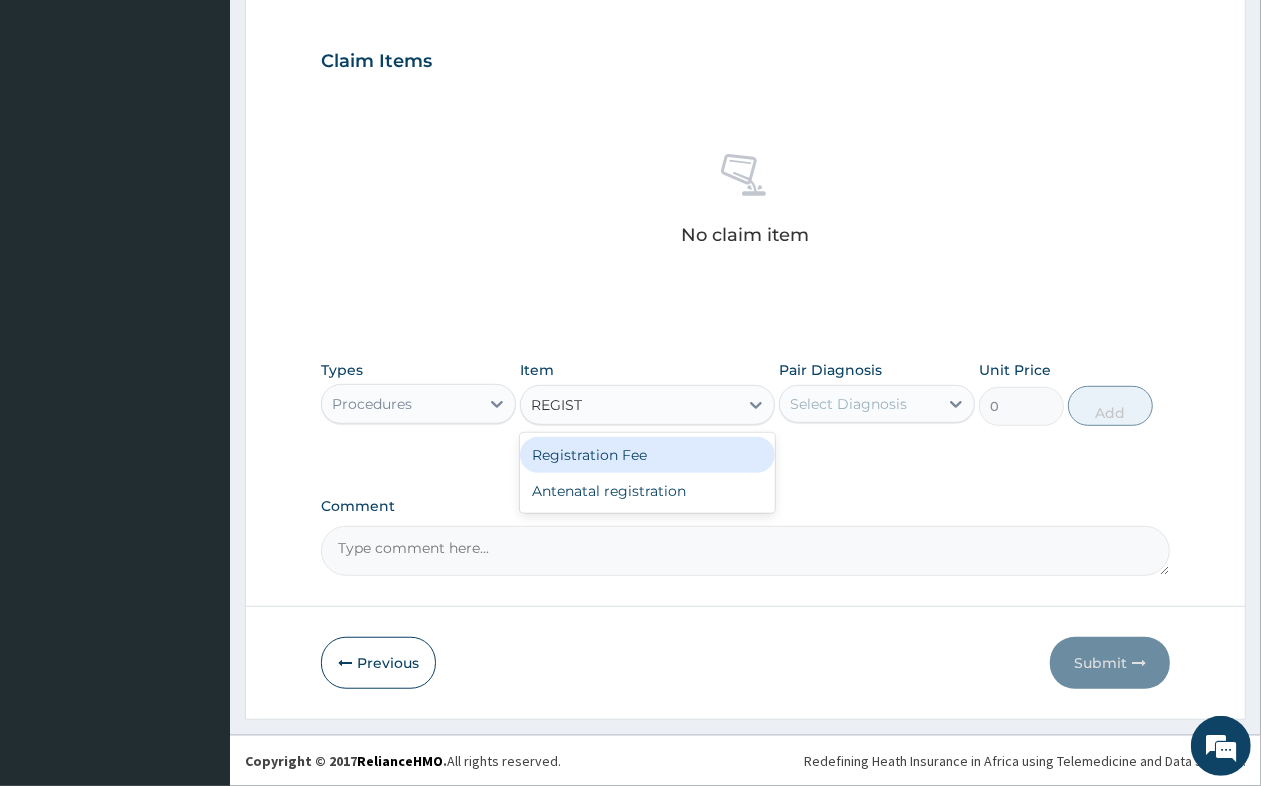 type on "REGISTR" 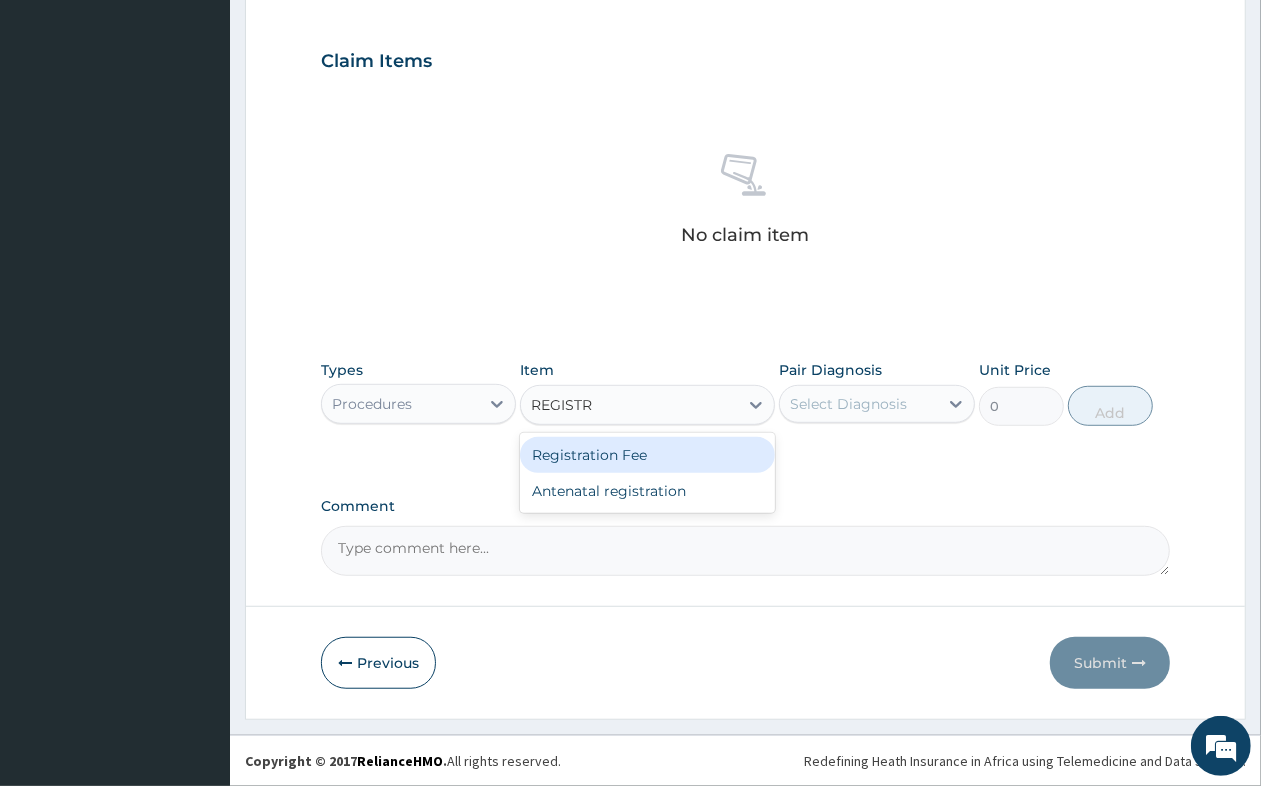click on "Registration Fee" at bounding box center (647, 455) 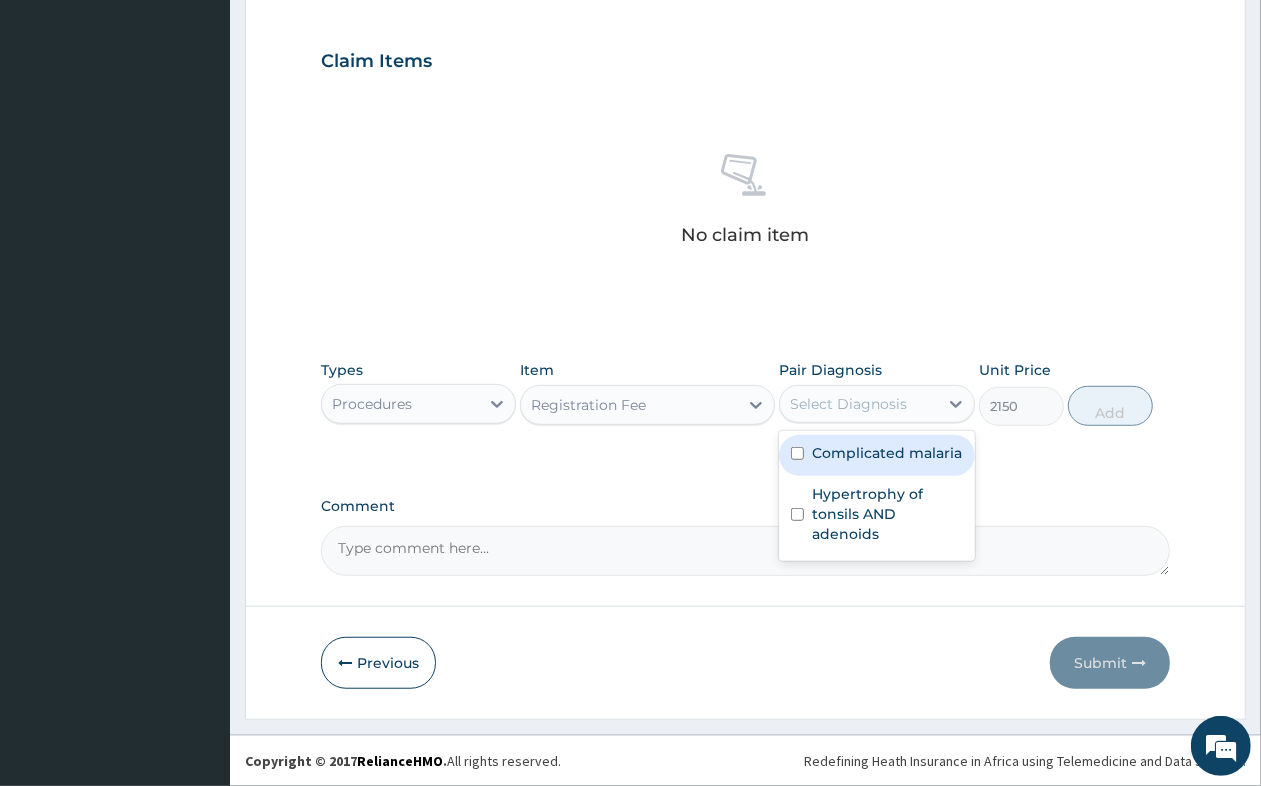 click on "Select Diagnosis" at bounding box center (848, 404) 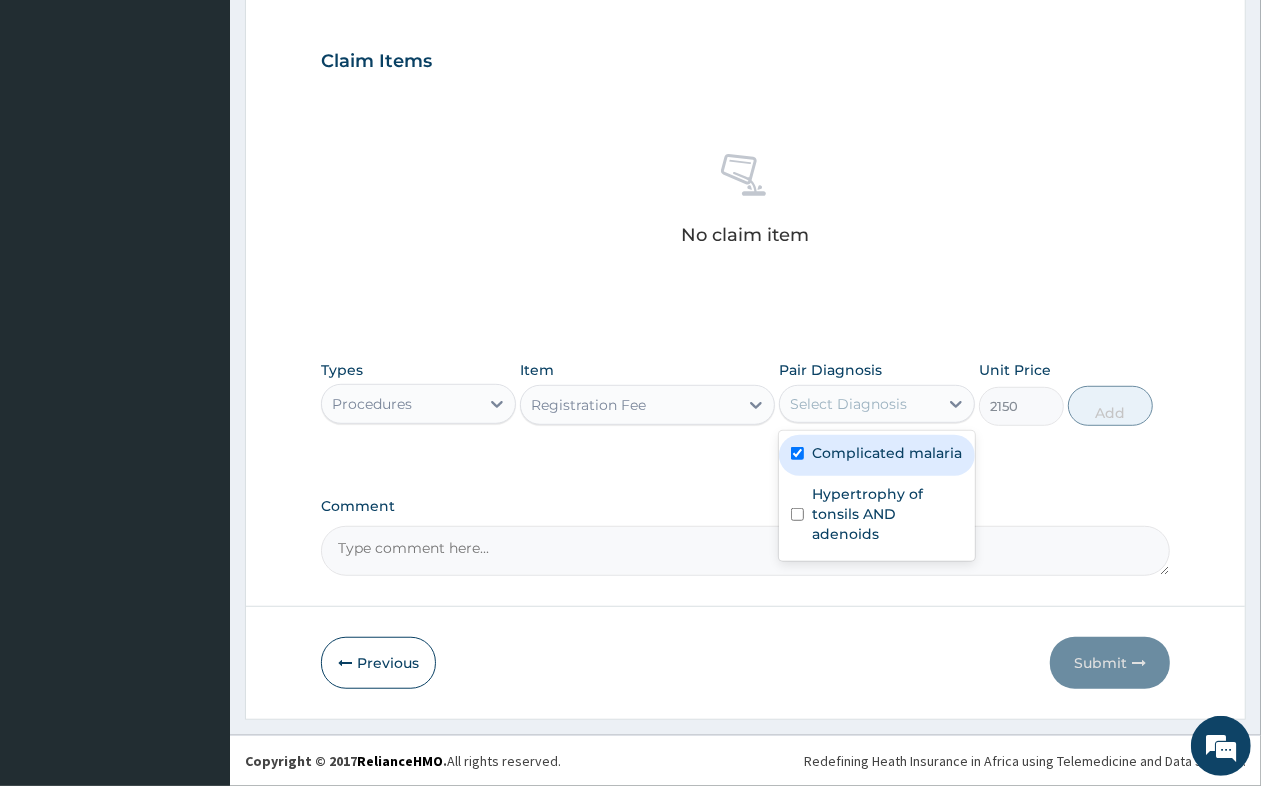 checkbox on "true" 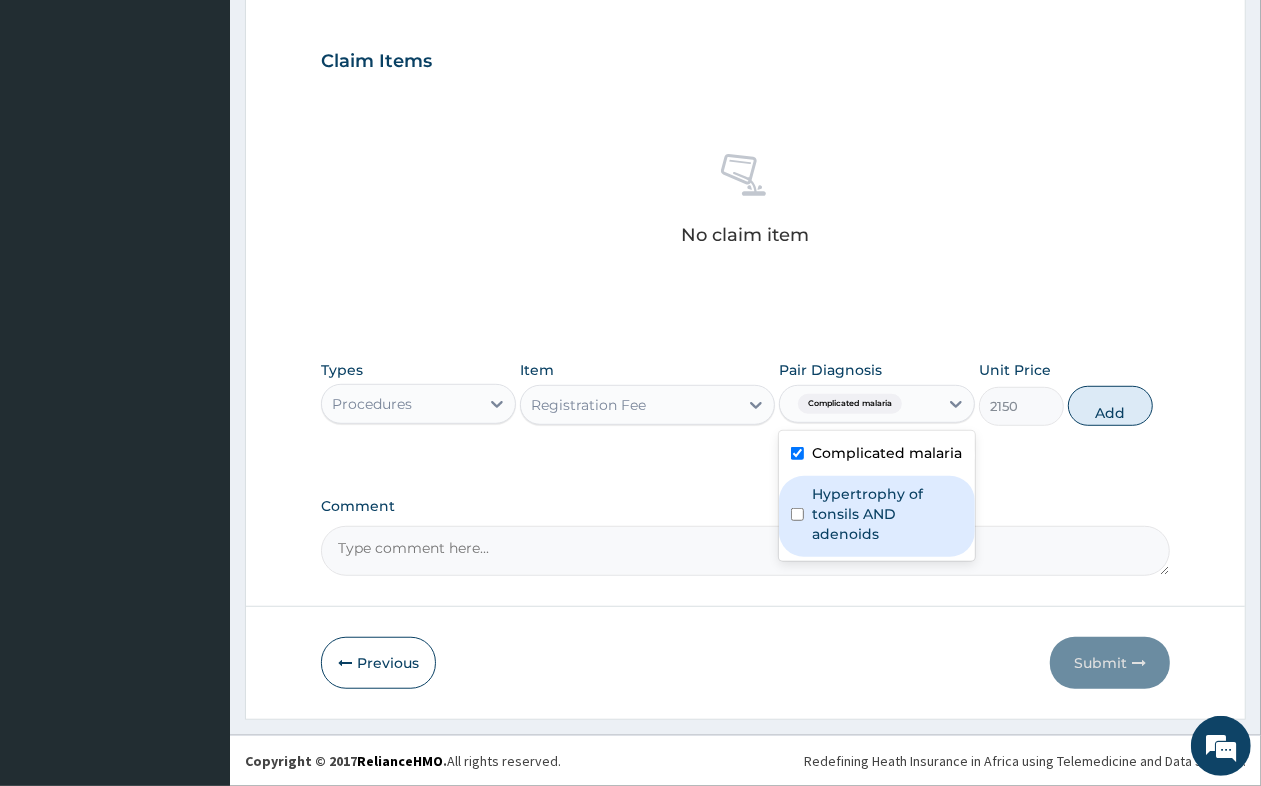 click on "Hypertrophy of tonsils AND adenoids" at bounding box center (887, 514) 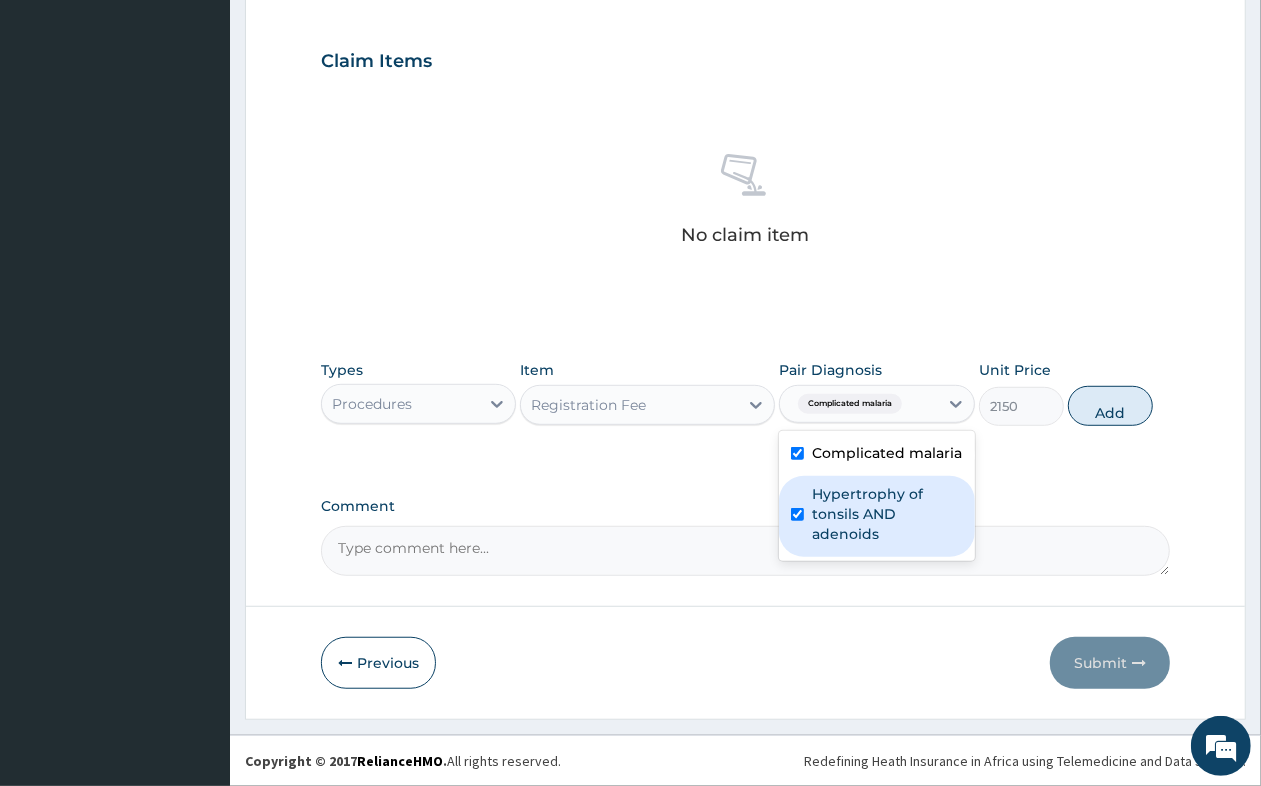checkbox on "true" 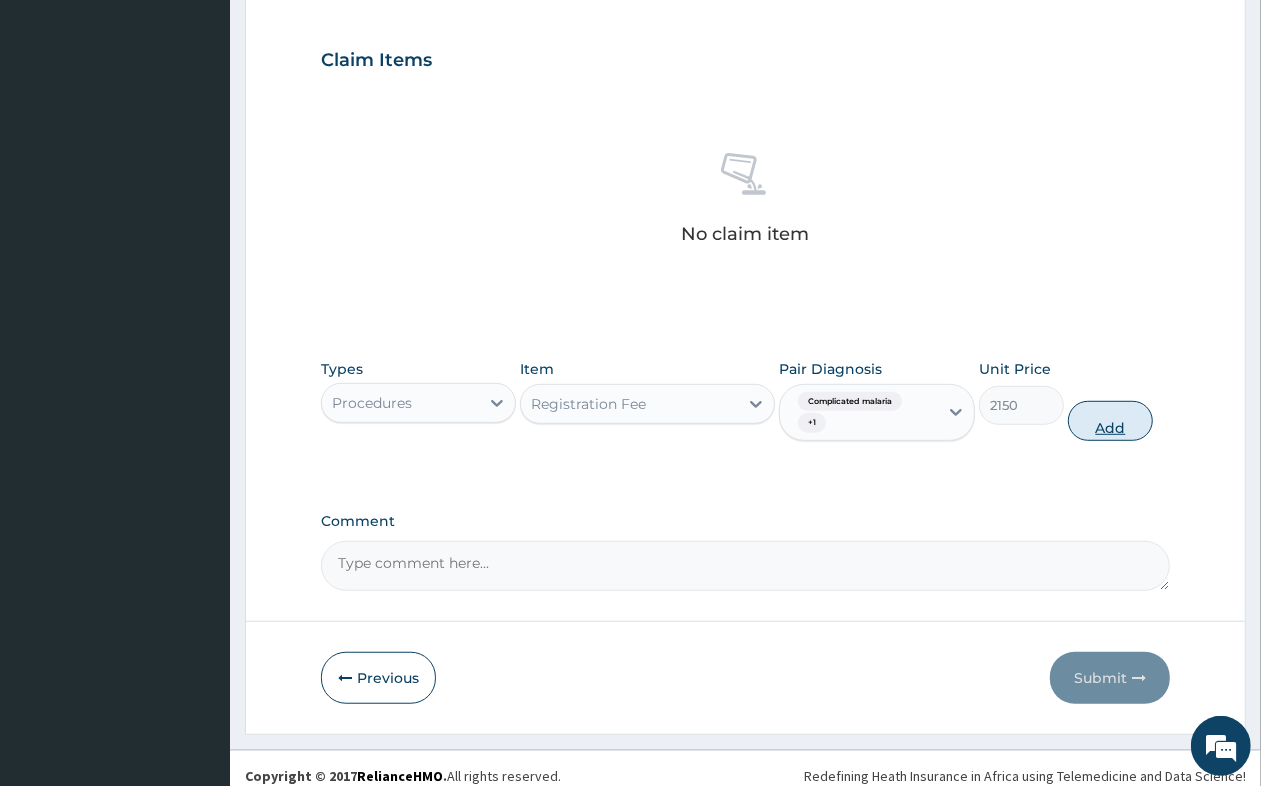 click on "Add" at bounding box center [1110, 421] 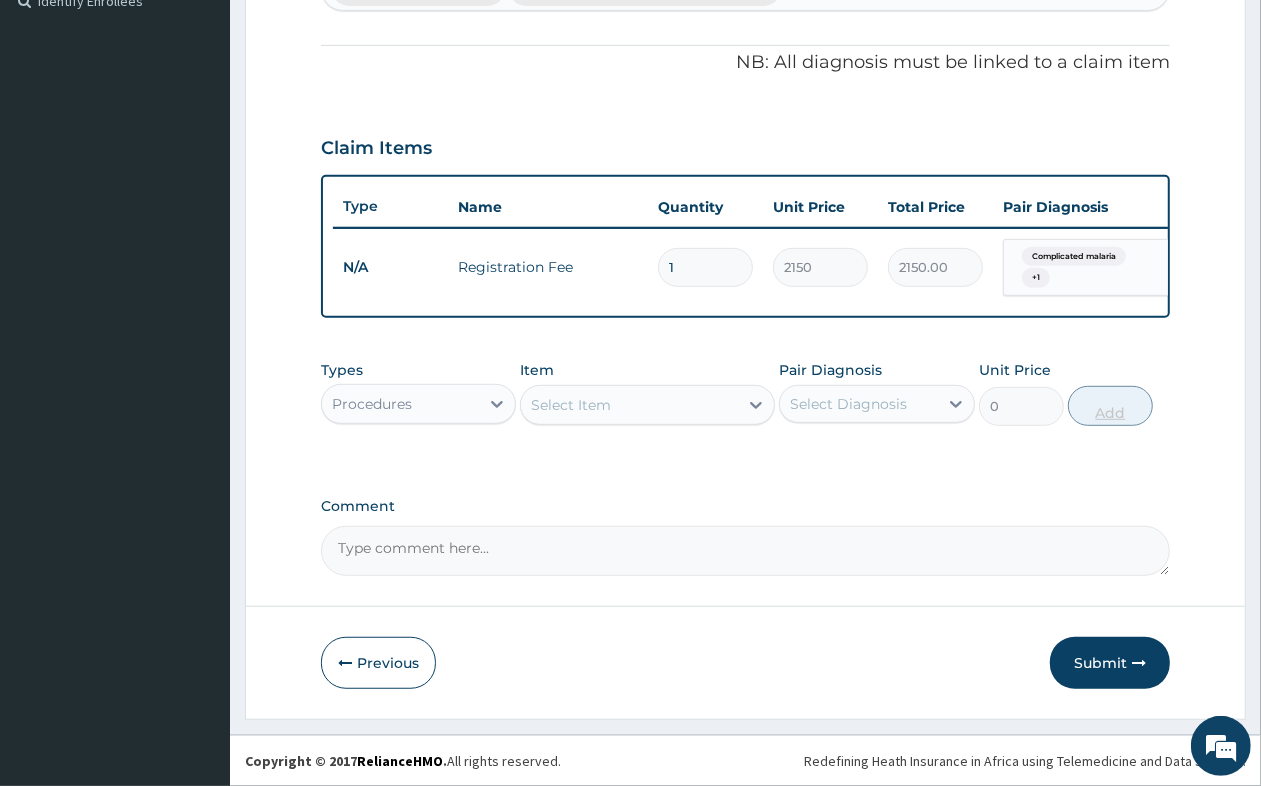 scroll, scrollTop: 587, scrollLeft: 0, axis: vertical 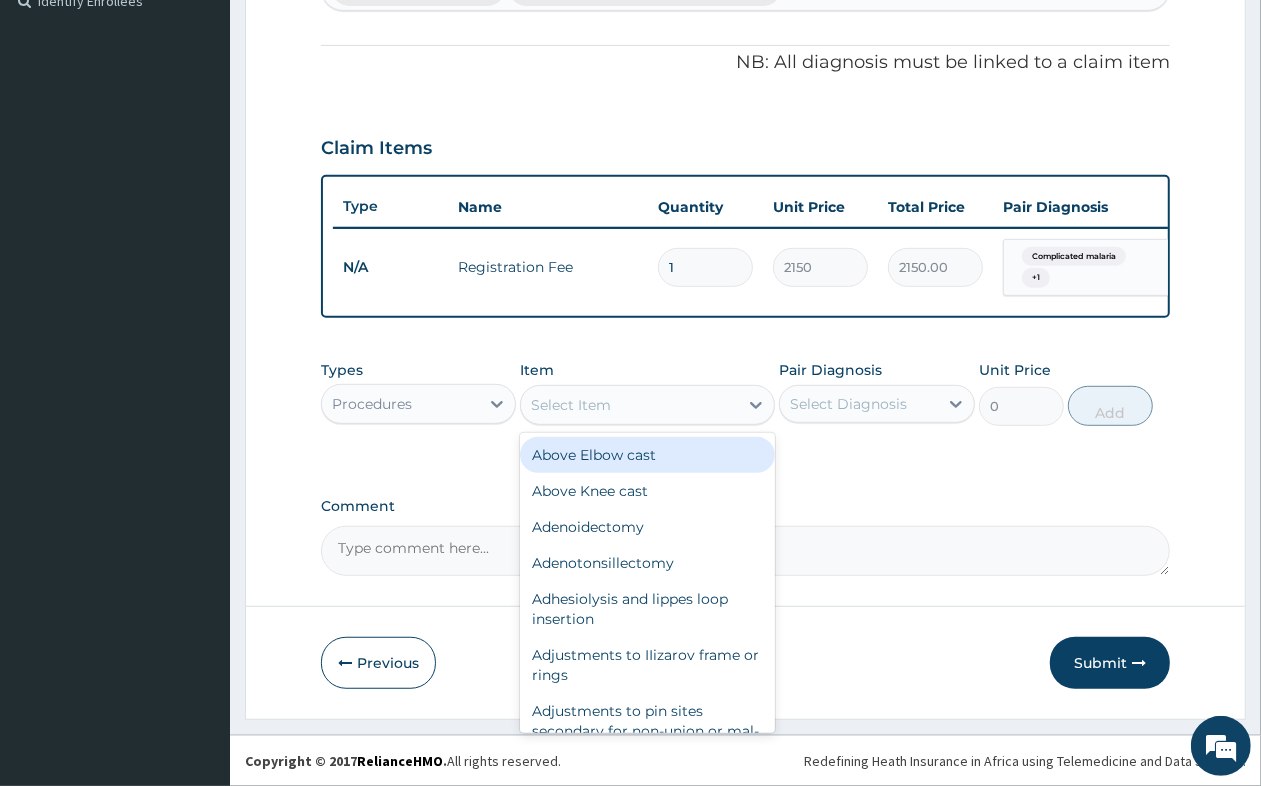 click on "Select Item" at bounding box center (629, 405) 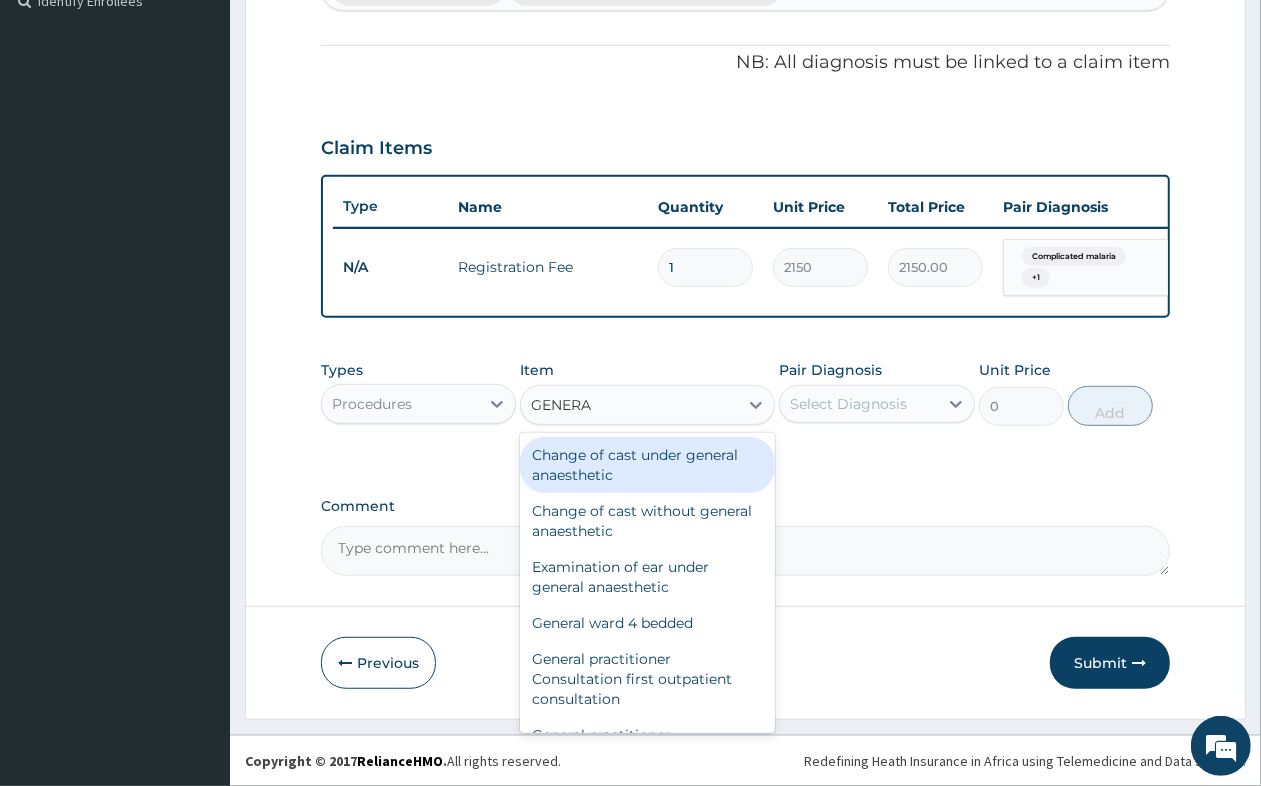 type on "GENERAL" 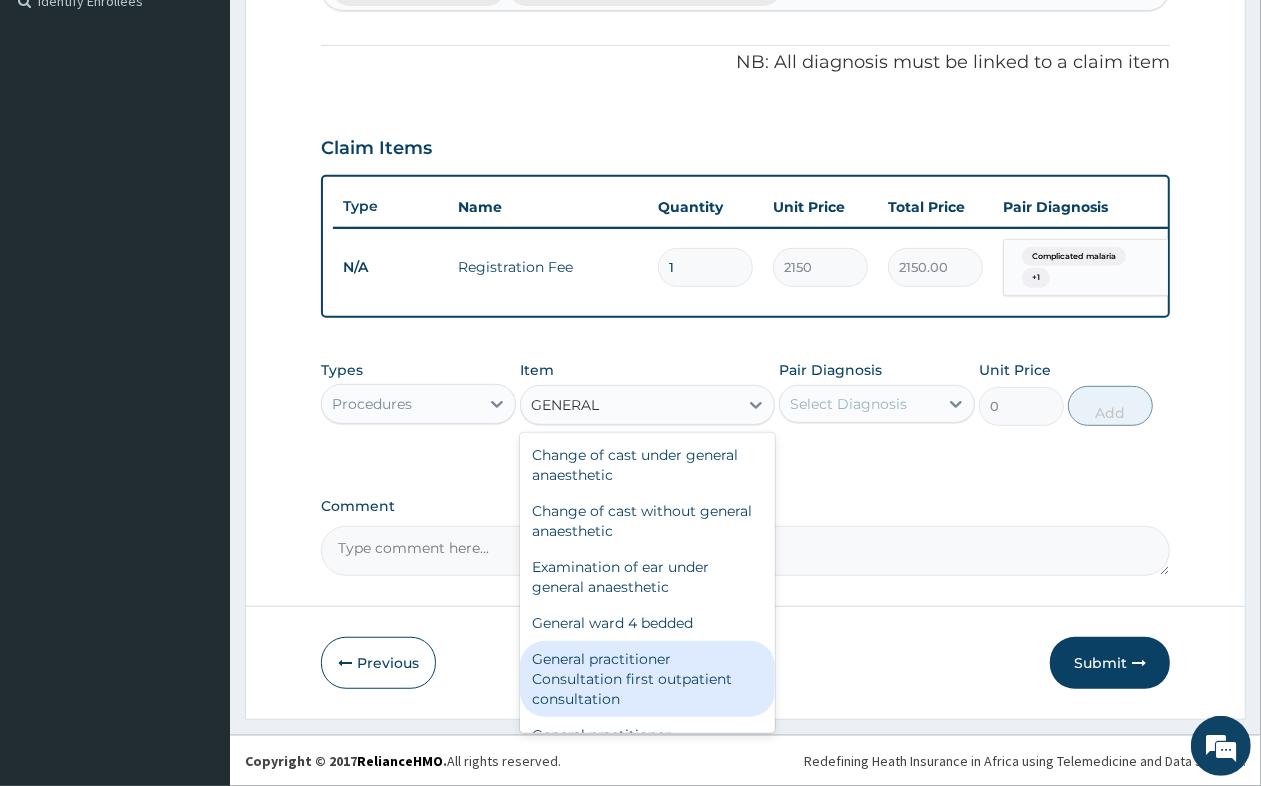click on "General practitioner Consultation first outpatient consultation" at bounding box center (647, 679) 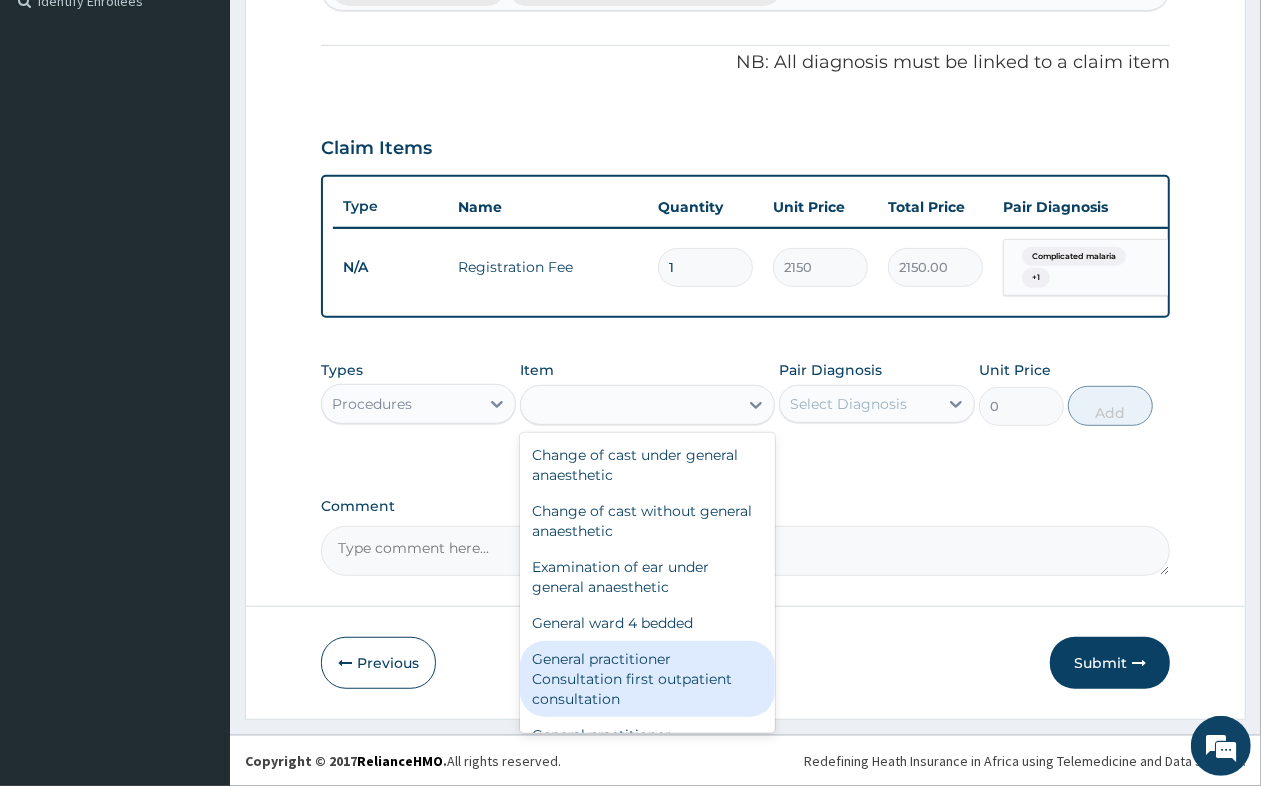 type on "3547.5" 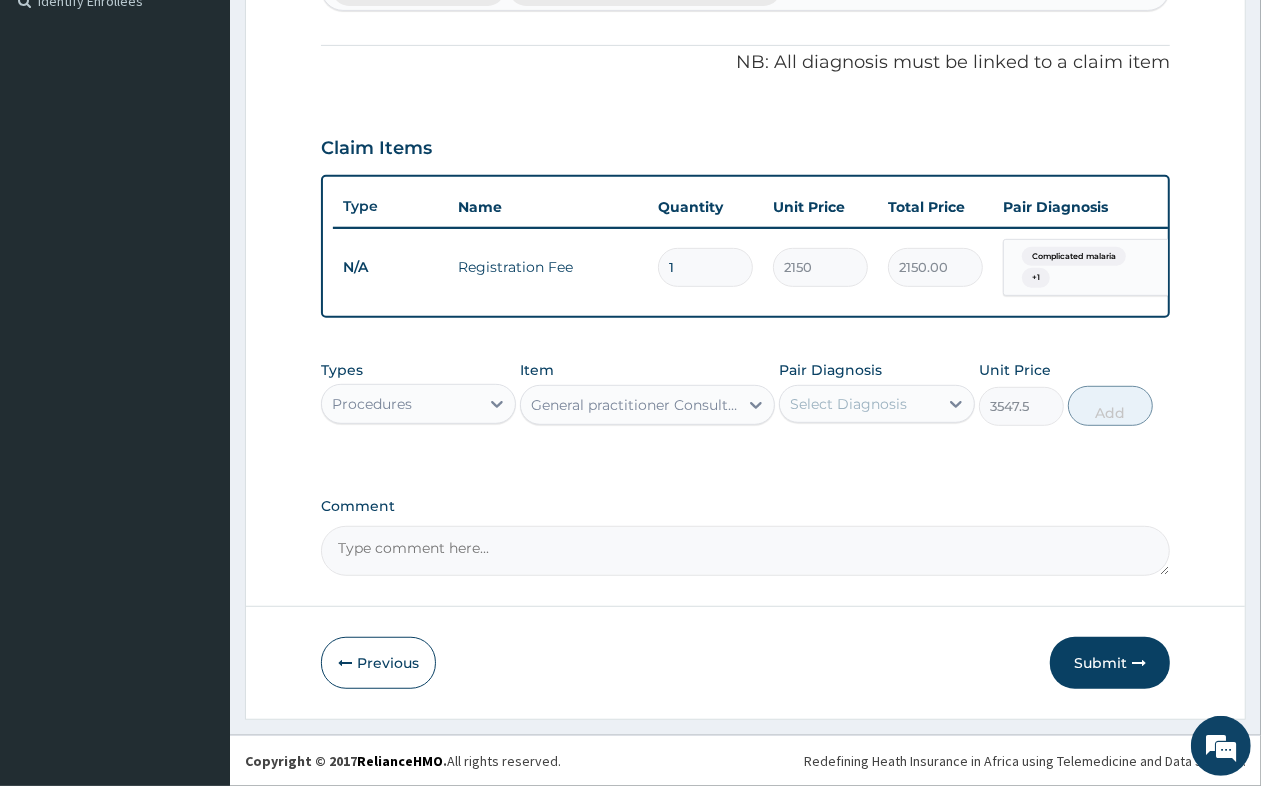 click on "Select Diagnosis" at bounding box center (848, 404) 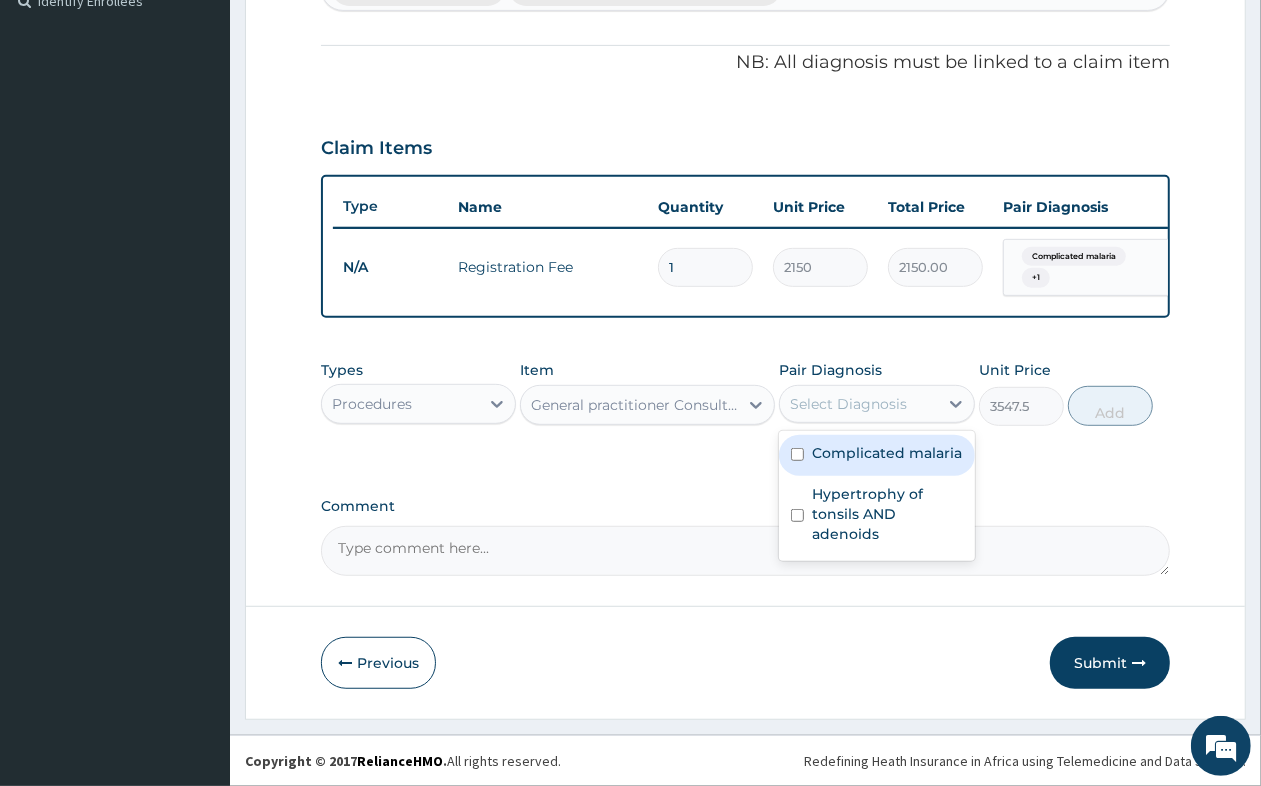 click on "Complicated malaria" at bounding box center (887, 453) 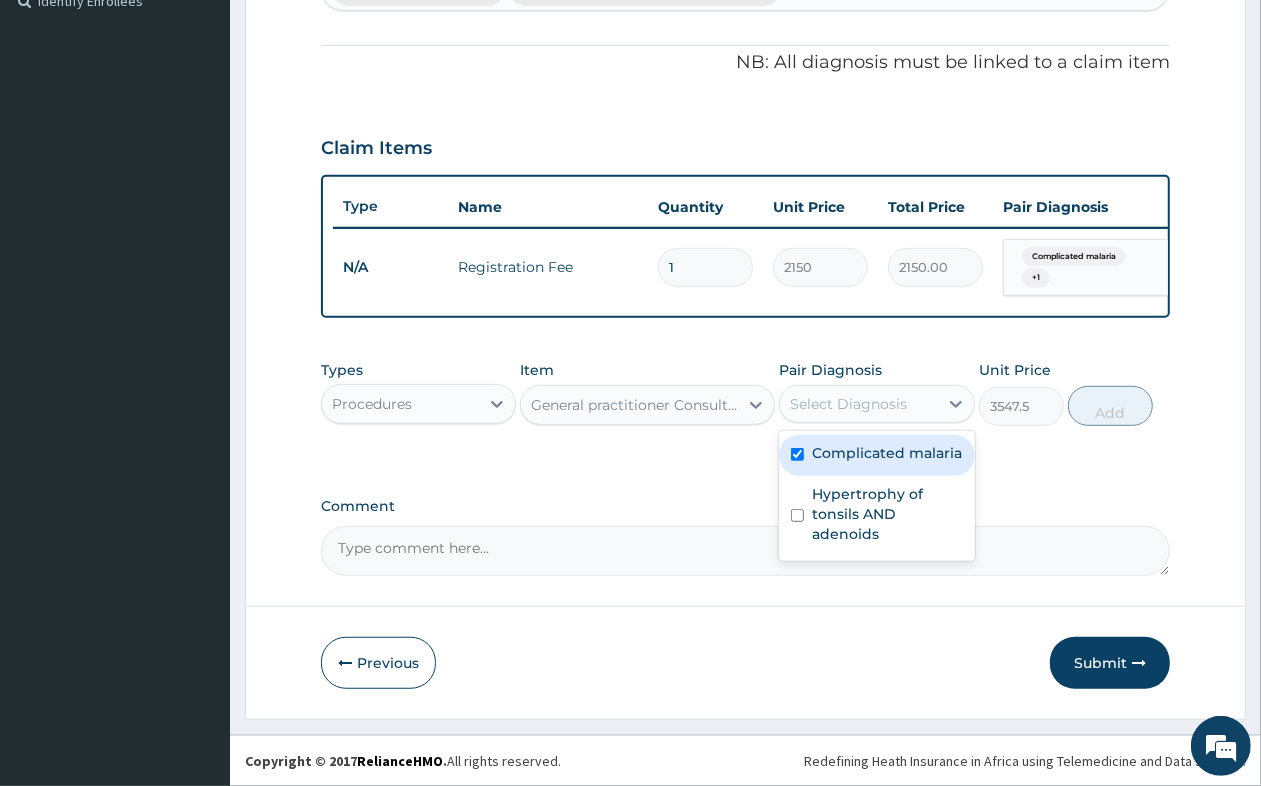 checkbox on "true" 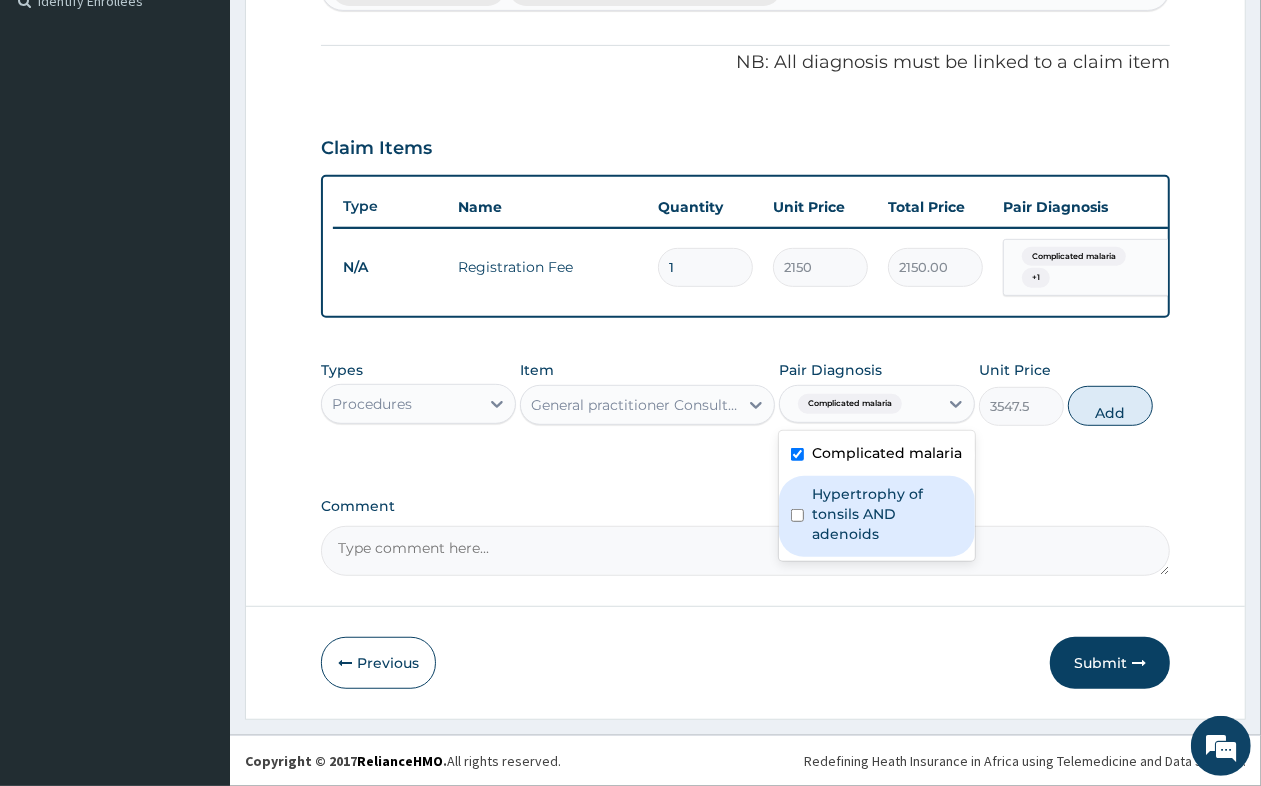 click on "Hypertrophy of tonsils AND adenoids" at bounding box center (887, 514) 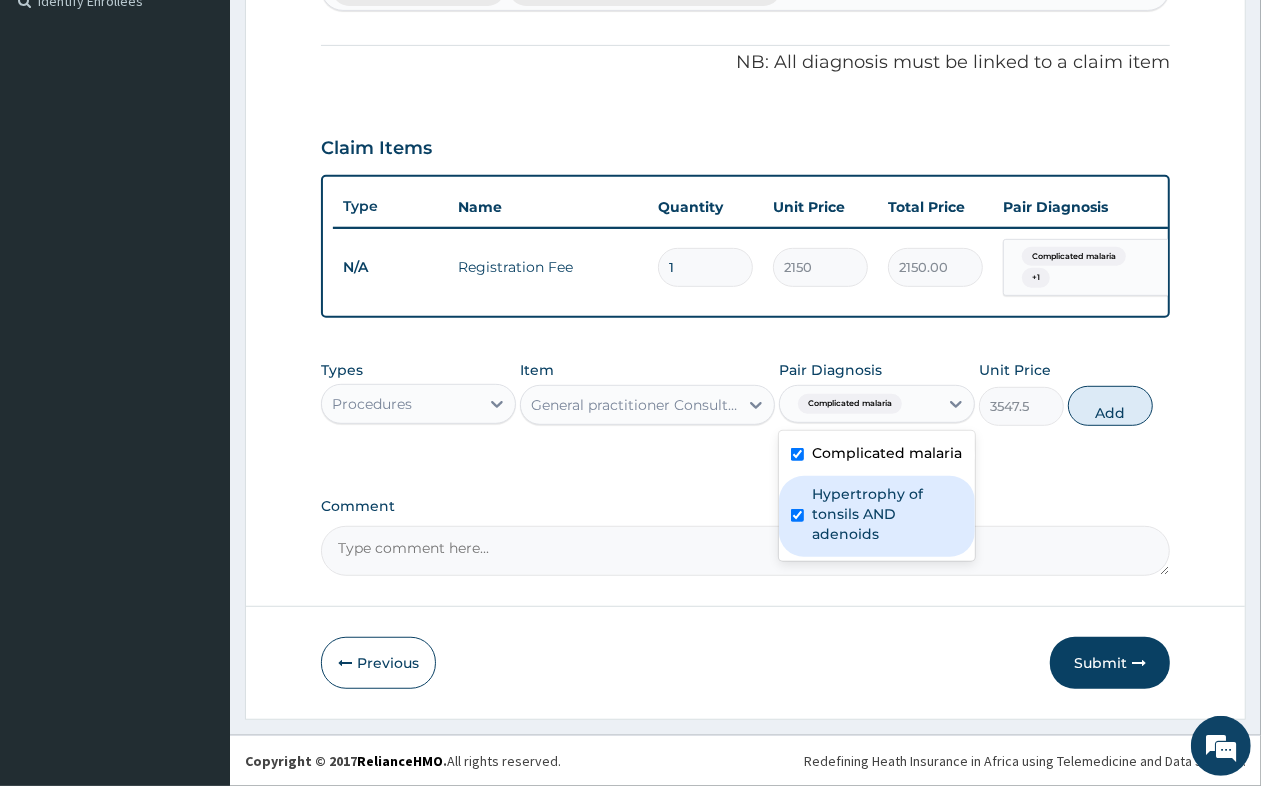checkbox on "true" 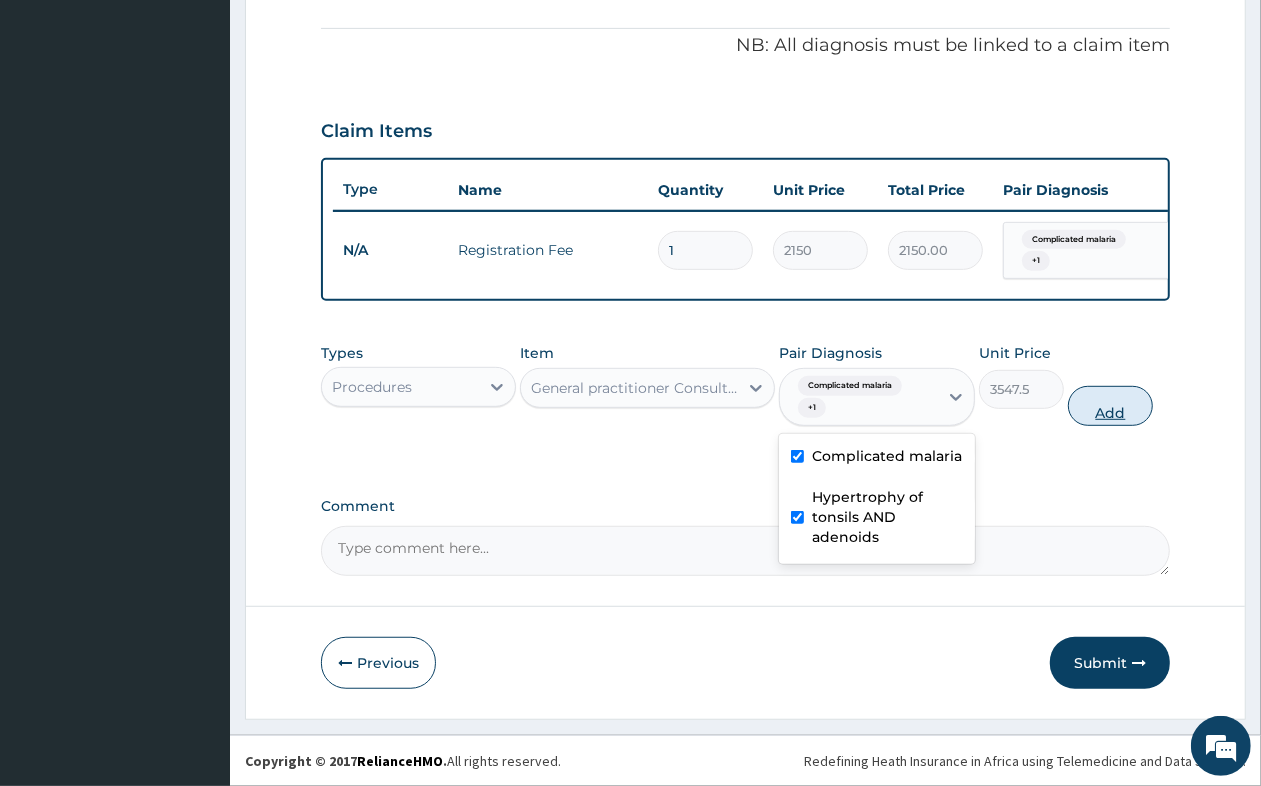 click on "Add" at bounding box center (1110, 406) 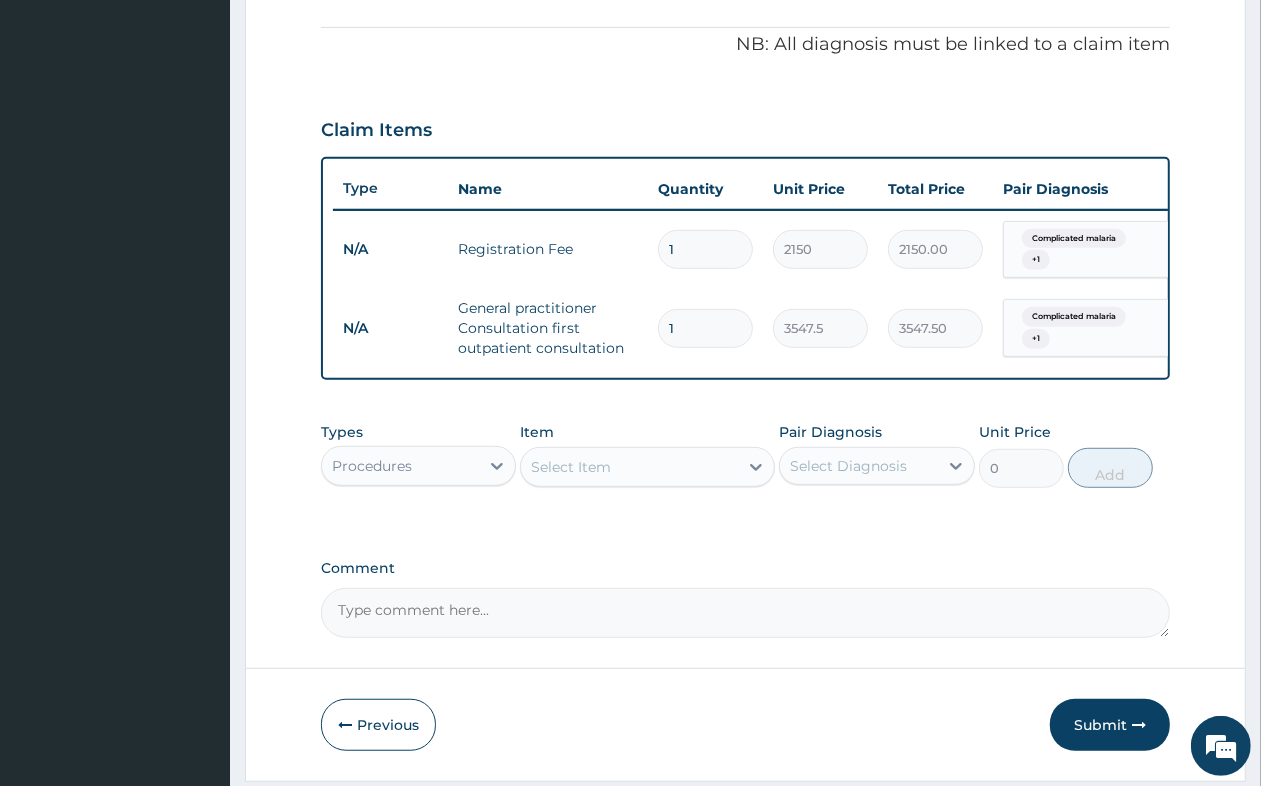 click on "Procedures" at bounding box center [372, 466] 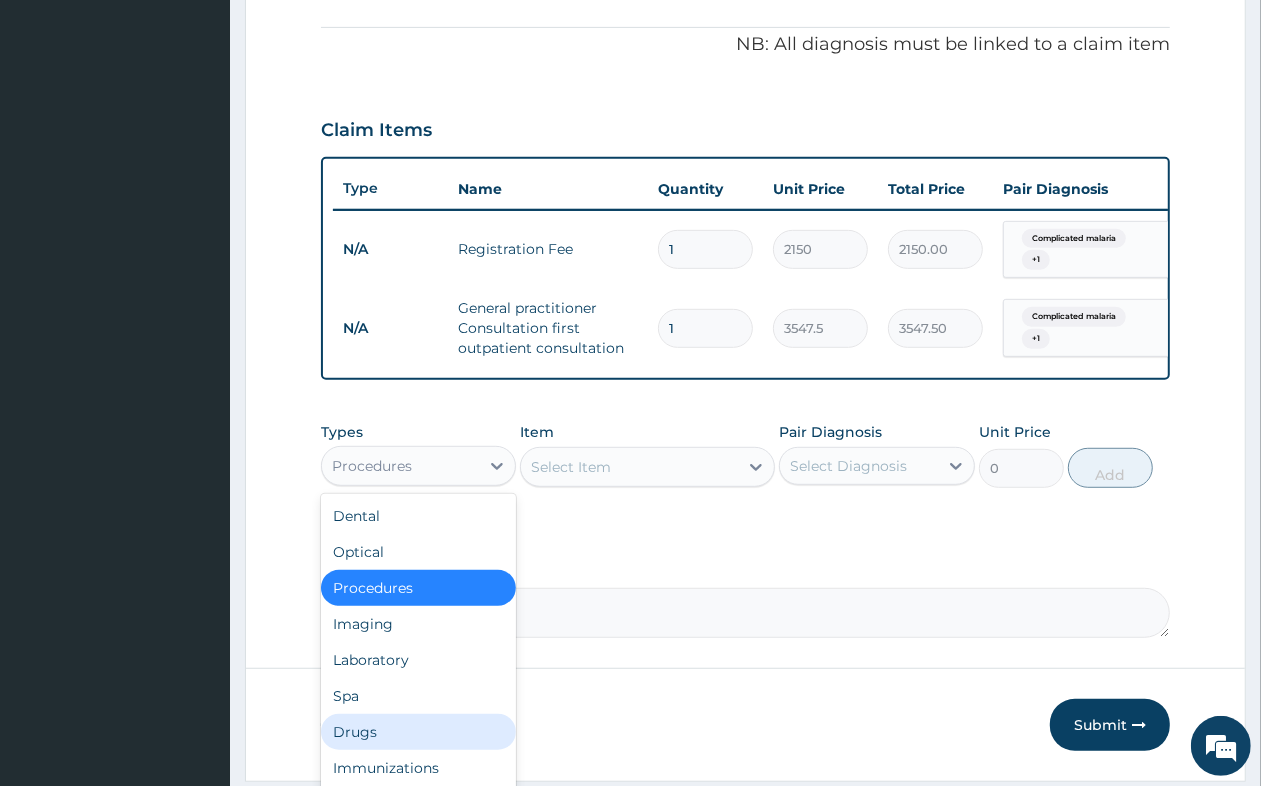 click on "Drugs" at bounding box center [418, 732] 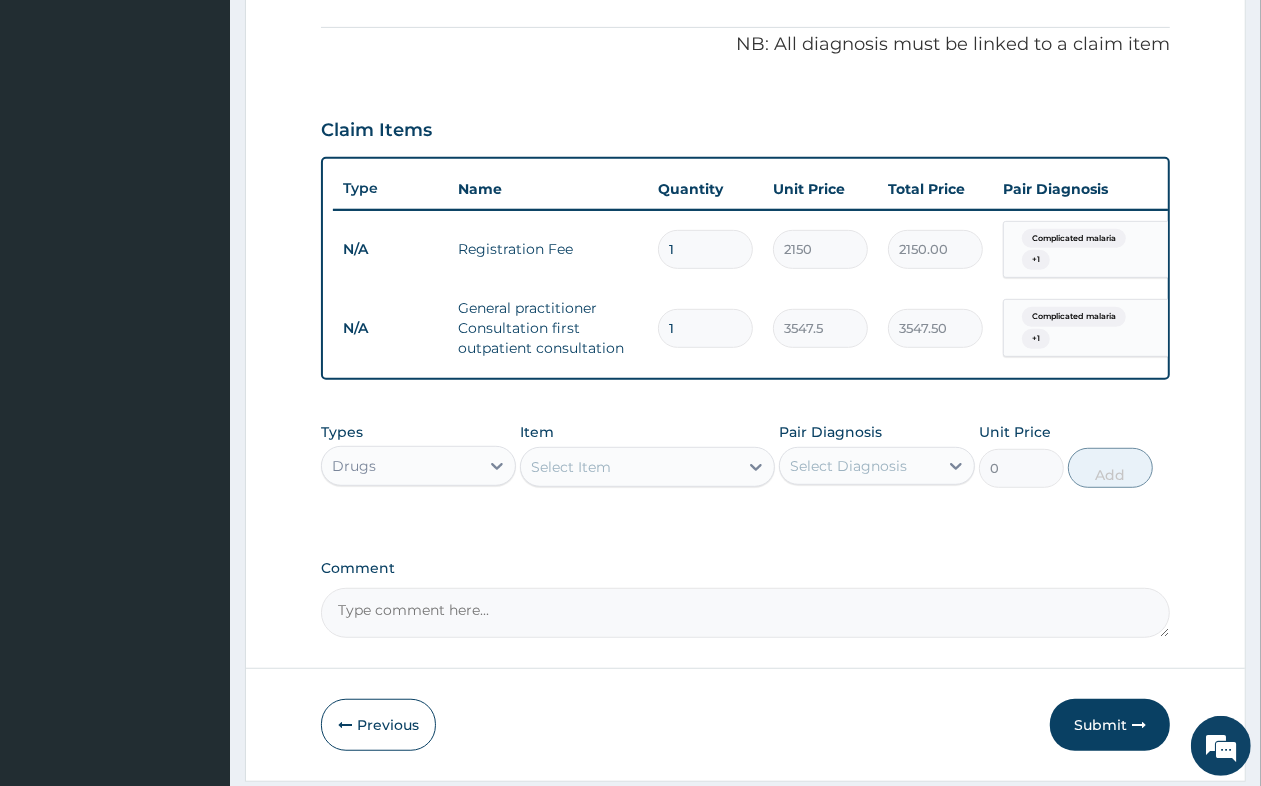click on "Select Item" at bounding box center [571, 467] 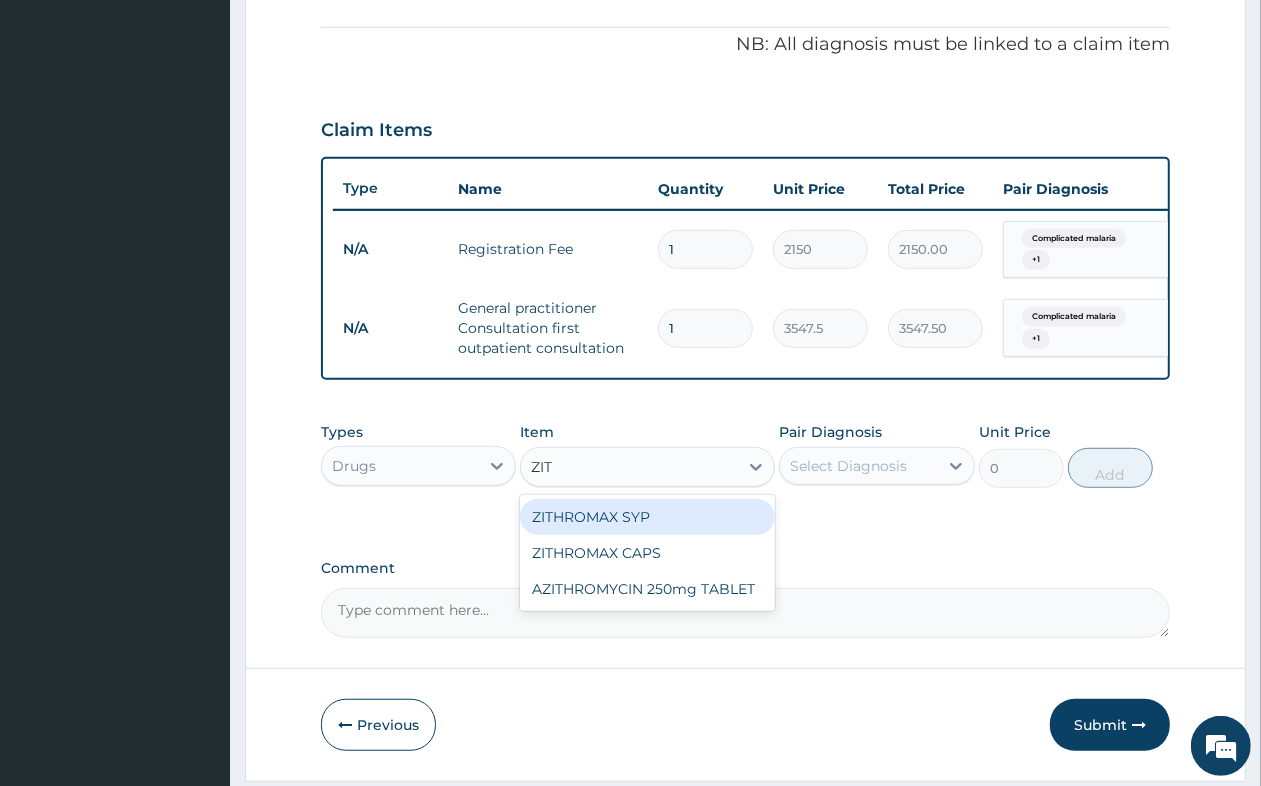 type on "ZITH" 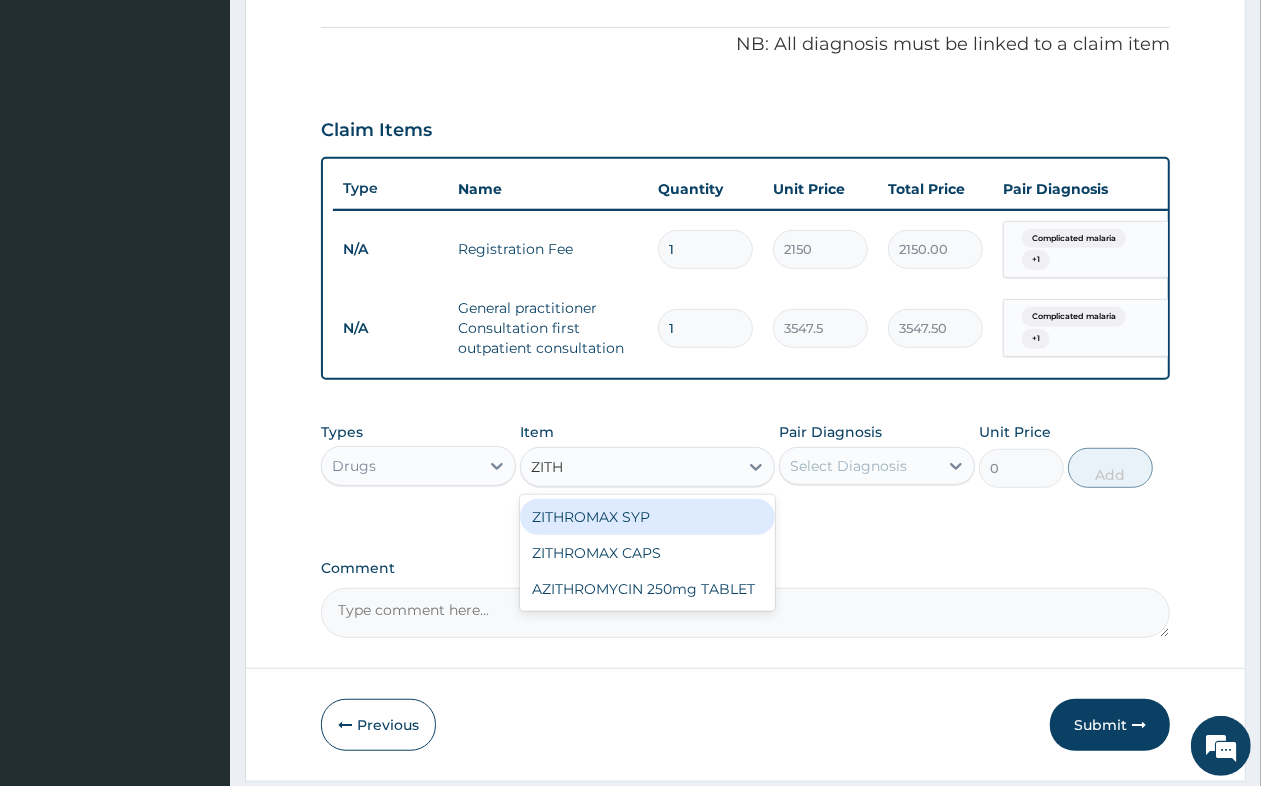 click on "ZITHROMAX SYP" at bounding box center [647, 517] 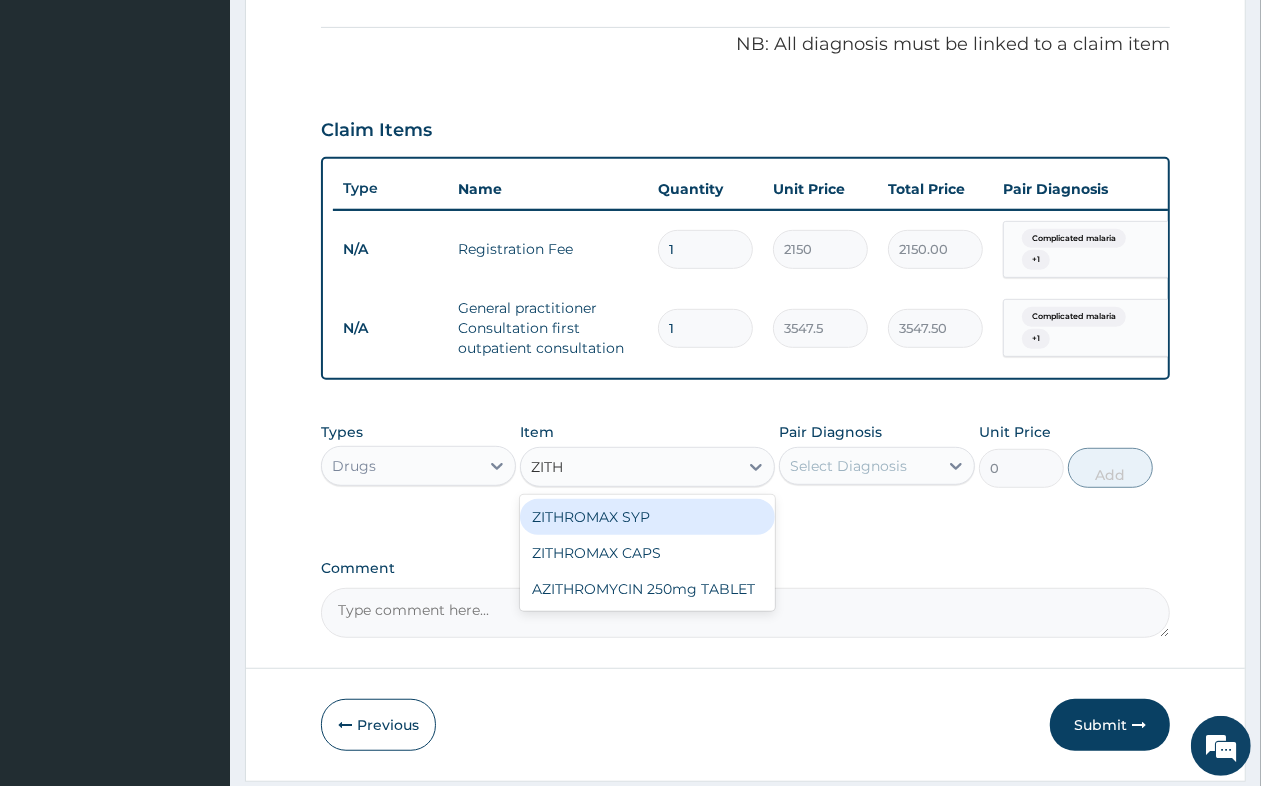 type 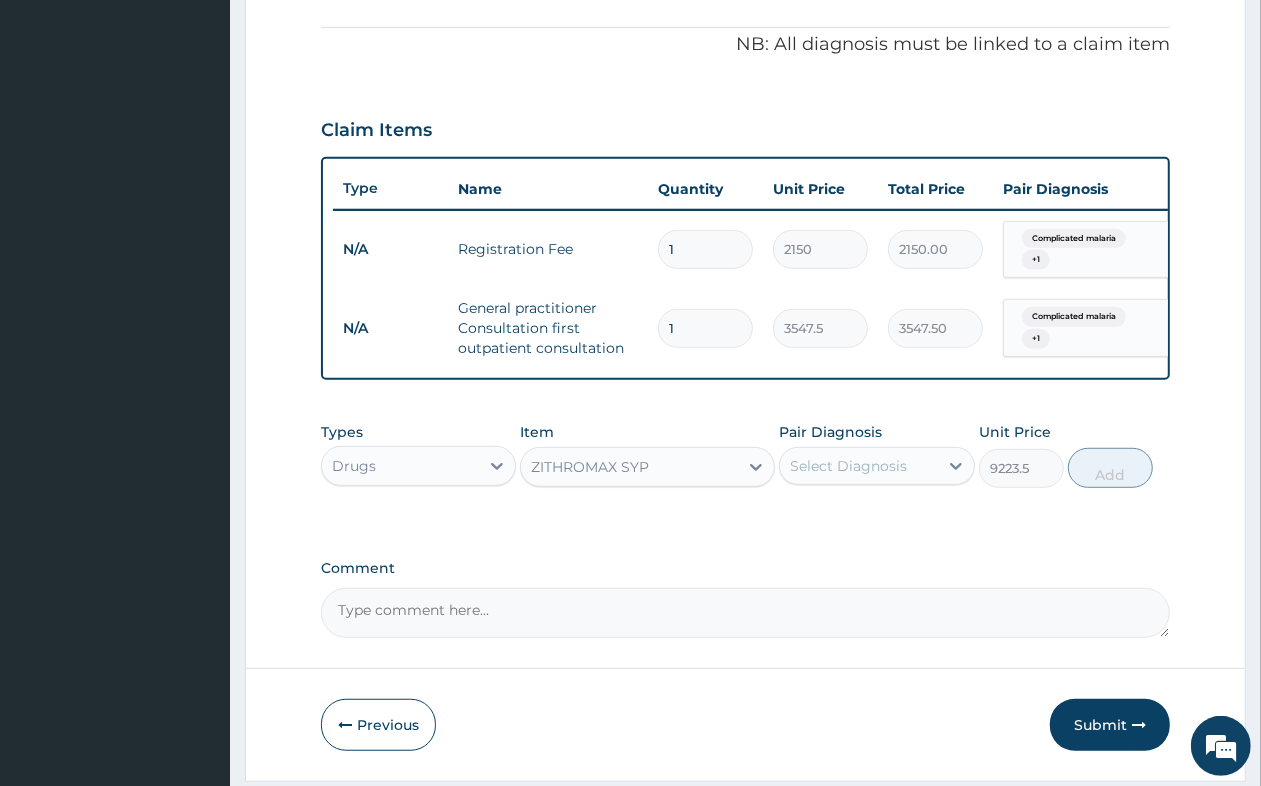 click on "Select Diagnosis" at bounding box center (848, 466) 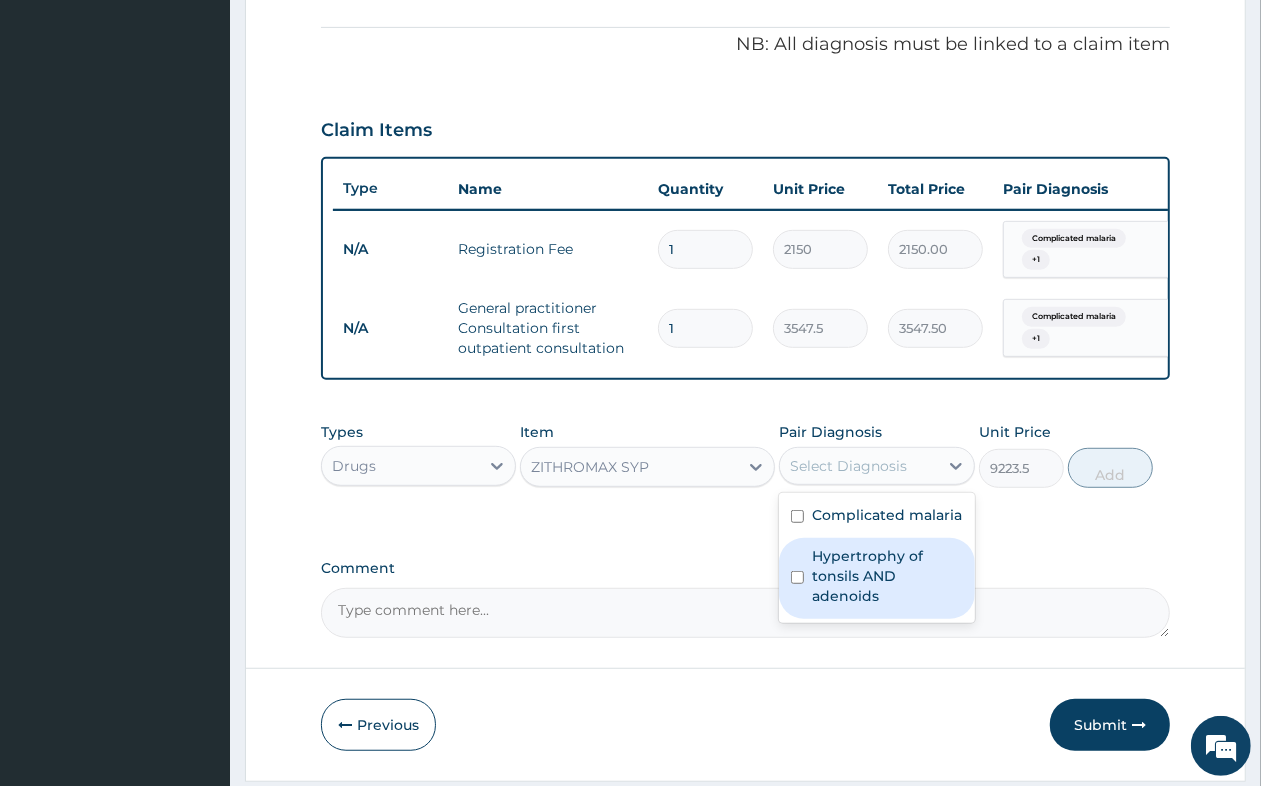 click on "Hypertrophy of tonsils AND adenoids" at bounding box center (887, 576) 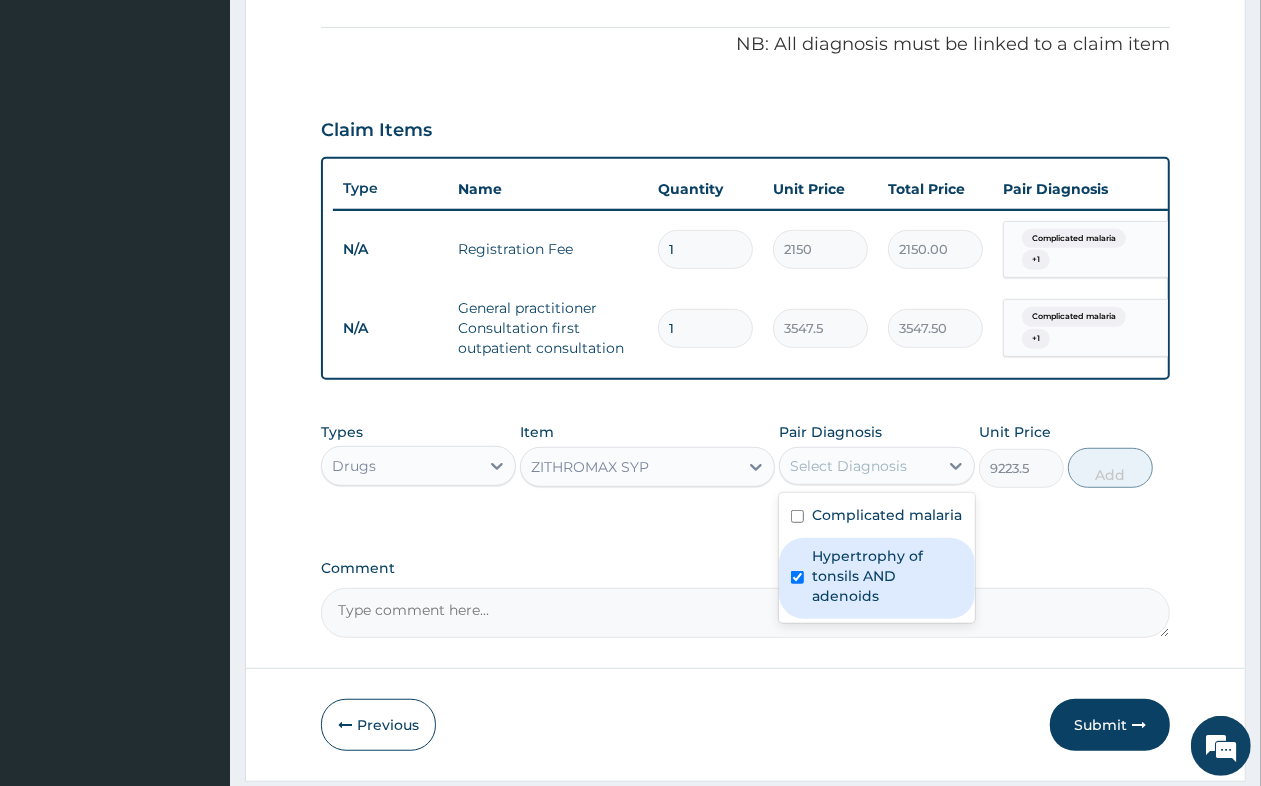 checkbox on "true" 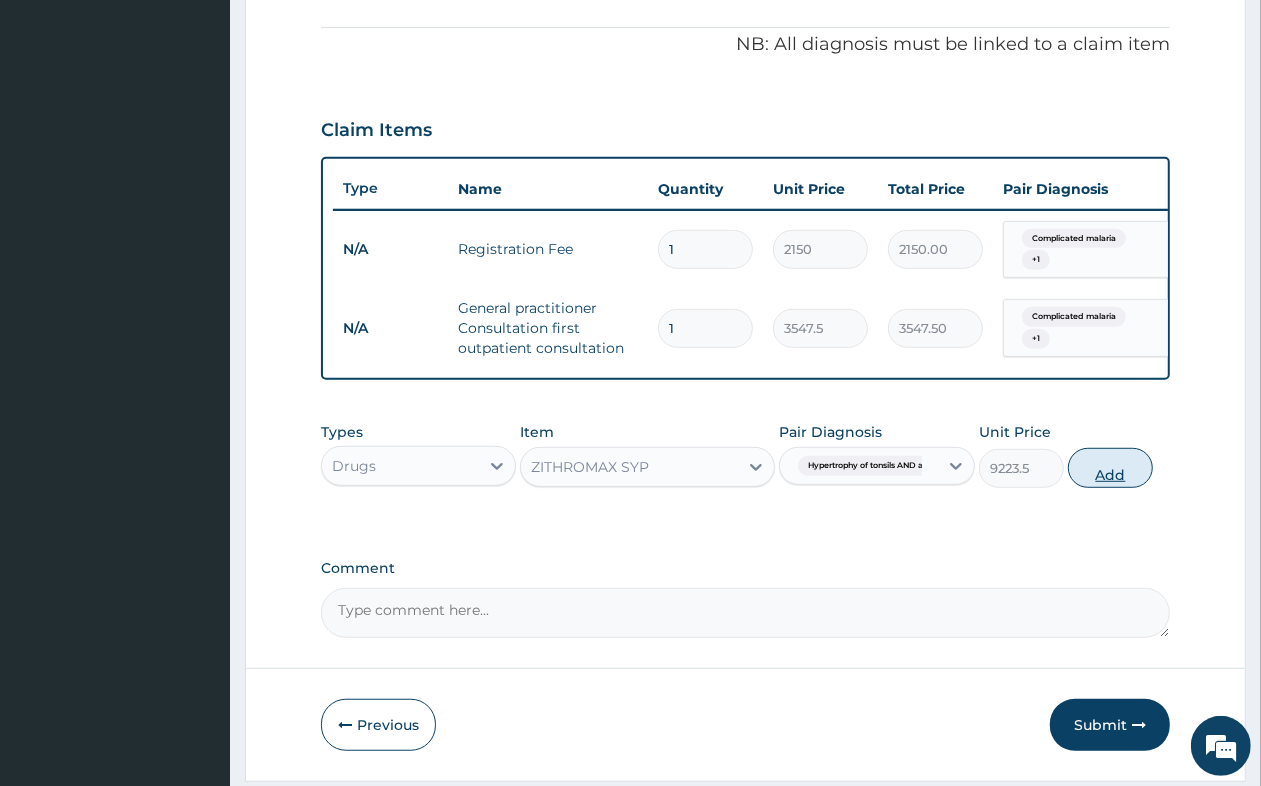 click on "Add" at bounding box center [1110, 468] 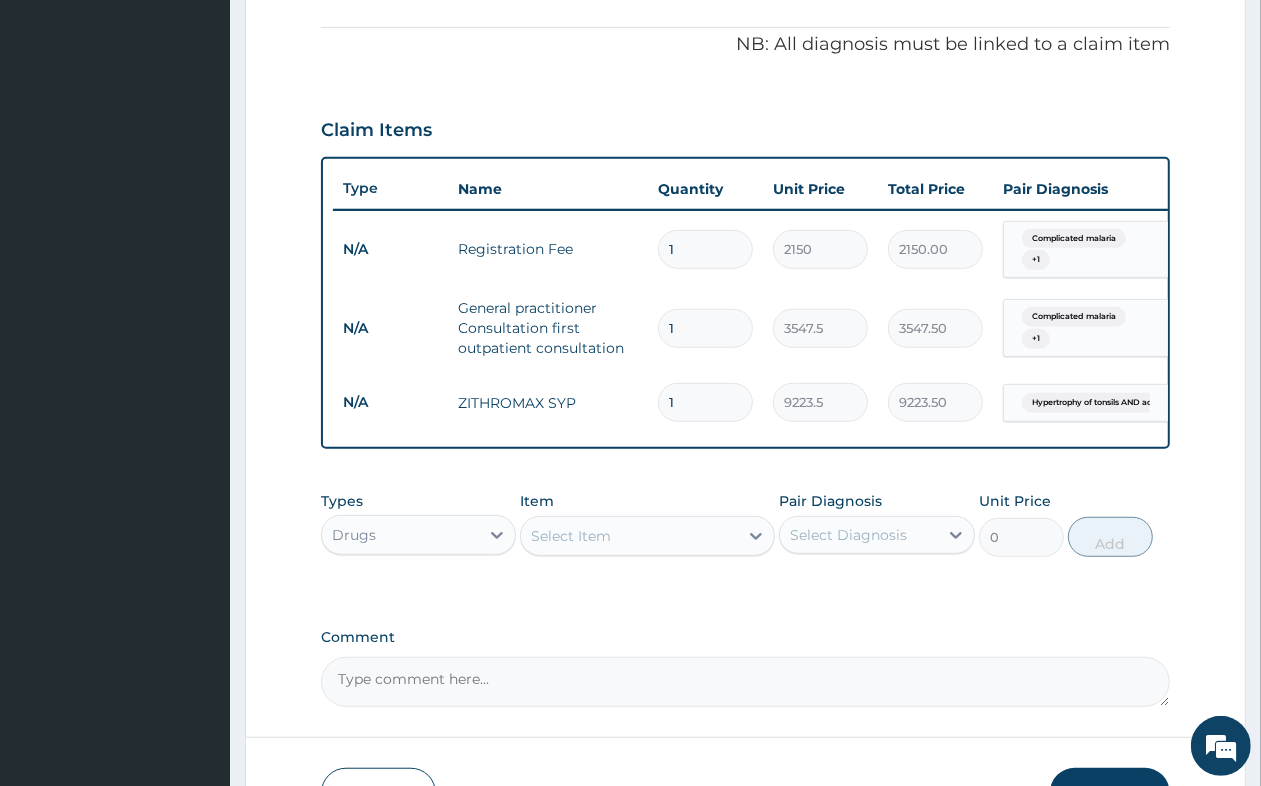 click on "Select Item" at bounding box center [571, 536] 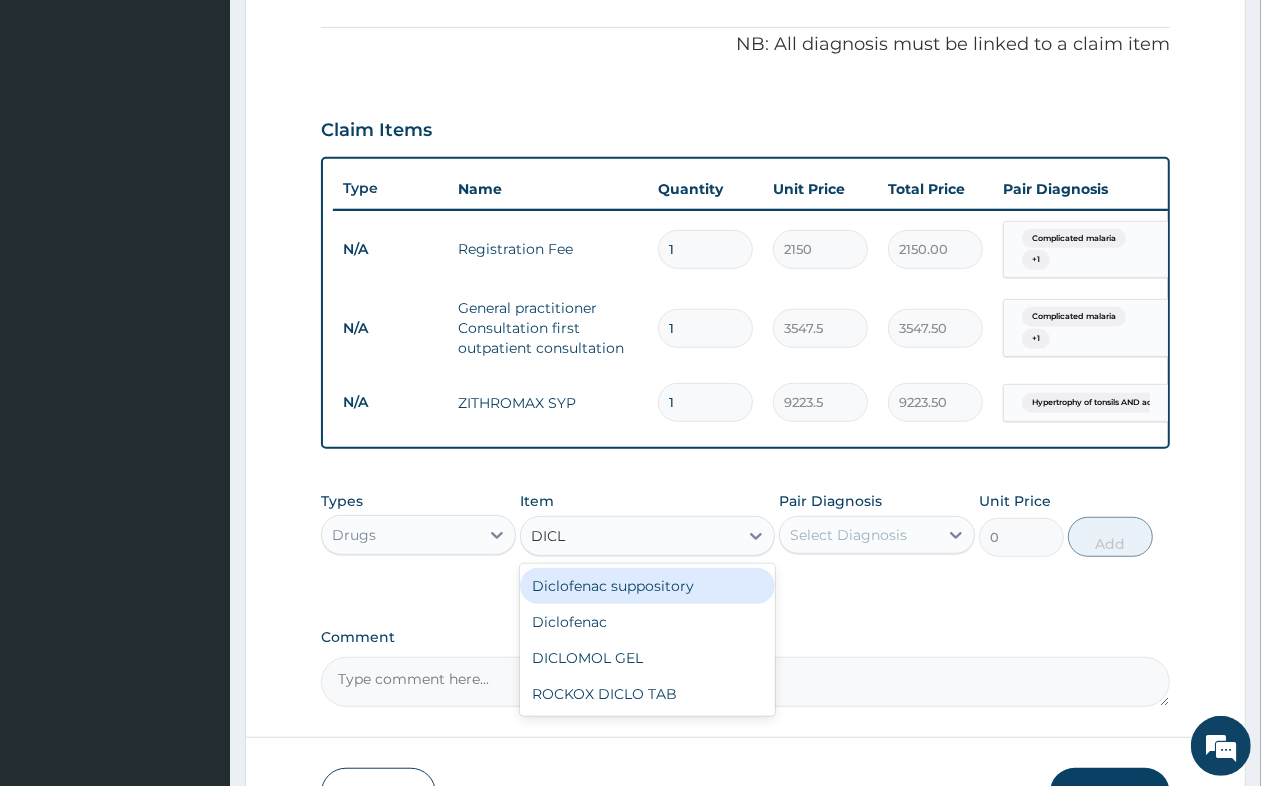 type on "DICLO" 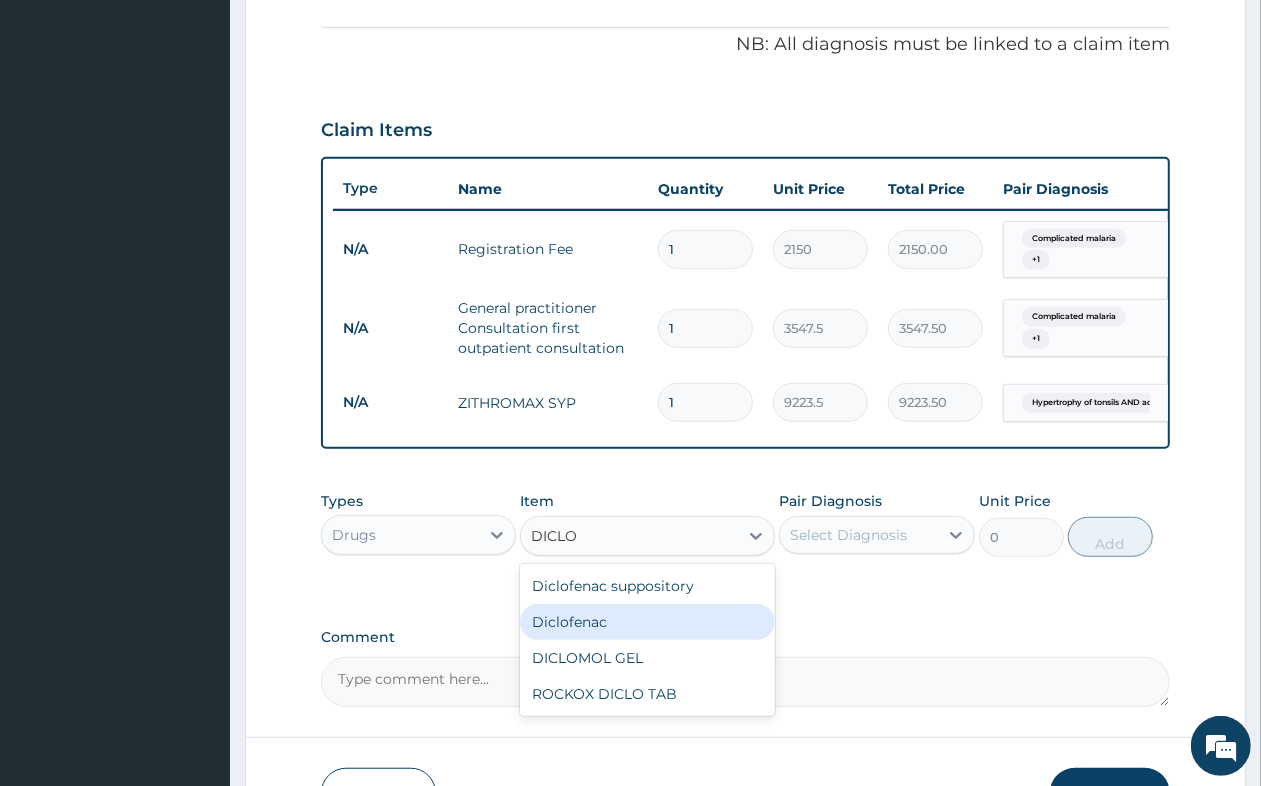 click on "Diclofenac" at bounding box center (647, 622) 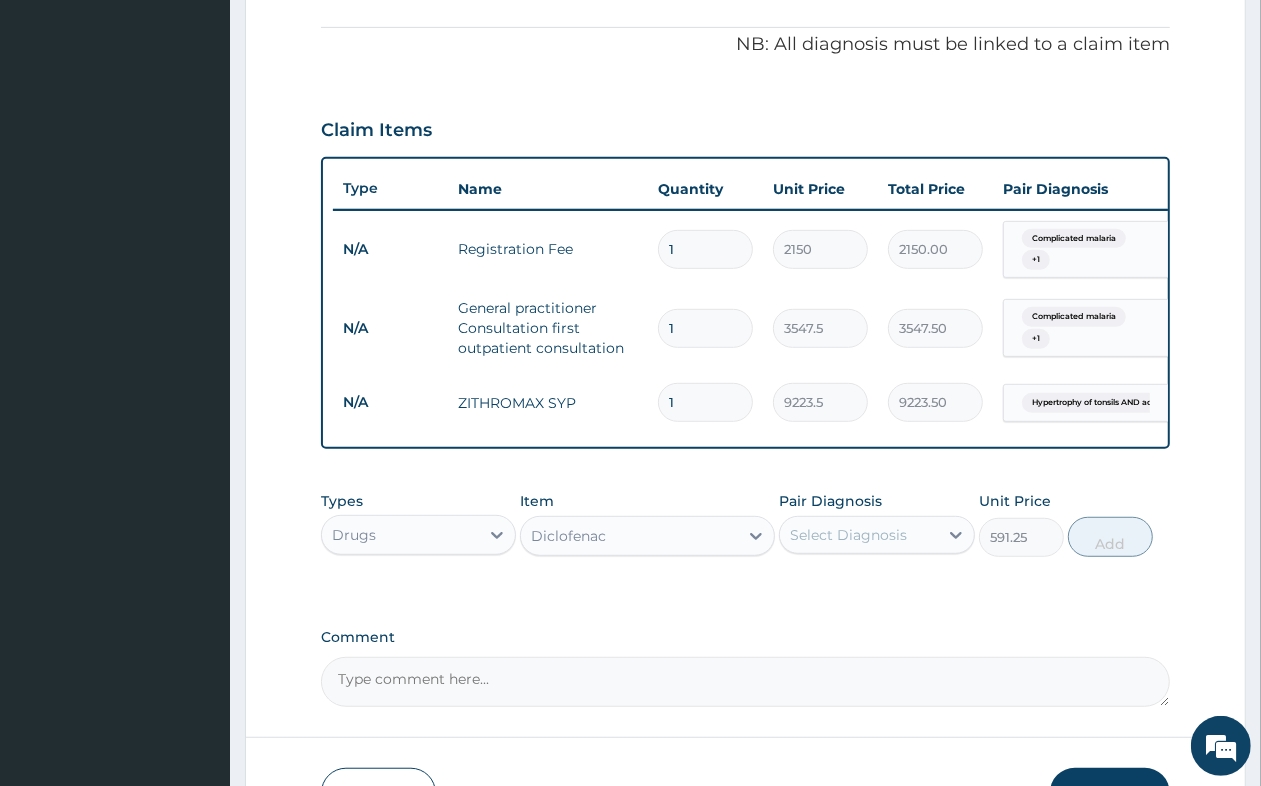 click on "Select Diagnosis" at bounding box center (858, 535) 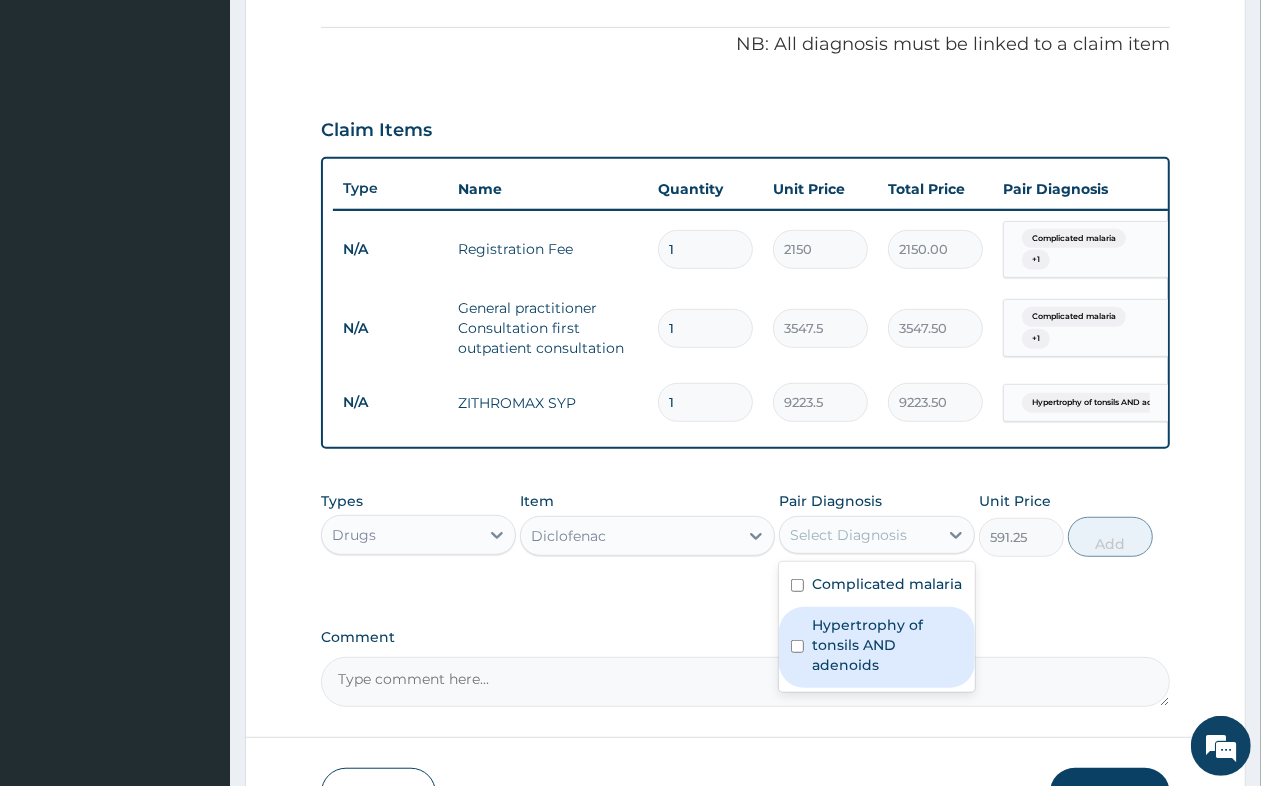 click on "Hypertrophy of tonsils AND adenoids" at bounding box center (887, 645) 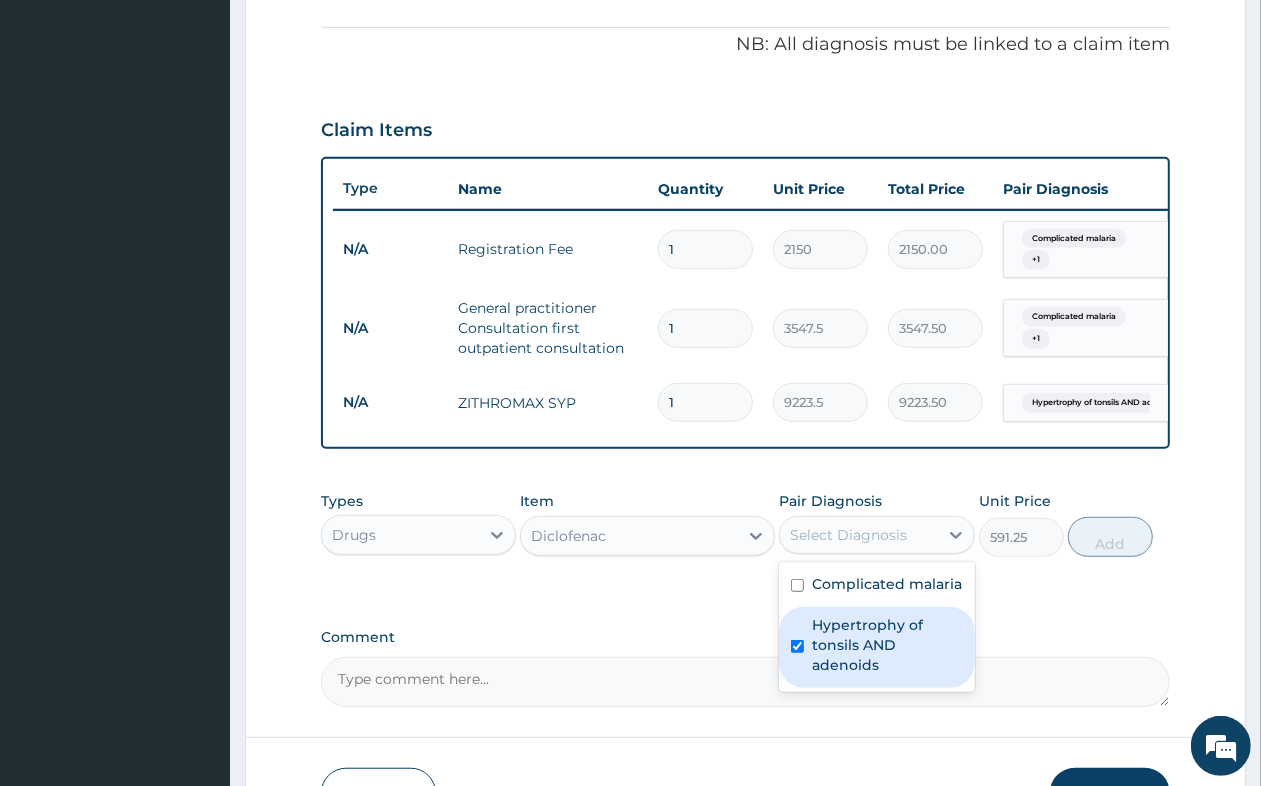 checkbox on "true" 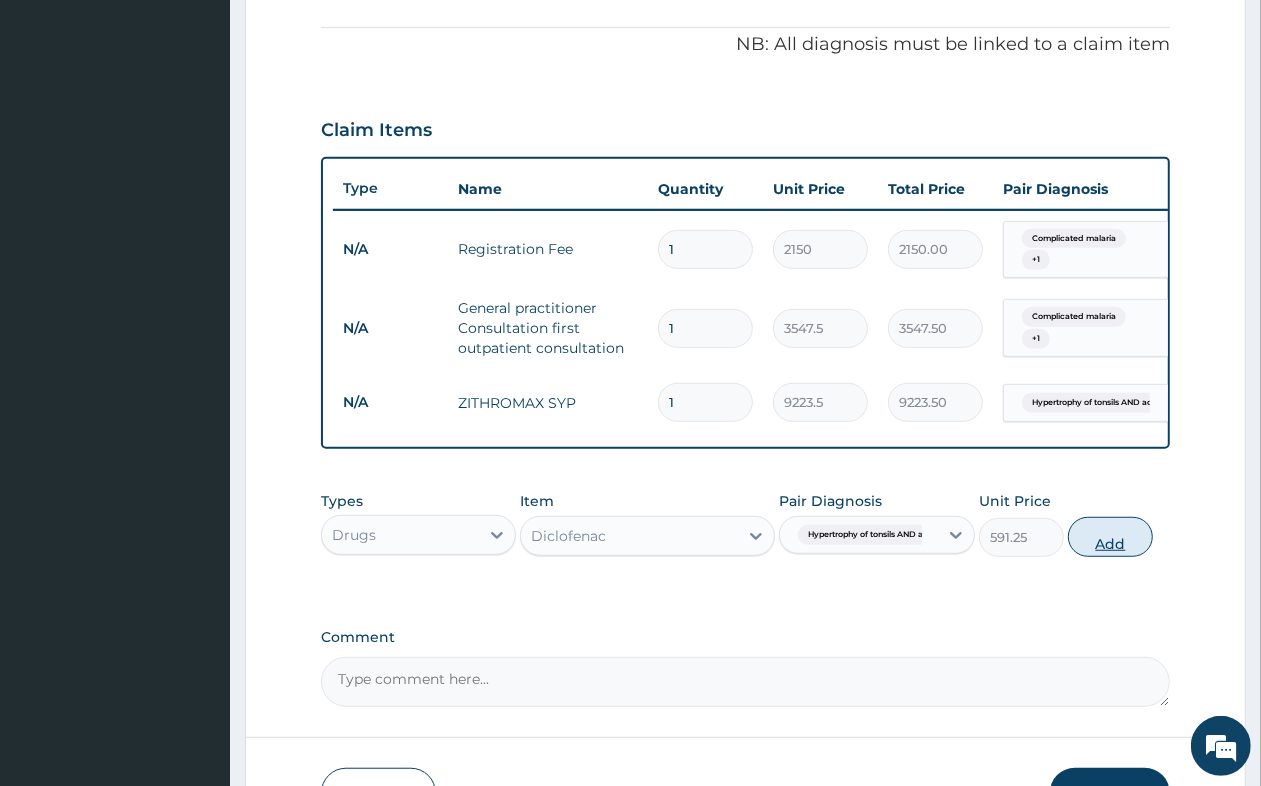 click on "Add" at bounding box center (1110, 537) 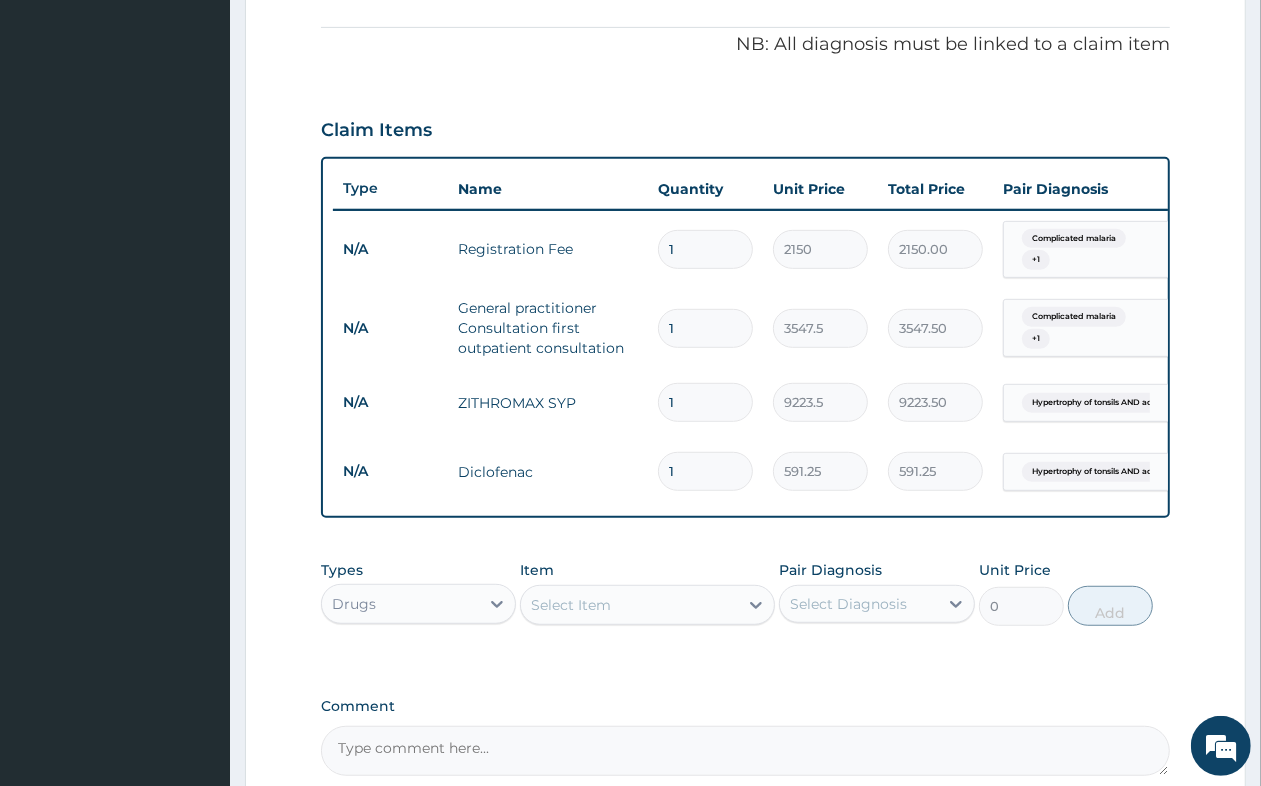 click on "Select Item" at bounding box center (571, 605) 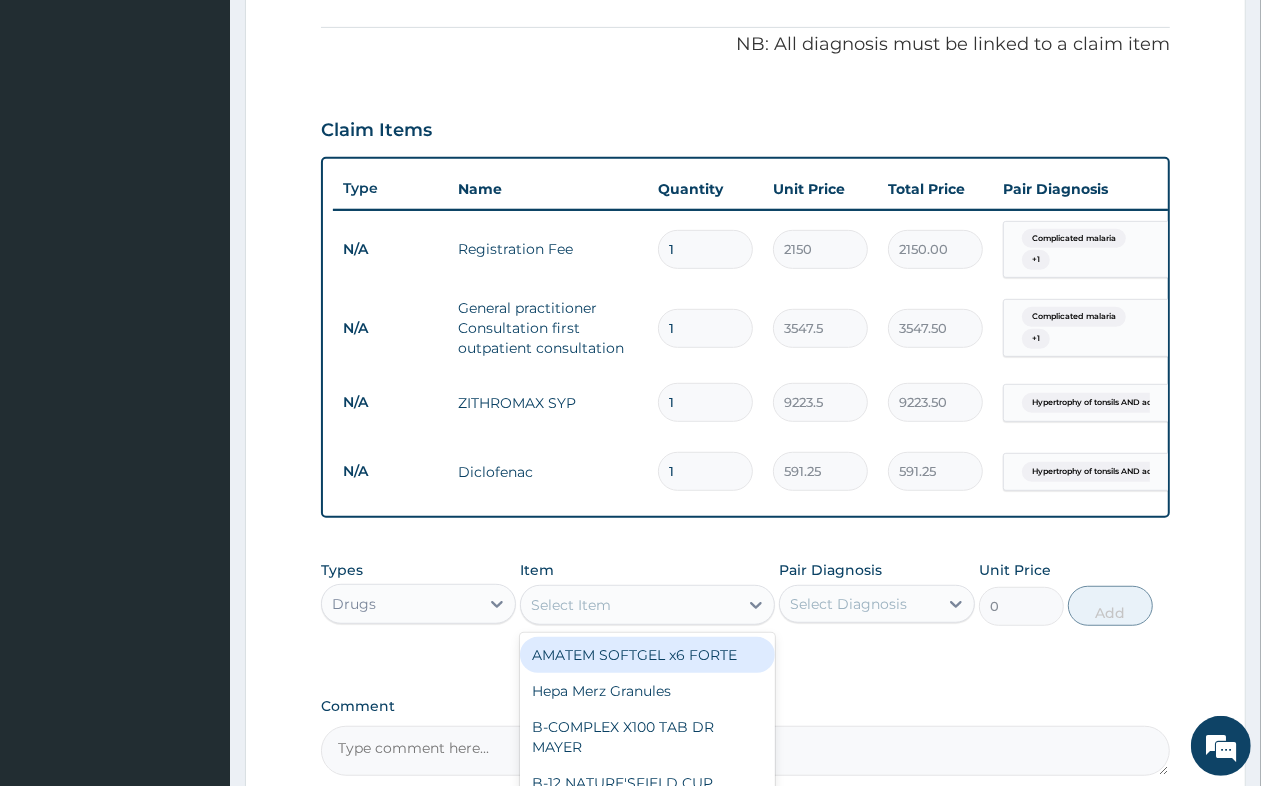 type on "E" 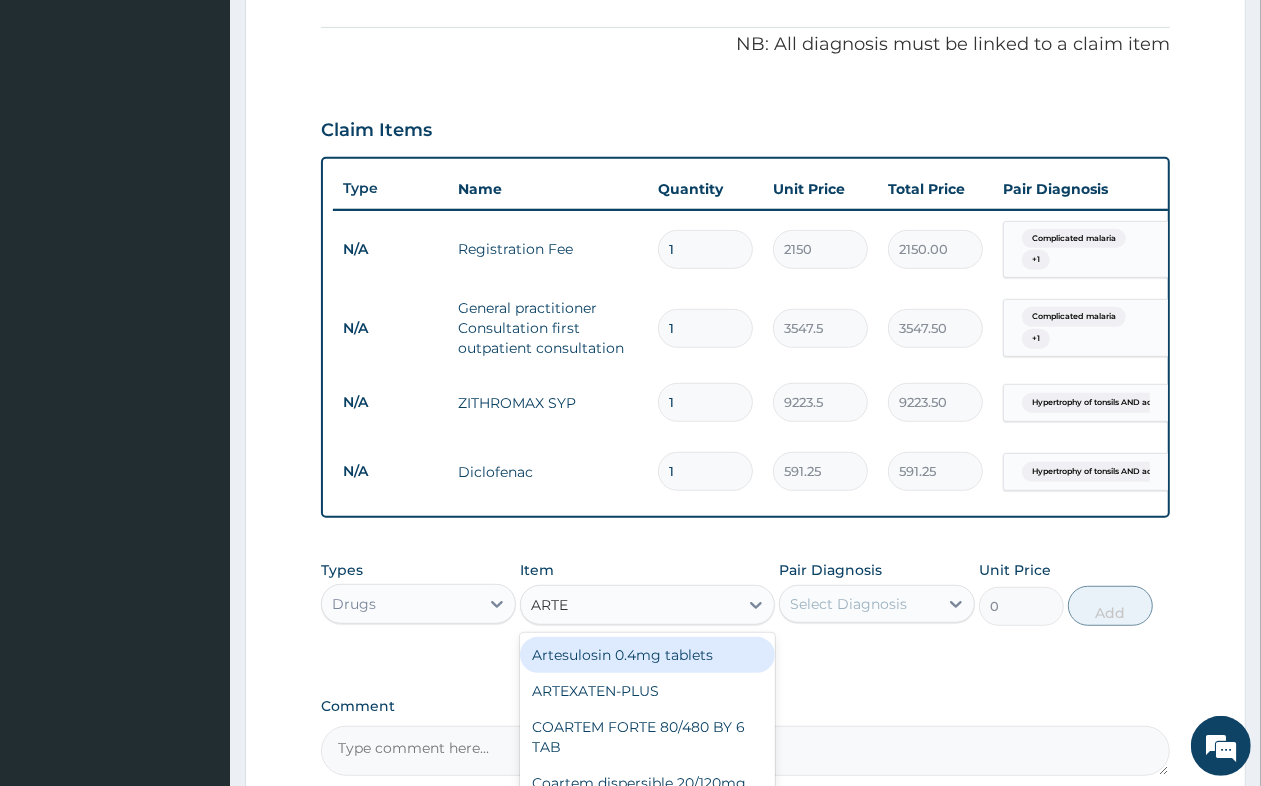type on "ARTEM" 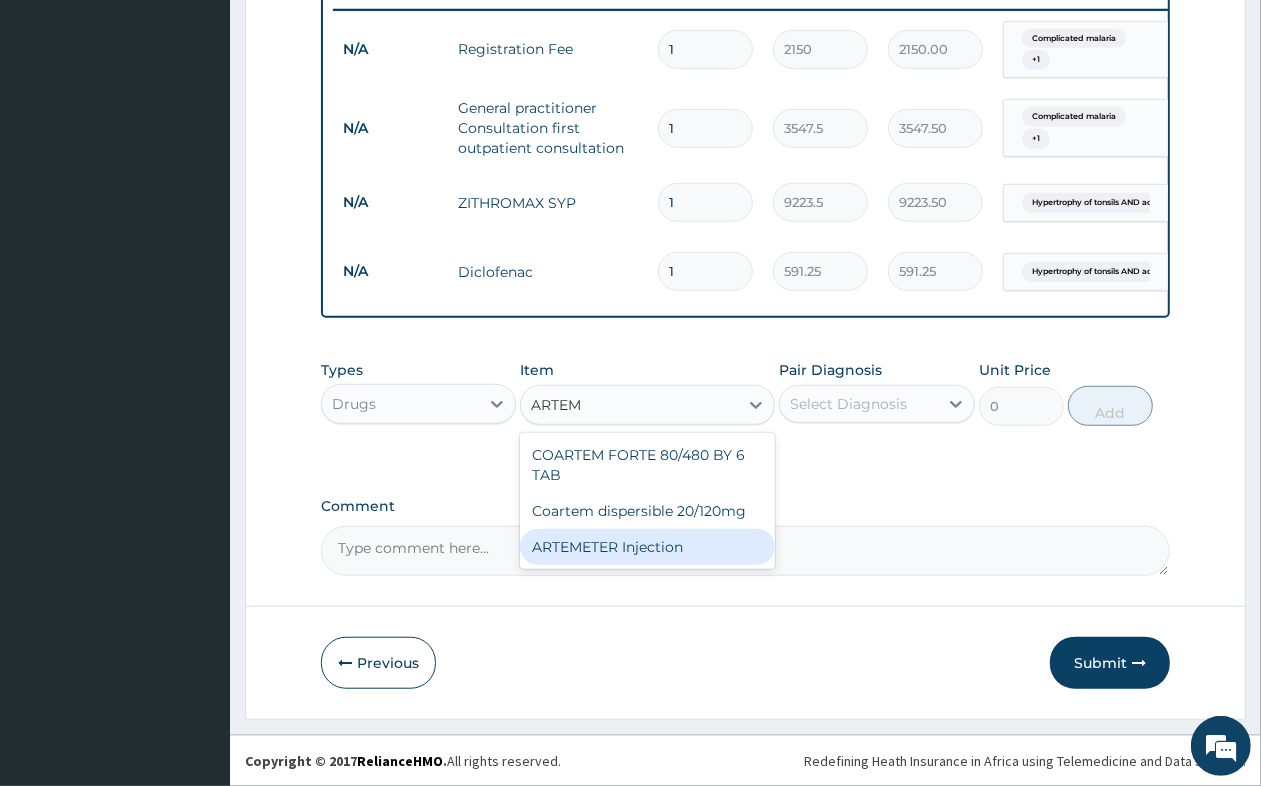 scroll, scrollTop: 806, scrollLeft: 0, axis: vertical 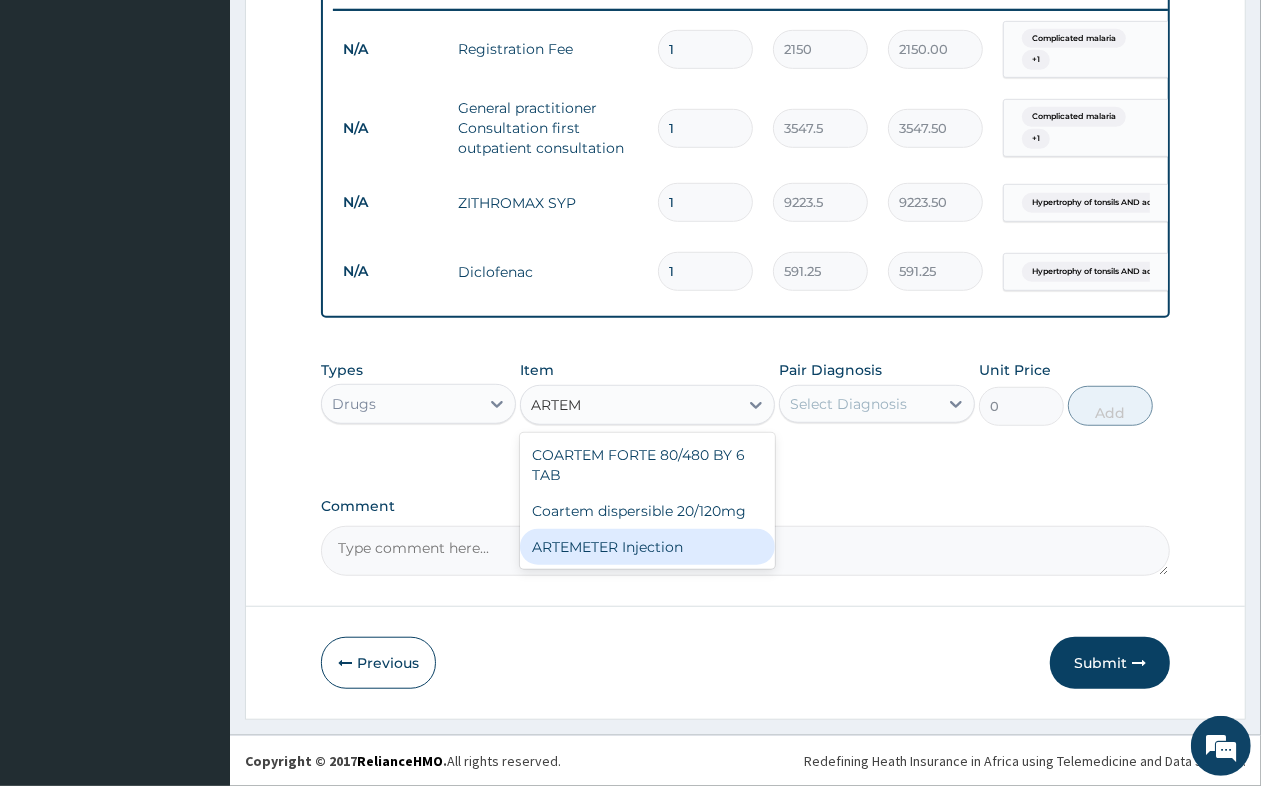 click on "ARTEMETER Injection" at bounding box center [647, 547] 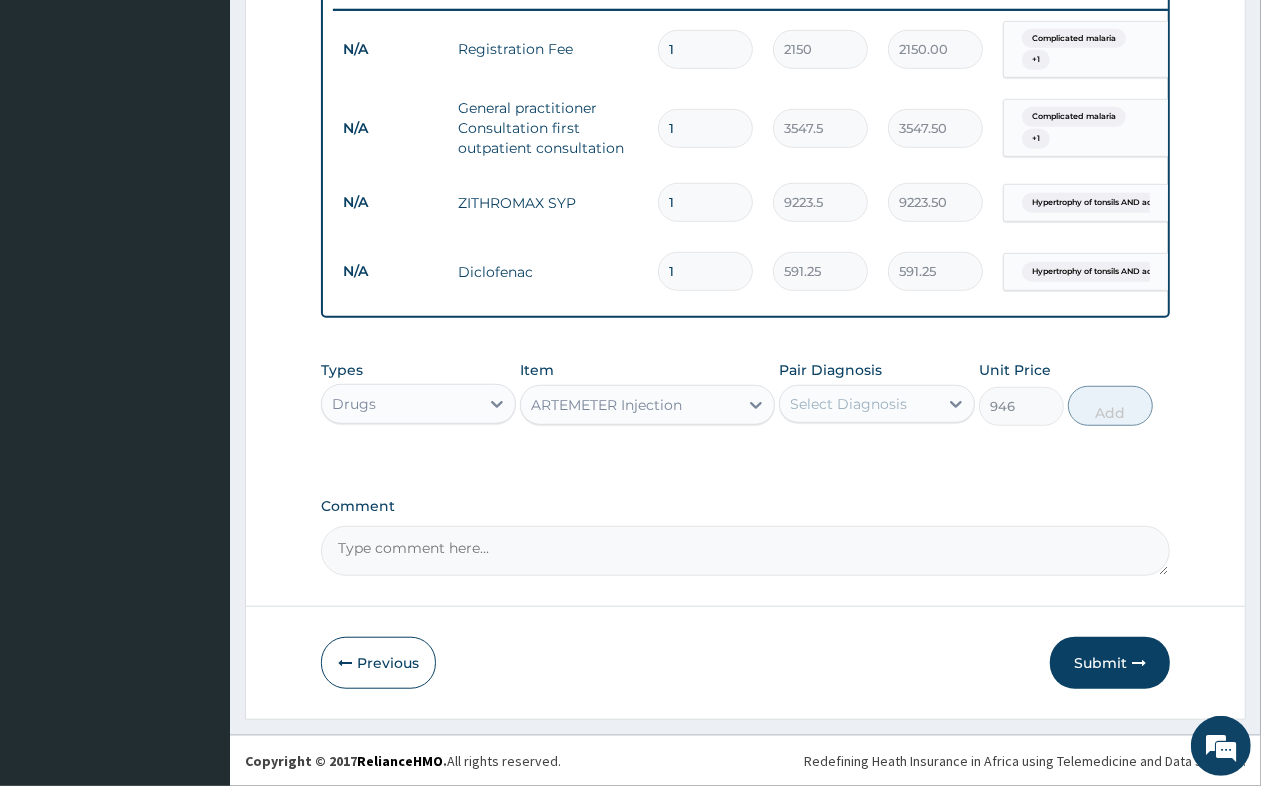 click on "Select Diagnosis" at bounding box center (858, 404) 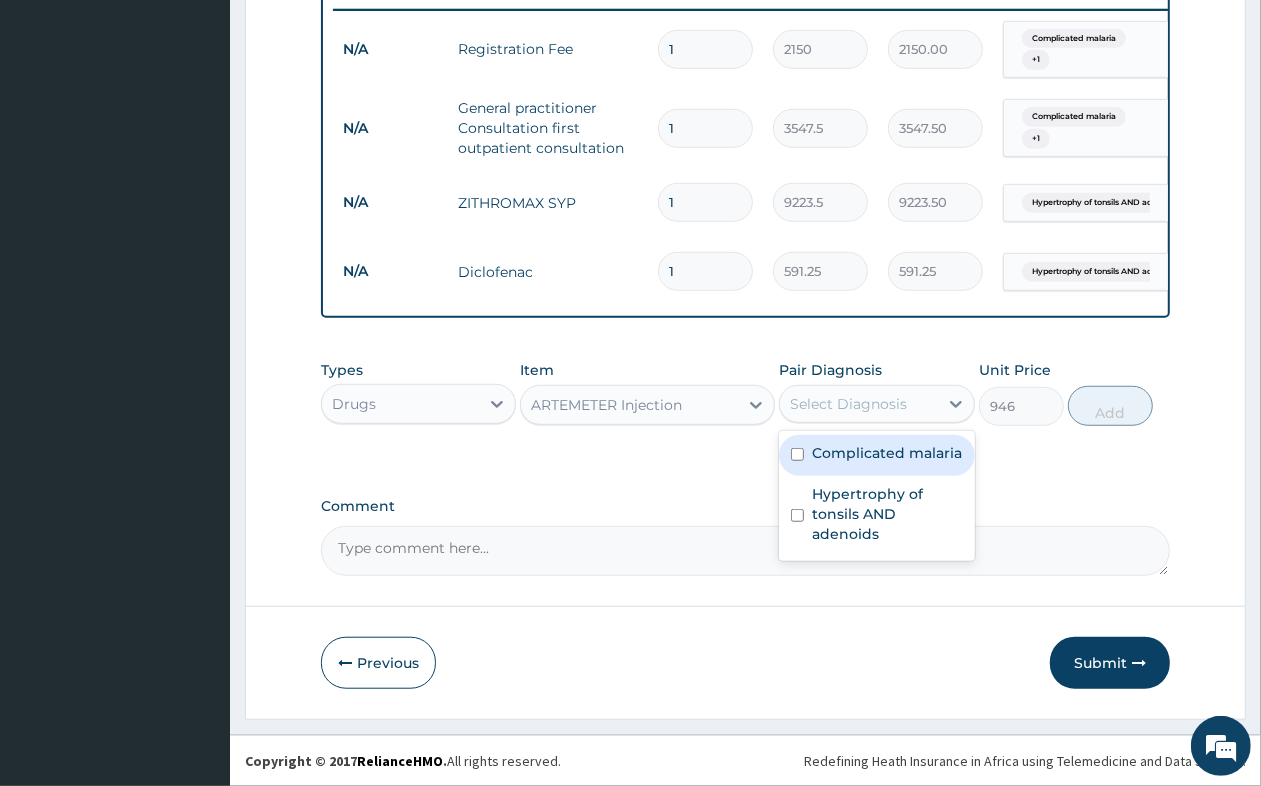 click on "Complicated malaria" at bounding box center [887, 453] 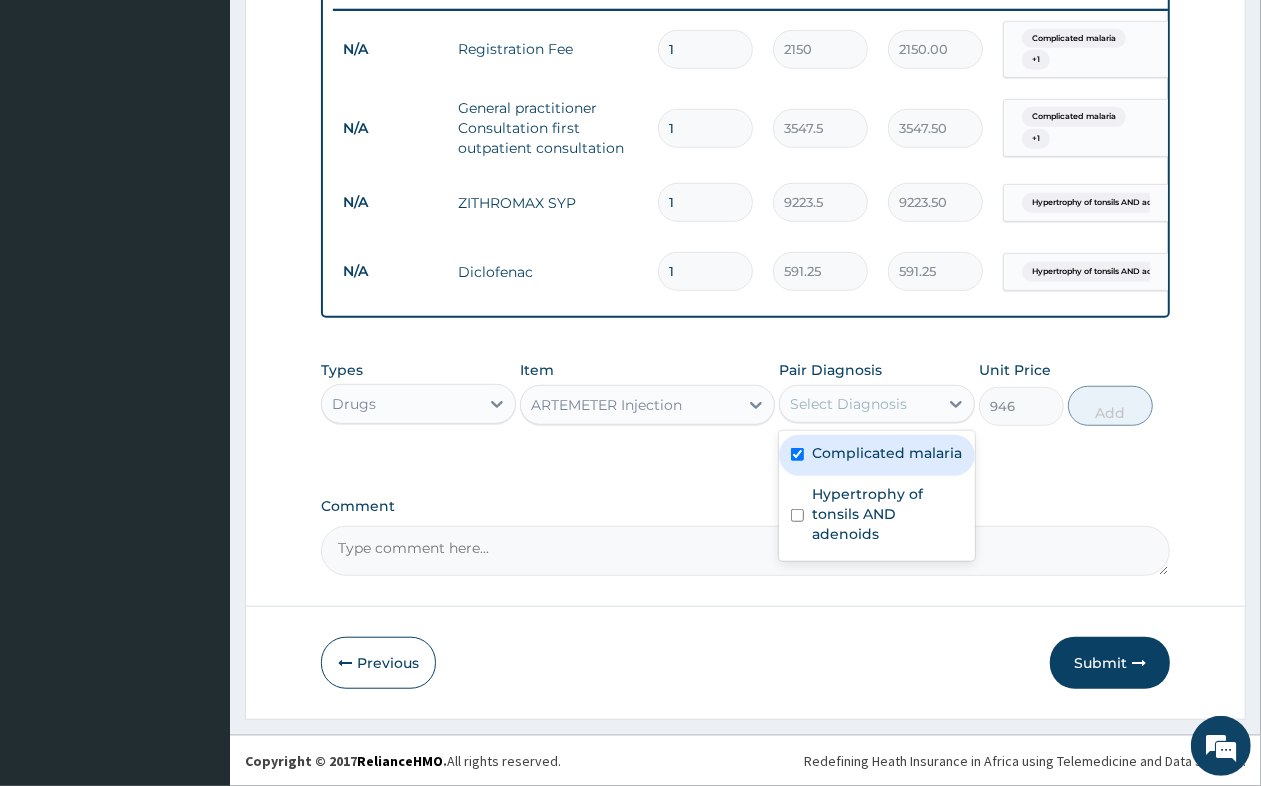 checkbox on "true" 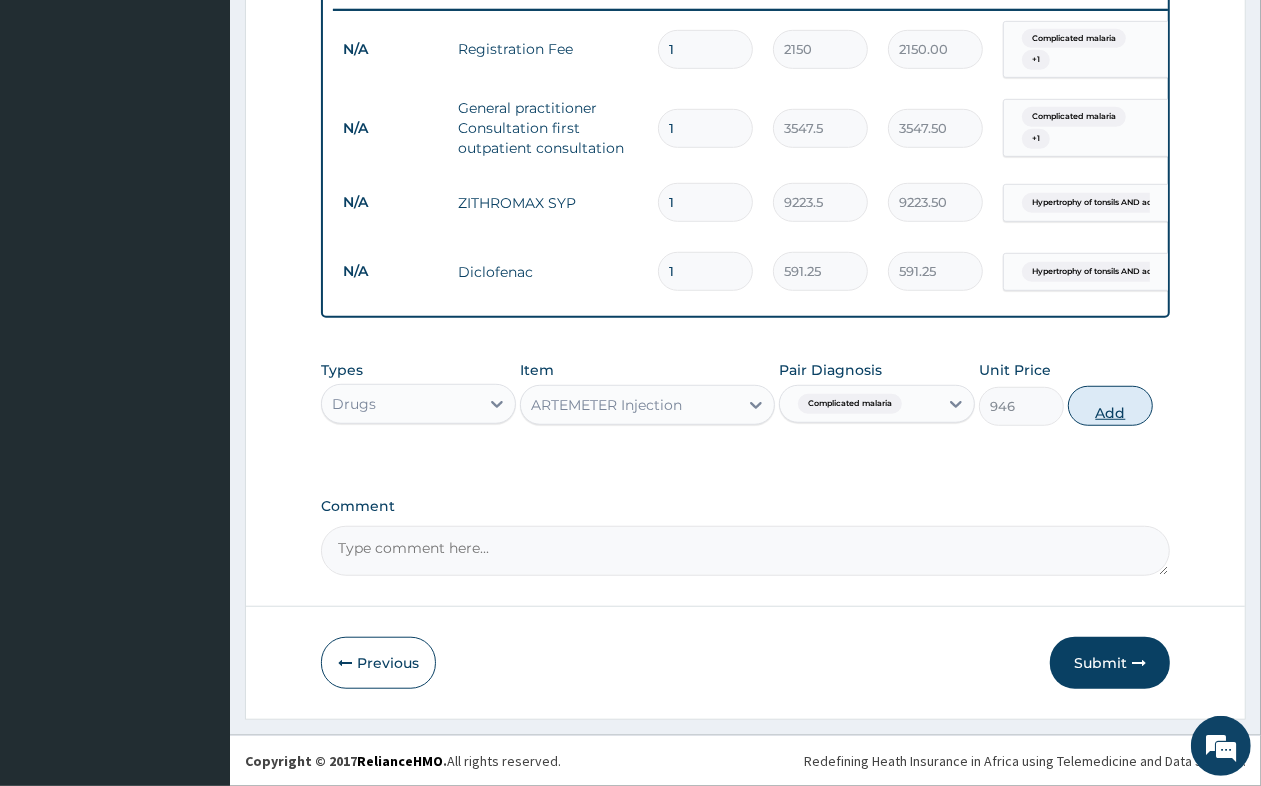 click on "Add" at bounding box center [1110, 406] 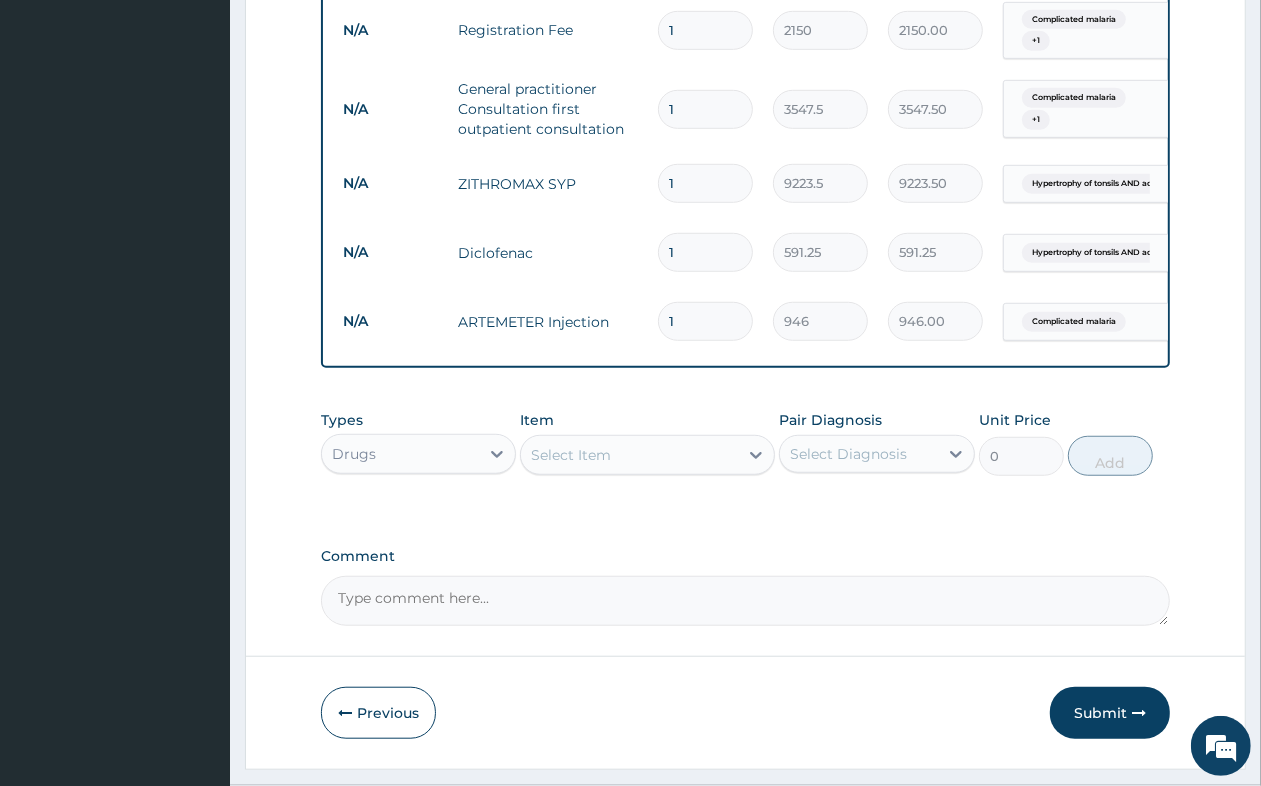 click on "Select Item" at bounding box center [629, 455] 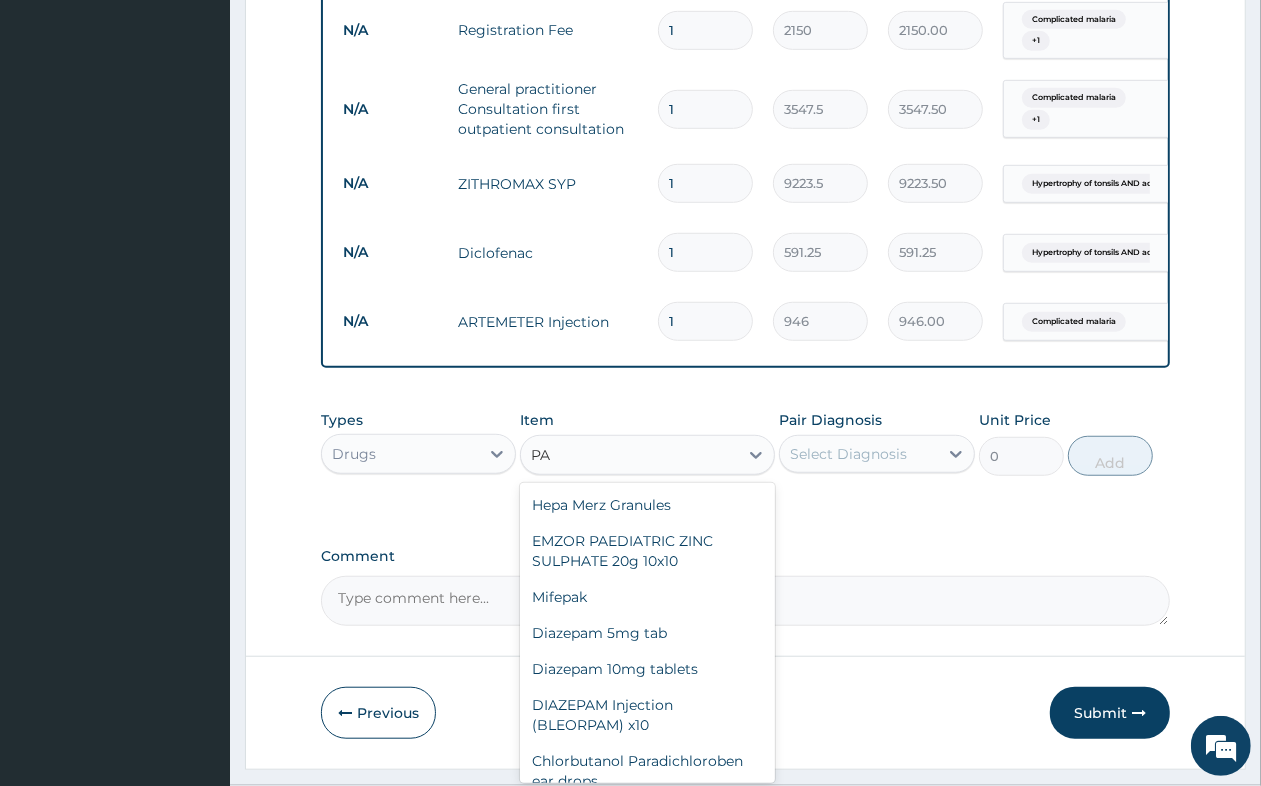 type on "P" 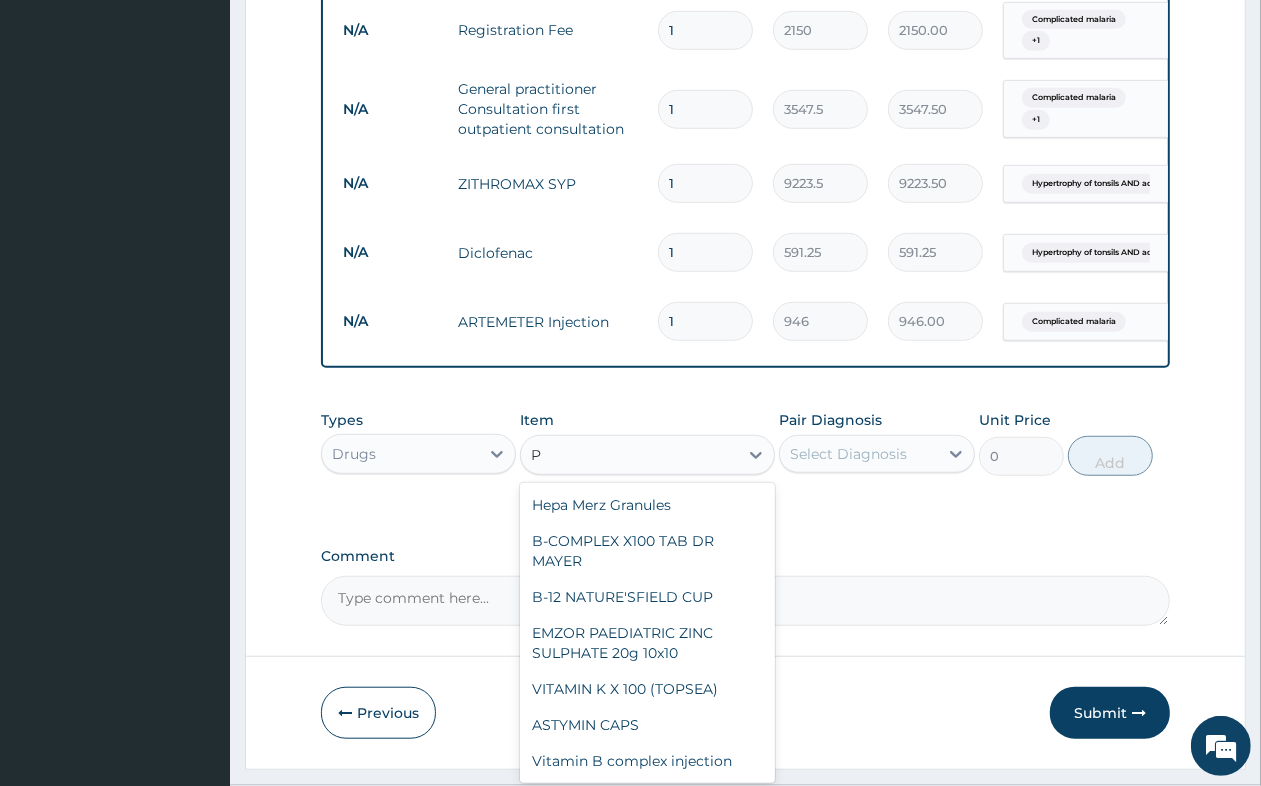 type 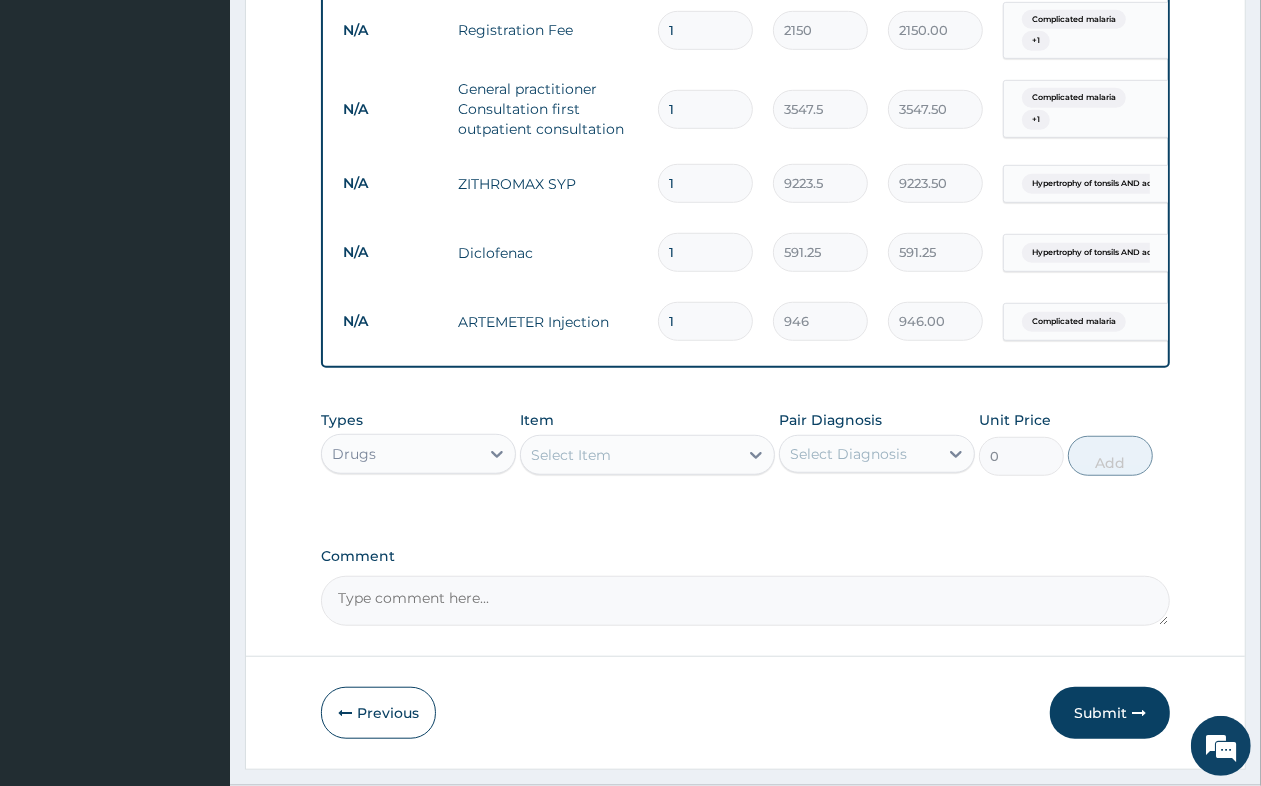 click on "1" at bounding box center (705, 321) 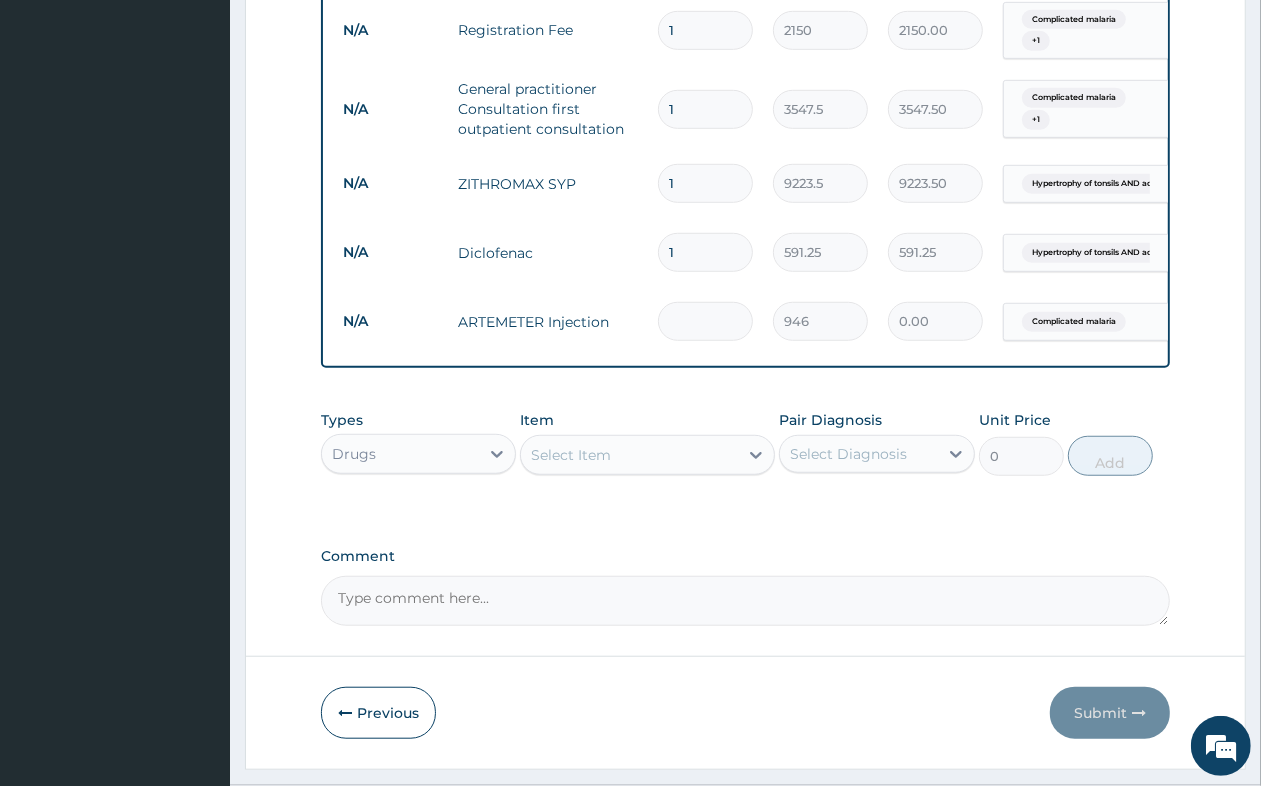 type on "3" 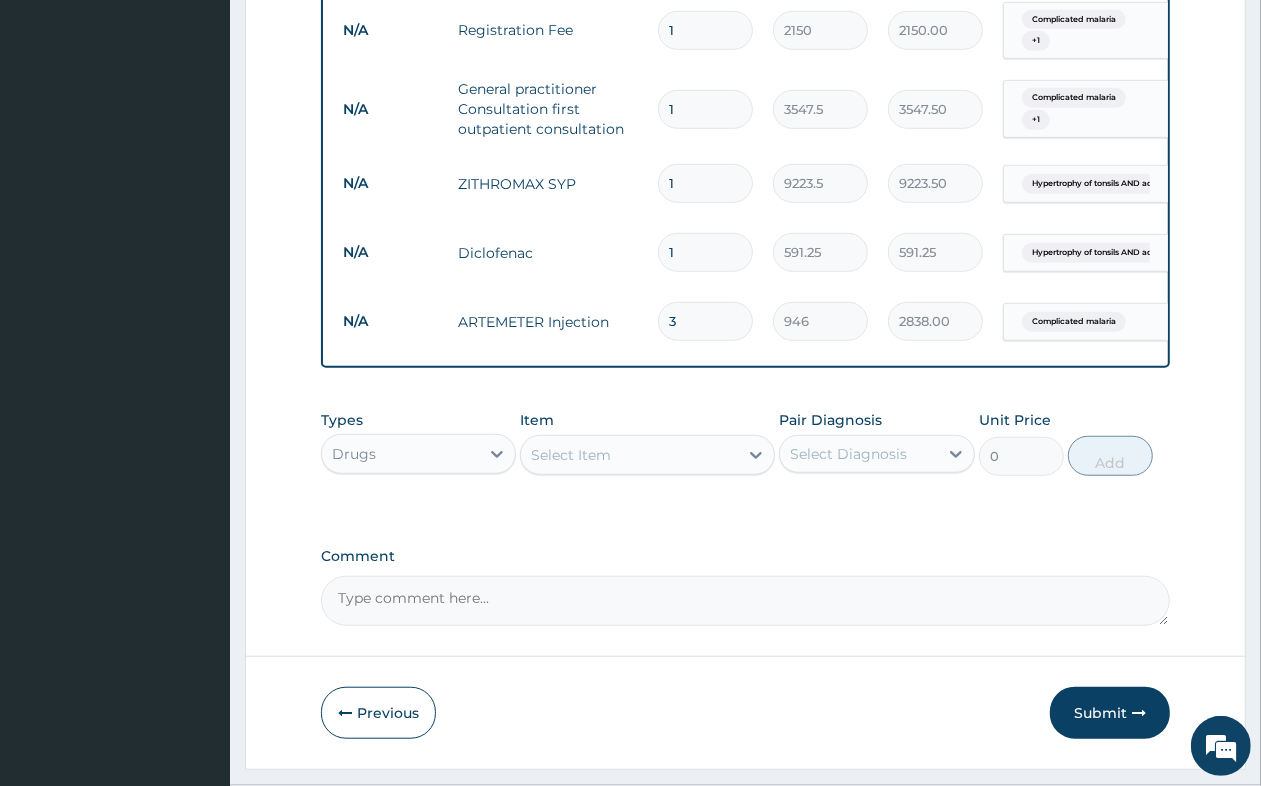 type on "3" 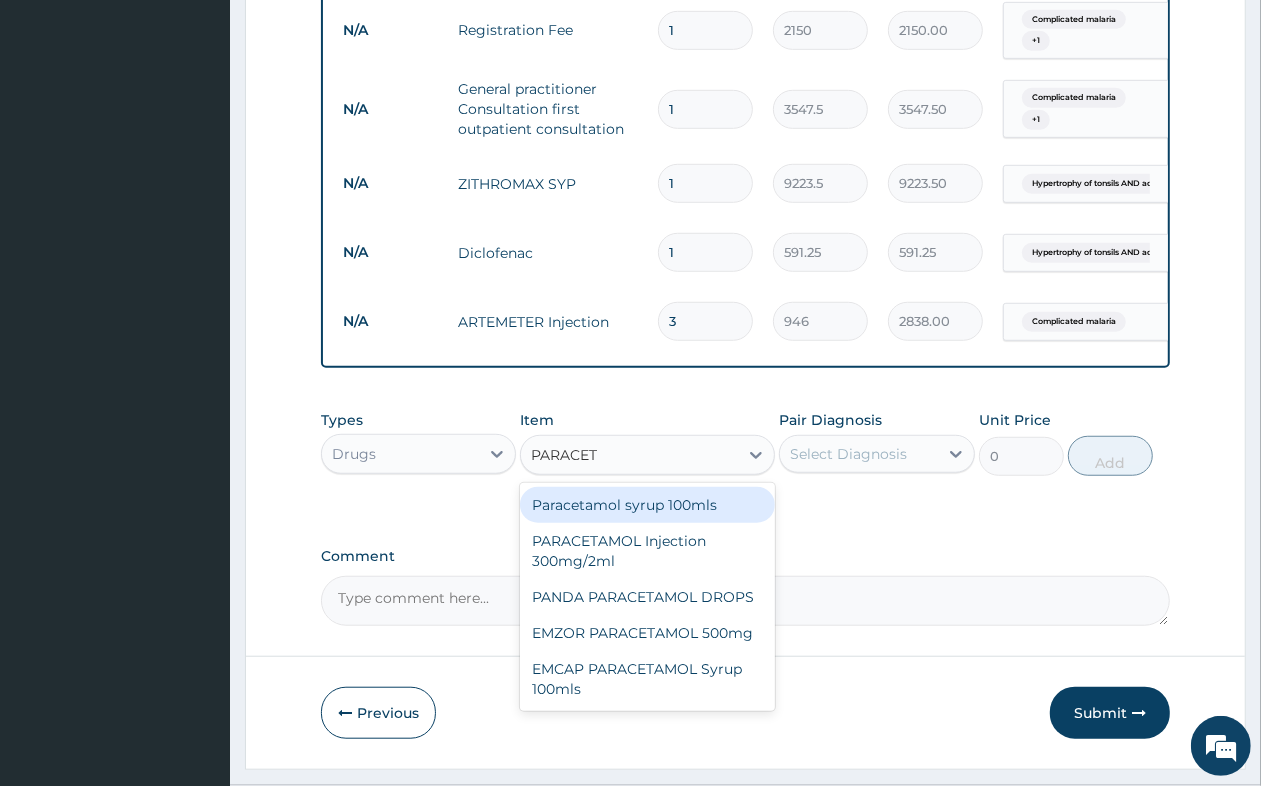 type on "PARACETA" 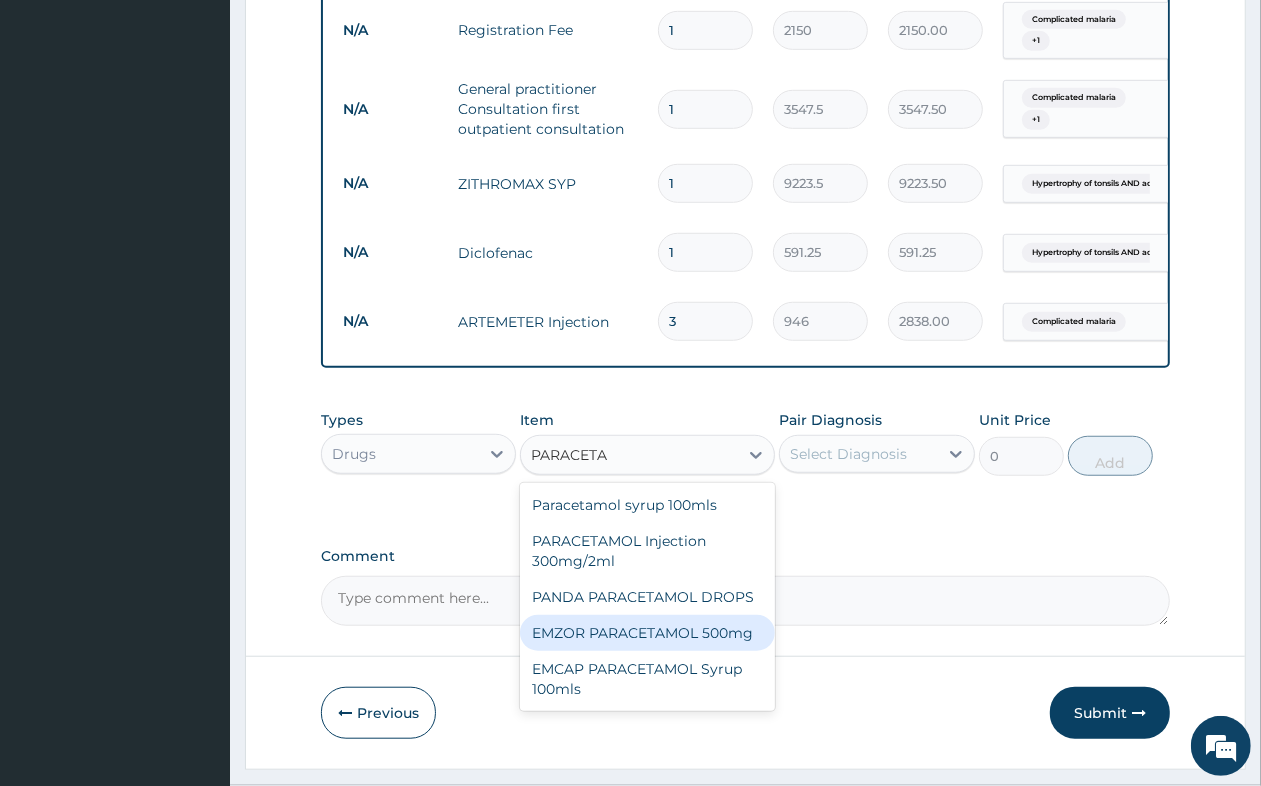 click on "EMZOR PARACETAMOL 500mg" at bounding box center (647, 633) 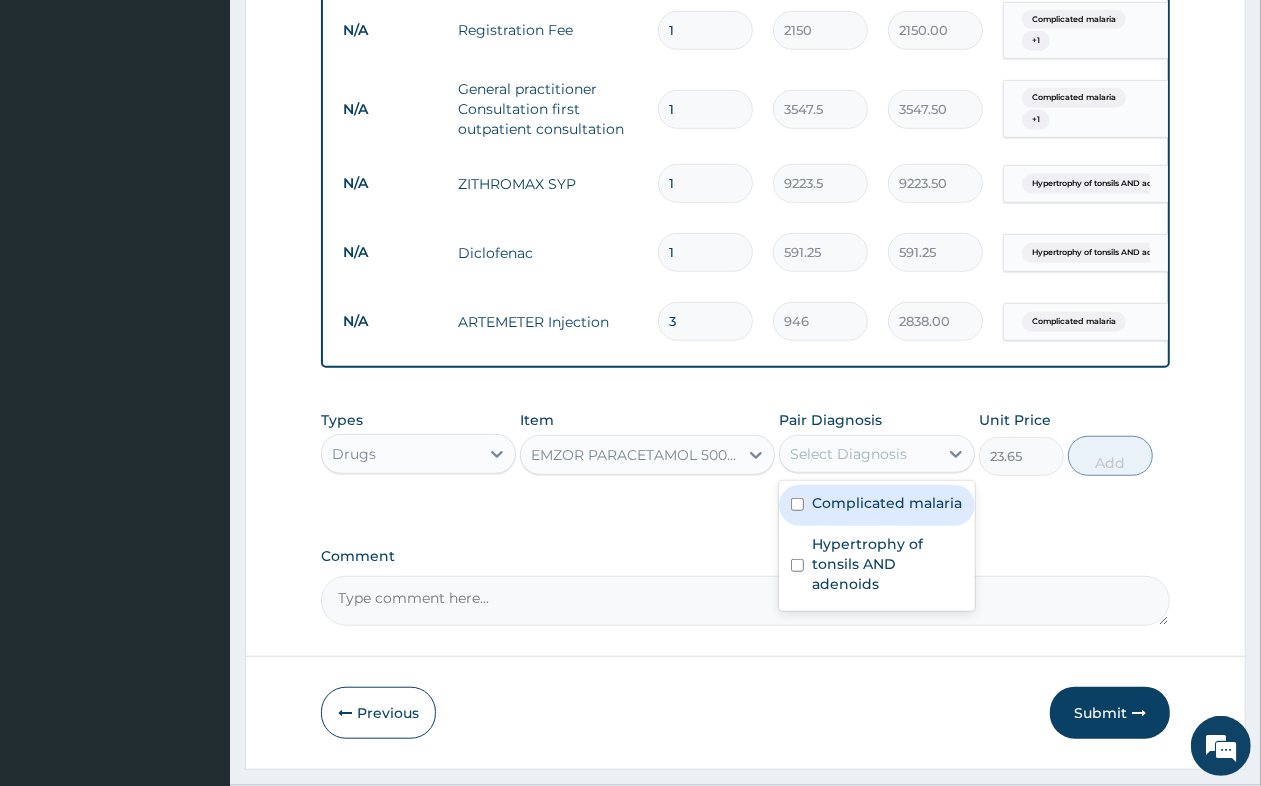 click on "Select Diagnosis" at bounding box center [848, 454] 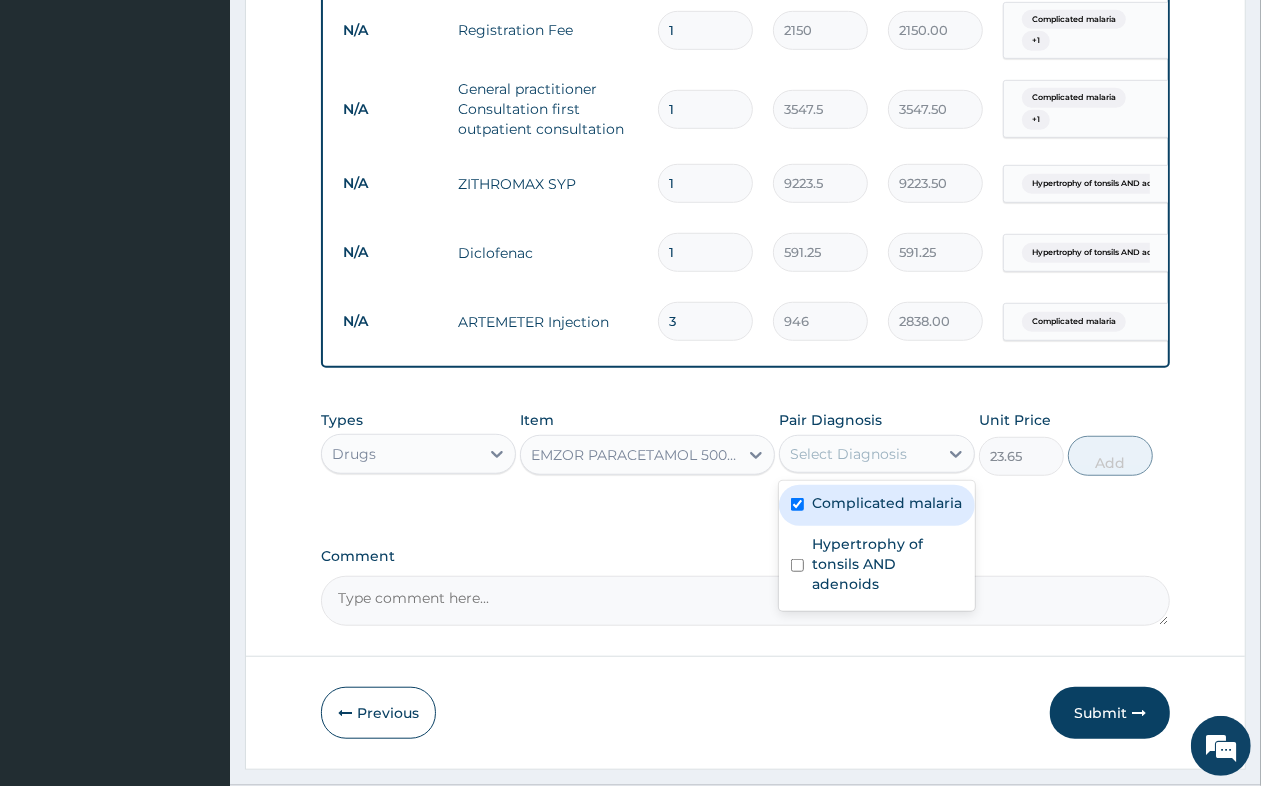 checkbox on "true" 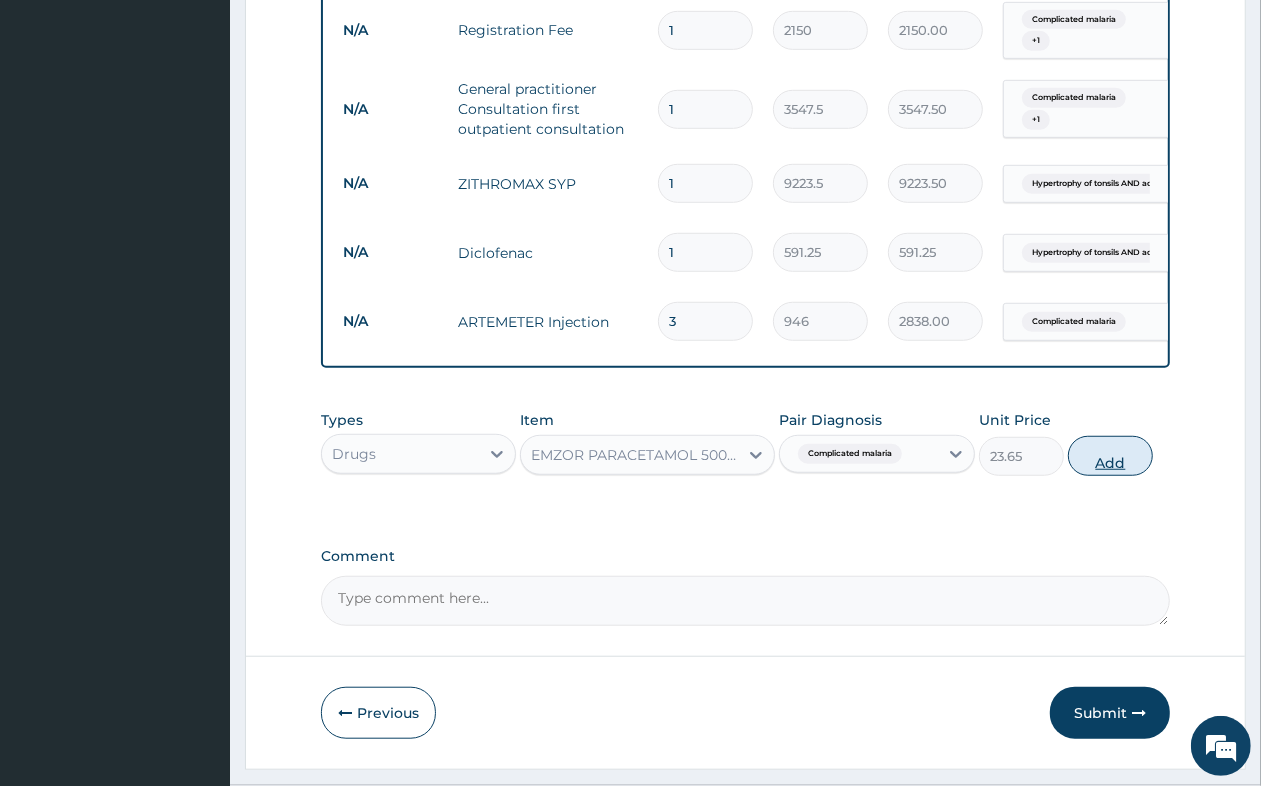 click on "Add" at bounding box center (1110, 456) 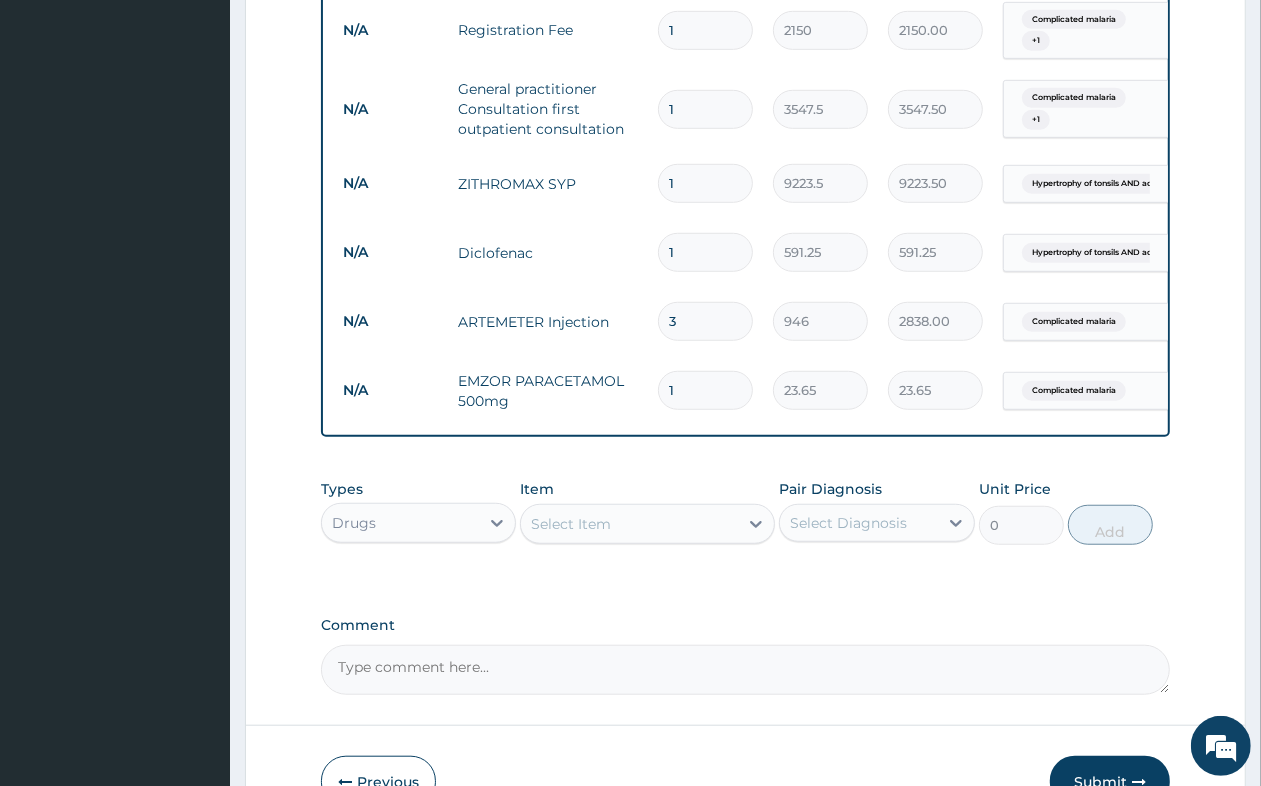 type on "15" 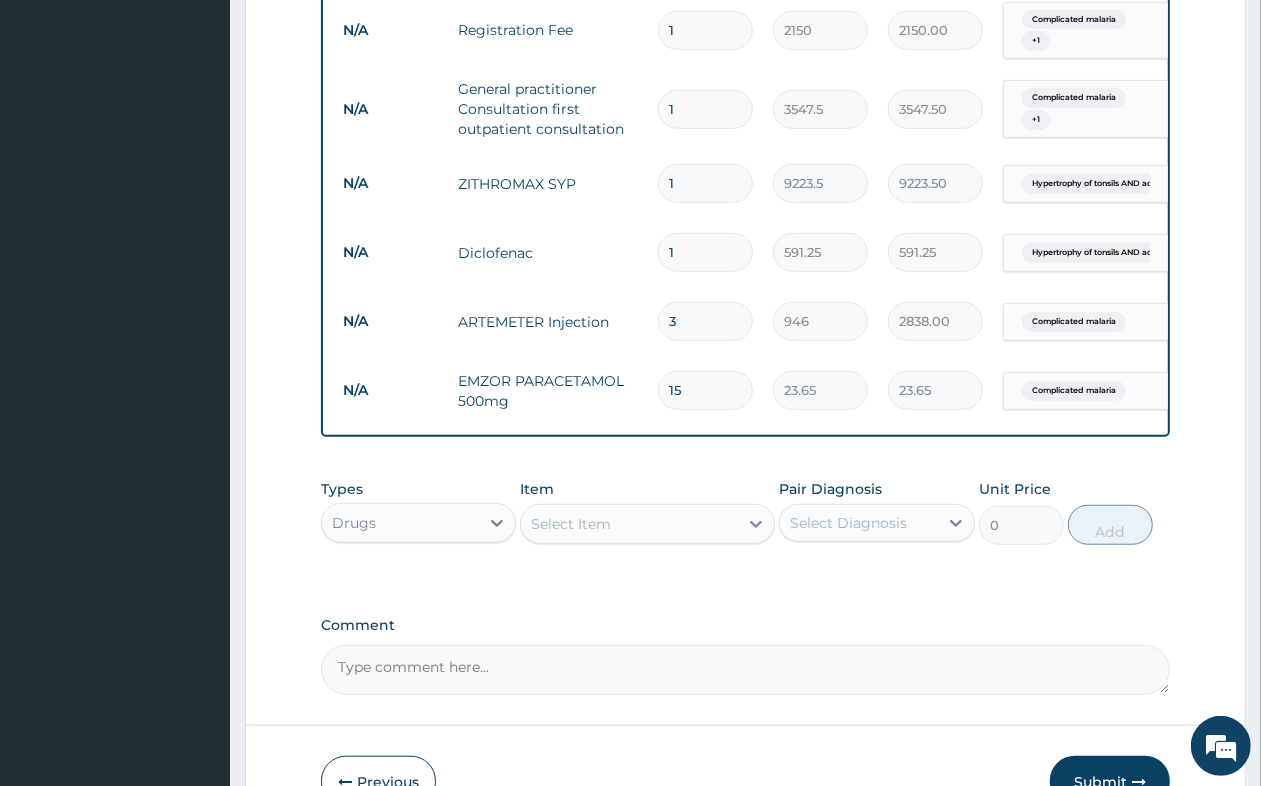 type on "354.75" 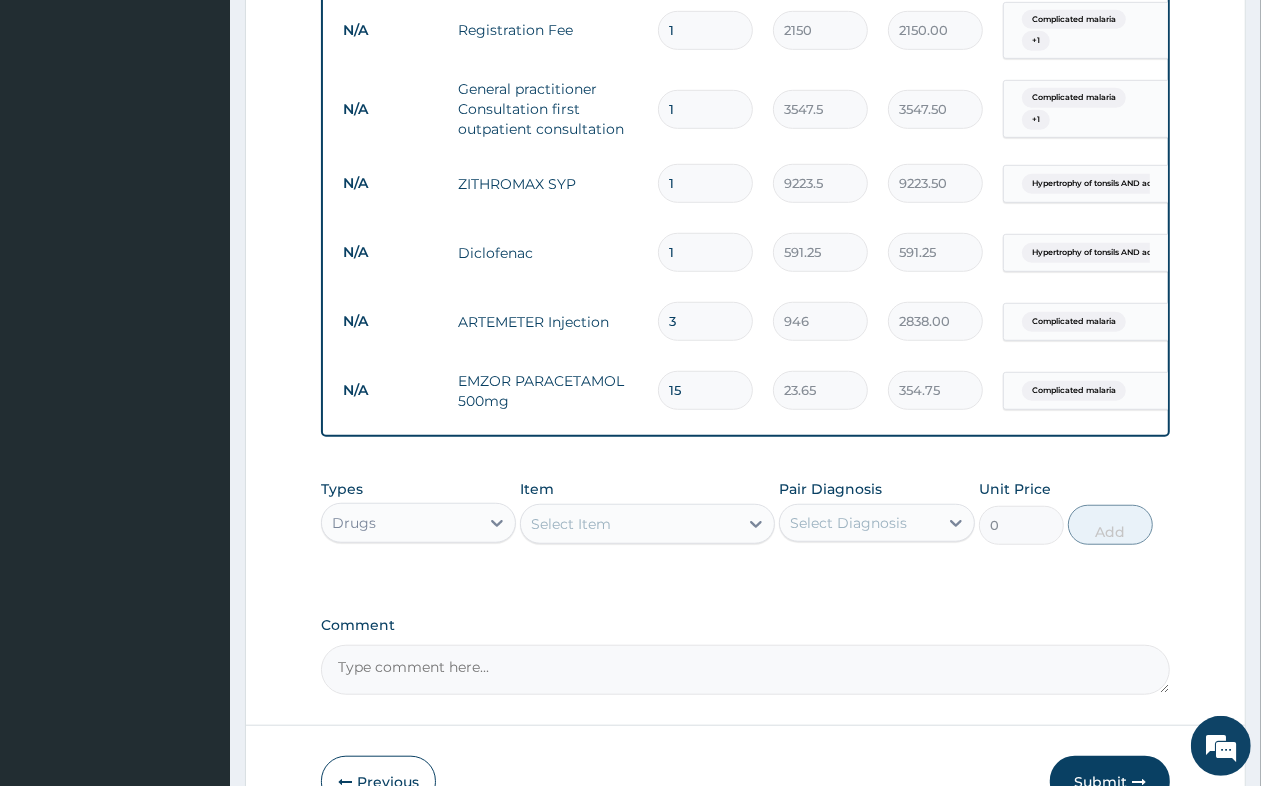 type on "15" 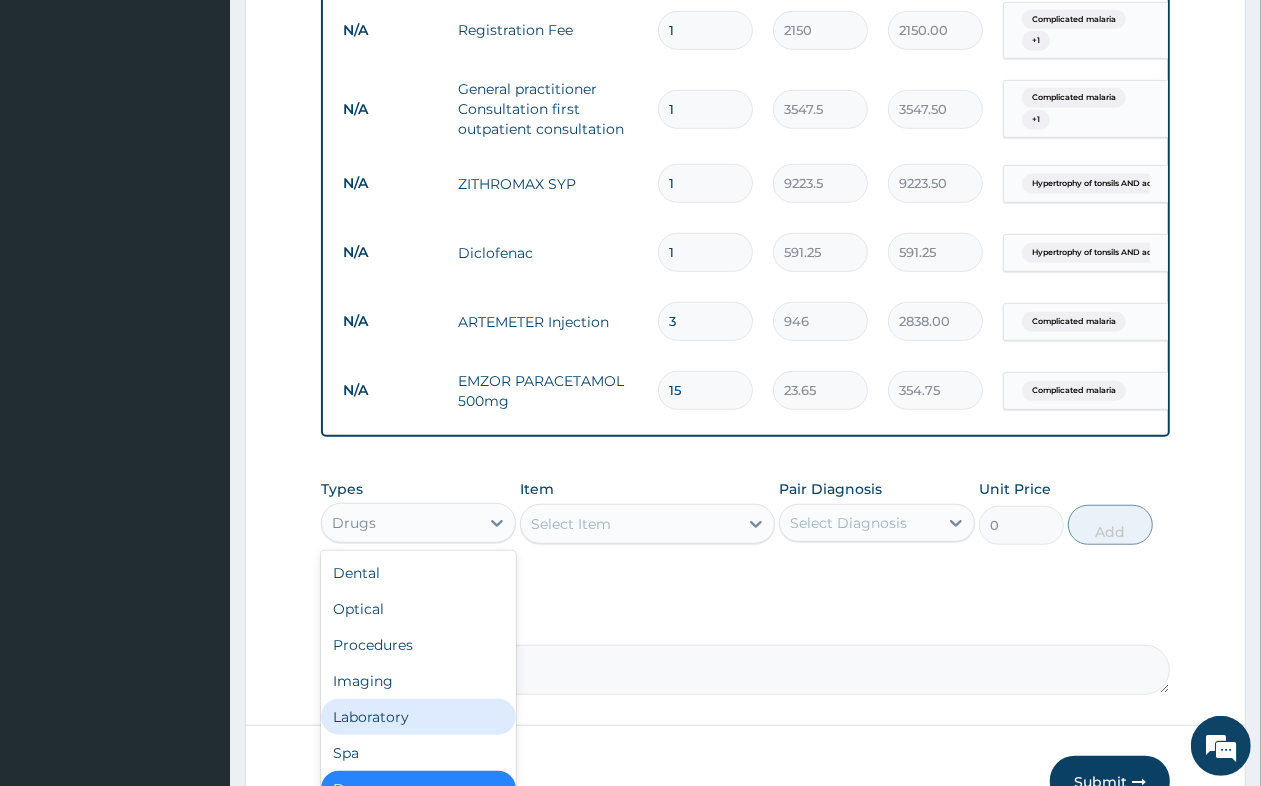 click on "Laboratory" at bounding box center [418, 717] 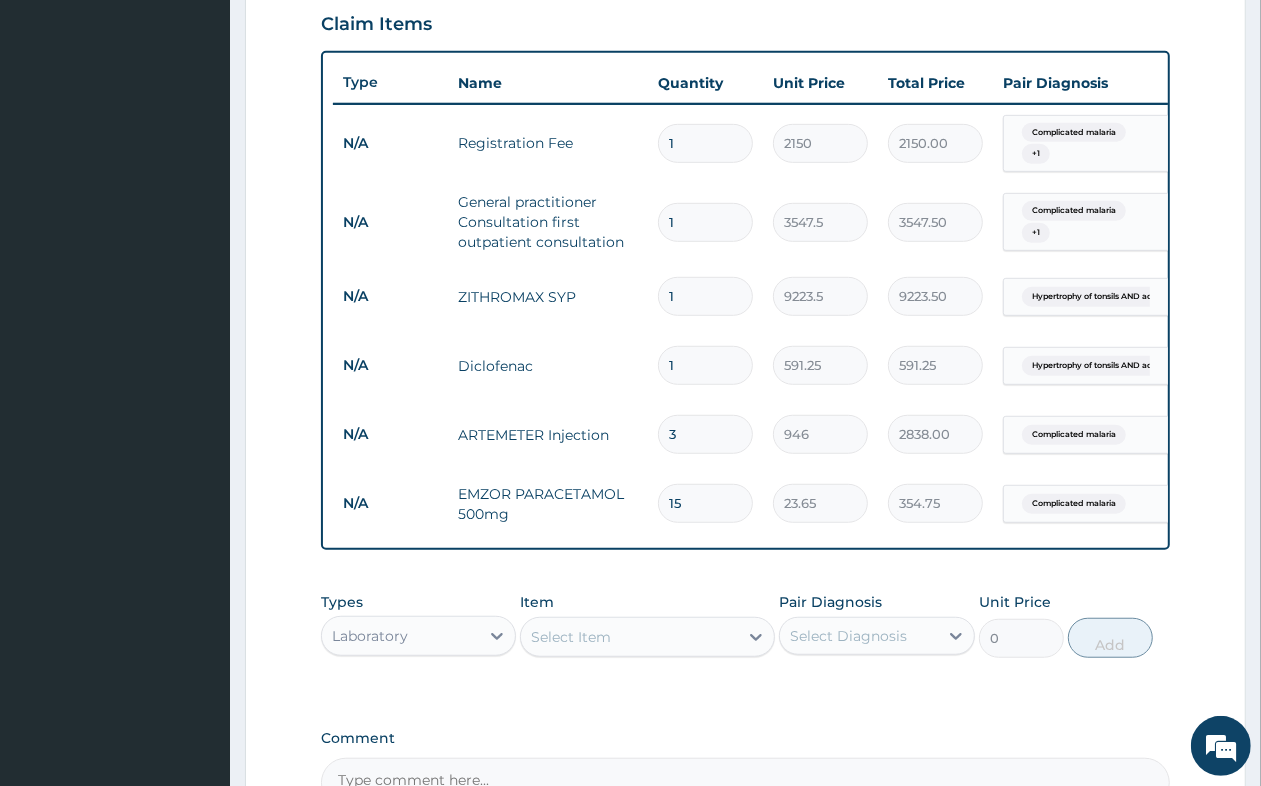 scroll, scrollTop: 943, scrollLeft: 0, axis: vertical 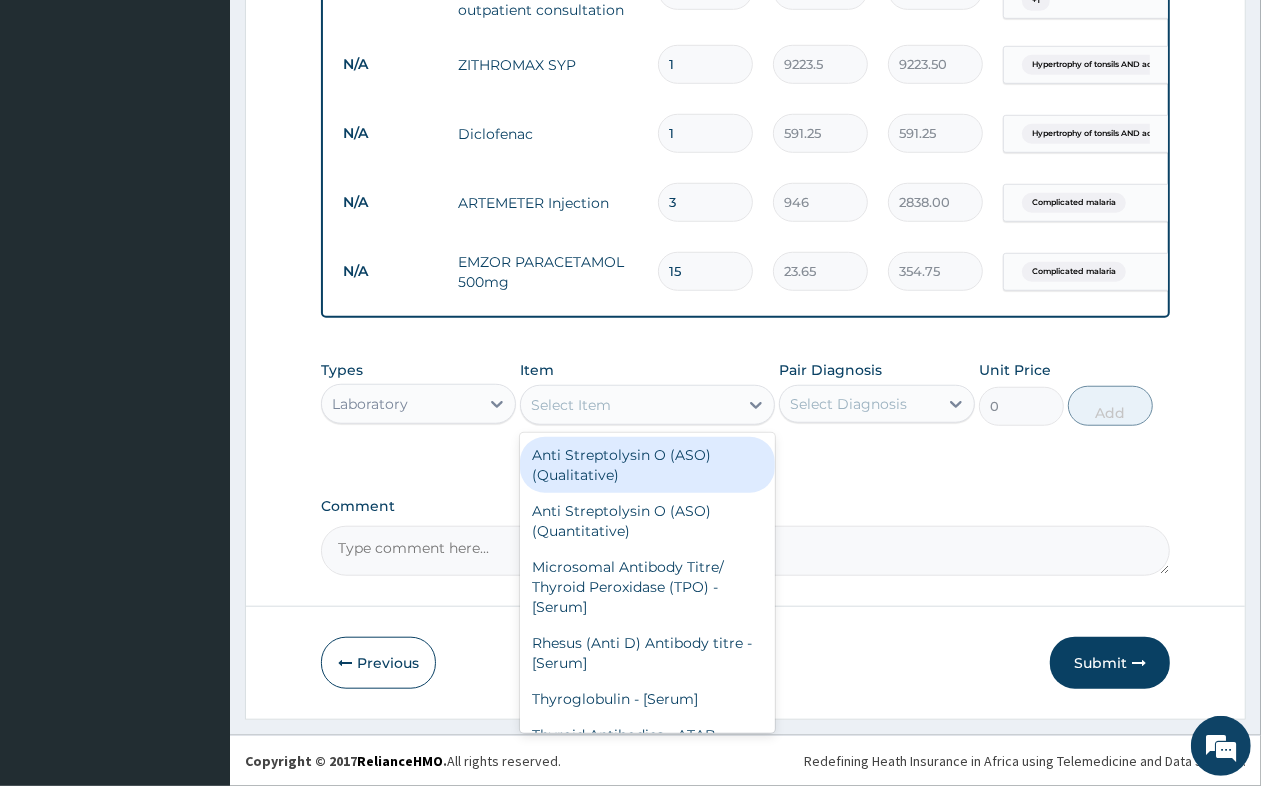 drag, startPoint x: 582, startPoint y: 398, endPoint x: 562, endPoint y: 398, distance: 20 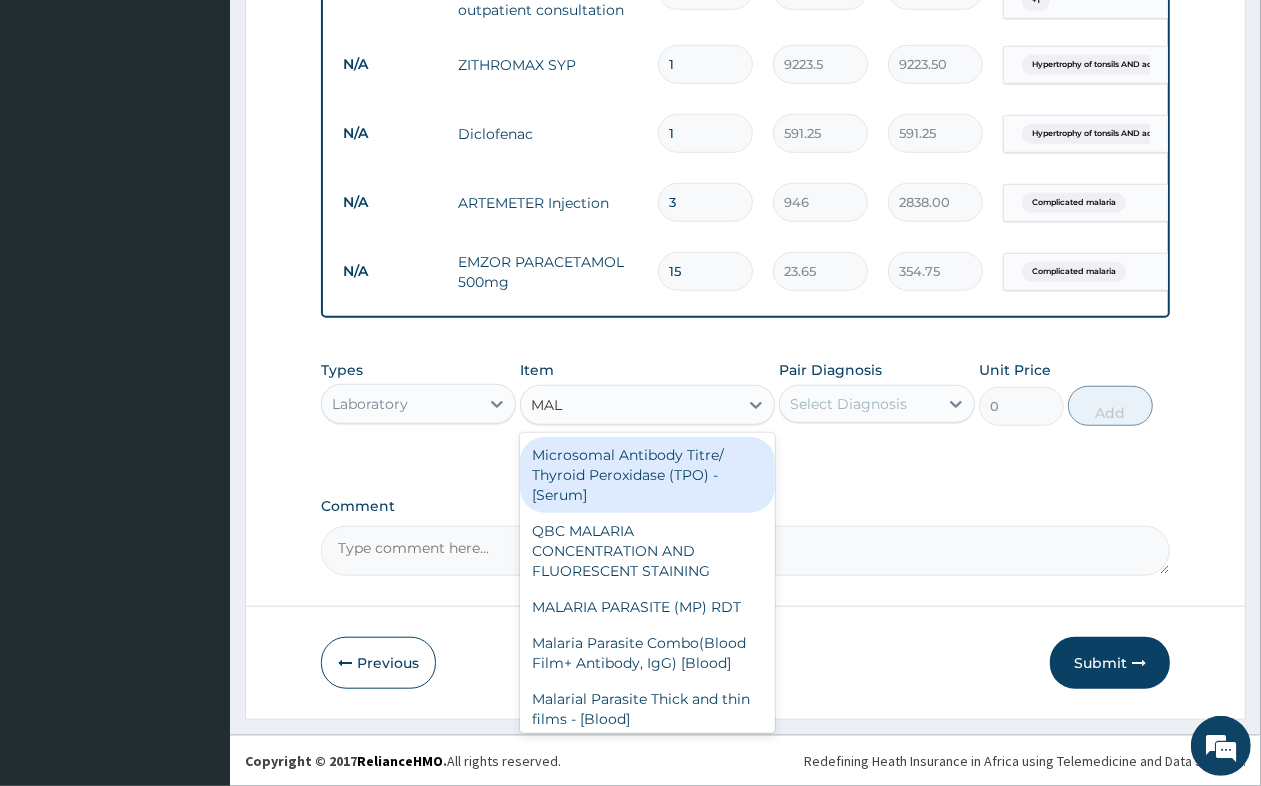 type on "MALA" 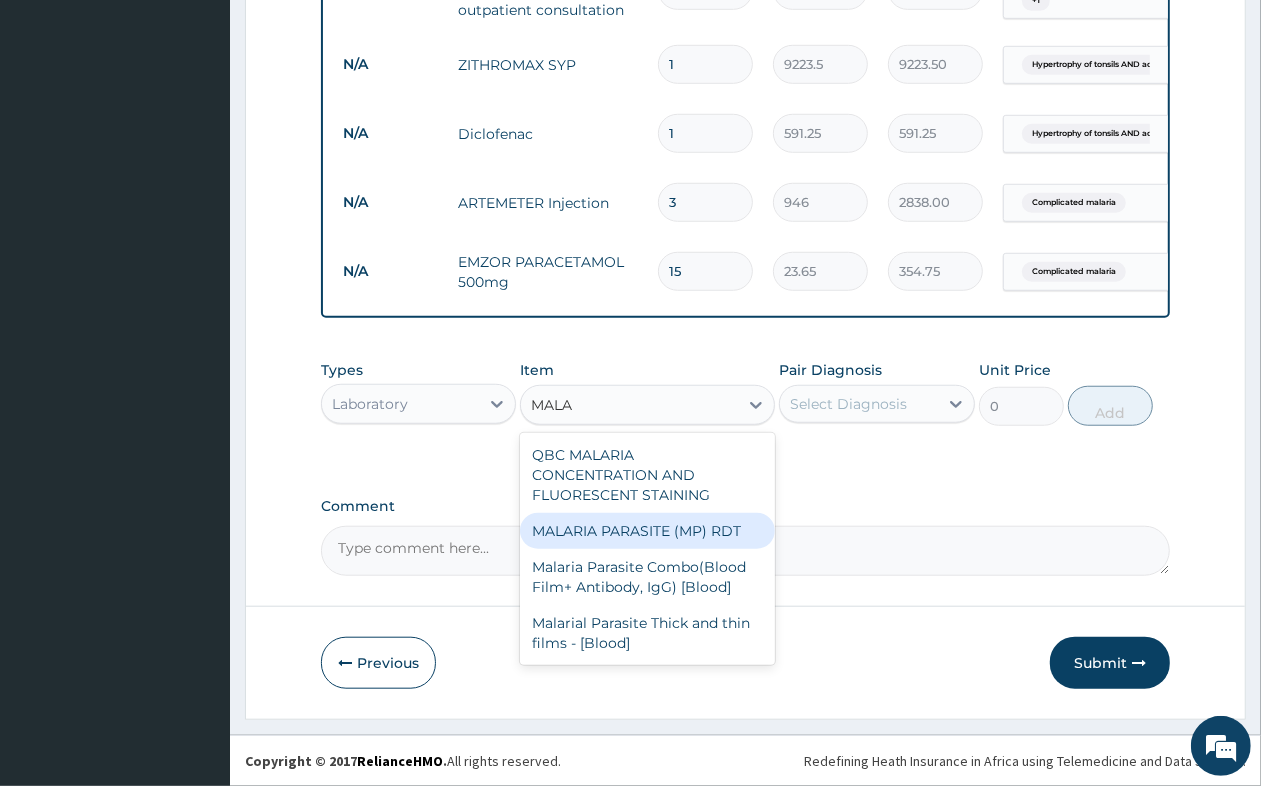 click on "MALARIA PARASITE (MP) RDT" at bounding box center [647, 531] 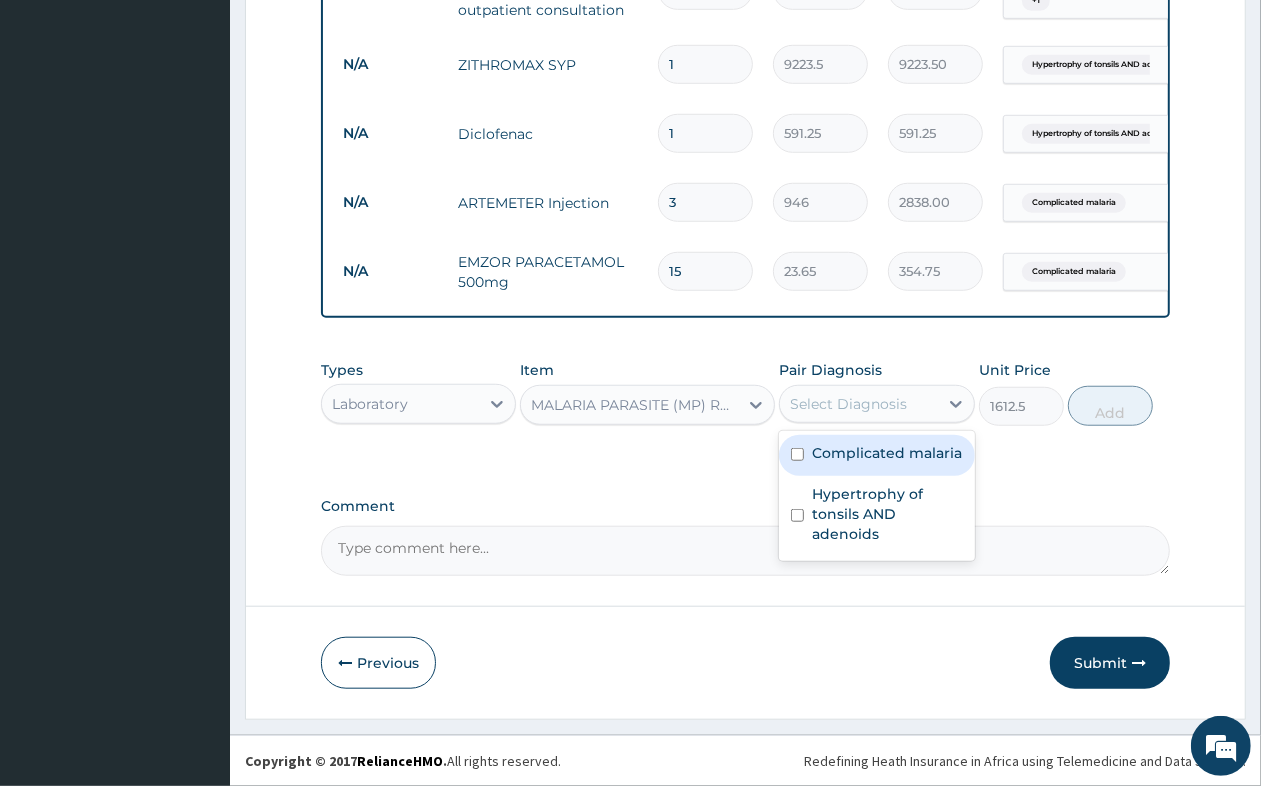 click on "Select Diagnosis" at bounding box center [848, 404] 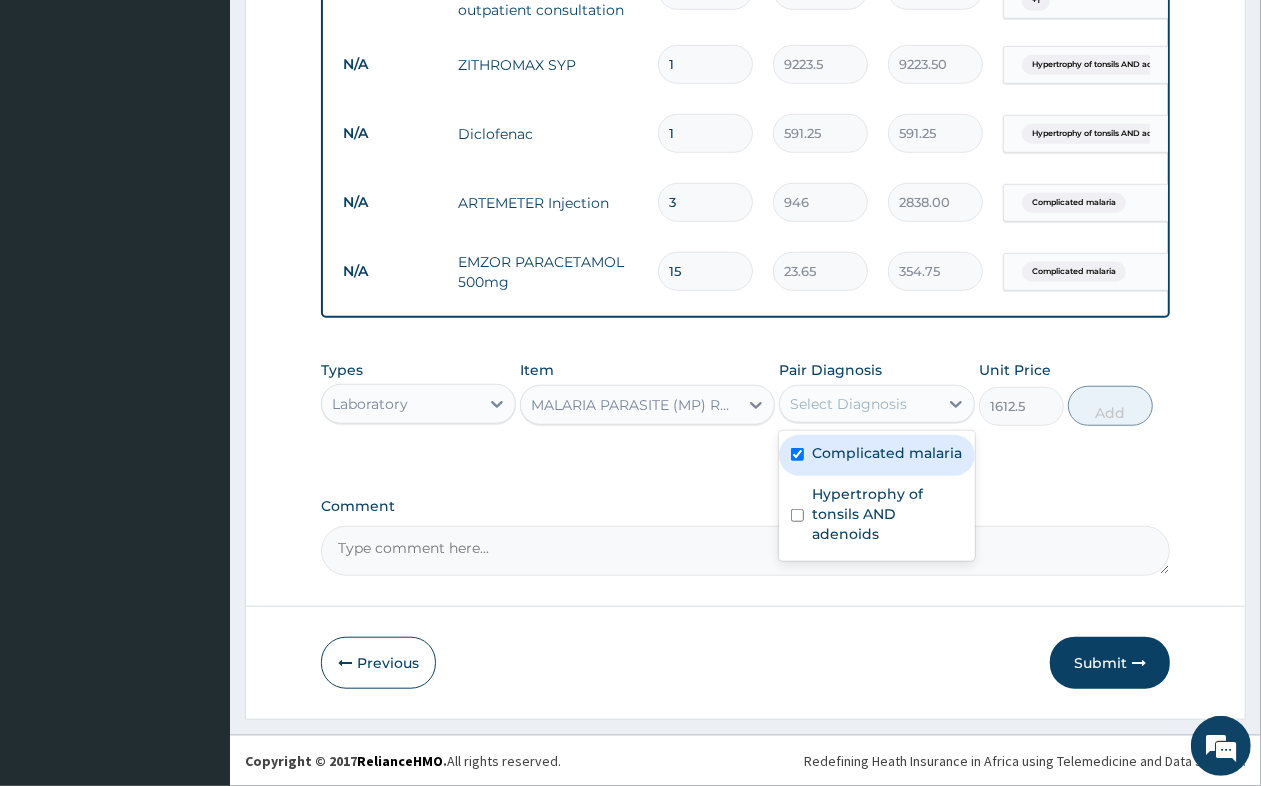 checkbox on "true" 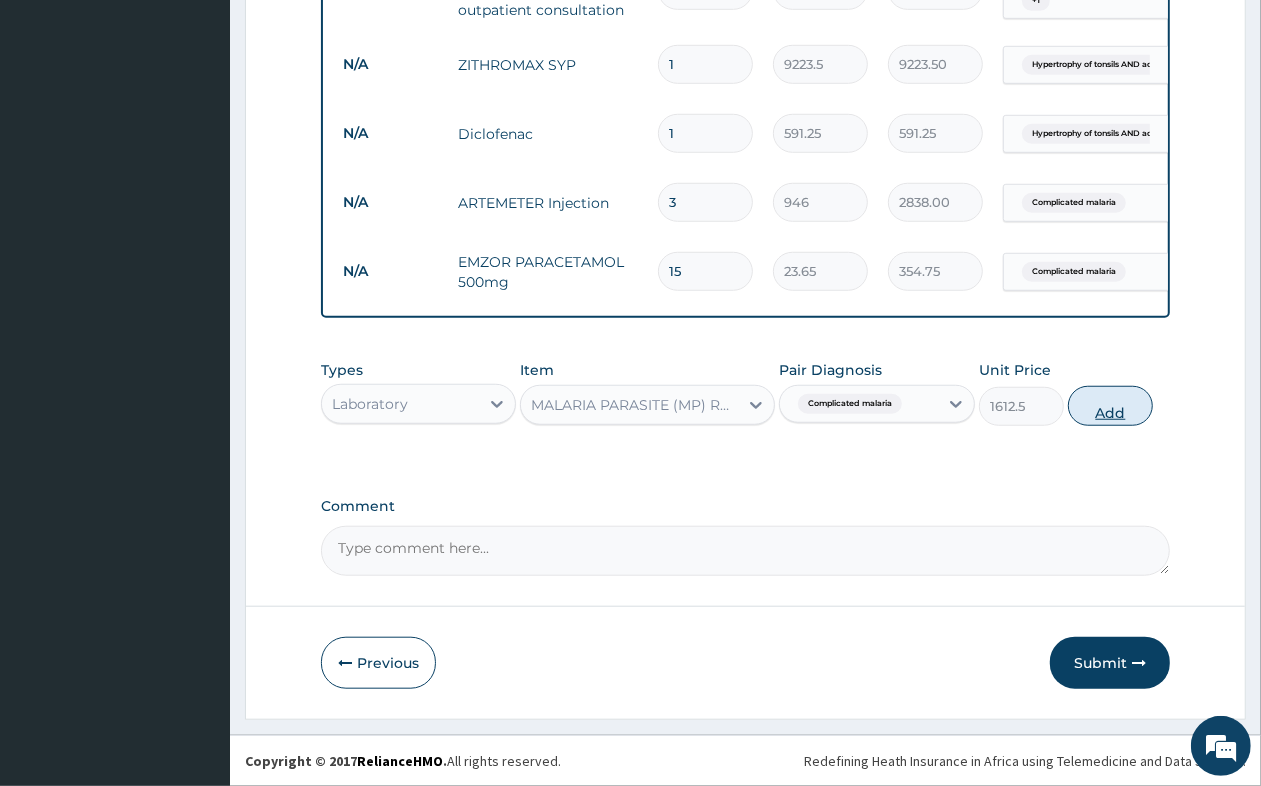 click on "Add" at bounding box center (1110, 406) 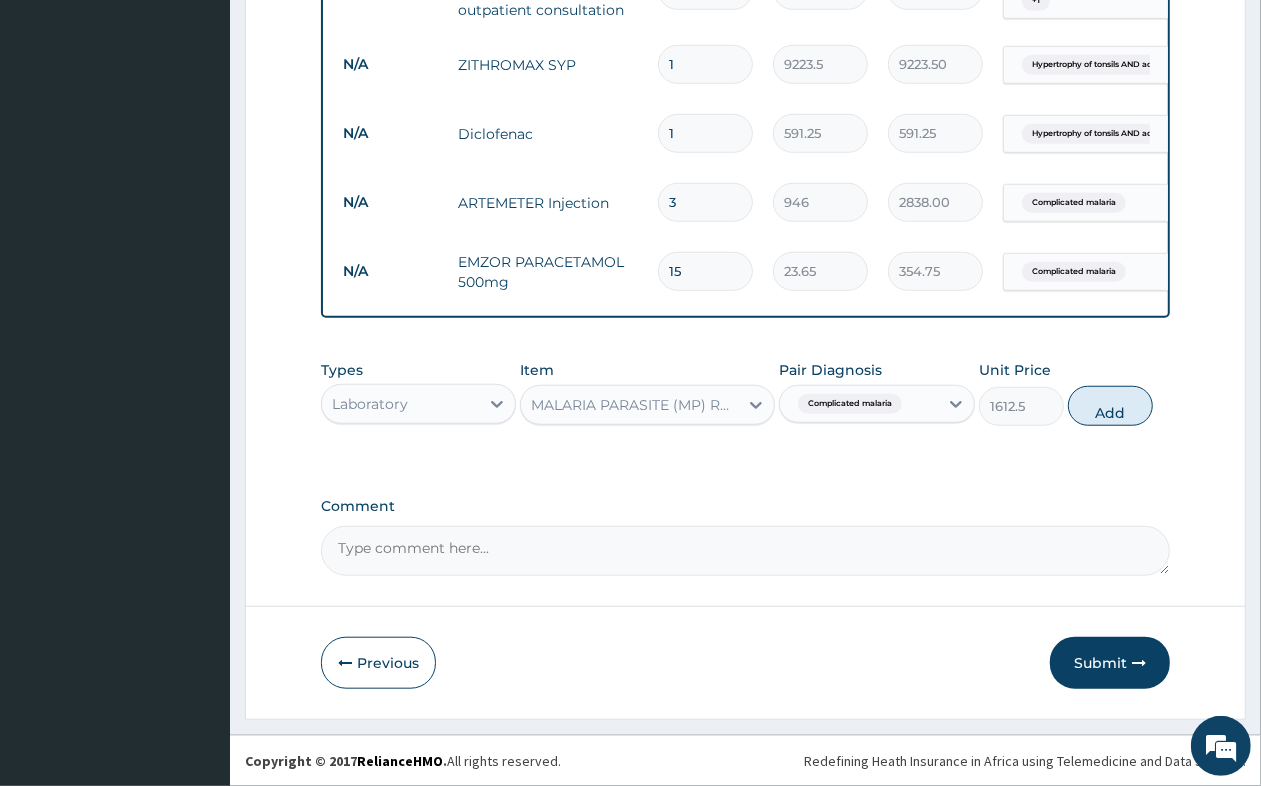 type on "0" 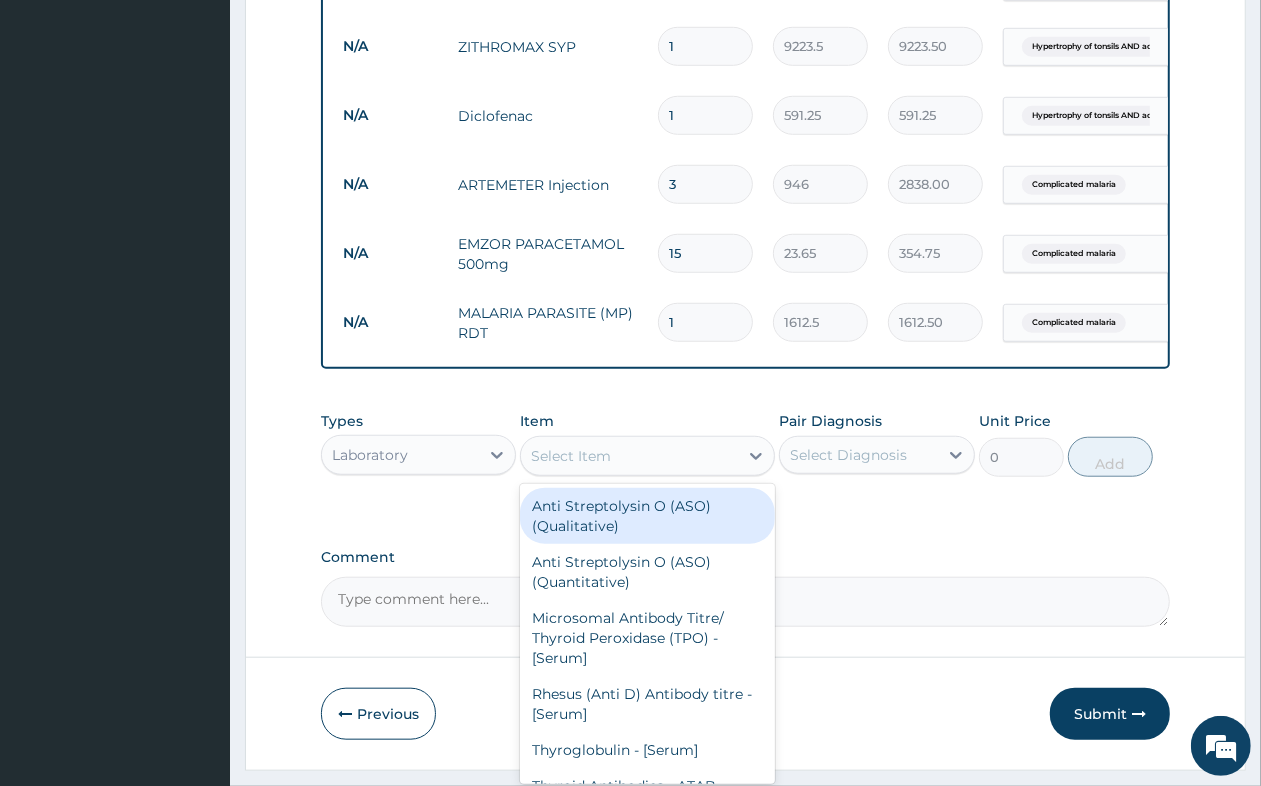 click on "Select Item" at bounding box center (629, 456) 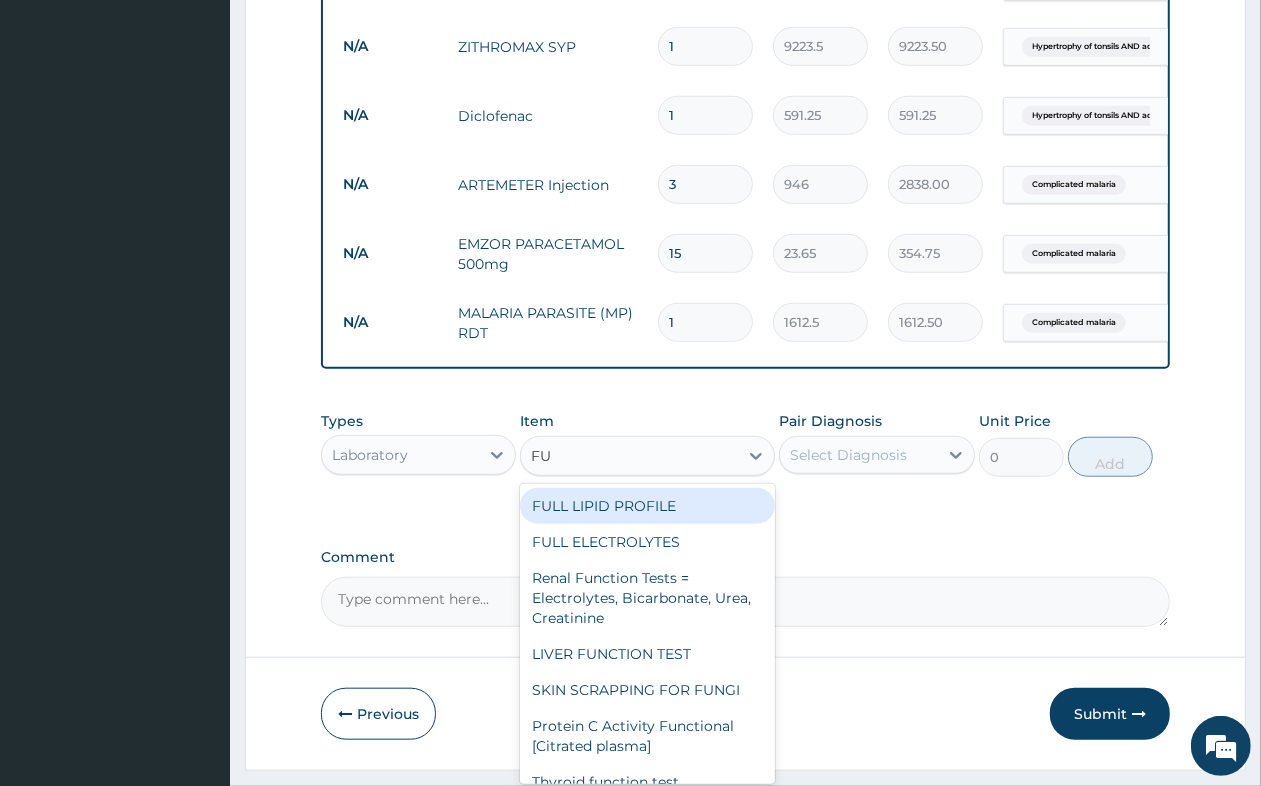 type on "F" 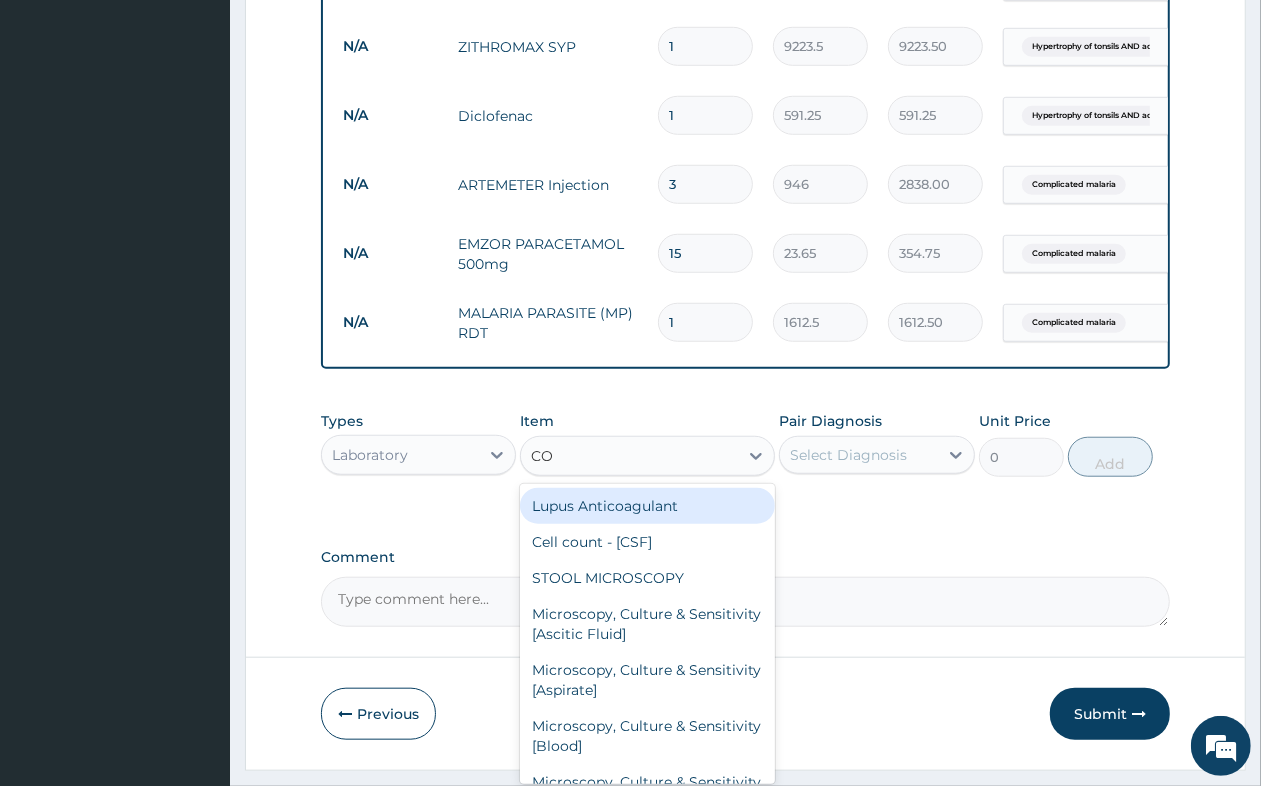 type on "COM" 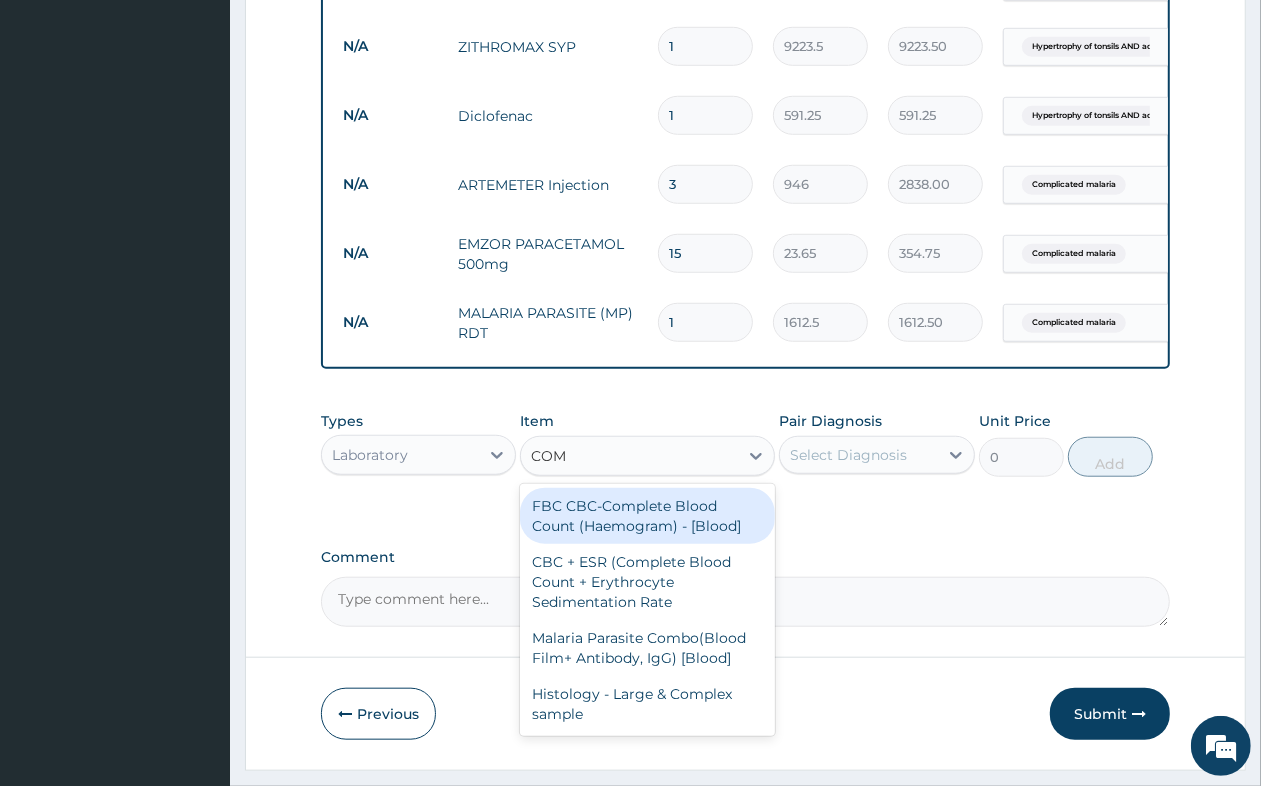 click on "FBC CBC-Complete Blood Count (Haemogram) - [Blood]" at bounding box center (647, 516) 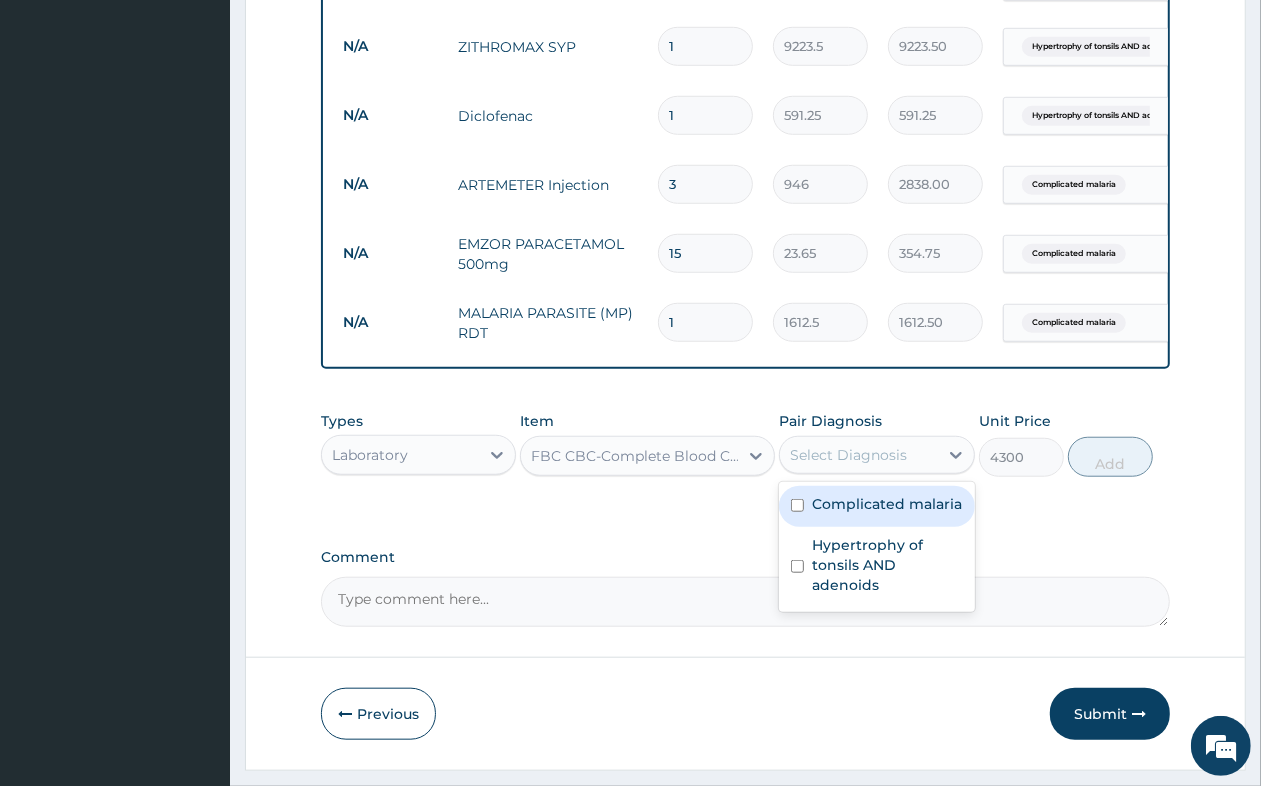 click on "Select Diagnosis" at bounding box center [848, 455] 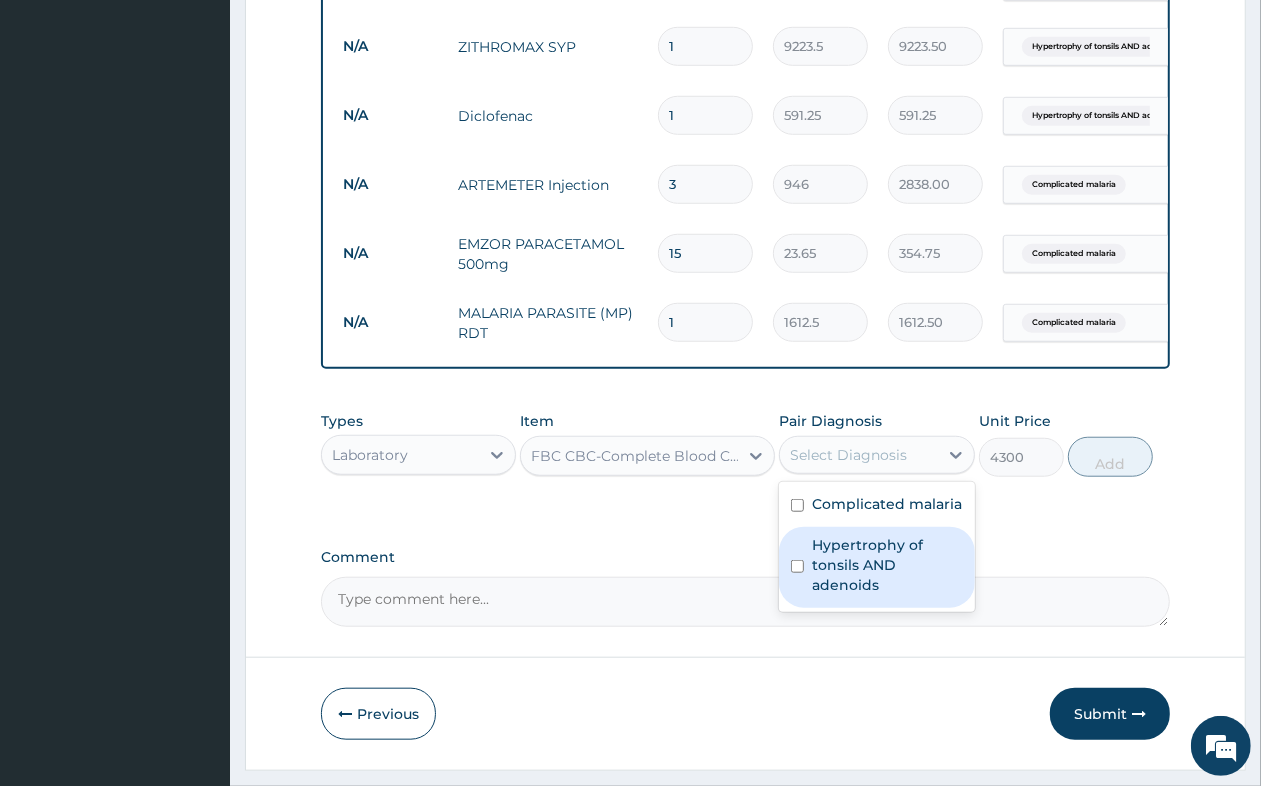 click on "Hypertrophy of tonsils AND adenoids" at bounding box center (887, 565) 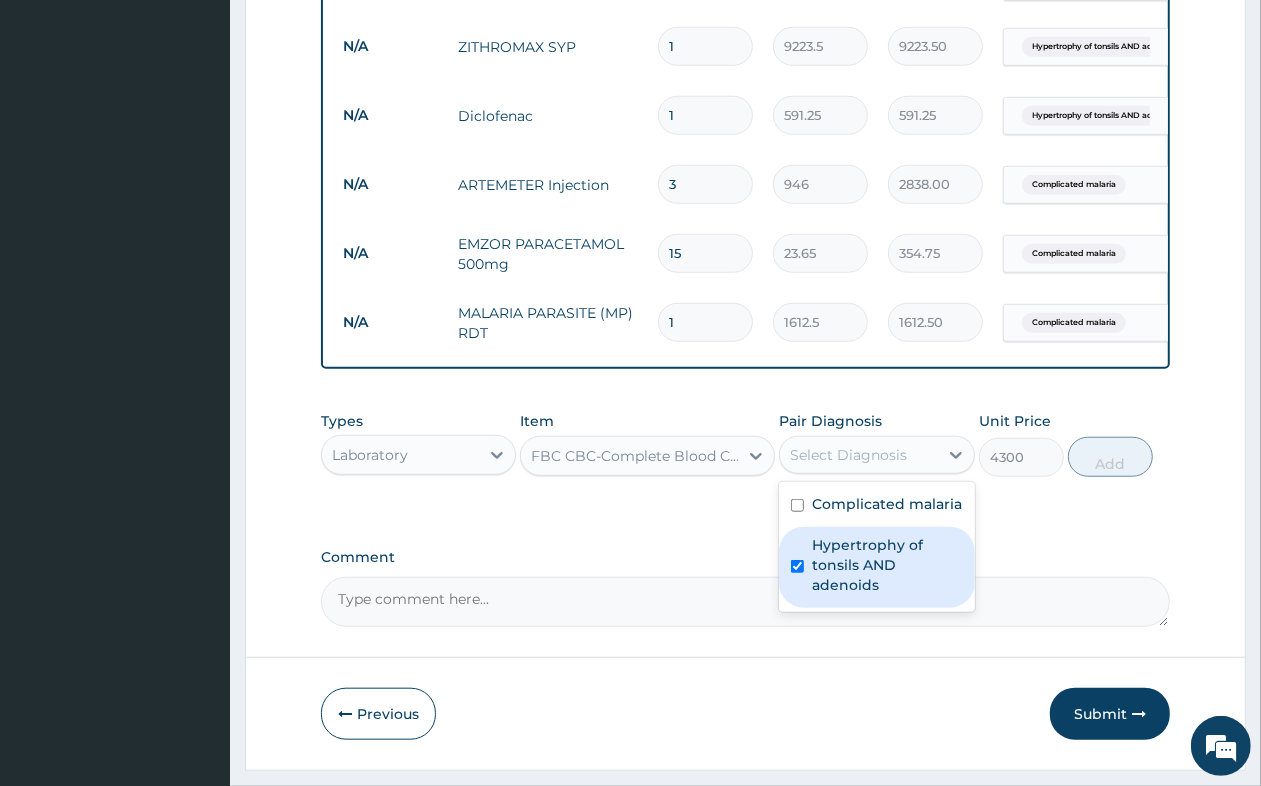 checkbox on "true" 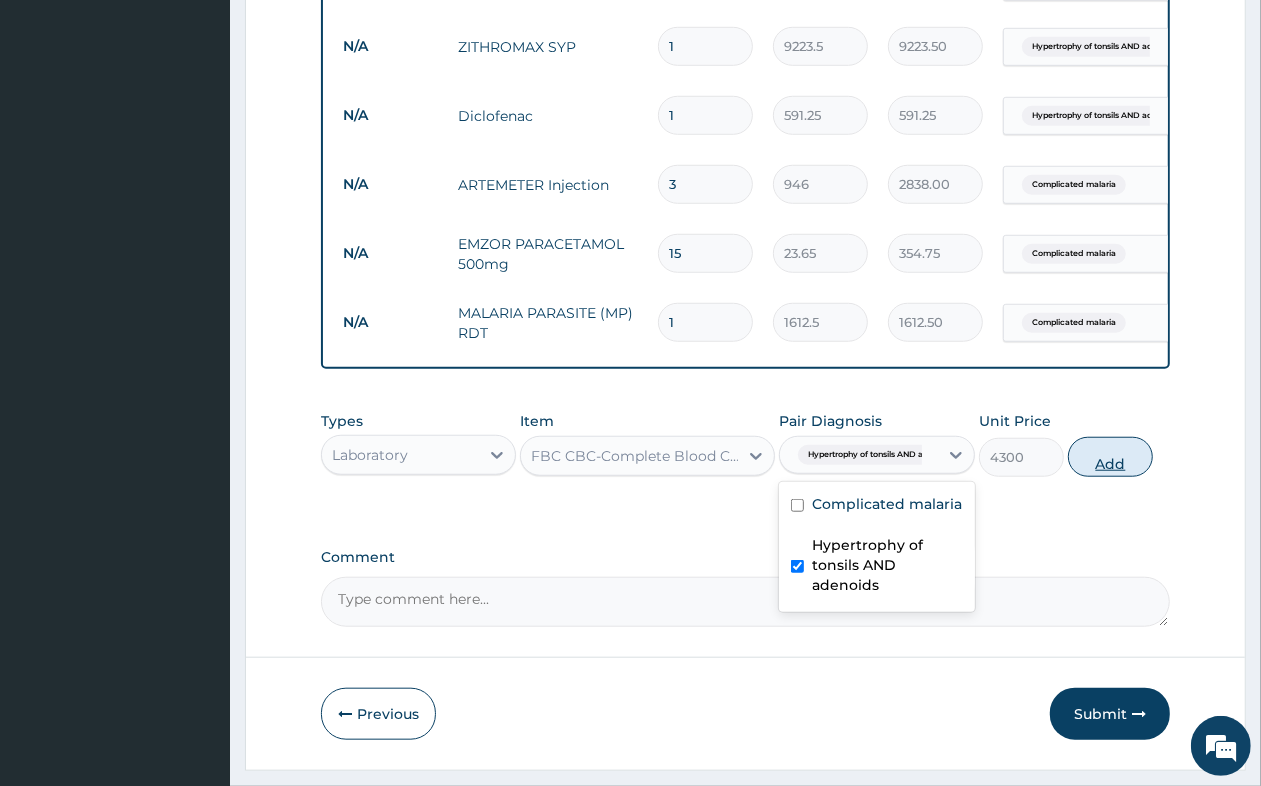 click on "Add" at bounding box center [1110, 457] 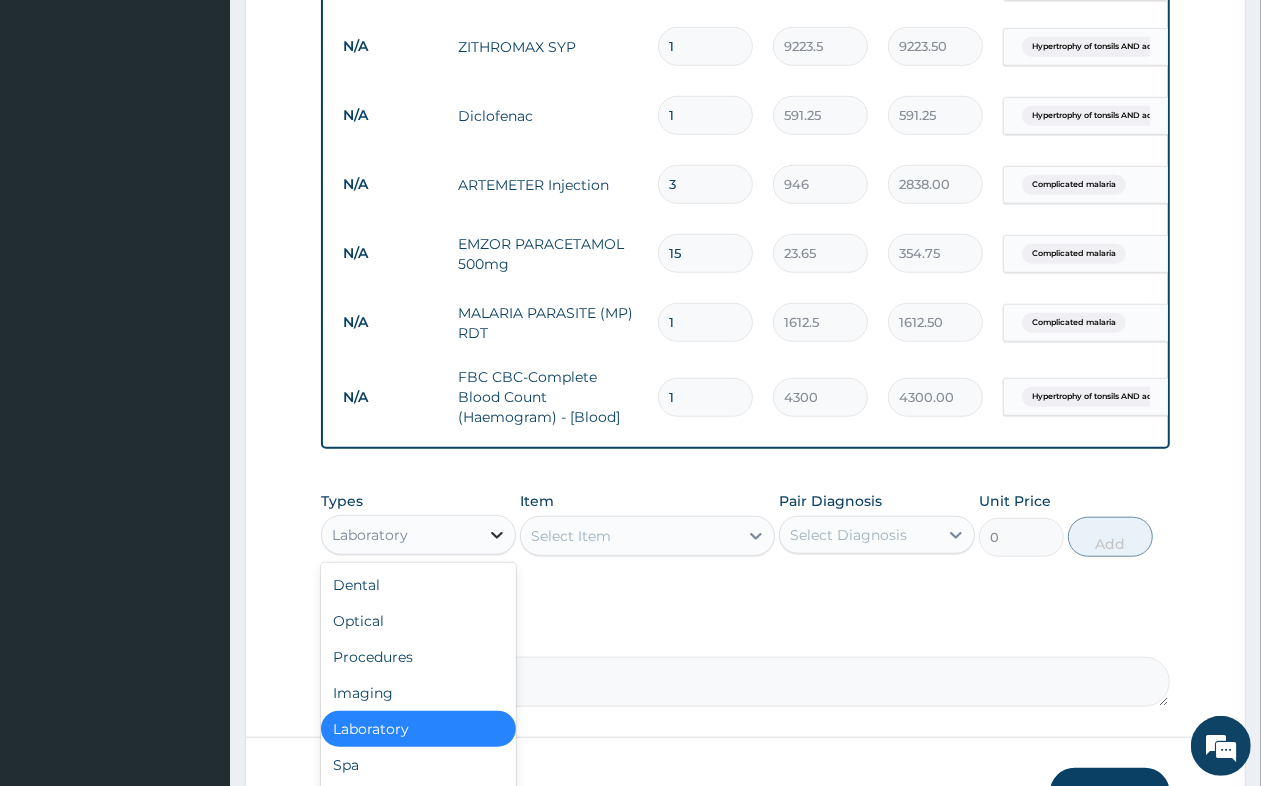 click 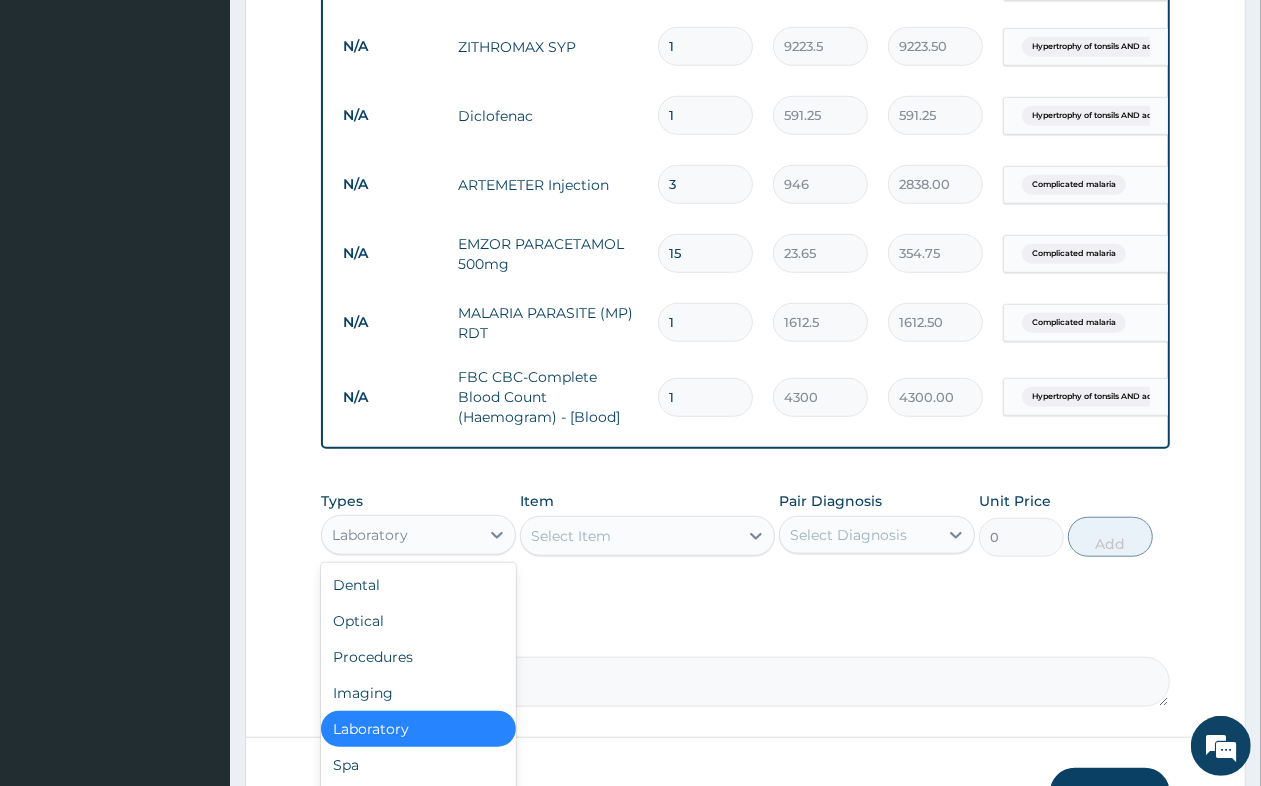 scroll, scrollTop: 67, scrollLeft: 0, axis: vertical 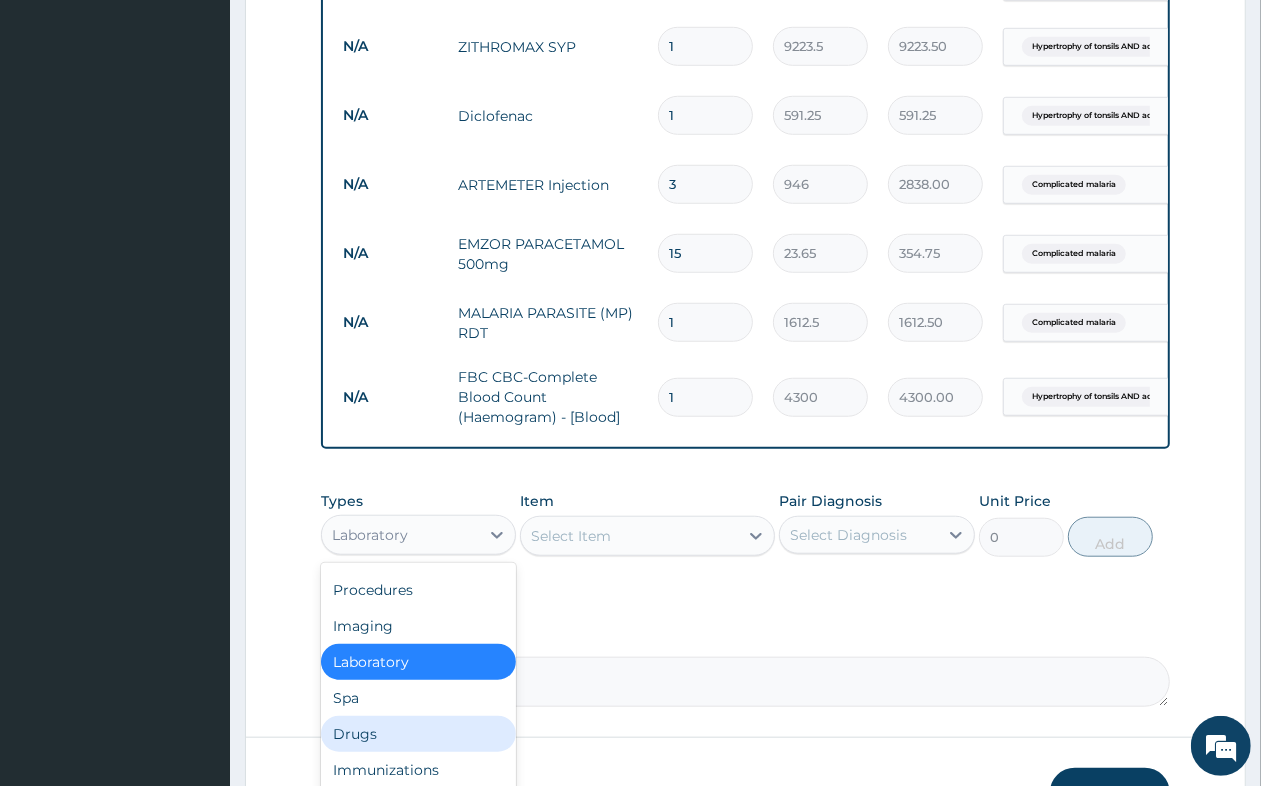 click on "Drugs" at bounding box center (418, 734) 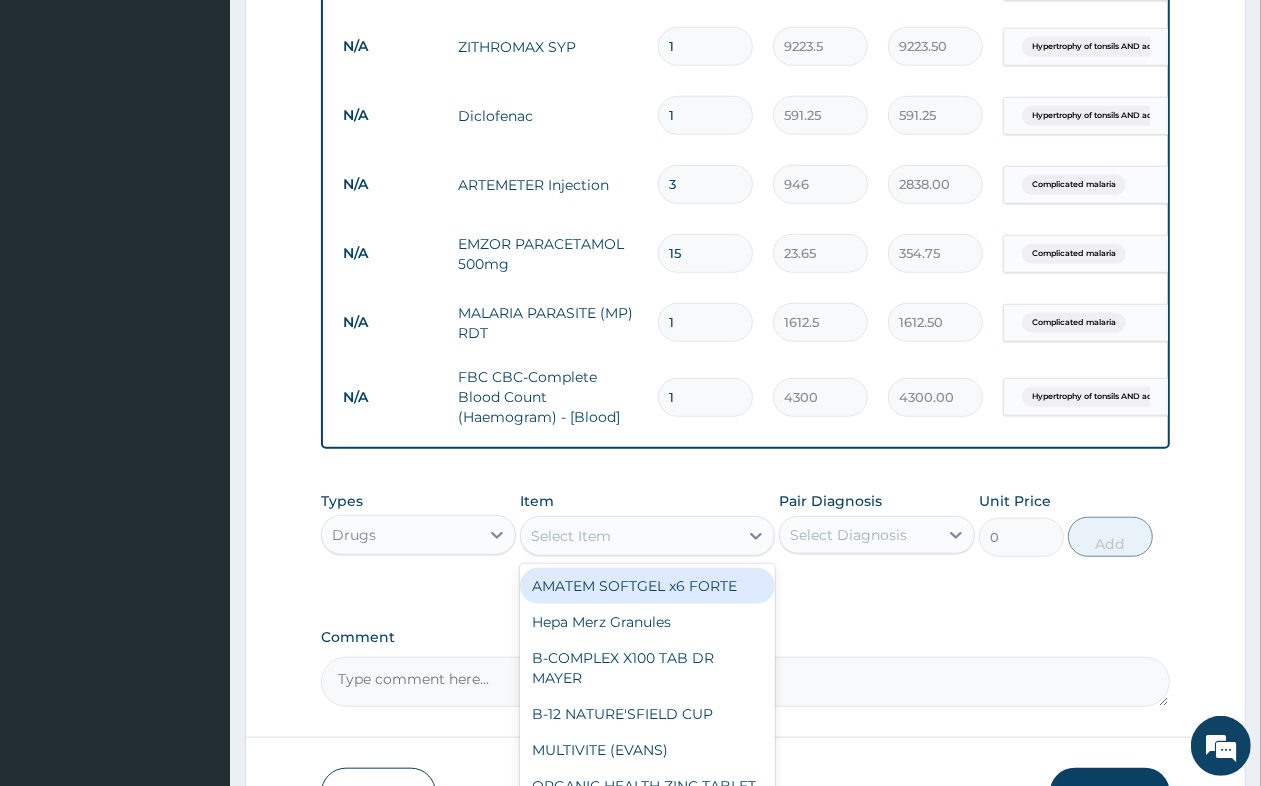 click on "Select Item" at bounding box center (629, 536) 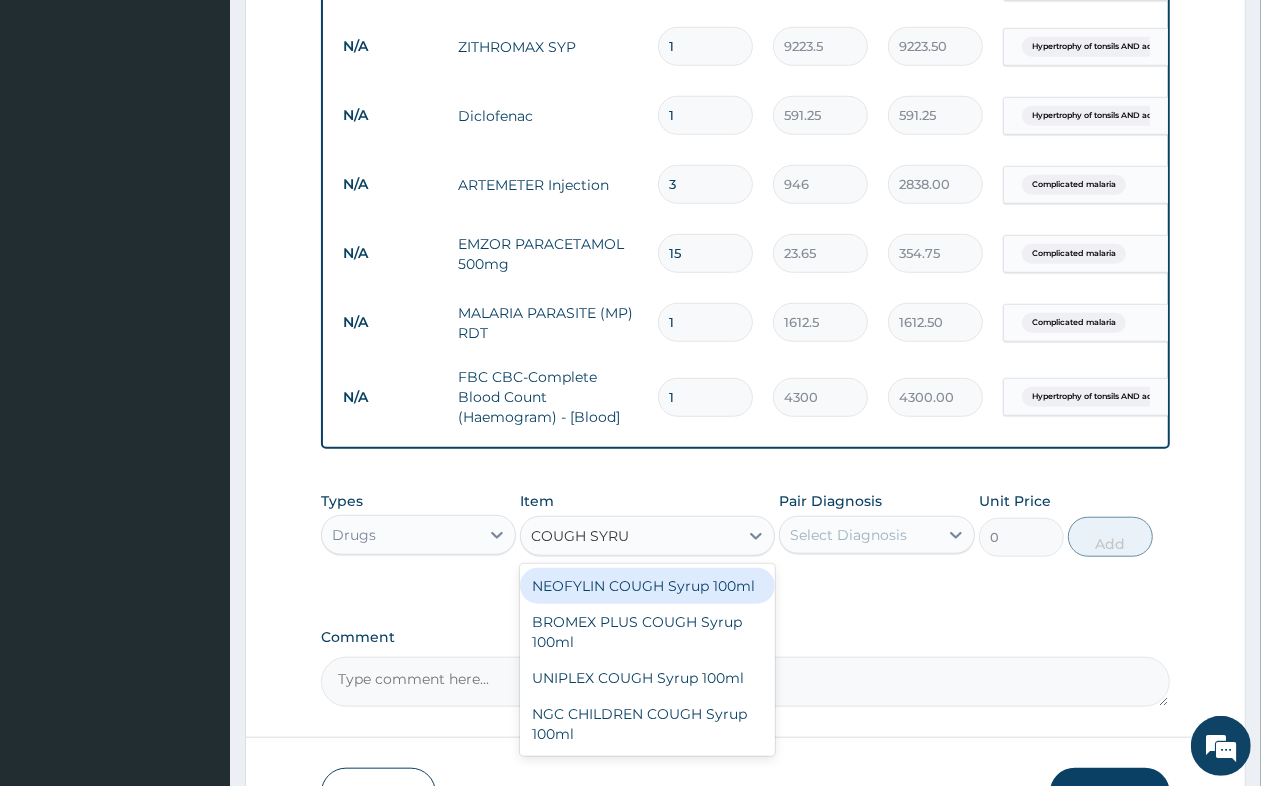 type on "COUGH SYRUP" 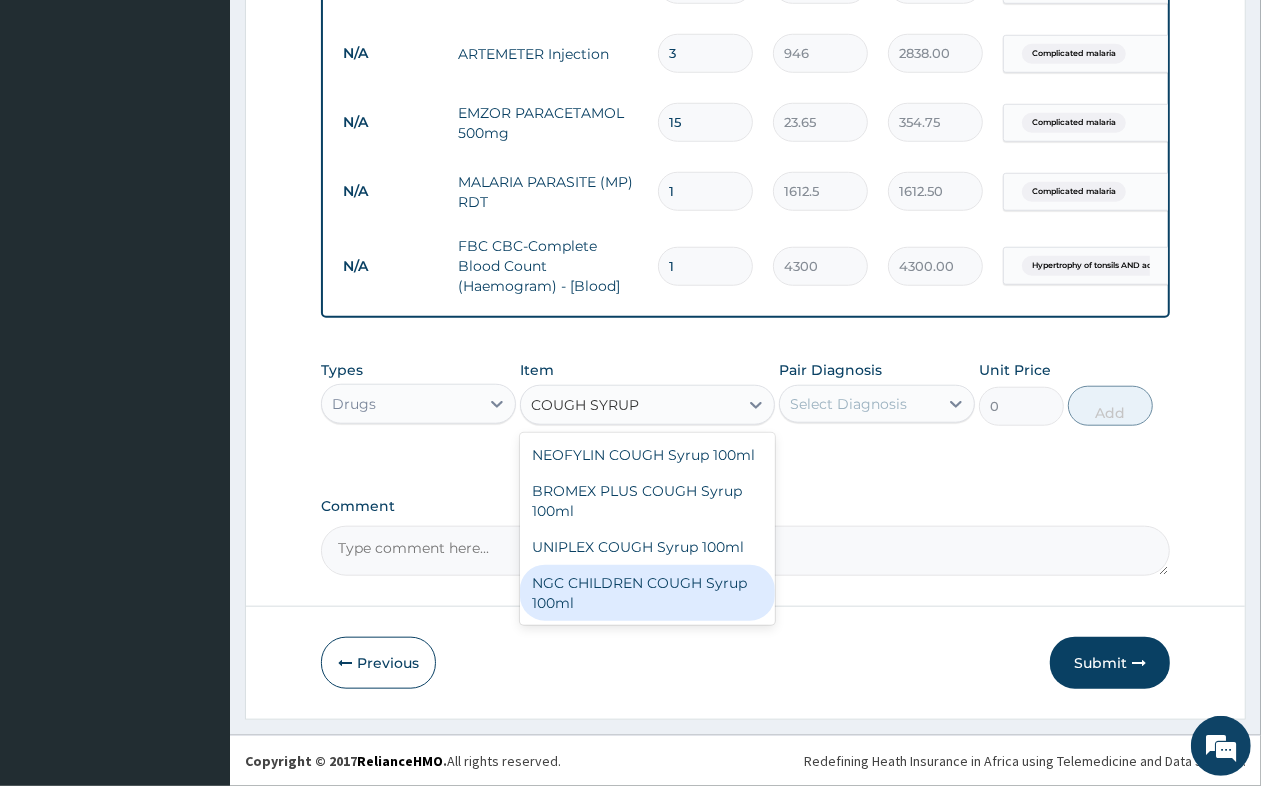 scroll, scrollTop: 1092, scrollLeft: 0, axis: vertical 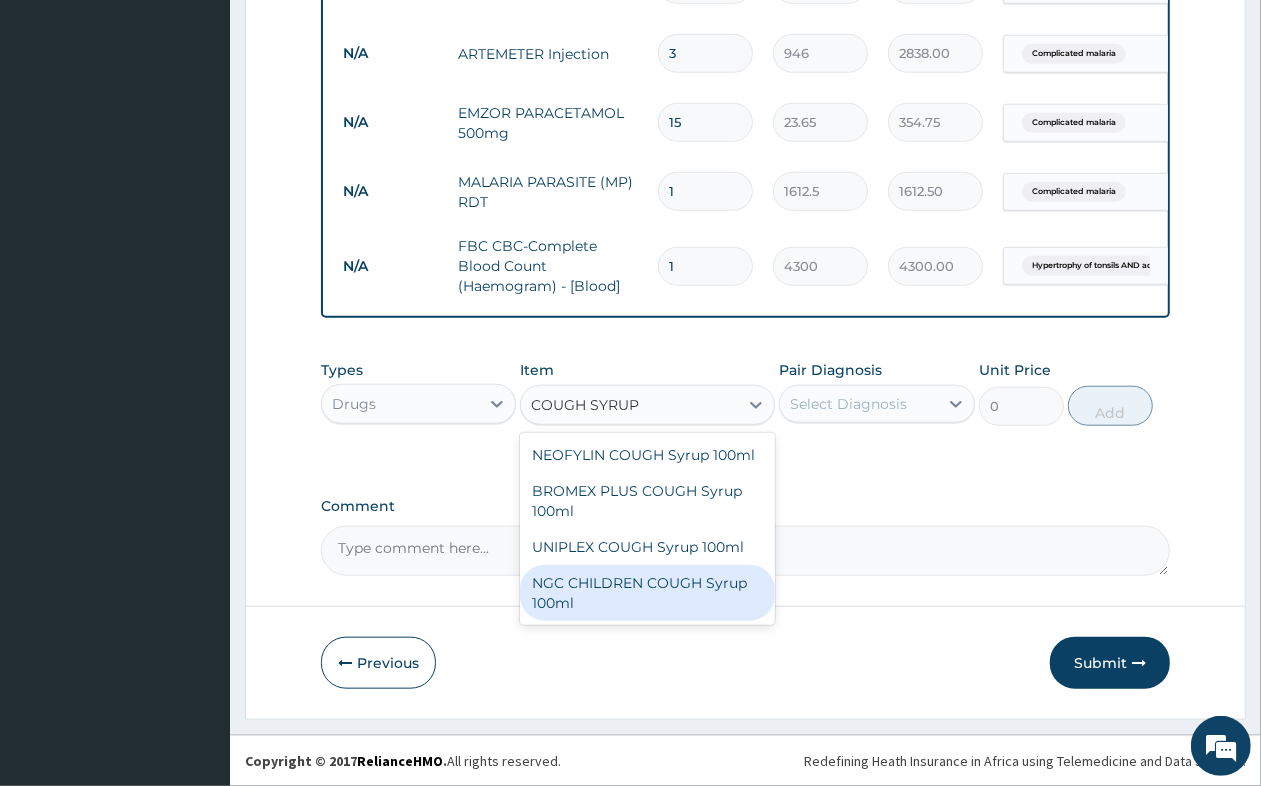 click on "NGC CHILDREN COUGH Syrup 100ml" at bounding box center (647, 593) 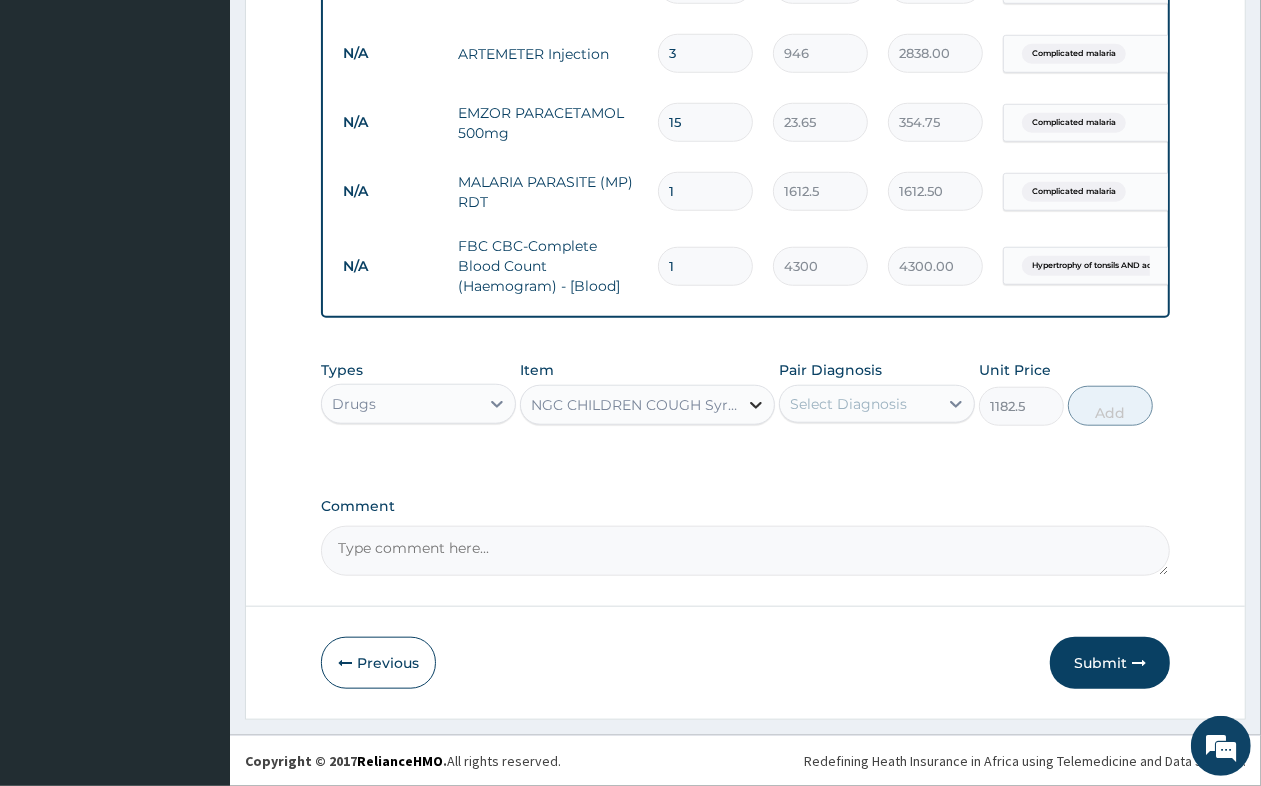click 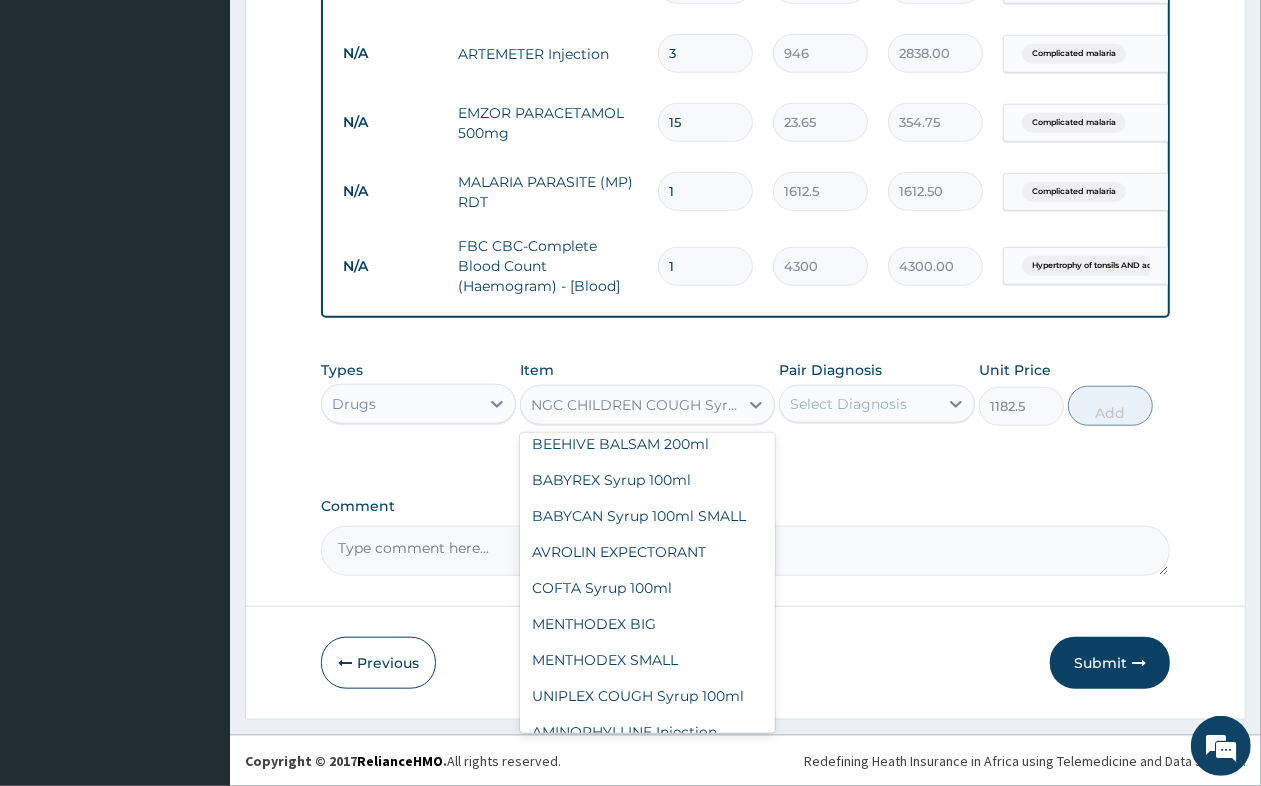 scroll, scrollTop: 9432, scrollLeft: 0, axis: vertical 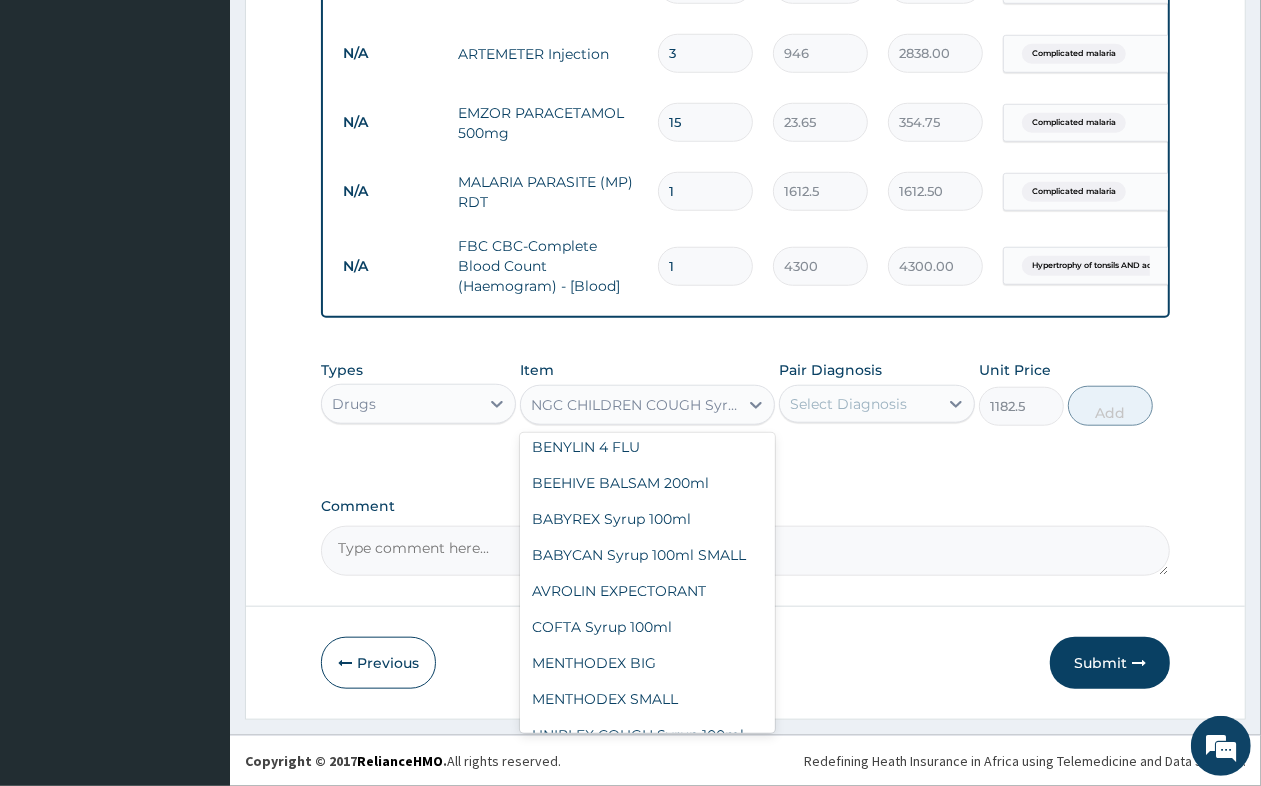 click on "BENYLIN PAEDIATRIC" at bounding box center (647, 339) 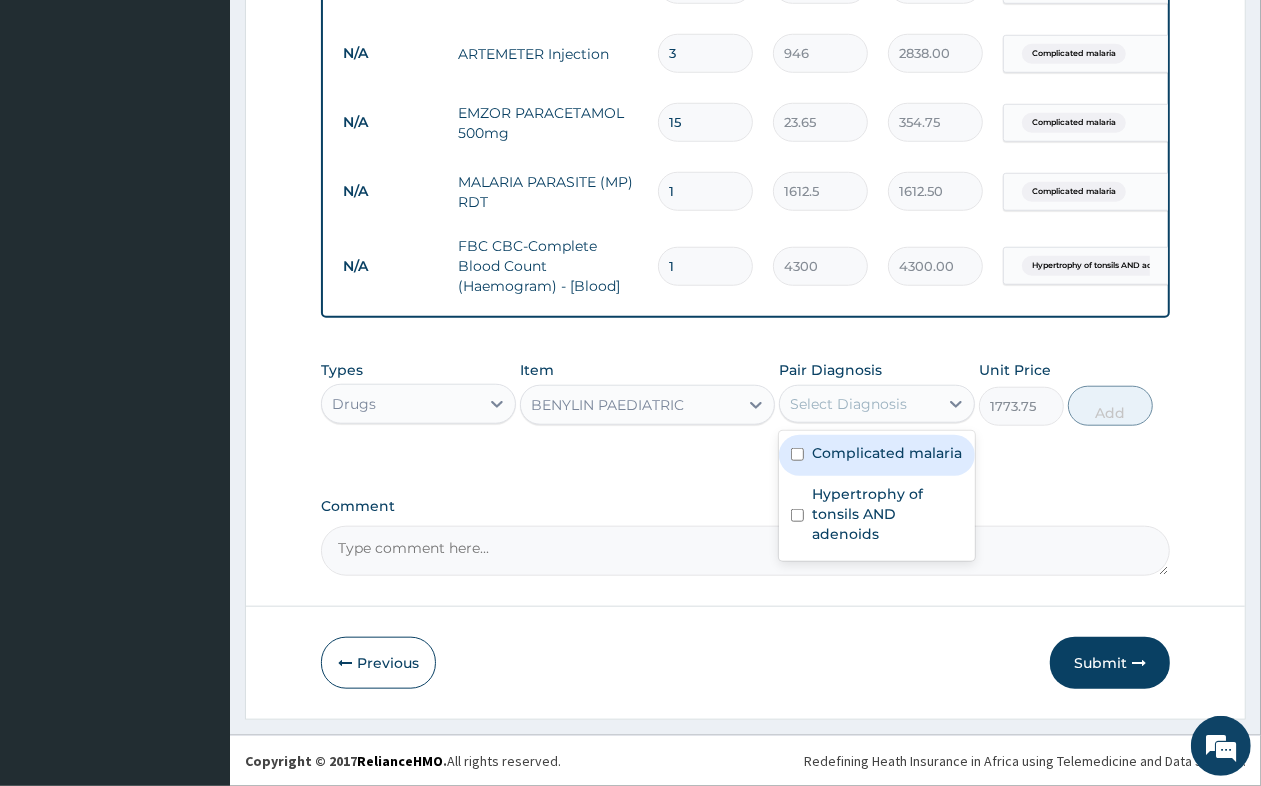 click on "Select Diagnosis" at bounding box center (858, 404) 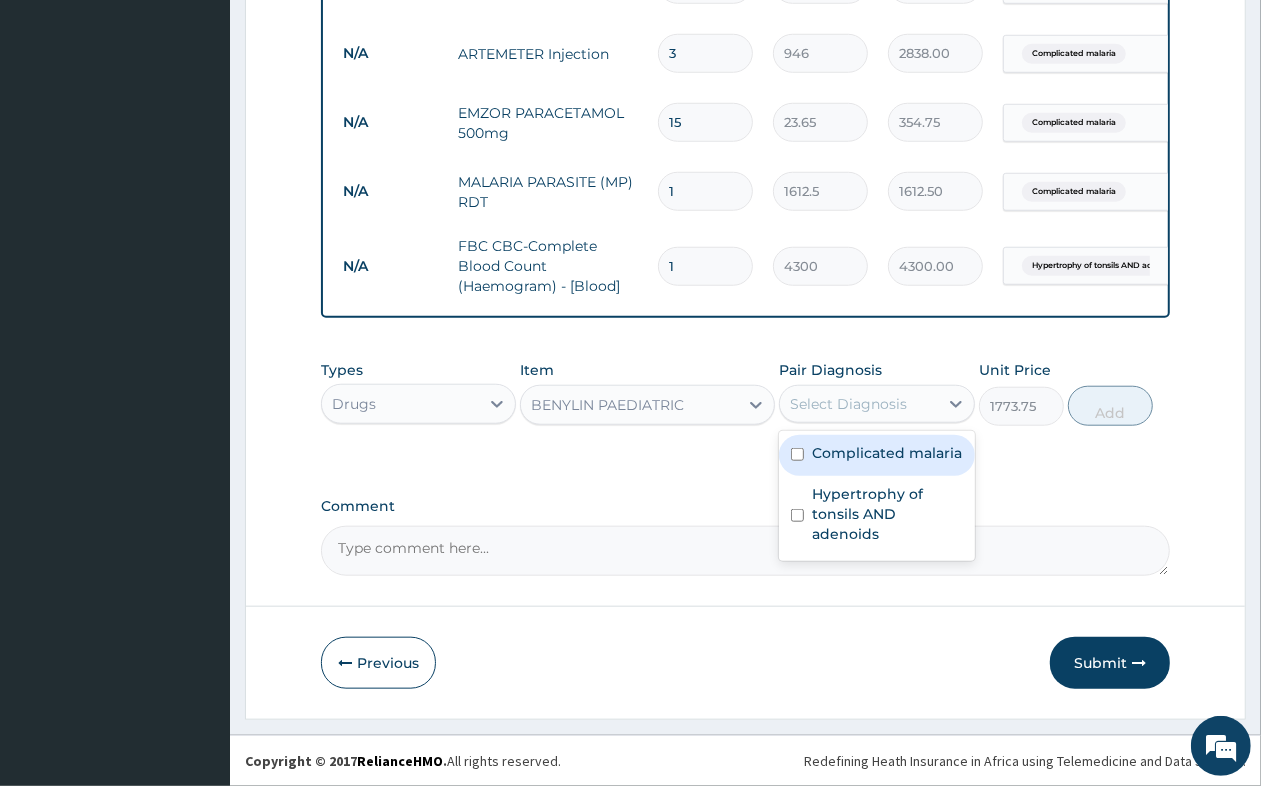 click on "Complicated malaria" at bounding box center [887, 453] 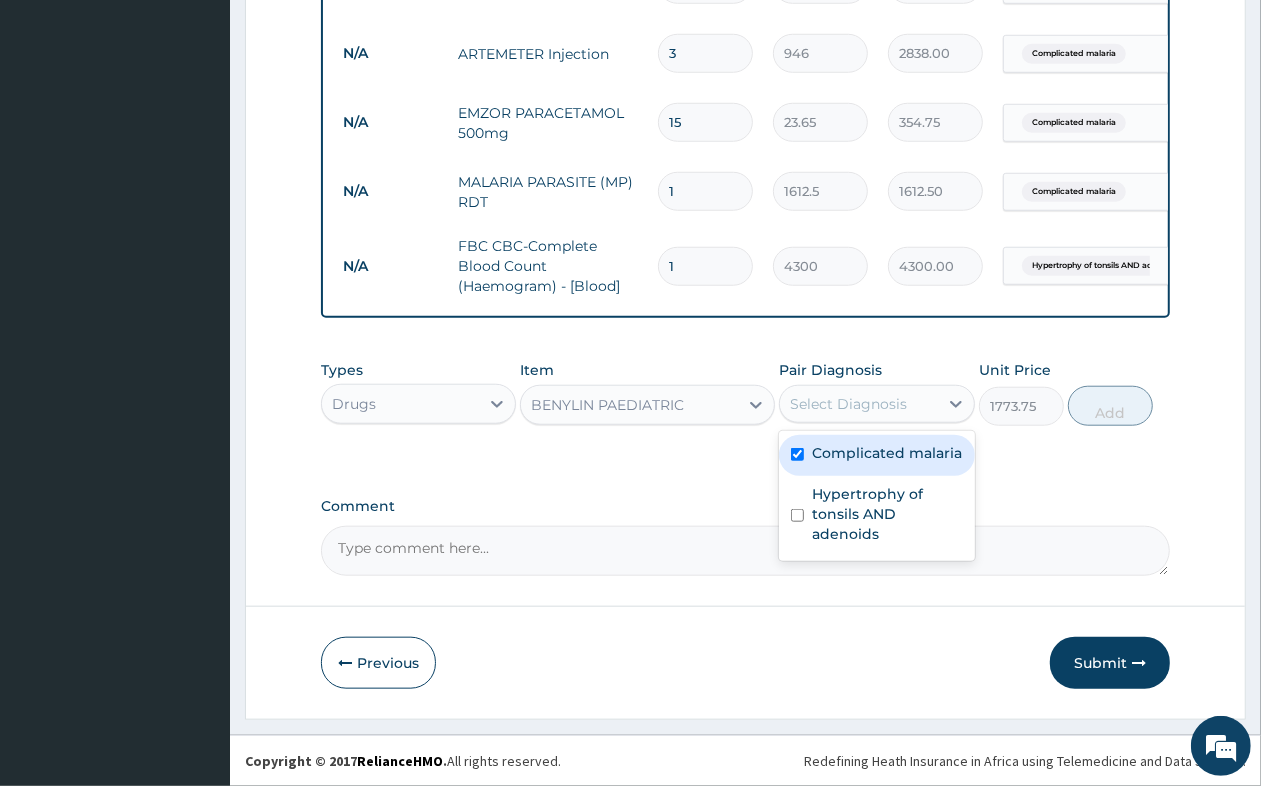 checkbox on "true" 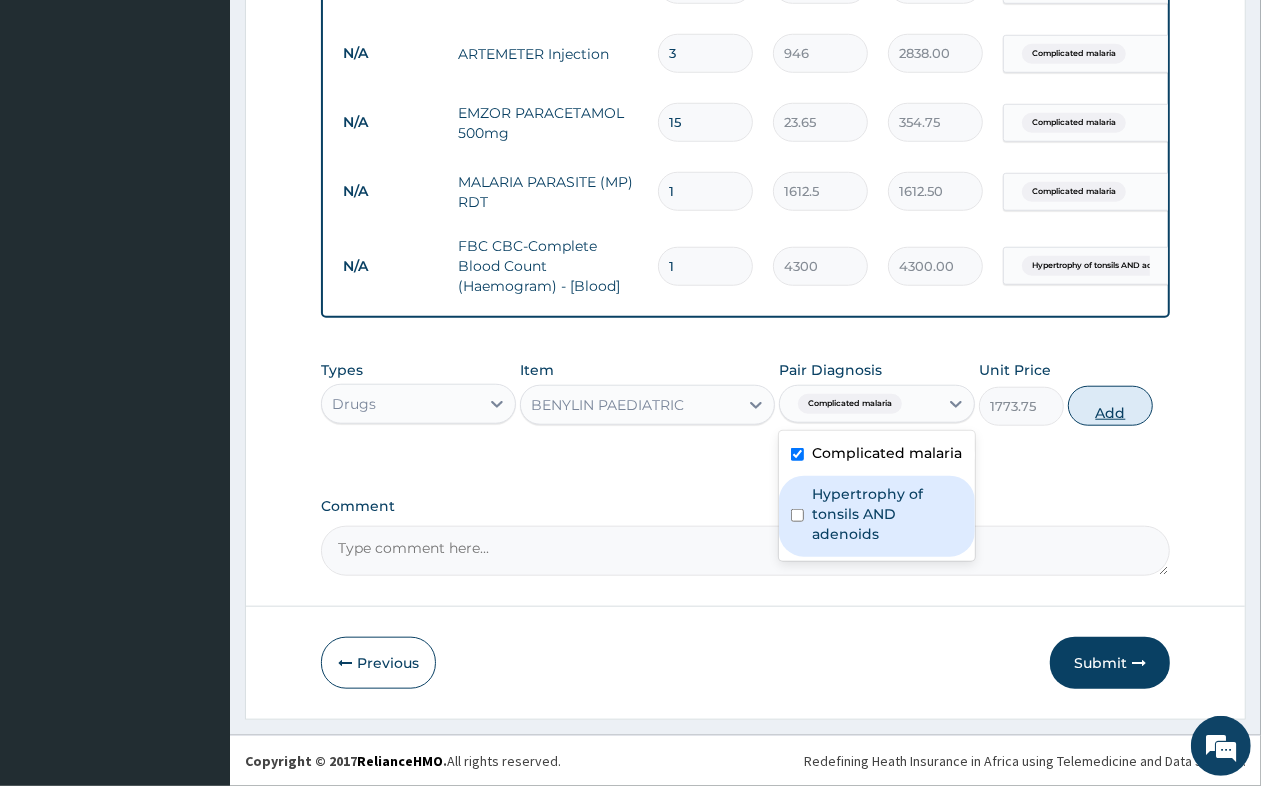 click on "Add" at bounding box center [1110, 406] 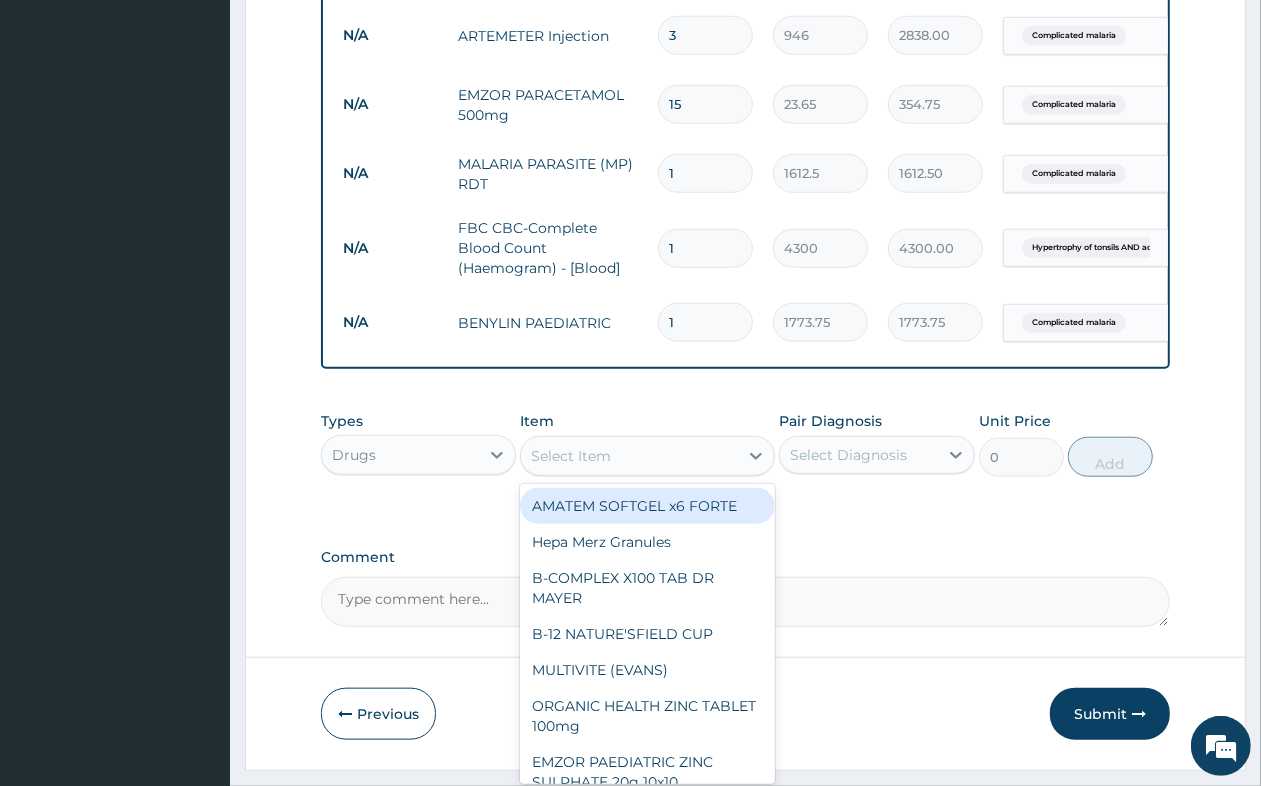 click on "Select Item" at bounding box center (571, 456) 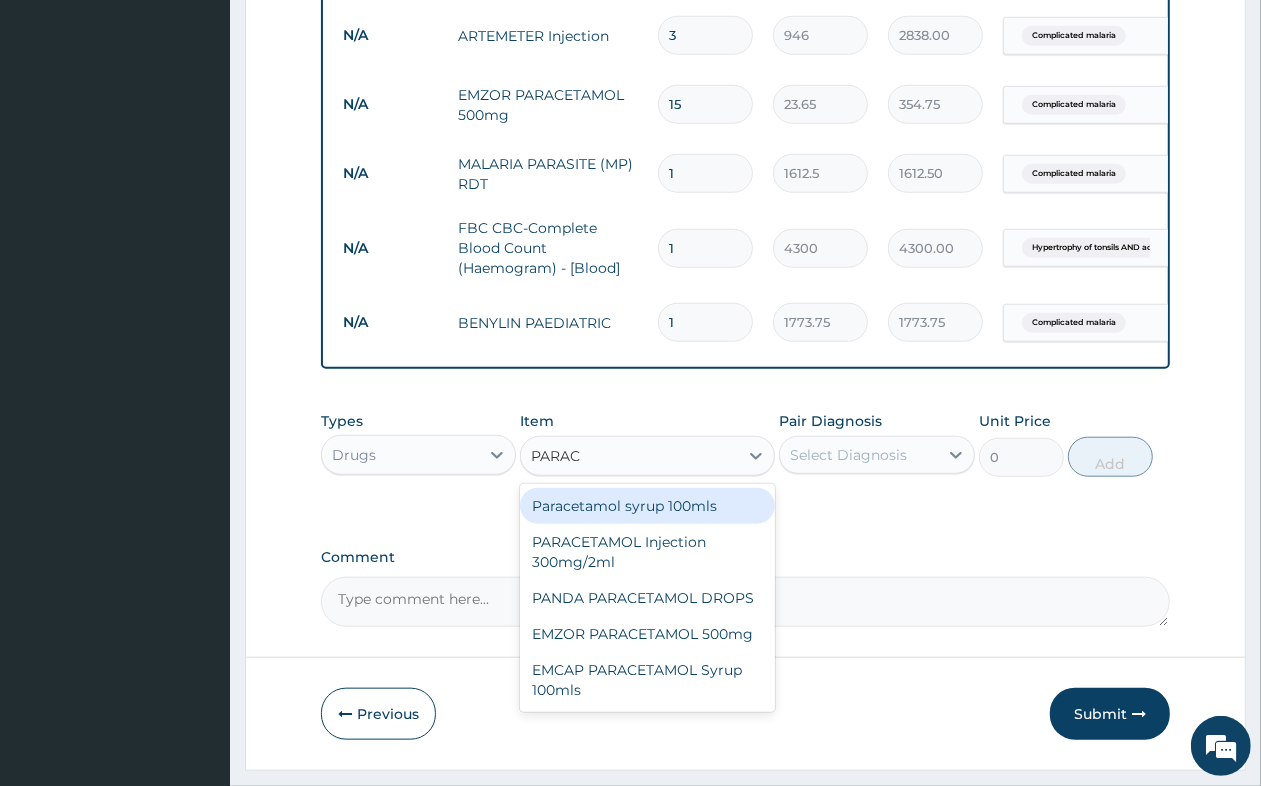 type on "PARACE" 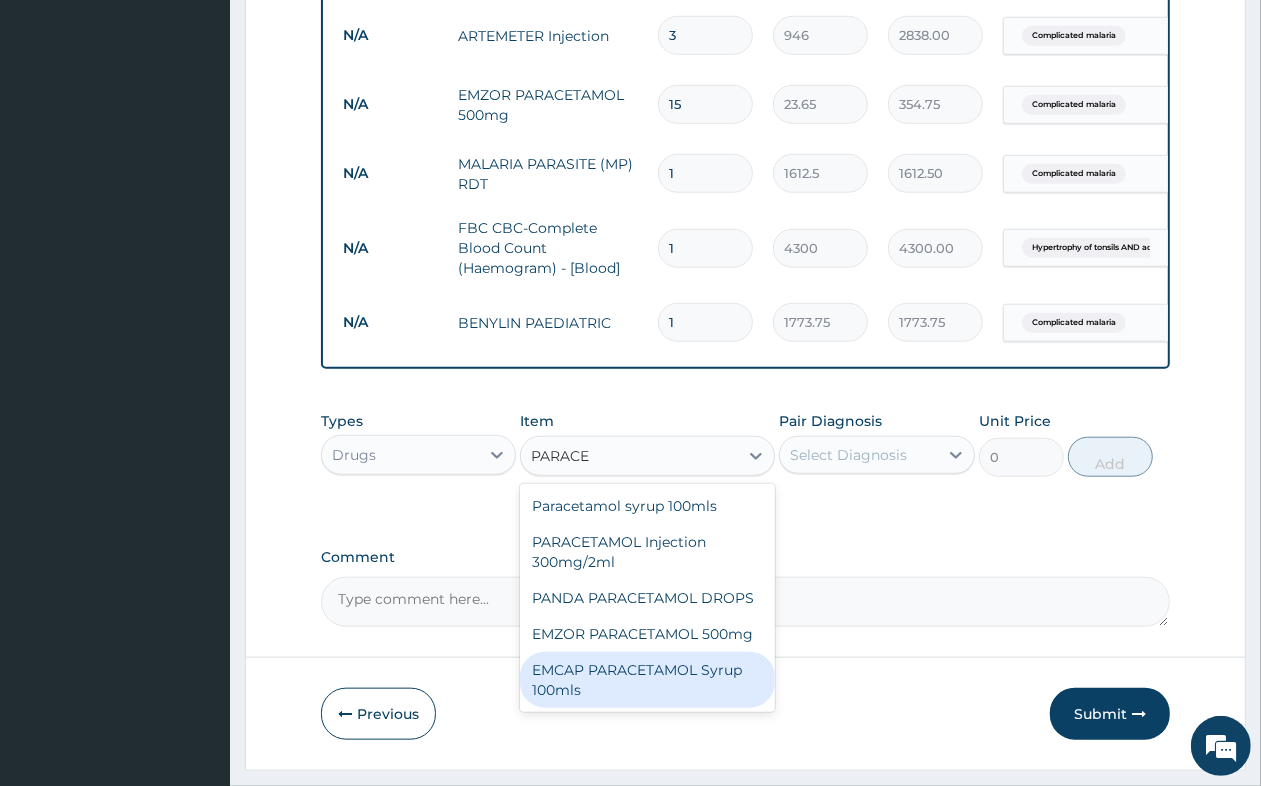 click on "EMCAP PARACETAMOL Syrup 100mls" at bounding box center [647, 680] 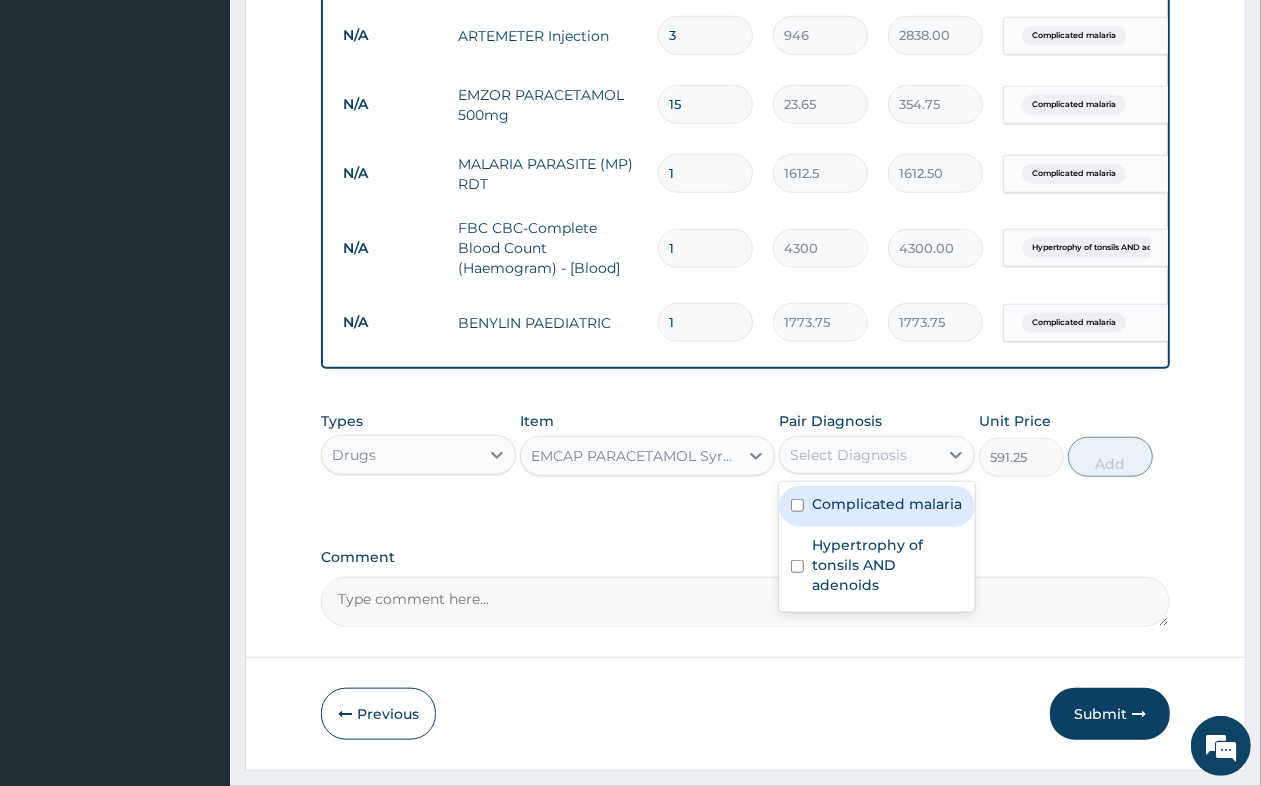 click on "Select Diagnosis" at bounding box center [858, 455] 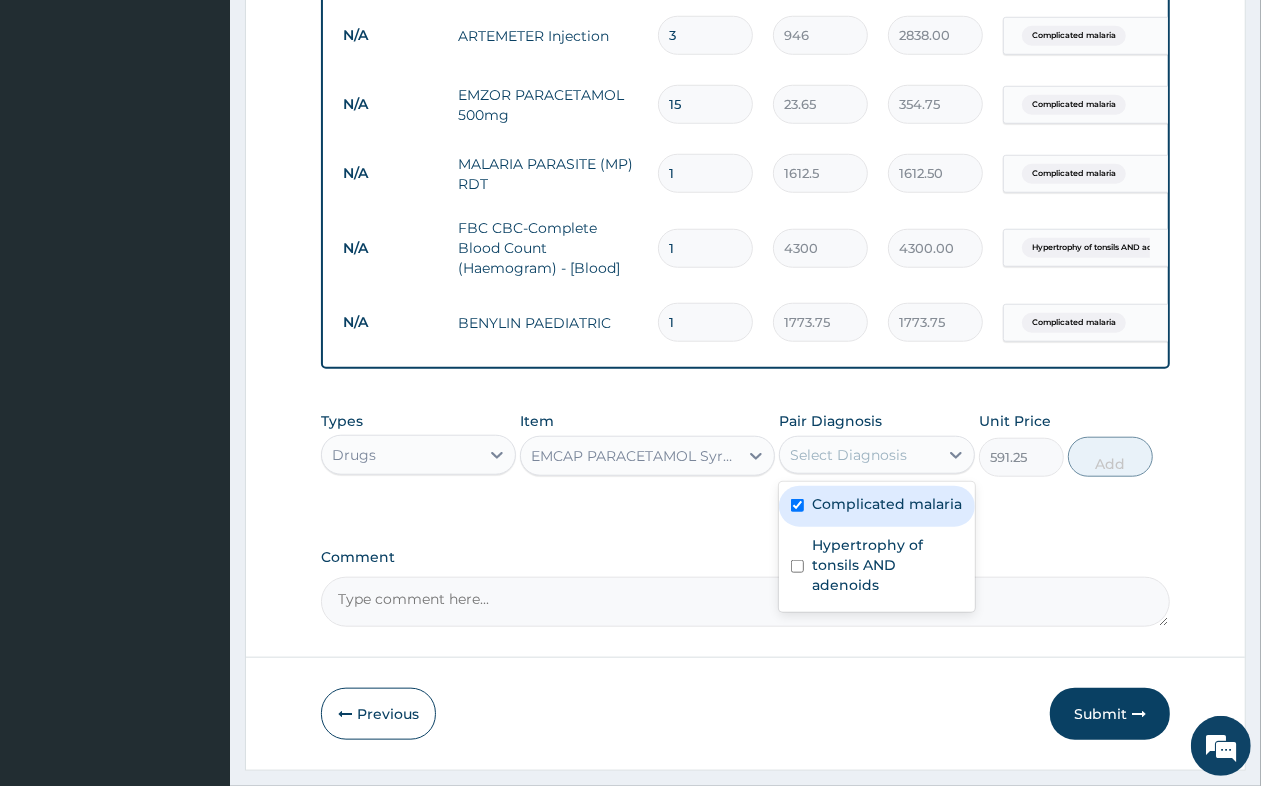 checkbox on "true" 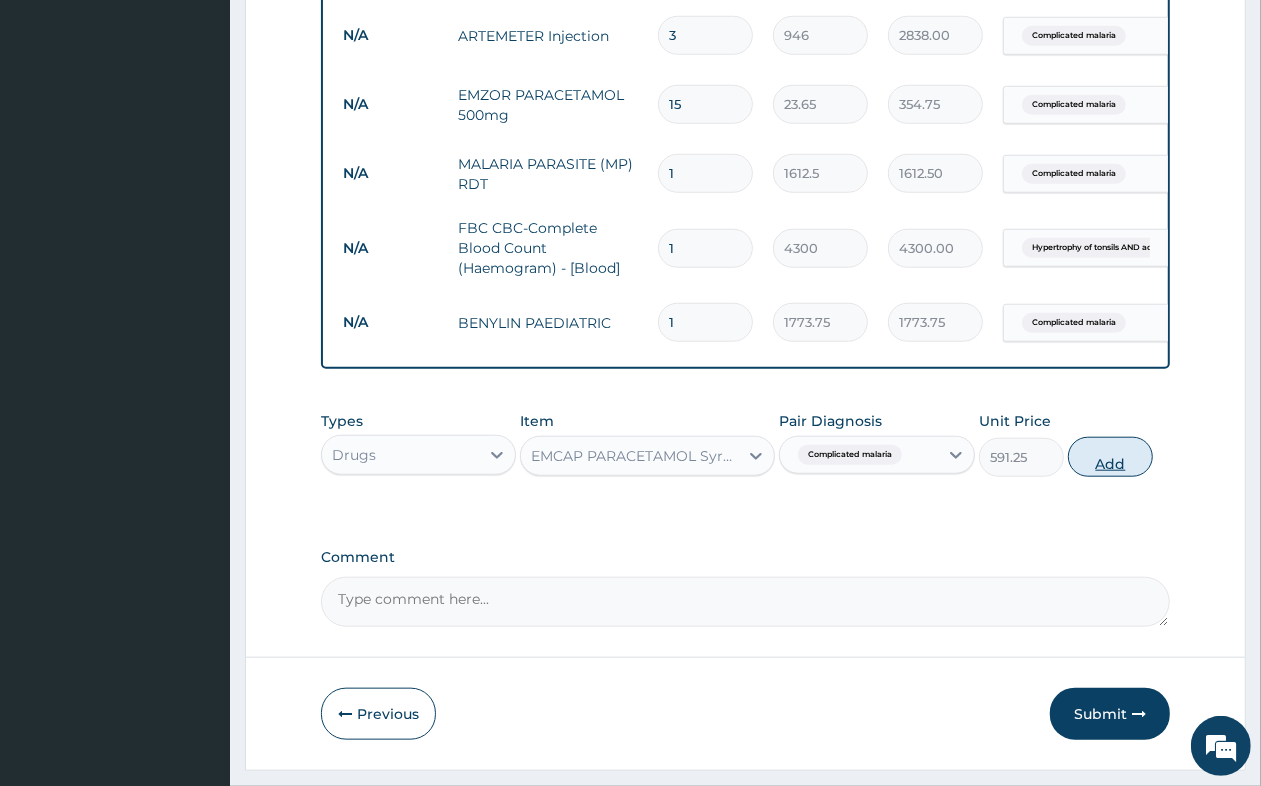 click on "Add" at bounding box center [1110, 457] 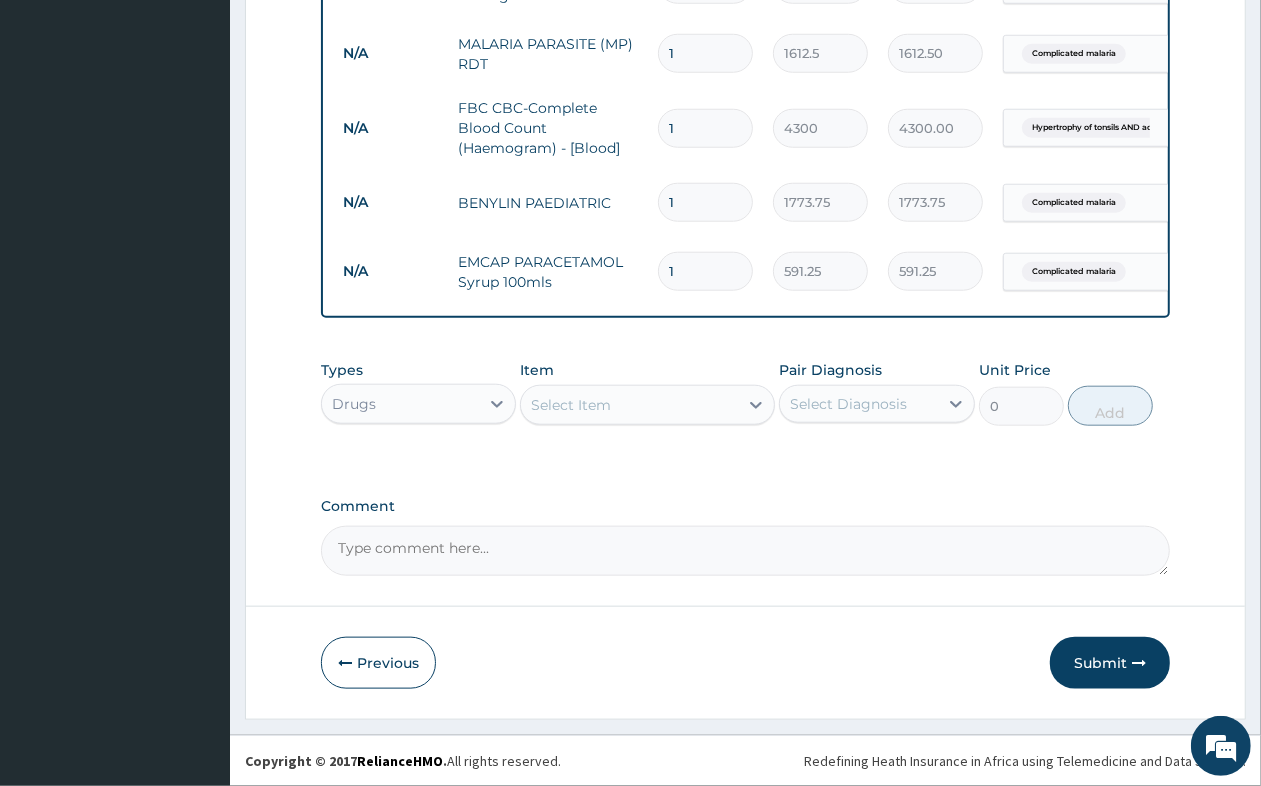 scroll, scrollTop: 1231, scrollLeft: 0, axis: vertical 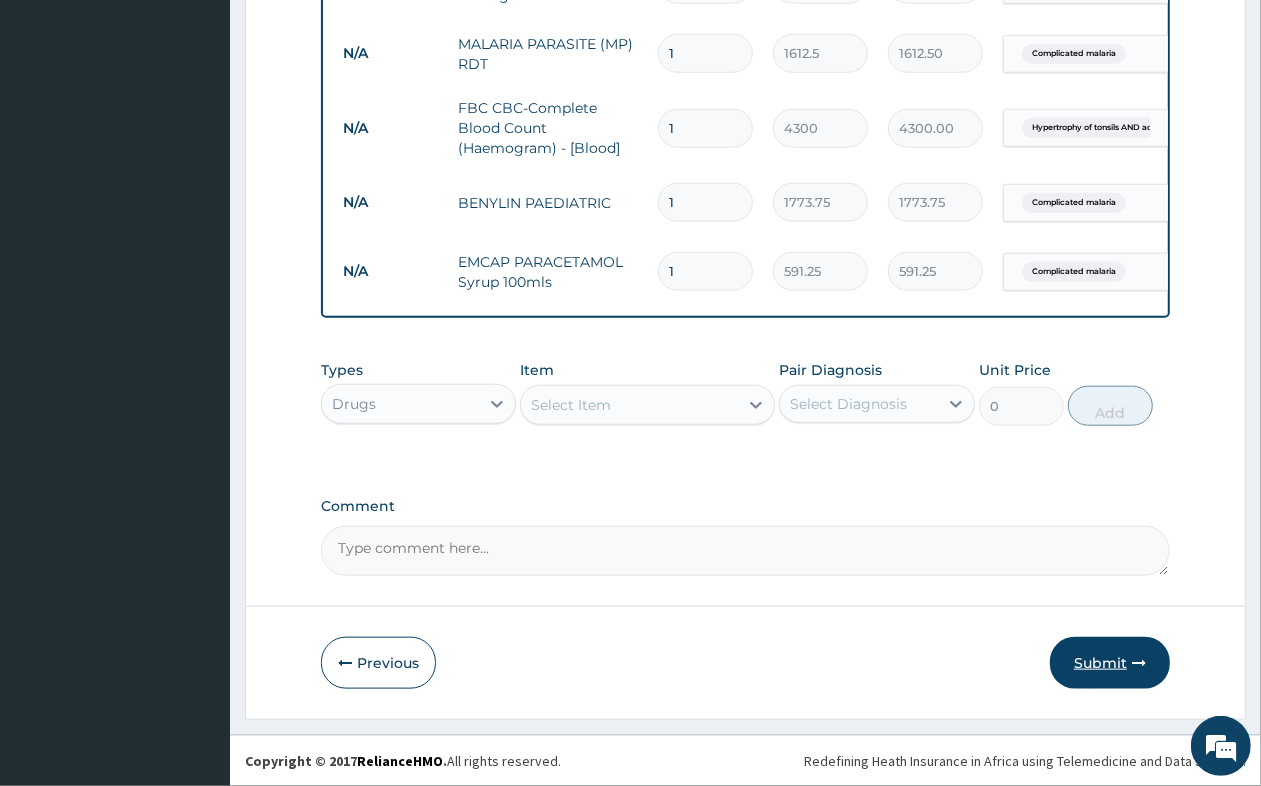 click on "Submit" at bounding box center [1110, 663] 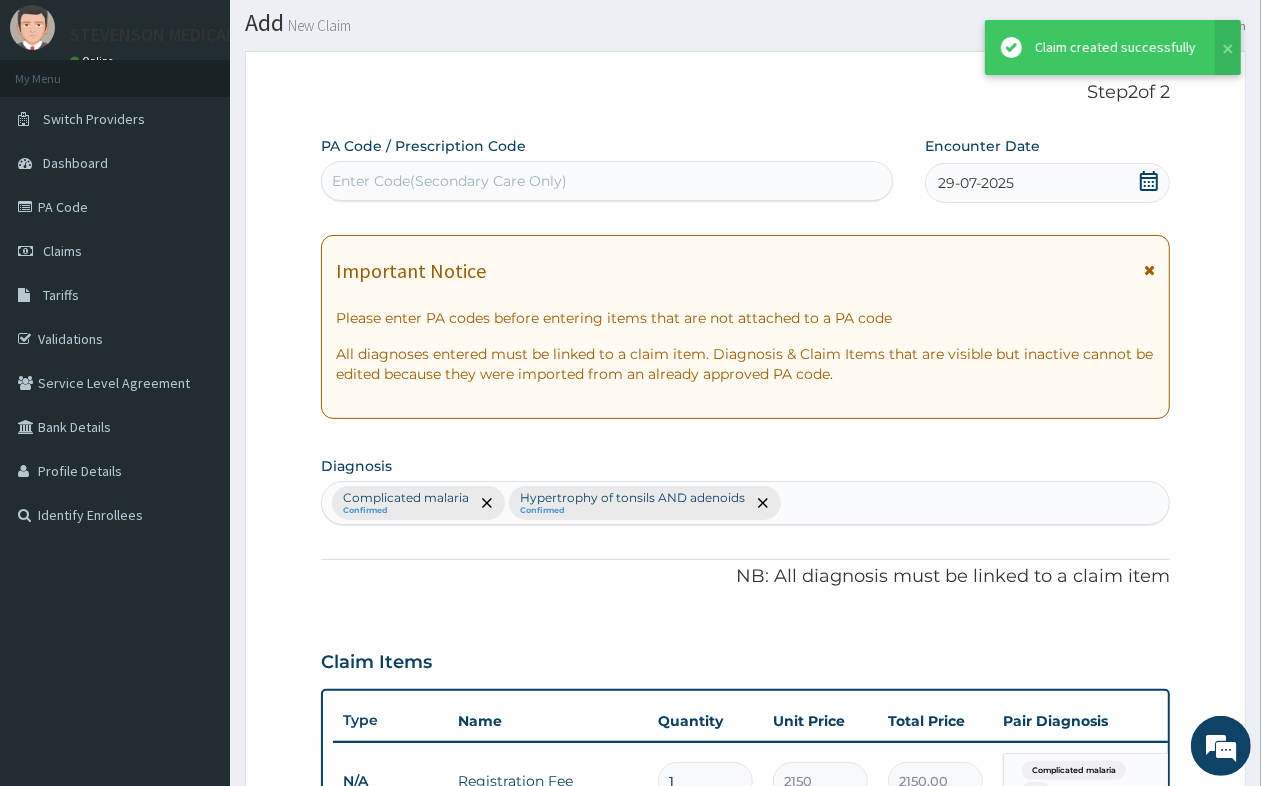 scroll, scrollTop: 1231, scrollLeft: 0, axis: vertical 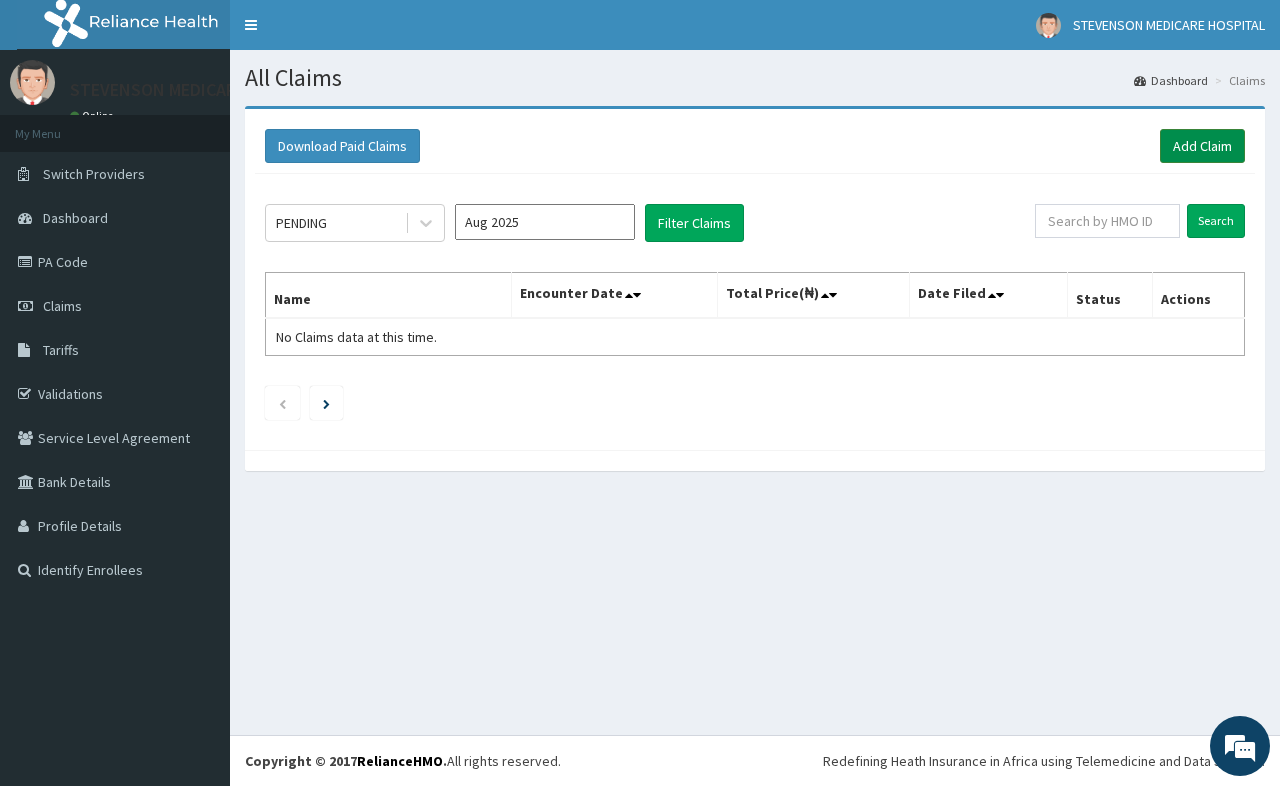 click on "Add Claim" at bounding box center [1202, 146] 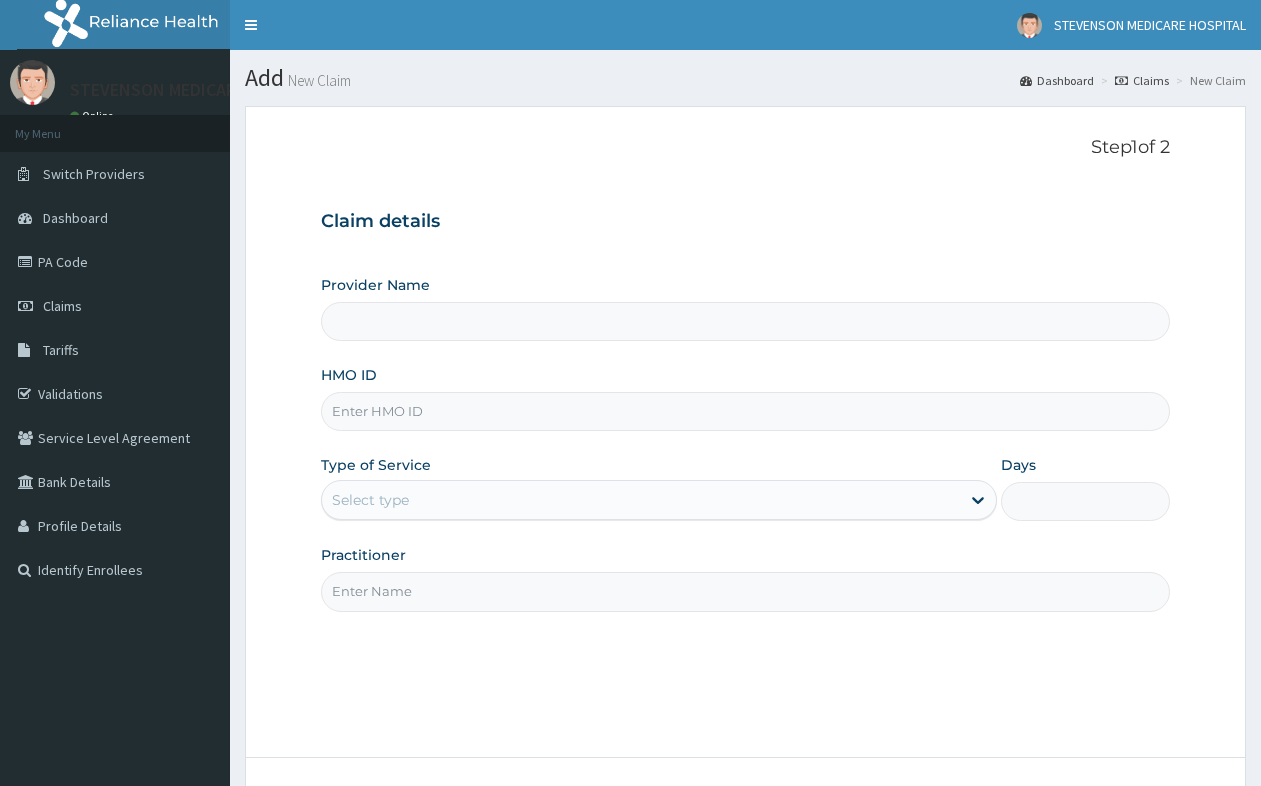 scroll, scrollTop: 0, scrollLeft: 0, axis: both 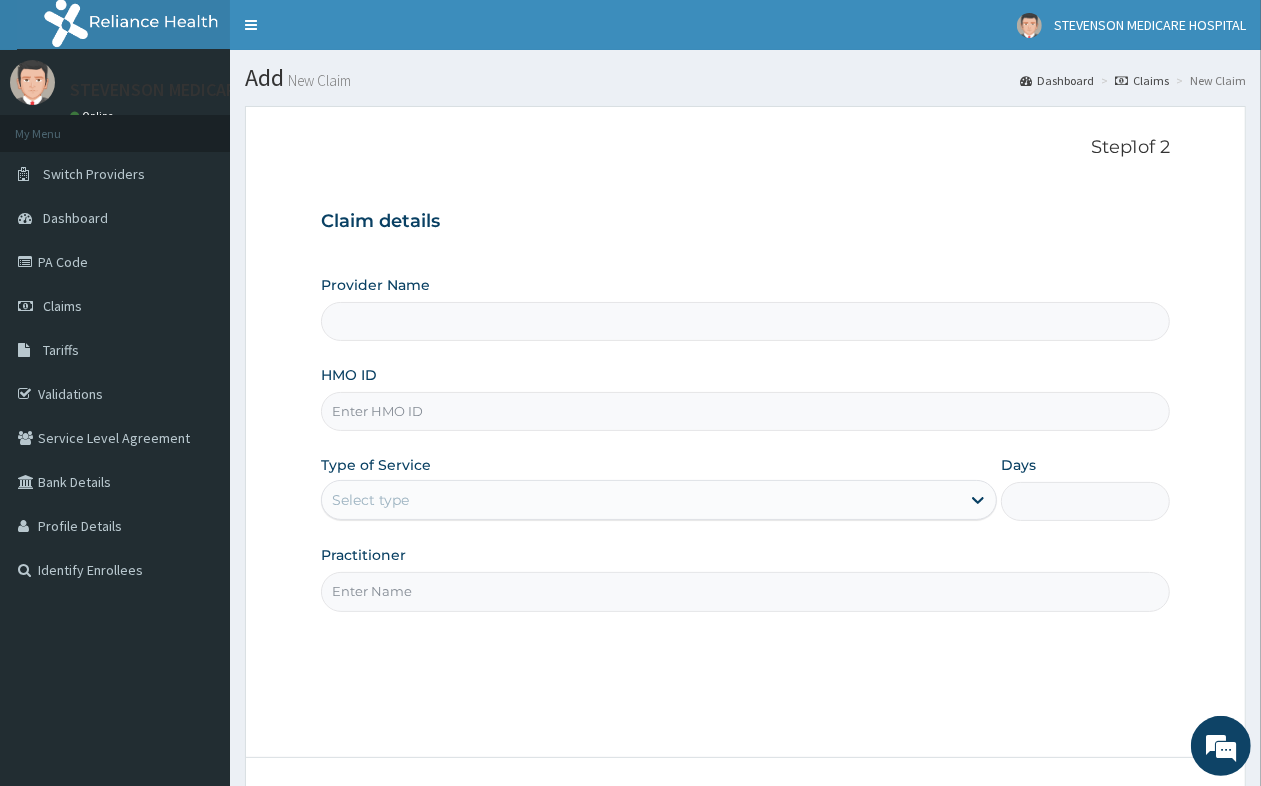 type on "STEVENSON MEDICARE HOSPITAL" 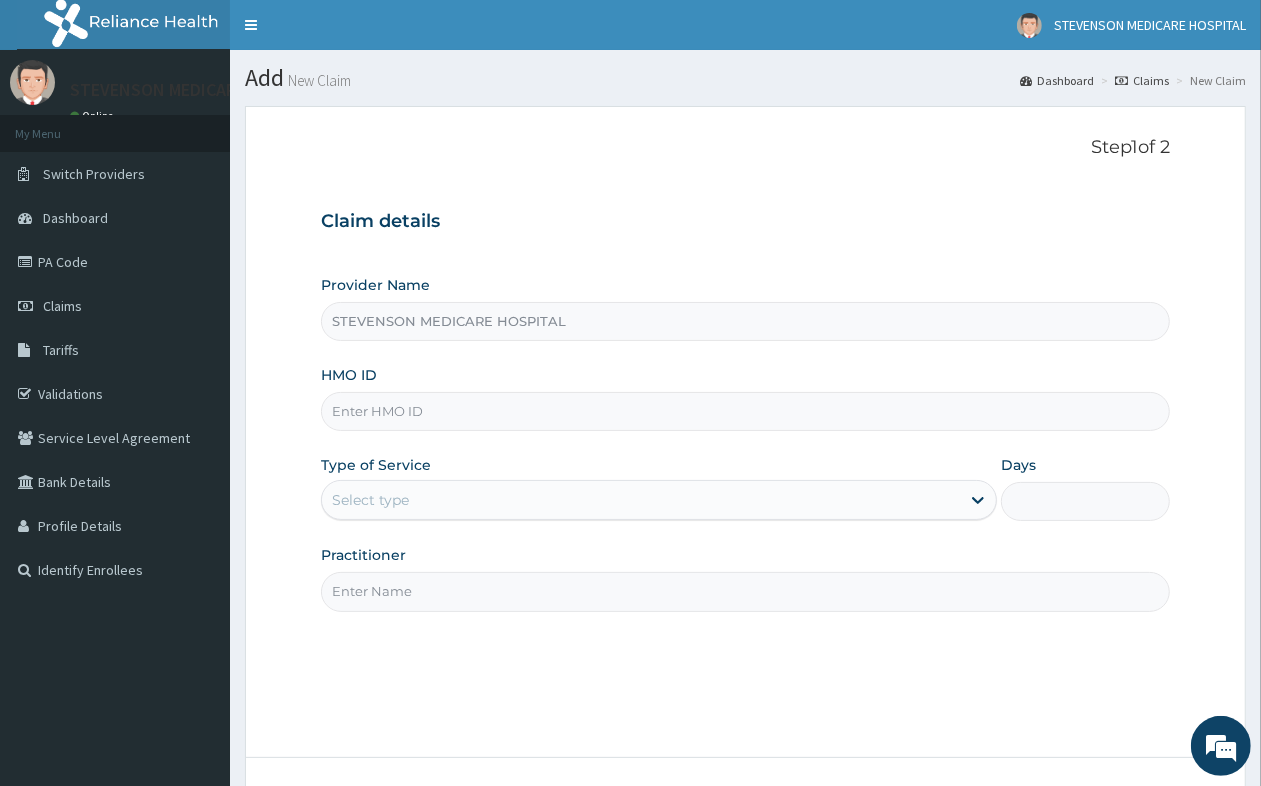 scroll, scrollTop: 0, scrollLeft: 0, axis: both 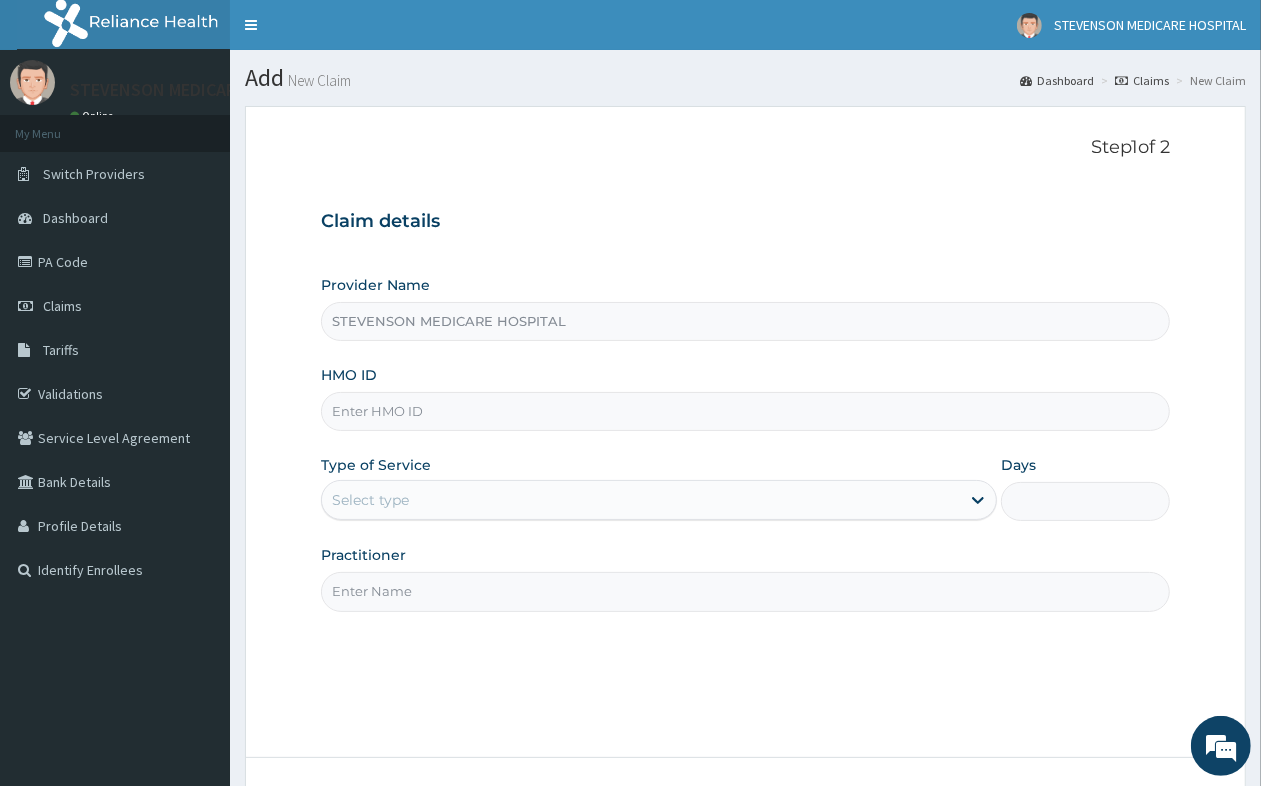 click on "HMO ID" at bounding box center (745, 411) 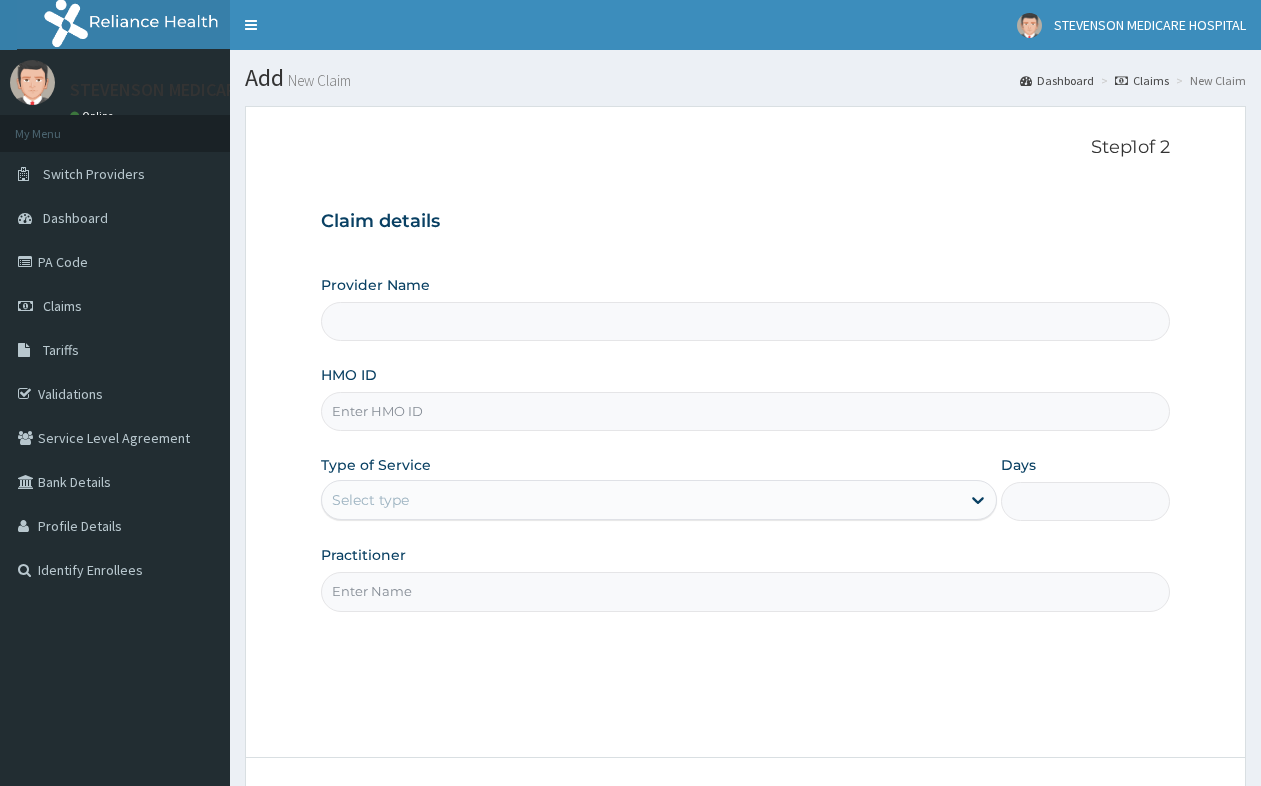 scroll, scrollTop: 0, scrollLeft: 0, axis: both 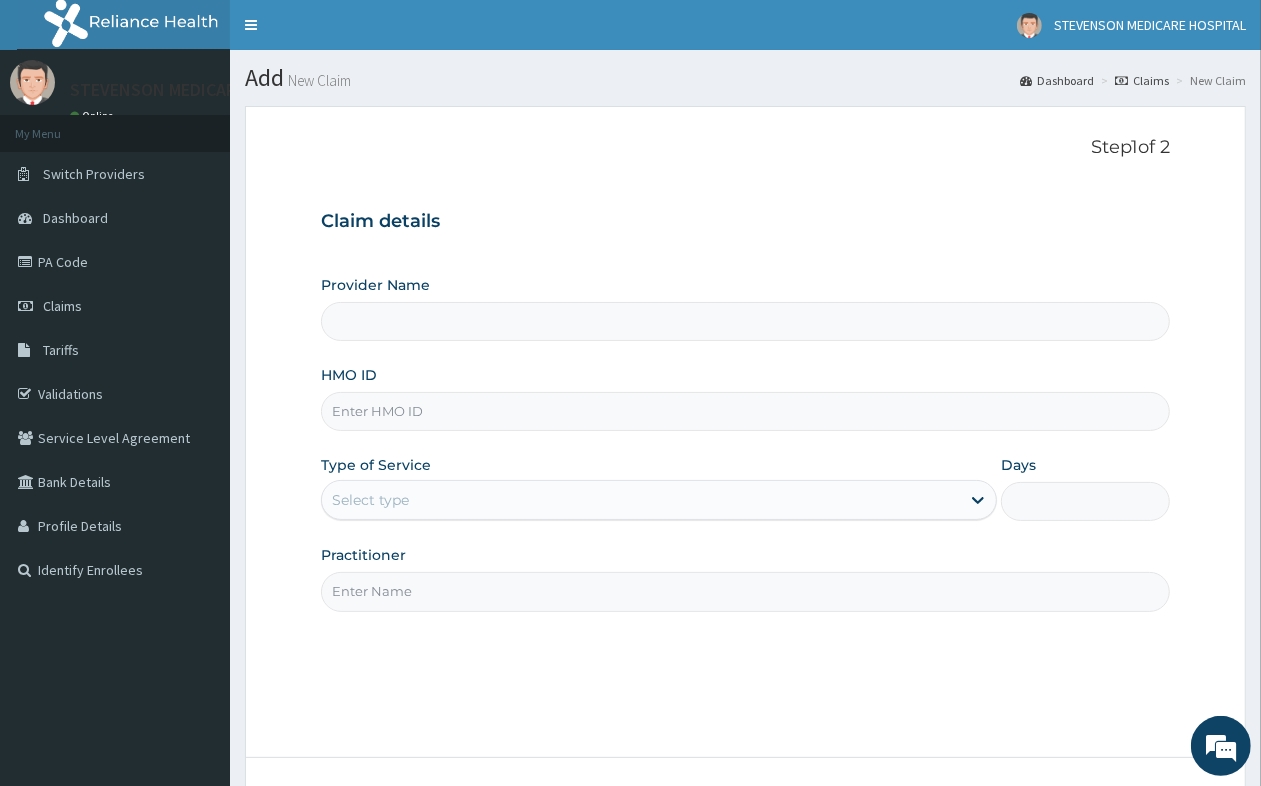 type on "STEVENSON MEDICARE HOSPITAL" 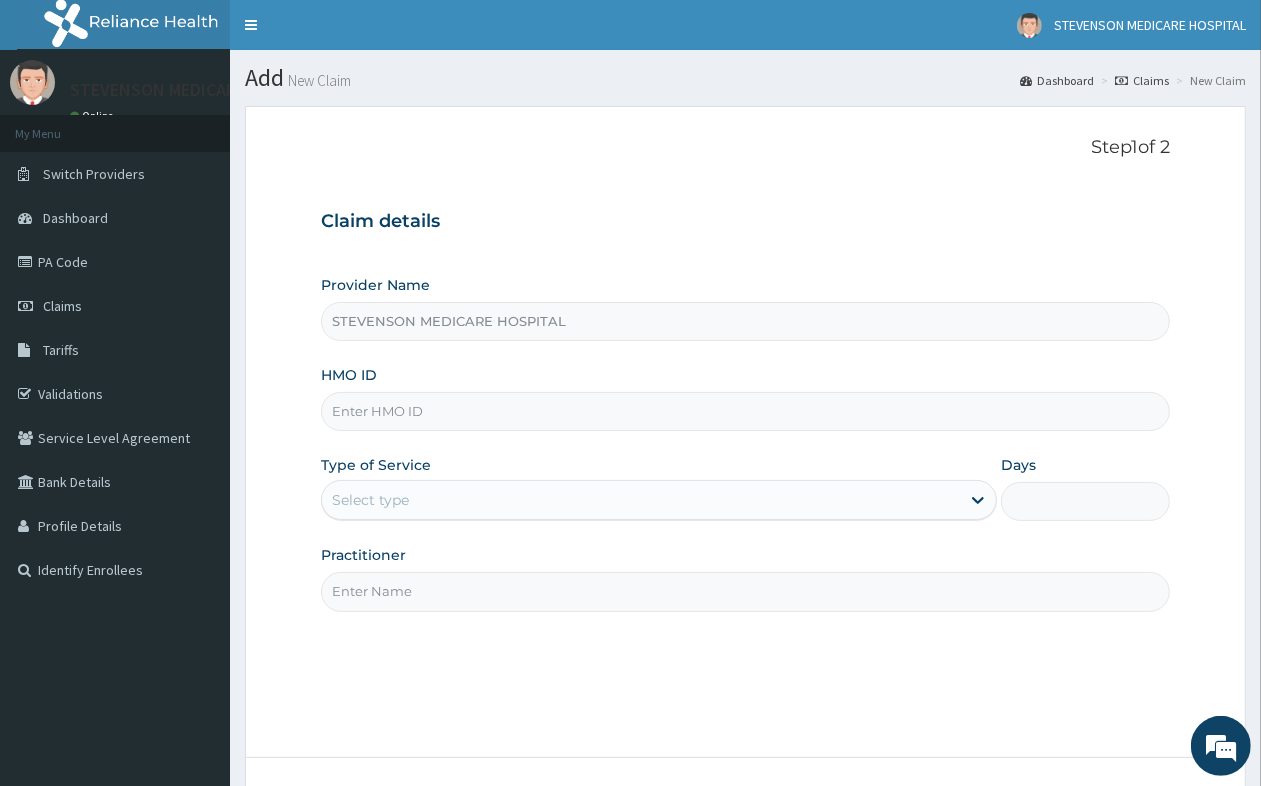 scroll, scrollTop: 0, scrollLeft: 0, axis: both 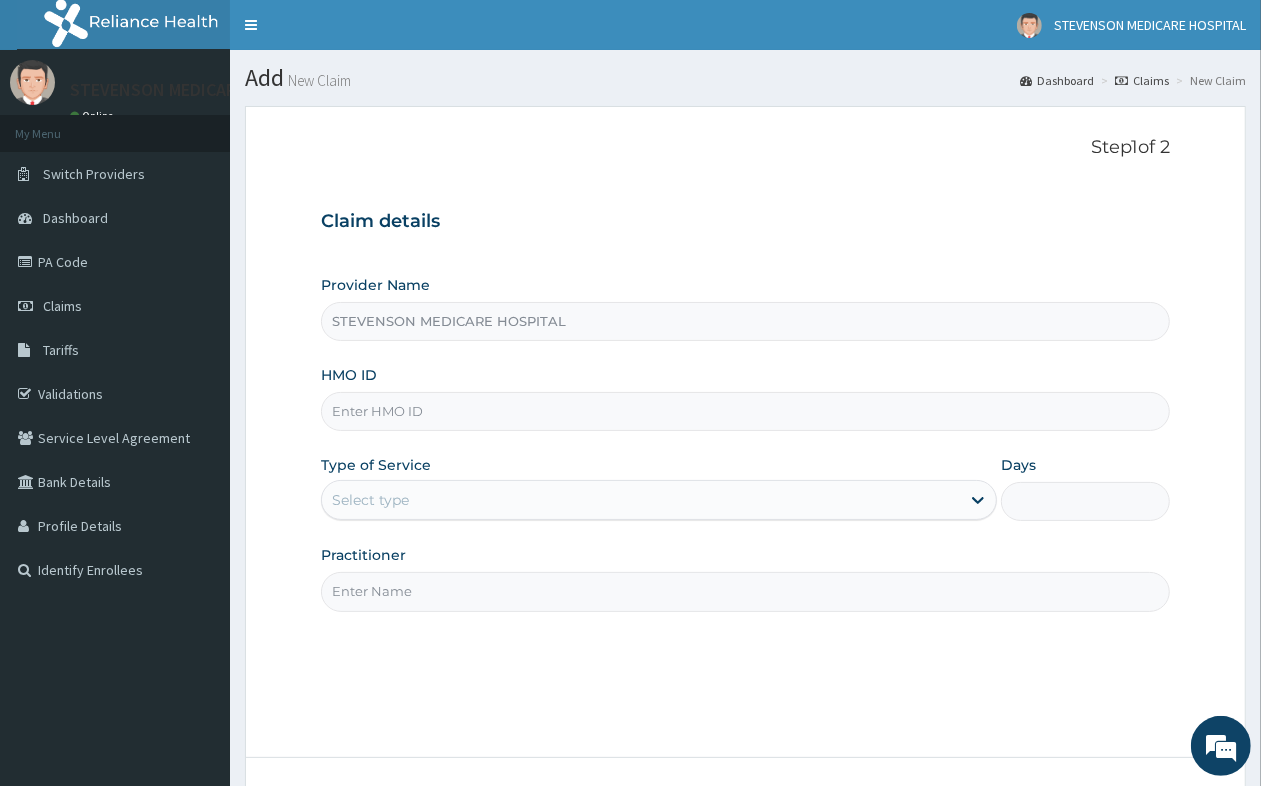 click on "HMO ID" at bounding box center (745, 411) 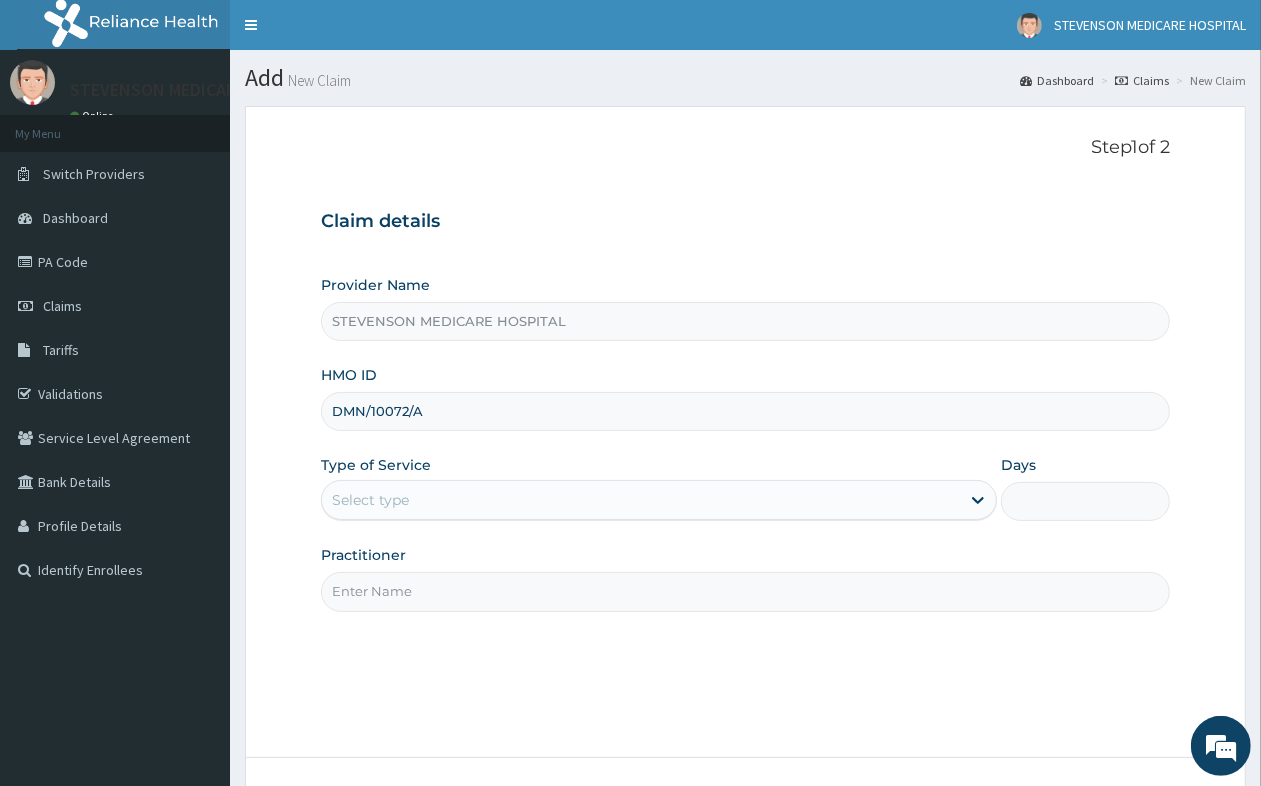 type on "DMN/10072/A" 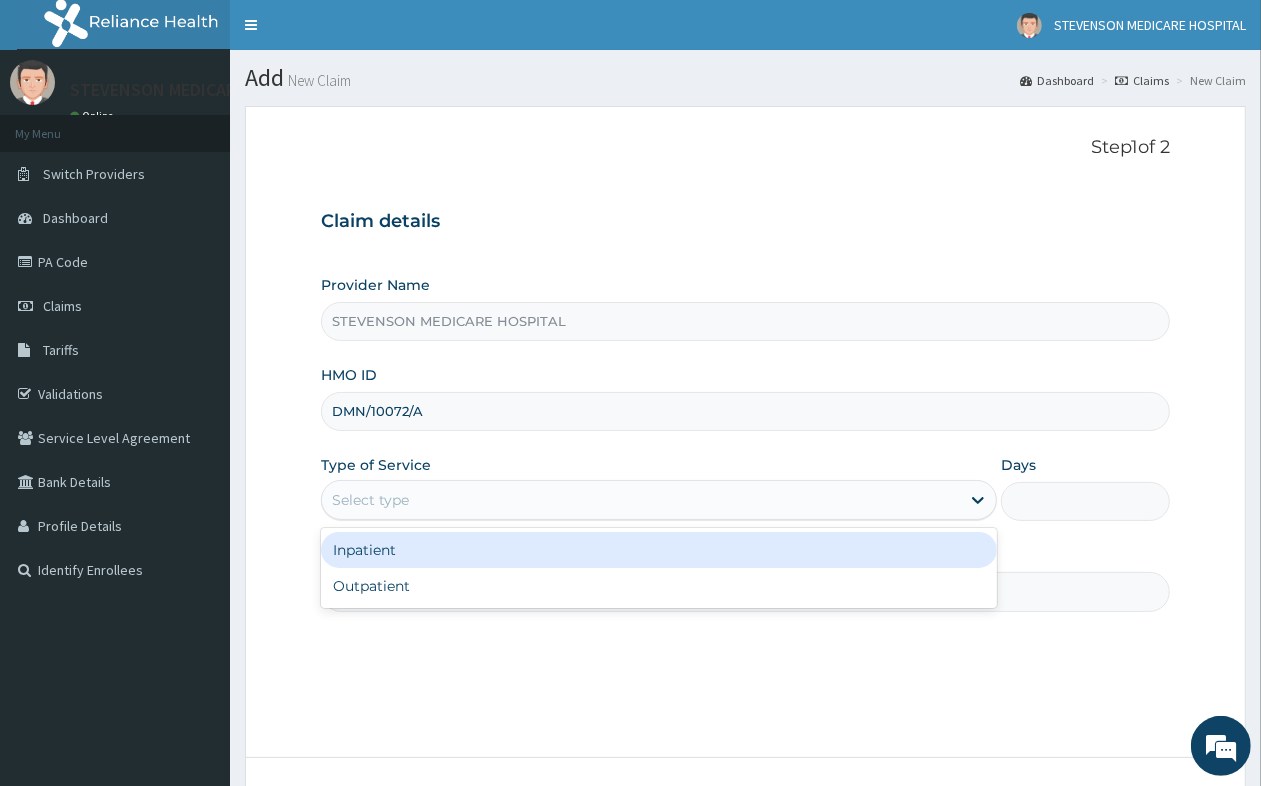 click on "Select type" at bounding box center (641, 500) 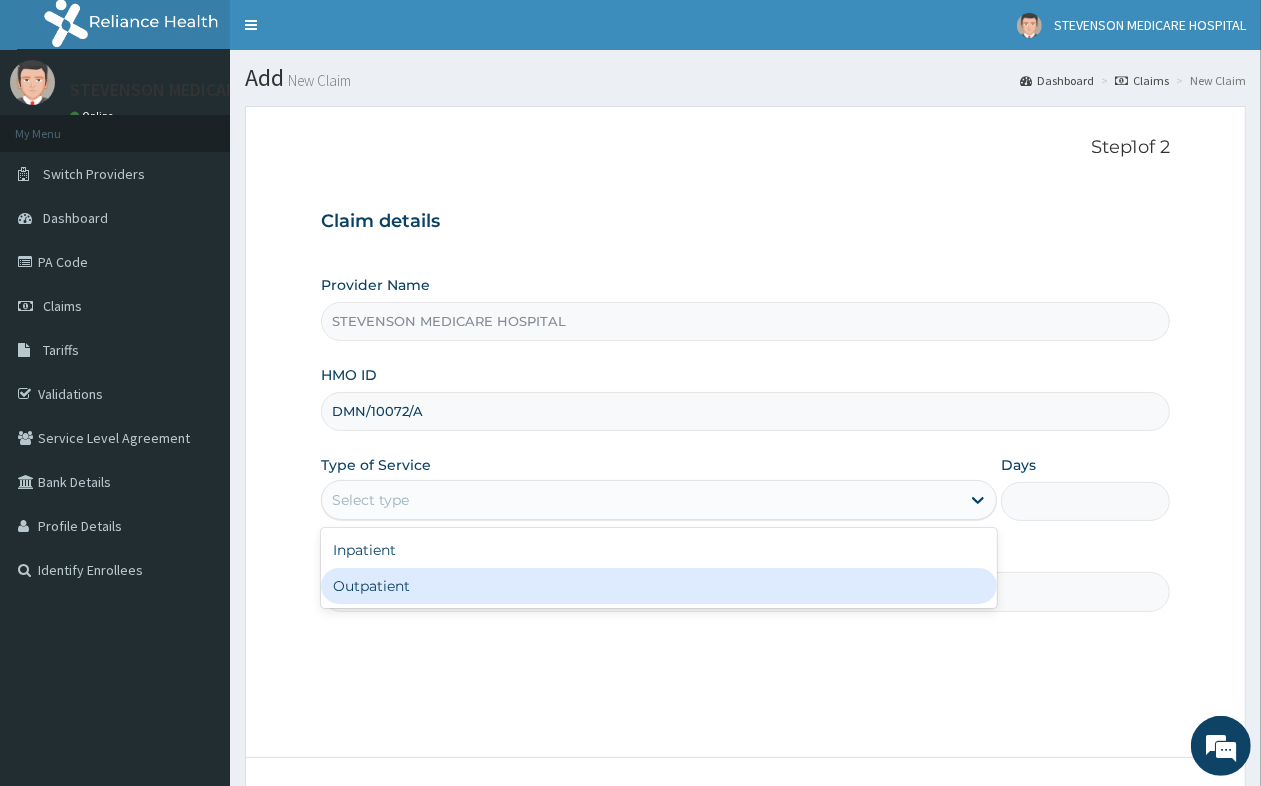 click on "Outpatient" at bounding box center [659, 586] 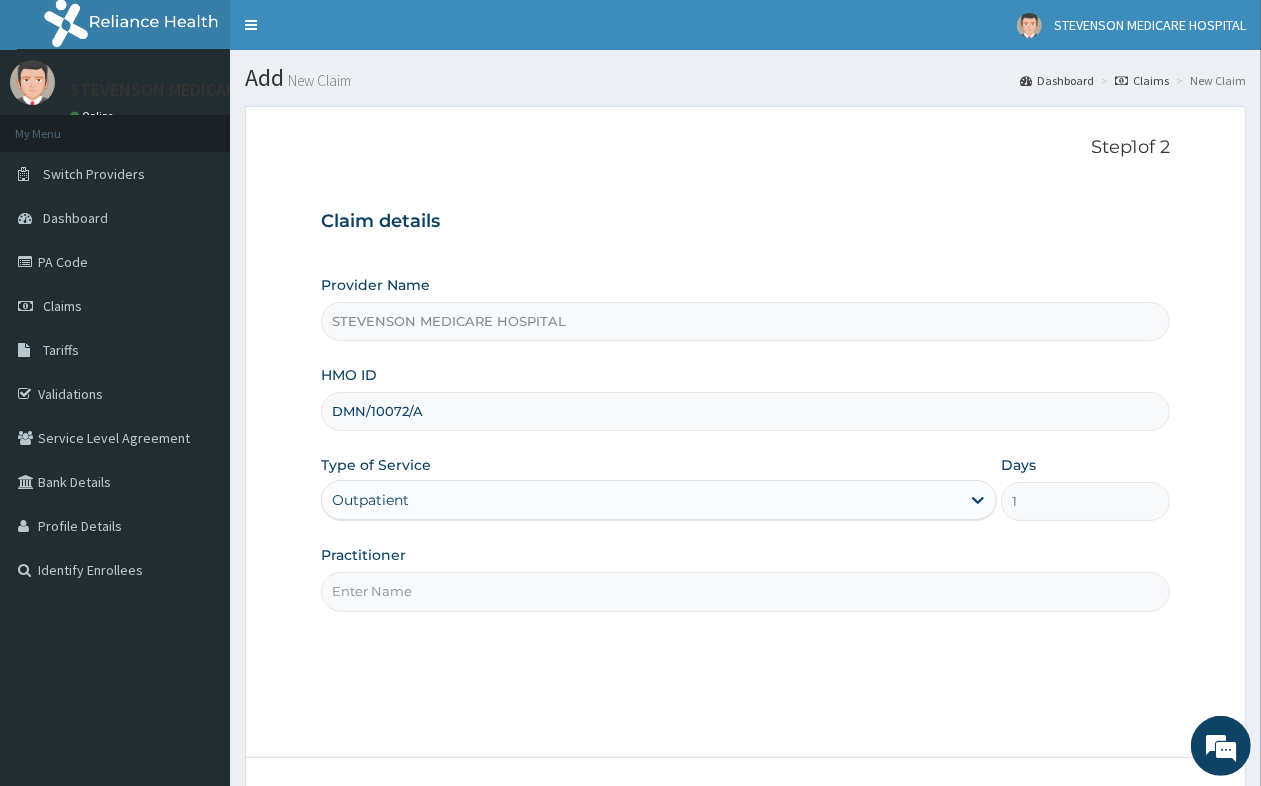 click on "Practitioner" at bounding box center [745, 591] 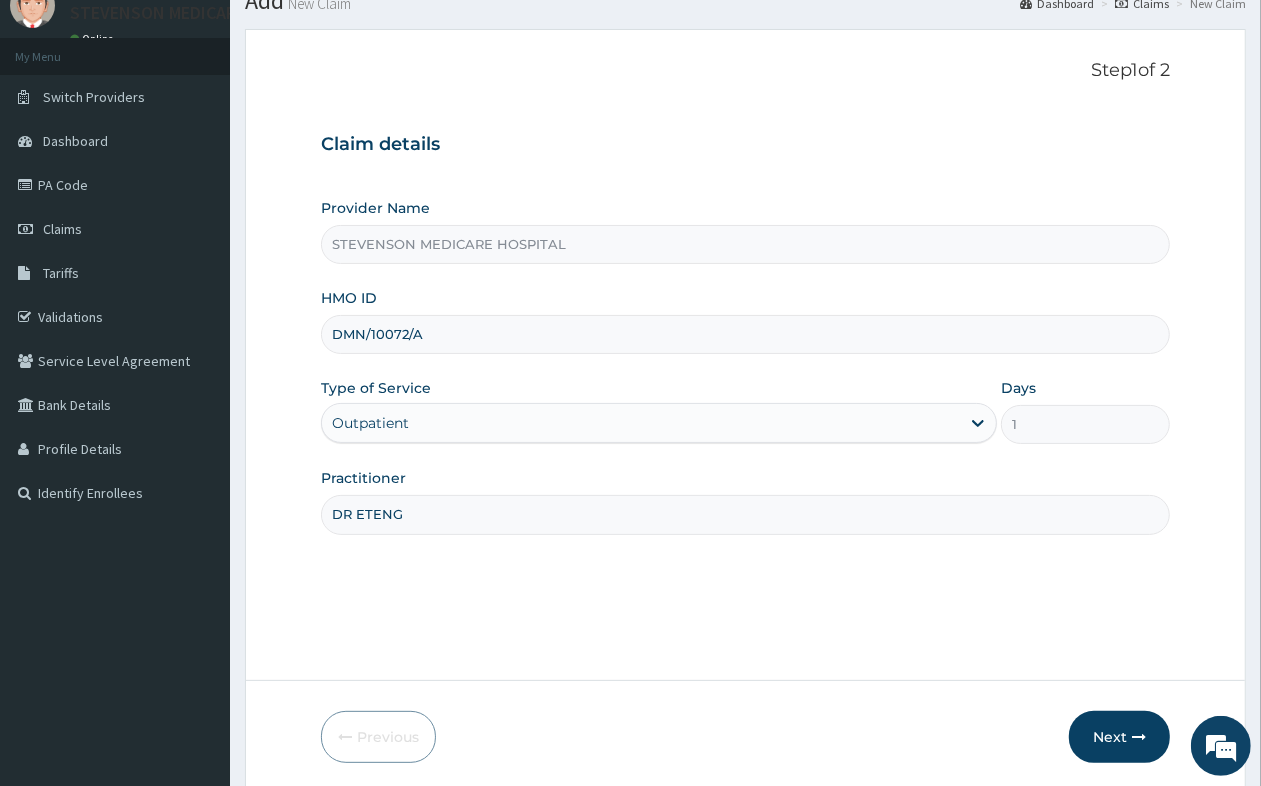 scroll, scrollTop: 151, scrollLeft: 0, axis: vertical 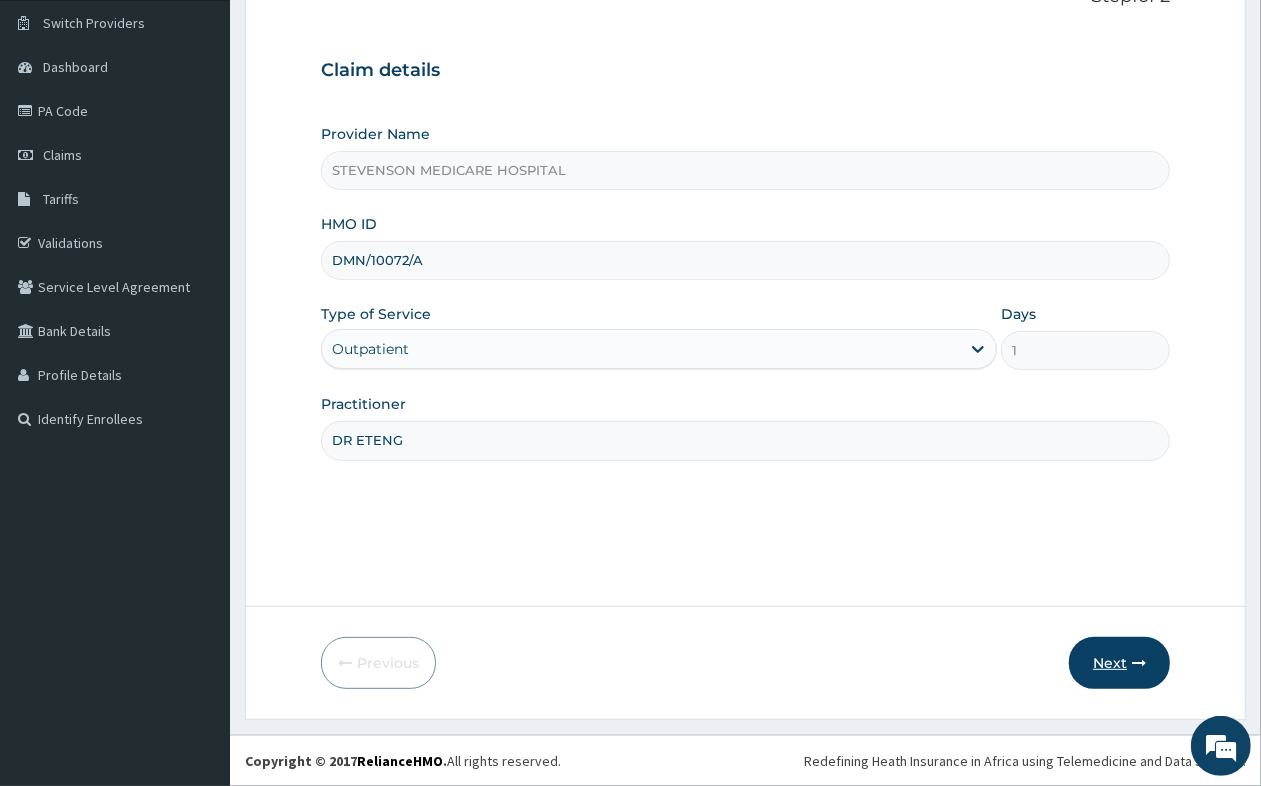 type on "DR ETENG" 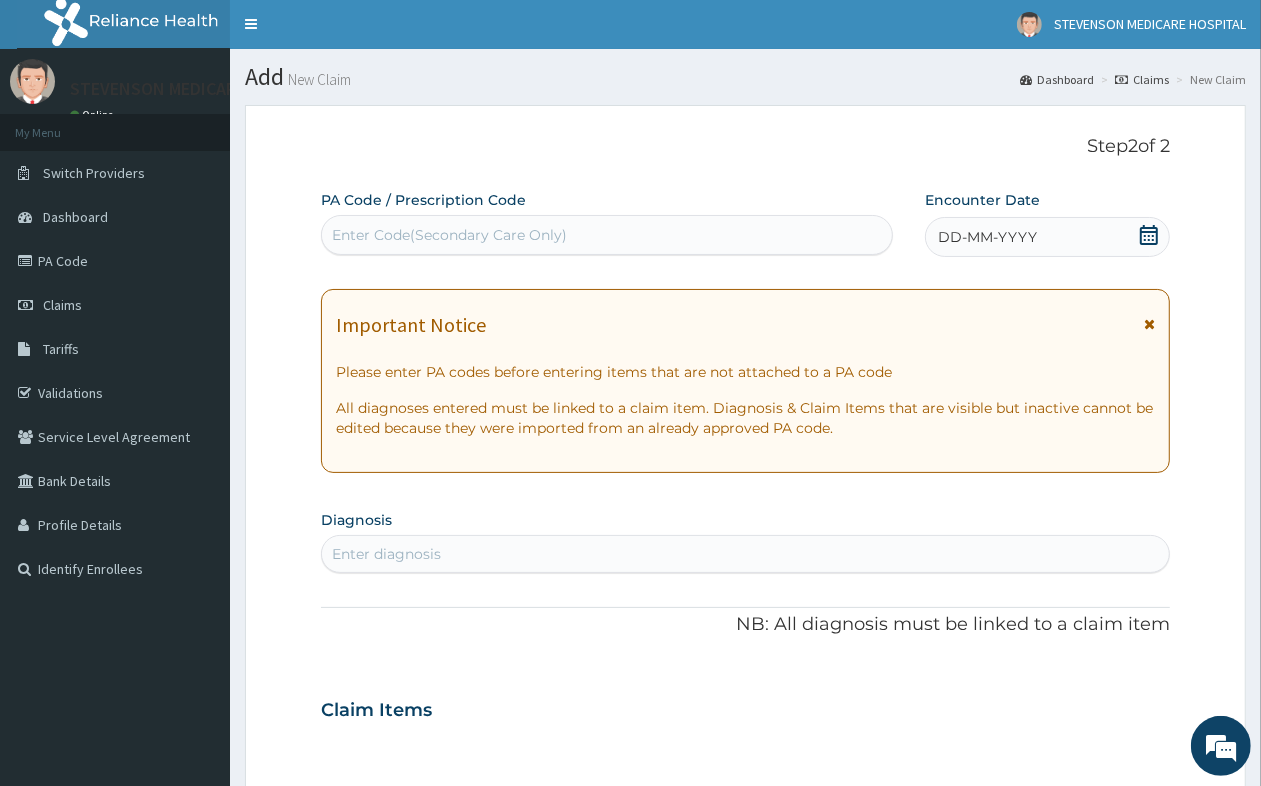 scroll, scrollTop: 0, scrollLeft: 0, axis: both 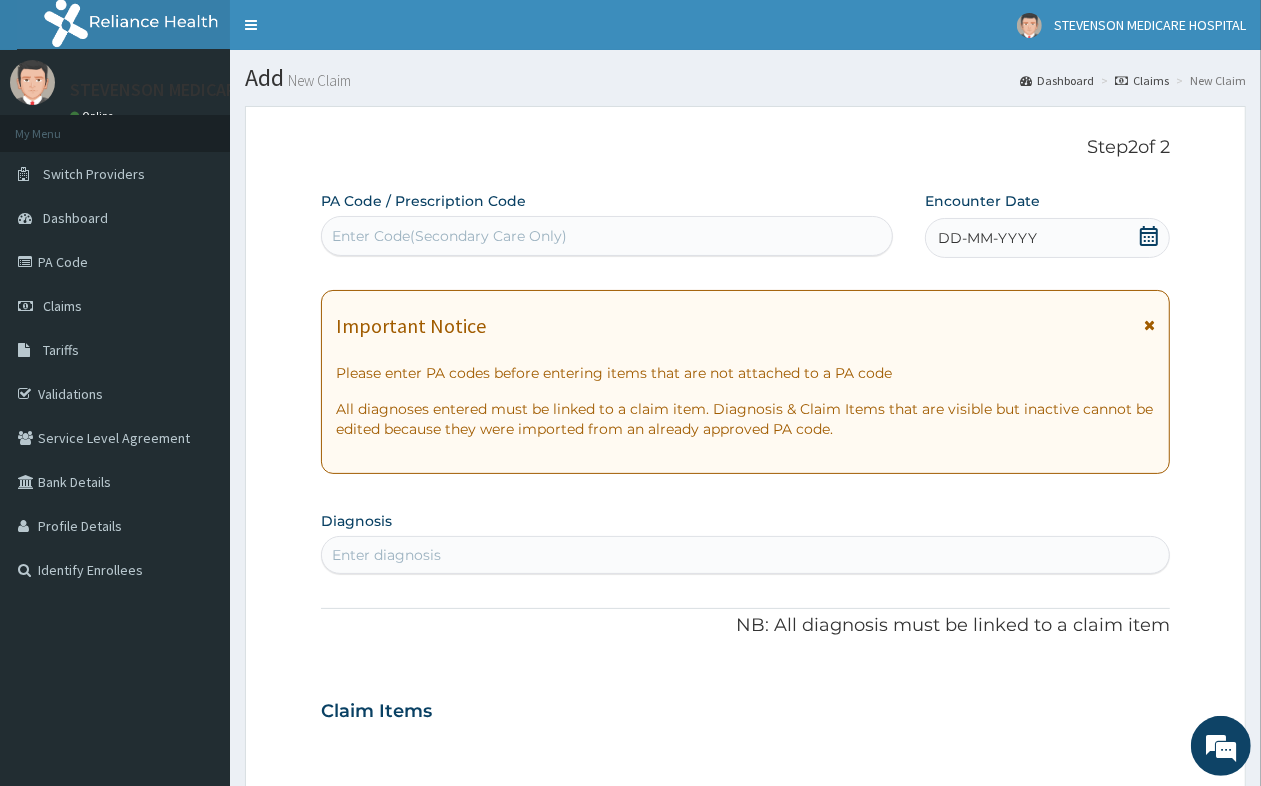 click on "Enter Code(Secondary Care Only)" at bounding box center [449, 236] 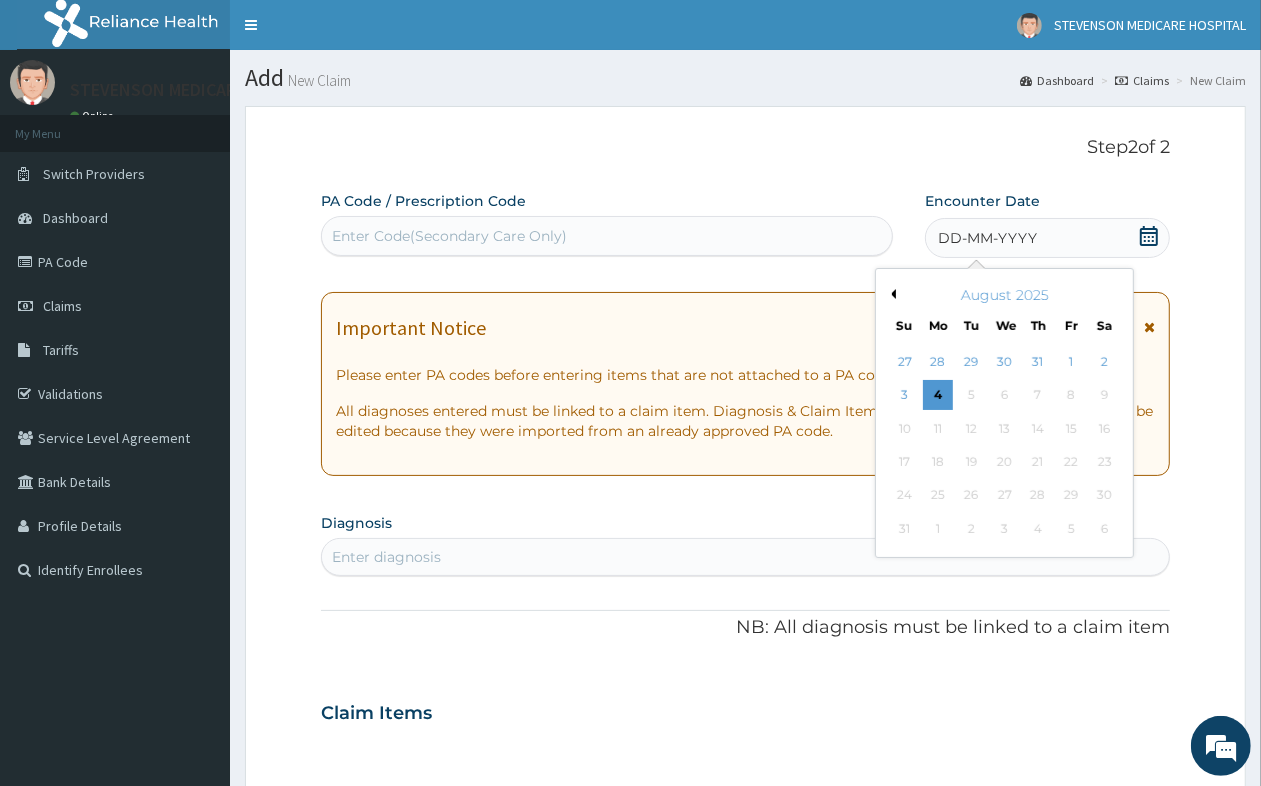 click on "Previous Month" at bounding box center (891, 294) 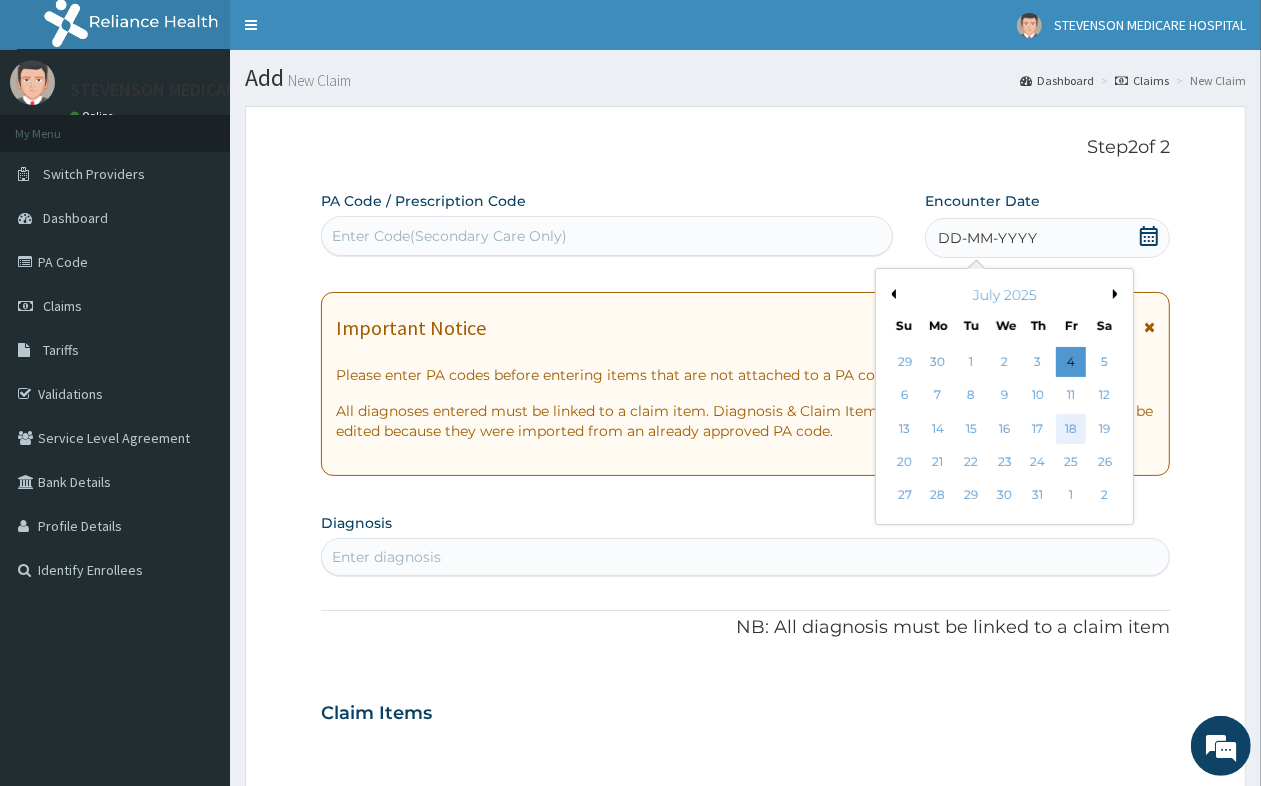 click on "18" at bounding box center [1071, 429] 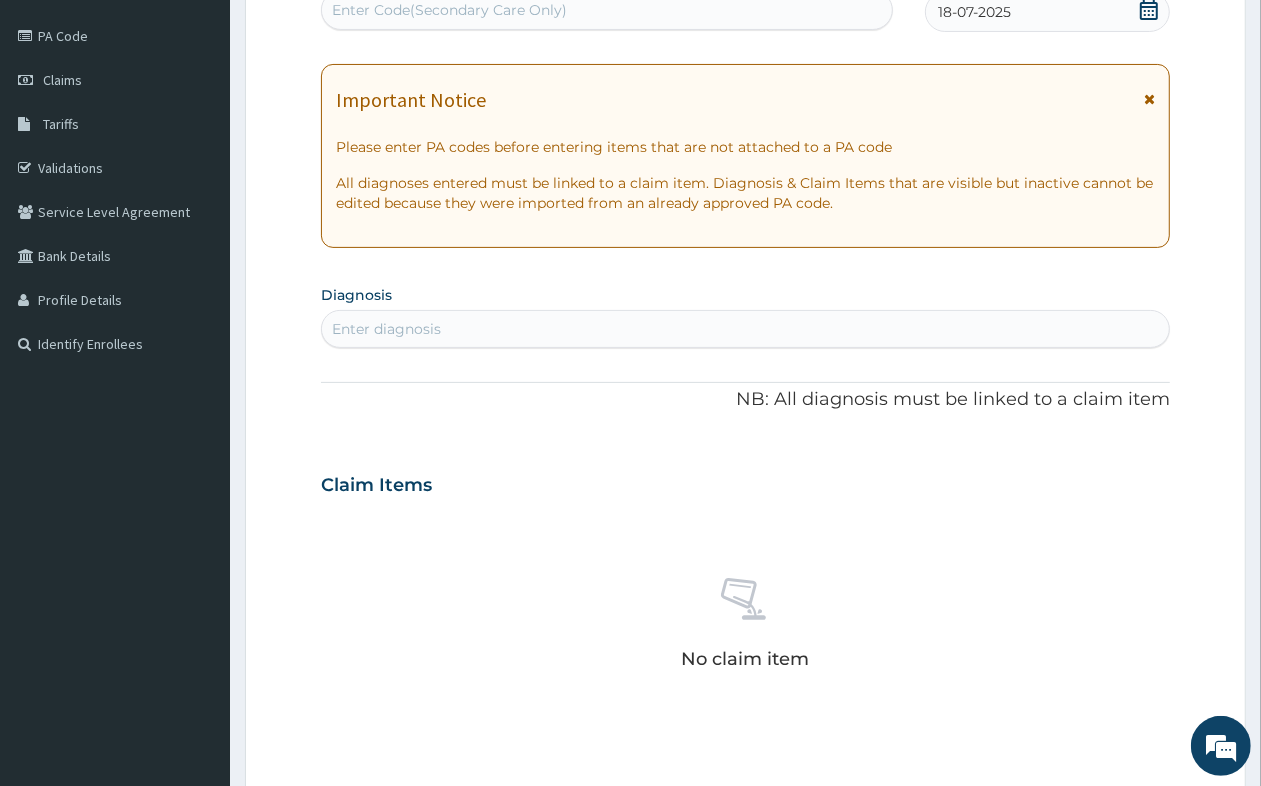 scroll, scrollTop: 250, scrollLeft: 0, axis: vertical 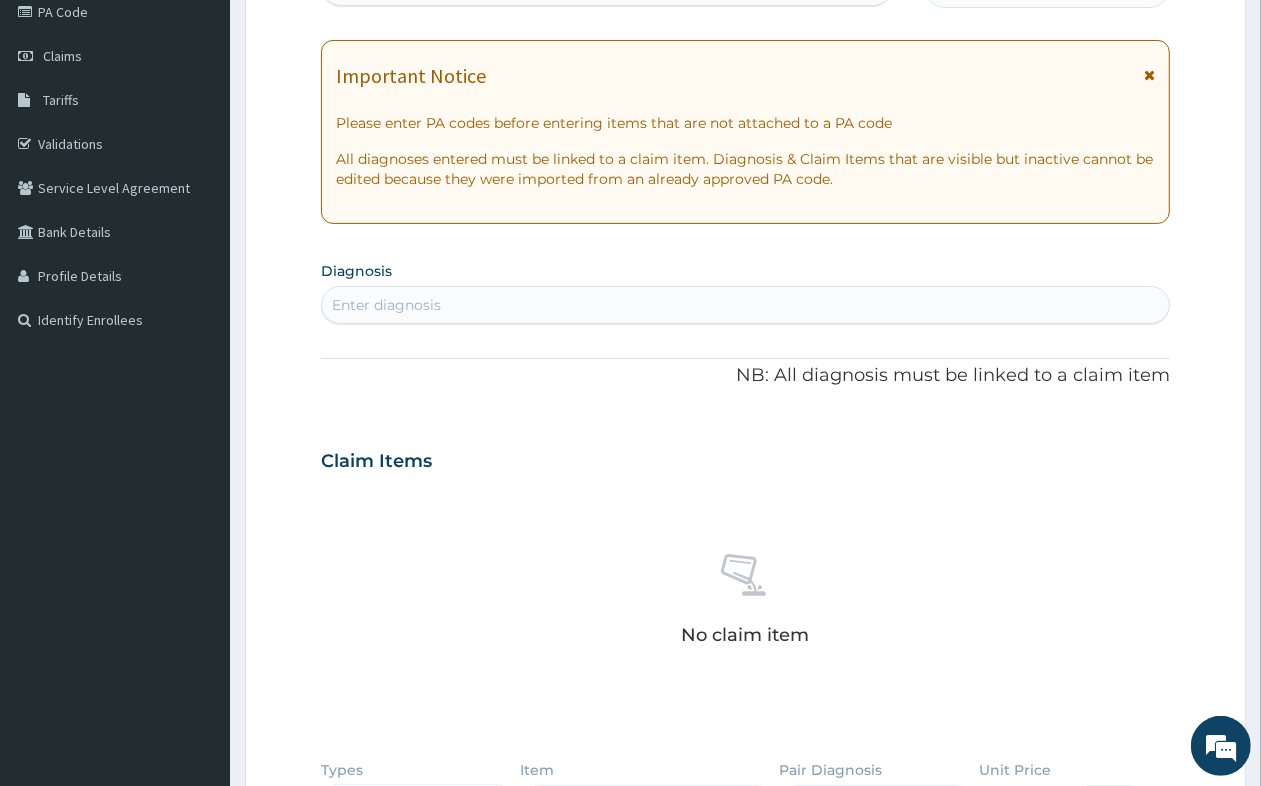 click on "Enter diagnosis" at bounding box center (386, 305) 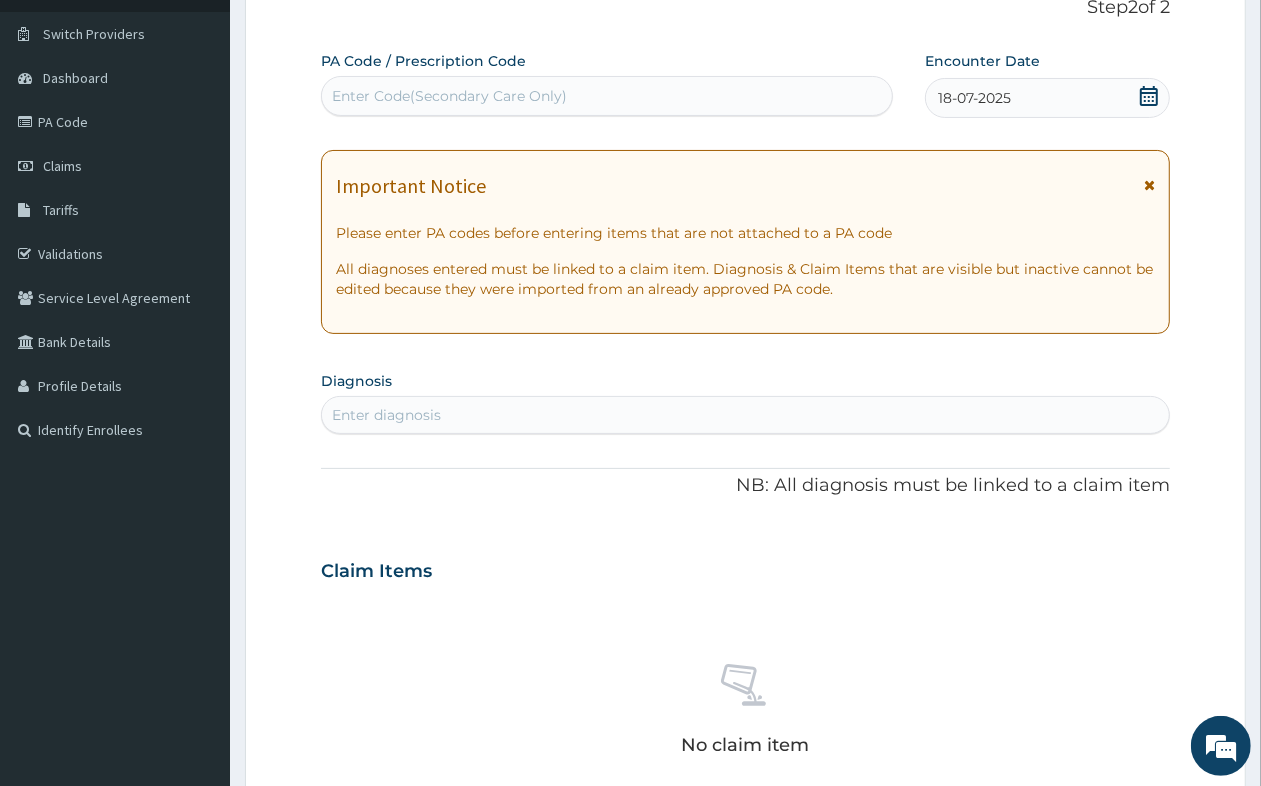 scroll, scrollTop: 0, scrollLeft: 0, axis: both 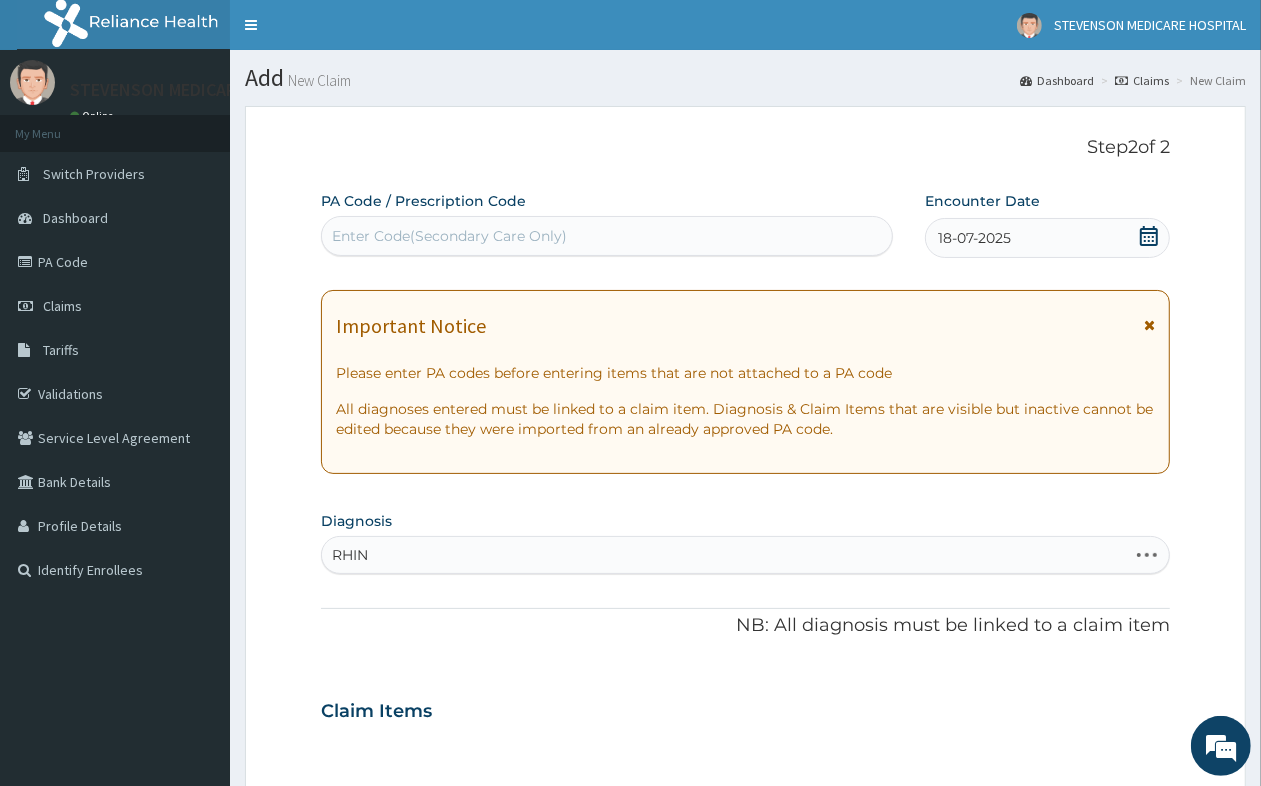 type on "RHINI" 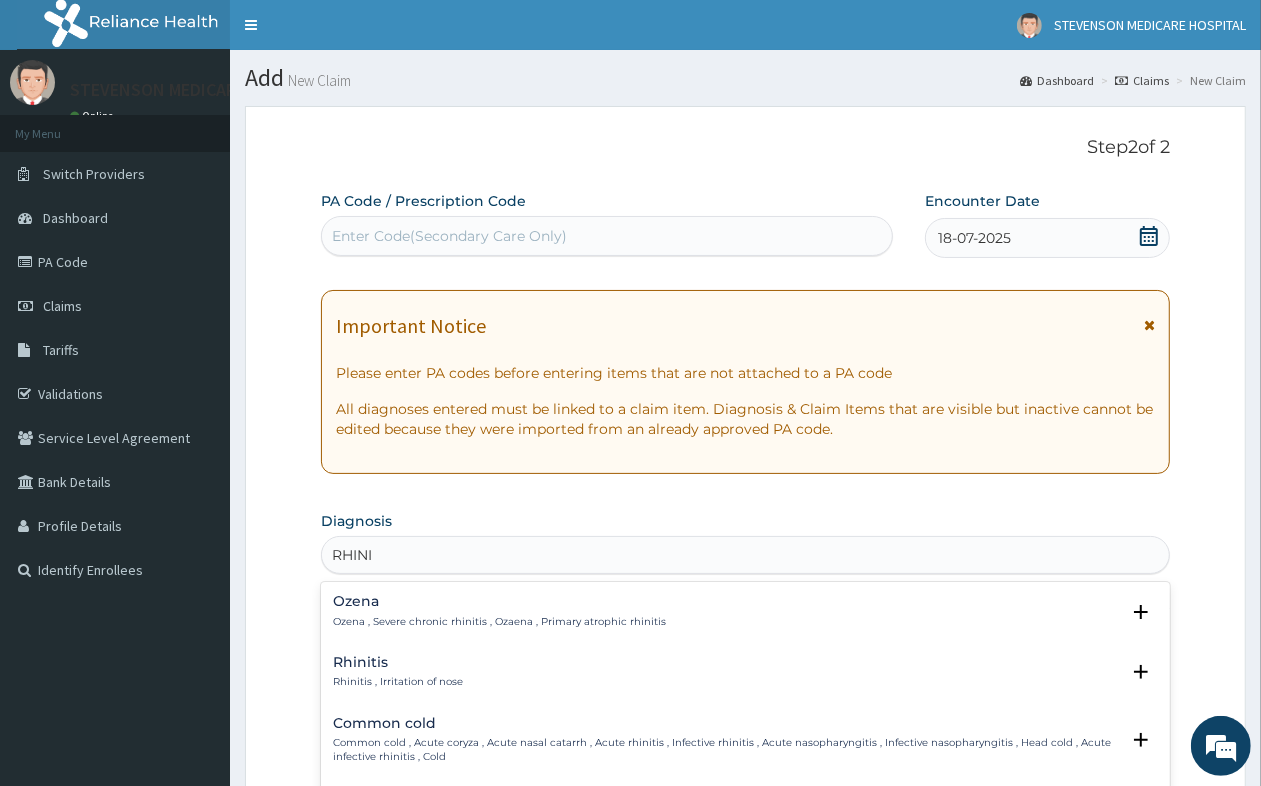 scroll, scrollTop: 250, scrollLeft: 0, axis: vertical 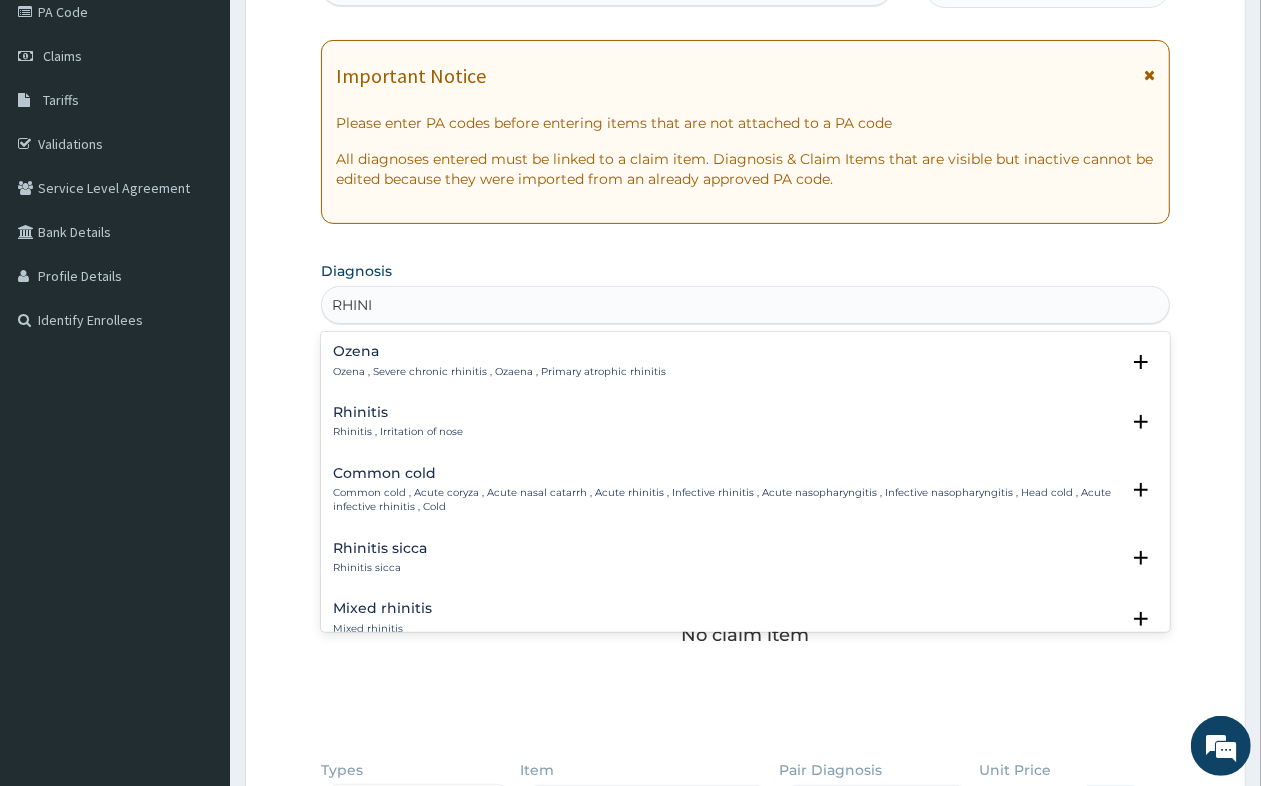click on "Rhinitis Rhinitis , Irritation of nose" at bounding box center (745, 422) 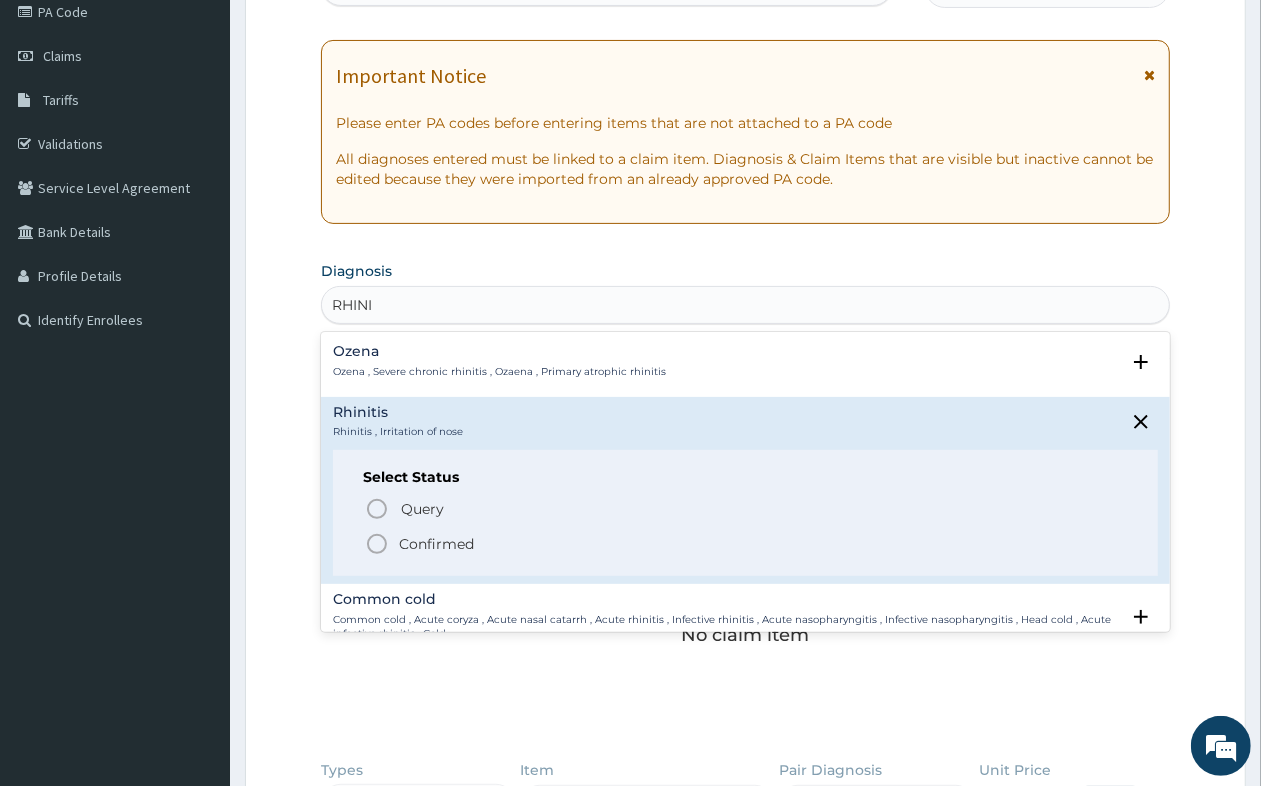 click on "Confirmed" at bounding box center (436, 544) 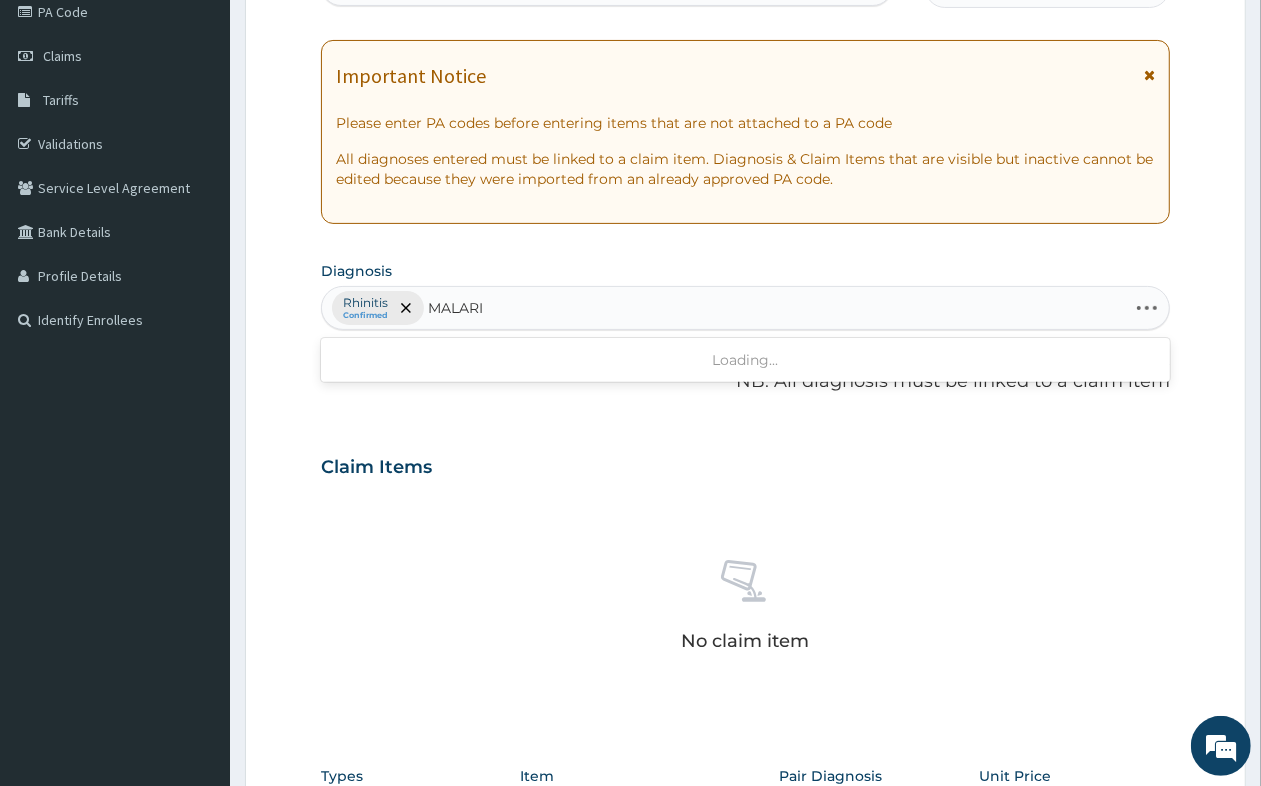 type on "MALARIA" 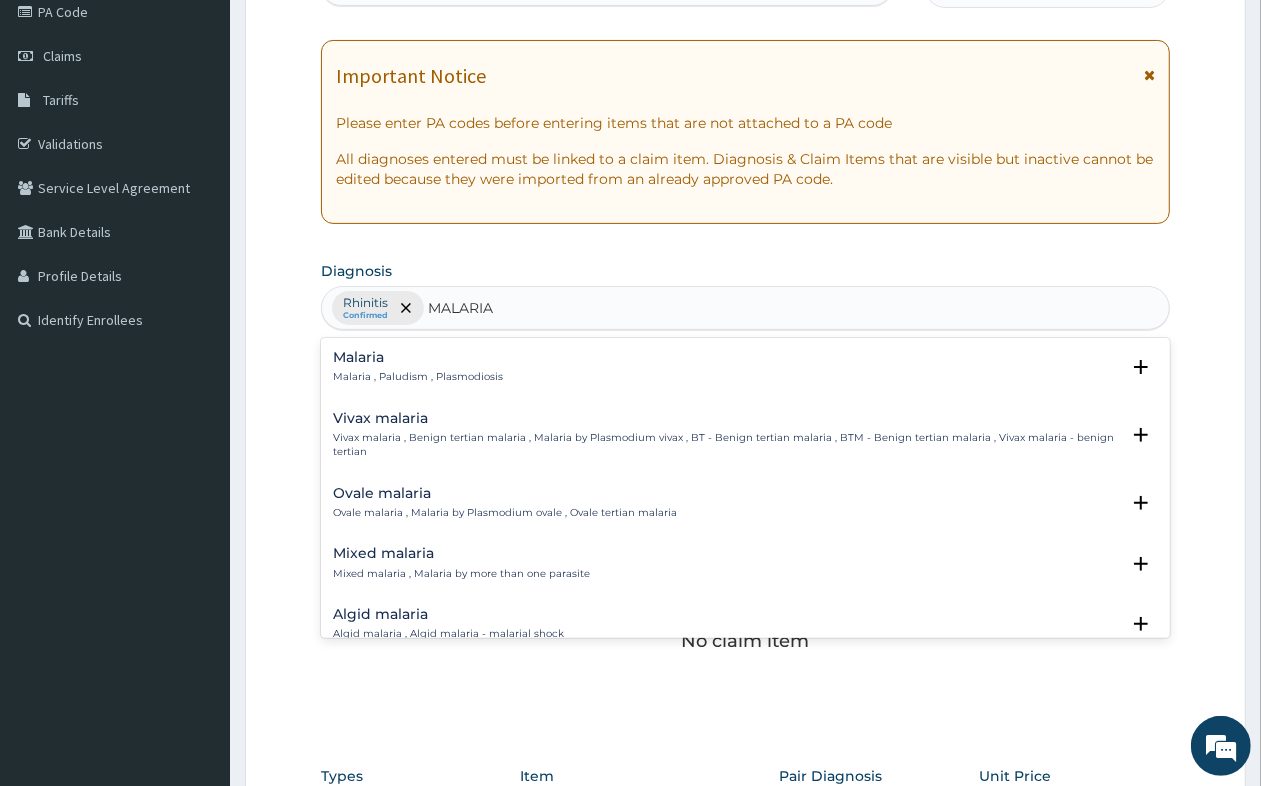 click on "Malaria Malaria , Paludism , Plasmodiosis" at bounding box center [745, 367] 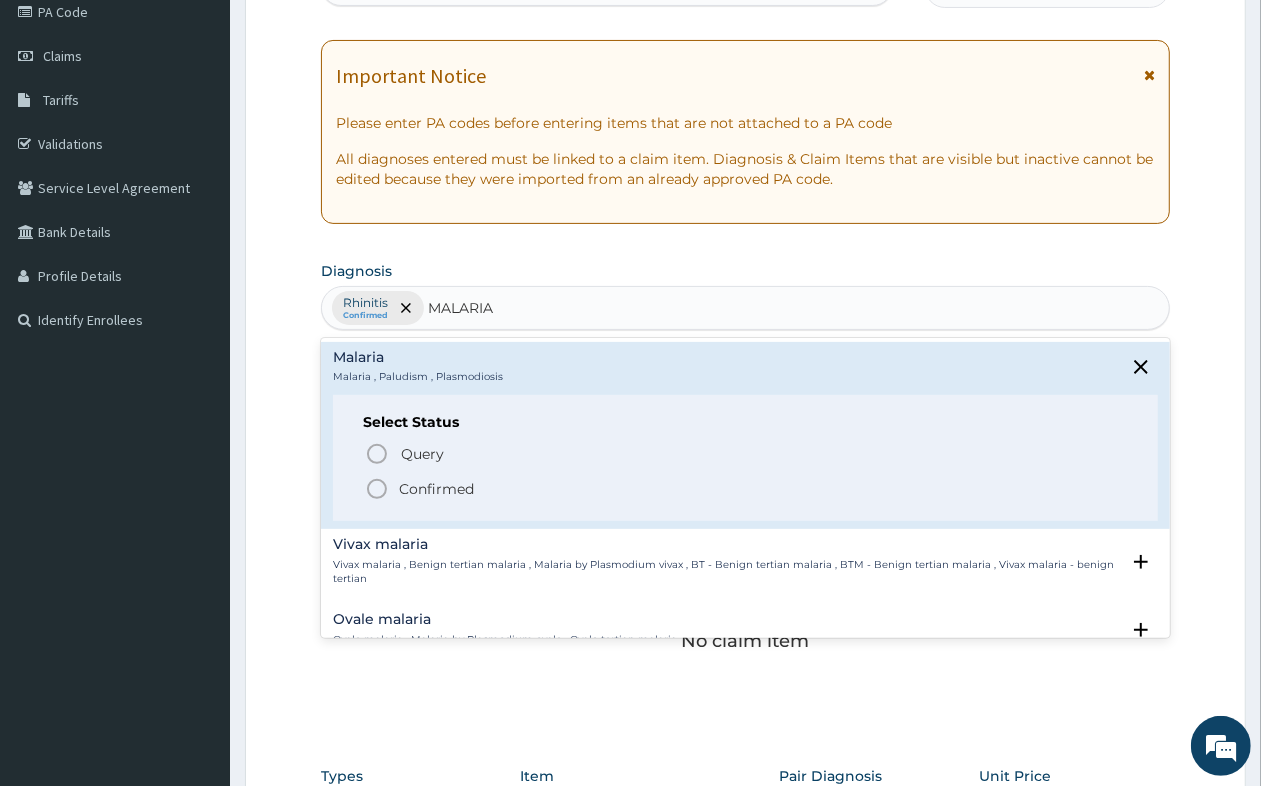 click on "Confirmed" at bounding box center [436, 489] 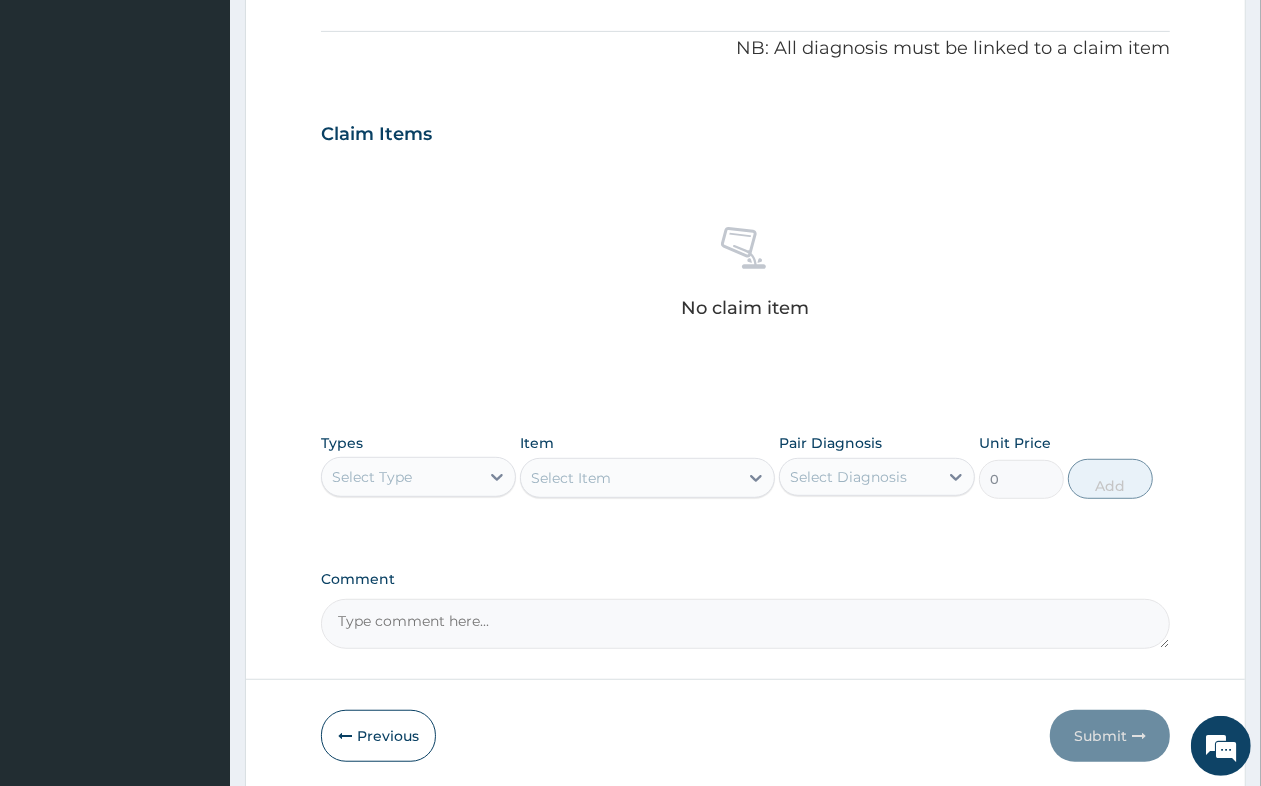 scroll, scrollTop: 657, scrollLeft: 0, axis: vertical 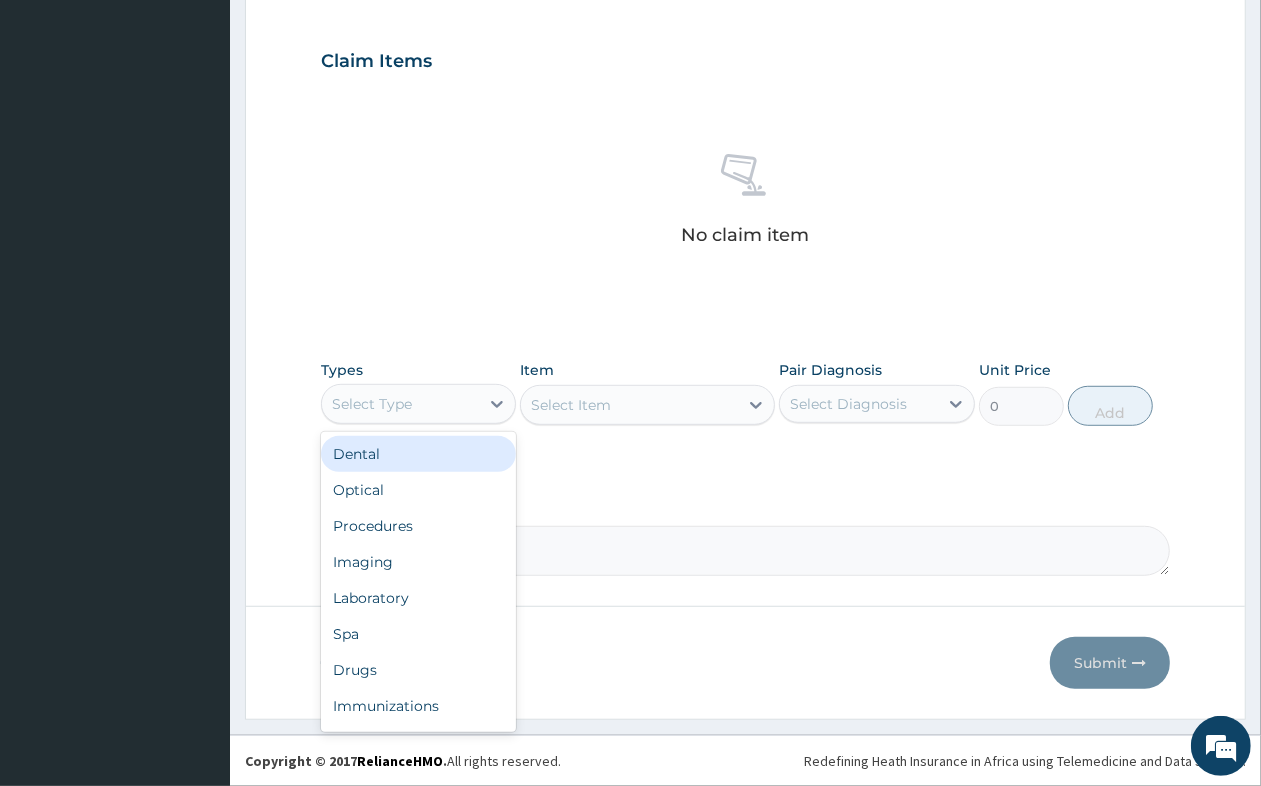 click on "Select Type" at bounding box center [400, 404] 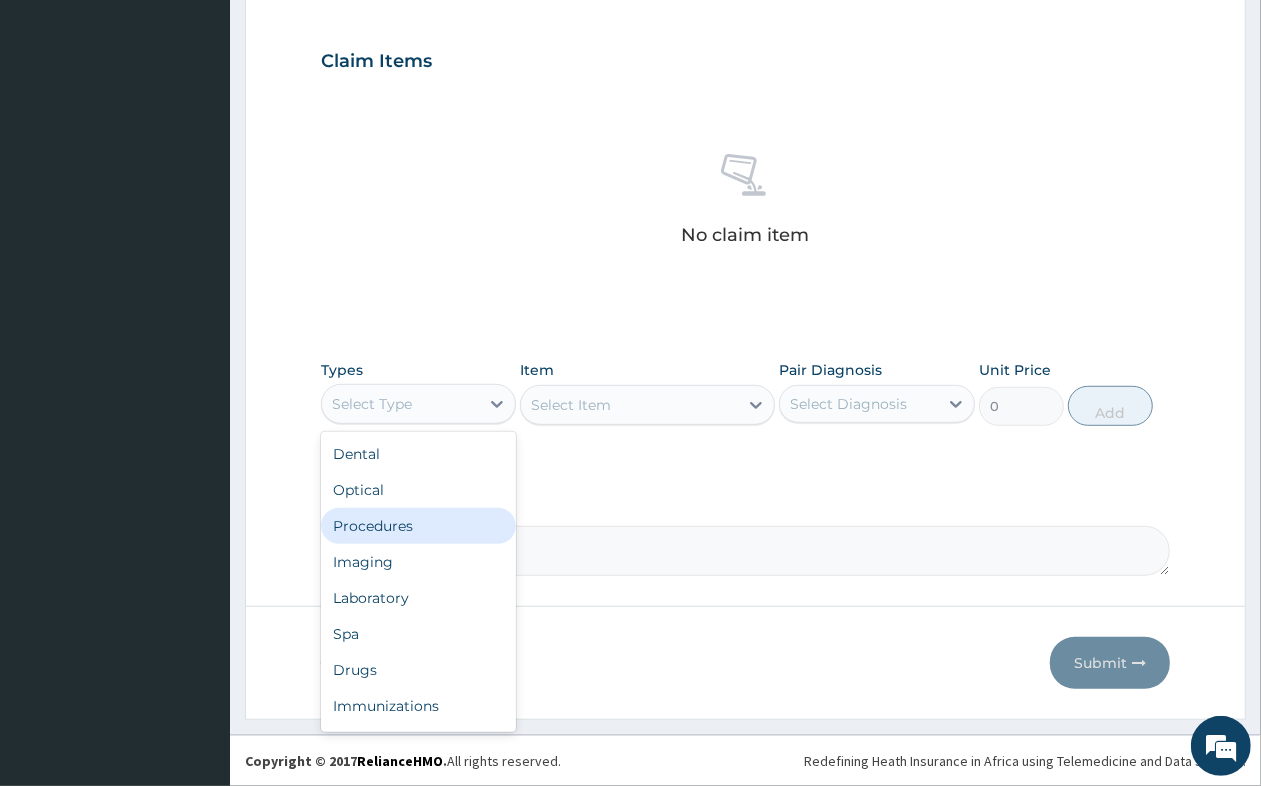 click on "Procedures" at bounding box center [418, 526] 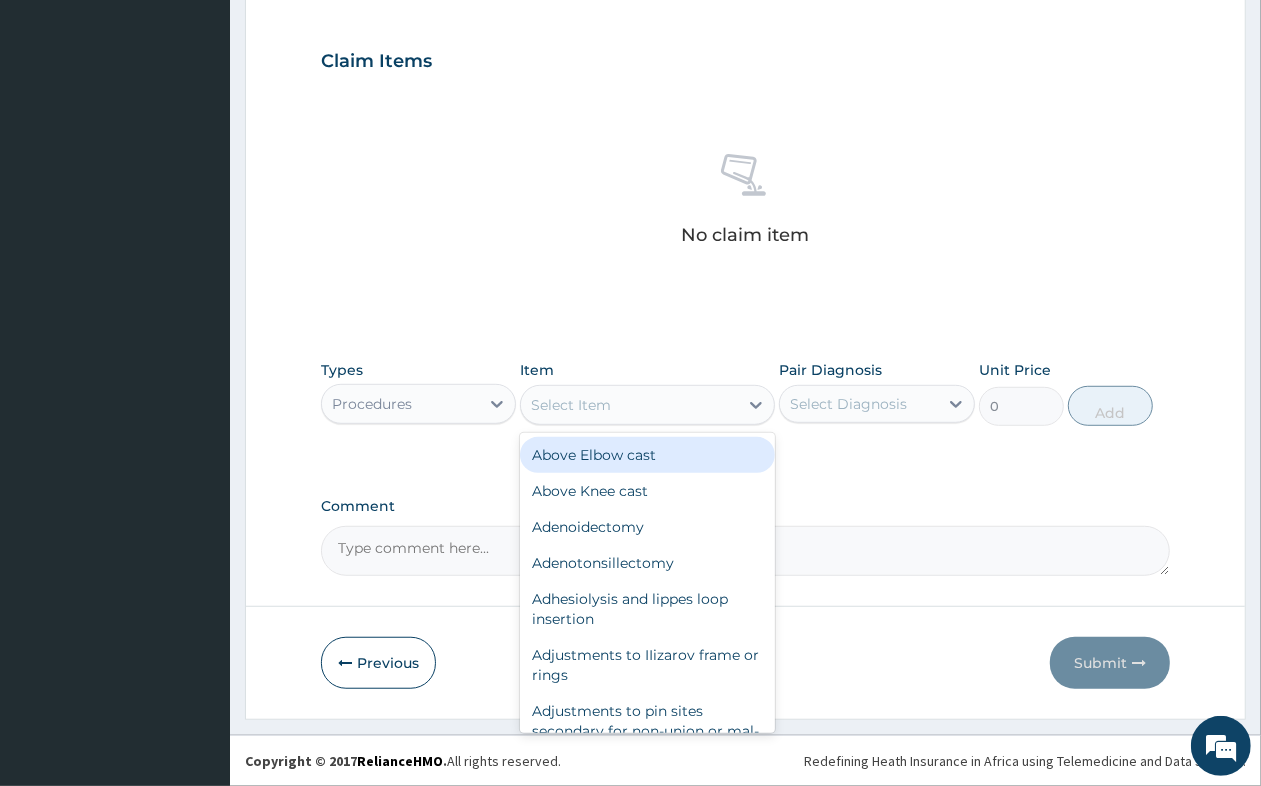 click on "Select Item" at bounding box center [629, 405] 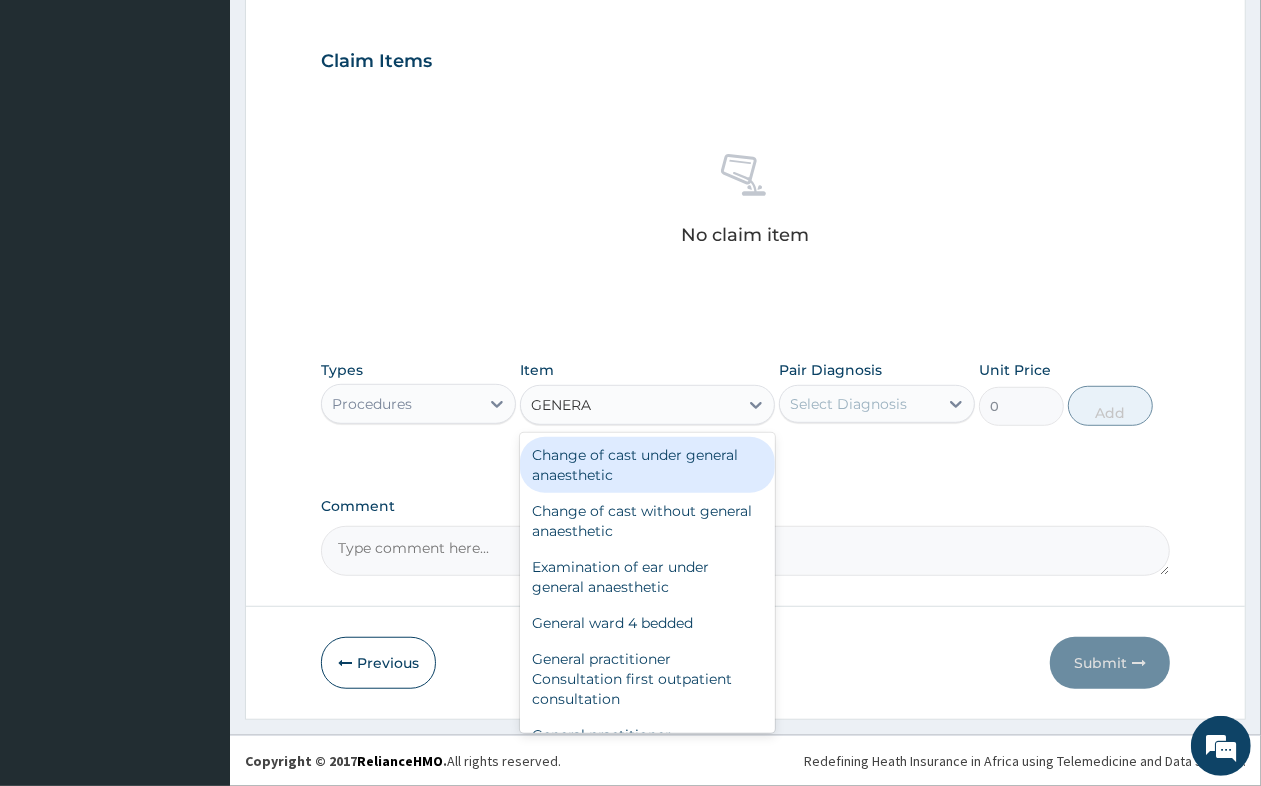 type on "GENERAL" 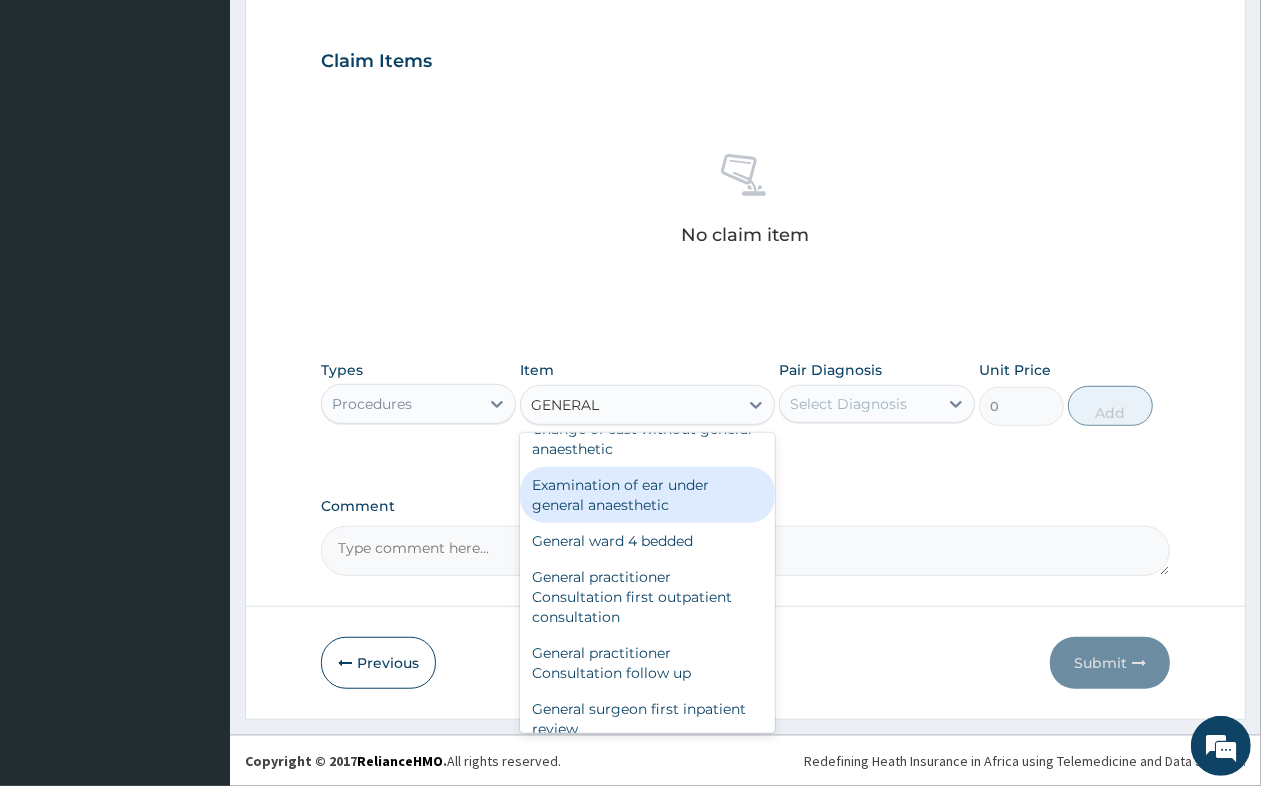 scroll, scrollTop: 125, scrollLeft: 0, axis: vertical 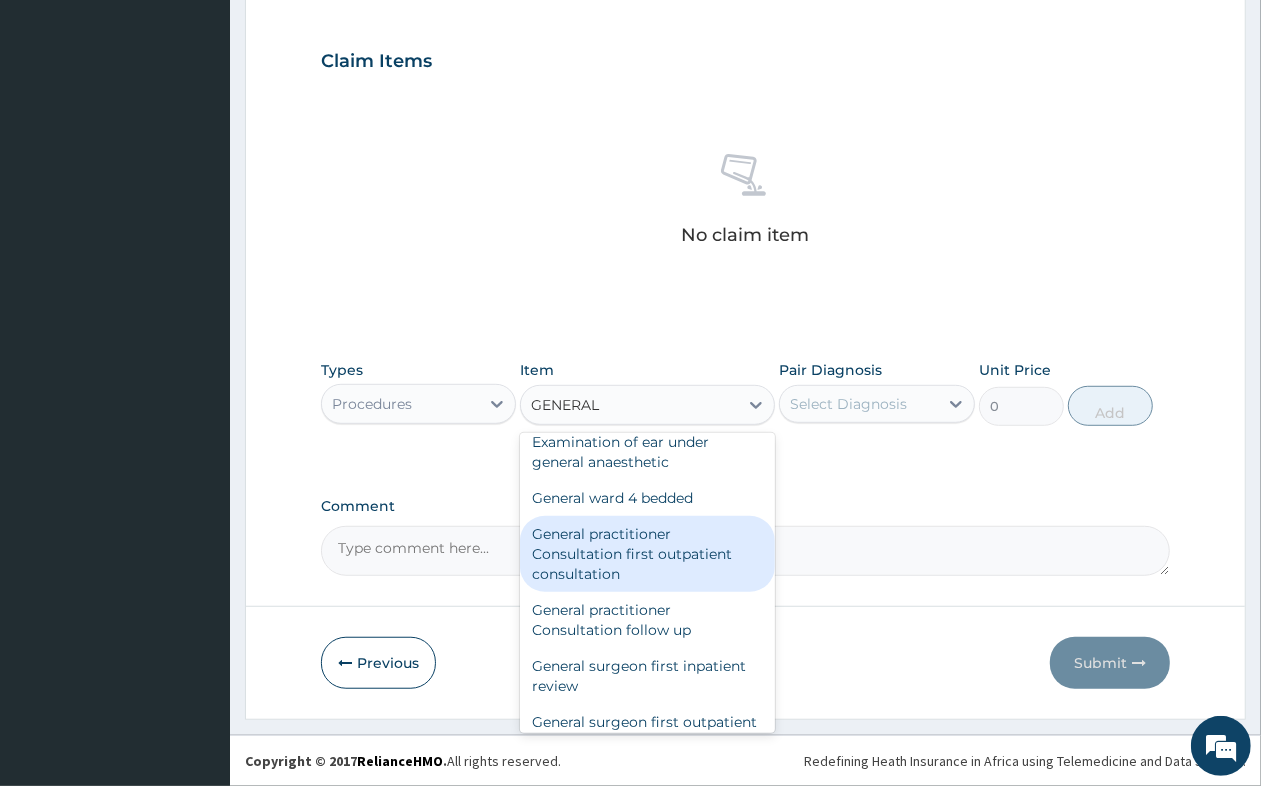 click on "General practitioner Consultation first outpatient consultation" at bounding box center (647, 554) 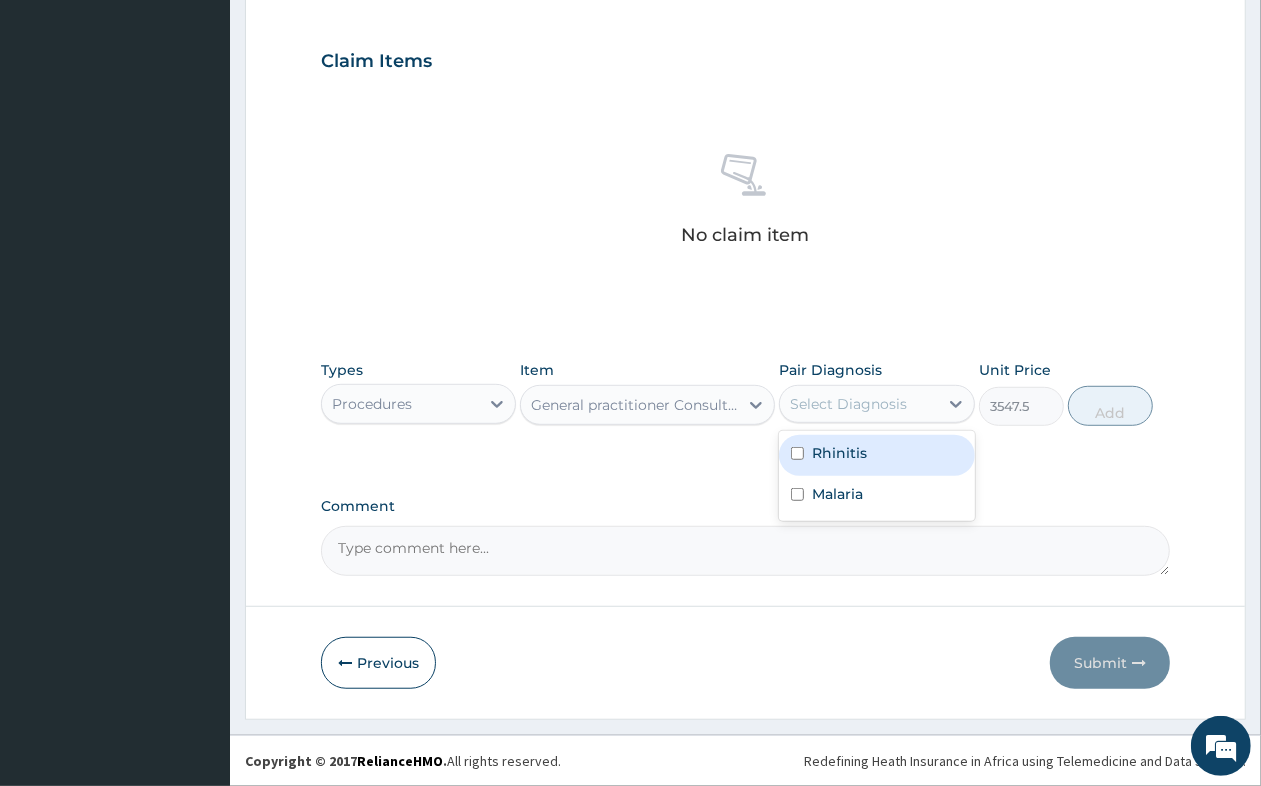 click on "Select Diagnosis" at bounding box center (848, 404) 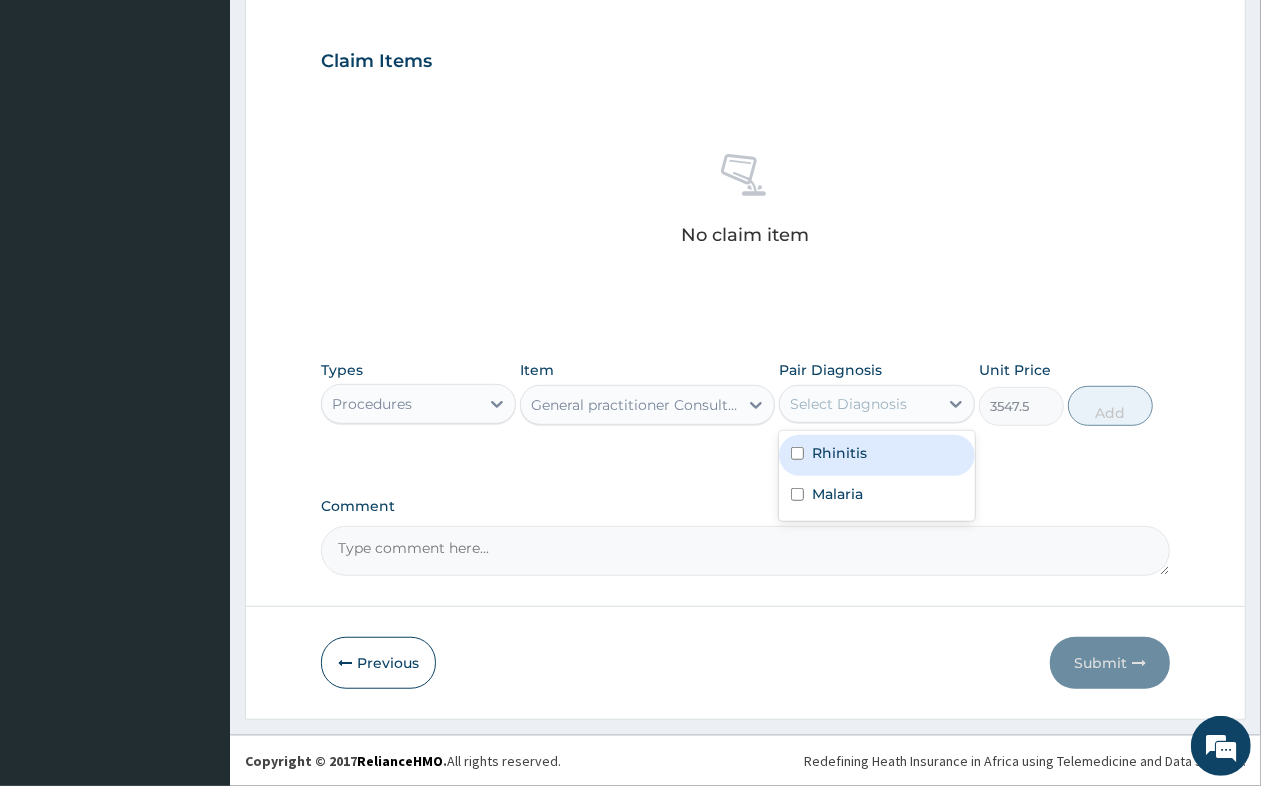 click on "Rhinitis" at bounding box center [876, 455] 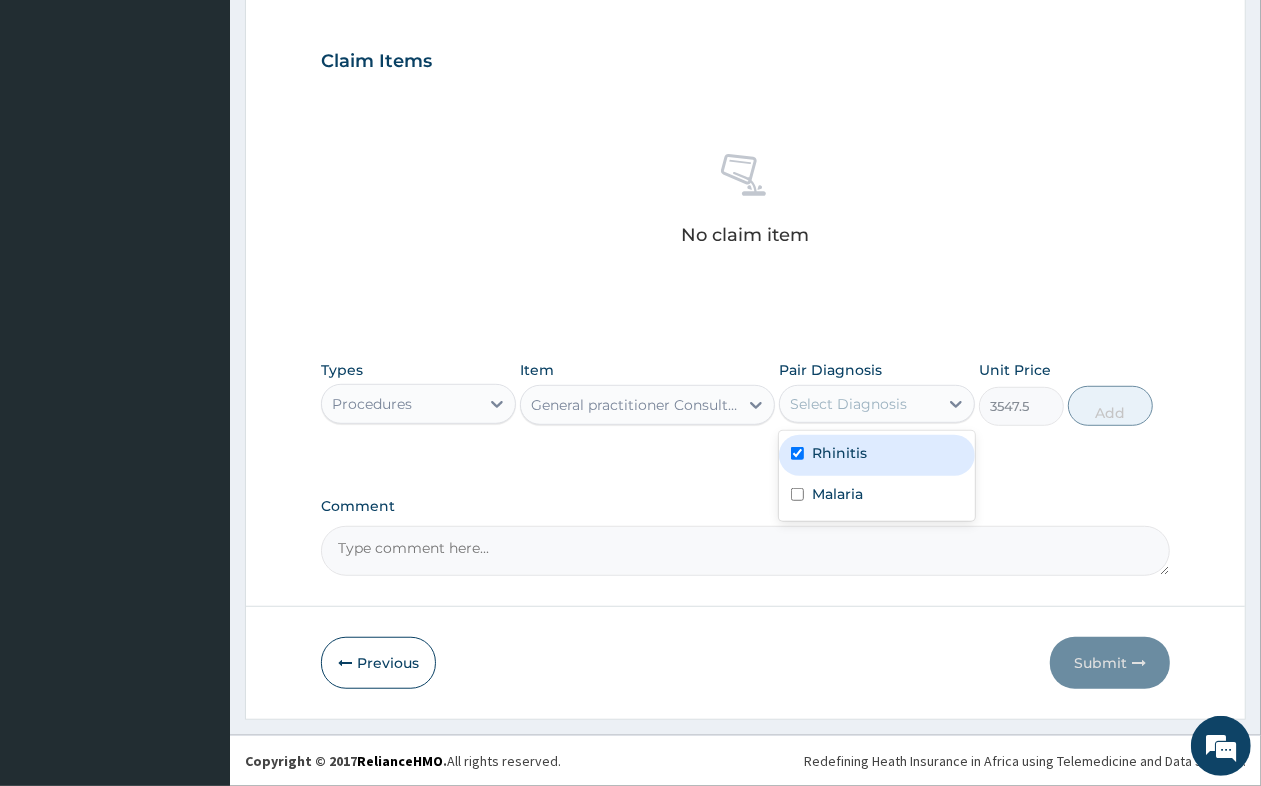 checkbox on "true" 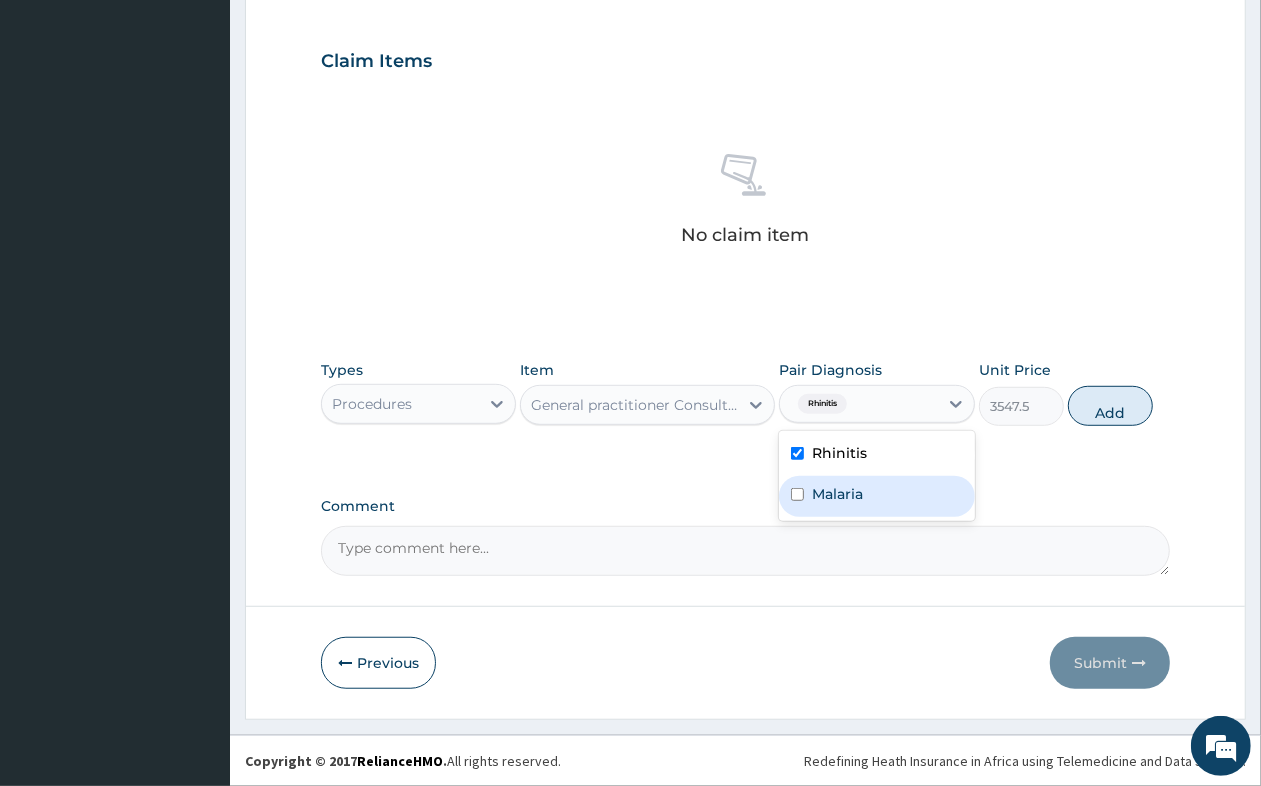 click on "Malaria" at bounding box center (876, 496) 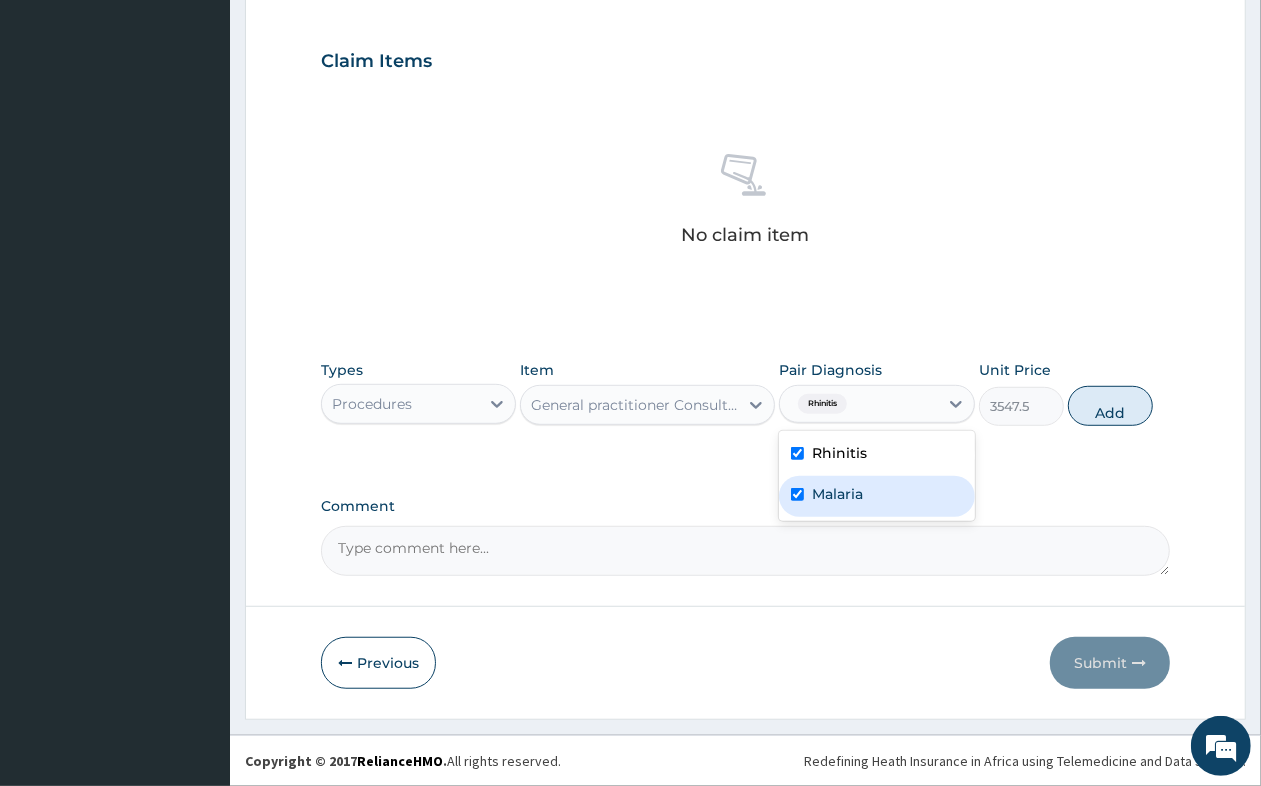 checkbox on "true" 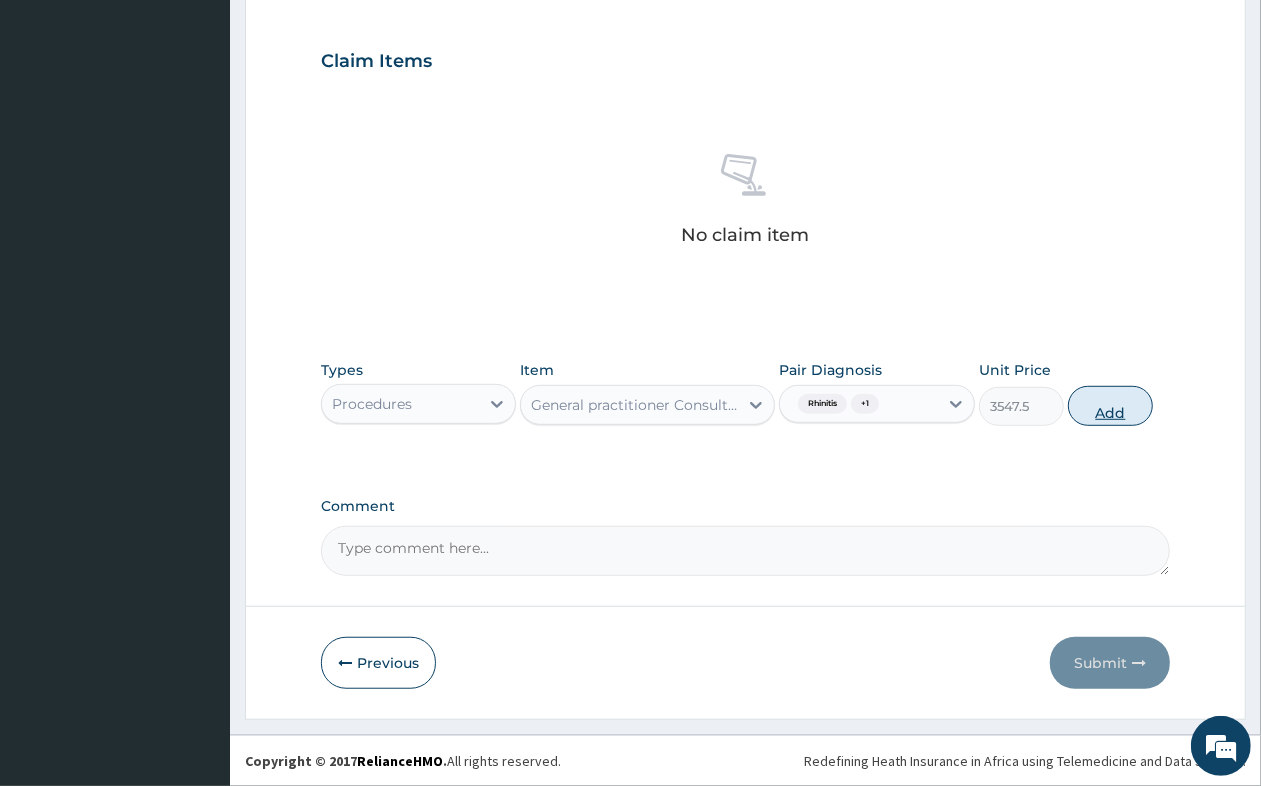click on "Add" at bounding box center [1110, 406] 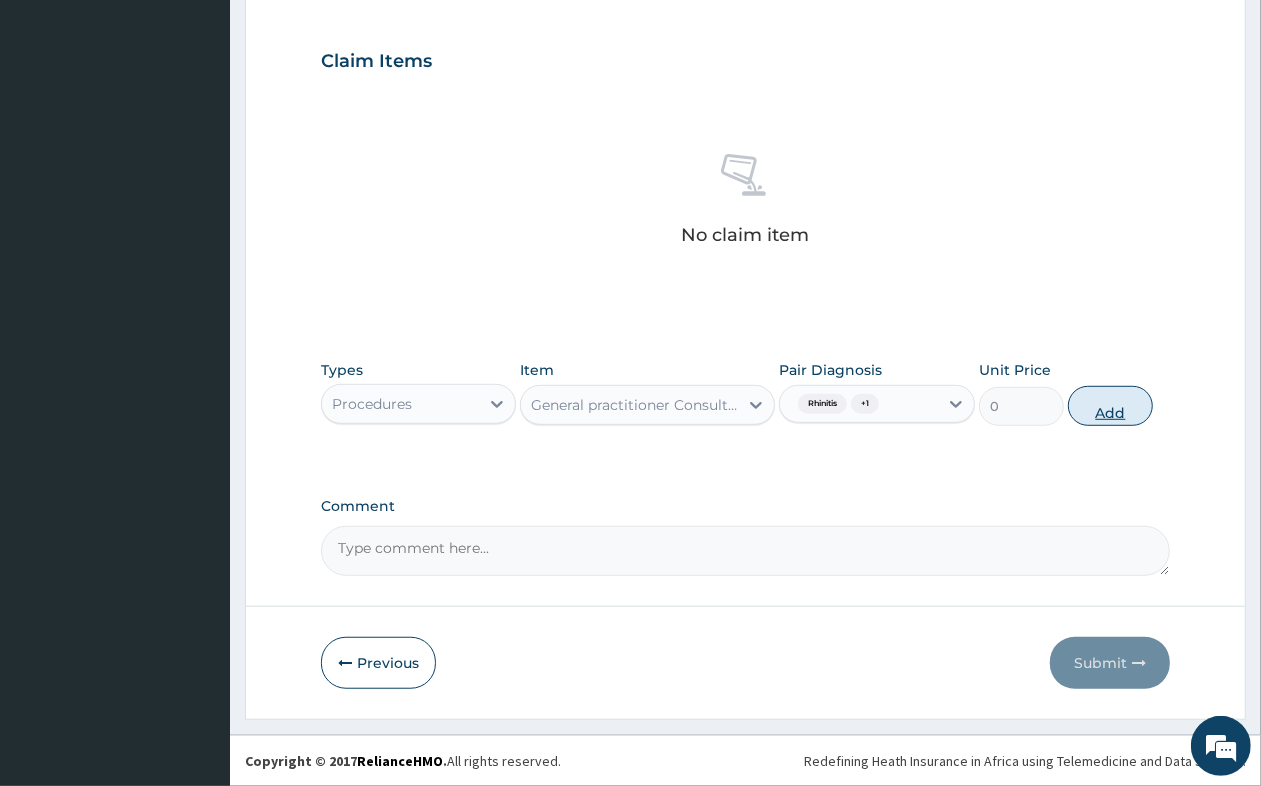 scroll, scrollTop: 590, scrollLeft: 0, axis: vertical 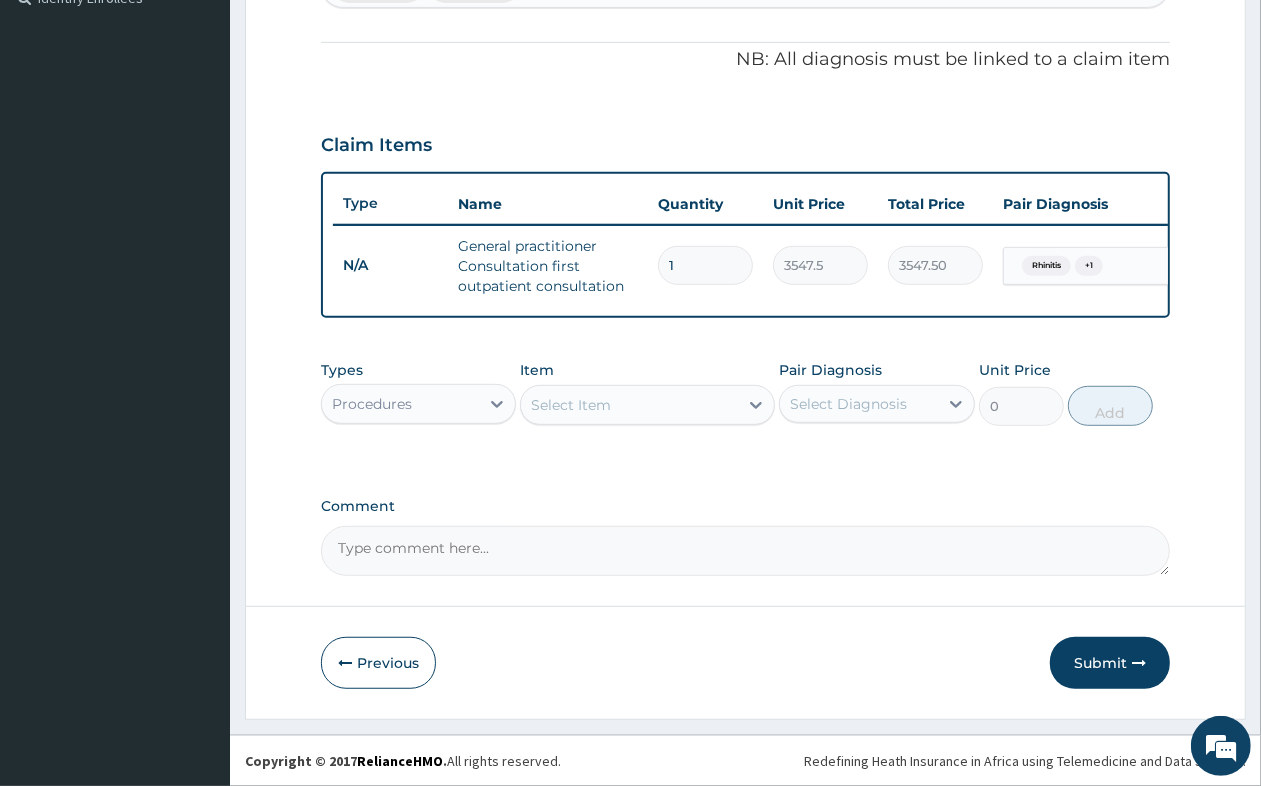click on "Select Item" at bounding box center (571, 405) 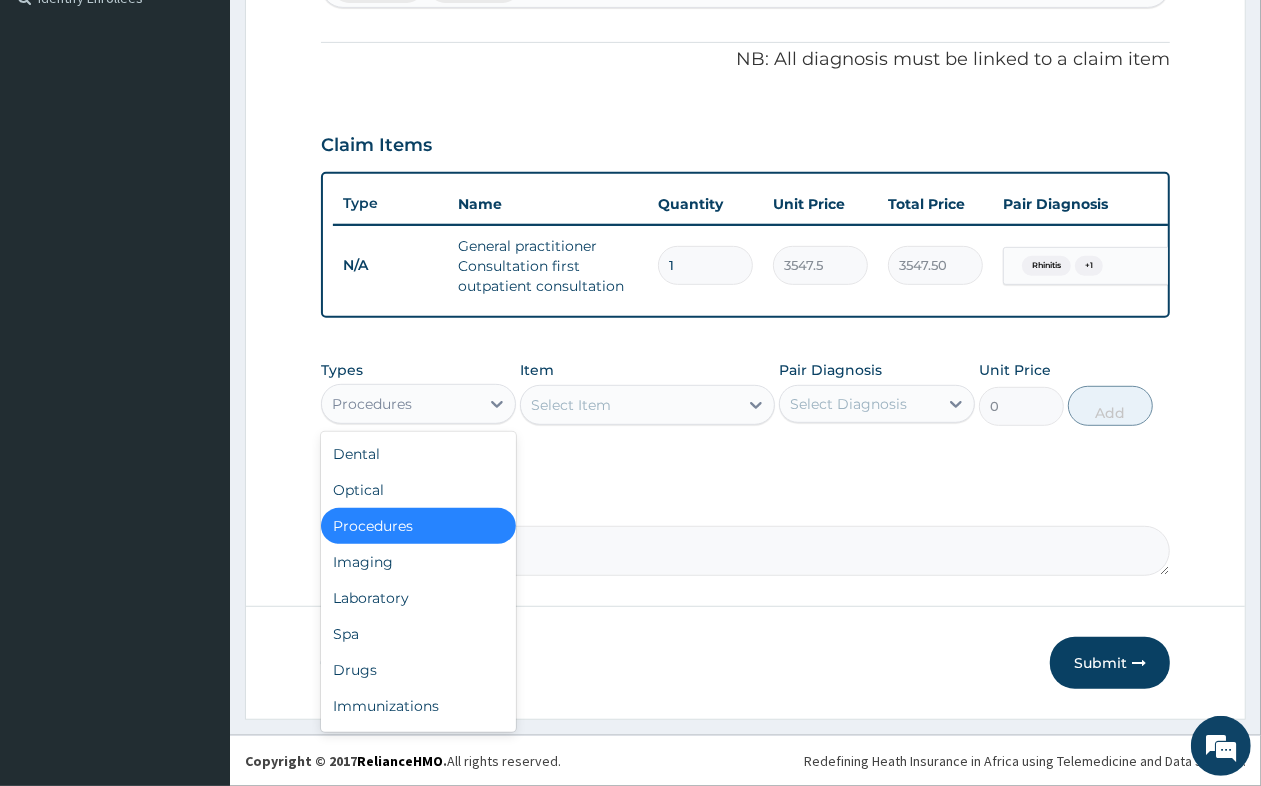 click on "Procedures" at bounding box center (400, 404) 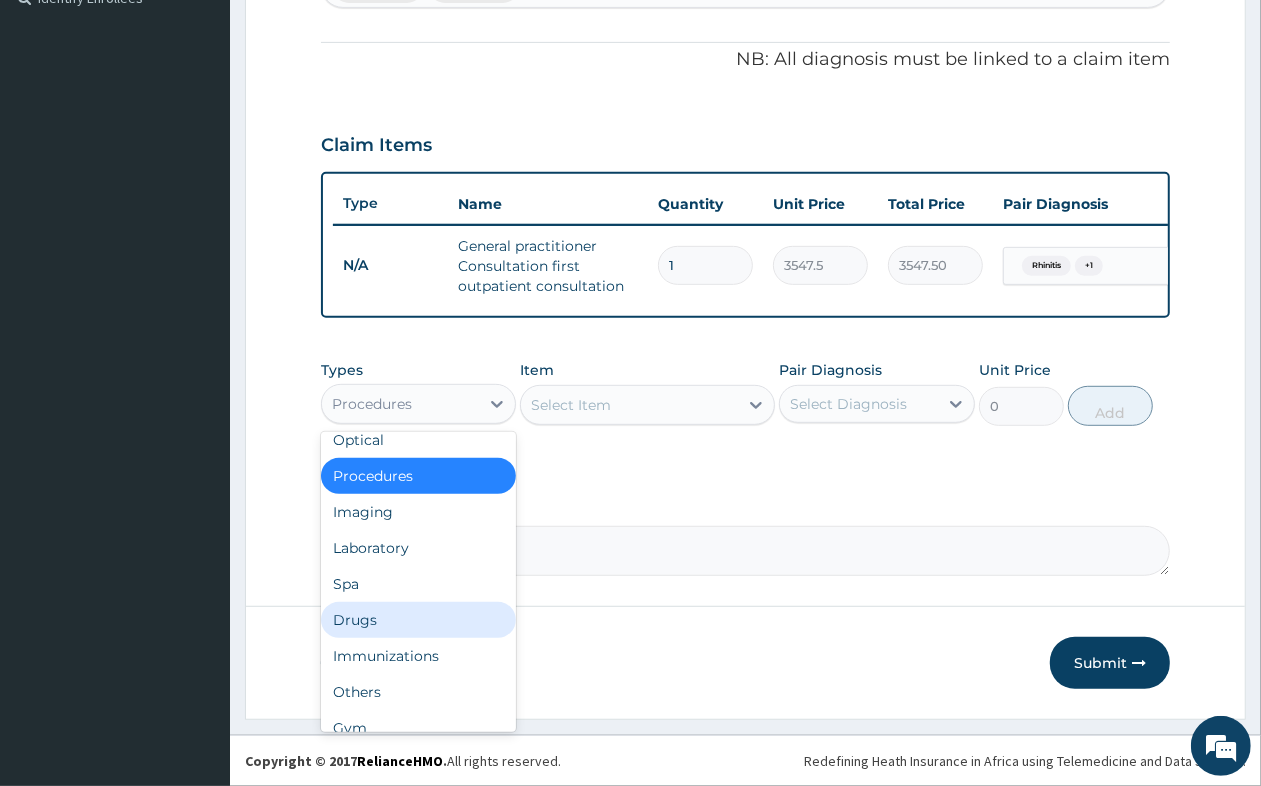 scroll, scrollTop: 67, scrollLeft: 0, axis: vertical 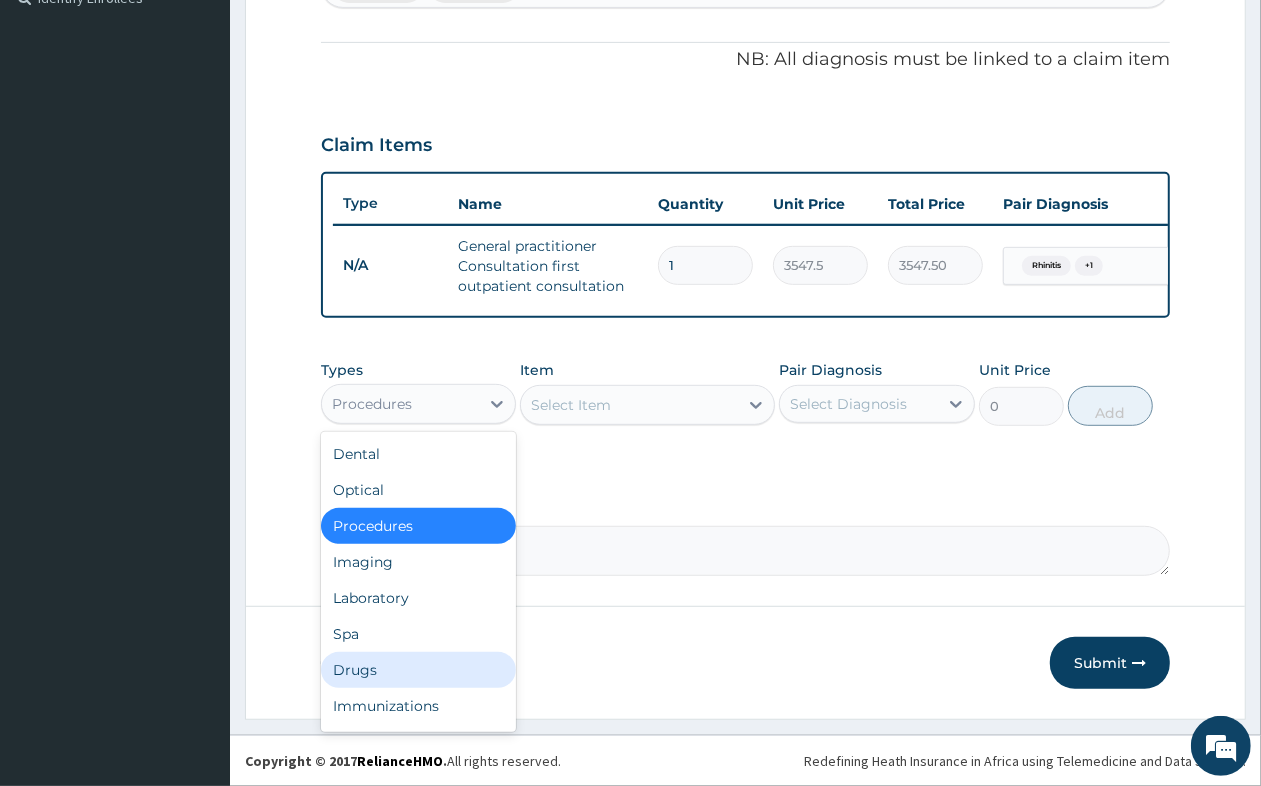 click on "Drugs" at bounding box center (418, 670) 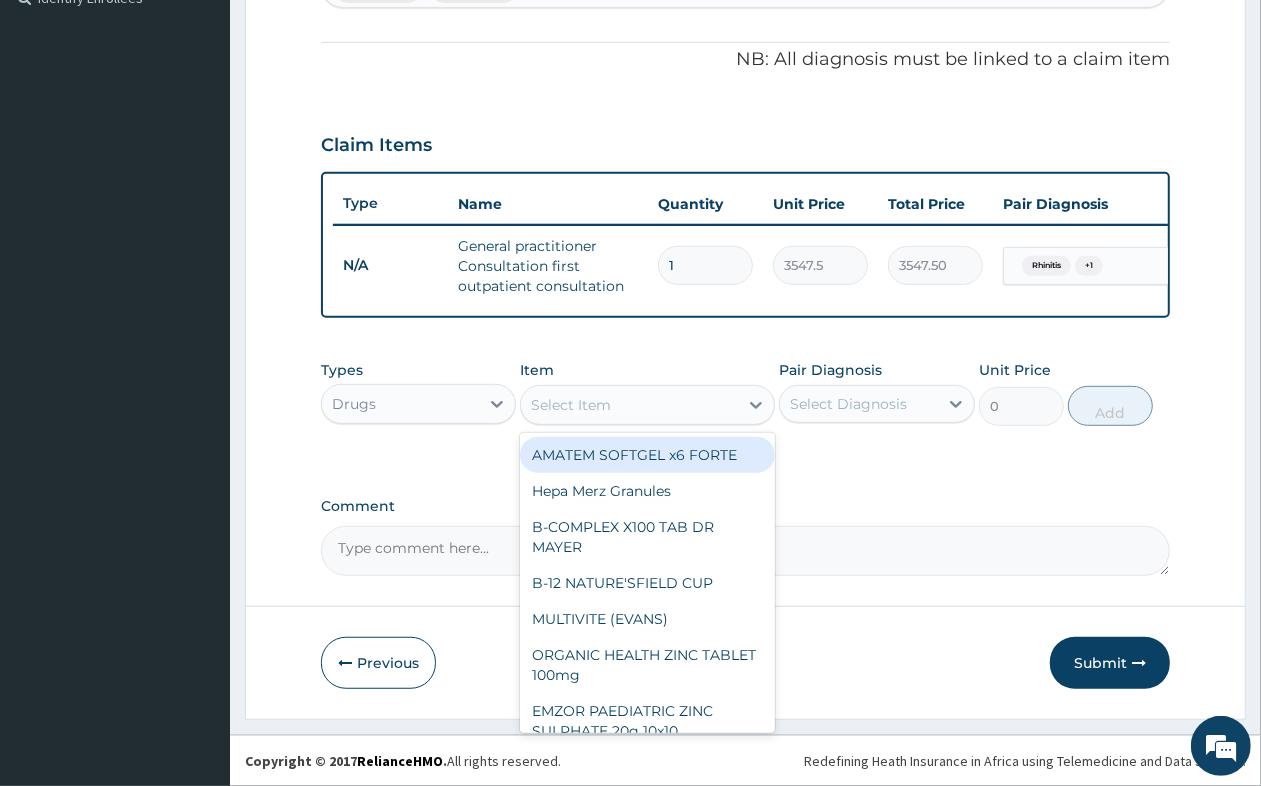 click on "Select Item" at bounding box center (629, 405) 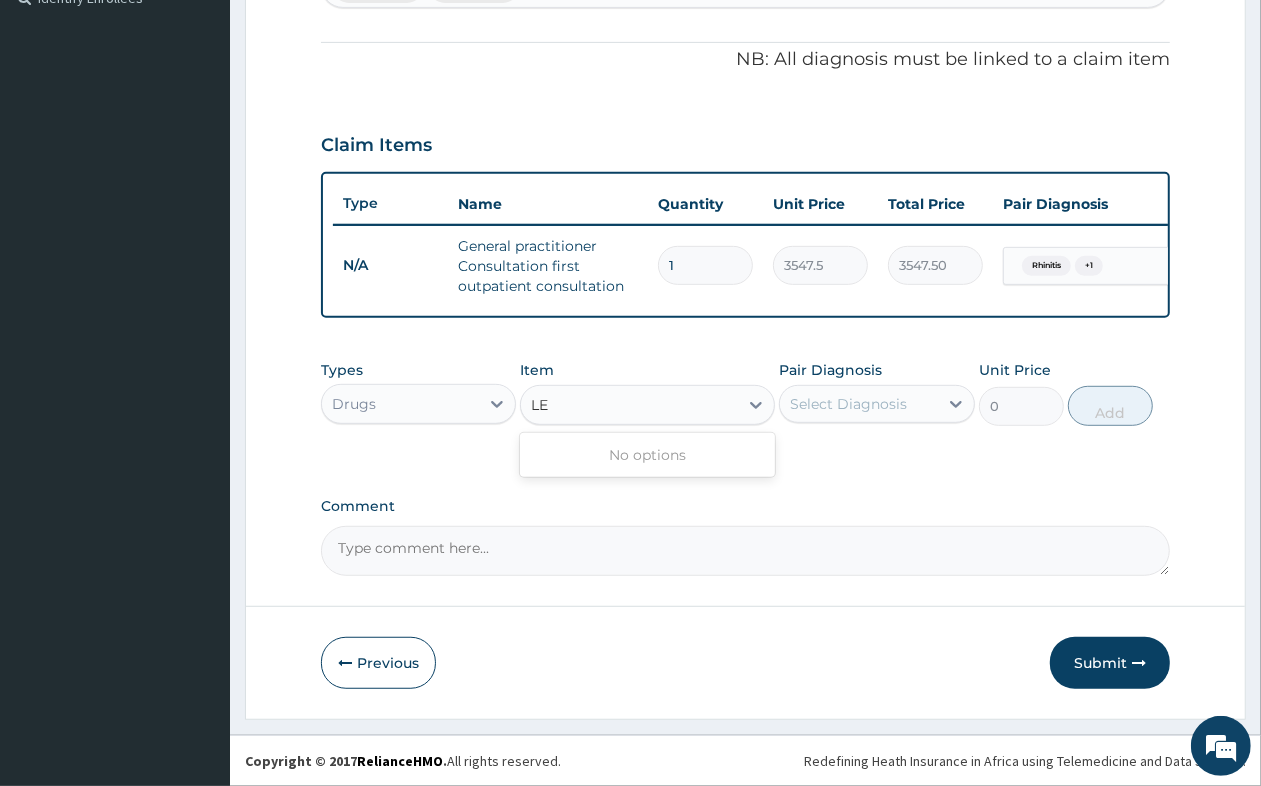 type on "L" 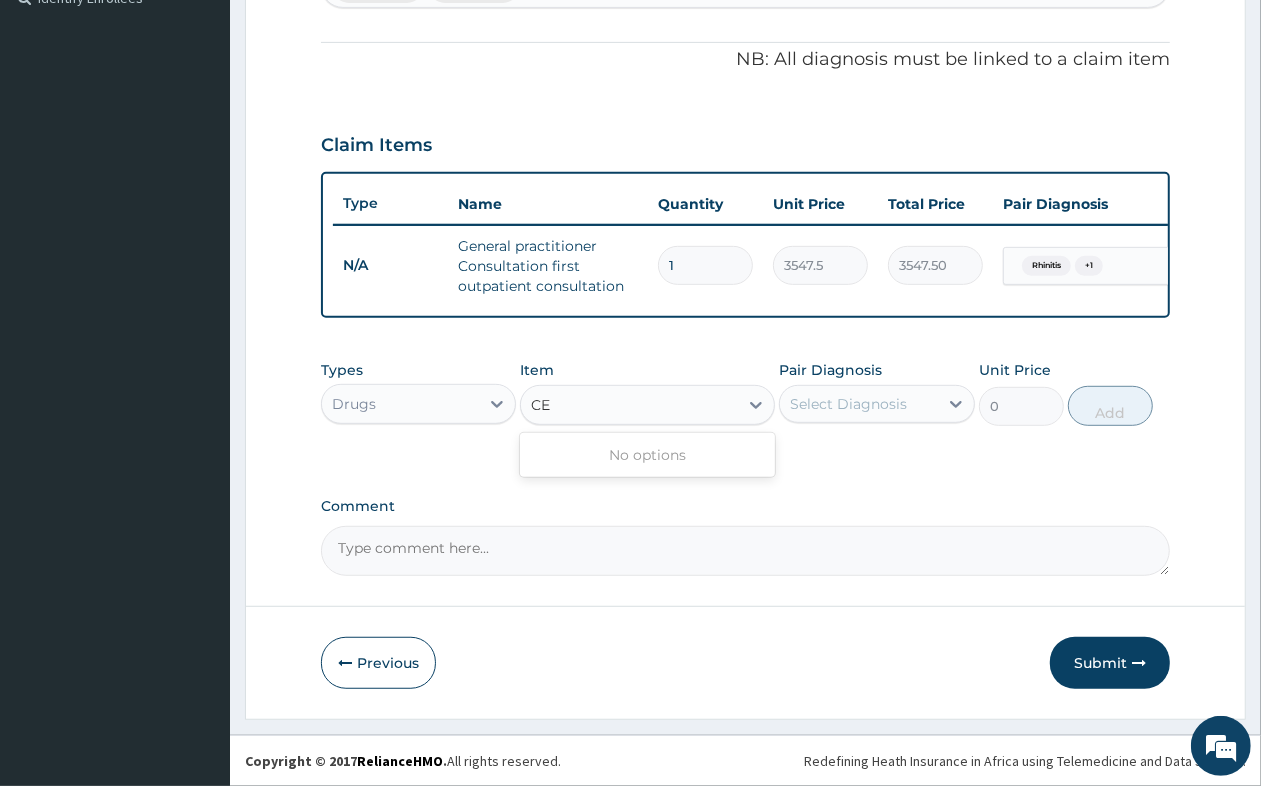 type on "C" 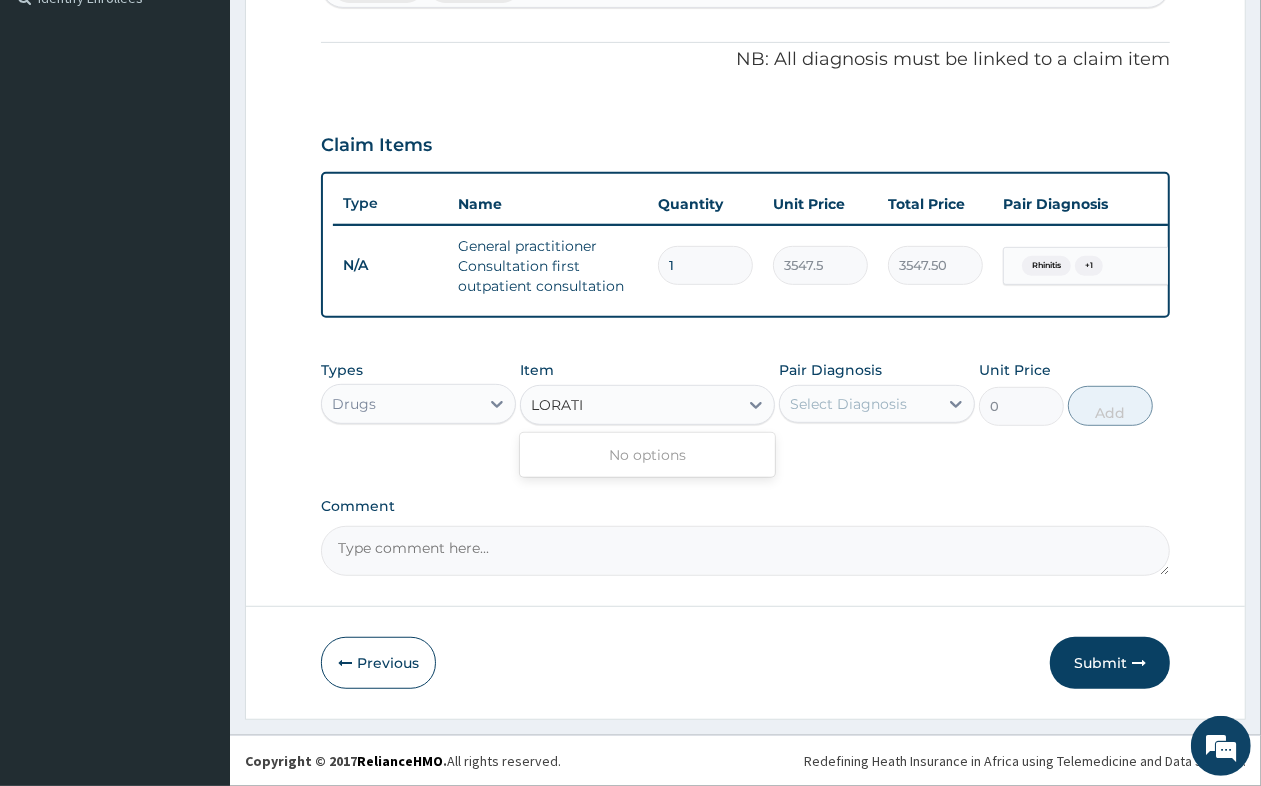 type on "LORAT" 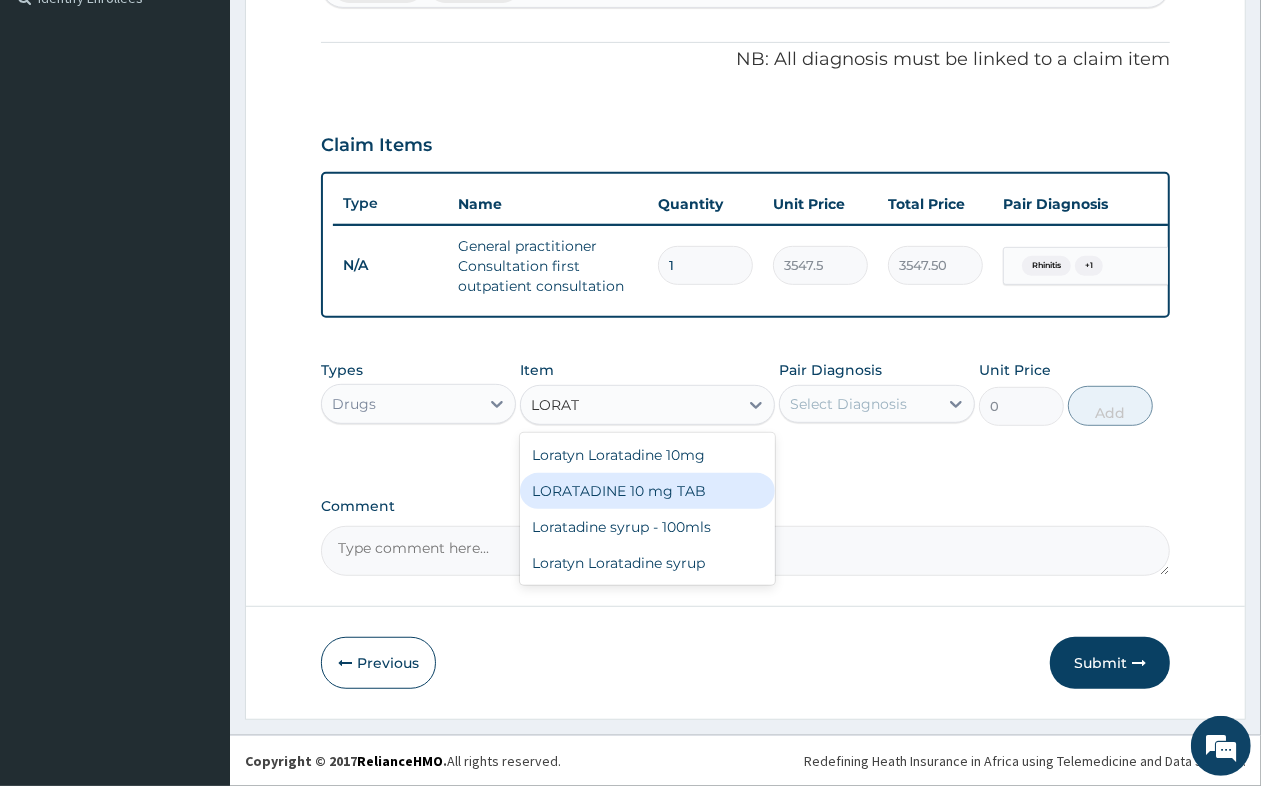 click on "LORATADINE 10 mg TAB" at bounding box center [647, 491] 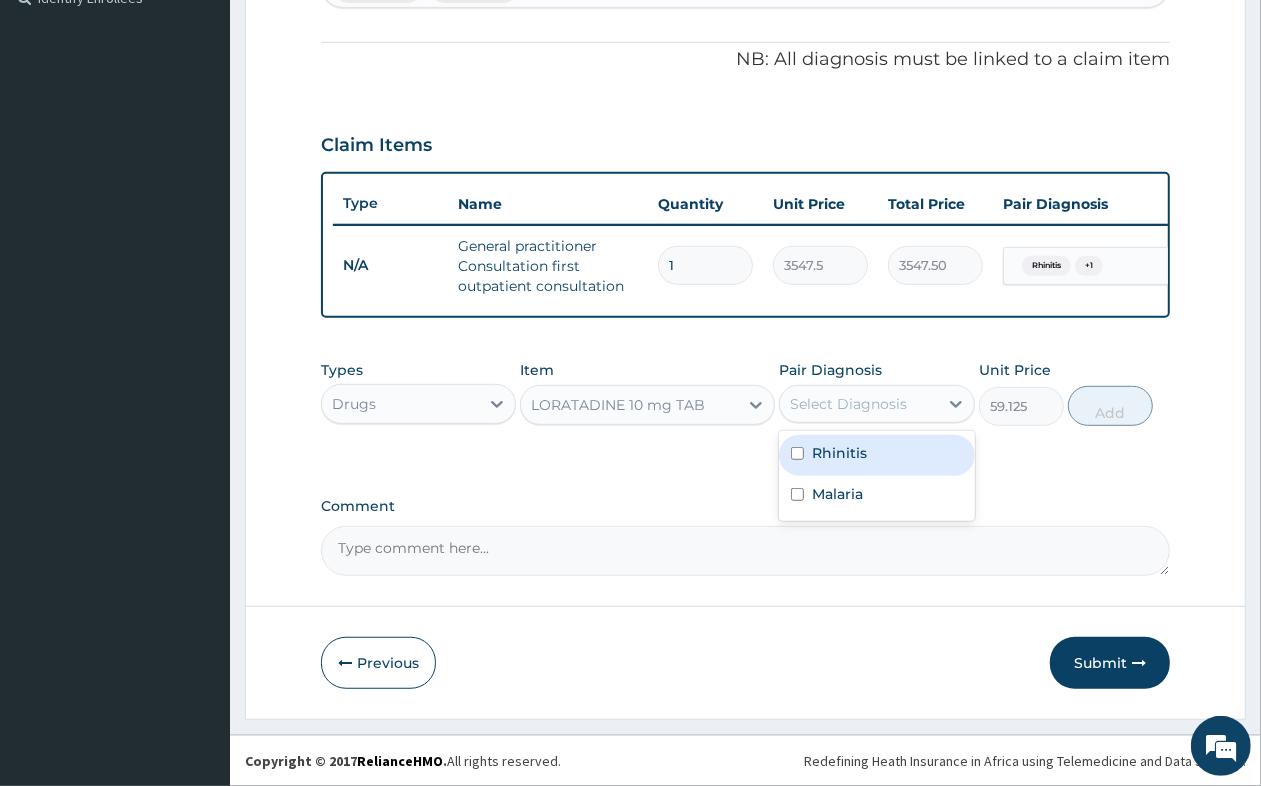 click on "Select Diagnosis" at bounding box center [858, 404] 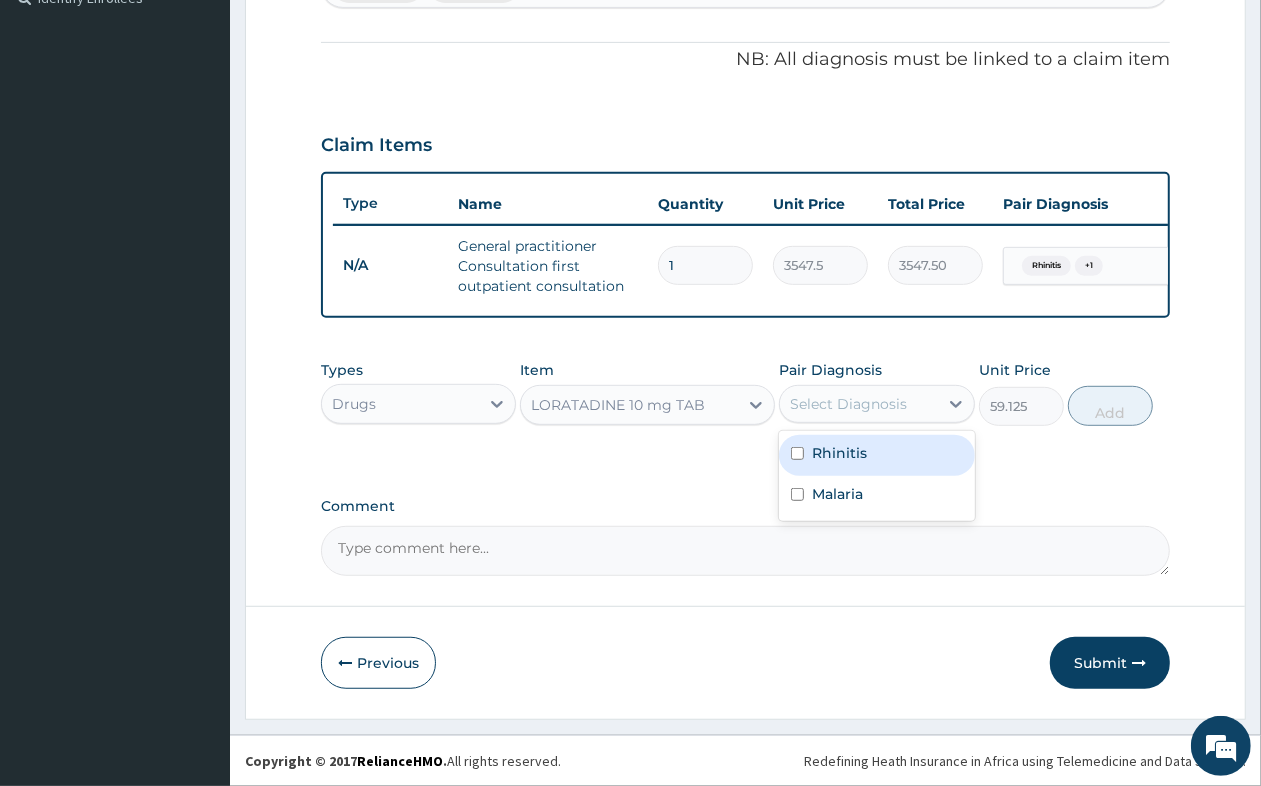 click on "Rhinitis" at bounding box center [876, 455] 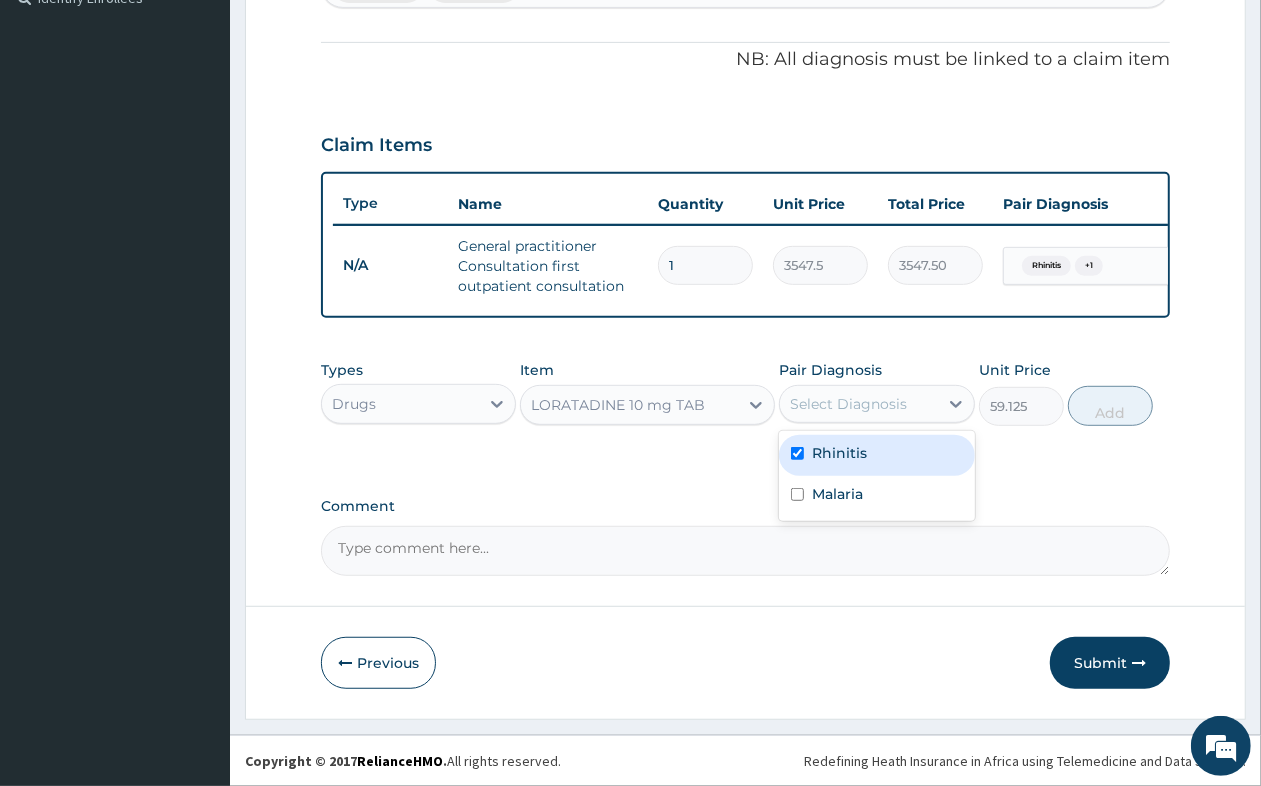 checkbox on "true" 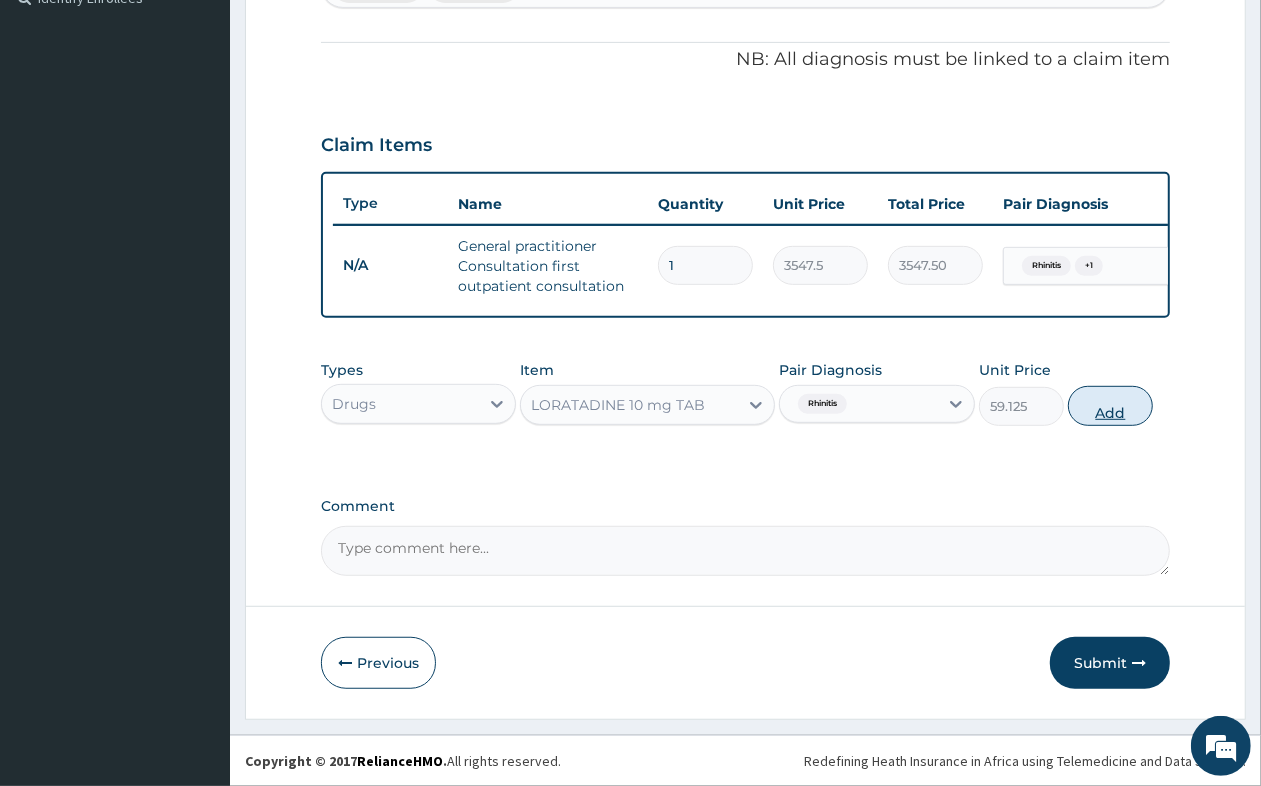 click on "Add" at bounding box center (1110, 406) 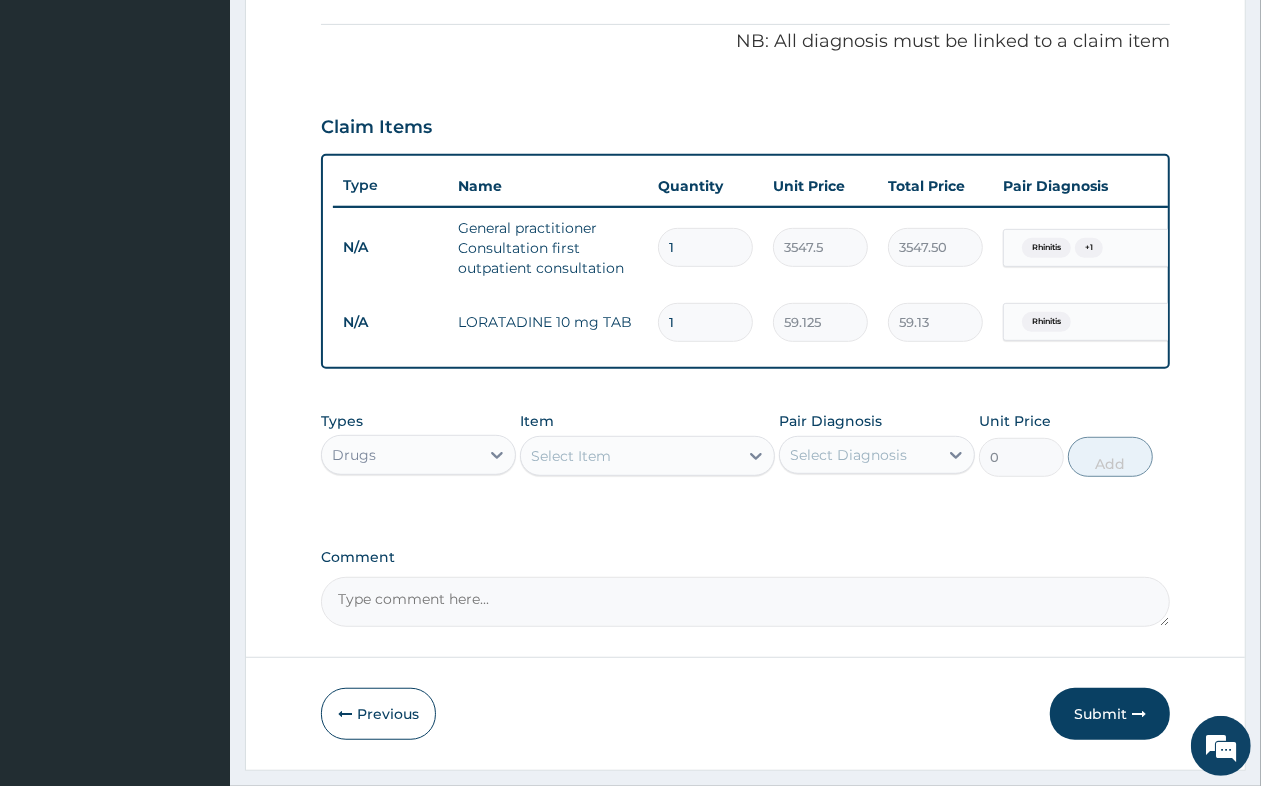 type on "10" 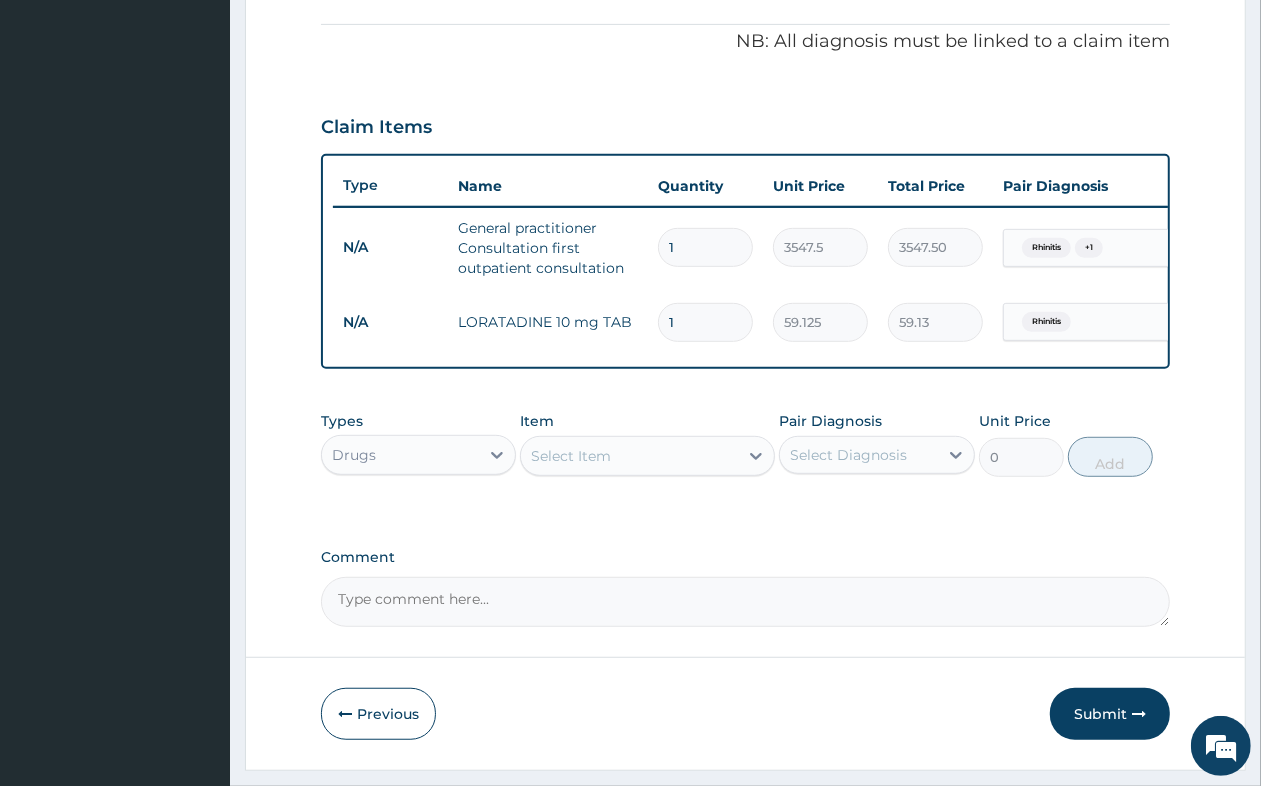 type on "591.25" 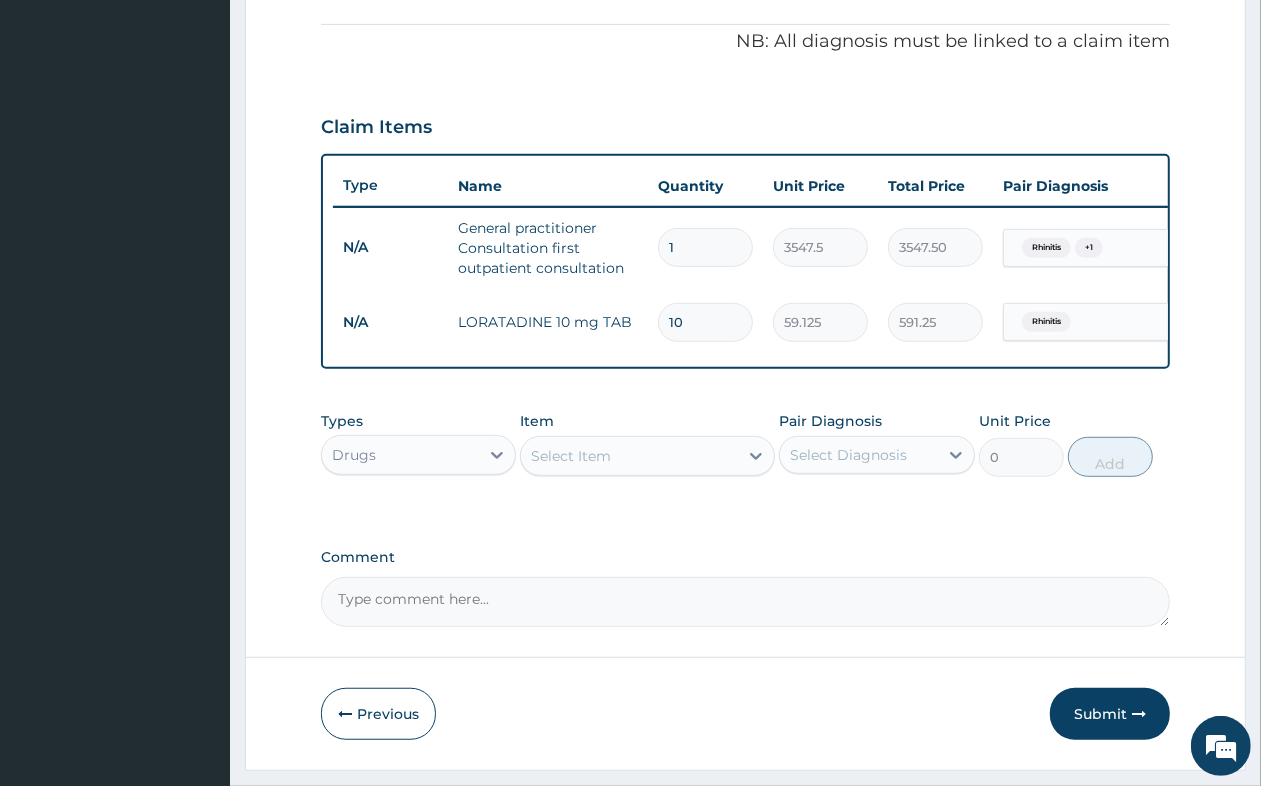 type on "10" 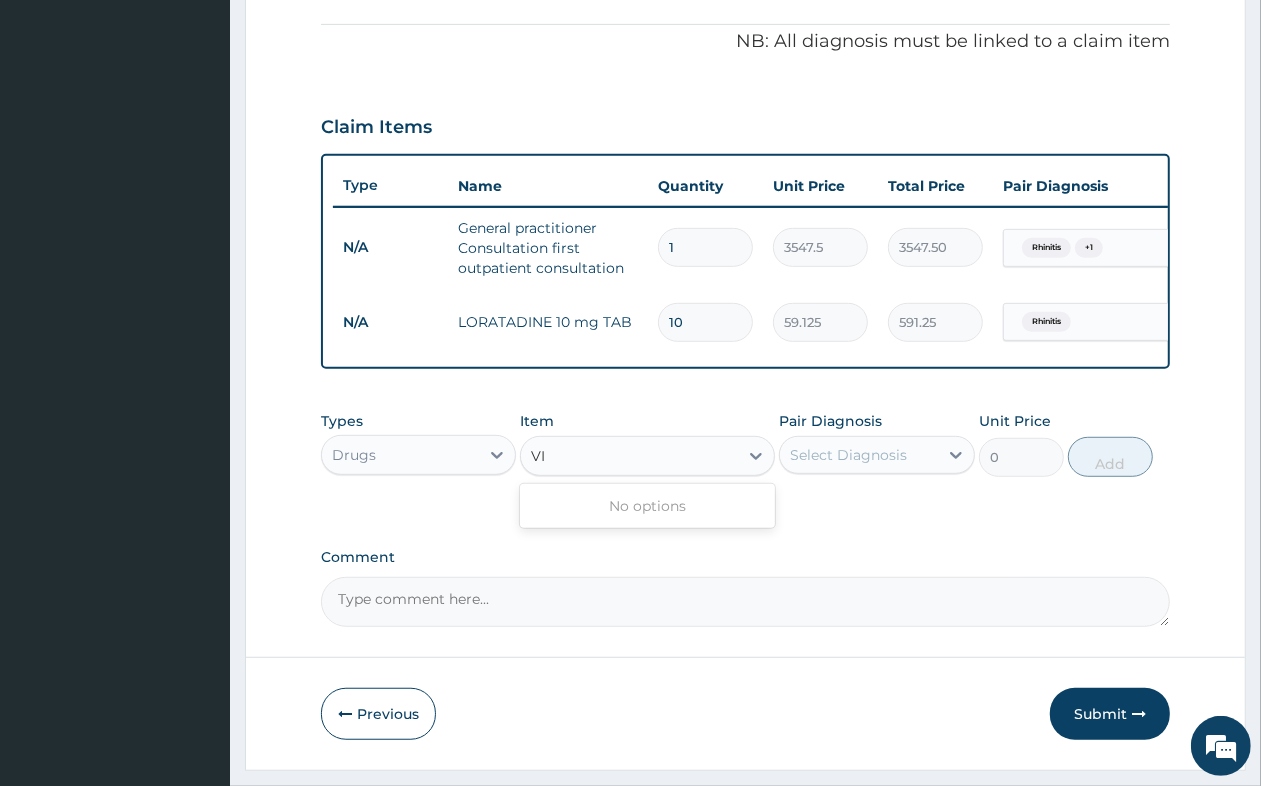 type on "V" 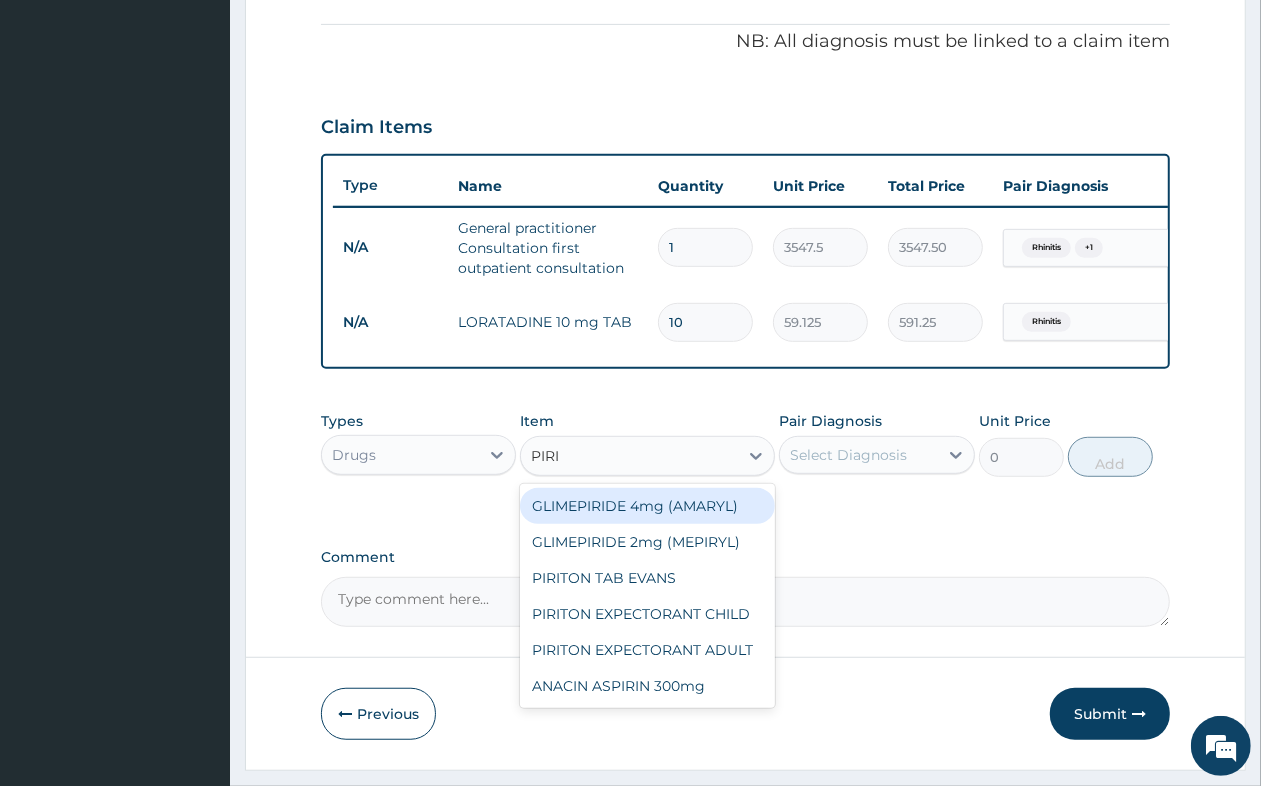 type on "PIRIT" 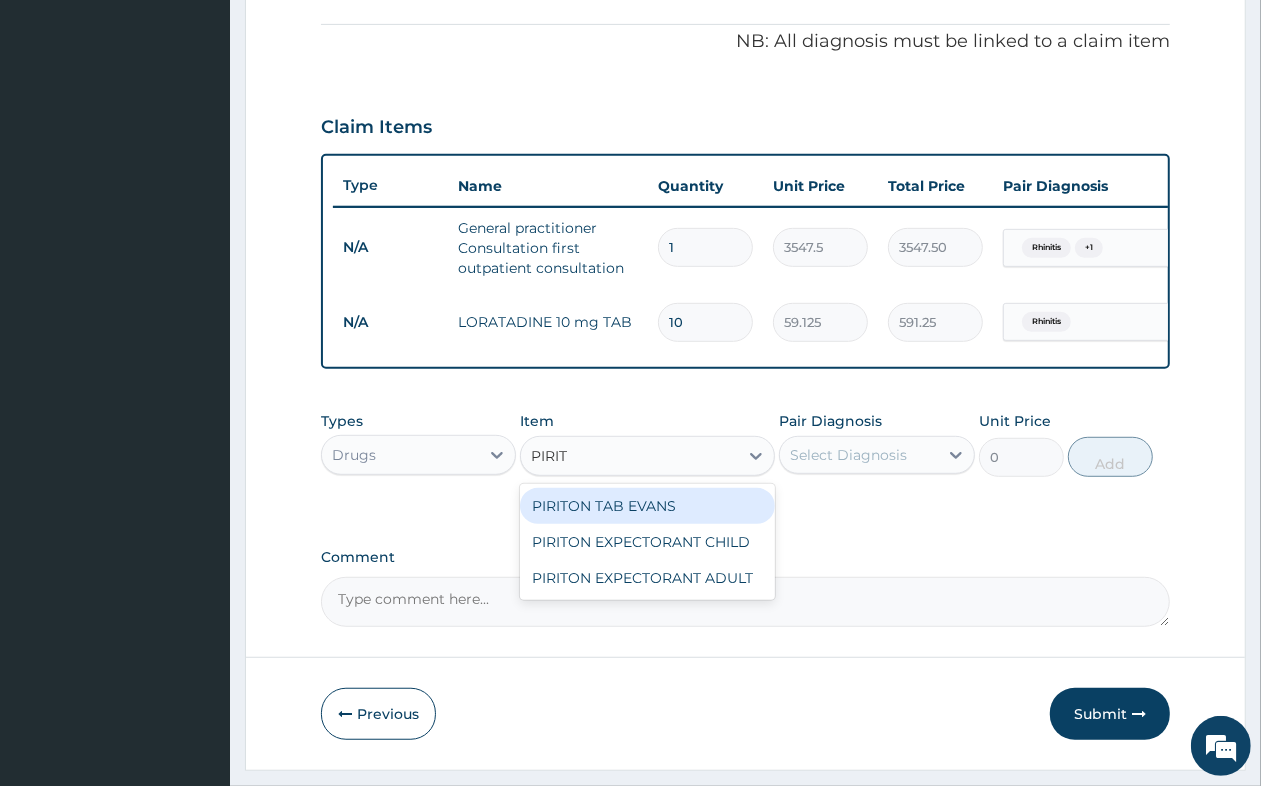 click on "PIRITON TAB EVANS" at bounding box center [647, 506] 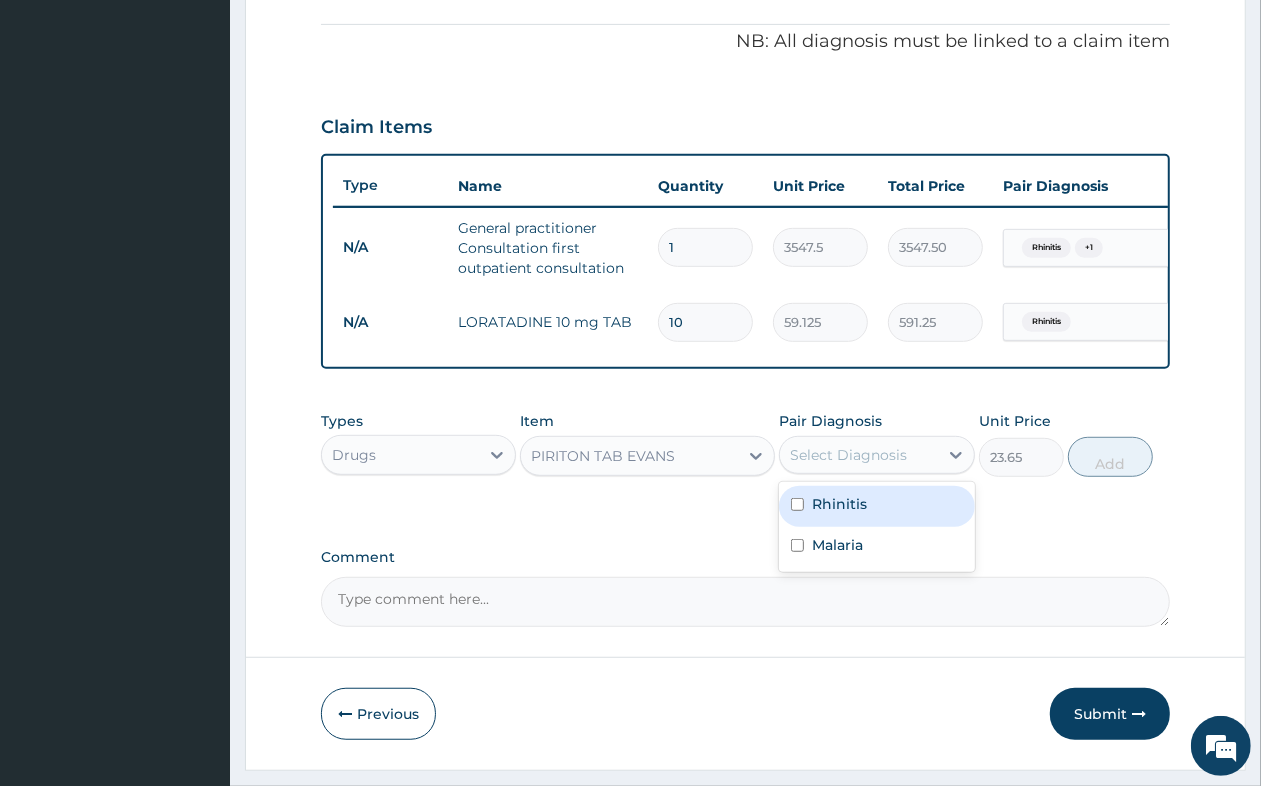 click on "Select Diagnosis" at bounding box center (848, 455) 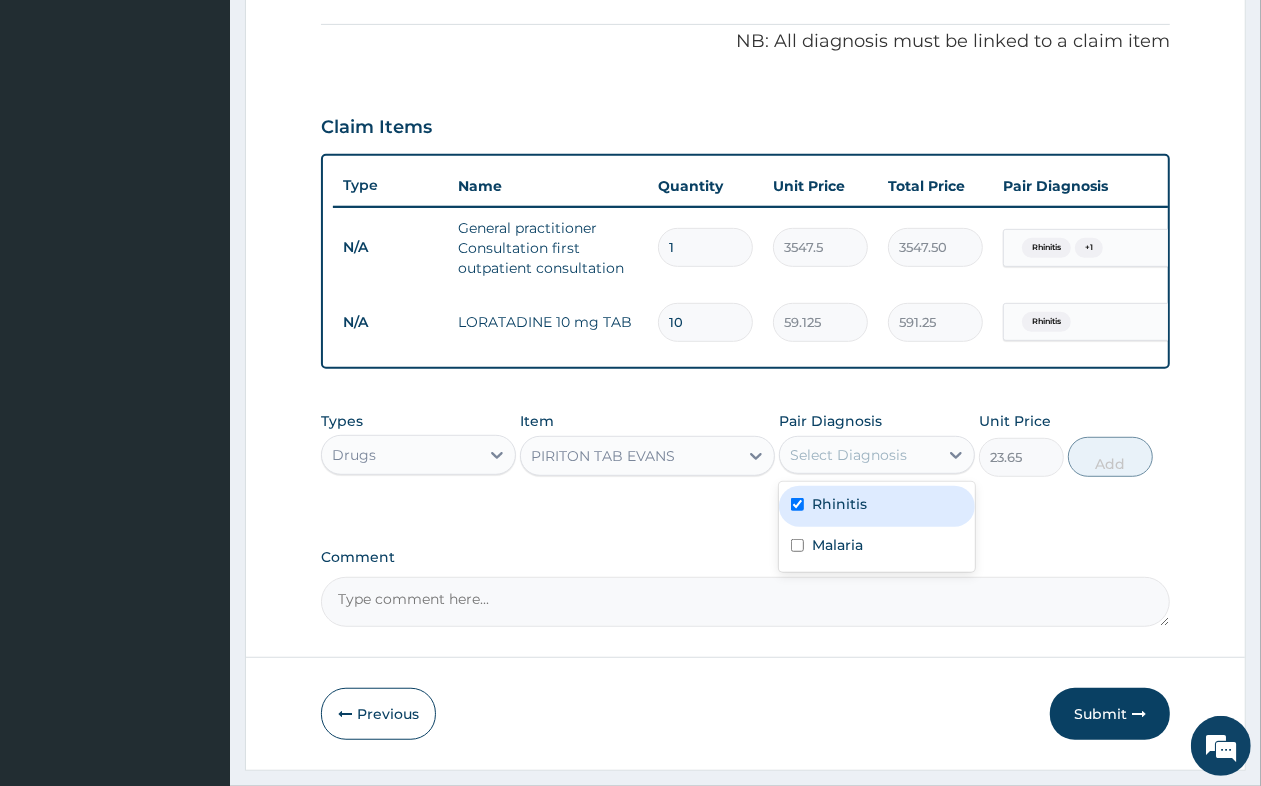 checkbox on "true" 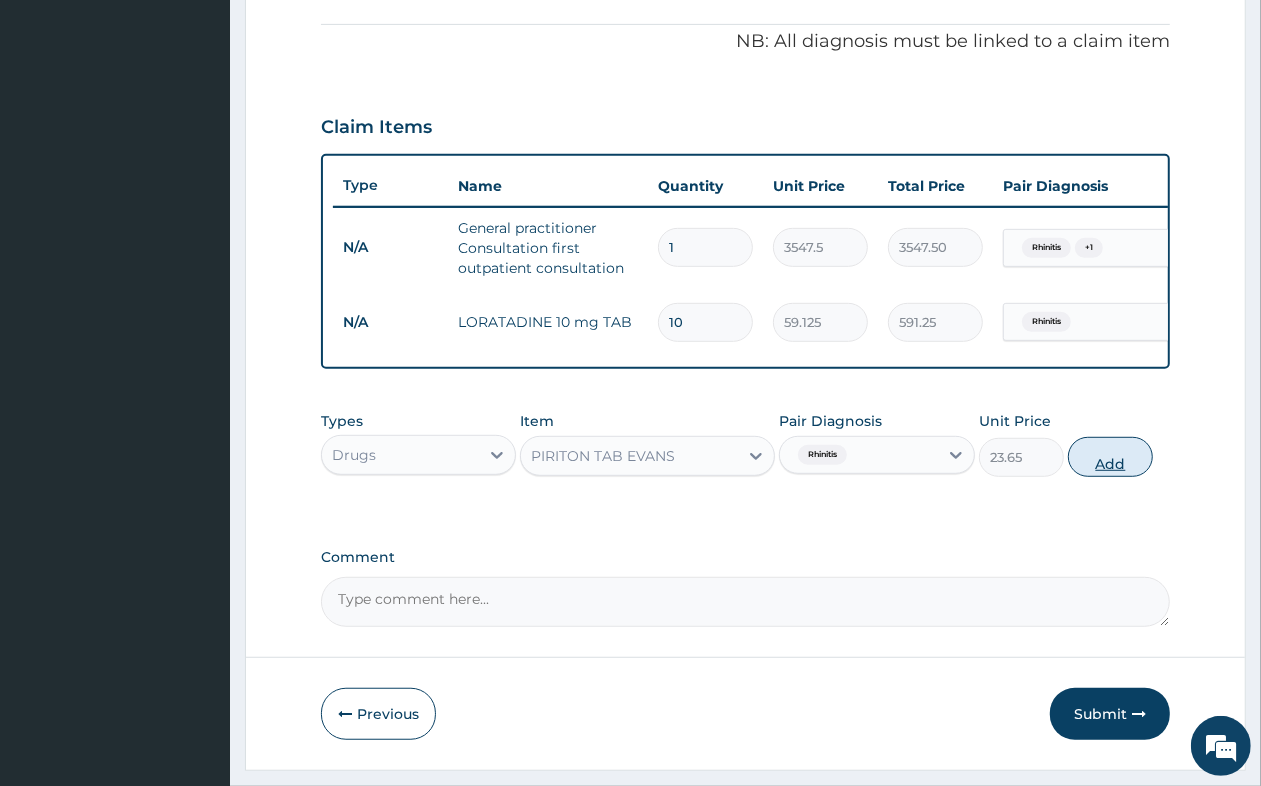 click on "Add" at bounding box center (1110, 457) 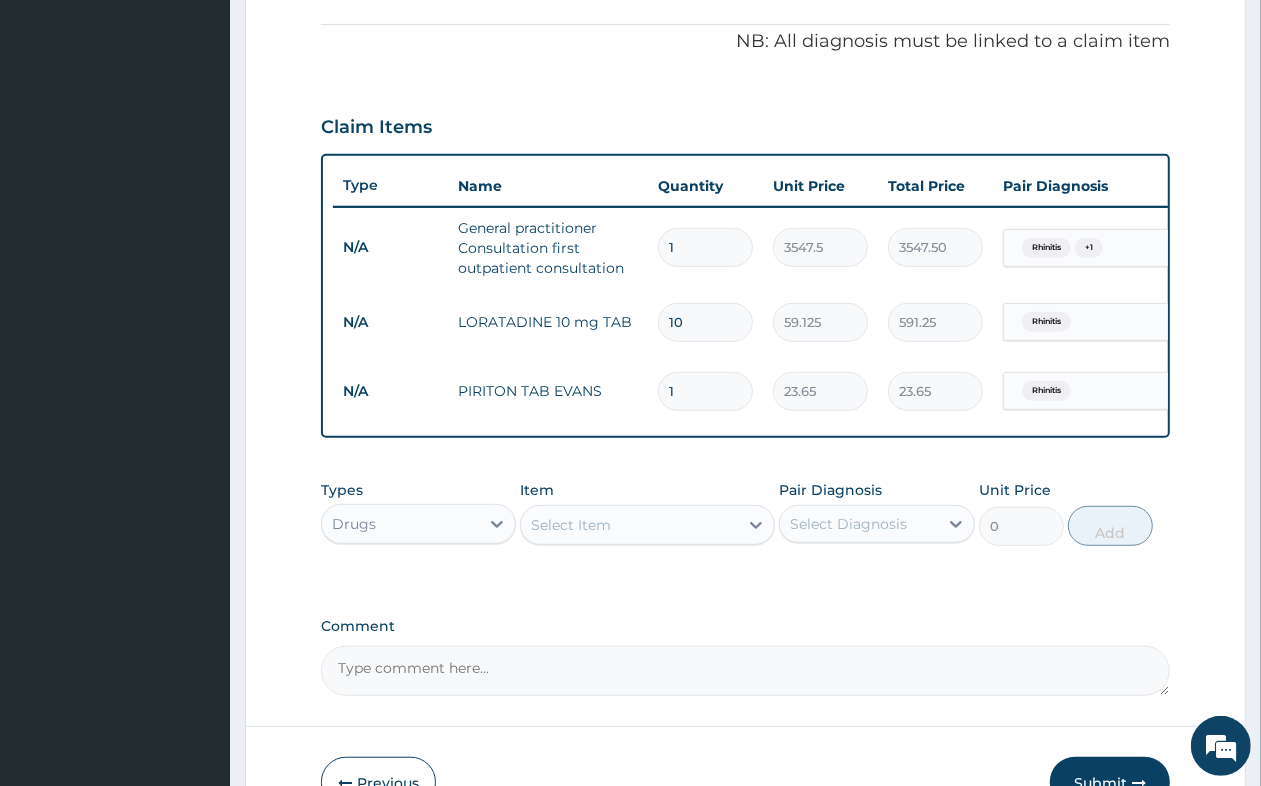 type on "10" 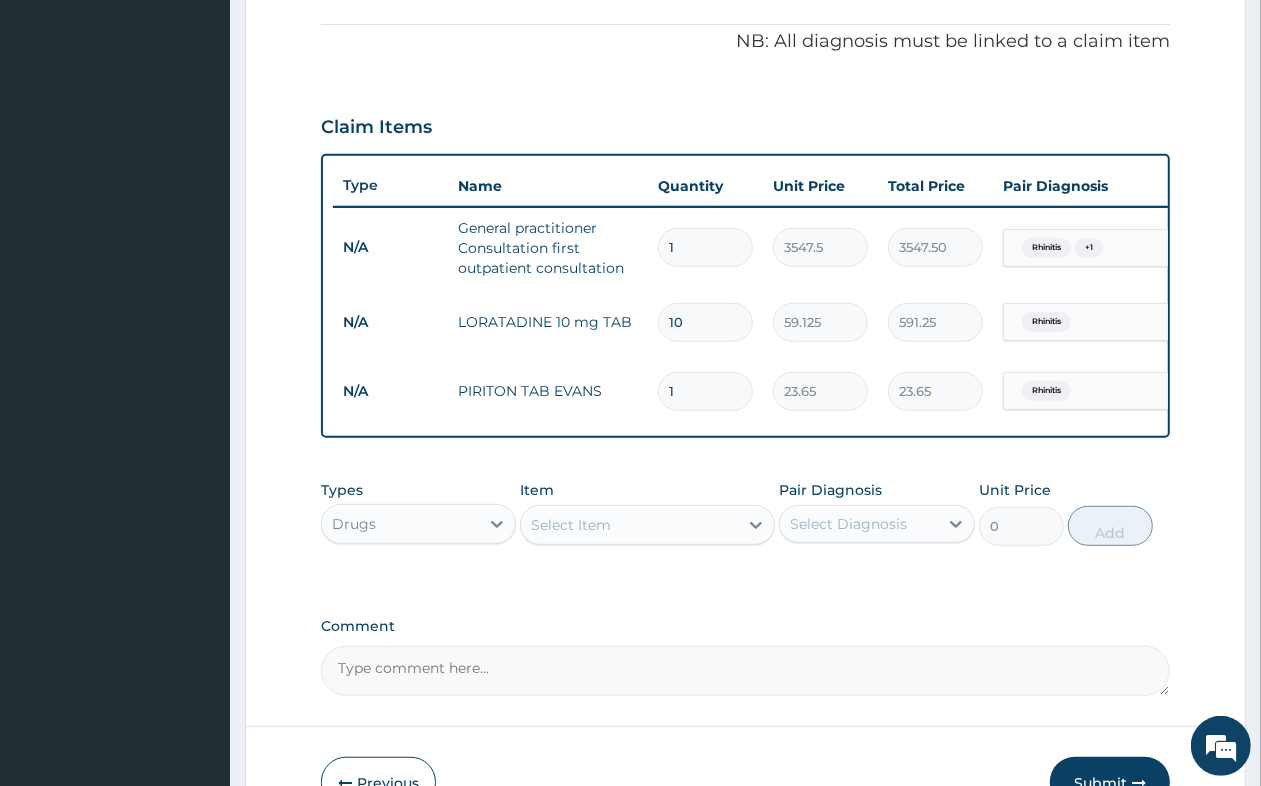type on "236.50" 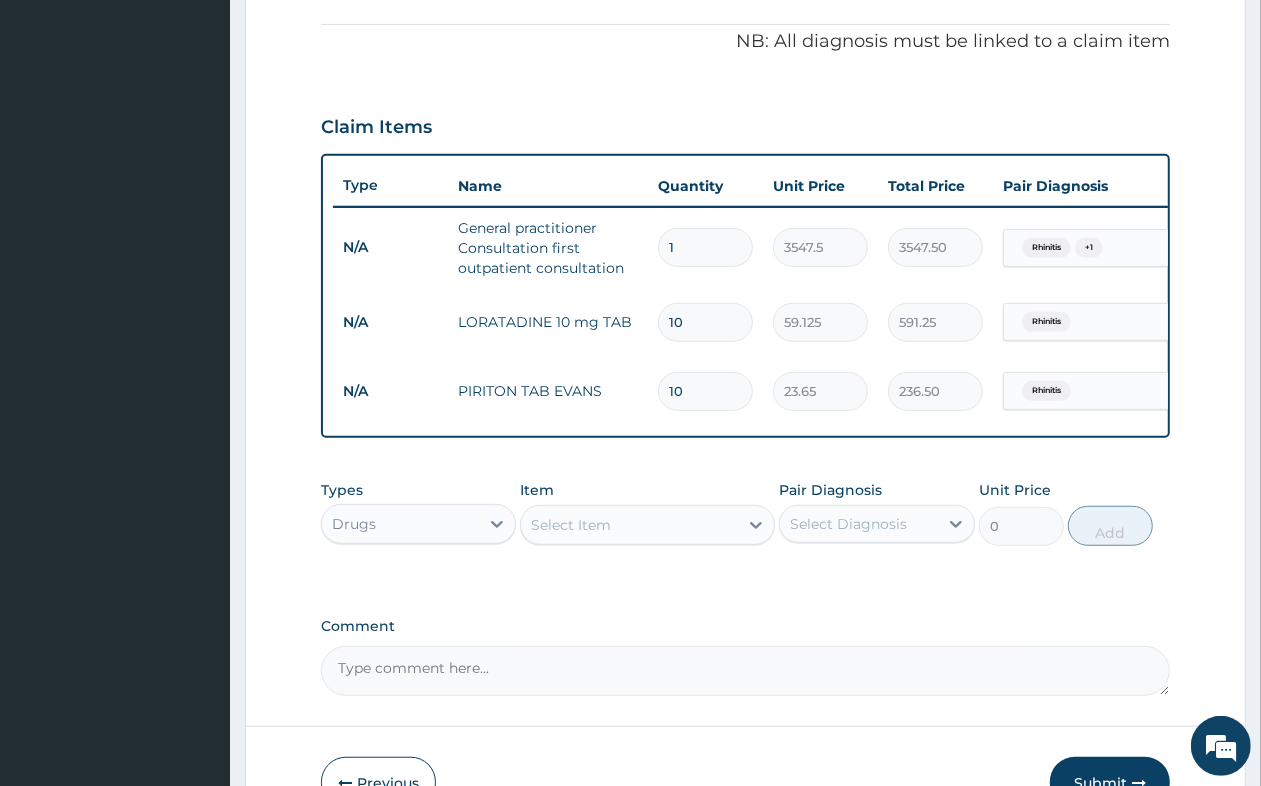 type on "10" 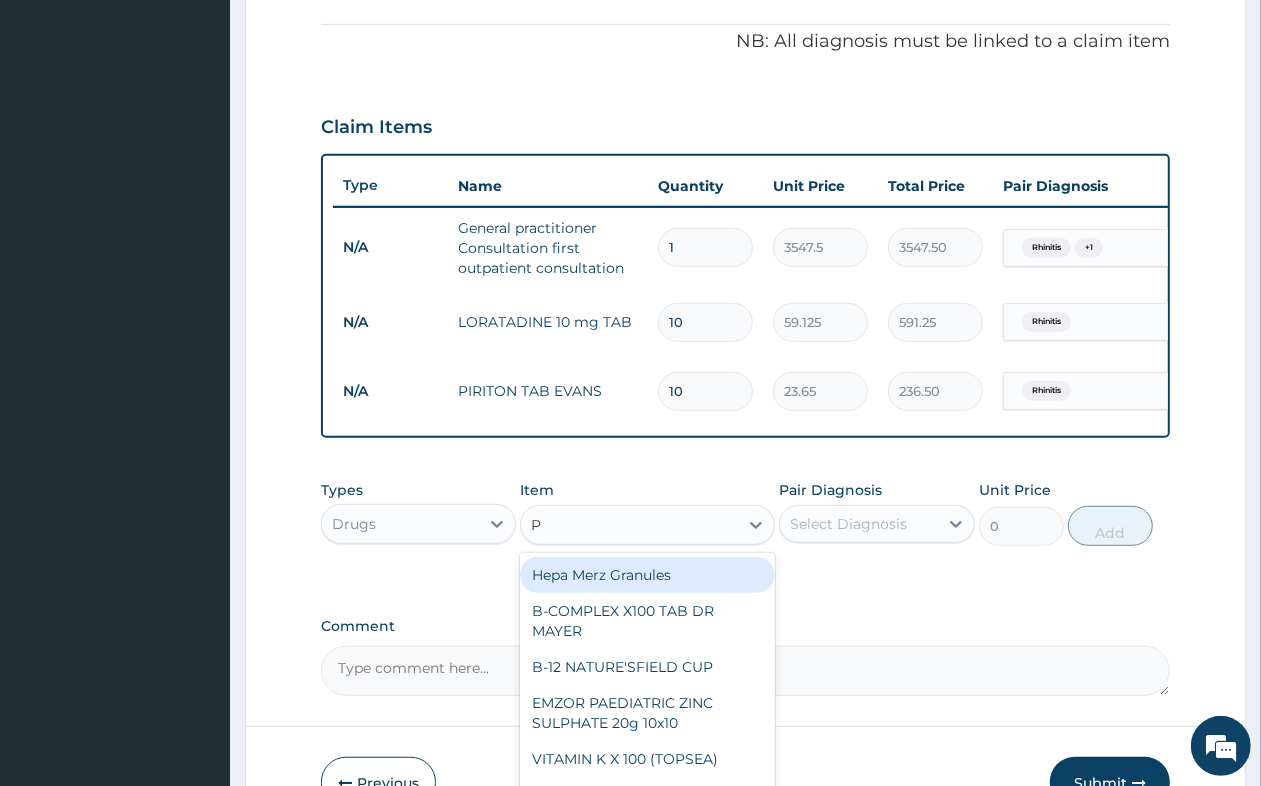 type on "P-" 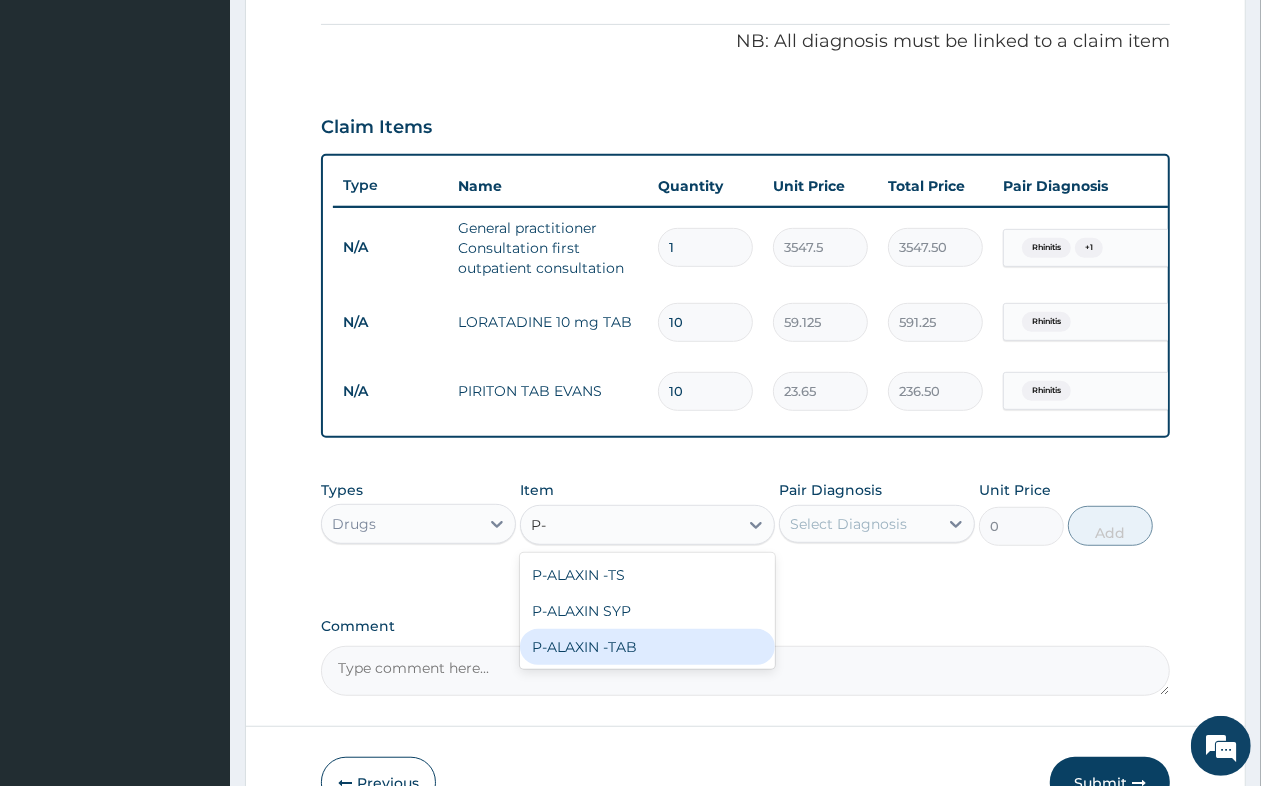 click on "P-ALAXIN -TAB" at bounding box center (647, 647) 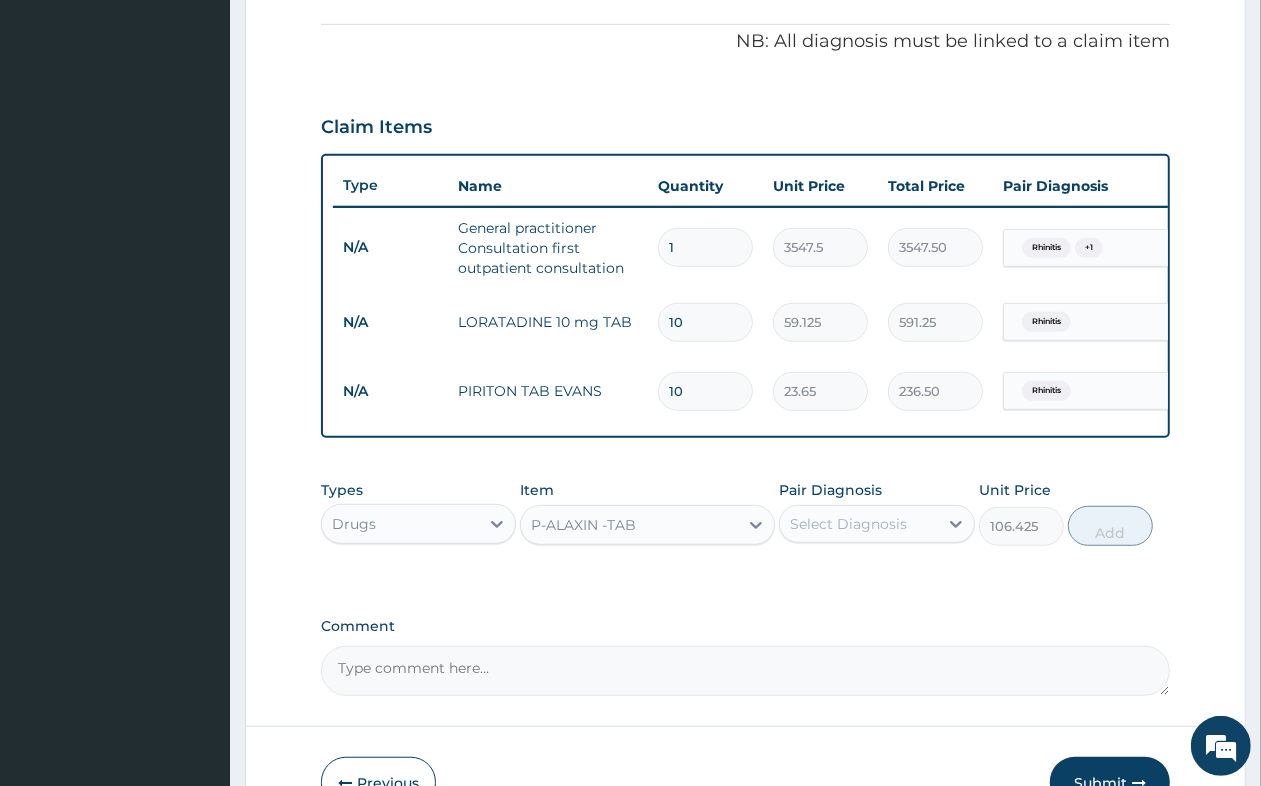 click on "P-ALAXIN -TAB" at bounding box center [629, 525] 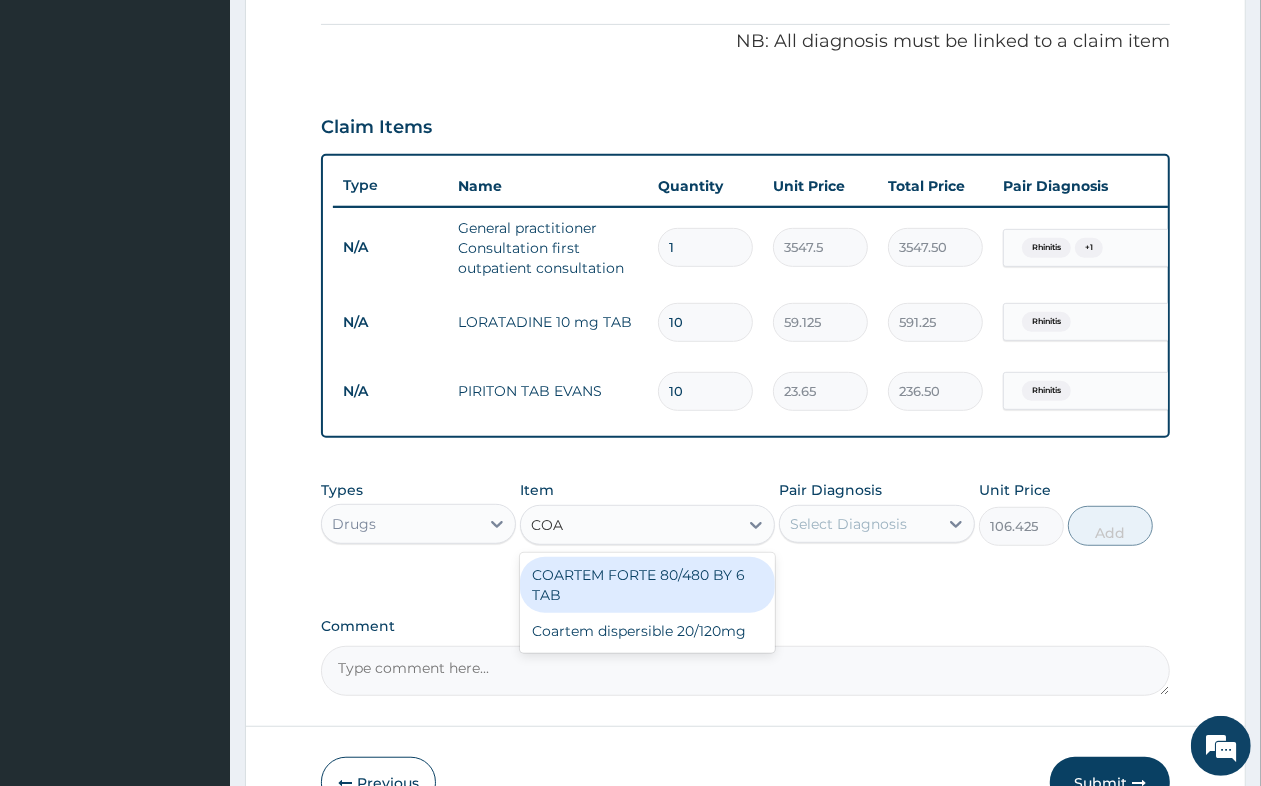 scroll, scrollTop: 0, scrollLeft: 0, axis: both 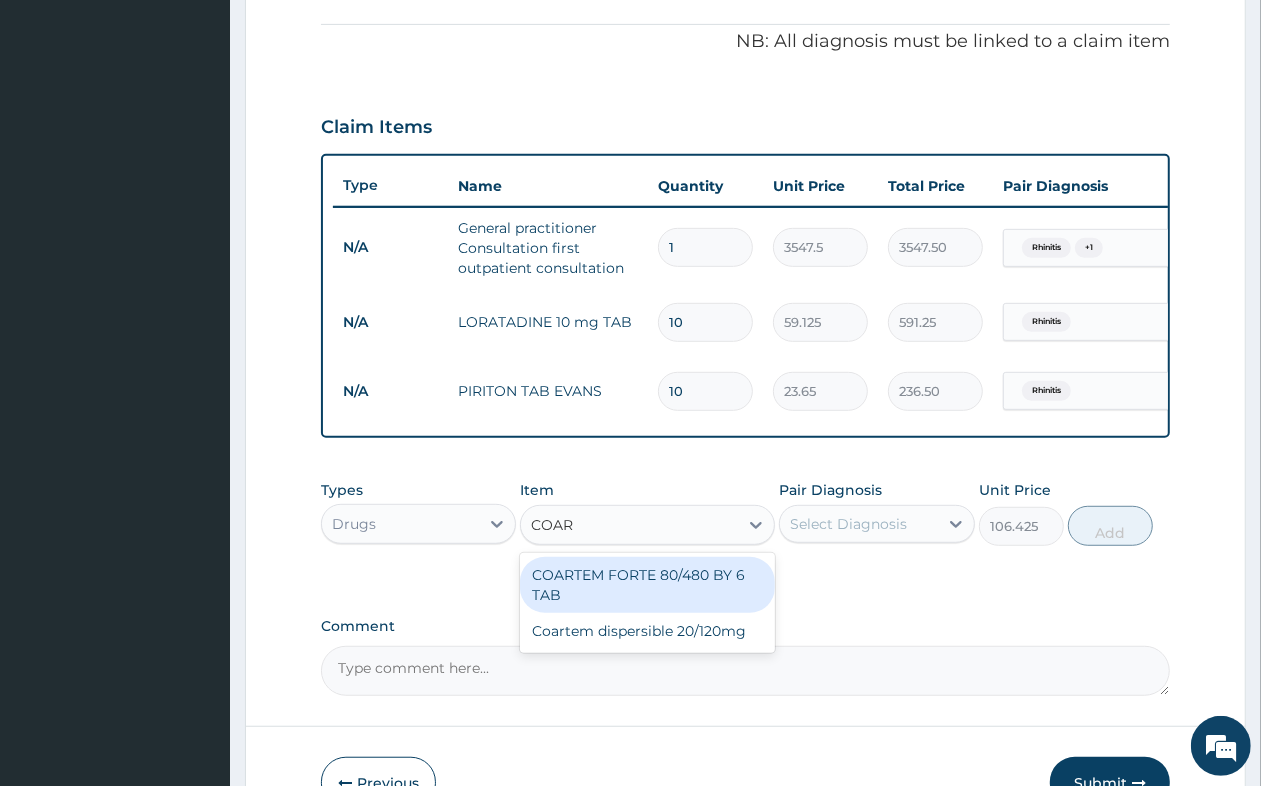 type on "COART" 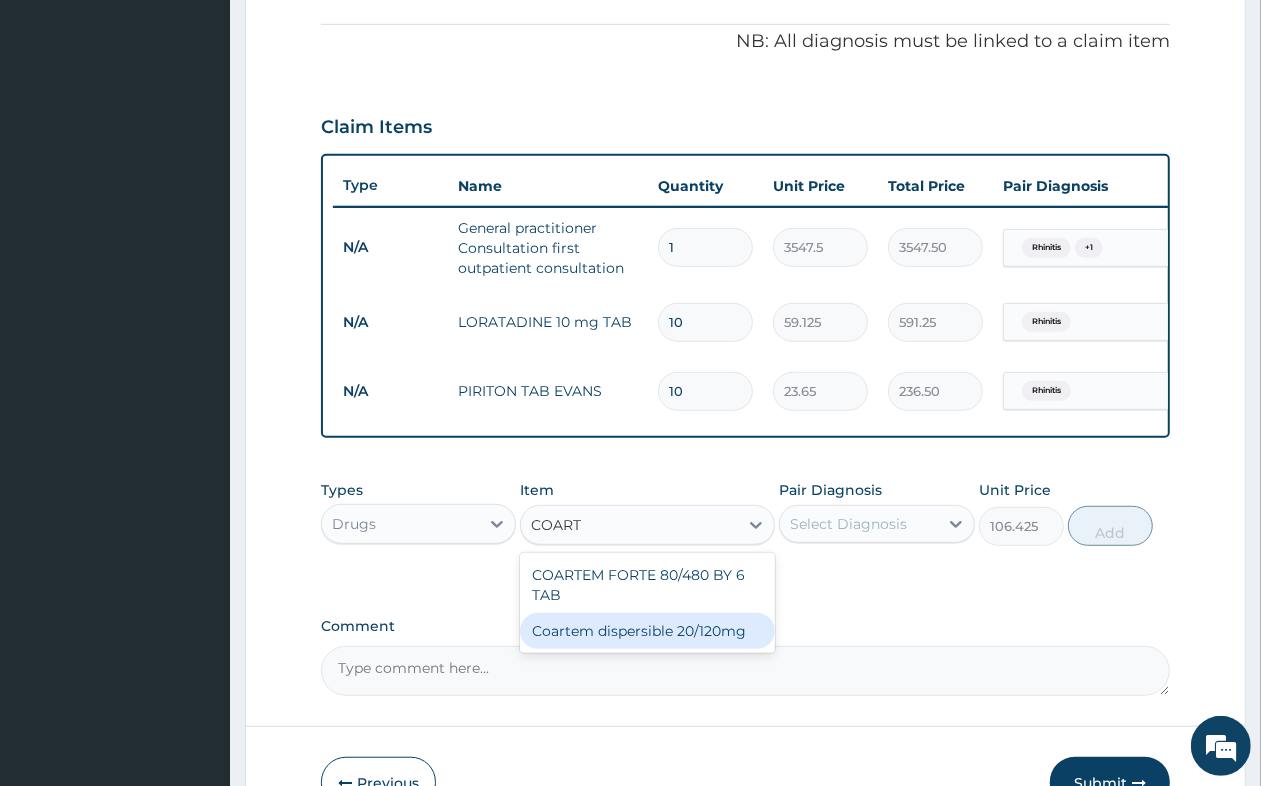 click on "Coartem dispersible 20/120mg" at bounding box center [647, 631] 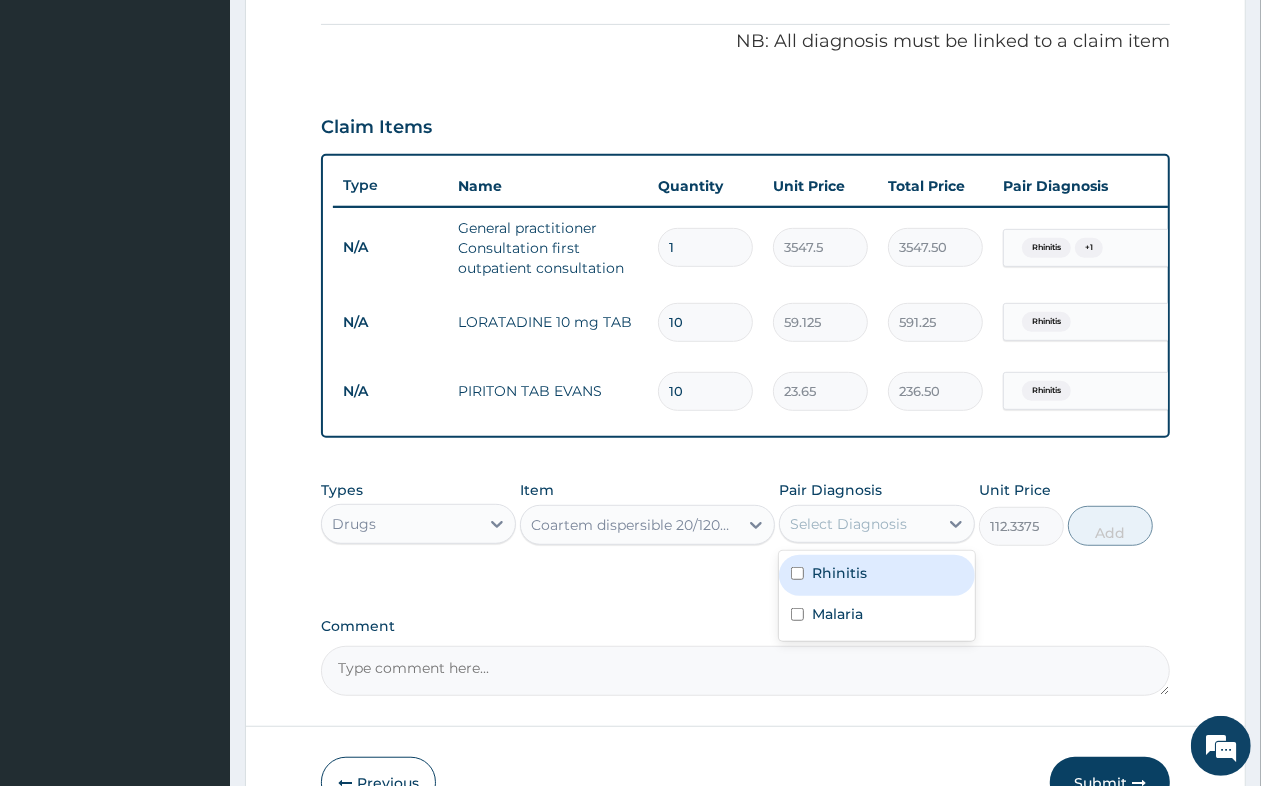 click on "Select Diagnosis" at bounding box center (848, 524) 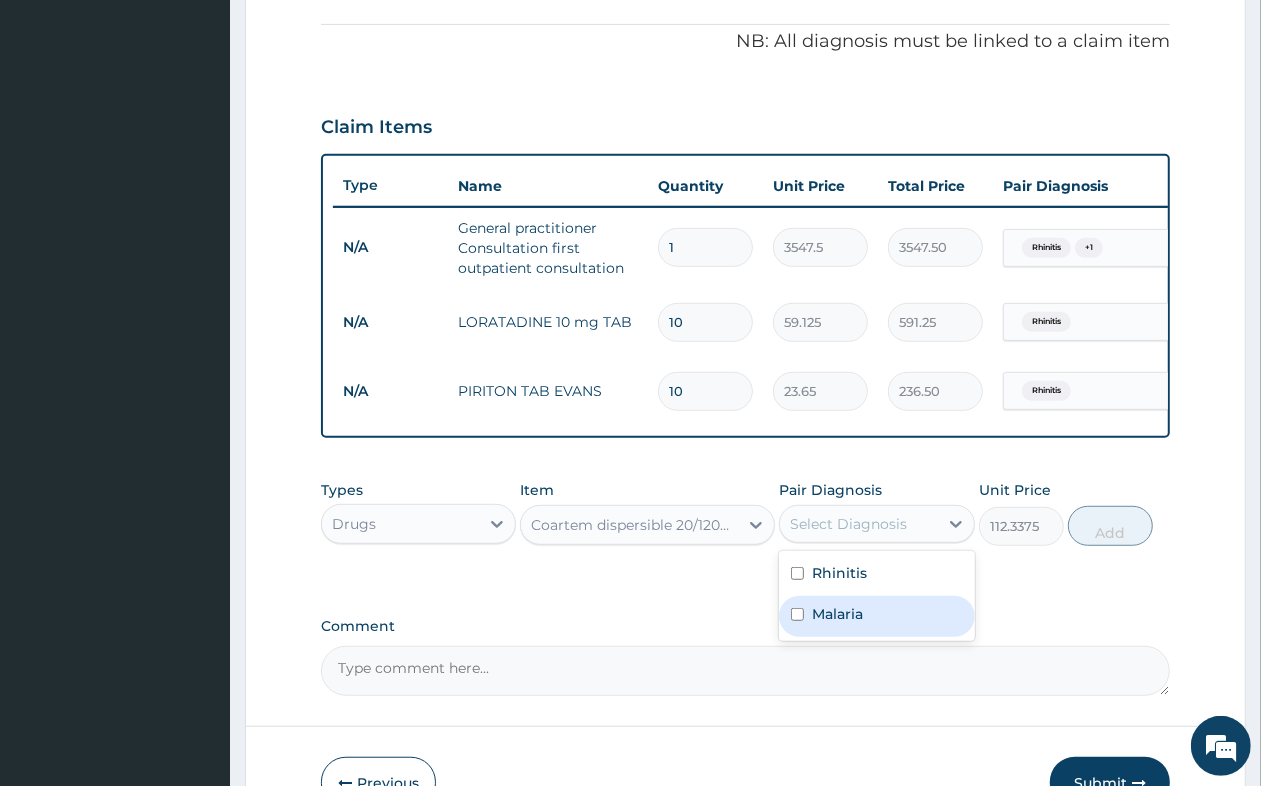 click on "Malaria" at bounding box center (837, 614) 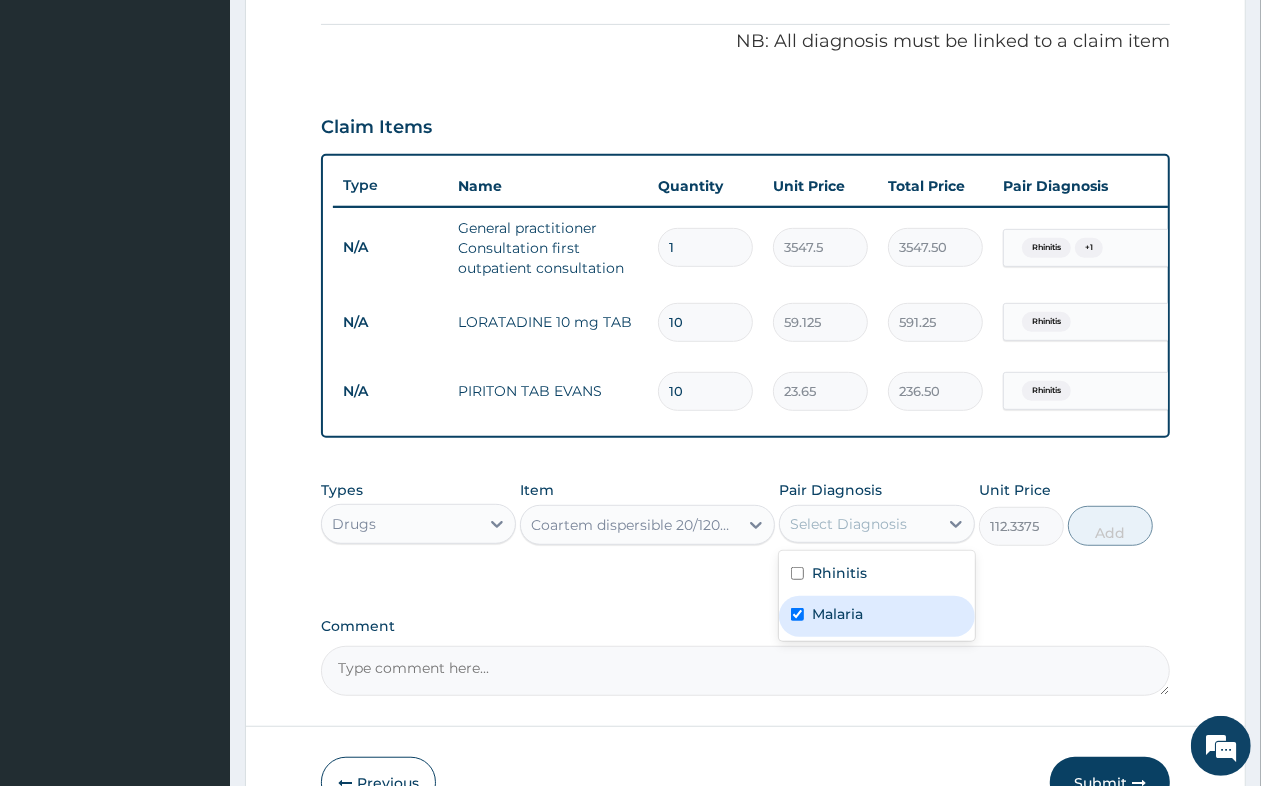 checkbox on "true" 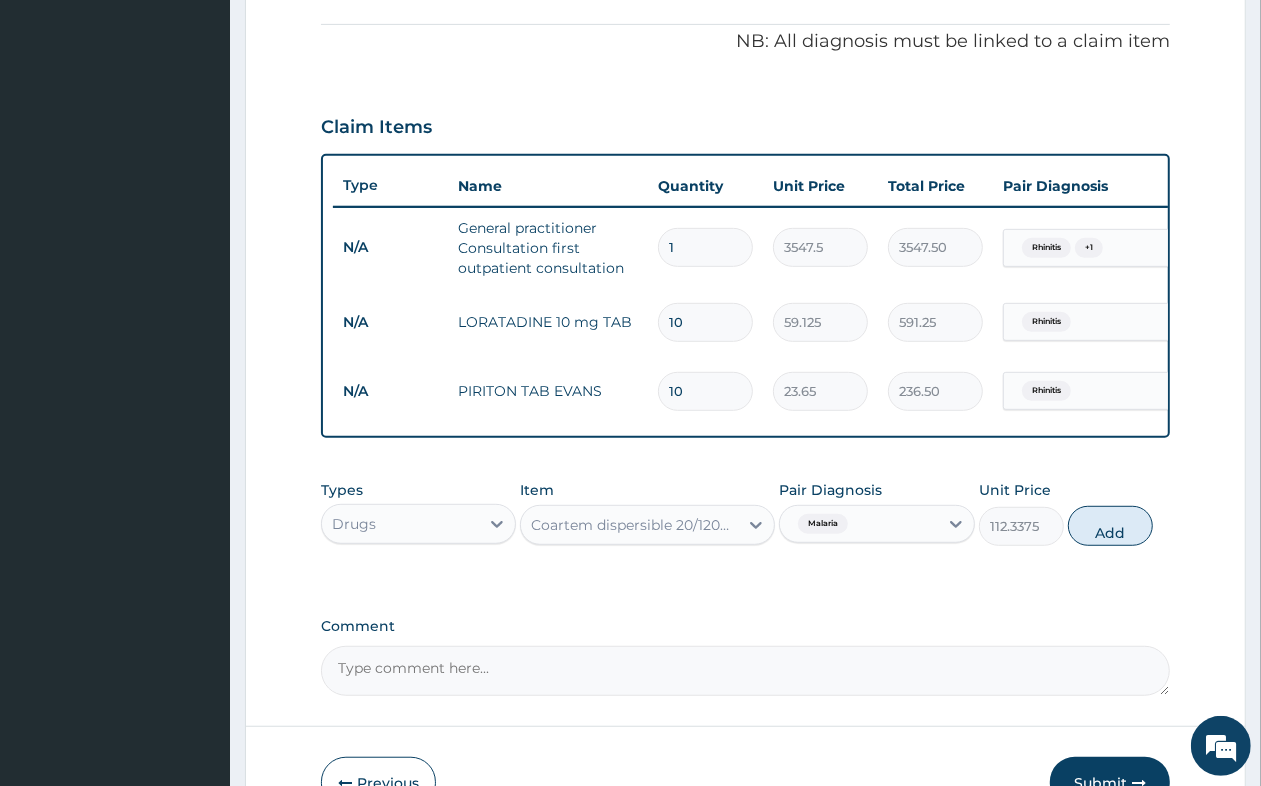 click on "PA Code / Prescription Code Enter Code(Secondary Care Only) Encounter Date 18-07-2025 Important Notice Please enter PA codes before entering items that are not attached to a PA code   All diagnoses entered must be linked to a claim item. Diagnosis & Claim Items that are visible but inactive cannot be edited because they were imported from an already approved PA code. Diagnosis Rhinitis Confirmed Malaria Confirmed NB: All diagnosis must be linked to a claim item Claim Items Type Name Quantity Unit Price Total Price Pair Diagnosis Actions N/A General practitioner Consultation first outpatient consultation 1 3547.5 3547.50 Rhinitis  + 1 Delete N/A LORATADINE 10 mg TAB 10 59.125 591.25 Rhinitis Delete N/A PIRITON TAB EVANS 10 23.65 236.50 Rhinitis Delete Types Drugs Item Coartem dispersible 20/120mg Pair Diagnosis Malaria Unit Price 112.3375 Add Comment" at bounding box center [745, 148] 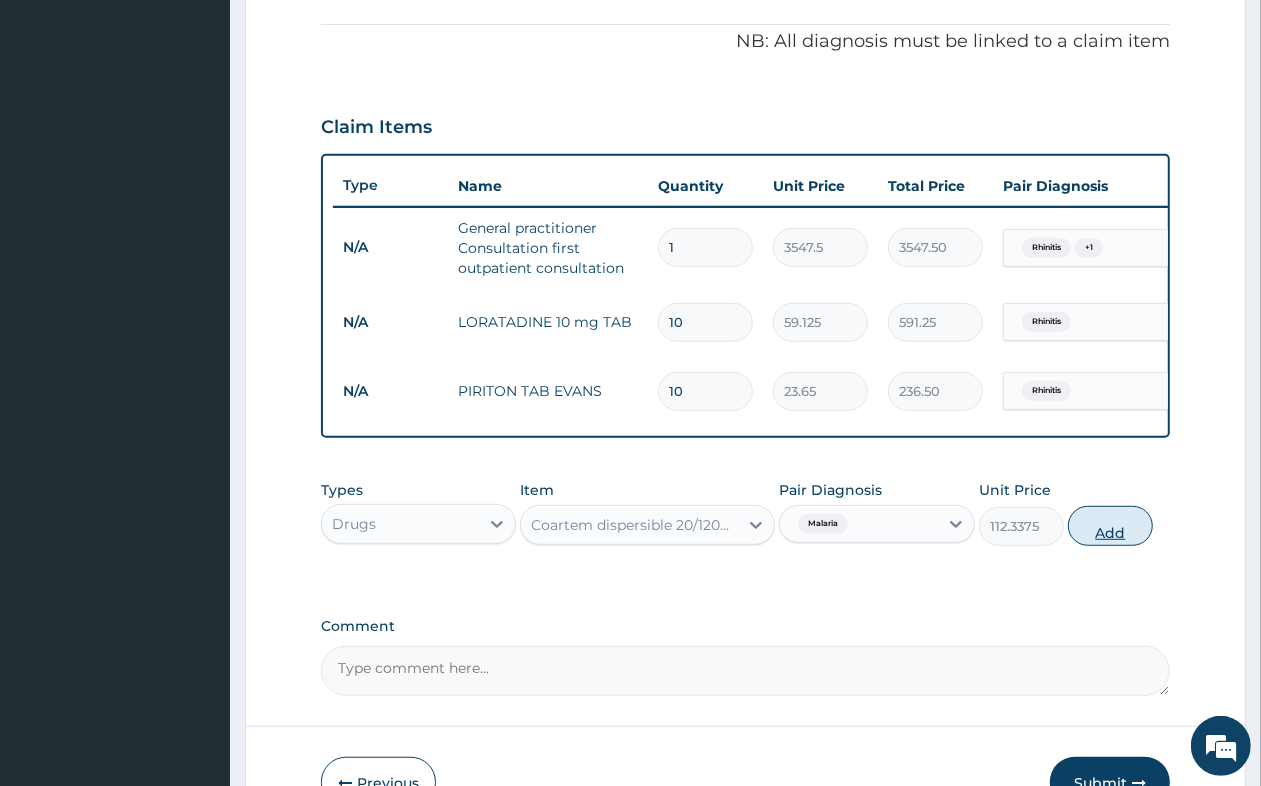 click on "Add" at bounding box center [1110, 526] 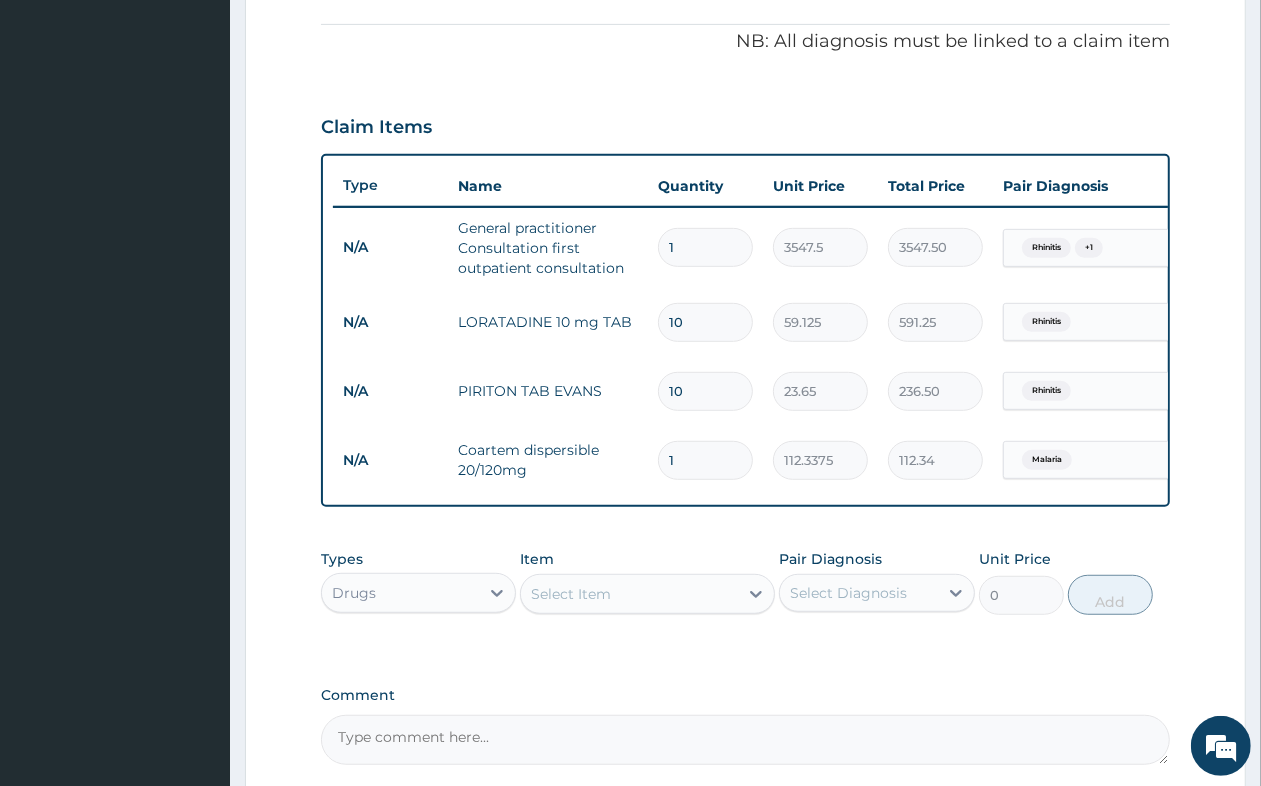 type 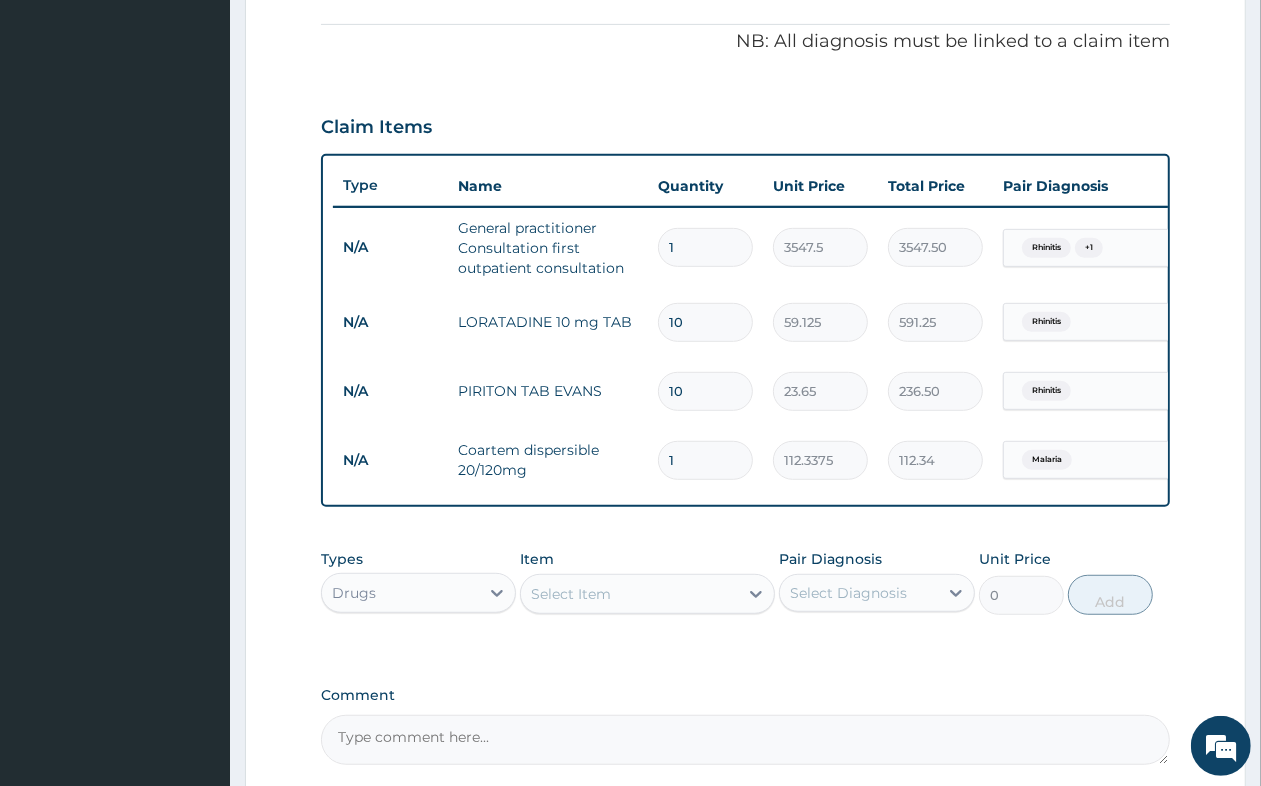 type on "0.00" 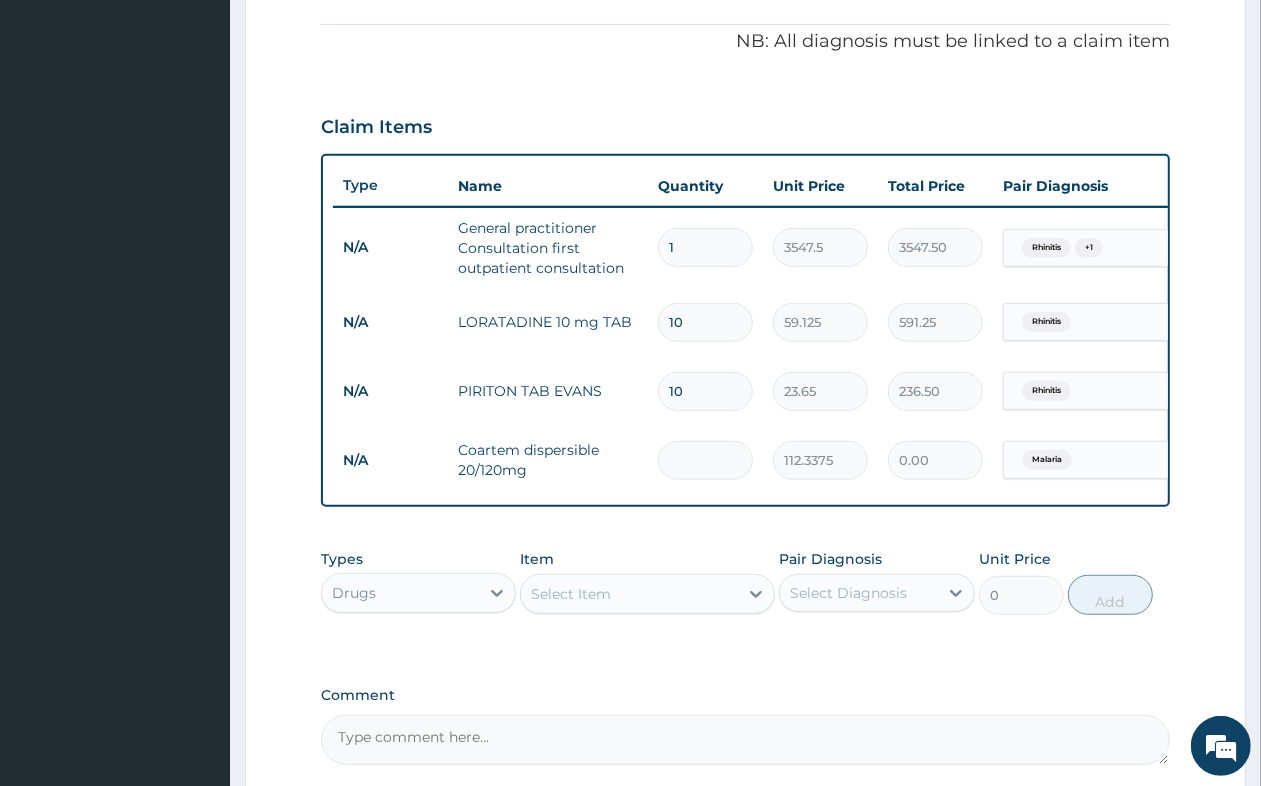 type on "1" 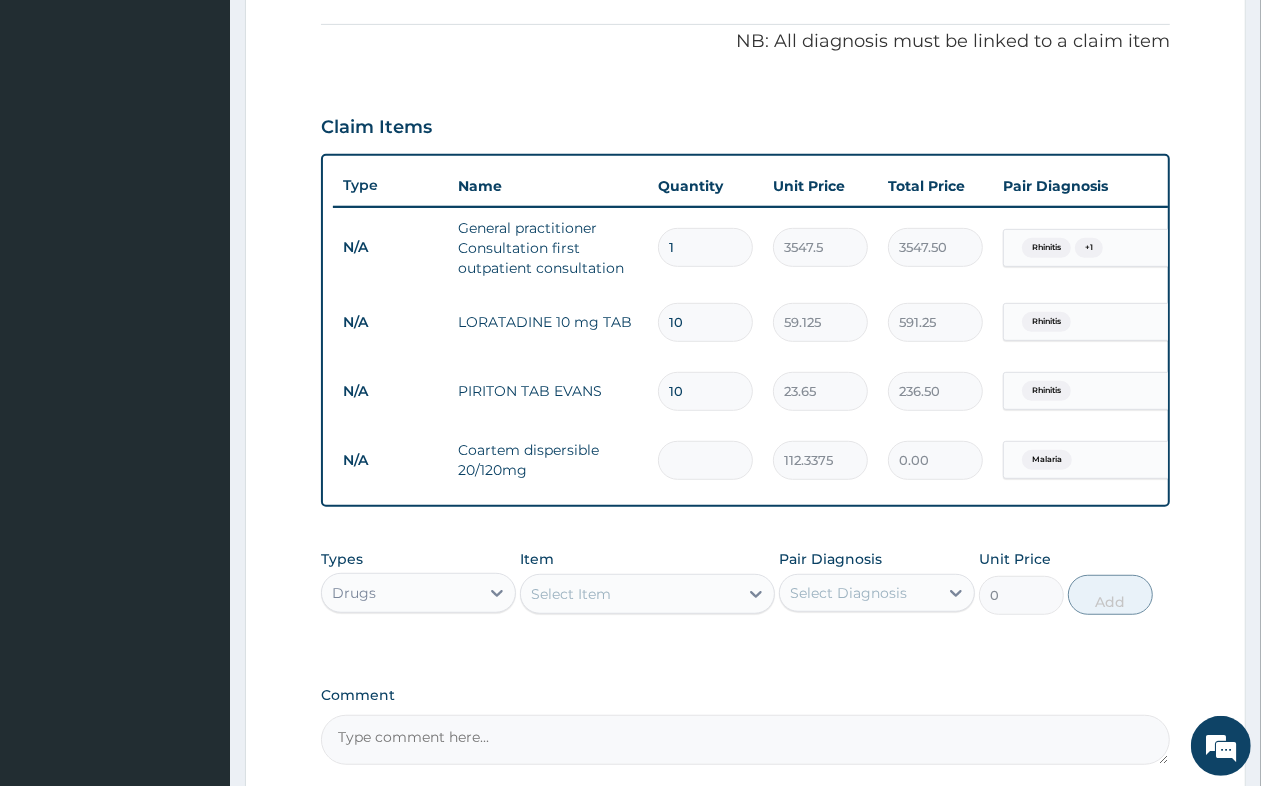 type on "112.34" 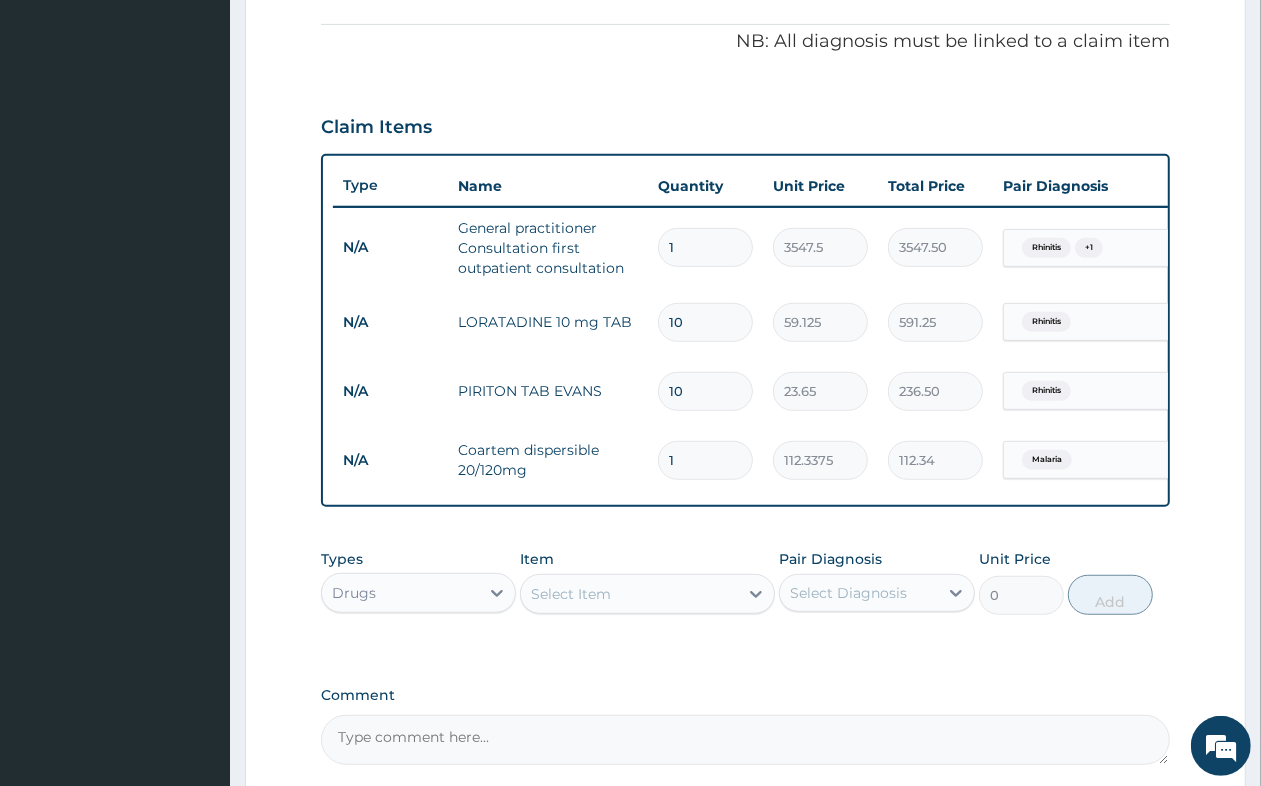type on "18" 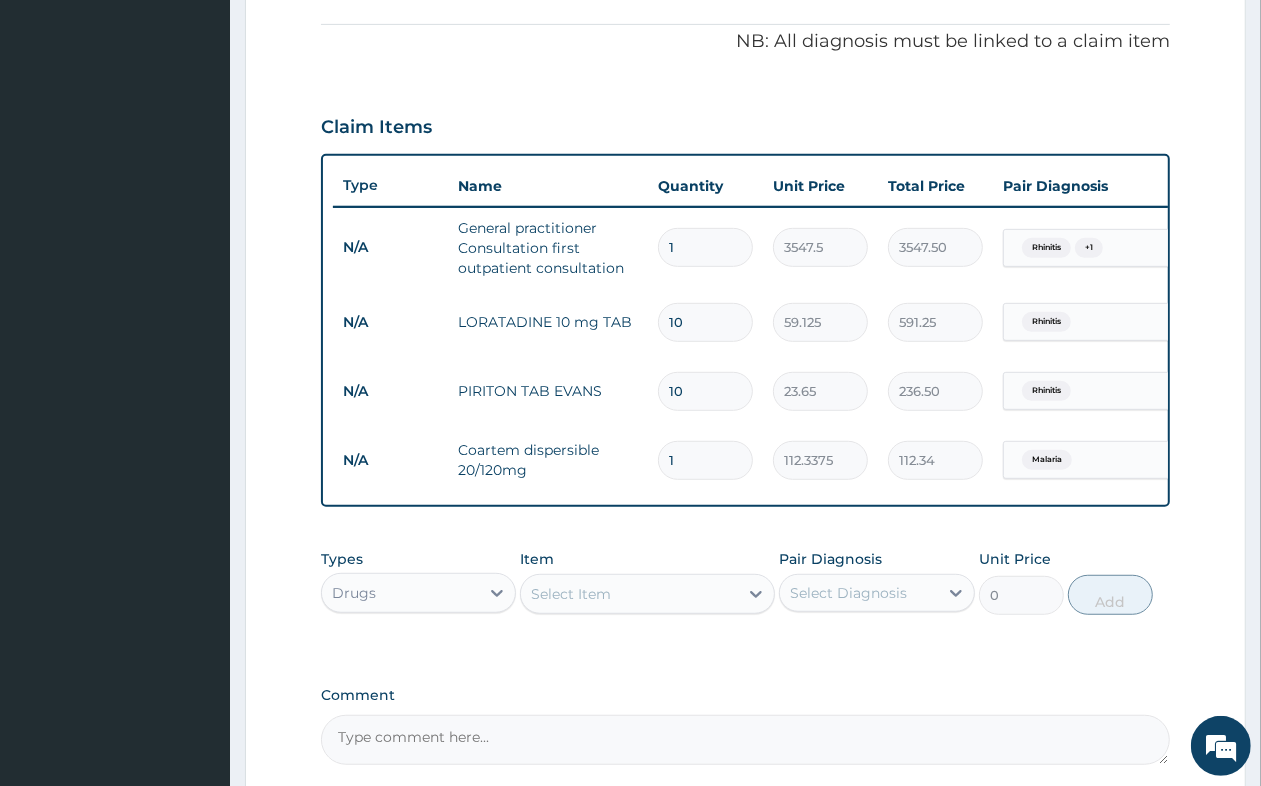 type on "2022.08" 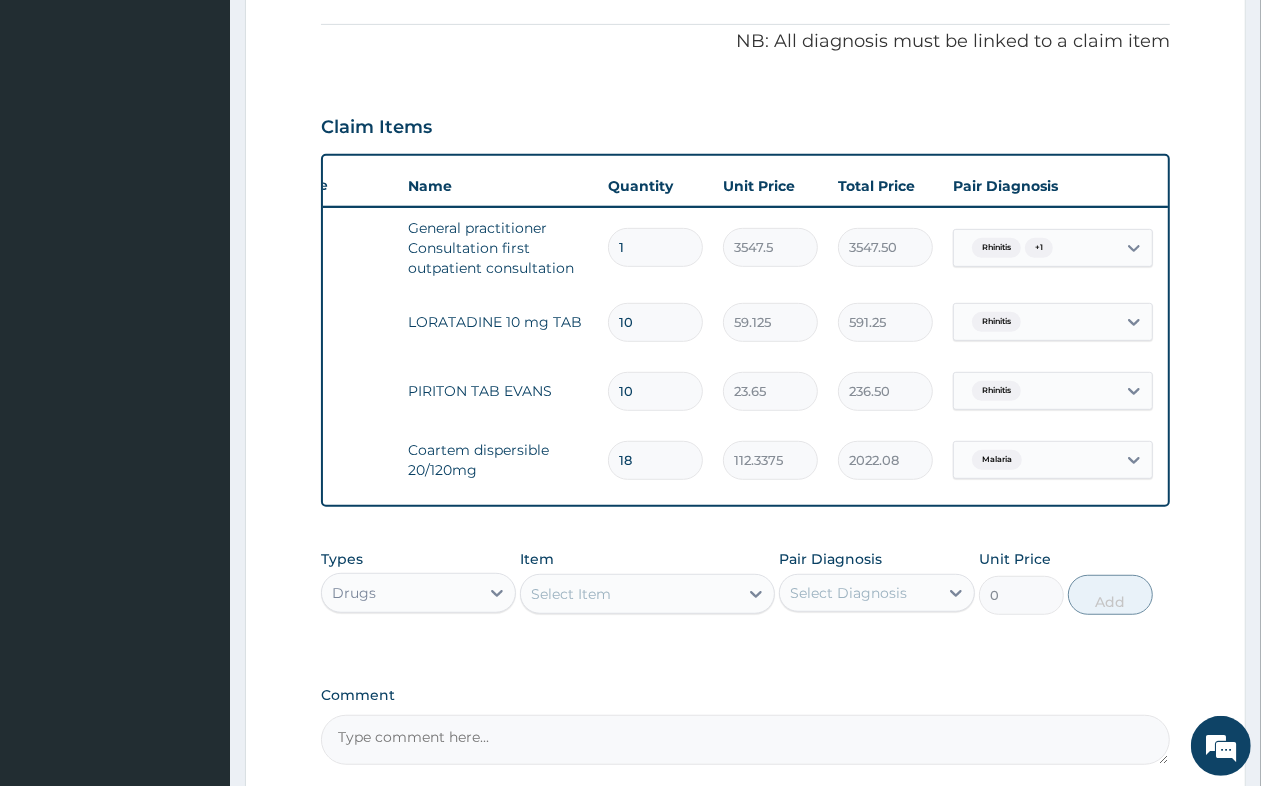 scroll, scrollTop: 0, scrollLeft: 153, axis: horizontal 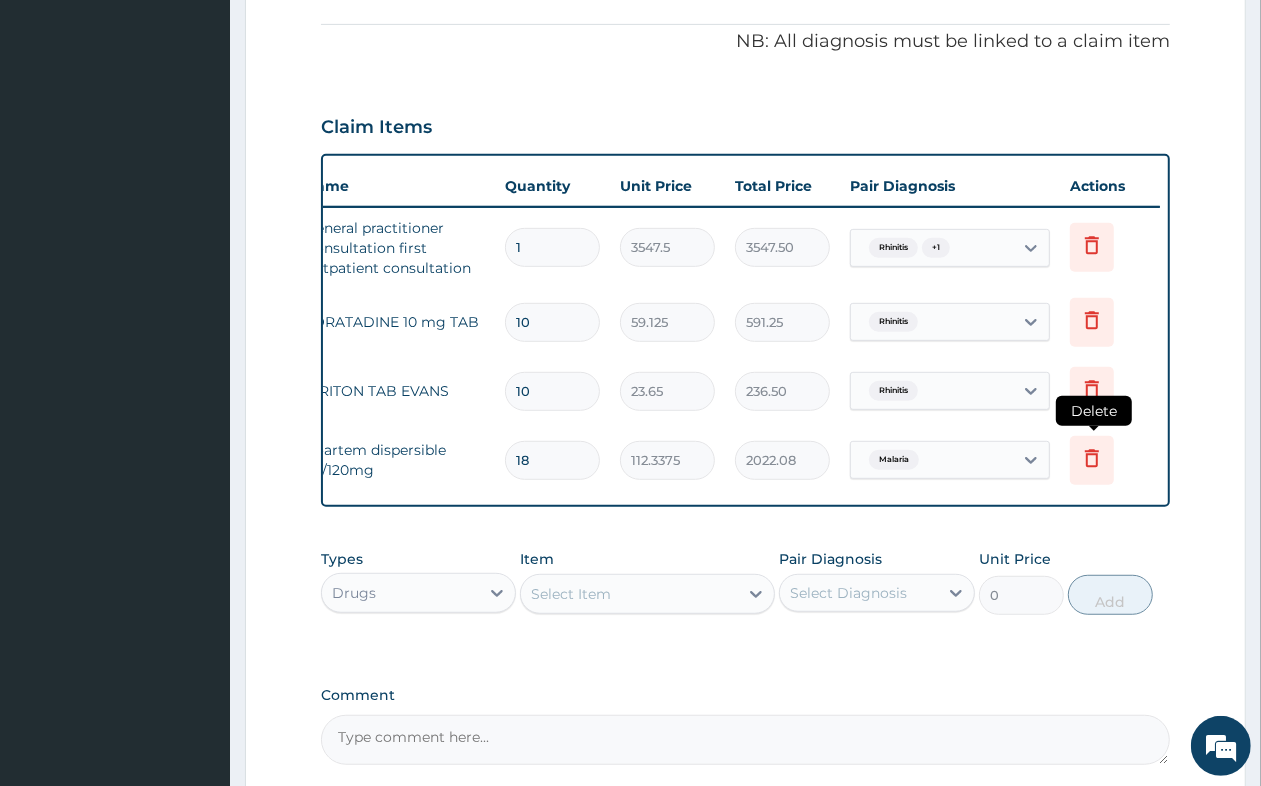 type on "18" 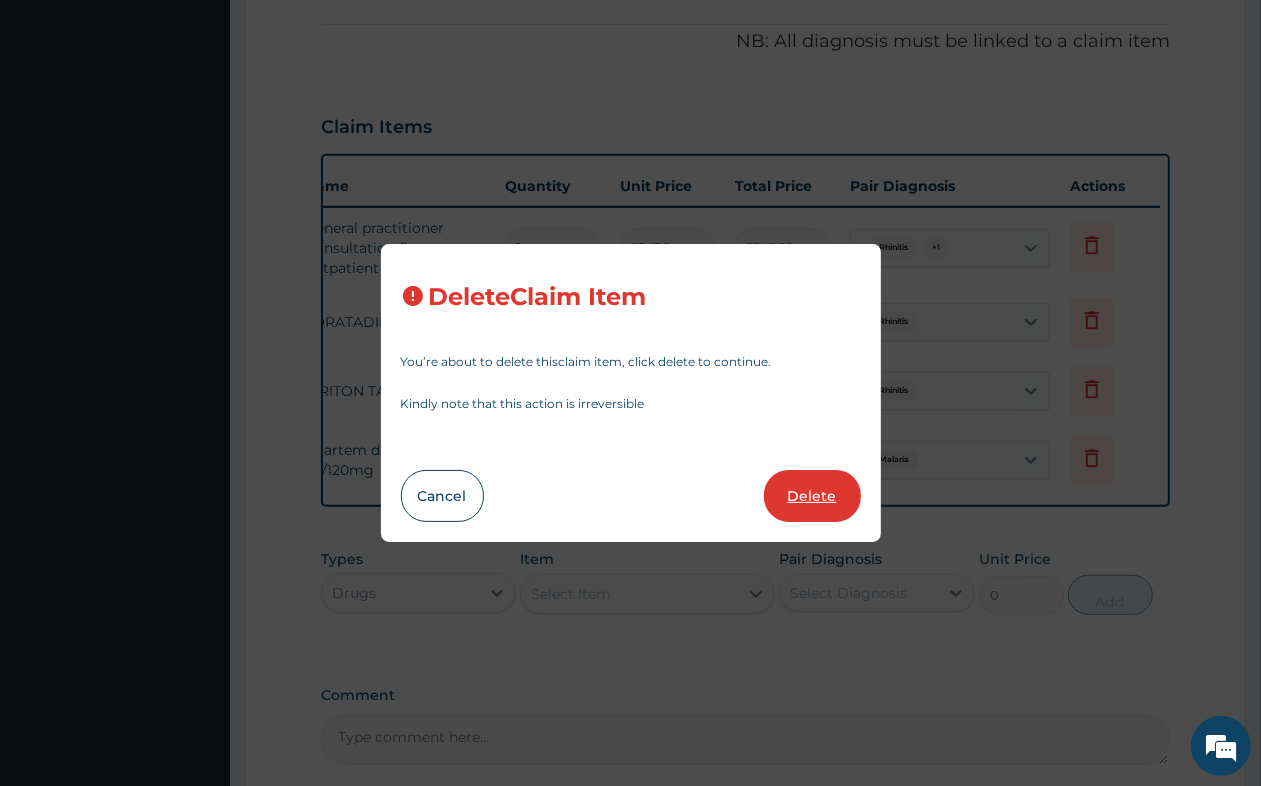 click on "Delete" at bounding box center (812, 496) 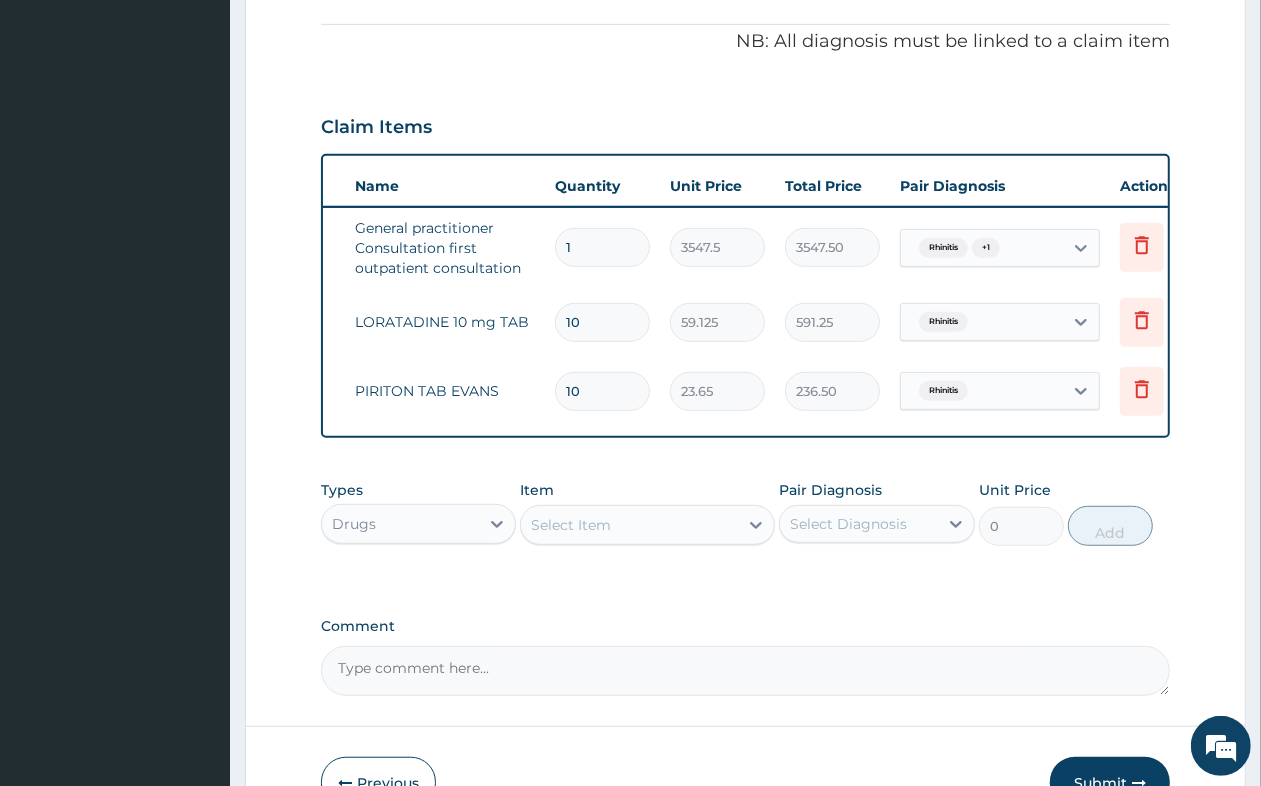 scroll, scrollTop: 0, scrollLeft: 0, axis: both 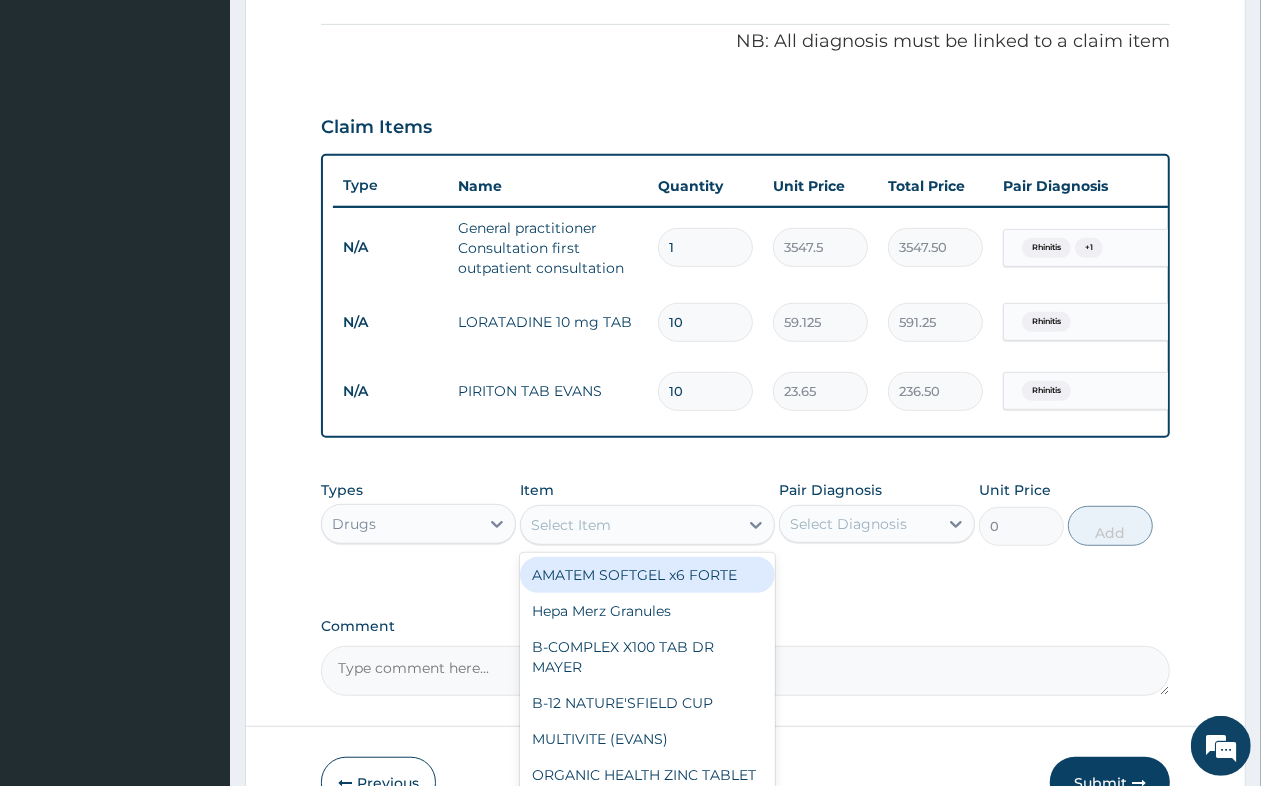 click on "Select Item" at bounding box center [629, 525] 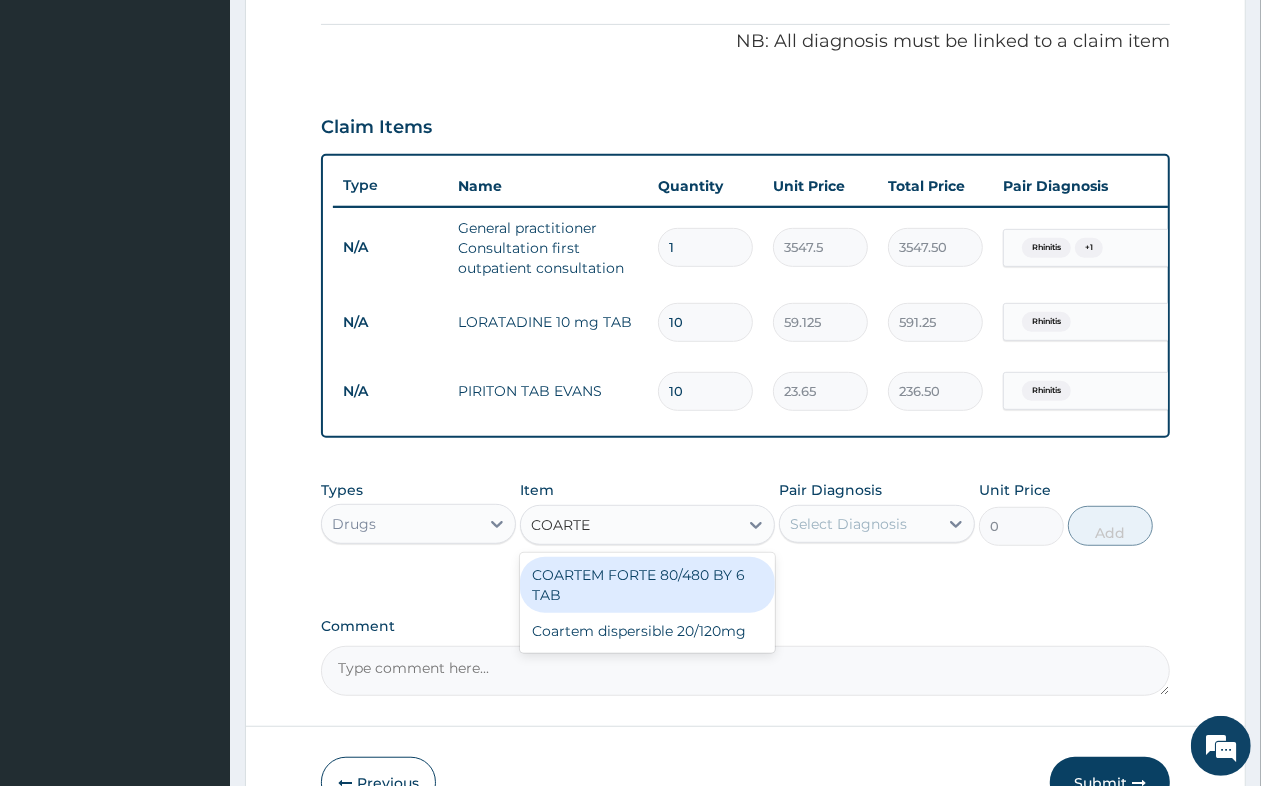 type on "COARTEM" 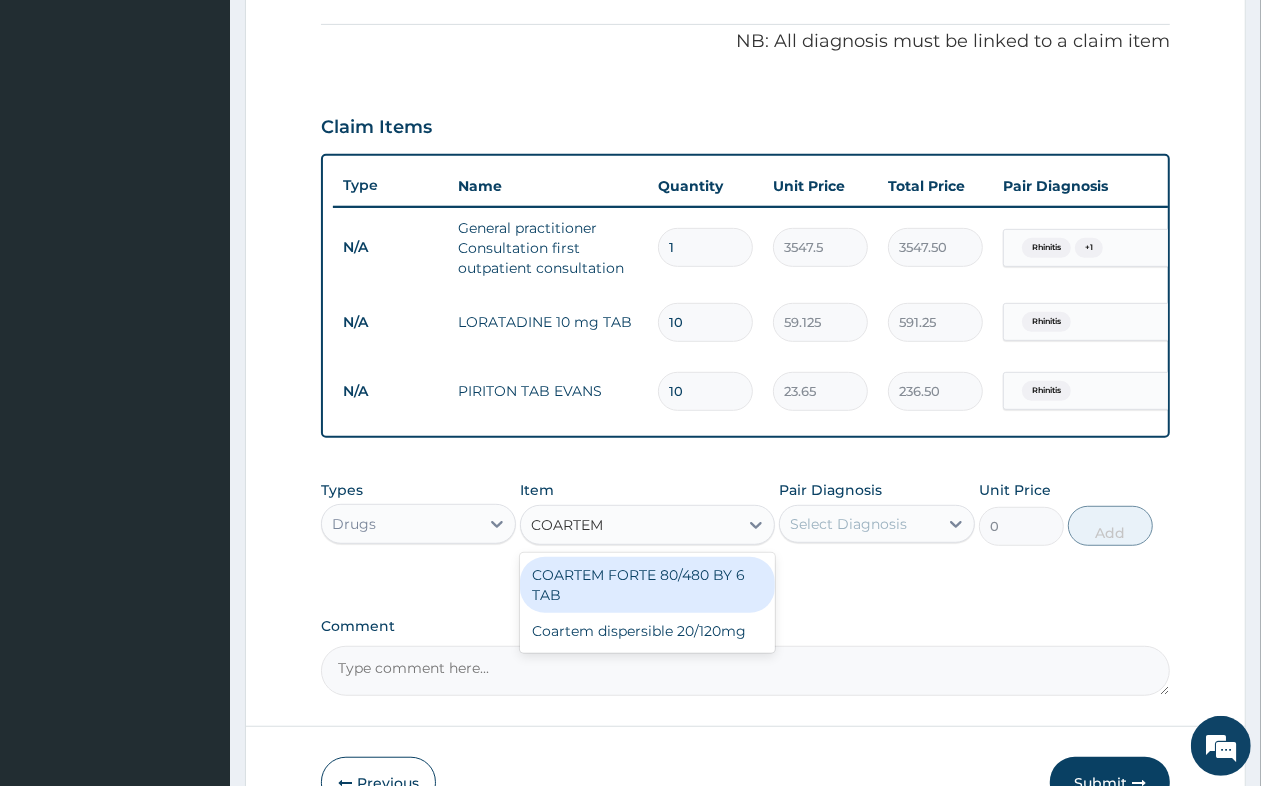 click on "COARTEM FORTE 80/480 BY 6 TAB" at bounding box center [647, 585] 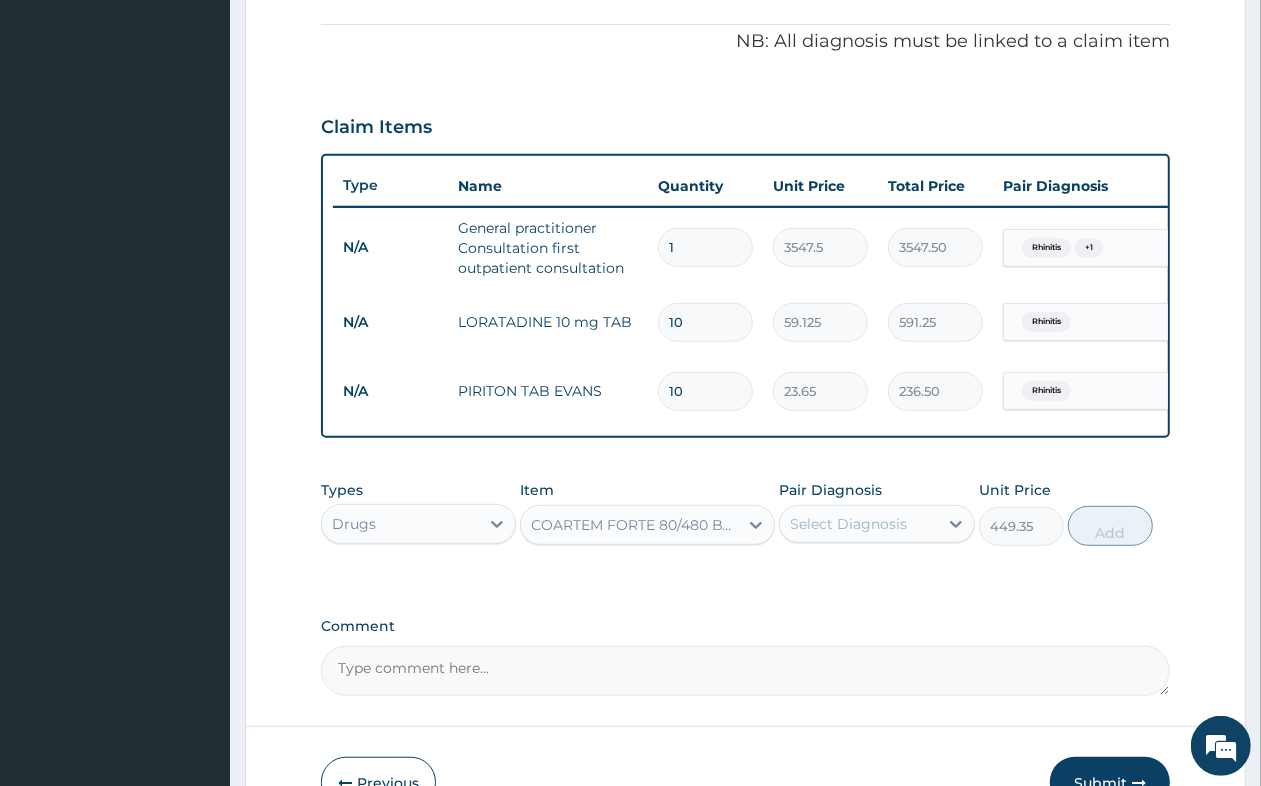 click on "Select Diagnosis" at bounding box center [848, 524] 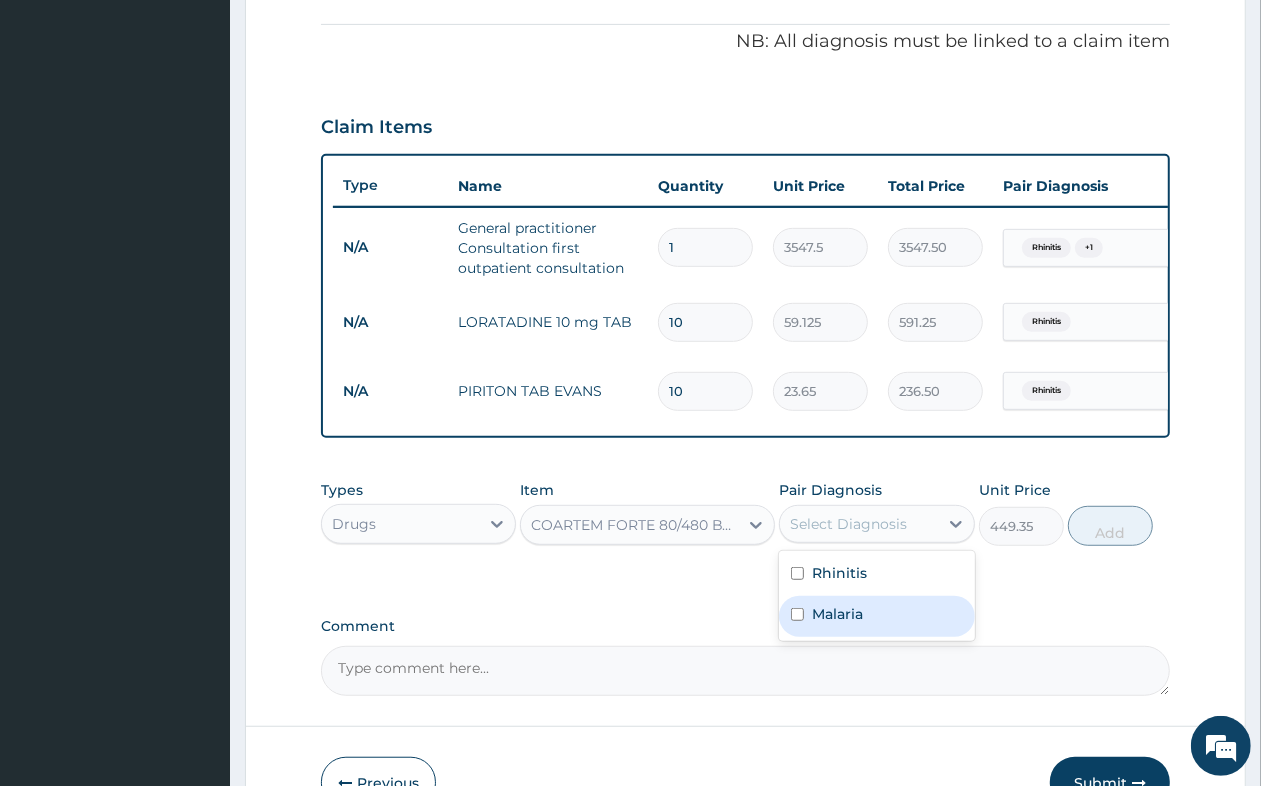 click on "Malaria" at bounding box center (876, 616) 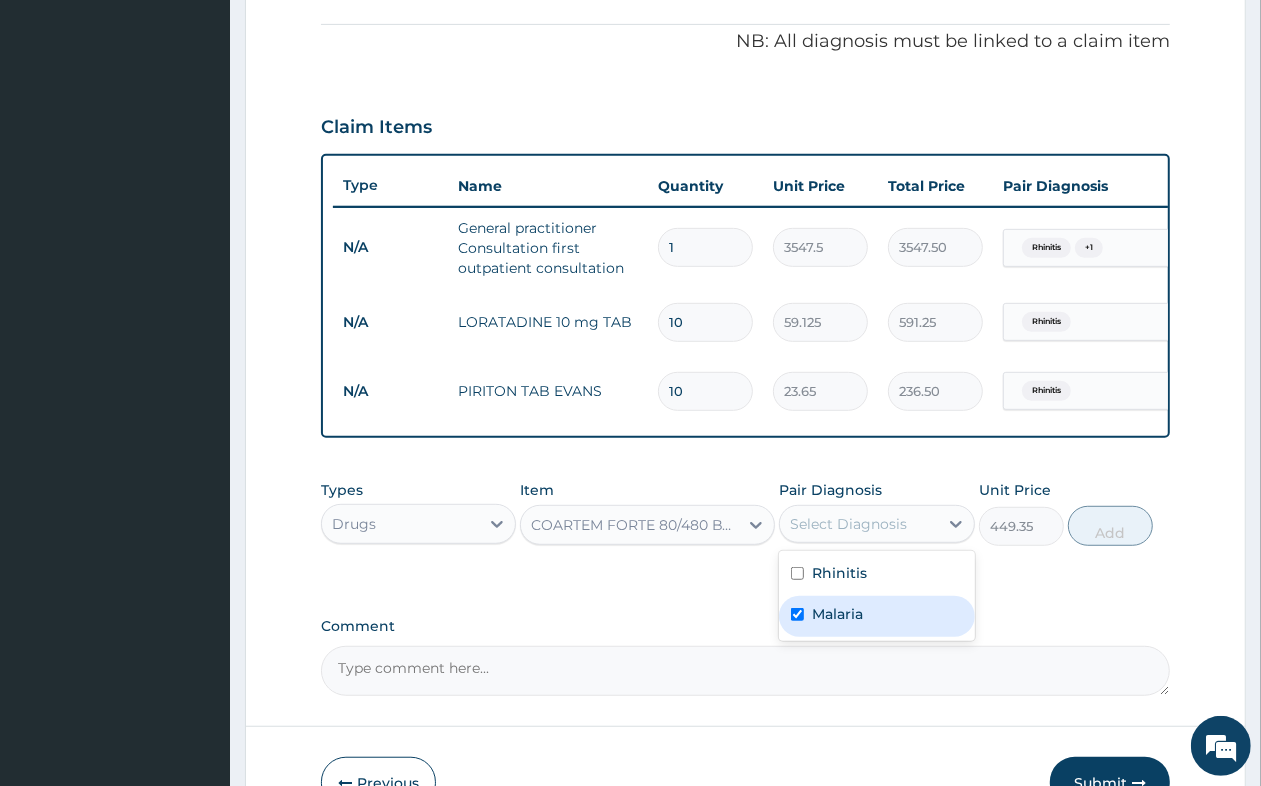 checkbox on "true" 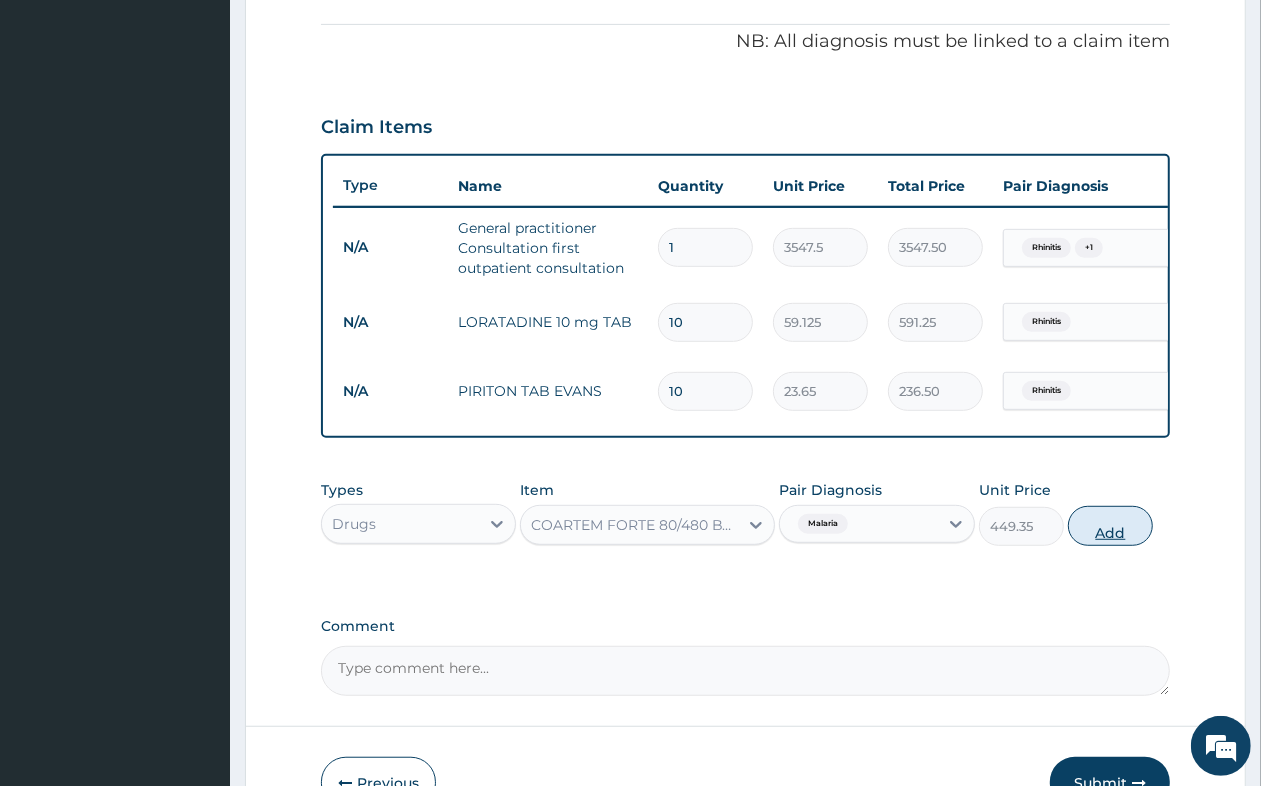 click on "Add" at bounding box center (1110, 526) 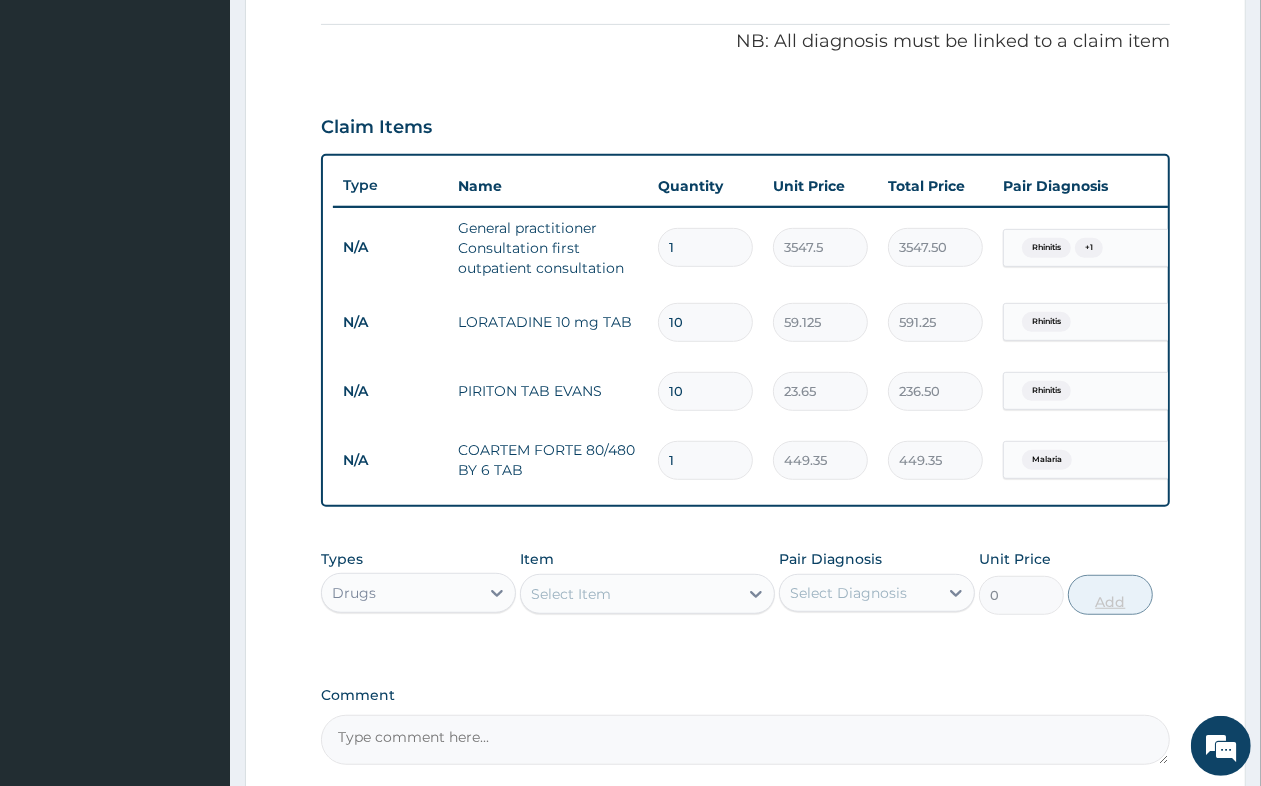 type 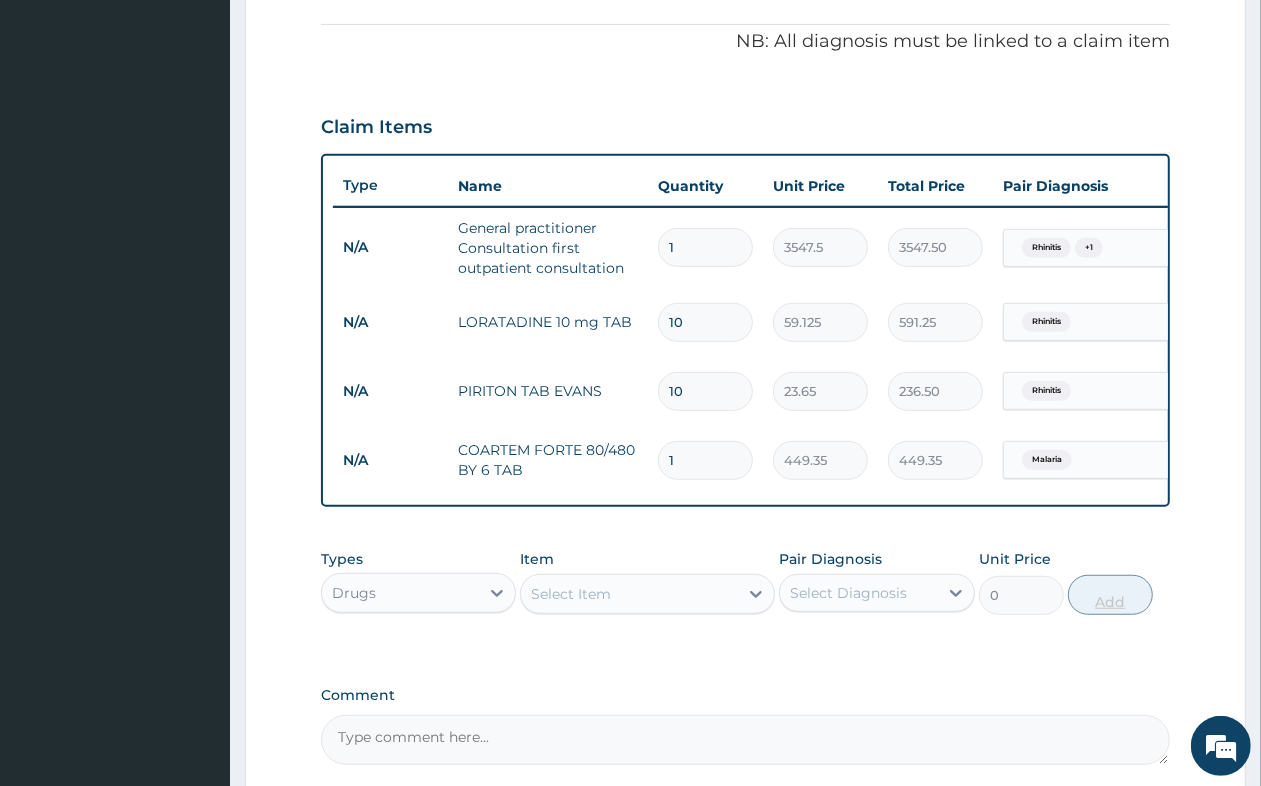type on "0.00" 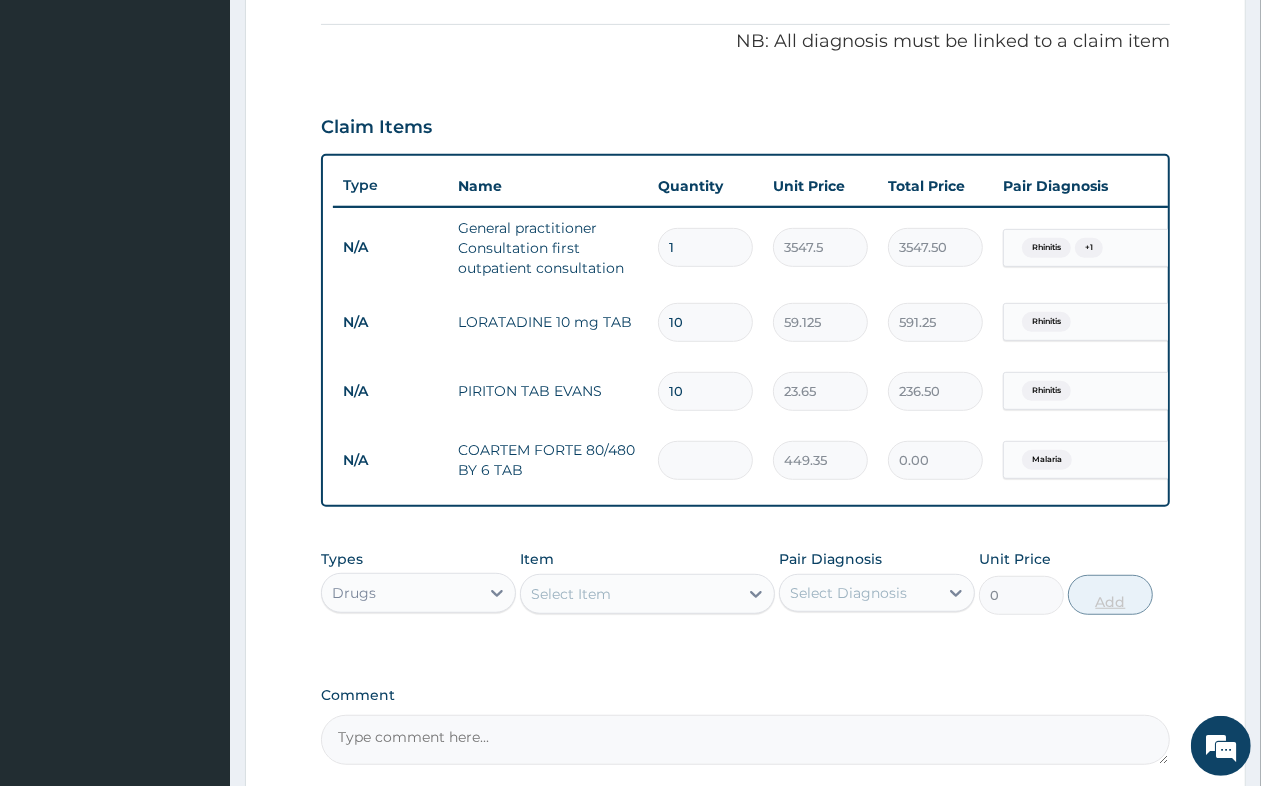 type on "6" 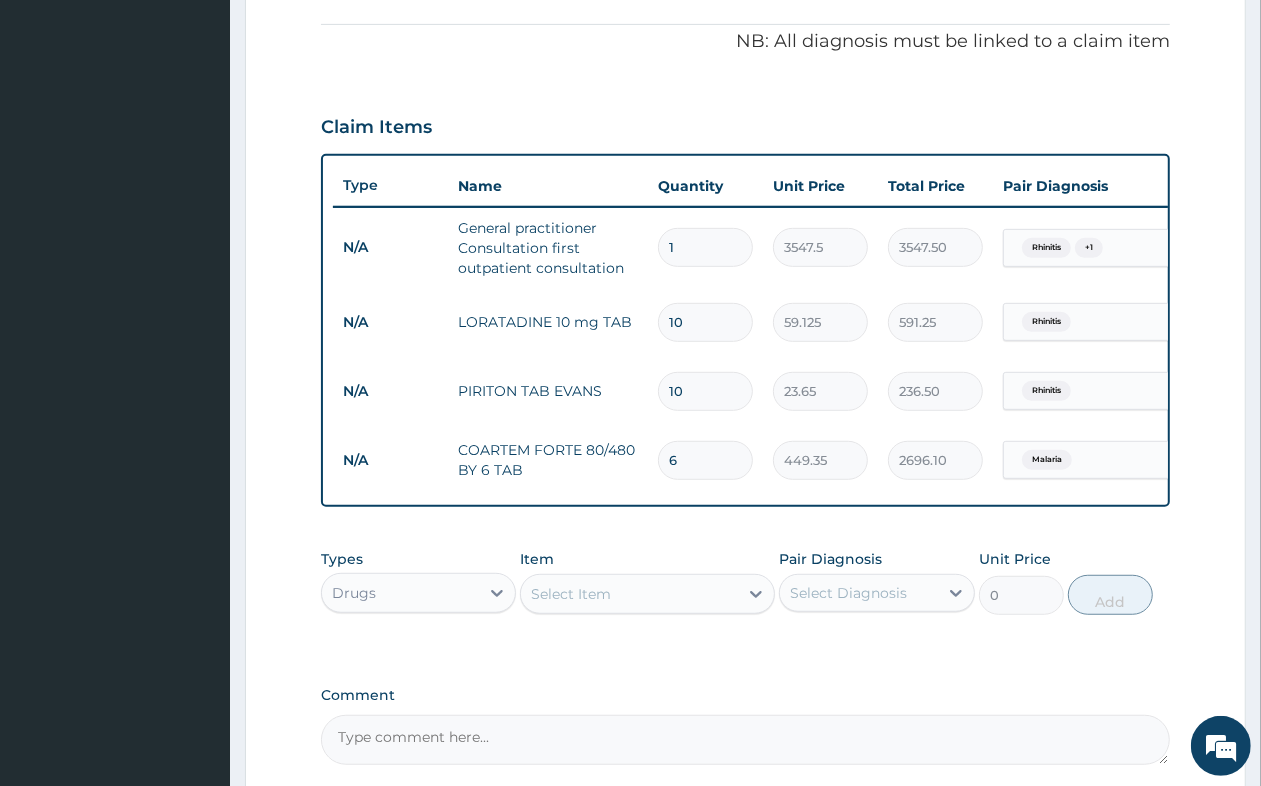 scroll, scrollTop: 715, scrollLeft: 0, axis: vertical 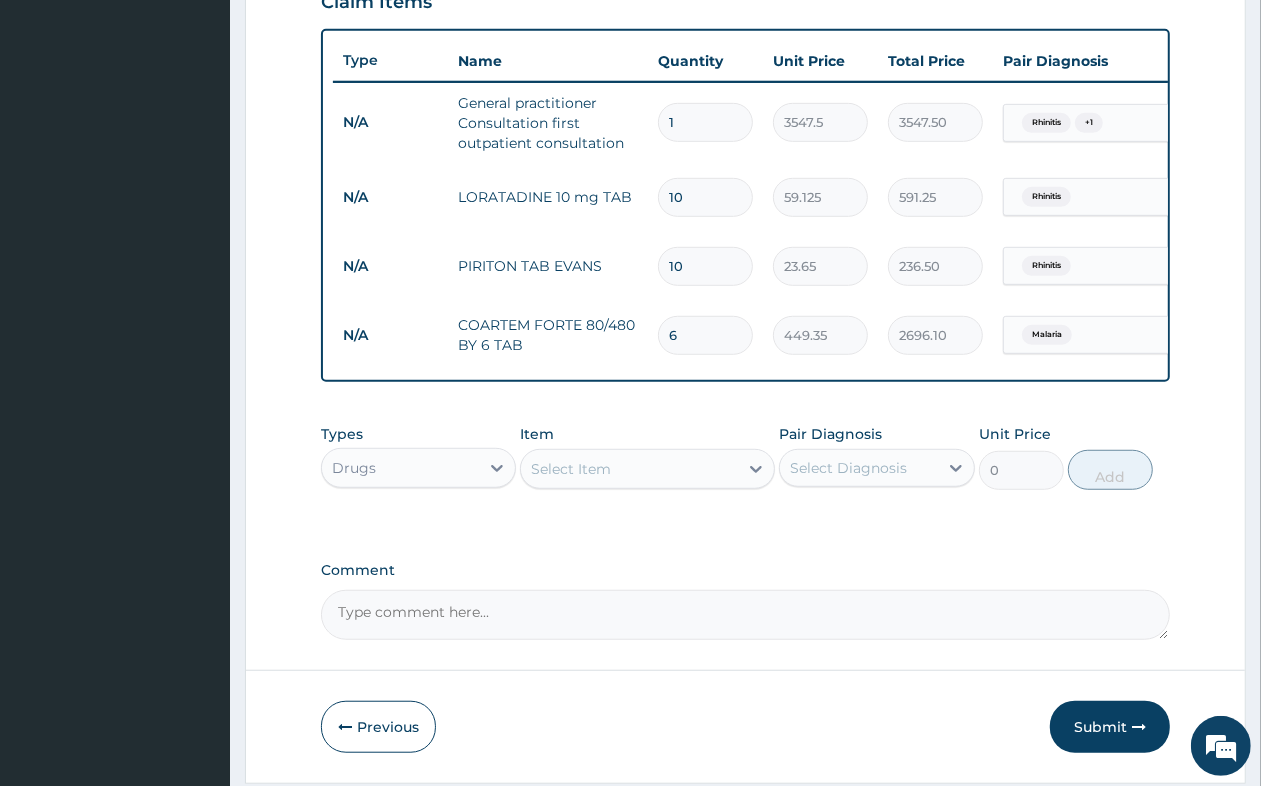 type on "6" 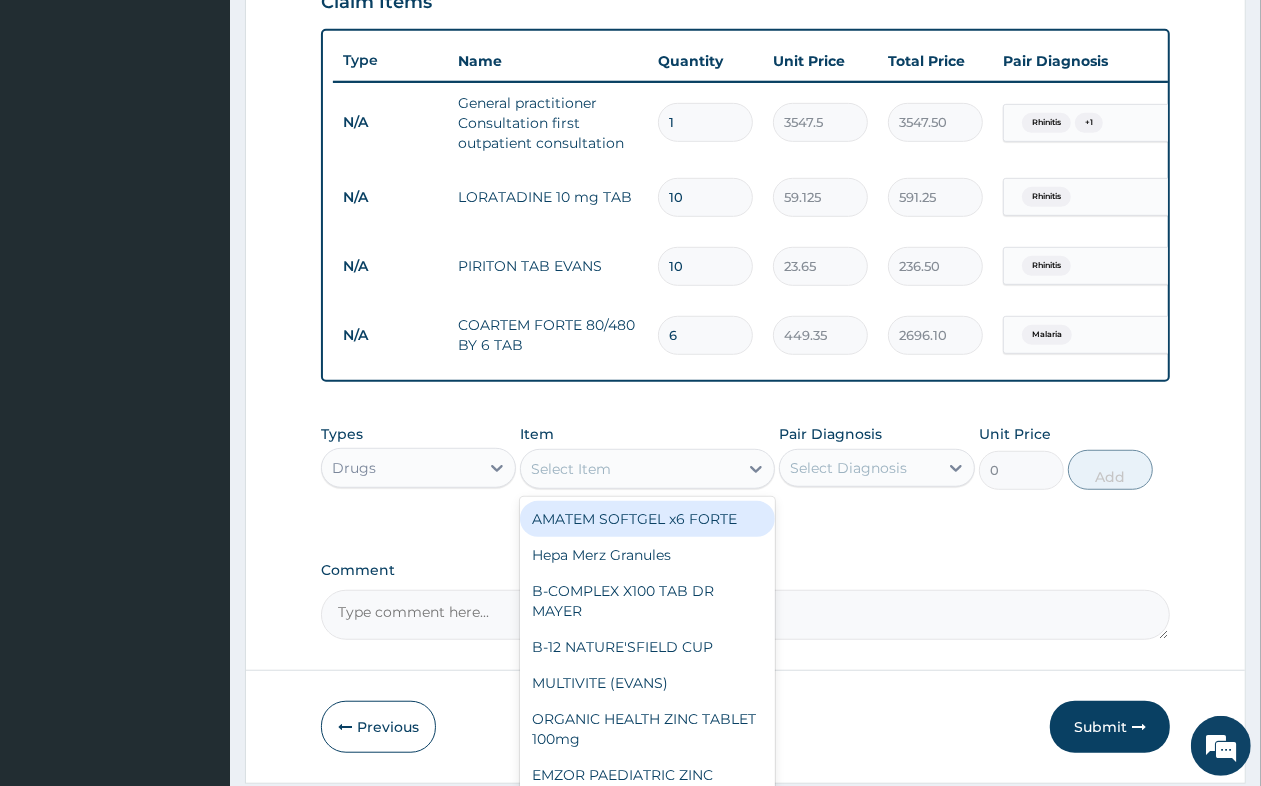 click on "Select Item" at bounding box center (629, 469) 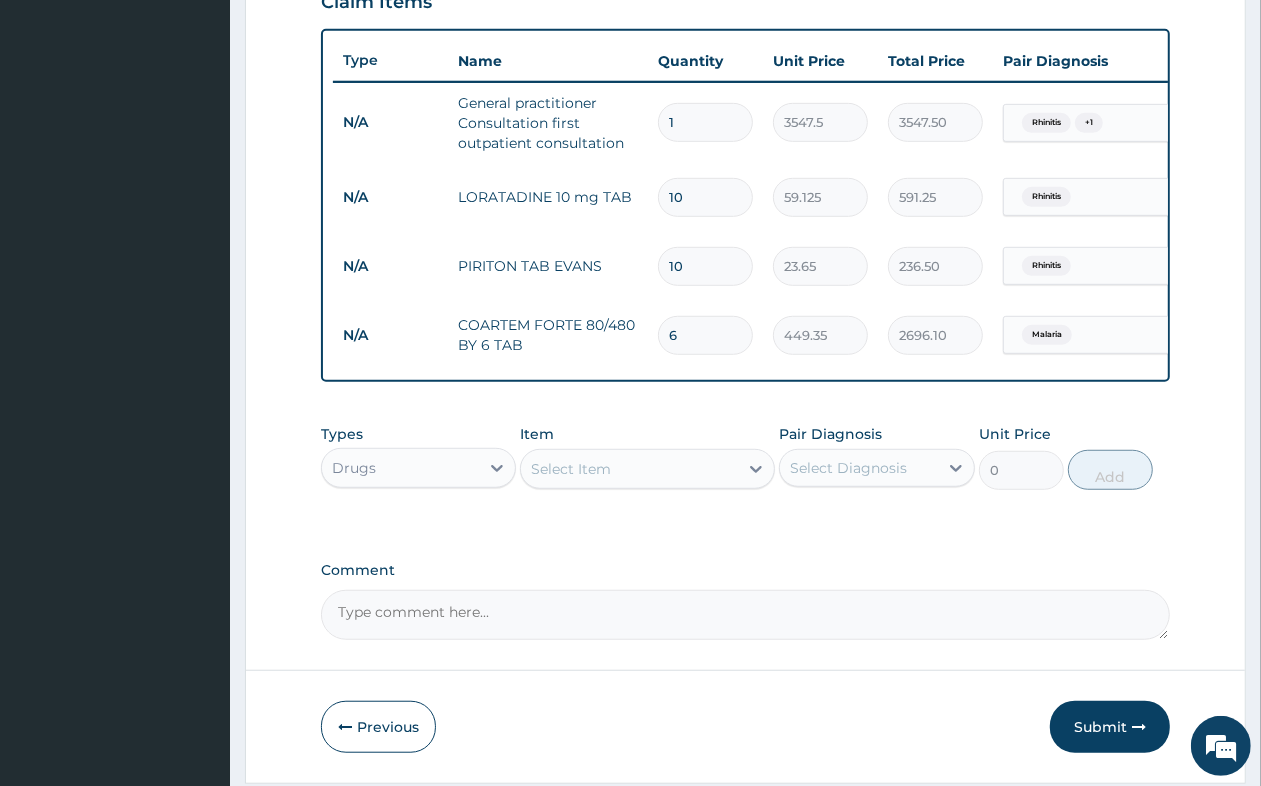click on "Types Drugs Item Select Item Pair Diagnosis Select Diagnosis Unit Price 0 Add" at bounding box center (745, 472) 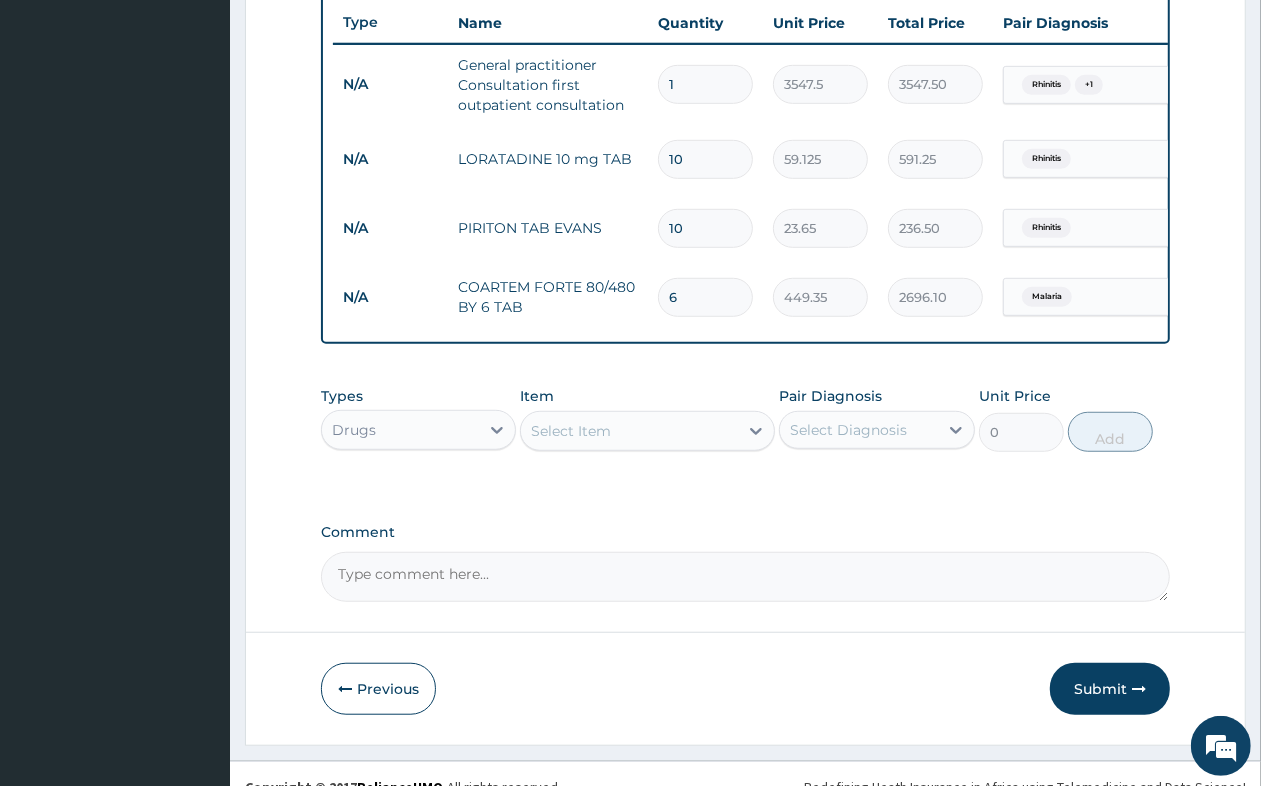 scroll, scrollTop: 797, scrollLeft: 0, axis: vertical 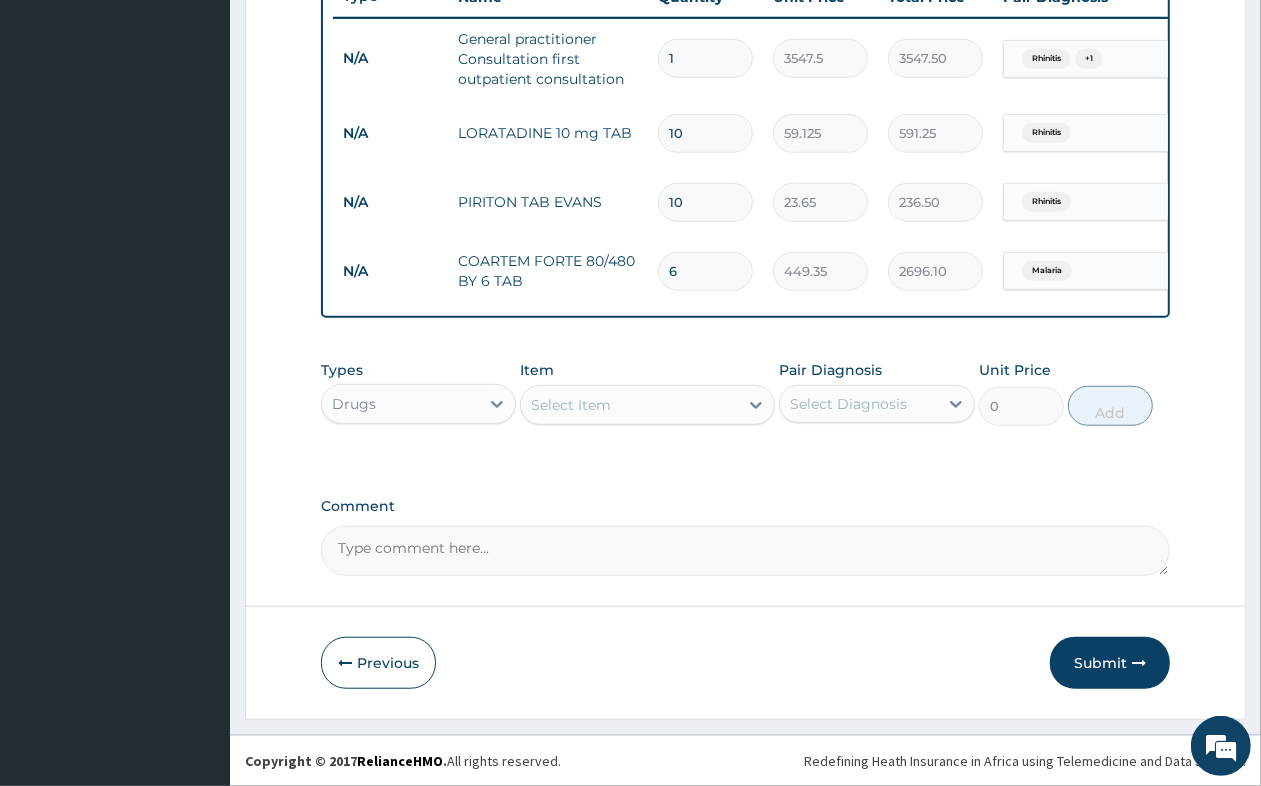click on "Select Item" at bounding box center (629, 405) 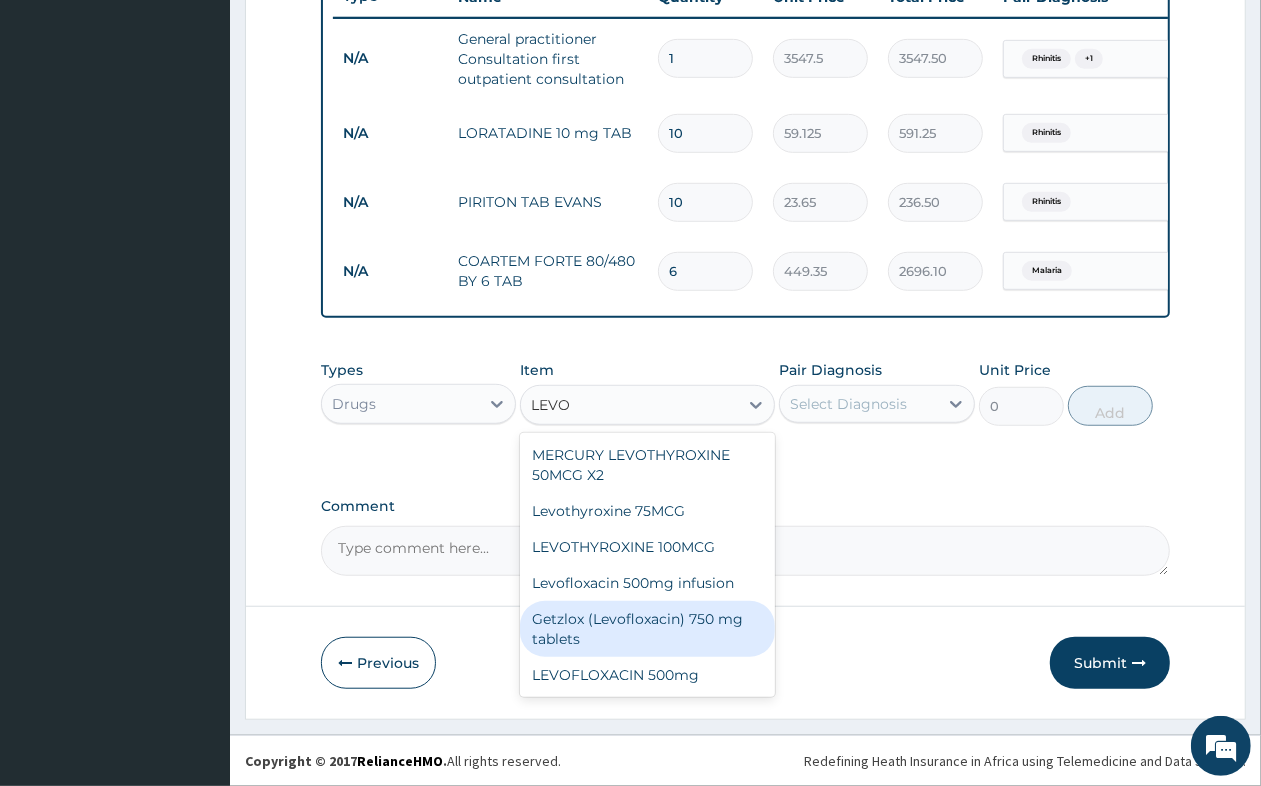 type on "LEVO" 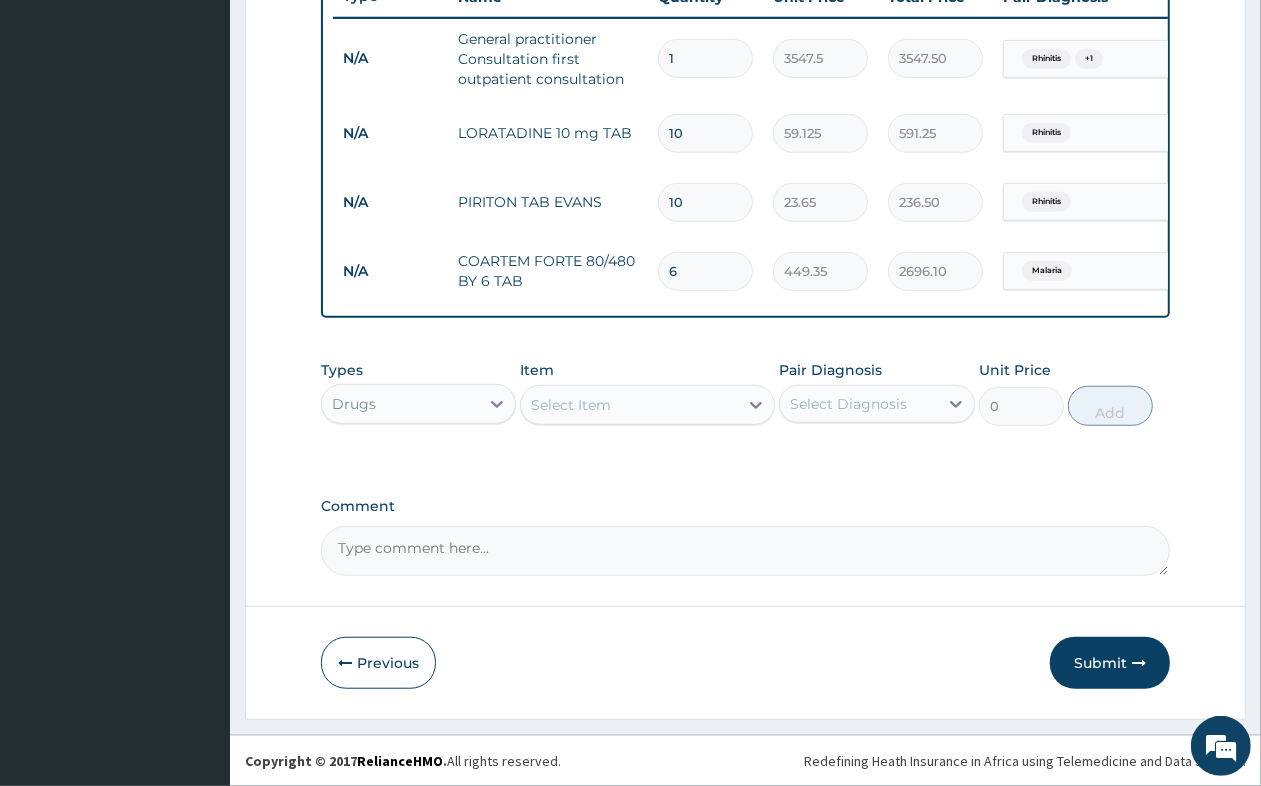 click on "PA Code / Prescription Code Enter Code(Secondary Care Only) Encounter Date 18-07-2025 Important Notice Please enter PA codes before entering items that are not attached to a PA code   All diagnoses entered must be linked to a claim item. Diagnosis & Claim Items that are visible but inactive cannot be edited because they were imported from an already approved PA code. Diagnosis Rhinitis Confirmed Malaria Confirmed NB: All diagnosis must be linked to a claim item Claim Items Type Name Quantity Unit Price Total Price Pair Diagnosis Actions N/A General practitioner Consultation first outpatient consultation 1 3547.5 3547.50 Rhinitis  + 1 Delete N/A LORATADINE 10 mg TAB 10 59.125 591.25 Rhinitis Delete N/A PIRITON TAB EVANS 10 23.65 236.50 Rhinitis Delete N/A COARTEM FORTE 80/480 BY 6 TAB 6 449.35 2696.10 Malaria Delete Types Drugs Item Select Item Pair Diagnosis Select Diagnosis Unit Price 0 Add Comment" at bounding box center (745, -6) 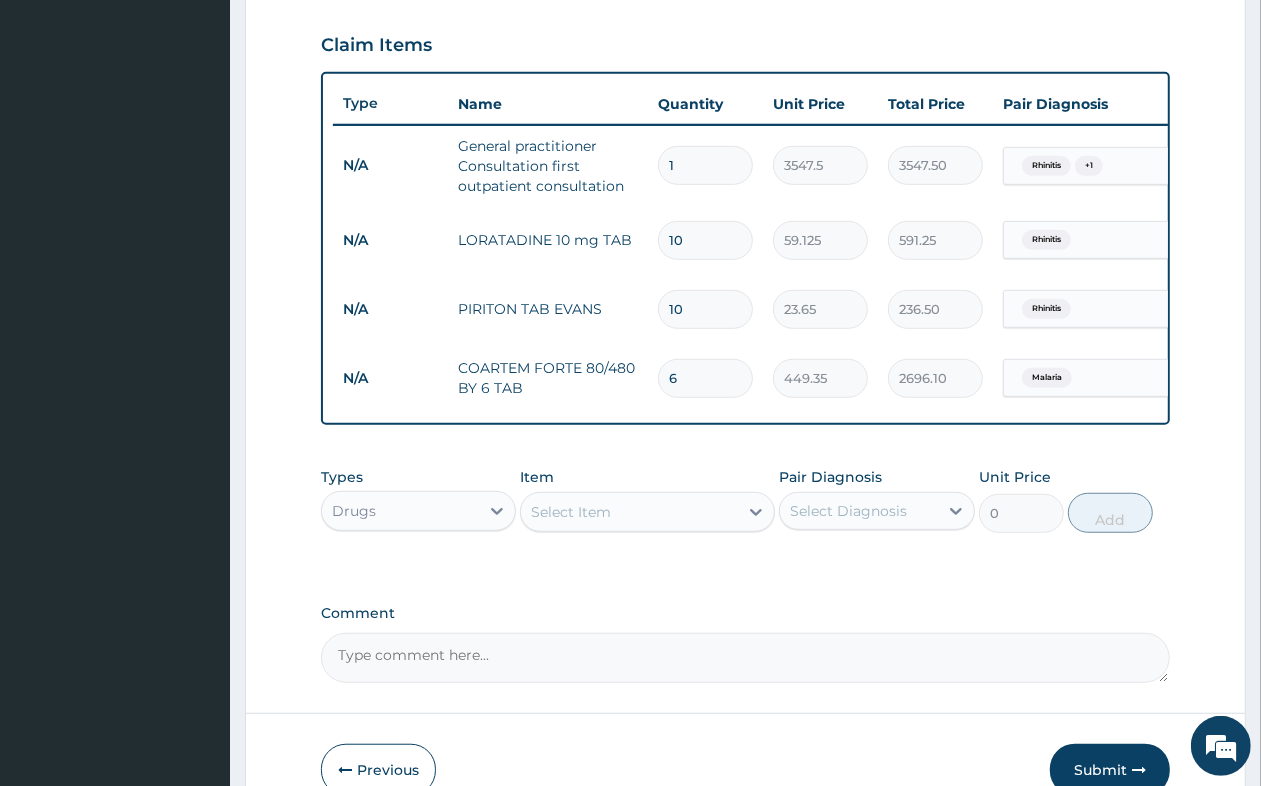 scroll, scrollTop: 797, scrollLeft: 0, axis: vertical 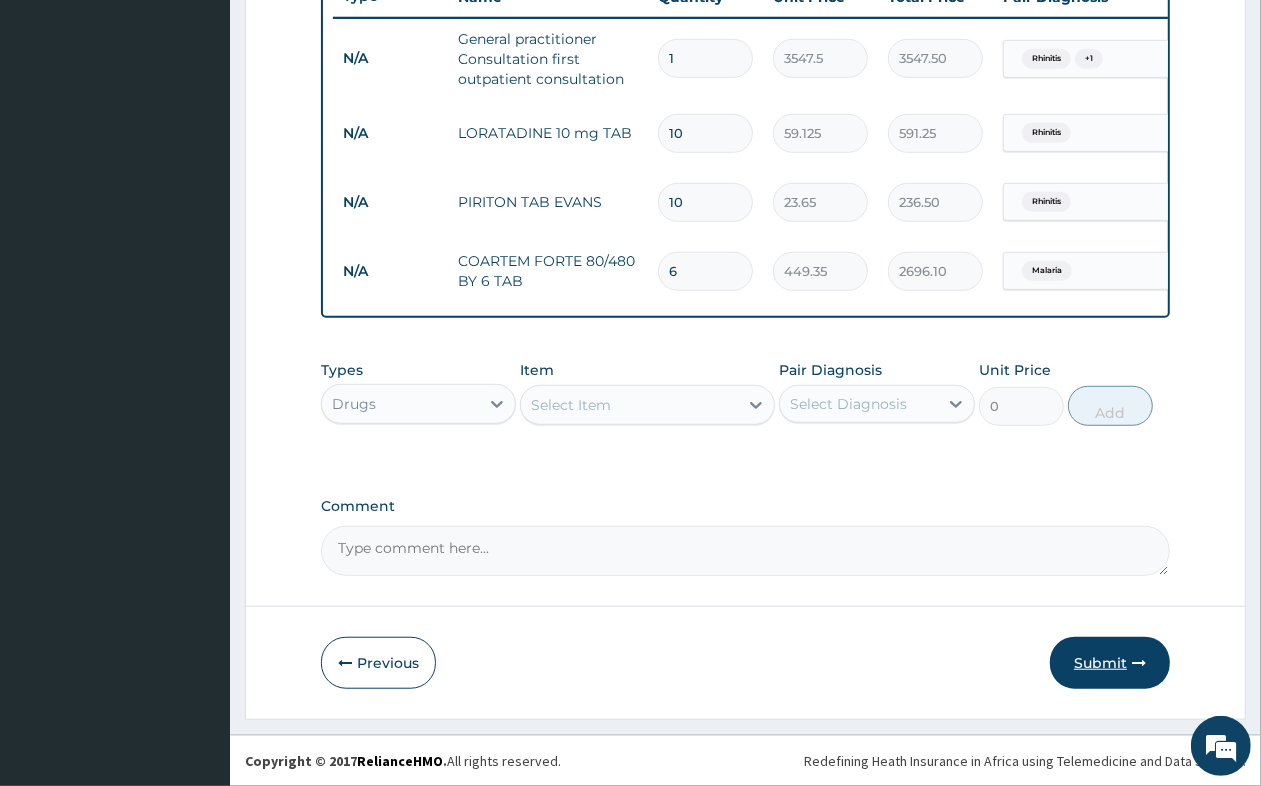 click on "Submit" at bounding box center [1110, 663] 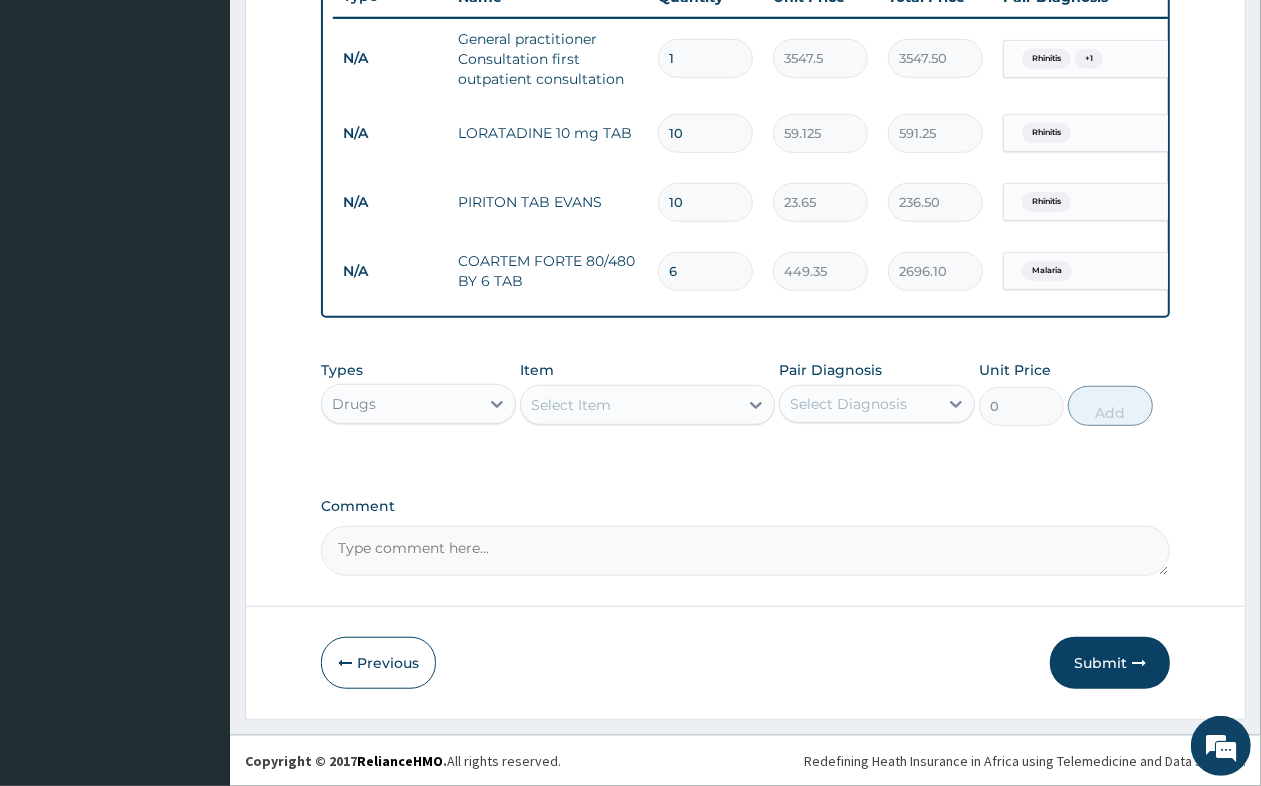 scroll, scrollTop: 55, scrollLeft: 0, axis: vertical 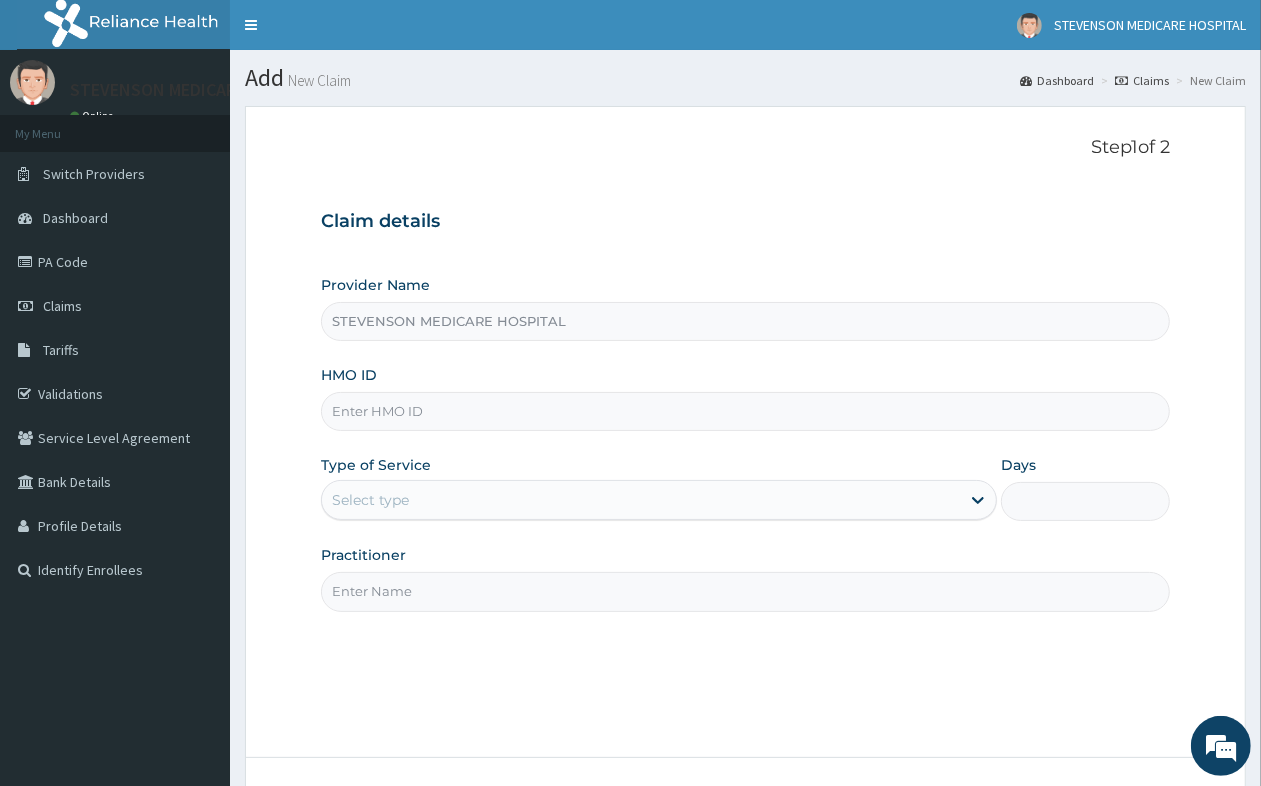 click on "HMO ID" at bounding box center [745, 411] 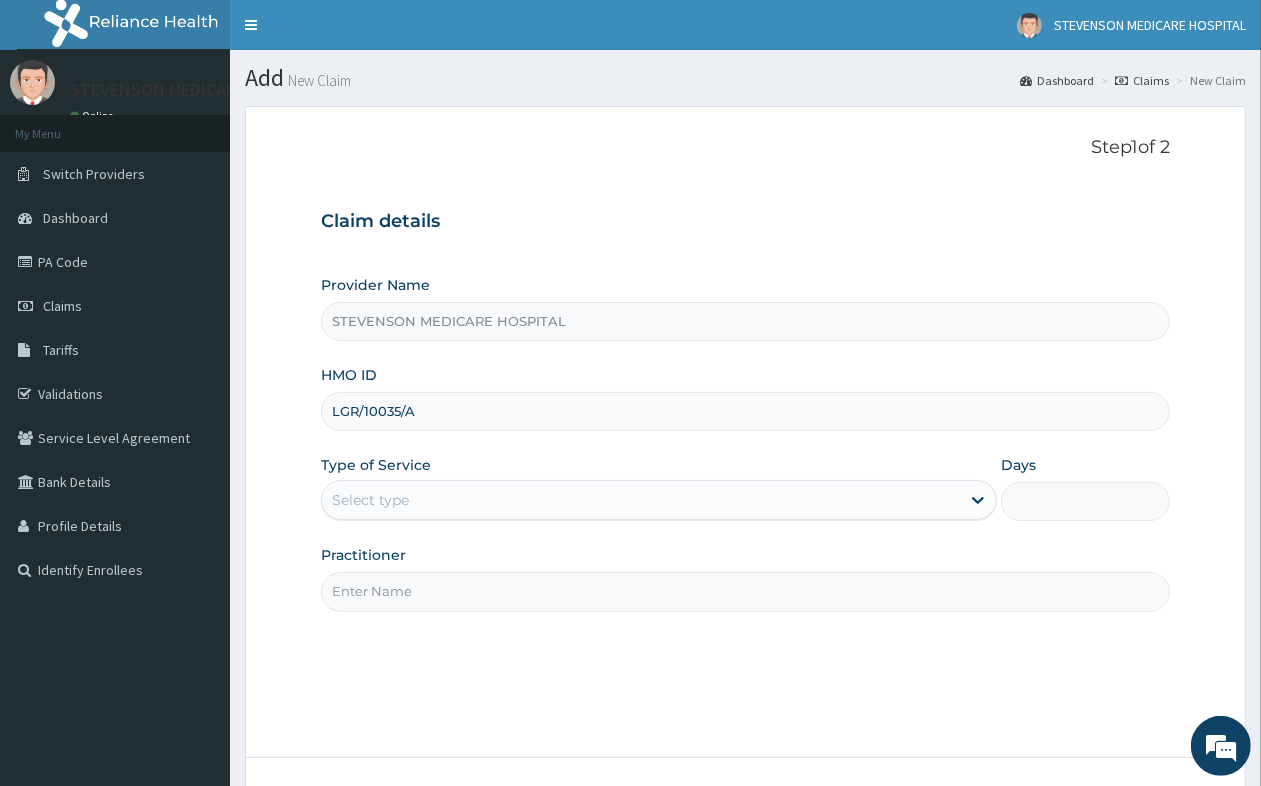 type on "LGR/10035/A" 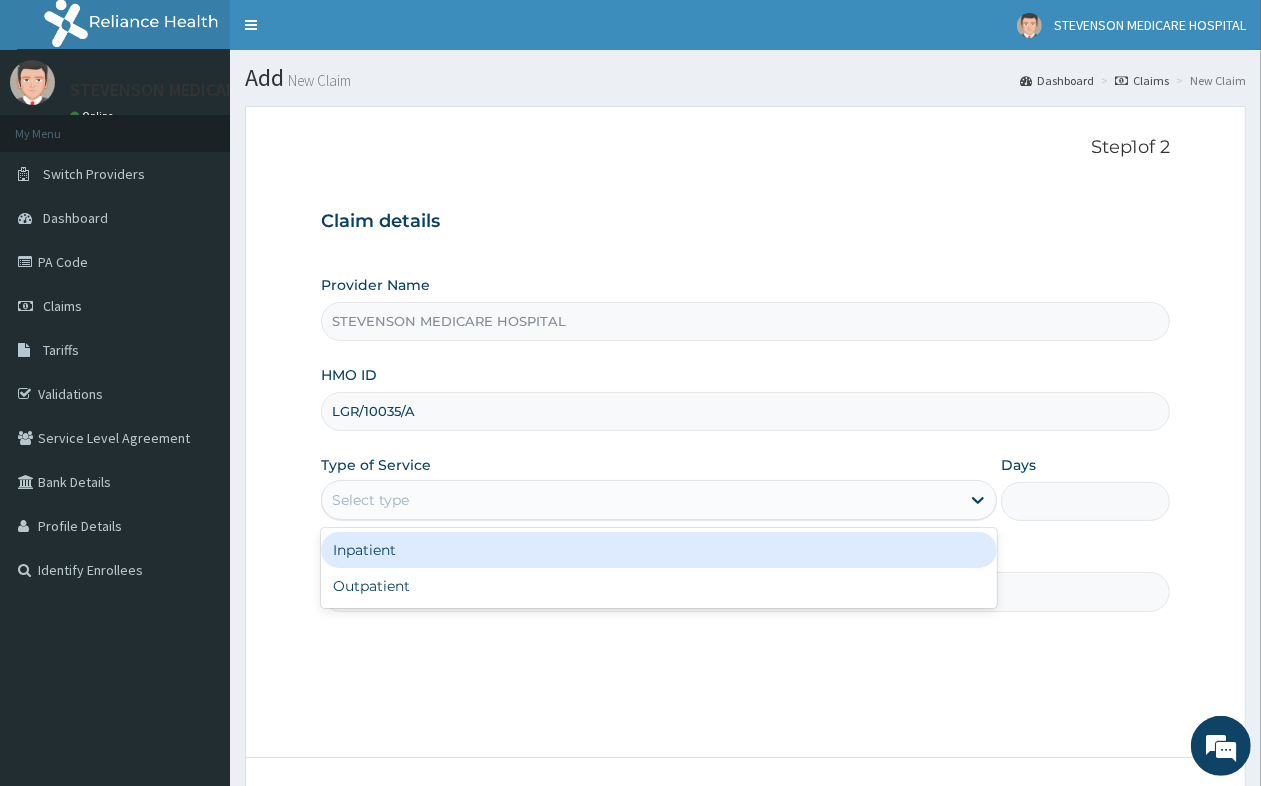 click on "Select type" at bounding box center (641, 500) 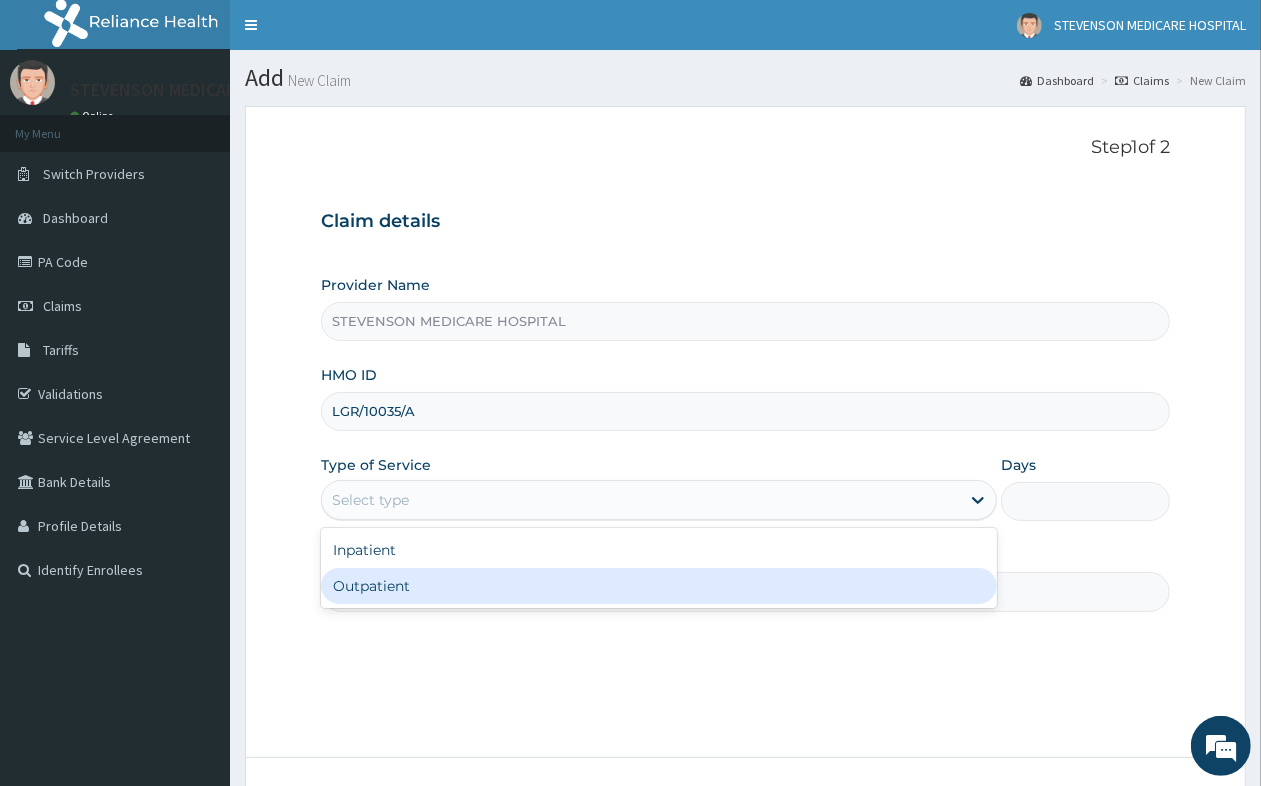 click on "Outpatient" at bounding box center [659, 586] 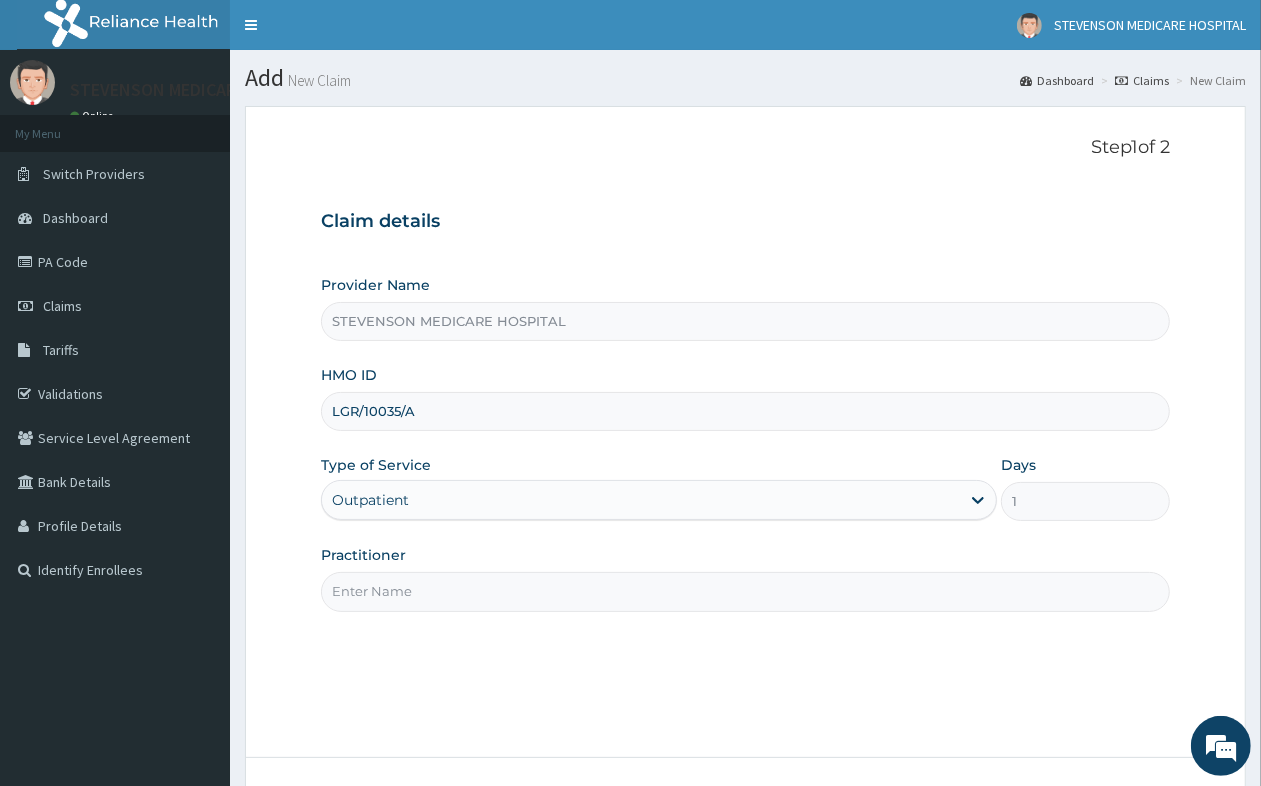 click on "Practitioner" at bounding box center [745, 578] 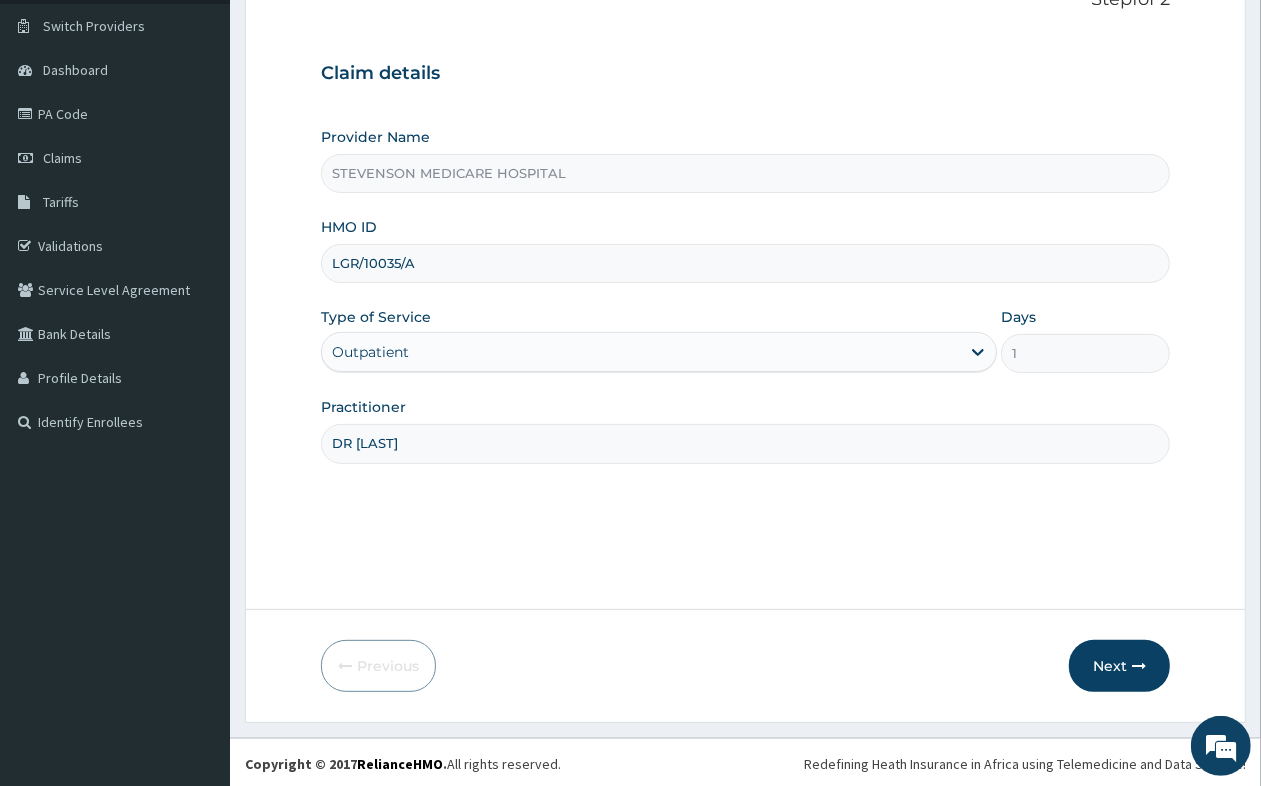 scroll, scrollTop: 151, scrollLeft: 0, axis: vertical 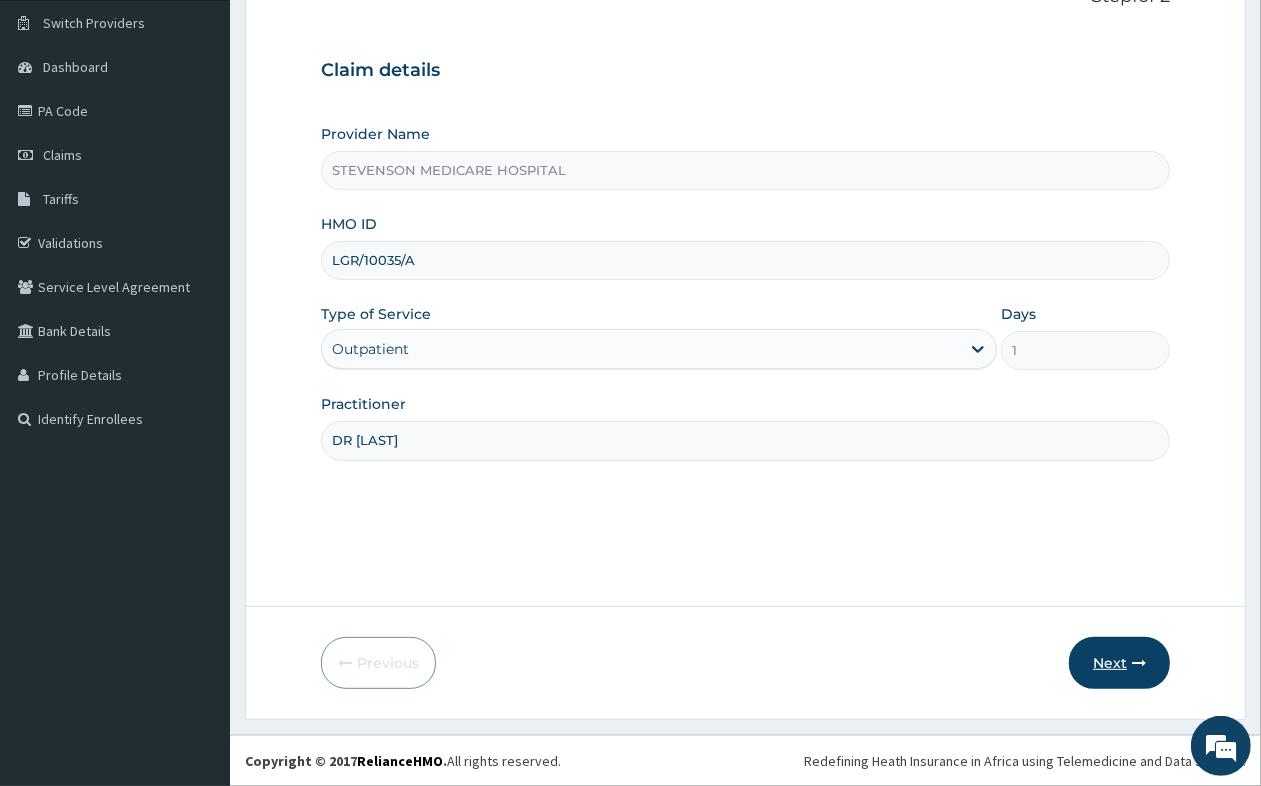 type on "DR OGOR" 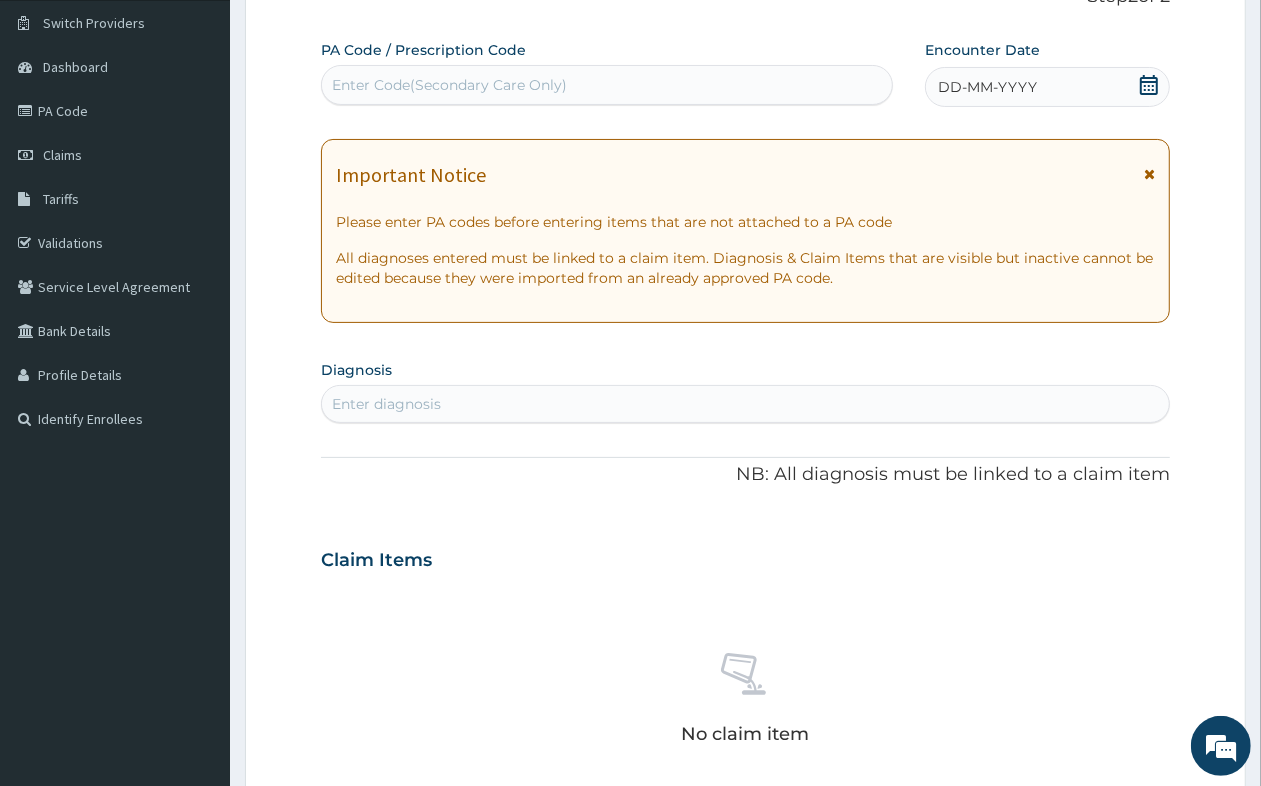 click 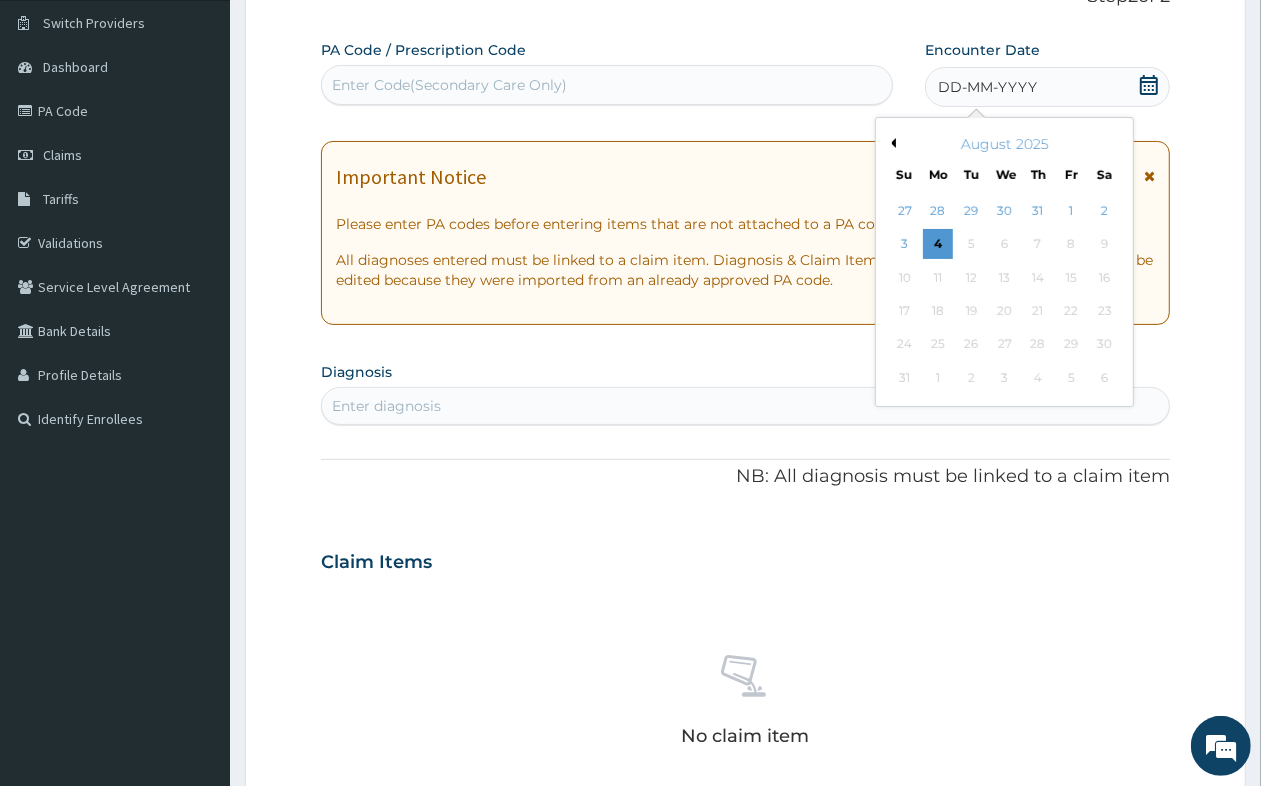 click on "August 2025" at bounding box center (1004, 144) 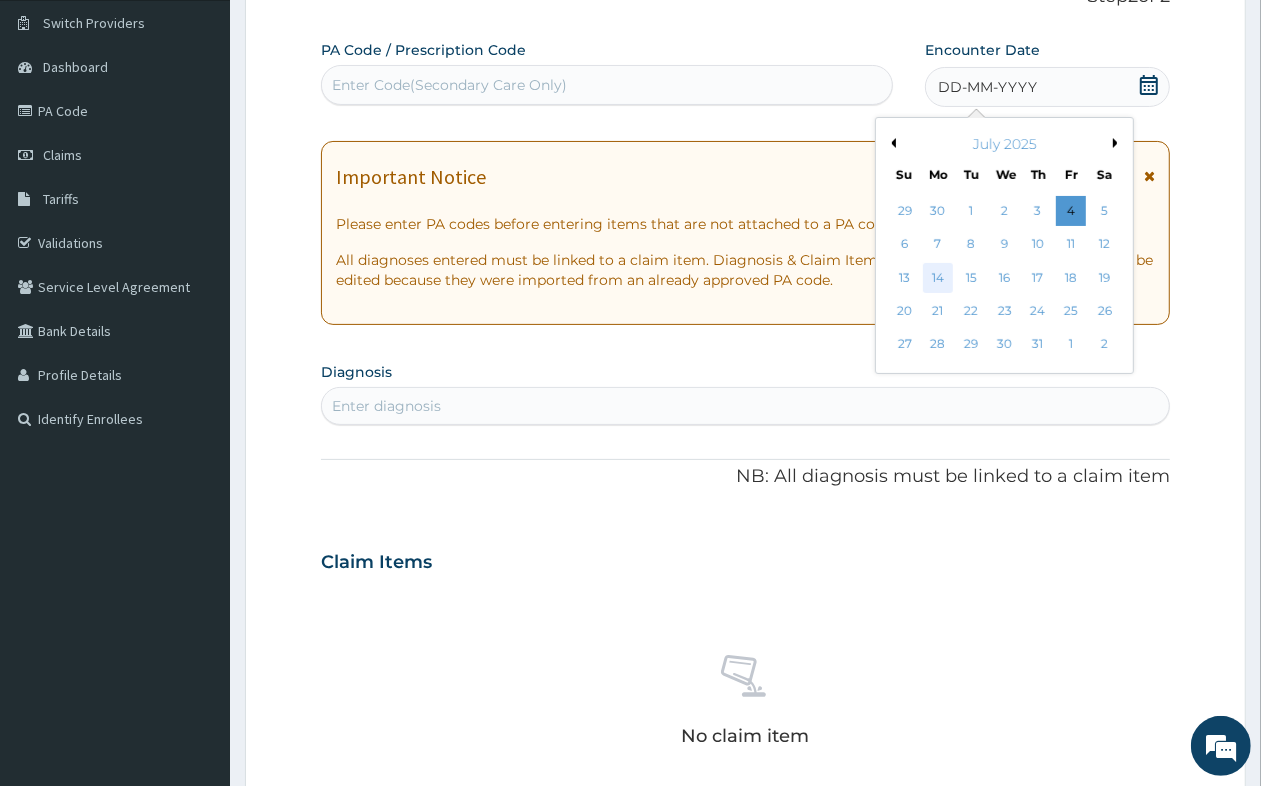 click on "14" at bounding box center [938, 278] 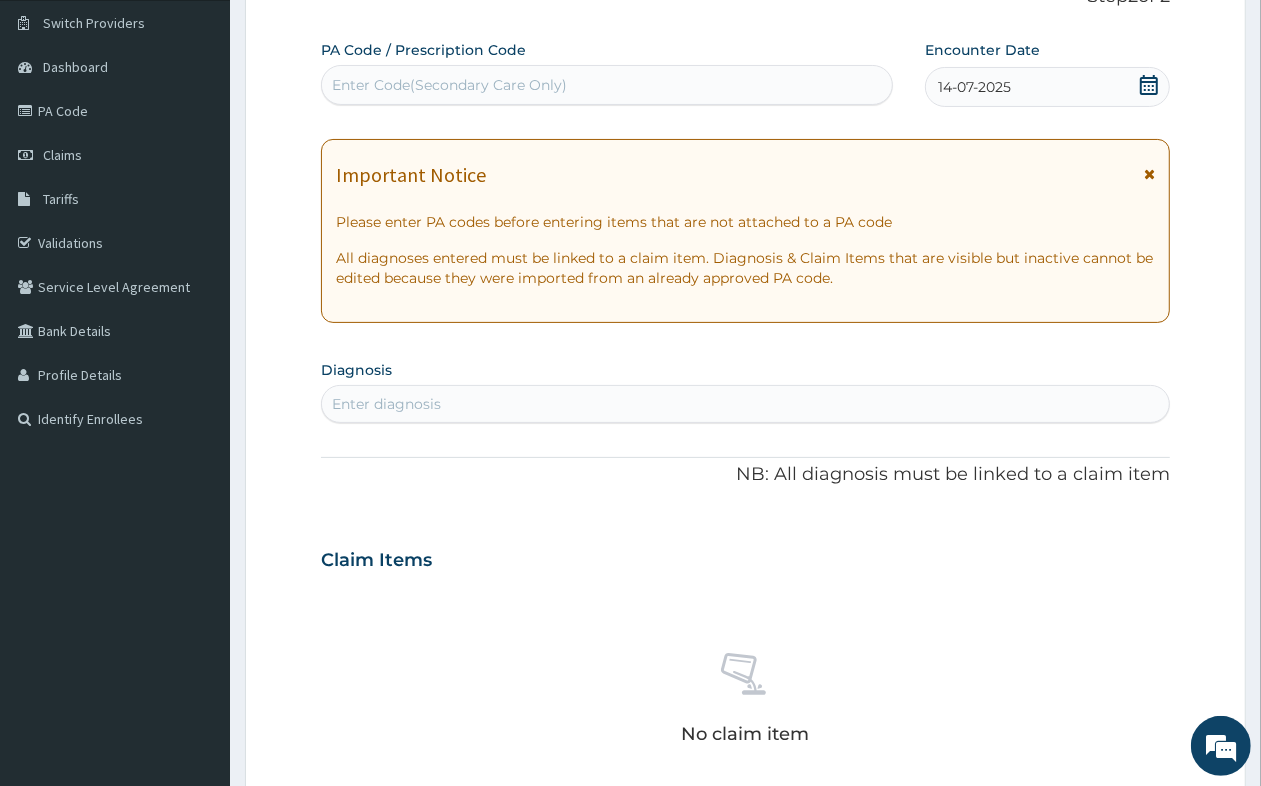 click on "Enter diagnosis" at bounding box center (386, 404) 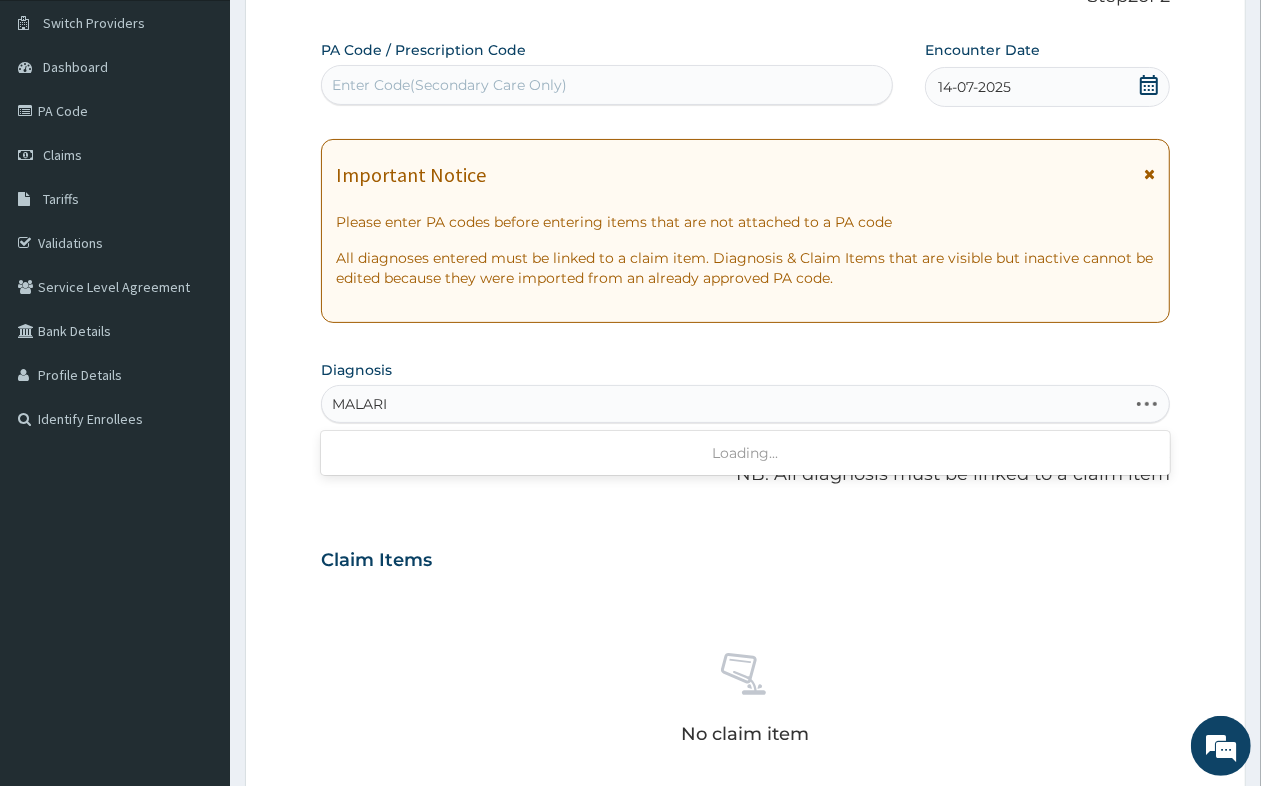 type on "MALARIA" 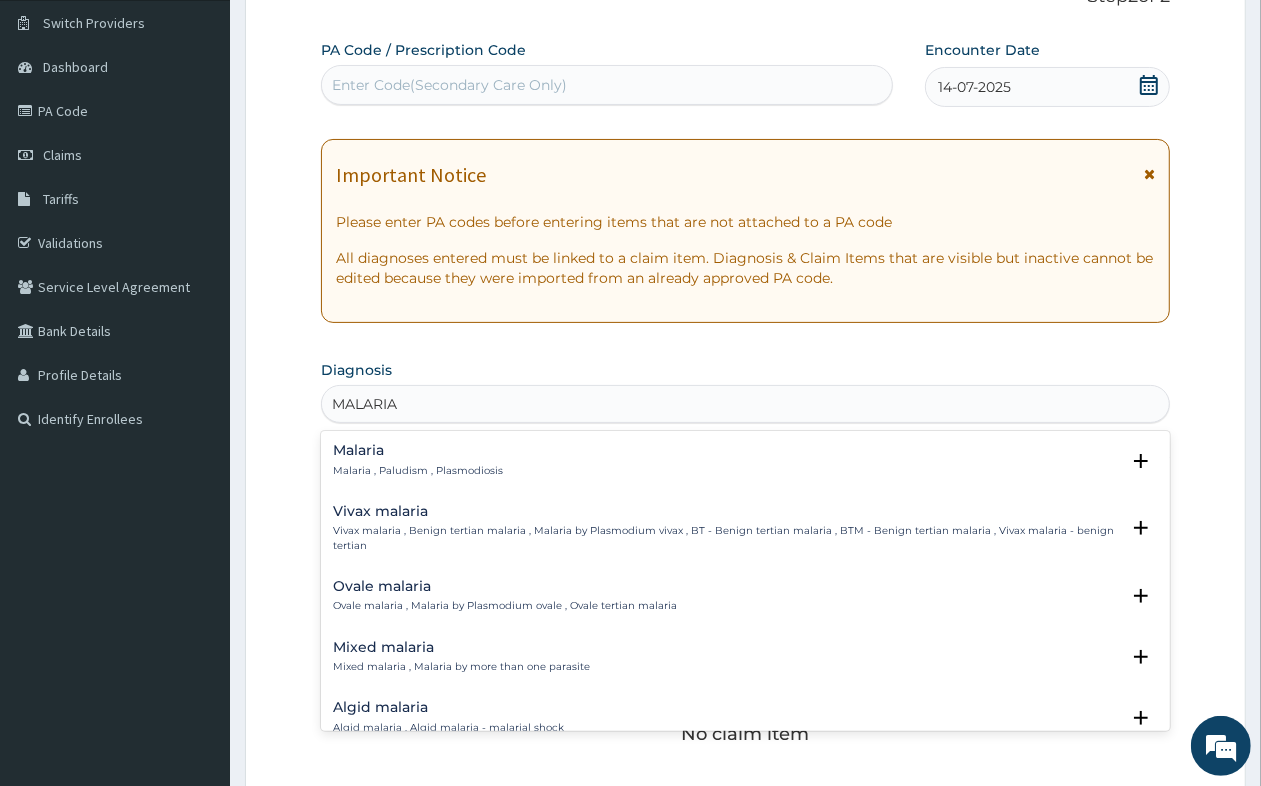 click on "Malaria Malaria , Paludism , Plasmodiosis" at bounding box center [418, 460] 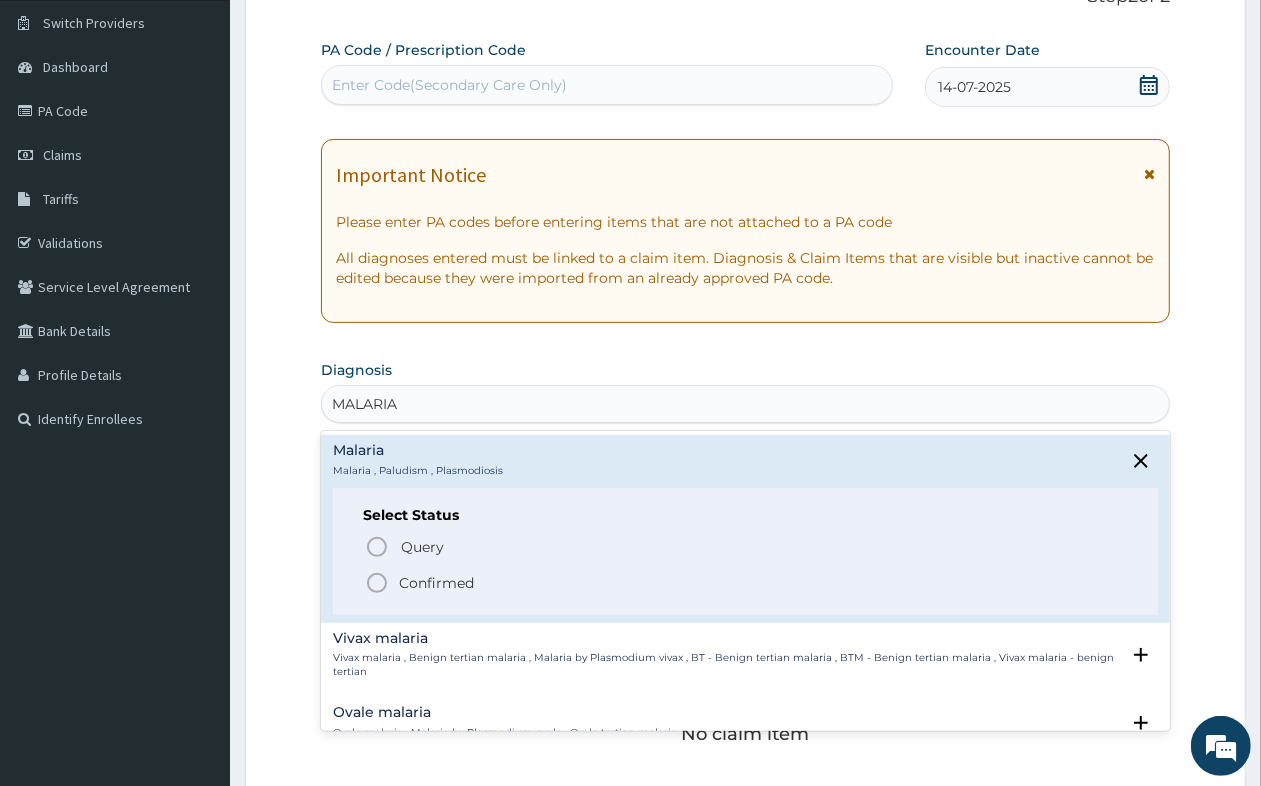 click 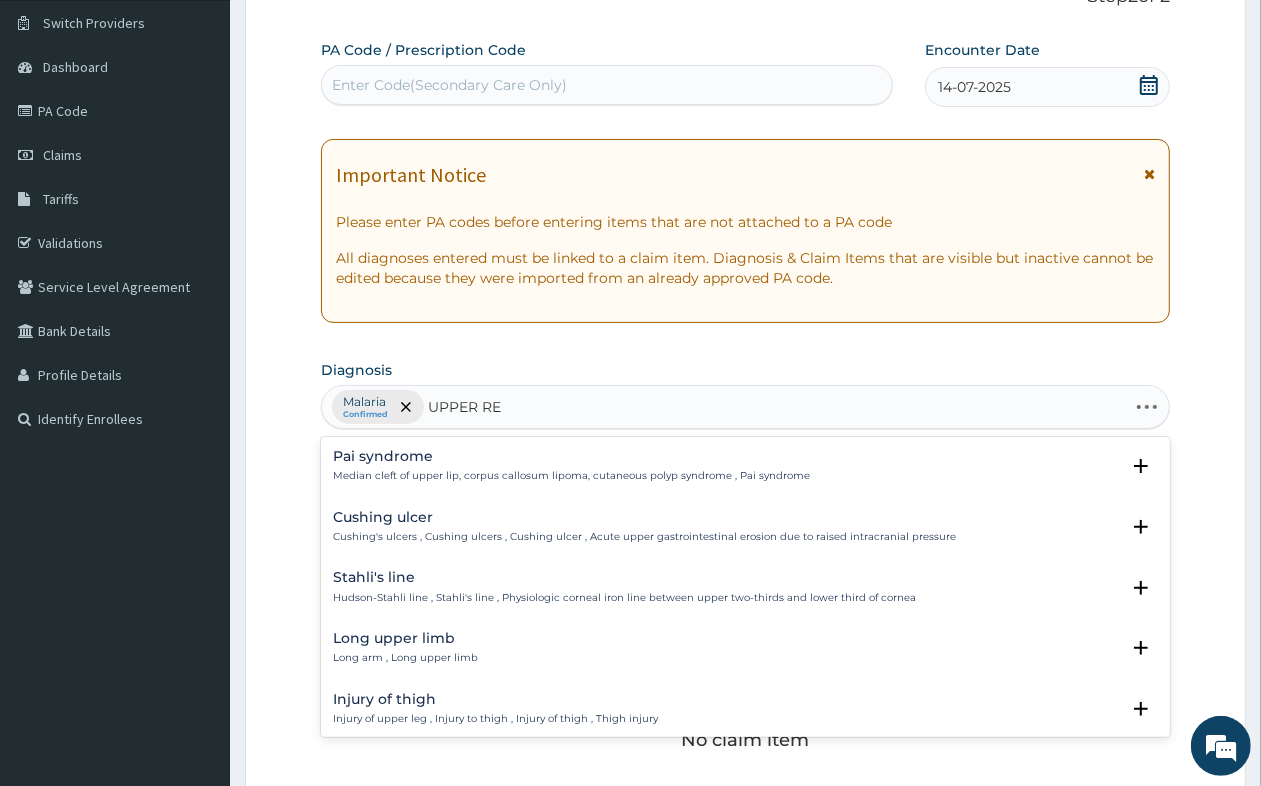 type on "UPPER RES" 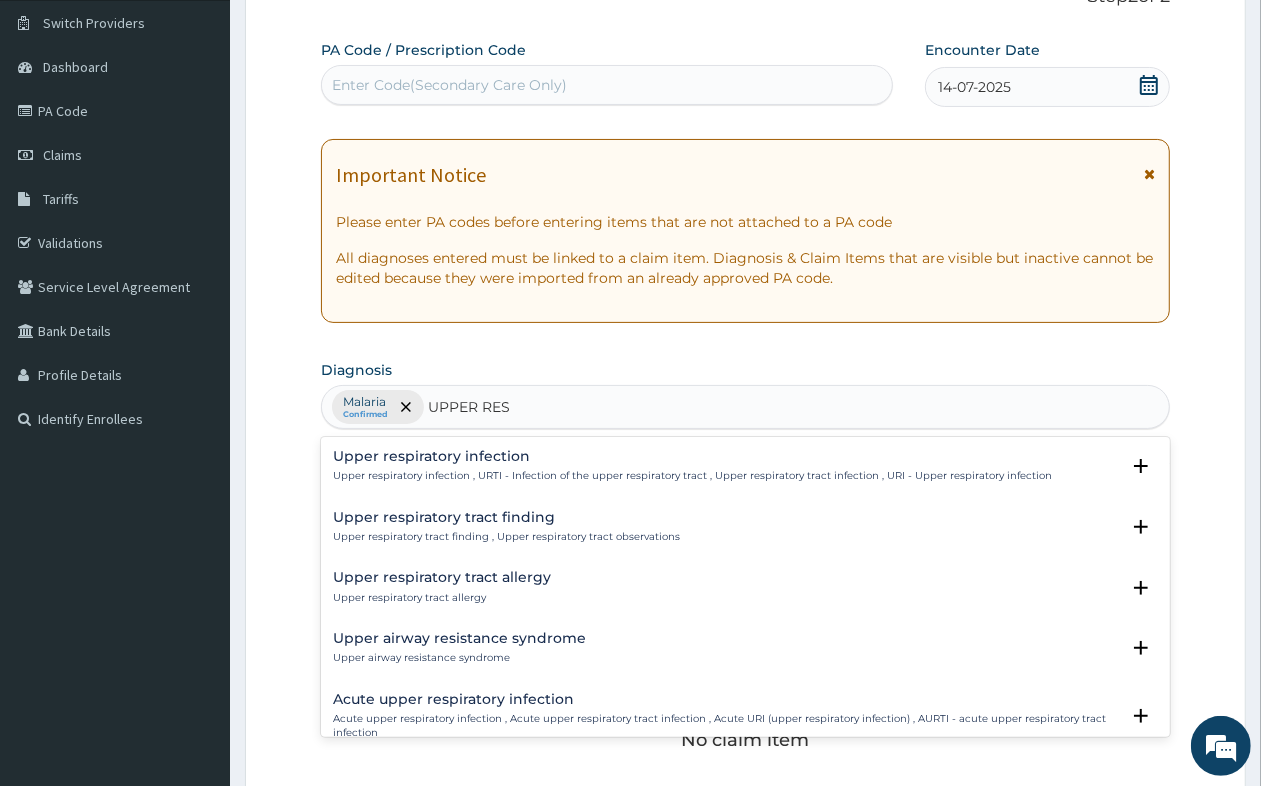 click on "Upper respiratory infection Upper respiratory infection , URTI - Infection of the upper respiratory tract , Upper respiratory tract infection , URI - Upper respiratory infection" at bounding box center (692, 466) 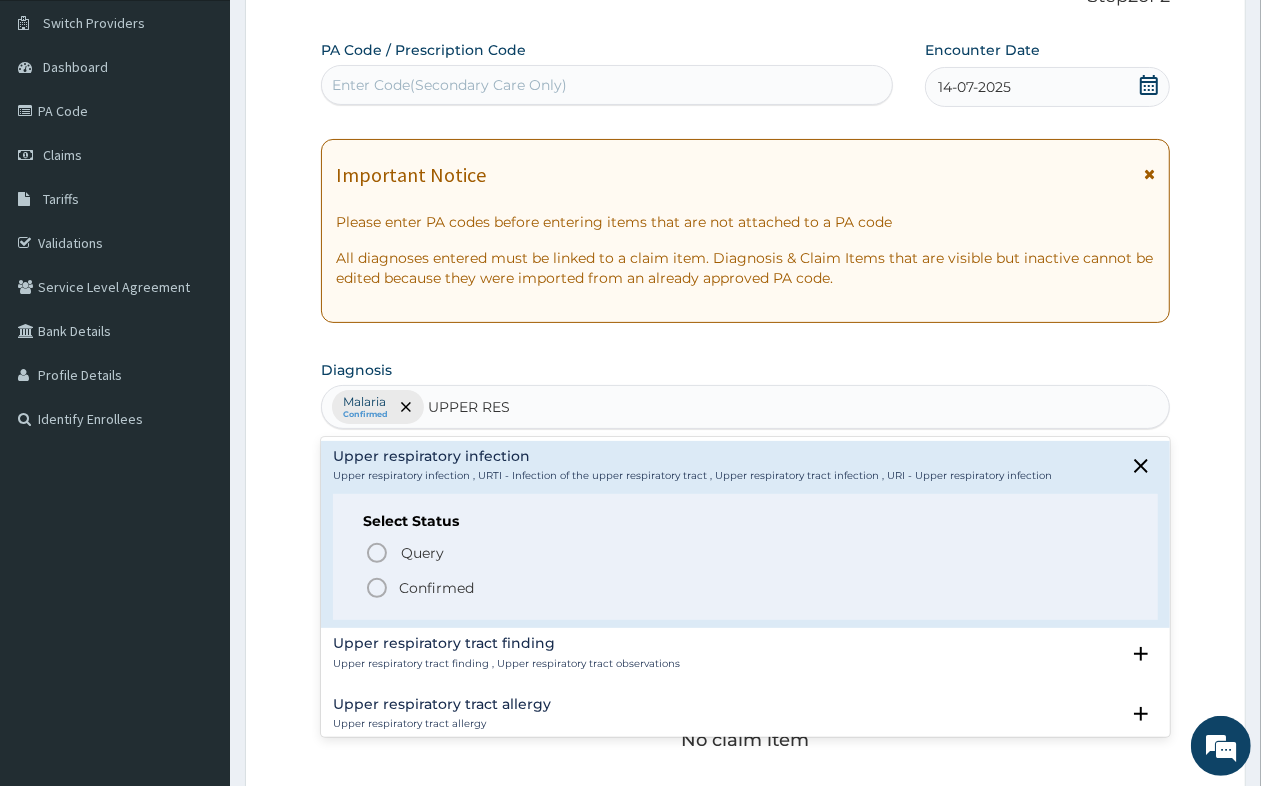 click on "Confirmed" at bounding box center (746, 588) 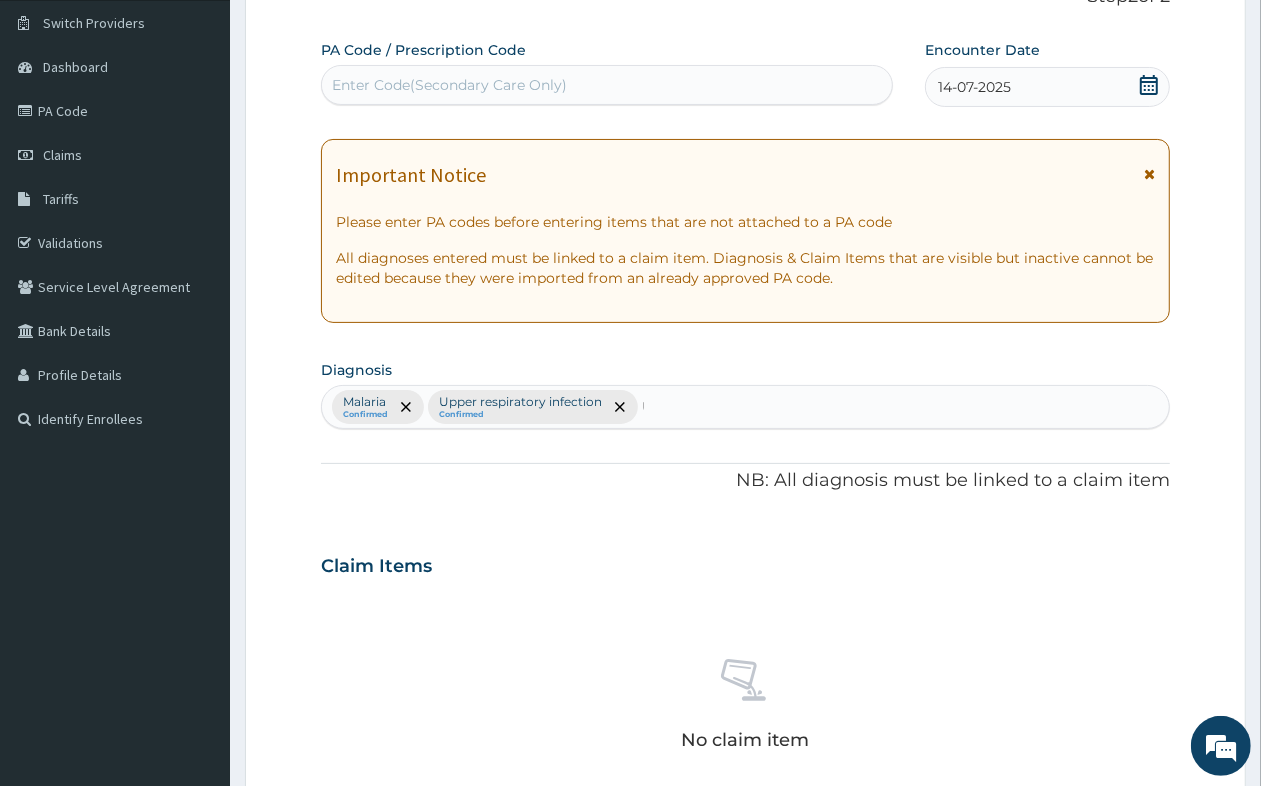 type 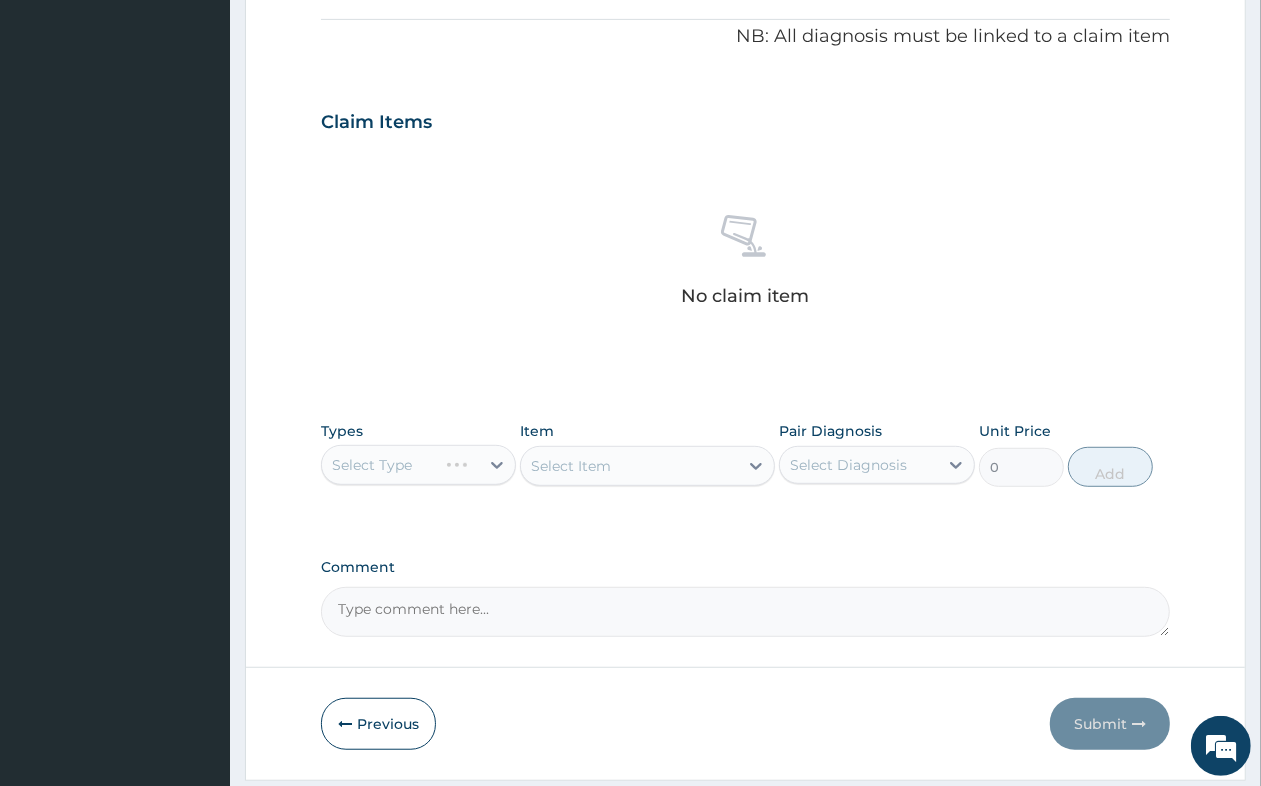scroll, scrollTop: 657, scrollLeft: 0, axis: vertical 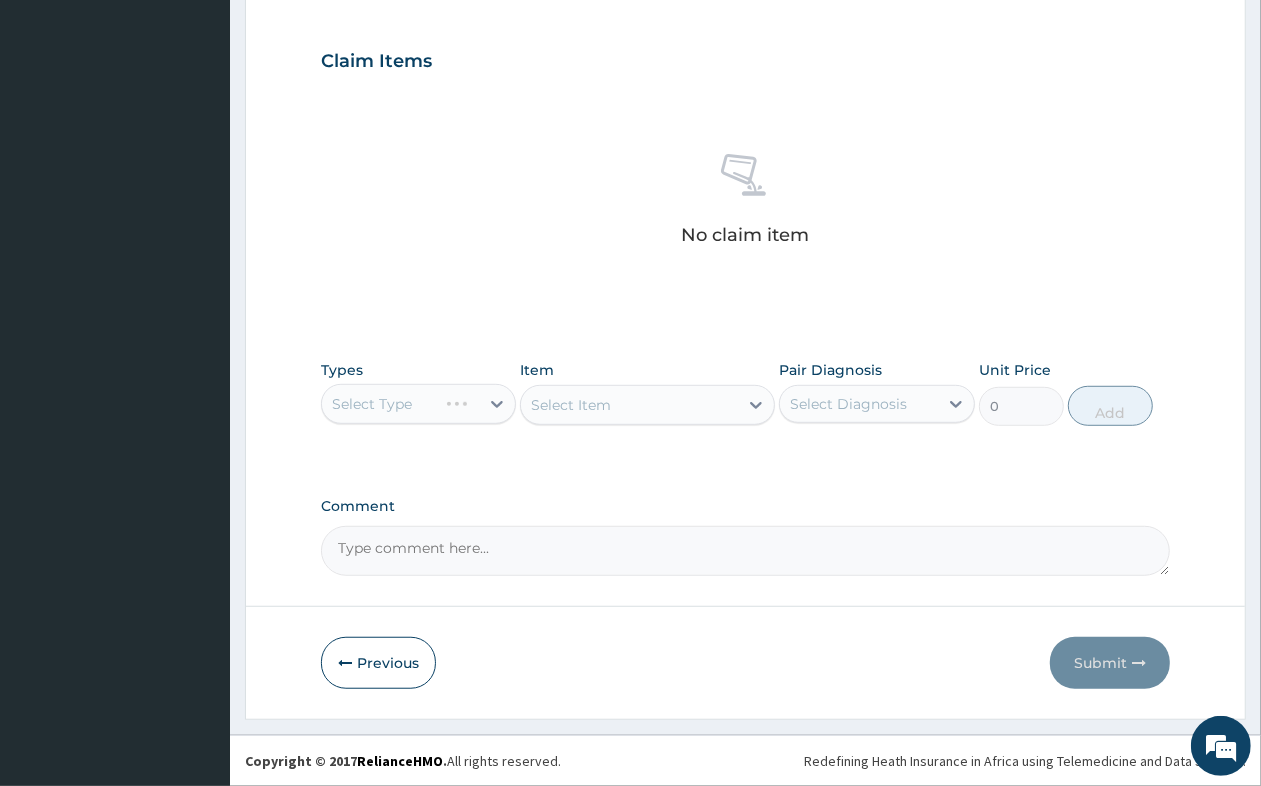 click on "Select Type" at bounding box center (418, 404) 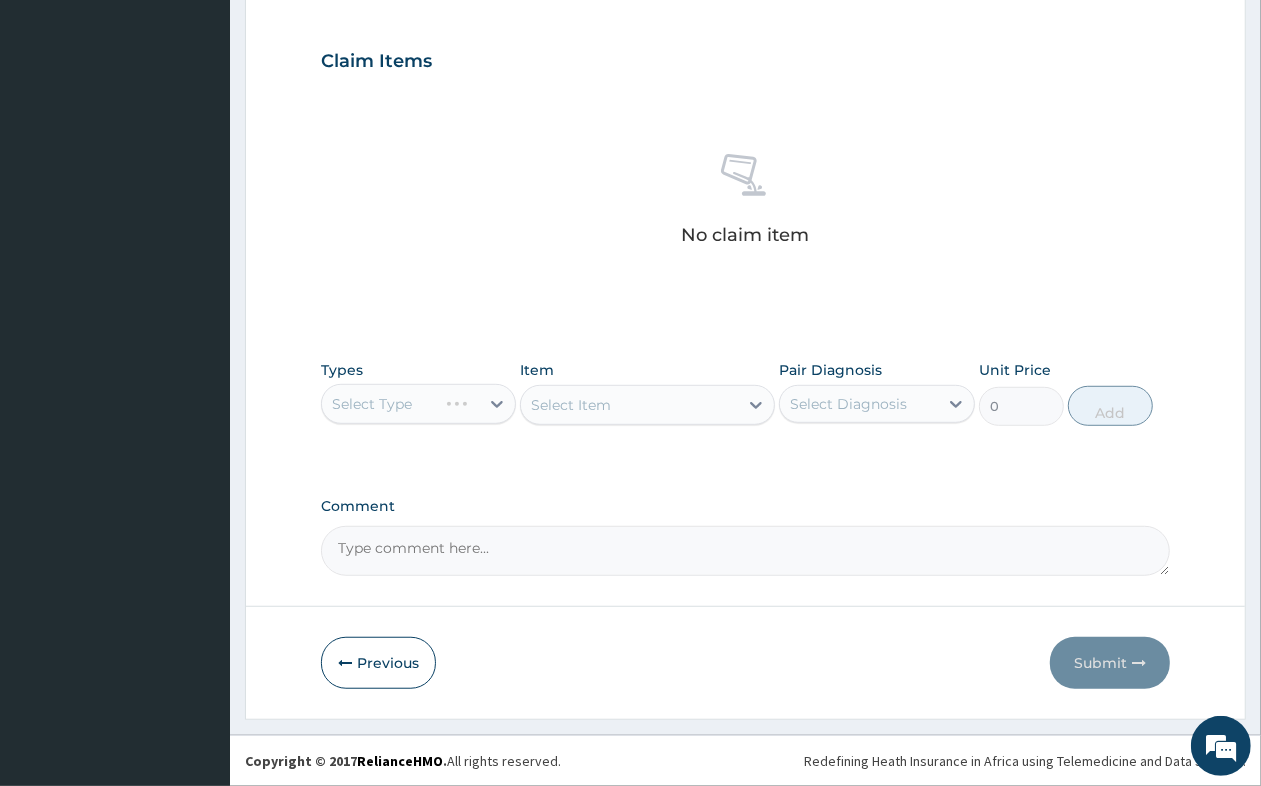 click on "Select Type" at bounding box center [418, 404] 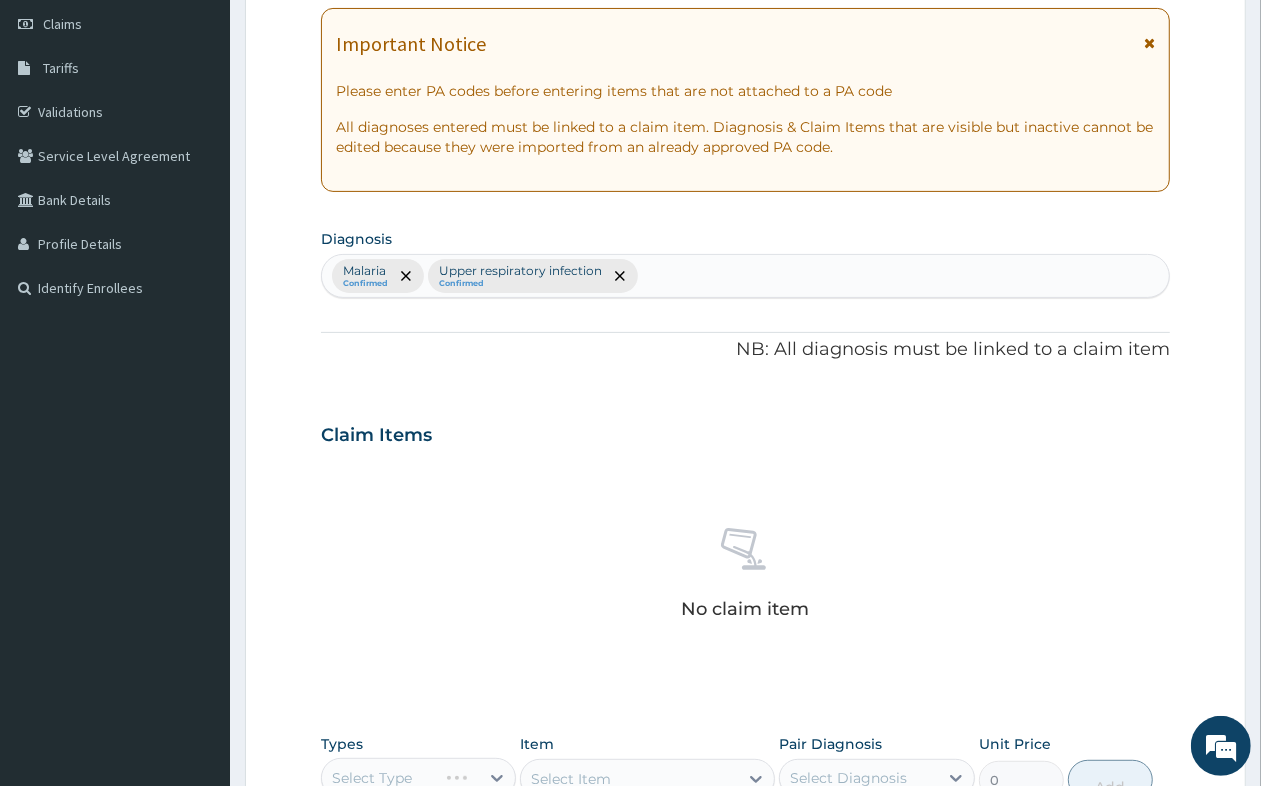 scroll, scrollTop: 32, scrollLeft: 0, axis: vertical 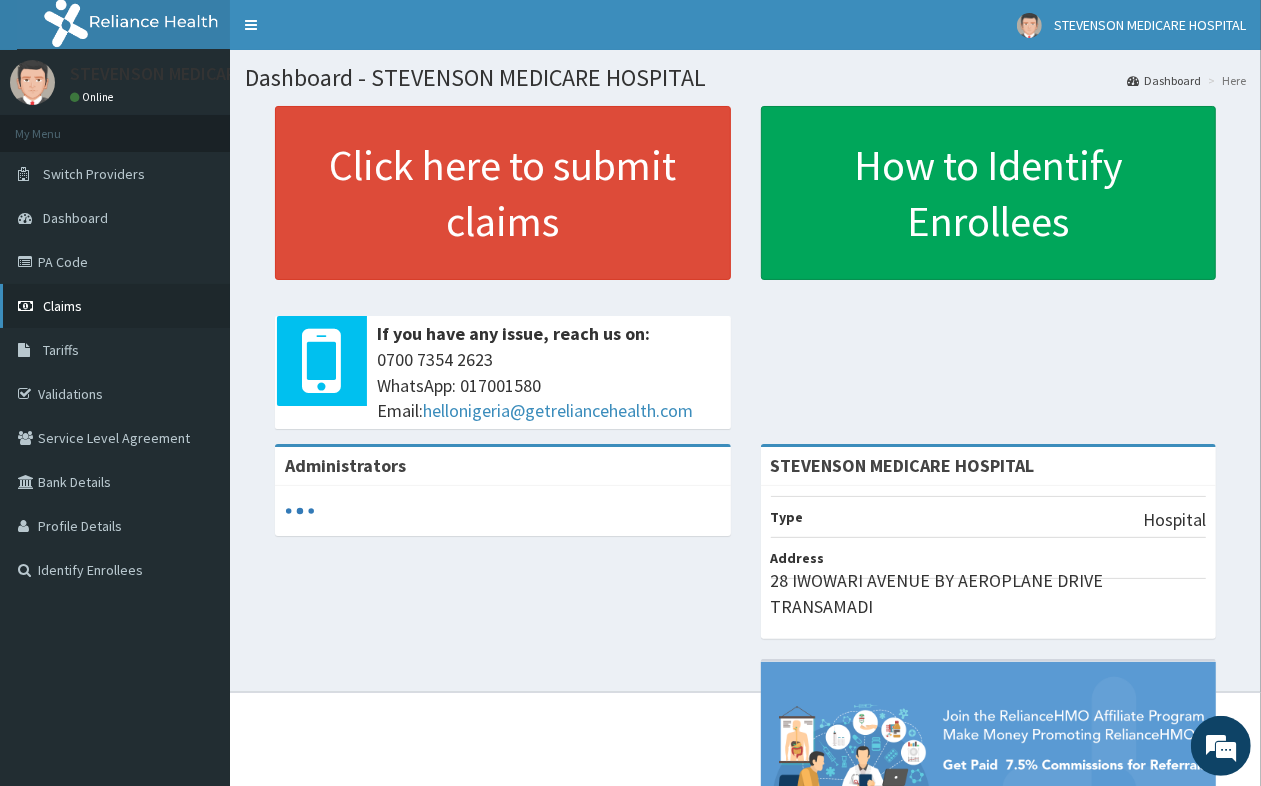 click on "Claims" at bounding box center [115, 306] 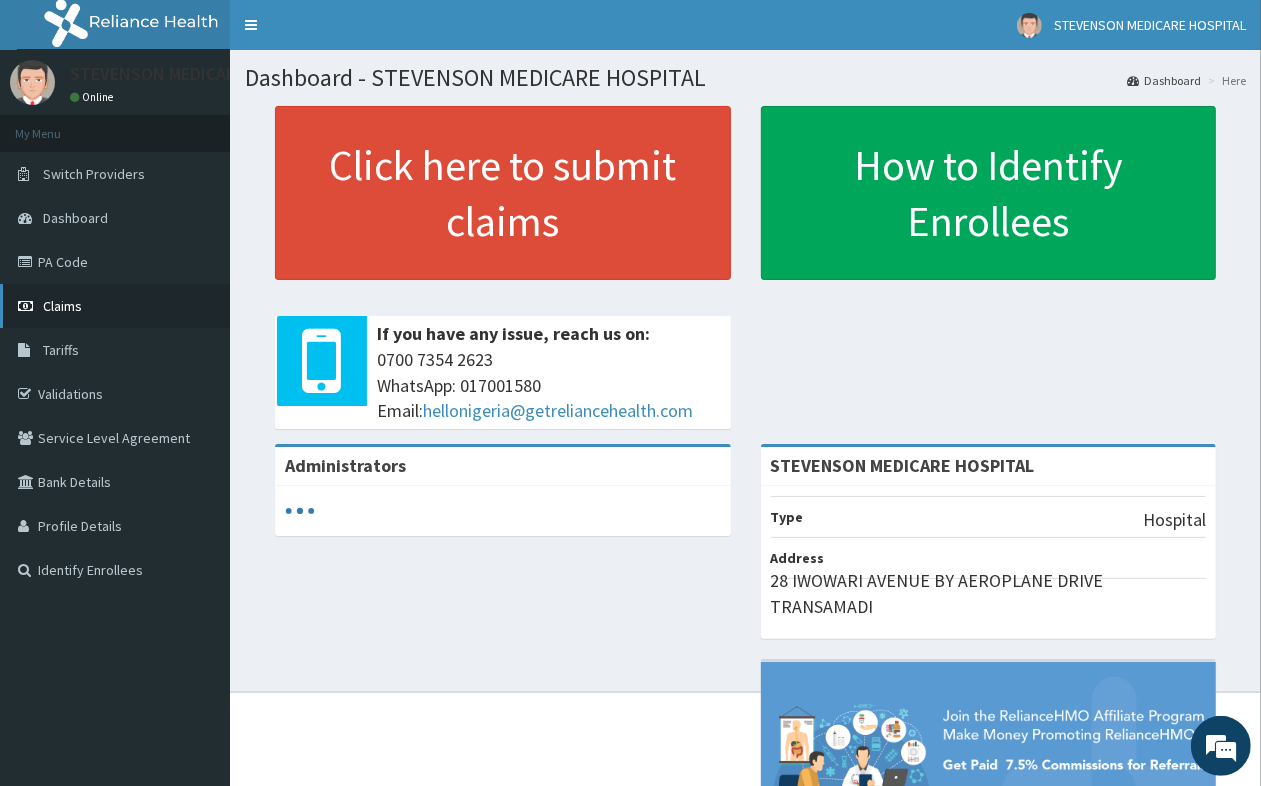 scroll, scrollTop: 0, scrollLeft: 0, axis: both 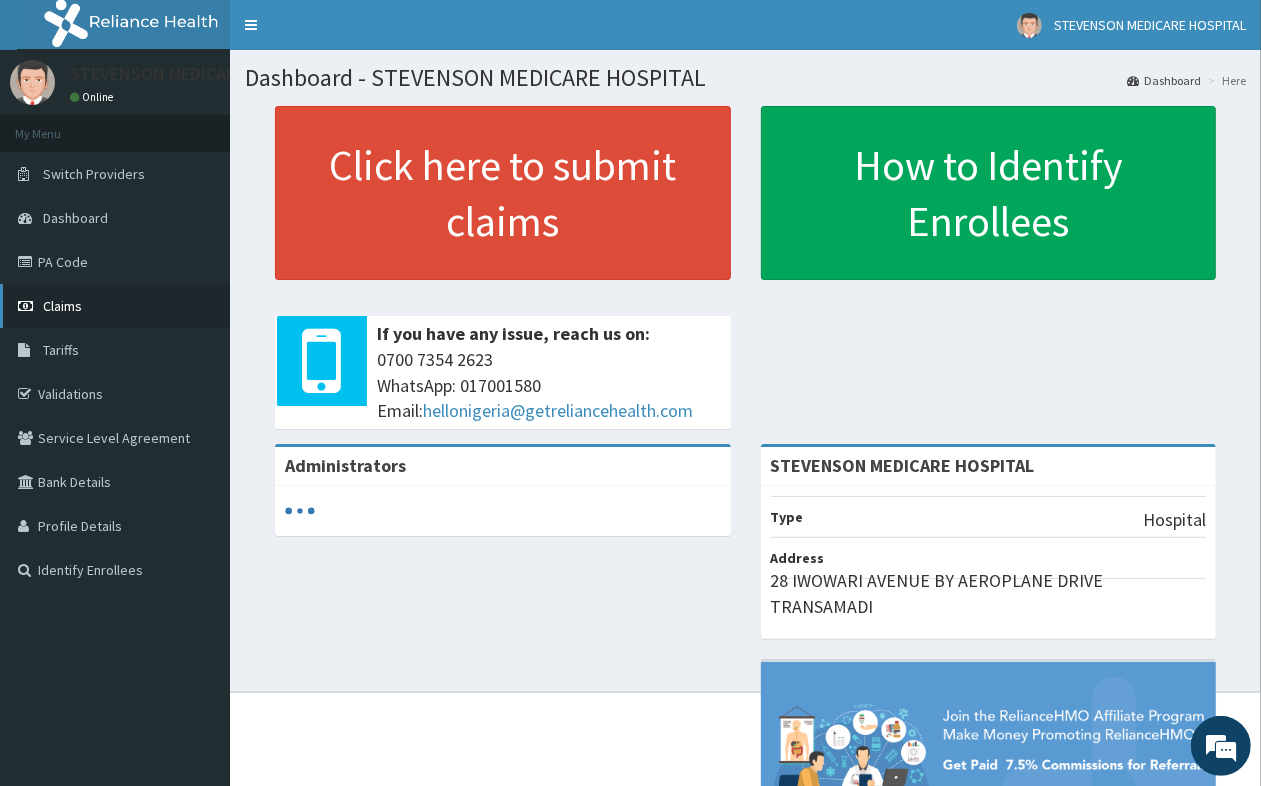 click at bounding box center (28, 306) 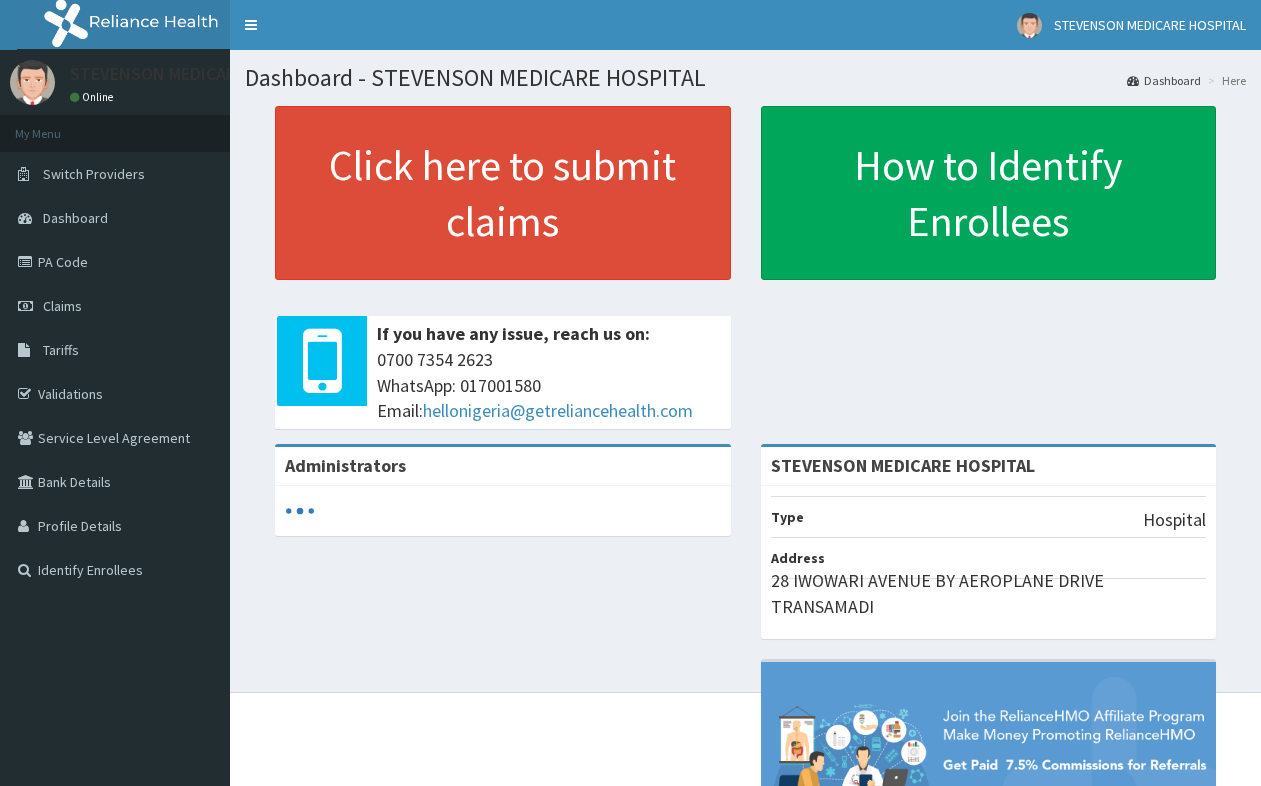 scroll, scrollTop: 0, scrollLeft: 0, axis: both 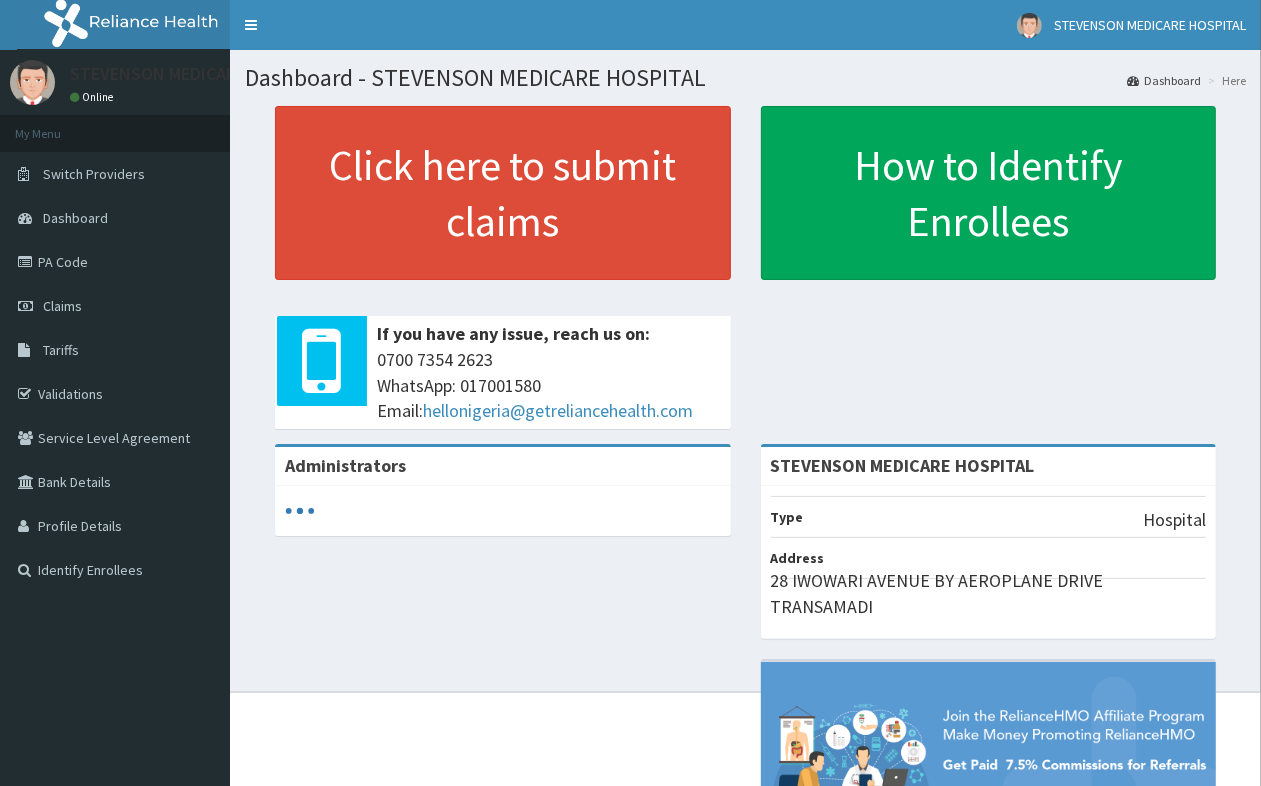 click on "Claims" at bounding box center [115, 306] 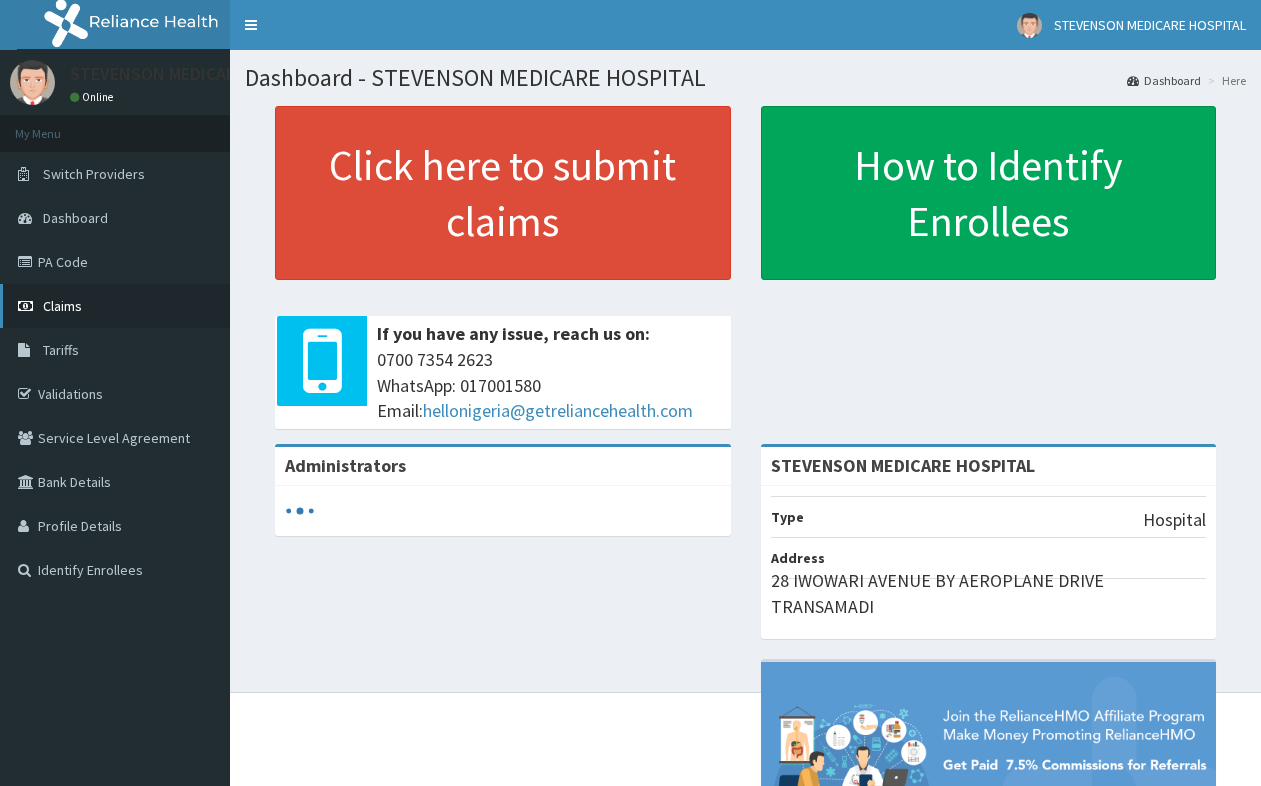 scroll, scrollTop: 0, scrollLeft: 0, axis: both 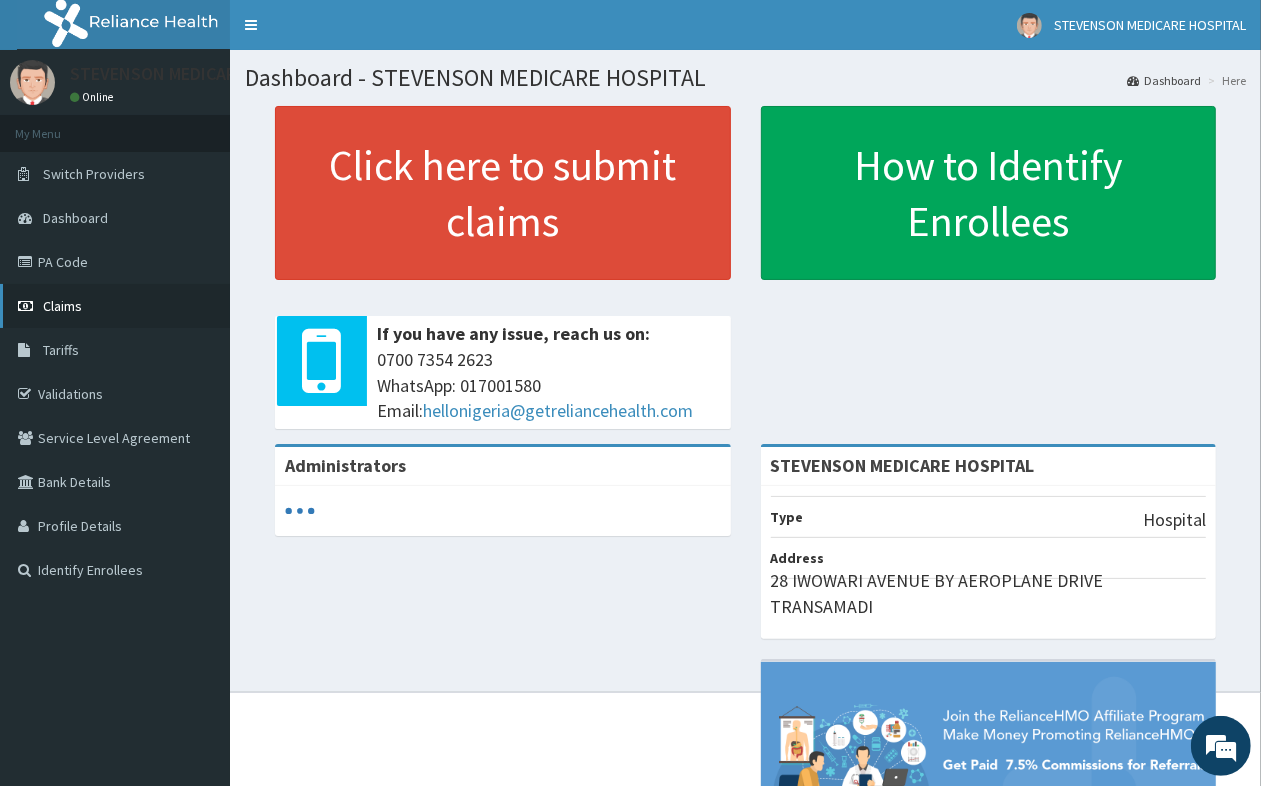 click on "Claims" at bounding box center [62, 306] 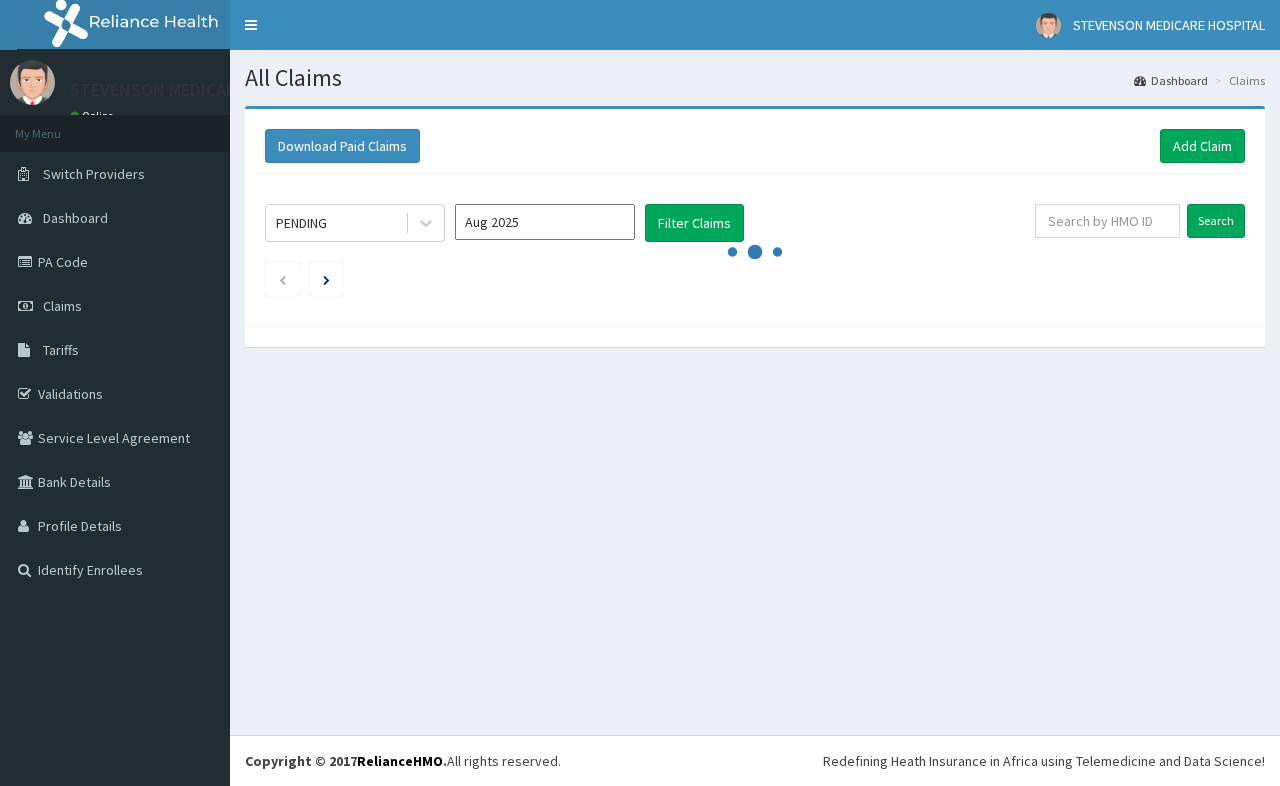 scroll, scrollTop: 0, scrollLeft: 0, axis: both 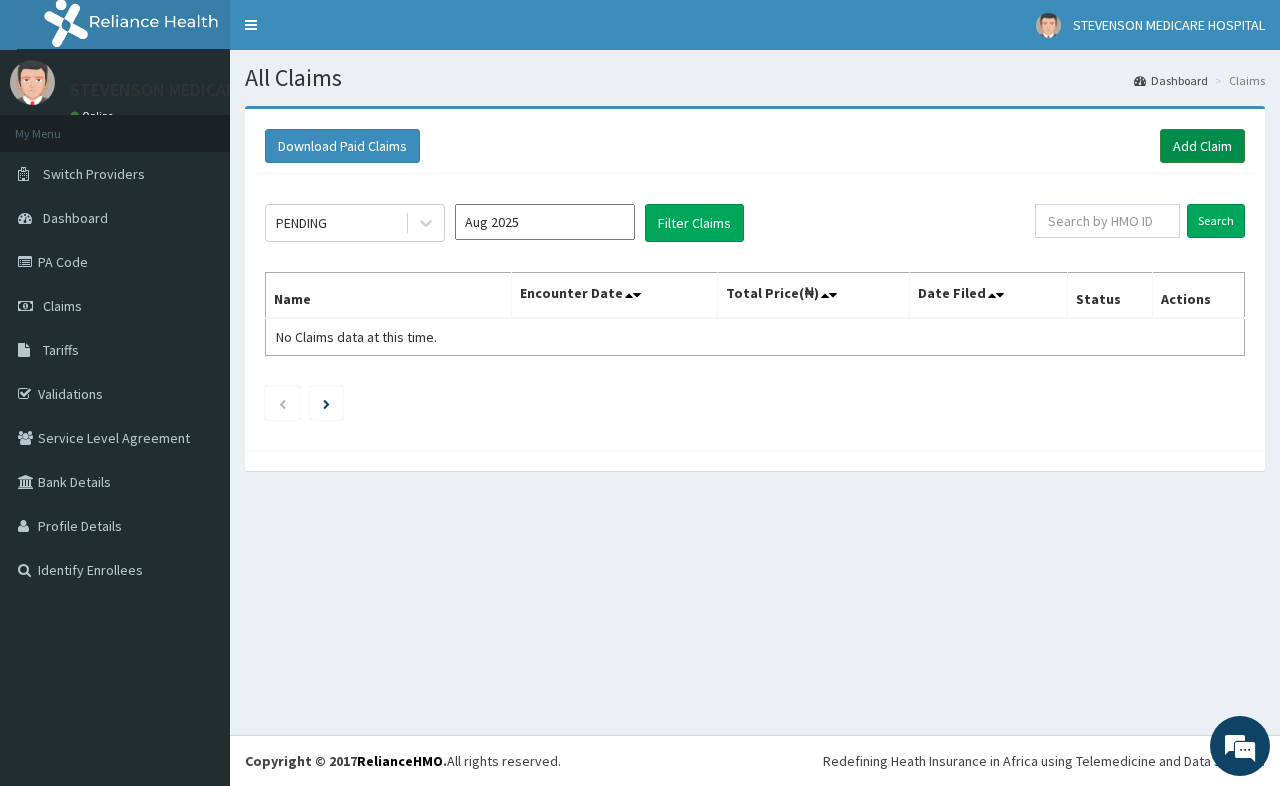 click on "Add Claim" at bounding box center (1202, 146) 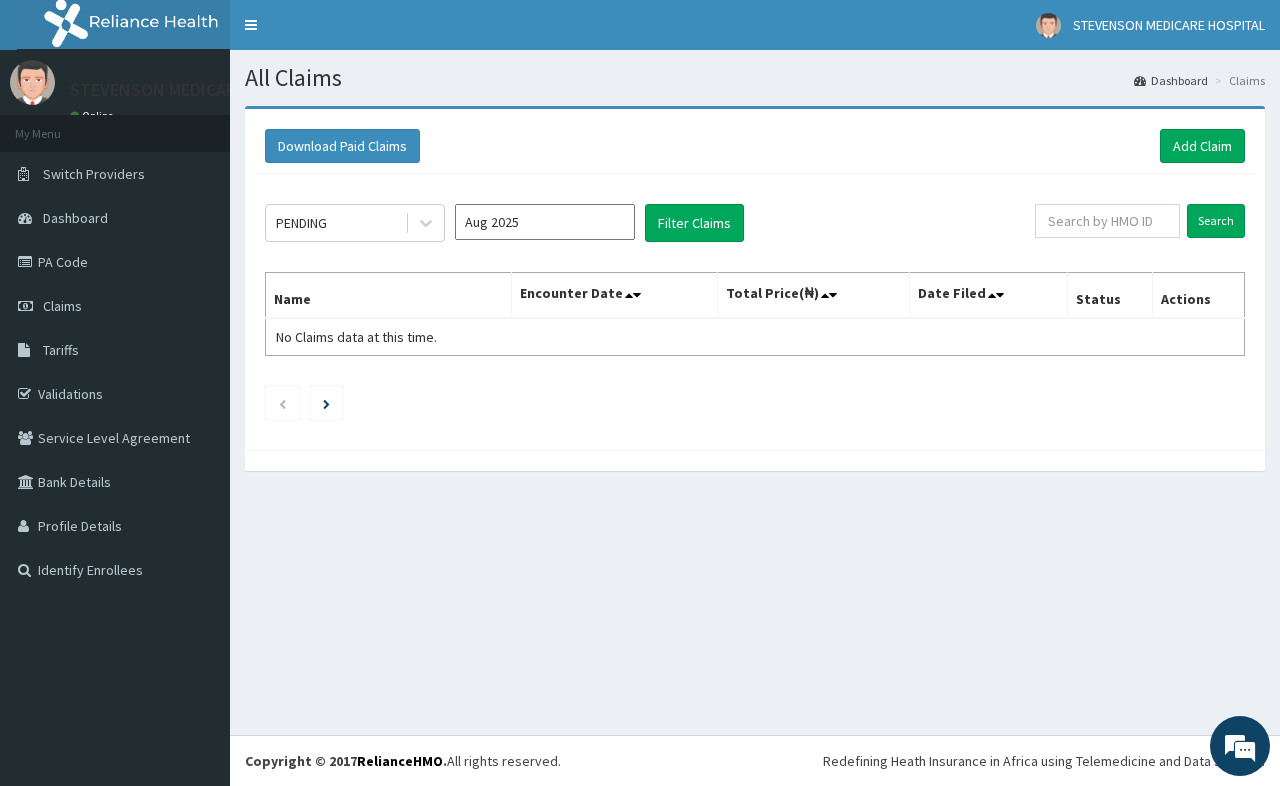 scroll, scrollTop: 0, scrollLeft: 0, axis: both 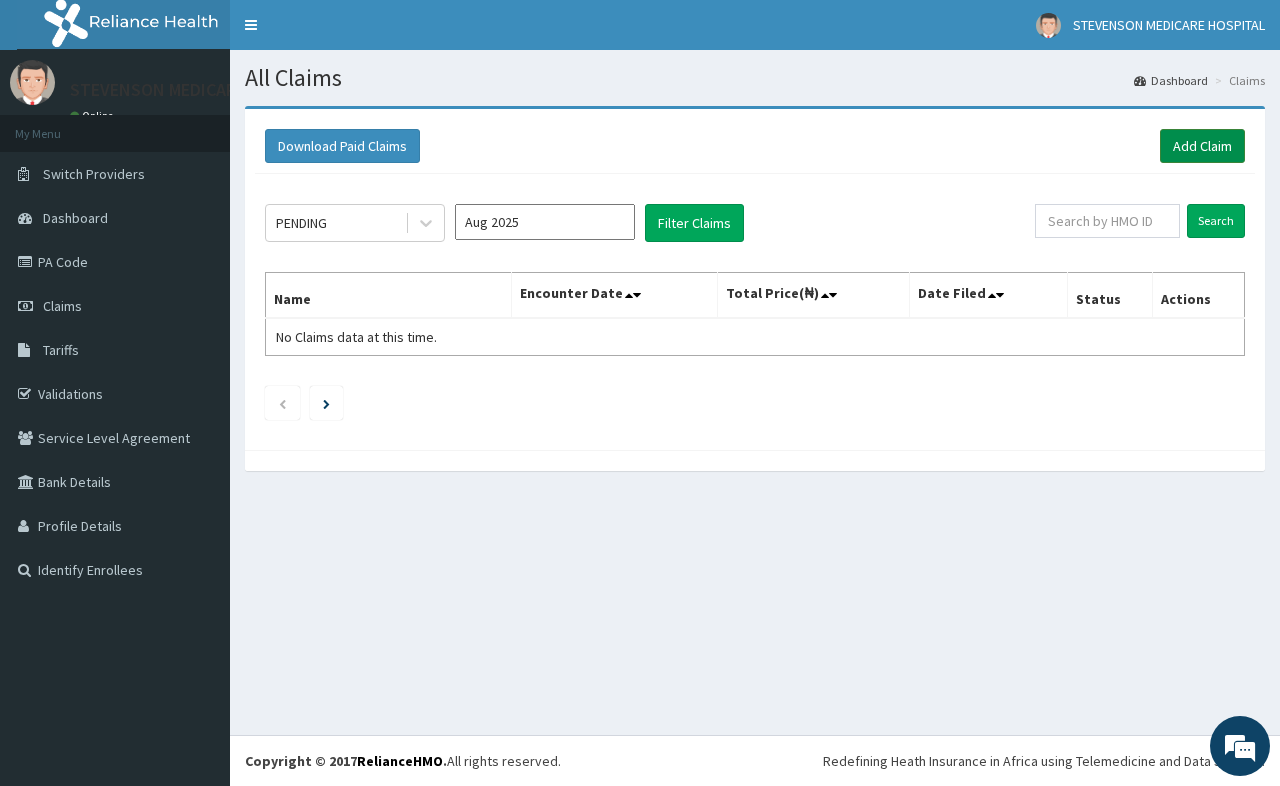 click on "Add Claim" at bounding box center (1202, 146) 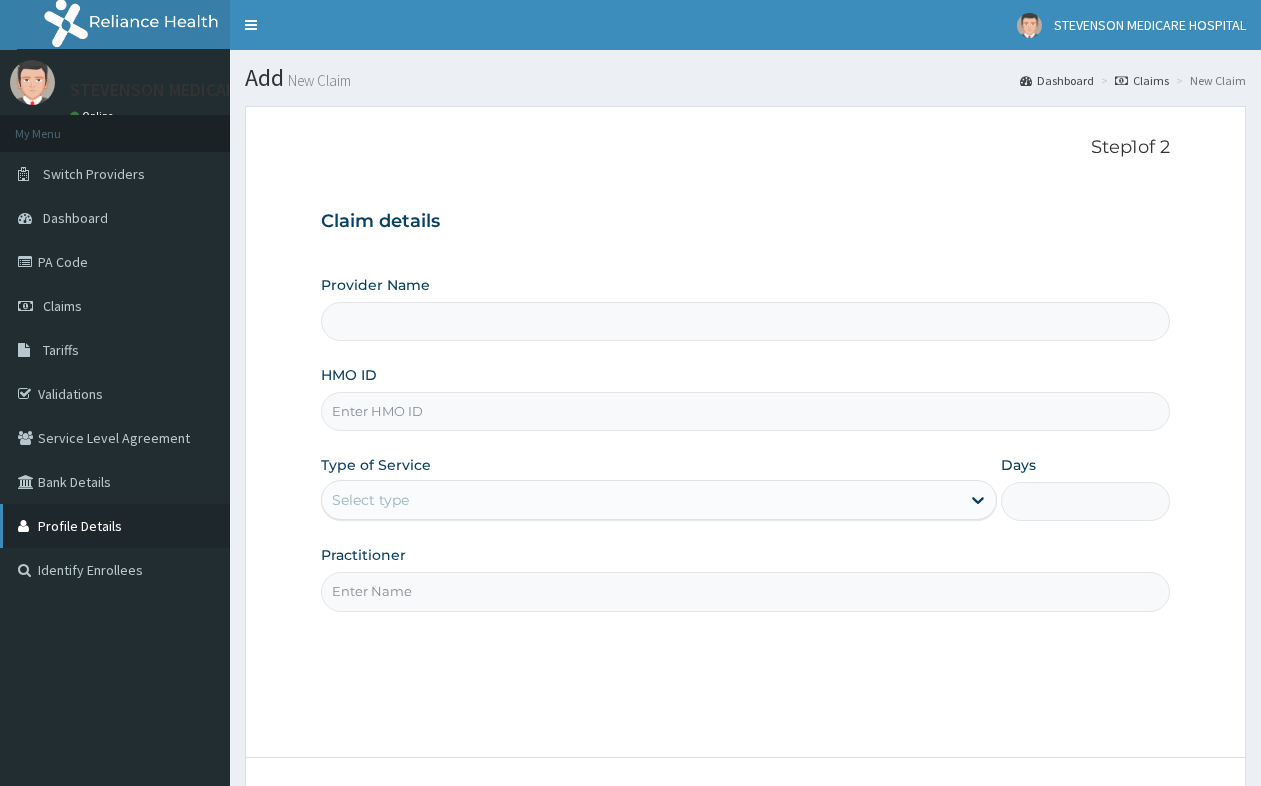 scroll, scrollTop: 0, scrollLeft: 0, axis: both 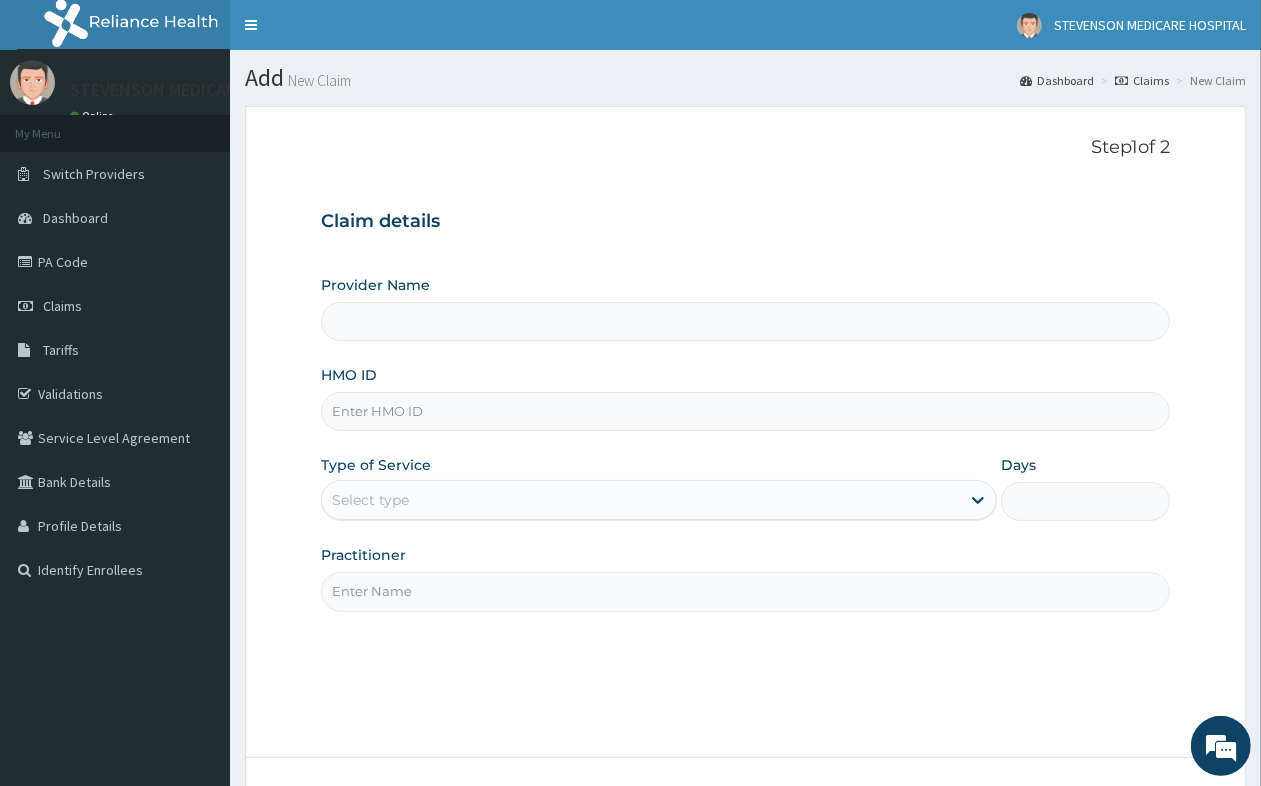 type on "STEVENSON MEDICARE HOSPITAL" 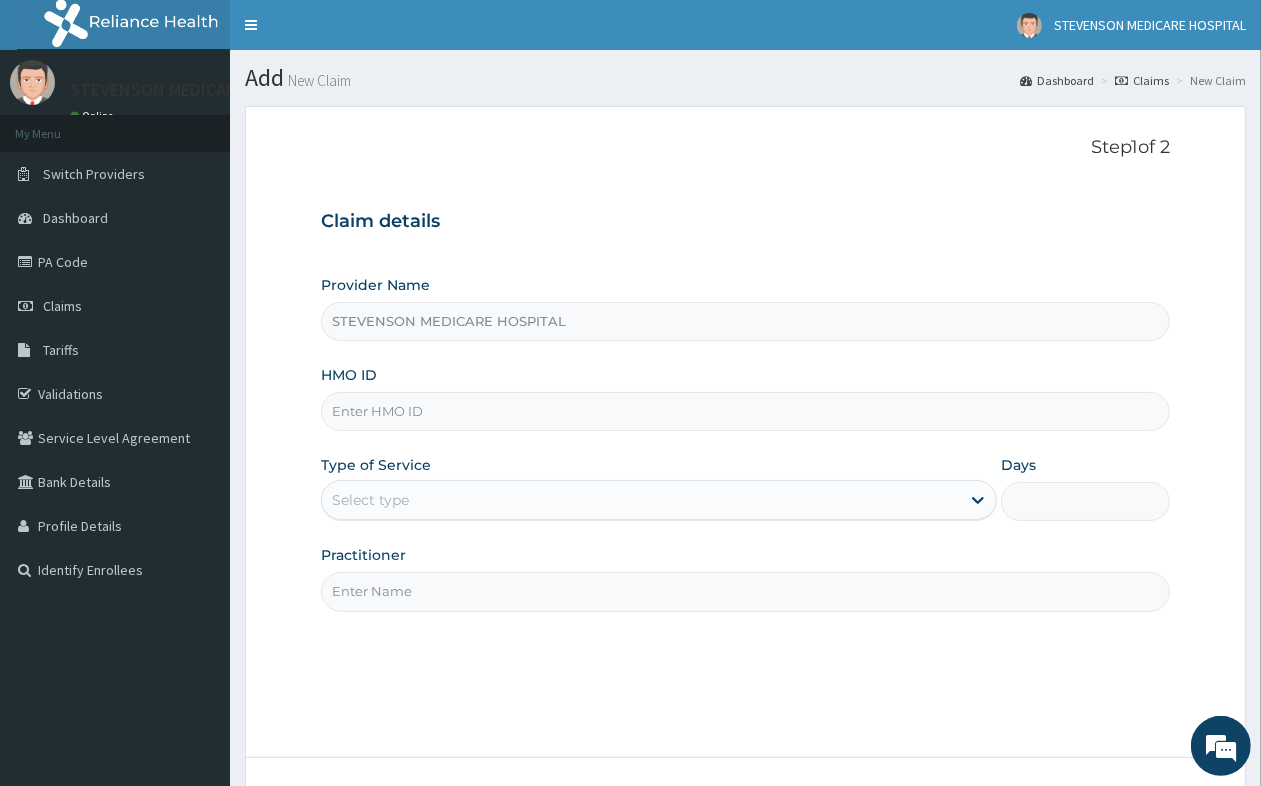 click on "HMO ID" at bounding box center (745, 411) 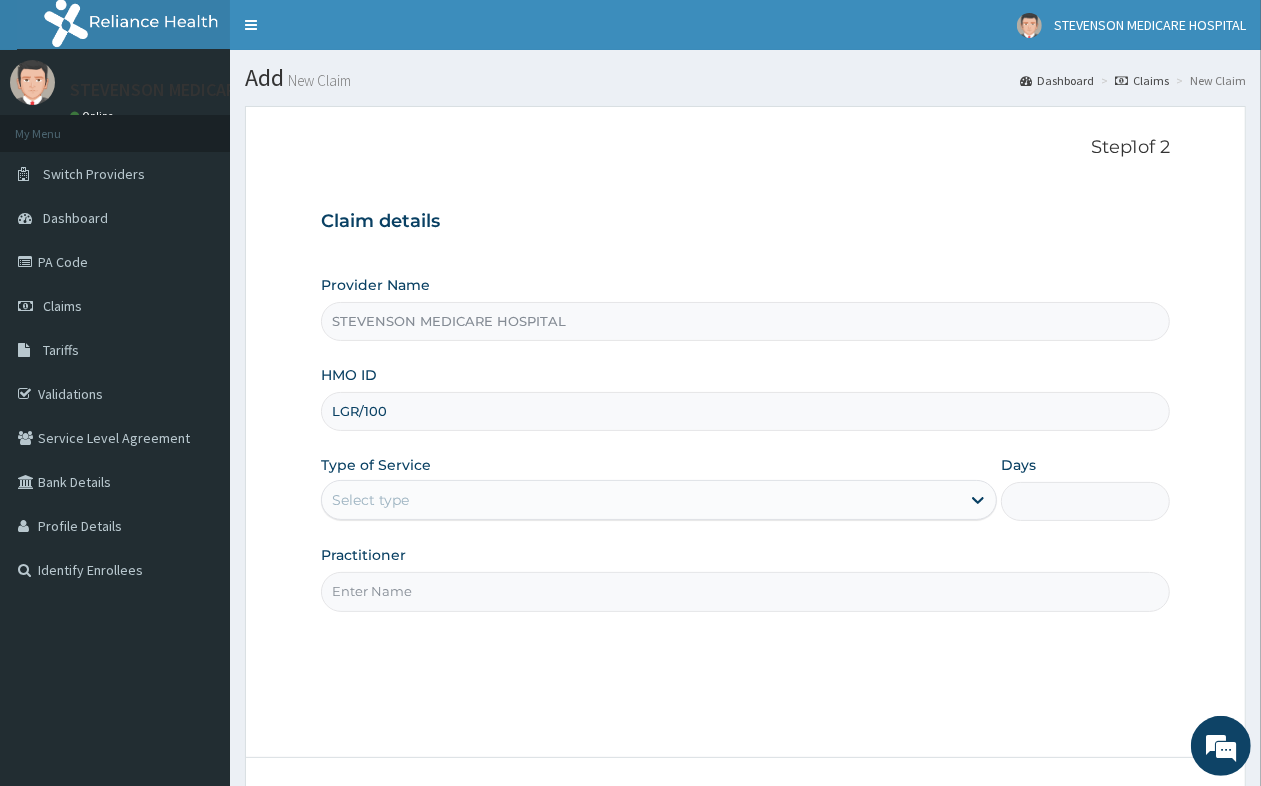 scroll, scrollTop: 0, scrollLeft: 0, axis: both 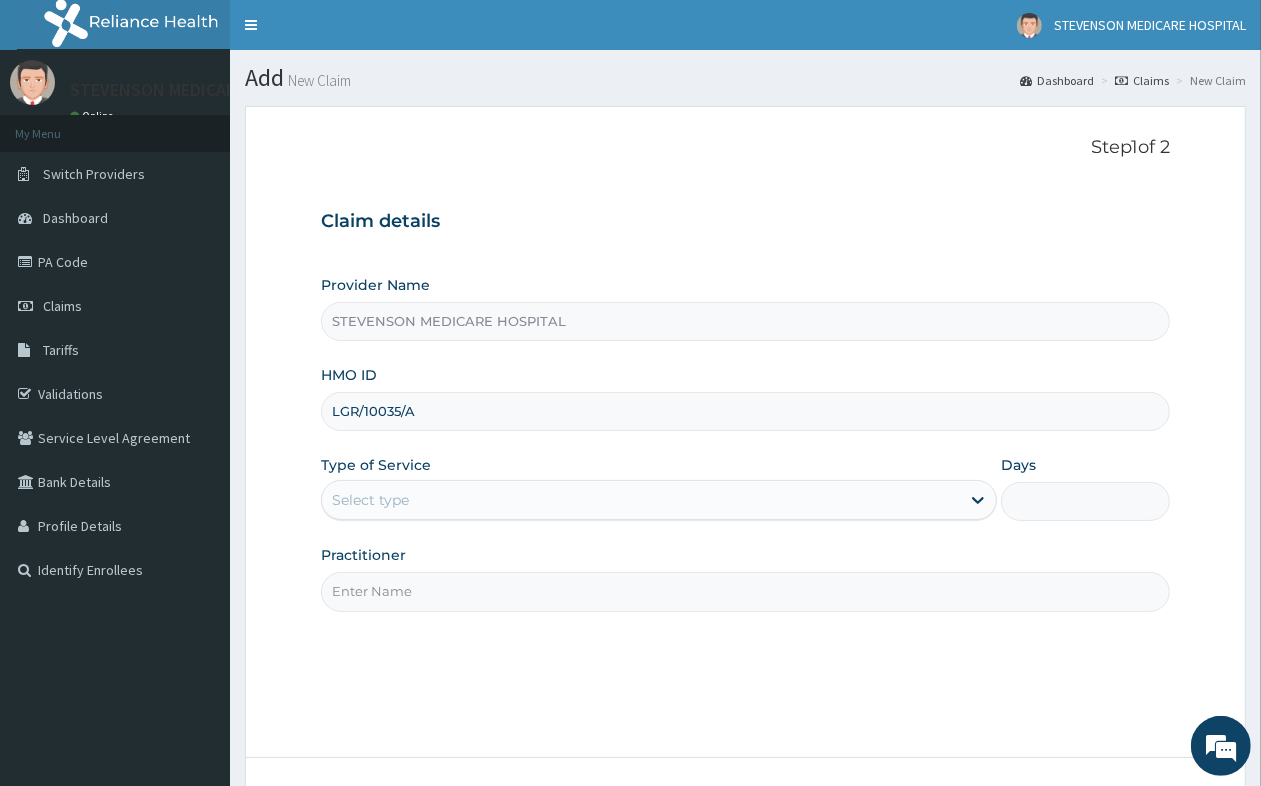 type on "LGR/10035/A" 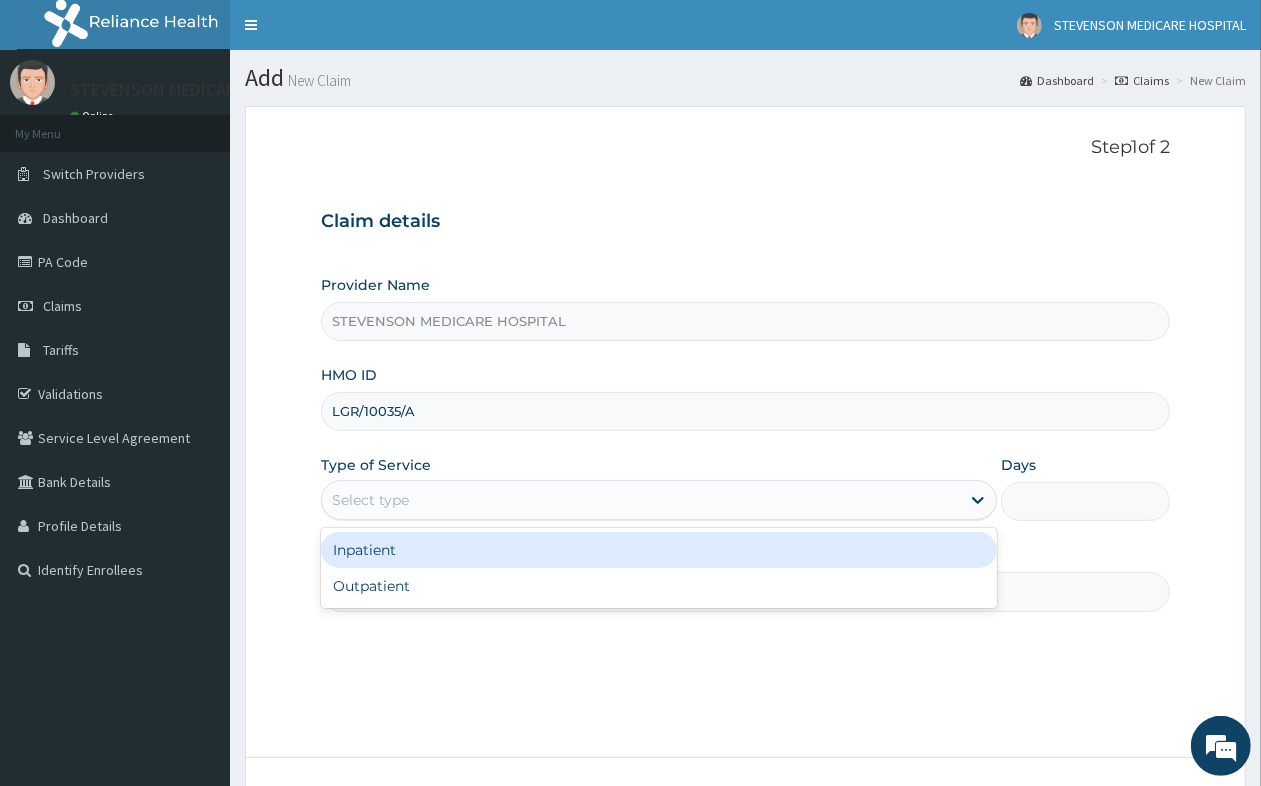 click on "Select type" at bounding box center [641, 500] 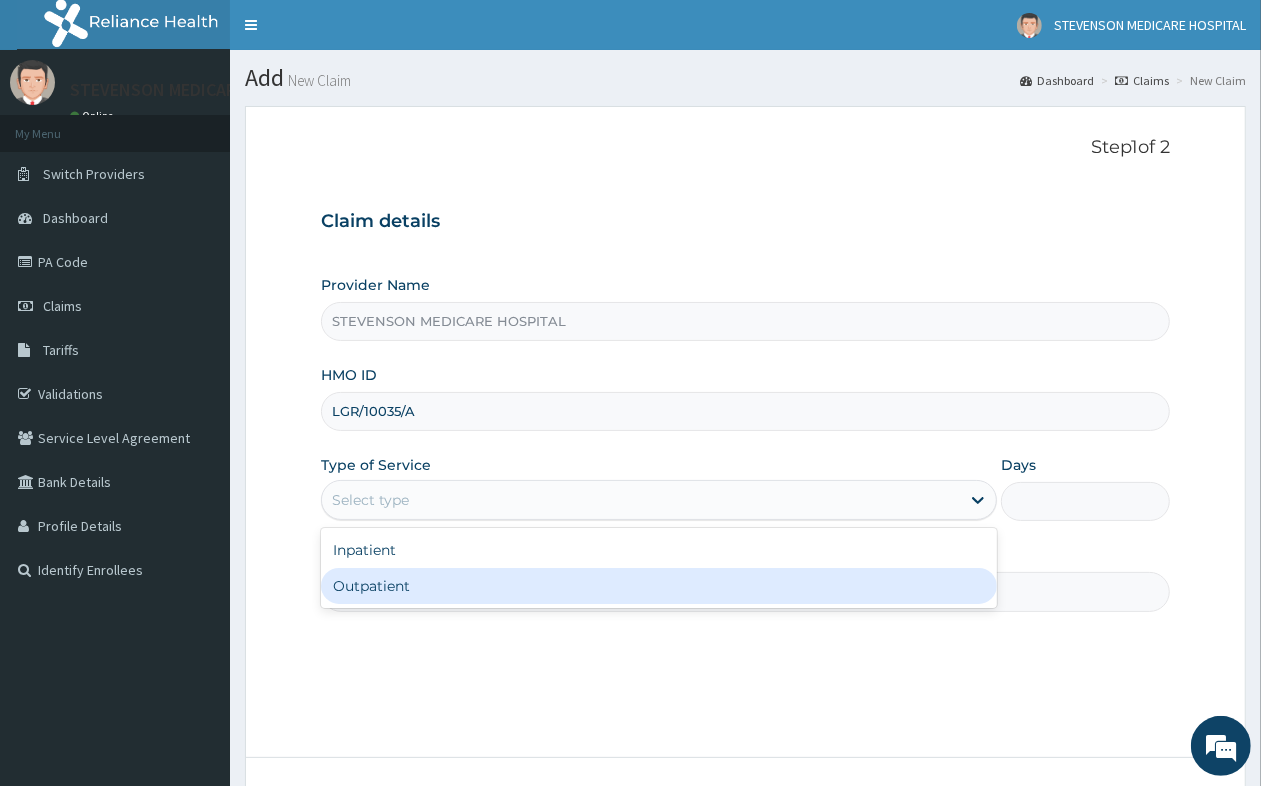 click on "Outpatient" at bounding box center [659, 586] 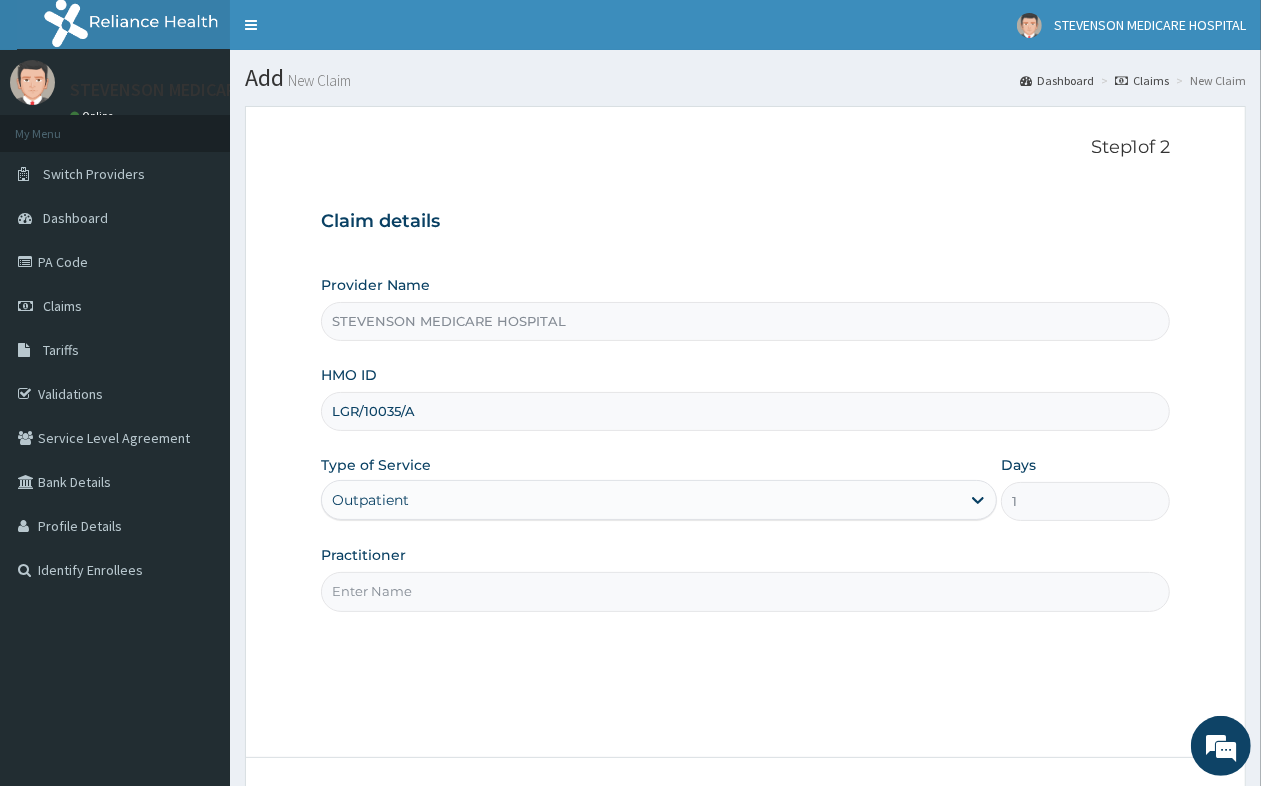 click on "Practitioner" at bounding box center (745, 591) 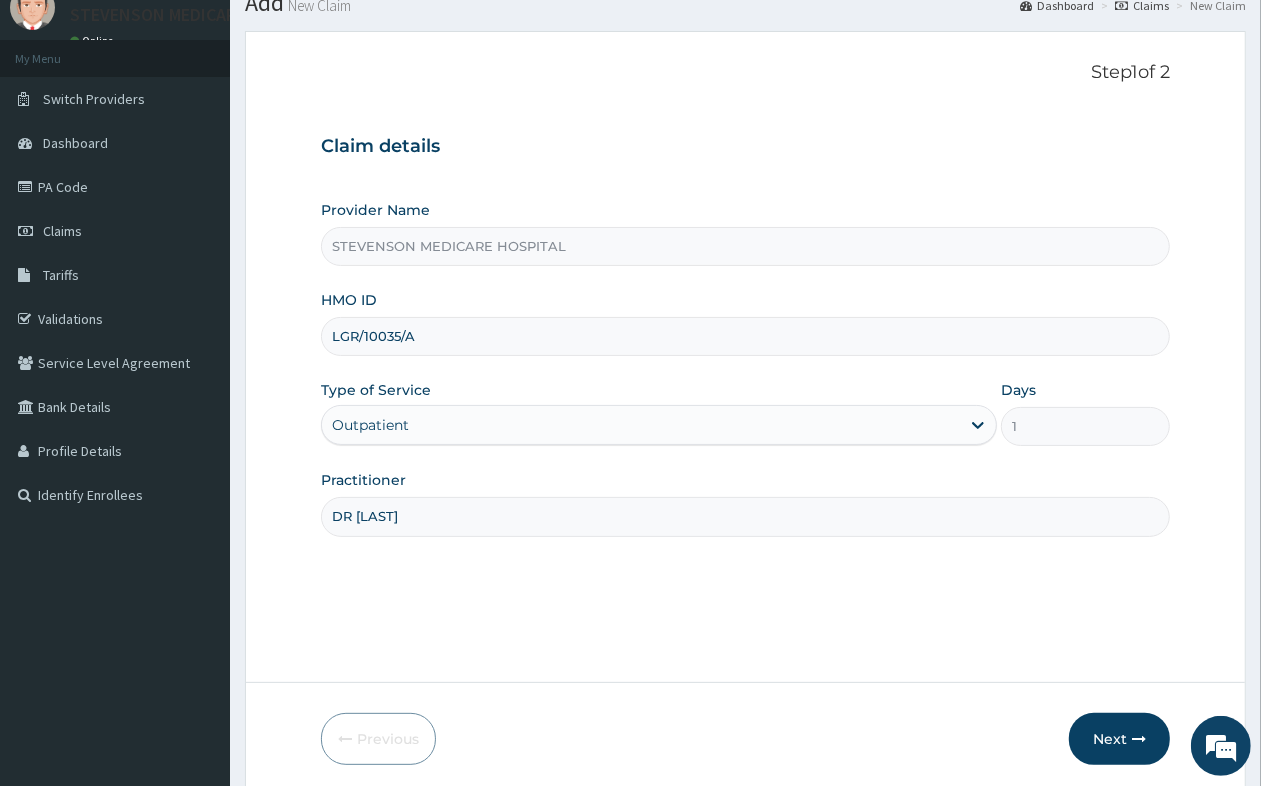 scroll, scrollTop: 151, scrollLeft: 0, axis: vertical 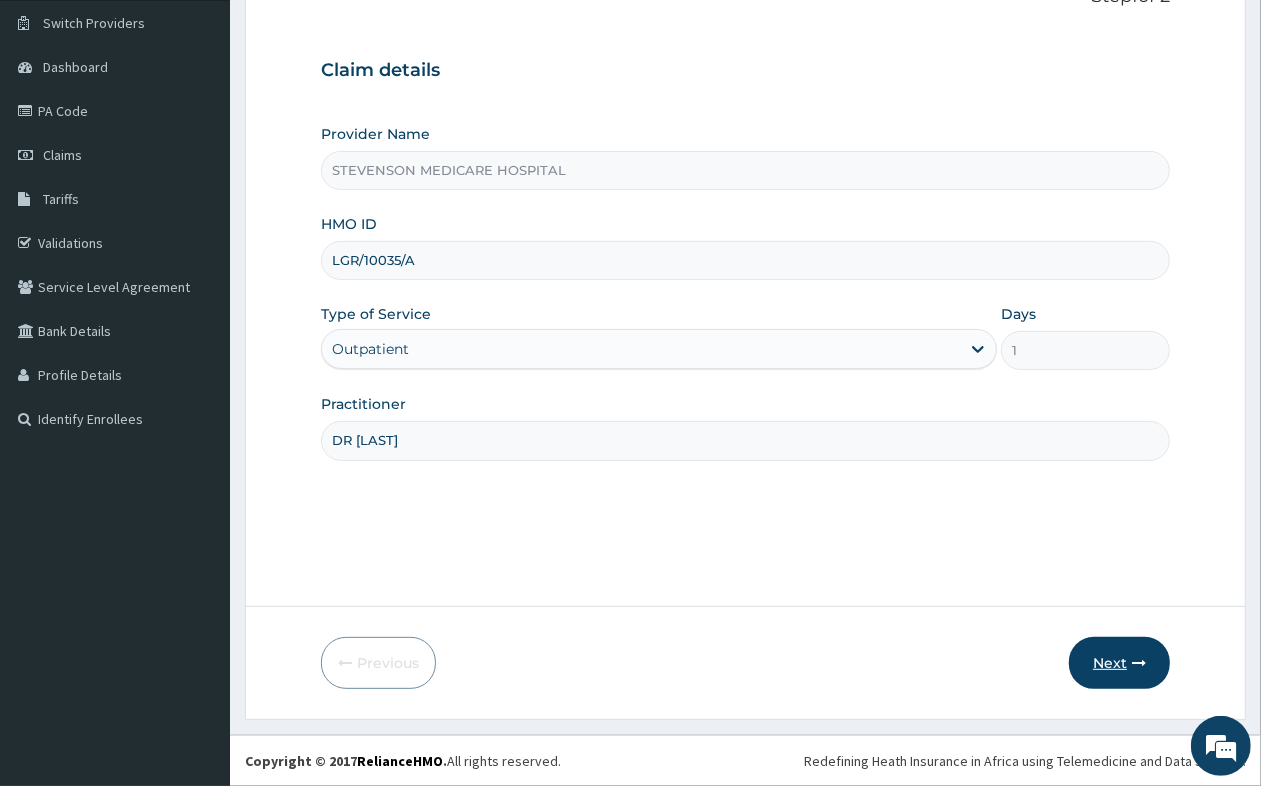 type on "DR OGOR" 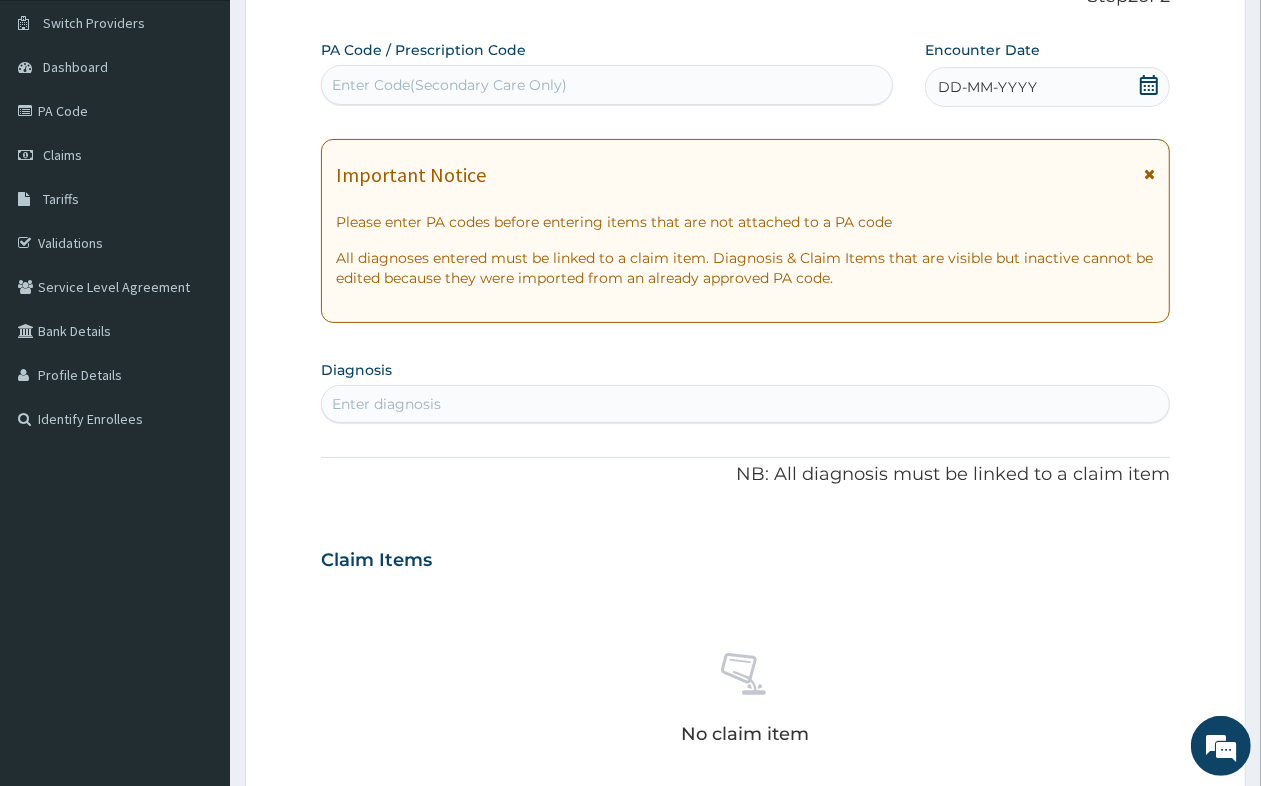 click on "DD-MM-YYYY" at bounding box center (1047, 87) 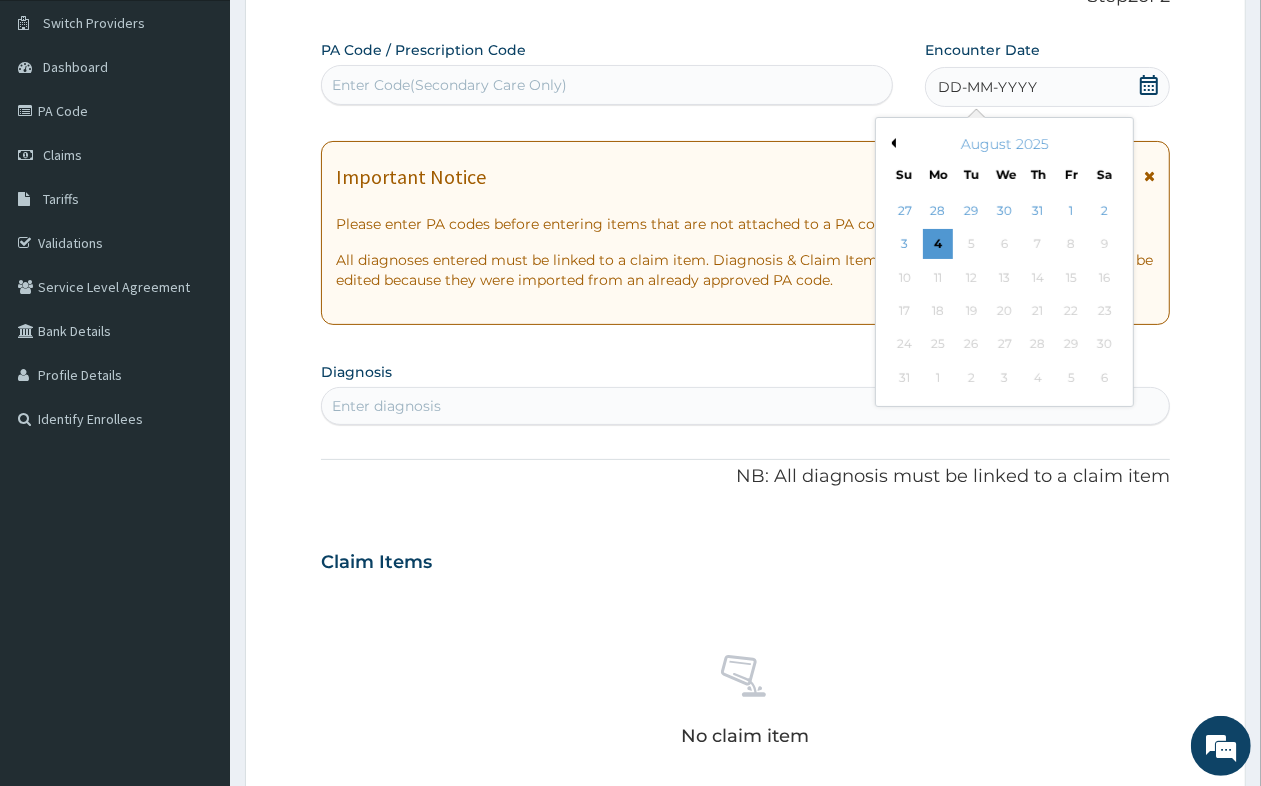 click on "Previous Month" at bounding box center (891, 143) 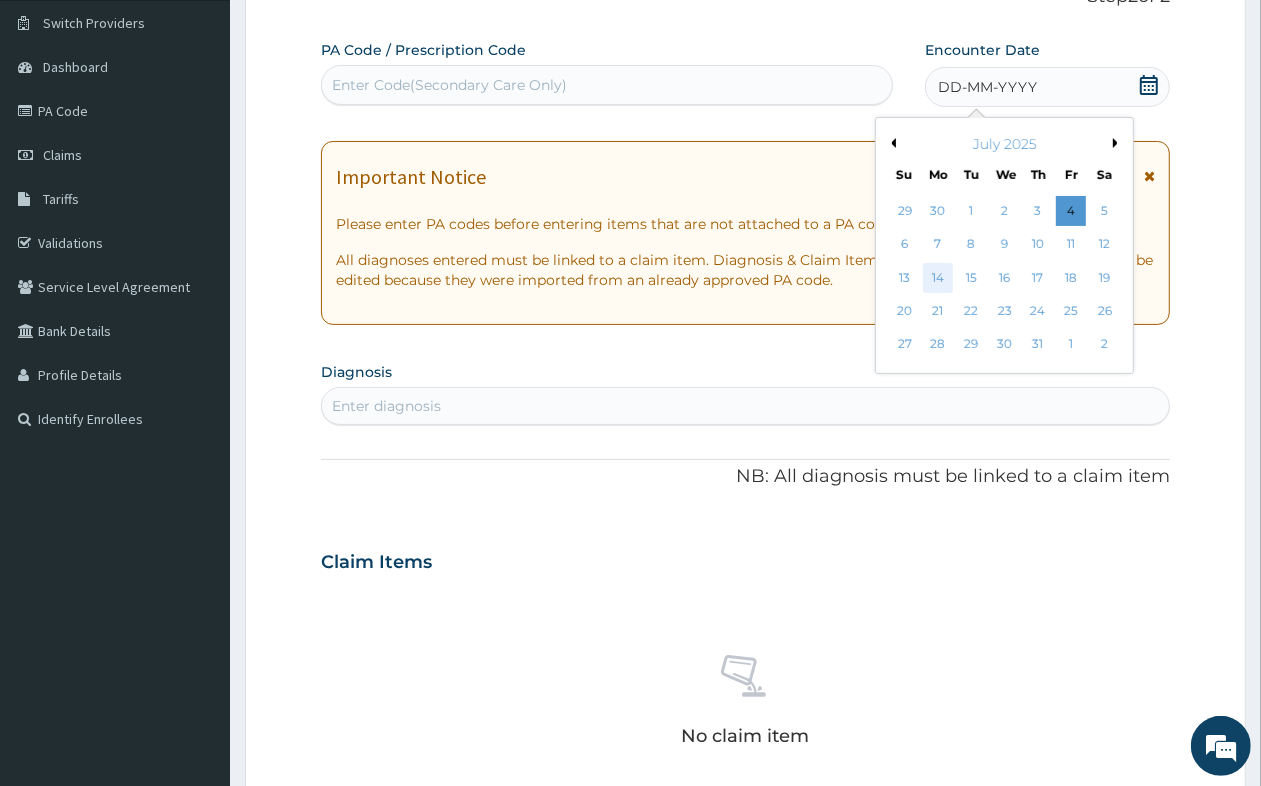 click on "14" at bounding box center (938, 278) 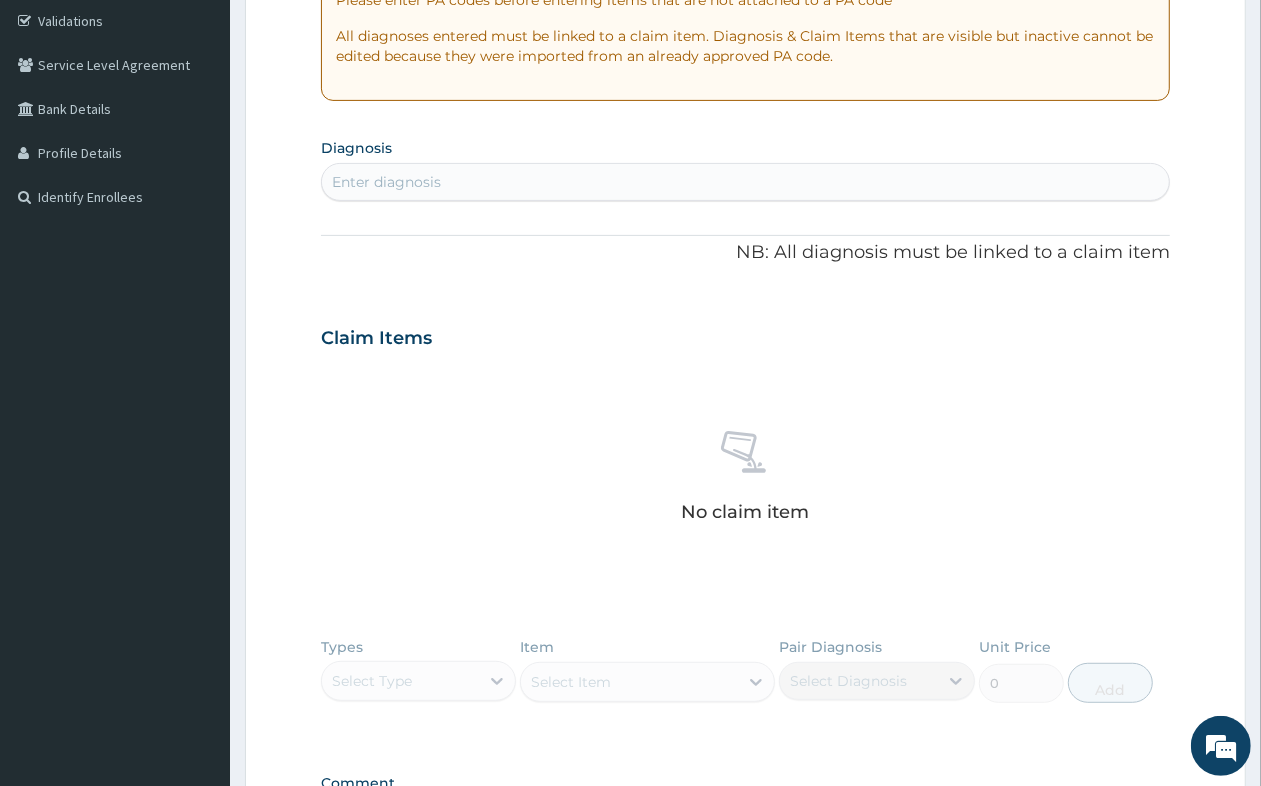 scroll, scrollTop: 401, scrollLeft: 0, axis: vertical 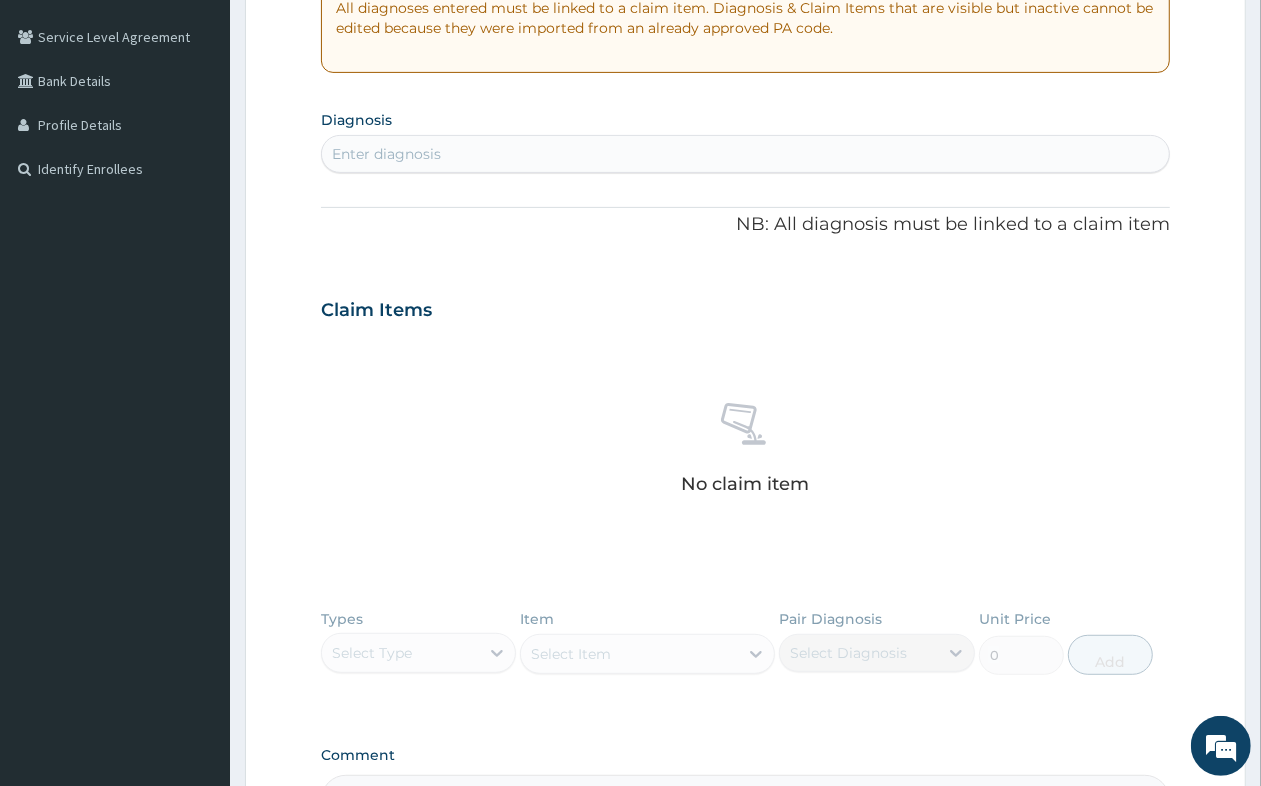 click on "Enter diagnosis" at bounding box center [386, 154] 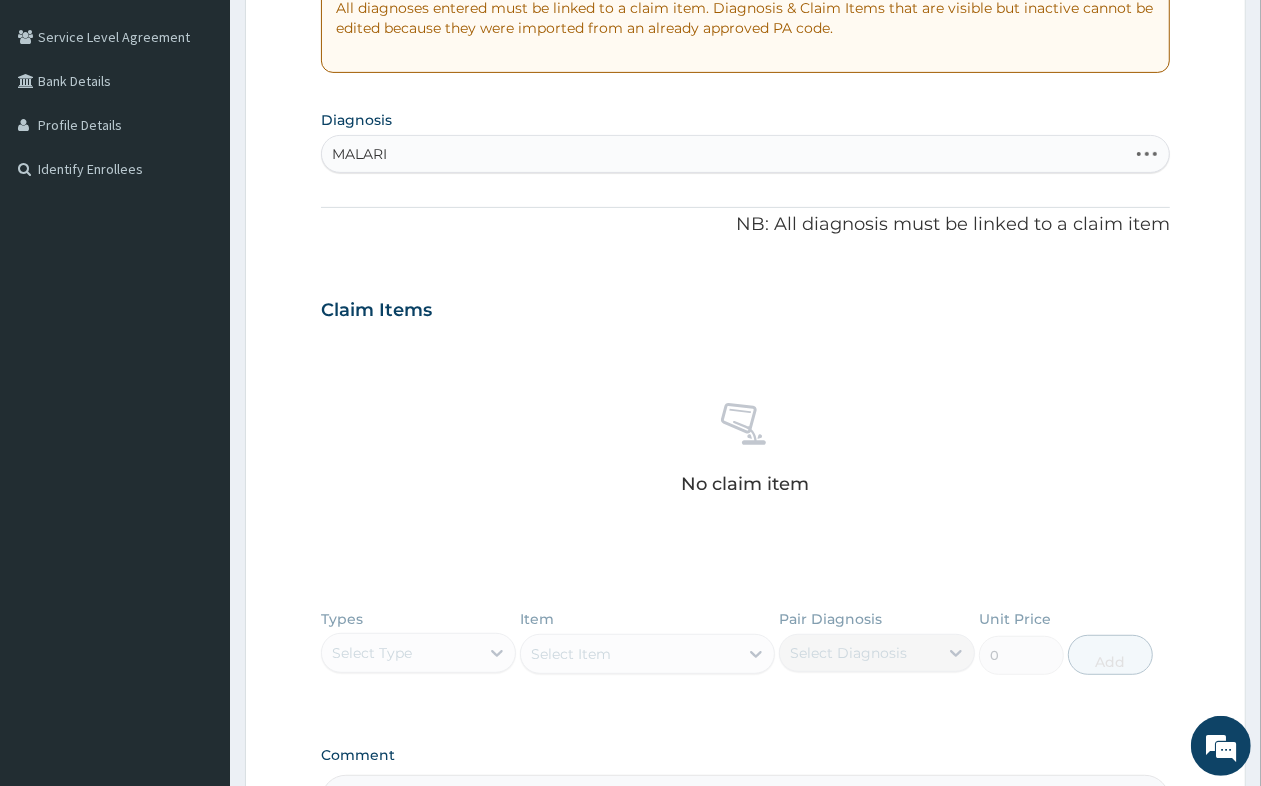 type on "MALARIA" 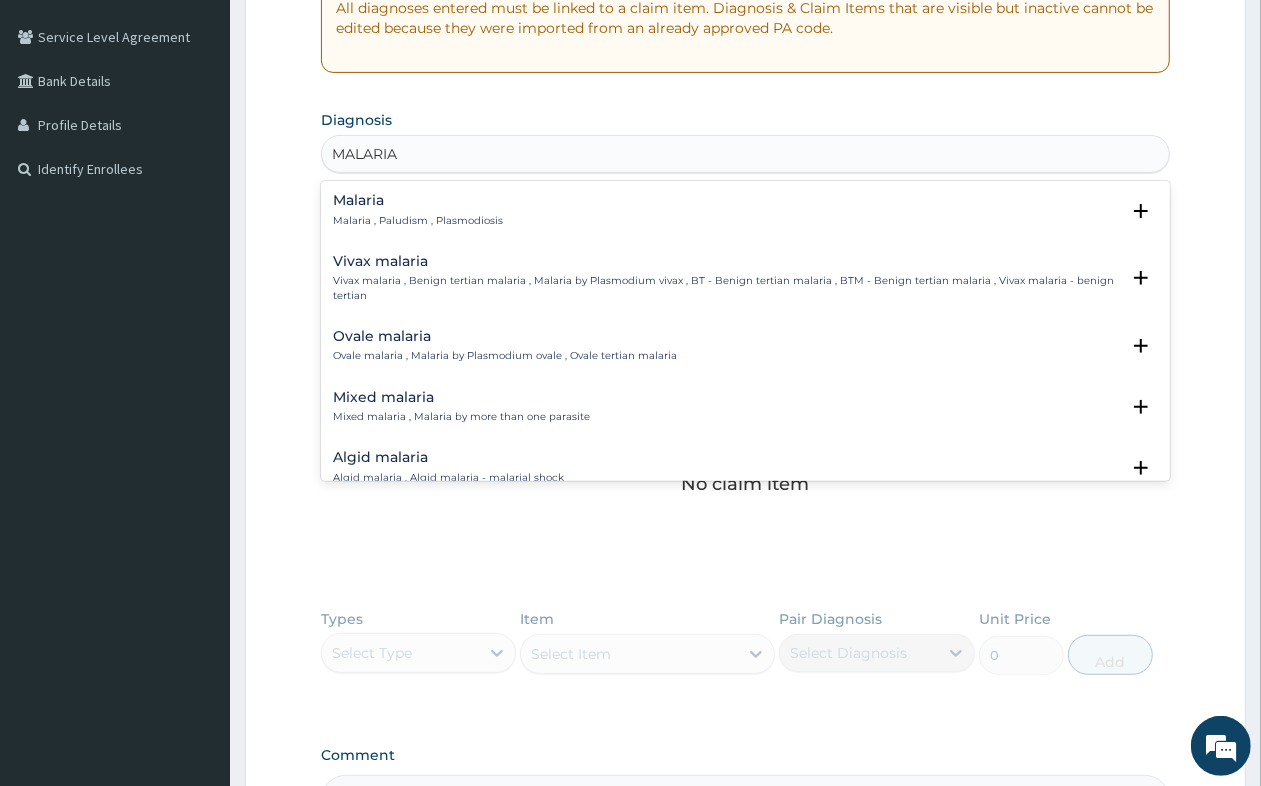 click on "Malaria" at bounding box center (418, 200) 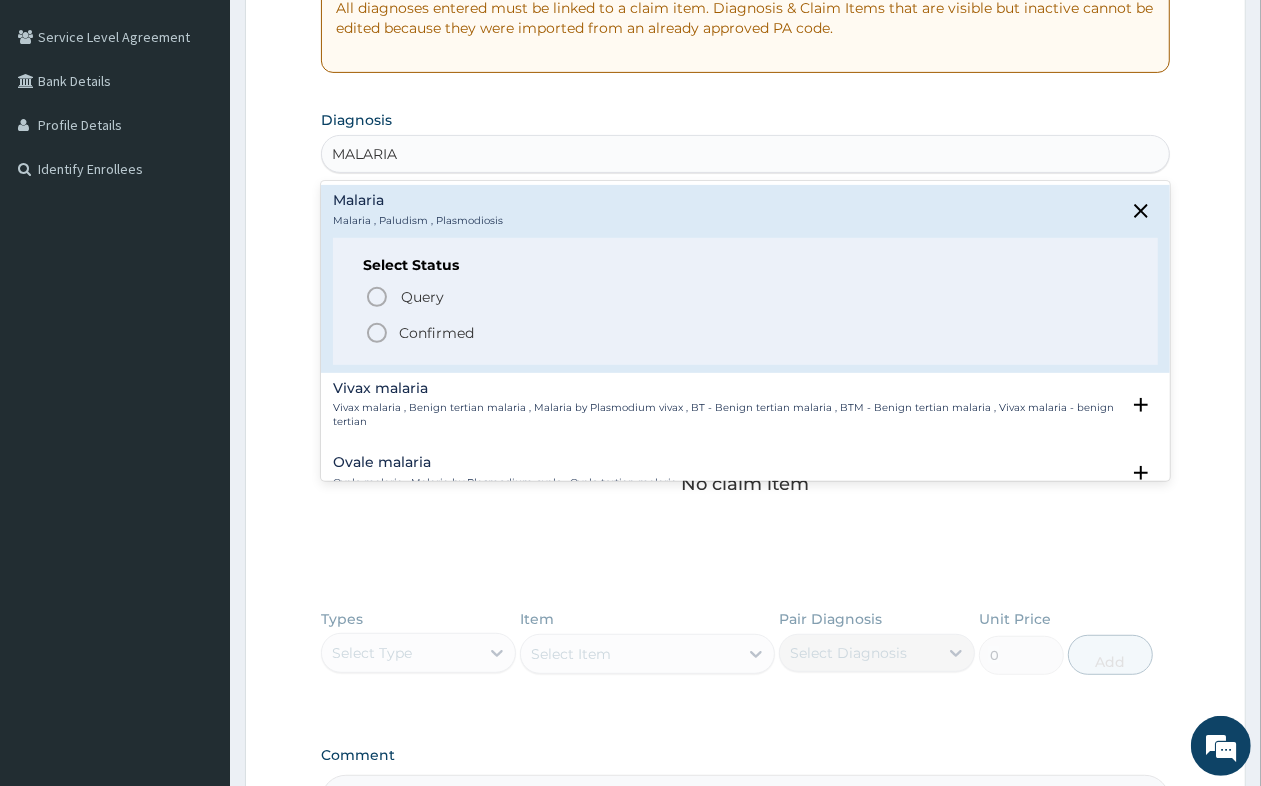 click on "Select Status Query Query covers suspected (?), Keep in view (kiv), Ruled out (r/o) Confirmed" at bounding box center [745, 301] 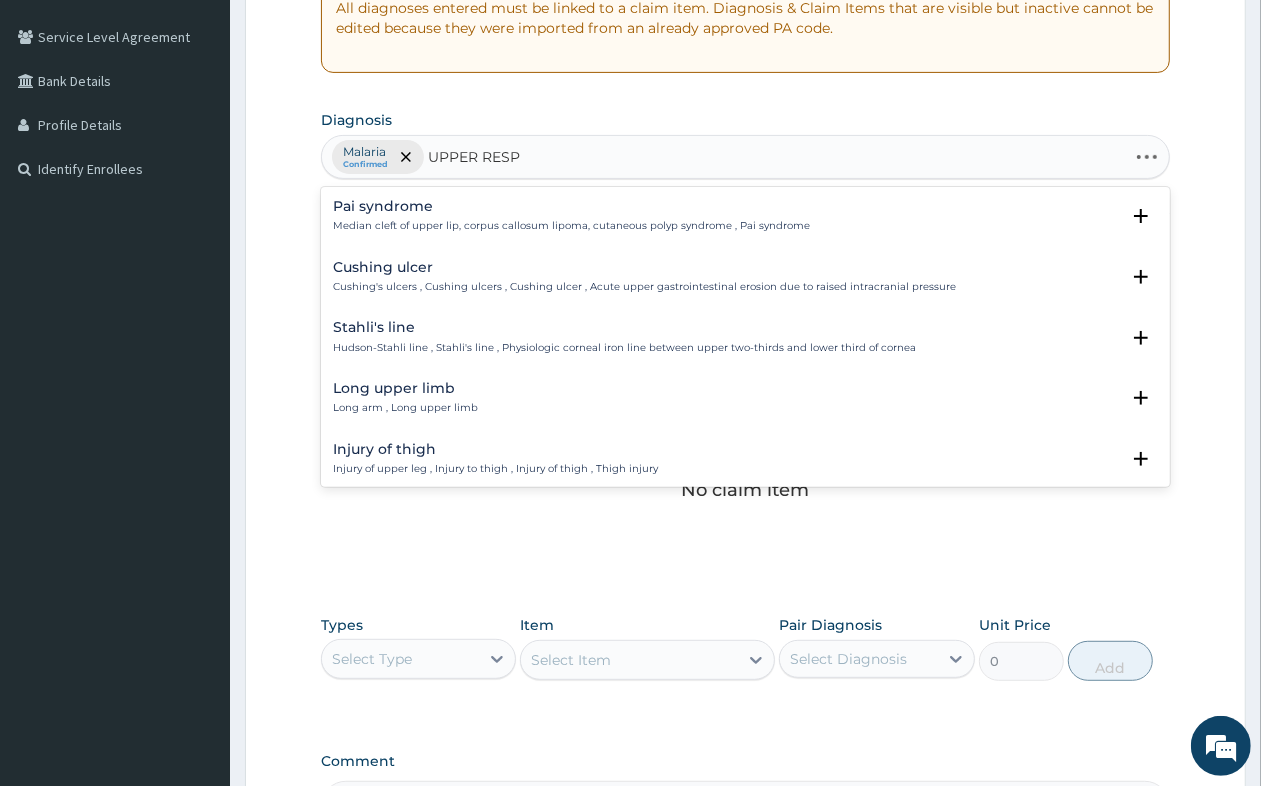 type on "UPPER RESPI" 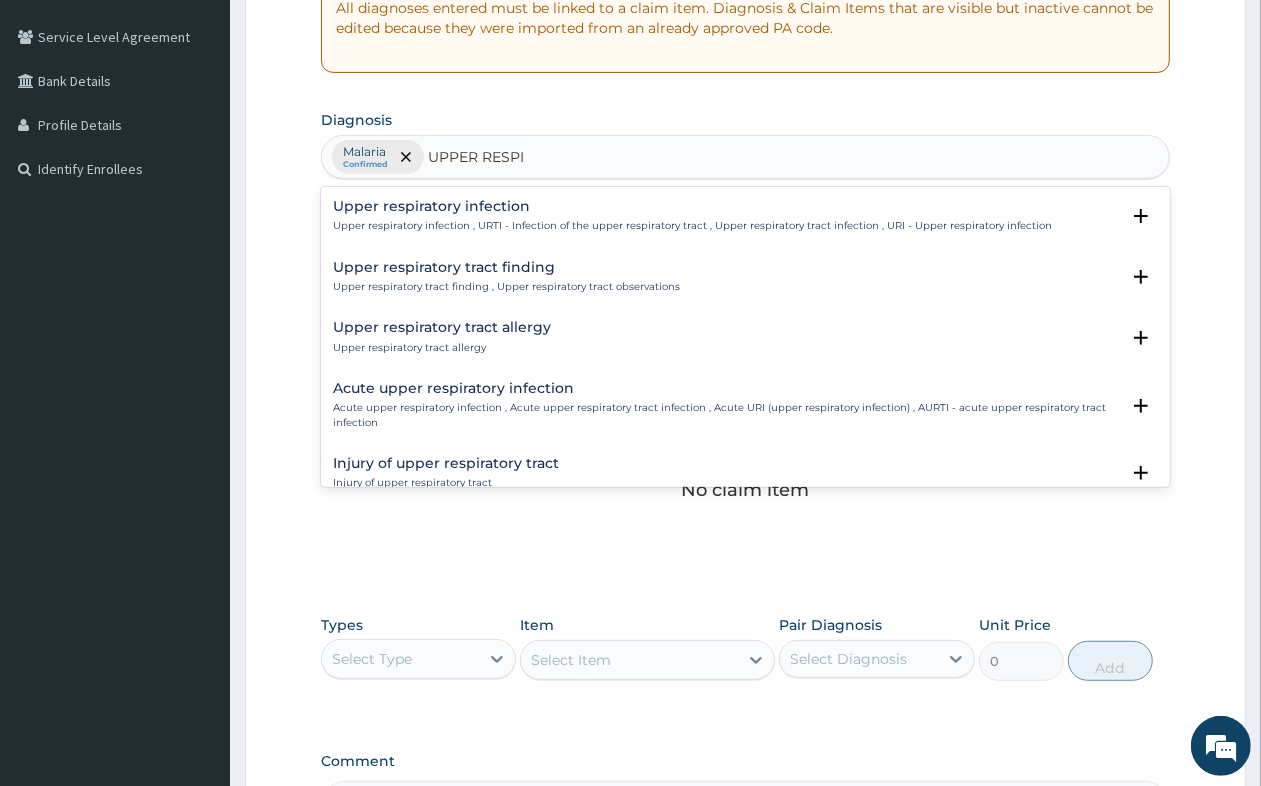click on "Upper respiratory infection , URTI - Infection of the upper respiratory tract , Upper respiratory tract infection , URI - Upper respiratory infection" at bounding box center (692, 226) 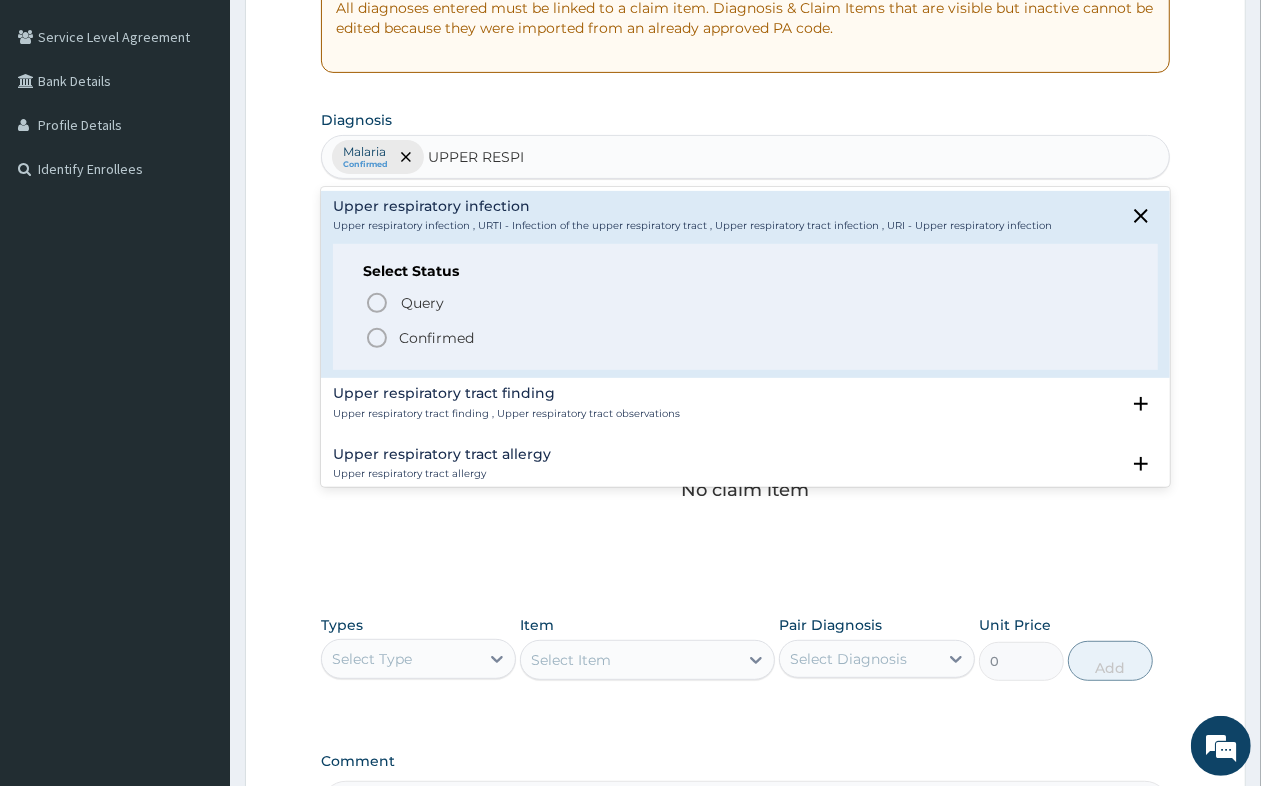 click 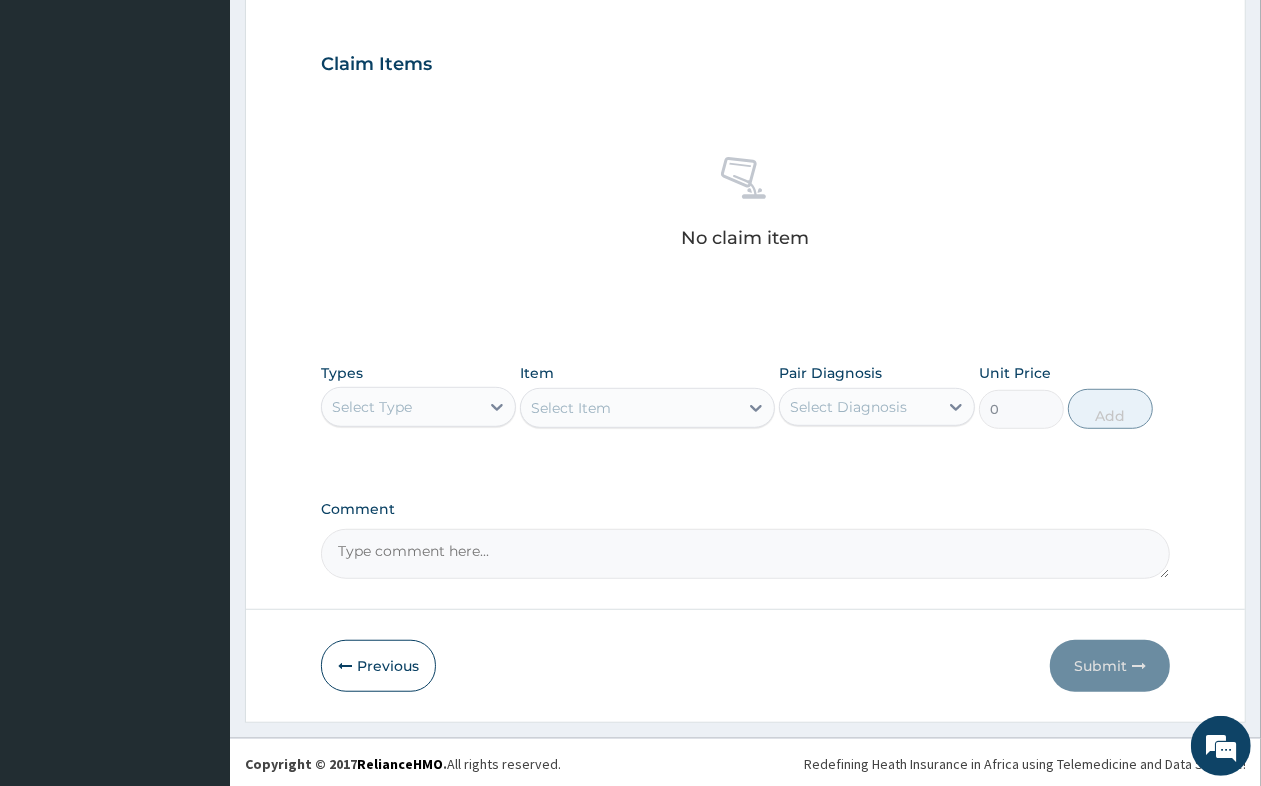 scroll, scrollTop: 657, scrollLeft: 0, axis: vertical 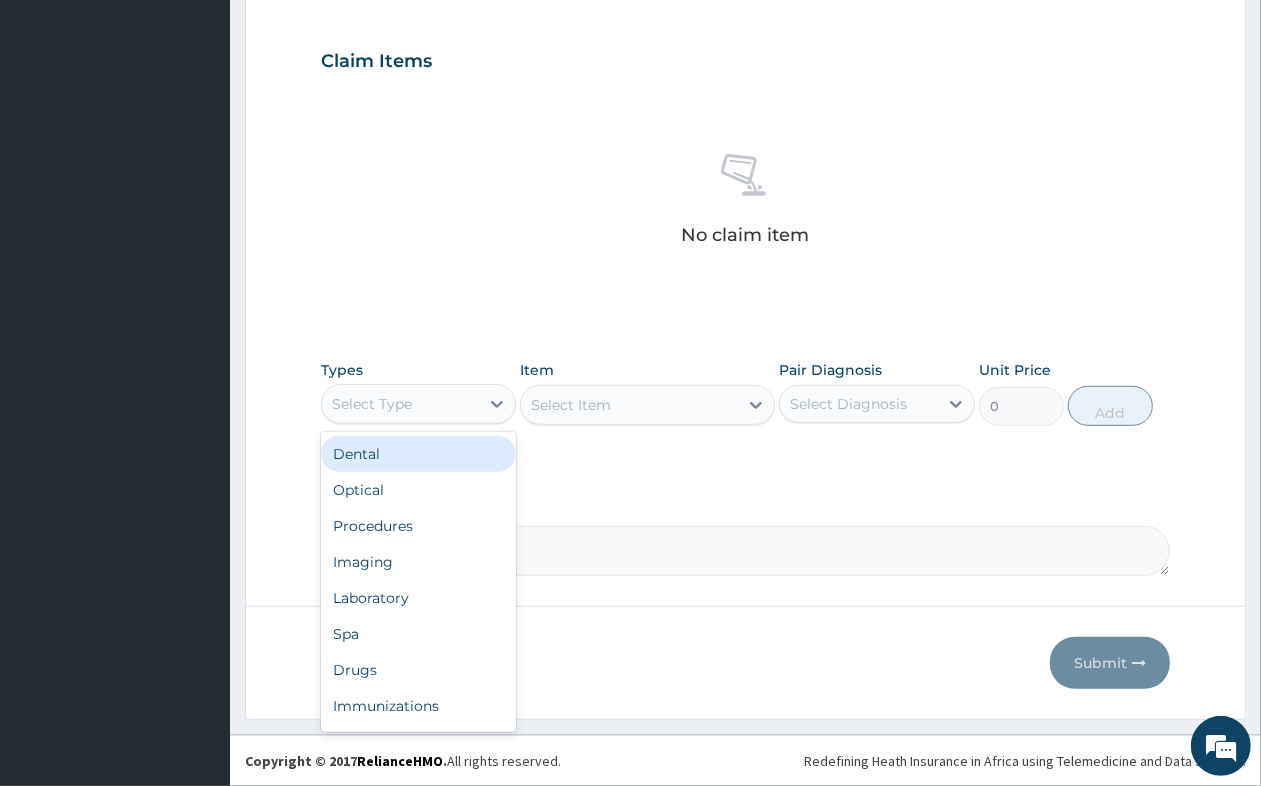 click on "Select Type" at bounding box center [400, 404] 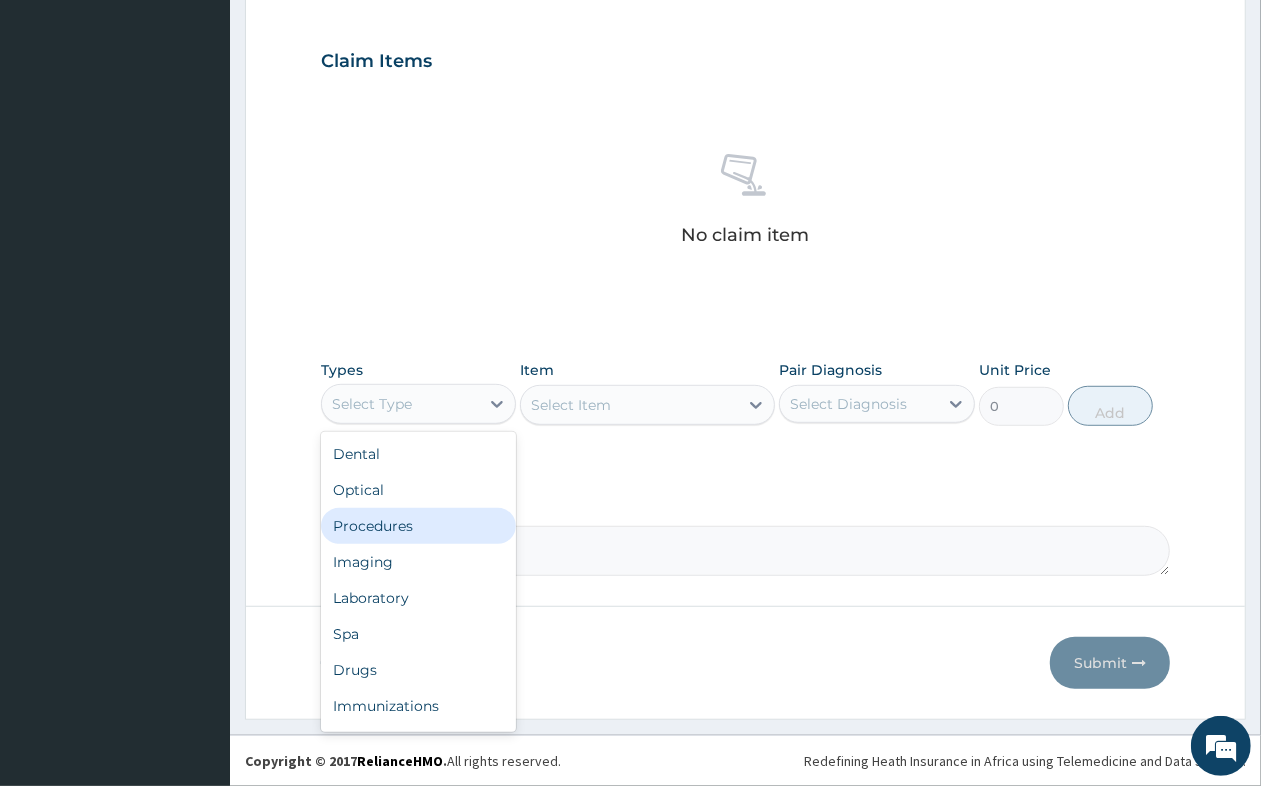 click on "Procedures" at bounding box center (418, 526) 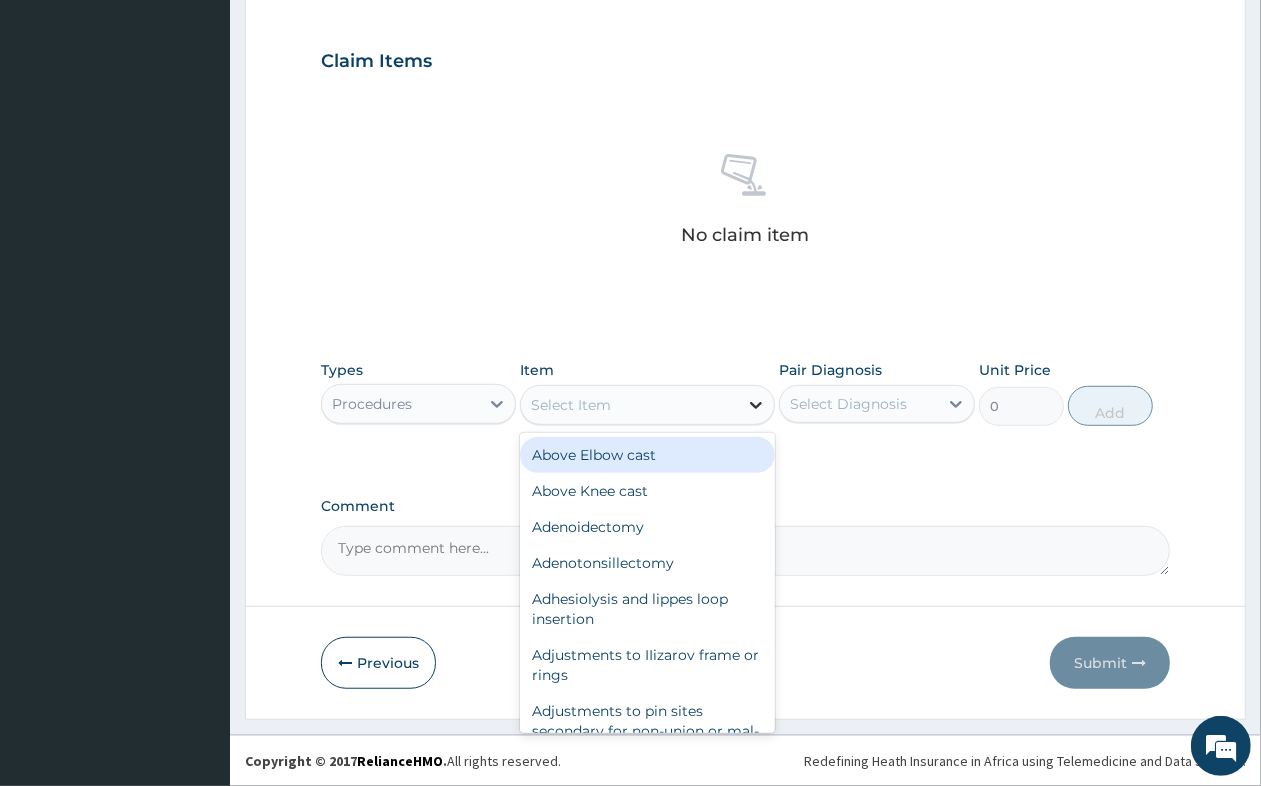 click 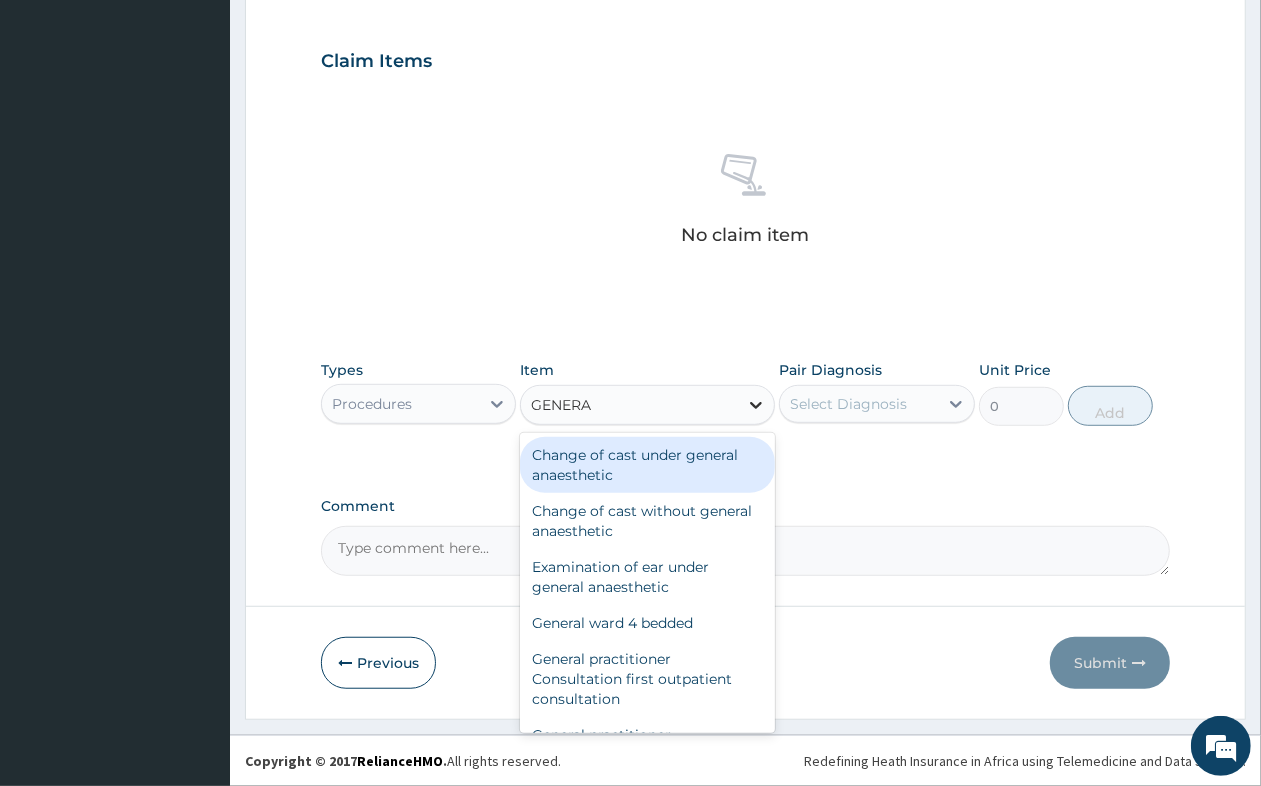 type on "GENERAL" 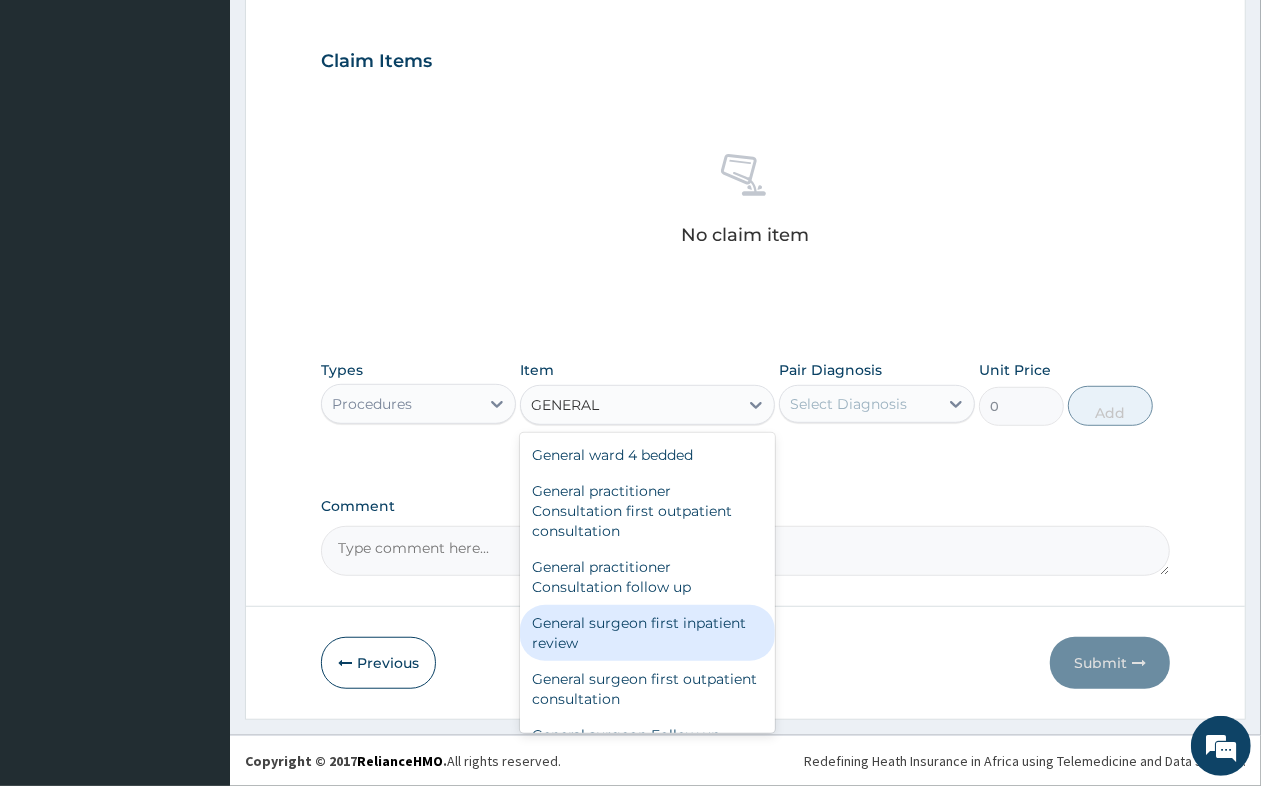 scroll, scrollTop: 125, scrollLeft: 0, axis: vertical 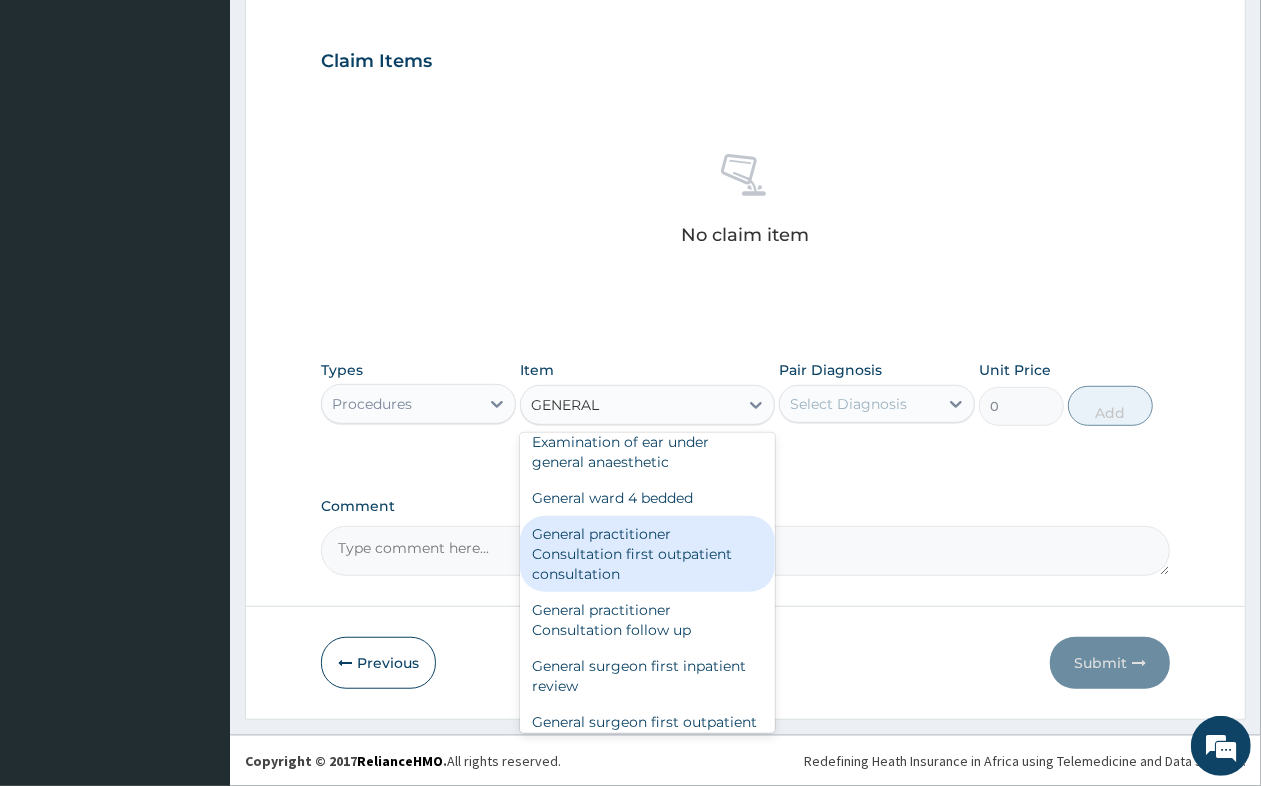 click on "General practitioner Consultation first outpatient consultation" at bounding box center [647, 554] 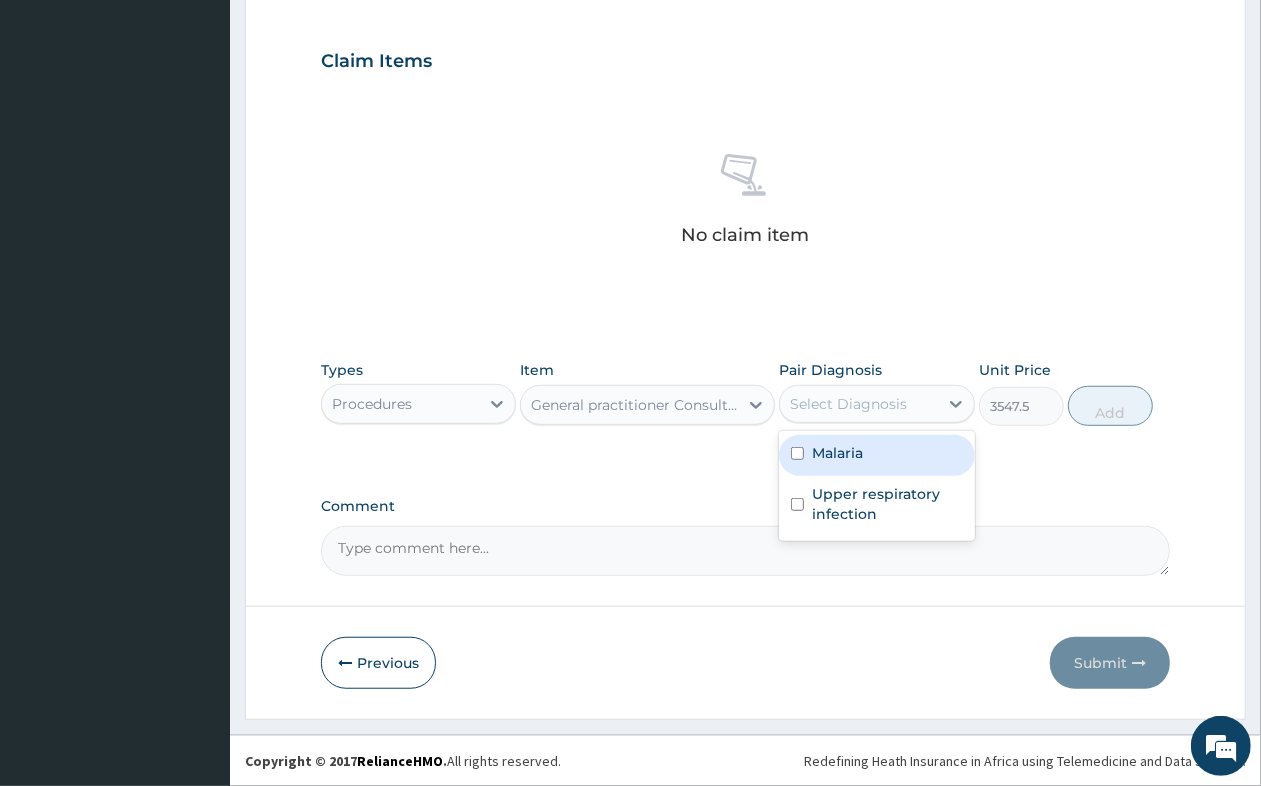 click on "Select Diagnosis" at bounding box center (848, 404) 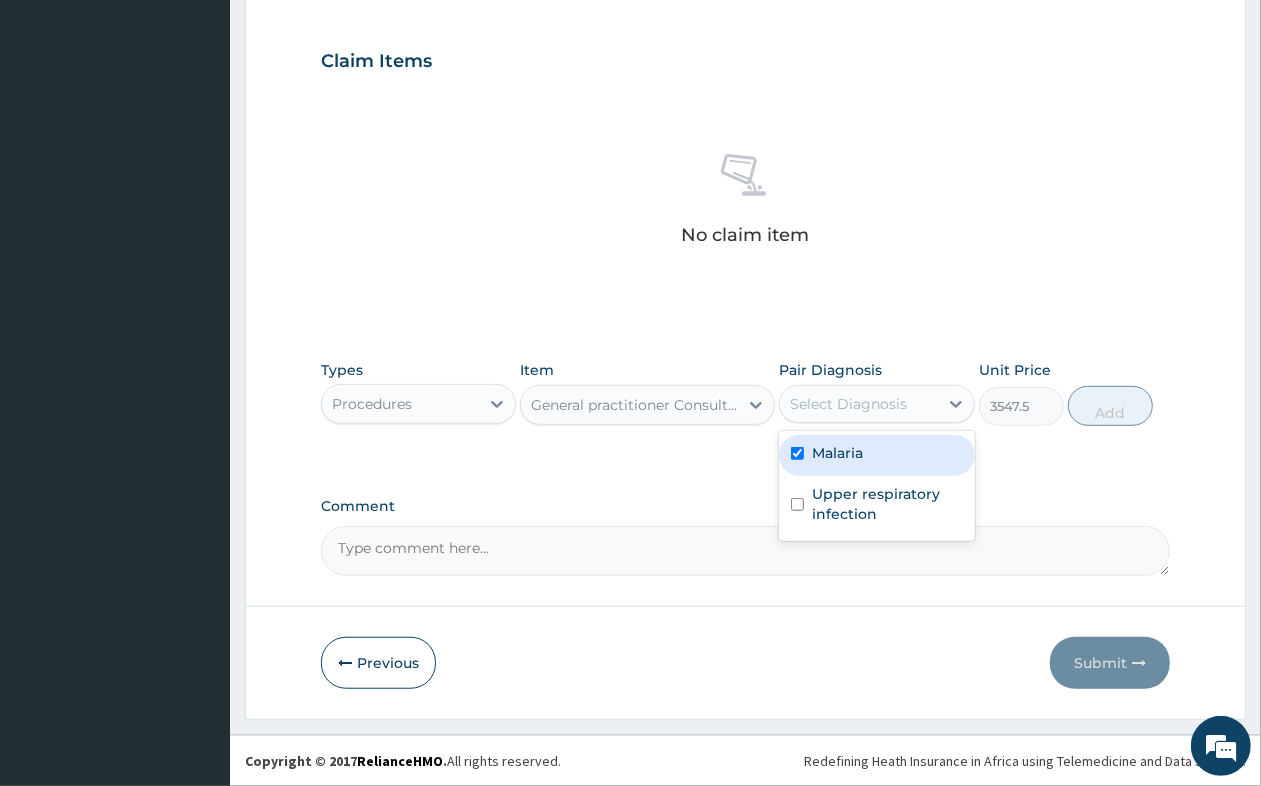 checkbox on "true" 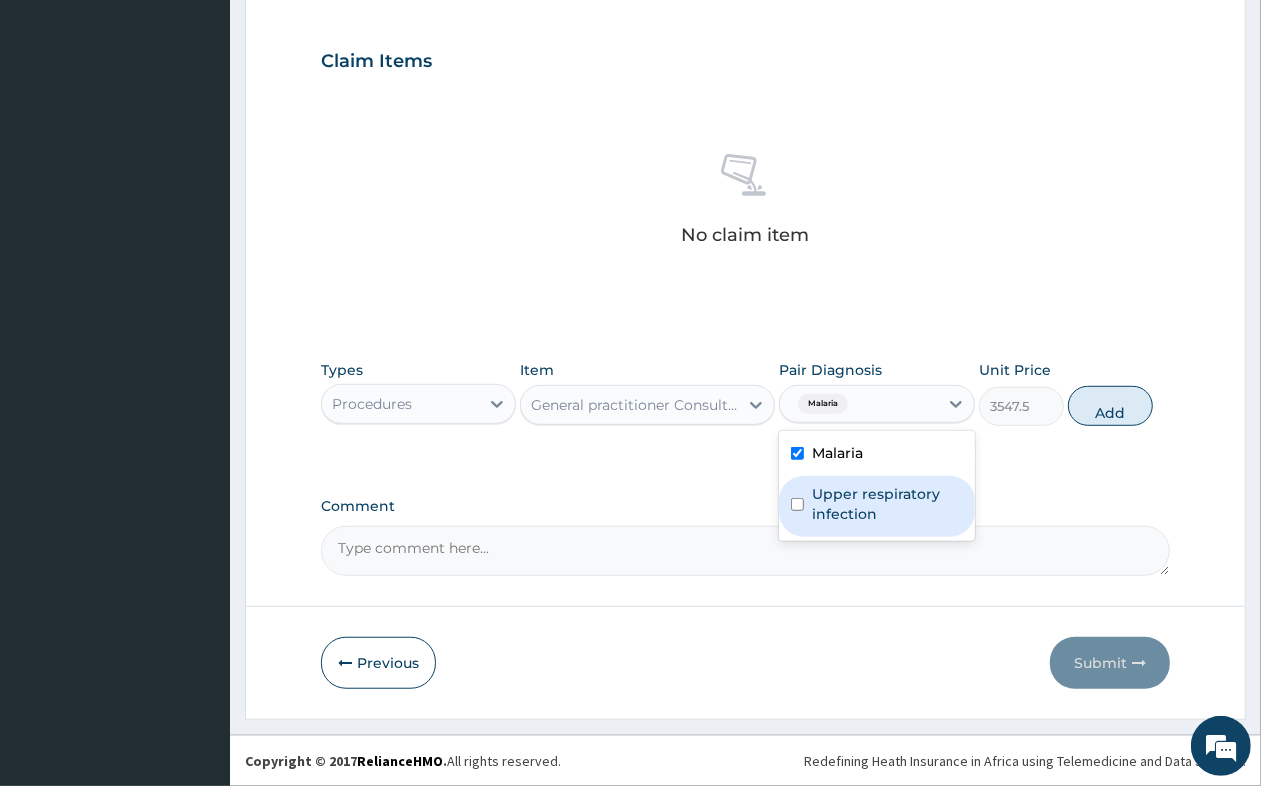 click on "Upper respiratory infection" at bounding box center (887, 504) 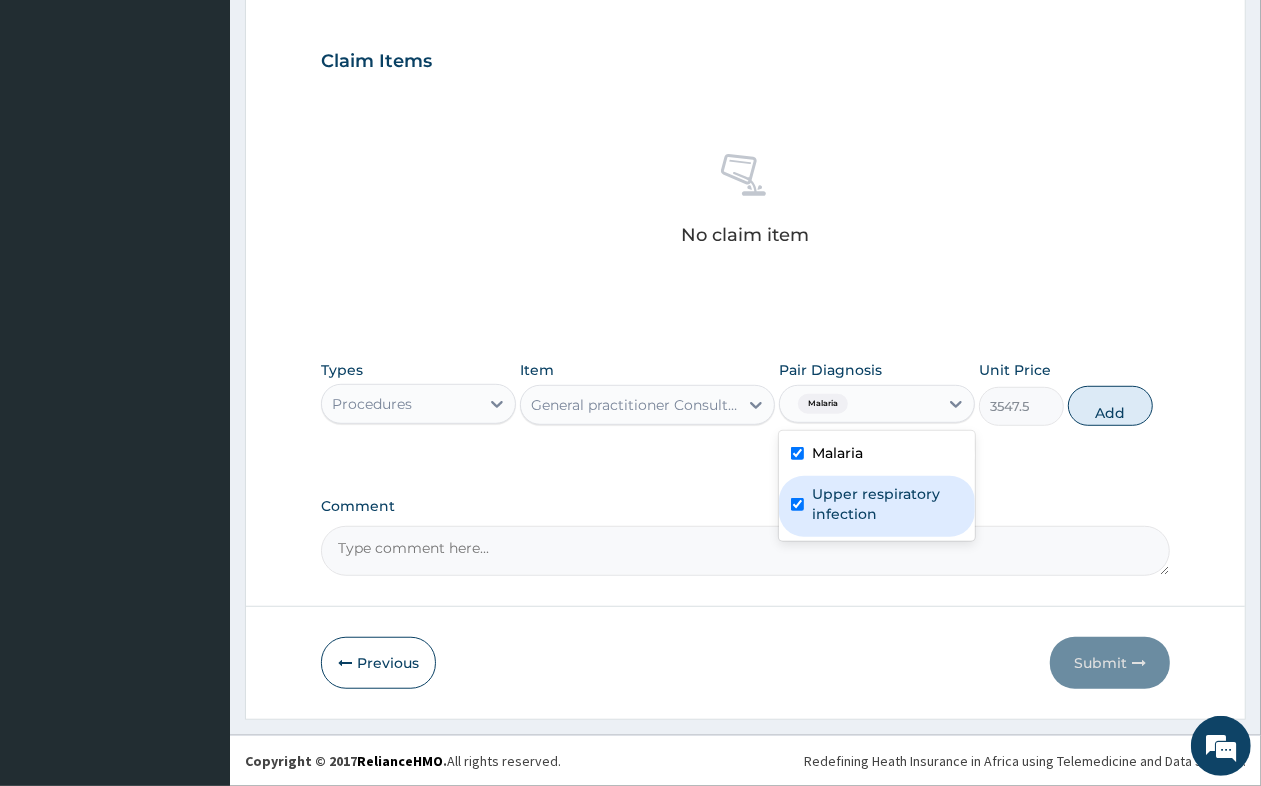 checkbox on "true" 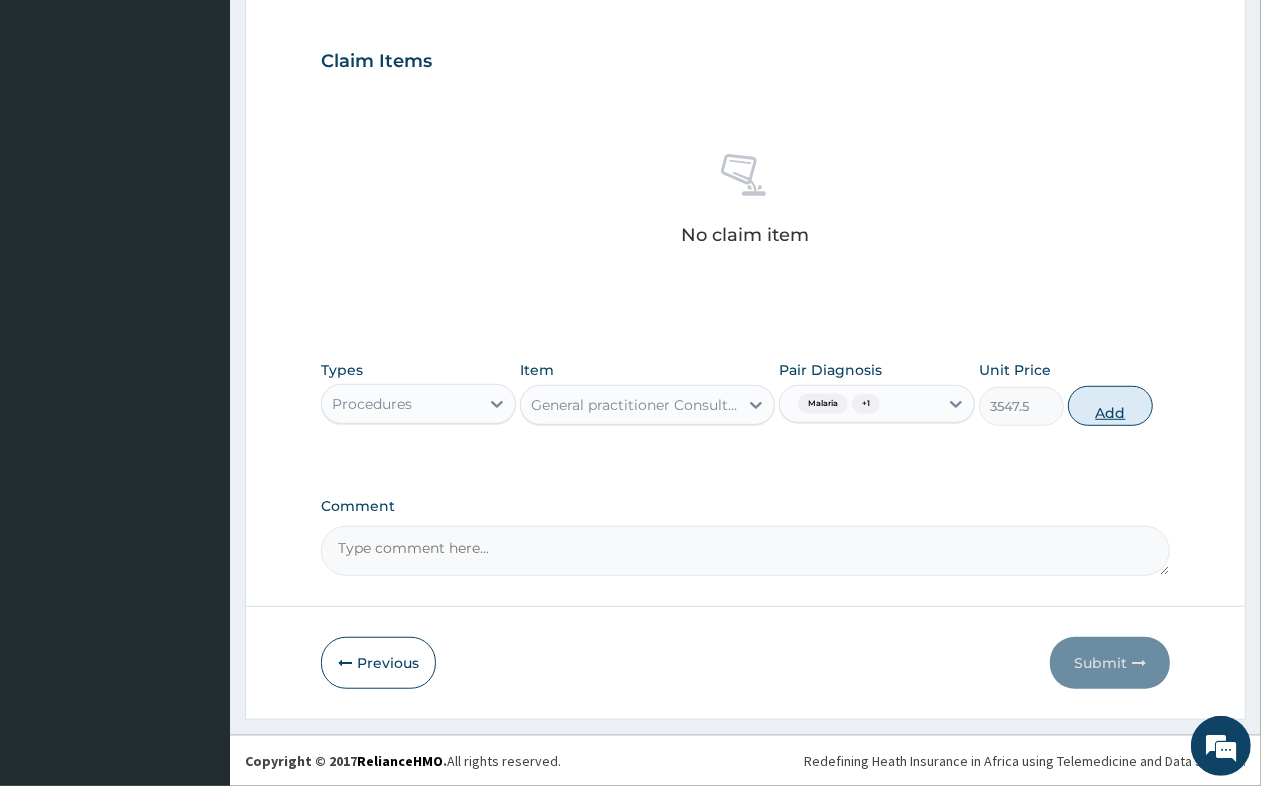 click on "Add" at bounding box center (1110, 406) 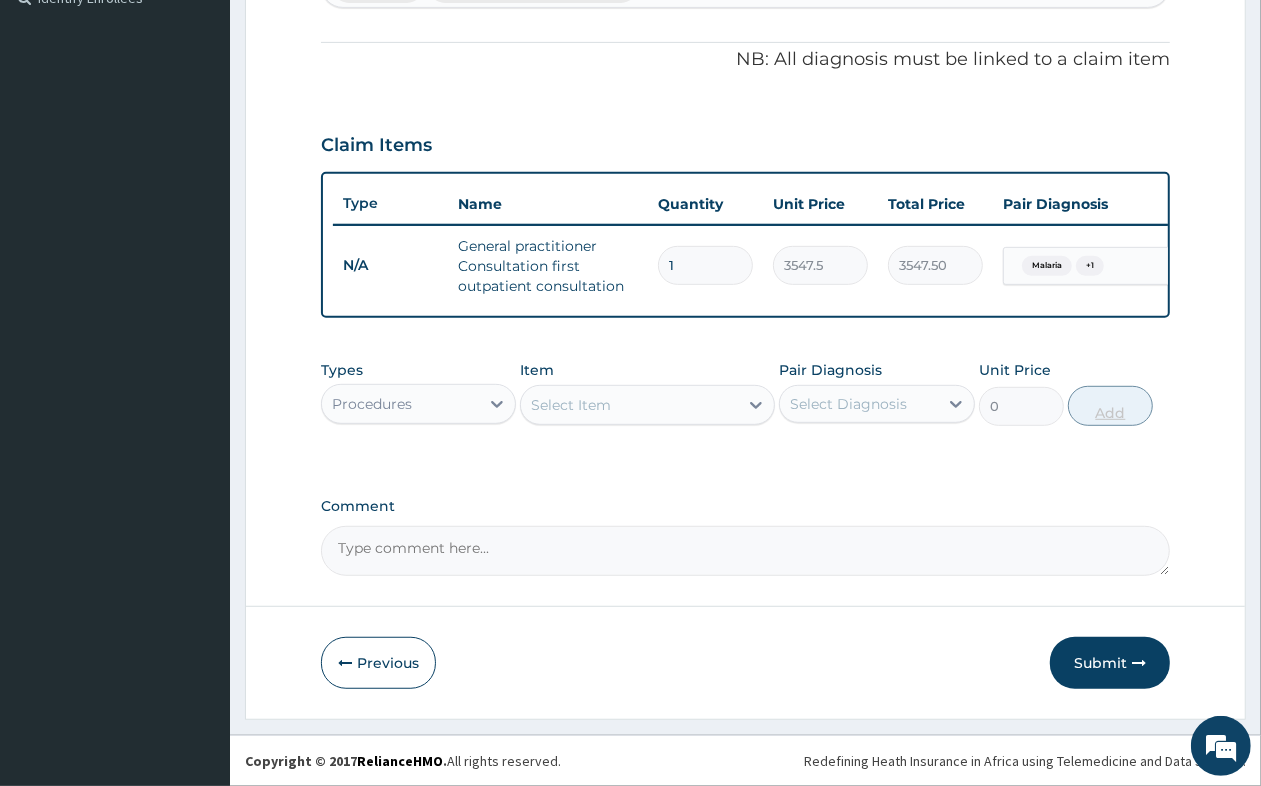 scroll, scrollTop: 590, scrollLeft: 0, axis: vertical 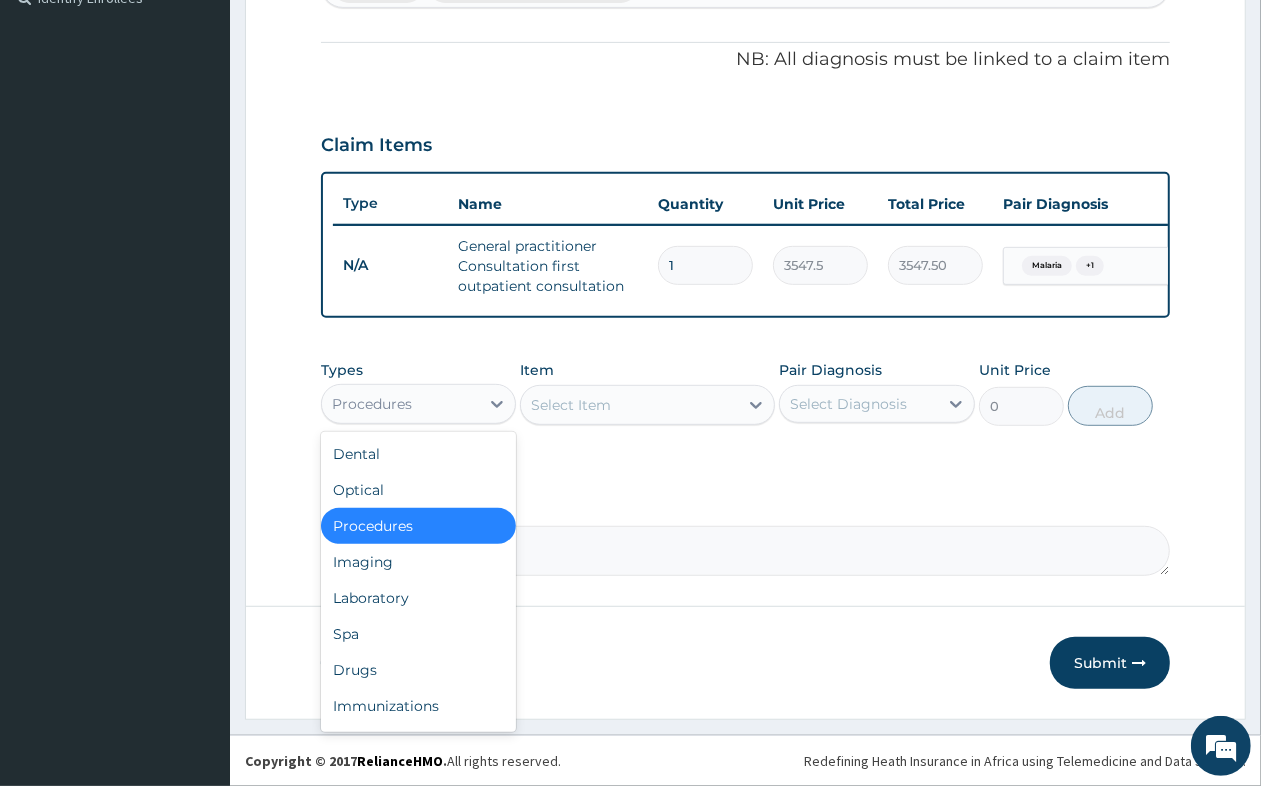 click on "Procedures" at bounding box center [372, 404] 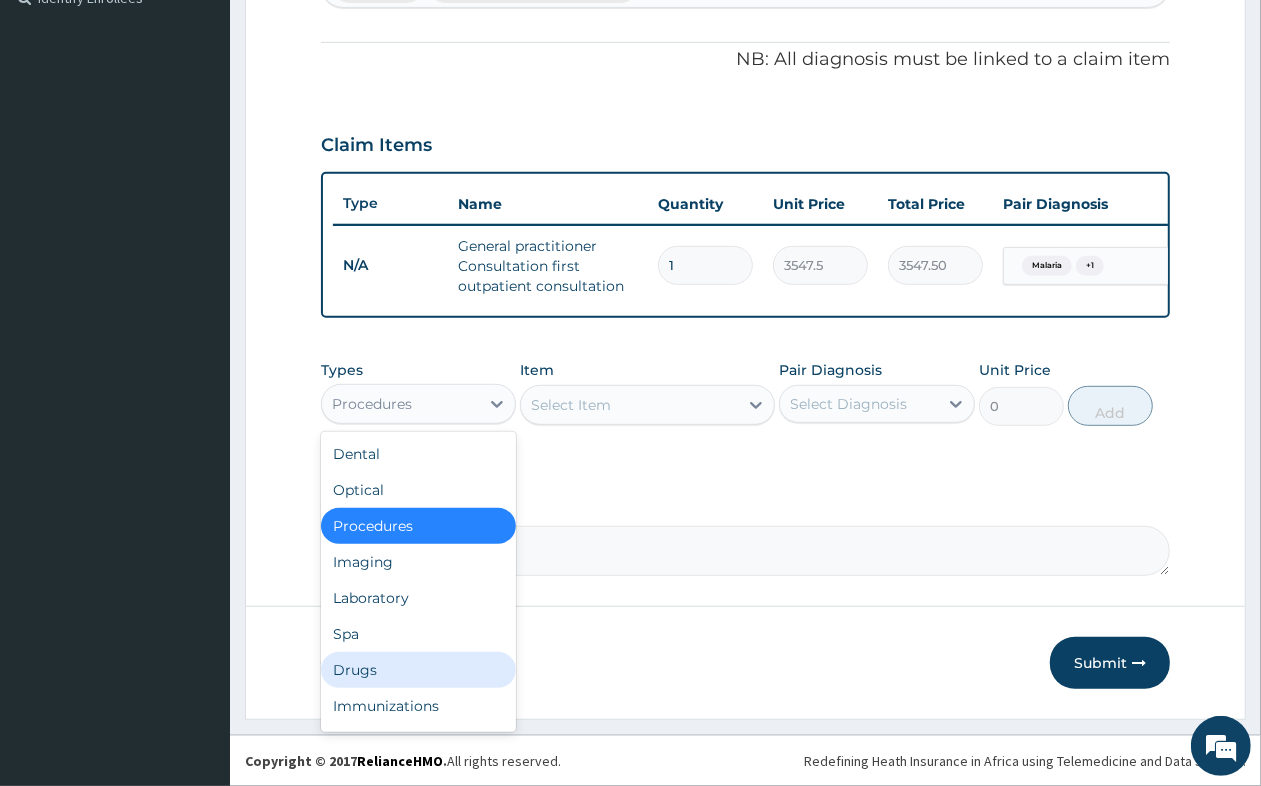 click on "Drugs" at bounding box center (418, 670) 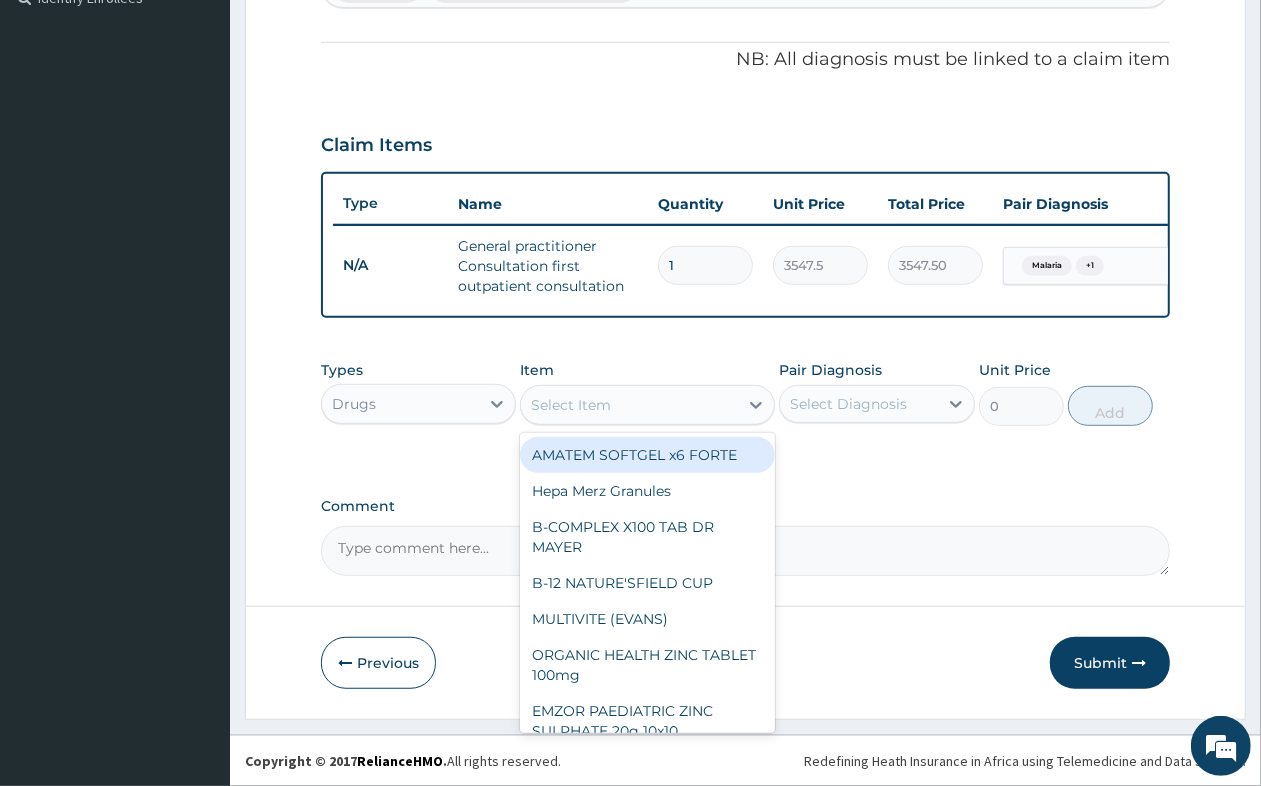 click on "Select Item" at bounding box center [629, 405] 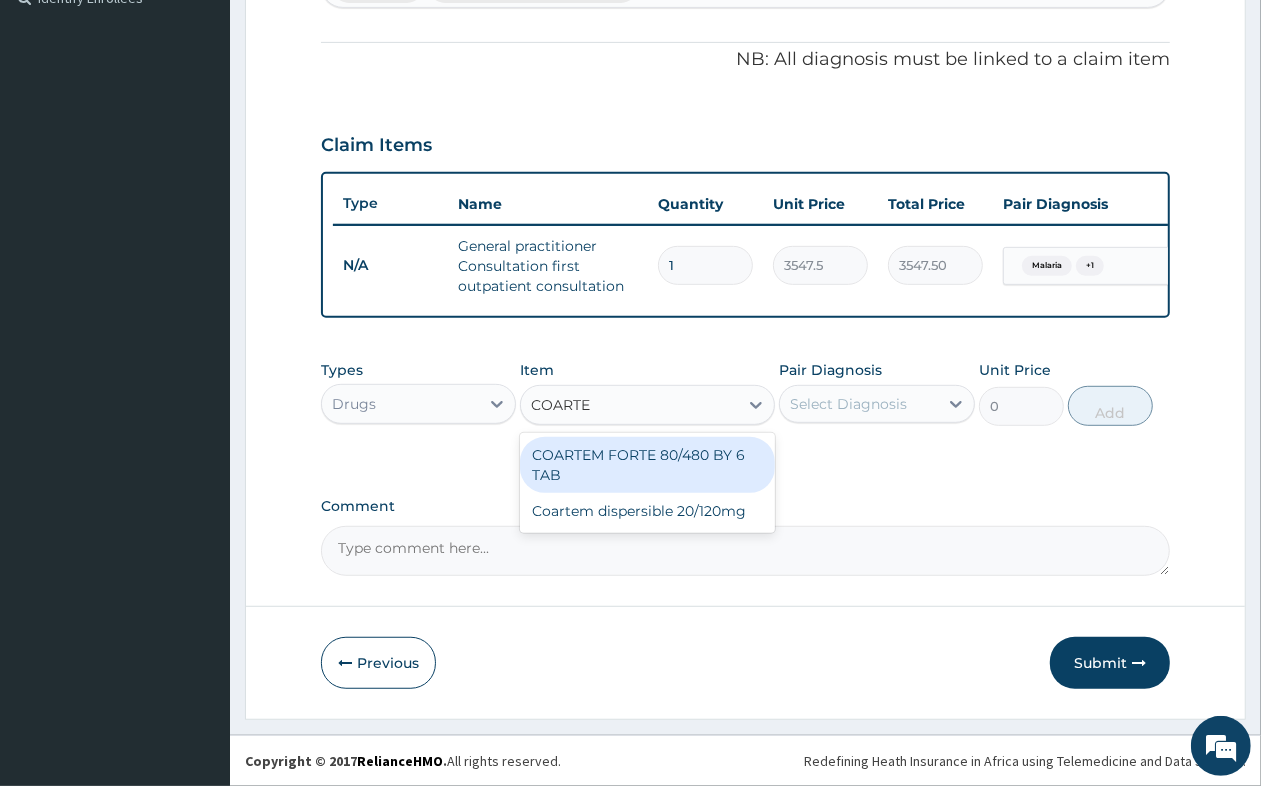 type on "COARTEM" 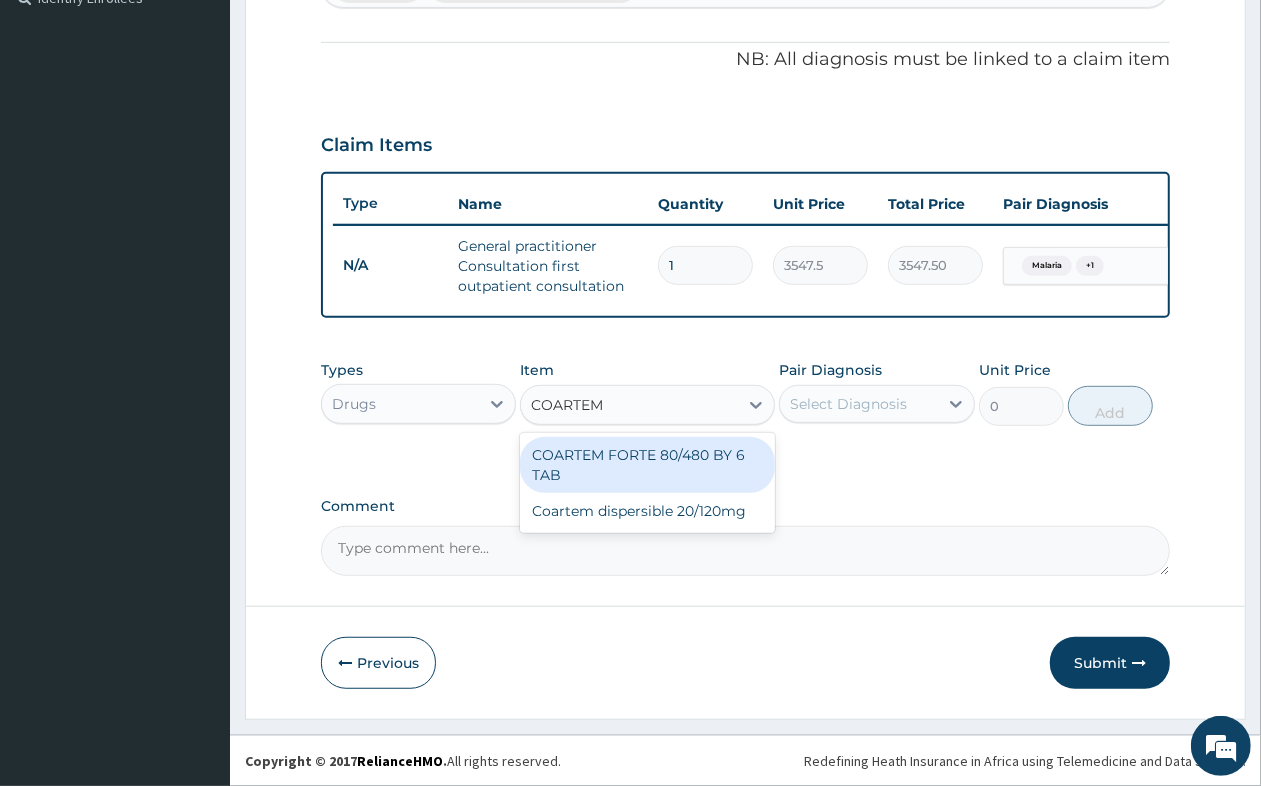 click on "COARTEM FORTE 80/480 BY 6 TAB" at bounding box center [647, 465] 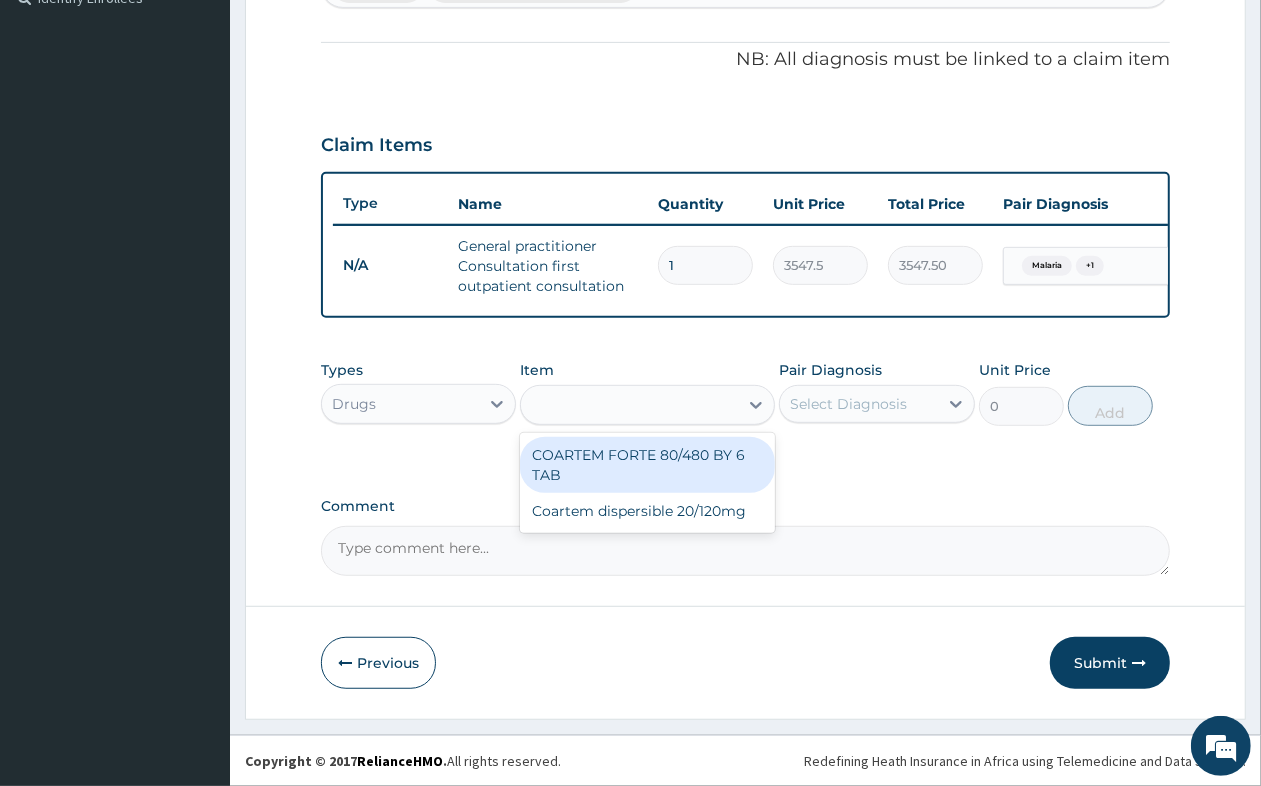 type on "449.35" 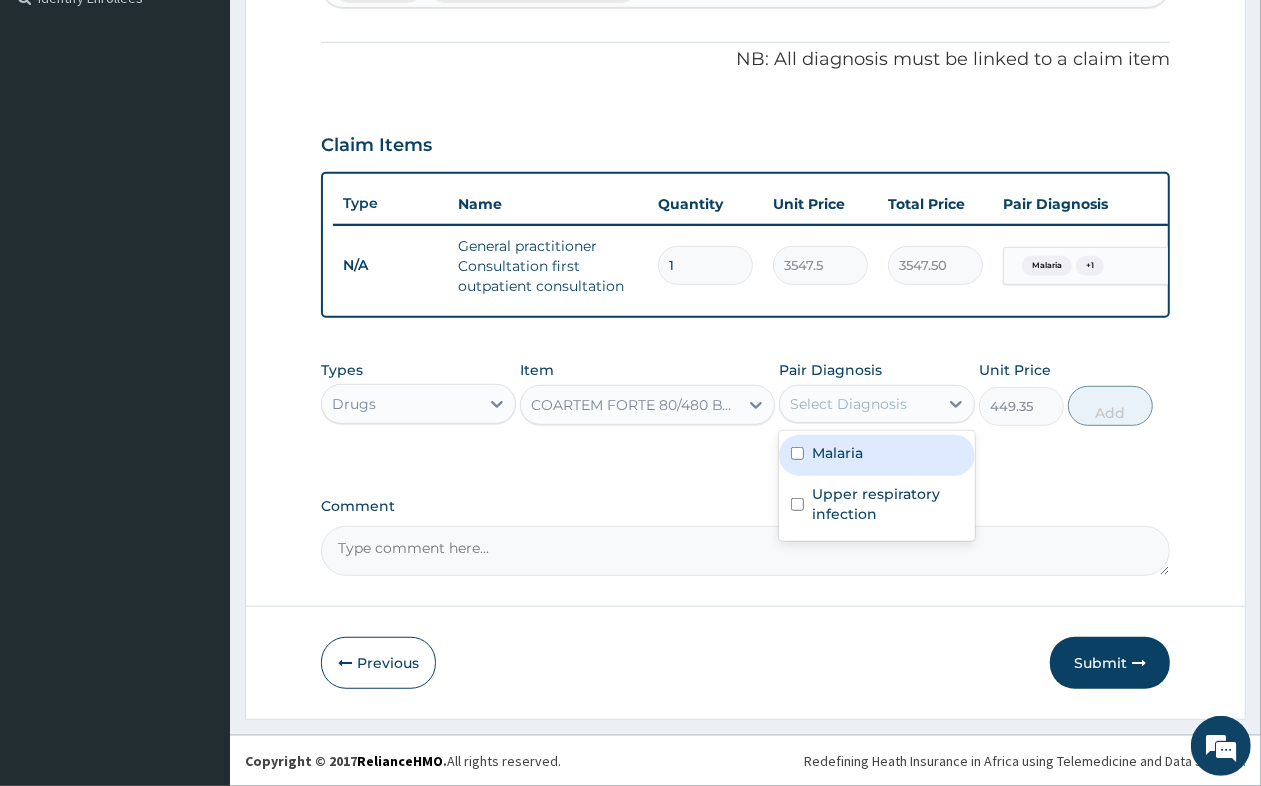 click on "Select Diagnosis" at bounding box center [858, 404] 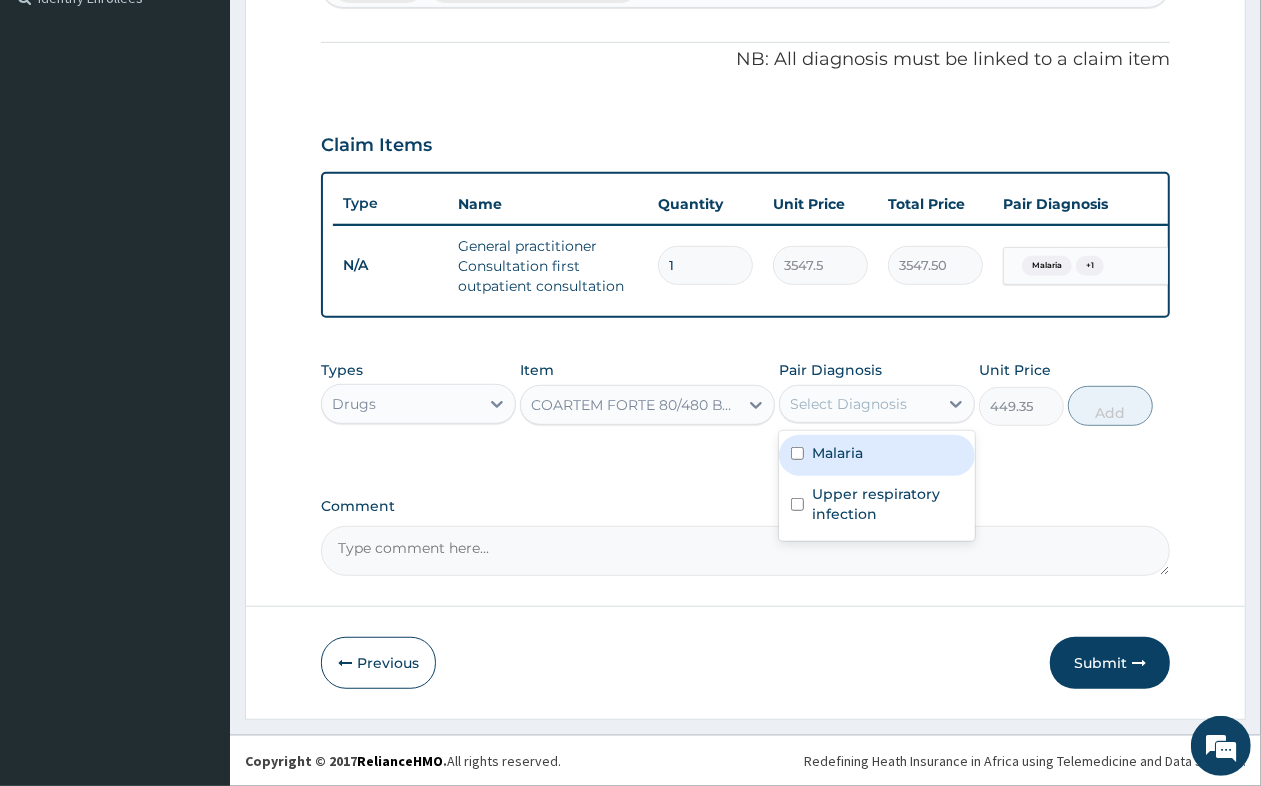 click on "Malaria" at bounding box center (837, 453) 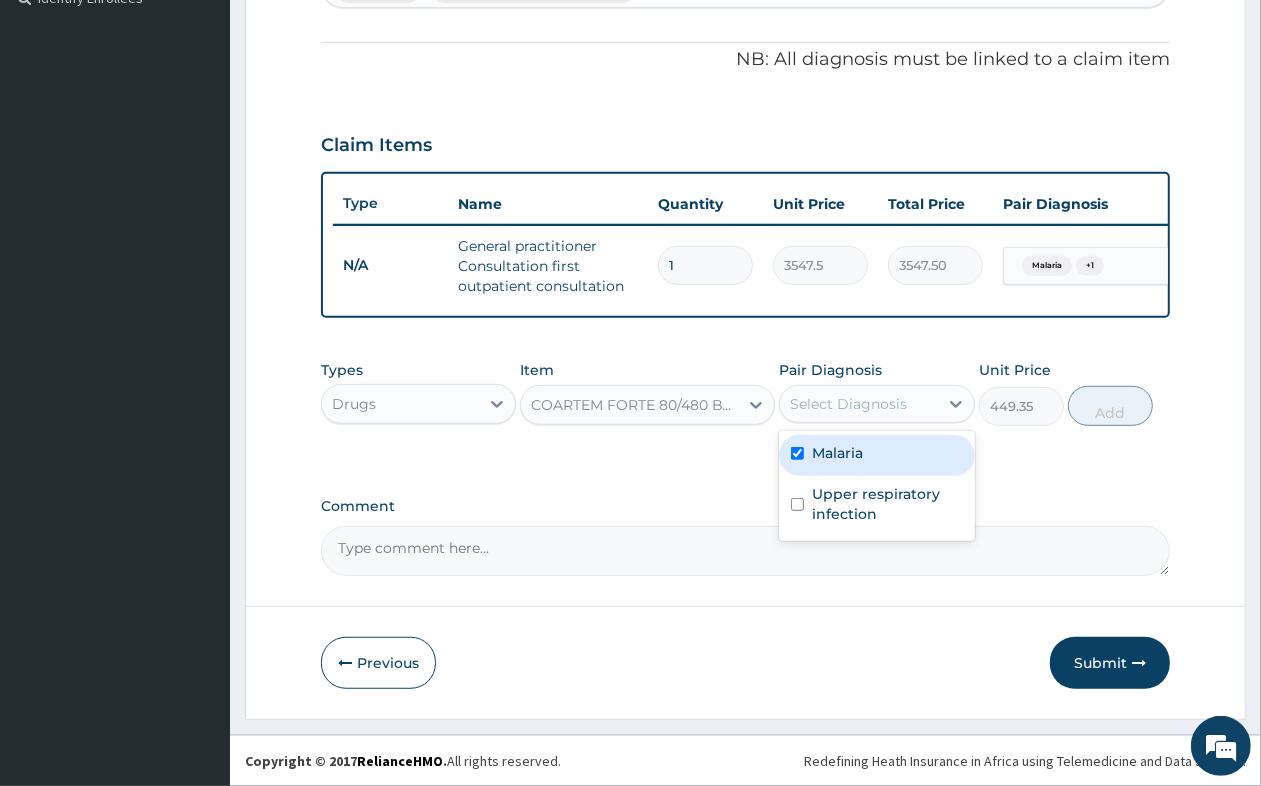 checkbox on "true" 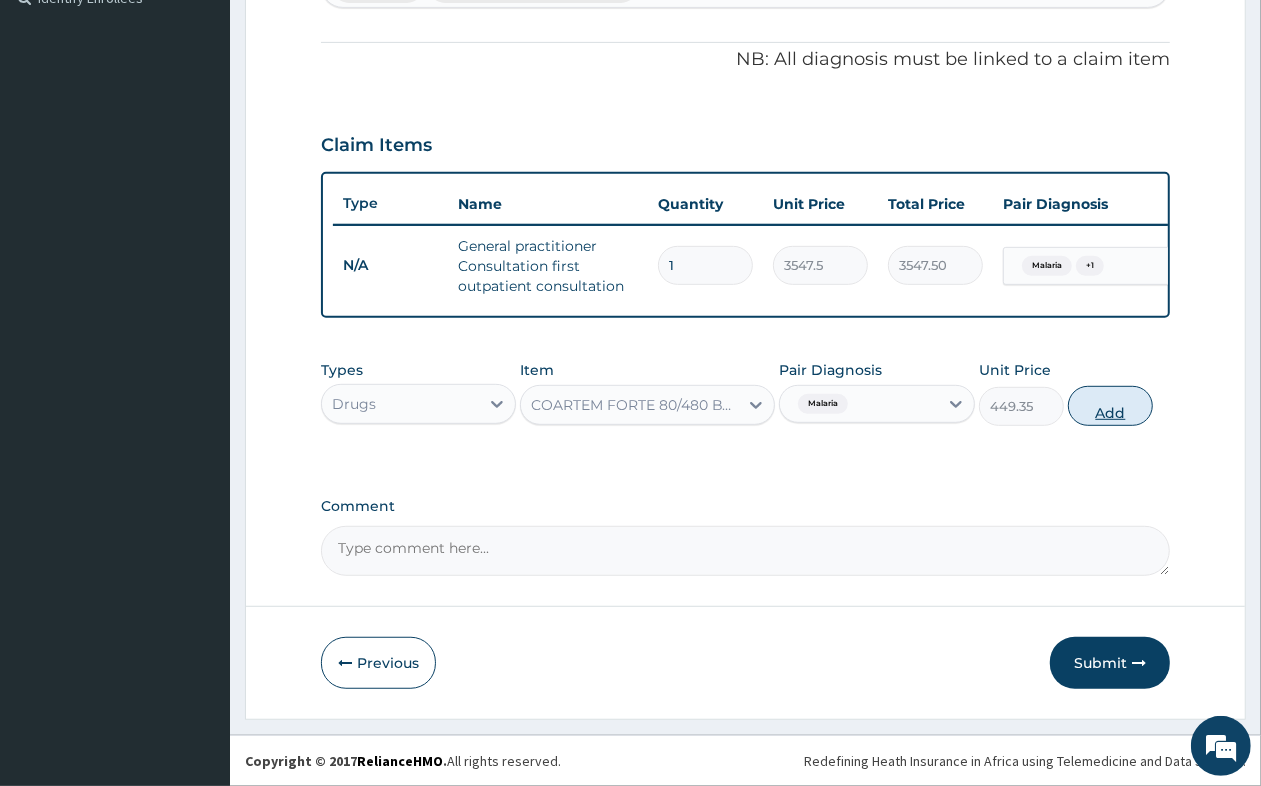 click on "Add" at bounding box center [1110, 406] 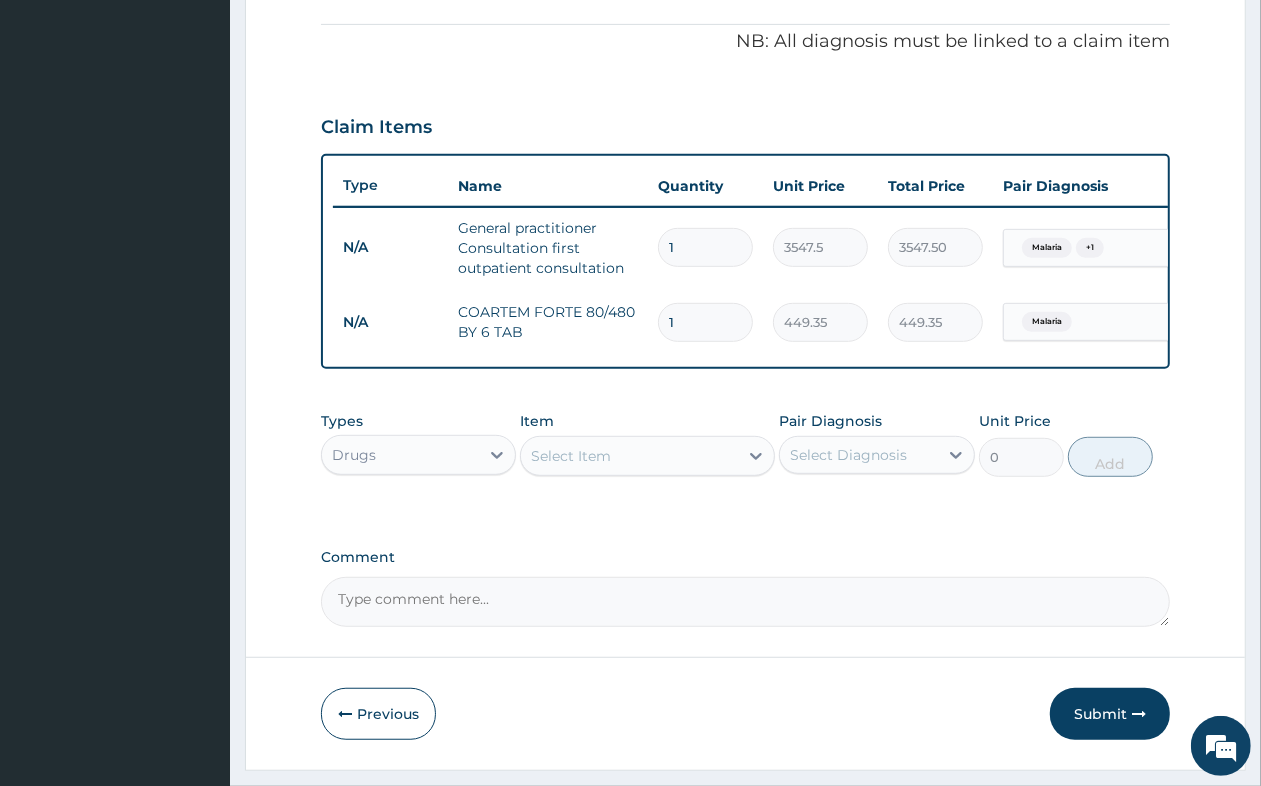 type 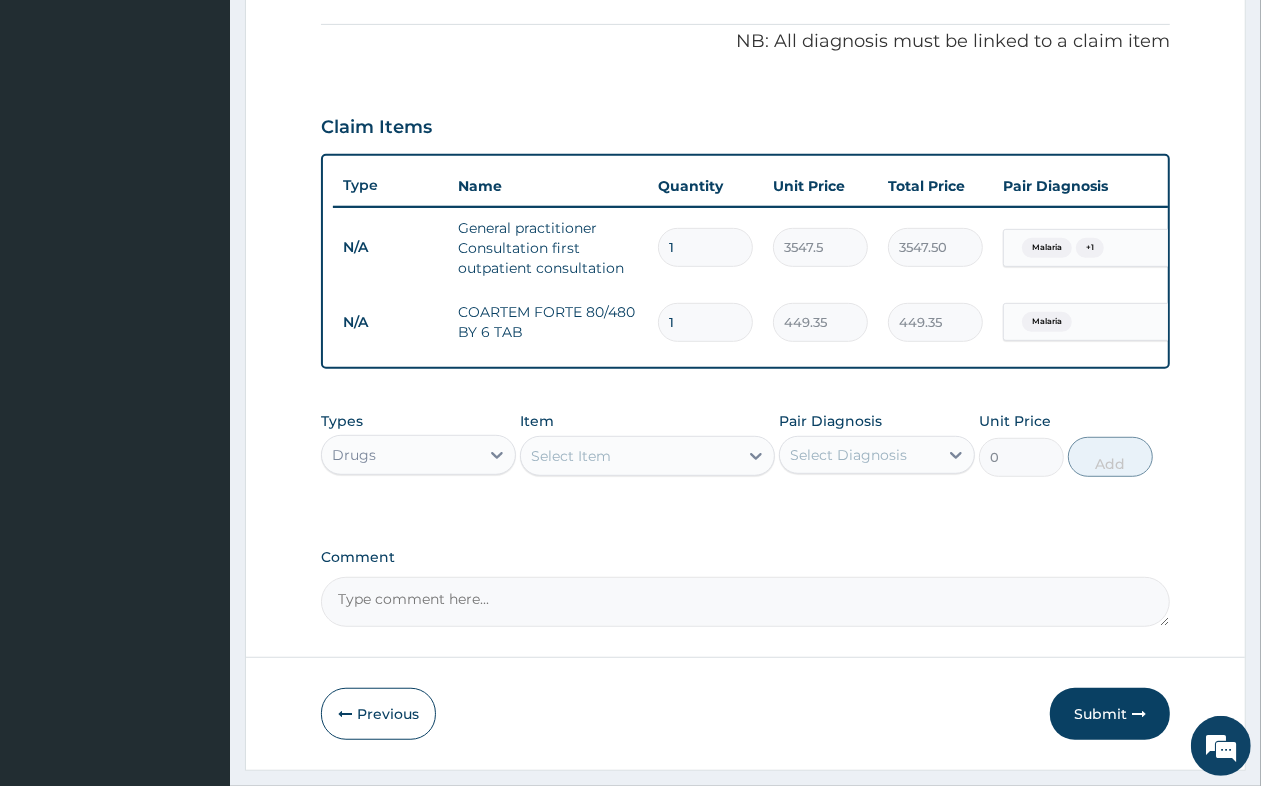 type on "0.00" 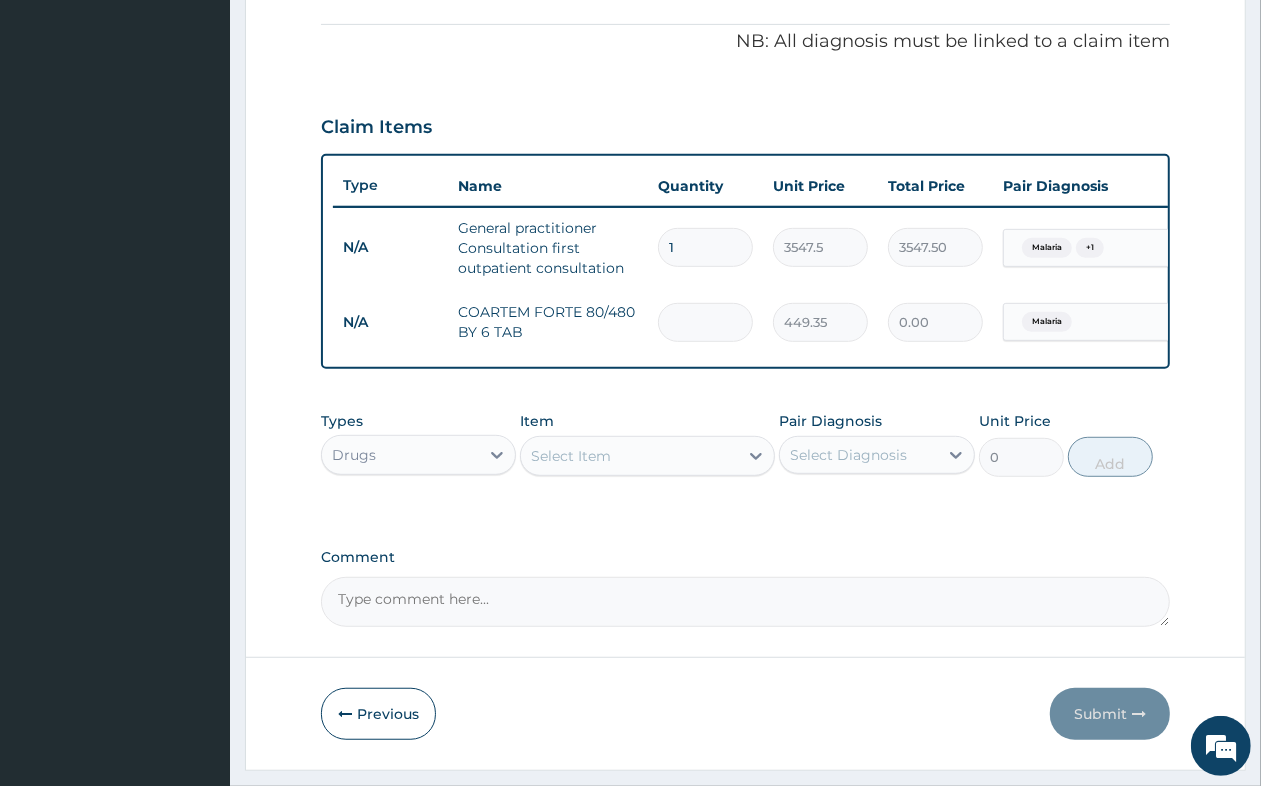 type on "6" 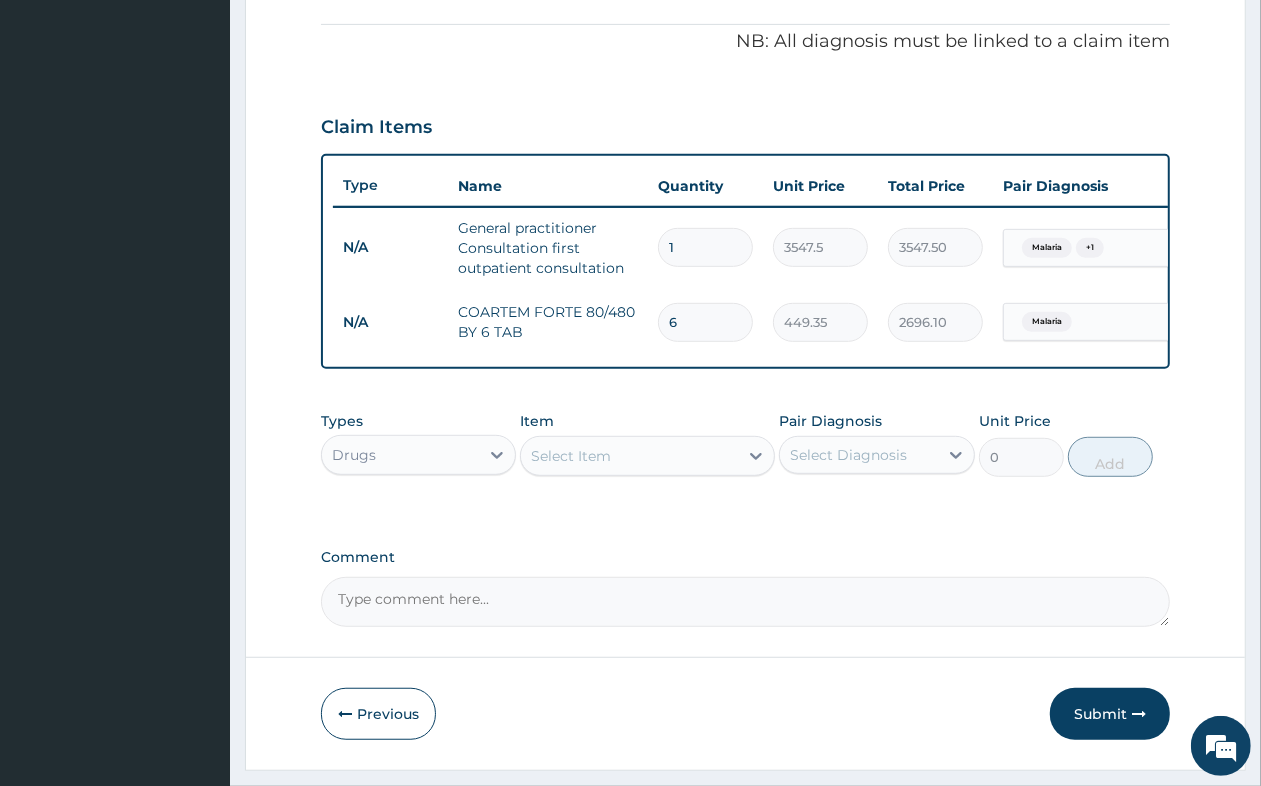 type on "65" 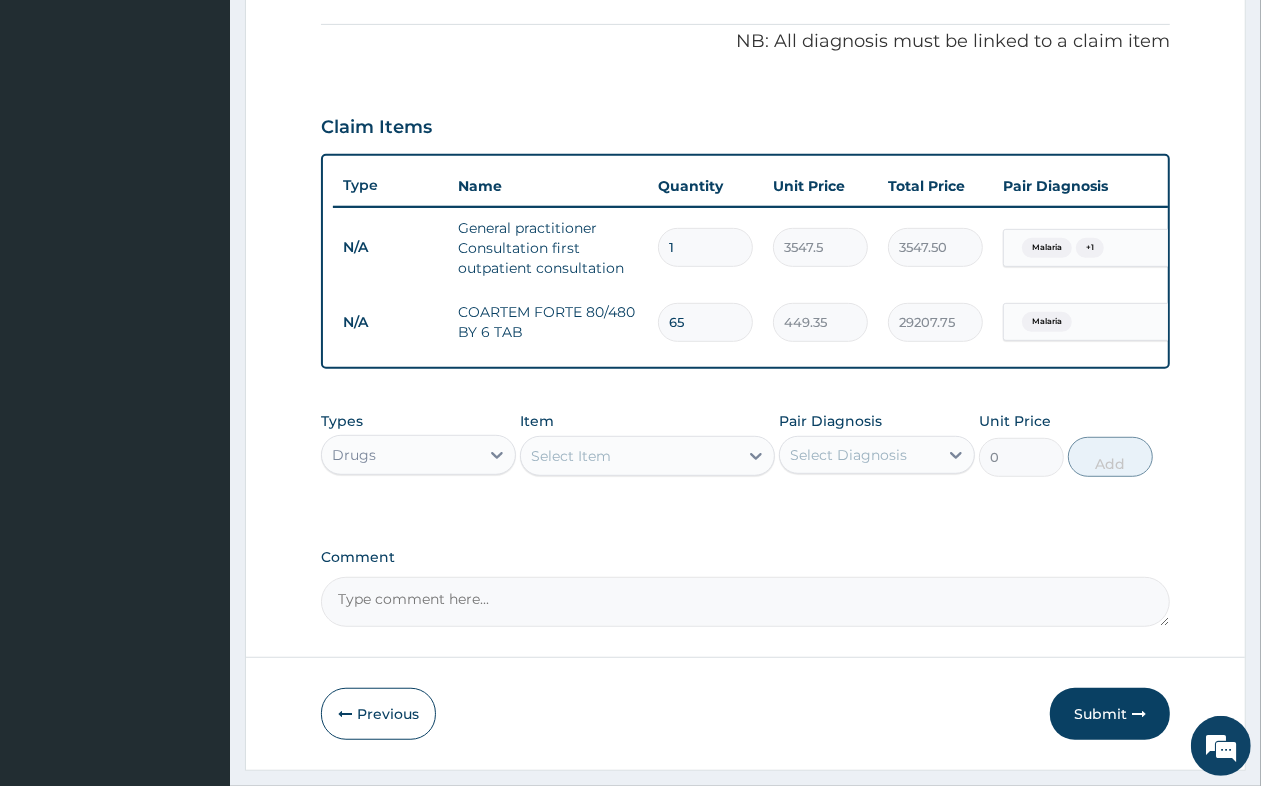 type on "6" 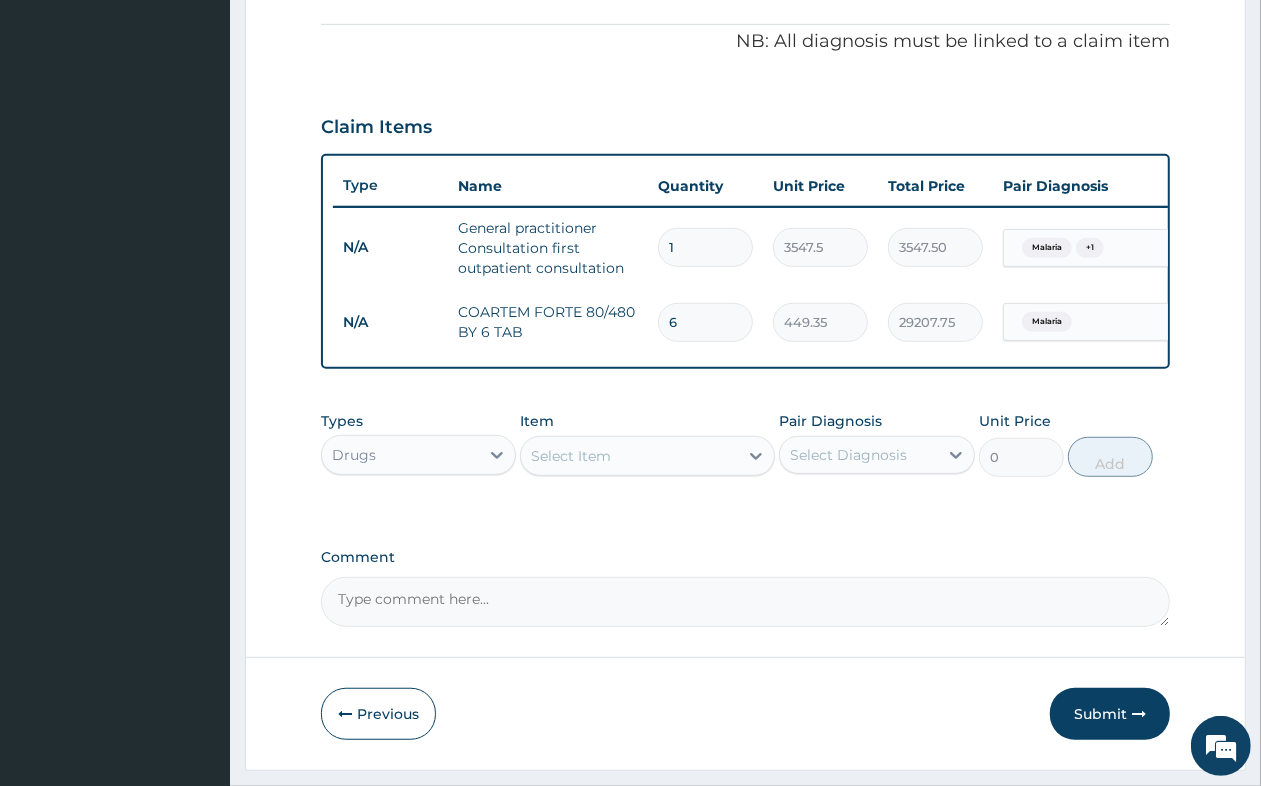 type on "2696.10" 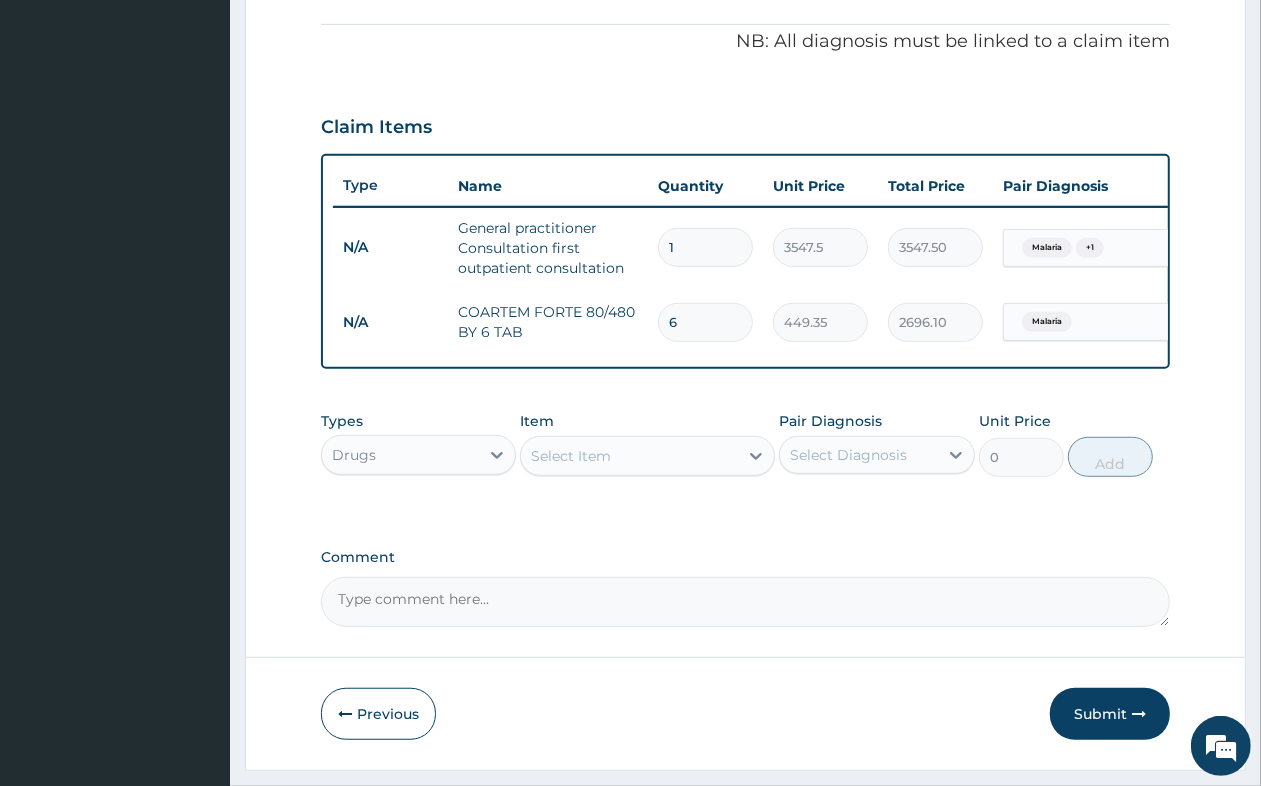 type on "6" 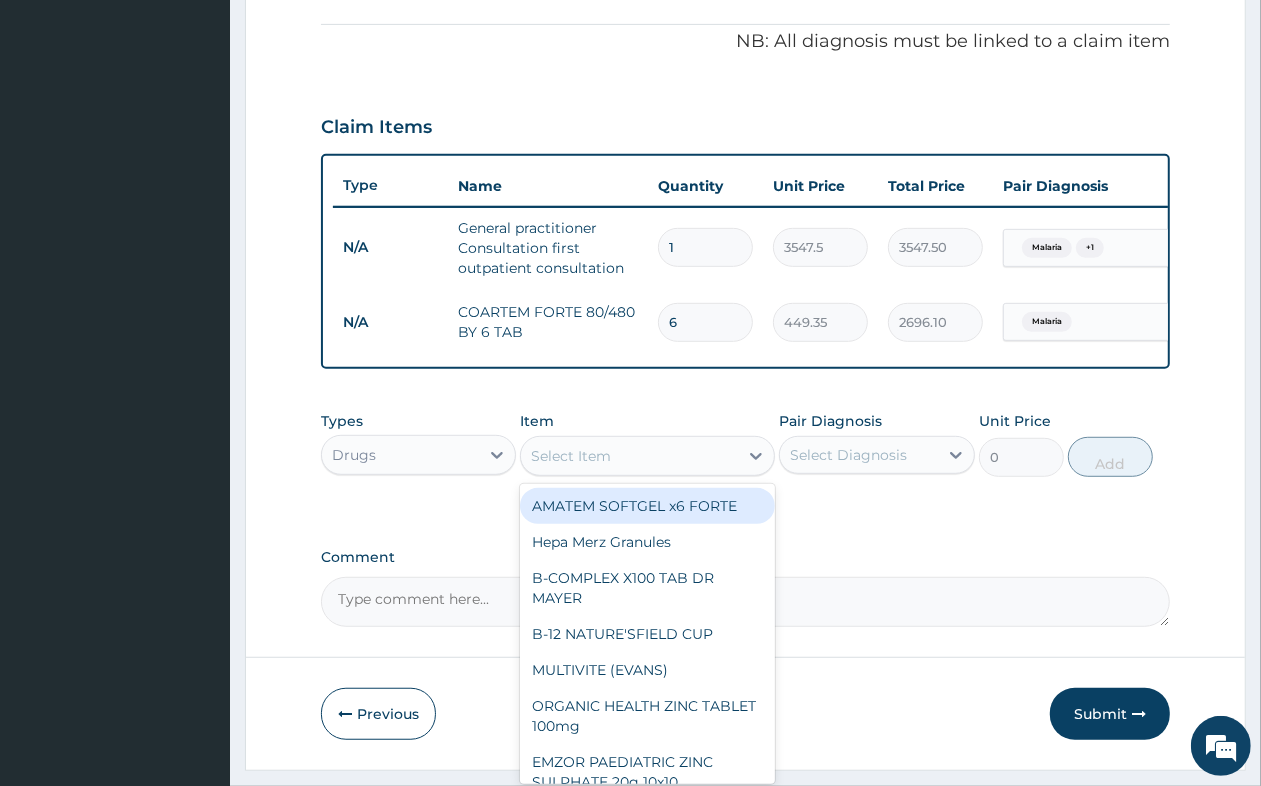click on "Select Item" at bounding box center (629, 456) 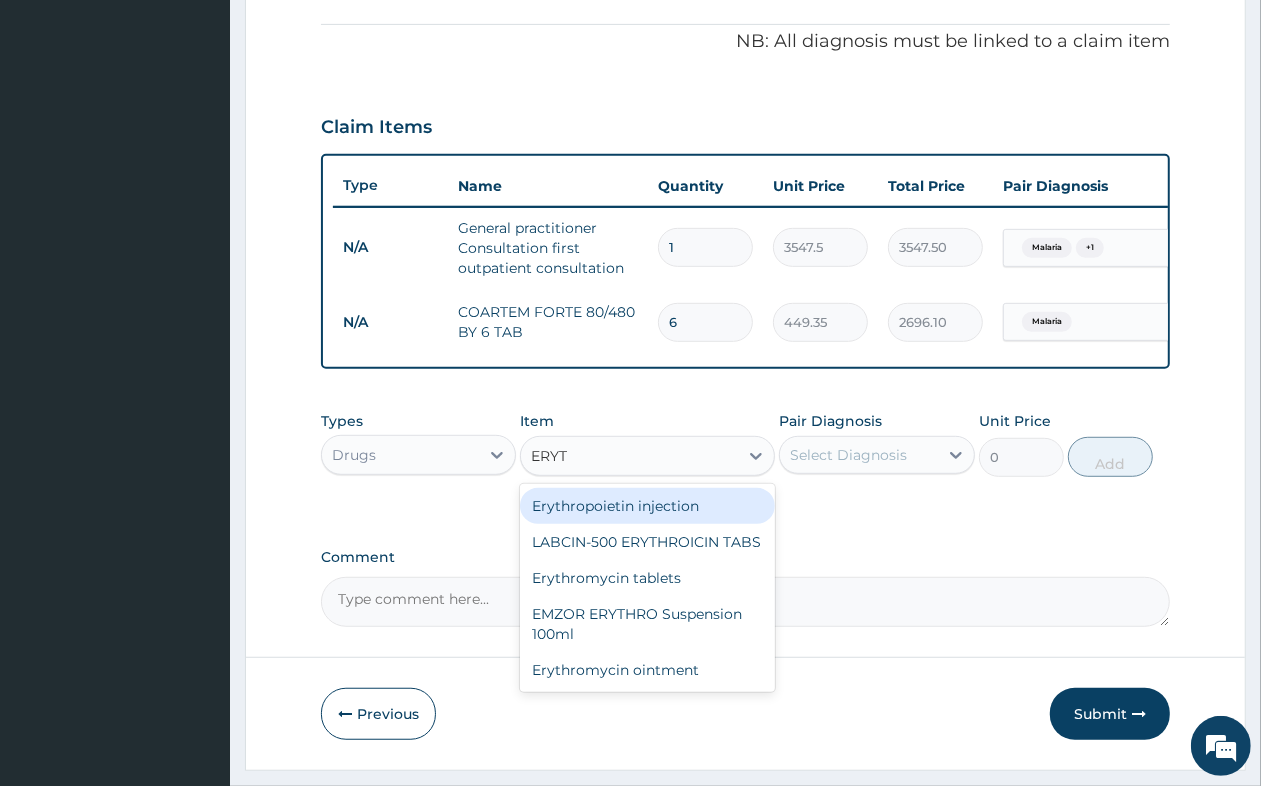 type on "ERYTH" 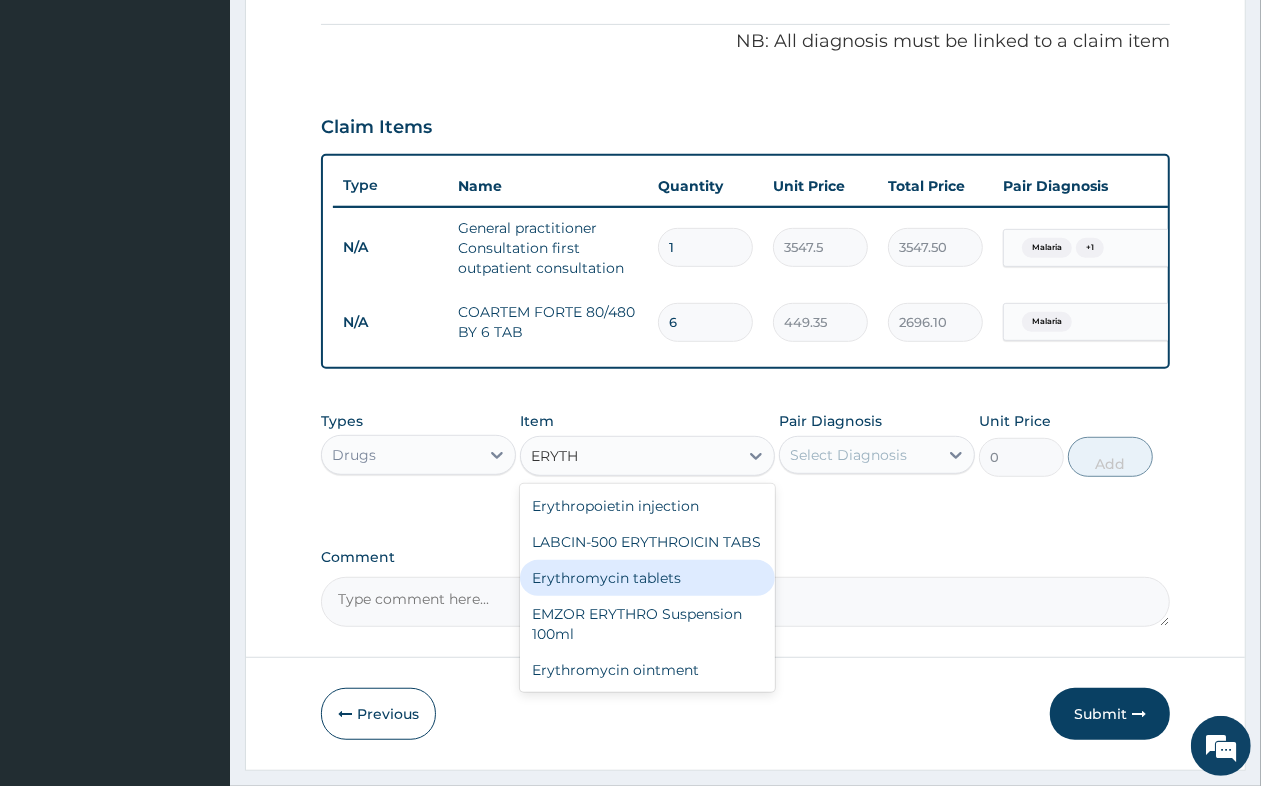 click on "Erythromycin tablets" at bounding box center (647, 578) 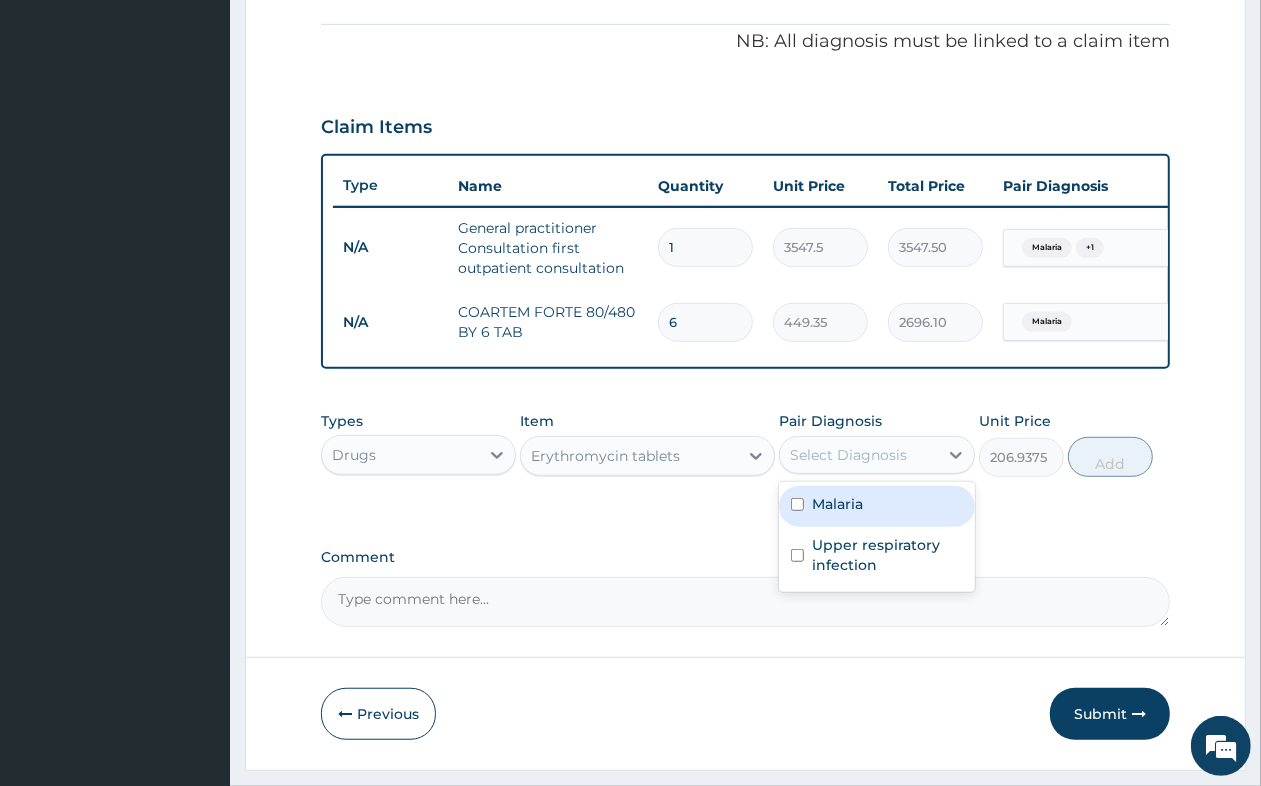 click on "Select Diagnosis" at bounding box center (858, 455) 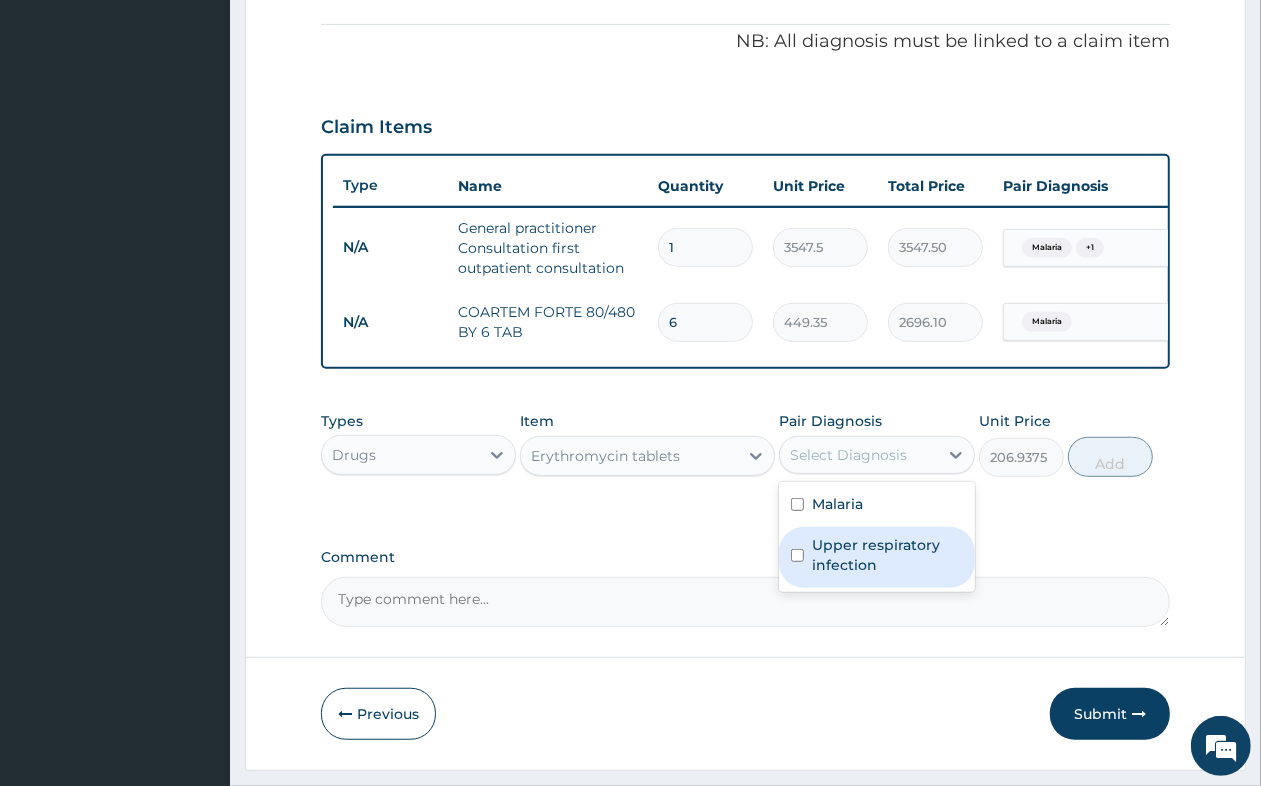 click on "Upper respiratory infection" at bounding box center [887, 555] 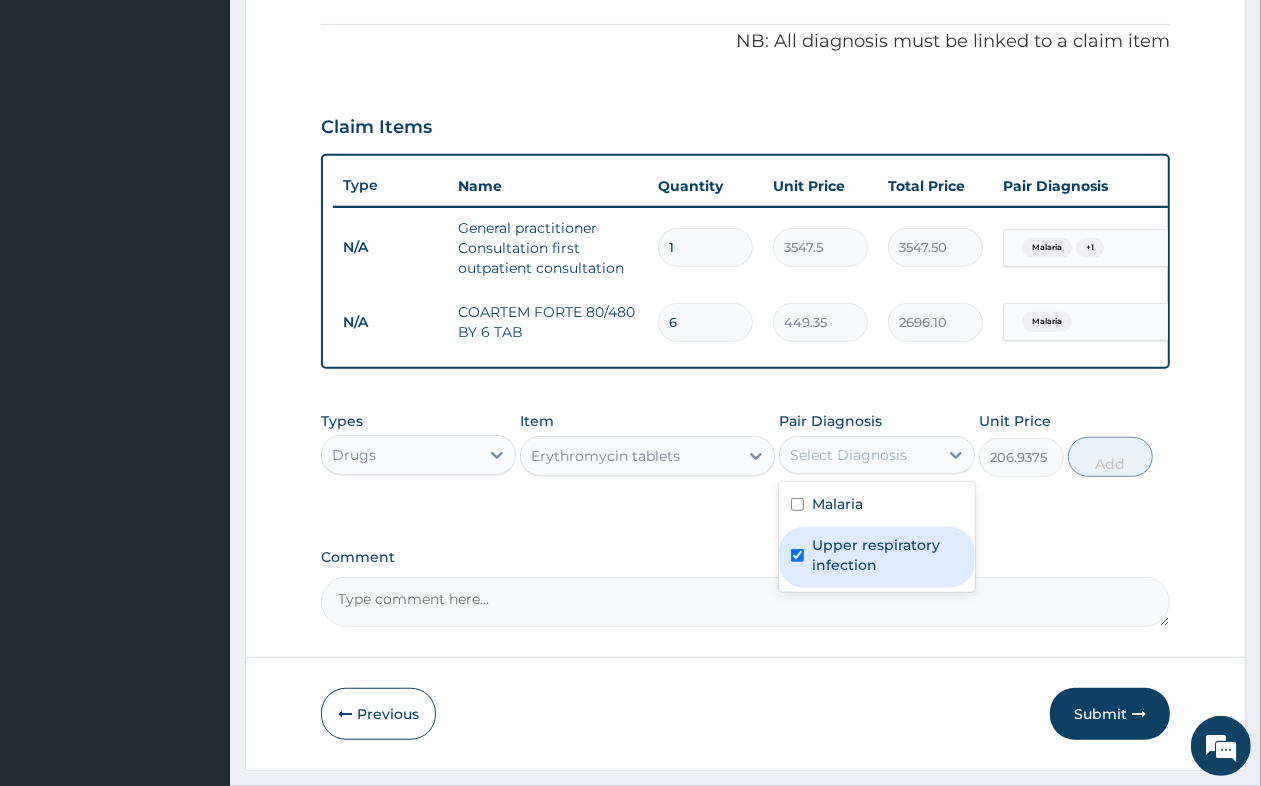 checkbox on "true" 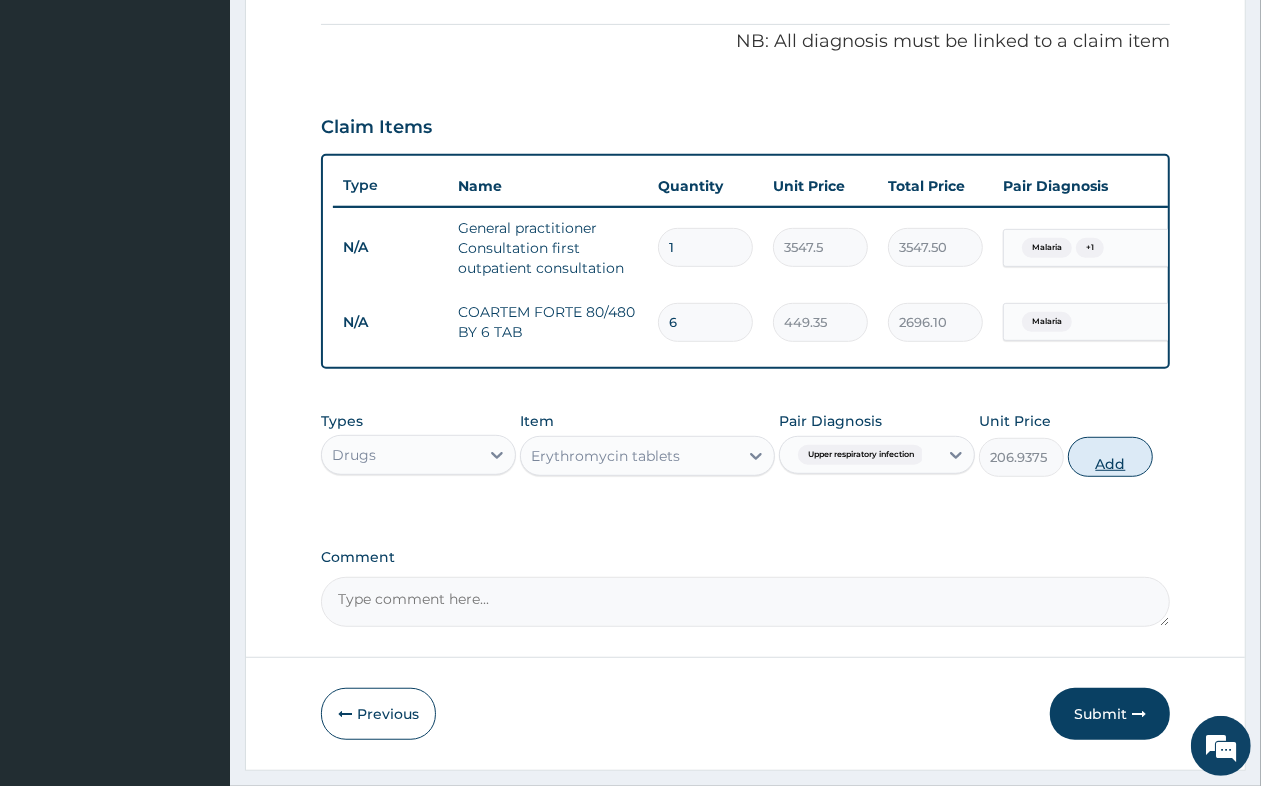 click on "Add" at bounding box center [1110, 457] 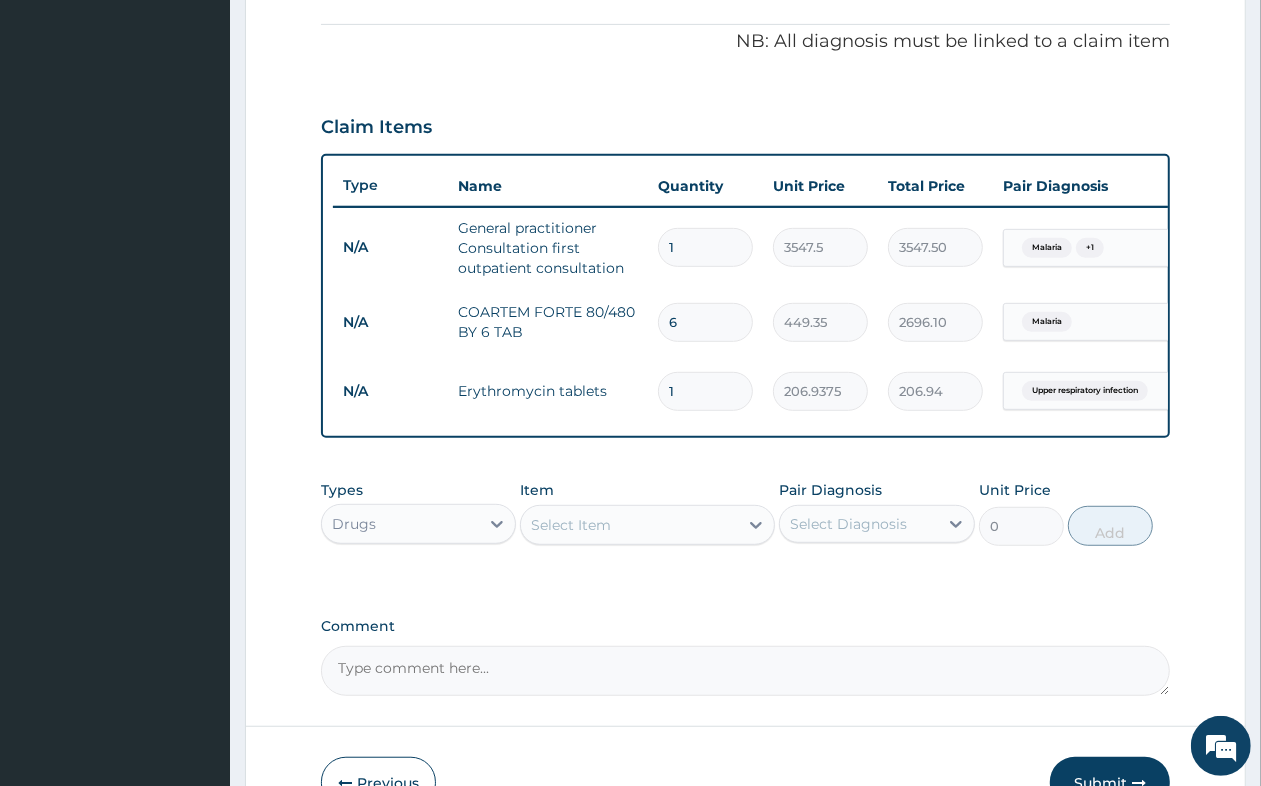 type on "15" 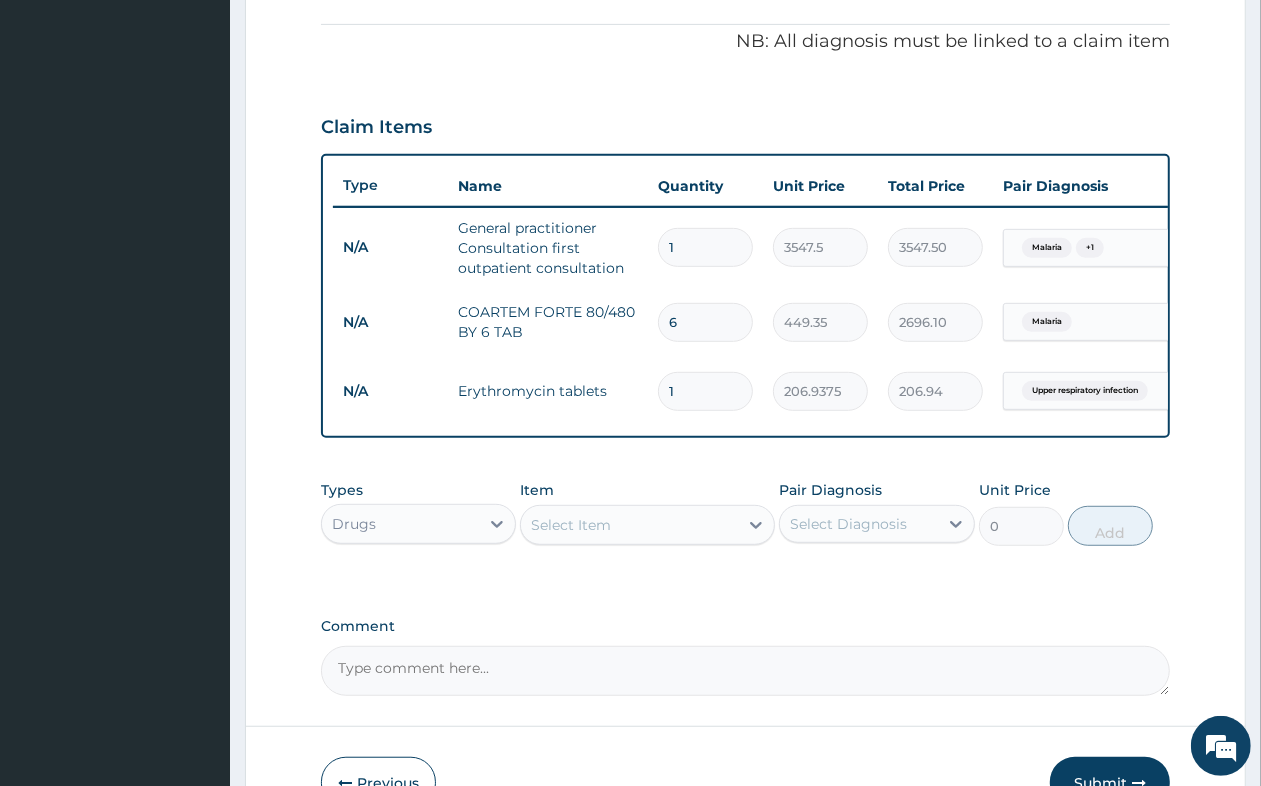 type on "3104.06" 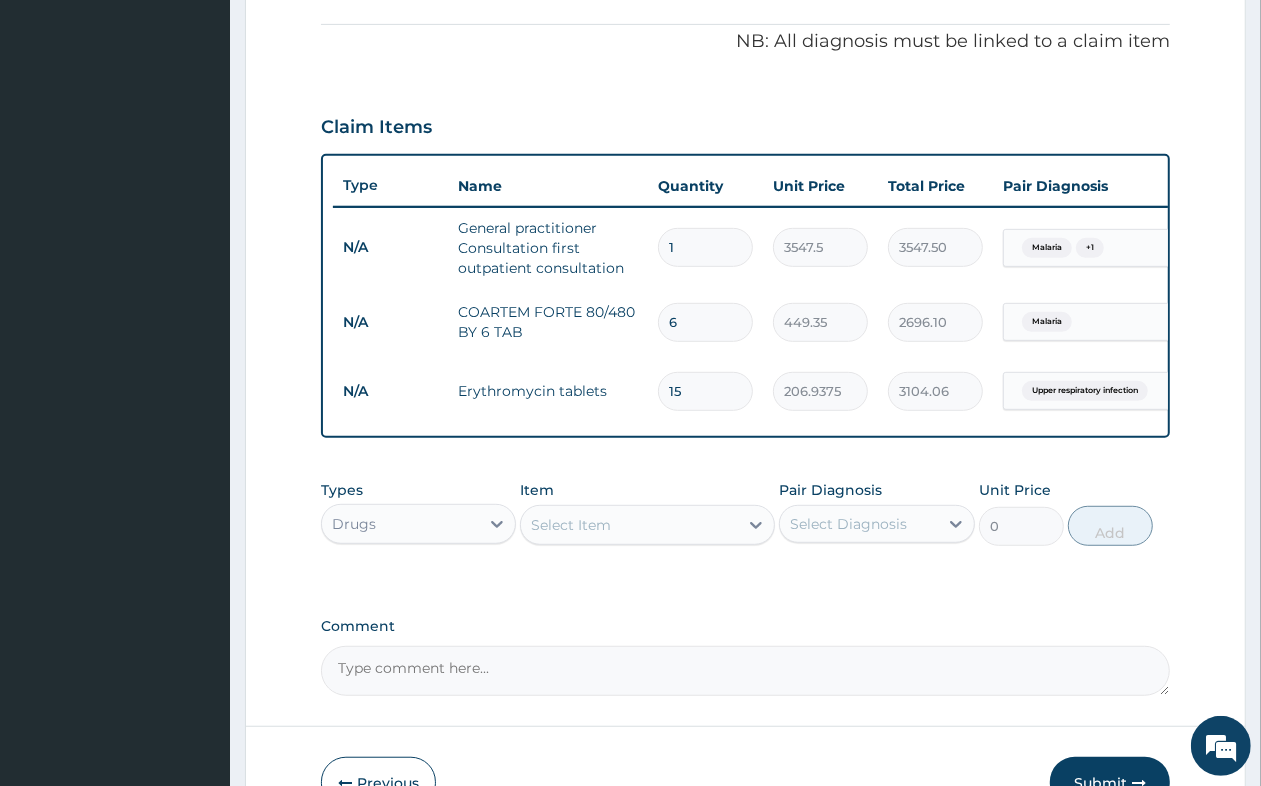 type on "15" 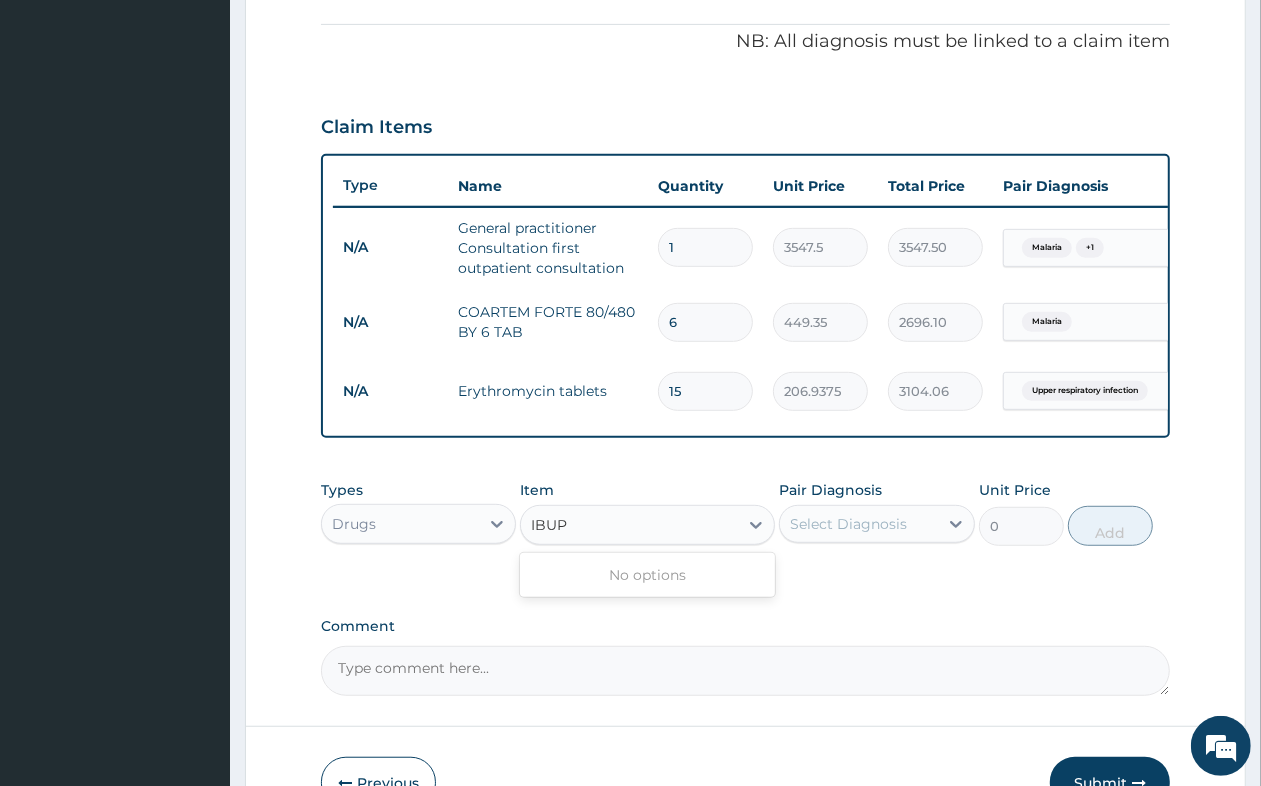 type on "IBU" 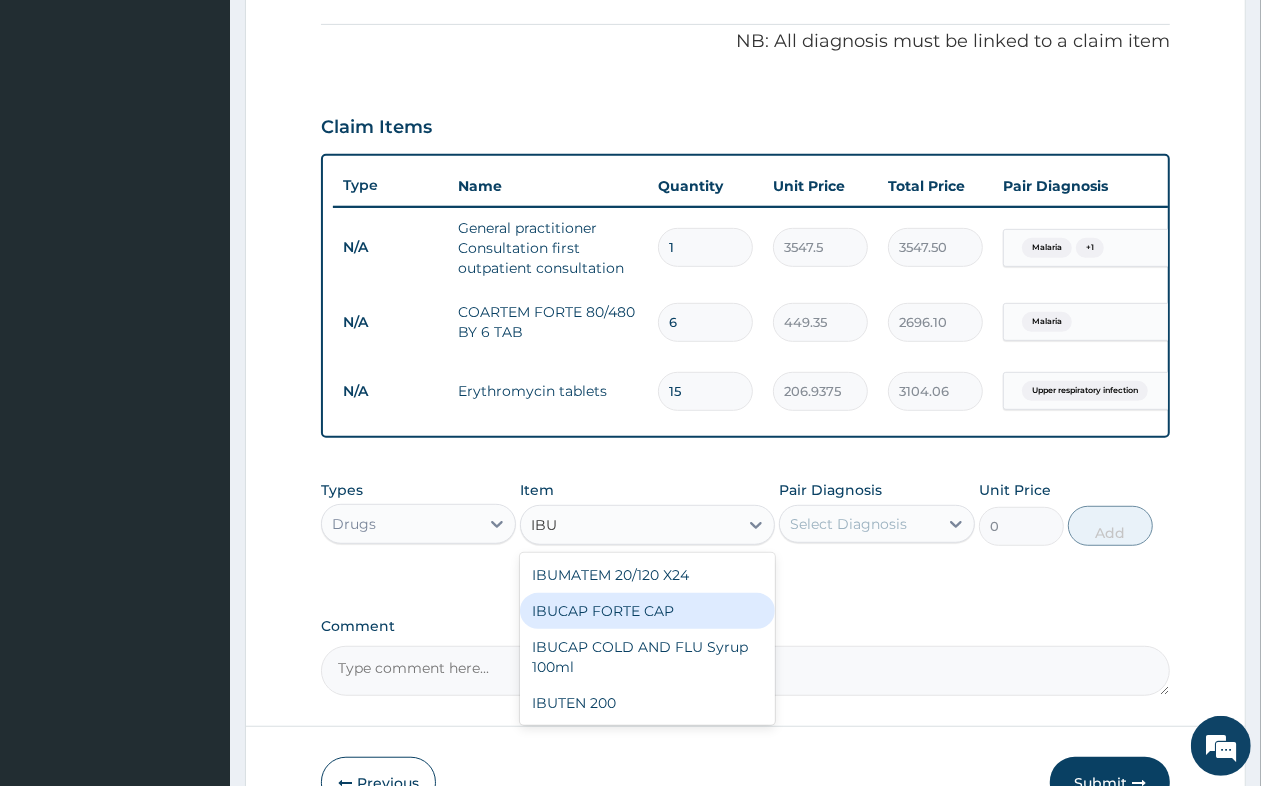 click on "IBUCAP FORTE CAP" at bounding box center [647, 611] 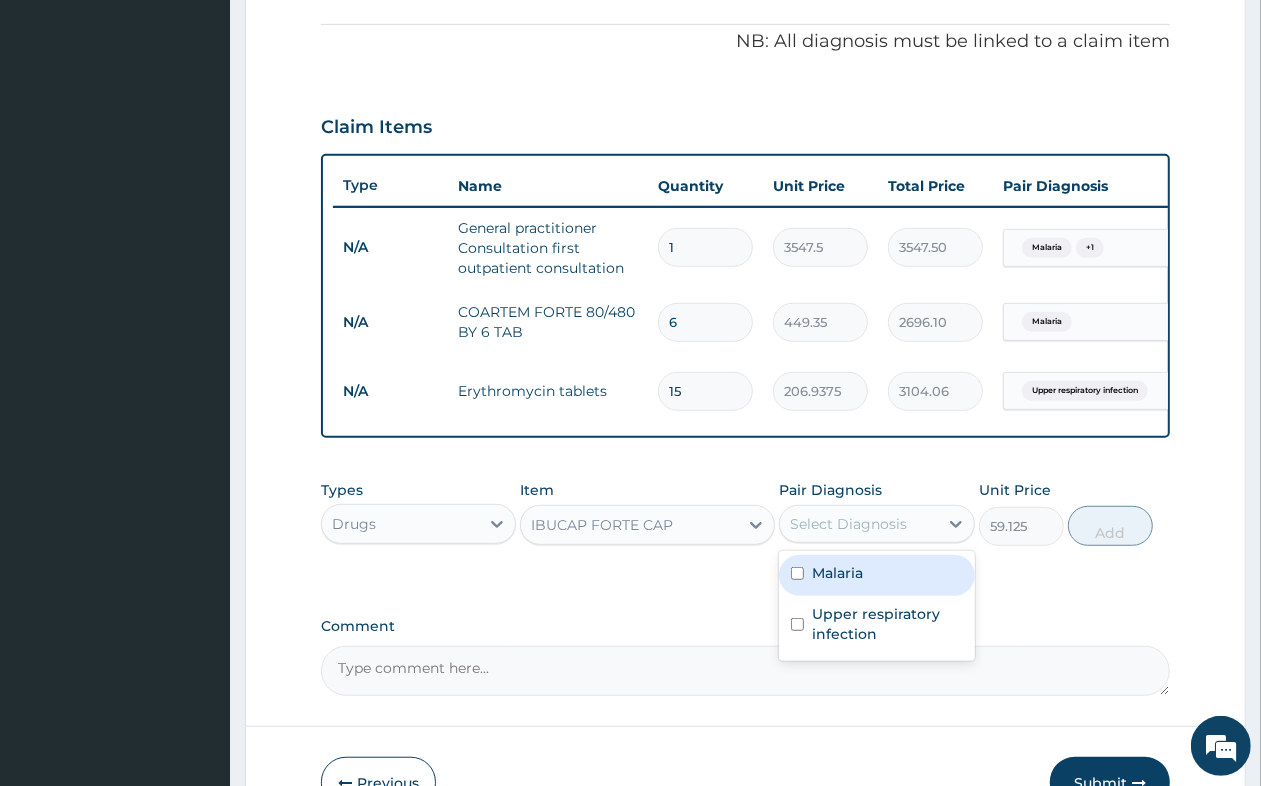 click on "Select Diagnosis" at bounding box center [858, 524] 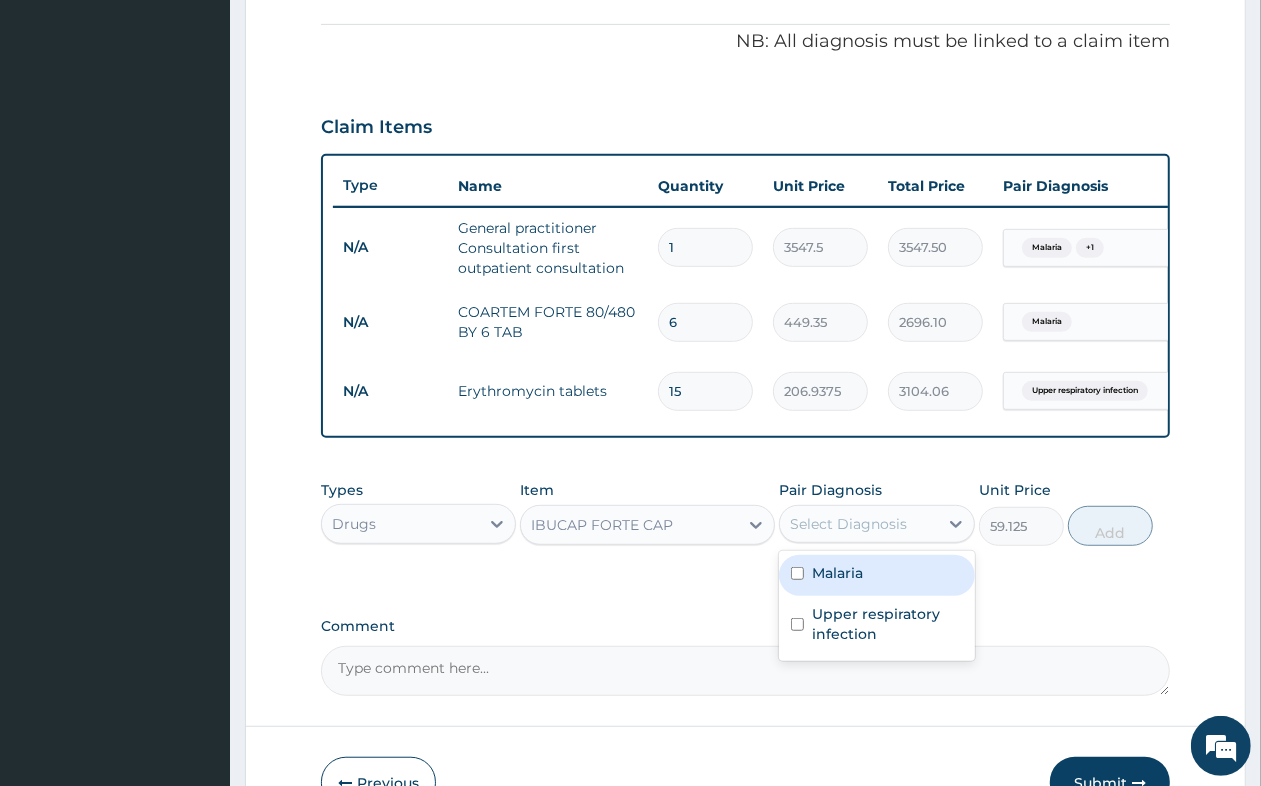 click on "Malaria" at bounding box center (876, 575) 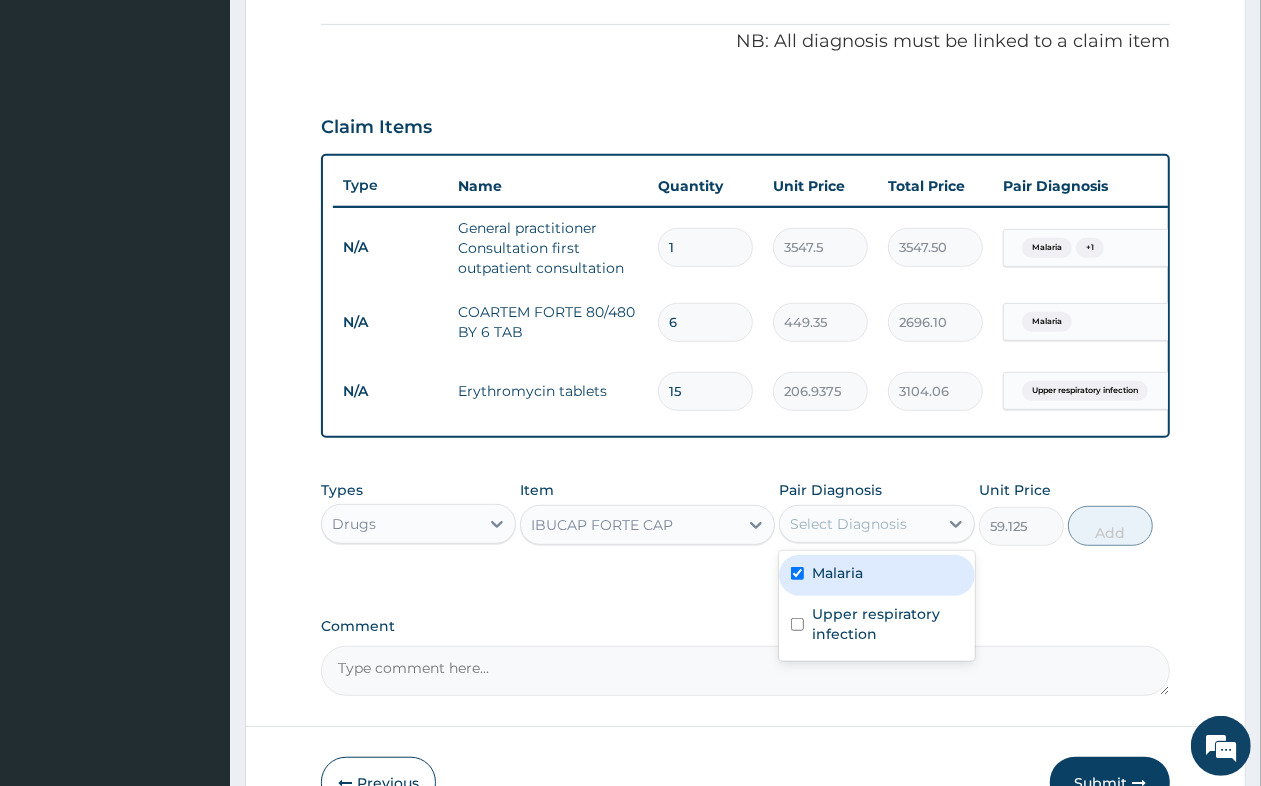 checkbox on "true" 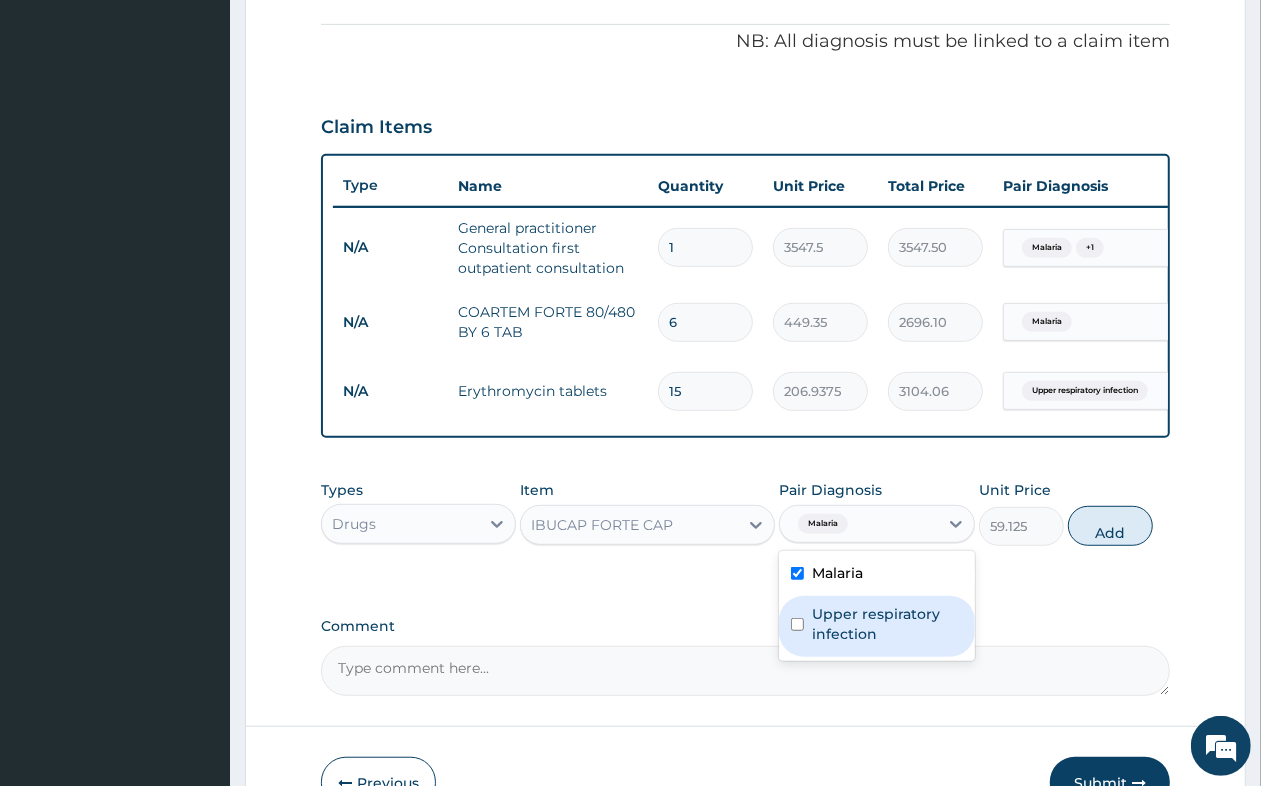 click on "Upper respiratory infection" at bounding box center (887, 624) 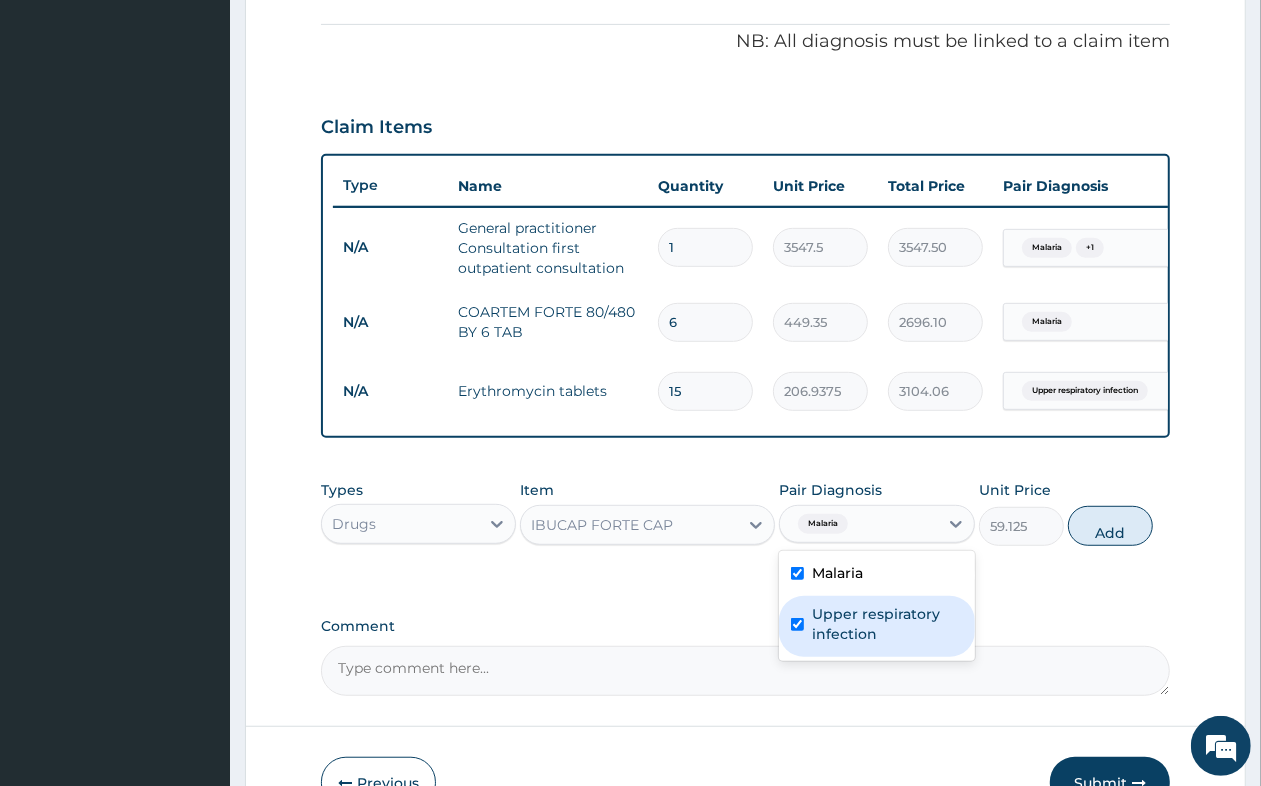 checkbox on "true" 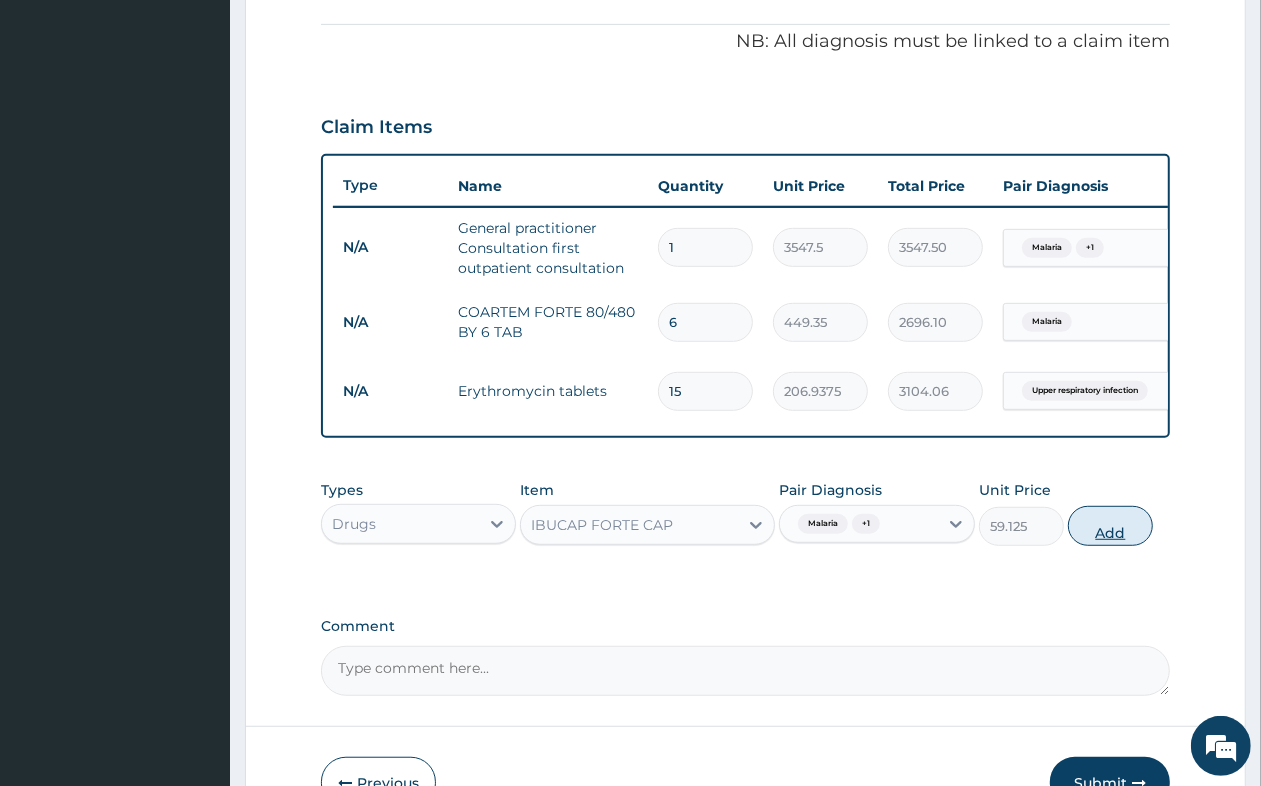 click on "Add" at bounding box center [1110, 526] 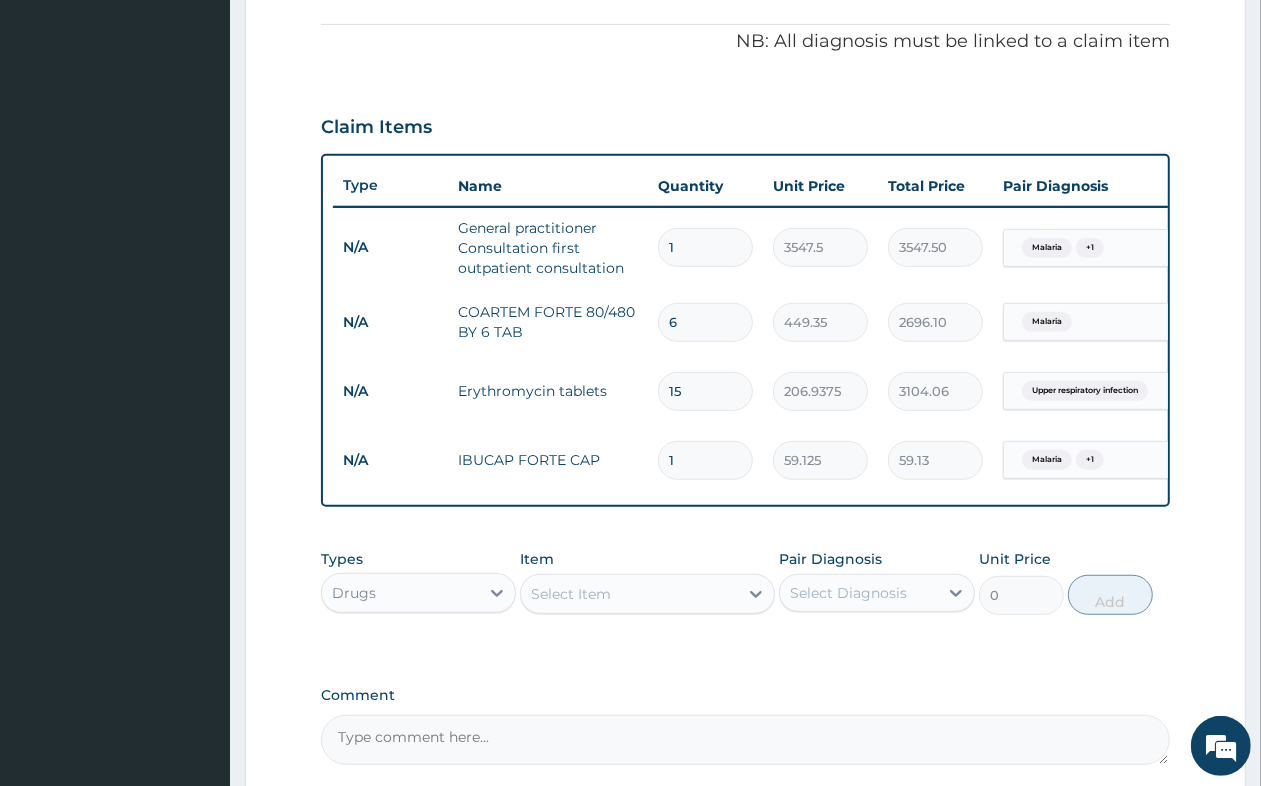 type 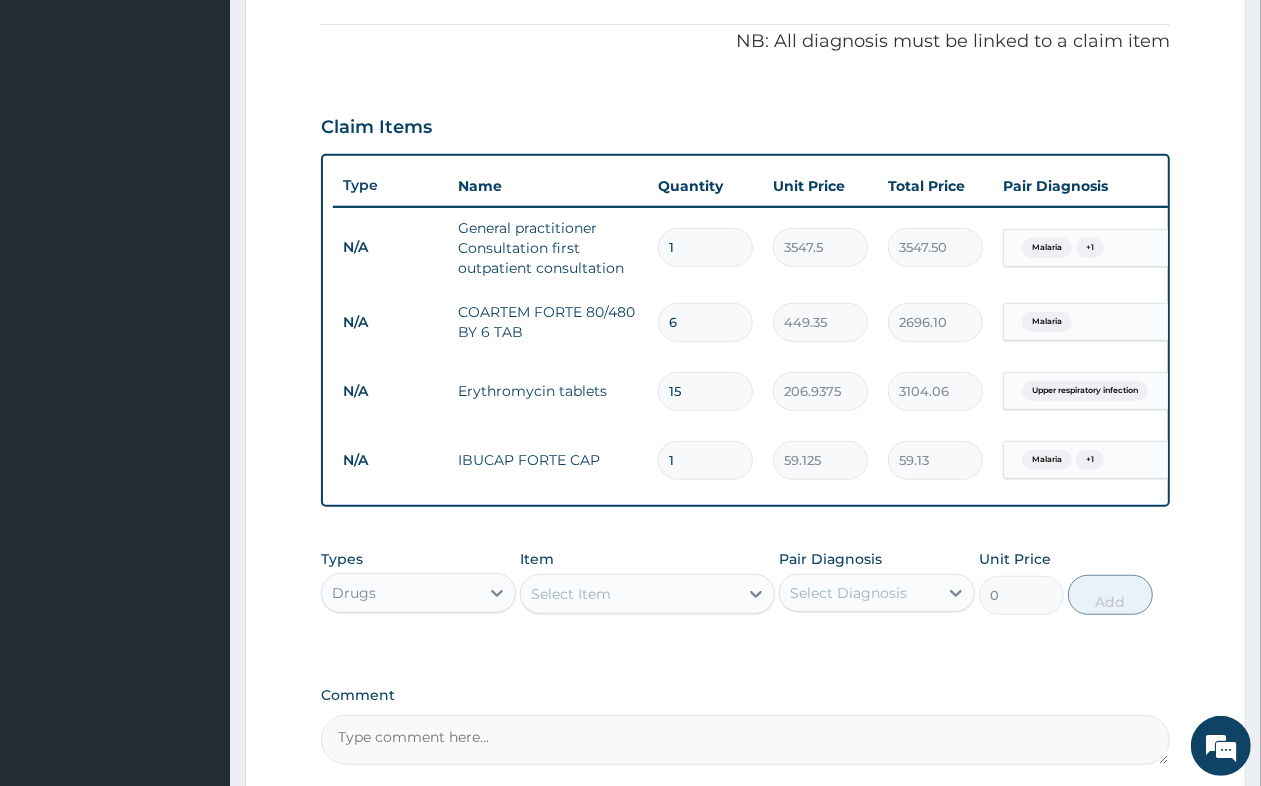 type on "0.00" 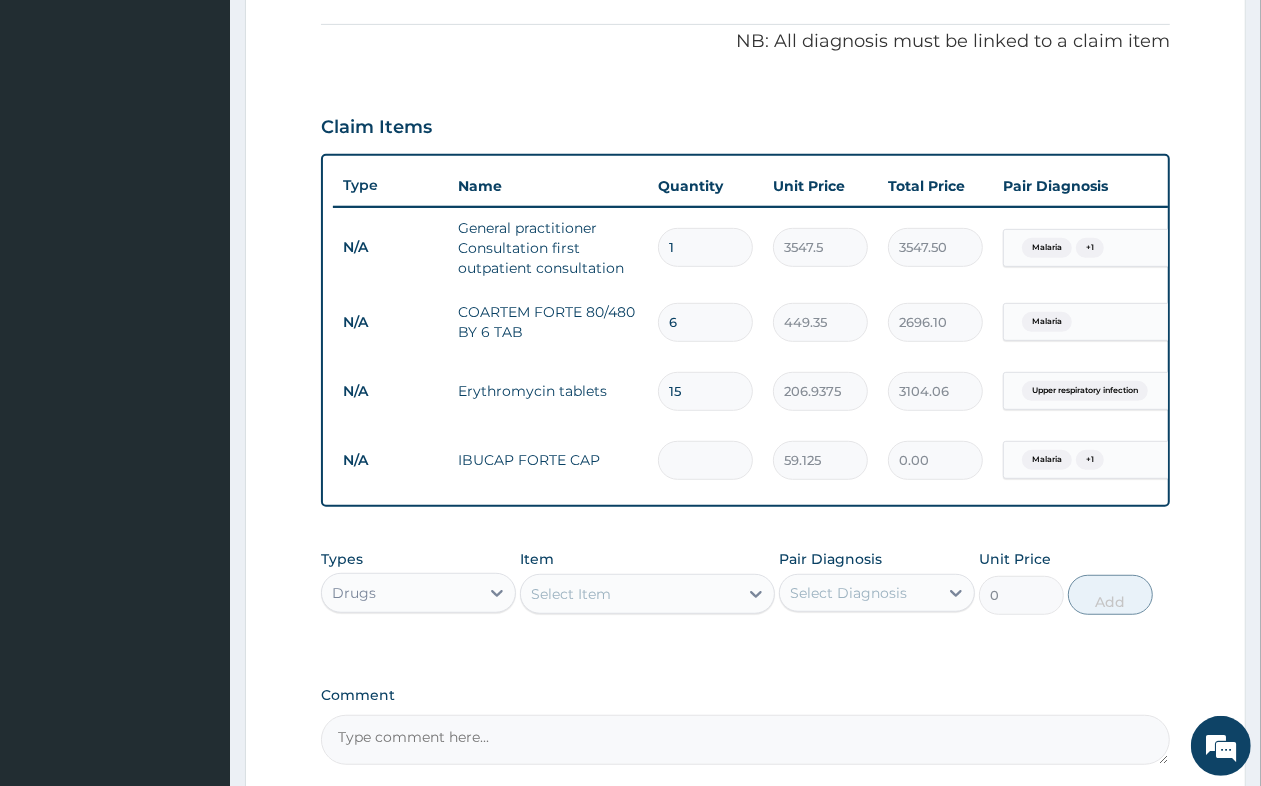 type on "5" 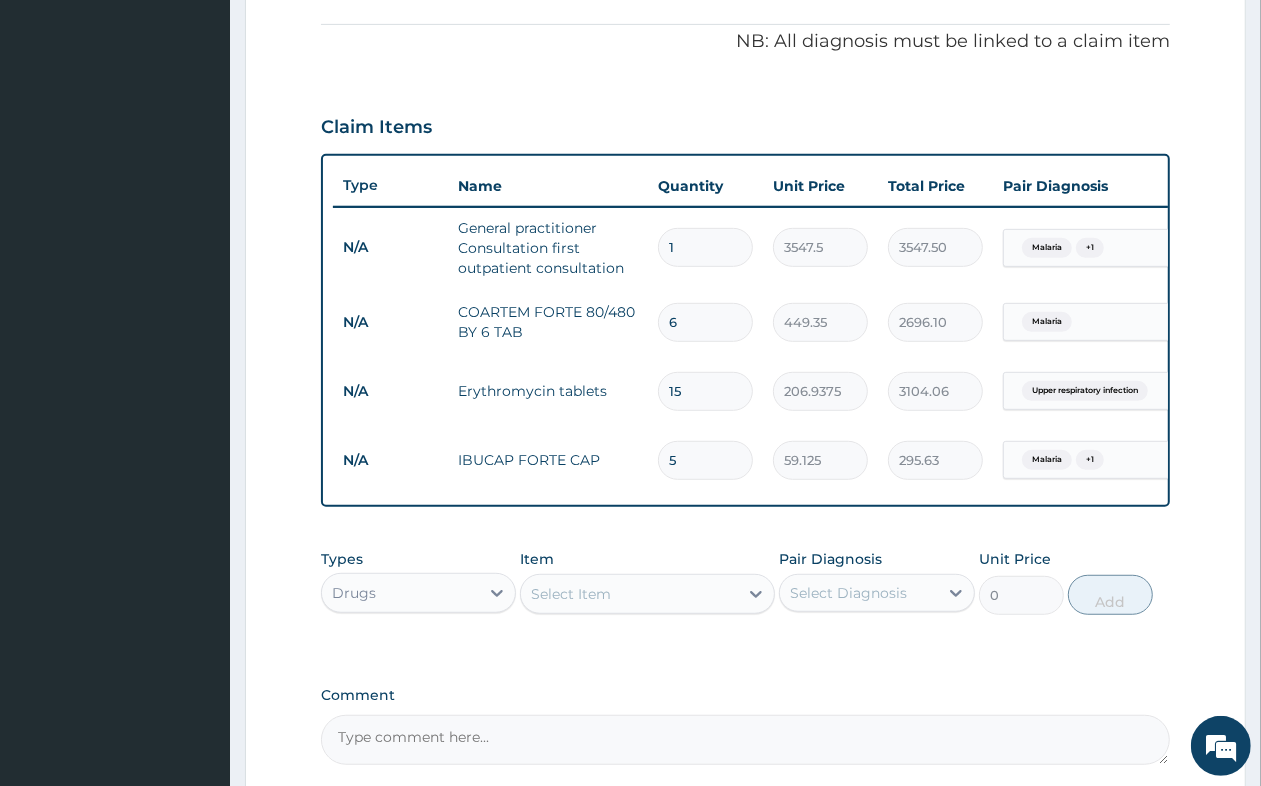type on "5" 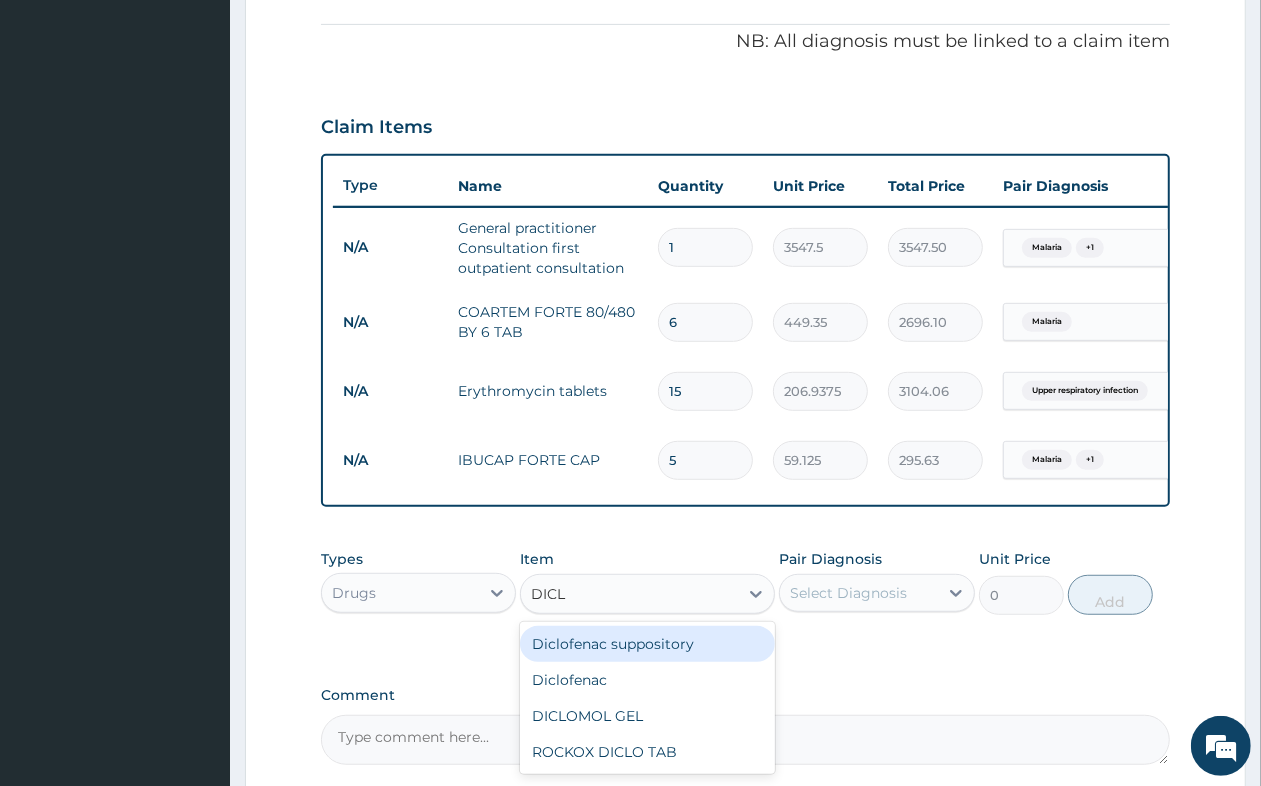 type on "DICLO" 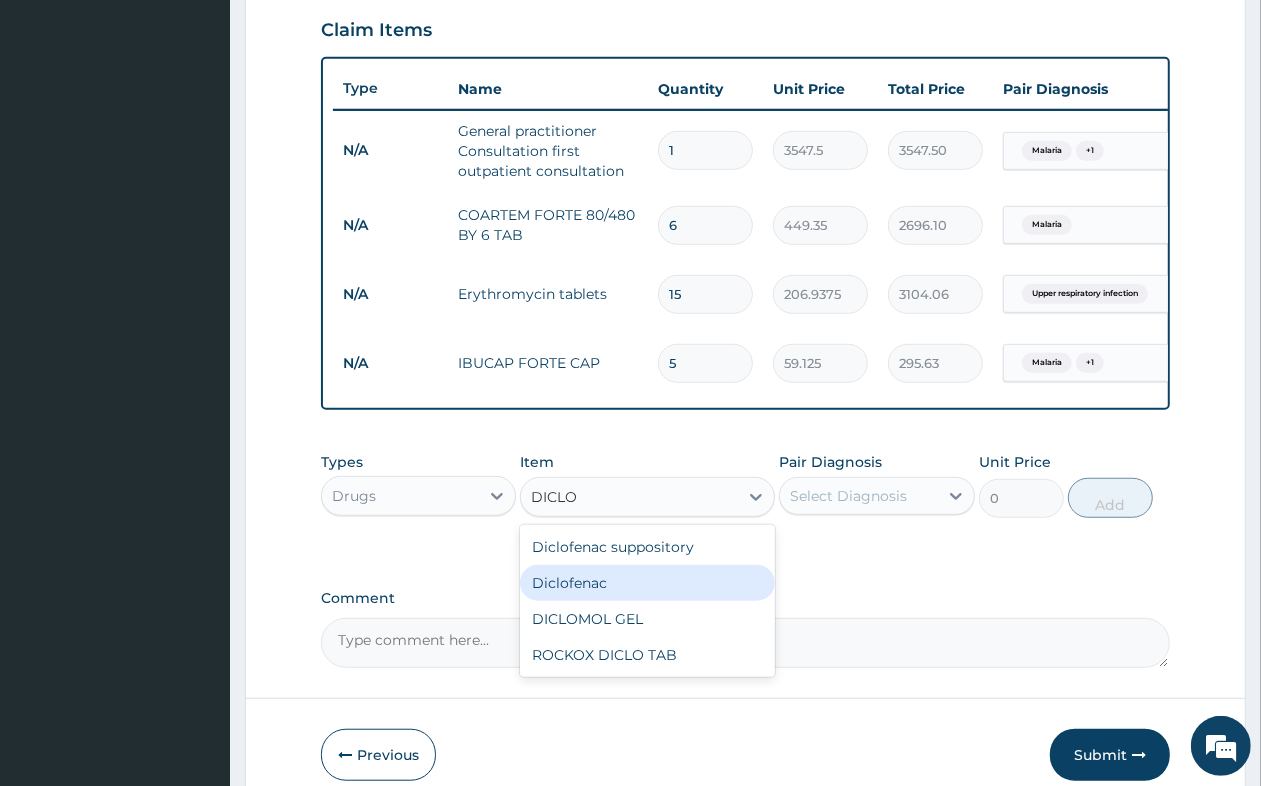 scroll, scrollTop: 715, scrollLeft: 0, axis: vertical 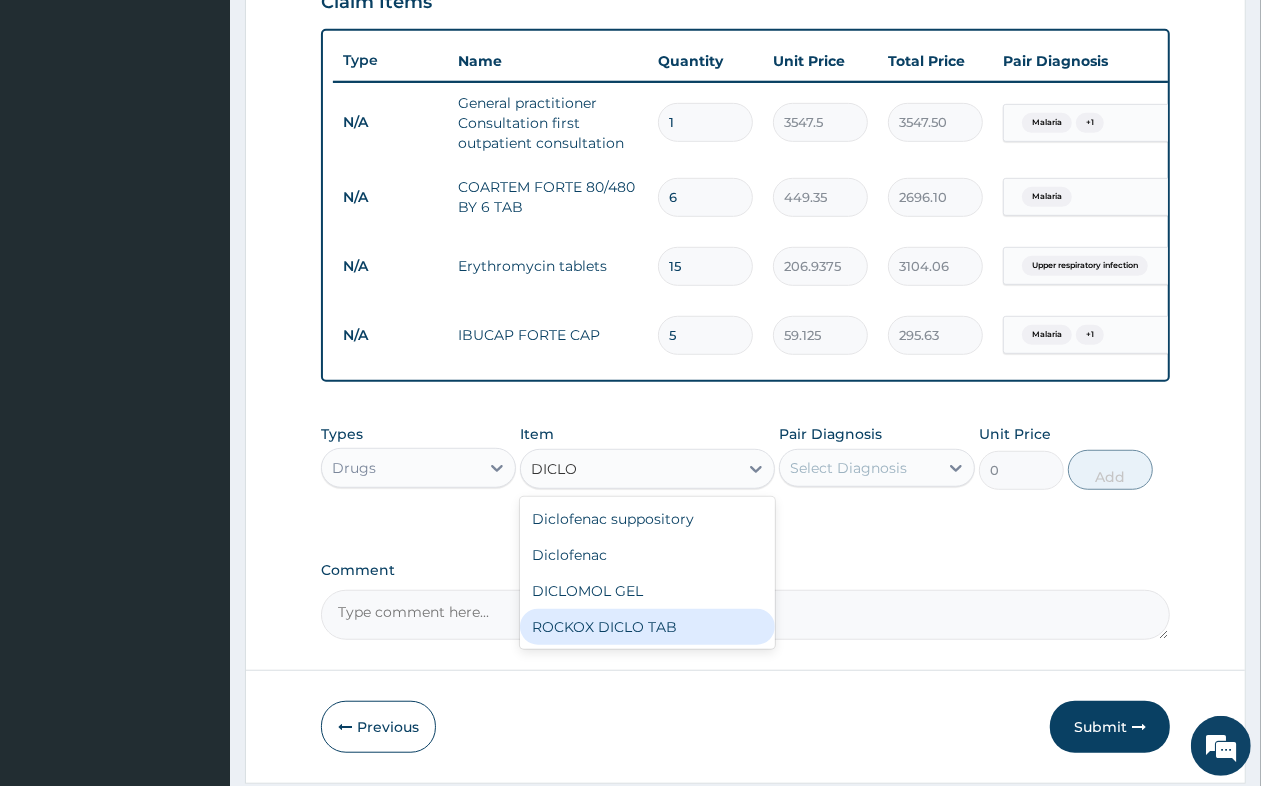 click on "ROCKOX DICLO TAB" at bounding box center (647, 627) 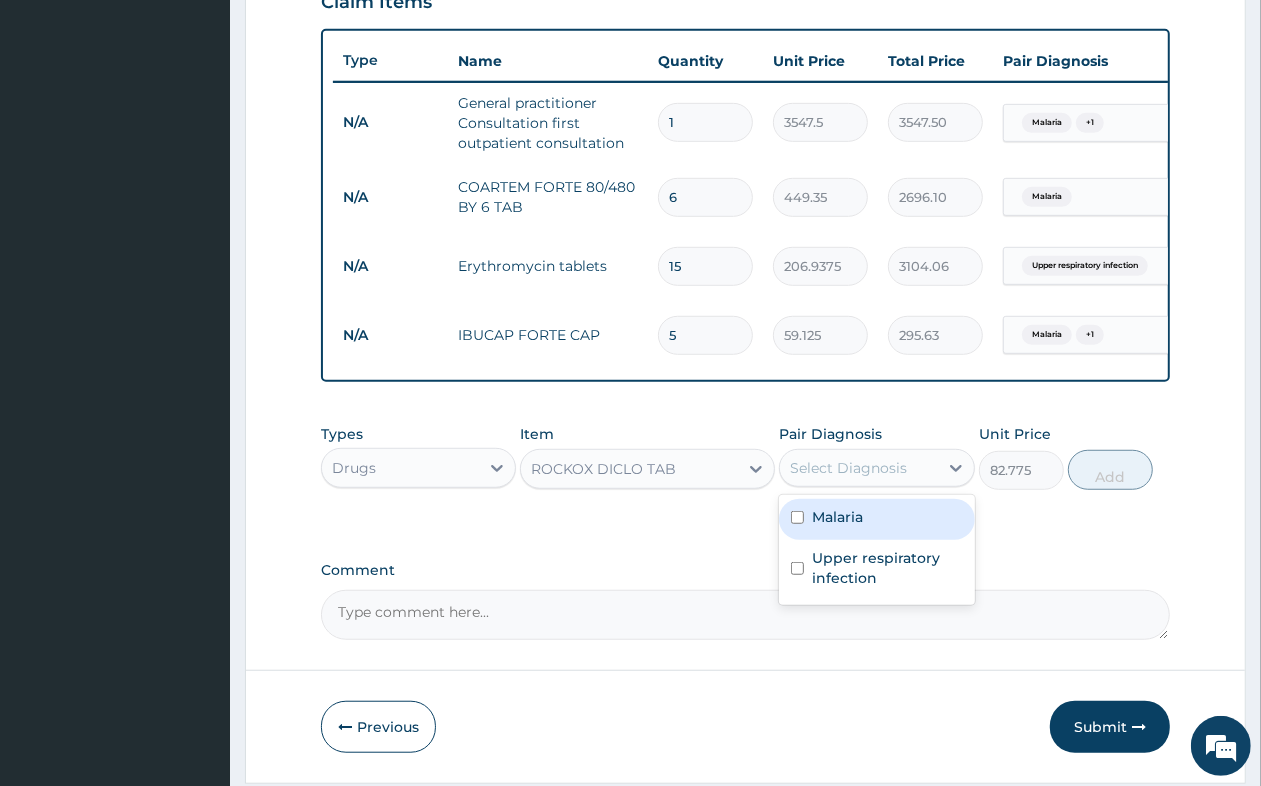 click on "Select Diagnosis" at bounding box center [848, 468] 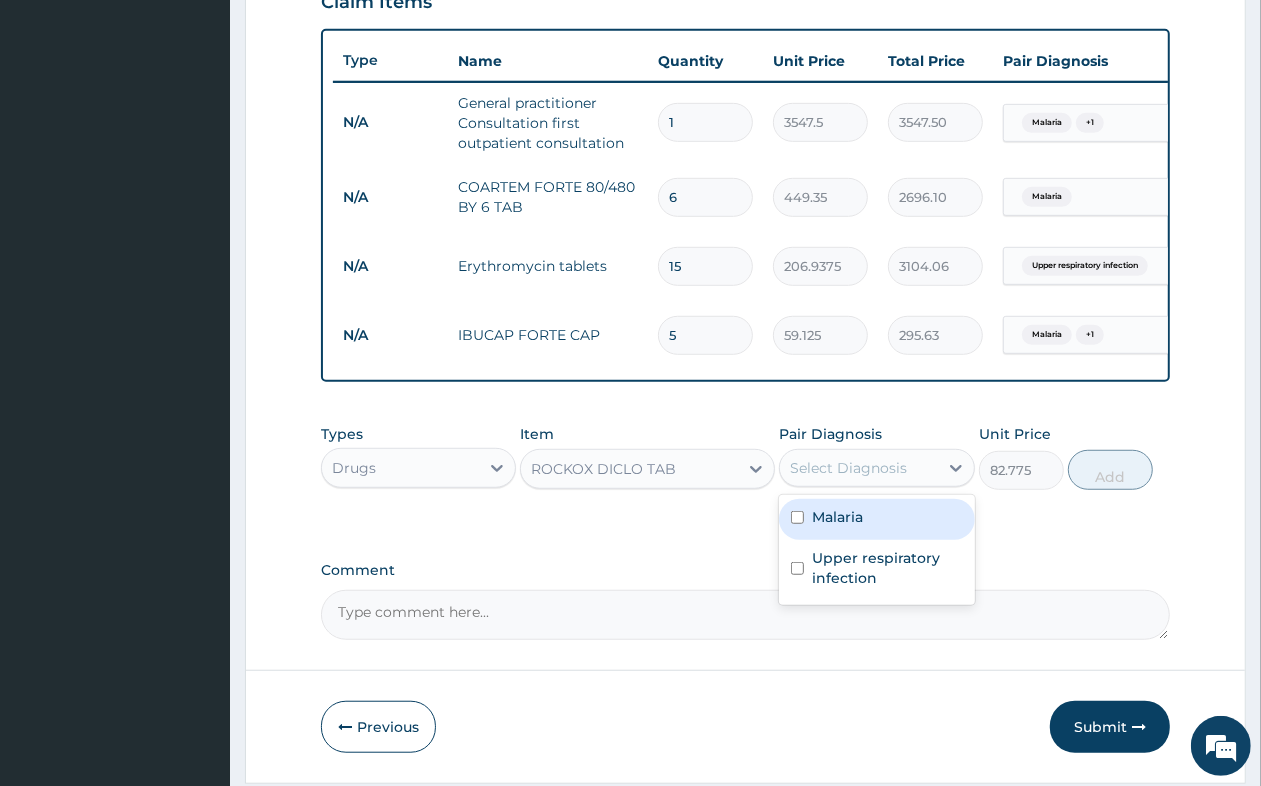 click on "Malaria" at bounding box center (876, 519) 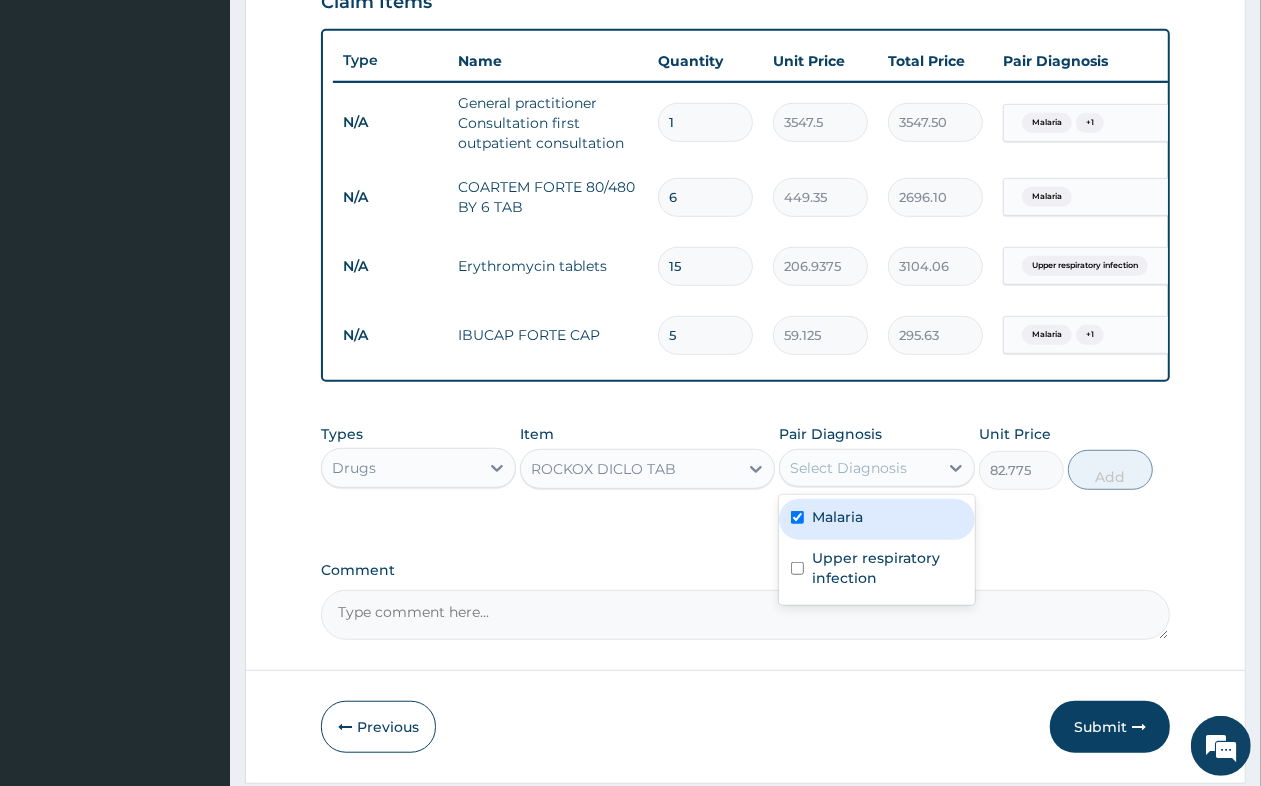 checkbox on "true" 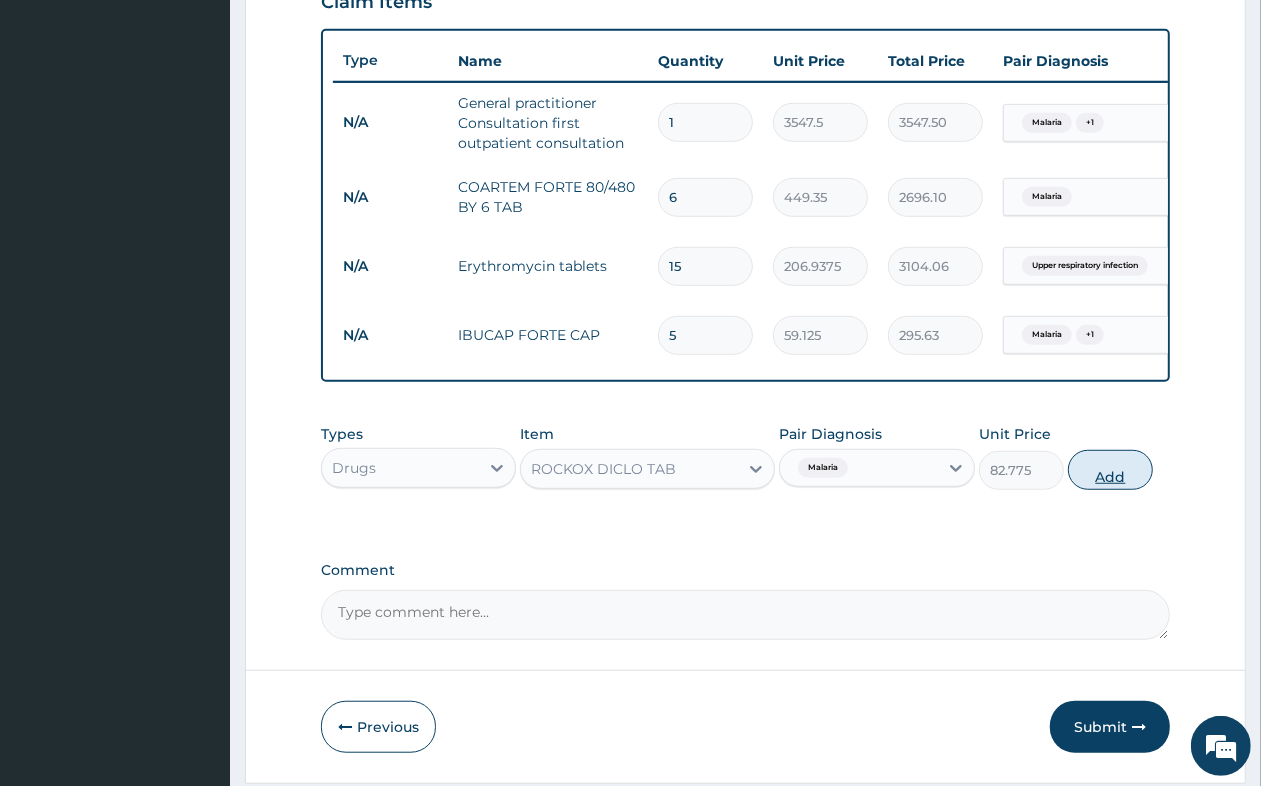 click on "Add" at bounding box center (1110, 470) 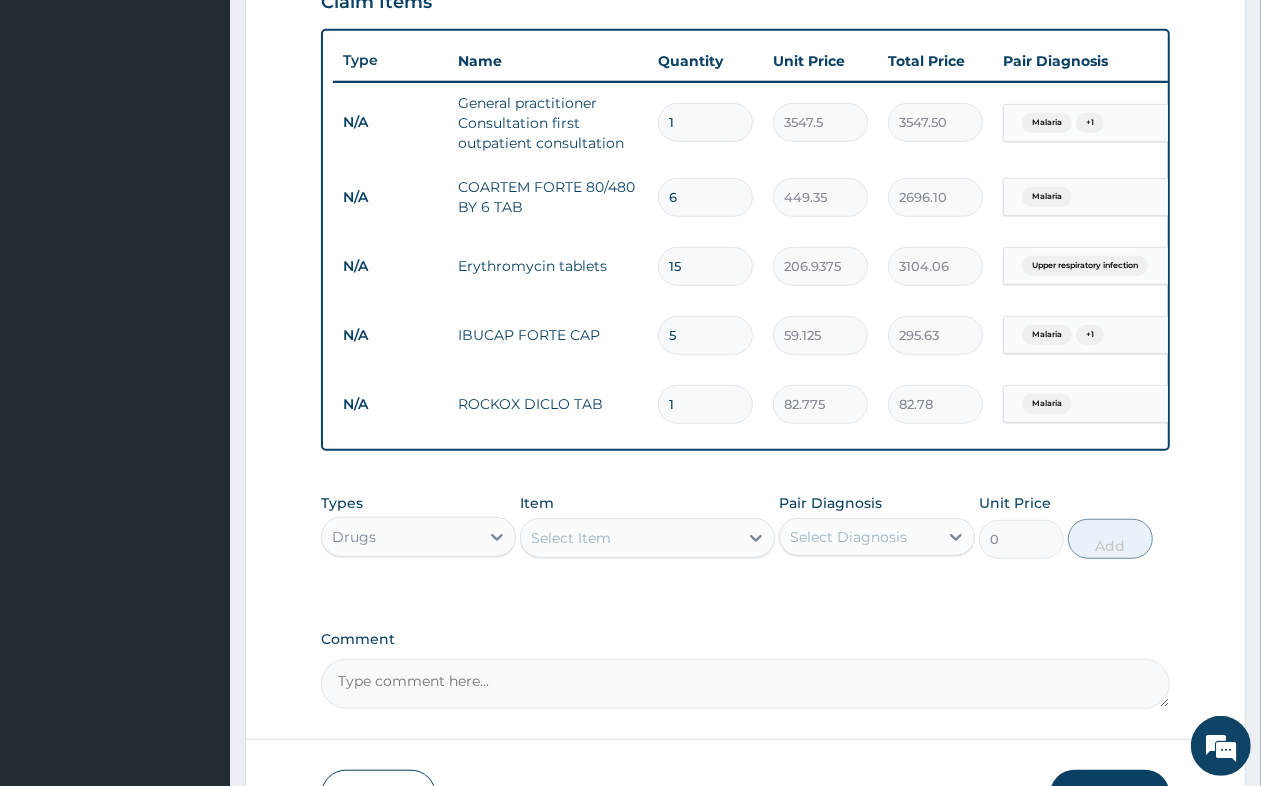type on "10" 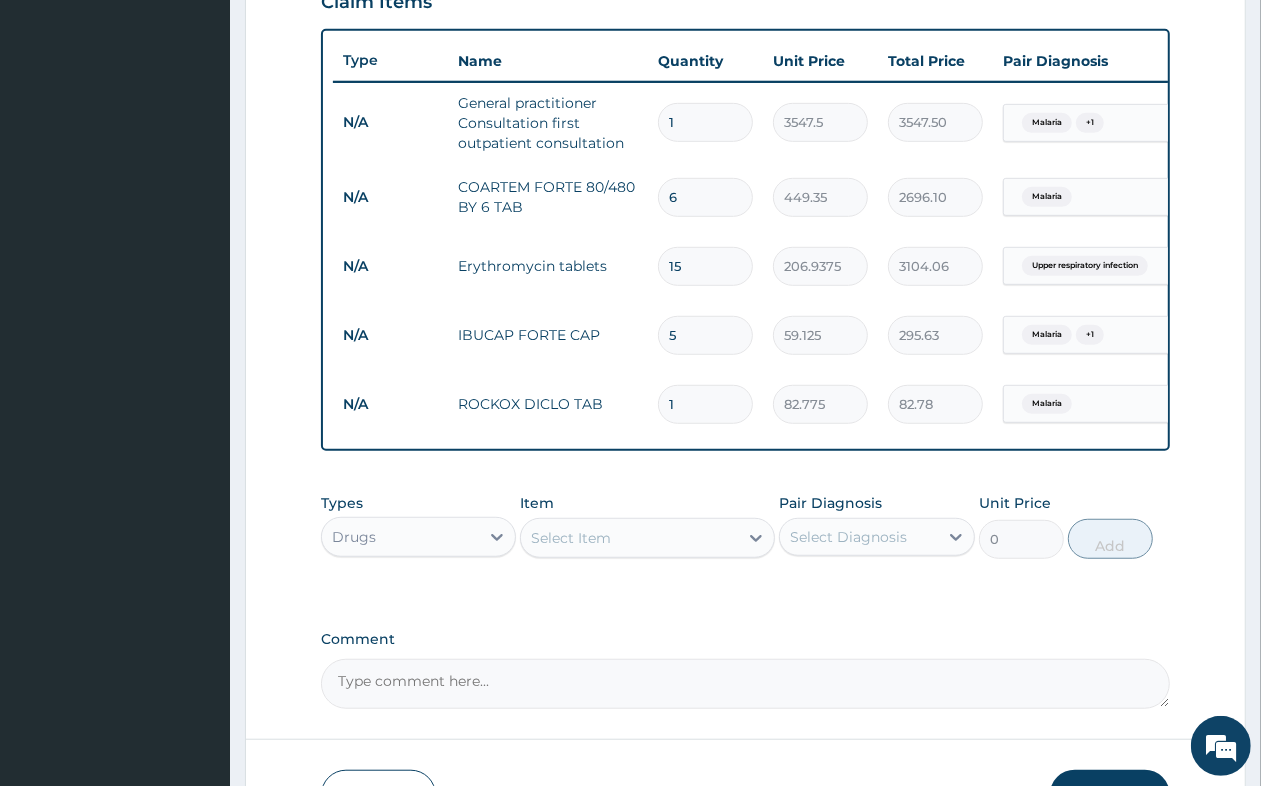type on "827.75" 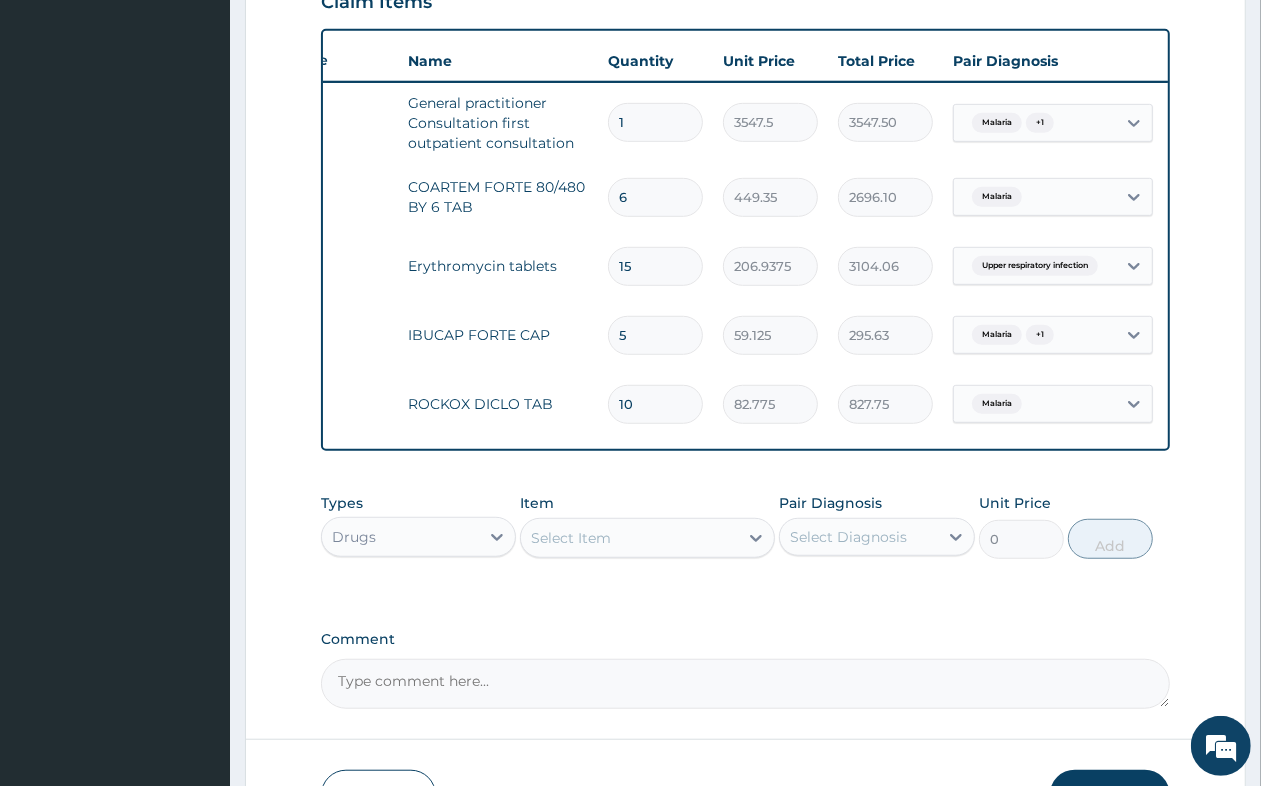 scroll, scrollTop: 0, scrollLeft: 153, axis: horizontal 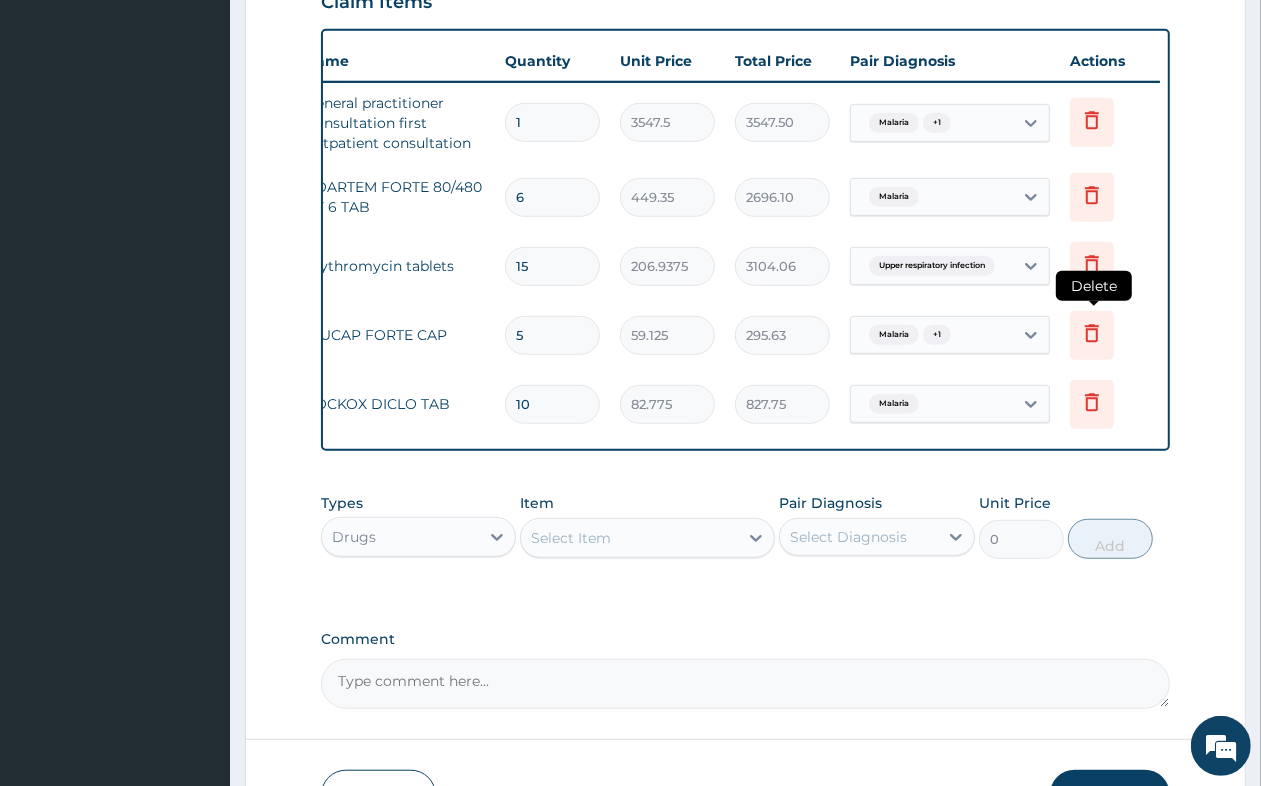 type on "10" 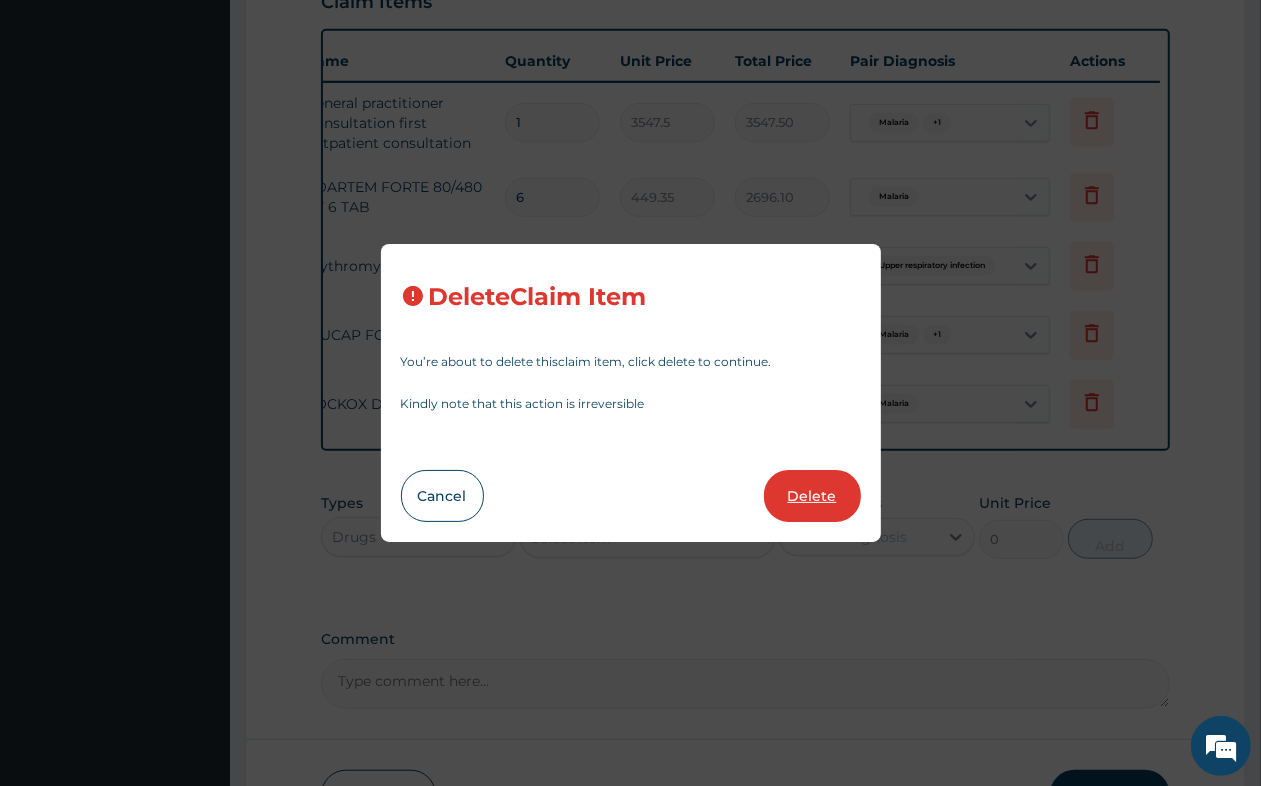 click on "Delete" at bounding box center [812, 496] 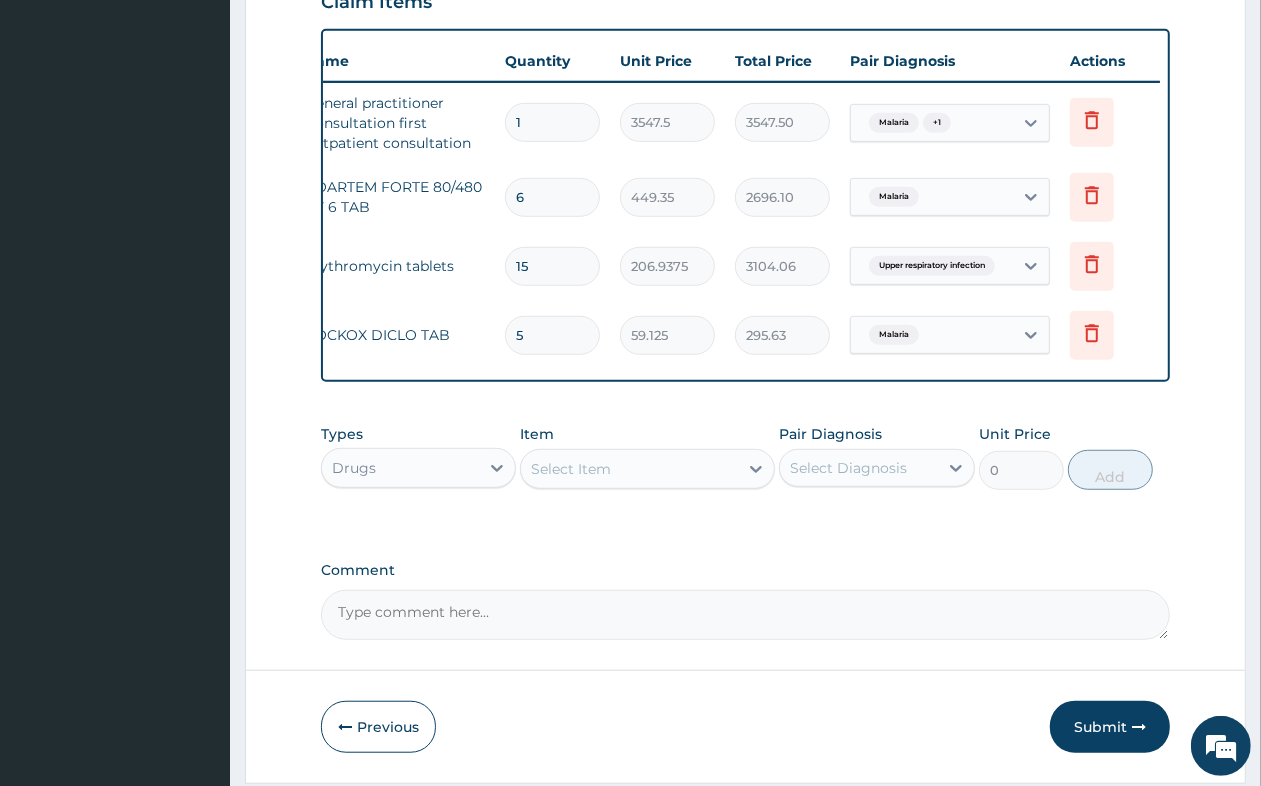 type on "10" 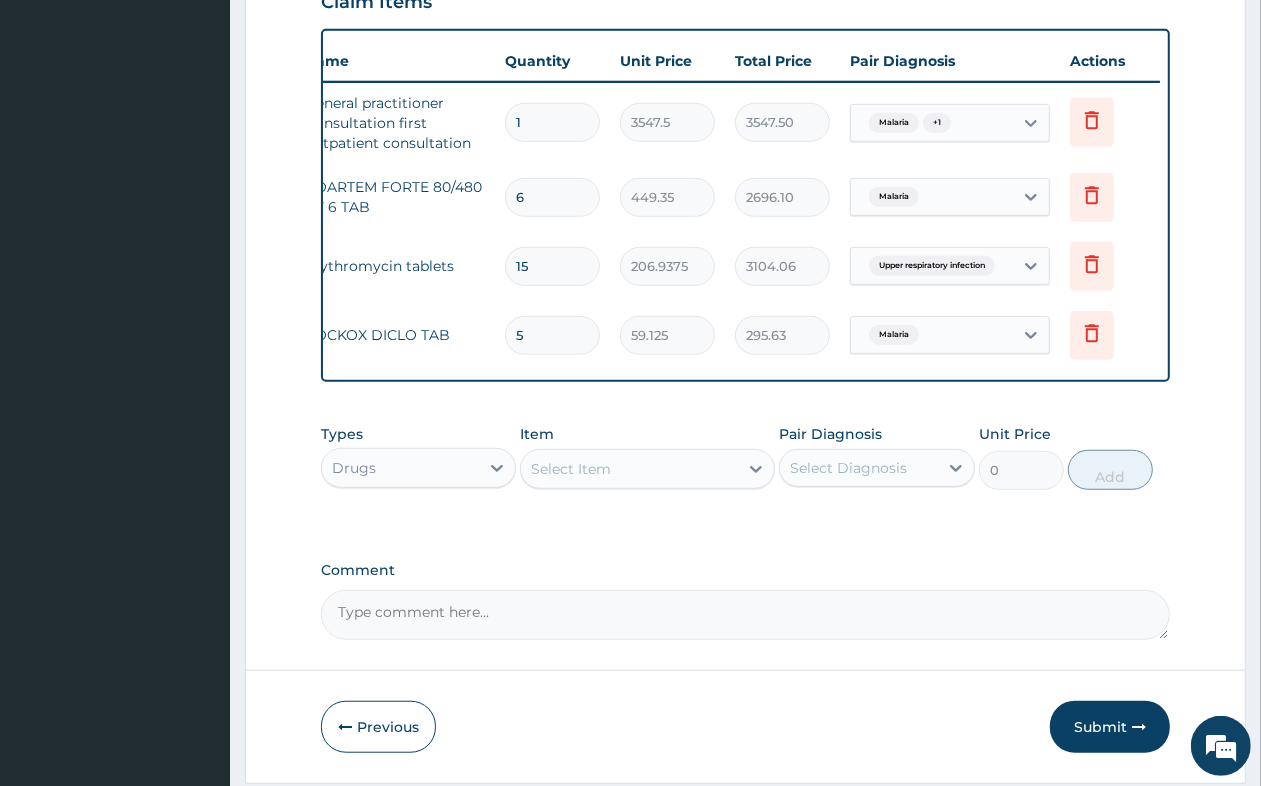 type on "82.775" 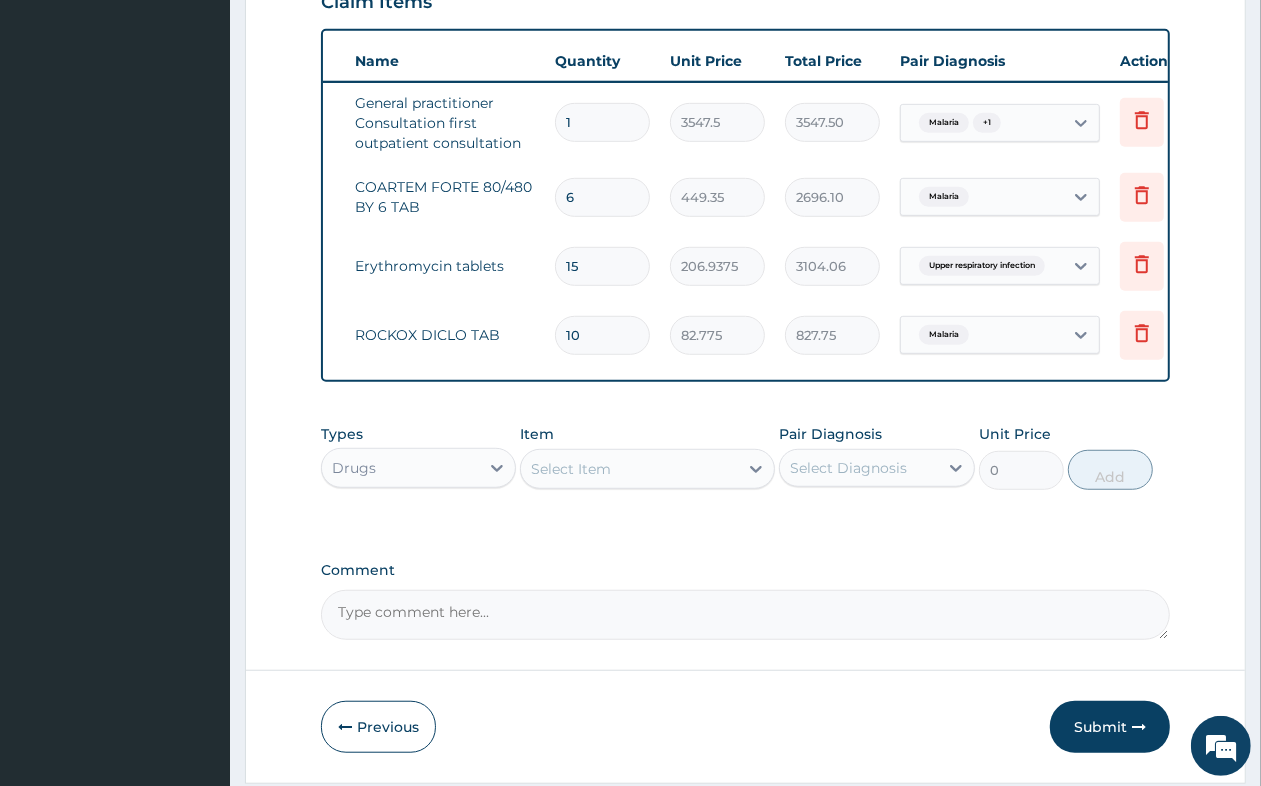 scroll, scrollTop: 0, scrollLeft: 0, axis: both 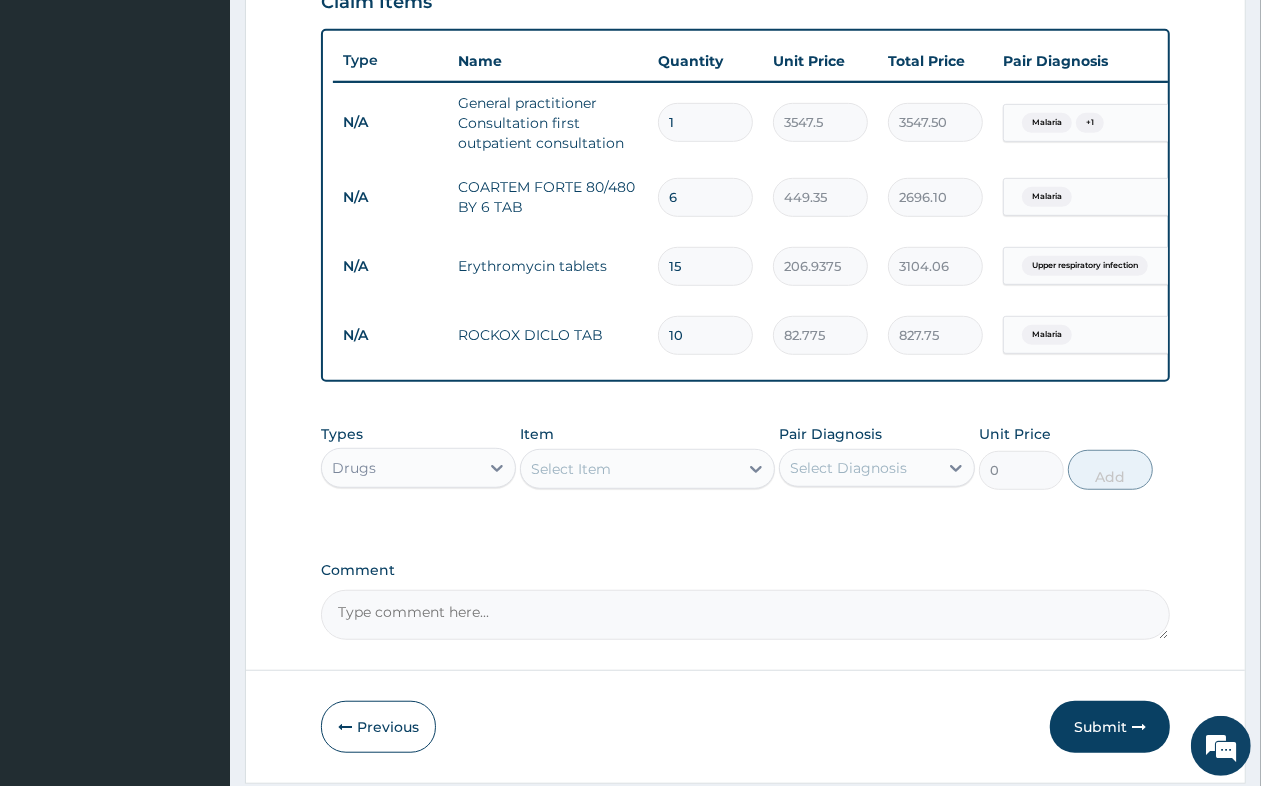 drag, startPoint x: 328, startPoint y: 387, endPoint x: 862, endPoint y: 573, distance: 565.4662 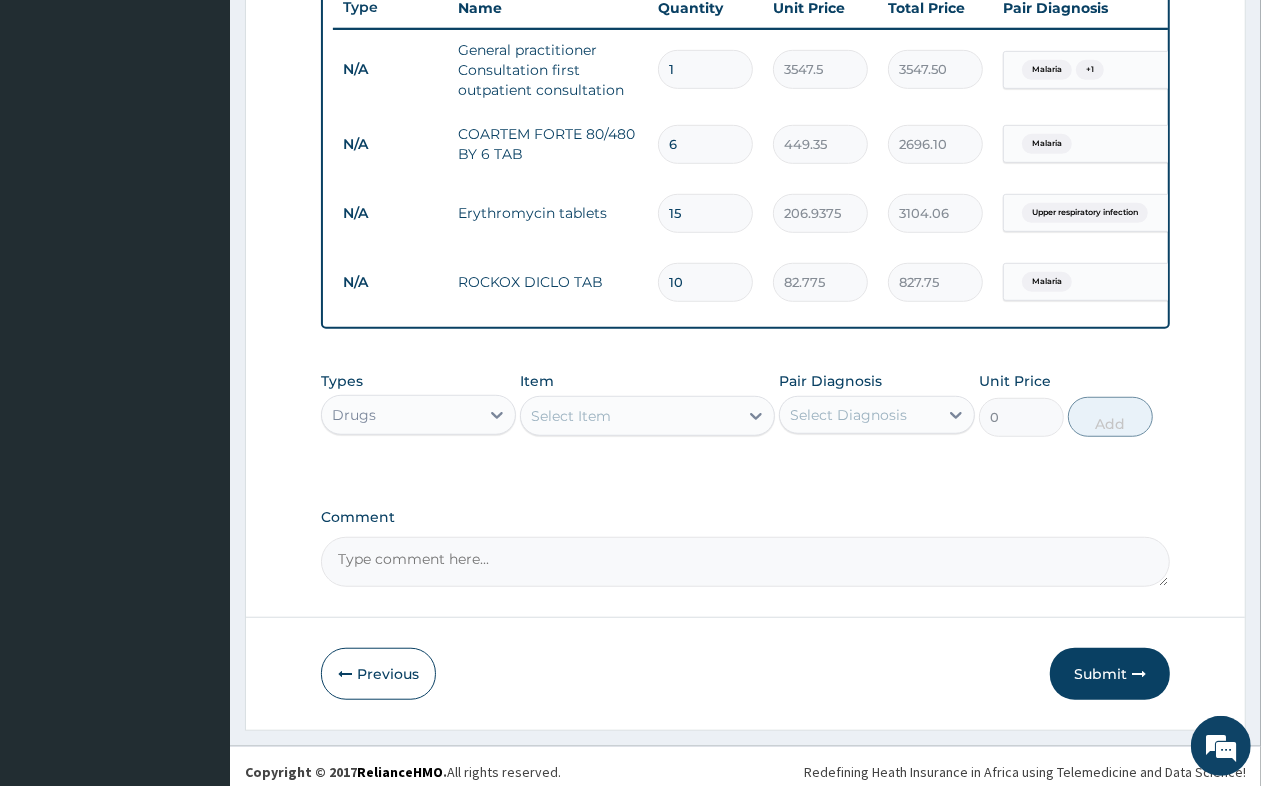 scroll, scrollTop: 797, scrollLeft: 0, axis: vertical 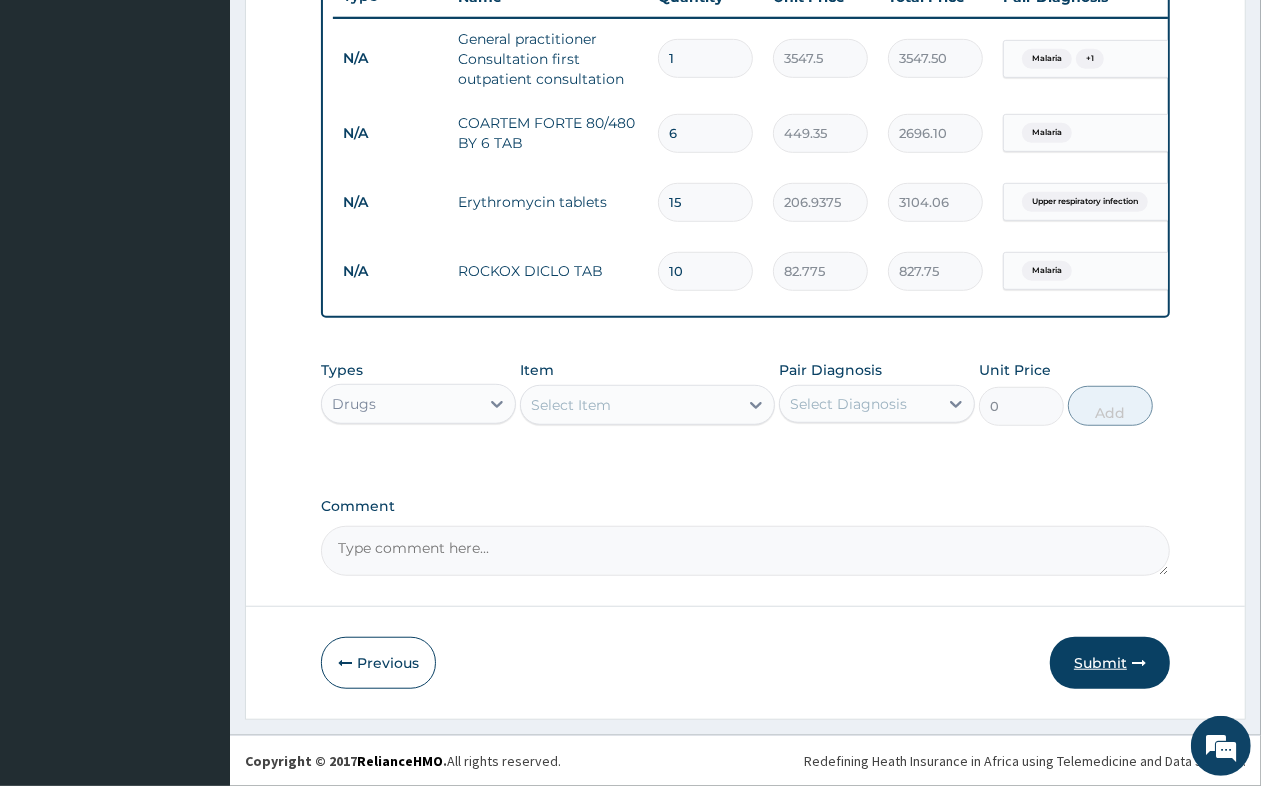 click on "Submit" at bounding box center (1110, 663) 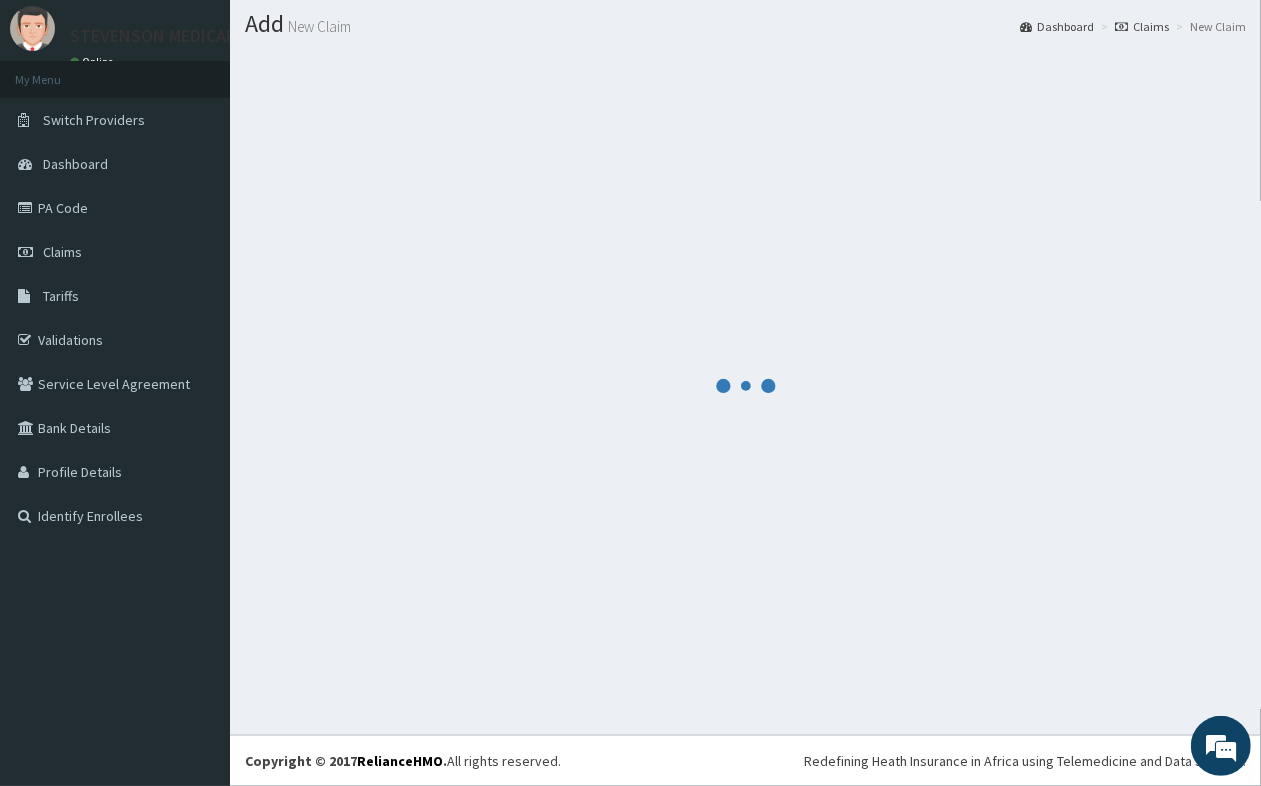 scroll, scrollTop: 797, scrollLeft: 0, axis: vertical 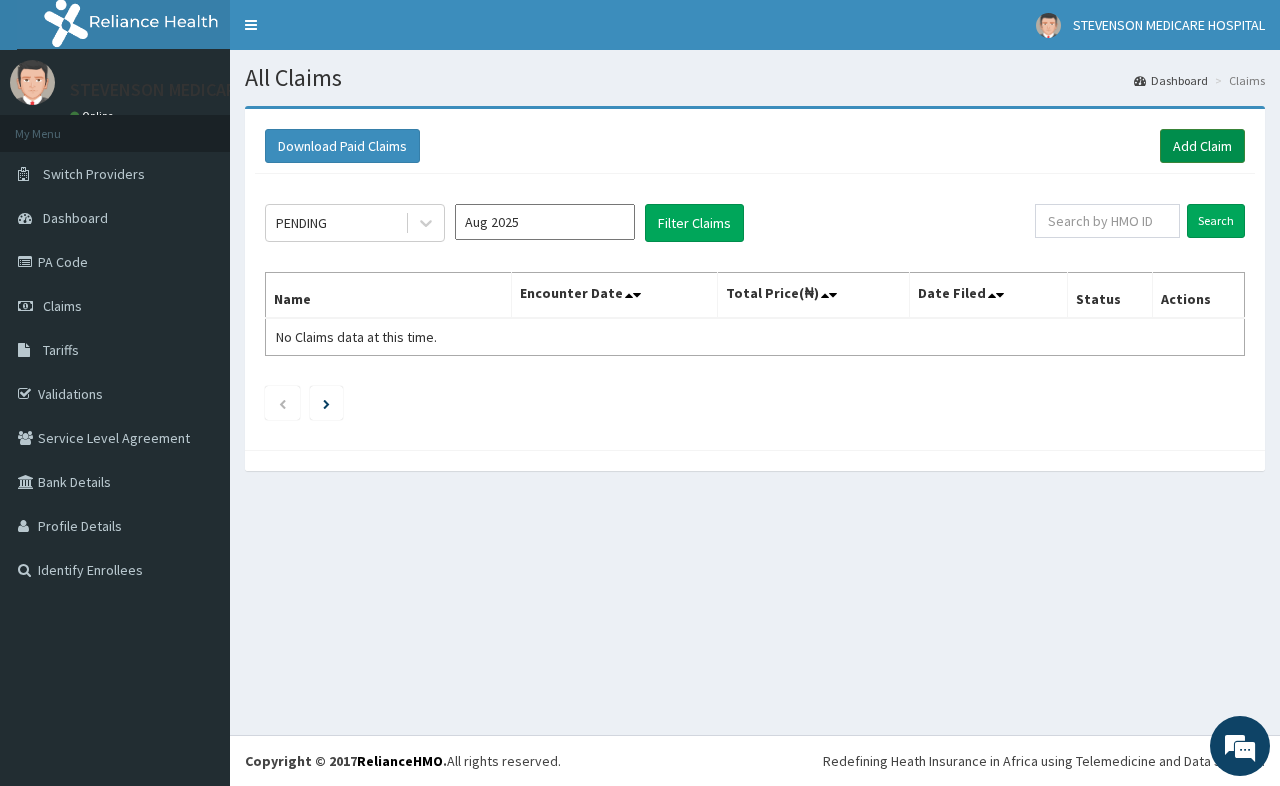 click on "Add Claim" at bounding box center [1202, 146] 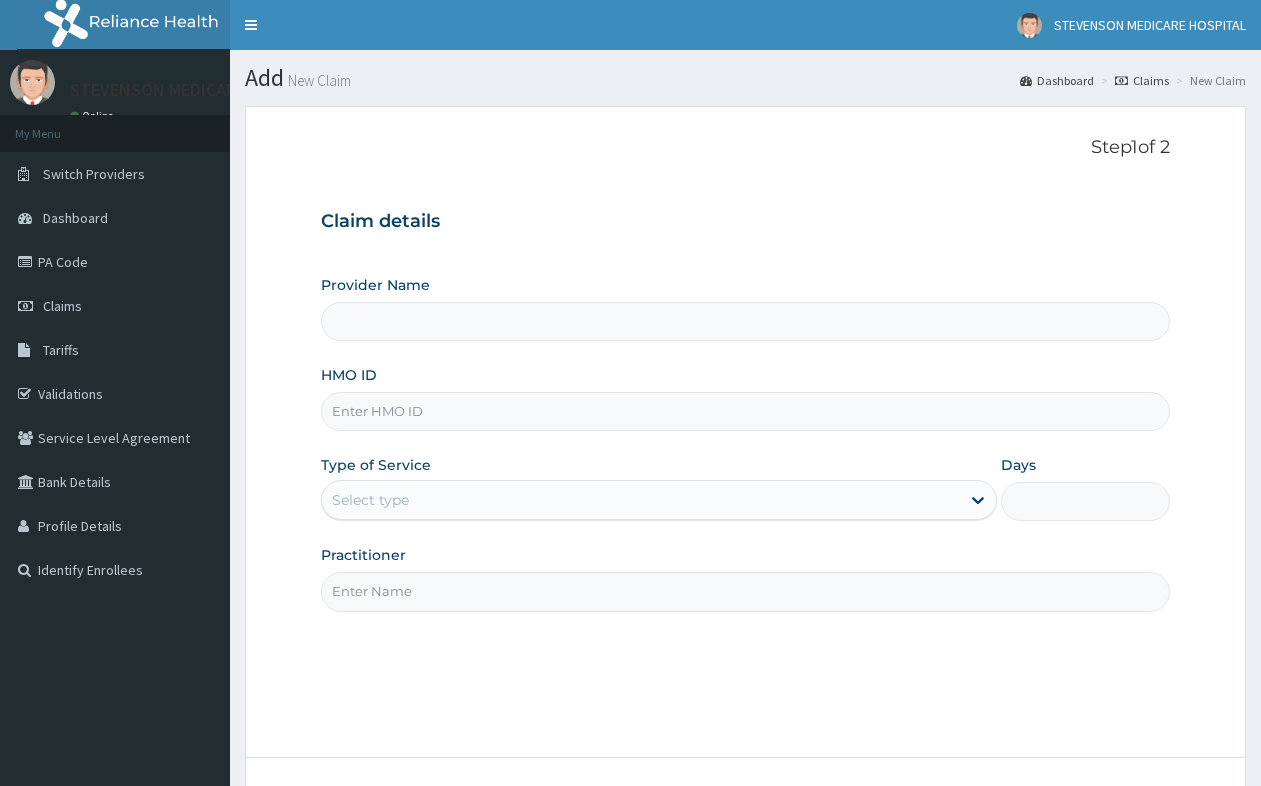 scroll, scrollTop: 0, scrollLeft: 0, axis: both 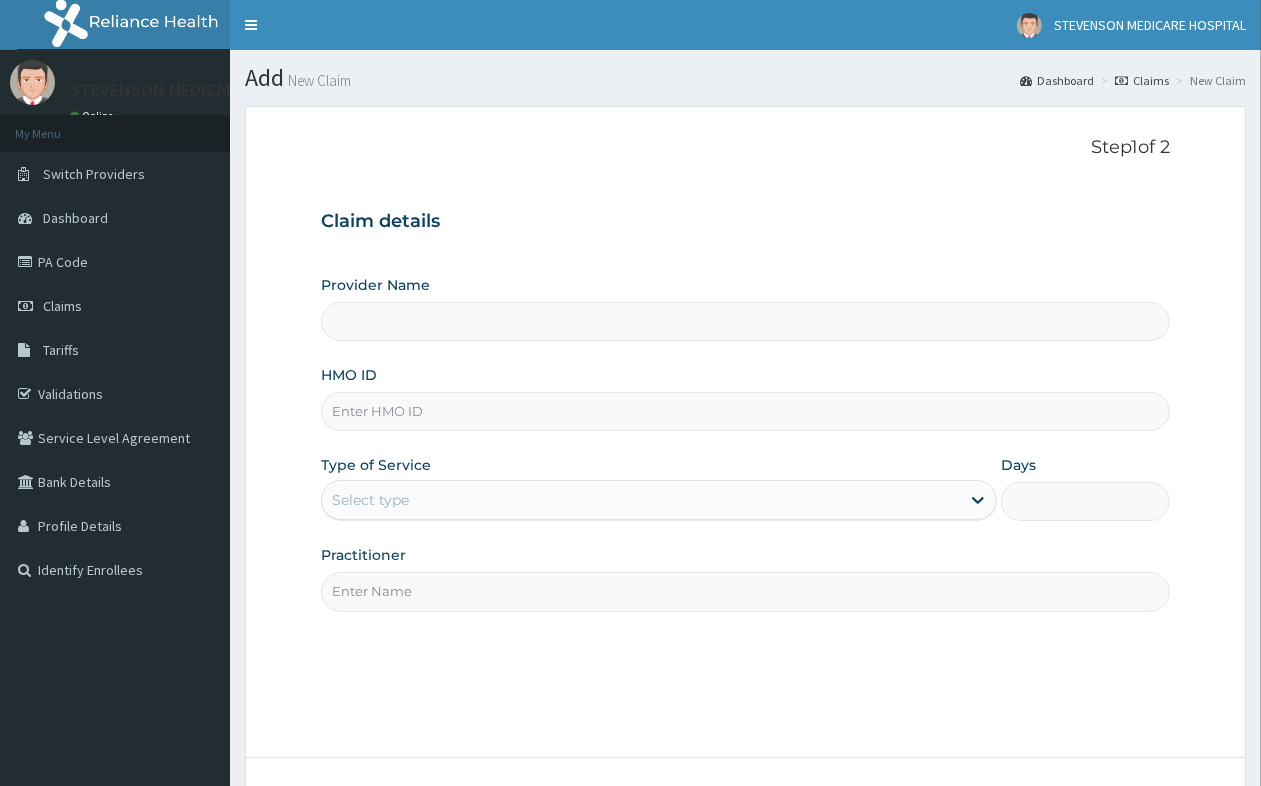 type on "STEVENSON MEDICARE HOSPITAL" 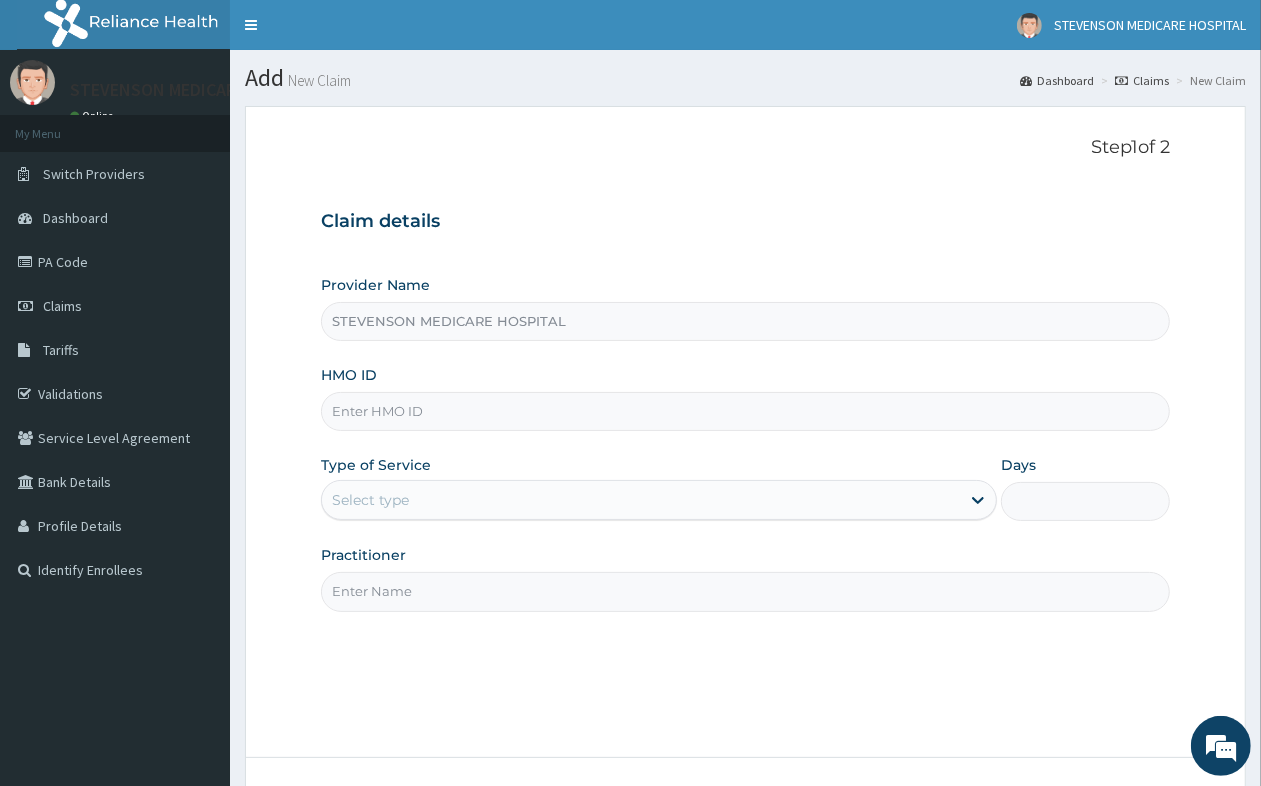 scroll, scrollTop: 0, scrollLeft: 0, axis: both 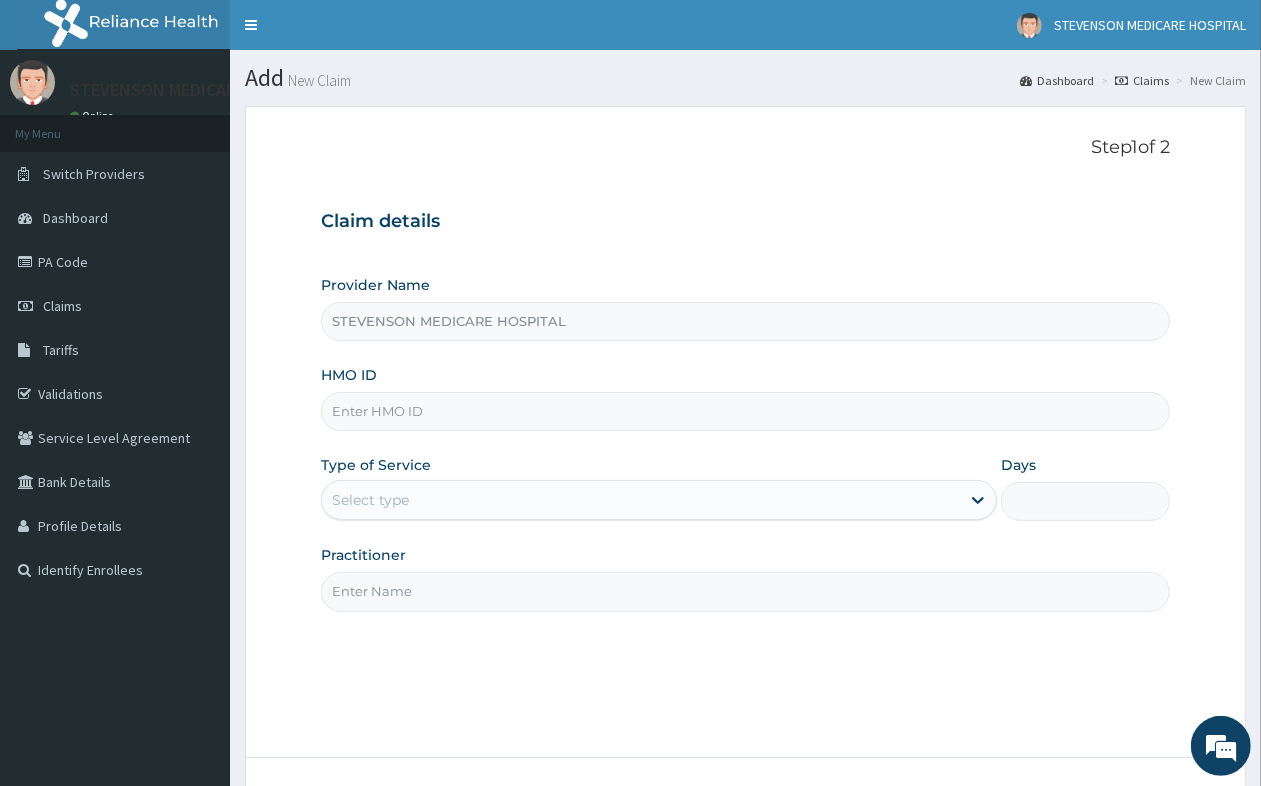 click on "HMO ID" at bounding box center (745, 411) 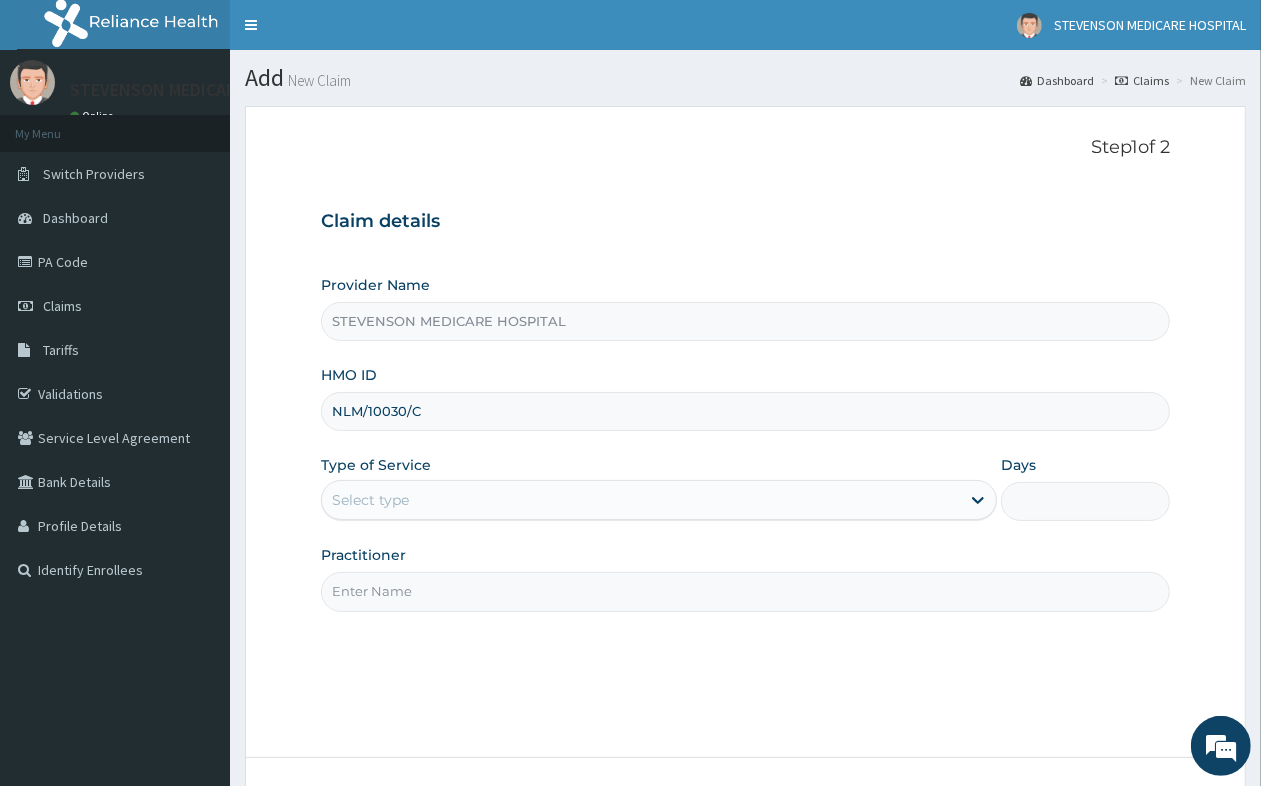 type on "NLM/10030/C" 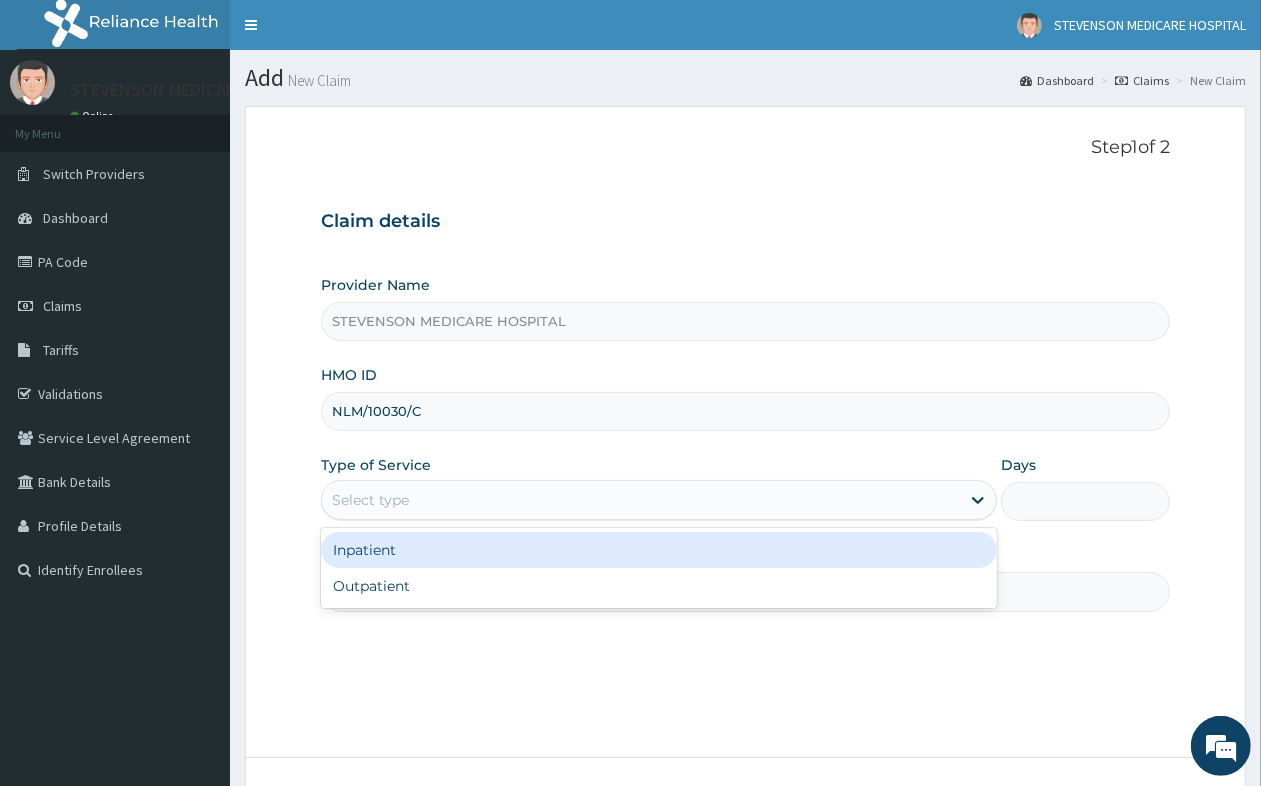 click on "Select type" at bounding box center [641, 500] 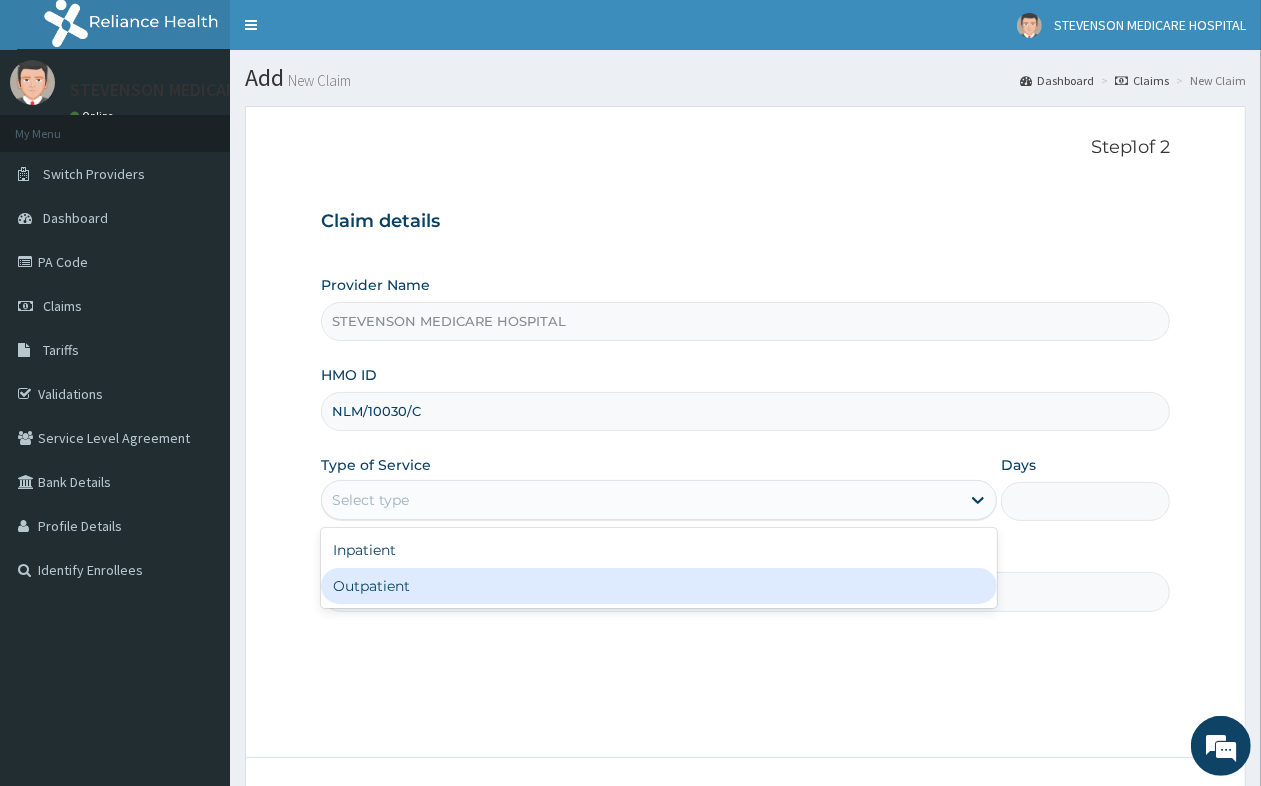 click on "Inpatient Outpatient" at bounding box center [659, 568] 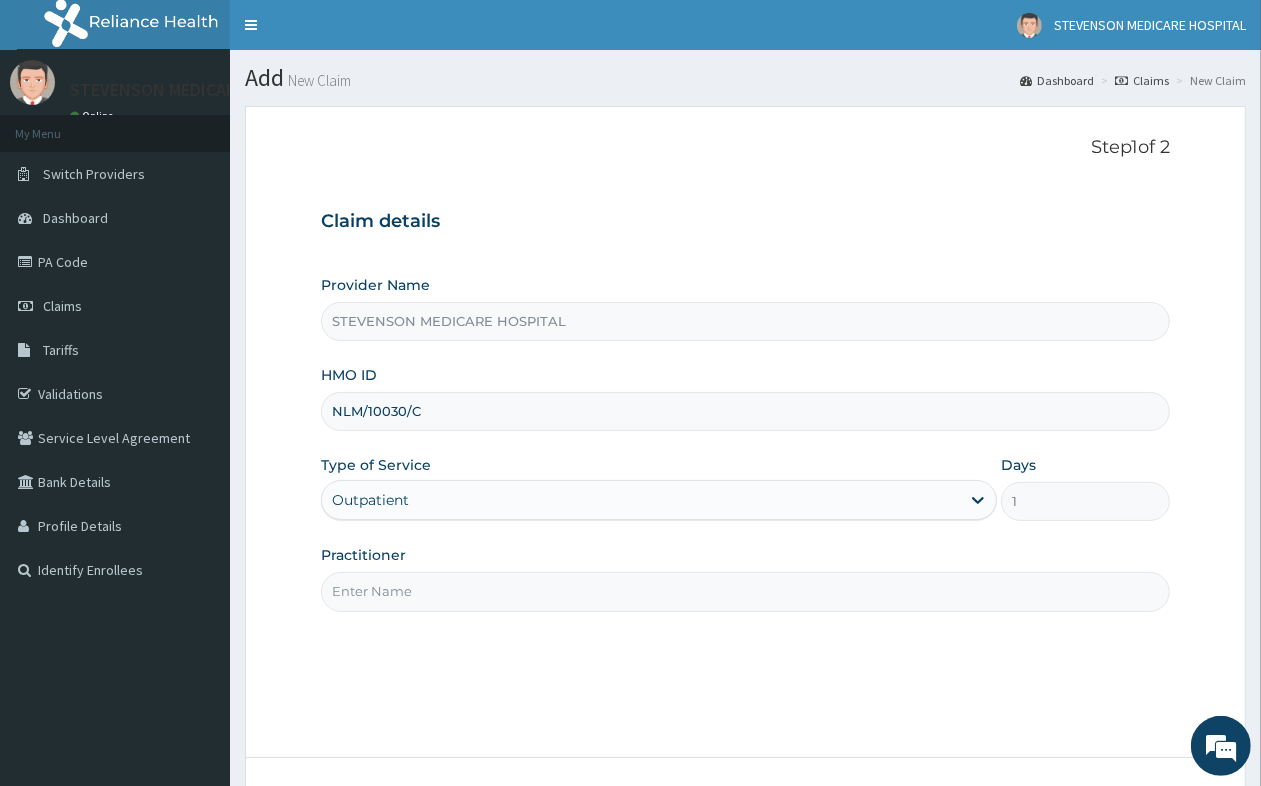 click on "Practitioner" at bounding box center [745, 591] 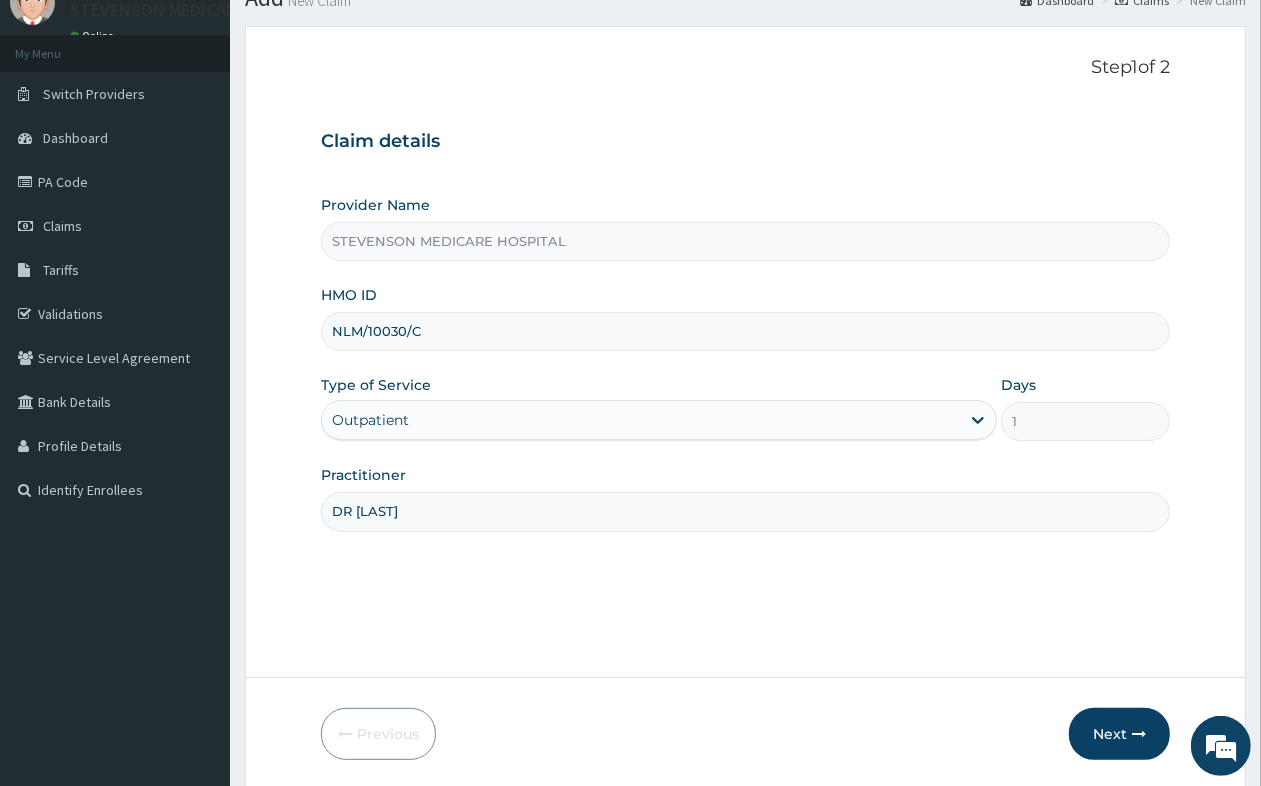 scroll, scrollTop: 151, scrollLeft: 0, axis: vertical 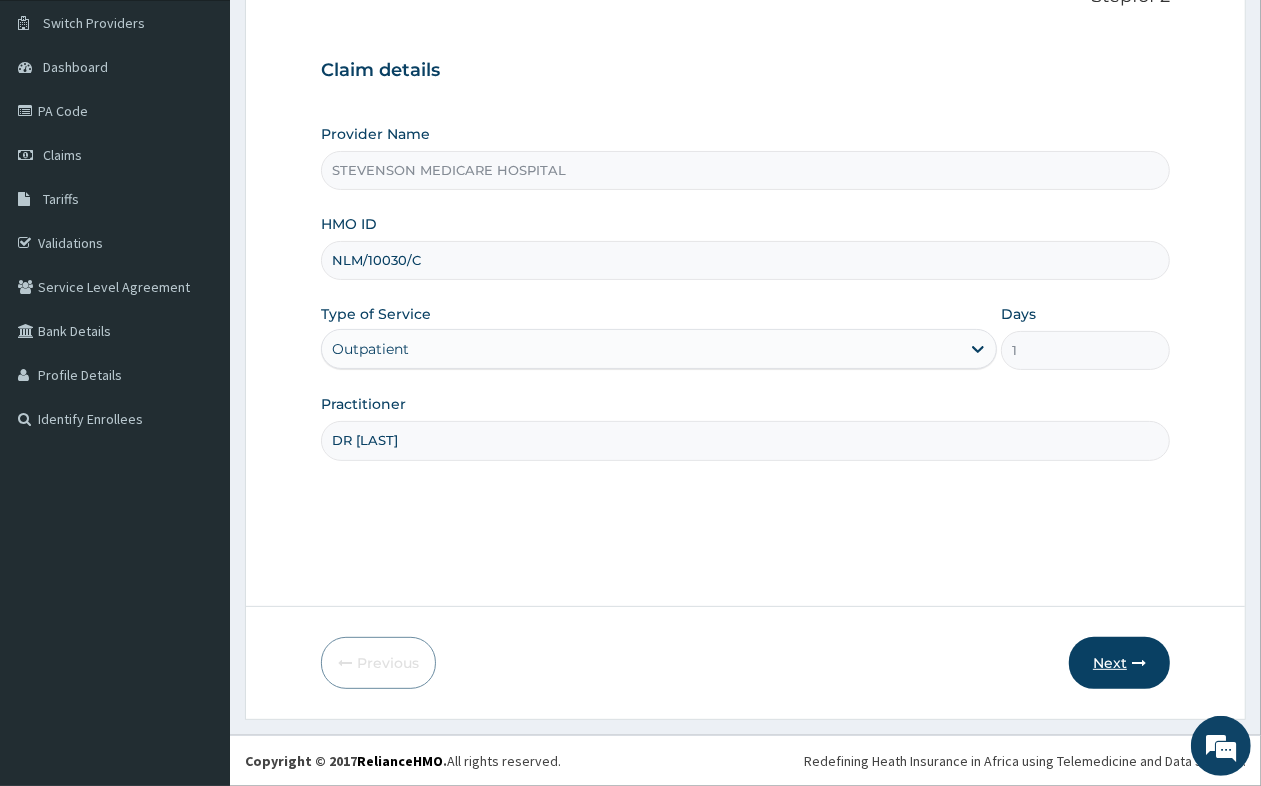 type on "DR [LAST]" 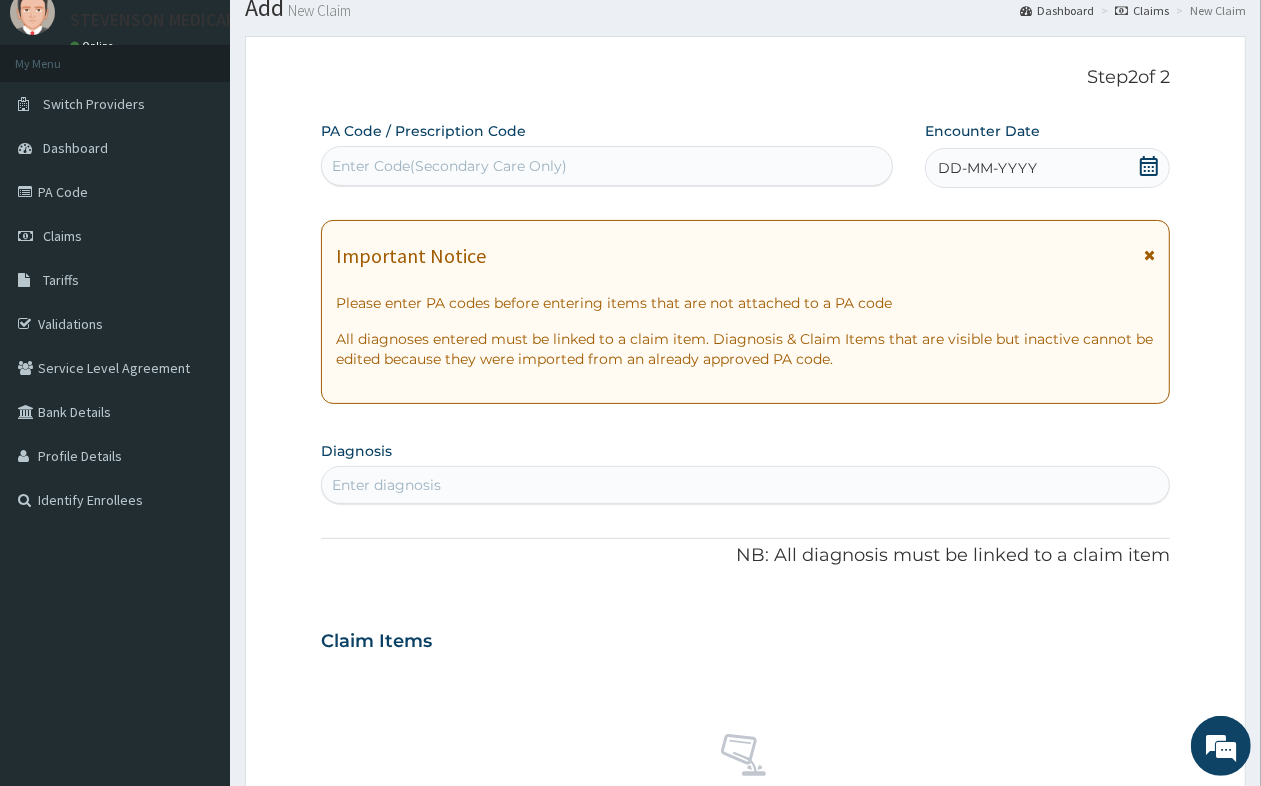 scroll, scrollTop: 26, scrollLeft: 0, axis: vertical 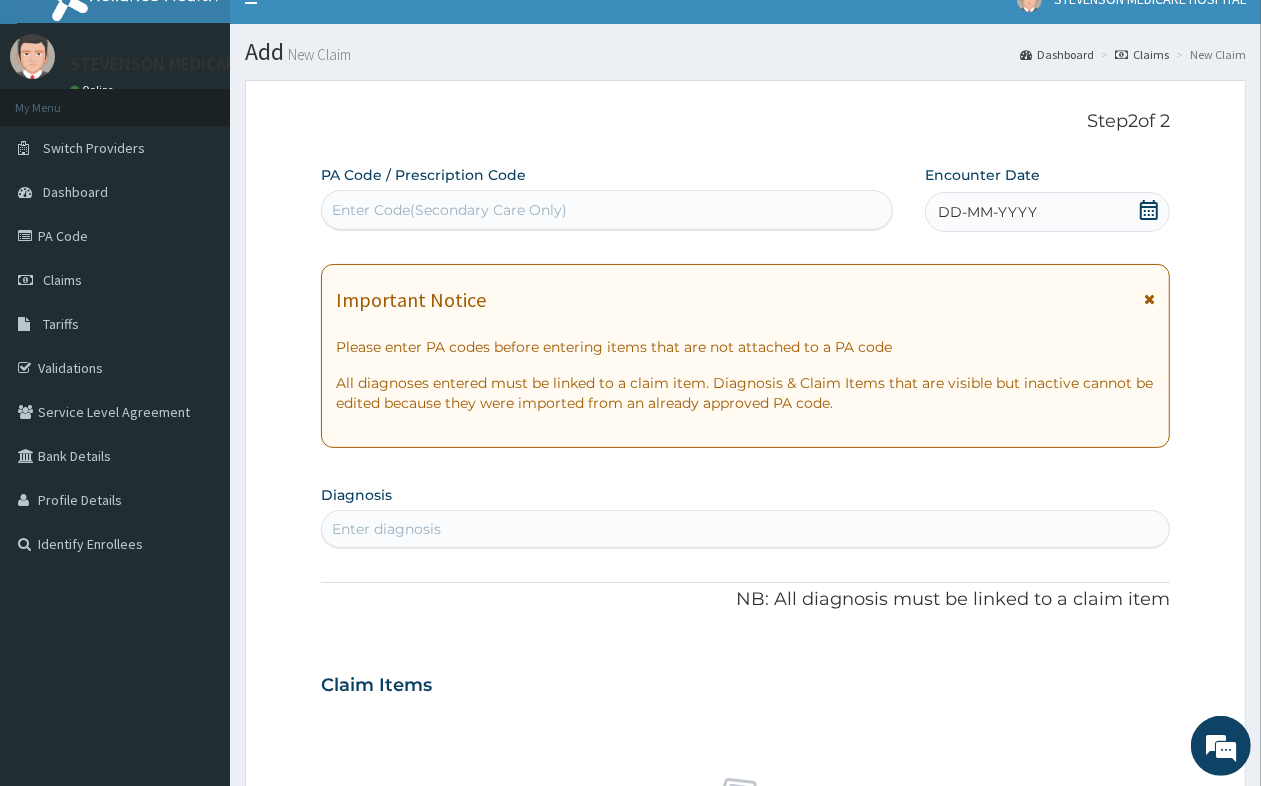 click 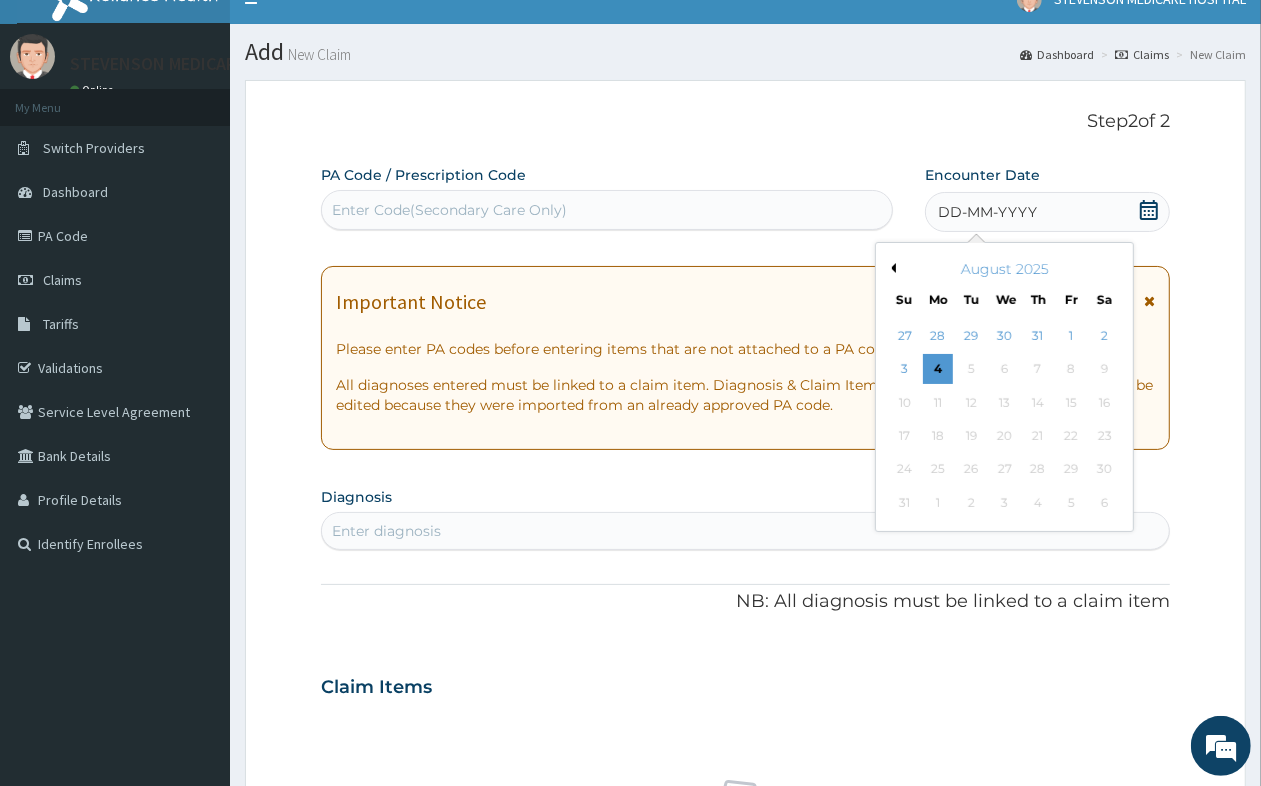 click on "Previous Month" at bounding box center (891, 268) 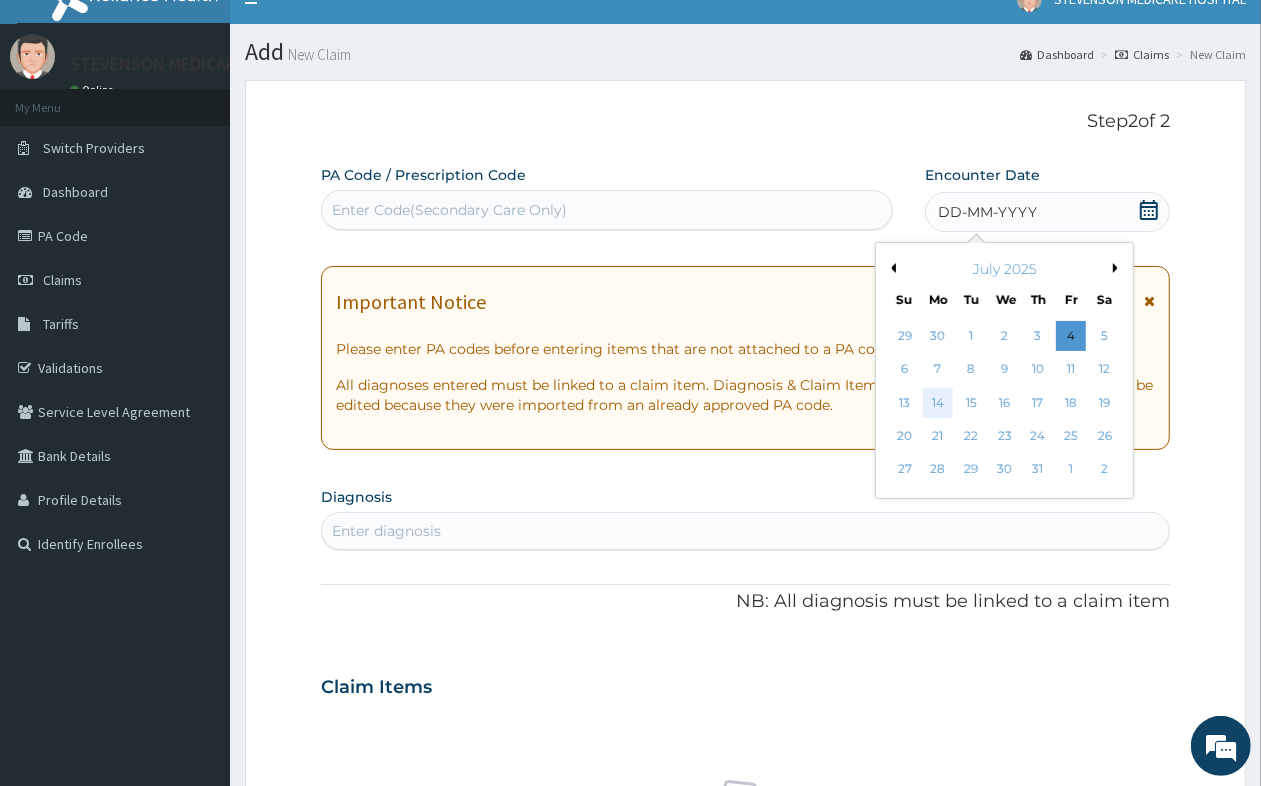 click on "14" at bounding box center [938, 403] 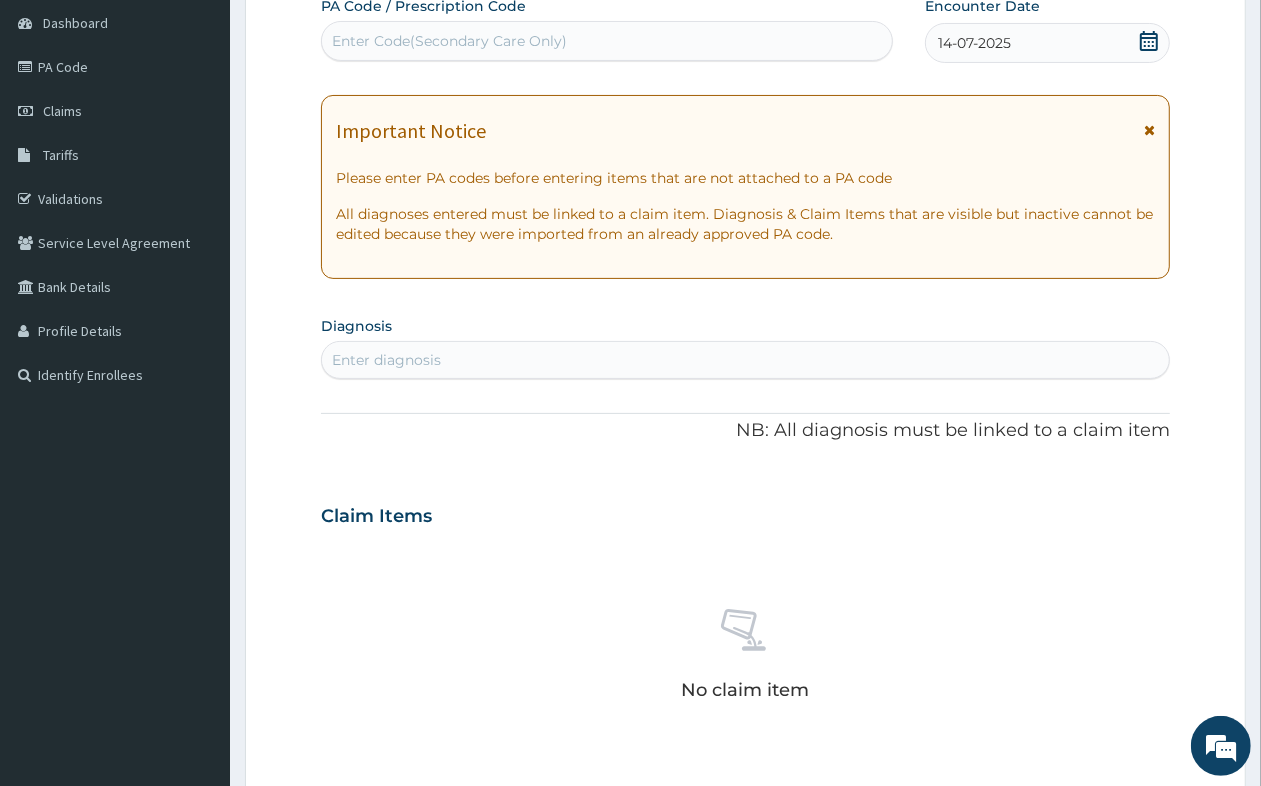 scroll, scrollTop: 401, scrollLeft: 0, axis: vertical 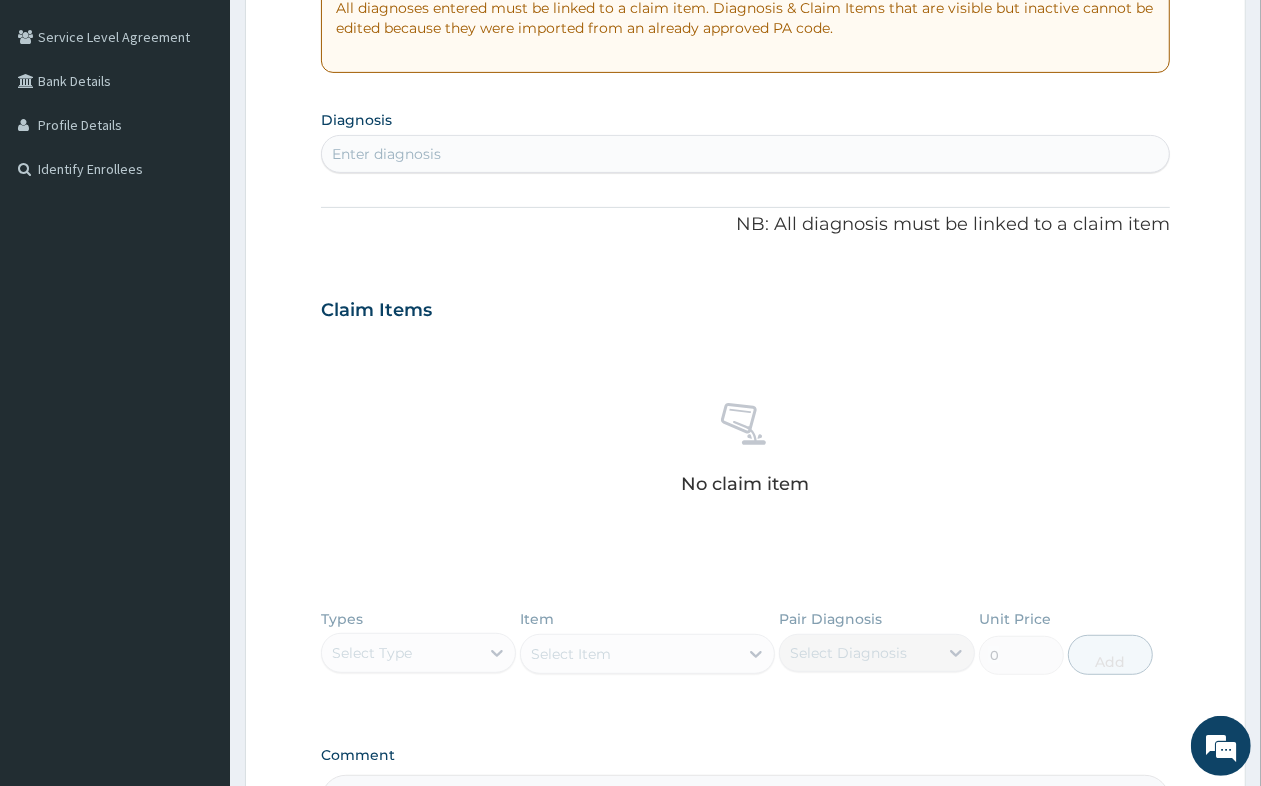 click on "Diagnosis Enter diagnosis" at bounding box center [745, 139] 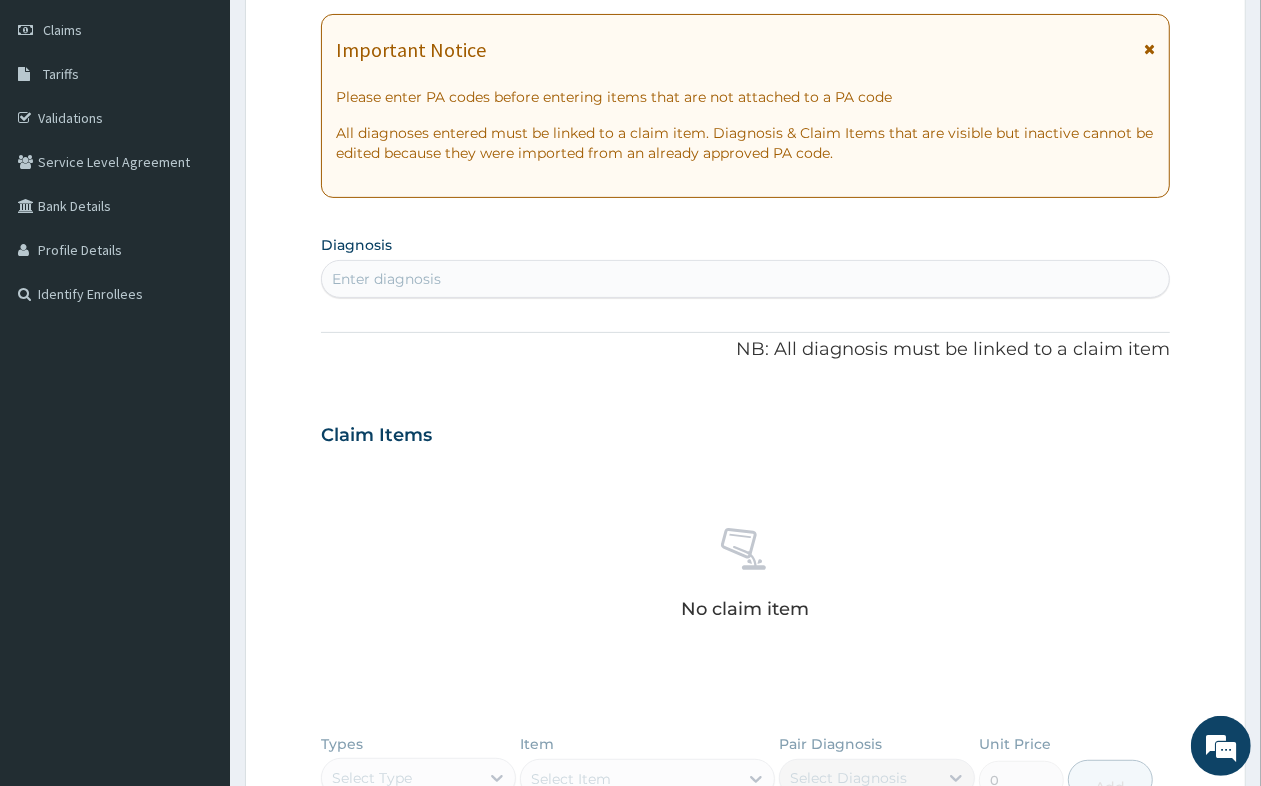 scroll, scrollTop: 151, scrollLeft: 0, axis: vertical 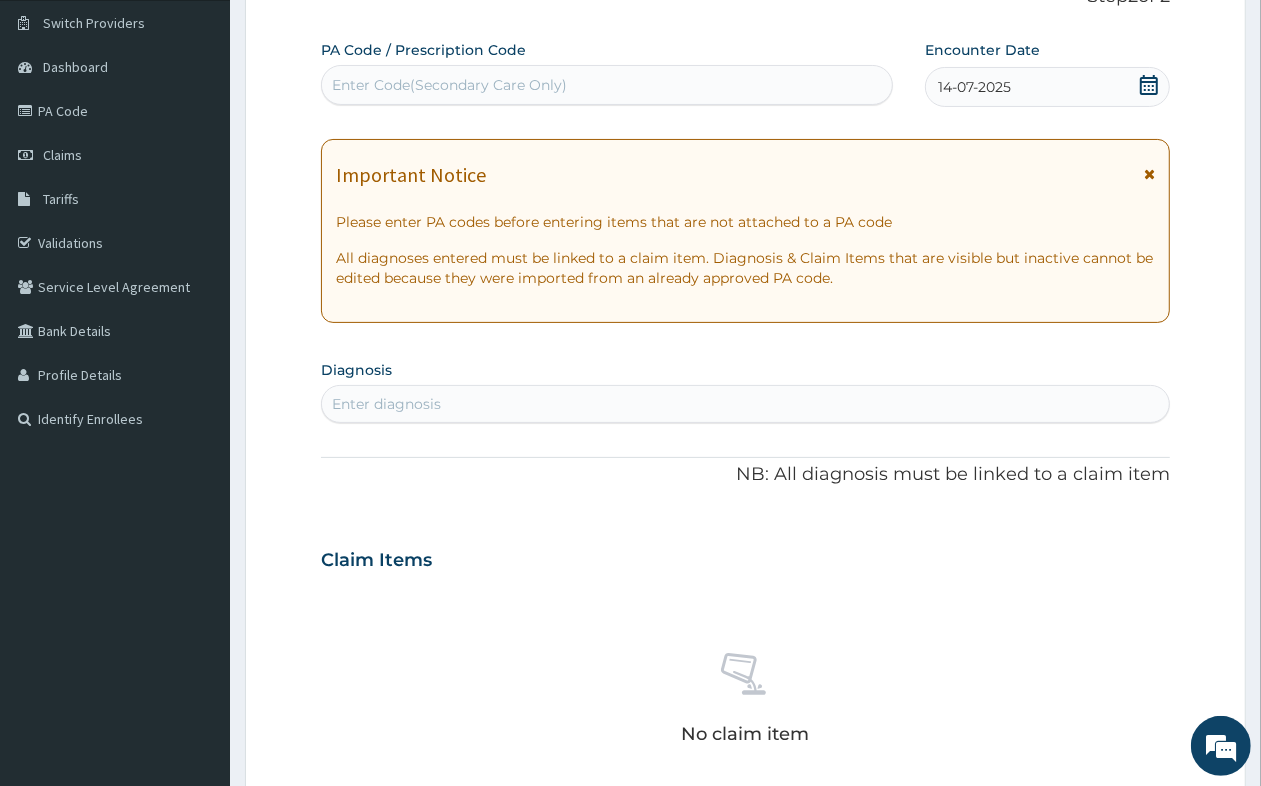 click on "Enter diagnosis" at bounding box center (745, 404) 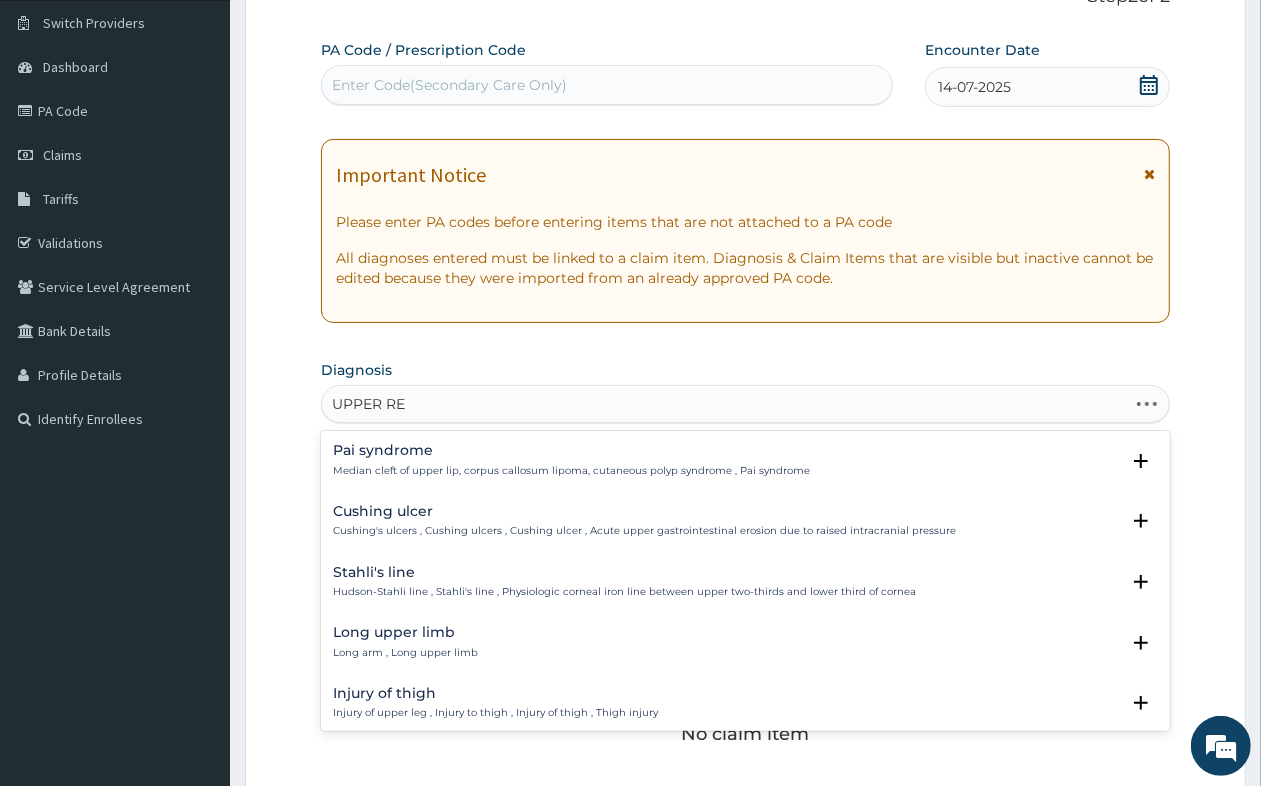 type on "UPPER RES" 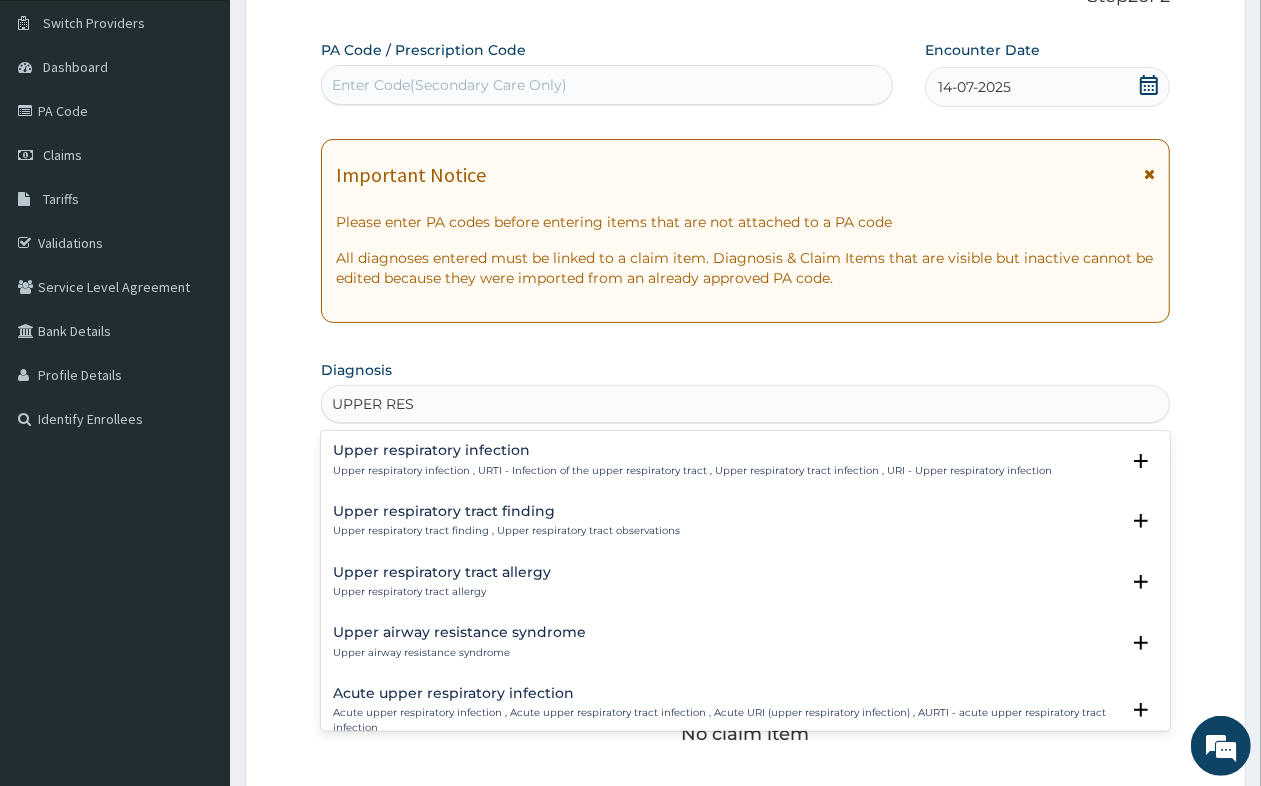 click on "Upper respiratory infection" at bounding box center [692, 450] 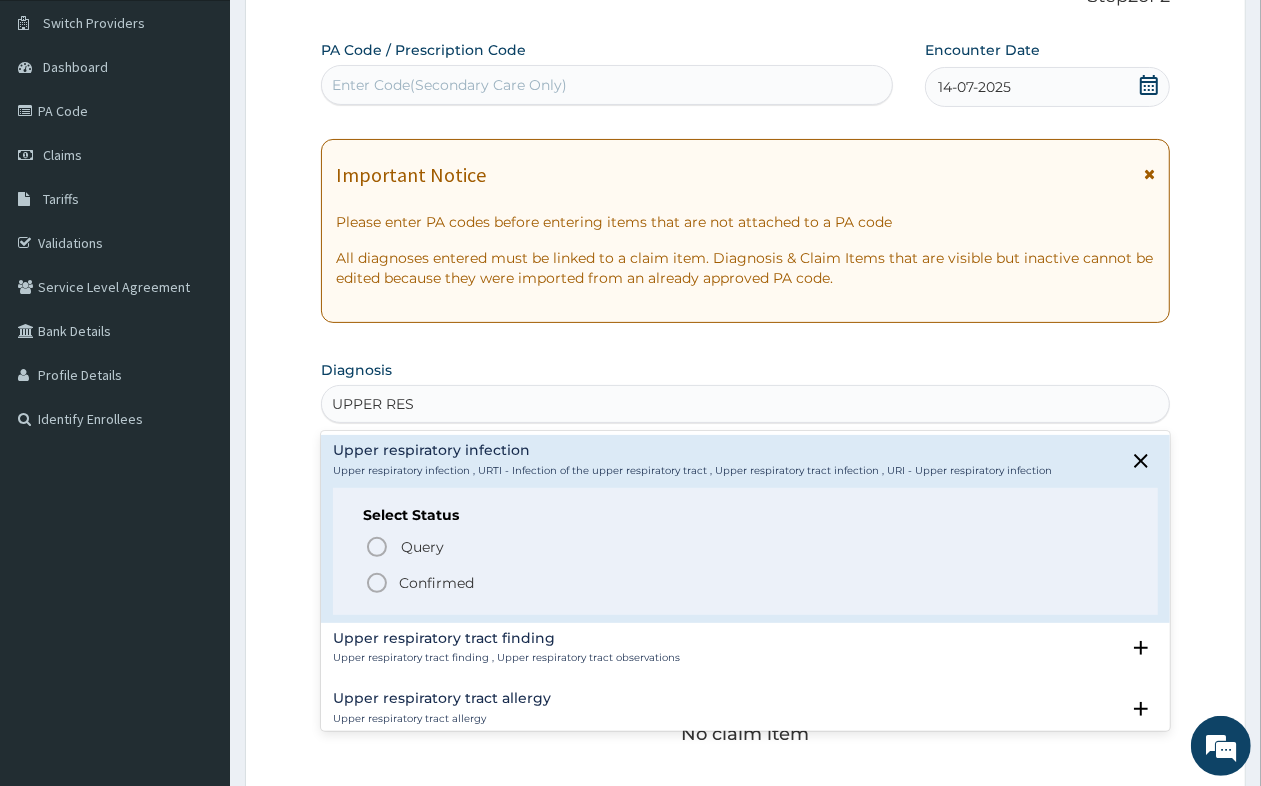 click on "Confirmed" at bounding box center [436, 583] 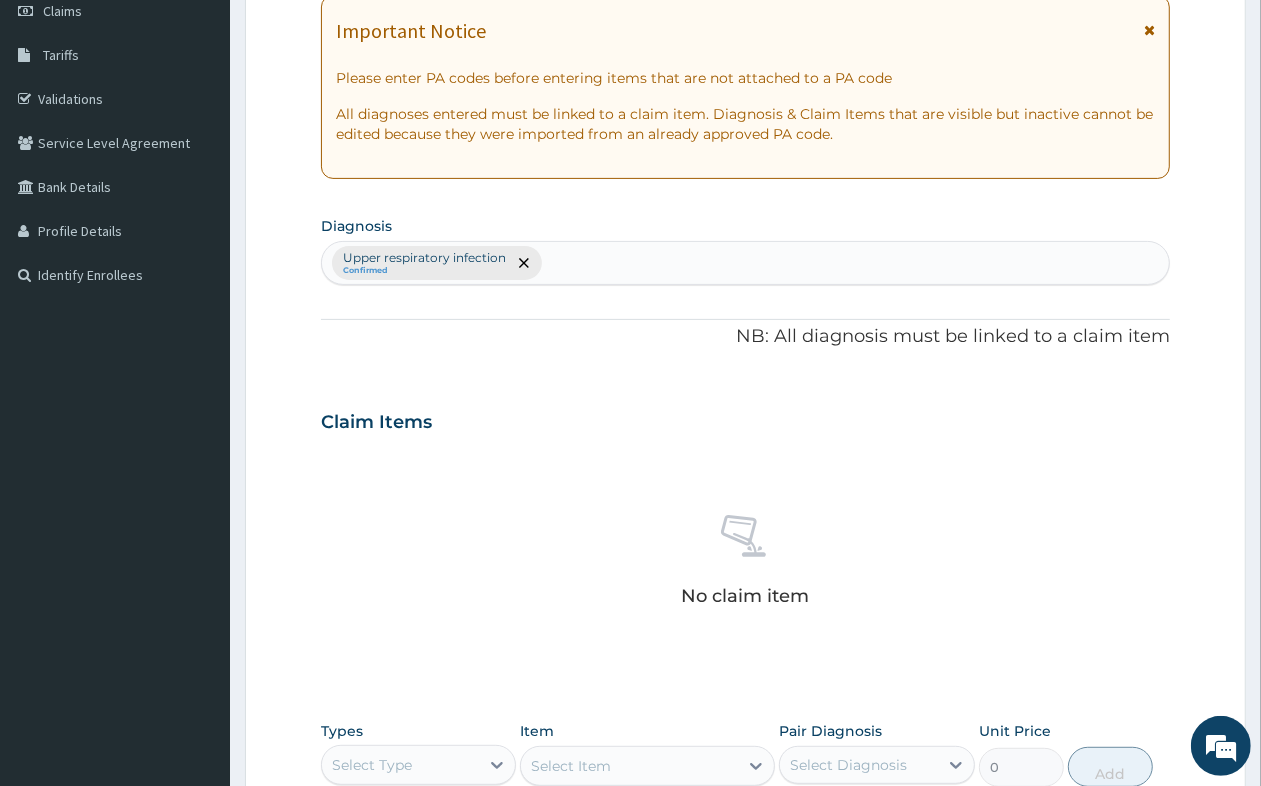 scroll, scrollTop: 526, scrollLeft: 0, axis: vertical 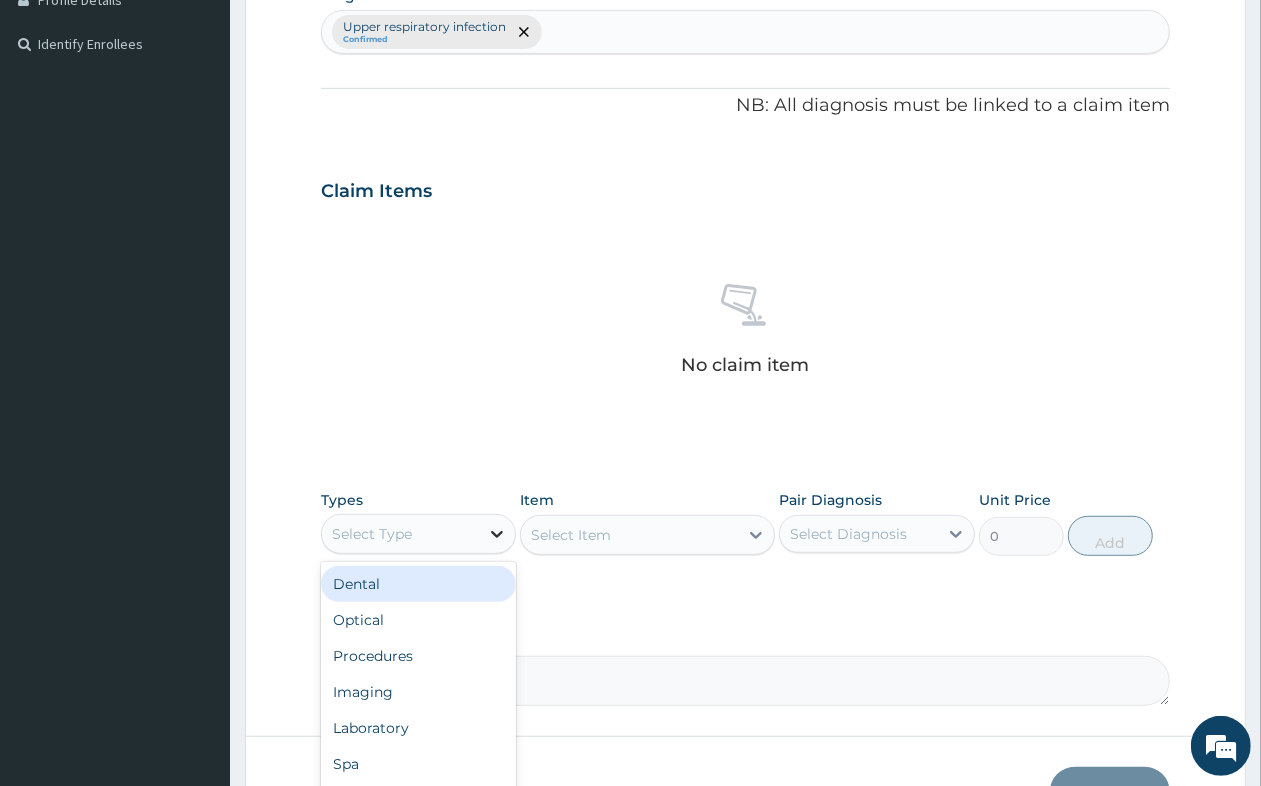 click 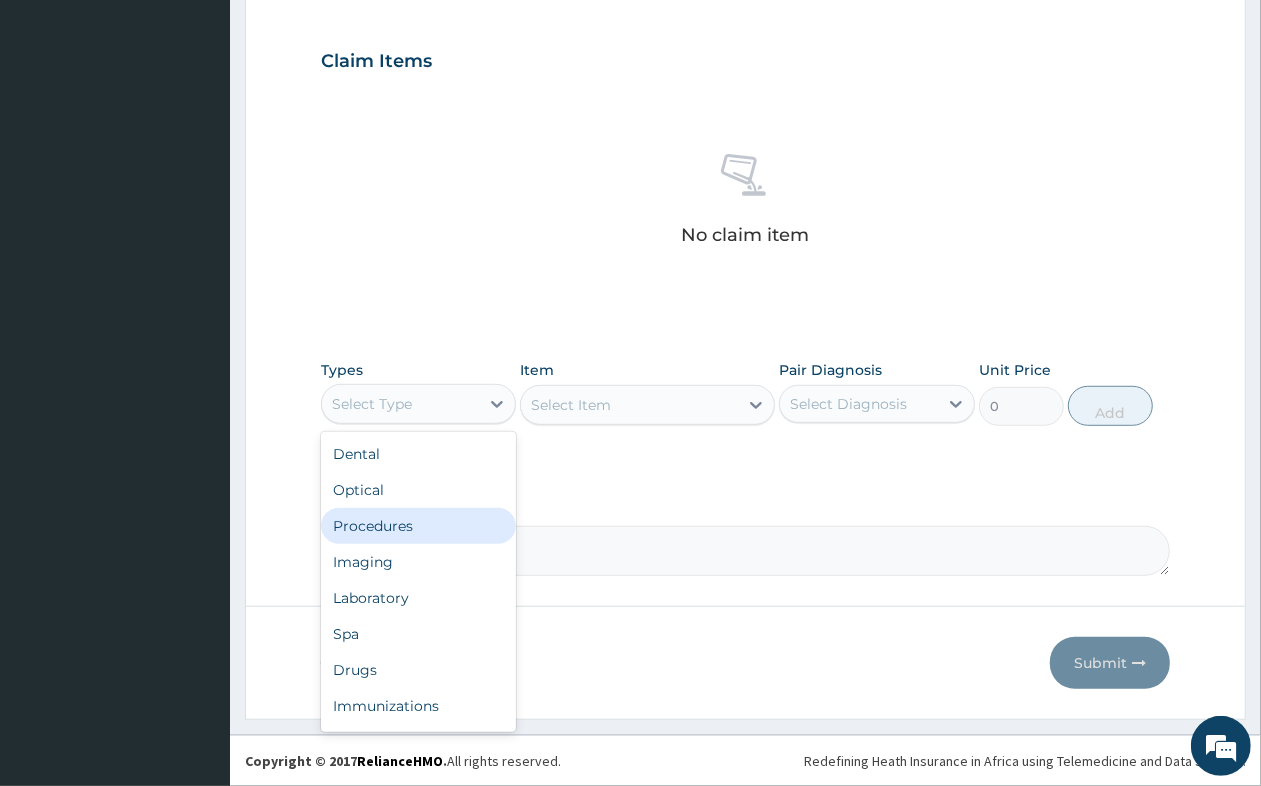 scroll, scrollTop: 657, scrollLeft: 0, axis: vertical 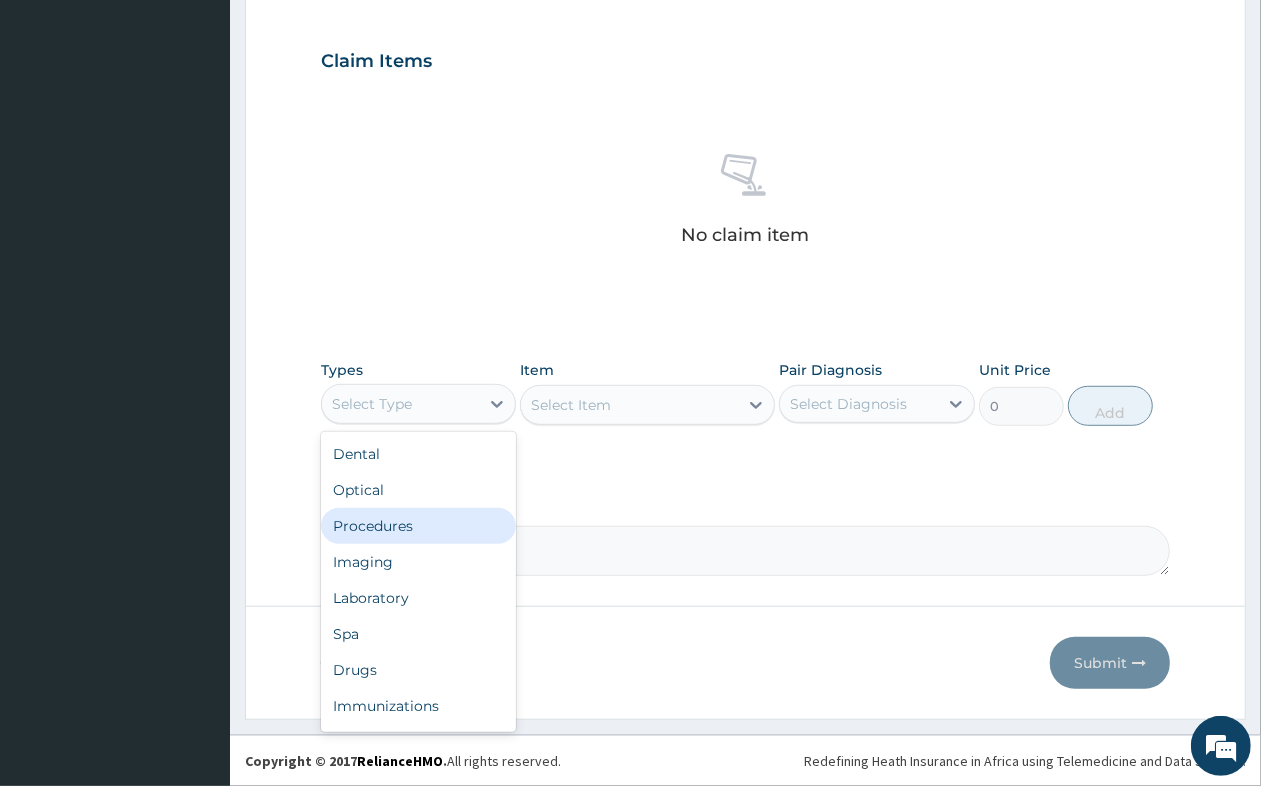 click on "Procedures" at bounding box center [418, 526] 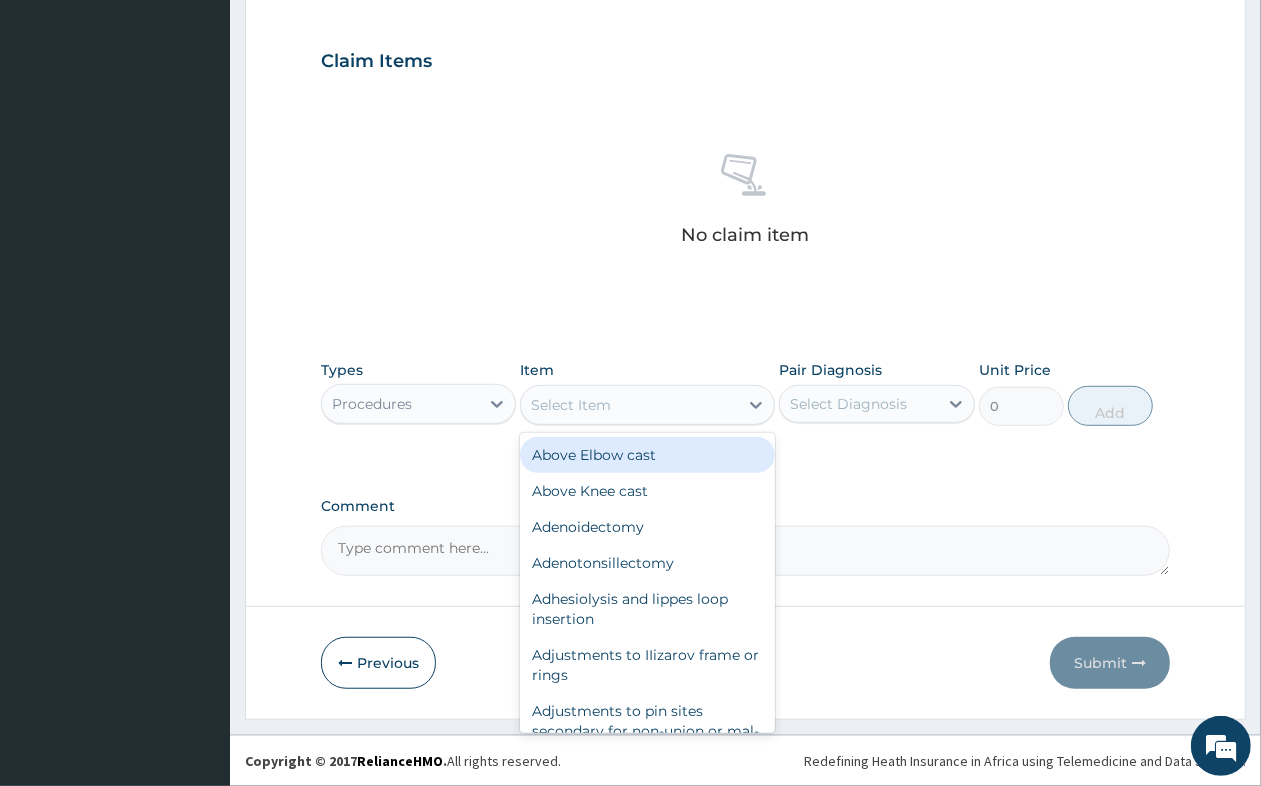 click on "Select Item" at bounding box center [629, 405] 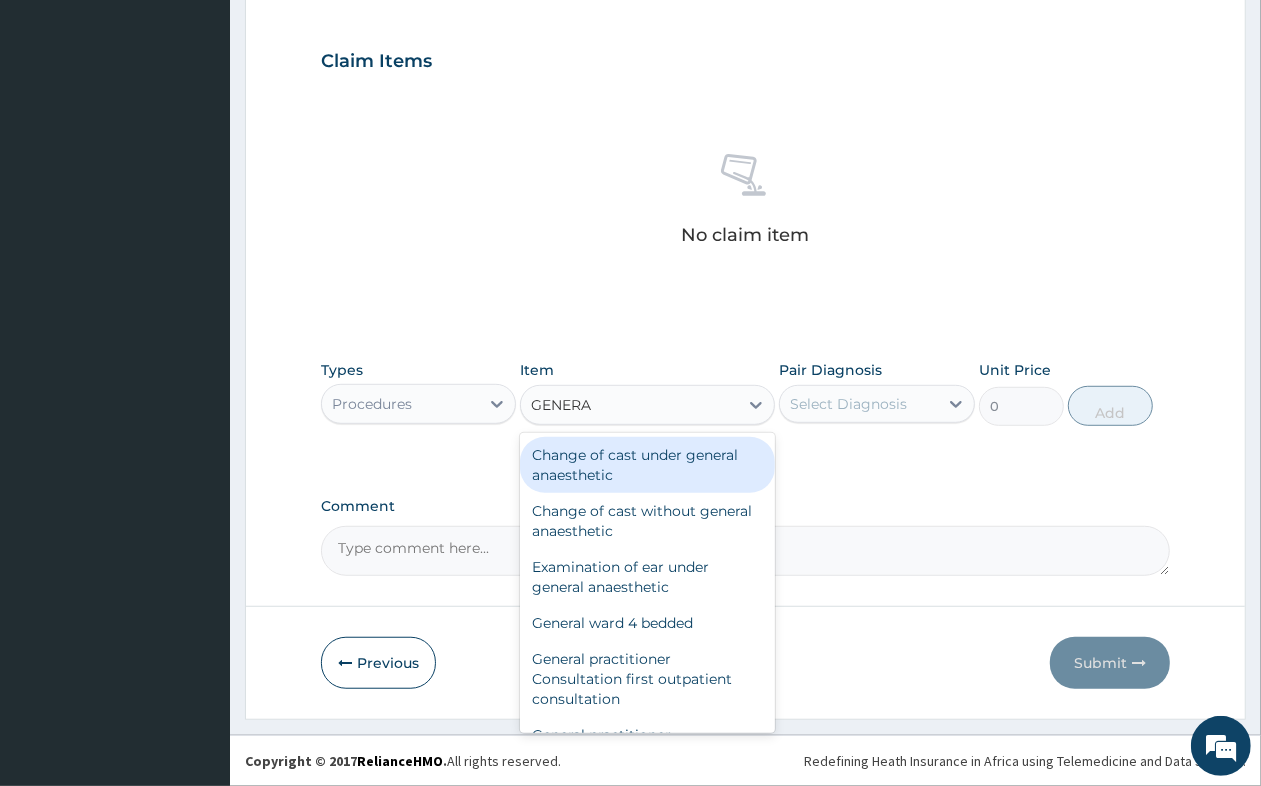 type on "GENERAL" 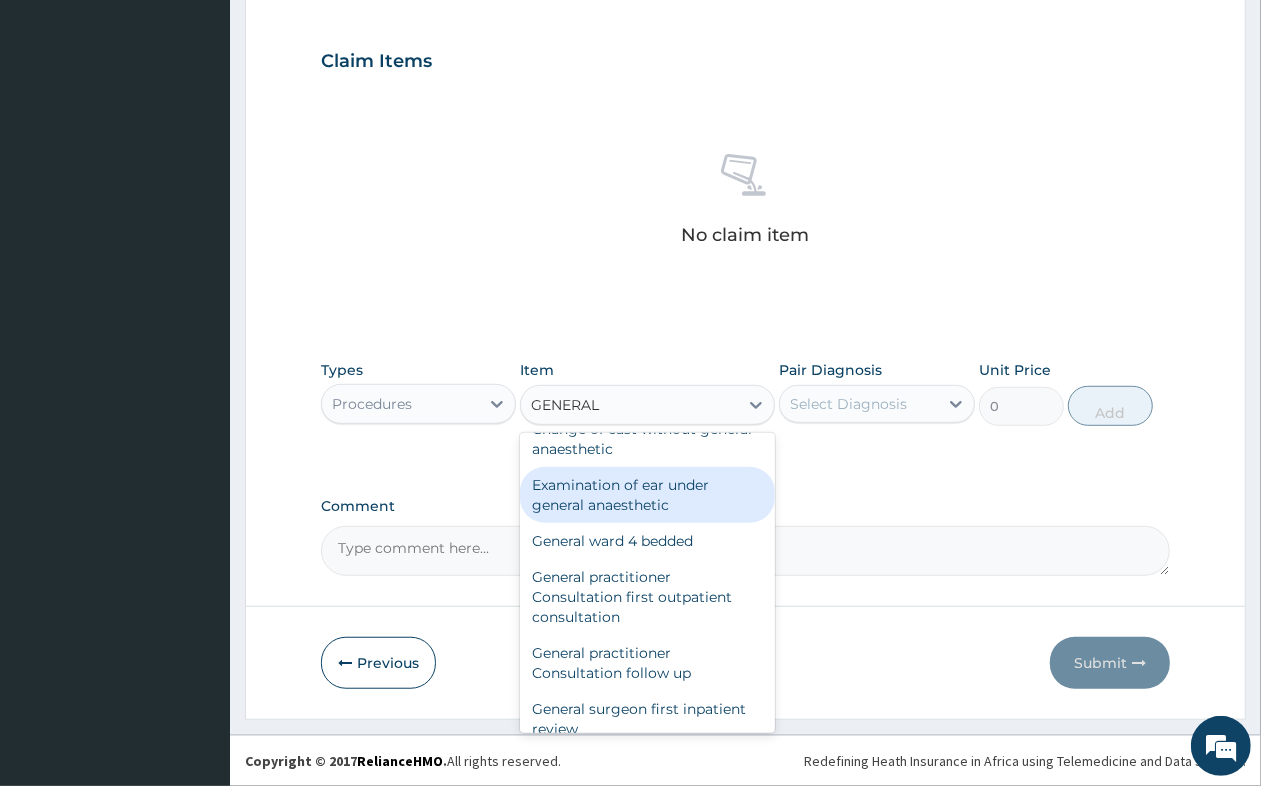 scroll, scrollTop: 125, scrollLeft: 0, axis: vertical 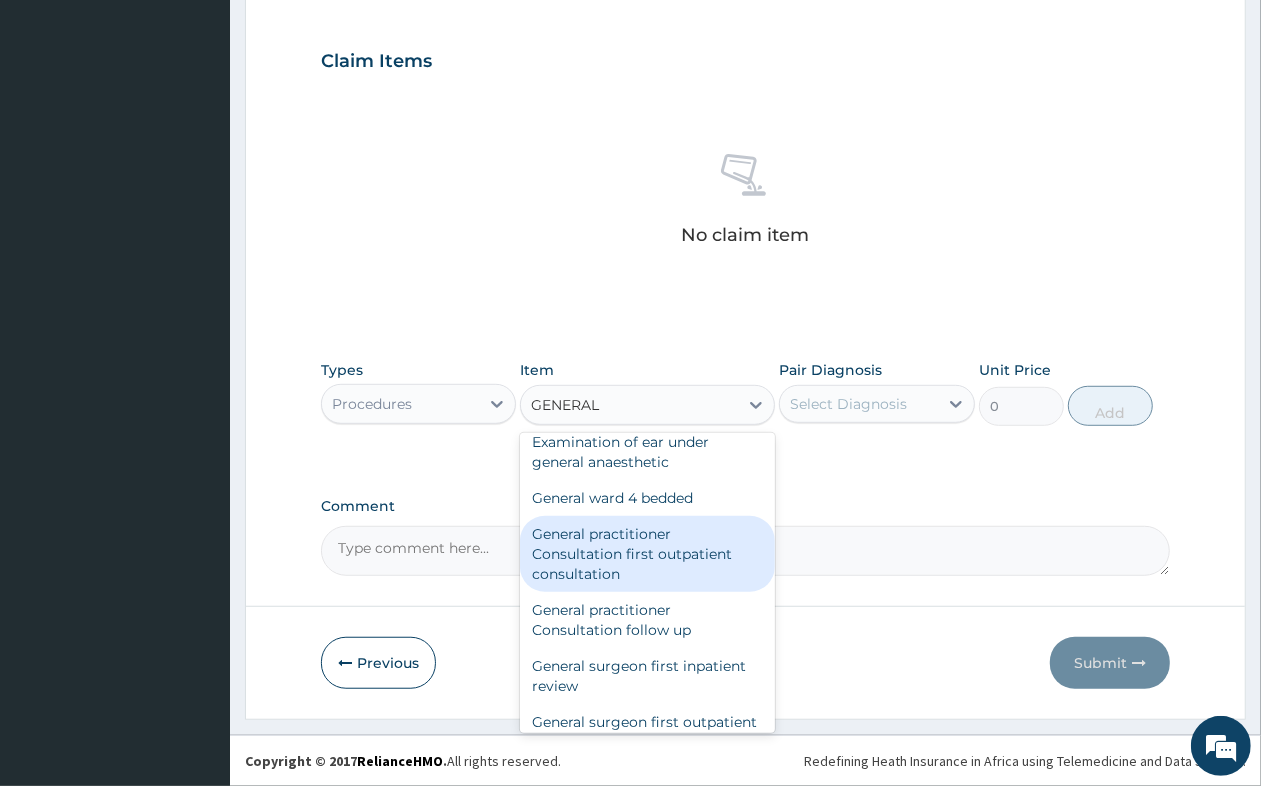click on "General practitioner Consultation first outpatient consultation" at bounding box center (647, 554) 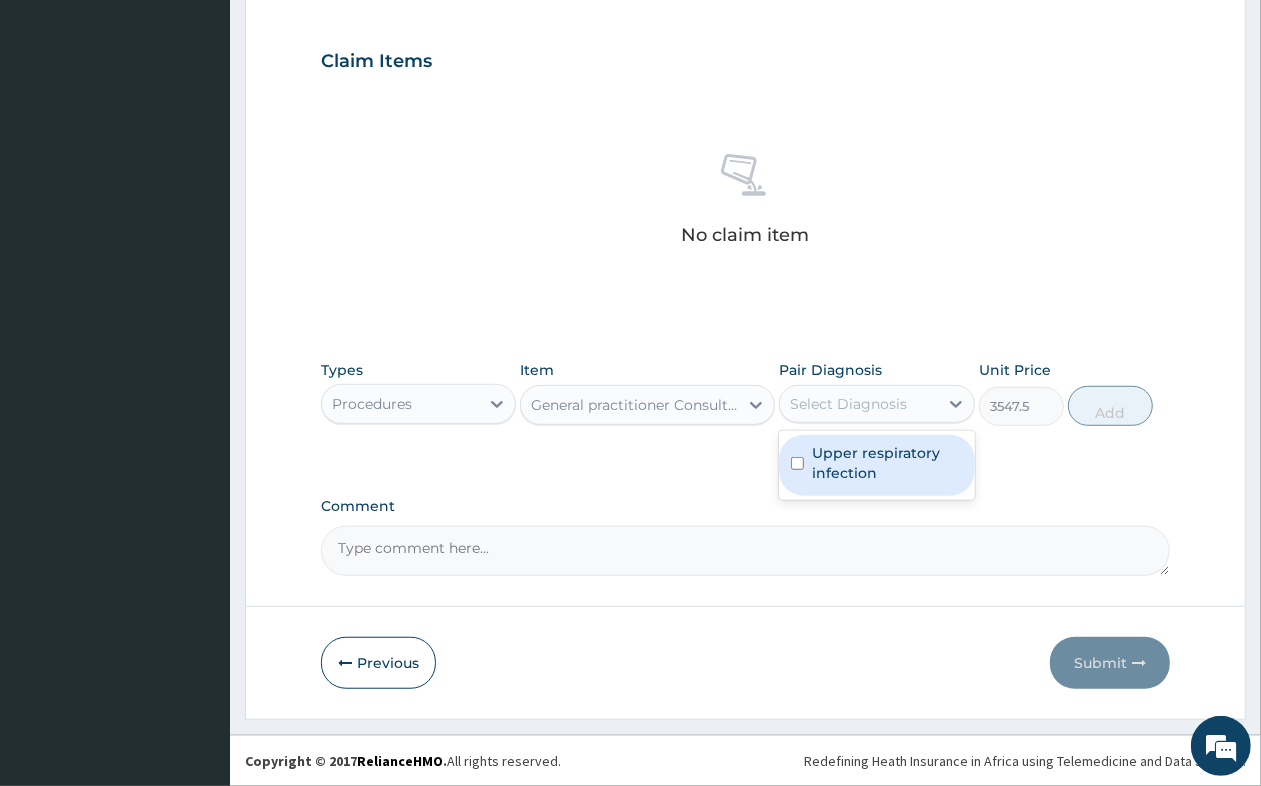 click on "Select Diagnosis" at bounding box center (848, 404) 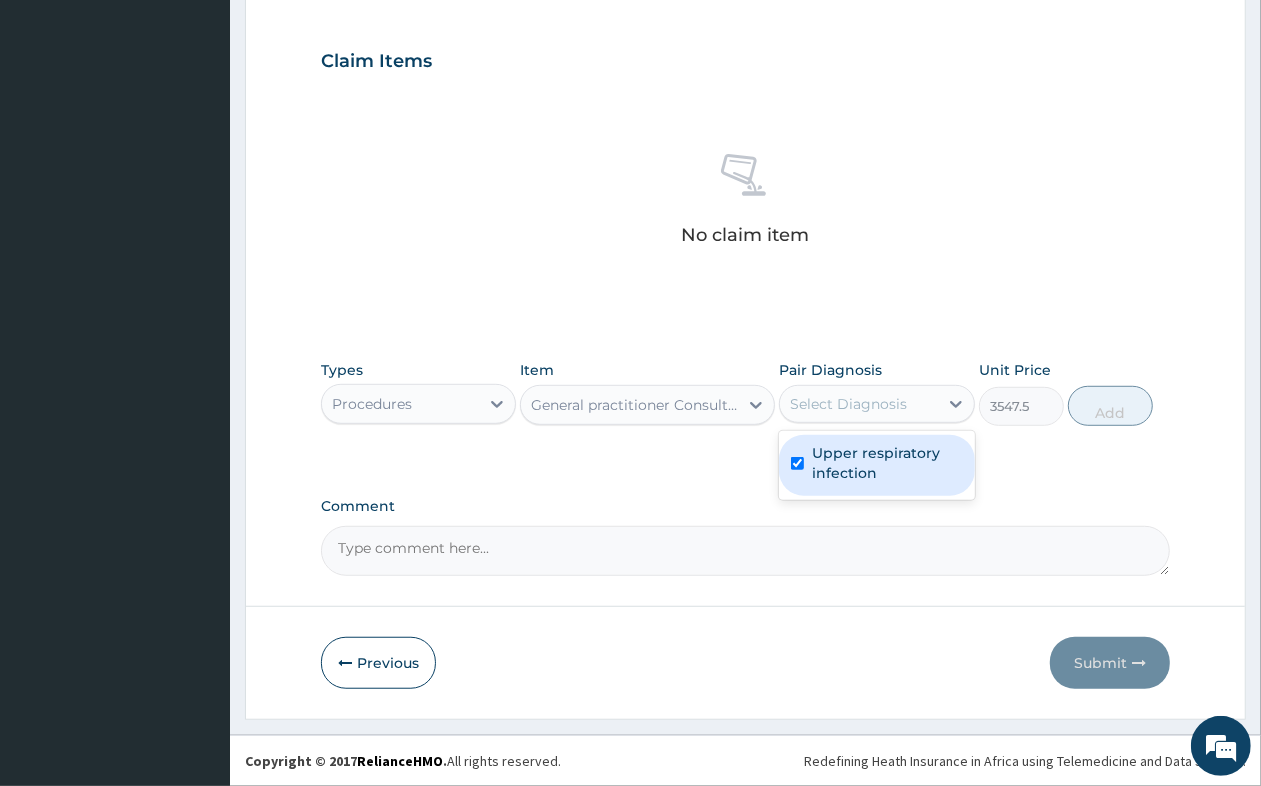 checkbox on "true" 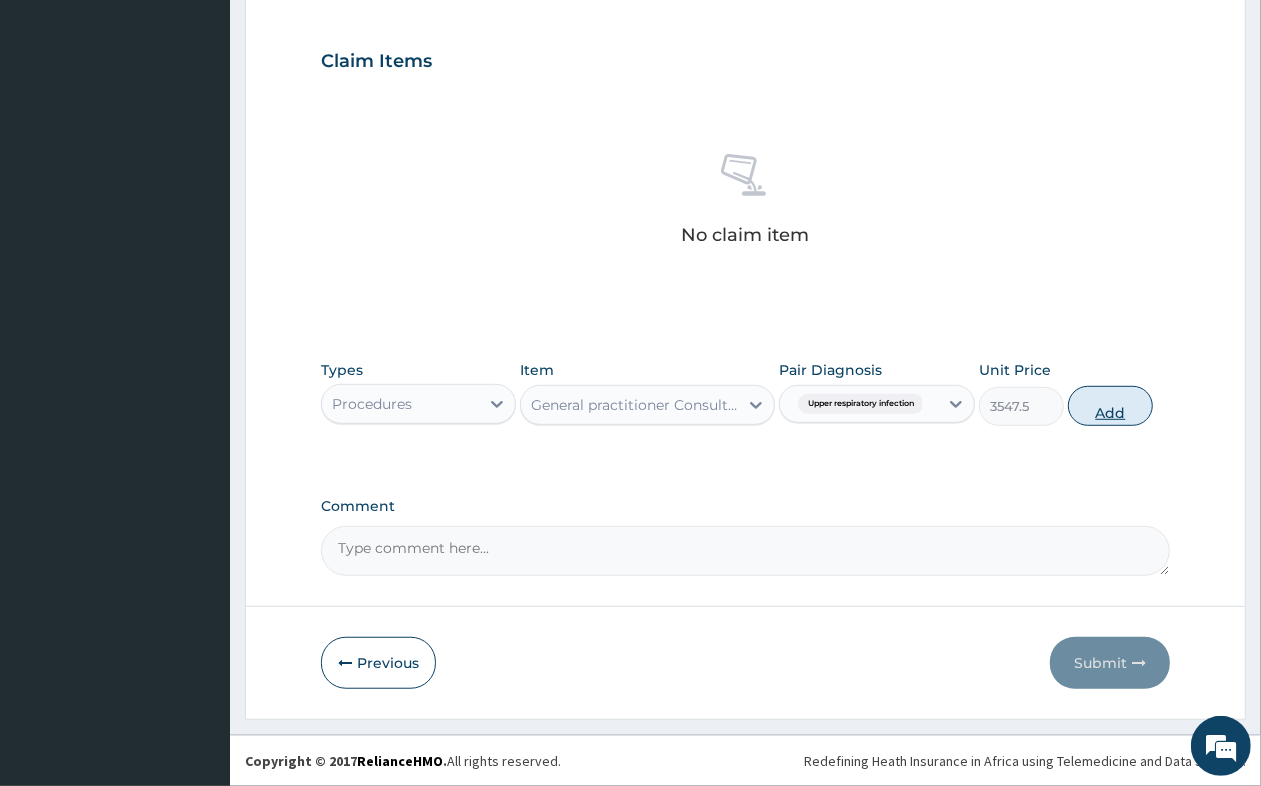 click on "Add" at bounding box center (1110, 406) 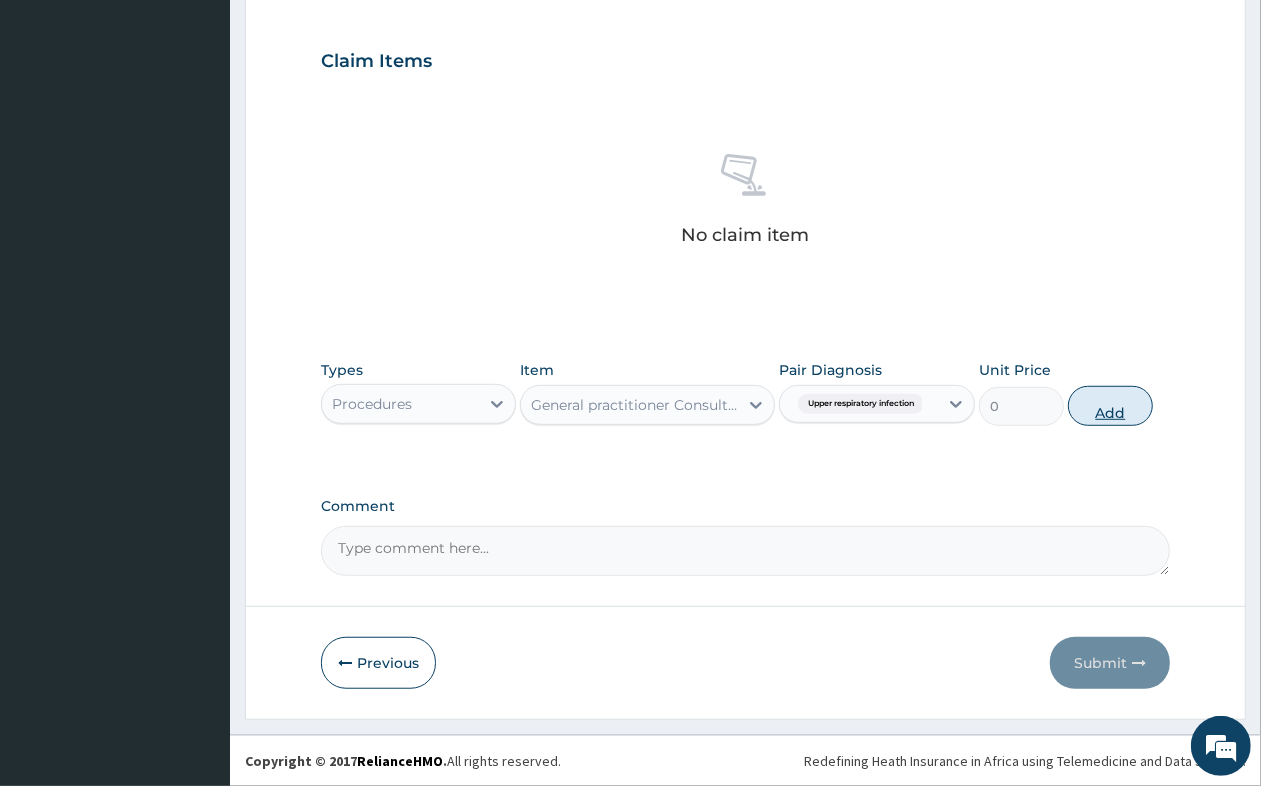 scroll, scrollTop: 590, scrollLeft: 0, axis: vertical 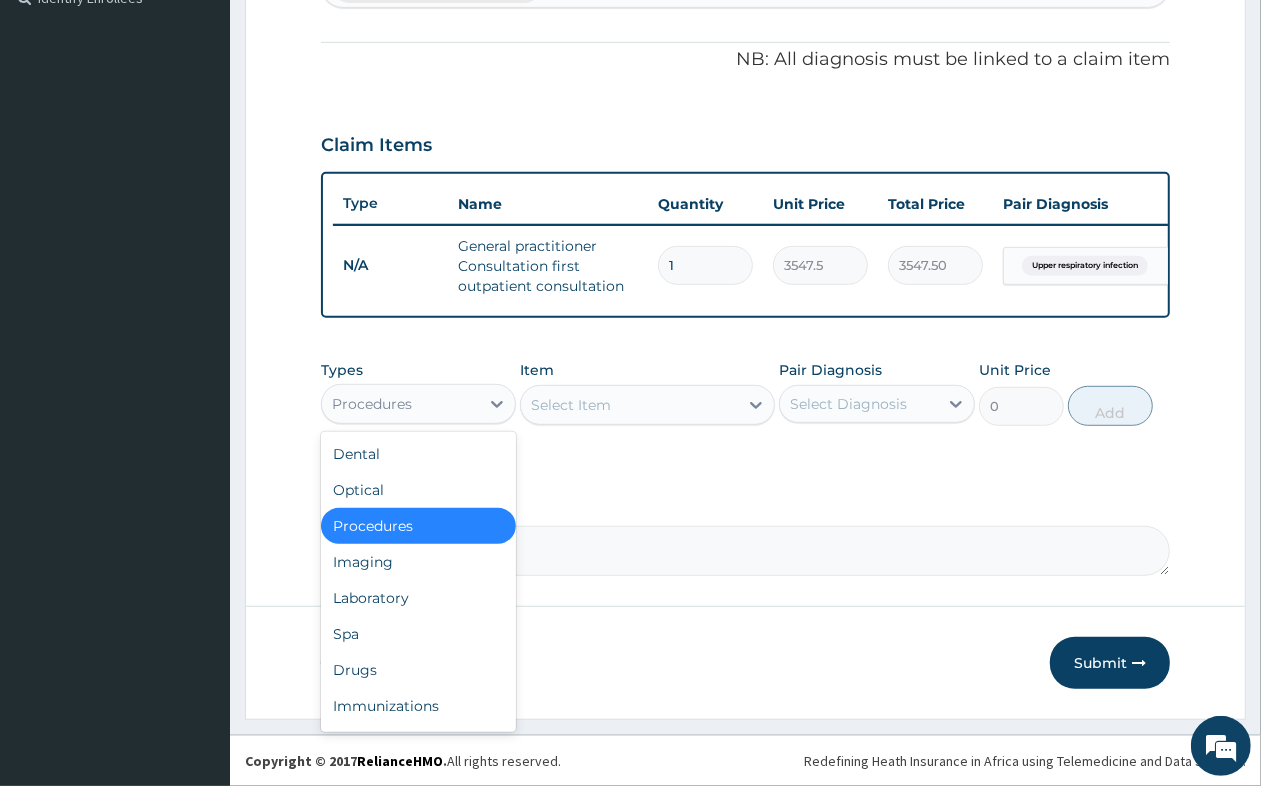 click on "Procedures" at bounding box center (400, 404) 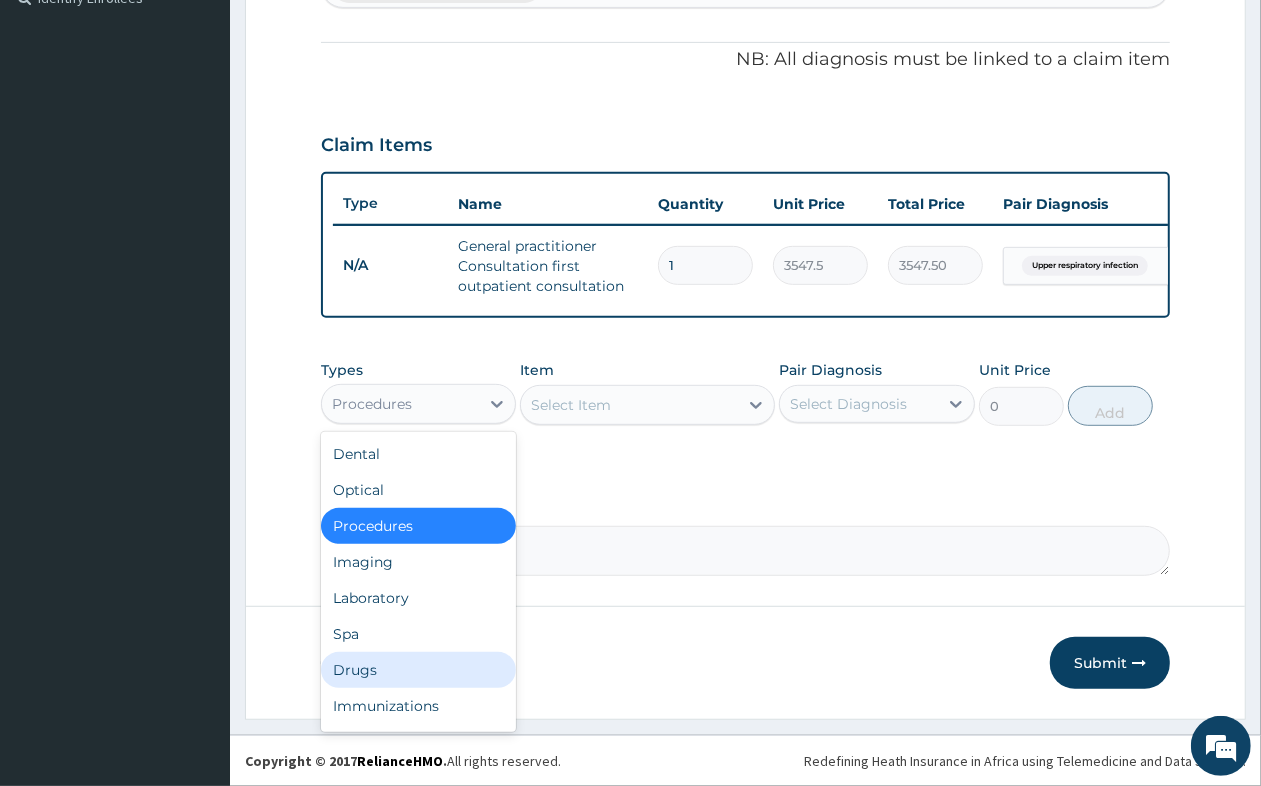 click on "Drugs" at bounding box center [418, 670] 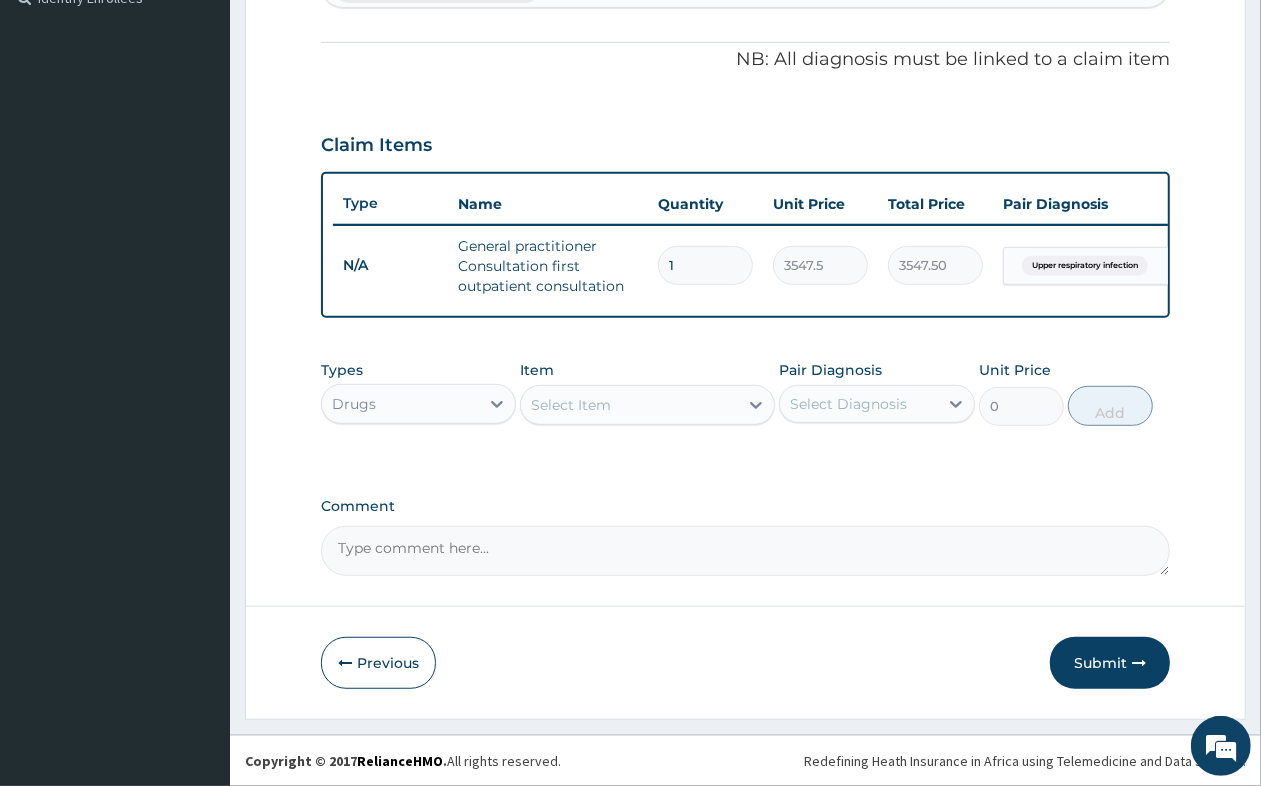 click on "Select Item" at bounding box center [629, 405] 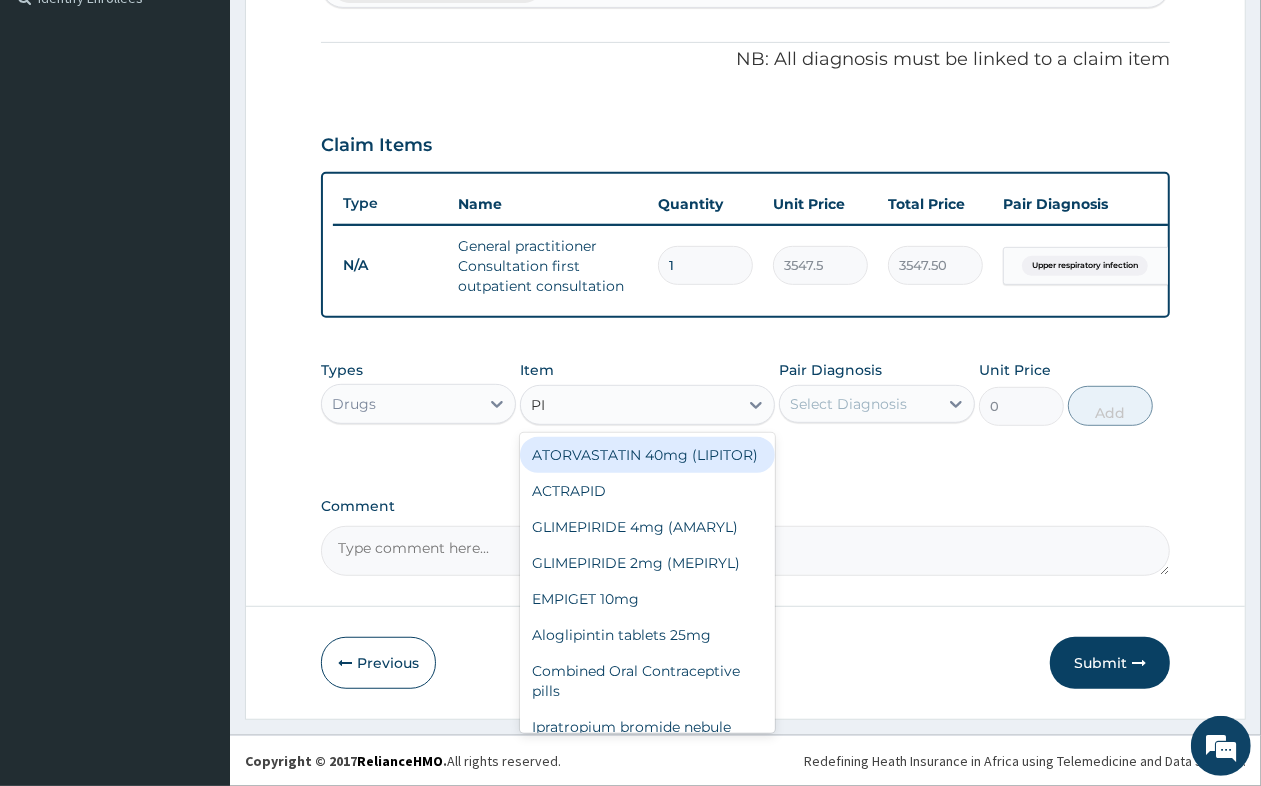 type on "PIR" 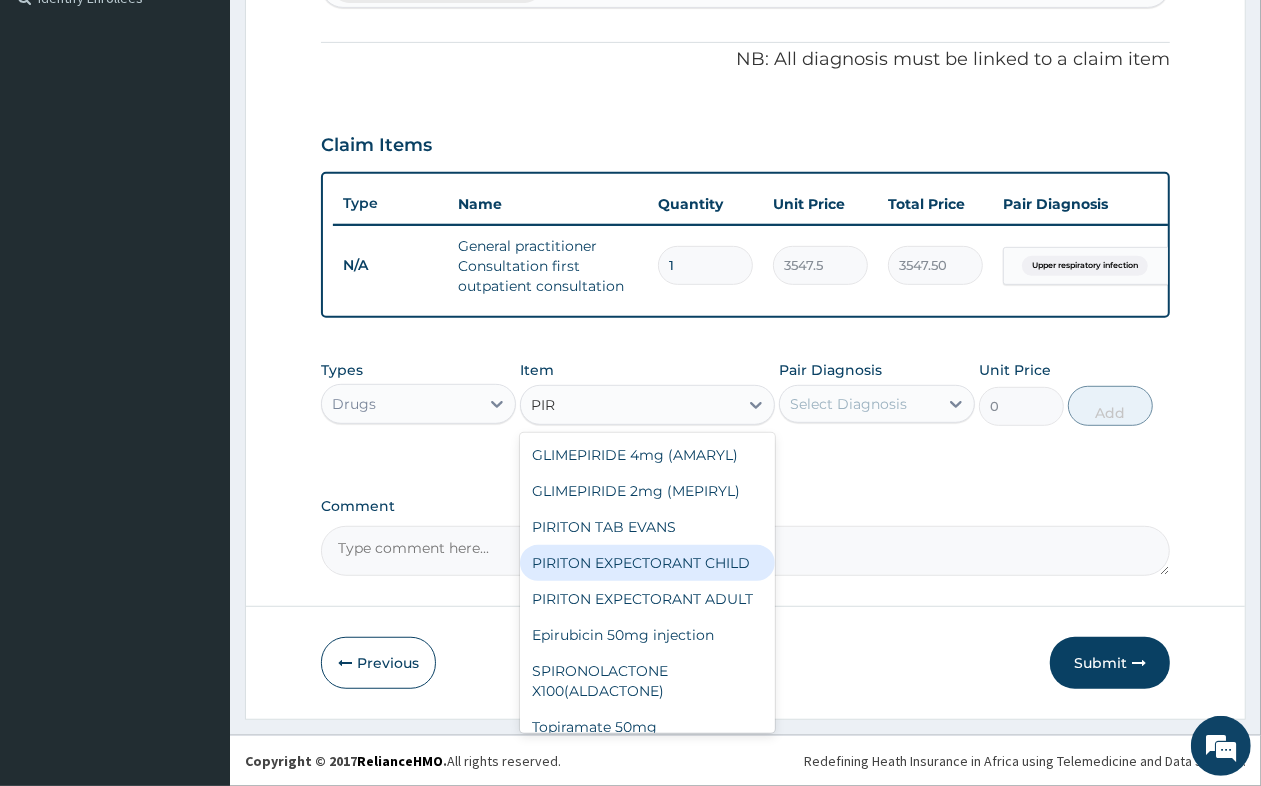 click on "PIRITON EXPECTORANT CHILD" at bounding box center [647, 563] 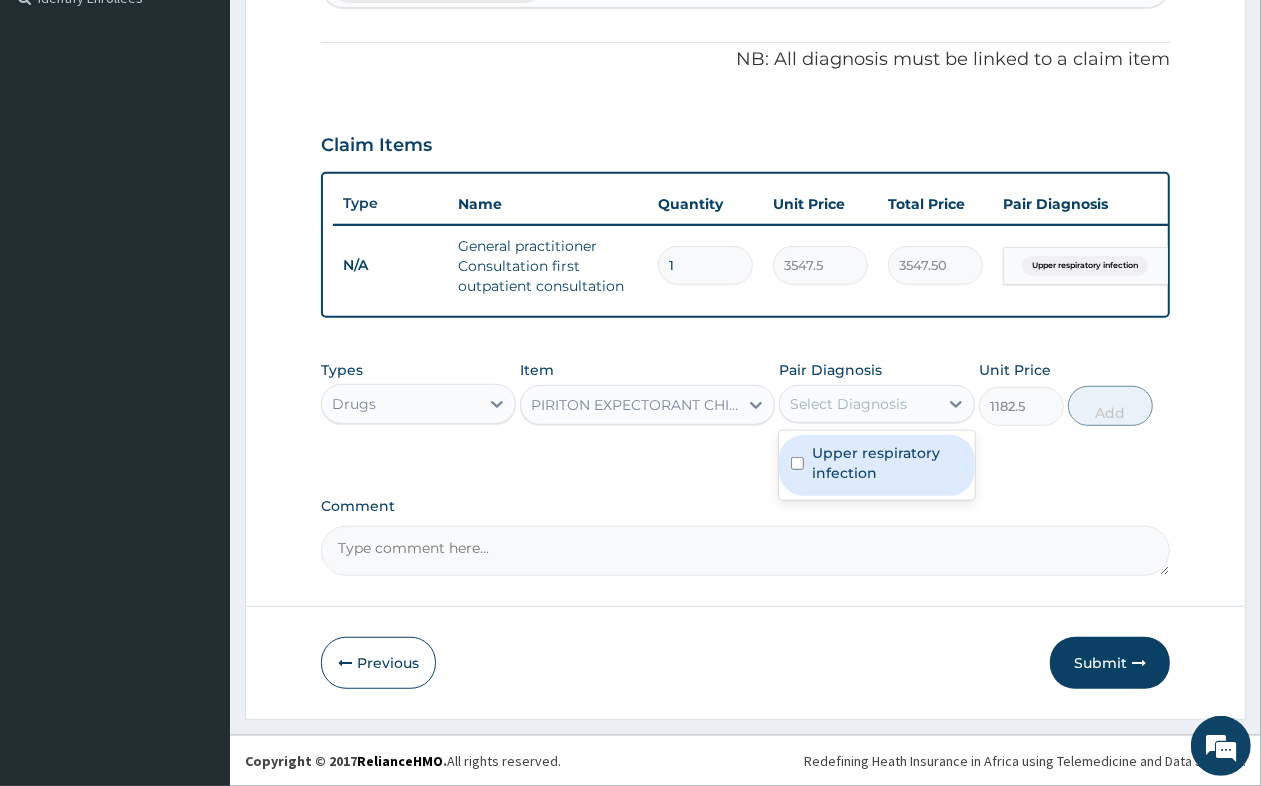 click on "Select Diagnosis" at bounding box center (848, 404) 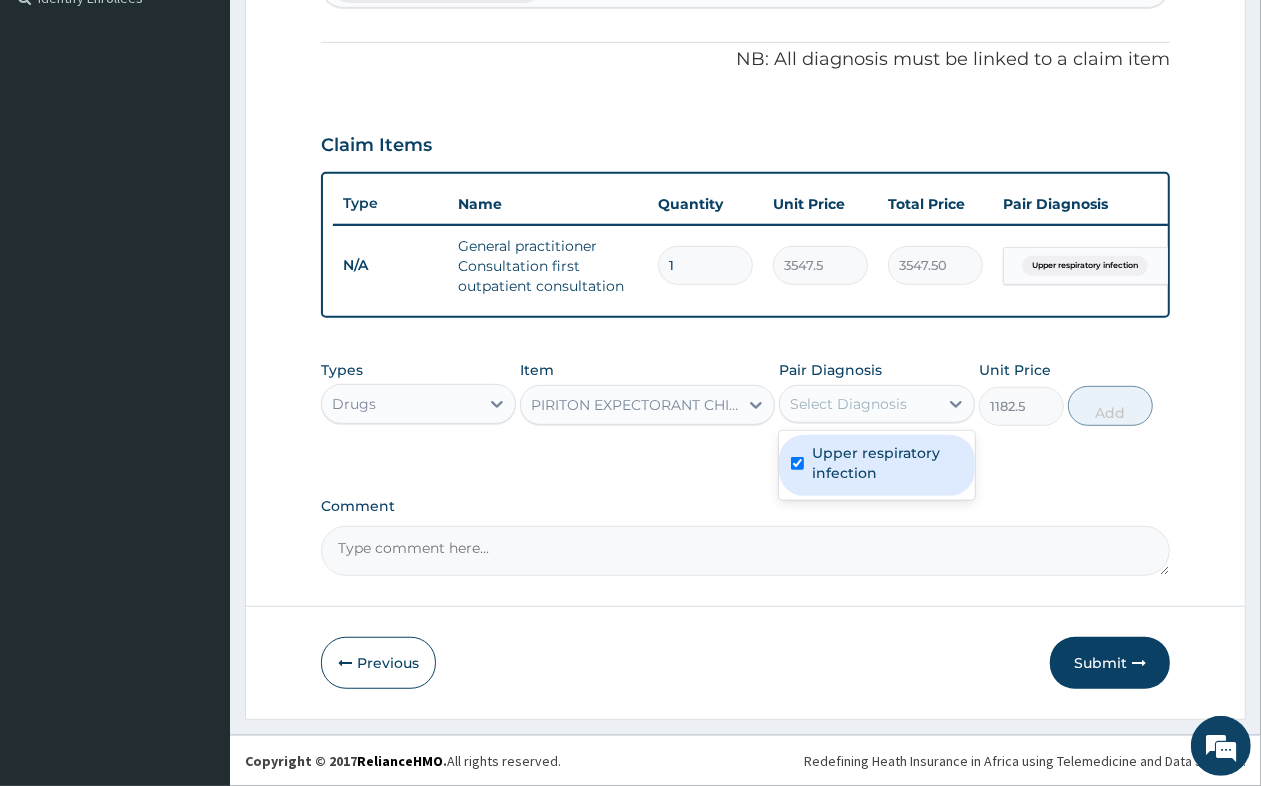 checkbox on "true" 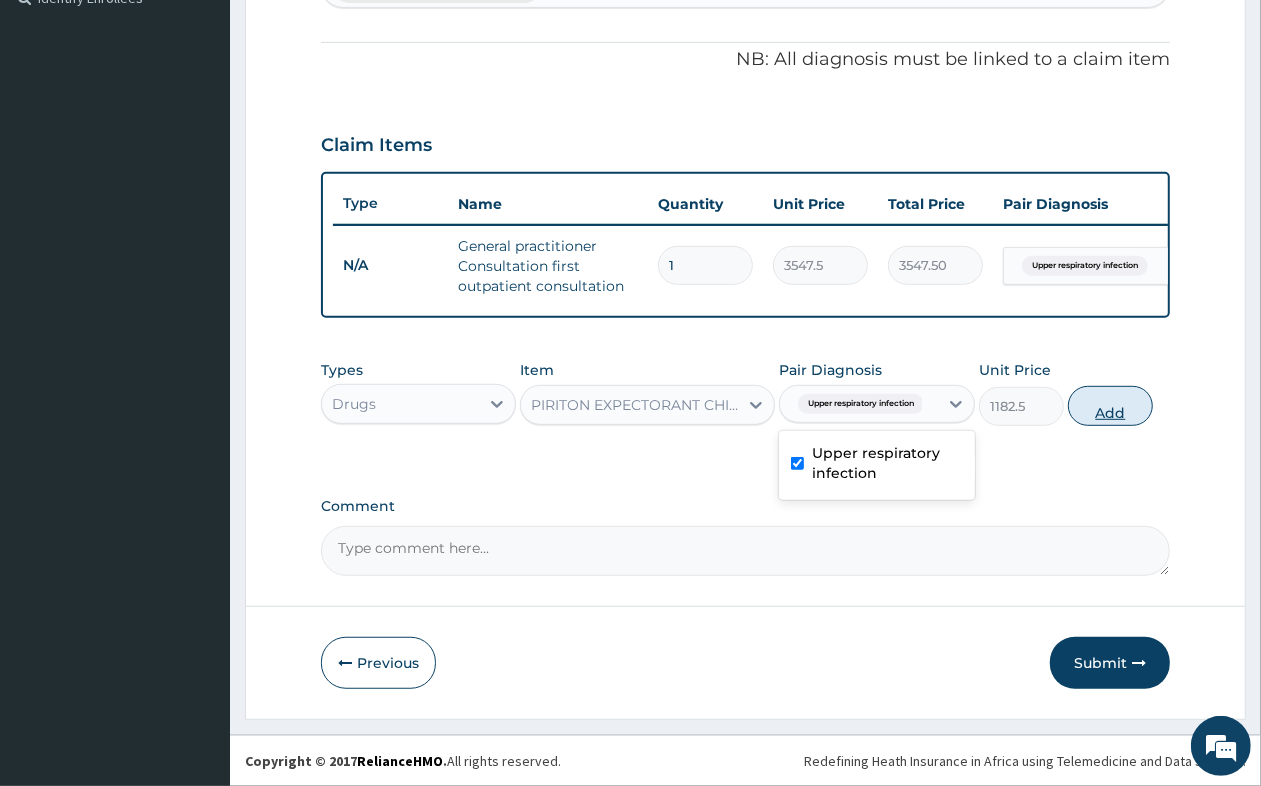 click on "Add" at bounding box center [1110, 406] 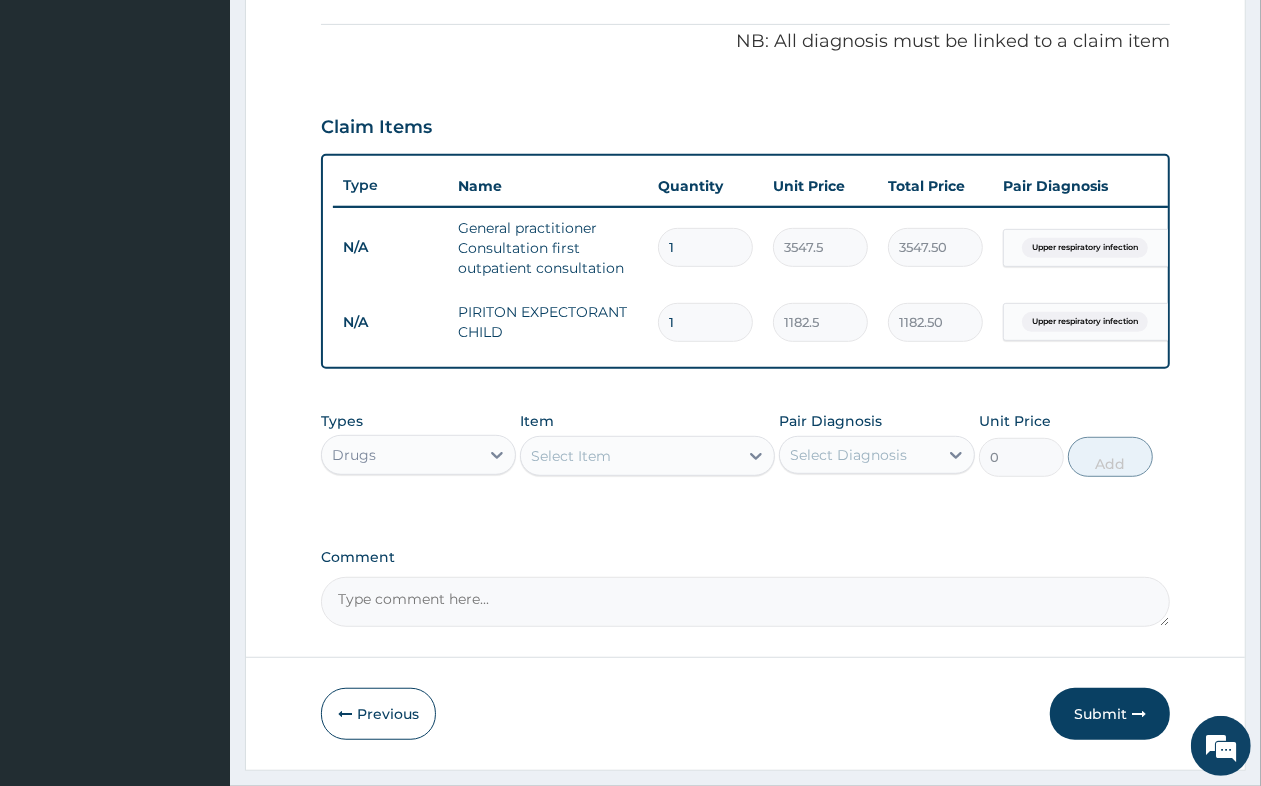 click on "Select Item" at bounding box center (571, 456) 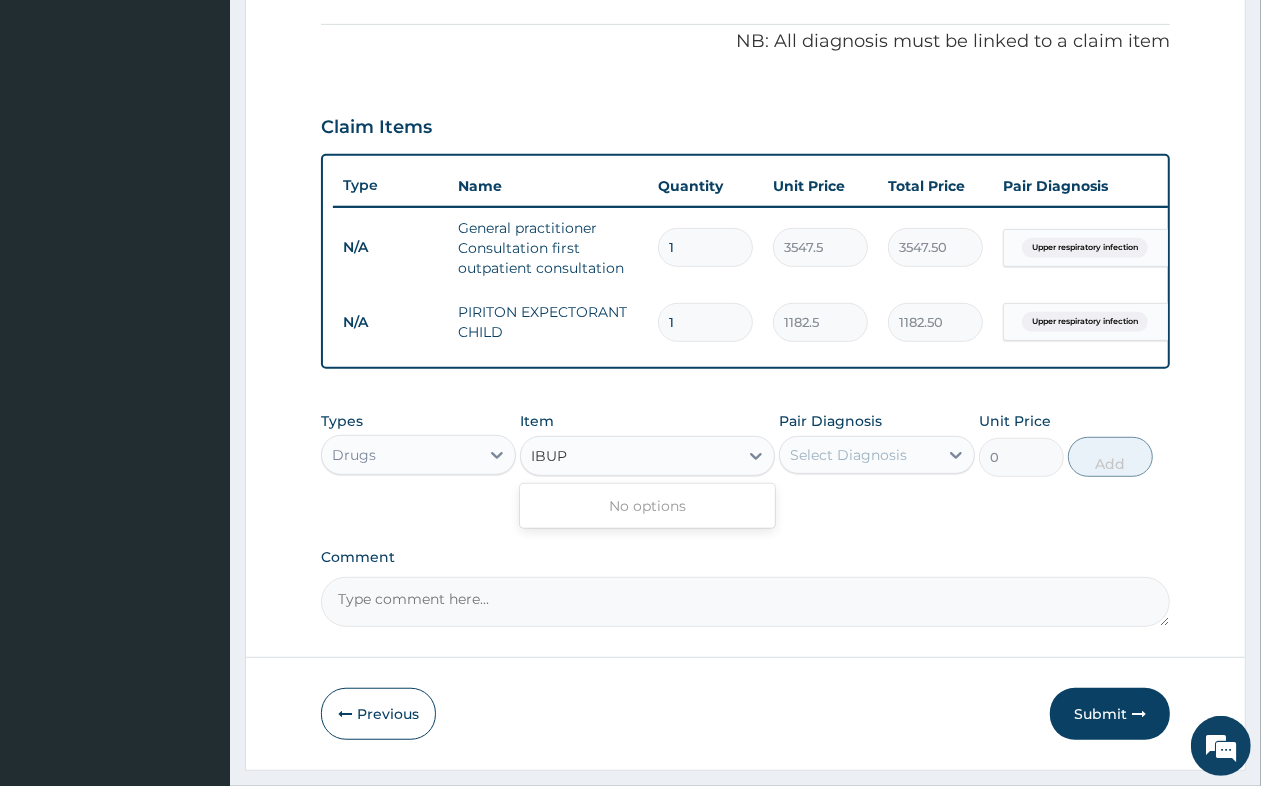 type on "IBU" 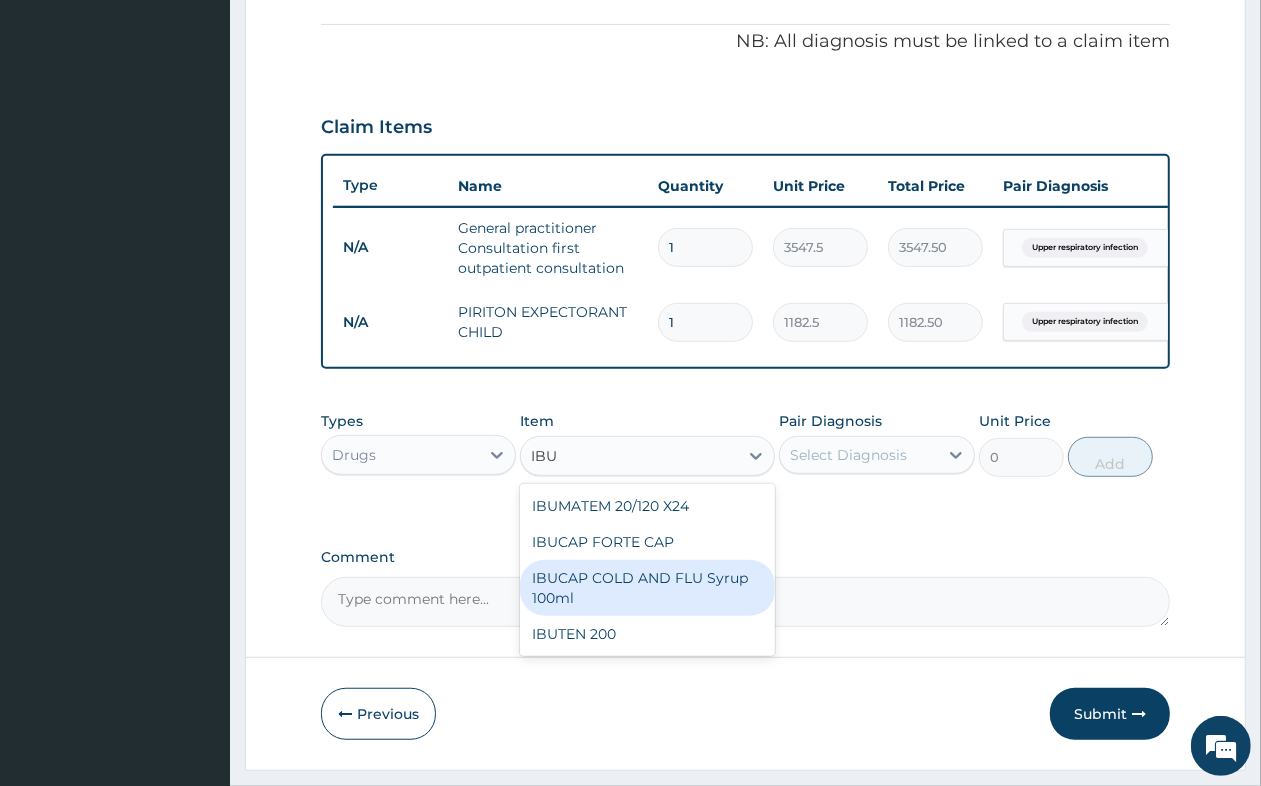 click on "IBUCAP COLD AND FLU Syrup 100ml" at bounding box center [647, 588] 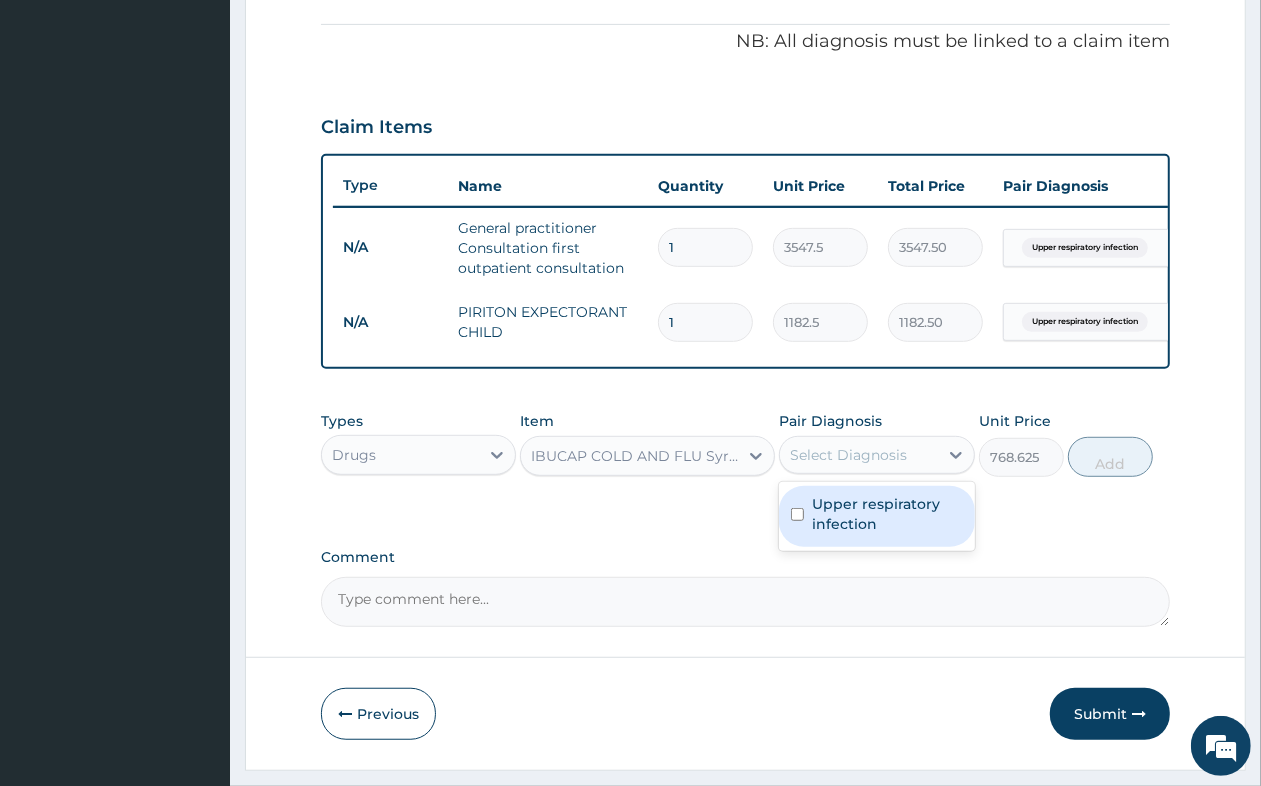 click on "Select Diagnosis" at bounding box center (858, 455) 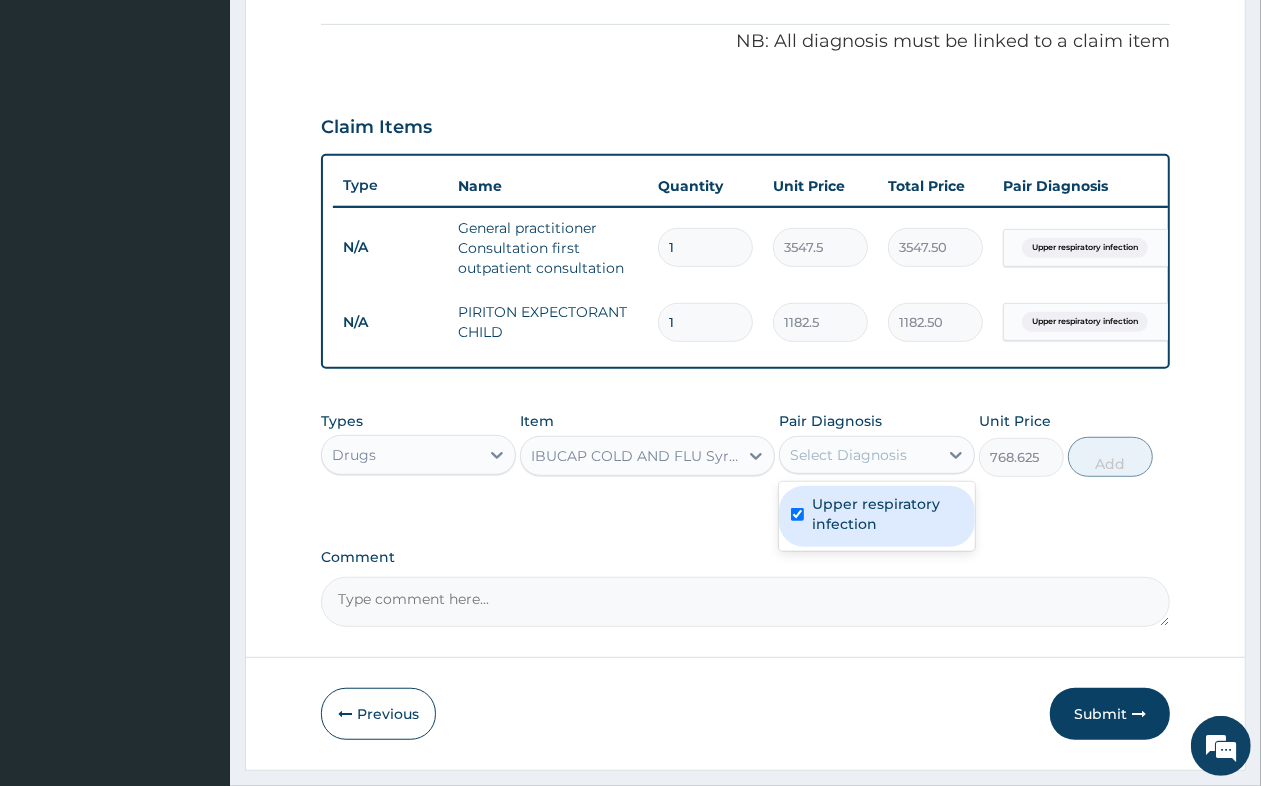 checkbox on "true" 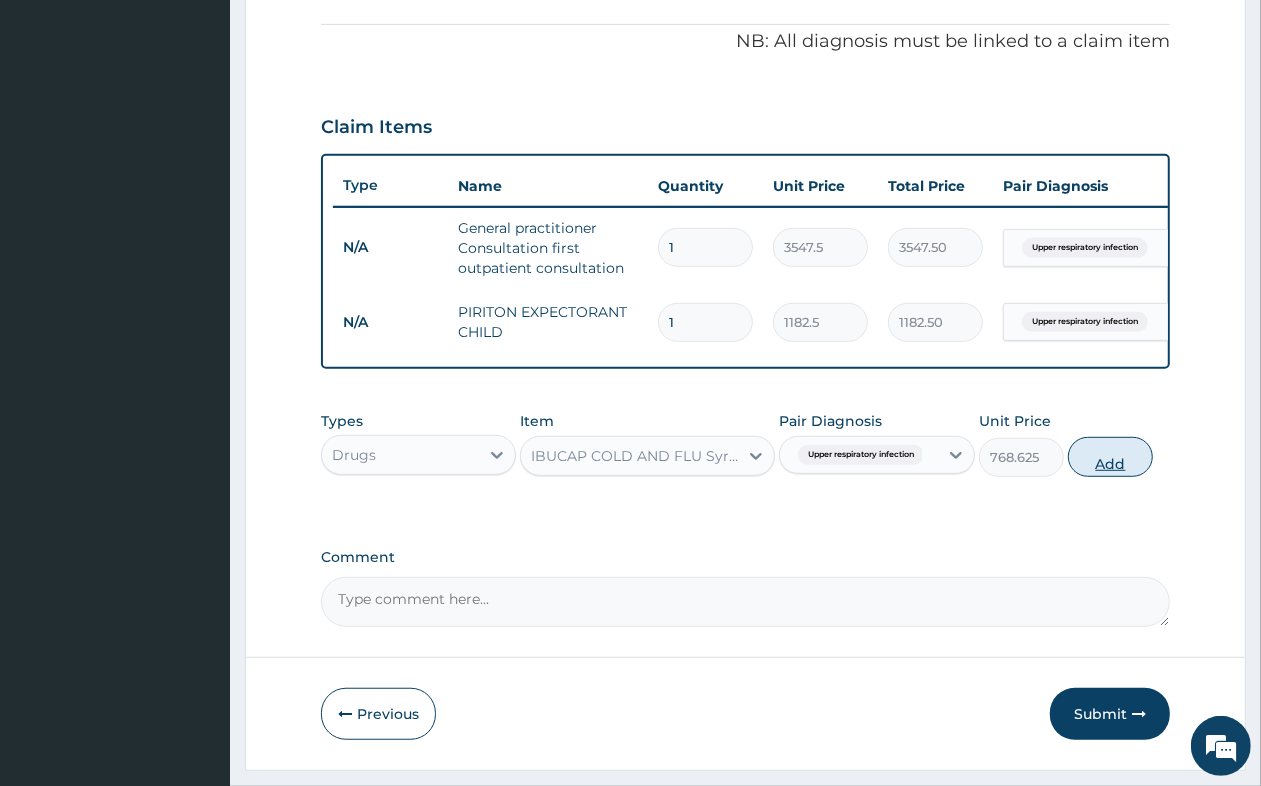 click on "Add" at bounding box center (1110, 457) 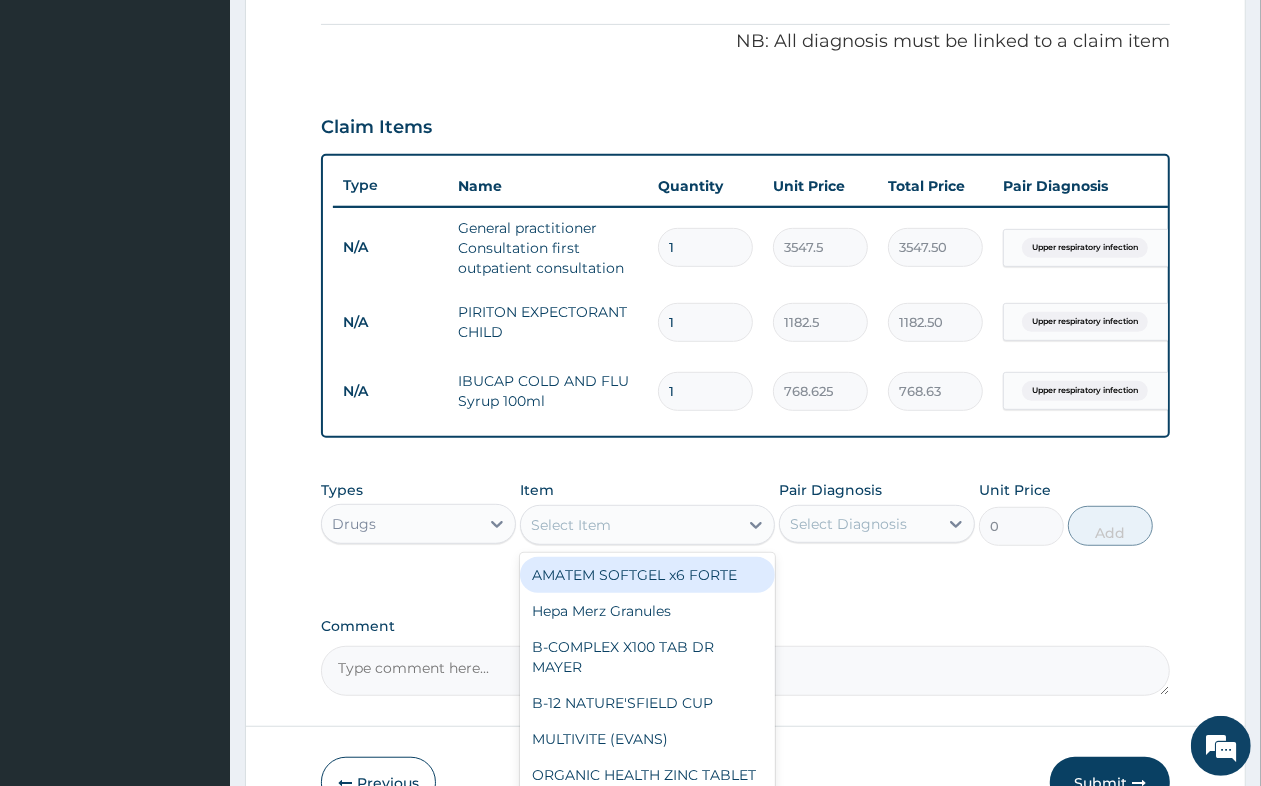 click on "Select Item" at bounding box center (571, 525) 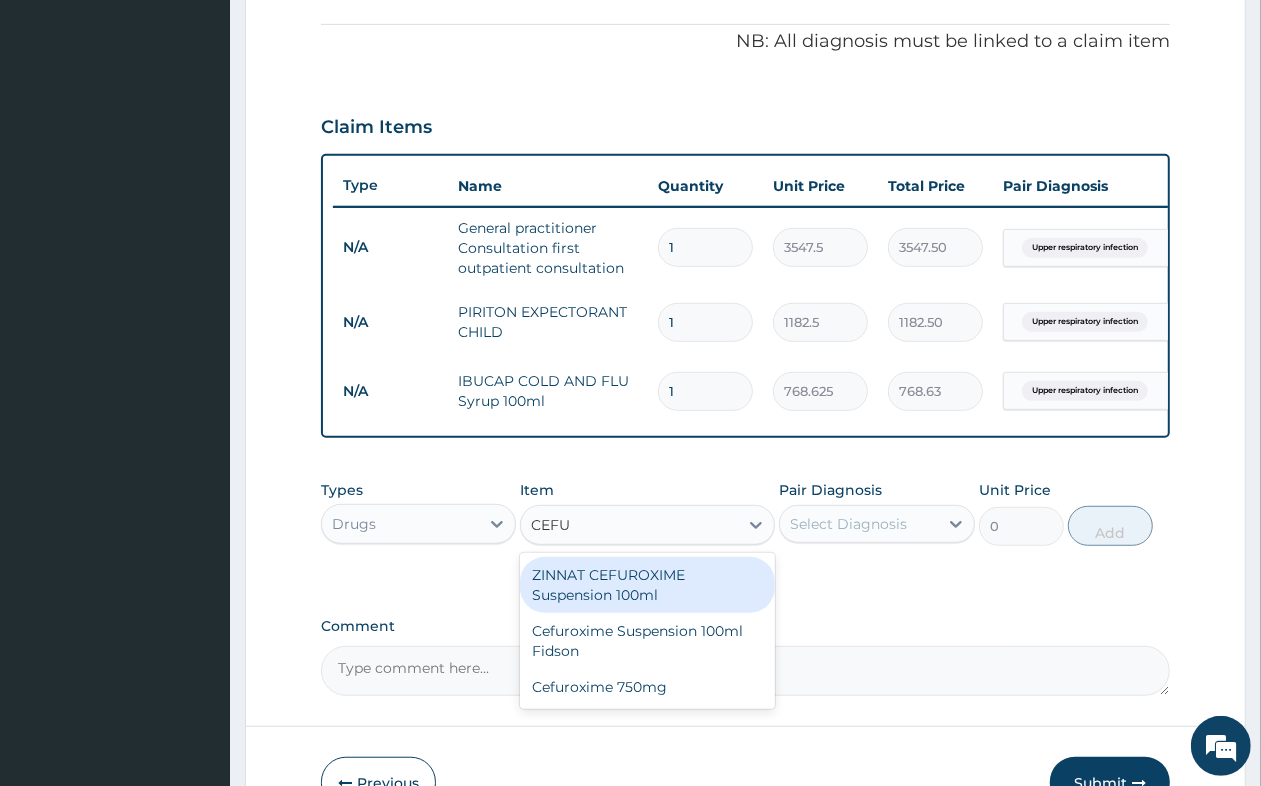 type on "CEFUR" 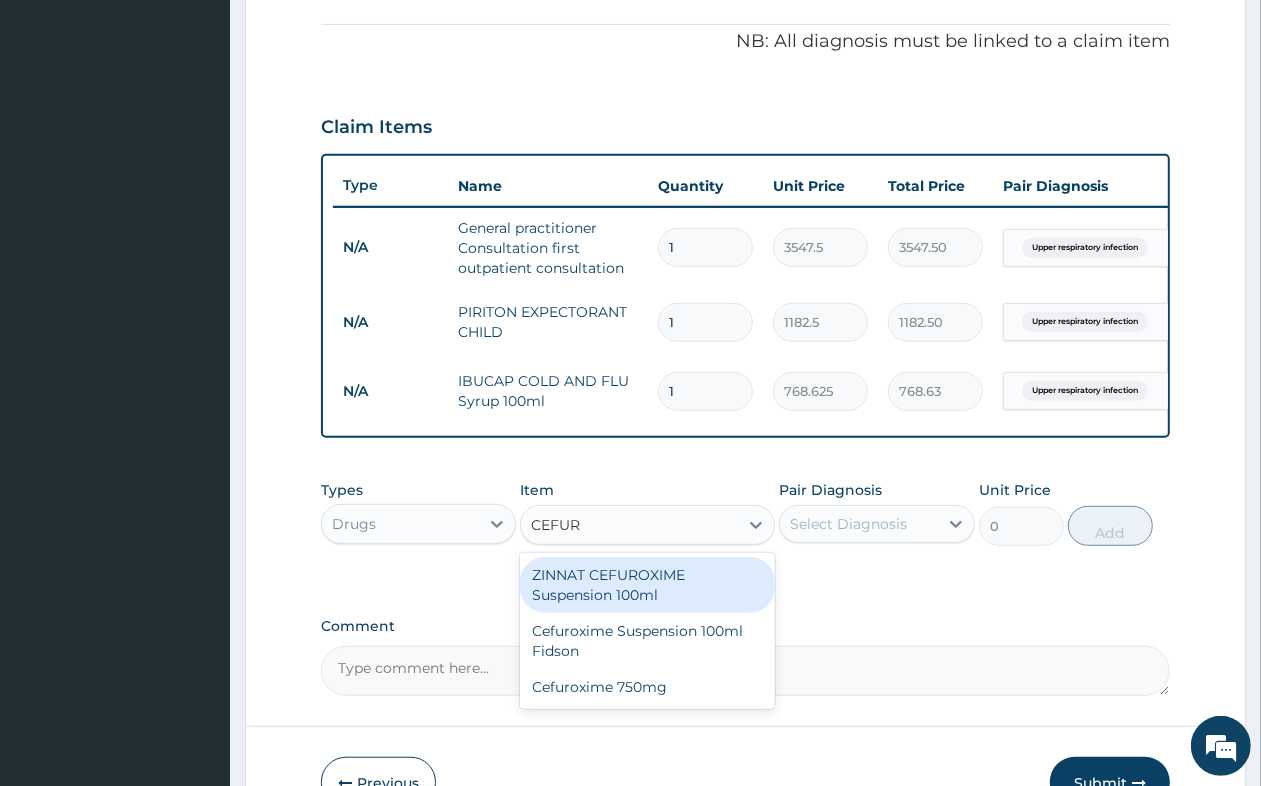 click on "ZINNAT CEFUROXIME Suspension 100ml" at bounding box center [647, 585] 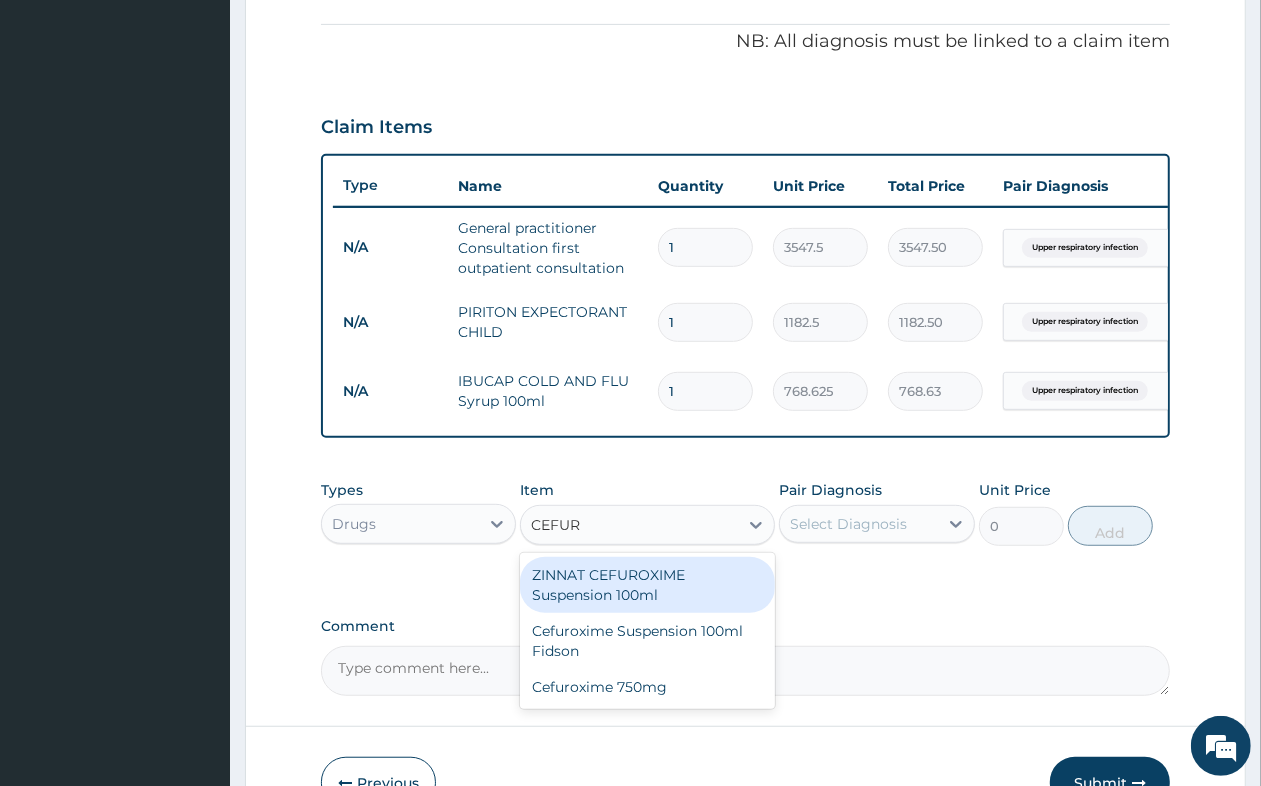 type 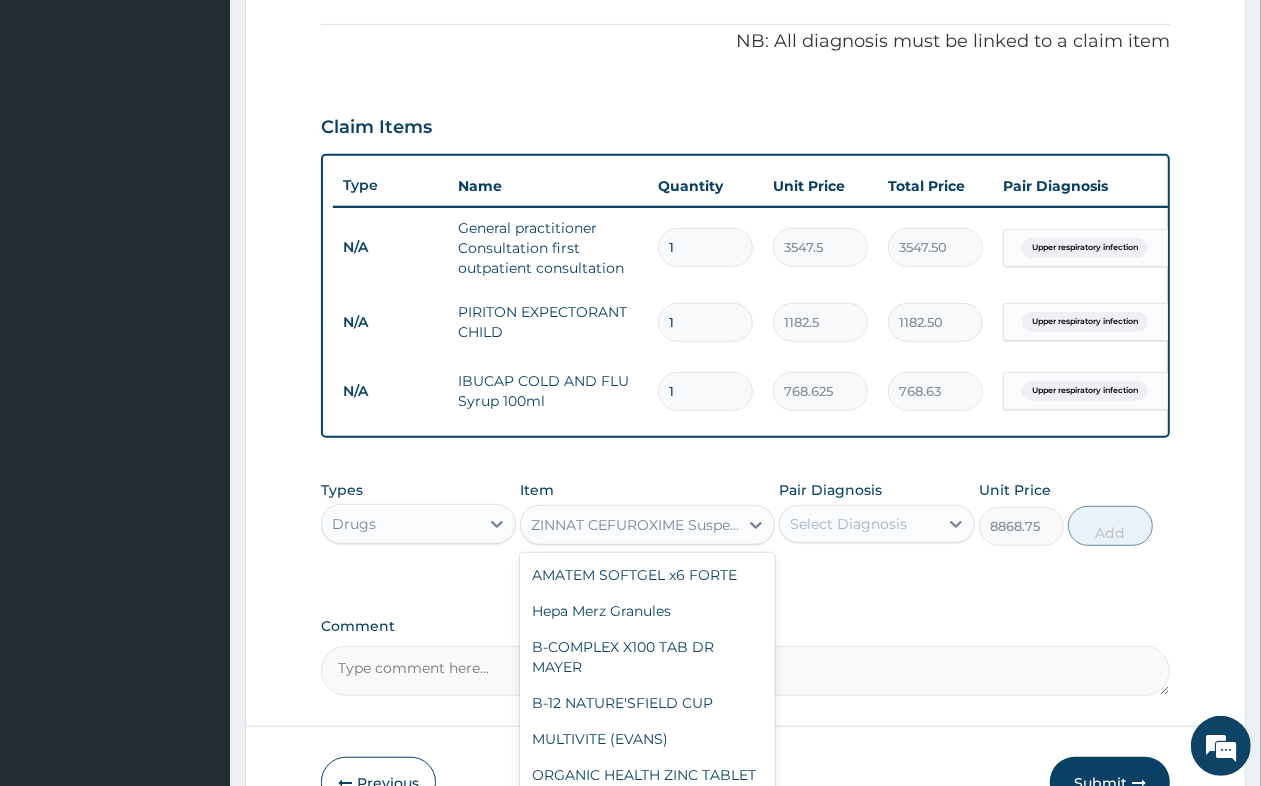 click on "ZINNAT CEFUROXIME Suspension 100ml" at bounding box center [635, 525] 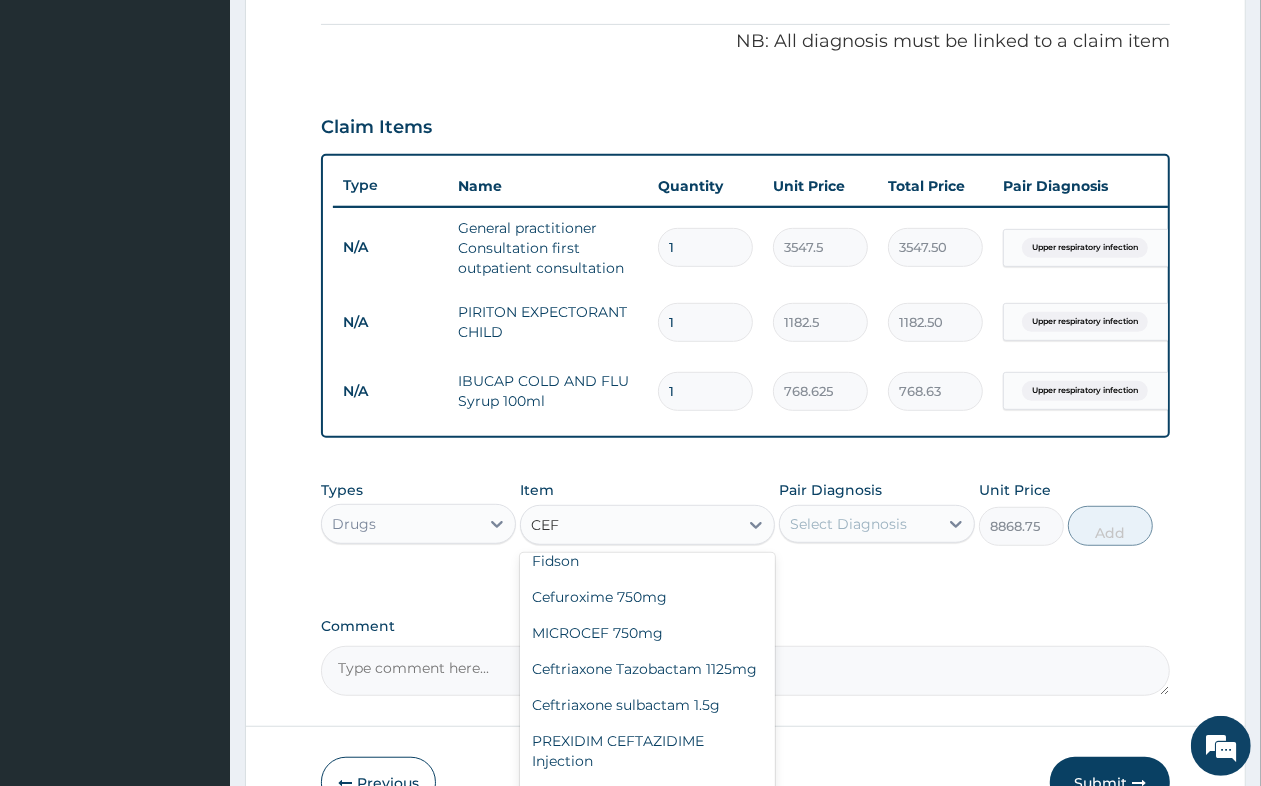 scroll, scrollTop: 0, scrollLeft: 0, axis: both 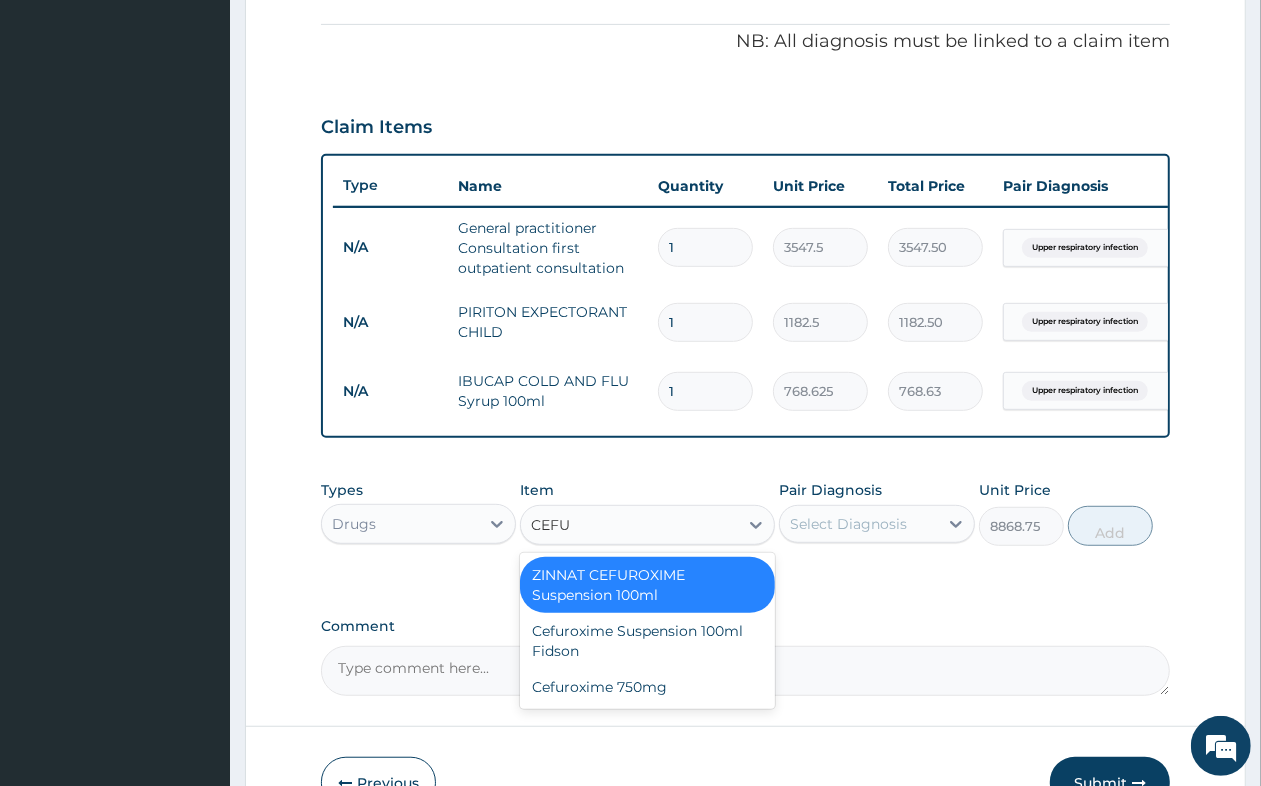 type on "CEFUR" 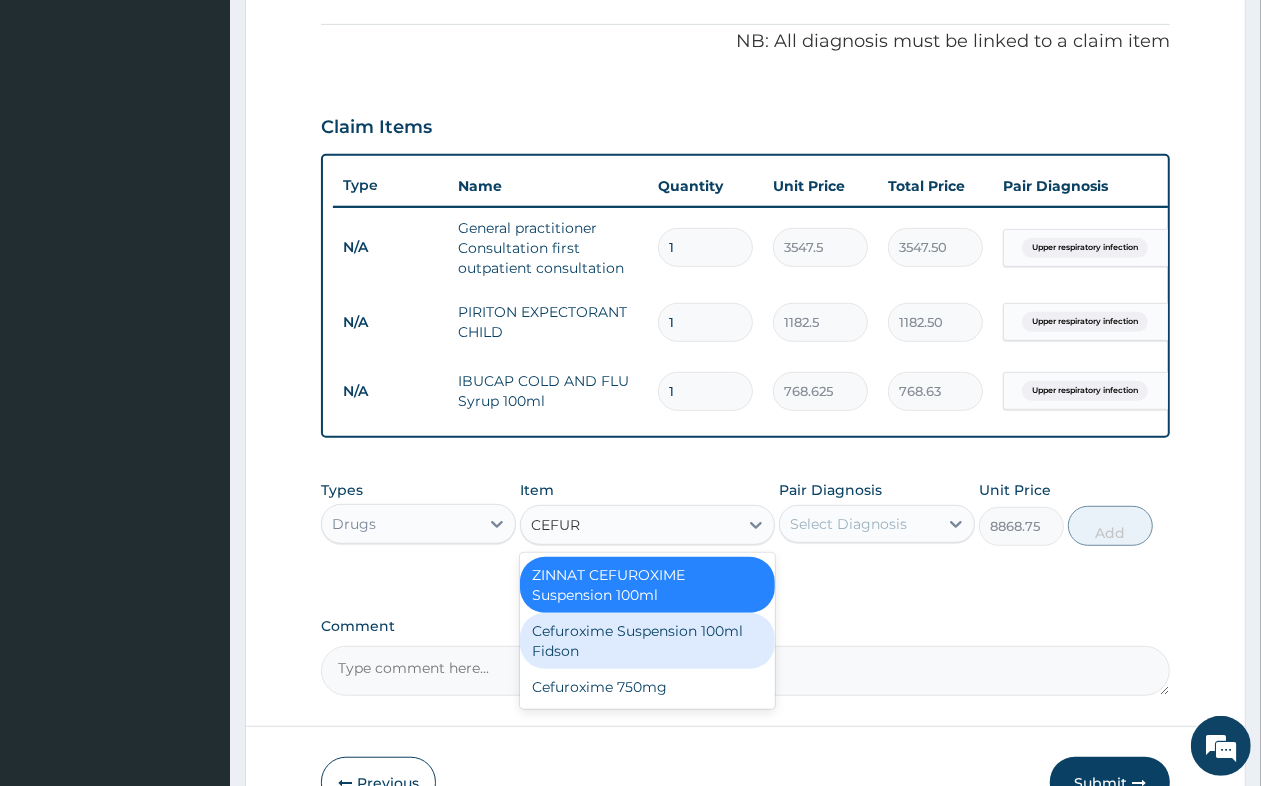 click on "Cefuroxime Suspension 100ml Fidson" at bounding box center [647, 641] 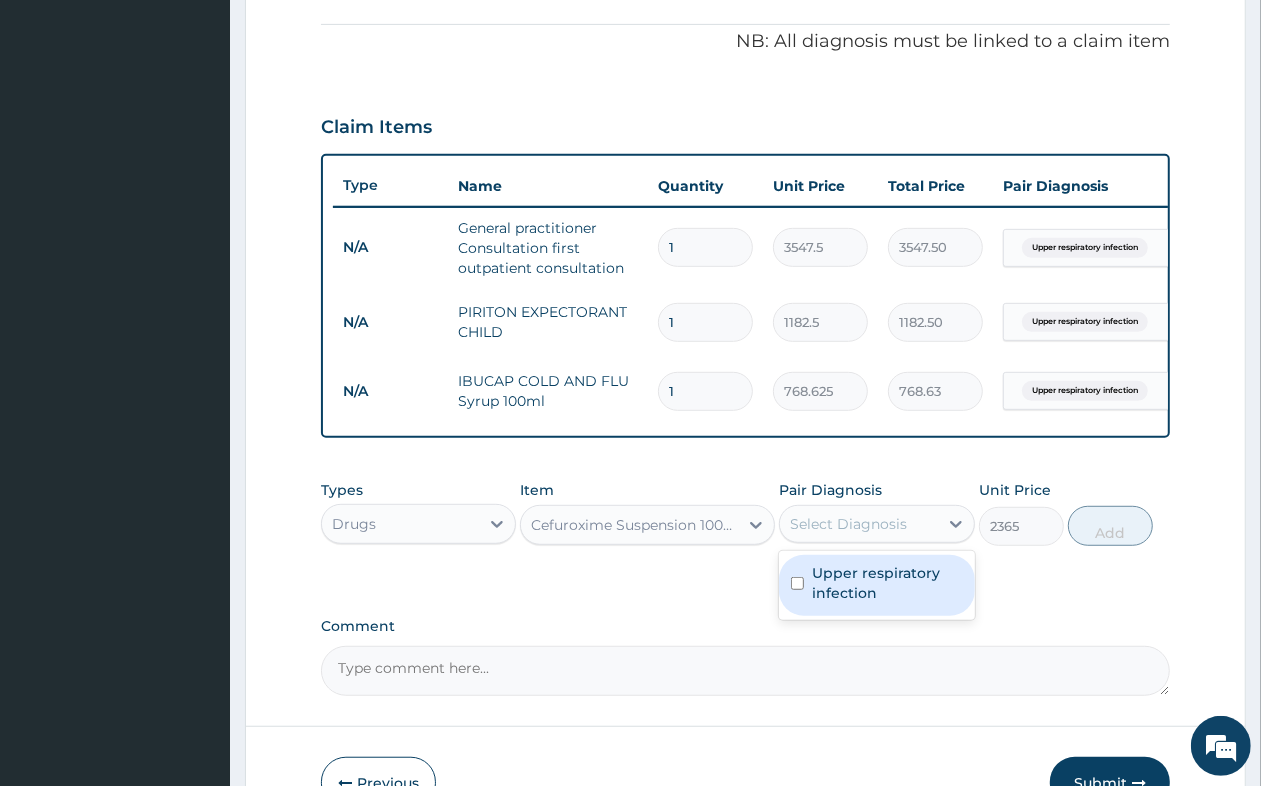 click on "Select Diagnosis" at bounding box center (848, 524) 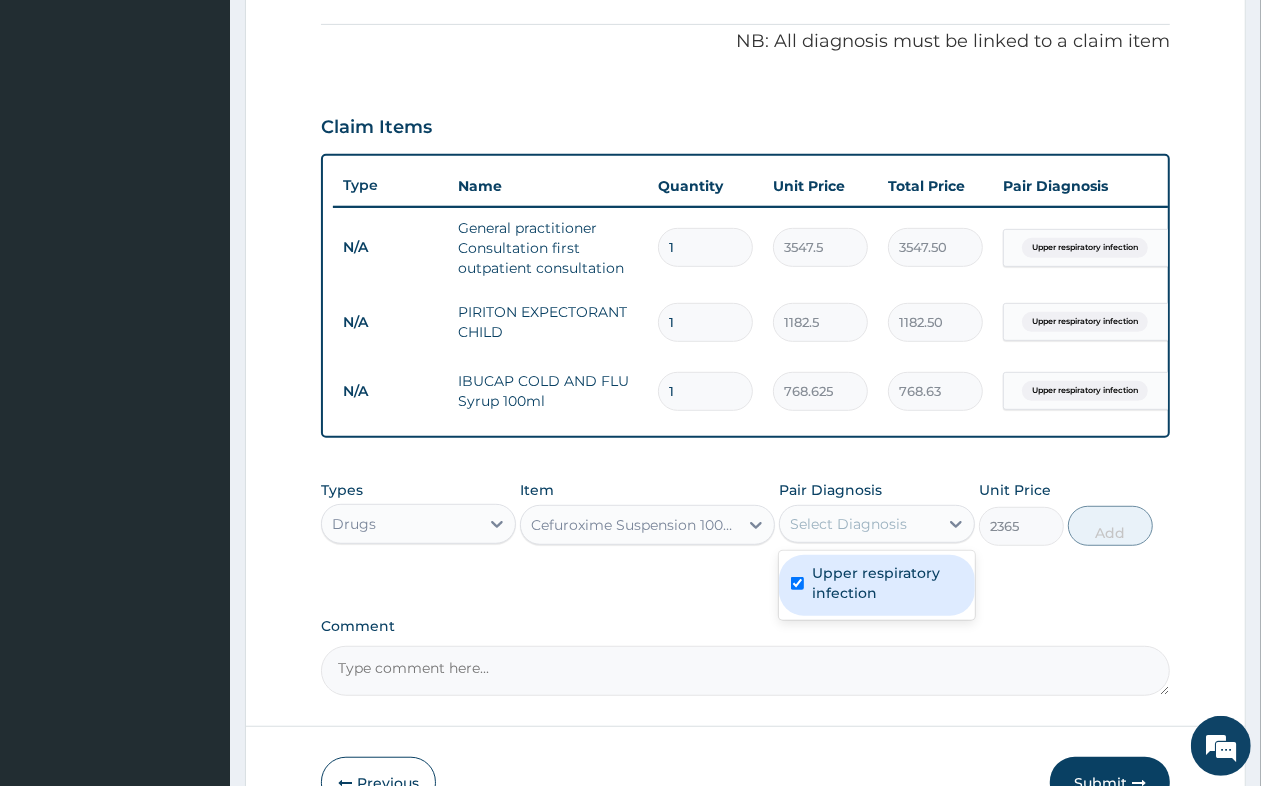 checkbox on "true" 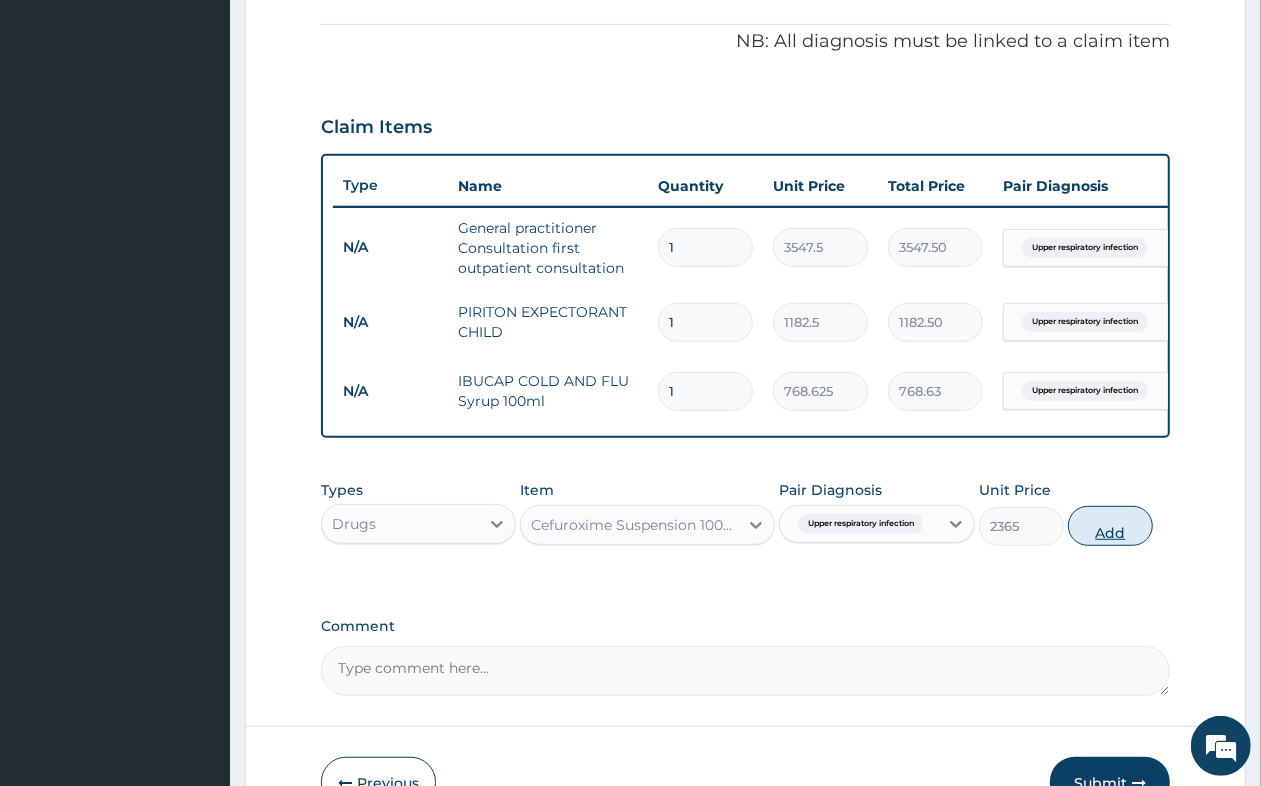 click on "Add" at bounding box center (1110, 526) 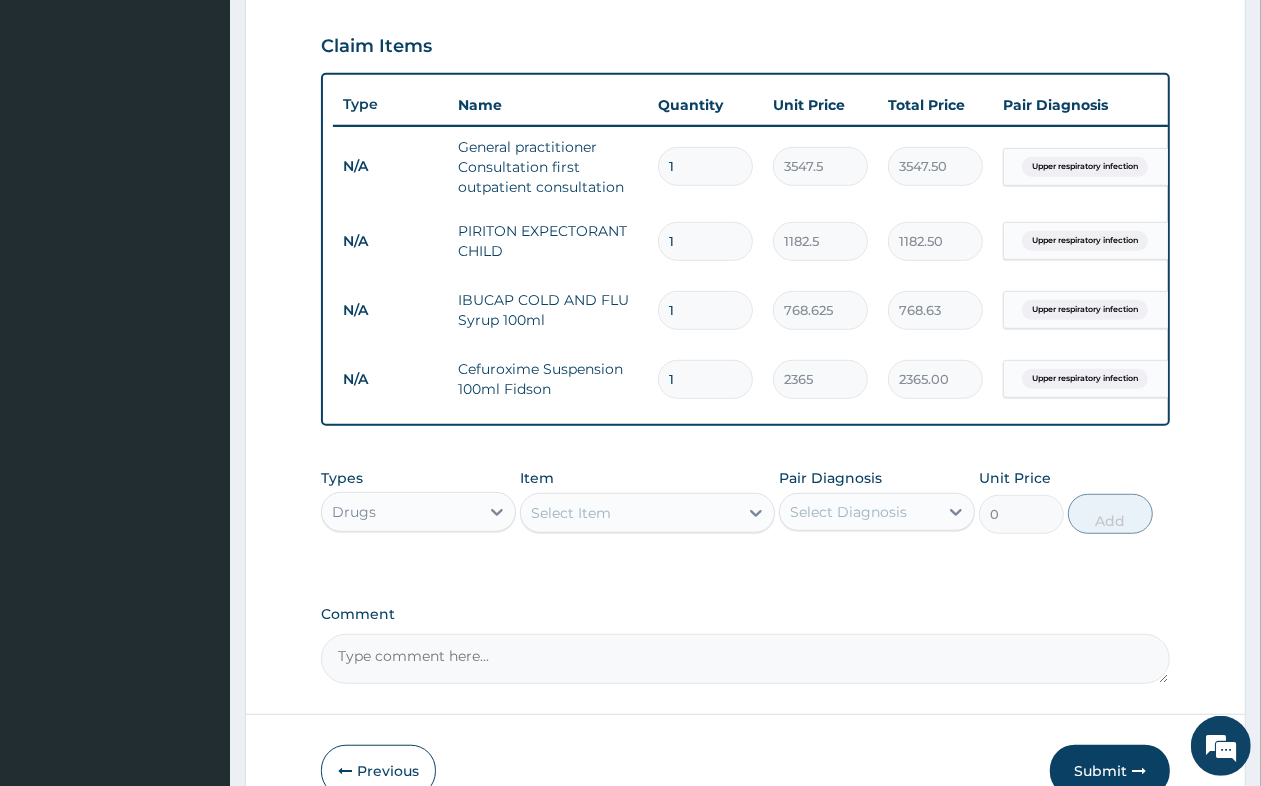 scroll, scrollTop: 715, scrollLeft: 0, axis: vertical 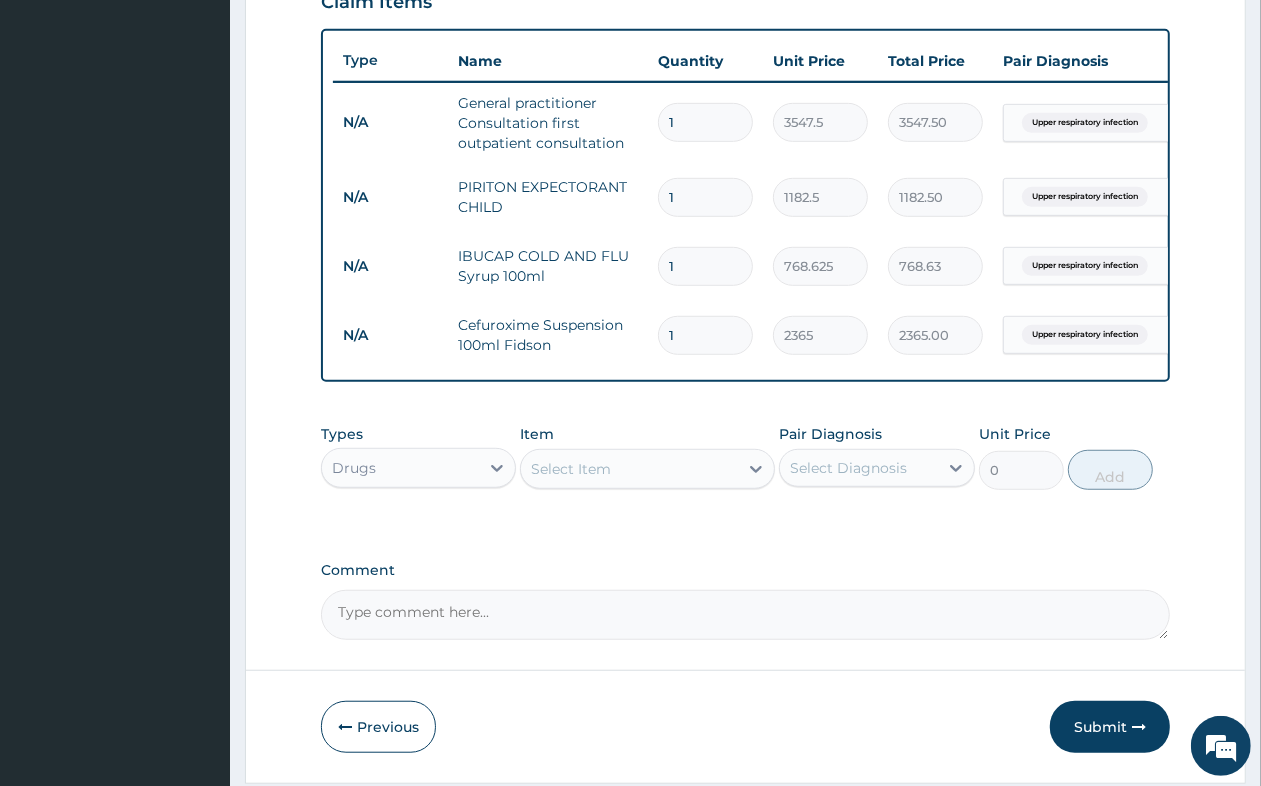 click on "Select Item" at bounding box center [571, 469] 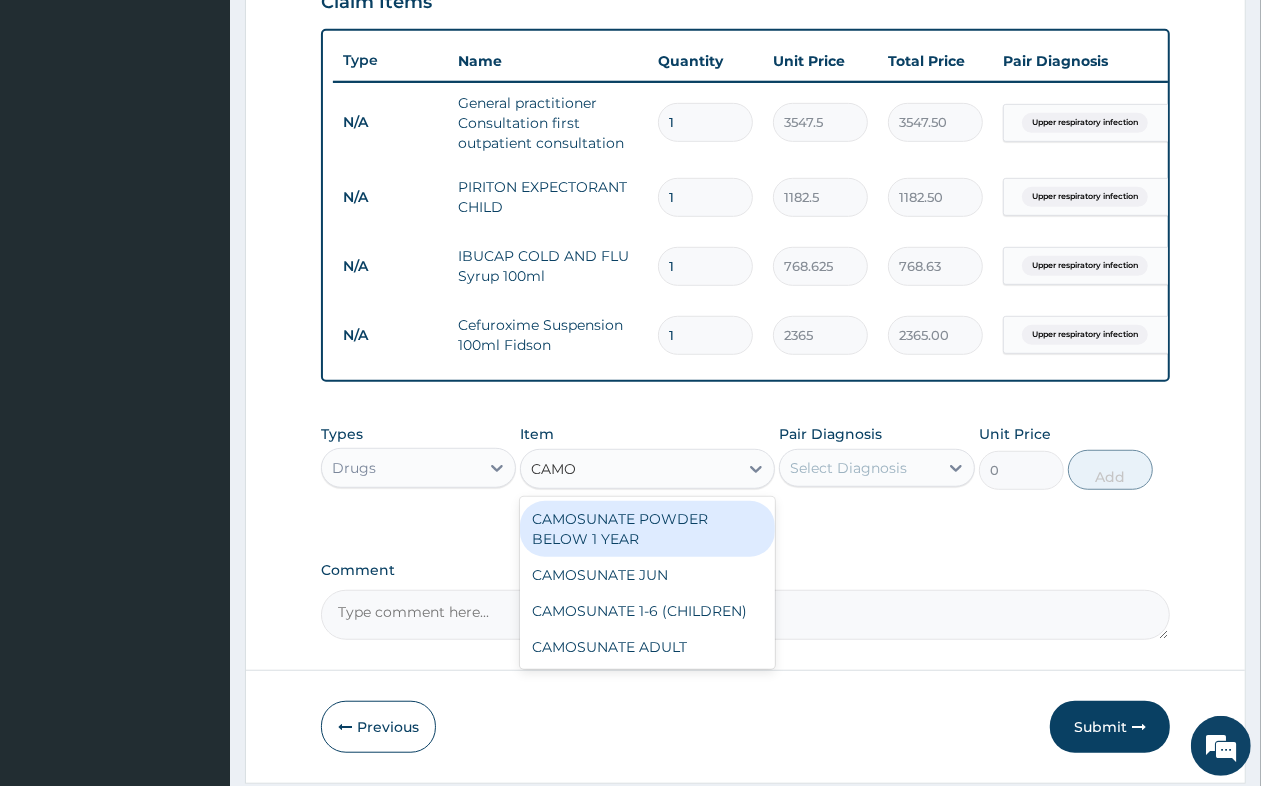 type on "CAMOS" 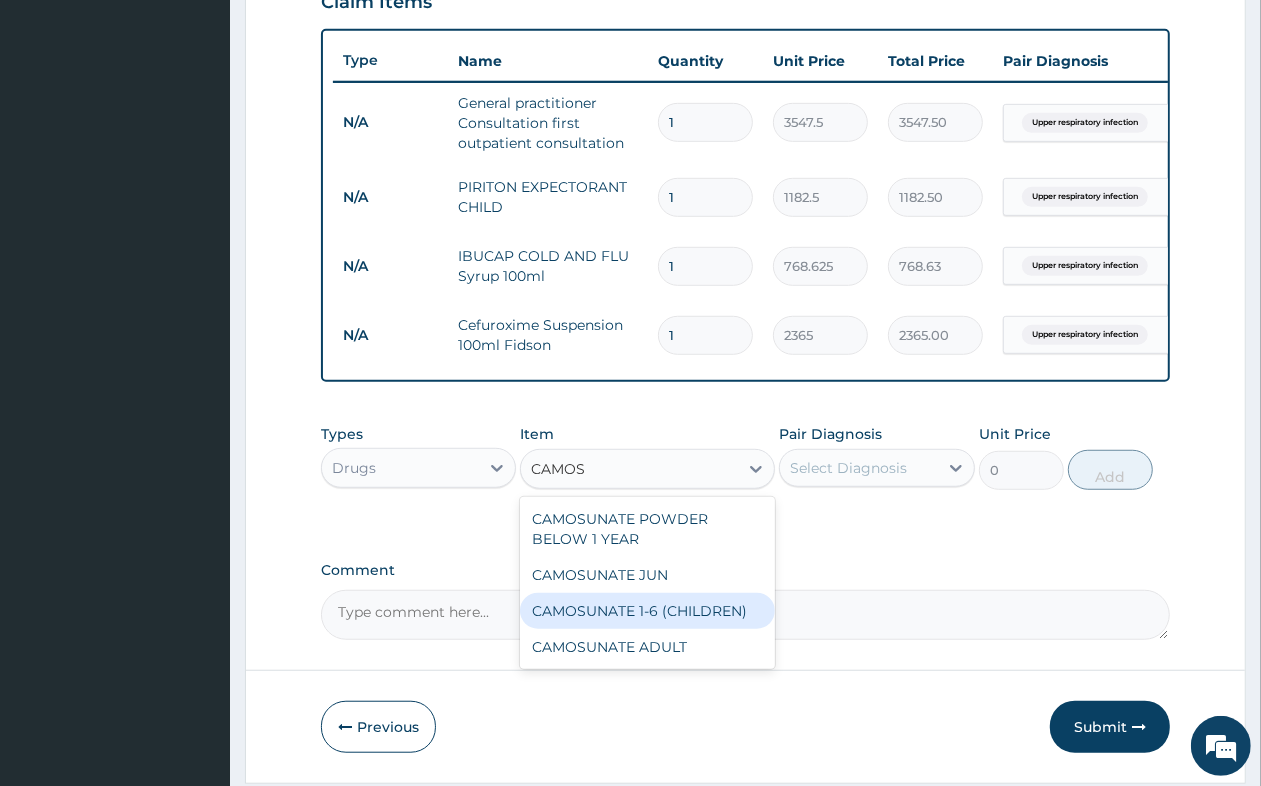 click on "CAMOSUNATE 1-6 (CHILDREN)" at bounding box center [647, 611] 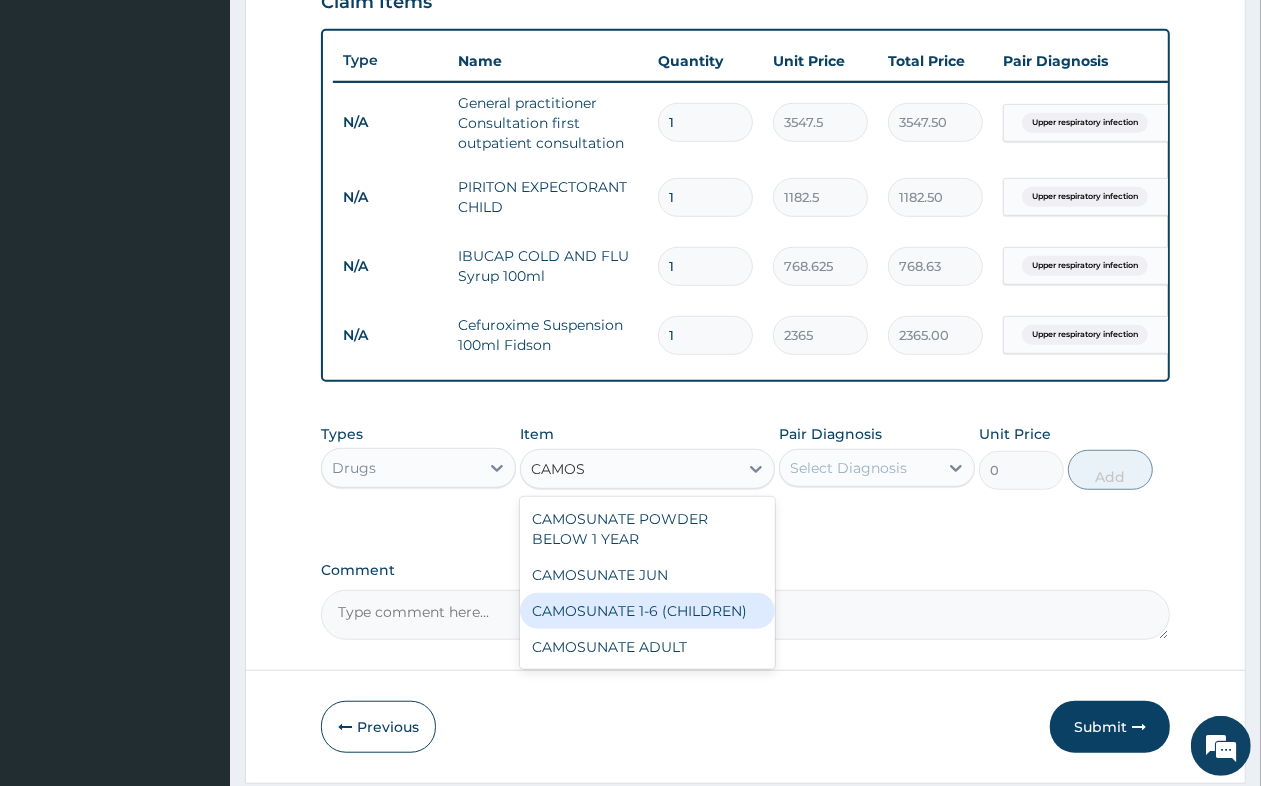 type 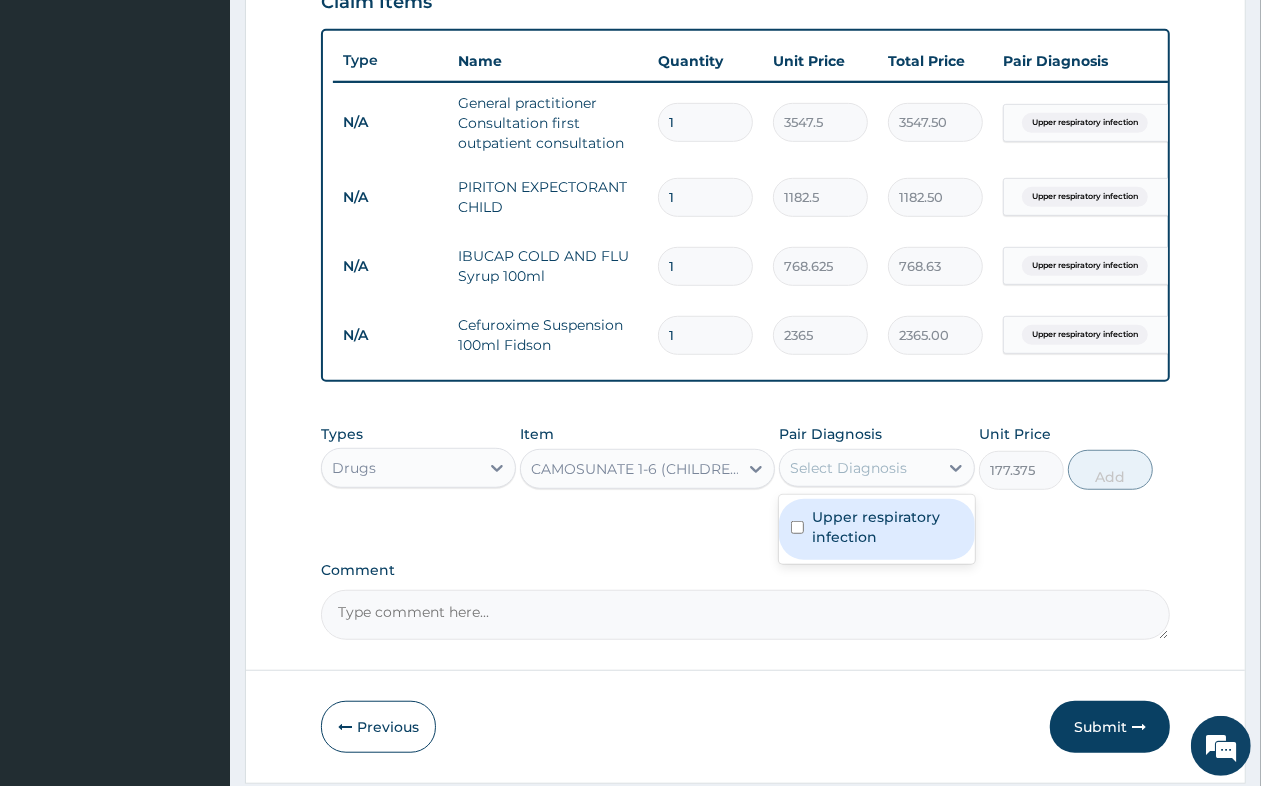 click on "Select Diagnosis" at bounding box center [848, 468] 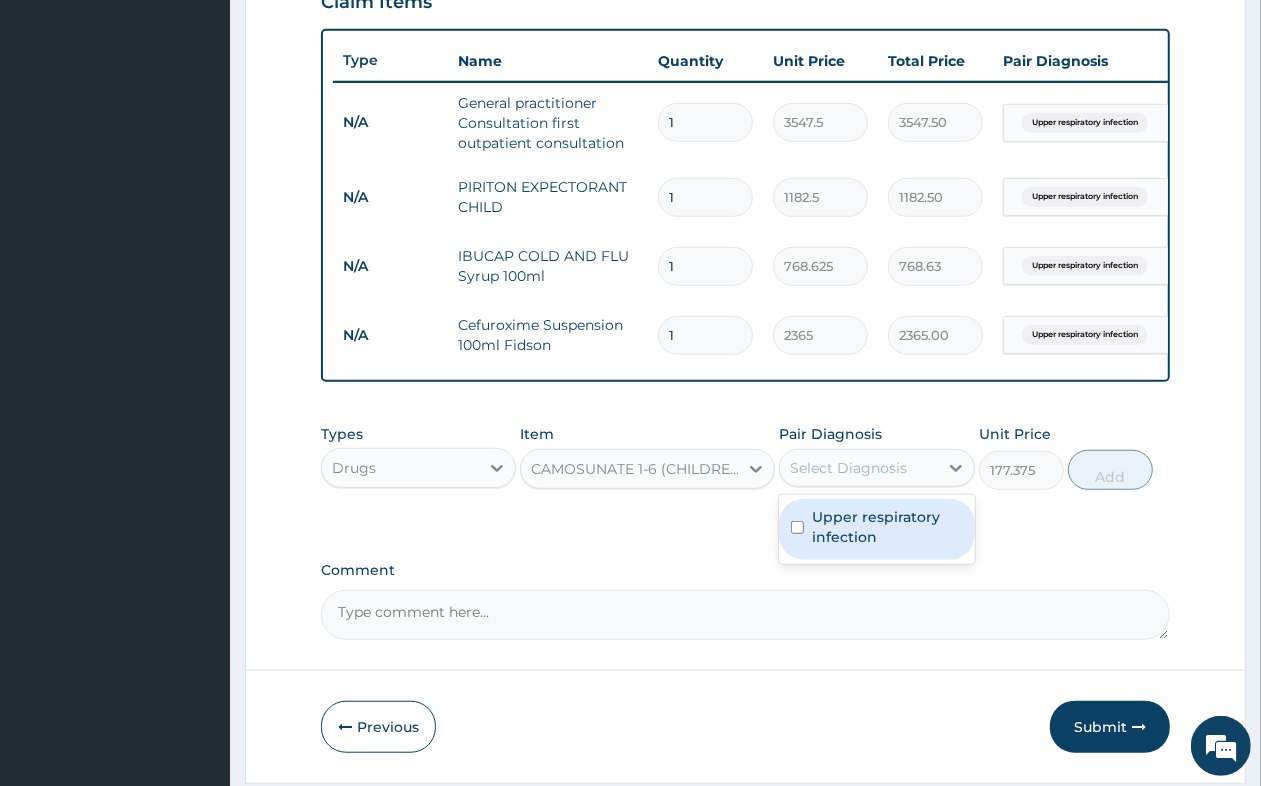 click on "Upper respiratory infection" at bounding box center [887, 527] 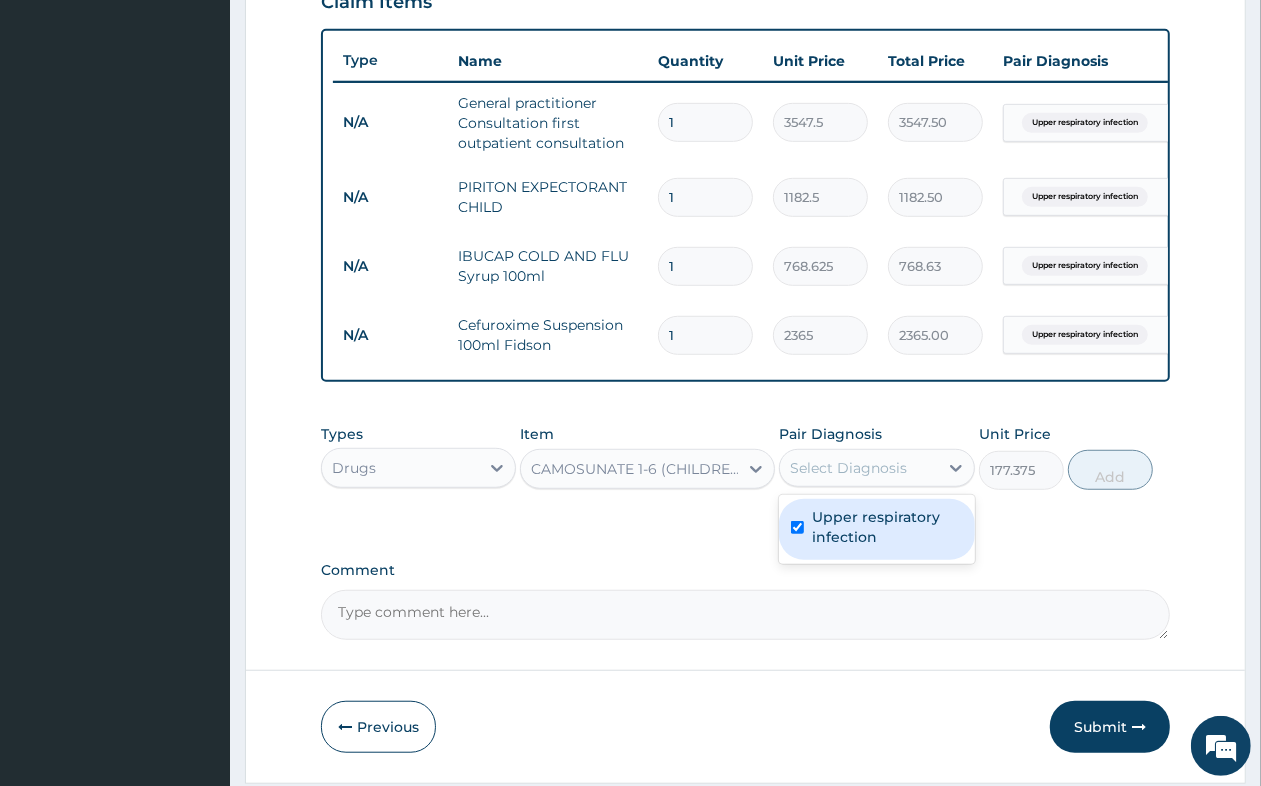 checkbox on "true" 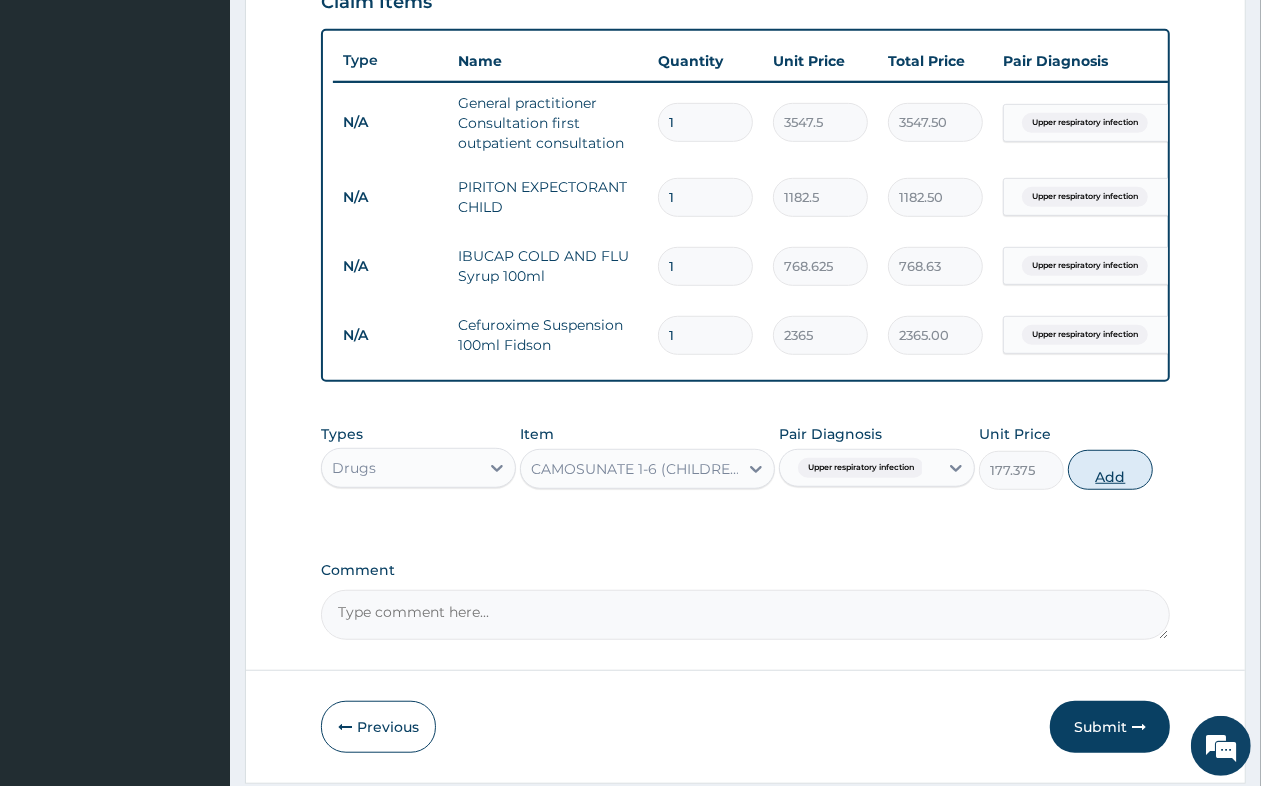 click on "Add" at bounding box center [1110, 470] 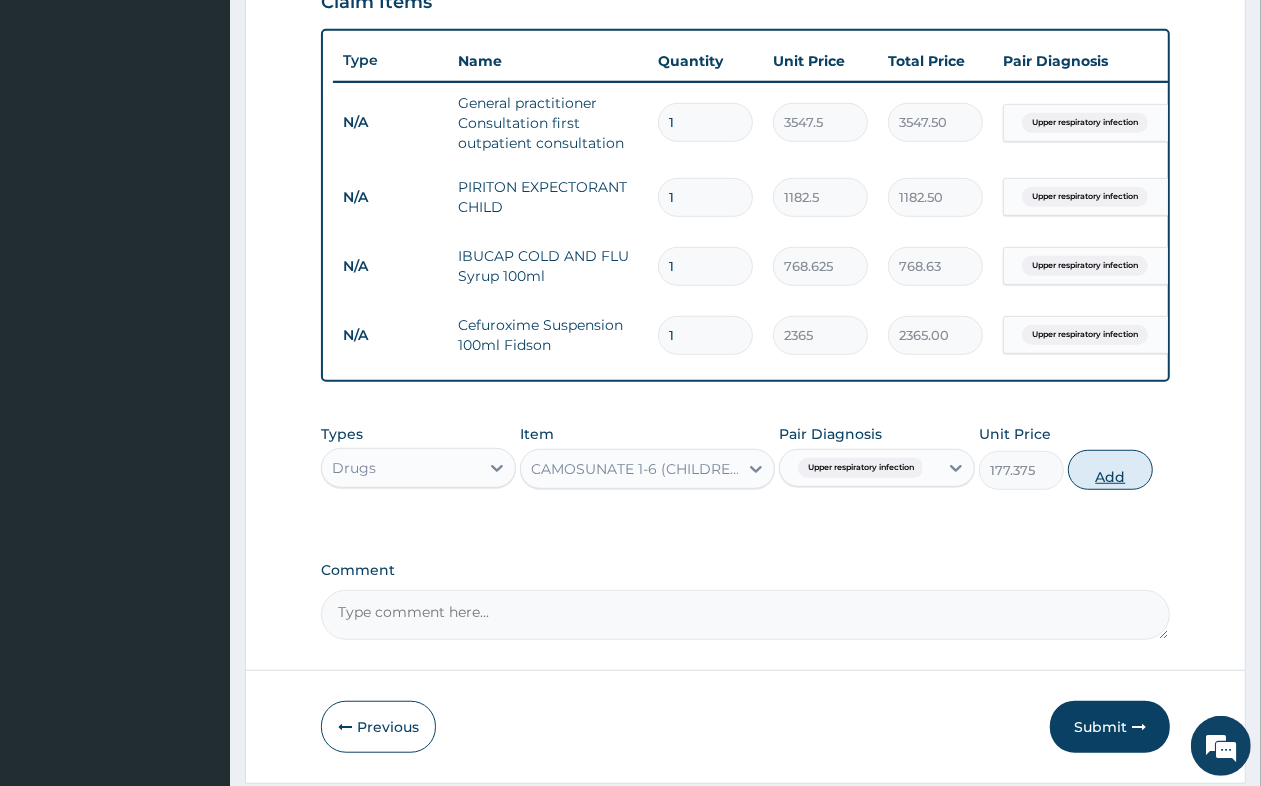 type on "0" 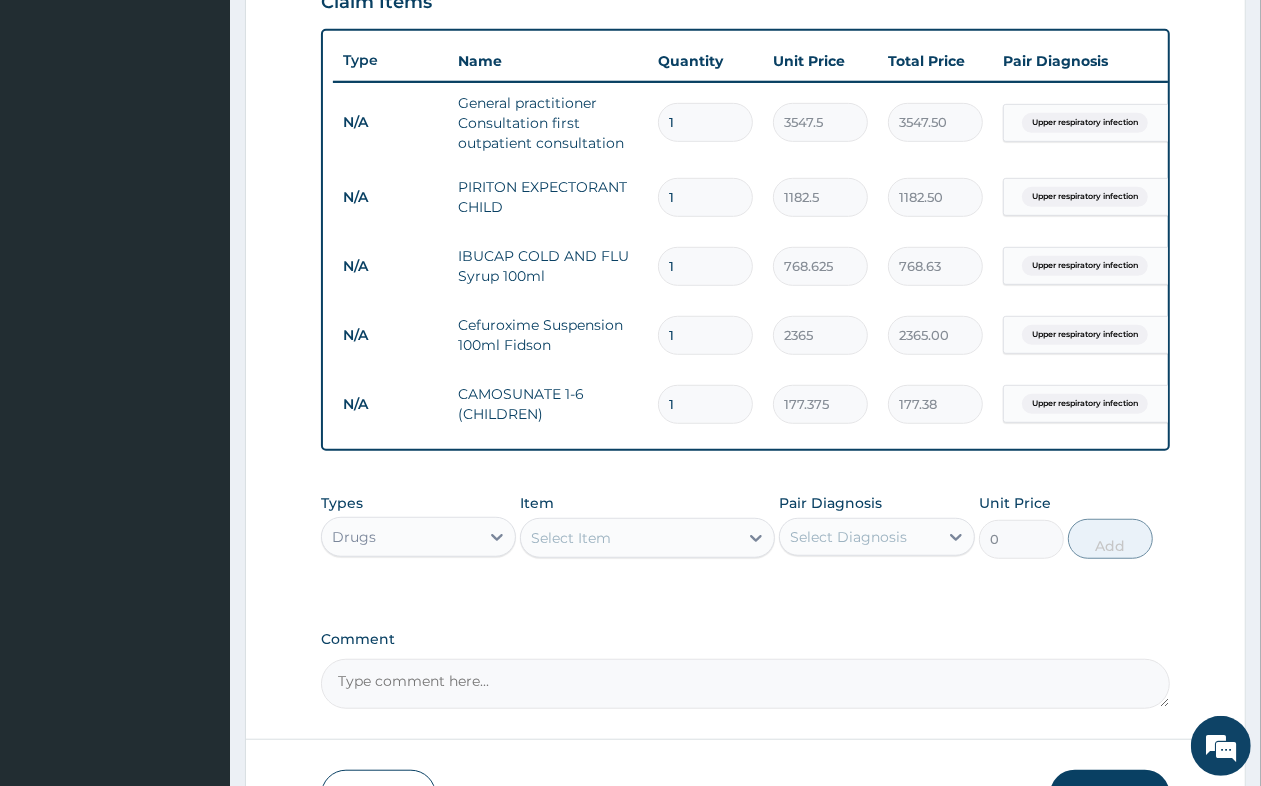 type 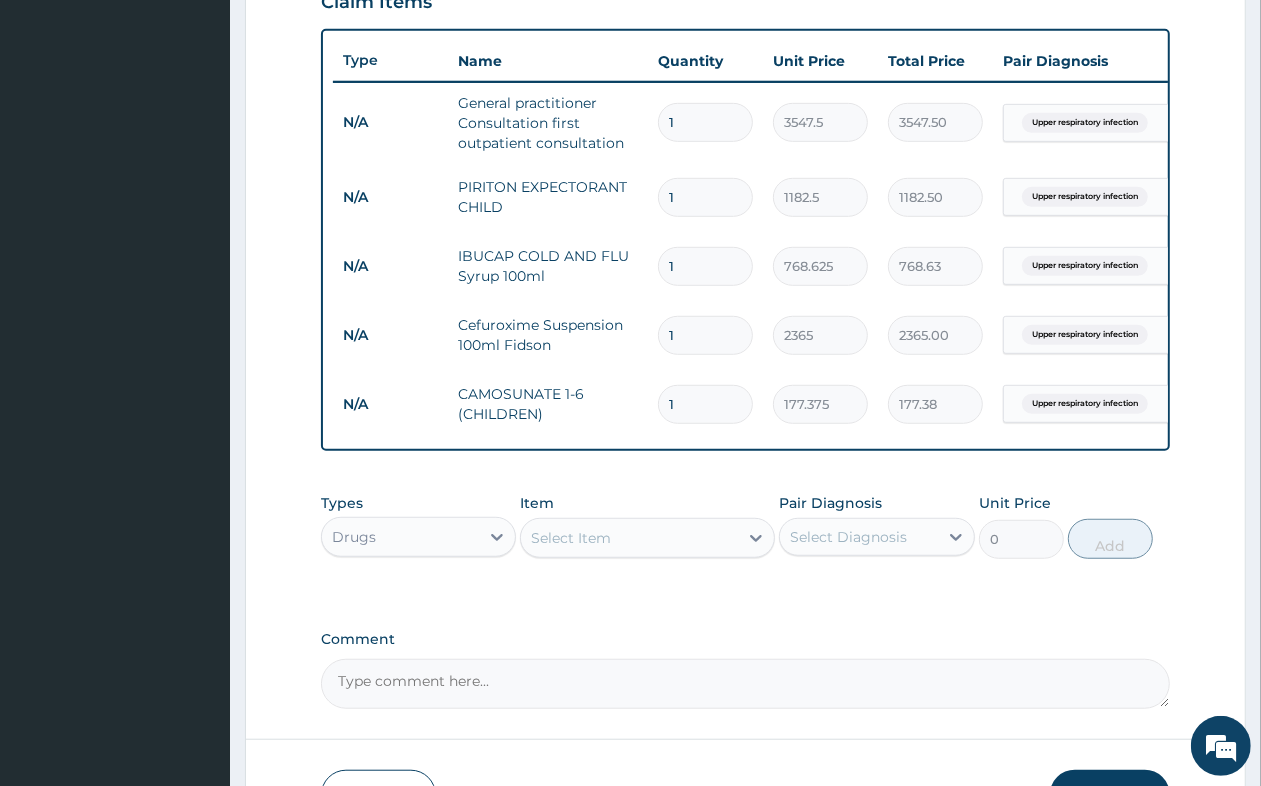 type on "0.00" 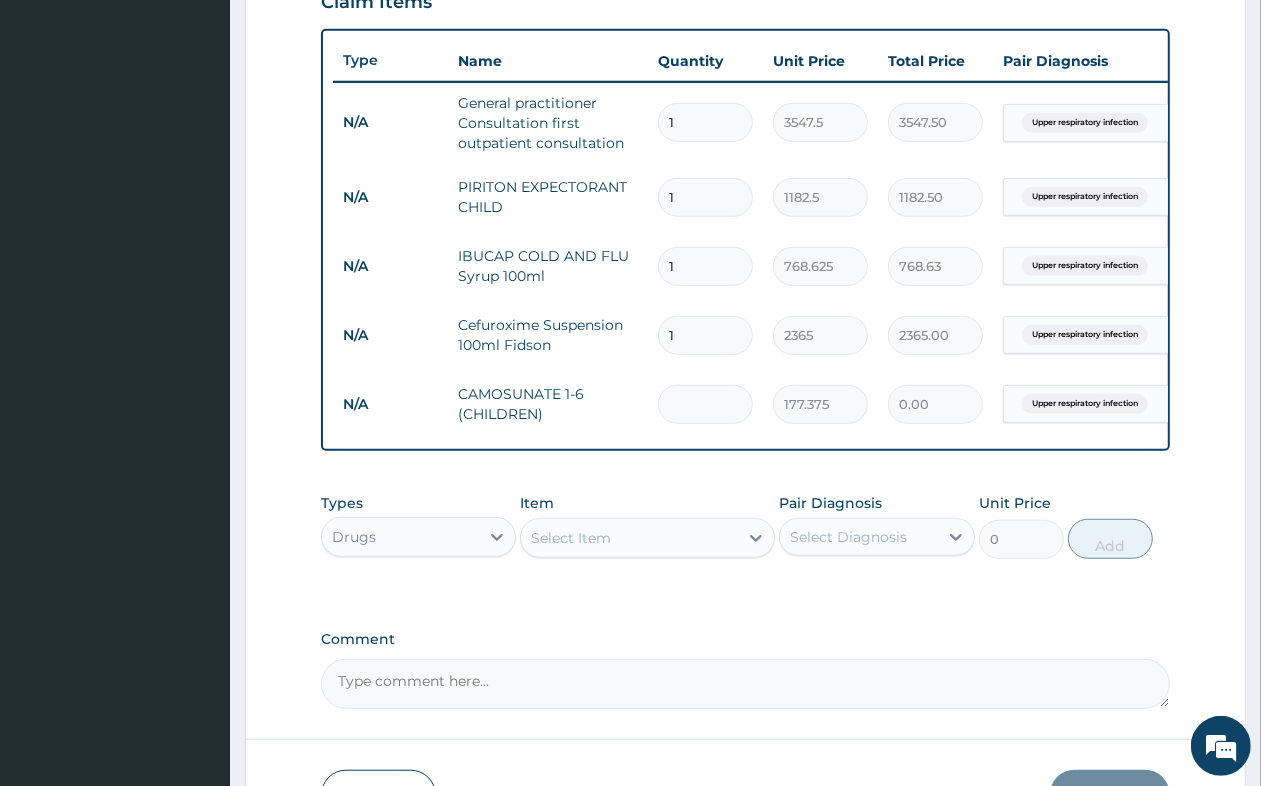 type on "6" 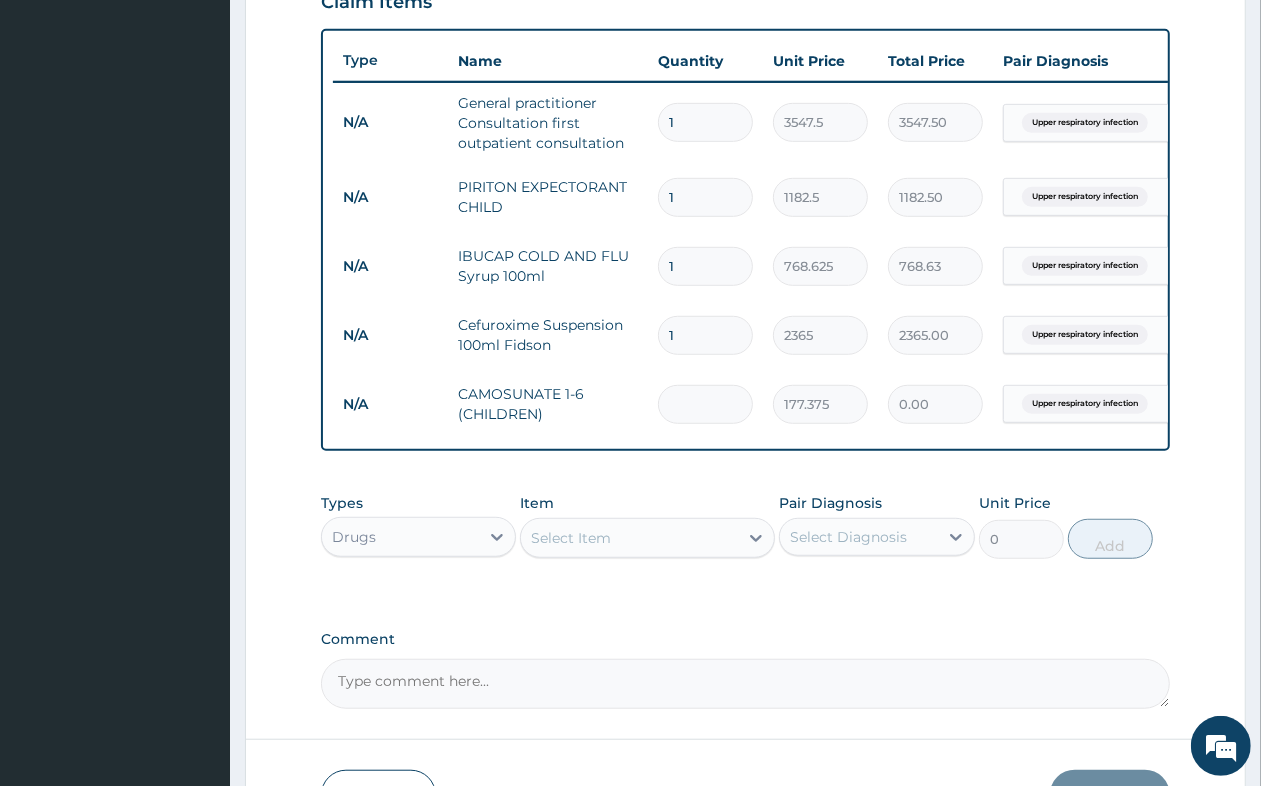 type on "1064.25" 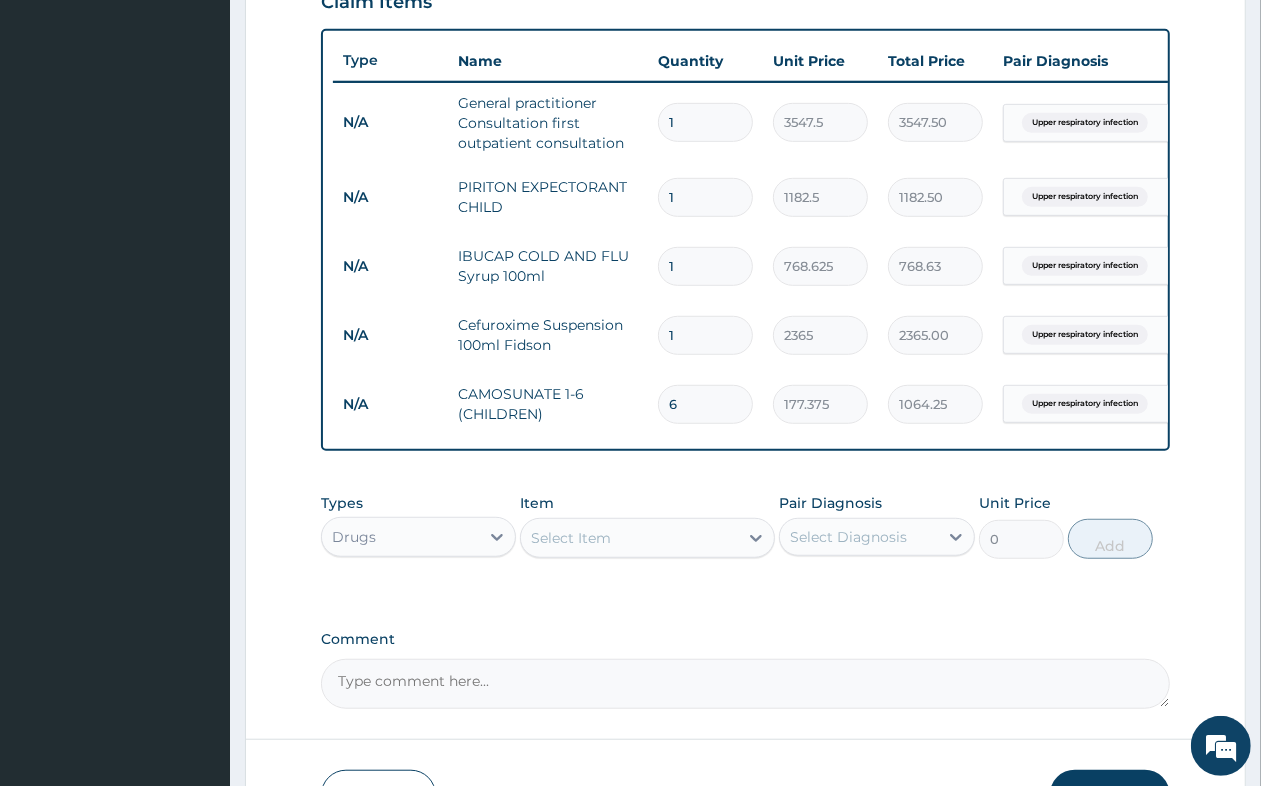 type 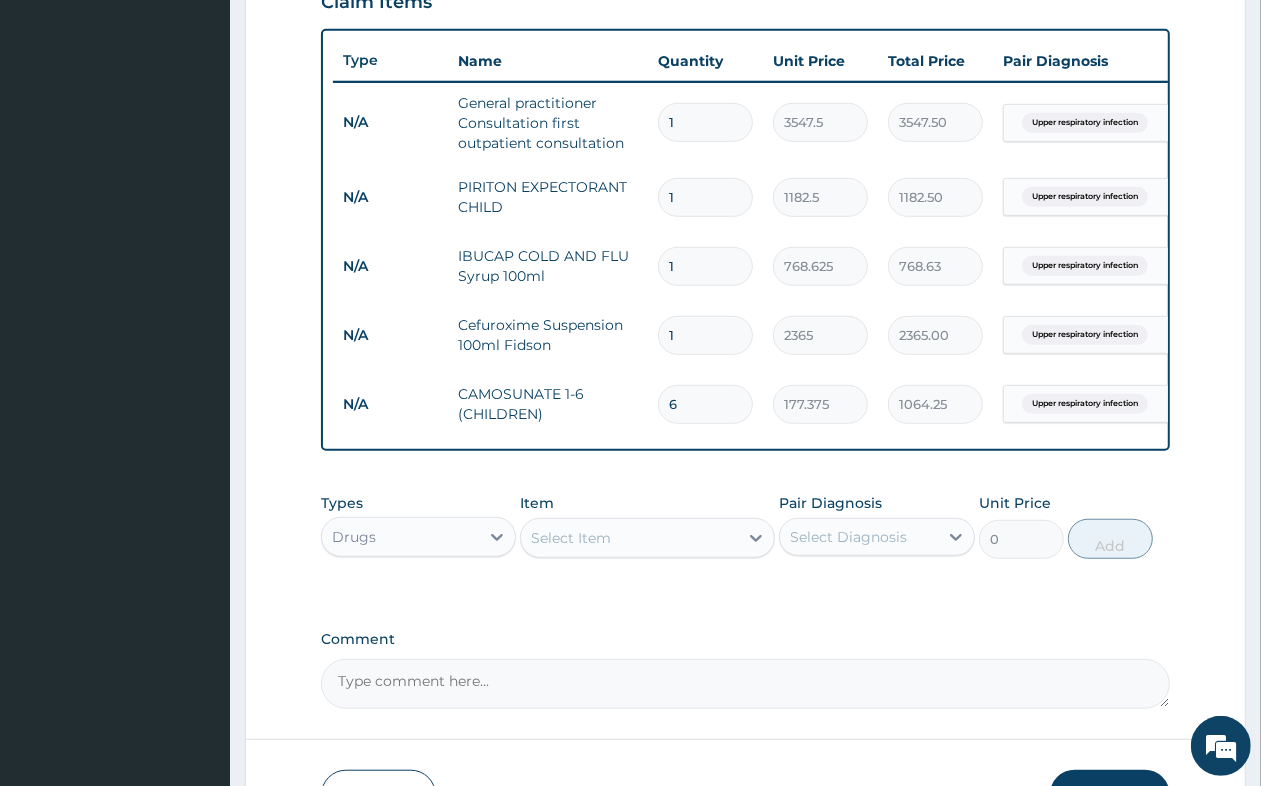 type on "0.00" 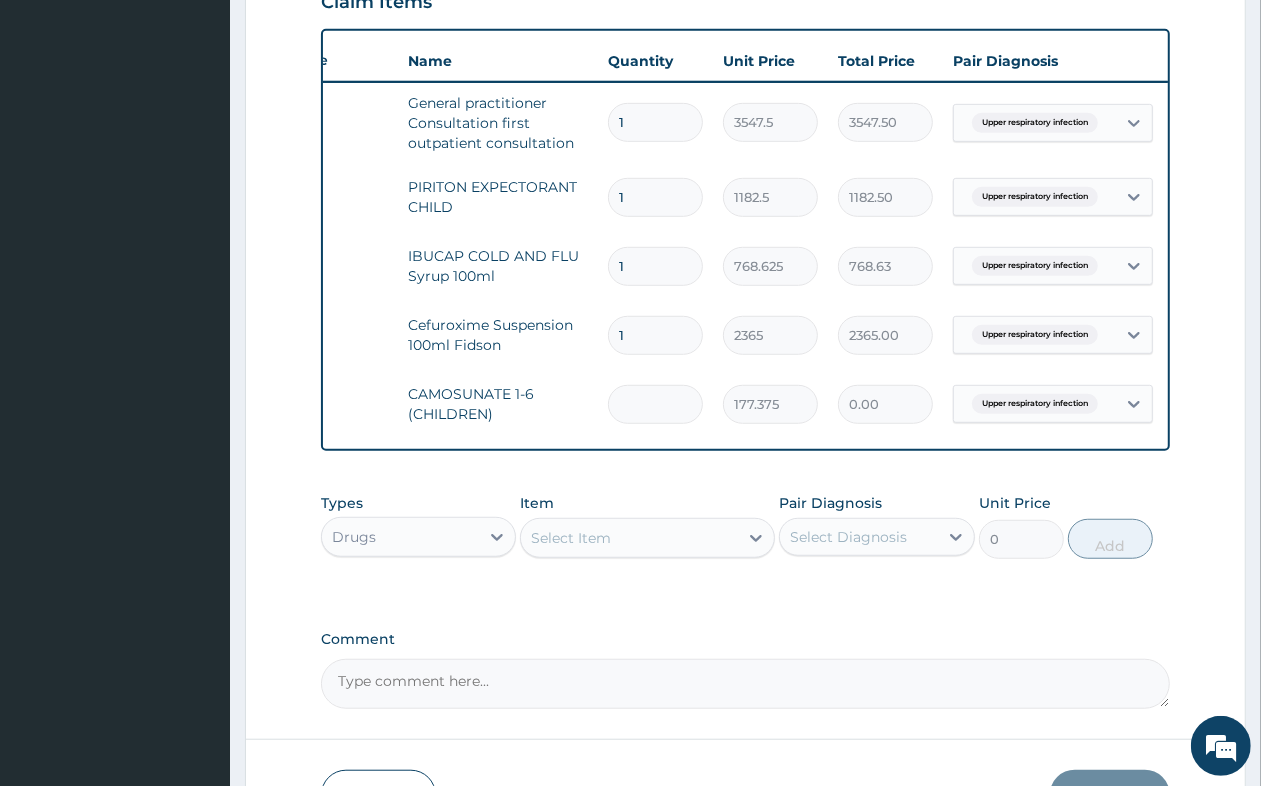 scroll, scrollTop: 0, scrollLeft: 153, axis: horizontal 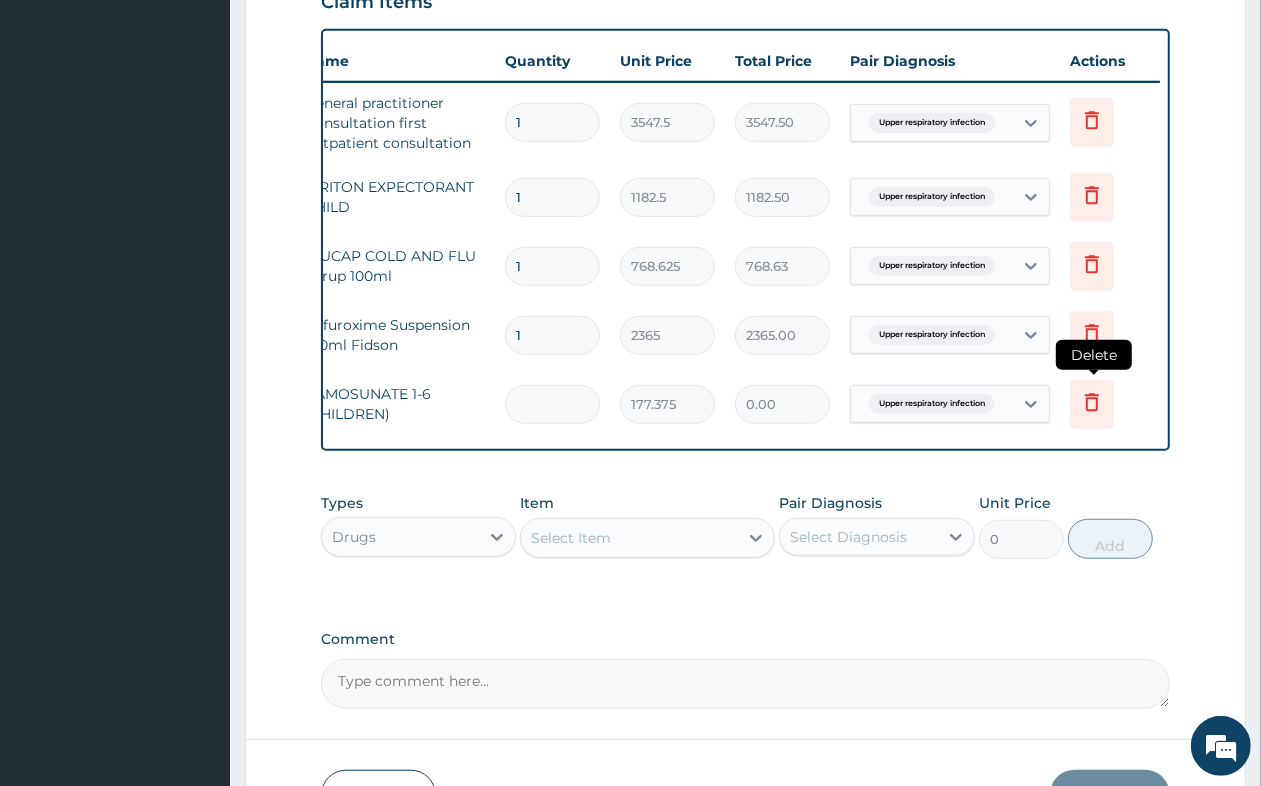 type 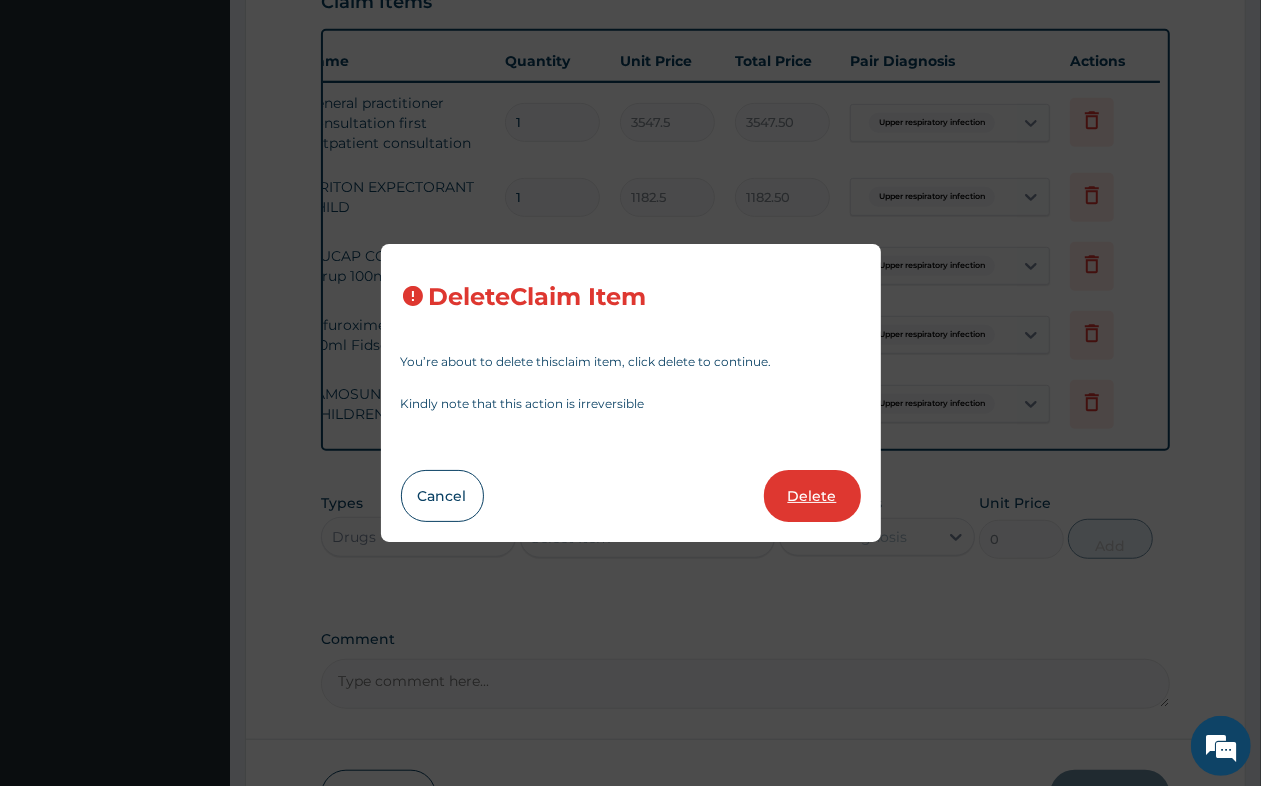 click on "Delete" at bounding box center (812, 496) 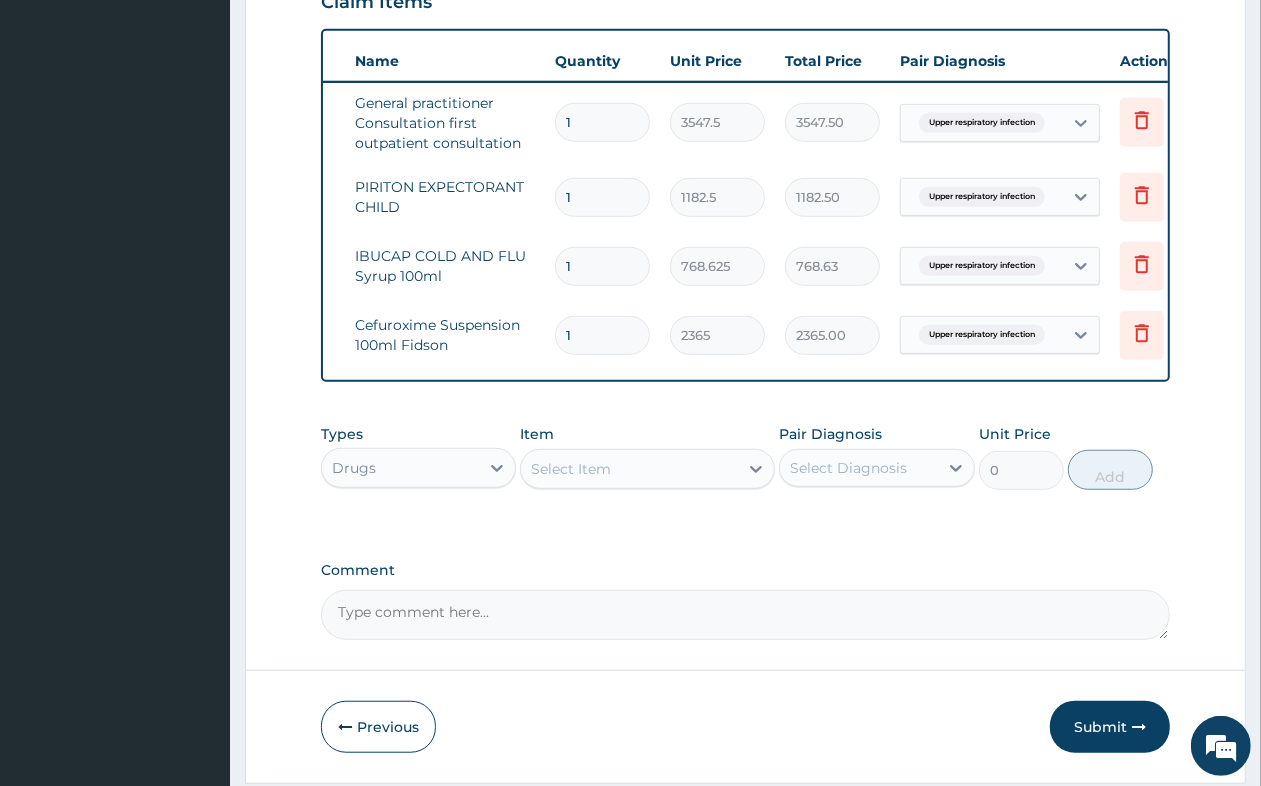 click on "Type Name Quantity Unit Price Total Price Pair Diagnosis Actions N/A General practitioner Consultation first outpatient consultation 1 3547.5 3547.50 Upper respiratory infection Delete N/A PIRITON EXPECTORANT CHILD 1 1182.5 1182.50 Upper respiratory infection Delete N/A IBUCAP COLD AND FLU Syrup 100ml 1 768.625 768.63 Upper respiratory infection Delete N/A Cefuroxime Suspension 100ml Fidson 1 2365 2365.00 Upper respiratory infection Delete" at bounding box center (745, 205) 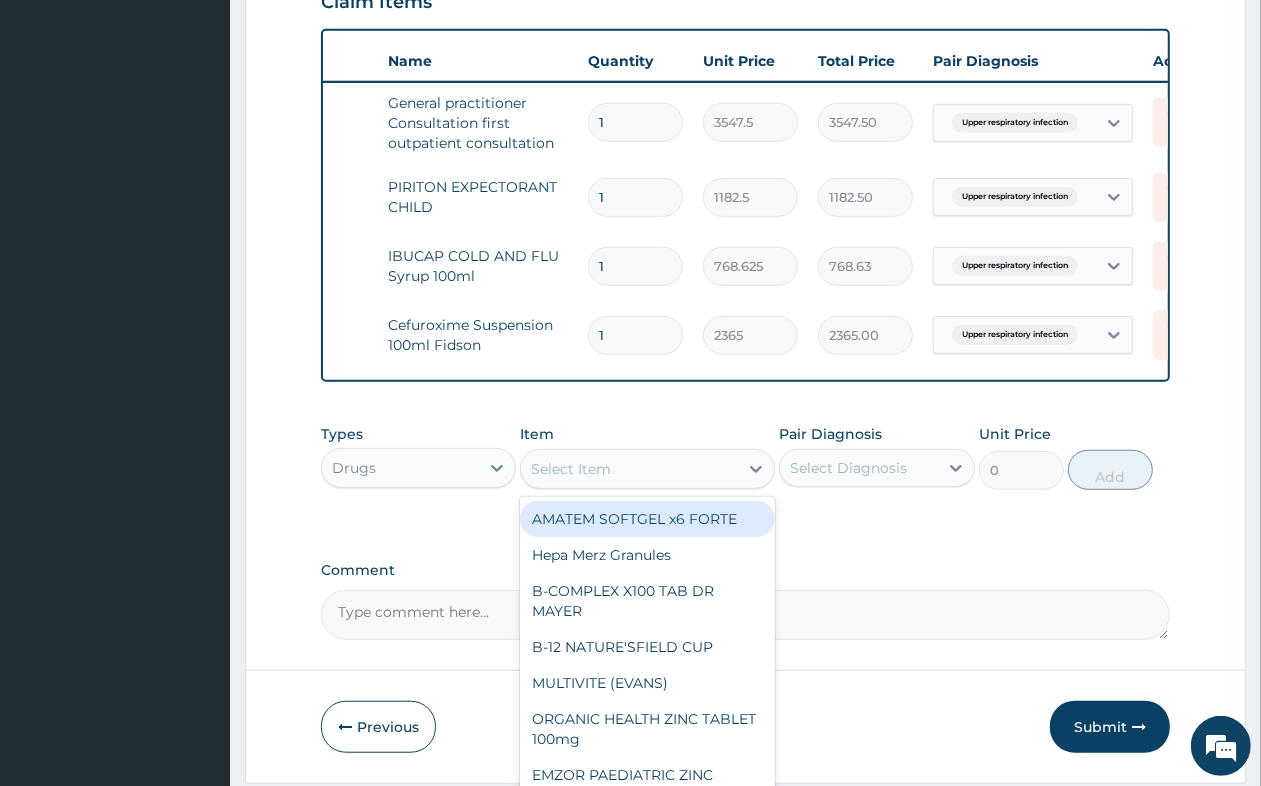 click on "Select Item" at bounding box center (629, 469) 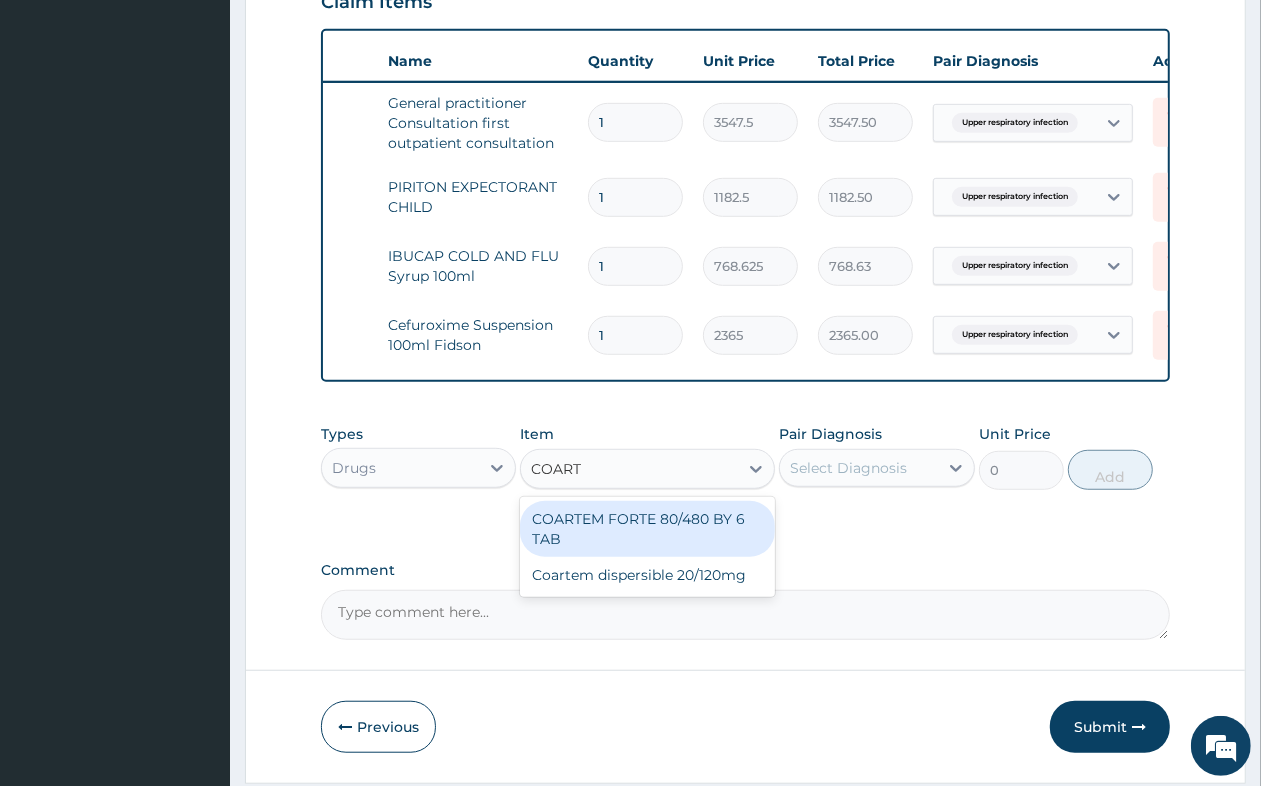 type on "COARTE" 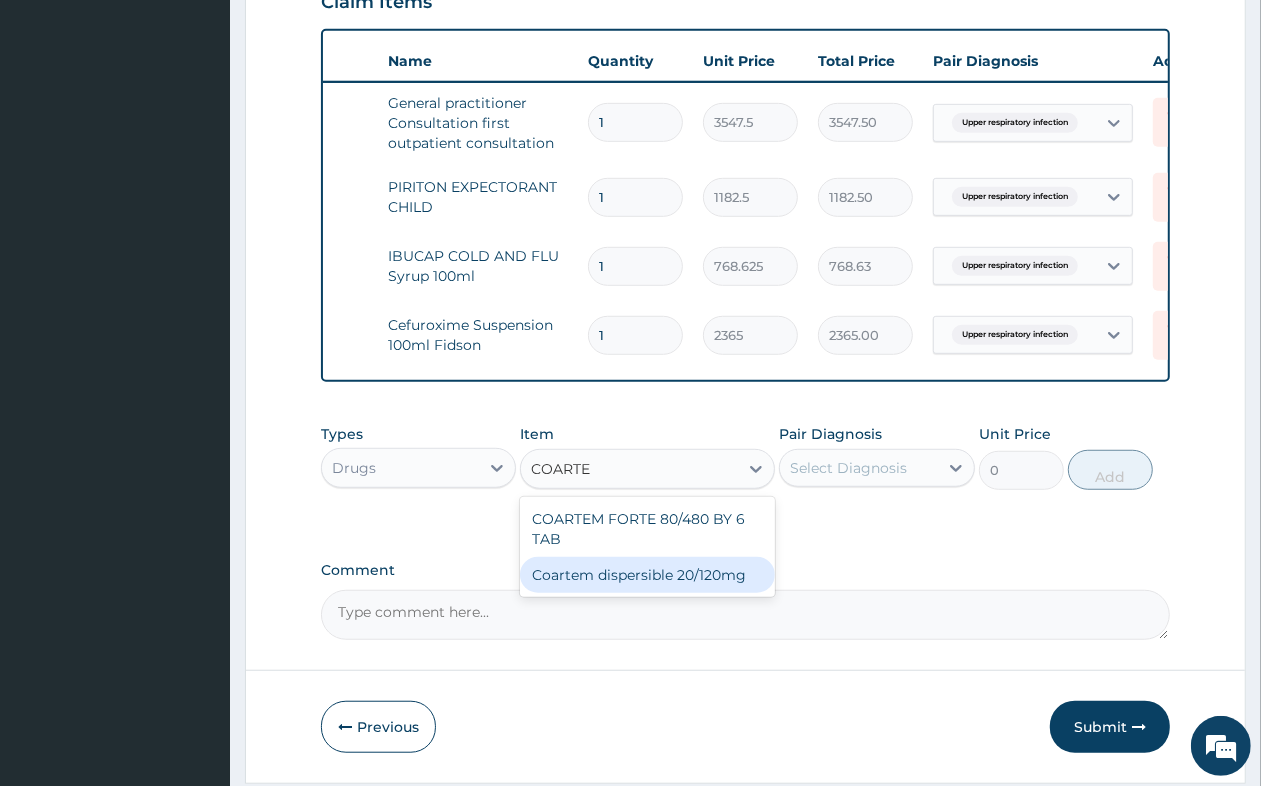 click on "Coartem dispersible 20/120mg" at bounding box center [647, 575] 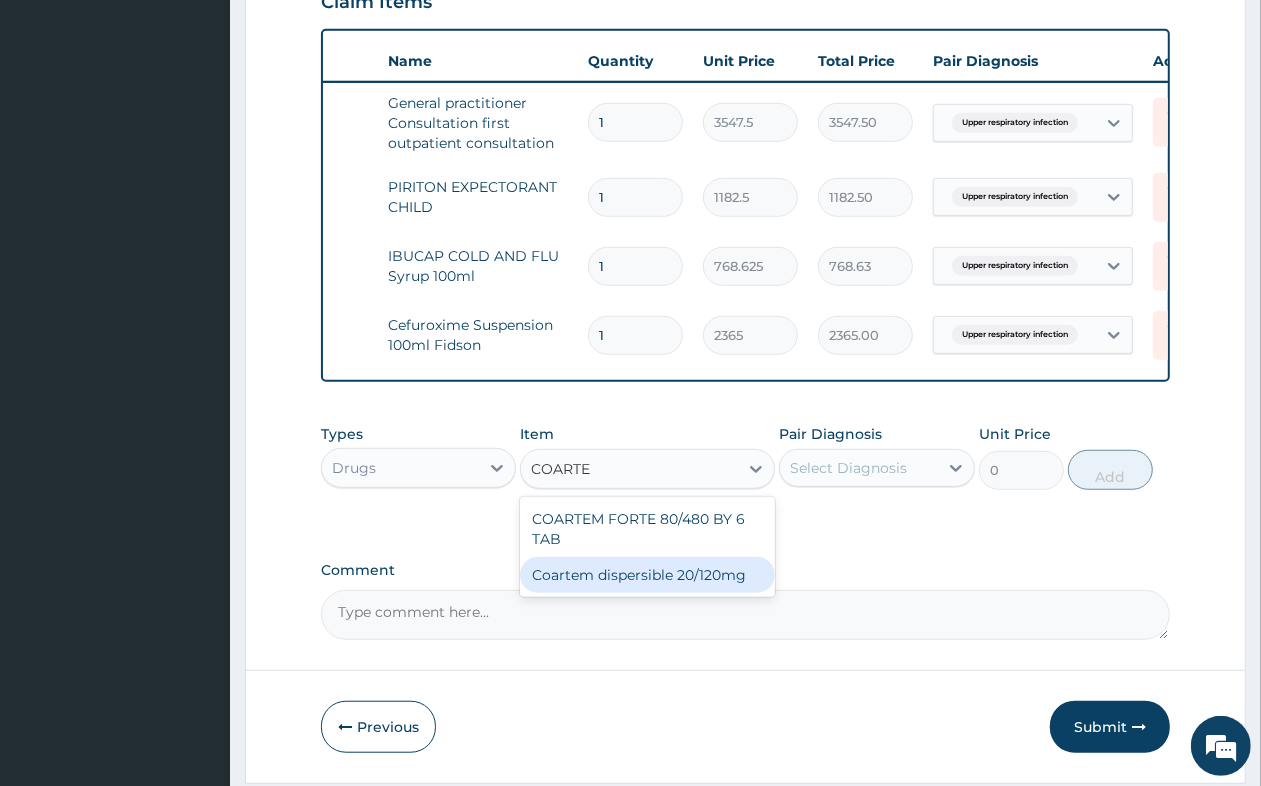 type 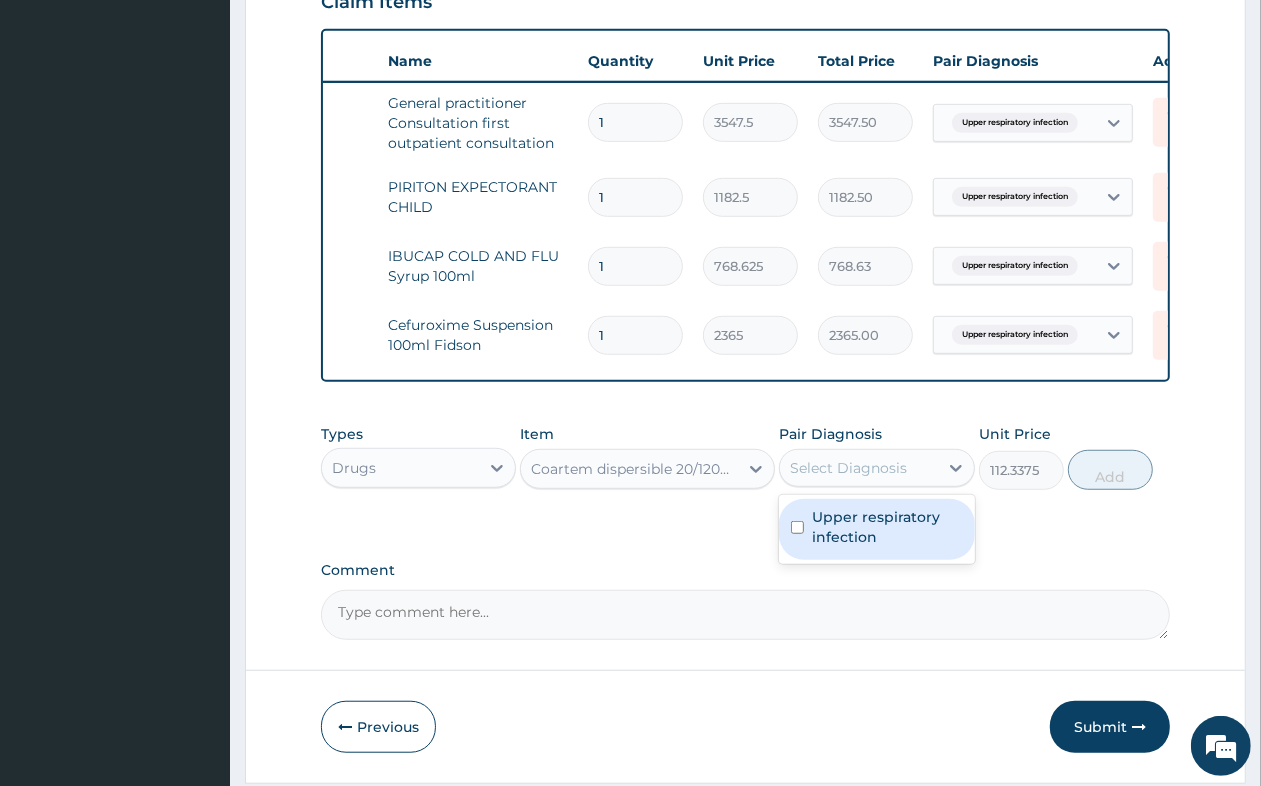 click on "Select Diagnosis" at bounding box center (848, 468) 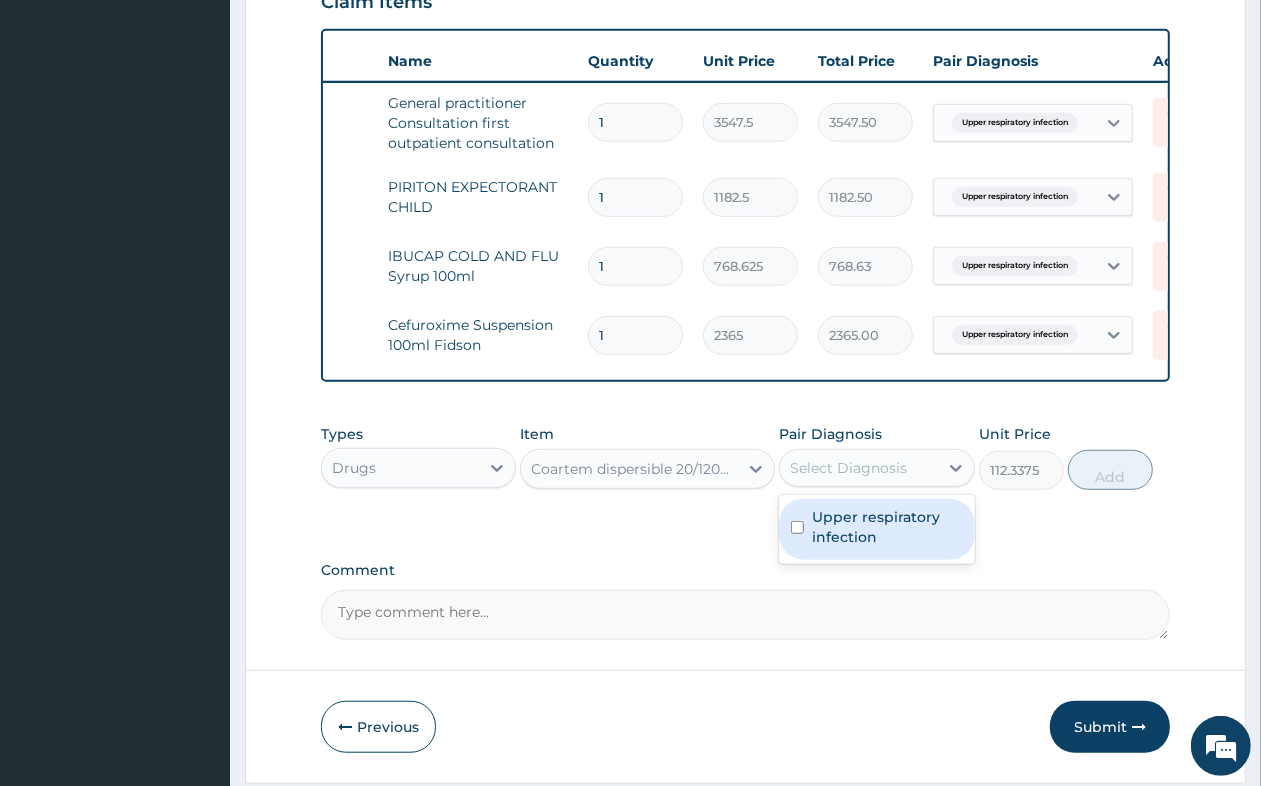 click on "Upper respiratory infection" at bounding box center [887, 527] 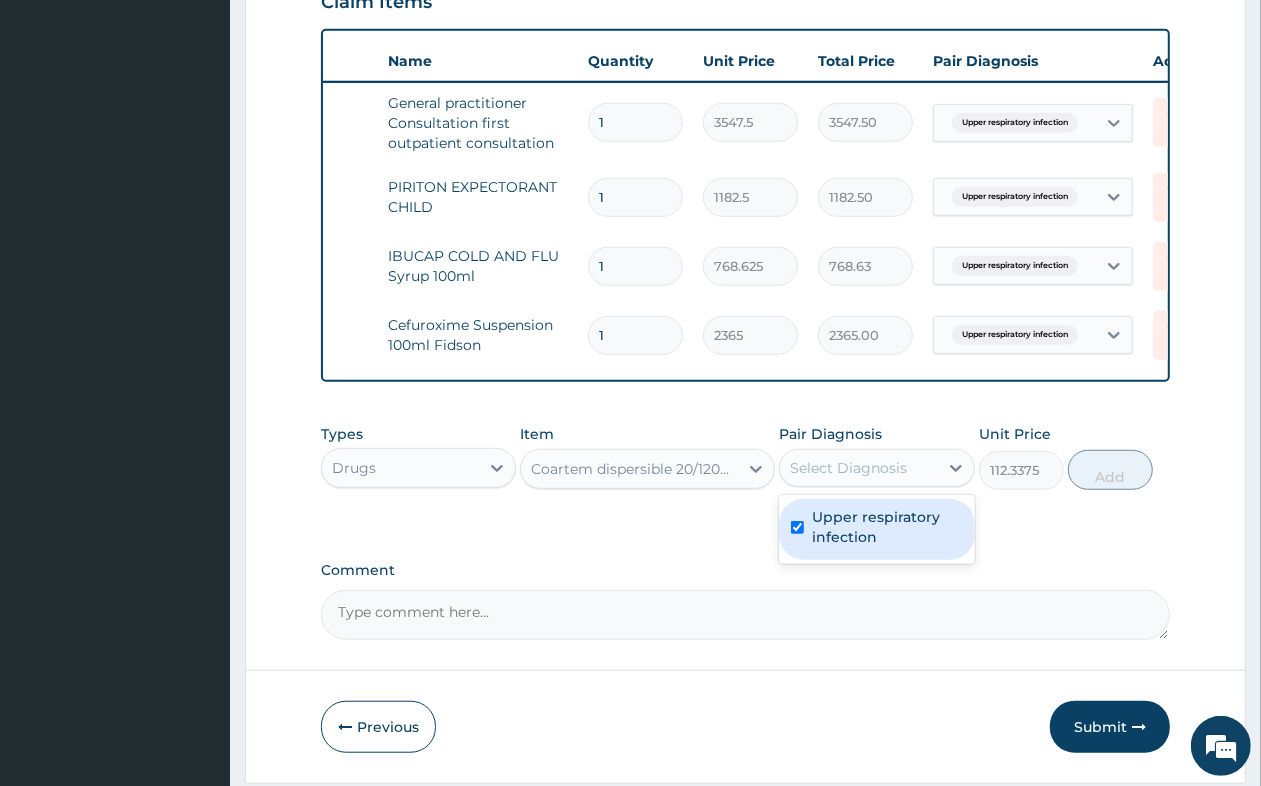 checkbox on "true" 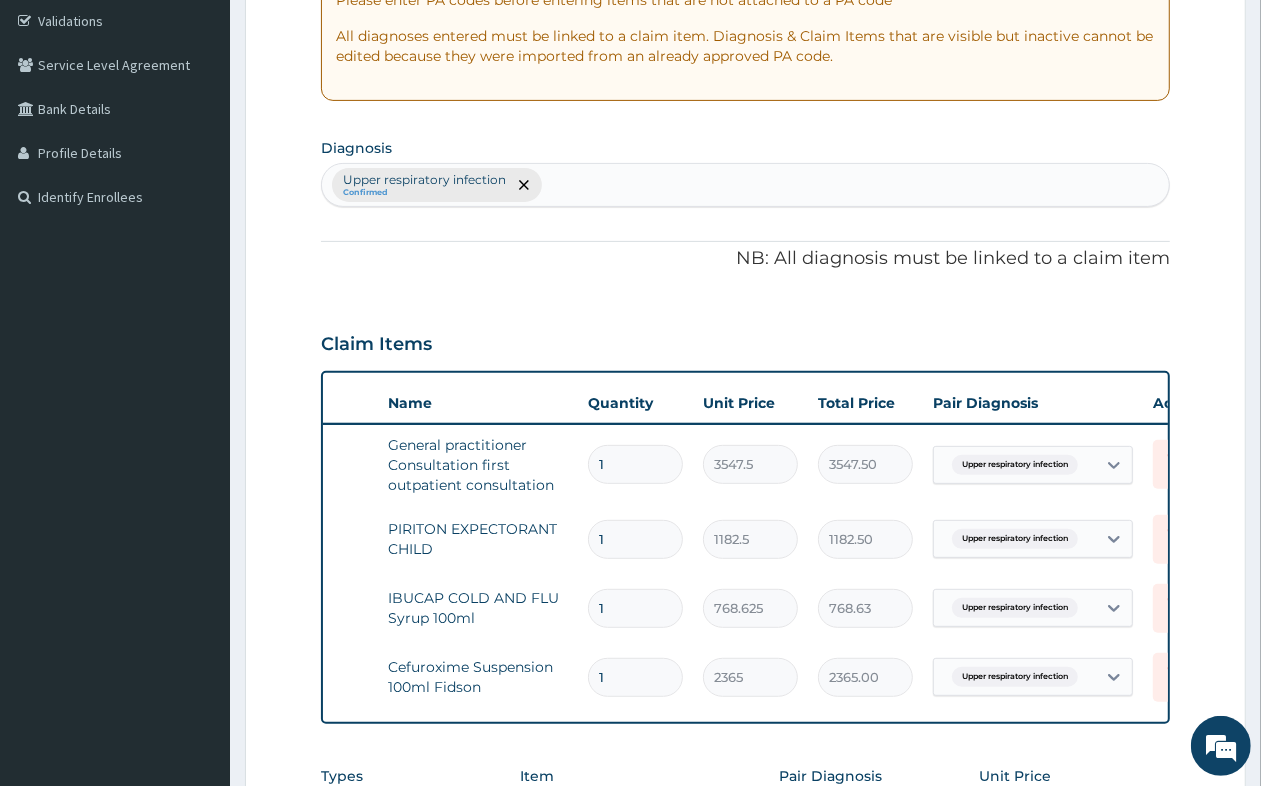 scroll, scrollTop: 340, scrollLeft: 0, axis: vertical 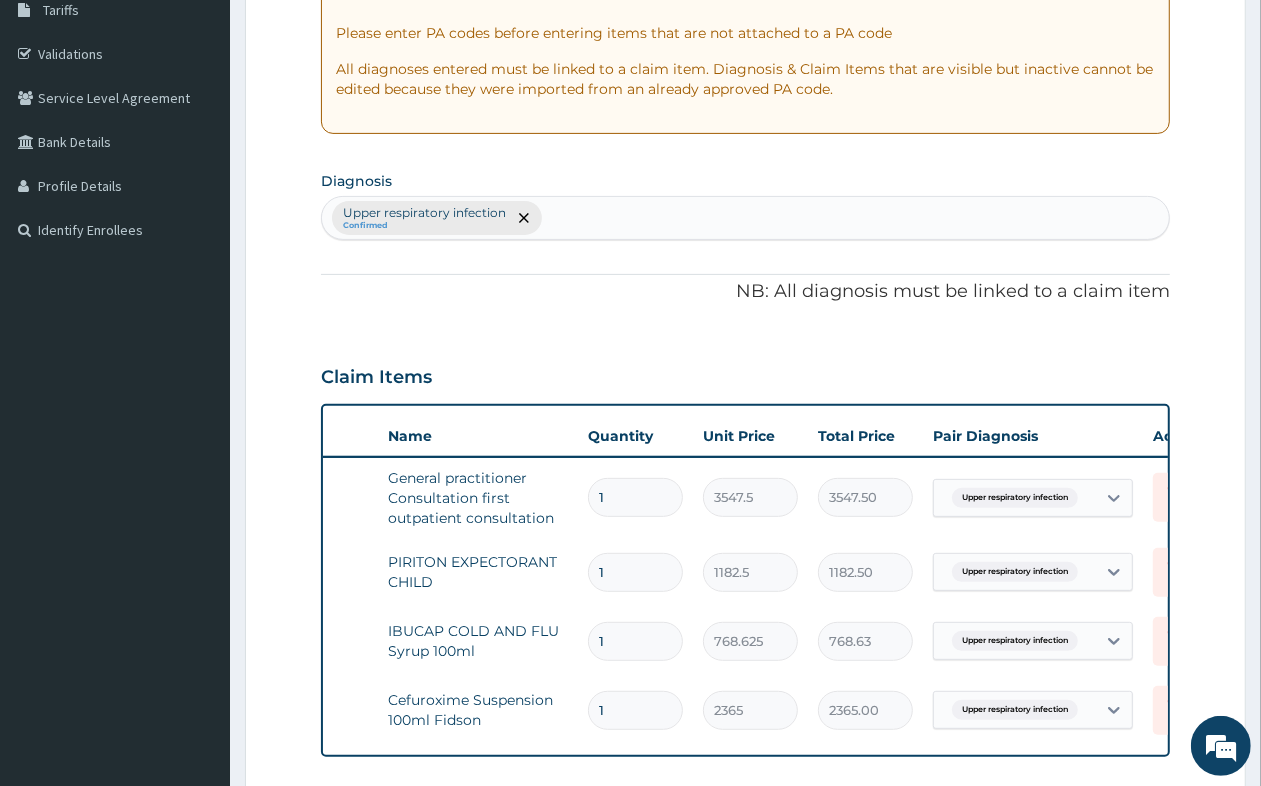 click on "Upper respiratory infection Confirmed" at bounding box center (745, 218) 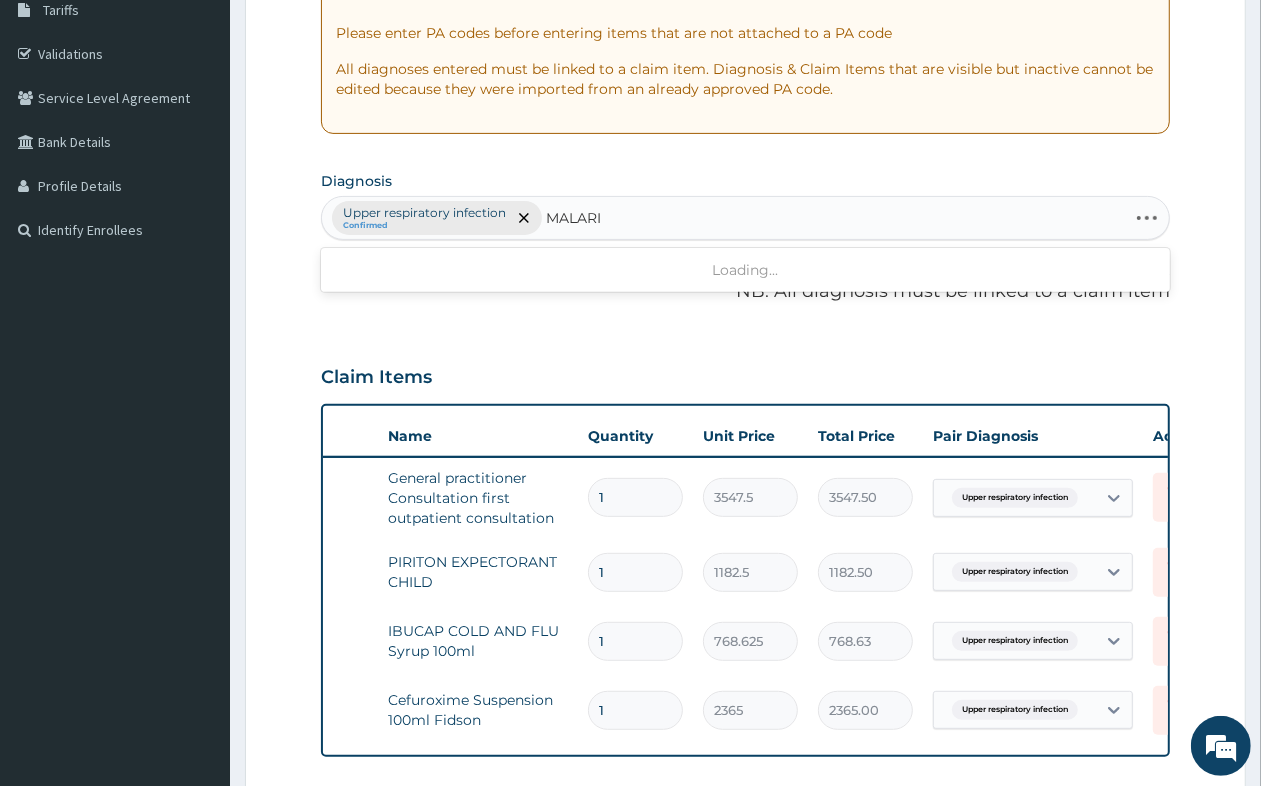type on "MALARIA" 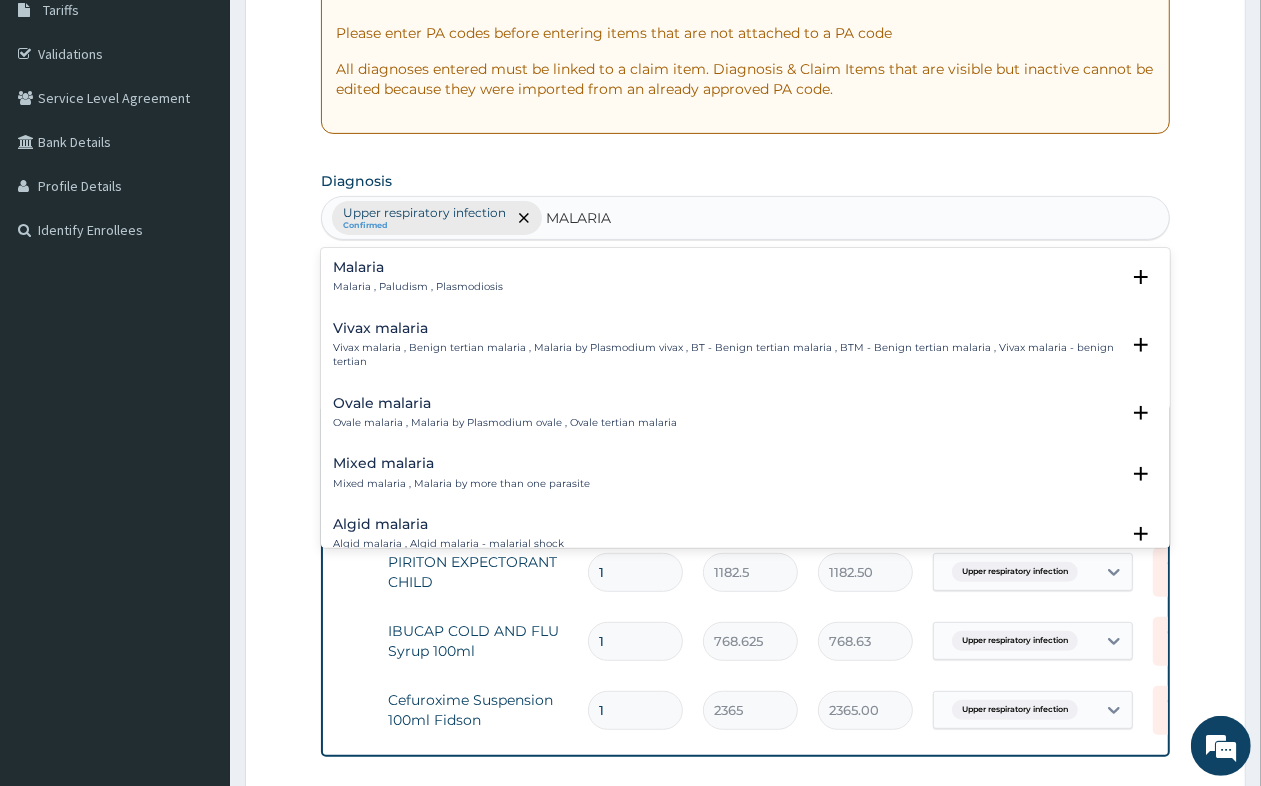 click on "Malaria , Paludism , Plasmodiosis" at bounding box center [418, 287] 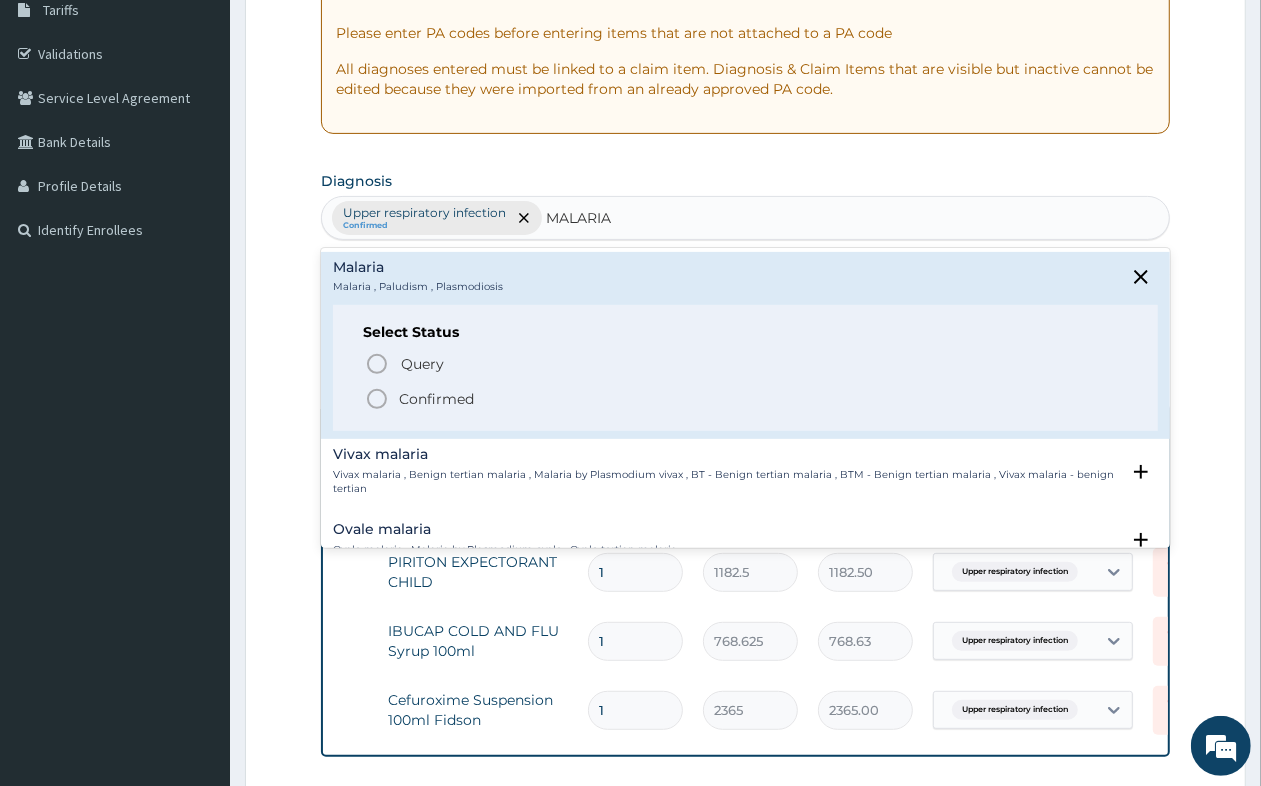 click on "Confirmed" at bounding box center (436, 399) 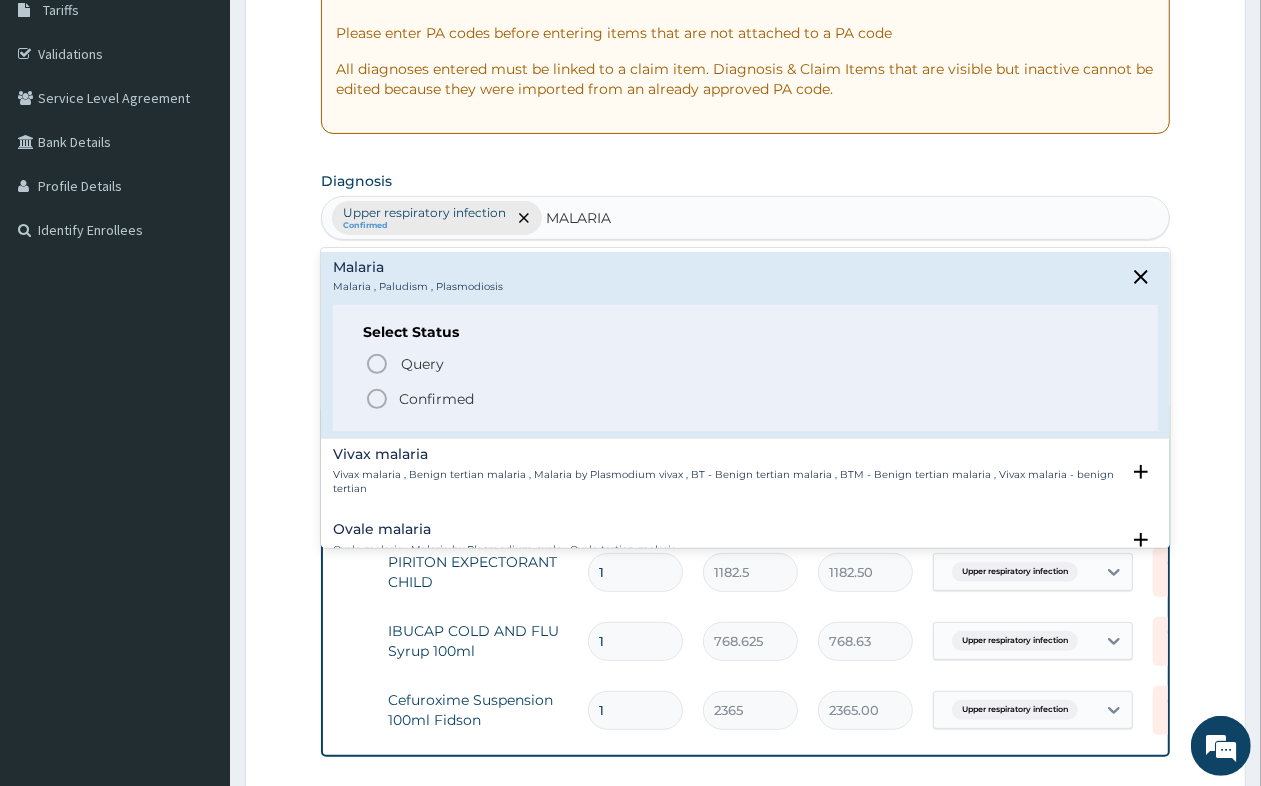type 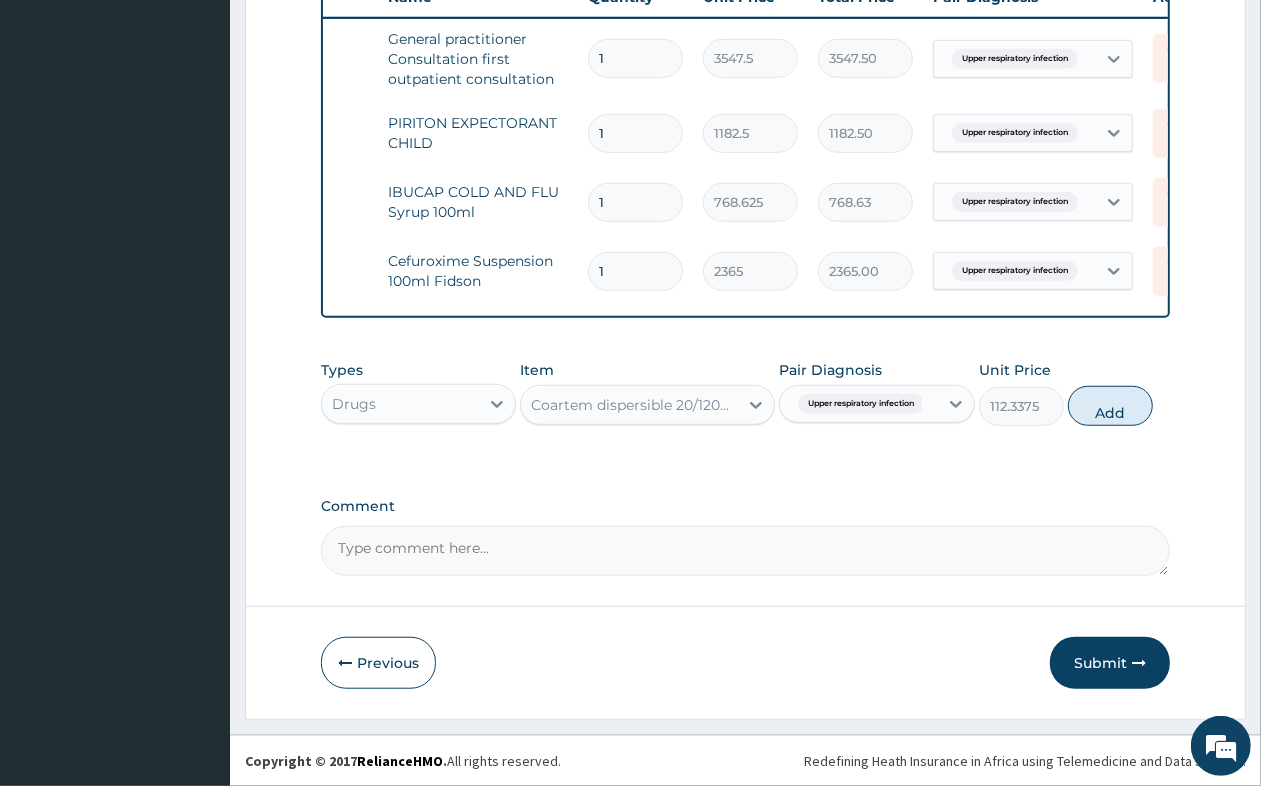 scroll, scrollTop: 797, scrollLeft: 0, axis: vertical 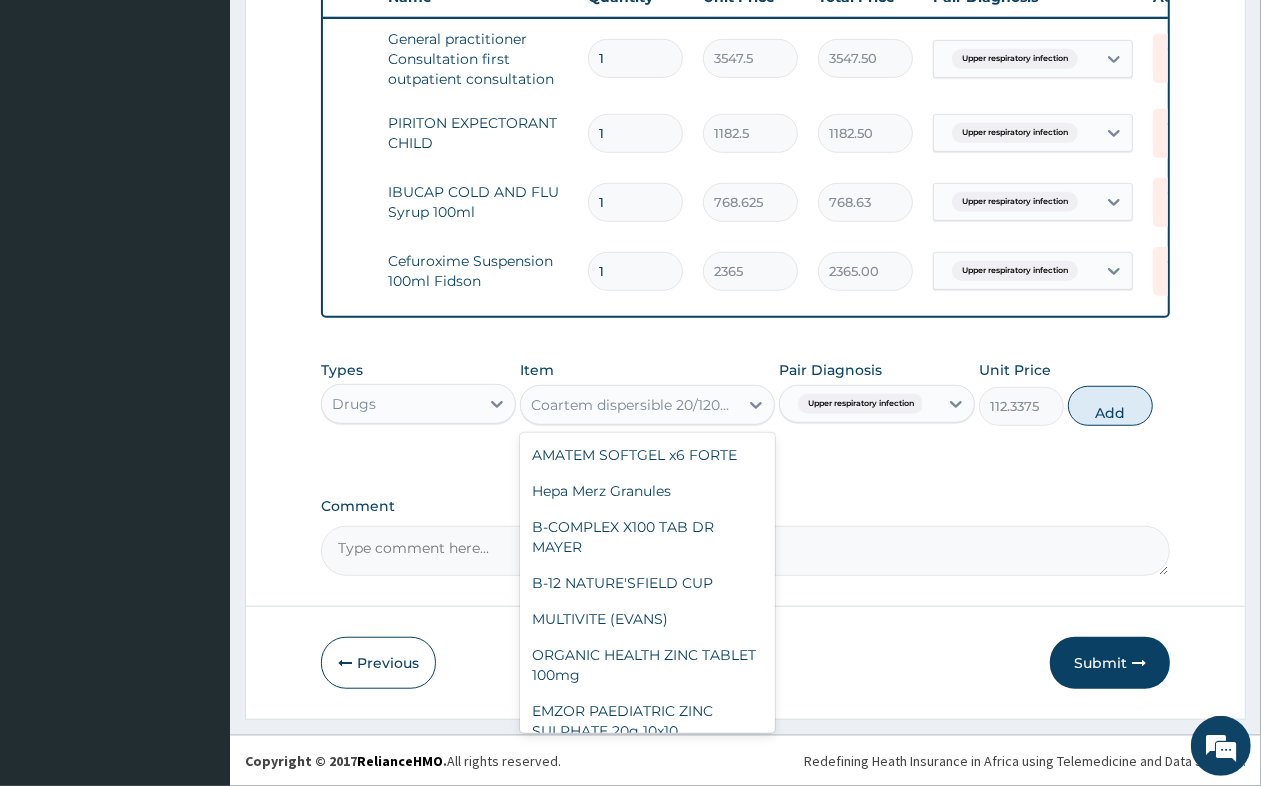 click on "Coartem dispersible 20/120mg" at bounding box center [635, 405] 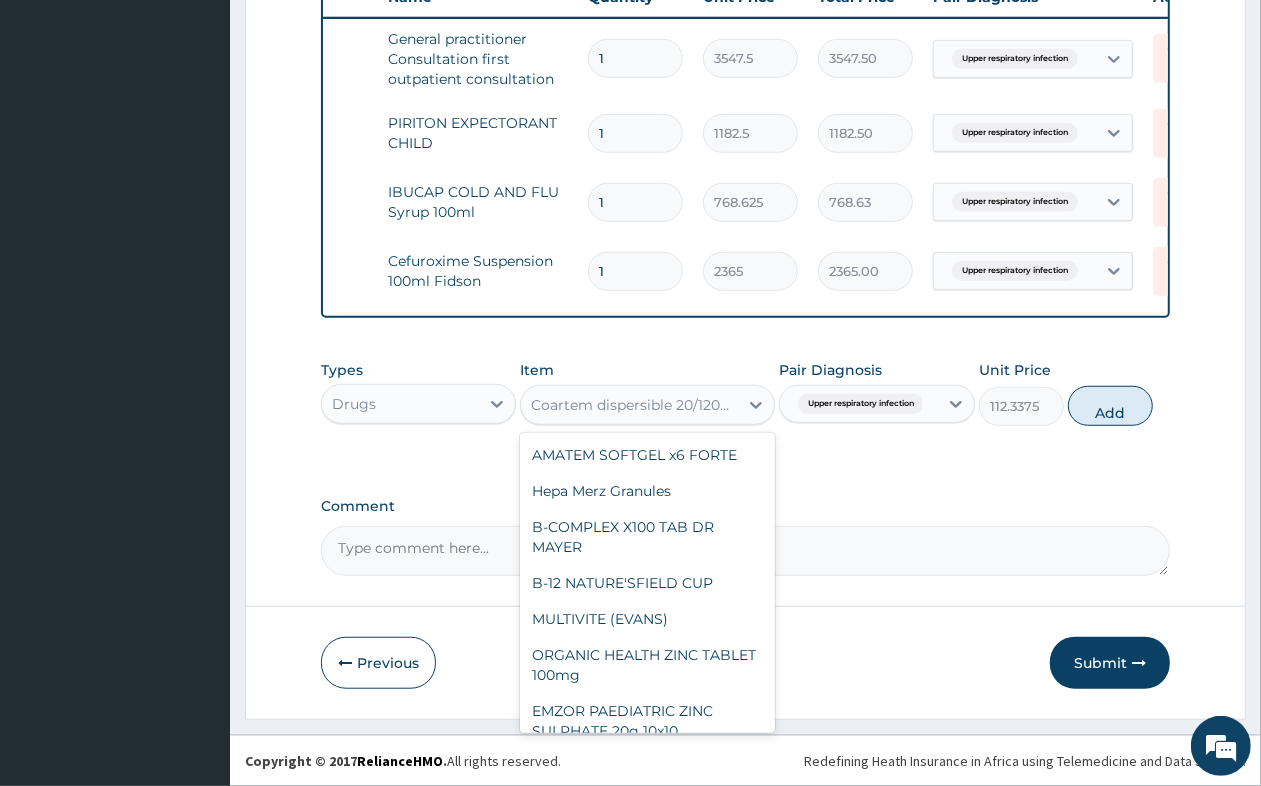 scroll, scrollTop: 11816, scrollLeft: 0, axis: vertical 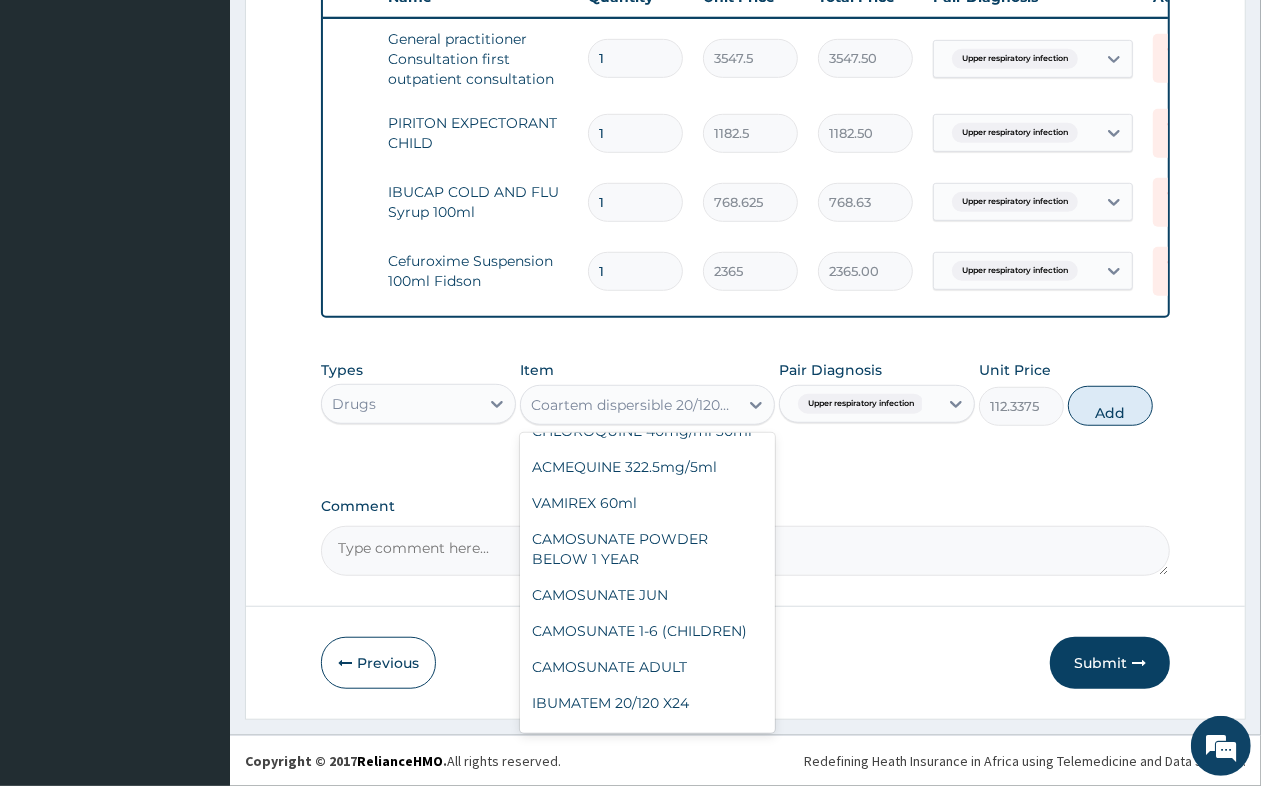 click on "Coartem dispersible 20/120mg" at bounding box center (647, 323) 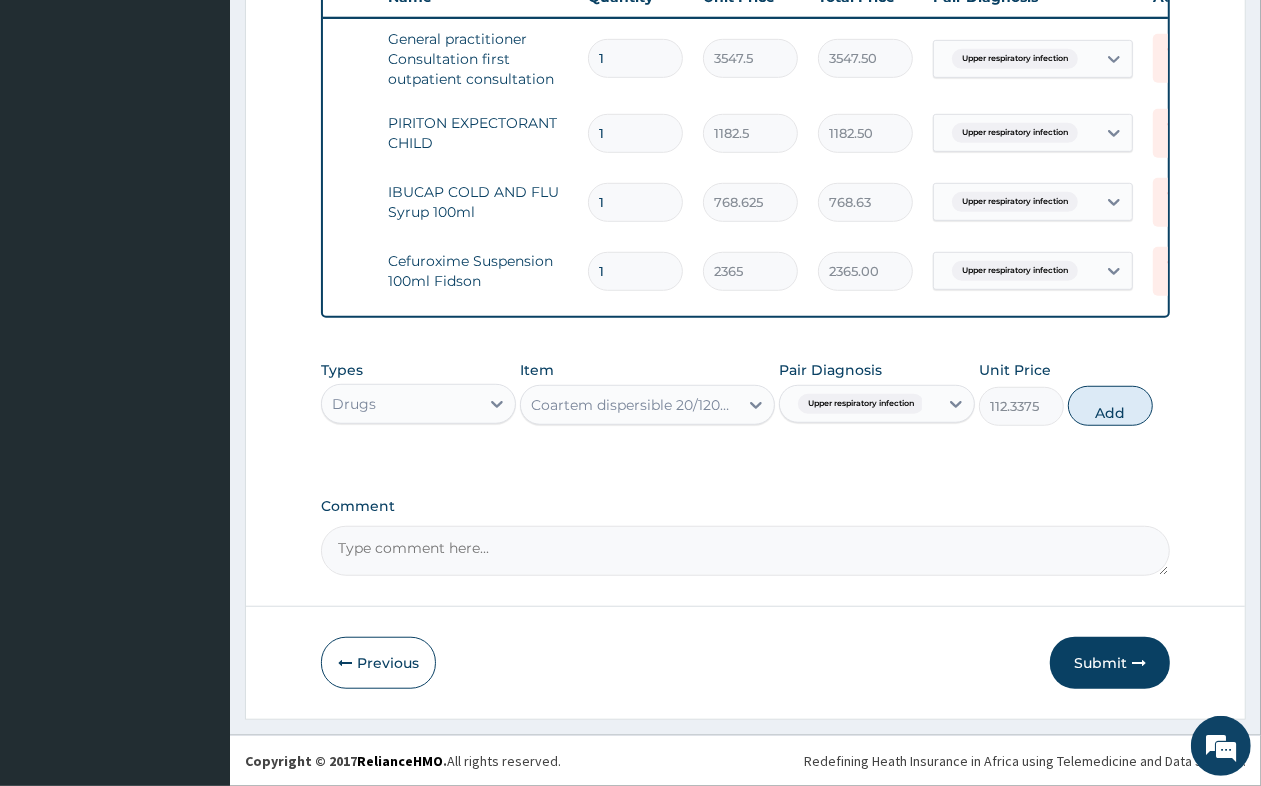 click on "Upper respiratory infection" at bounding box center (858, 404) 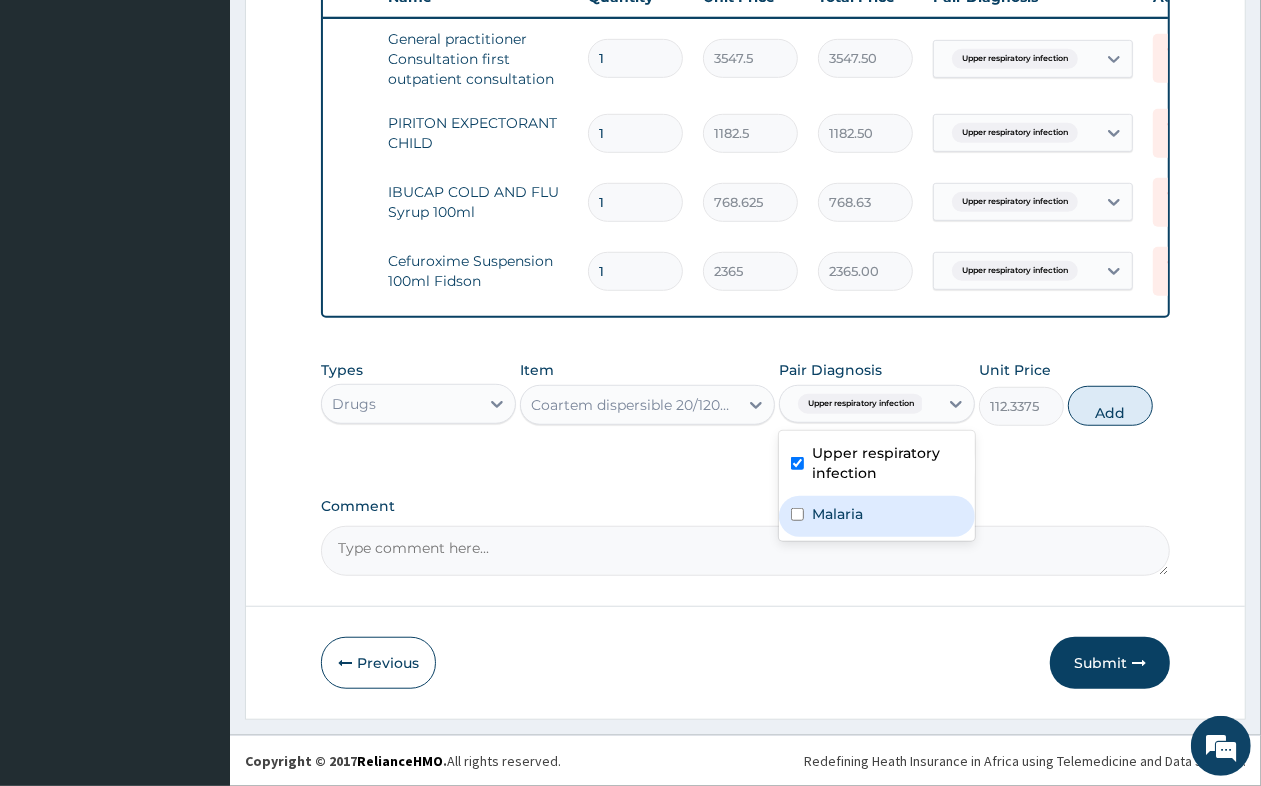 click on "Malaria" at bounding box center (837, 514) 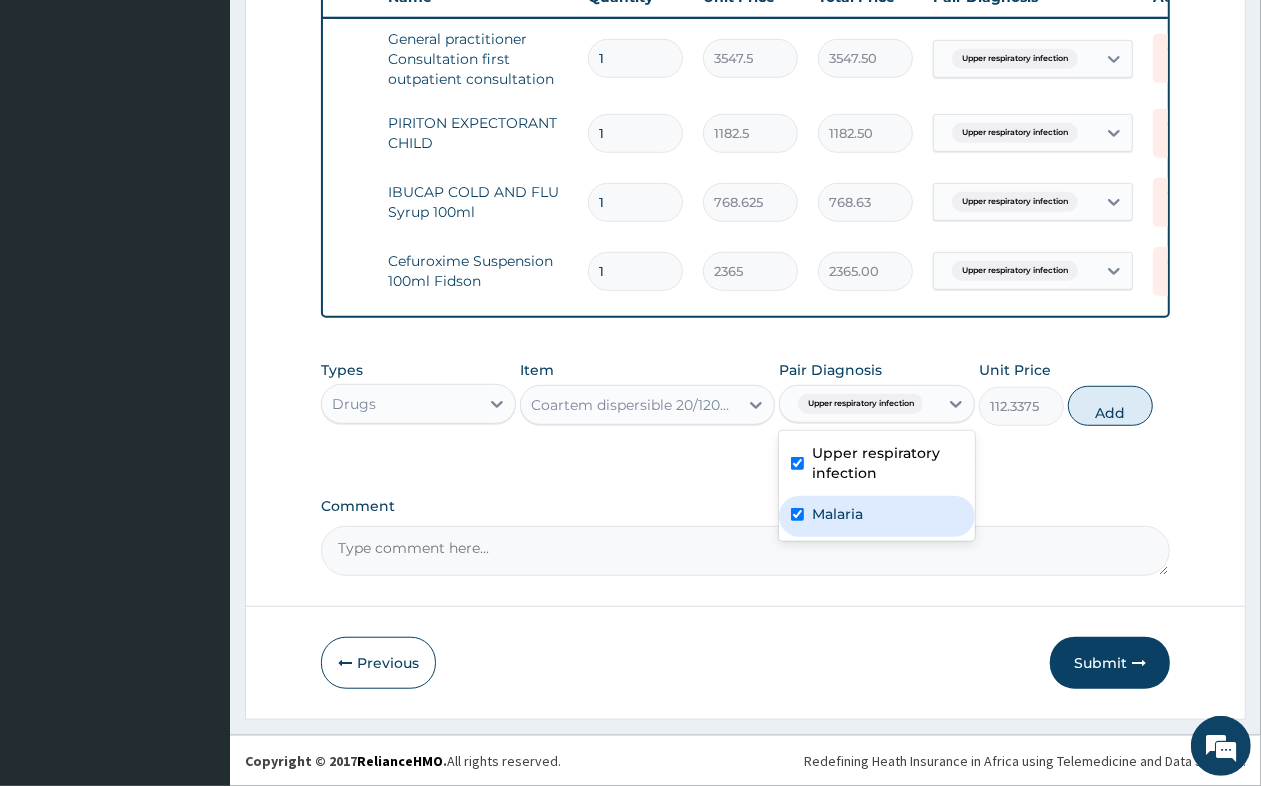 checkbox on "true" 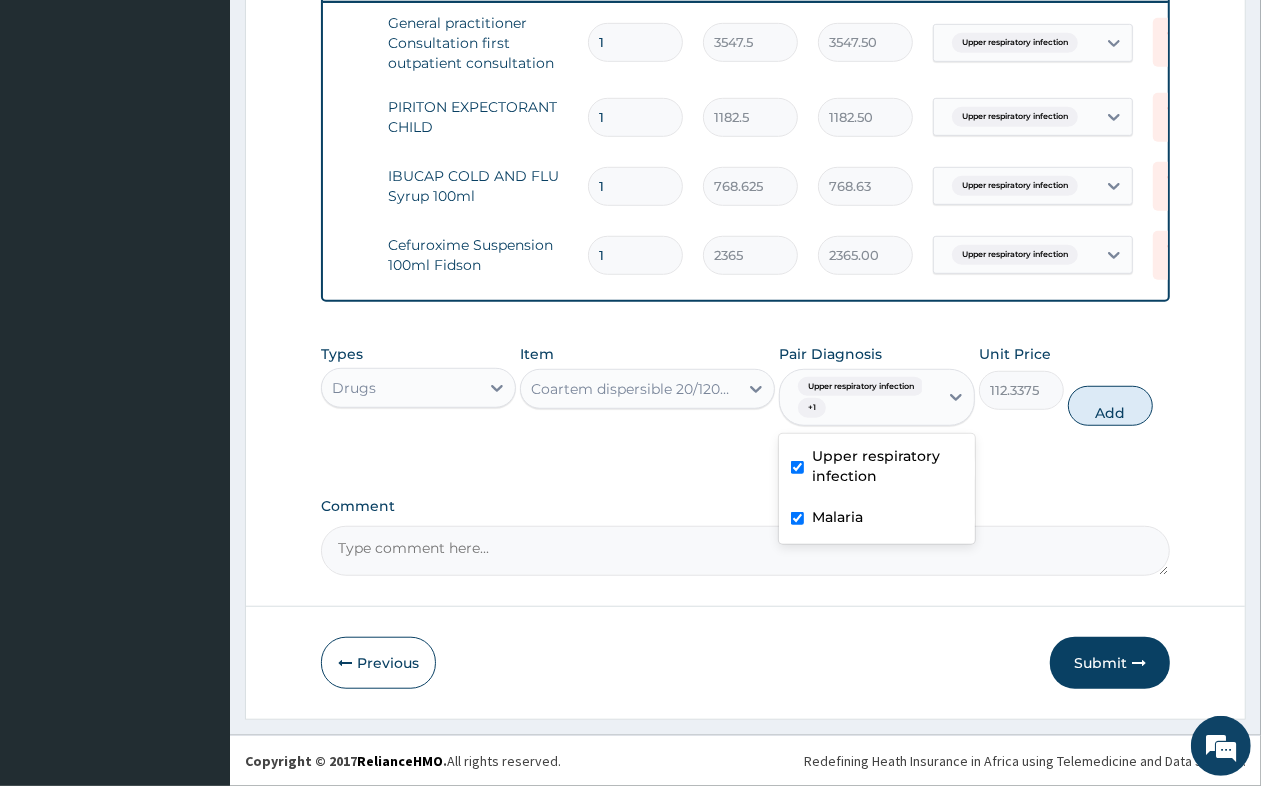 click on "Upper respiratory infection" at bounding box center (887, 466) 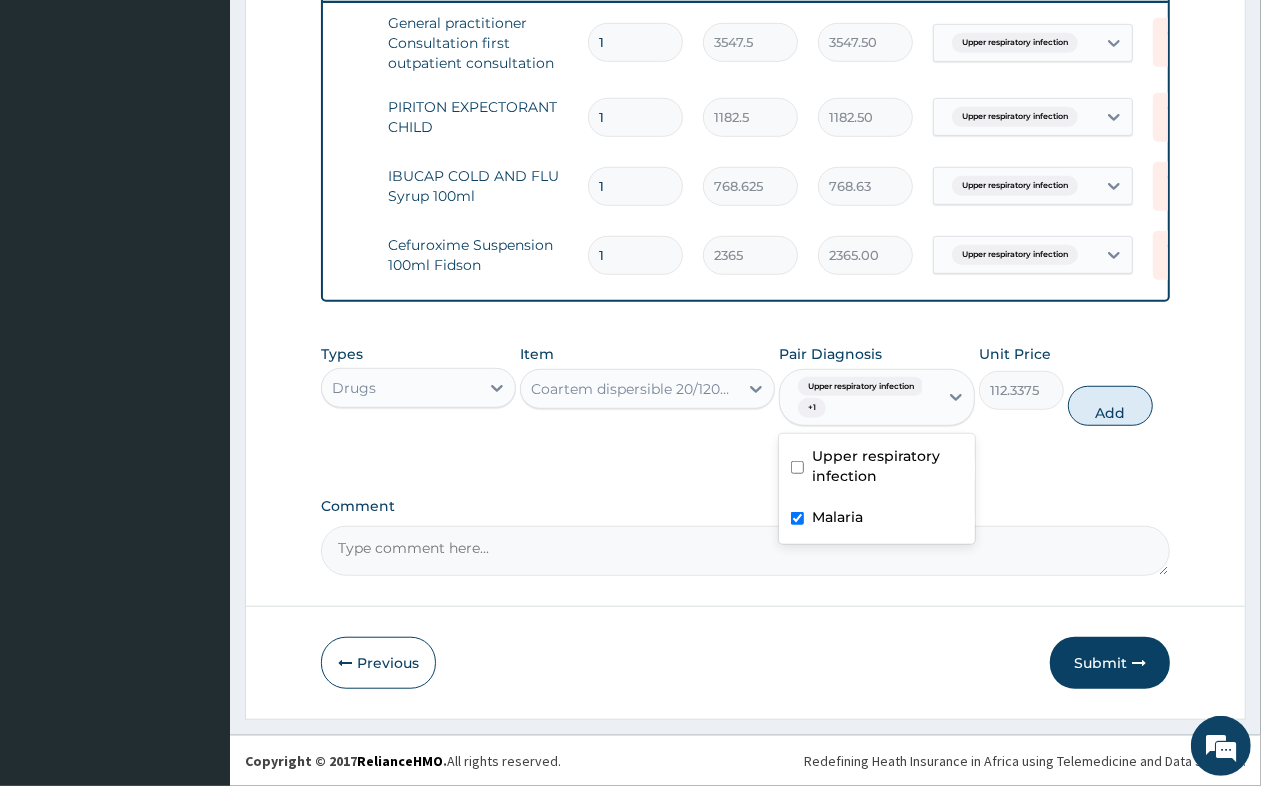 checkbox on "false" 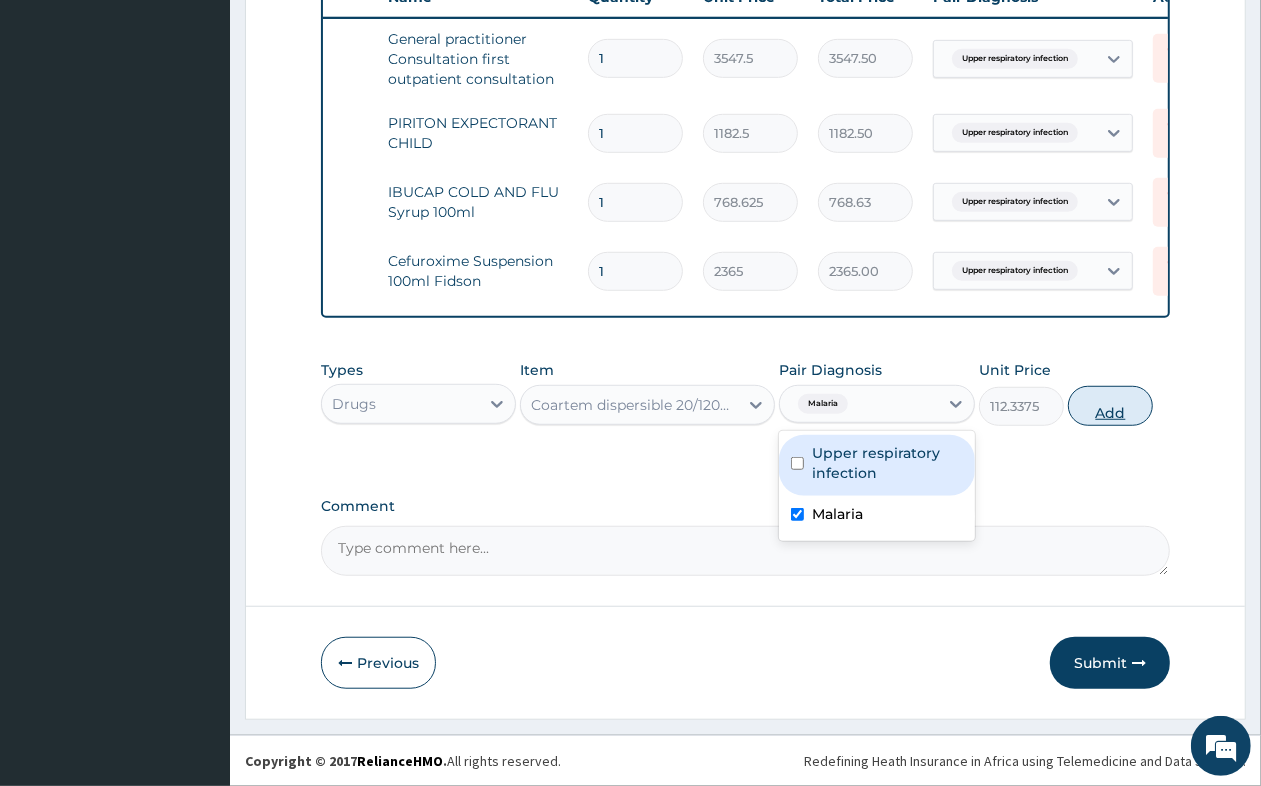 click on "Add" at bounding box center [1110, 406] 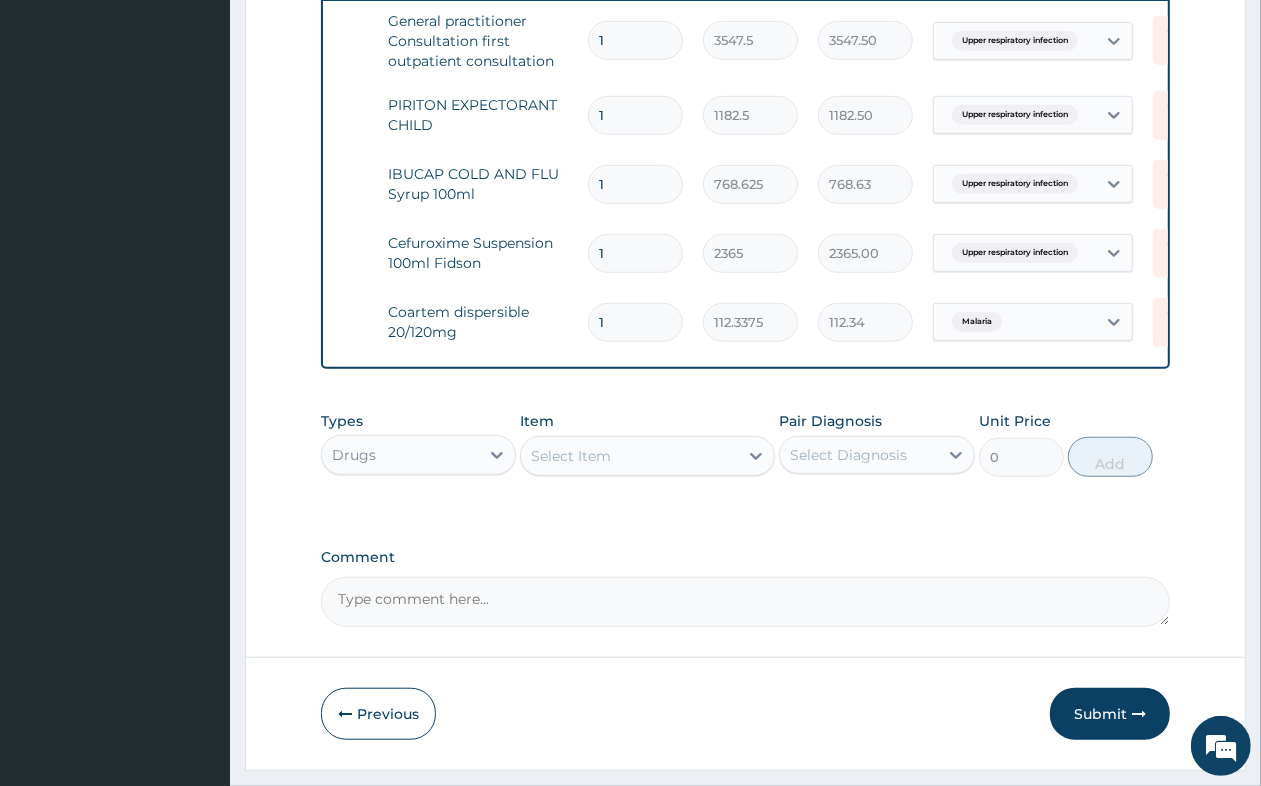 type on "12" 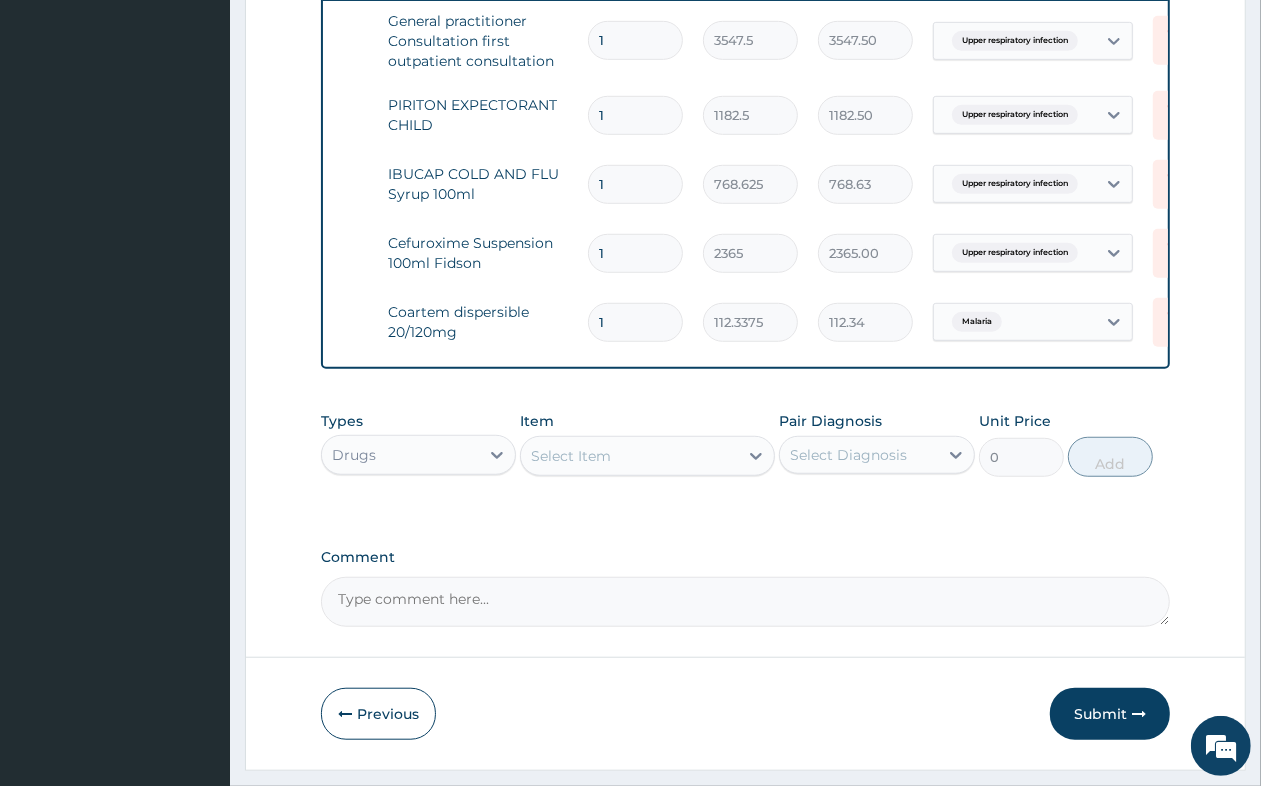 type on "1348.05" 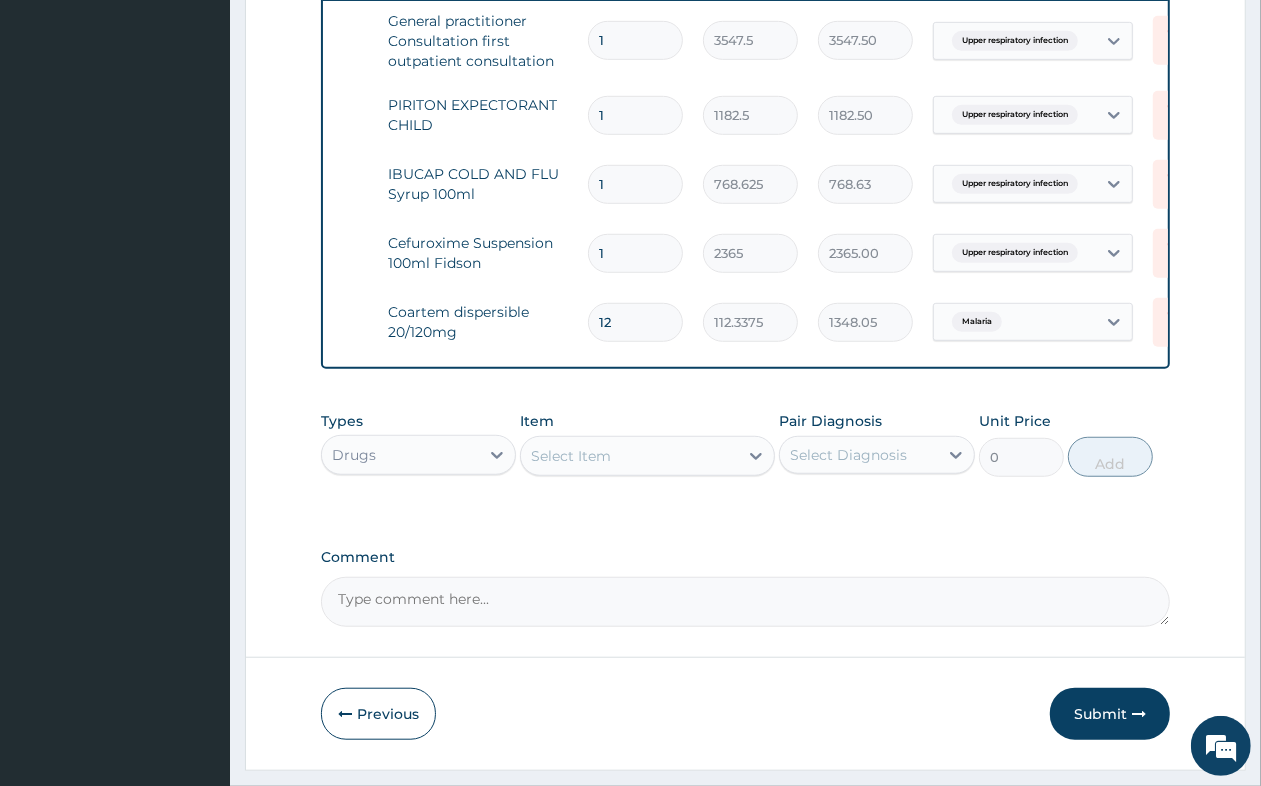type on "1" 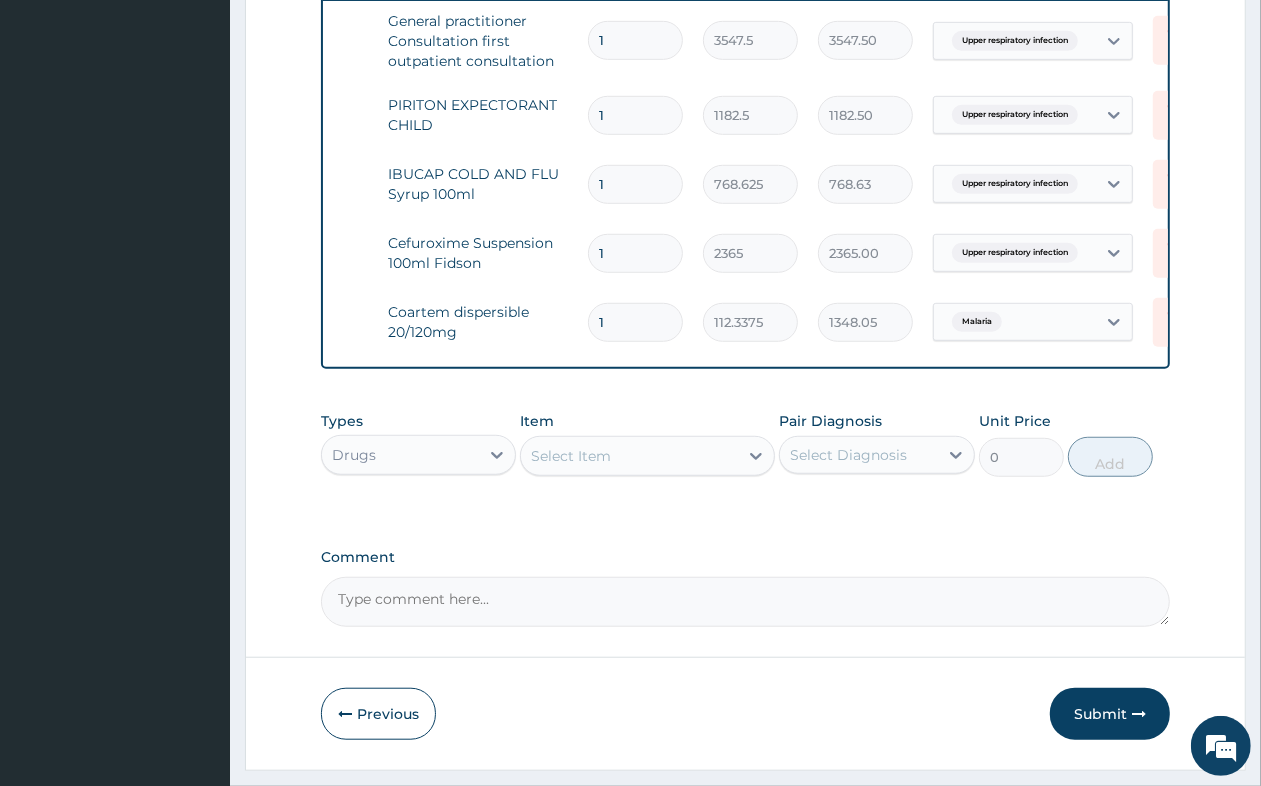 type on "112.34" 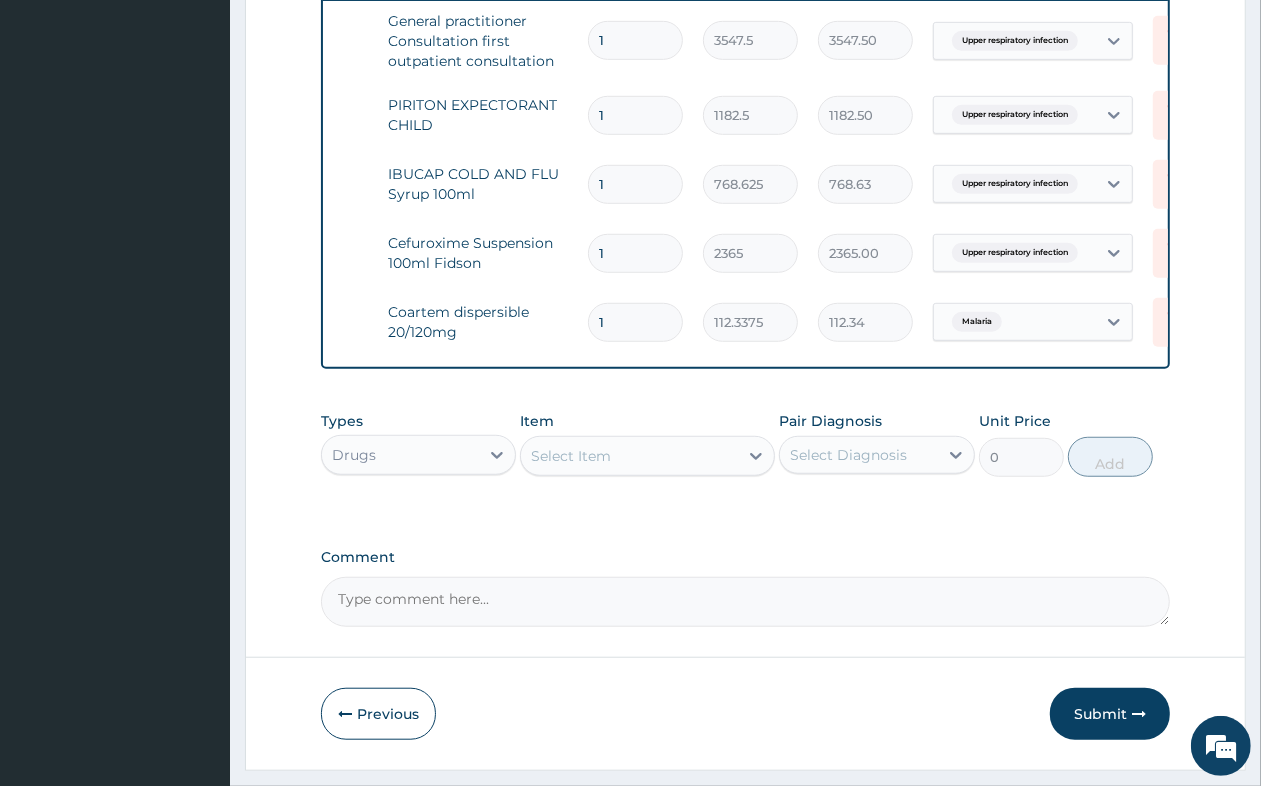 type 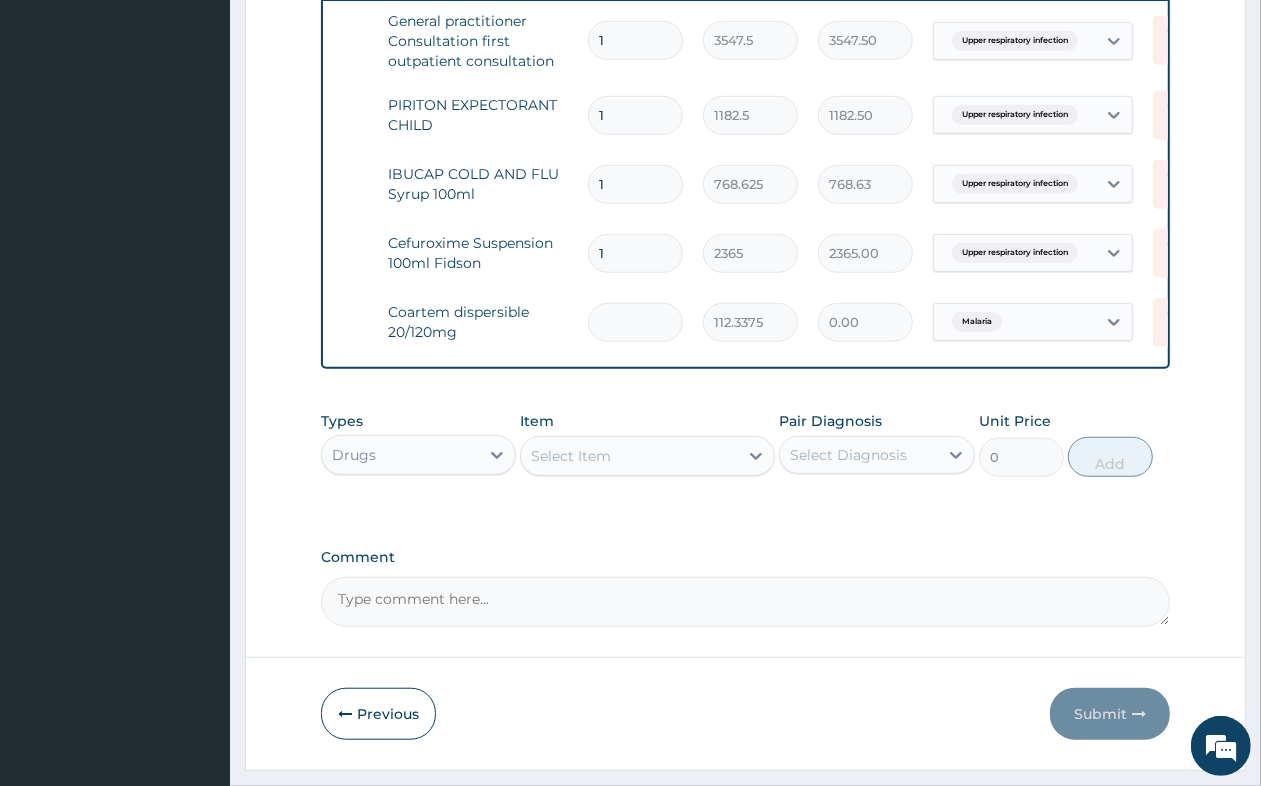type on "6" 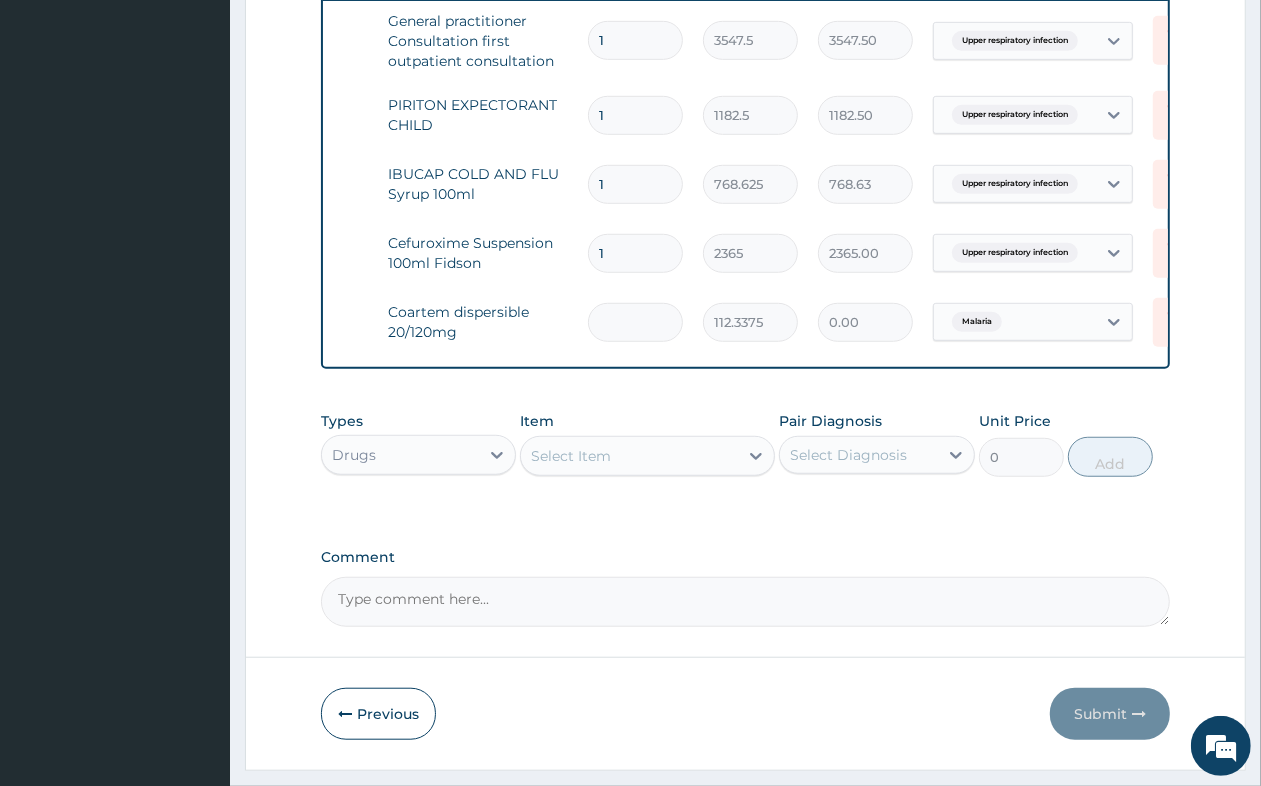 type on "674.03" 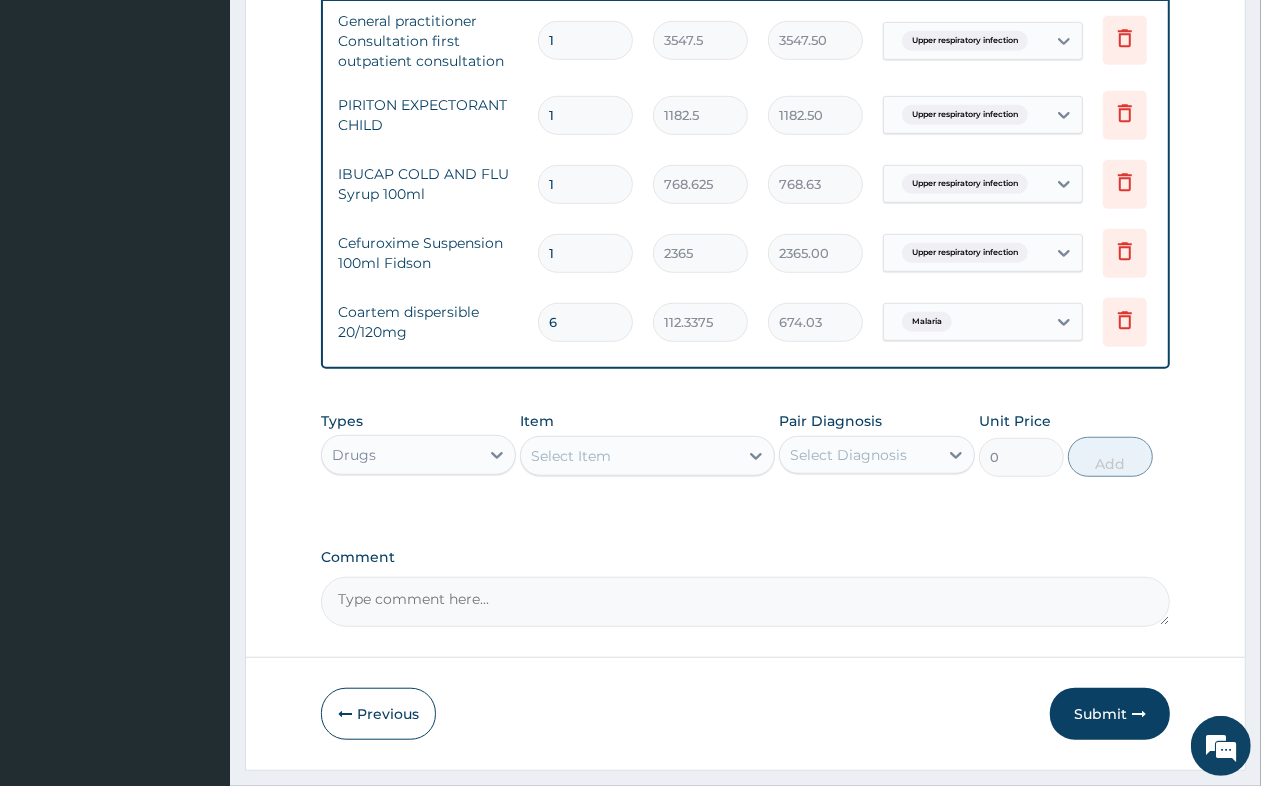 scroll, scrollTop: 0, scrollLeft: 153, axis: horizontal 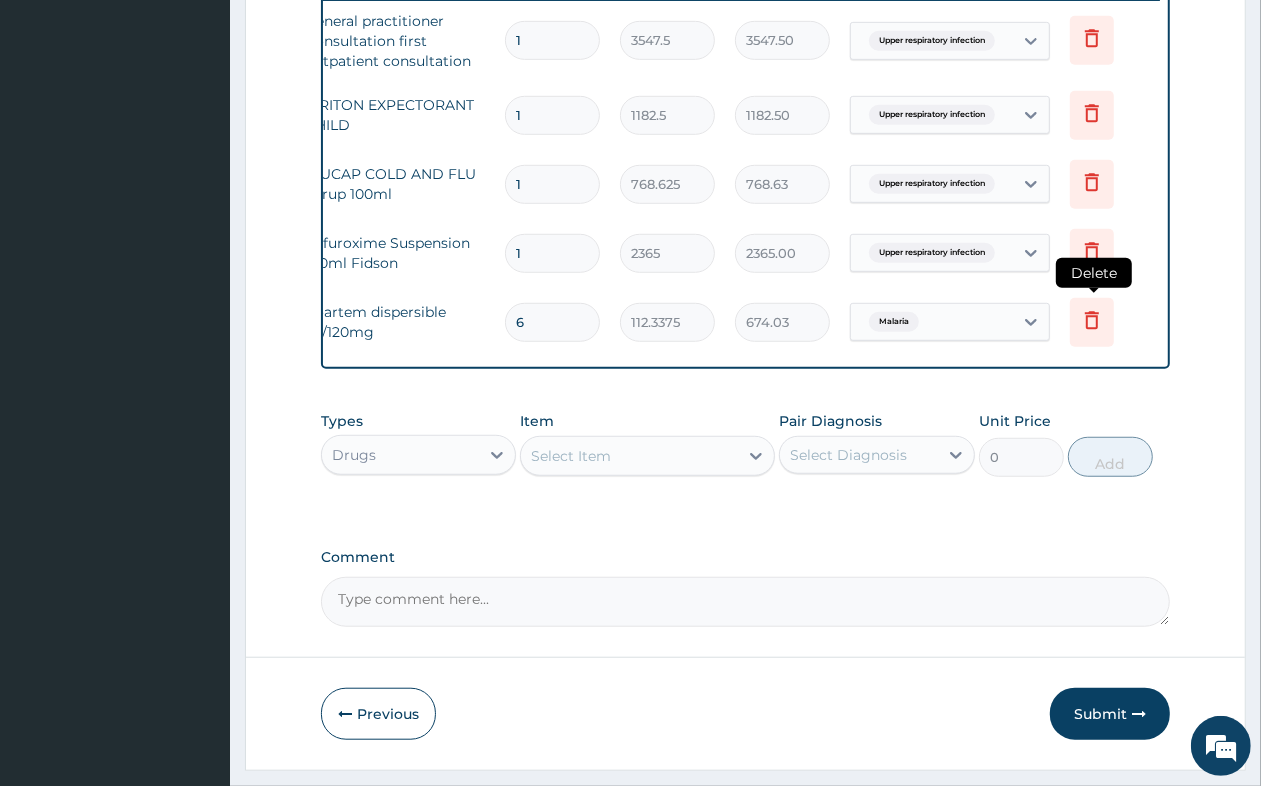 type on "6" 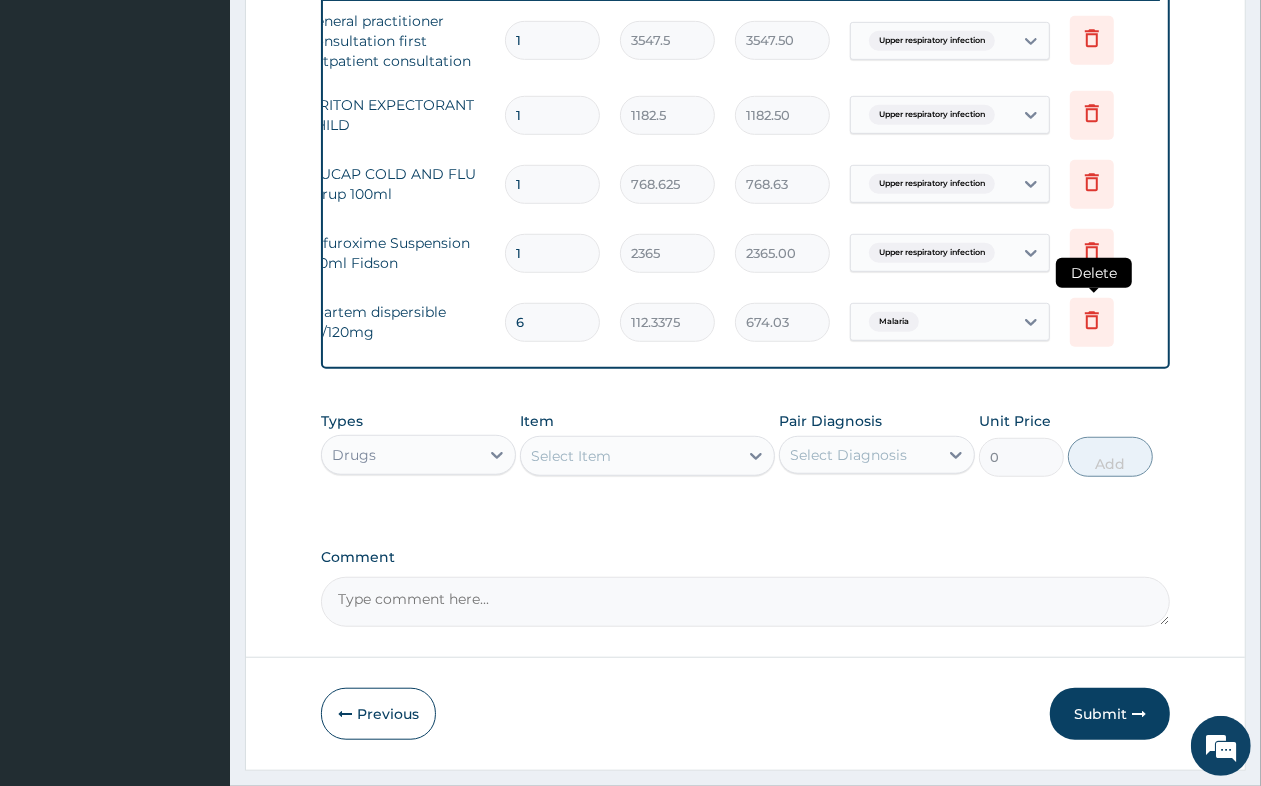 click 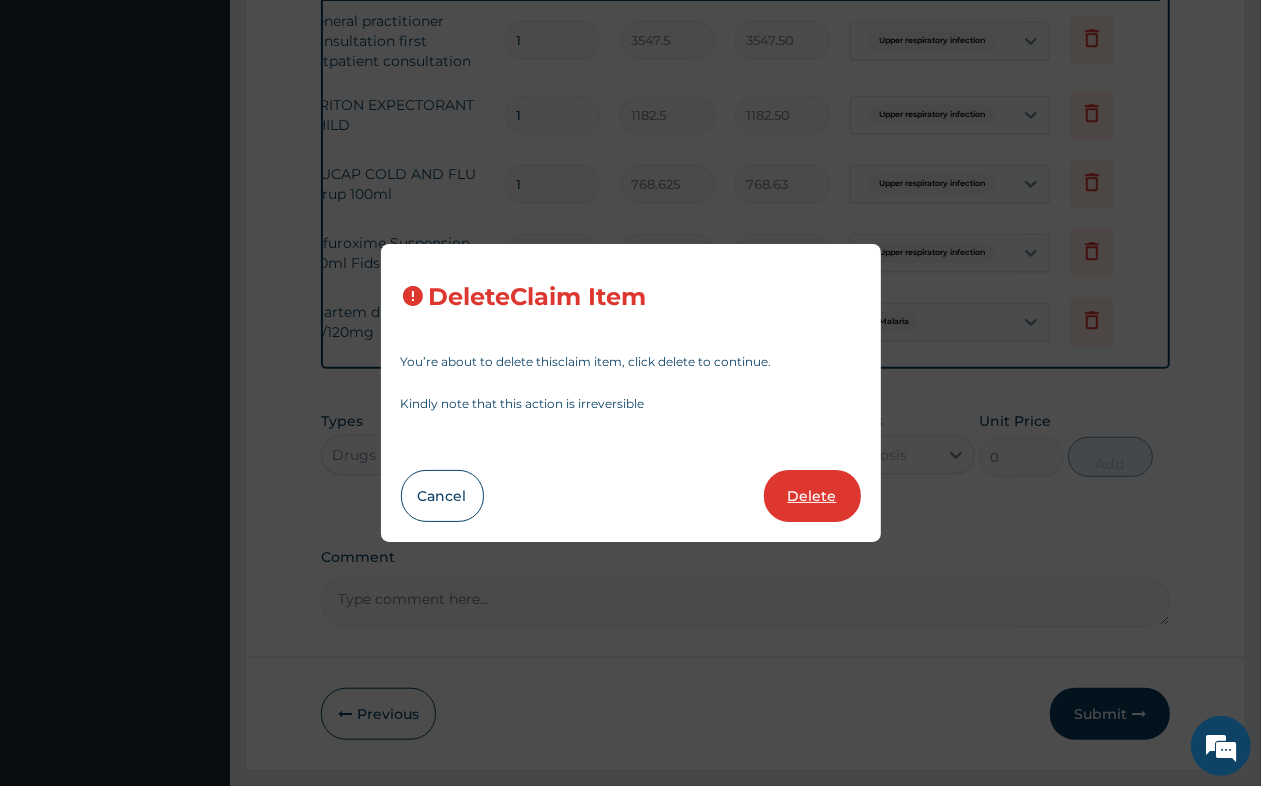 click on "Delete" at bounding box center (812, 496) 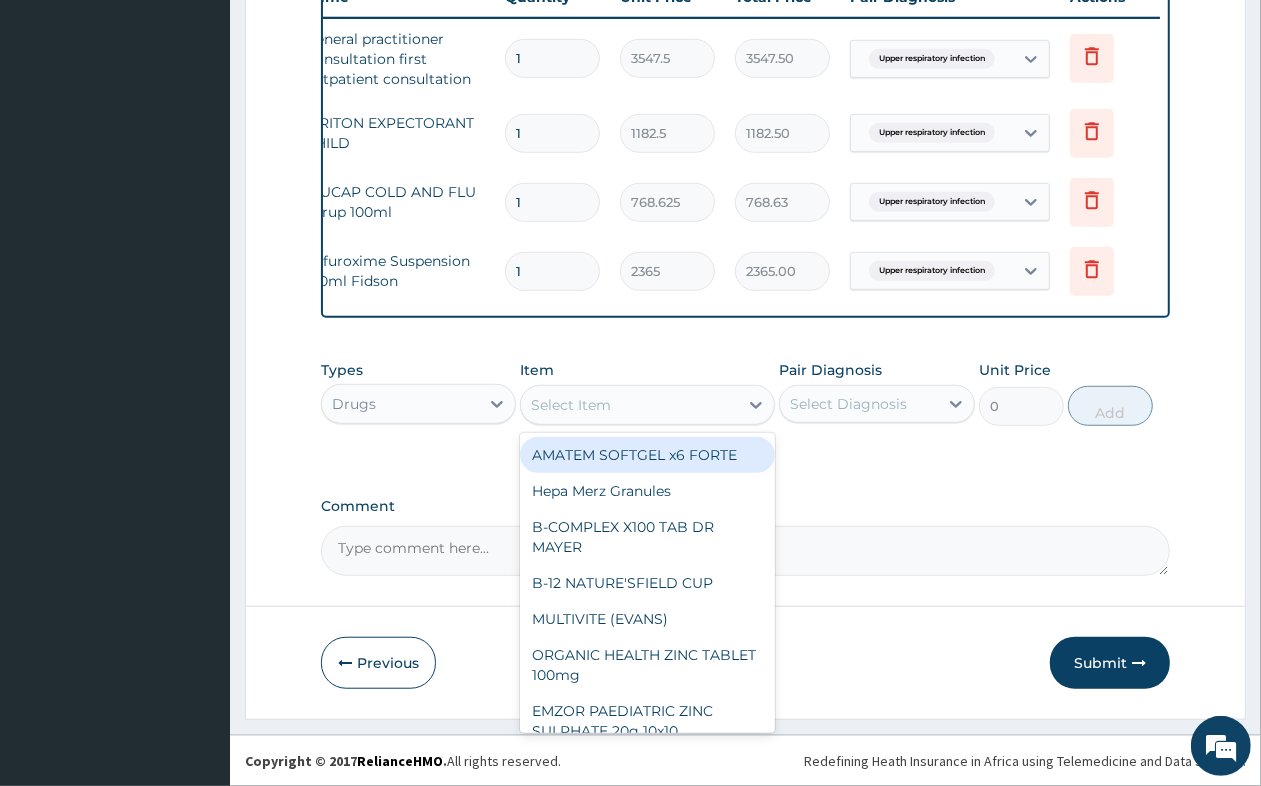 click on "Select Item" at bounding box center [571, 405] 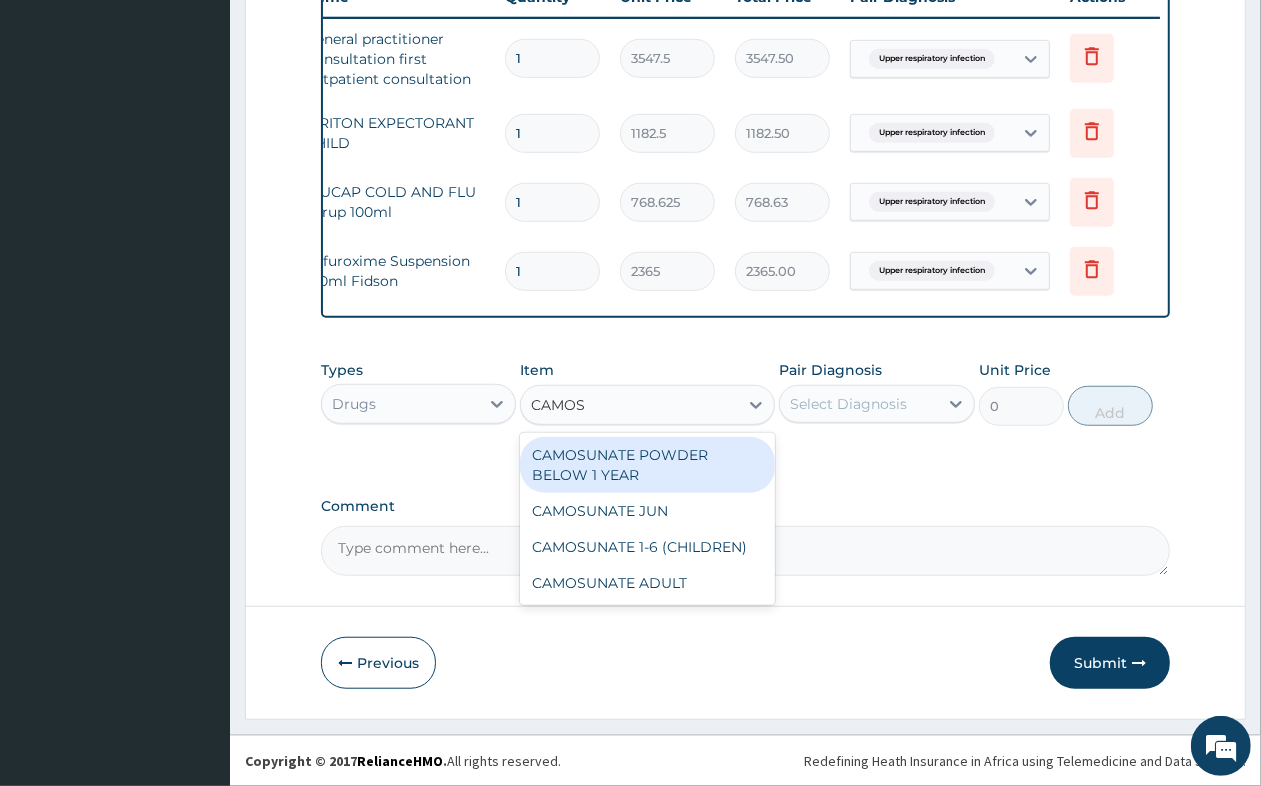 type on "CAMOSU" 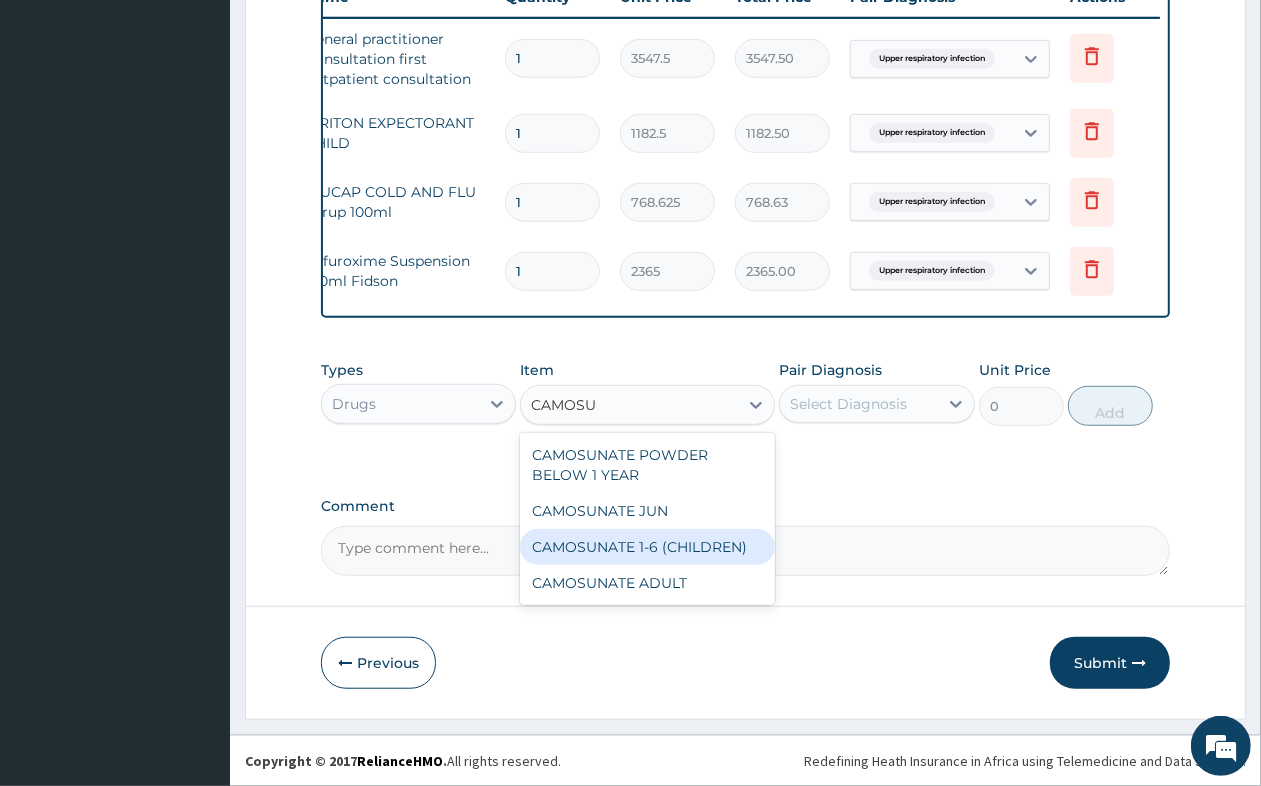 click on "CAMOSUNATE 1-6 (CHILDREN)" at bounding box center (647, 547) 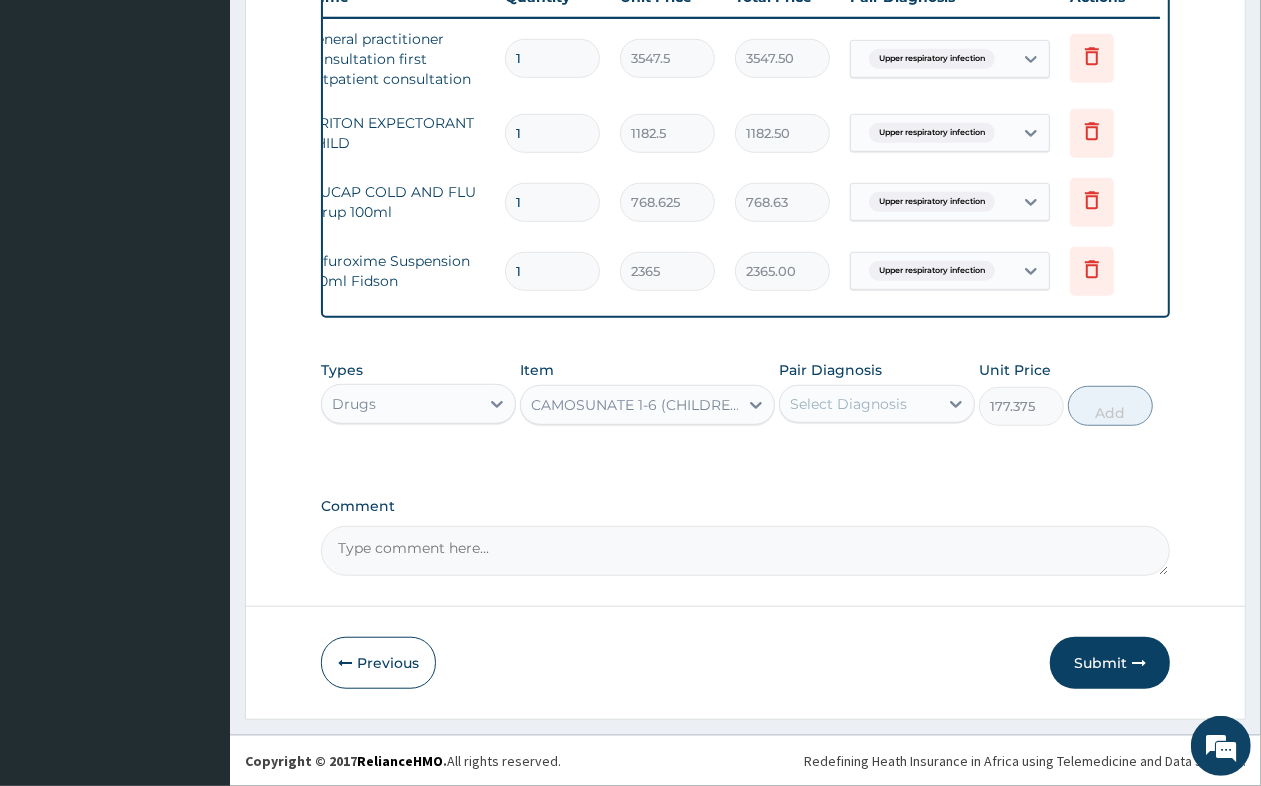 click on "Select Diagnosis" at bounding box center [848, 404] 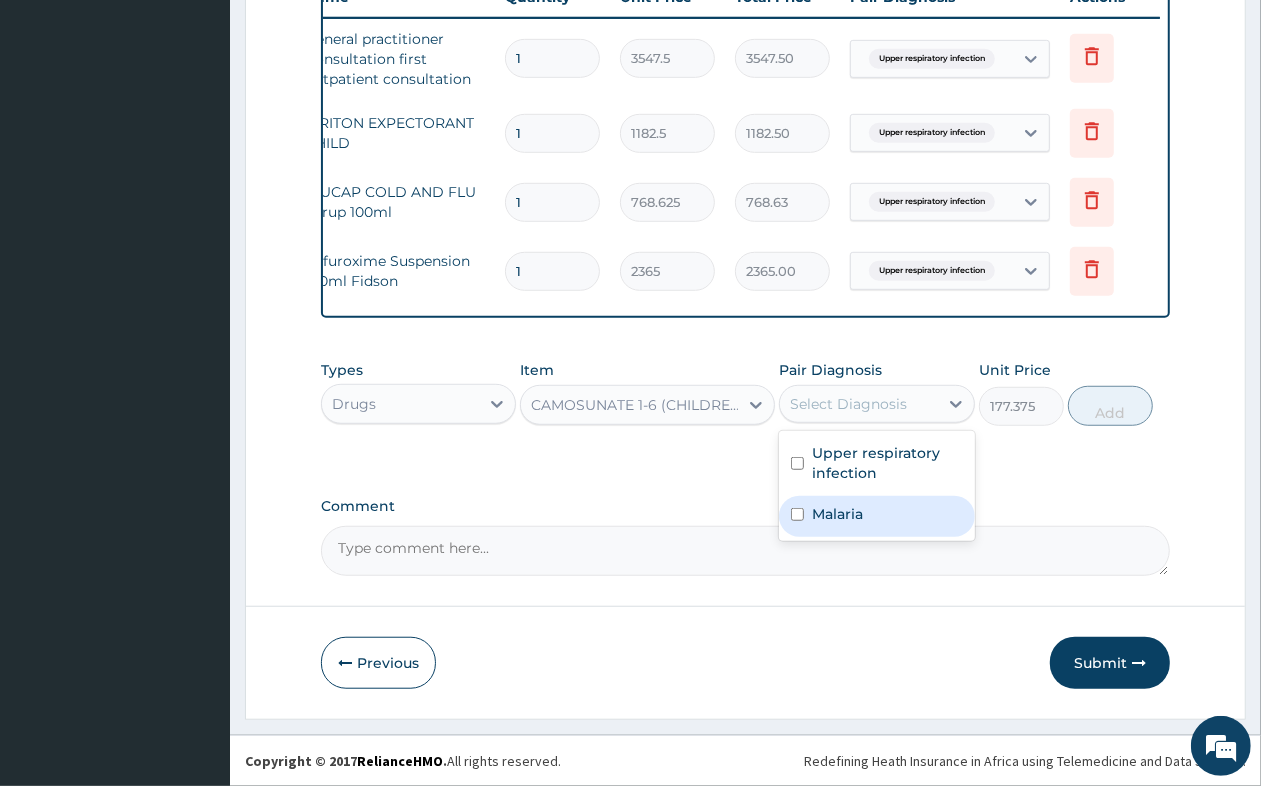 click on "Malaria" at bounding box center [876, 516] 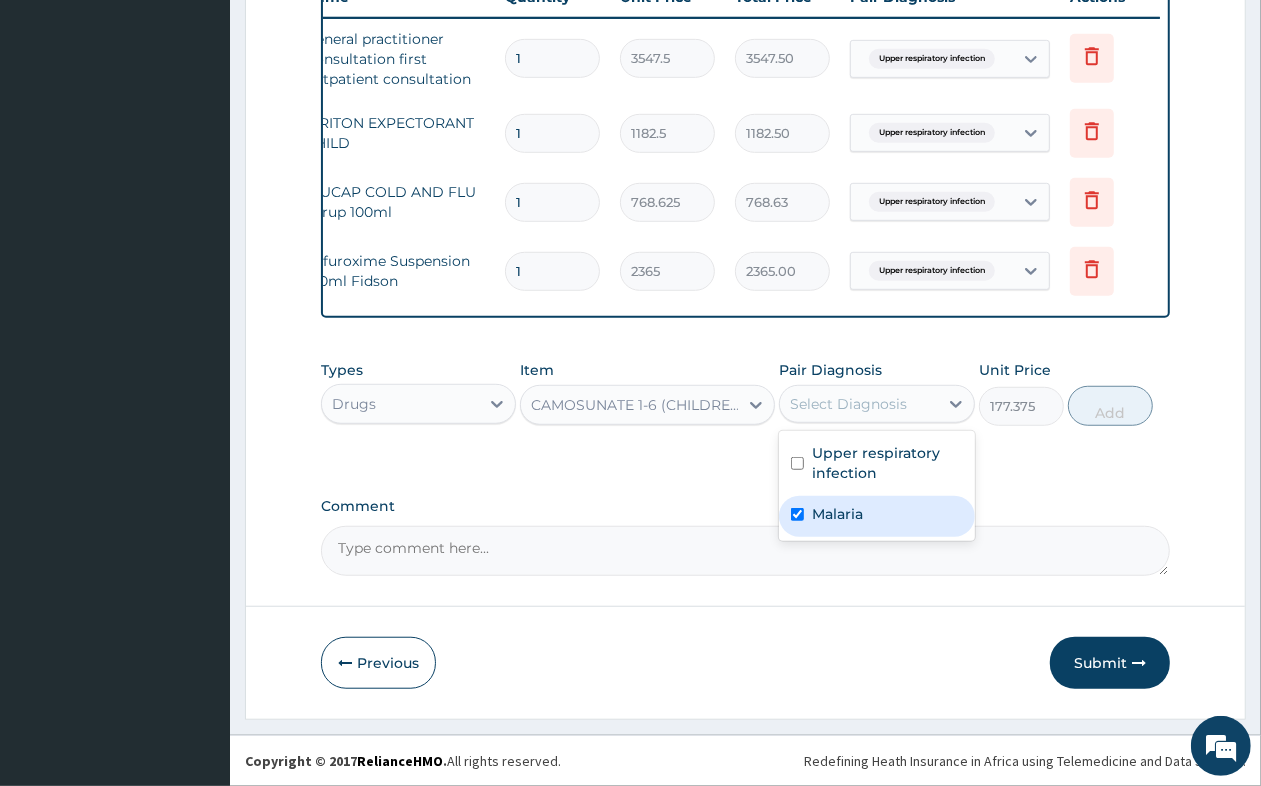 checkbox on "true" 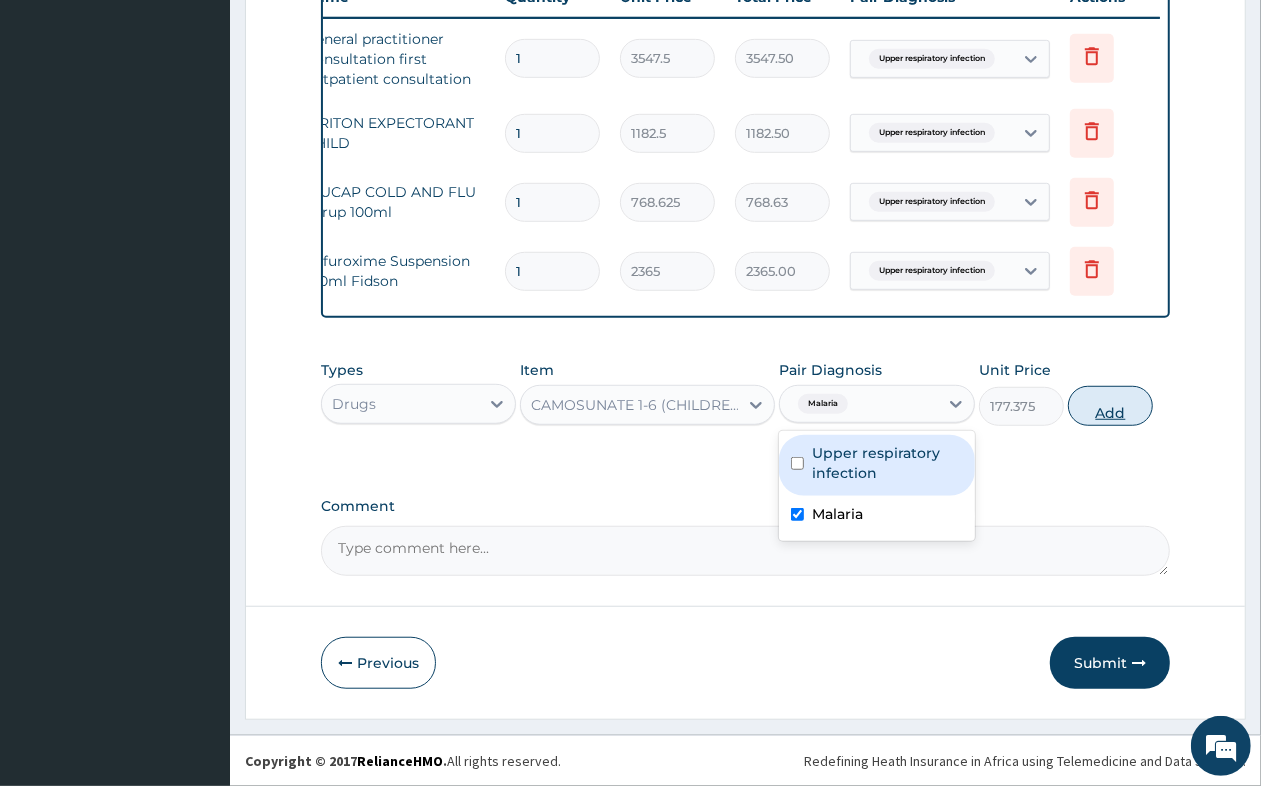 click on "Add" at bounding box center (1110, 406) 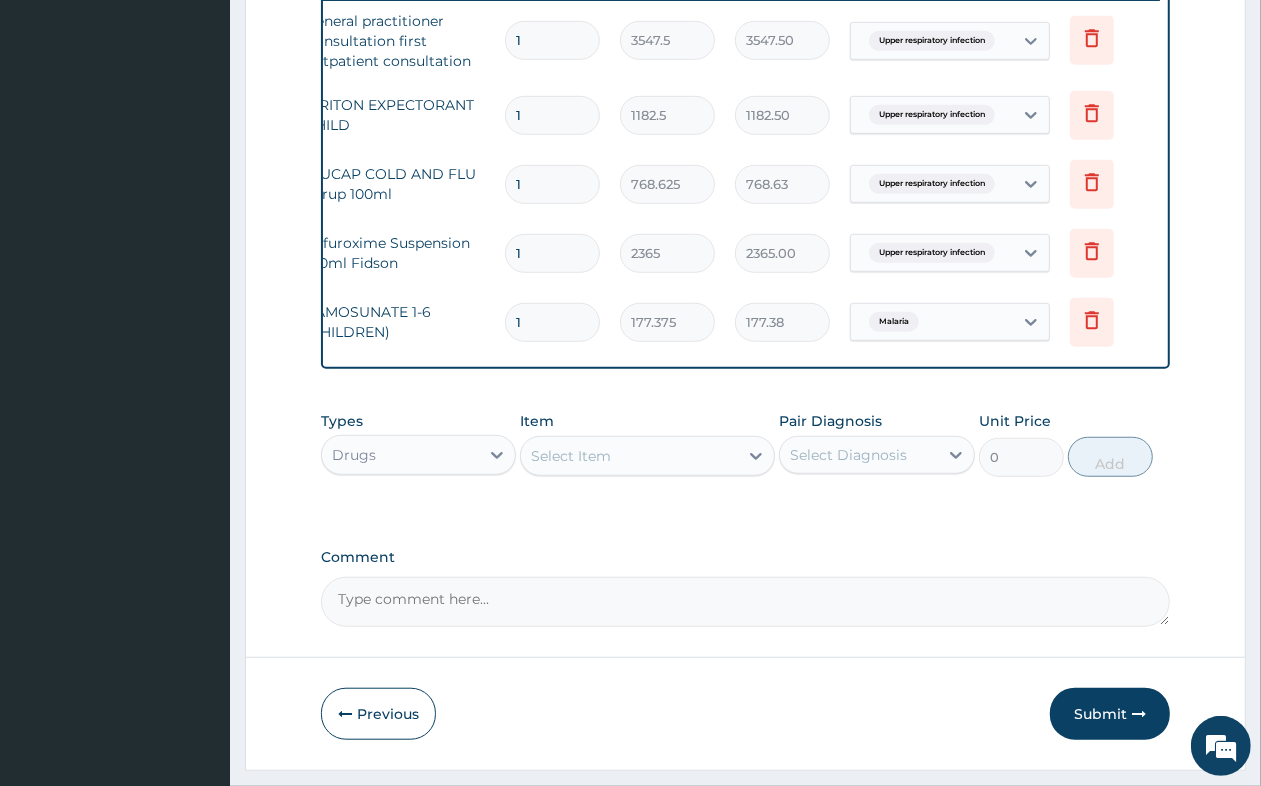 type 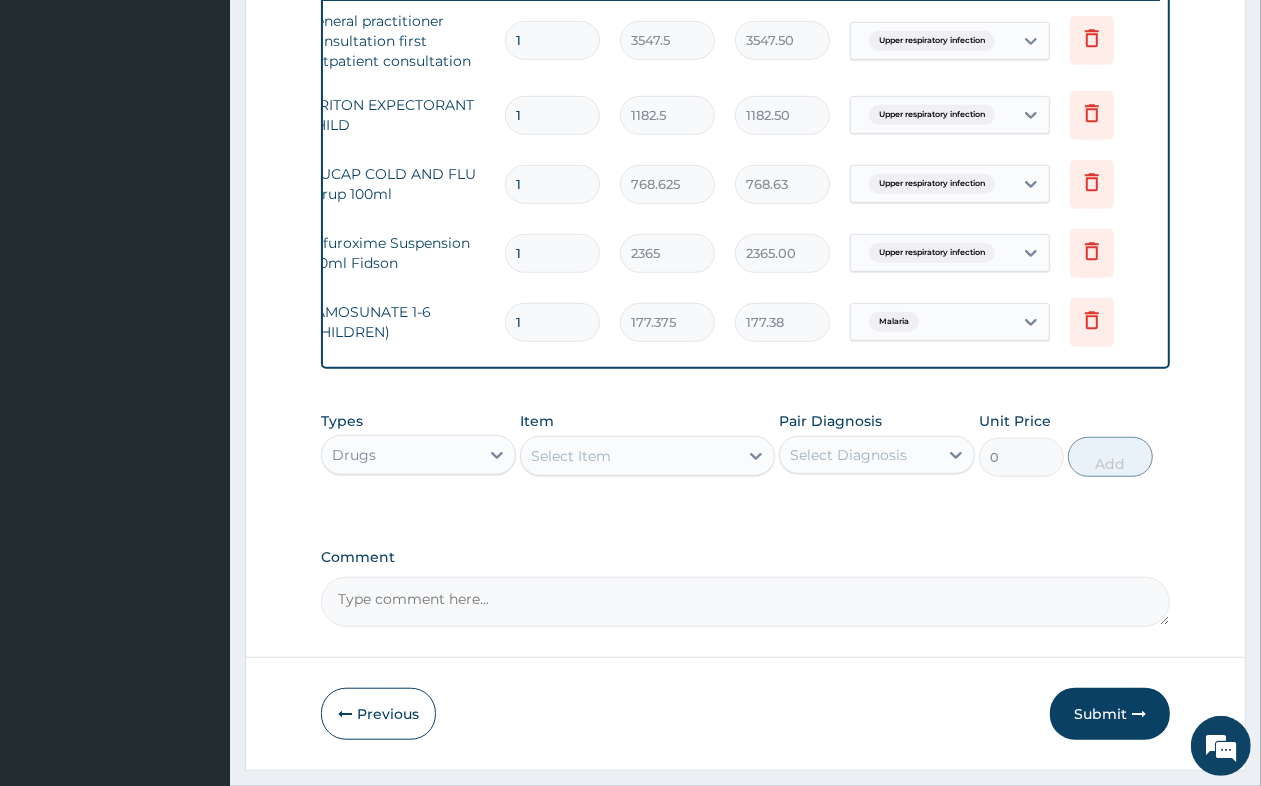 type on "0.00" 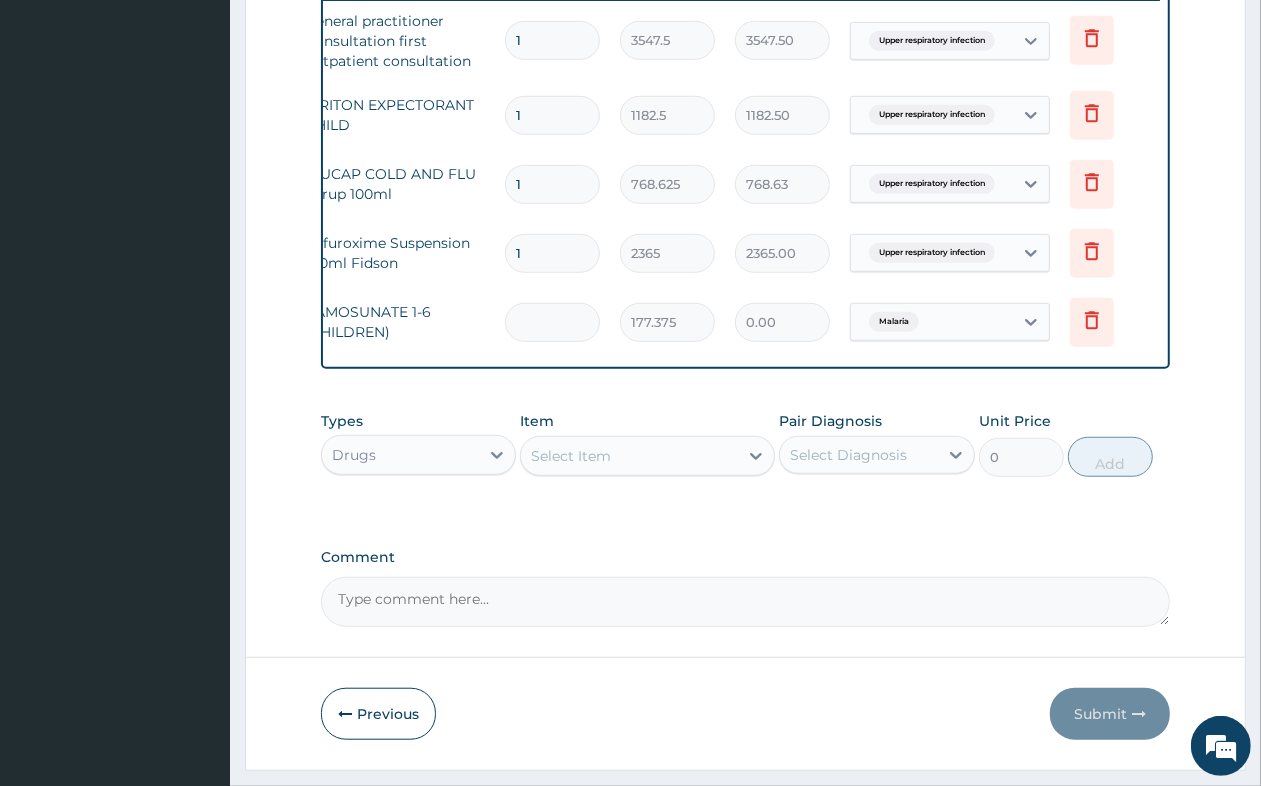type on "6" 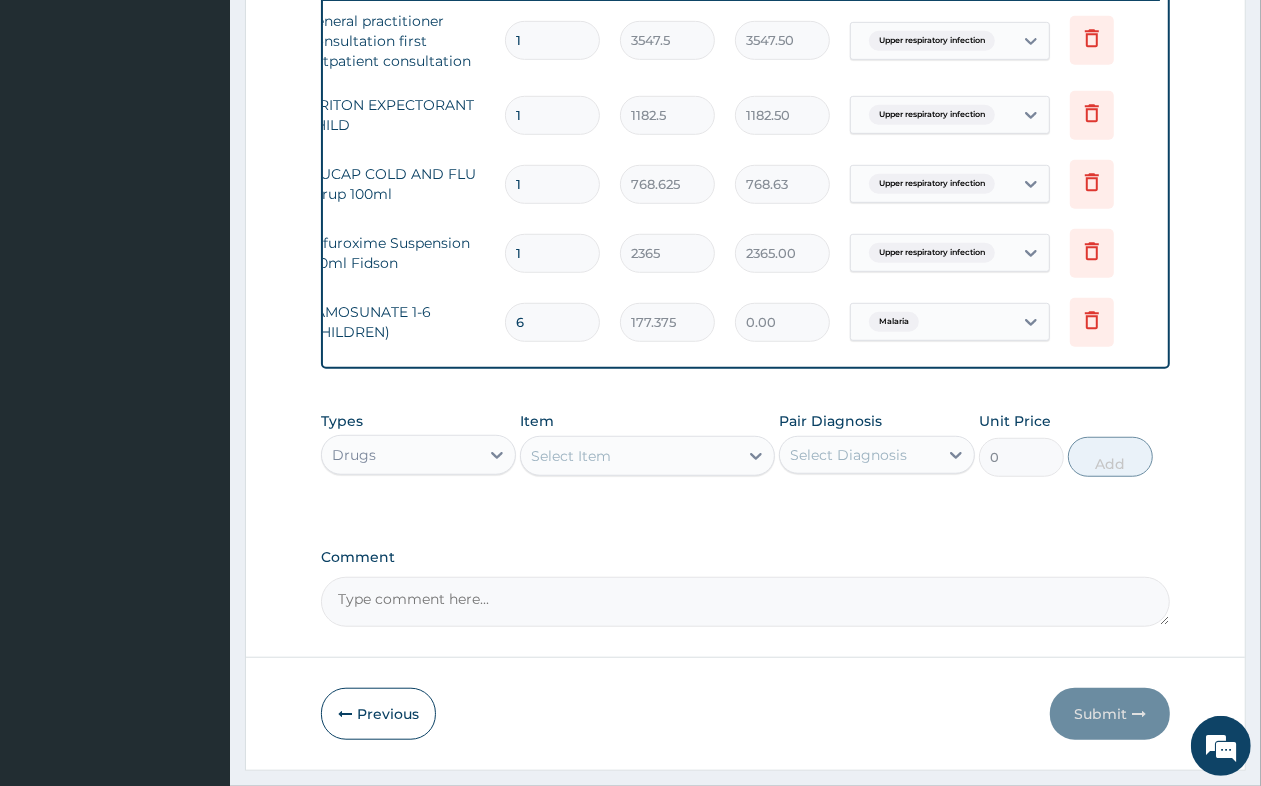 type on "1064.25" 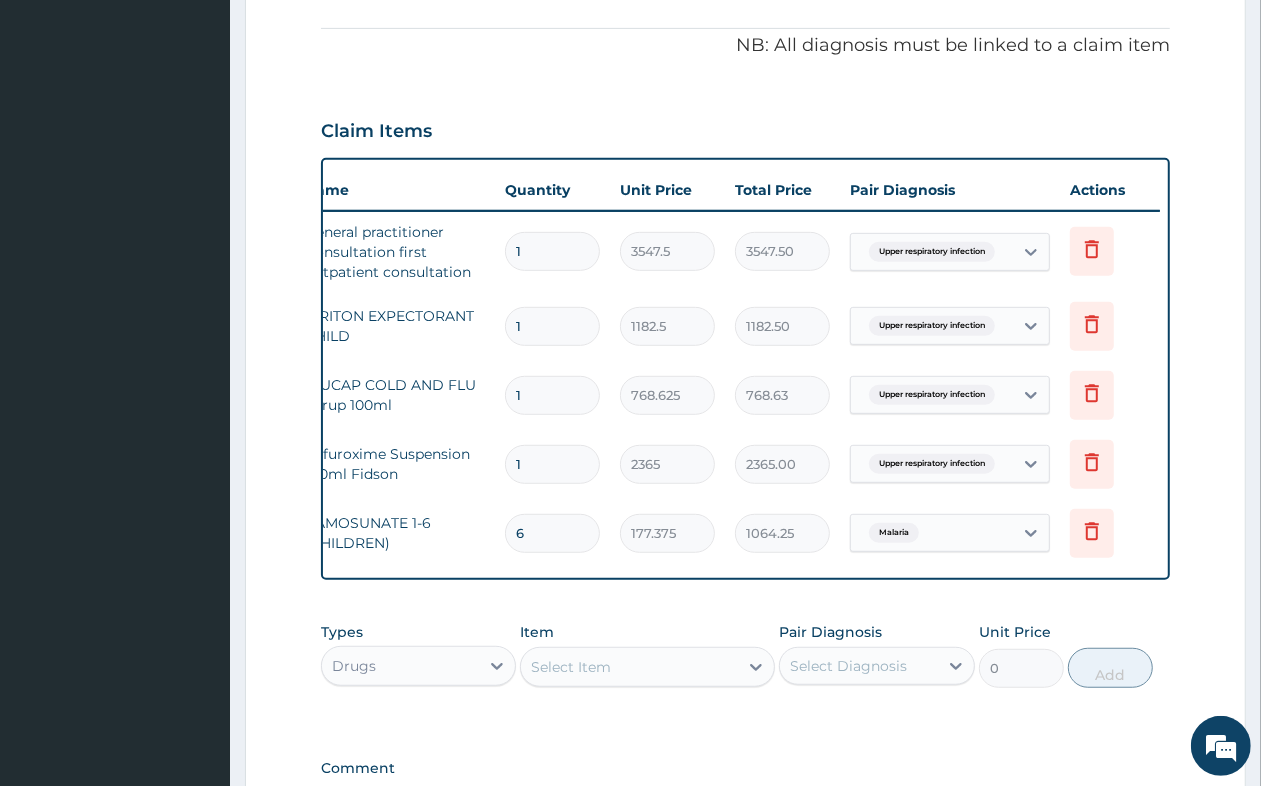 scroll, scrollTop: 547, scrollLeft: 0, axis: vertical 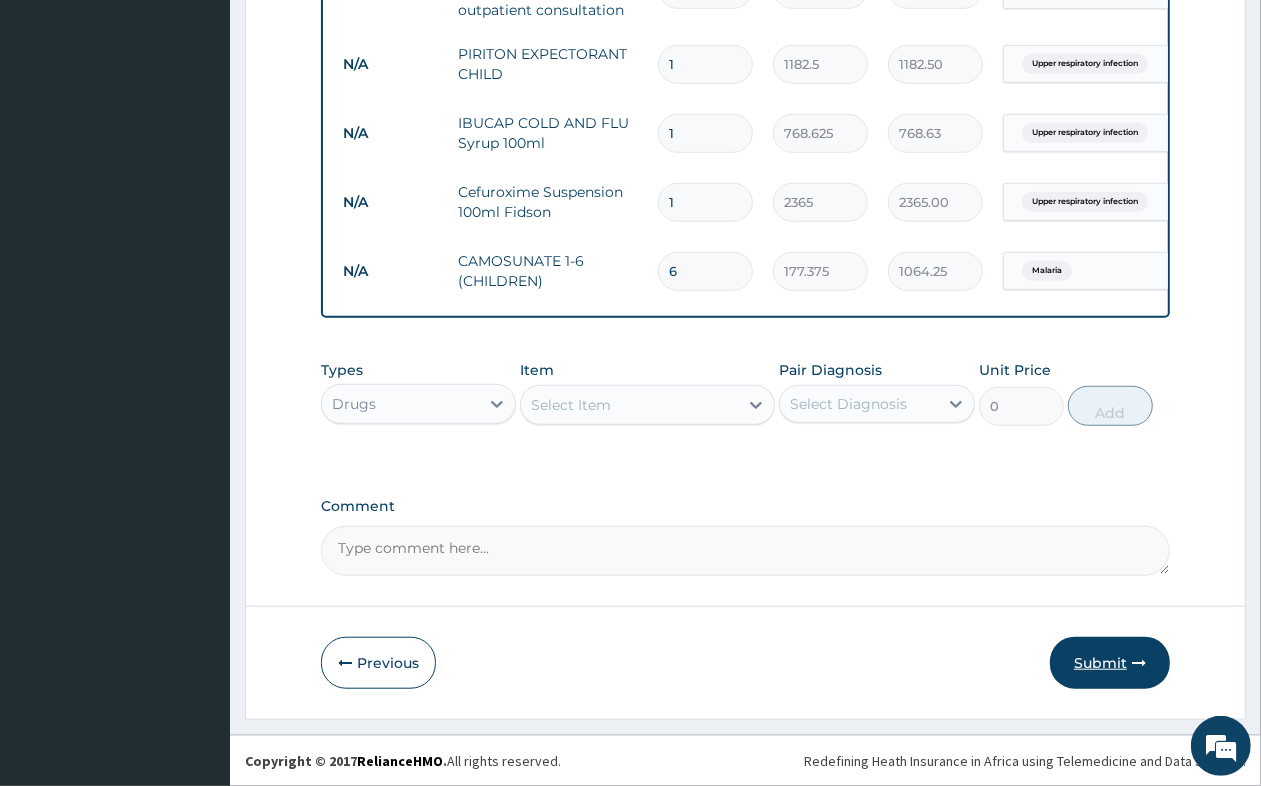 type on "6" 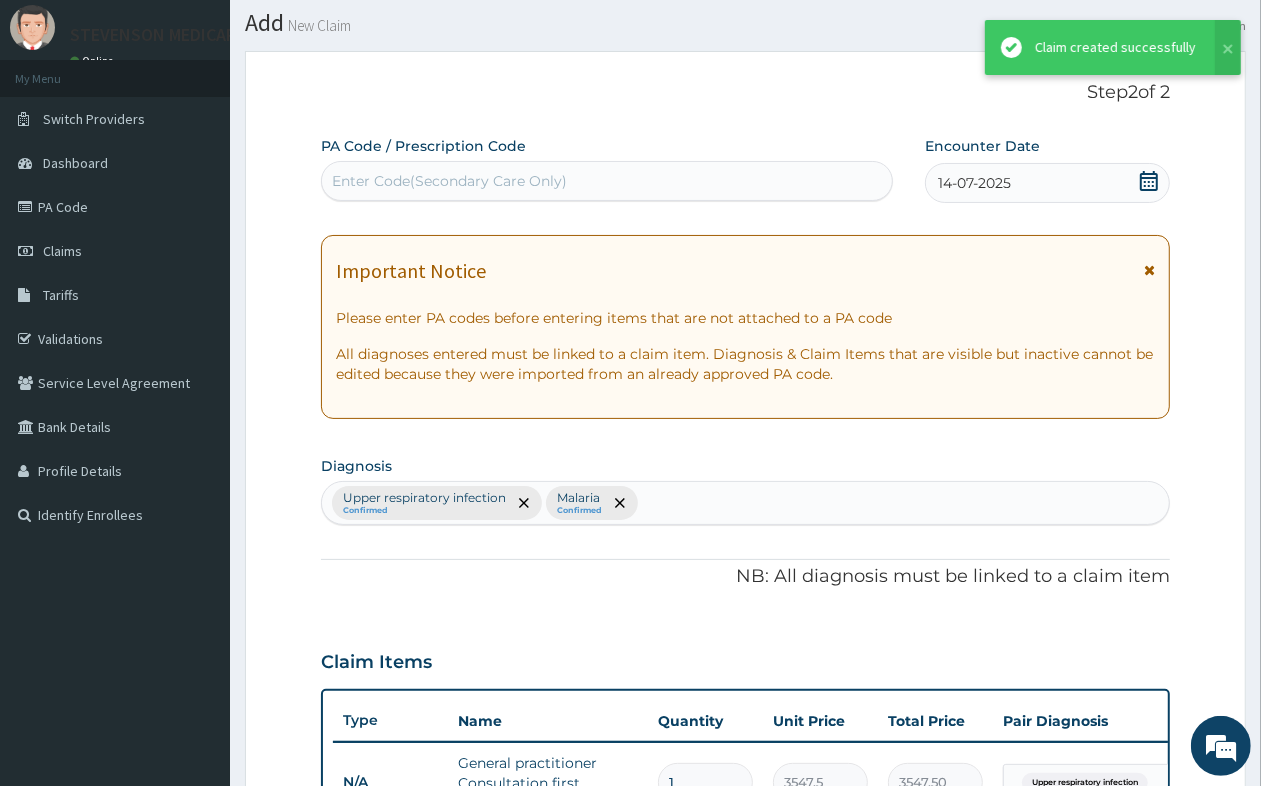 scroll, scrollTop: 866, scrollLeft: 0, axis: vertical 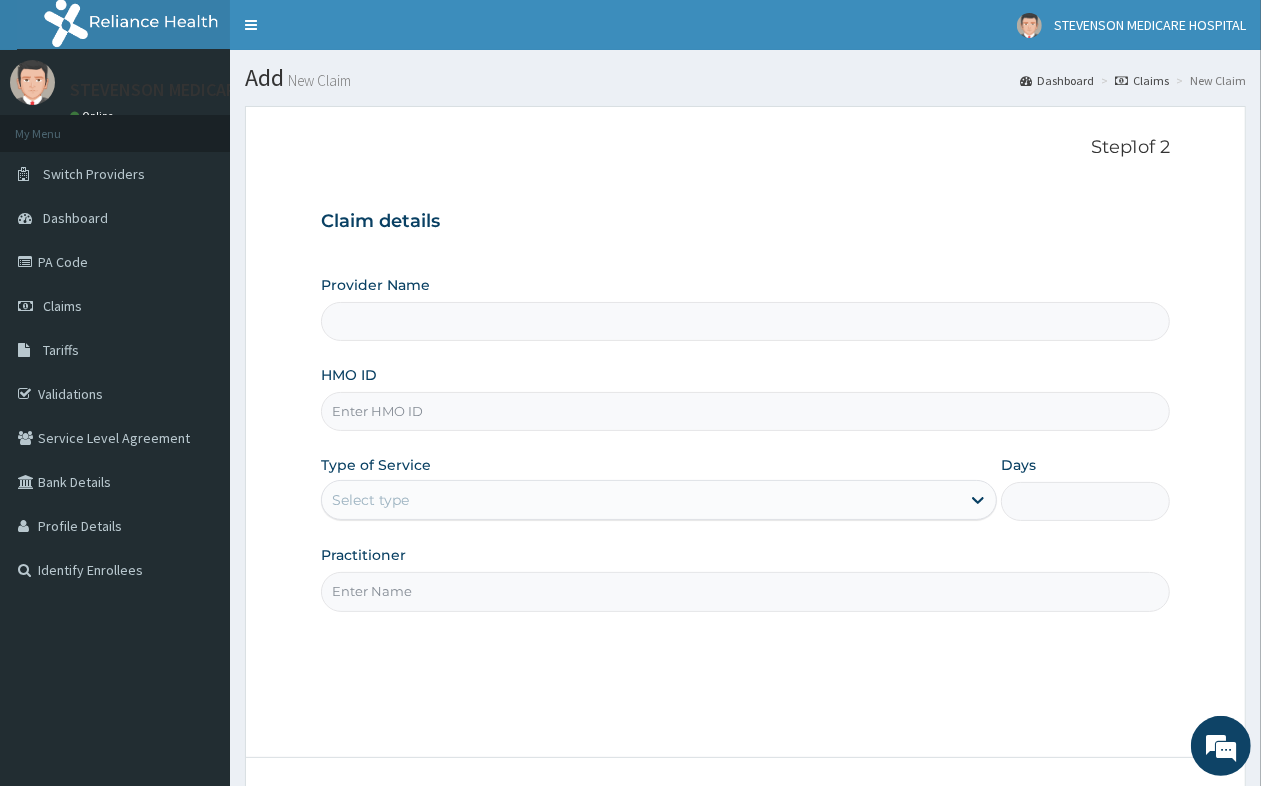 type on "STEVENSON MEDICARE HOSPITAL" 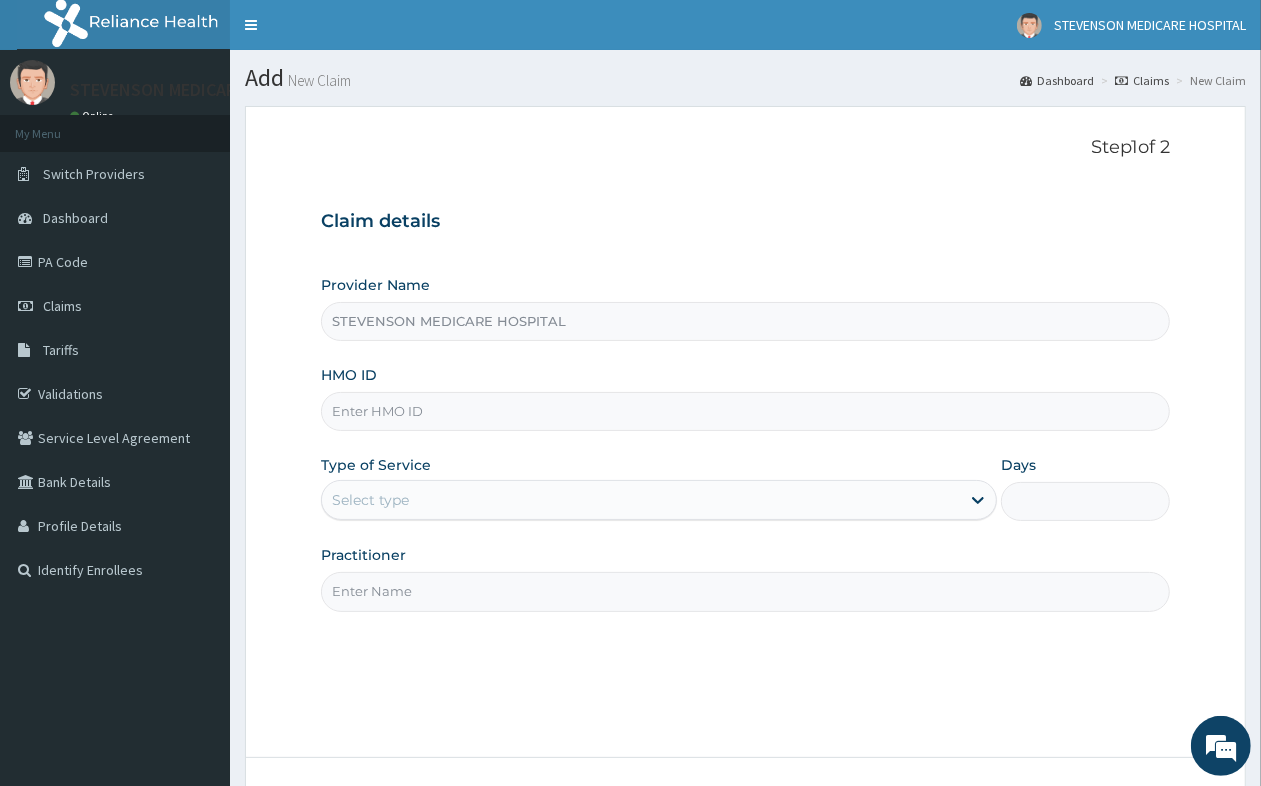 scroll, scrollTop: 0, scrollLeft: 0, axis: both 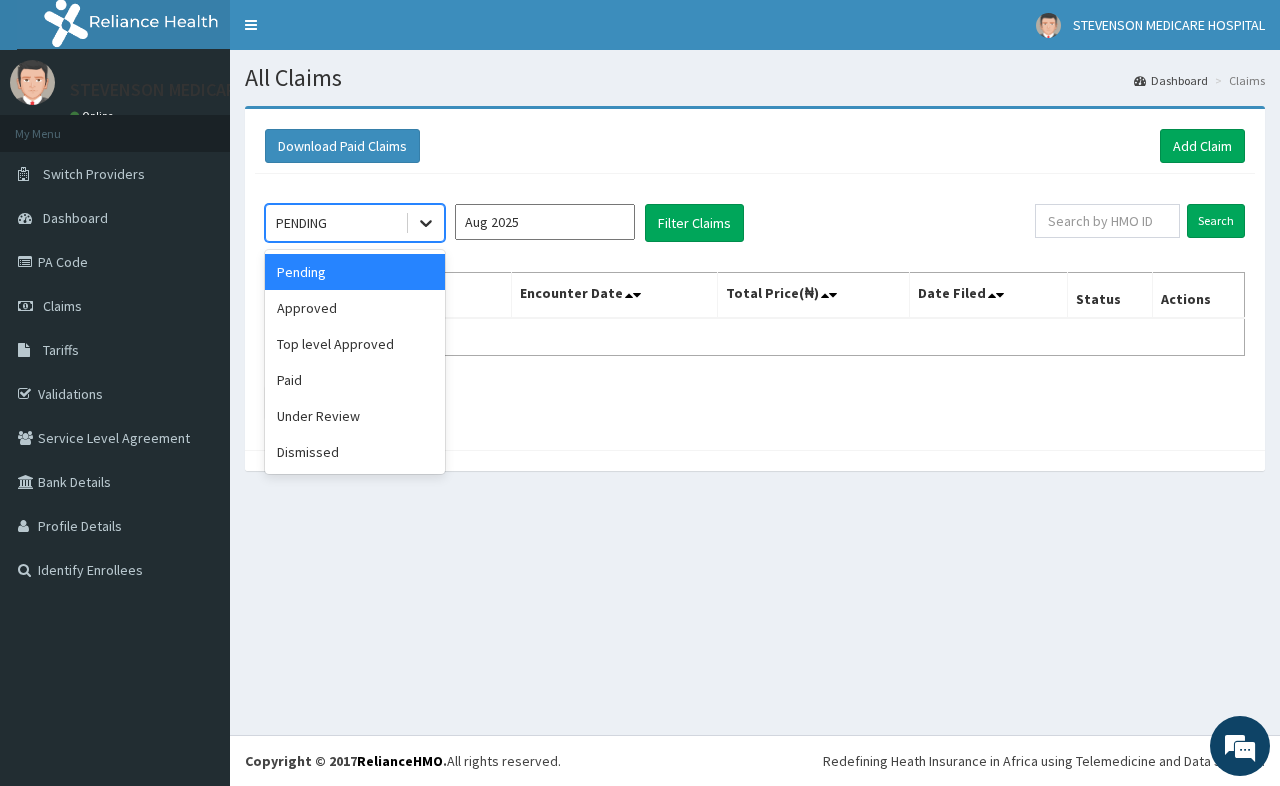 click 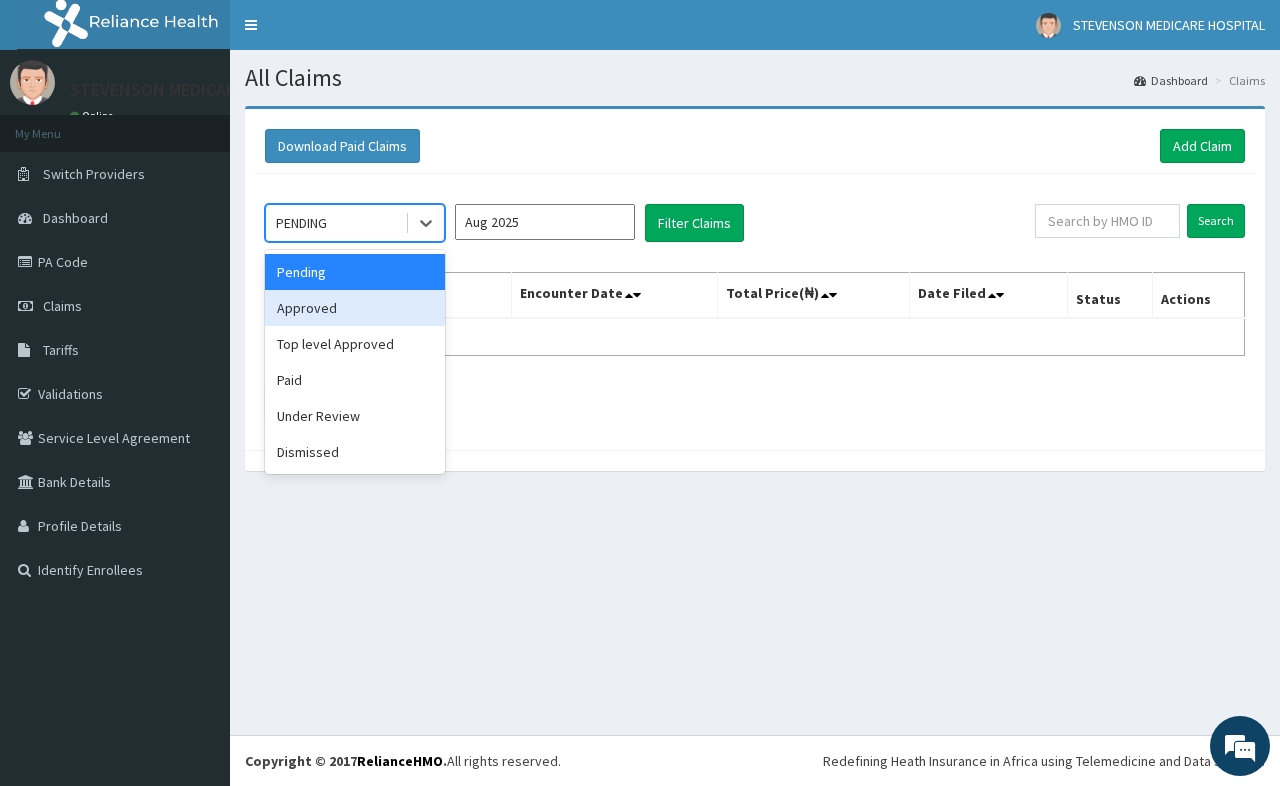 click on "Approved" at bounding box center (355, 308) 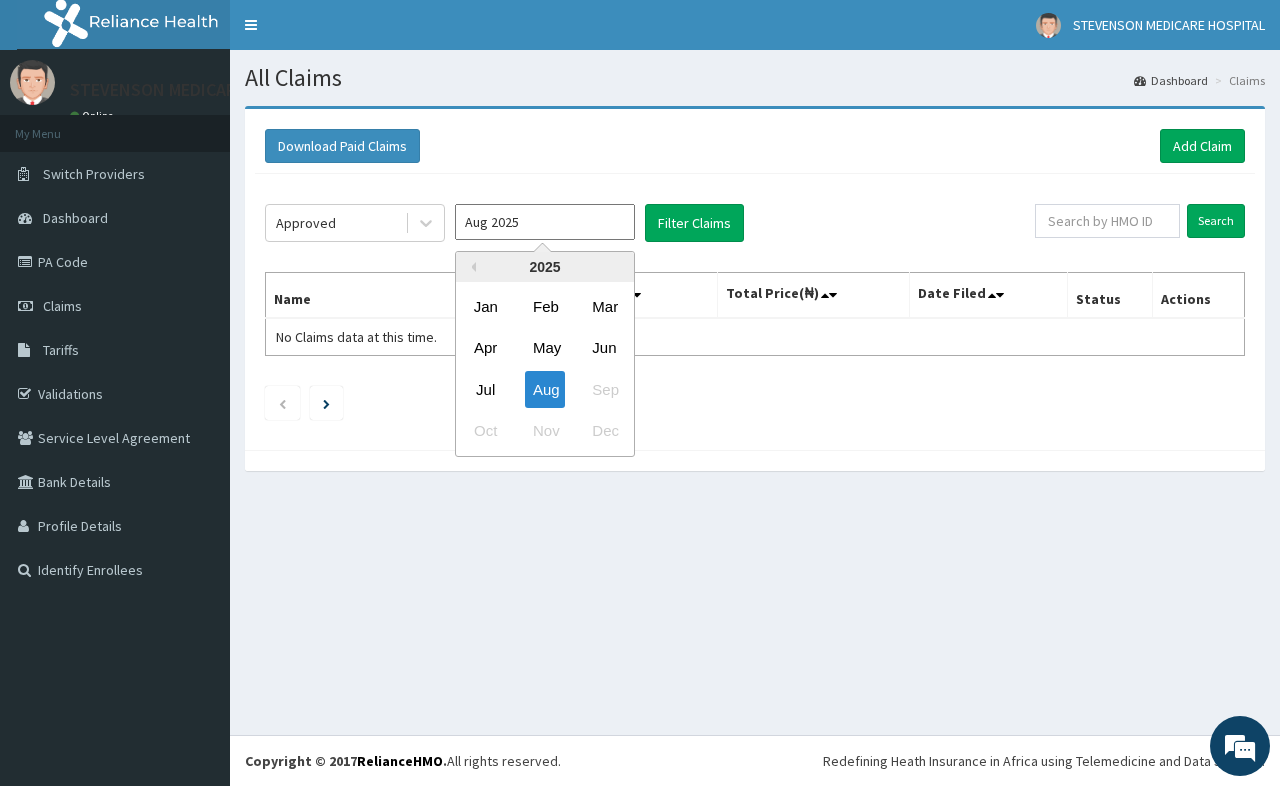 click on "Aug 2025" at bounding box center (545, 222) 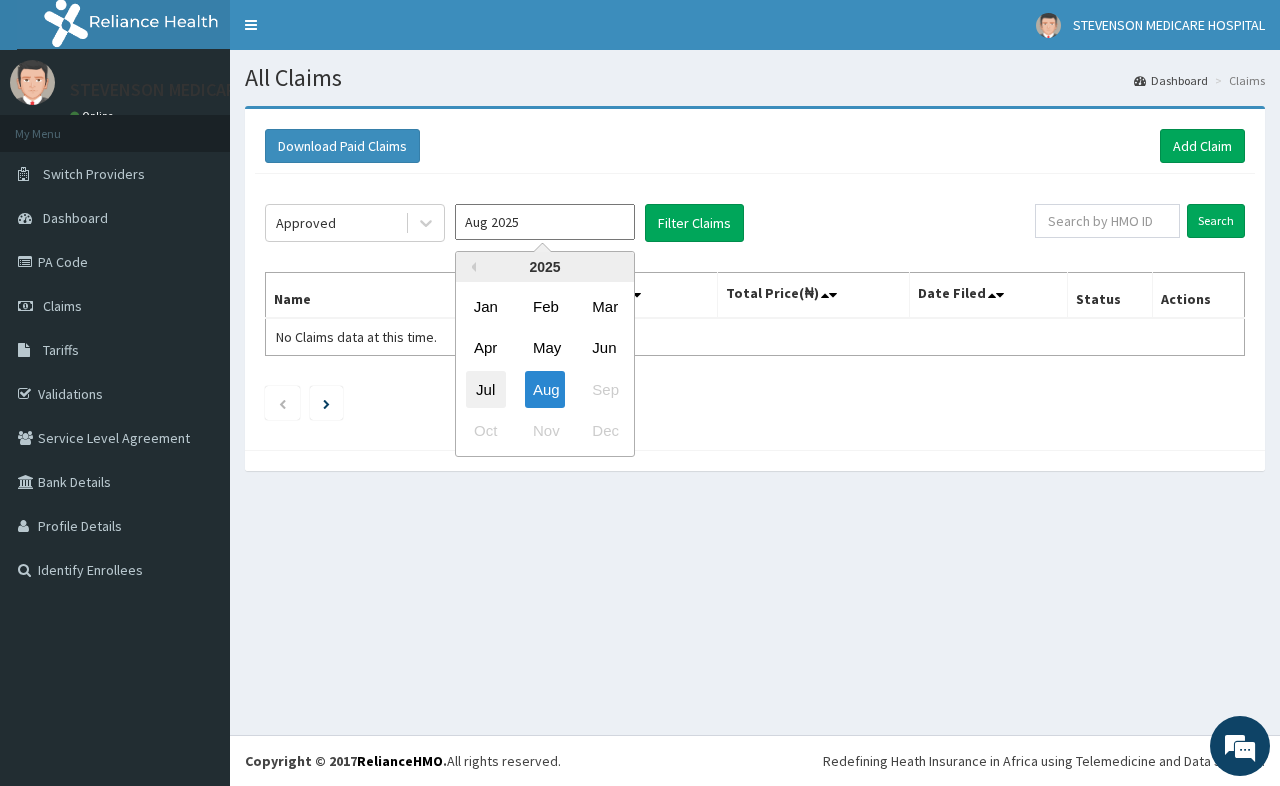 click on "Jul" at bounding box center (486, 389) 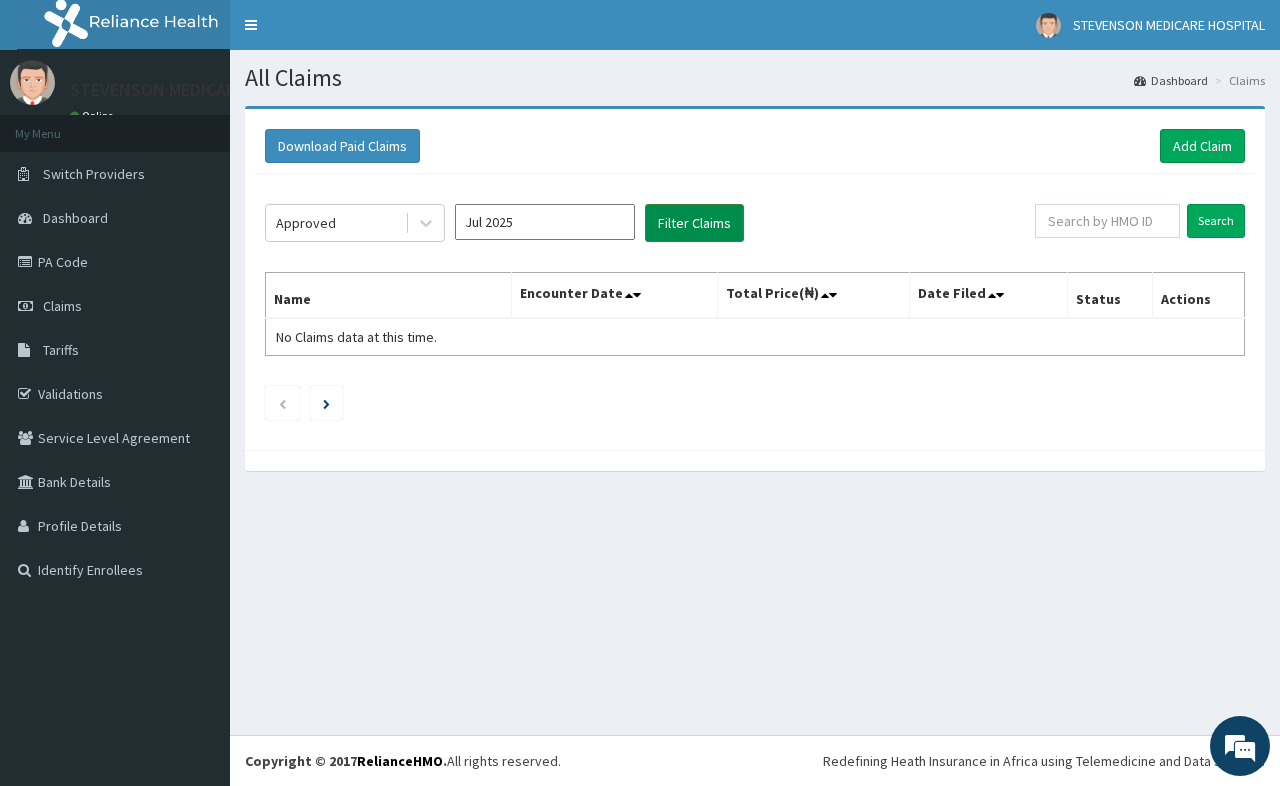 click on "Filter Claims" at bounding box center [694, 223] 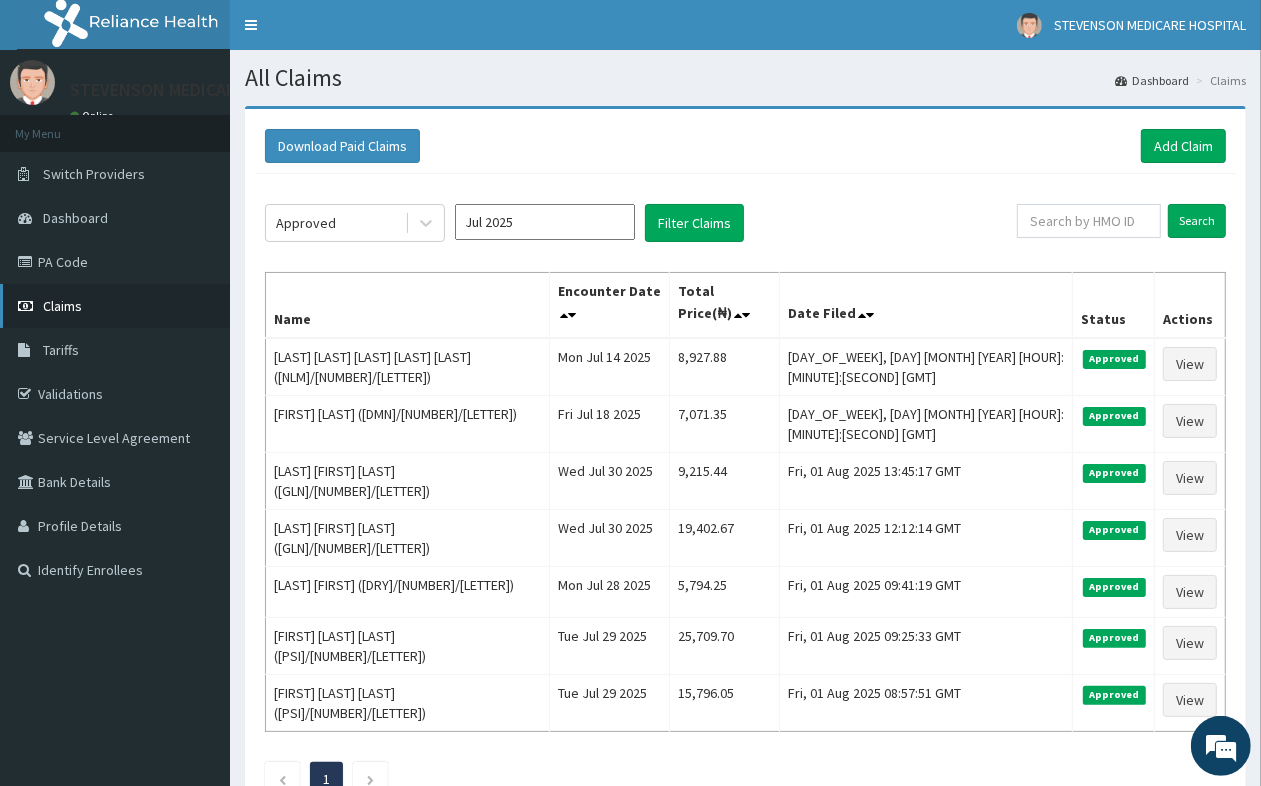 click on "Claims" at bounding box center (115, 306) 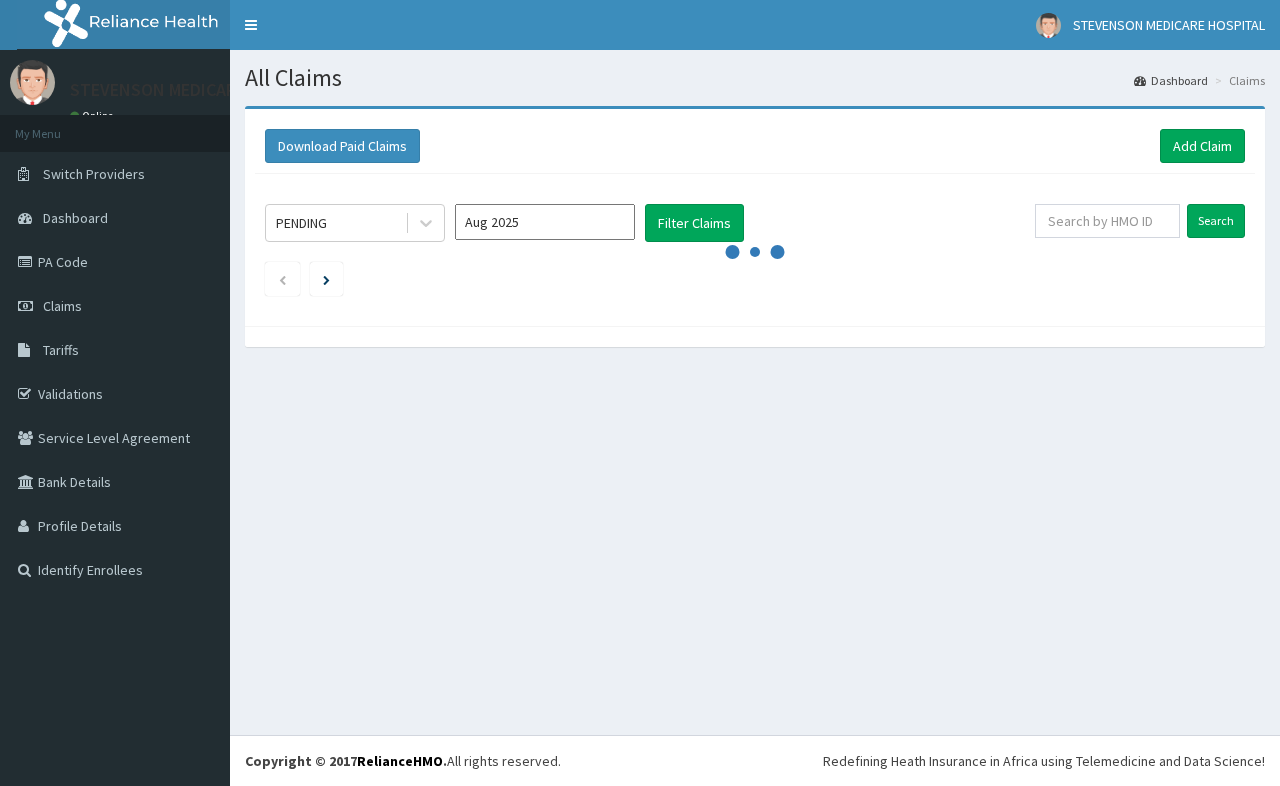 scroll, scrollTop: 0, scrollLeft: 0, axis: both 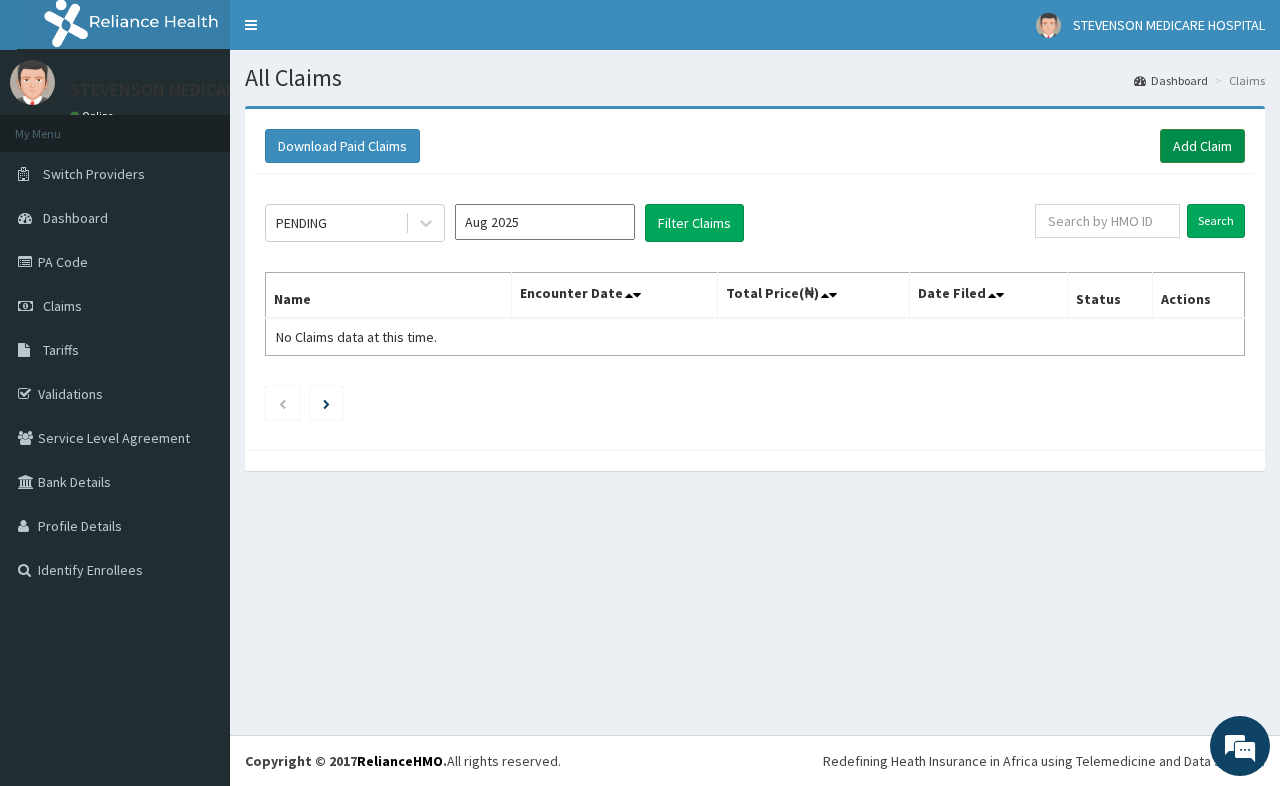 click on "Add Claim" at bounding box center [1202, 146] 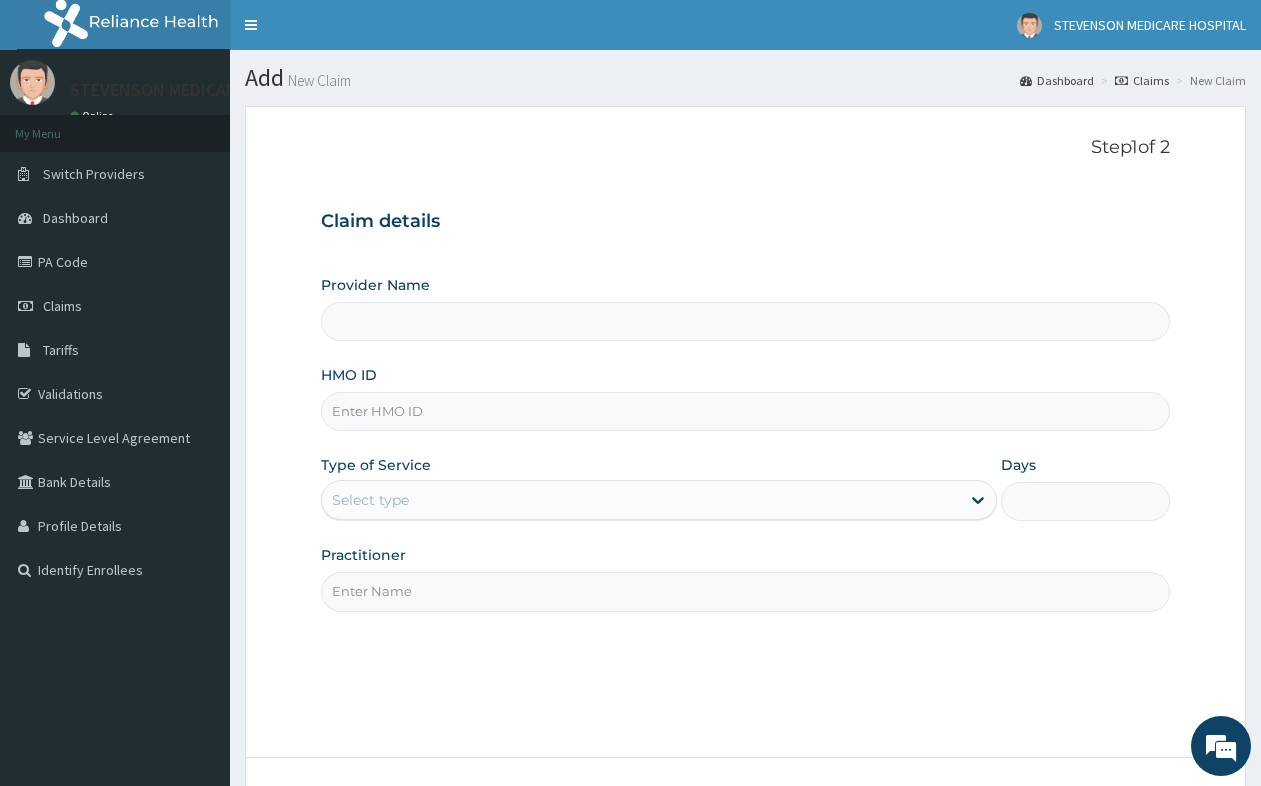 scroll, scrollTop: 0, scrollLeft: 0, axis: both 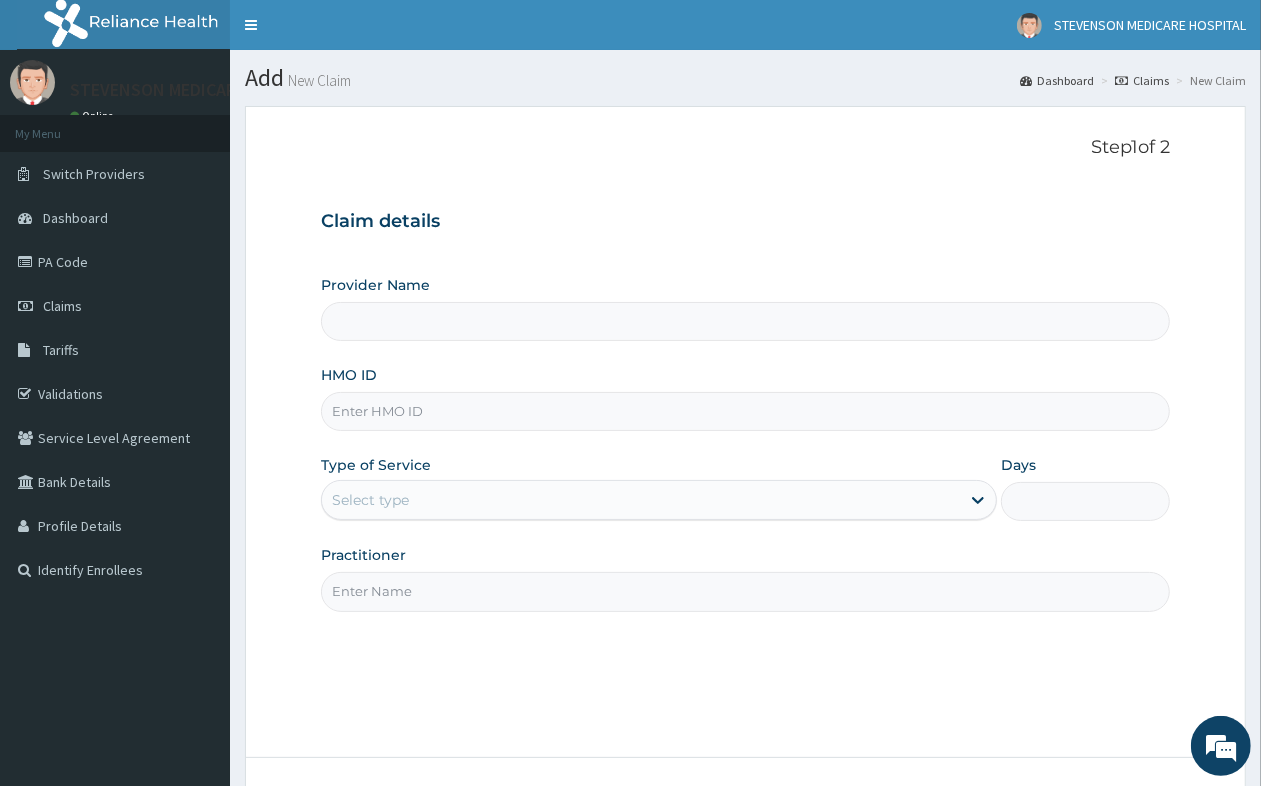 type on "STEVENSON MEDICARE HOSPITAL" 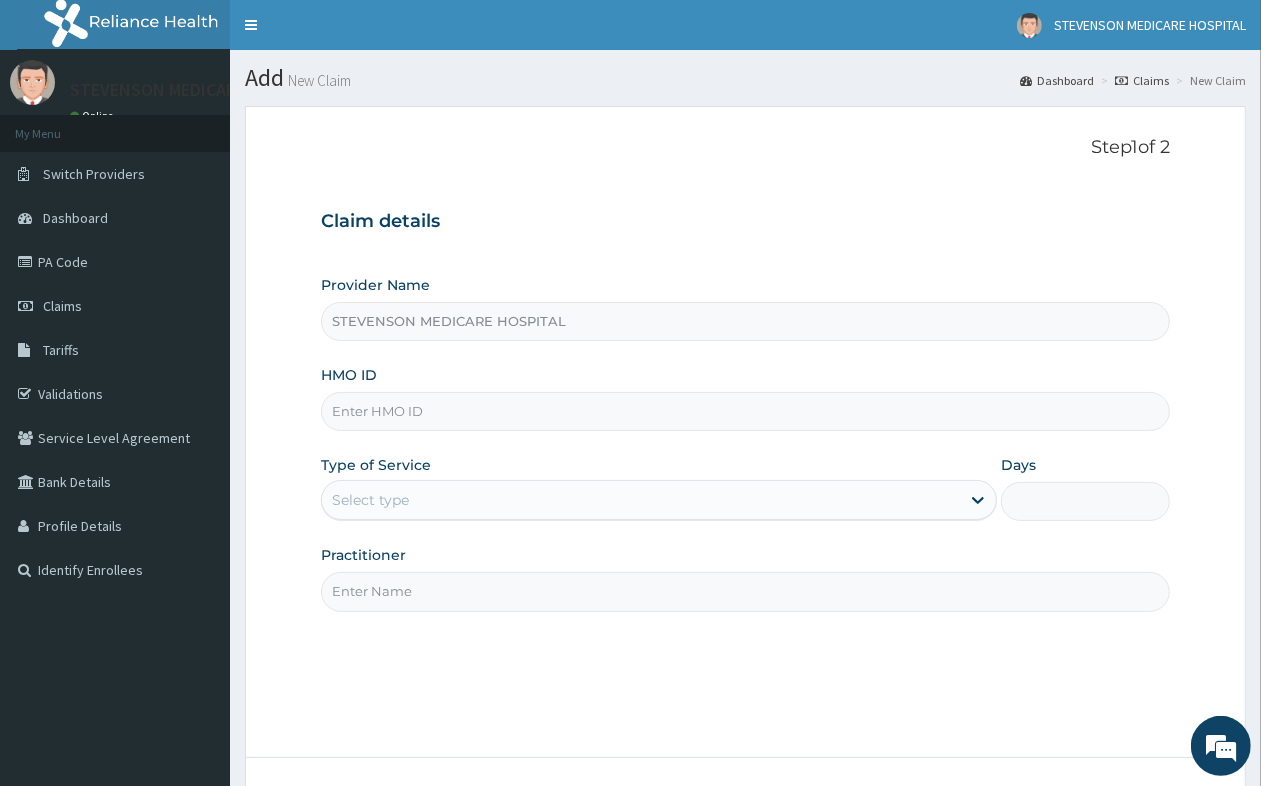 click on "HMO ID" at bounding box center [745, 411] 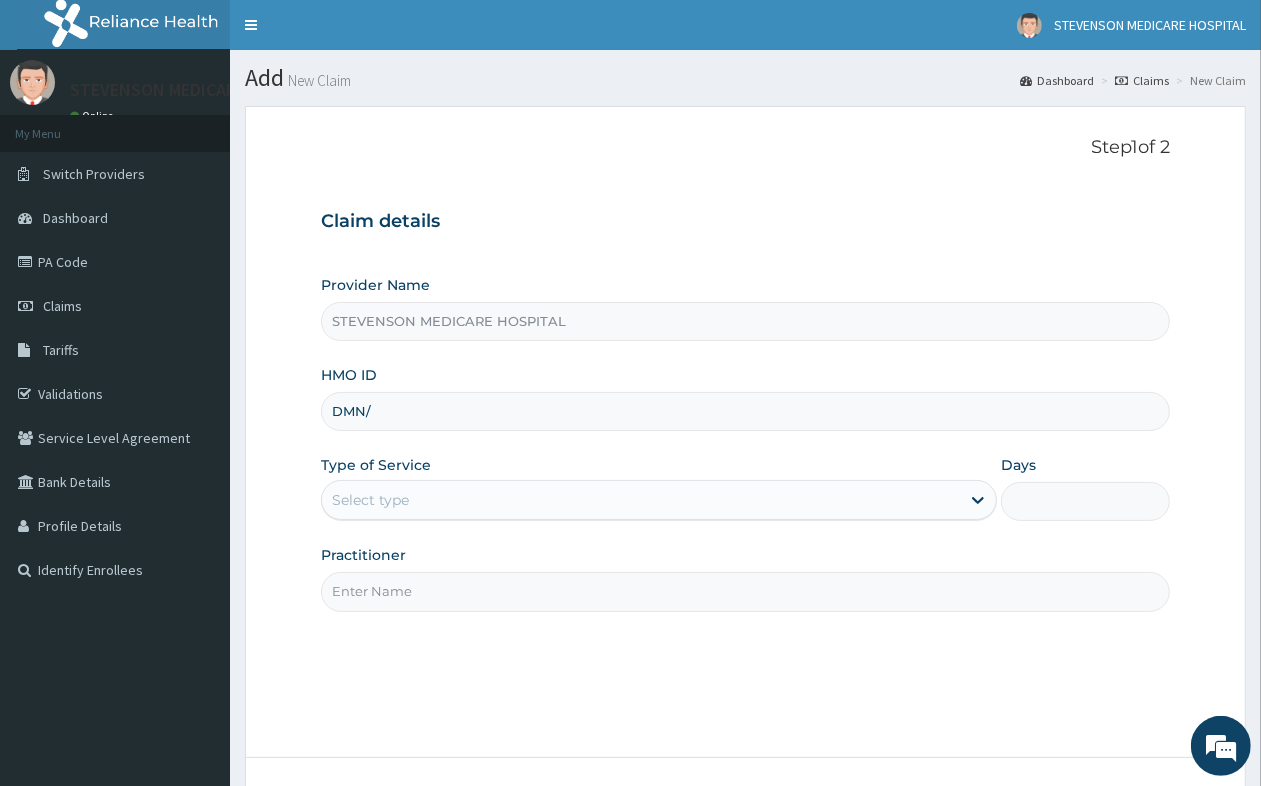 scroll, scrollTop: 0, scrollLeft: 0, axis: both 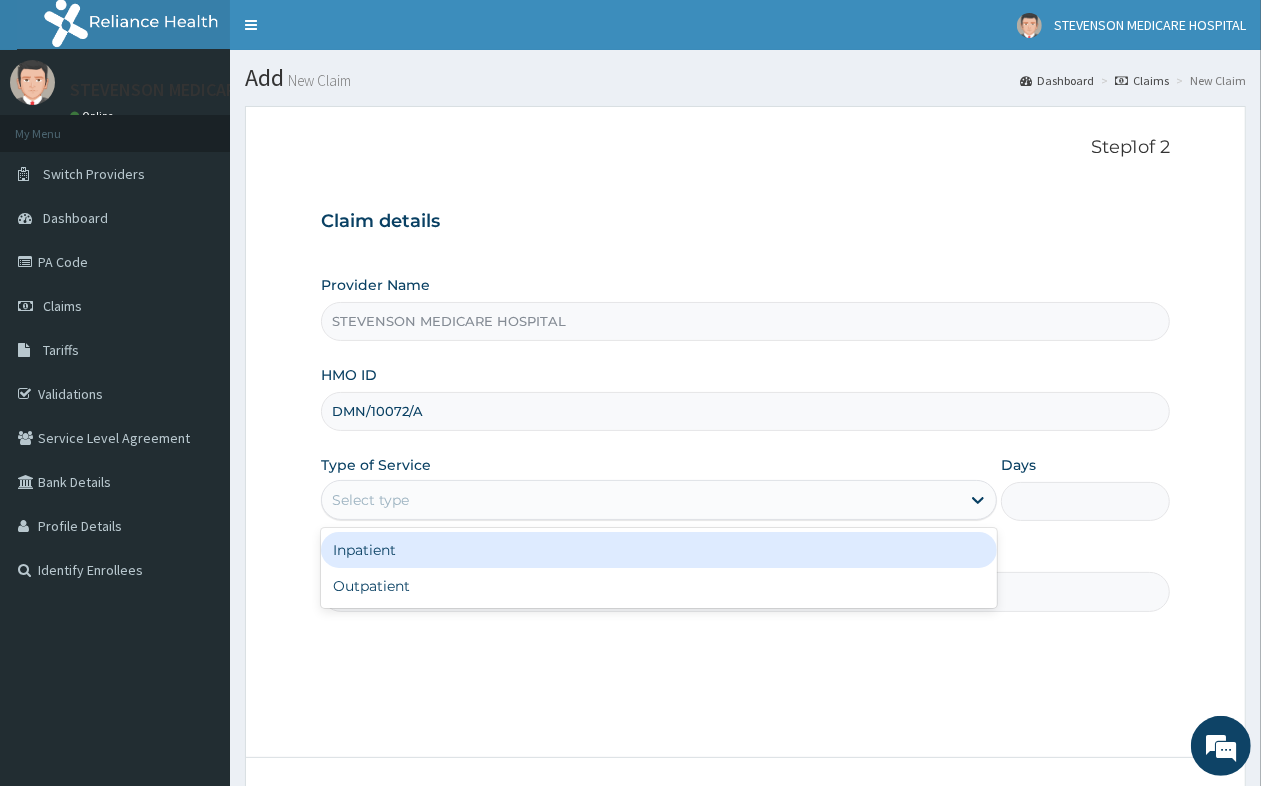 click on "Select type" at bounding box center (641, 500) 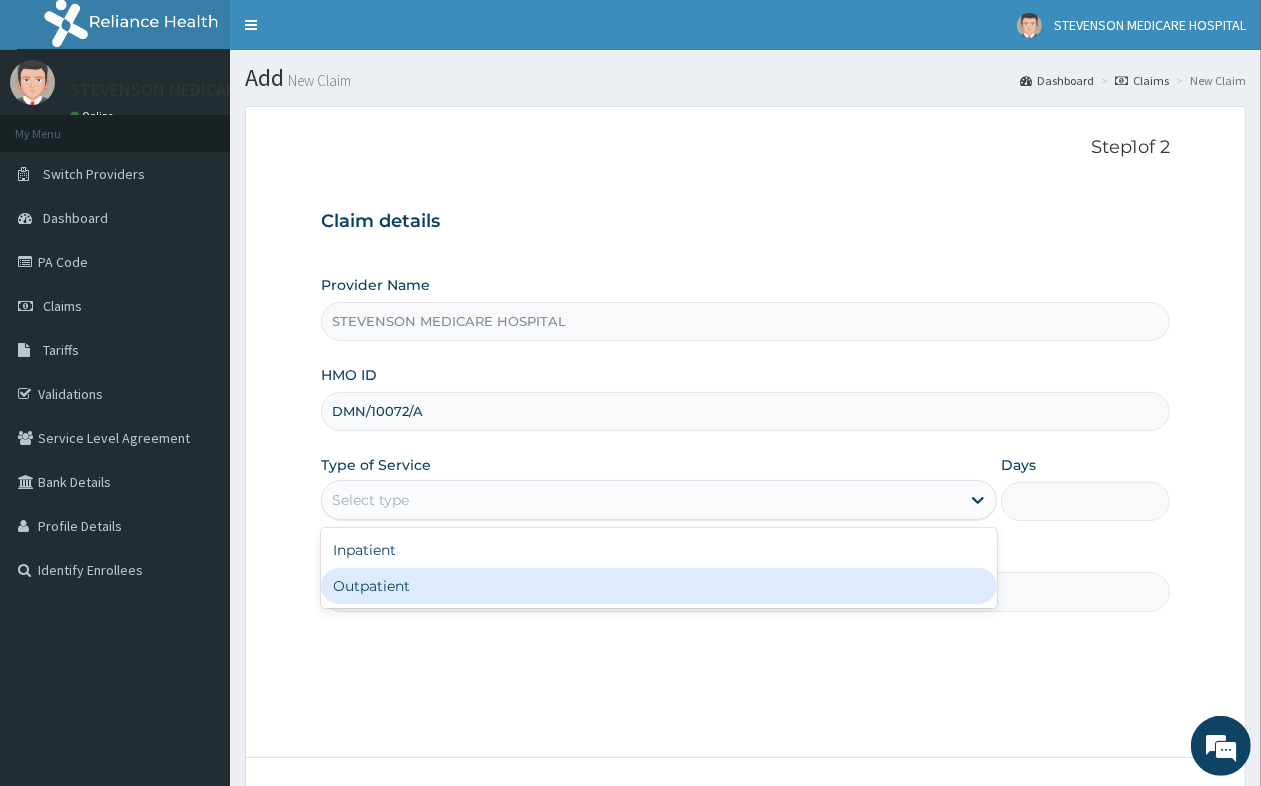 click on "Outpatient" at bounding box center [659, 586] 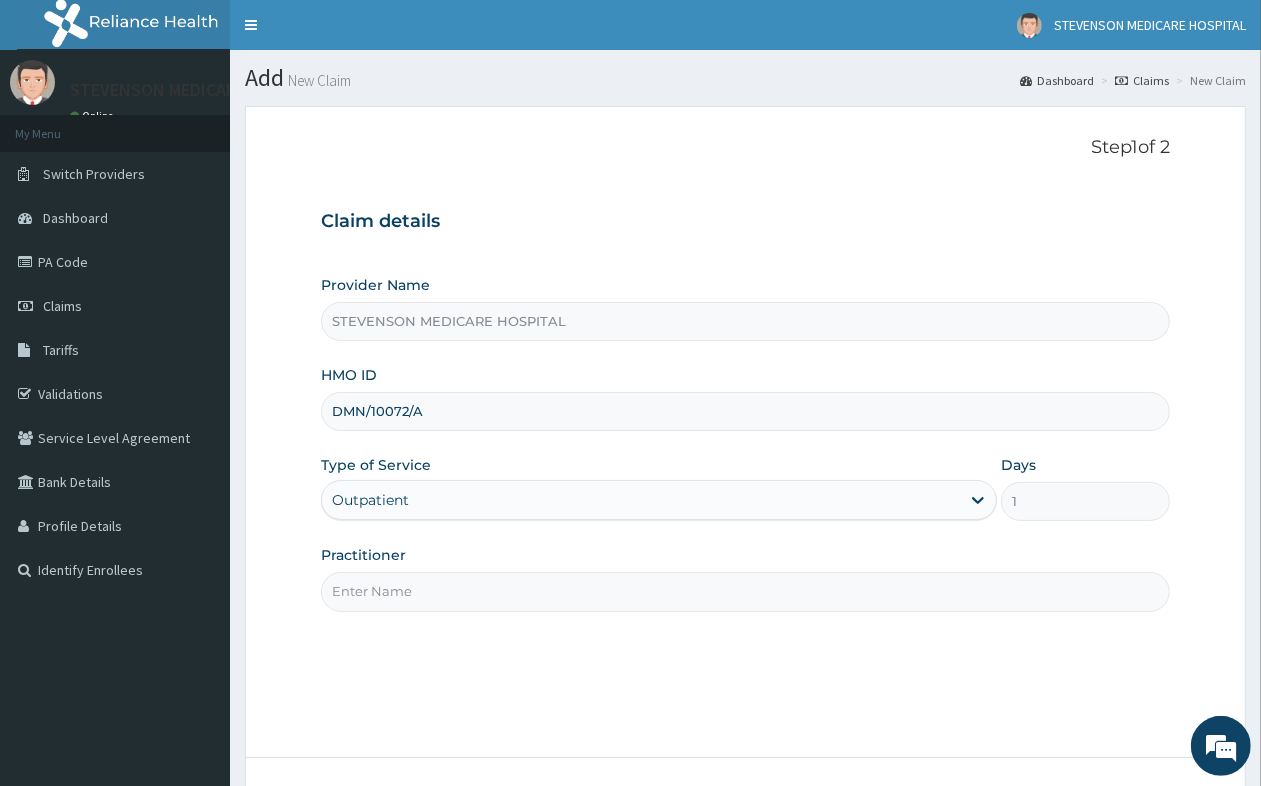 click on "Practitioner" at bounding box center [745, 591] 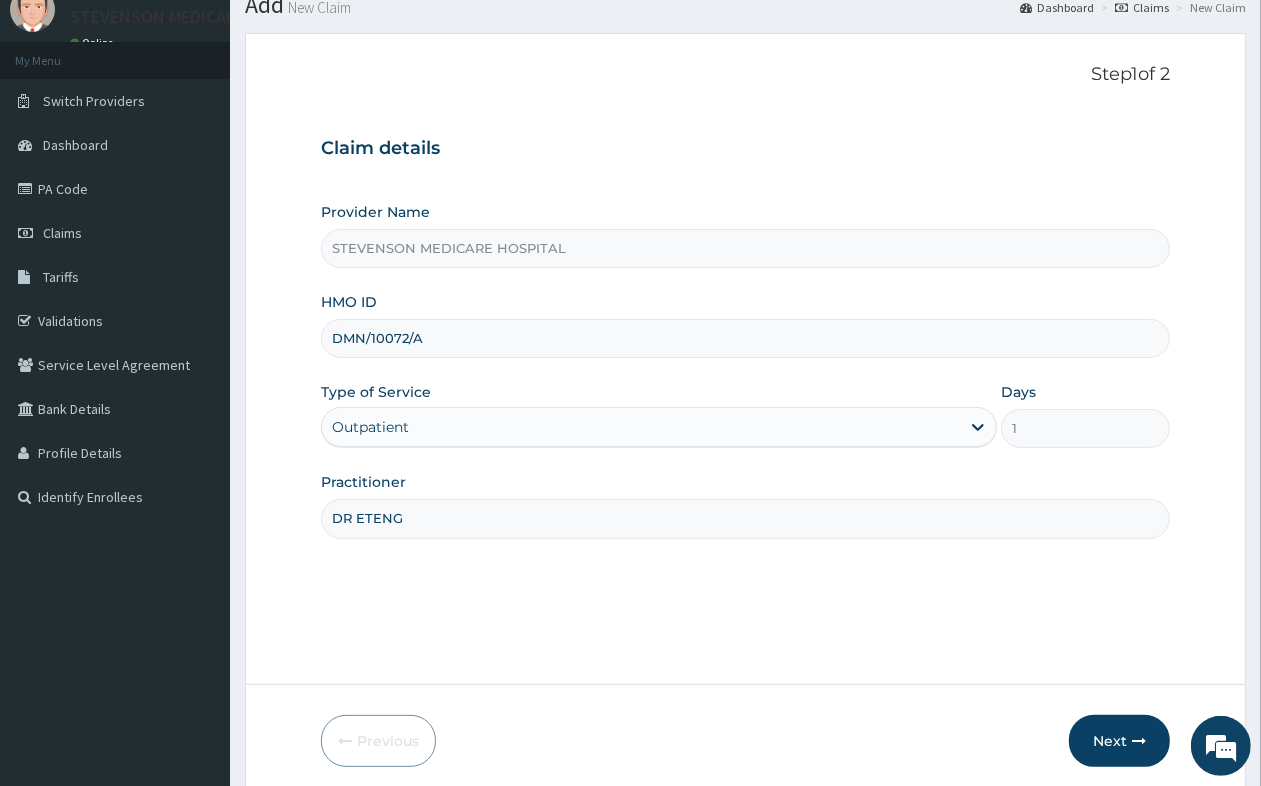scroll, scrollTop: 151, scrollLeft: 0, axis: vertical 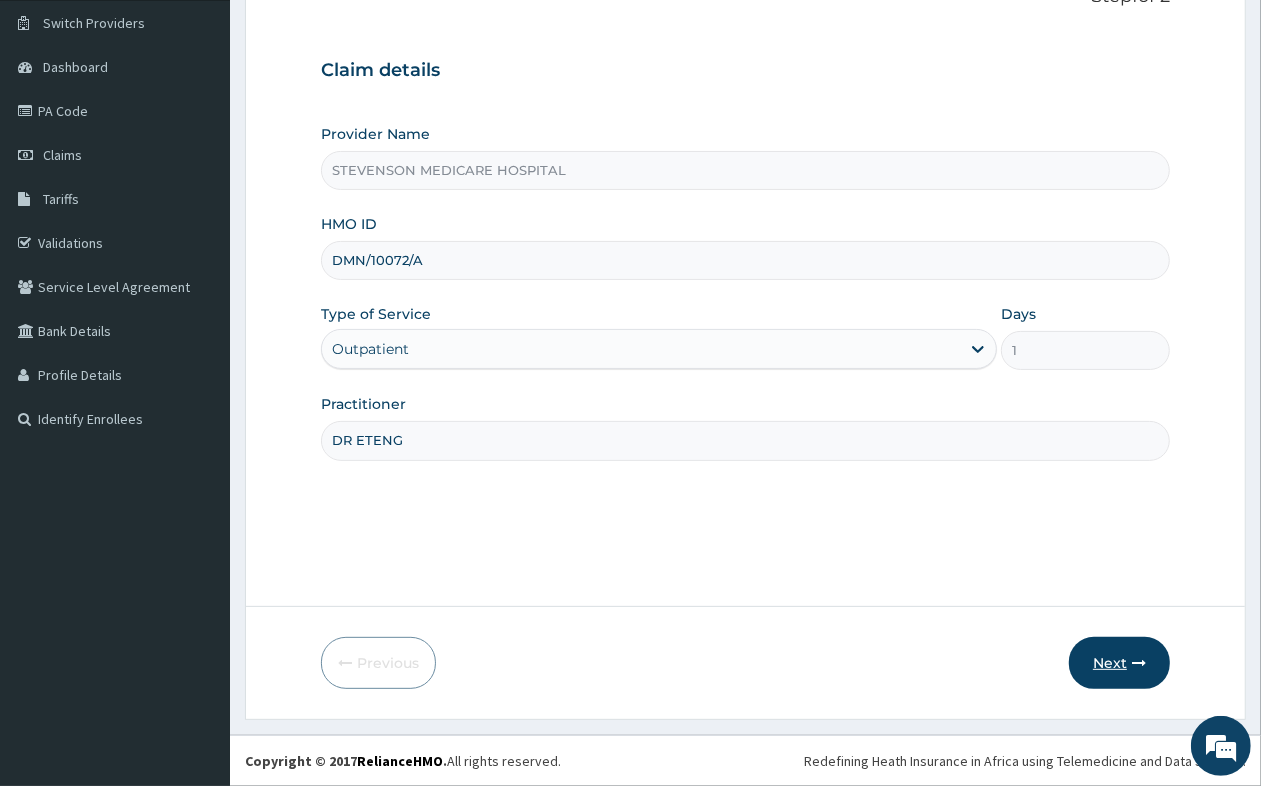 type on "DR ETENG" 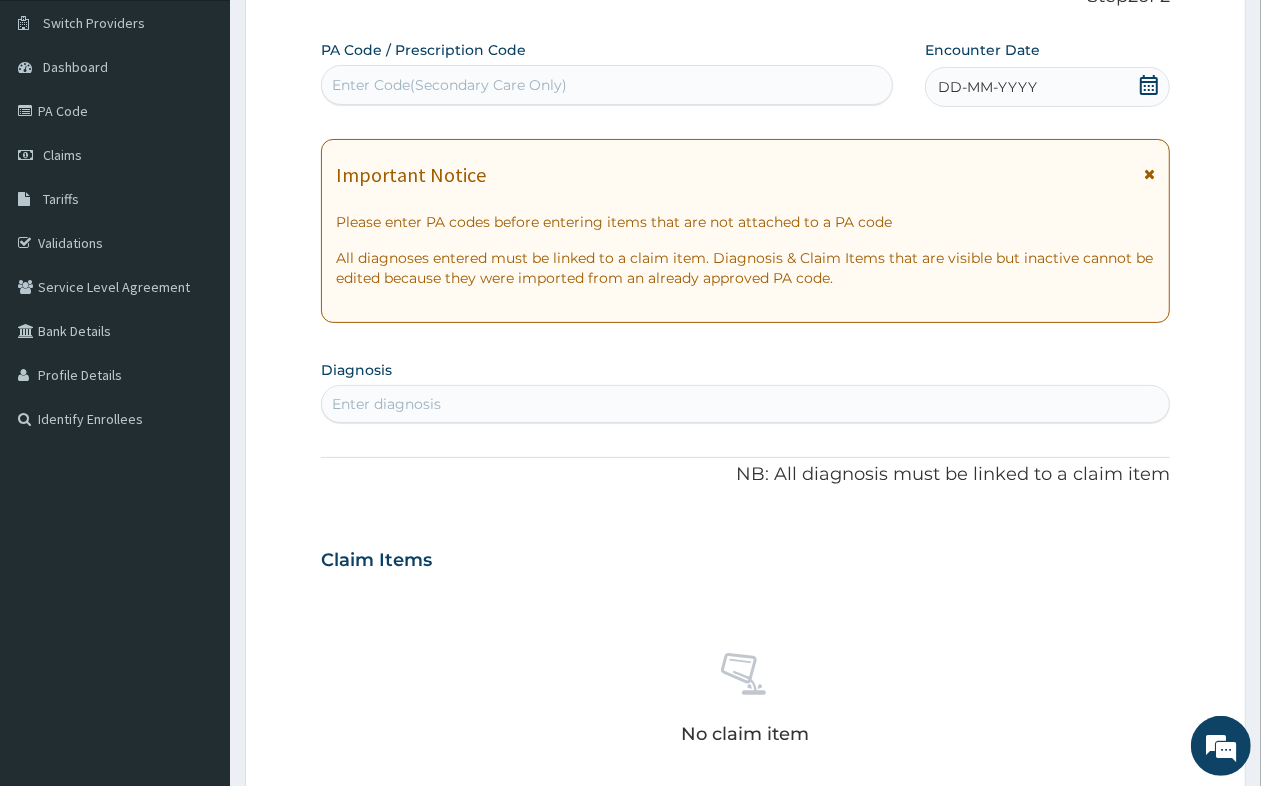 click 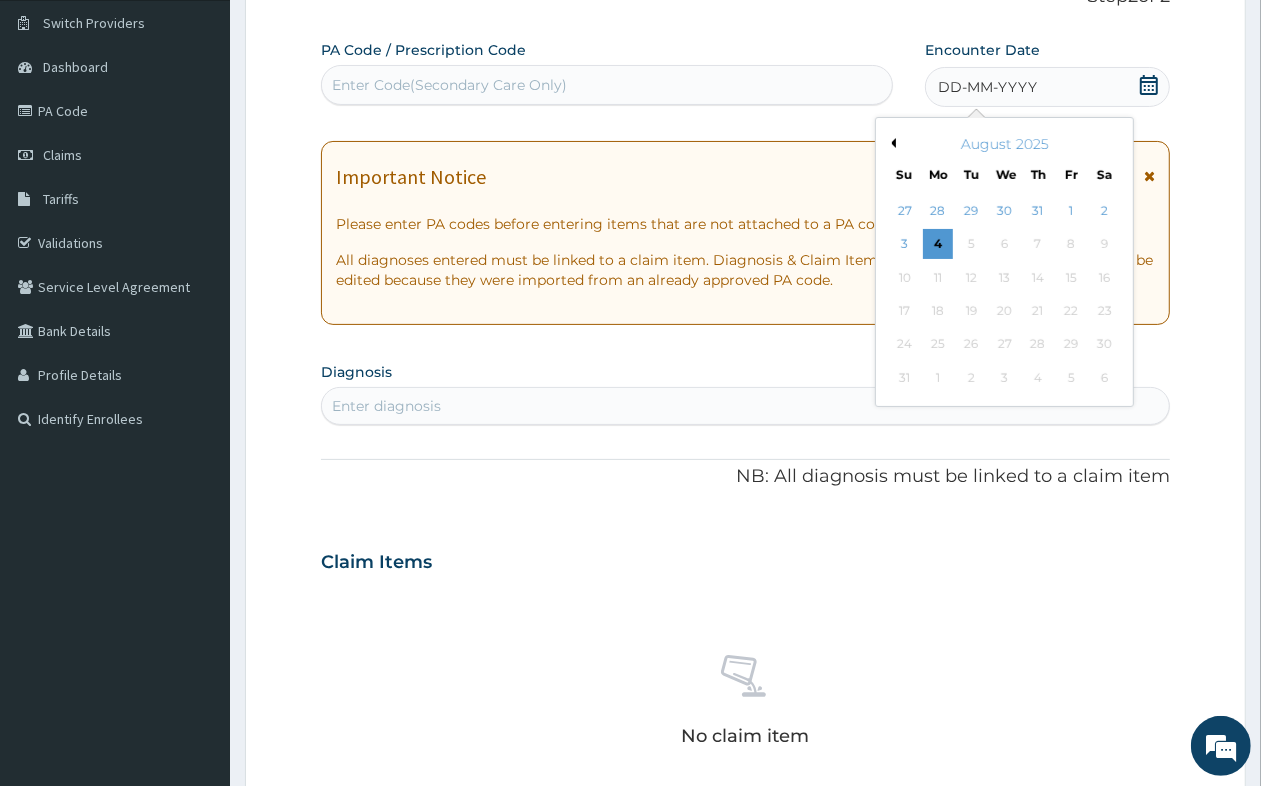 click on "[MONTH] [YEAR] Su Mo Tu We Th Fr Sa" at bounding box center [1004, 155] 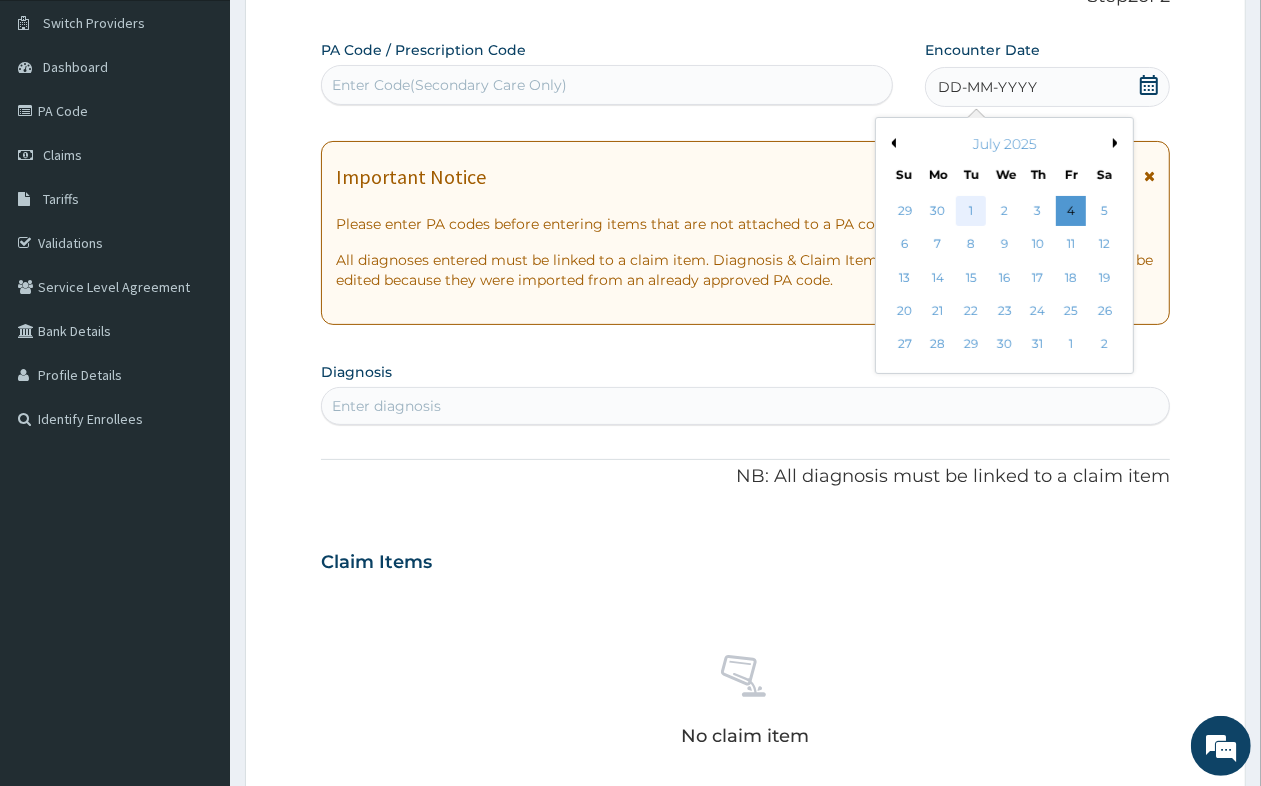 click on "1" at bounding box center [971, 211] 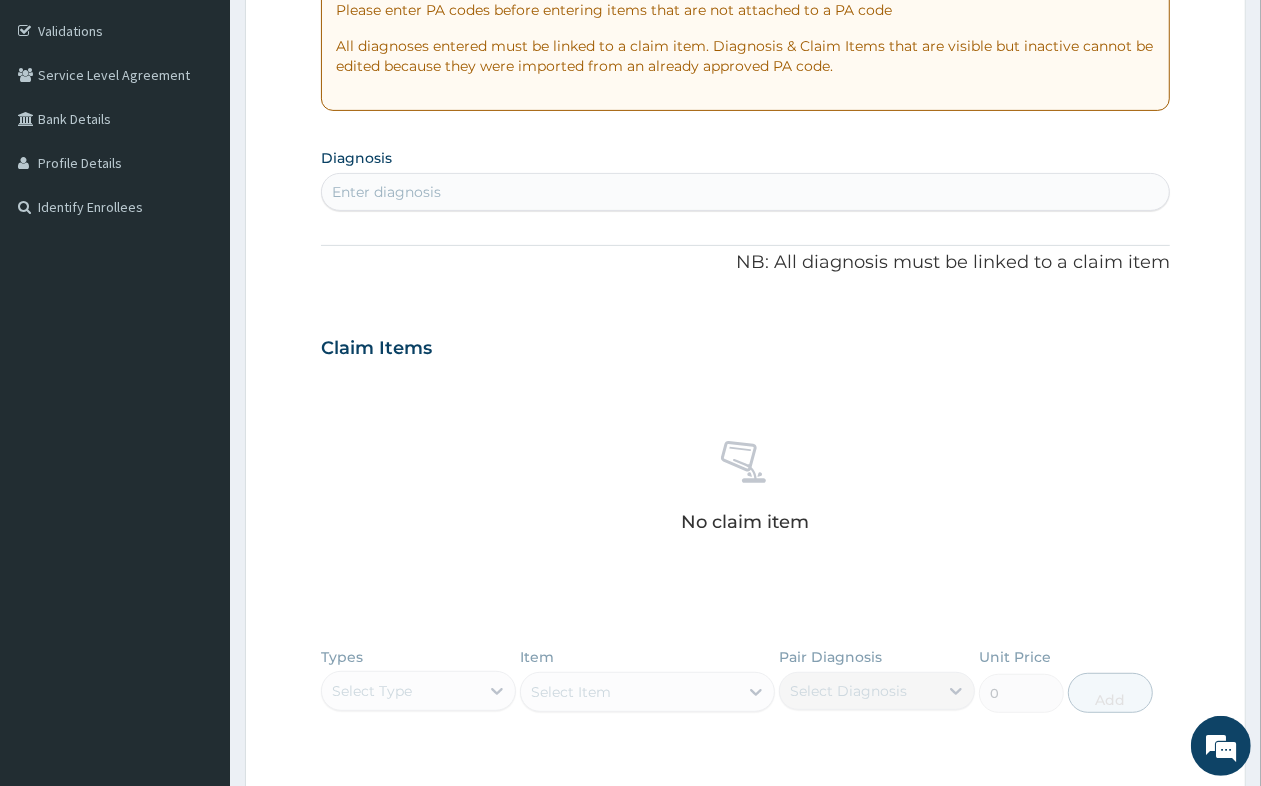 scroll, scrollTop: 401, scrollLeft: 0, axis: vertical 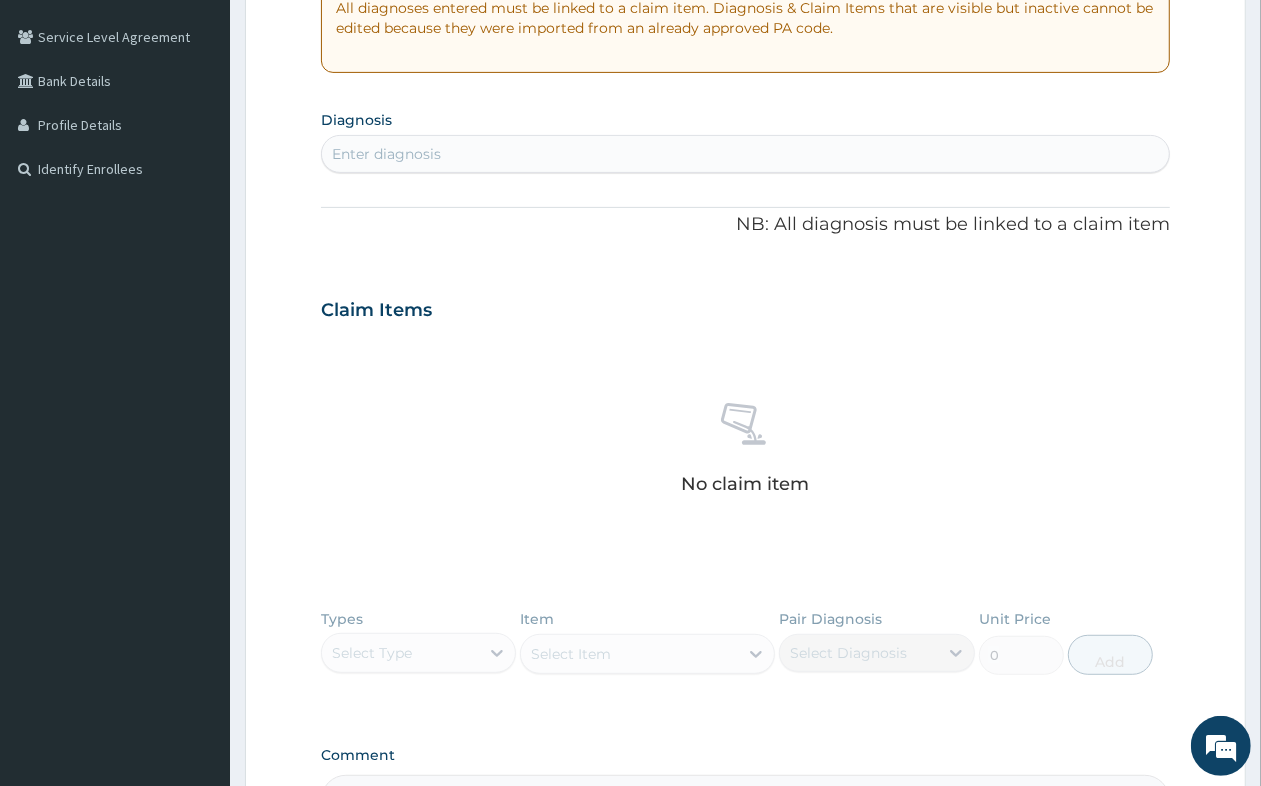 click on "Enter diagnosis" at bounding box center (745, 154) 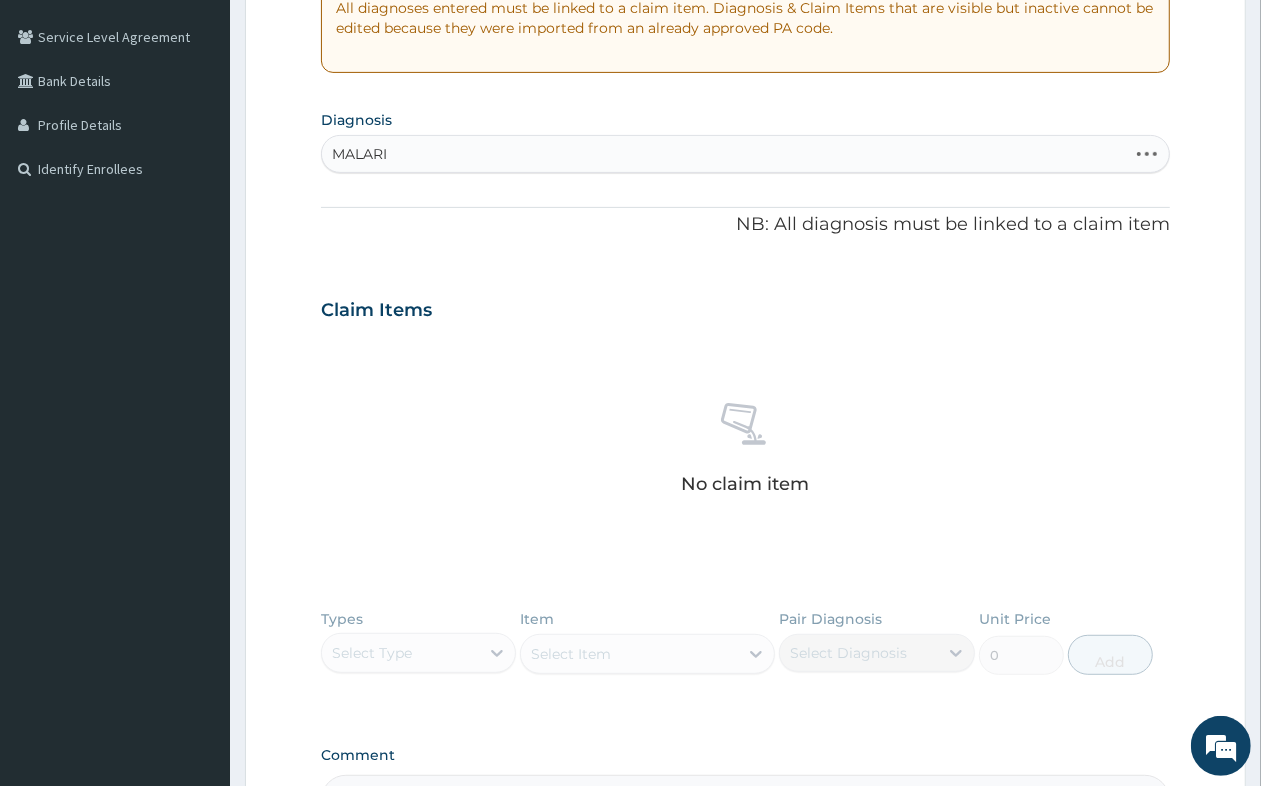 type on "MALARIA" 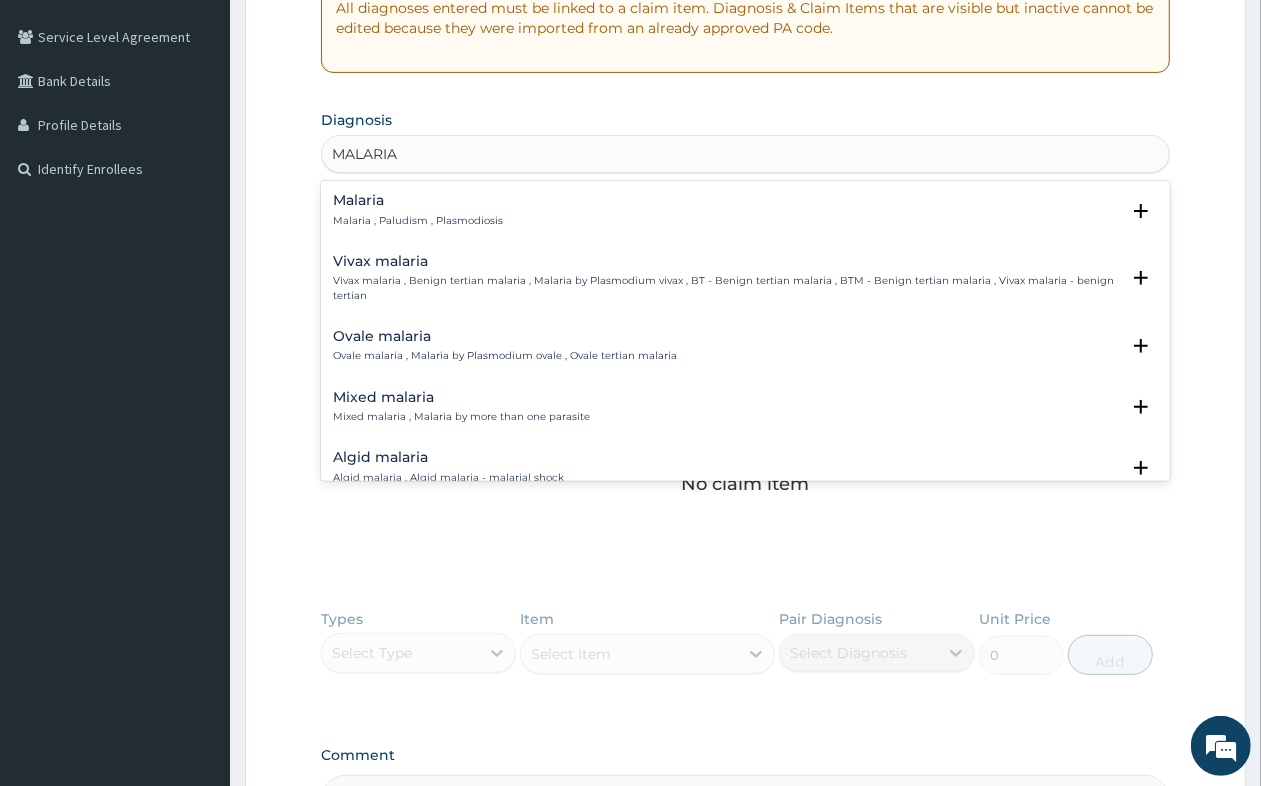 click on "Malaria , Paludism , Plasmodiosis" at bounding box center [418, 221] 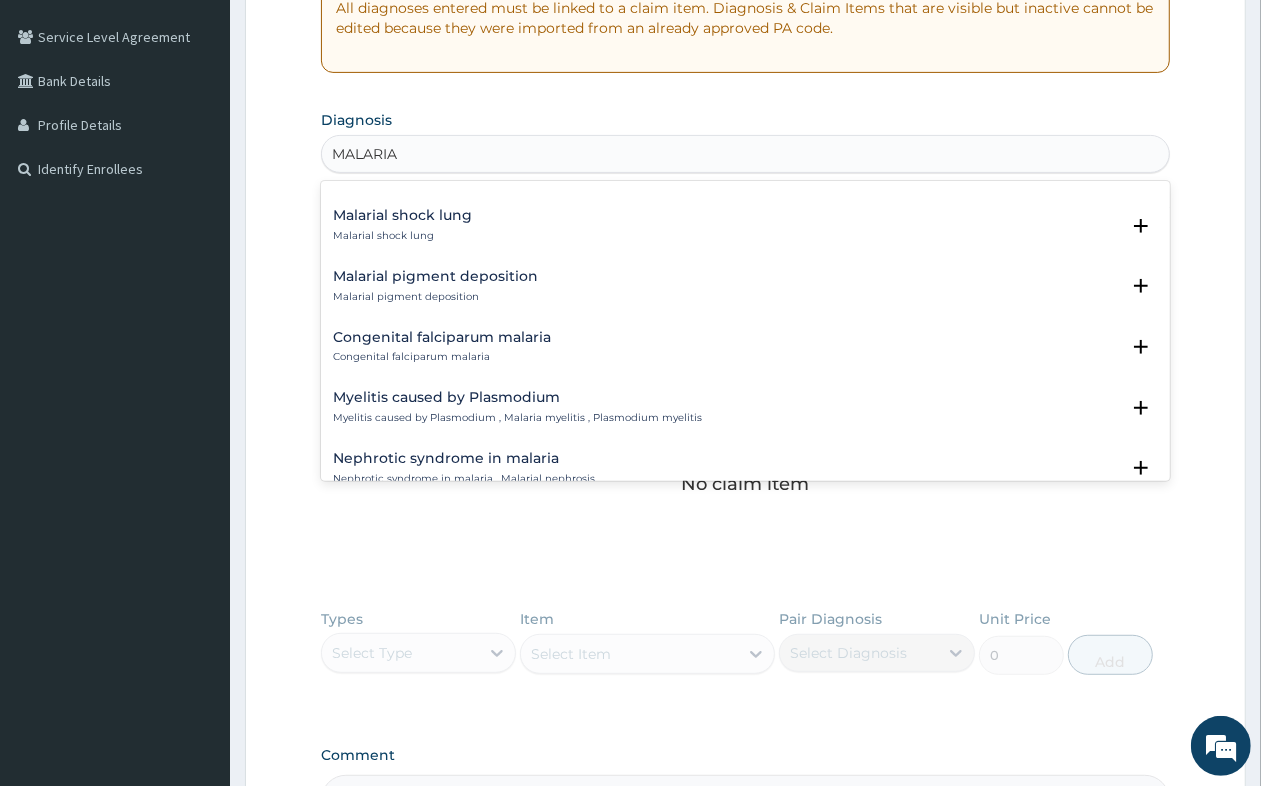 scroll, scrollTop: 1000, scrollLeft: 0, axis: vertical 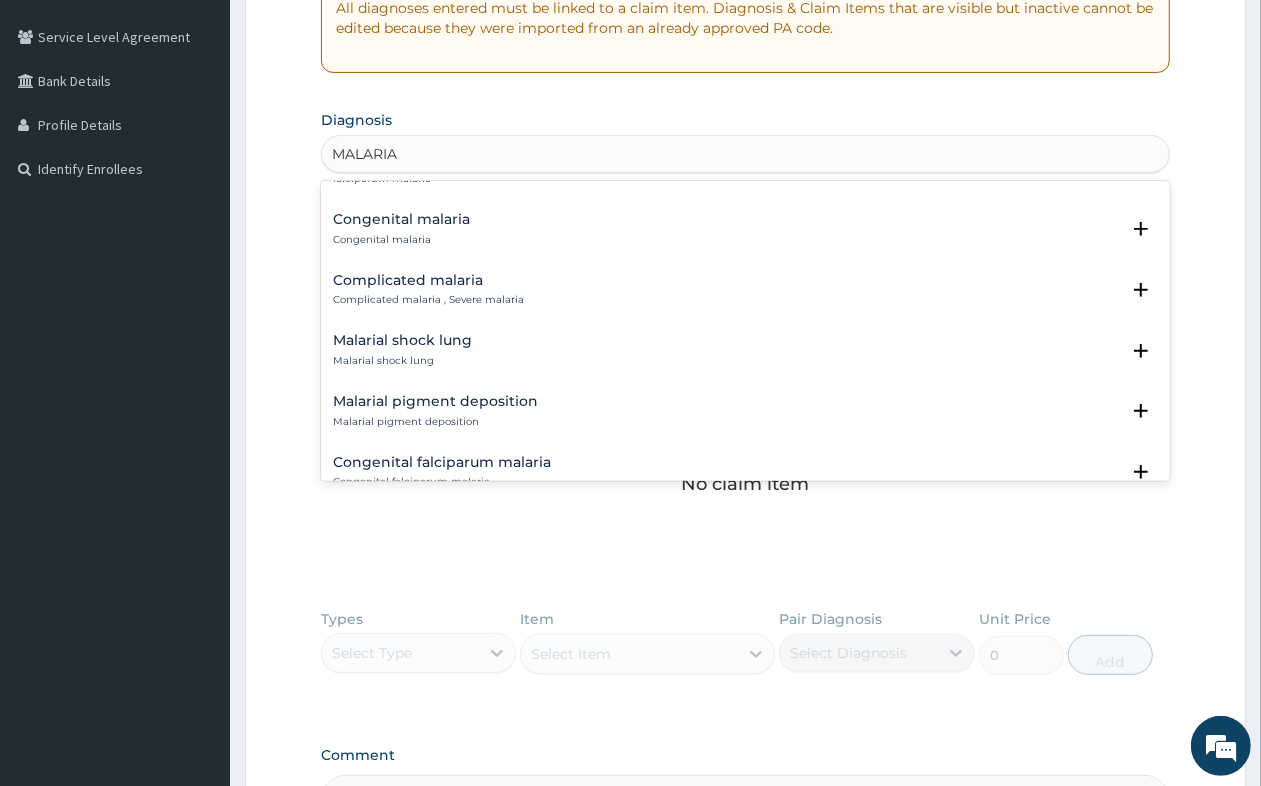 click on "Complicated malaria , Severe malaria" at bounding box center [428, 300] 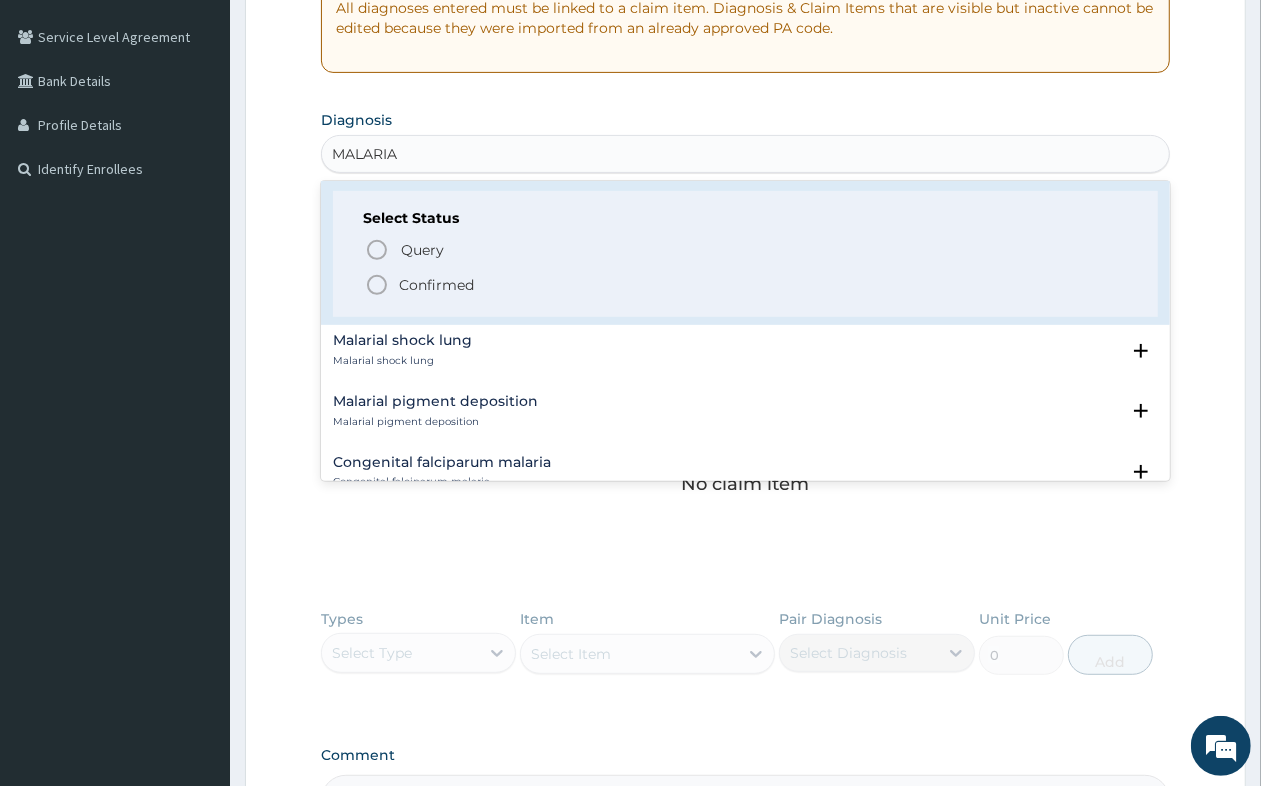 click on "Confirmed" at bounding box center (436, 285) 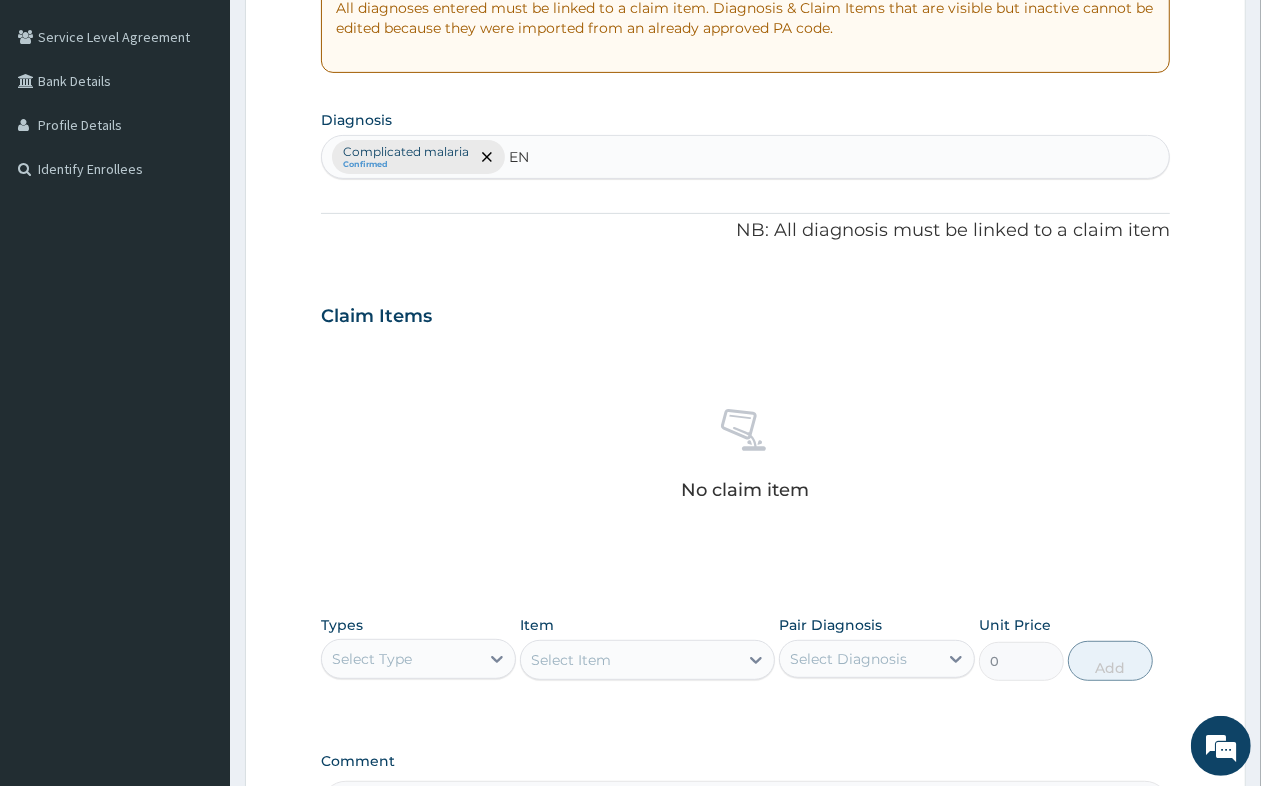 type on "E" 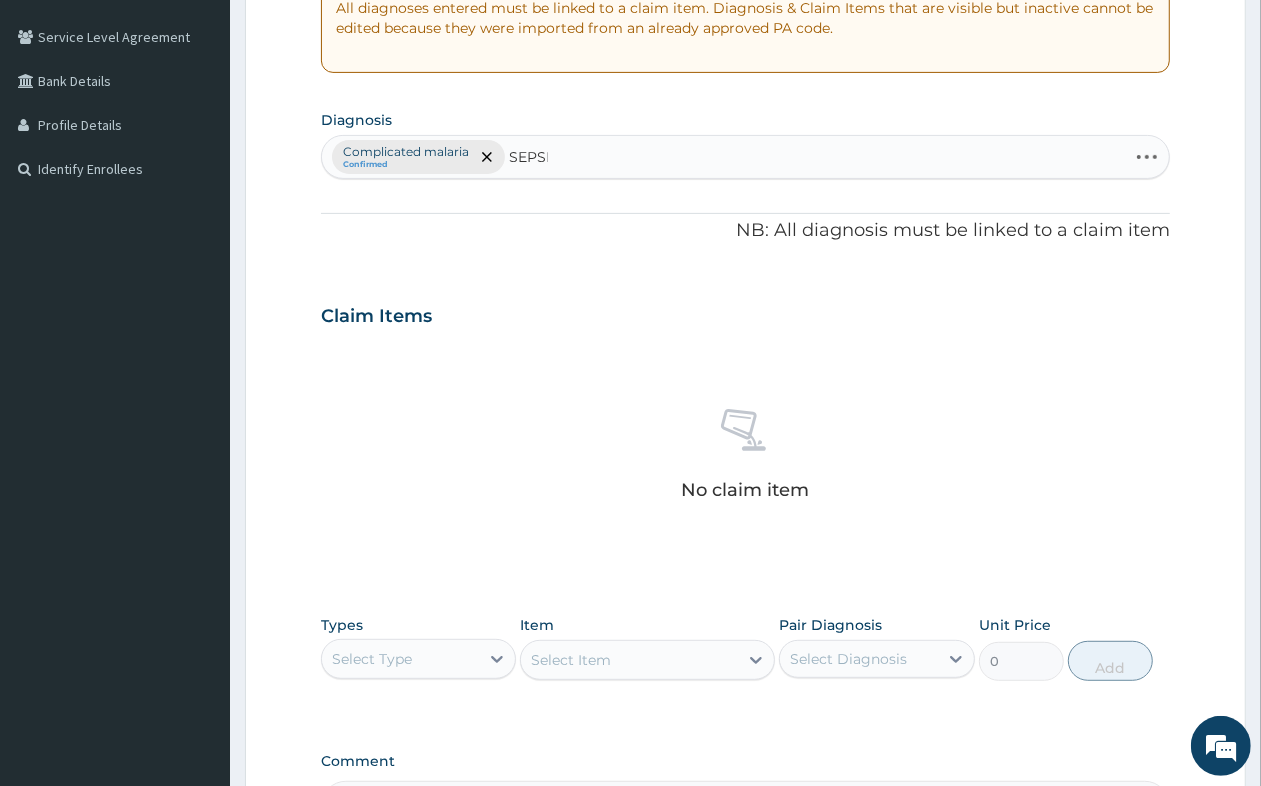 type on "SEPSIS" 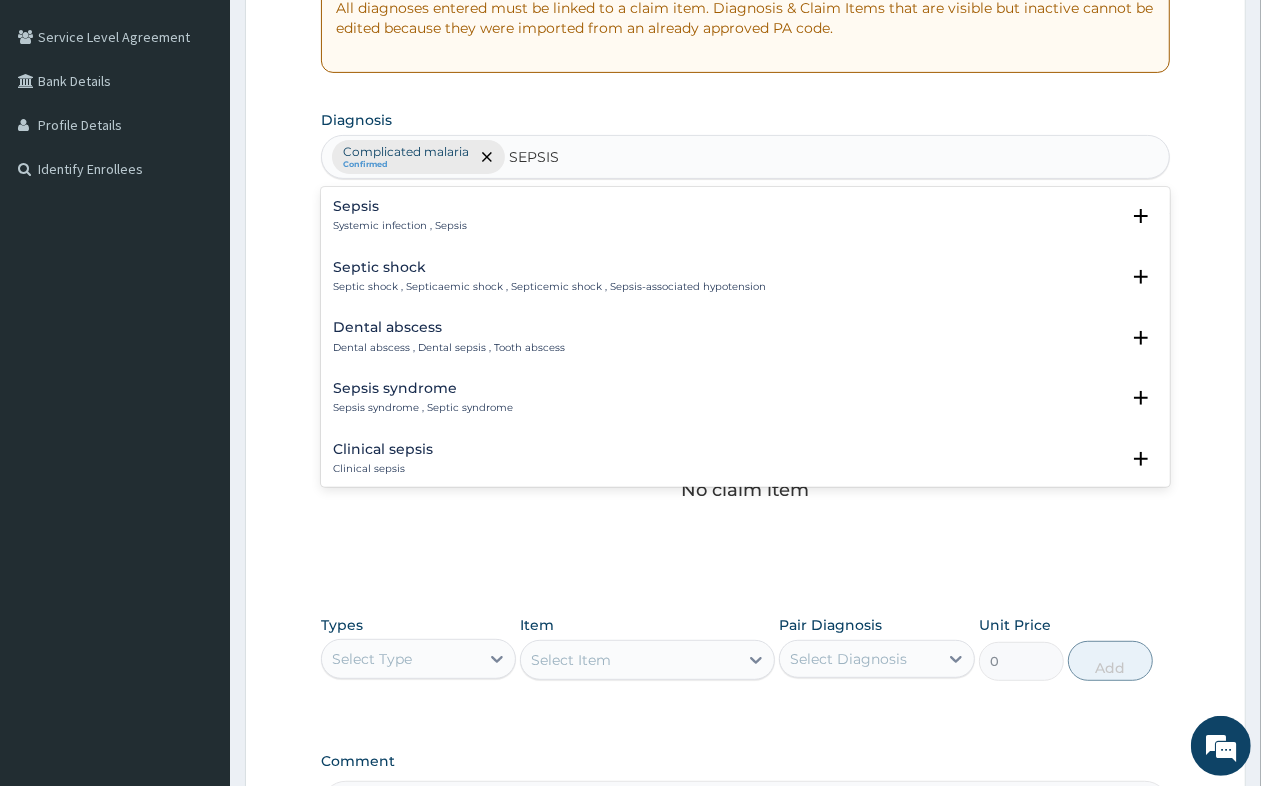 click on "Sepsis Systemic infection , Sepsis" at bounding box center (745, 216) 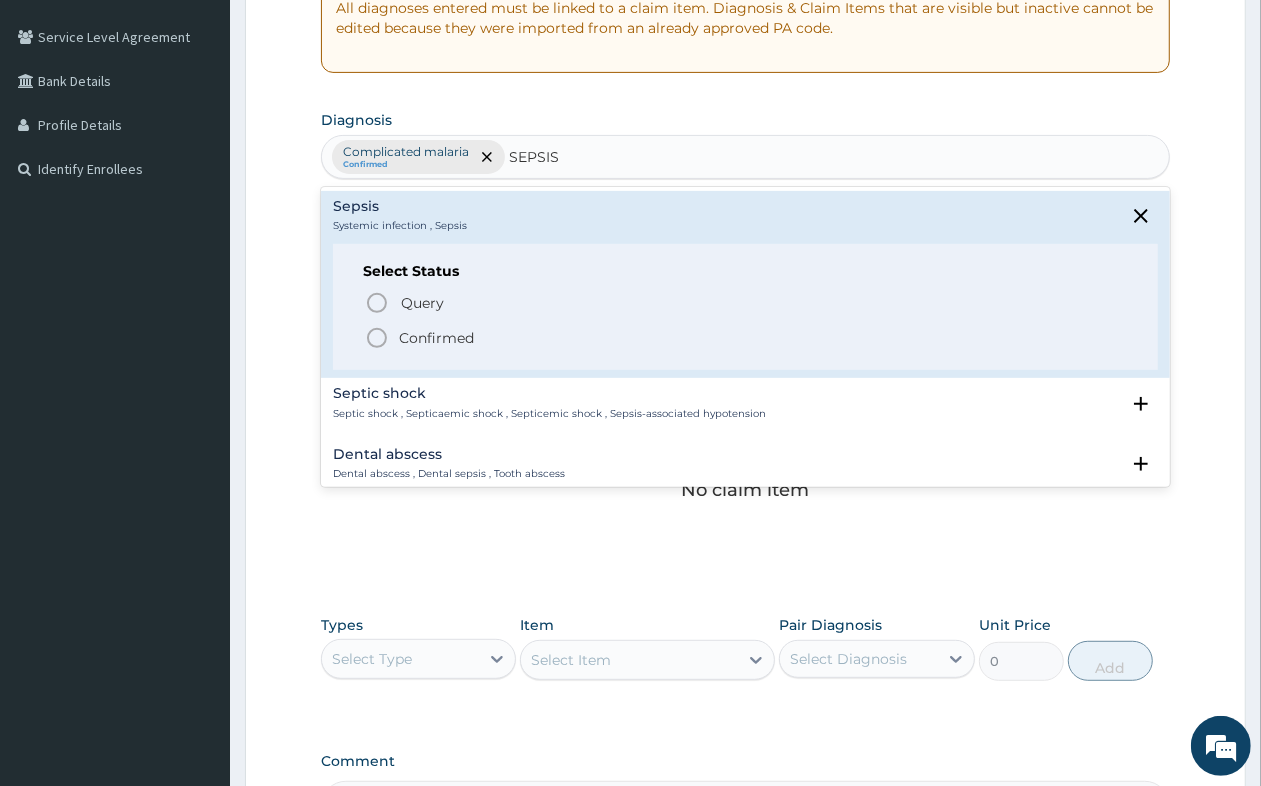 click on "Confirmed" at bounding box center [436, 338] 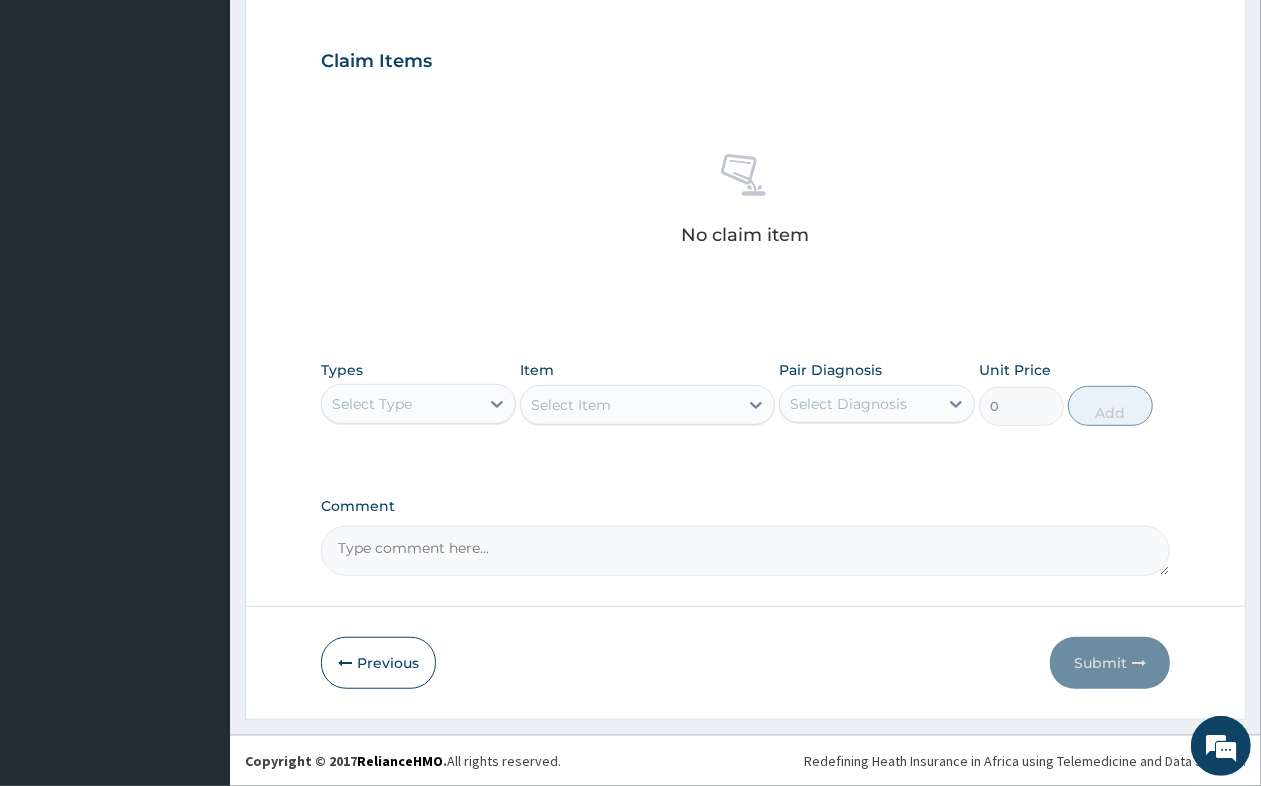 scroll, scrollTop: 657, scrollLeft: 0, axis: vertical 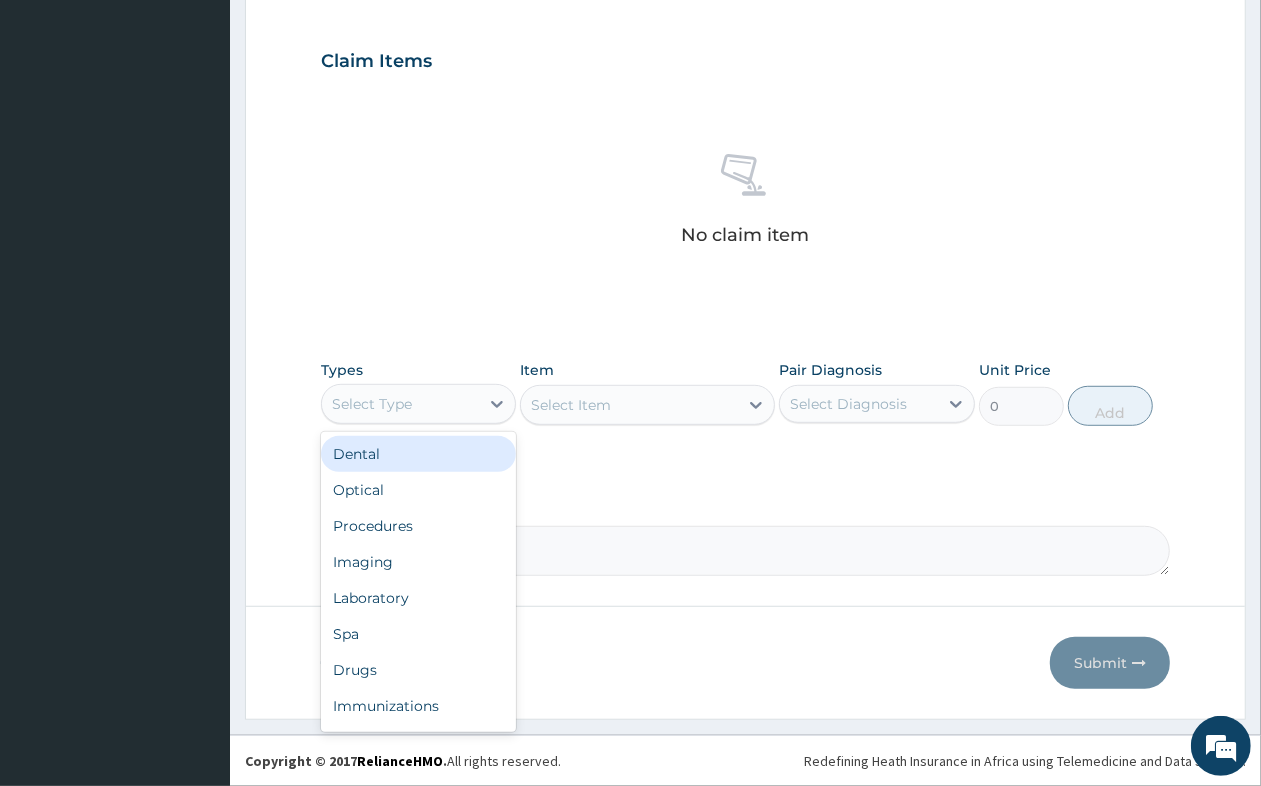 click on "Select Type" at bounding box center (400, 404) 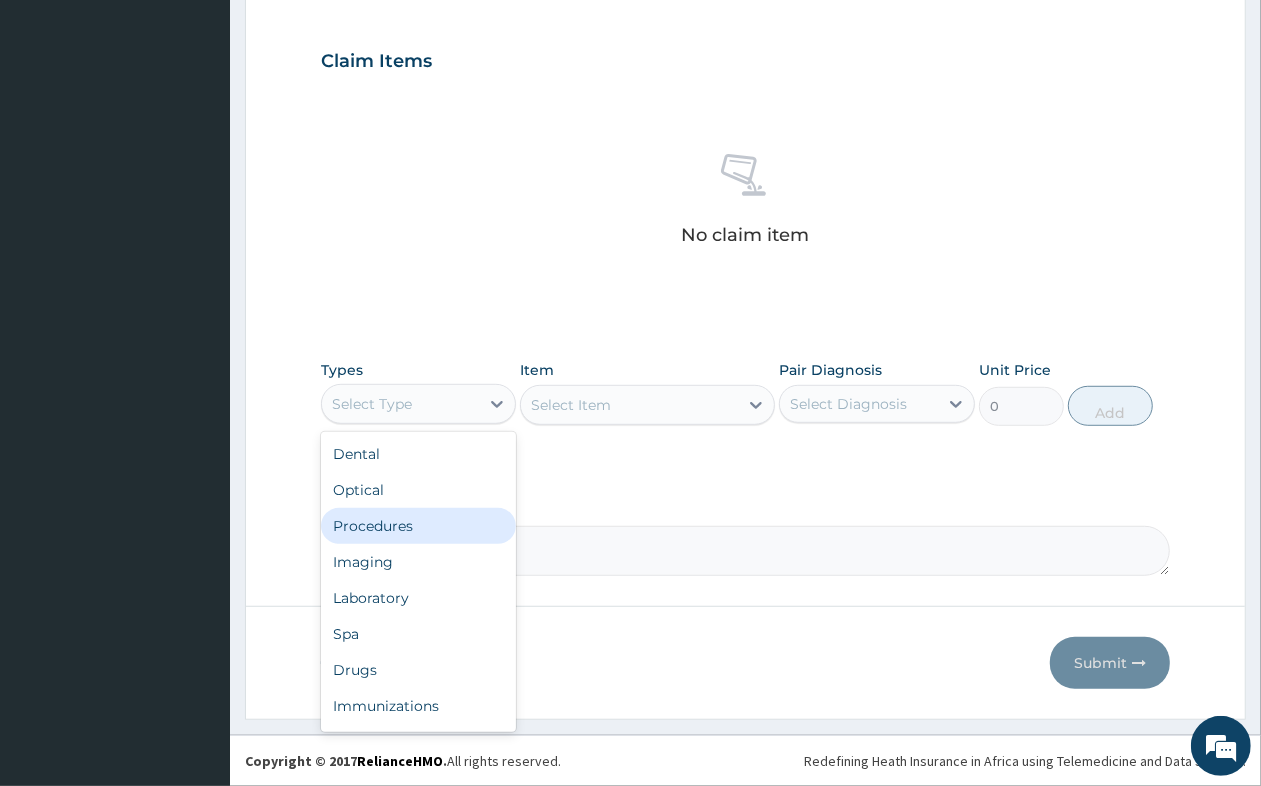 click on "Procedures" at bounding box center (418, 526) 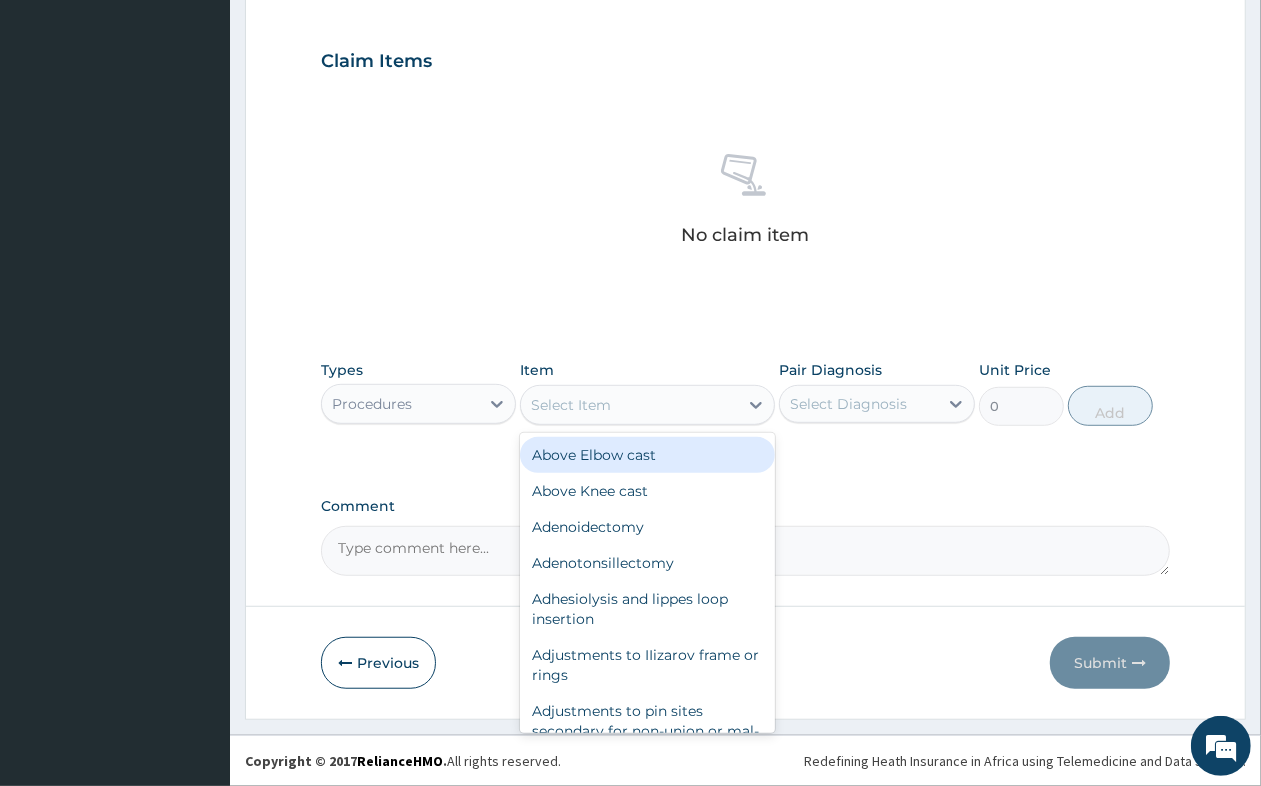 click on "Select Item" at bounding box center [629, 405] 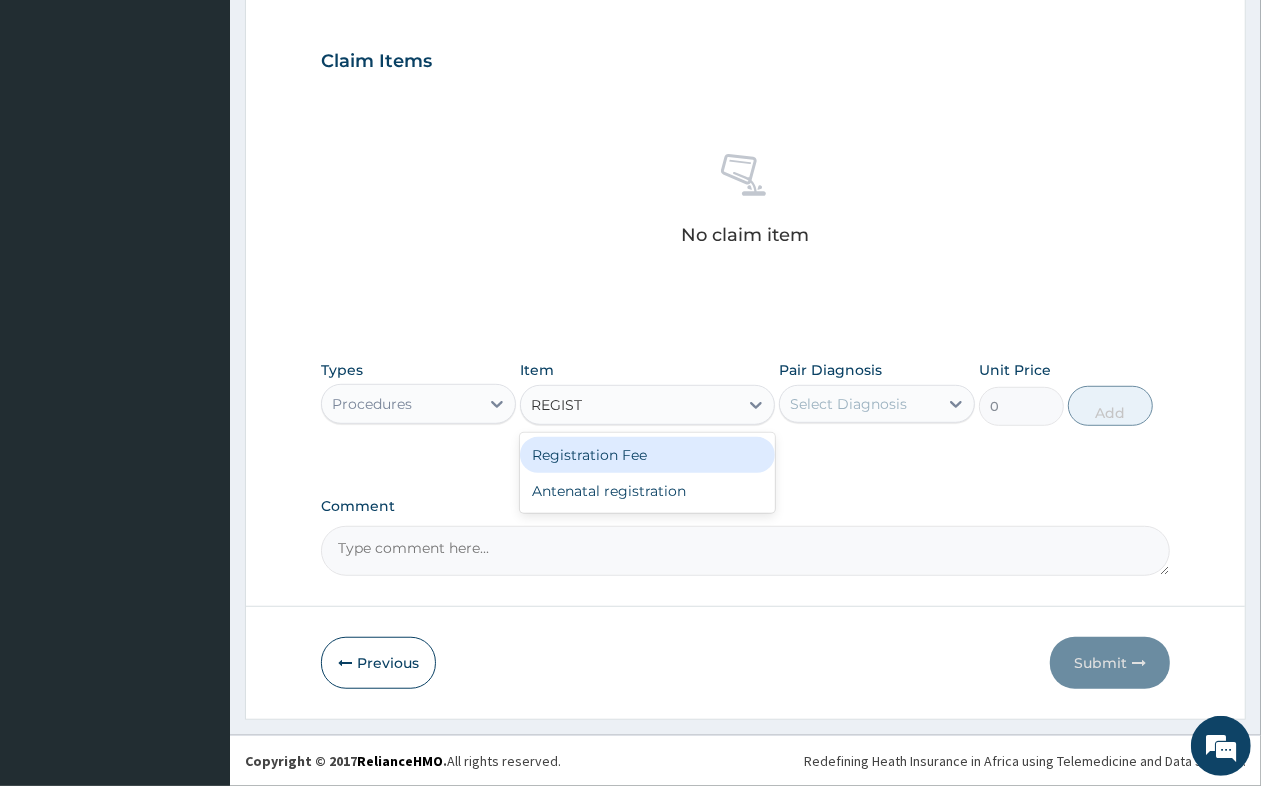 type on "REGISTR" 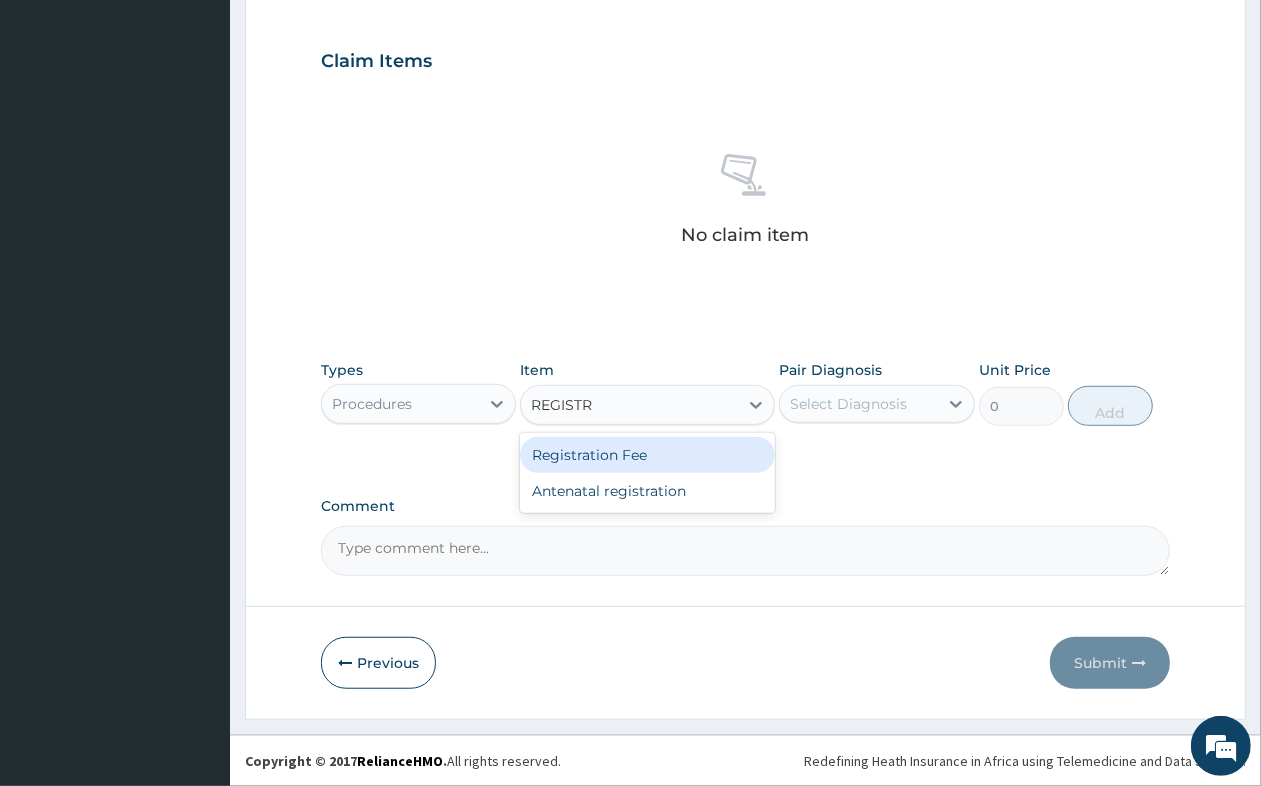 click on "Registration Fee" at bounding box center (647, 455) 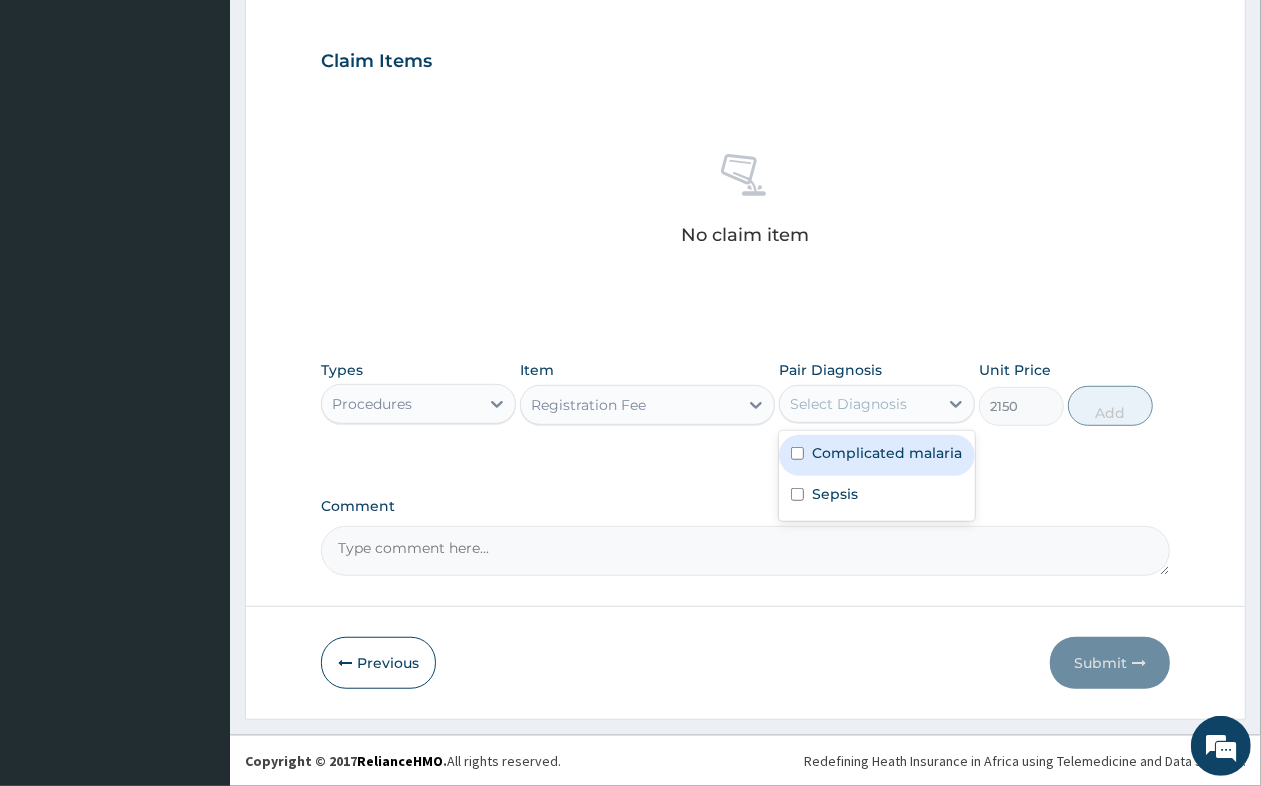 click on "Select Diagnosis" at bounding box center (858, 404) 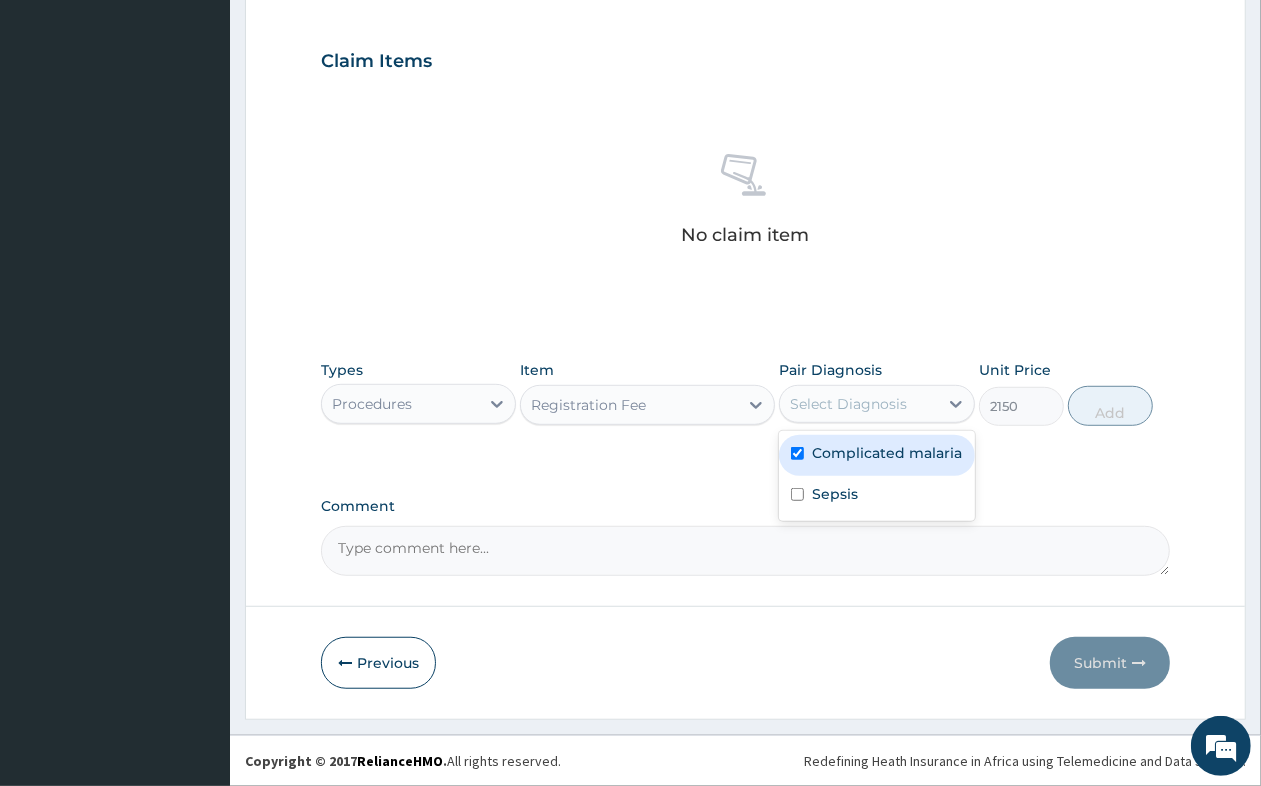 checkbox on "true" 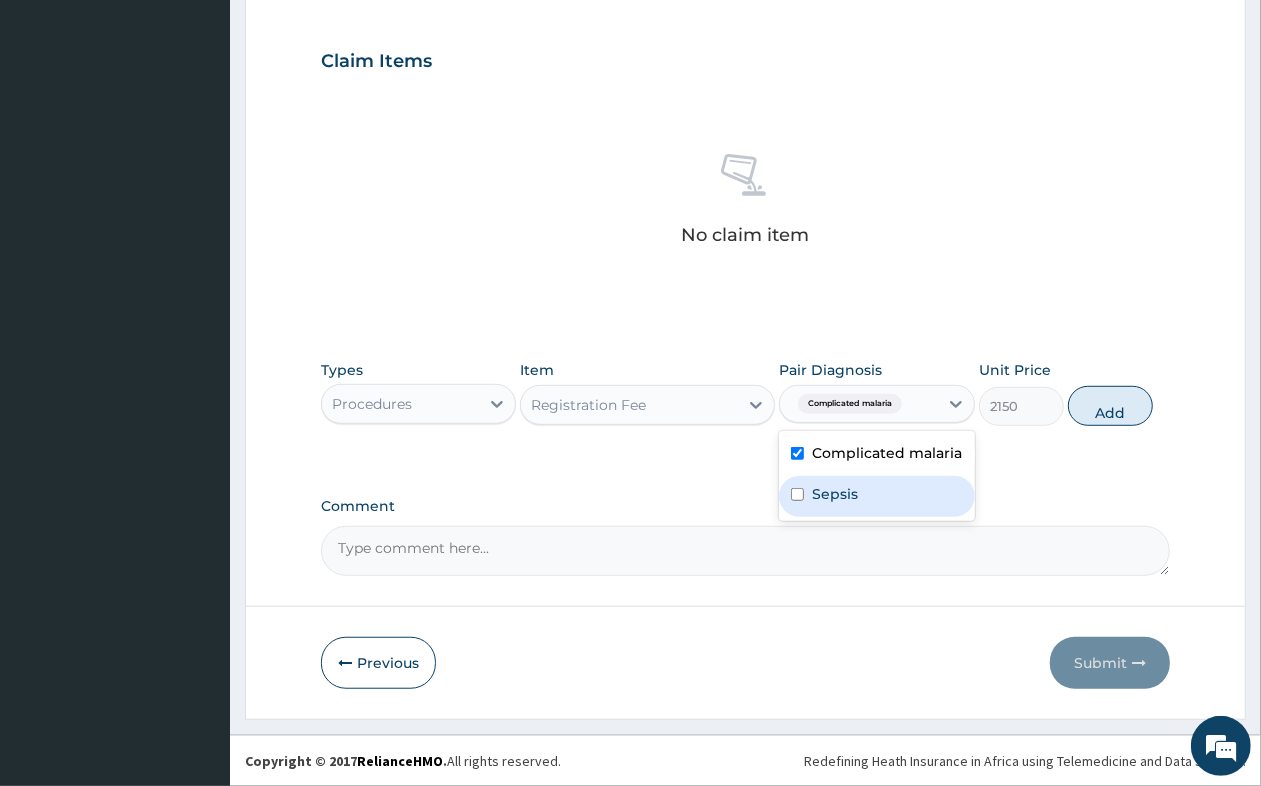 click on "Sepsis" at bounding box center [876, 496] 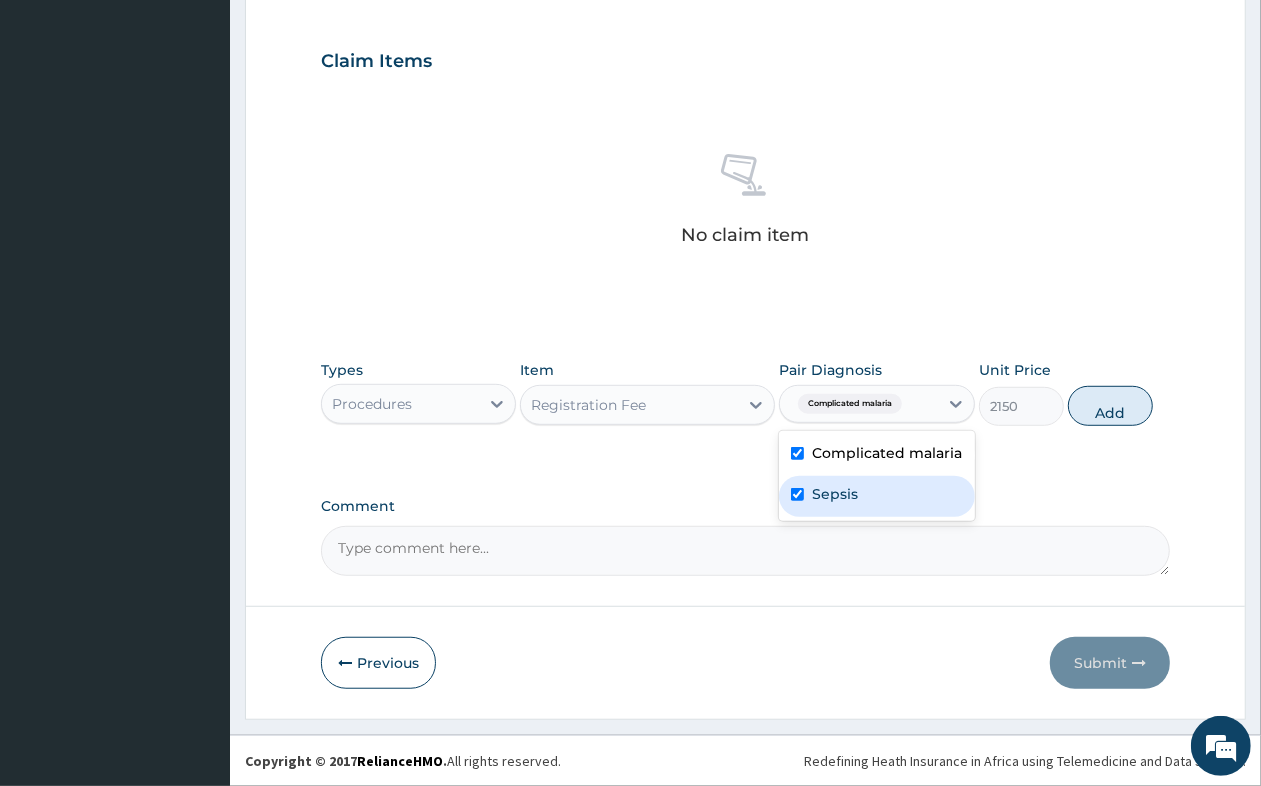 checkbox on "true" 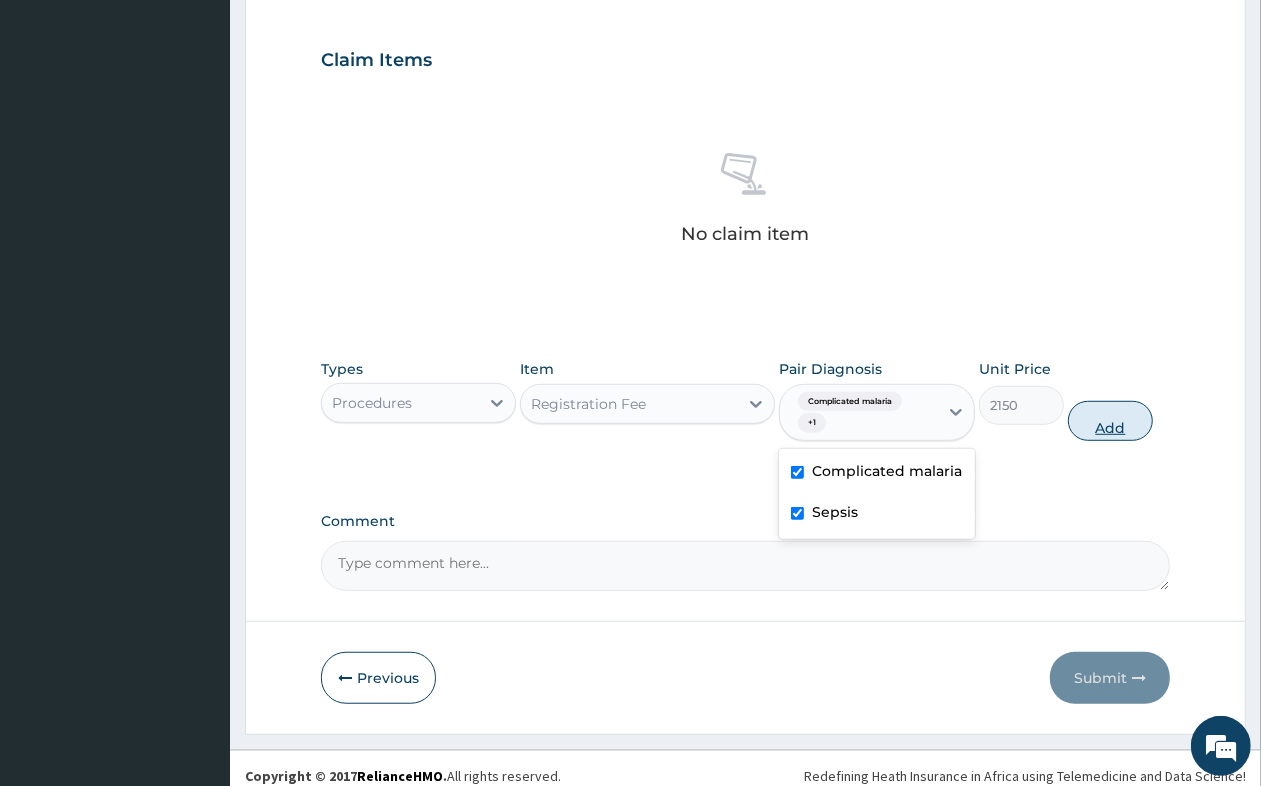 click on "Add" at bounding box center [1110, 421] 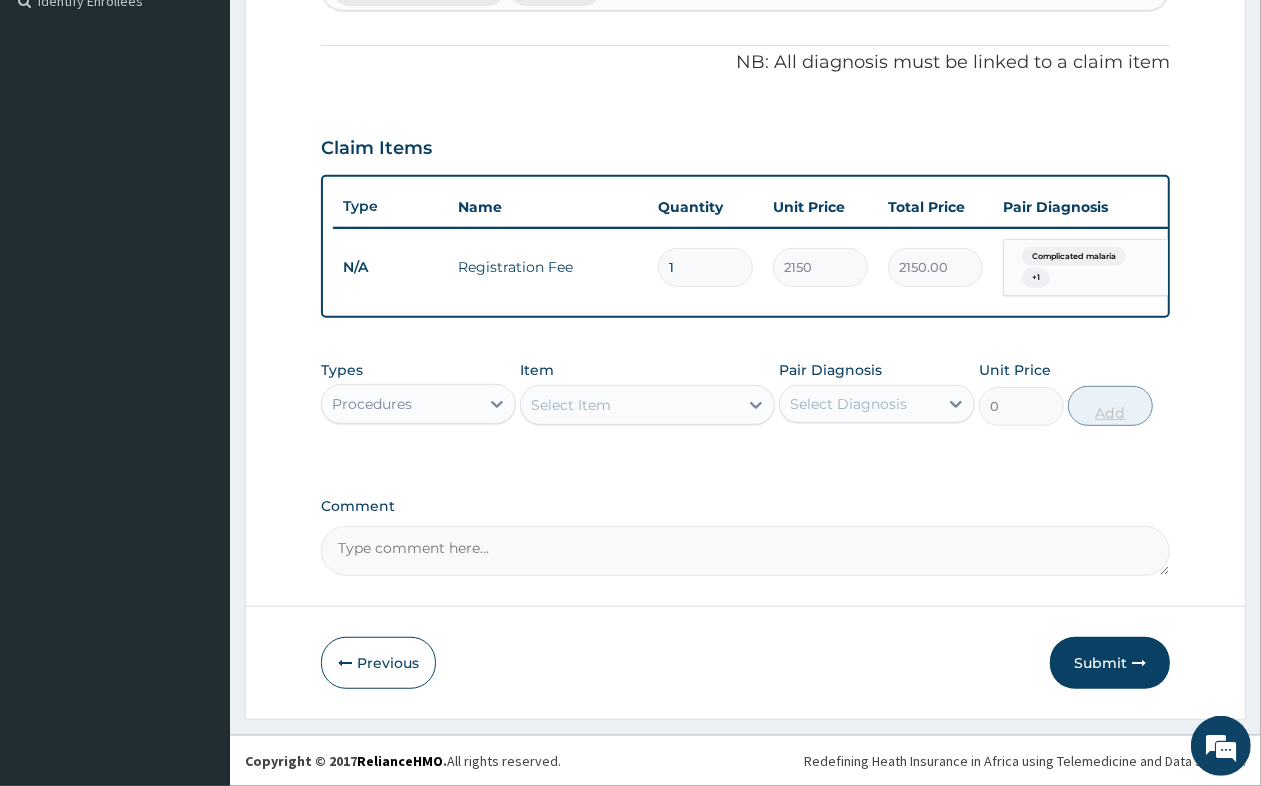 scroll, scrollTop: 587, scrollLeft: 0, axis: vertical 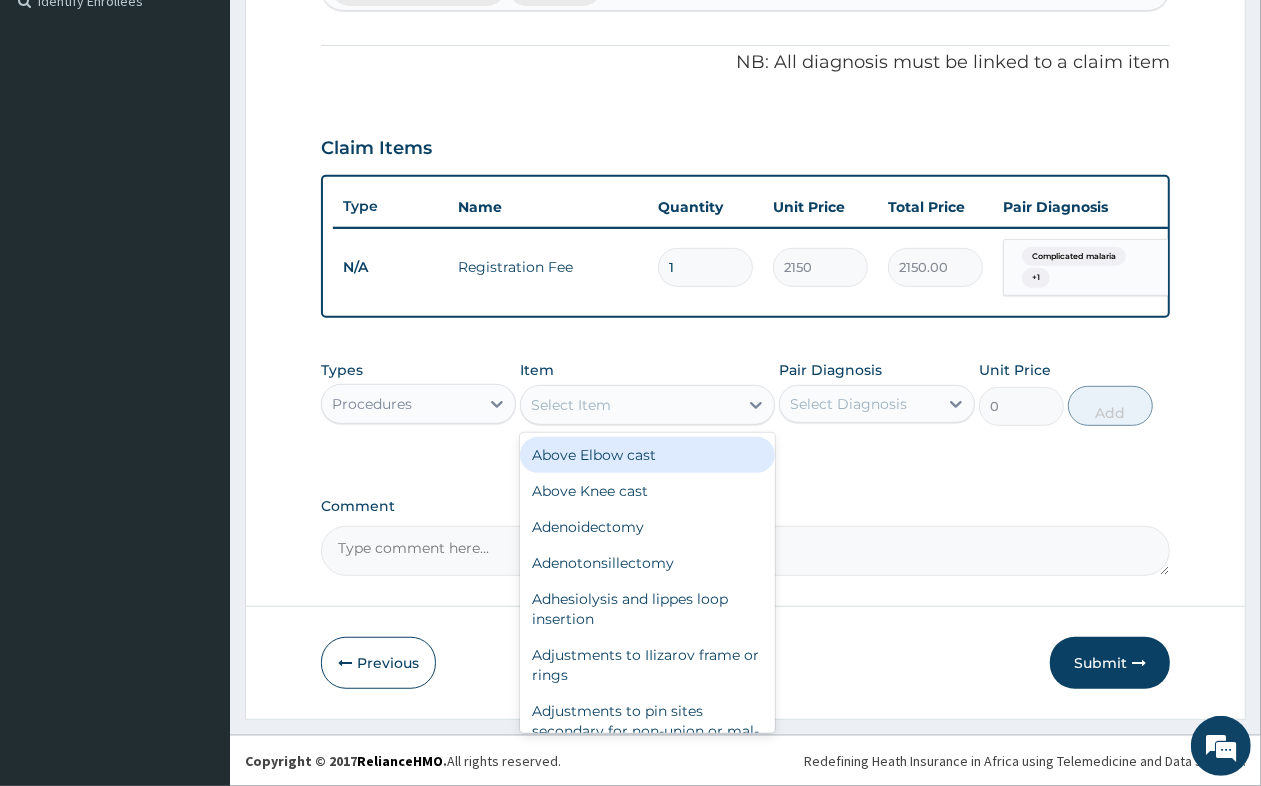 click on "Select Item" at bounding box center (571, 405) 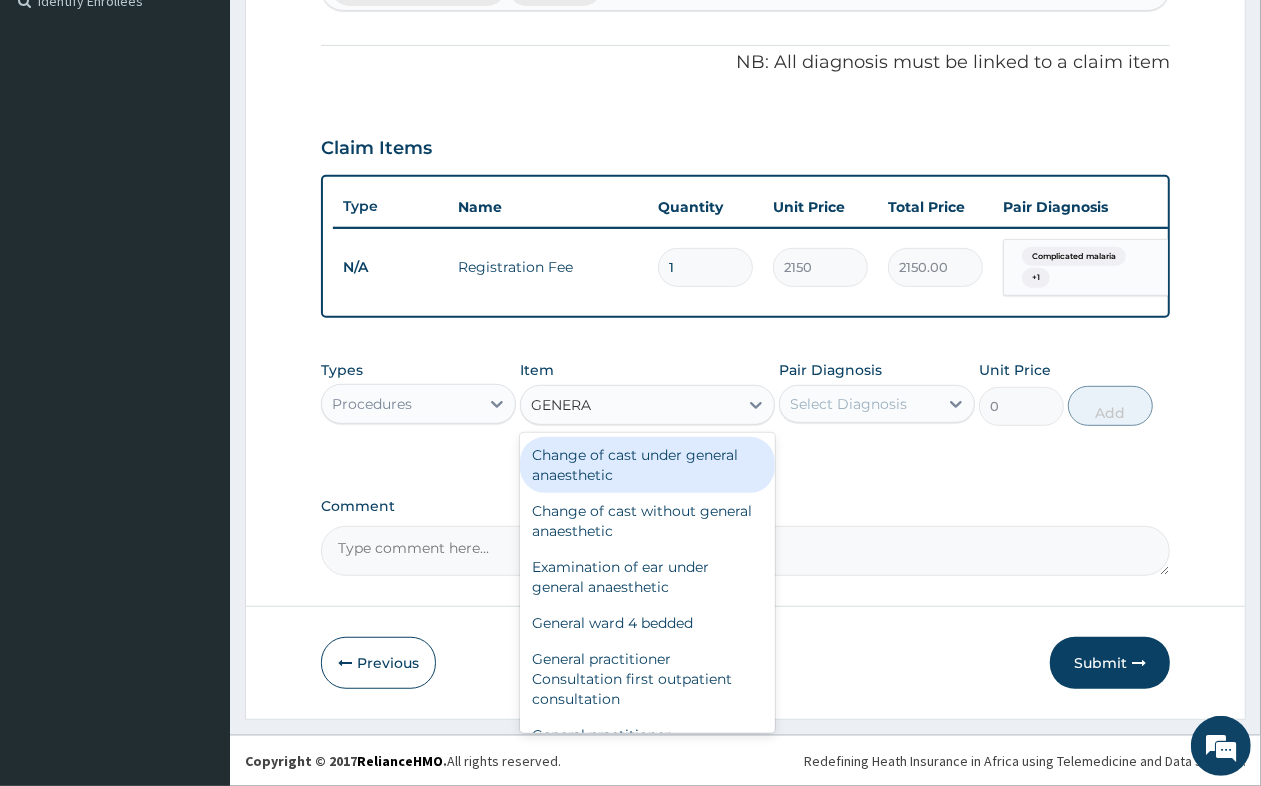 type on "GENERAL" 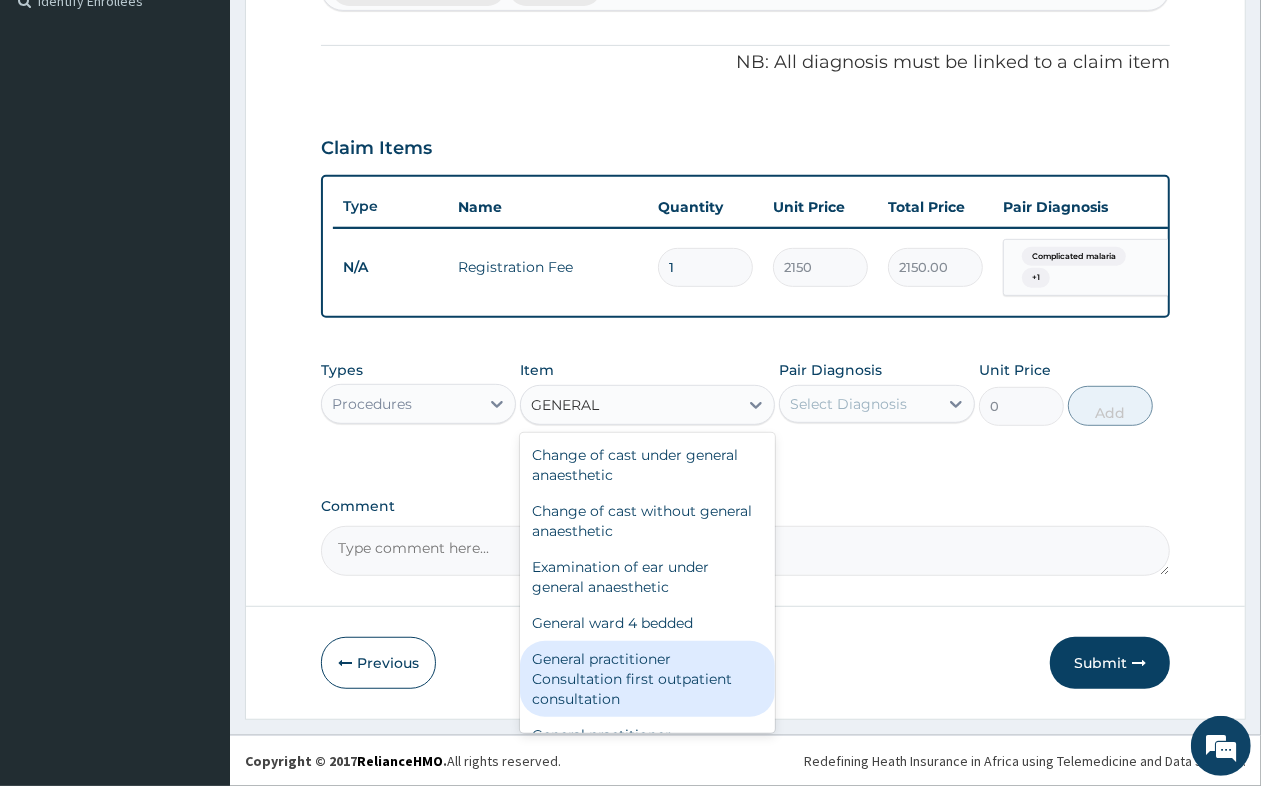 scroll, scrollTop: 125, scrollLeft: 0, axis: vertical 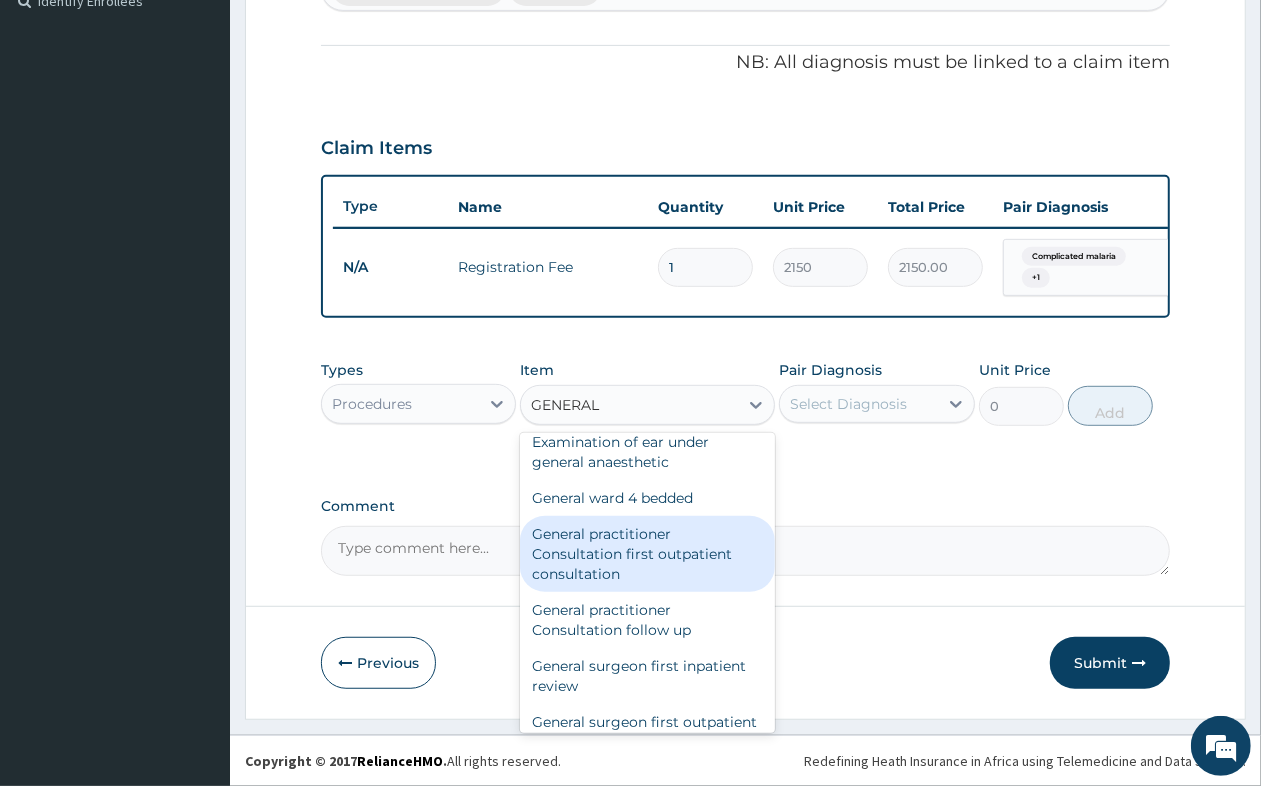 click on "General practitioner Consultation first outpatient consultation" at bounding box center [647, 554] 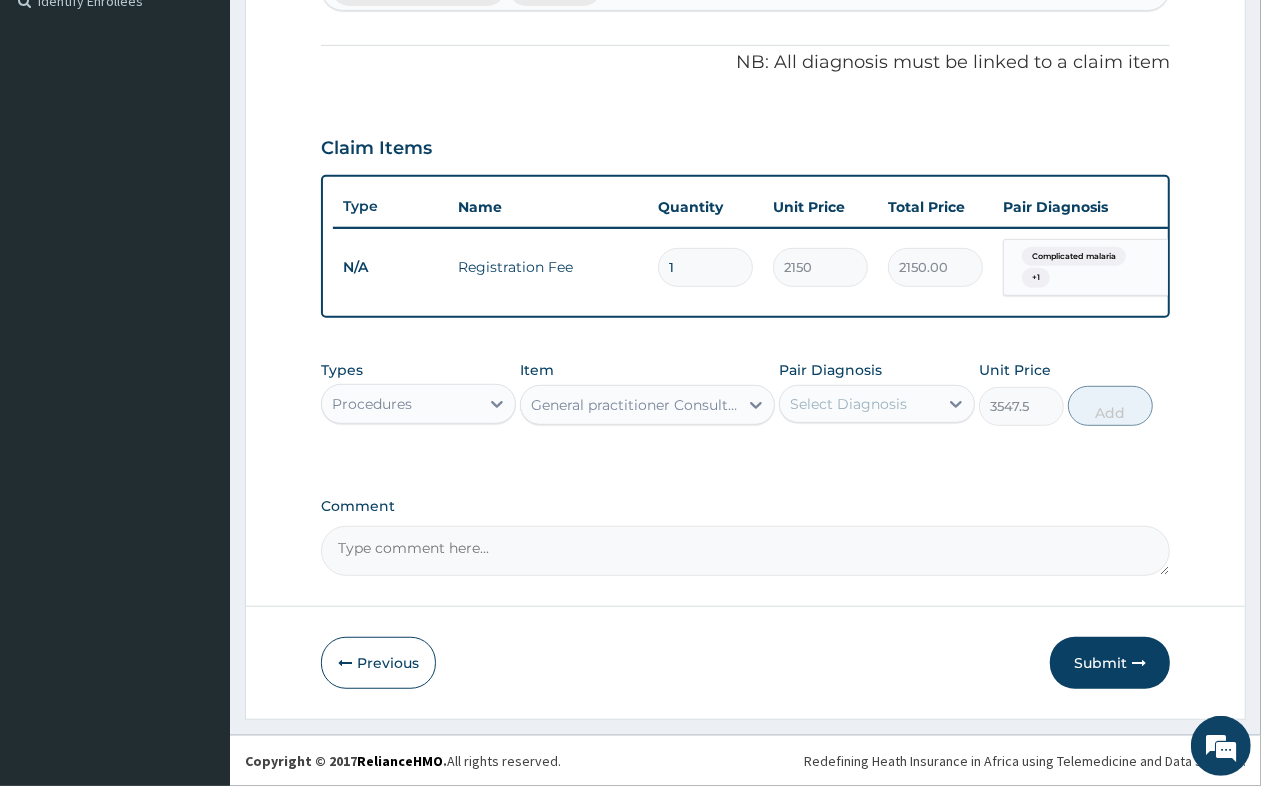 click on "Select Diagnosis" at bounding box center [848, 404] 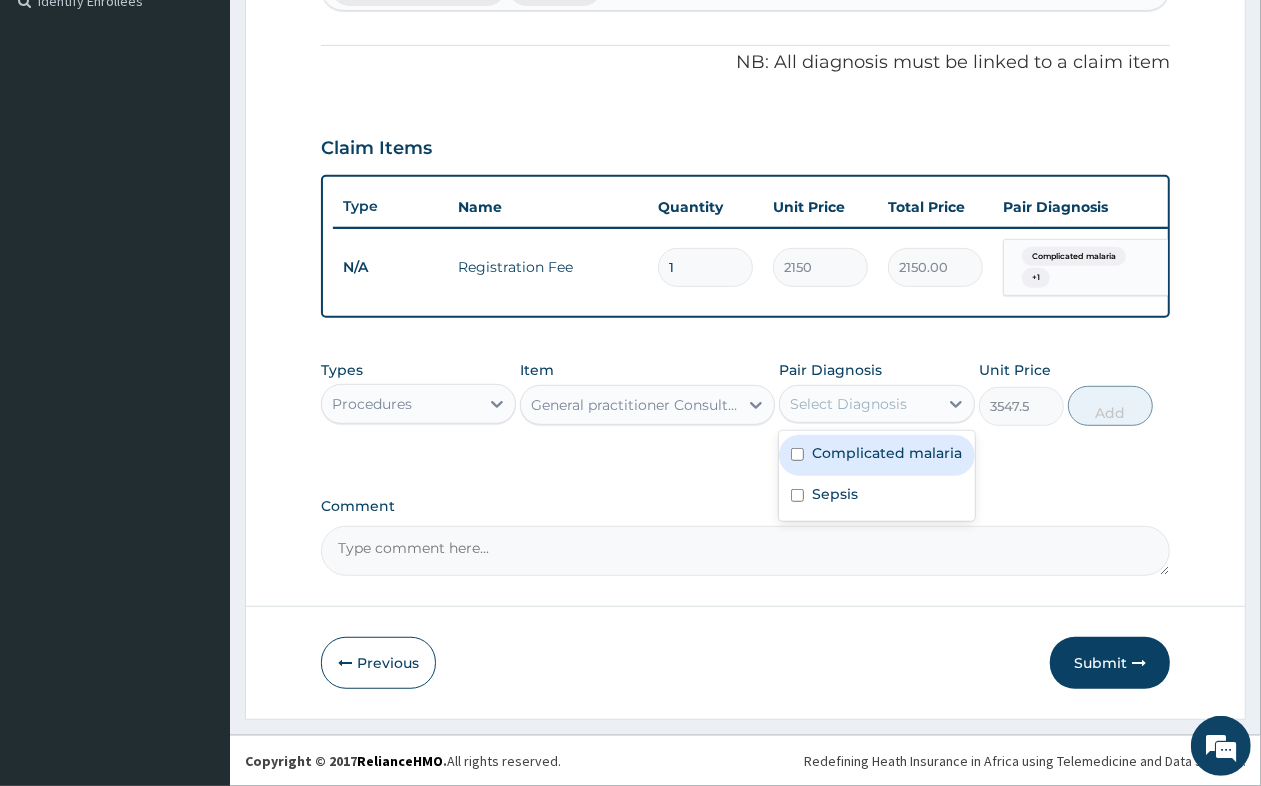 click on "Complicated malaria" at bounding box center [887, 453] 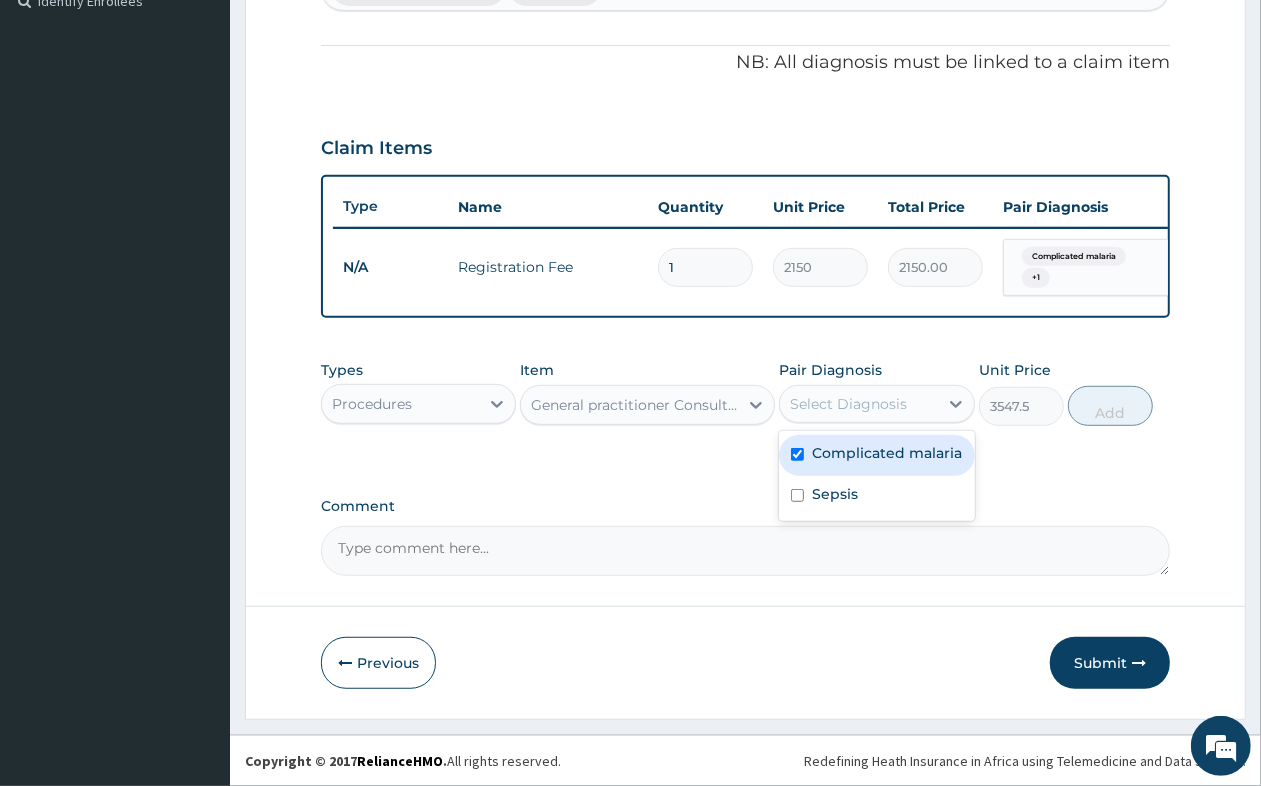 checkbox on "true" 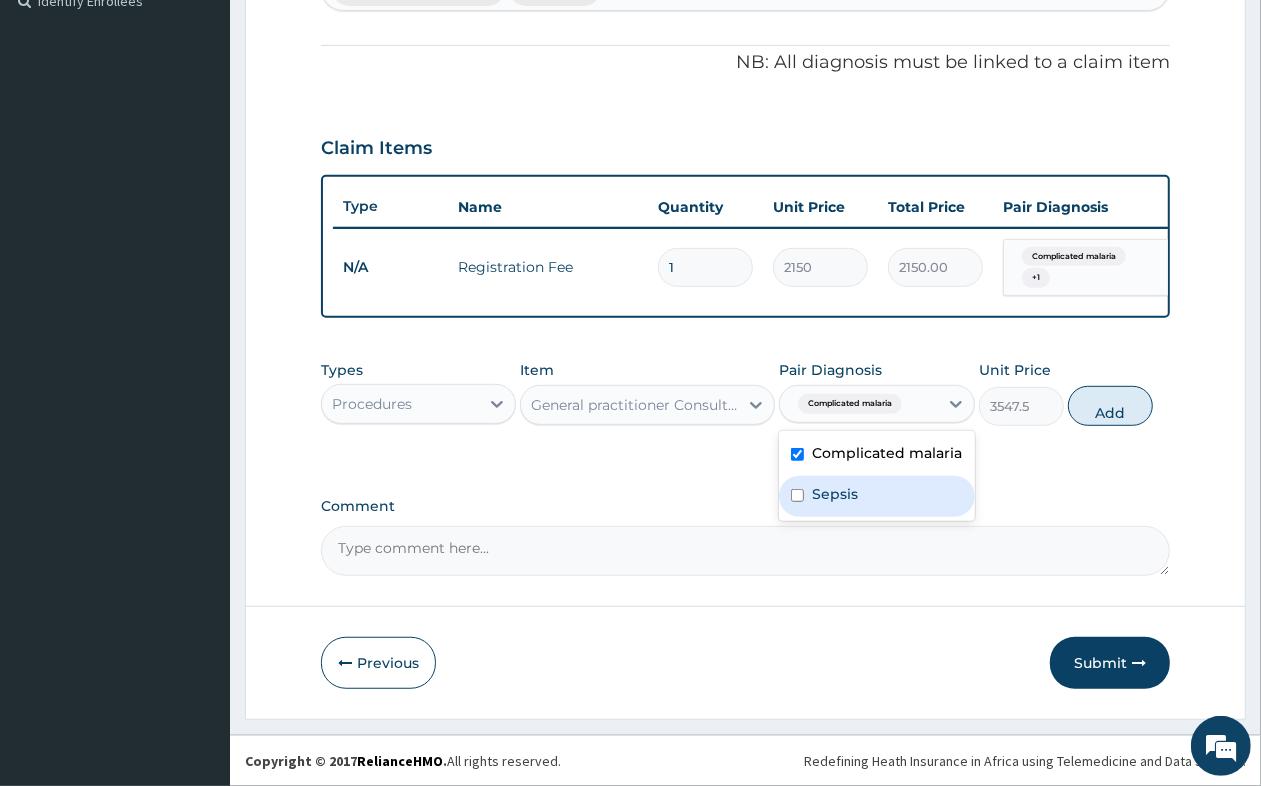 click on "Sepsis" at bounding box center [835, 494] 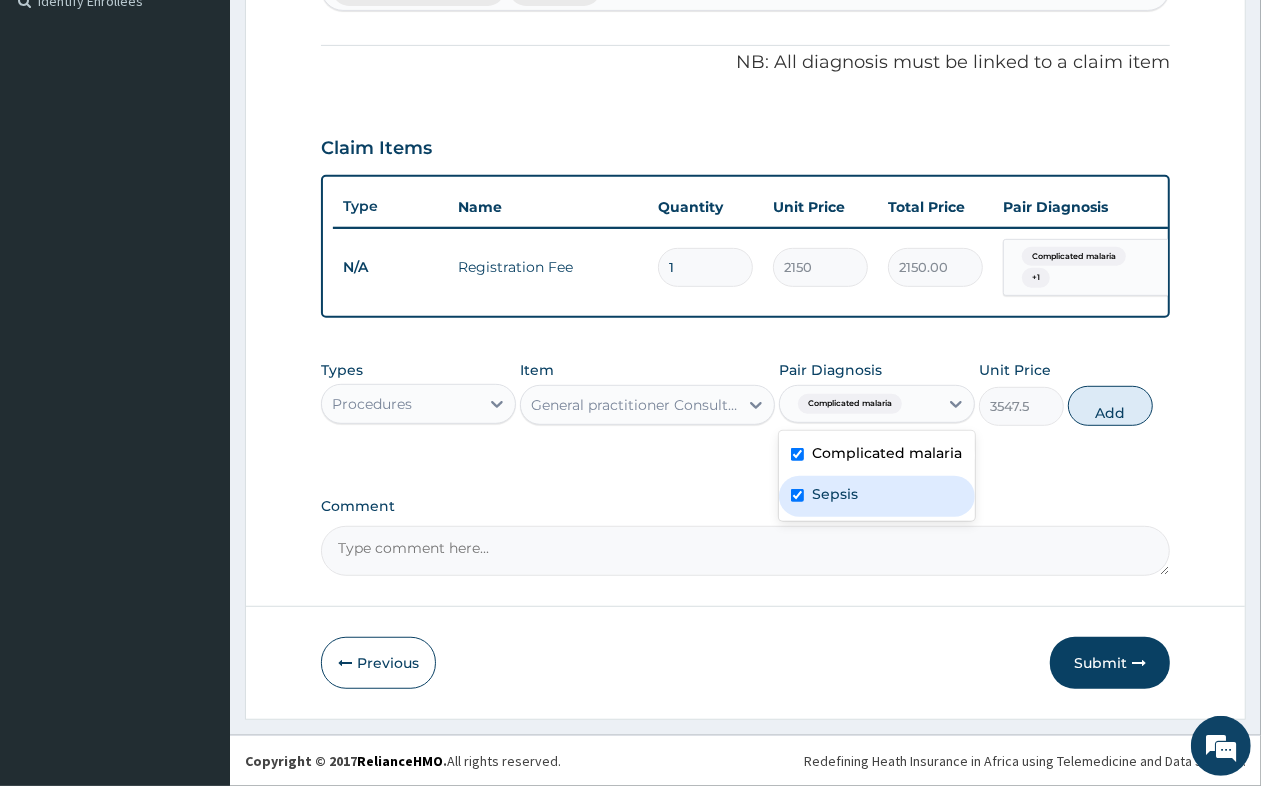 checkbox on "true" 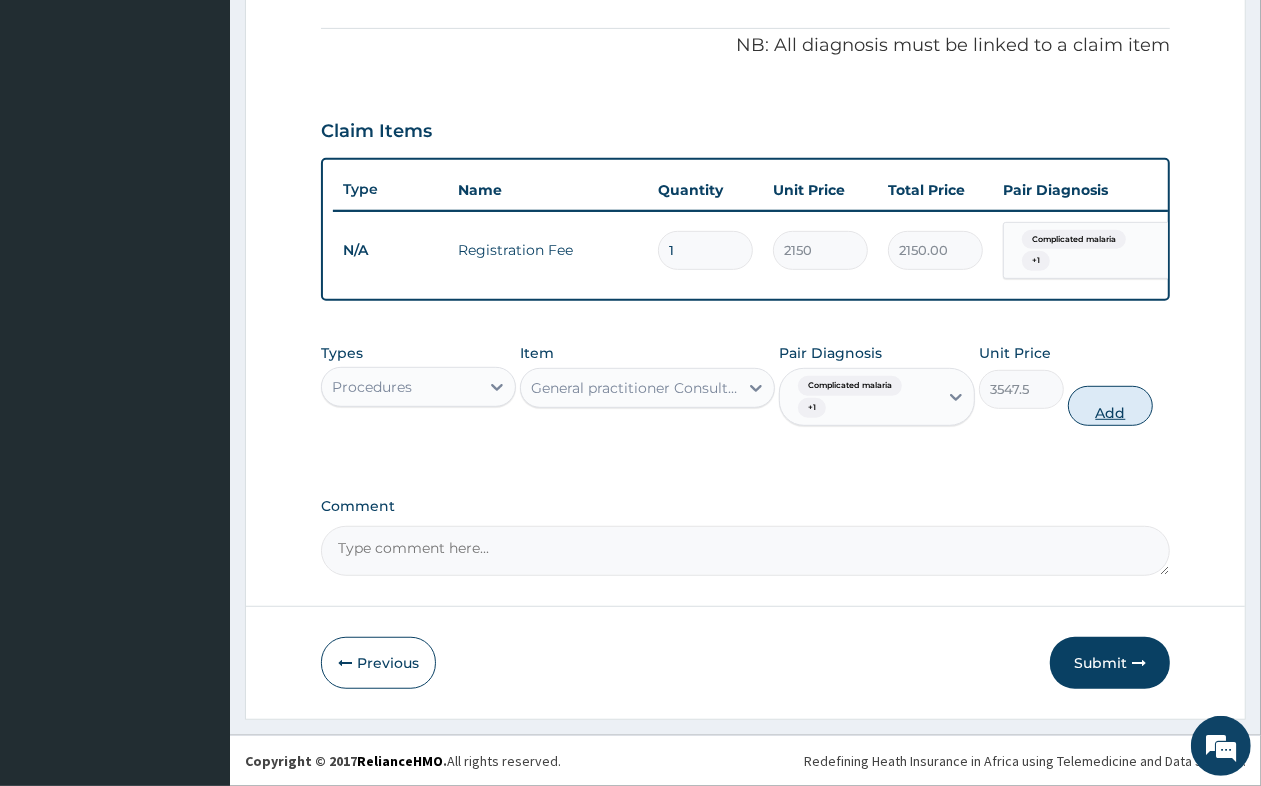 click on "Add" at bounding box center [1110, 406] 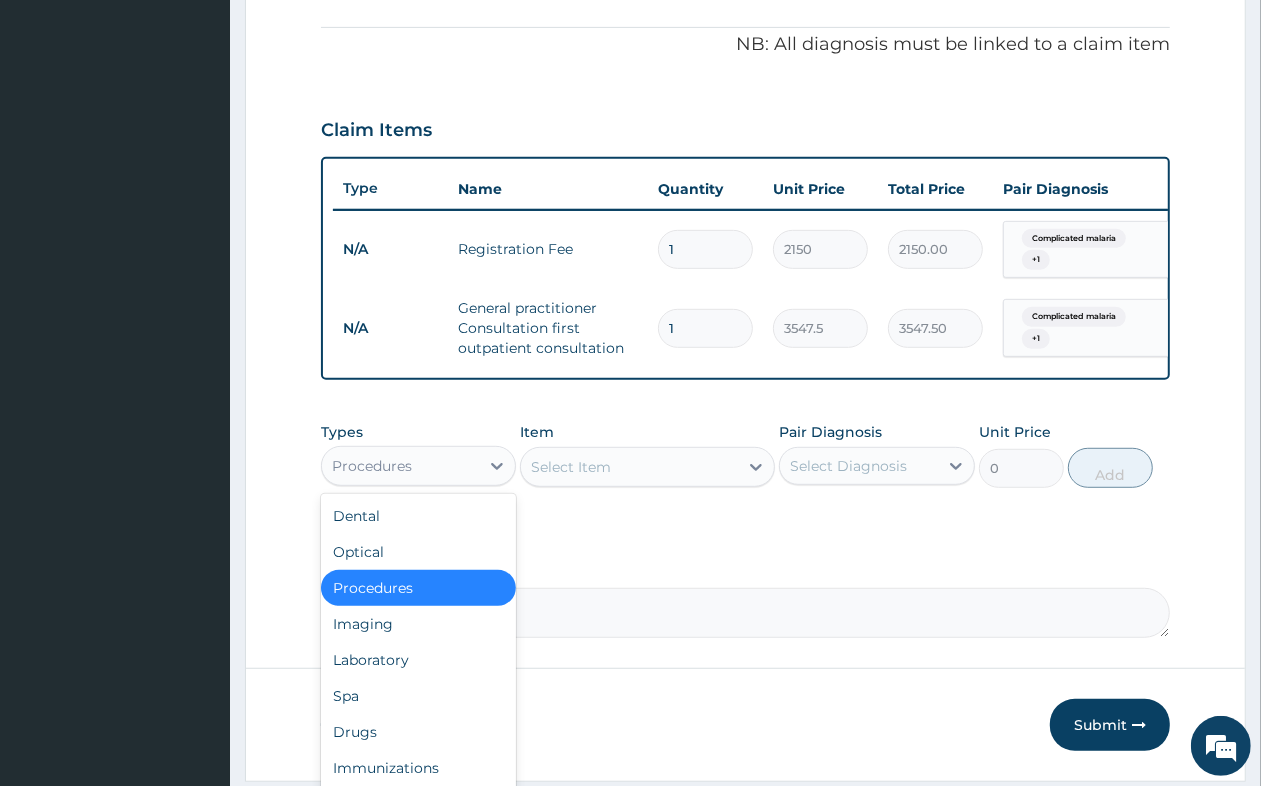 click on "Procedures" at bounding box center [400, 466] 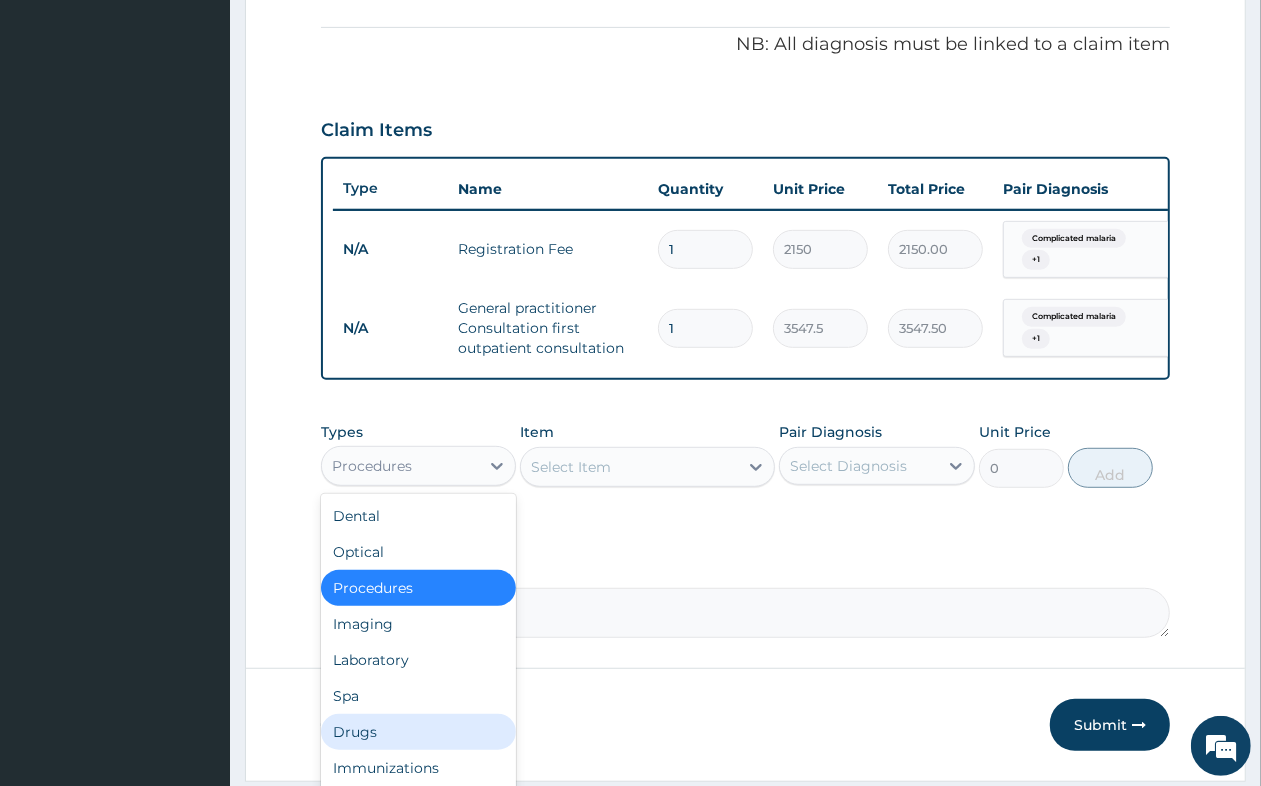 click on "Drugs" at bounding box center (418, 732) 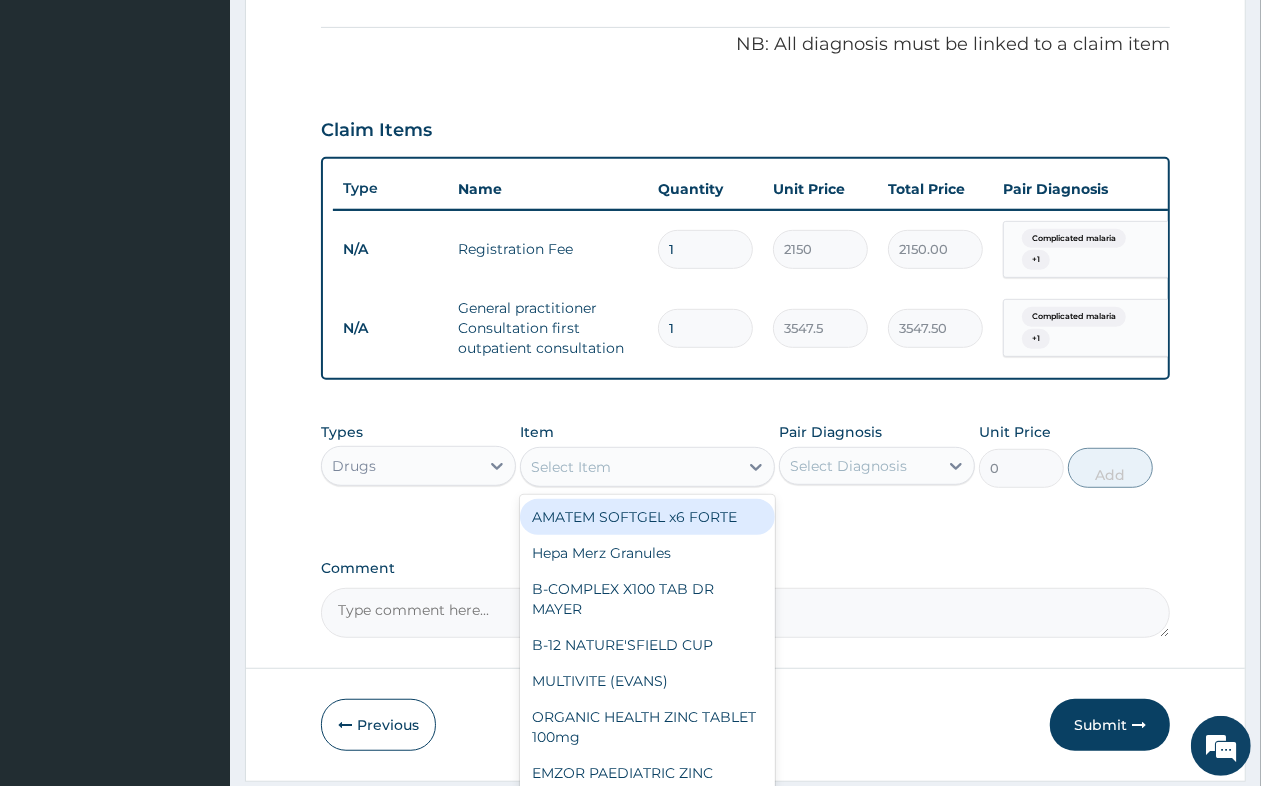 click on "Select Item" at bounding box center [571, 467] 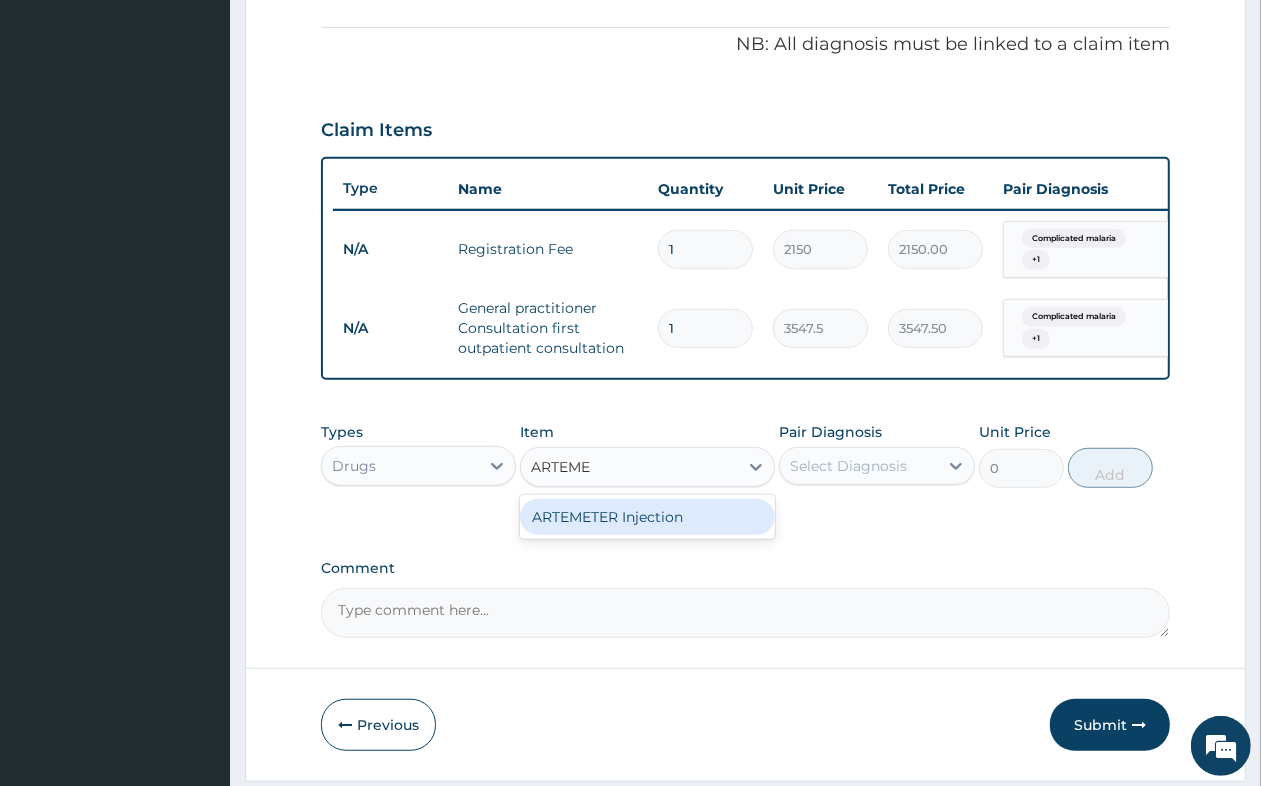 type on "ARTEMET" 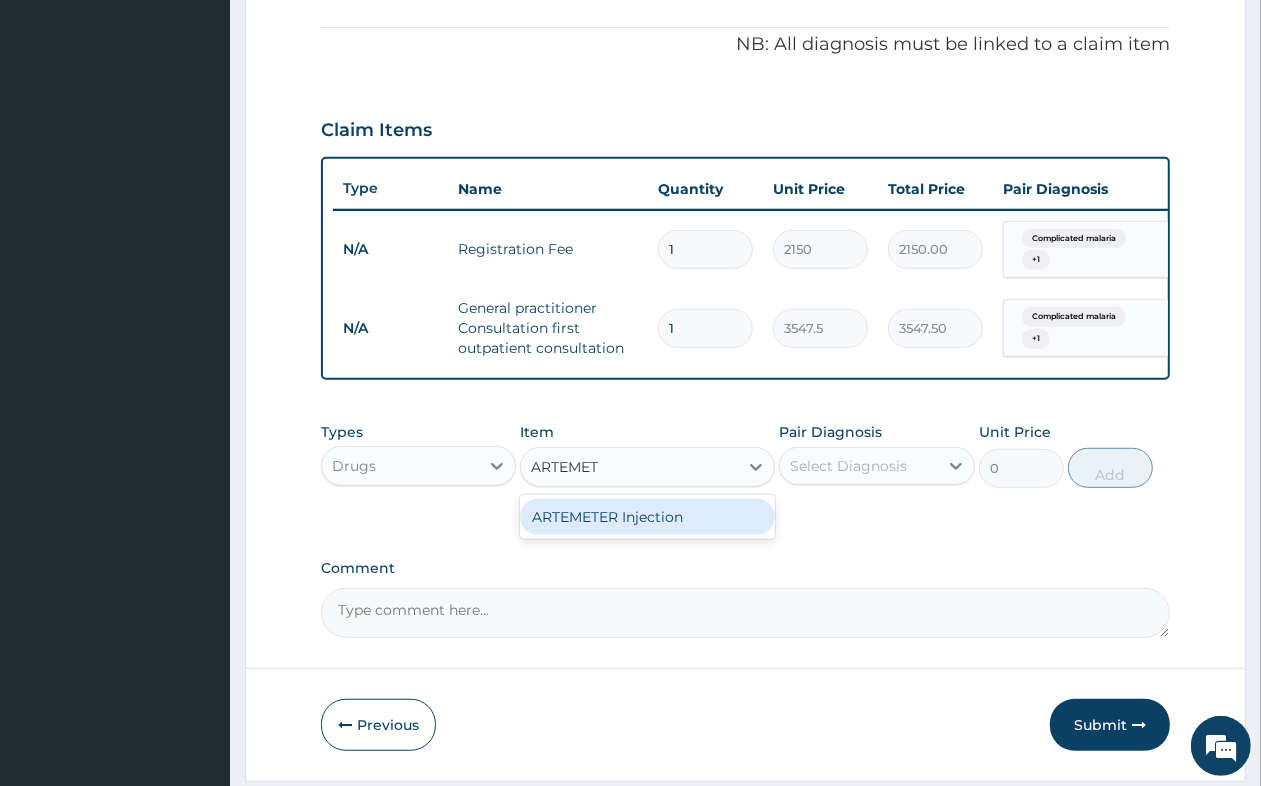 click on "ARTEMETER Injection" at bounding box center (647, 517) 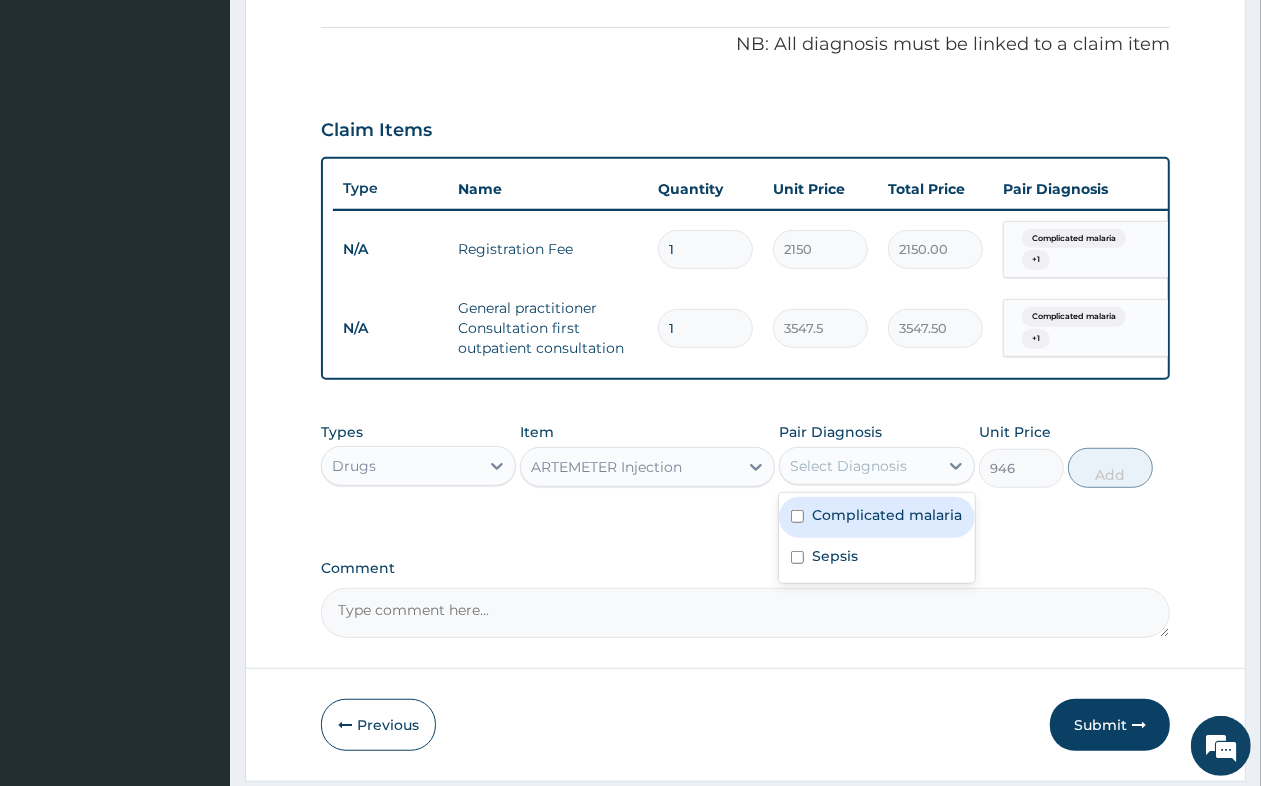 click on "Select Diagnosis" at bounding box center [858, 466] 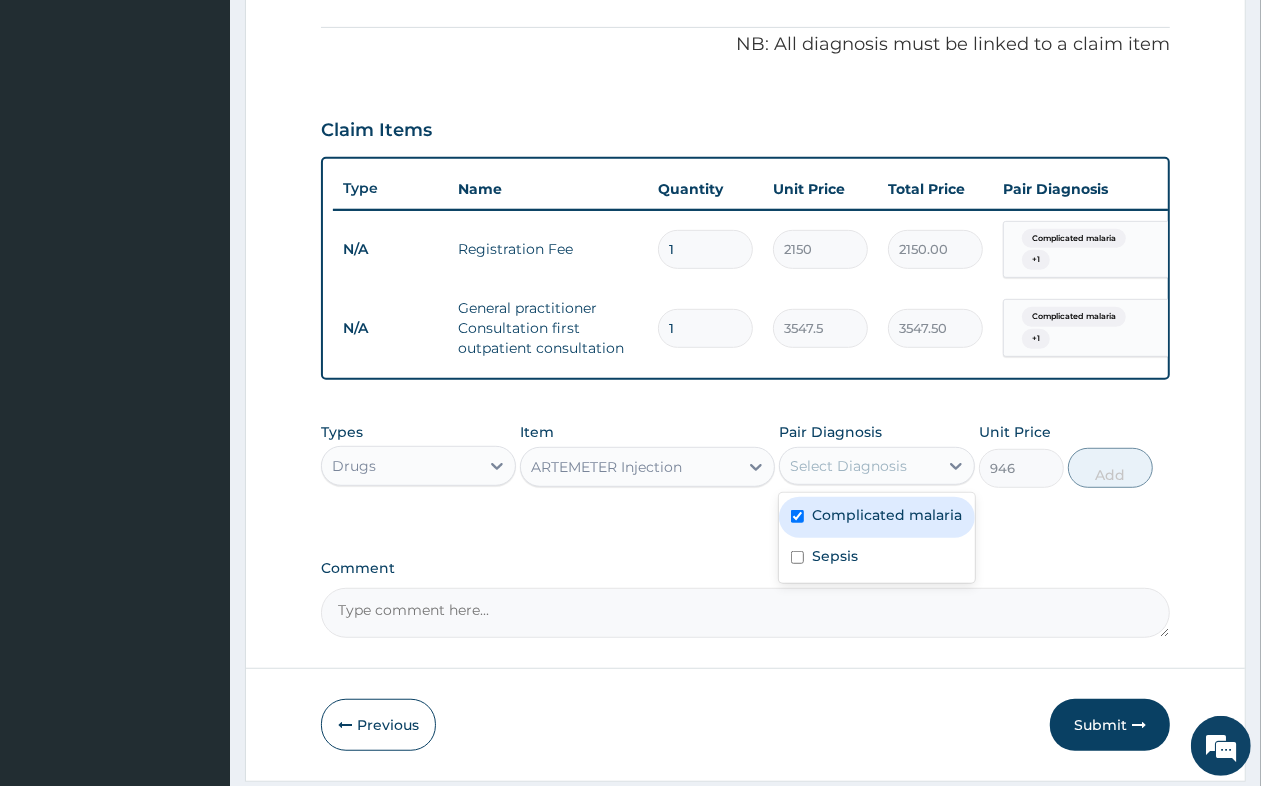 checkbox on "true" 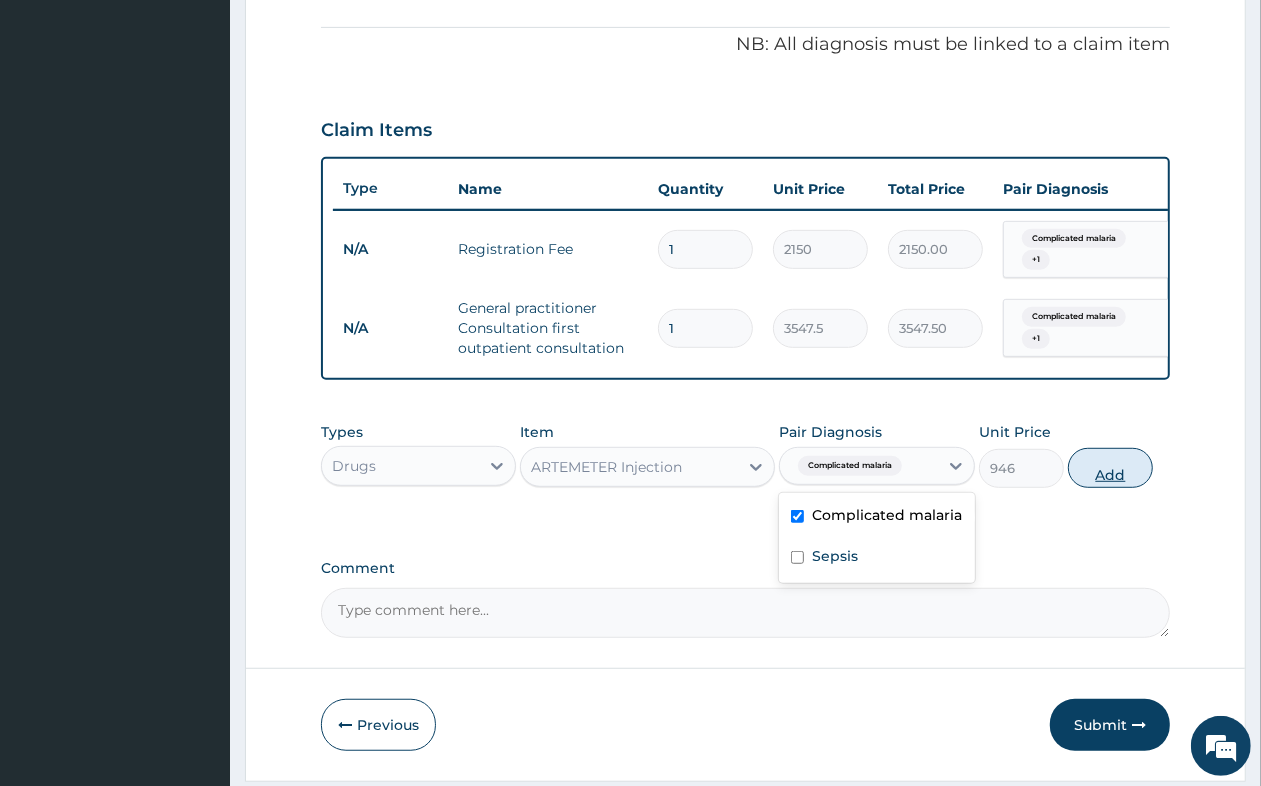 click on "Add" at bounding box center [1110, 468] 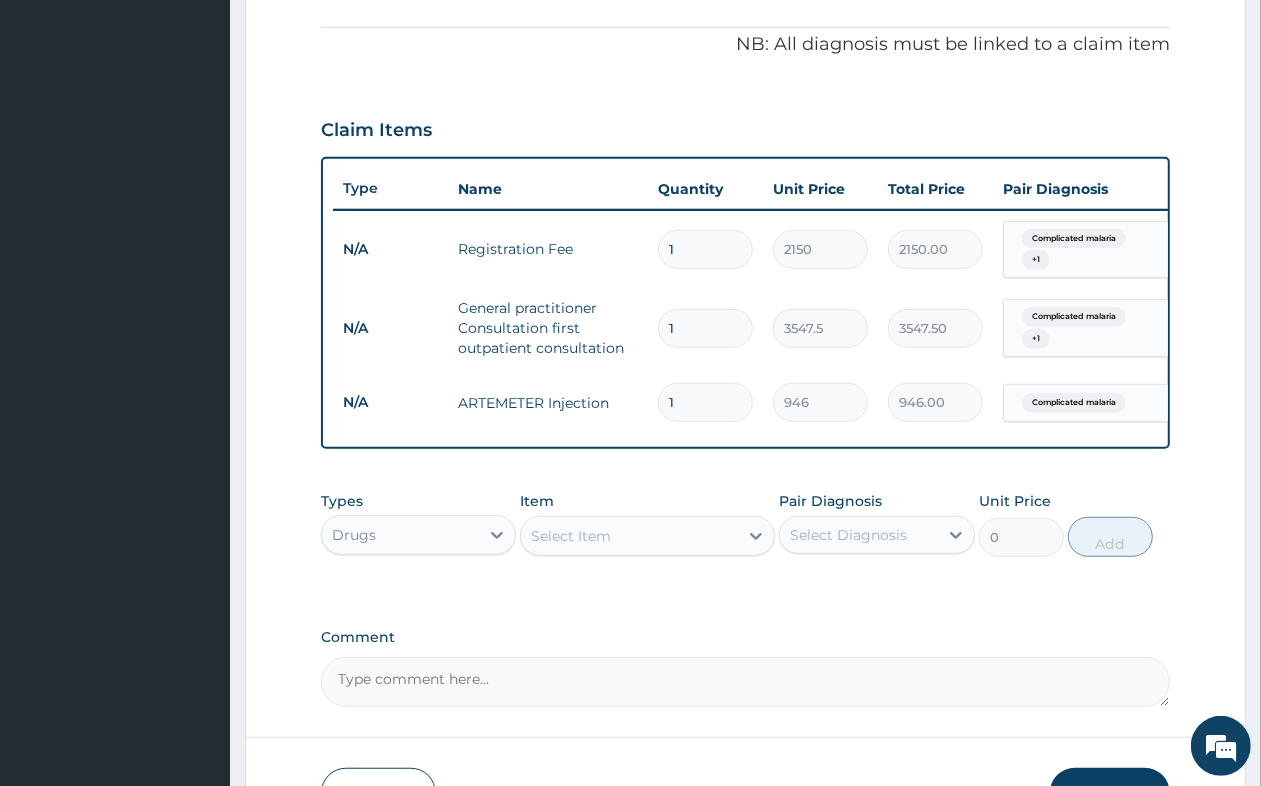 type 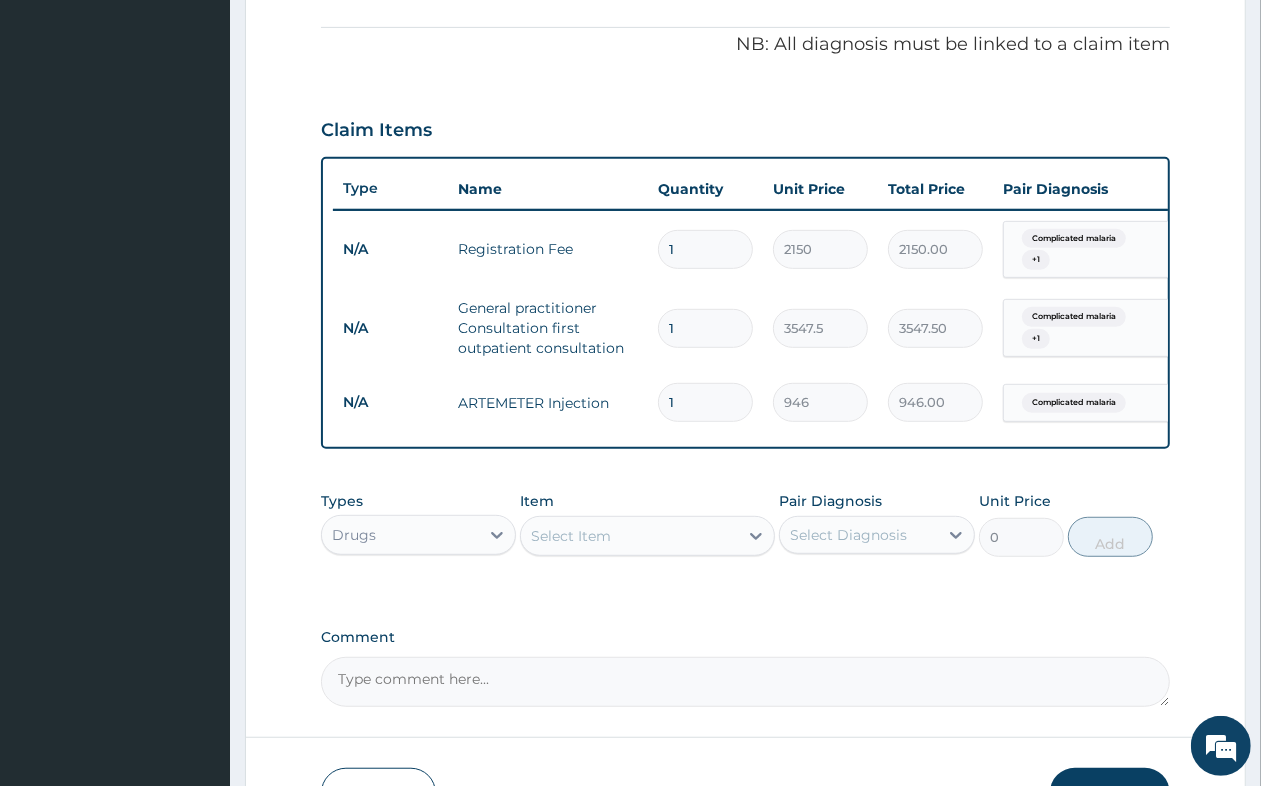 type on "0.00" 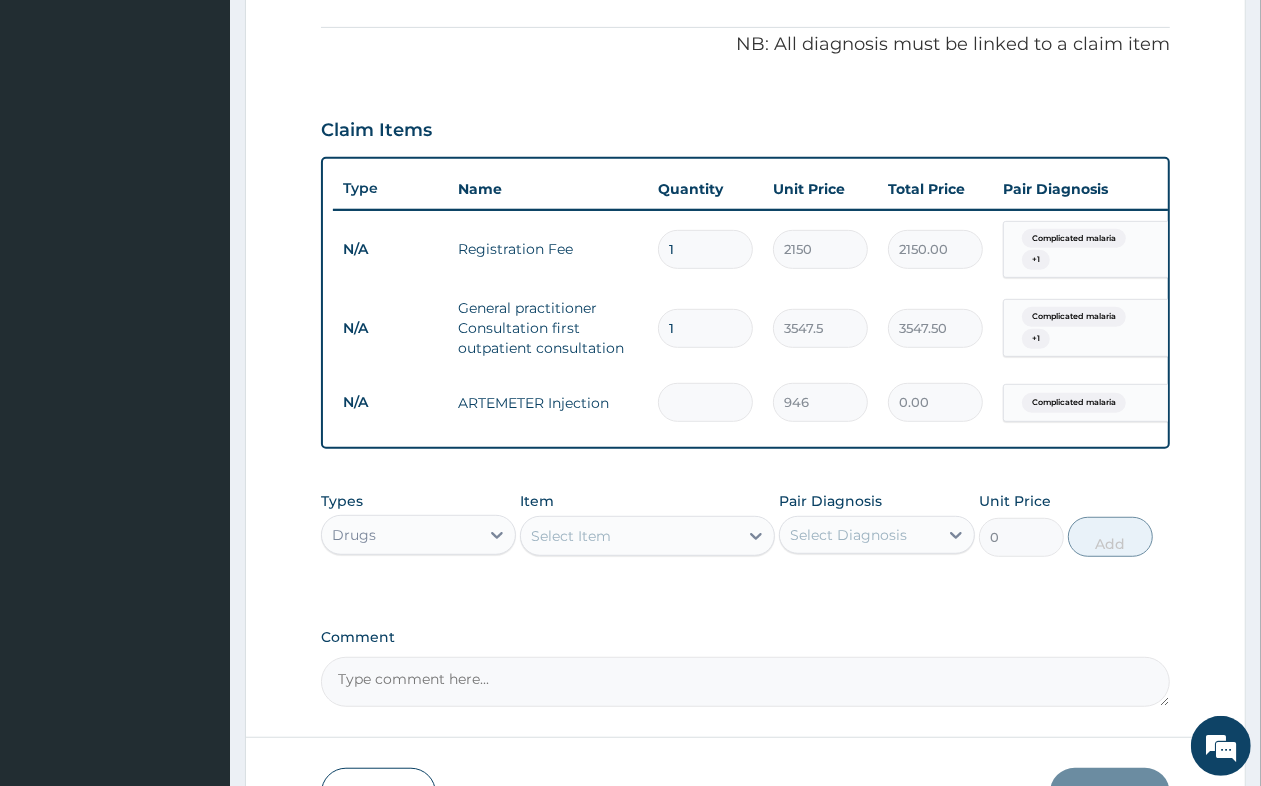 type on "6" 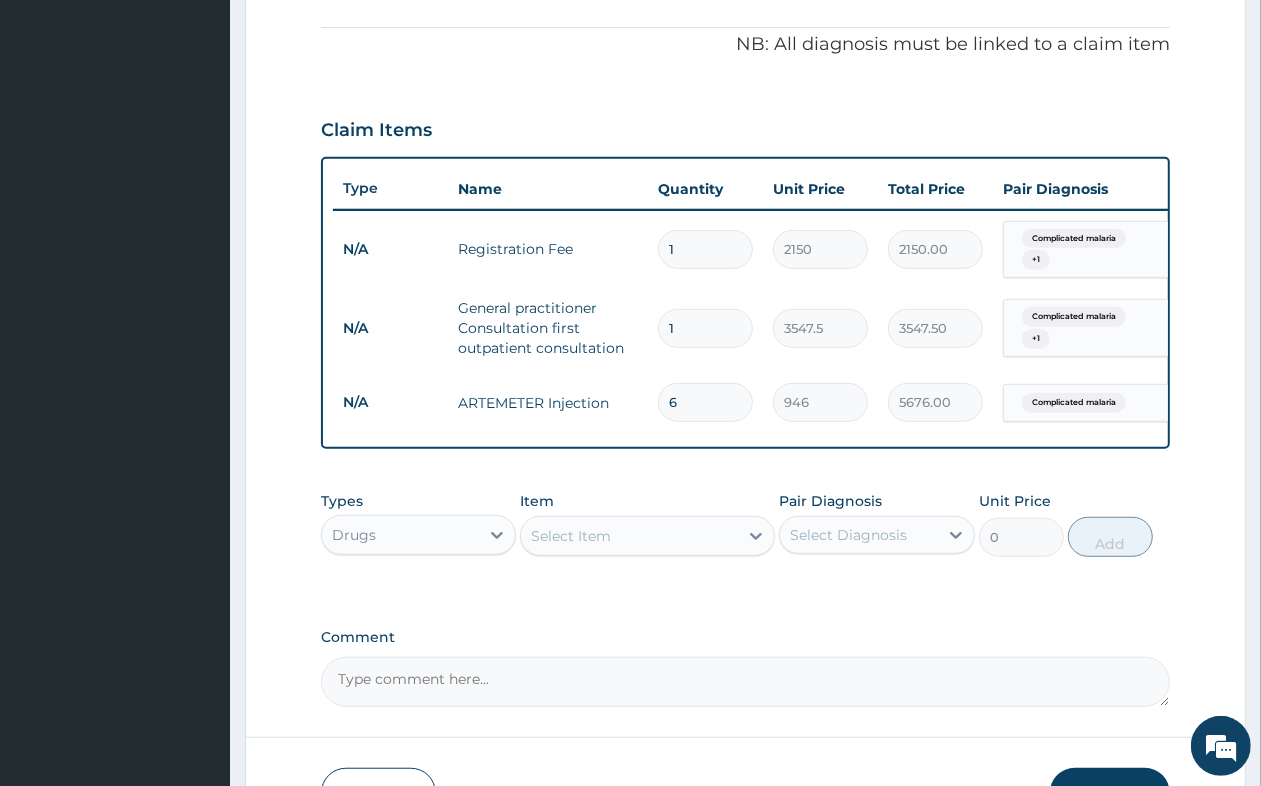 type on "6" 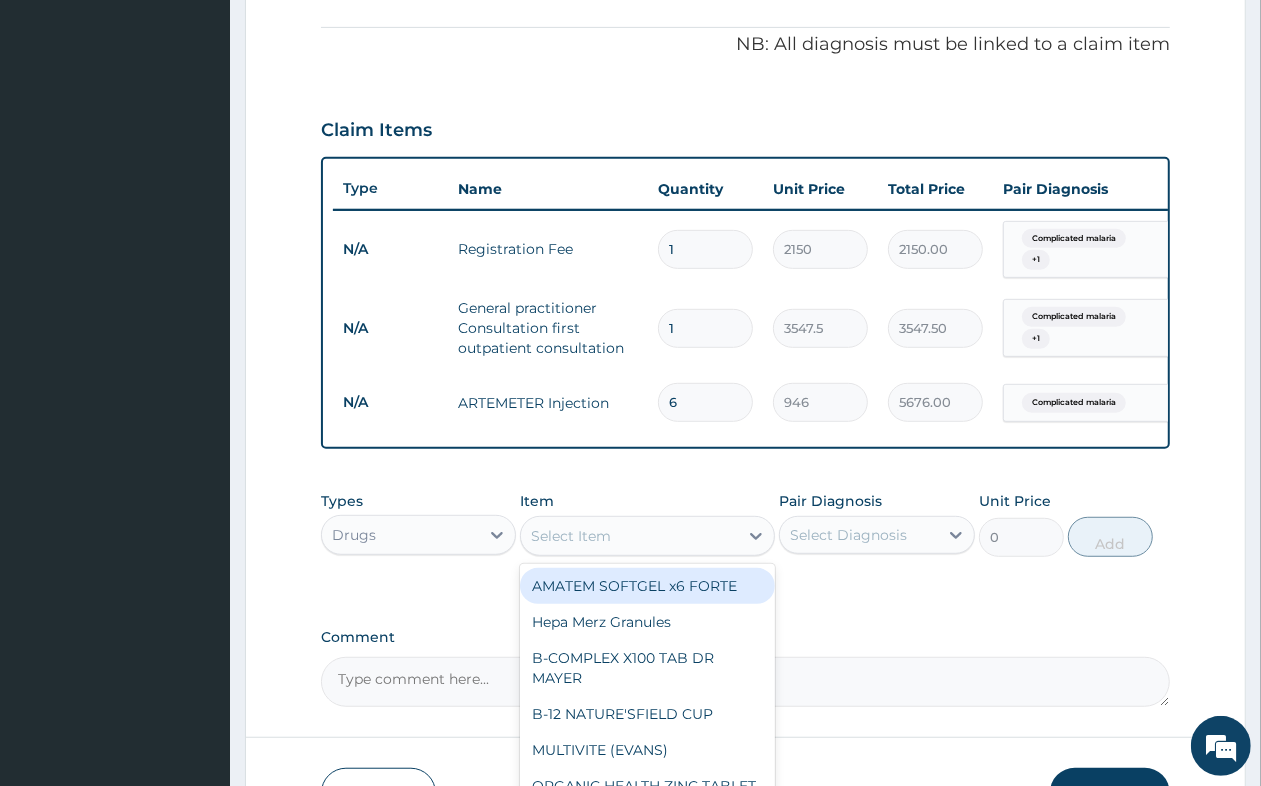 click on "Select Item" at bounding box center (571, 536) 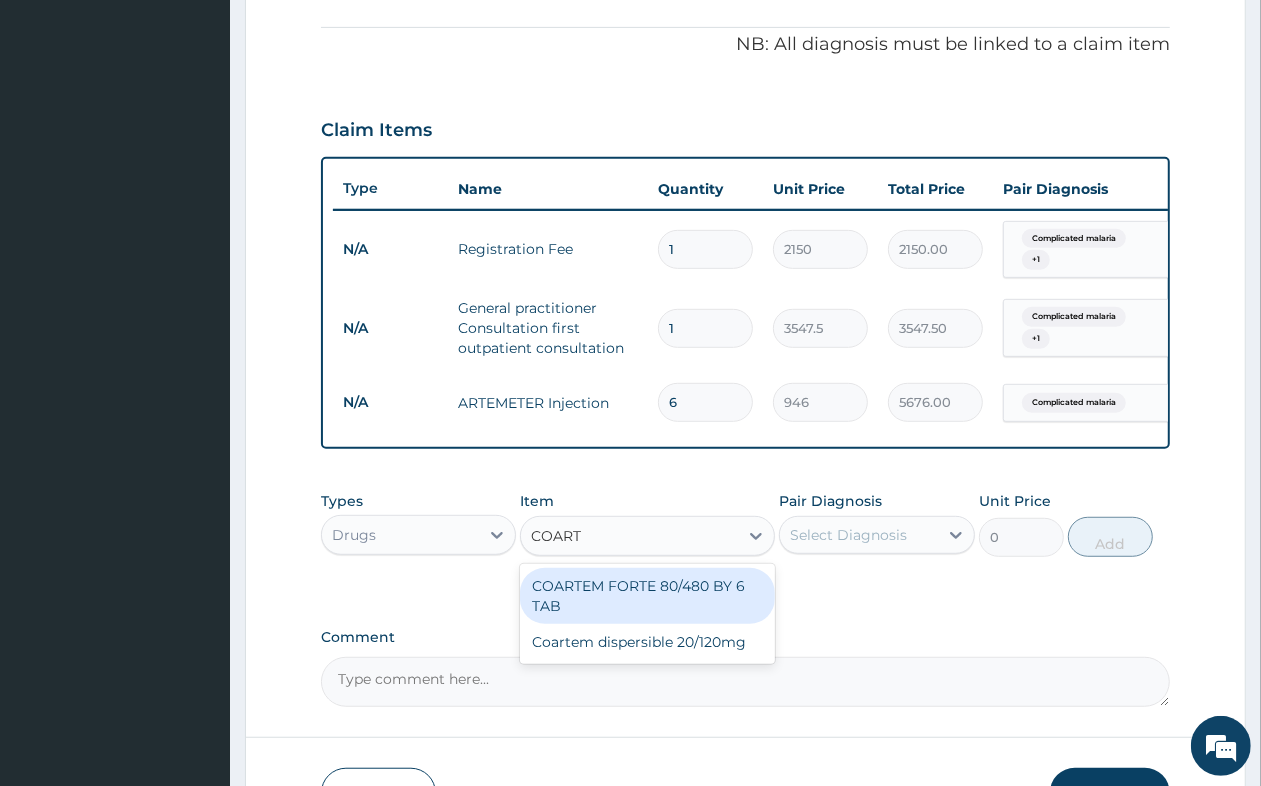 type on "COARTE" 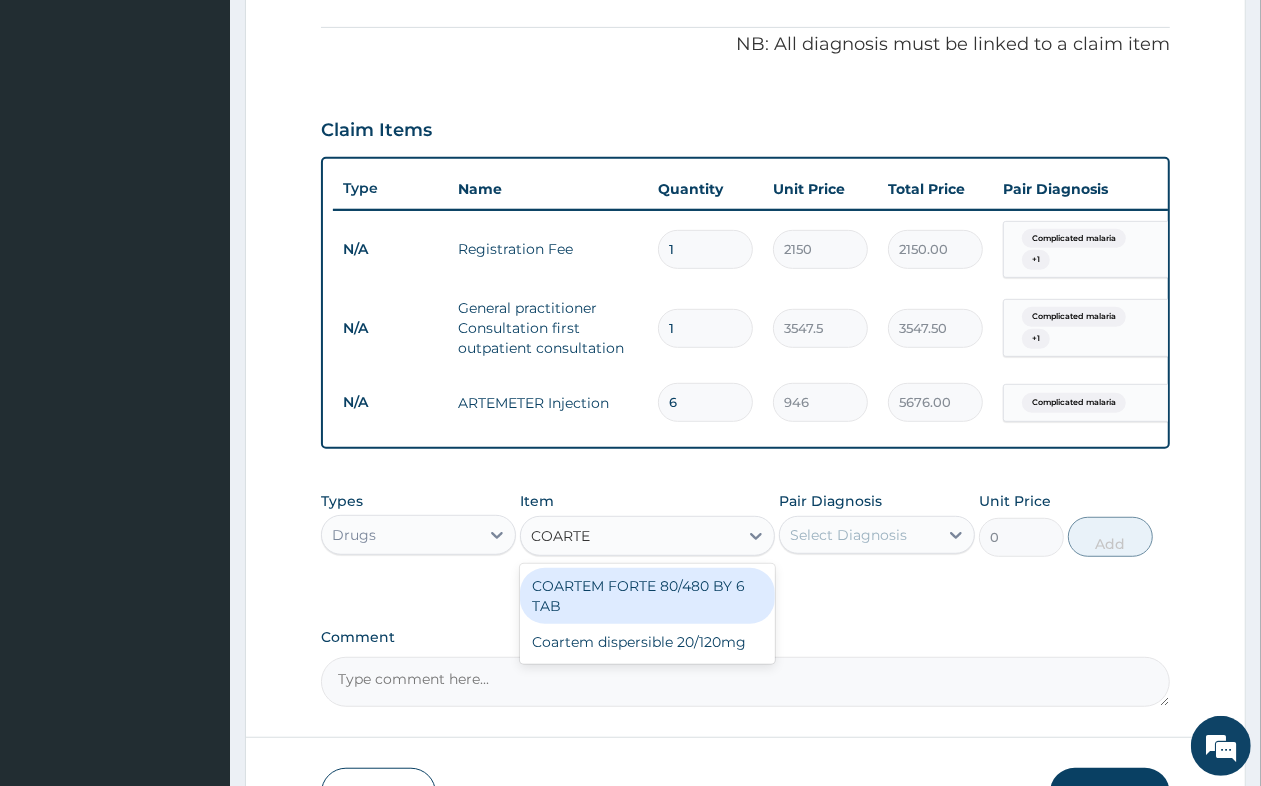 click on "COARTEM FORTE 80/480 BY 6 TAB" at bounding box center [647, 596] 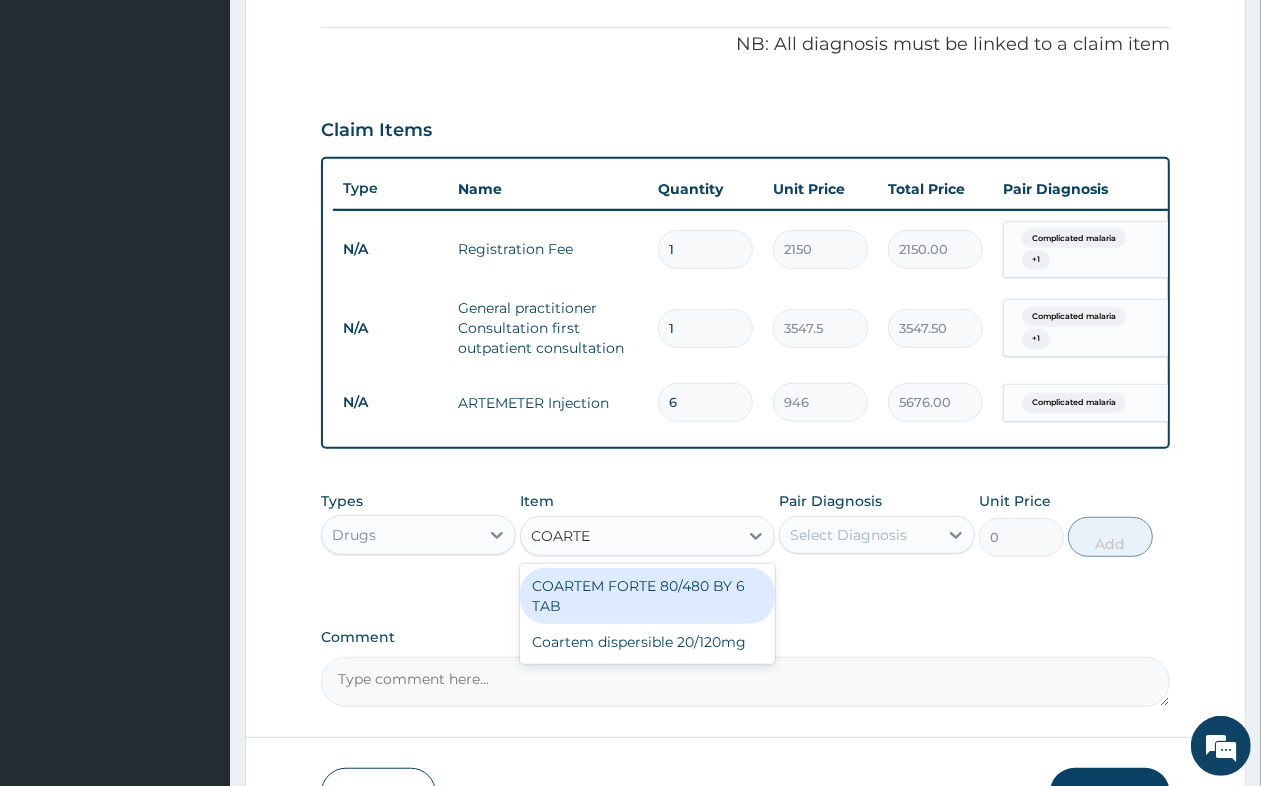 type 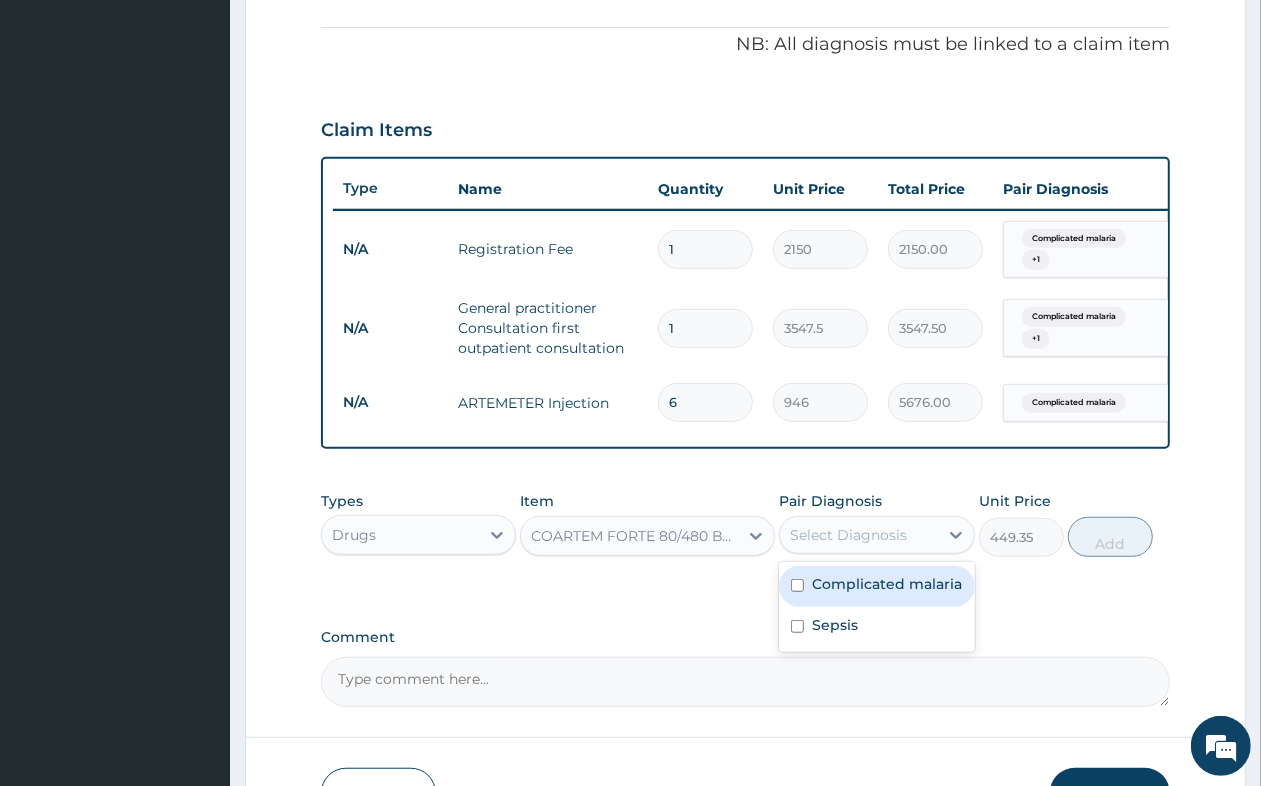click on "Select Diagnosis" at bounding box center (876, 535) 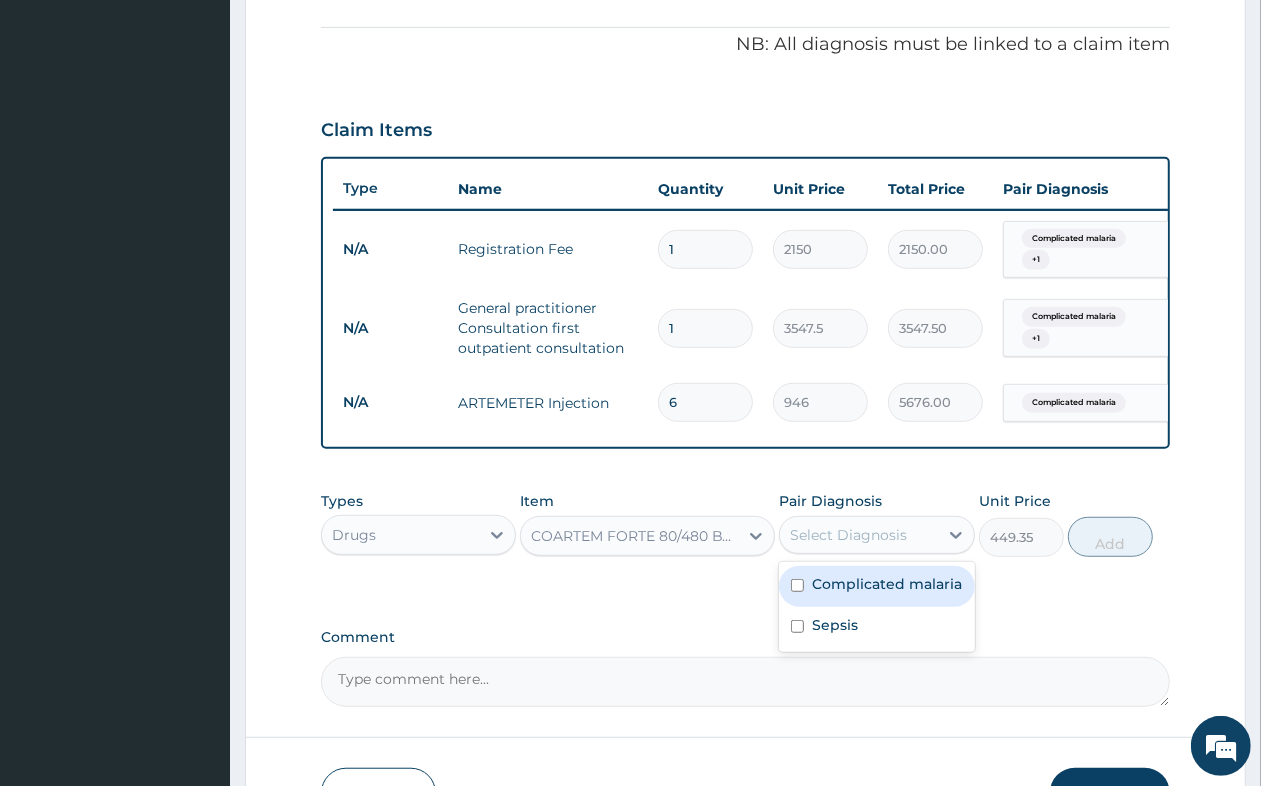 click on "Complicated malaria" at bounding box center [876, 586] 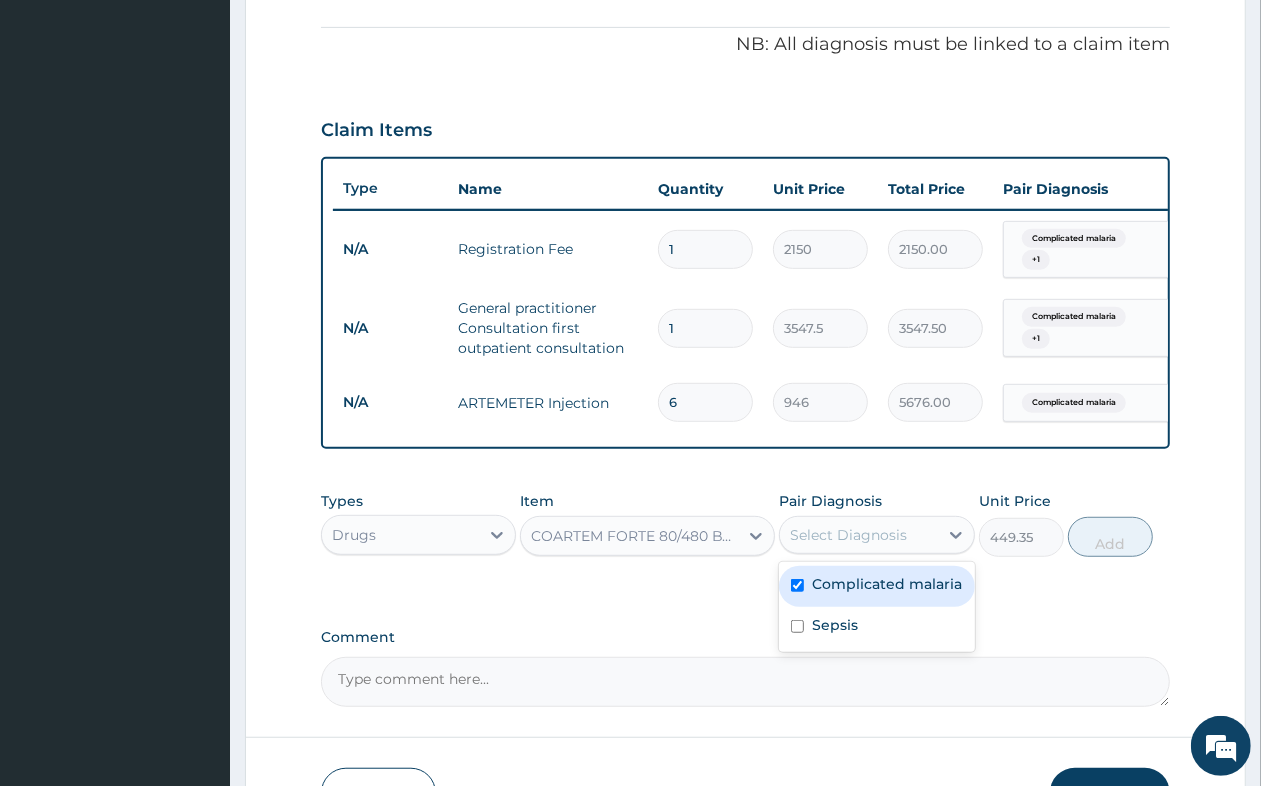 checkbox on "true" 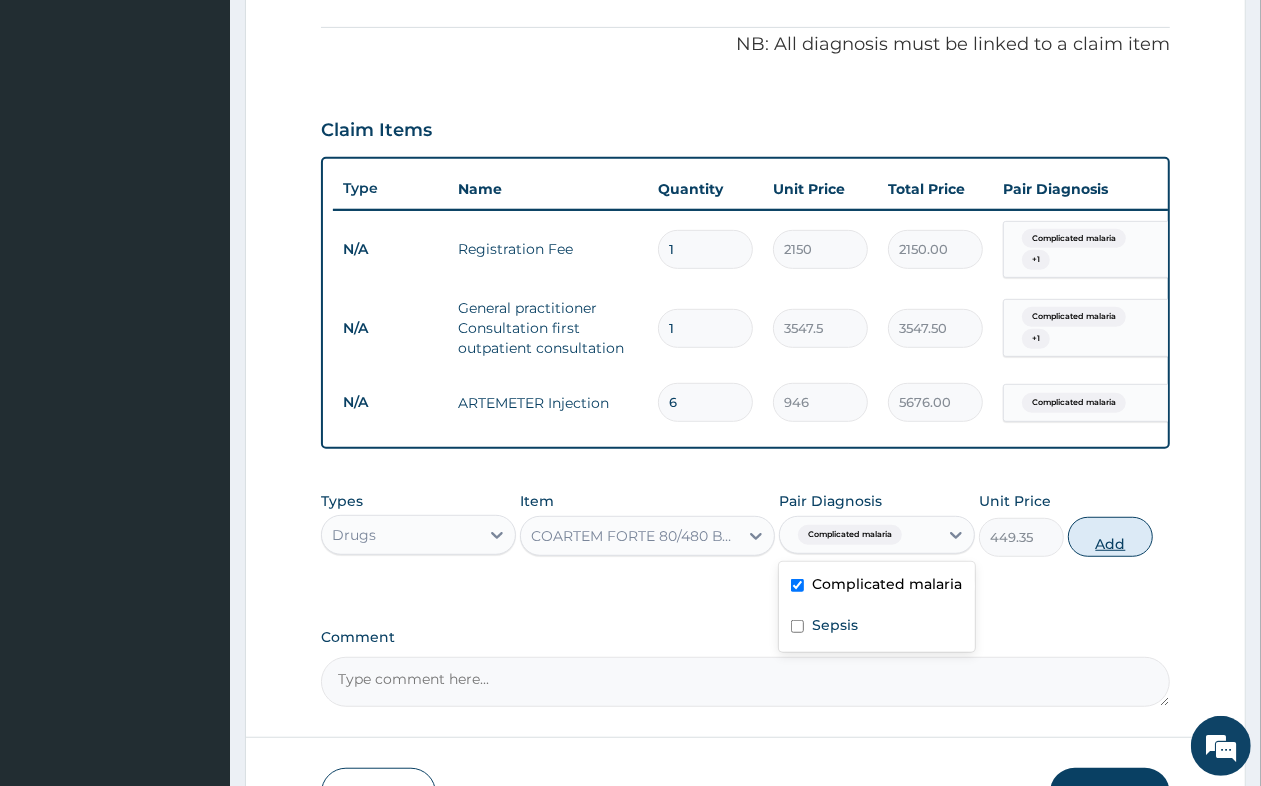 click on "Add" at bounding box center (1110, 537) 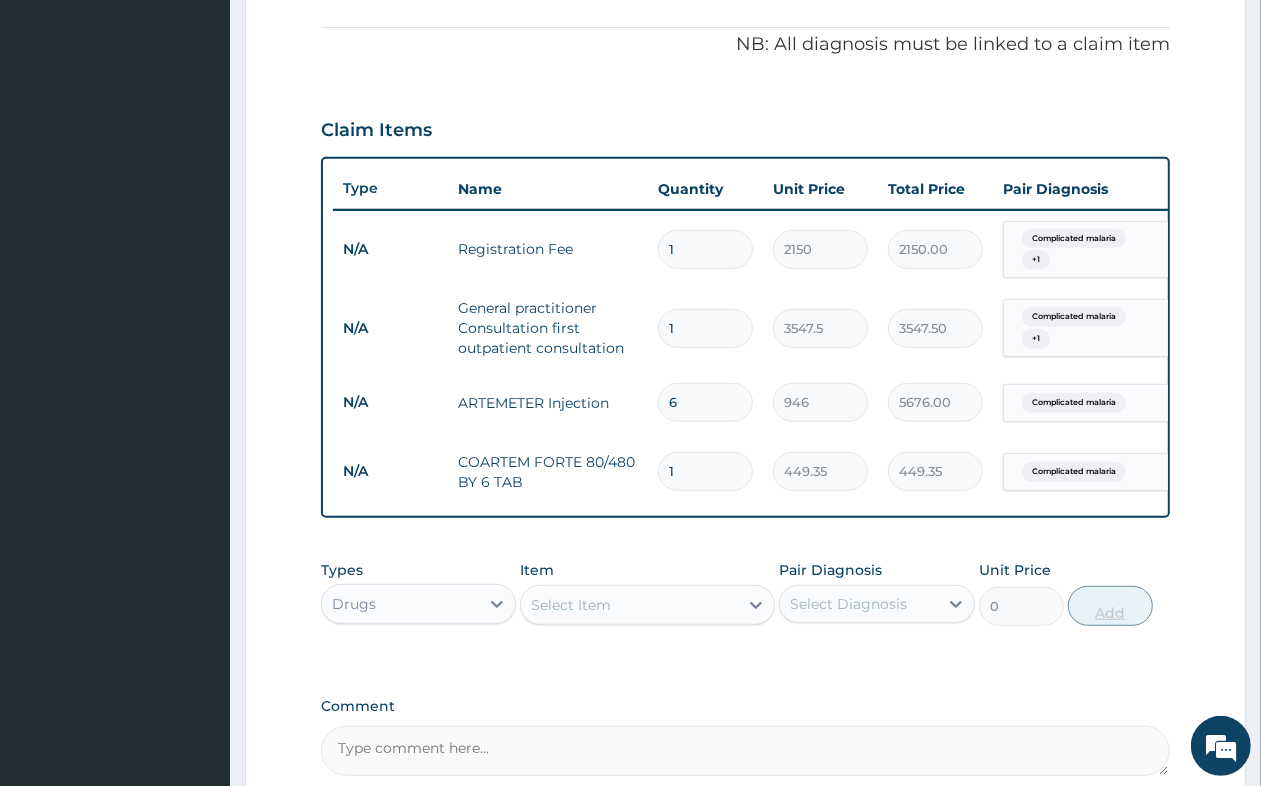 type 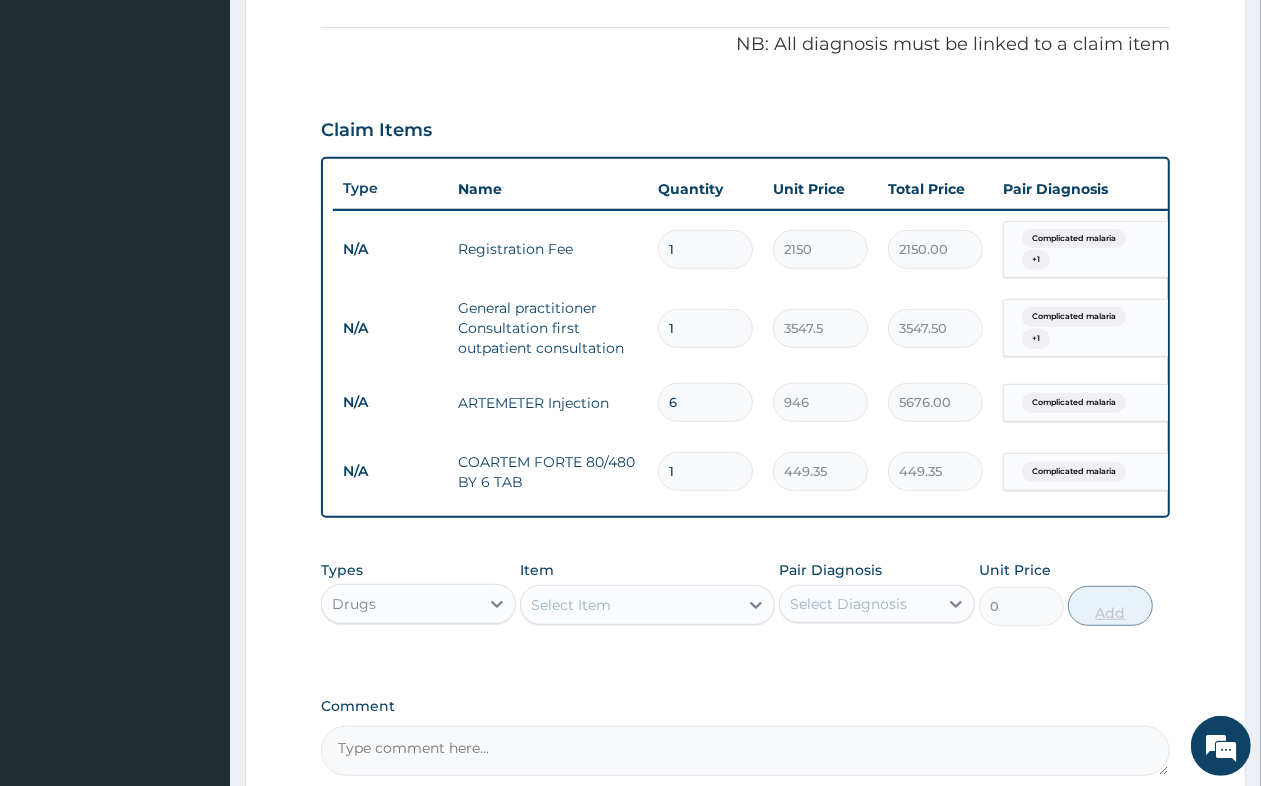 type on "0.00" 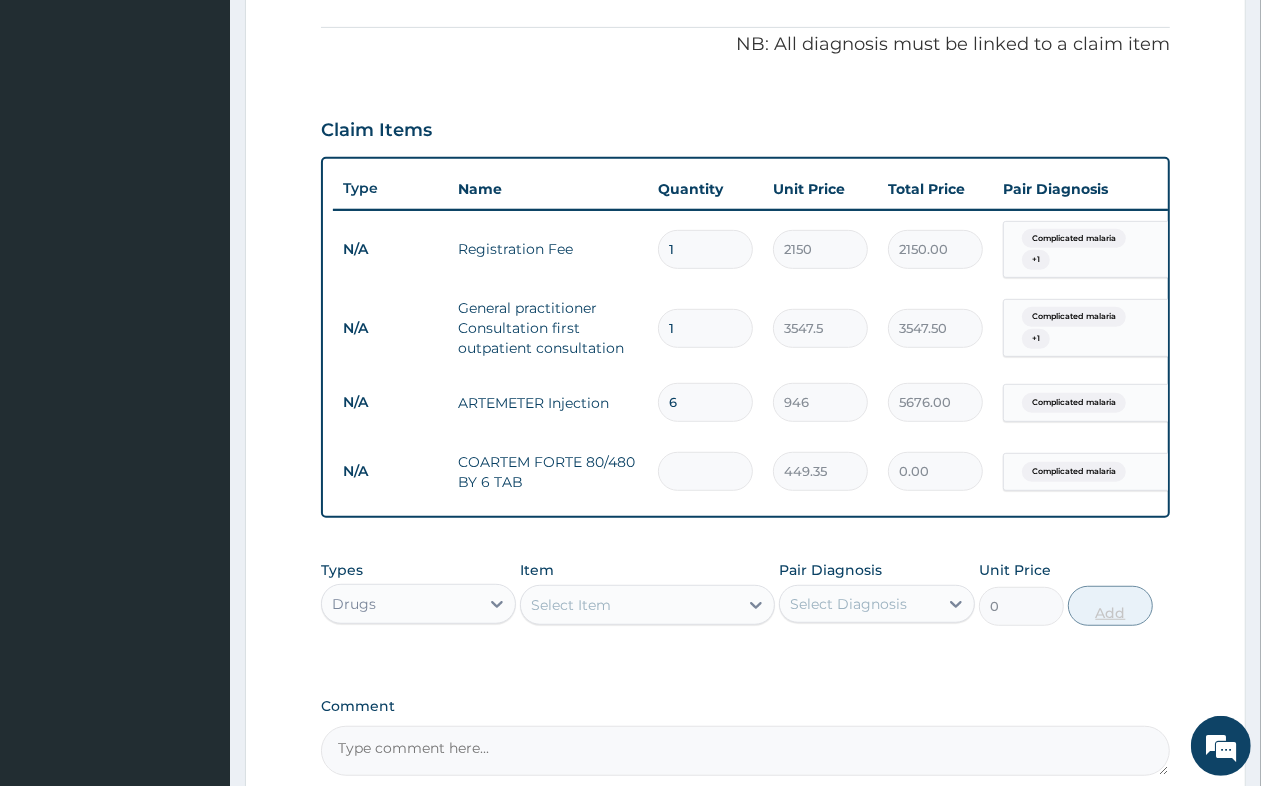 type on "6" 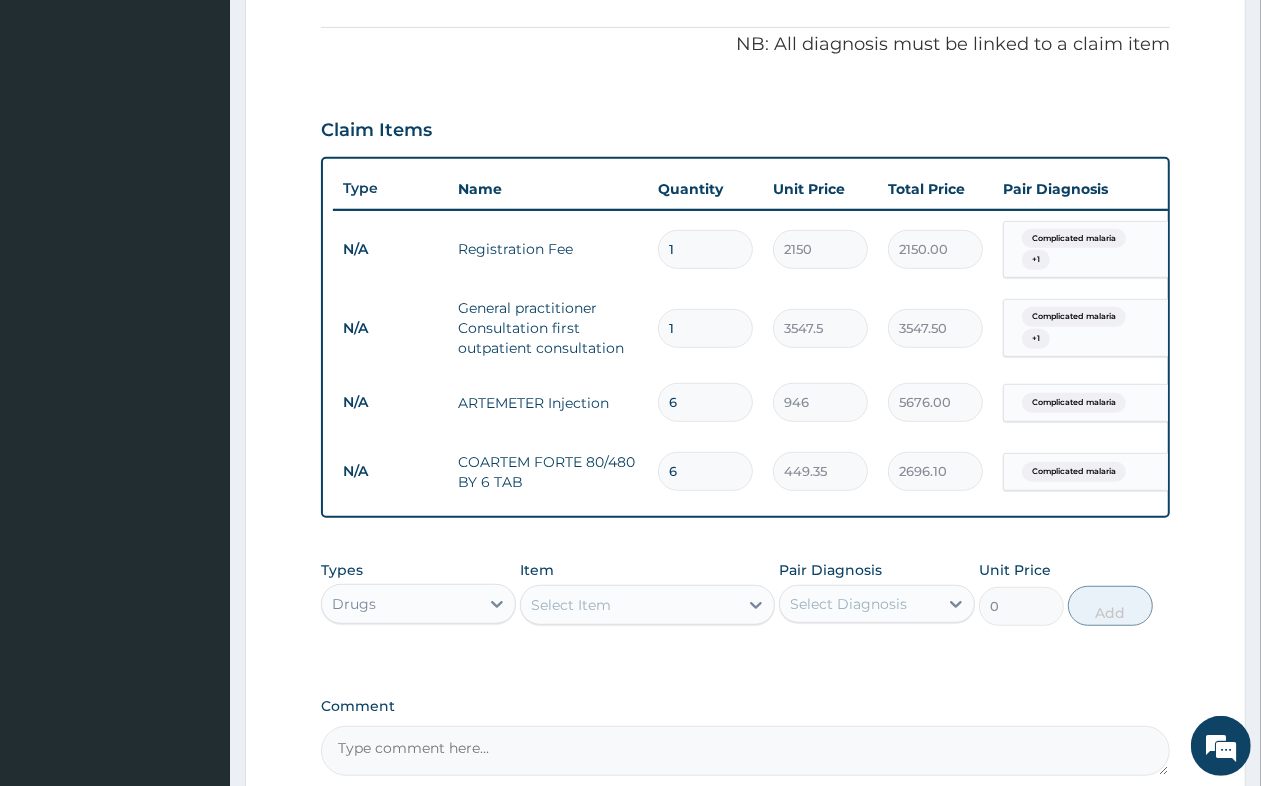 type on "6" 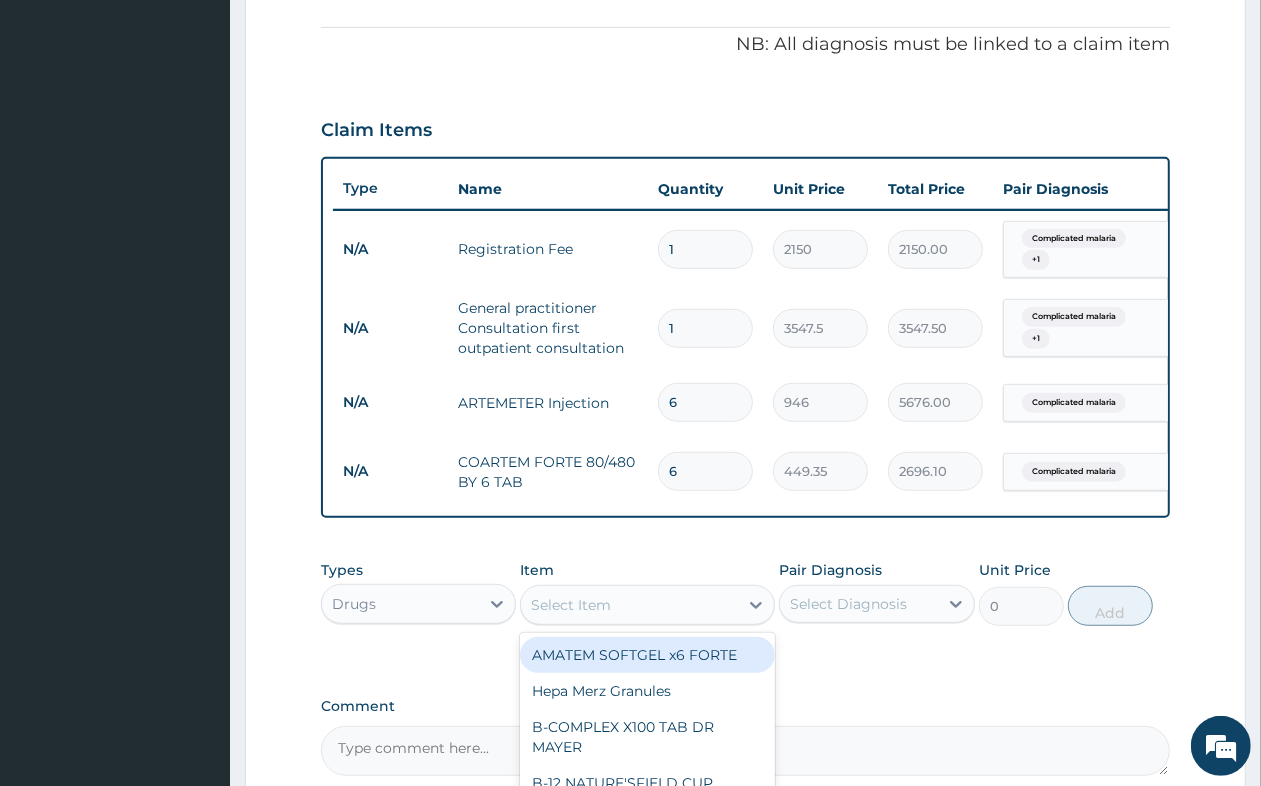 click on "Select Item" at bounding box center (629, 605) 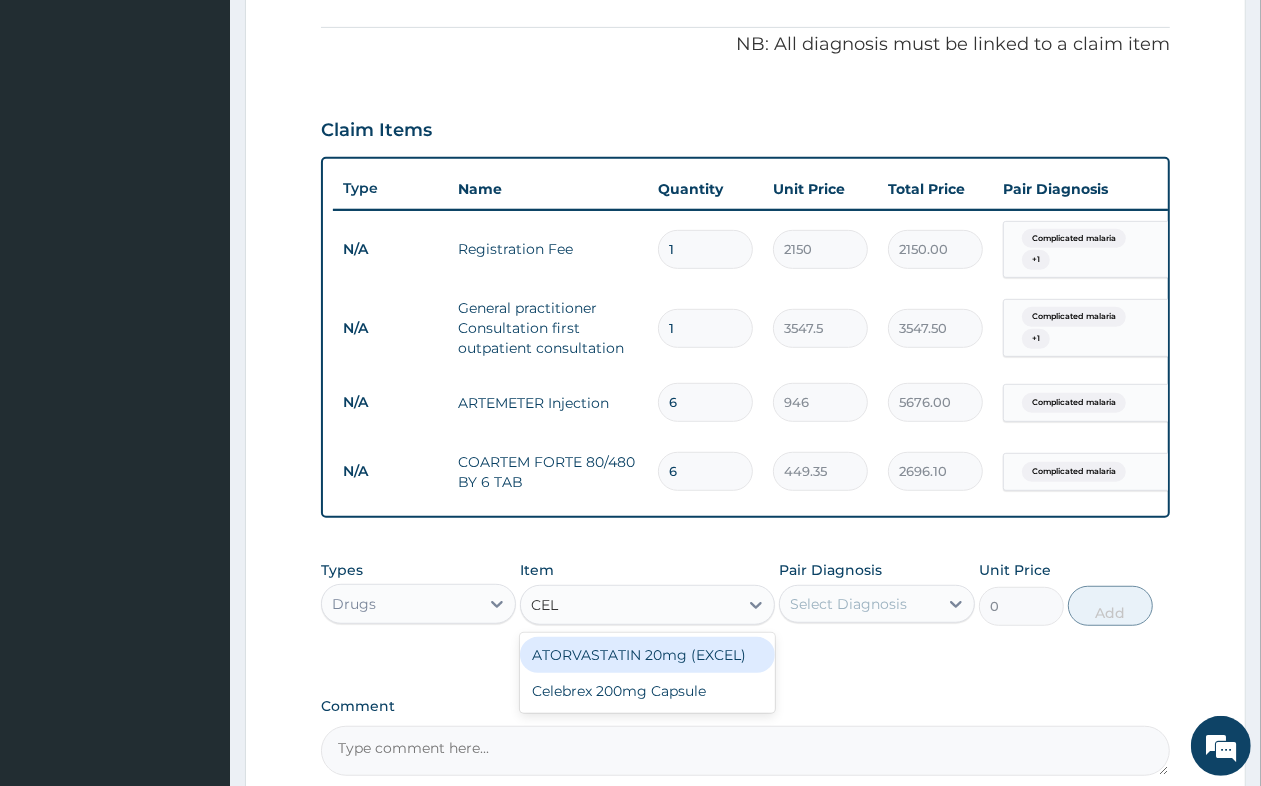 type on "CELE" 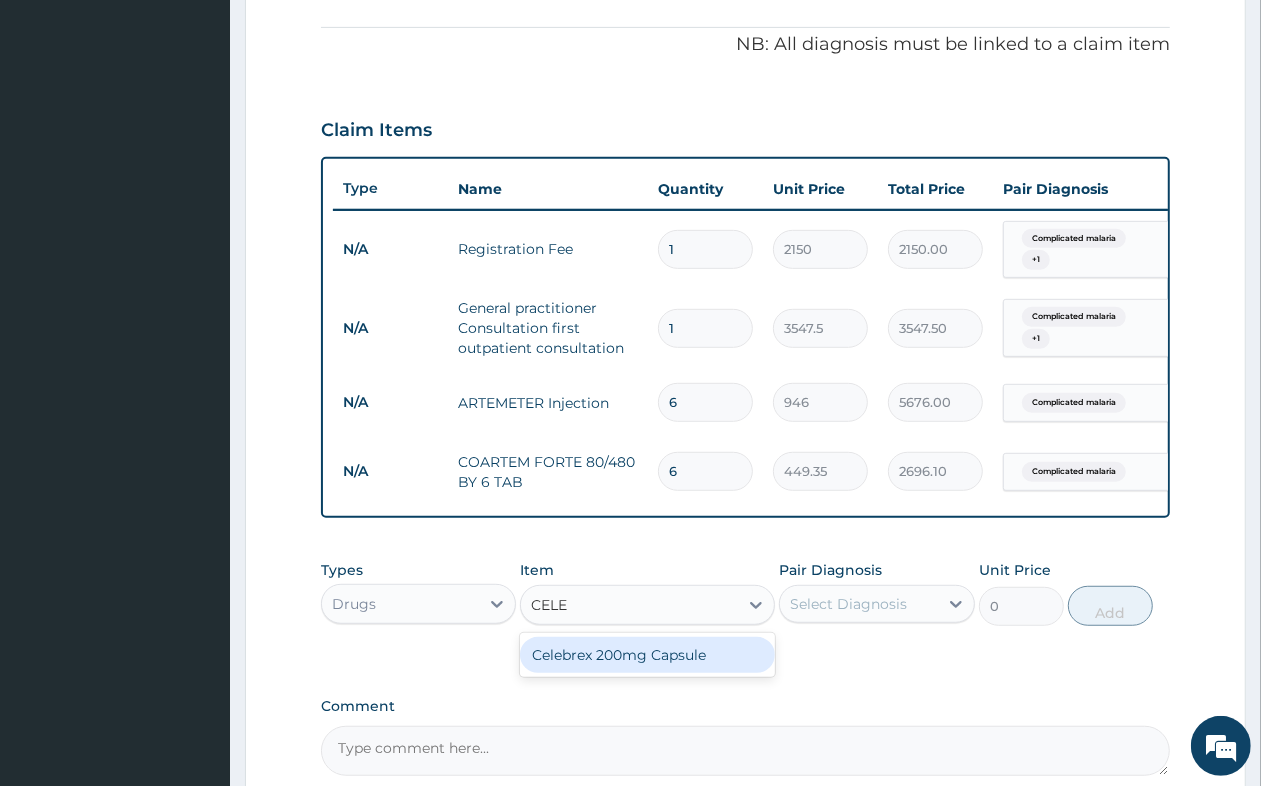 click on "Celebrex 200mg Capsule" at bounding box center (647, 655) 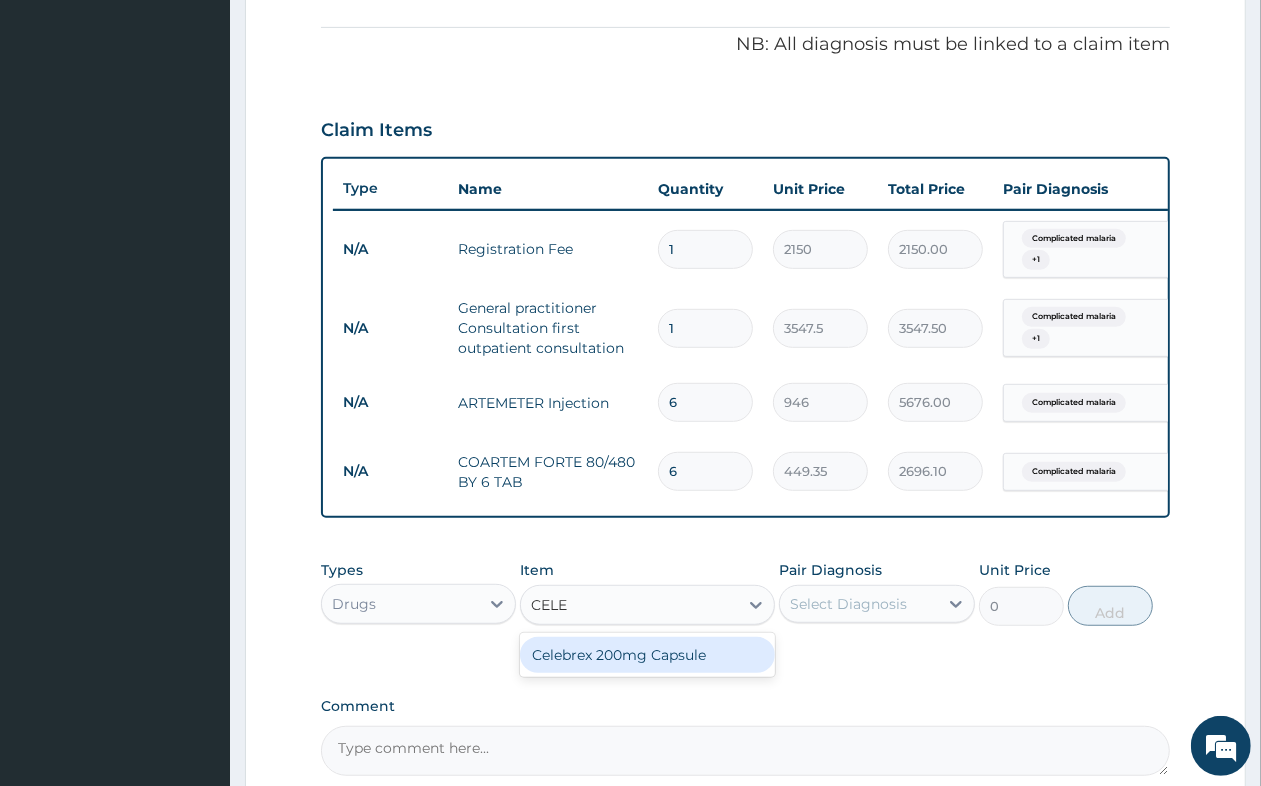 type 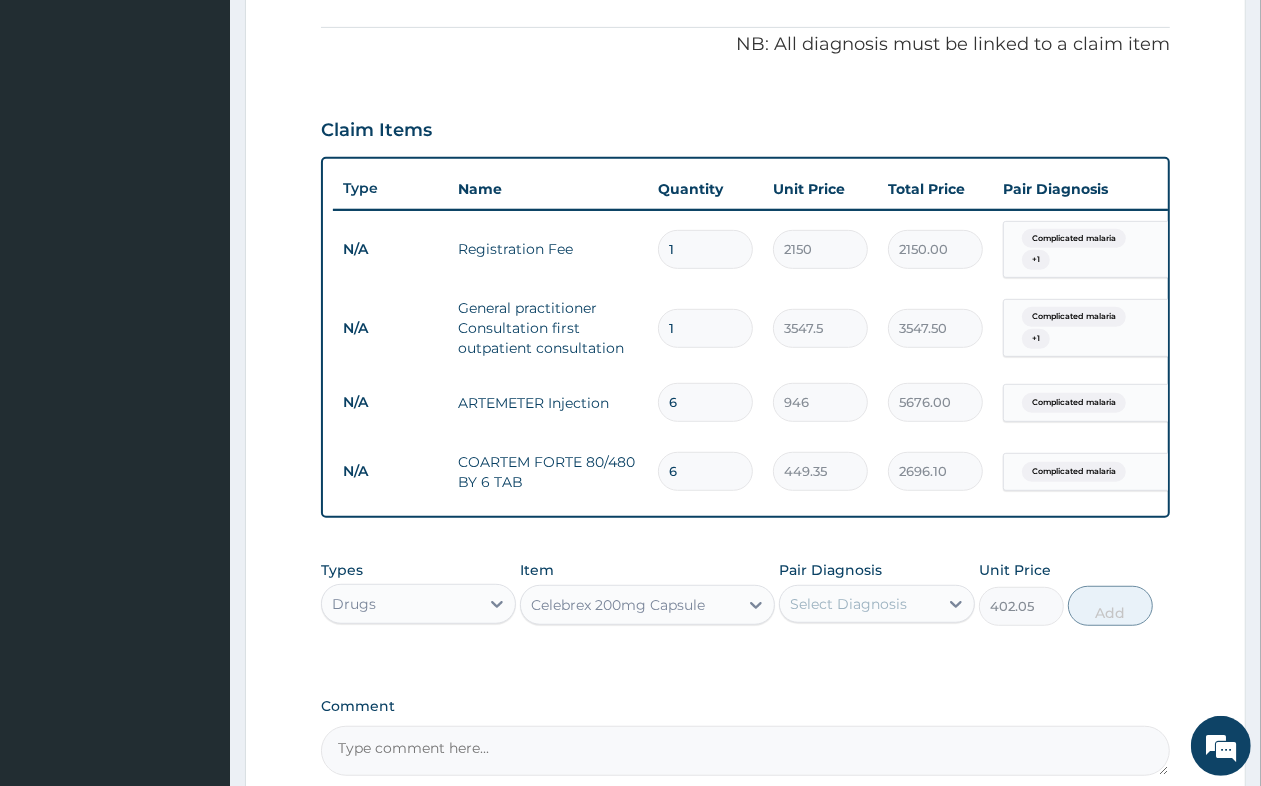 click on "Select Diagnosis" at bounding box center [848, 604] 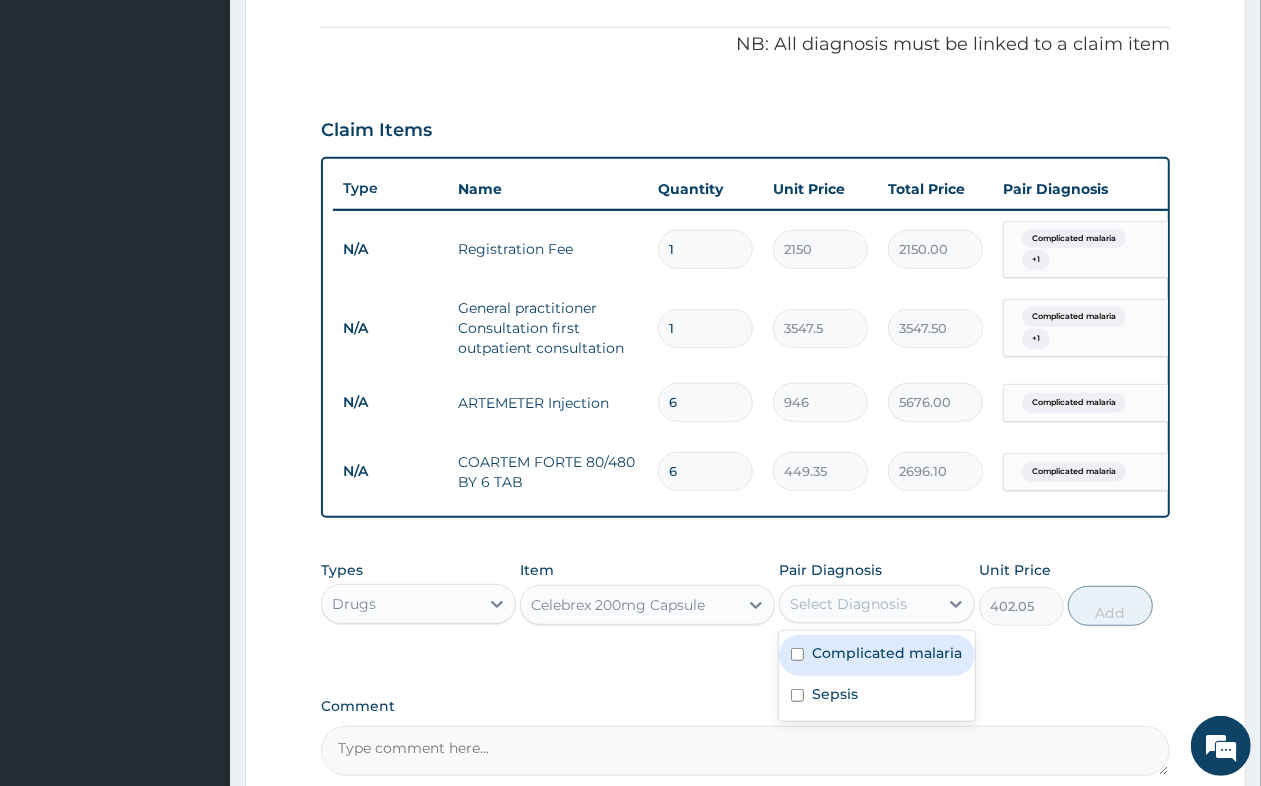 click on "Complicated malaria" at bounding box center (887, 653) 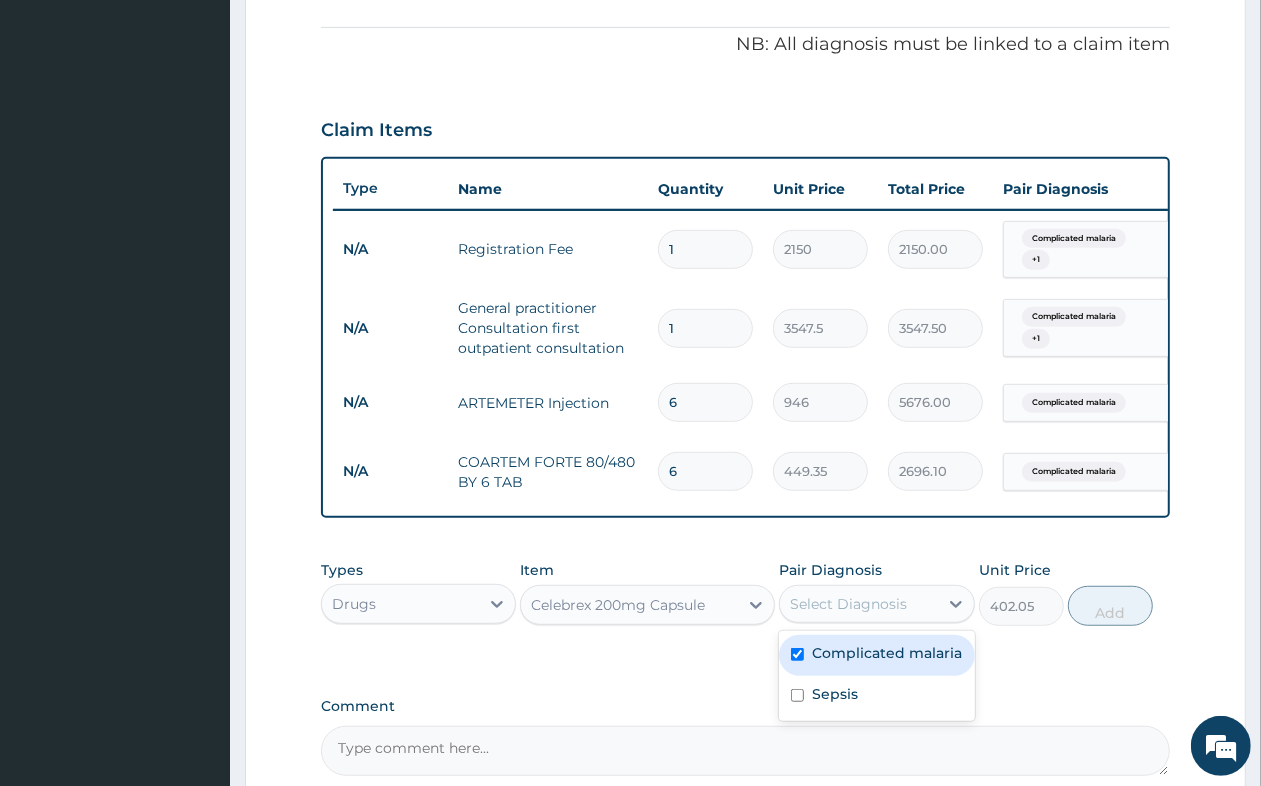 checkbox on "true" 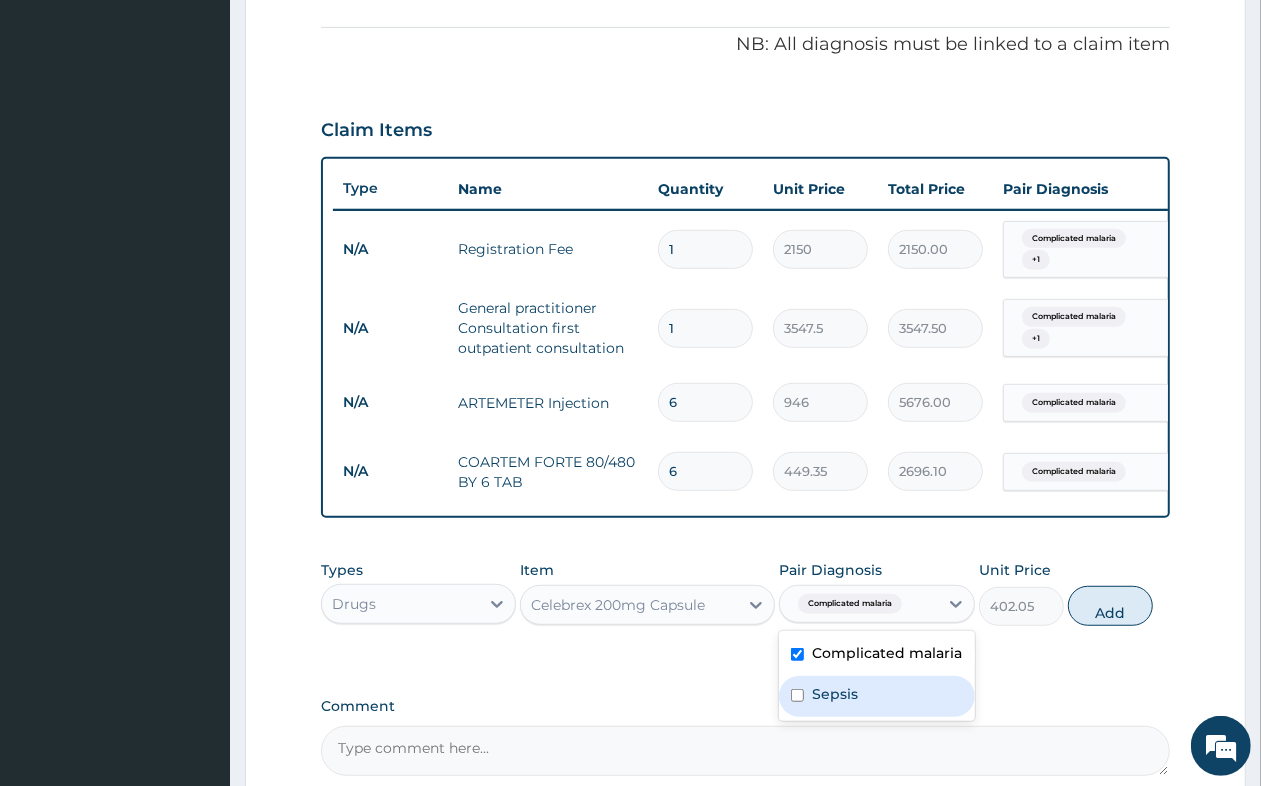 click on "Sepsis" at bounding box center [876, 696] 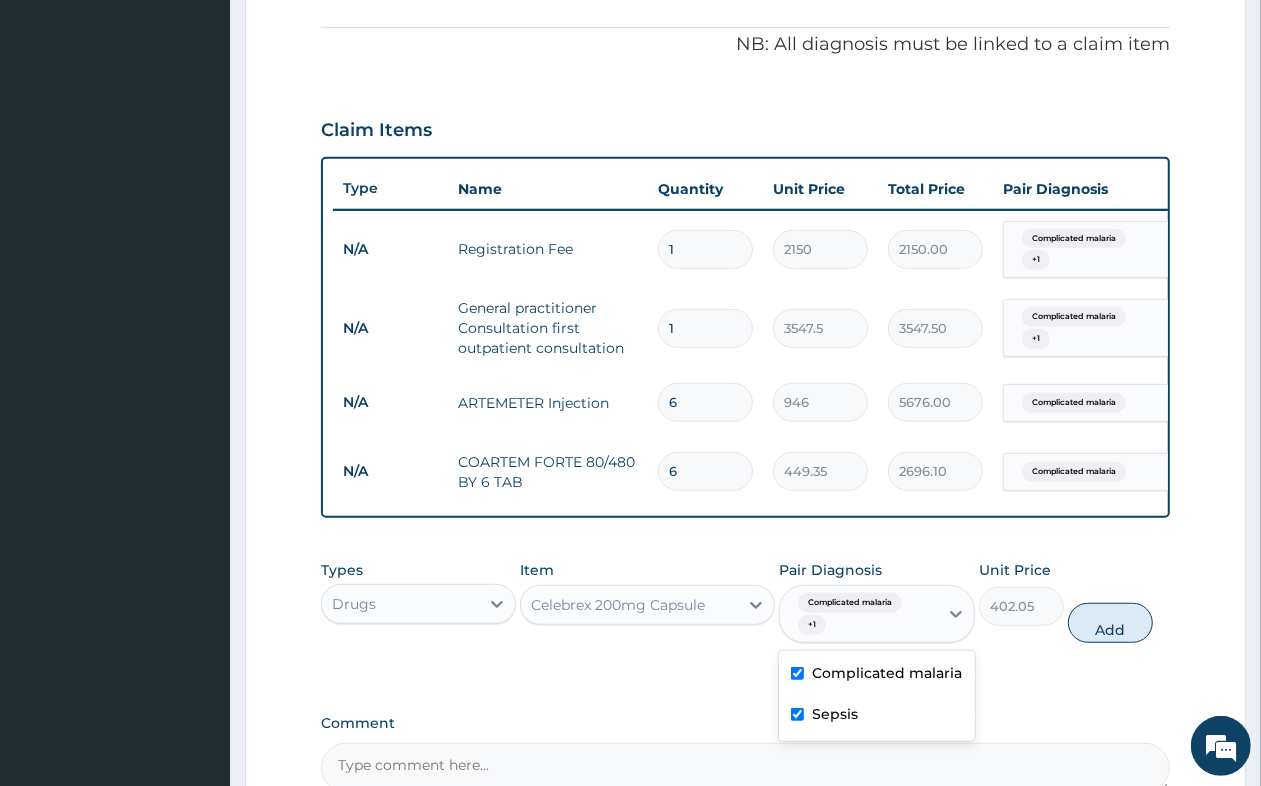 click at bounding box center (797, 714) 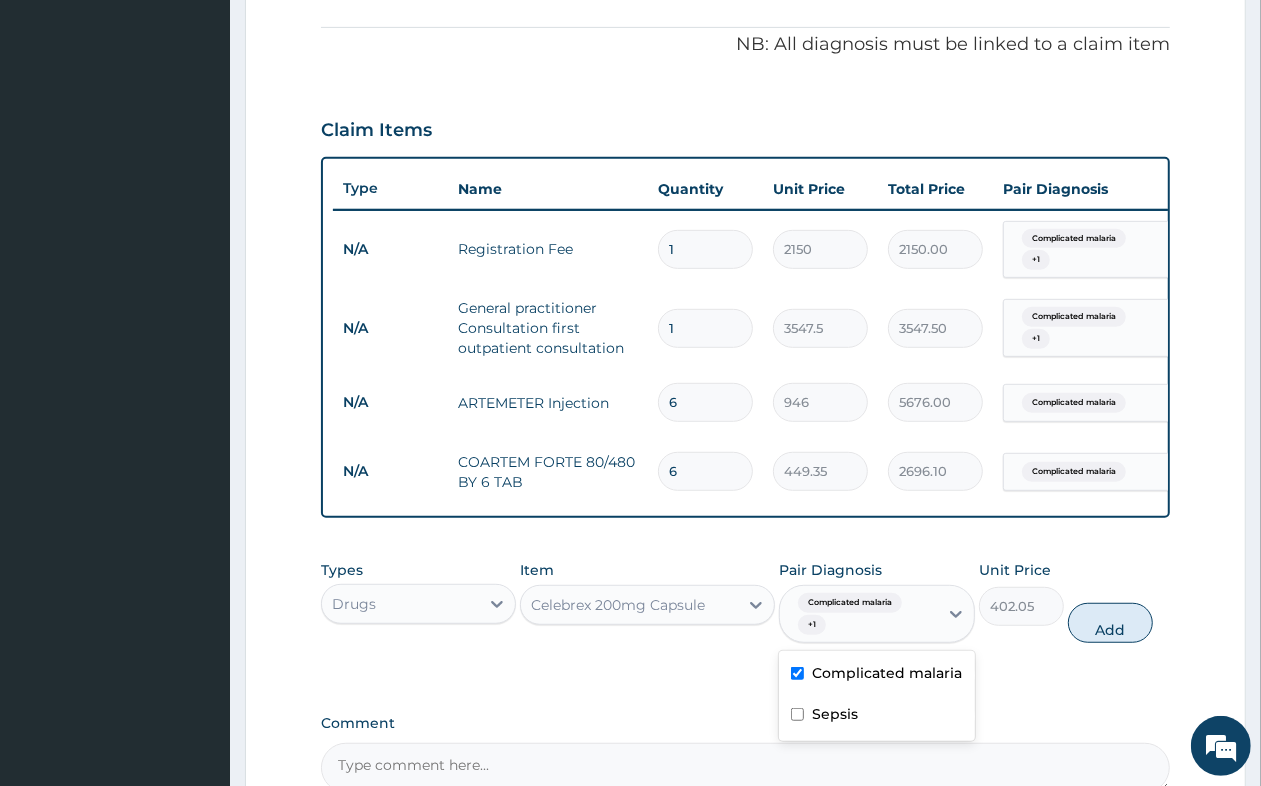 checkbox on "false" 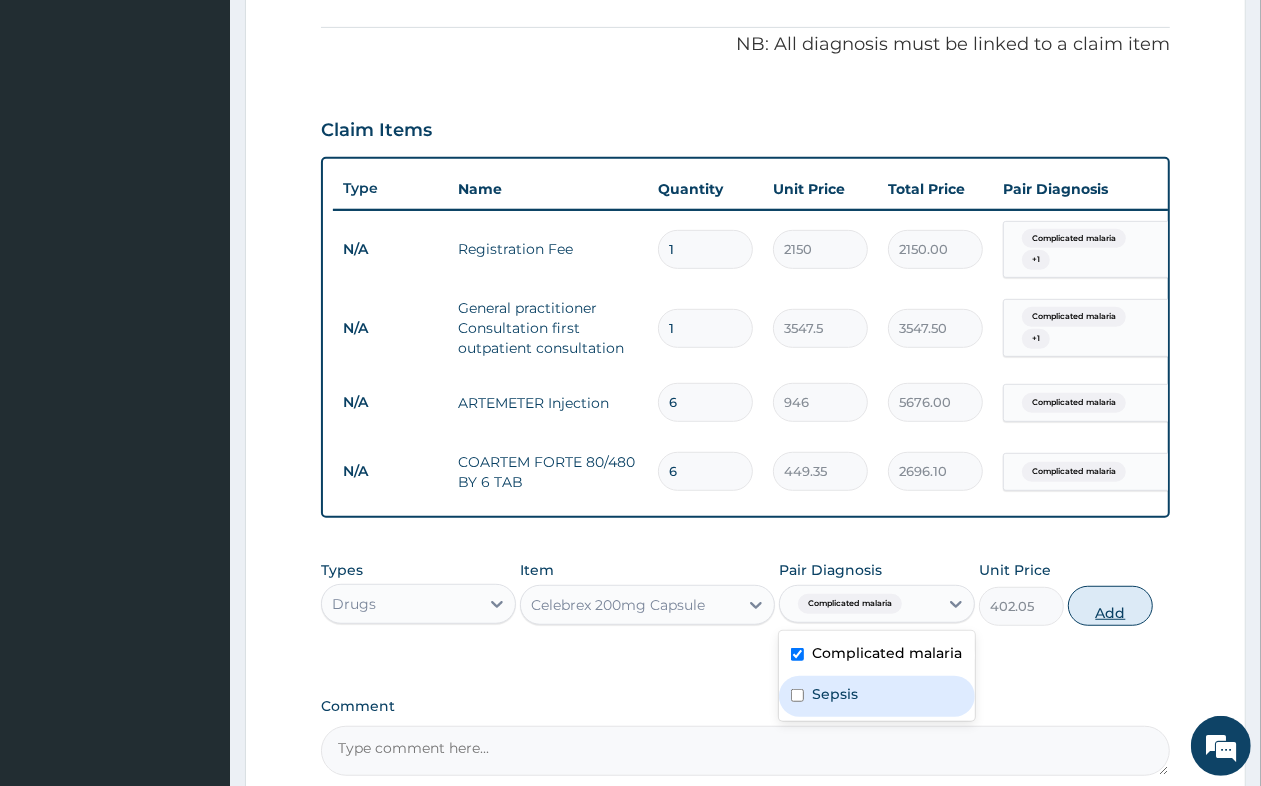 click on "Add" at bounding box center [1110, 606] 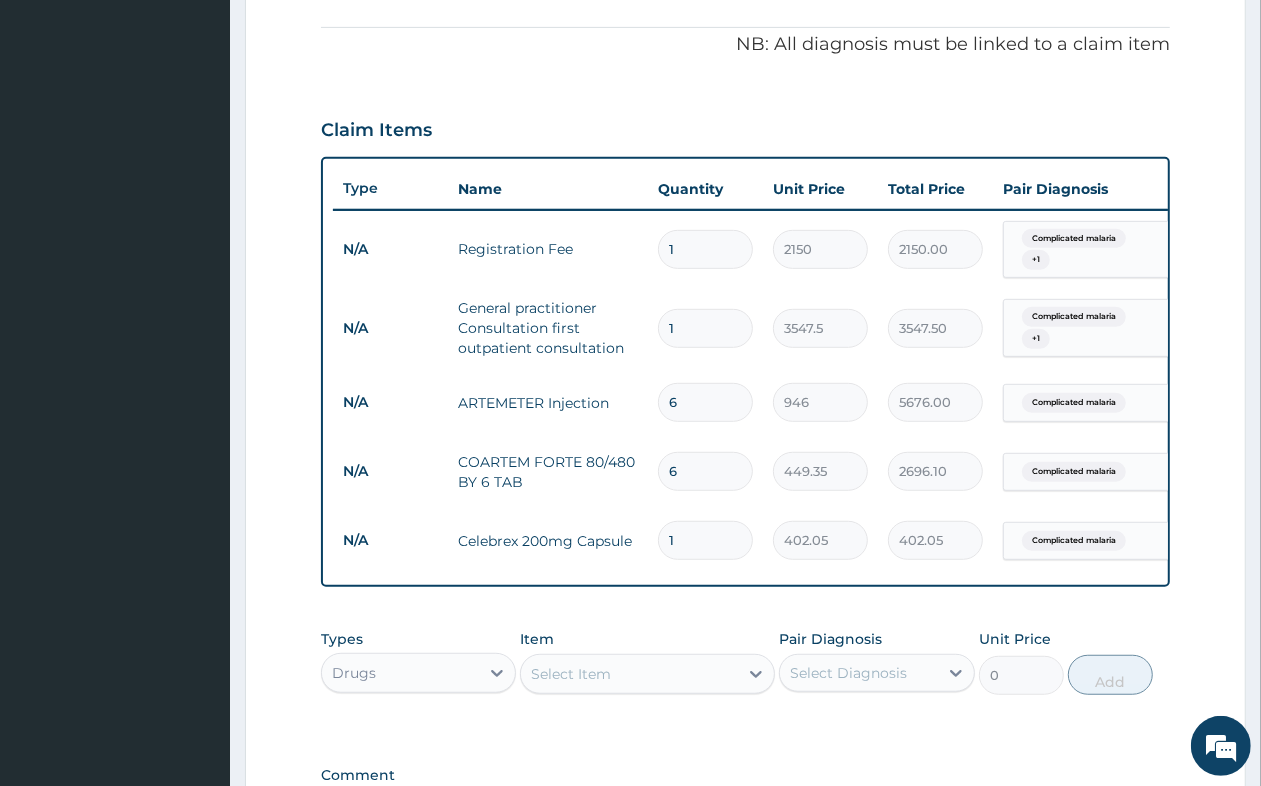 type on "10" 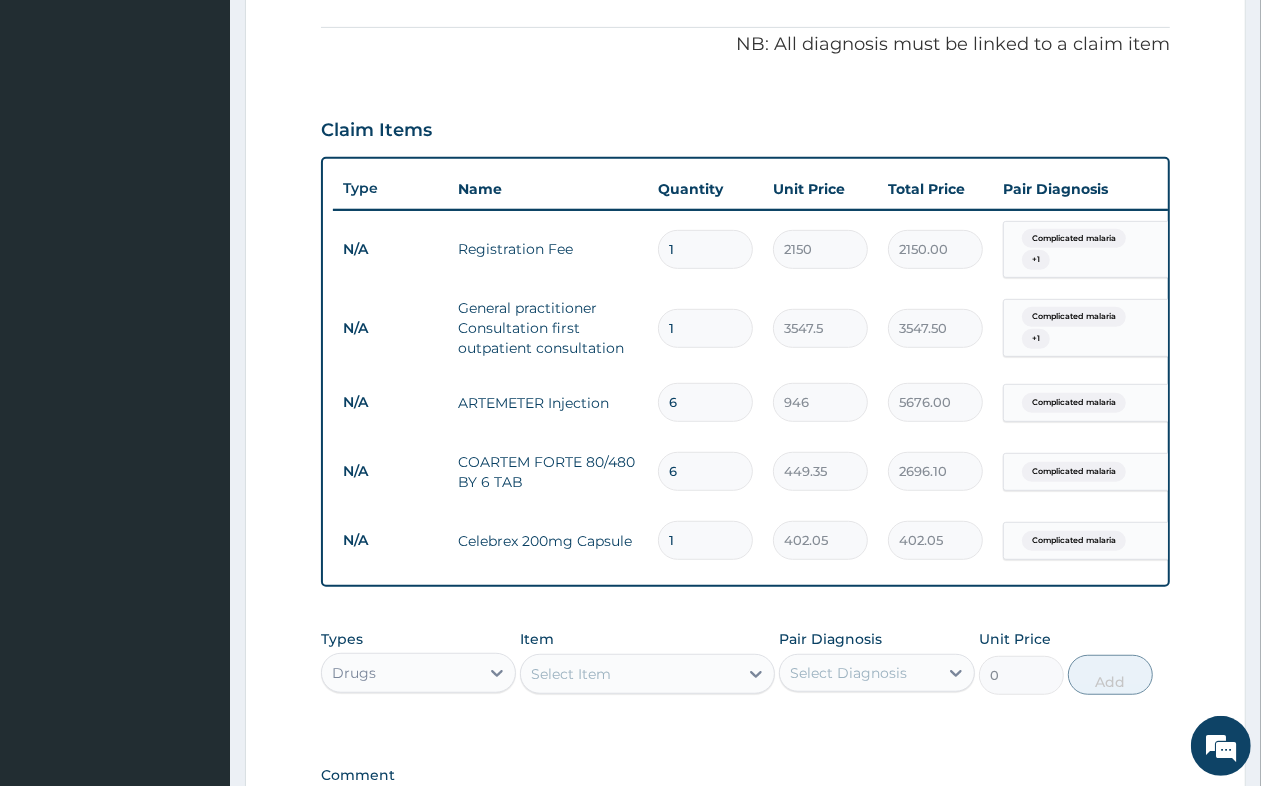 type on "4020.50" 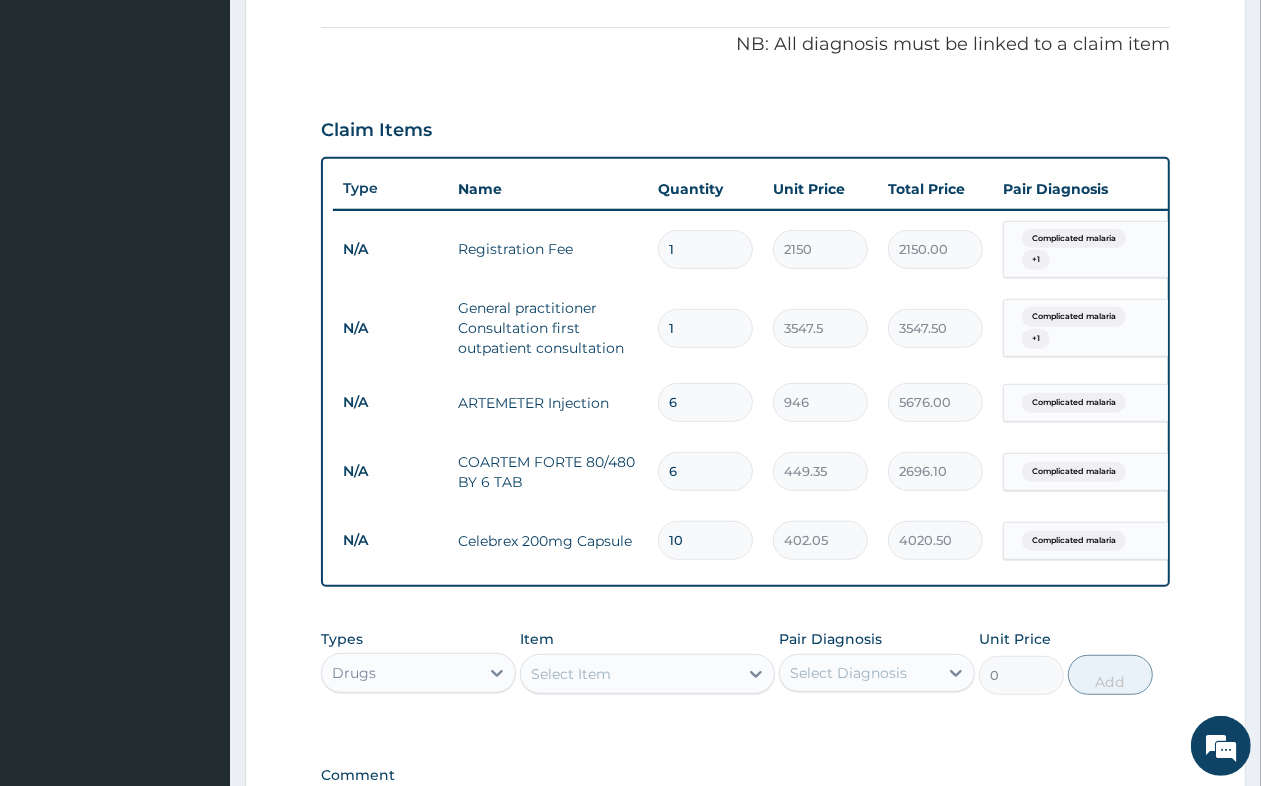 type on "10" 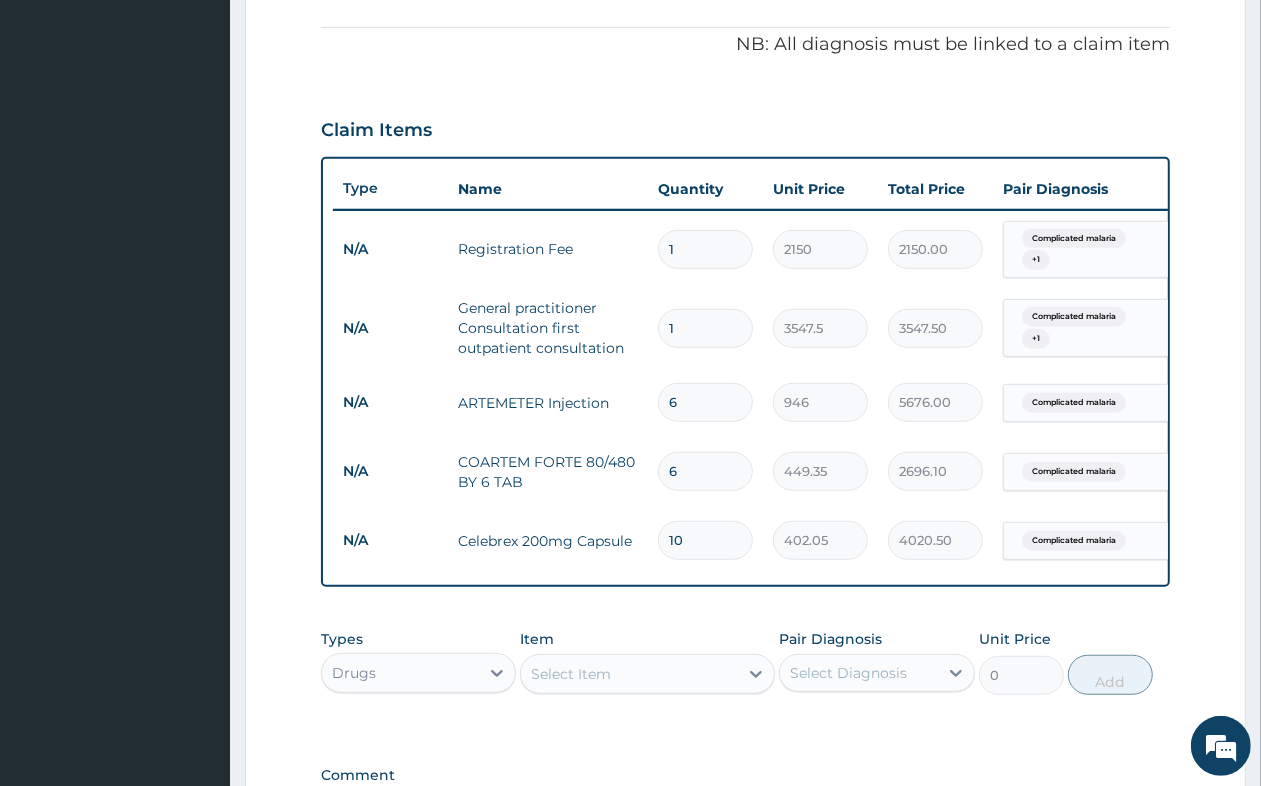 click on "Select Item" at bounding box center [629, 674] 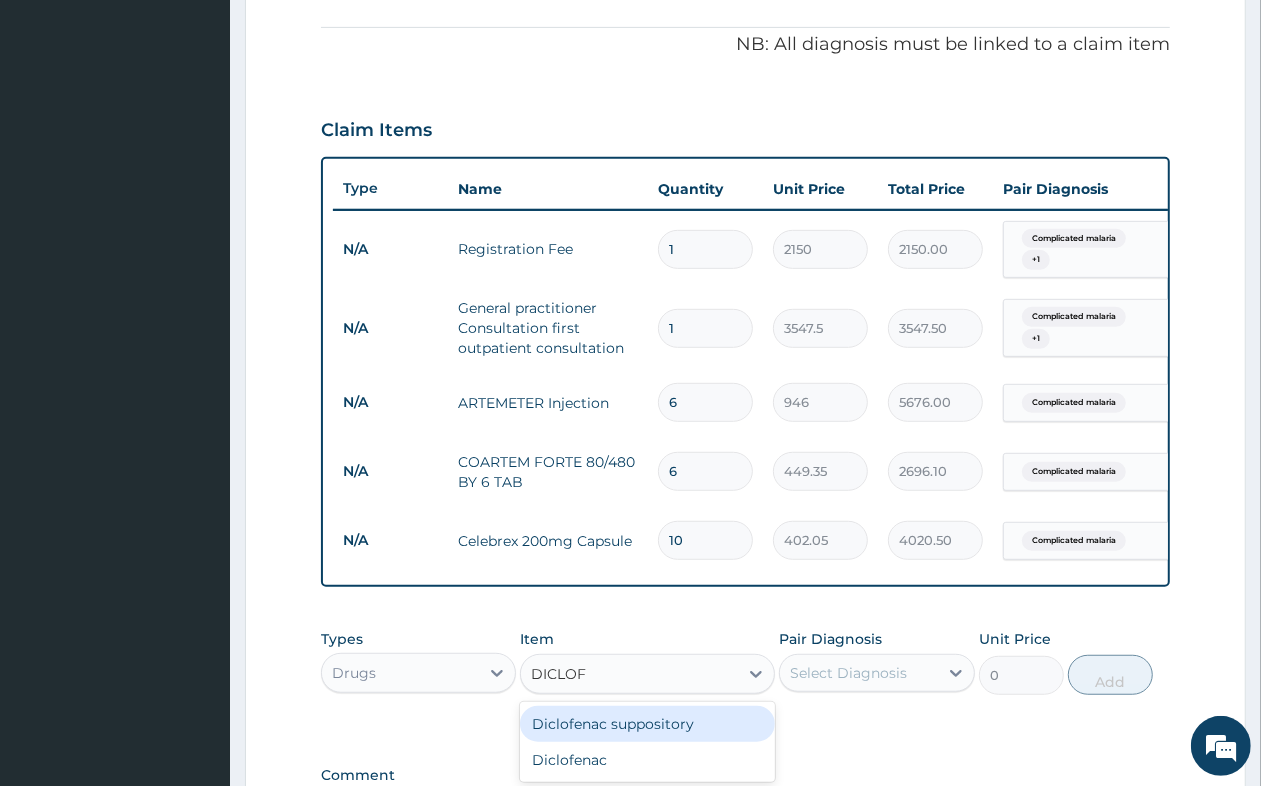 type on "DICLOFE" 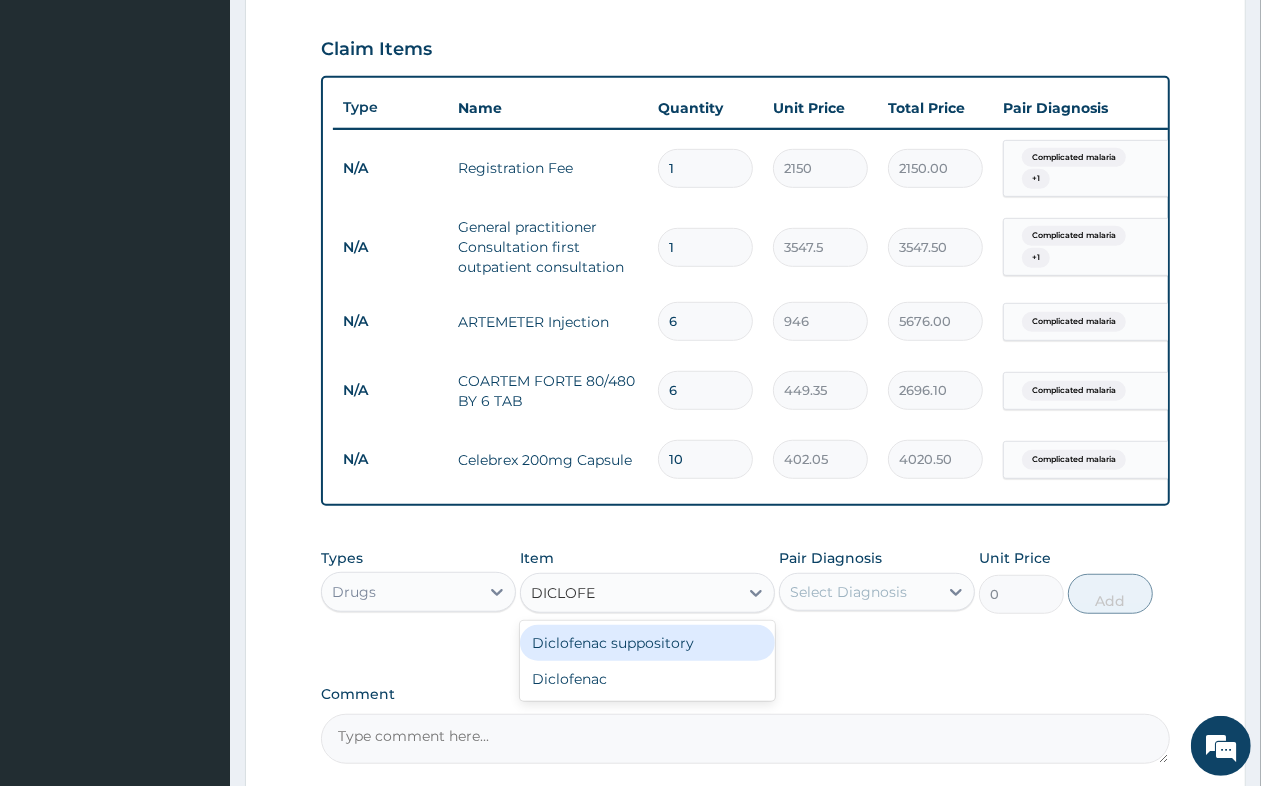 scroll, scrollTop: 712, scrollLeft: 0, axis: vertical 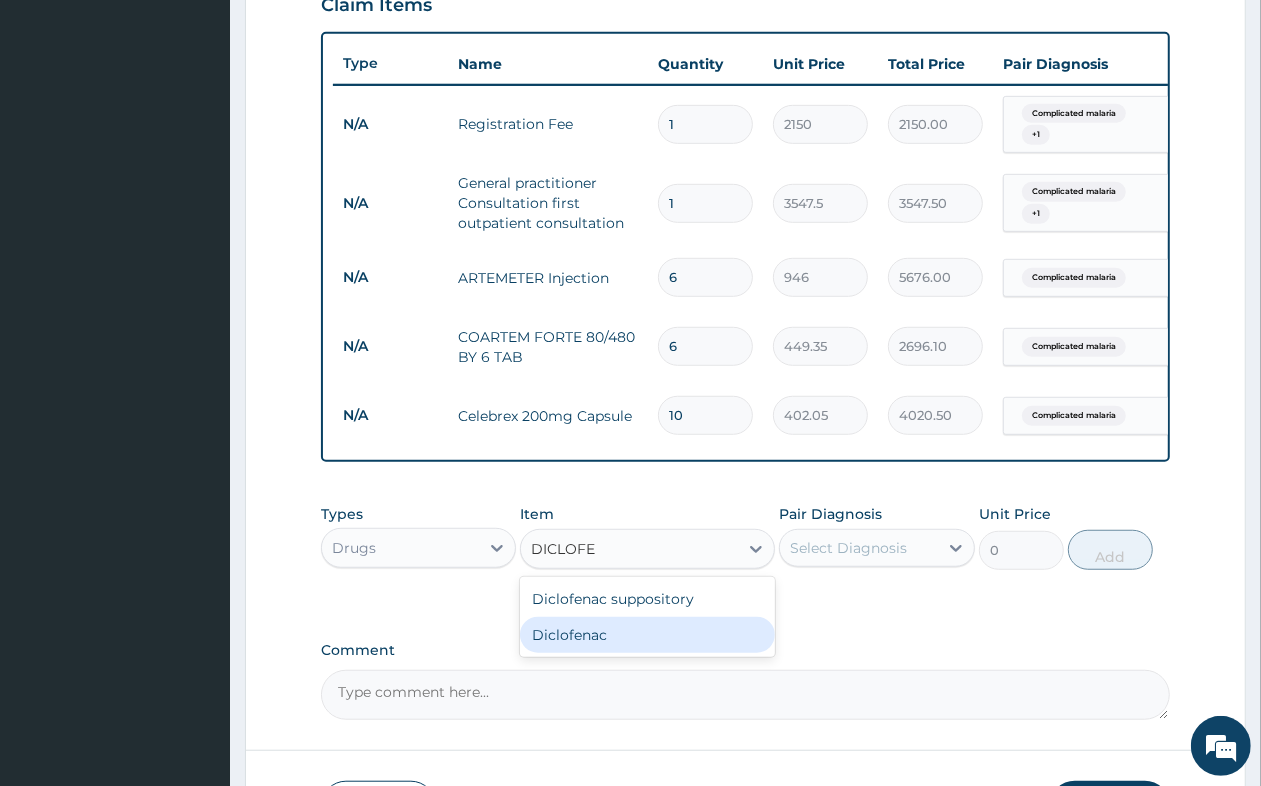 click on "Diclofenac" at bounding box center (647, 635) 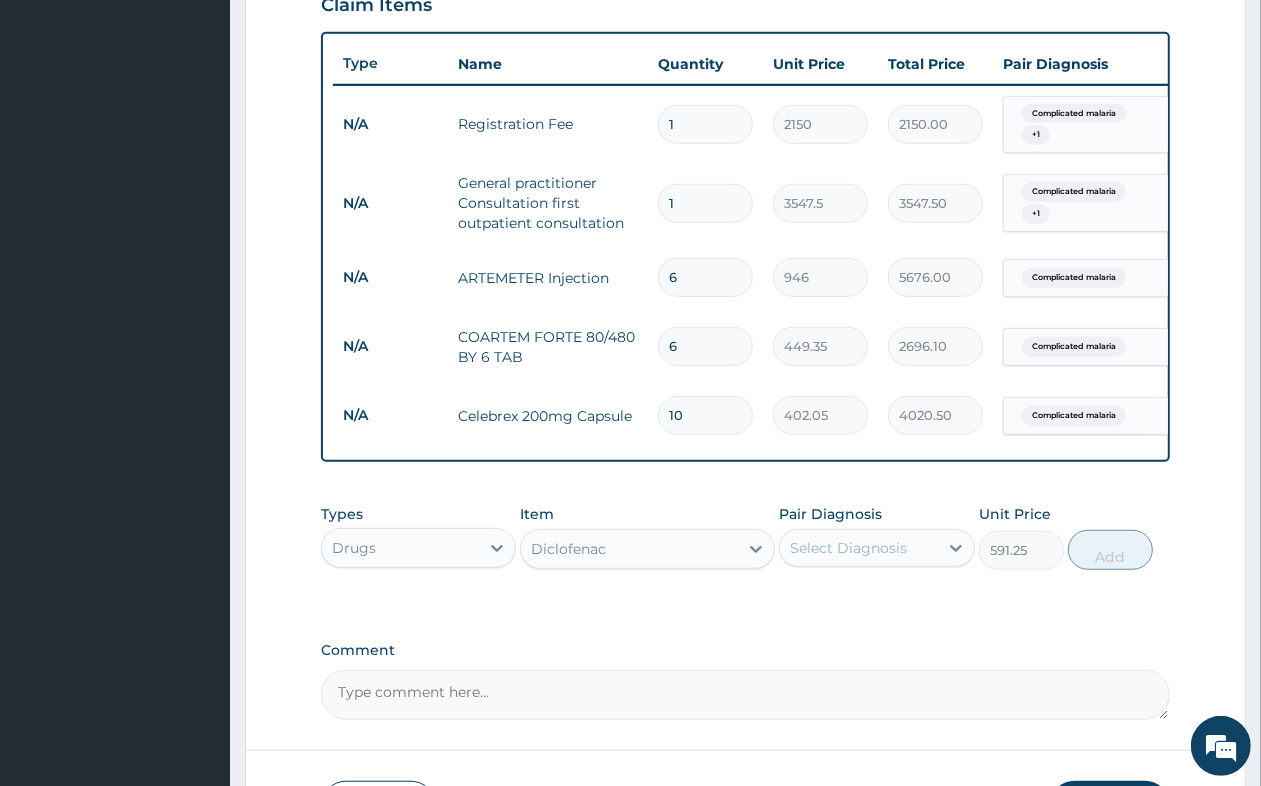 click on "Select Diagnosis" at bounding box center [876, 548] 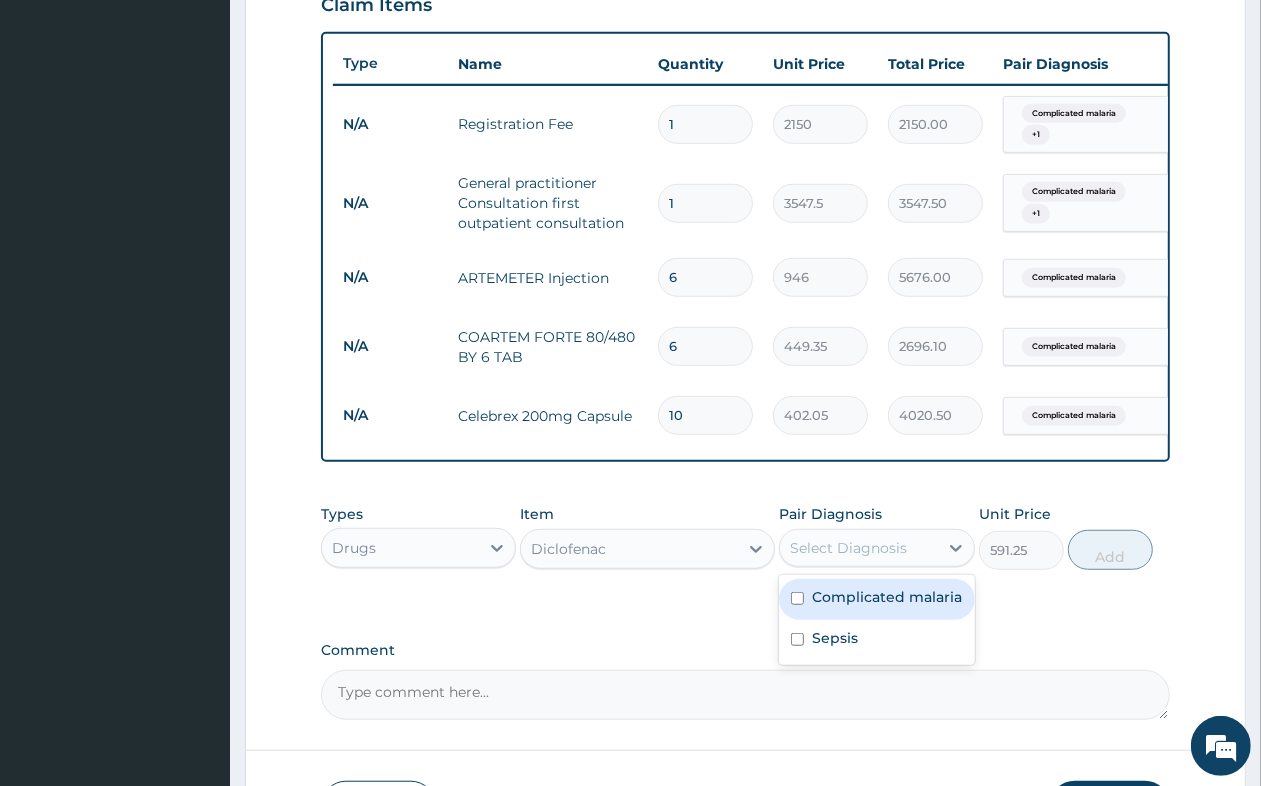 click on "Complicated malaria" at bounding box center (876, 599) 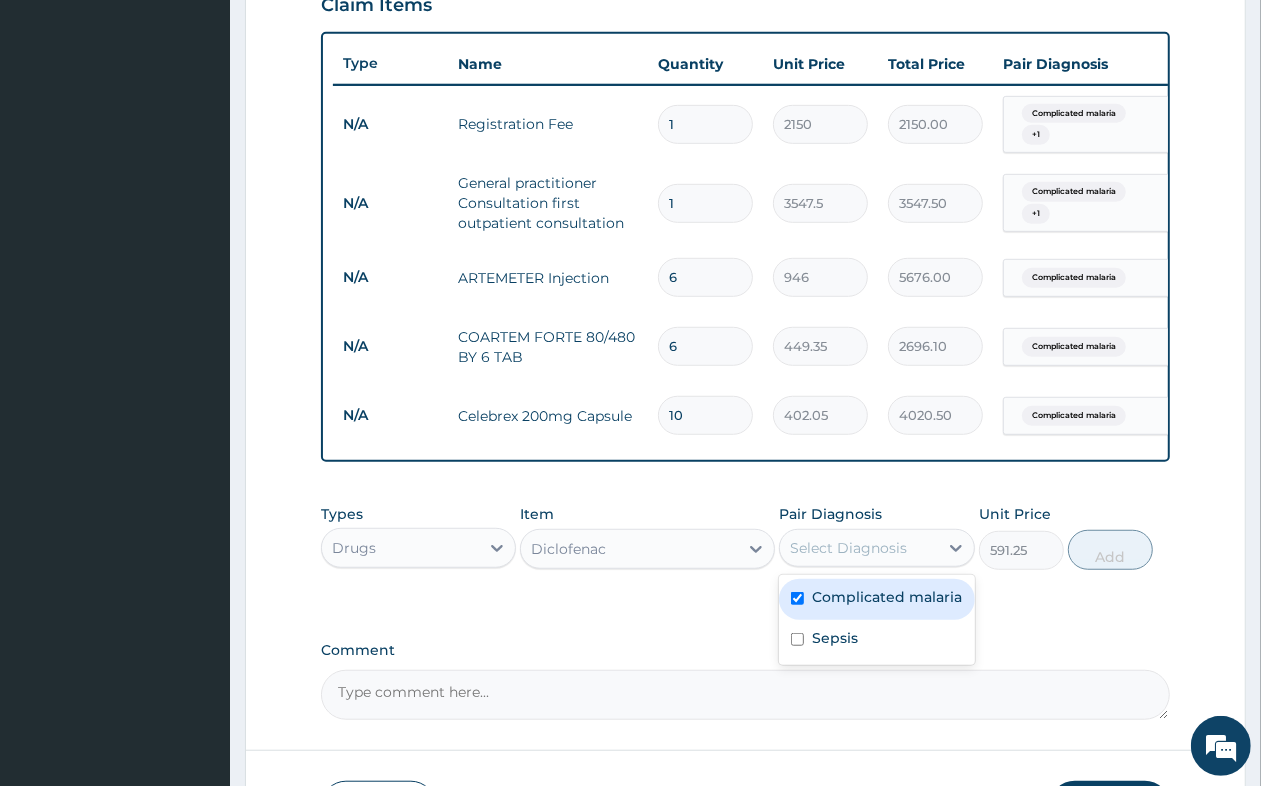 checkbox on "true" 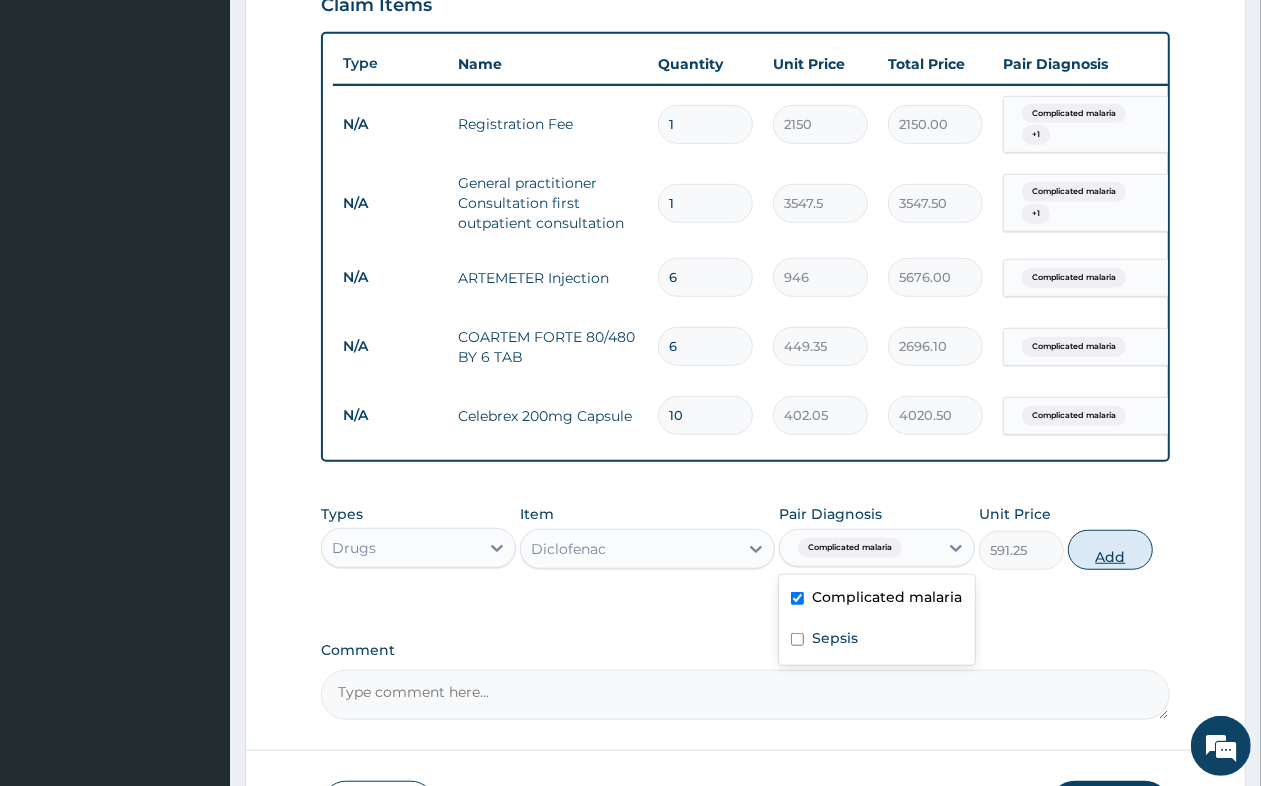 click on "Add" at bounding box center [1110, 550] 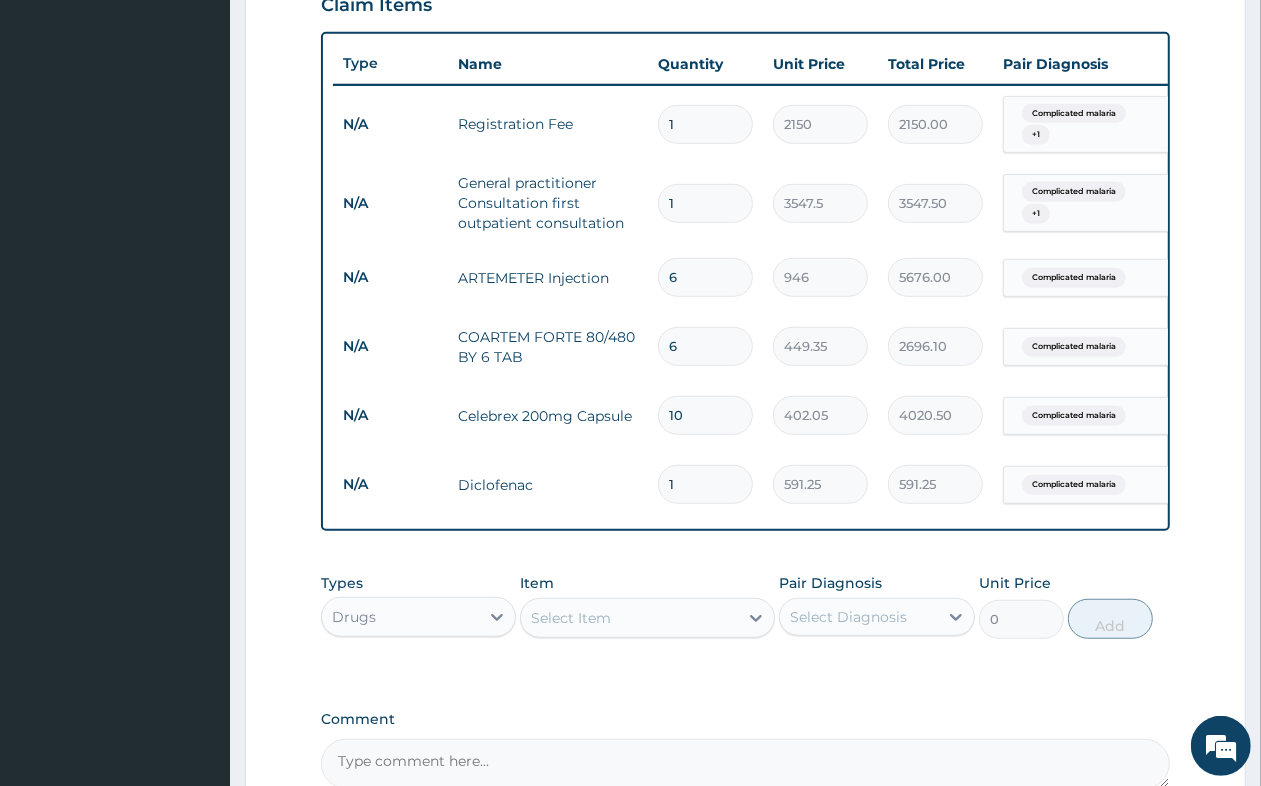 type on "10" 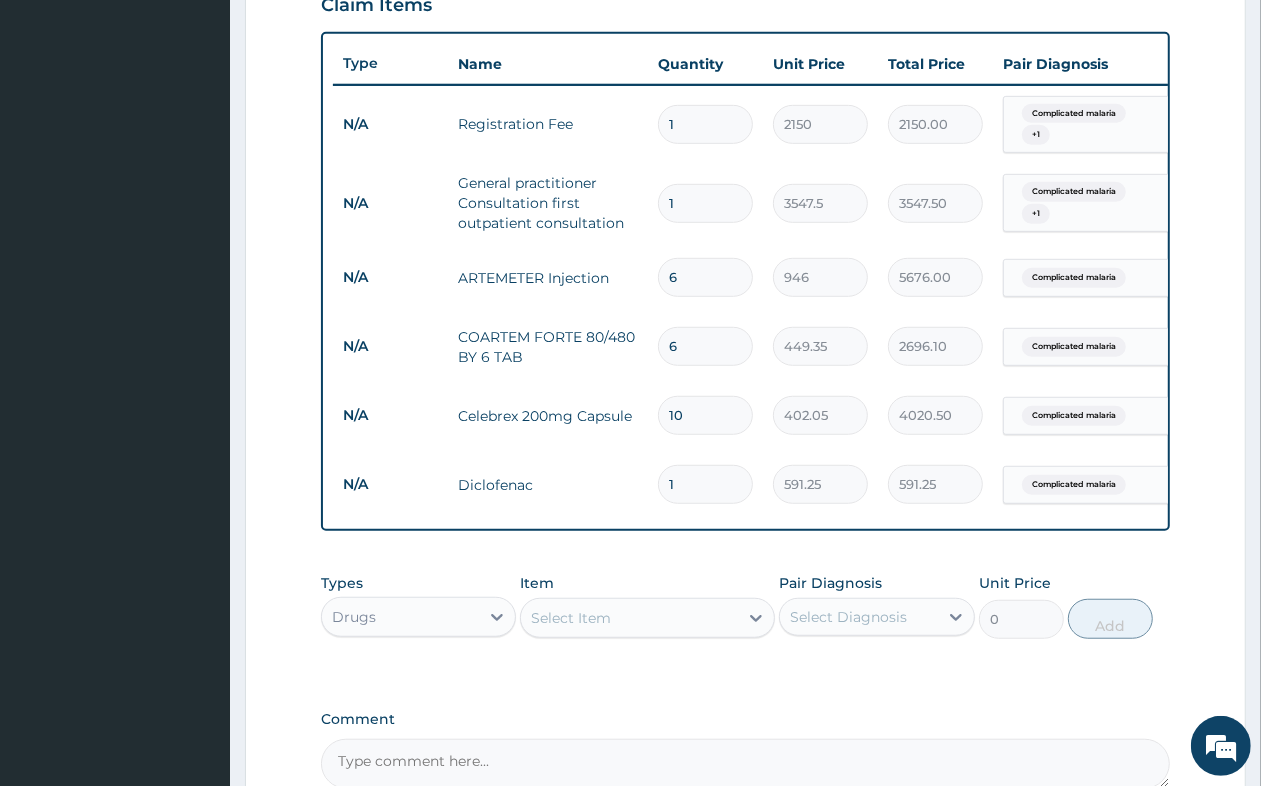 type on "5912.50" 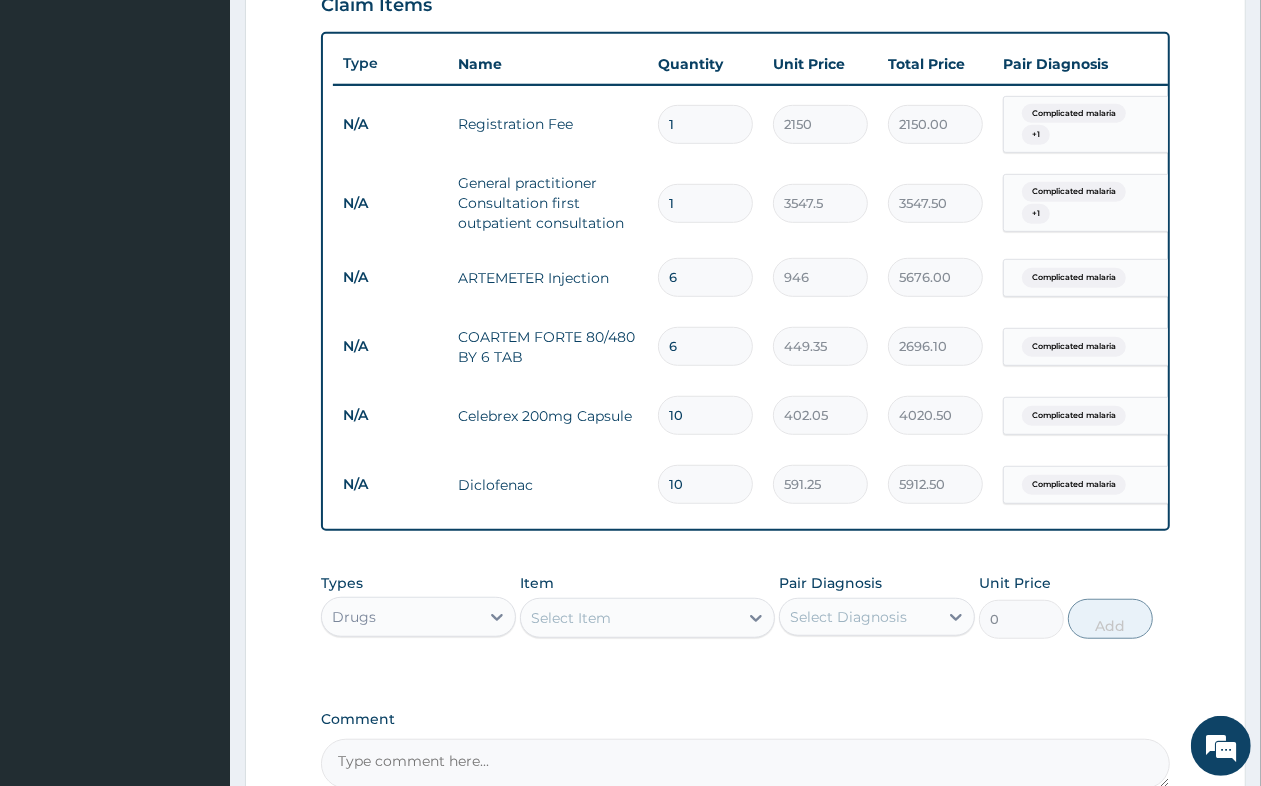 type on "10" 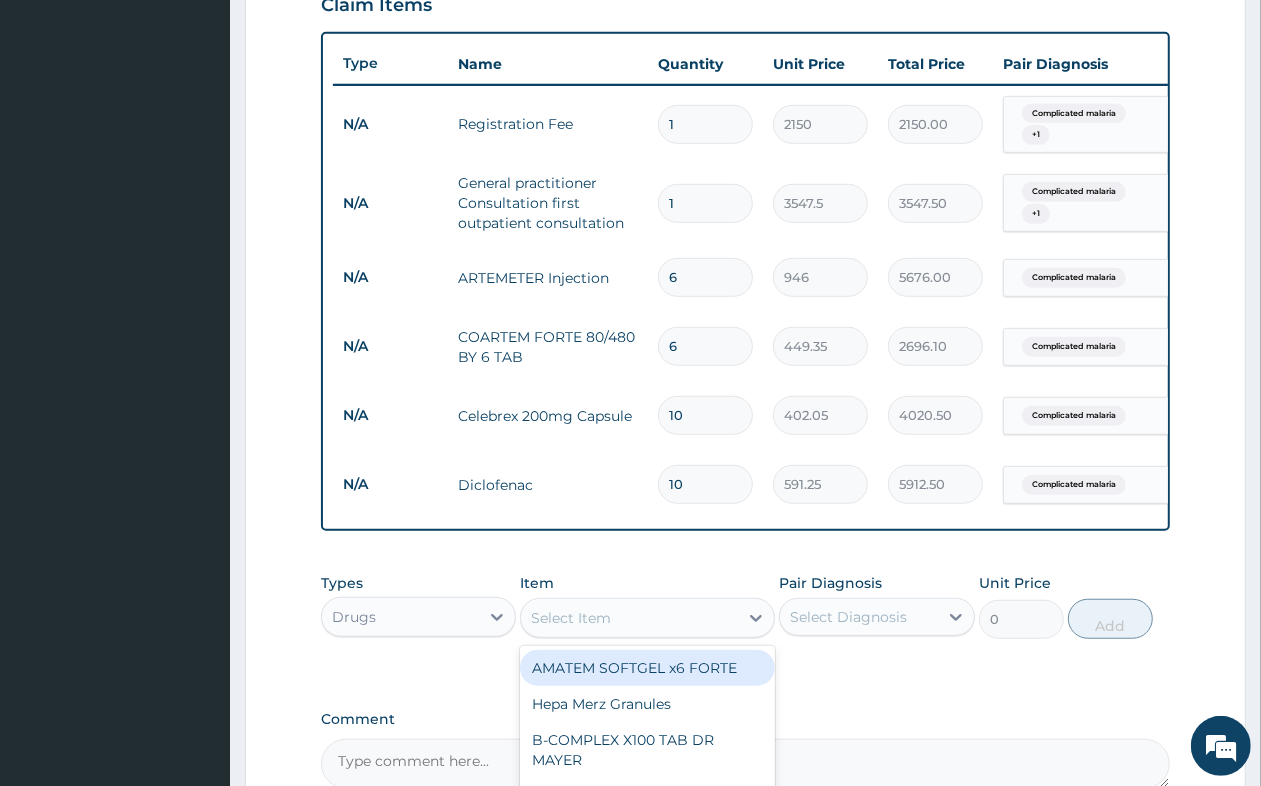 click on "Select Item" at bounding box center (629, 618) 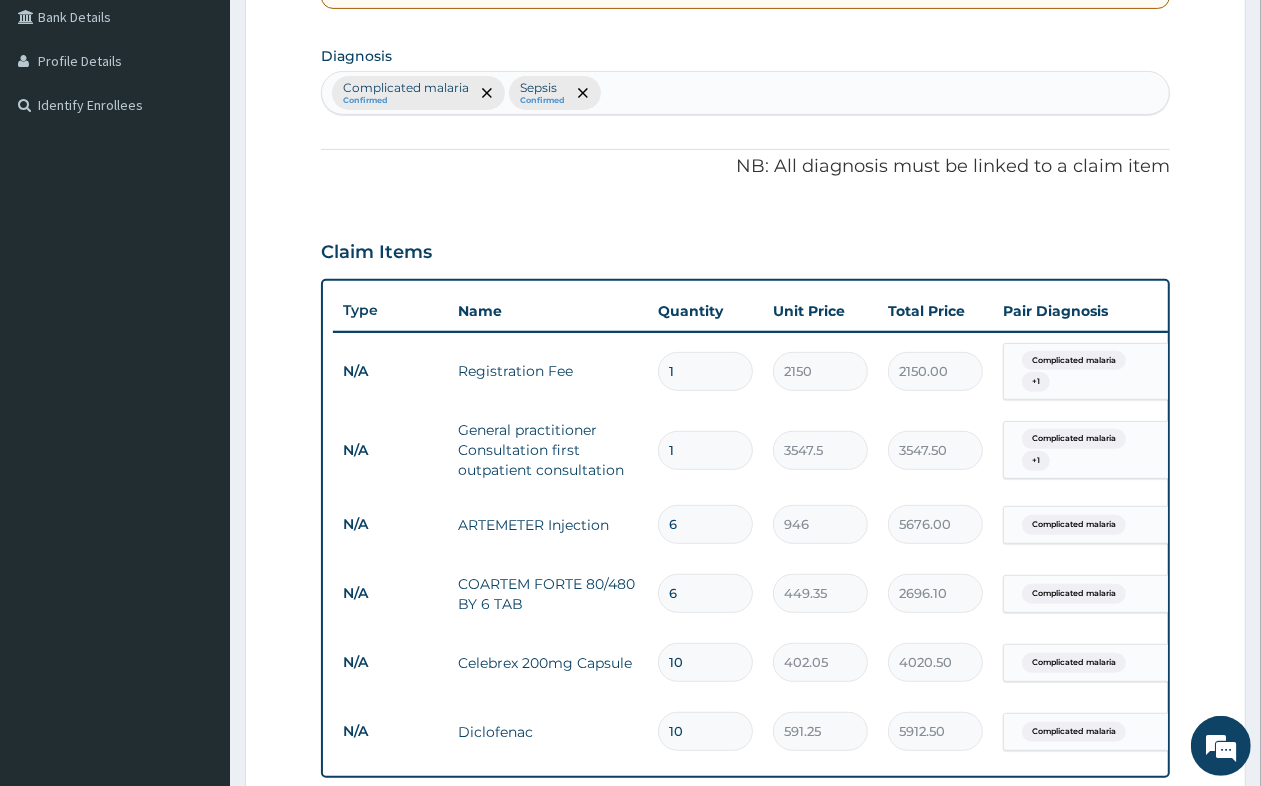 scroll, scrollTop: 462, scrollLeft: 0, axis: vertical 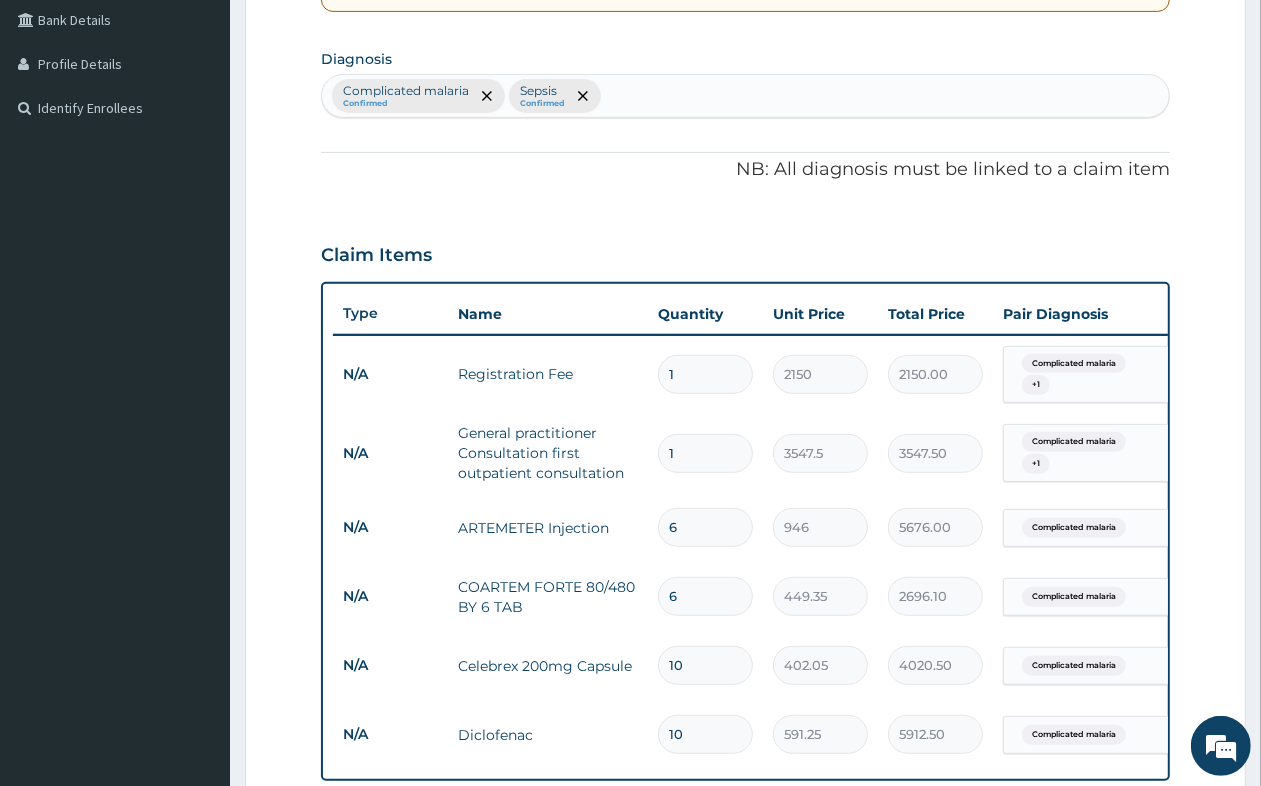 click on "Complicated malaria Confirmed Sepsis Confirmed" at bounding box center [745, 96] 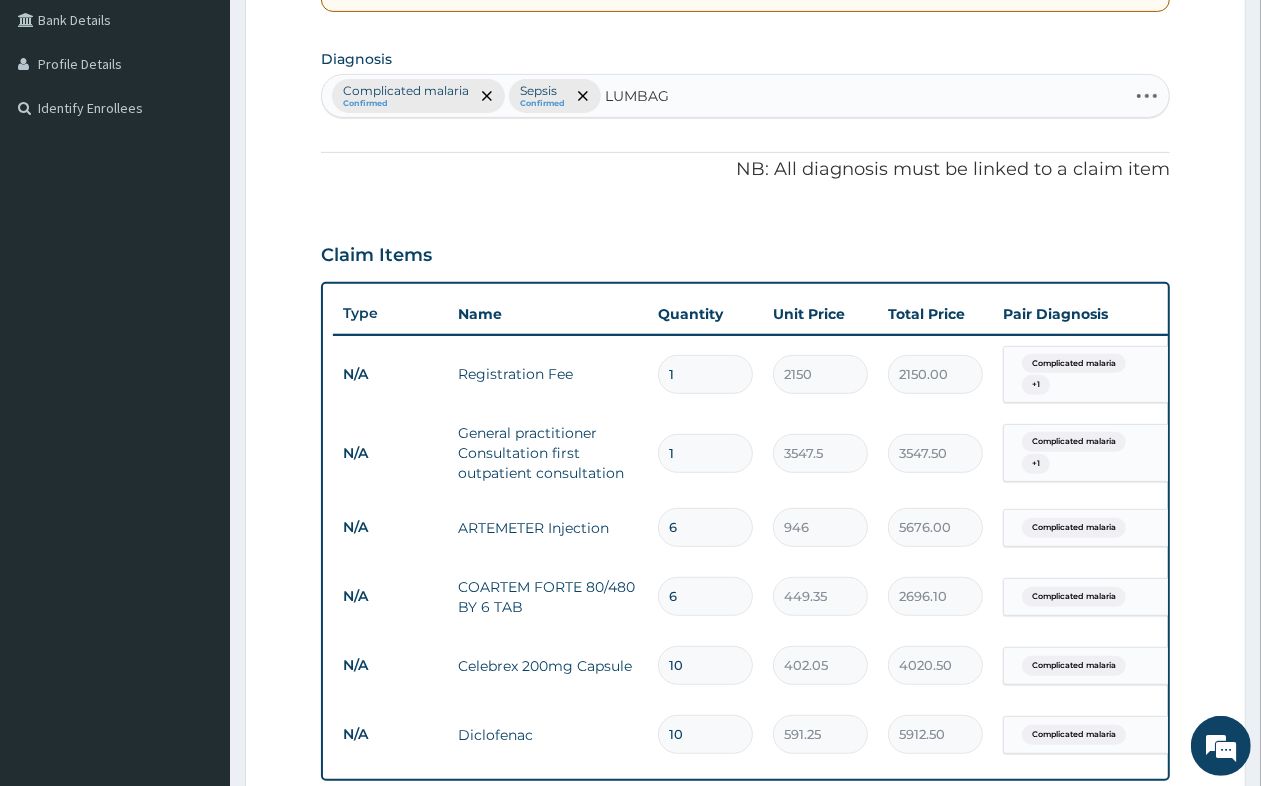 type on "LUMBAGO" 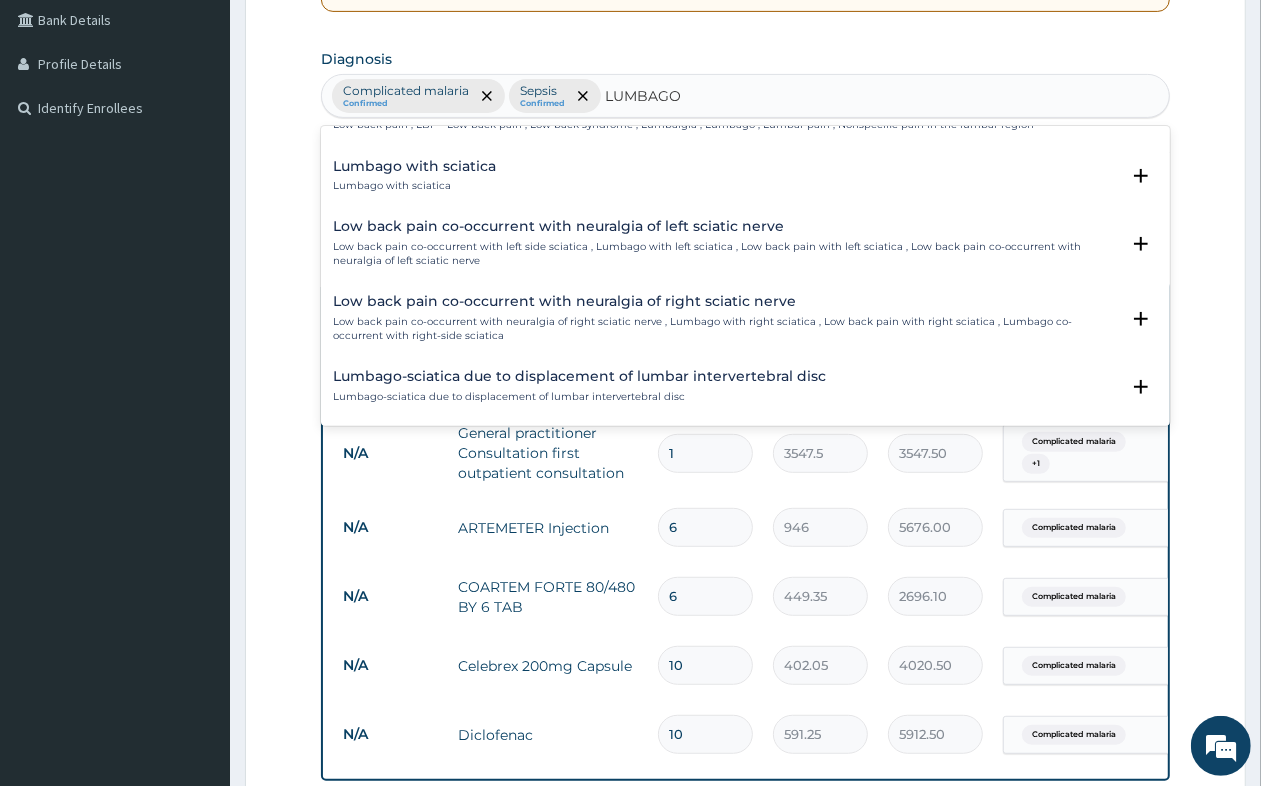 scroll, scrollTop: 0, scrollLeft: 0, axis: both 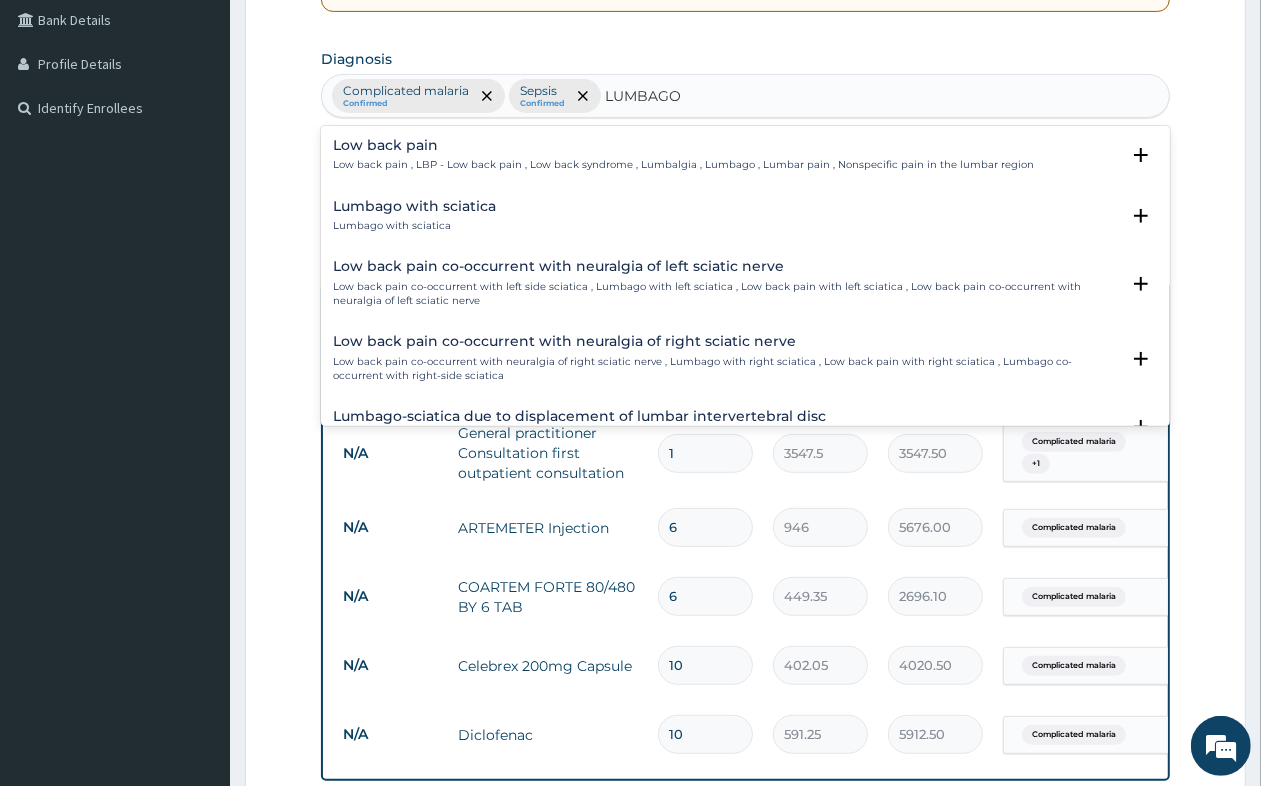 click on "Low back pain , LBP - Low back pain , Low back syndrome , Lumbalgia , Lumbago , Lumbar pain , Nonspecific pain in the lumbar region" at bounding box center (683, 165) 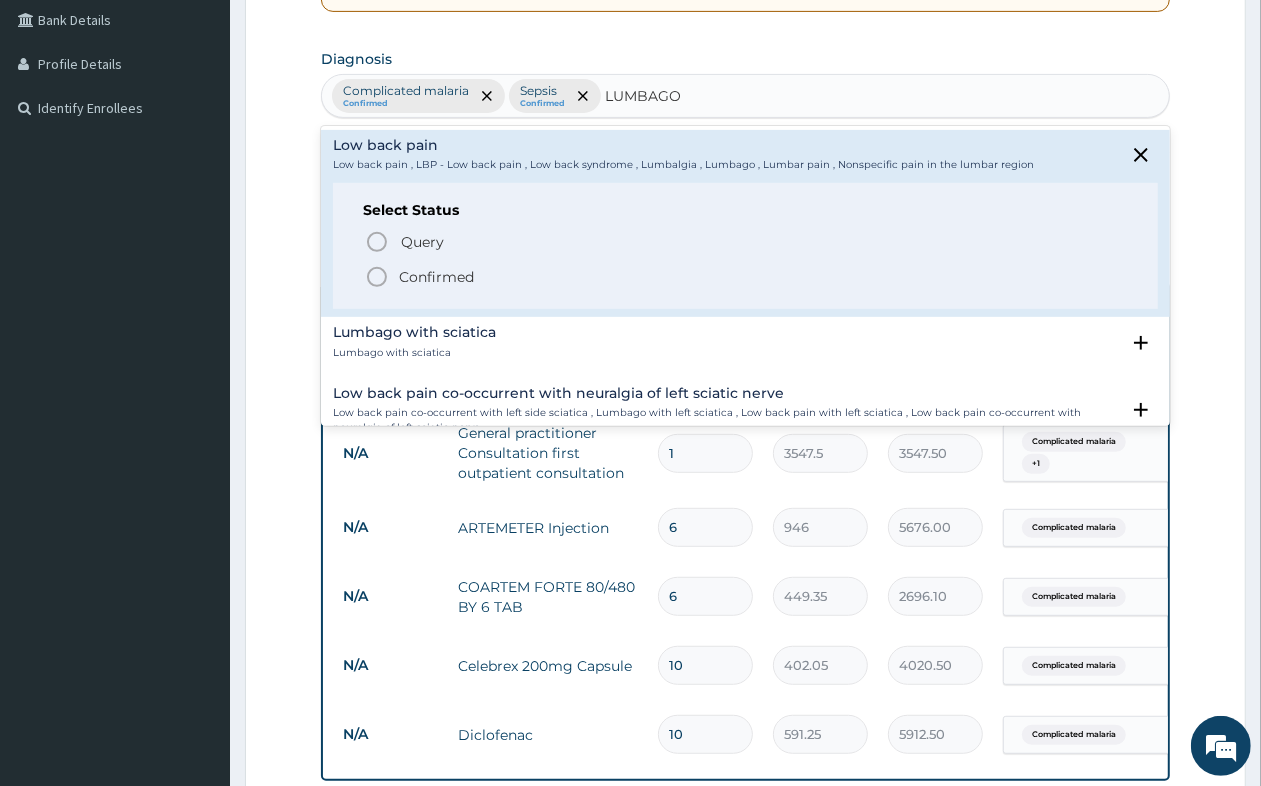 click on "Confirmed" at bounding box center [436, 277] 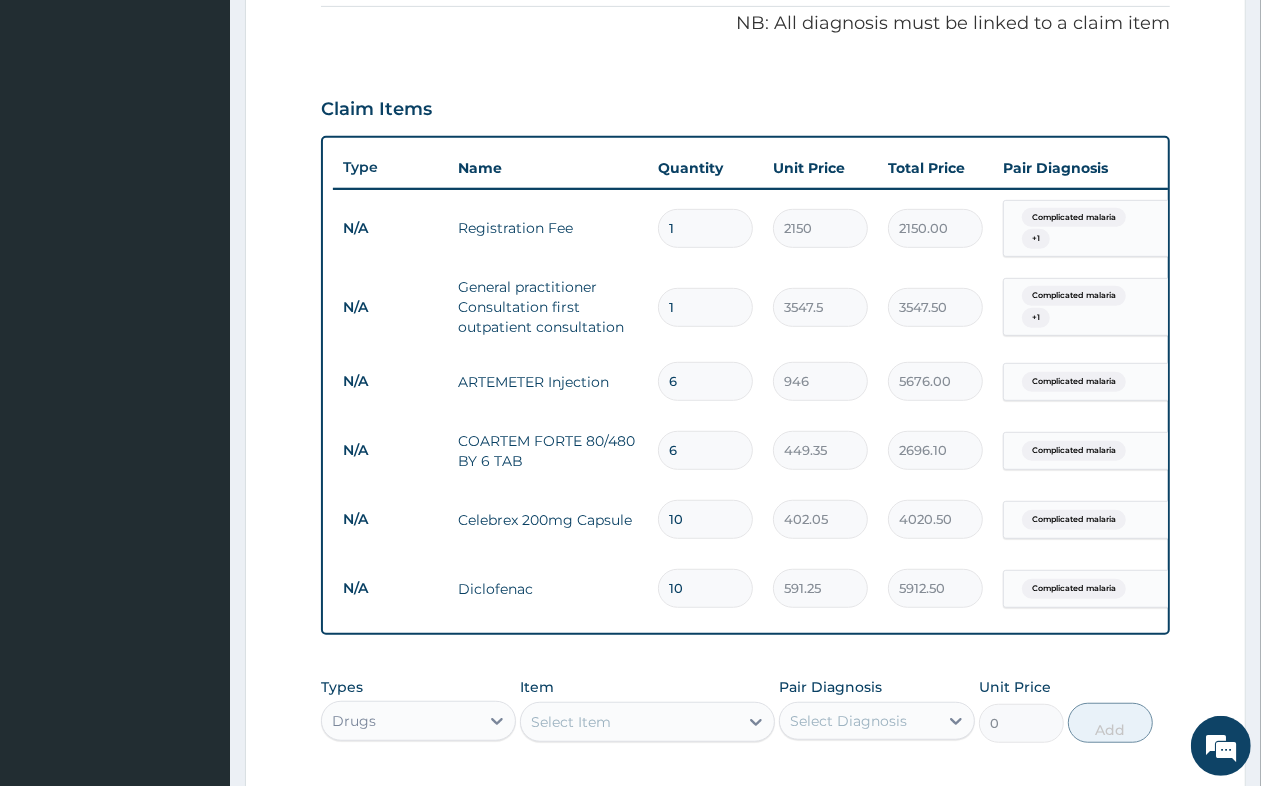 scroll, scrollTop: 943, scrollLeft: 0, axis: vertical 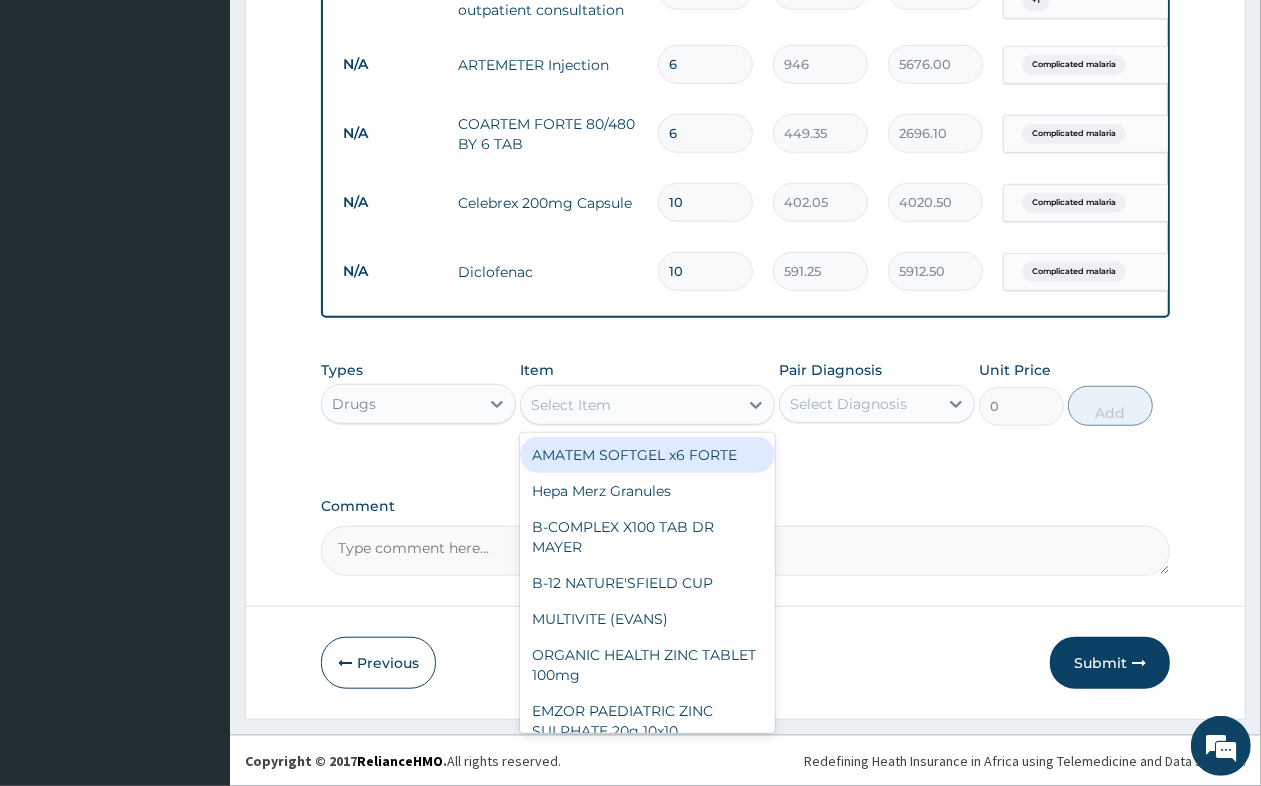 click on "Select Item" at bounding box center (571, 405) 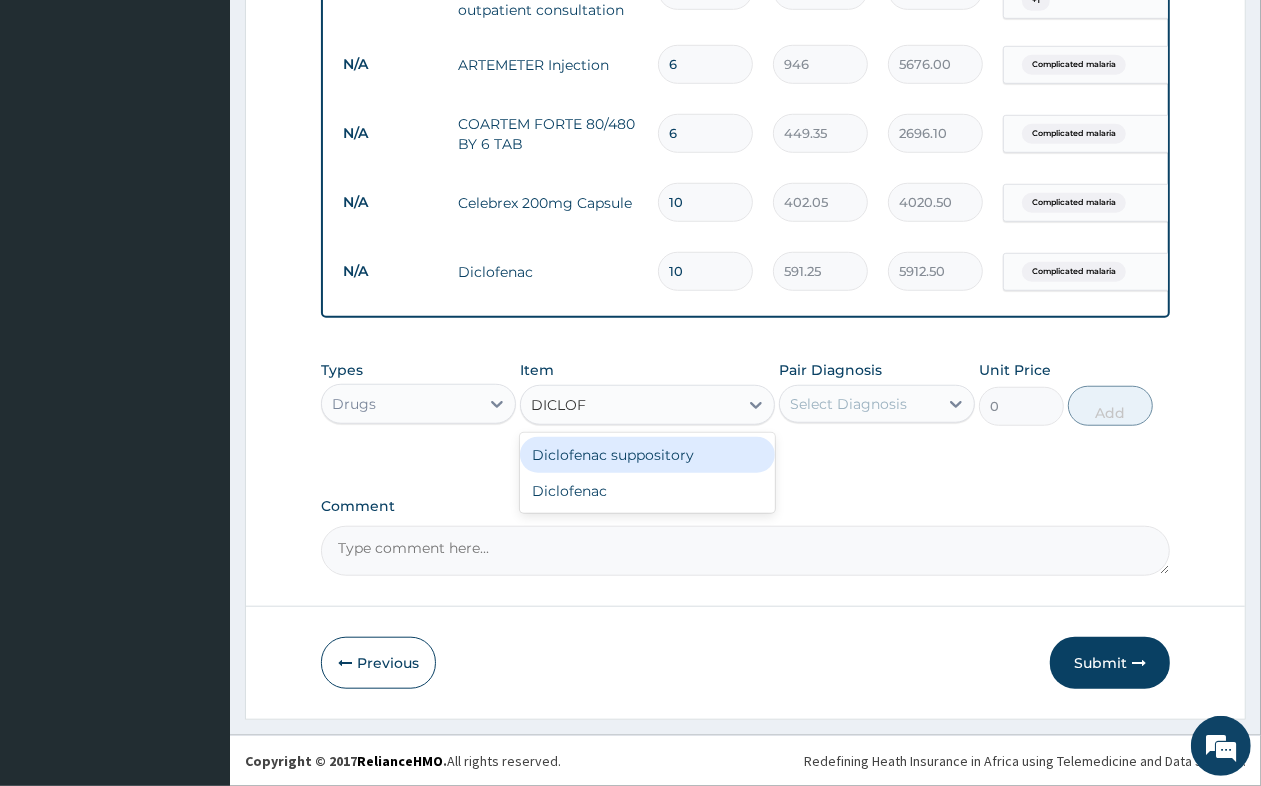 type on "DICLOFE" 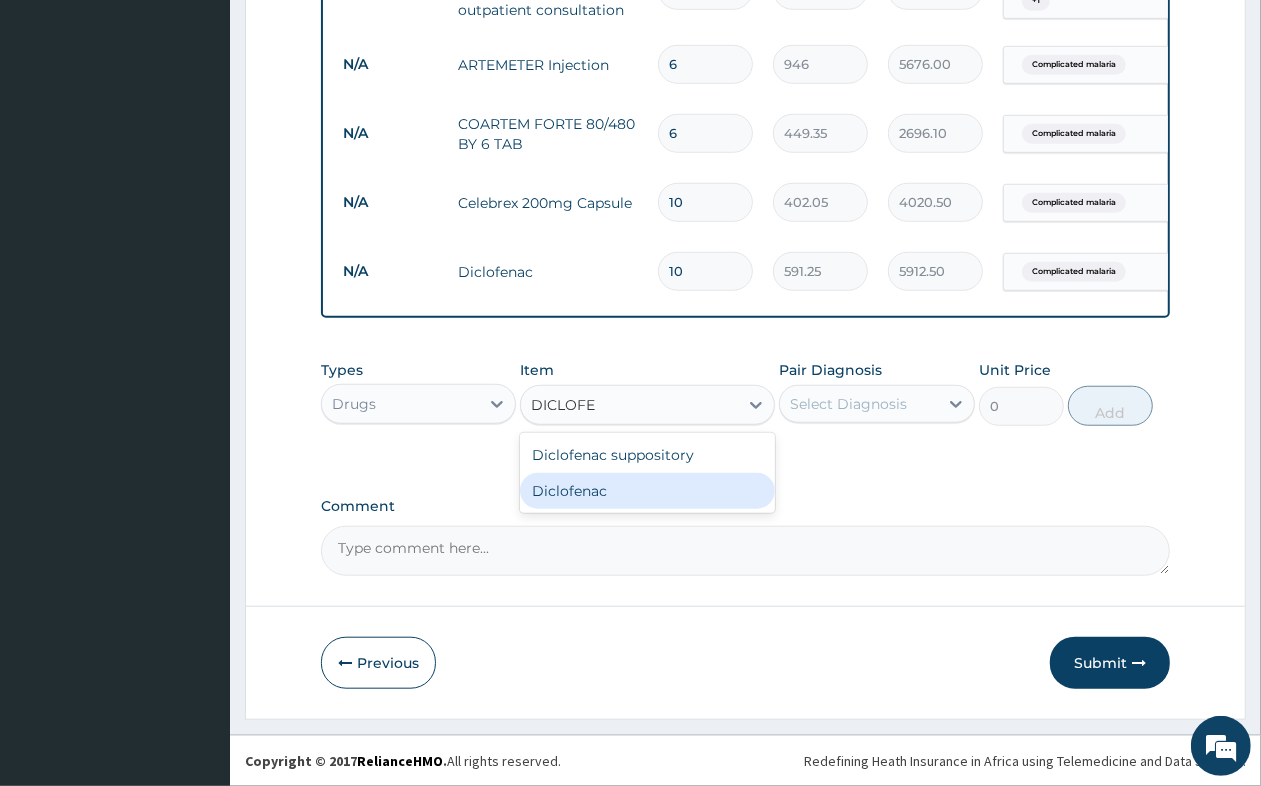 click on "Diclofenac" at bounding box center [647, 491] 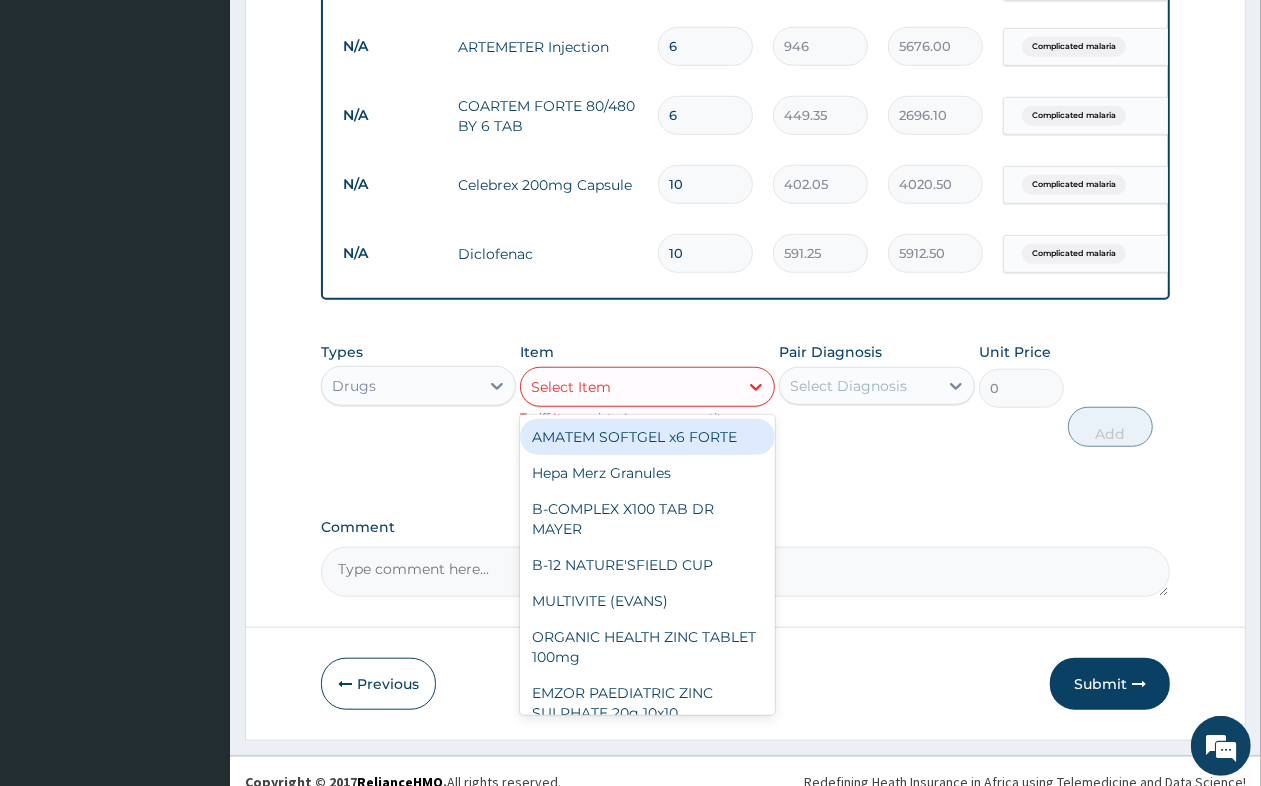 click on "Select Item" at bounding box center [629, 387] 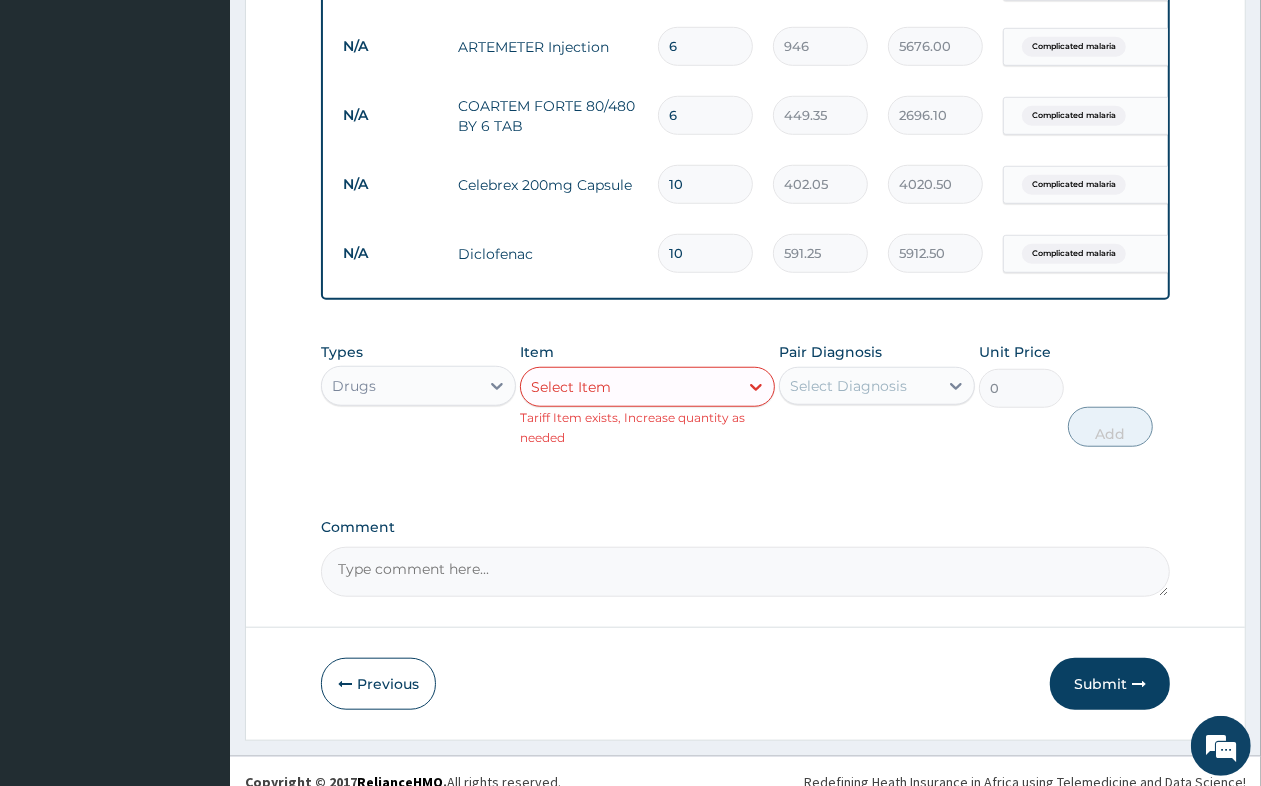 click on "Types Drugs Item Select Item Tariff Item exists, Increase quantity as needed Pair Diagnosis Select Diagnosis Unit Price 0 Add" at bounding box center [745, 409] 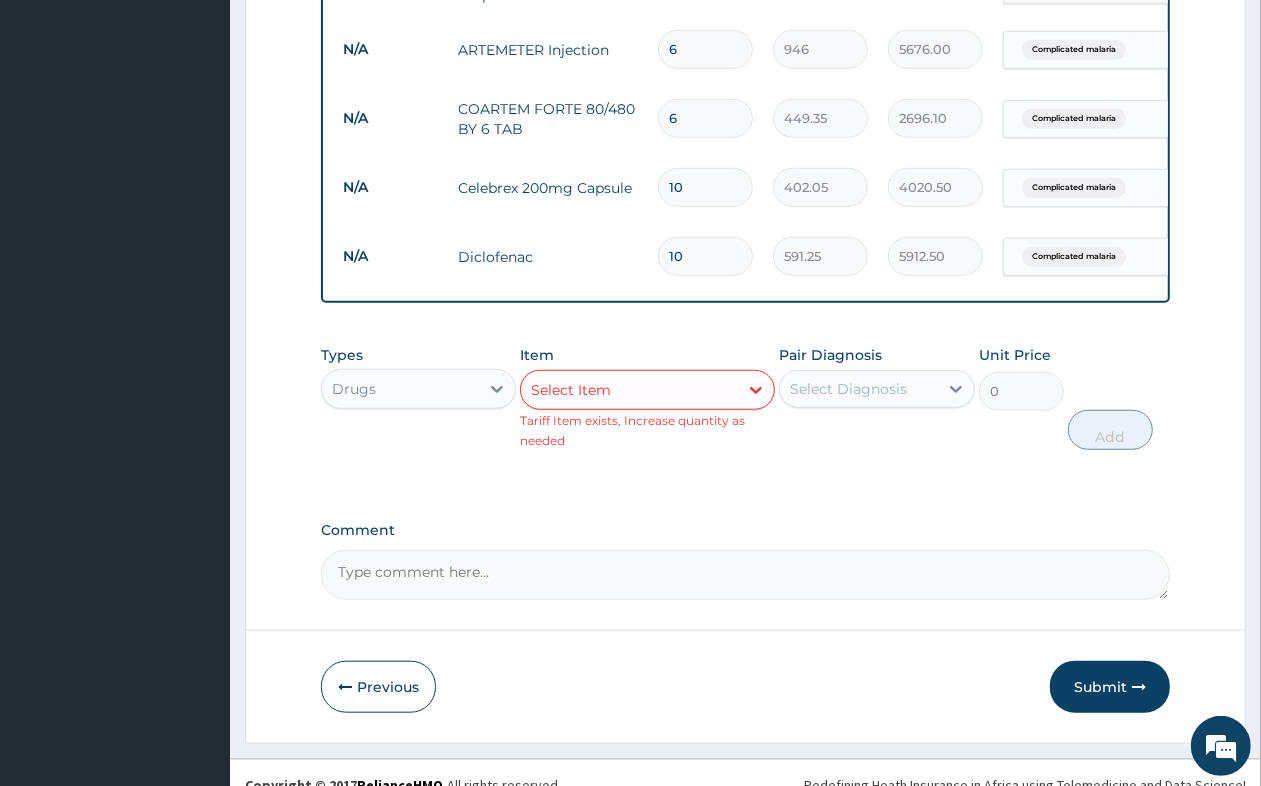 scroll, scrollTop: 943, scrollLeft: 0, axis: vertical 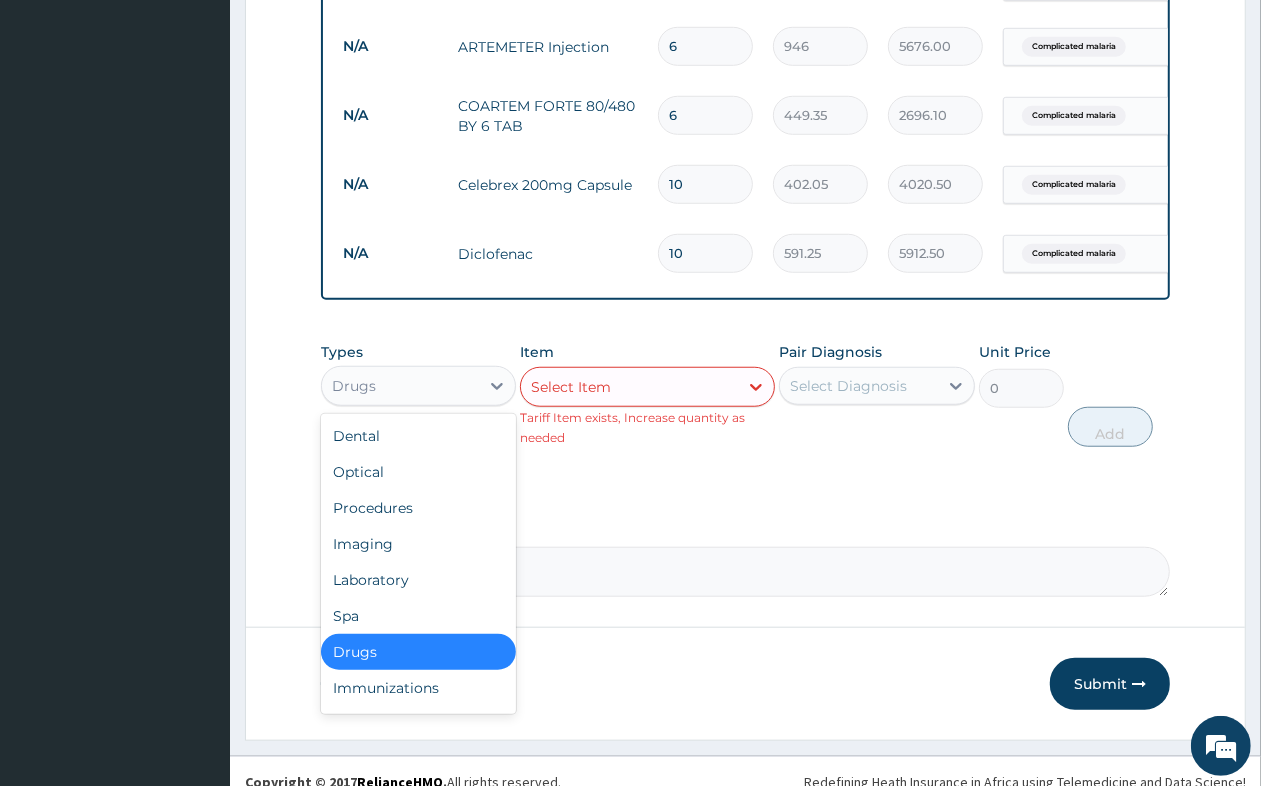 click on "Drugs" at bounding box center (400, 386) 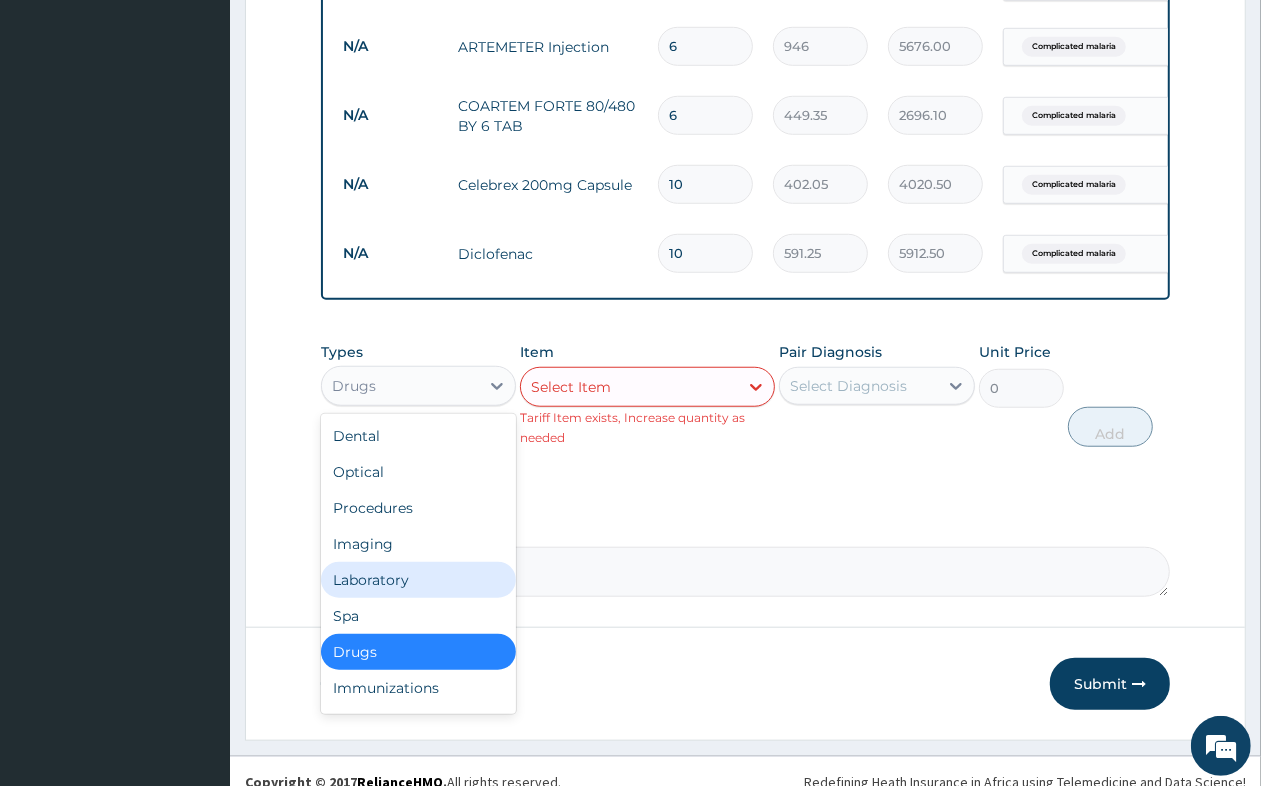 click on "Laboratory" at bounding box center [418, 580] 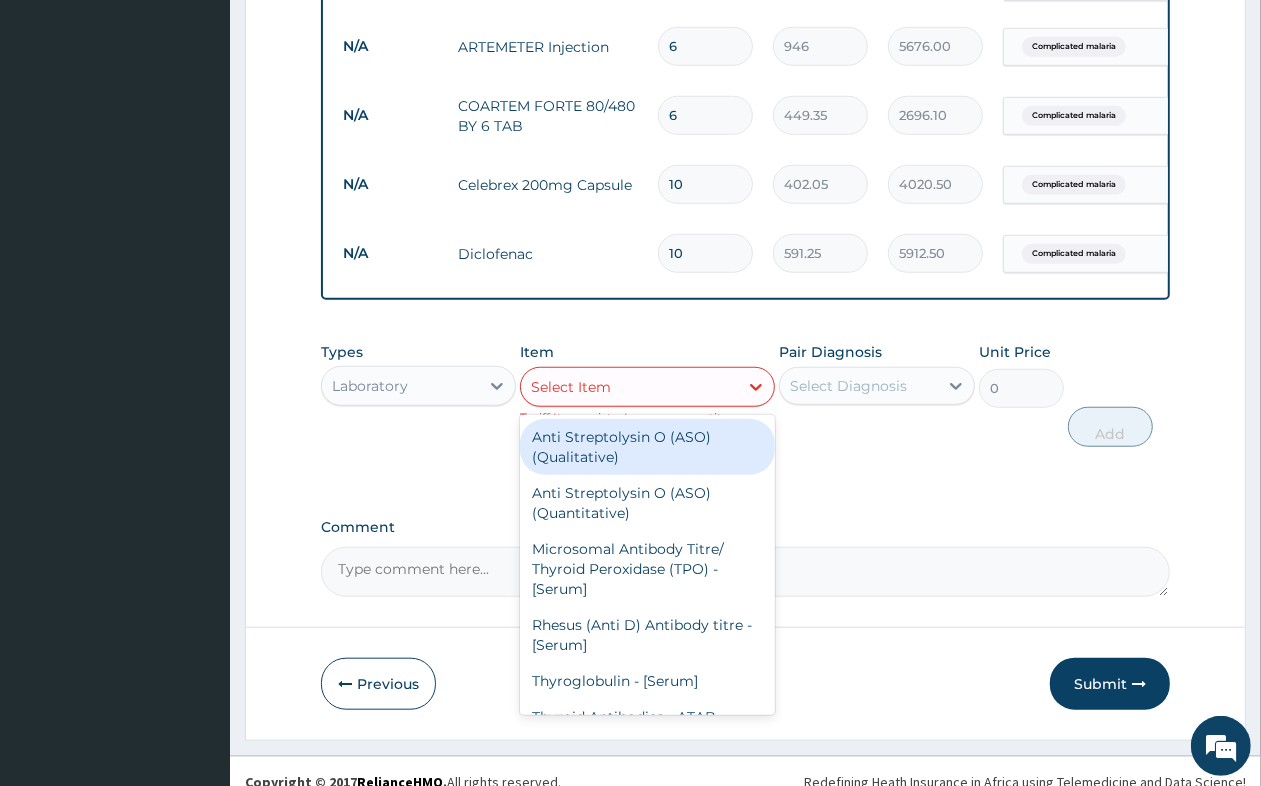 click on "Select Item" at bounding box center [629, 387] 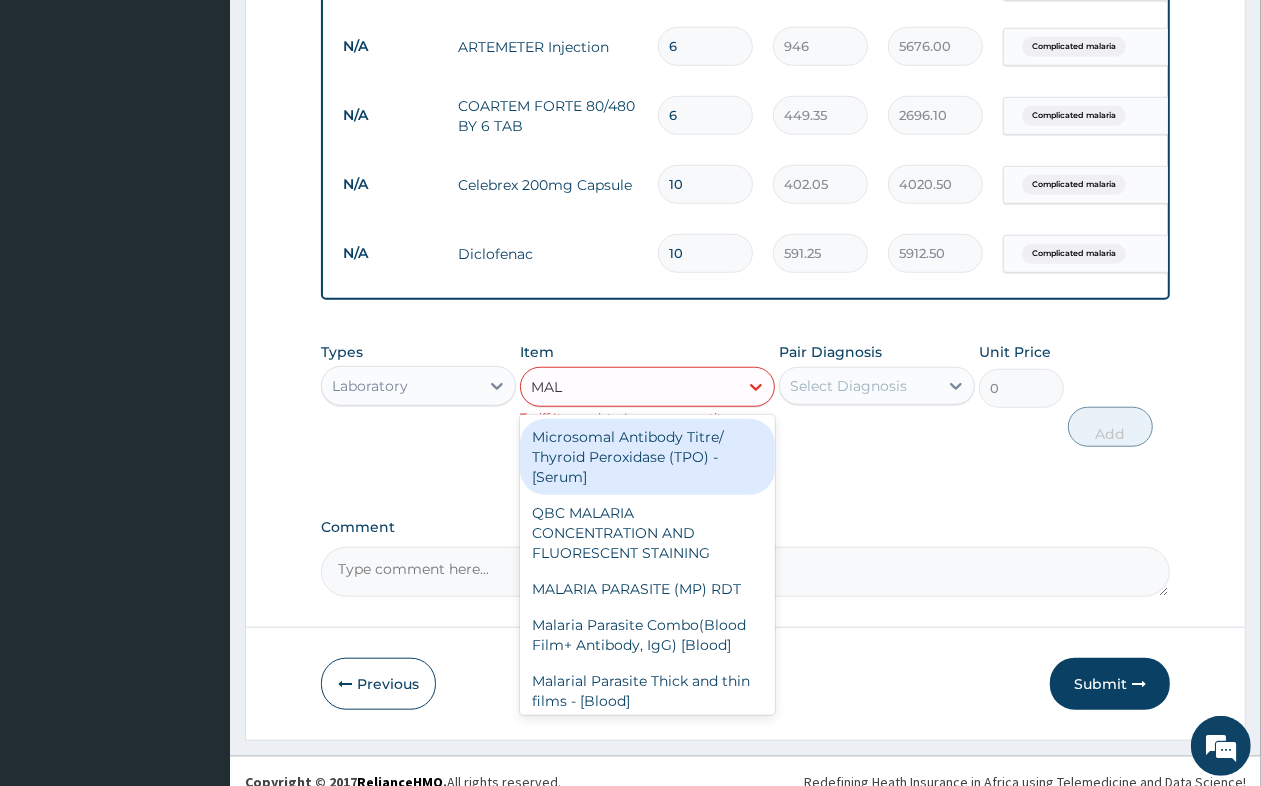 type on "MALA" 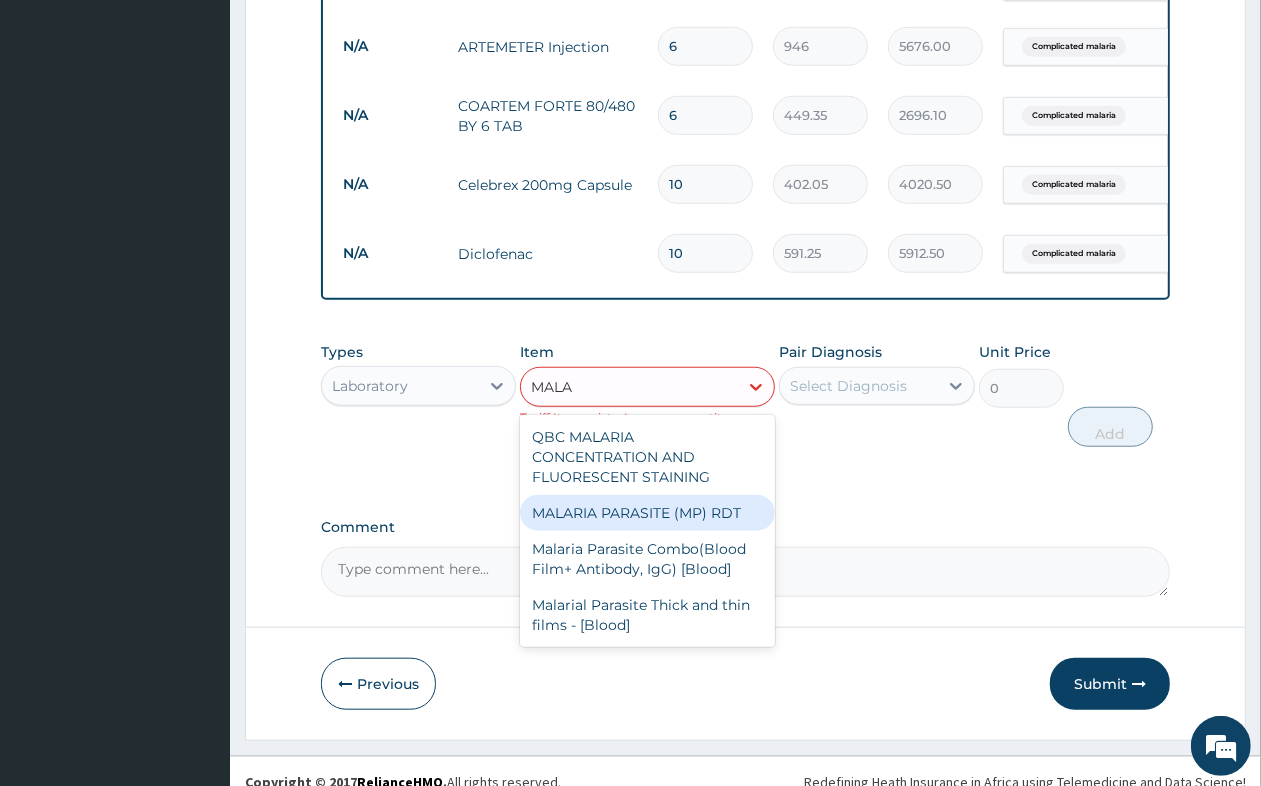 click on "MALARIA PARASITE (MP) RDT" at bounding box center (647, 513) 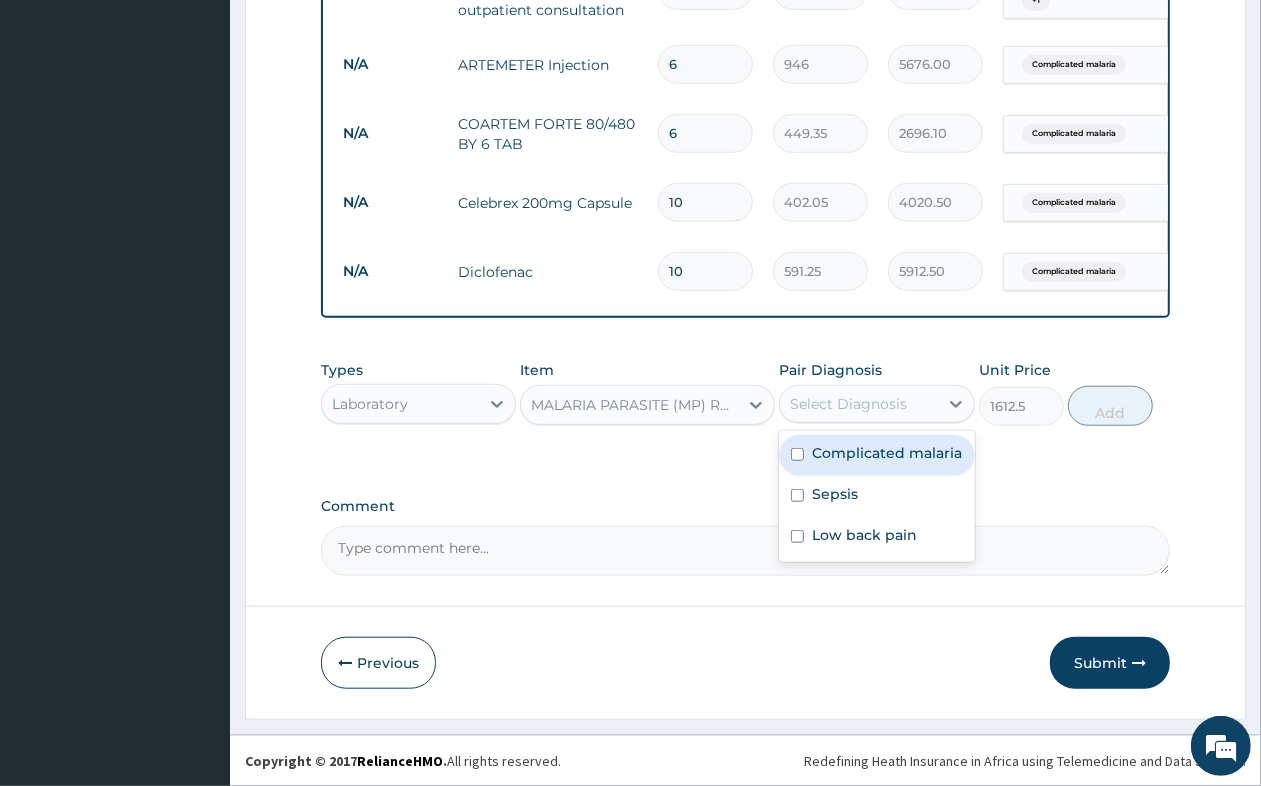 click on "Select Diagnosis" at bounding box center (858, 404) 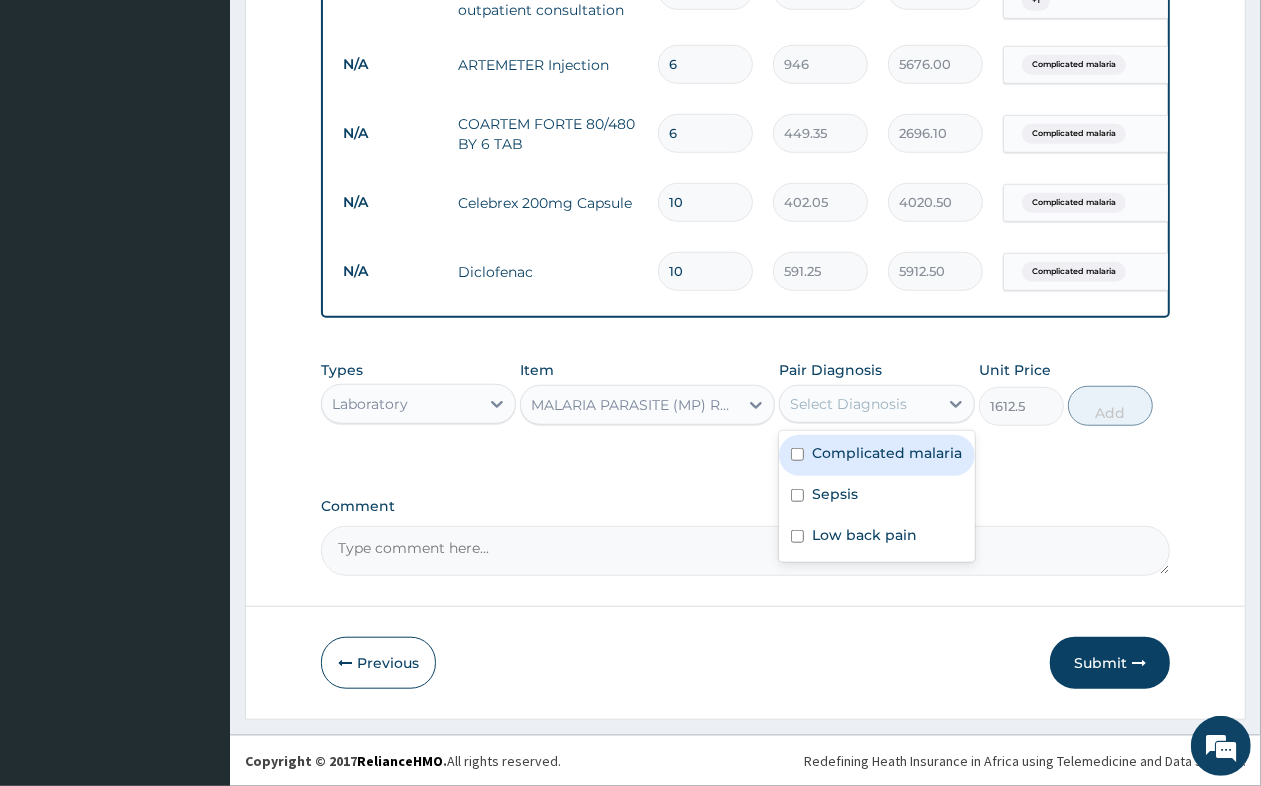 click on "Complicated malaria" at bounding box center [887, 453] 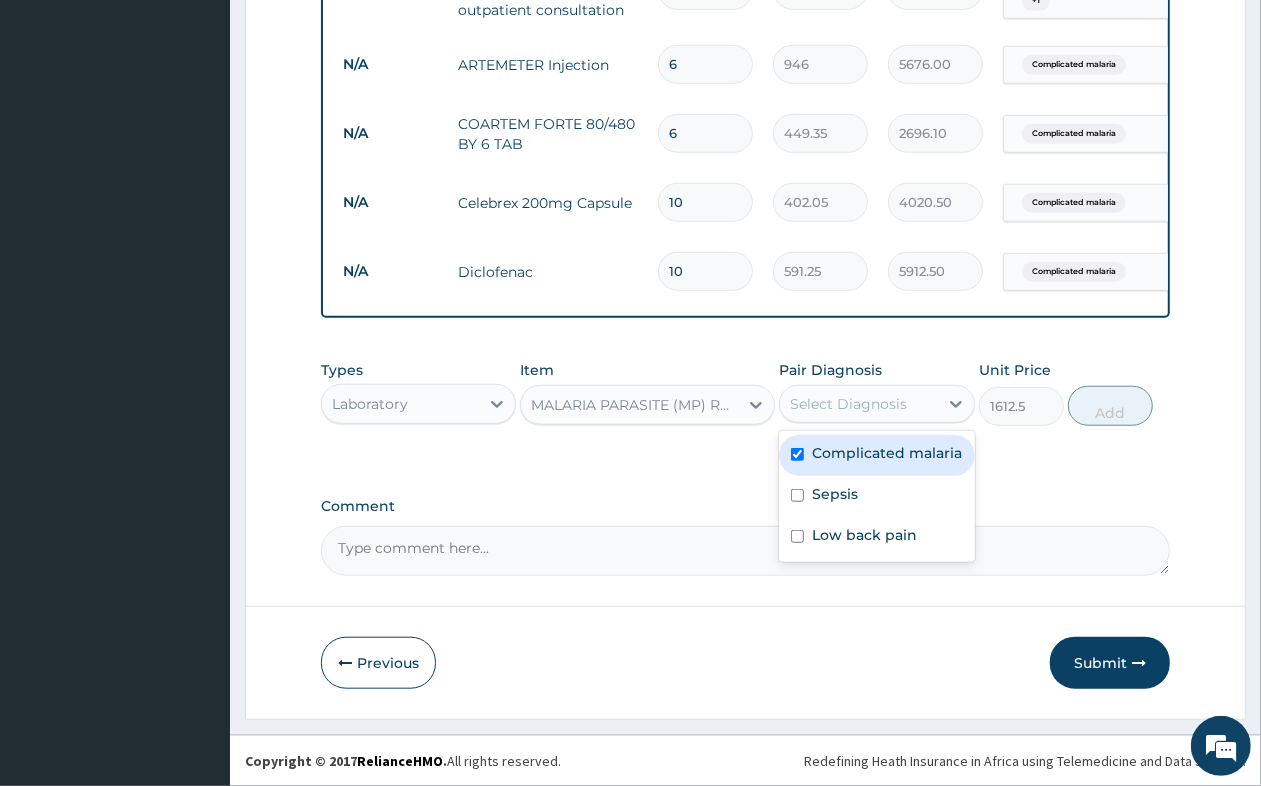 checkbox on "true" 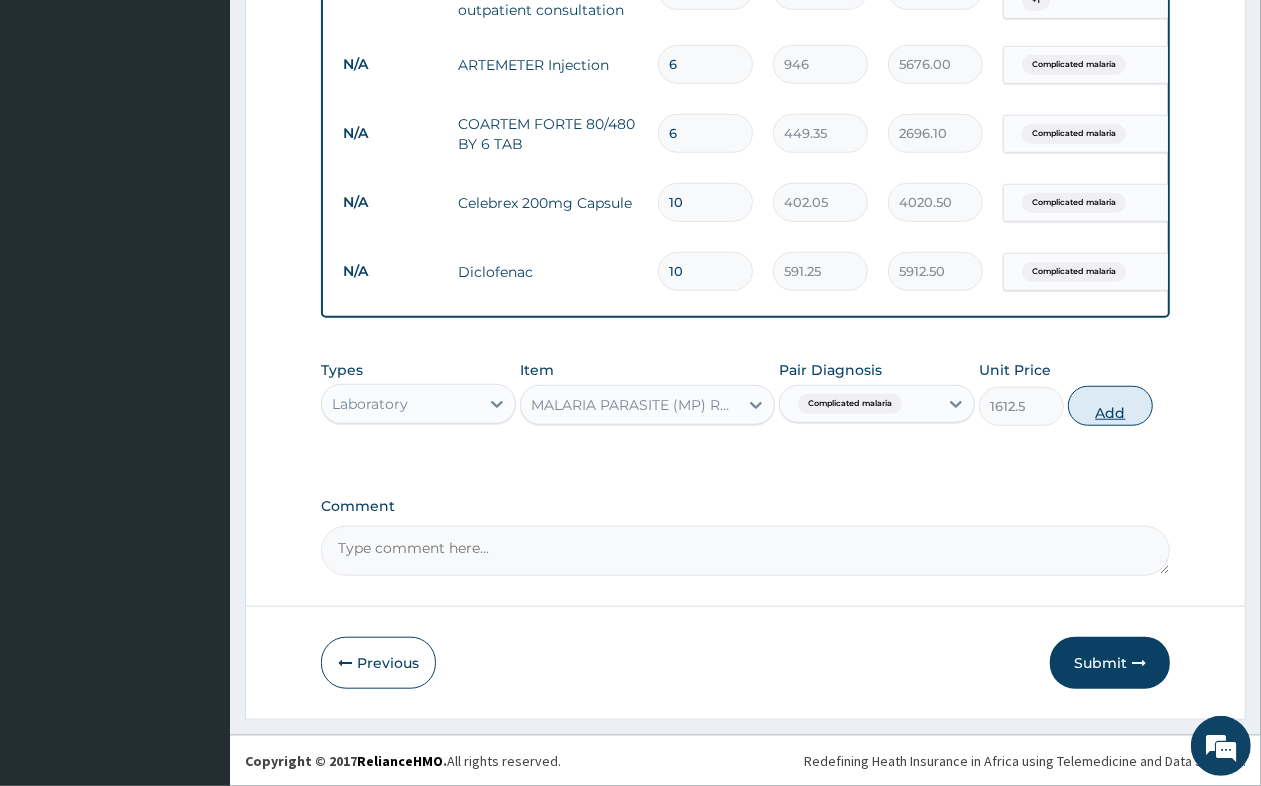 click on "Add" at bounding box center (1110, 406) 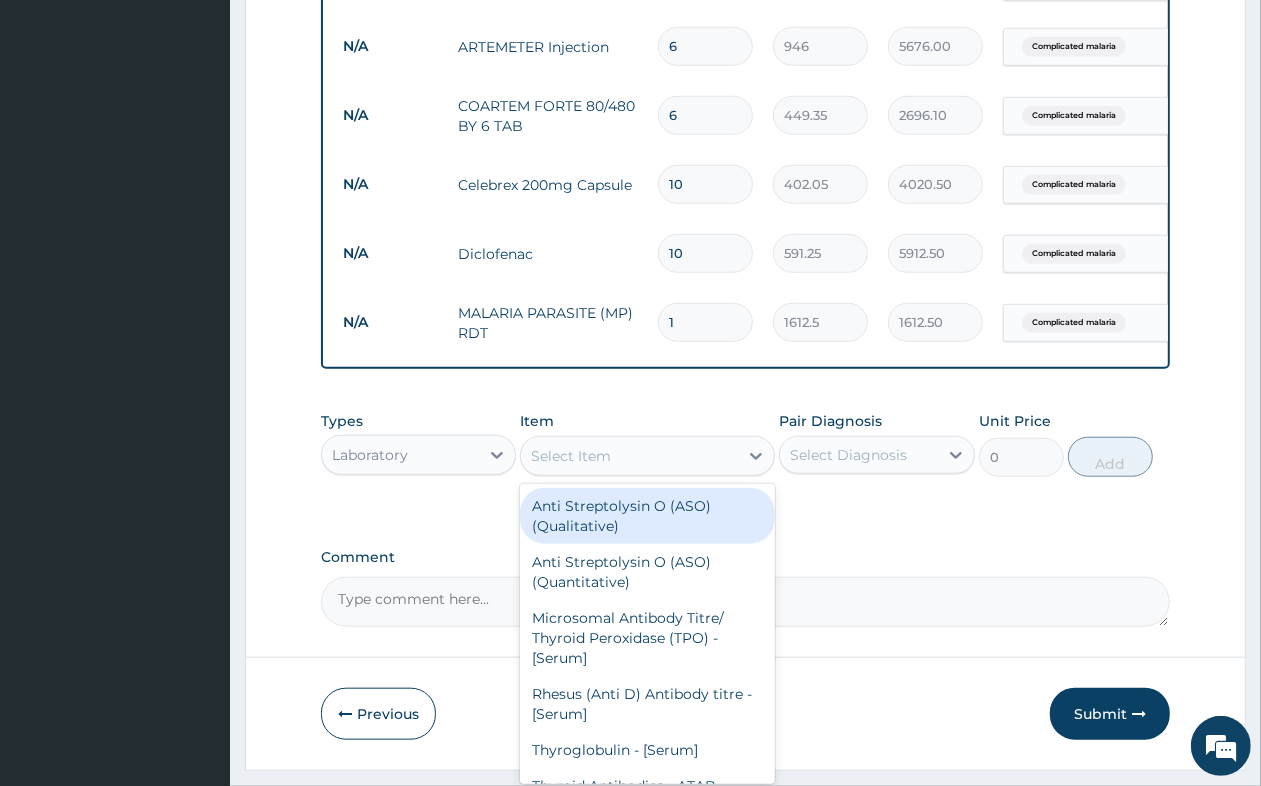 click on "Select Item" at bounding box center (571, 456) 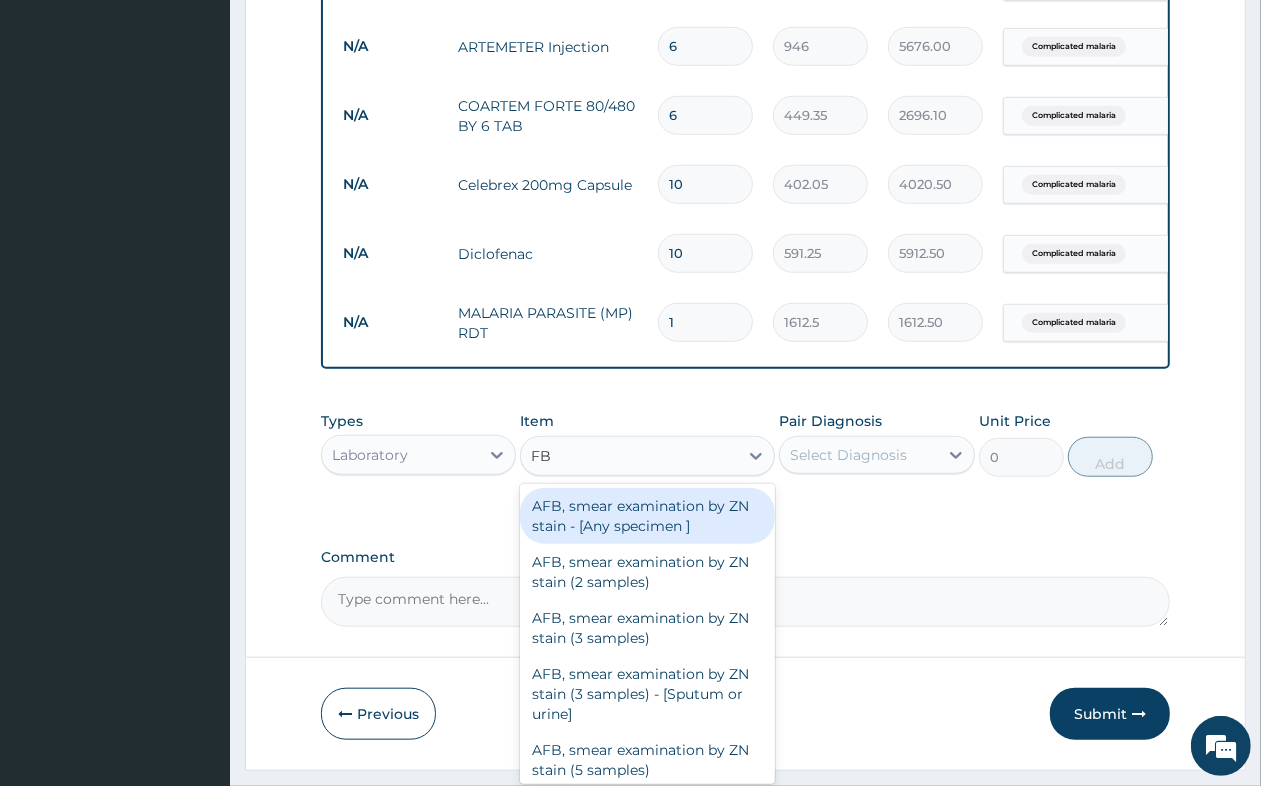 type on "FBC" 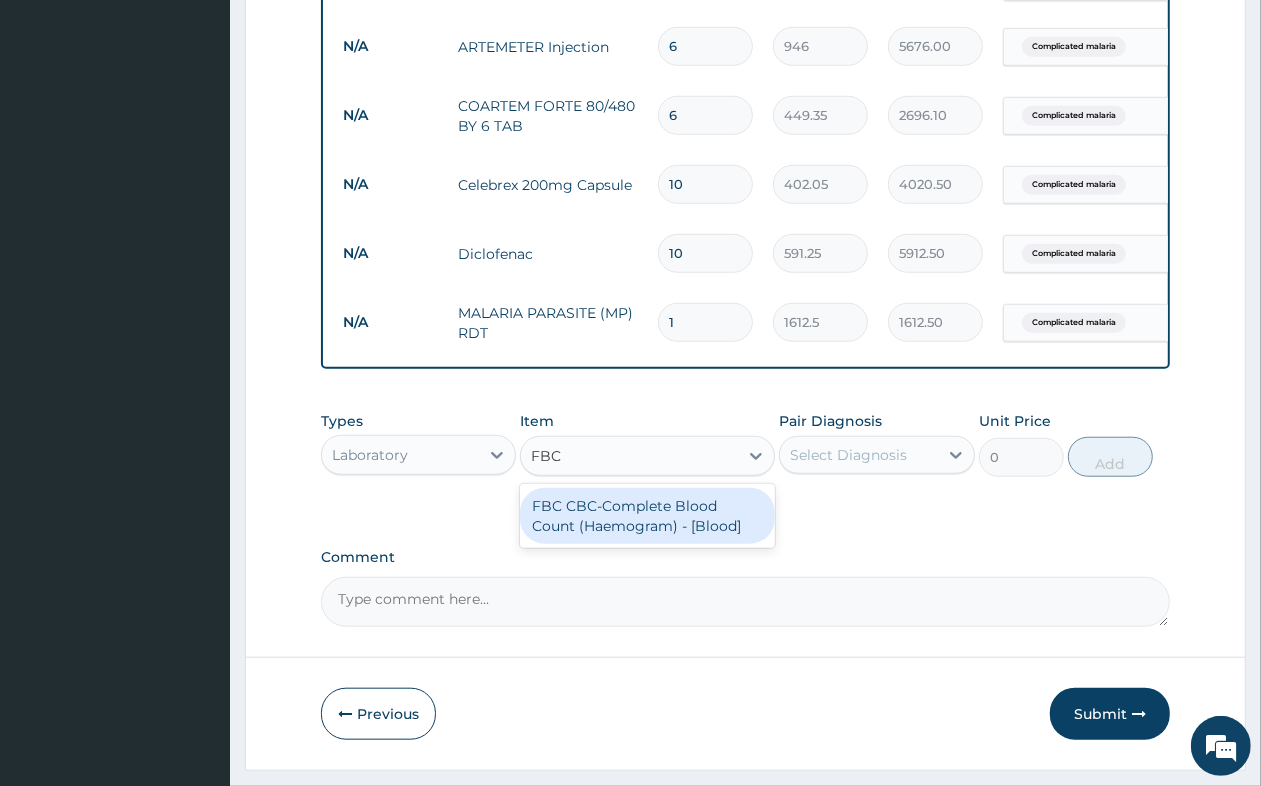 click on "FBC CBC-Complete Blood Count (Haemogram) - [Blood]" at bounding box center [647, 516] 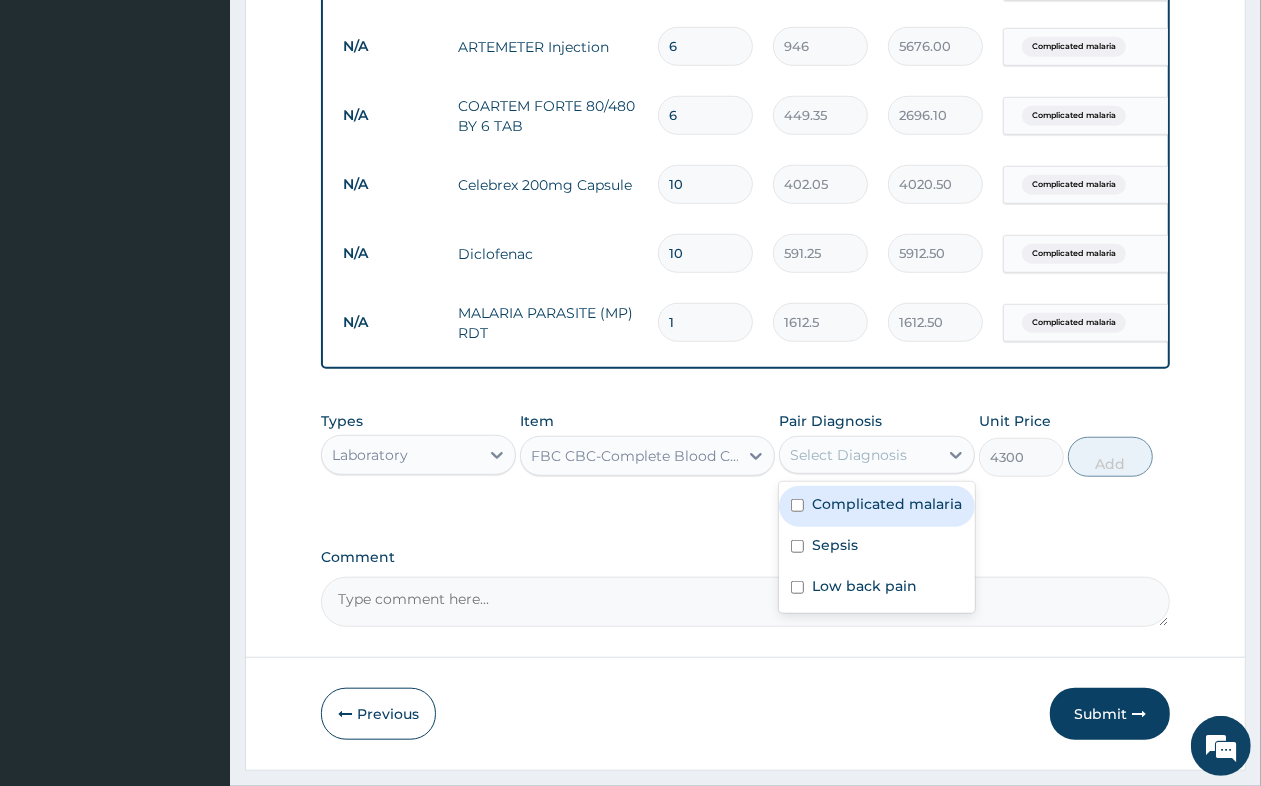click on "Select Diagnosis" at bounding box center [848, 455] 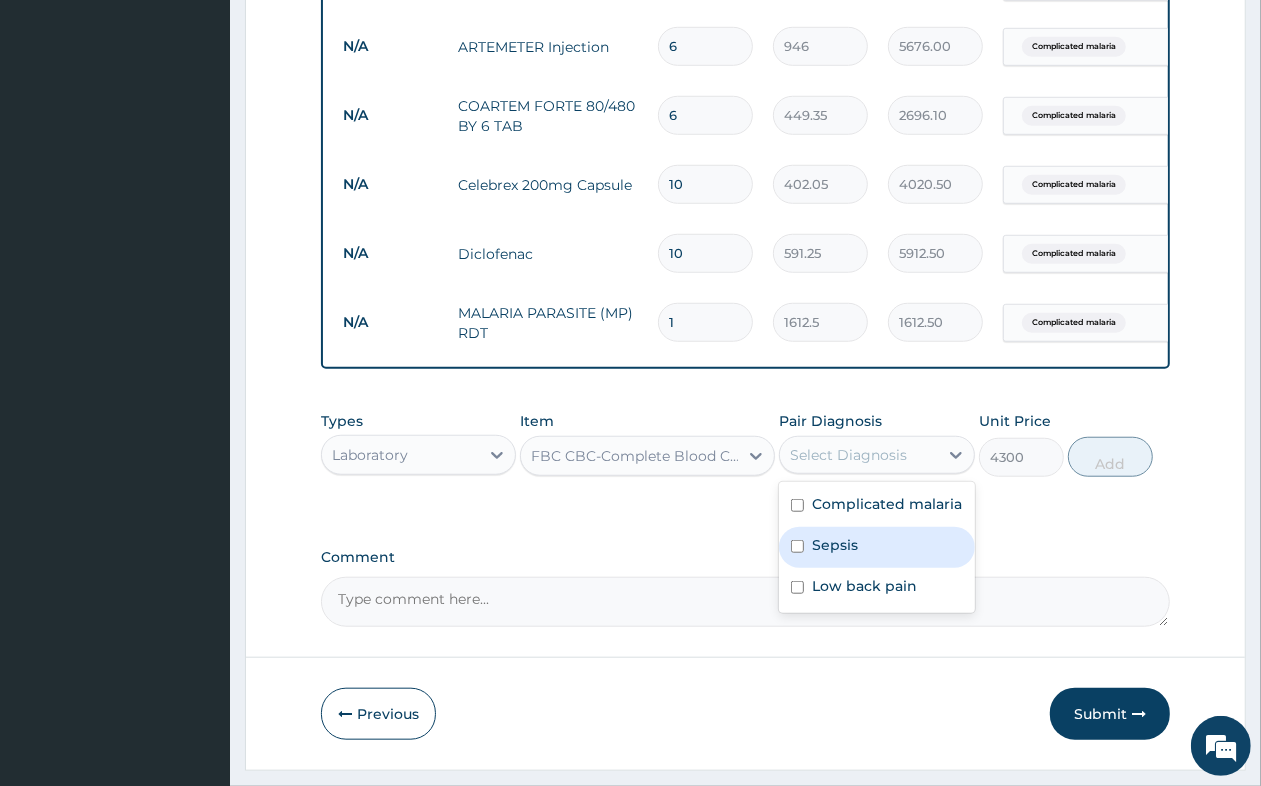 click on "Sepsis" at bounding box center (835, 545) 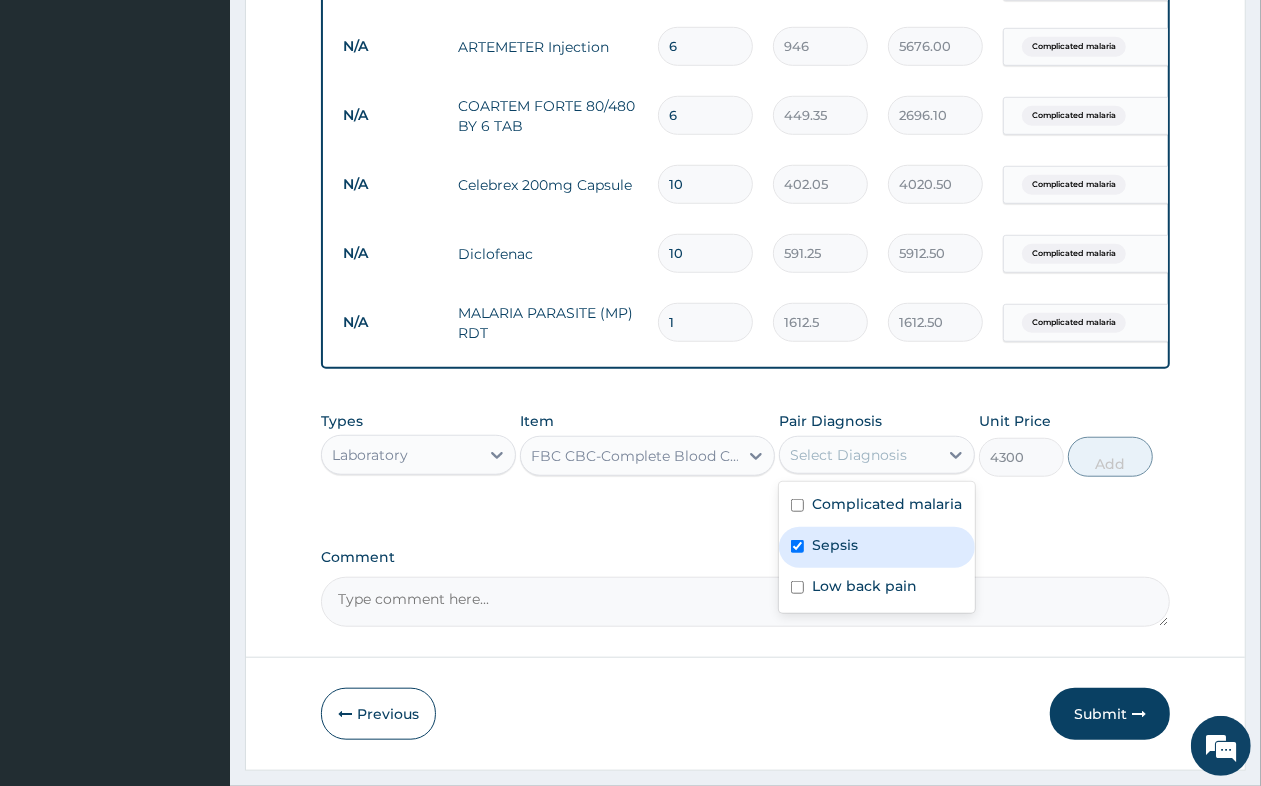 checkbox on "true" 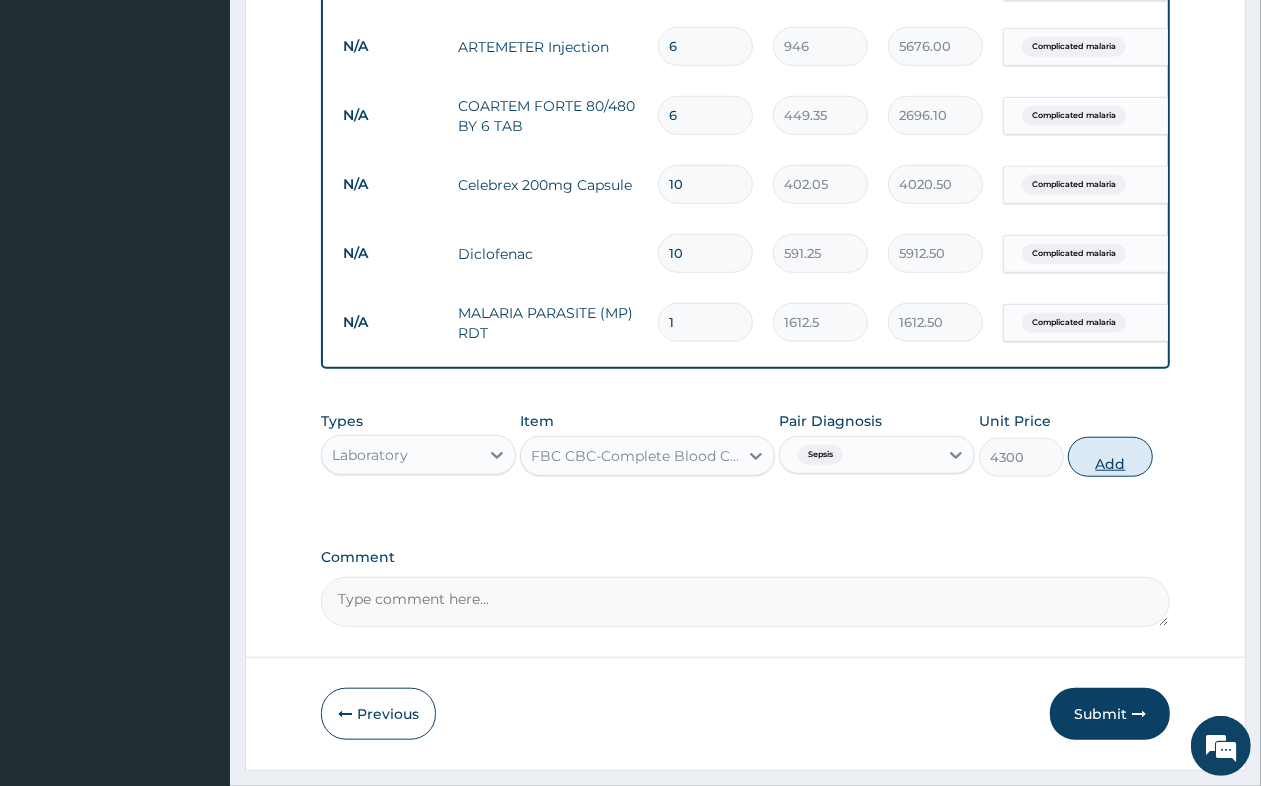 click on "Add" at bounding box center [1110, 457] 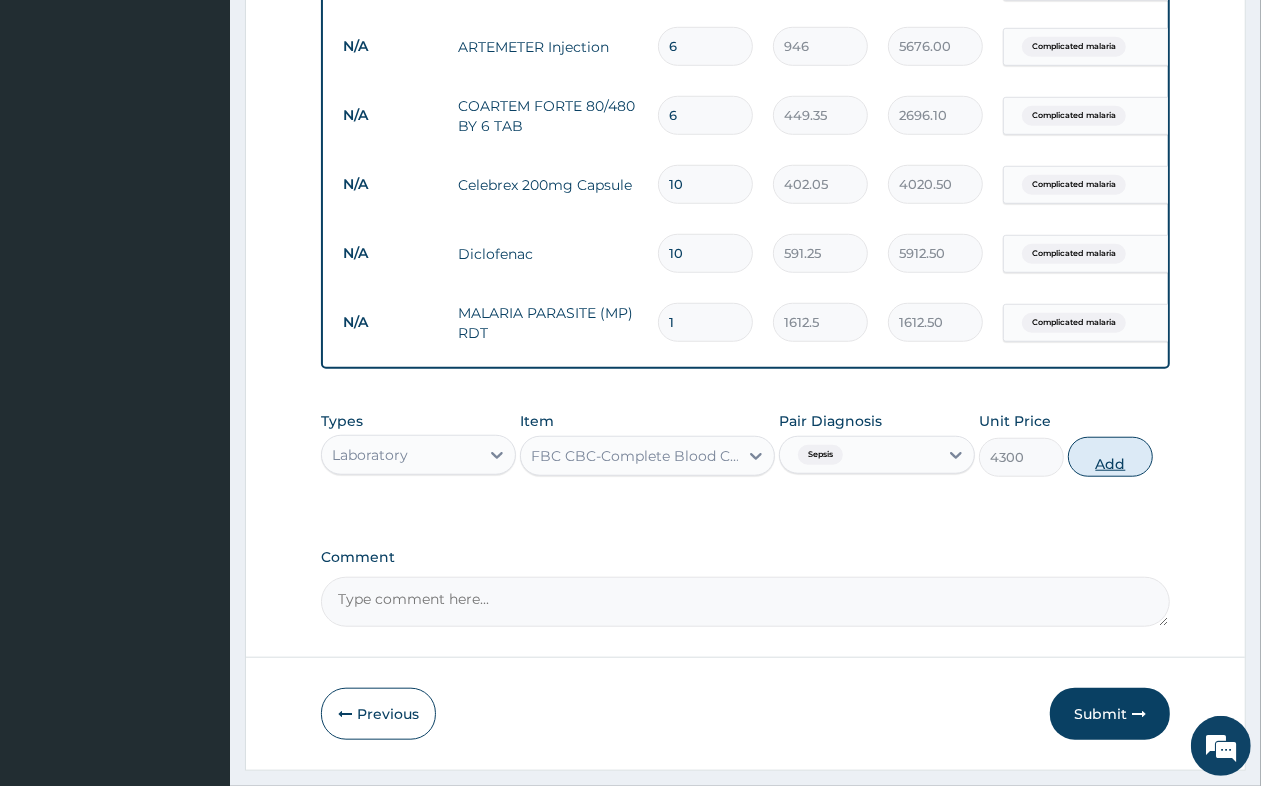 type on "0" 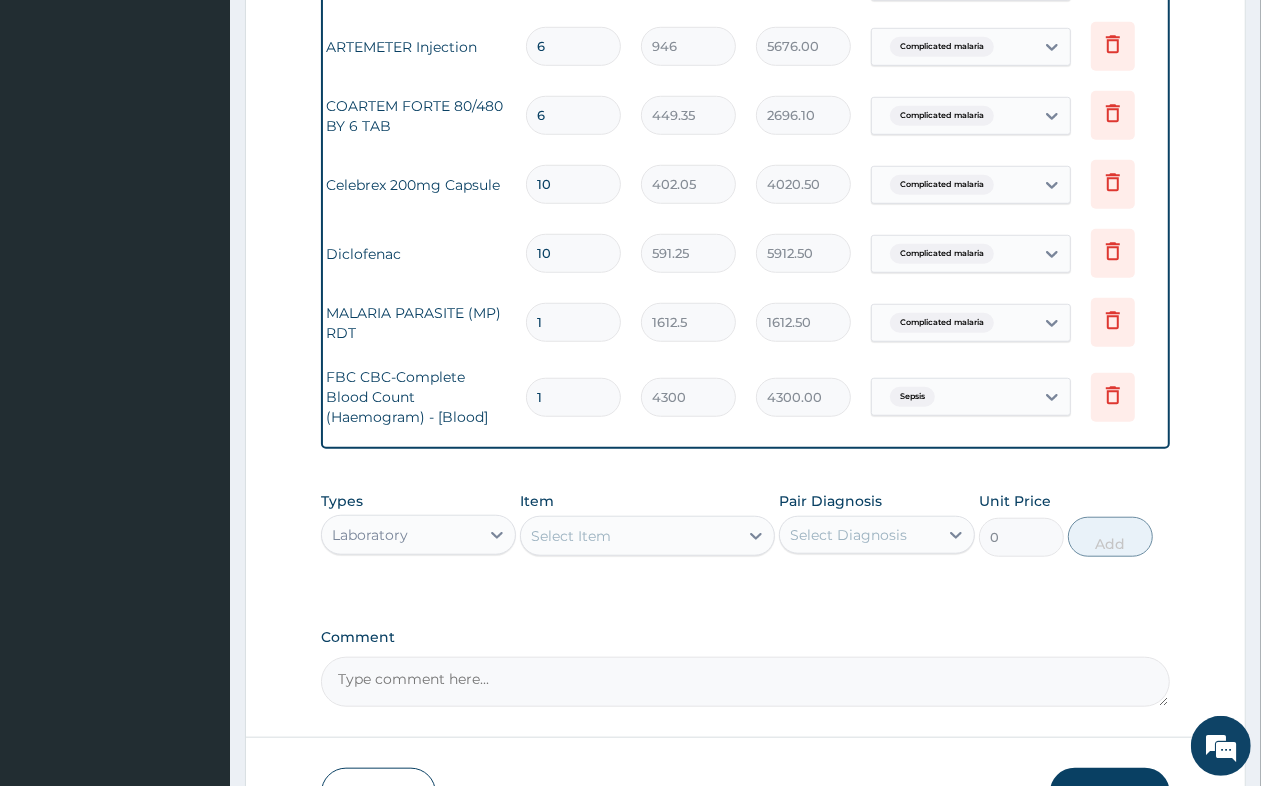 scroll, scrollTop: 0, scrollLeft: 150, axis: horizontal 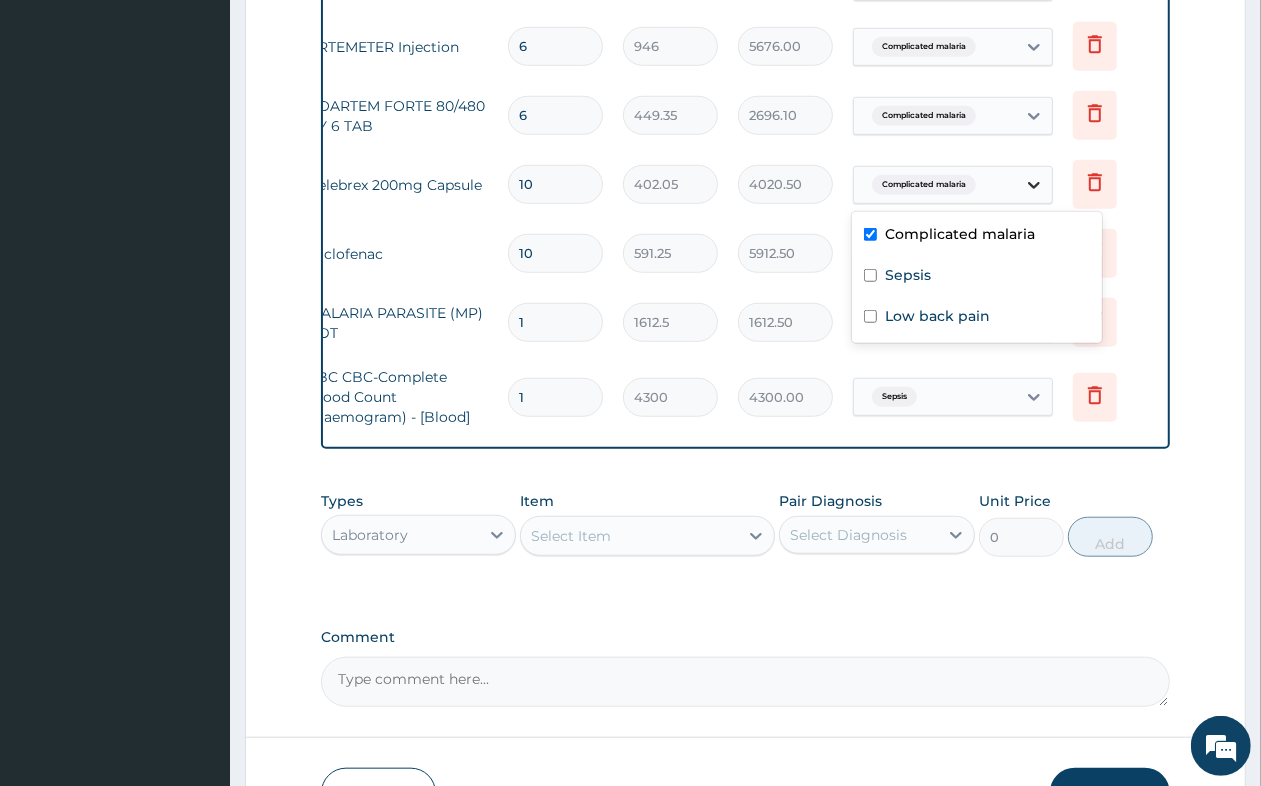 click 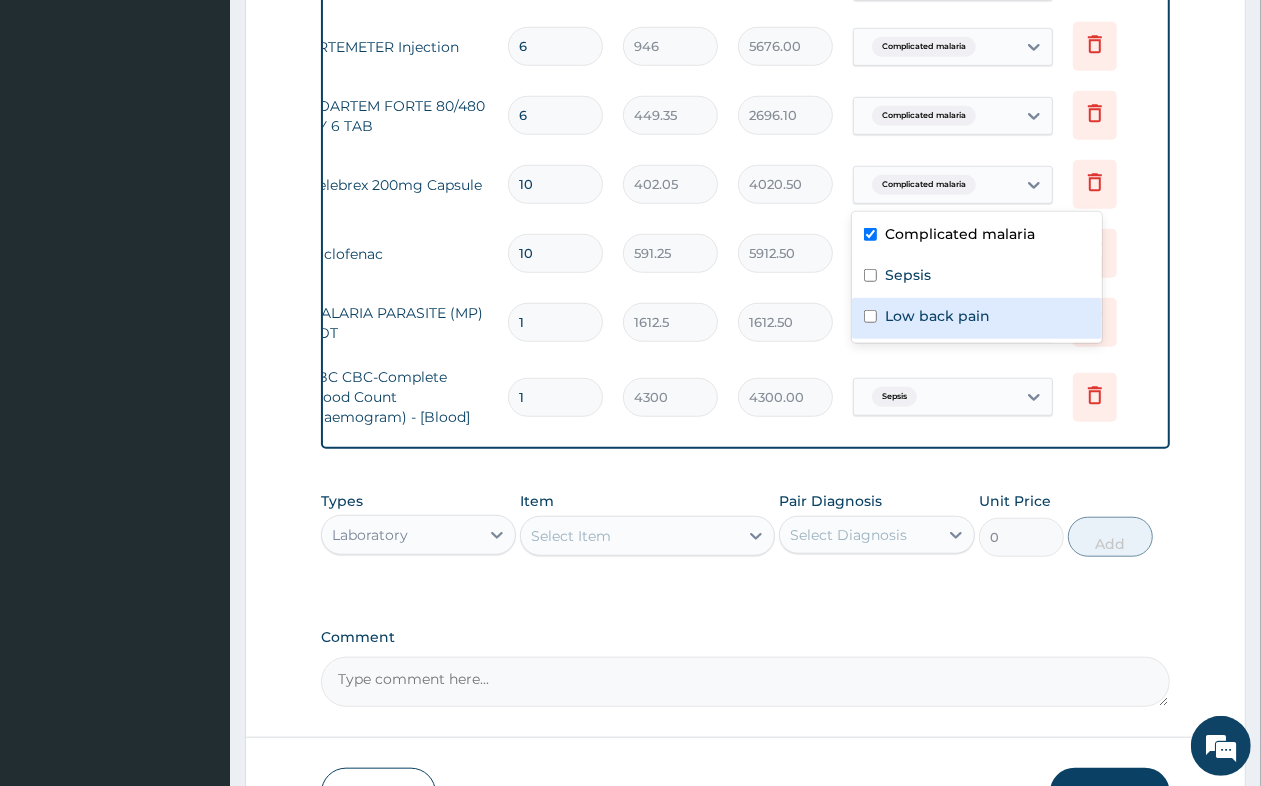 click on "Low back pain" at bounding box center [937, 316] 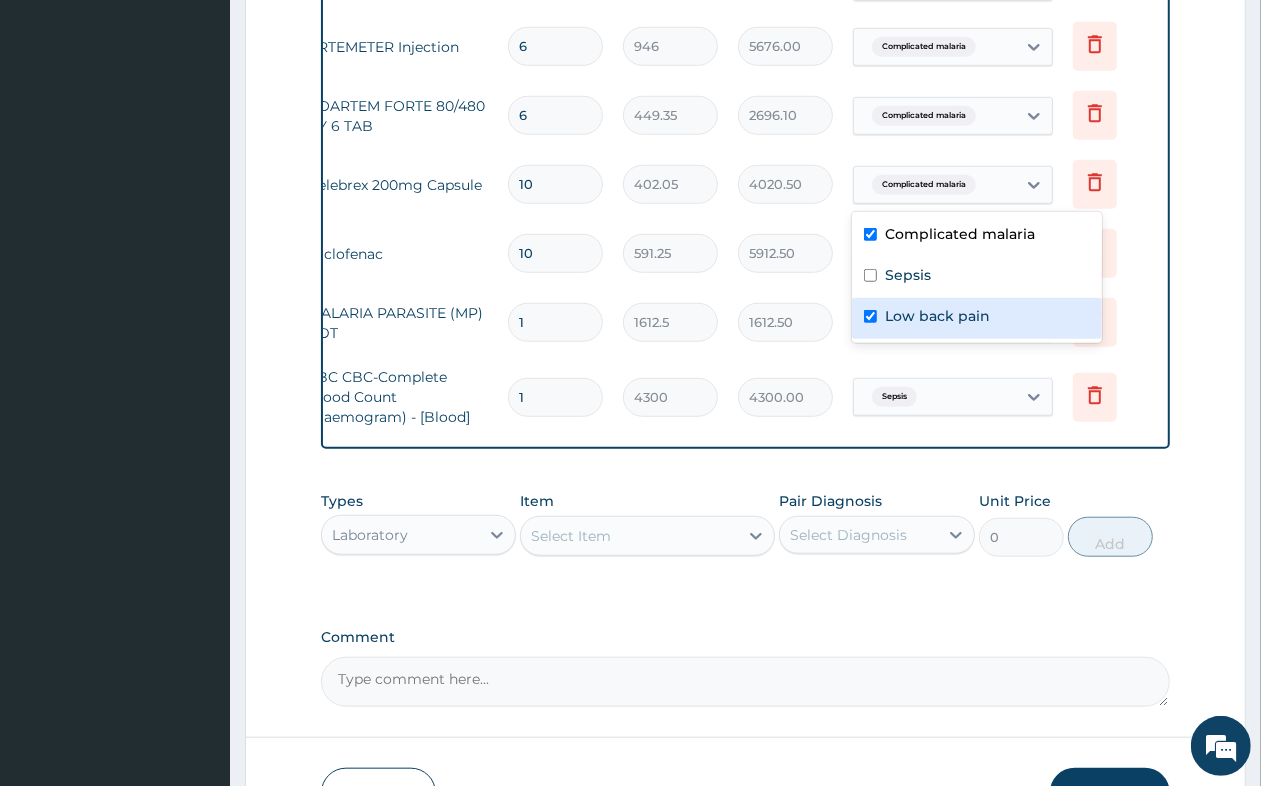checkbox on "true" 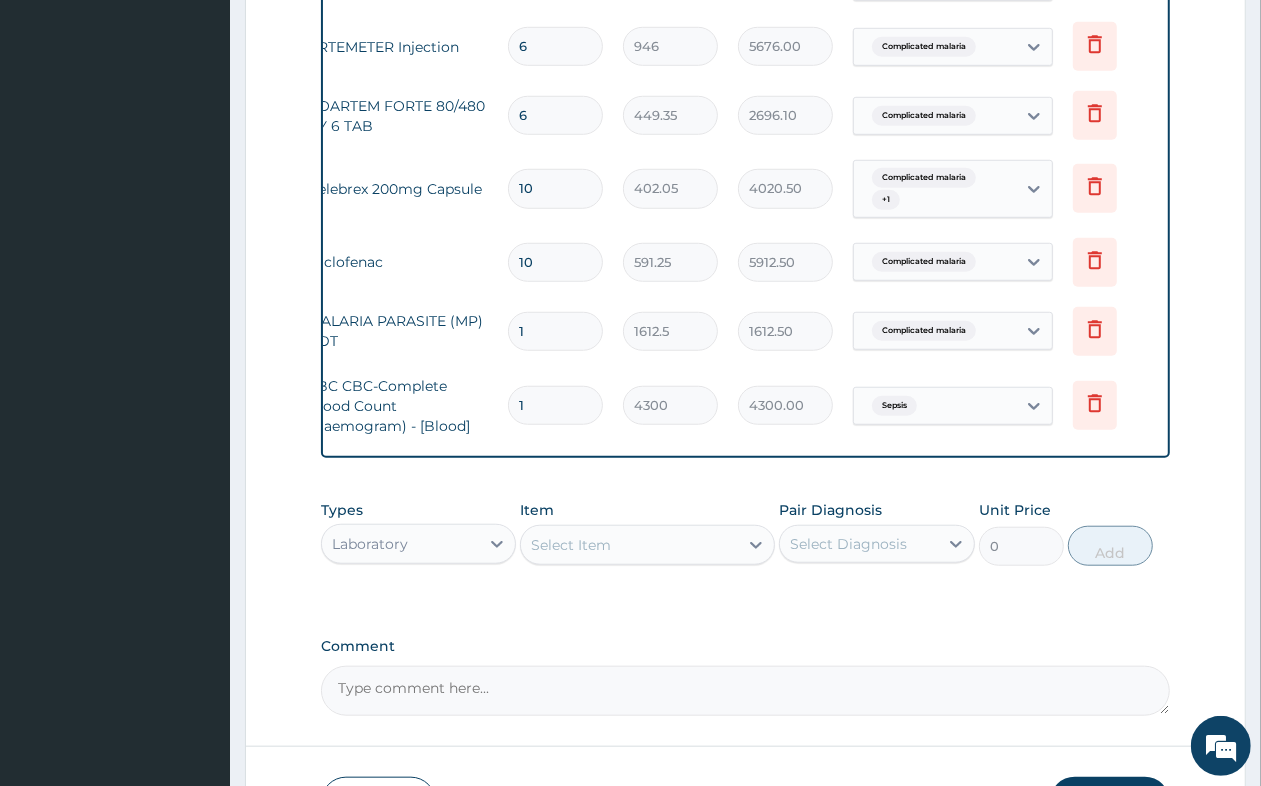 click on "Step  2  of 2 PA Code / Prescription Code Enter Code(Secondary Care Only) Encounter Date 01-07-2025 Important Notice Please enter PA codes before entering items that are not attached to a PA code   All diagnoses entered must be linked to a claim item. Diagnosis & Claim Items that are visible but inactive cannot be edited because they were imported from an already approved PA code. Diagnosis Complicated malaria Confirmed Sepsis Confirmed Low back pain Confirmed NB: All diagnosis must be linked to a claim item Claim Items Type Name Quantity Unit Price Total Price Pair Diagnosis Actions N/A Registration Fee 1 2150 2150.00 Complicated malaria  + 1 Delete N/A General practitioner Consultation first outpatient consultation 1 3547.5 3547.50 Complicated malaria  + 1 Delete N/A ARTEMETER Injection 6 946 5676.00 Complicated malaria Delete N/A COARTEM FORTE 80/480 BY 6 TAB 6 449.35 2696.10 Complicated malaria Delete N/A Celebrex 200mg Capsule 10 402.05 4020.50 Complicated malaria  + 1 Delete N/A Diclofenac 10 591.25 N/A" at bounding box center (745, 11) 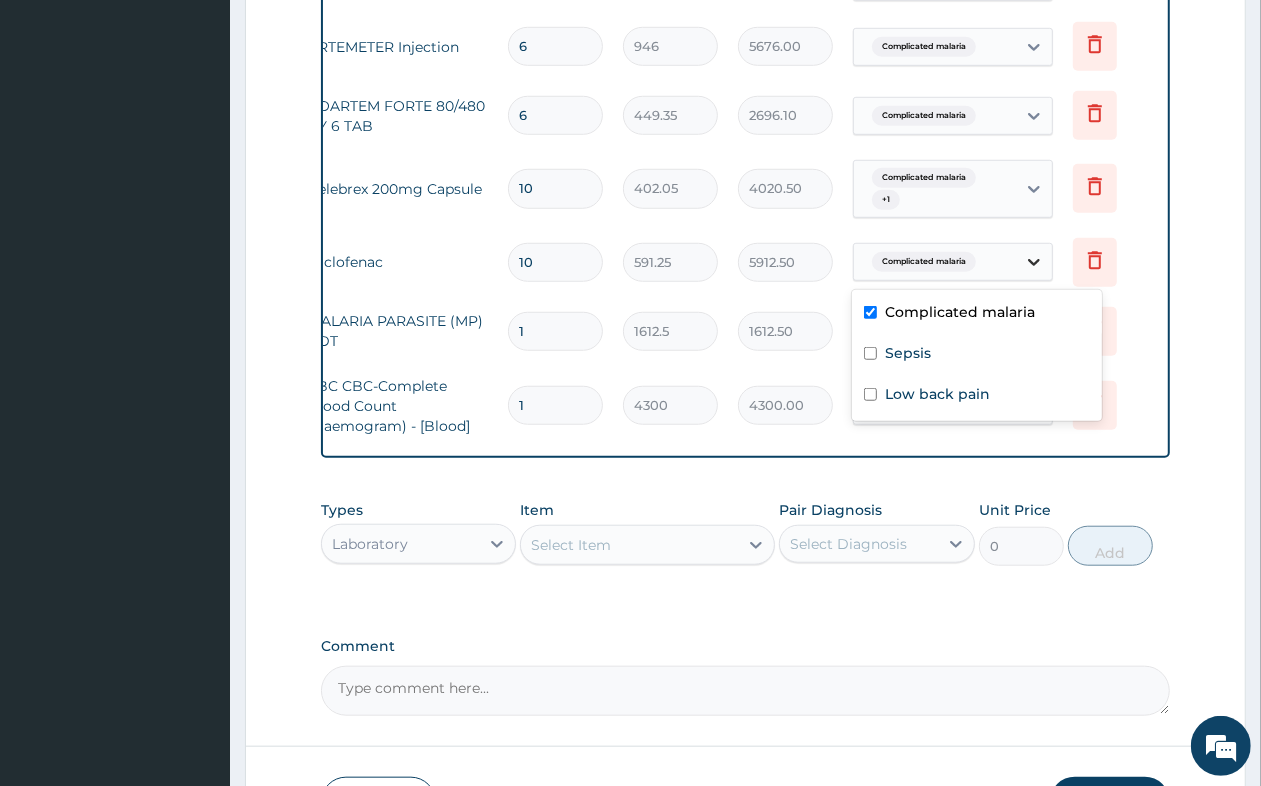 click 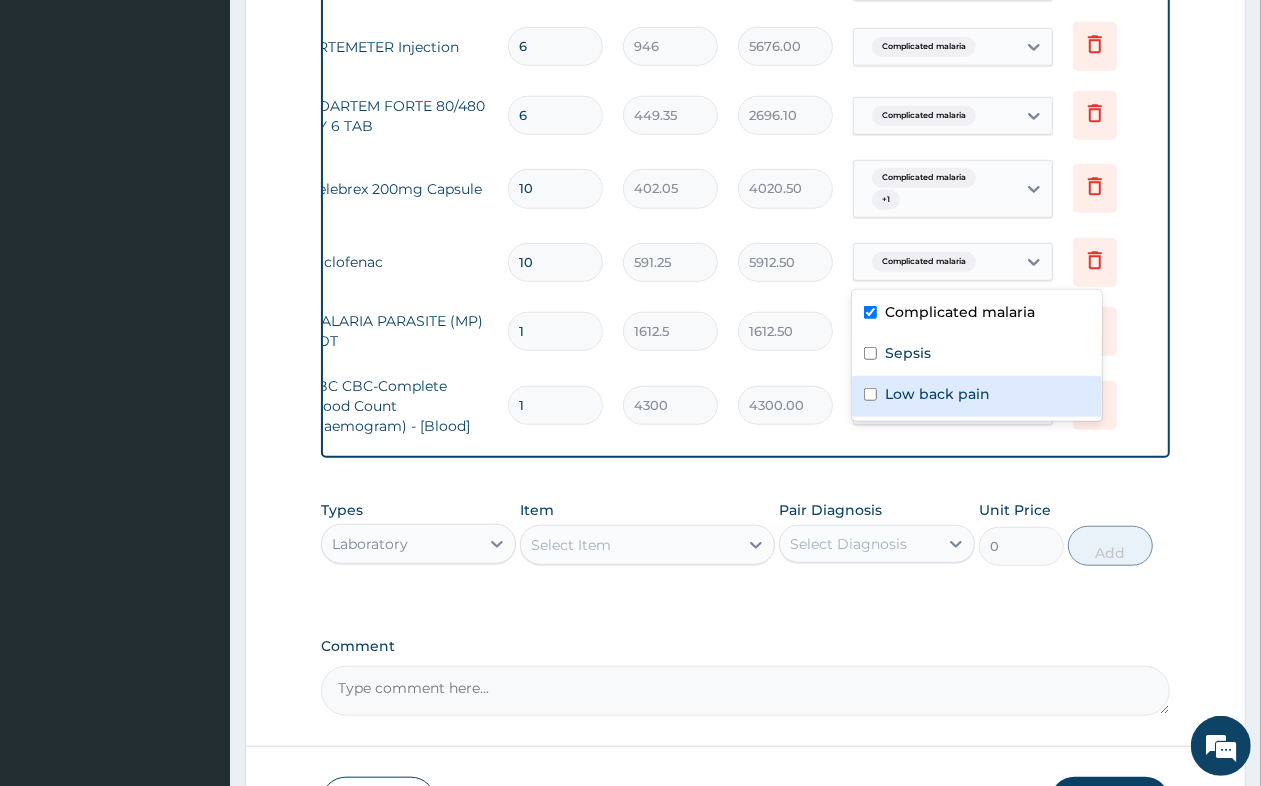 click on "Low back pain" at bounding box center [937, 394] 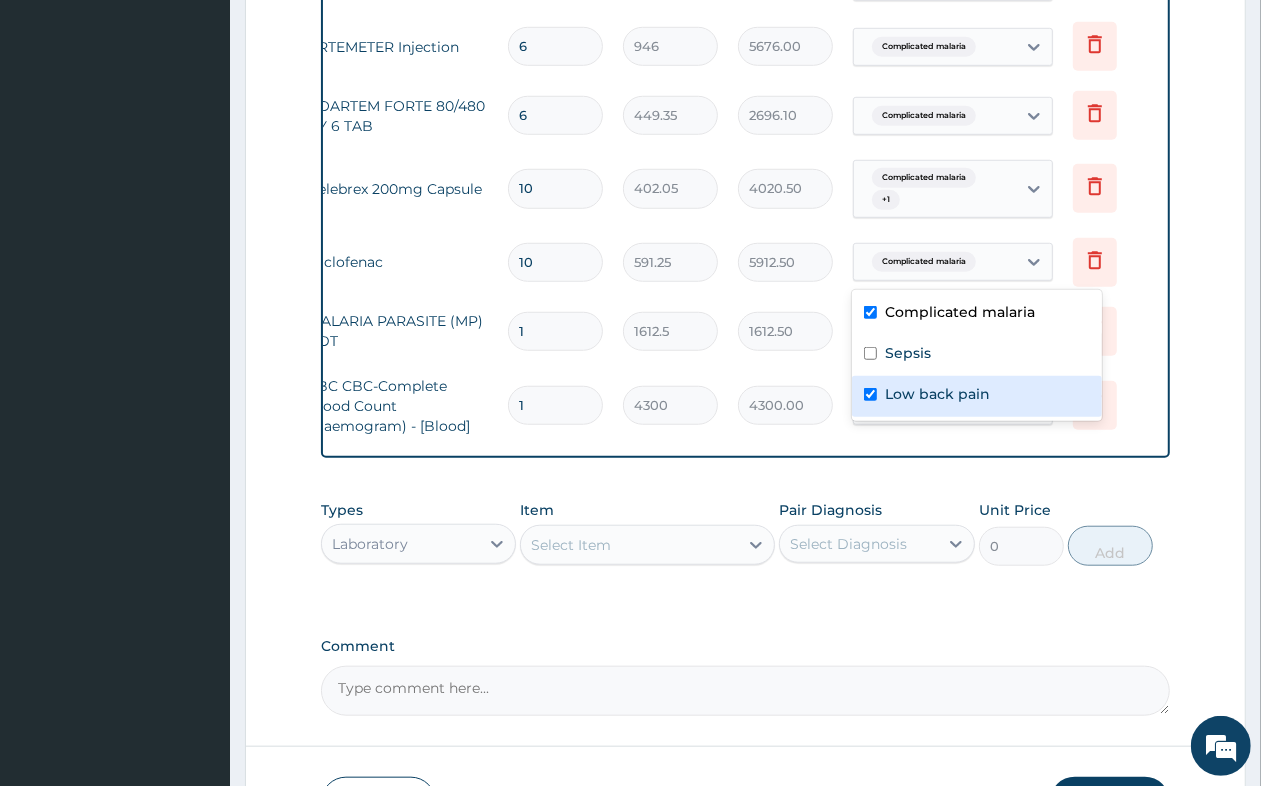 checkbox on "true" 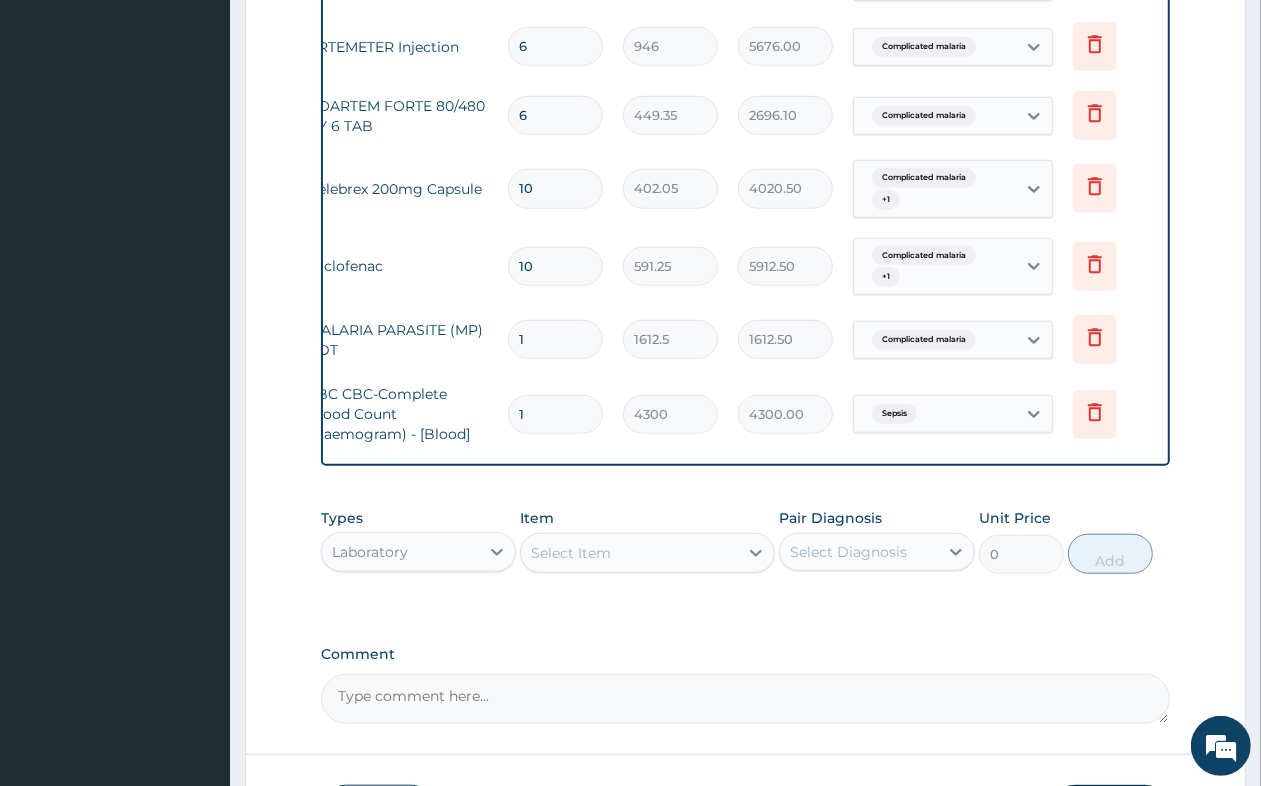 click on "Step  2  of 2 PA Code / Prescription Code Enter Code(Secondary Care Only) Encounter Date 01-07-2025 Important Notice Please enter PA codes before entering items that are not attached to a PA code   All diagnoses entered must be linked to a claim item. Diagnosis & Claim Items that are visible but inactive cannot be edited because they were imported from an already approved PA code. Diagnosis Complicated malaria Confirmed Sepsis Confirmed Low back pain Confirmed NB: All diagnosis must be linked to a claim item Claim Items Type Name Quantity Unit Price Total Price Pair Diagnosis Actions N/A Registration Fee 1 2150 2150.00 Complicated malaria  + 1 Delete N/A General practitioner Consultation first outpatient consultation 1 3547.5 3547.50 Complicated malaria  + 1 Delete N/A ARTEMETER Injection 6 946 5676.00 Complicated malaria Delete N/A COARTEM FORTE 80/480 BY 6 TAB 6 449.35 2696.10 Complicated malaria Delete N/A Celebrex 200mg Capsule 10 402.05 4020.50 Complicated malaria" at bounding box center [745, 15] 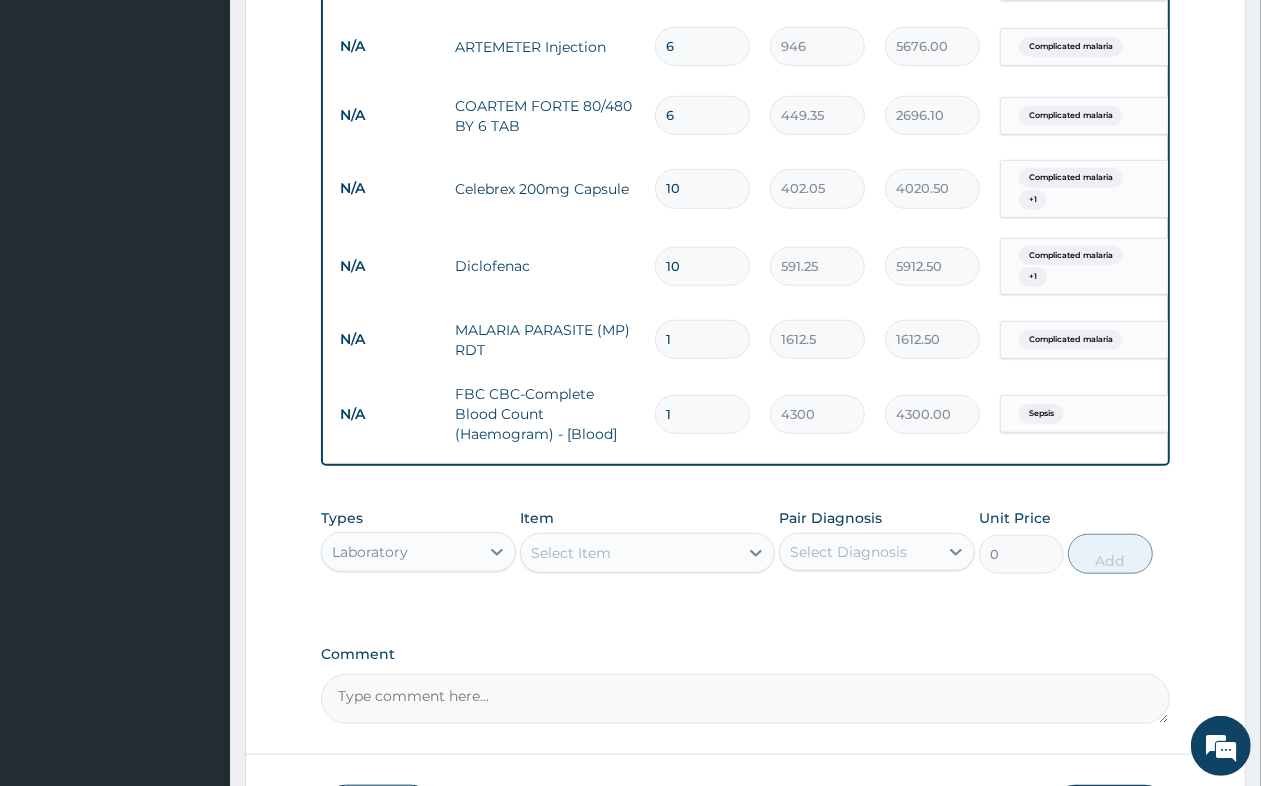 scroll, scrollTop: 0, scrollLeft: 0, axis: both 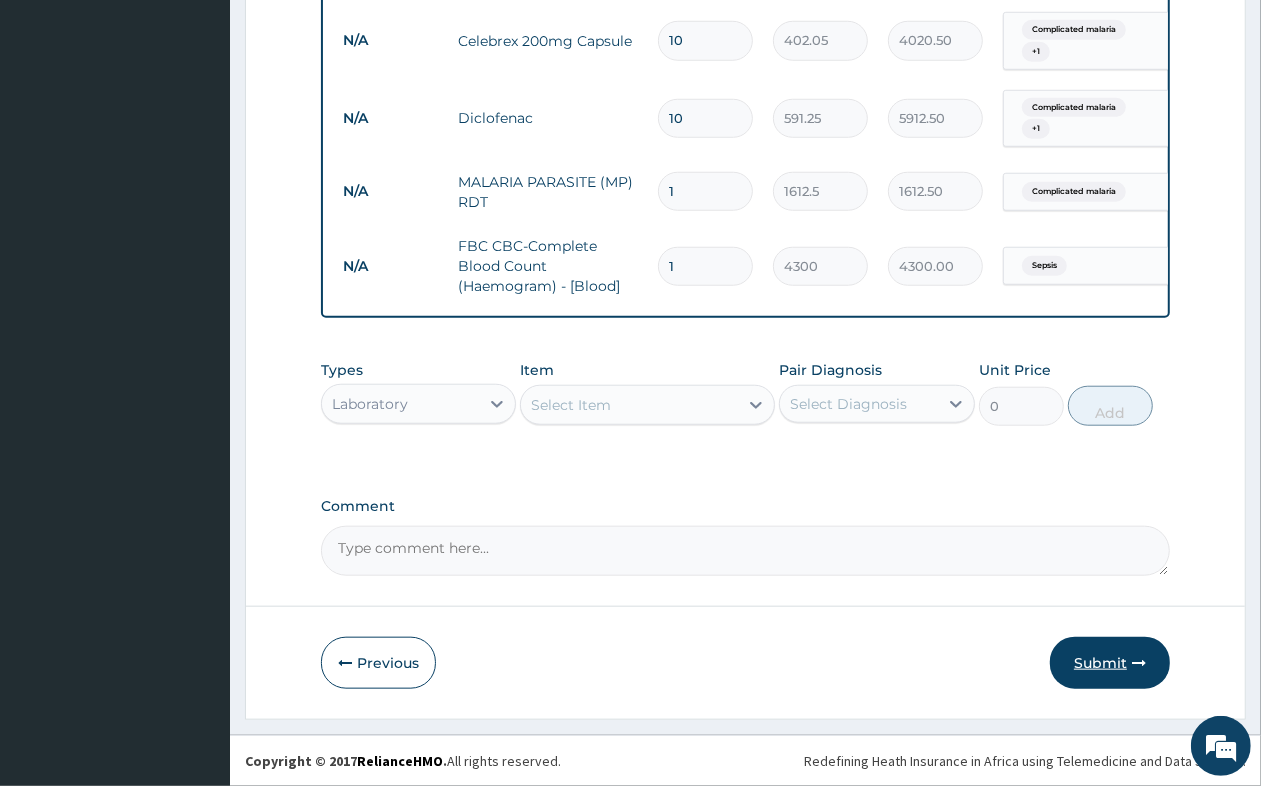 click on "Submit" at bounding box center (1110, 663) 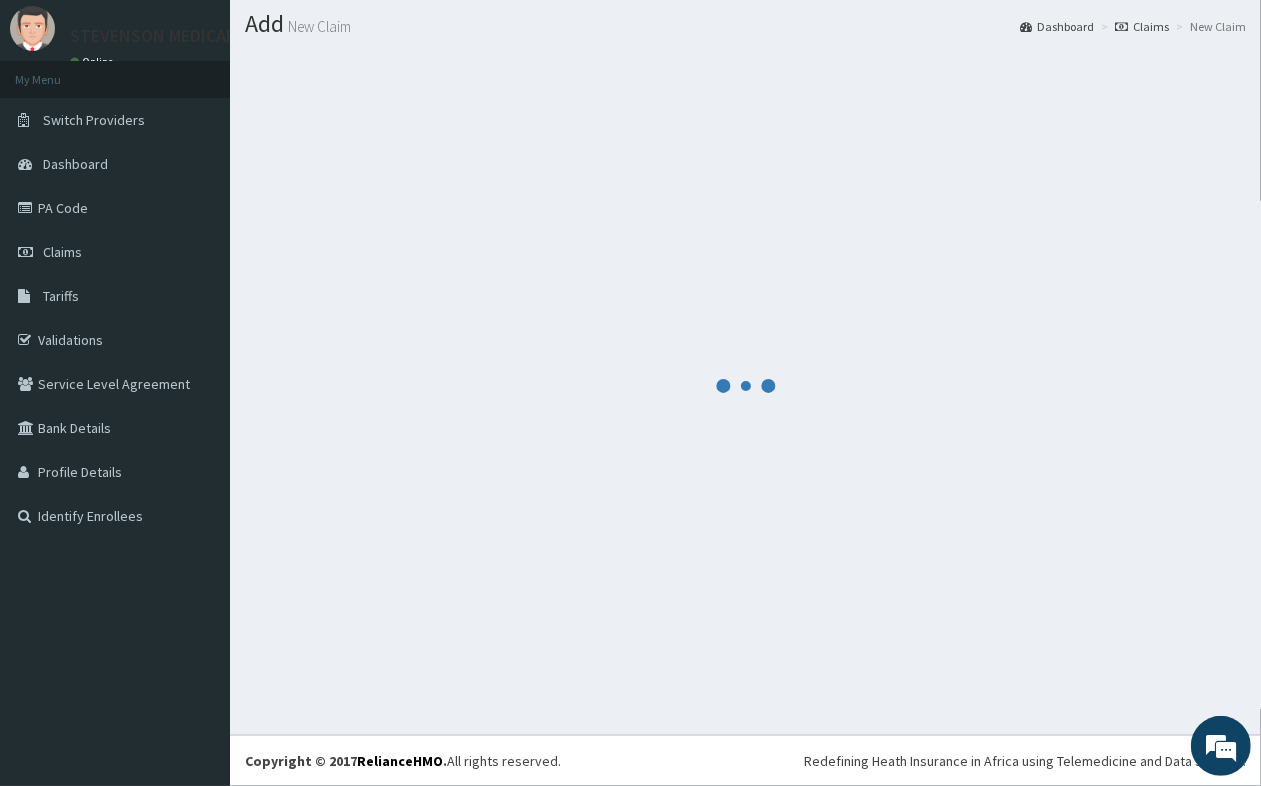 scroll, scrollTop: 1111, scrollLeft: 0, axis: vertical 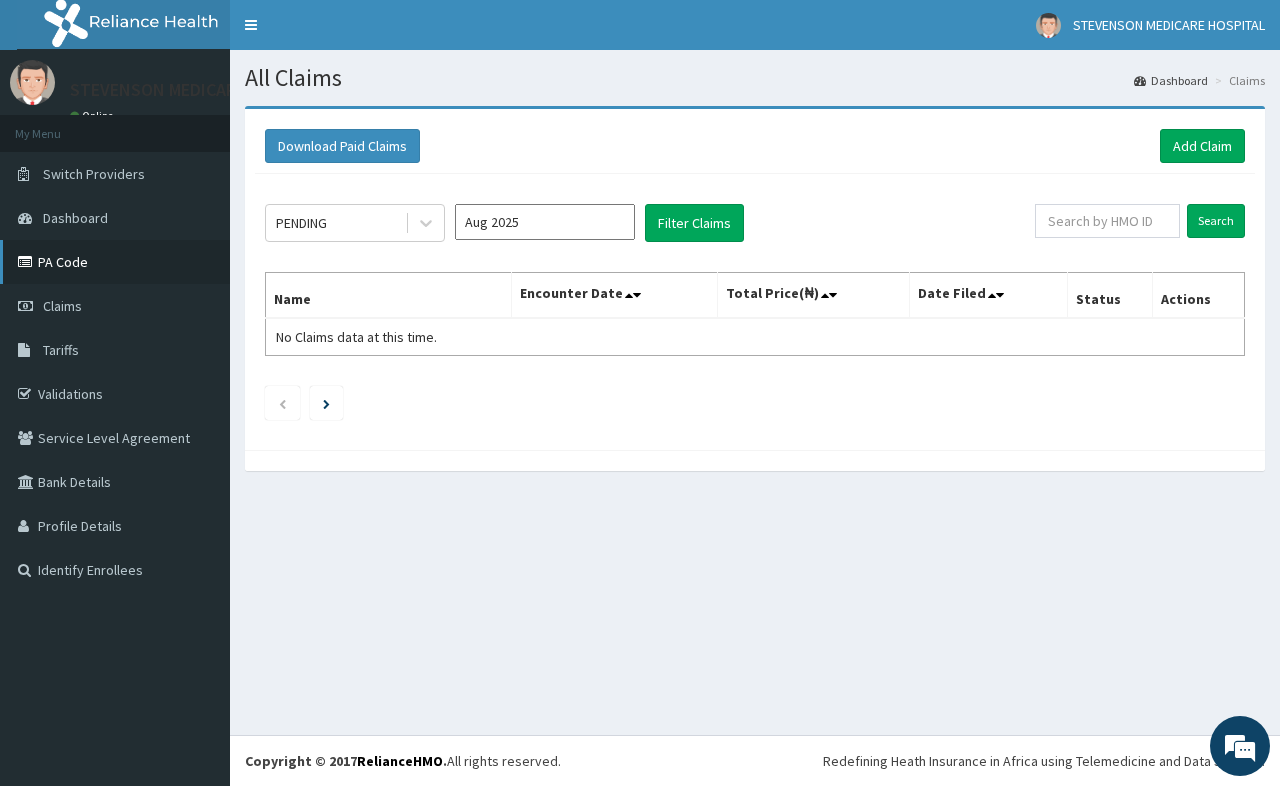 click on "PA Code" at bounding box center (115, 262) 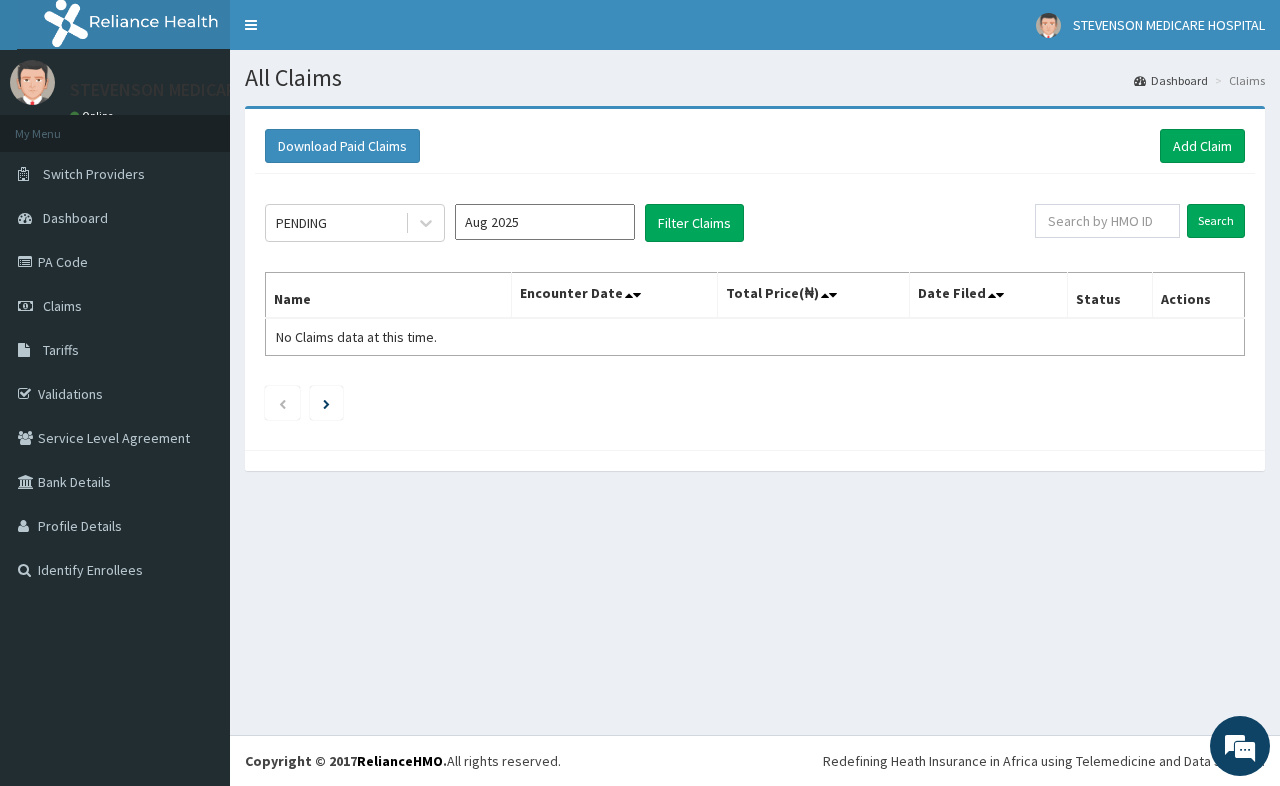 scroll, scrollTop: 0, scrollLeft: 0, axis: both 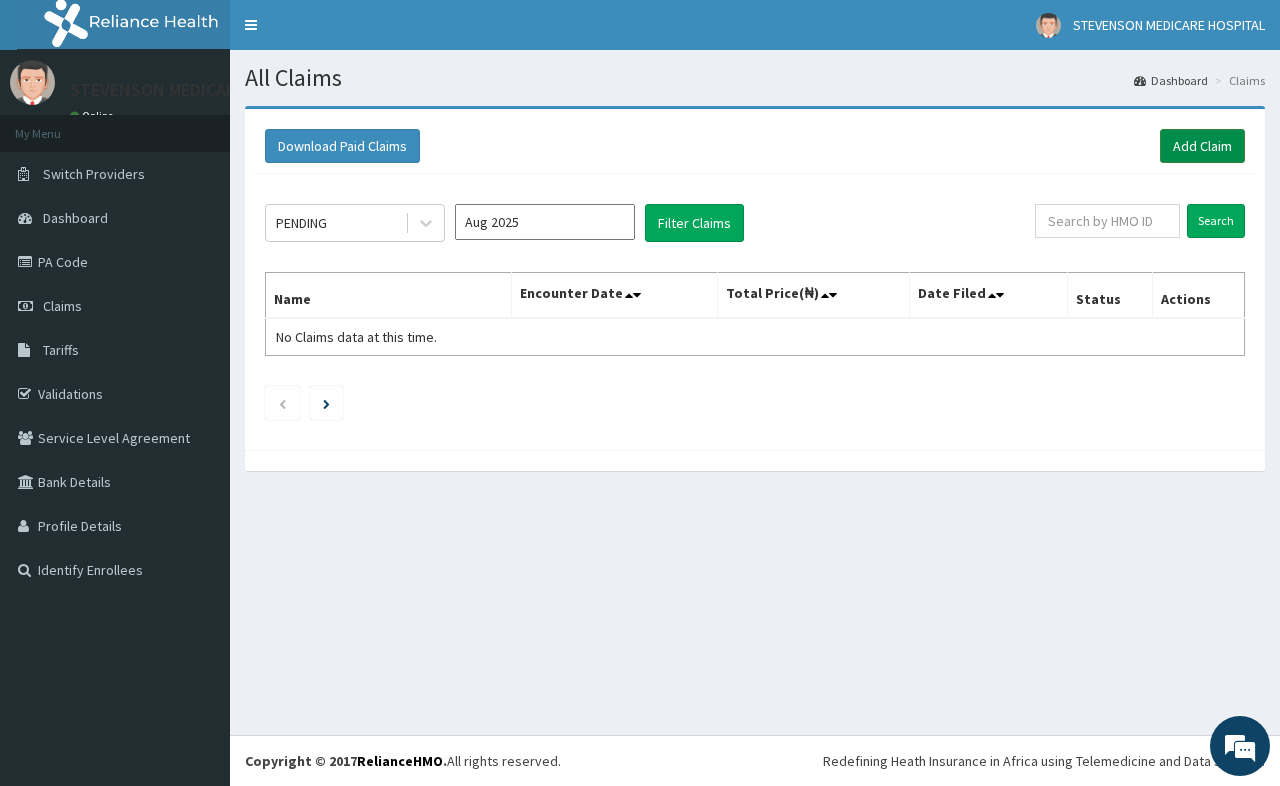 click on "Add Claim" at bounding box center [1202, 146] 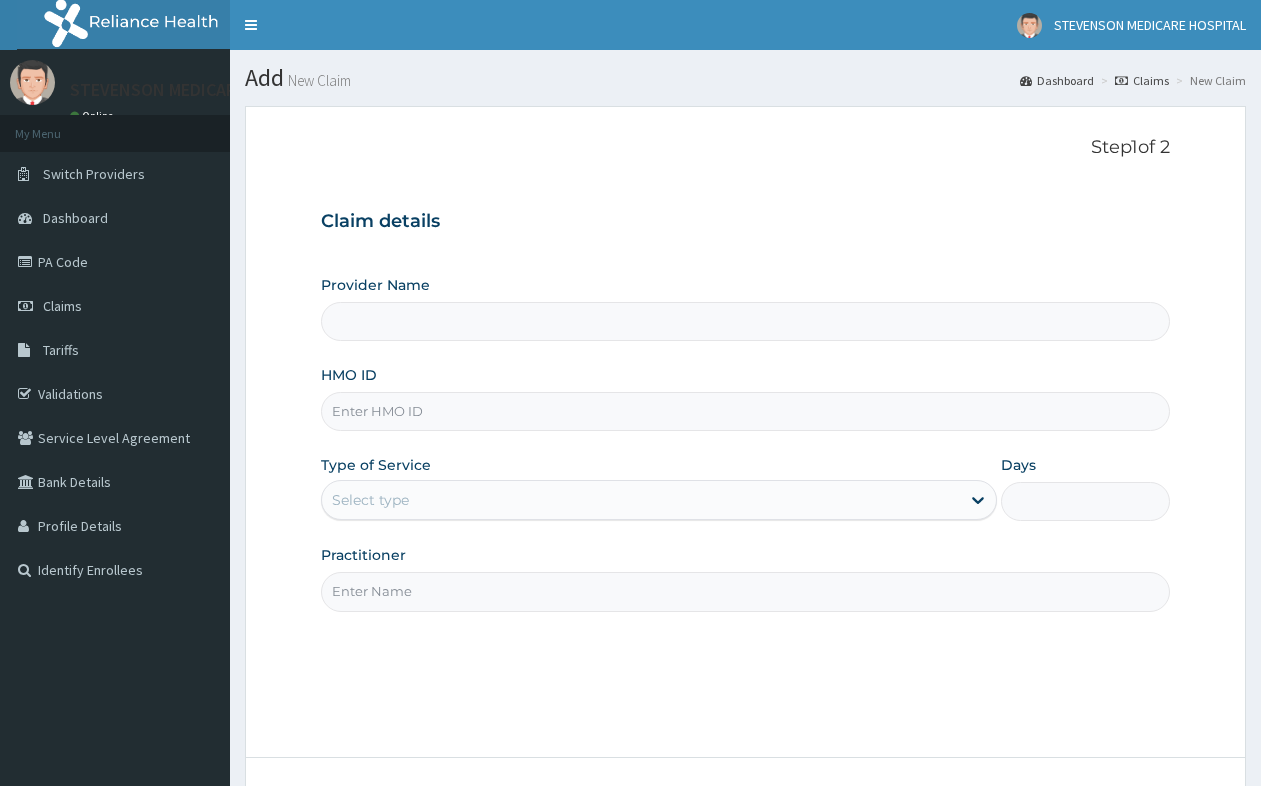 scroll, scrollTop: 0, scrollLeft: 0, axis: both 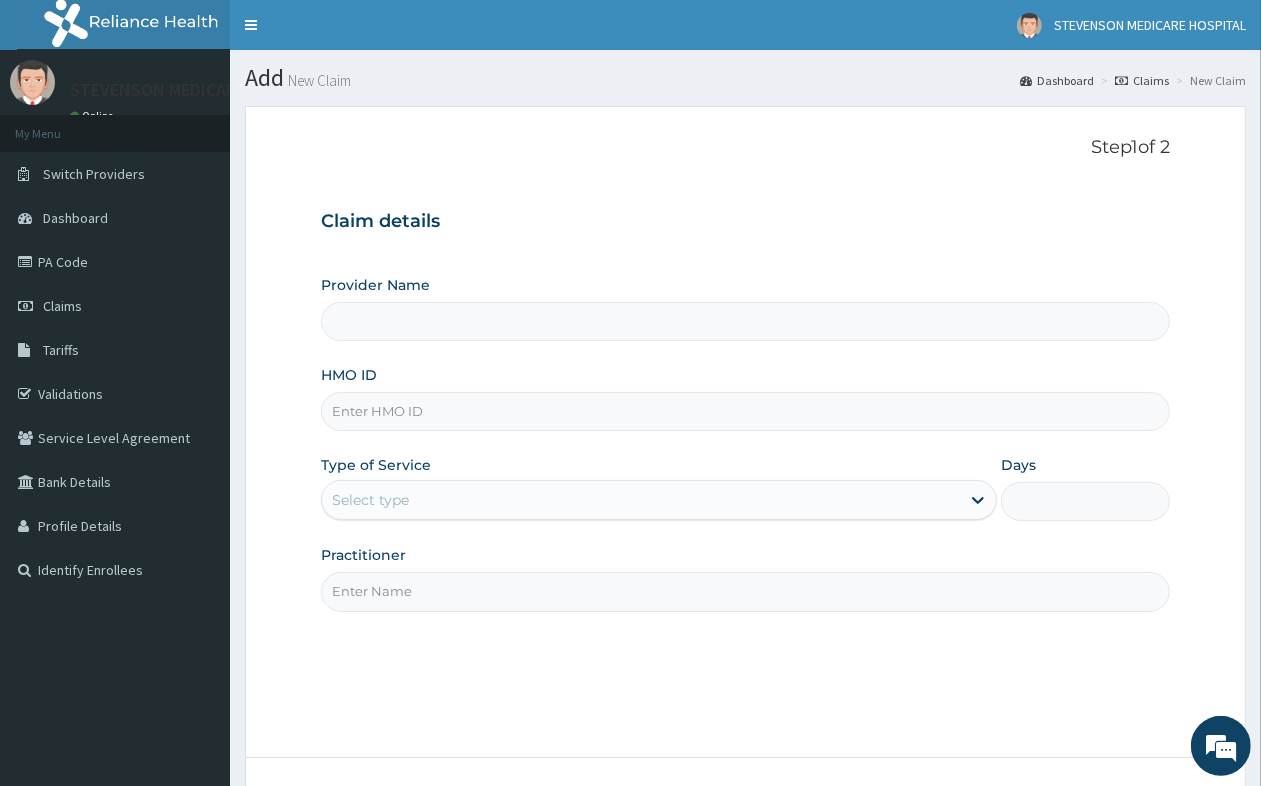 type on "STEVENSON MEDICARE HOSPITAL" 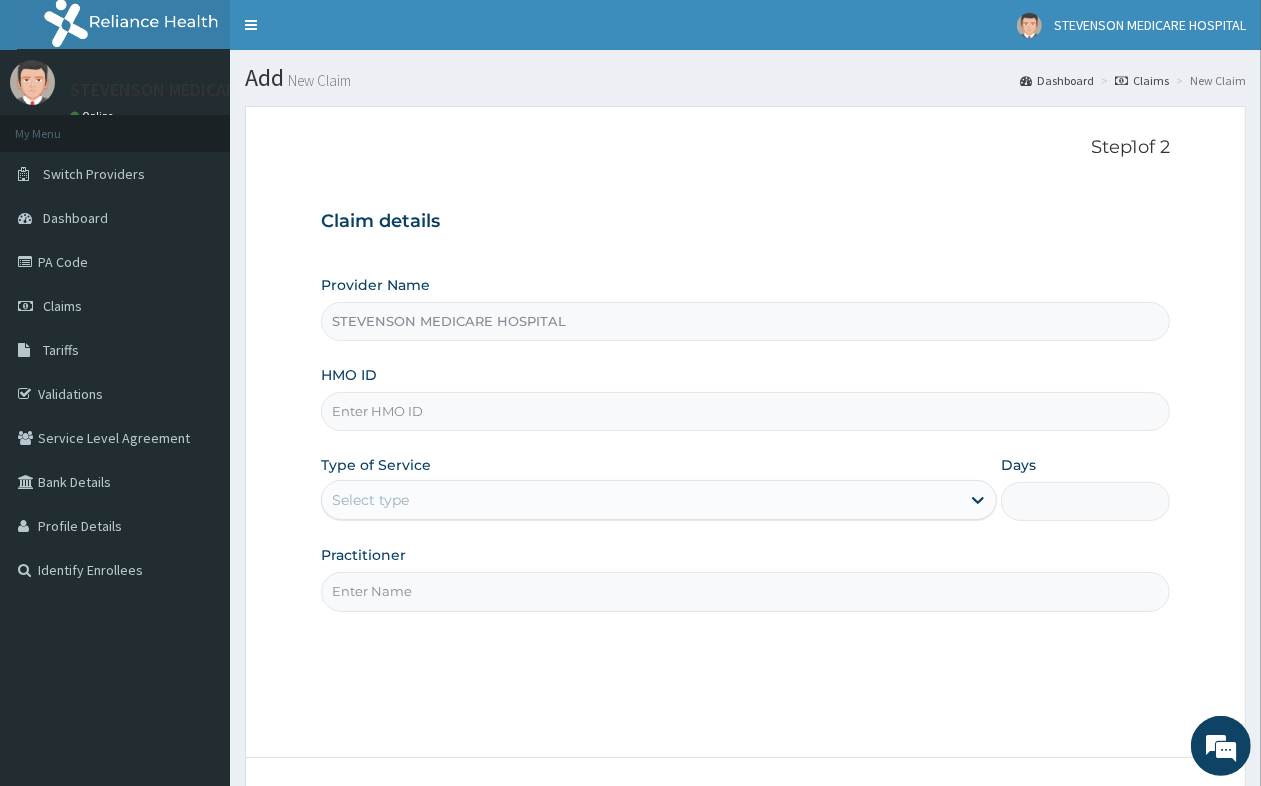 click on "HMO ID" at bounding box center [745, 411] 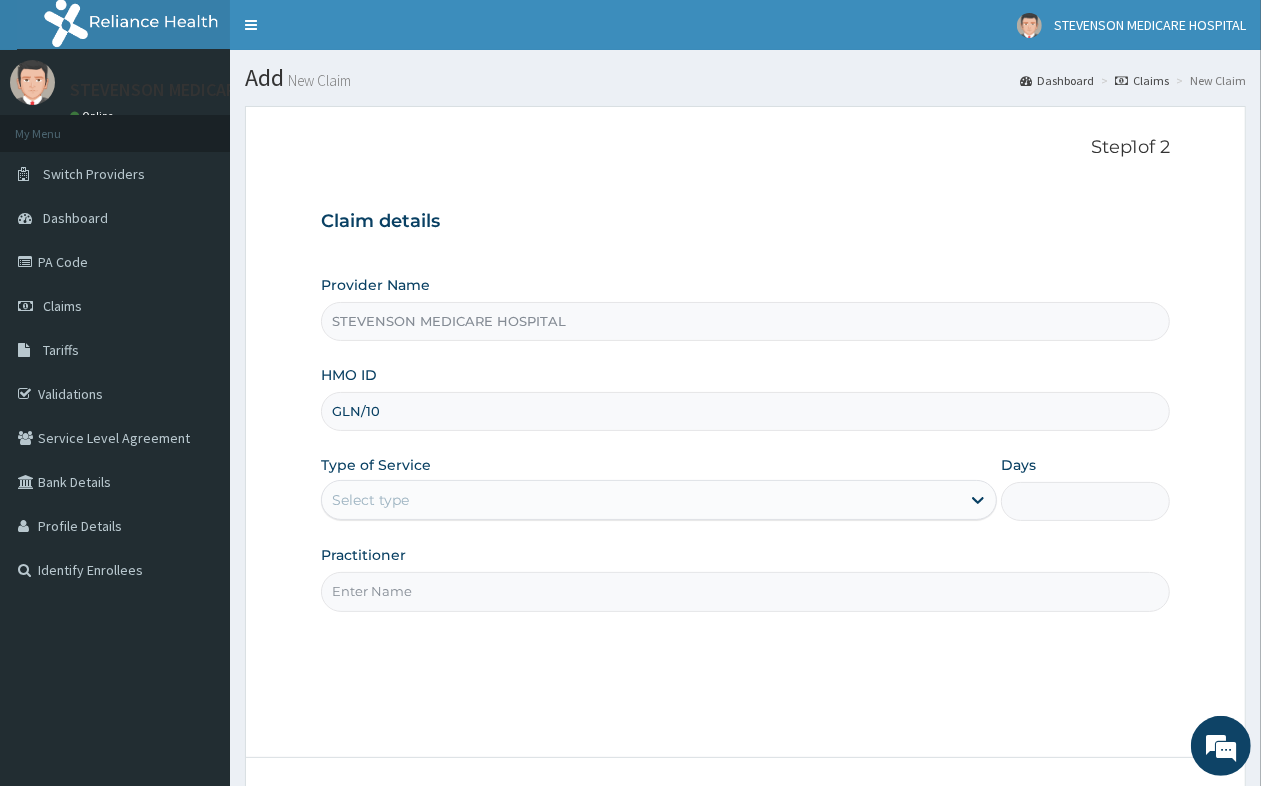 scroll, scrollTop: 0, scrollLeft: 0, axis: both 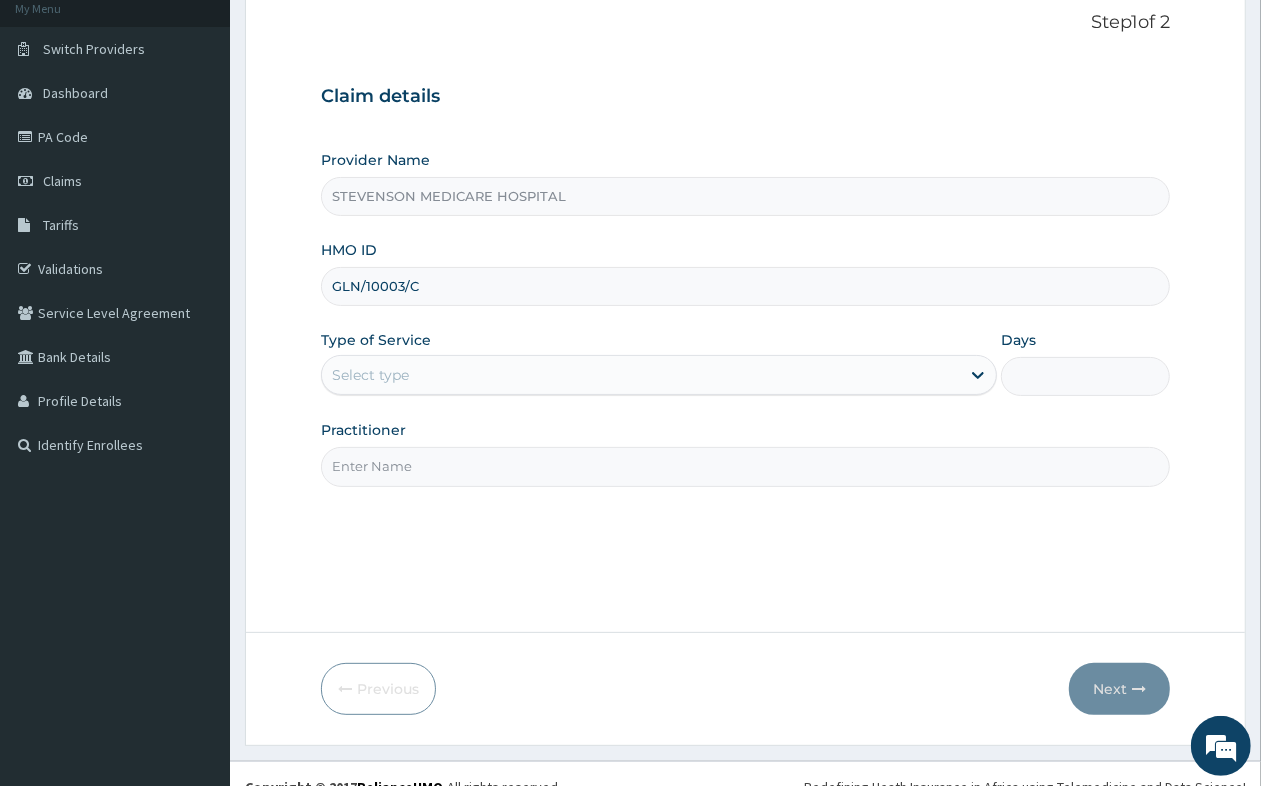 type on "GLN/10003/C" 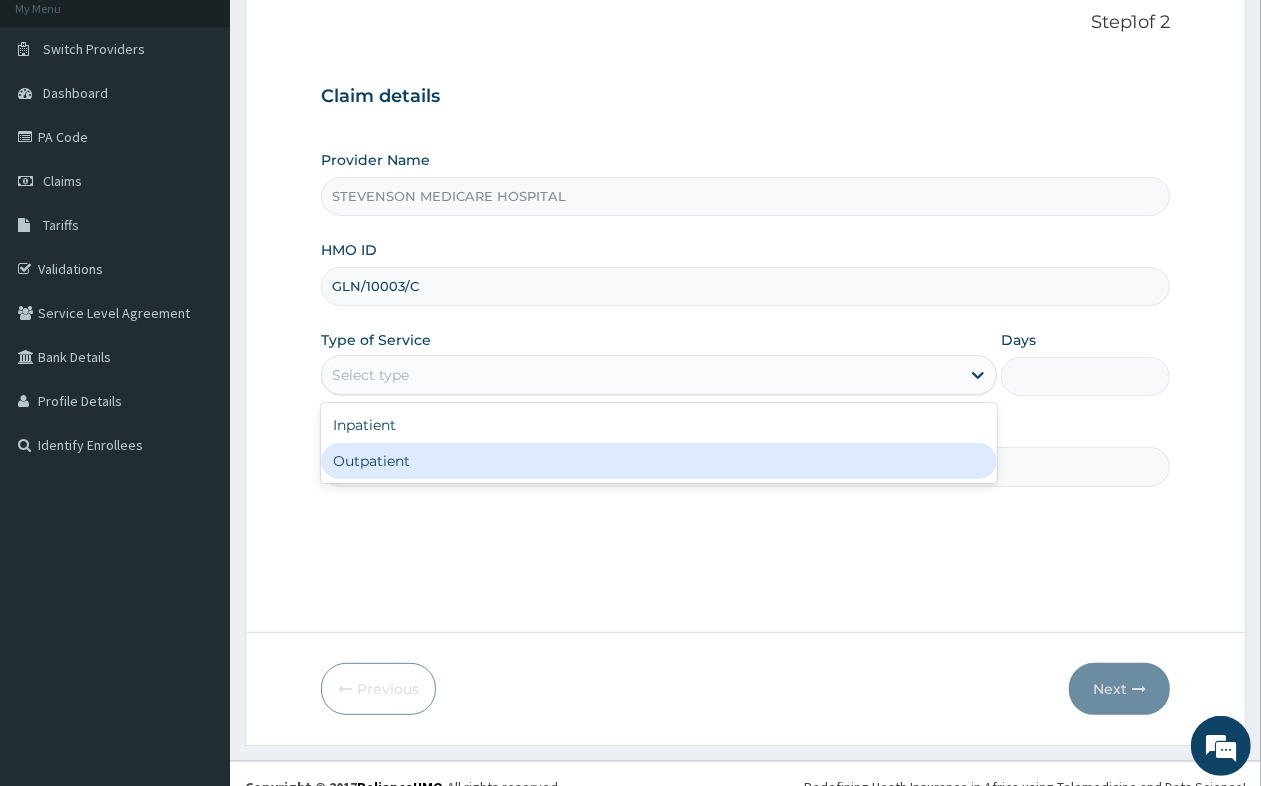 click on "Outpatient" at bounding box center (659, 461) 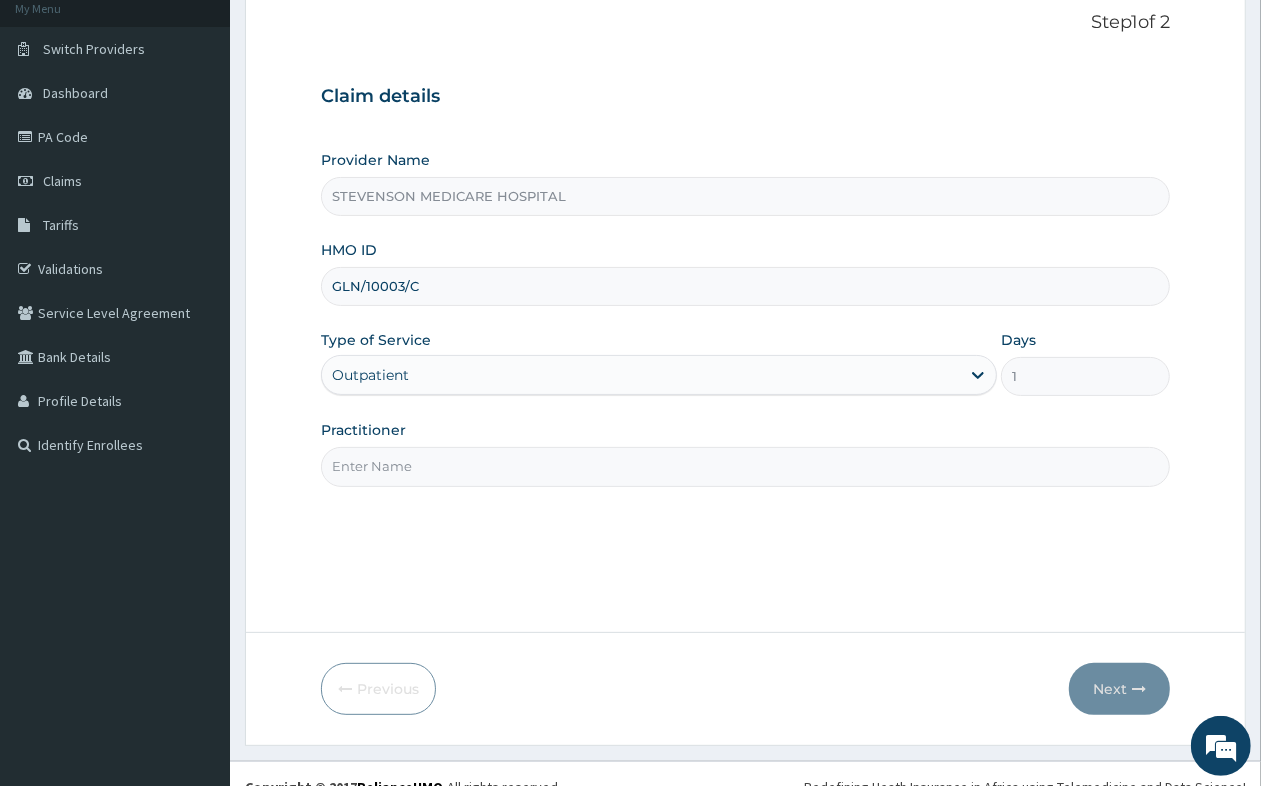 click on "Practitioner" at bounding box center [745, 466] 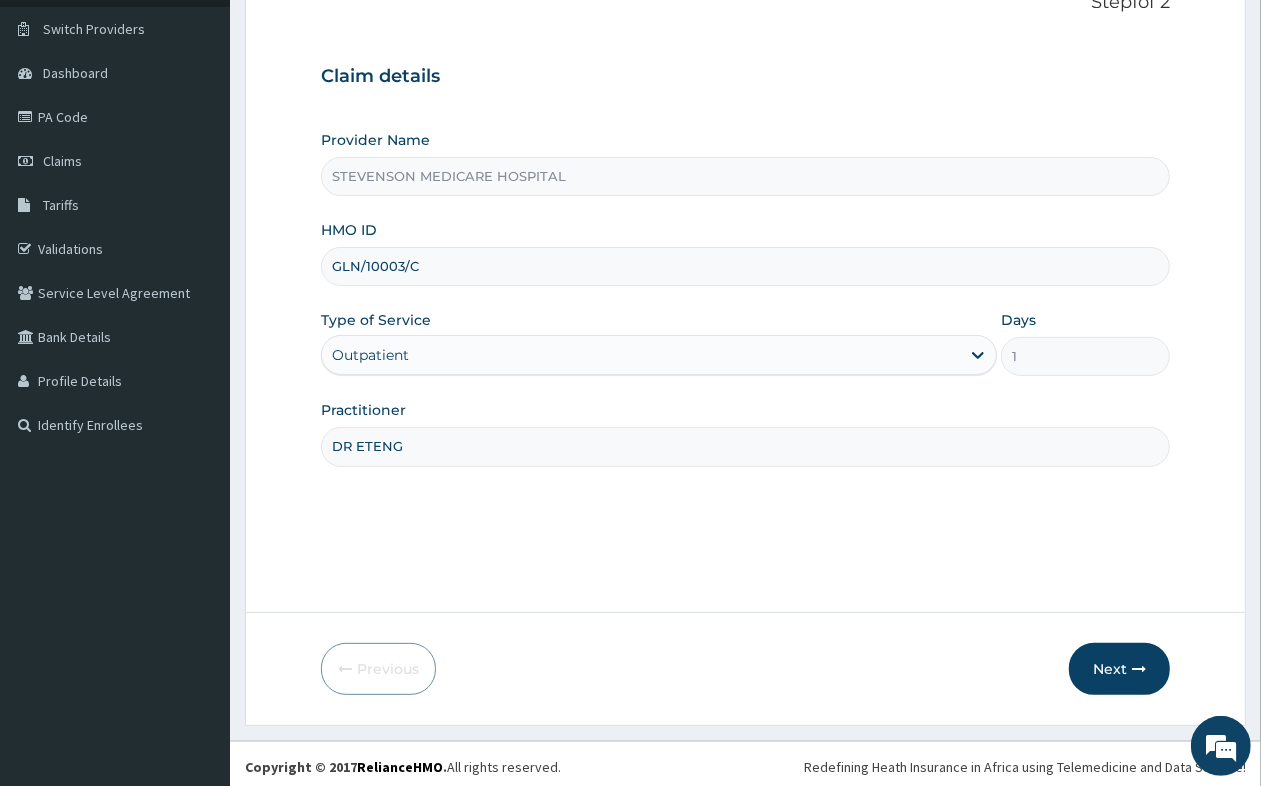 scroll, scrollTop: 151, scrollLeft: 0, axis: vertical 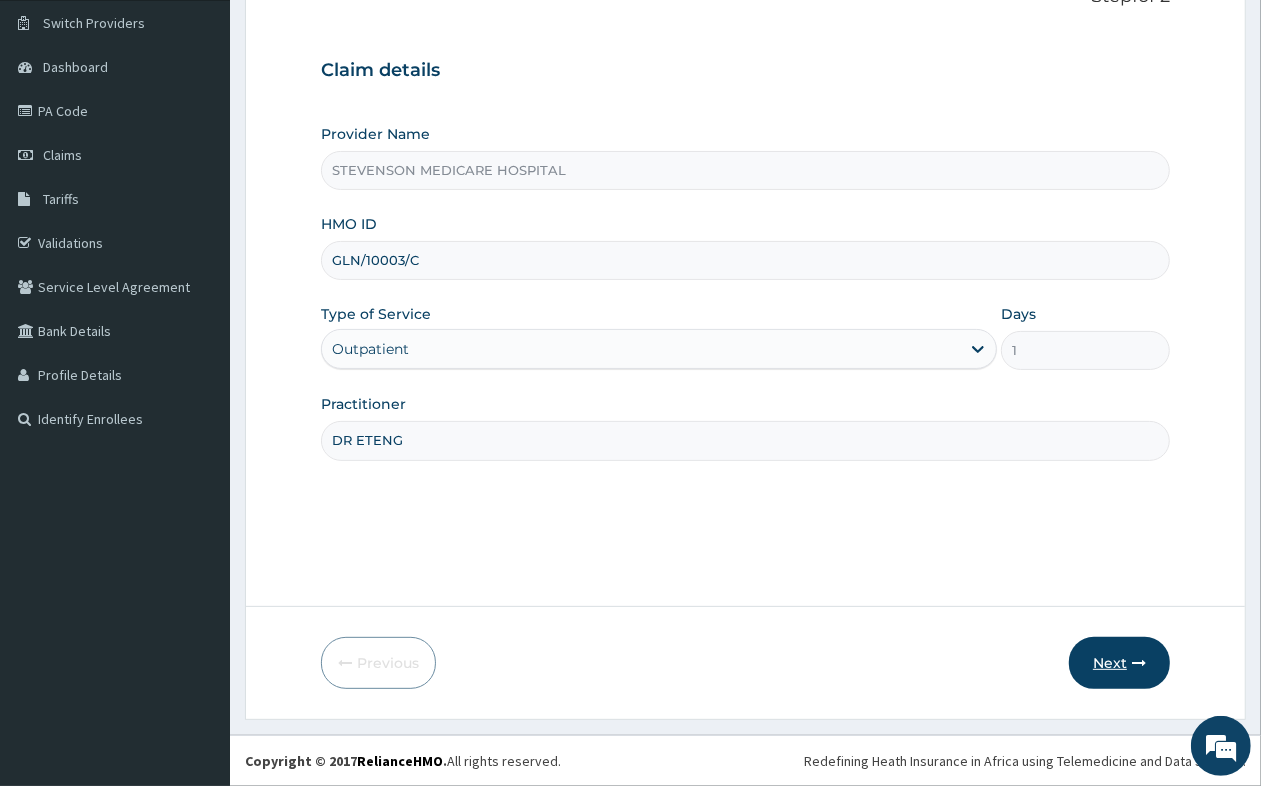 type on "DR ETENG" 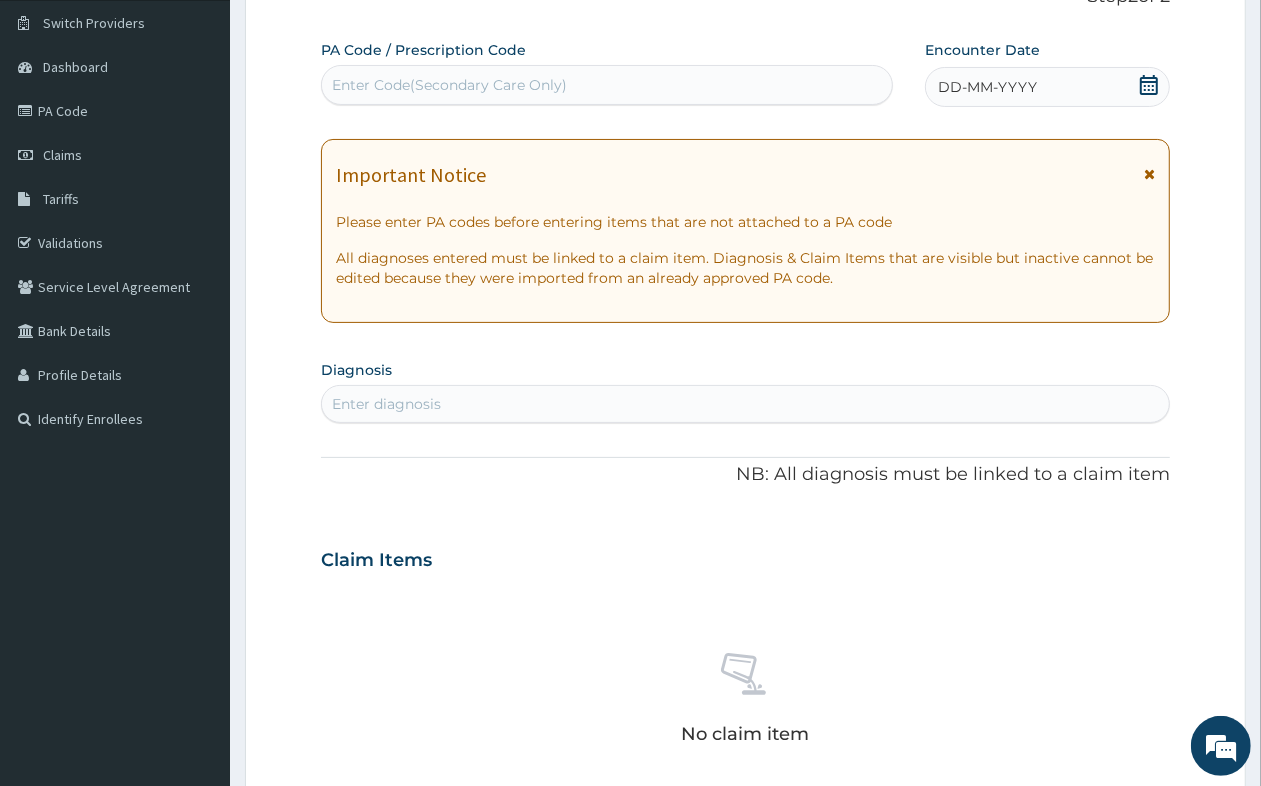 click 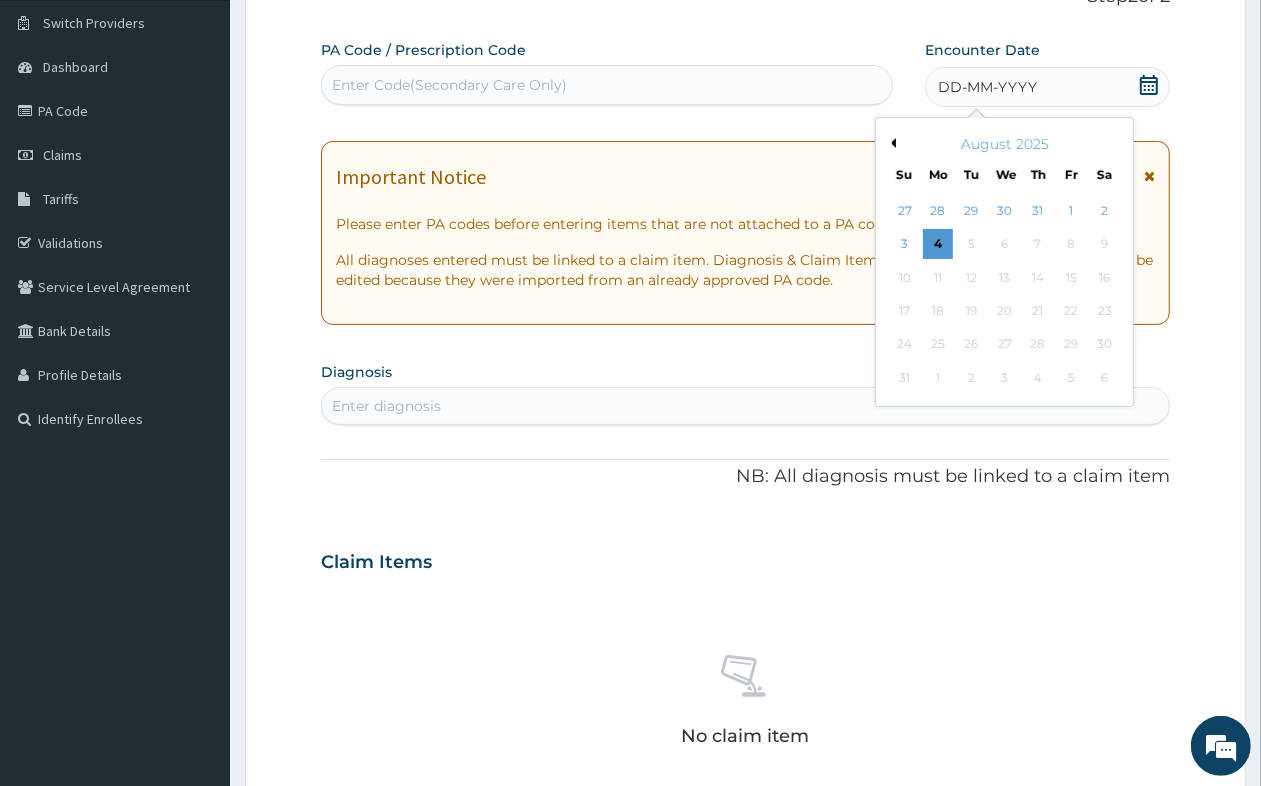 click on "August 2025" at bounding box center [1004, 144] 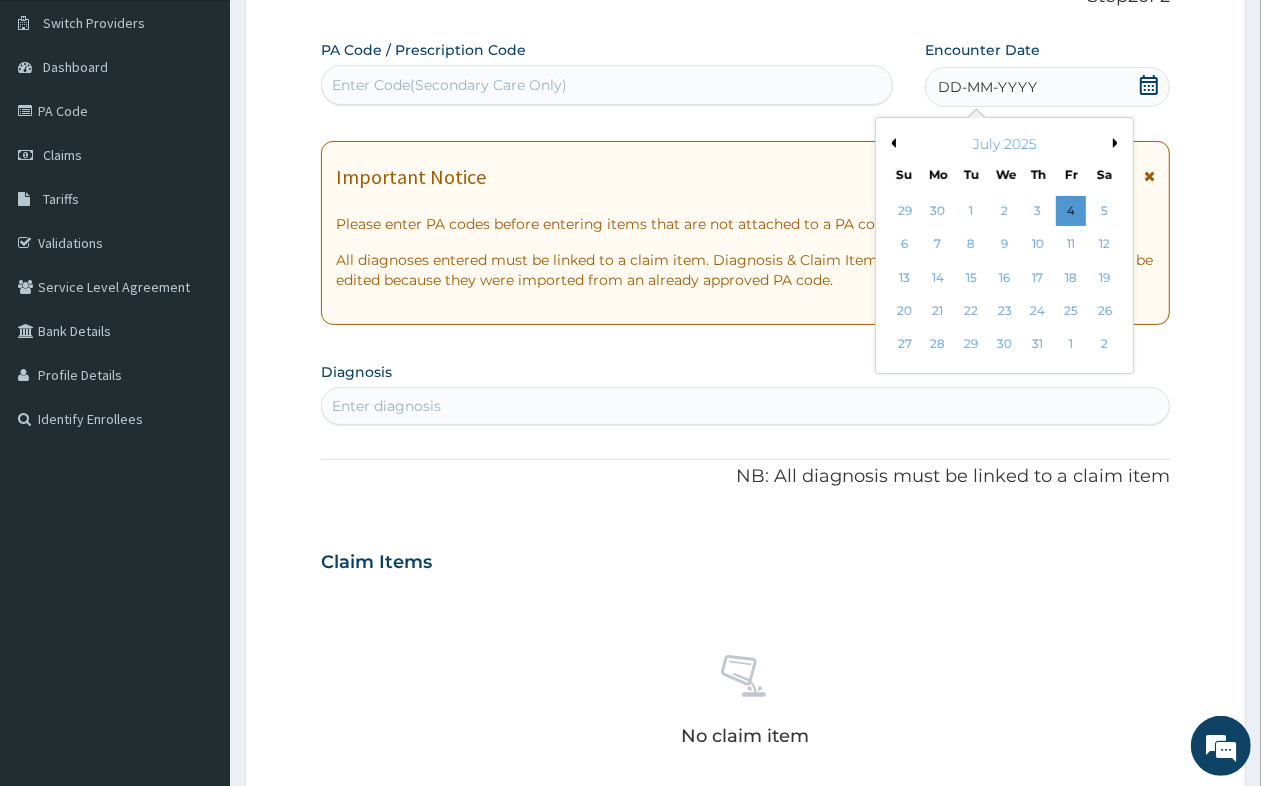 click on "10" at bounding box center [1038, 245] 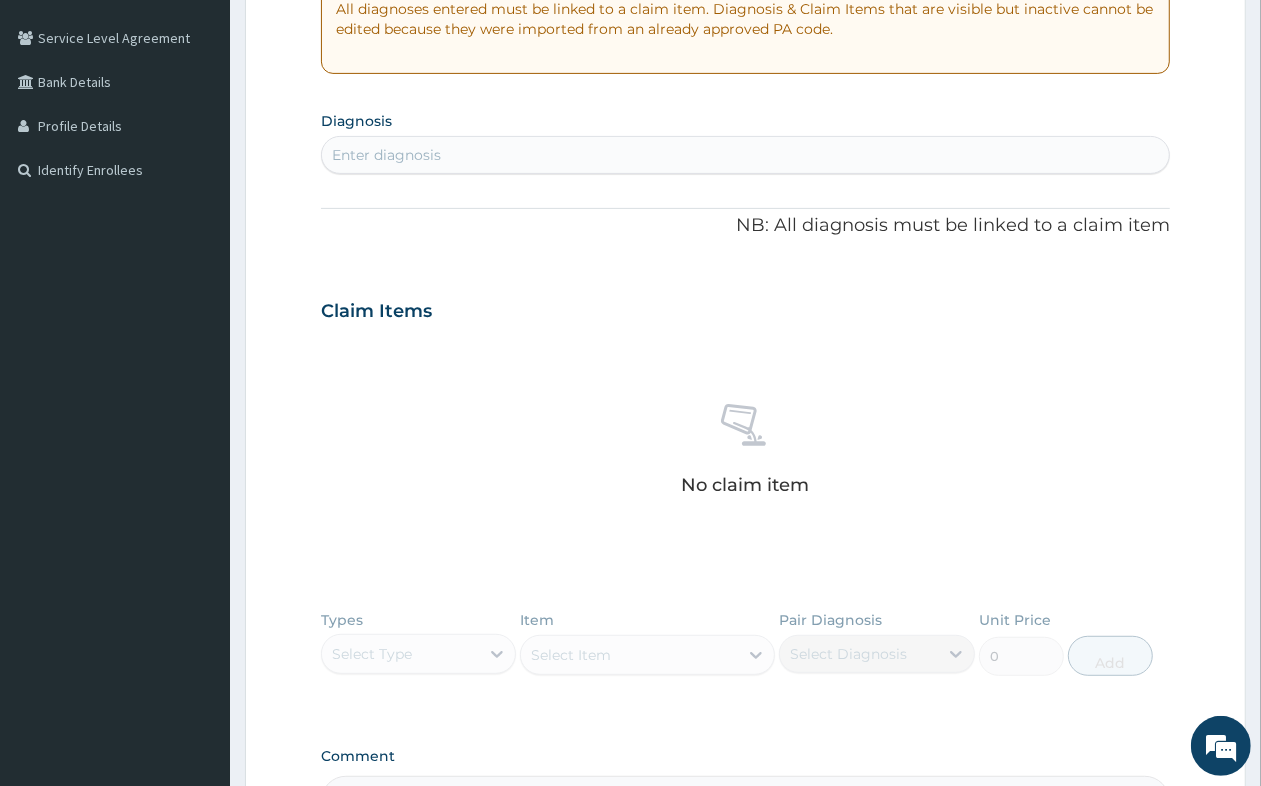 scroll, scrollTop: 401, scrollLeft: 0, axis: vertical 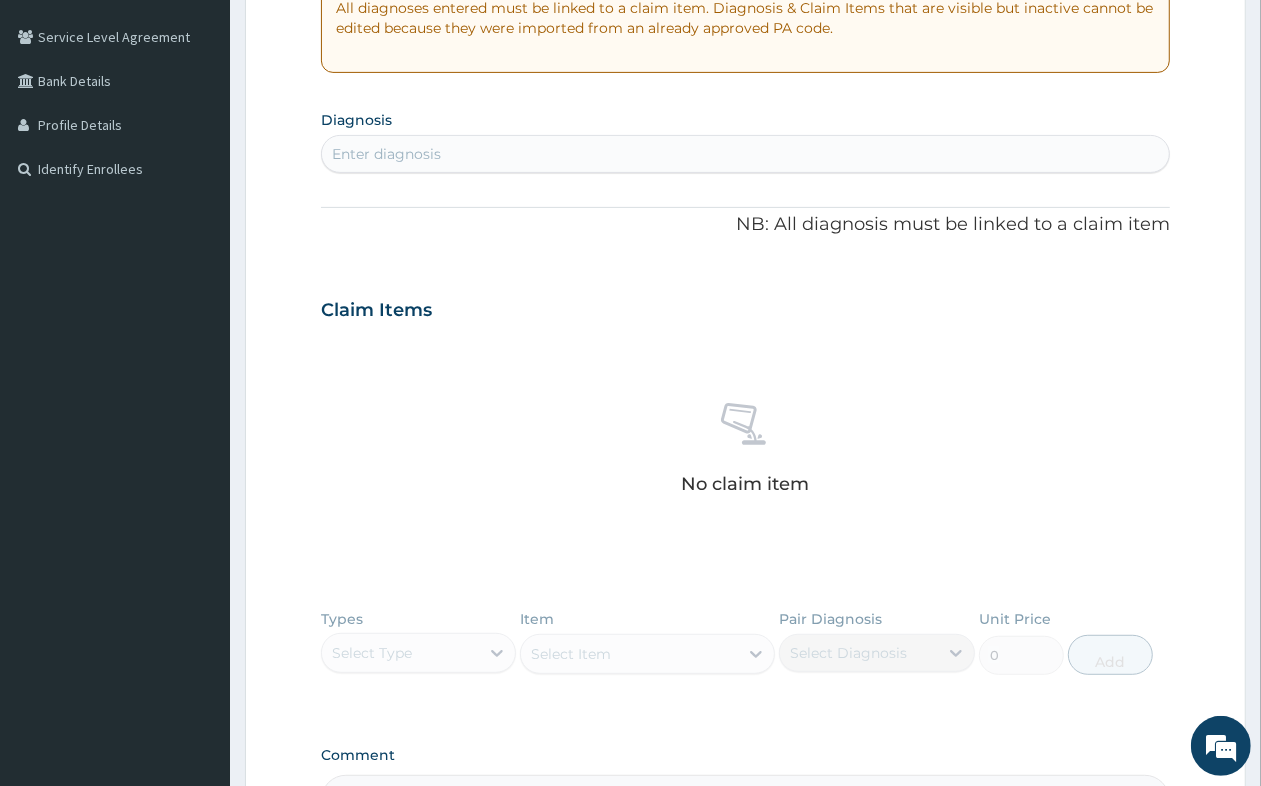 click on "Enter diagnosis" at bounding box center (386, 154) 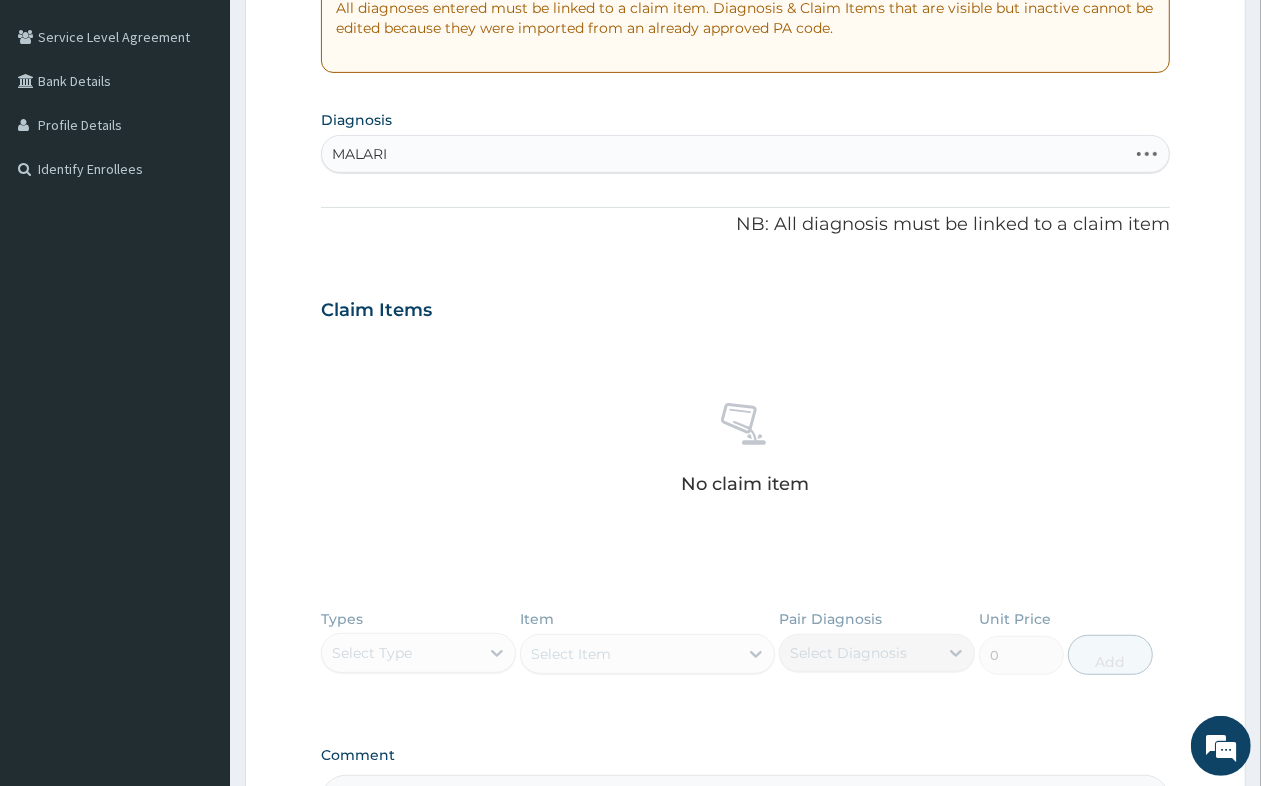 type on "MALARIA" 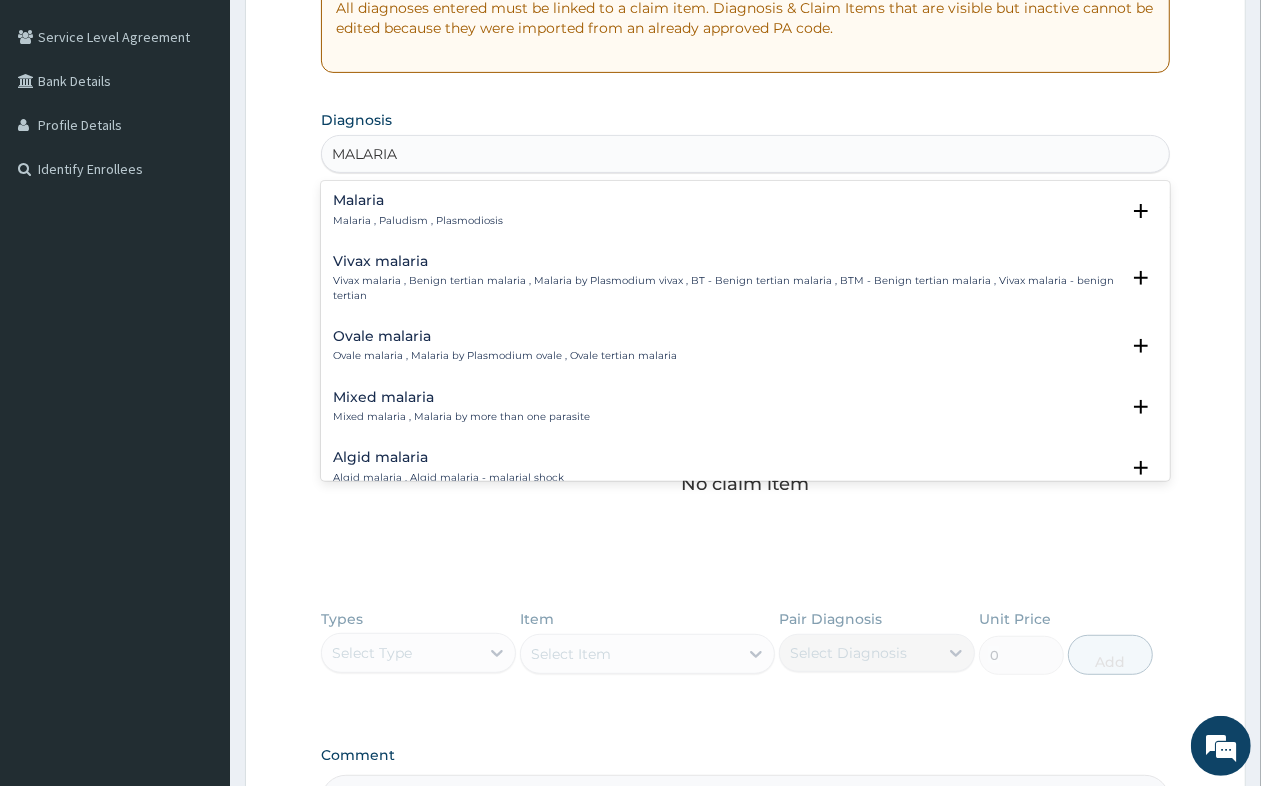 click on "Malaria" at bounding box center (418, 200) 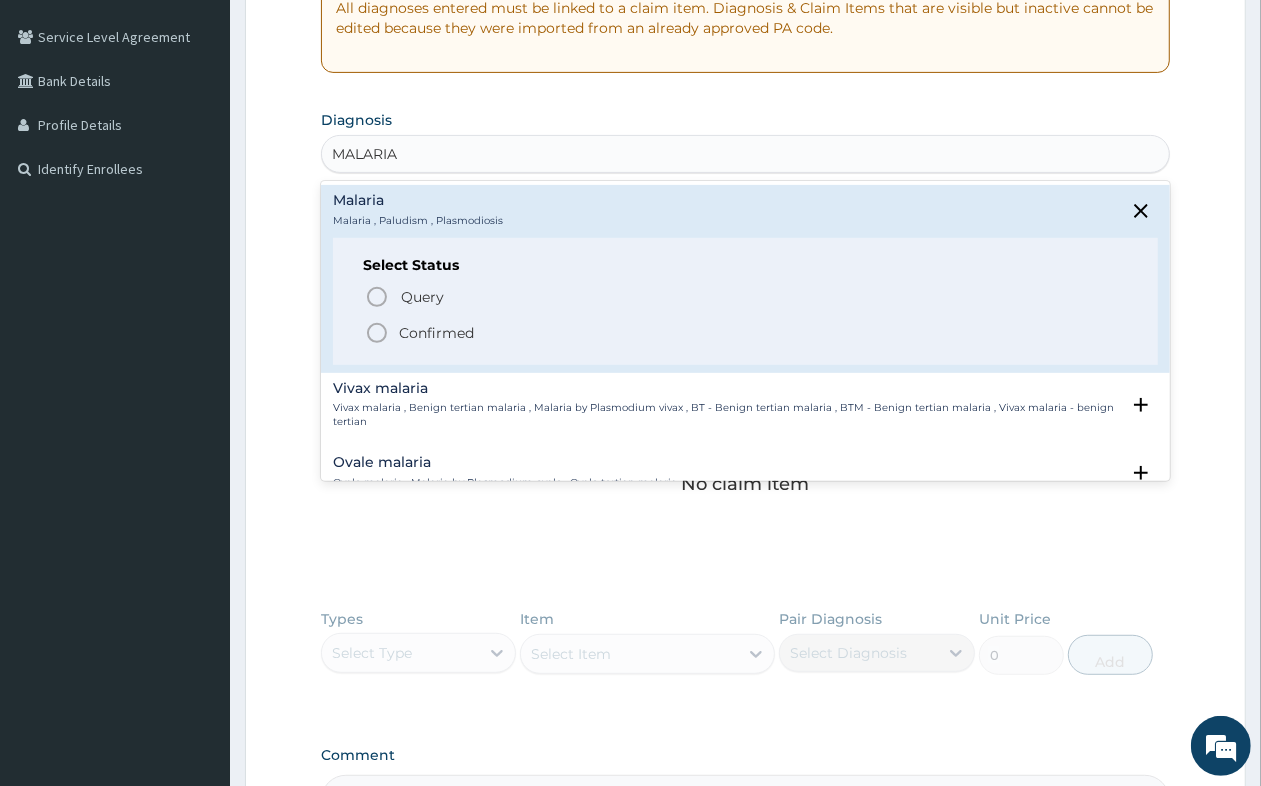 click on "Confirmed" at bounding box center [746, 333] 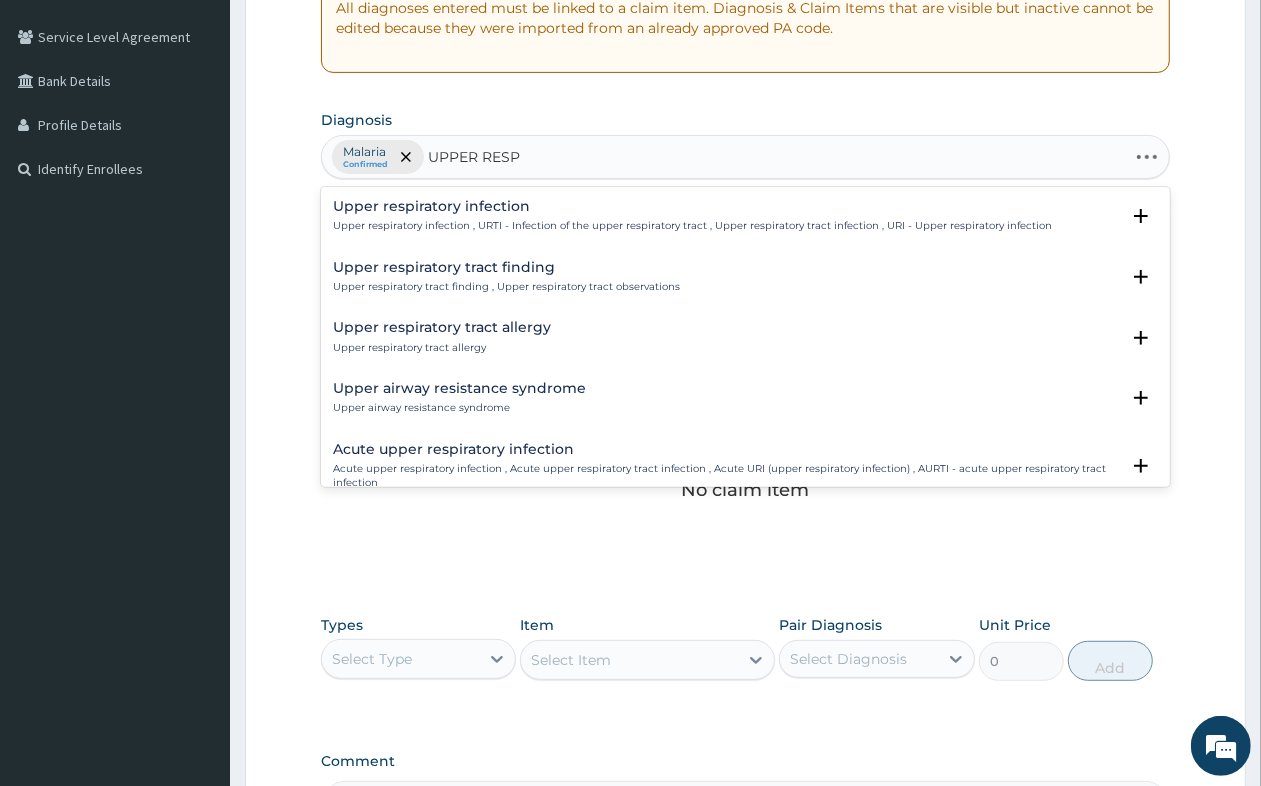type on "UPPER RESPI" 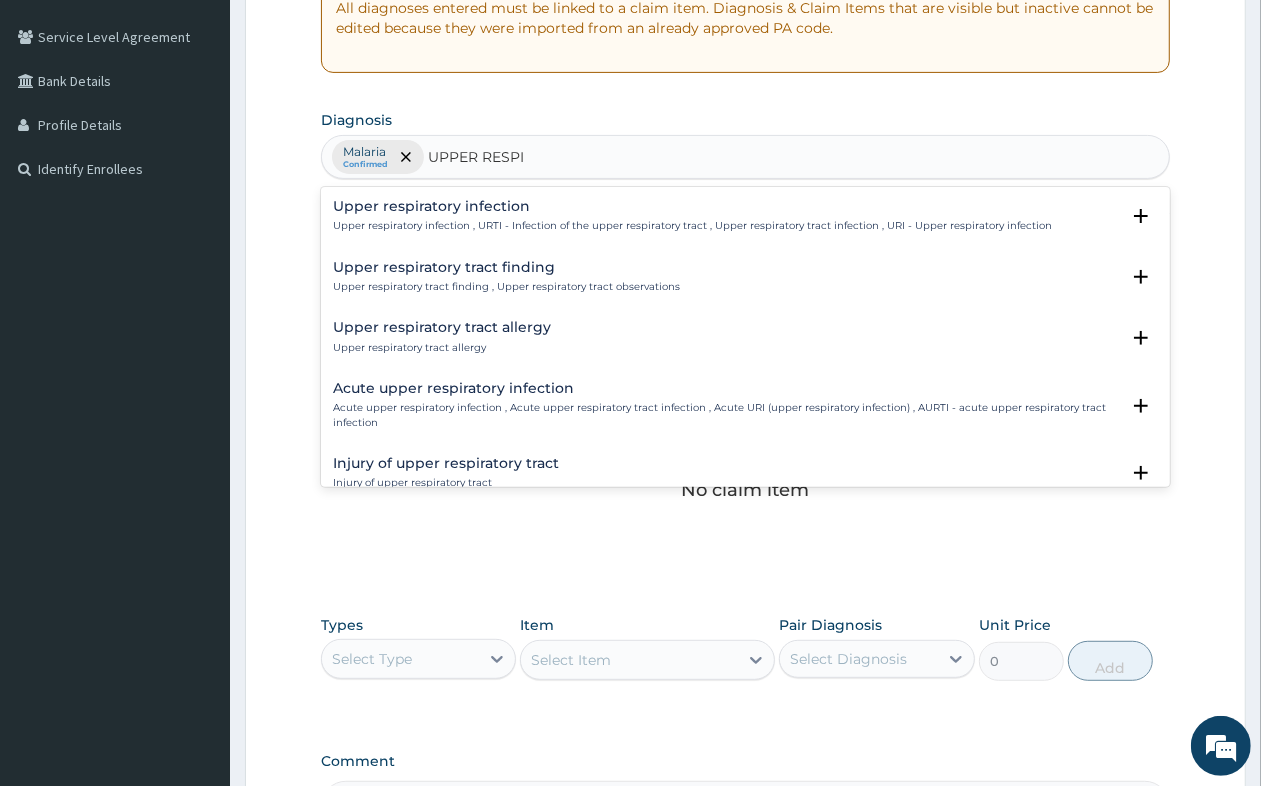 click on "Upper respiratory infection" at bounding box center (692, 206) 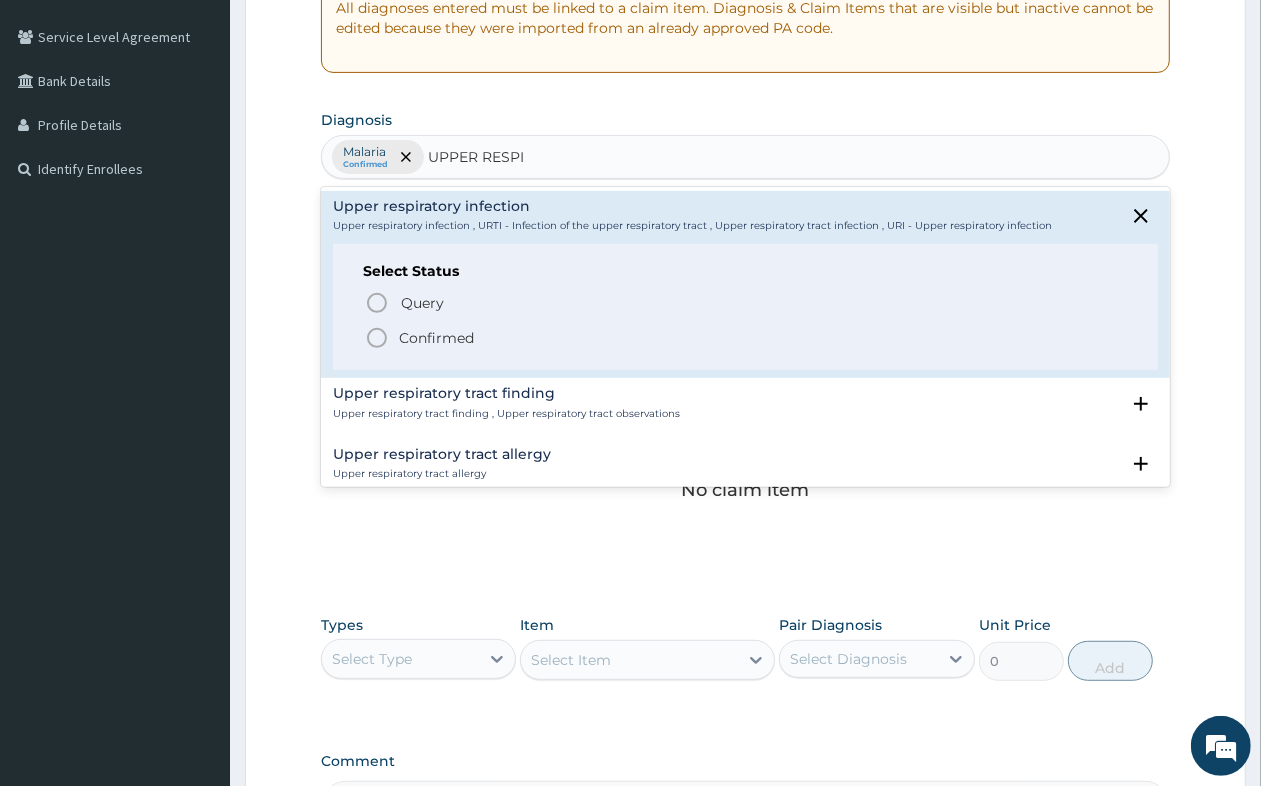click on "Confirmed" at bounding box center [436, 338] 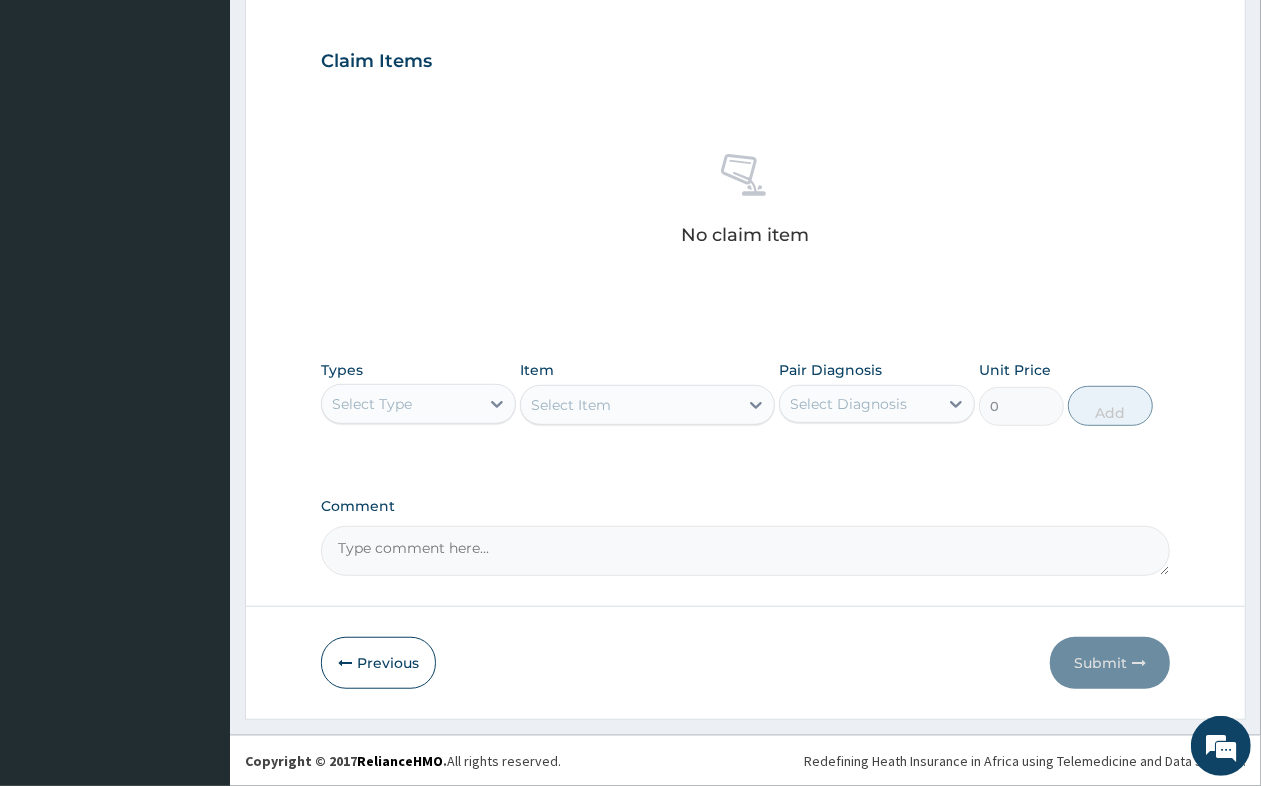 scroll, scrollTop: 657, scrollLeft: 0, axis: vertical 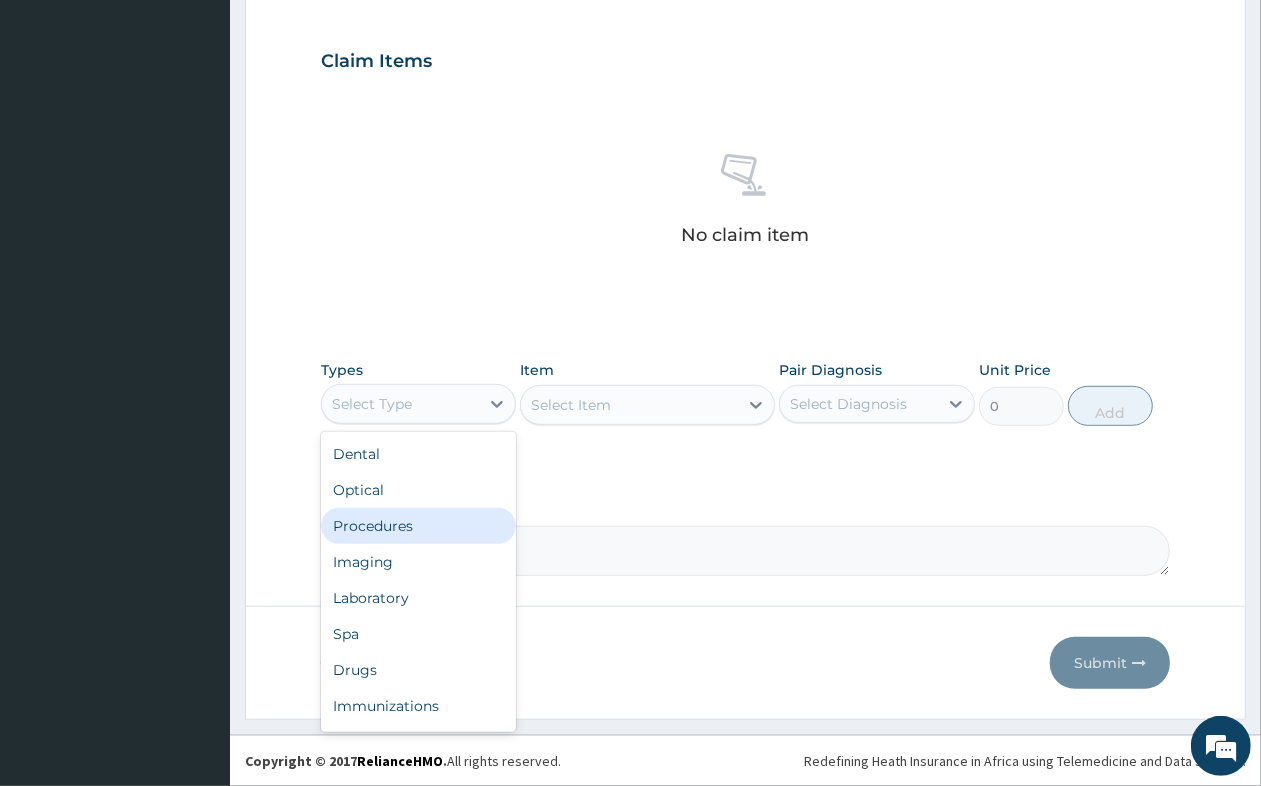 click on "Procedures" at bounding box center [418, 526] 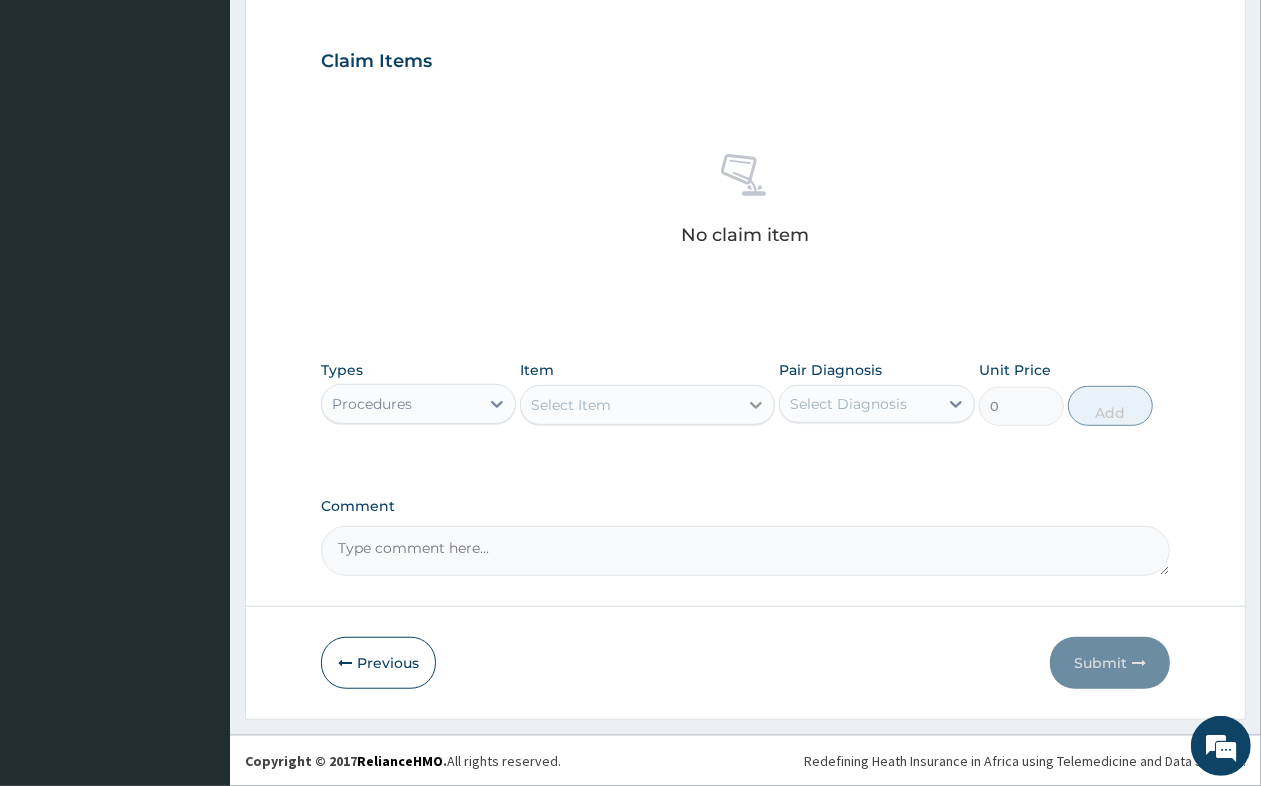 click 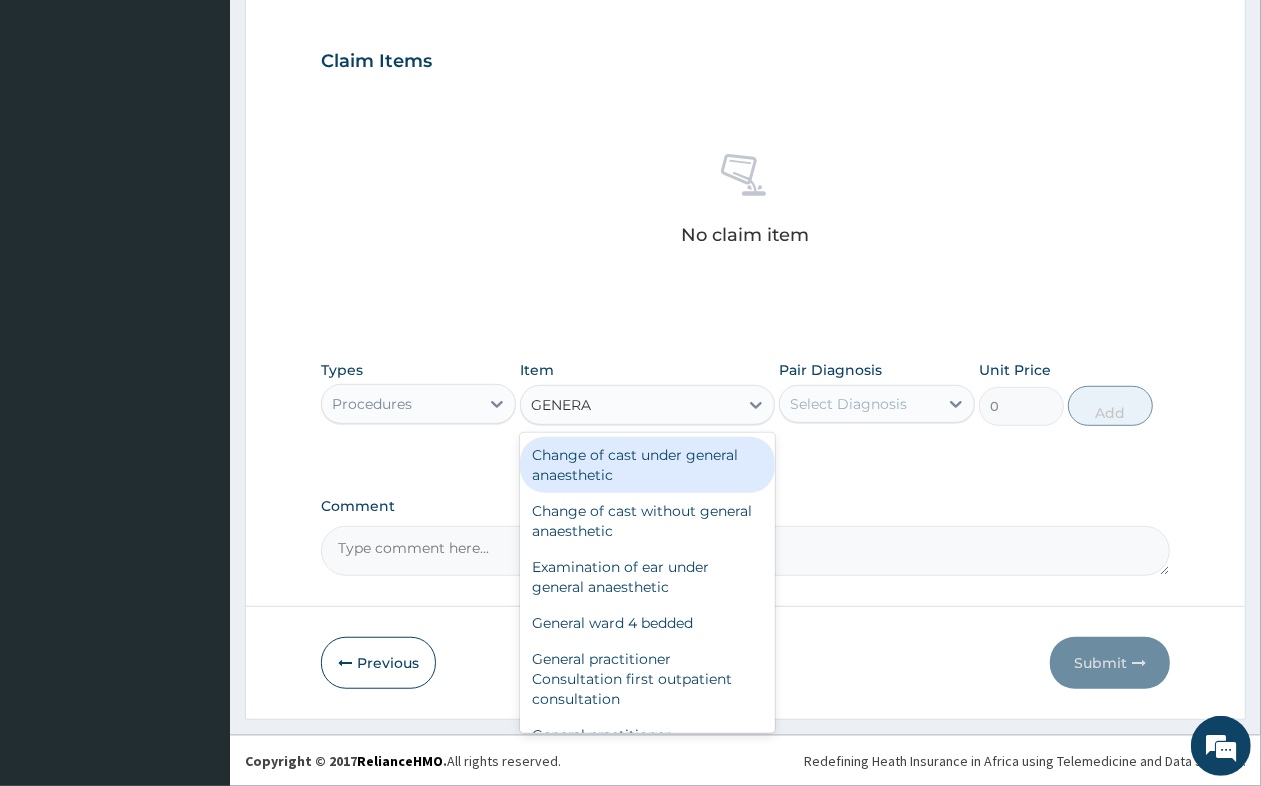 type on "GENERAL" 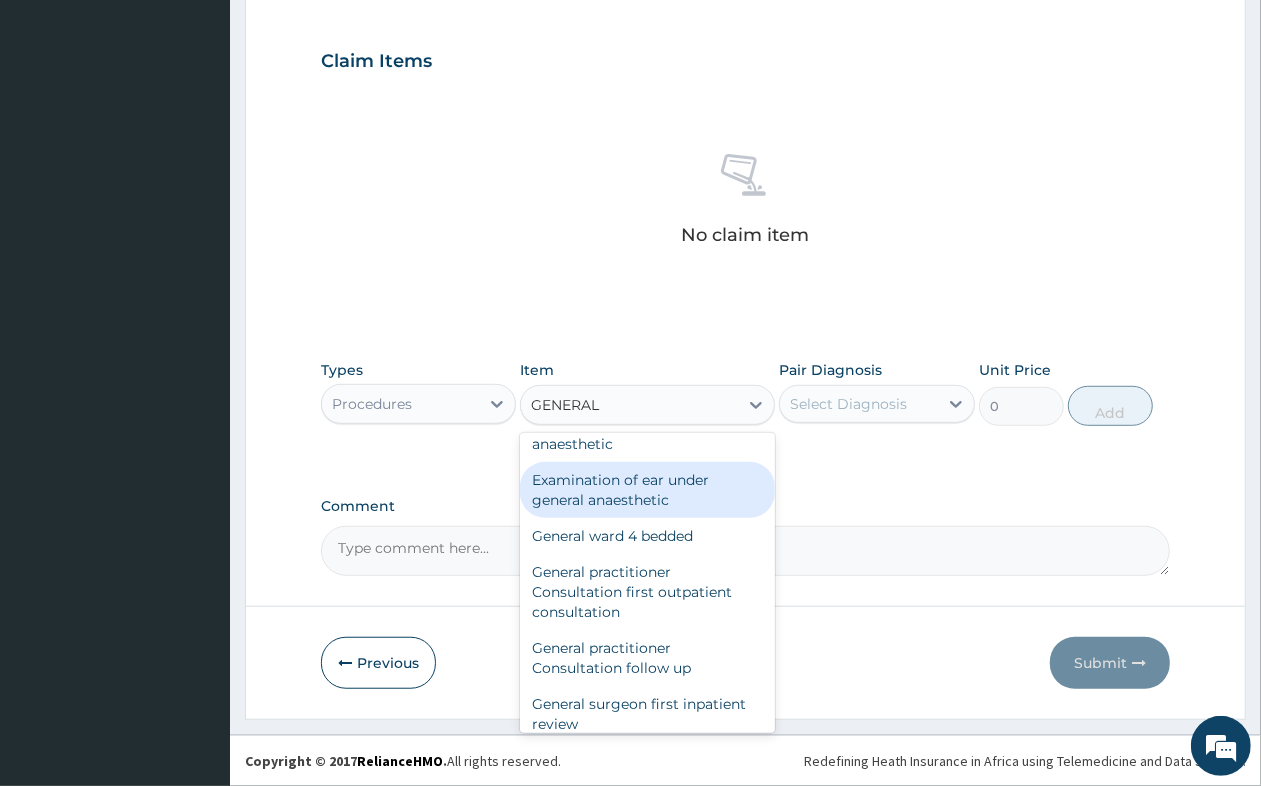 scroll, scrollTop: 125, scrollLeft: 0, axis: vertical 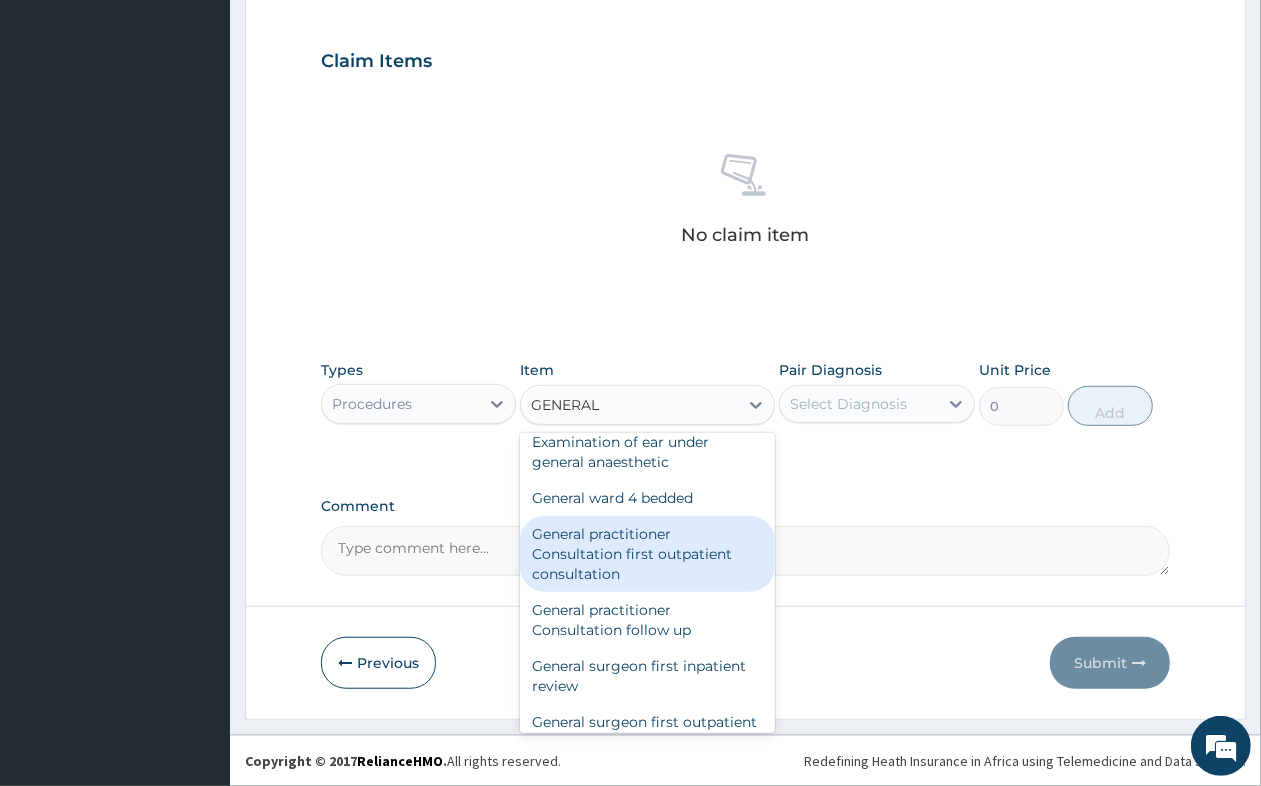 click on "General practitioner Consultation first outpatient consultation" at bounding box center (647, 554) 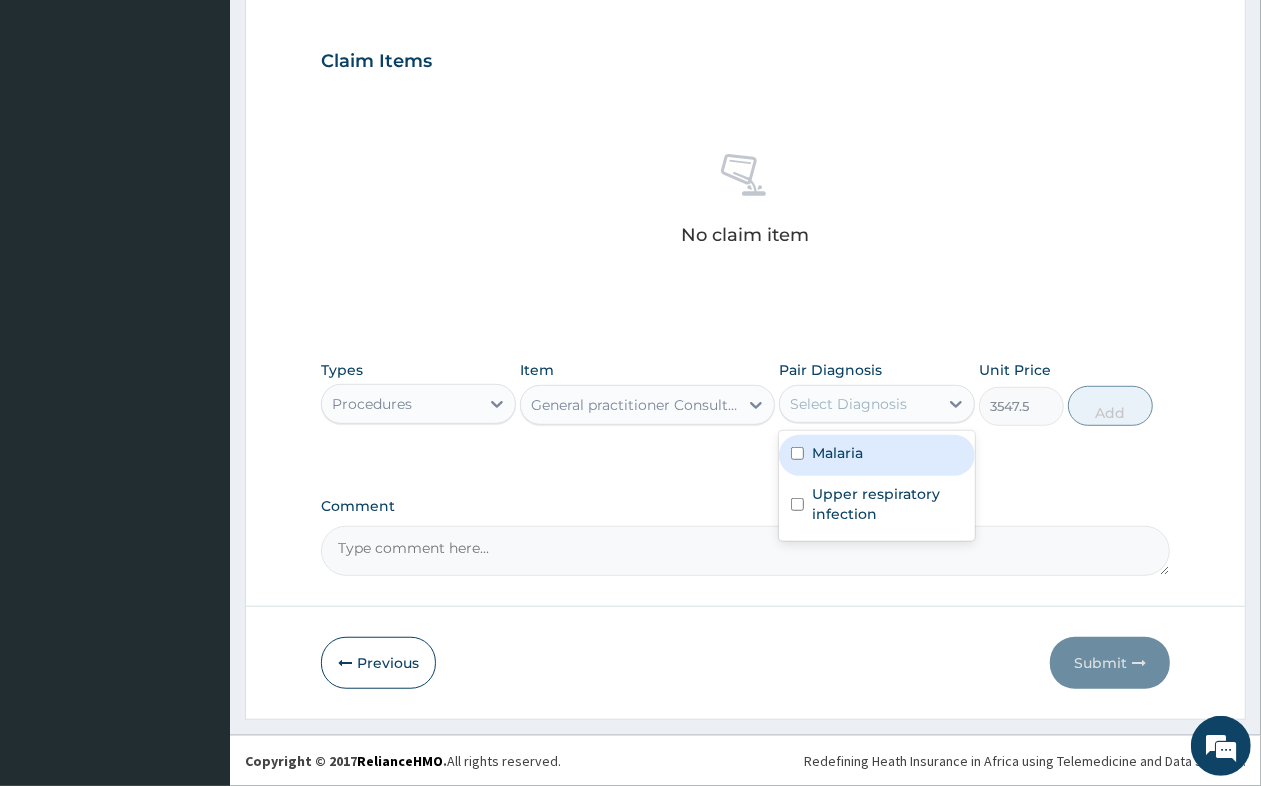 click on "Select Diagnosis" at bounding box center (848, 404) 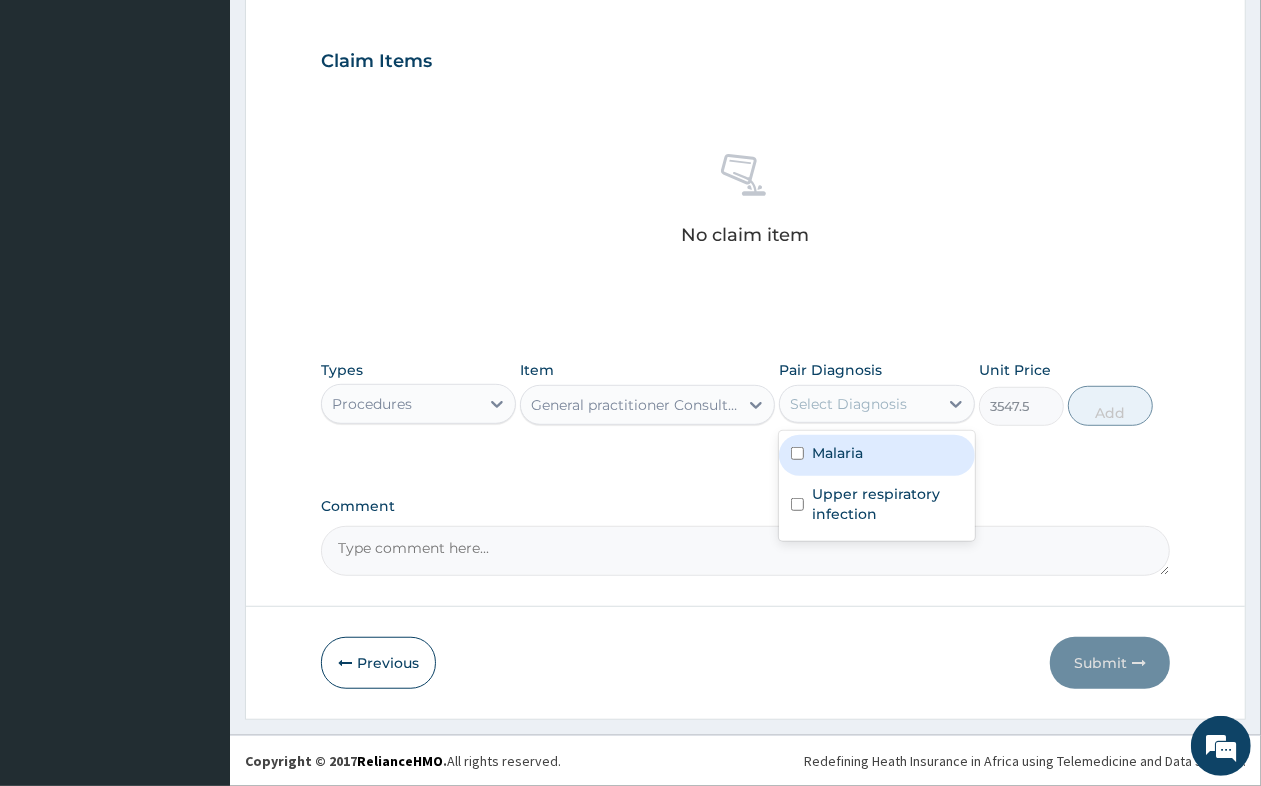 click on "Malaria" at bounding box center [837, 453] 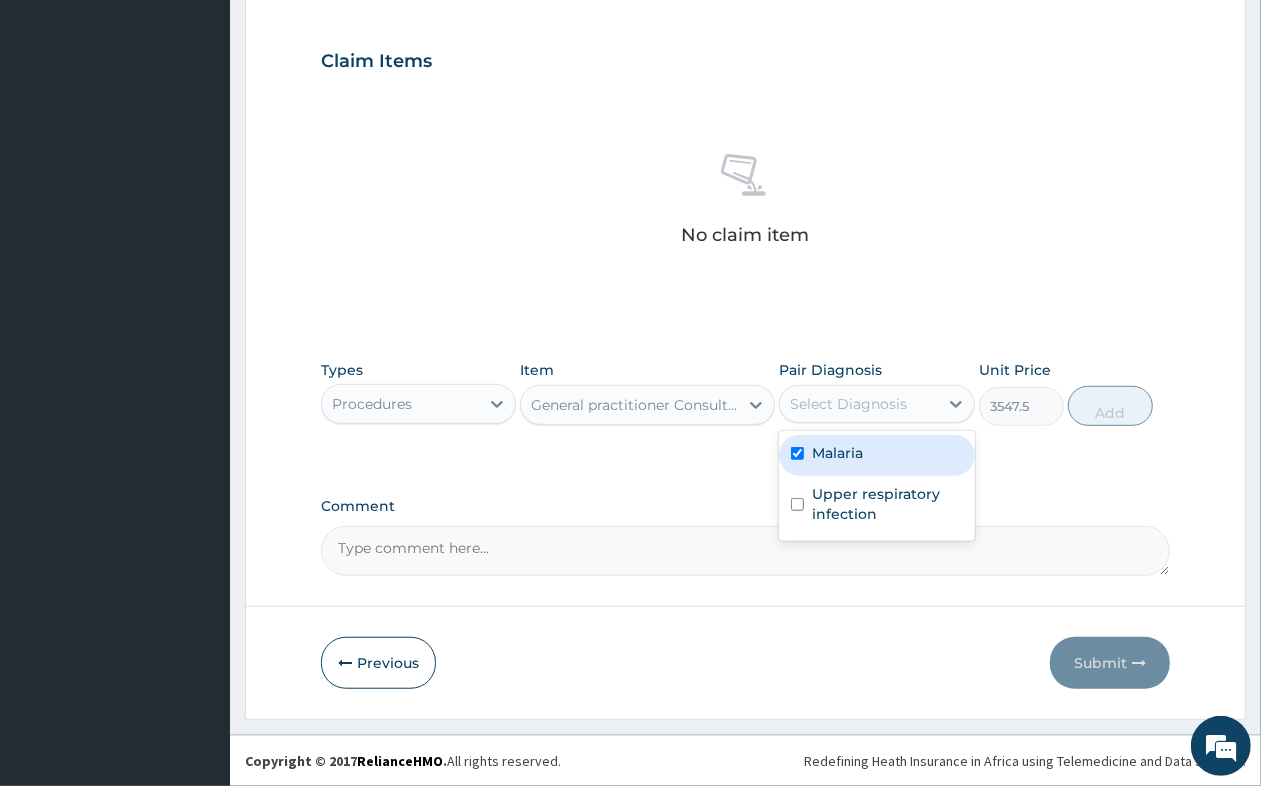checkbox on "true" 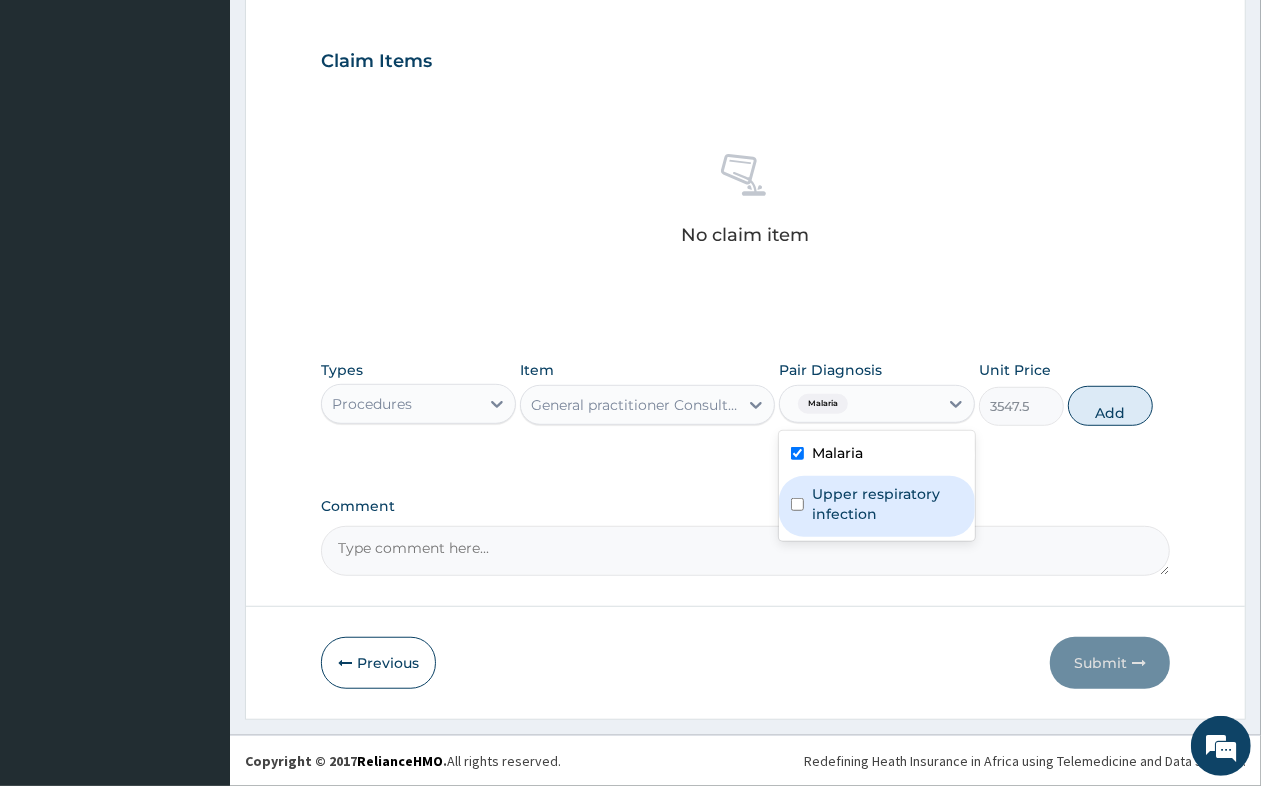 click on "Upper respiratory infection" at bounding box center (887, 504) 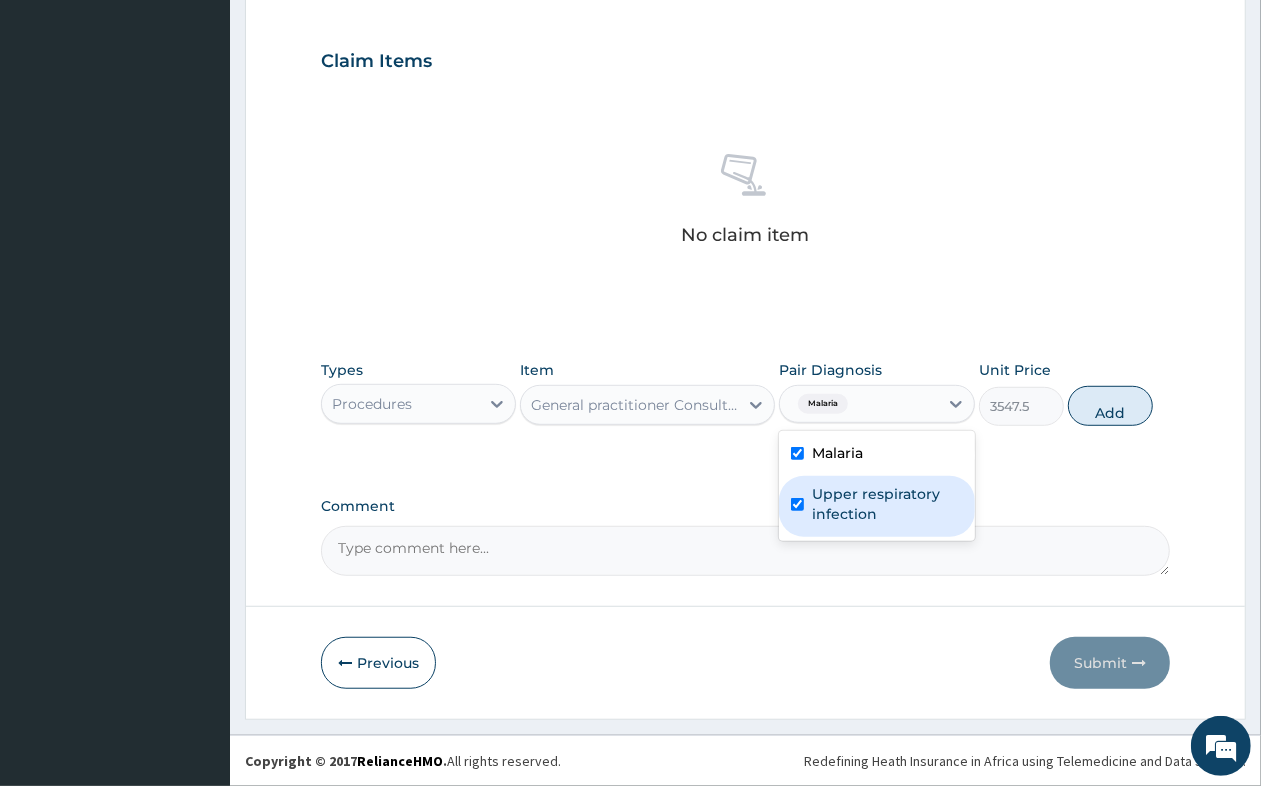 checkbox on "true" 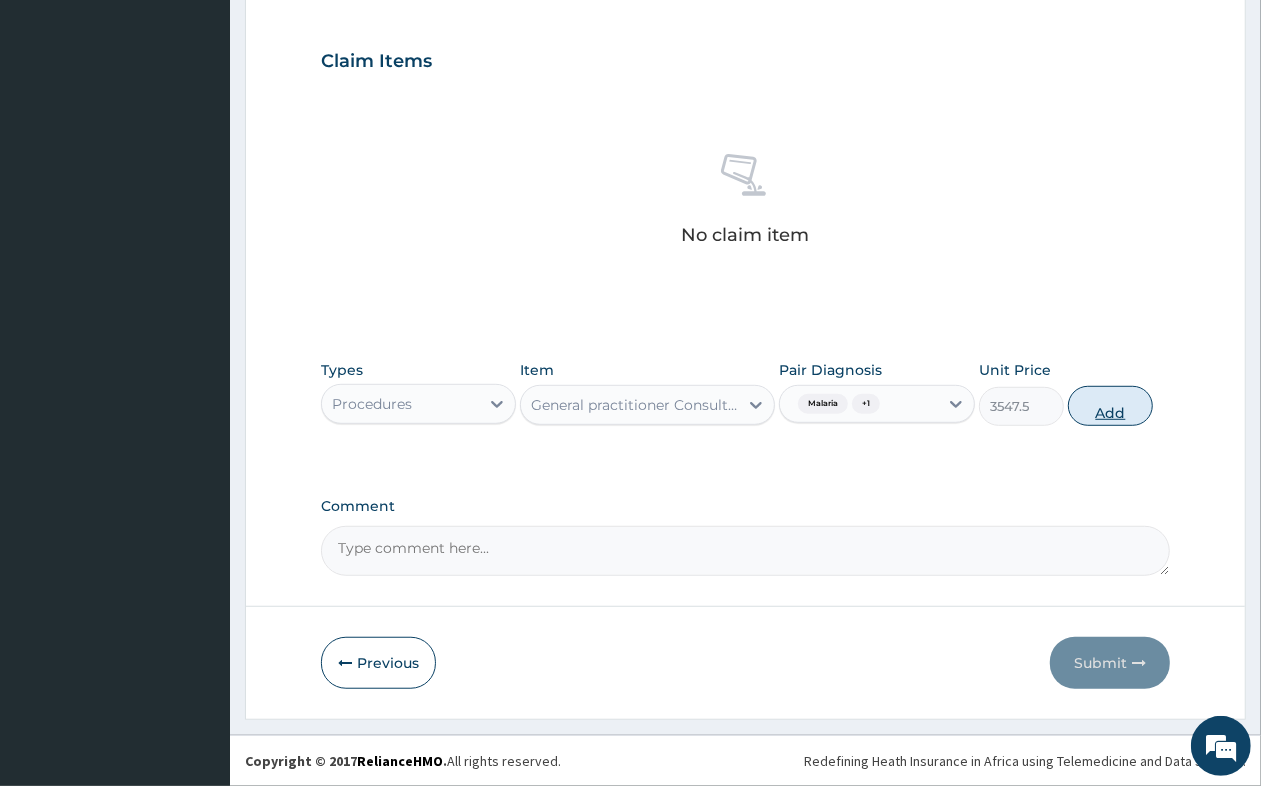click on "Add" at bounding box center (1110, 406) 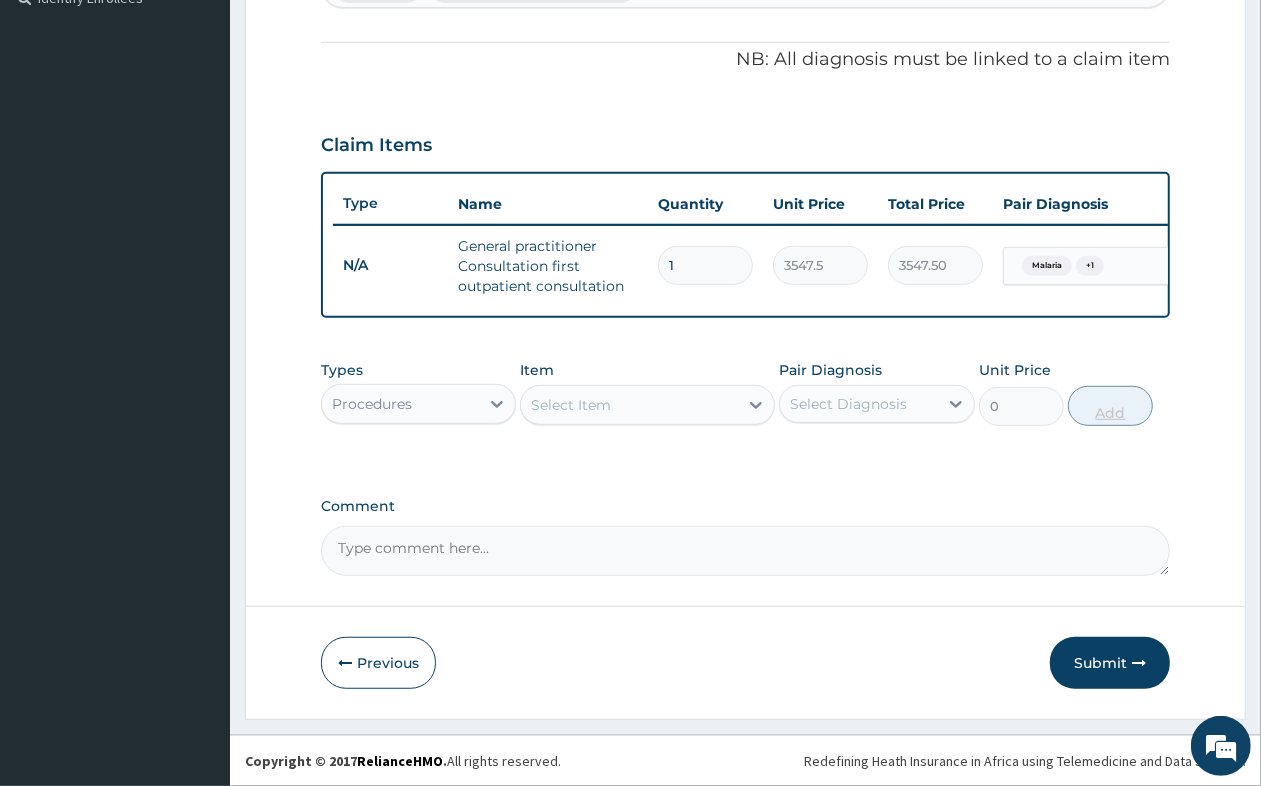 scroll, scrollTop: 590, scrollLeft: 0, axis: vertical 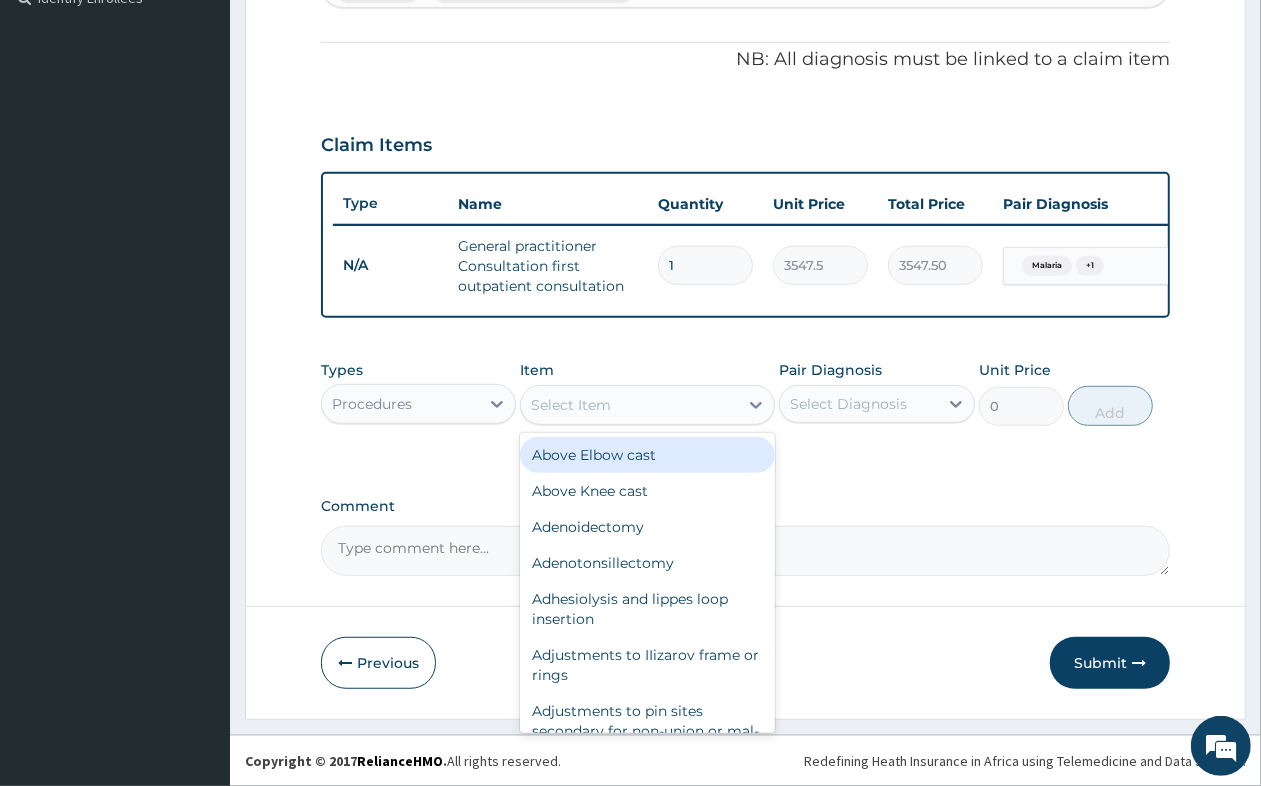 click on "Select Item" at bounding box center (571, 405) 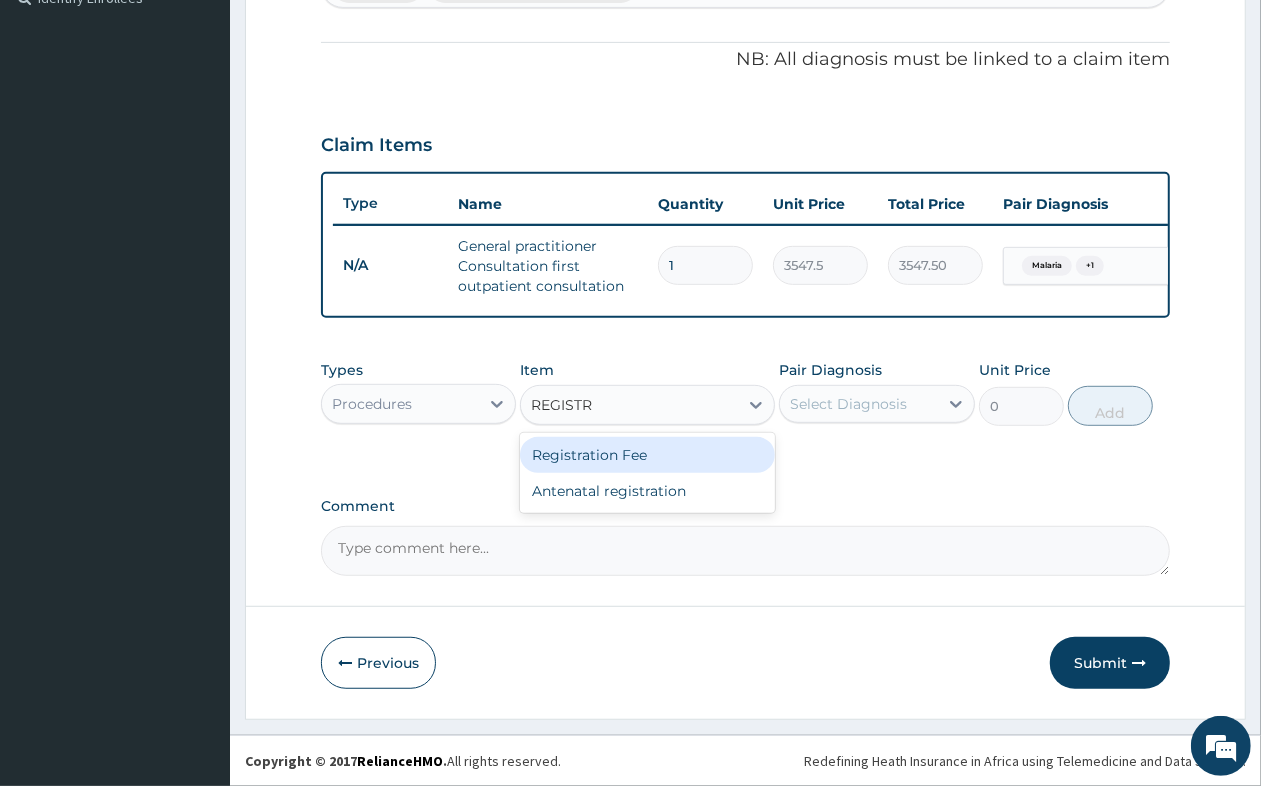 type on "REGISTRA" 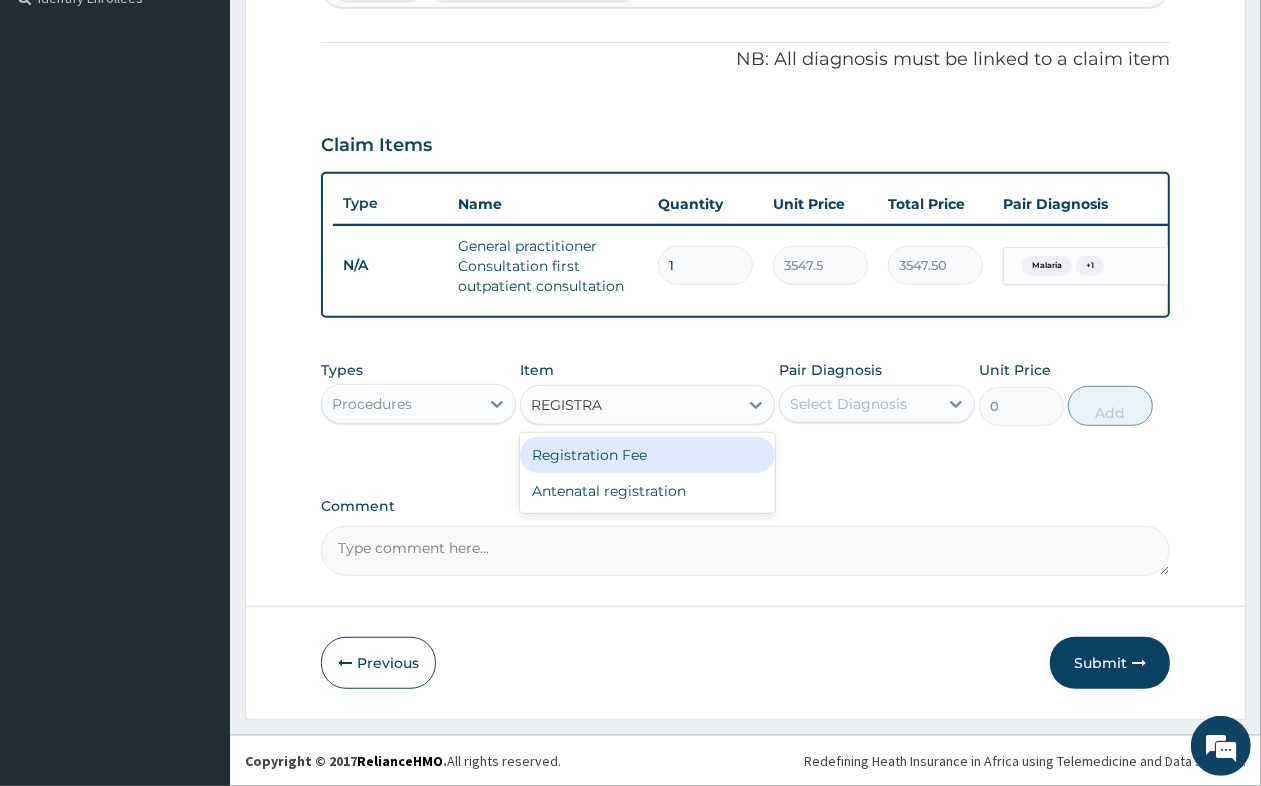 click on "Registration Fee" at bounding box center (647, 455) 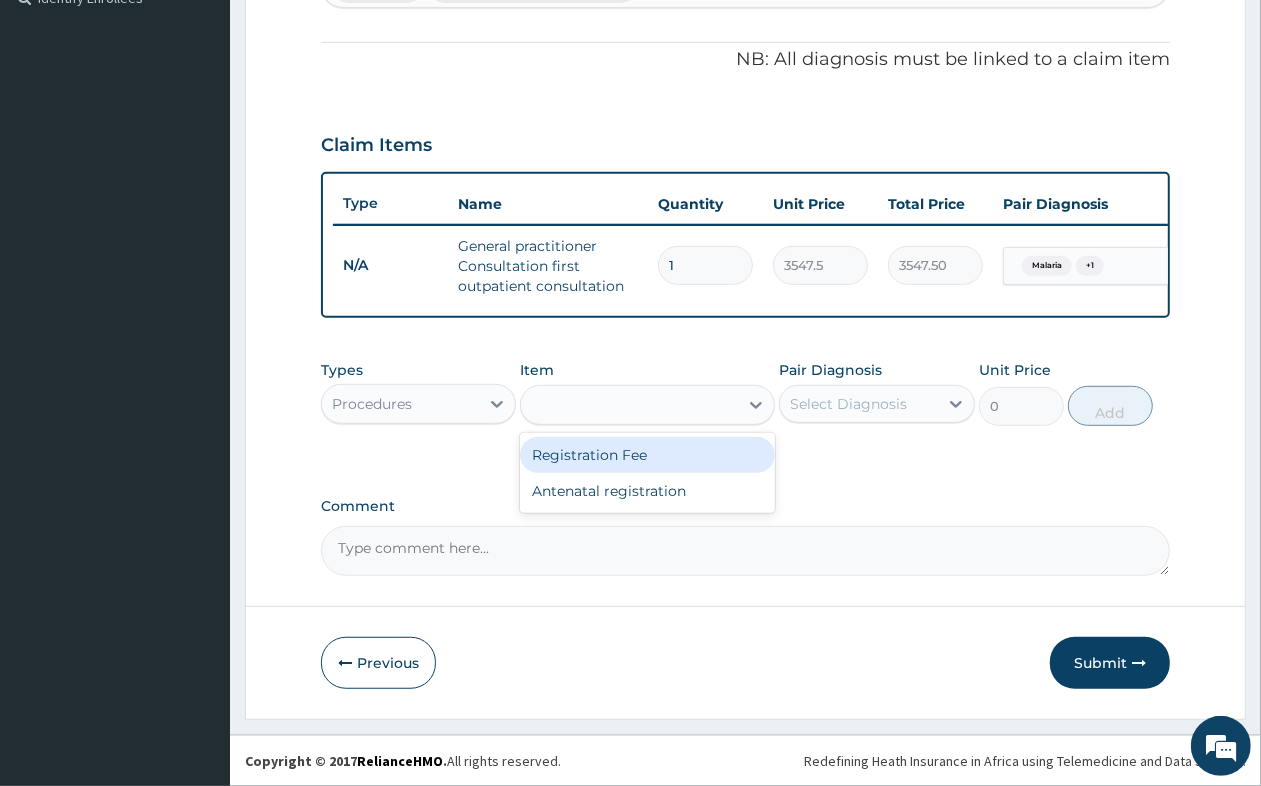 type on "2150" 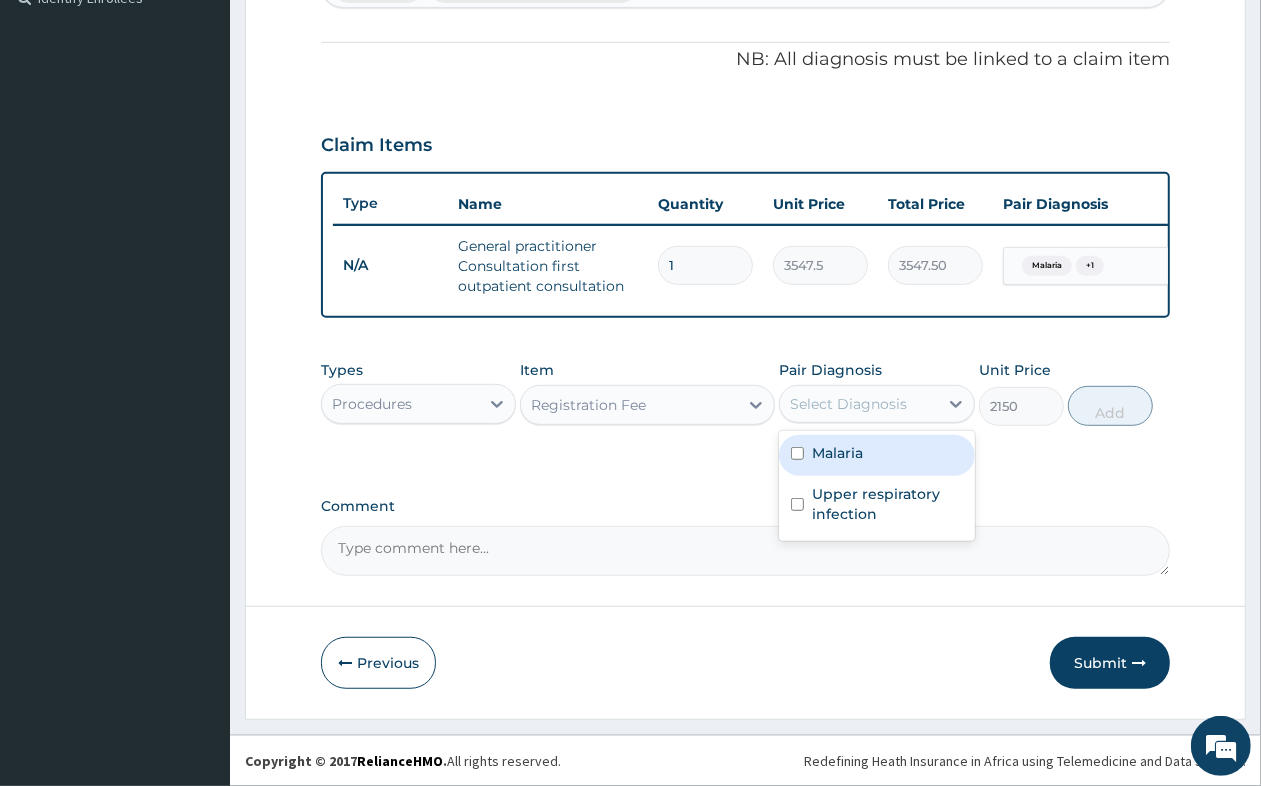 click on "Select Diagnosis" at bounding box center [858, 404] 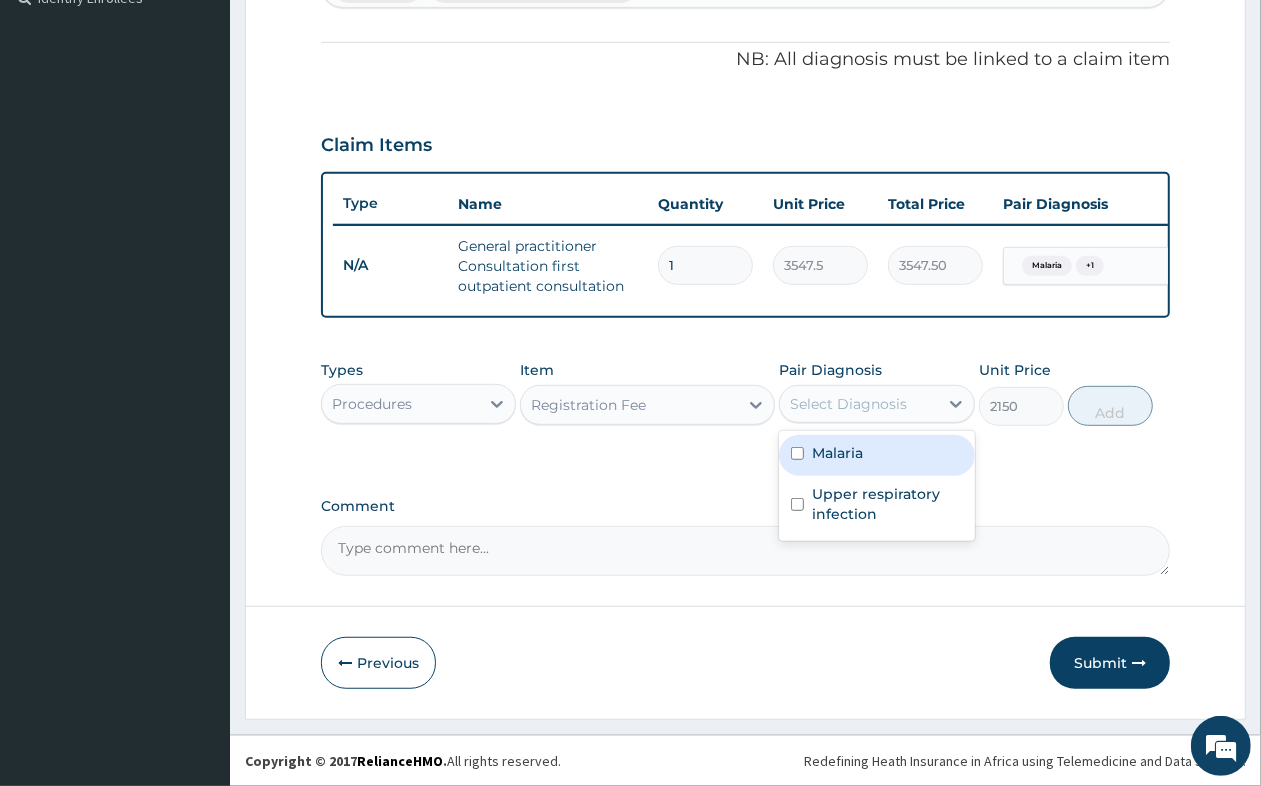 click on "Malaria" at bounding box center (876, 455) 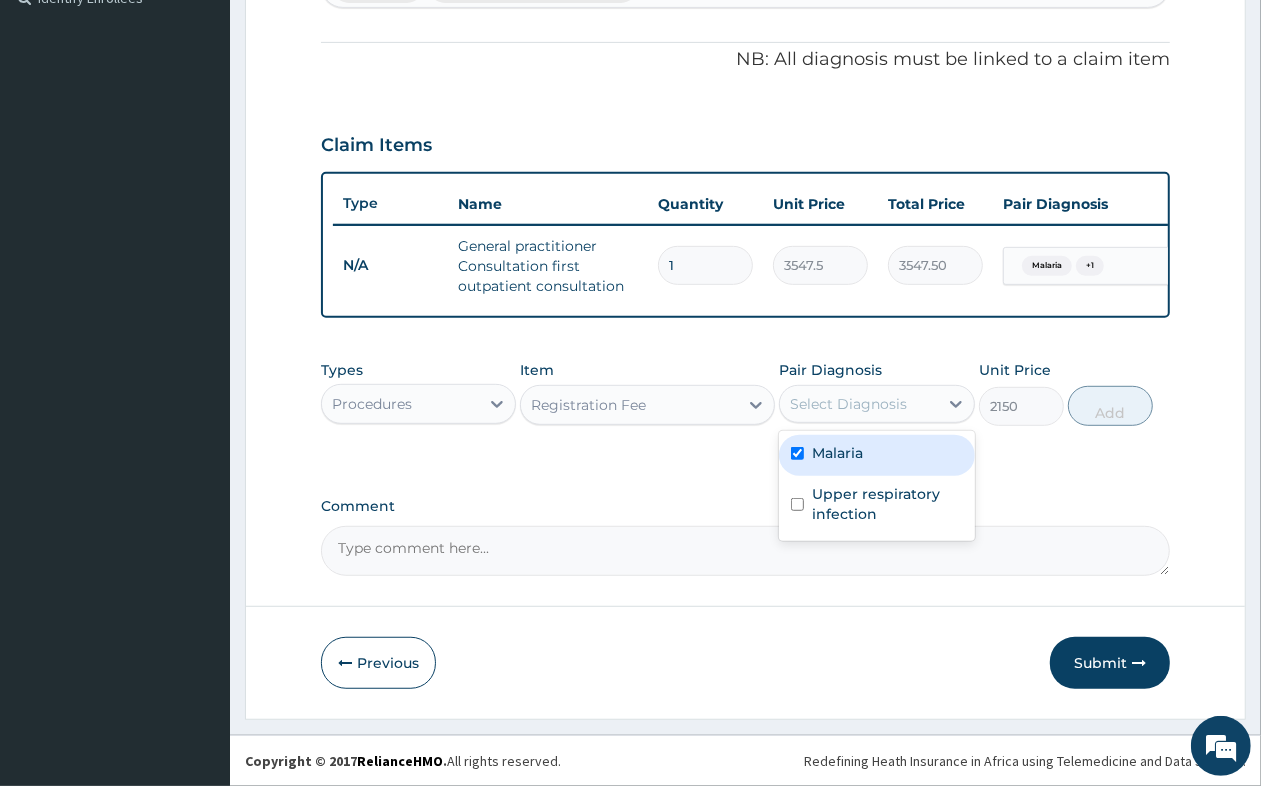 checkbox on "true" 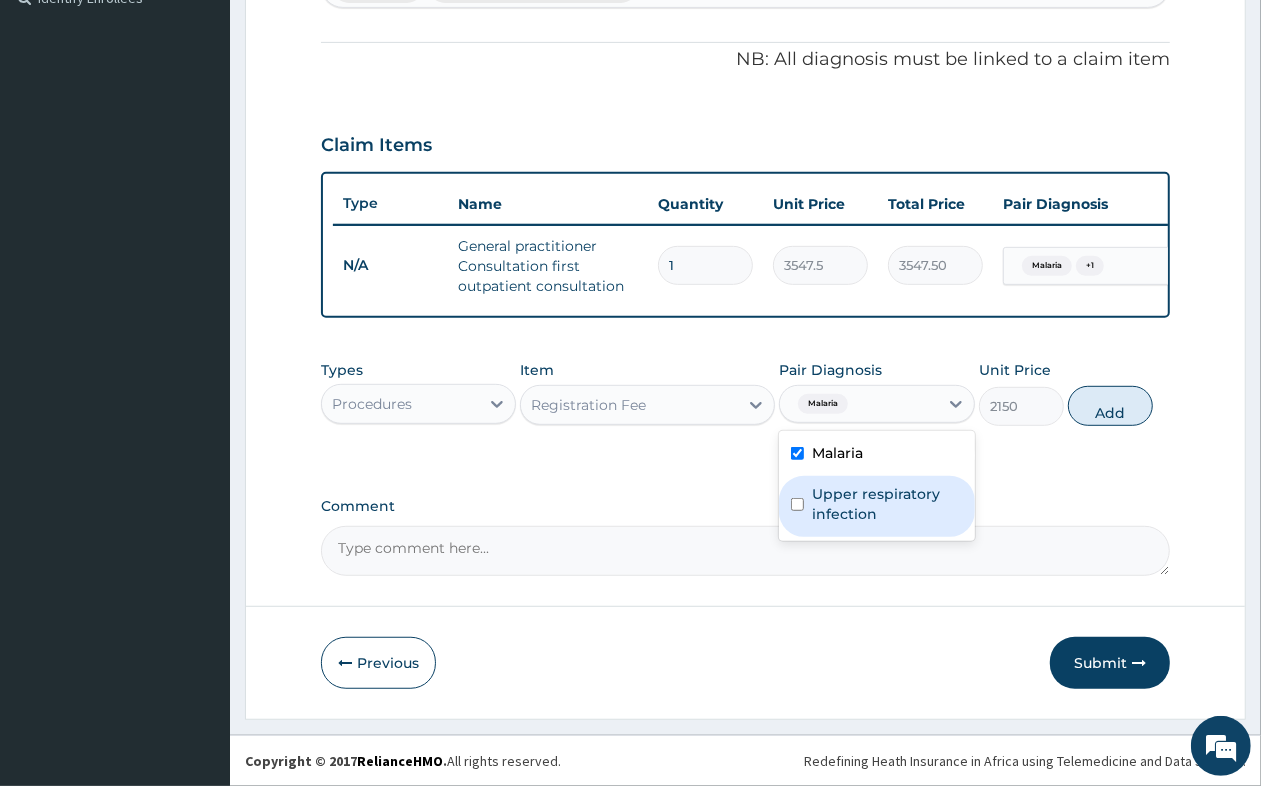 click on "Upper respiratory infection" at bounding box center [887, 504] 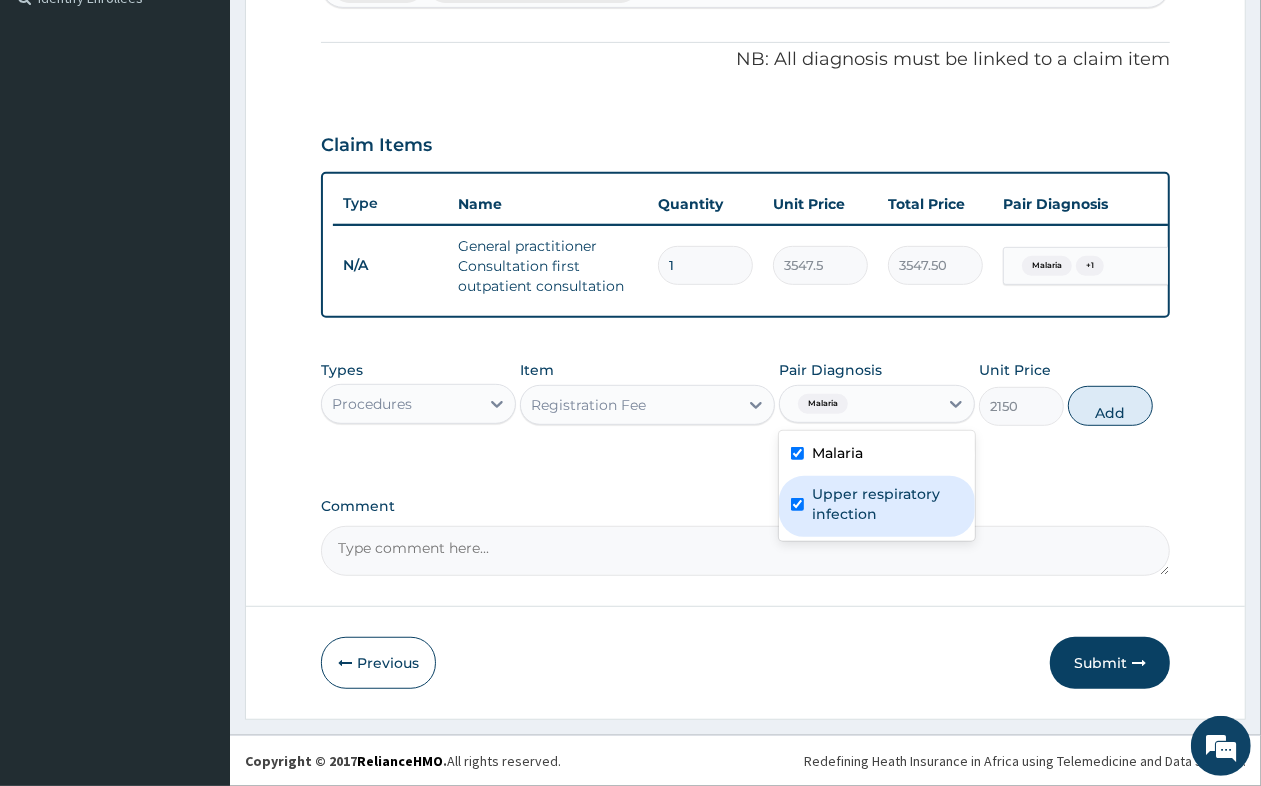 checkbox on "true" 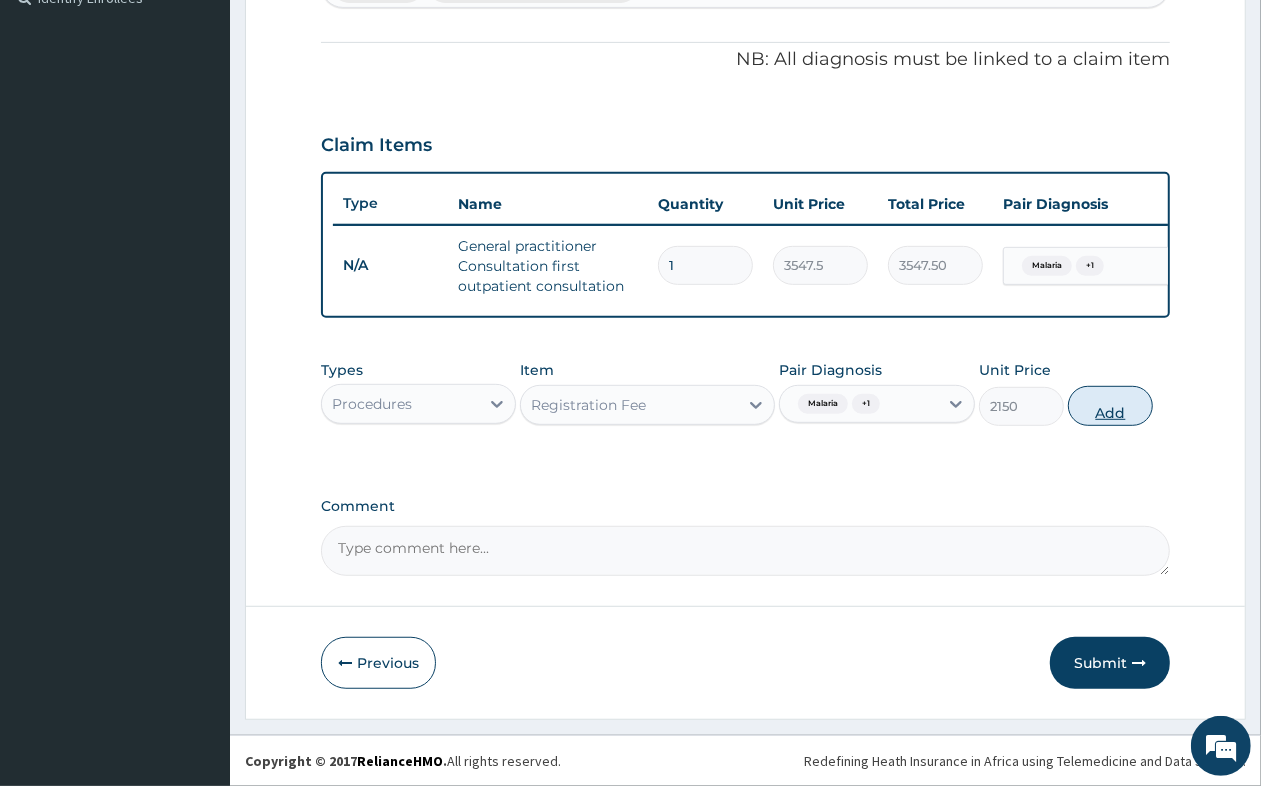 click on "Add" at bounding box center [1110, 406] 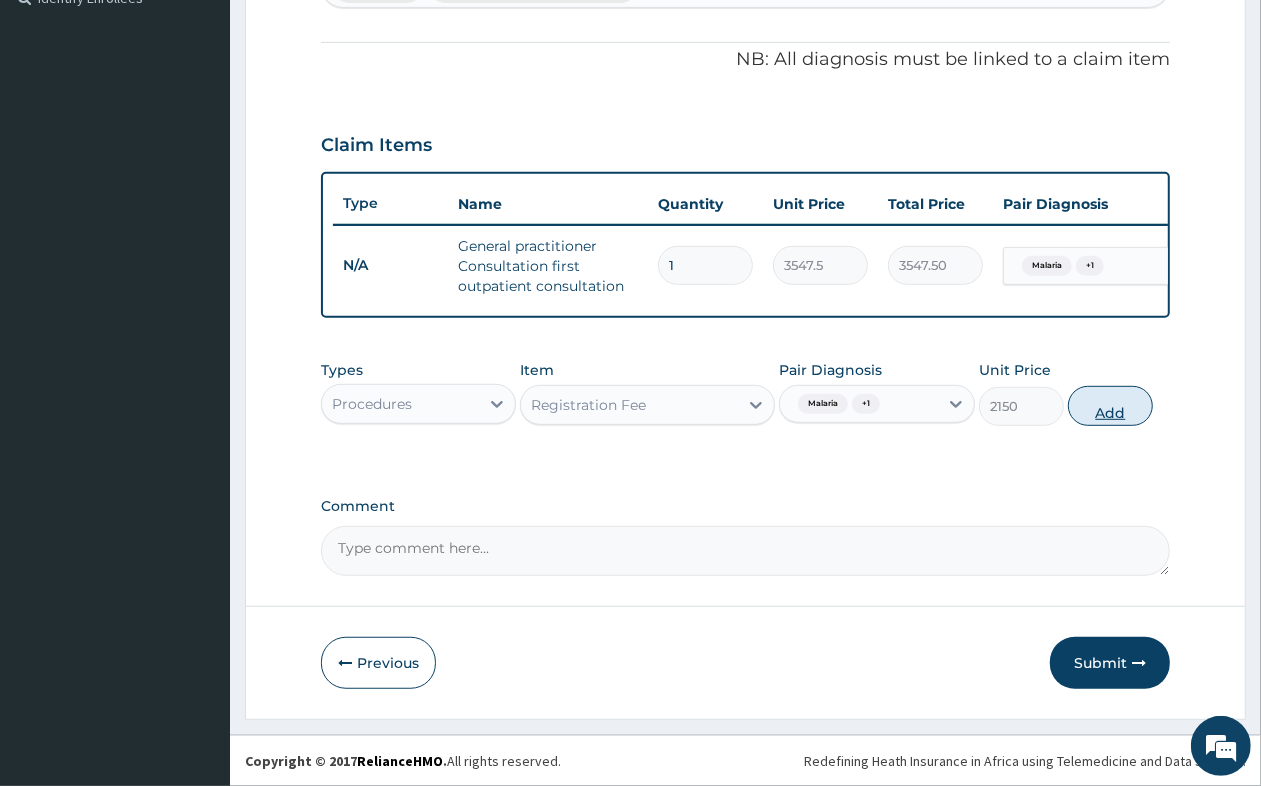 type on "0" 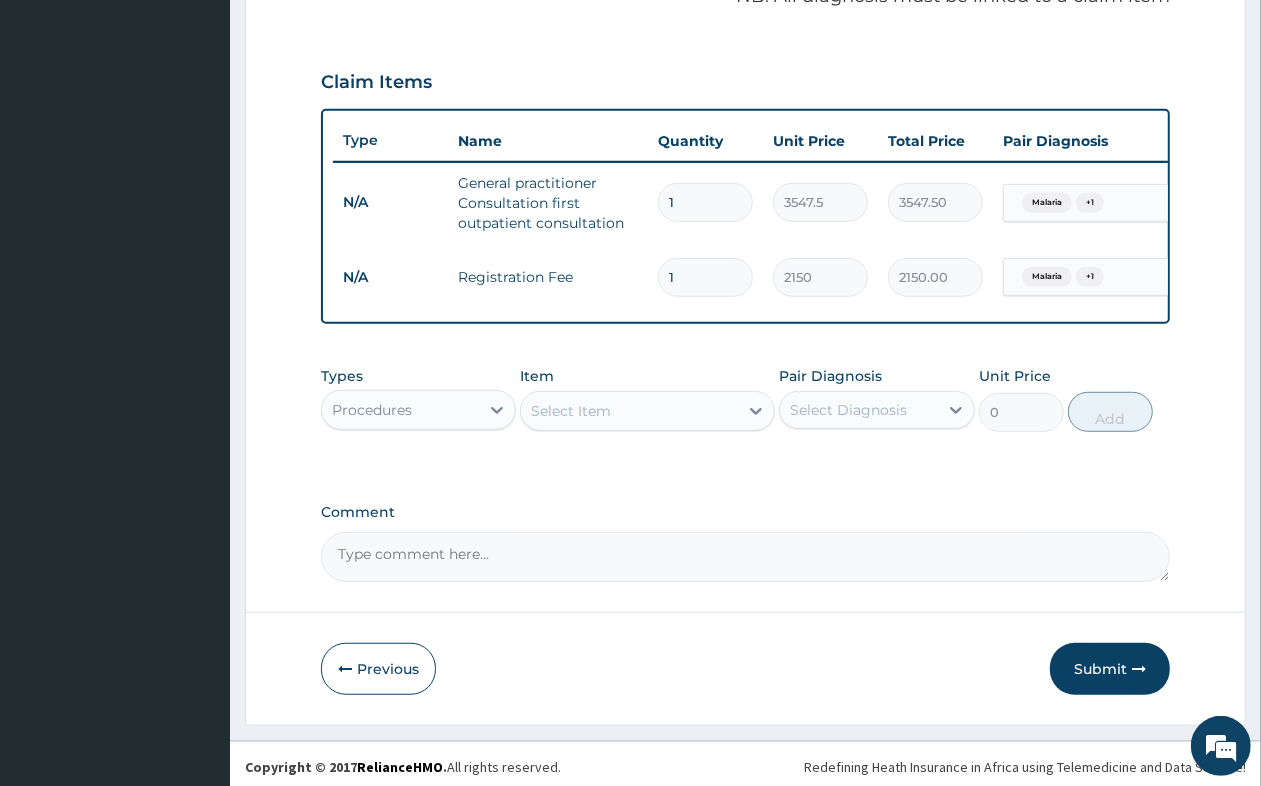 scroll, scrollTop: 658, scrollLeft: 0, axis: vertical 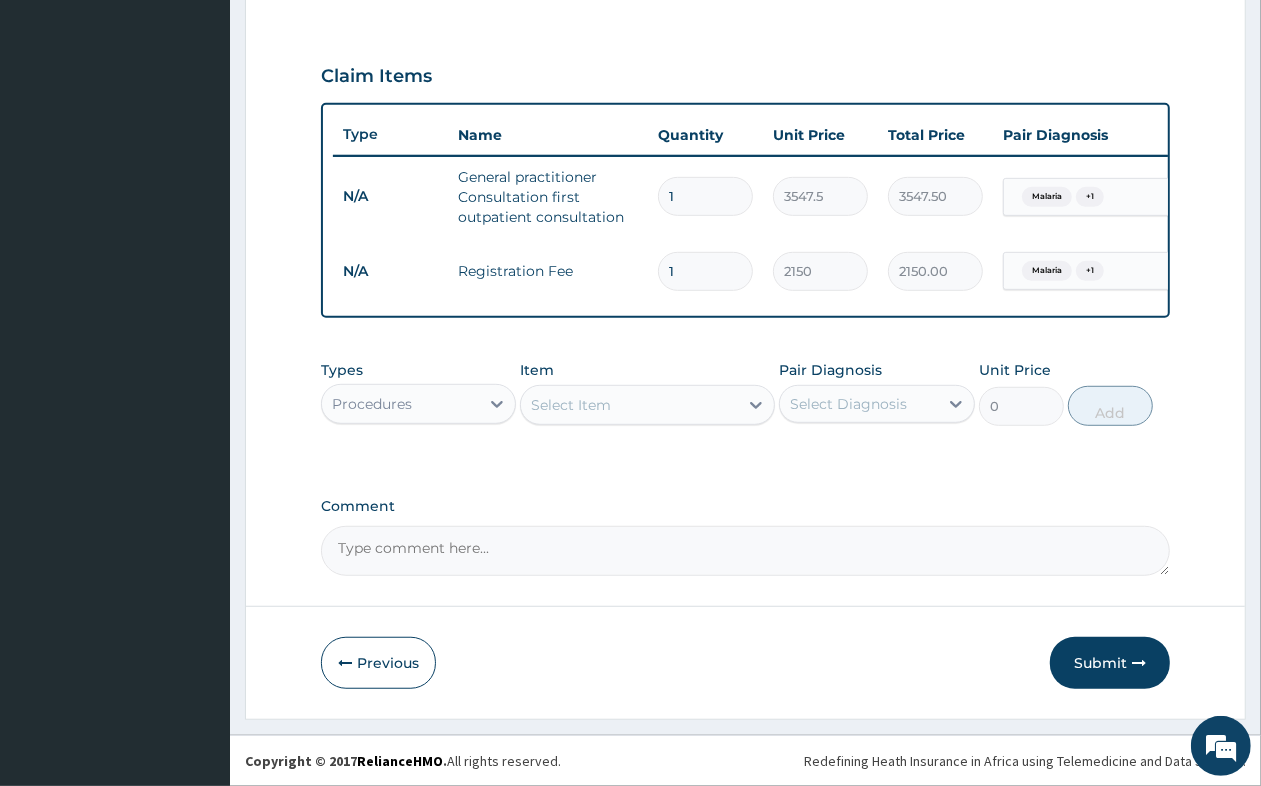 click on "Procedures" at bounding box center (400, 404) 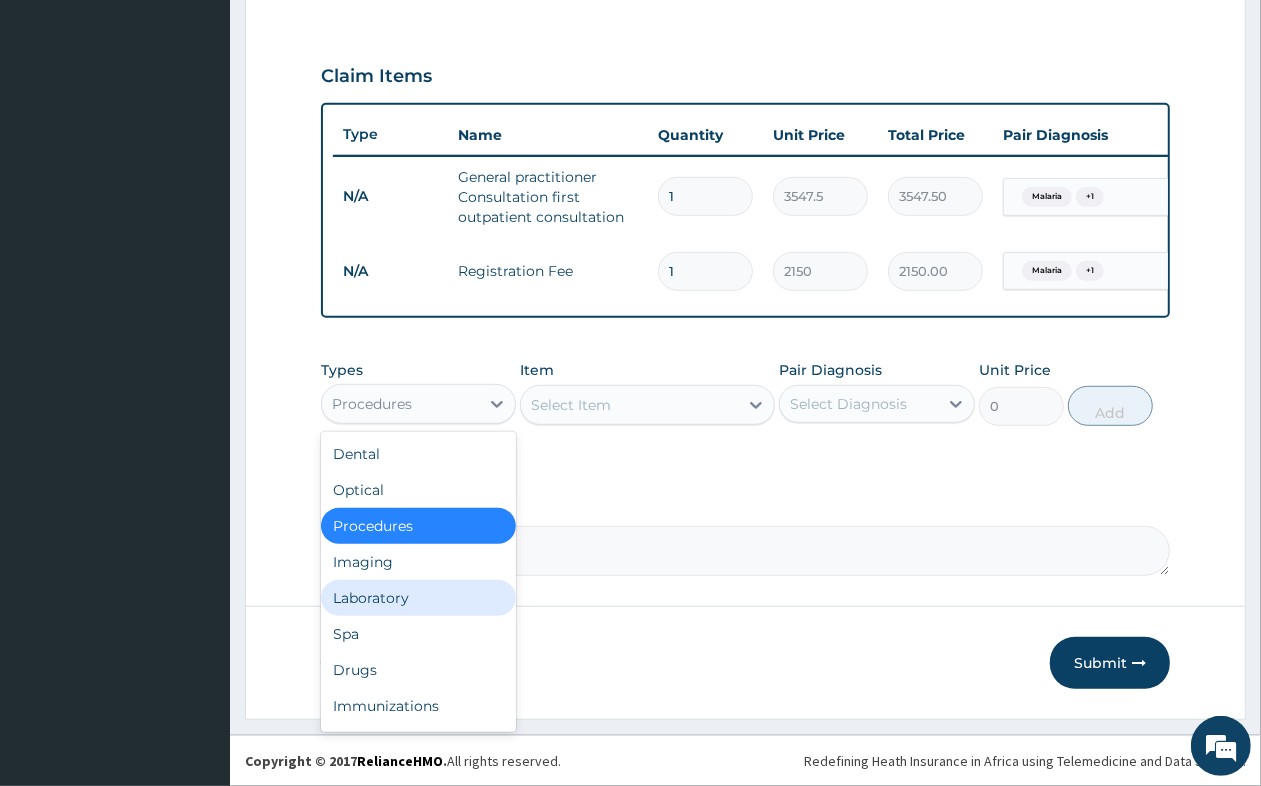 click on "Laboratory" at bounding box center [418, 598] 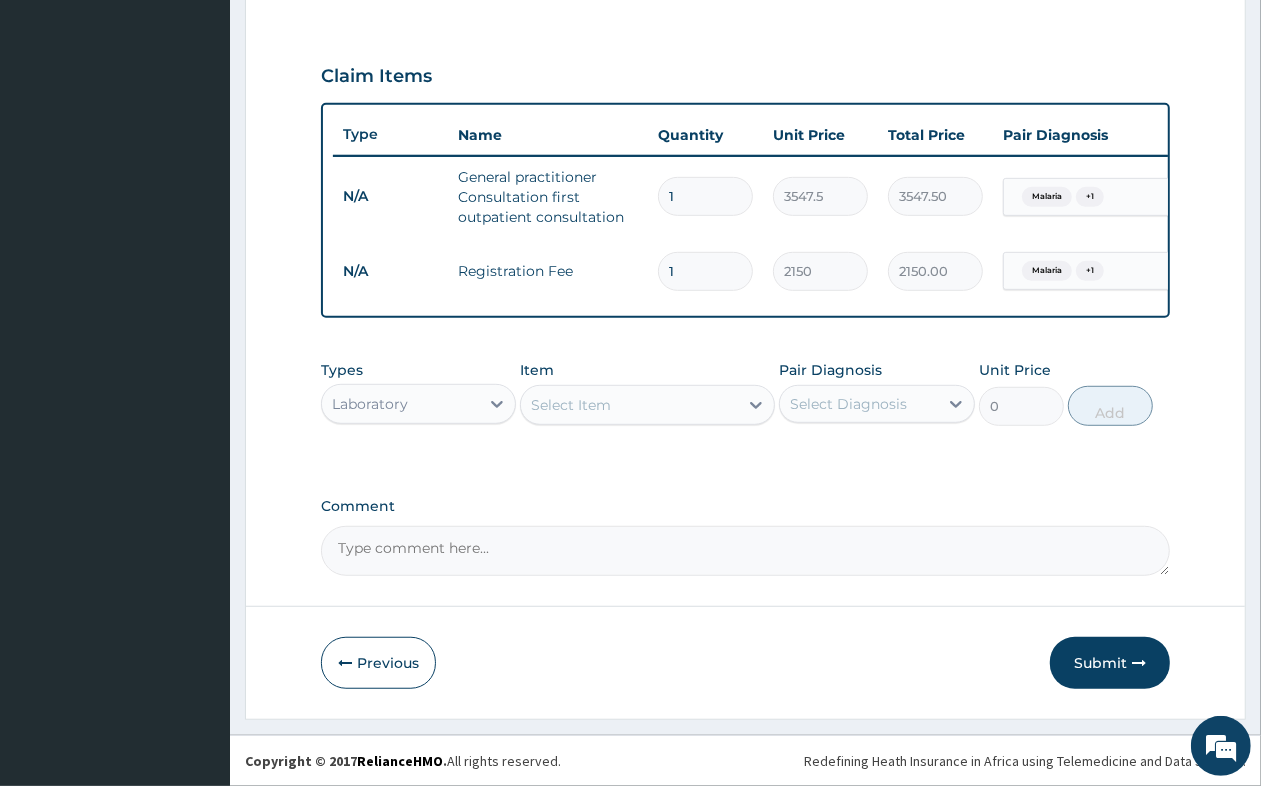 click on "Select Item" at bounding box center (629, 405) 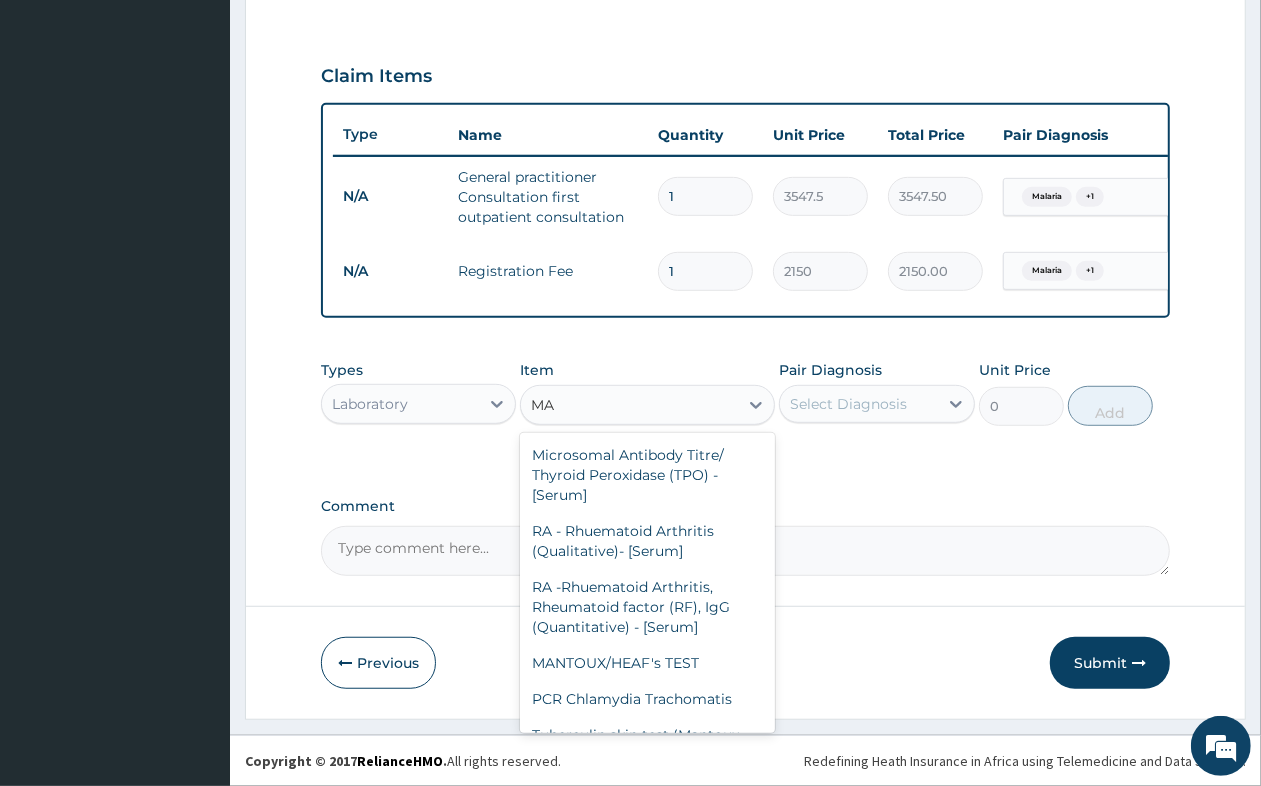 type on "M" 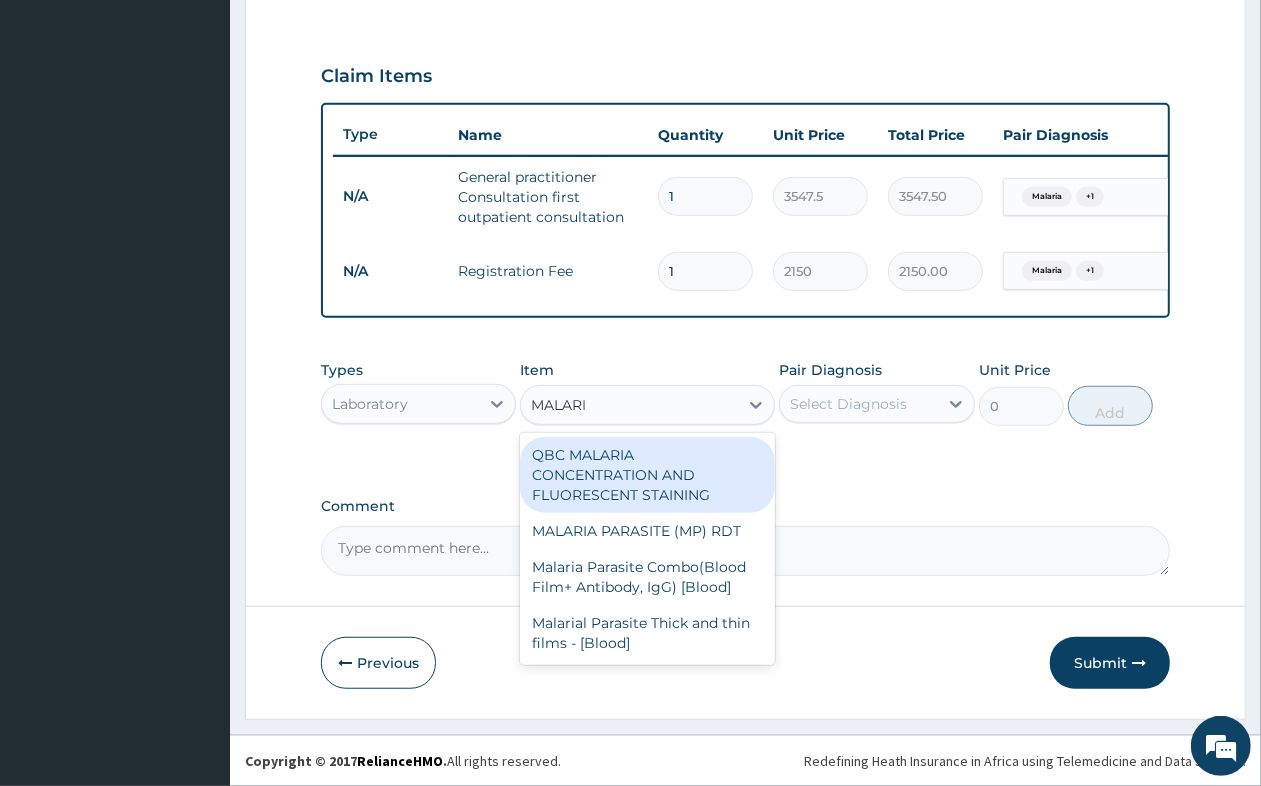 type on "MALARIA" 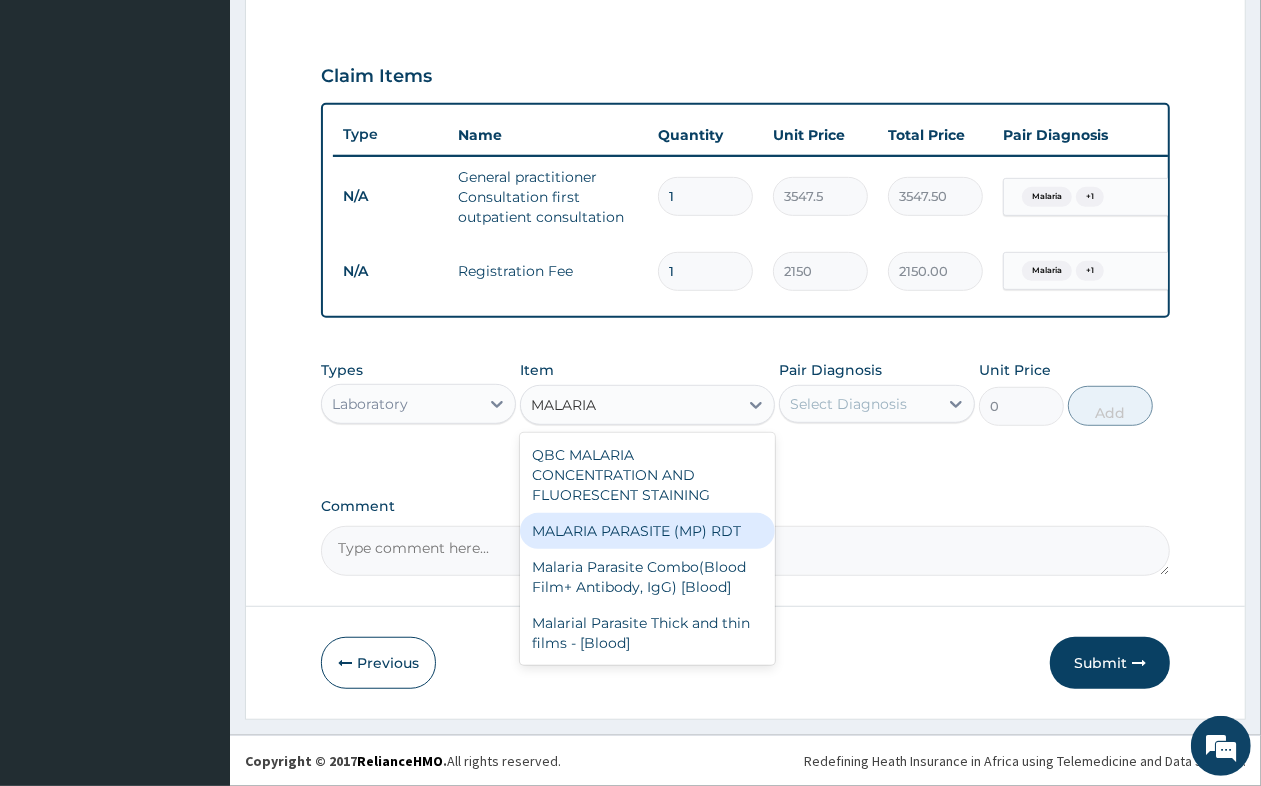 click on "MALARIA PARASITE (MP) RDT" at bounding box center (647, 531) 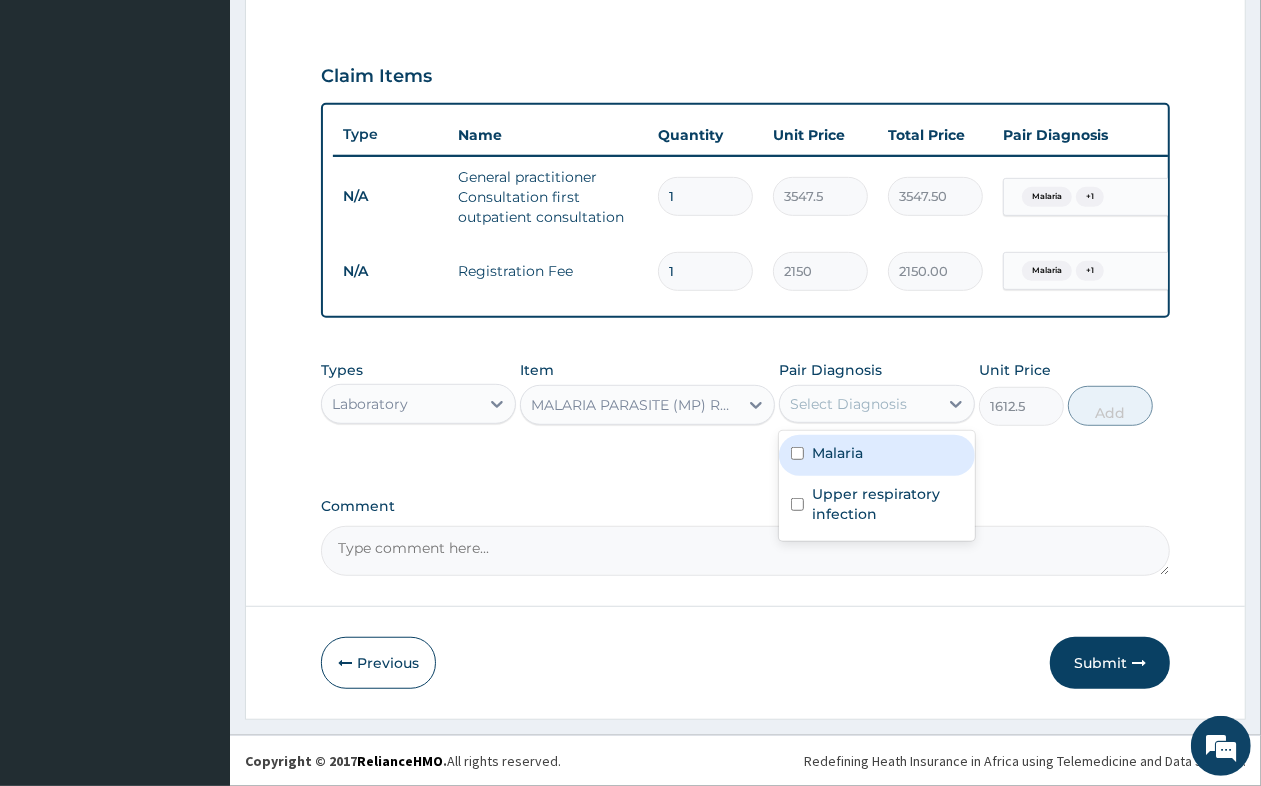 click on "Select Diagnosis" at bounding box center [848, 404] 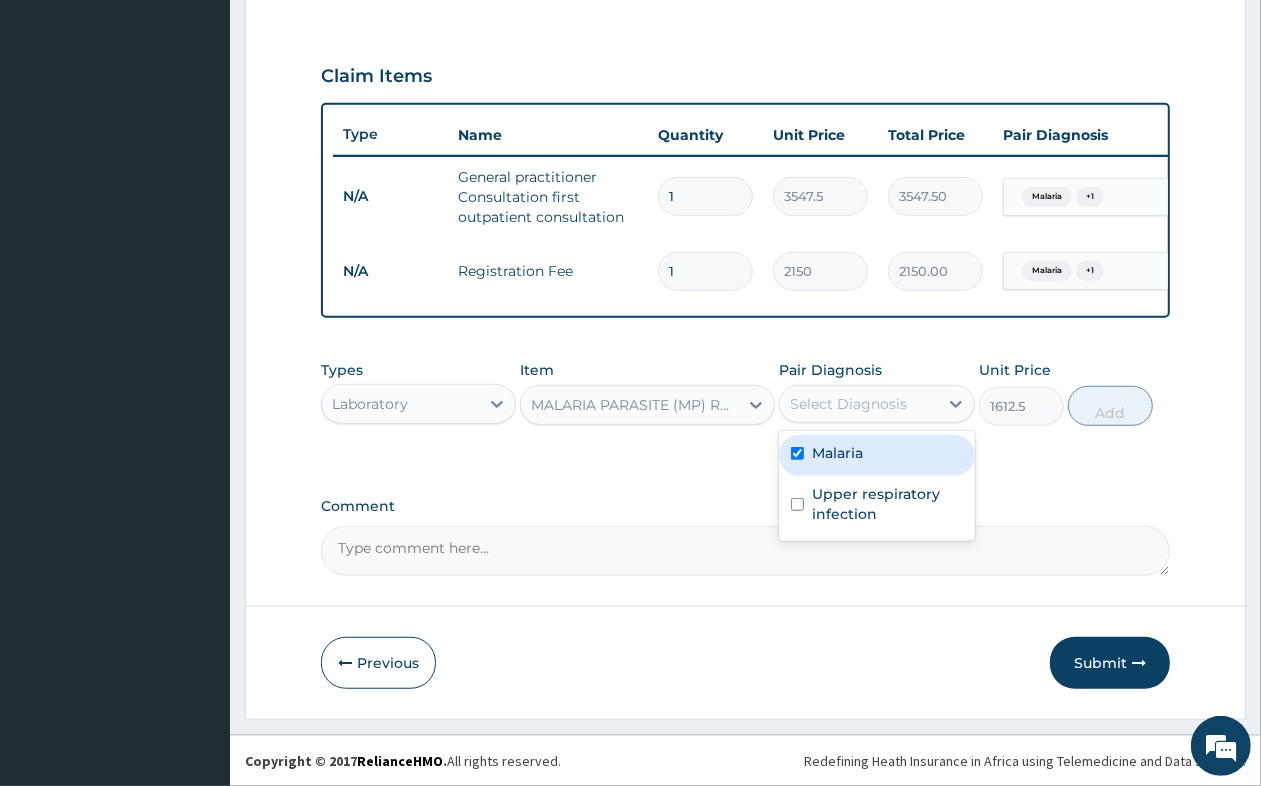 checkbox on "true" 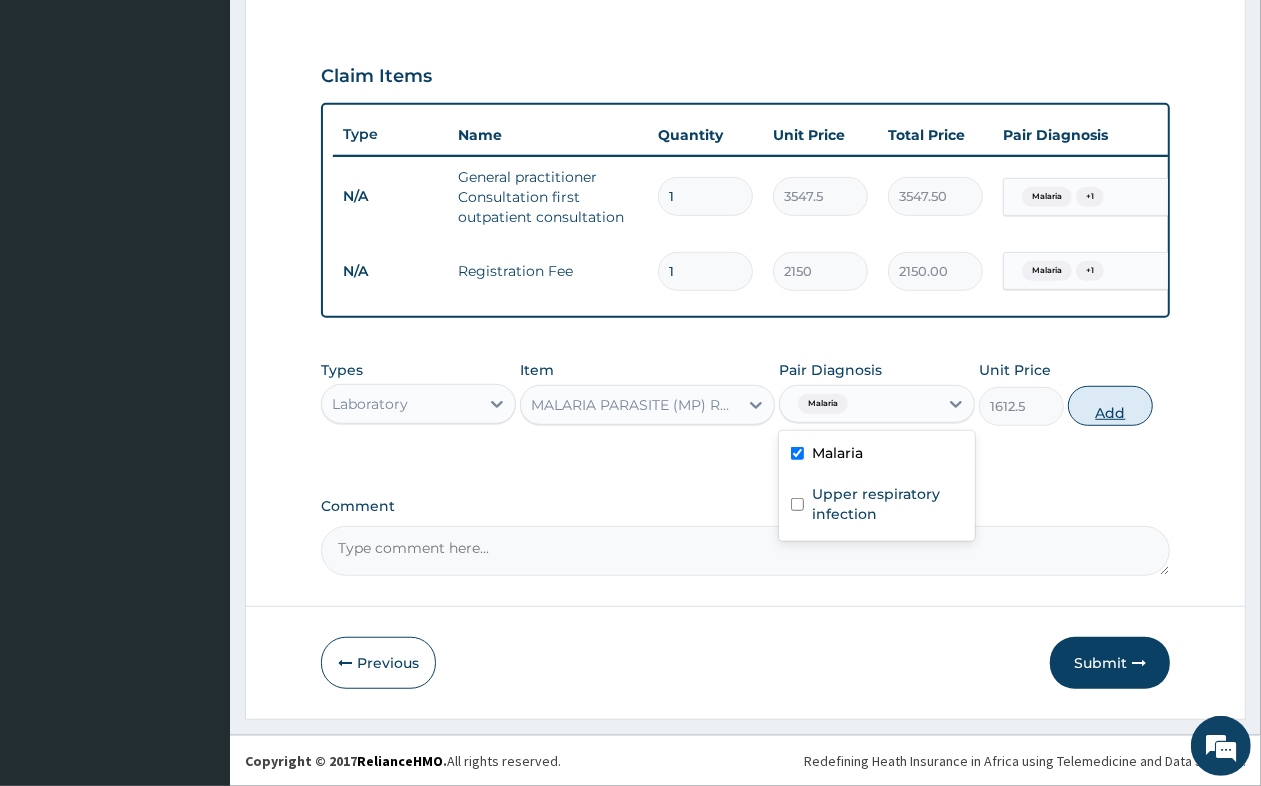 click on "Add" at bounding box center [1110, 406] 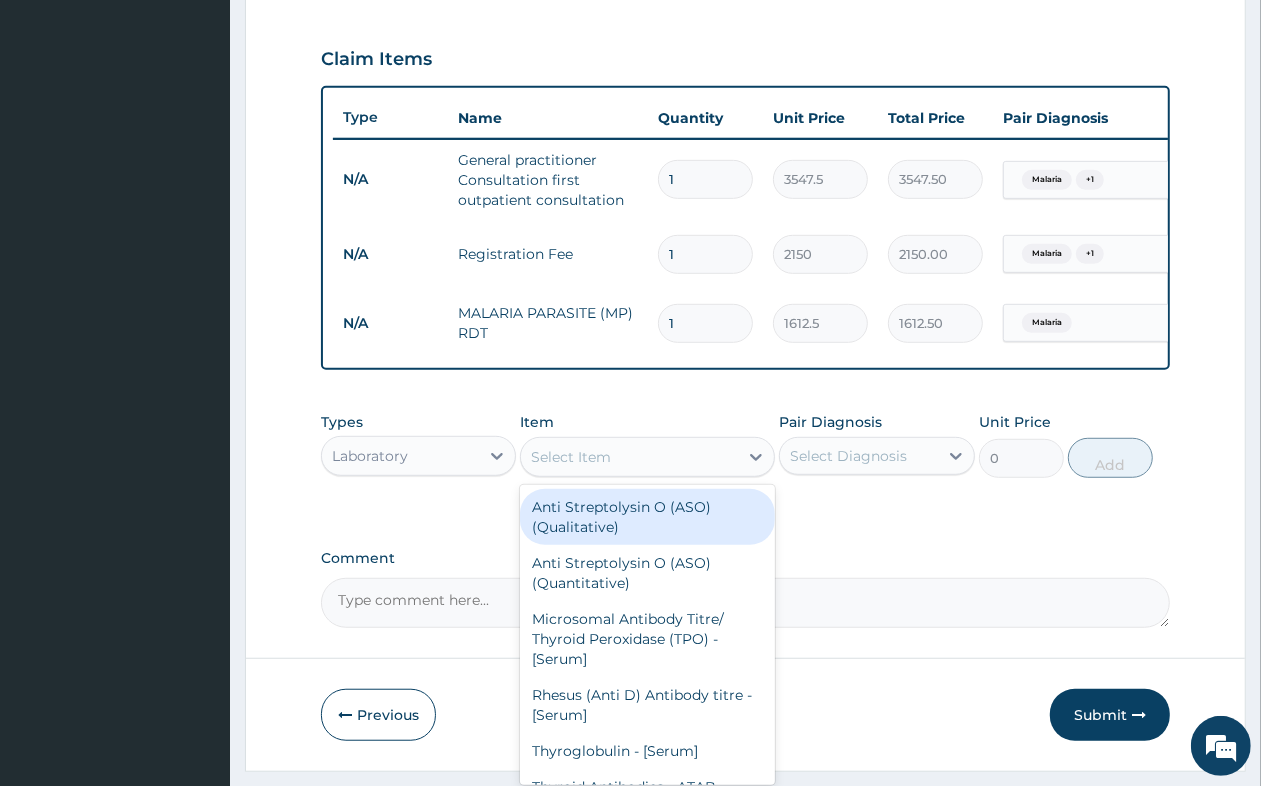 click on "Select Item" at bounding box center [571, 457] 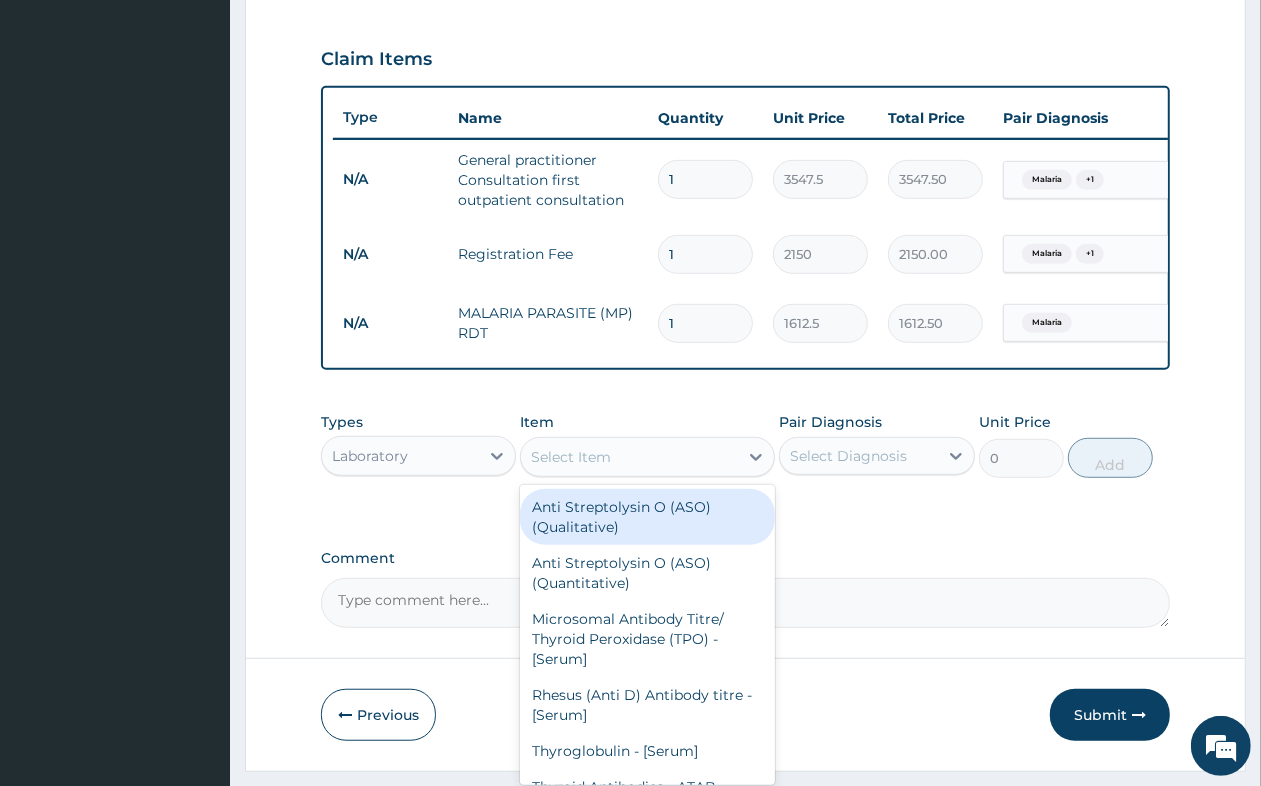 type on "F" 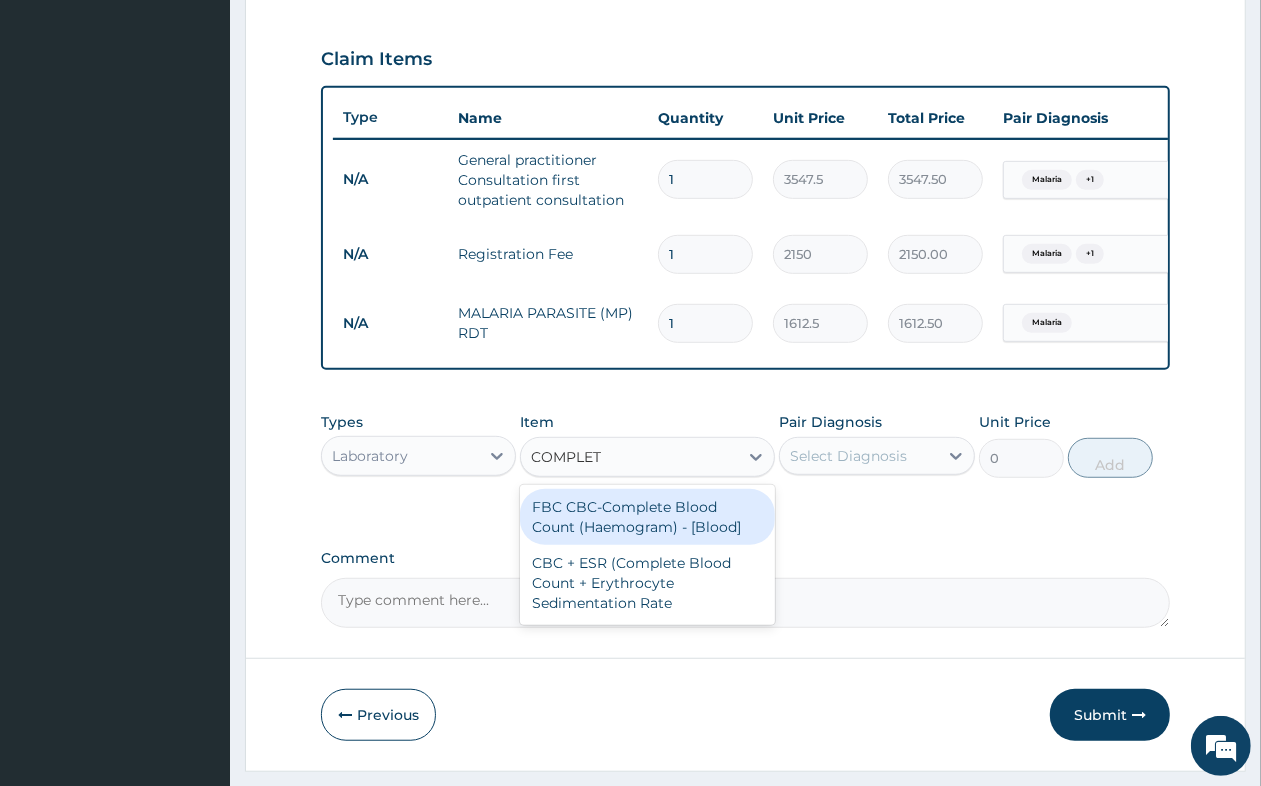 type on "COMPLETE" 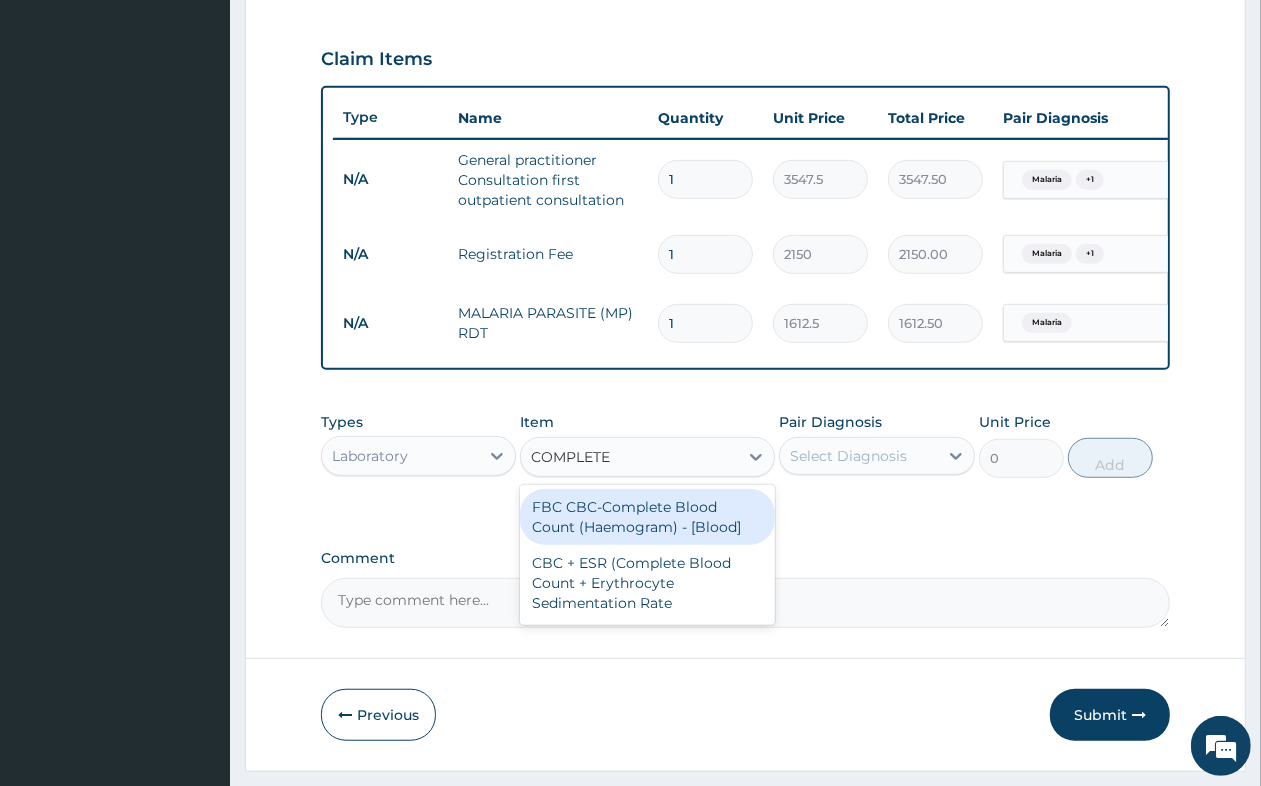 click on "FBC CBC-Complete Blood Count (Haemogram) - [Blood]" at bounding box center (647, 517) 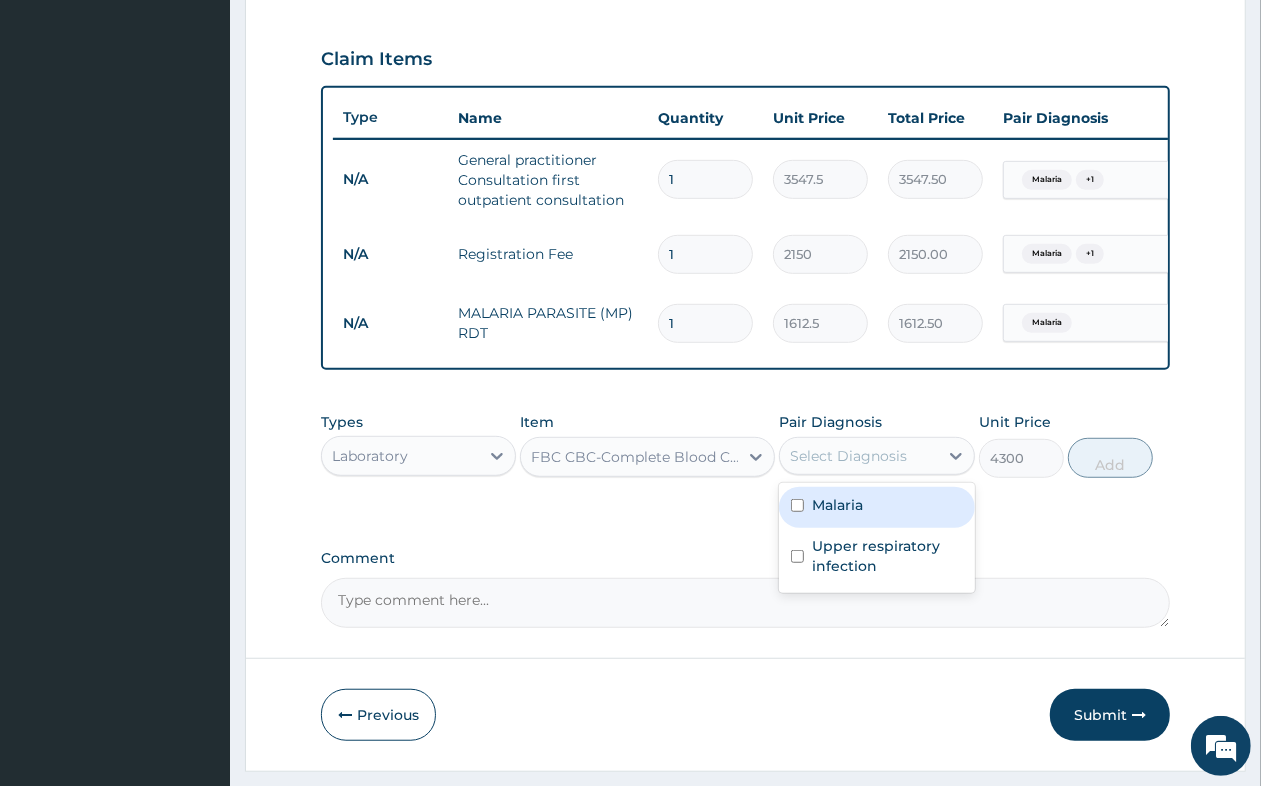 click on "Select Diagnosis" at bounding box center (848, 456) 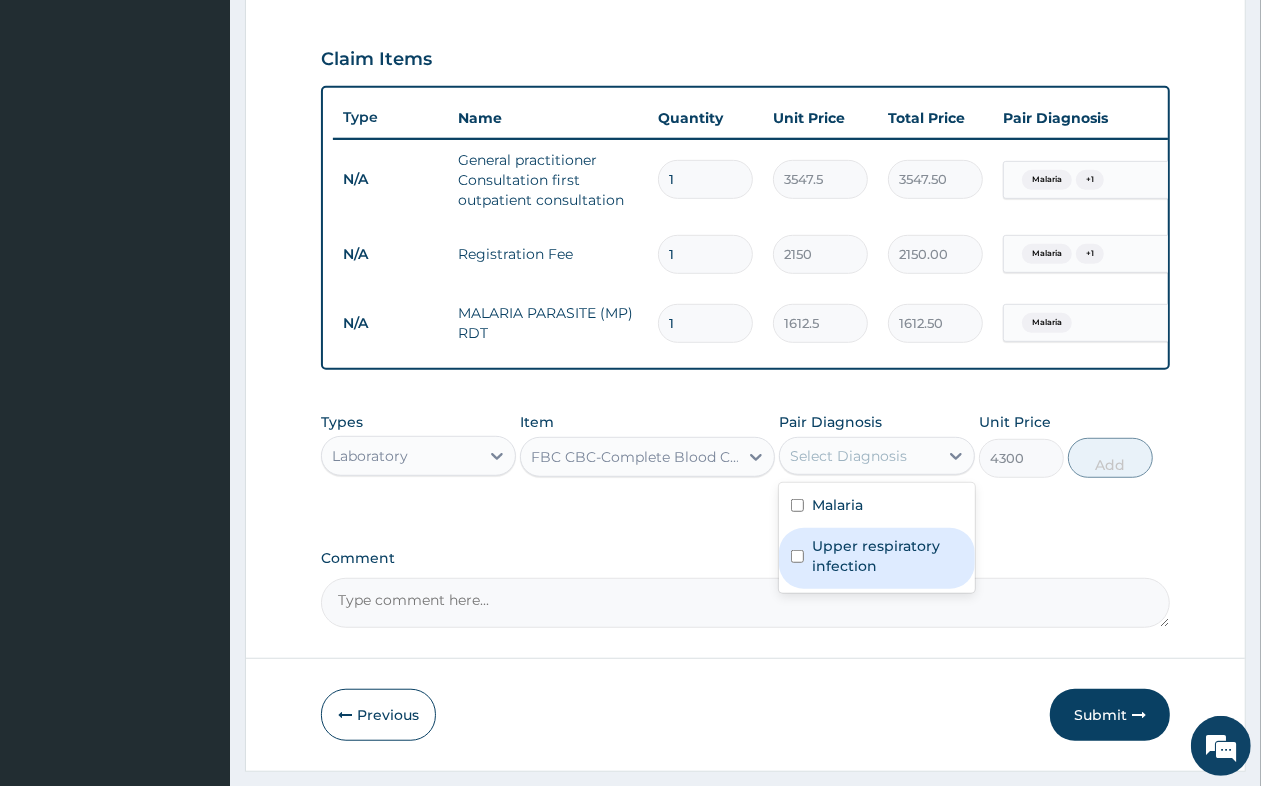 click on "Upper respiratory infection" at bounding box center (876, 558) 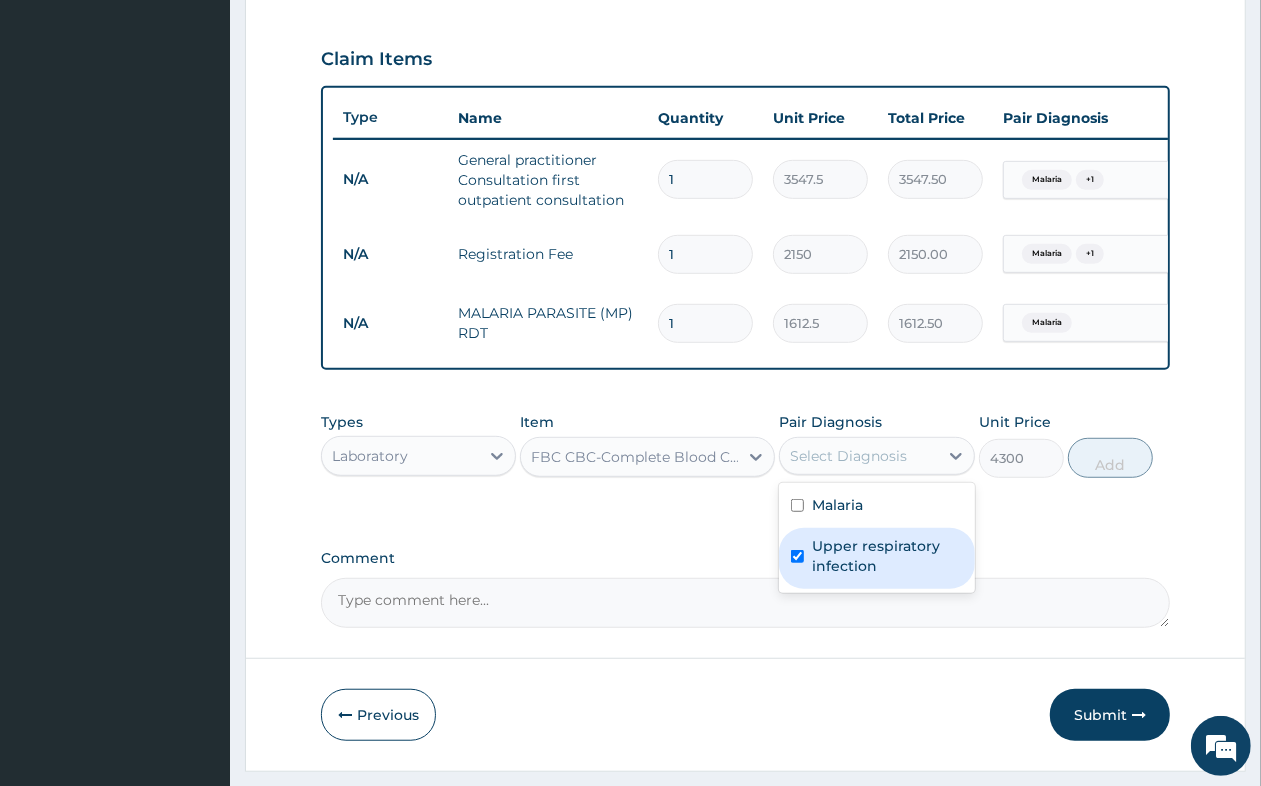 checkbox on "true" 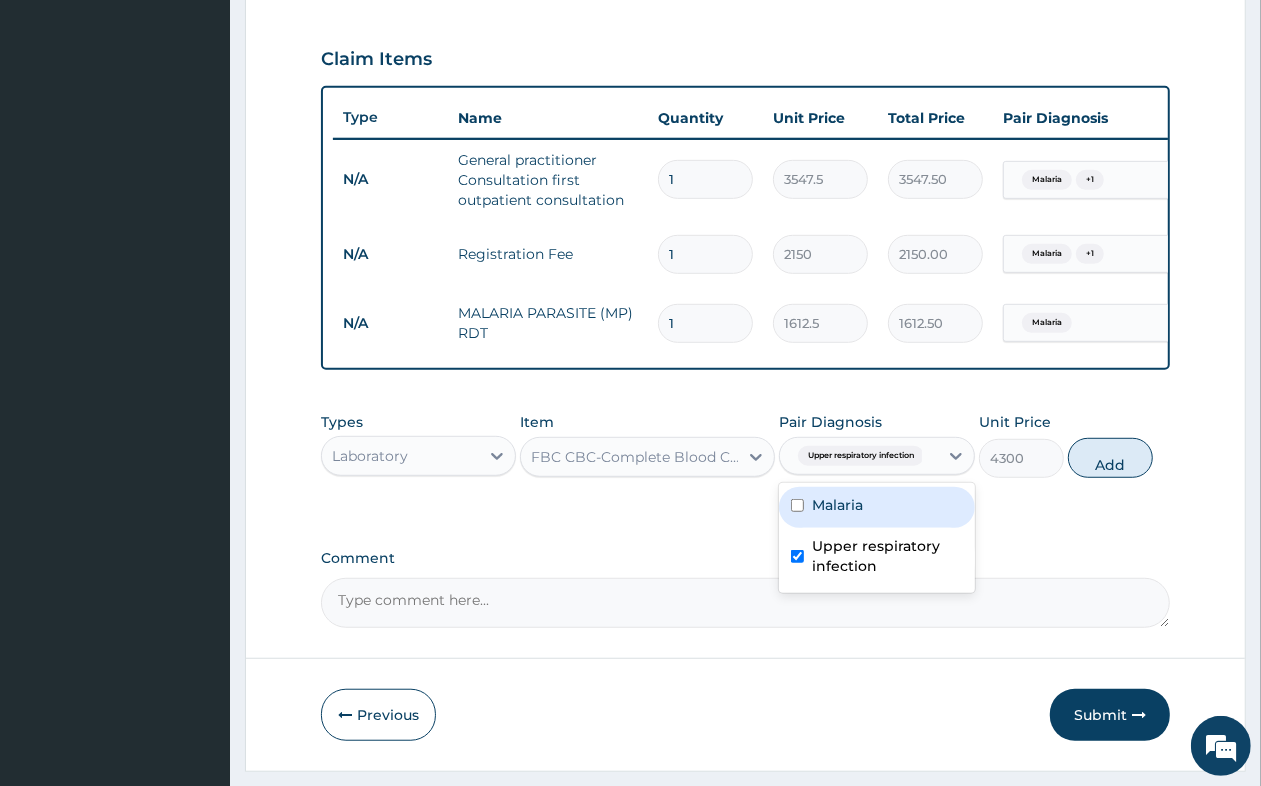 click on "Malaria" at bounding box center [876, 507] 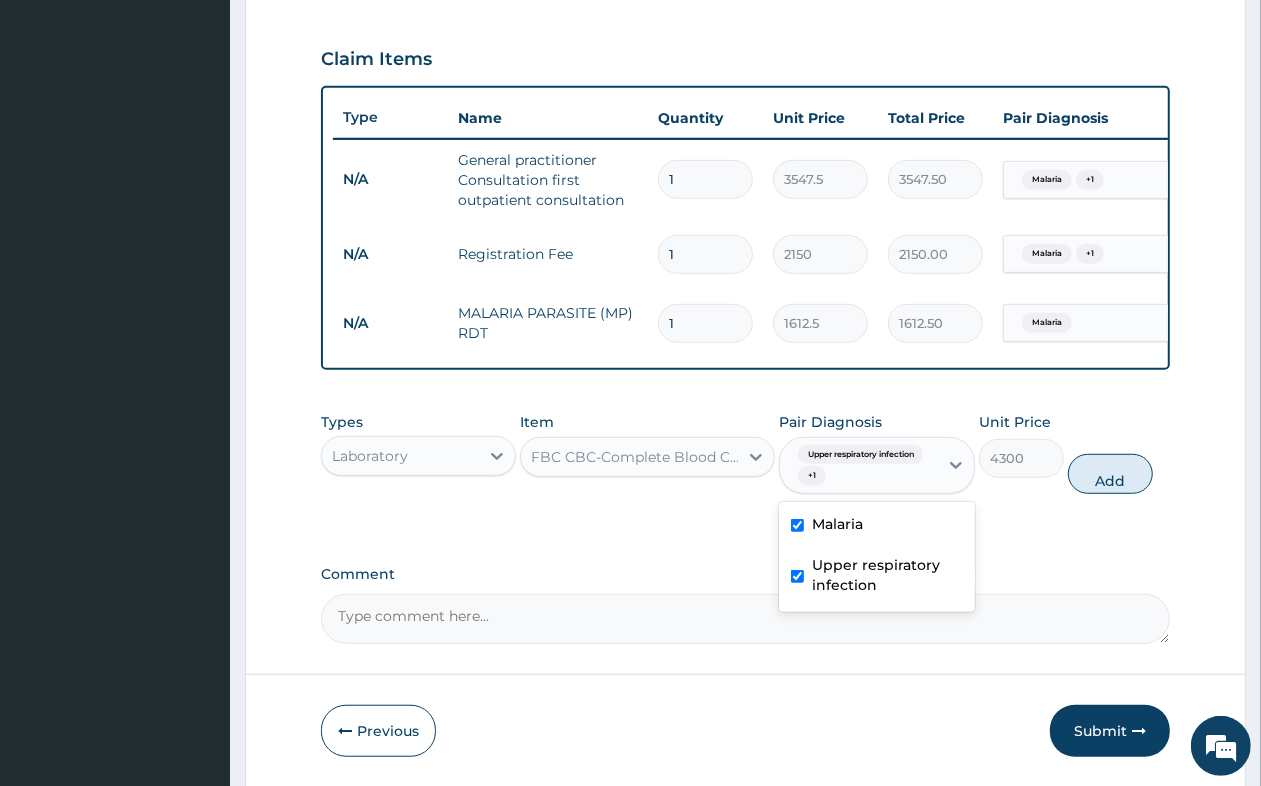 checkbox on "true" 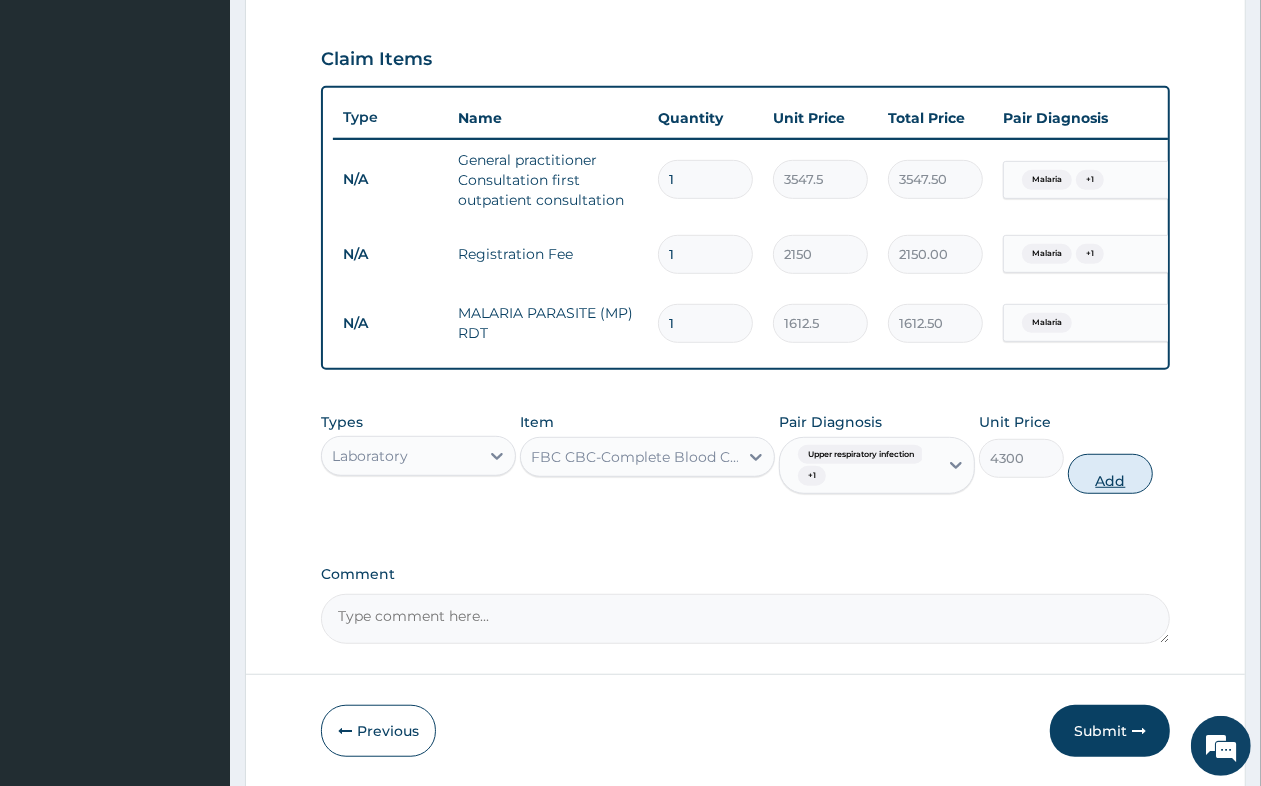 click on "Add" at bounding box center (1110, 474) 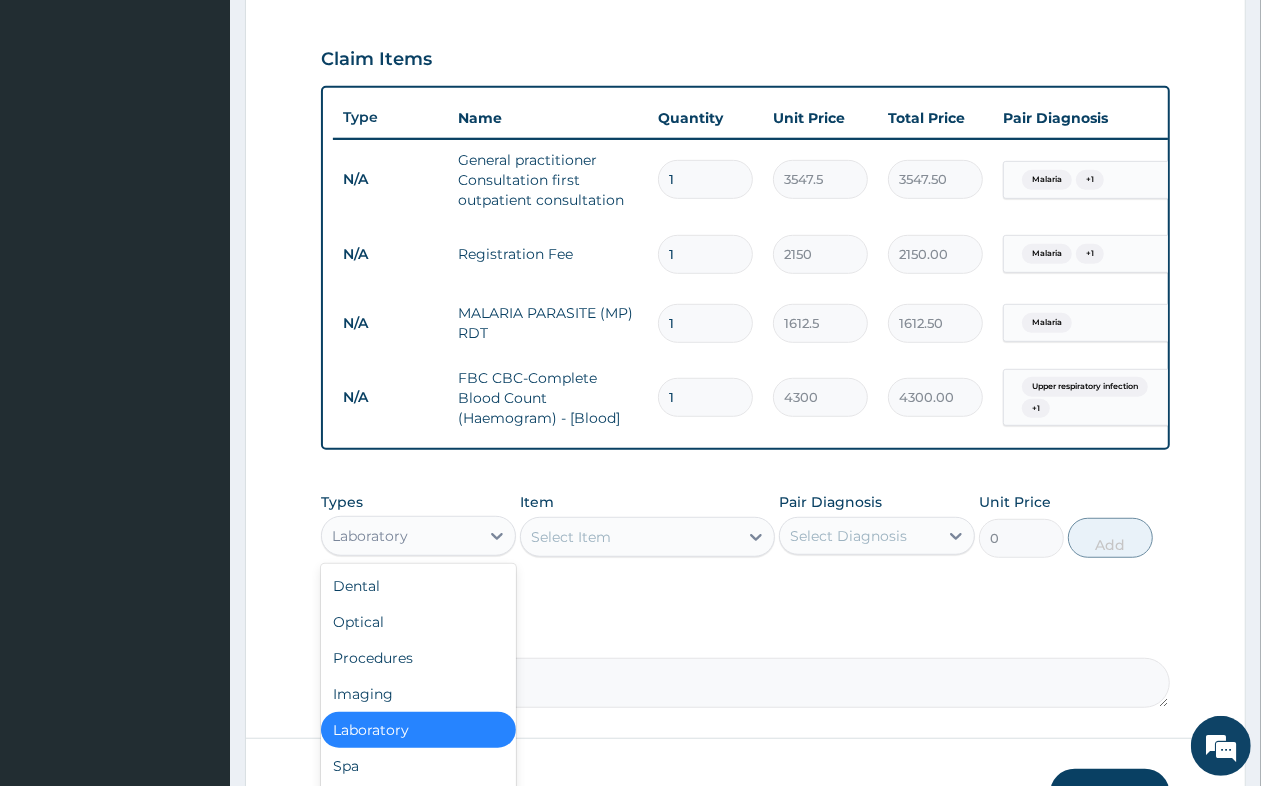 click on "Laboratory" at bounding box center (400, 536) 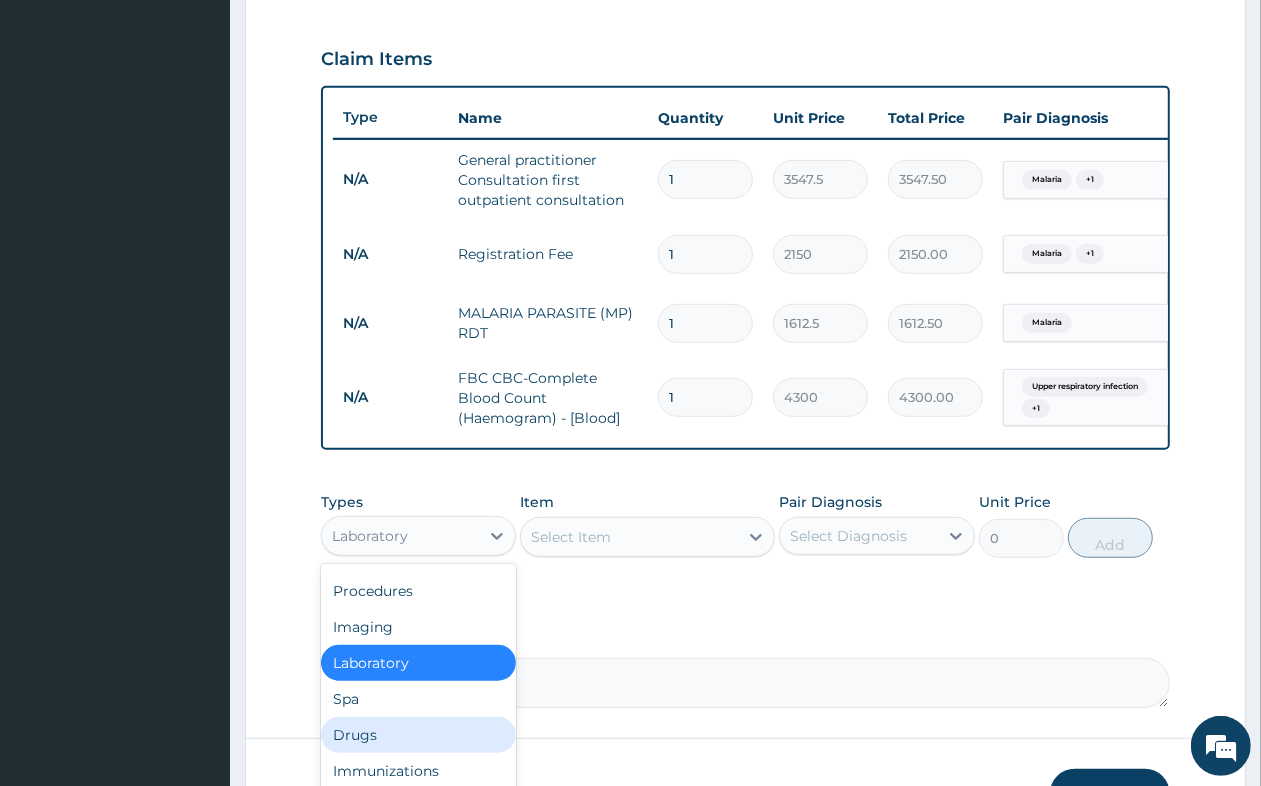 click on "Drugs" at bounding box center [418, 735] 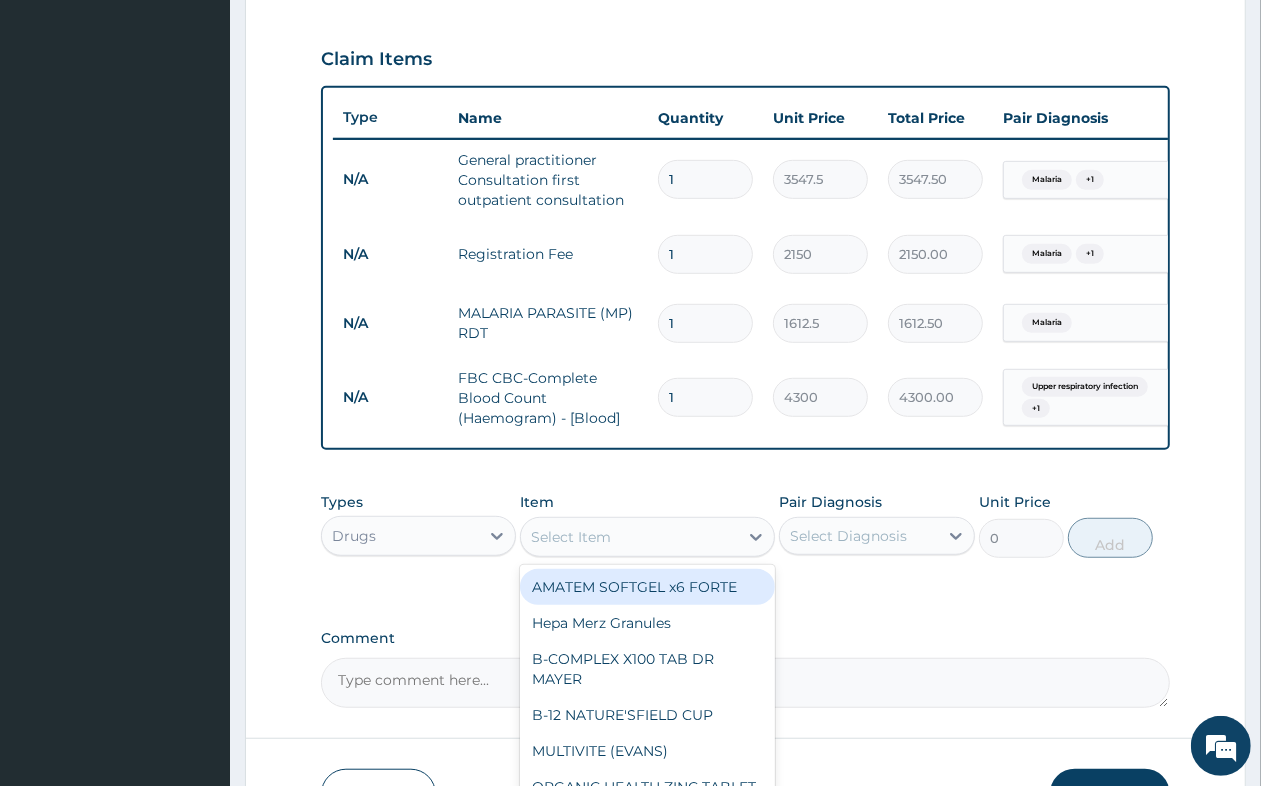 click on "Select Item" at bounding box center [629, 537] 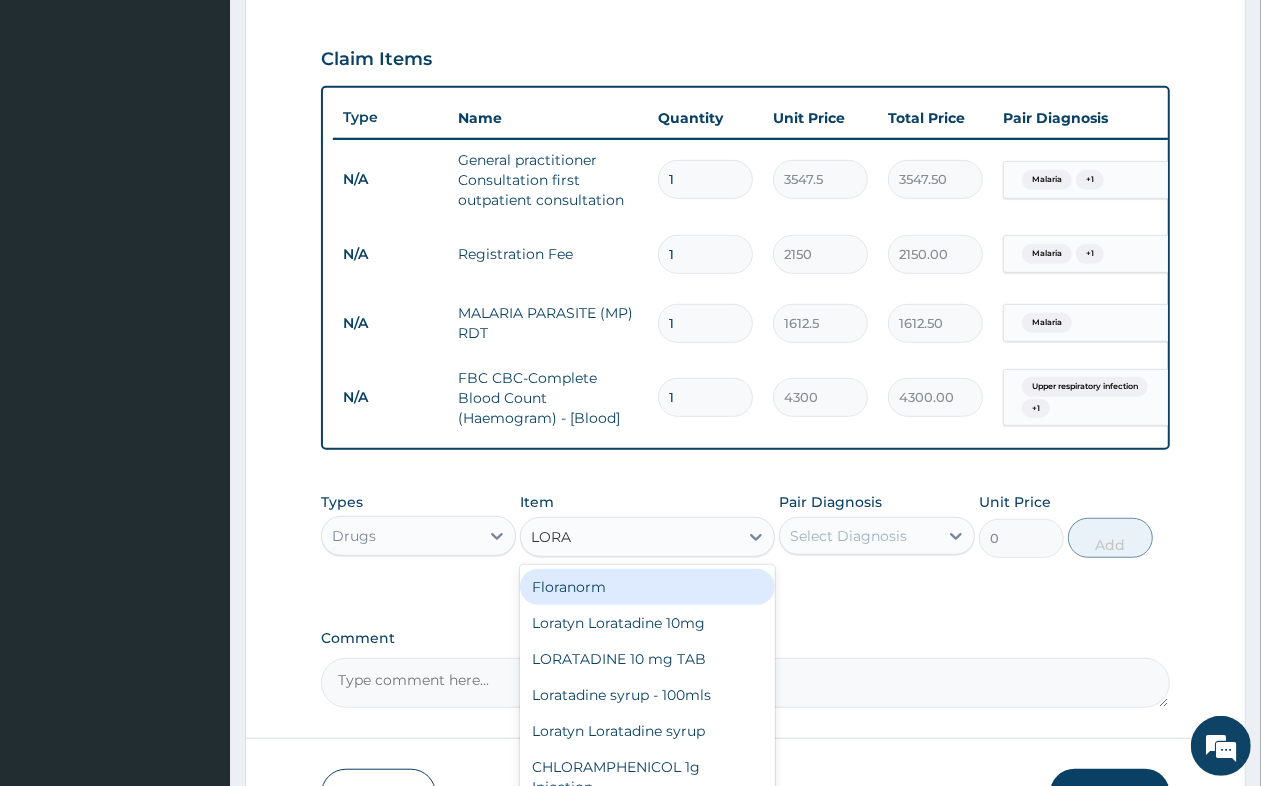 type on "LORAT" 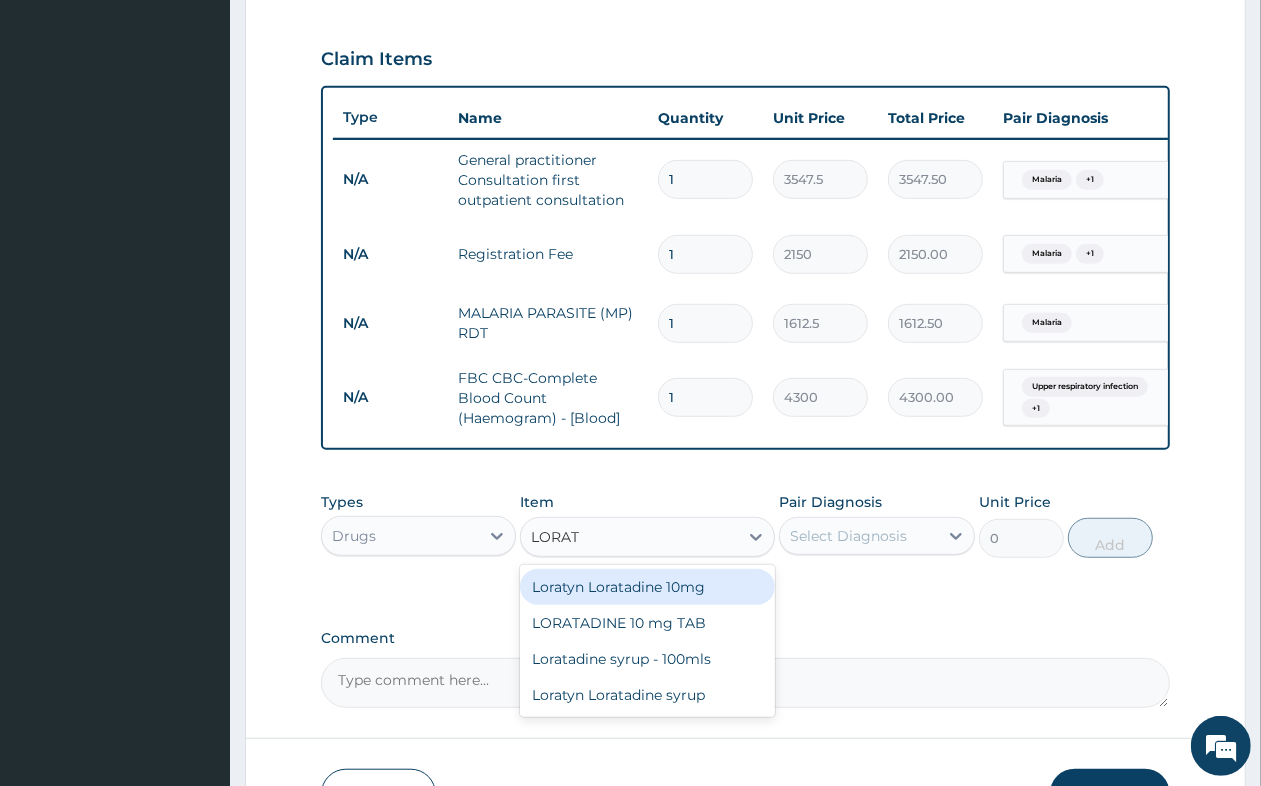 click on "Loratyn Loratadine 10mg" at bounding box center [647, 587] 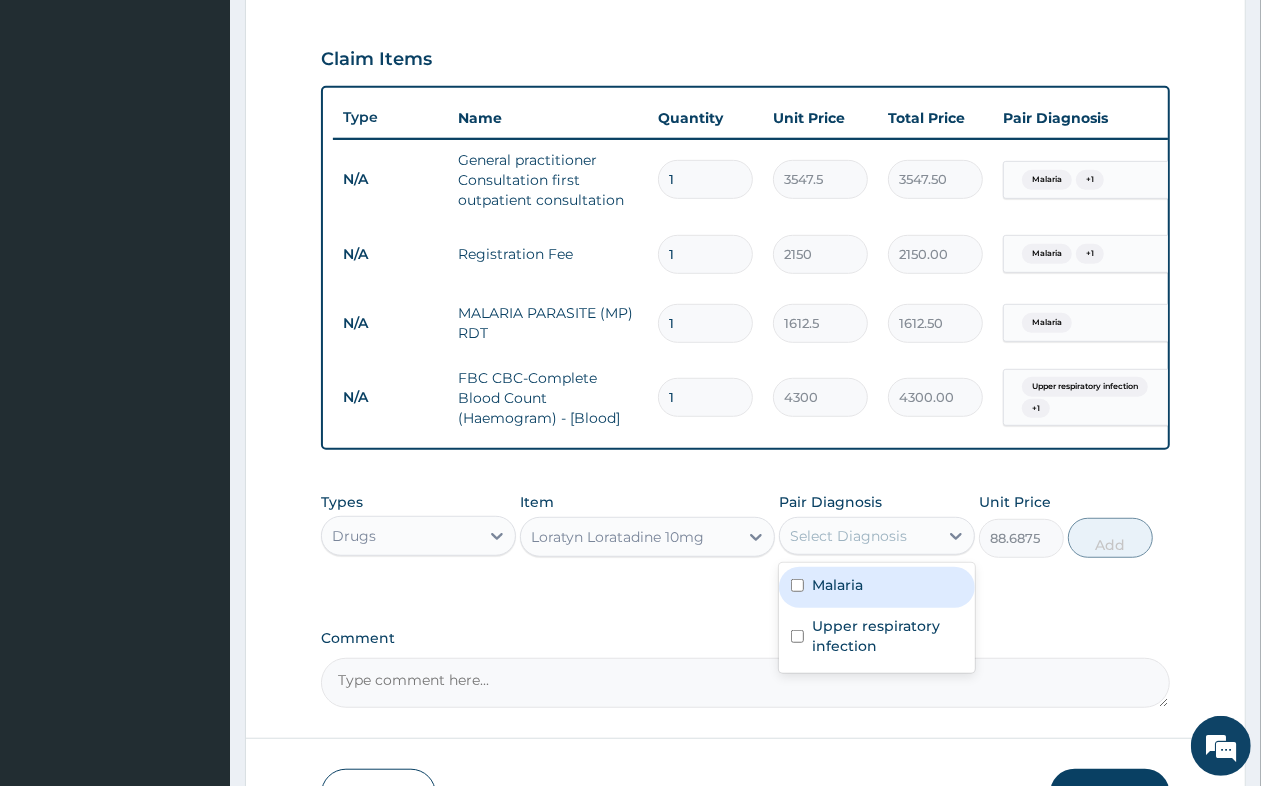 click on "Select Diagnosis" at bounding box center [858, 536] 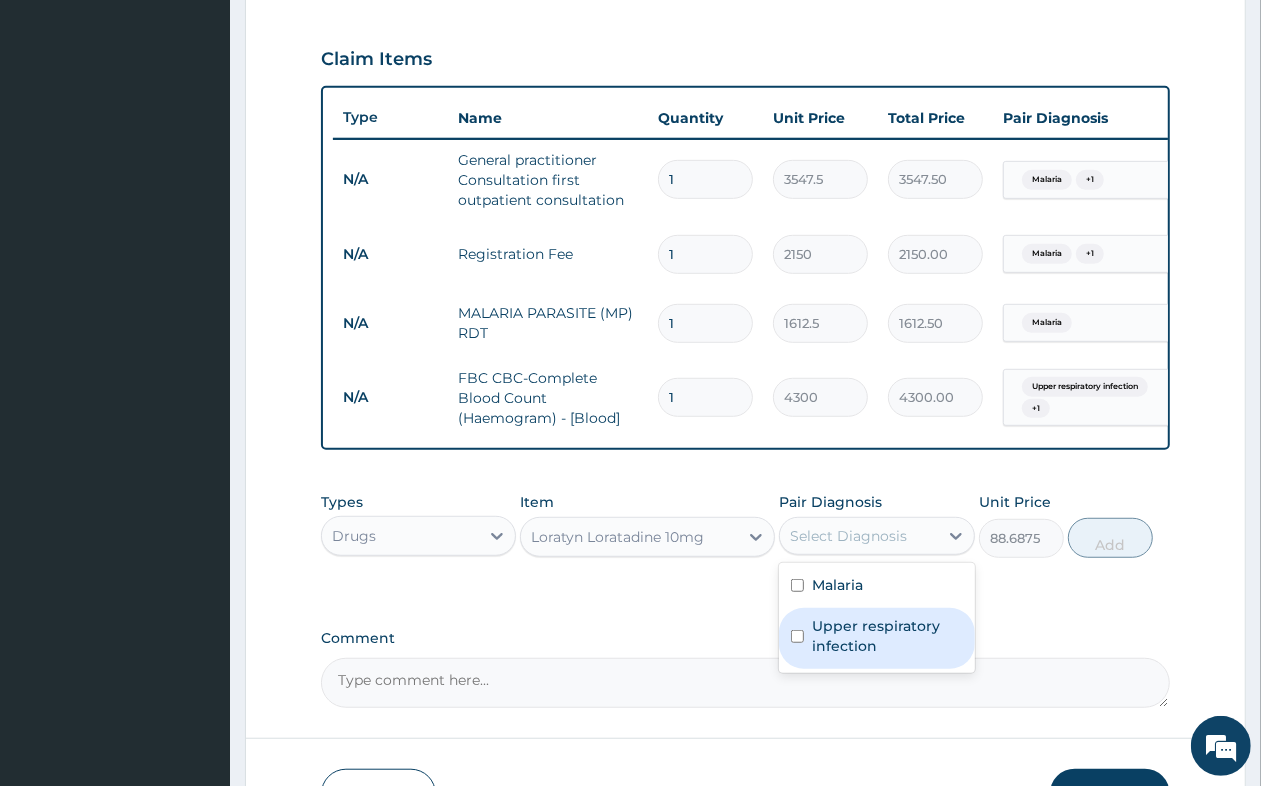 click on "Upper respiratory infection" at bounding box center (887, 636) 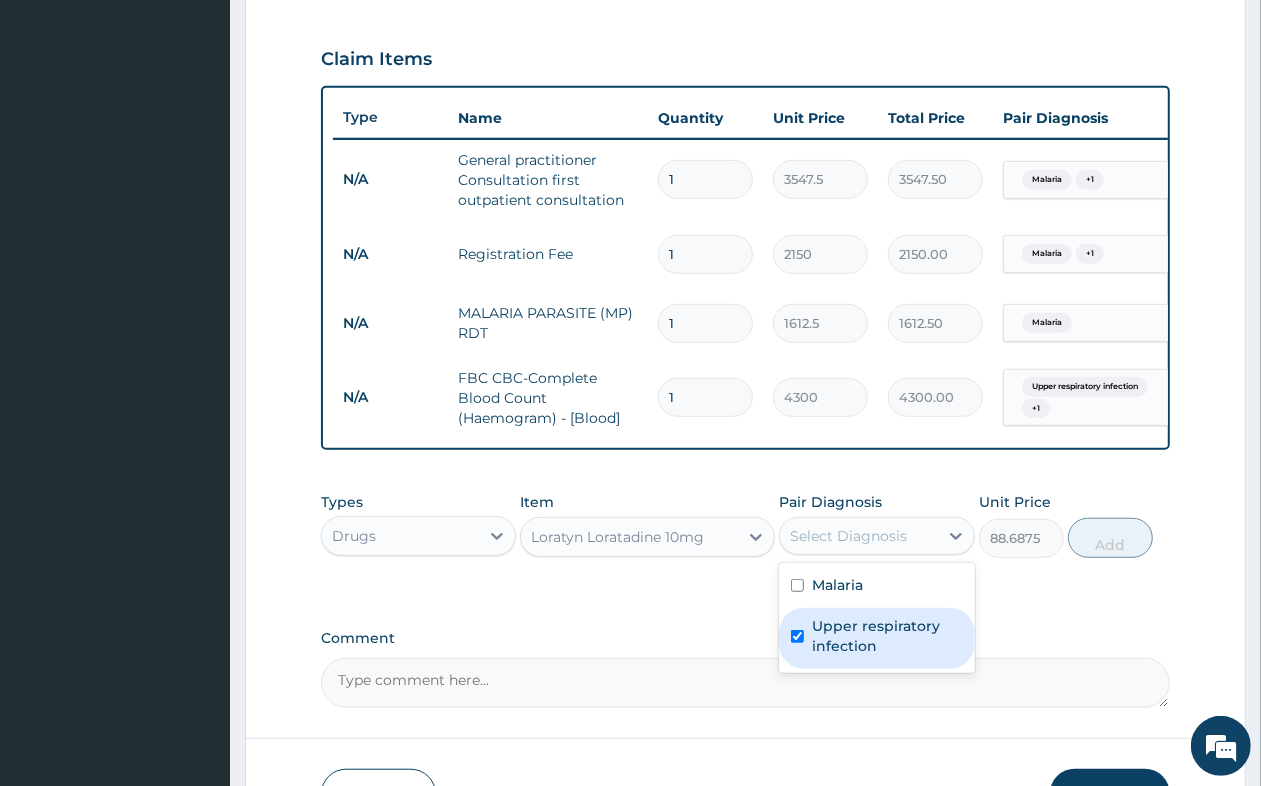 checkbox on "true" 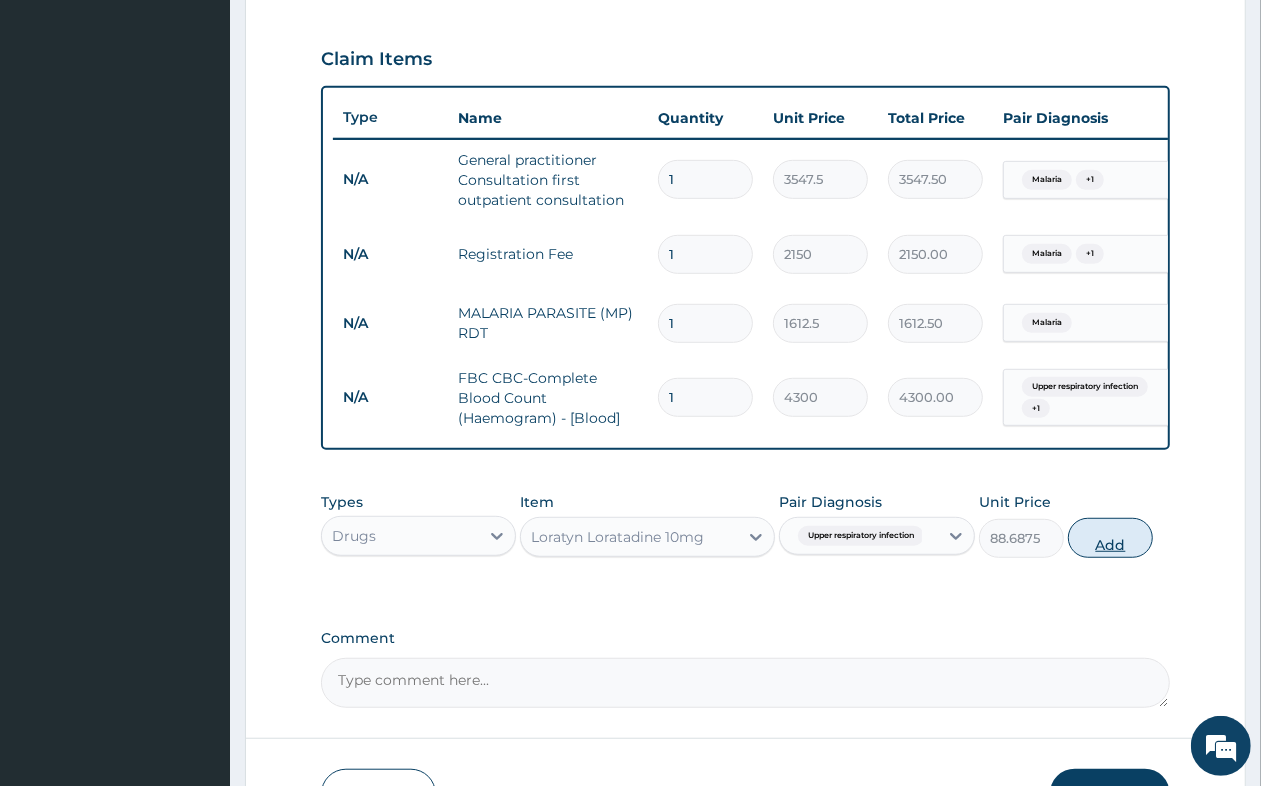 click on "Add" at bounding box center [1110, 538] 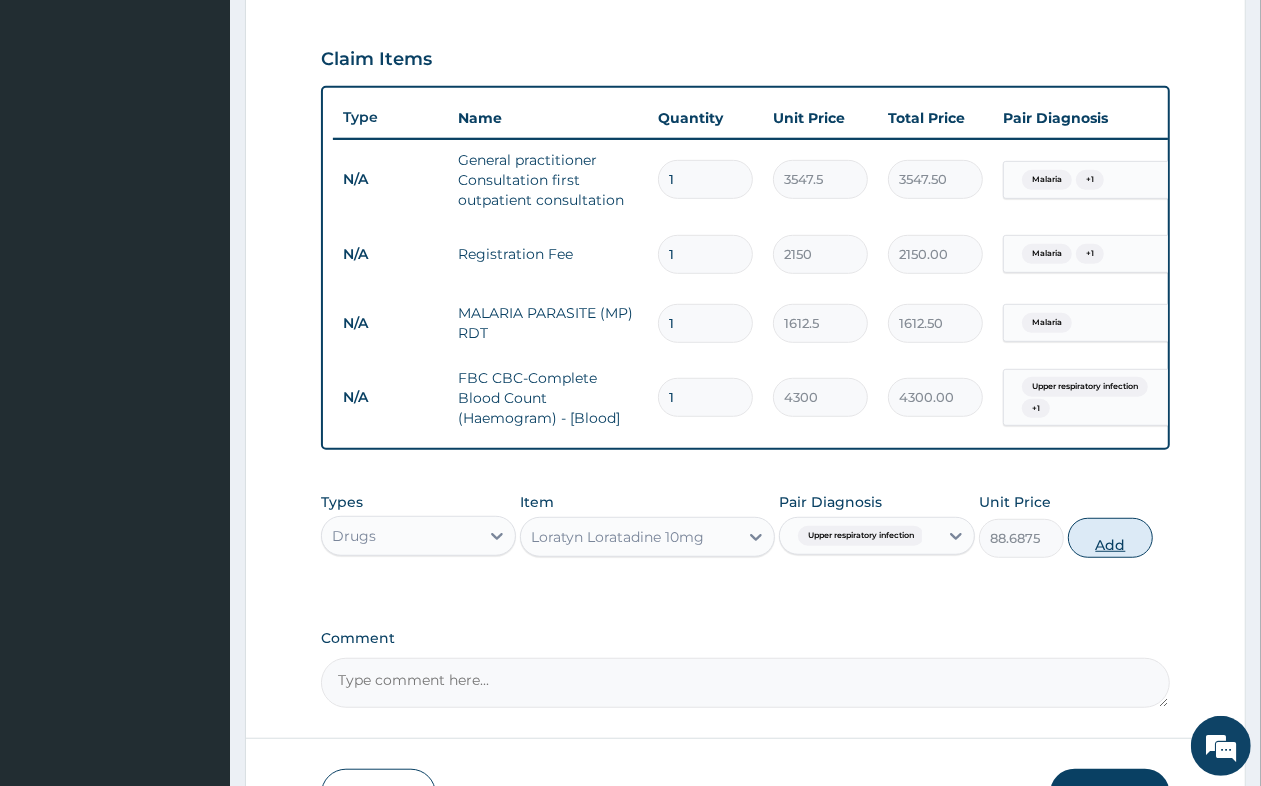 type on "0" 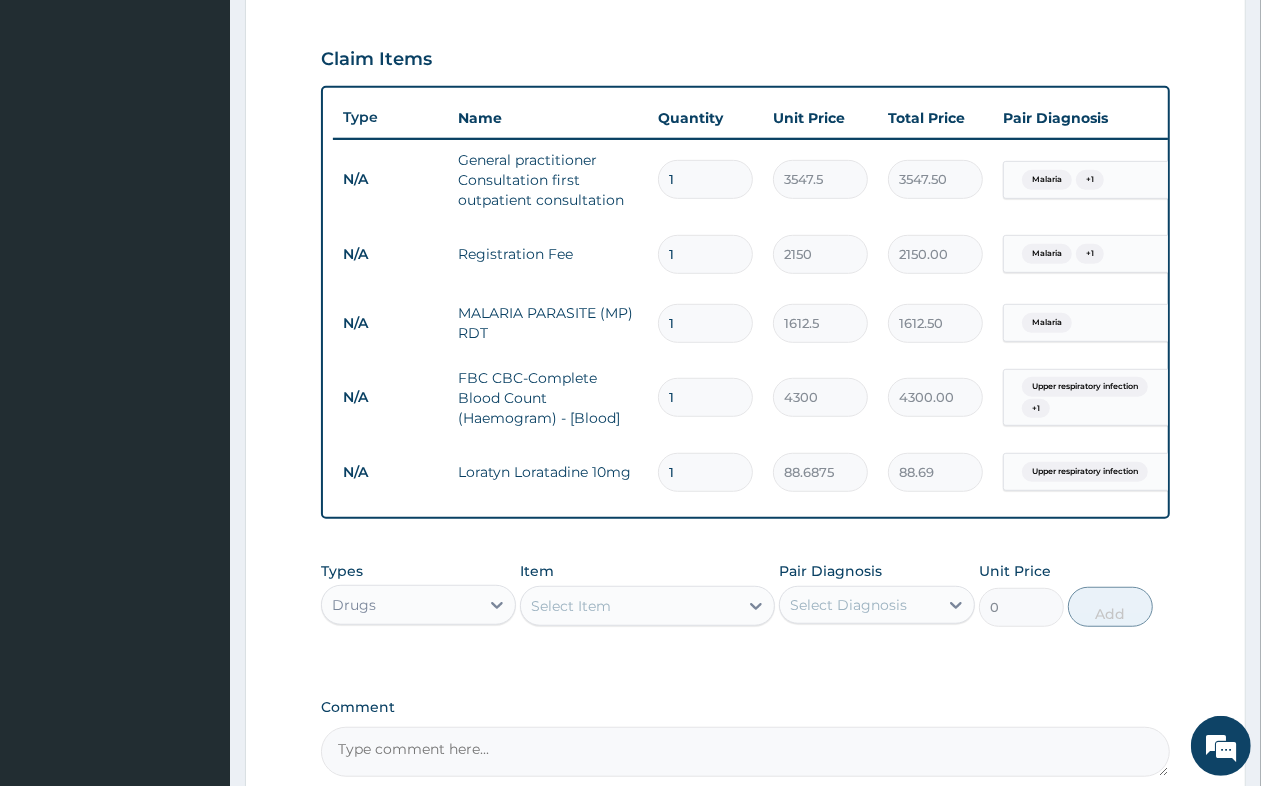 type on "10" 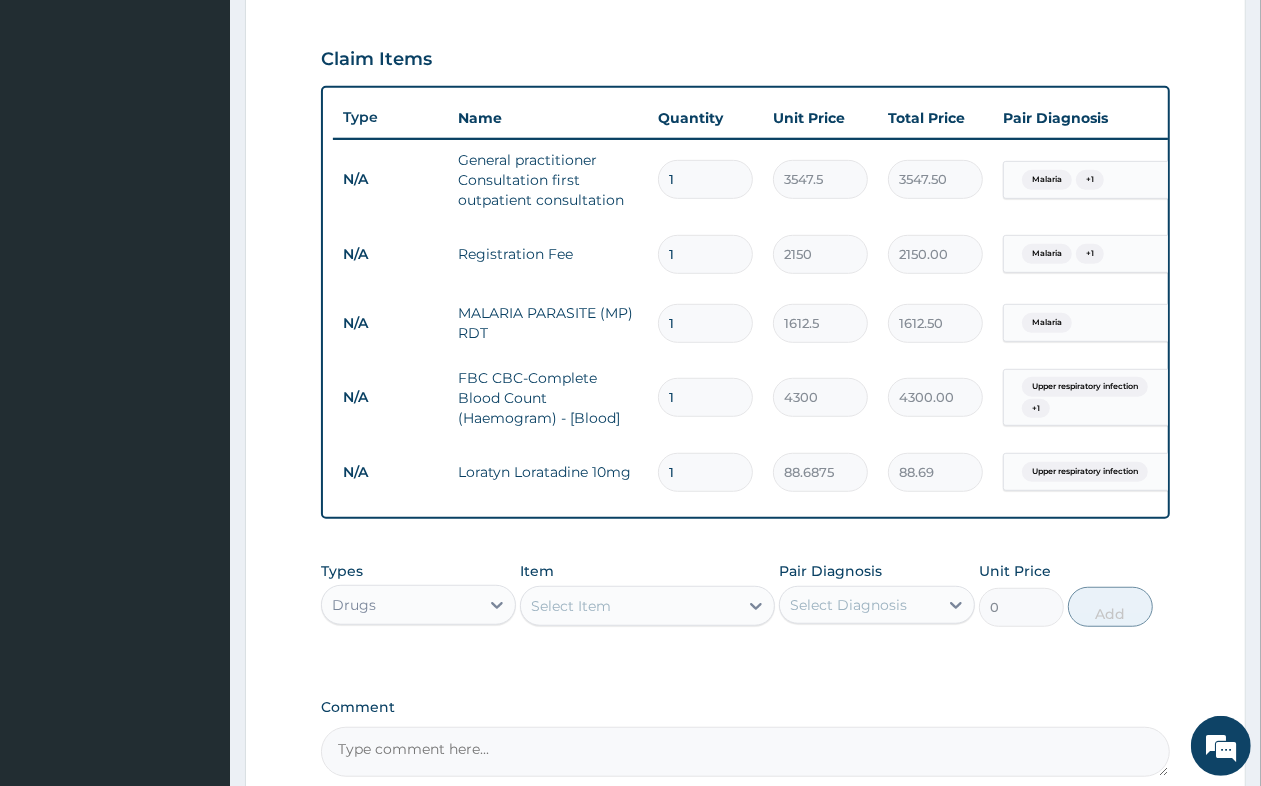 type on "886.88" 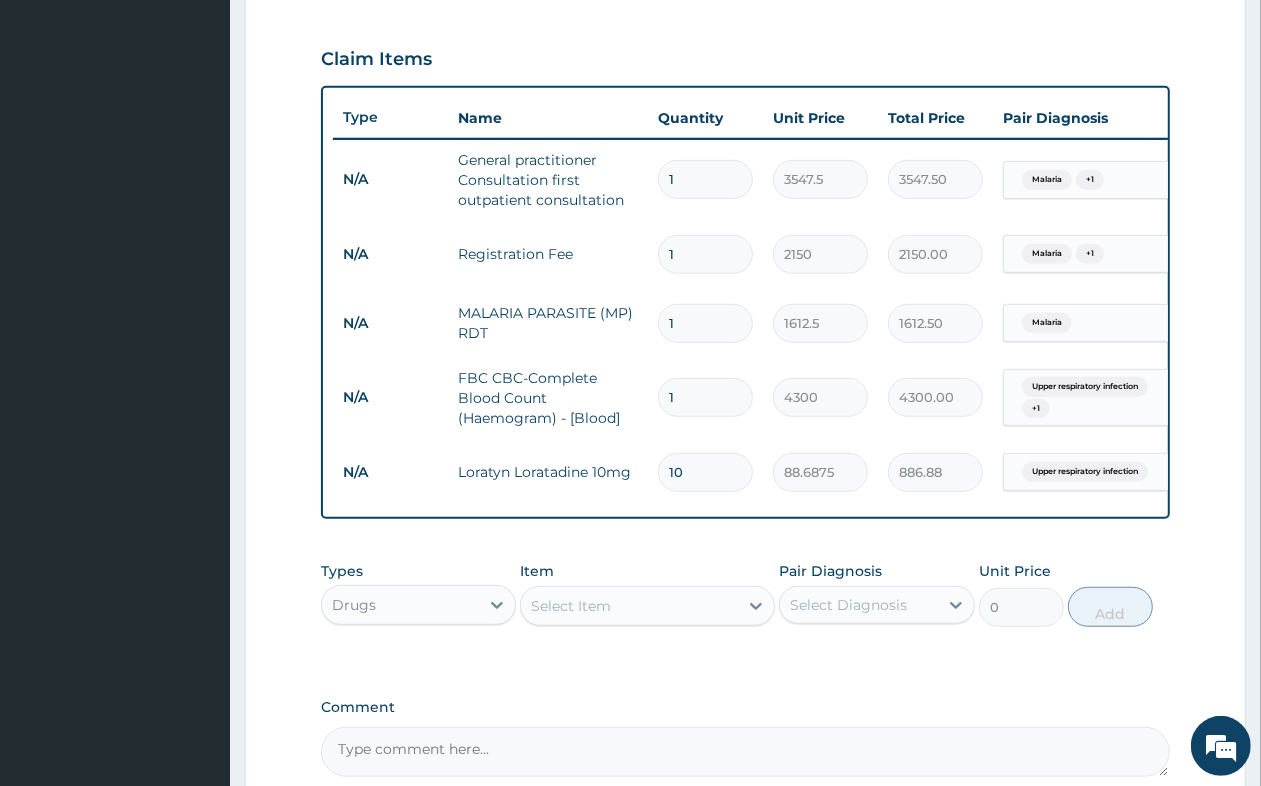 type on "10" 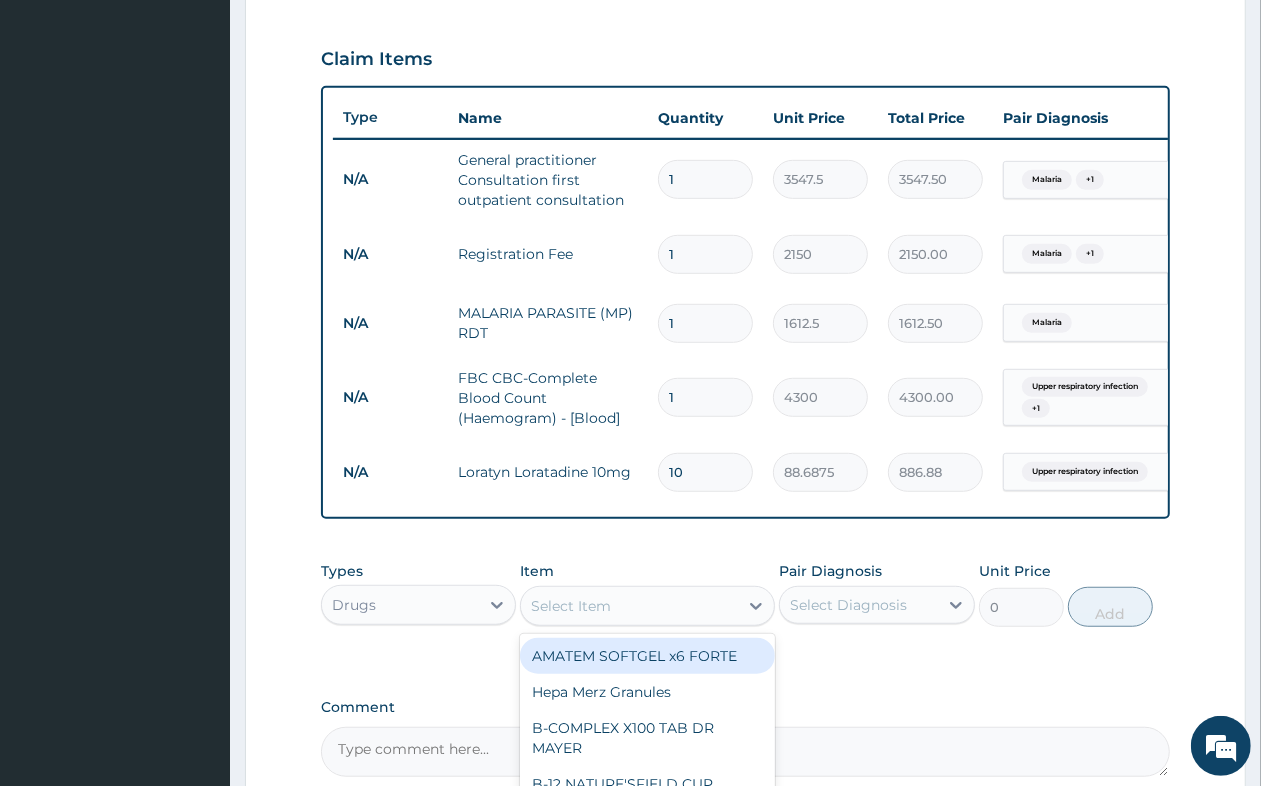 click on "Select Item" at bounding box center (571, 606) 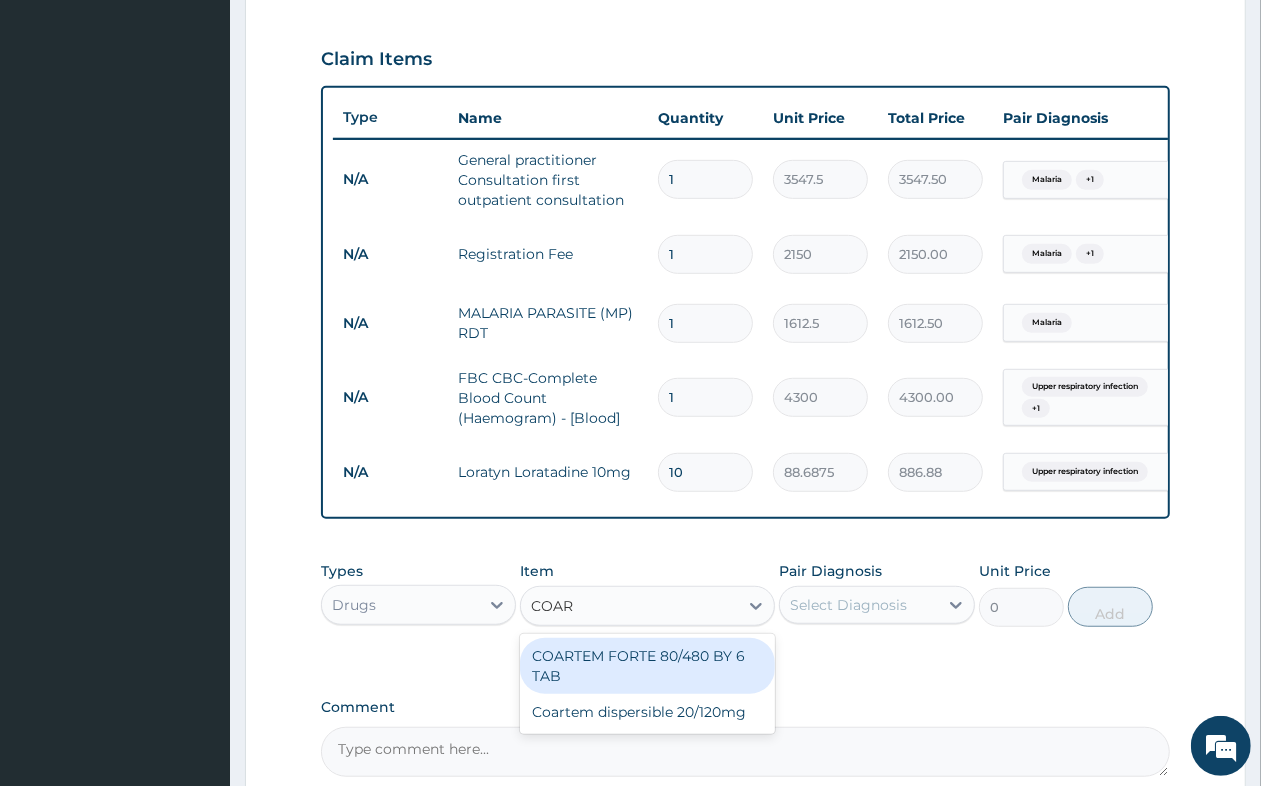 type on "COART" 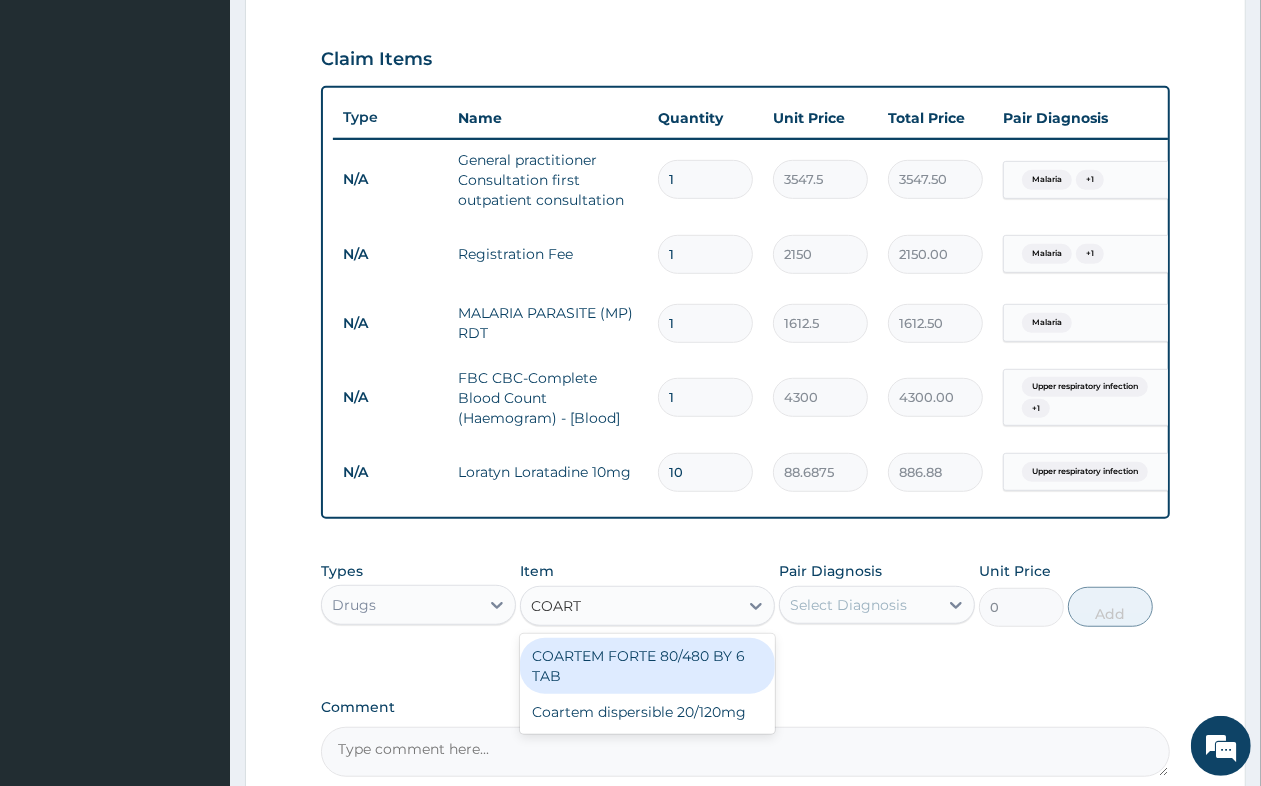 click on "COARTEM FORTE 80/480 BY 6 TAB" at bounding box center (647, 666) 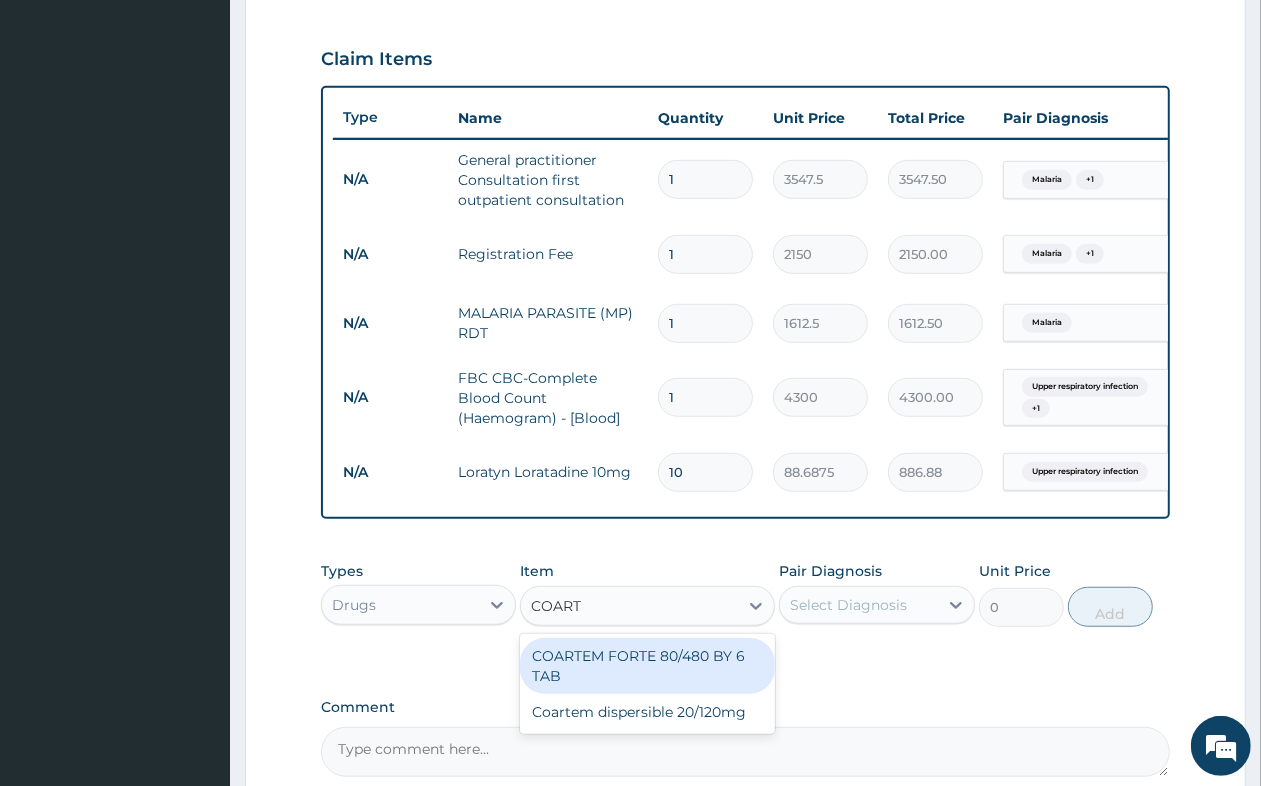 type 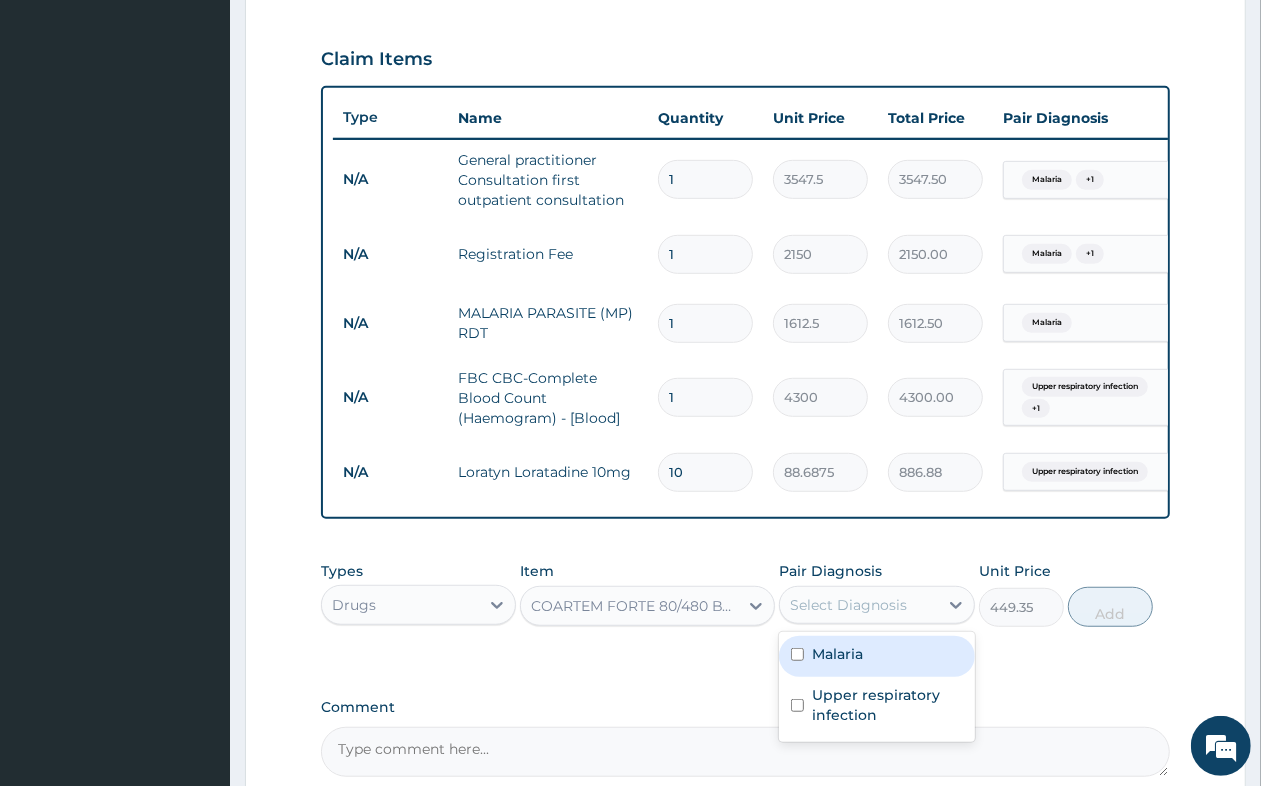 click on "Select Diagnosis" at bounding box center [848, 605] 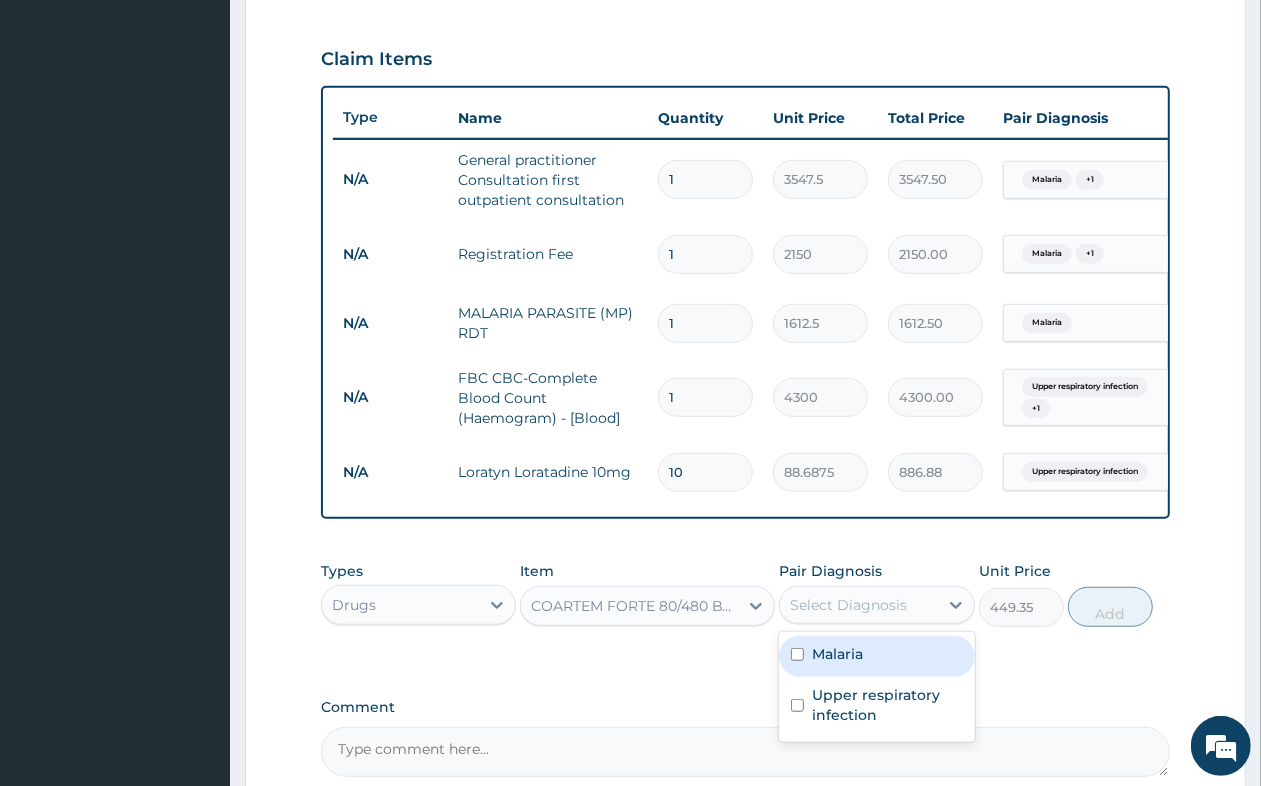 click on "Malaria" at bounding box center [876, 656] 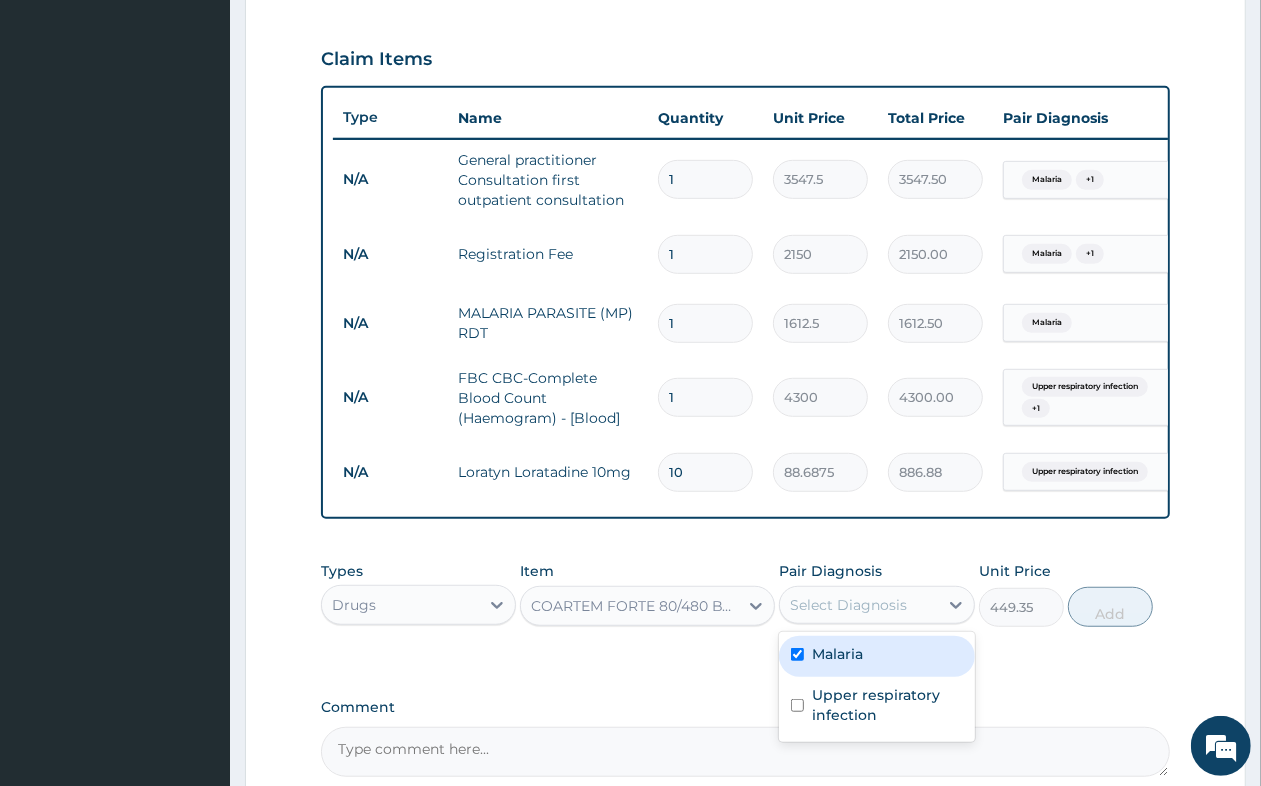 checkbox on "true" 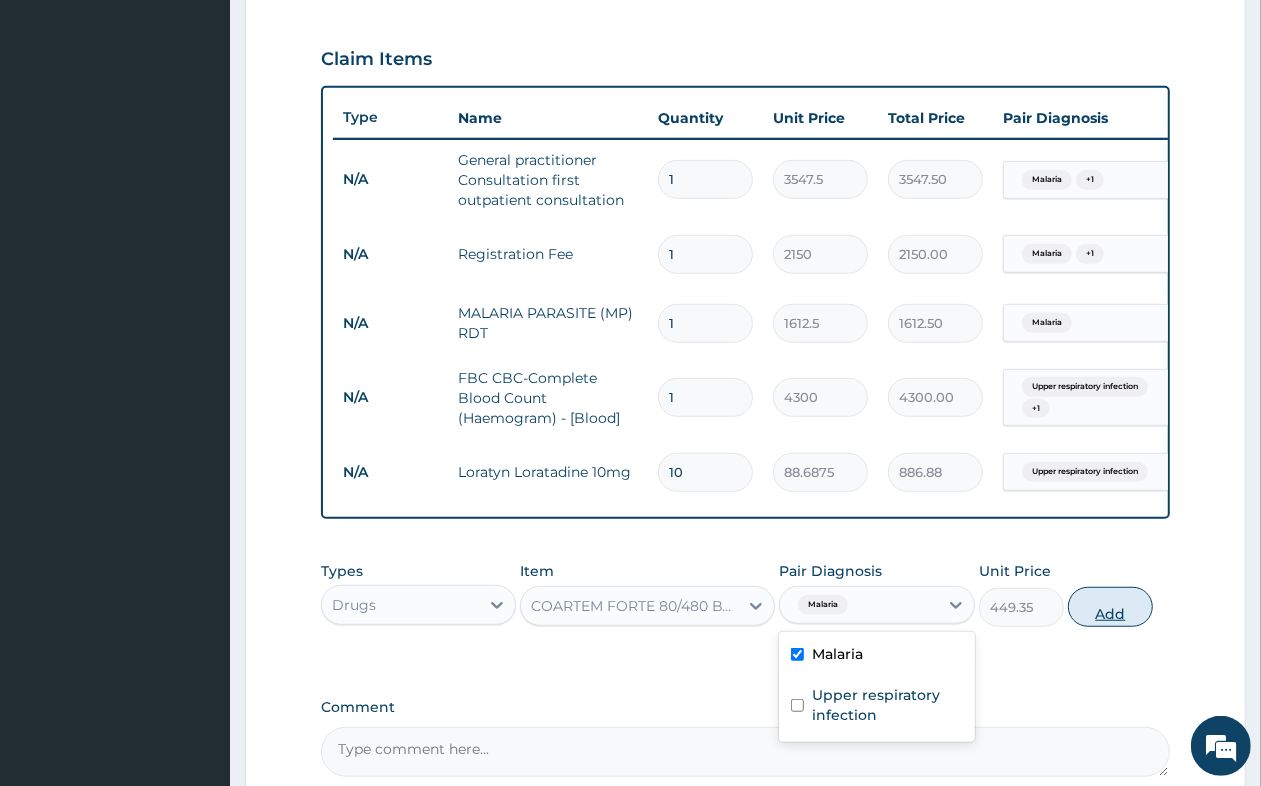 click on "Add" at bounding box center (1110, 607) 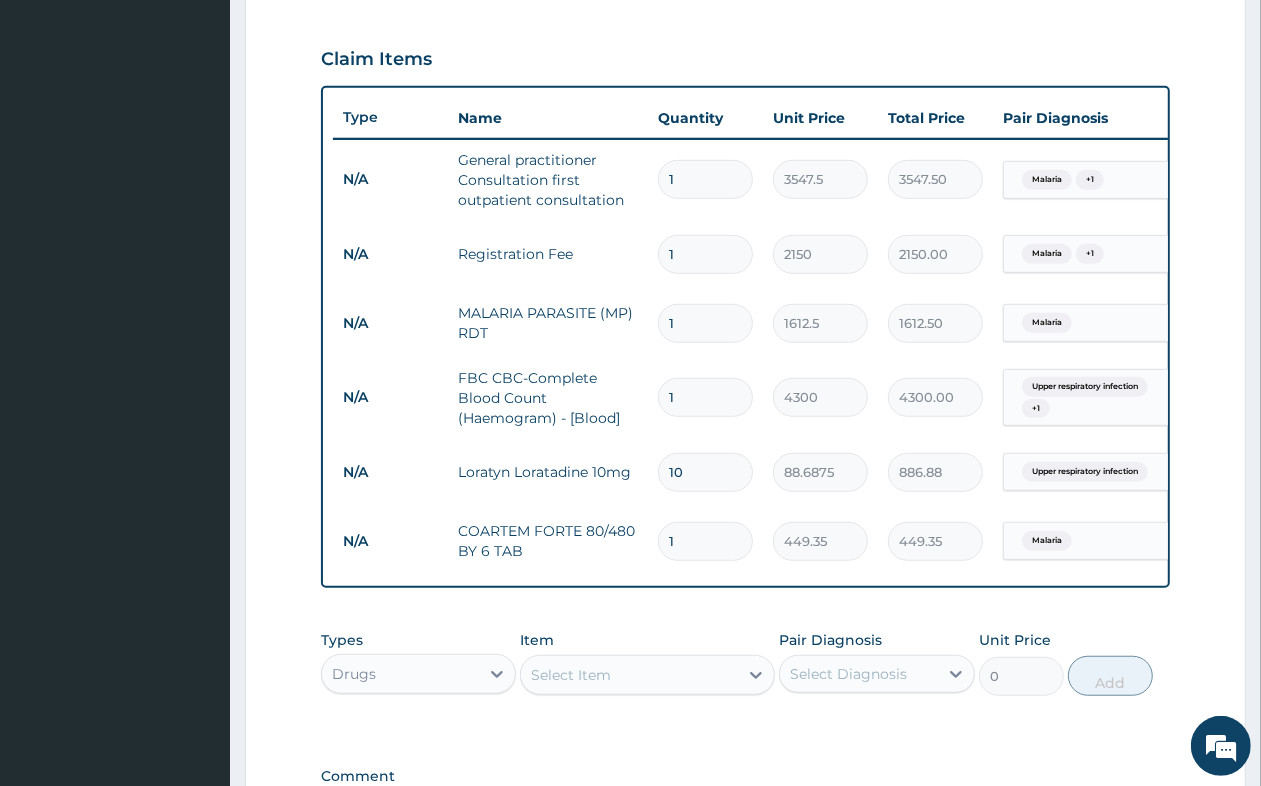 type 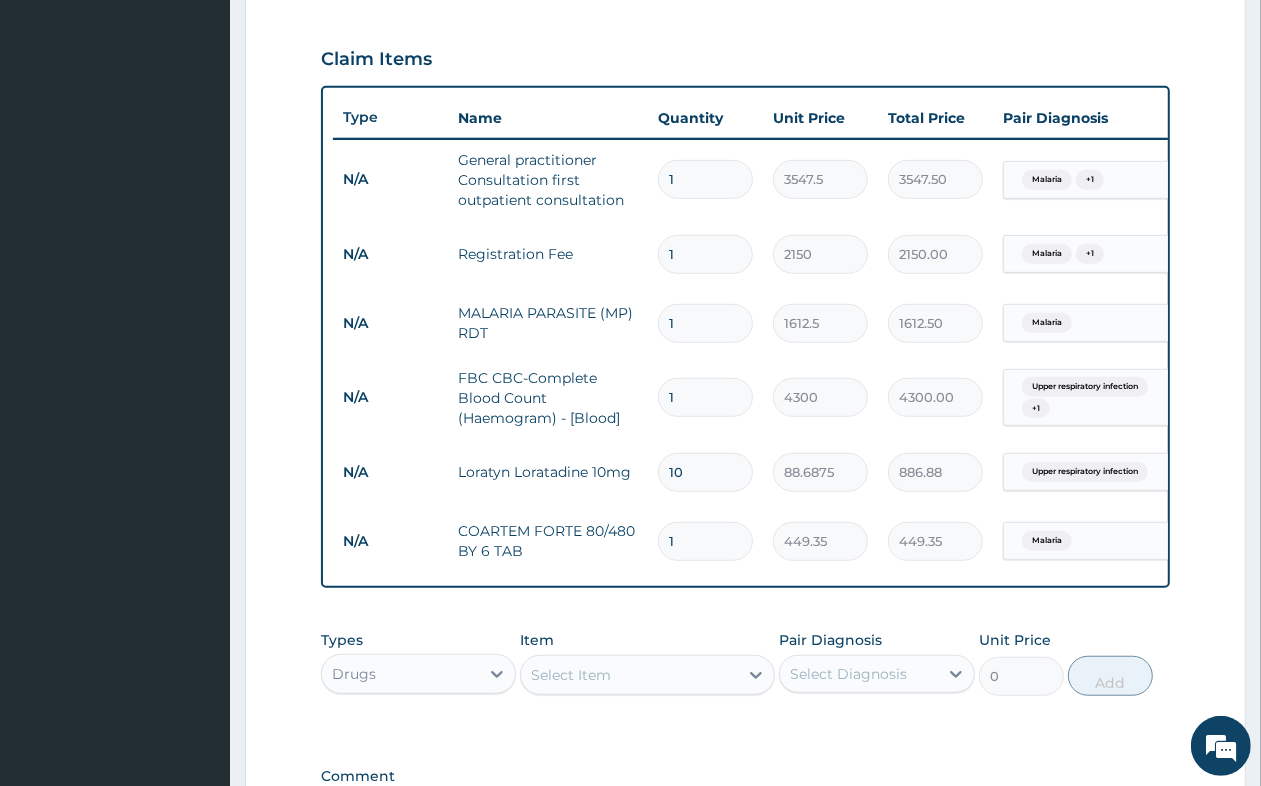 type on "0.00" 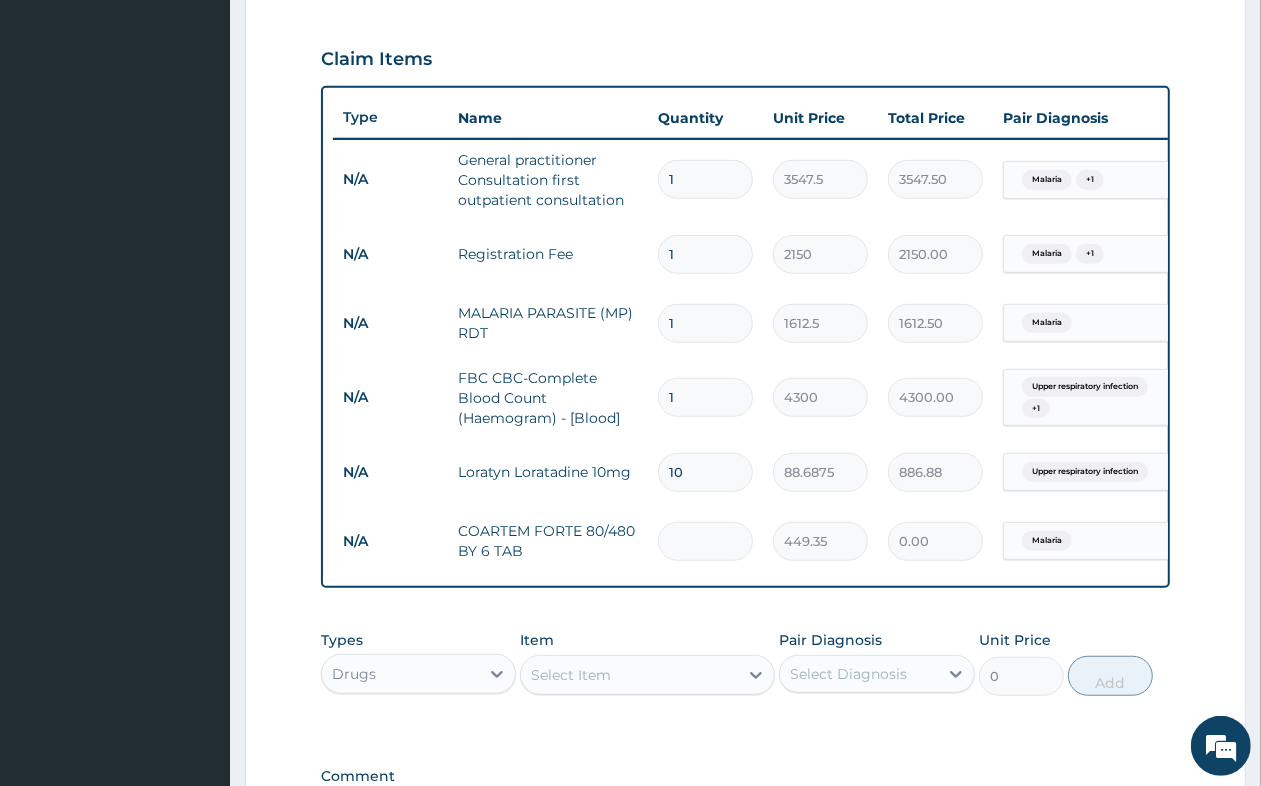 type on "6" 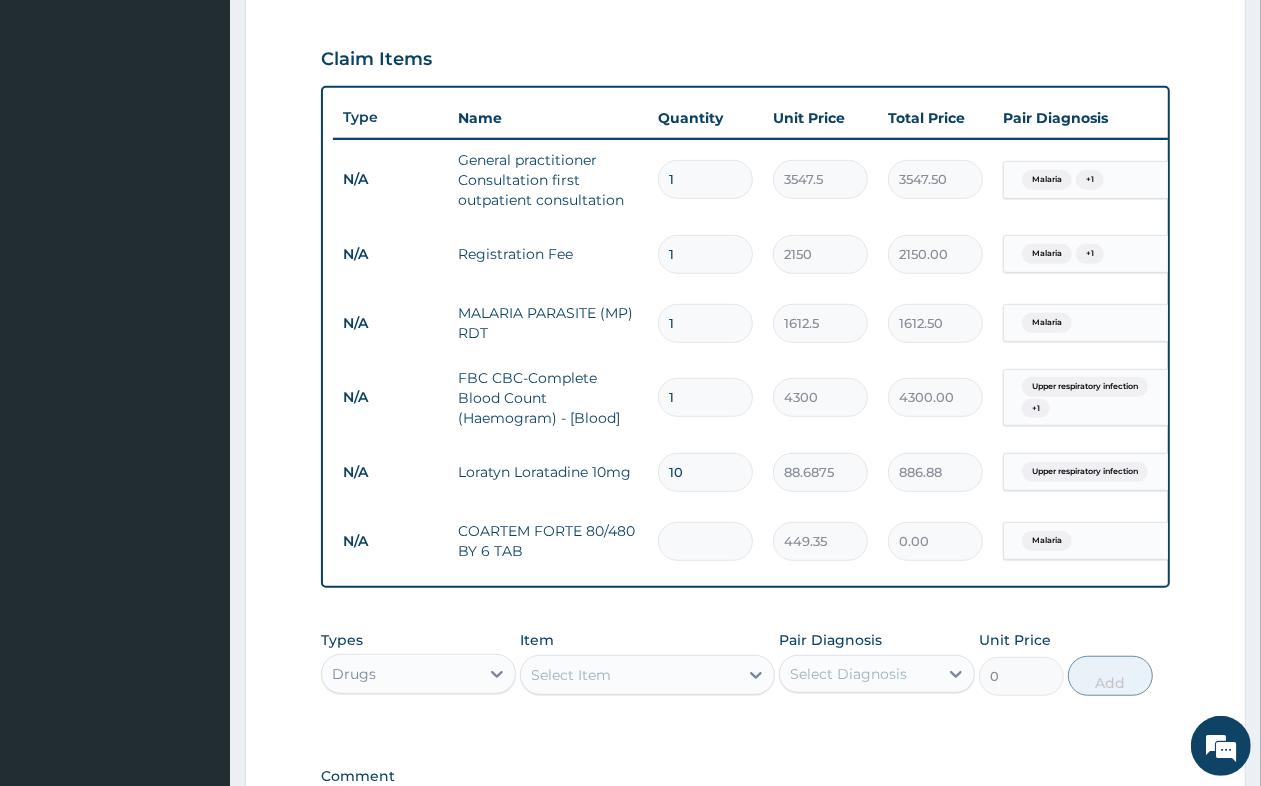 type on "2696.10" 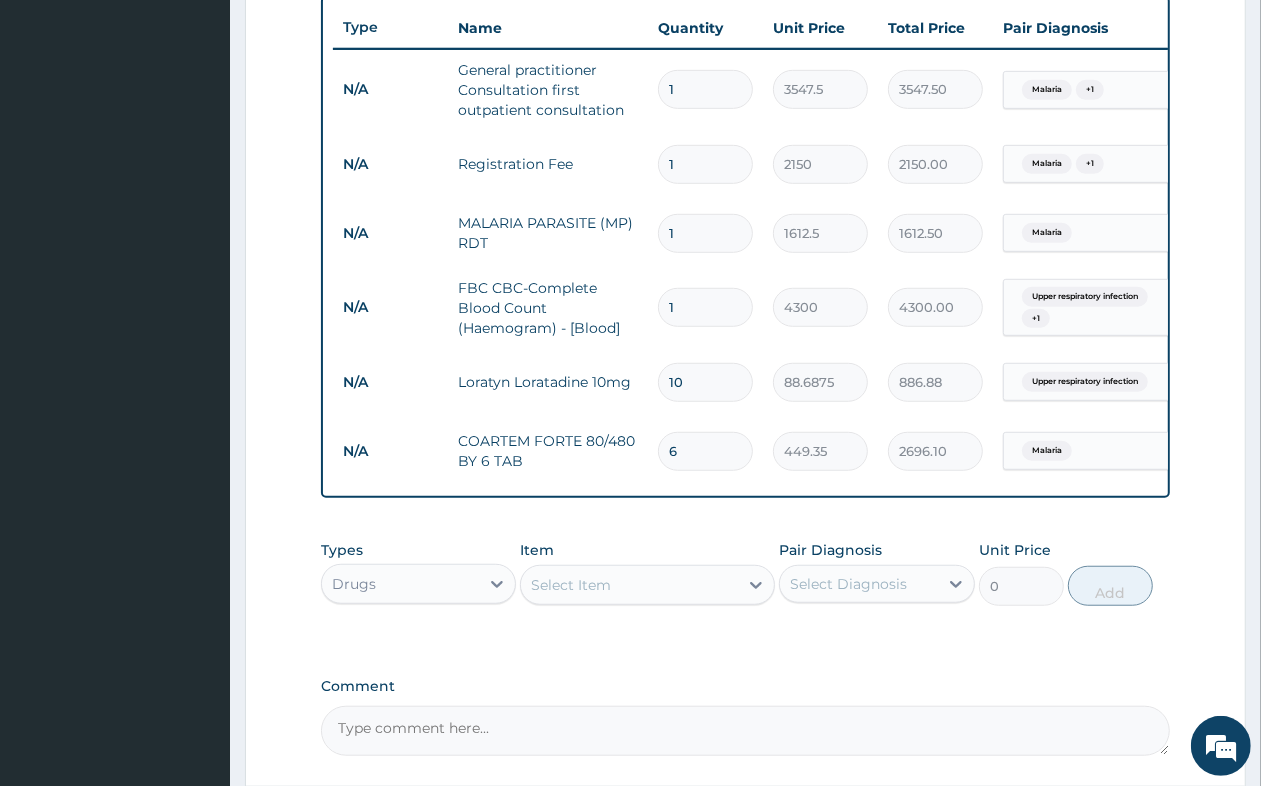 scroll, scrollTop: 908, scrollLeft: 0, axis: vertical 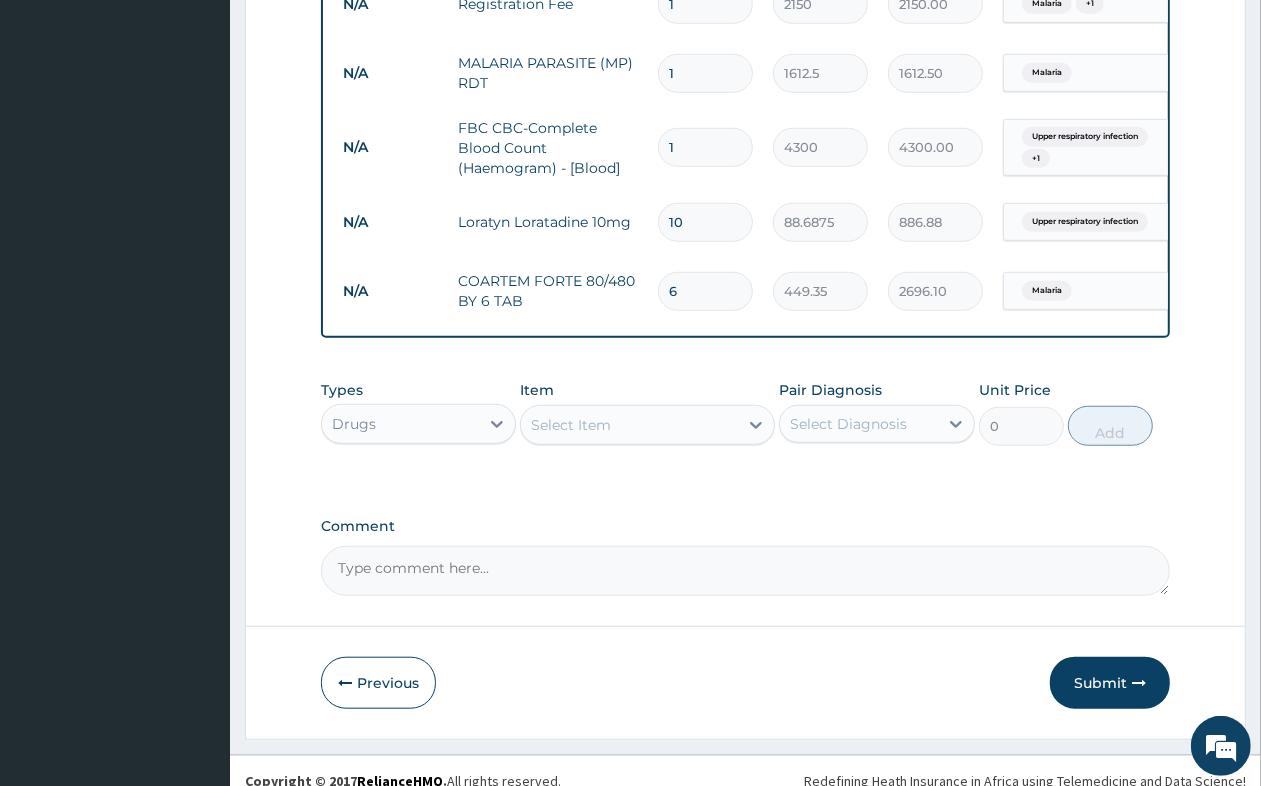 type on "6" 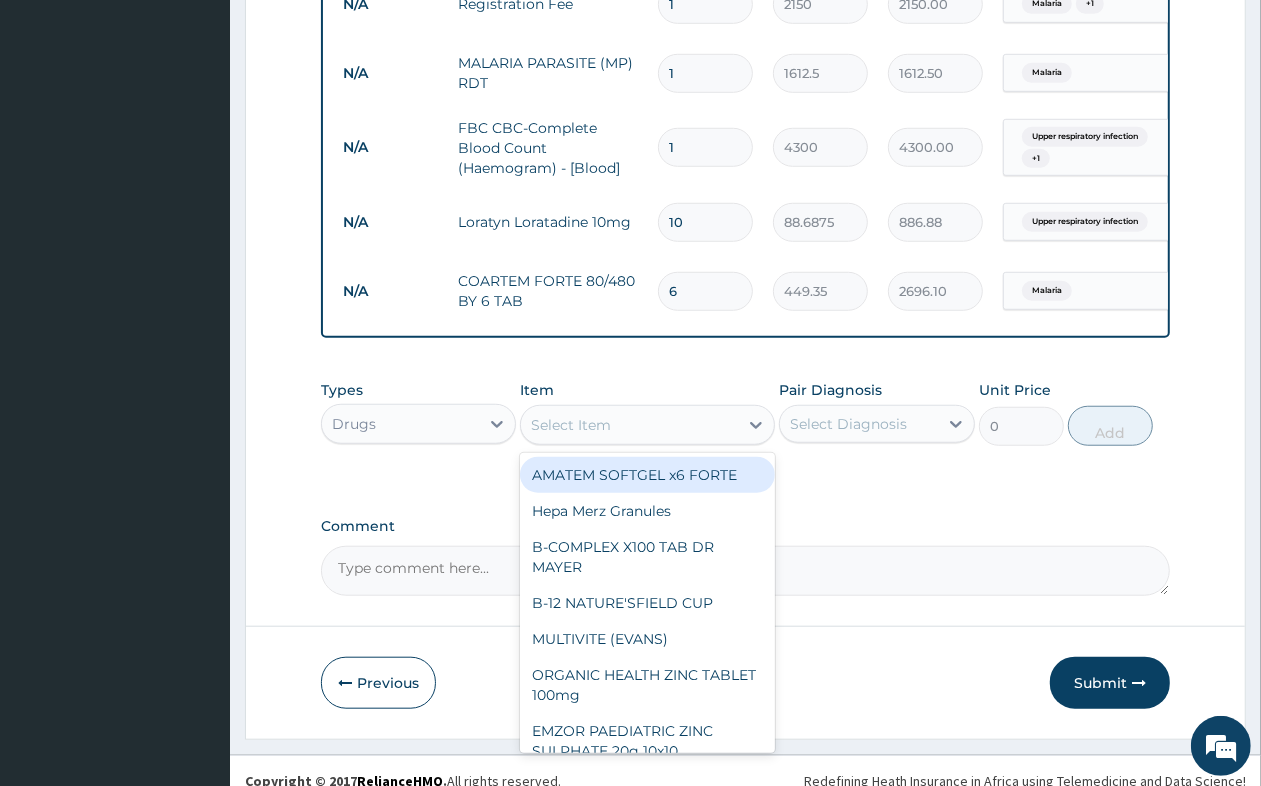 click on "Select Item" at bounding box center (571, 425) 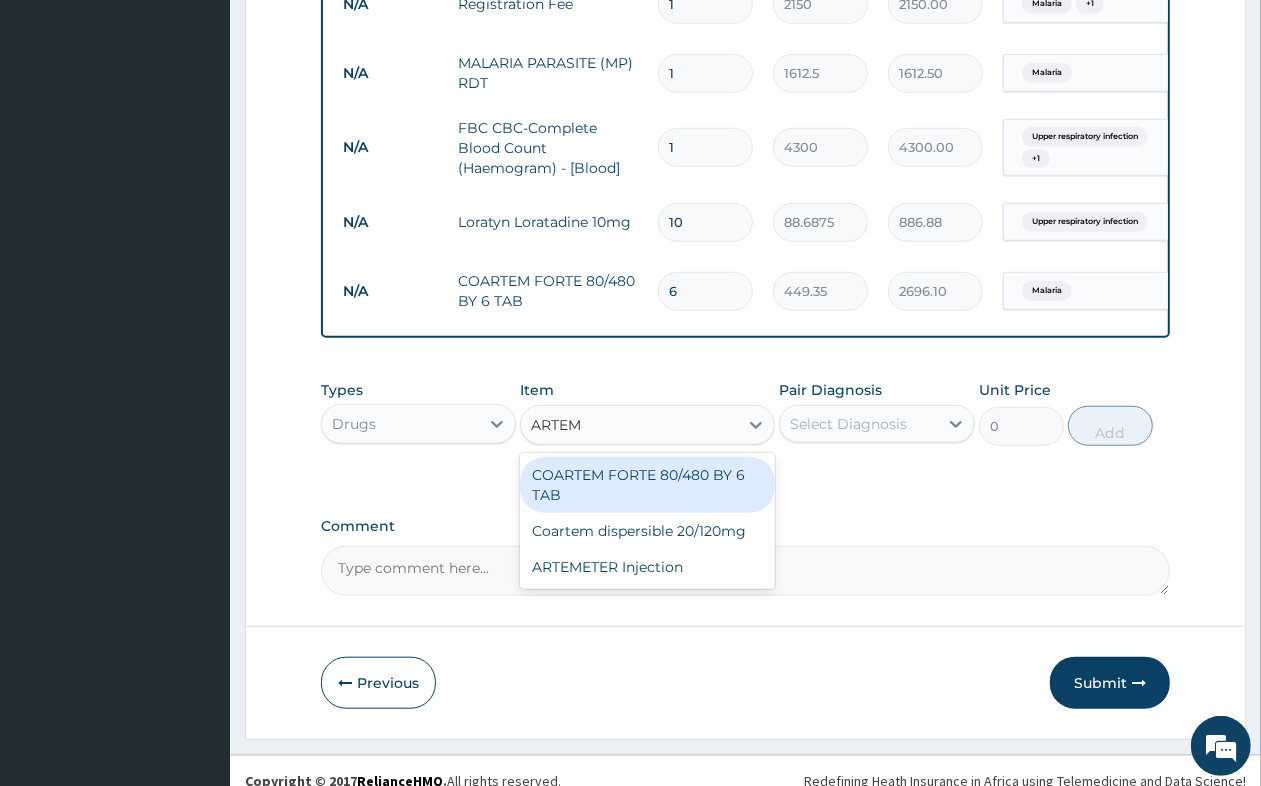 type on "ARTEME" 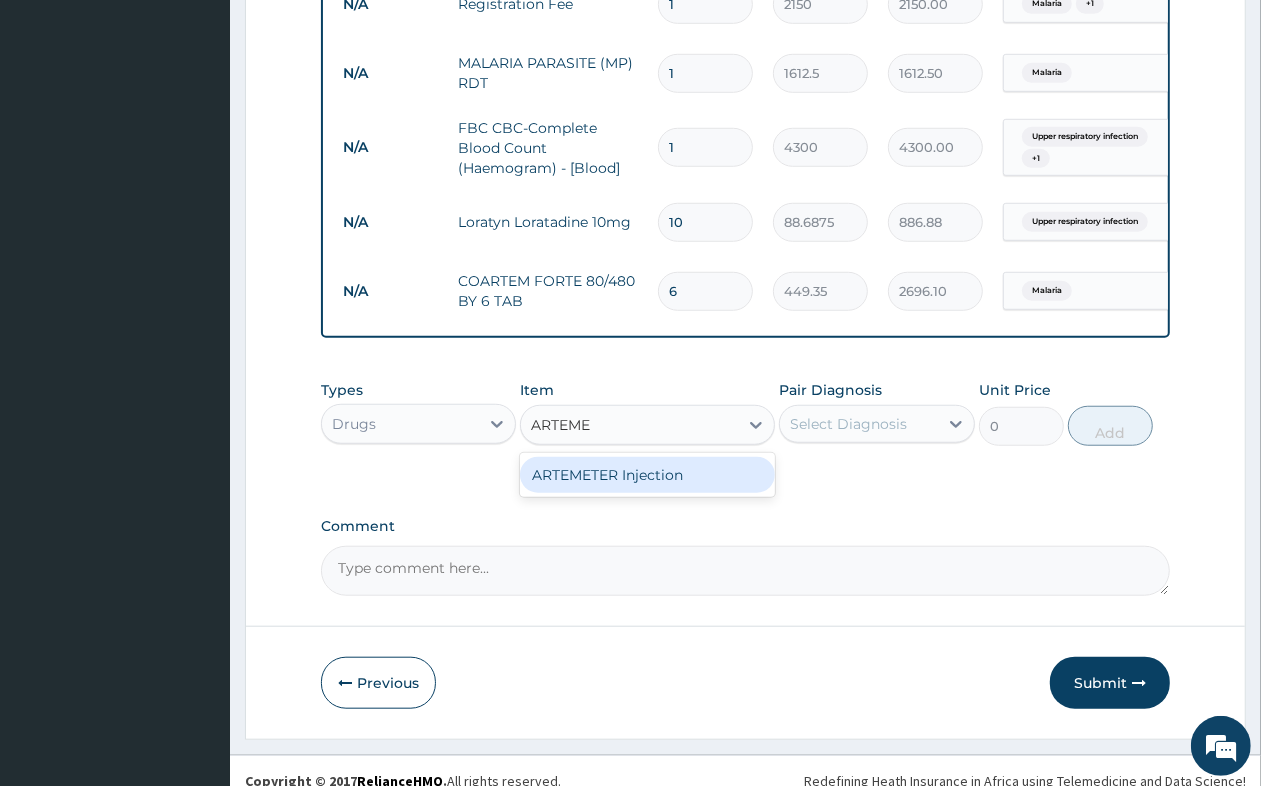 click on "ARTEMETER Injection" at bounding box center [647, 475] 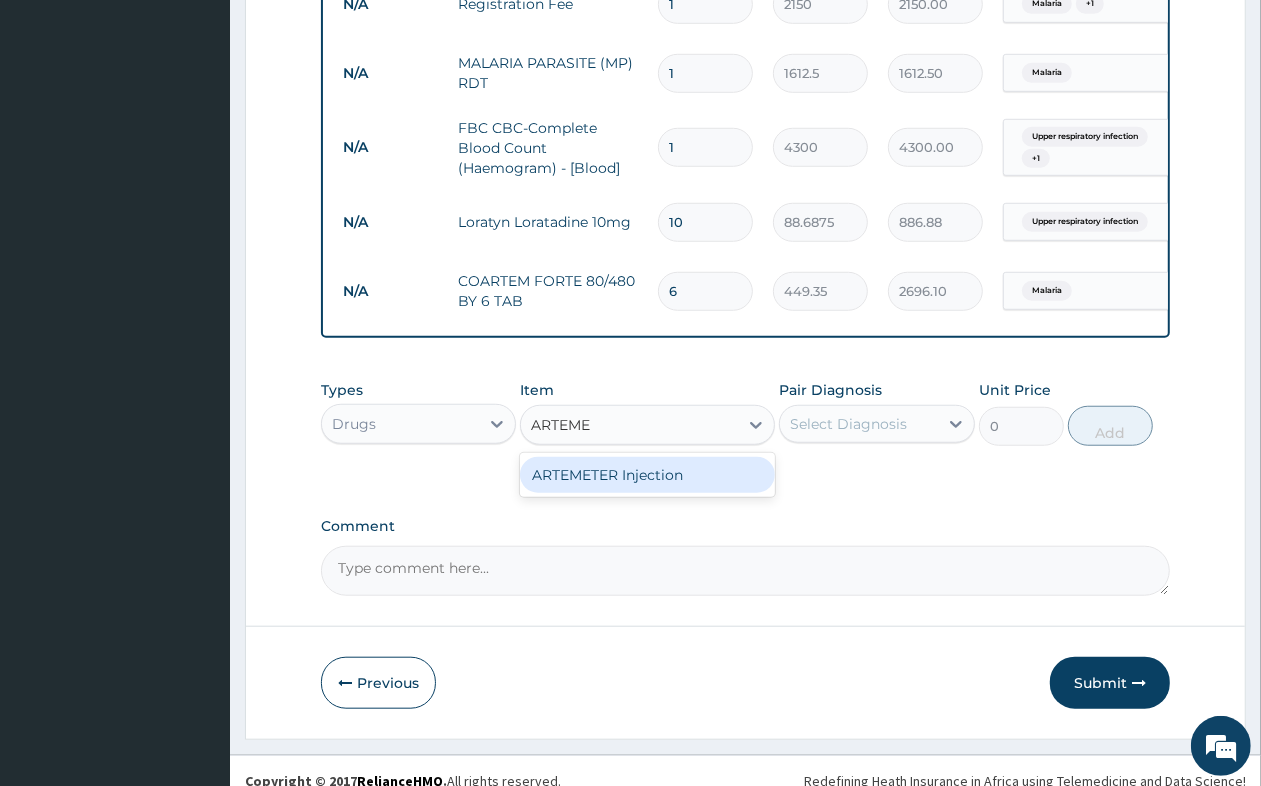 type 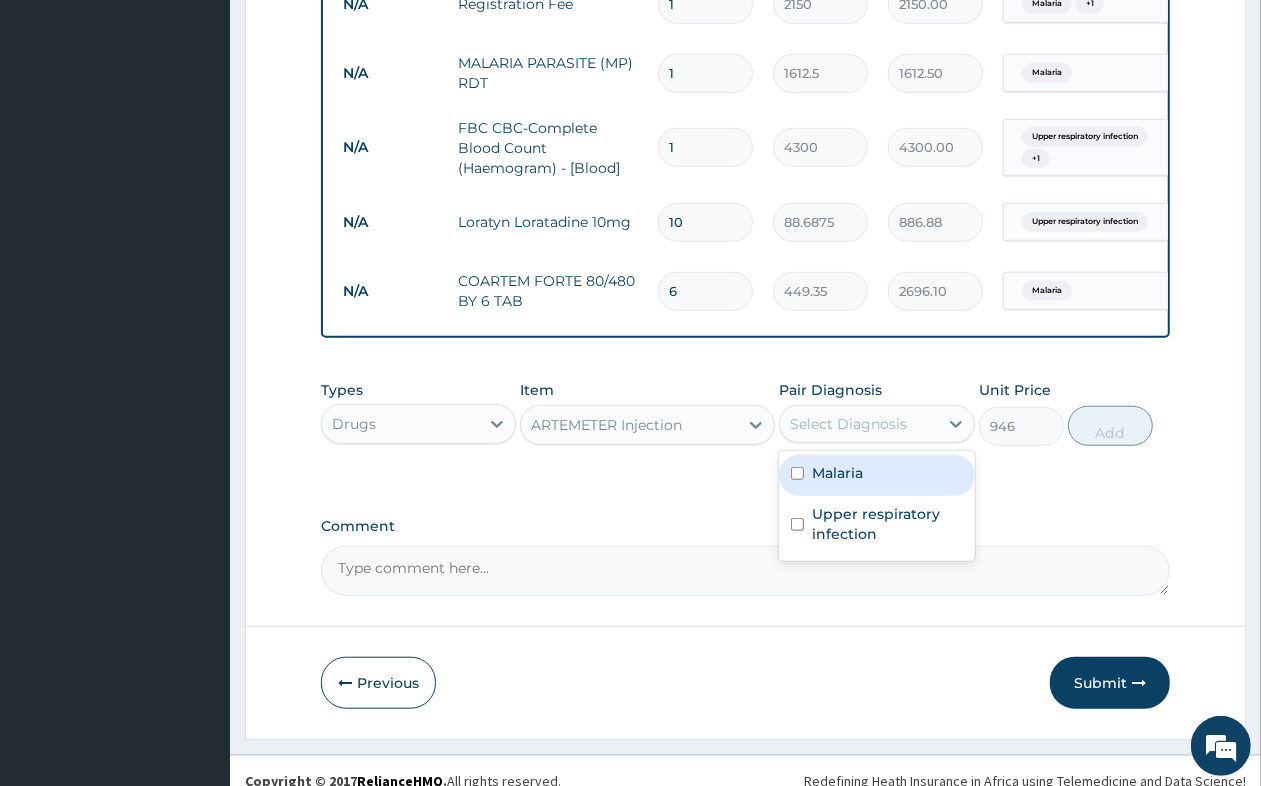 click on "Select Diagnosis" at bounding box center [848, 424] 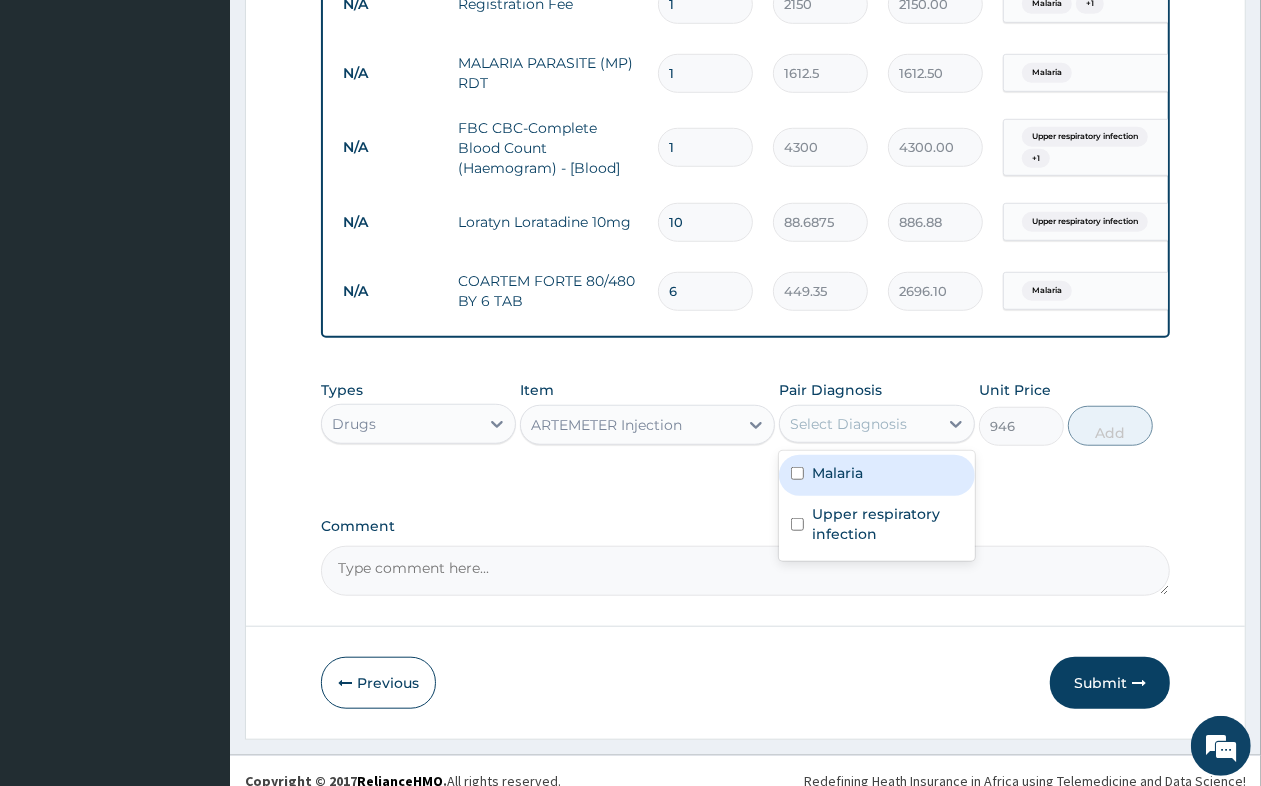 click on "Malaria" at bounding box center (837, 473) 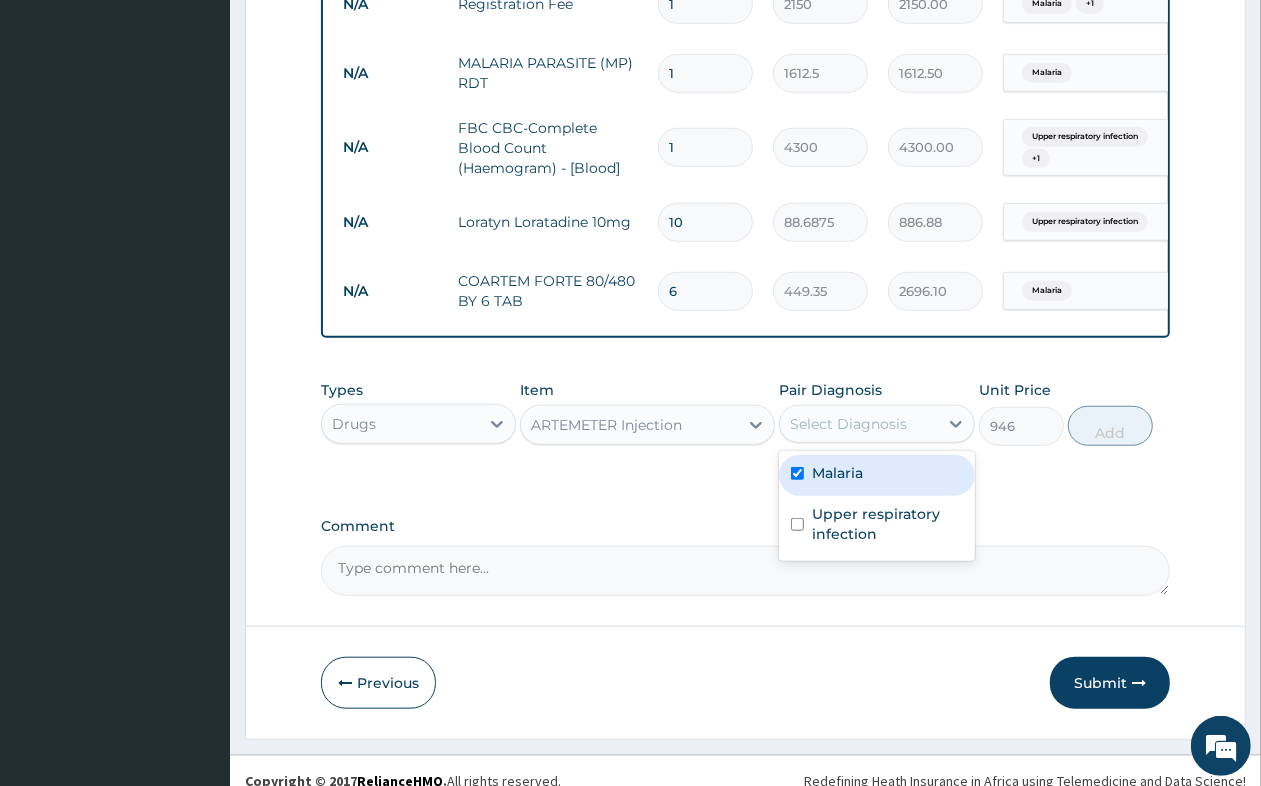 checkbox on "true" 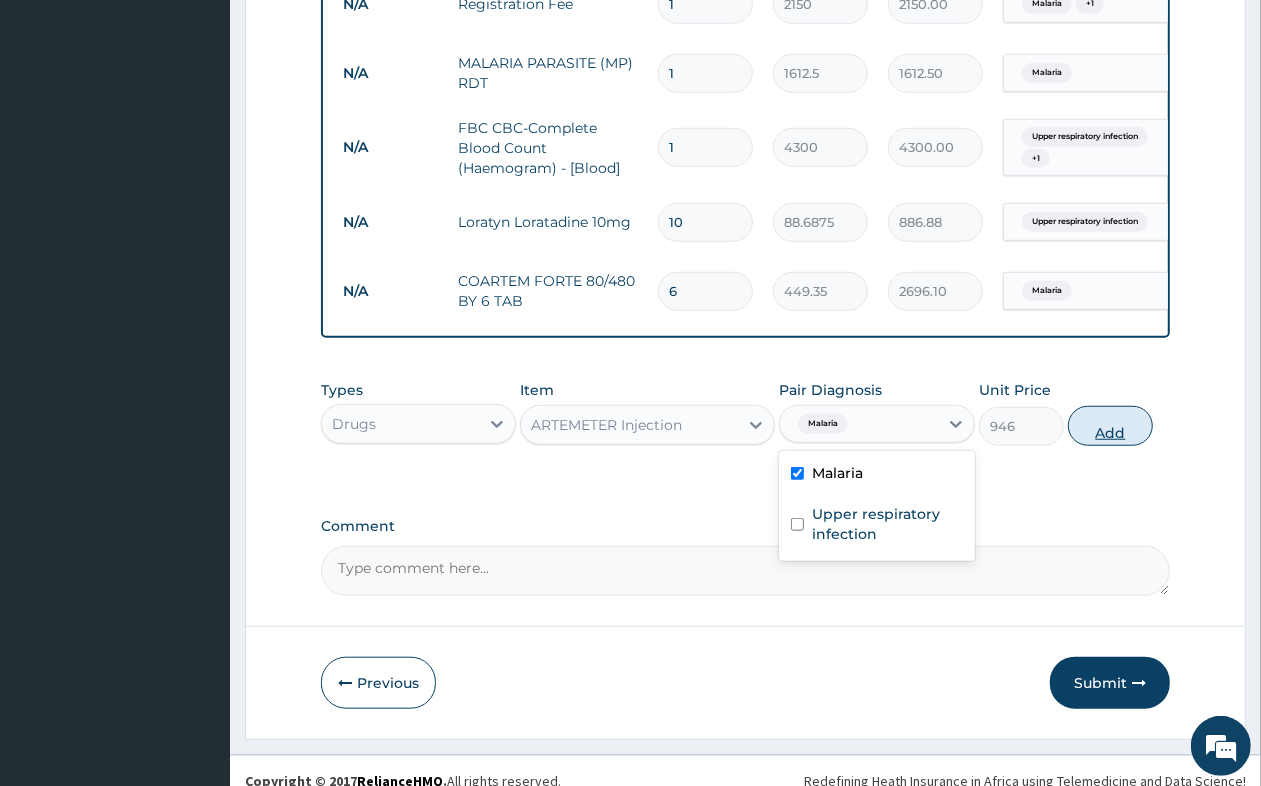 click on "Add" at bounding box center (1110, 426) 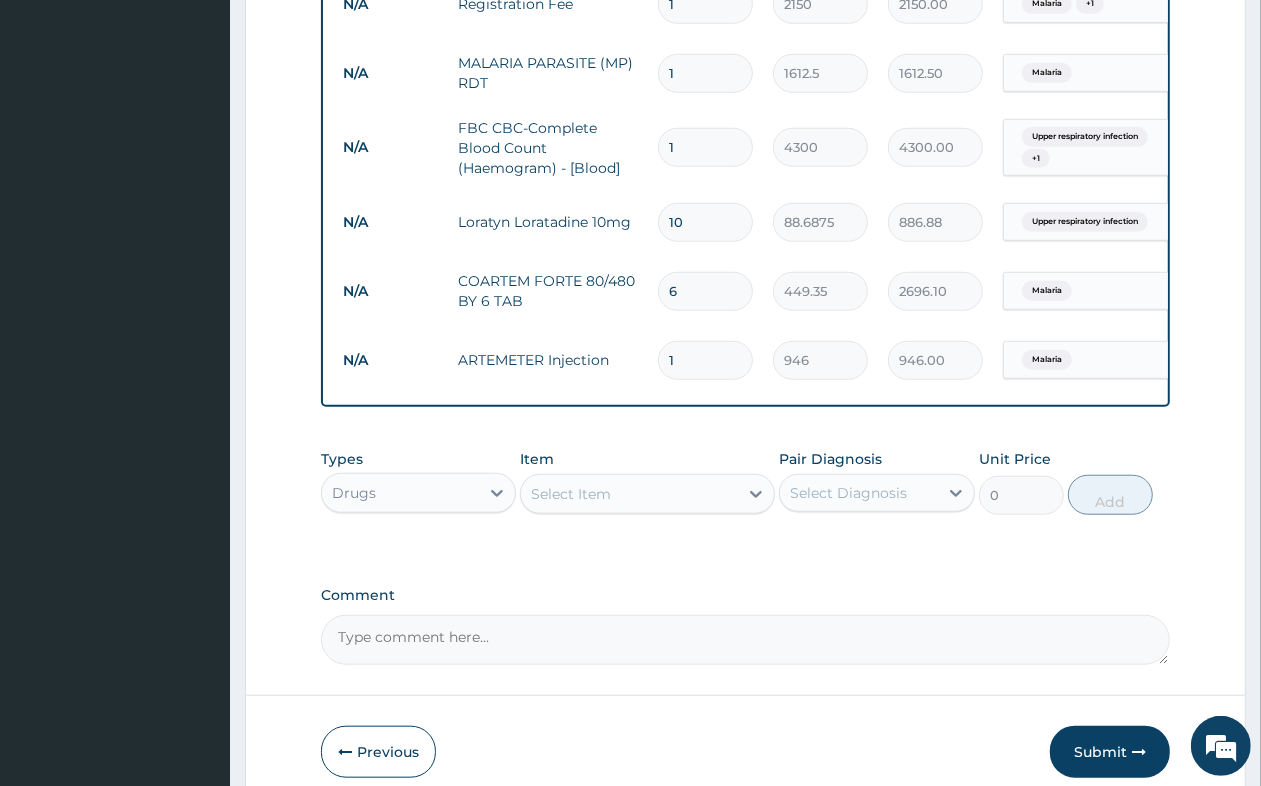 type 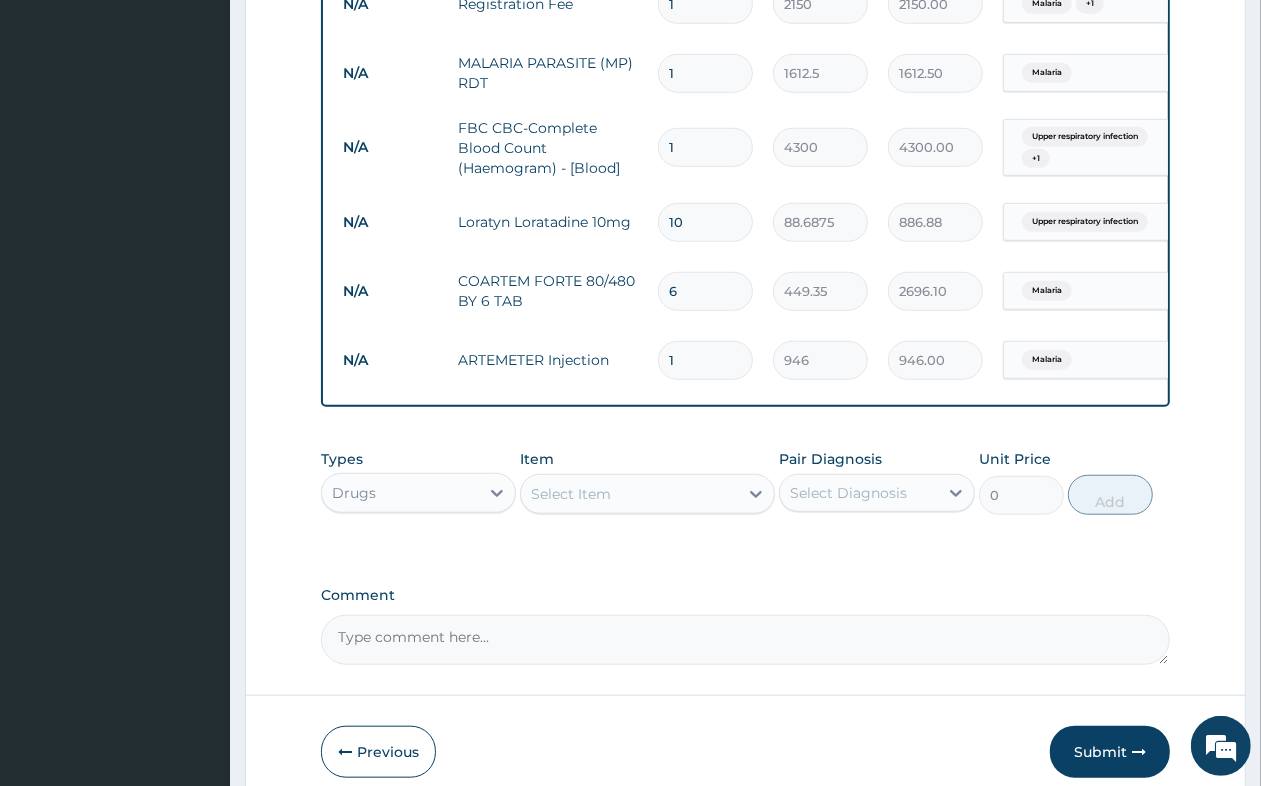type on "0.00" 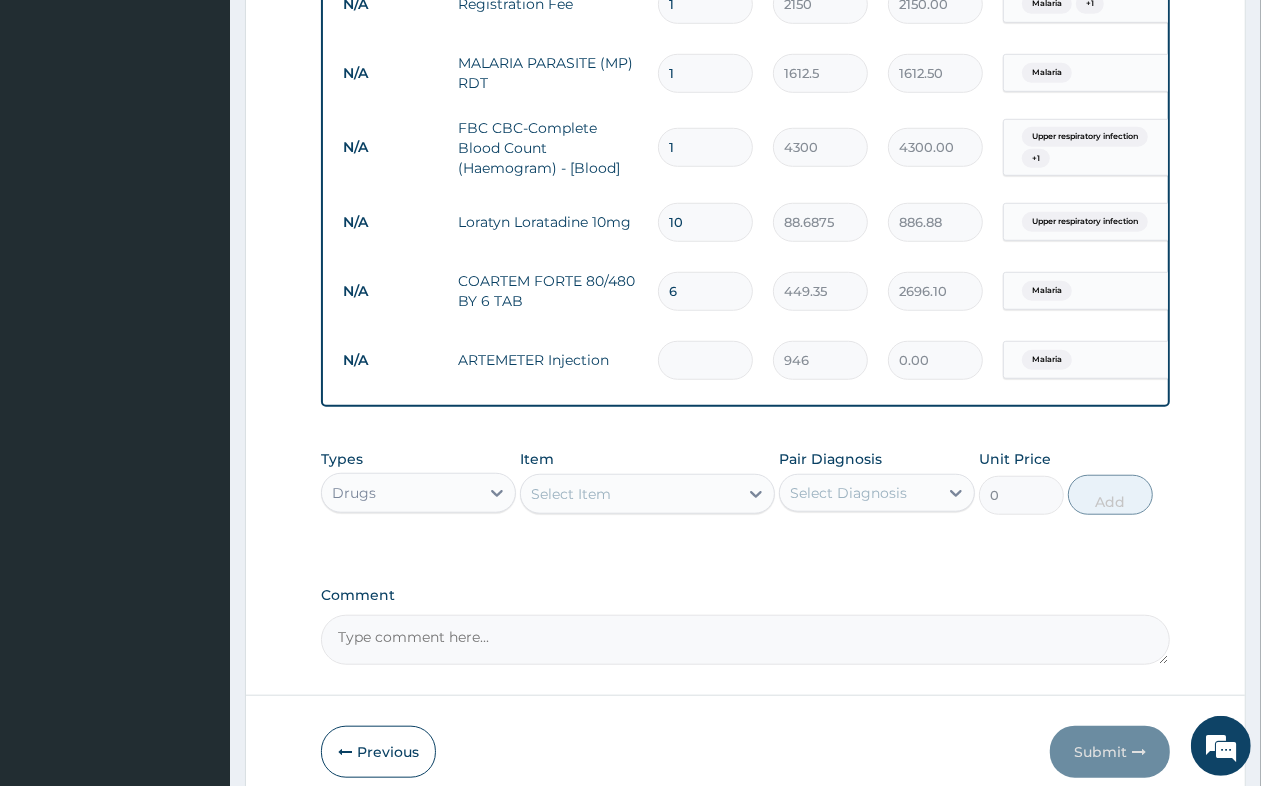 type on "6" 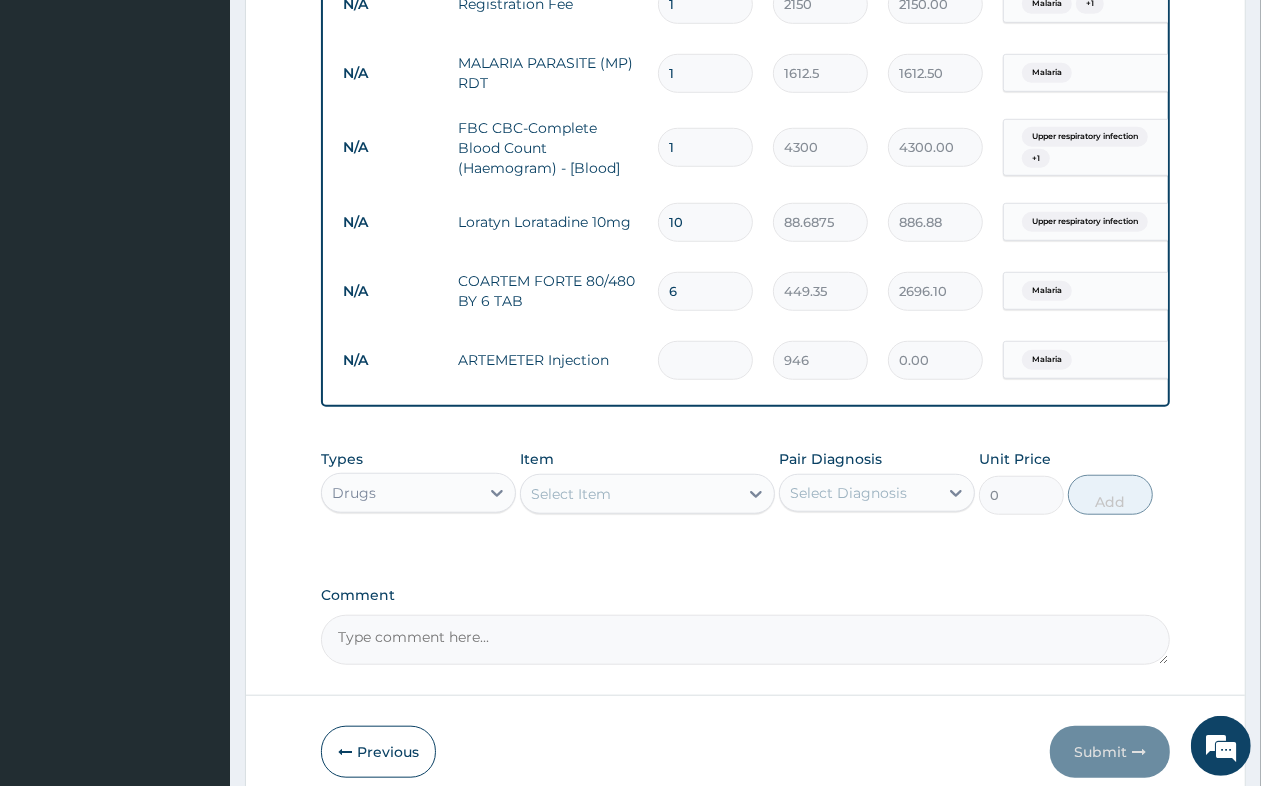 type on "5676.00" 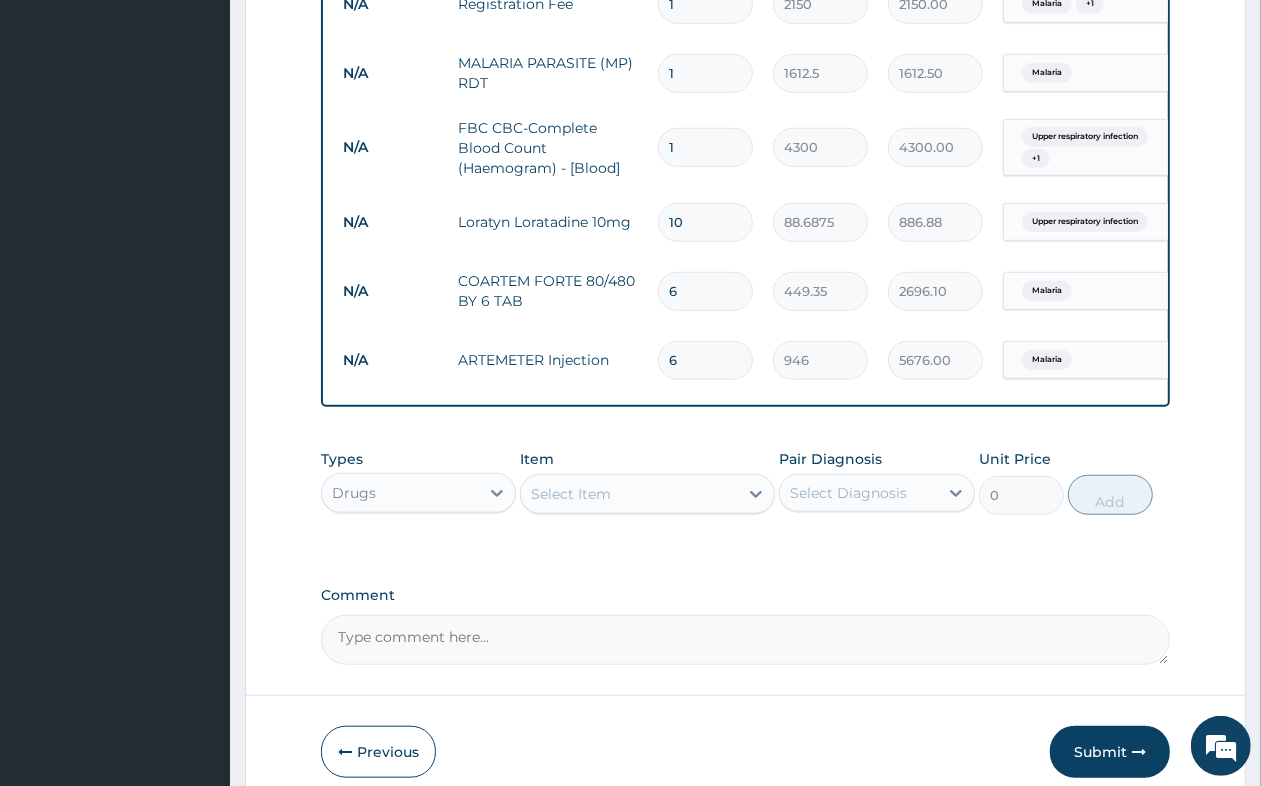 type on "6" 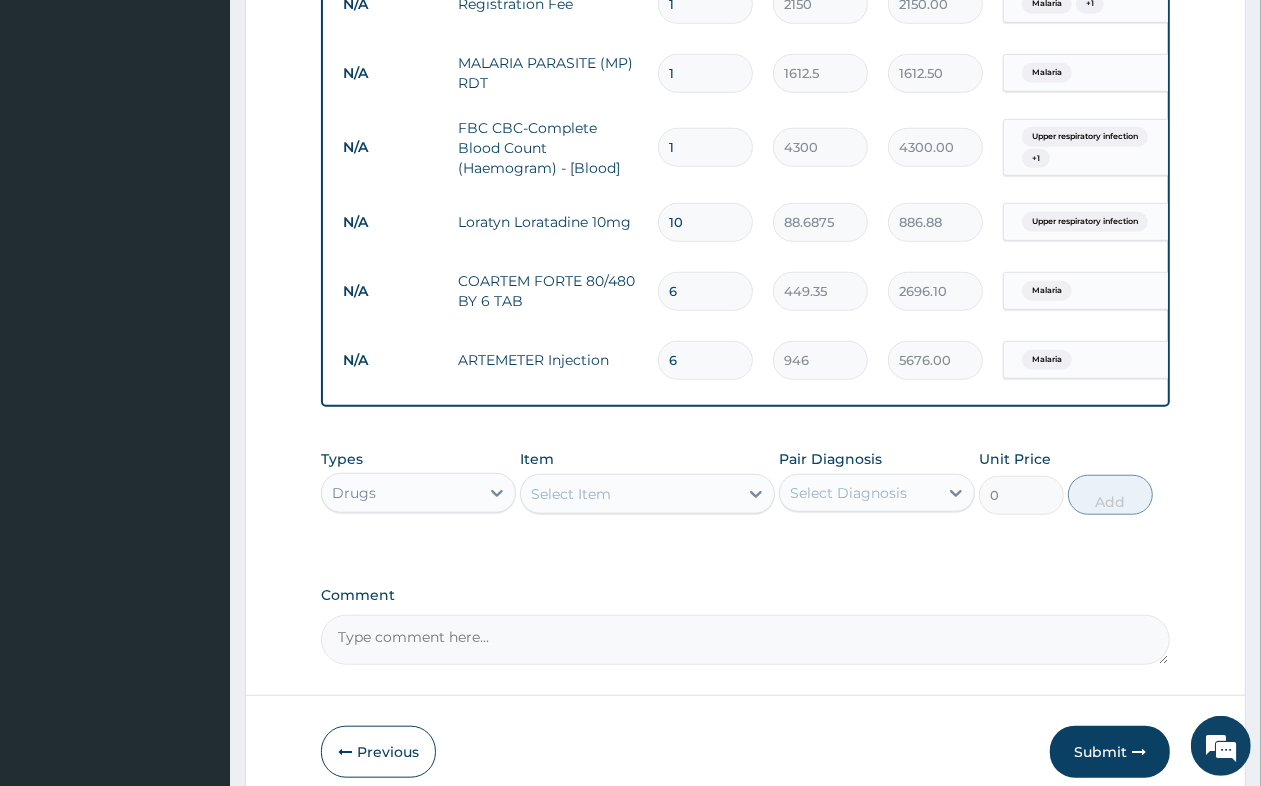 click on "Select Item" at bounding box center [571, 494] 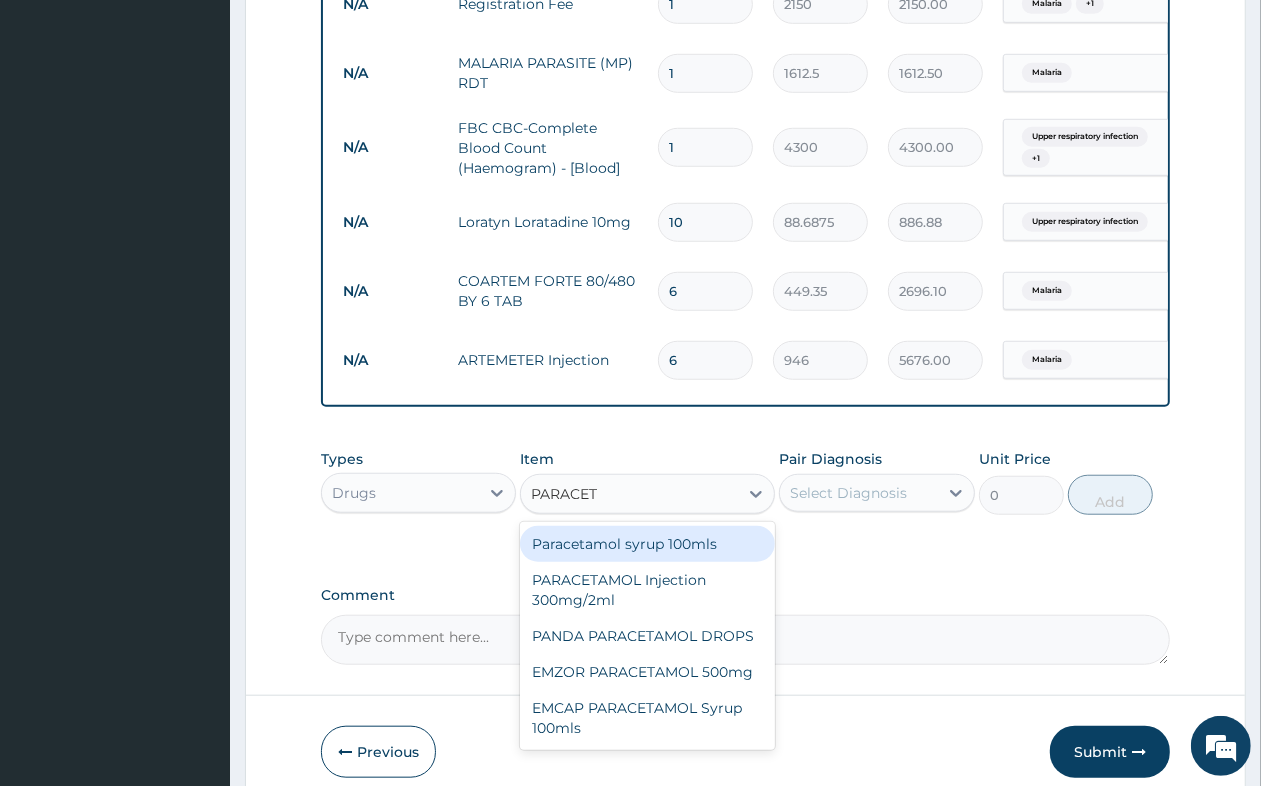 type on "PARACETA" 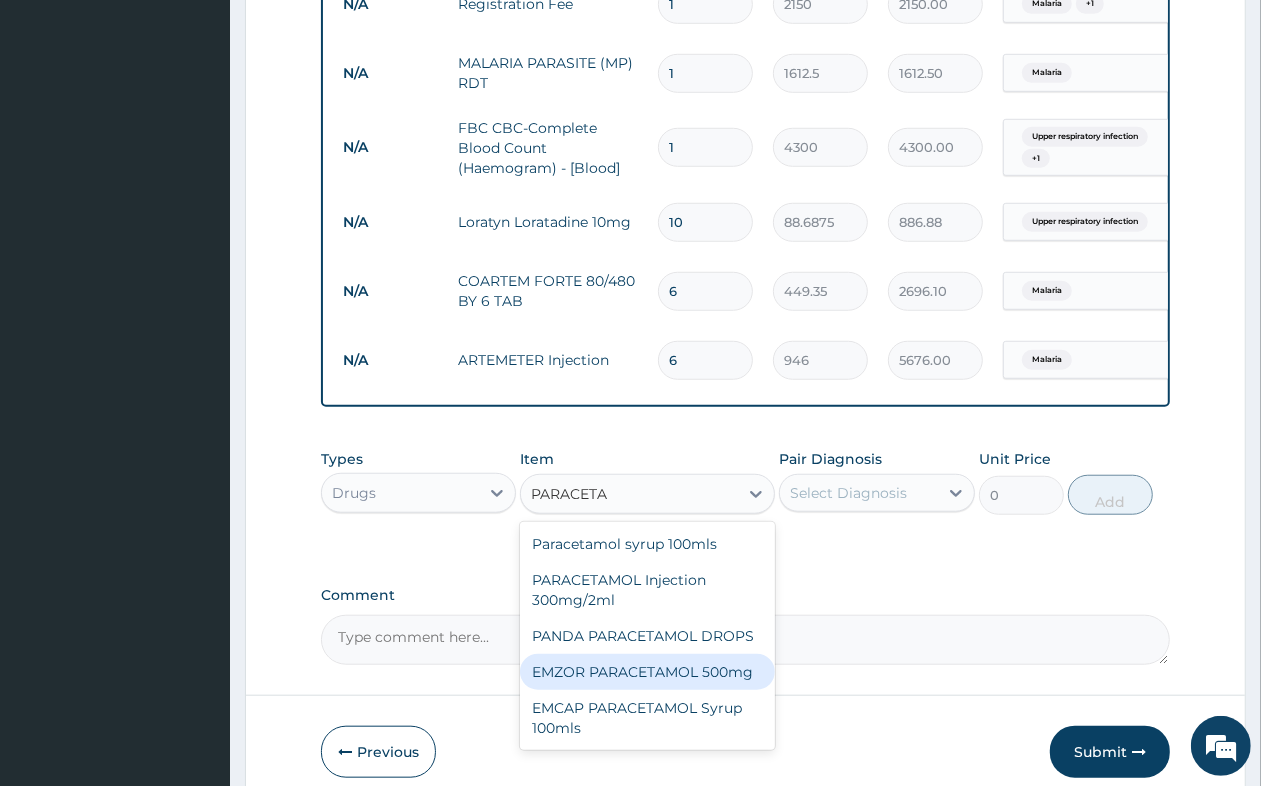 click on "EMZOR PARACETAMOL 500mg" at bounding box center (647, 672) 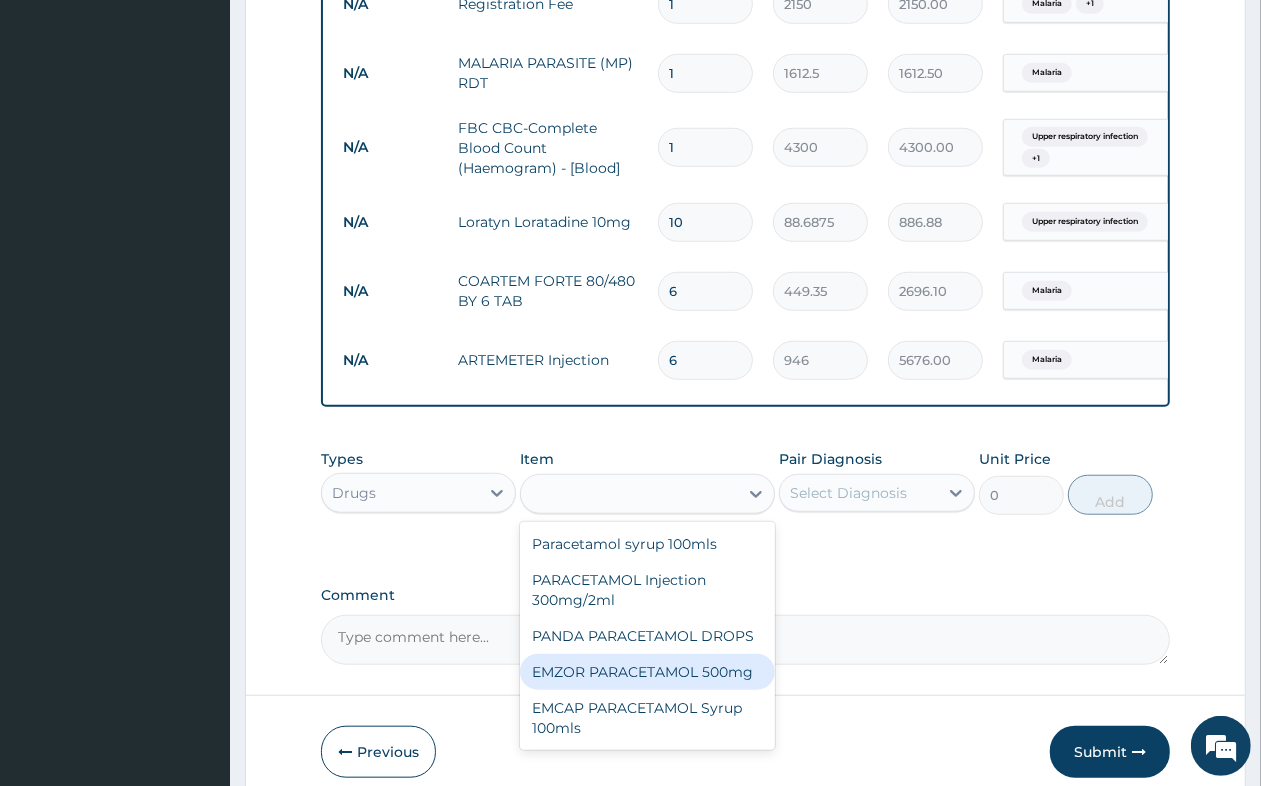type on "23.65" 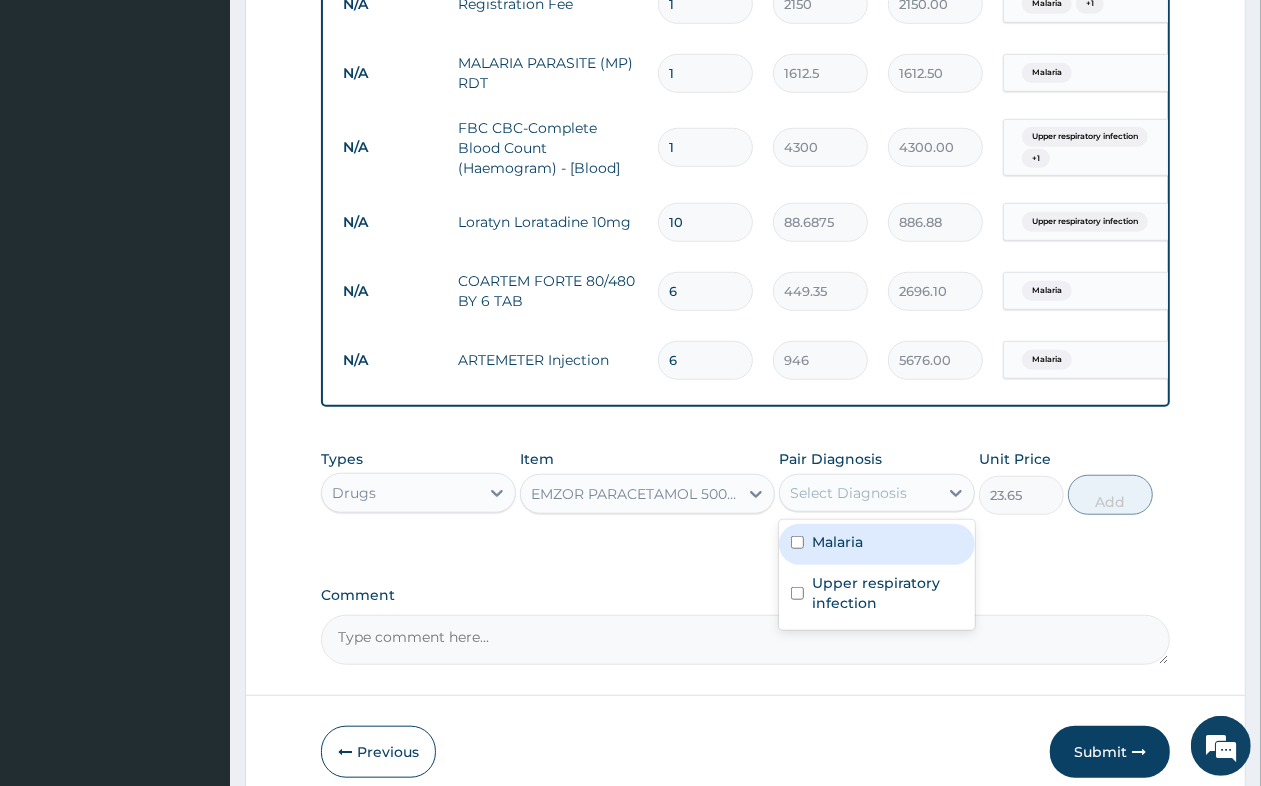 click on "Select Diagnosis" at bounding box center (848, 493) 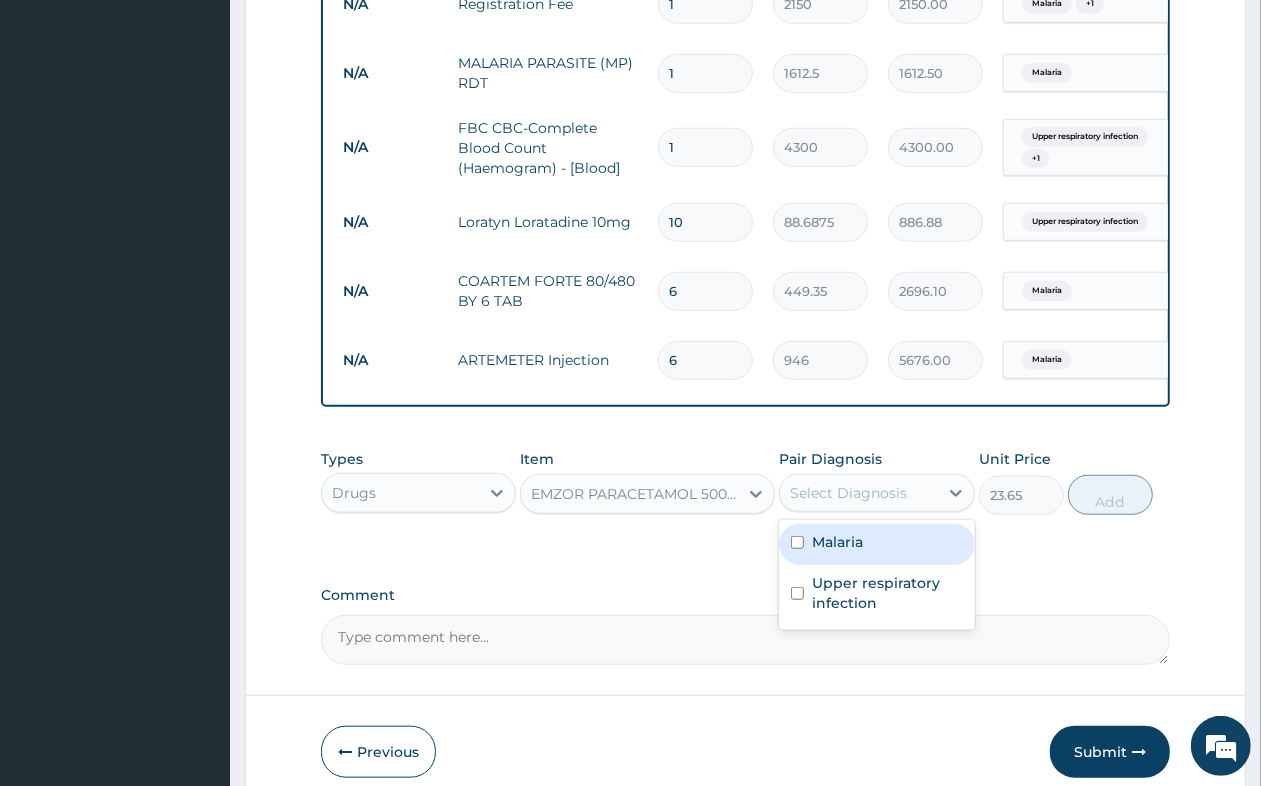 click on "Malaria" at bounding box center [837, 542] 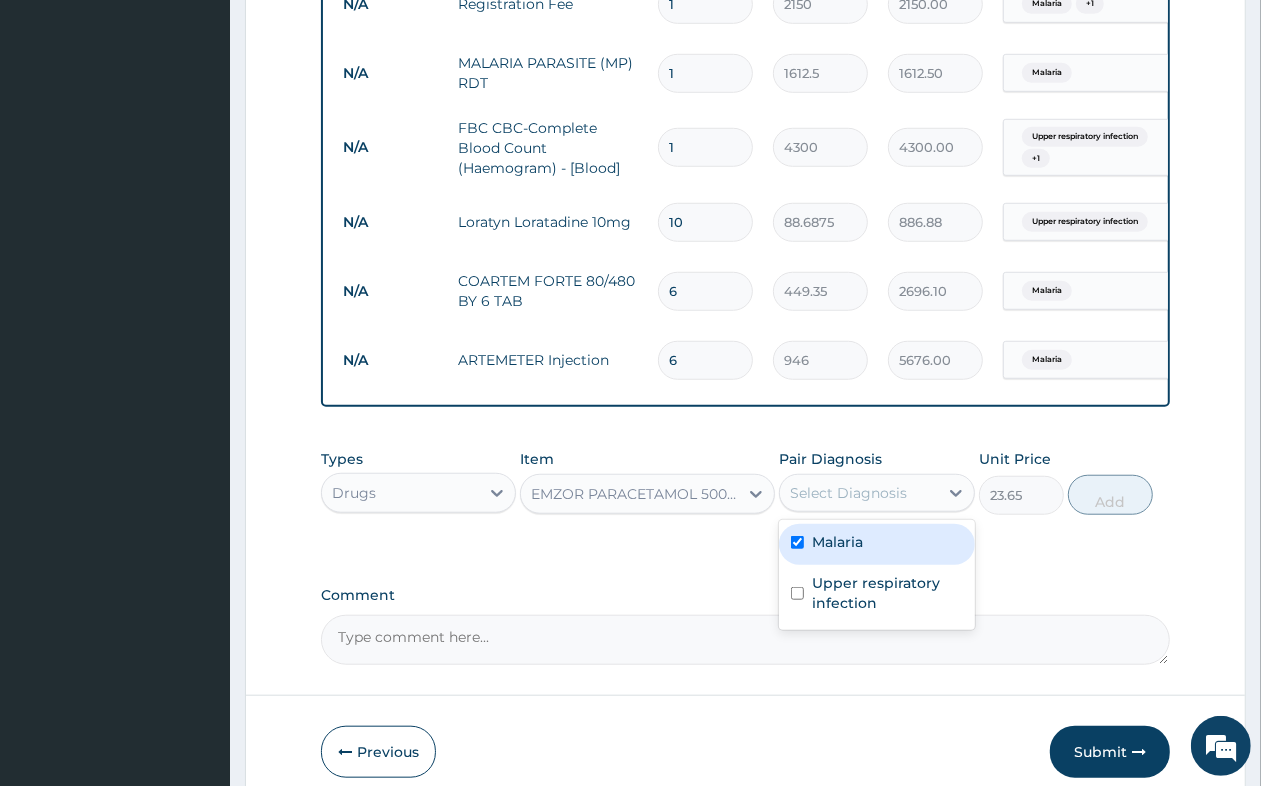 checkbox on "true" 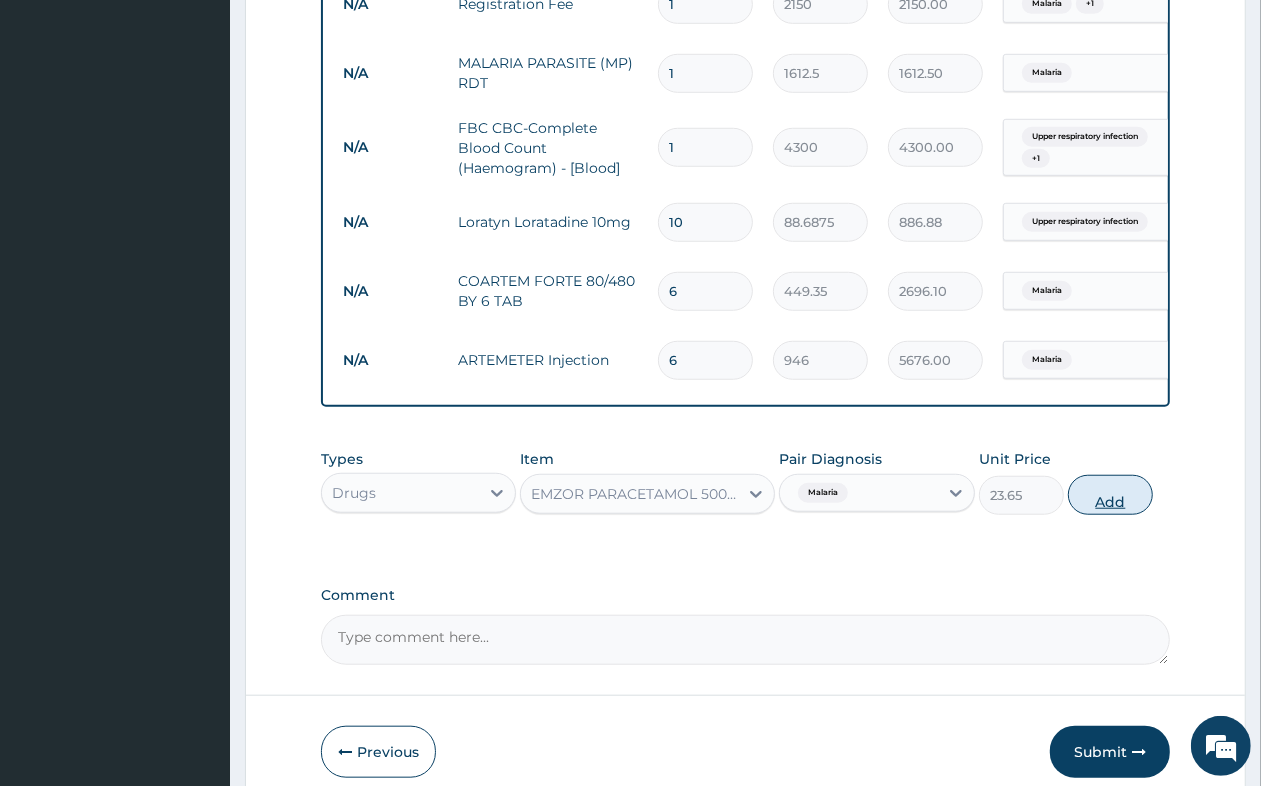 click on "Add" at bounding box center [1110, 495] 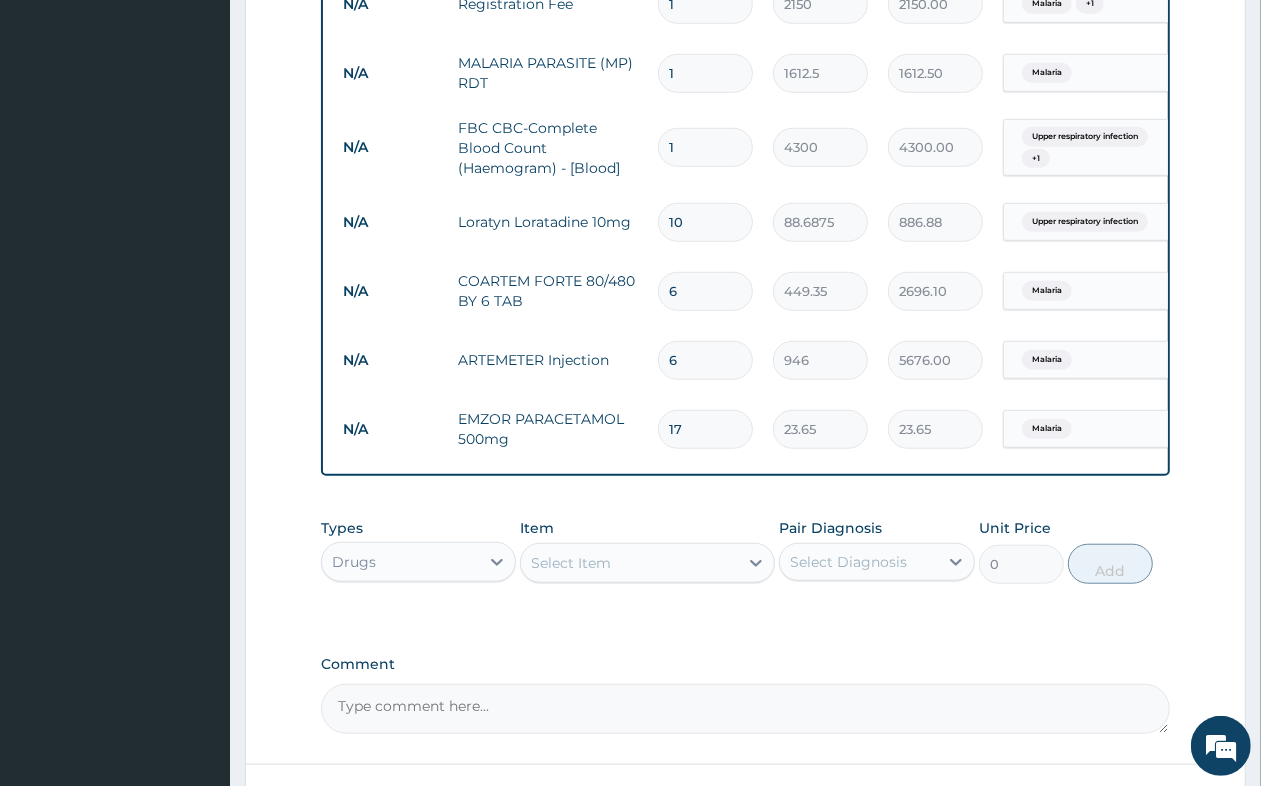 type on "178" 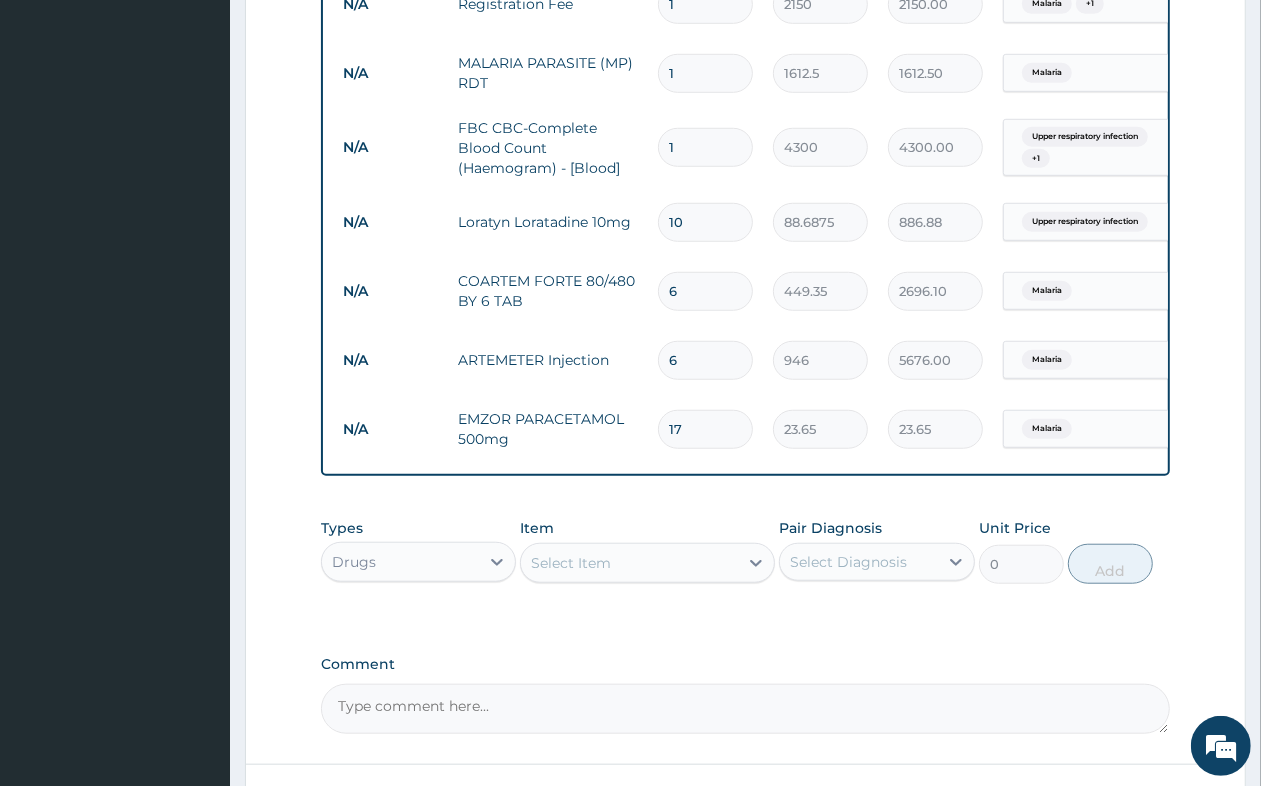 type on "4209.70" 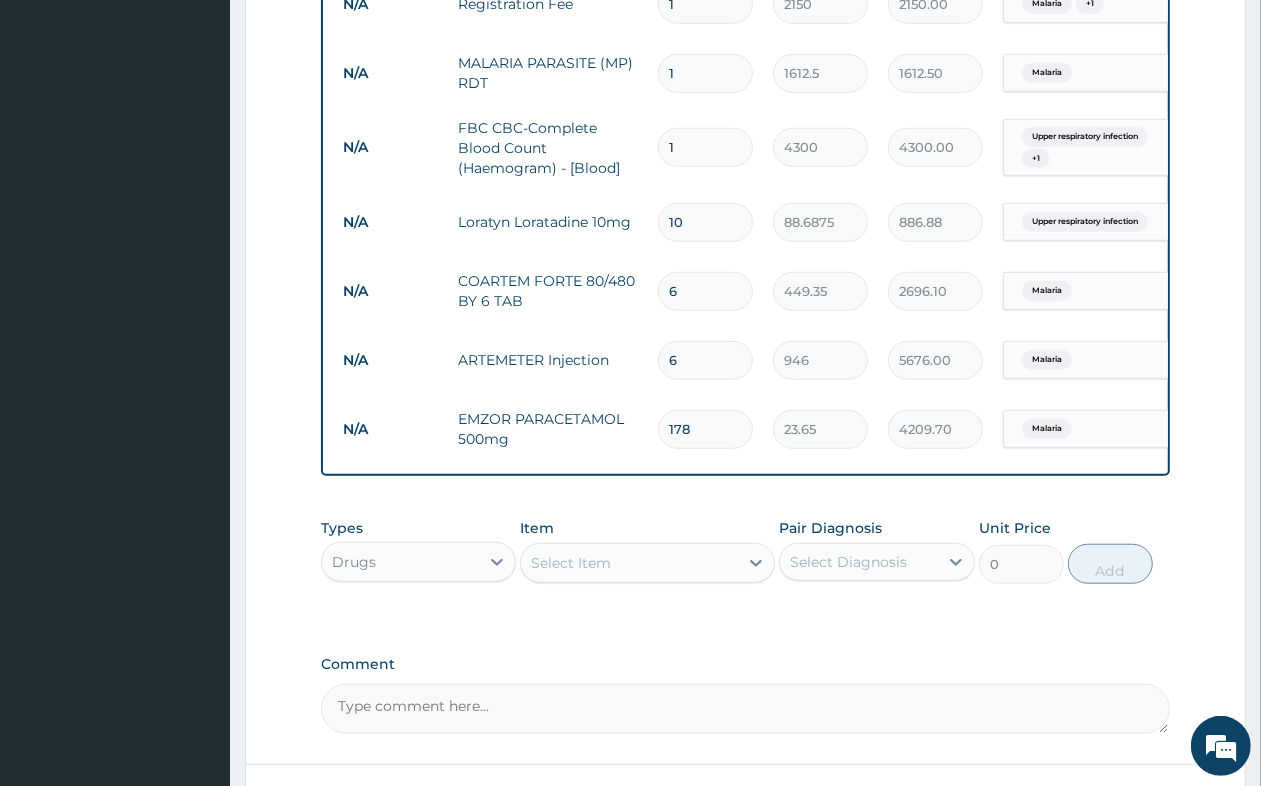 type on "17" 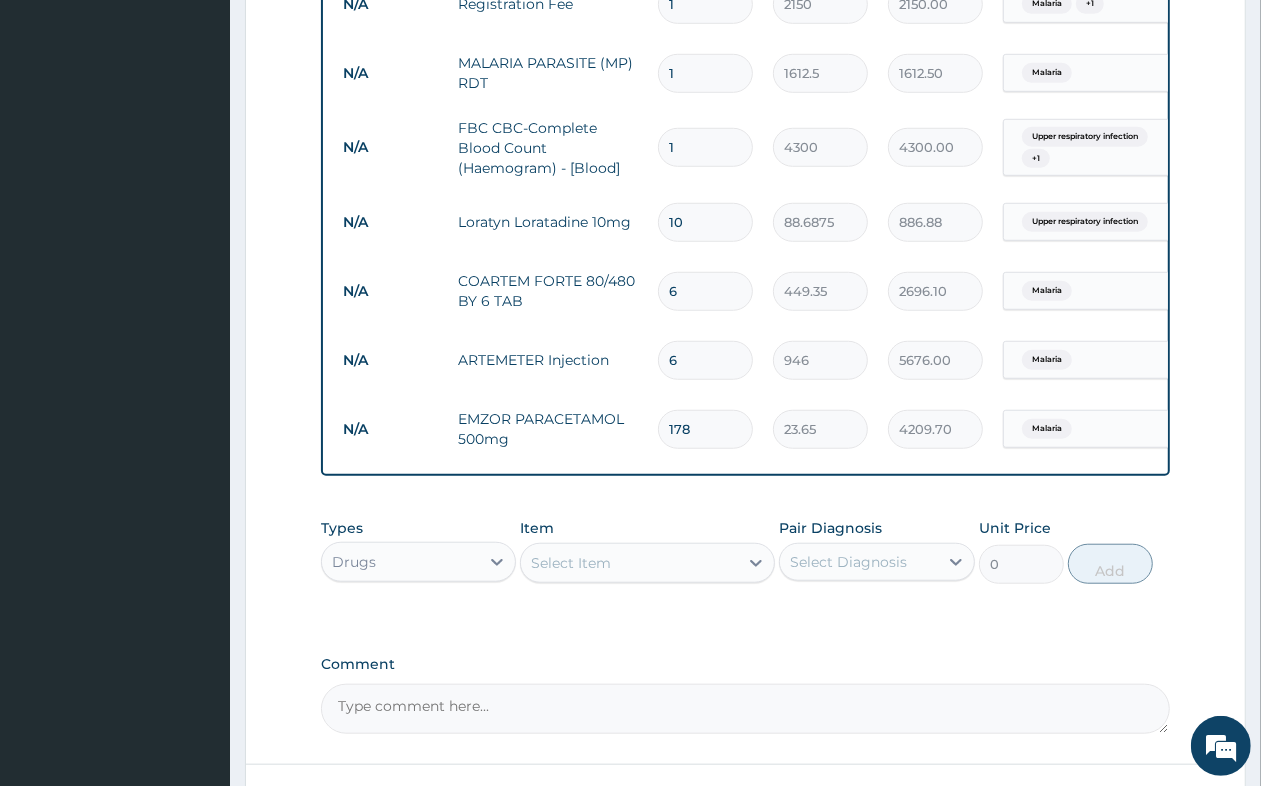 type on "402.05" 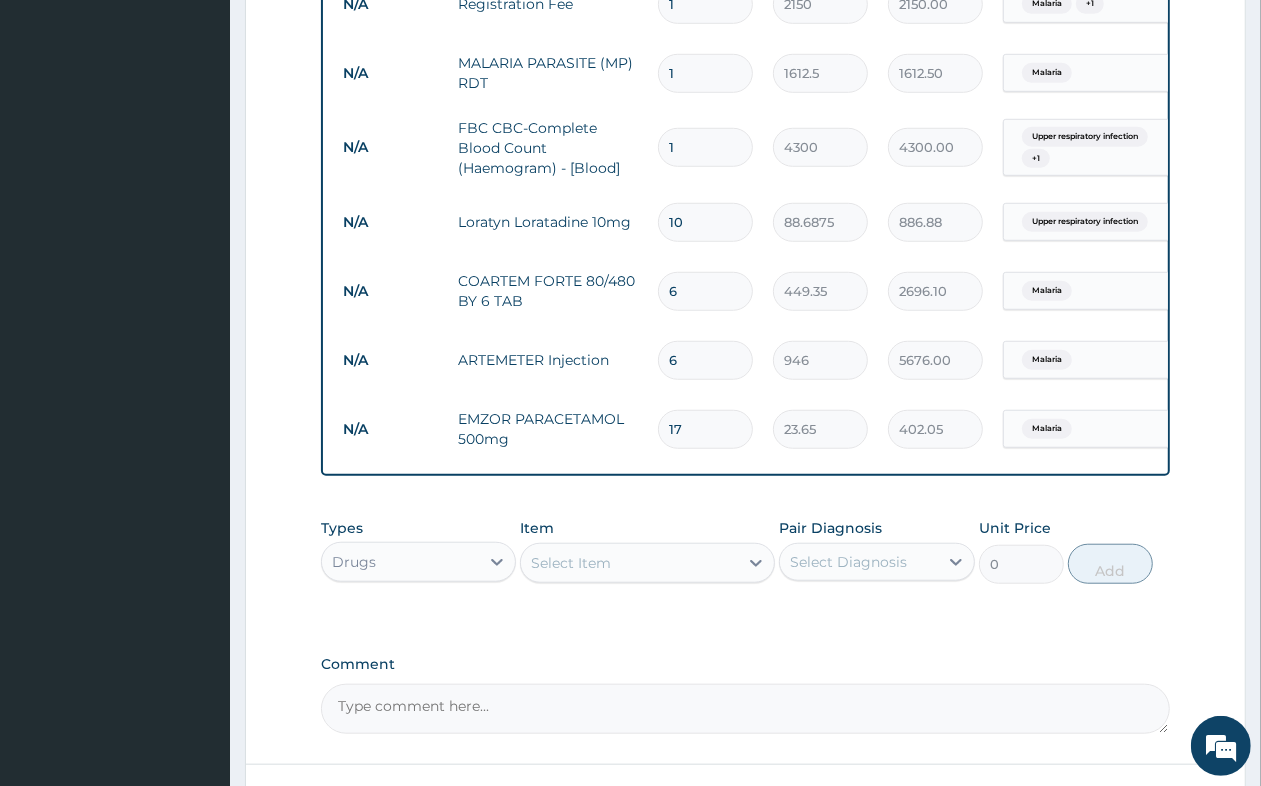 type on "1" 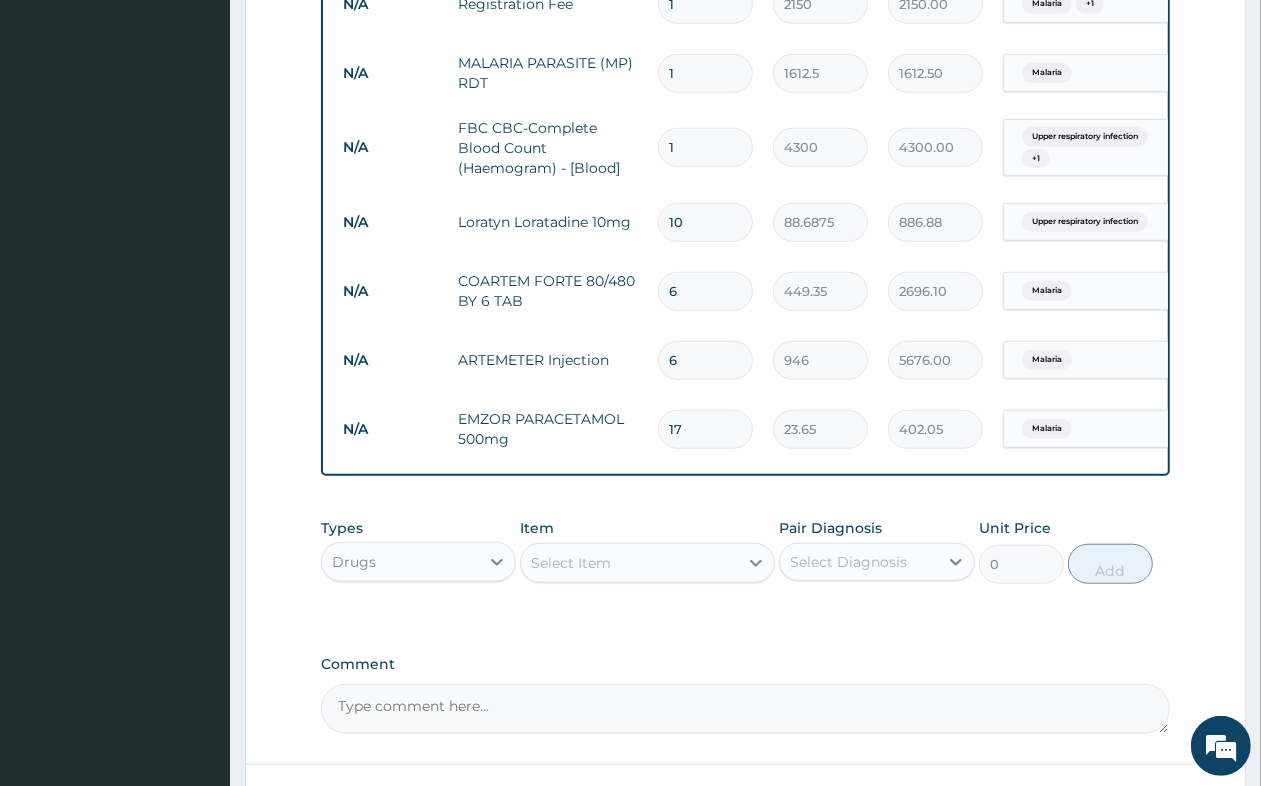 type on "23.65" 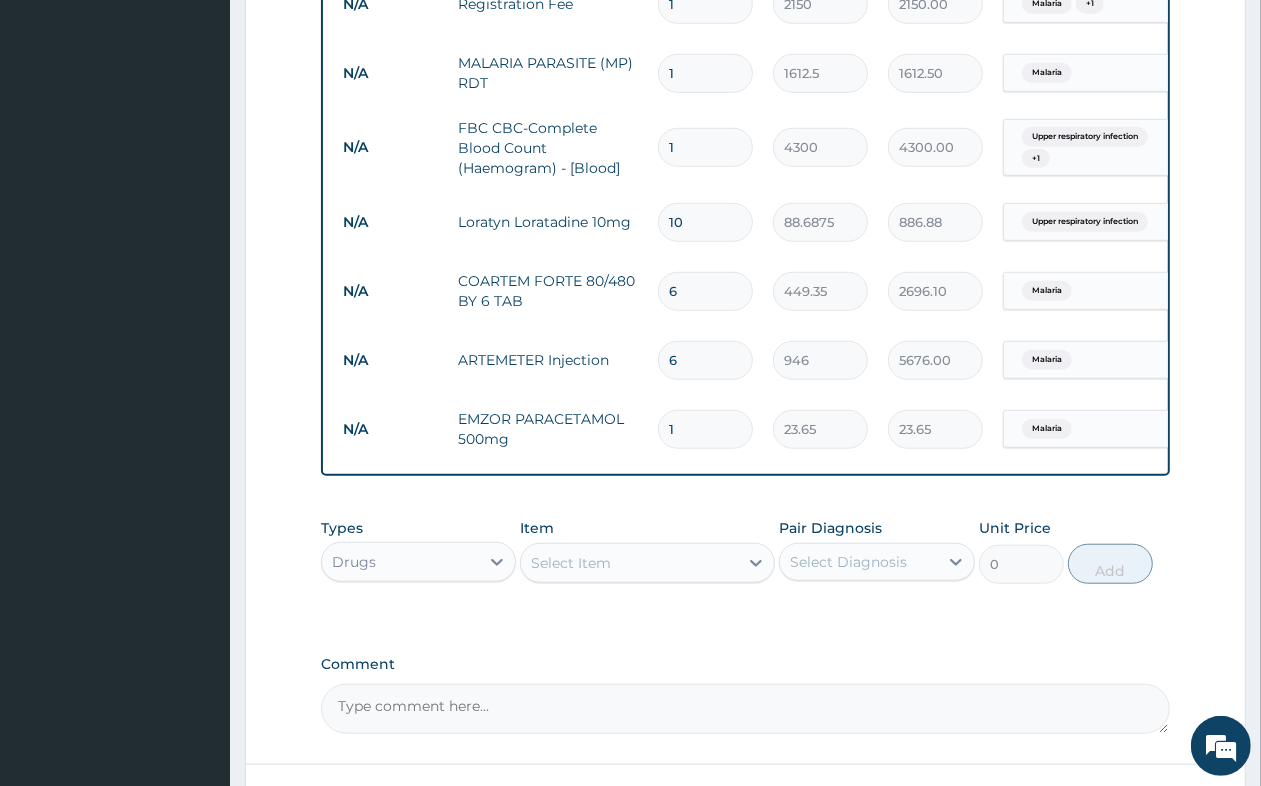 type on "18" 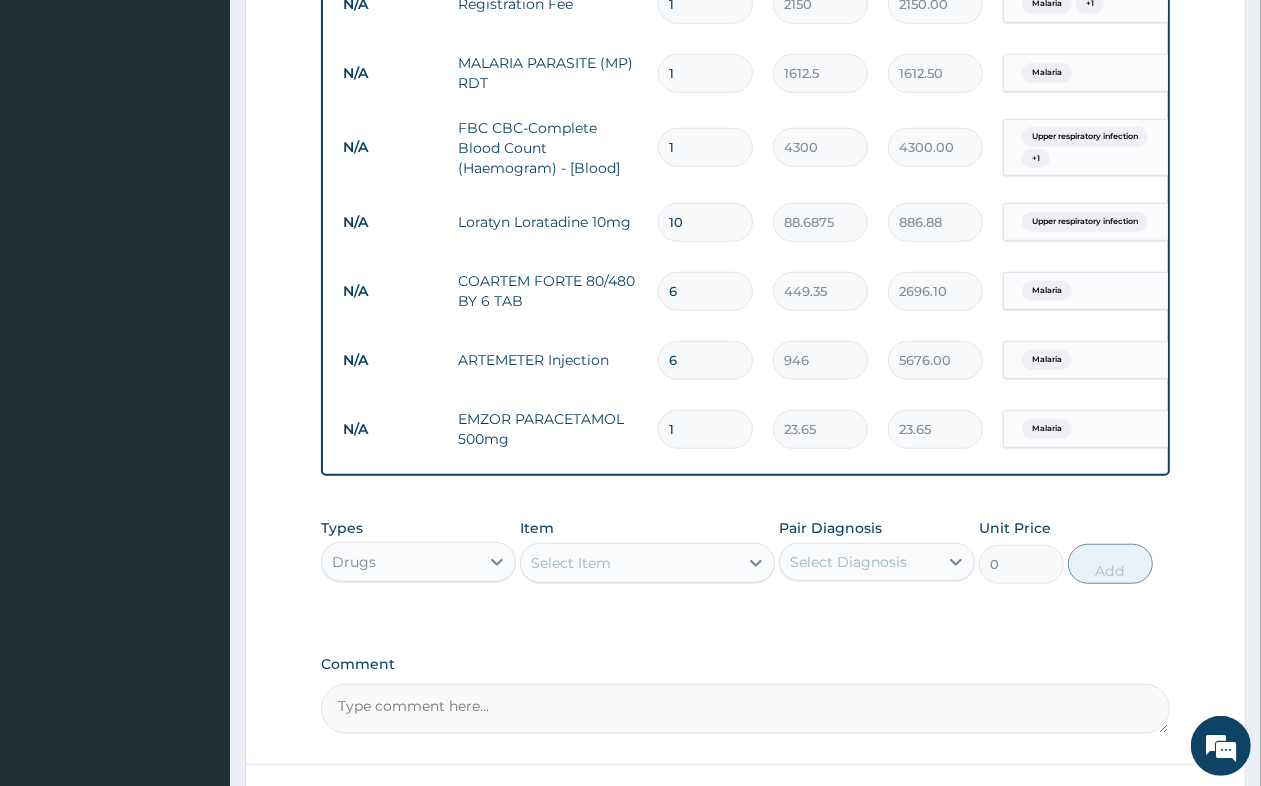 type on "425.70" 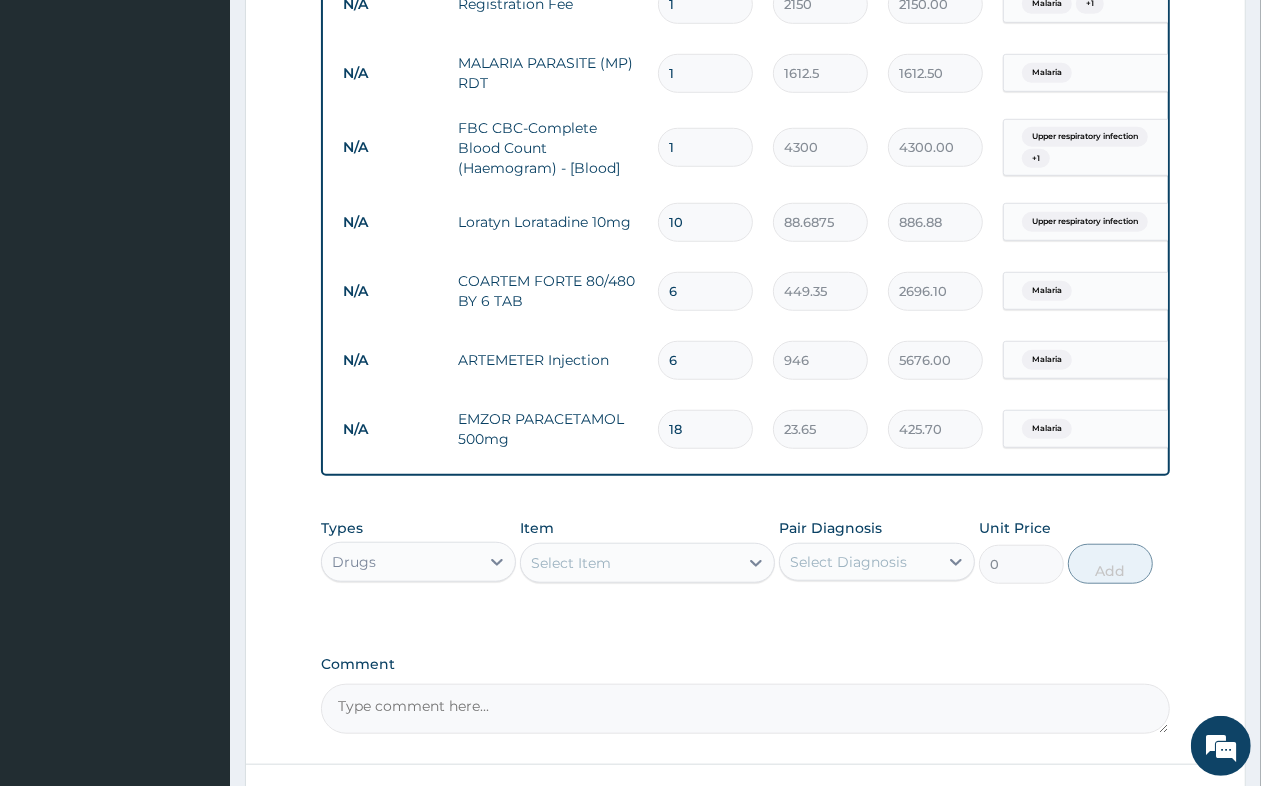 type on "18" 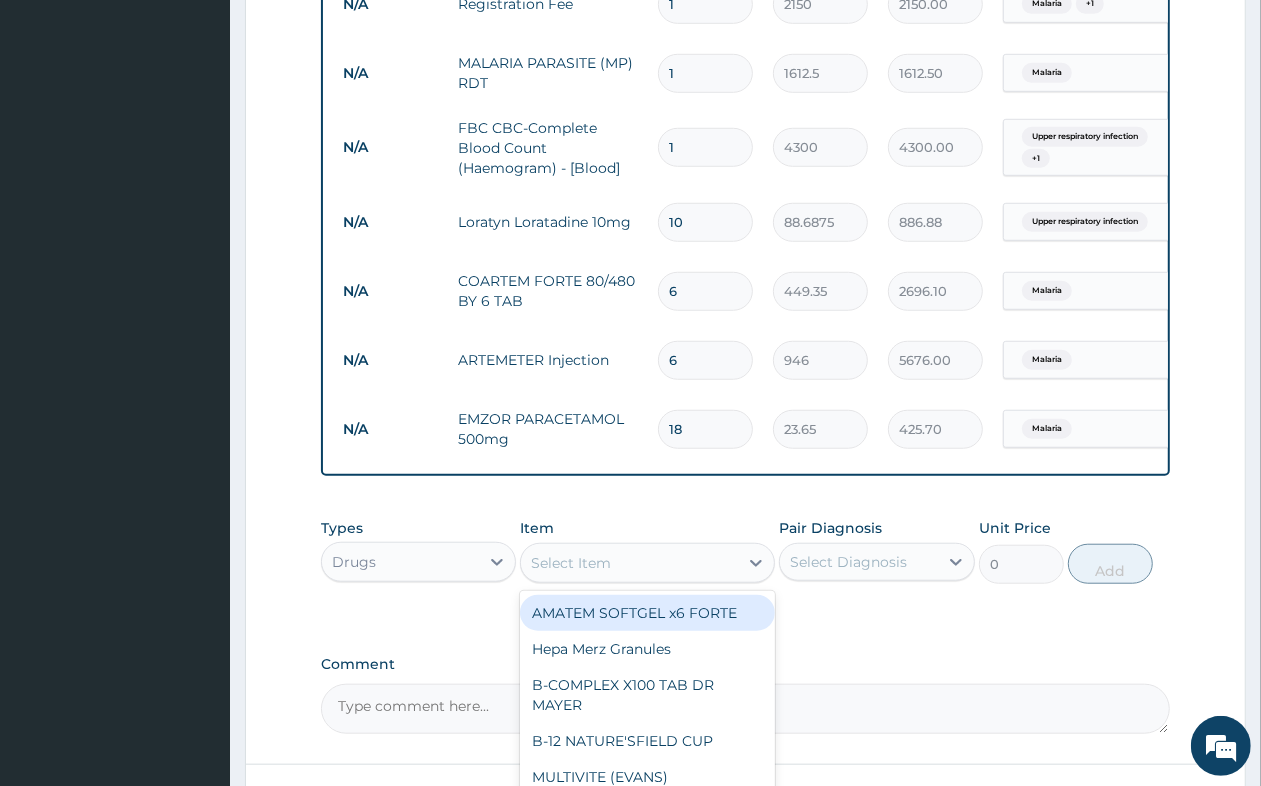 click on "Select Item" at bounding box center [629, 563] 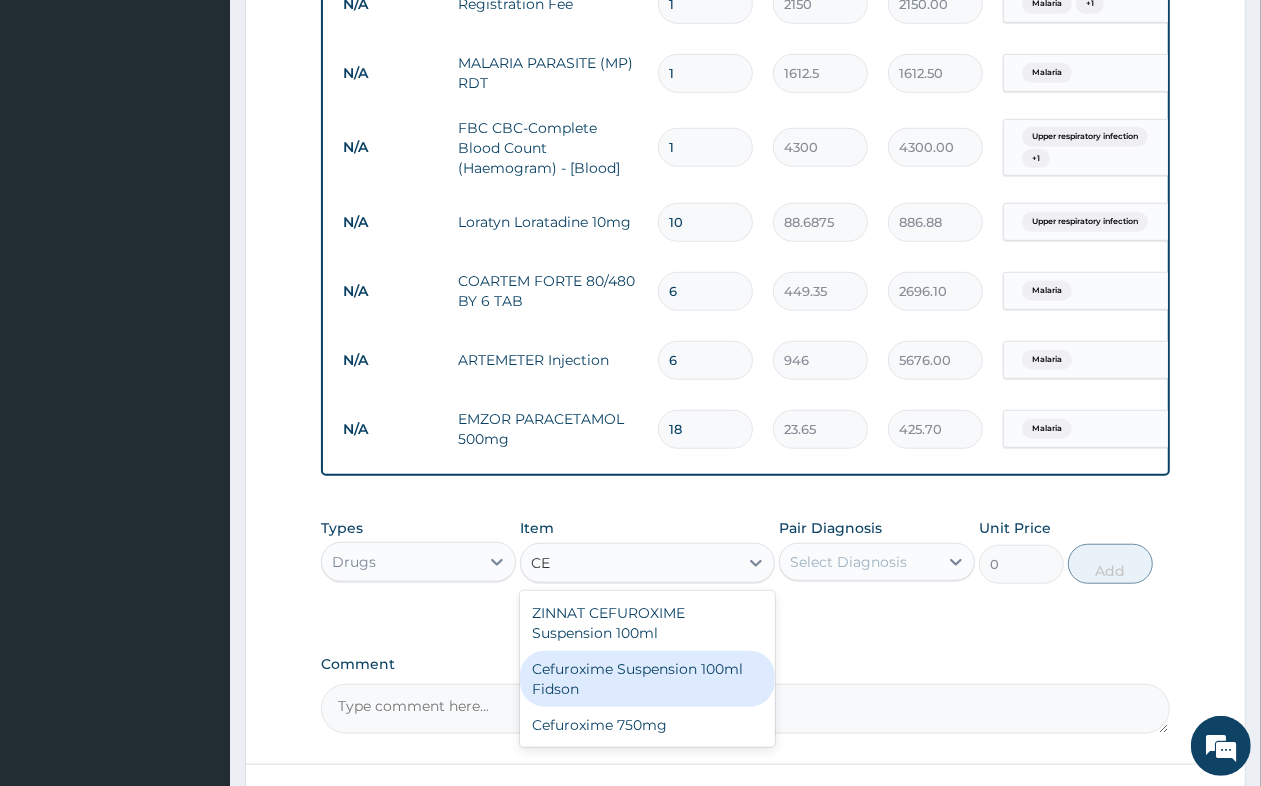 type on "C" 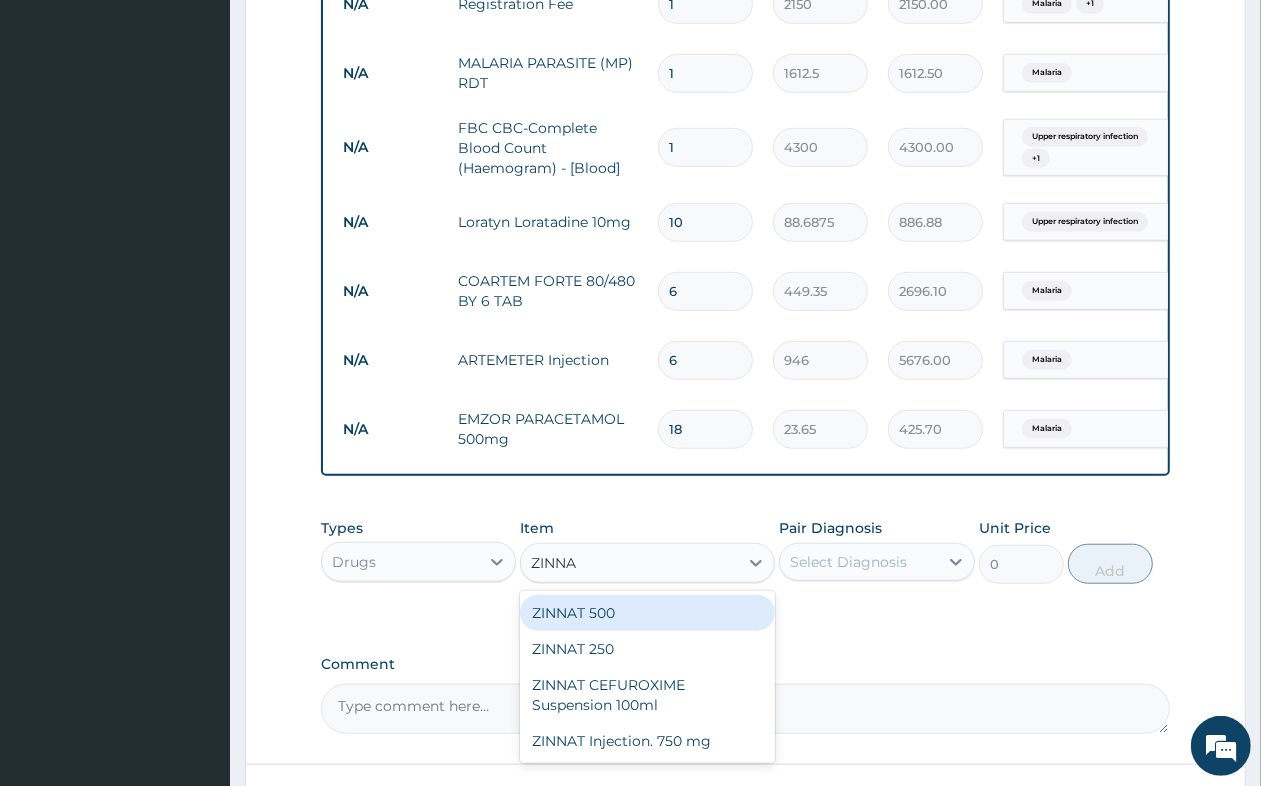type on "ZINNAT" 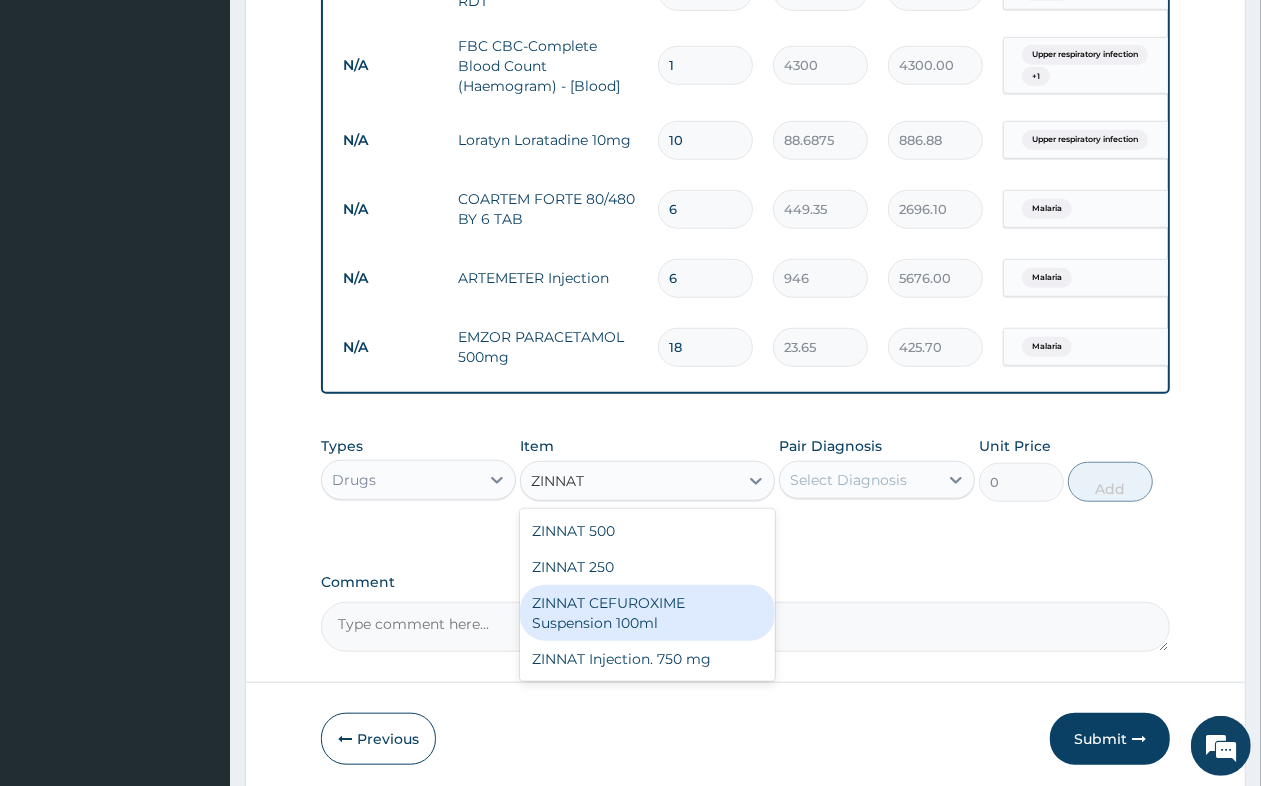 scroll, scrollTop: 1033, scrollLeft: 0, axis: vertical 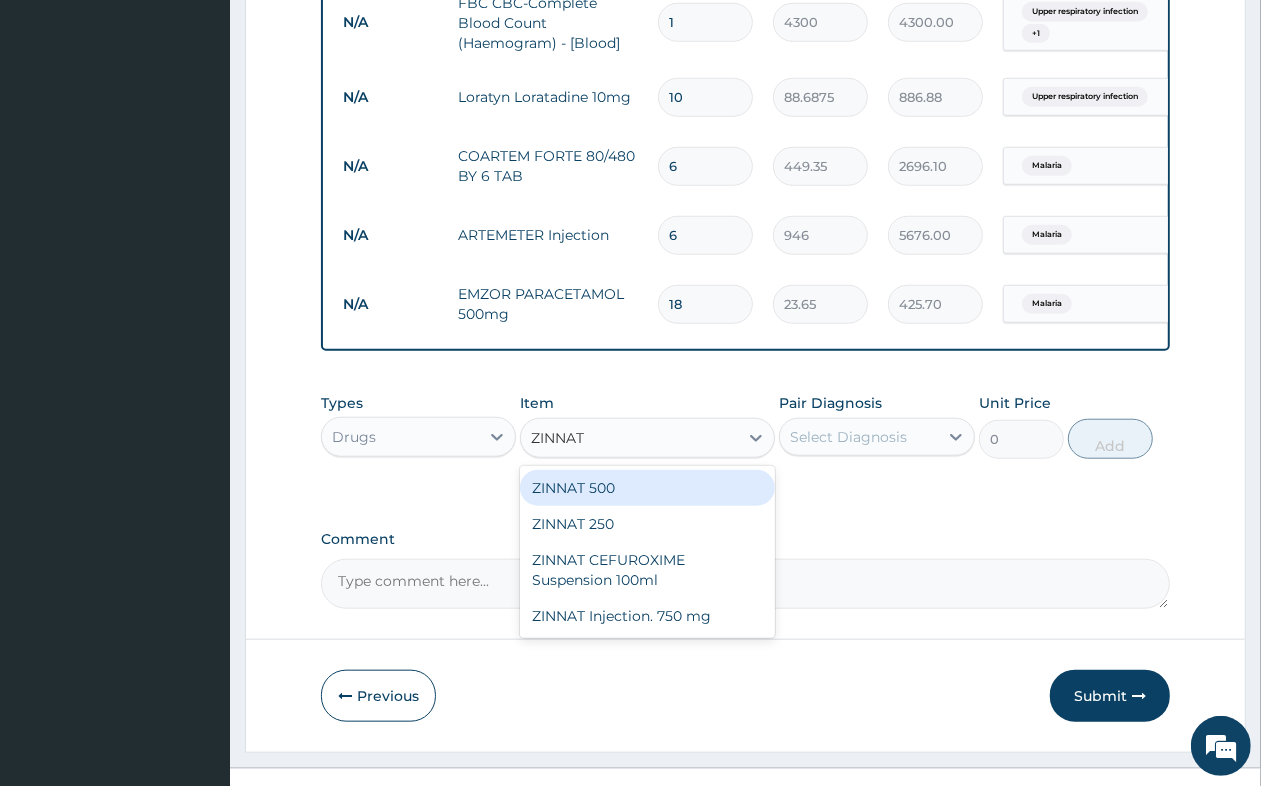 click on "ZINNAT 500" at bounding box center [647, 488] 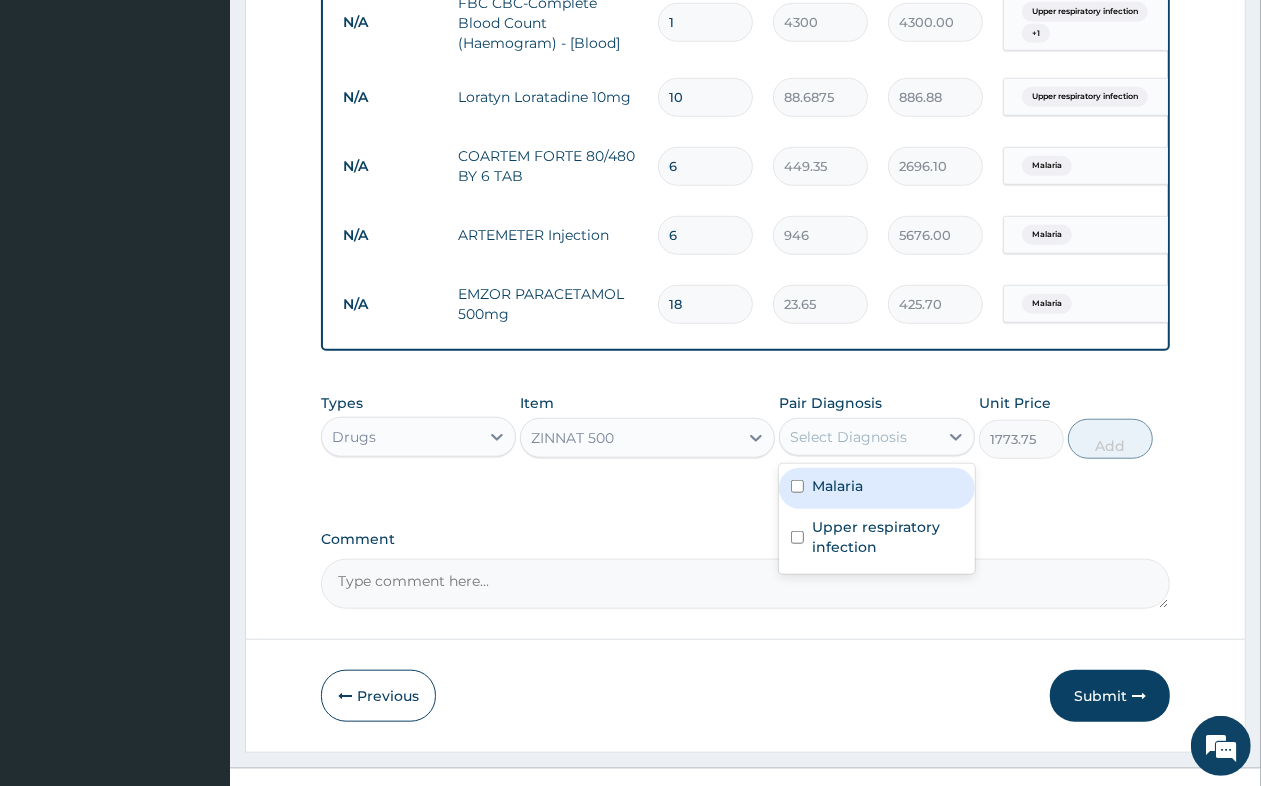 click on "Select Diagnosis" at bounding box center (848, 437) 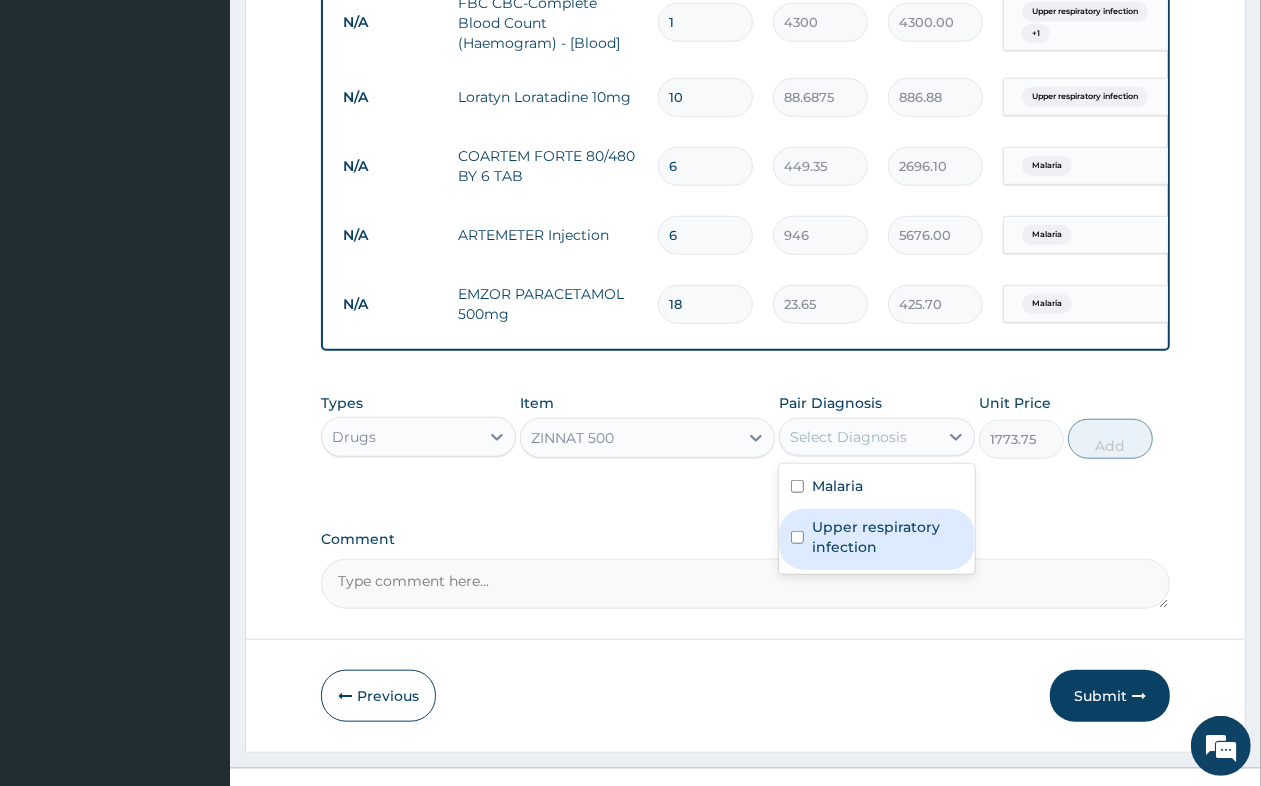 click on "Upper respiratory infection" at bounding box center (887, 537) 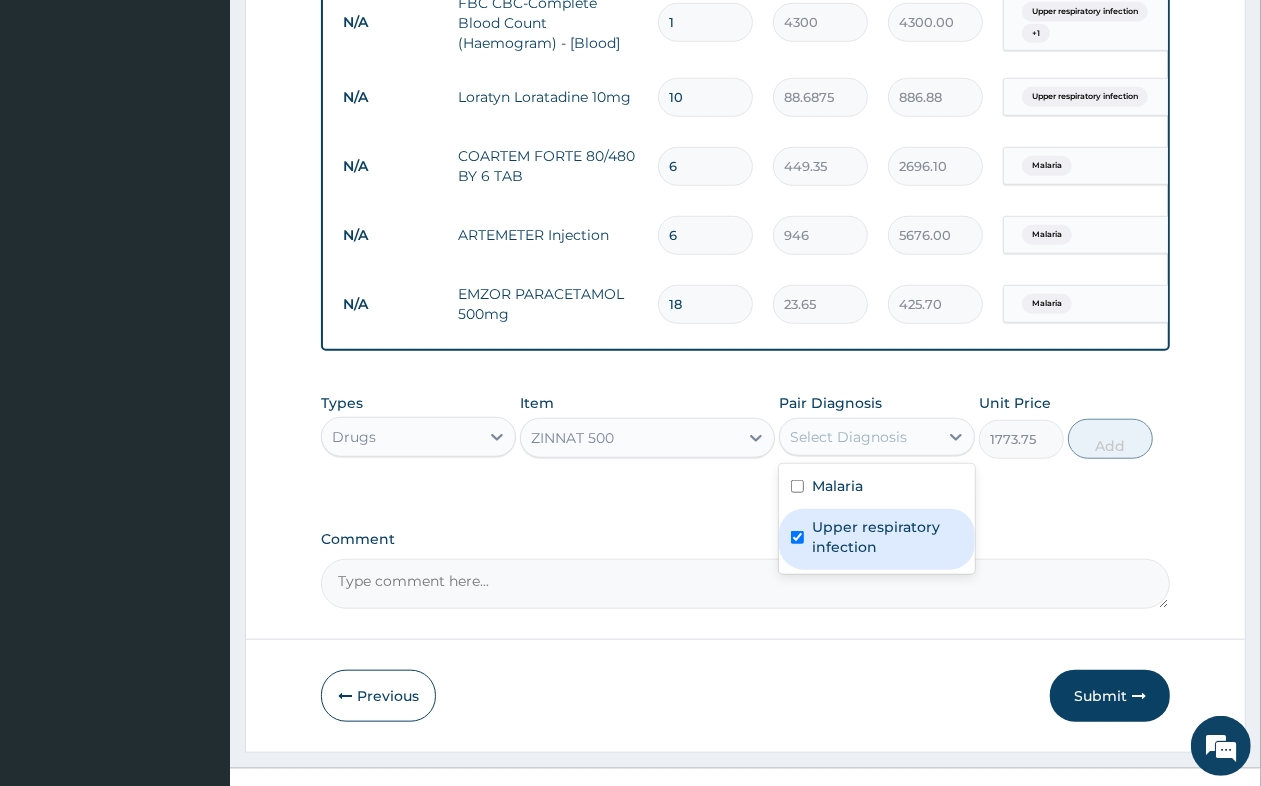 checkbox on "true" 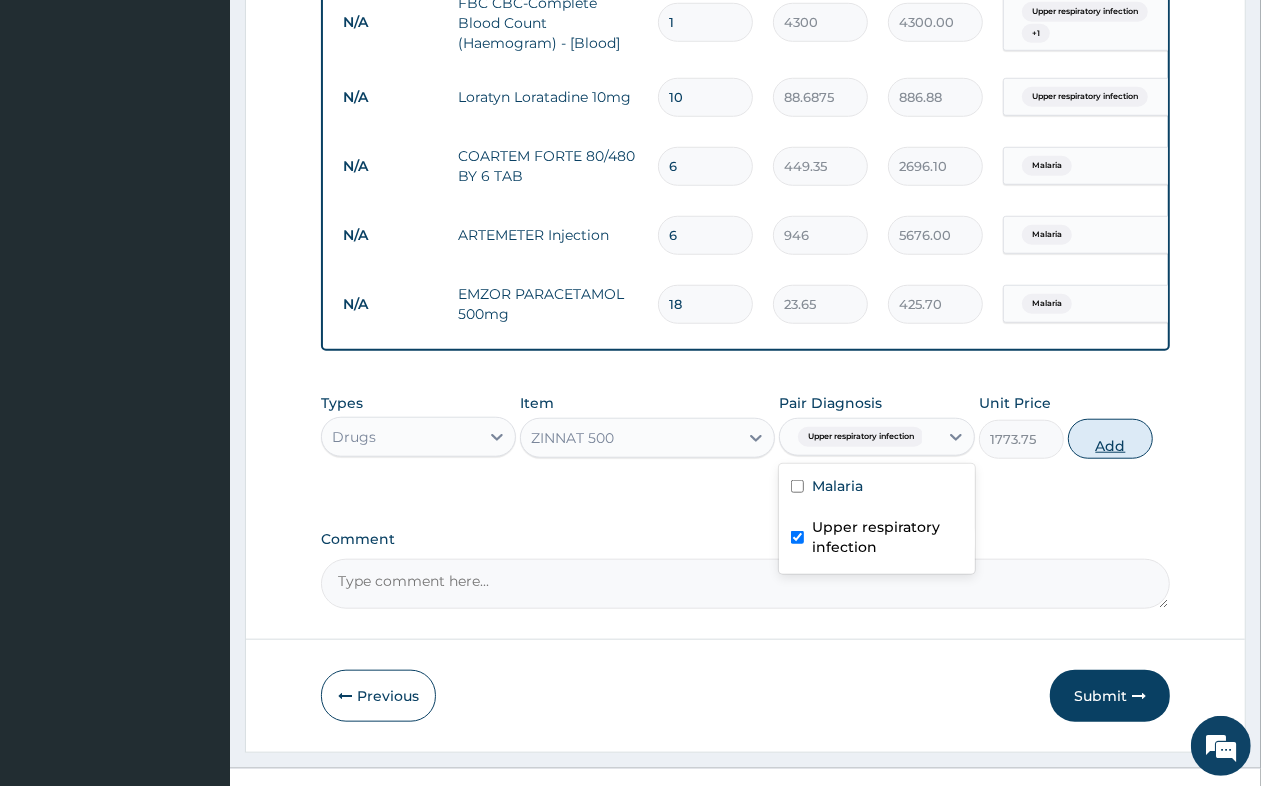click on "Add" at bounding box center [1110, 439] 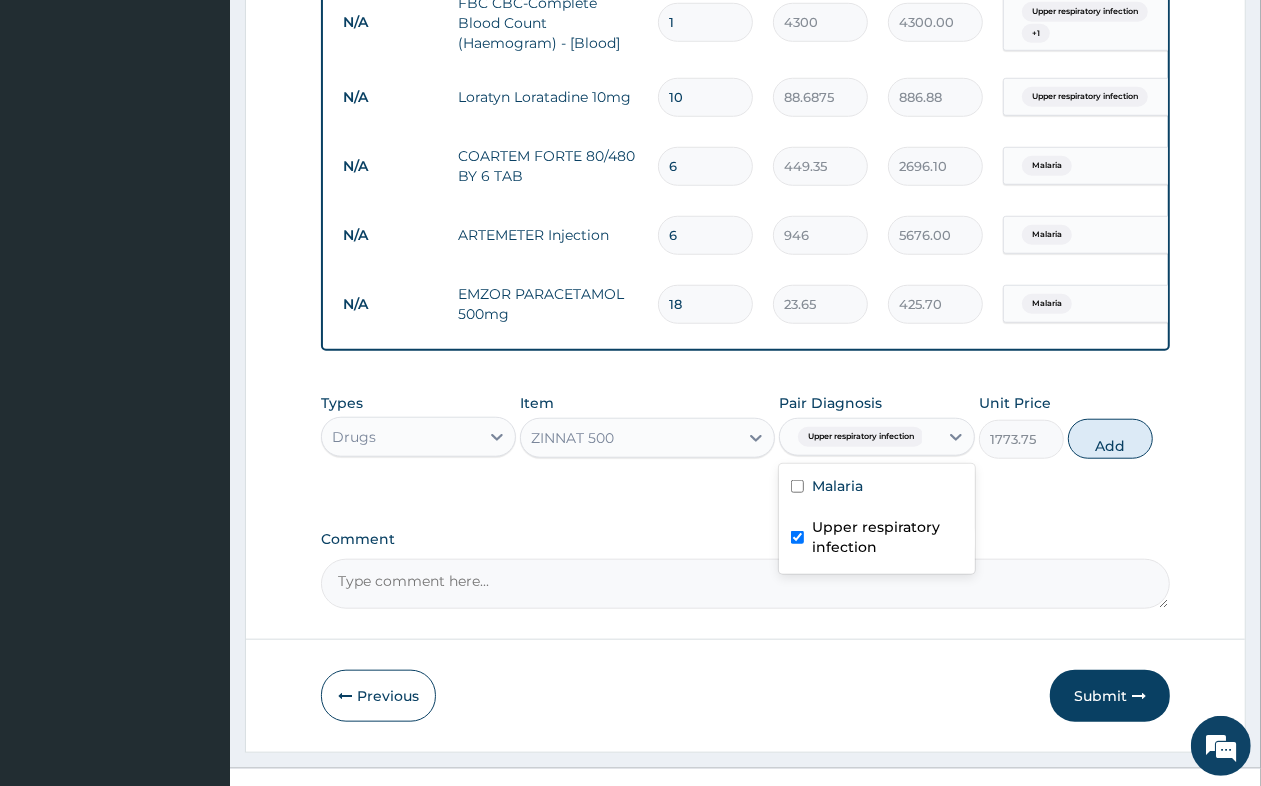 type on "0" 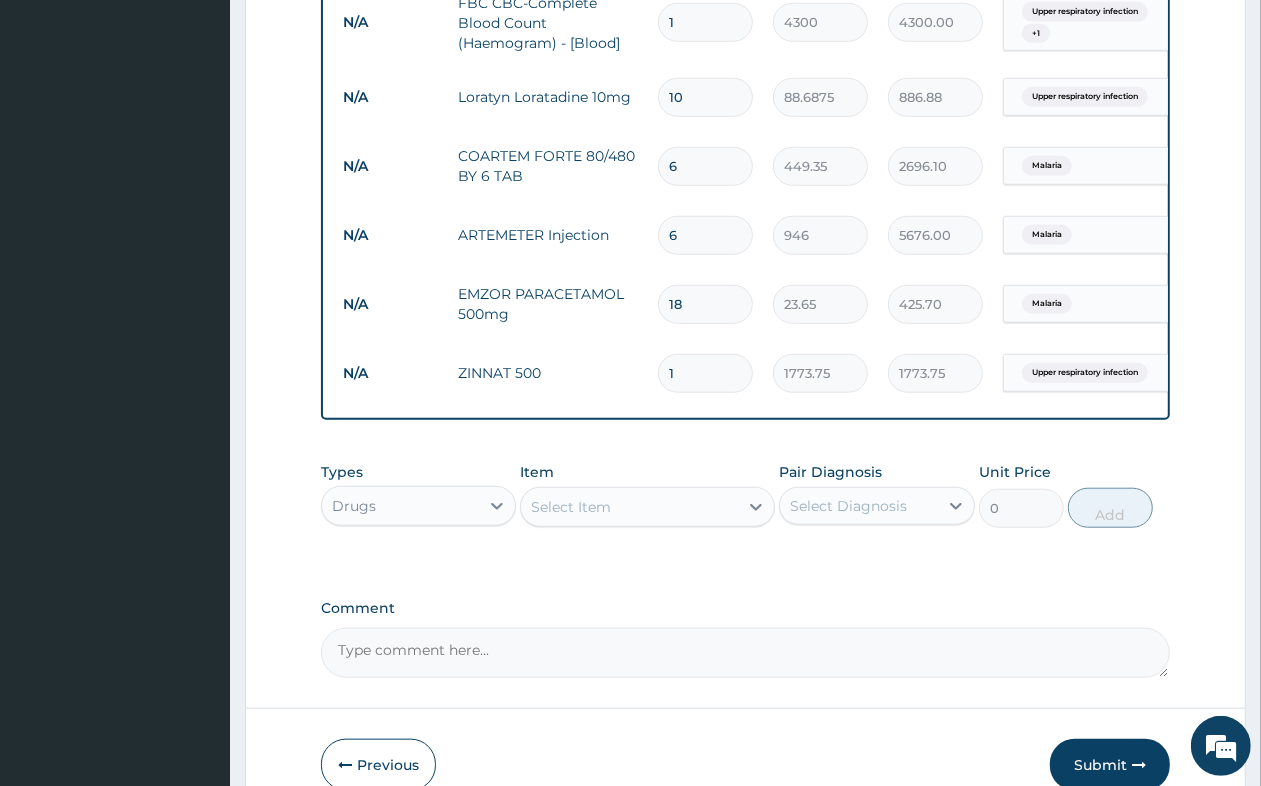 type on "10" 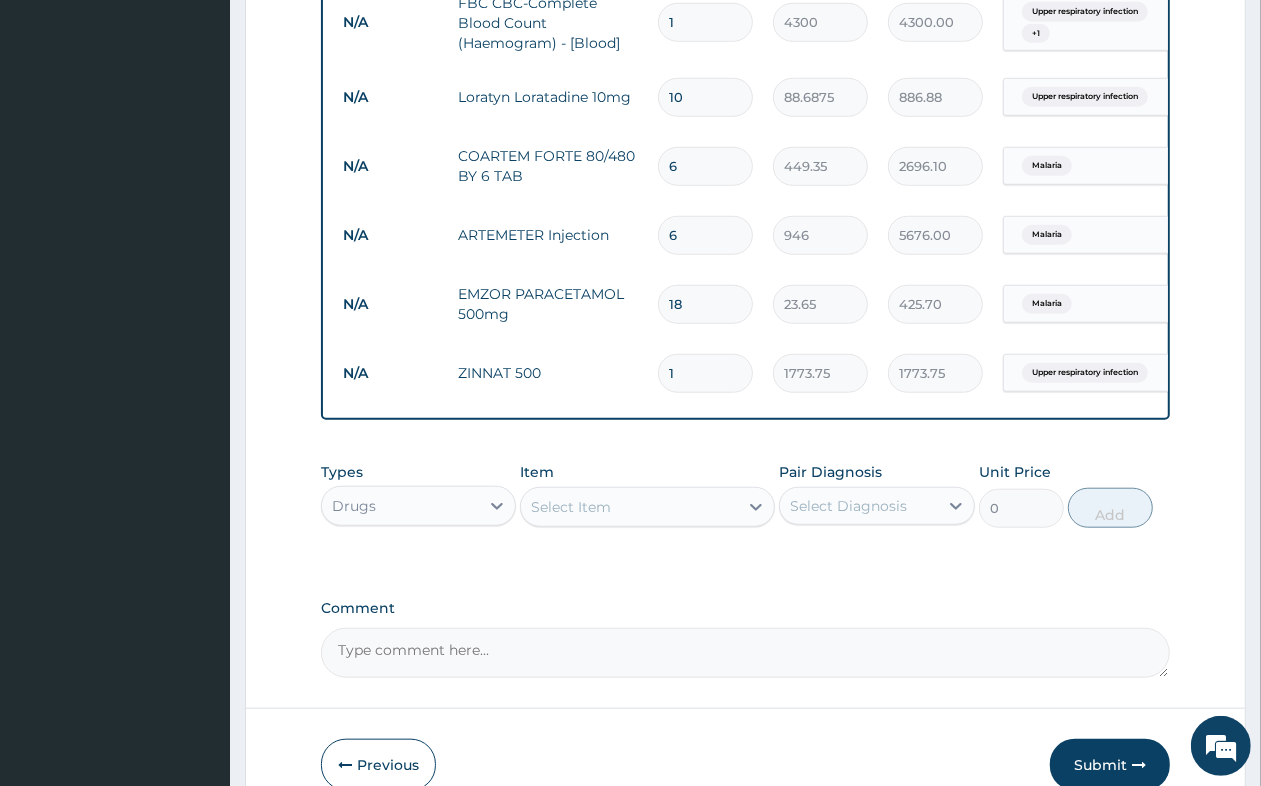 type on "17737.50" 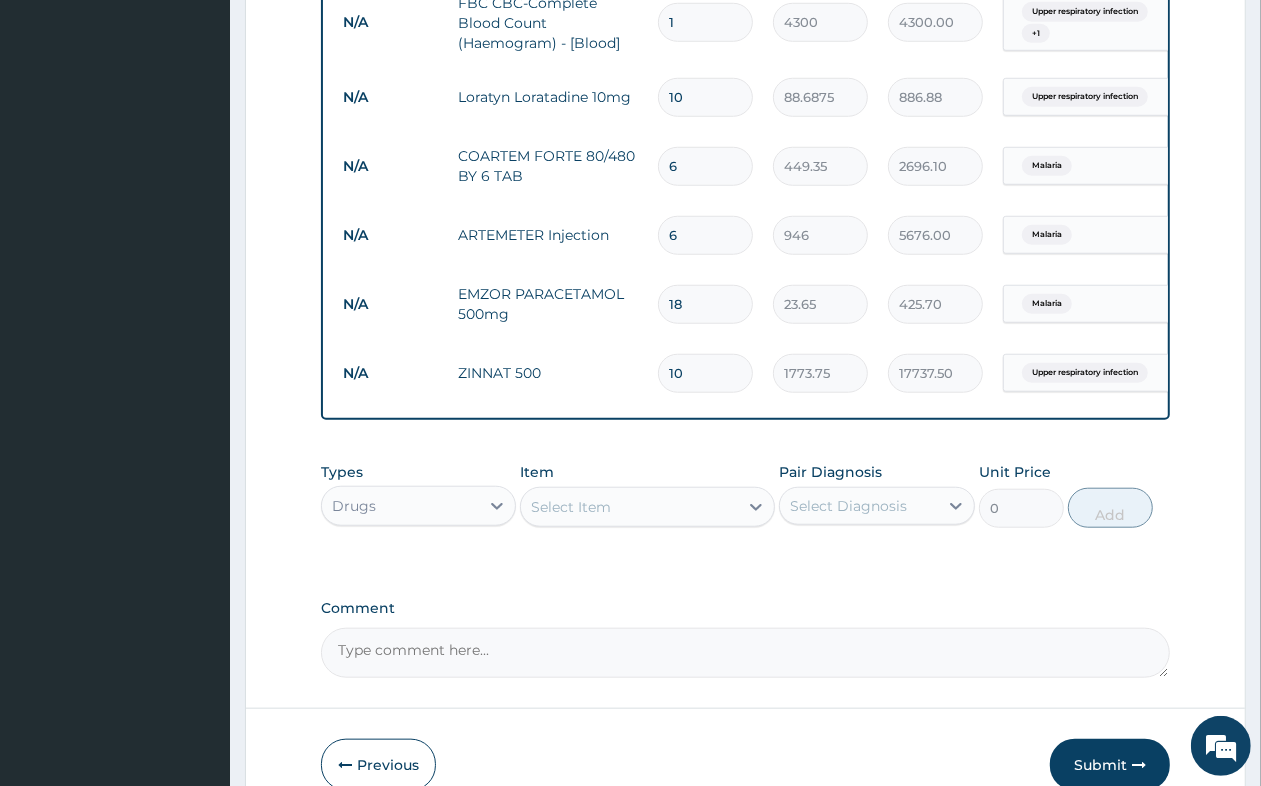 type on "10" 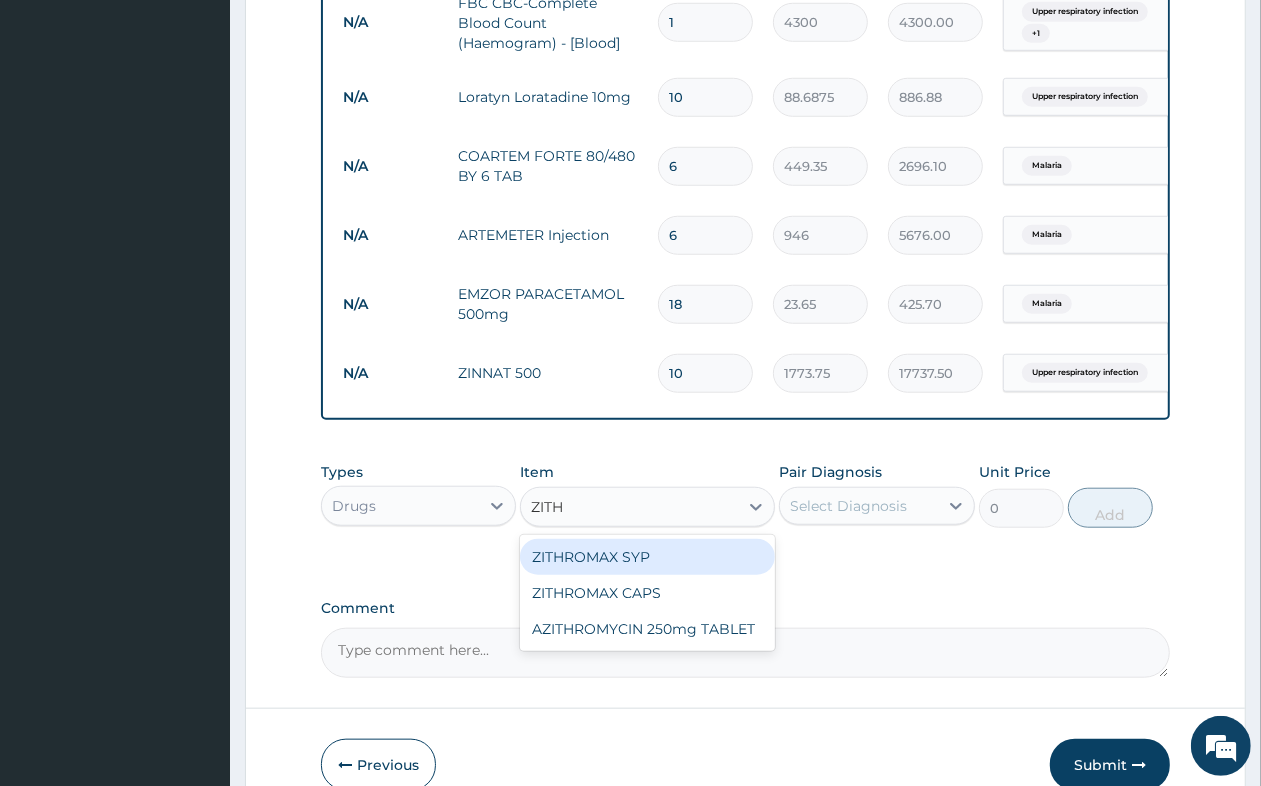 type on "ZITH" 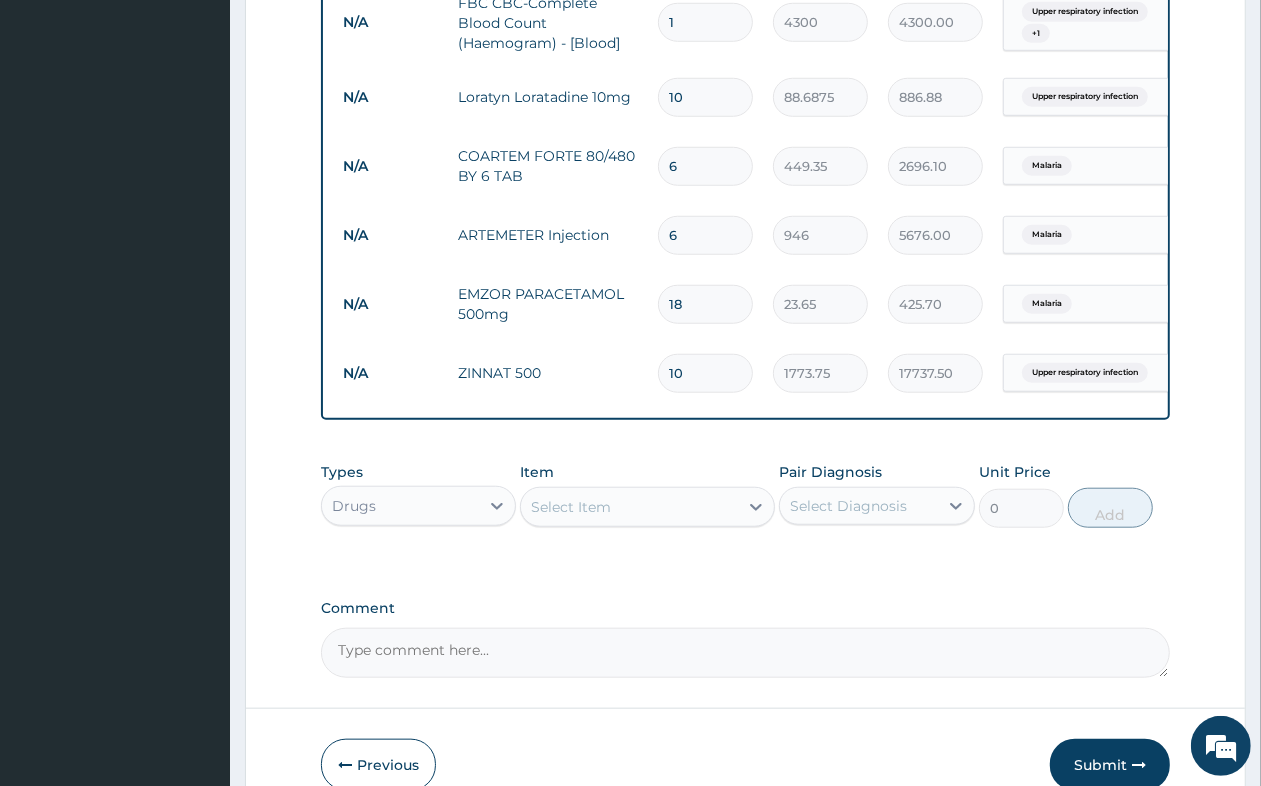 click on "PA Code / Prescription Code Enter Code(Secondary Care Only) Encounter Date 10-07-2025 Important Notice Please enter PA codes before entering items that are not attached to a PA code   All diagnoses entered must be linked to a claim item. Diagnosis & Claim Items that are visible but inactive cannot be edited because they were imported from an already approved PA code. Diagnosis Malaria Confirmed Upper respiratory infection Confirmed NB: All diagnosis must be linked to a claim item Claim Items Type Name Quantity Unit Price Total Price Pair Diagnosis Actions N/A General practitioner Consultation first outpatient consultation 1 3547.5 3547.50 Malaria  + 1 Delete N/A Registration Fee 1 2150 2150.00 Malaria  + 1 Delete N/A MALARIA PARASITE (MP) RDT 1 1612.5 1612.50 Malaria Delete N/A FBC CBC-Complete Blood Count (Haemogram) - [Blood] 1 4300 4300.00 Upper respiratory infection  + 1 Delete N/A Loratyn Loratadine 10mg 10 88.6875 886.88 Upper respiratory infection Delete N/A COARTEM FORTE 80/480 BY 6 TAB 6 449.35 N/A 6" at bounding box center (745, -82) 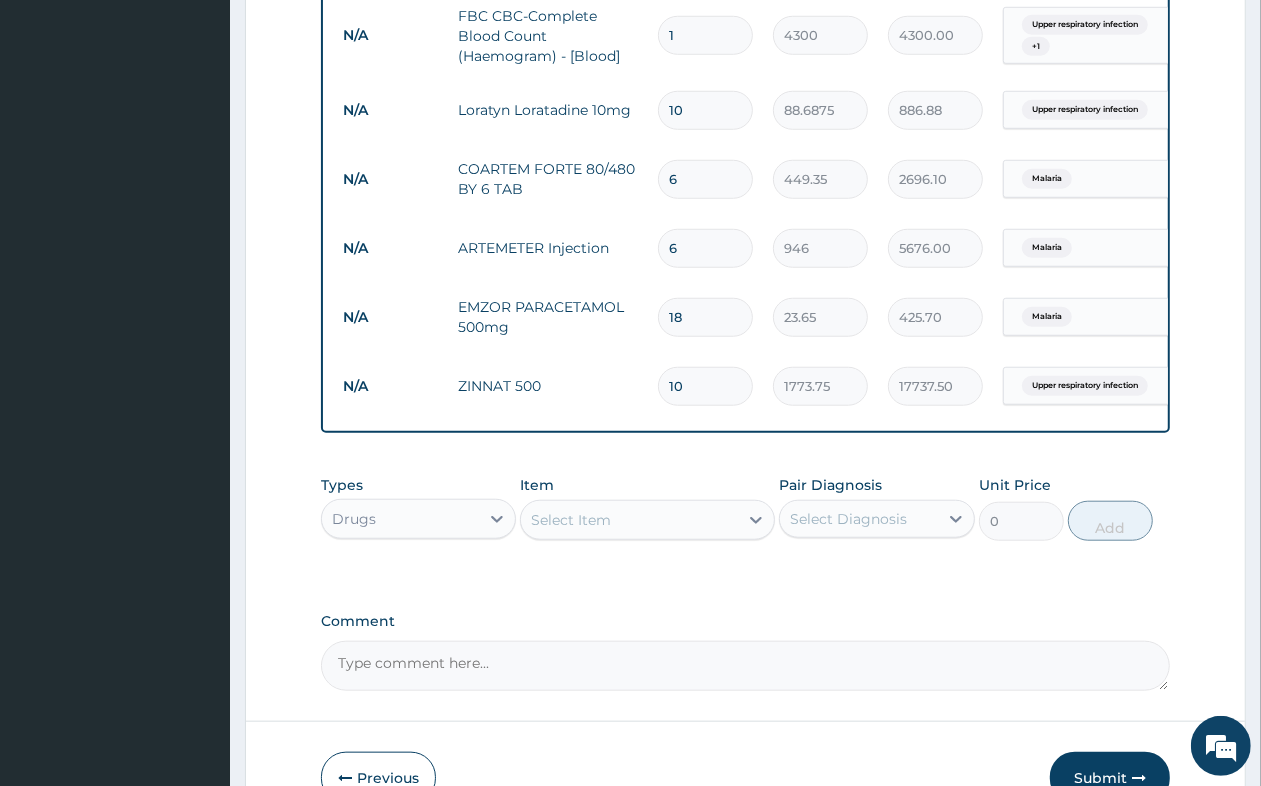 scroll, scrollTop: 1152, scrollLeft: 0, axis: vertical 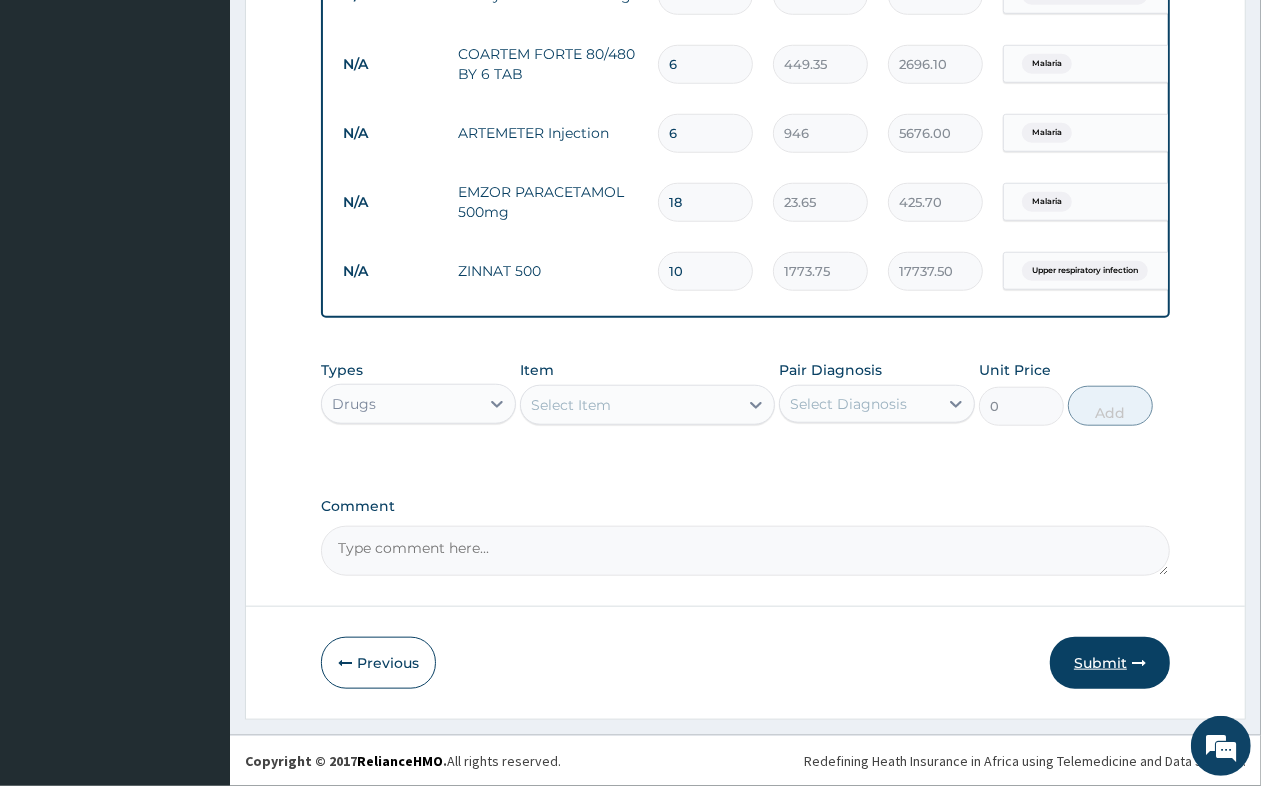 click on "Submit" at bounding box center (1110, 663) 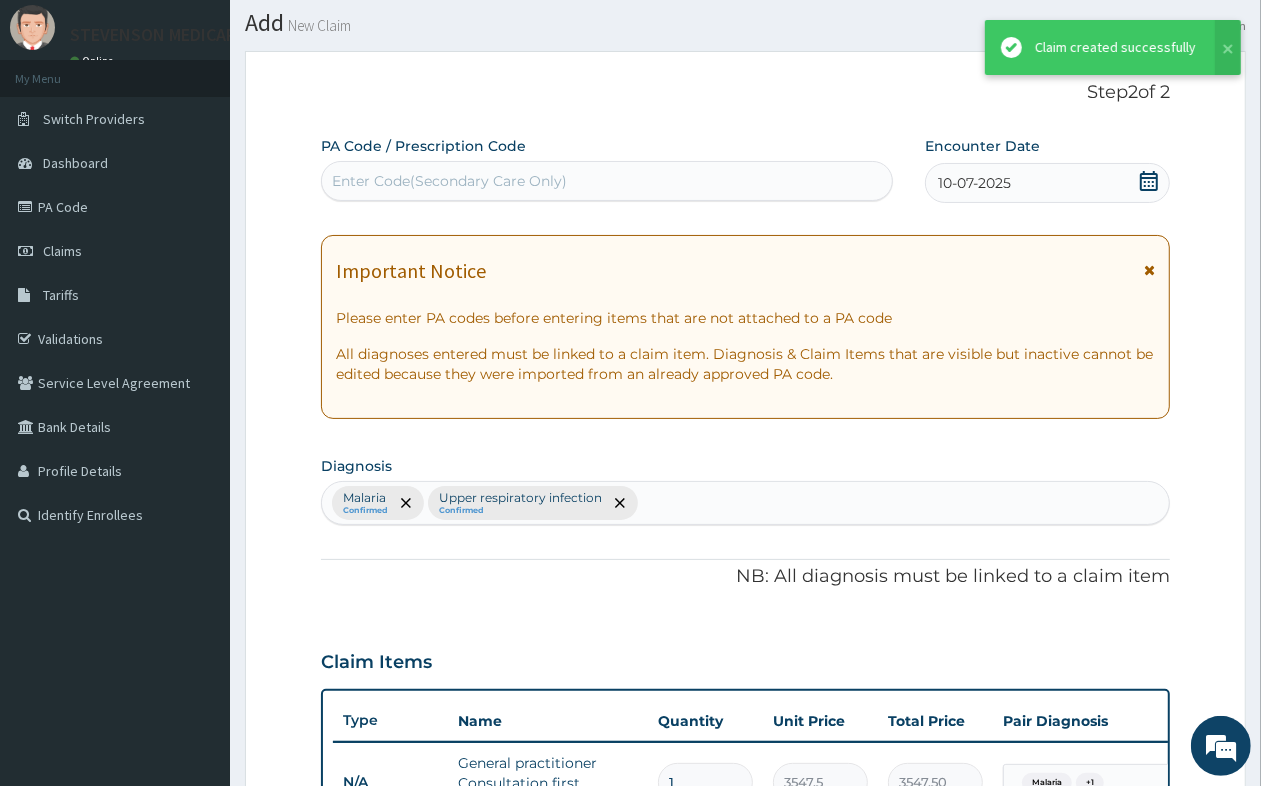 scroll, scrollTop: 1152, scrollLeft: 0, axis: vertical 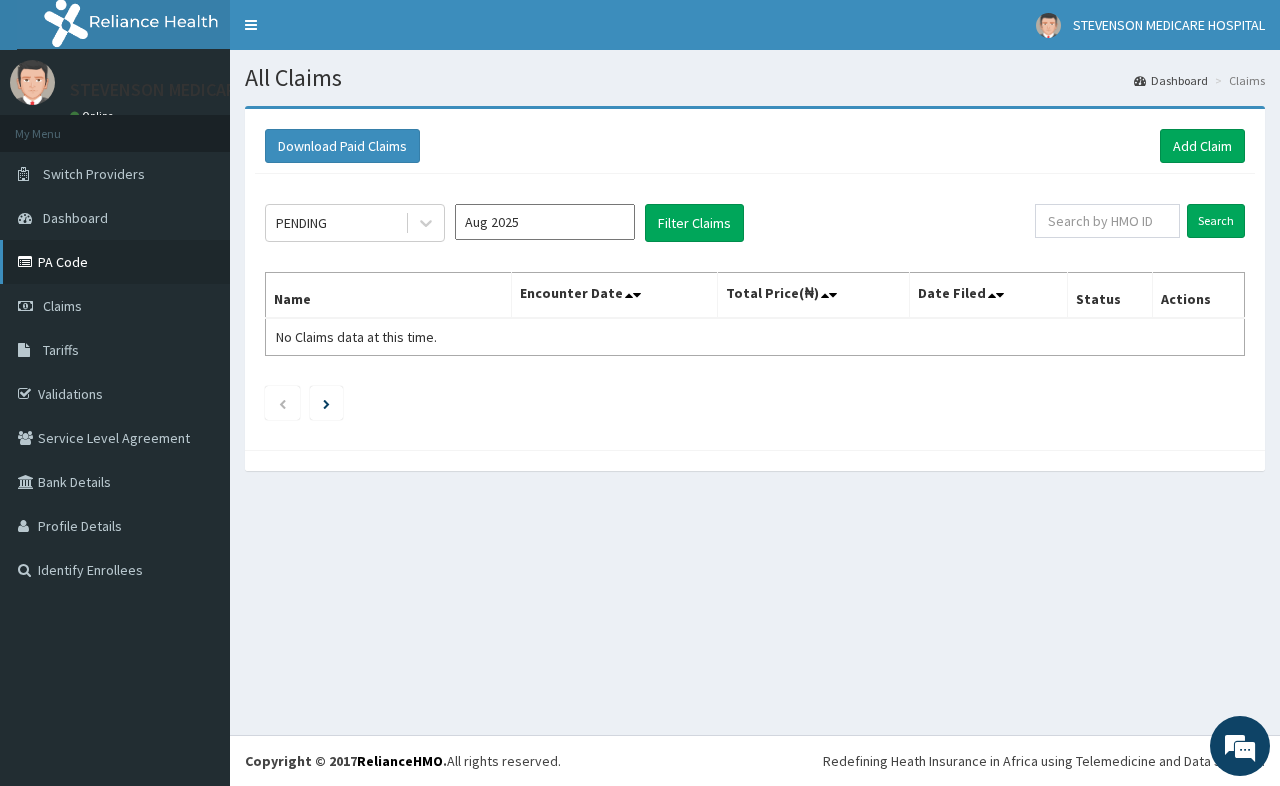 click on "PA Code" at bounding box center [115, 262] 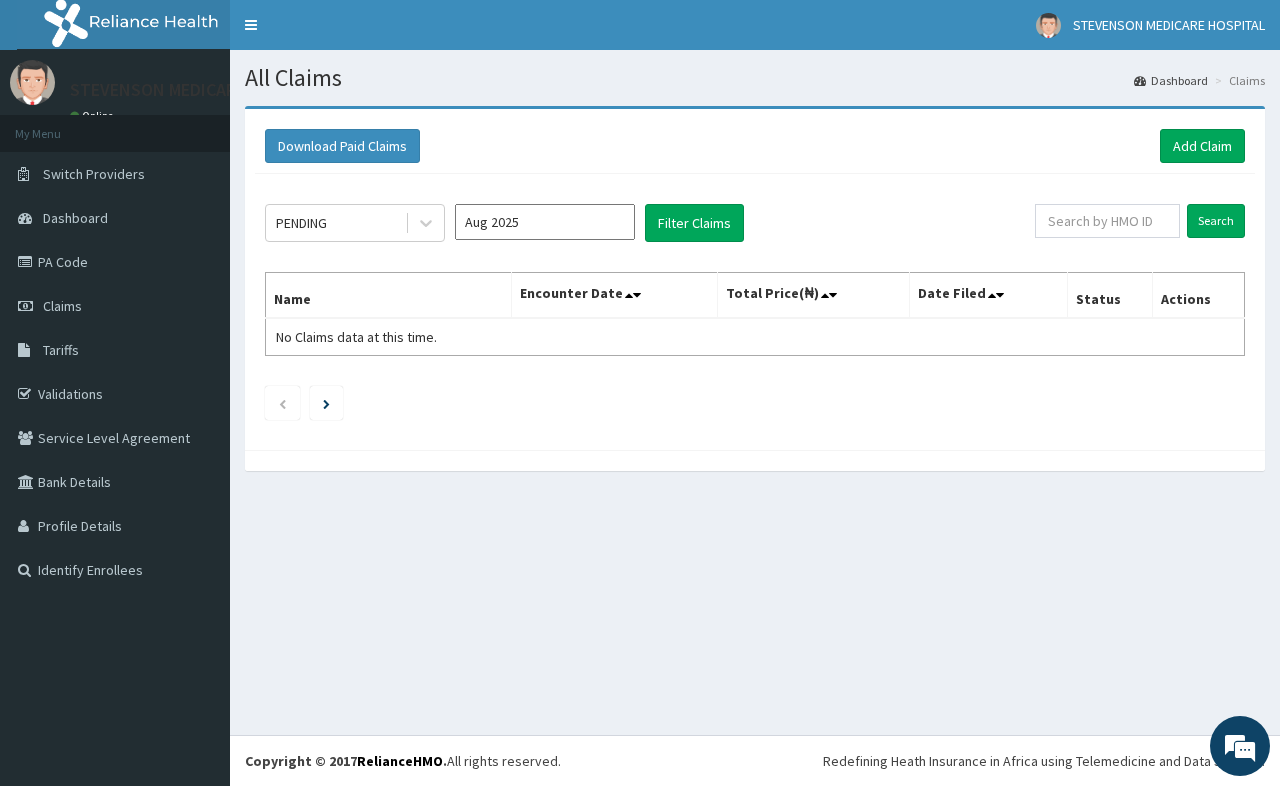 scroll, scrollTop: 0, scrollLeft: 0, axis: both 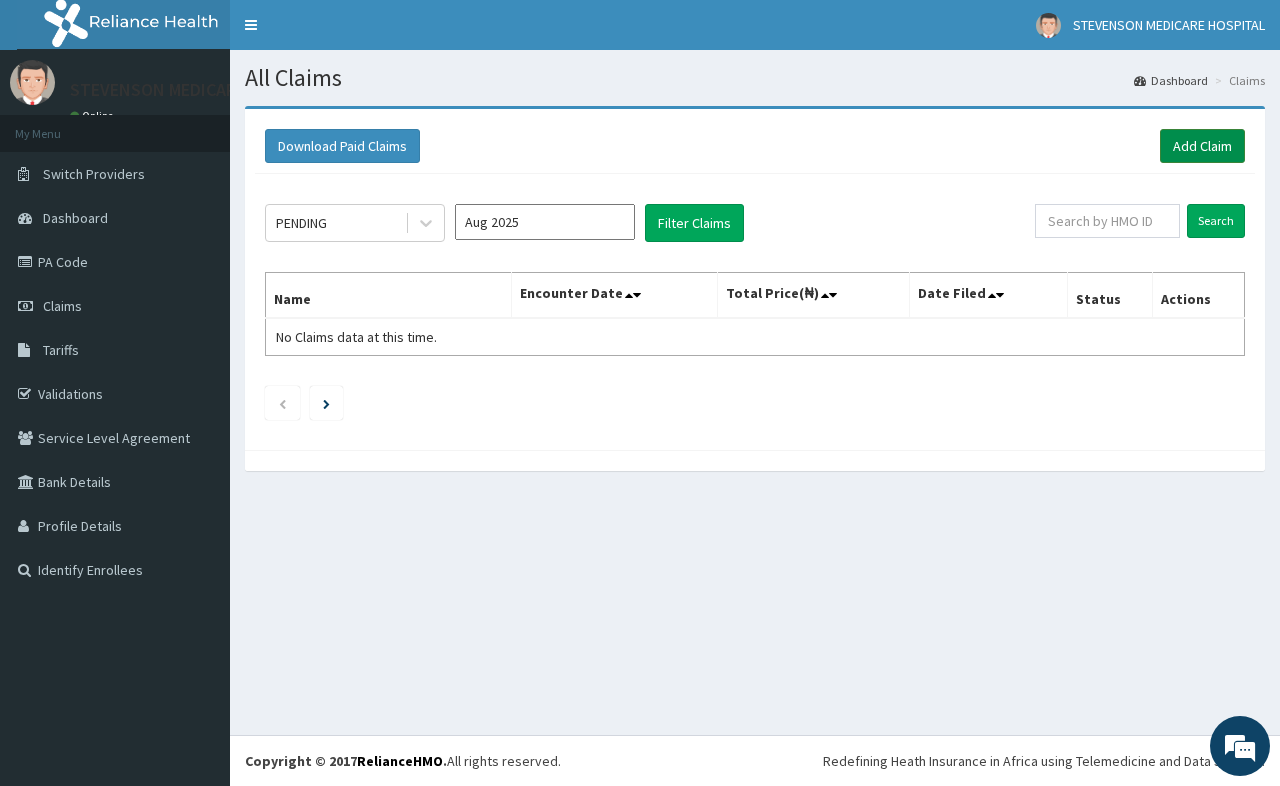 click on "Add Claim" at bounding box center [1202, 146] 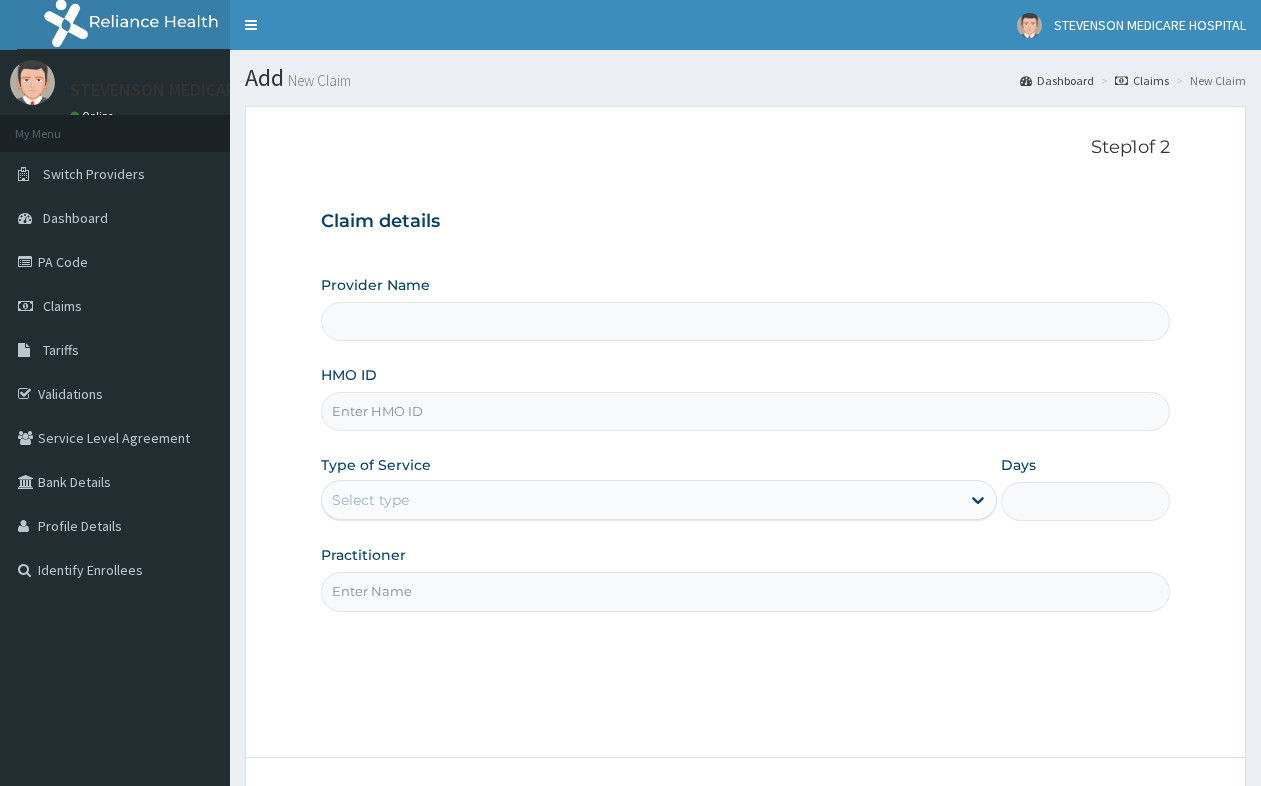 scroll, scrollTop: 0, scrollLeft: 0, axis: both 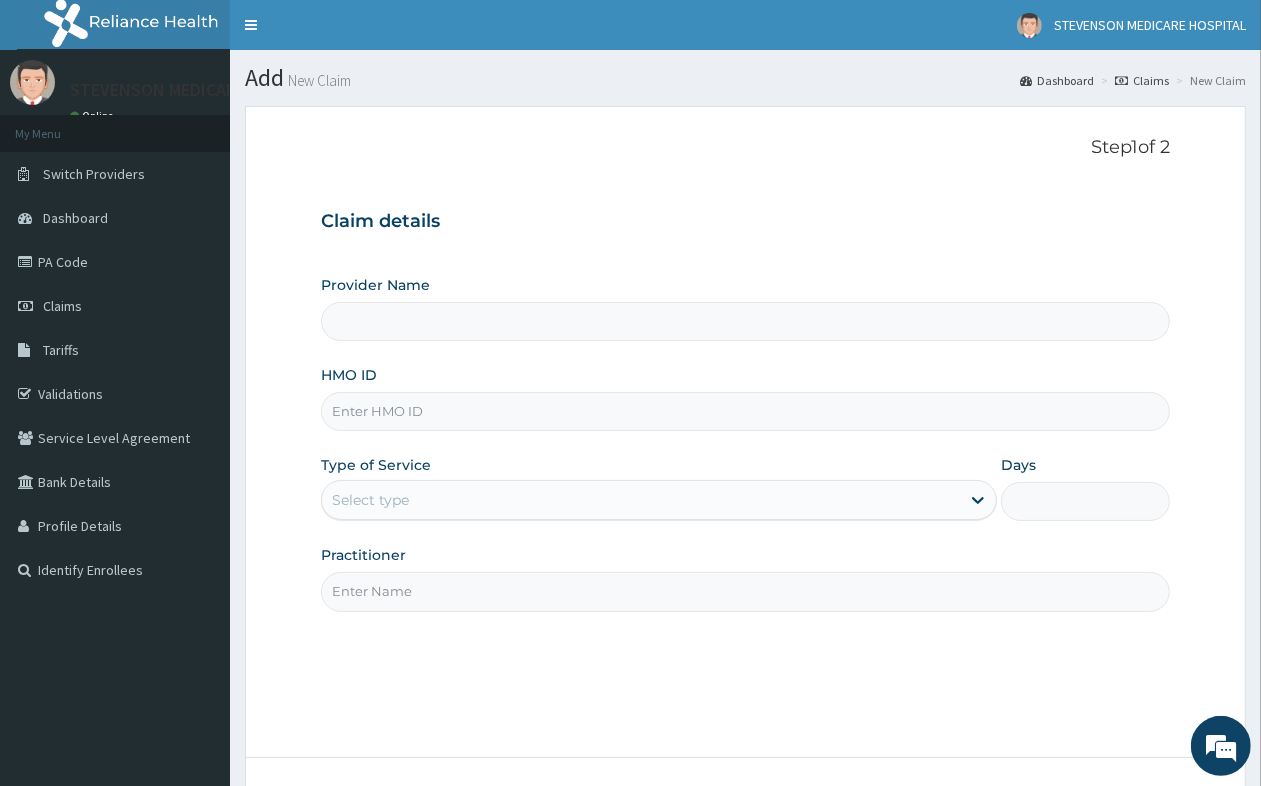 type on "STEVENSON MEDICARE HOSPITAL" 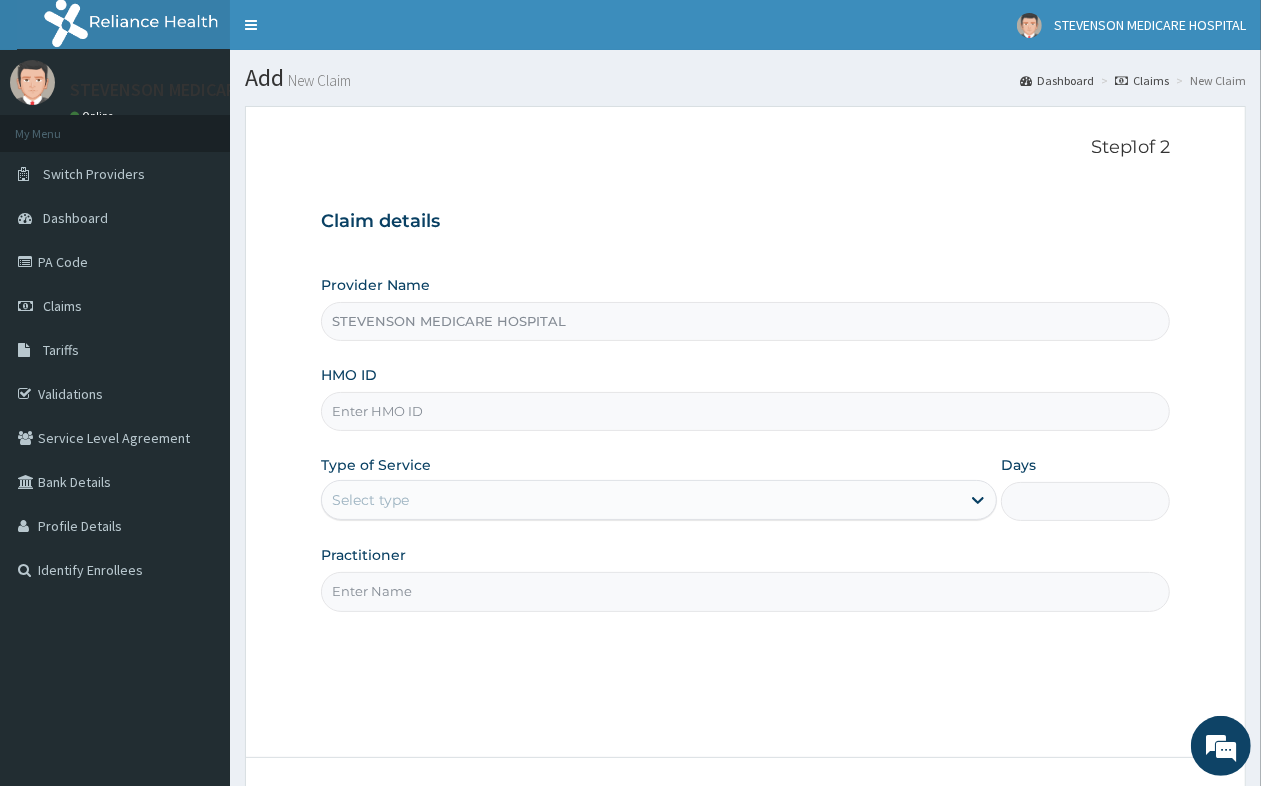 scroll, scrollTop: 0, scrollLeft: 0, axis: both 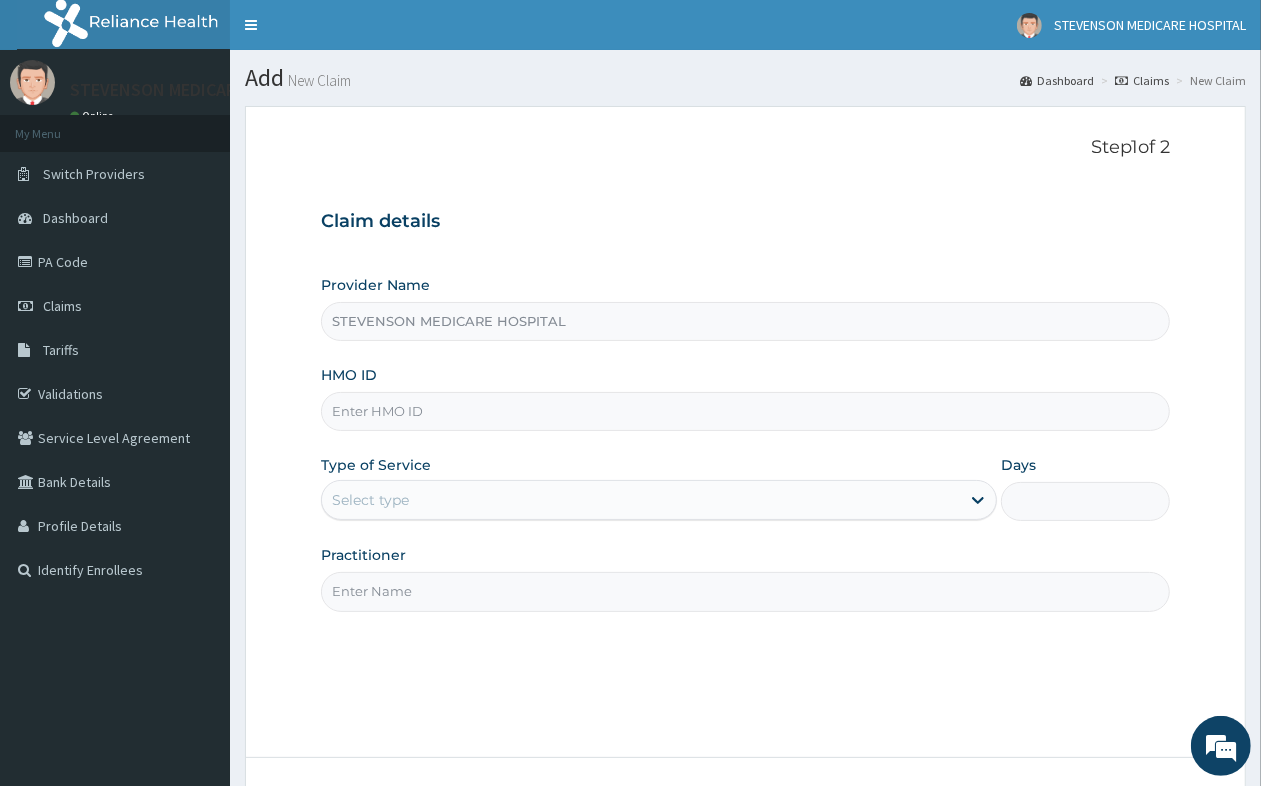click on "HMO ID" at bounding box center [745, 411] 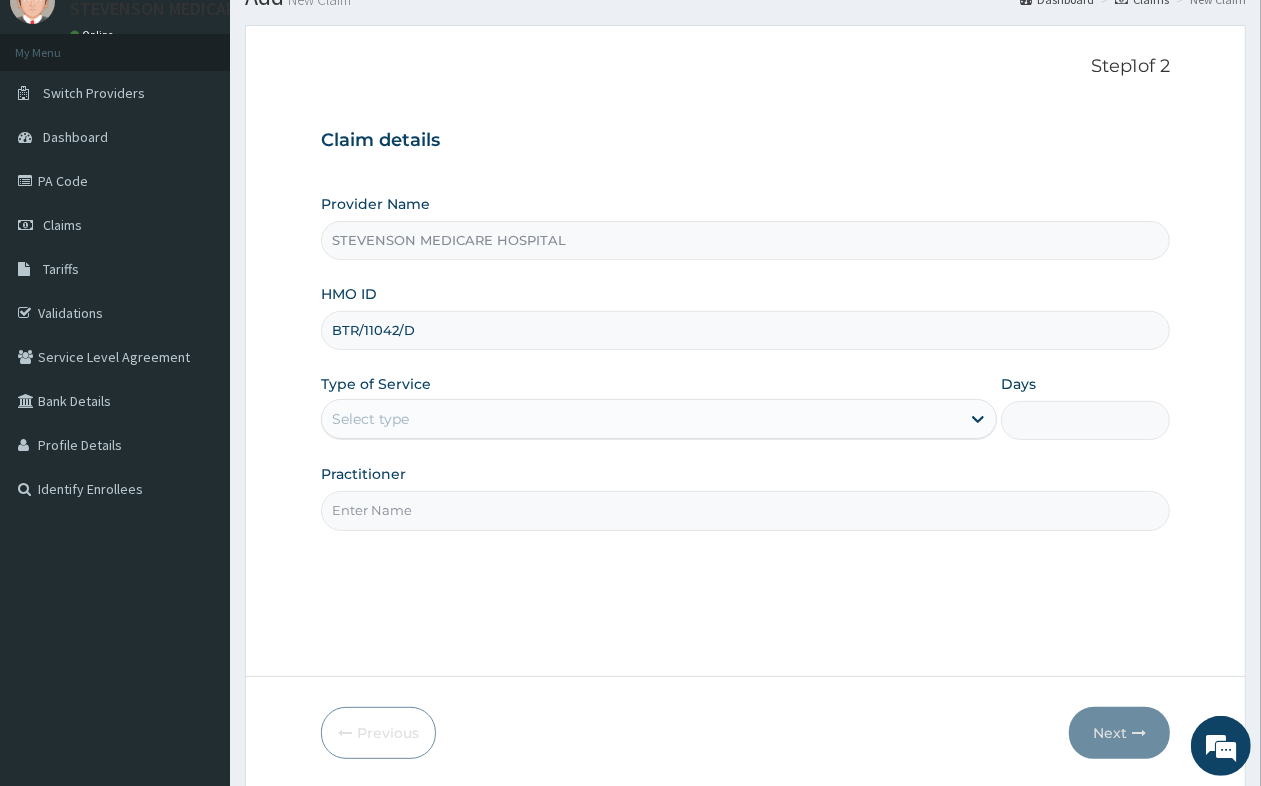 scroll, scrollTop: 125, scrollLeft: 0, axis: vertical 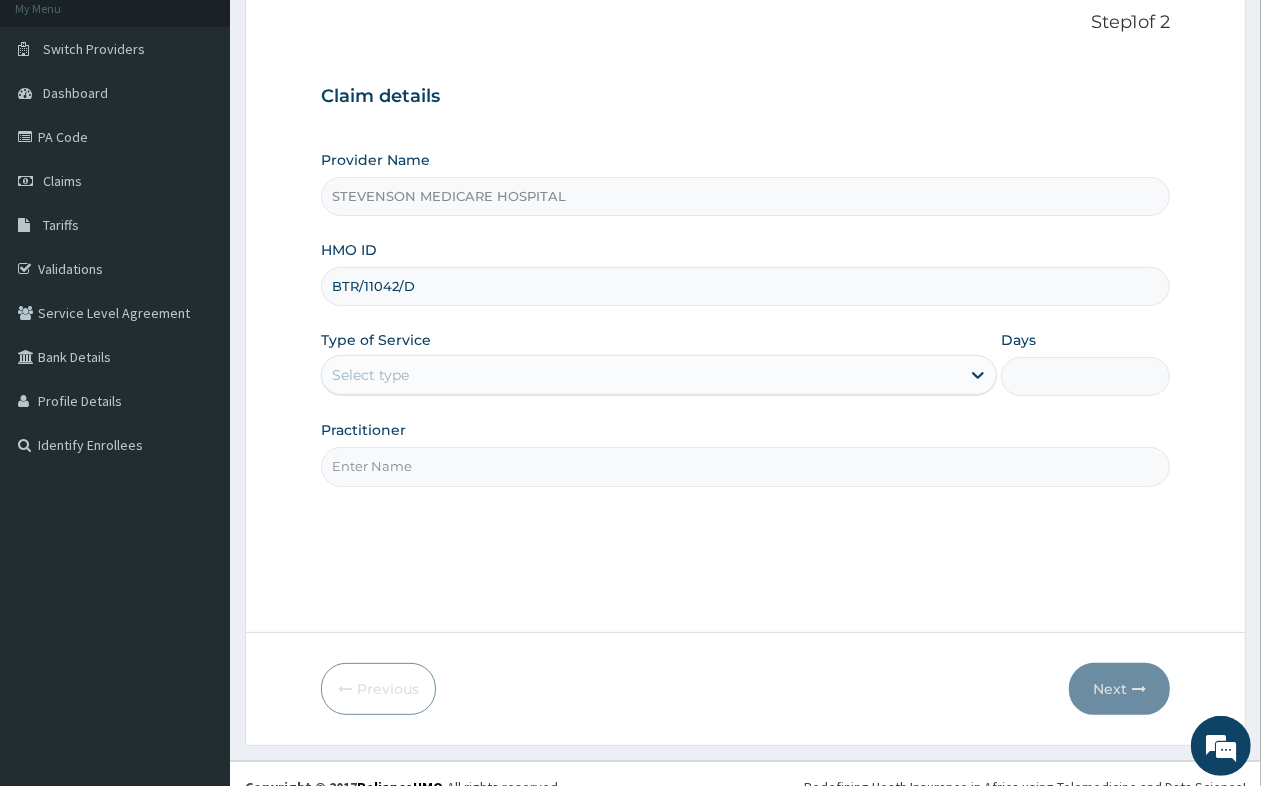 type on "BTR/11042/D" 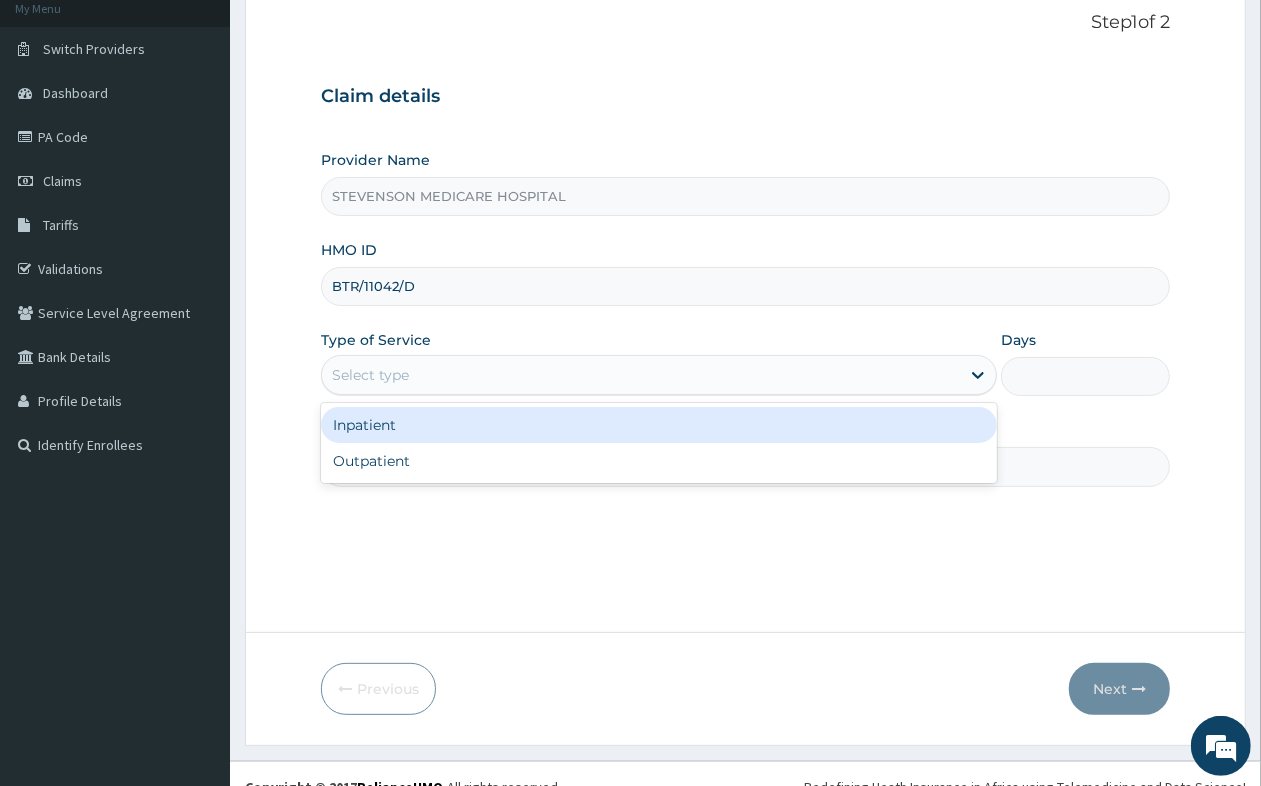 click on "Select type" at bounding box center (641, 375) 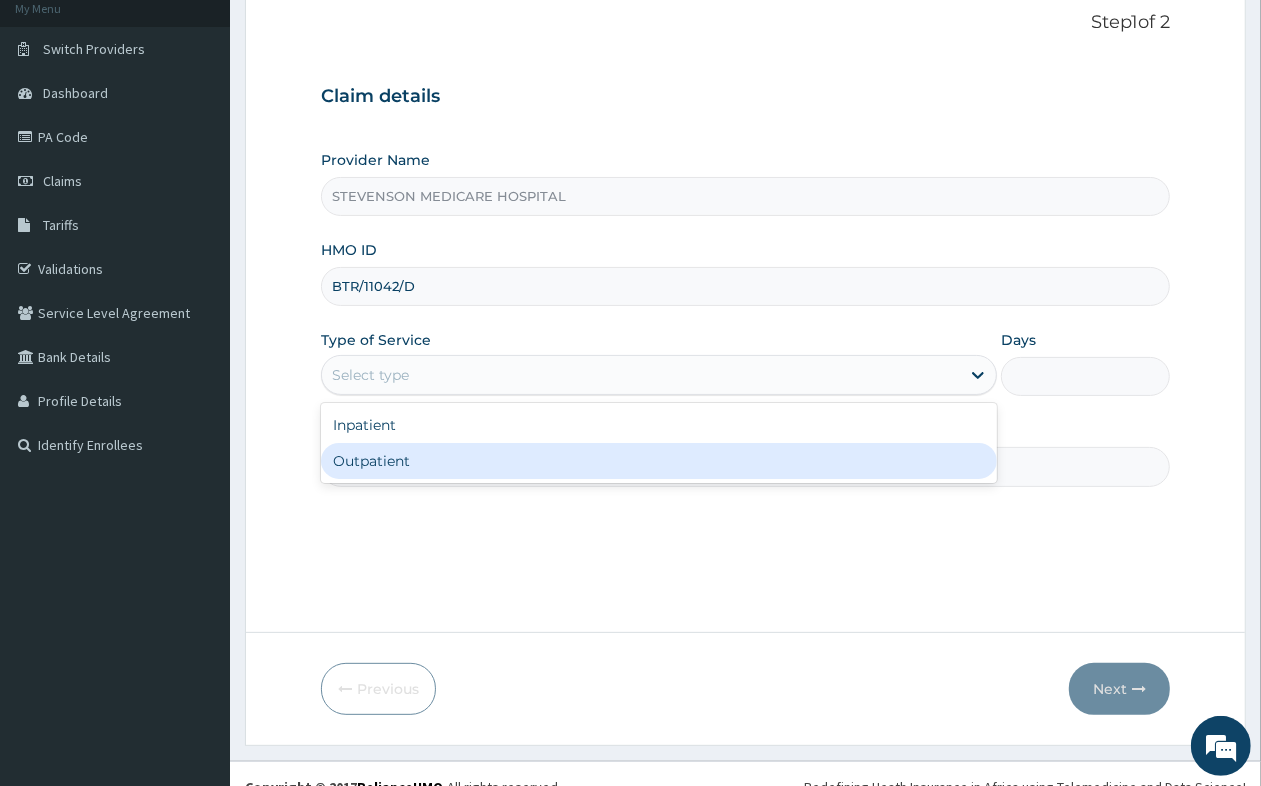 click on "Outpatient" at bounding box center [659, 461] 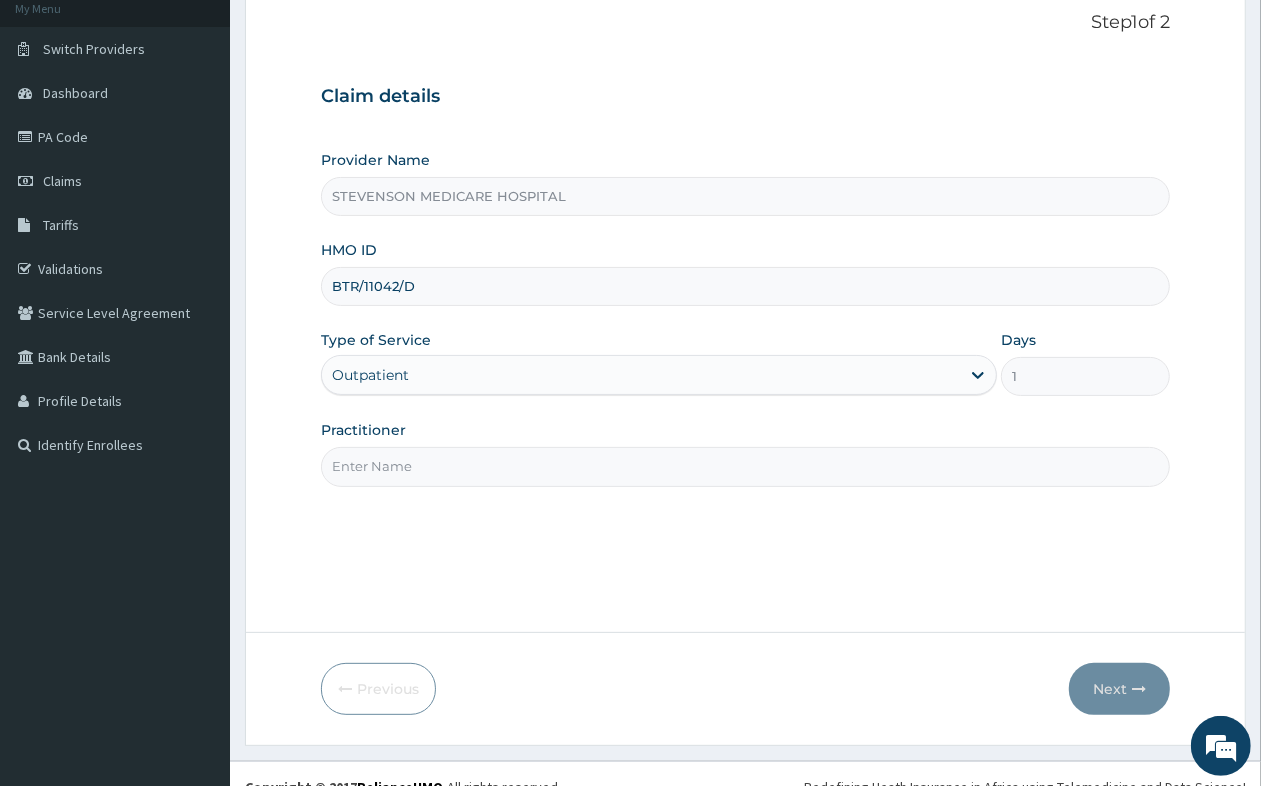 scroll, scrollTop: 151, scrollLeft: 0, axis: vertical 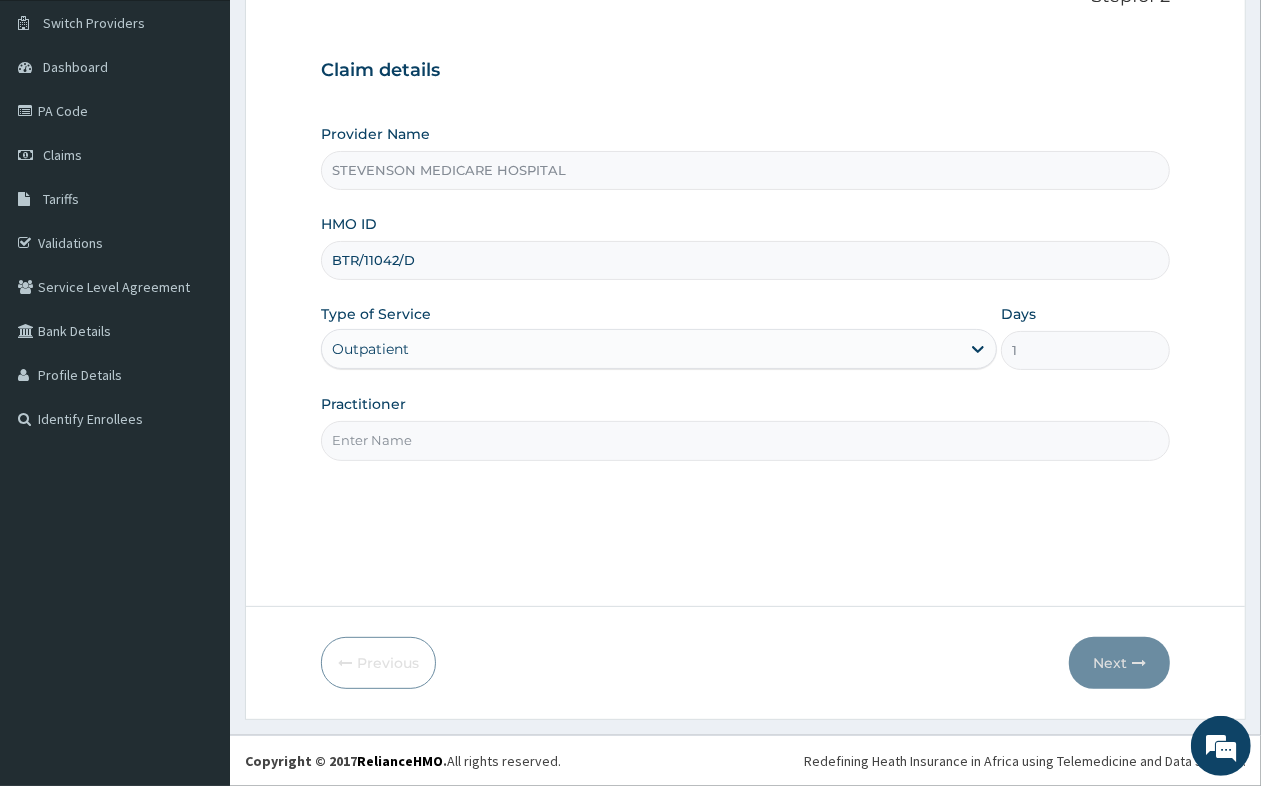 click on "Practitioner" at bounding box center [745, 440] 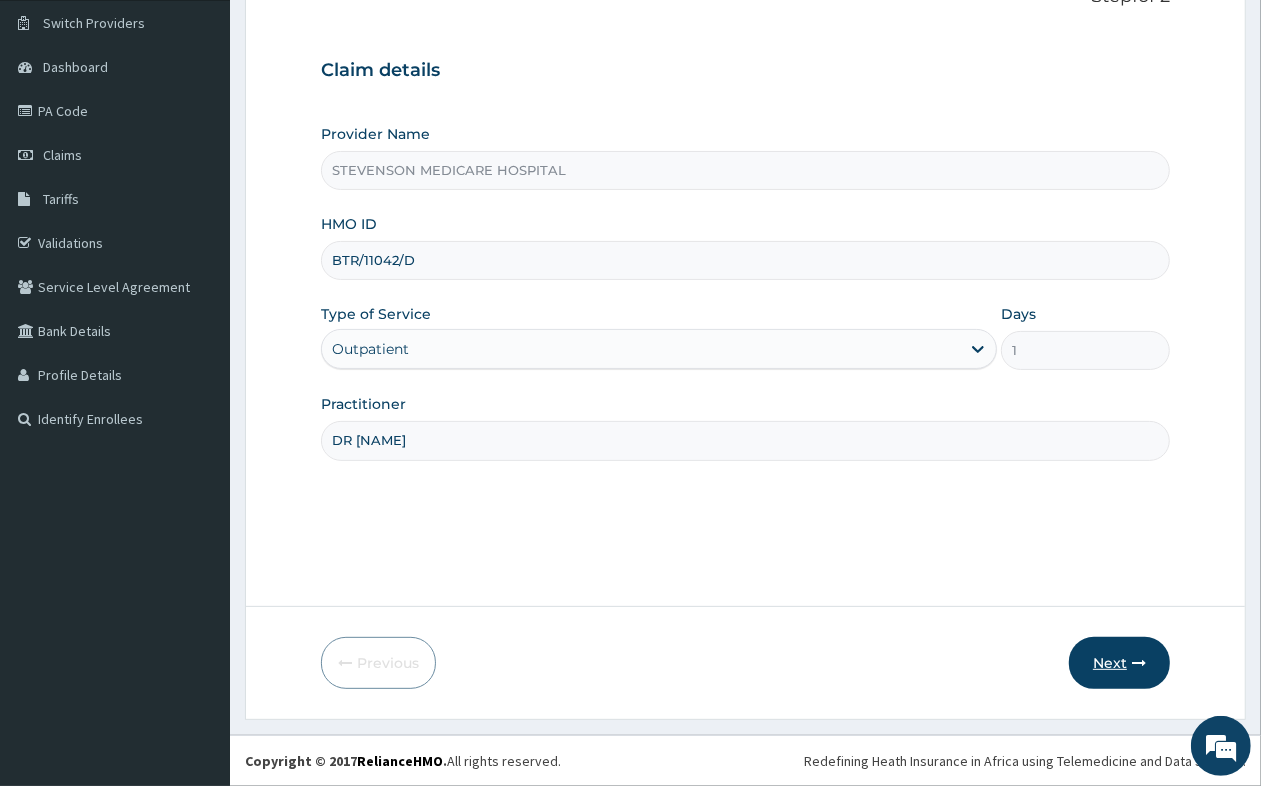 type on "DR [NAME]" 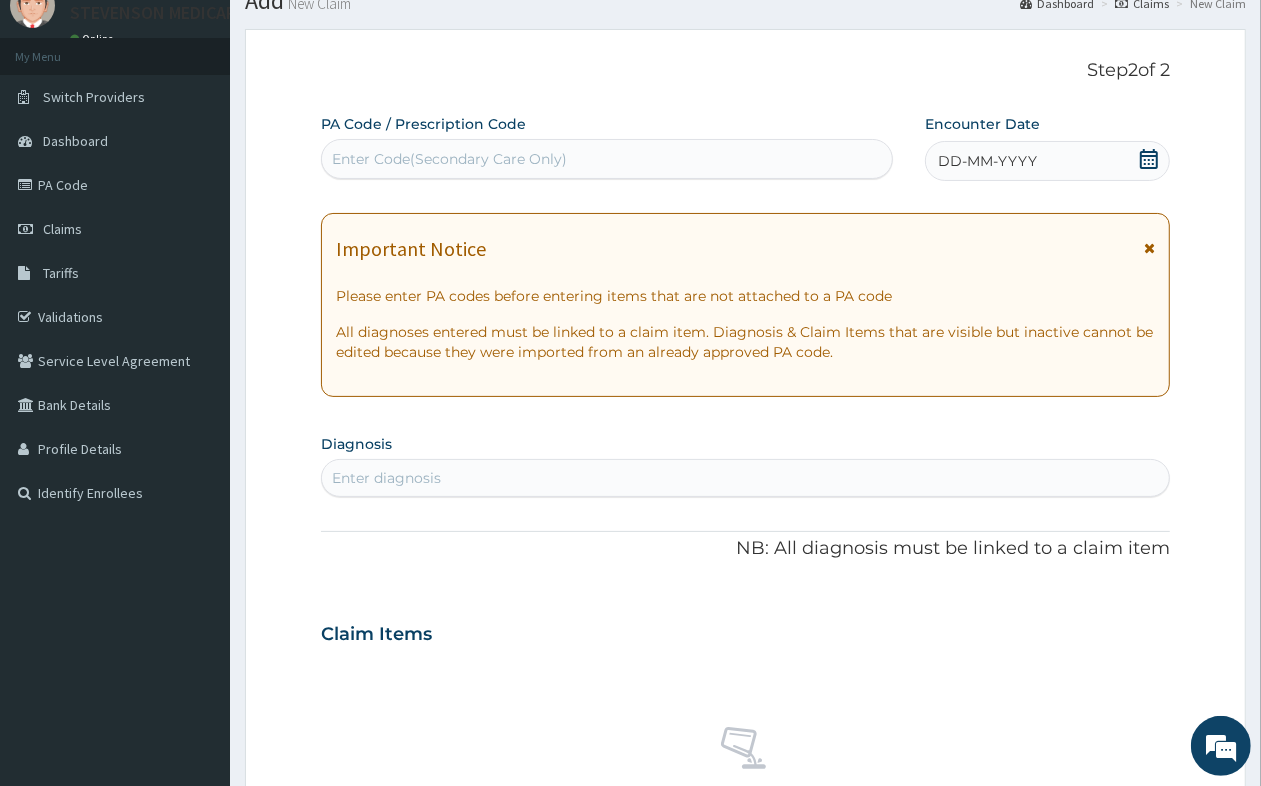 scroll, scrollTop: 0, scrollLeft: 0, axis: both 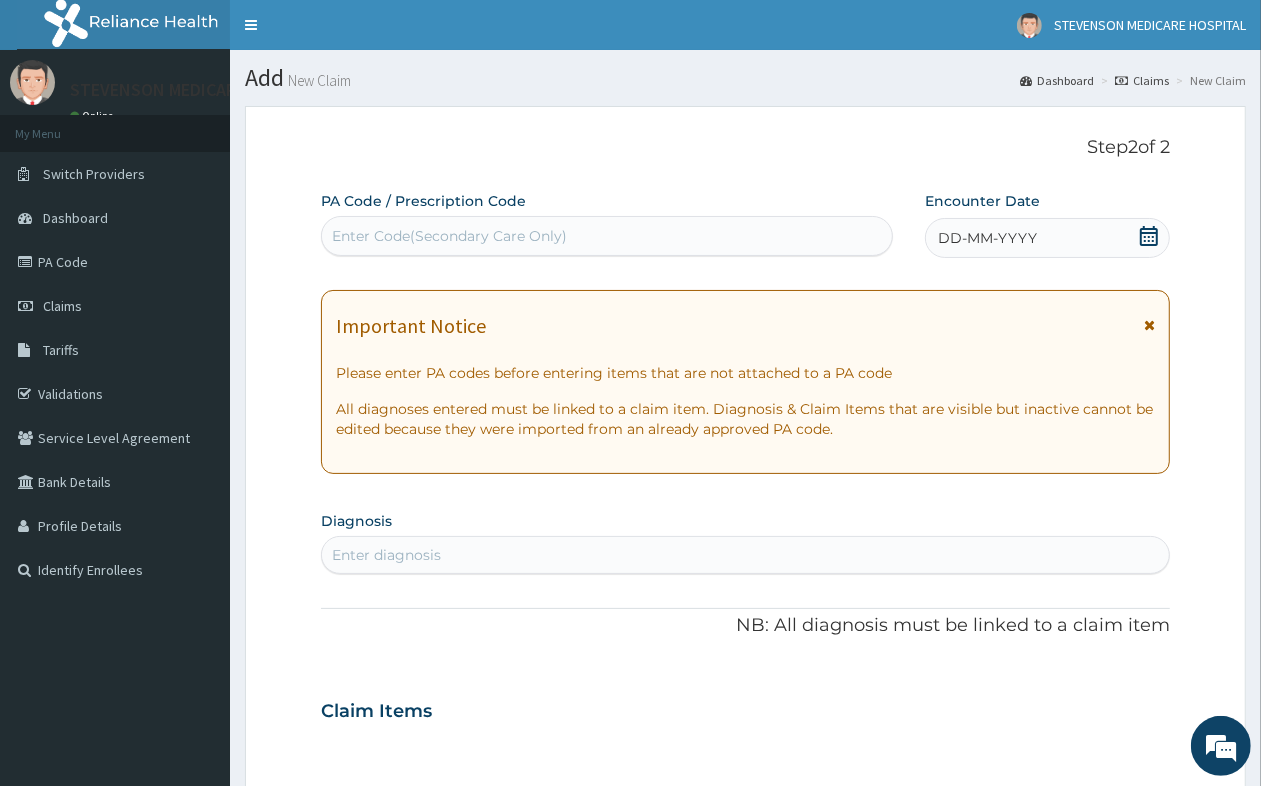 click 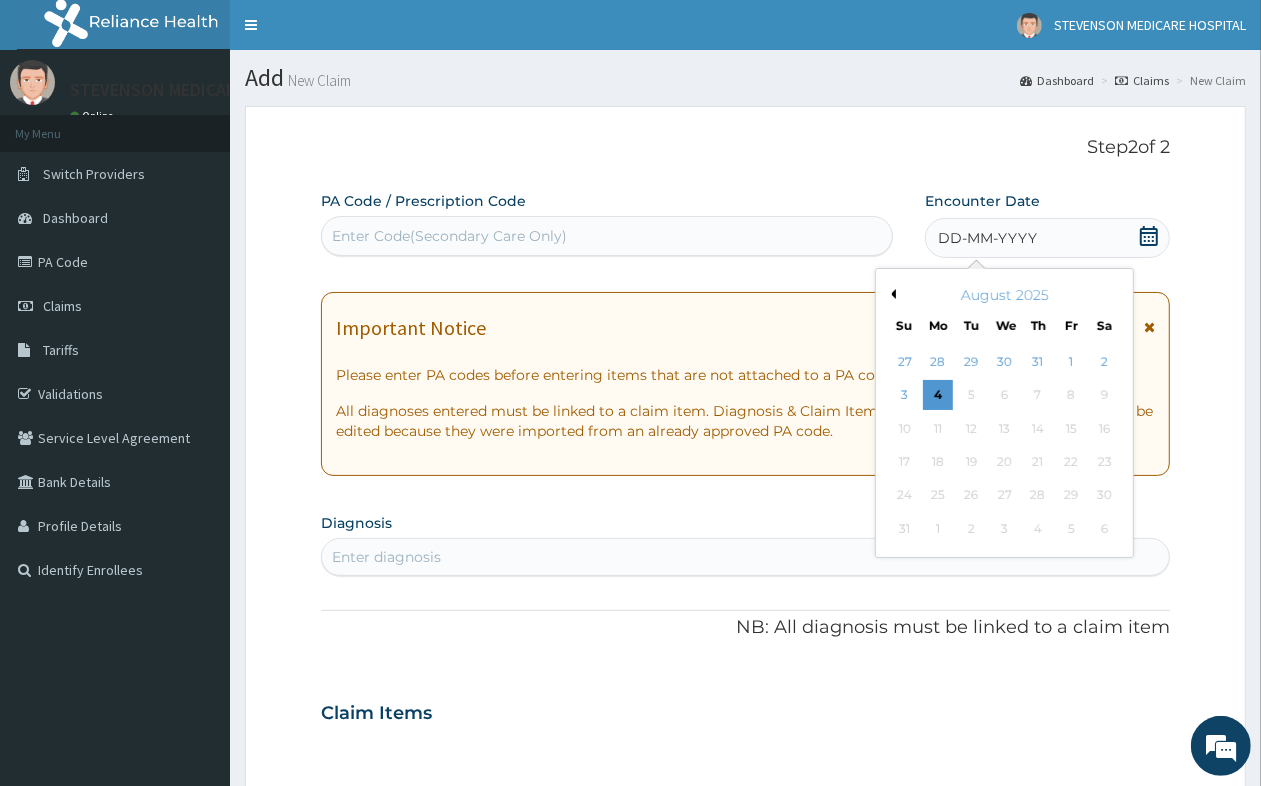 click on "Previous Month" at bounding box center (891, 294) 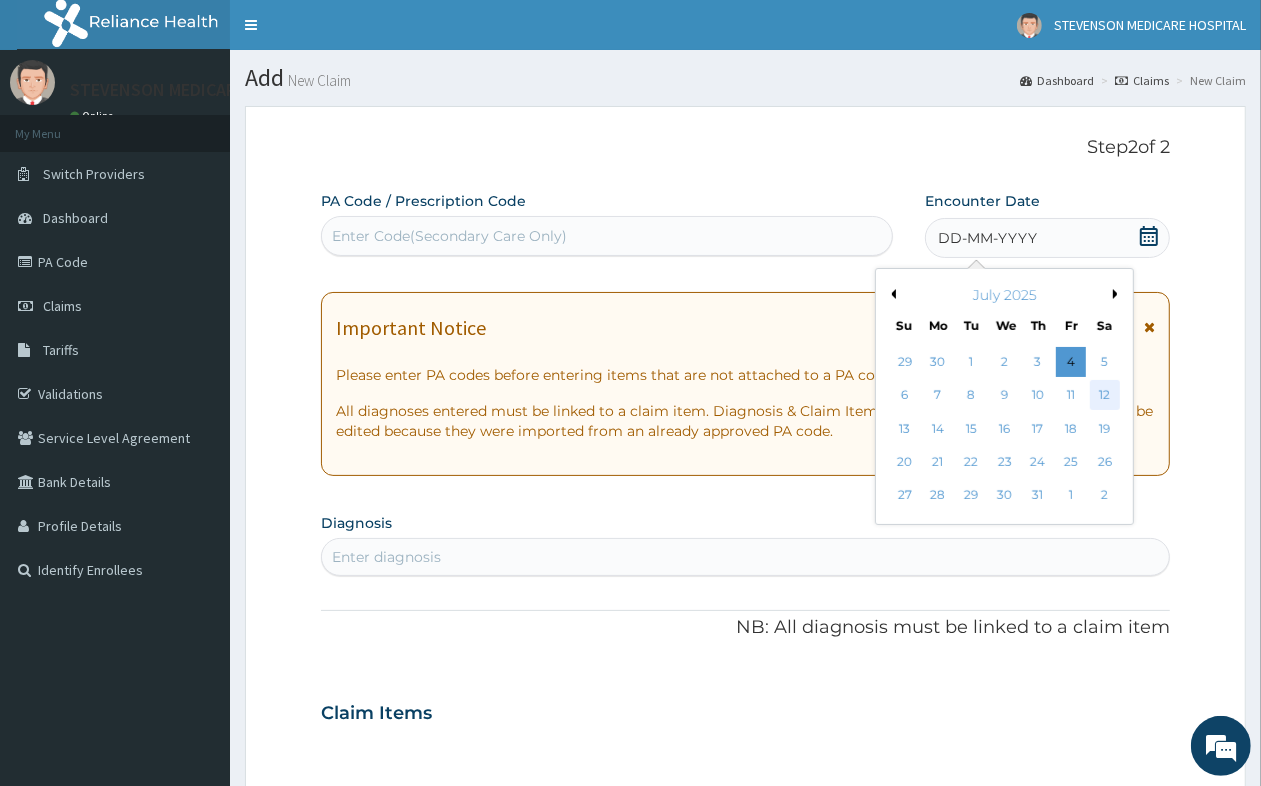 click on "12" at bounding box center [1104, 396] 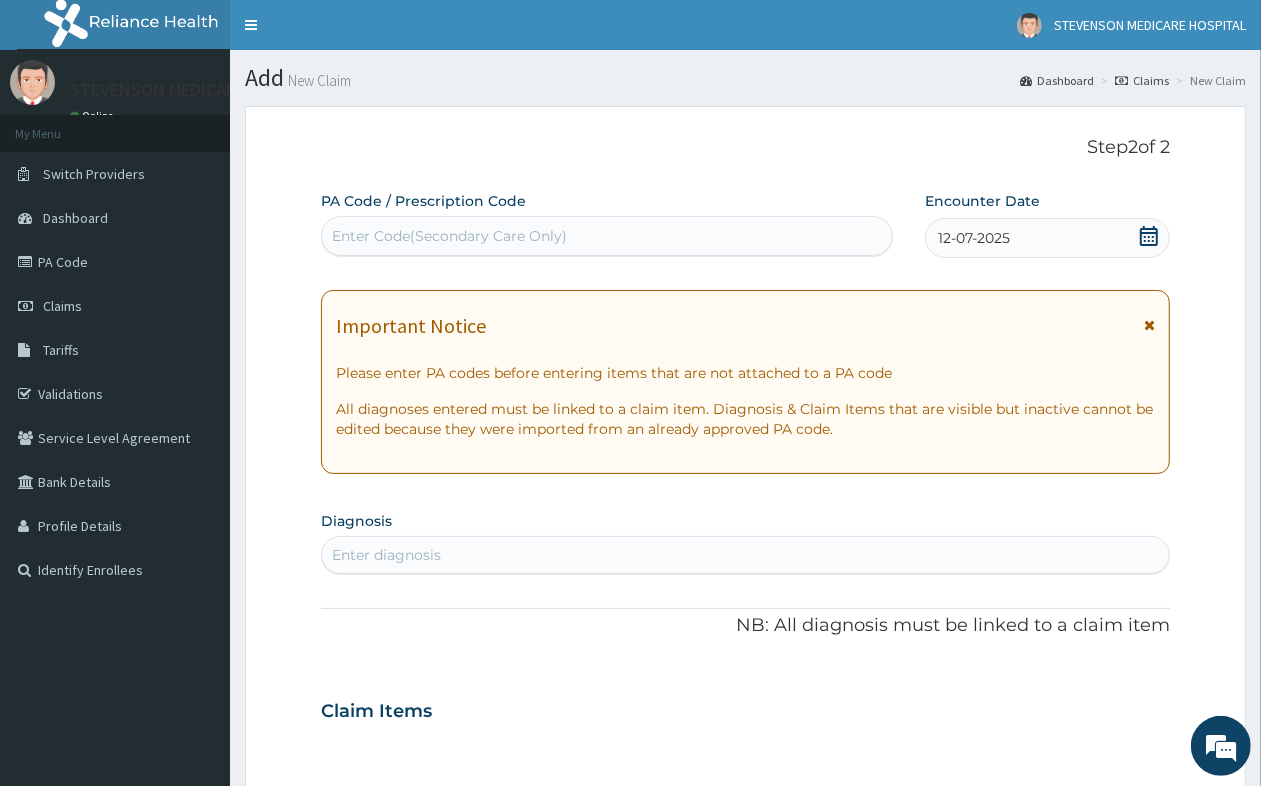 click on "Enter Code(Secondary Care Only)" at bounding box center (449, 236) 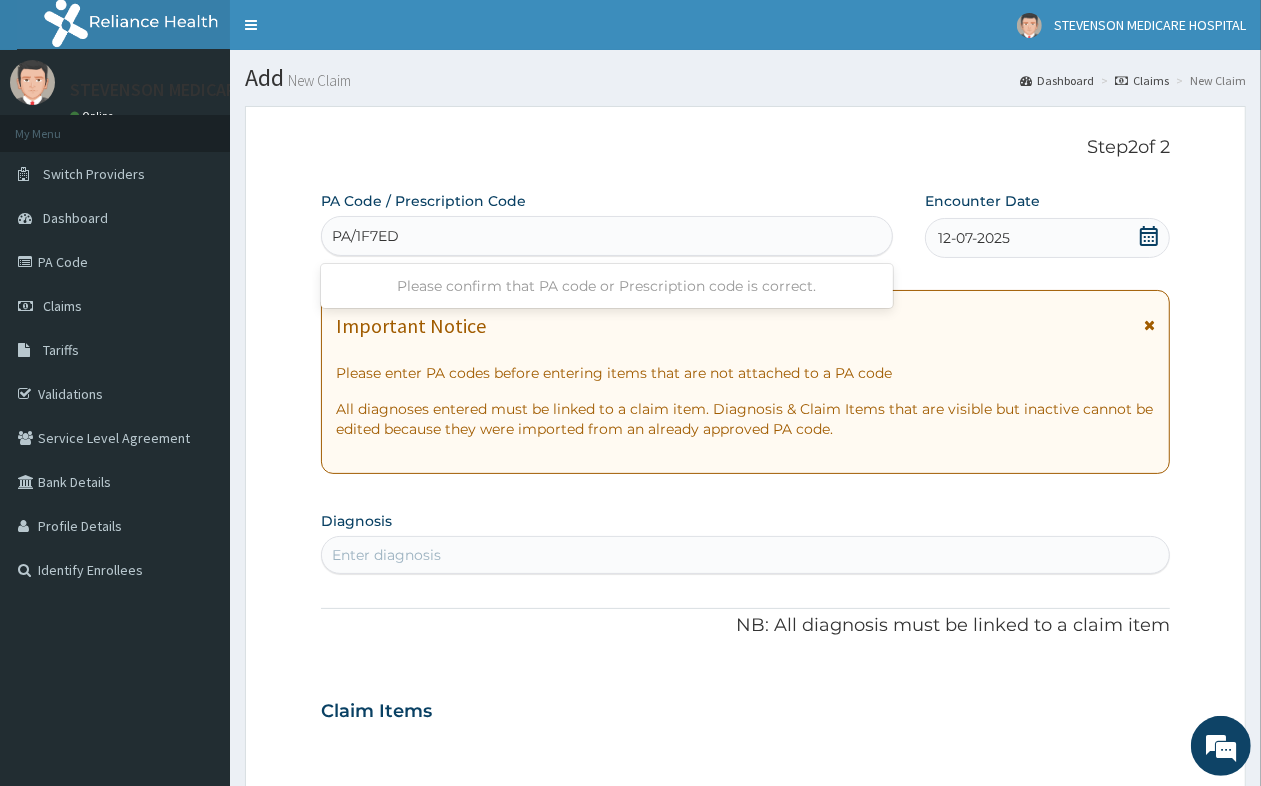 type on "PA/1F7ED8" 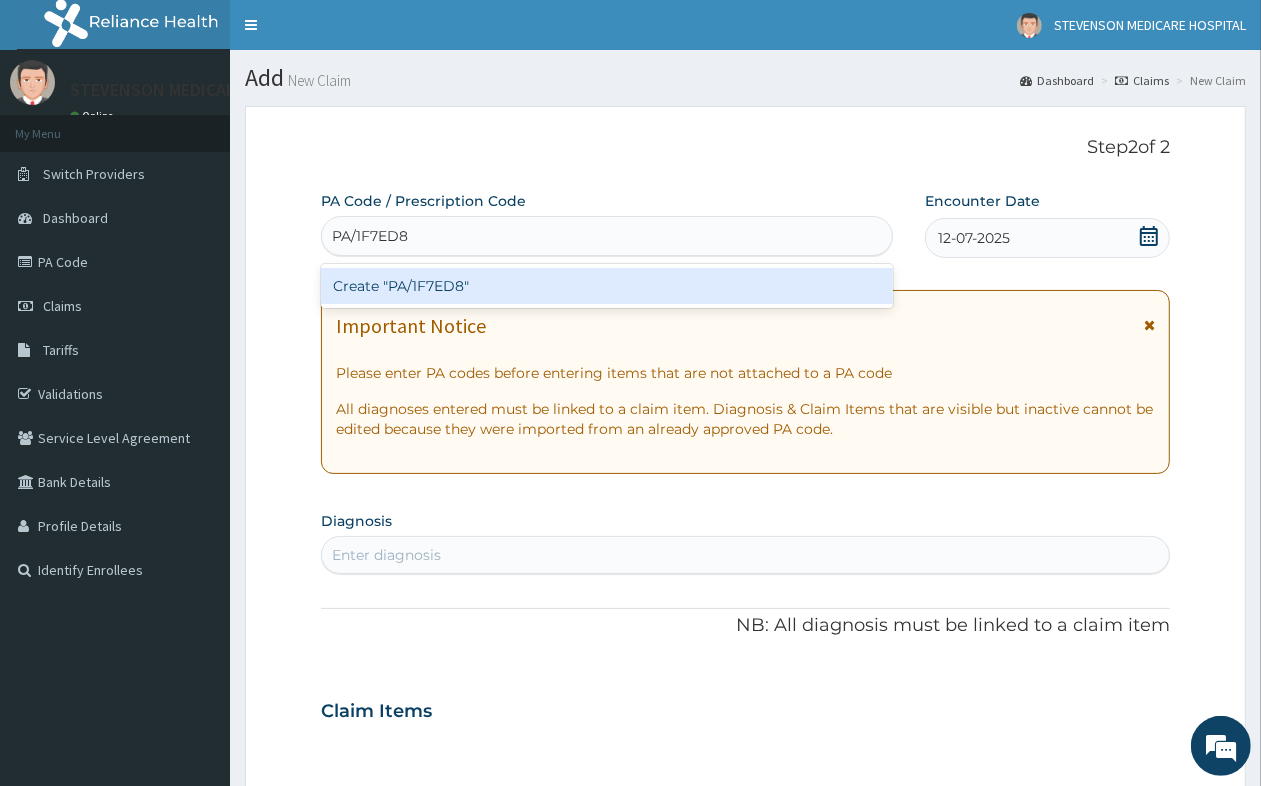 click on "Create "PA/1F7ED8"" at bounding box center [607, 286] 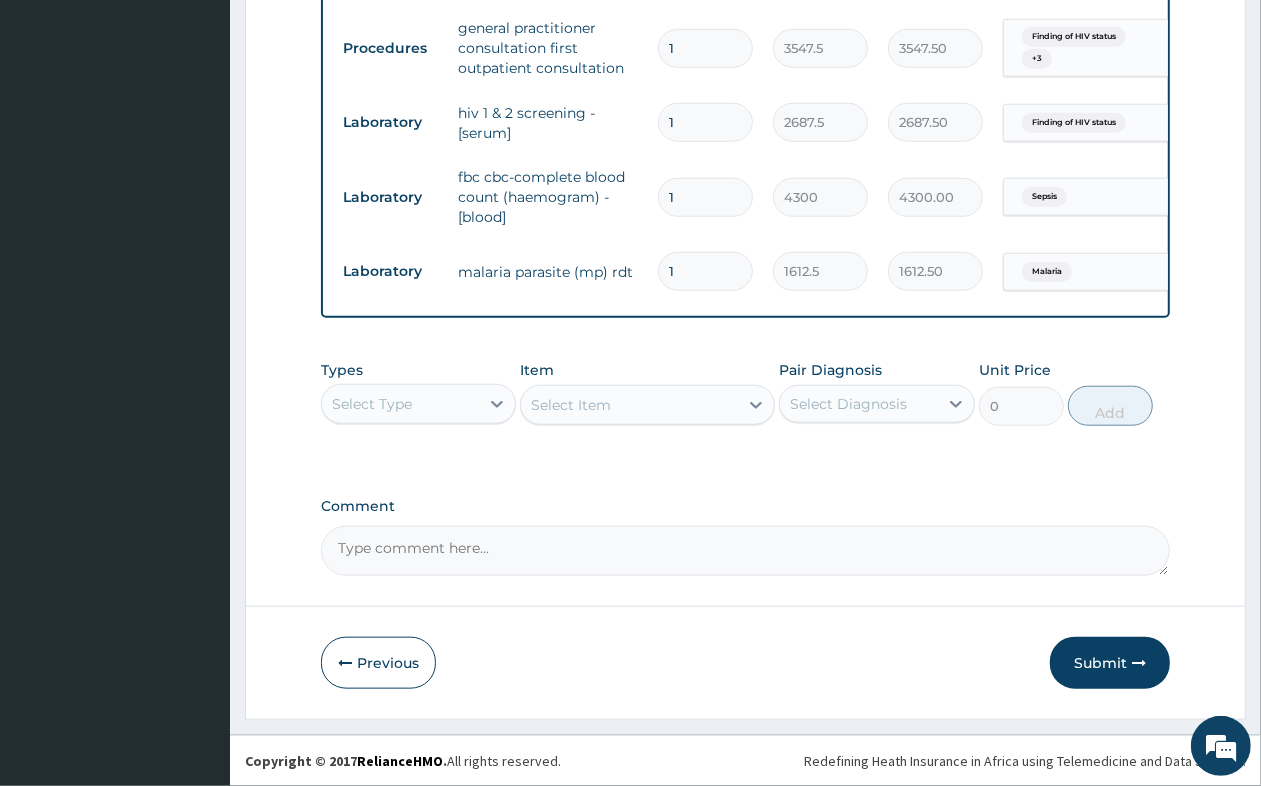 scroll, scrollTop: 1162, scrollLeft: 0, axis: vertical 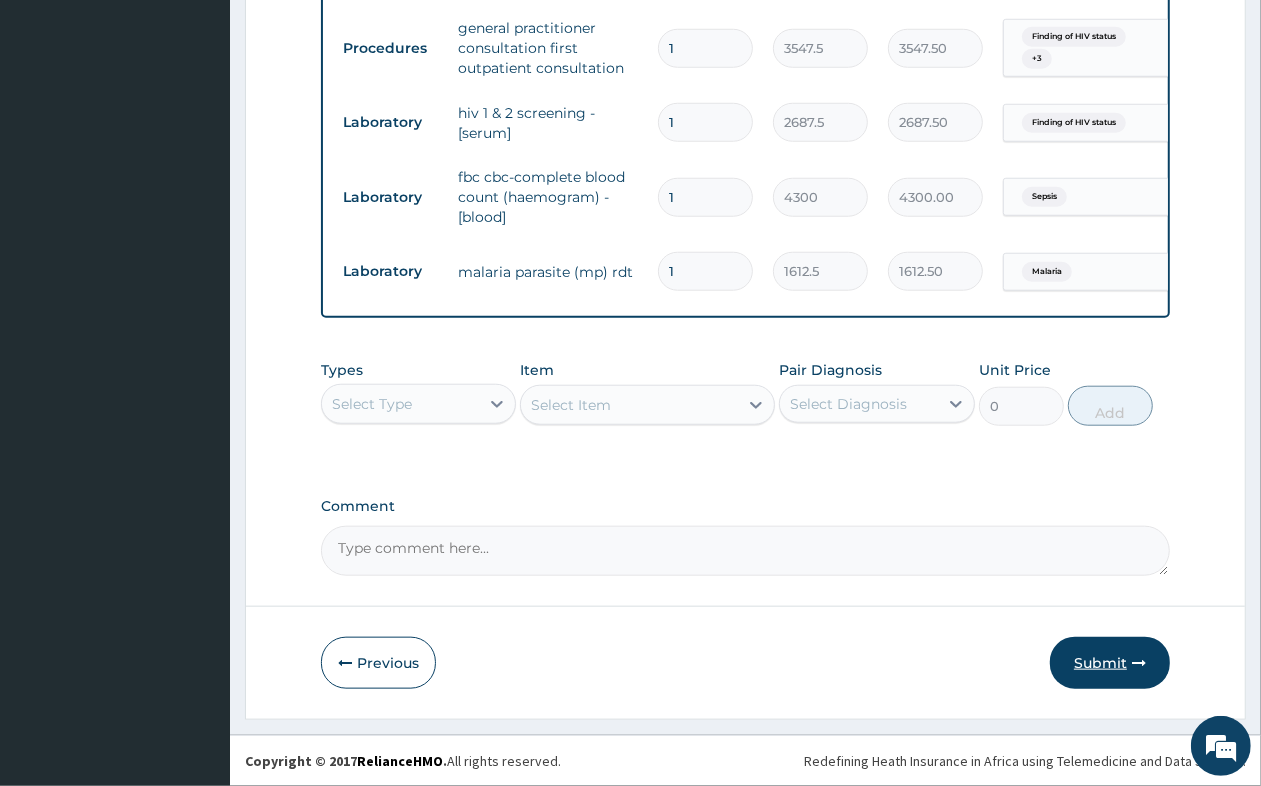 click on "Submit" at bounding box center (1110, 663) 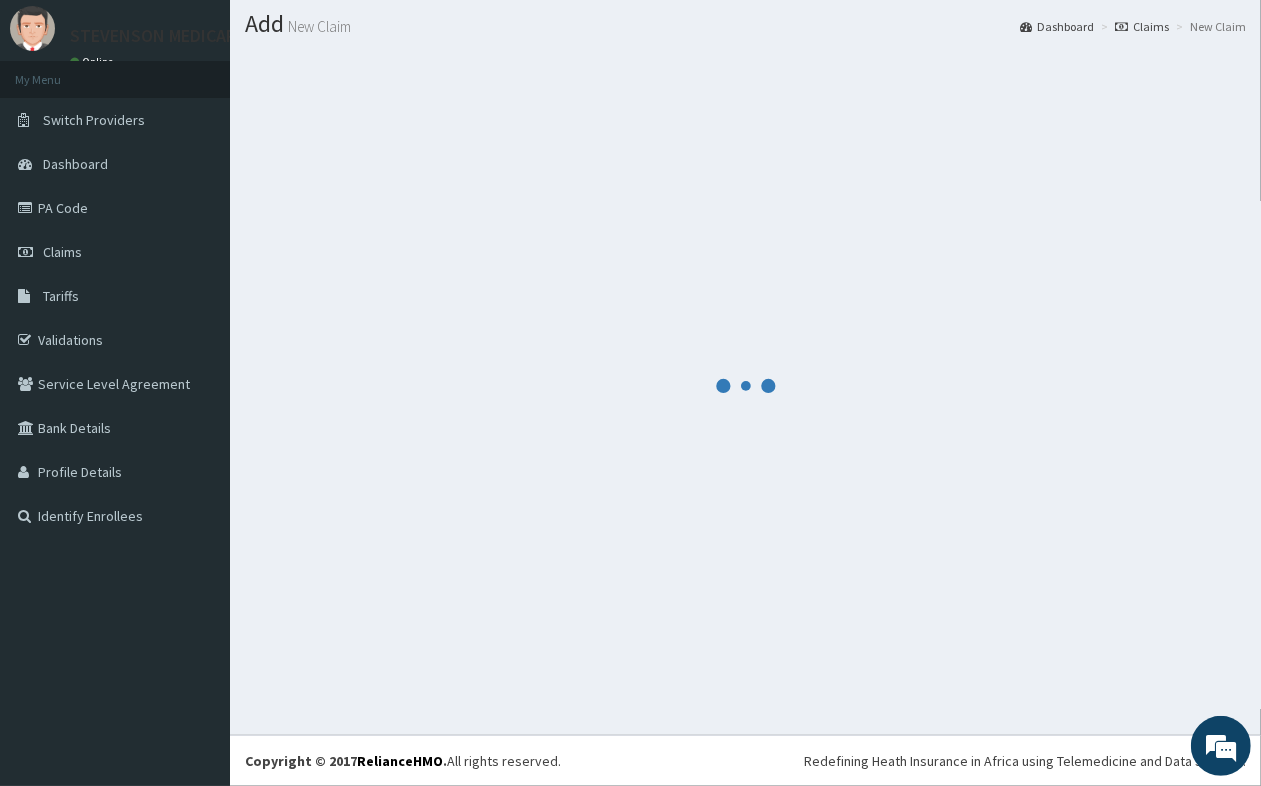 scroll, scrollTop: 1162, scrollLeft: 0, axis: vertical 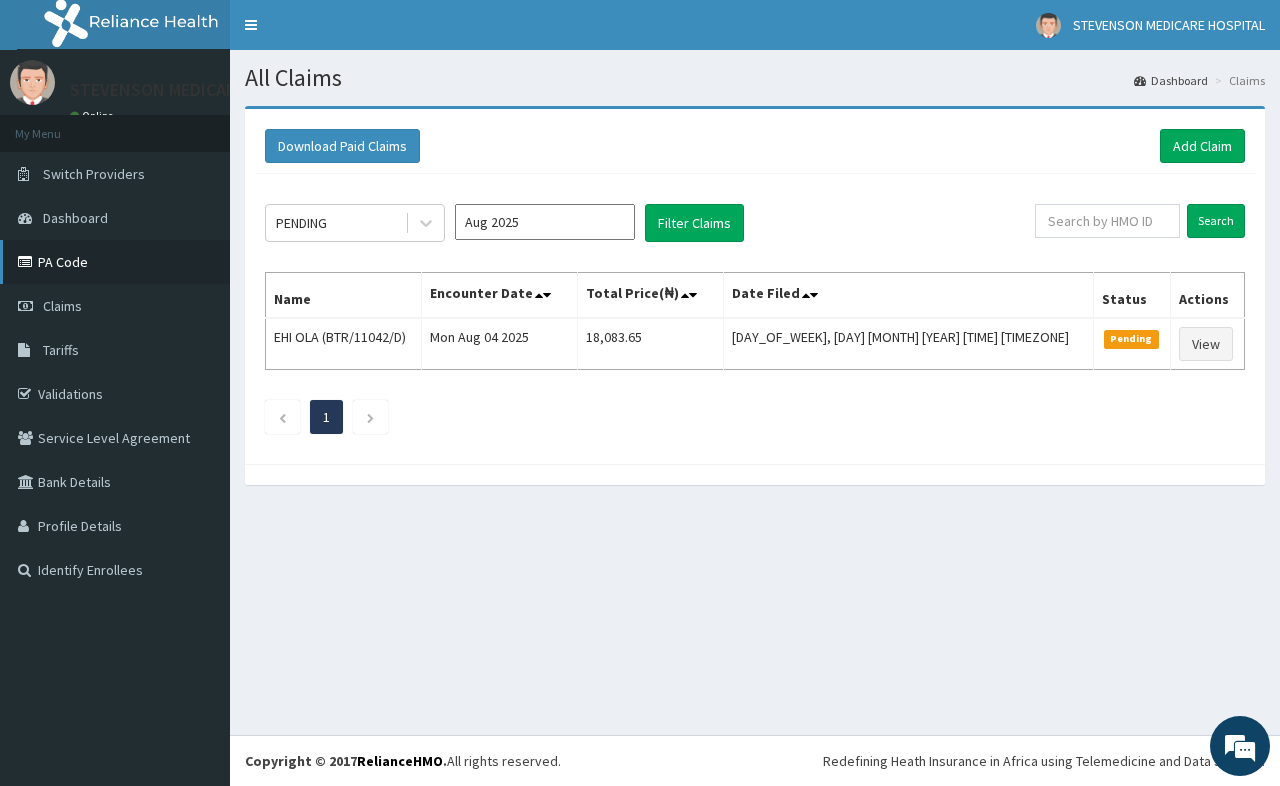 click on "PA Code" at bounding box center (115, 262) 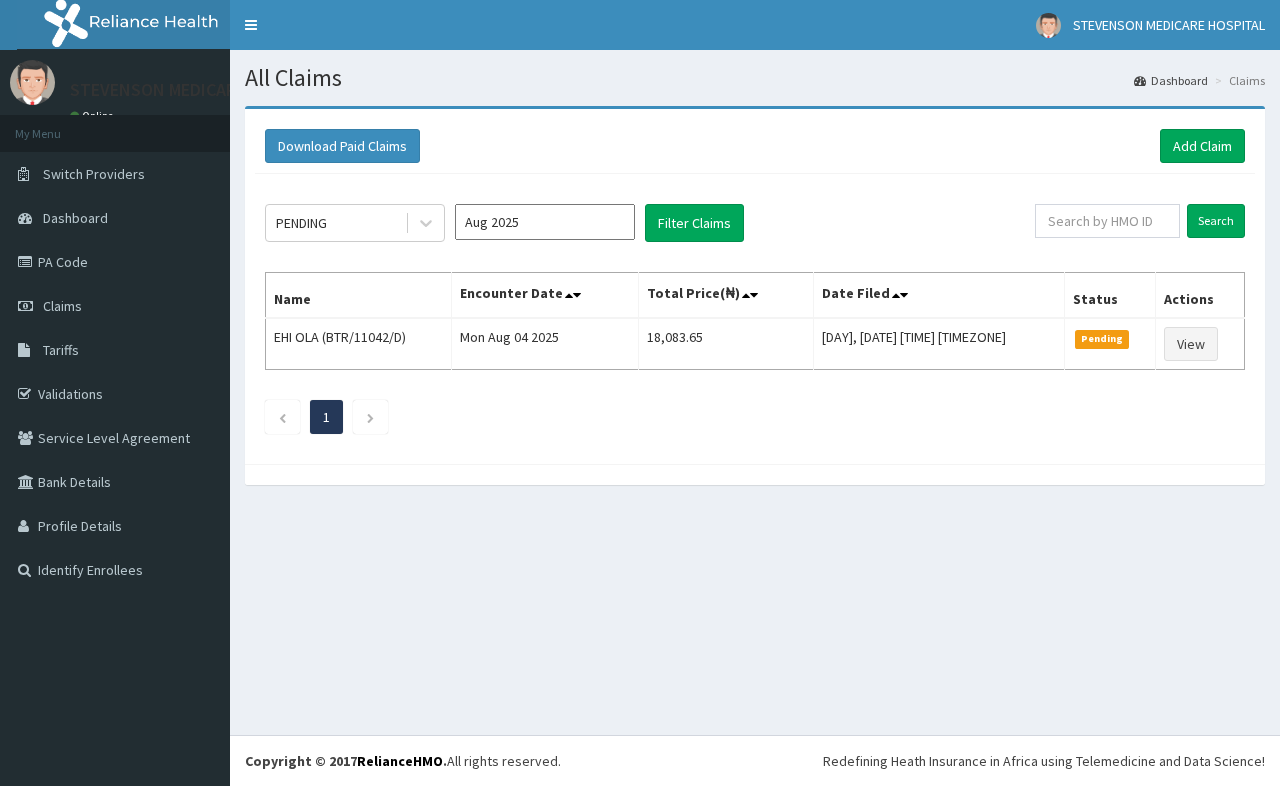 scroll, scrollTop: 0, scrollLeft: 0, axis: both 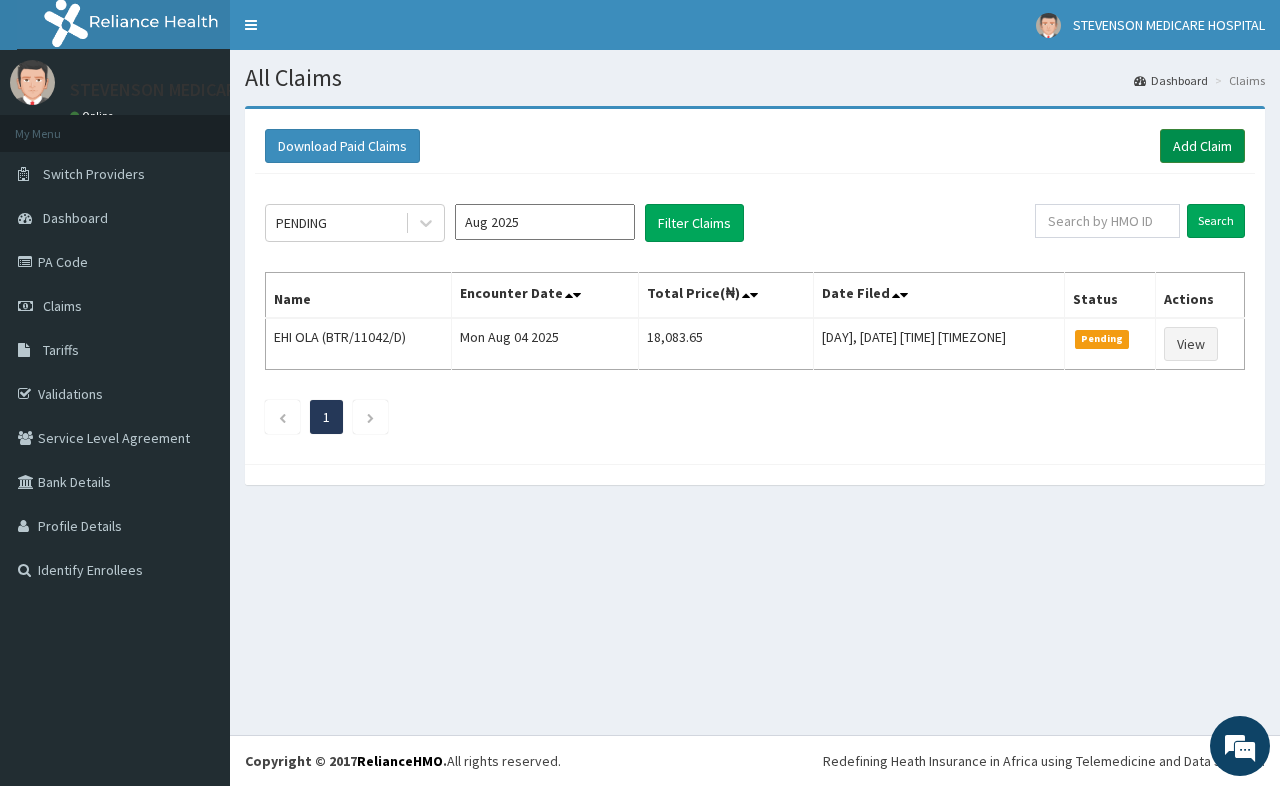 click on "Add Claim" at bounding box center (1202, 146) 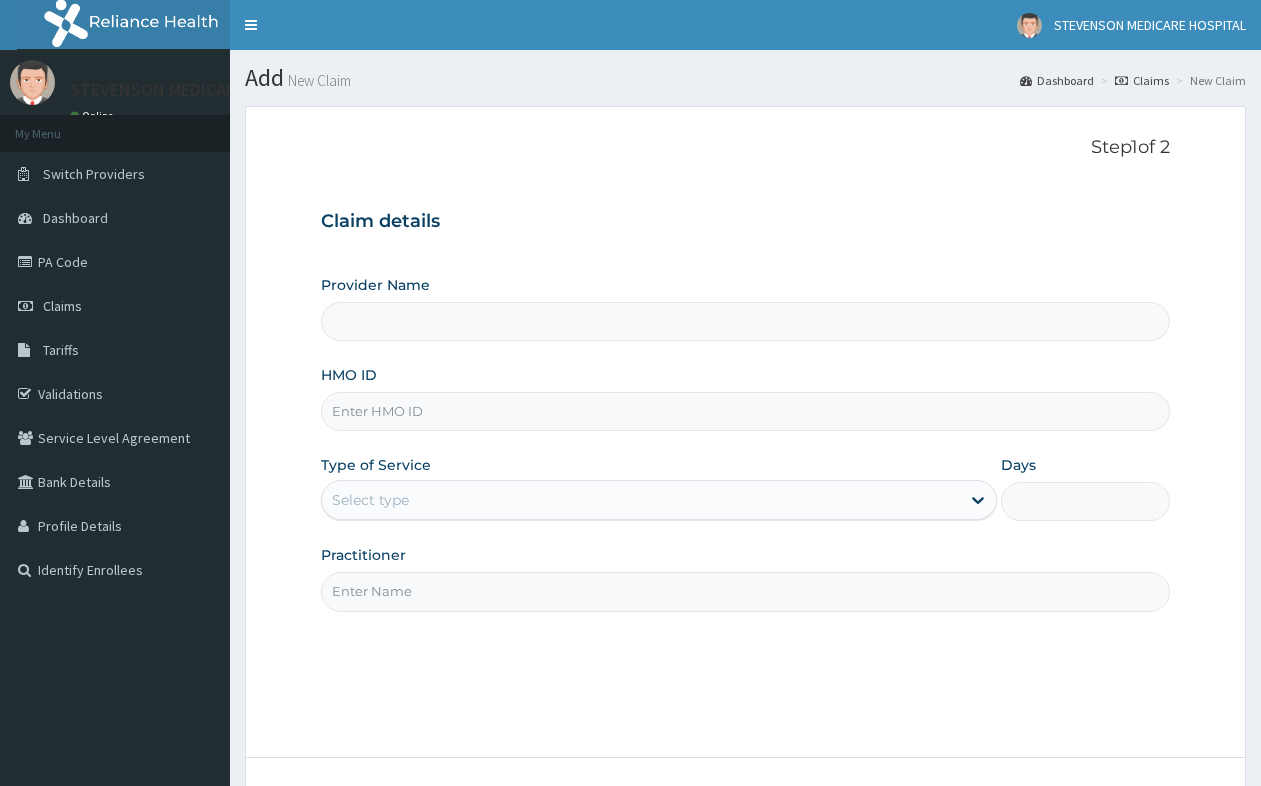 scroll, scrollTop: 0, scrollLeft: 0, axis: both 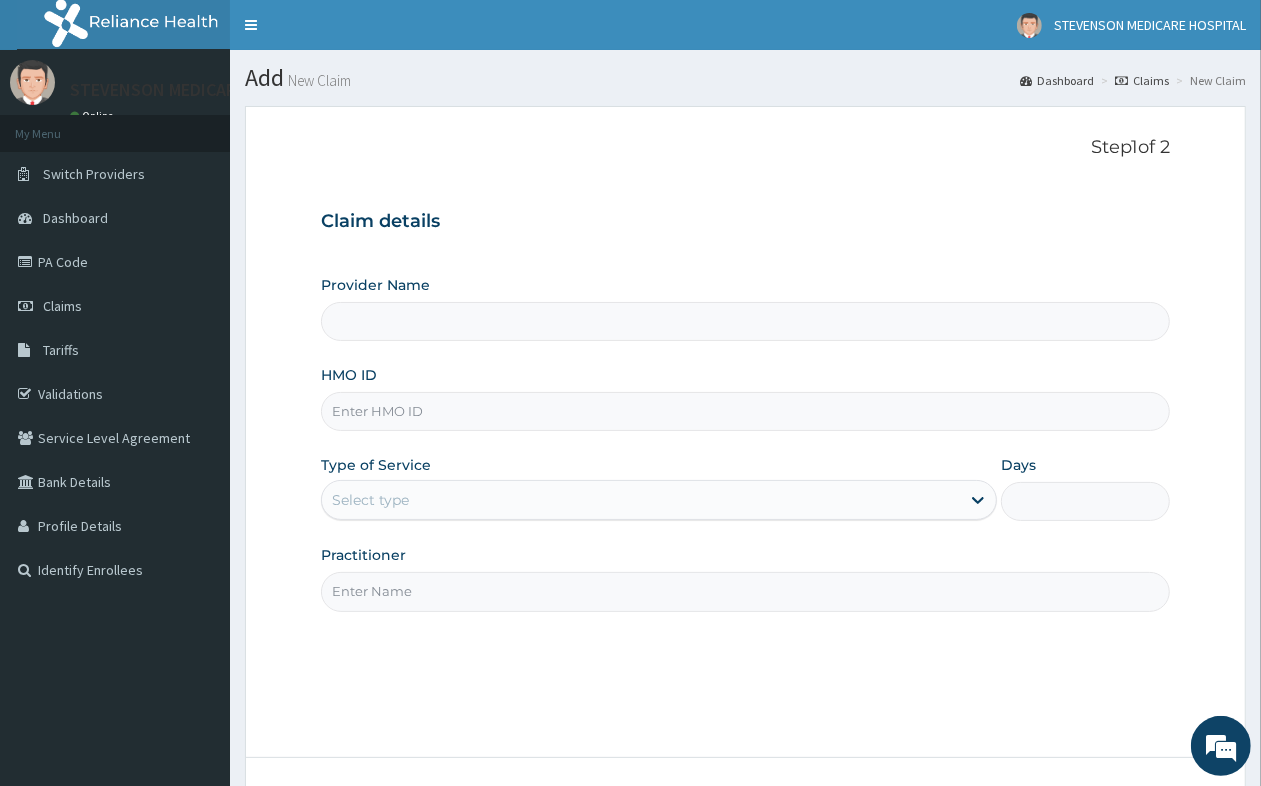 click on "Provider Name" at bounding box center (745, 321) 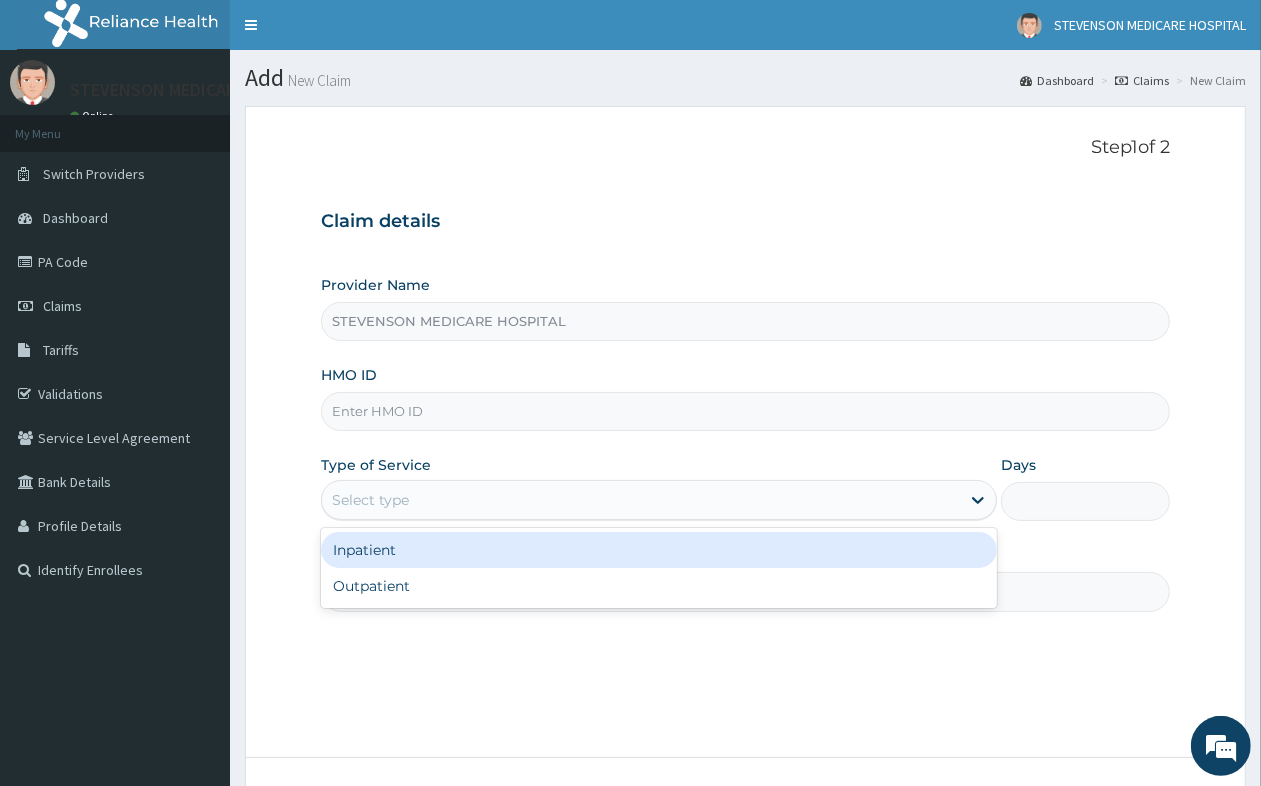 click on "Select type" at bounding box center (370, 500) 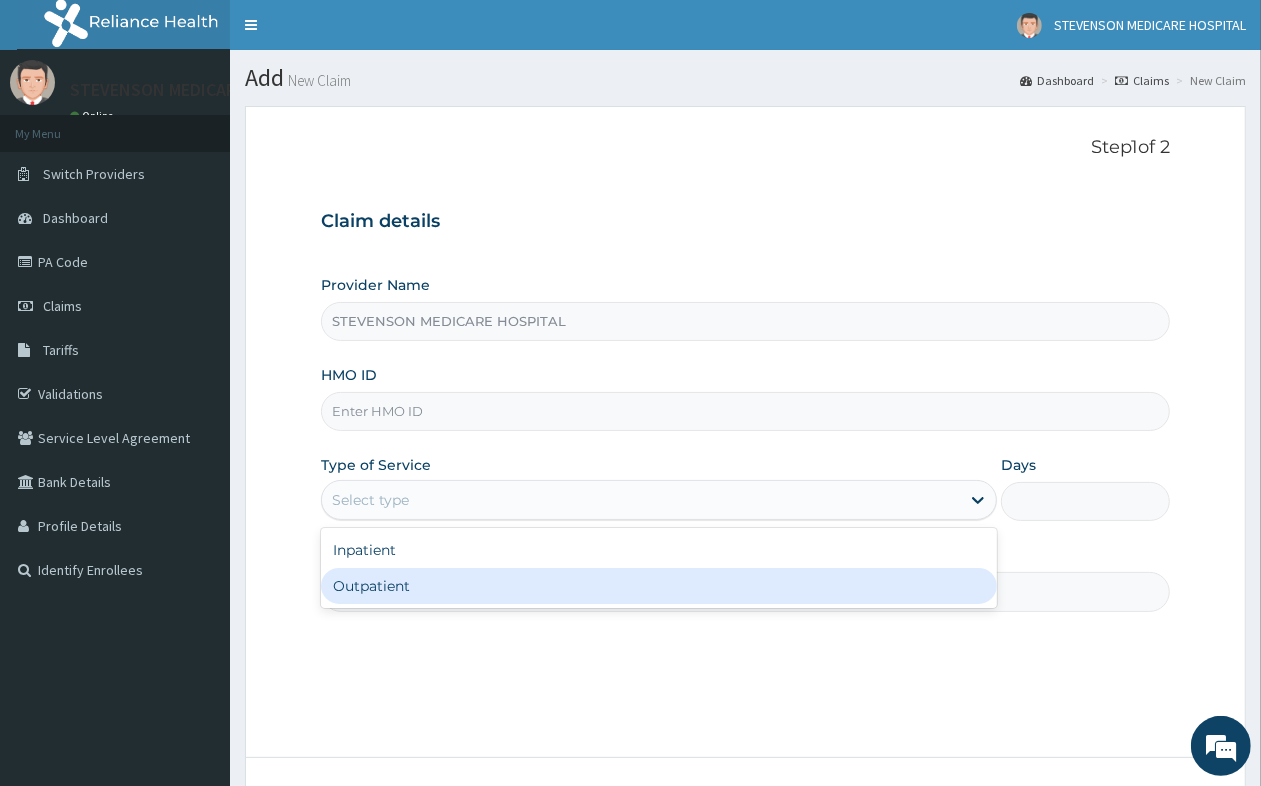 click on "Outpatient" at bounding box center [659, 586] 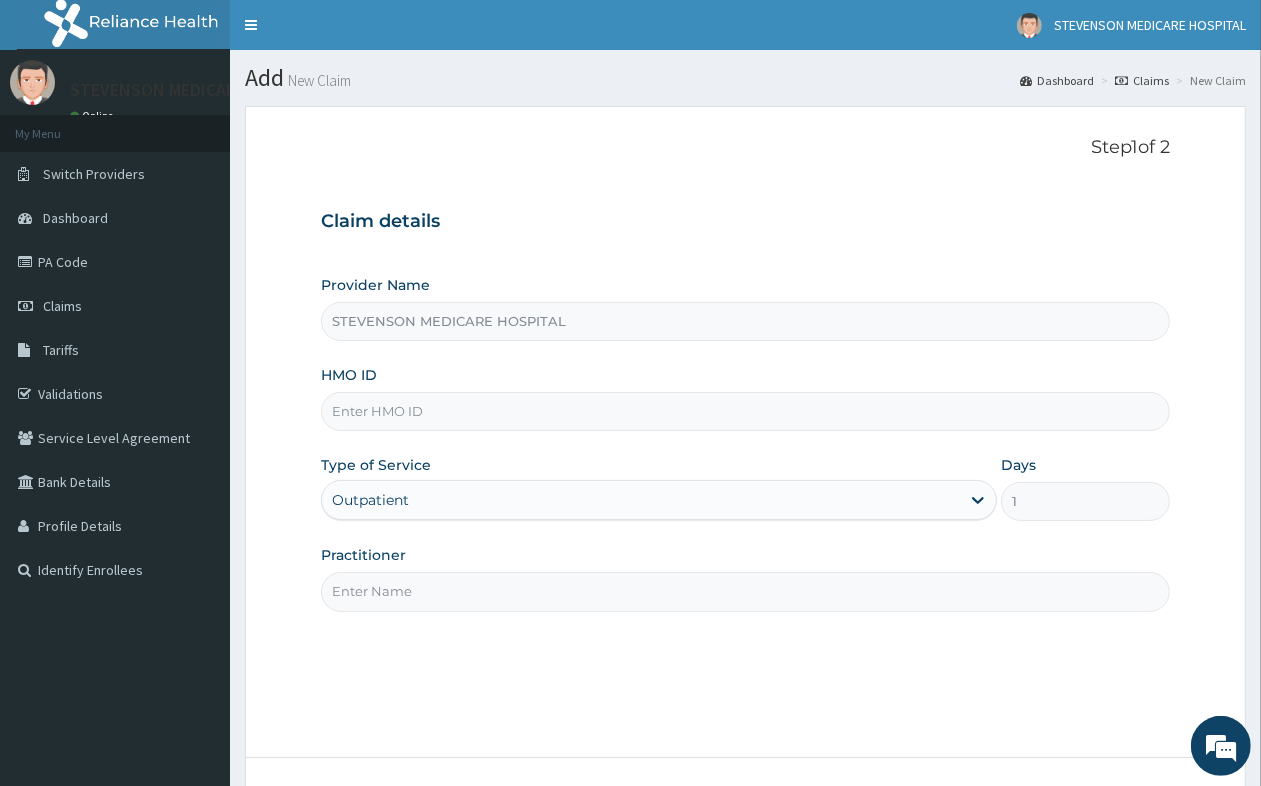 scroll, scrollTop: 0, scrollLeft: 0, axis: both 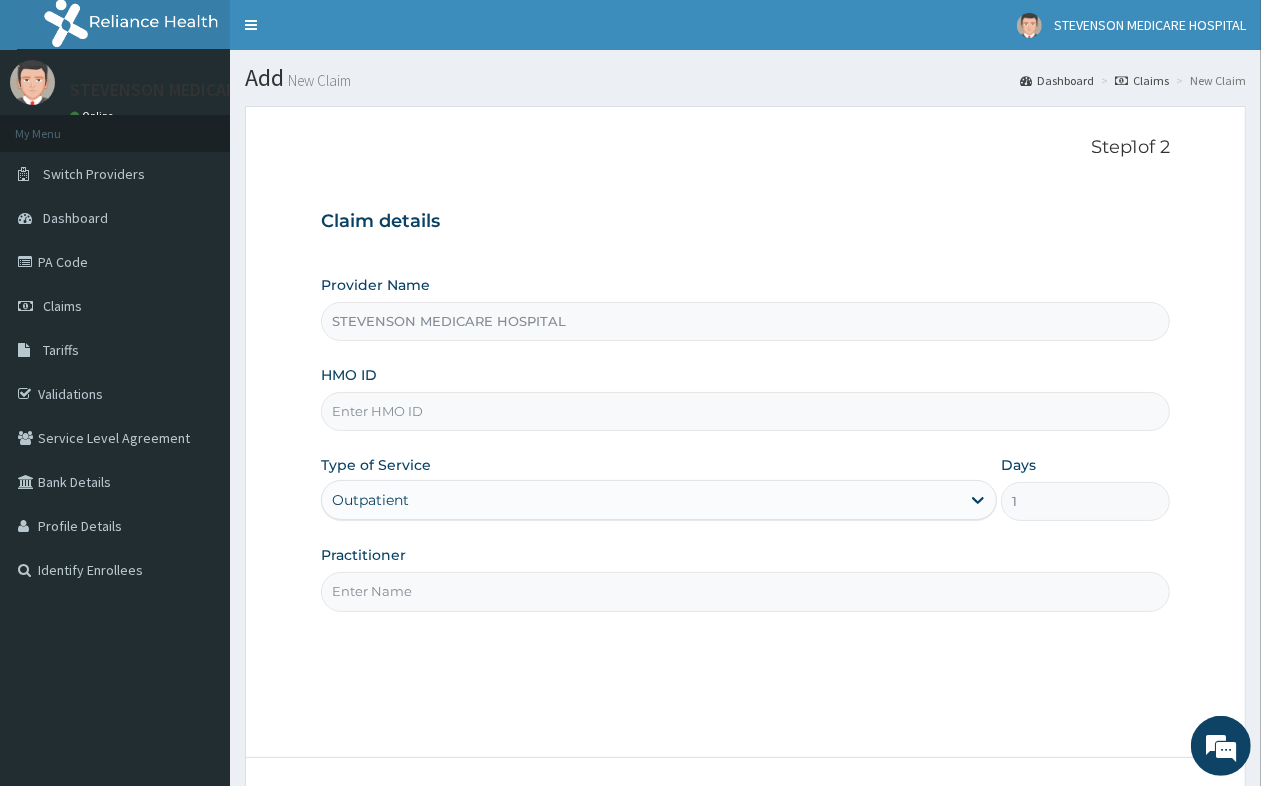 click on "HMO ID" at bounding box center [745, 411] 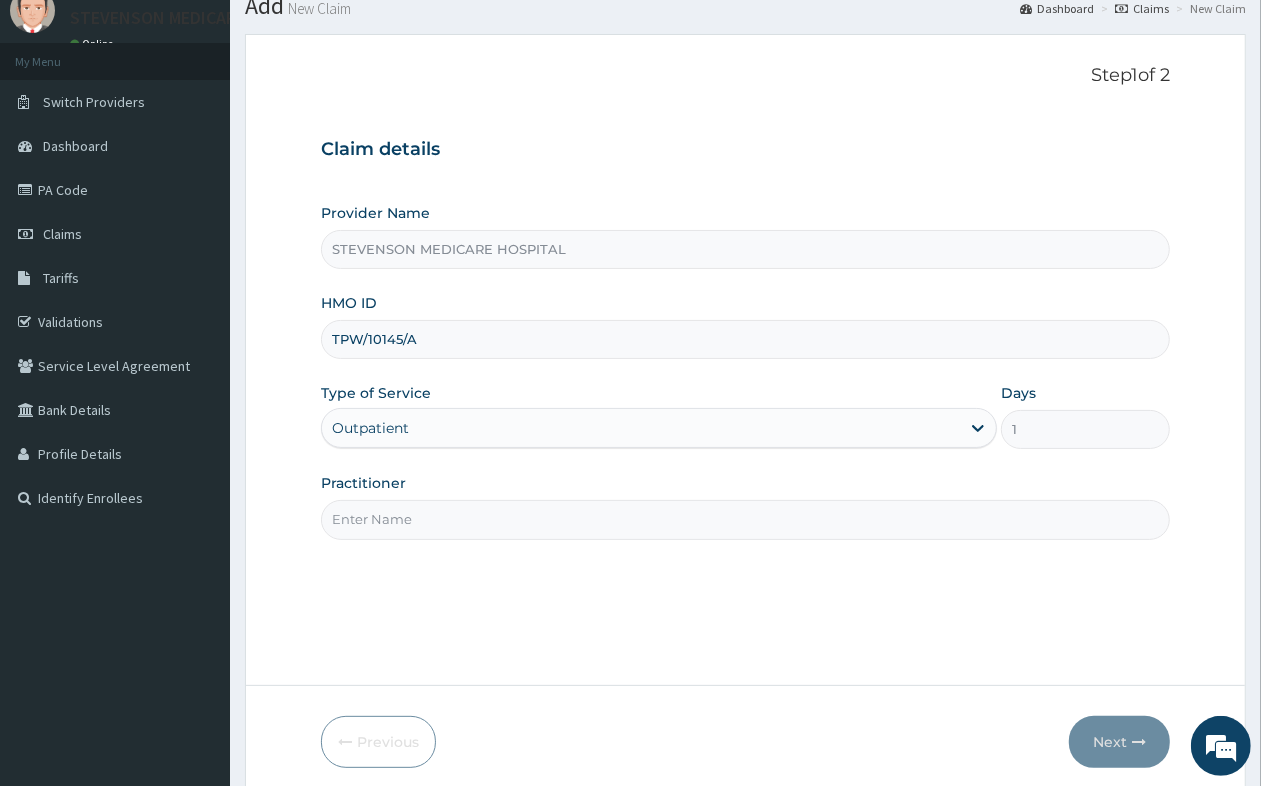 scroll, scrollTop: 151, scrollLeft: 0, axis: vertical 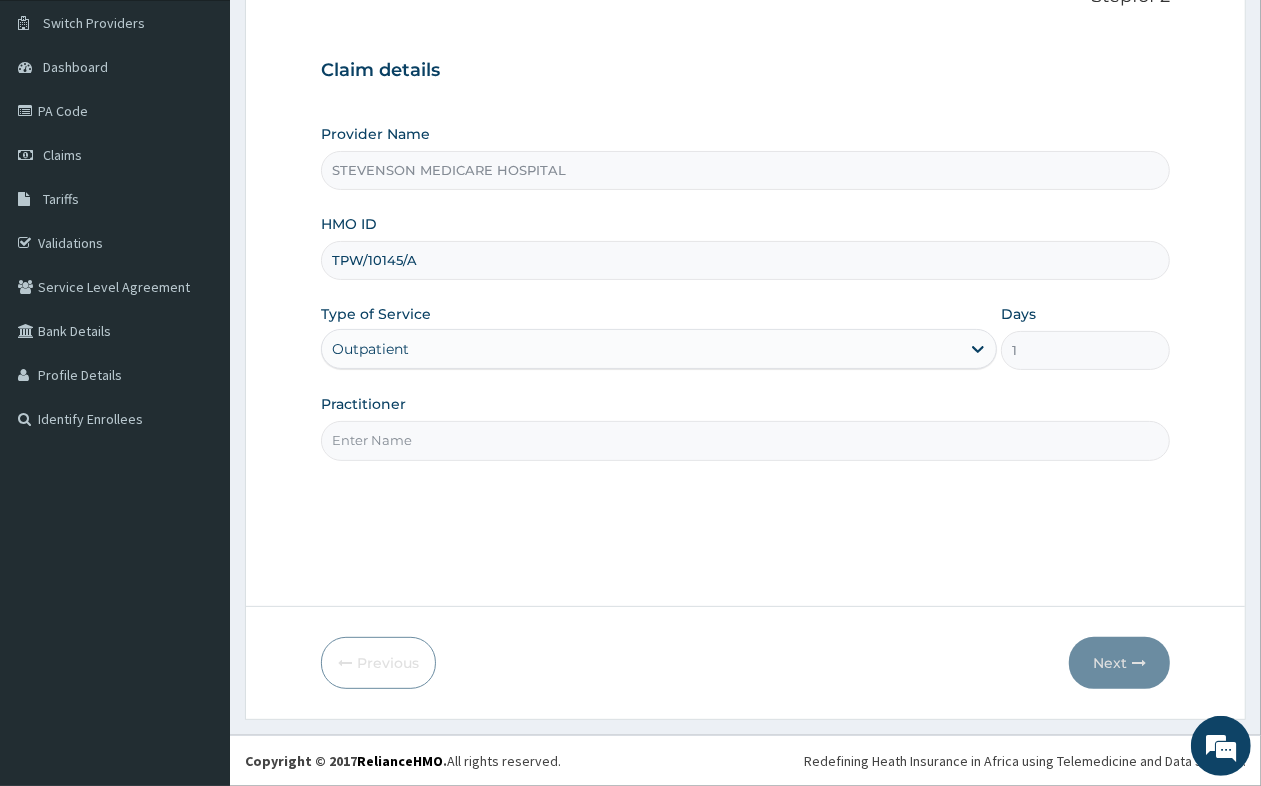 type on "TPW/10145/A" 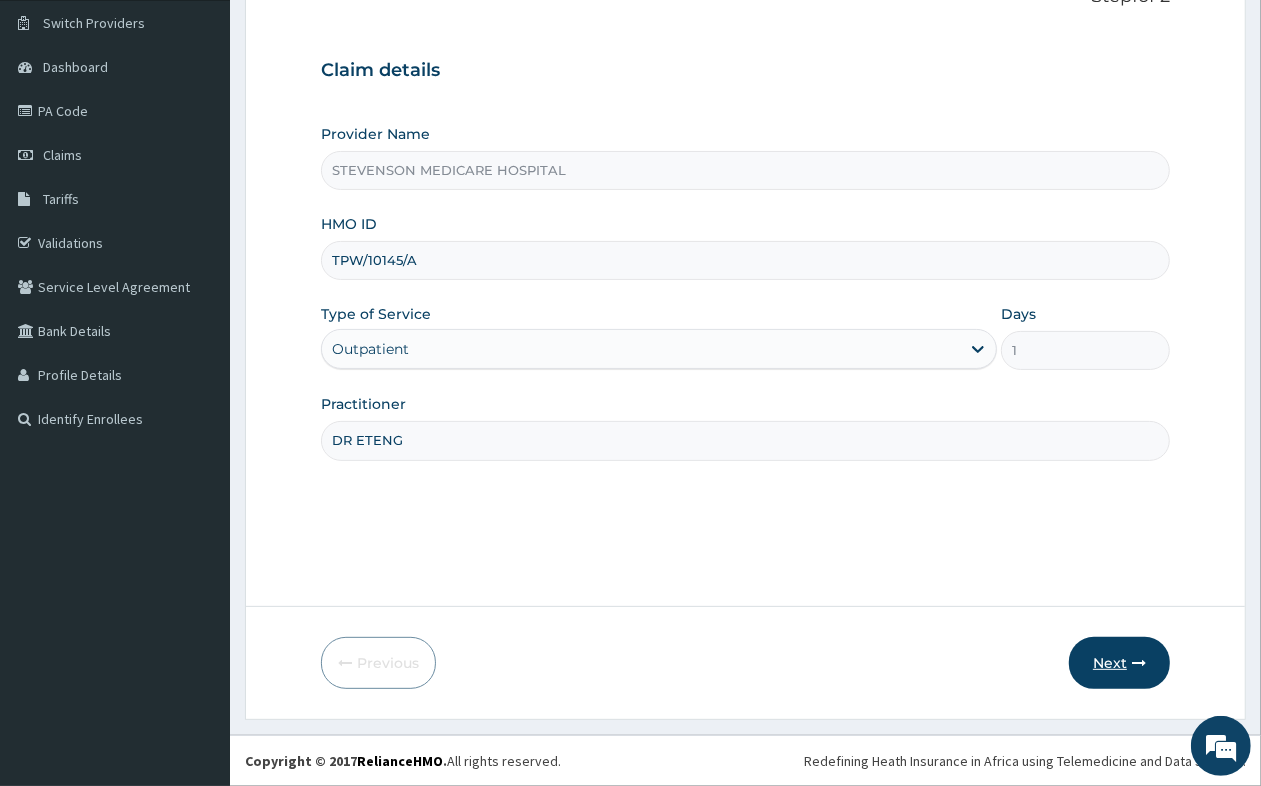 type on "DR ETENG" 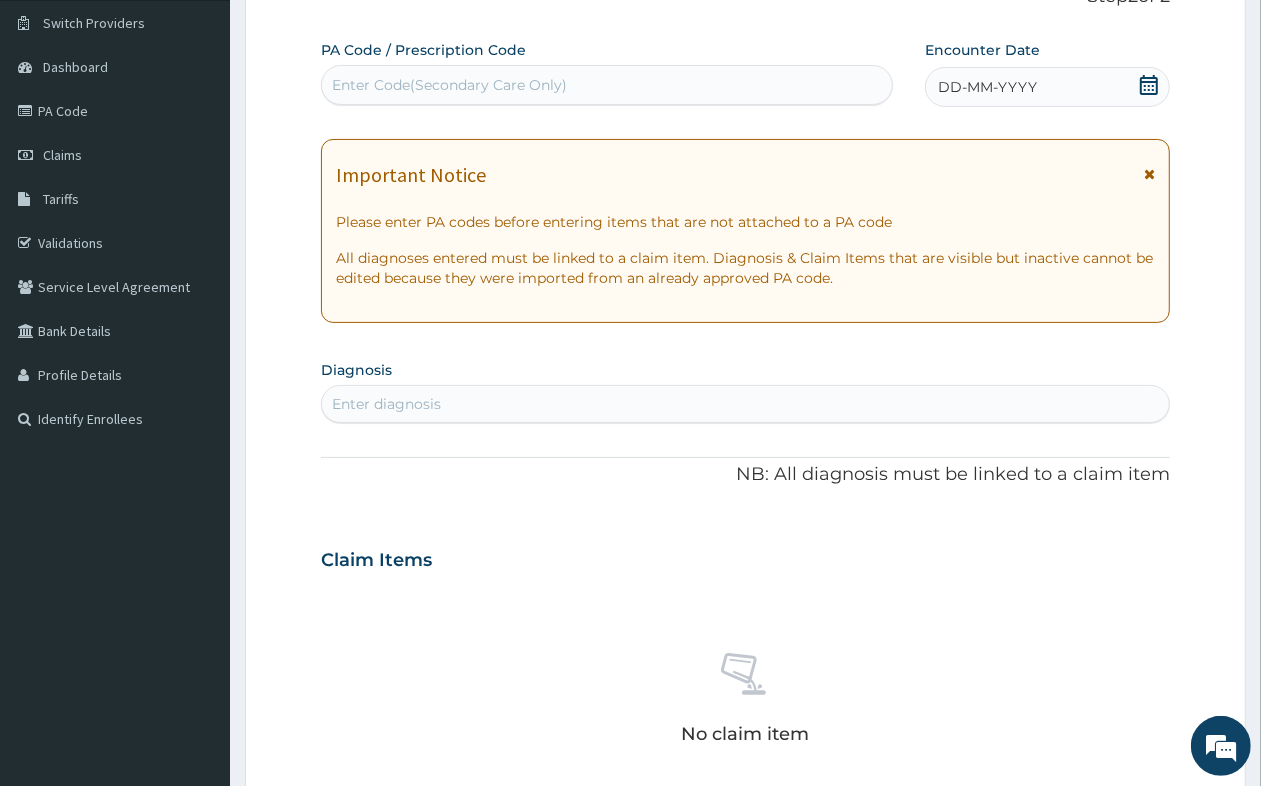 click 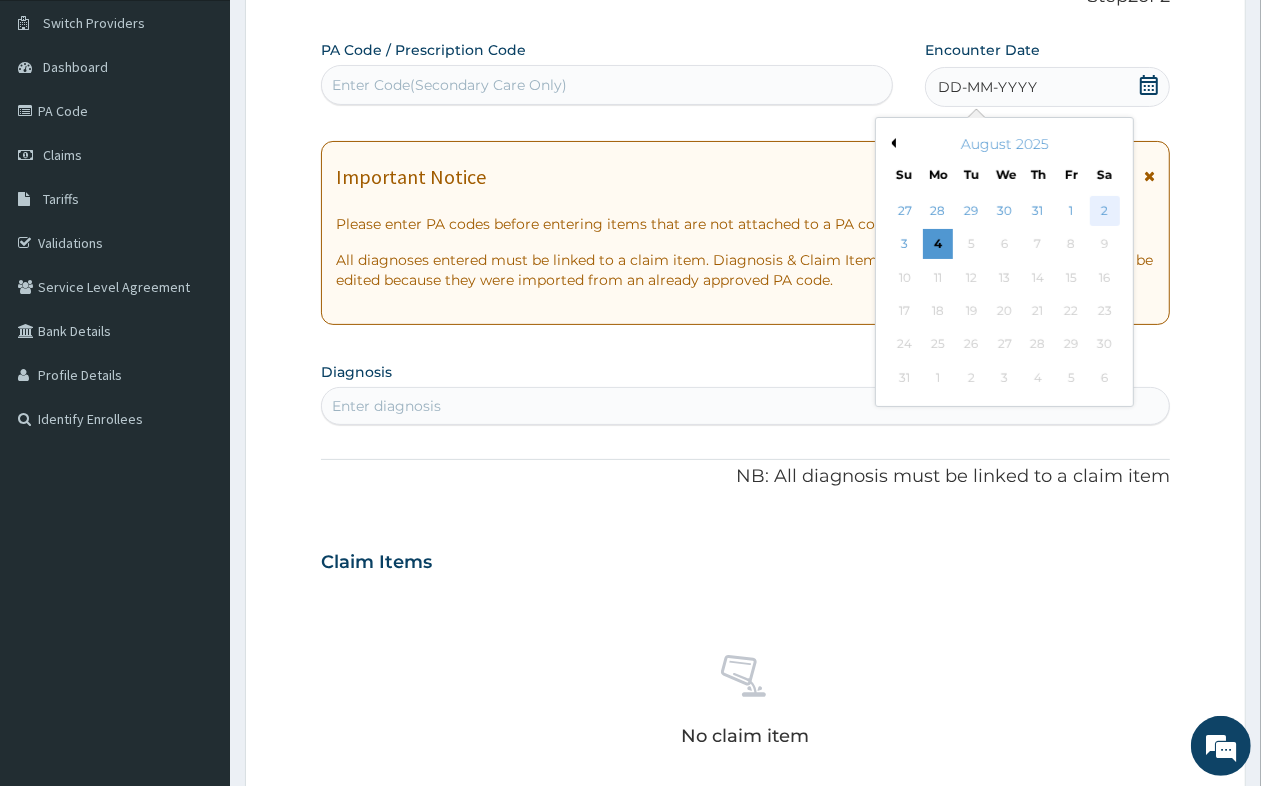 click on "2" at bounding box center [1104, 211] 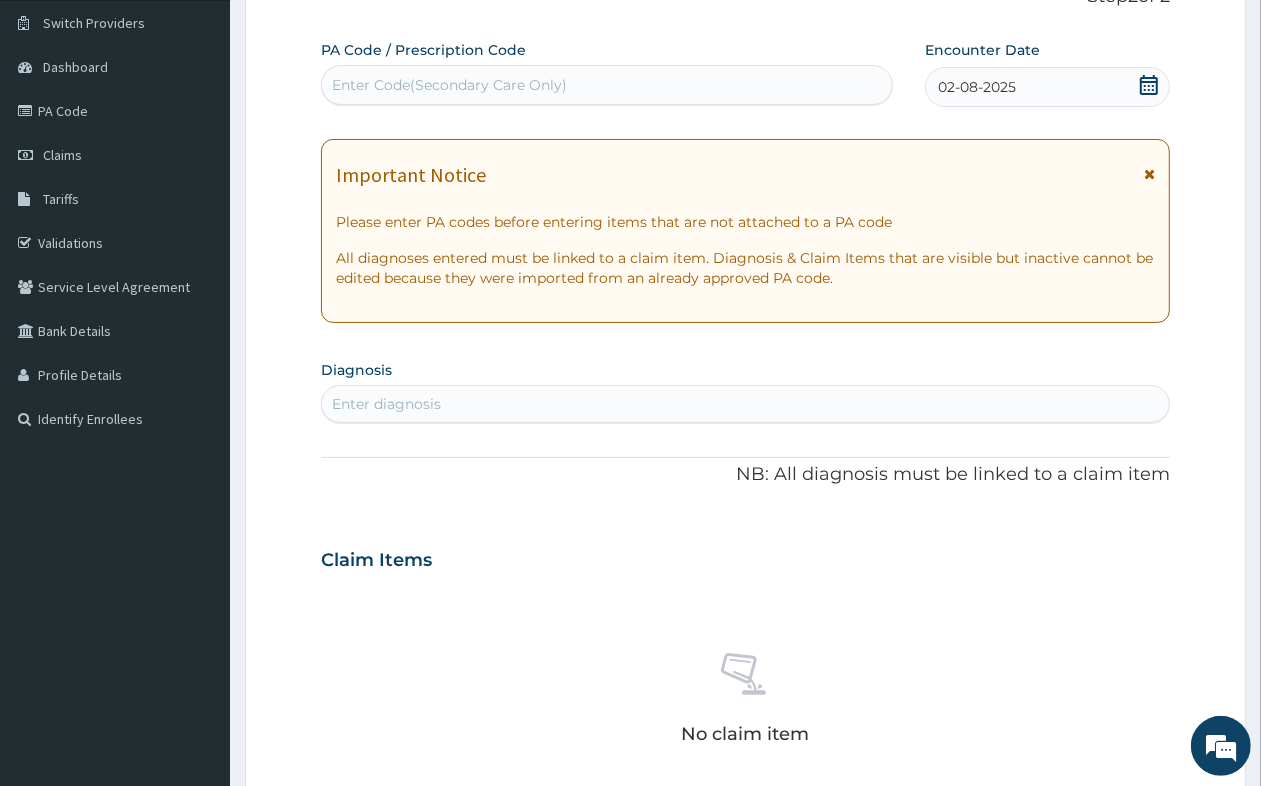 click 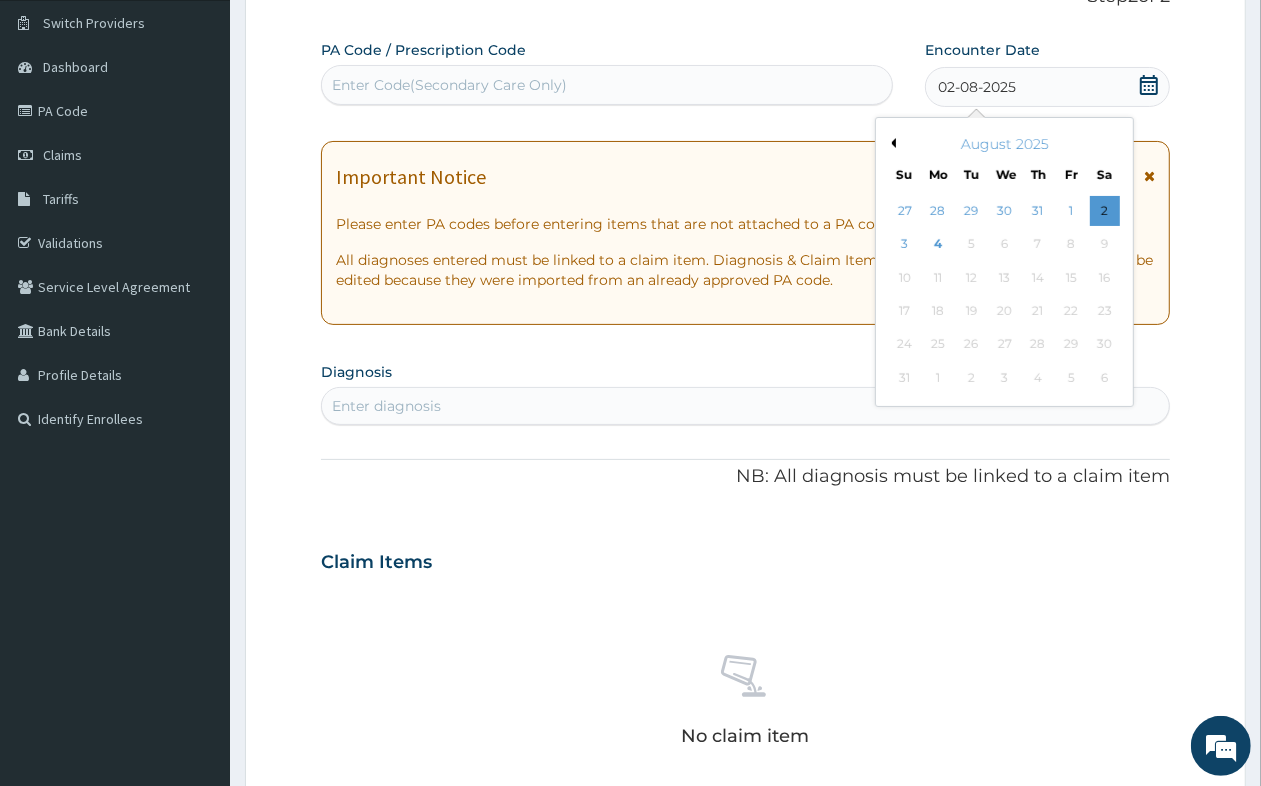 click on "Previous Month" at bounding box center [891, 143] 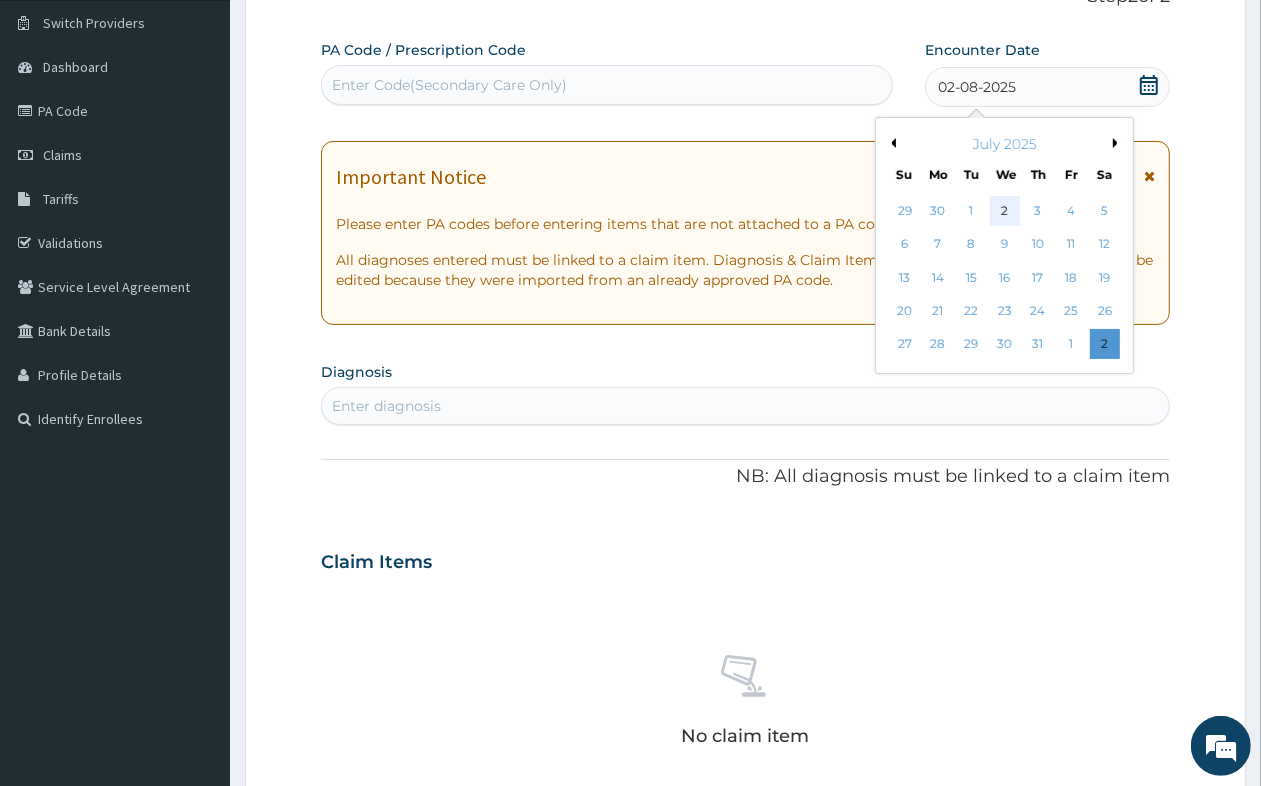 click on "2" at bounding box center (1005, 211) 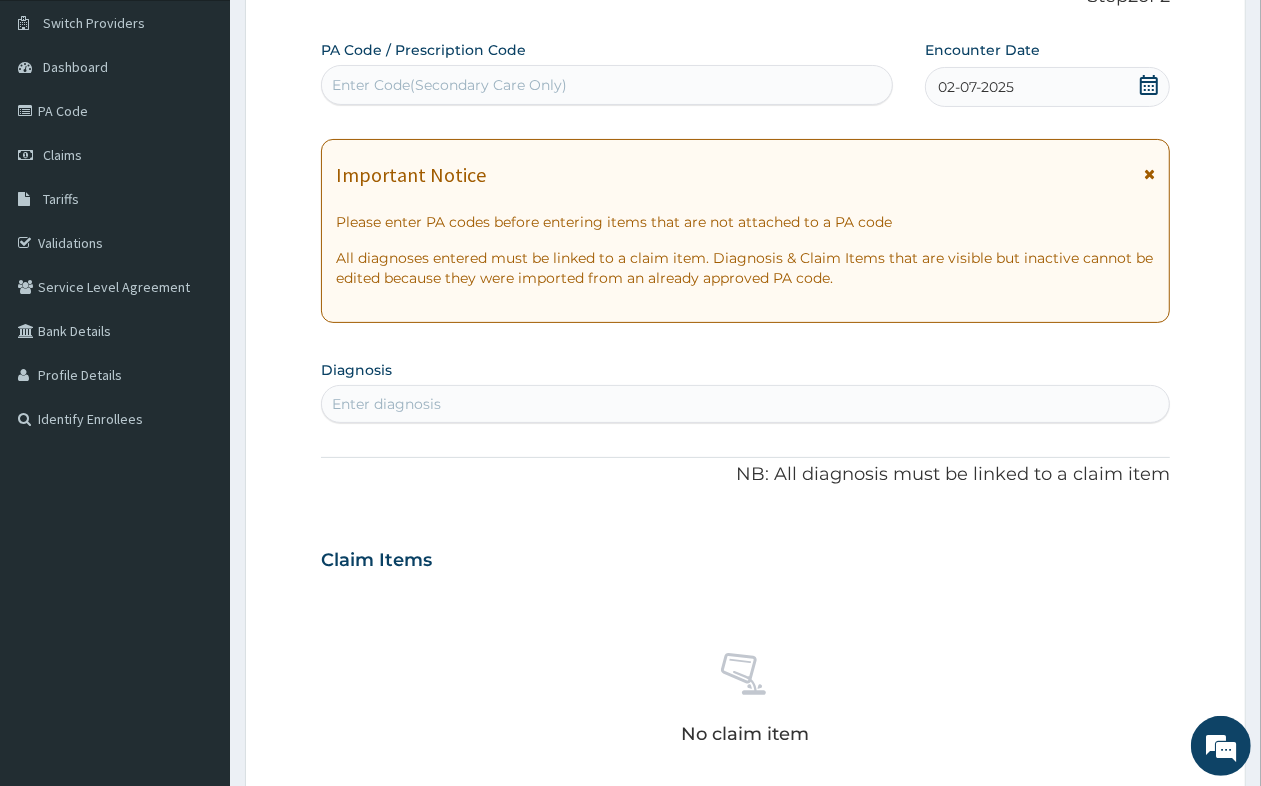 click on "Enter Code(Secondary Care Only)" at bounding box center [607, 85] 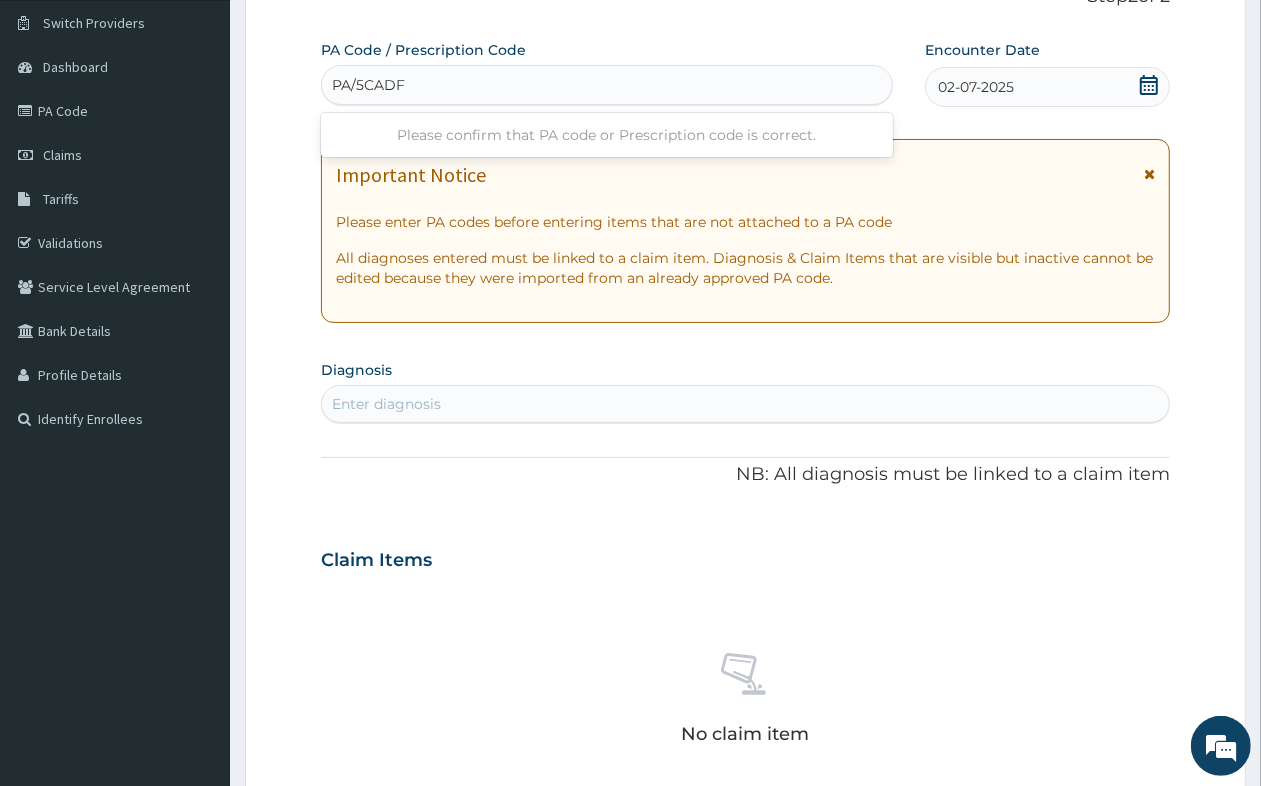 type on "PA/5CADF8" 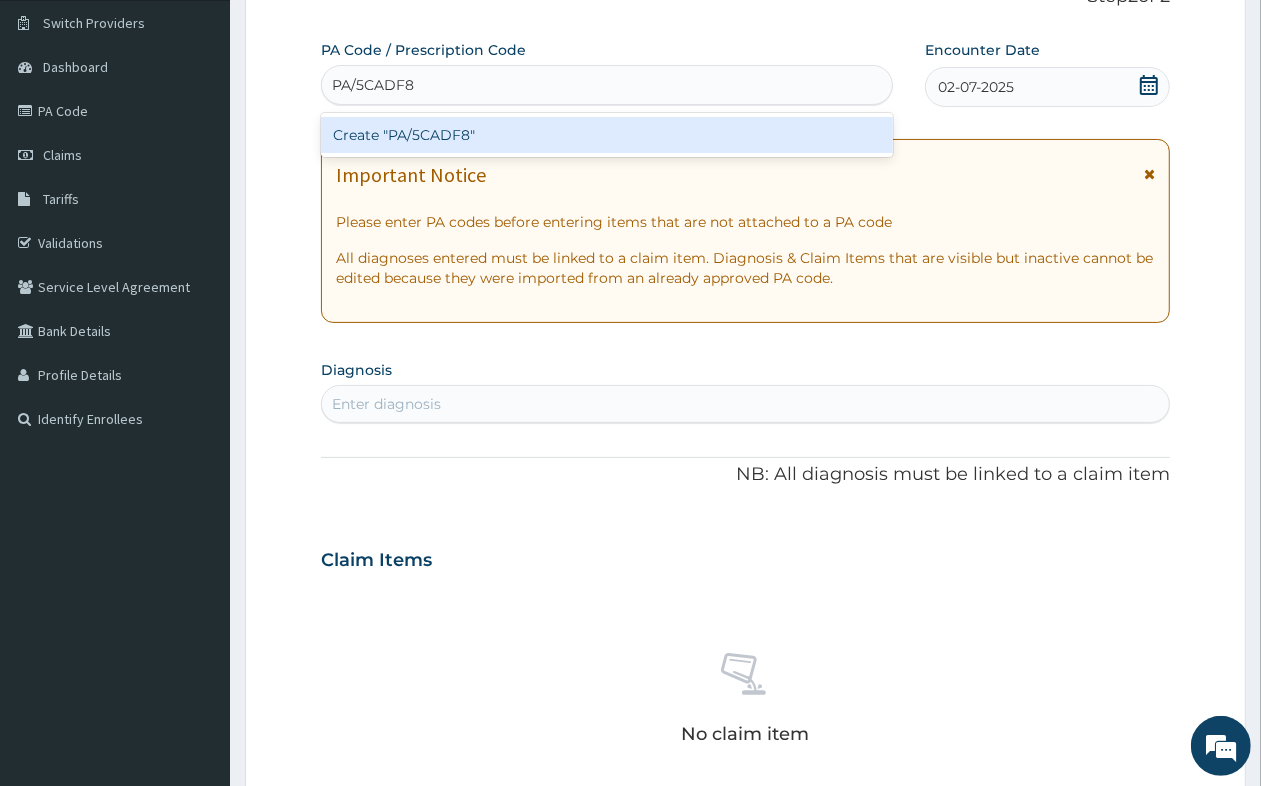 click on "Create "PA/5CADF8"" at bounding box center [607, 135] 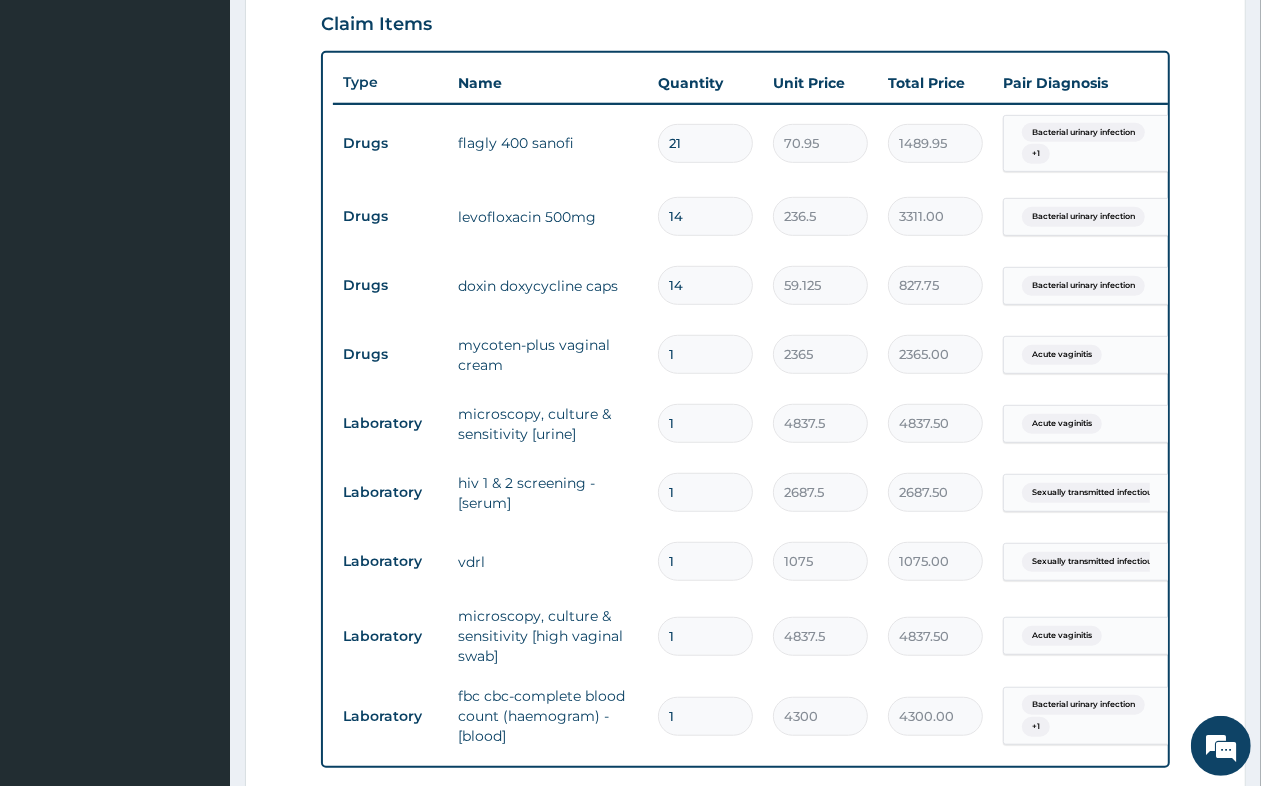 scroll, scrollTop: 1016, scrollLeft: 0, axis: vertical 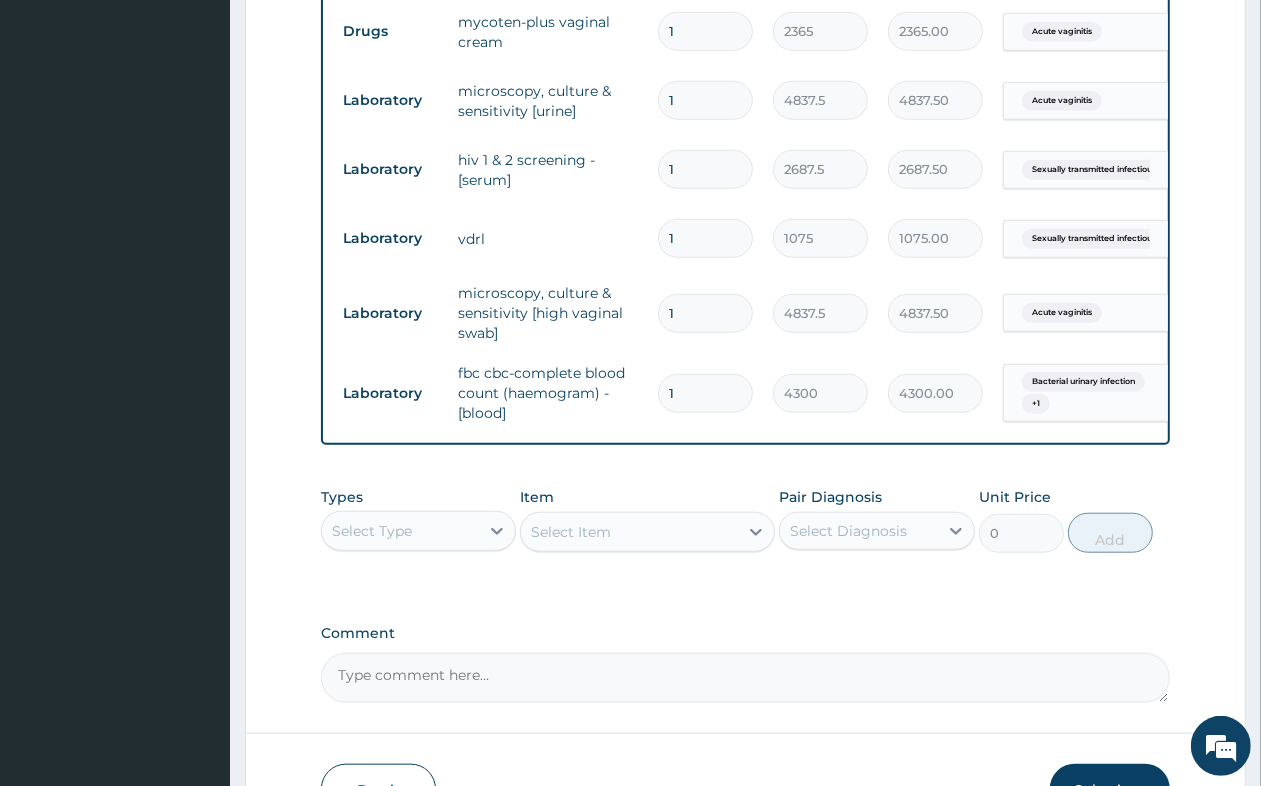 click on "Select Type" at bounding box center (400, 531) 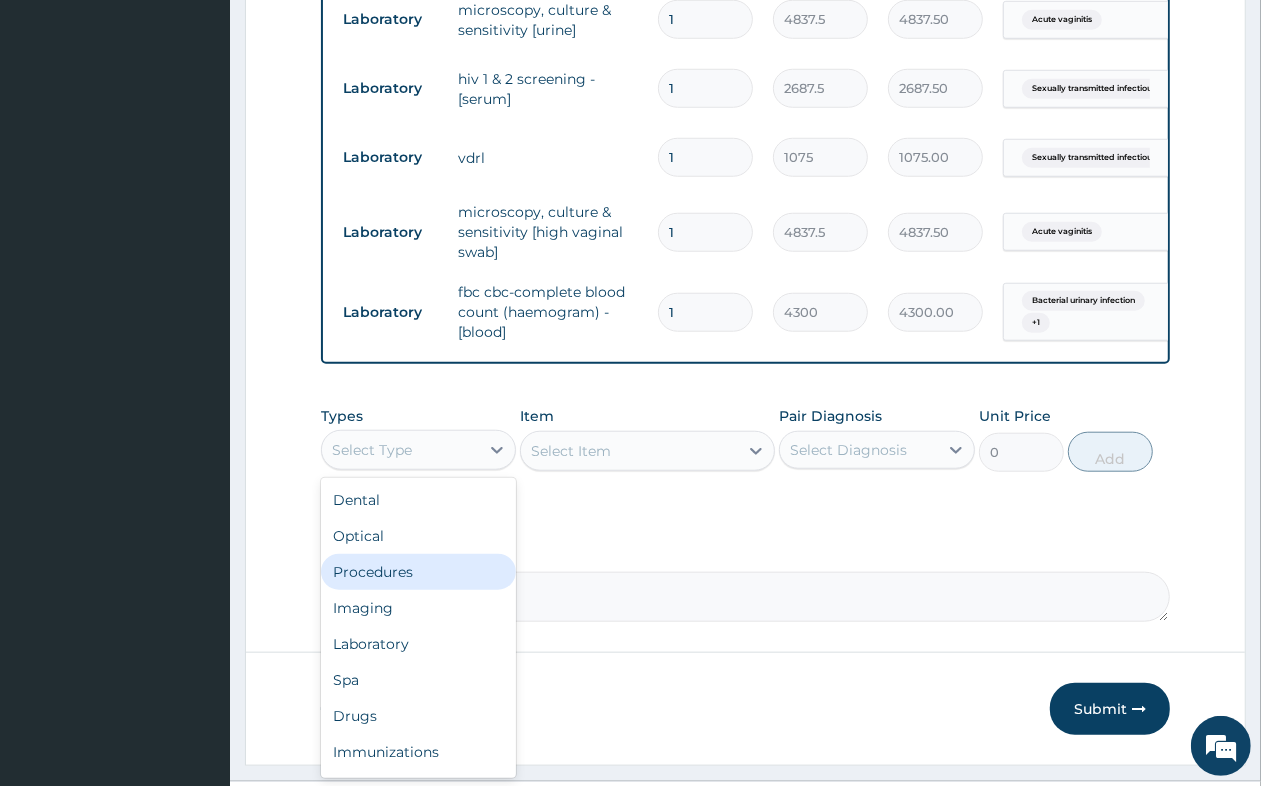 scroll, scrollTop: 1141, scrollLeft: 0, axis: vertical 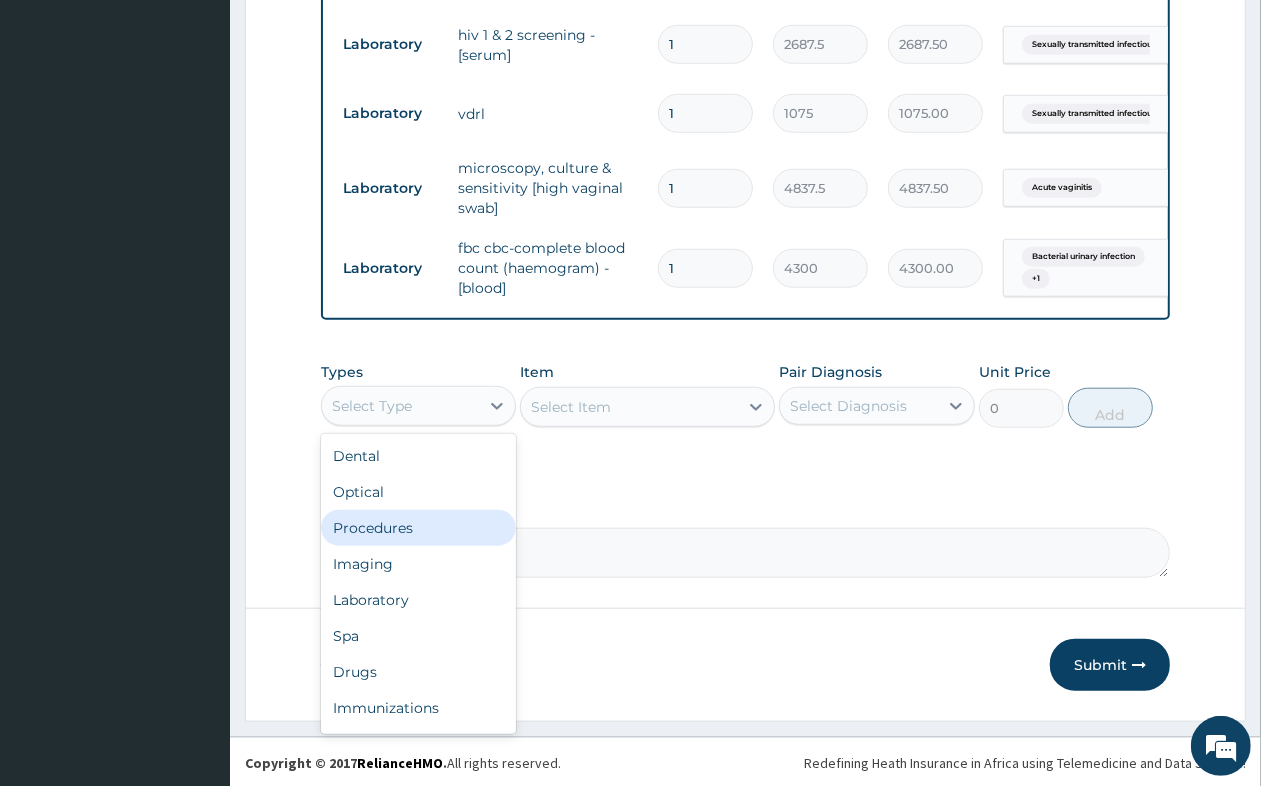 click on "Procedures" at bounding box center [418, 528] 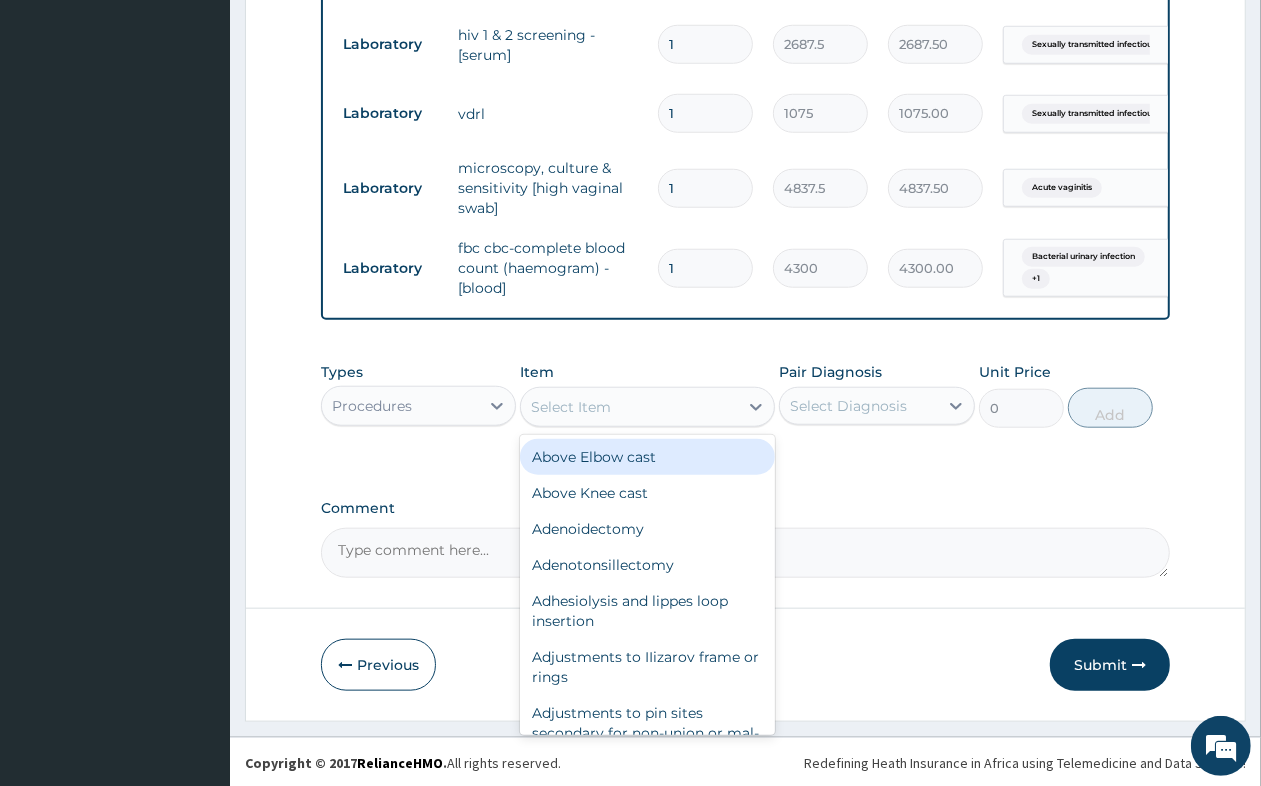 click on "Select Item" at bounding box center [647, 407] 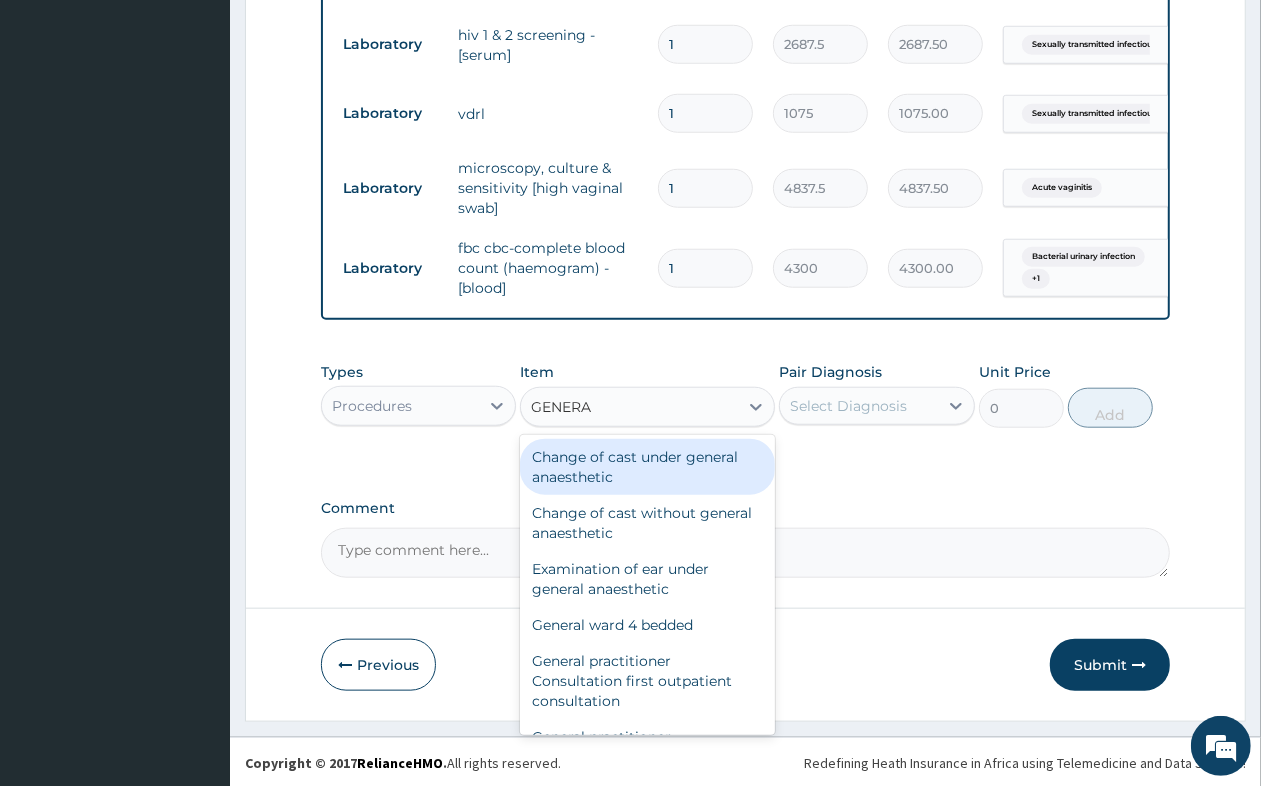 type on "GENERAL" 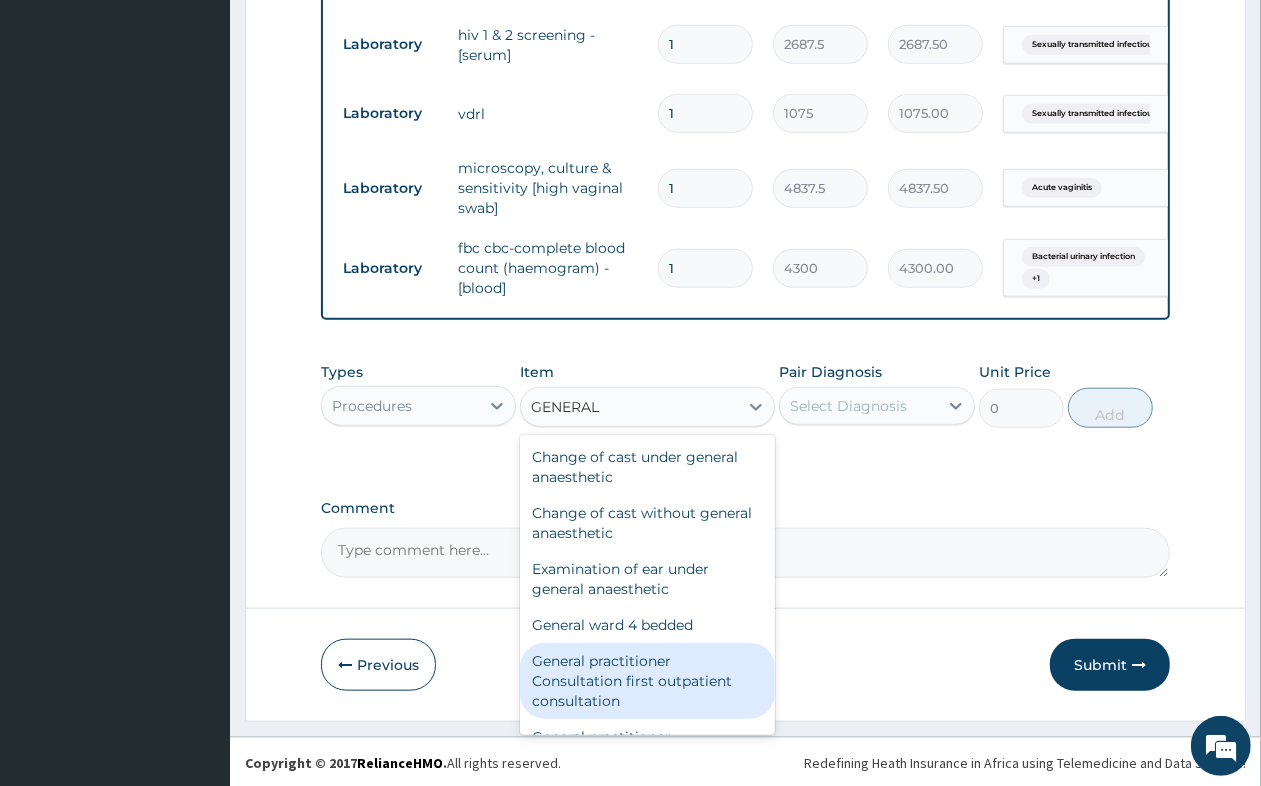click on "General practitioner Consultation first outpatient consultation" at bounding box center [647, 681] 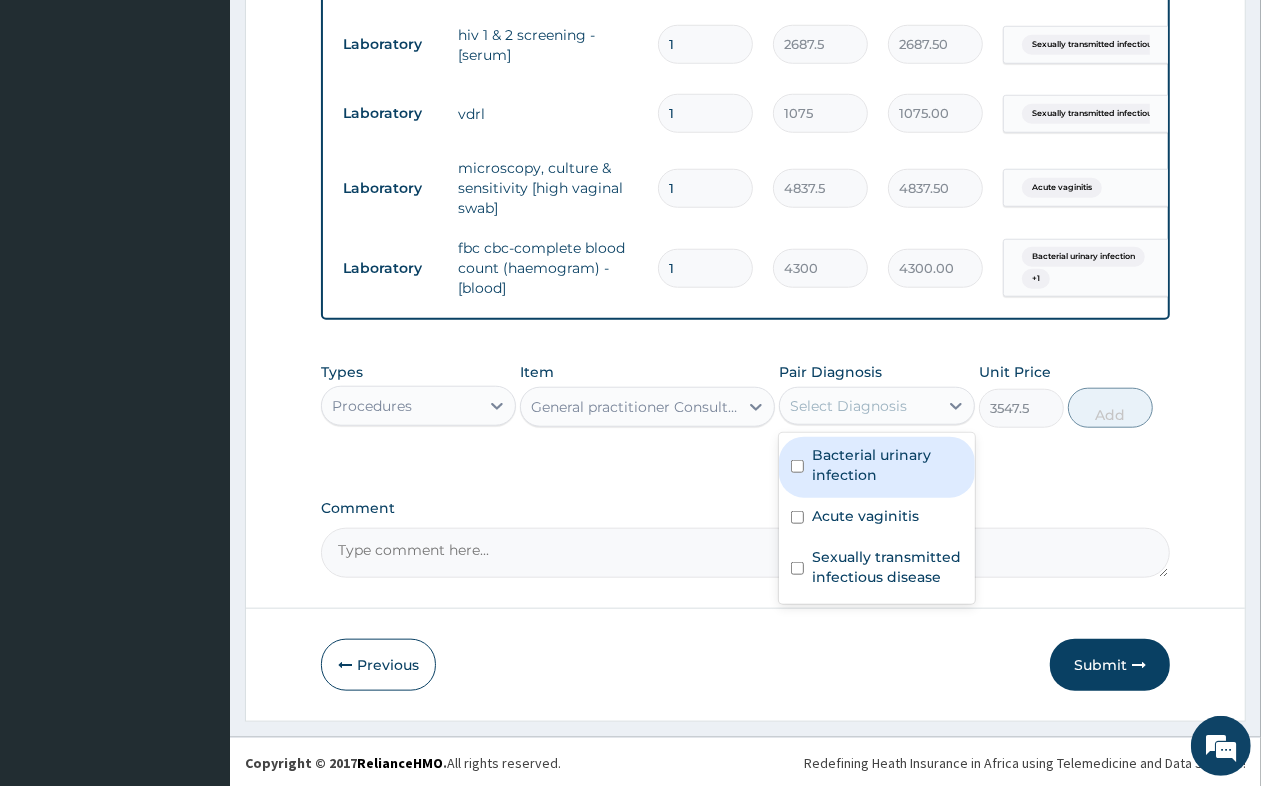 click on "Select Diagnosis" at bounding box center [848, 406] 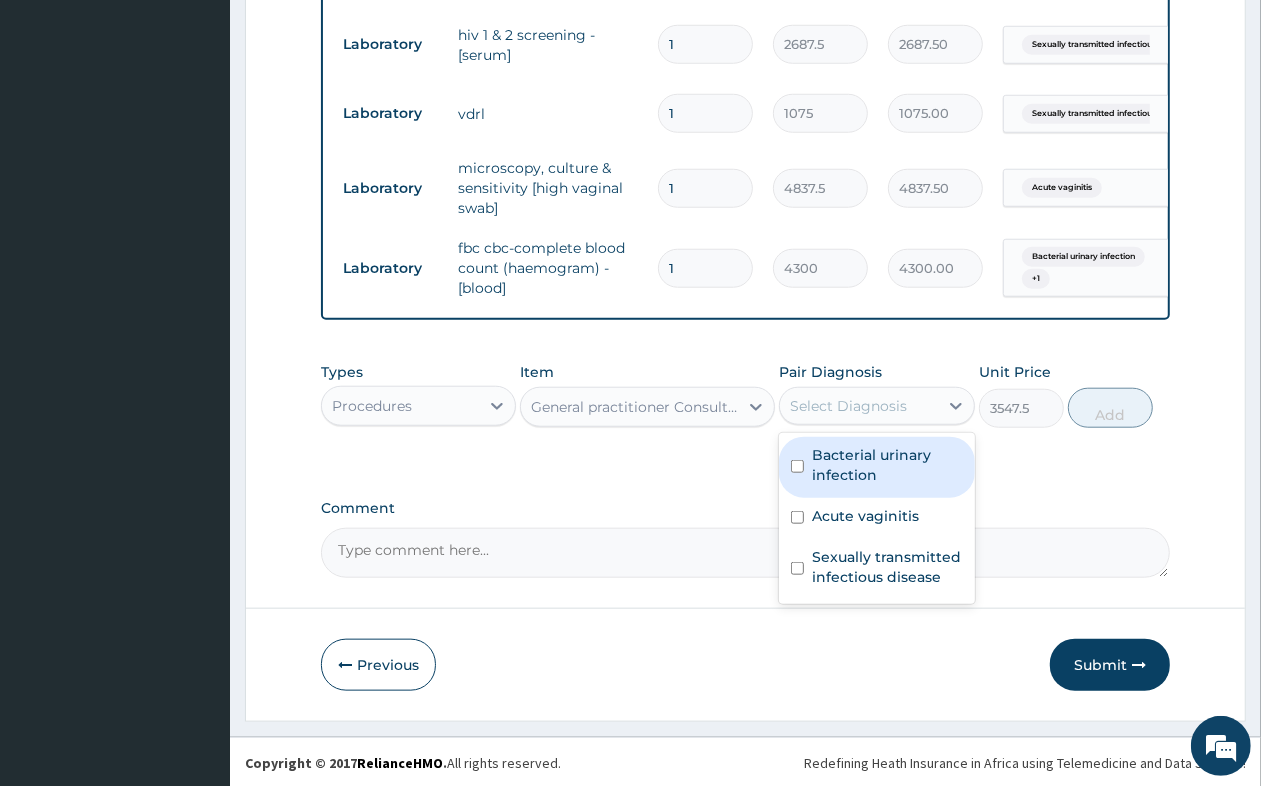 click on "Bacterial urinary infection" at bounding box center (887, 465) 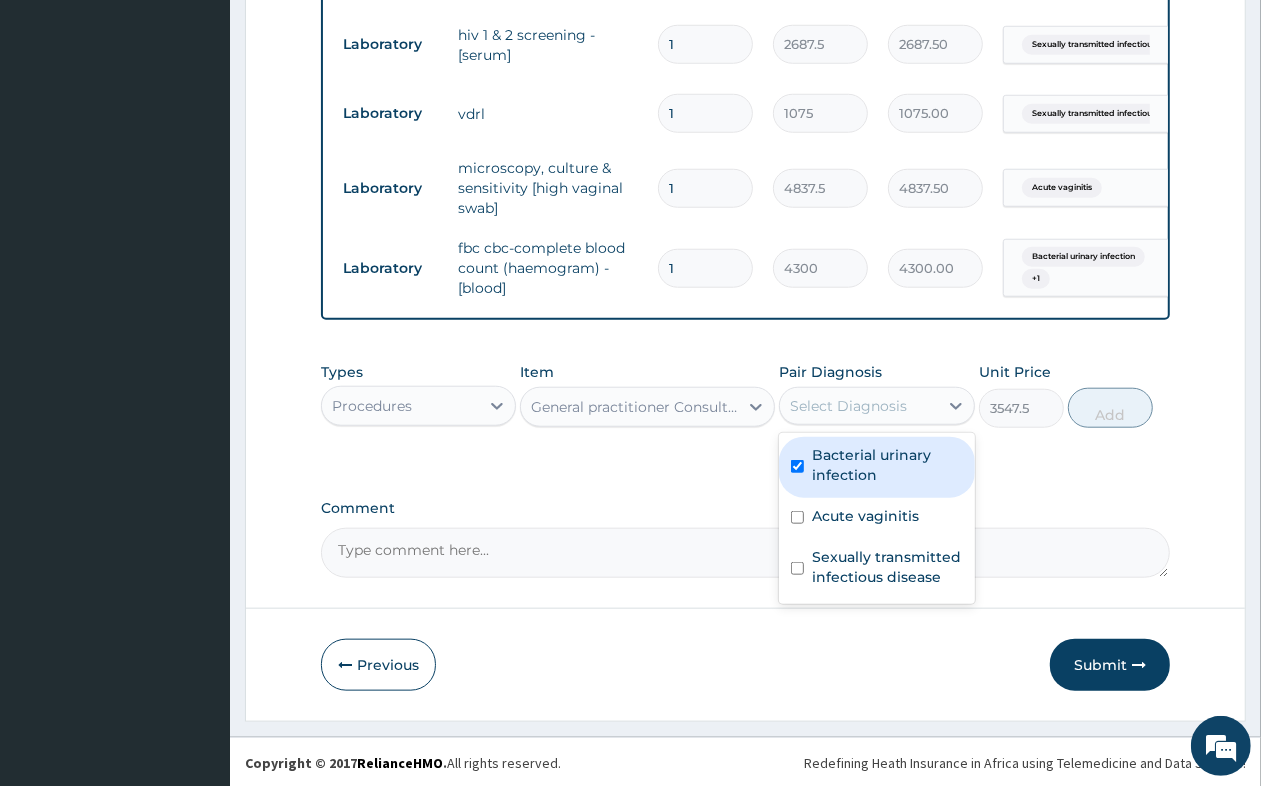 checkbox on "true" 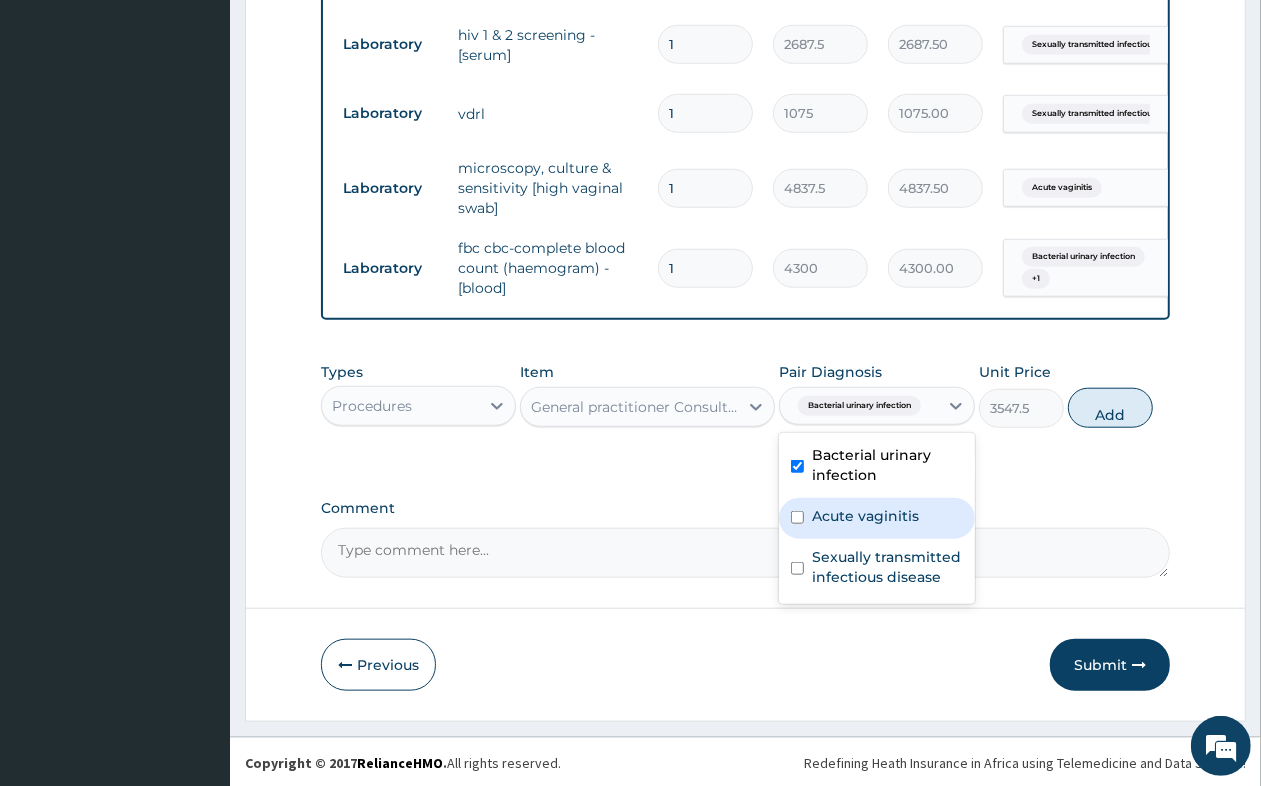 click on "Acute vaginitis" at bounding box center (876, 518) 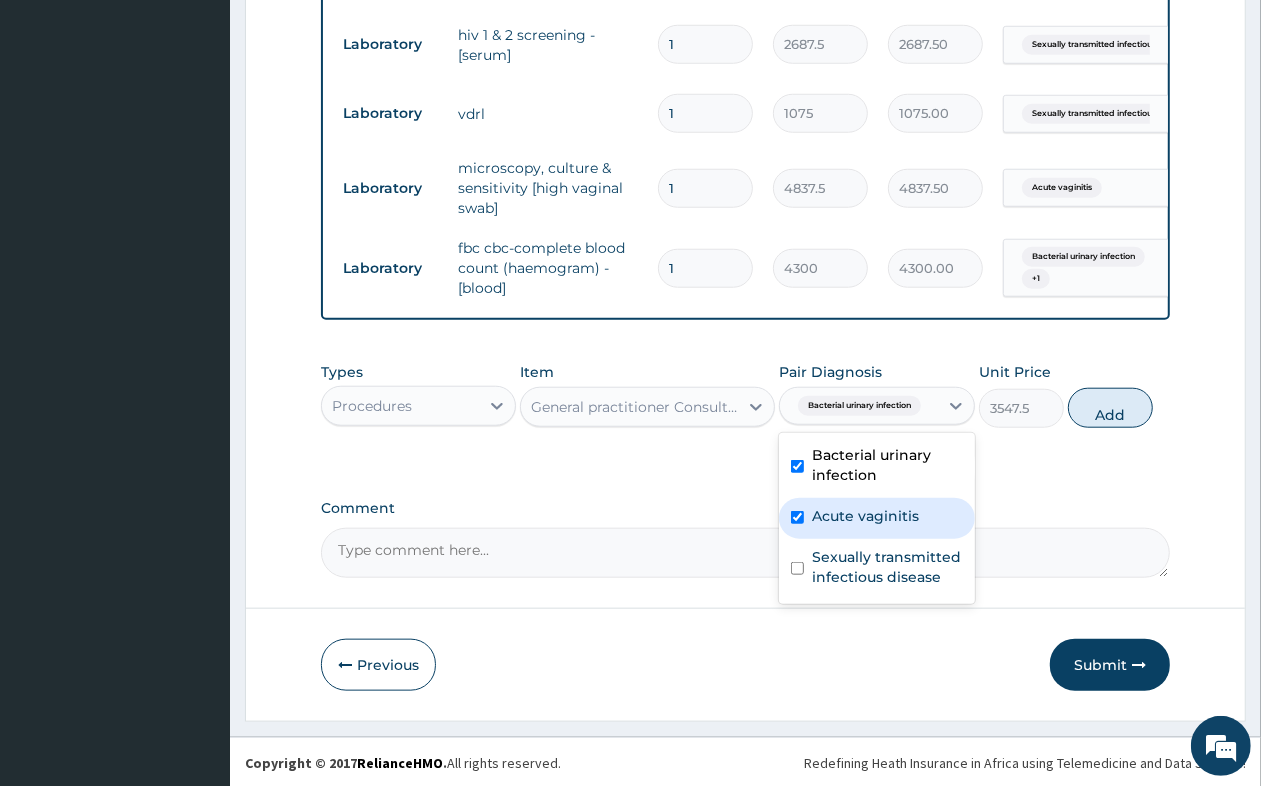 checkbox on "true" 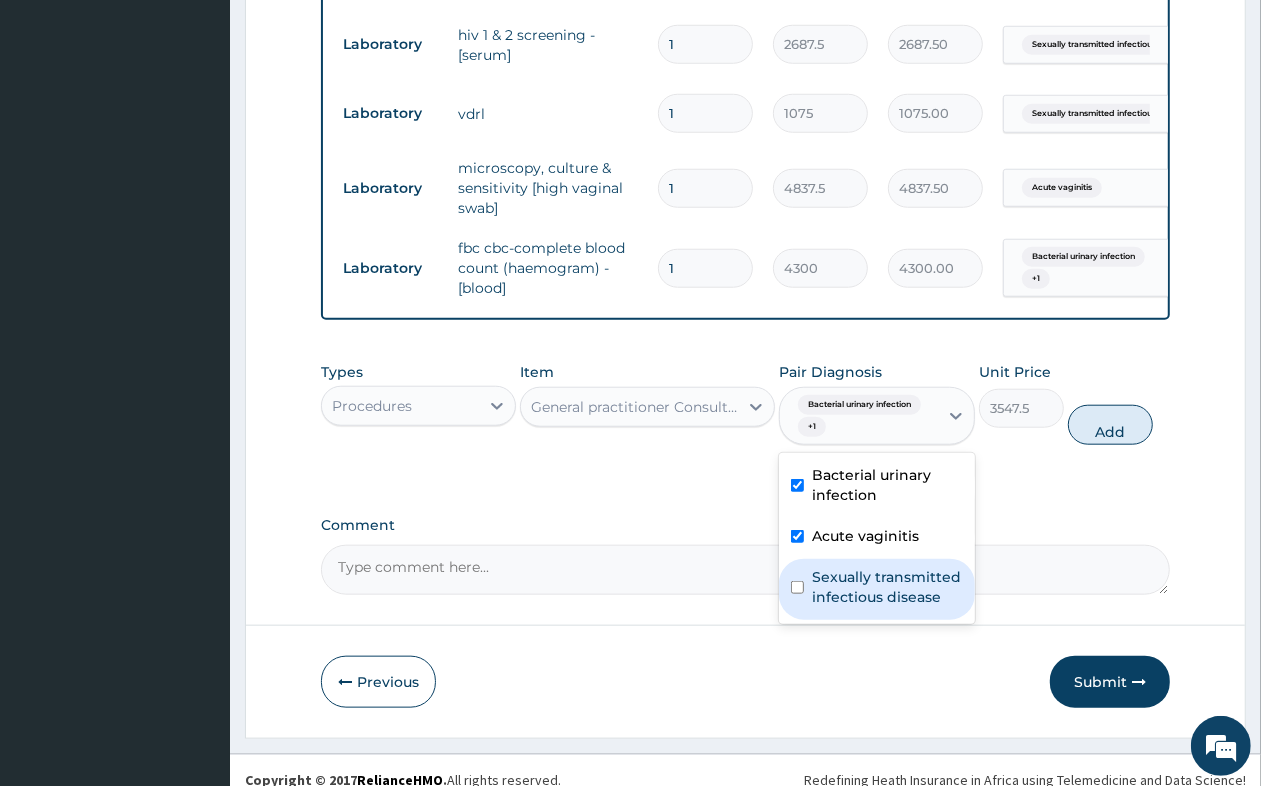click on "Sexually transmitted infectious disease" at bounding box center (887, 587) 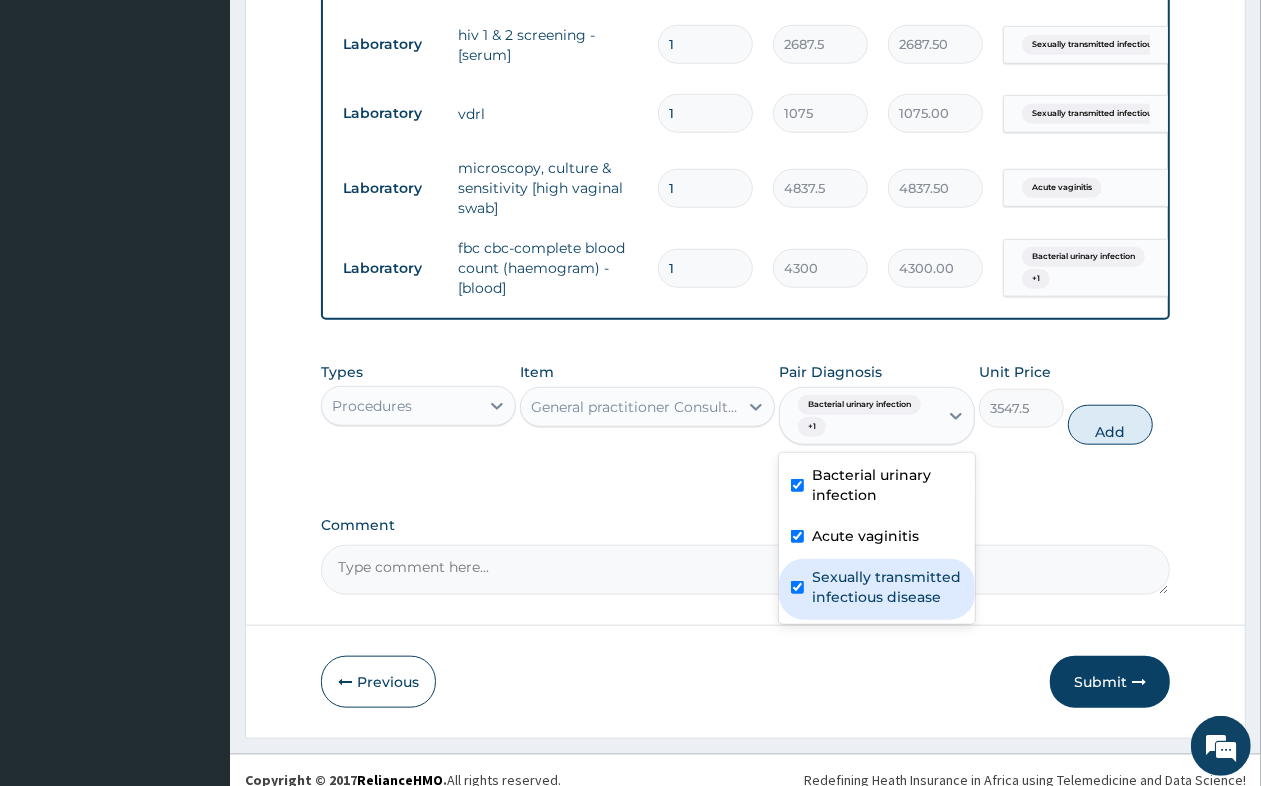 checkbox on "true" 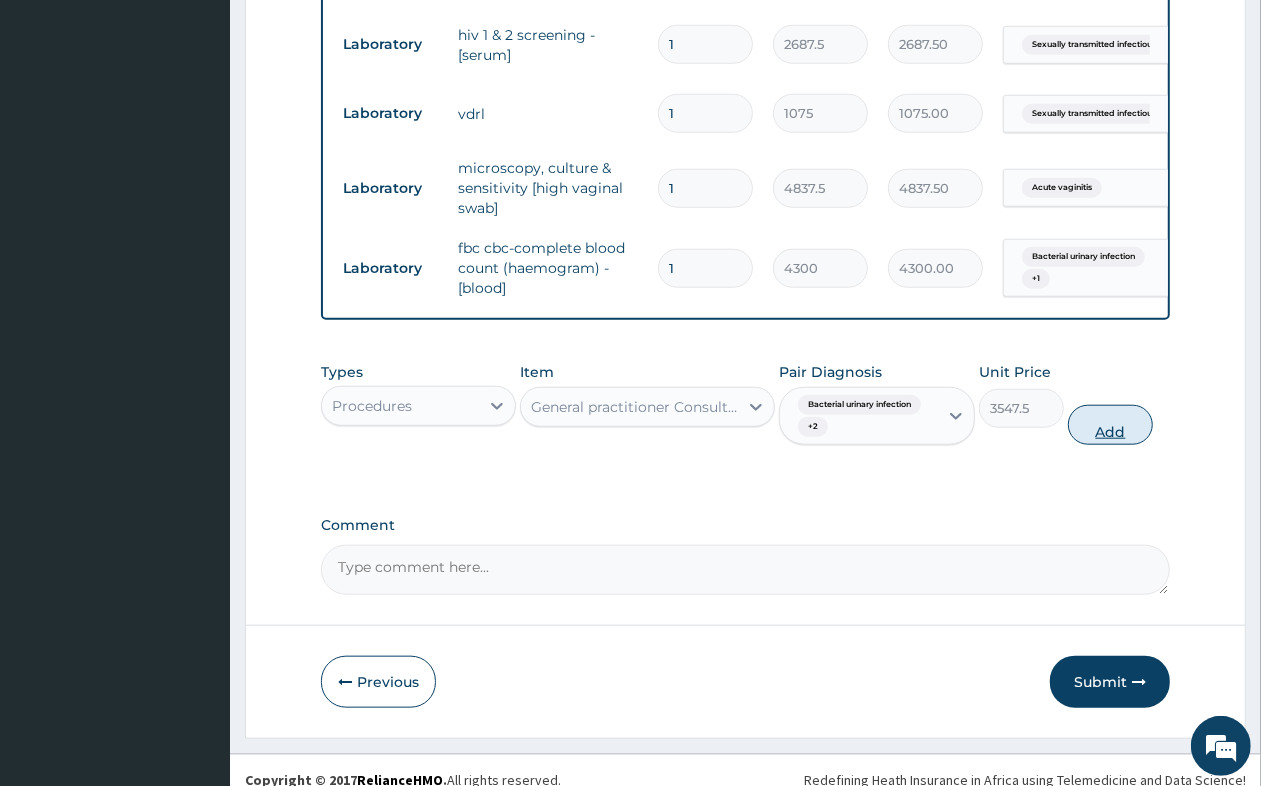 click on "Add" at bounding box center (1110, 425) 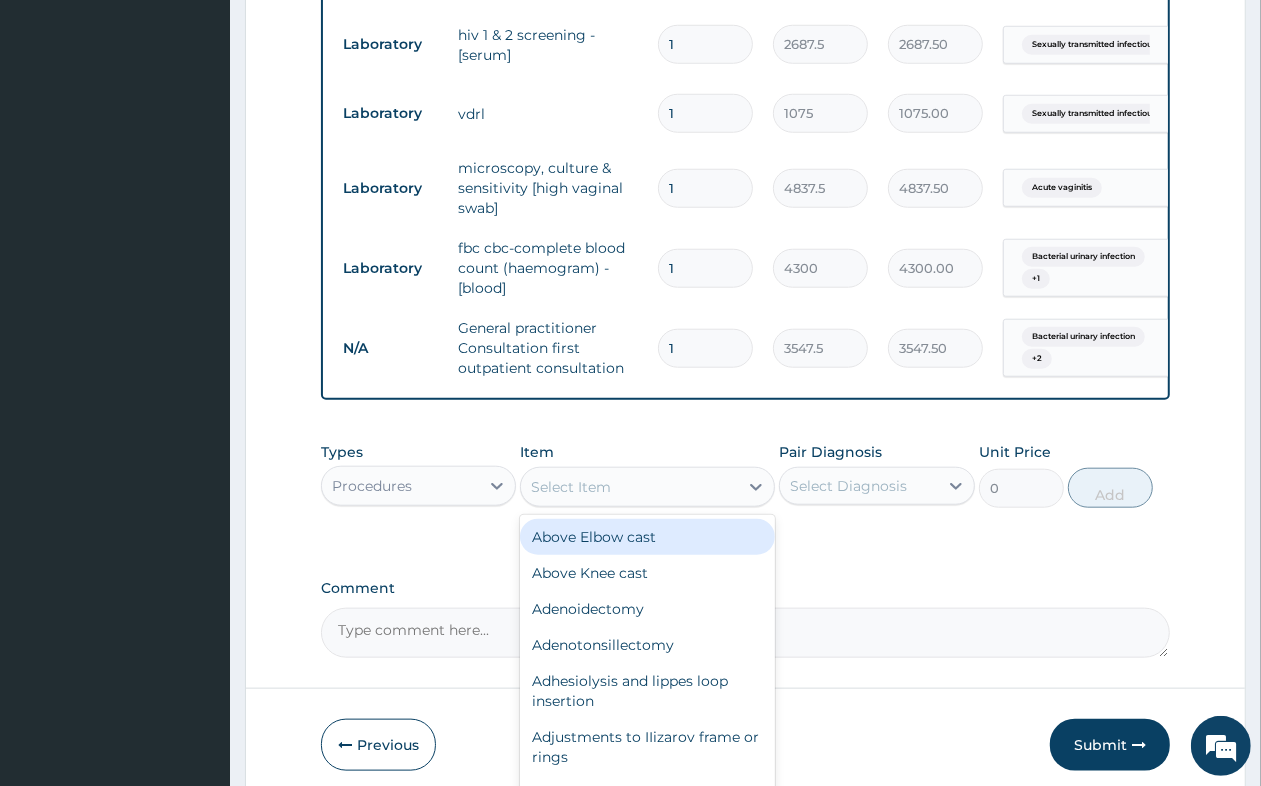 click on "Select Item" at bounding box center (629, 487) 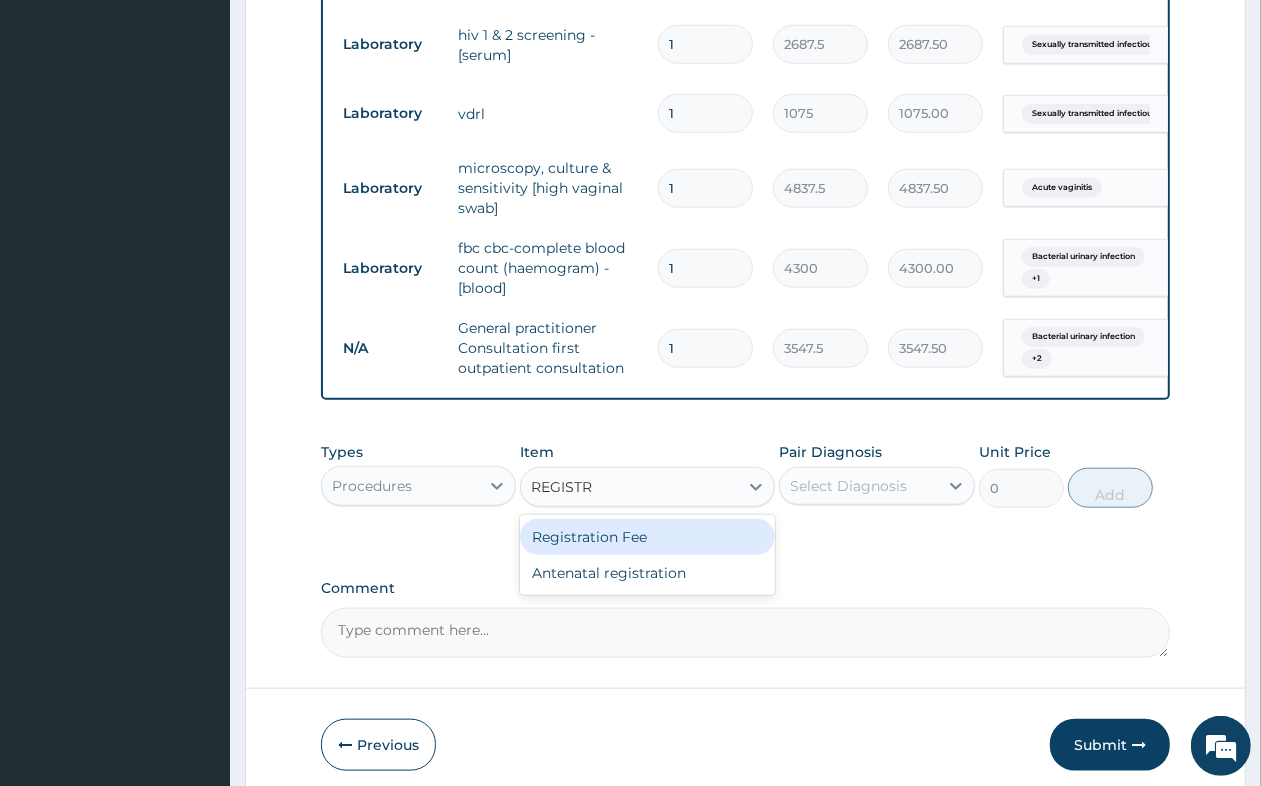 type on "REGISTRA" 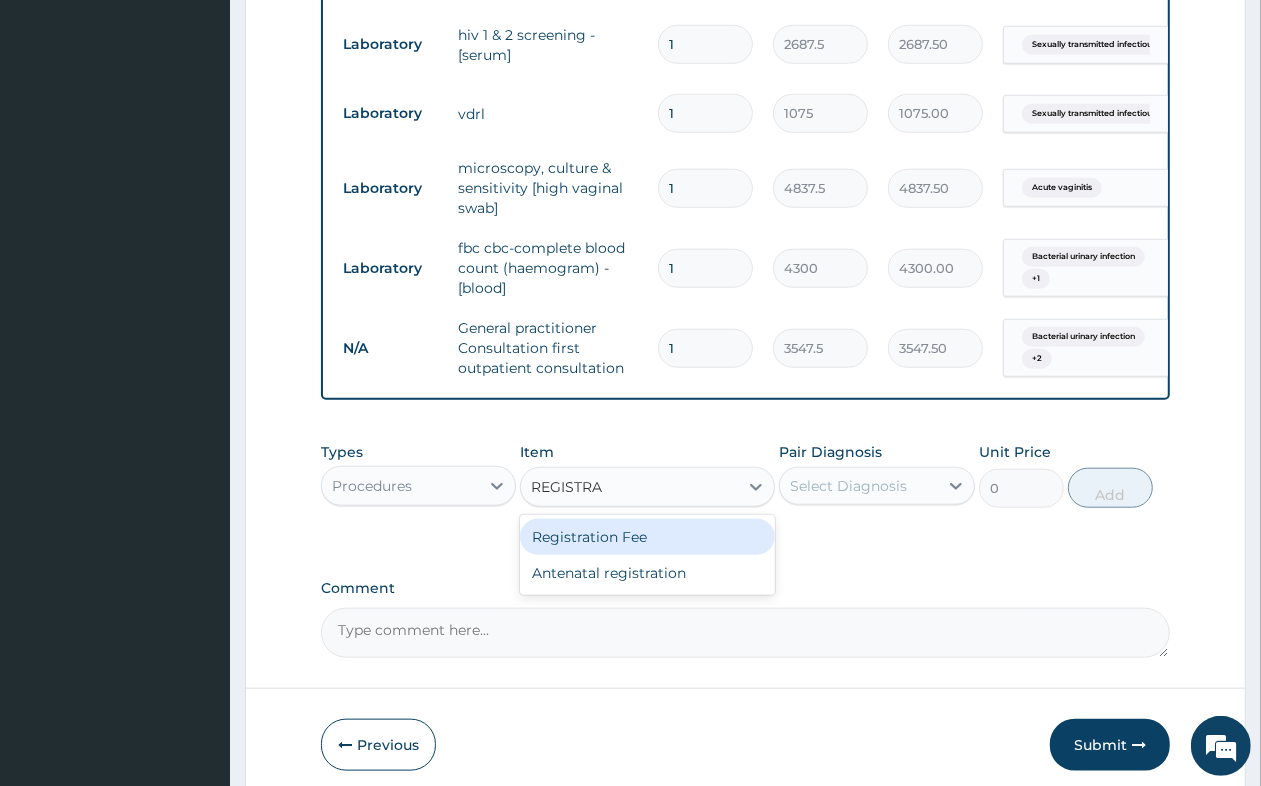 click on "Registration Fee" at bounding box center [647, 537] 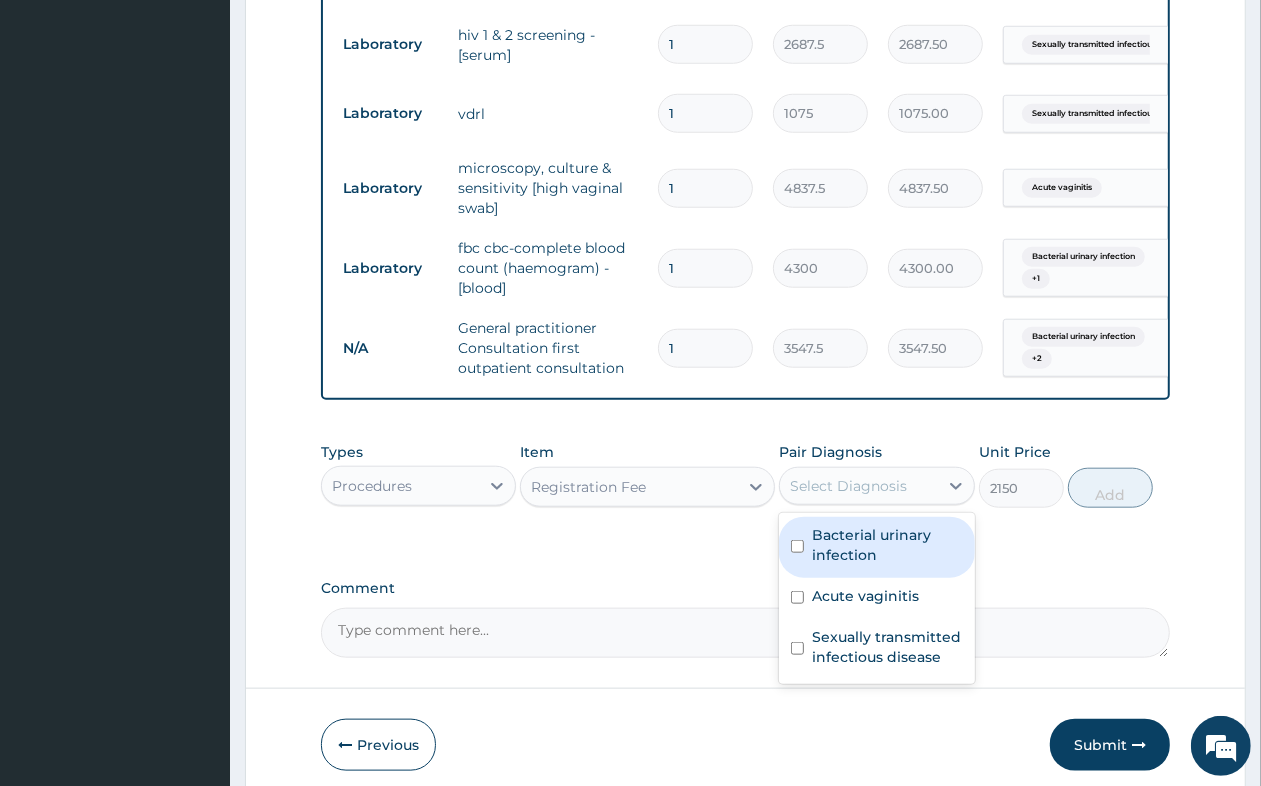 click on "Select Diagnosis" at bounding box center [848, 486] 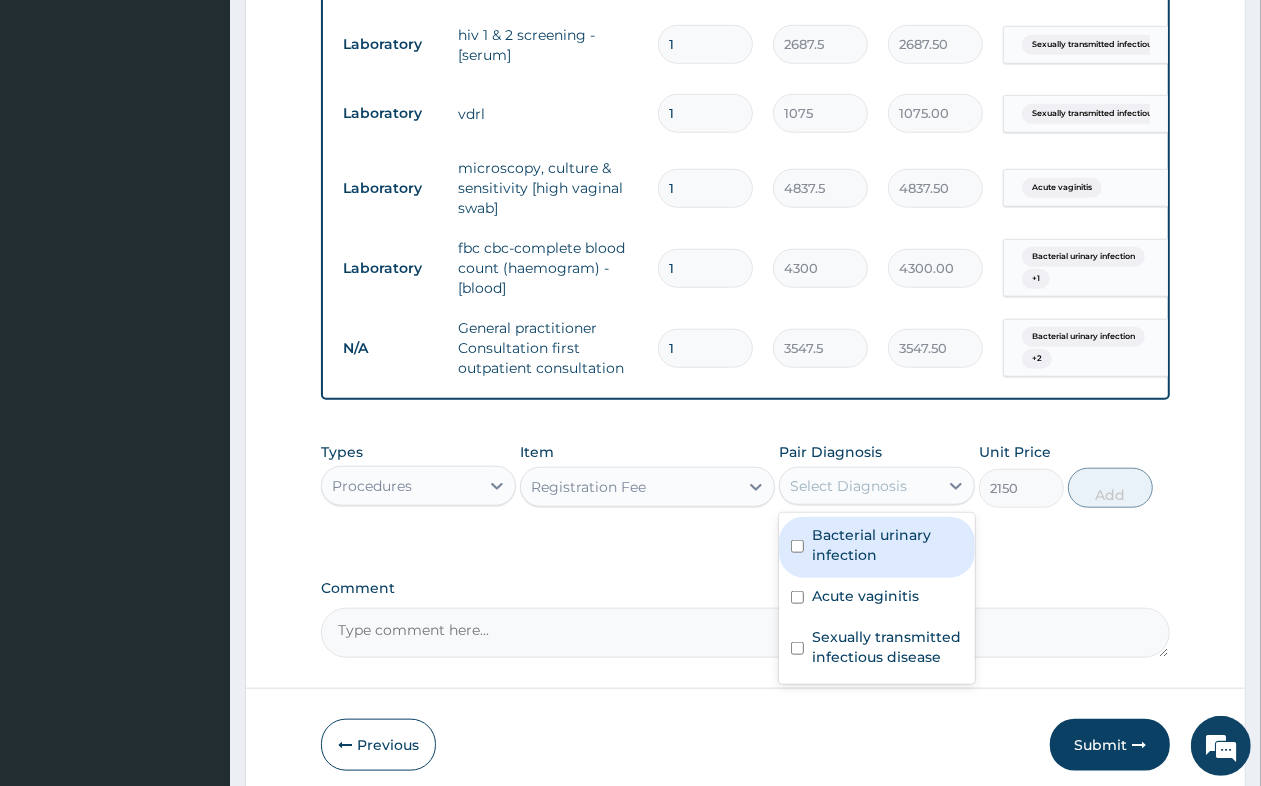 click on "Bacterial urinary infection" at bounding box center [887, 545] 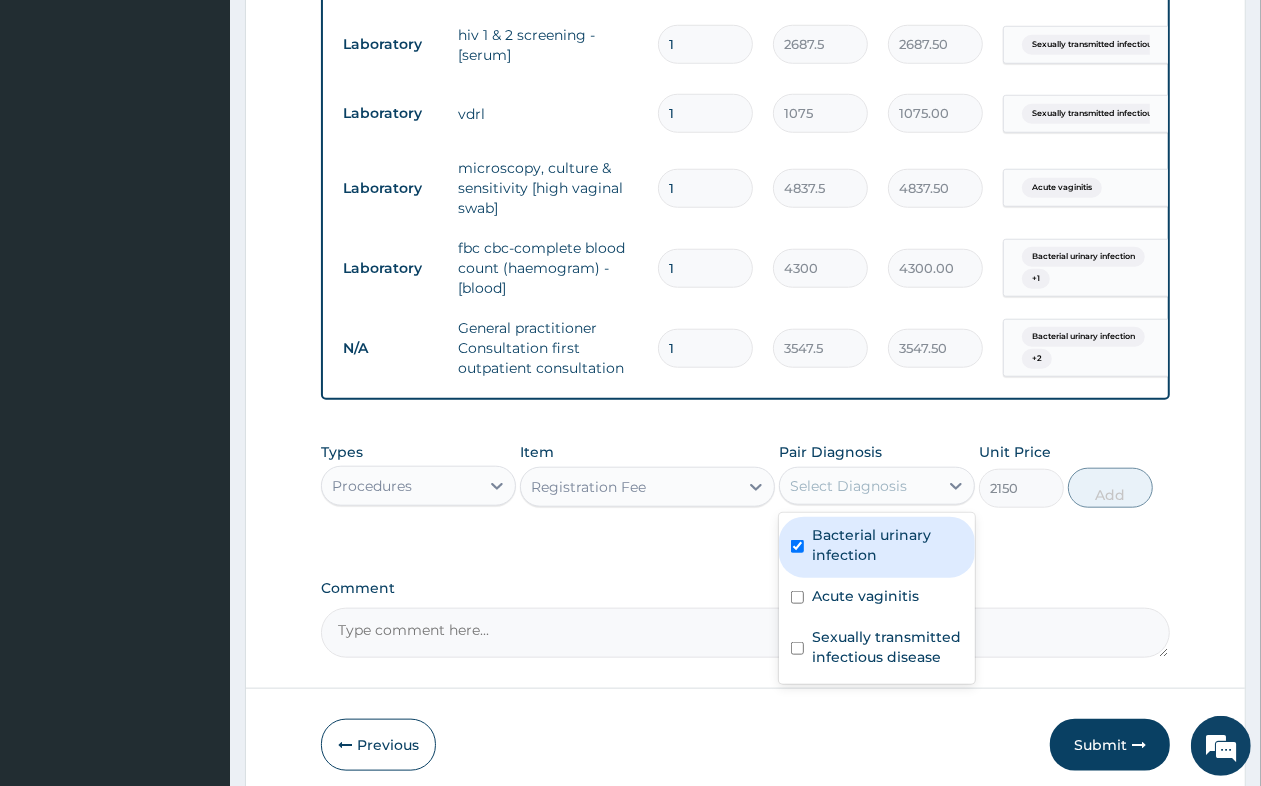 checkbox on "true" 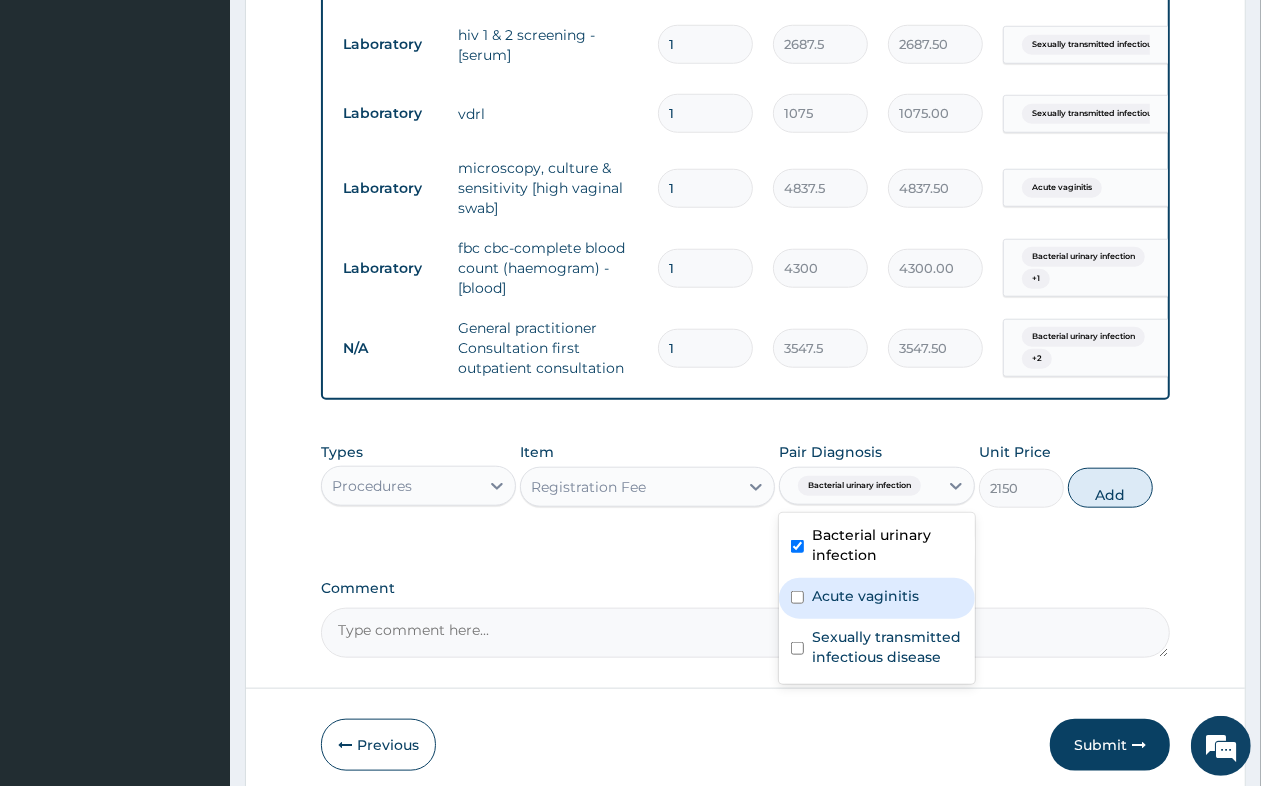click on "Acute vaginitis" at bounding box center (865, 596) 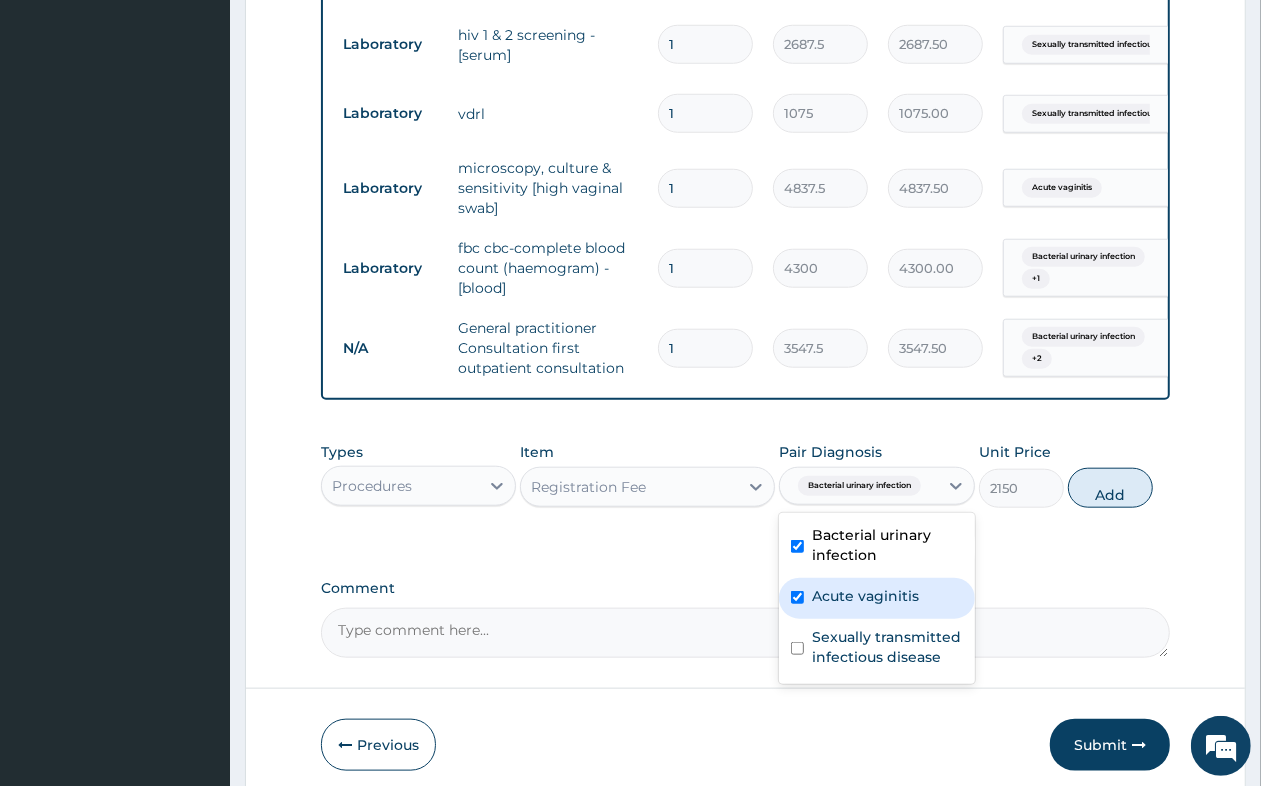 checkbox on "true" 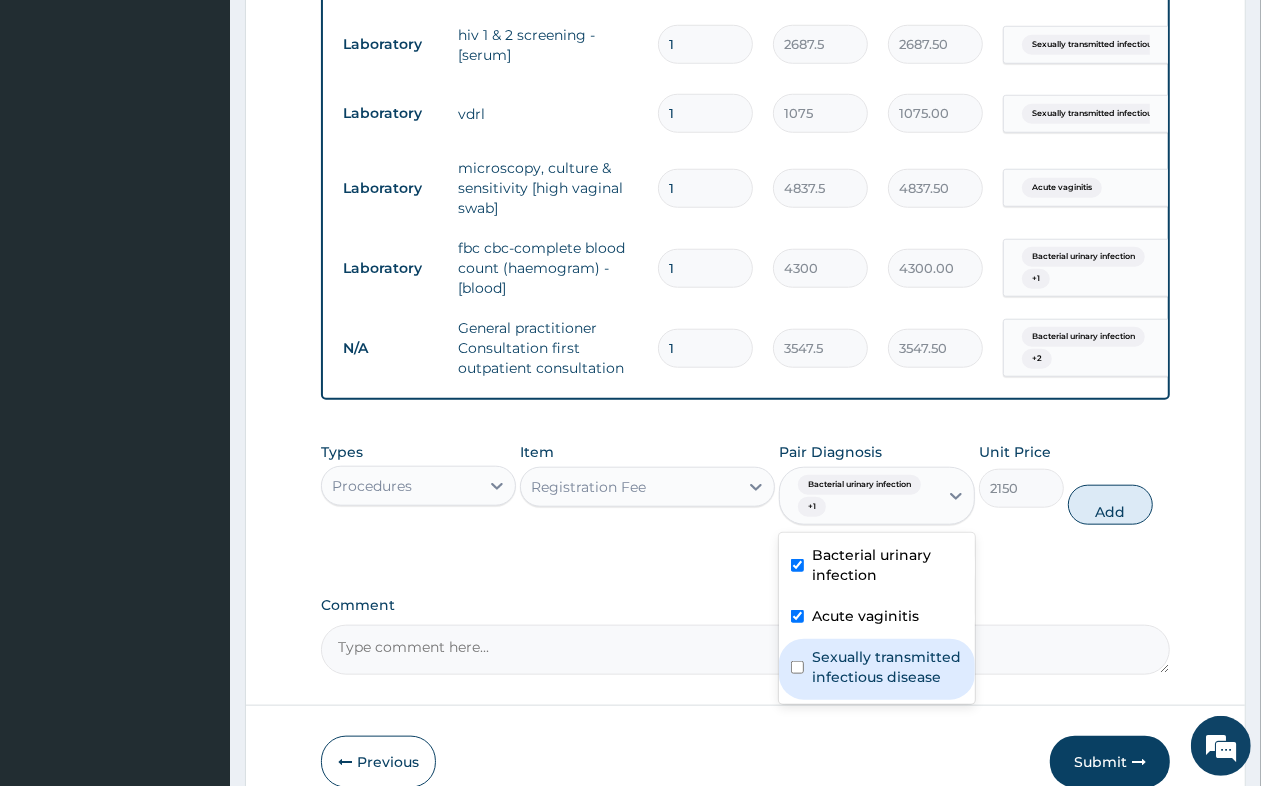 click on "Sexually transmitted infectious disease" at bounding box center (887, 667) 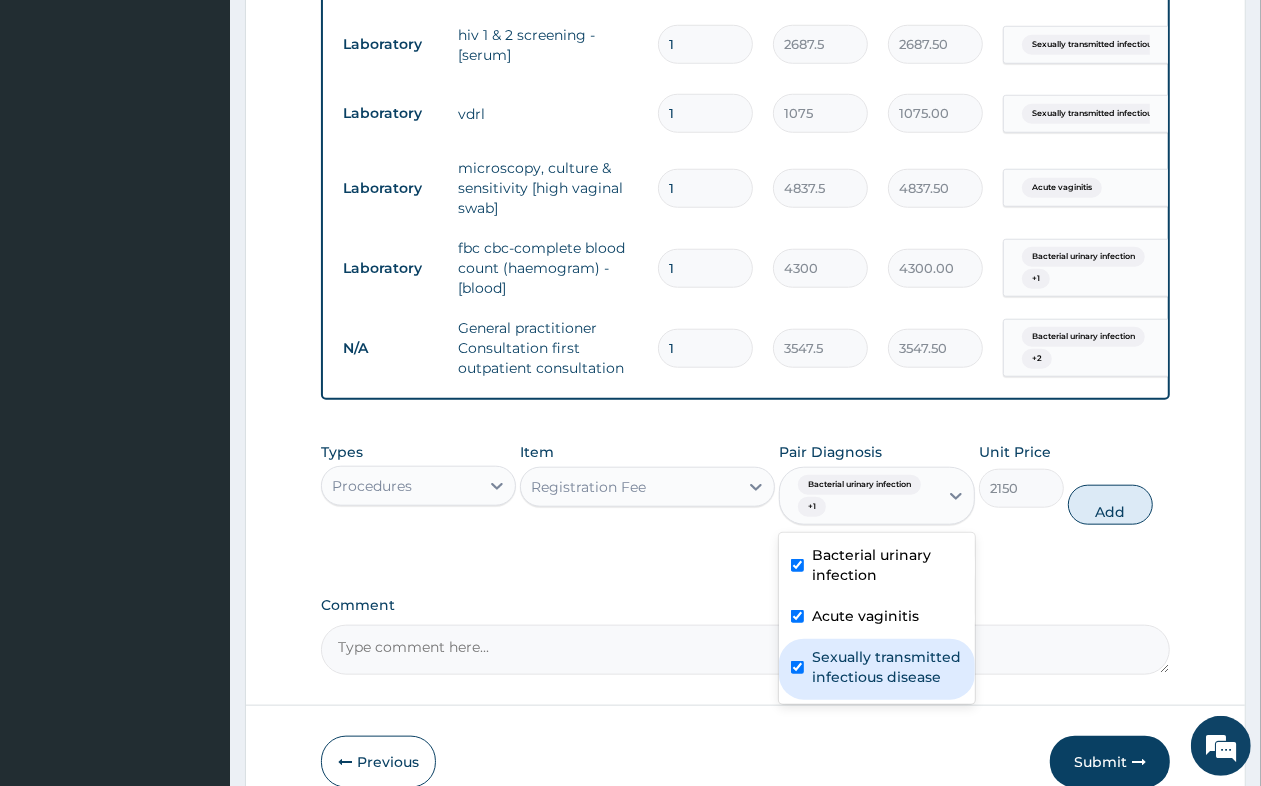 checkbox on "true" 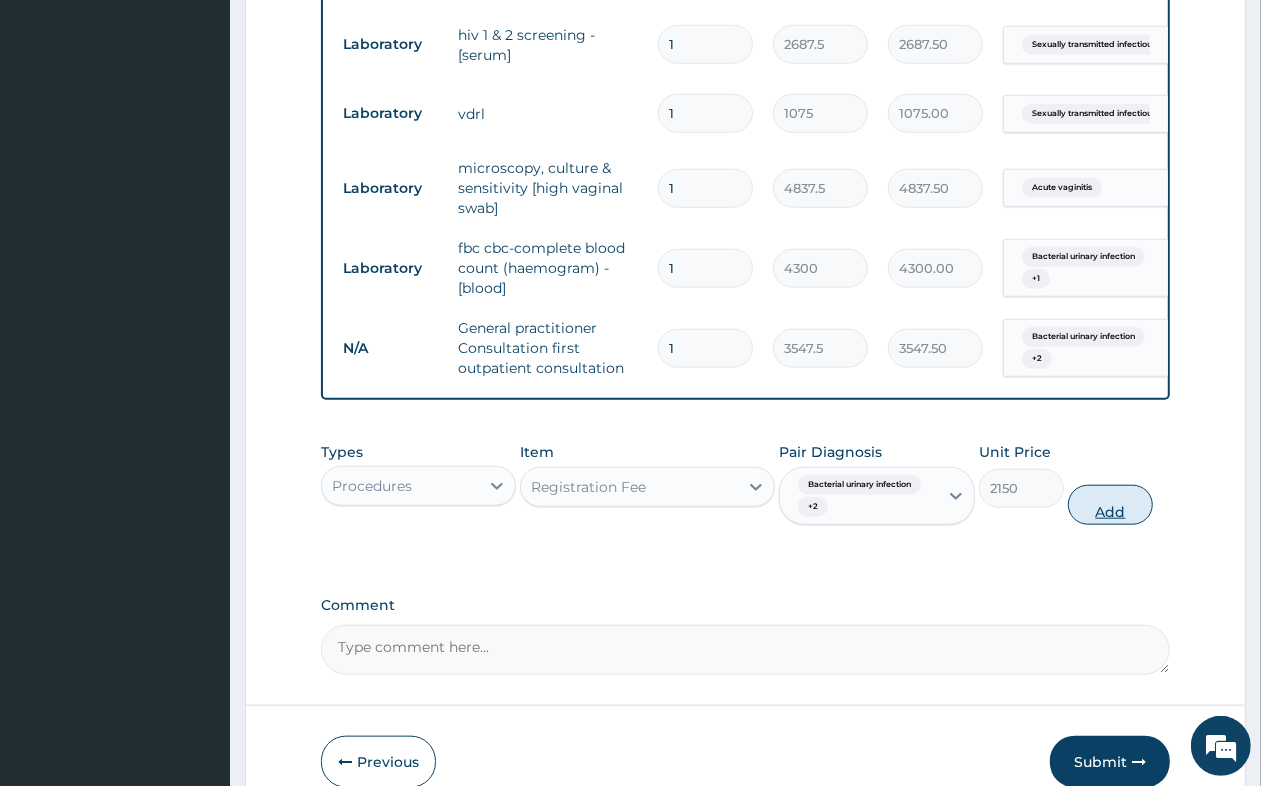 click on "Add" at bounding box center (1110, 505) 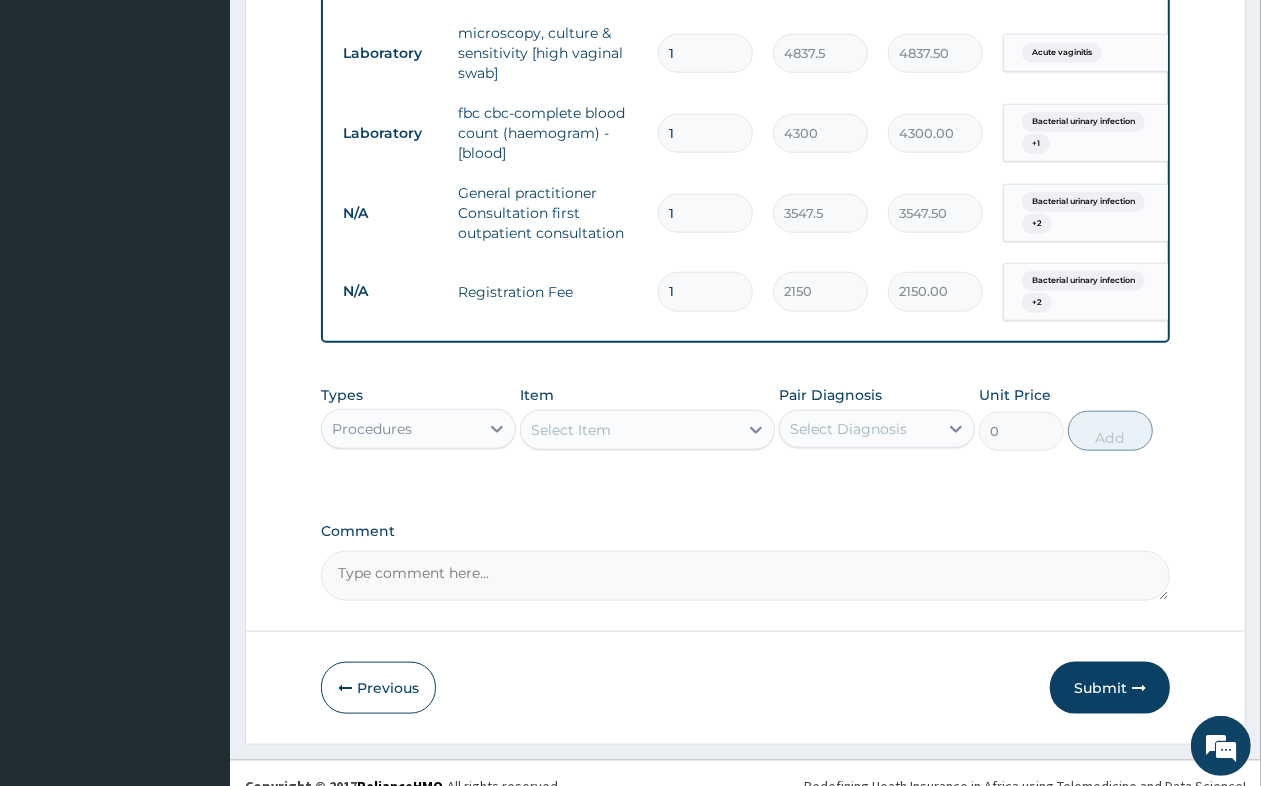scroll, scrollTop: 1320, scrollLeft: 0, axis: vertical 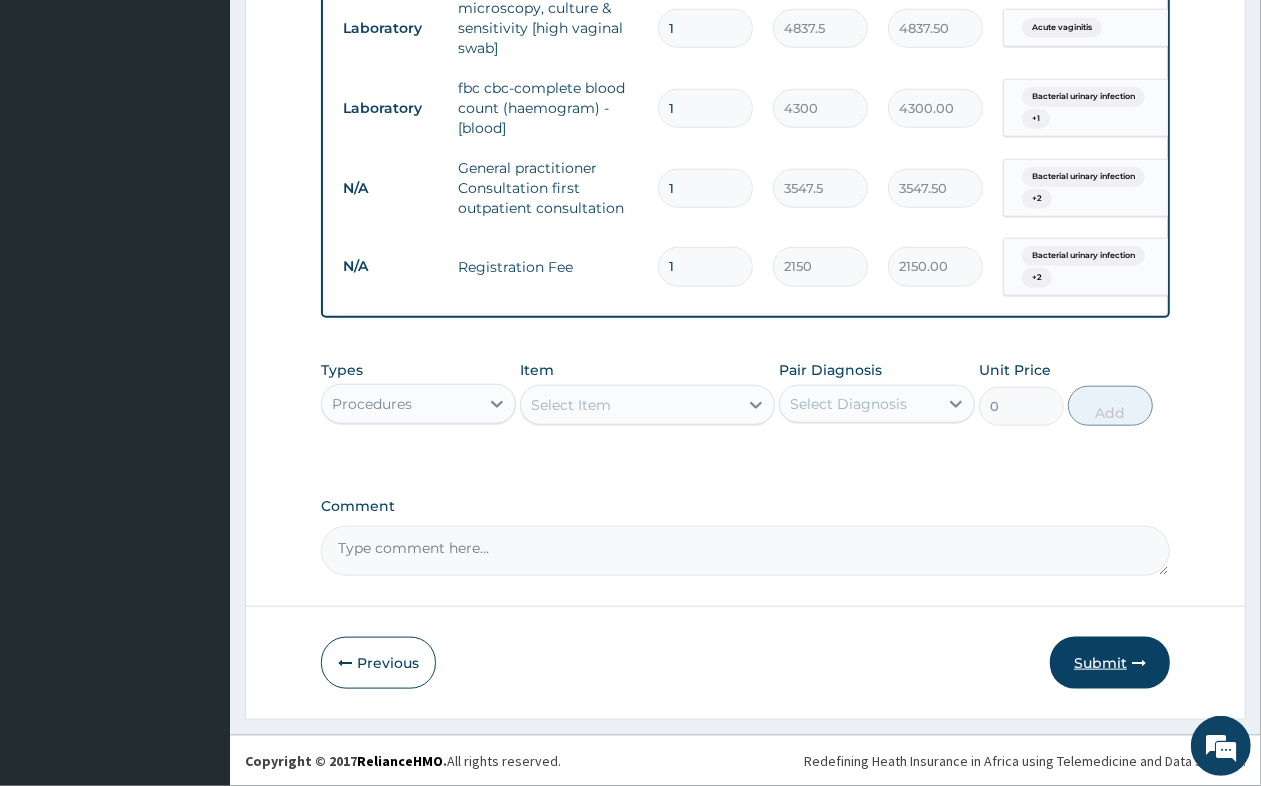 click on "Submit" at bounding box center [1110, 663] 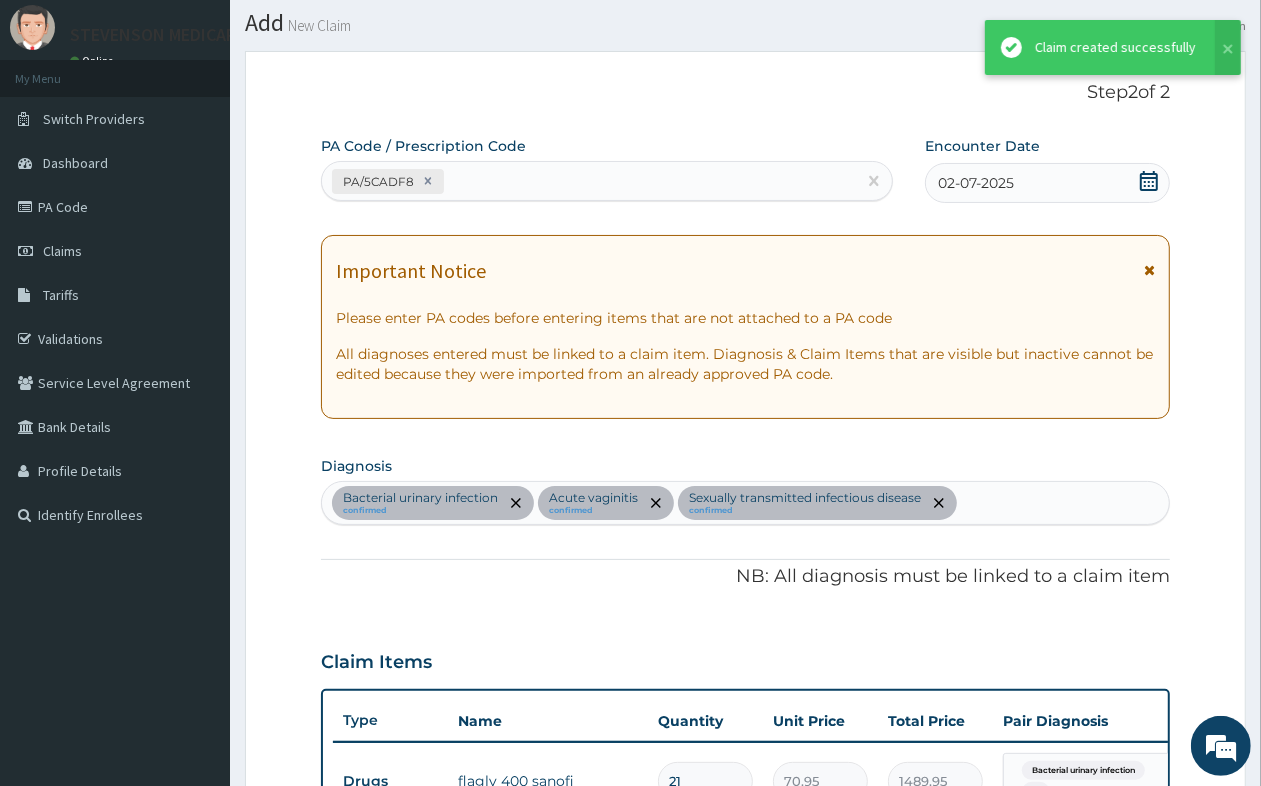 scroll, scrollTop: 1320, scrollLeft: 0, axis: vertical 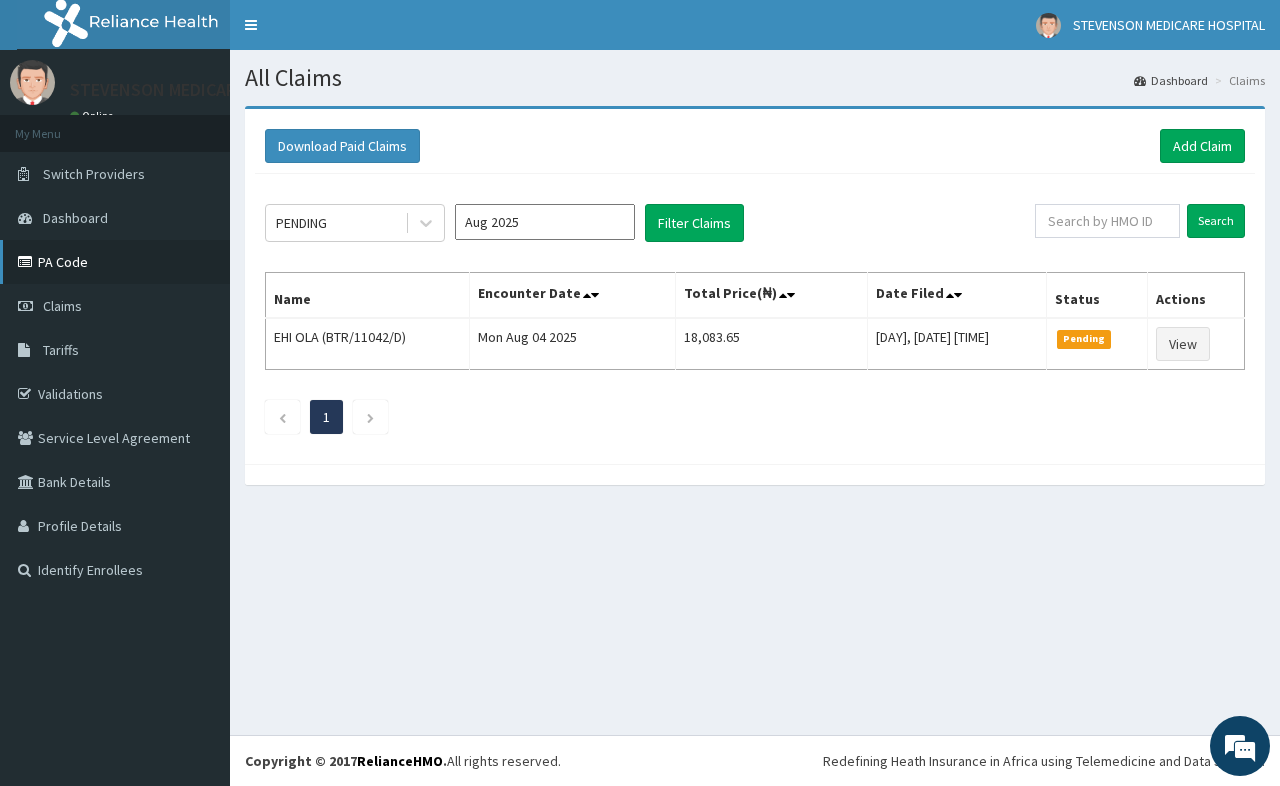 click on "PA Code" at bounding box center (115, 262) 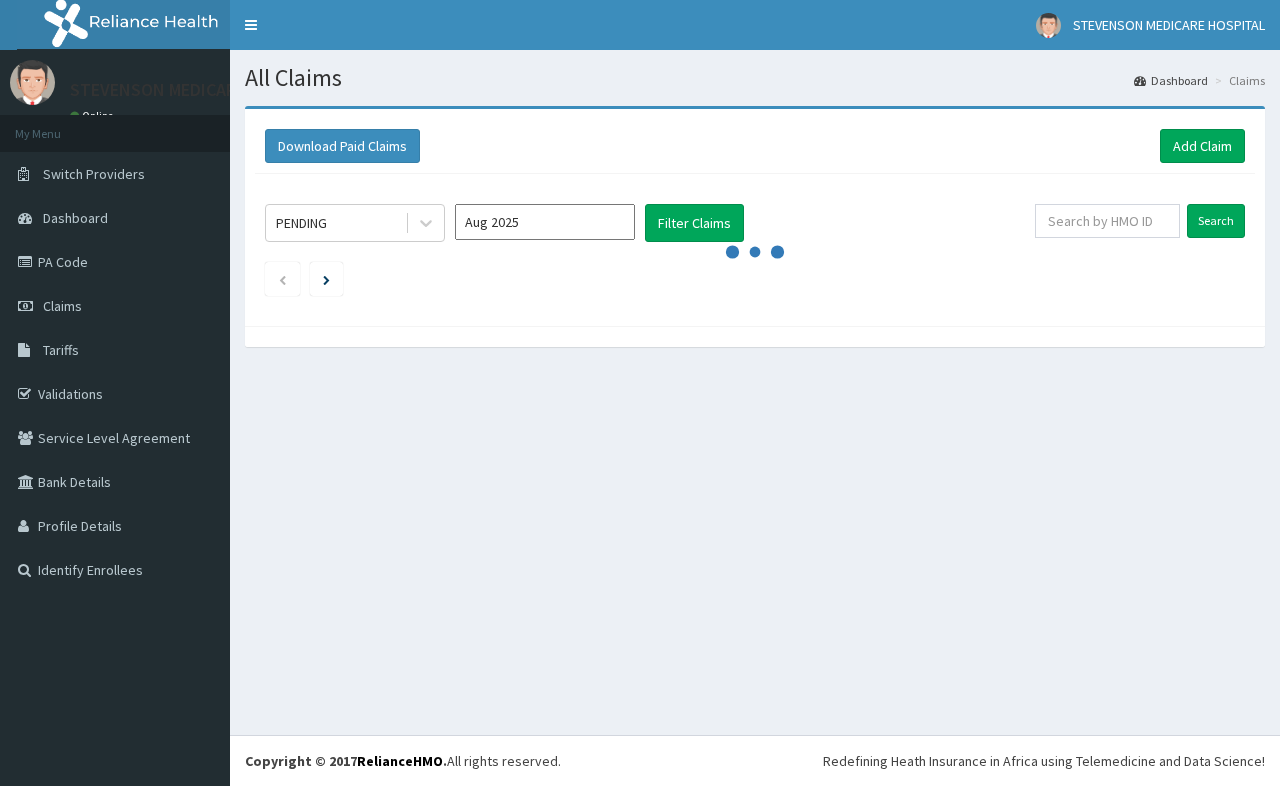 scroll, scrollTop: 0, scrollLeft: 0, axis: both 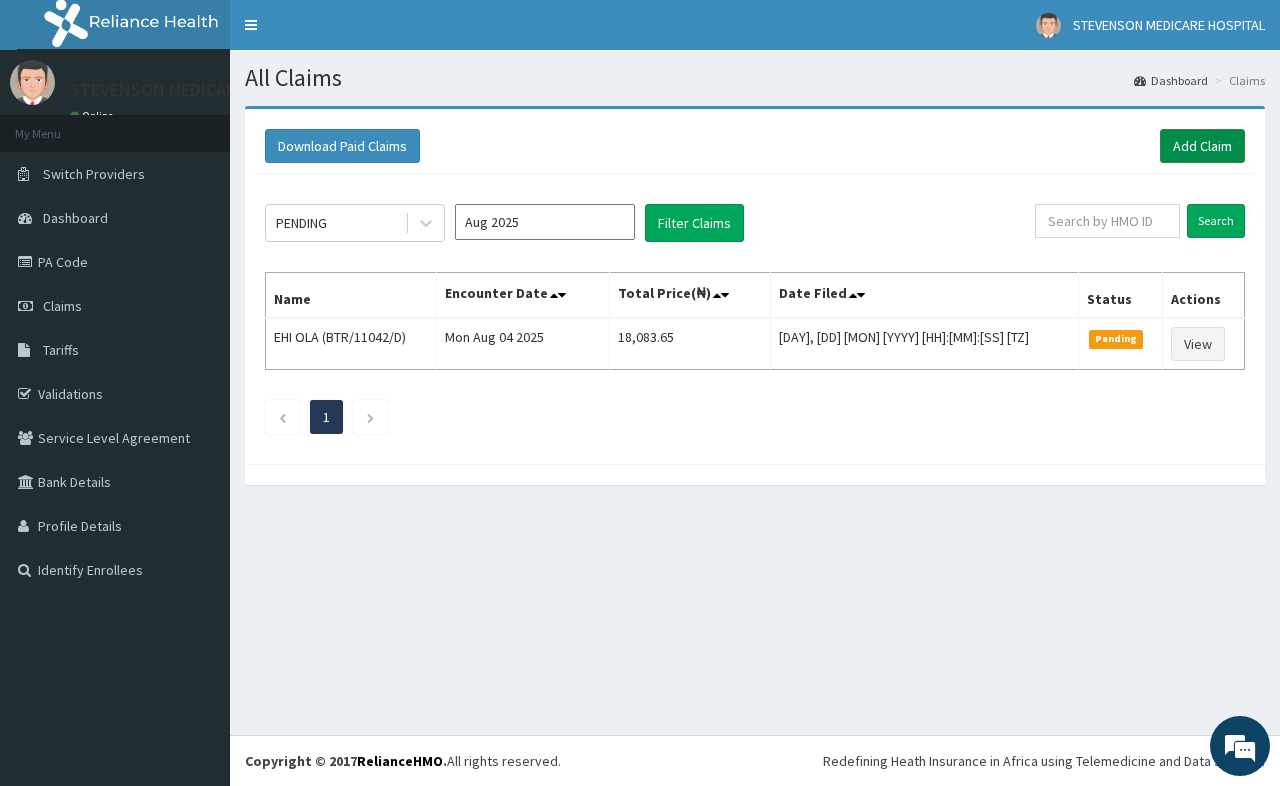 click on "Add Claim" at bounding box center (1202, 146) 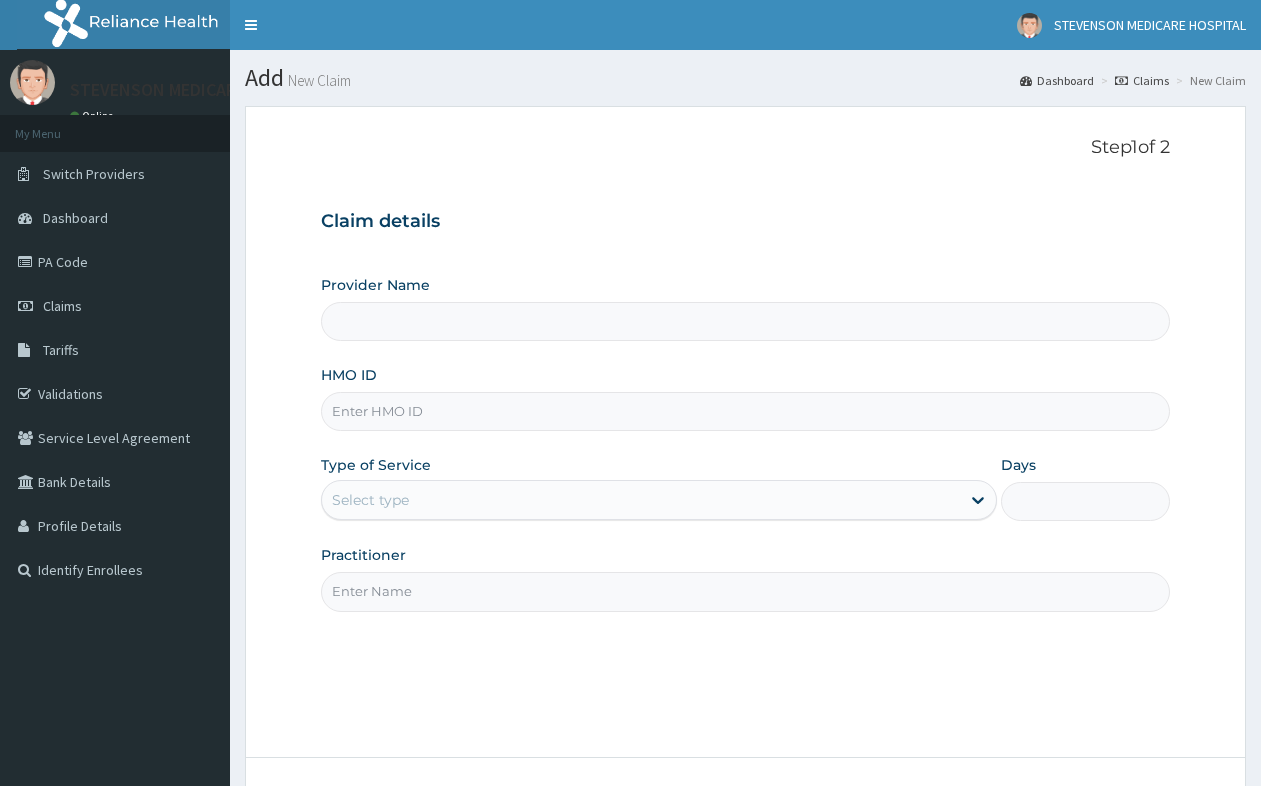 scroll, scrollTop: 0, scrollLeft: 0, axis: both 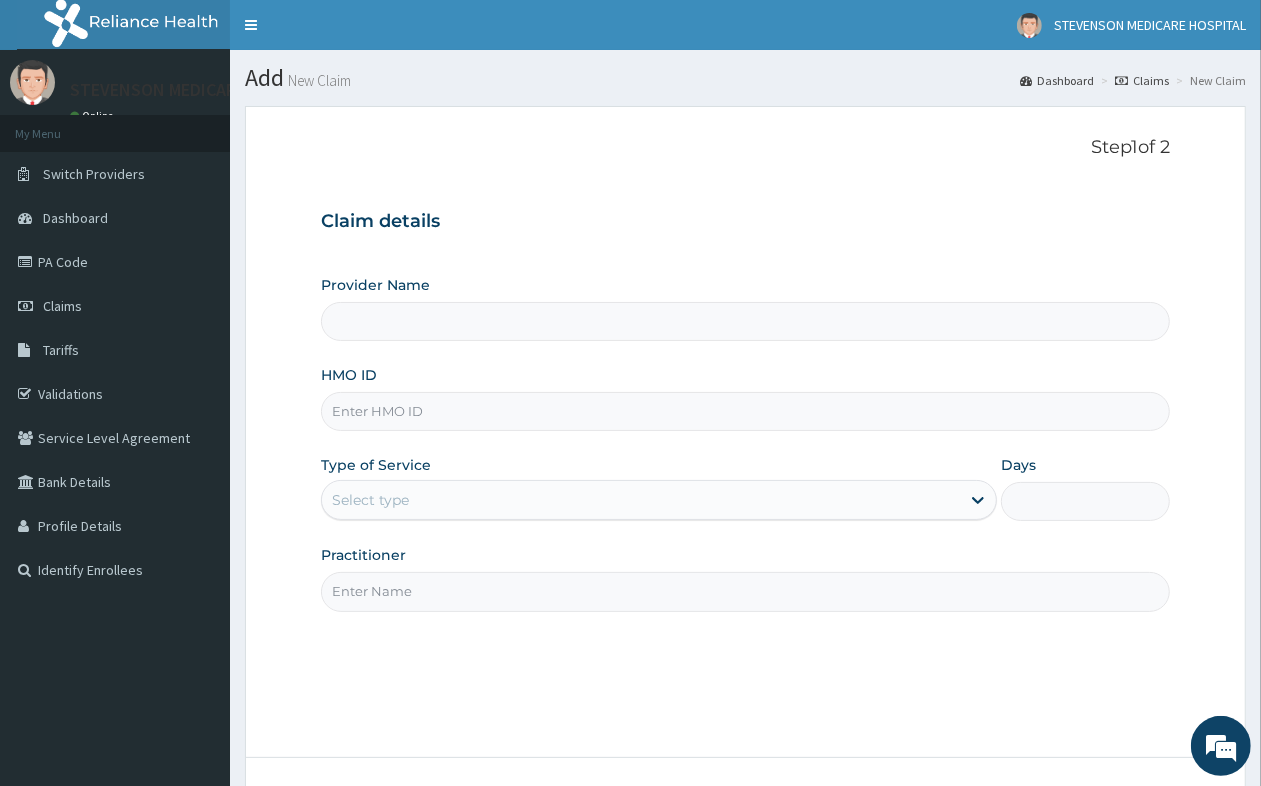 click on "Provider Name" at bounding box center (745, 321) 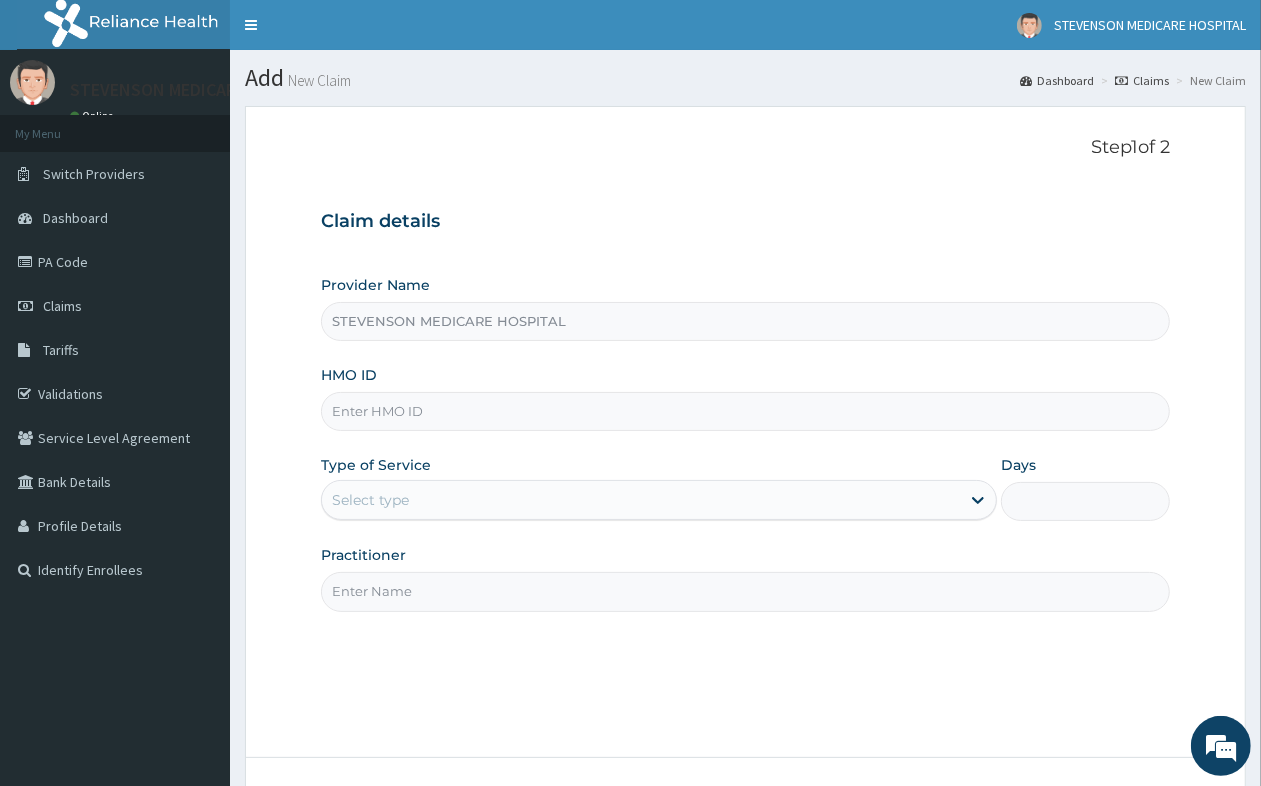 click on "HMO ID" at bounding box center (745, 411) 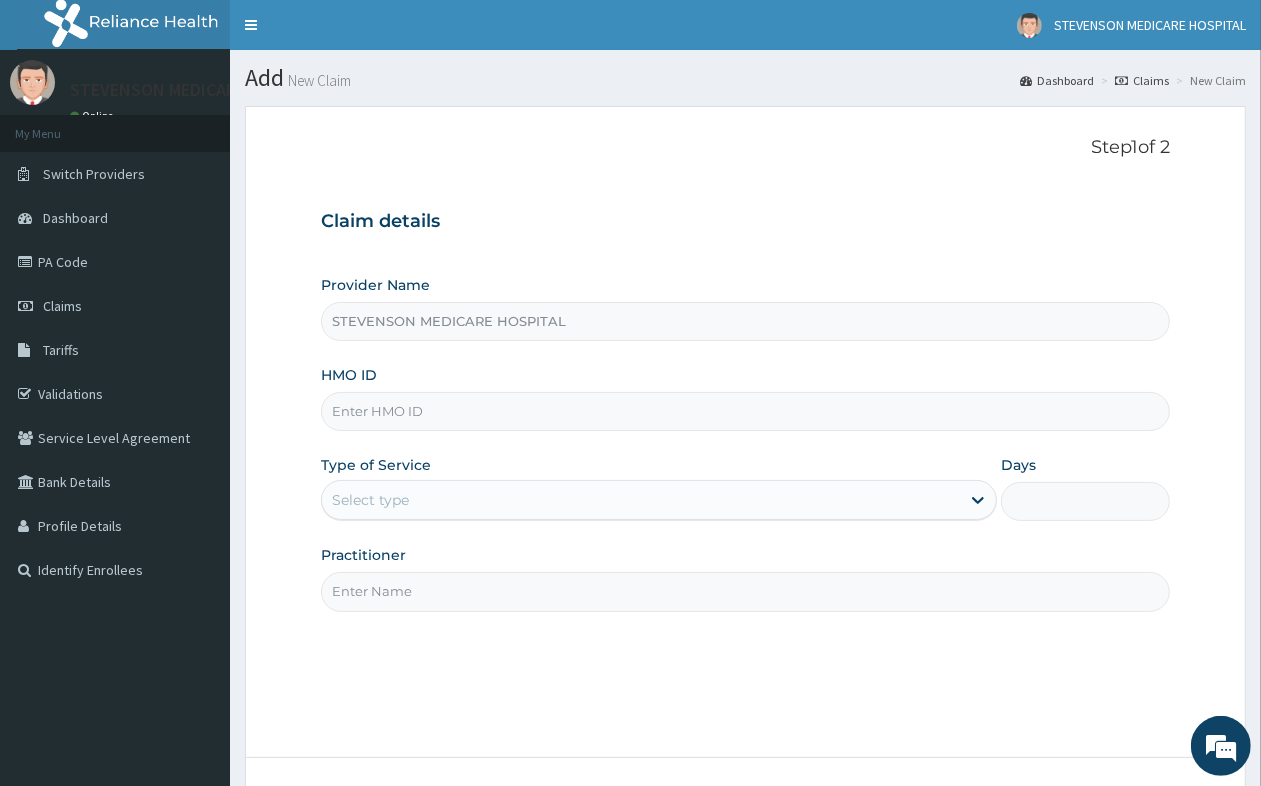 scroll, scrollTop: 0, scrollLeft: 0, axis: both 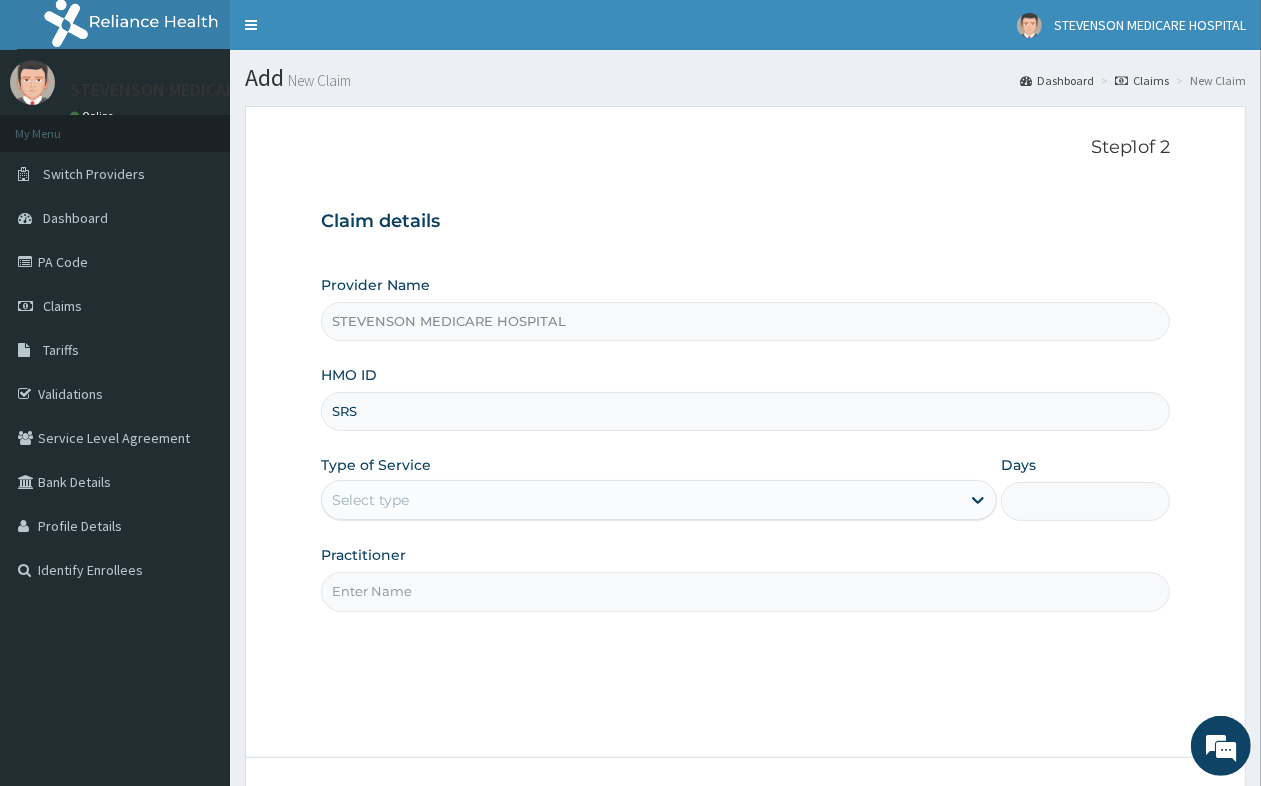 type on "SRS/10589/A" 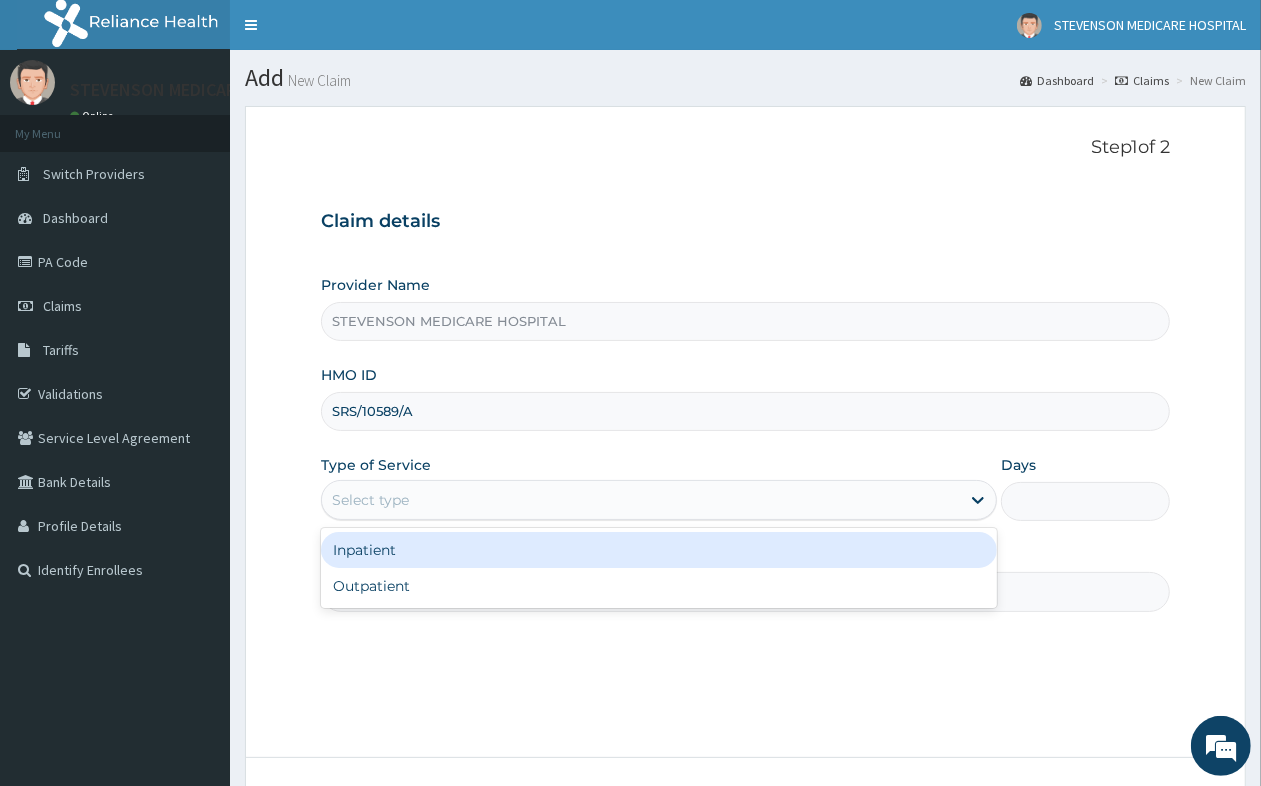 click on "Select type" at bounding box center [641, 500] 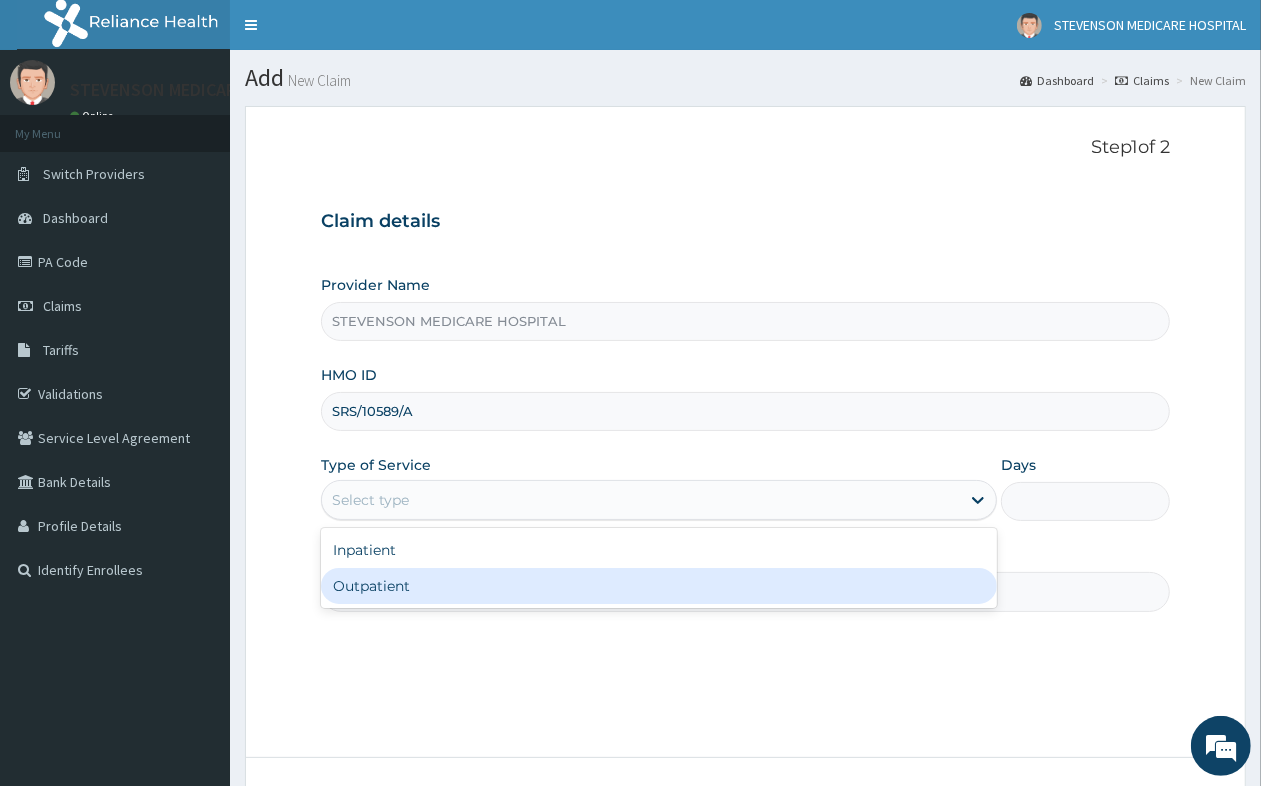 click on "Outpatient" at bounding box center [659, 586] 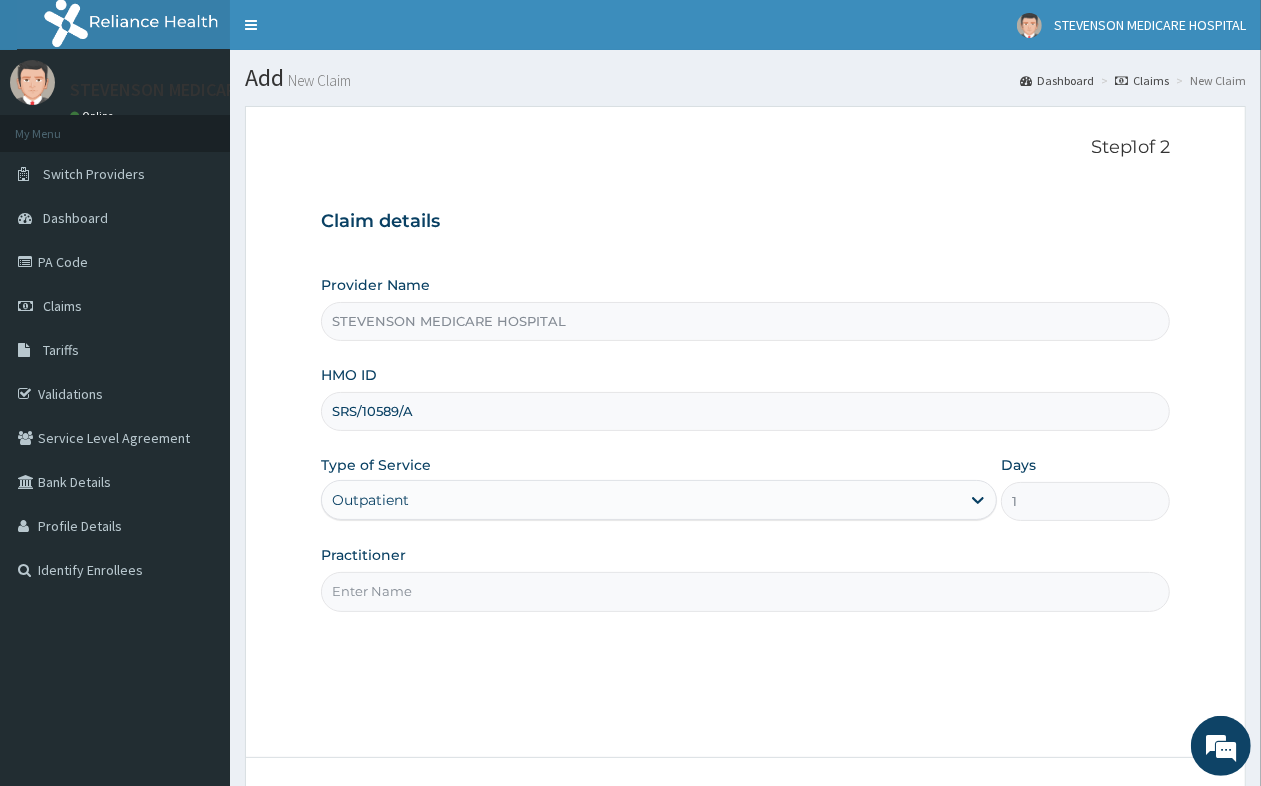 click on "Practitioner" at bounding box center [745, 591] 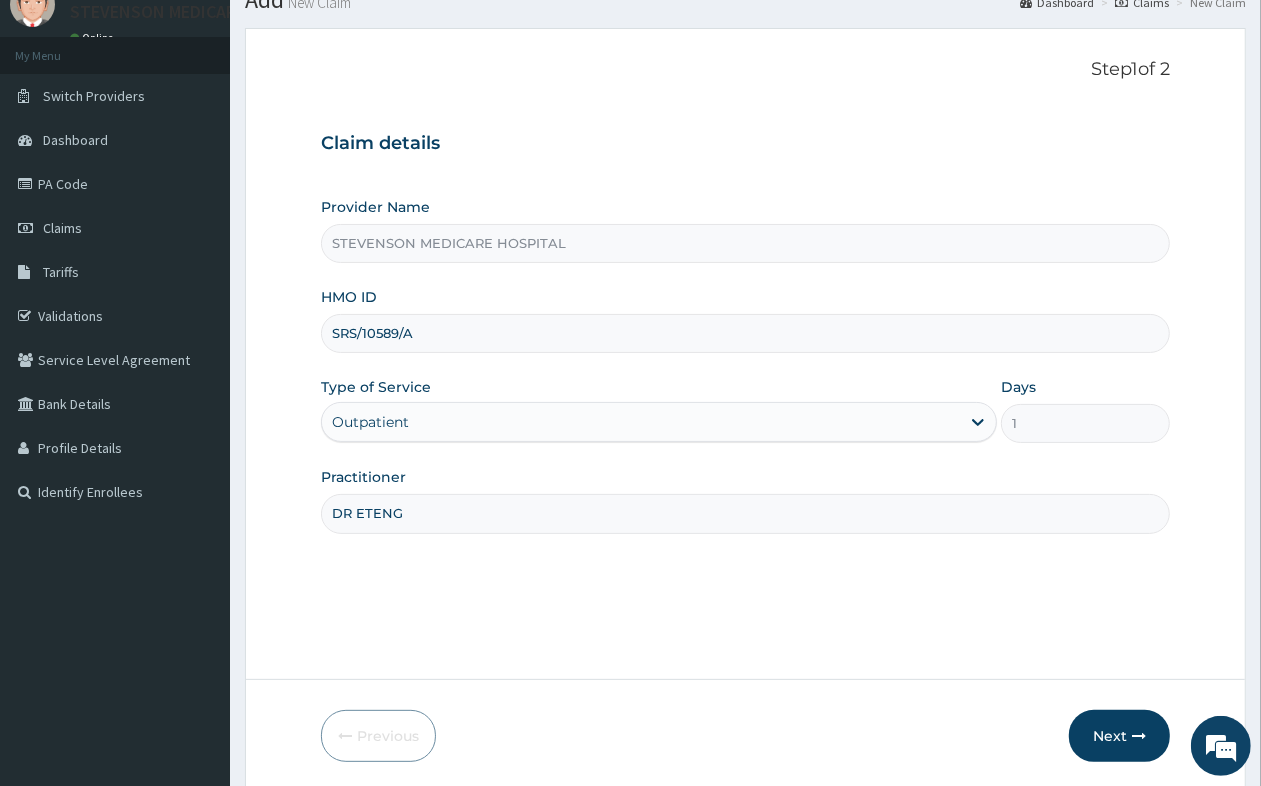 scroll, scrollTop: 151, scrollLeft: 0, axis: vertical 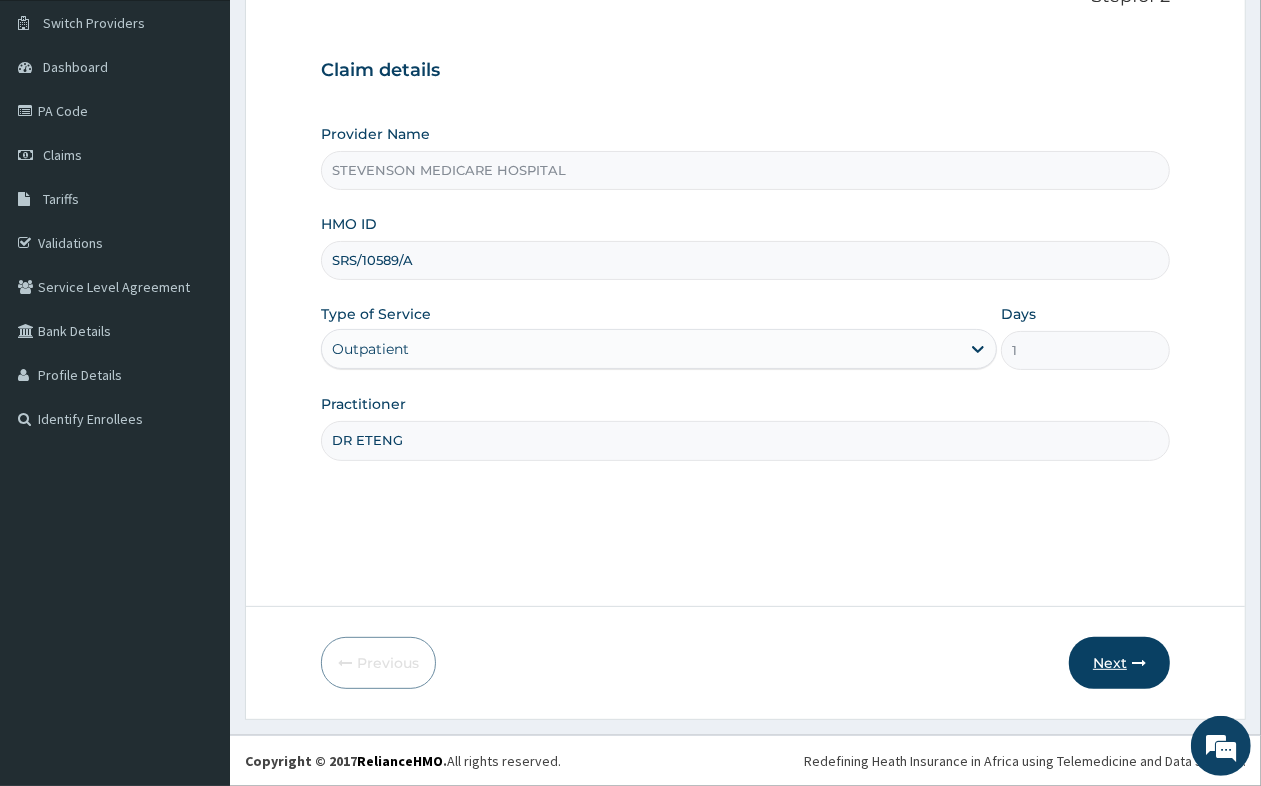 type on "DR ETENG" 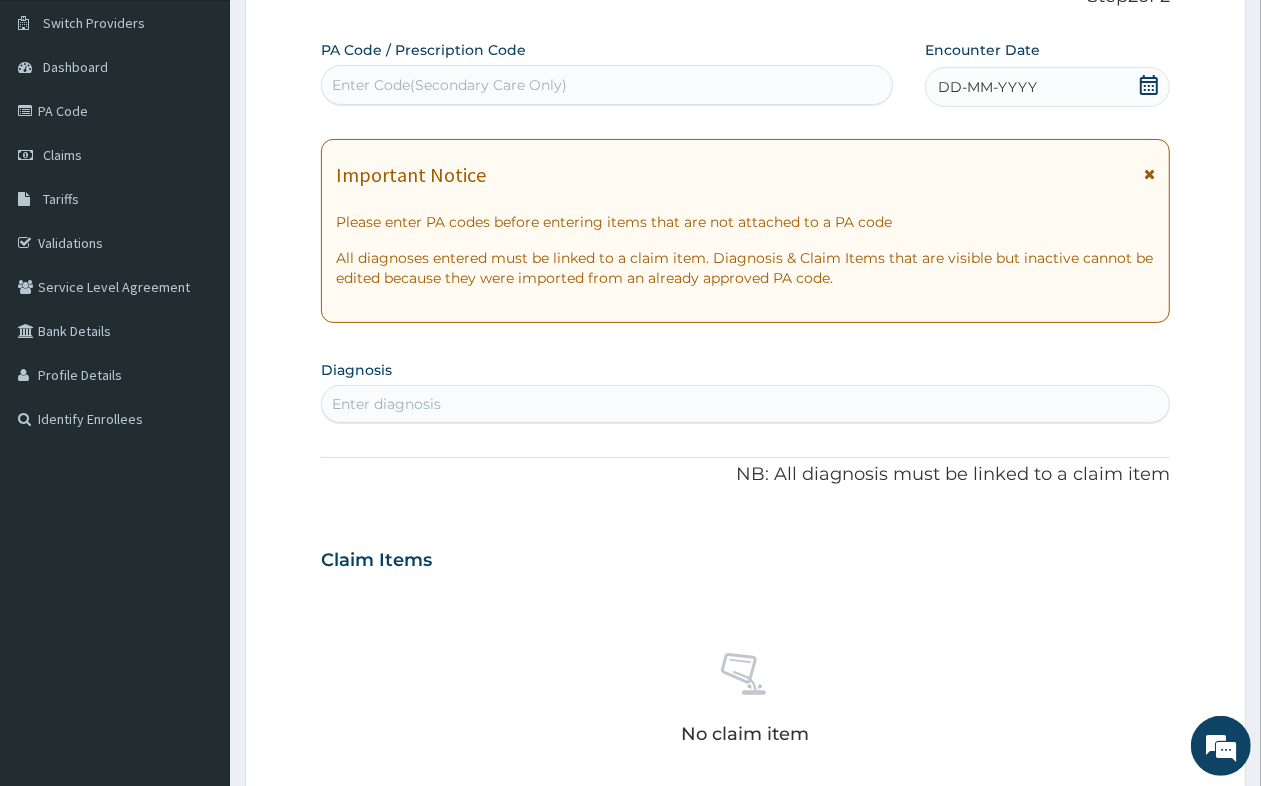 click 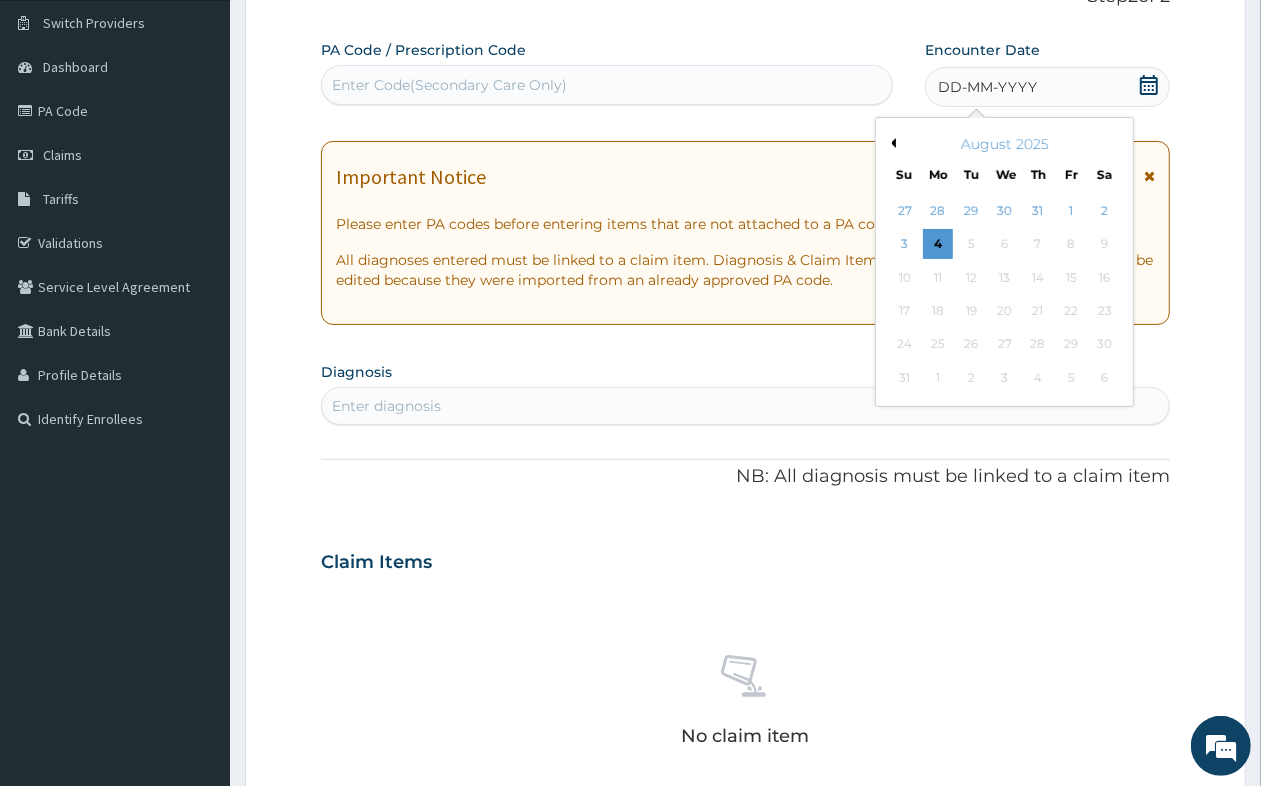 click on "Previous Month" at bounding box center [891, 143] 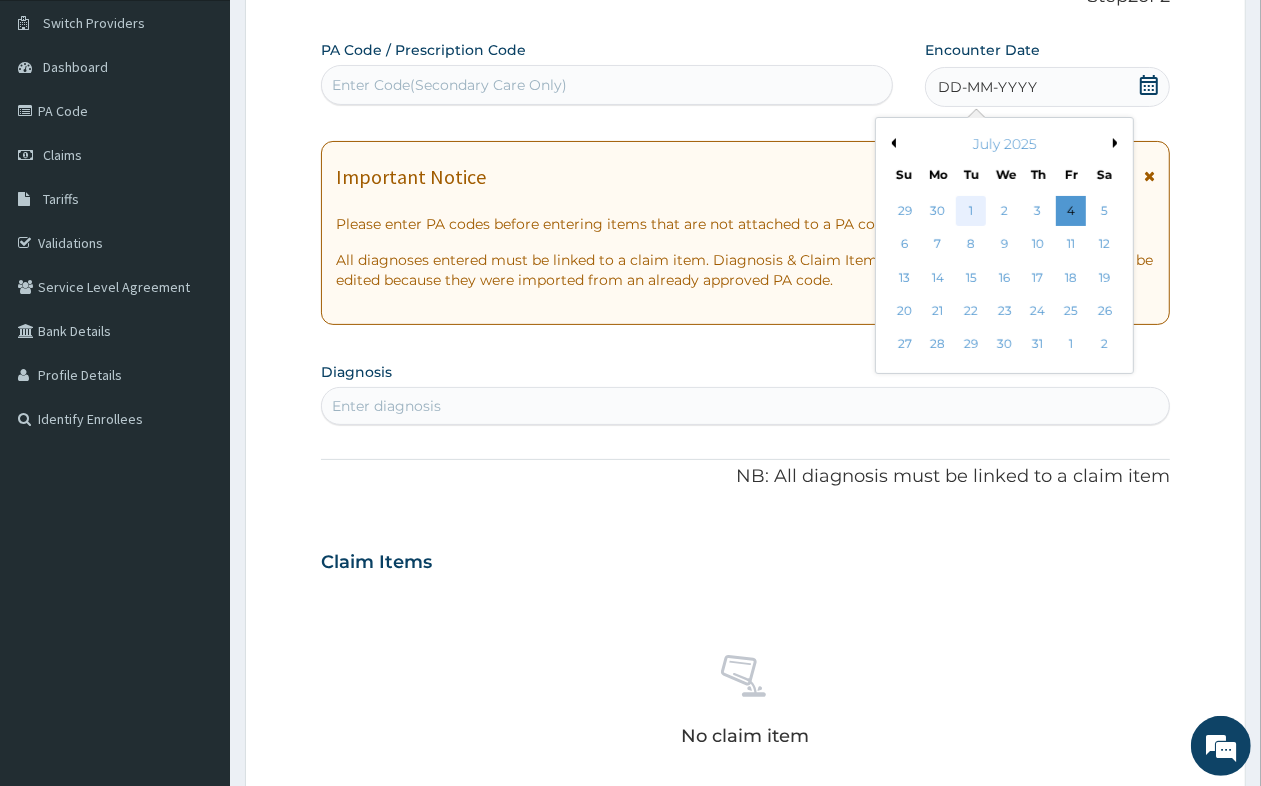 click on "1" at bounding box center [971, 211] 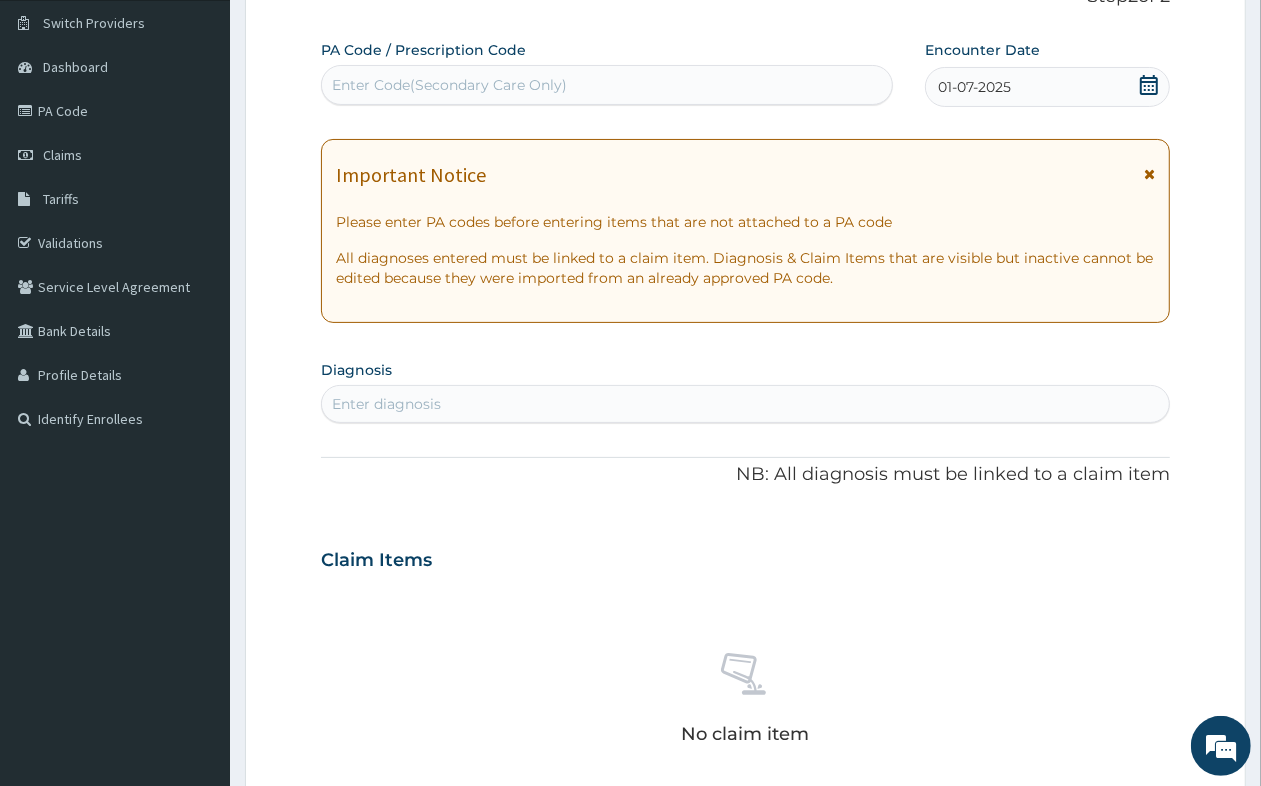 click on "Enter Code(Secondary Care Only)" at bounding box center [607, 85] 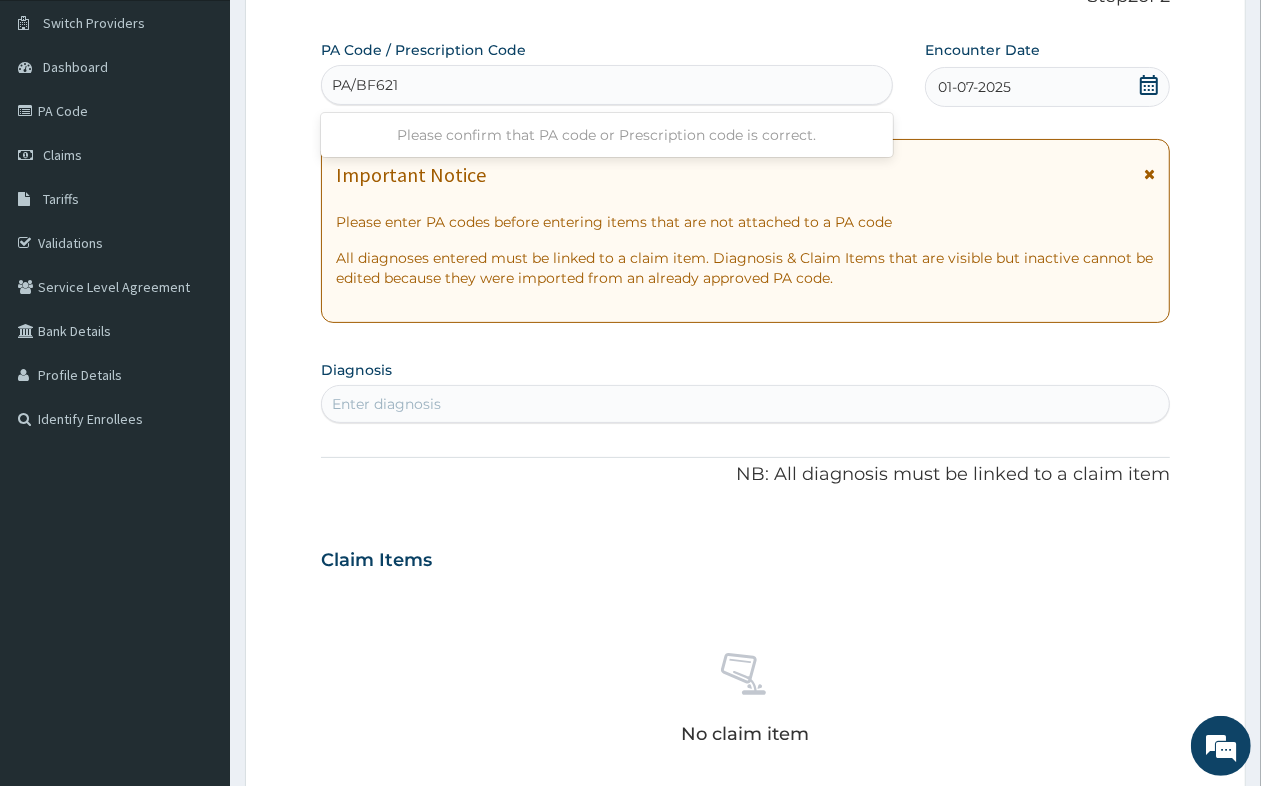 type on "PA/BF6216" 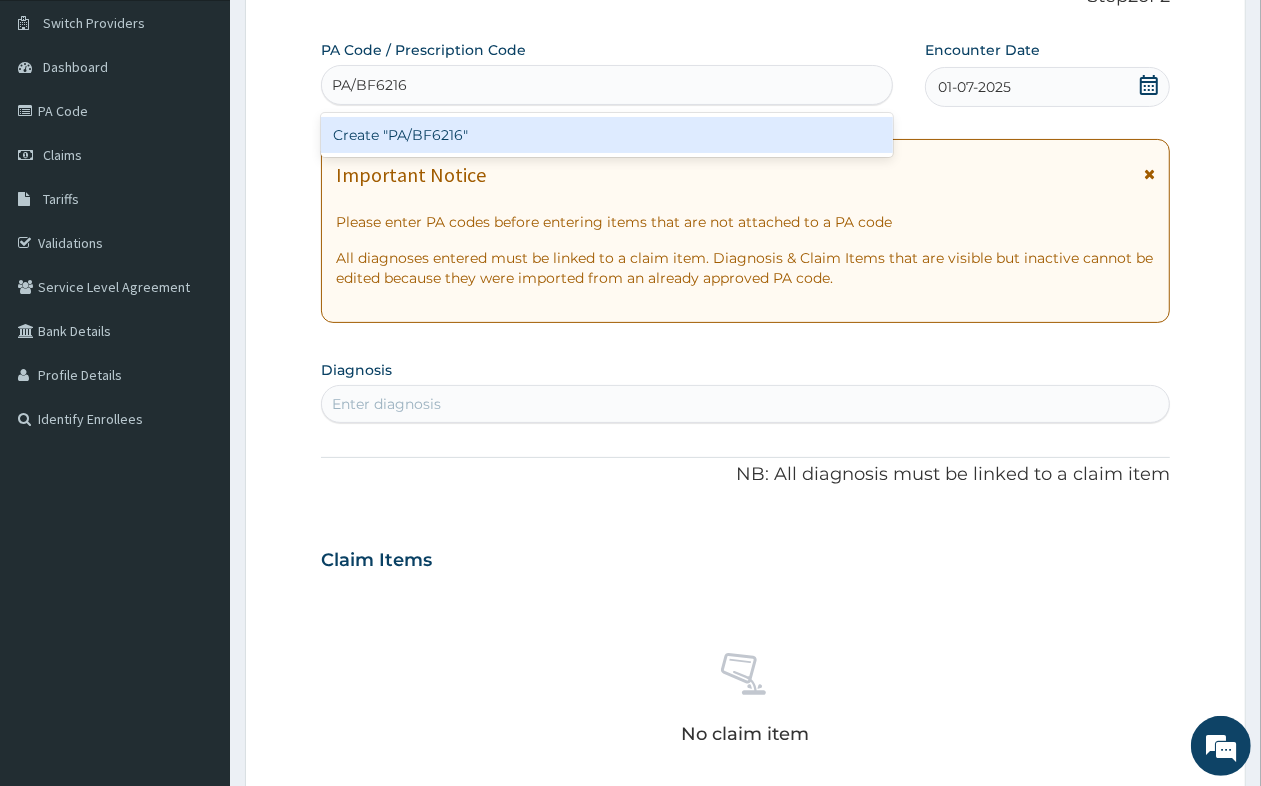 click on "Create "PA/BF6216"" at bounding box center [607, 135] 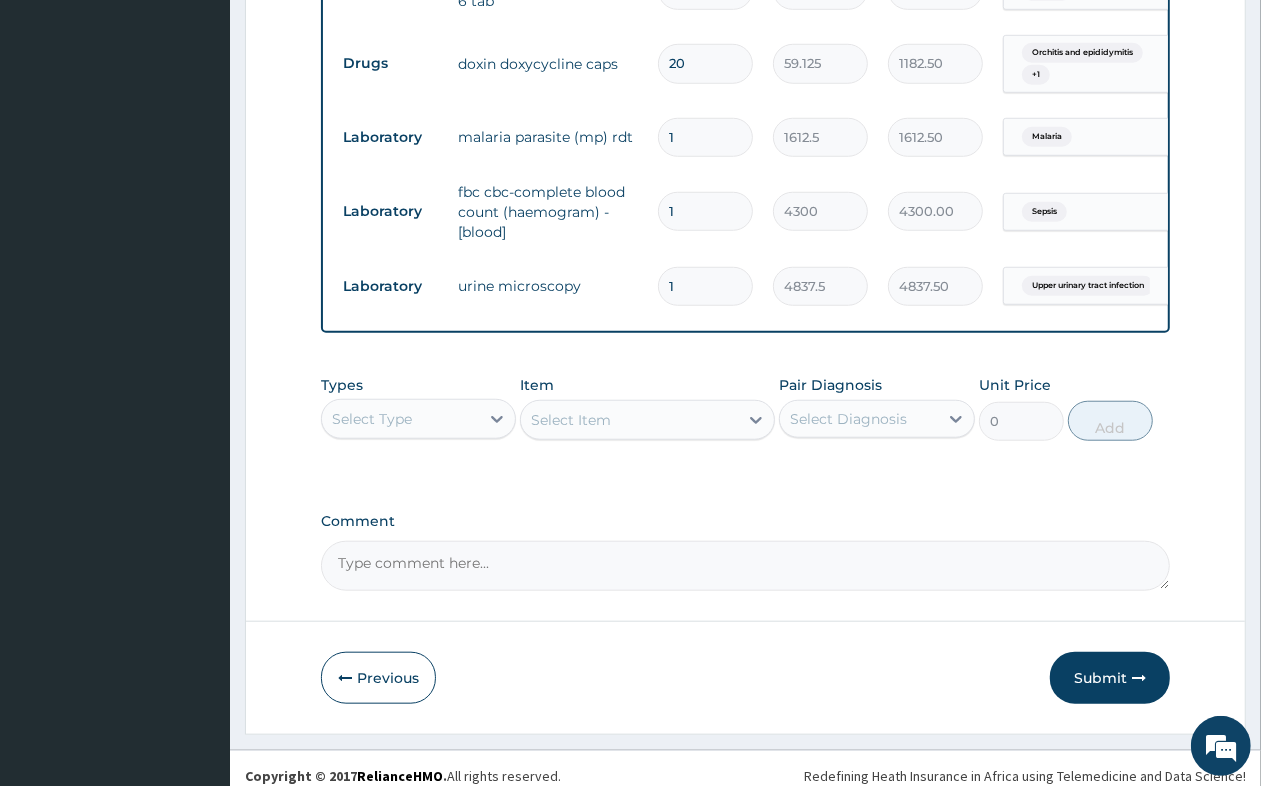 scroll, scrollTop: 1006, scrollLeft: 0, axis: vertical 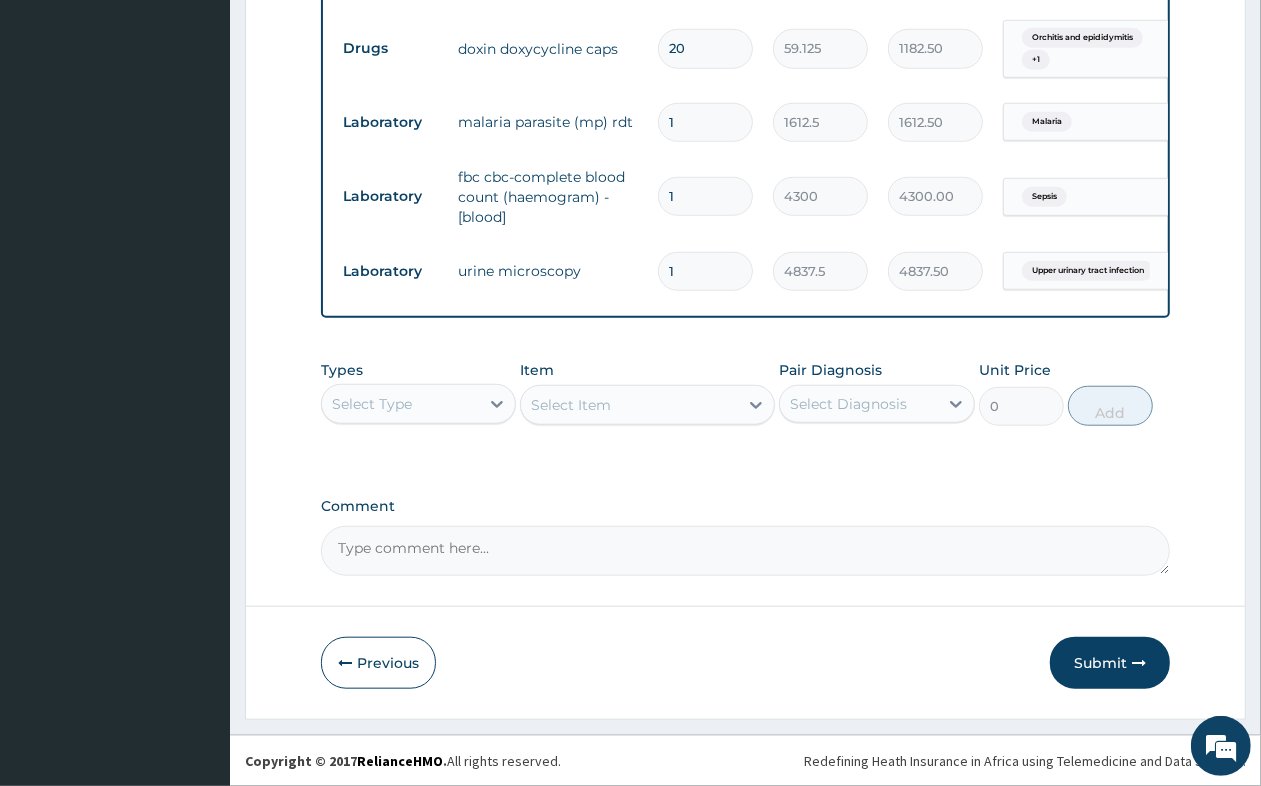 click on "Select Type" at bounding box center (400, 404) 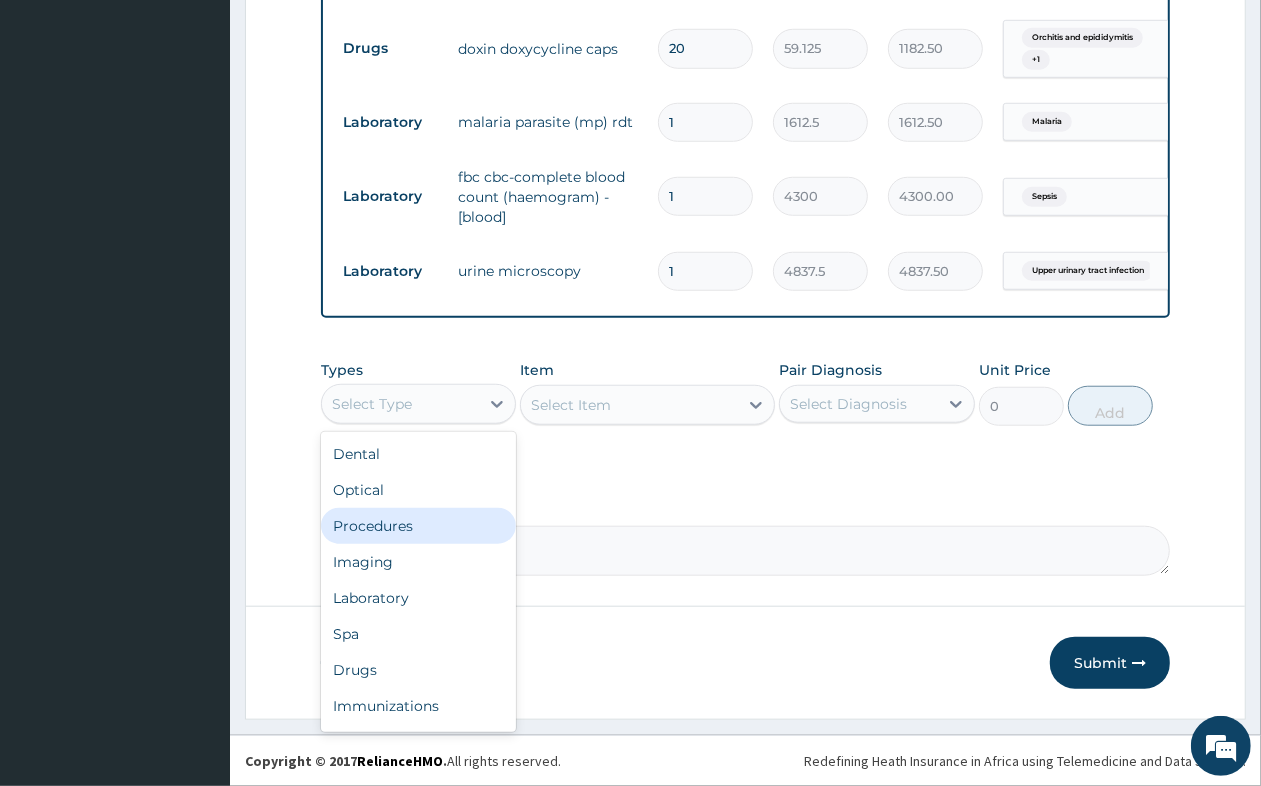 click on "Procedures" at bounding box center [418, 526] 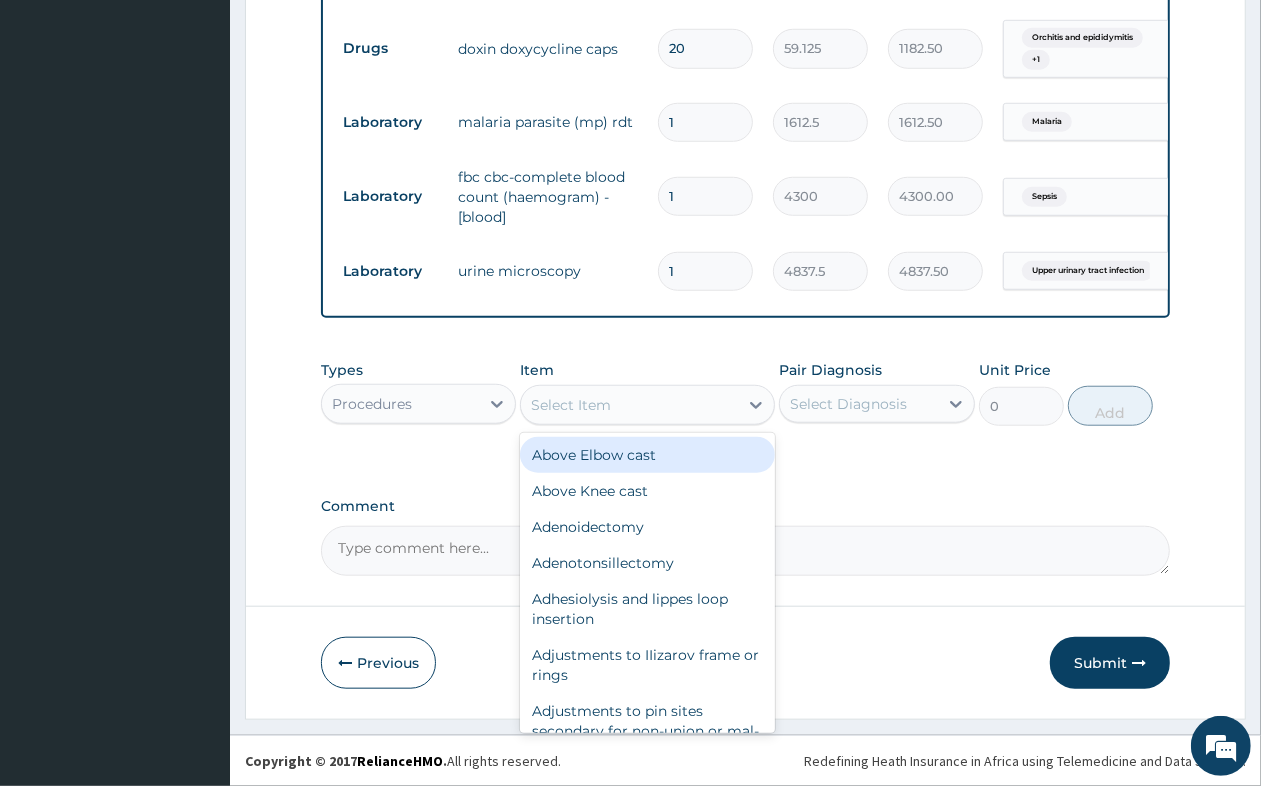 click on "Select Item" at bounding box center [629, 405] 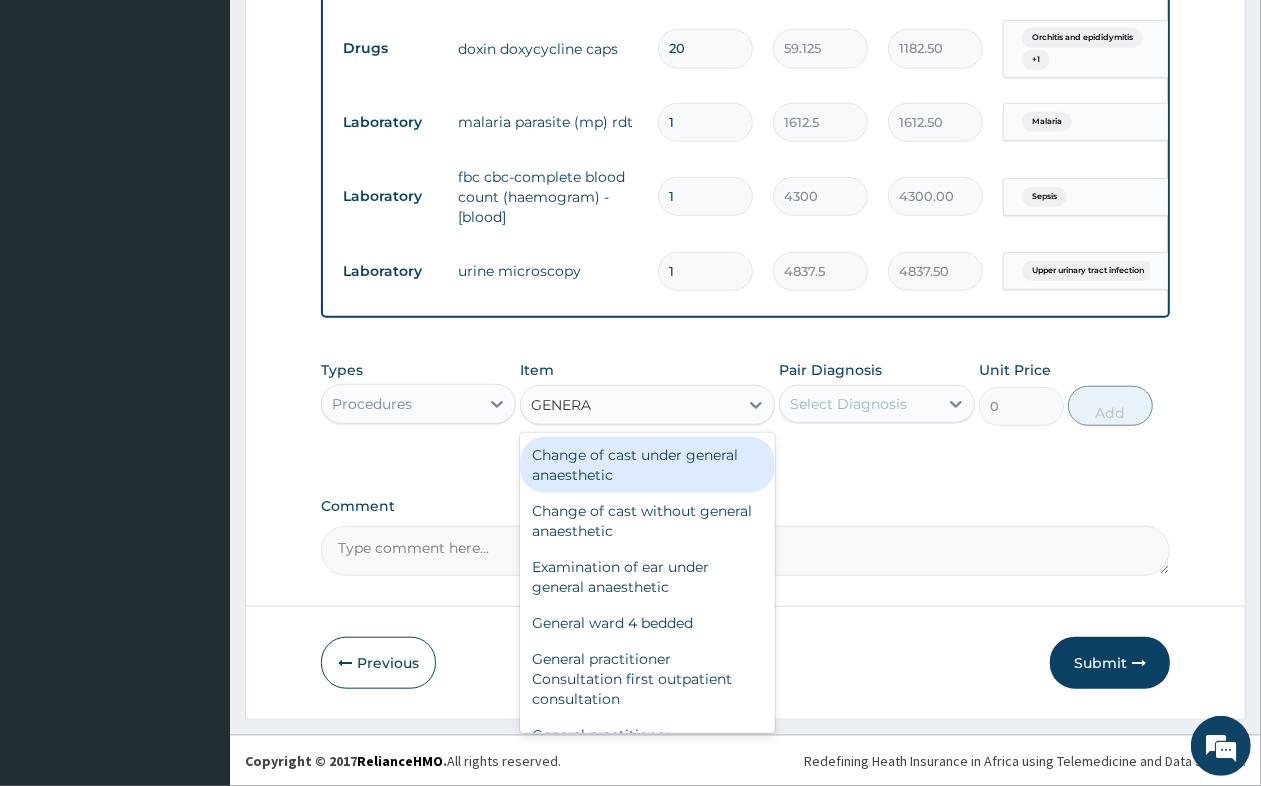 type on "GENERAL" 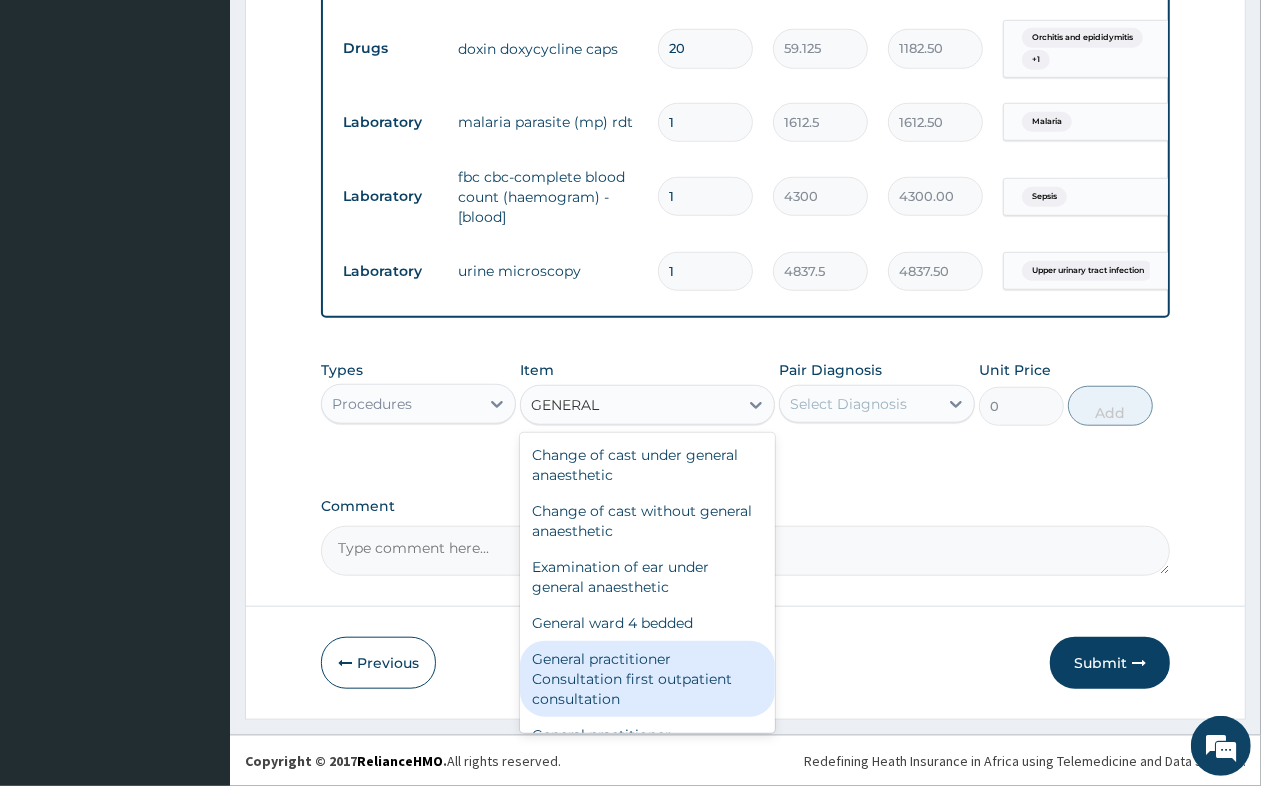 click on "General practitioner Consultation first outpatient consultation" at bounding box center [647, 679] 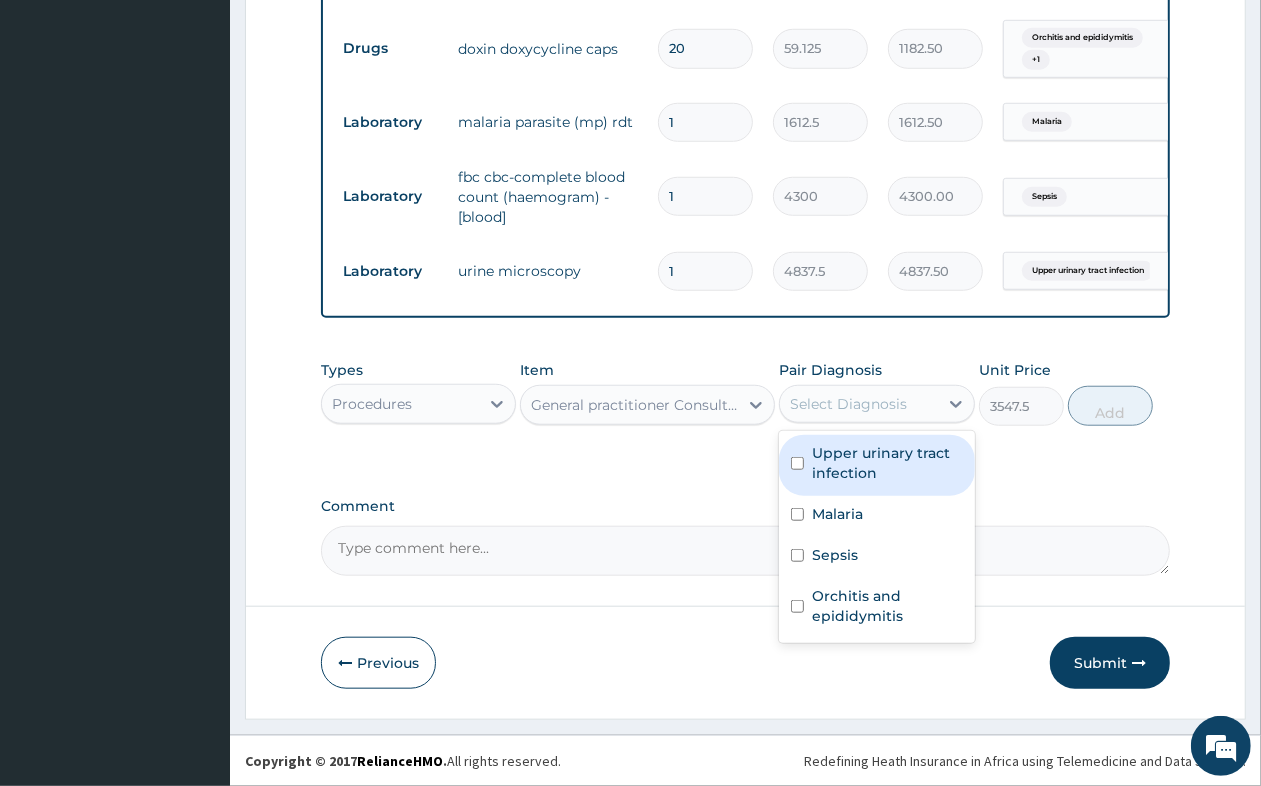 click on "Select Diagnosis" at bounding box center (858, 404) 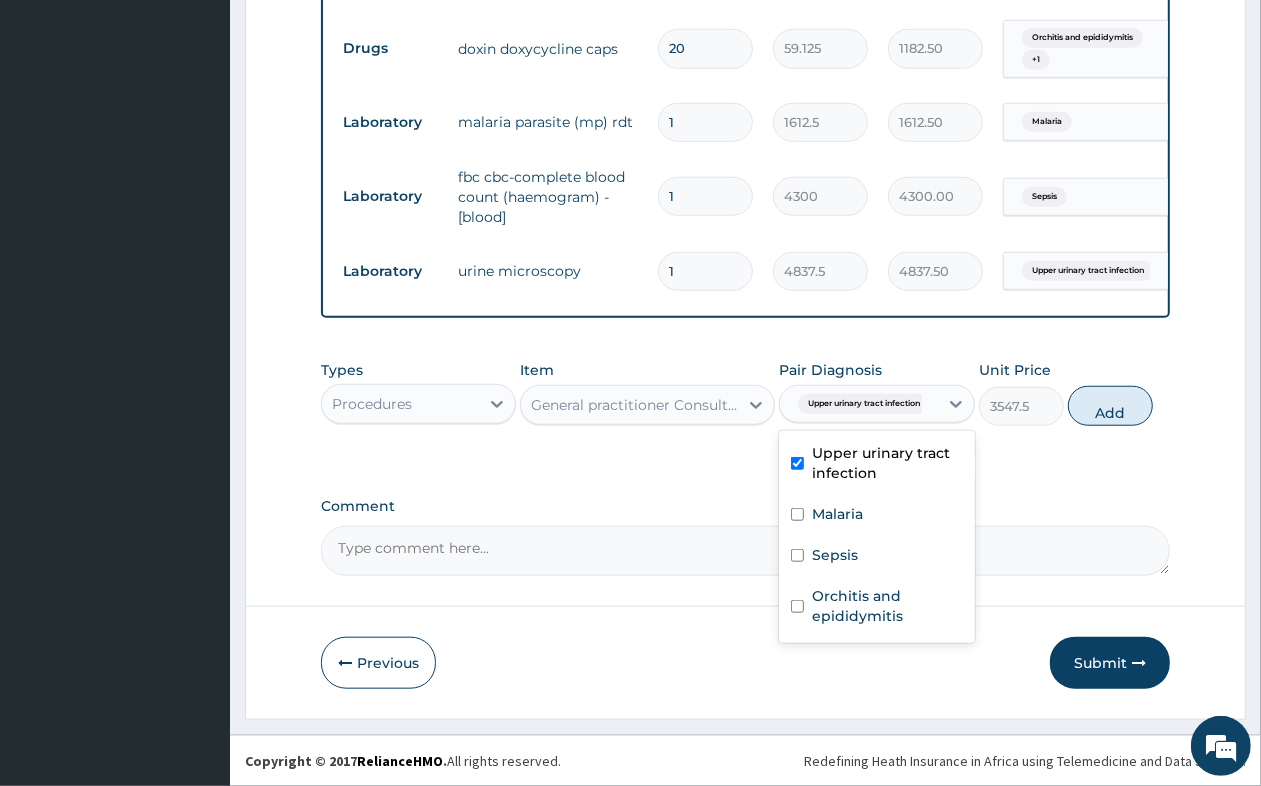 click on "Upper urinary tract infection" at bounding box center (876, 465) 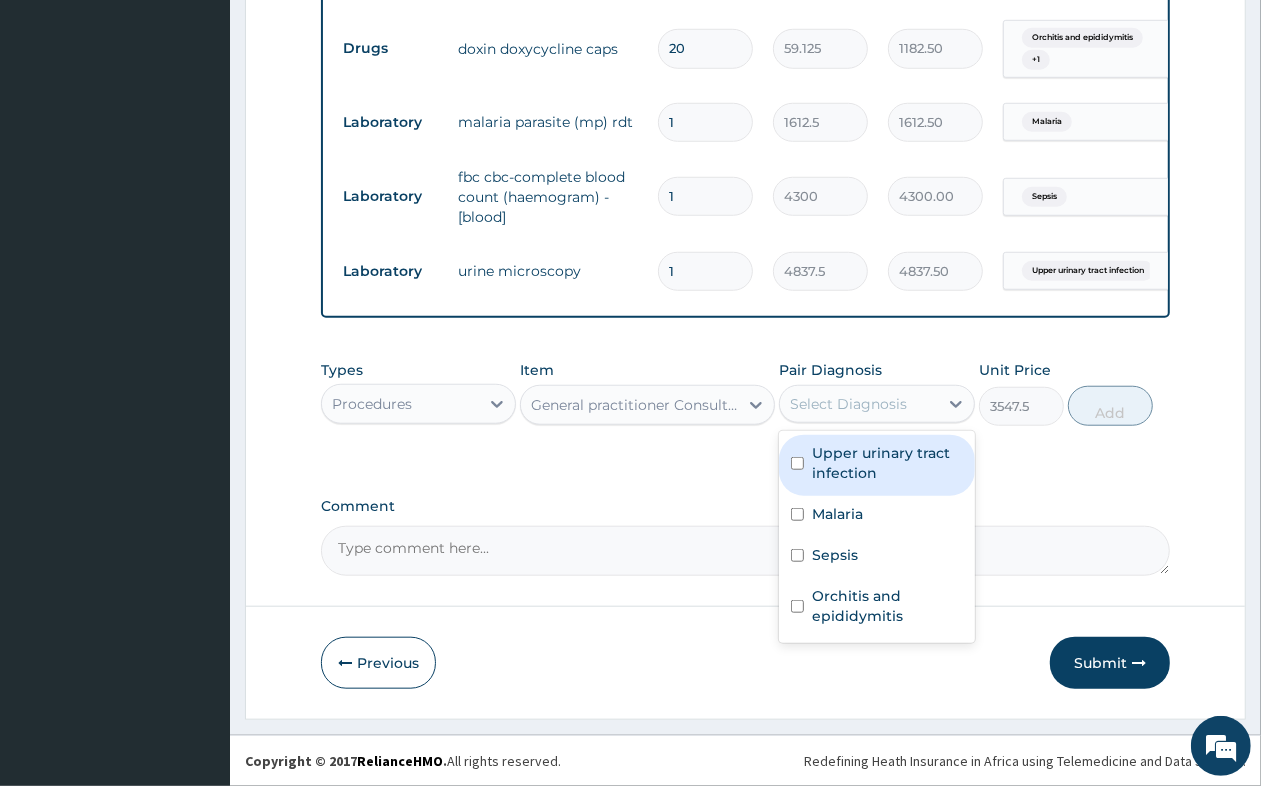 click on "Upper urinary tract infection" at bounding box center [887, 463] 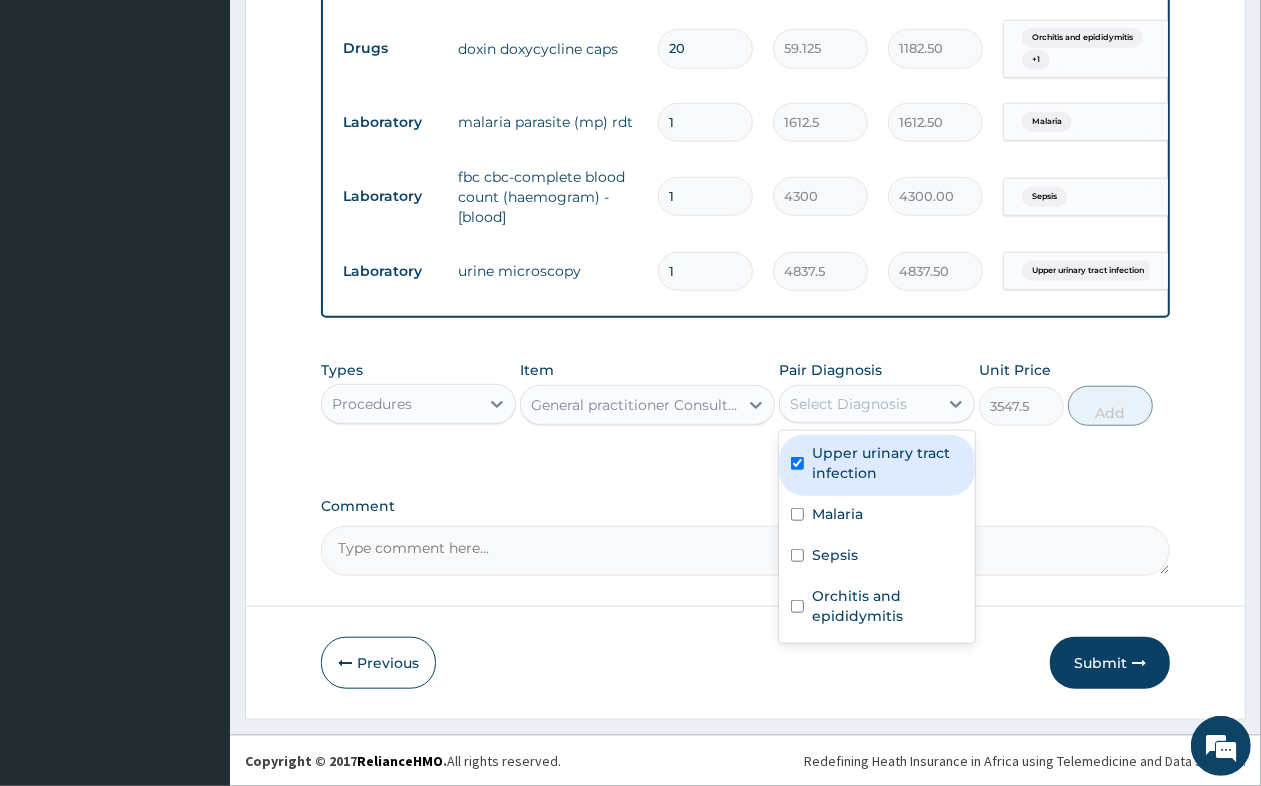 checkbox on "true" 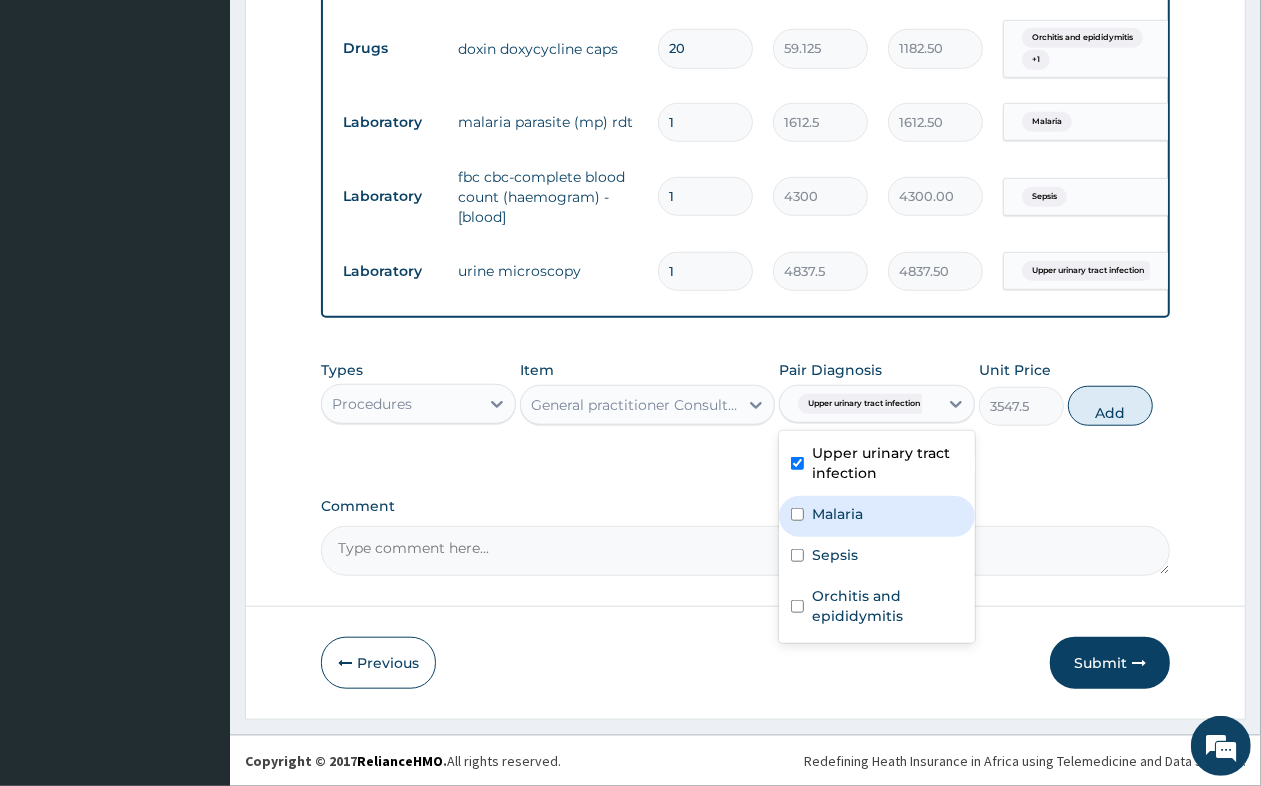 click on "Malaria" at bounding box center (876, 516) 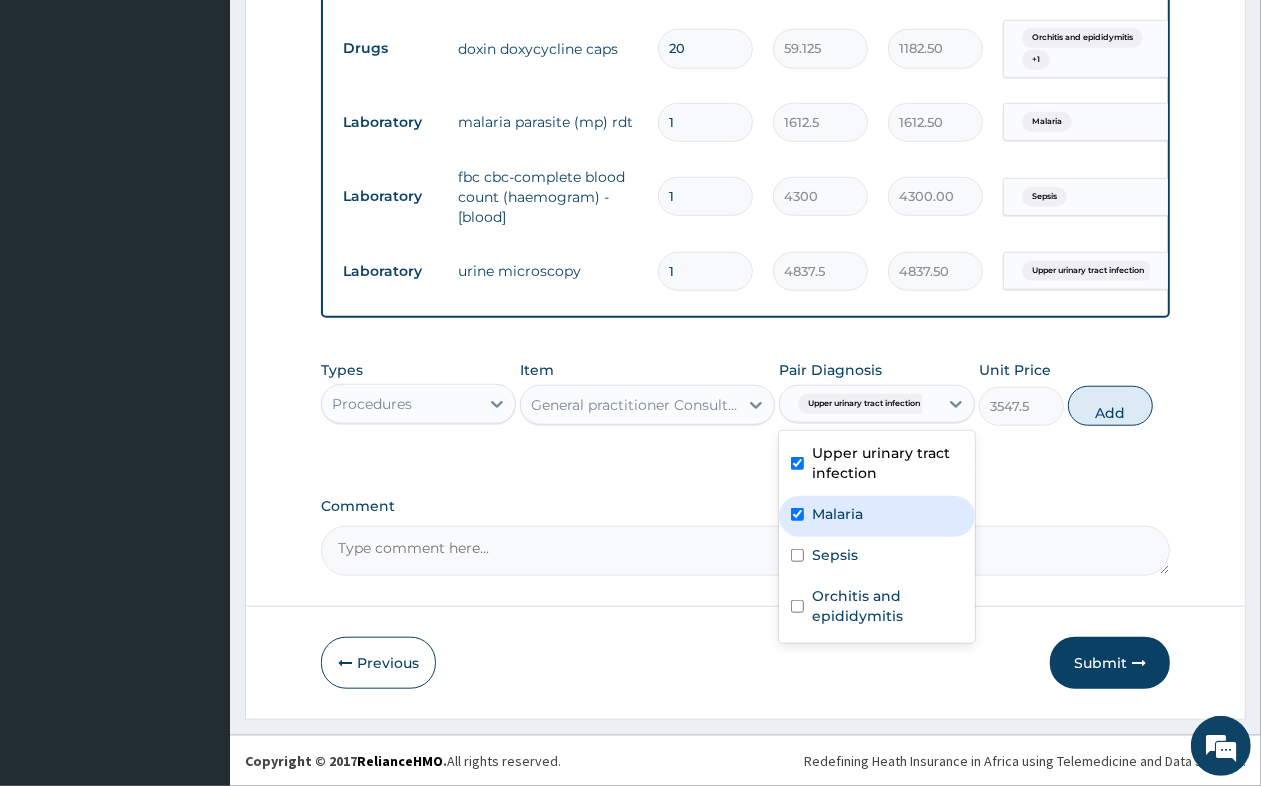checkbox on "true" 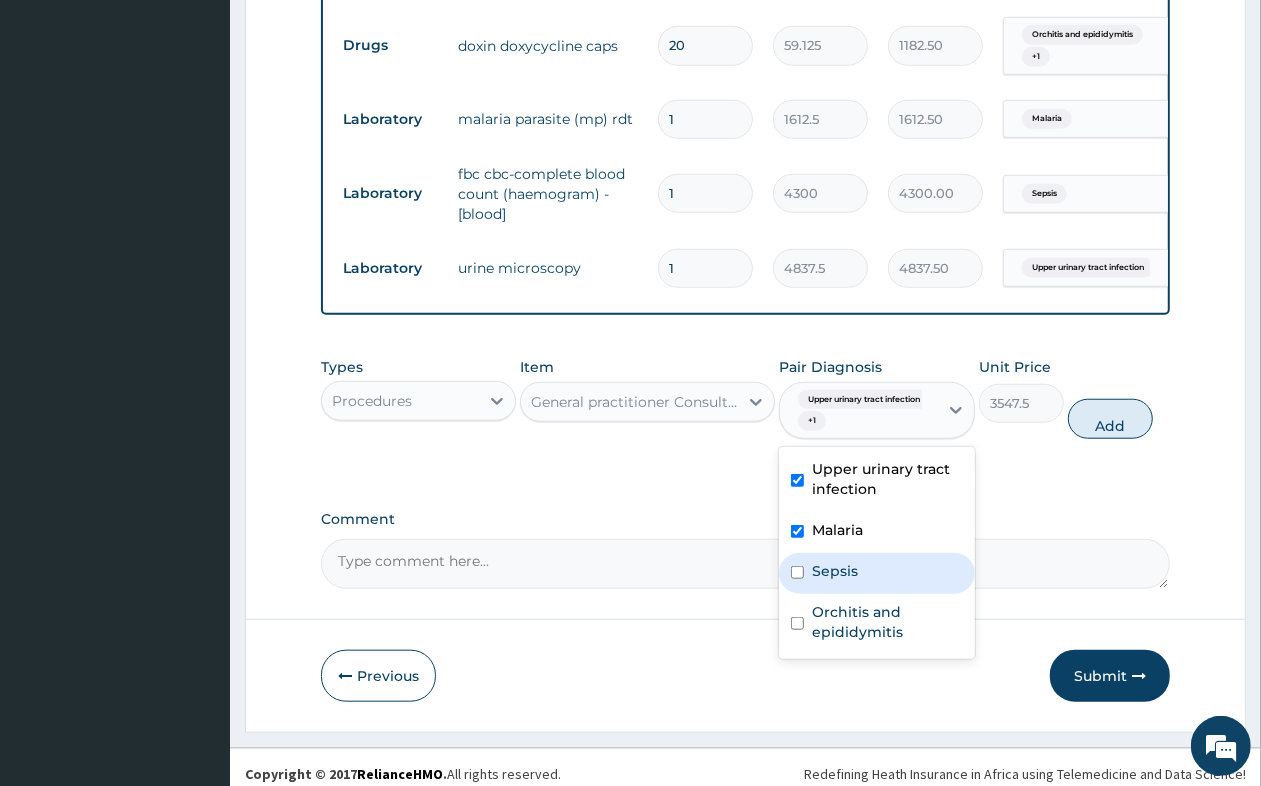 click on "Sepsis" at bounding box center [876, 573] 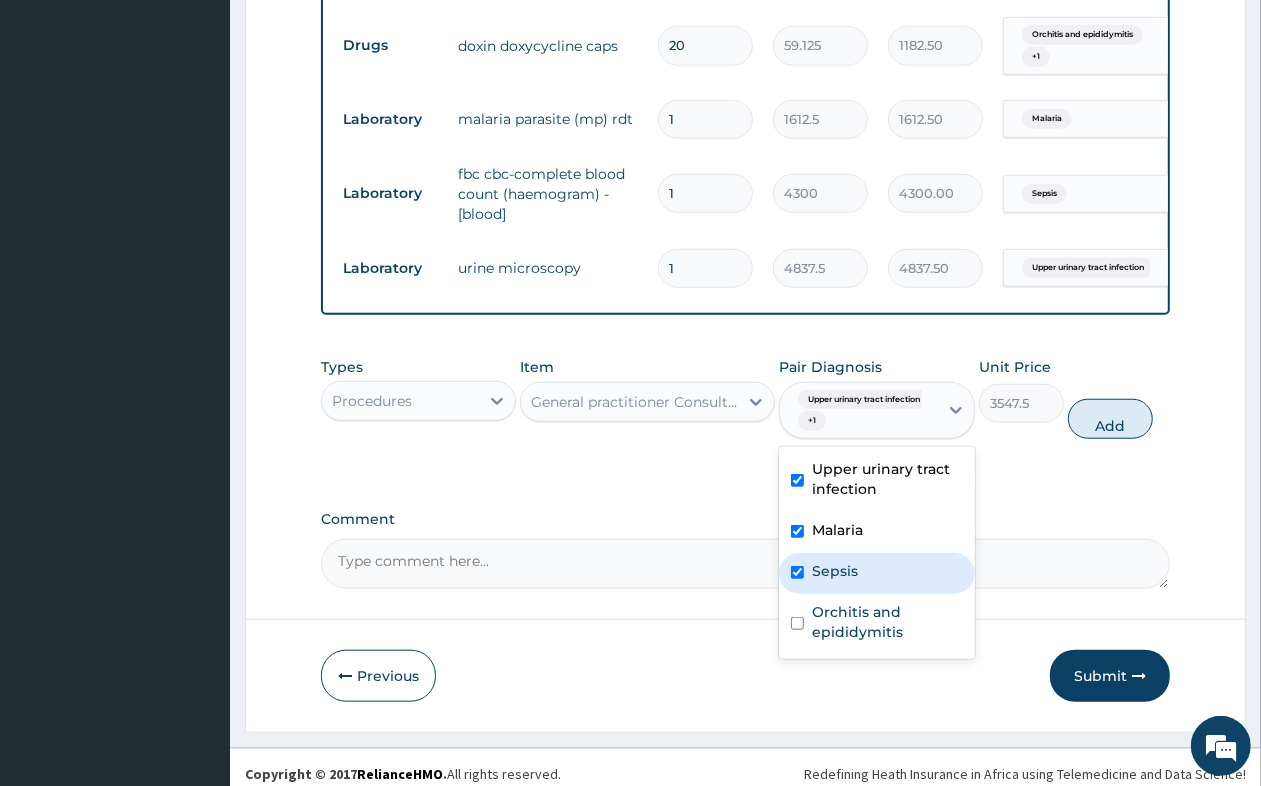 checkbox on "true" 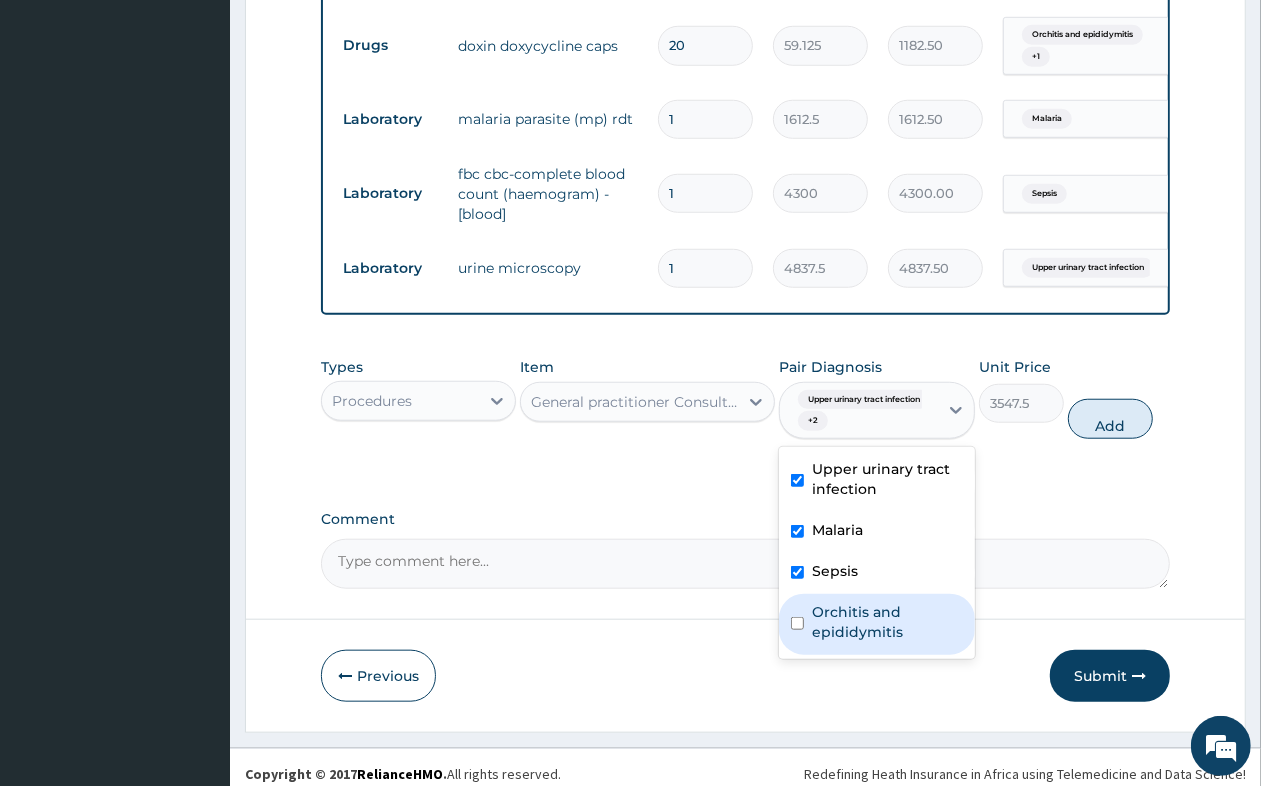 click on "Orchitis and epididymitis" at bounding box center [887, 622] 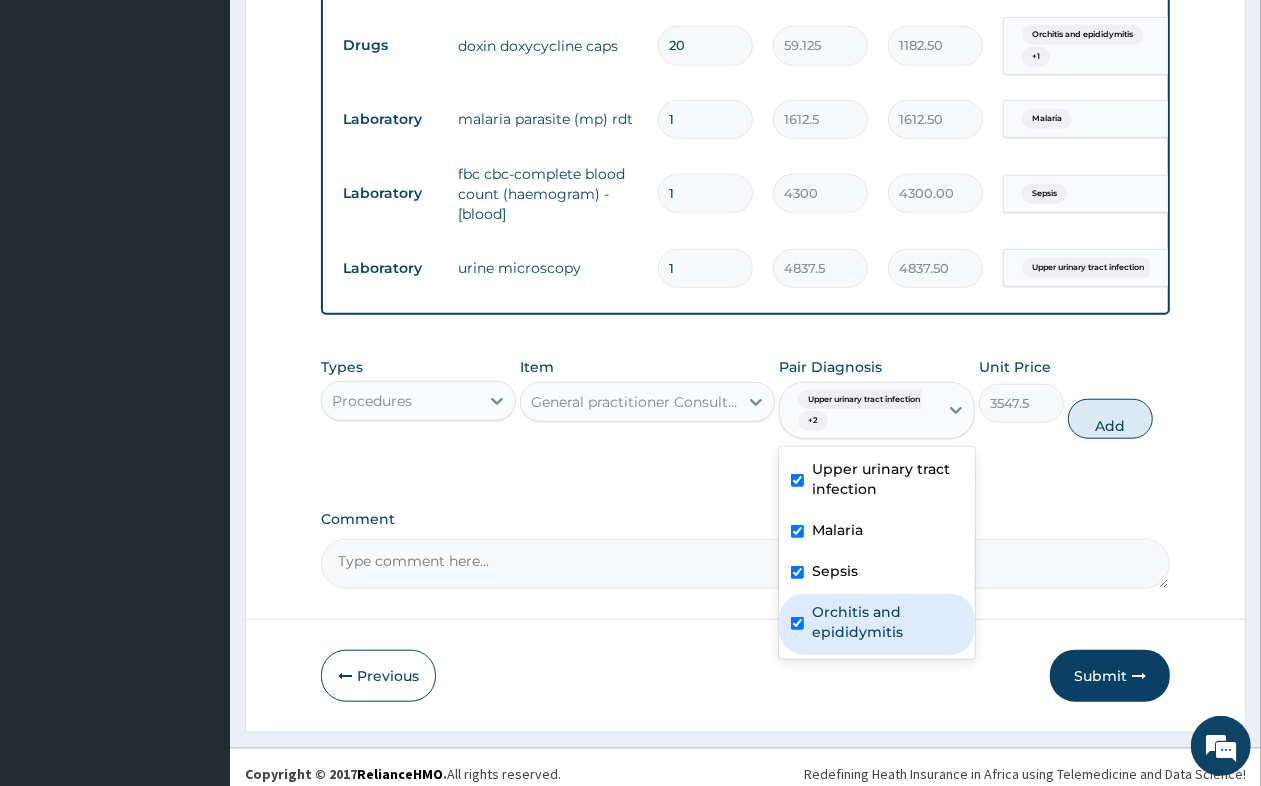checkbox on "true" 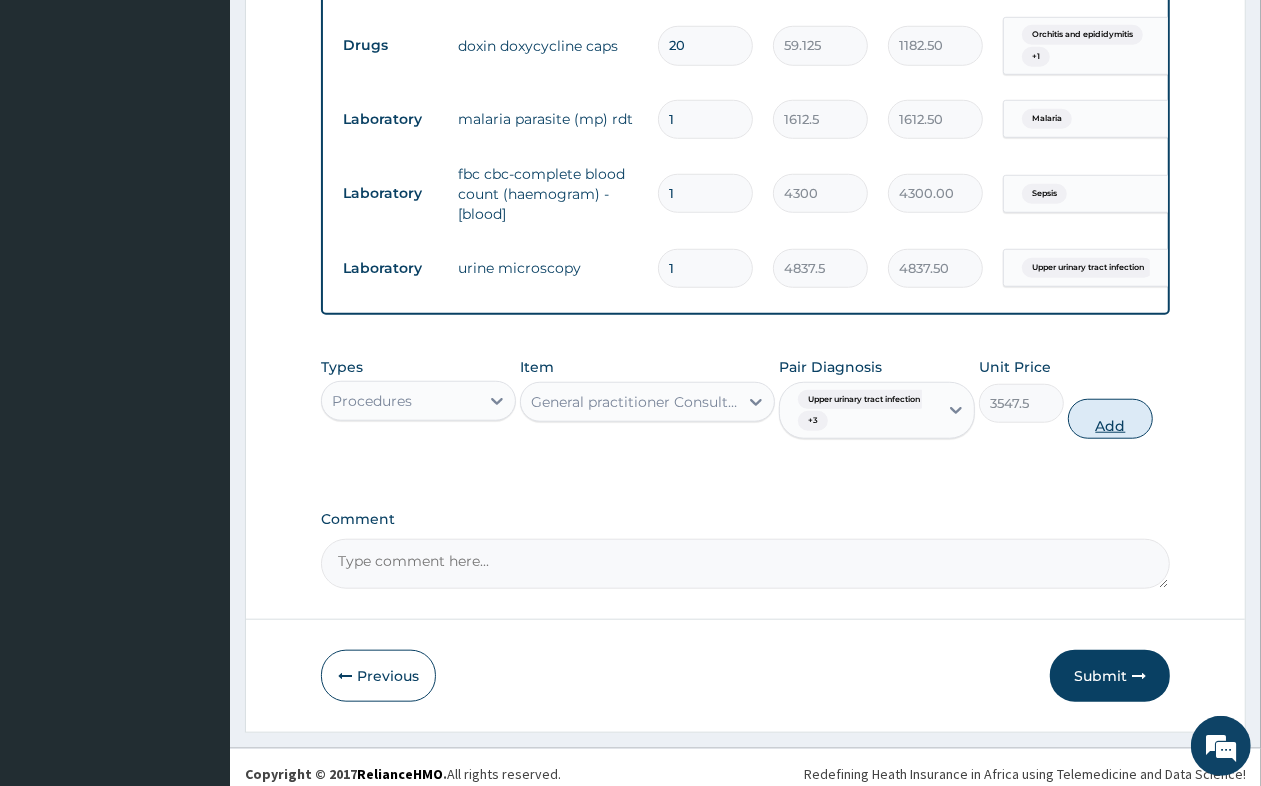 click on "Add" at bounding box center (1110, 419) 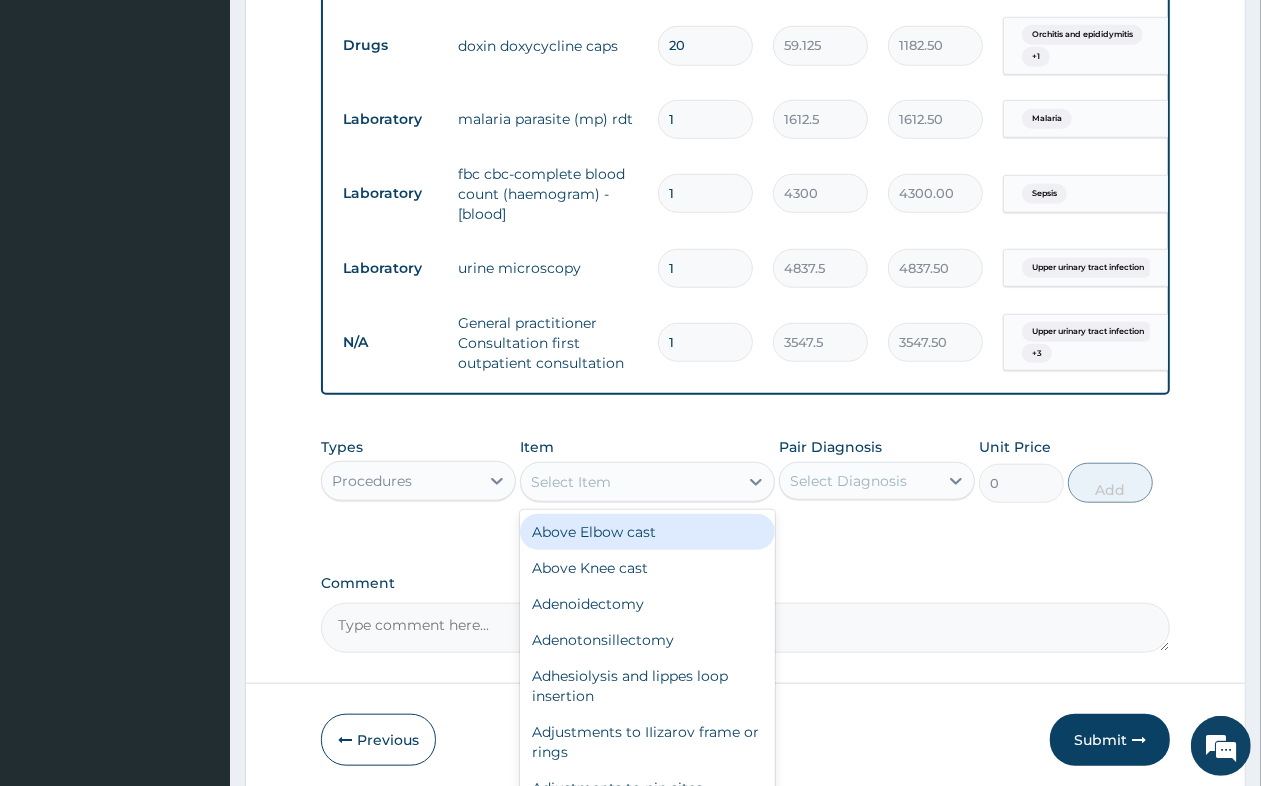 click on "Select Item" at bounding box center (571, 482) 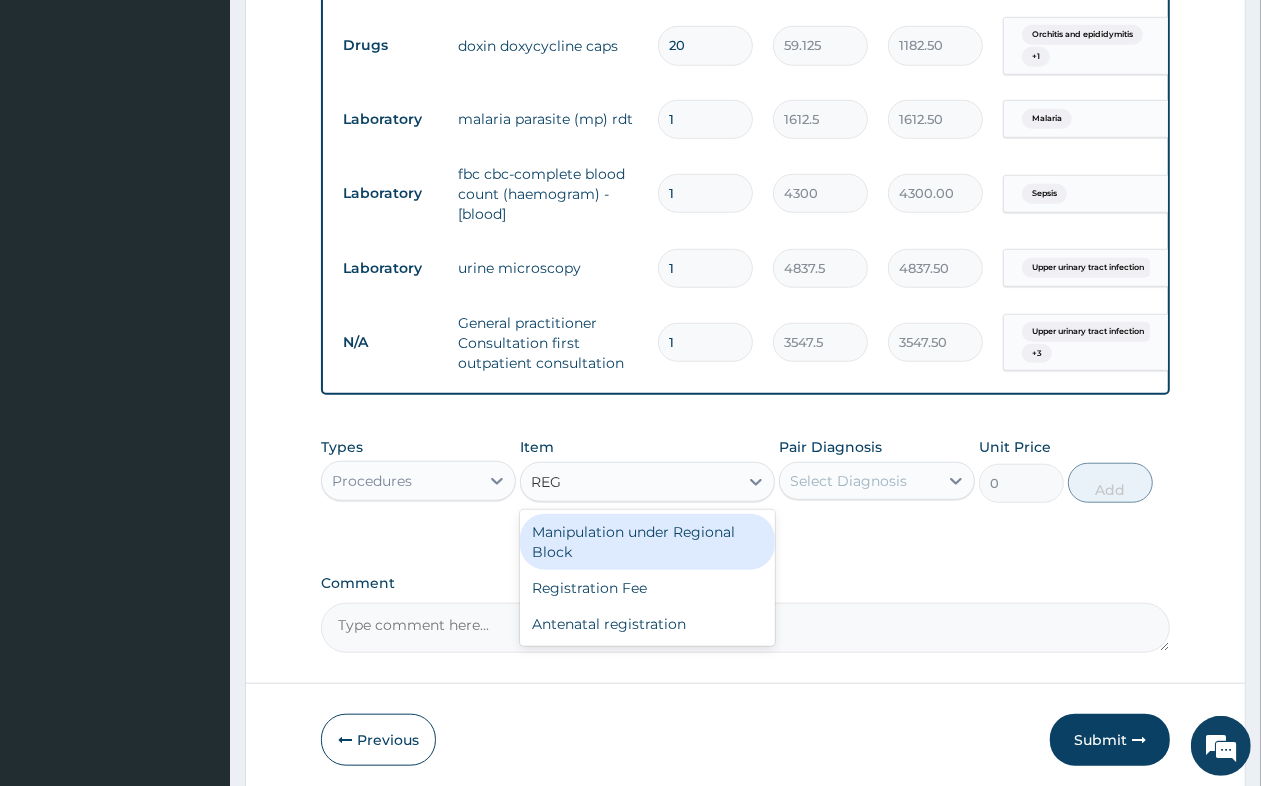 type on "REGI" 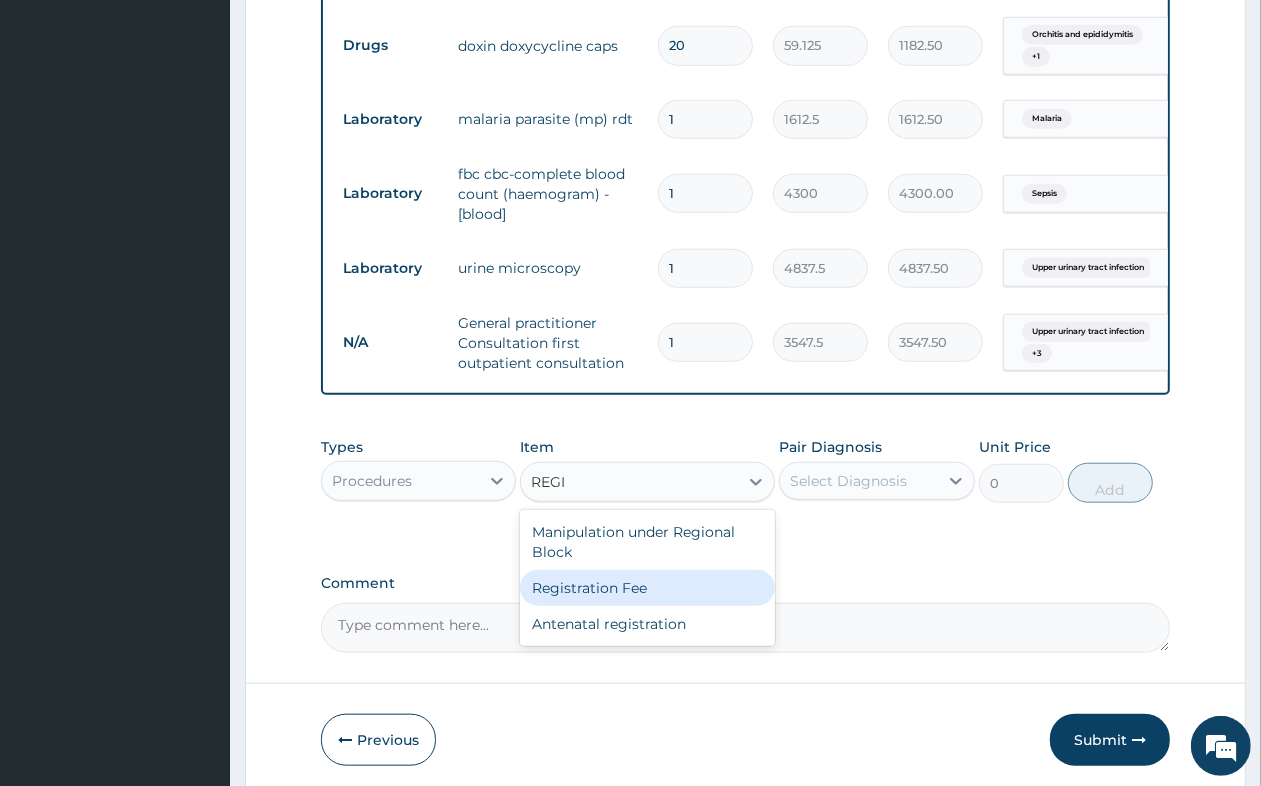 click on "Registration Fee" at bounding box center (647, 588) 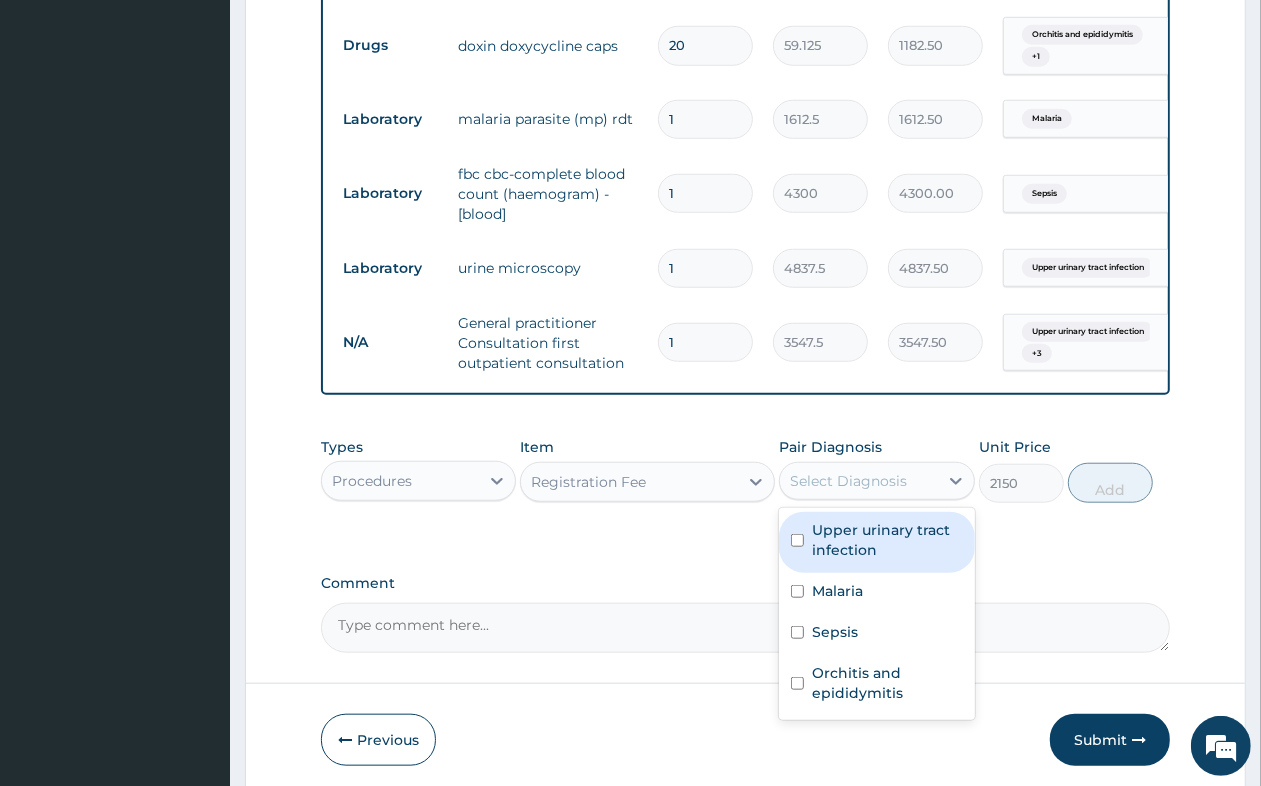click on "Select Diagnosis" at bounding box center [848, 481] 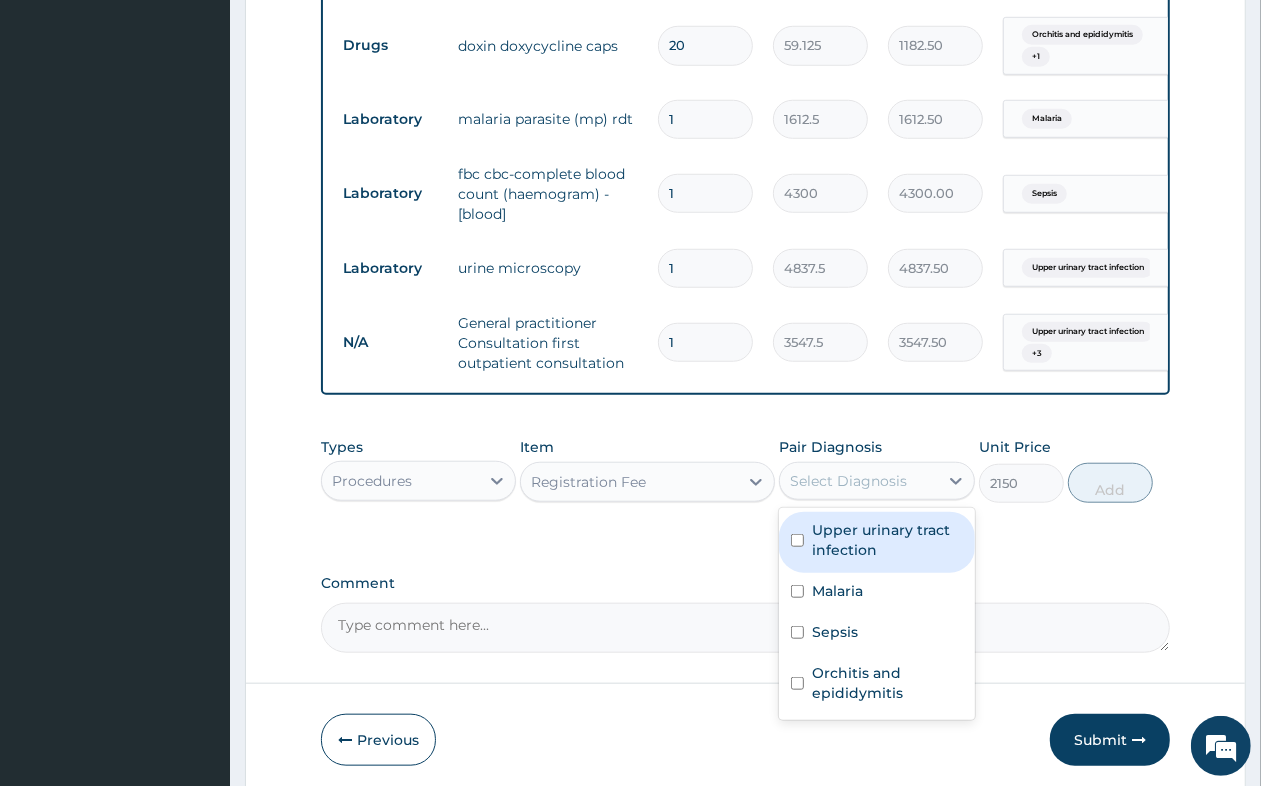 click on "Upper urinary tract infection" at bounding box center [887, 540] 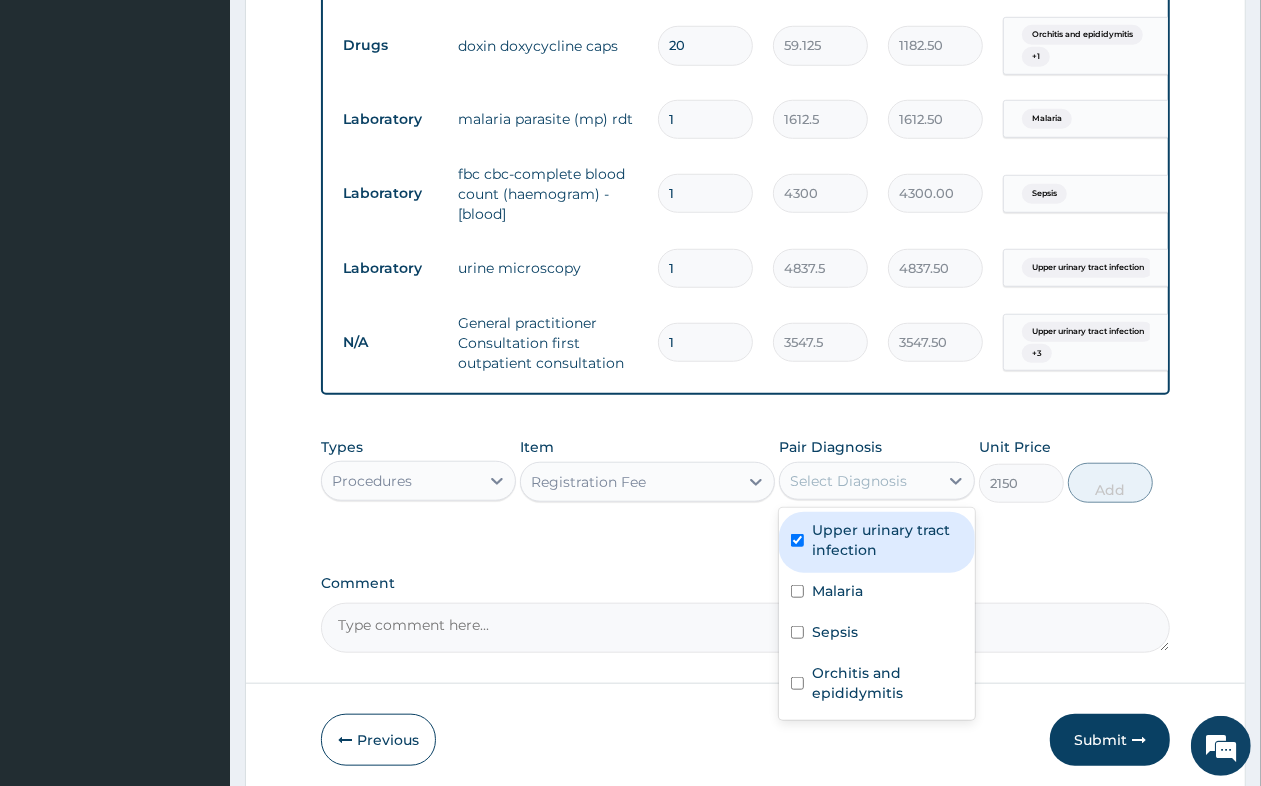 checkbox on "true" 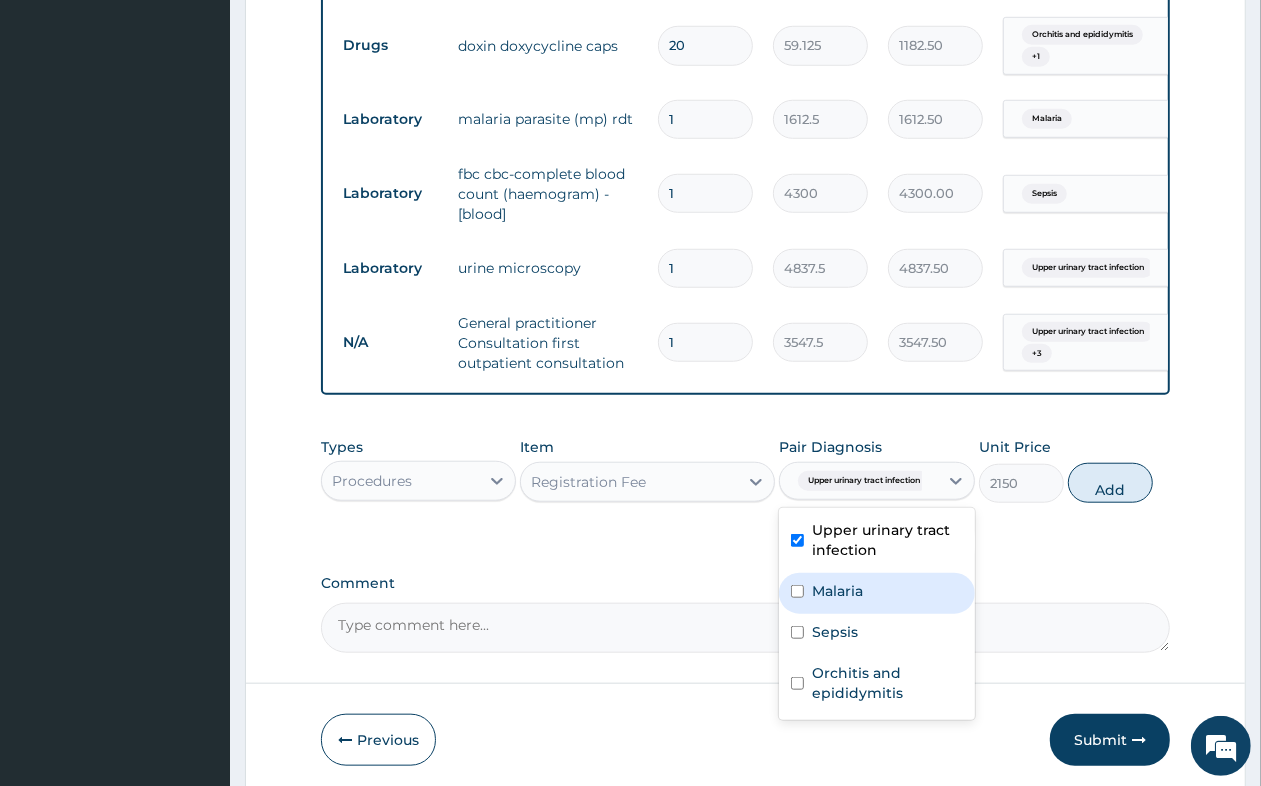 click on "Malaria" at bounding box center (876, 593) 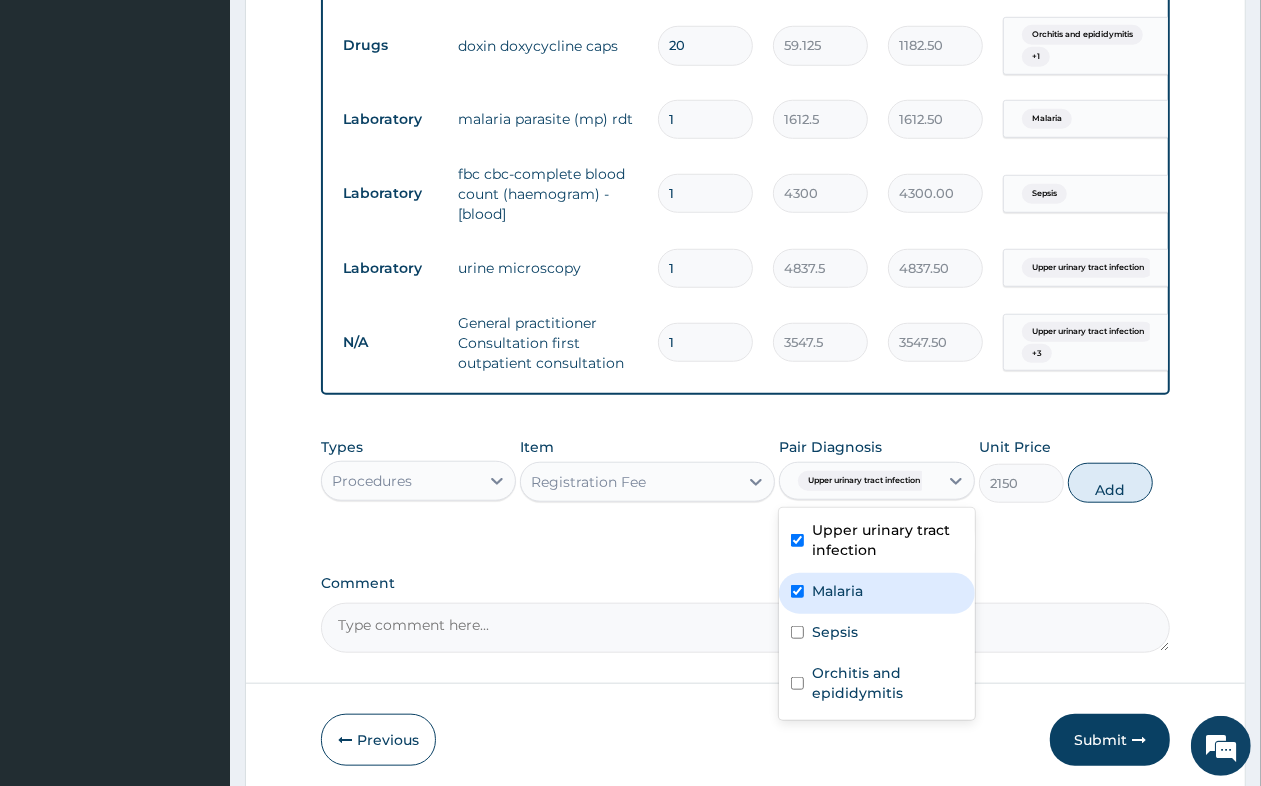 checkbox on "true" 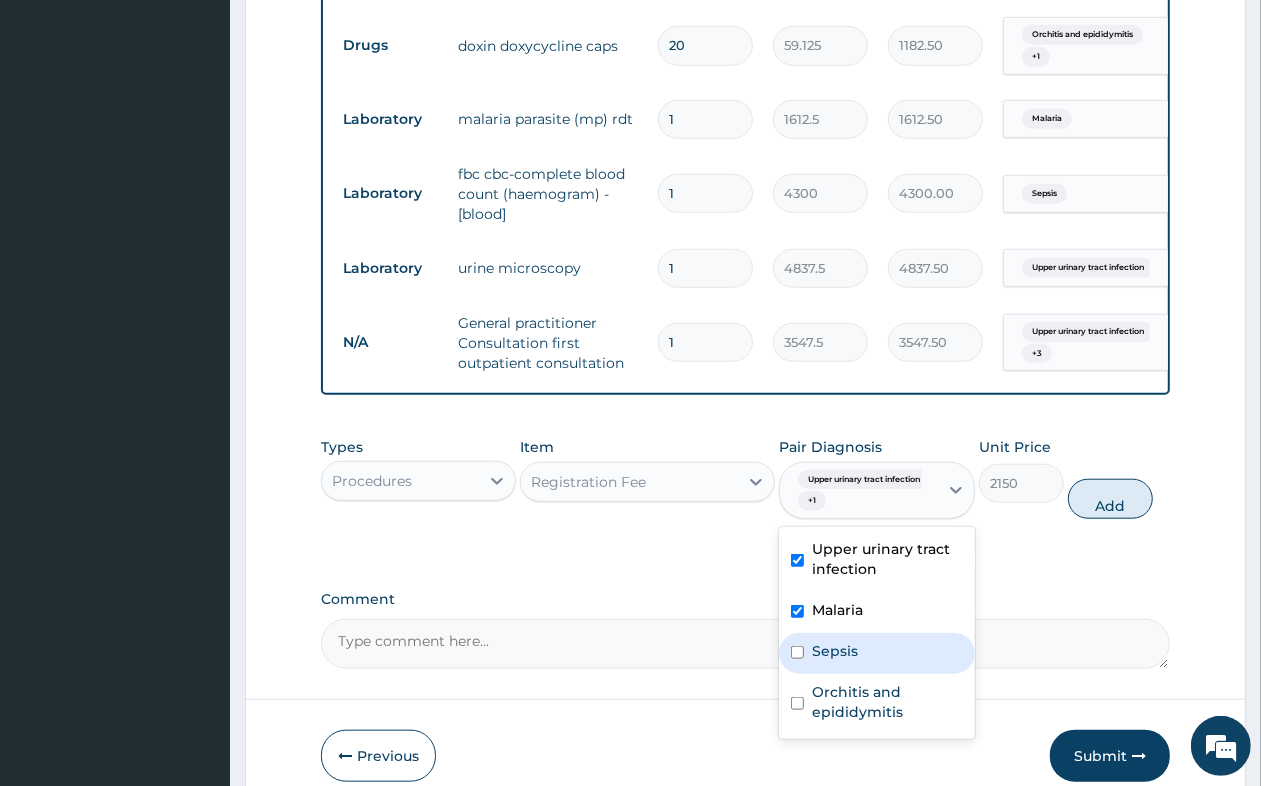 click on "Sepsis" at bounding box center (876, 653) 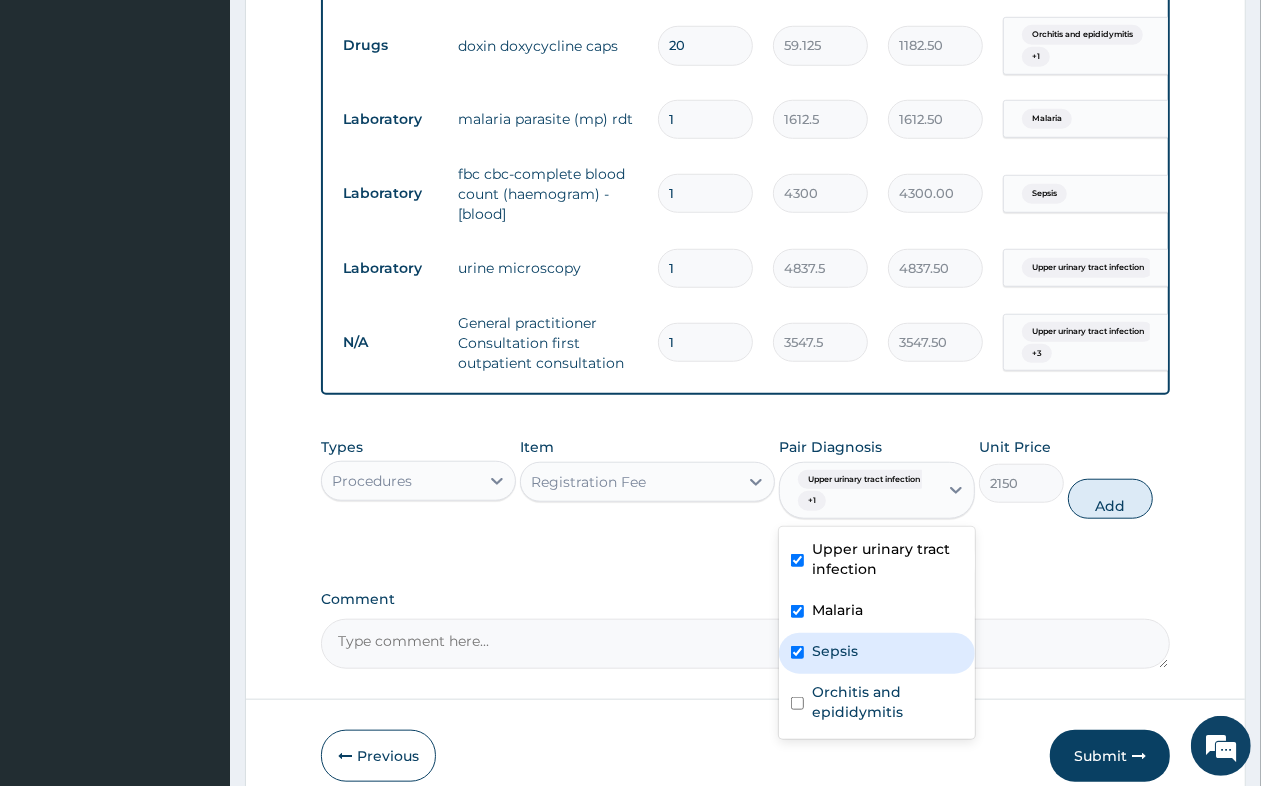 checkbox on "true" 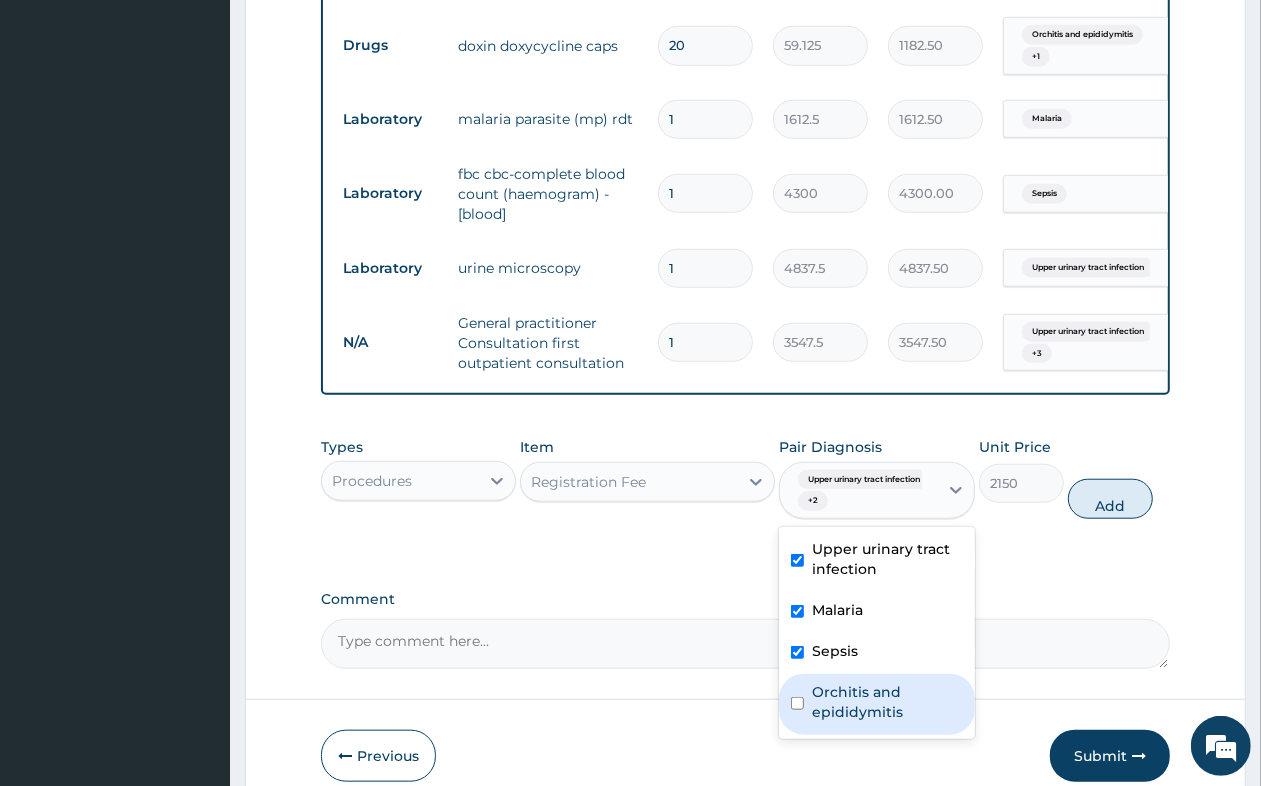 click on "Orchitis and epididymitis" at bounding box center [876, 704] 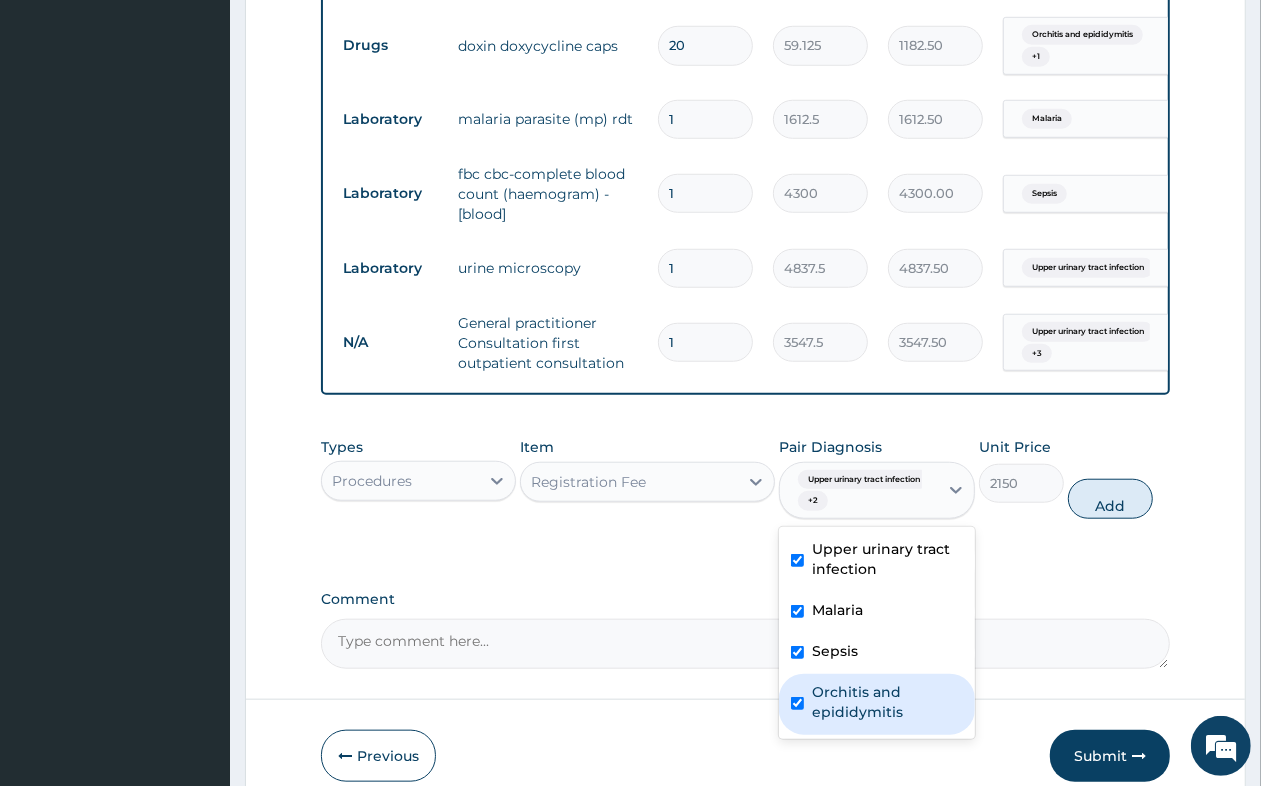checkbox on "true" 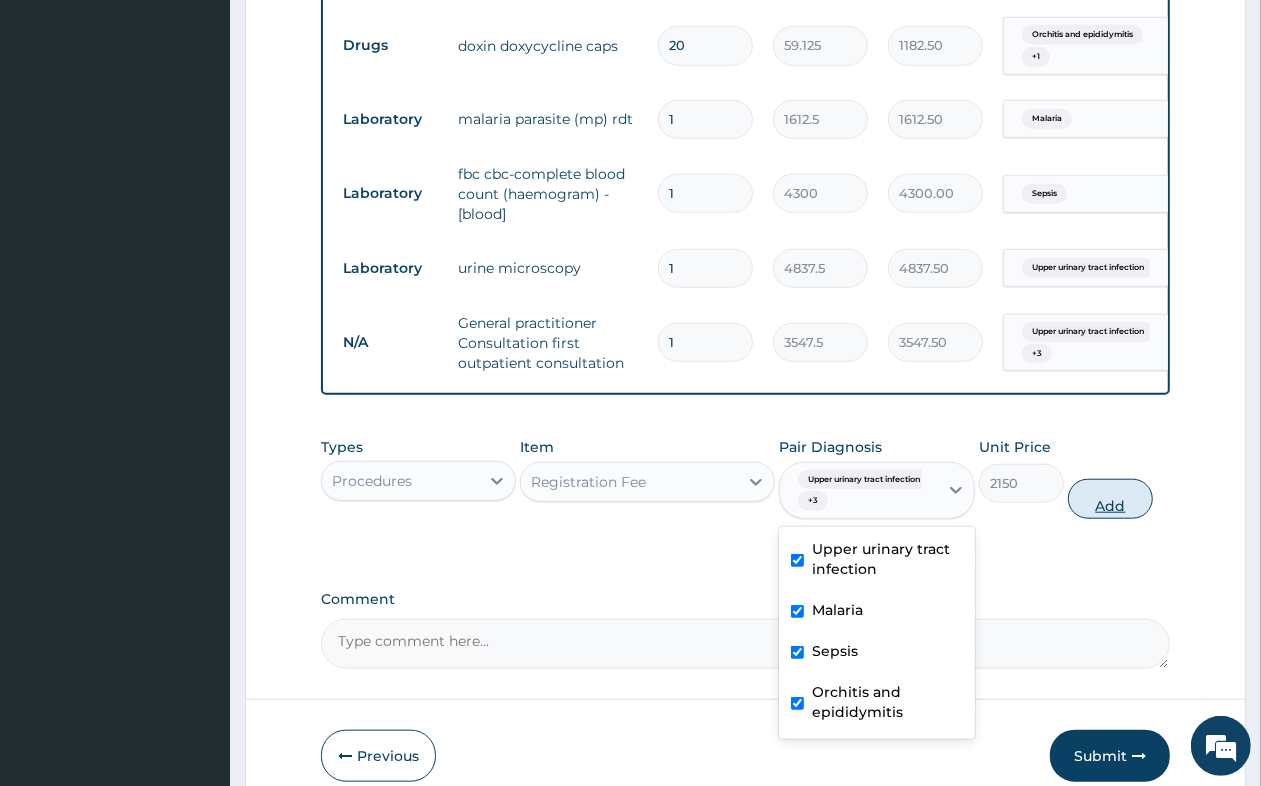 click on "Add" at bounding box center (1110, 499) 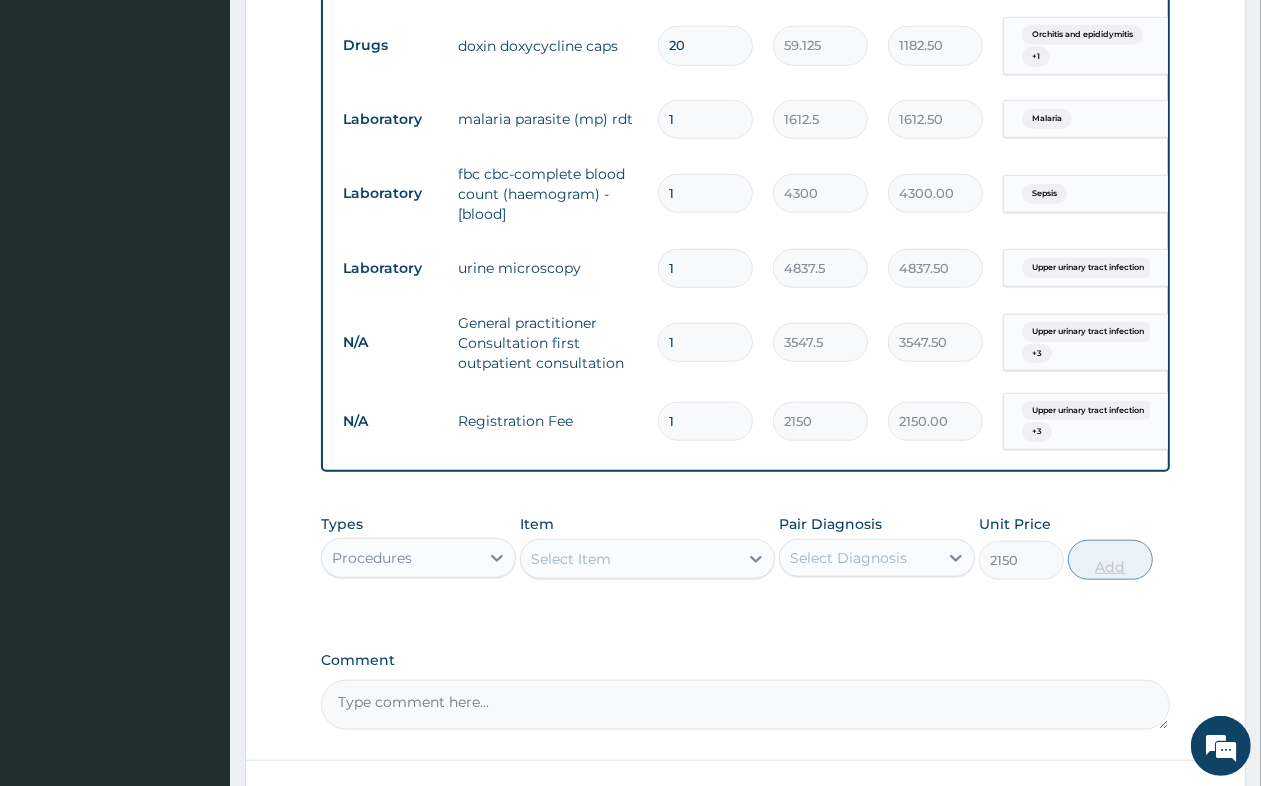 type on "0" 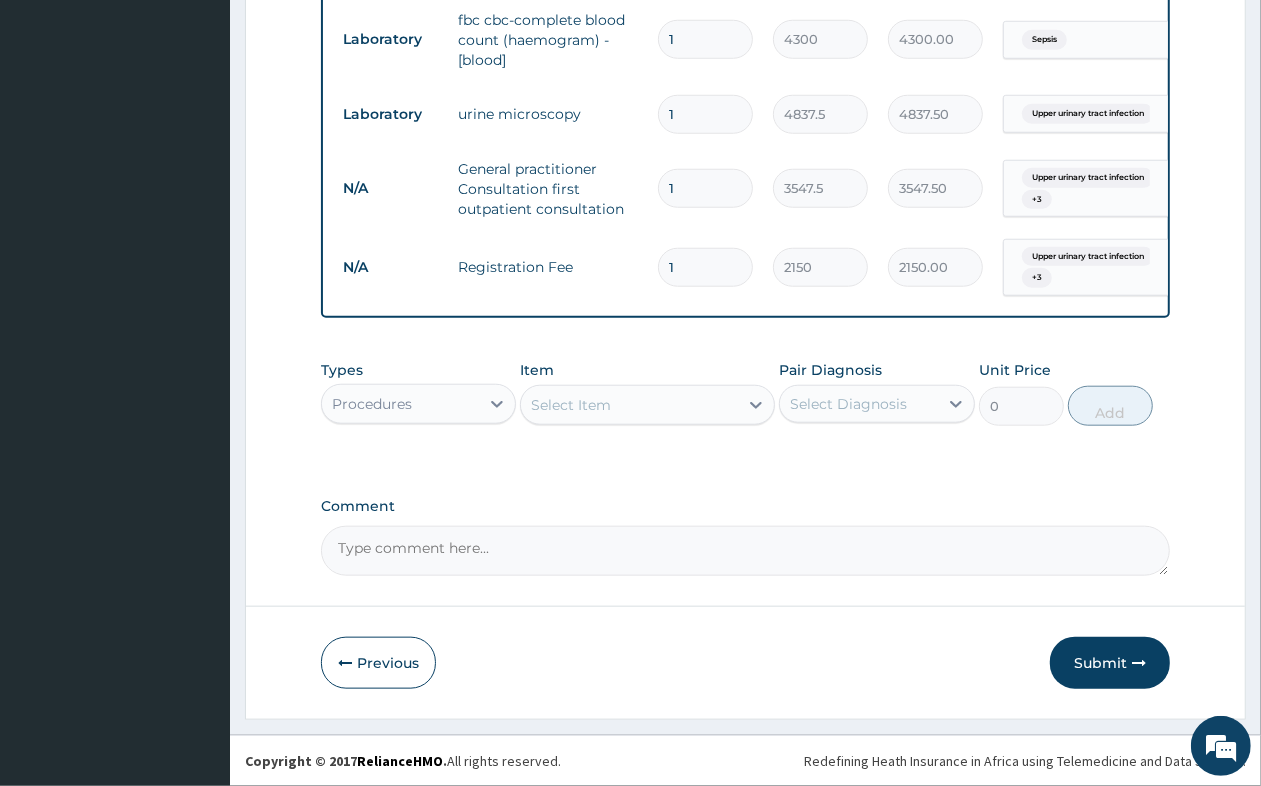 scroll, scrollTop: 1180, scrollLeft: 0, axis: vertical 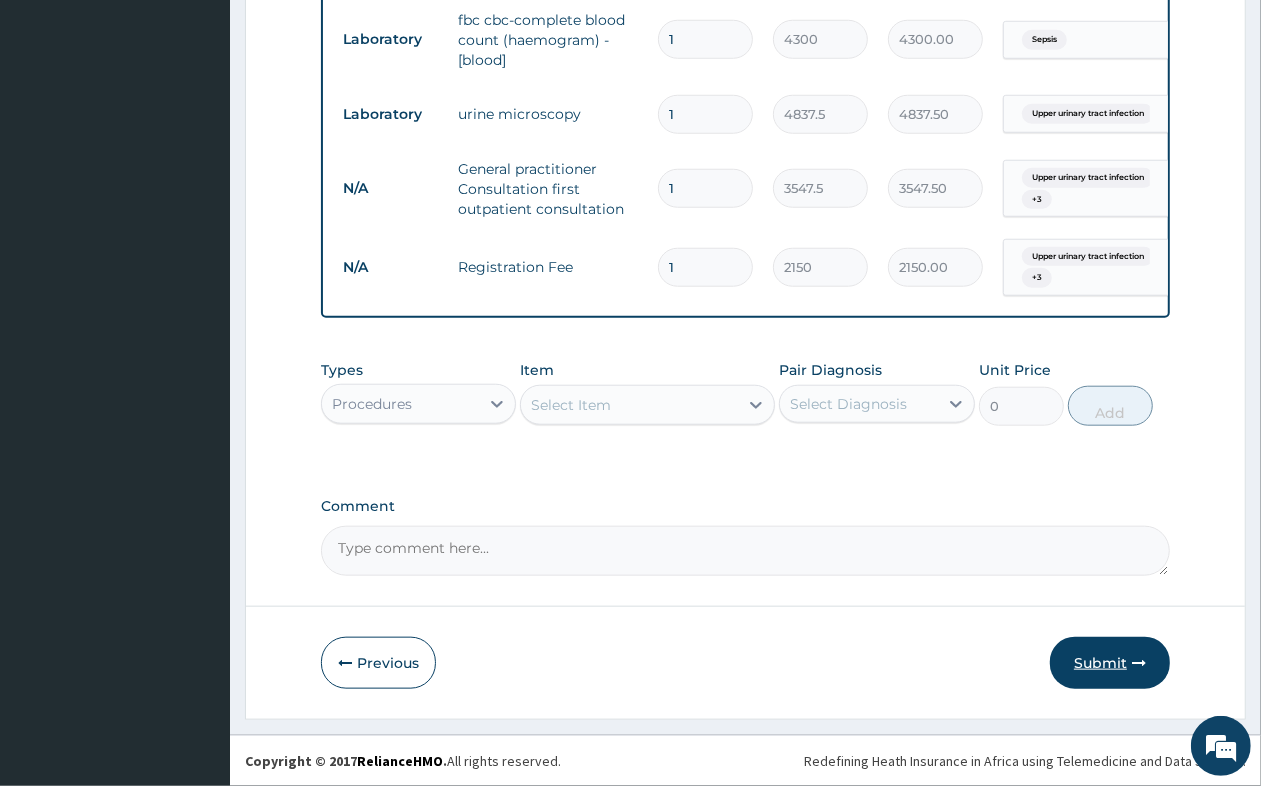 click on "Submit" at bounding box center (1110, 663) 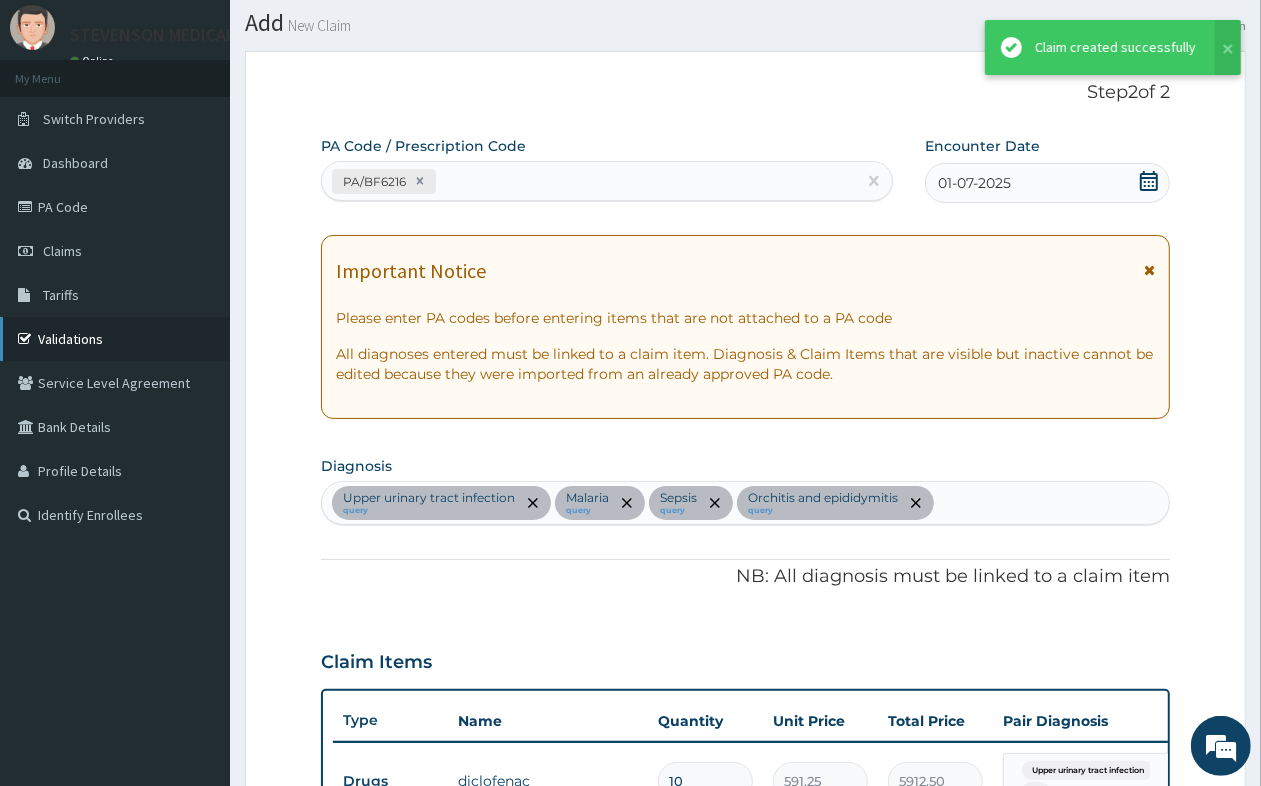 scroll, scrollTop: 1180, scrollLeft: 0, axis: vertical 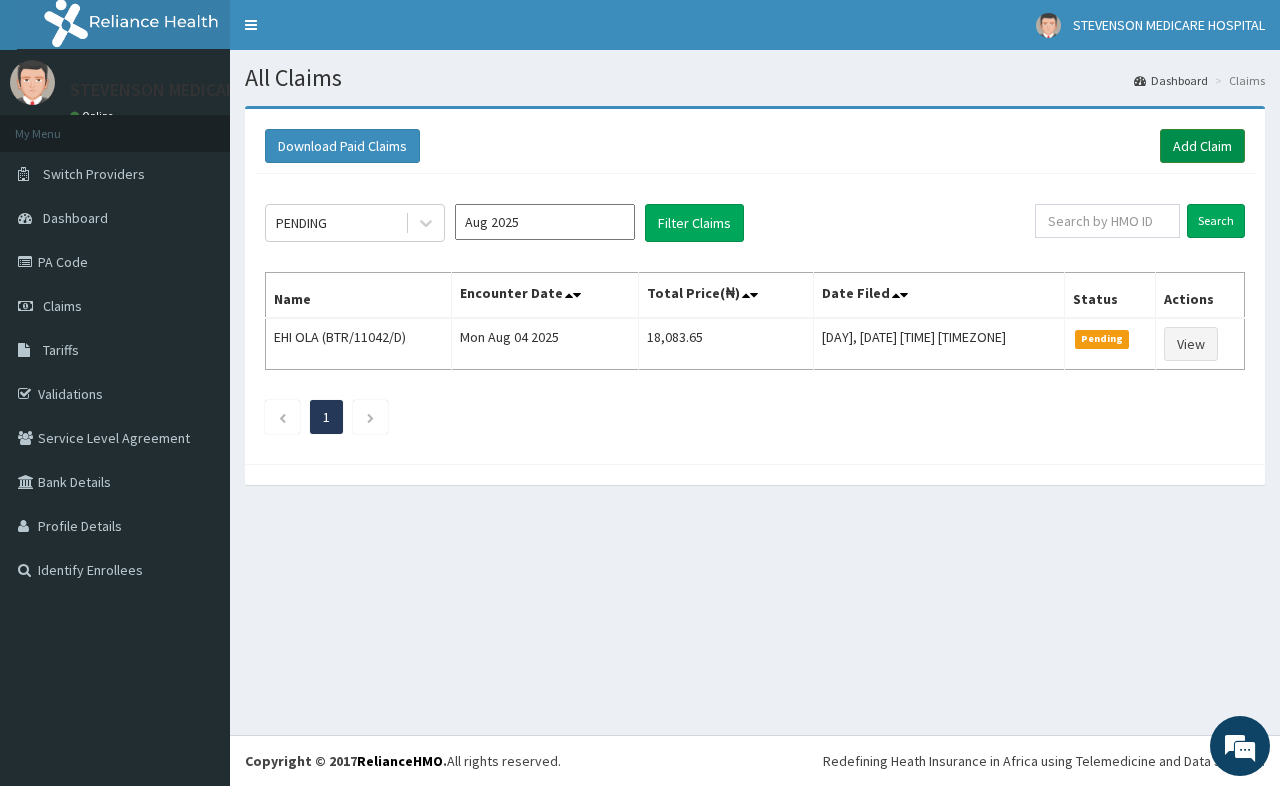 click on "Add Claim" at bounding box center (1202, 146) 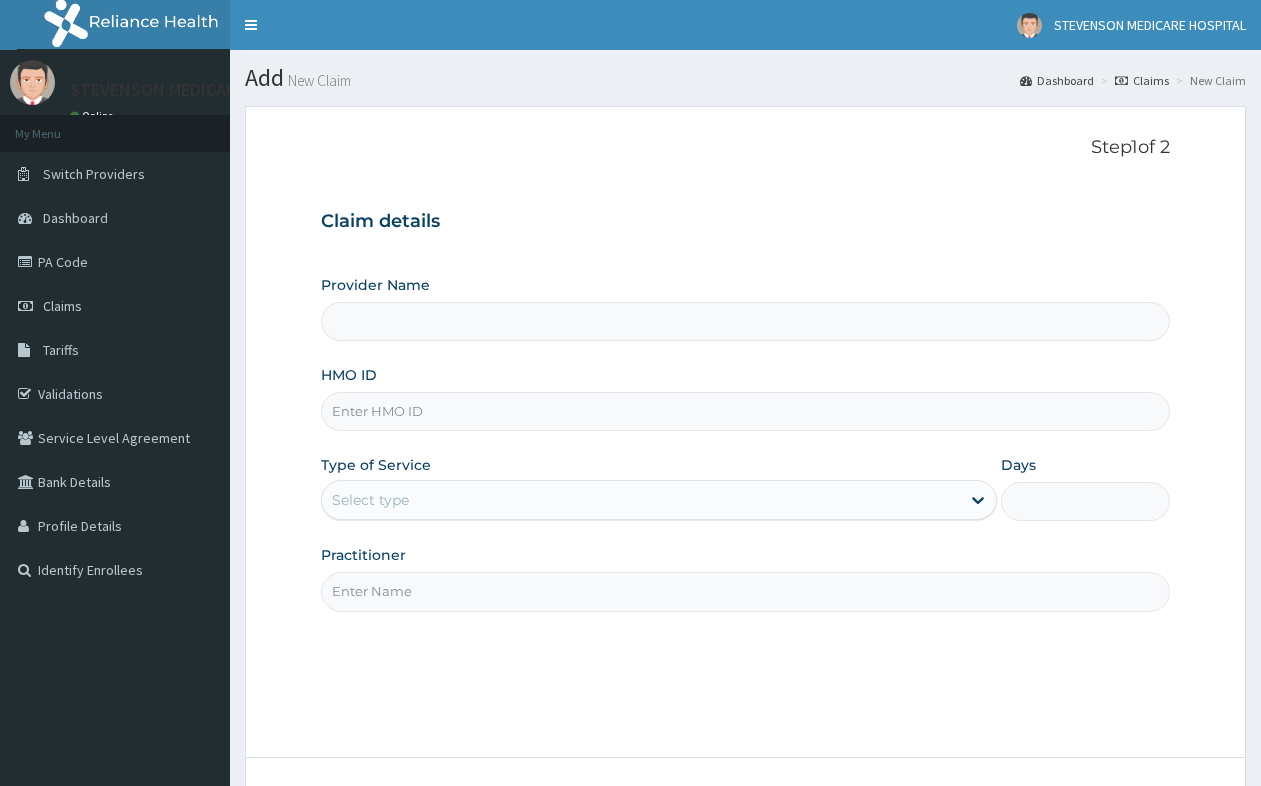 scroll, scrollTop: 0, scrollLeft: 0, axis: both 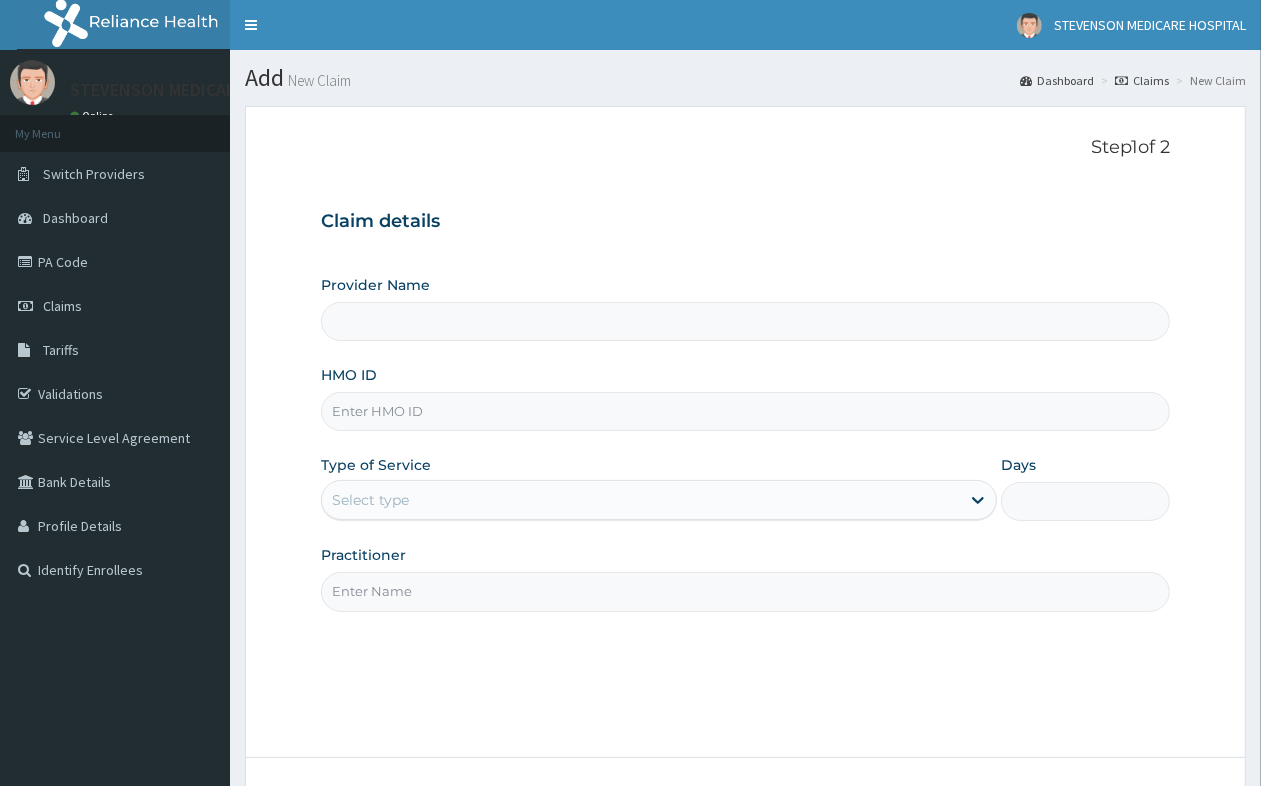 type on "STEVENSON MEDICARE HOSPITAL" 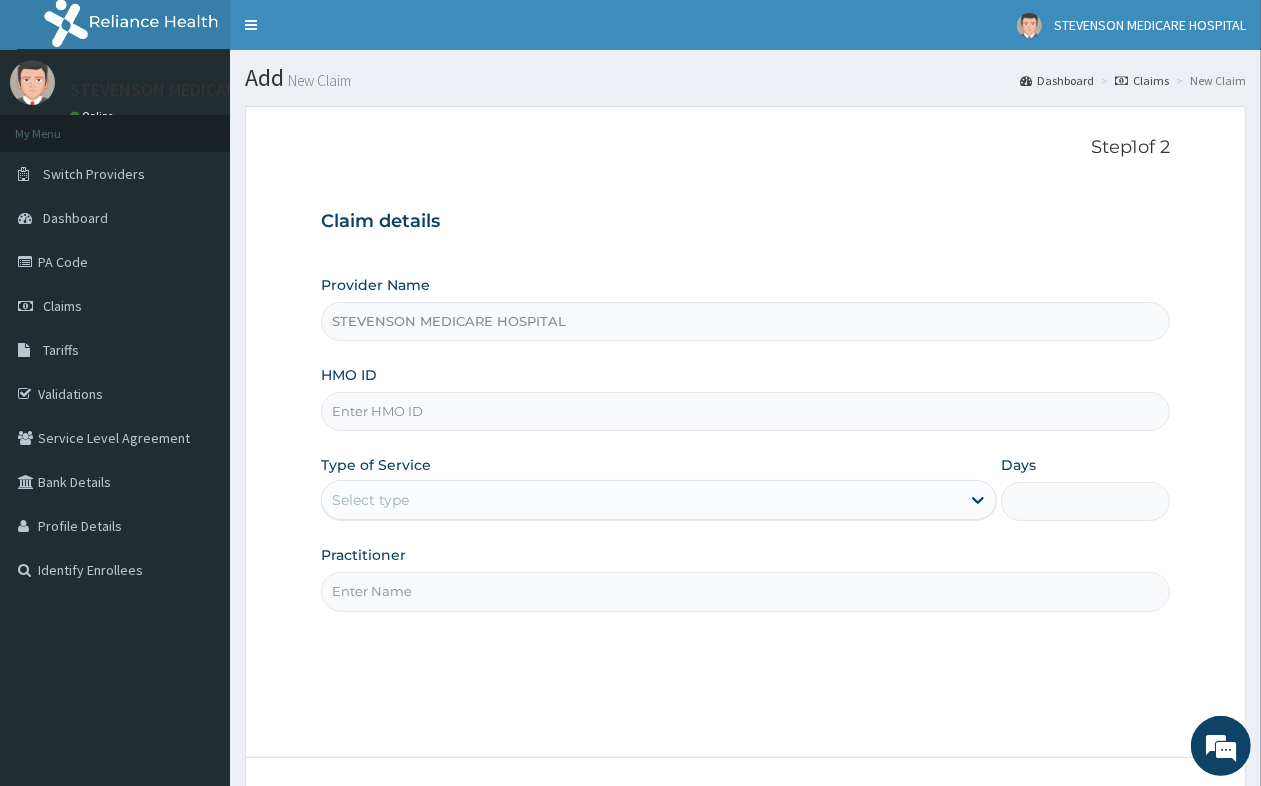 click on "HMO ID" at bounding box center (745, 411) 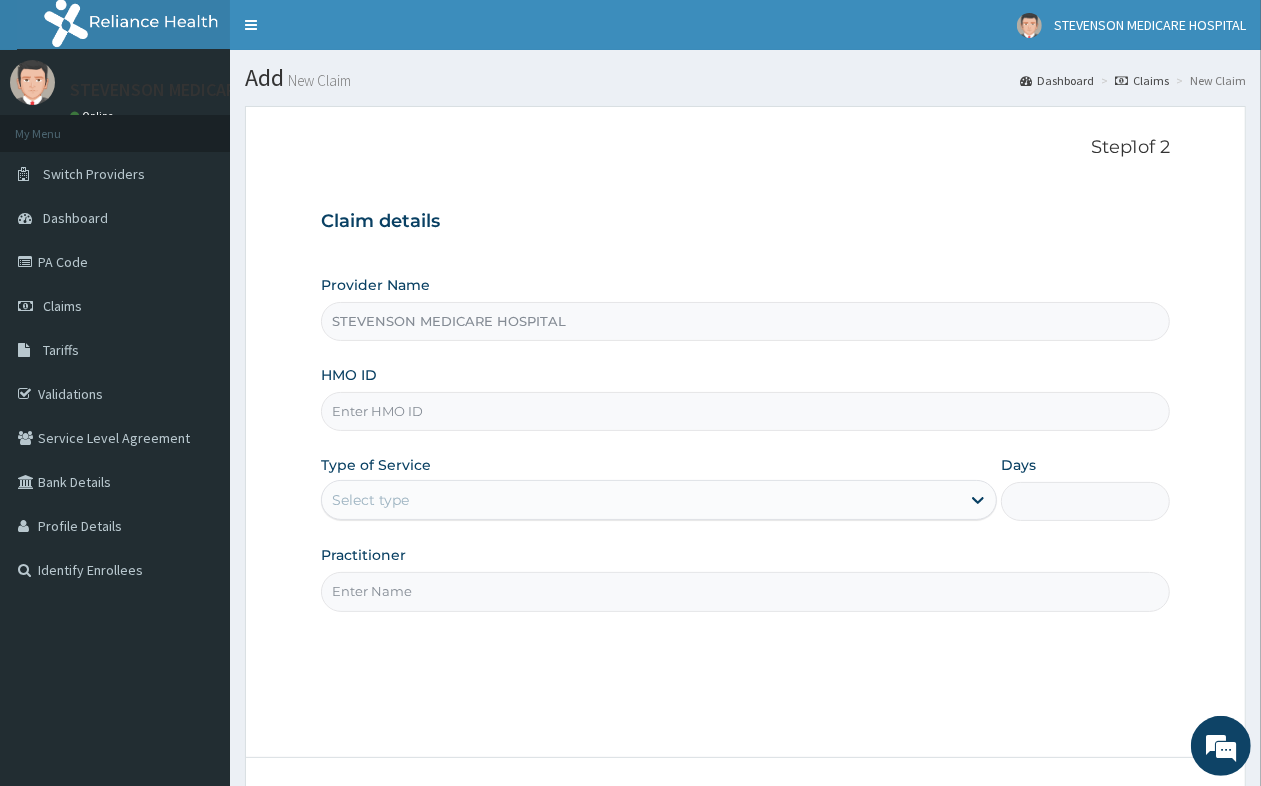 scroll, scrollTop: 0, scrollLeft: 0, axis: both 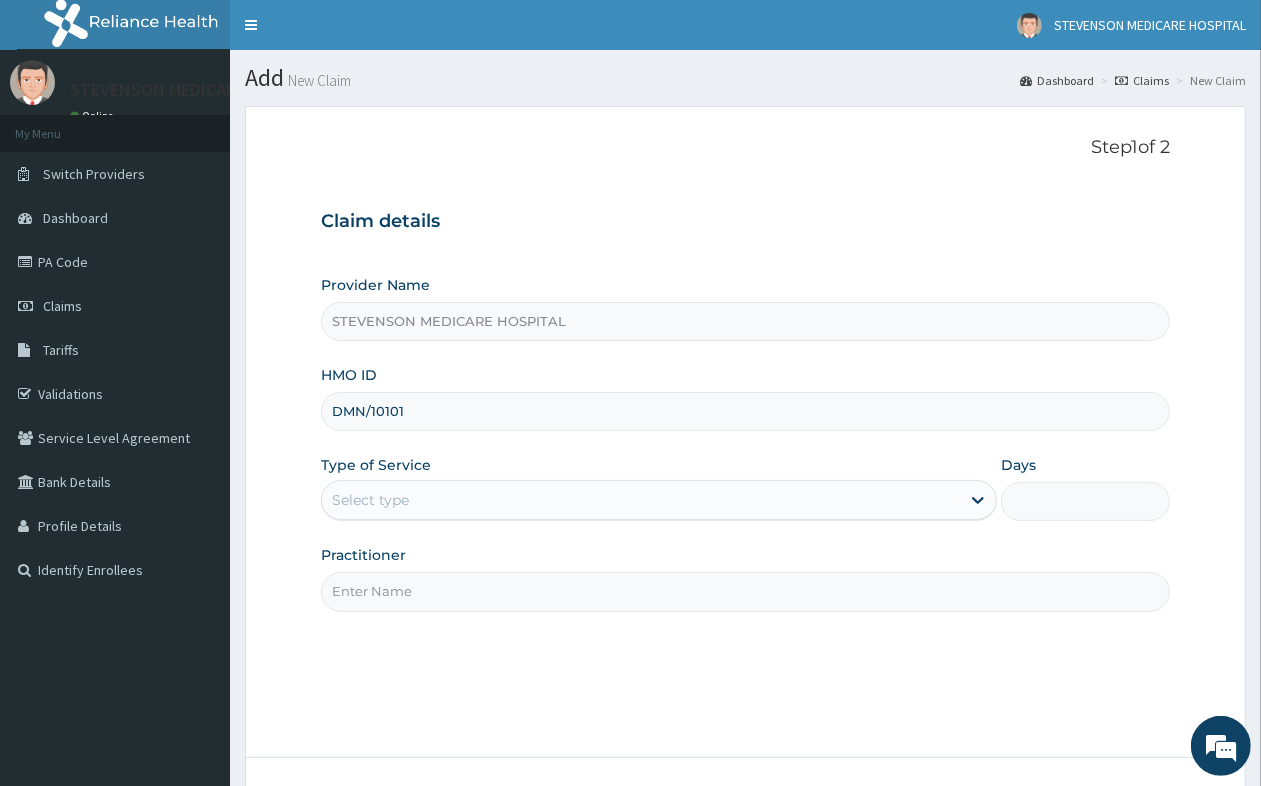 type on "DMN/10101/A" 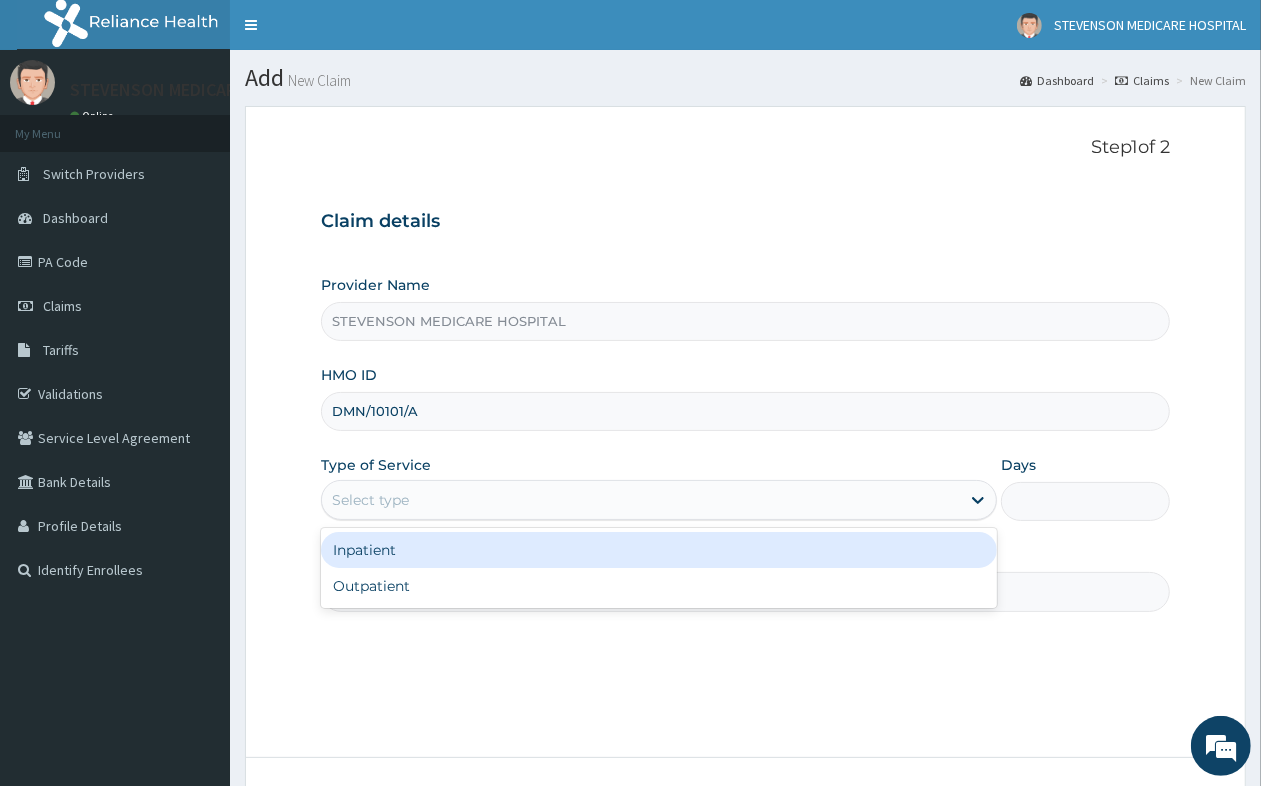 click on "Select type" at bounding box center (641, 500) 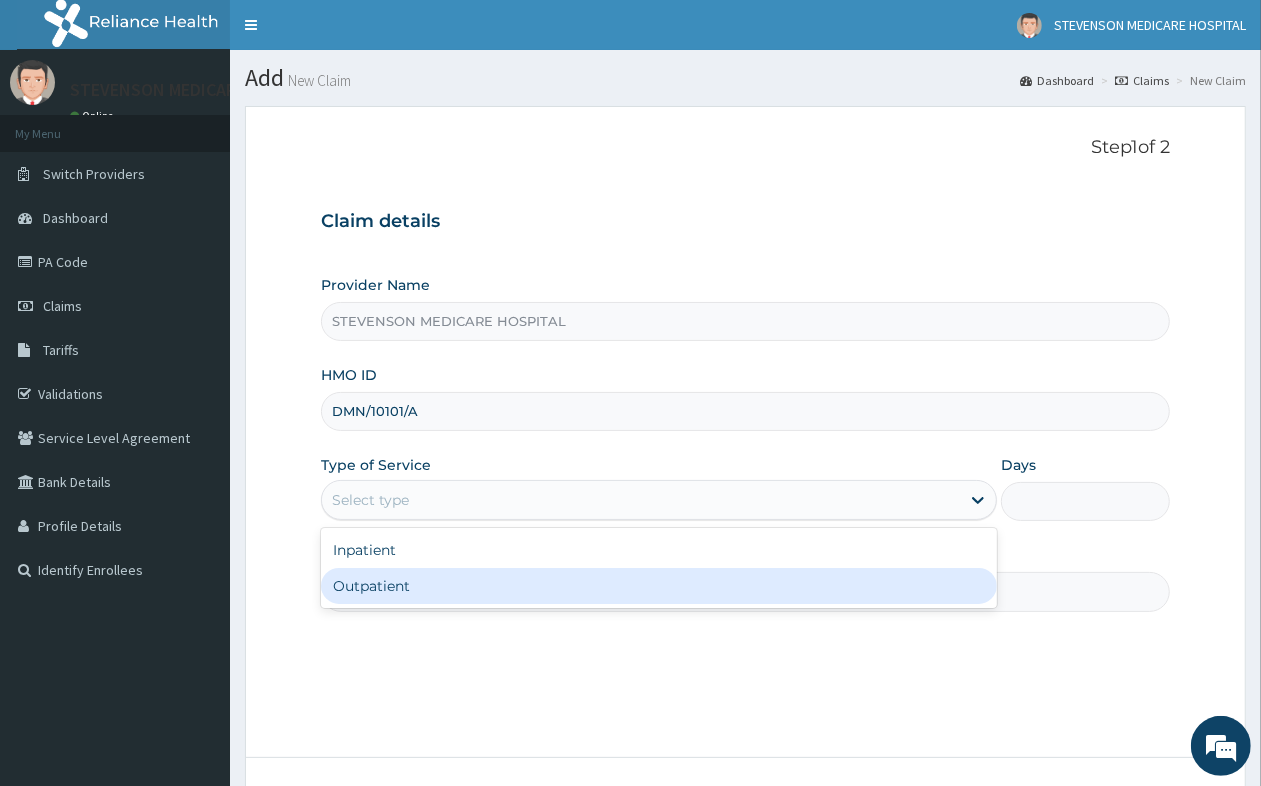 click on "Outpatient" at bounding box center [659, 586] 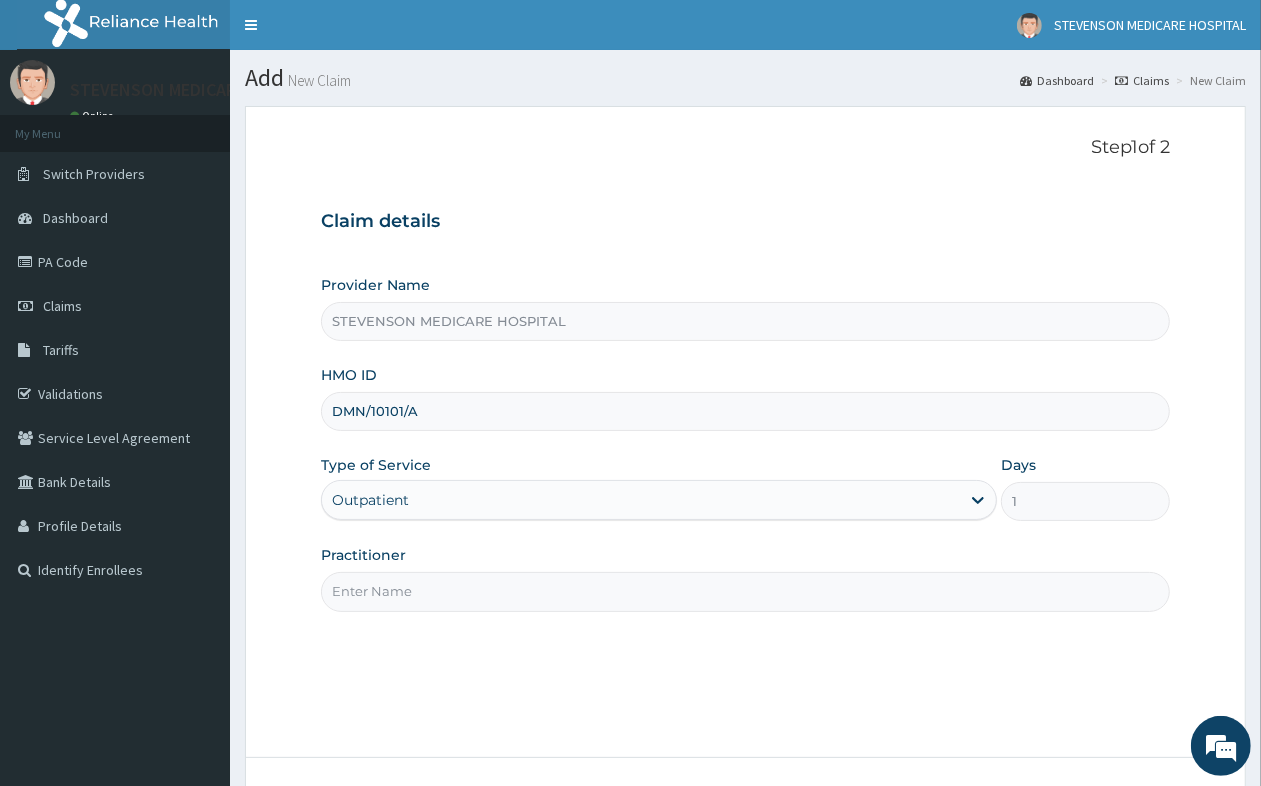 click on "Practitioner" at bounding box center (745, 591) 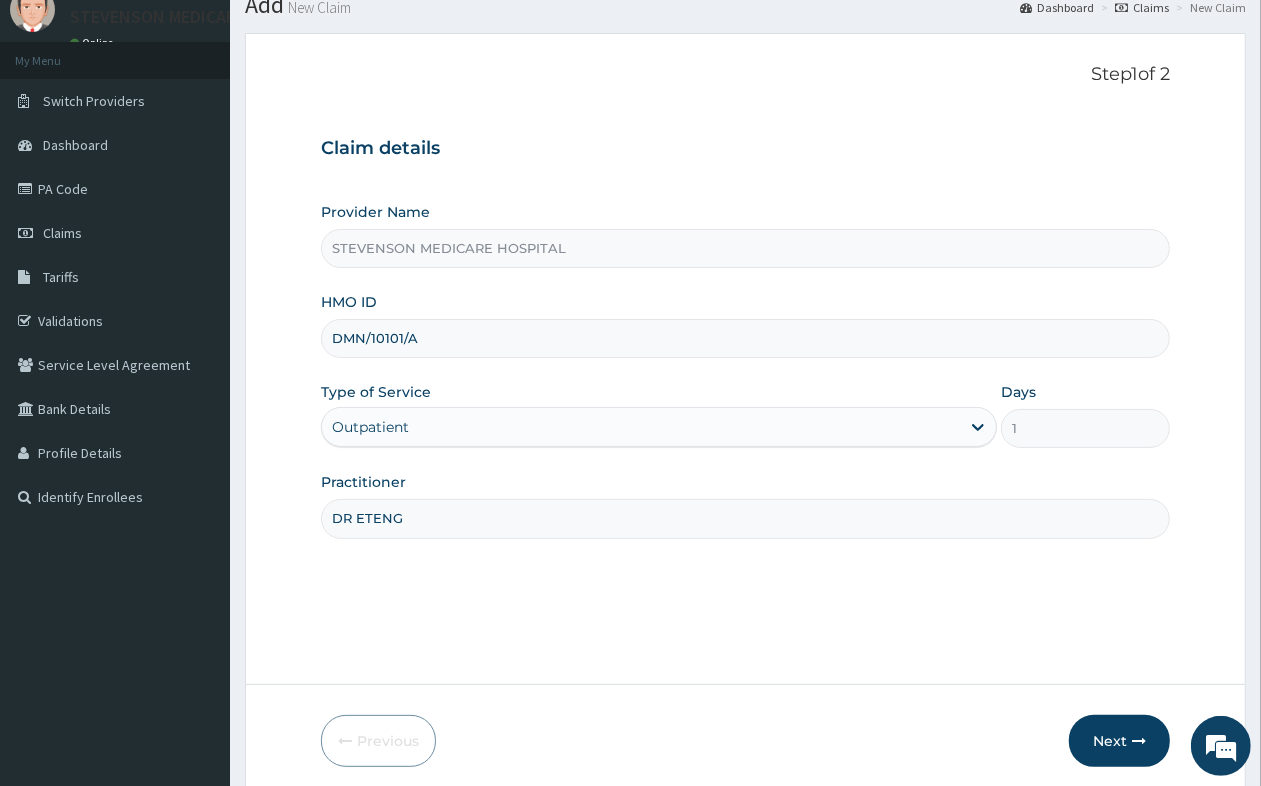 scroll, scrollTop: 151, scrollLeft: 0, axis: vertical 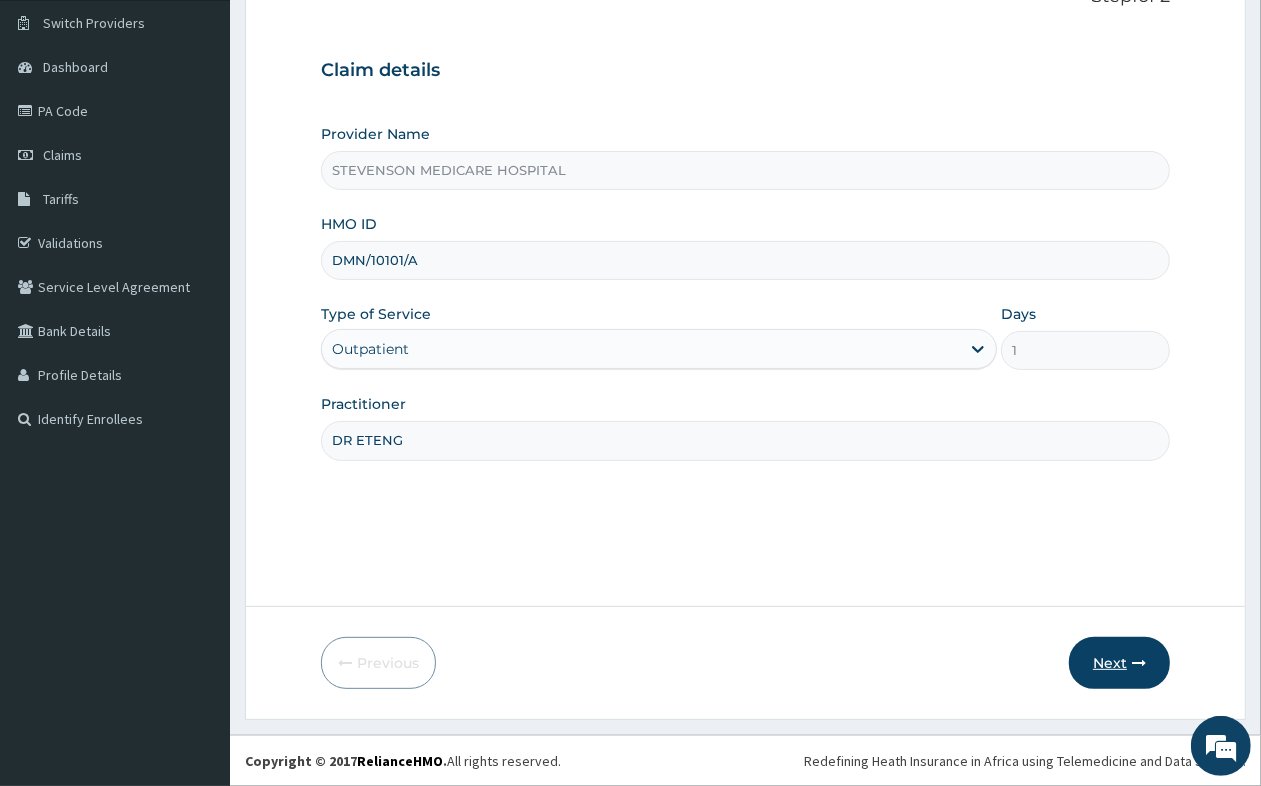 type on "DR ETENG" 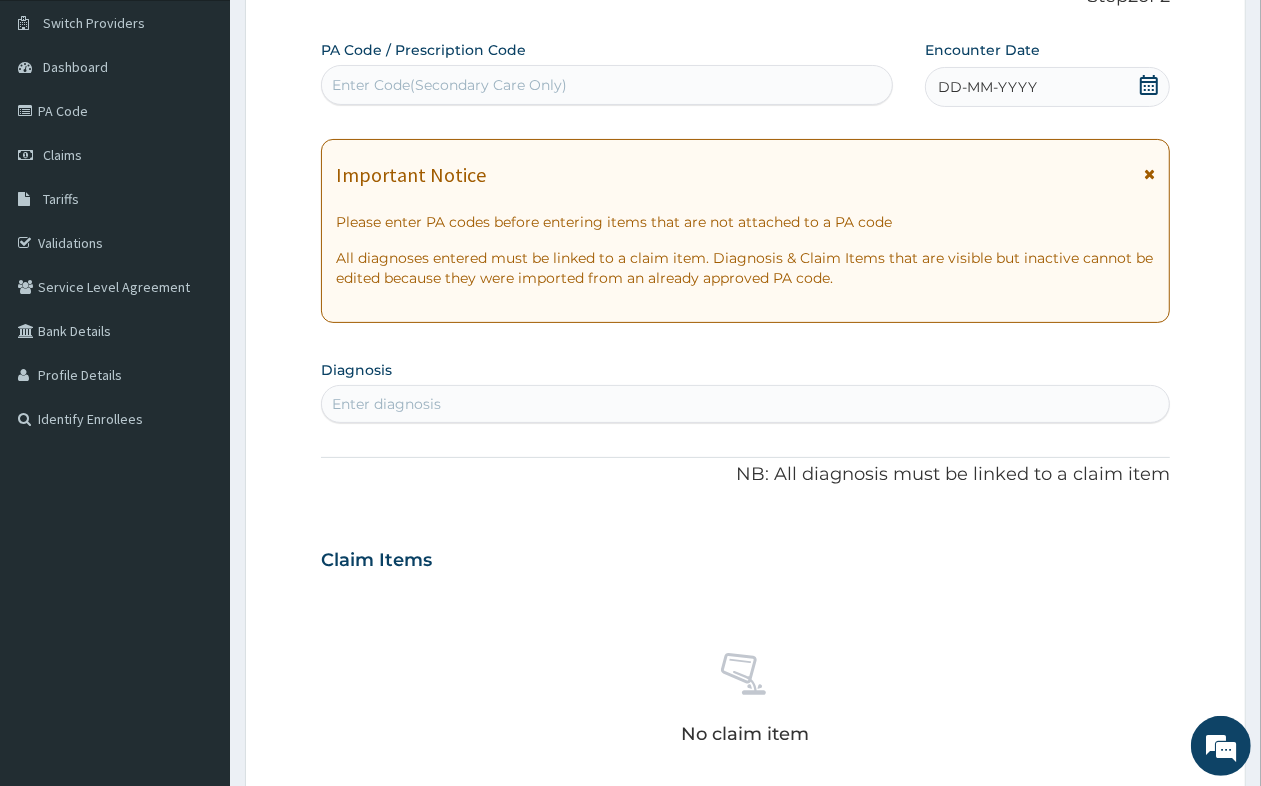 click 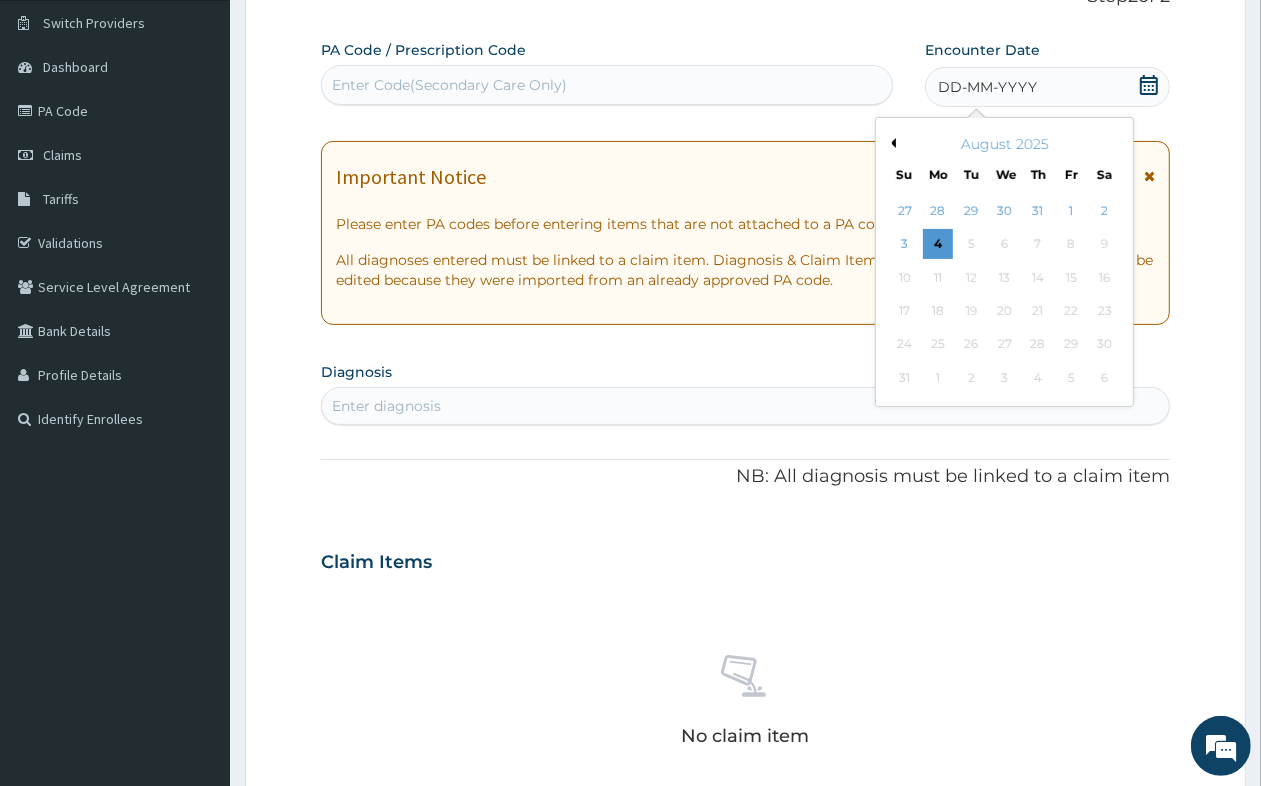 click on "Previous Month" at bounding box center [891, 143] 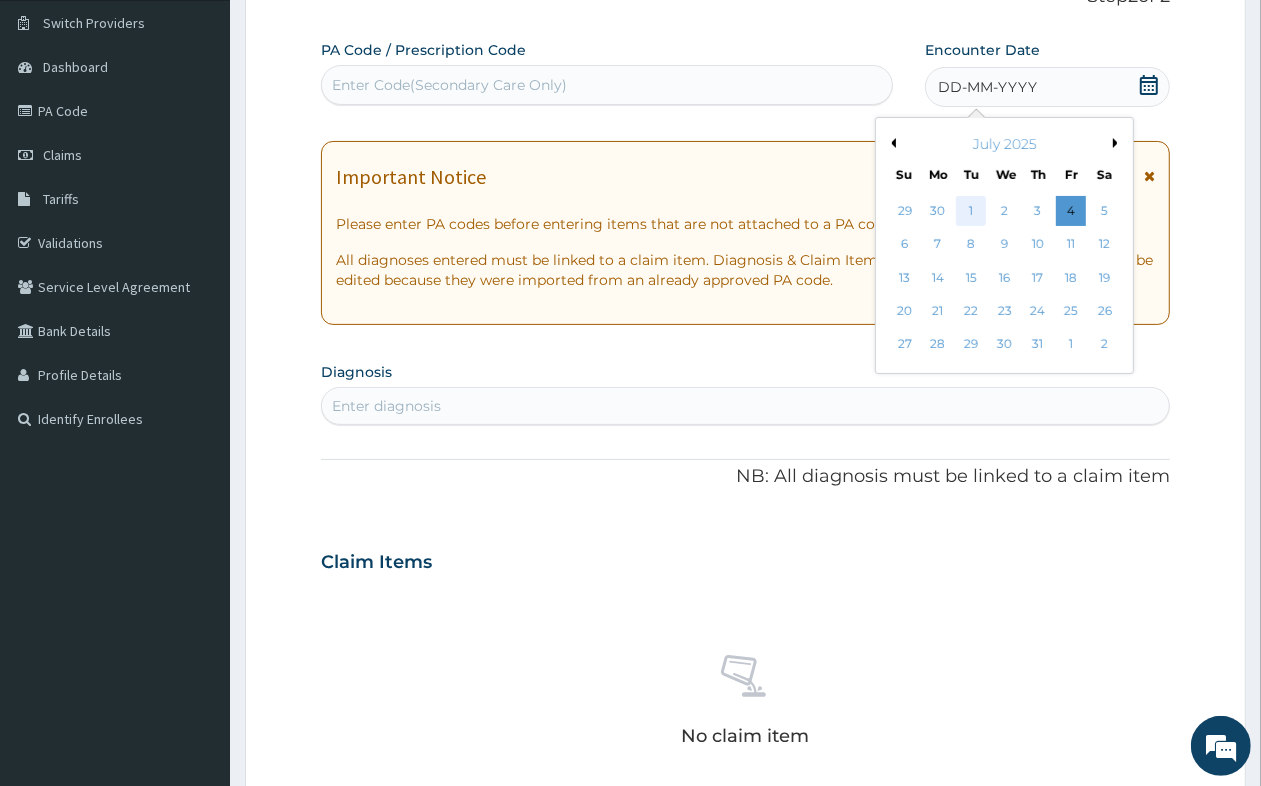 click on "1" at bounding box center (971, 211) 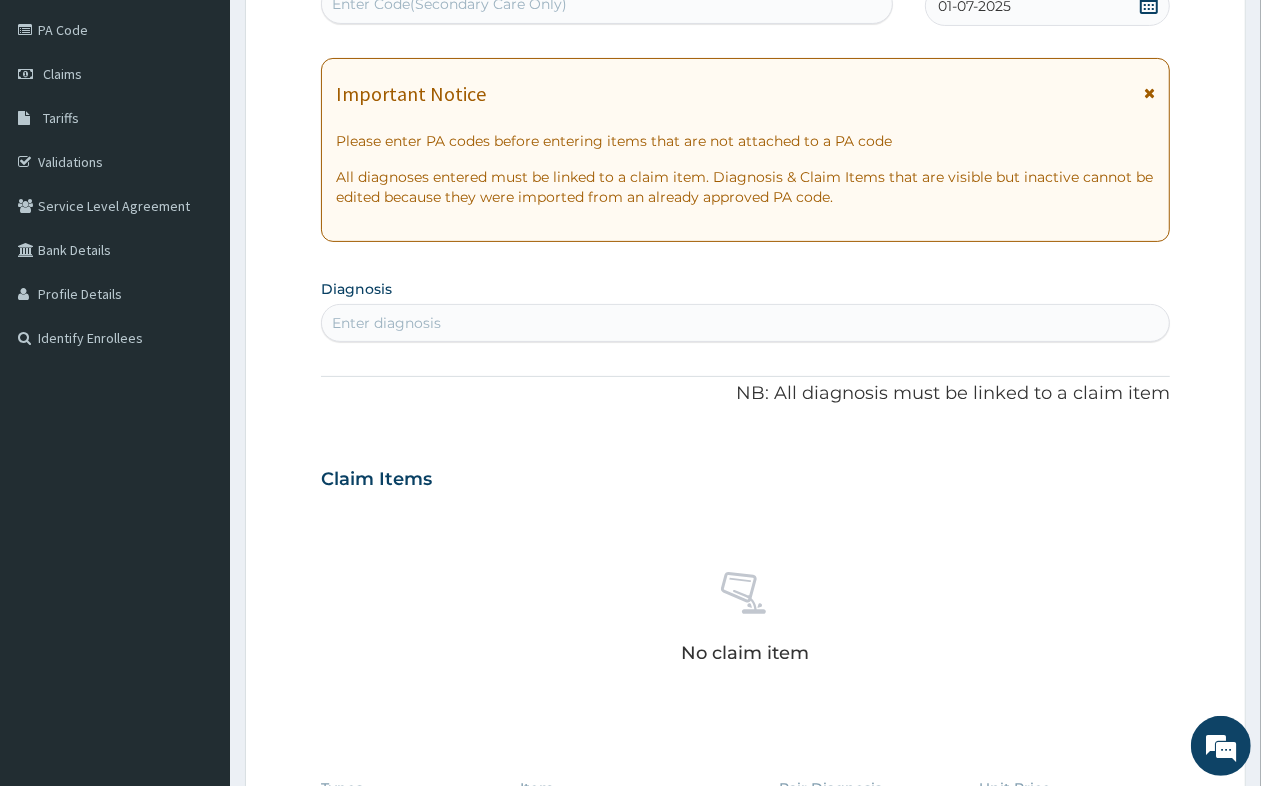 scroll, scrollTop: 276, scrollLeft: 0, axis: vertical 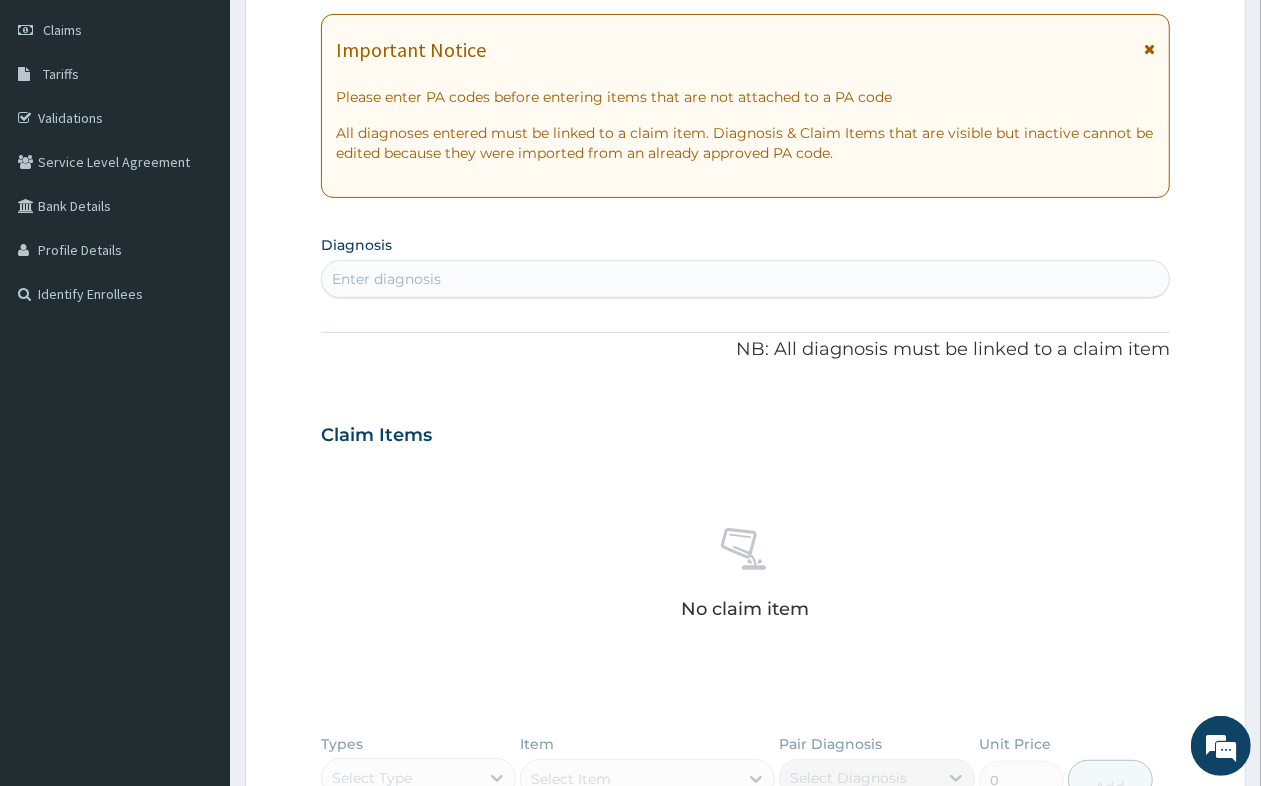 click on "Diagnosis Enter diagnosis" at bounding box center (745, 264) 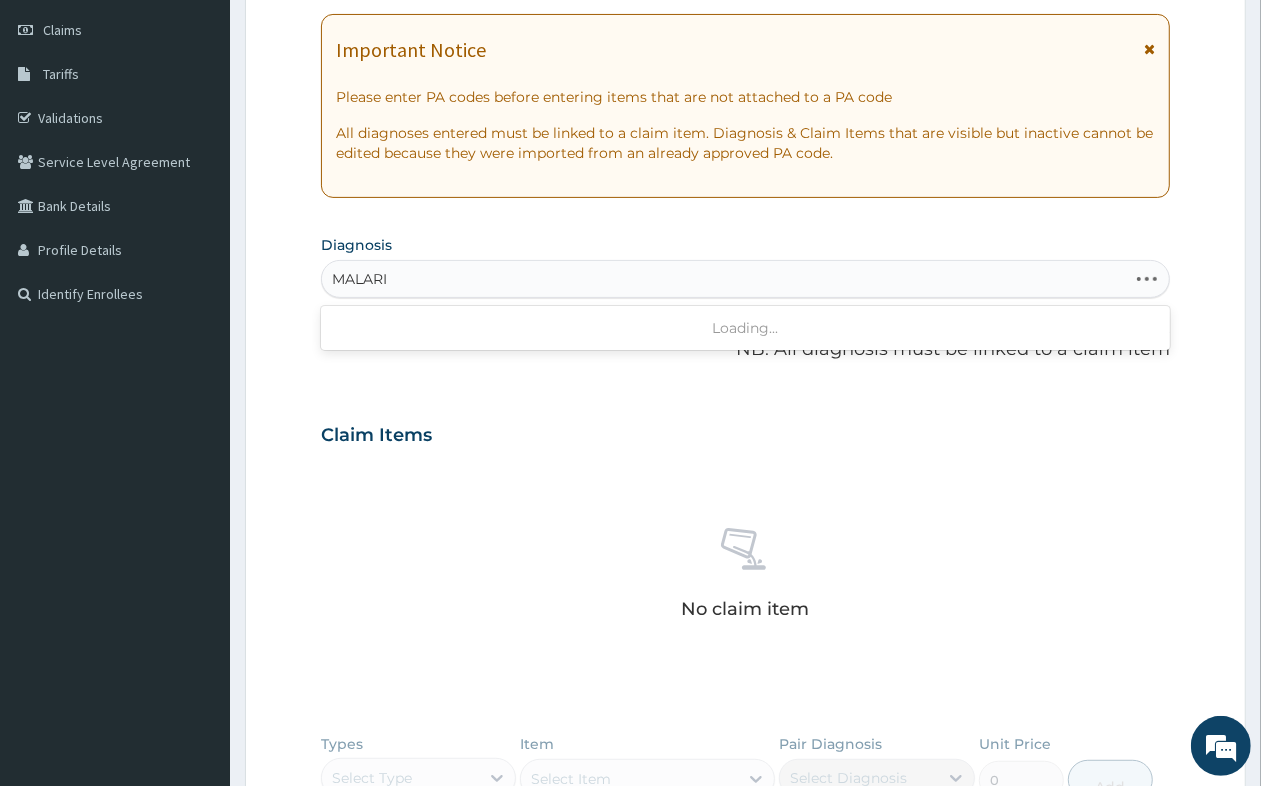 type on "MALARIA" 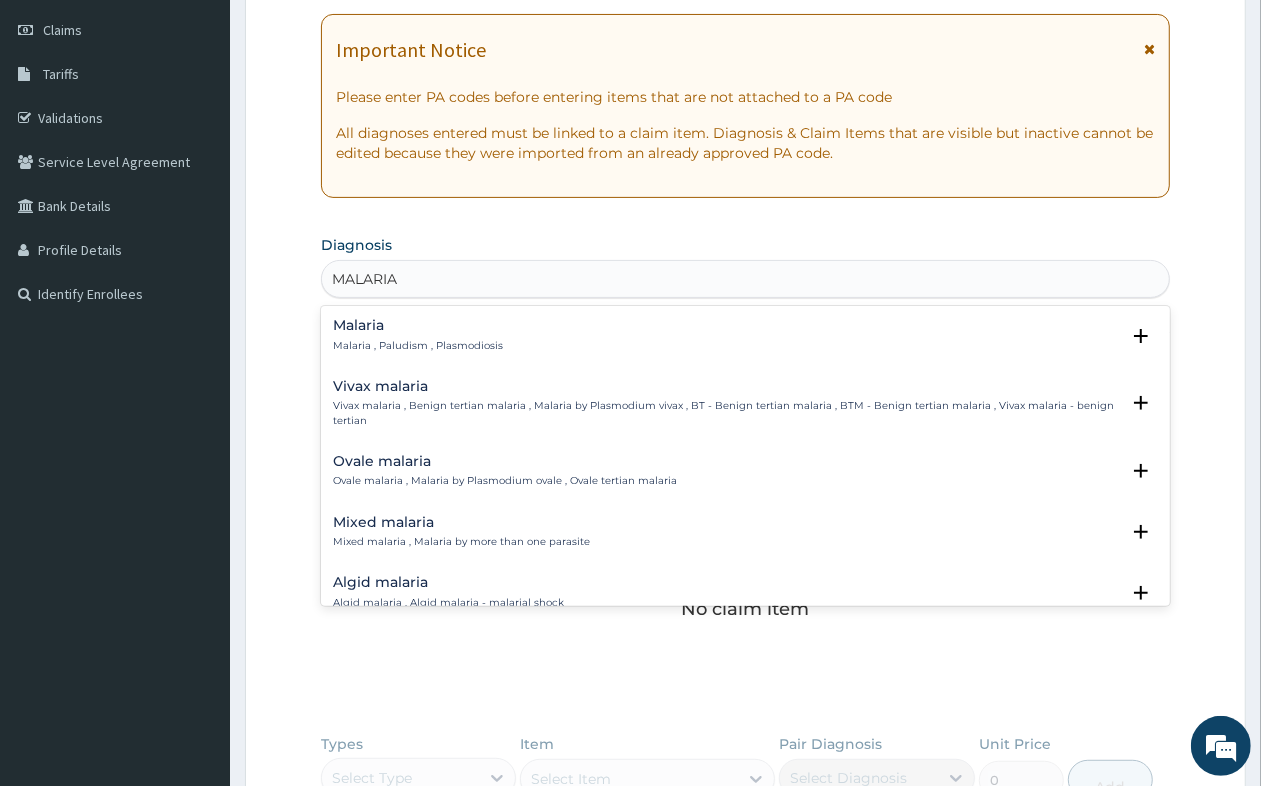 click on "Malaria Malaria , Paludism , Plasmodiosis" at bounding box center [745, 335] 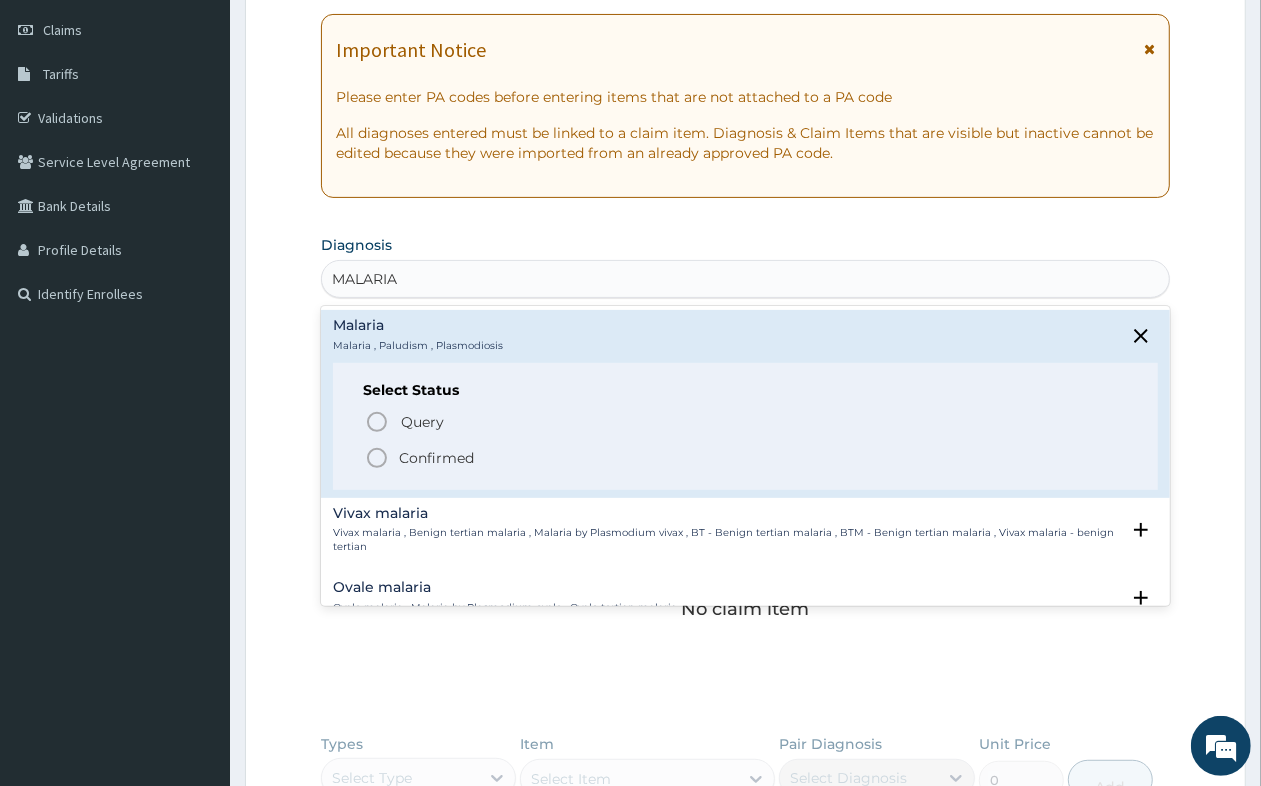 click on "Confirmed" at bounding box center (436, 458) 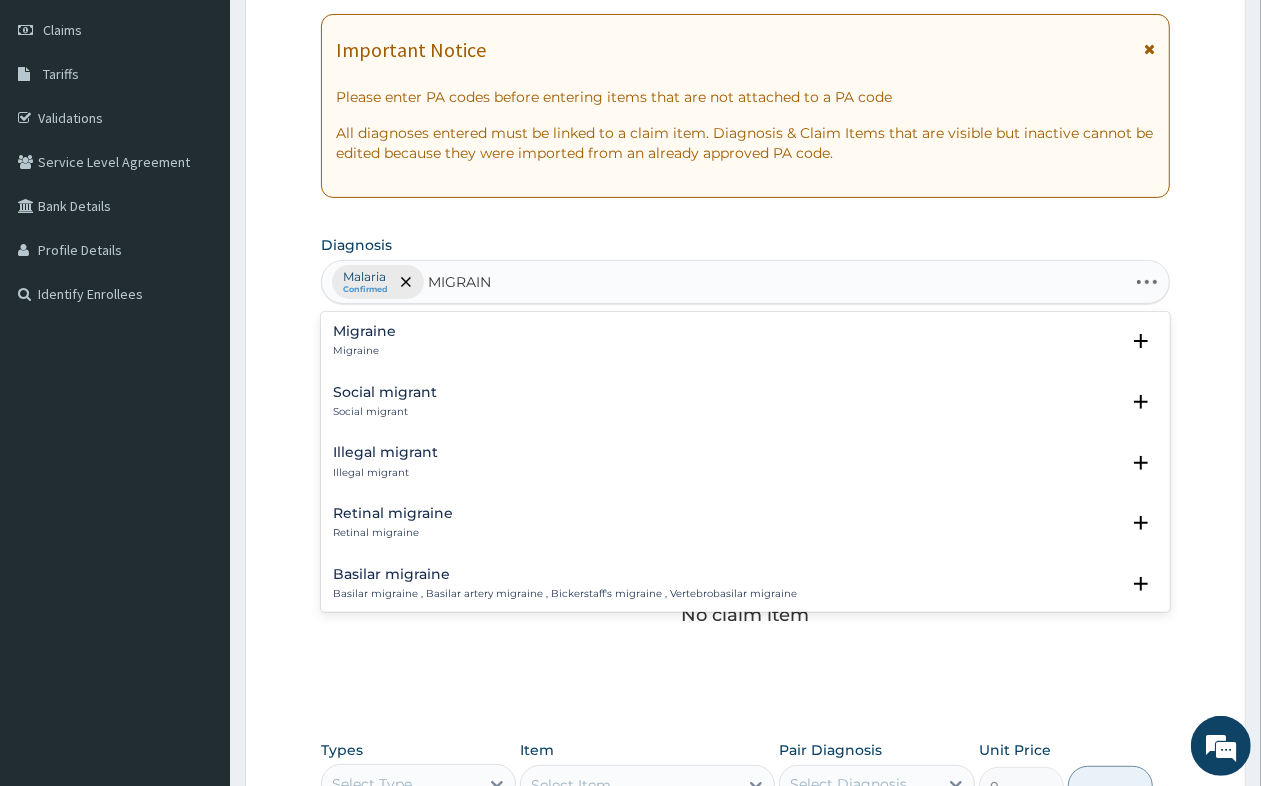type on "MIGRAINE" 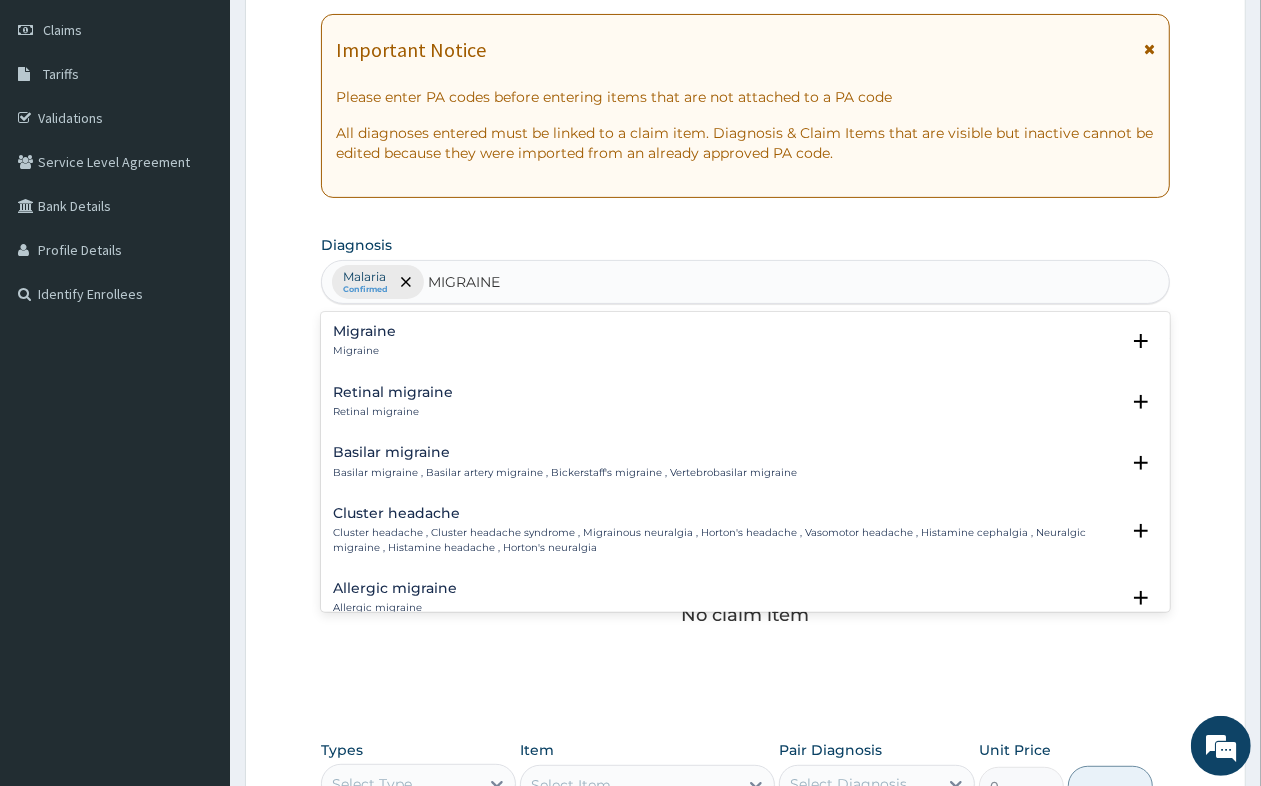 click on "Migraine Migraine" at bounding box center [364, 341] 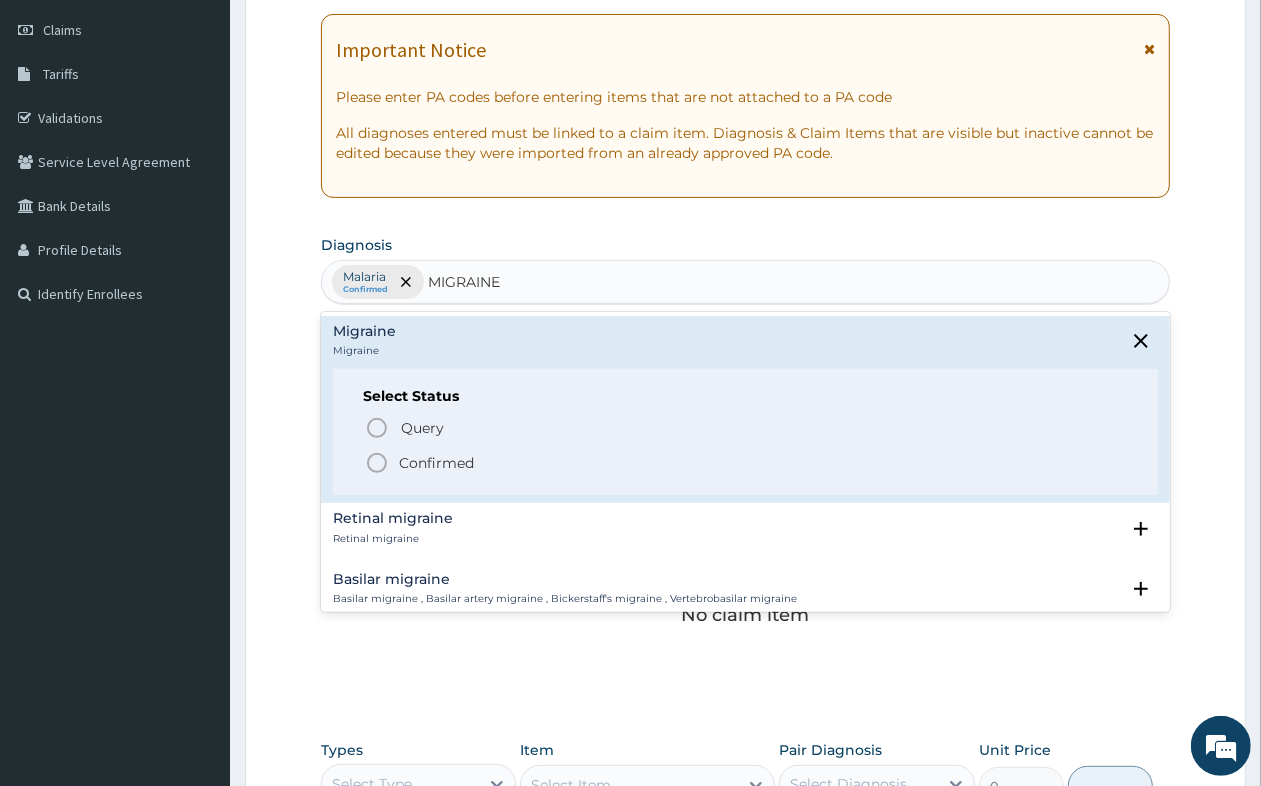 click 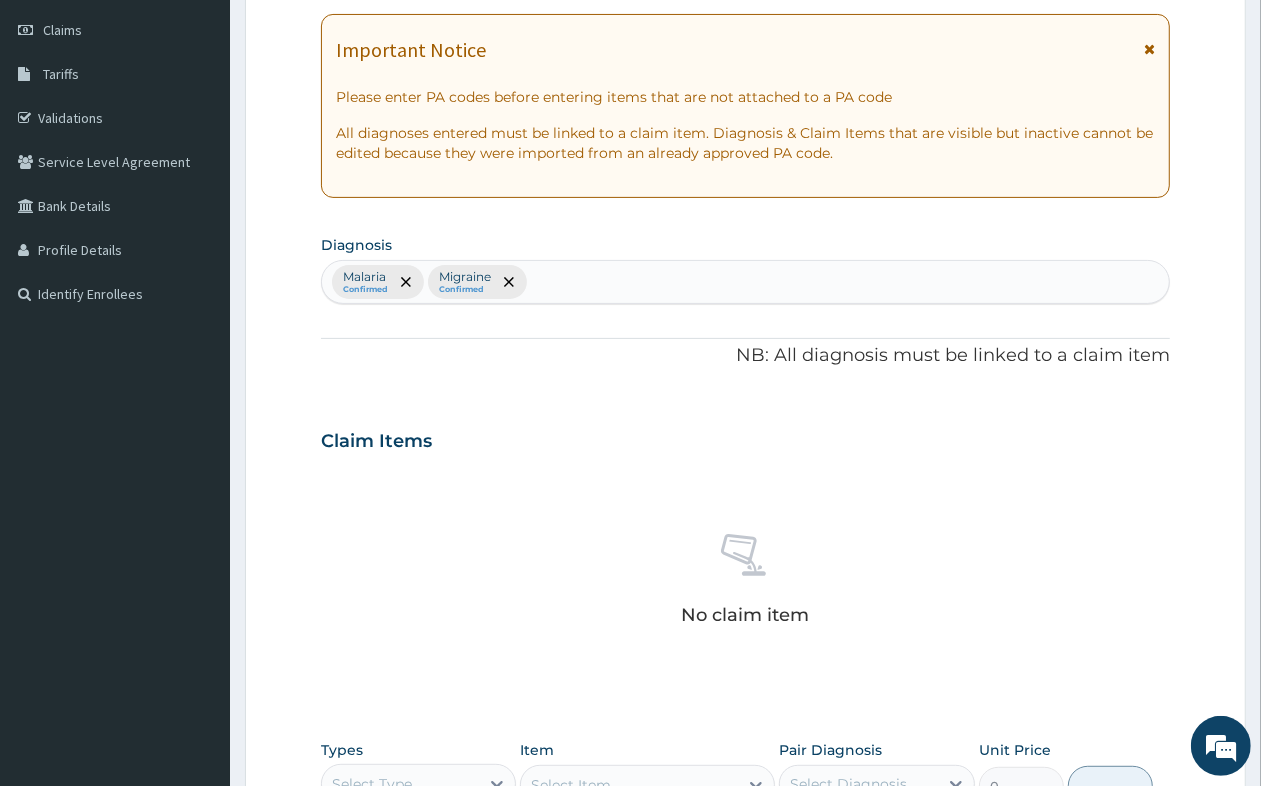 scroll, scrollTop: 651, scrollLeft: 0, axis: vertical 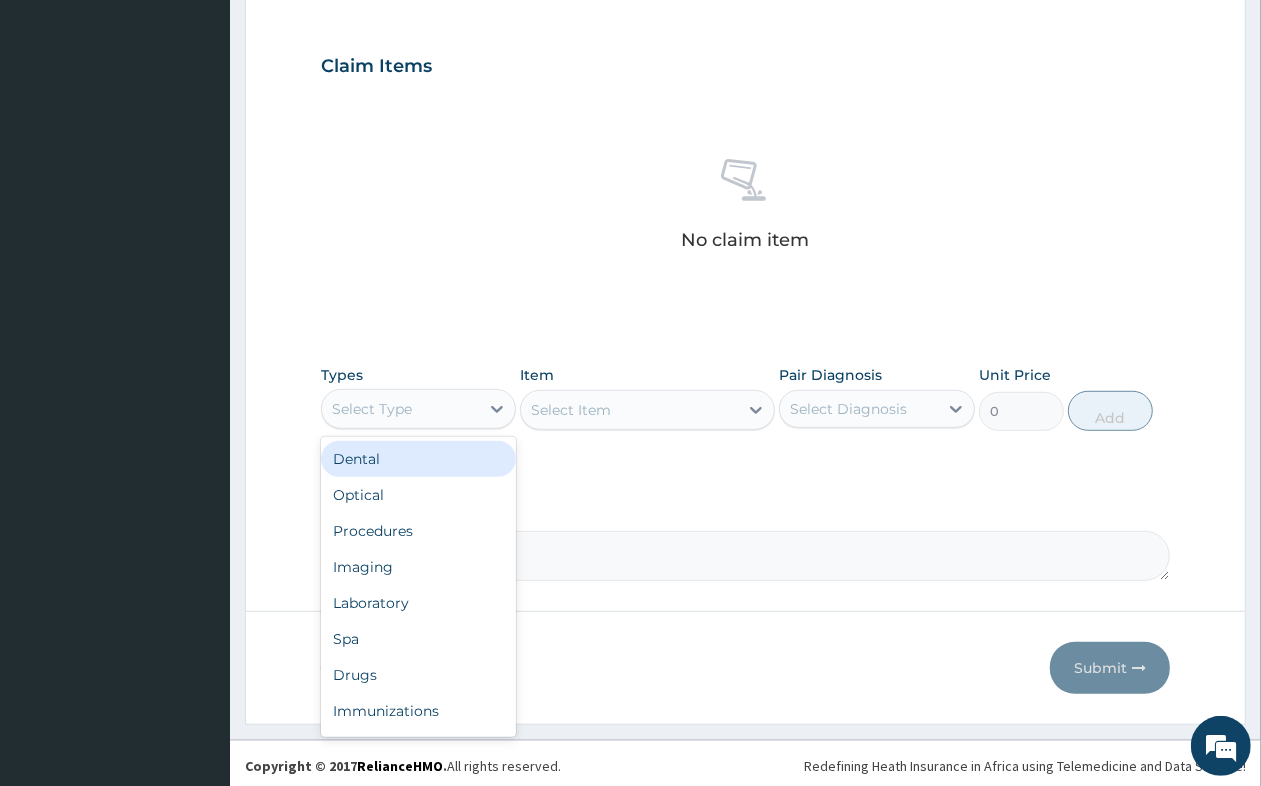 click on "Select Type" at bounding box center [400, 409] 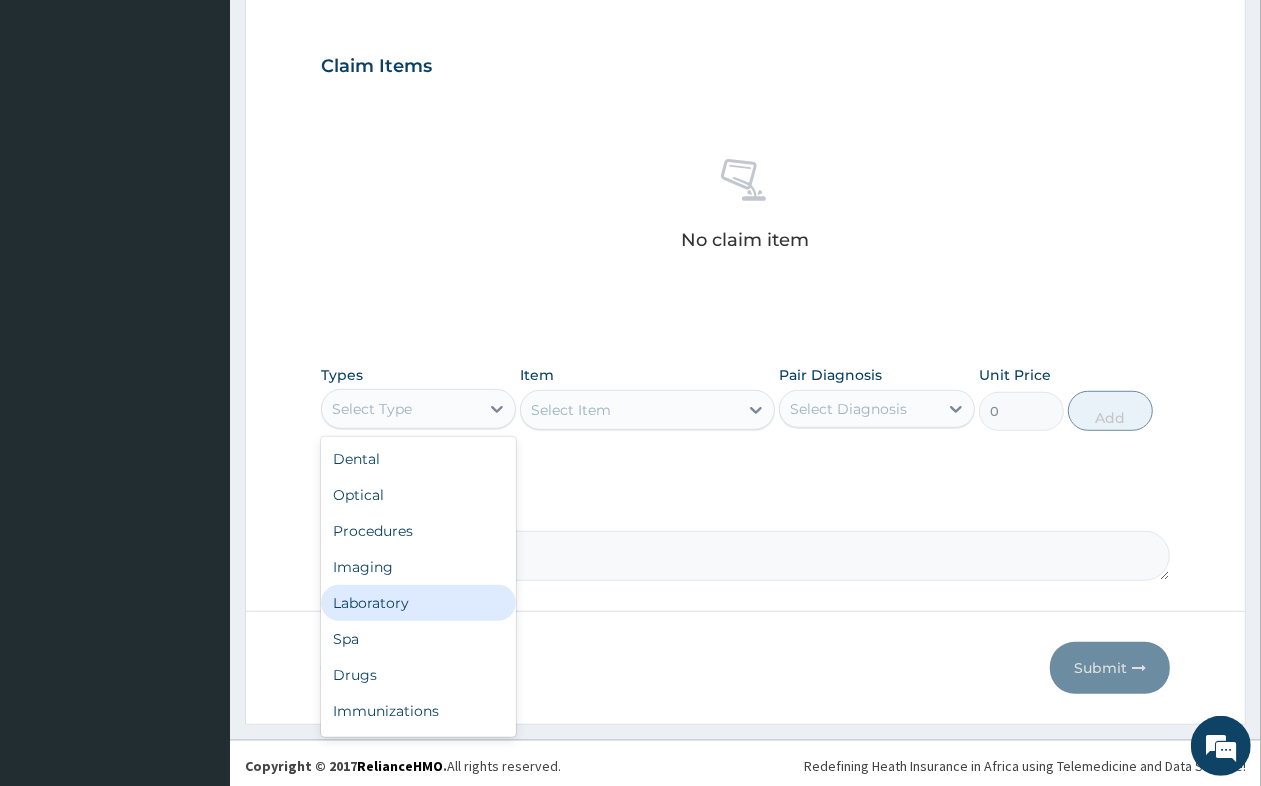 click on "Laboratory" at bounding box center (418, 603) 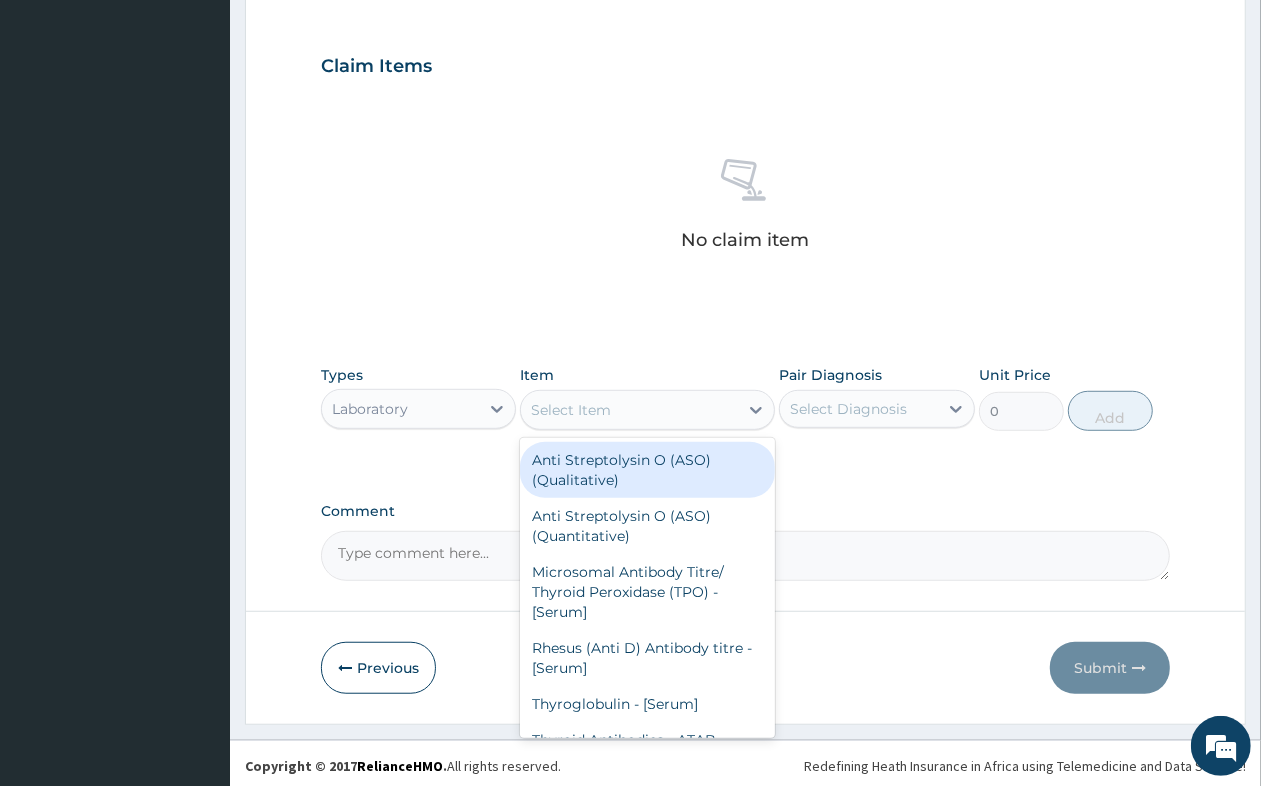 click on "Select Item" at bounding box center [629, 410] 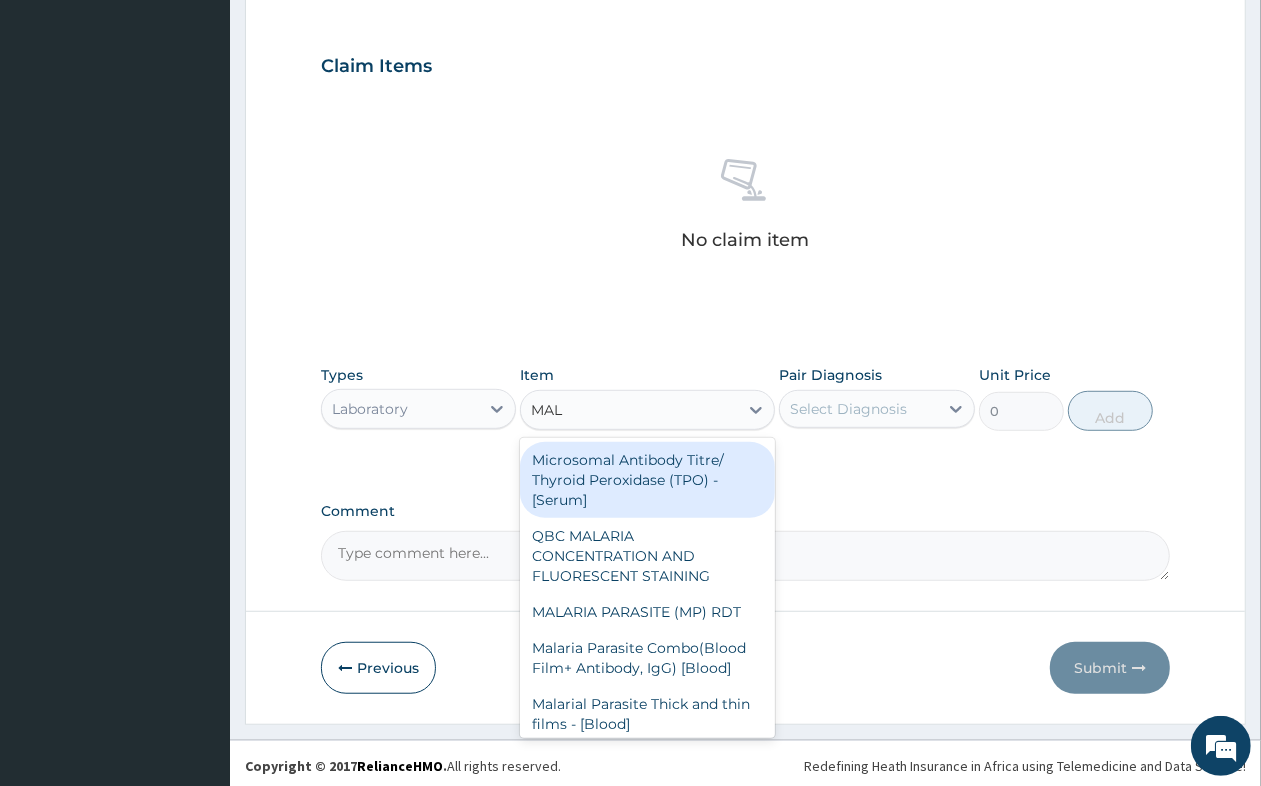 type on "MALA" 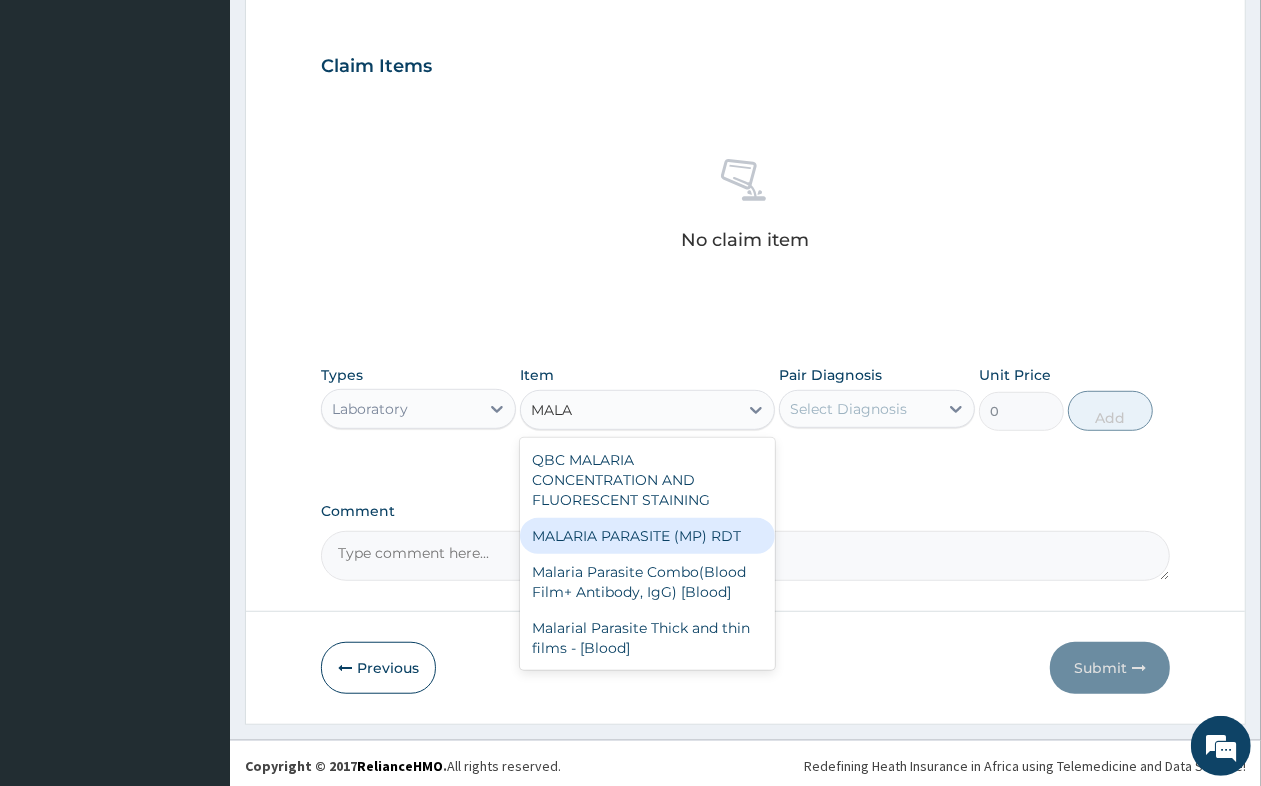 click on "MALARIA PARASITE (MP) RDT" at bounding box center (647, 536) 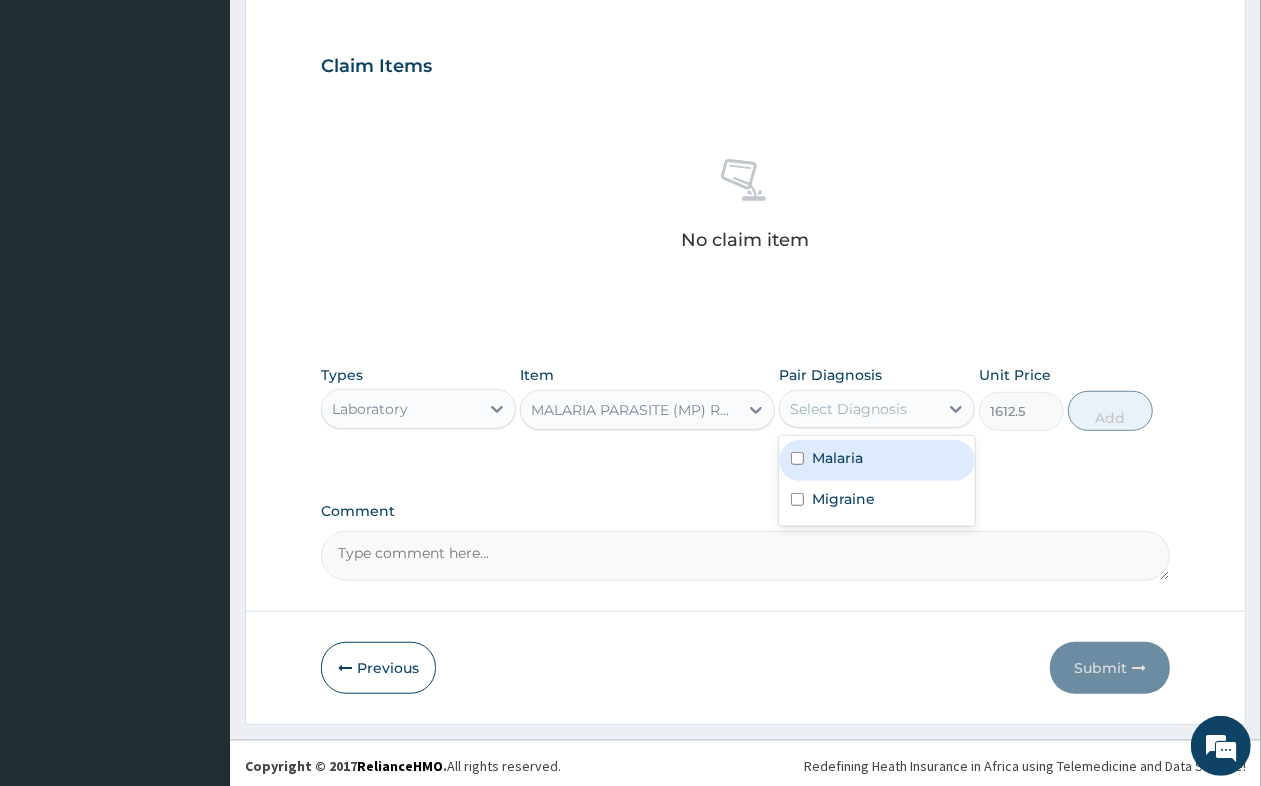 click on "Select Diagnosis" at bounding box center (848, 409) 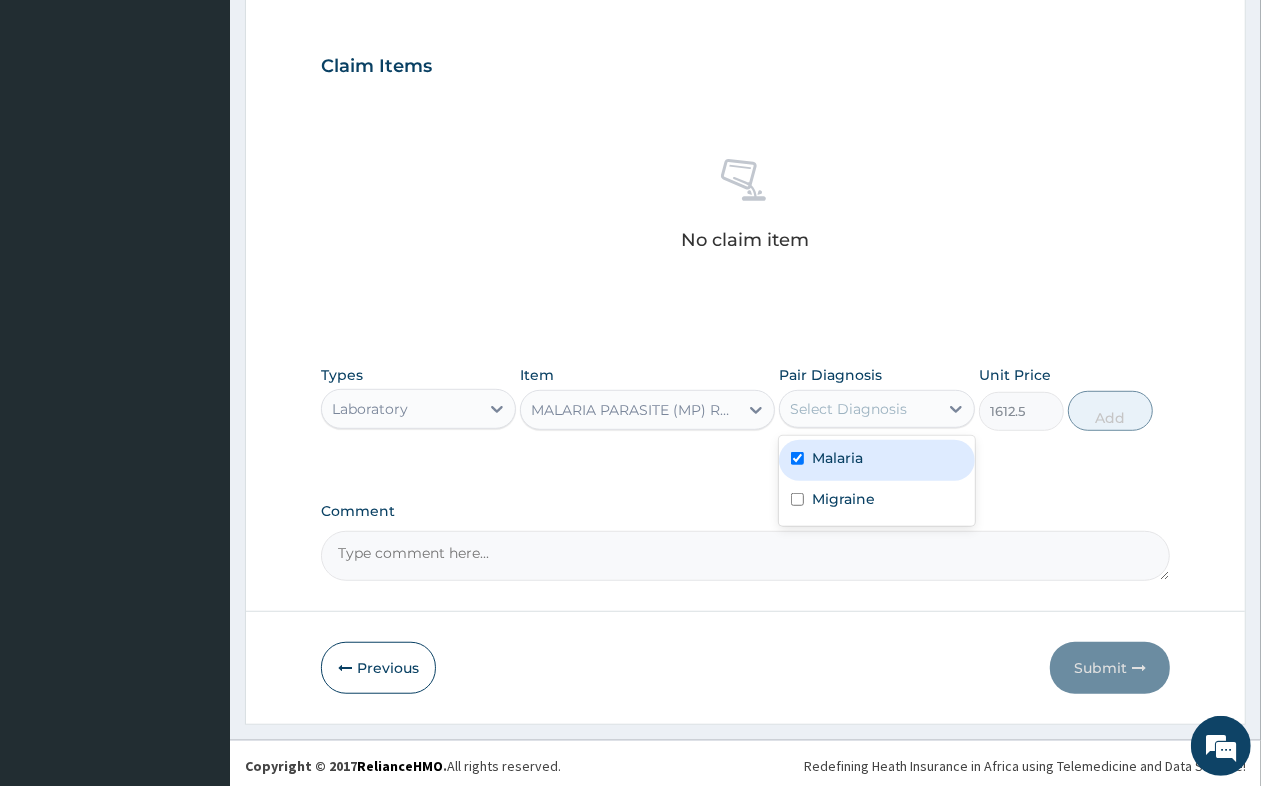 checkbox on "true" 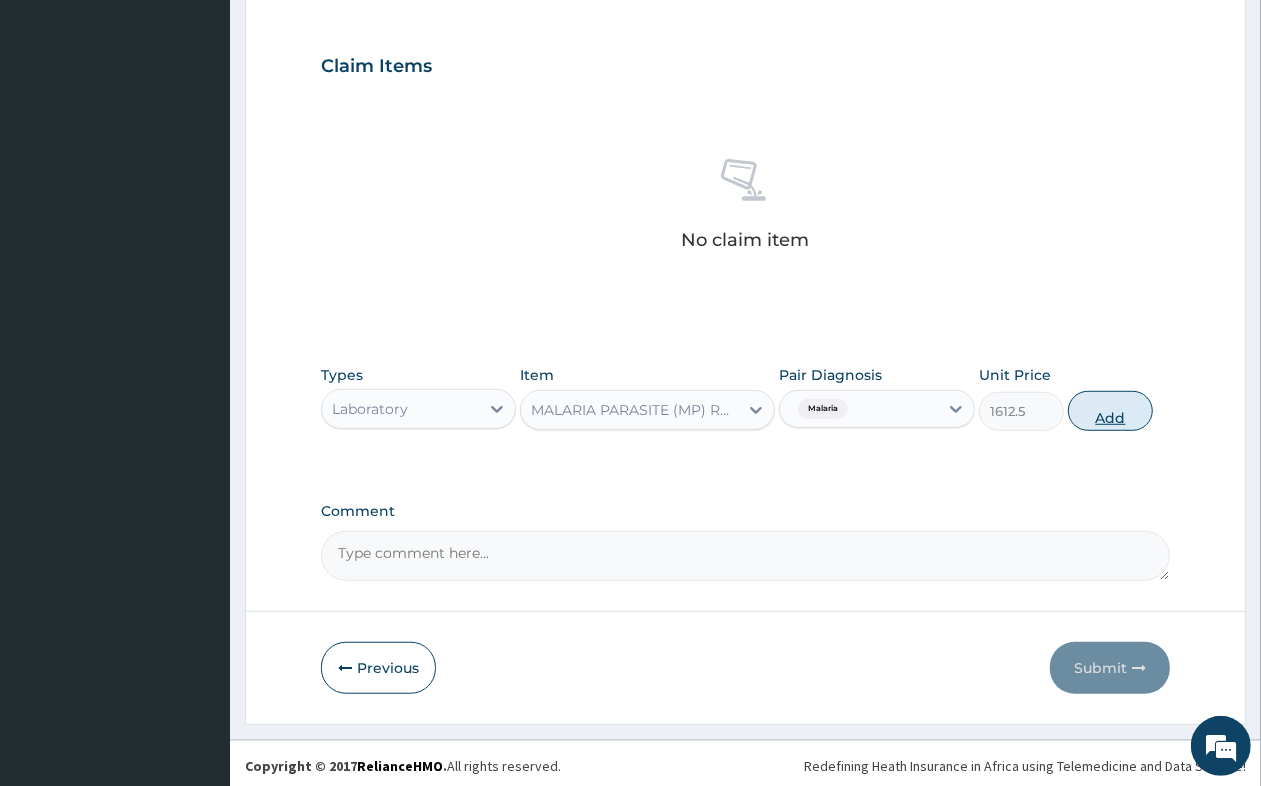 click on "Add" at bounding box center [1110, 411] 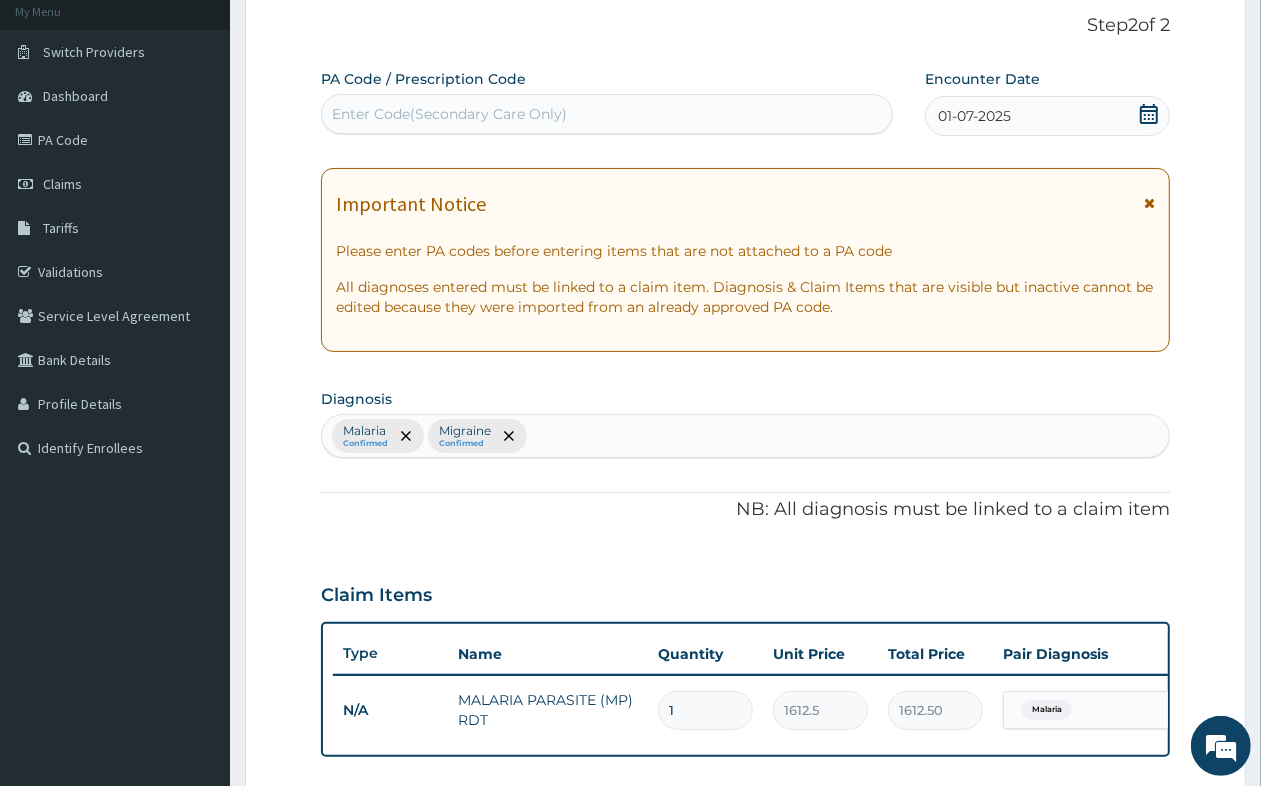 scroll, scrollTop: 78, scrollLeft: 0, axis: vertical 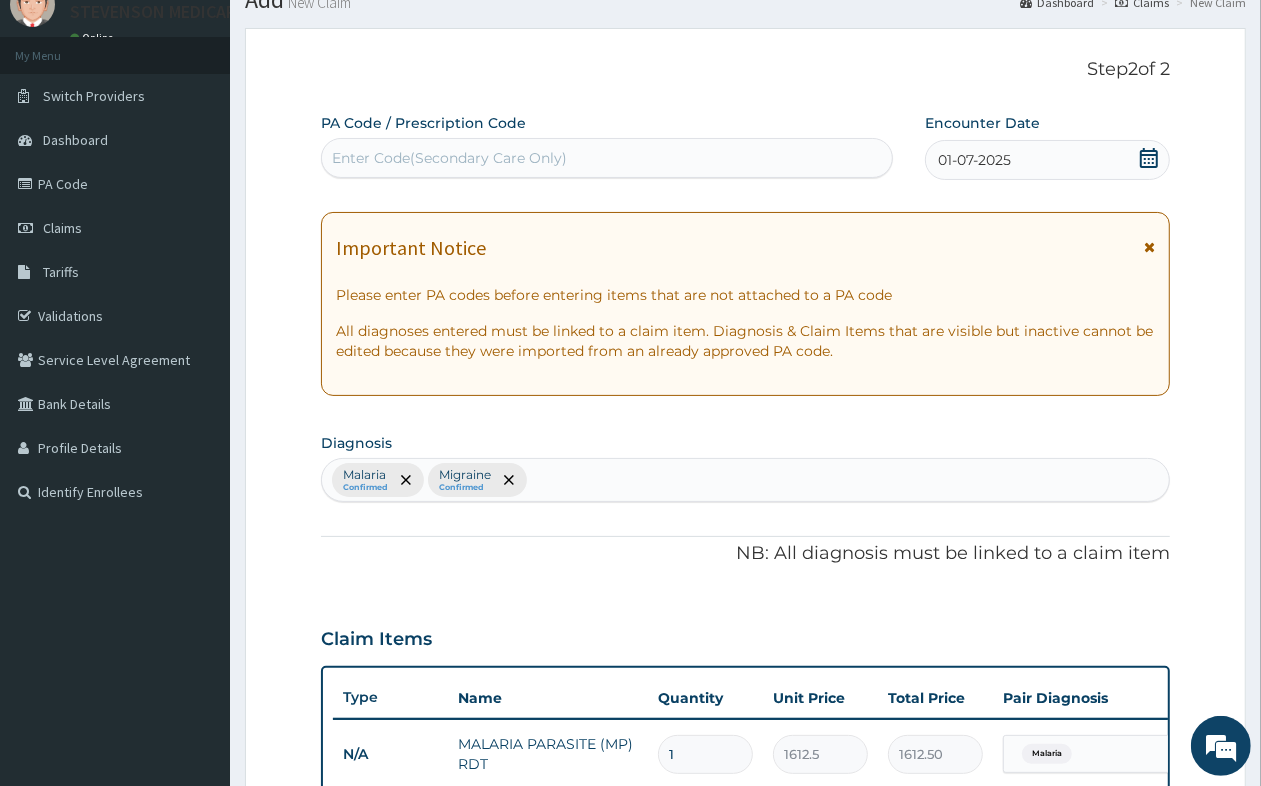 click on "Malaria Confirmed Migraine Confirmed" at bounding box center (745, 480) 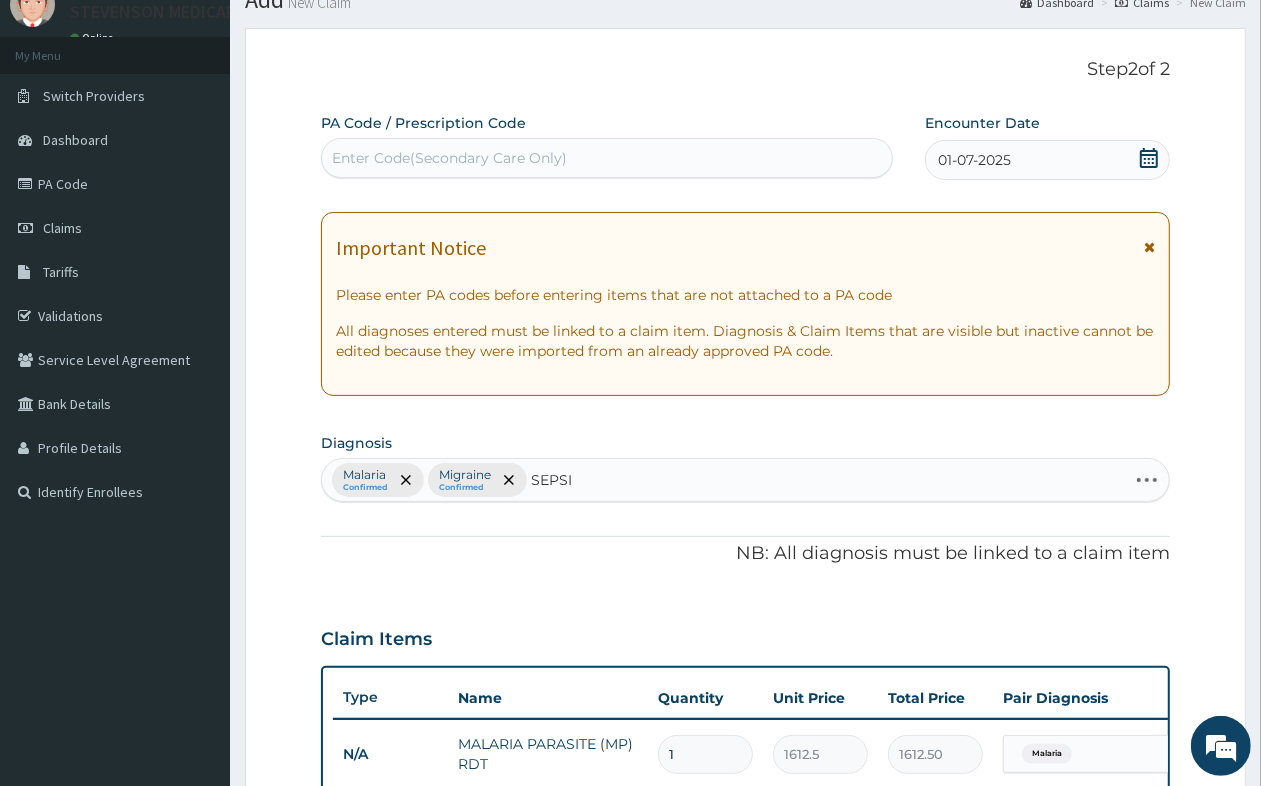 type on "SEPSIS" 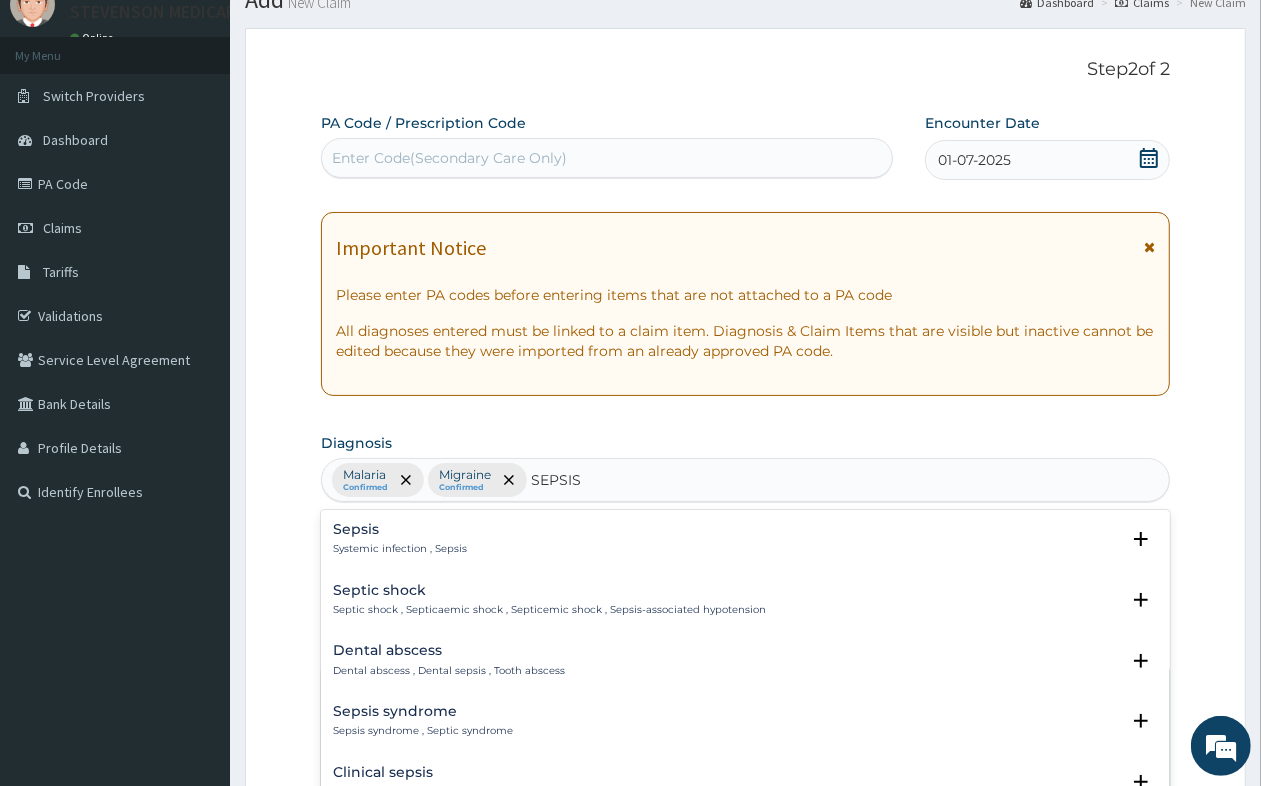 click on "Sepsis Systemic infection , Sepsis" at bounding box center [400, 539] 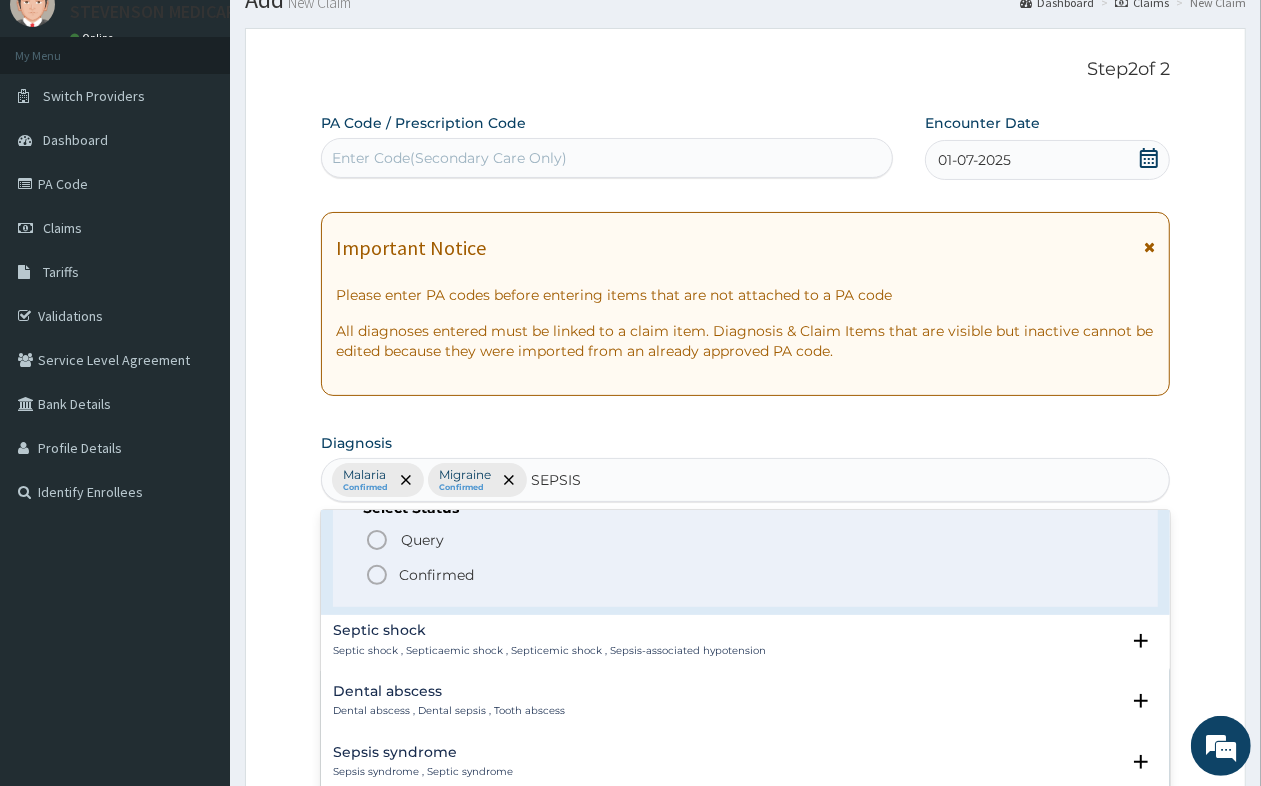 scroll, scrollTop: 125, scrollLeft: 0, axis: vertical 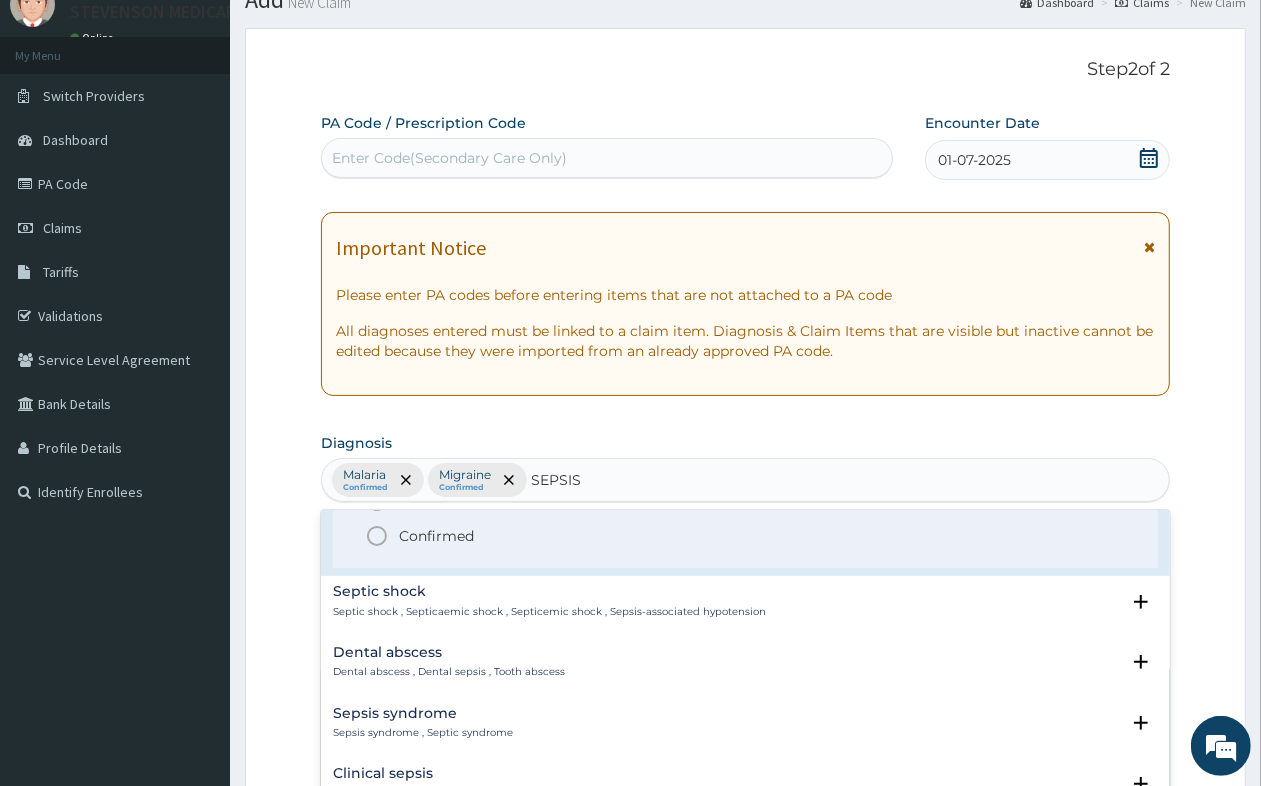 click on "Confirmed" at bounding box center (436, 536) 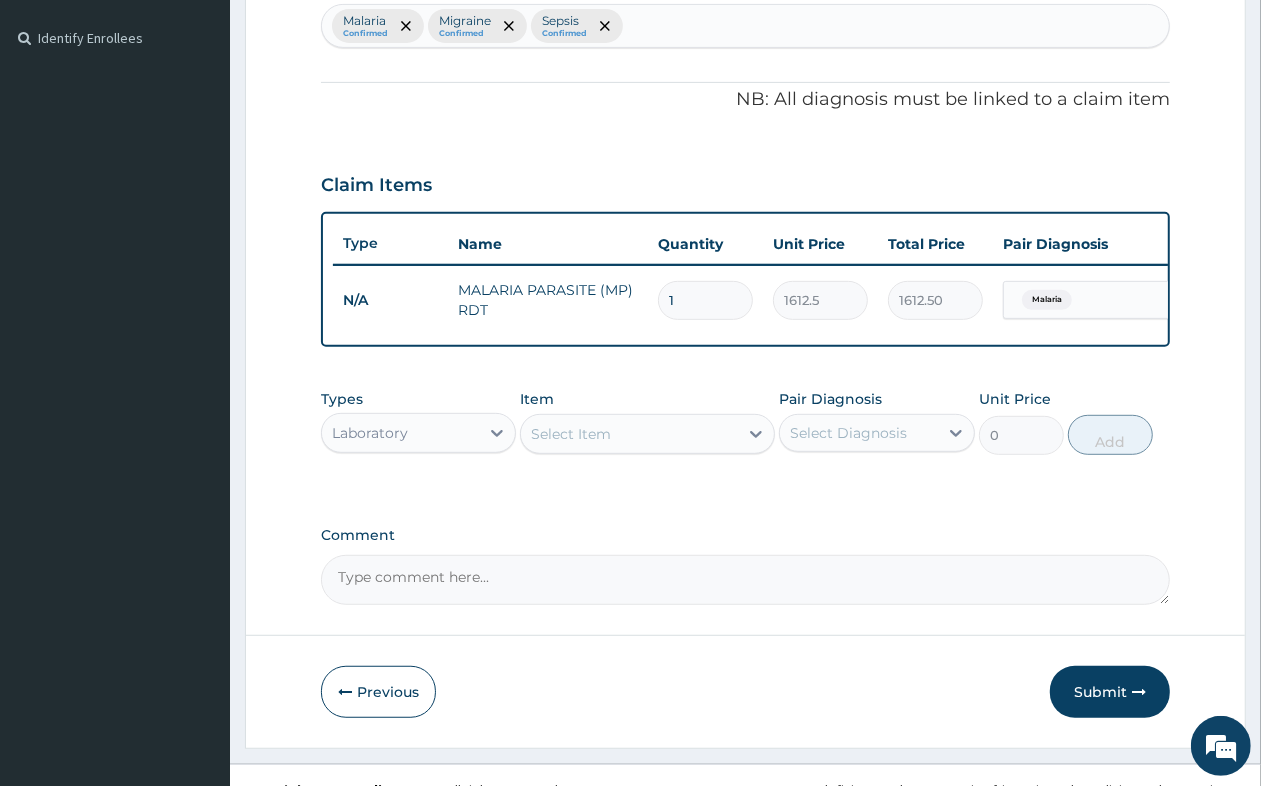 scroll, scrollTop: 578, scrollLeft: 0, axis: vertical 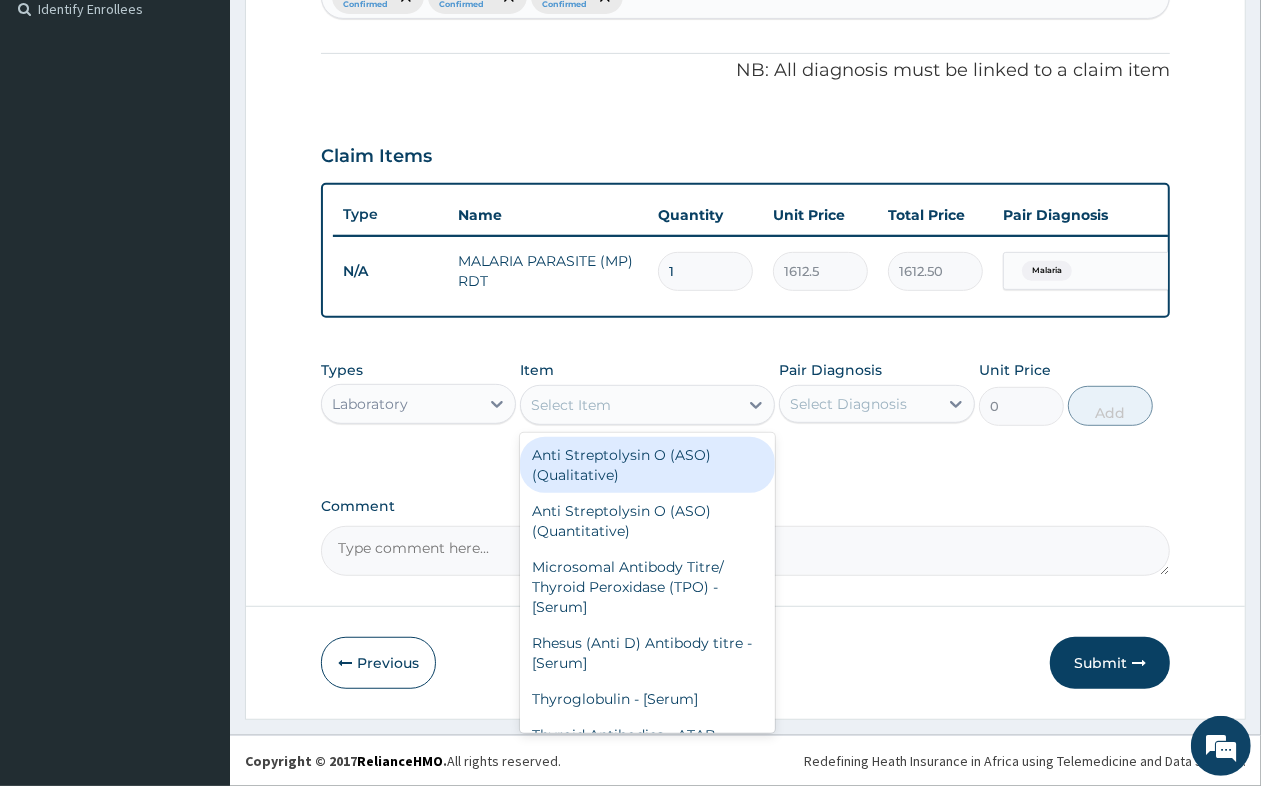click on "Select Item" at bounding box center (629, 405) 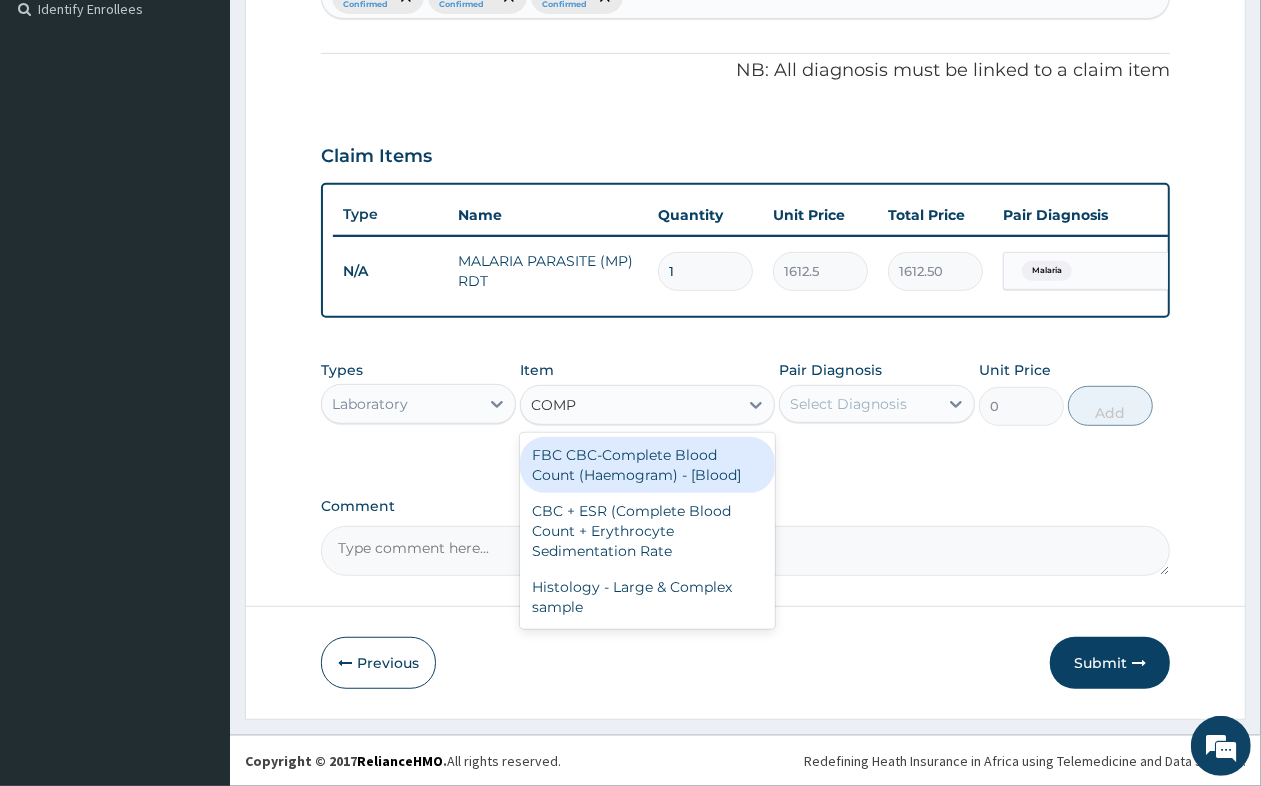 type on "COMPL" 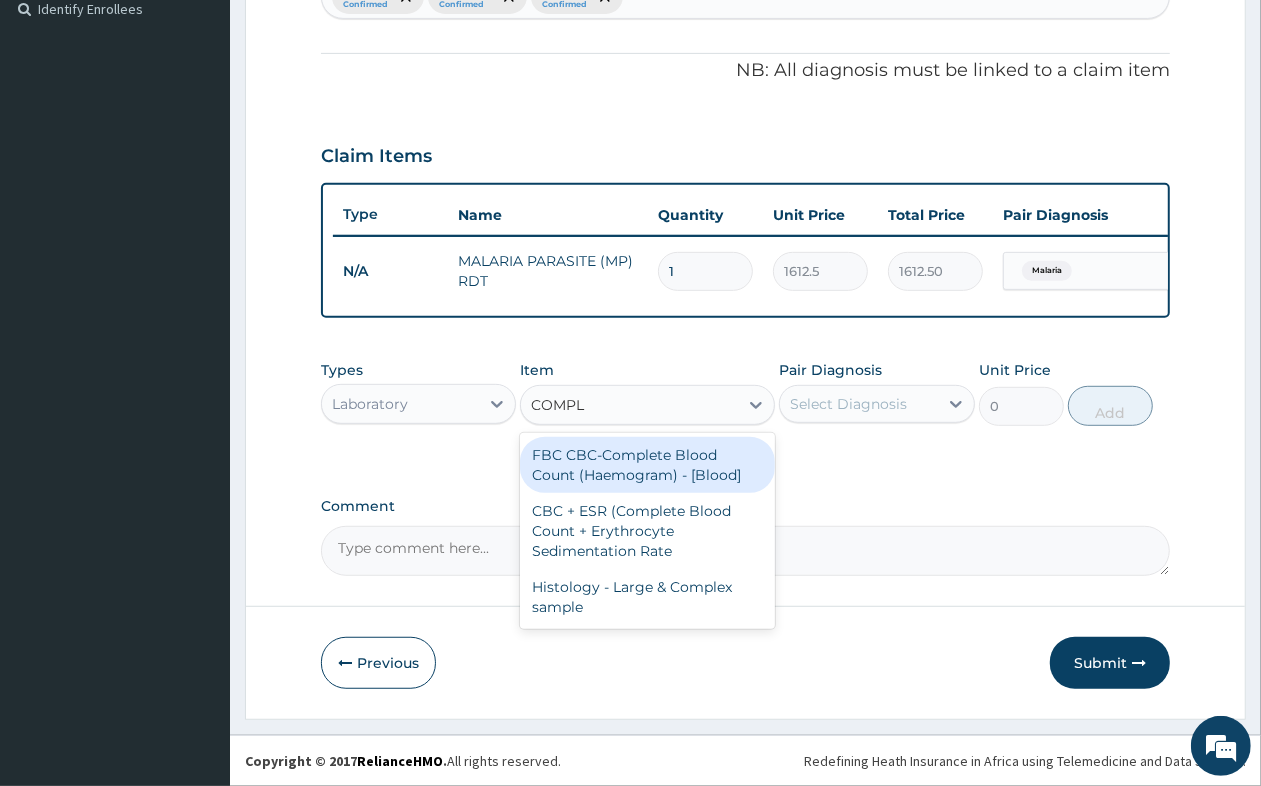 click on "FBC CBC-Complete Blood Count (Haemogram) - [Blood]" at bounding box center (647, 465) 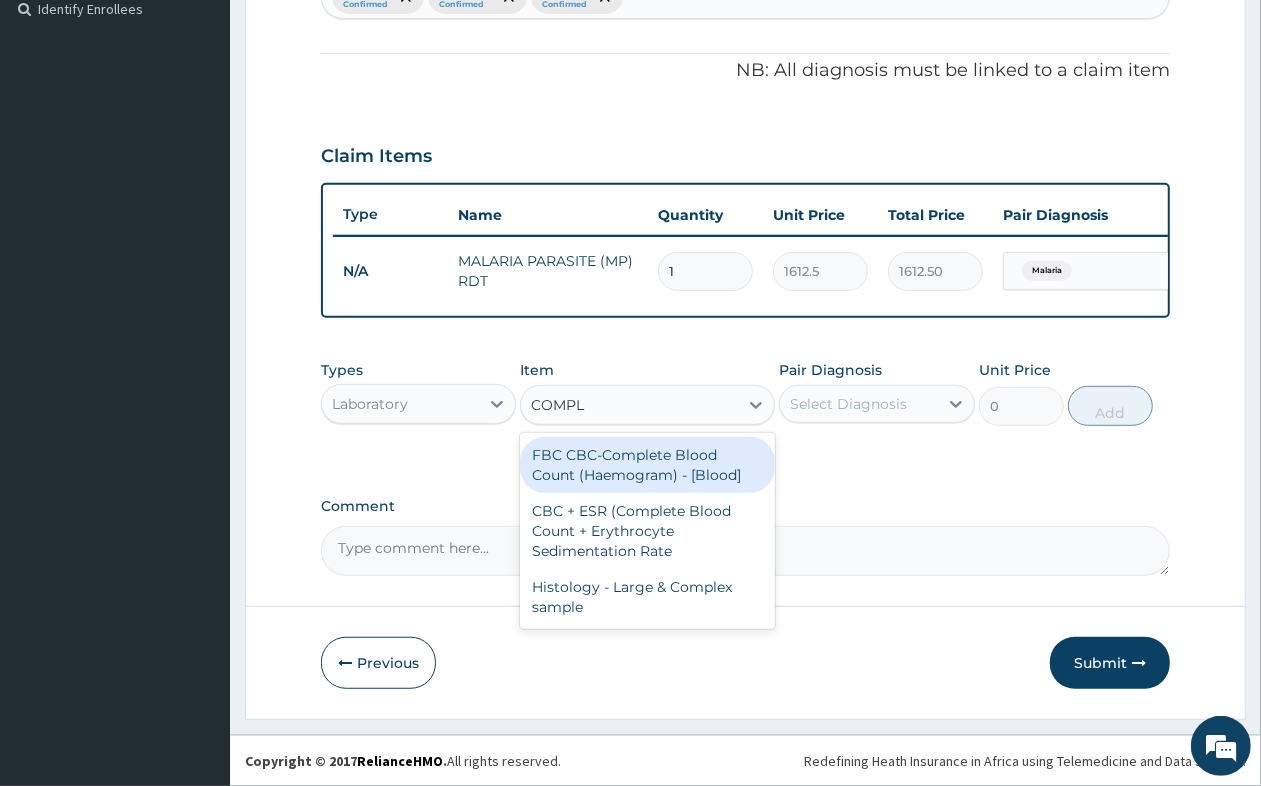 type 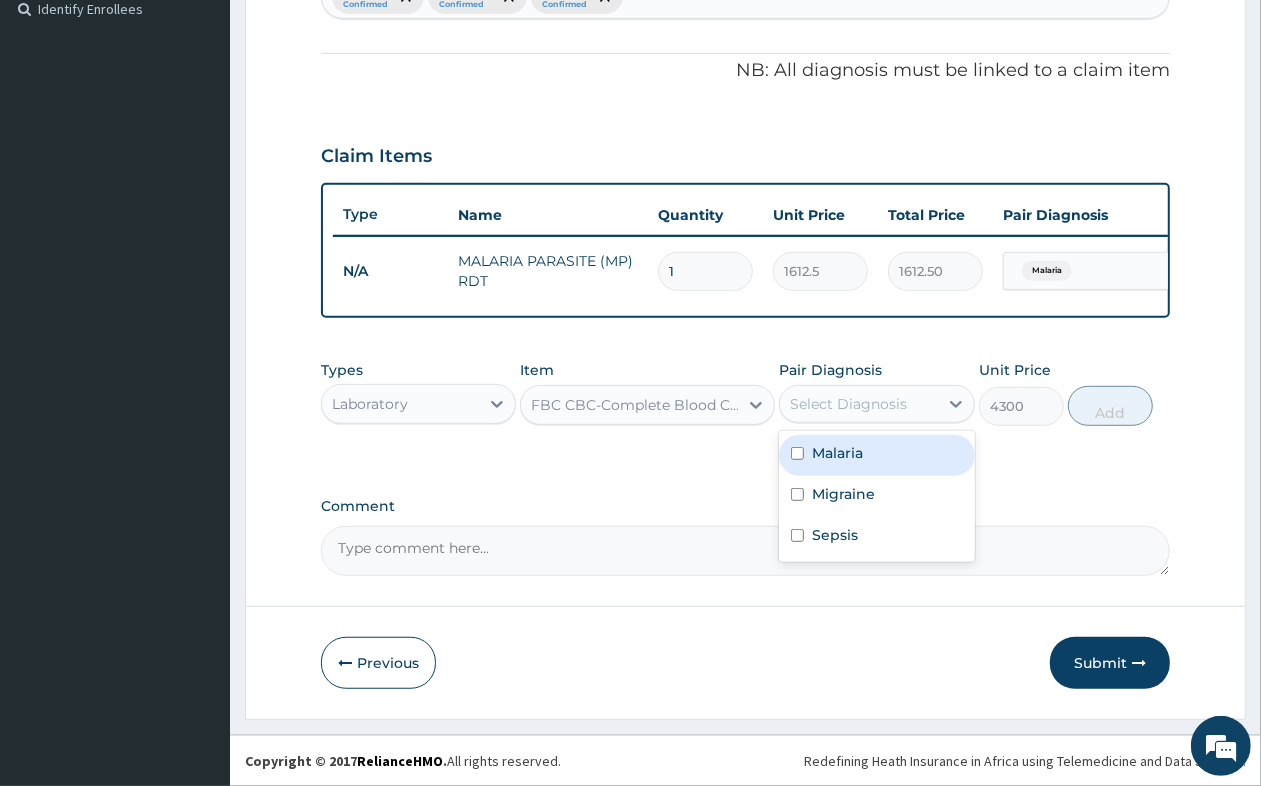 click on "Select Diagnosis" at bounding box center [848, 404] 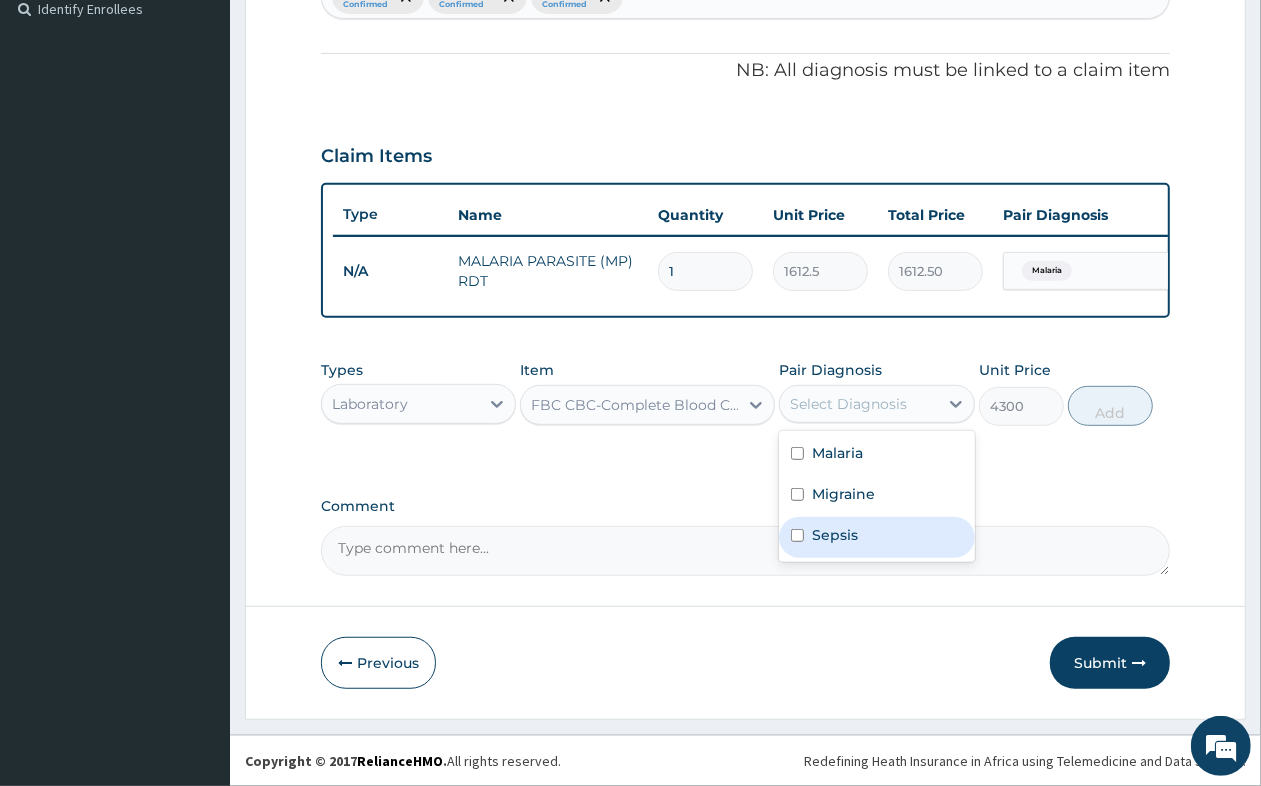 click on "Sepsis" at bounding box center (876, 537) 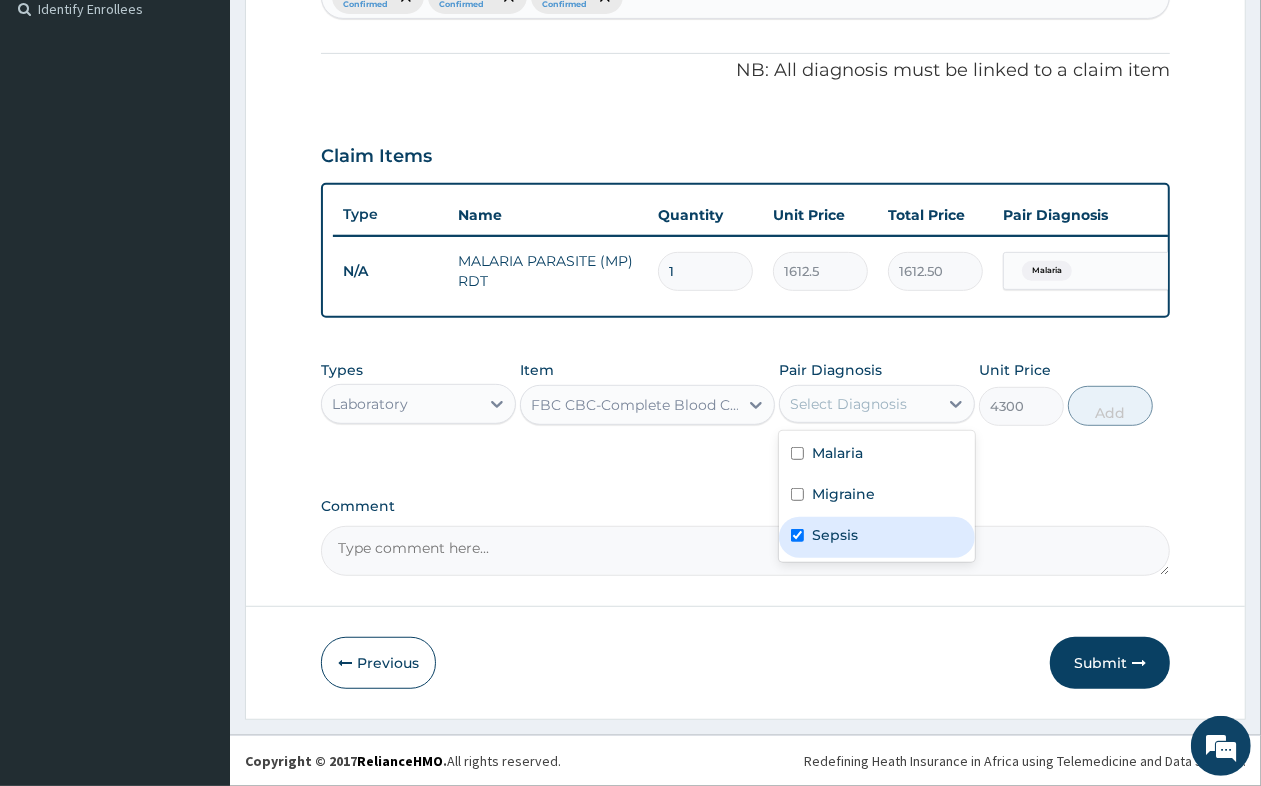 checkbox on "true" 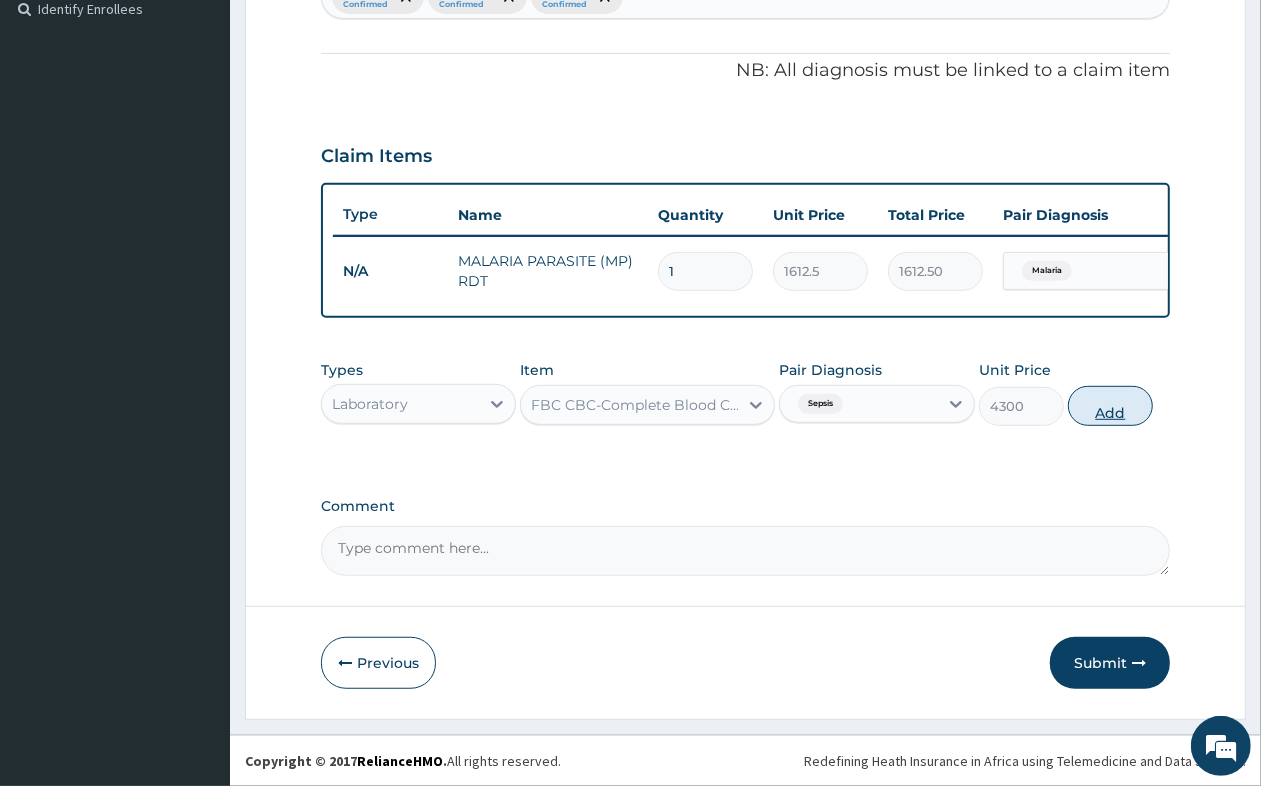 click on "Add" at bounding box center [1110, 406] 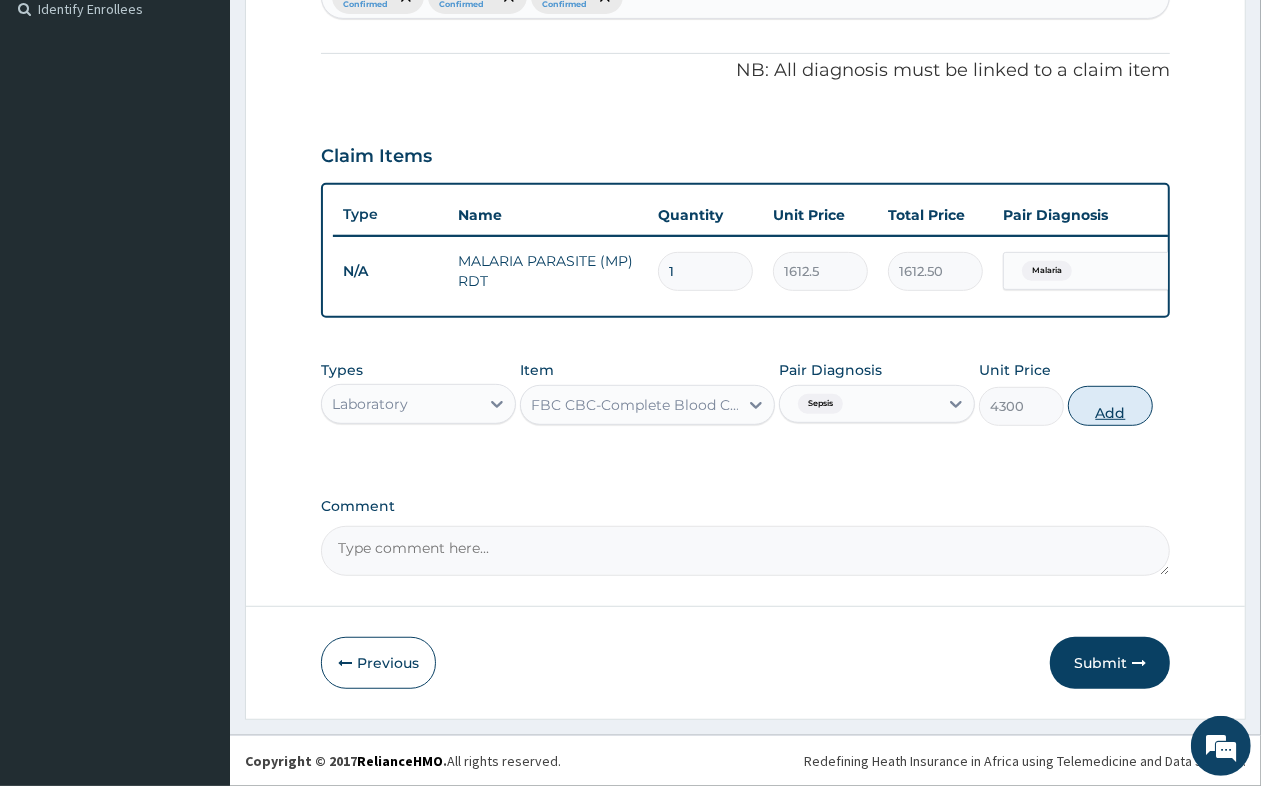 type on "0" 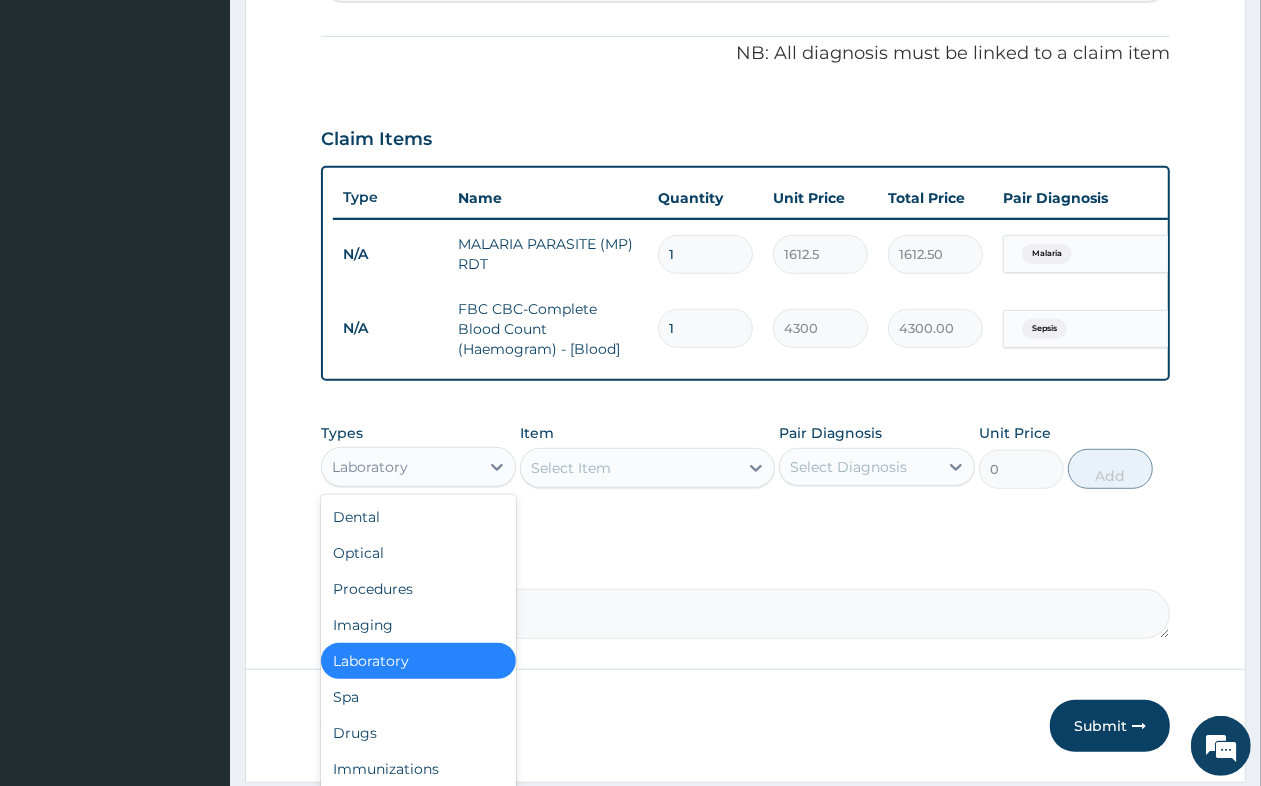 click on "Laboratory" at bounding box center (400, 467) 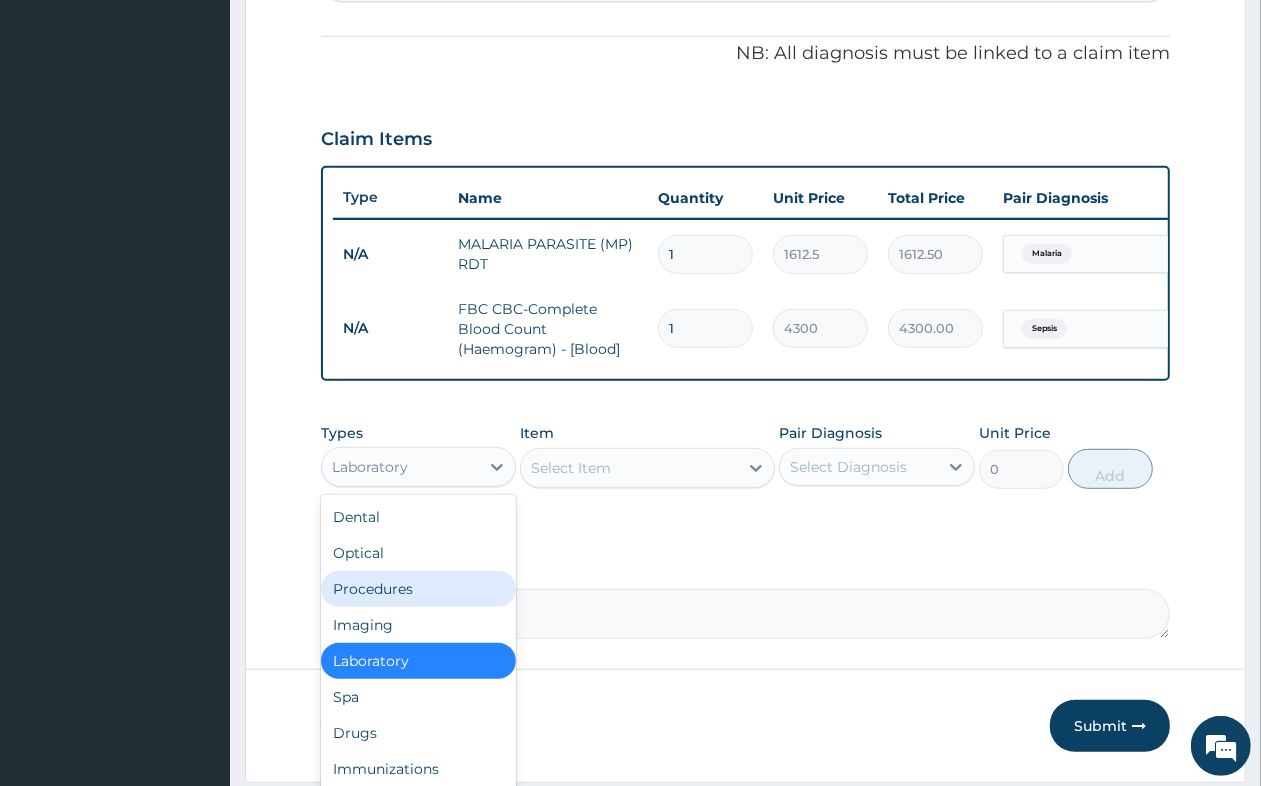 click on "Procedures" at bounding box center [418, 589] 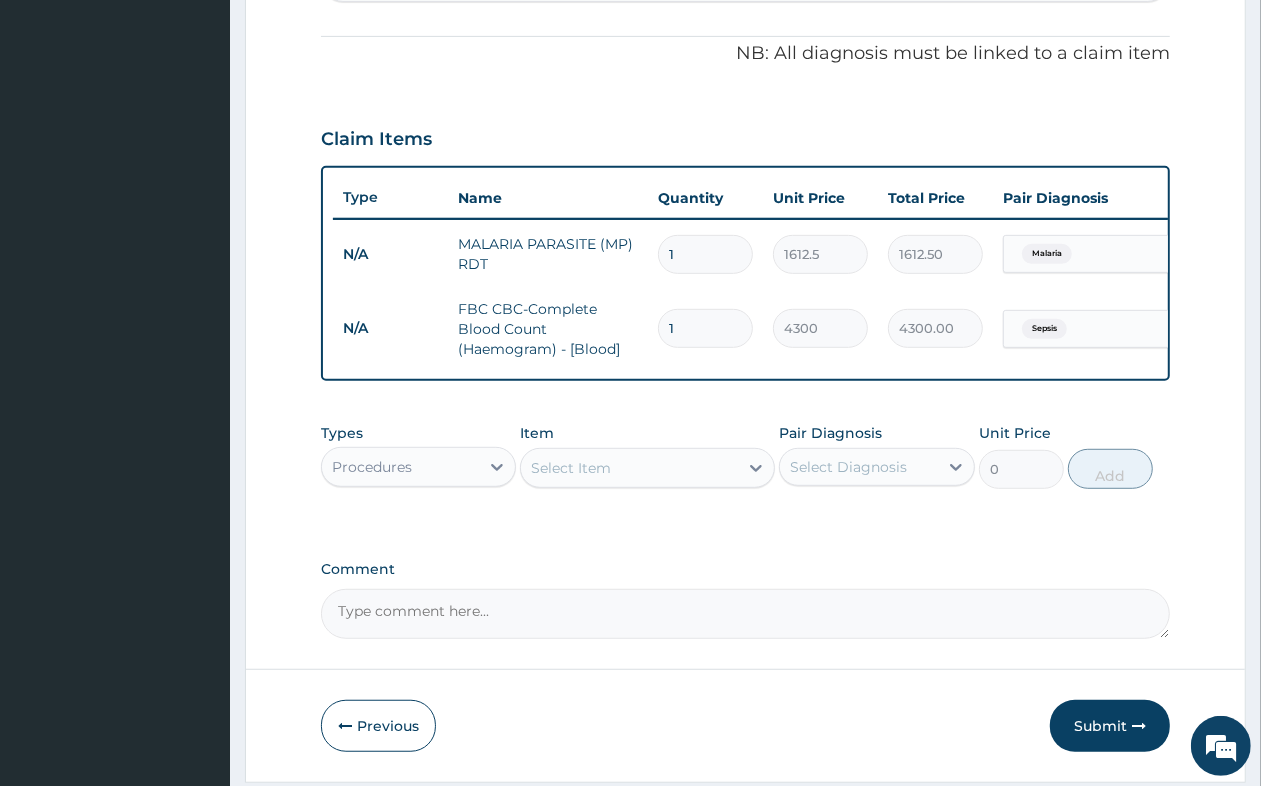 click on "Select Item" at bounding box center (629, 468) 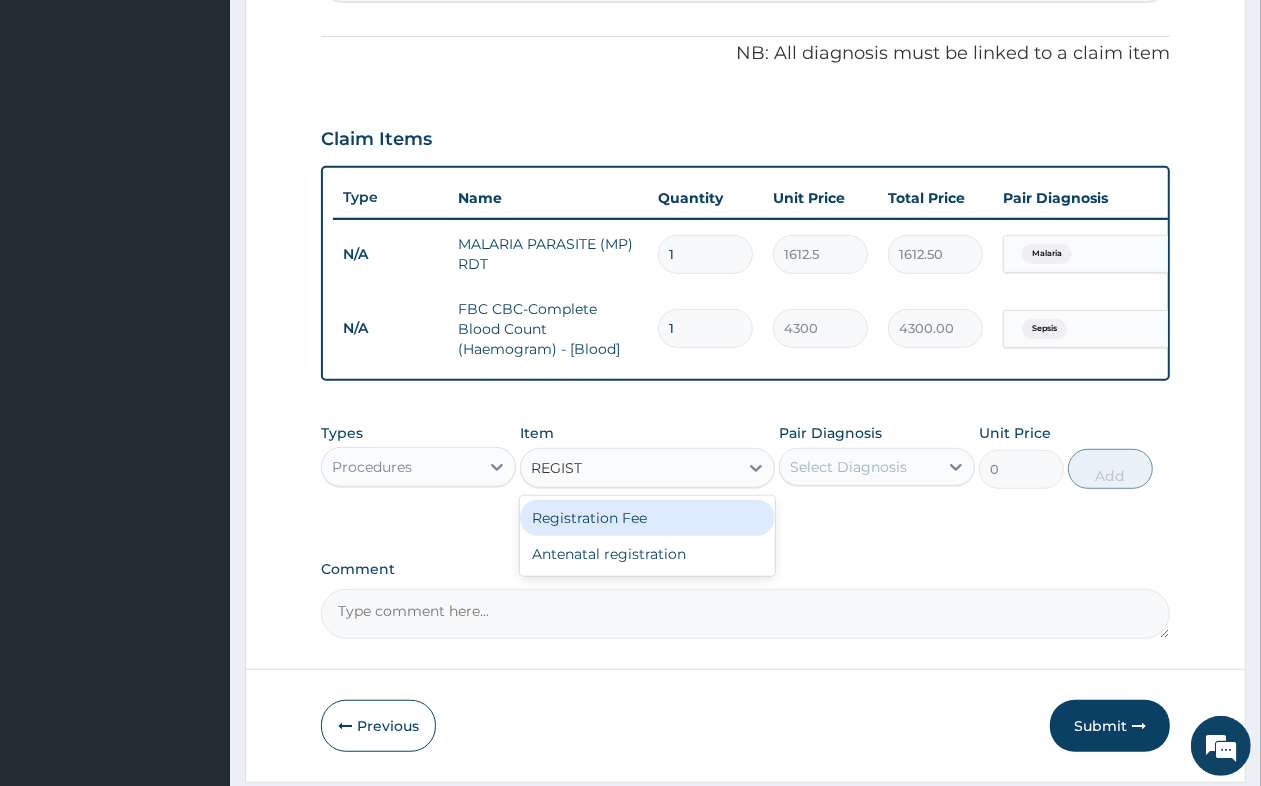 type on "REGISTR" 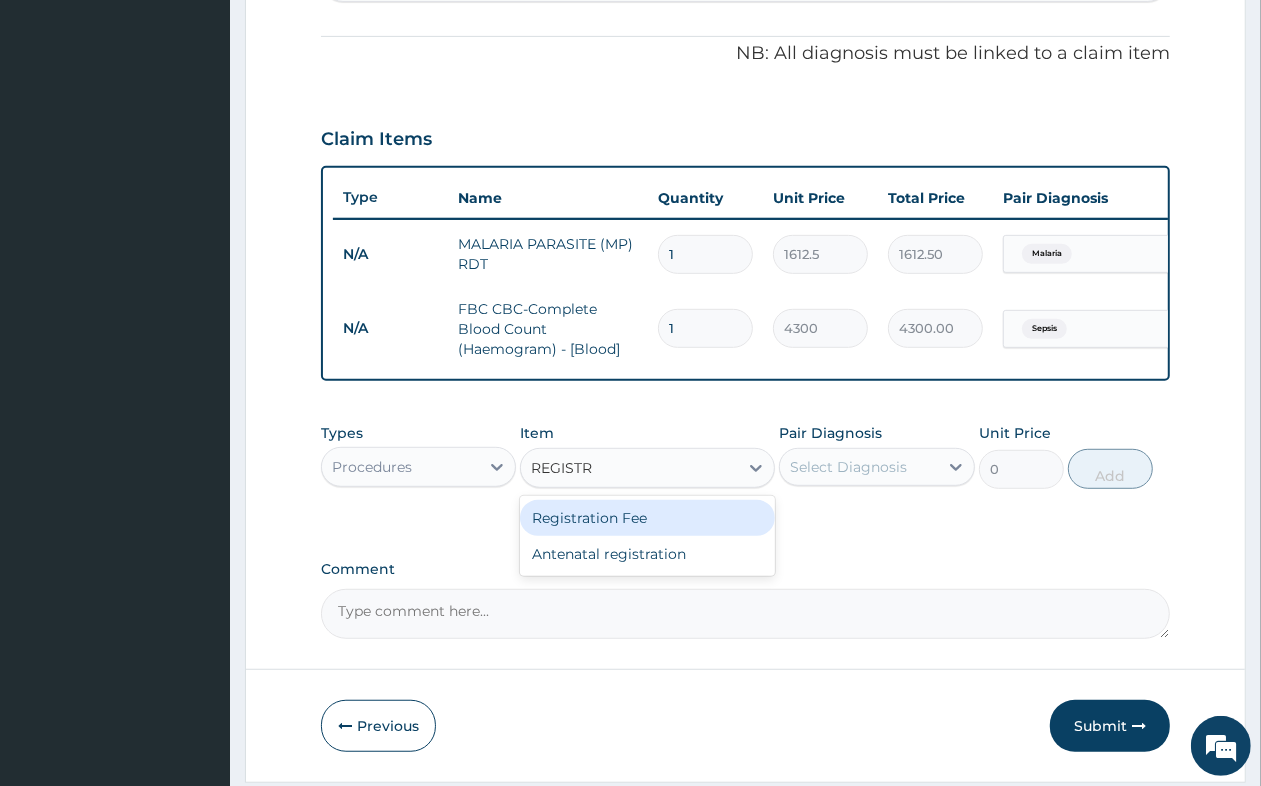 click on "Registration Fee" at bounding box center (647, 518) 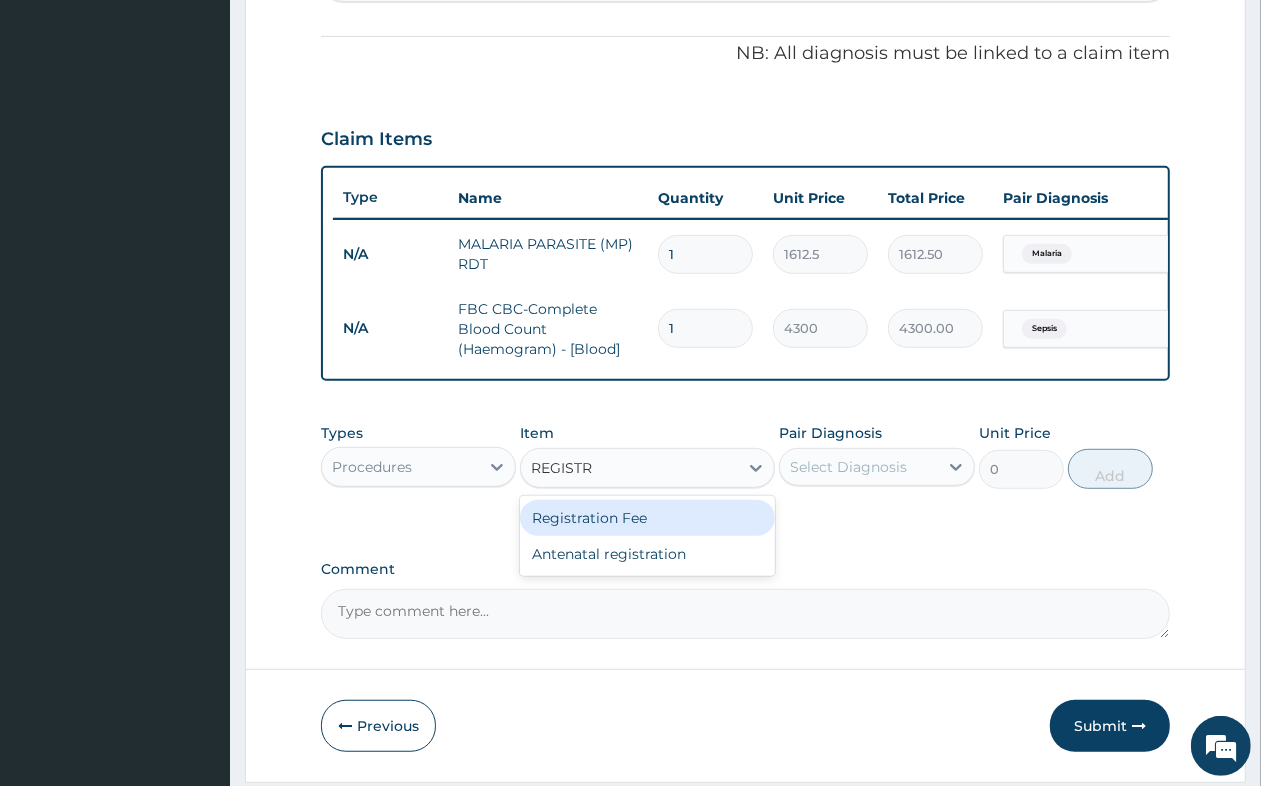 type 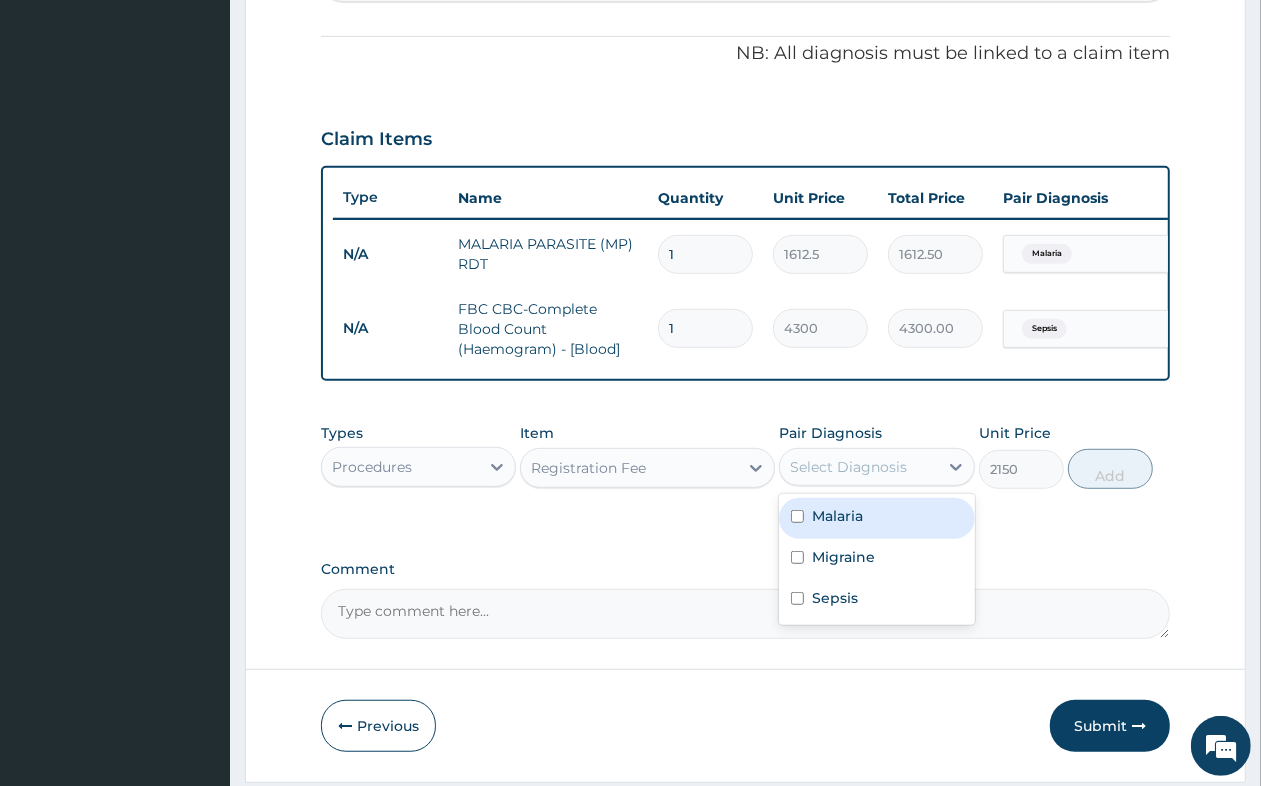 click on "Select Diagnosis" at bounding box center (858, 467) 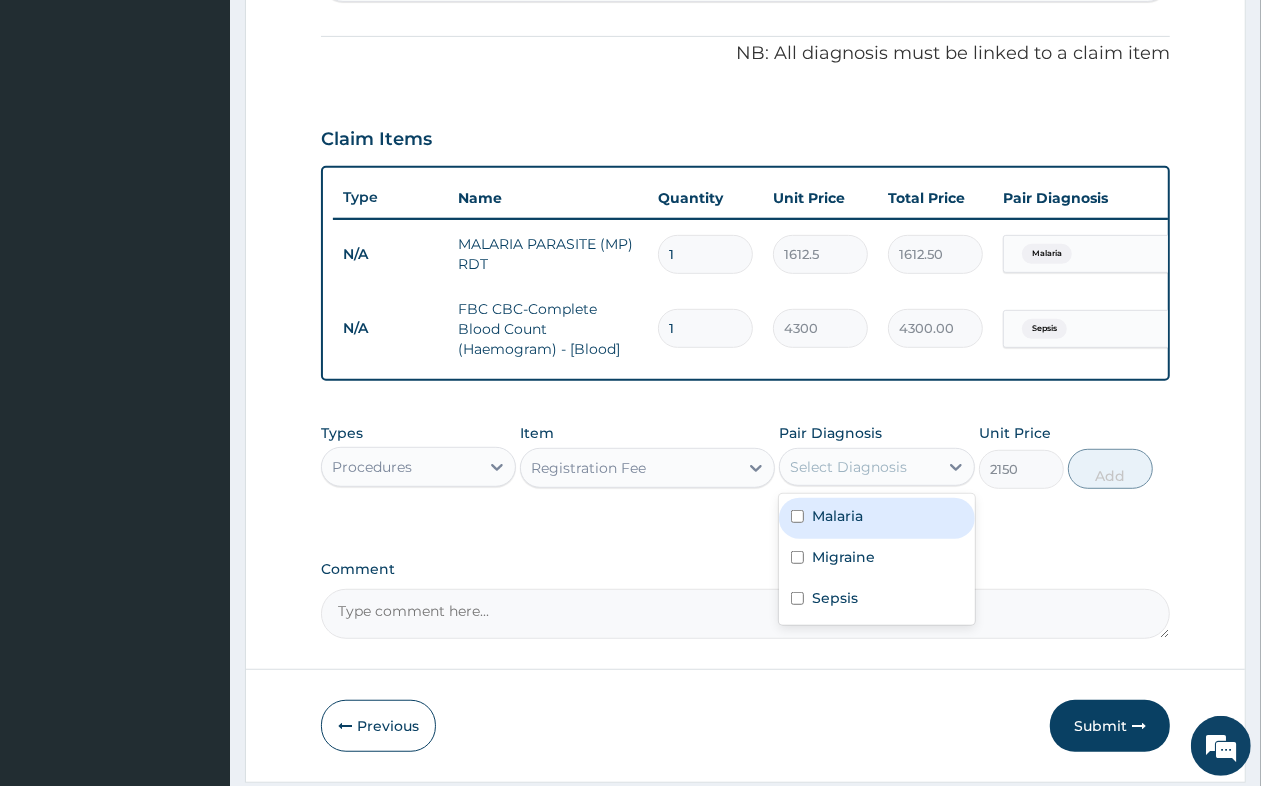 click on "Malaria" at bounding box center [837, 516] 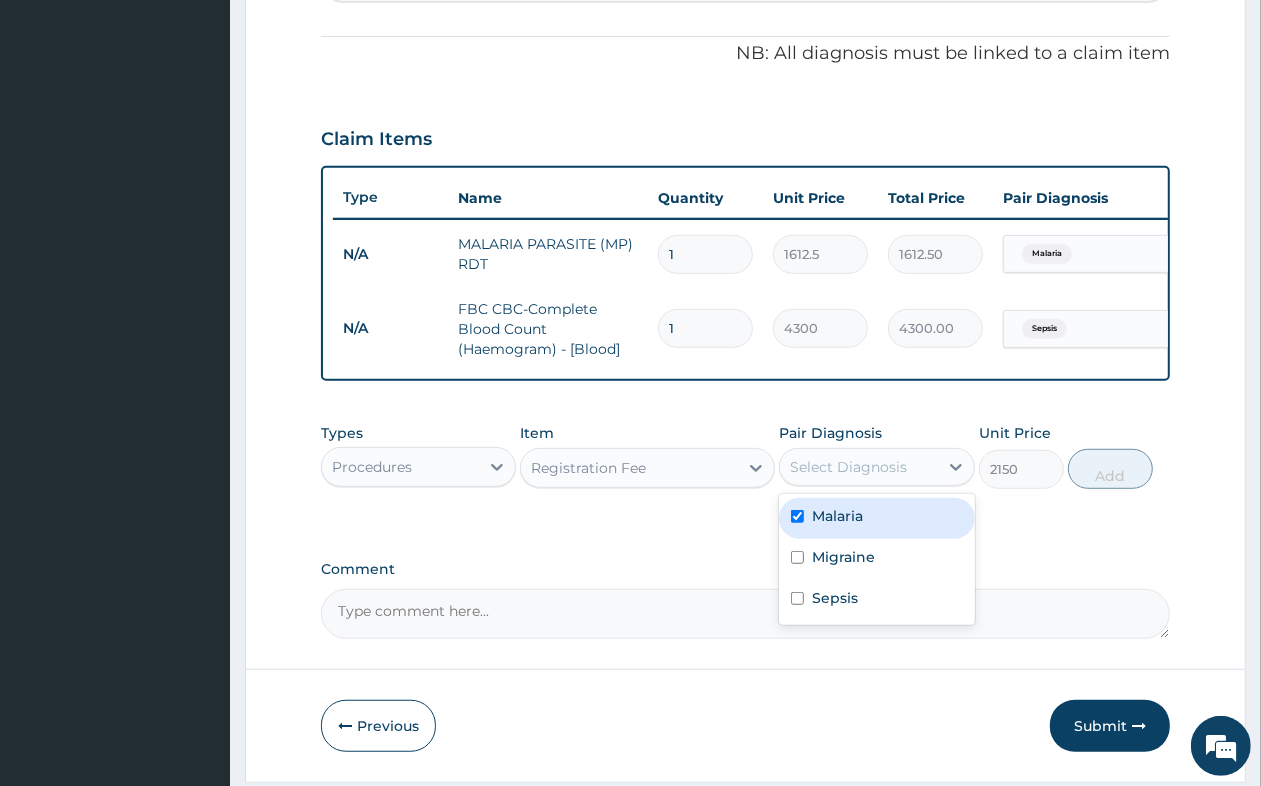 checkbox on "true" 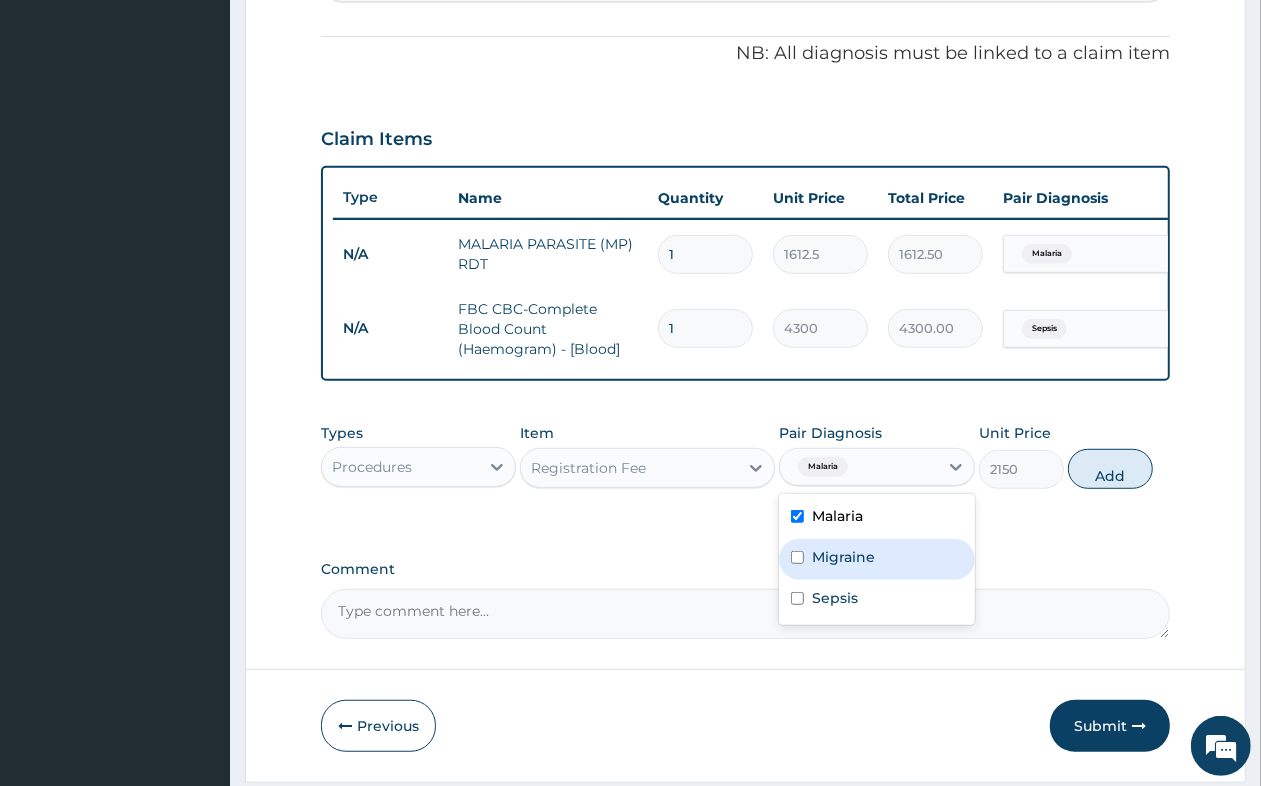 click on "Migraine" at bounding box center [843, 557] 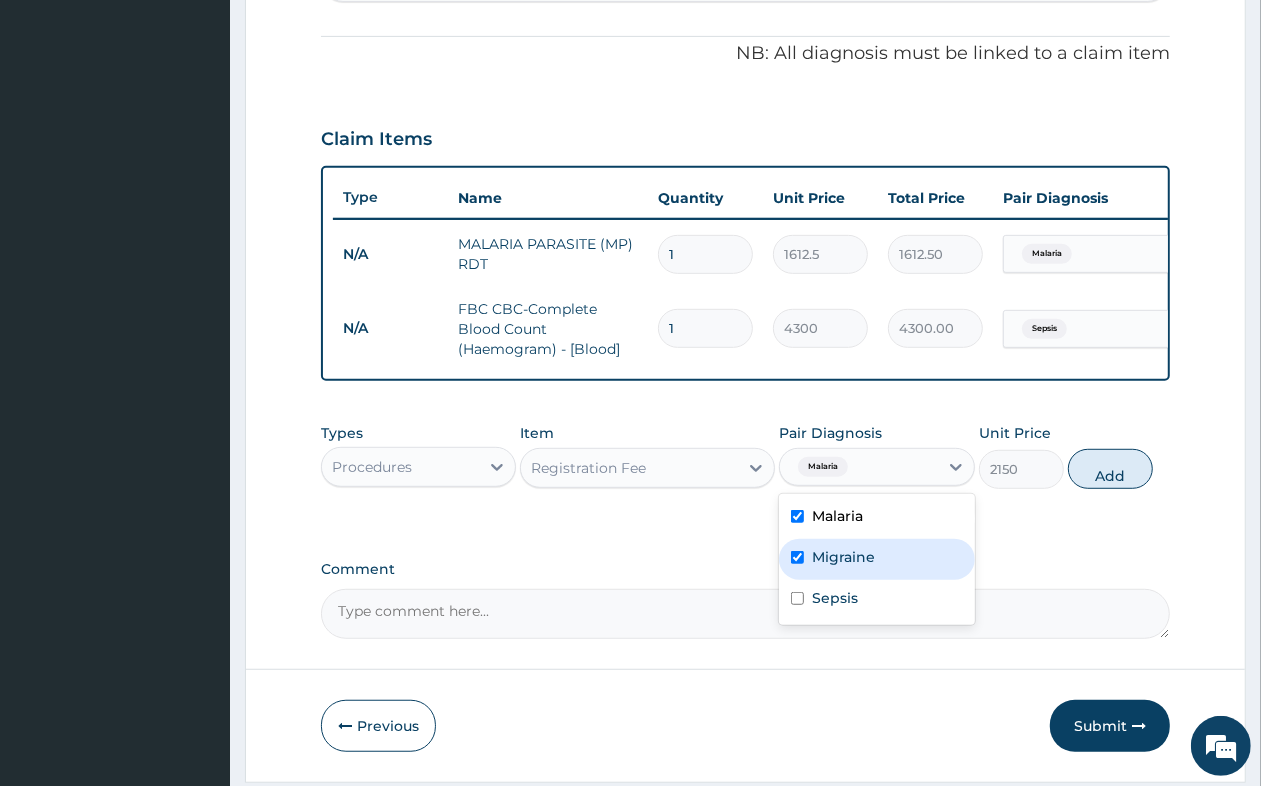 checkbox on "true" 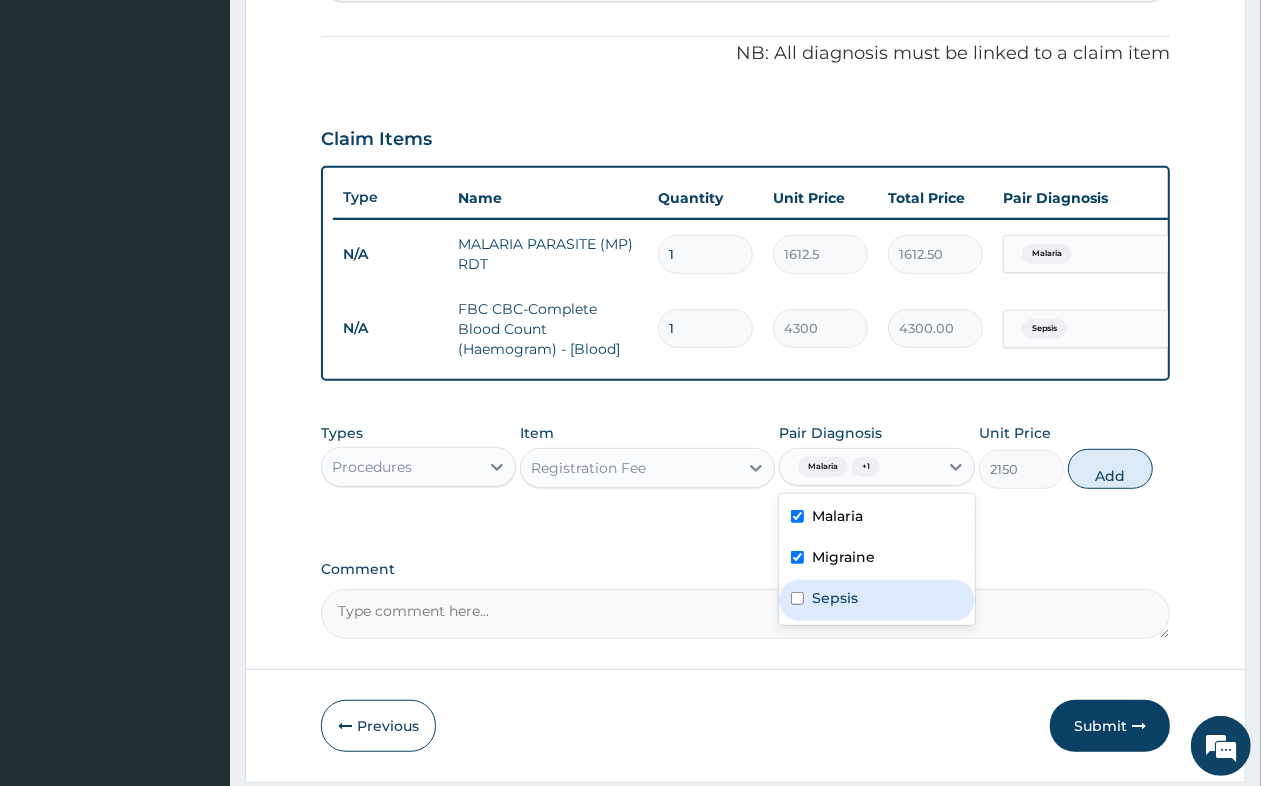 click on "Sepsis" at bounding box center [835, 598] 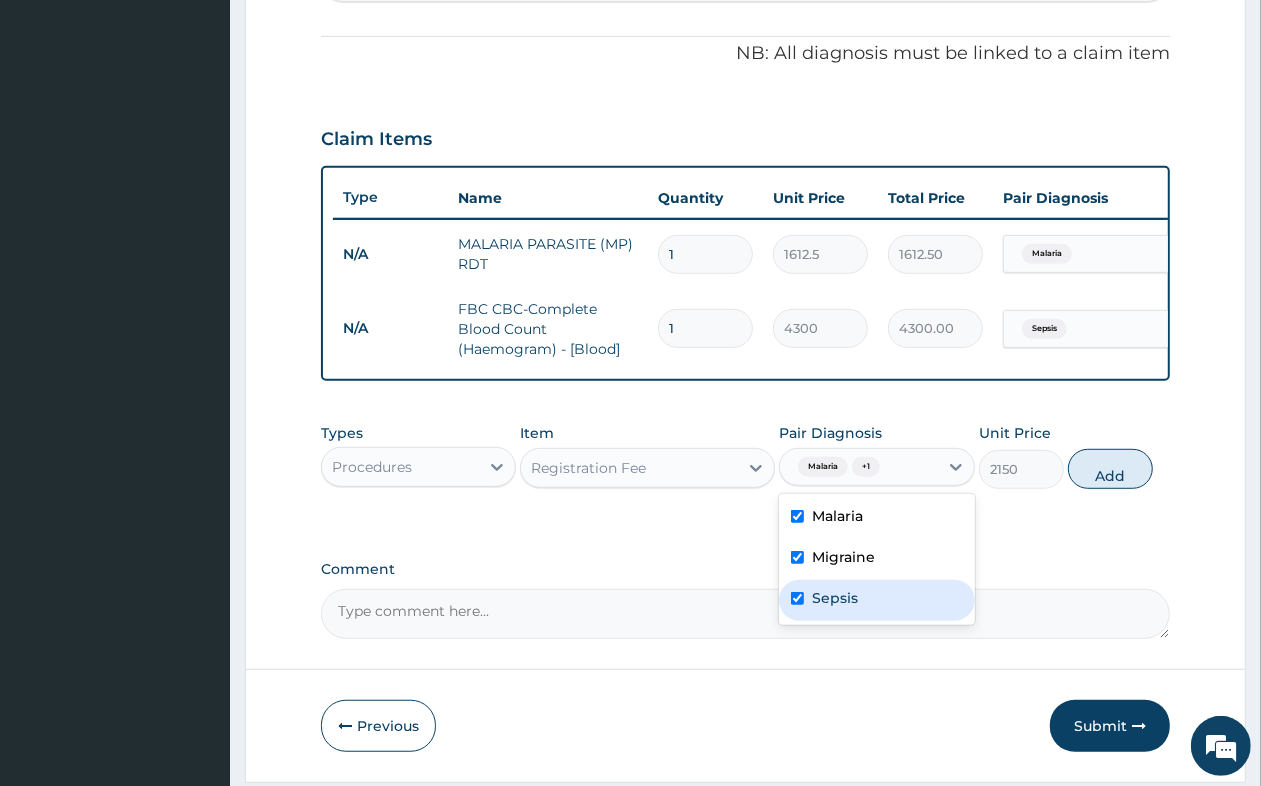 checkbox on "true" 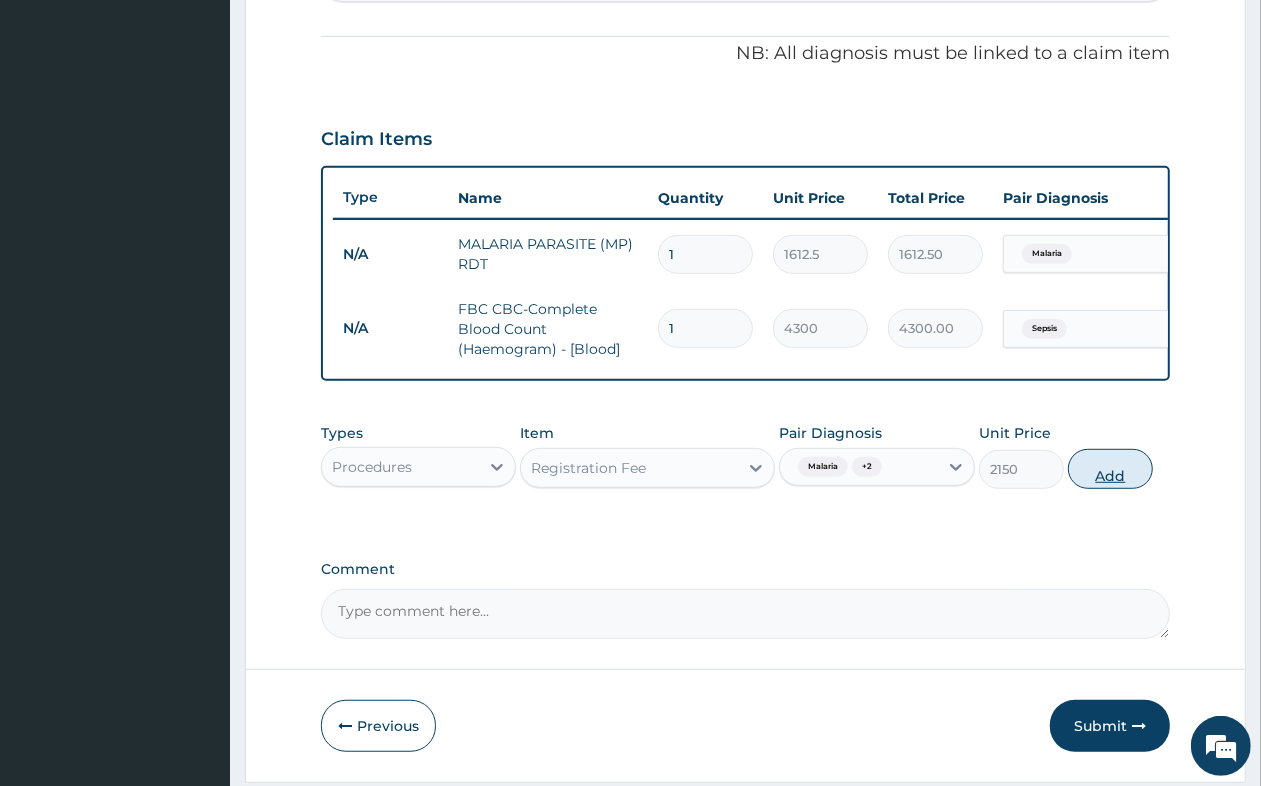 click on "Add" at bounding box center (1110, 469) 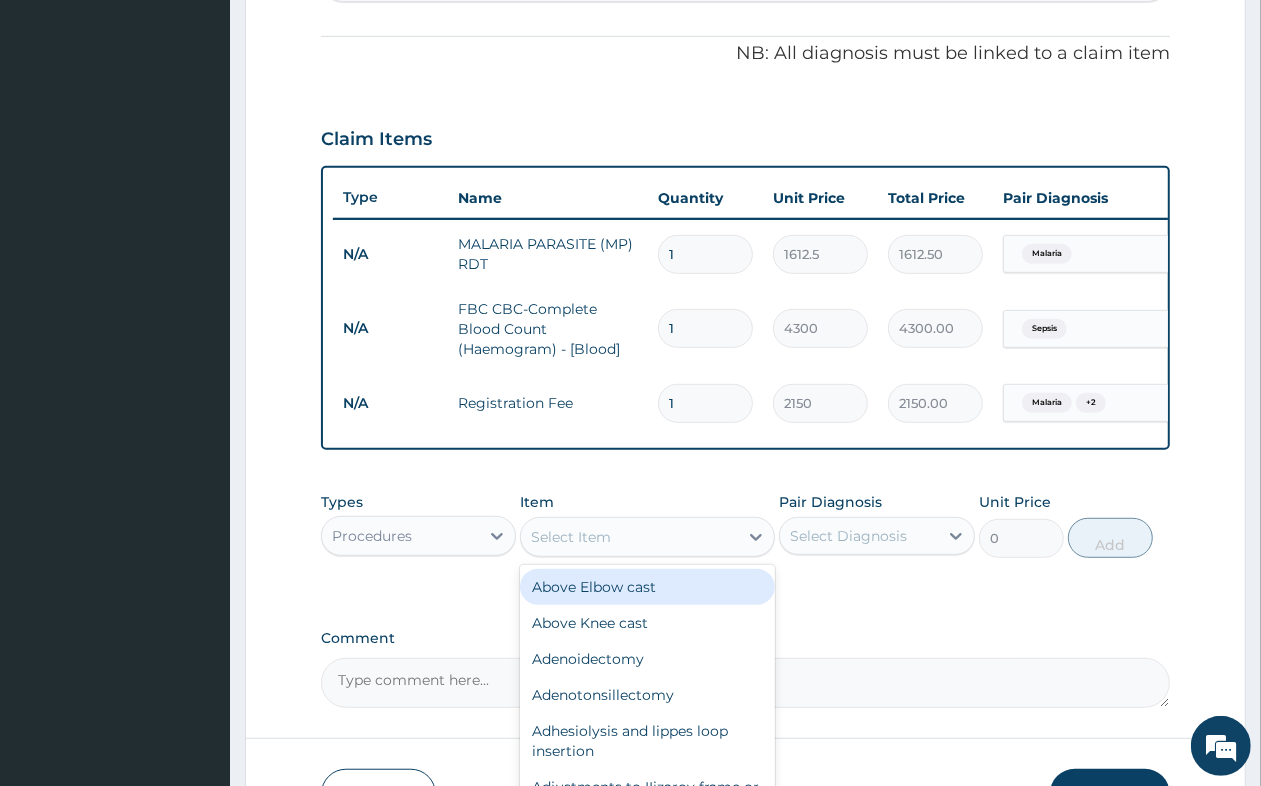 click on "Select Item" at bounding box center [629, 537] 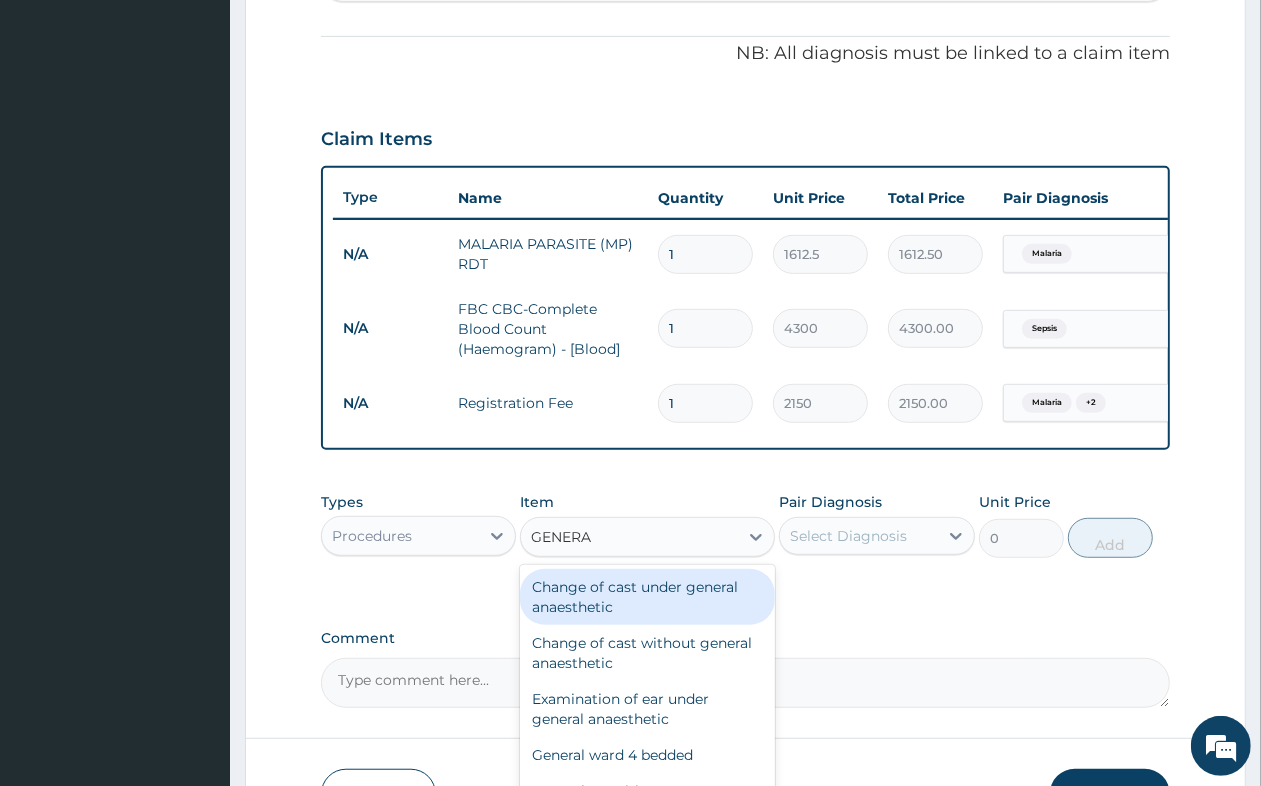 type on "GENERAL" 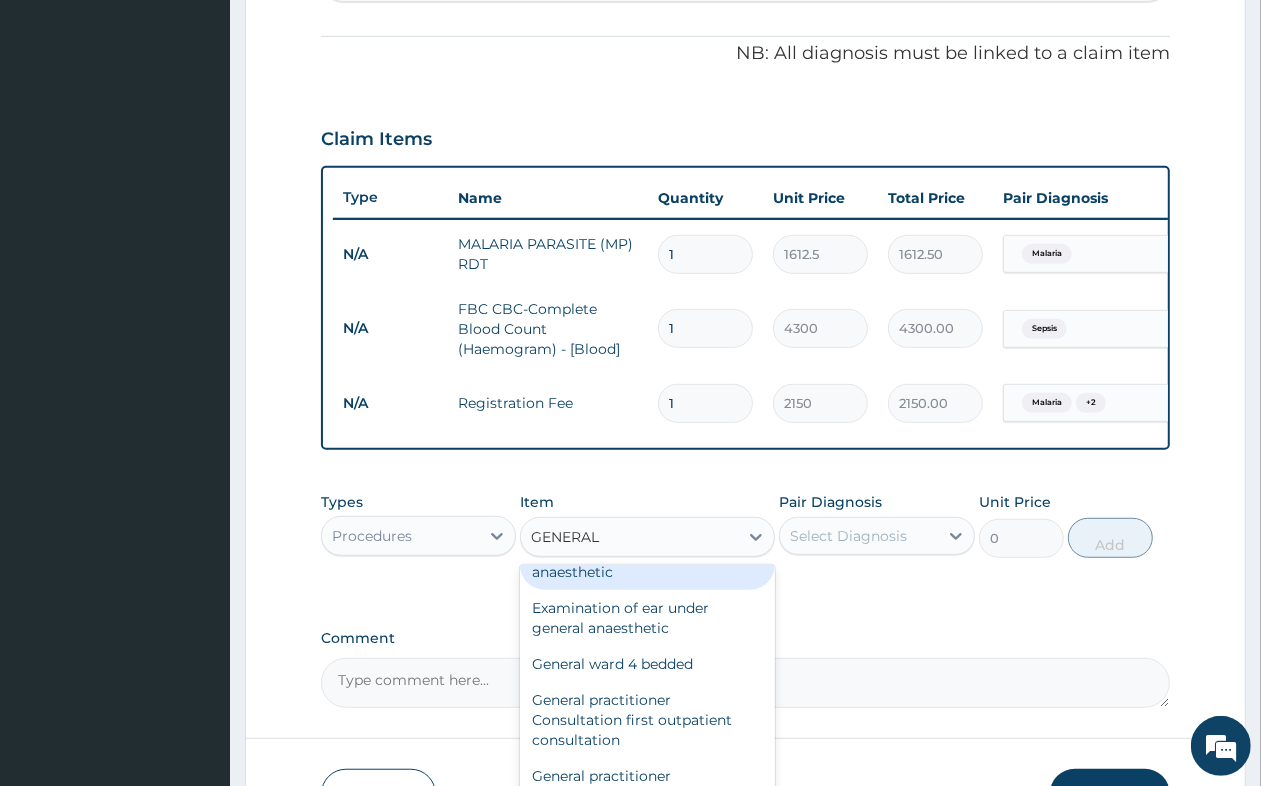 scroll, scrollTop: 125, scrollLeft: 0, axis: vertical 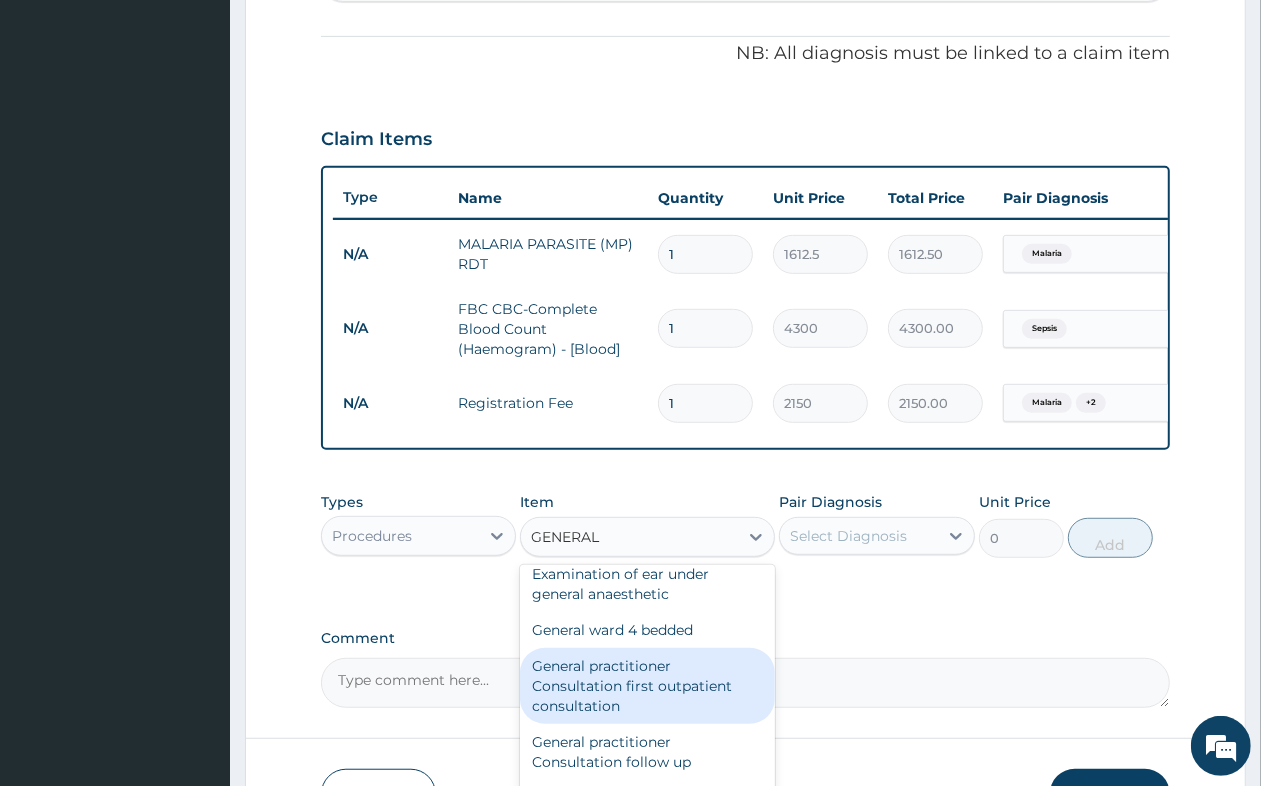 click on "General practitioner Consultation first outpatient consultation" at bounding box center (647, 686) 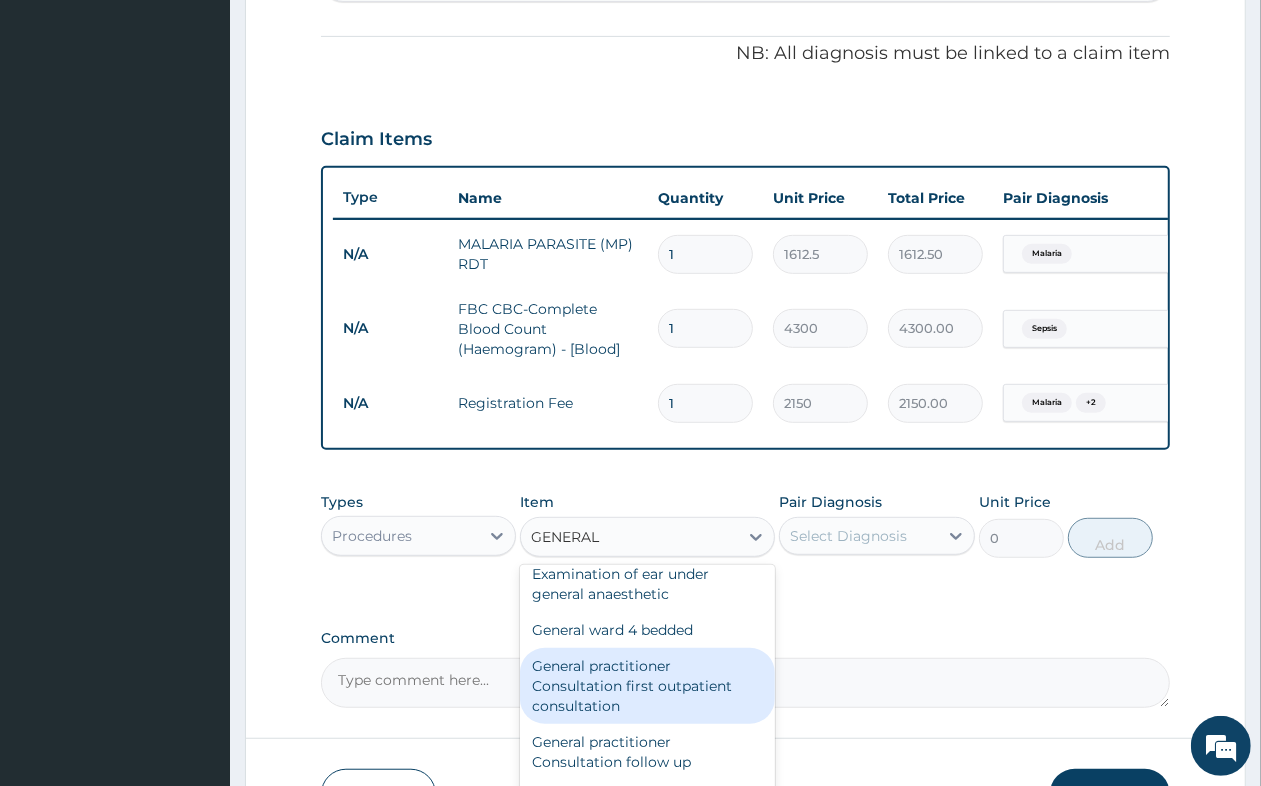 type 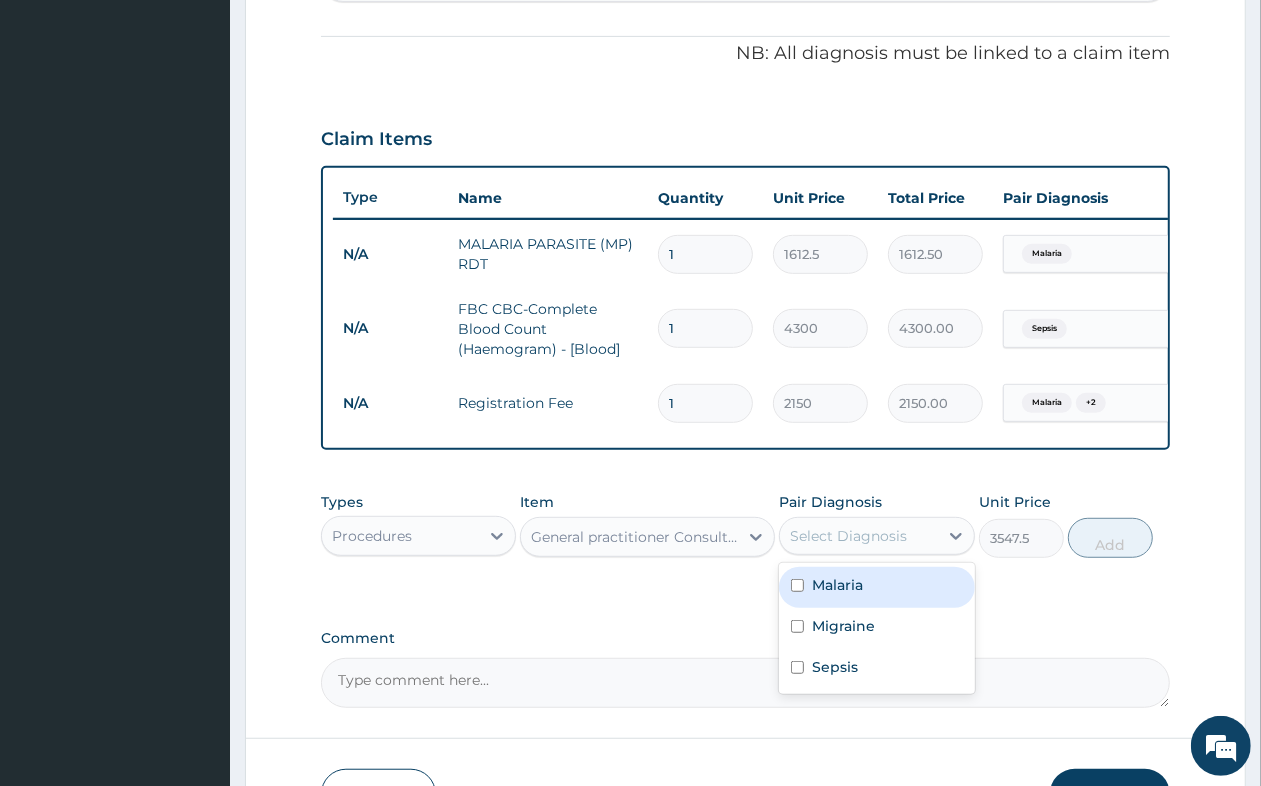 click on "Select Diagnosis" at bounding box center (848, 536) 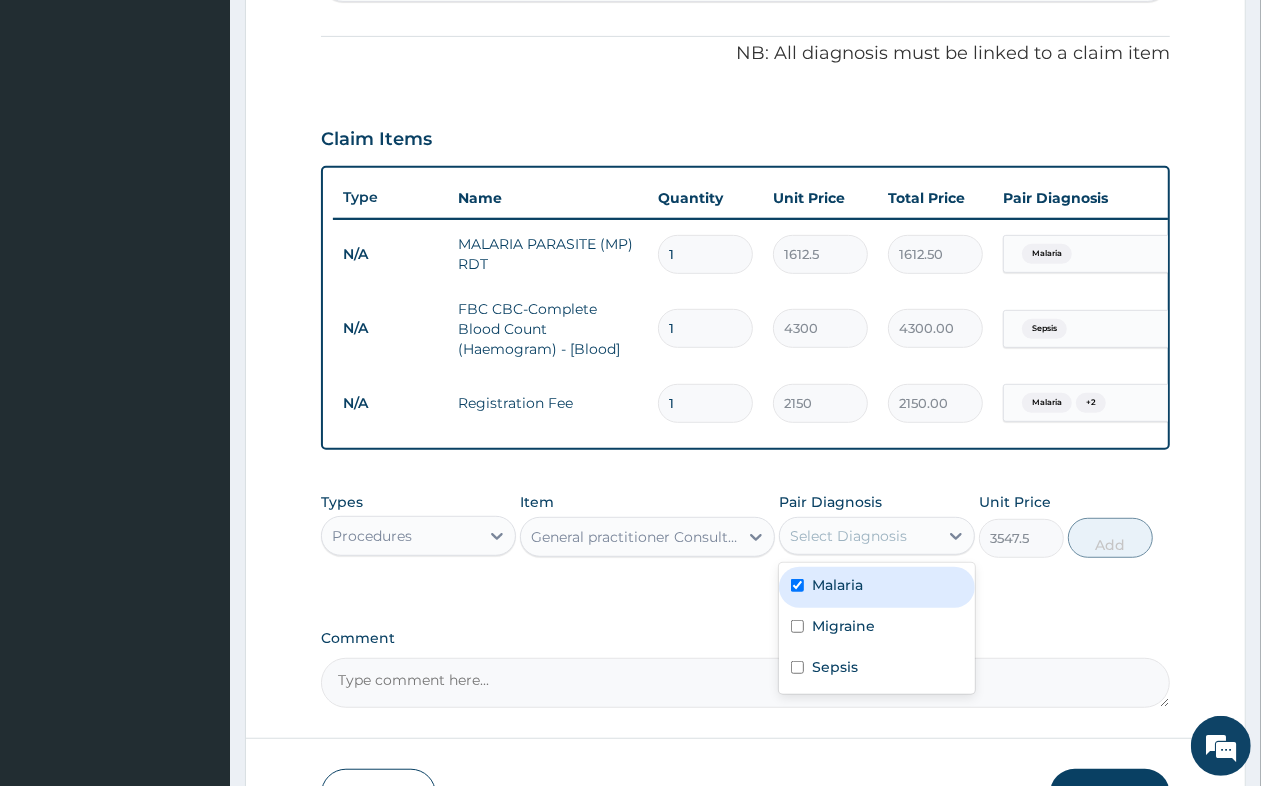 checkbox on "true" 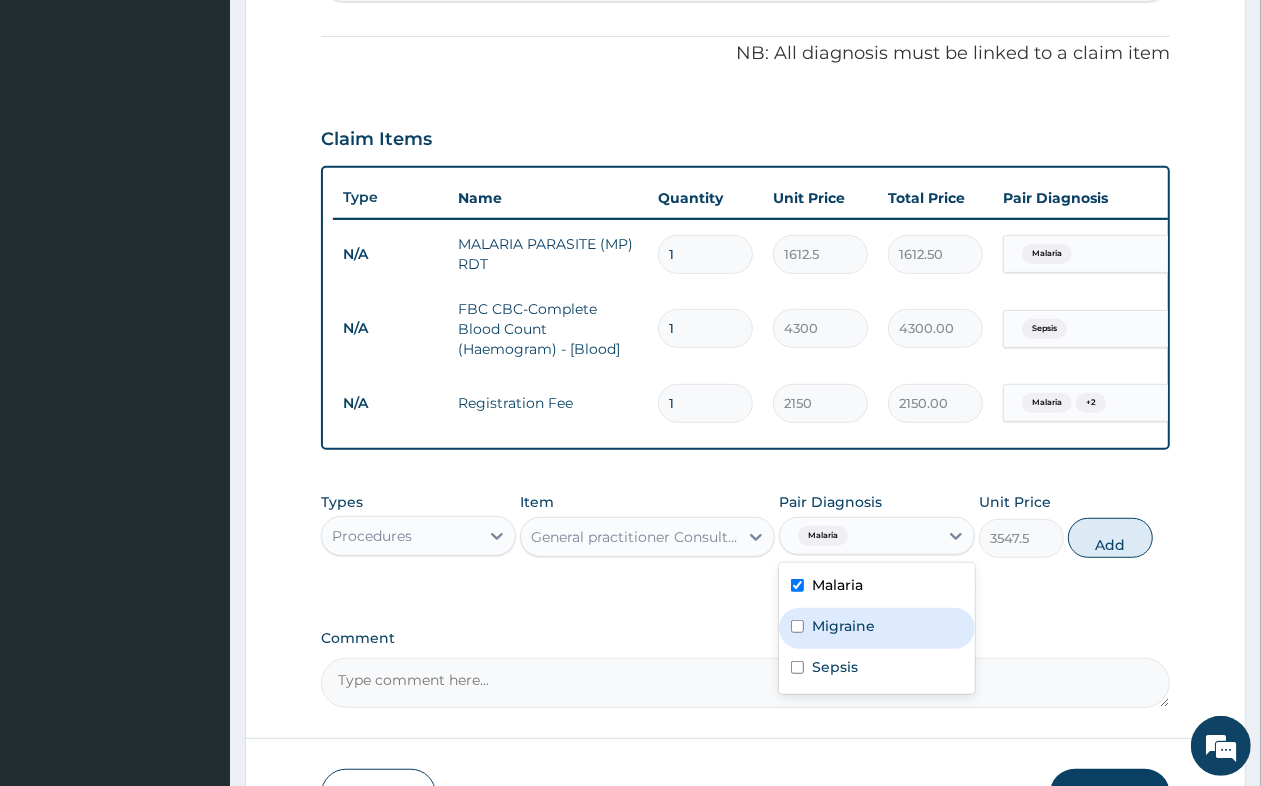 click on "Migraine" at bounding box center (876, 628) 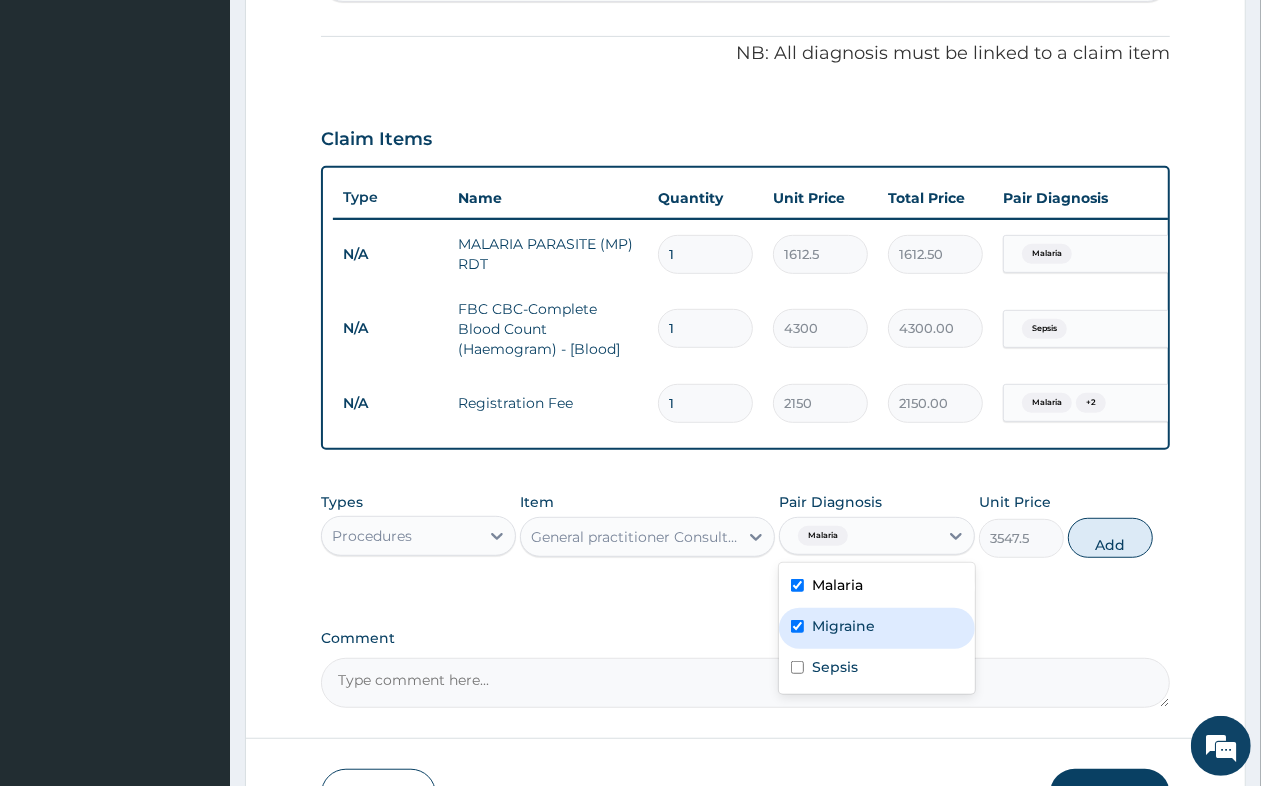 checkbox on "true" 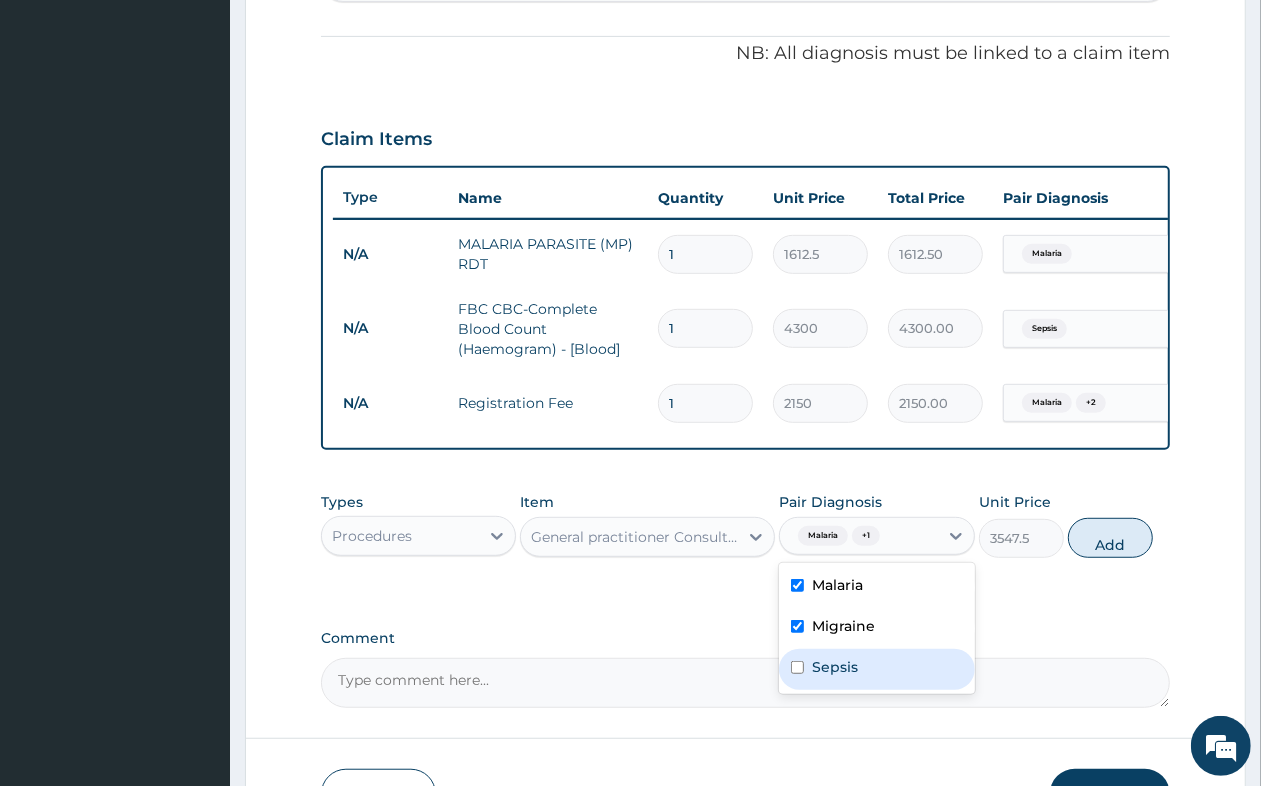 click on "Sepsis" at bounding box center (876, 669) 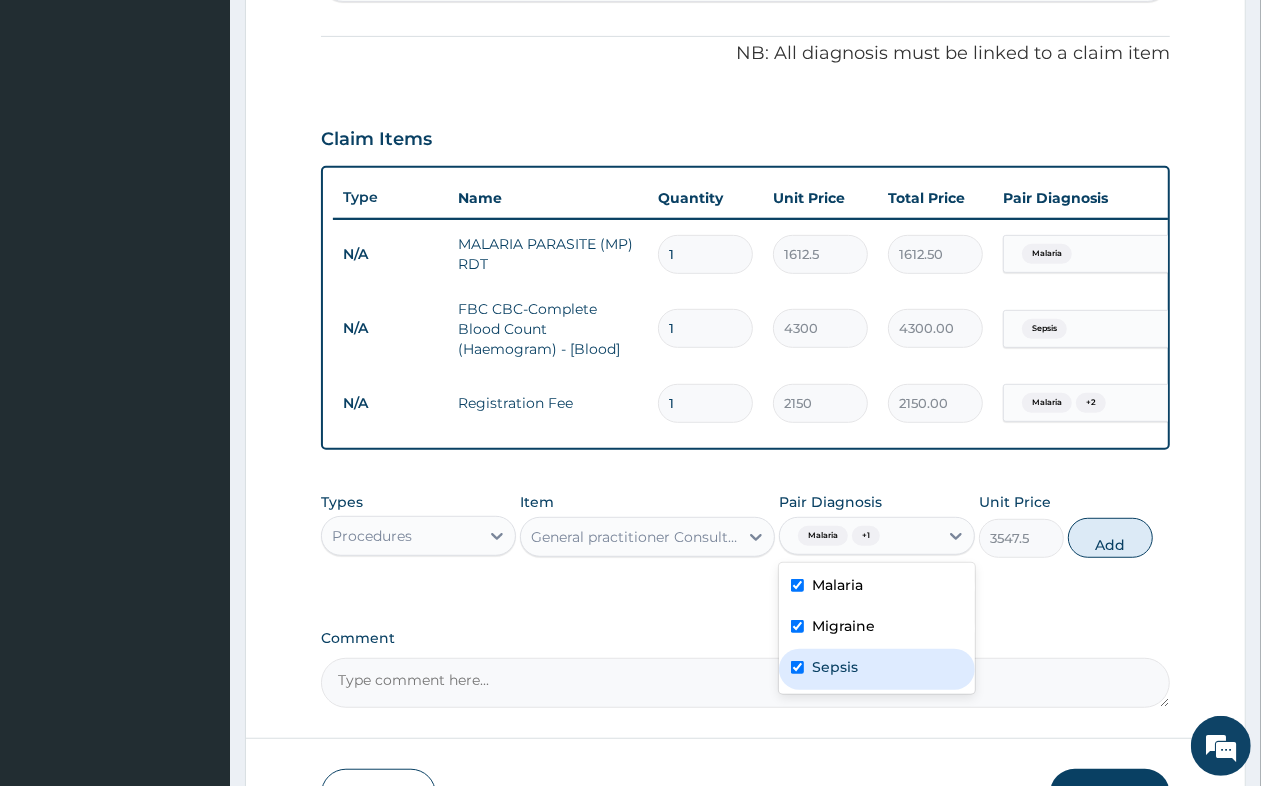 checkbox on "true" 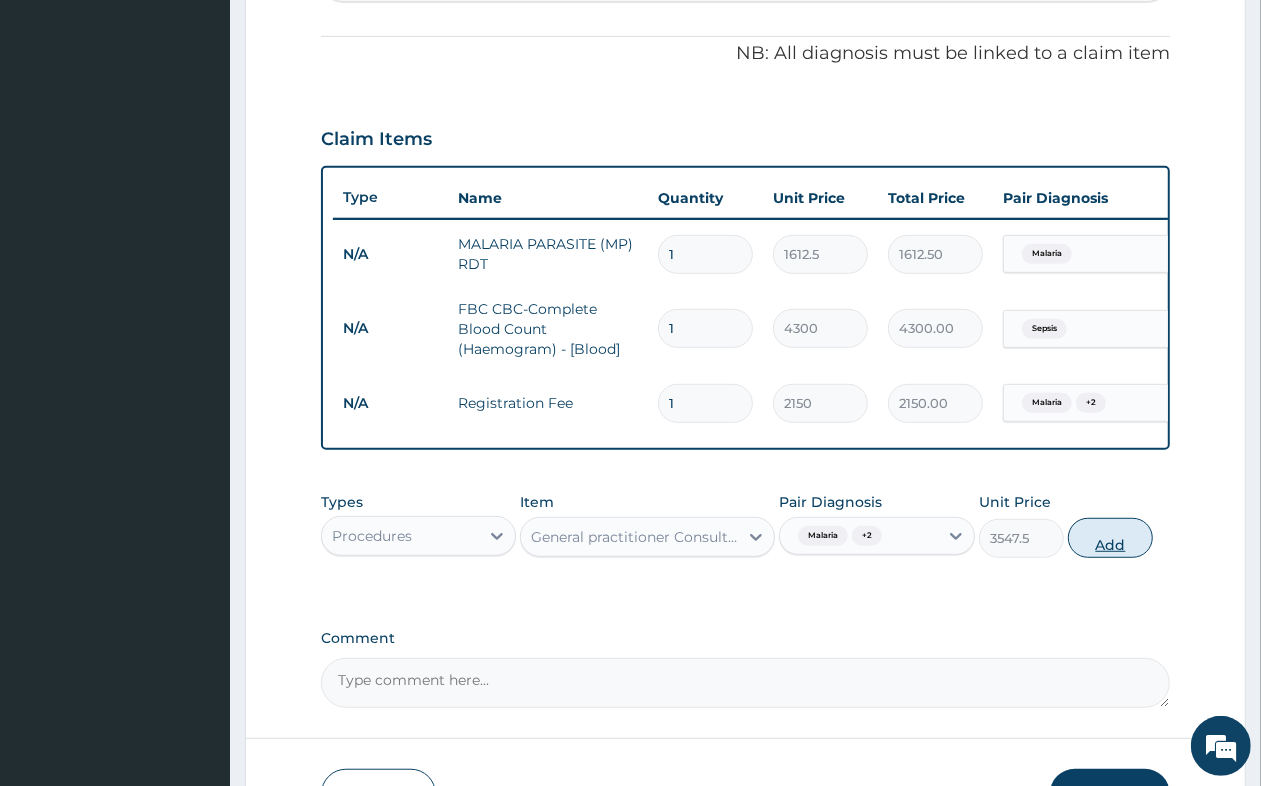 click on "Add" at bounding box center (1110, 538) 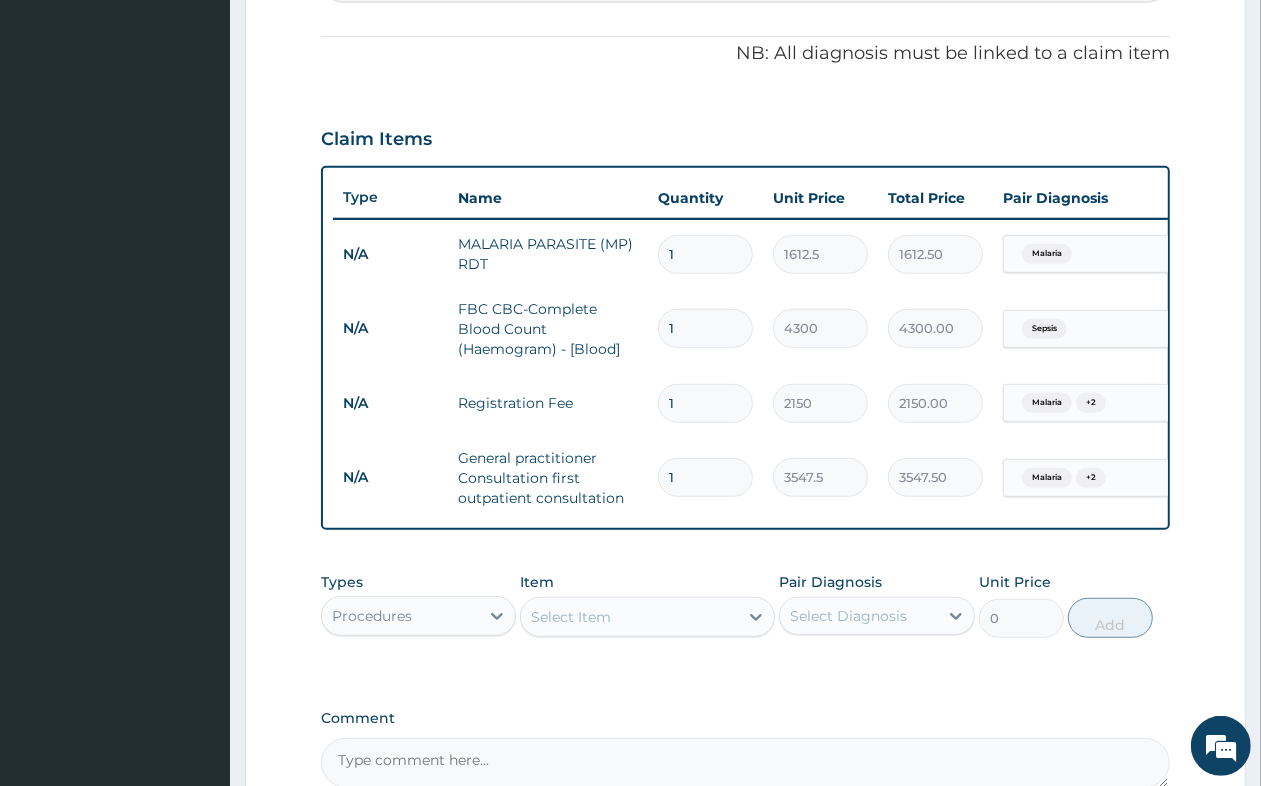 scroll, scrollTop: 703, scrollLeft: 0, axis: vertical 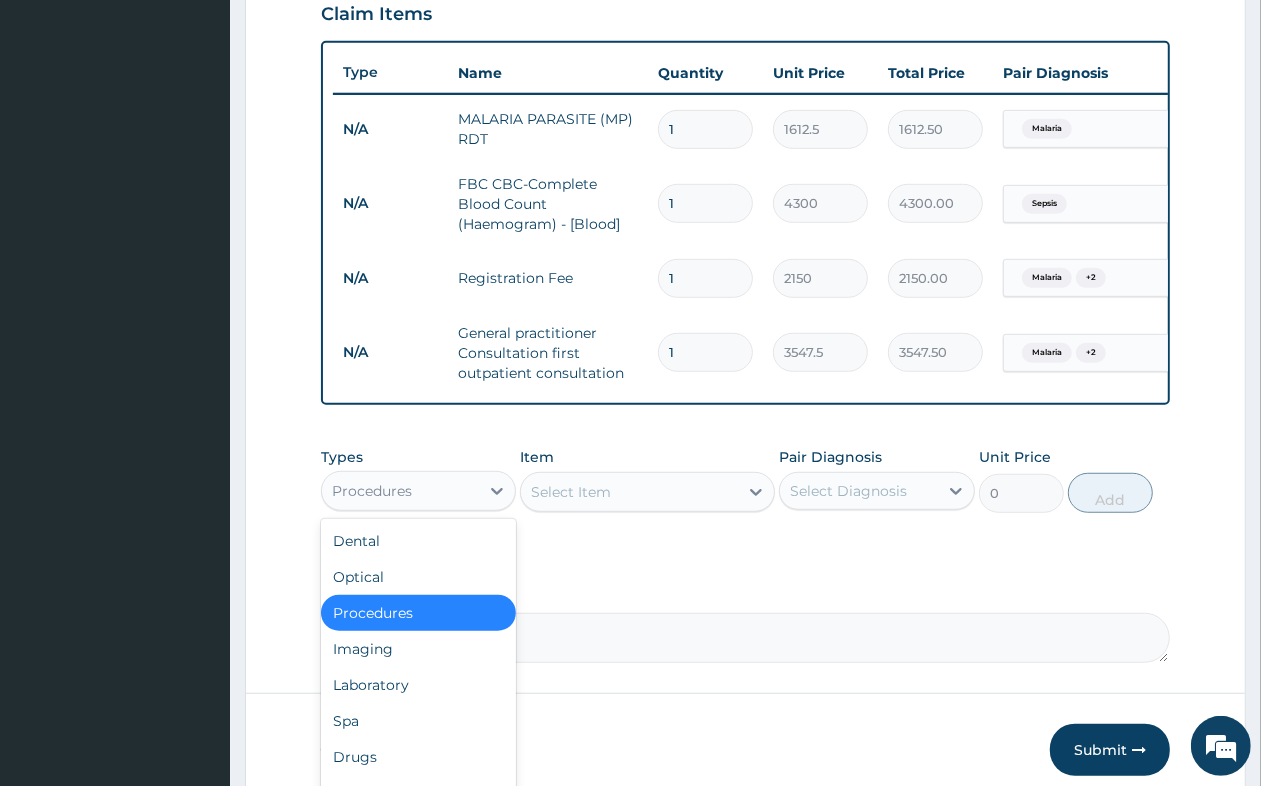 click on "Procedures" at bounding box center (400, 491) 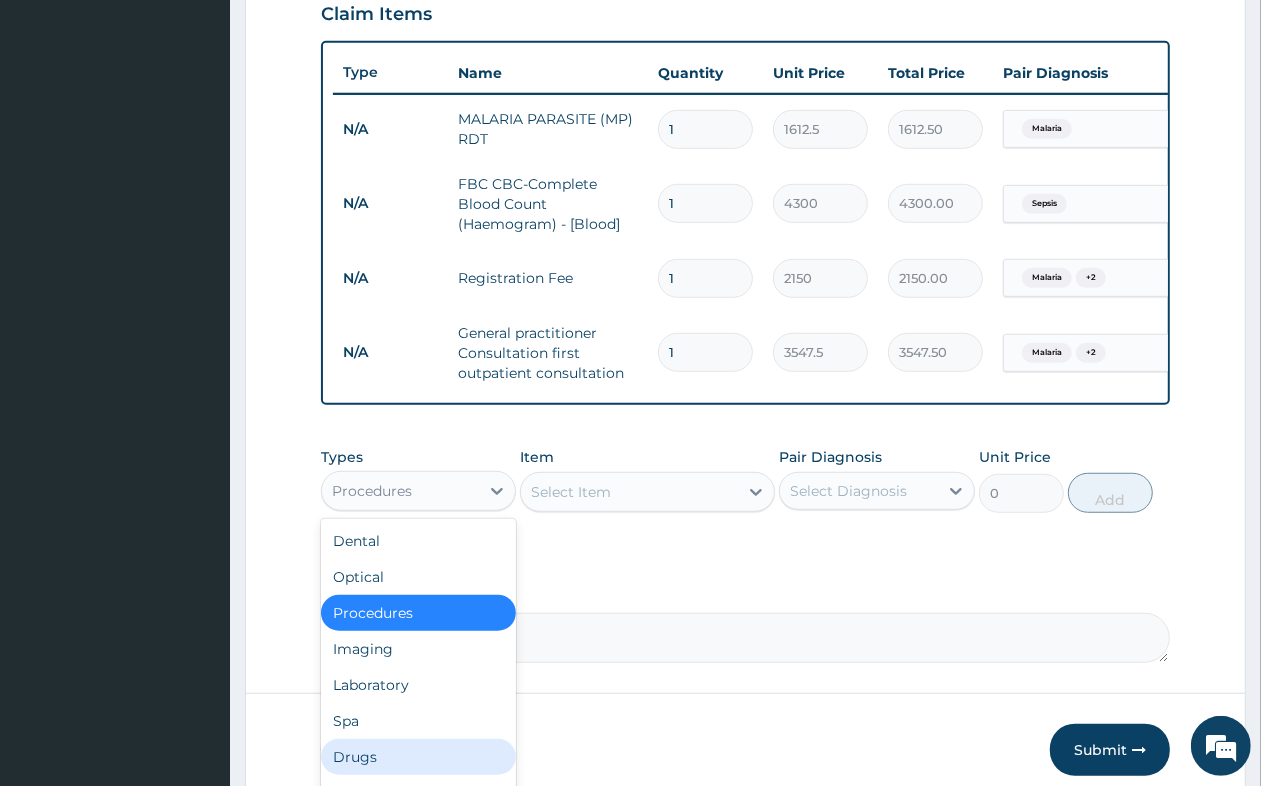 click on "Drugs" at bounding box center (418, 757) 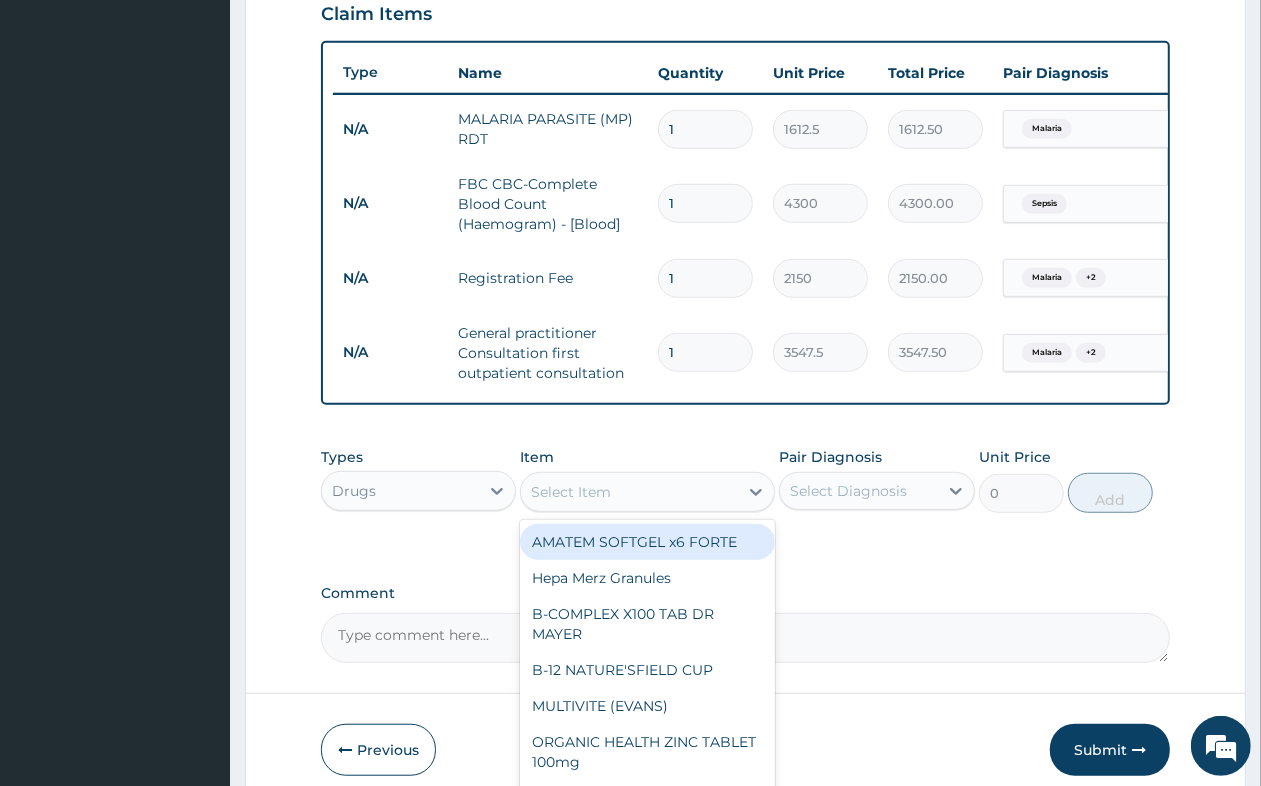click on "Select Item" at bounding box center [571, 492] 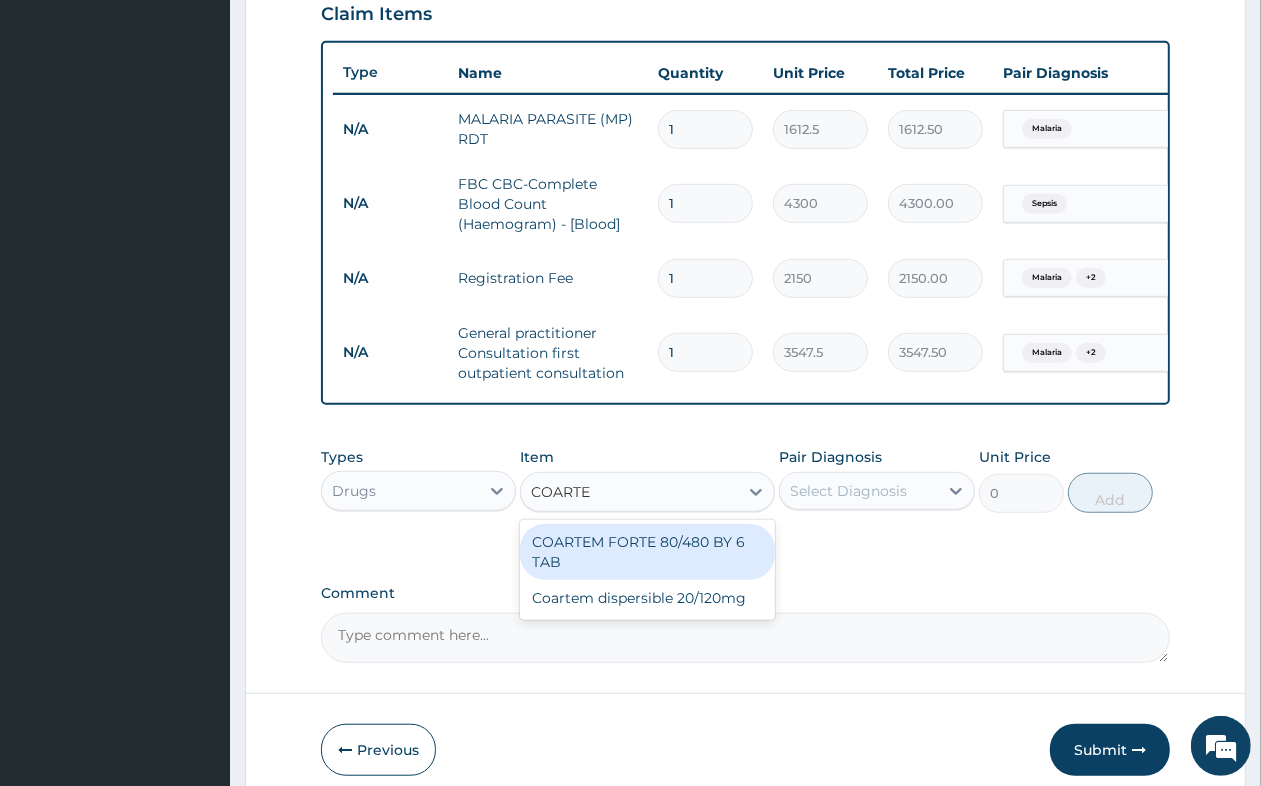 type on "COARTEM" 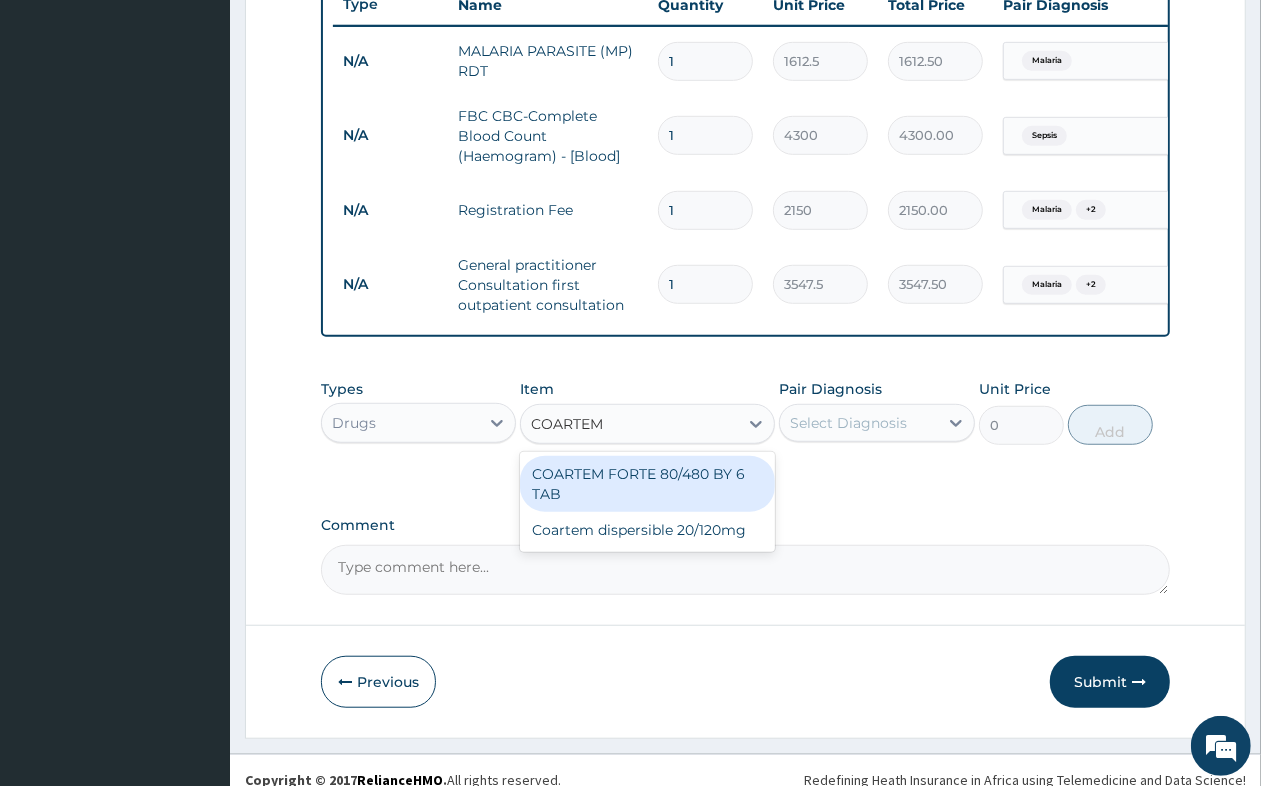 scroll, scrollTop: 807, scrollLeft: 0, axis: vertical 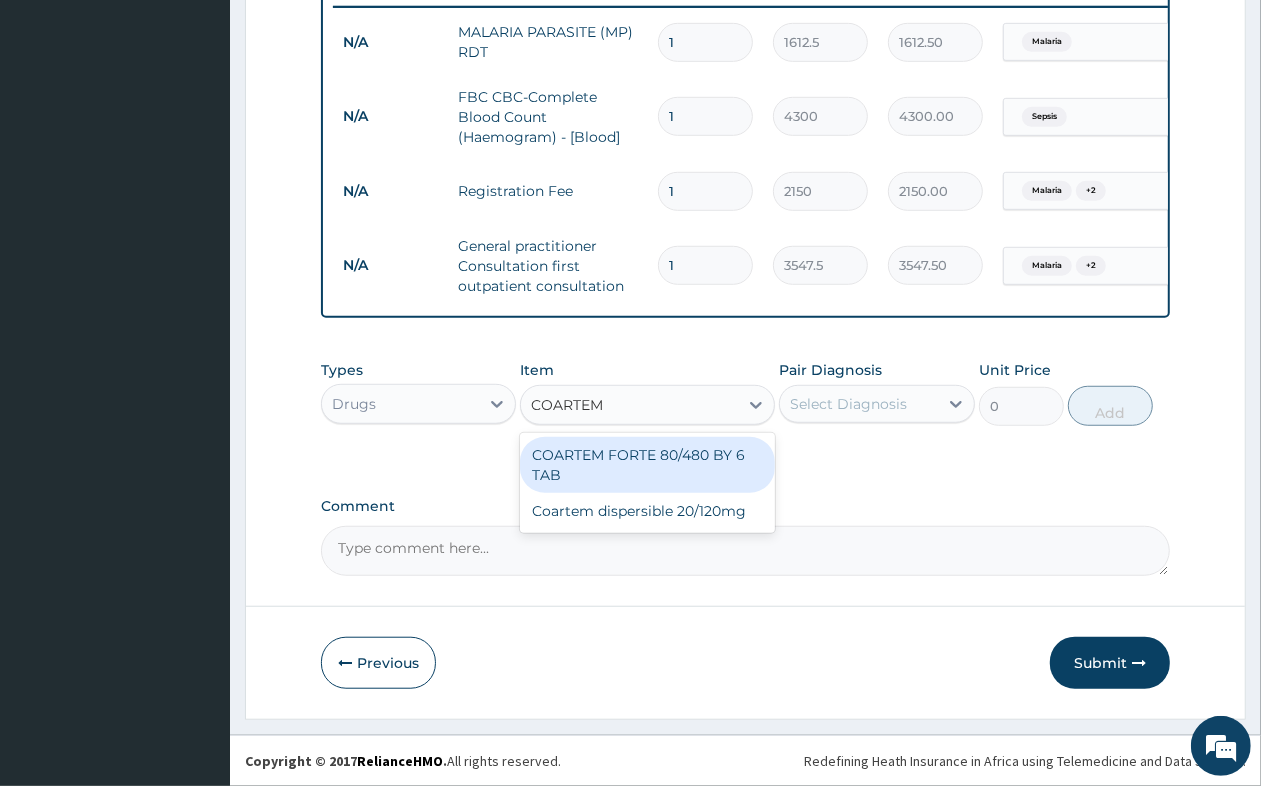click on "COARTEM FORTE 80/480 BY 6 TAB" at bounding box center [647, 465] 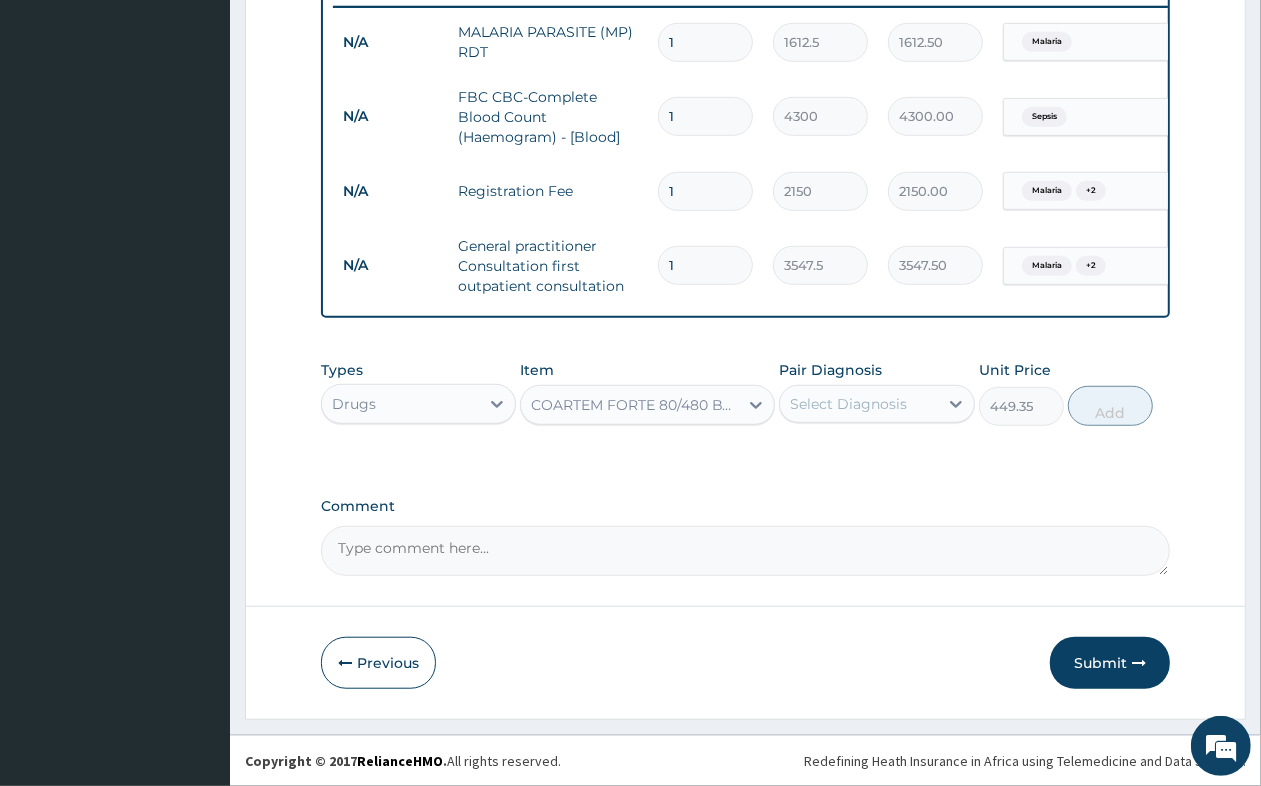 click on "Select Diagnosis" at bounding box center (848, 404) 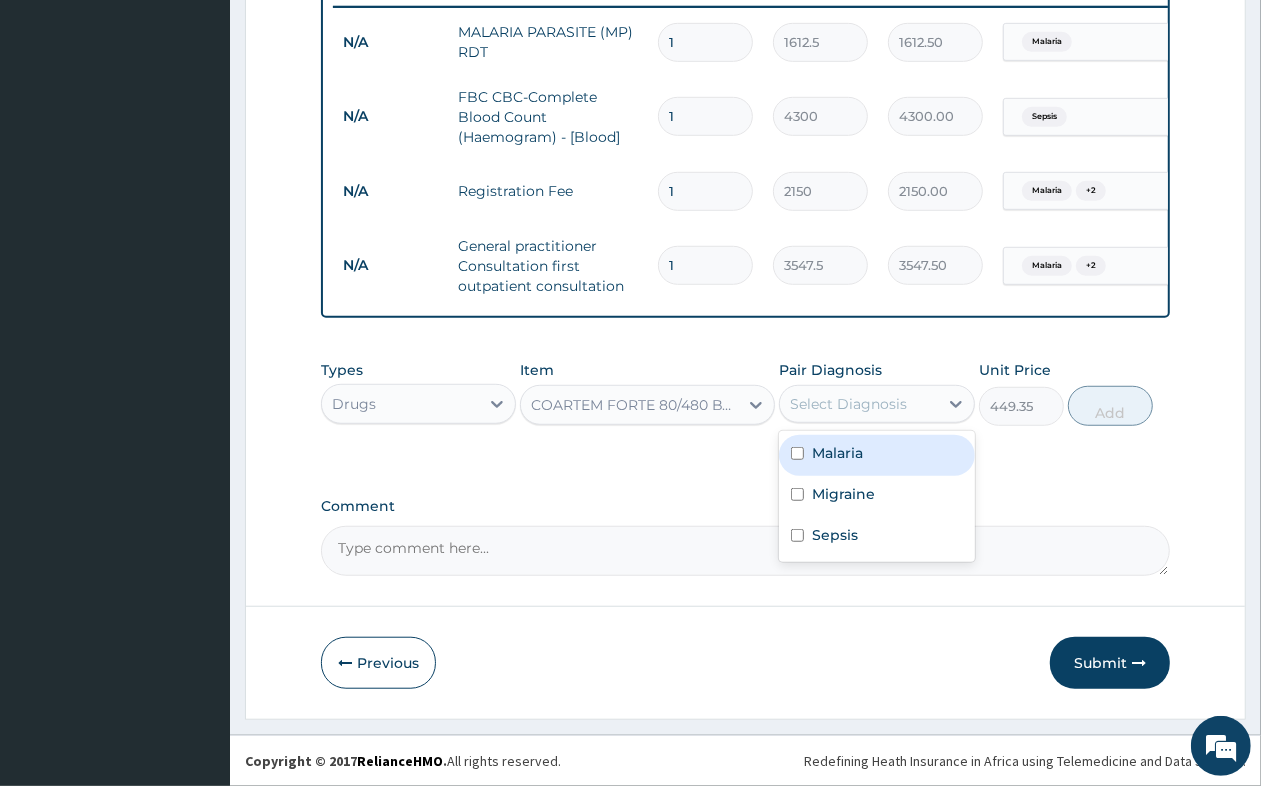 click on "Malaria" at bounding box center (837, 453) 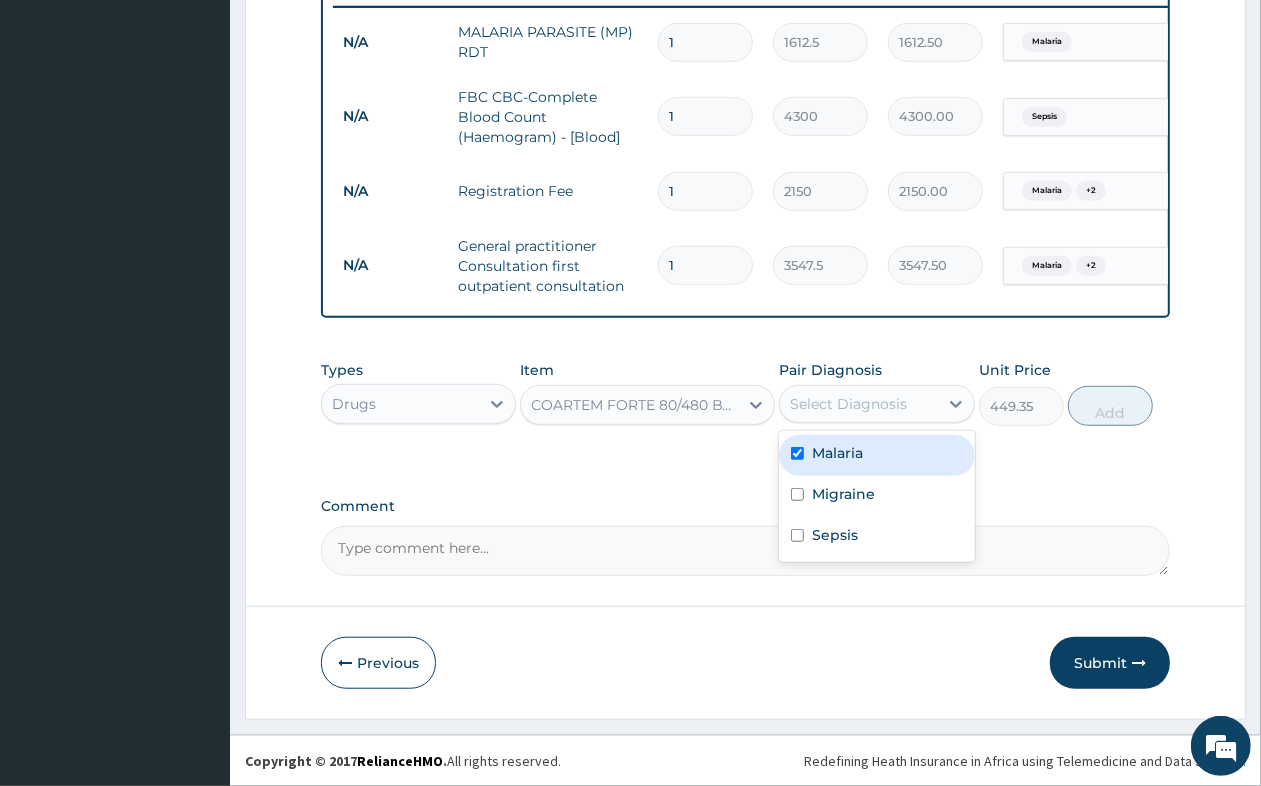 checkbox on "true" 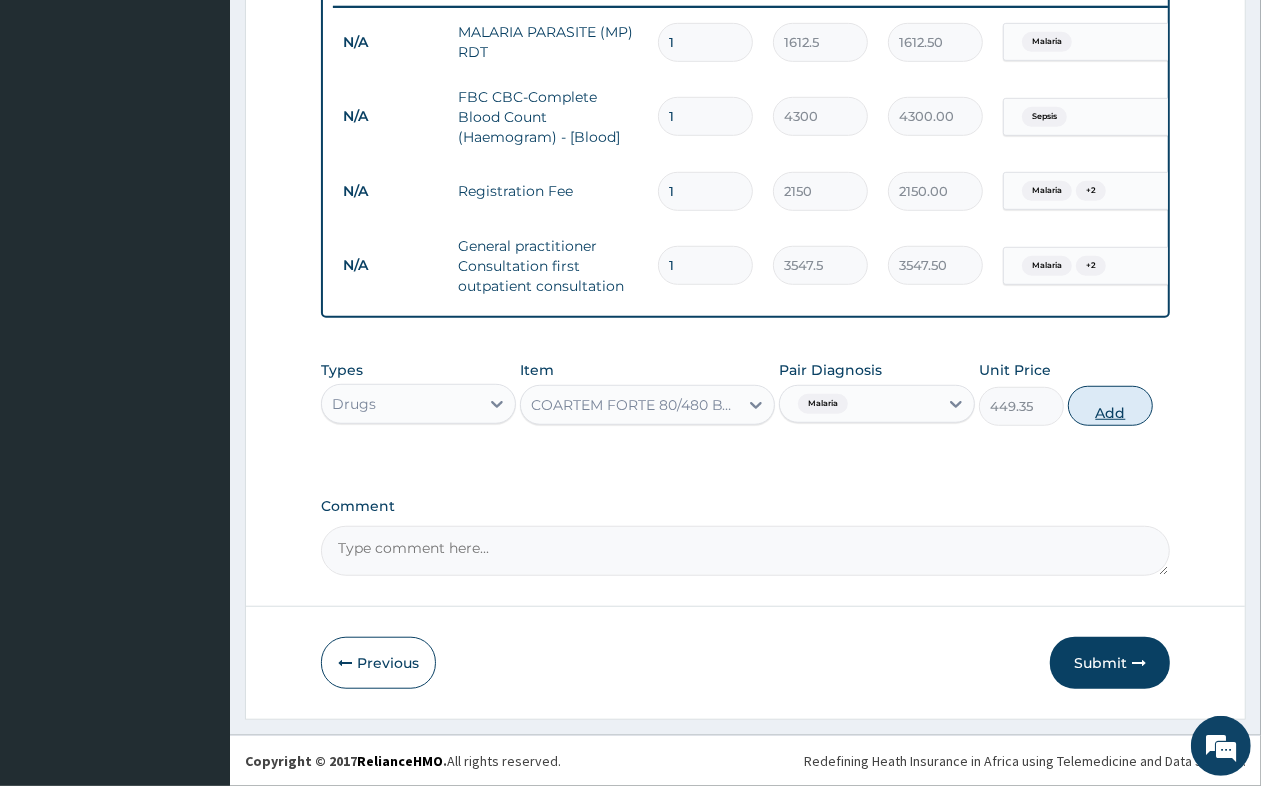 click on "Add" at bounding box center (1110, 406) 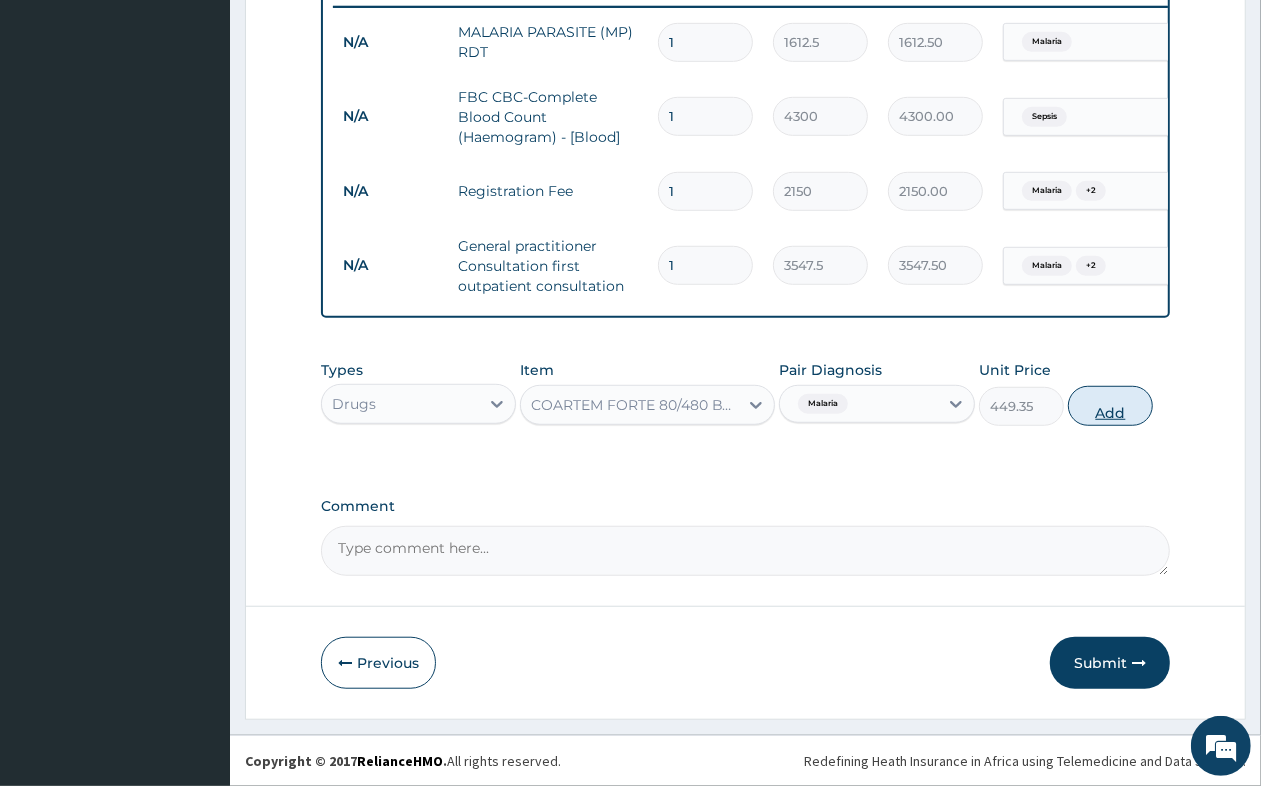 type on "0" 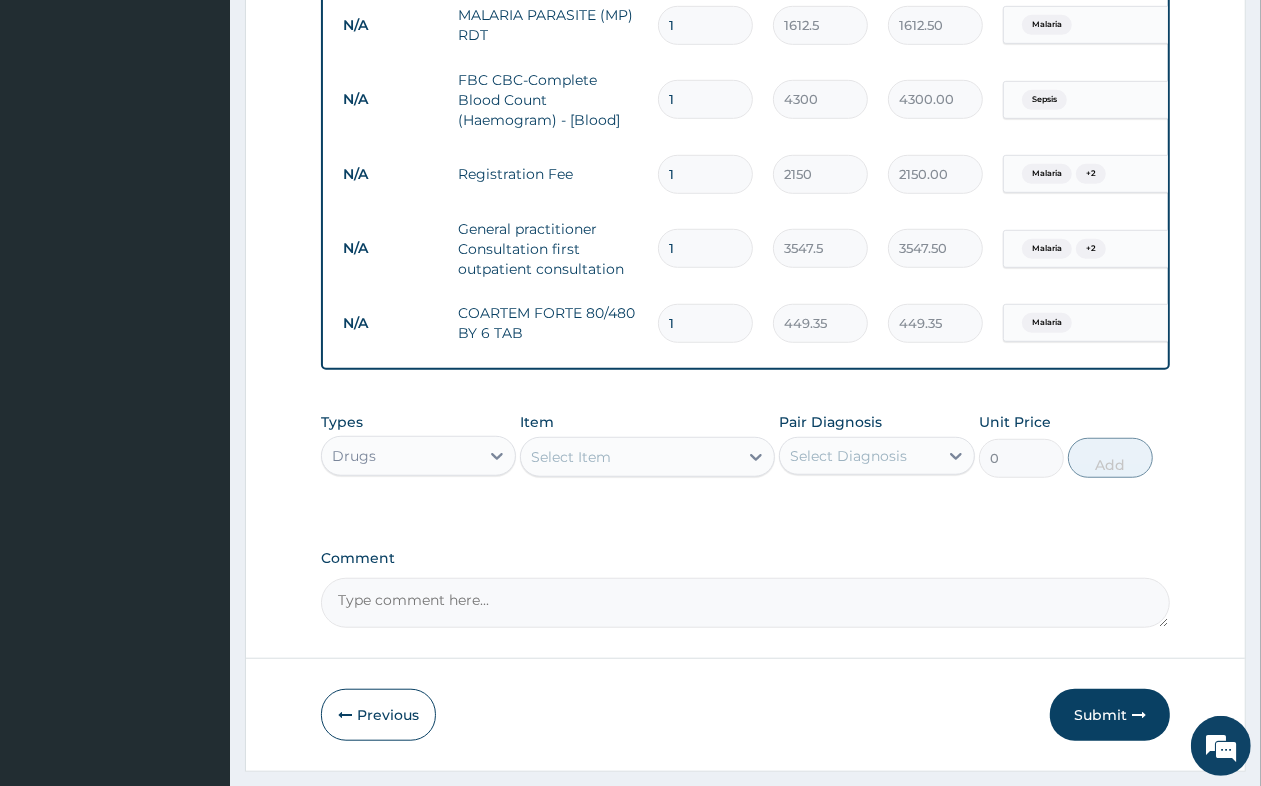 type 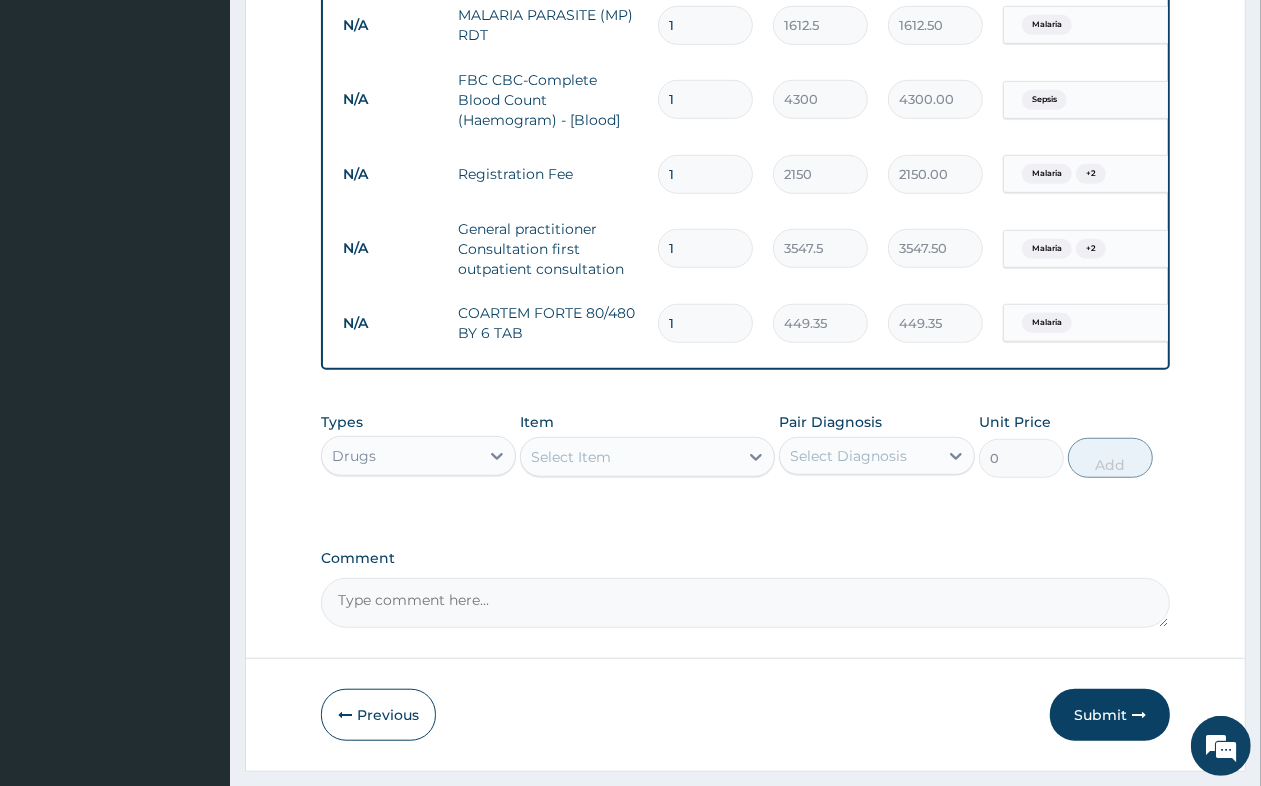 type on "0.00" 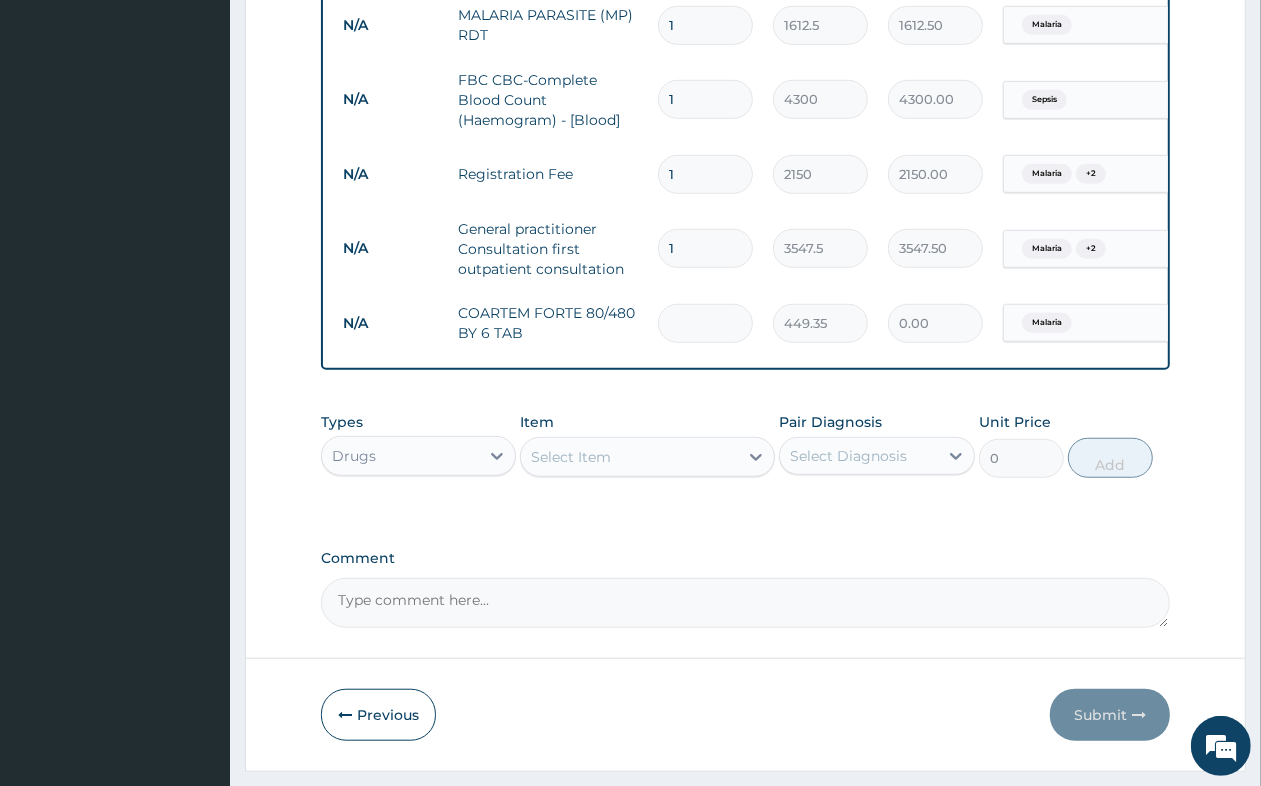 type on "6" 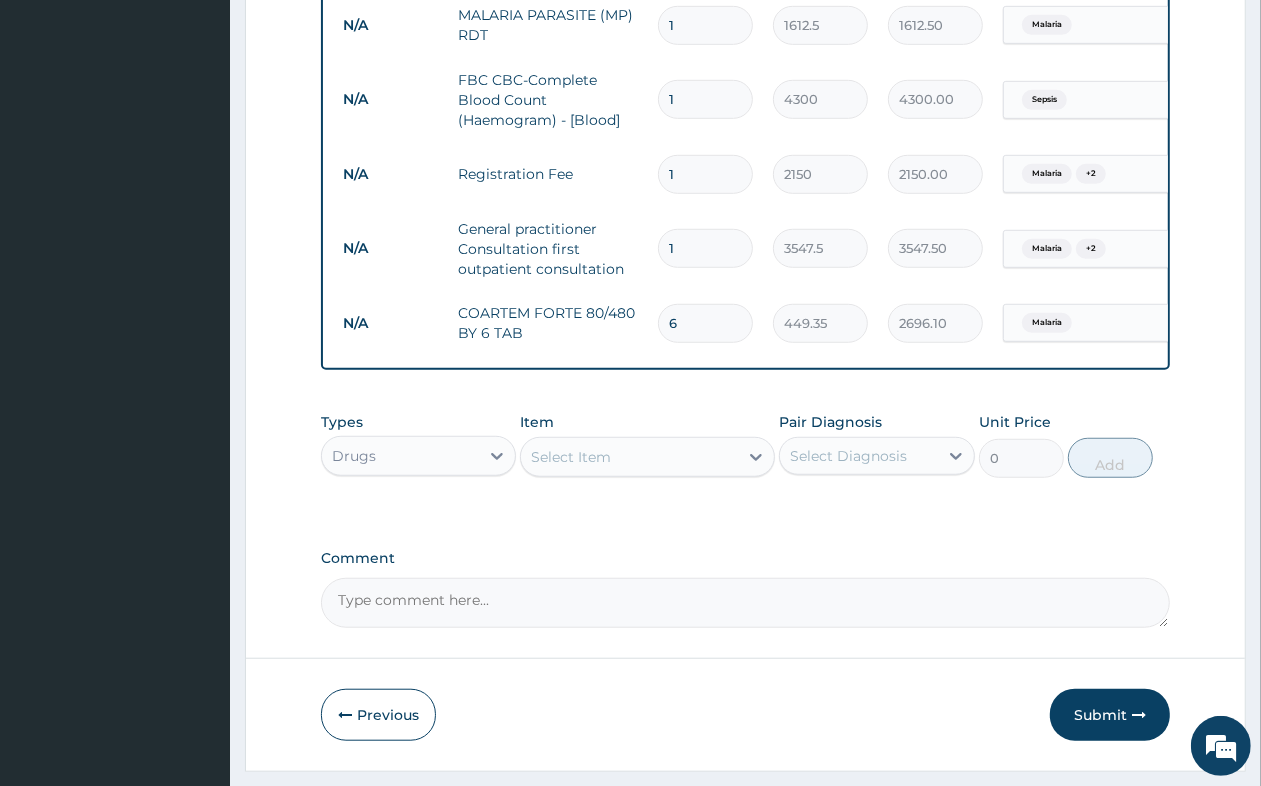 type on "6" 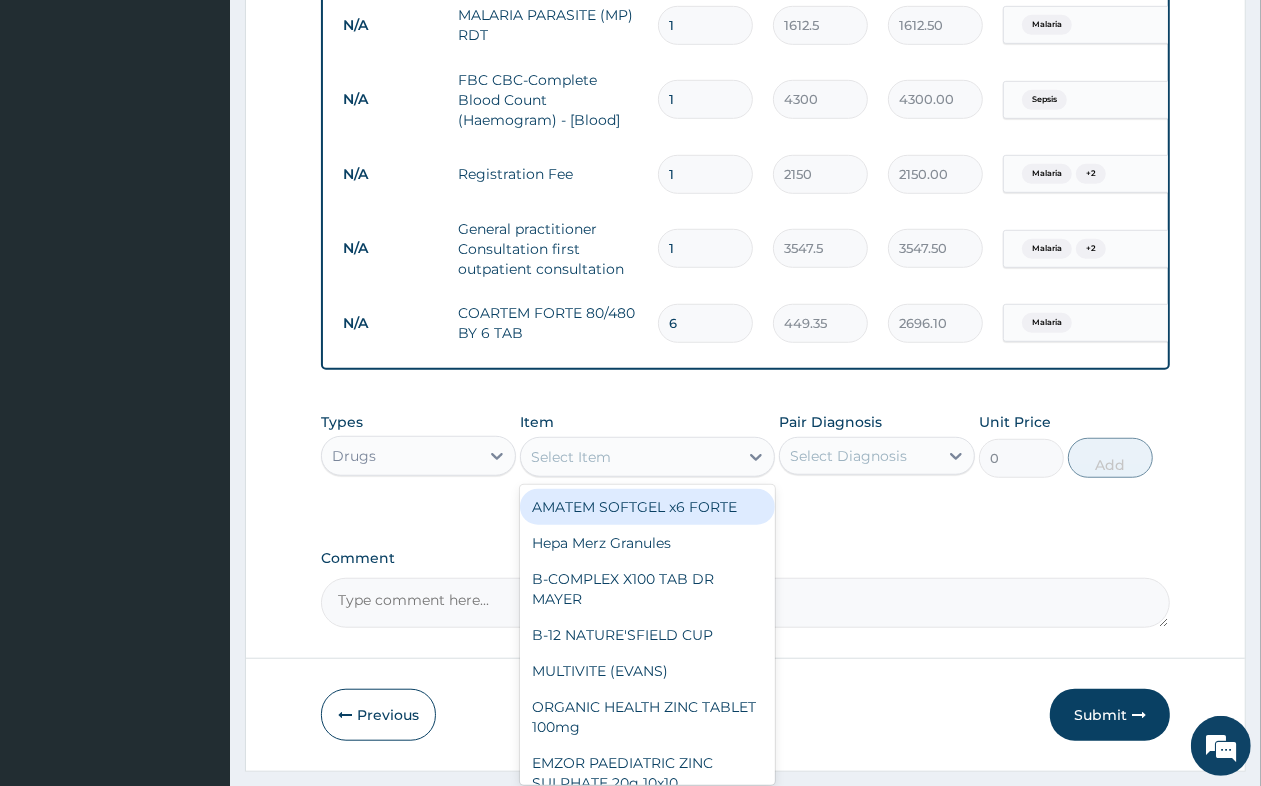 click on "Select Item" at bounding box center [571, 457] 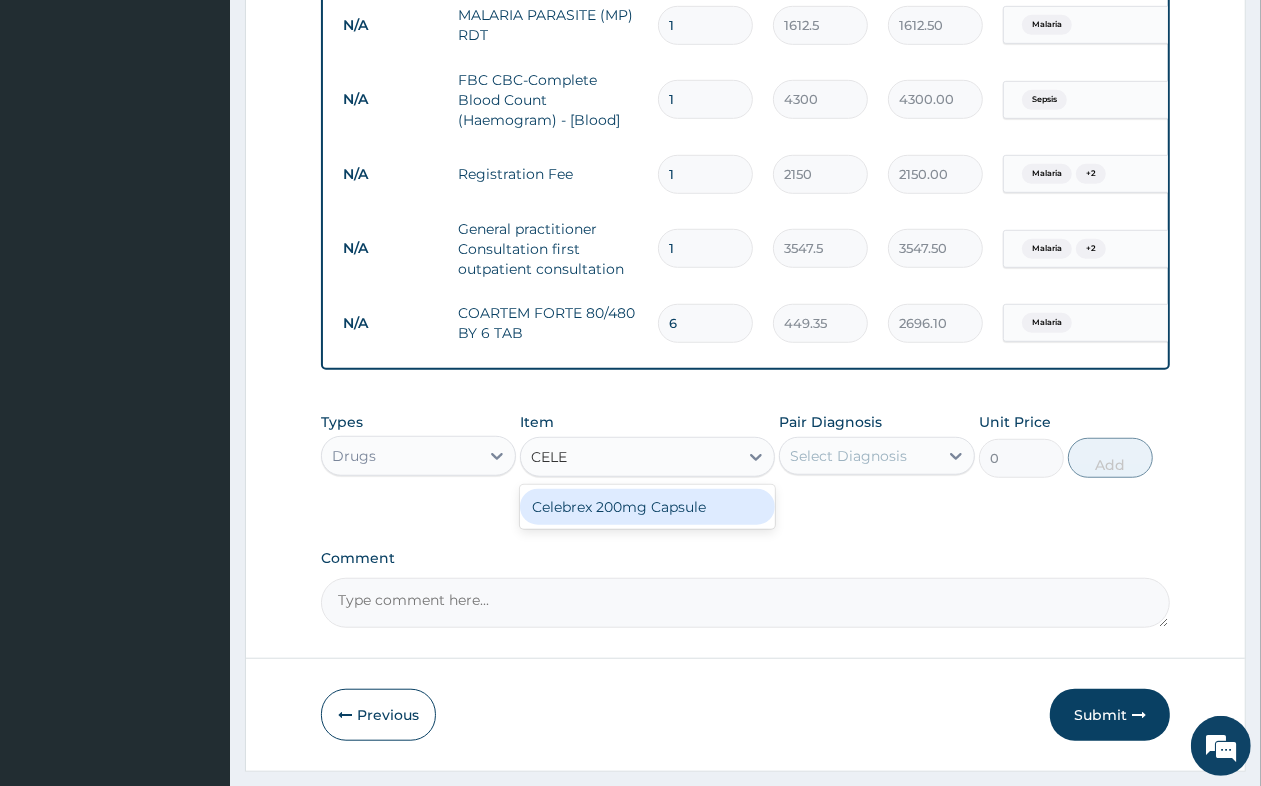 type on "CELEB" 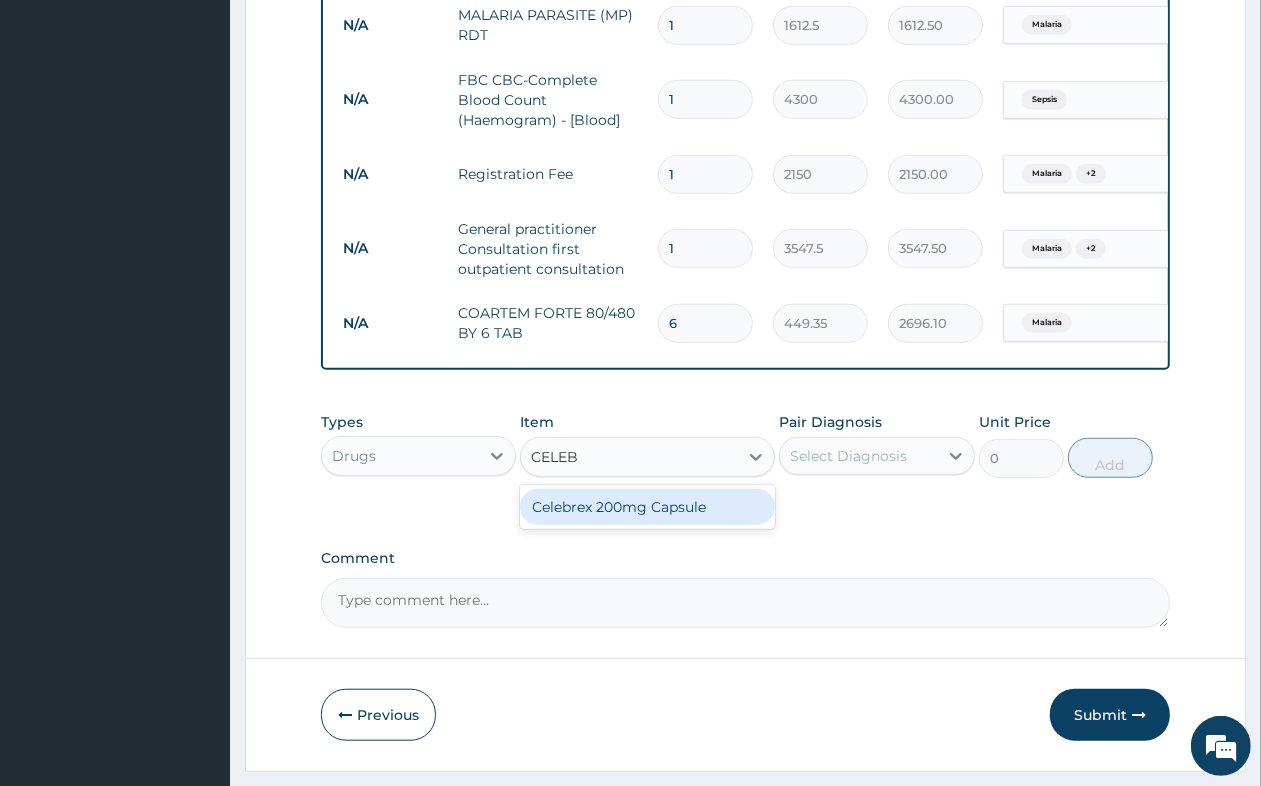 click on "Celebrex 200mg Capsule" at bounding box center (647, 507) 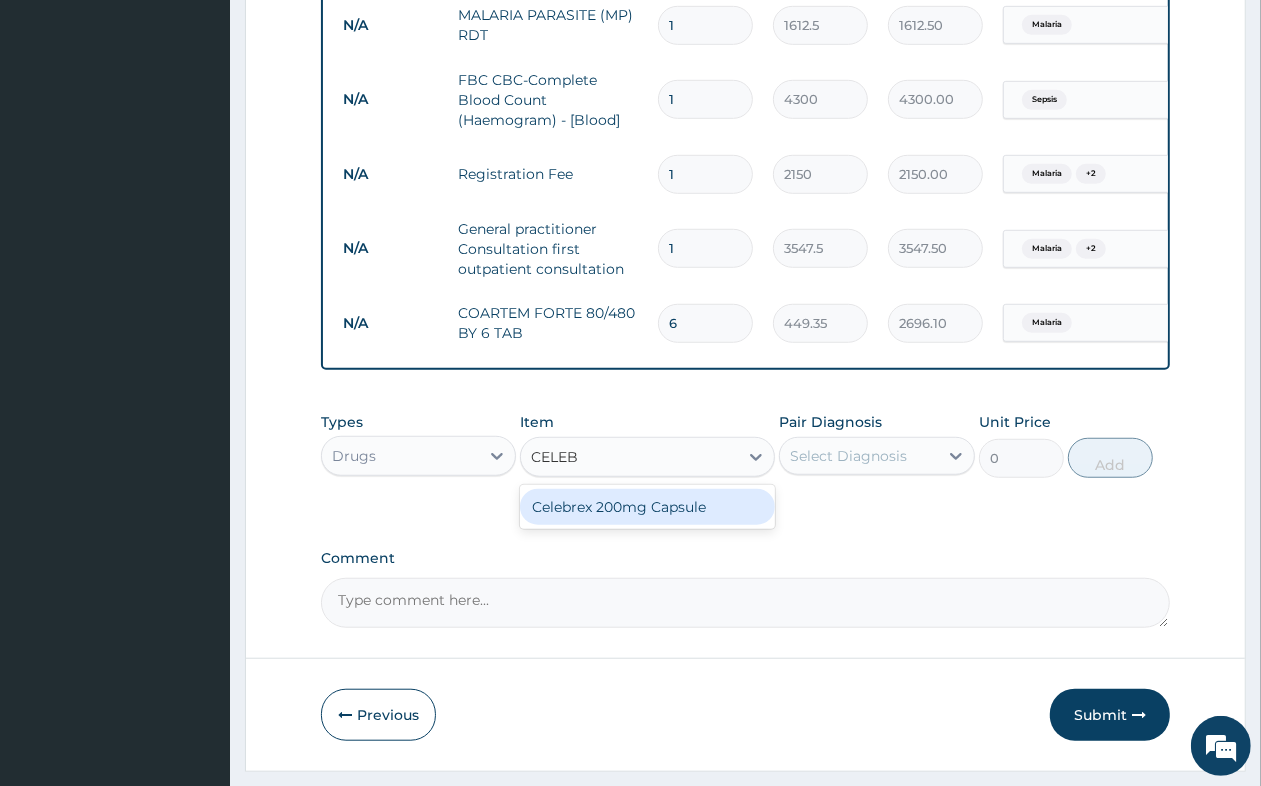 type 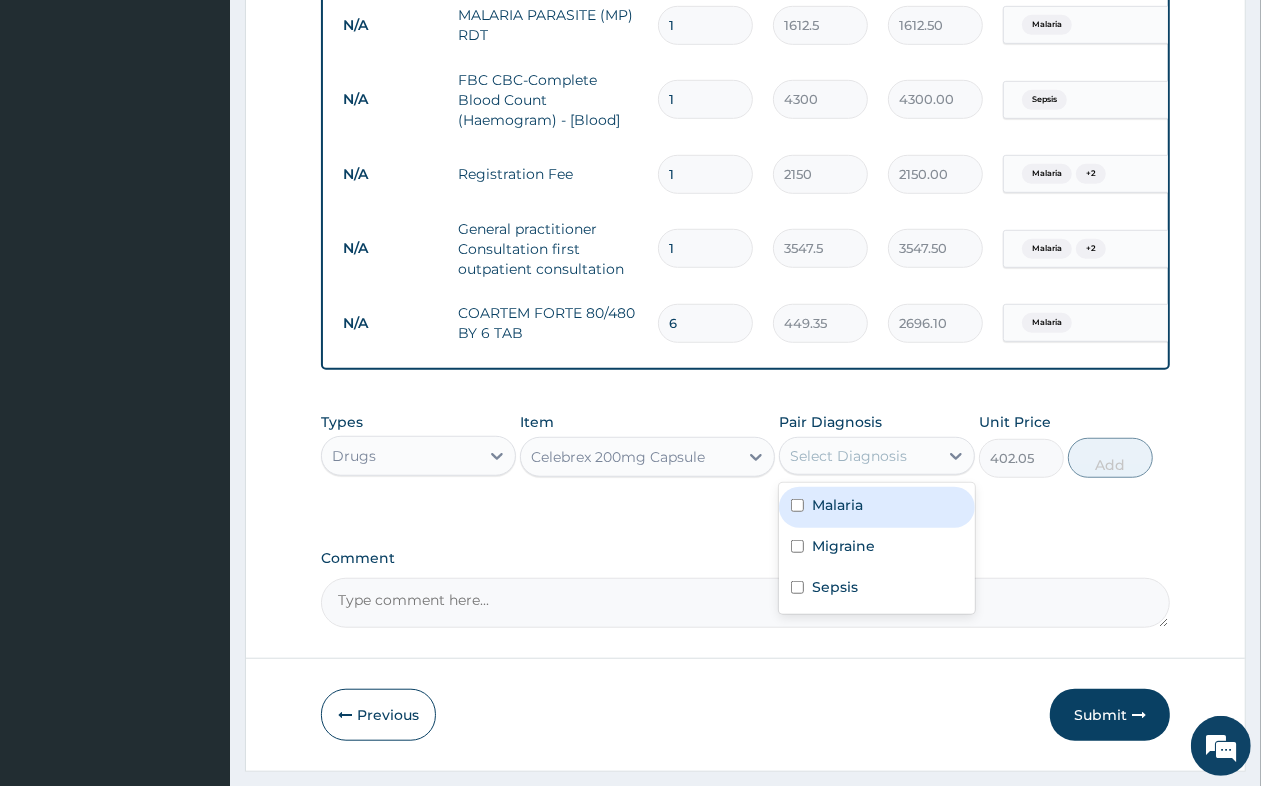 click on "Select Diagnosis" at bounding box center (848, 456) 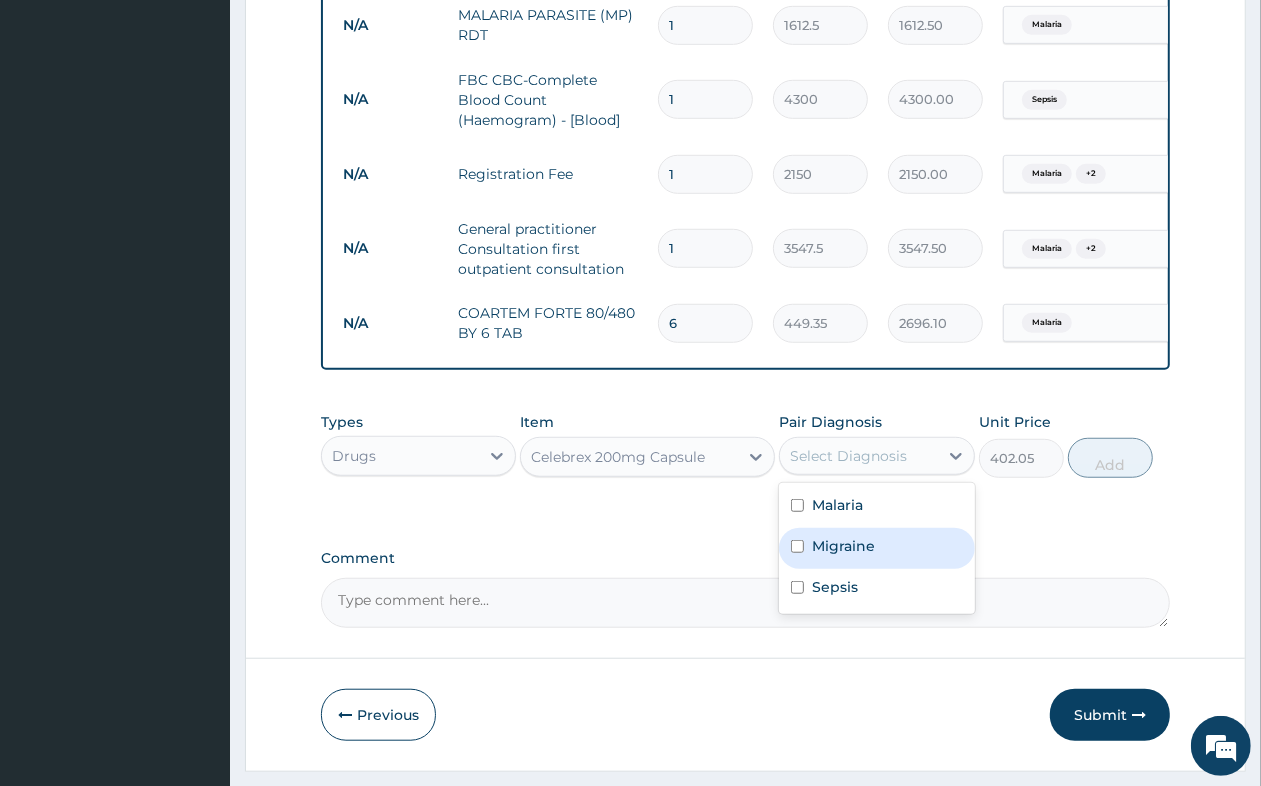click on "Migraine" at bounding box center (876, 548) 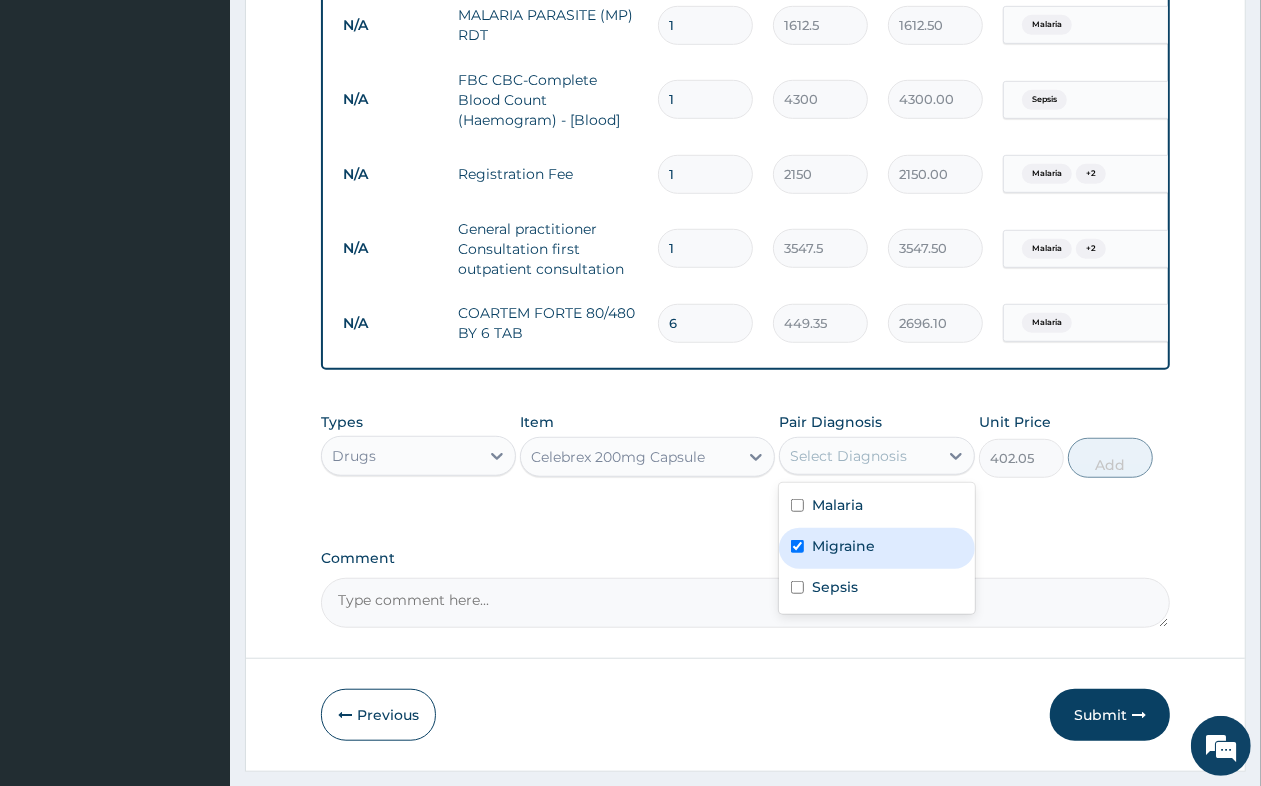 checkbox on "true" 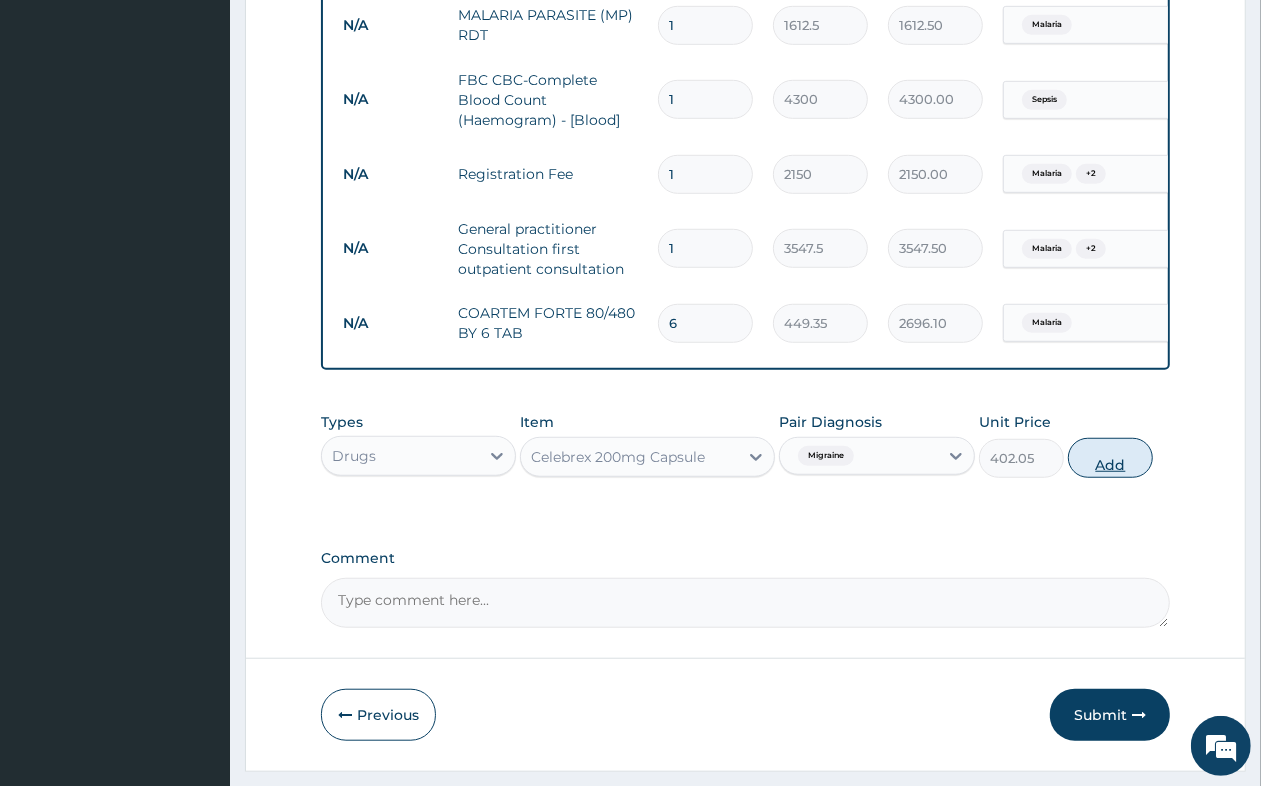 click on "Add" at bounding box center [1110, 458] 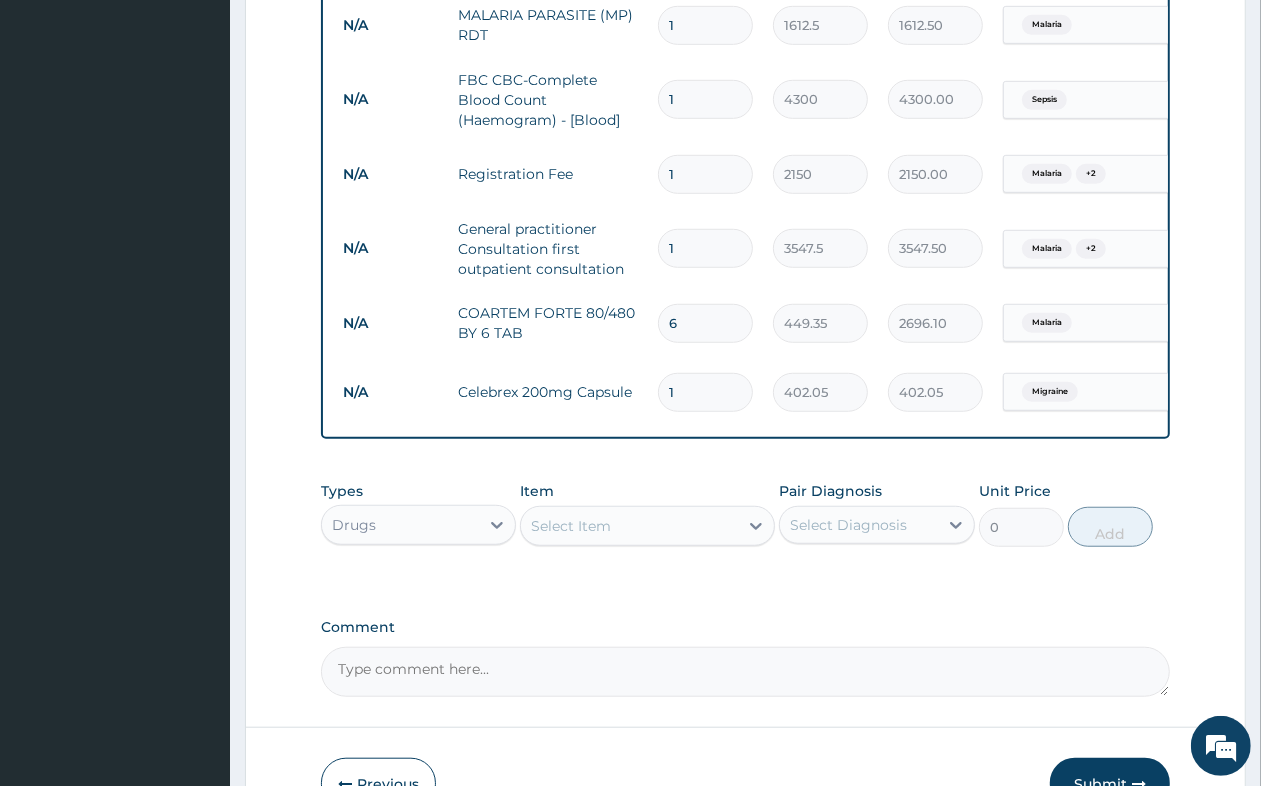 type on "10" 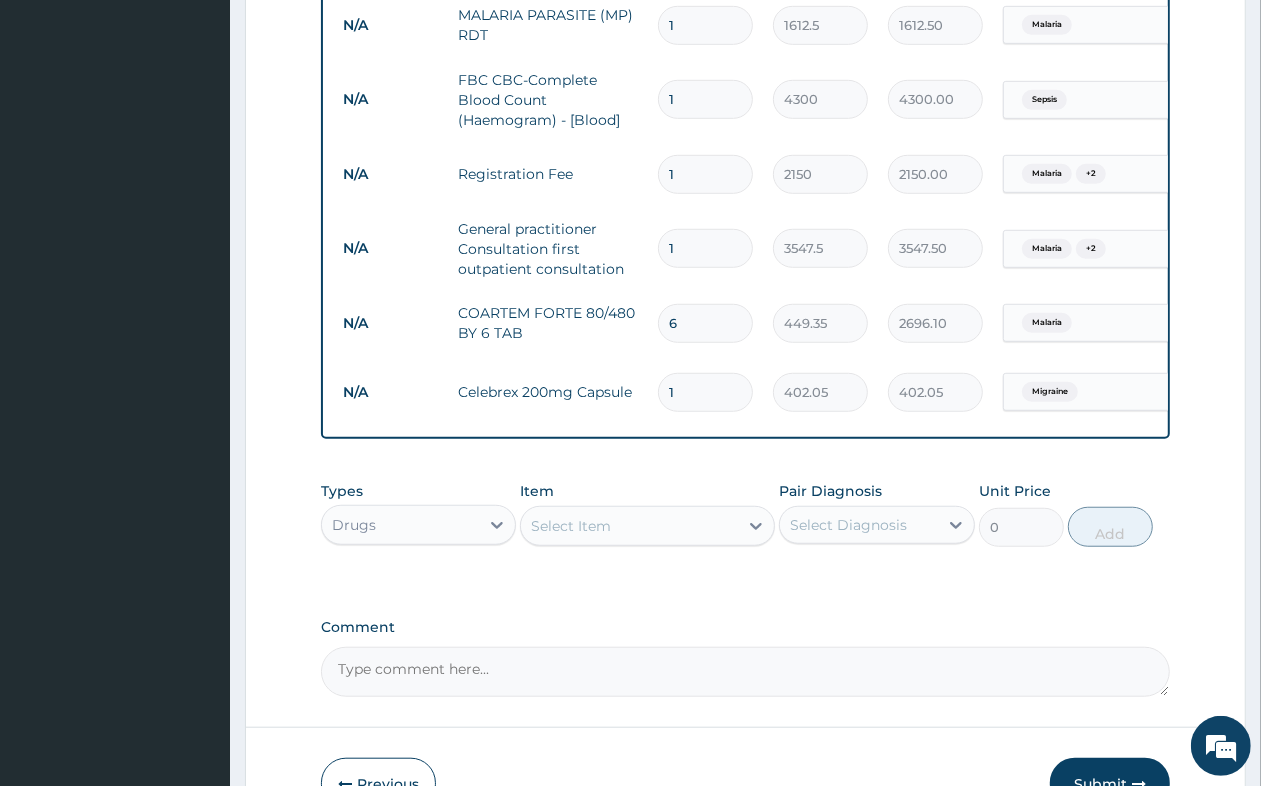 type on "4020.50" 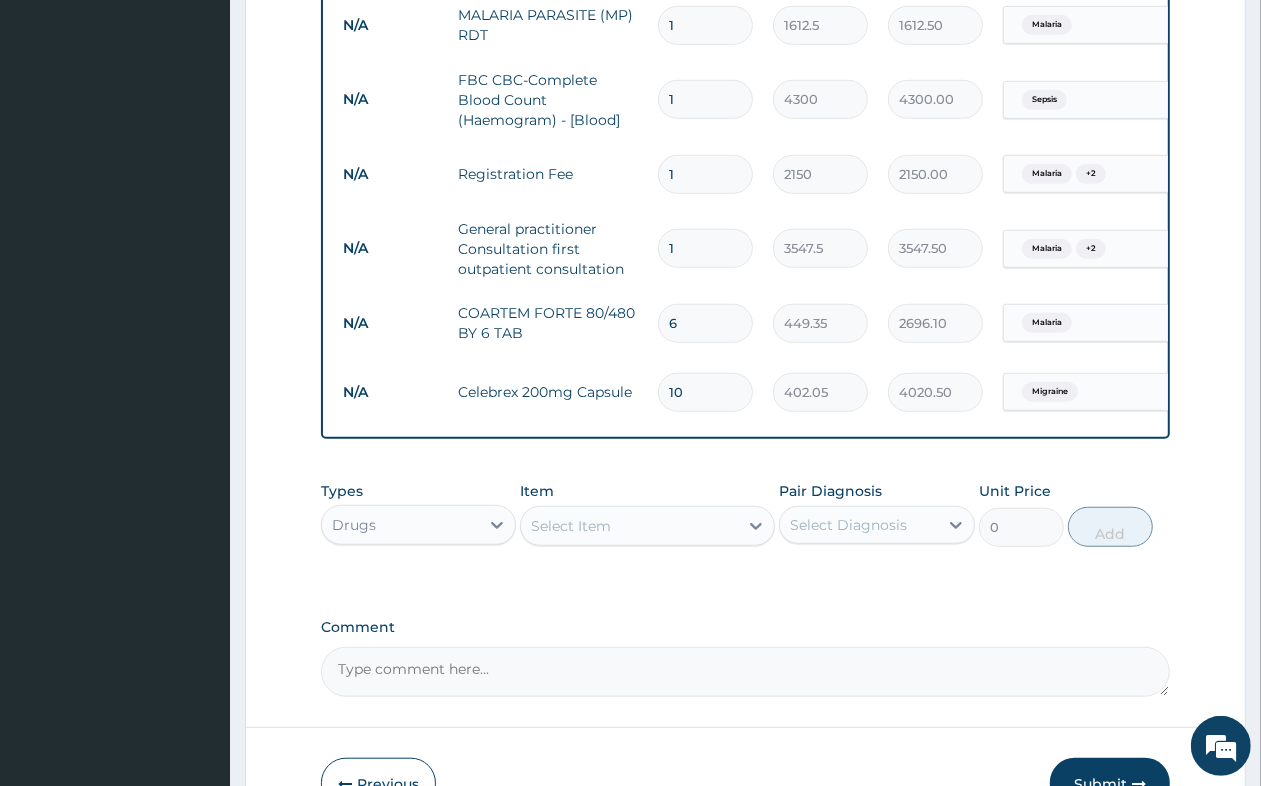 type on "10" 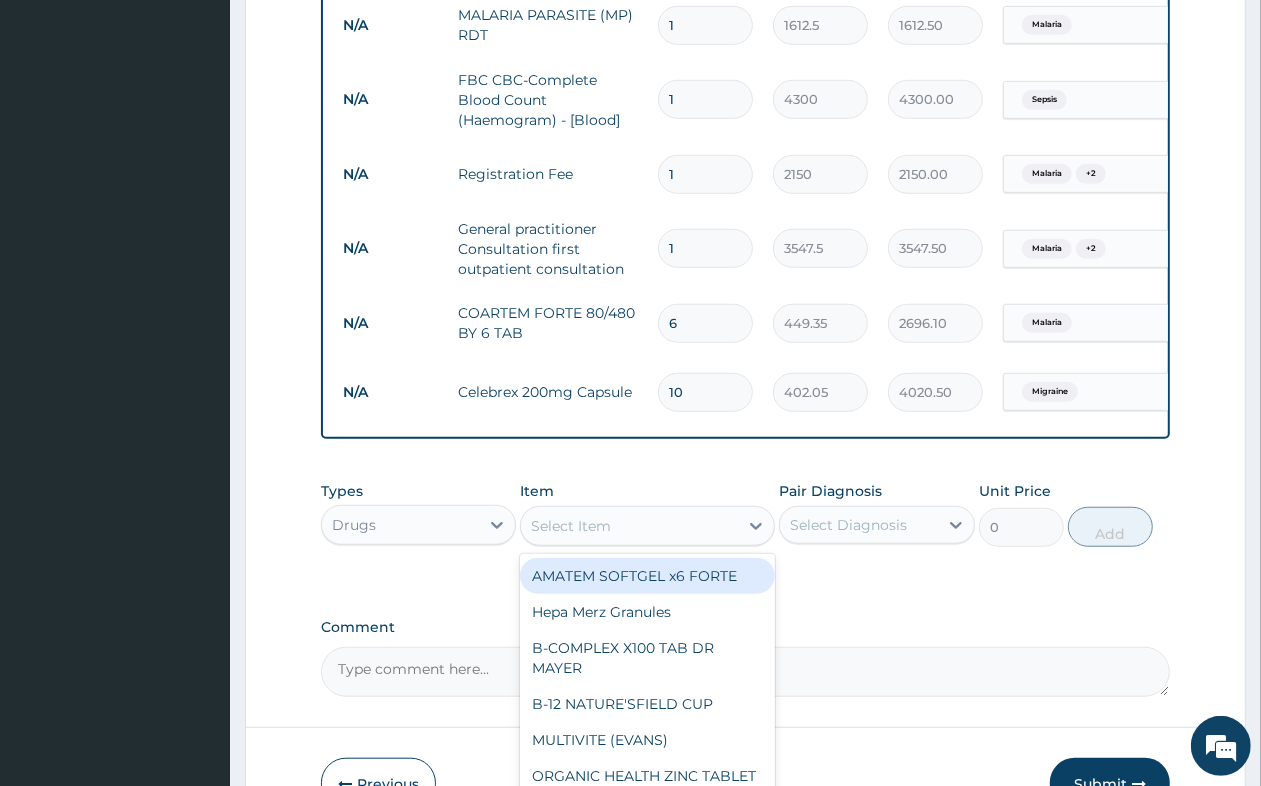 click on "Select Item" at bounding box center (629, 526) 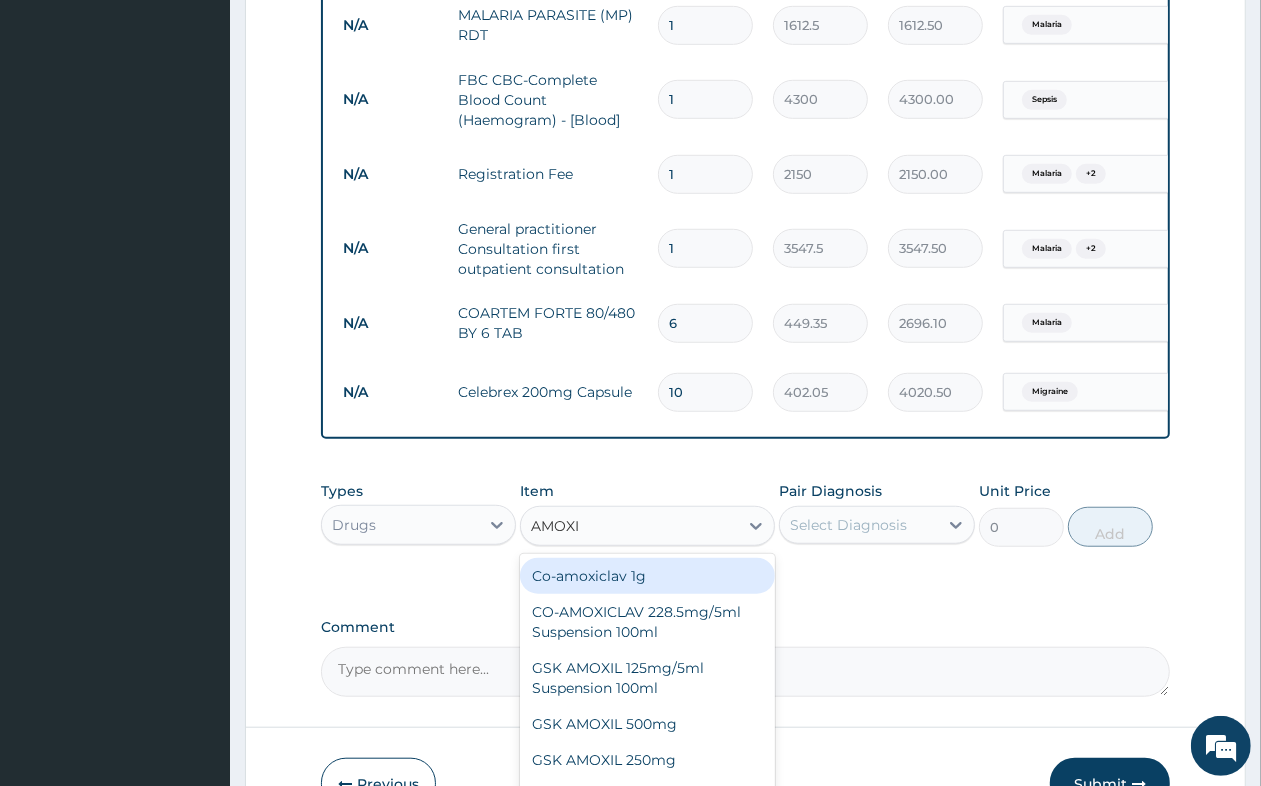 type on "AMOXIC" 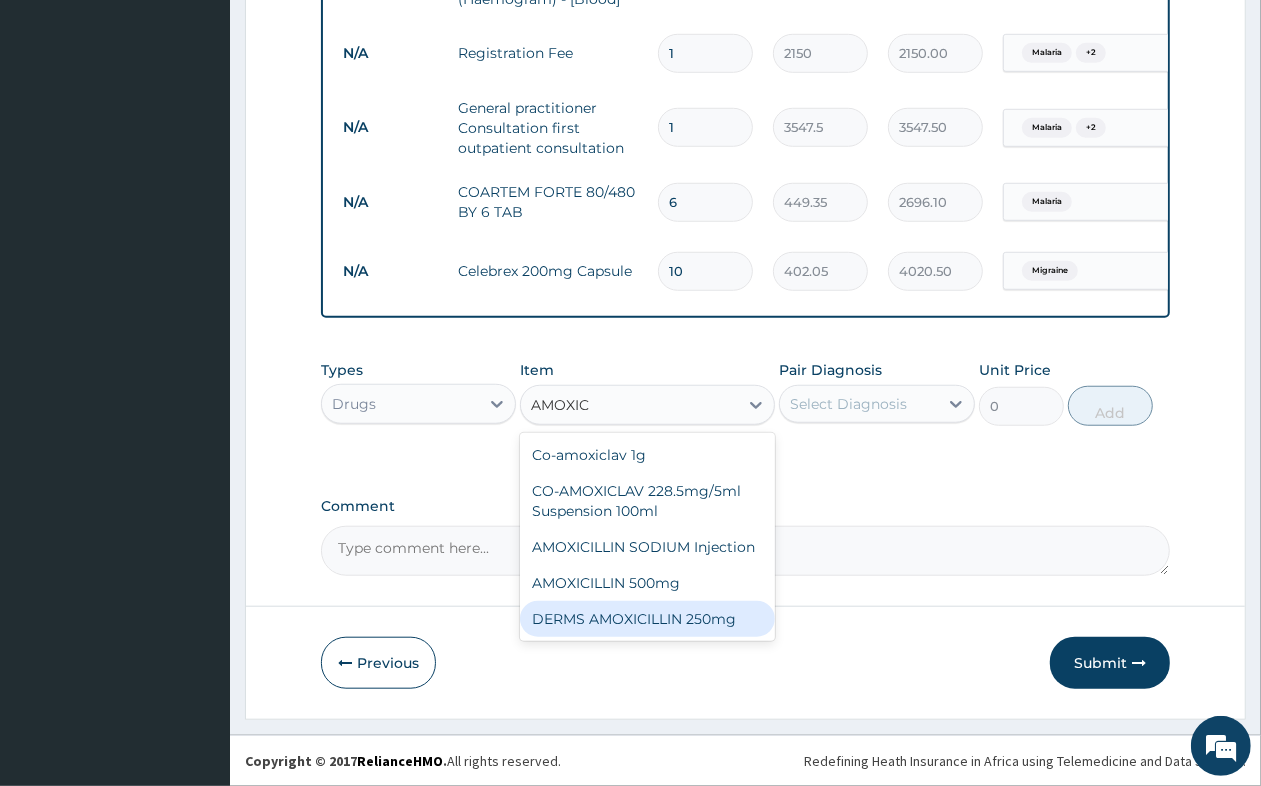 scroll, scrollTop: 946, scrollLeft: 0, axis: vertical 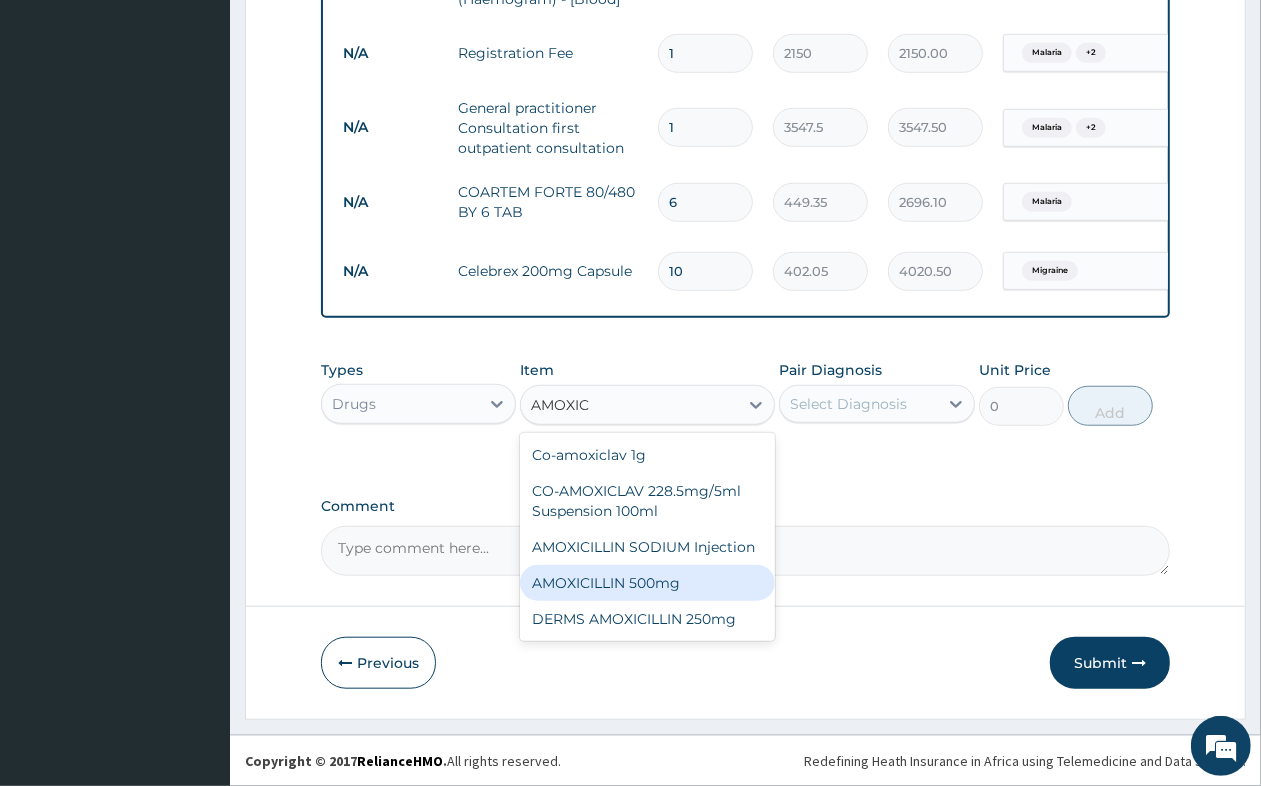 click on "AMOXICILLIN 500mg" at bounding box center [647, 583] 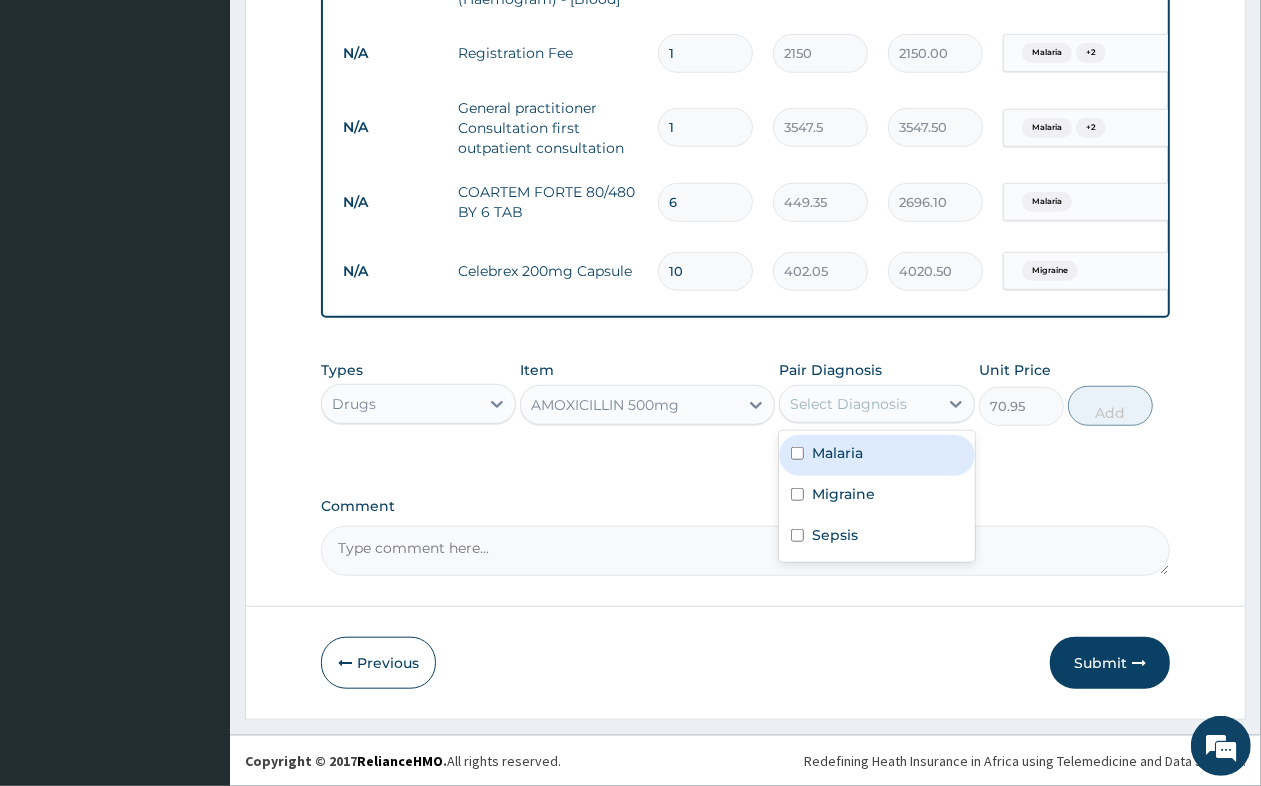 click on "Select Diagnosis" at bounding box center (848, 404) 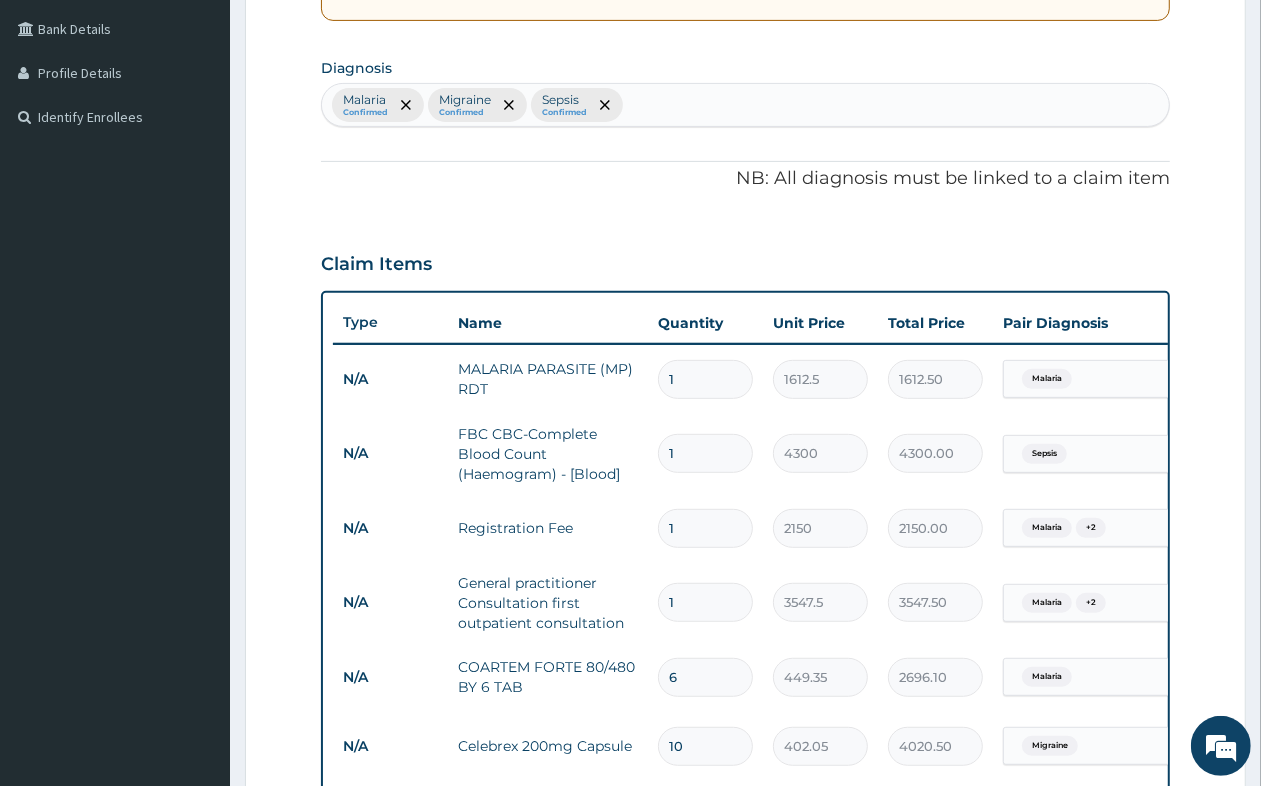 scroll, scrollTop: 321, scrollLeft: 0, axis: vertical 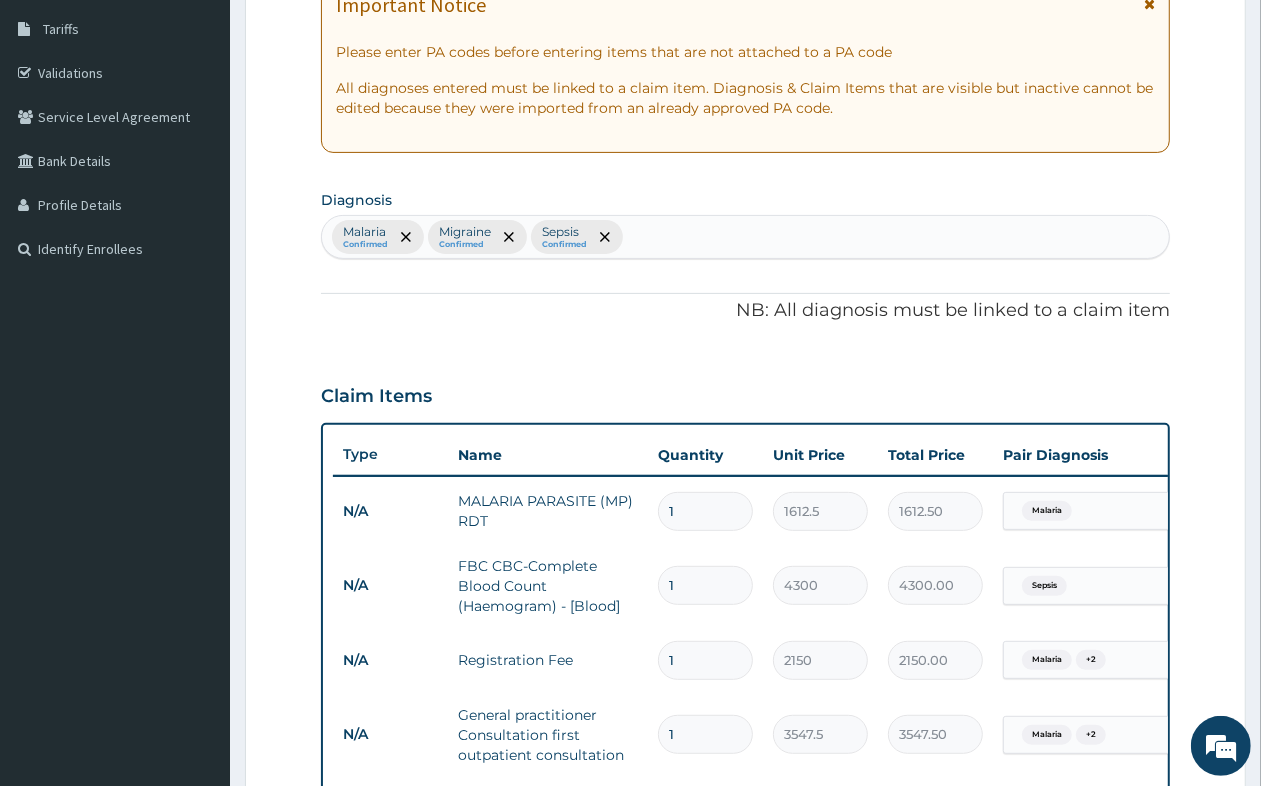 click on "Malaria Confirmed Migraine Confirmed Sepsis Confirmed" at bounding box center [745, 237] 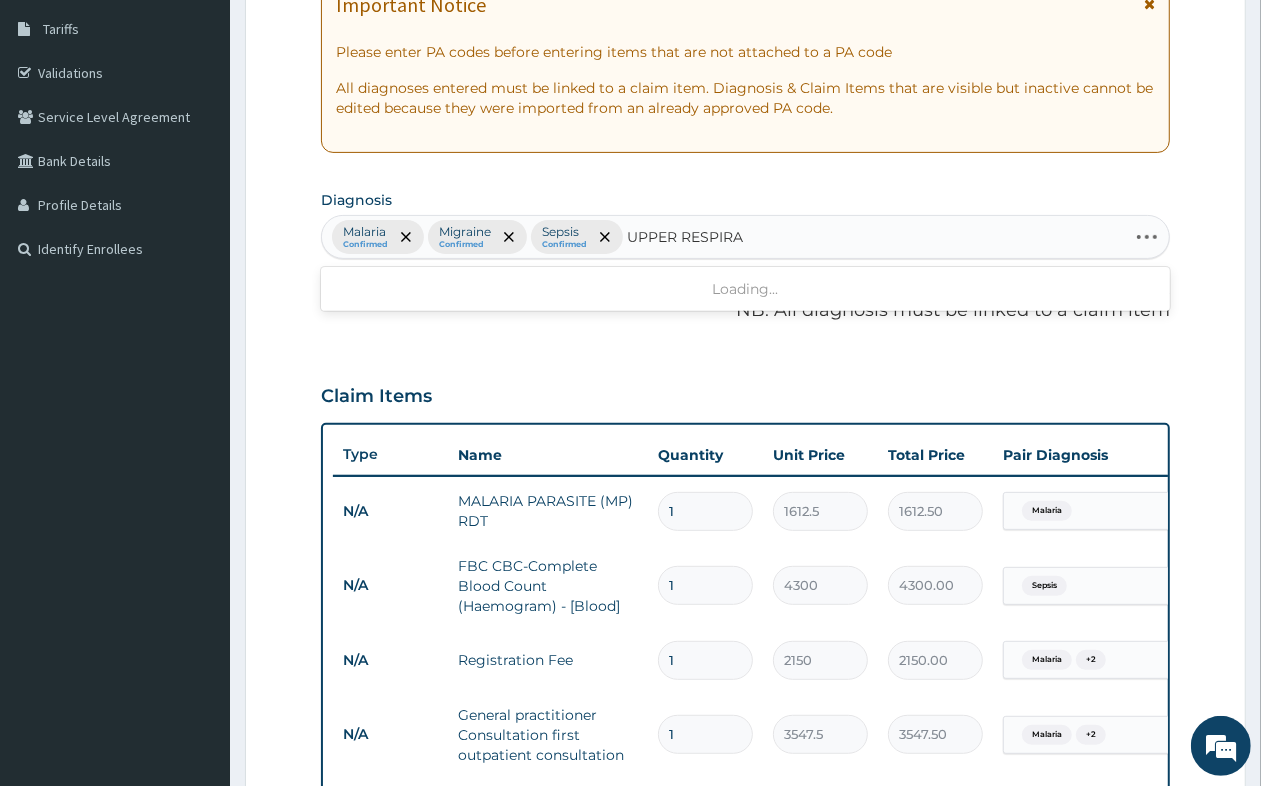 type on "UPPER RESPIRAT" 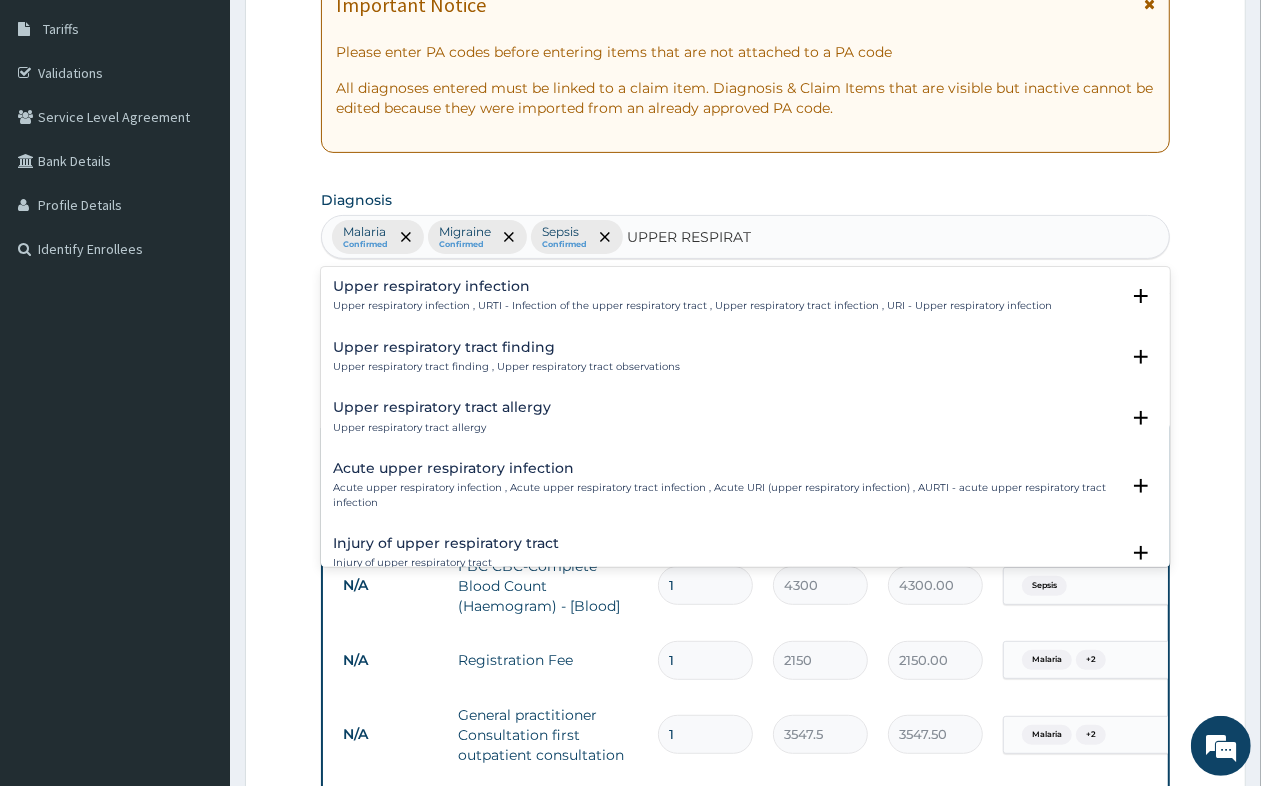 click on "Acute upper respiratory infection , Acute upper respiratory tract infection , Acute URI (upper respiratory infection) , AURTI - acute upper respiratory tract infection" at bounding box center (726, 495) 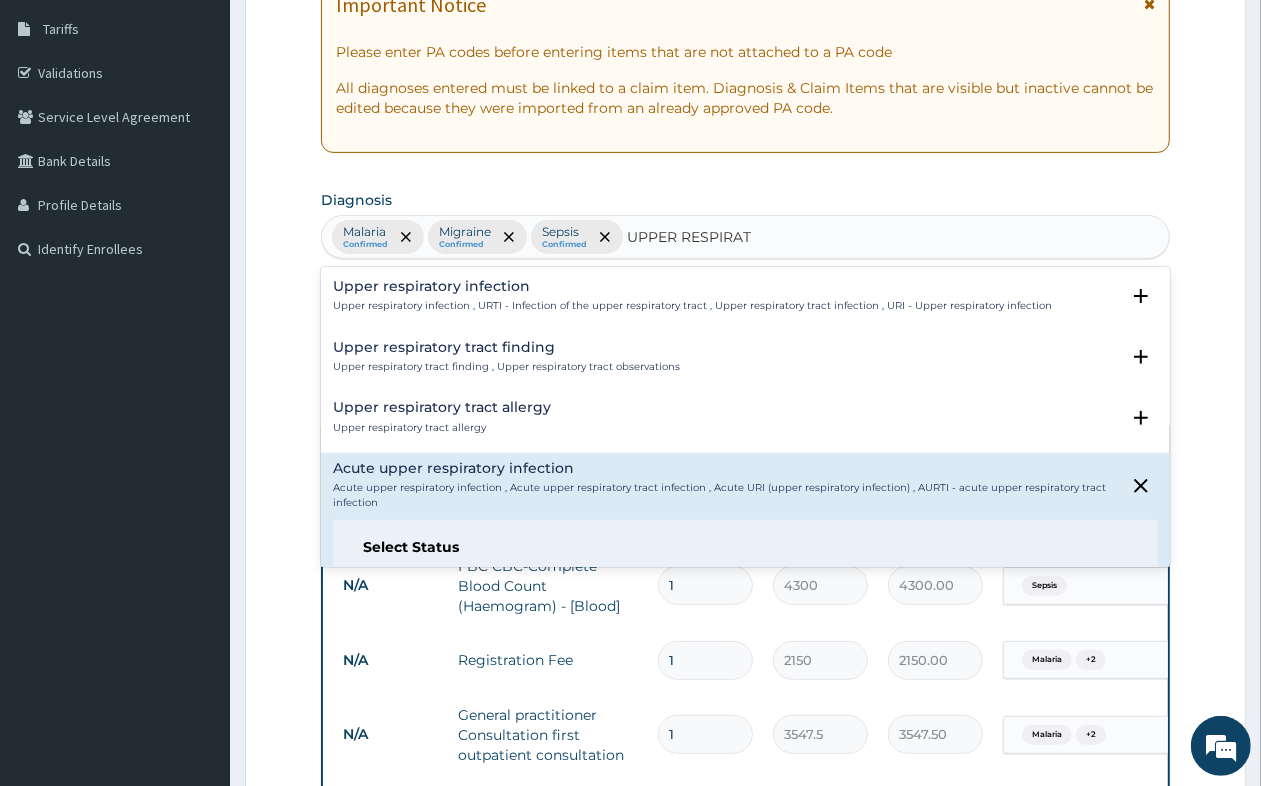 scroll, scrollTop: 125, scrollLeft: 0, axis: vertical 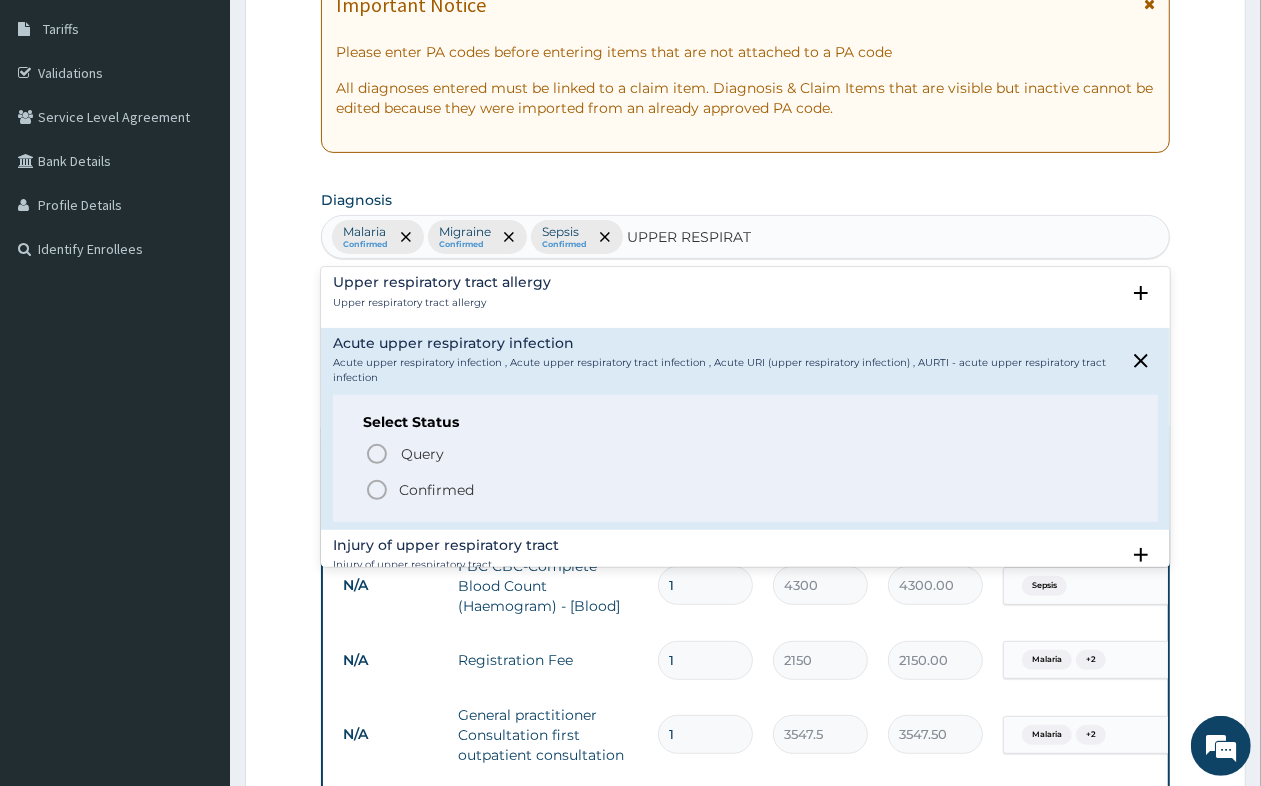 click on "Confirmed" at bounding box center (746, 490) 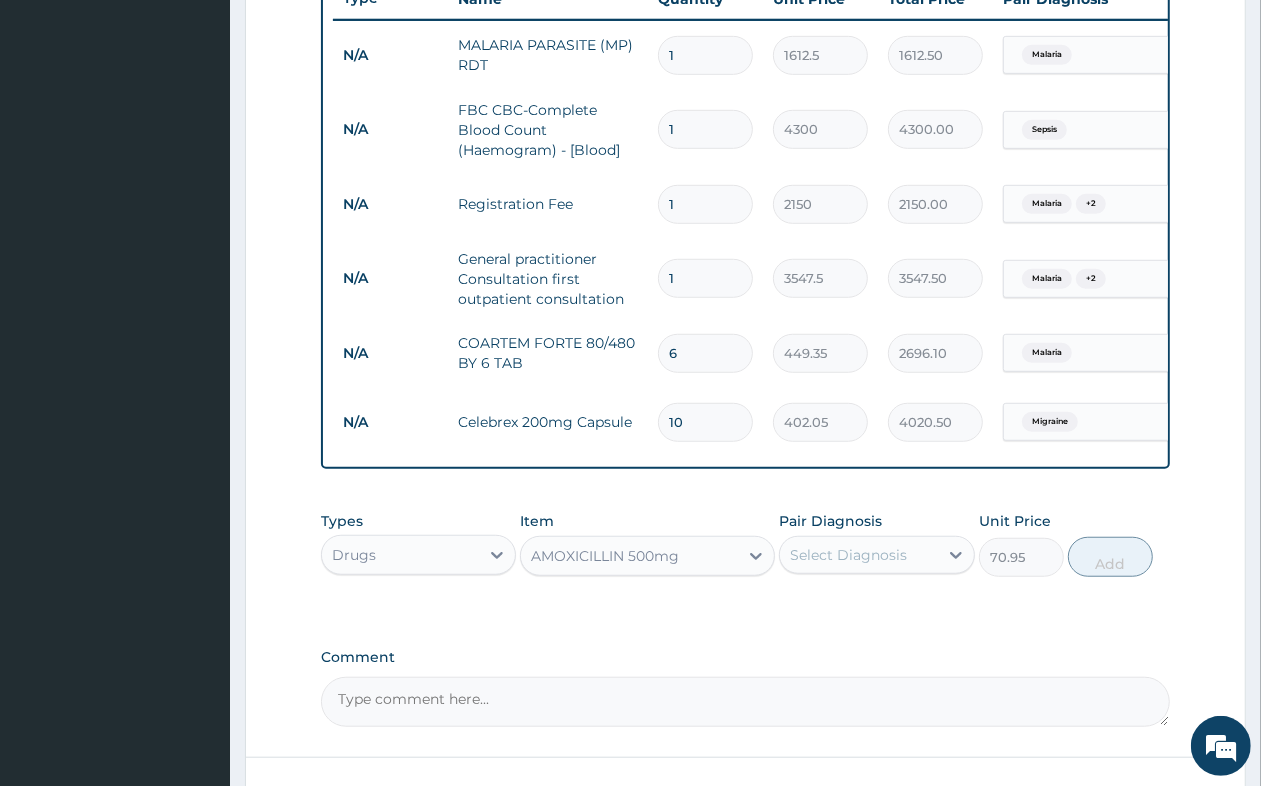 scroll, scrollTop: 821, scrollLeft: 0, axis: vertical 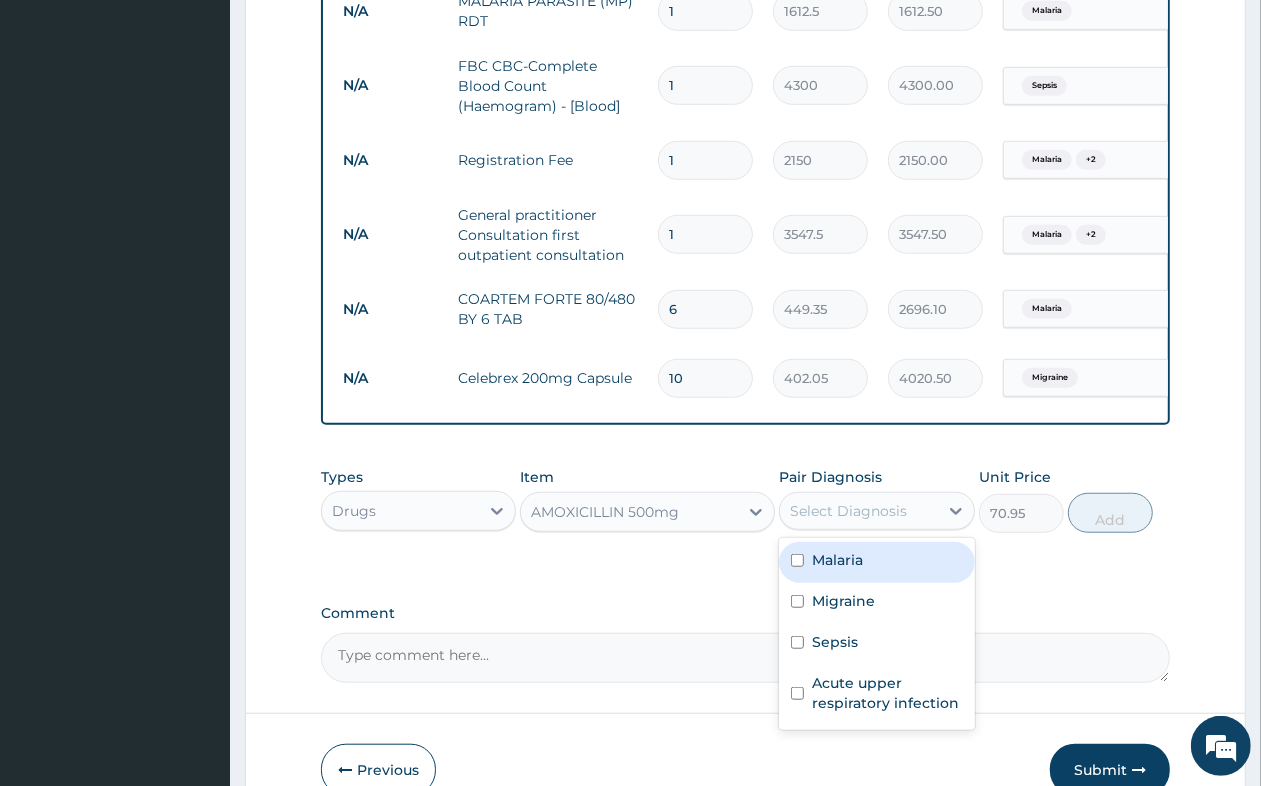 click on "Select Diagnosis" at bounding box center [858, 511] 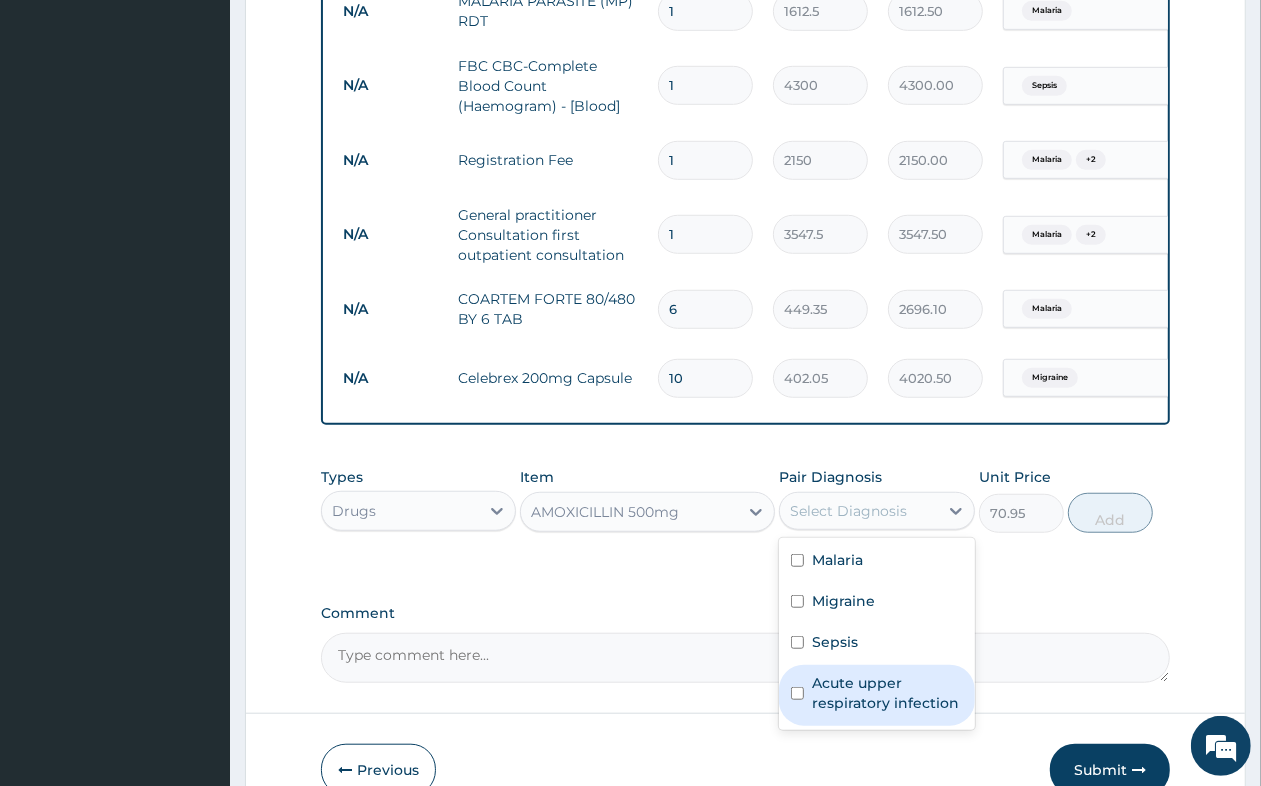 click on "Acute upper respiratory infection" at bounding box center [887, 693] 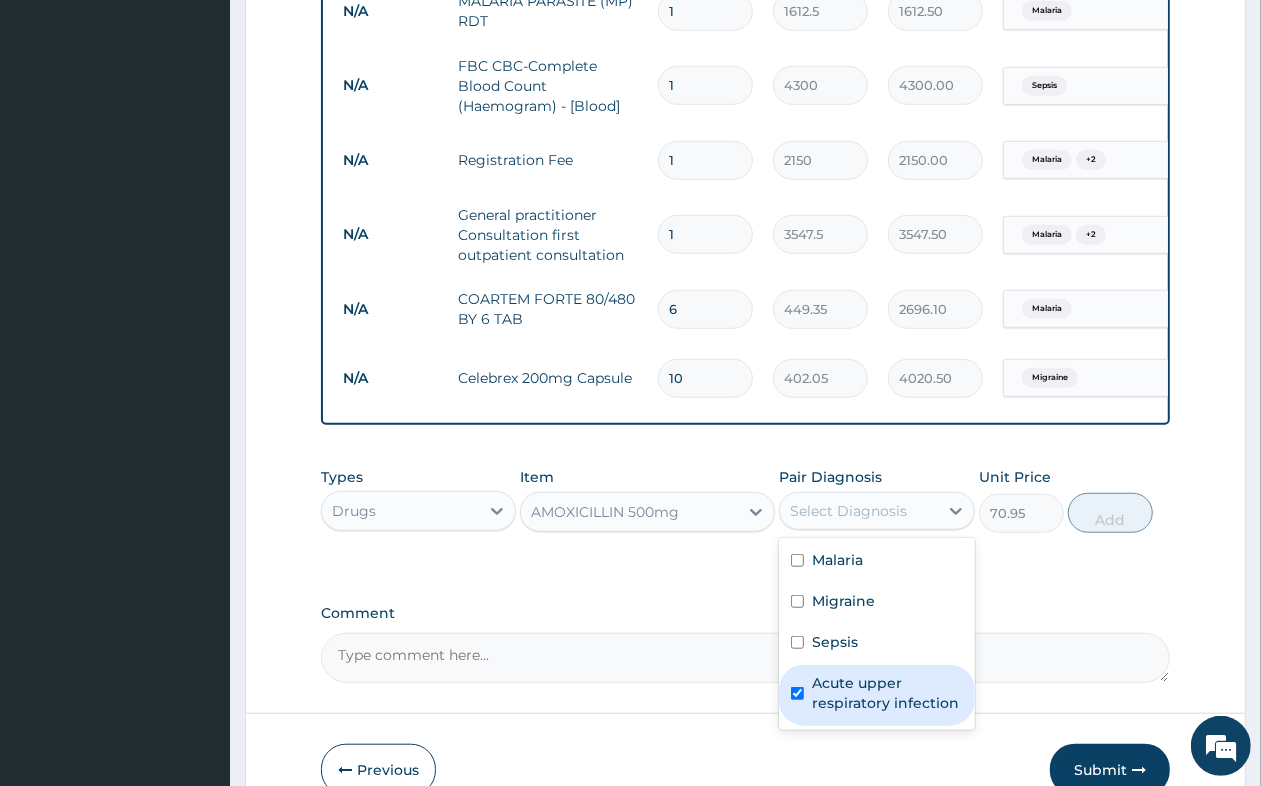 checkbox on "true" 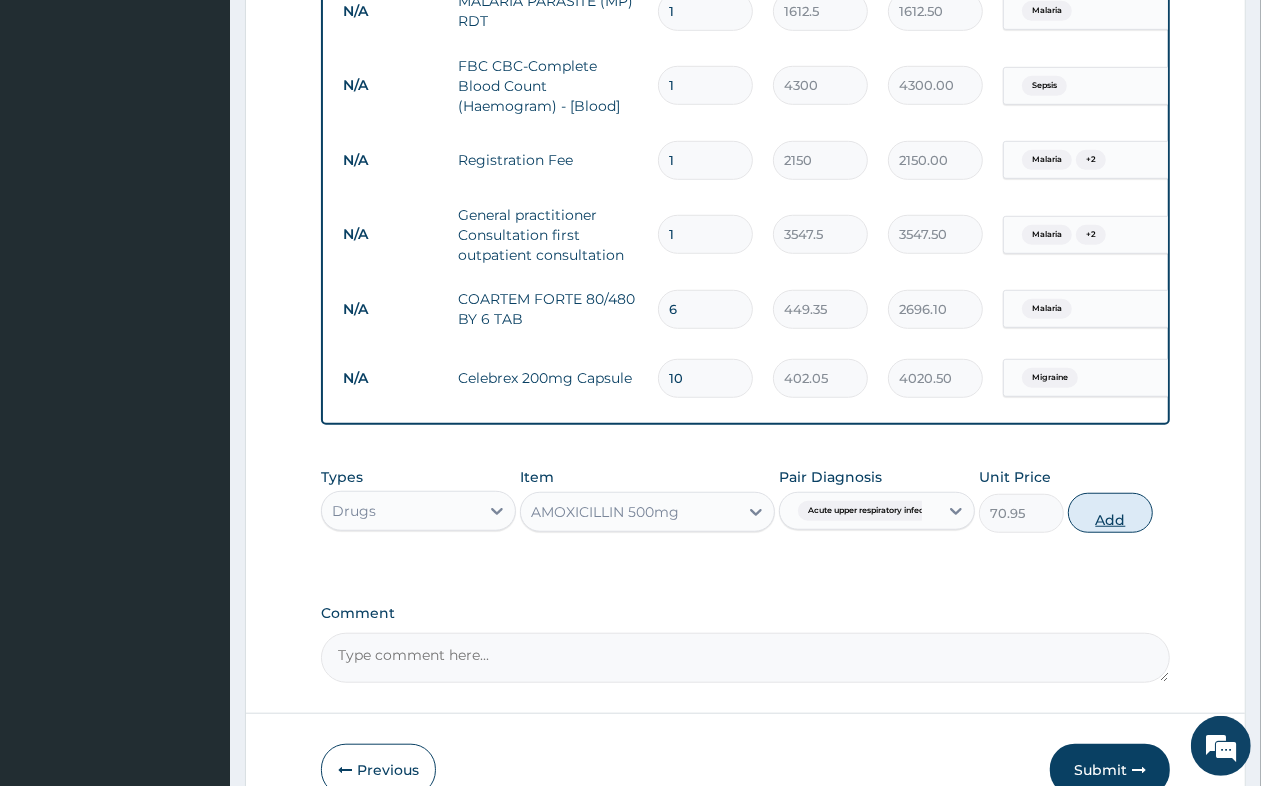 click on "Add" at bounding box center (1110, 513) 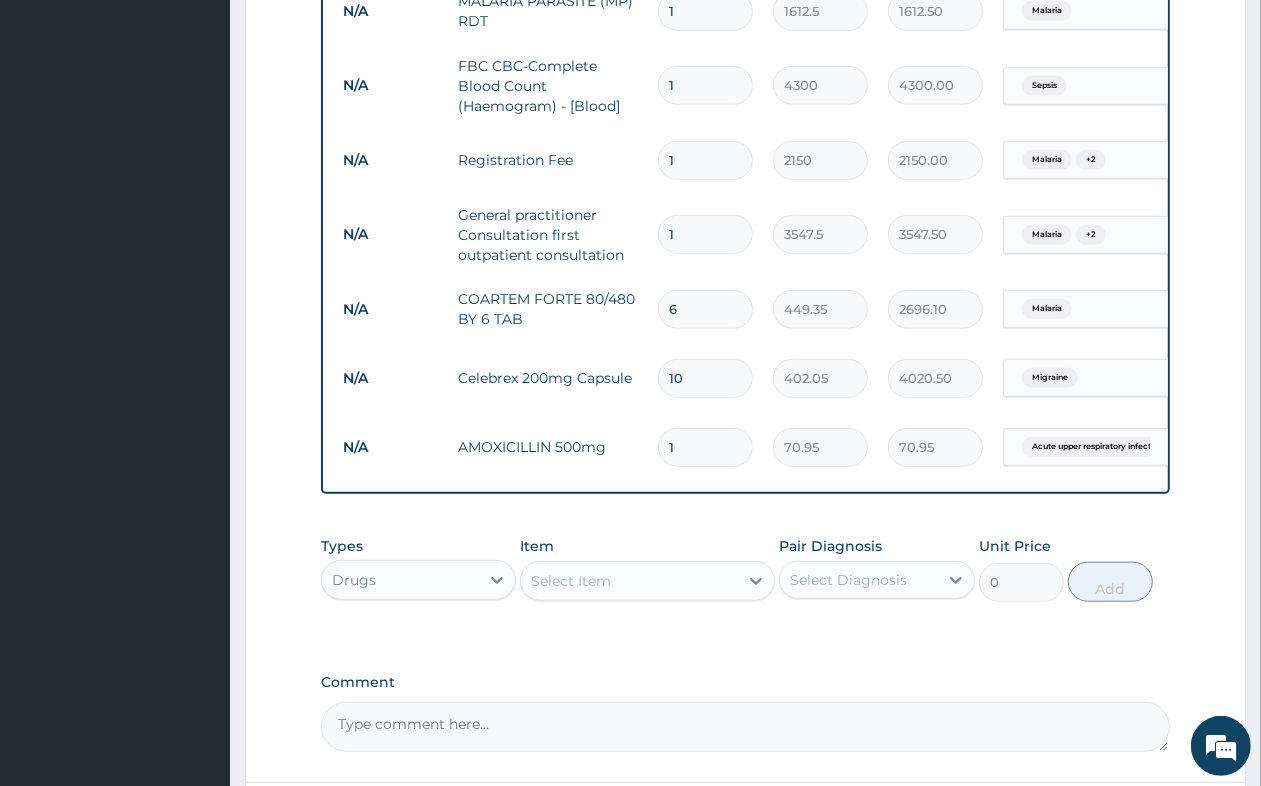 type on "15" 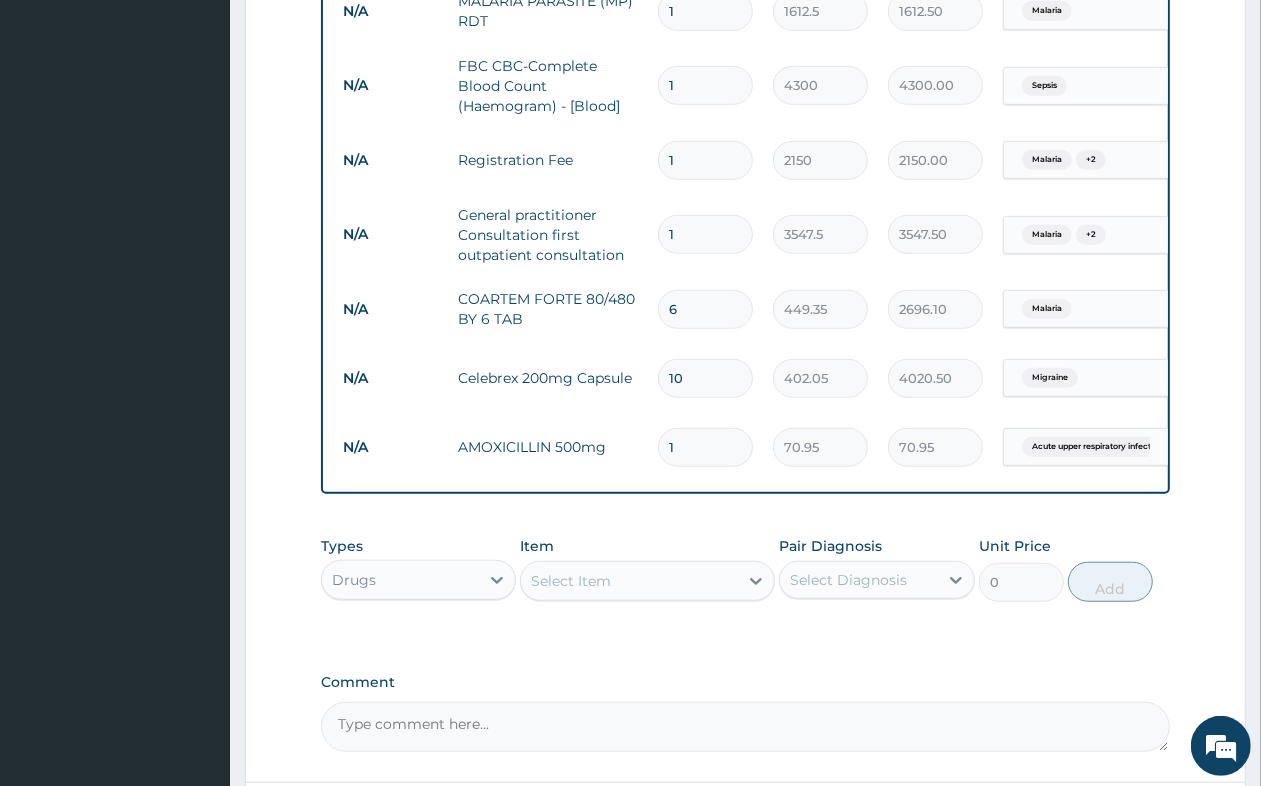 type on "1064.25" 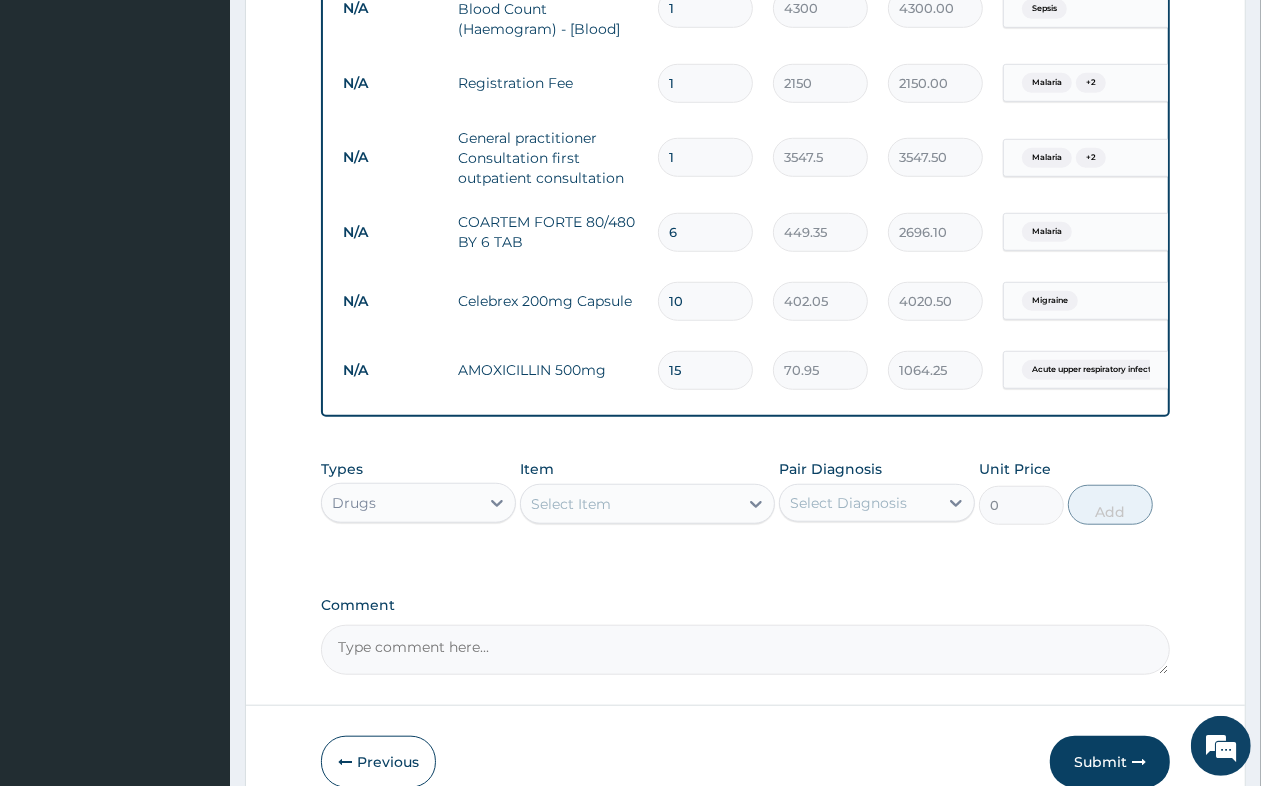 scroll, scrollTop: 1015, scrollLeft: 0, axis: vertical 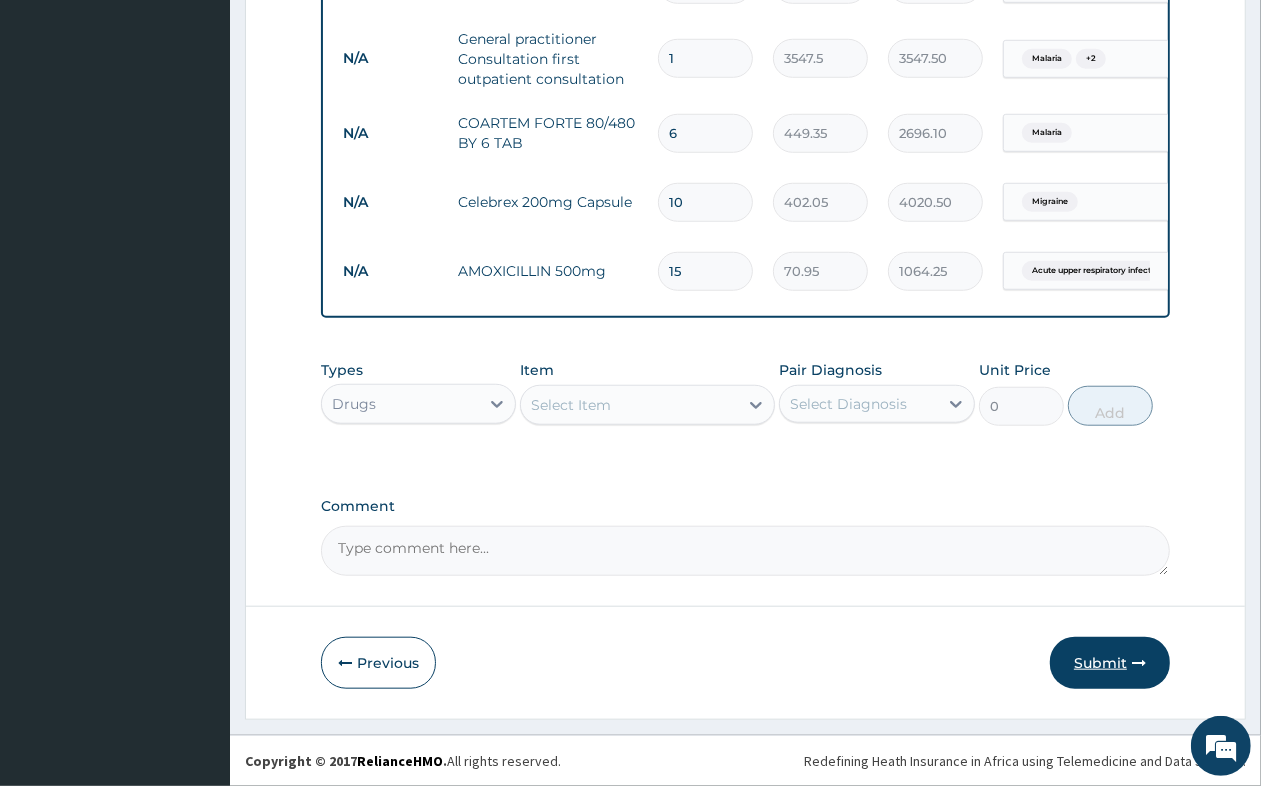 type on "15" 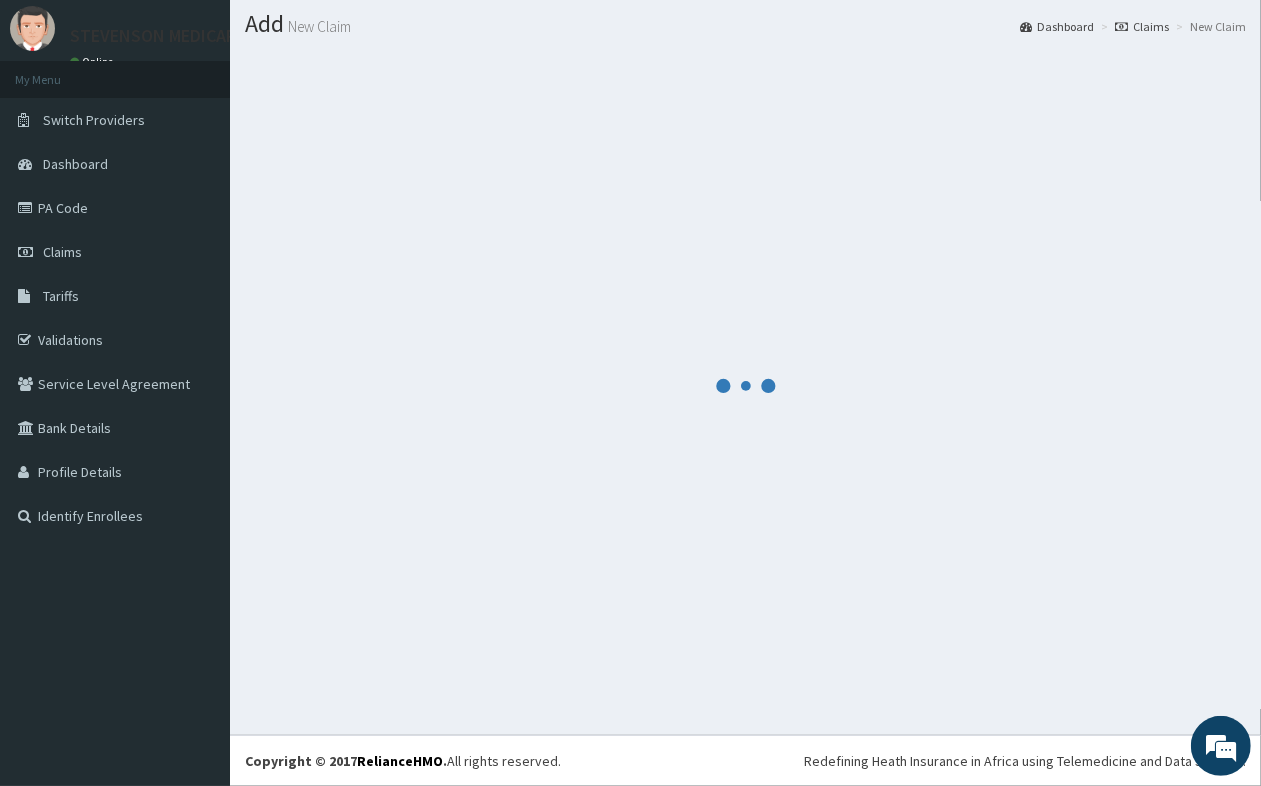 scroll, scrollTop: 1015, scrollLeft: 0, axis: vertical 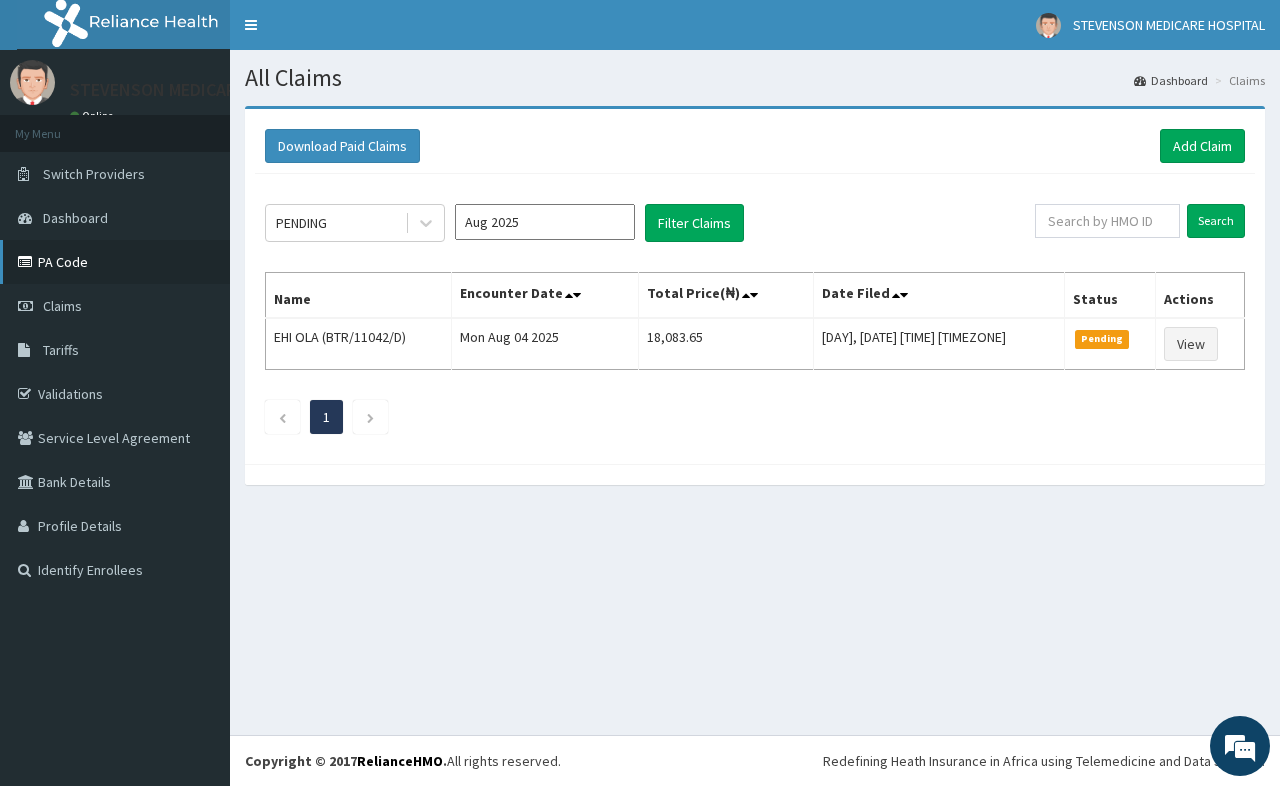 click on "PA Code" at bounding box center (115, 262) 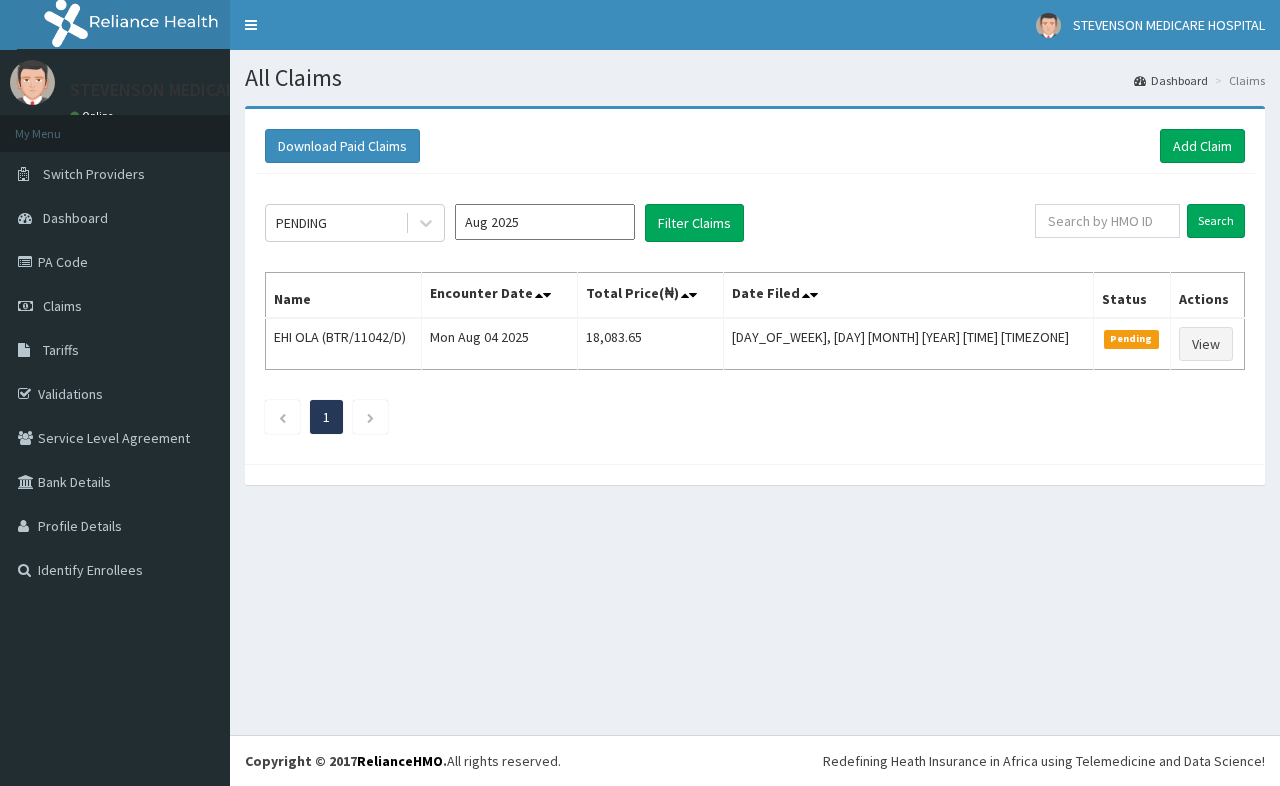 scroll, scrollTop: 0, scrollLeft: 0, axis: both 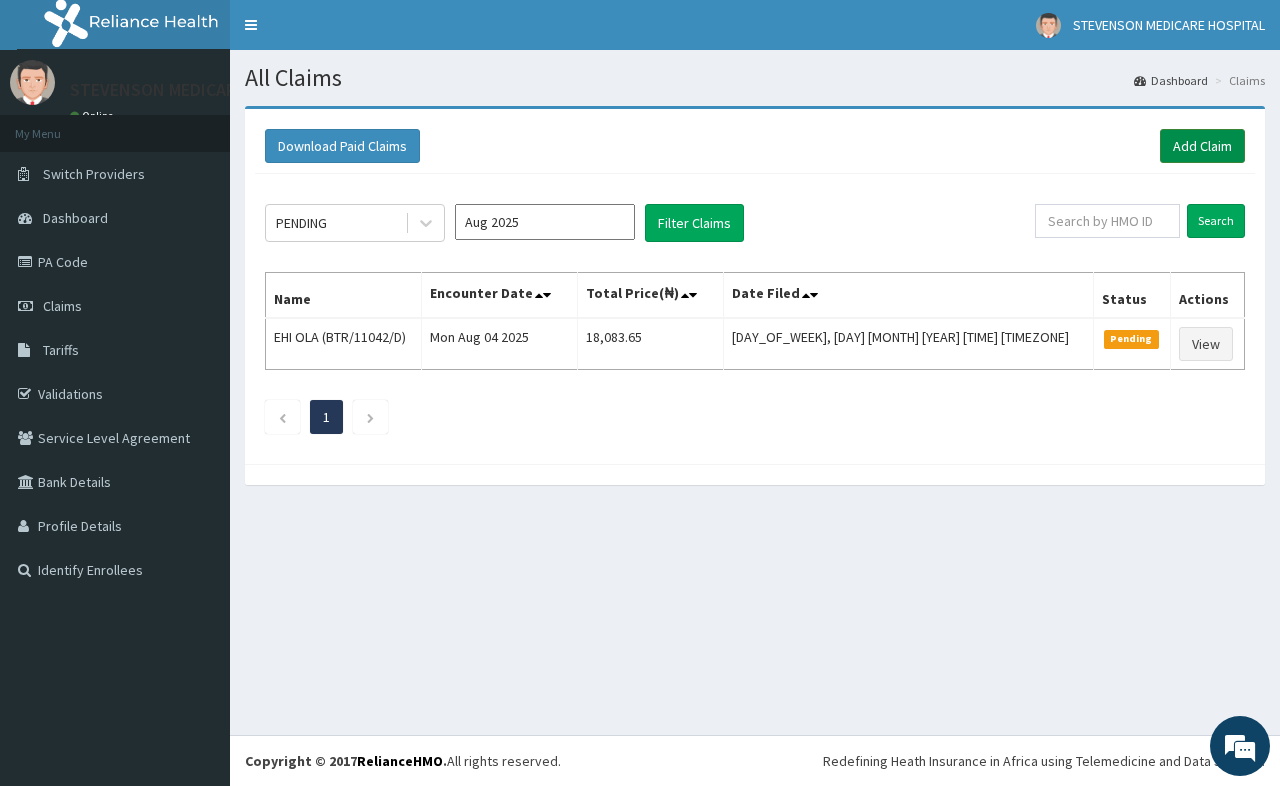 click on "Add Claim" at bounding box center (1202, 146) 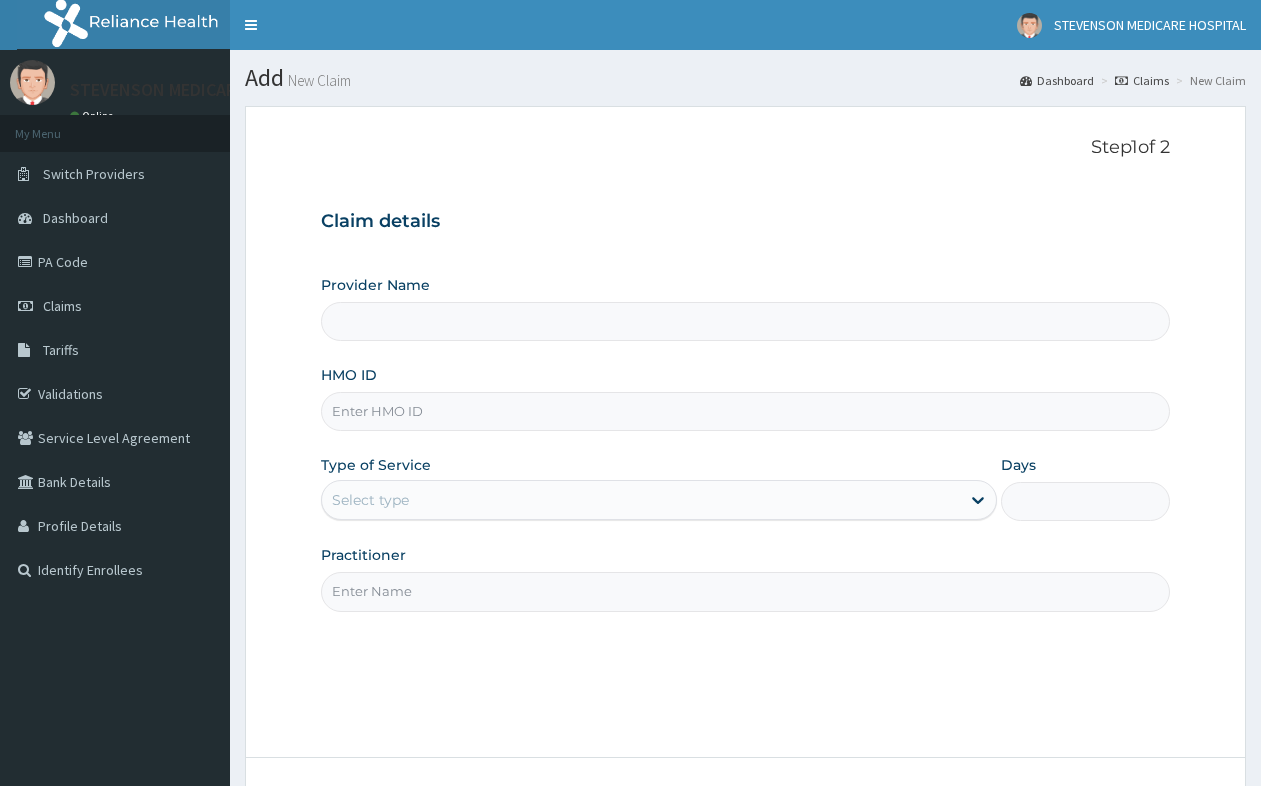 scroll, scrollTop: 0, scrollLeft: 0, axis: both 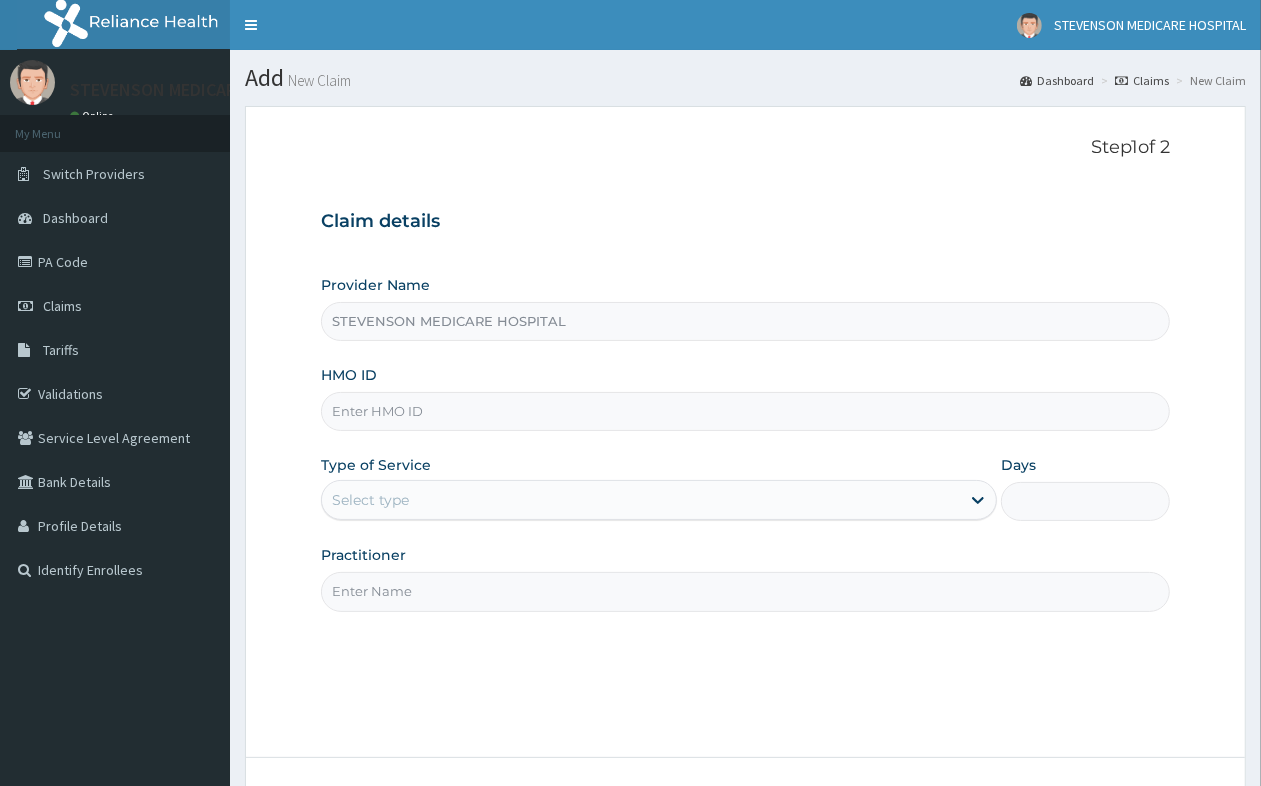 type on "STEVENSON MEDICARE HOSPITAL" 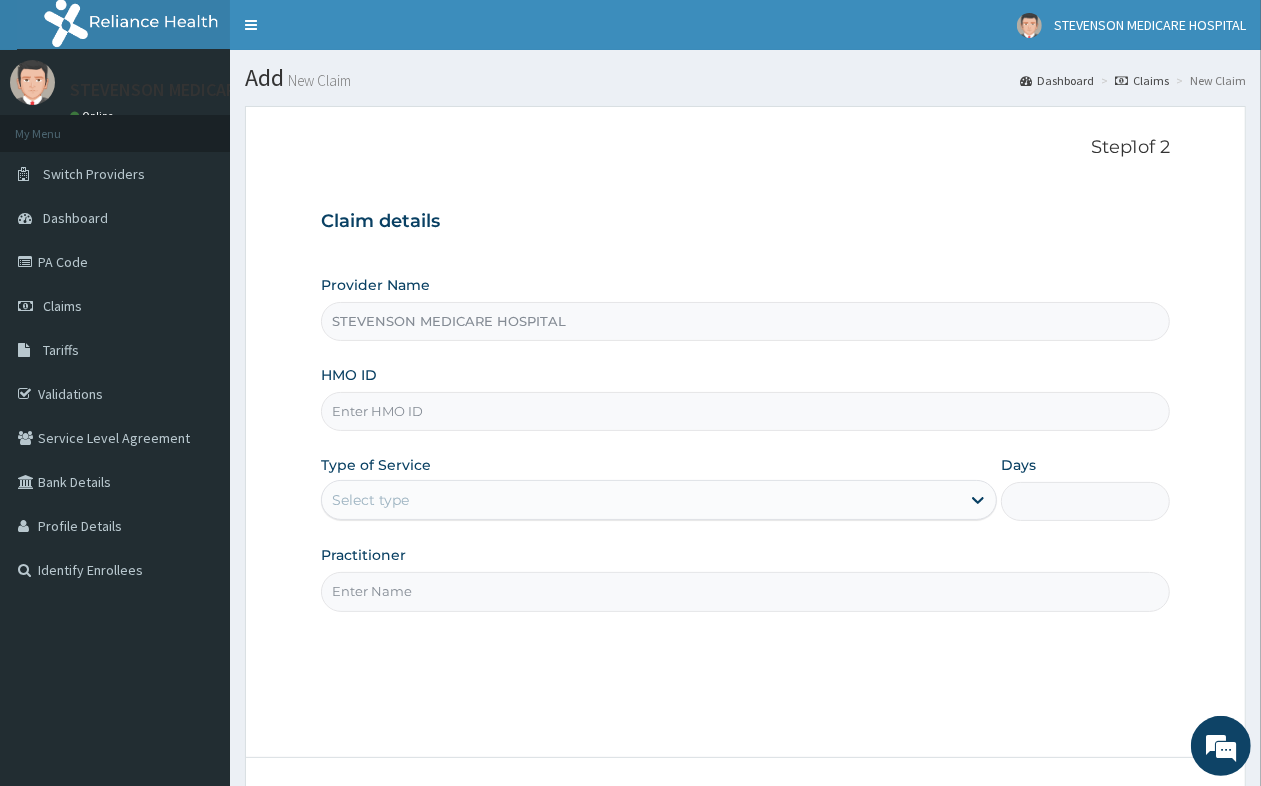 click on "HMO ID" at bounding box center [745, 411] 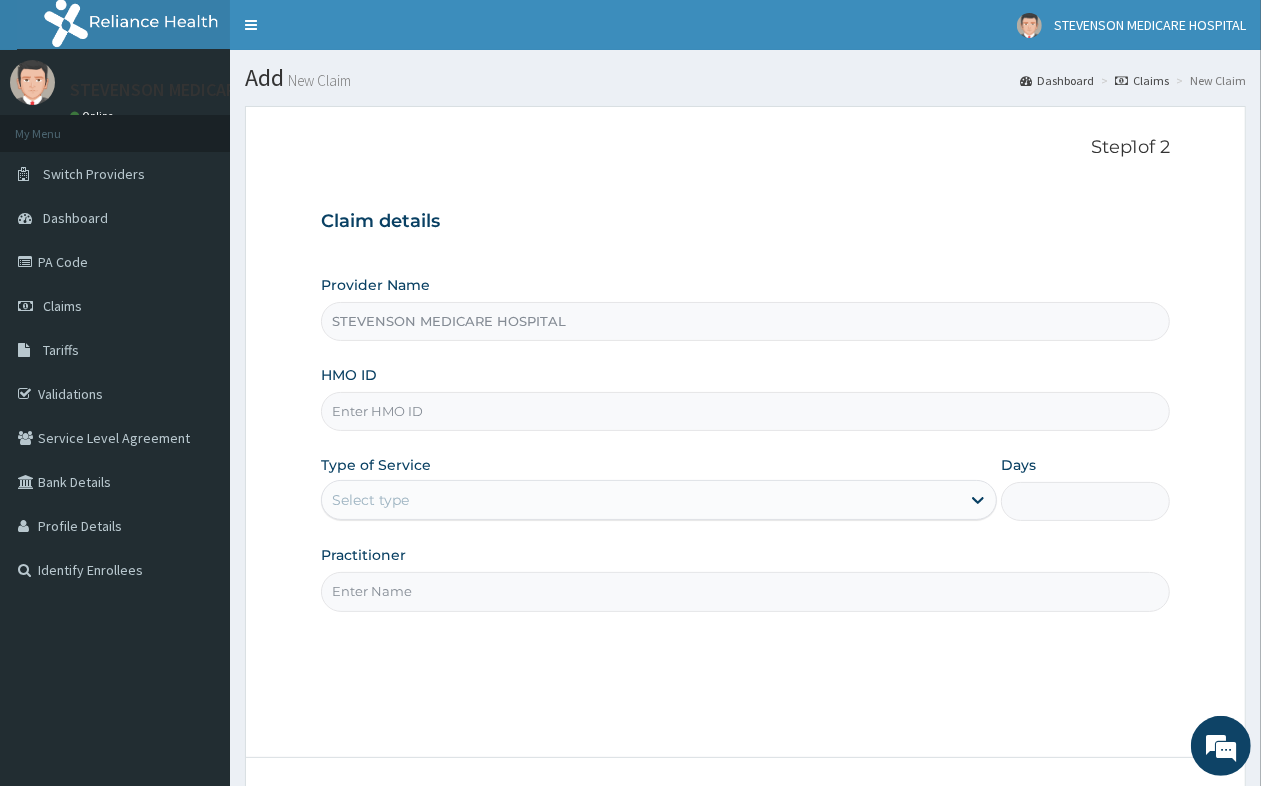 scroll, scrollTop: 0, scrollLeft: 0, axis: both 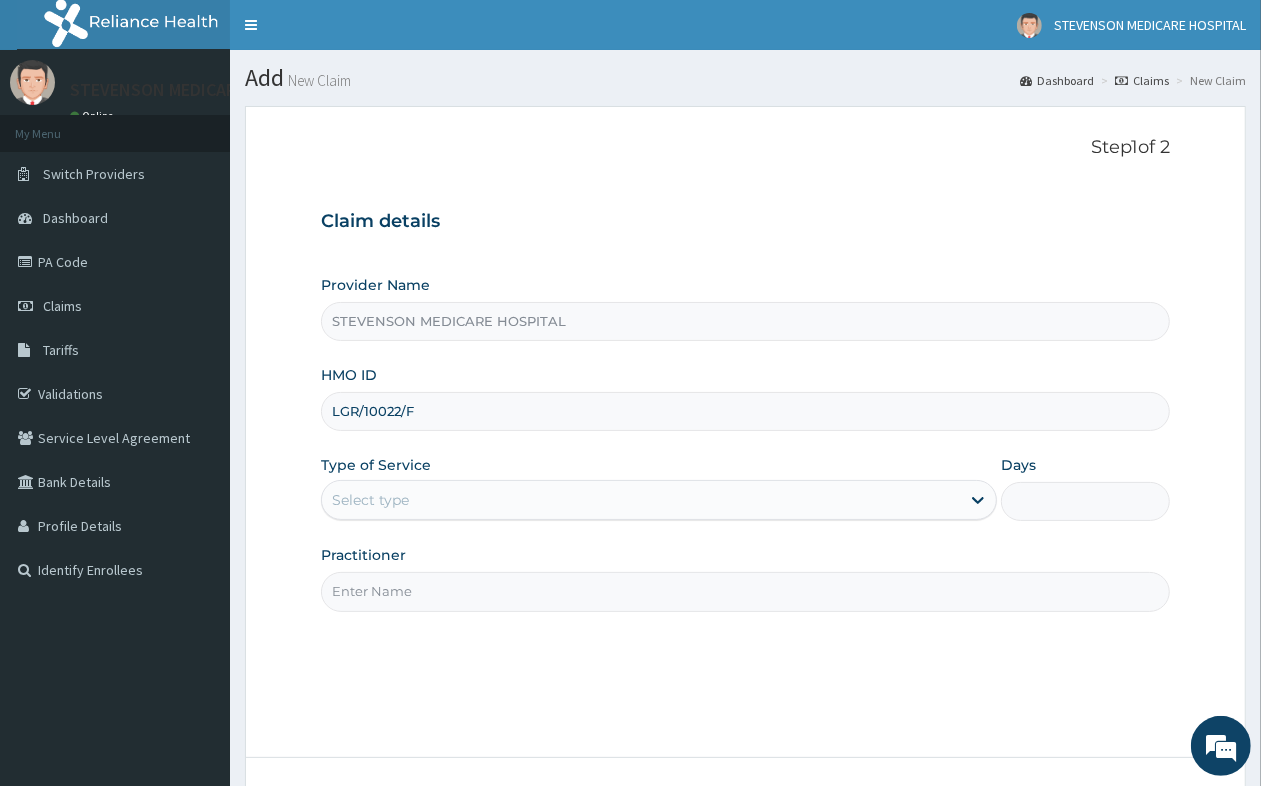 type on "LGR/10022/F" 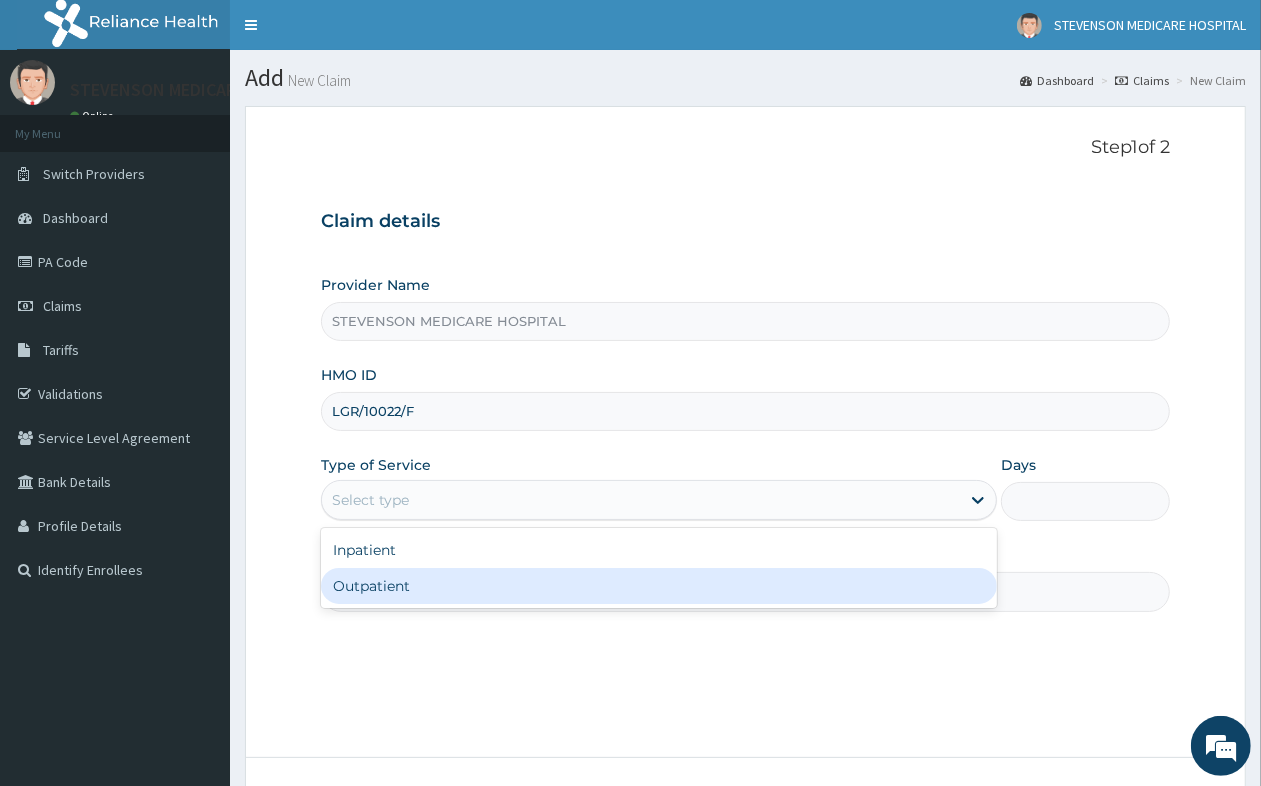 click on "Outpatient" at bounding box center (659, 586) 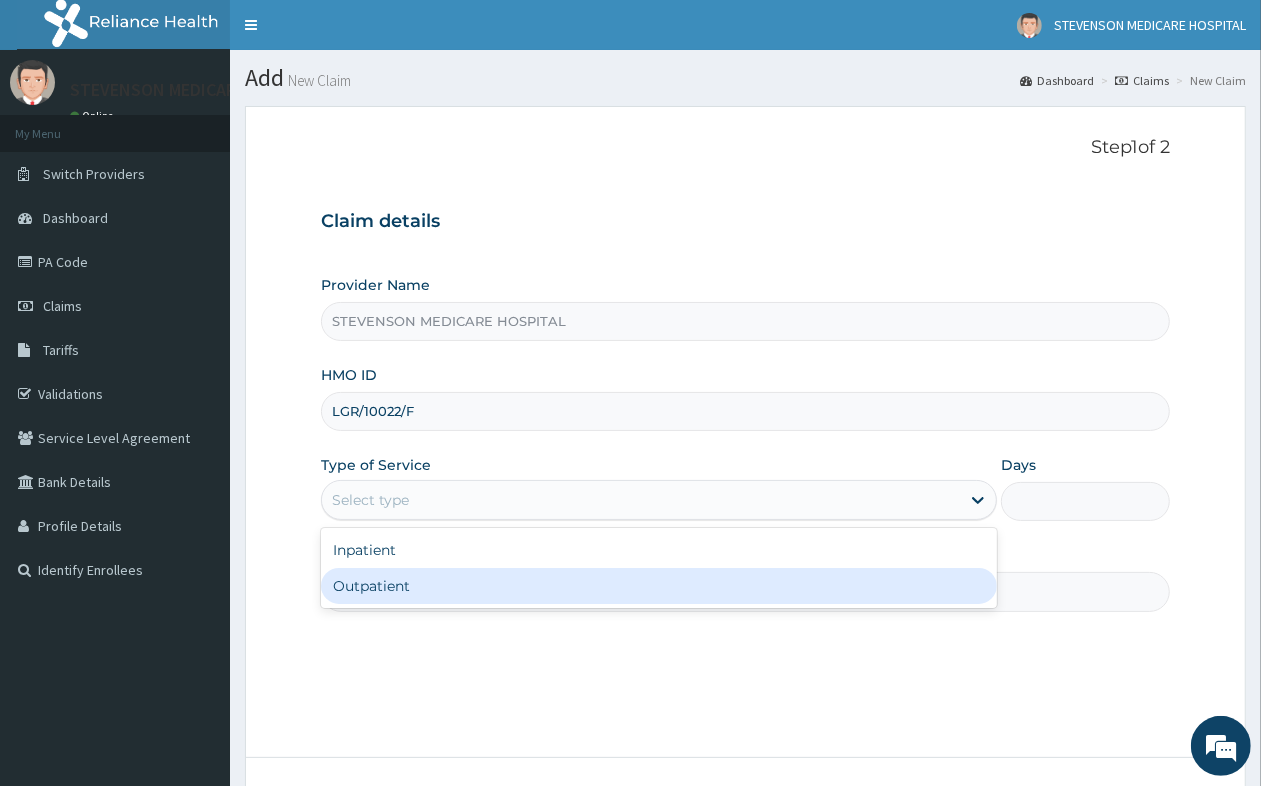 type on "1" 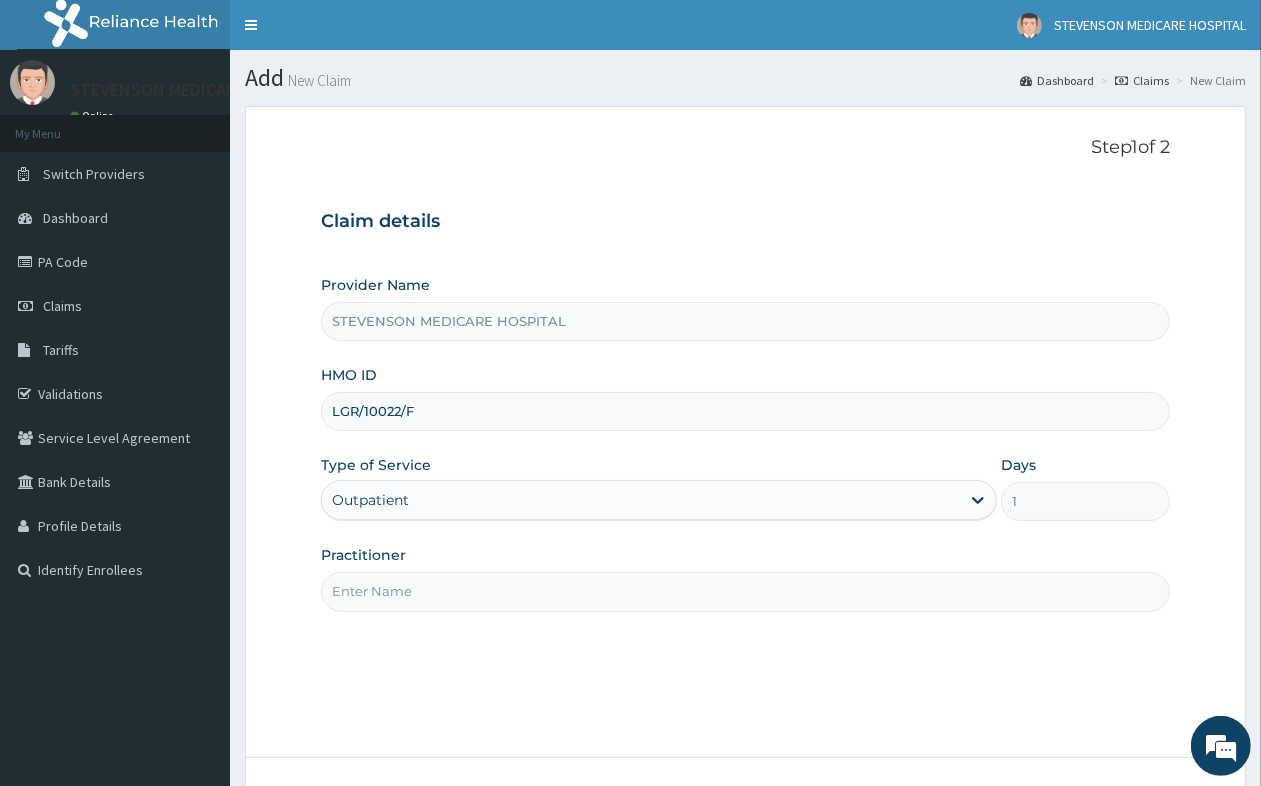 click on "Practitioner" at bounding box center [745, 591] 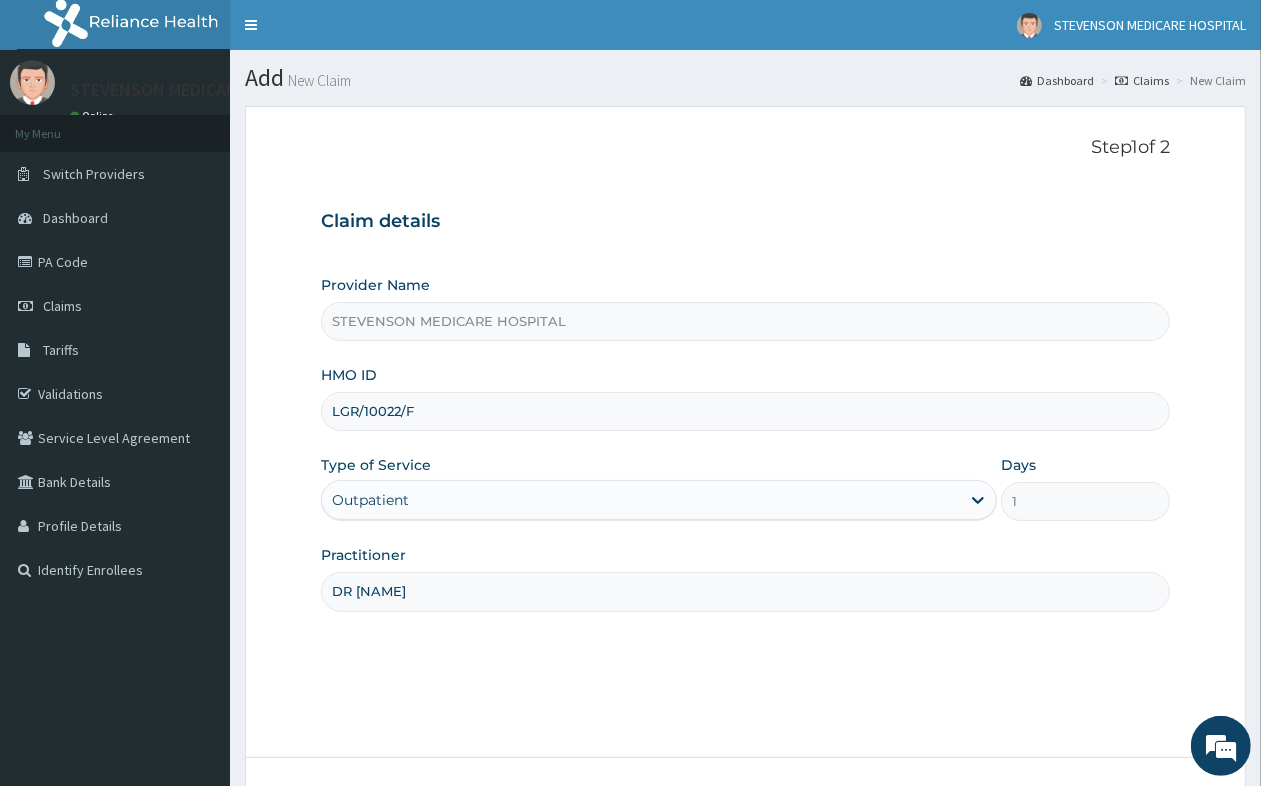 type on "DR OGOR" 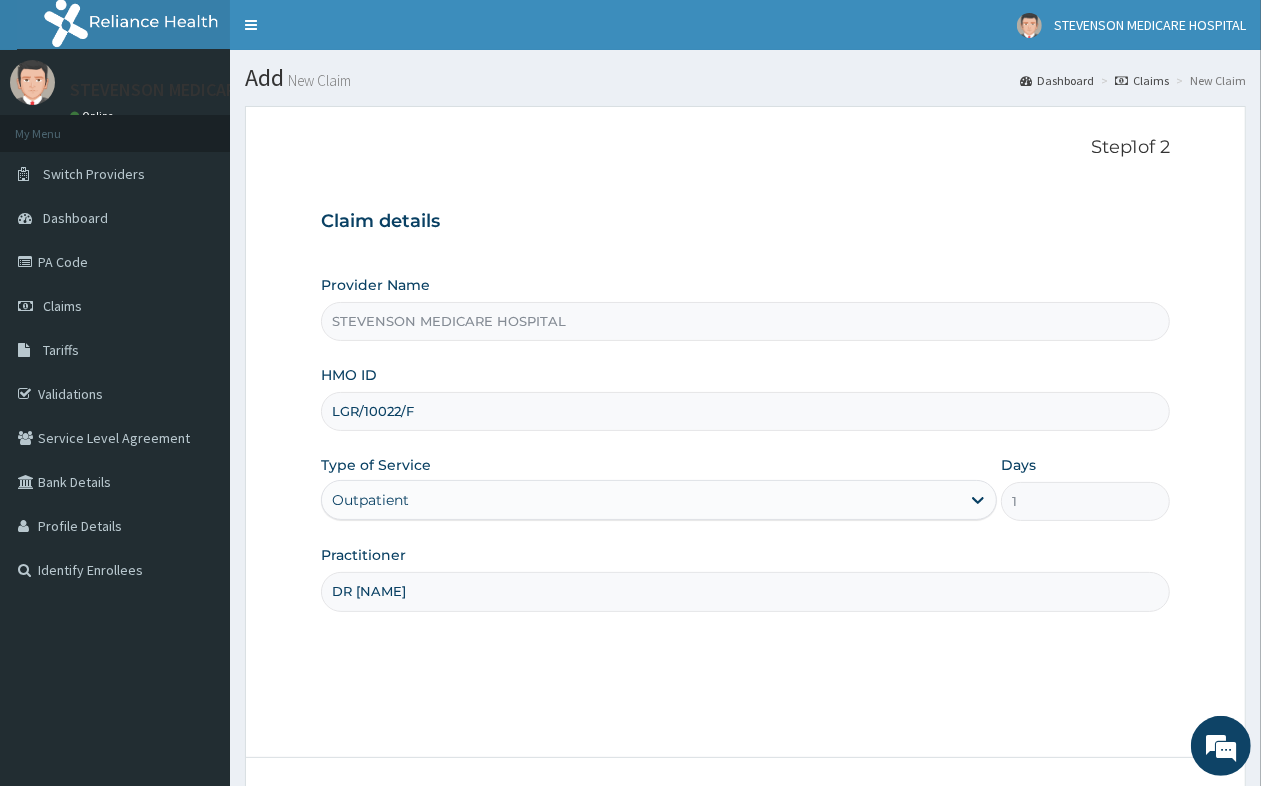 drag, startPoint x: 535, startPoint y: 582, endPoint x: 943, endPoint y: 653, distance: 414.13162 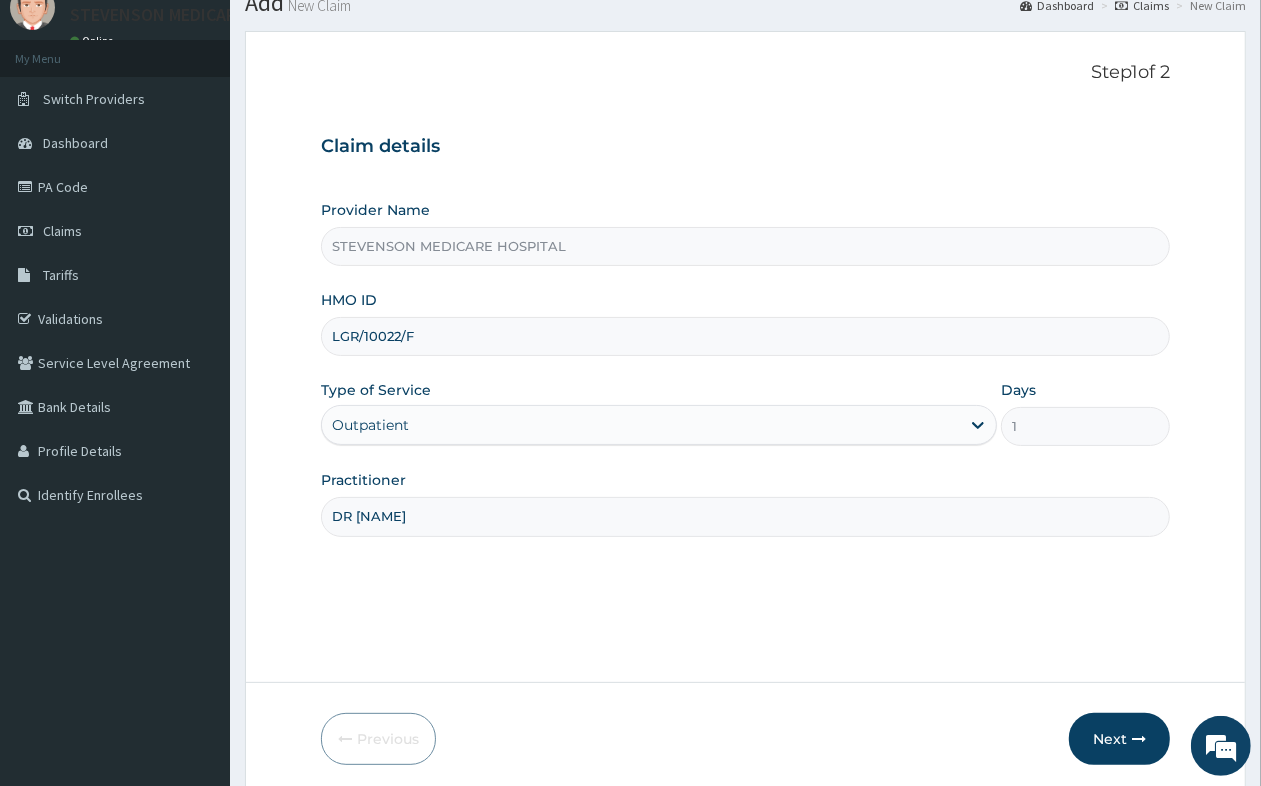 scroll, scrollTop: 151, scrollLeft: 0, axis: vertical 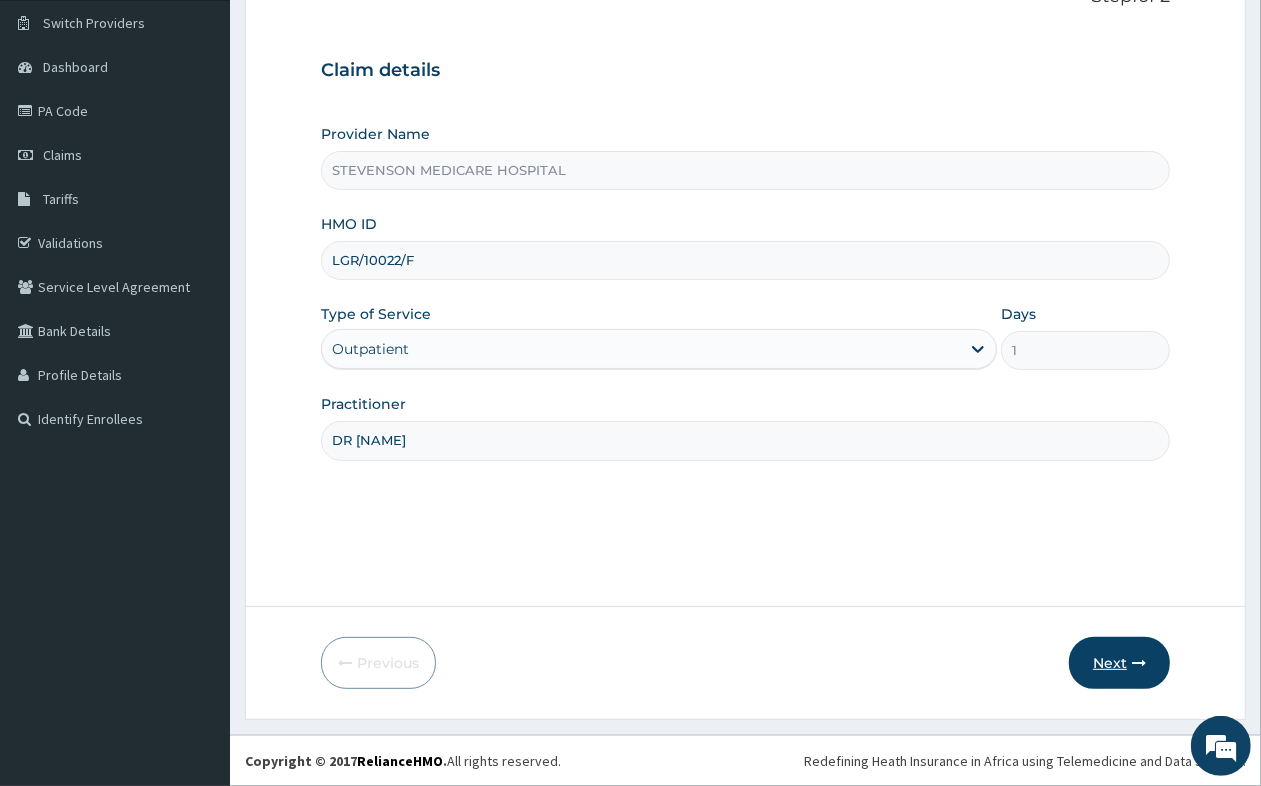 click on "Next" at bounding box center (1119, 663) 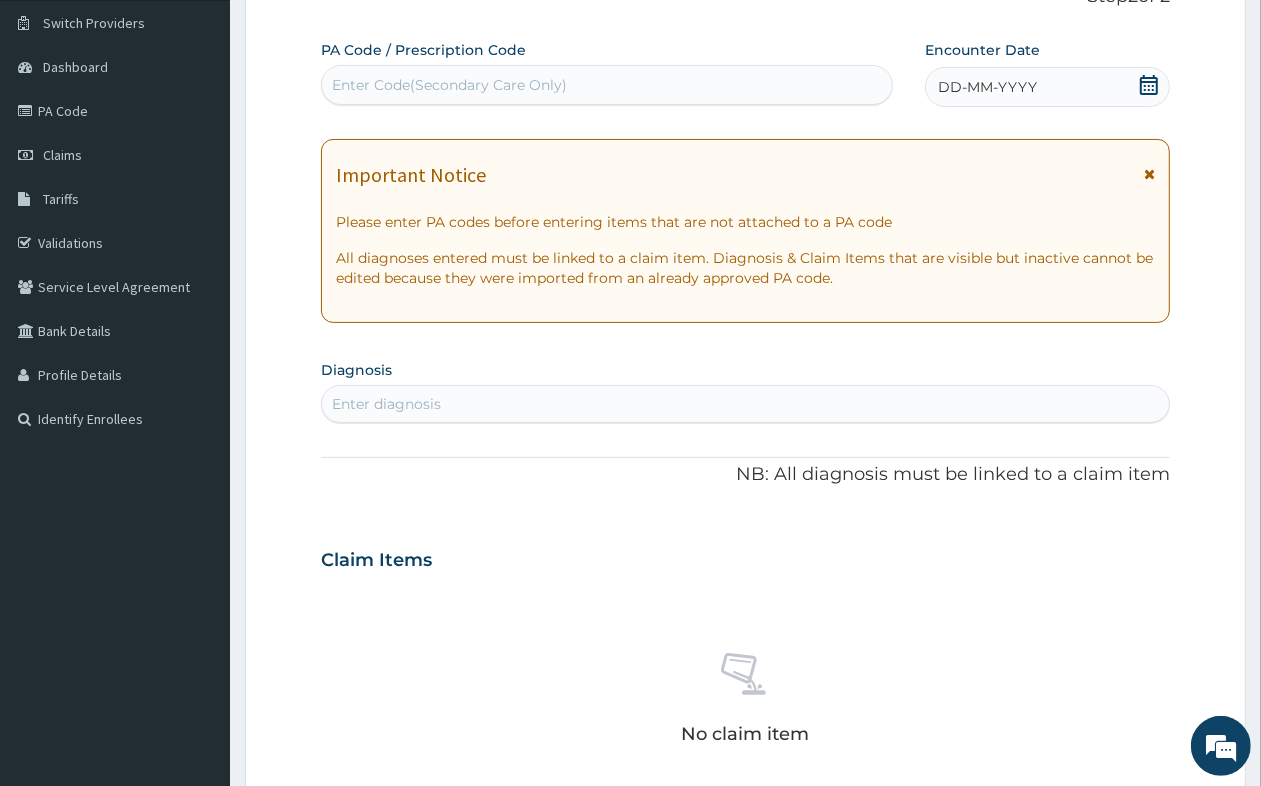 click 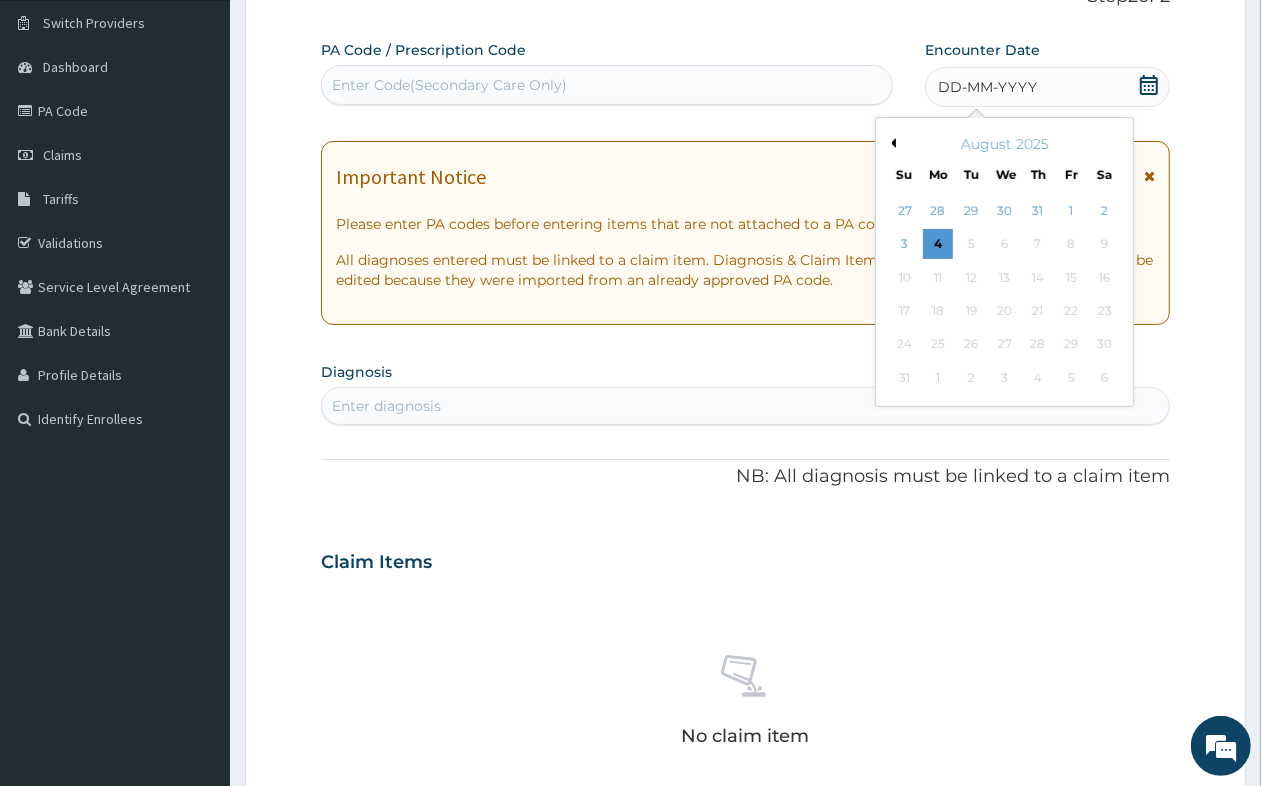 click on "Previous Month" at bounding box center [891, 143] 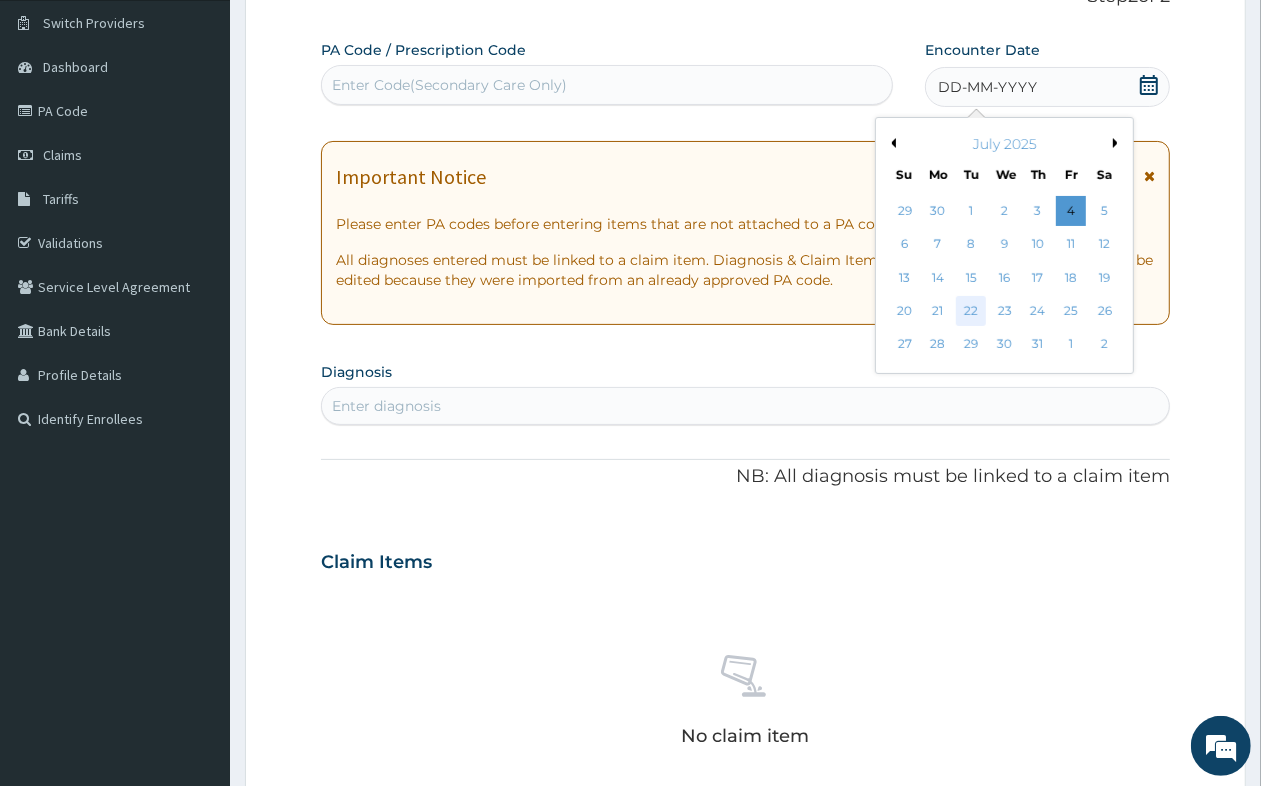 click on "22" at bounding box center (971, 311) 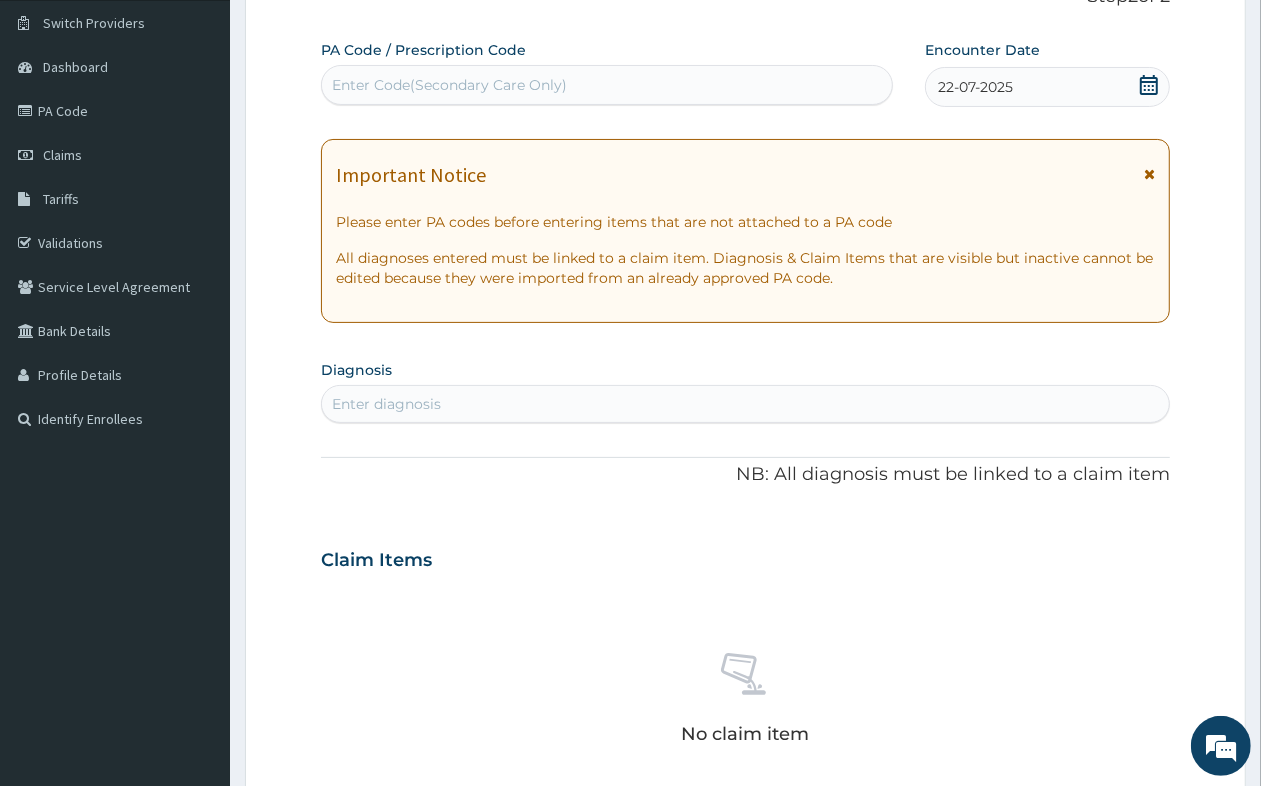 click on "Enter diagnosis" at bounding box center (745, 404) 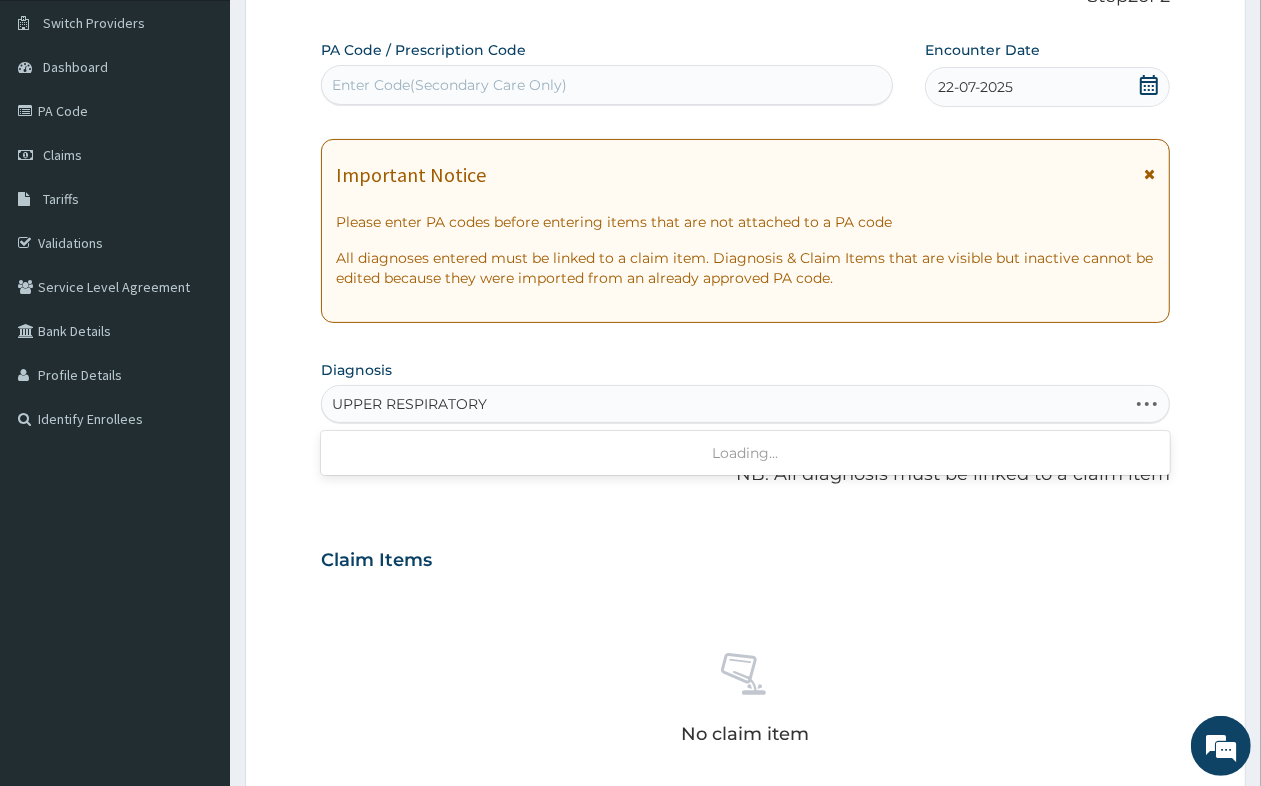 type on "UPPER RESPIRATORY" 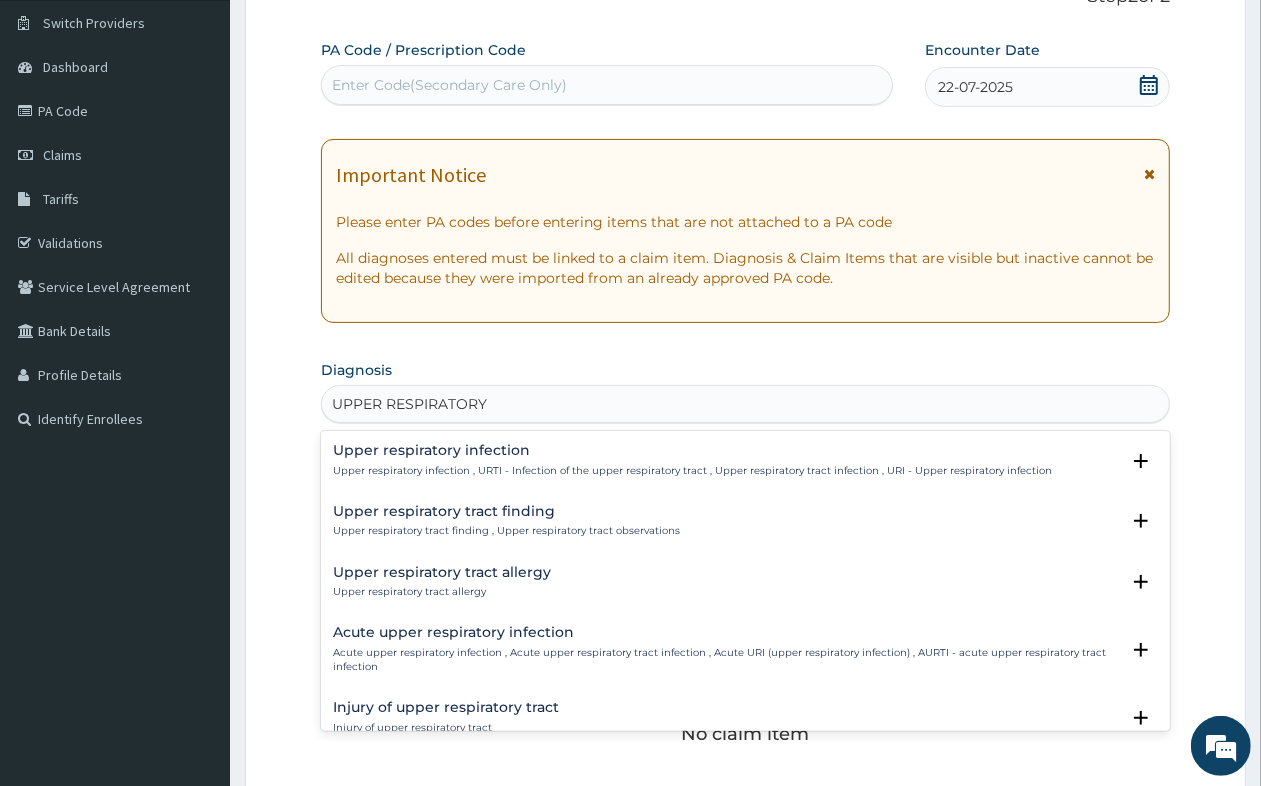 click on "Acute upper respiratory infection , Acute upper respiratory tract infection , Acute URI (upper respiratory infection) , AURTI - acute upper respiratory tract infection" at bounding box center [726, 660] 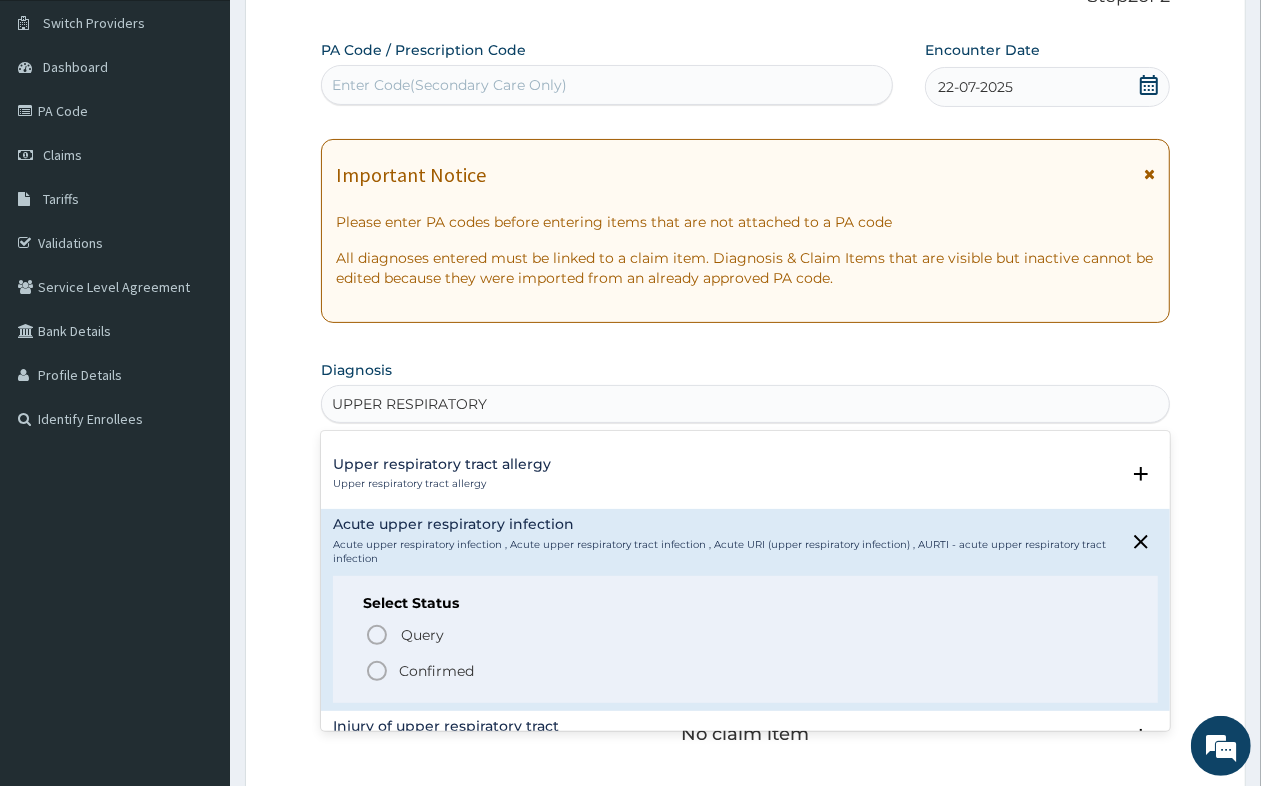 scroll, scrollTop: 250, scrollLeft: 0, axis: vertical 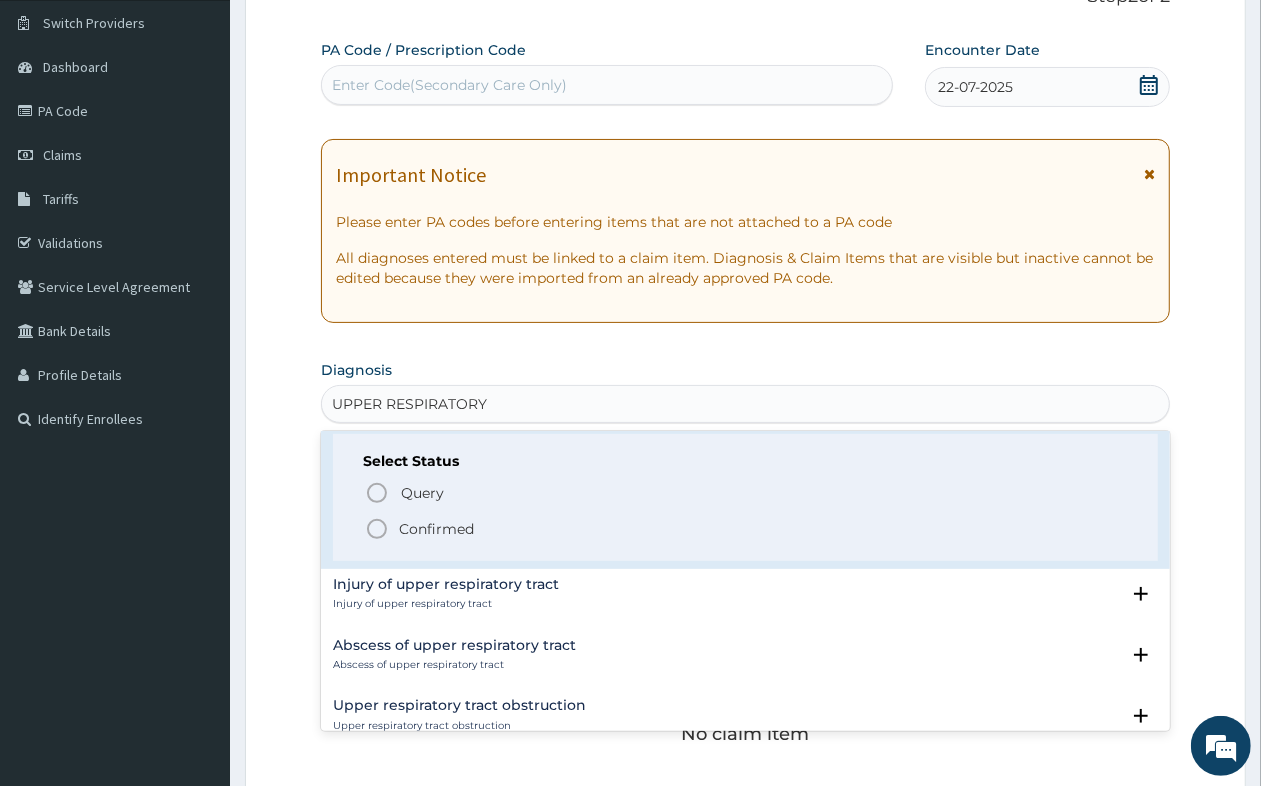 click on "Confirmed" at bounding box center (436, 529) 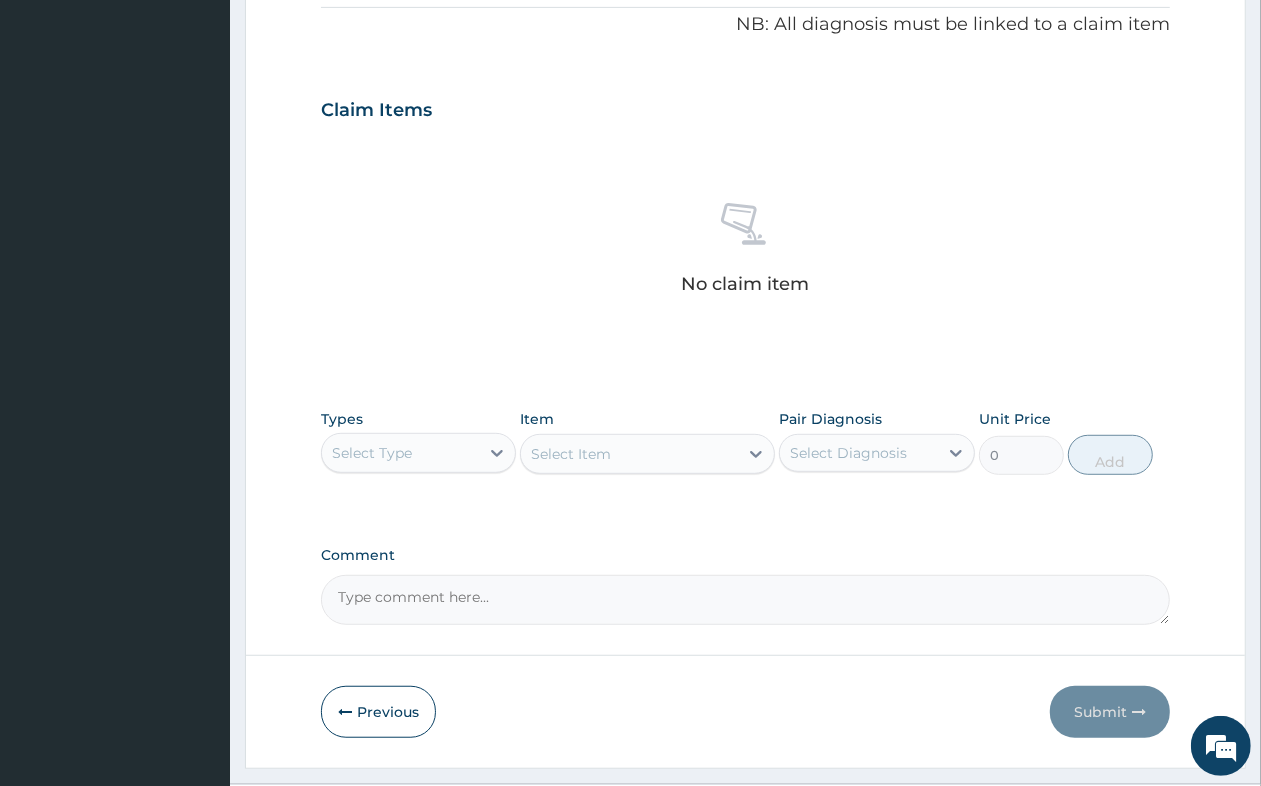 scroll, scrollTop: 651, scrollLeft: 0, axis: vertical 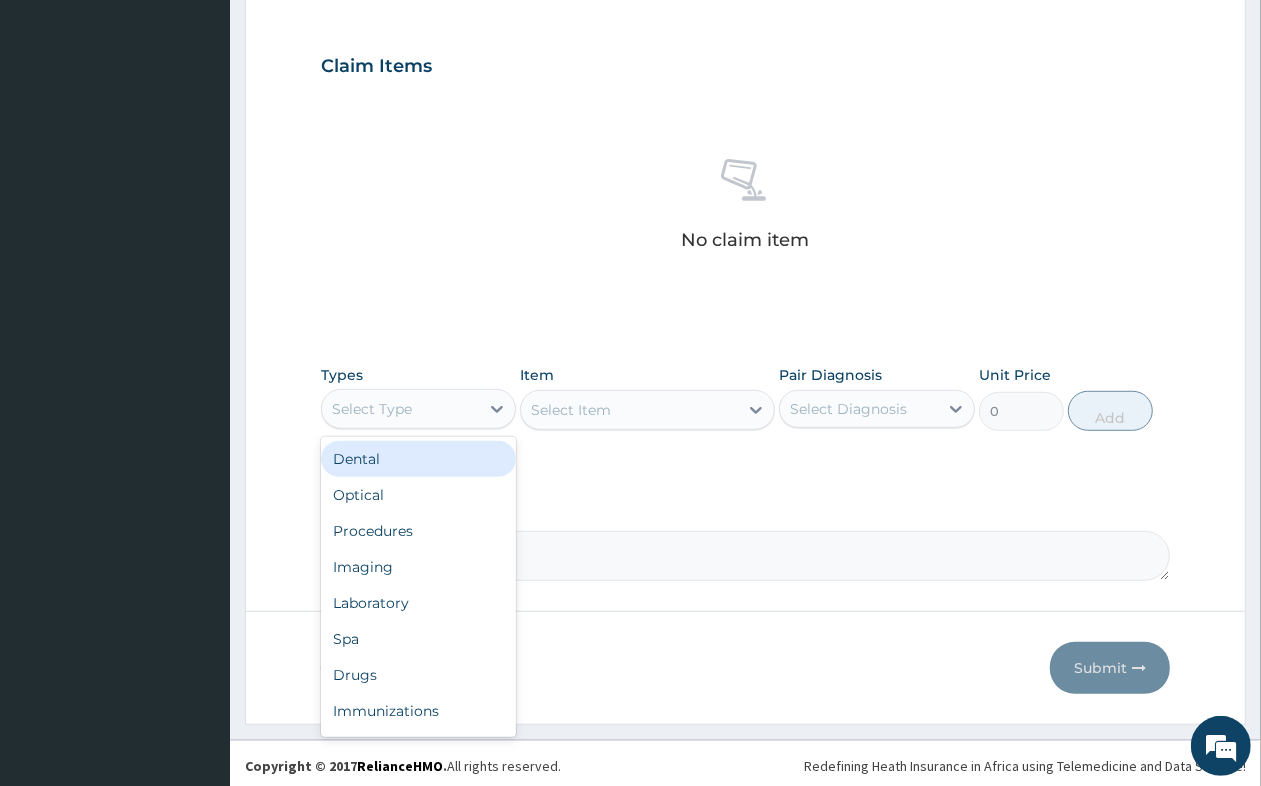 click on "Select Type" at bounding box center [400, 409] 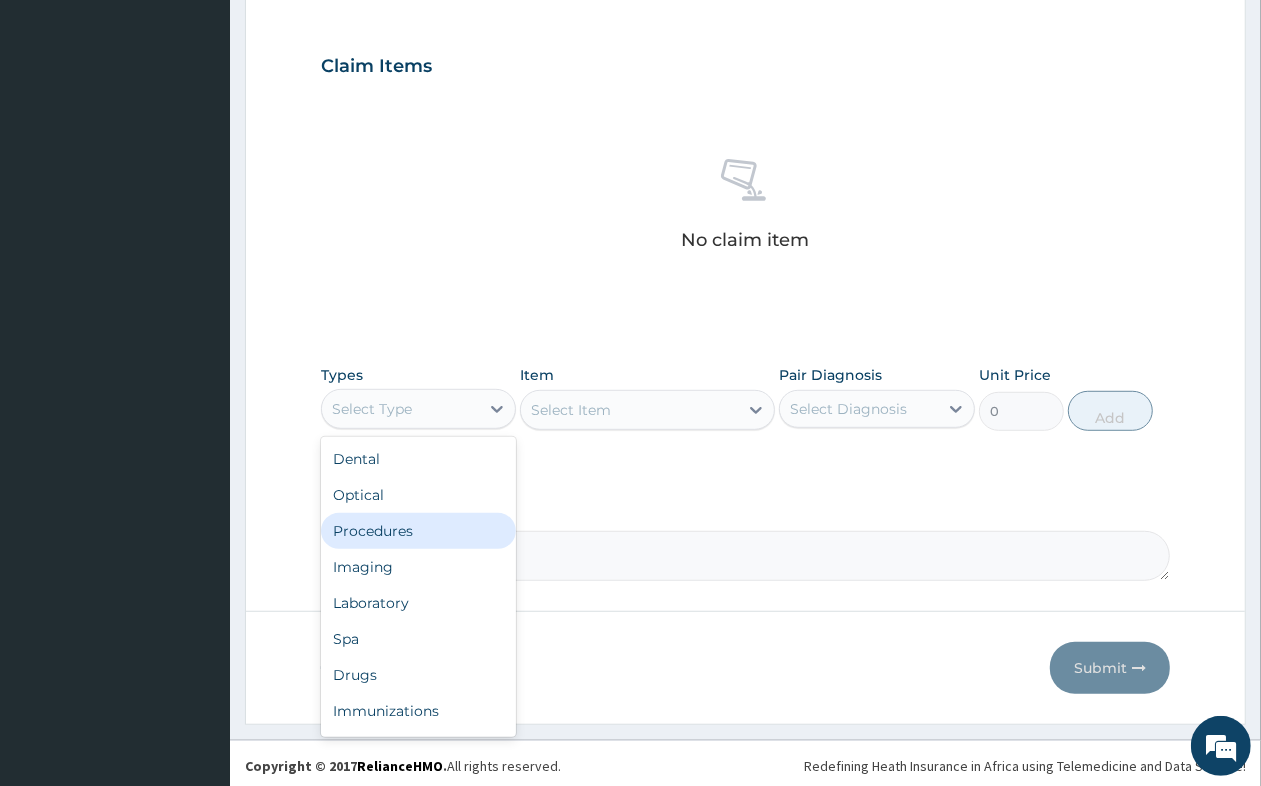 click on "Procedures" at bounding box center [418, 531] 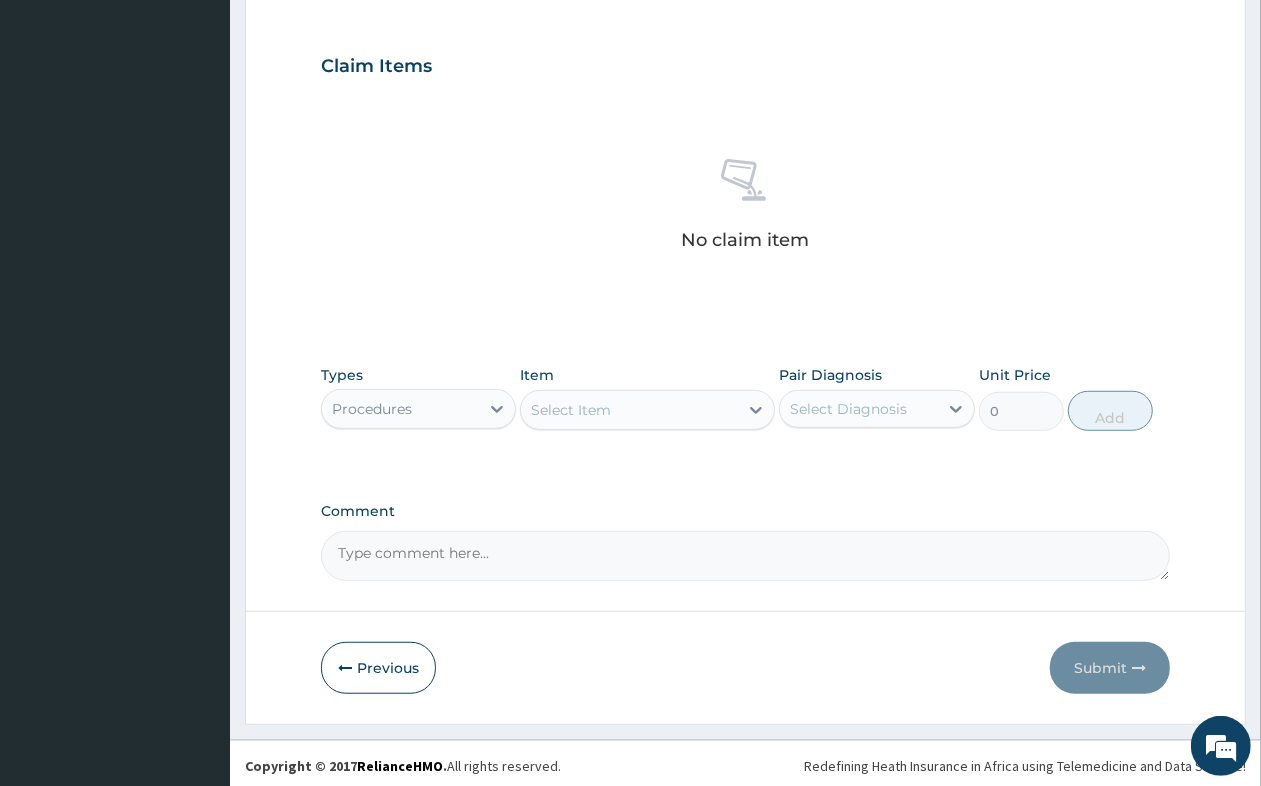 click on "Select Item" at bounding box center (629, 410) 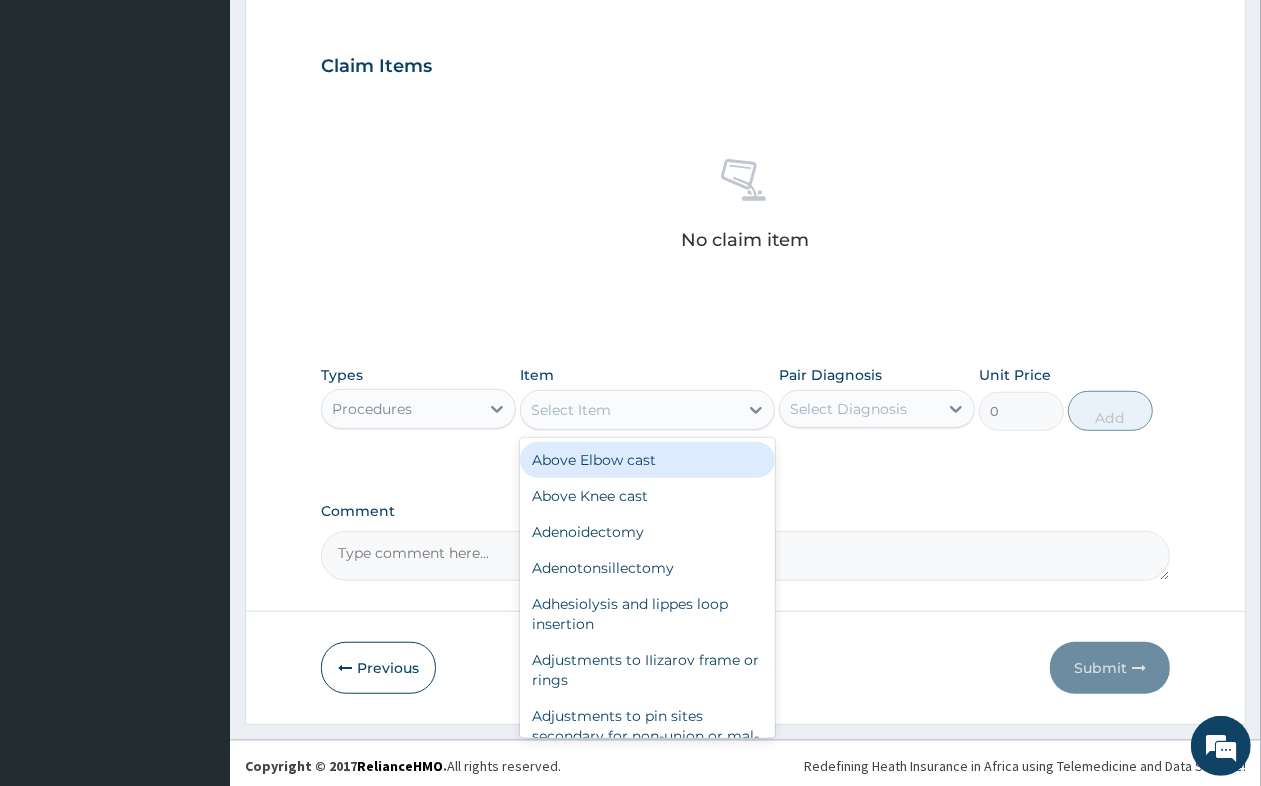 type on "C" 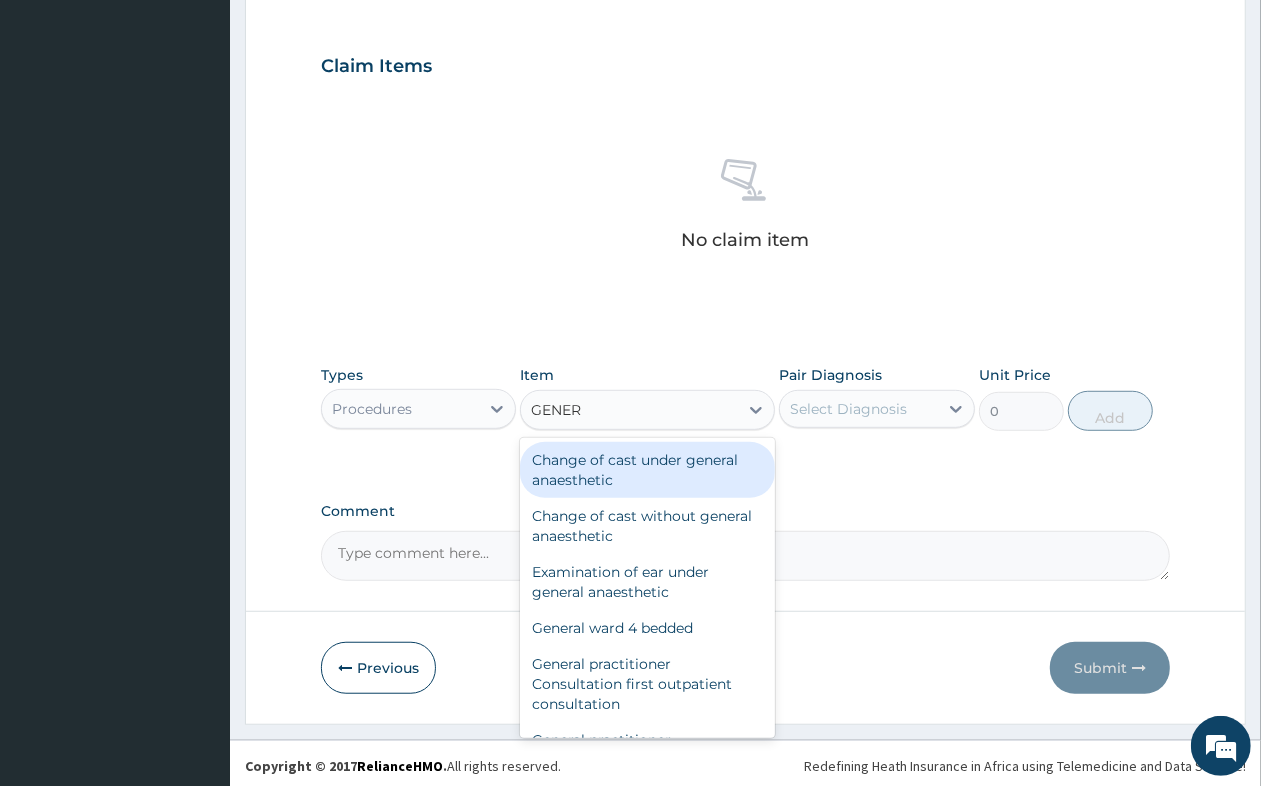 type on "GENERA" 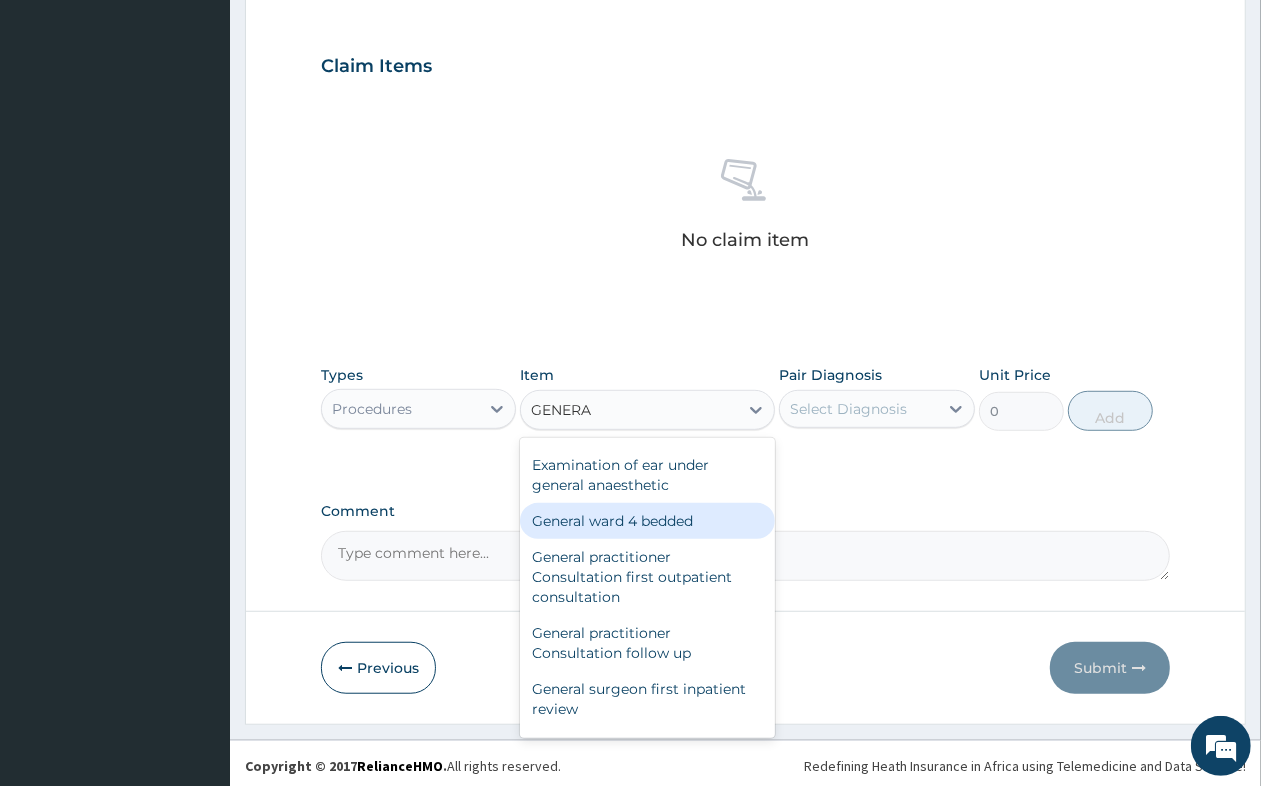 scroll, scrollTop: 125, scrollLeft: 0, axis: vertical 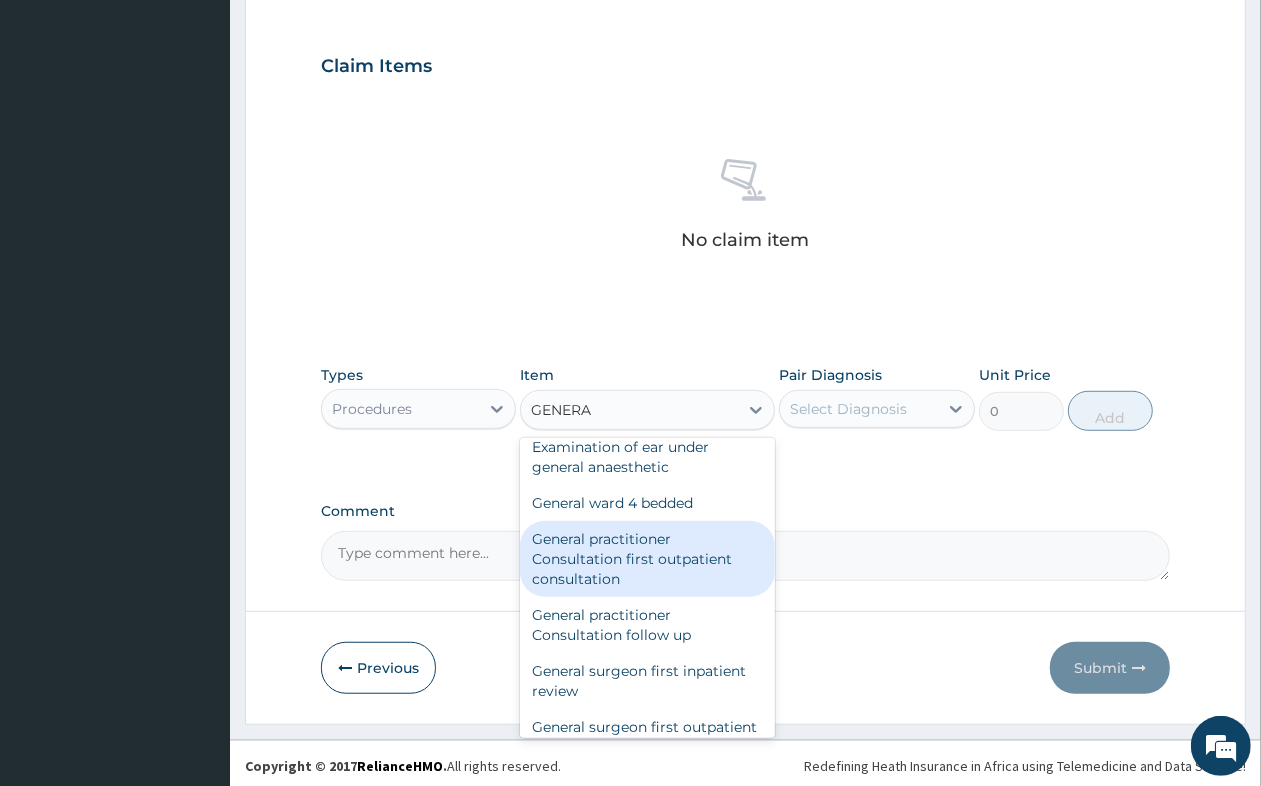 click on "General practitioner Consultation first outpatient consultation" at bounding box center [647, 559] 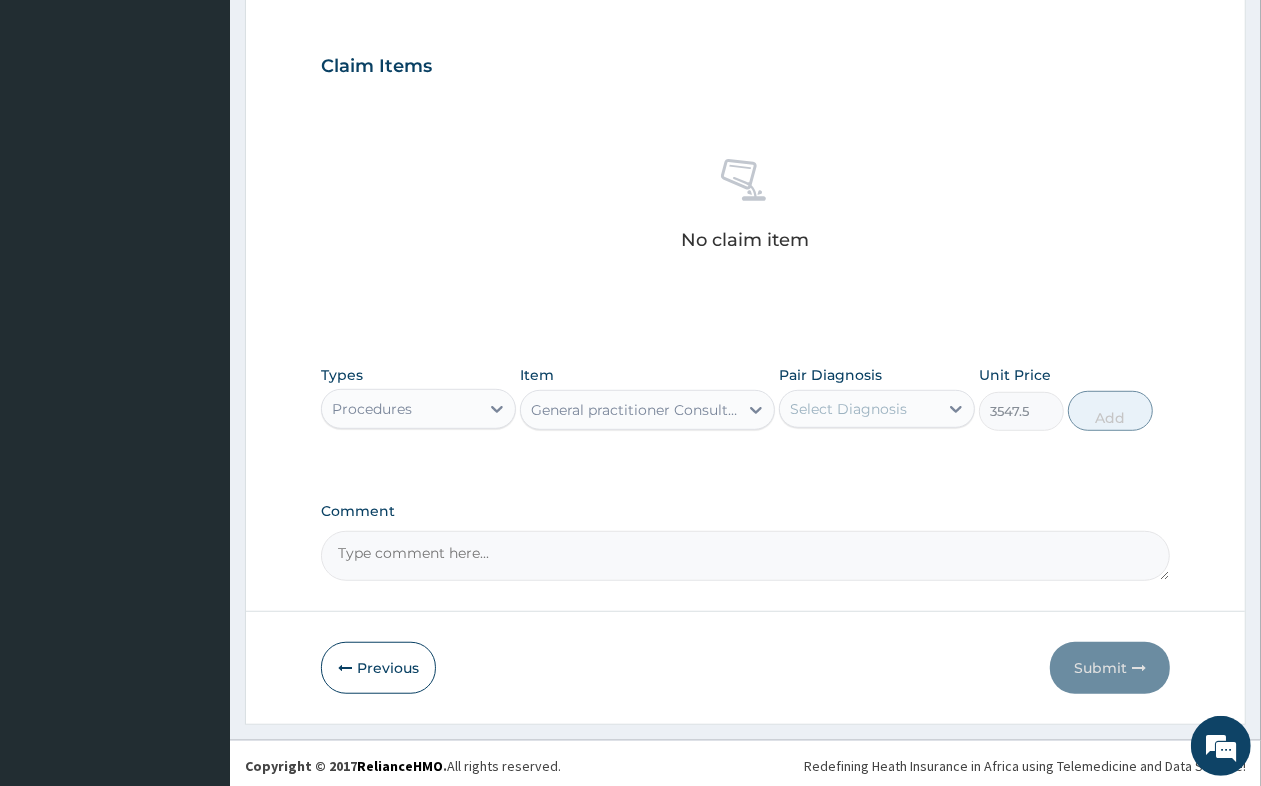 click on "Select Diagnosis" at bounding box center [876, 409] 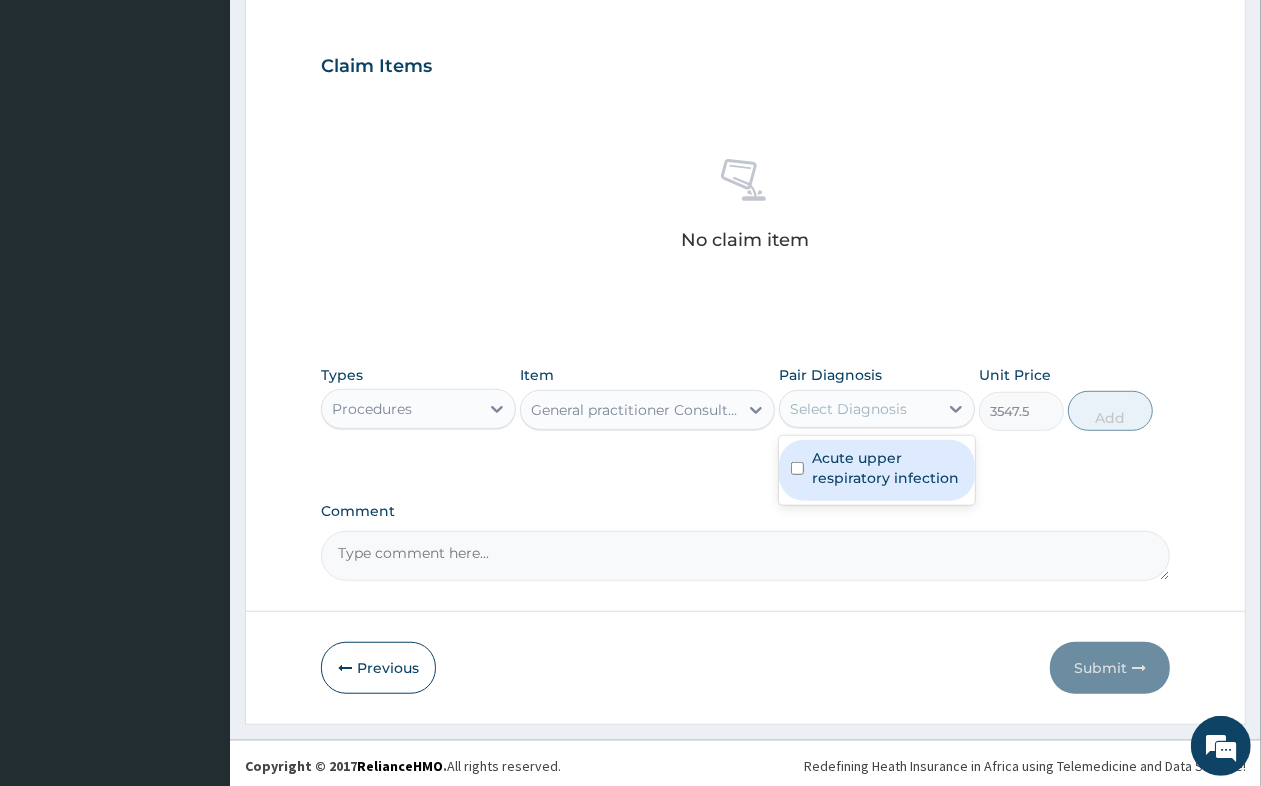 click on "Acute upper respiratory infection" at bounding box center [887, 468] 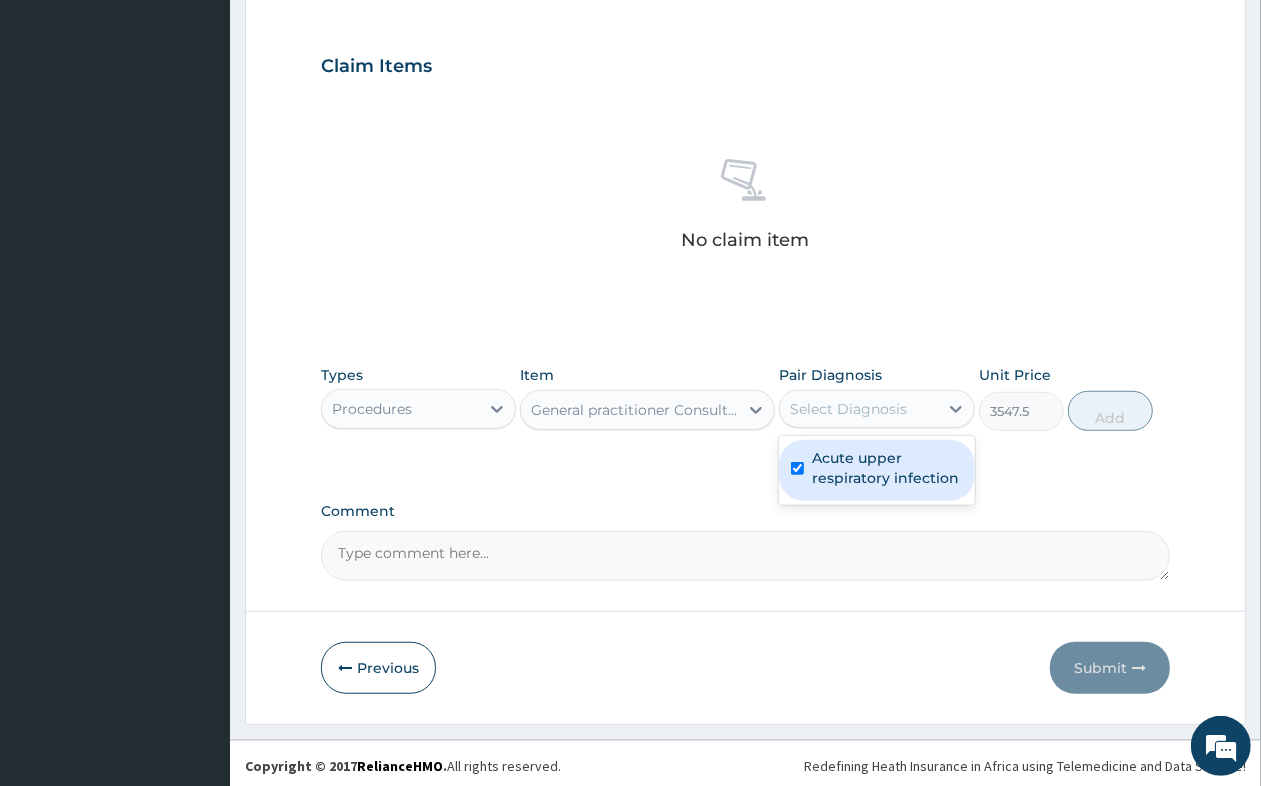 checkbox on "true" 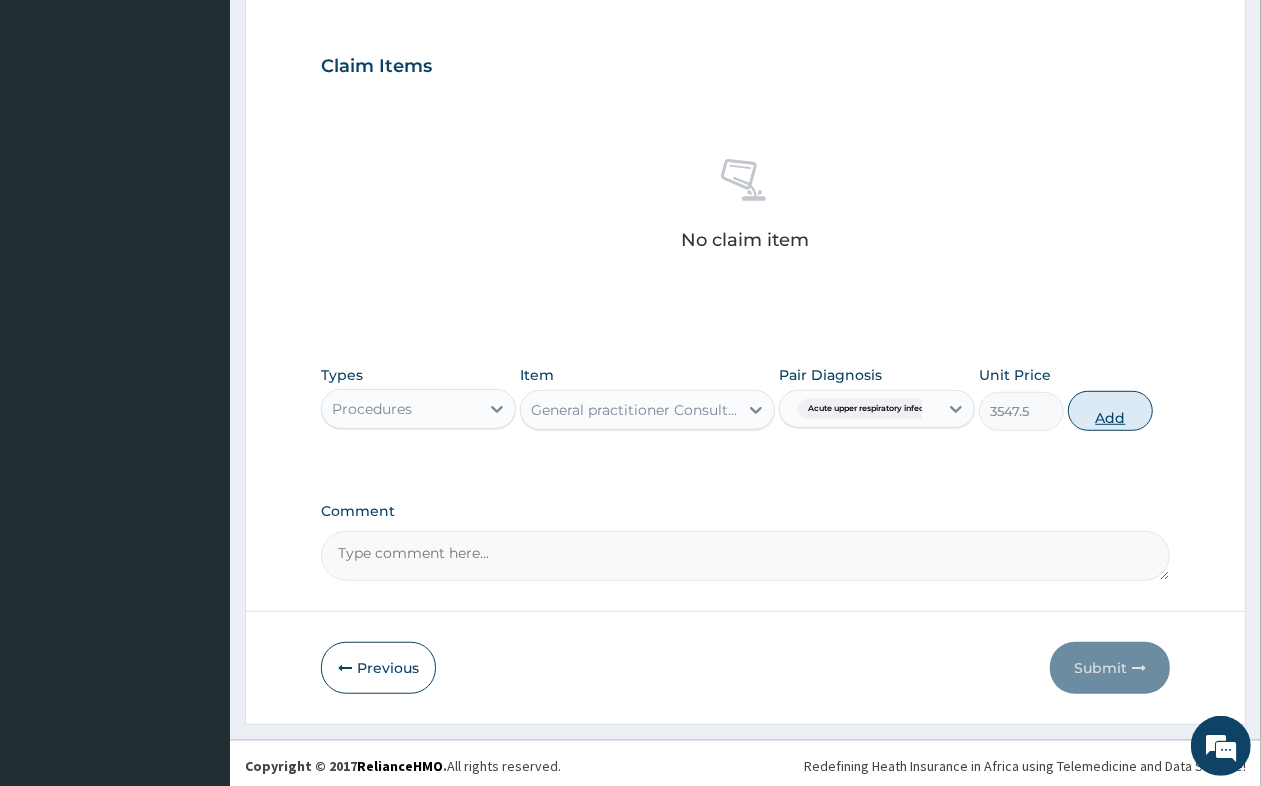 click on "Add" at bounding box center (1110, 411) 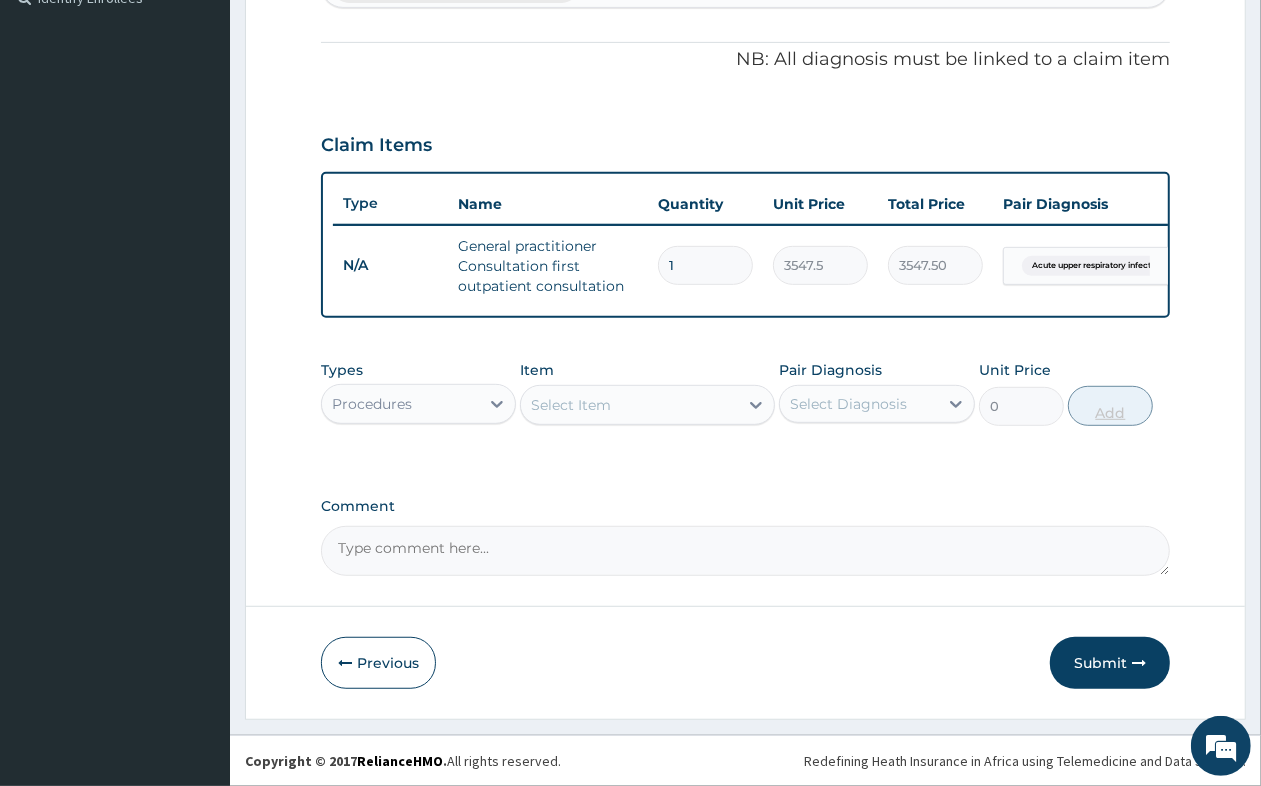 scroll, scrollTop: 590, scrollLeft: 0, axis: vertical 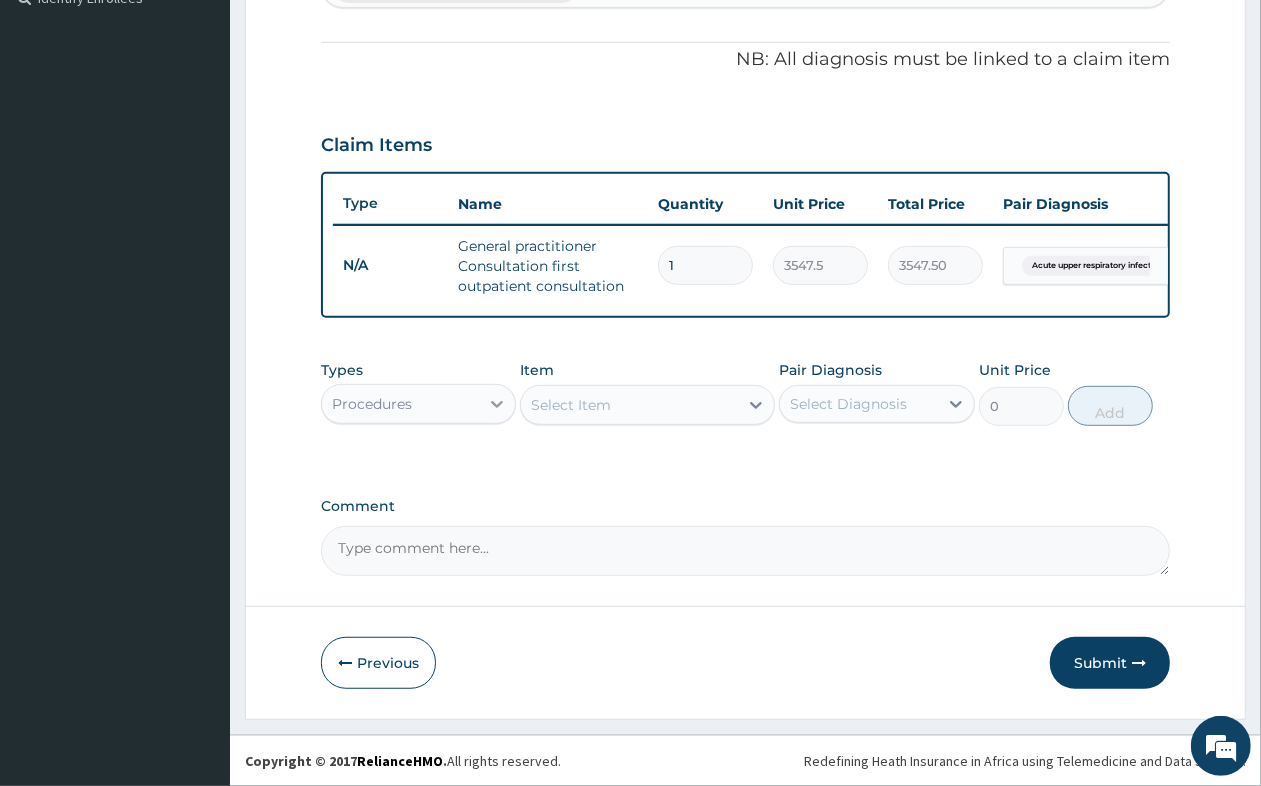 click at bounding box center (497, 404) 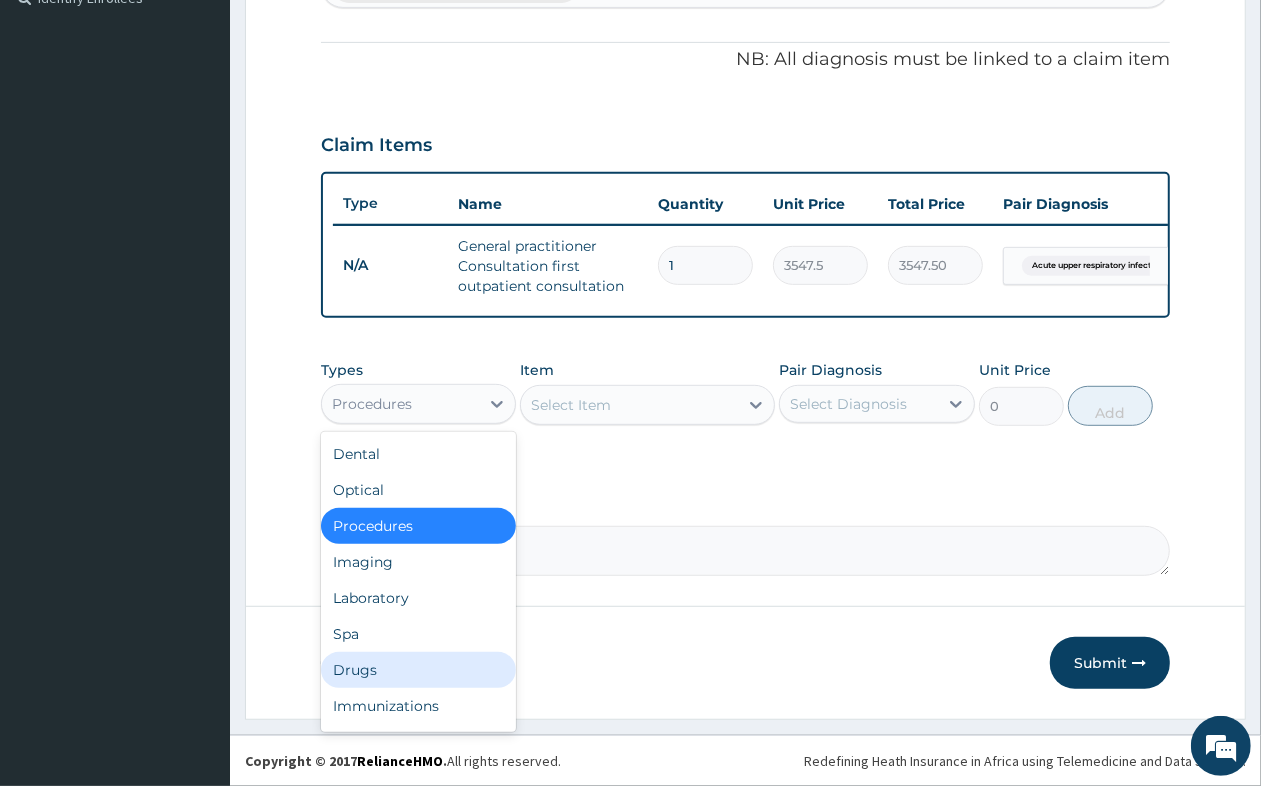 click on "Drugs" at bounding box center (418, 670) 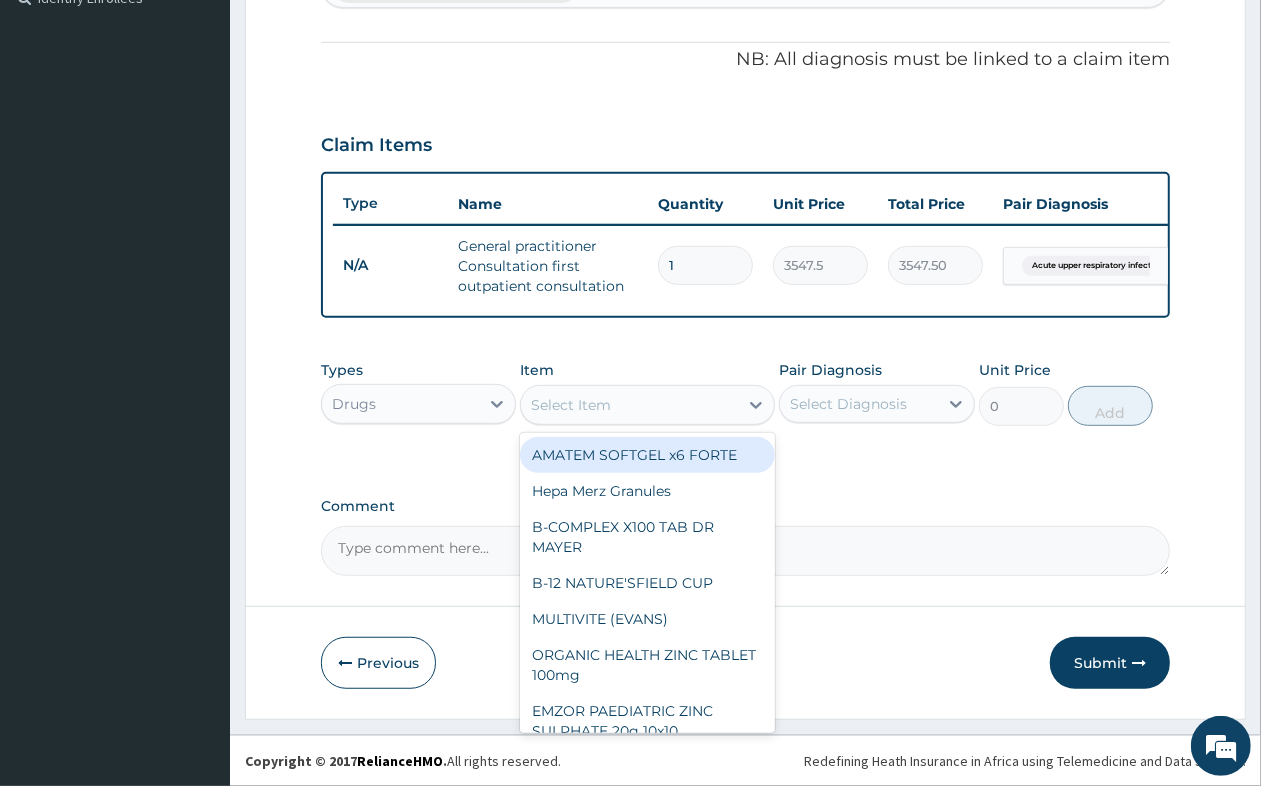 click on "Select Item" at bounding box center [629, 405] 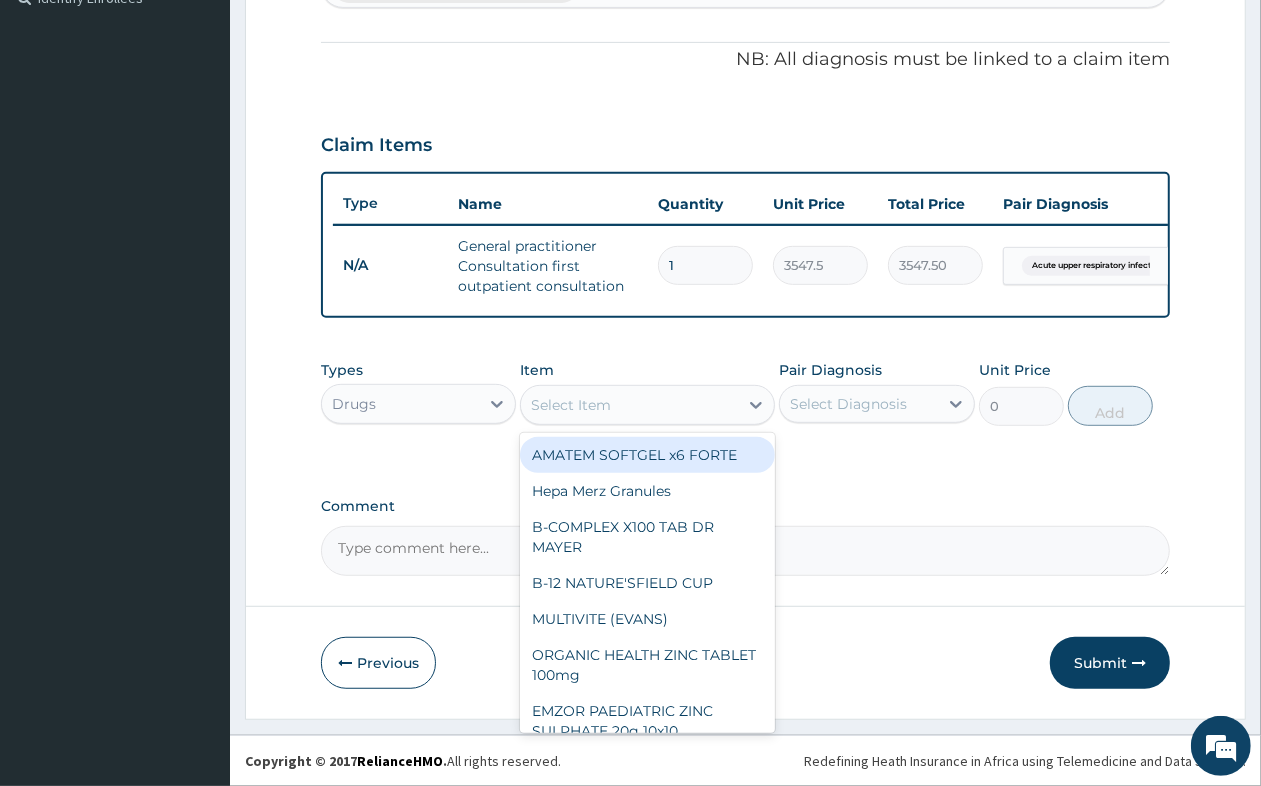type on "S" 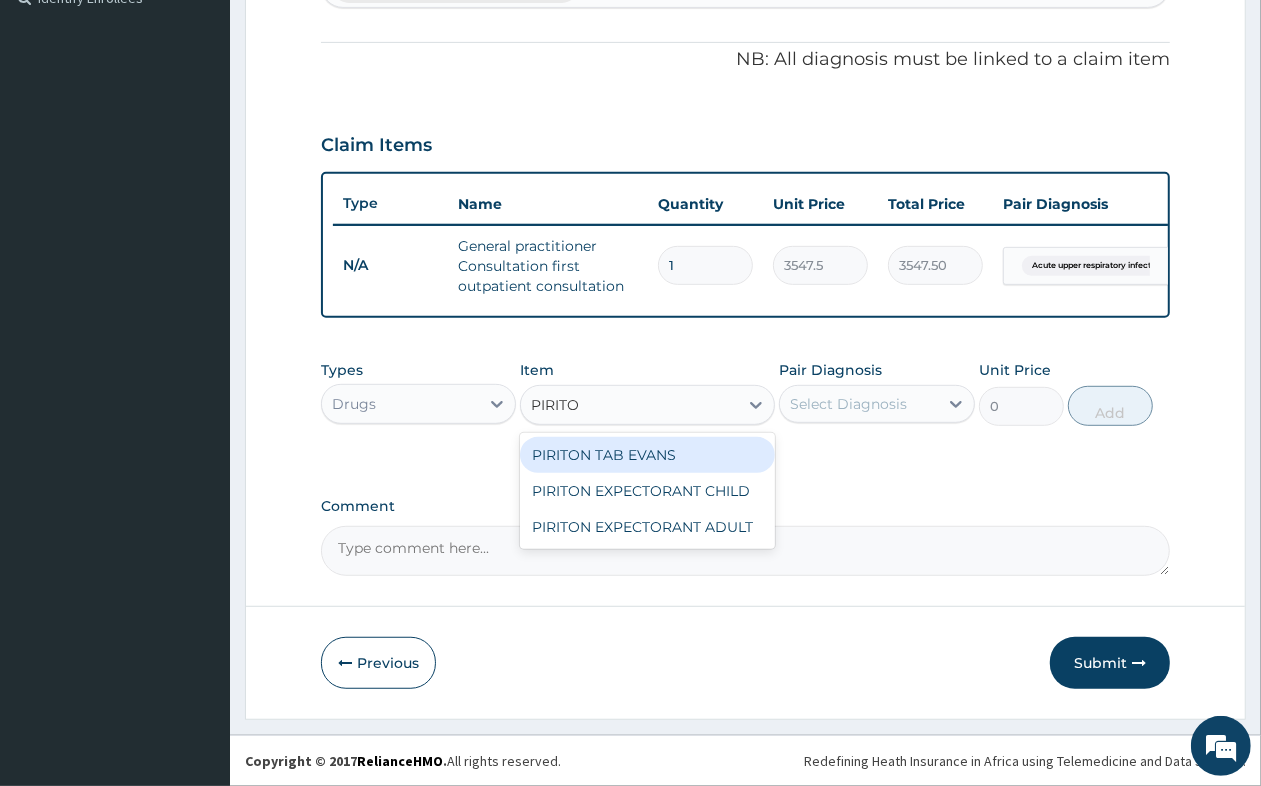type on "PIRITON" 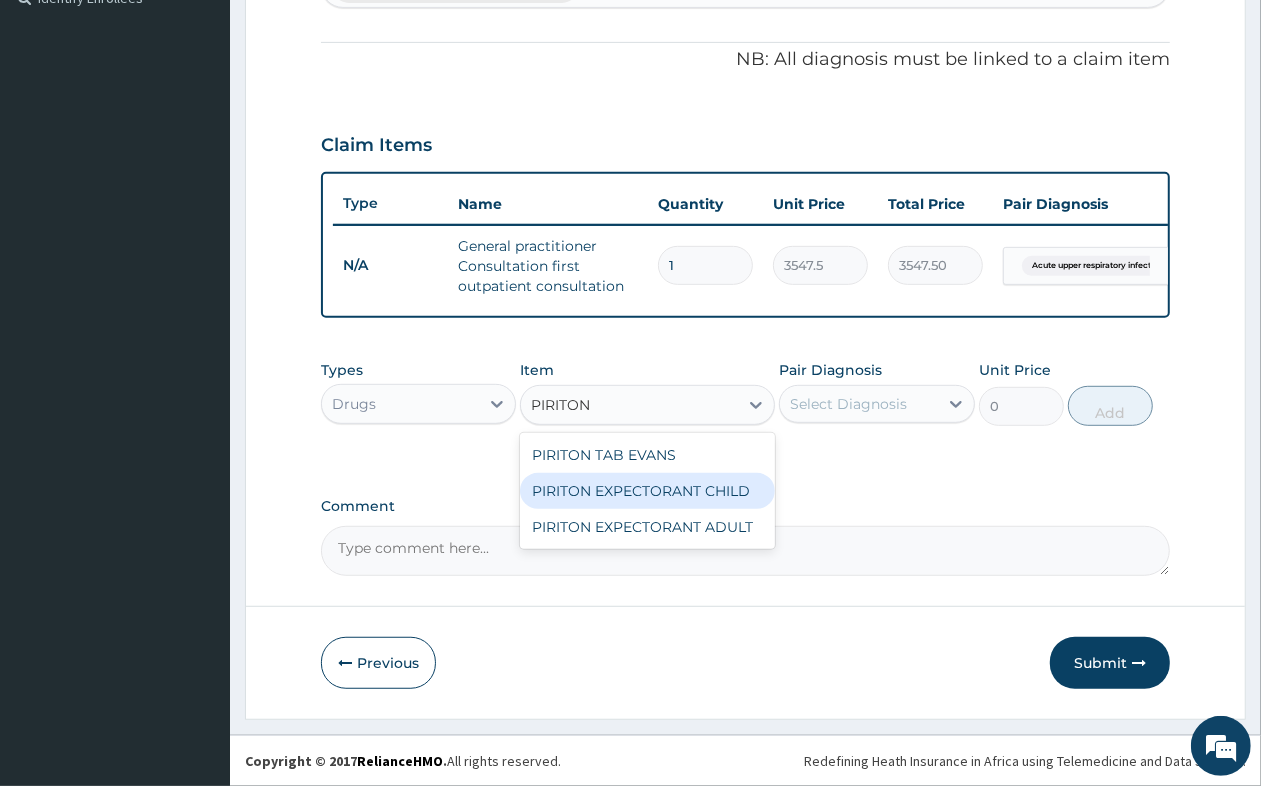 click on "PIRITON EXPECTORANT CHILD" at bounding box center [647, 491] 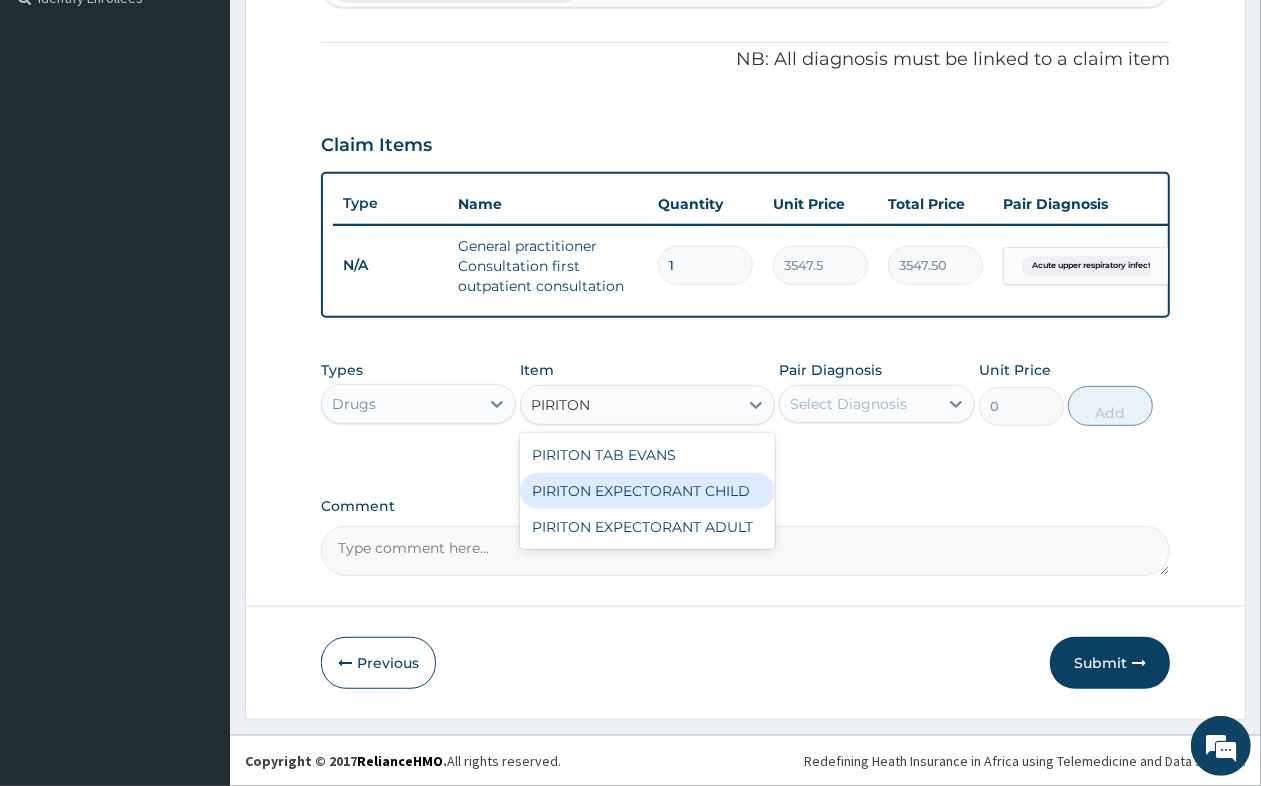 type 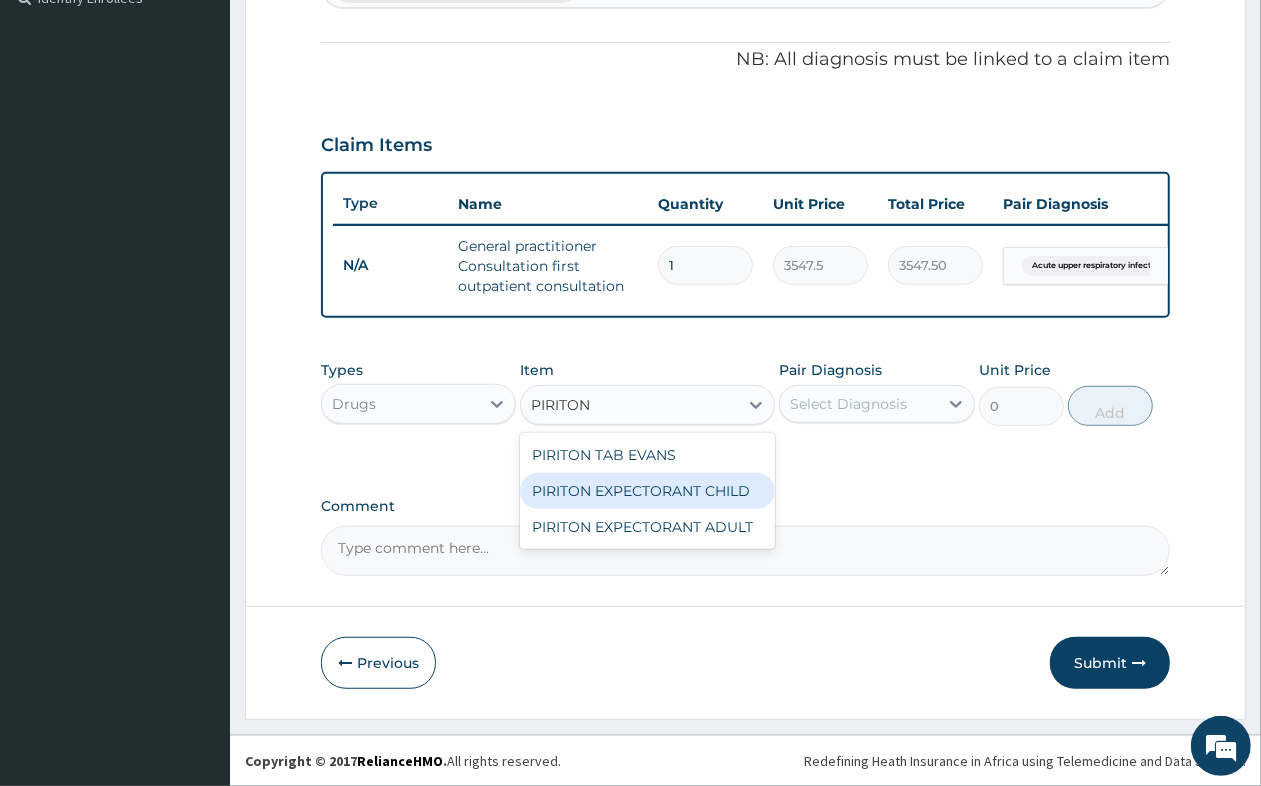 type on "1182.5" 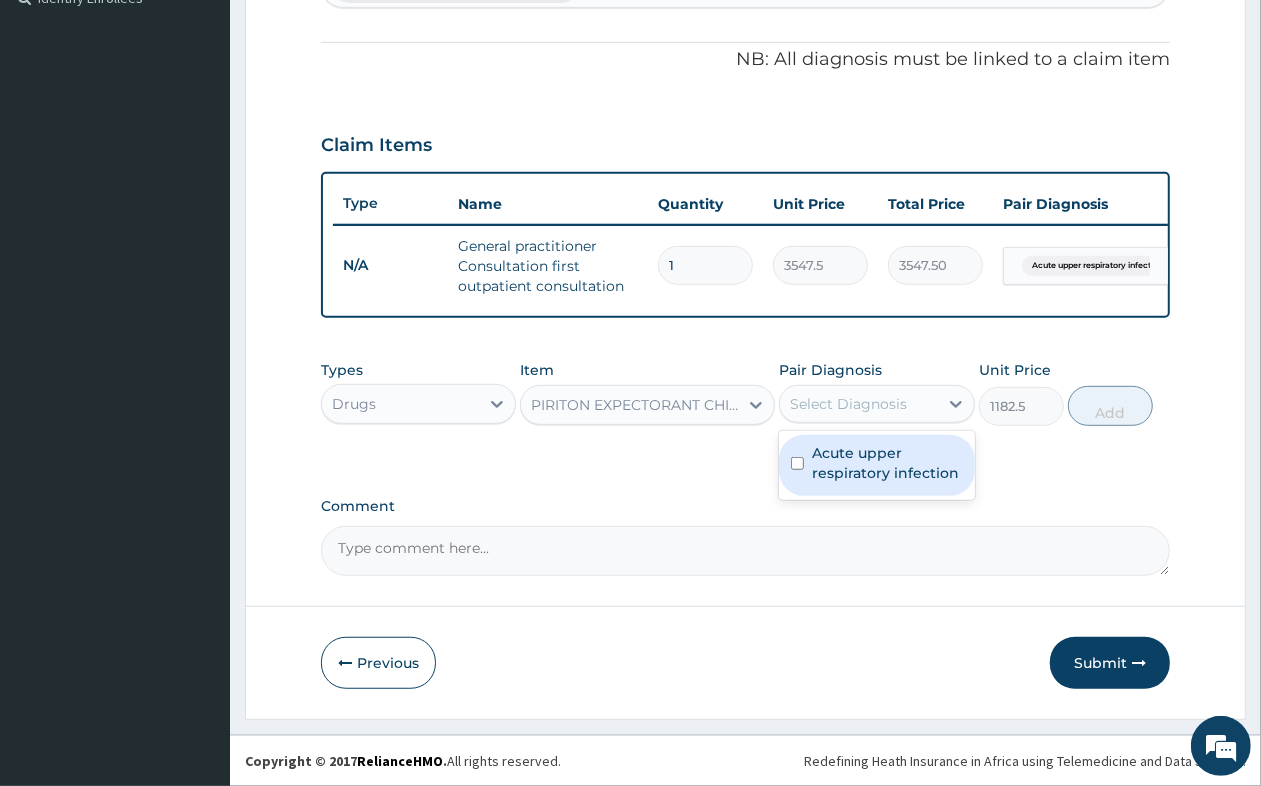 click on "Select Diagnosis" at bounding box center (848, 404) 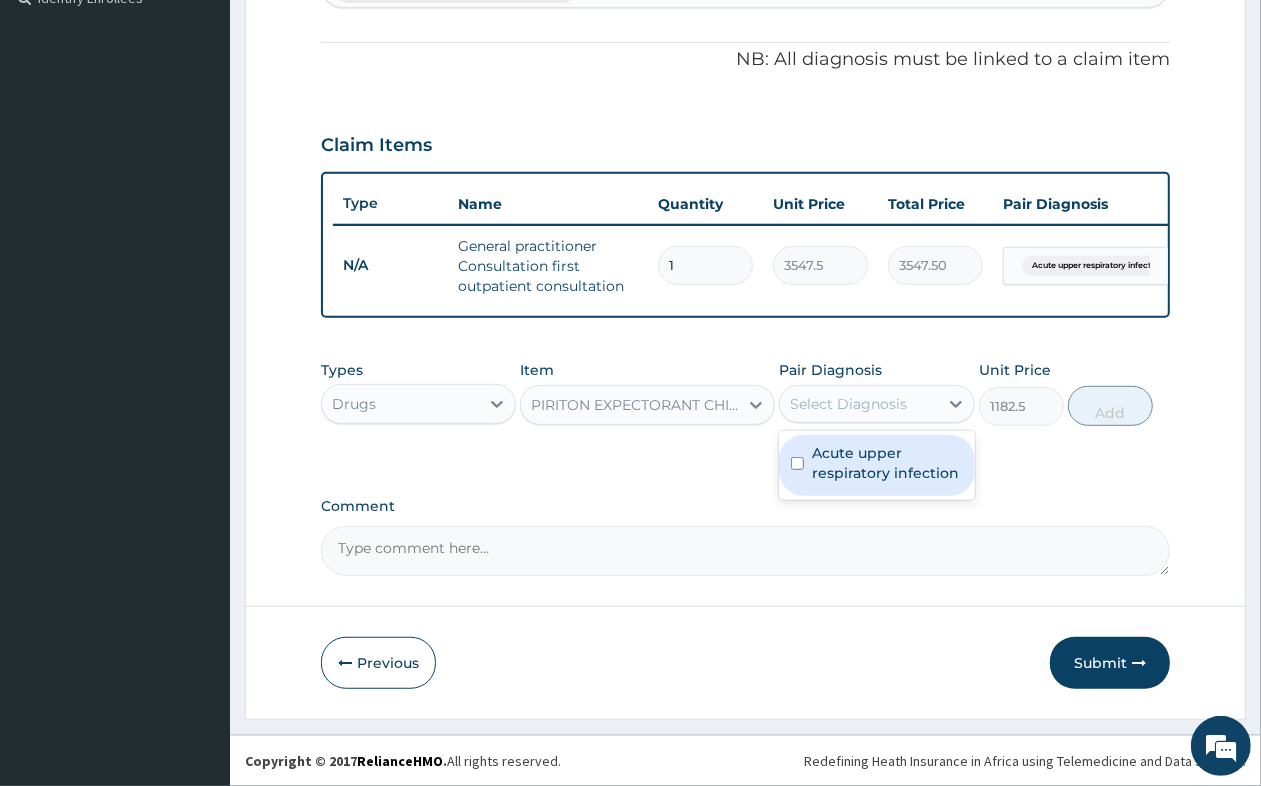 click on "Acute upper respiratory infection" at bounding box center (887, 463) 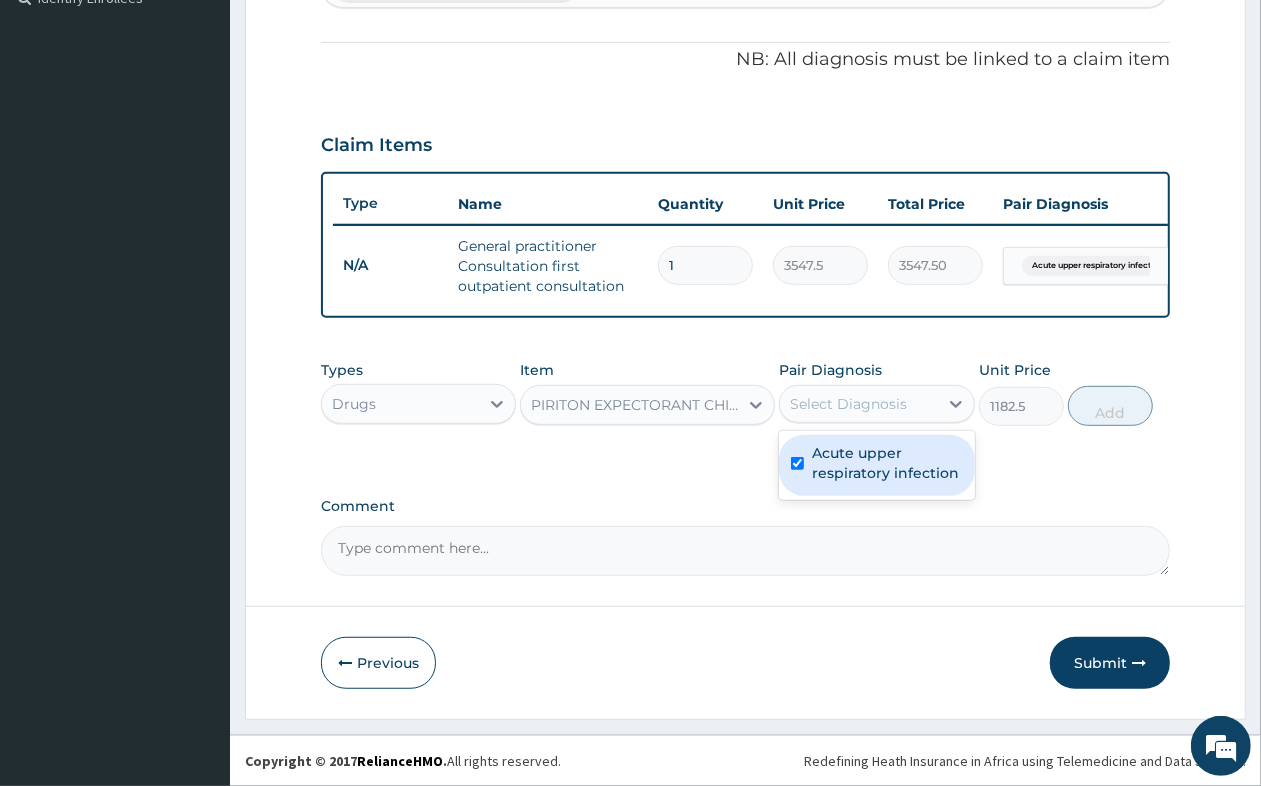 checkbox on "true" 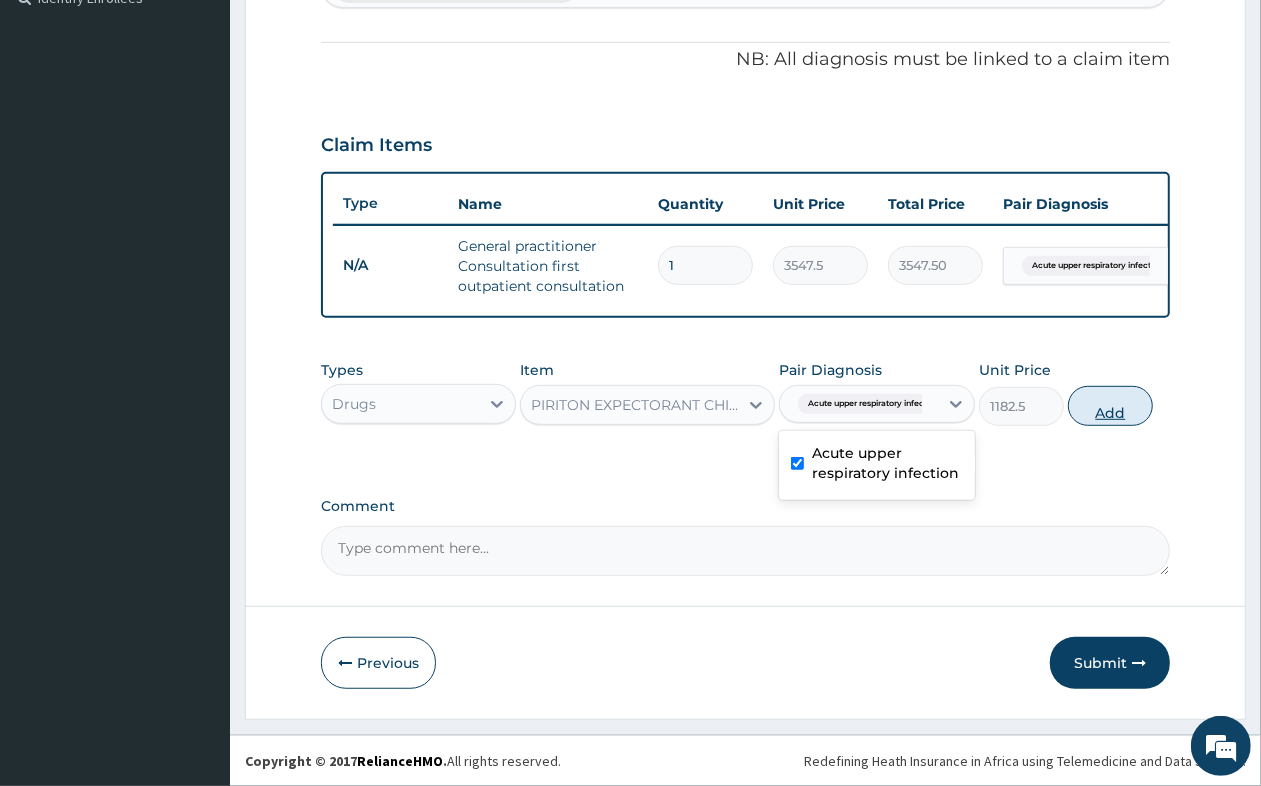 click on "Add" at bounding box center [1110, 406] 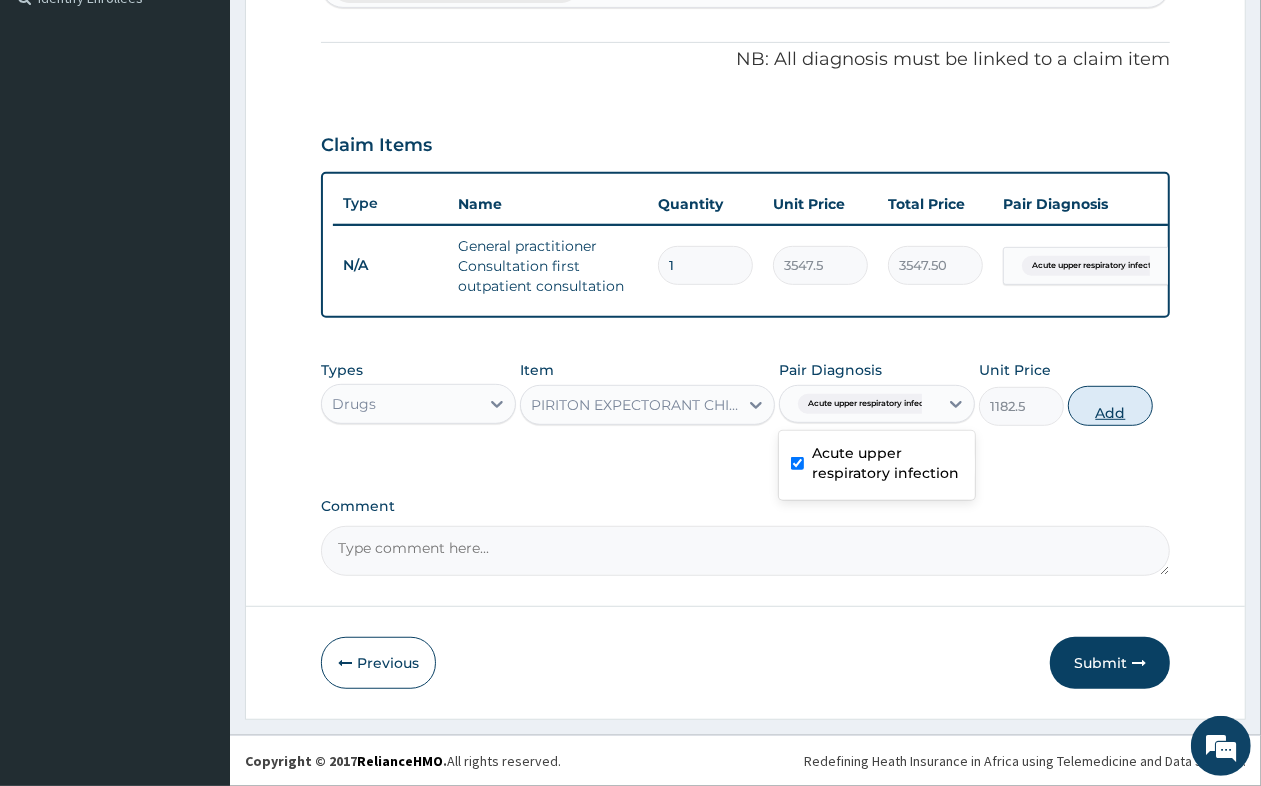 type on "0" 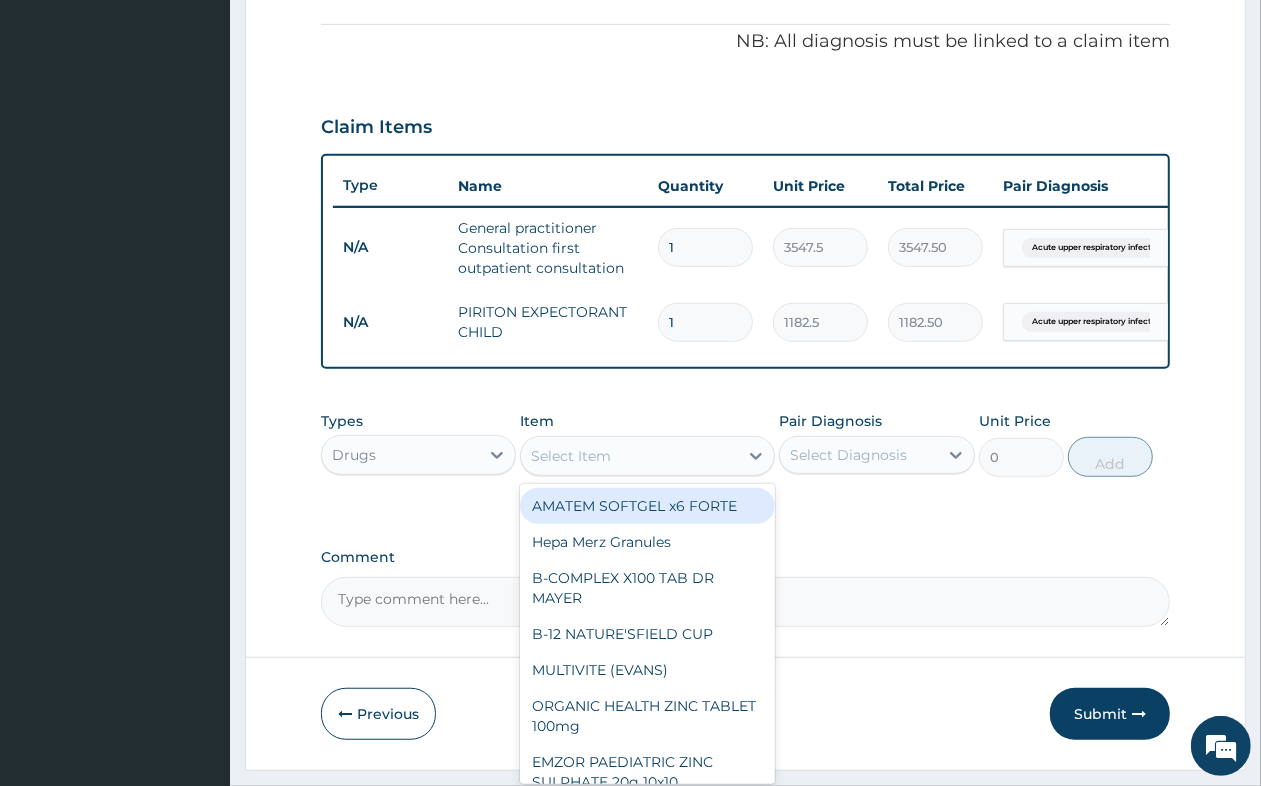 click on "Select Item" at bounding box center (629, 456) 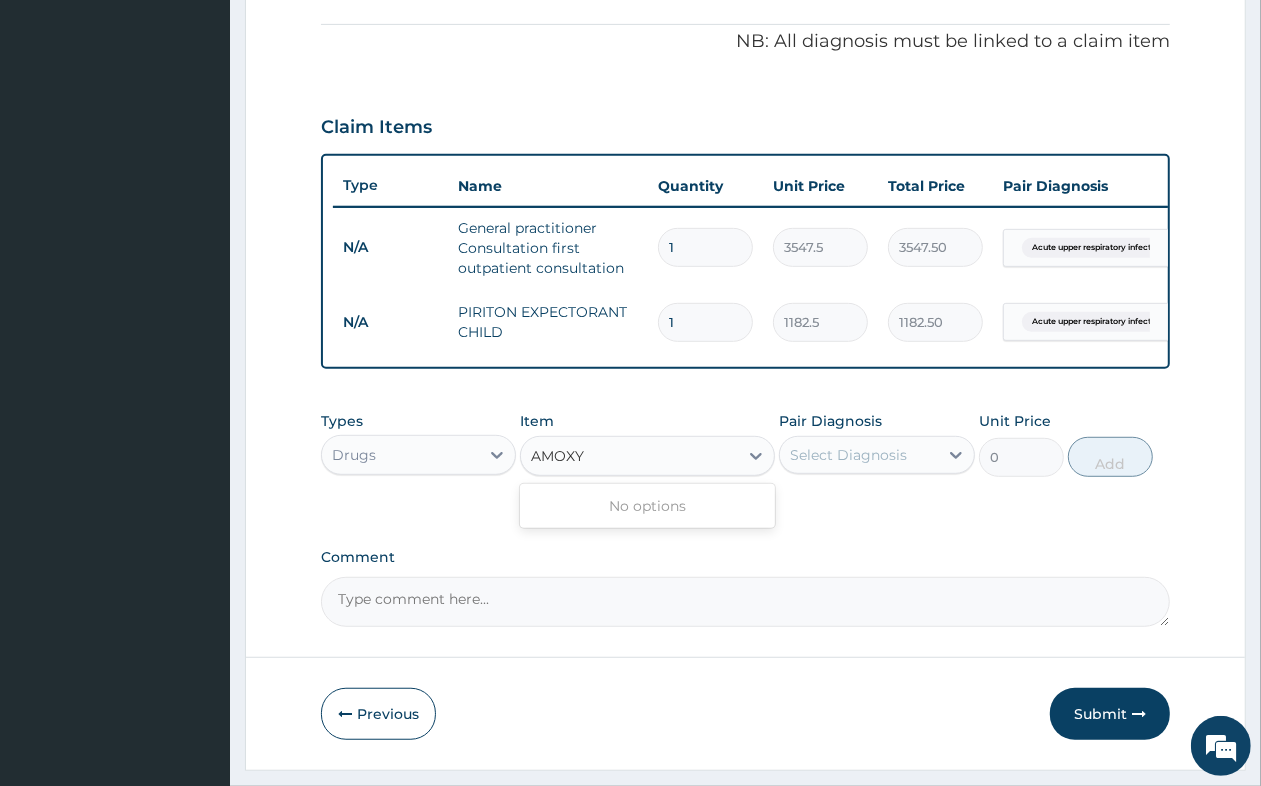 type on "AMOX" 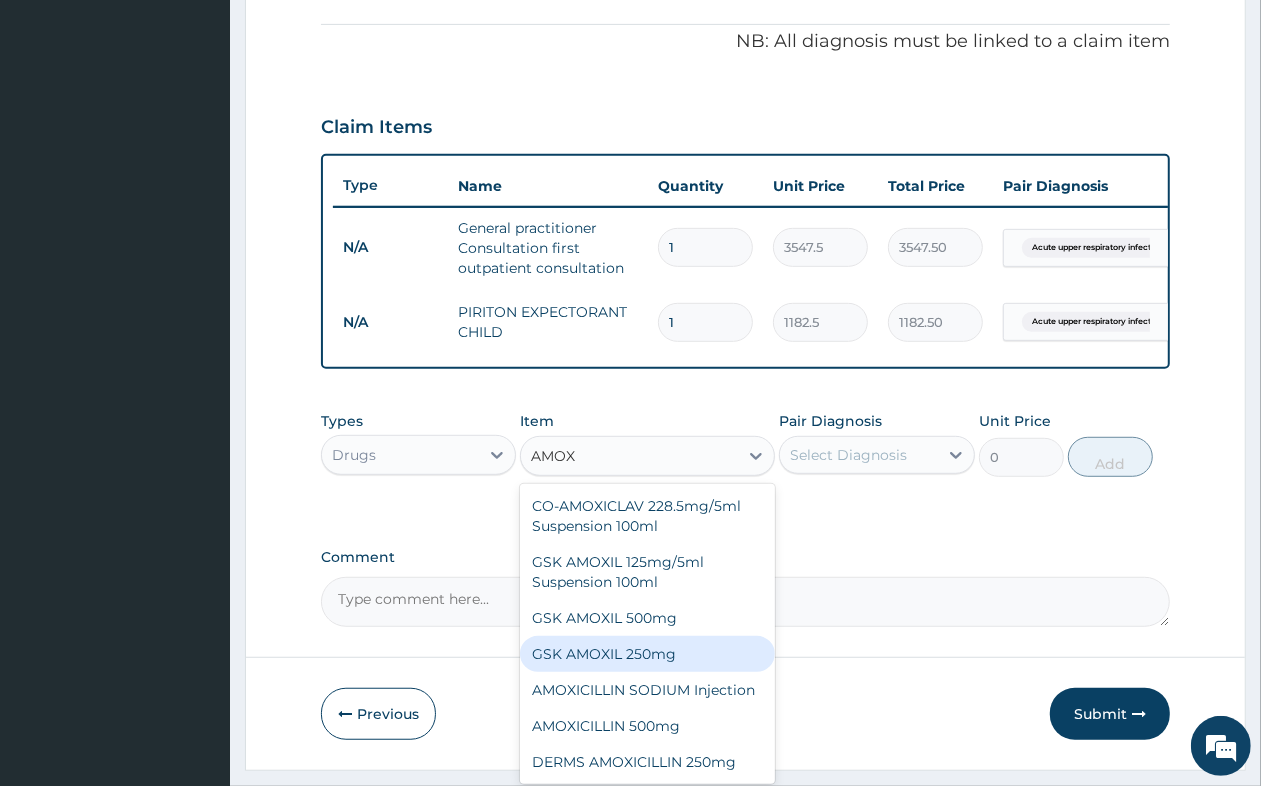 scroll, scrollTop: 0, scrollLeft: 0, axis: both 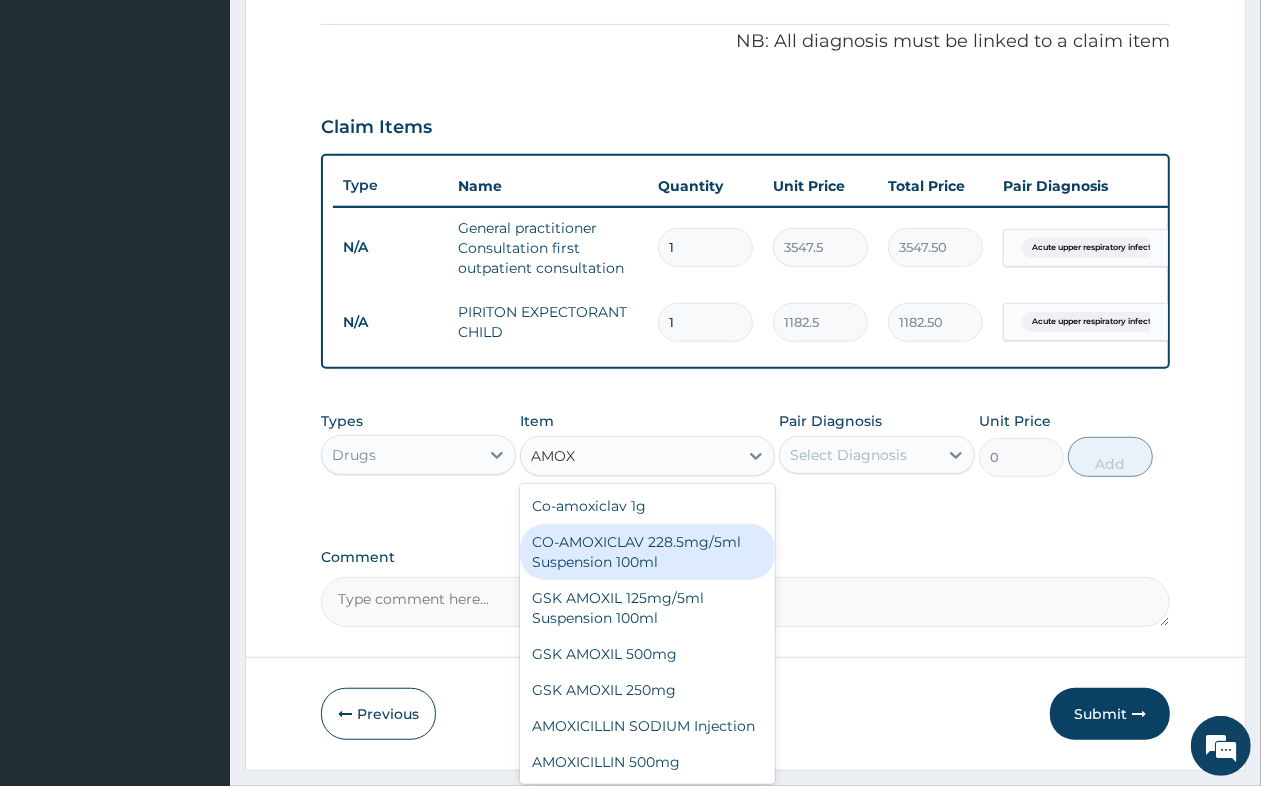 click on "CO-AMOXICLAV 228.5mg/5ml Suspension 100ml" at bounding box center (647, 552) 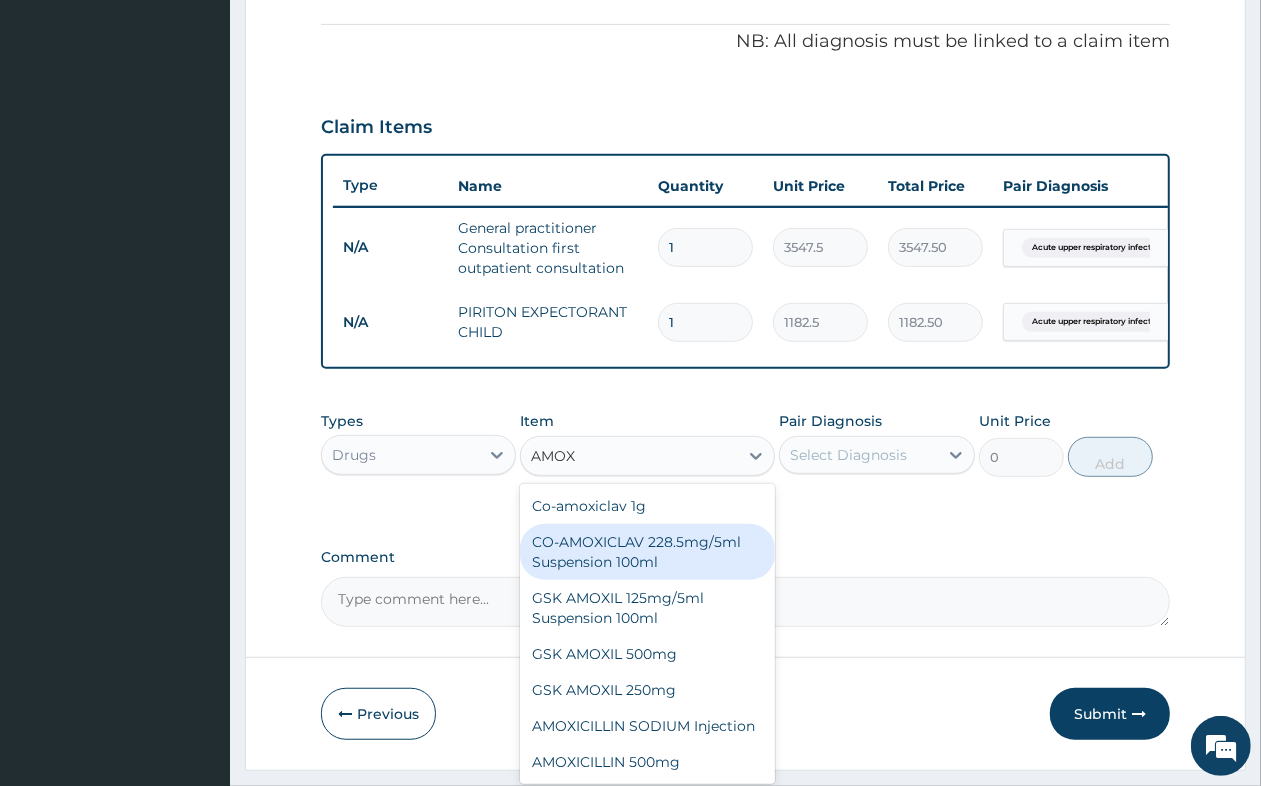 type on "2246.75" 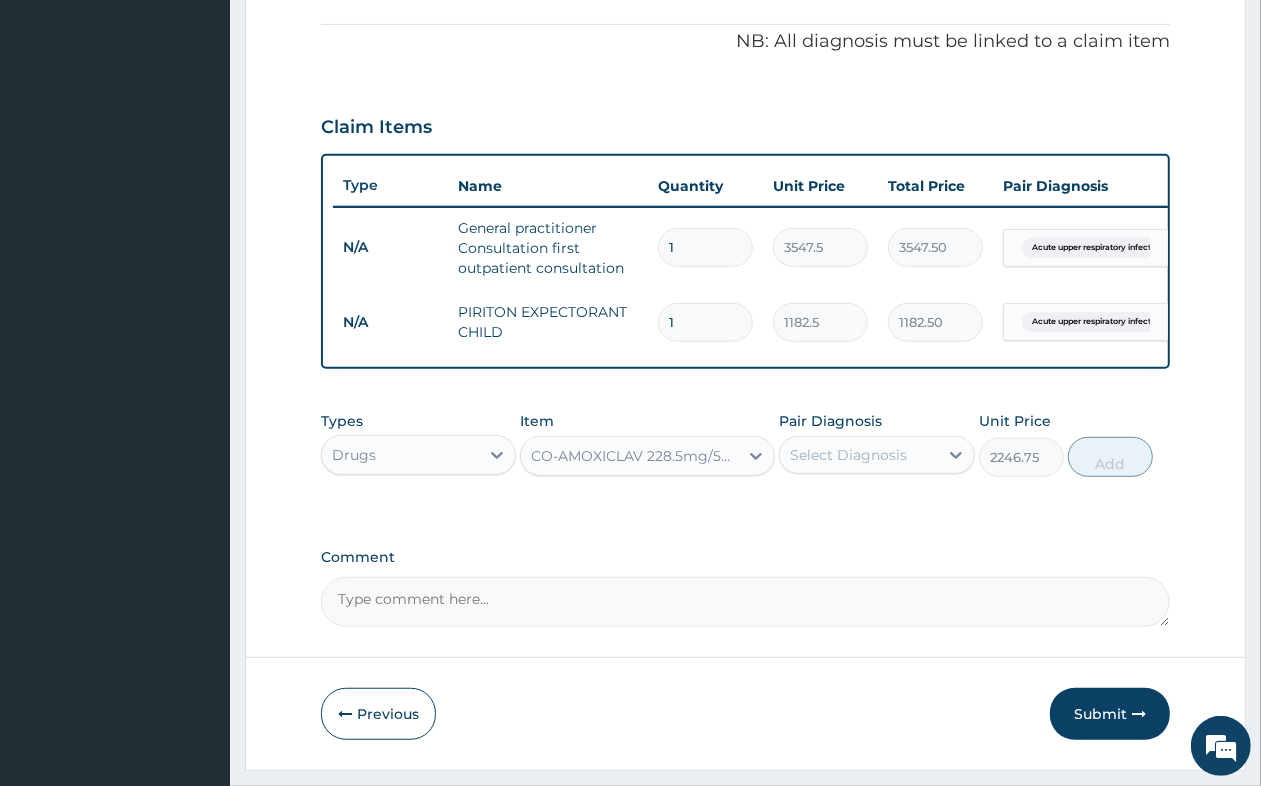 click on "Select Diagnosis" at bounding box center (858, 455) 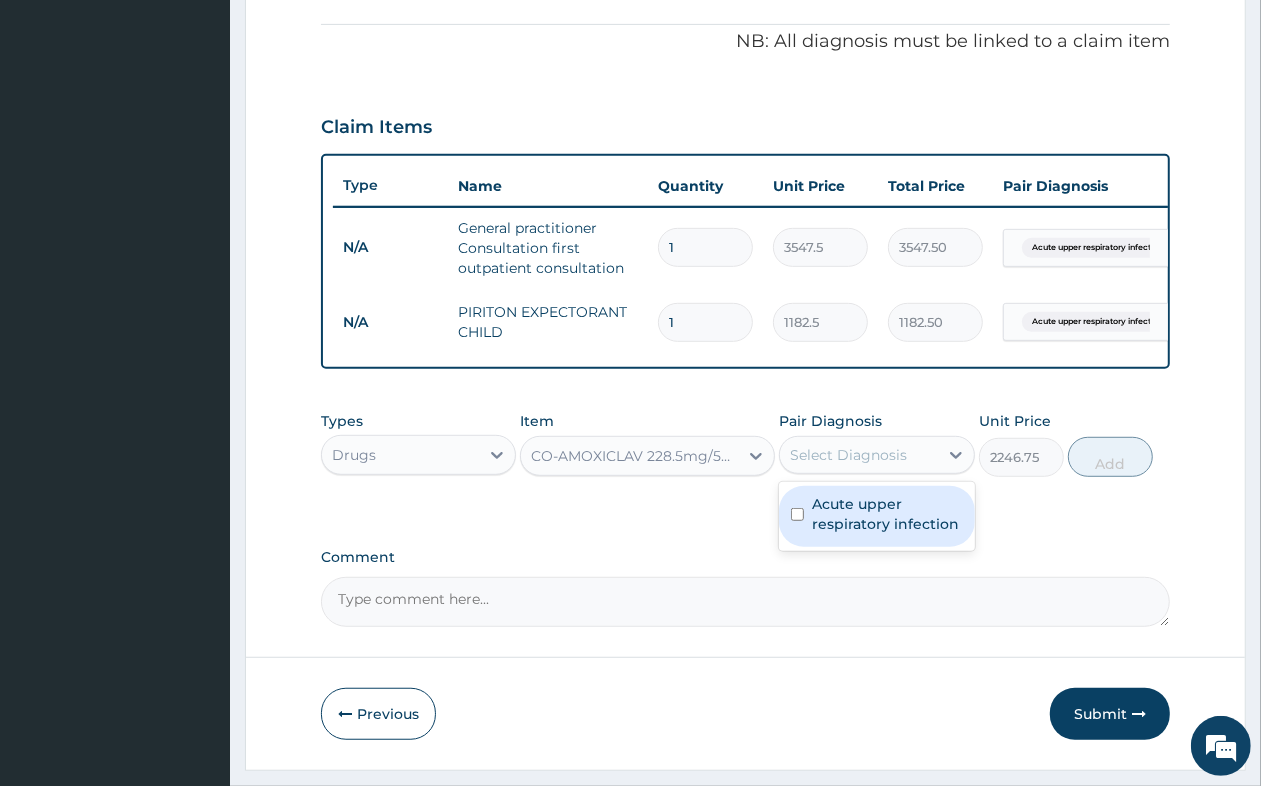 click on "Acute upper respiratory infection" at bounding box center (887, 514) 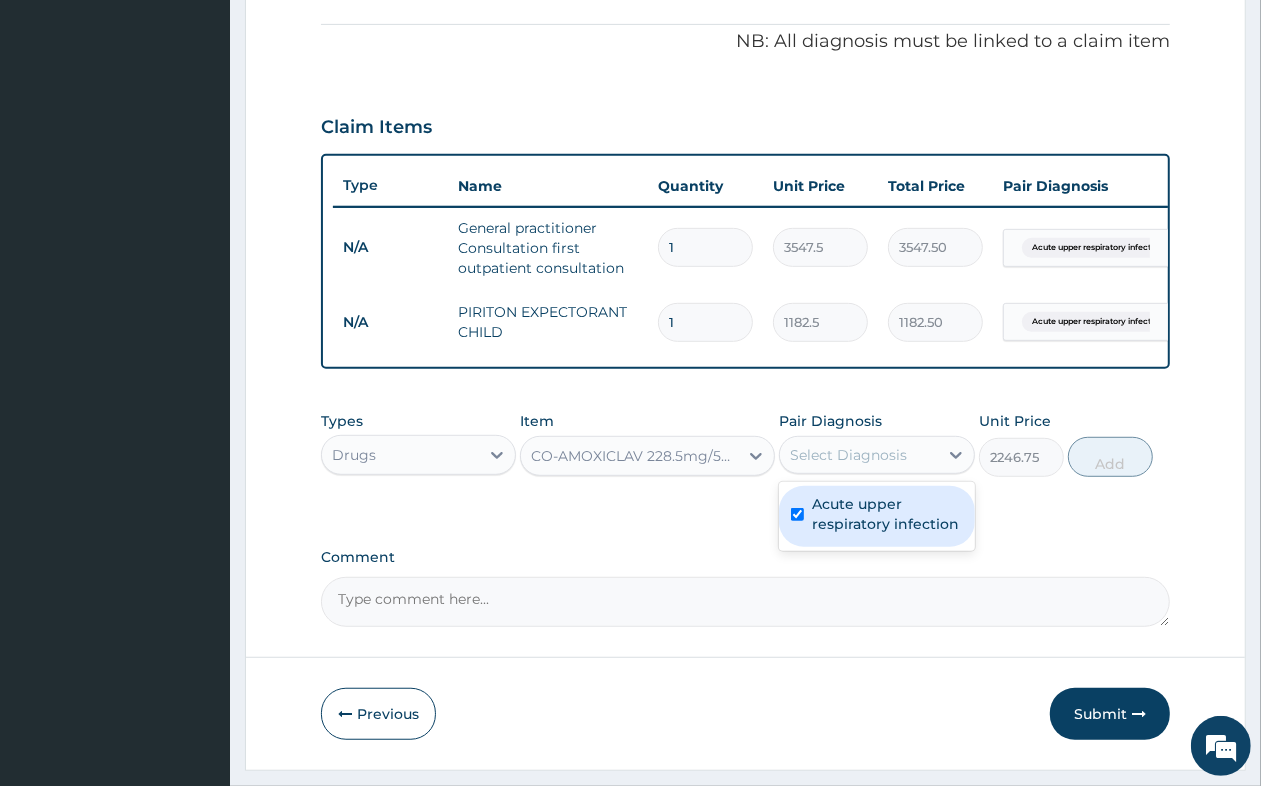 checkbox on "true" 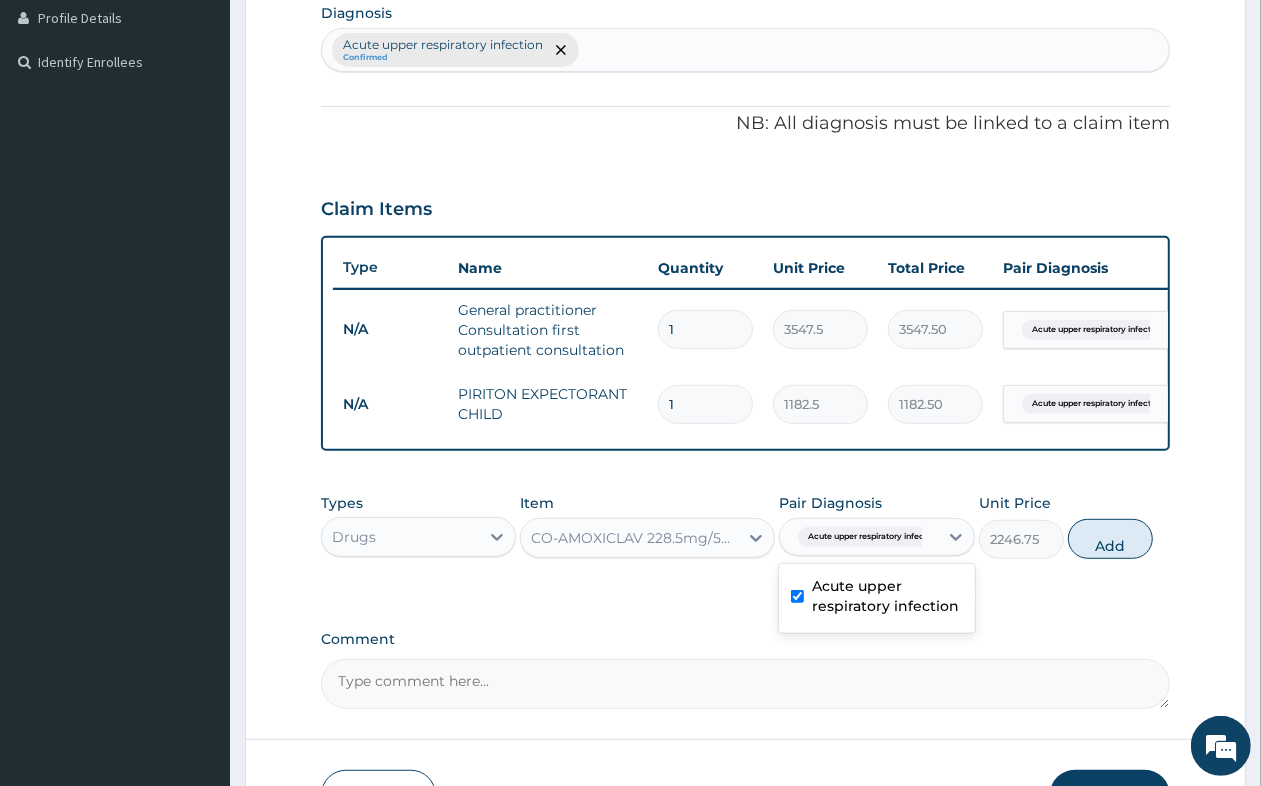 scroll, scrollTop: 465, scrollLeft: 0, axis: vertical 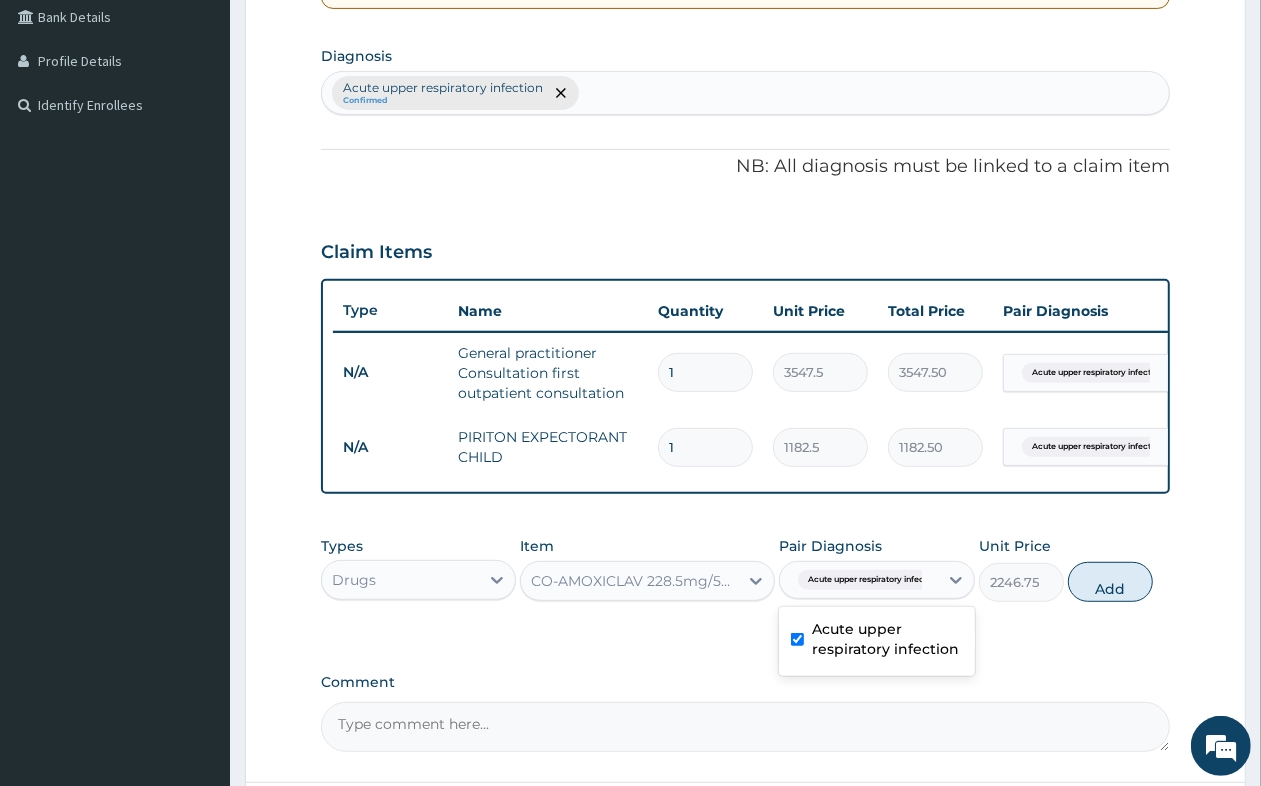 click on "Unit Price" at bounding box center [1015, 546] 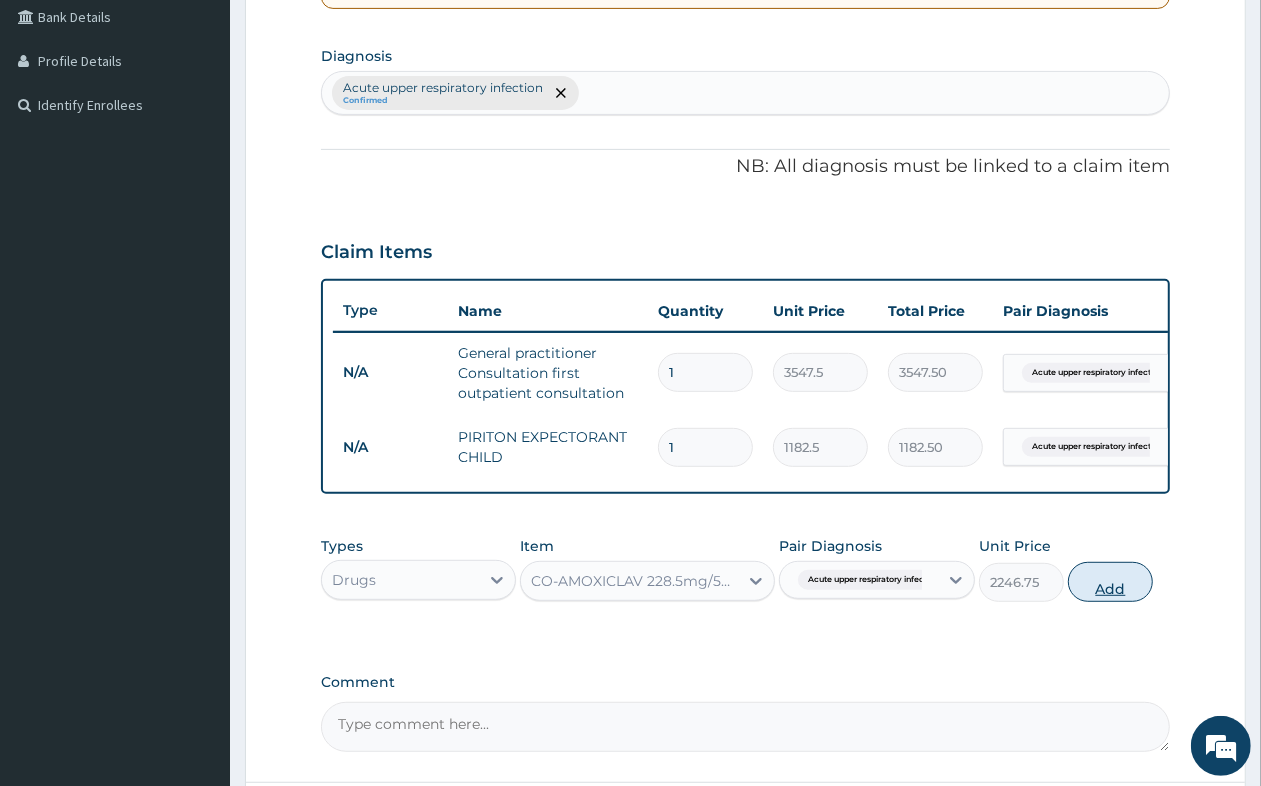 click on "Add" at bounding box center (1110, 582) 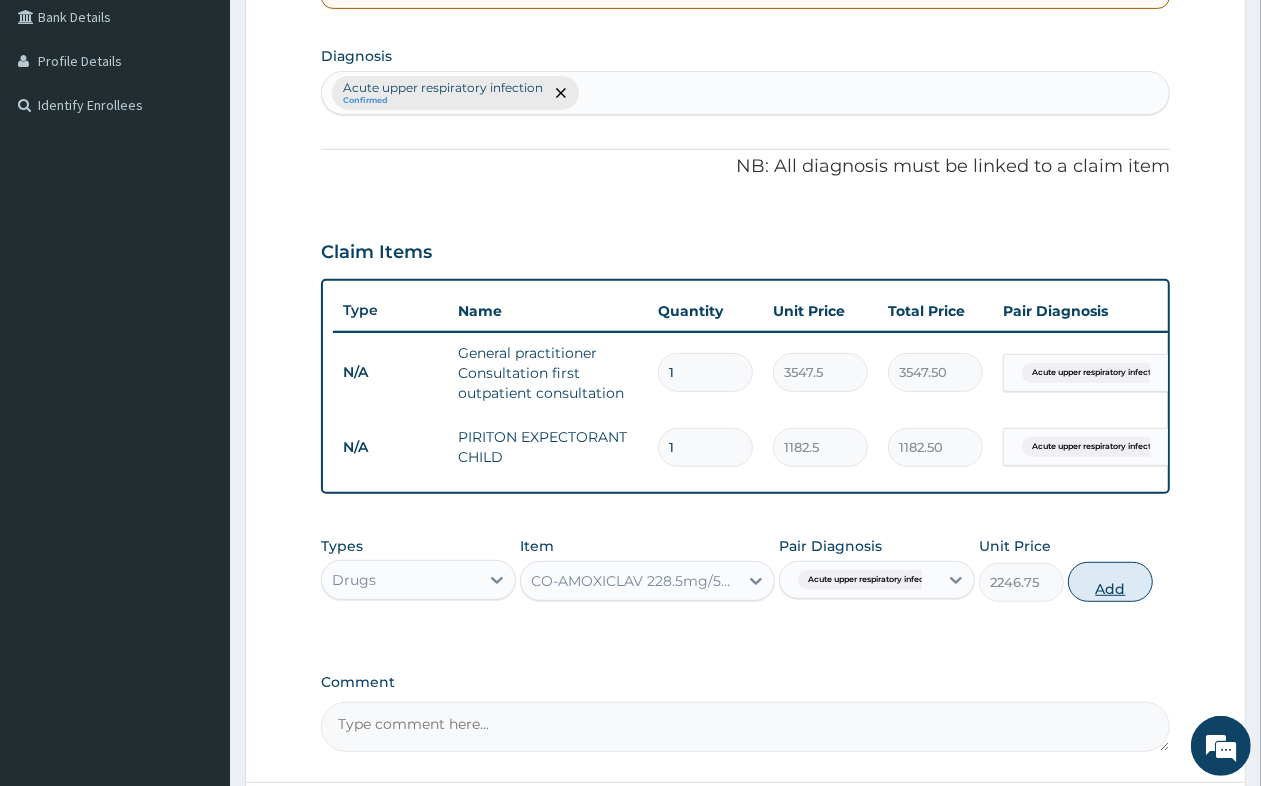 type on "0" 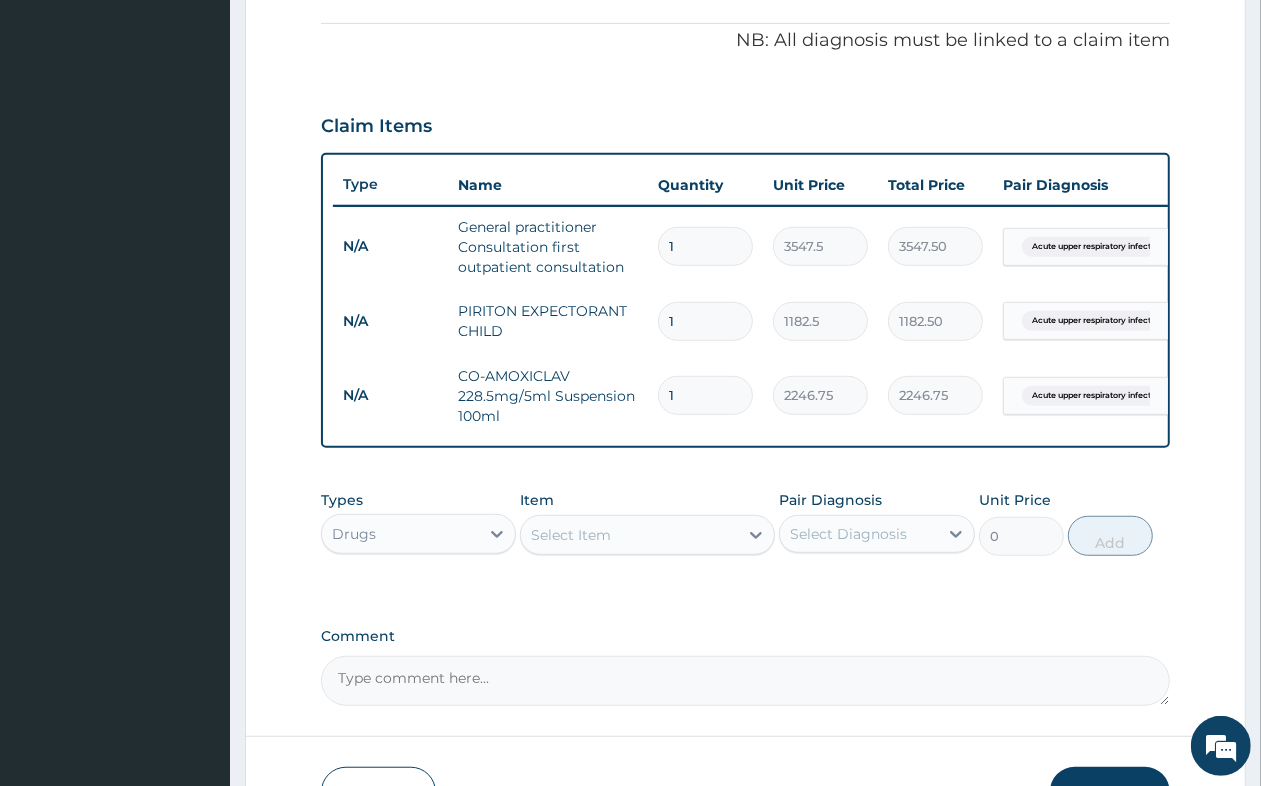 scroll, scrollTop: 738, scrollLeft: 0, axis: vertical 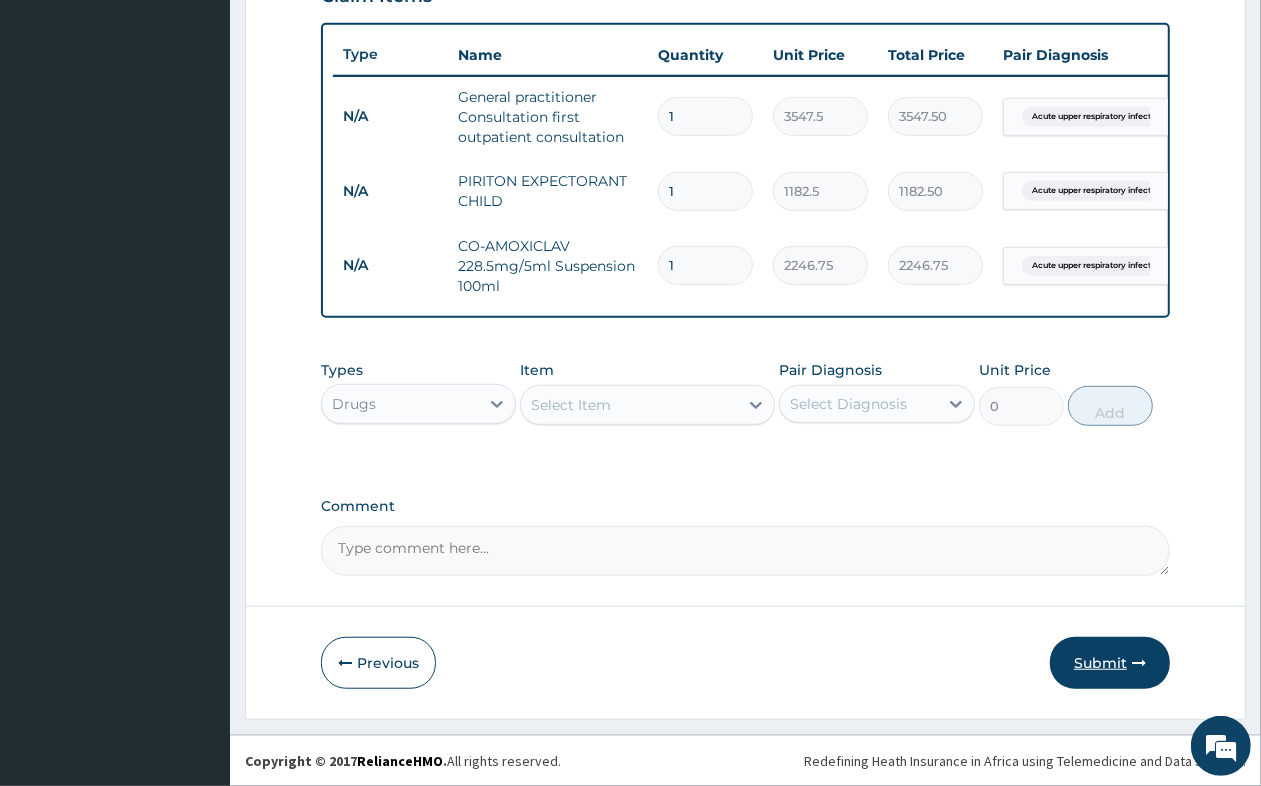 click on "Submit" at bounding box center [1110, 663] 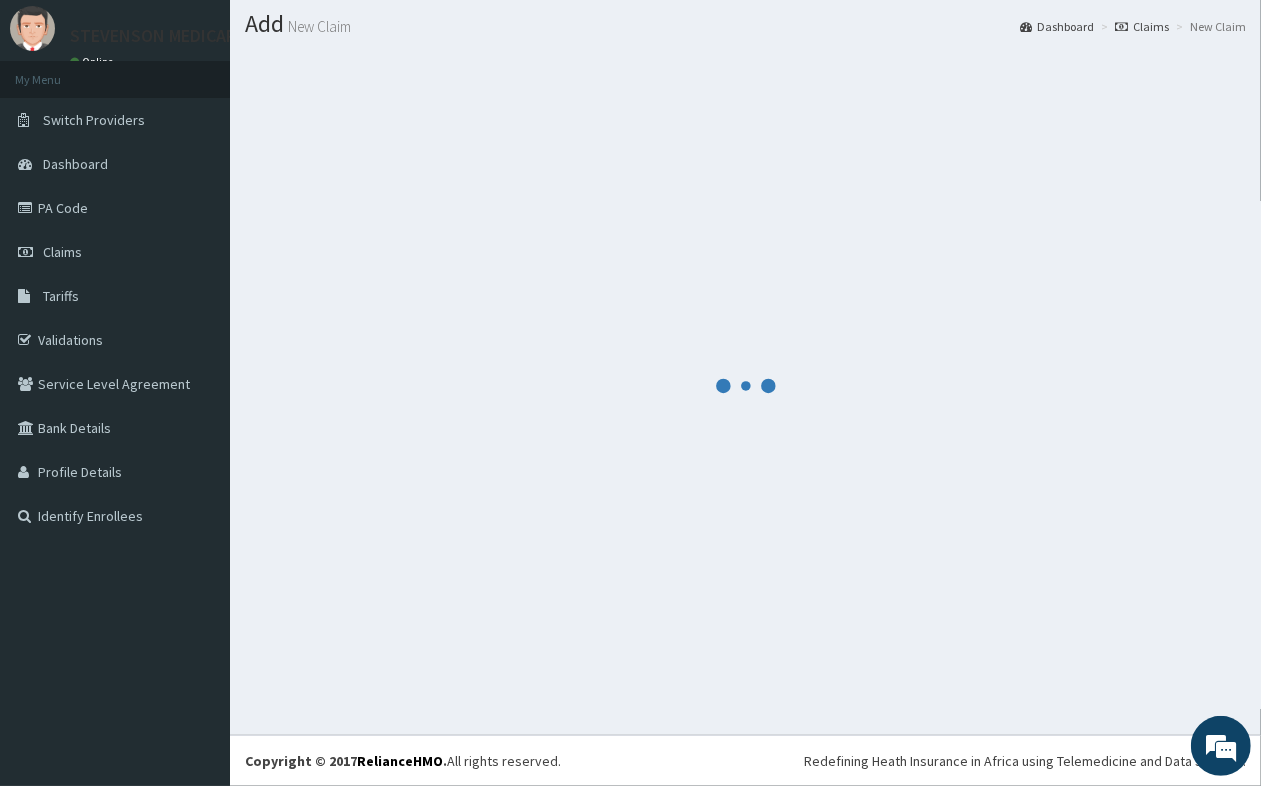 scroll, scrollTop: 738, scrollLeft: 0, axis: vertical 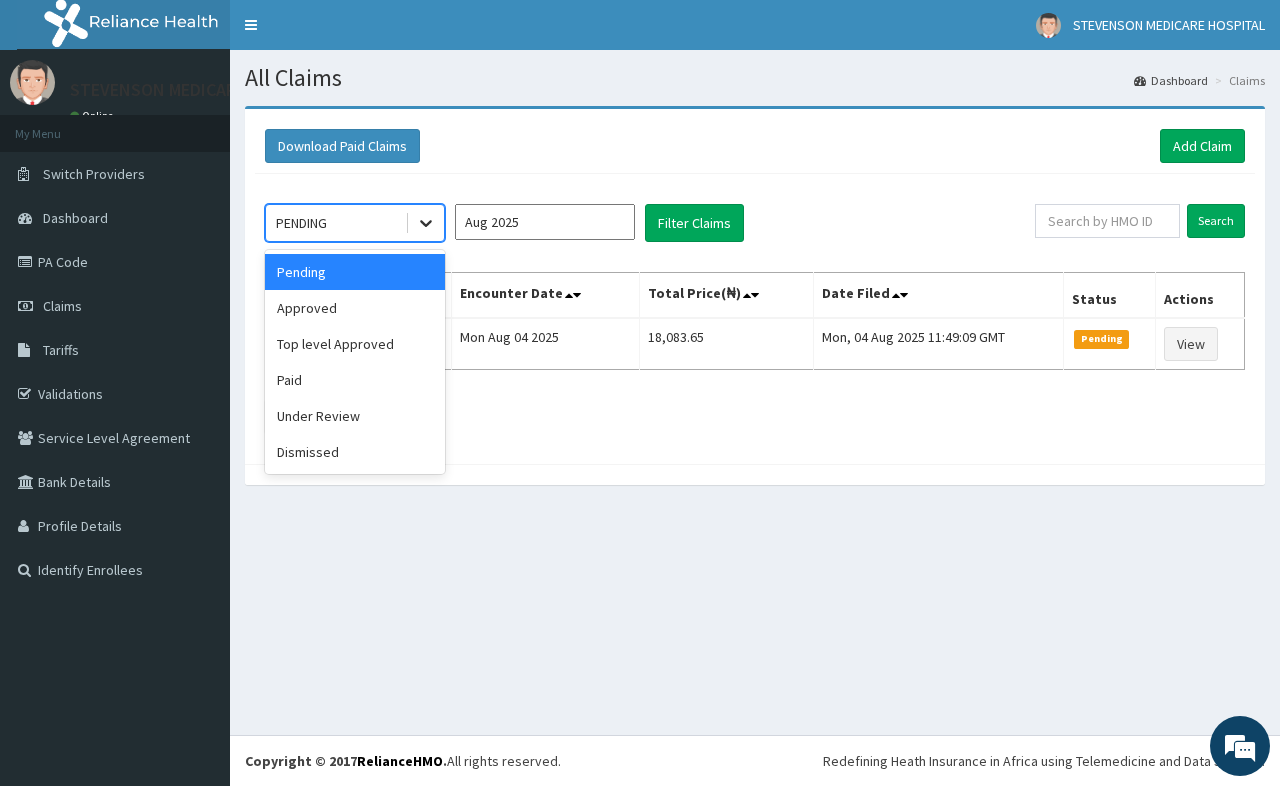 click 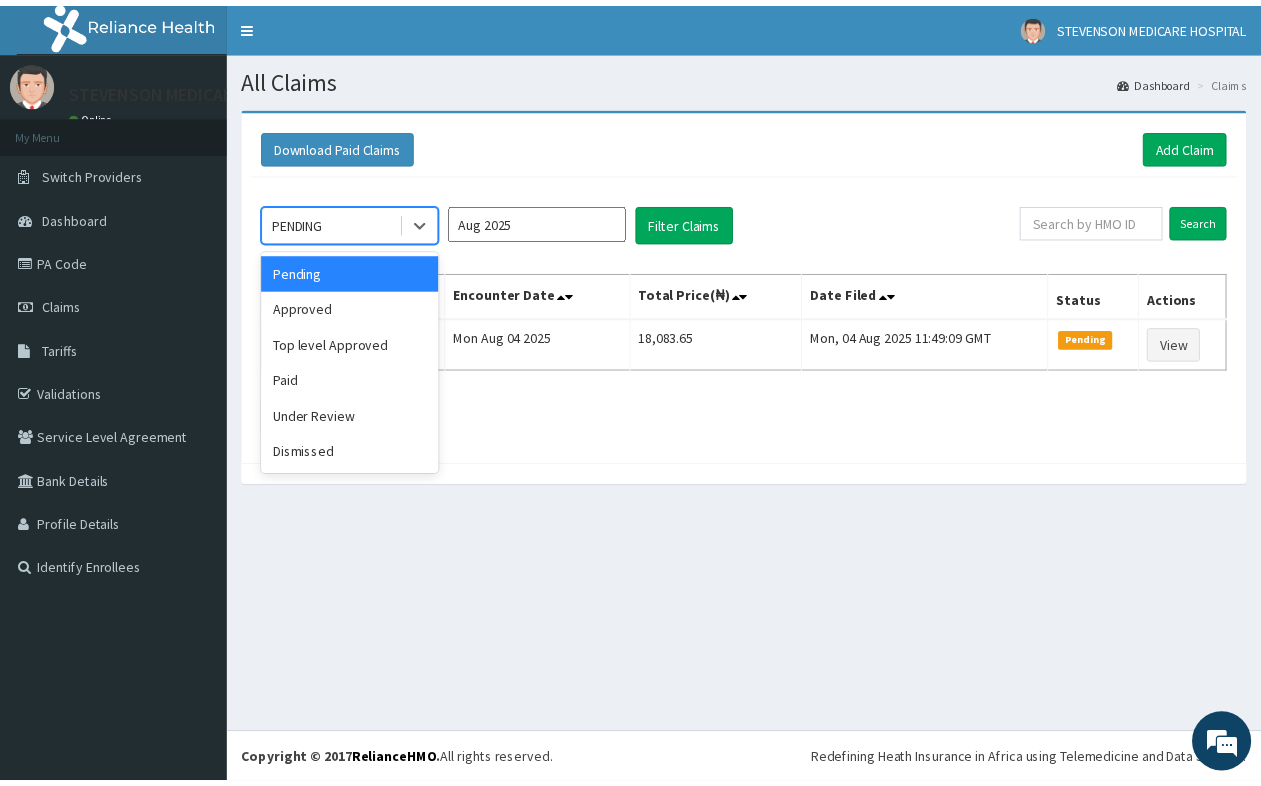 scroll, scrollTop: 0, scrollLeft: 0, axis: both 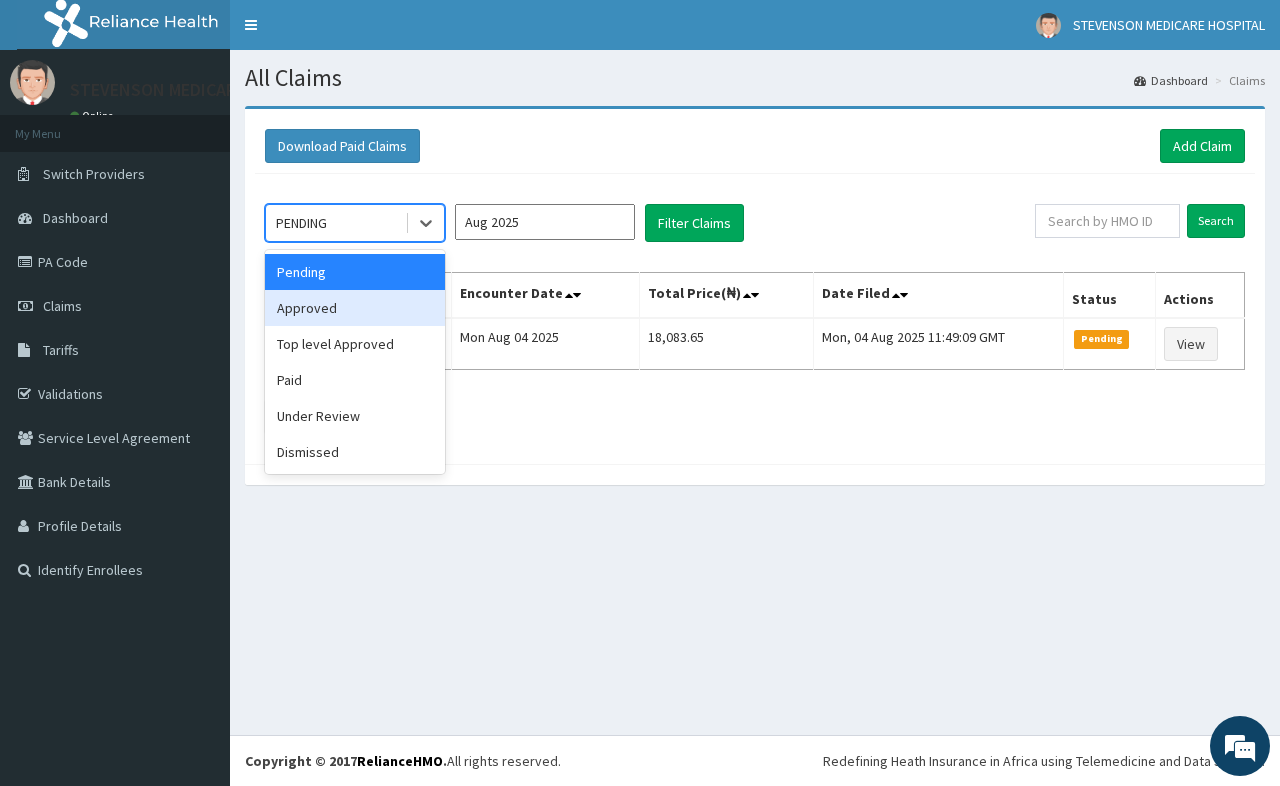 click on "Approved" at bounding box center (355, 308) 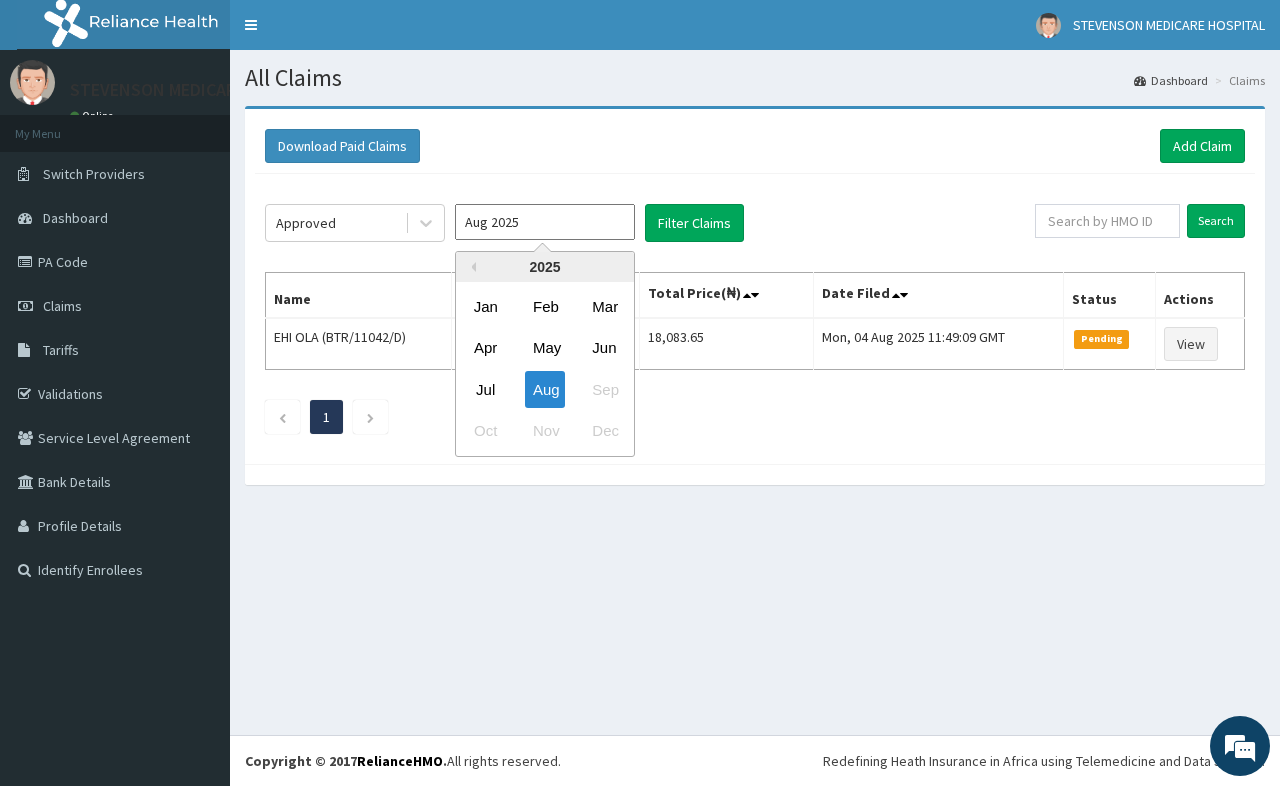 click on "Aug 2025" at bounding box center [545, 222] 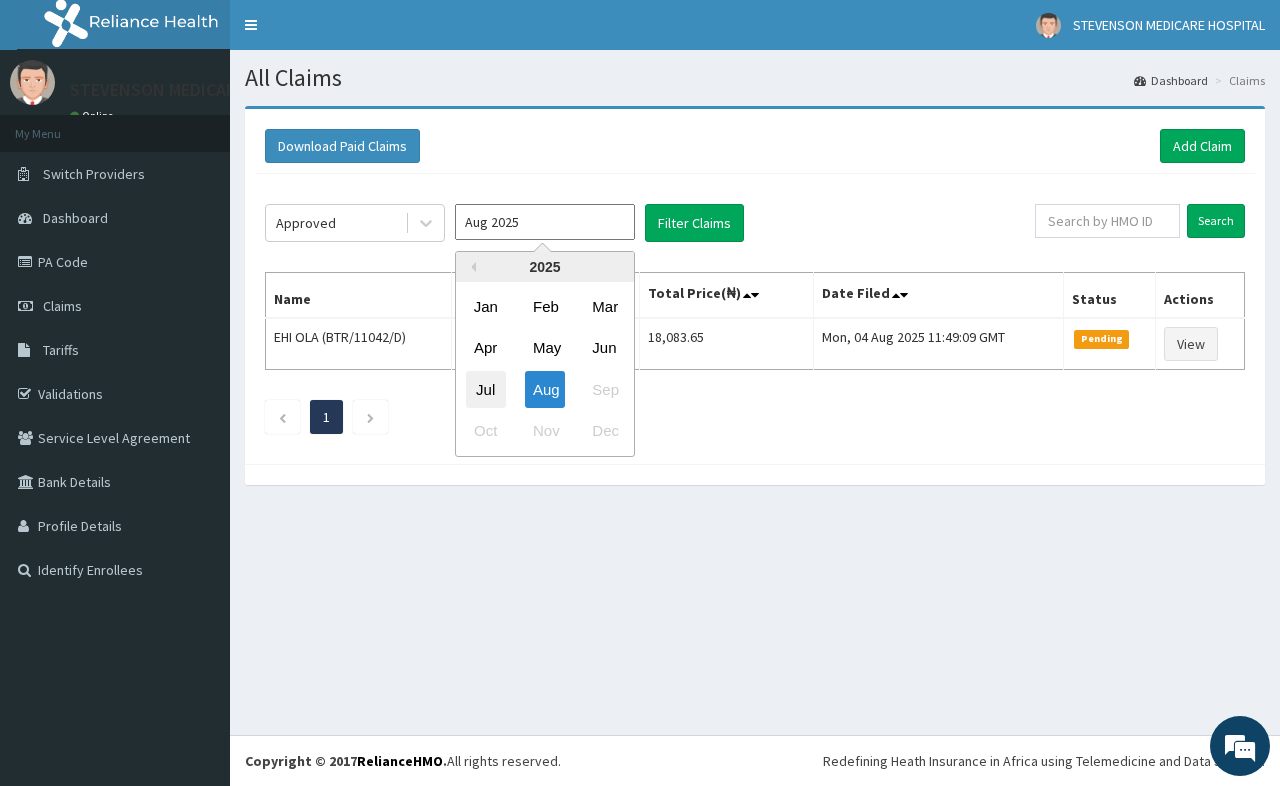 click on "Jul" at bounding box center [486, 389] 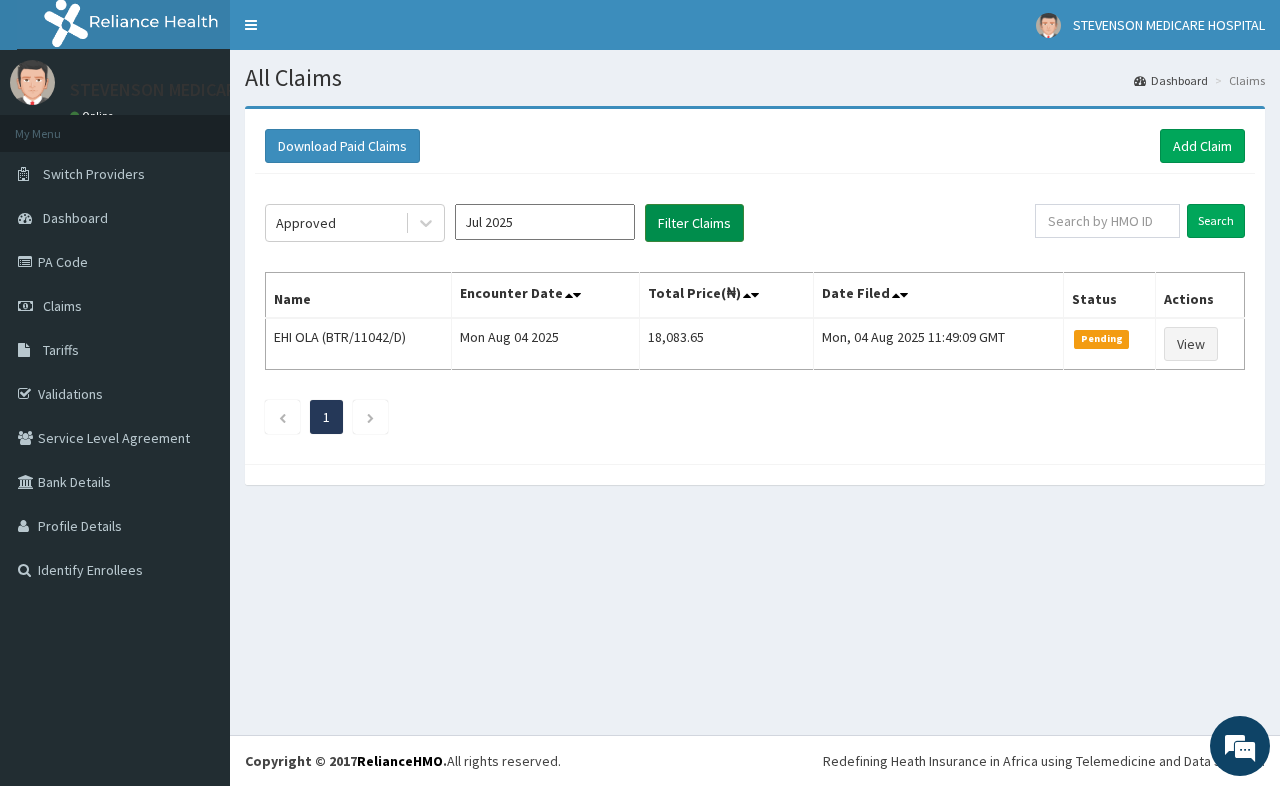 click on "Filter Claims" at bounding box center [694, 223] 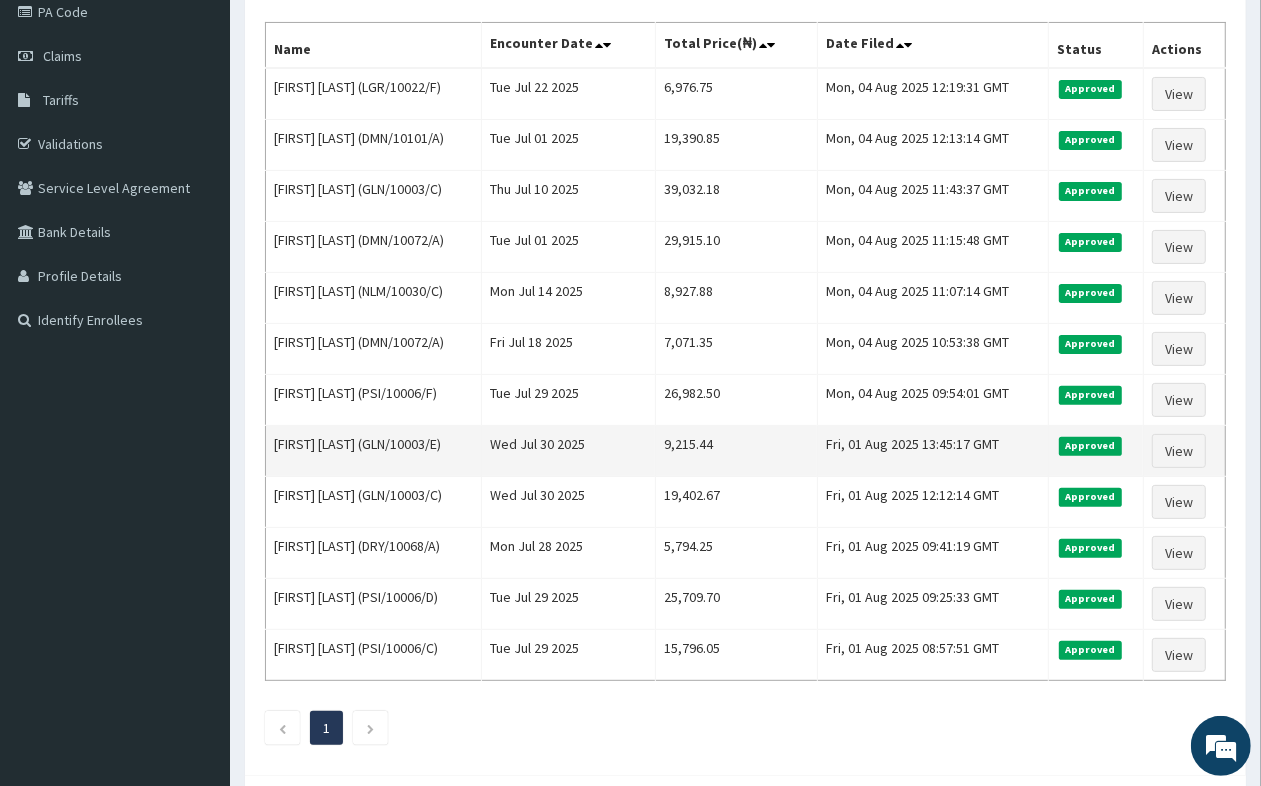 scroll, scrollTop: 375, scrollLeft: 0, axis: vertical 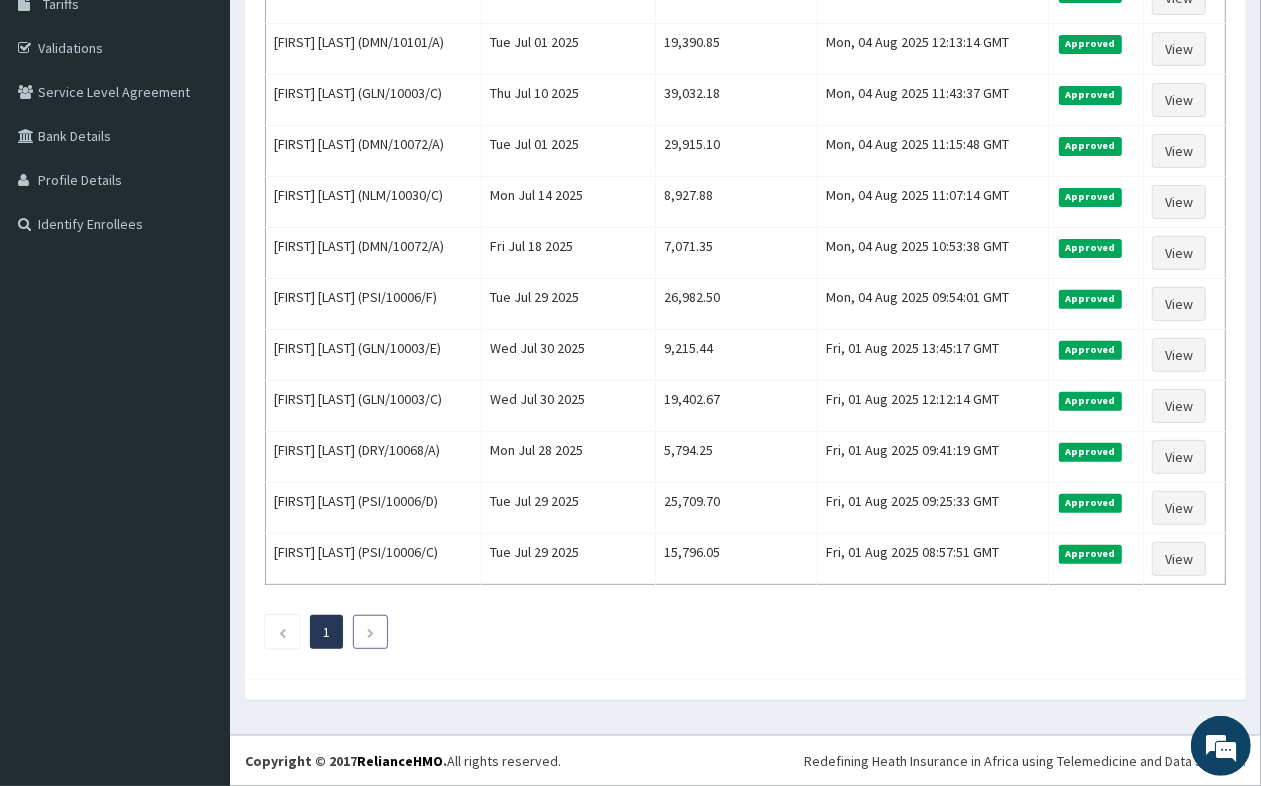click at bounding box center (370, 632) 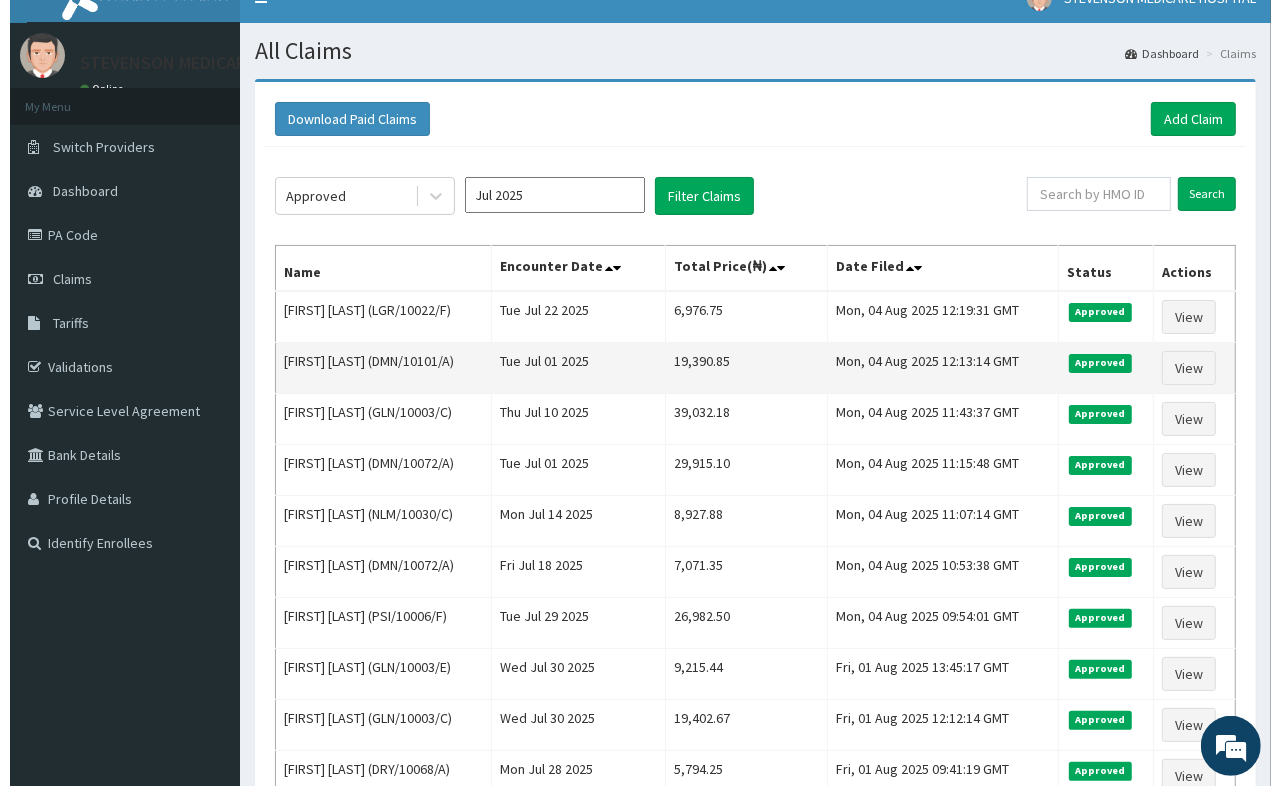 scroll, scrollTop: 0, scrollLeft: 0, axis: both 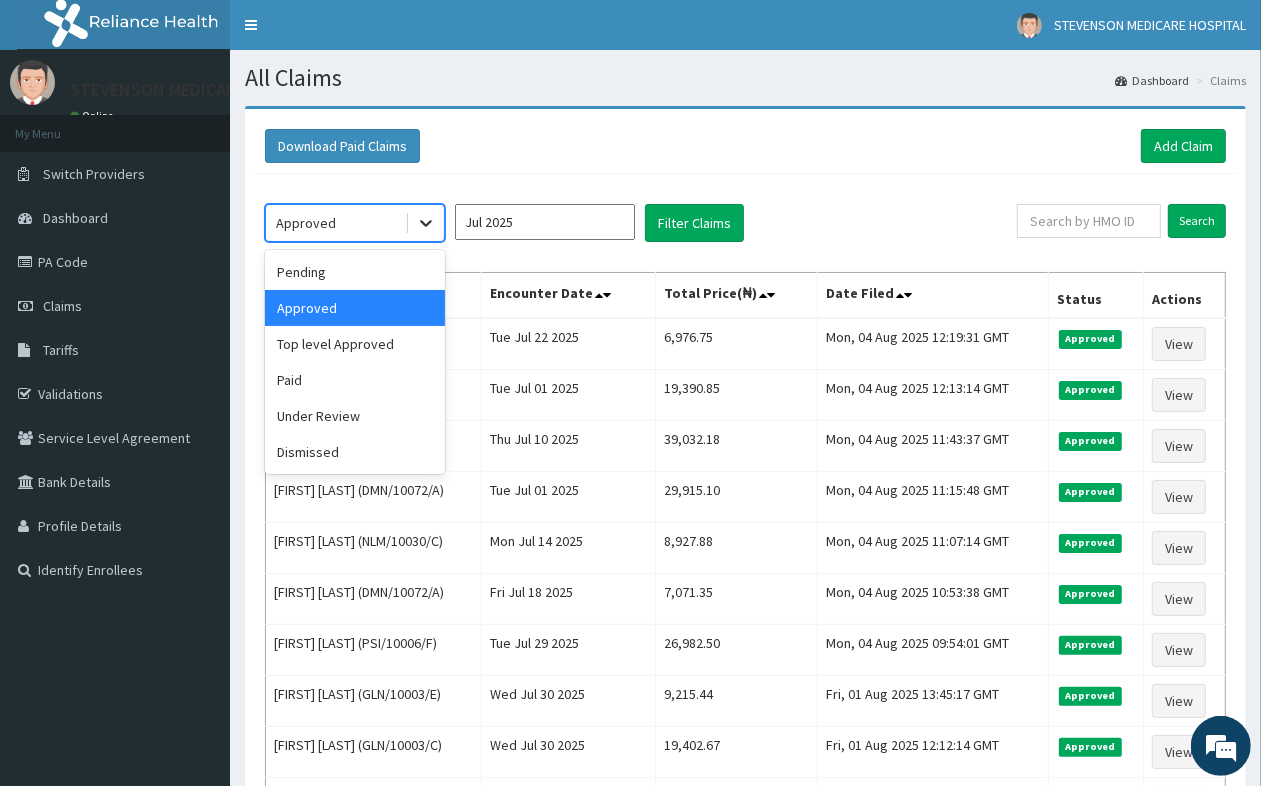 click 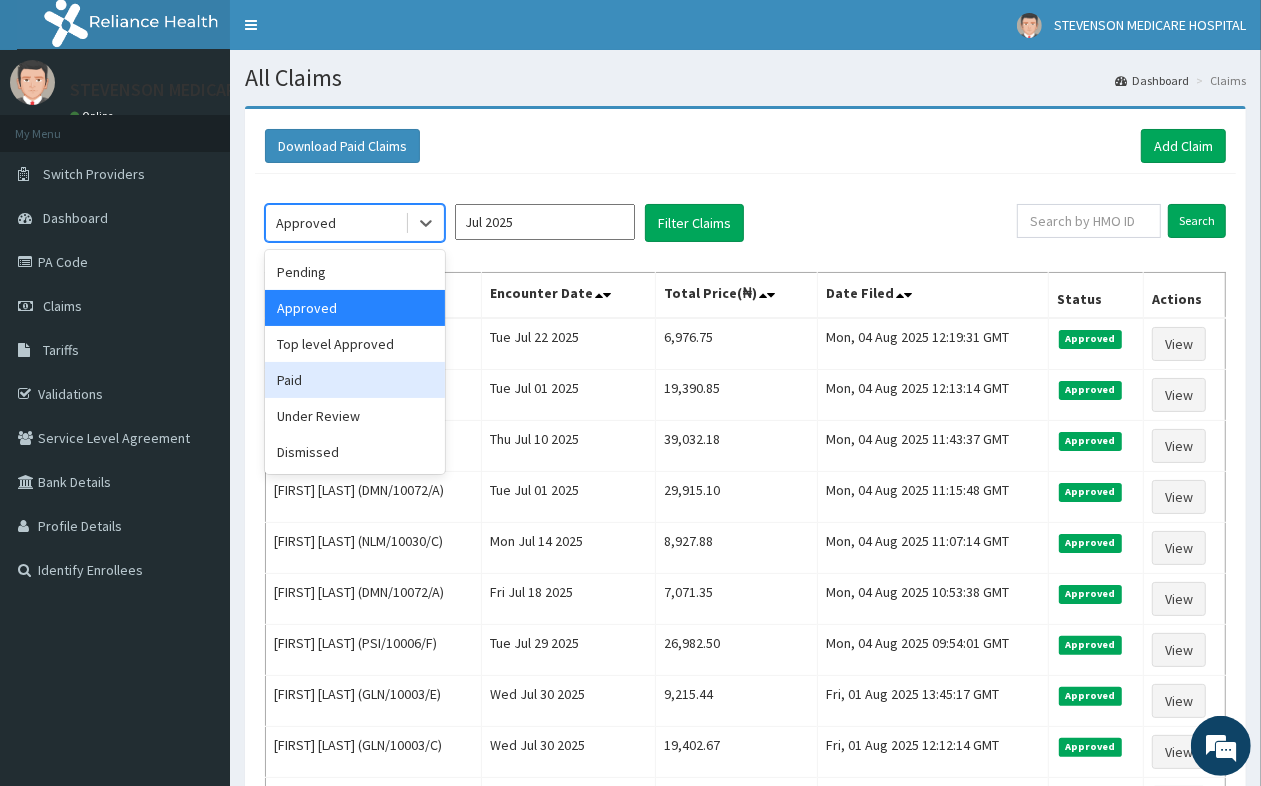 click on "Paid" at bounding box center [355, 380] 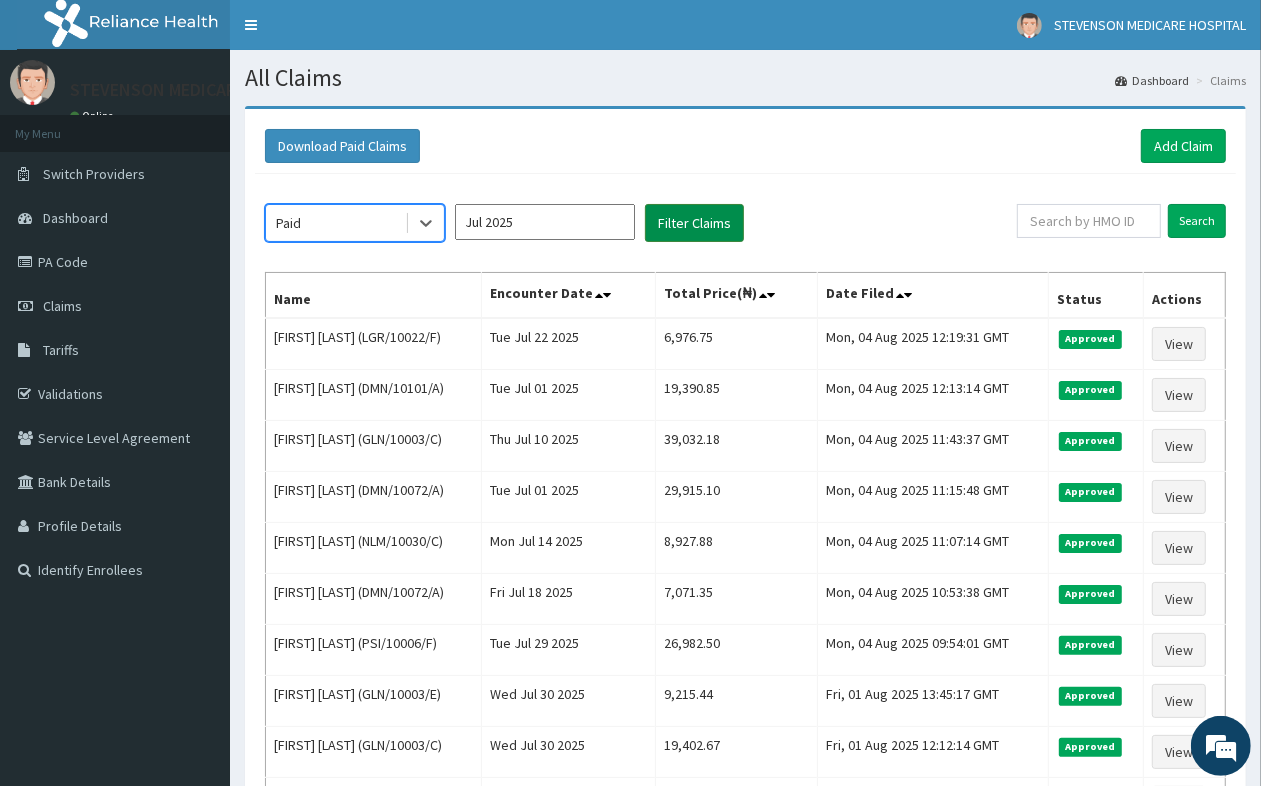 click on "Filter Claims" at bounding box center (694, 223) 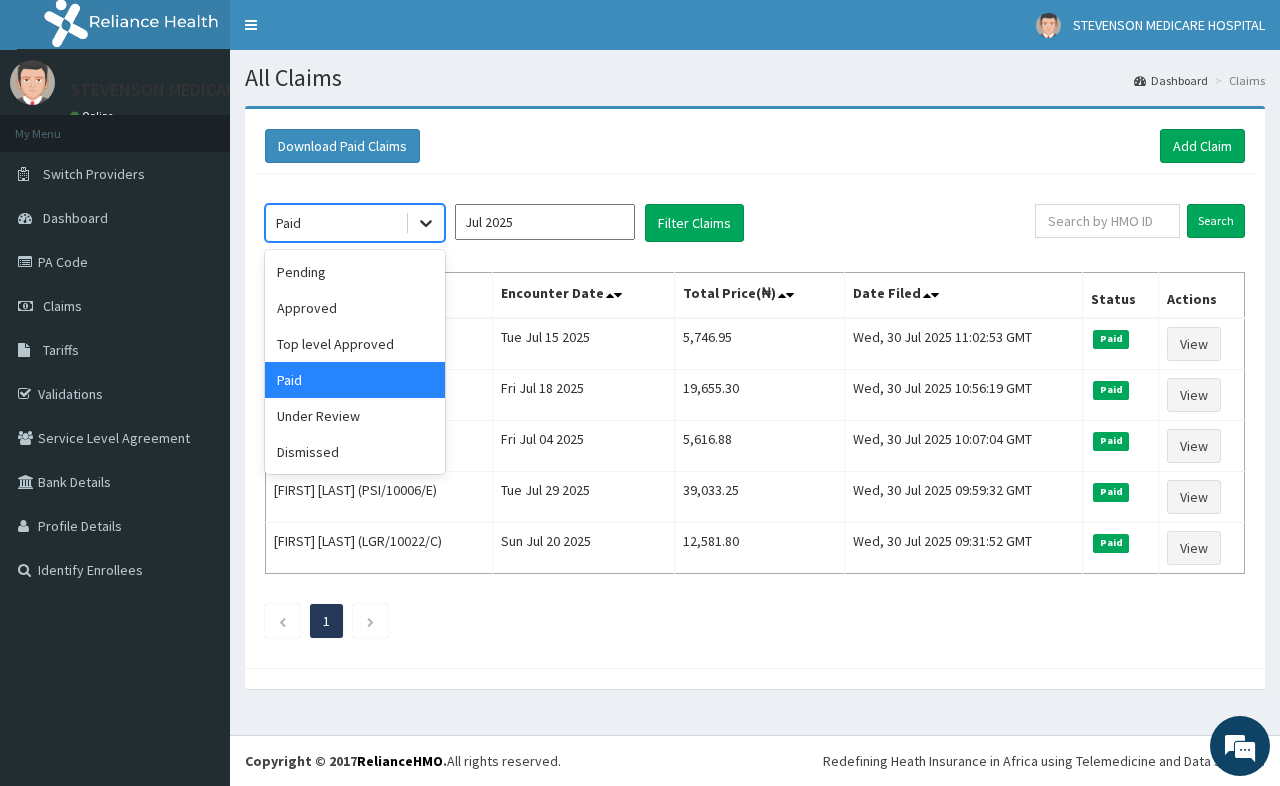 click at bounding box center (426, 223) 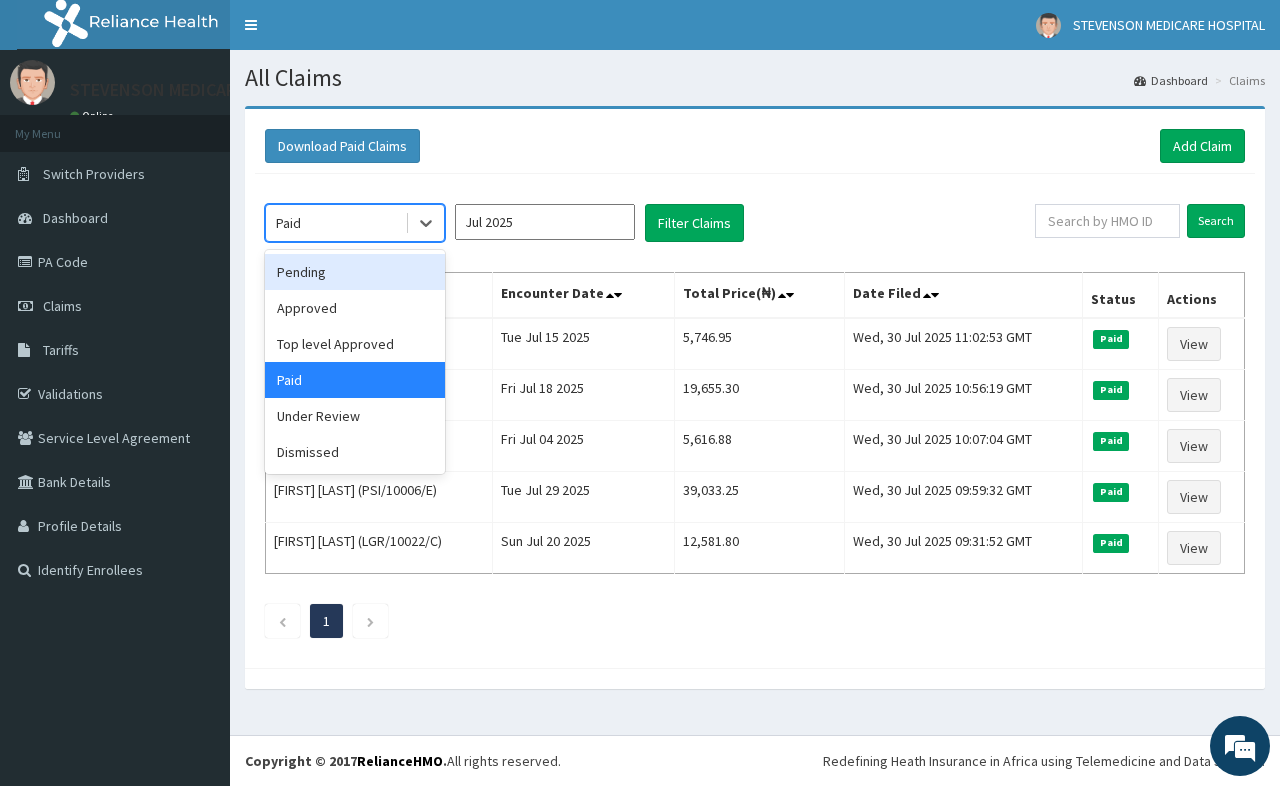 click on "Pending" at bounding box center [355, 272] 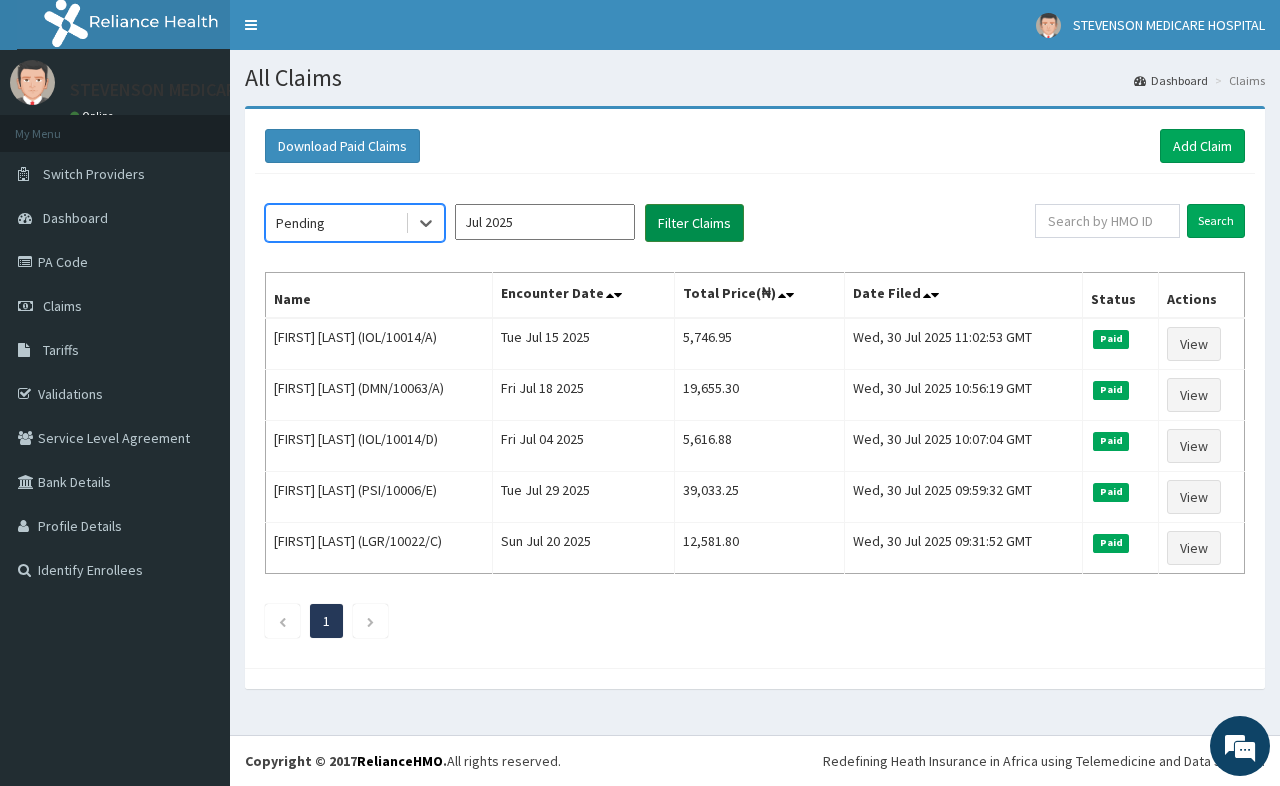 click on "Filter Claims" at bounding box center (694, 223) 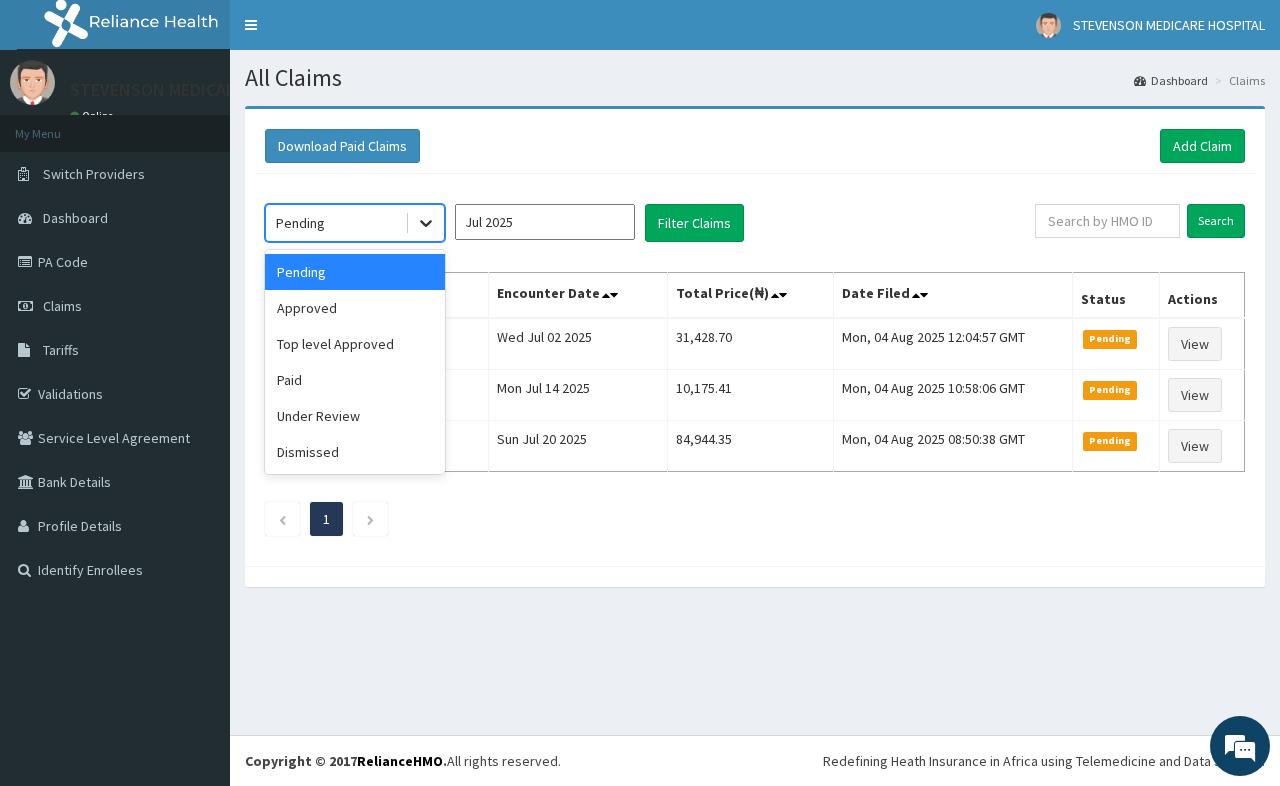 click 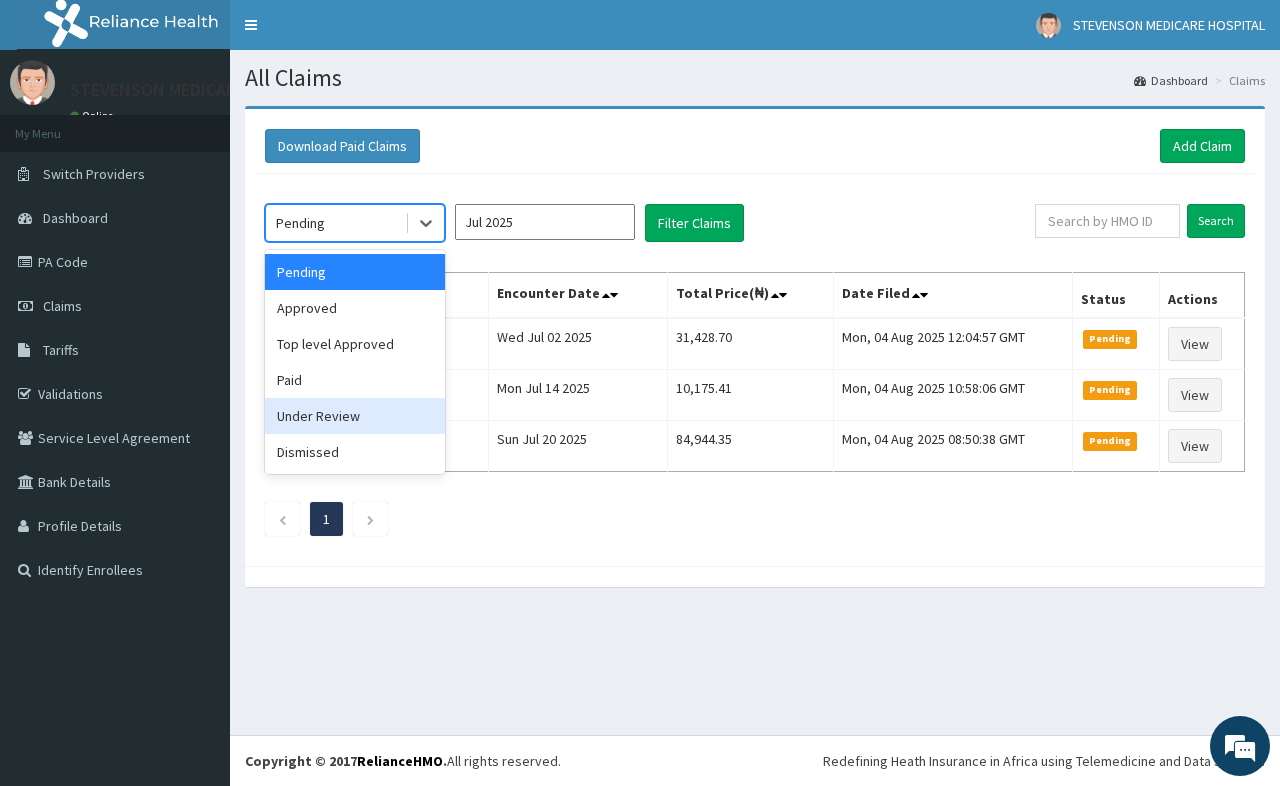 click on "Under Review" at bounding box center [355, 416] 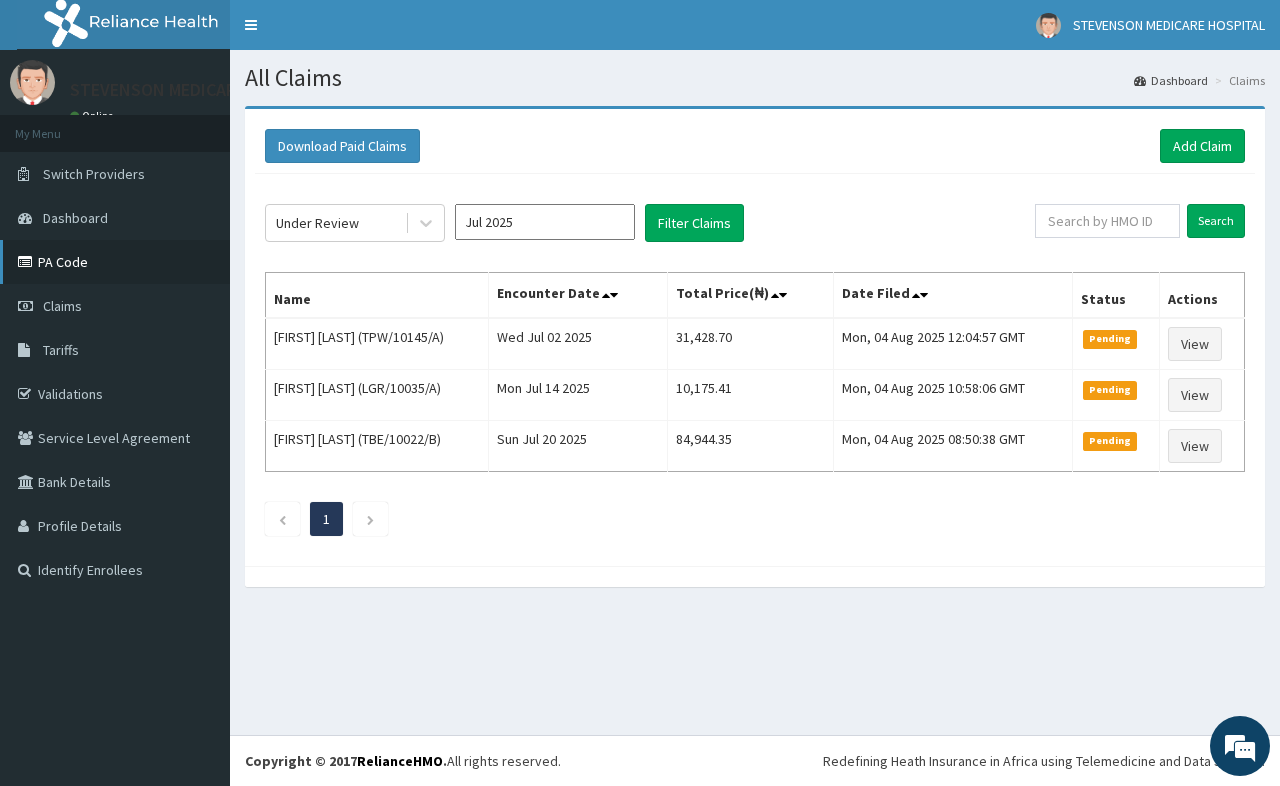 click on "PA Code" at bounding box center (115, 262) 